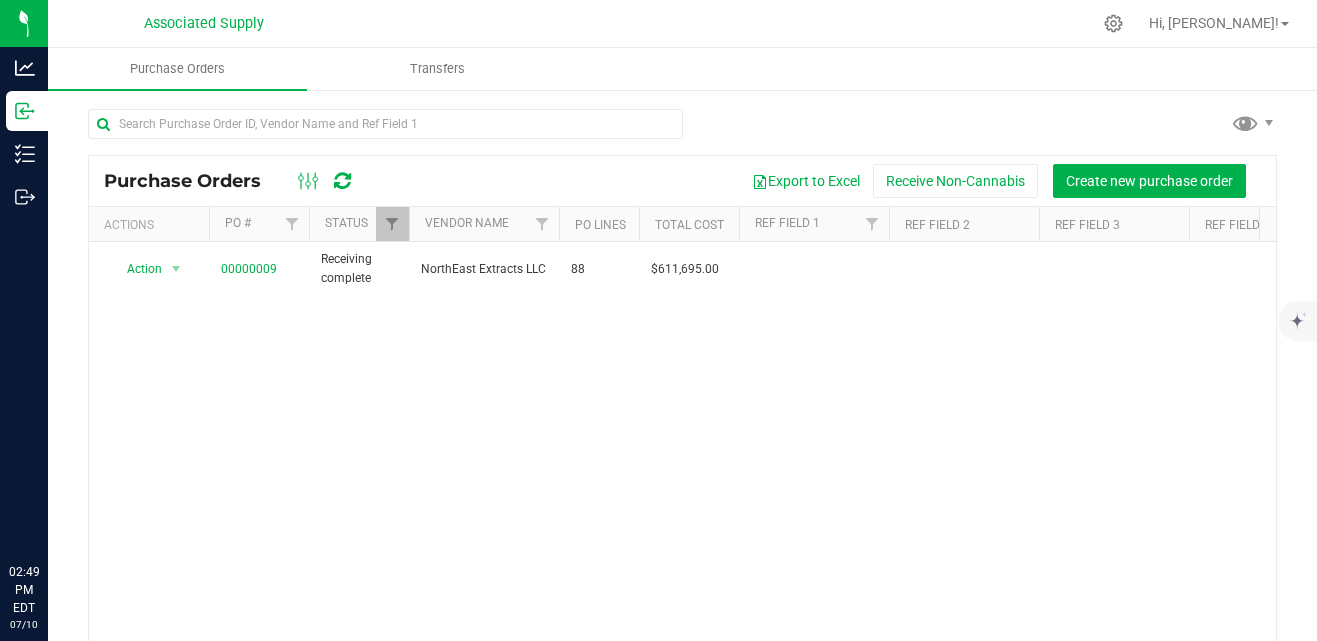 scroll, scrollTop: 0, scrollLeft: 0, axis: both 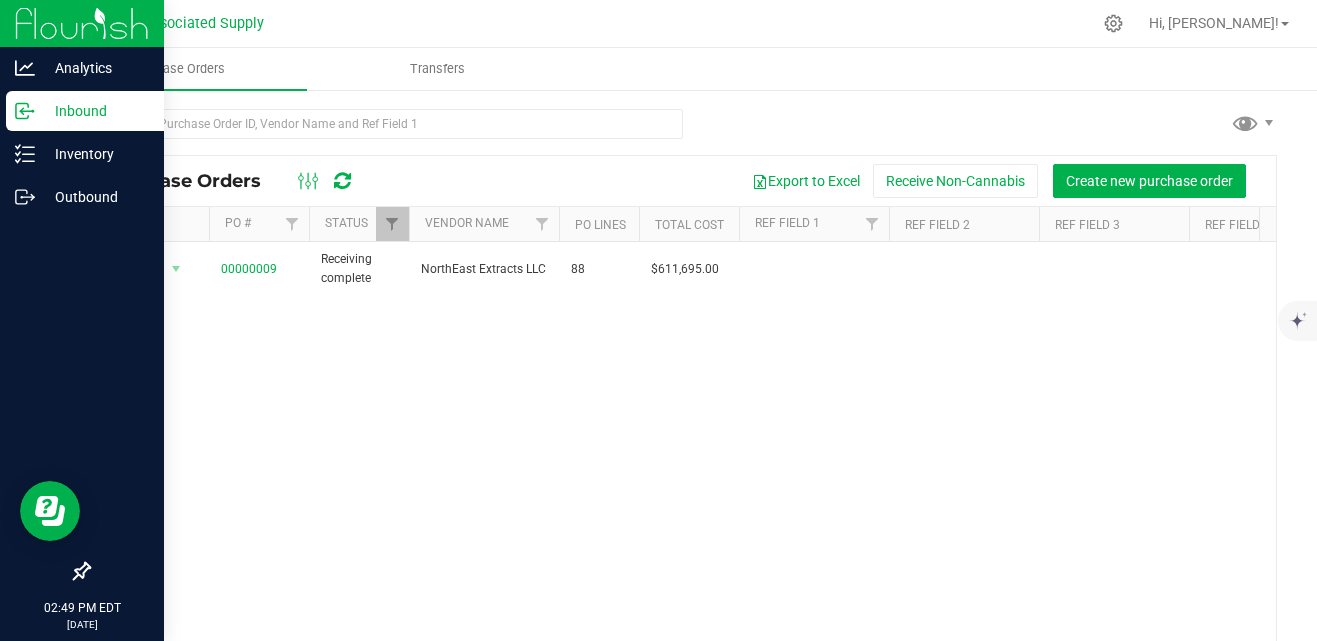 click 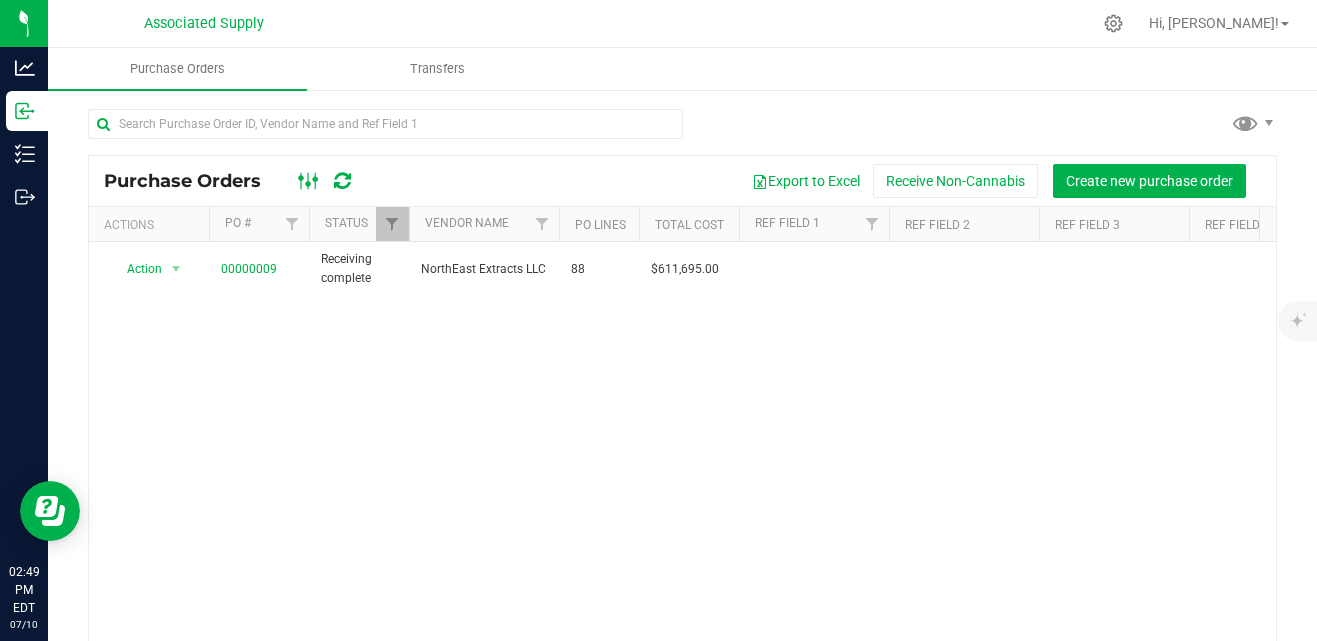 click 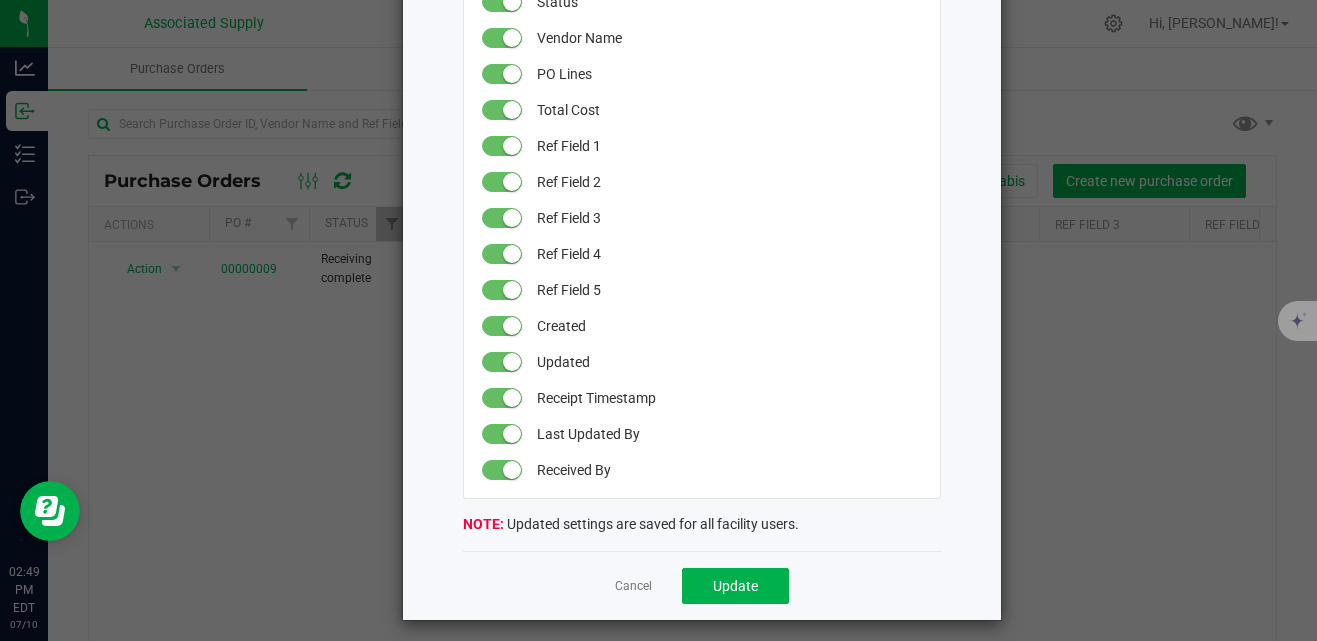 scroll, scrollTop: 310, scrollLeft: 0, axis: vertical 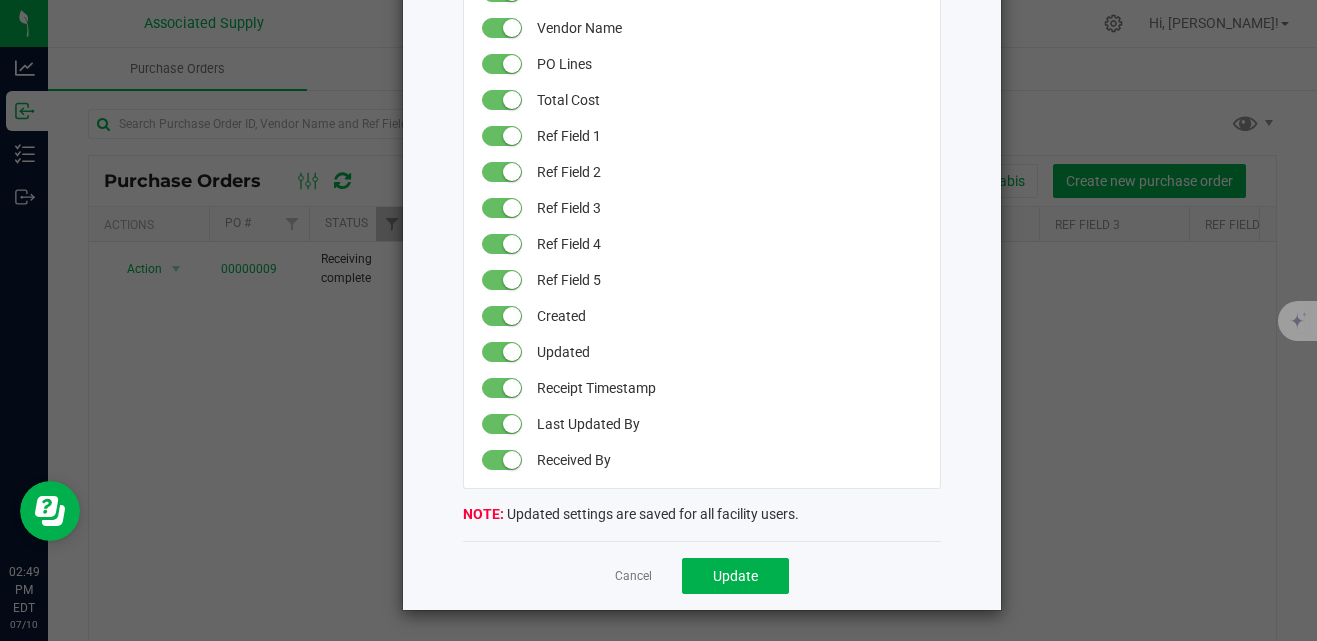 click on "Purchase Orders Grid Settings   Drag columns to rearrange their order in the grid.   Use the switches to toggle columns shown and hidden.   Double-click a column name to rename it.   PO #   QB Sync Info   Status   Vendor Name   PO Lines   Total Cost   Ref Field 1   Ref Field 2   Ref Field 3   Ref Field 4   Ref Field 5   Created   Updated   Receipt Timestamp   Last Updated By   Received By   Updated settings are saved for all facility users.   Cancel   Update" 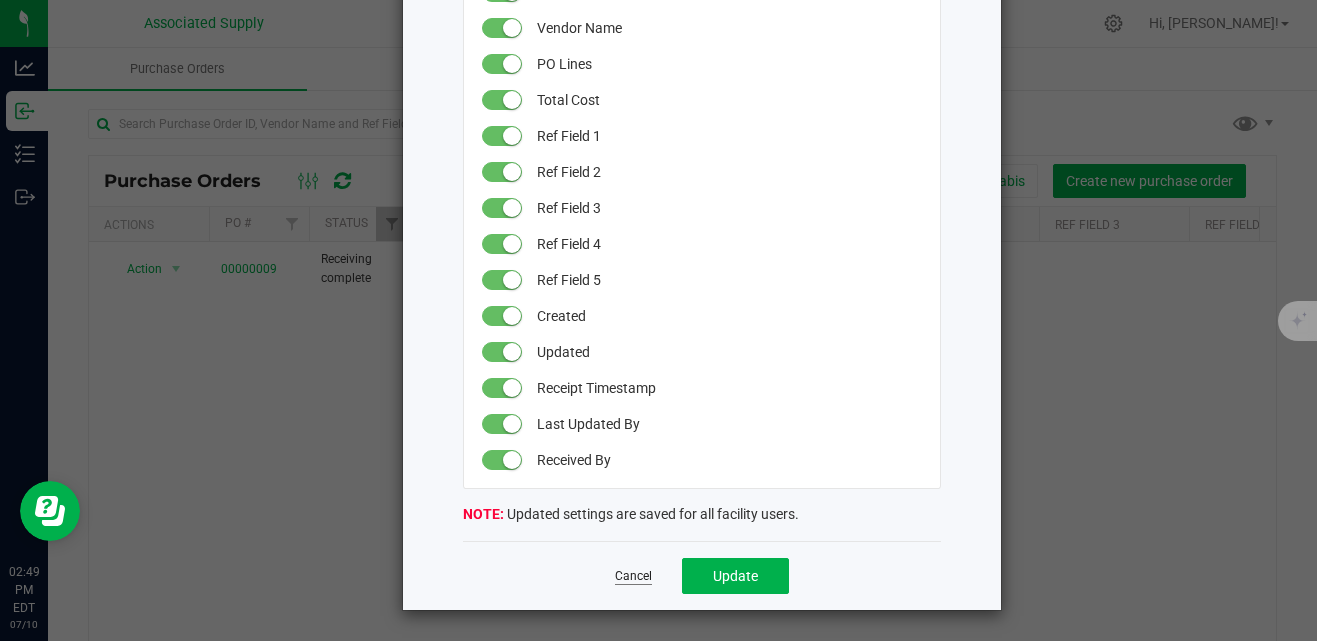 click on "Cancel" 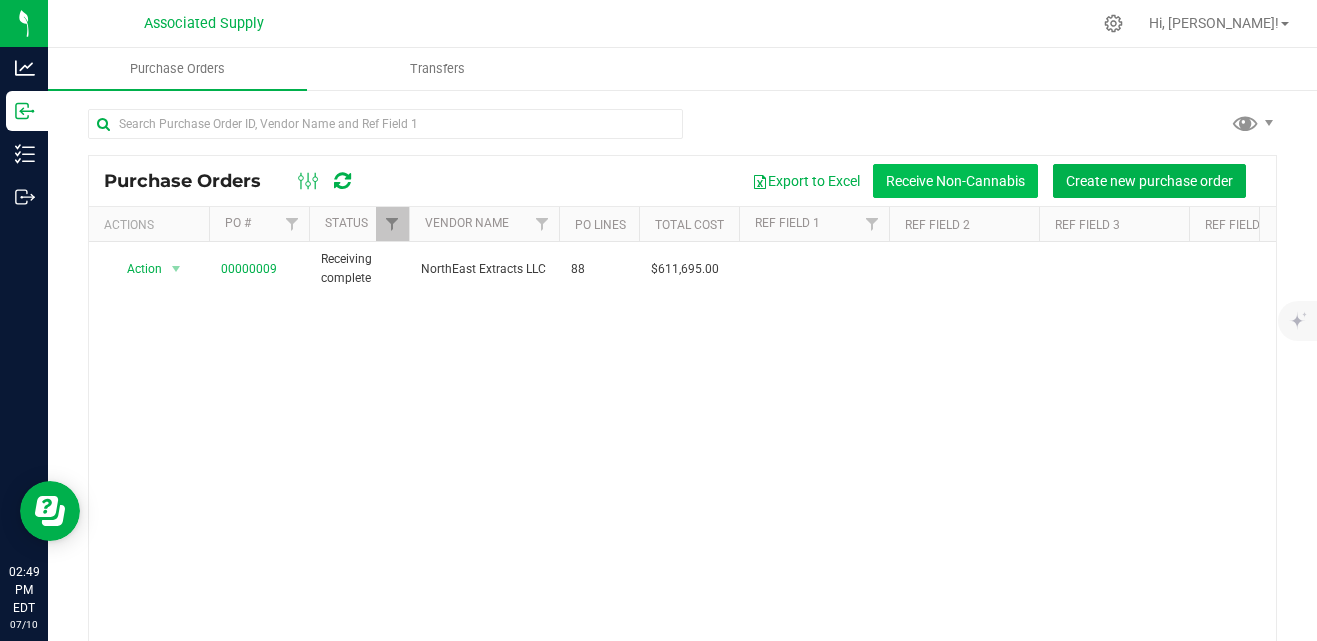 click on "Receive Non-Cannabis" at bounding box center [955, 181] 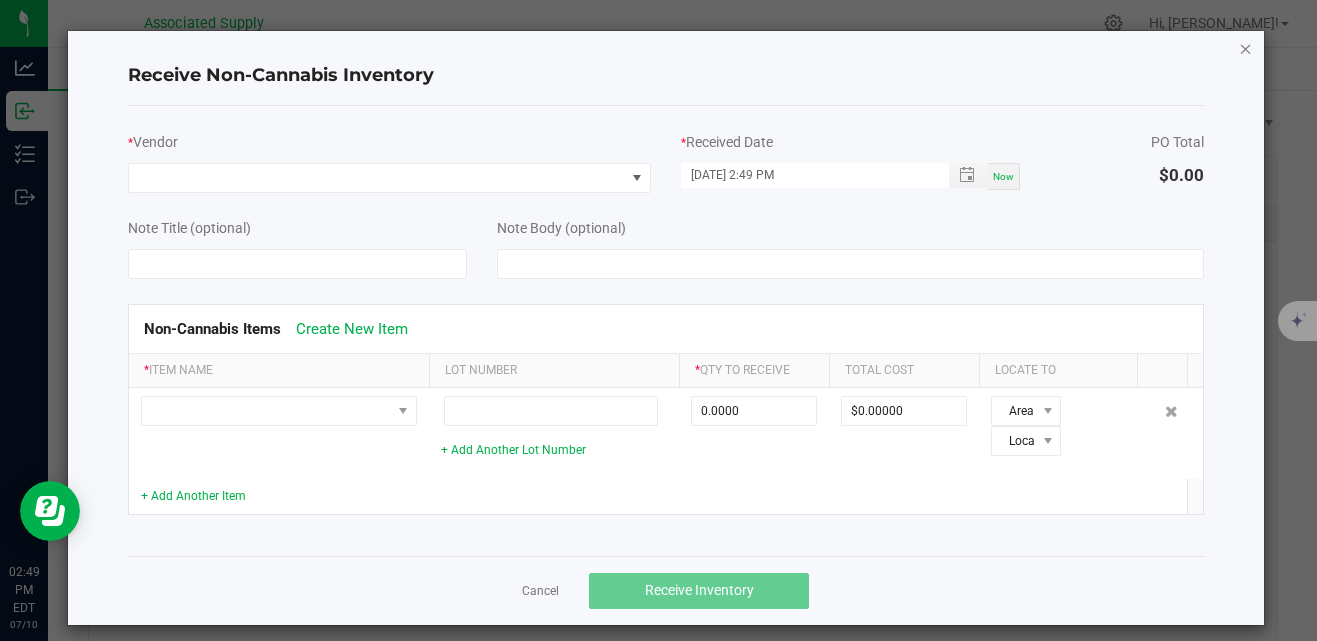 click 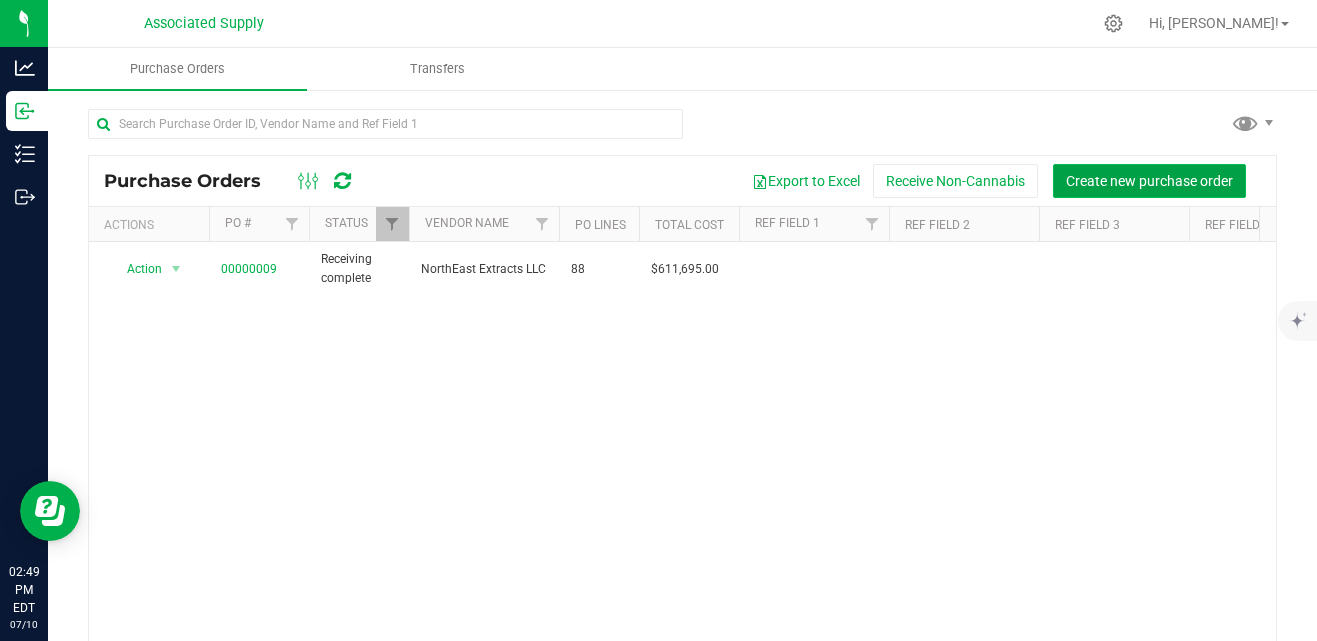 click on "Create new purchase order" at bounding box center (1149, 181) 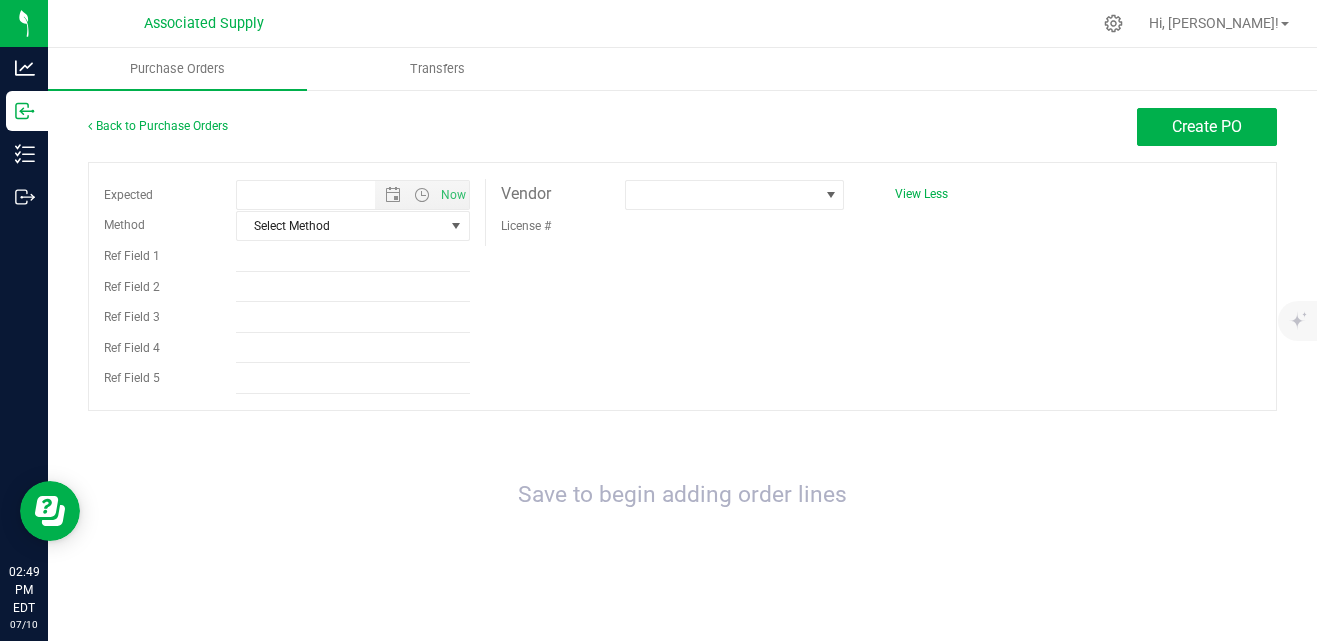type on "7/10/2025 2:49 PM" 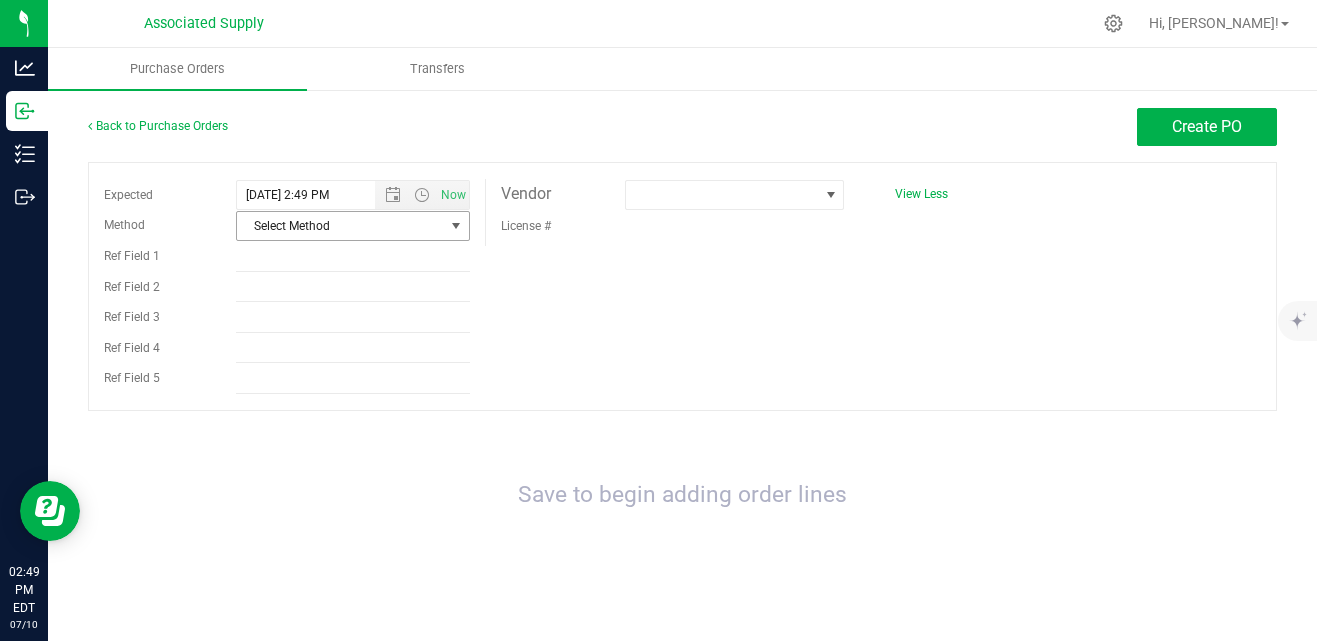 click on "Select Method" at bounding box center [340, 226] 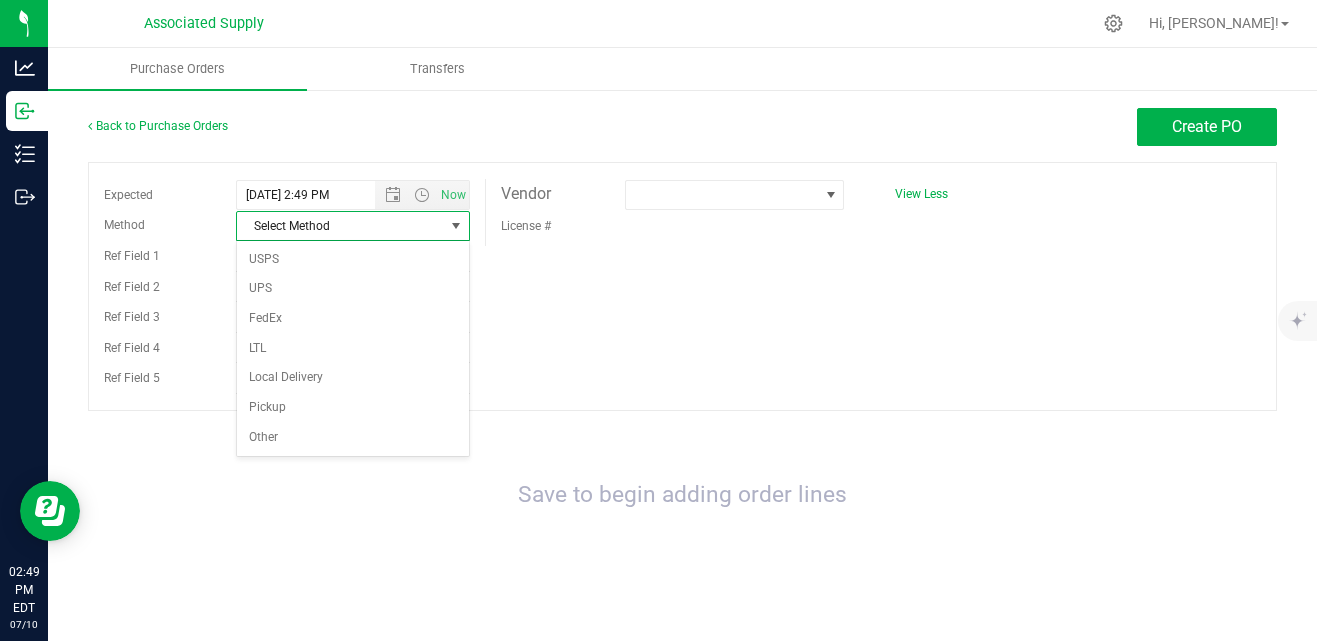 click on "License #" at bounding box center (673, 225) 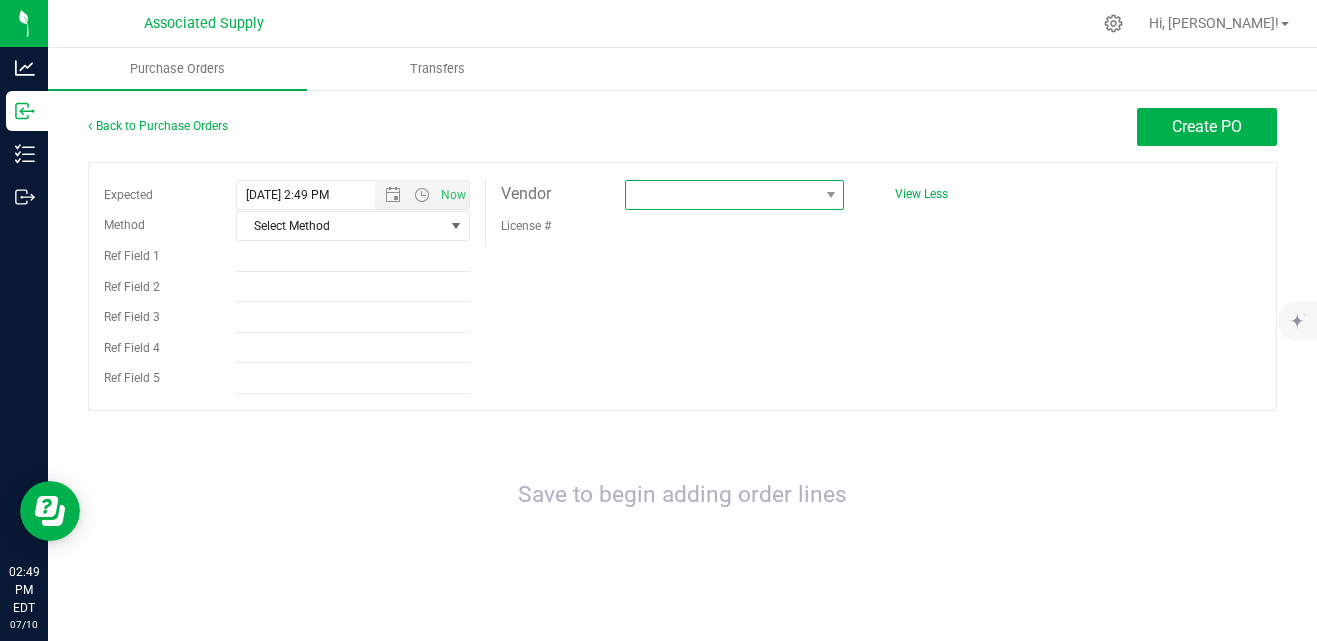 click at bounding box center [722, 195] 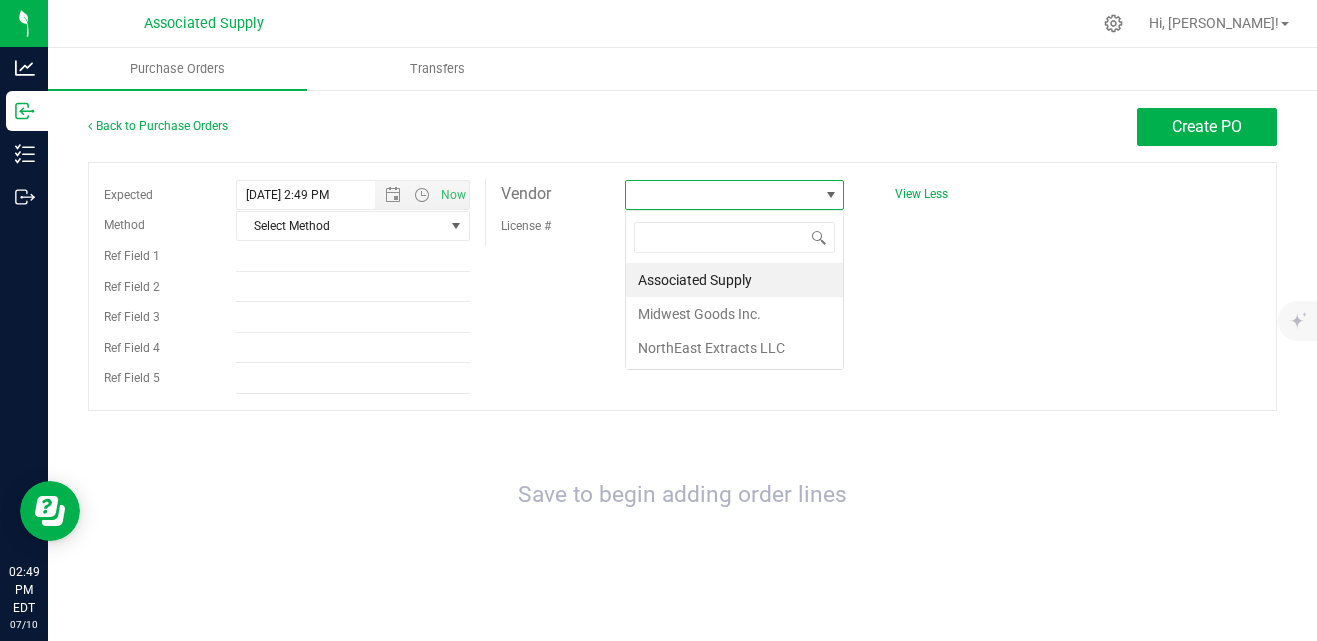 scroll, scrollTop: 99970, scrollLeft: 99781, axis: both 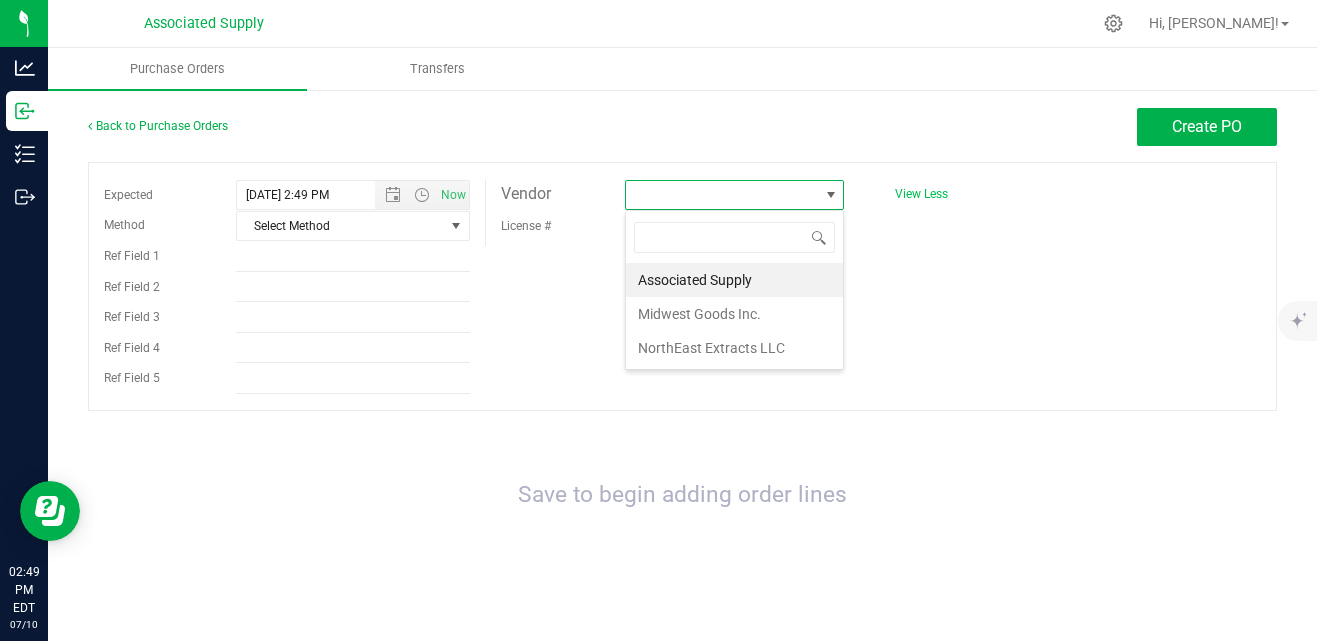 click on "View Less" at bounding box center [921, 194] 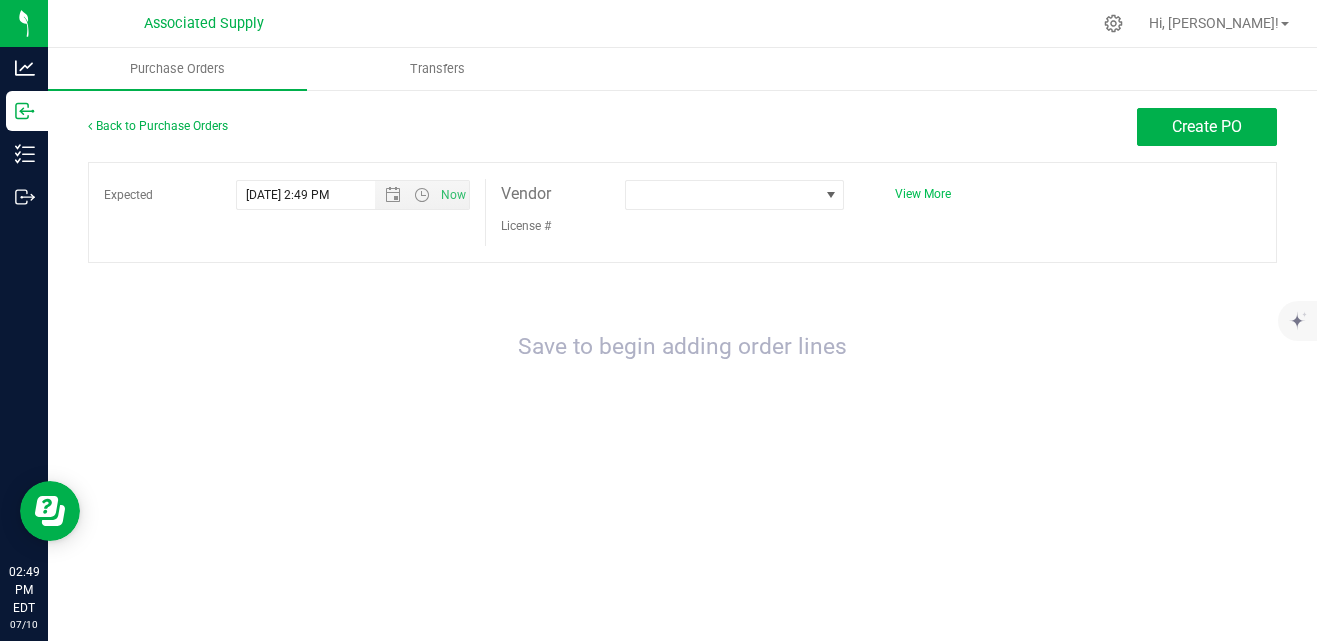 click on "Purchase Orders
Transfers" at bounding box center (706, 69) 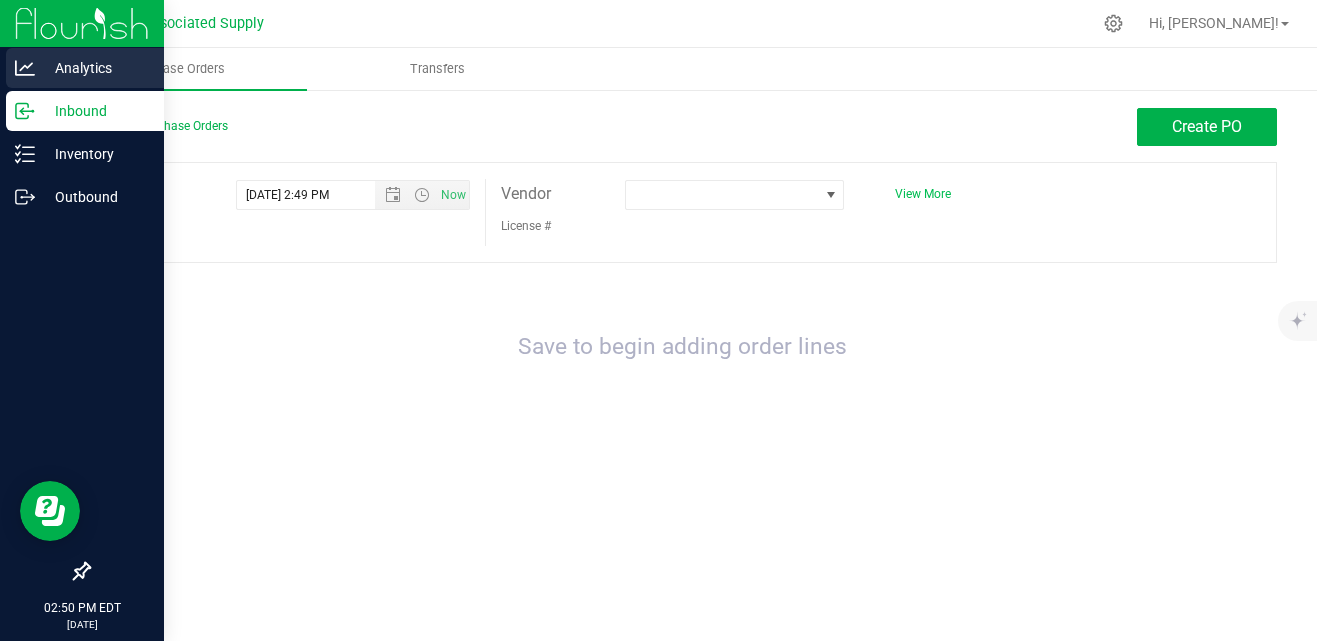 click on "Analytics" at bounding box center [95, 68] 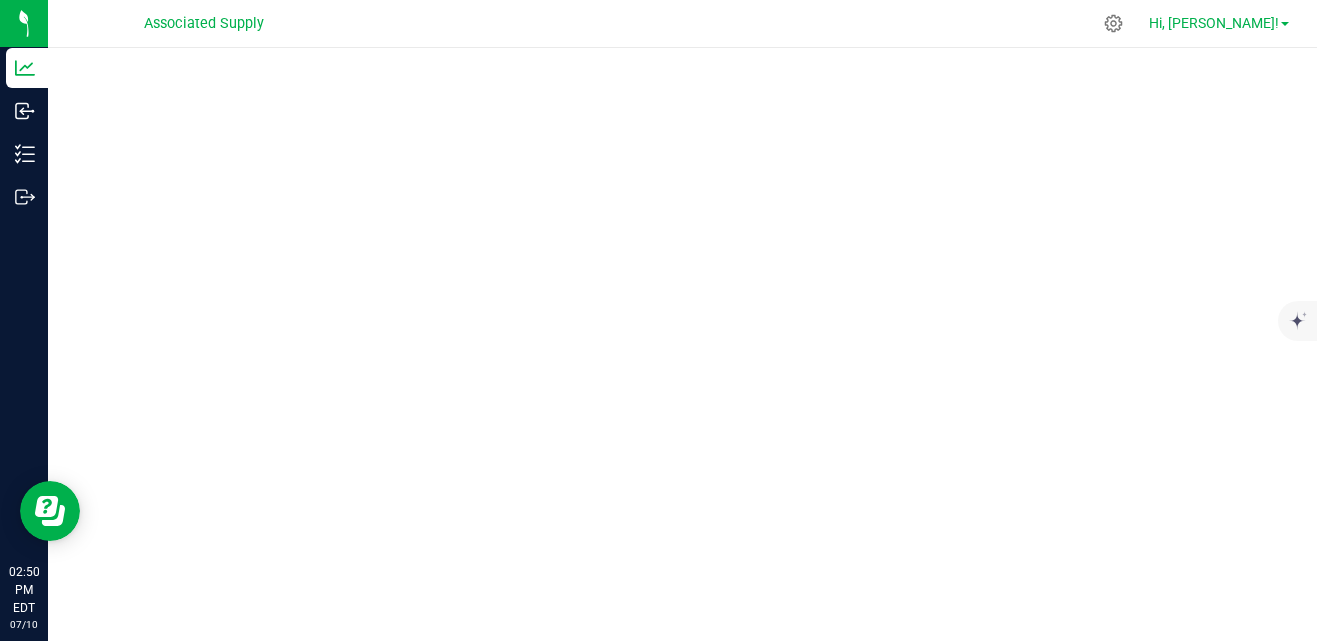 click at bounding box center [1285, 24] 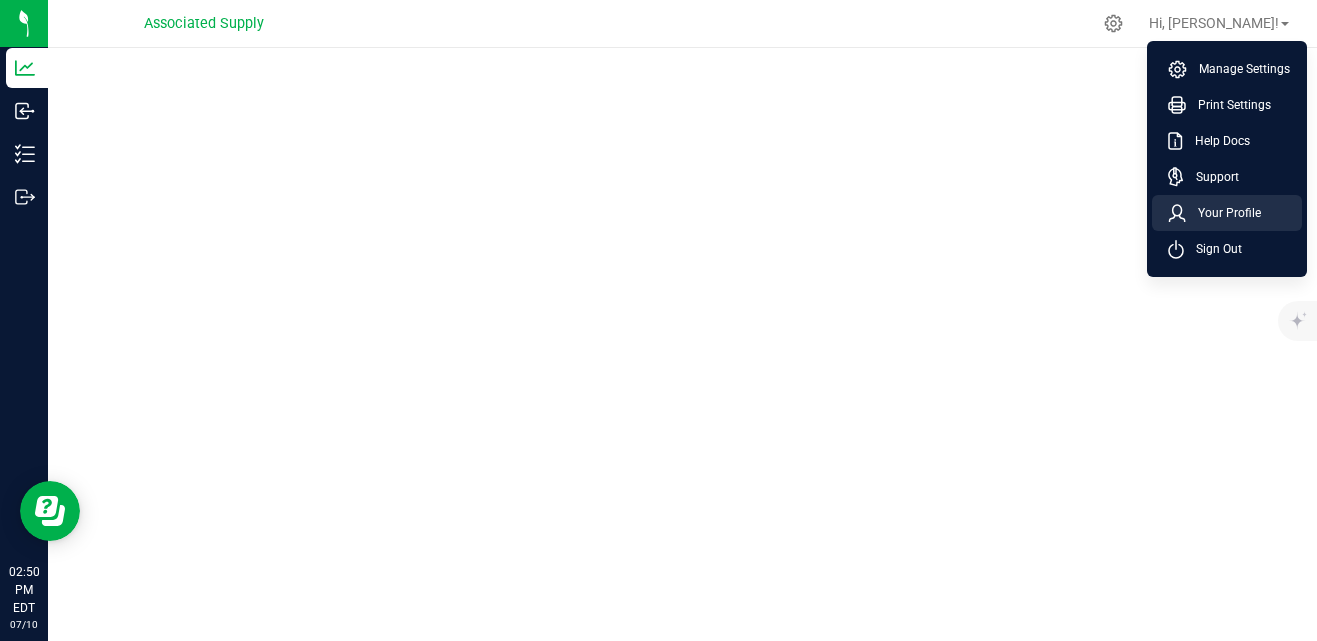 click on "Your Profile" at bounding box center (1223, 213) 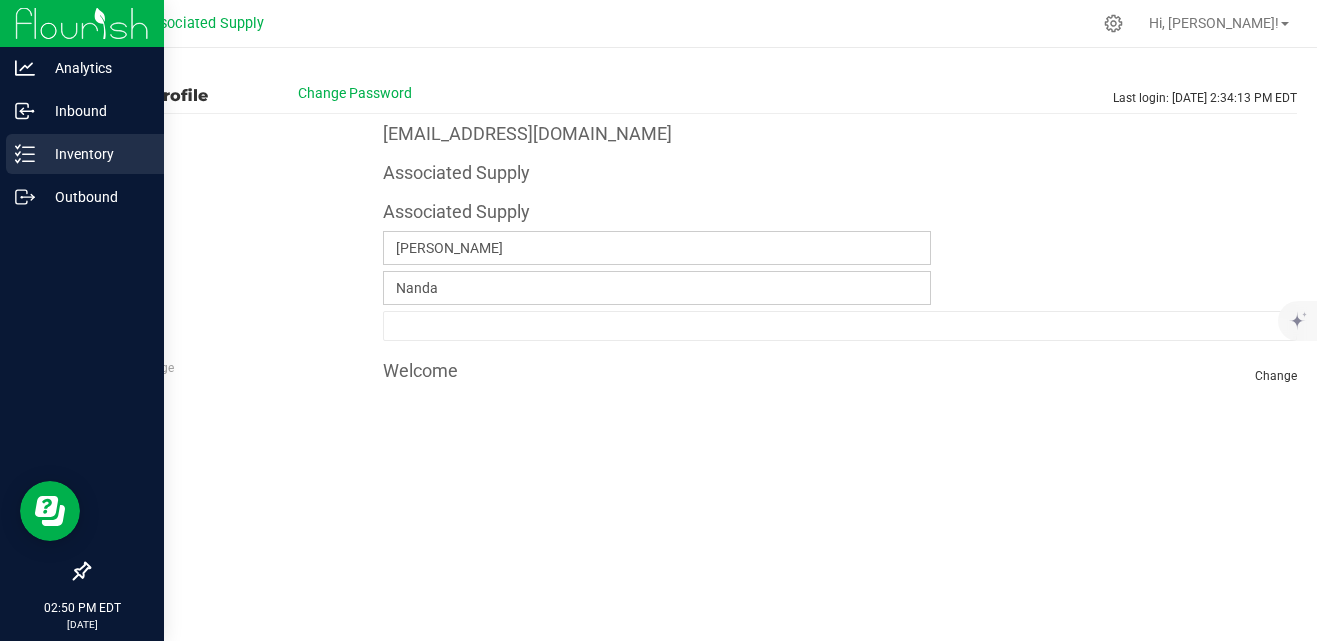 click on "Inventory" at bounding box center [95, 154] 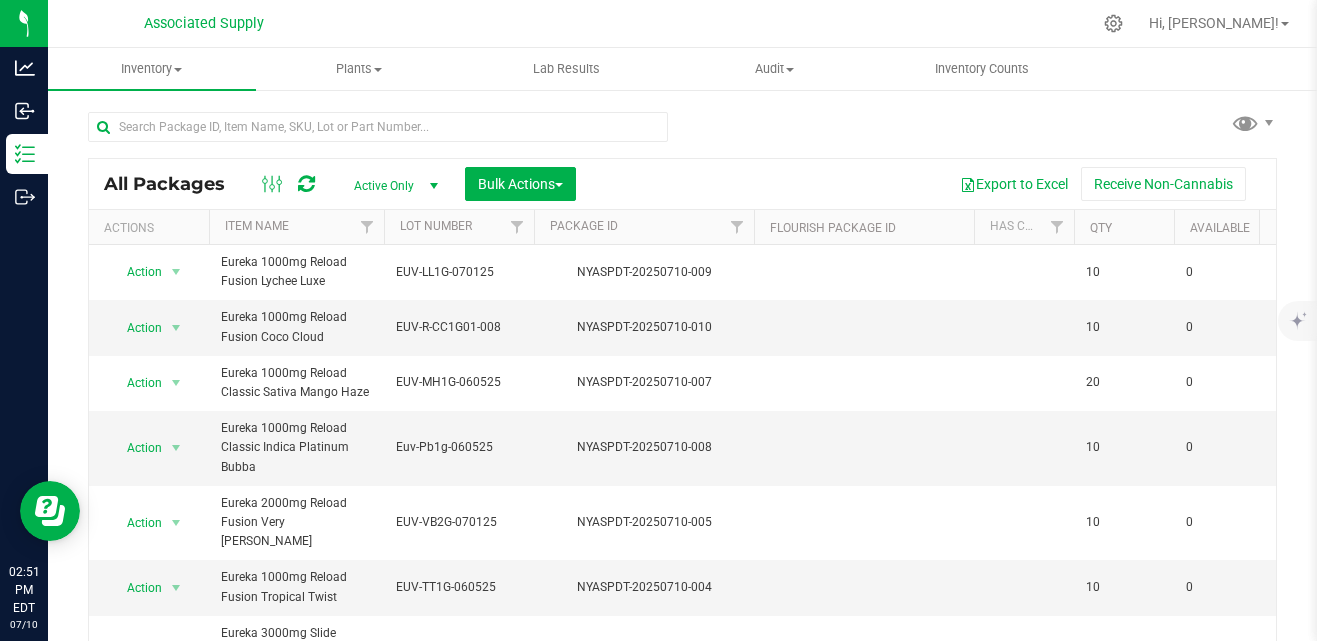 click at bounding box center [434, 186] 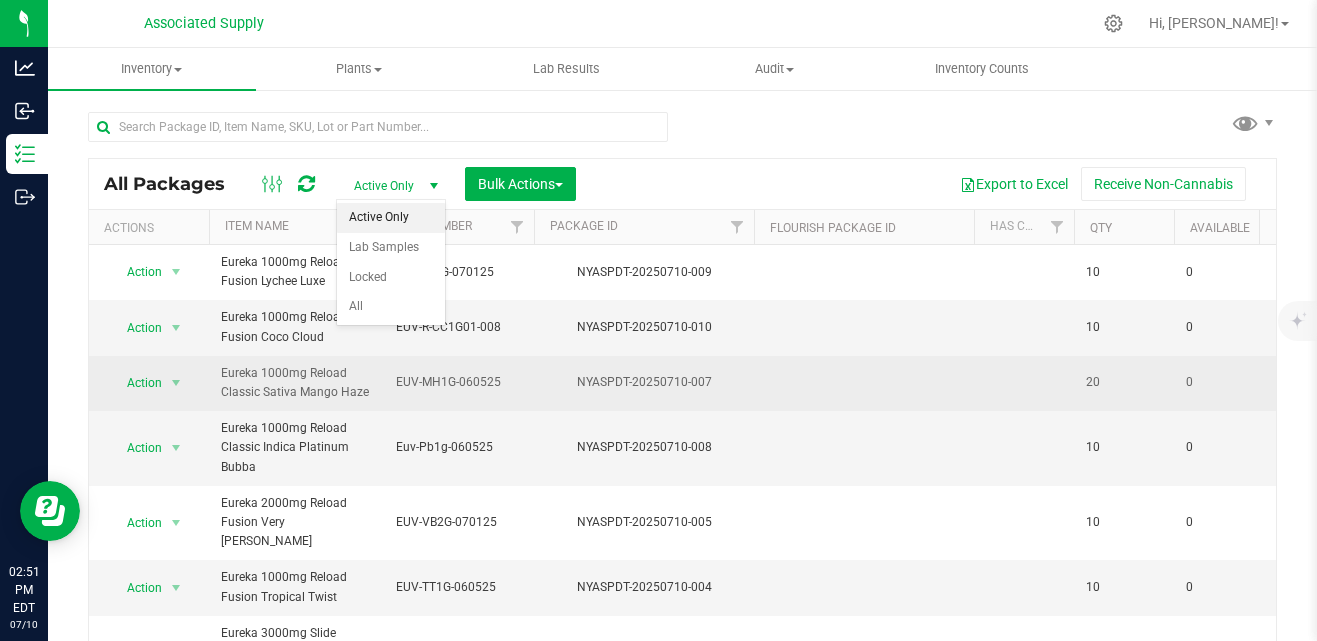 click at bounding box center (864, 383) 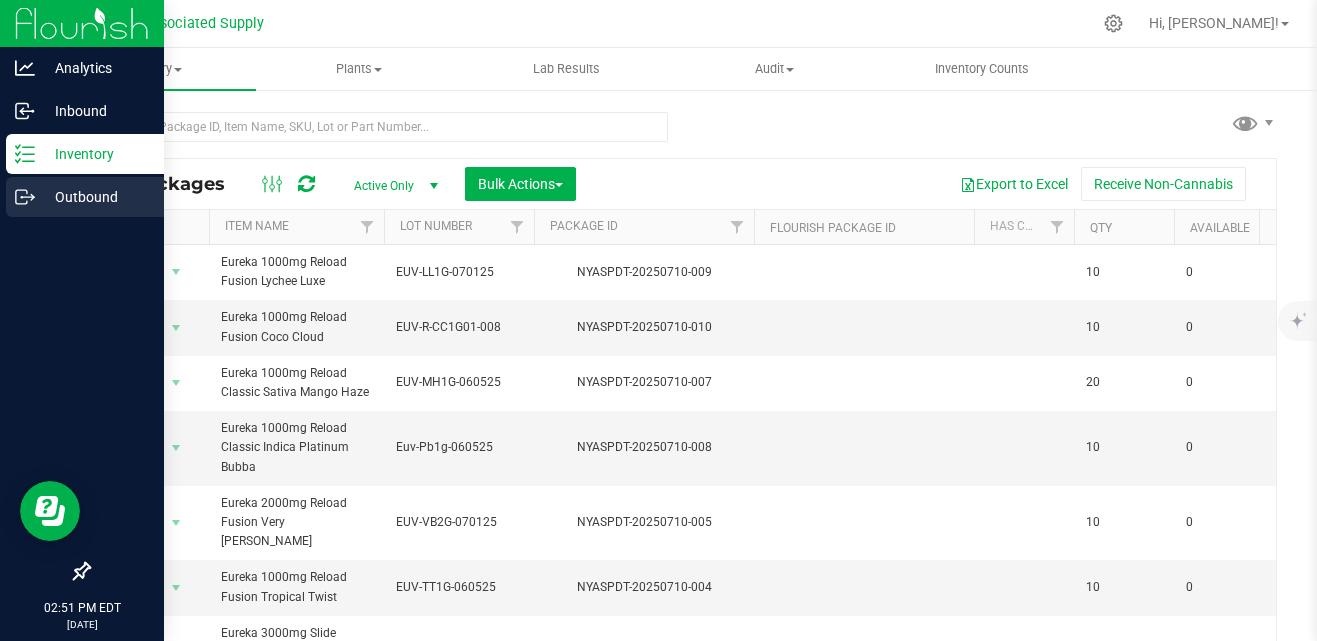 click on "Outbound" at bounding box center [95, 197] 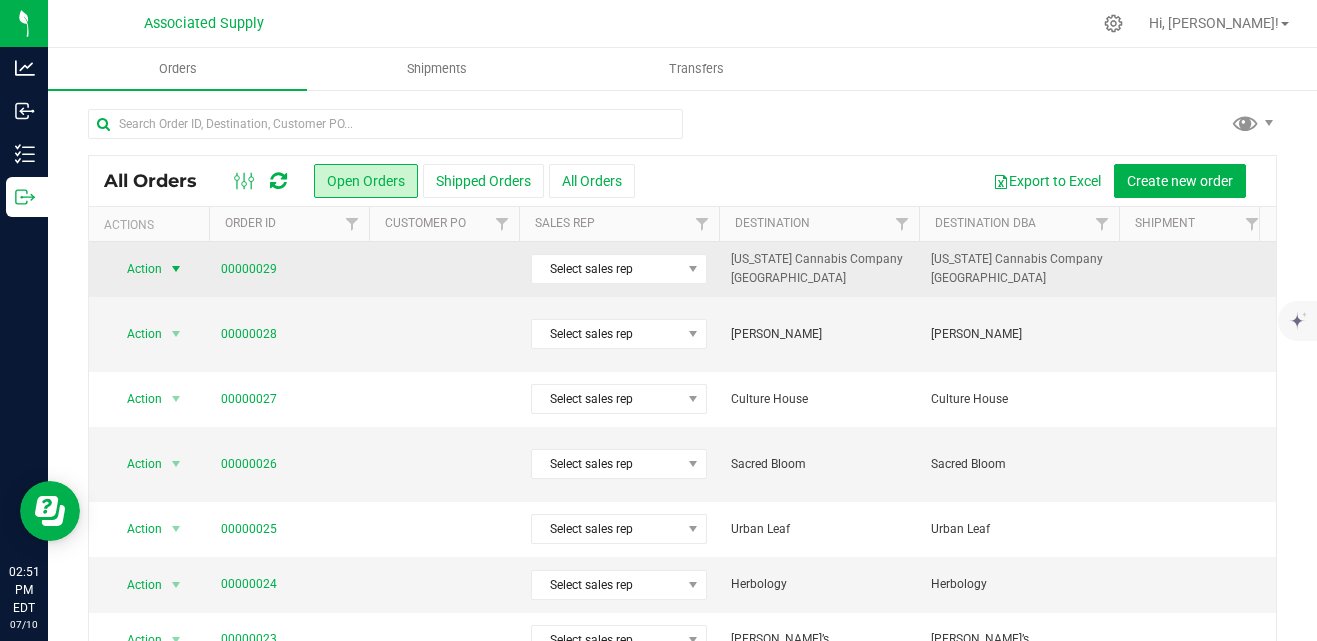 click at bounding box center [176, 269] 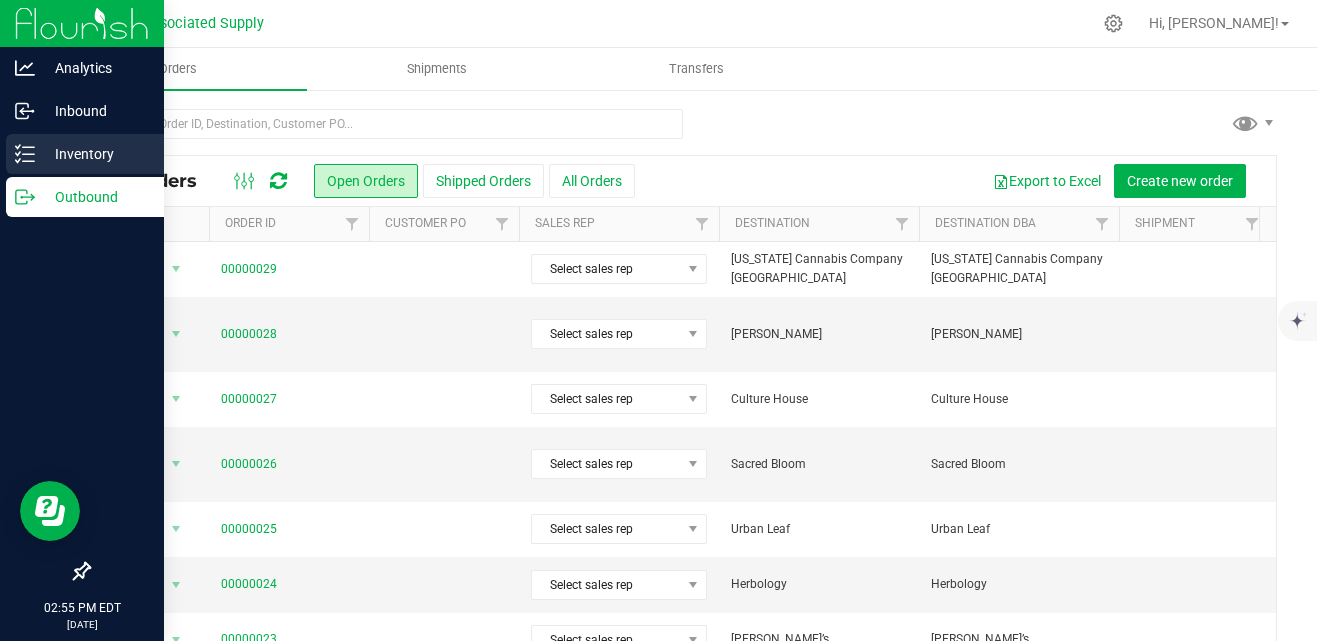 click on "Inventory" at bounding box center [95, 154] 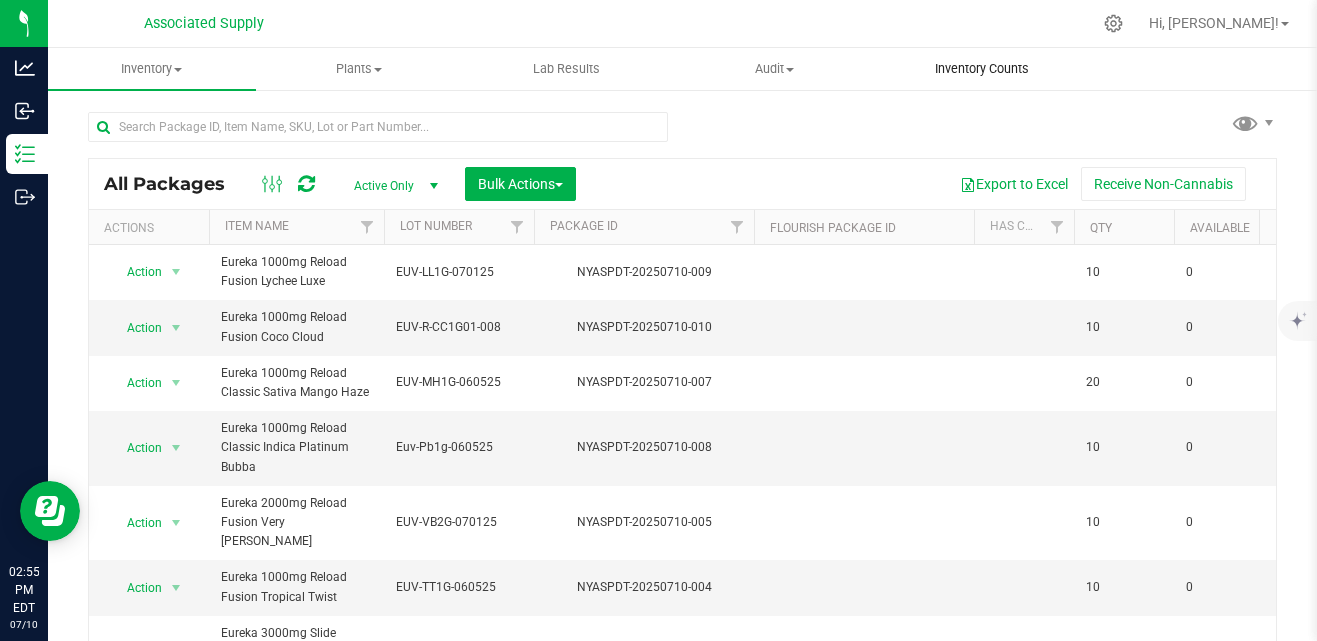click on "Inventory Counts" at bounding box center [982, 69] 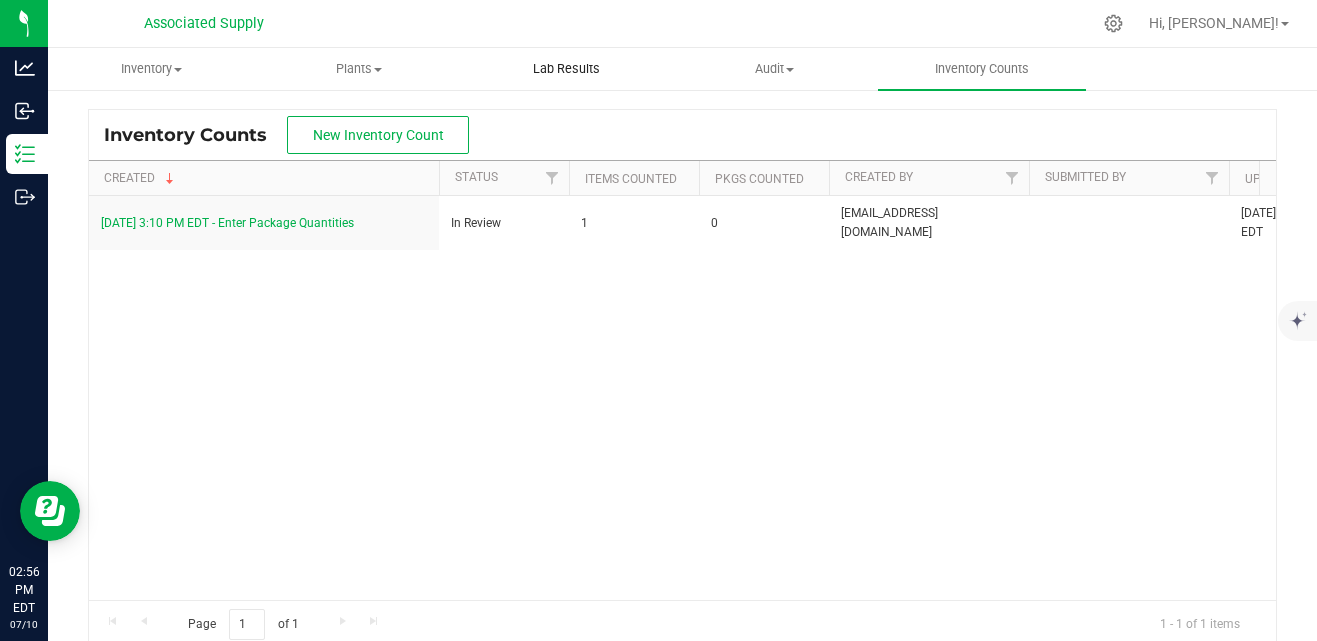 click on "Lab Results" at bounding box center [566, 69] 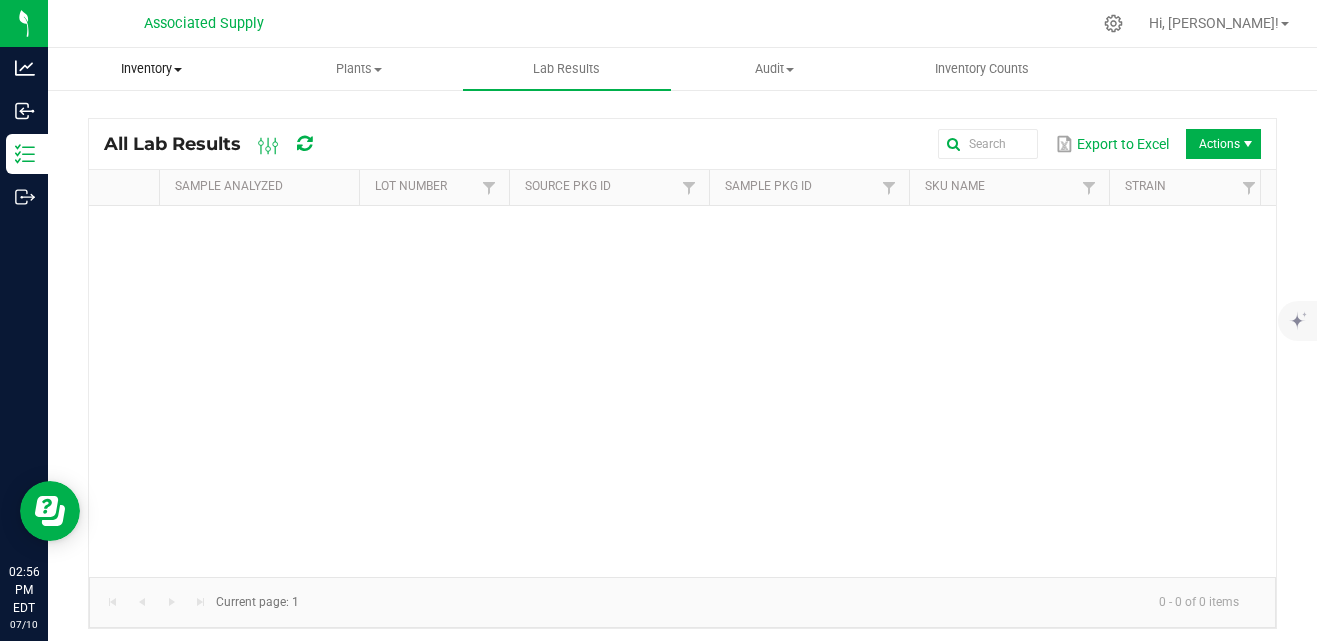 click on "Inventory" at bounding box center [152, 69] 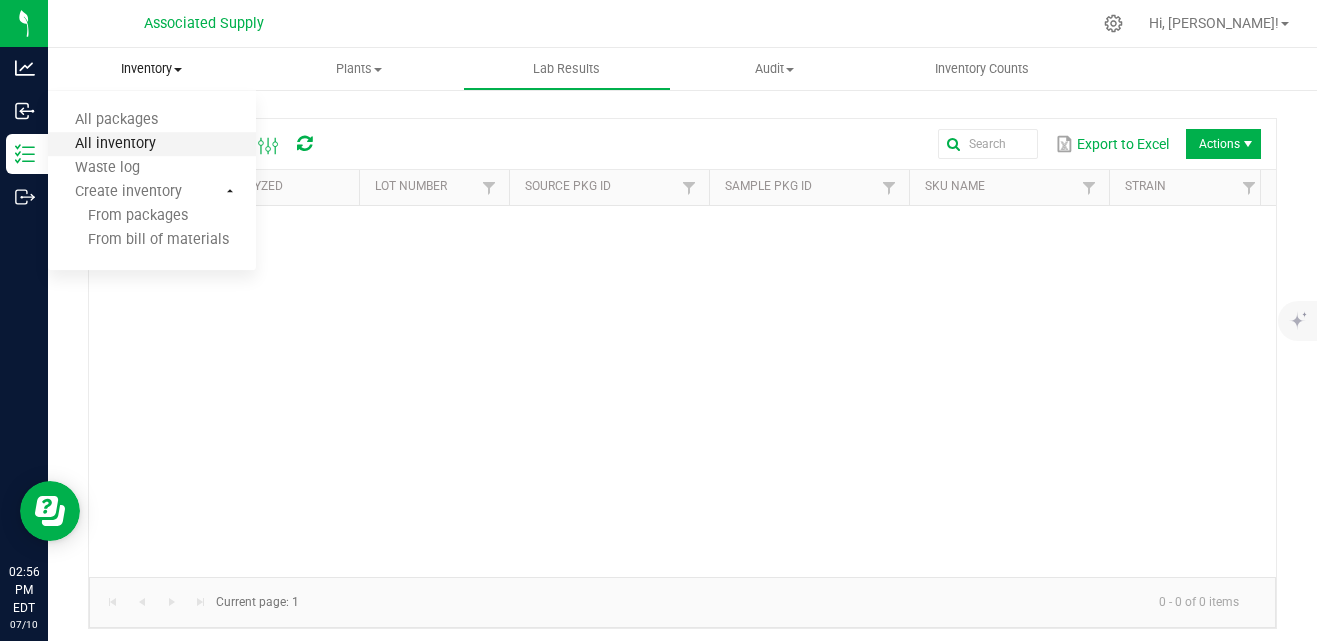 click on "All inventory" at bounding box center (115, 144) 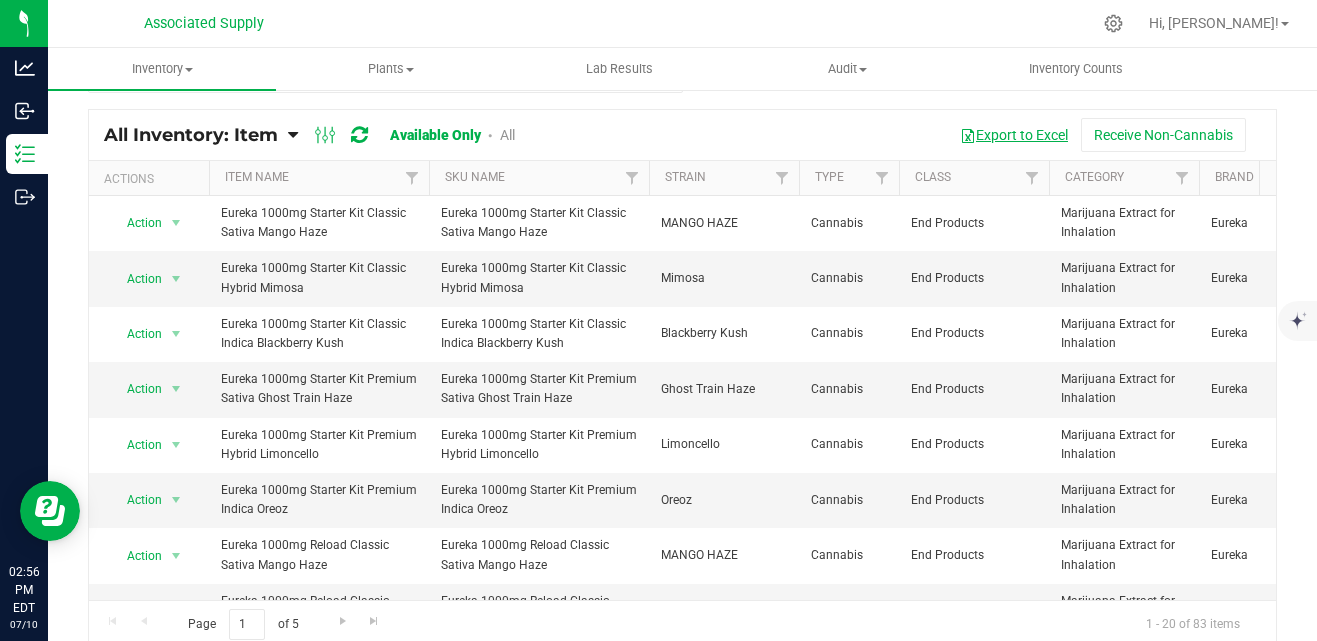 scroll, scrollTop: 72, scrollLeft: 0, axis: vertical 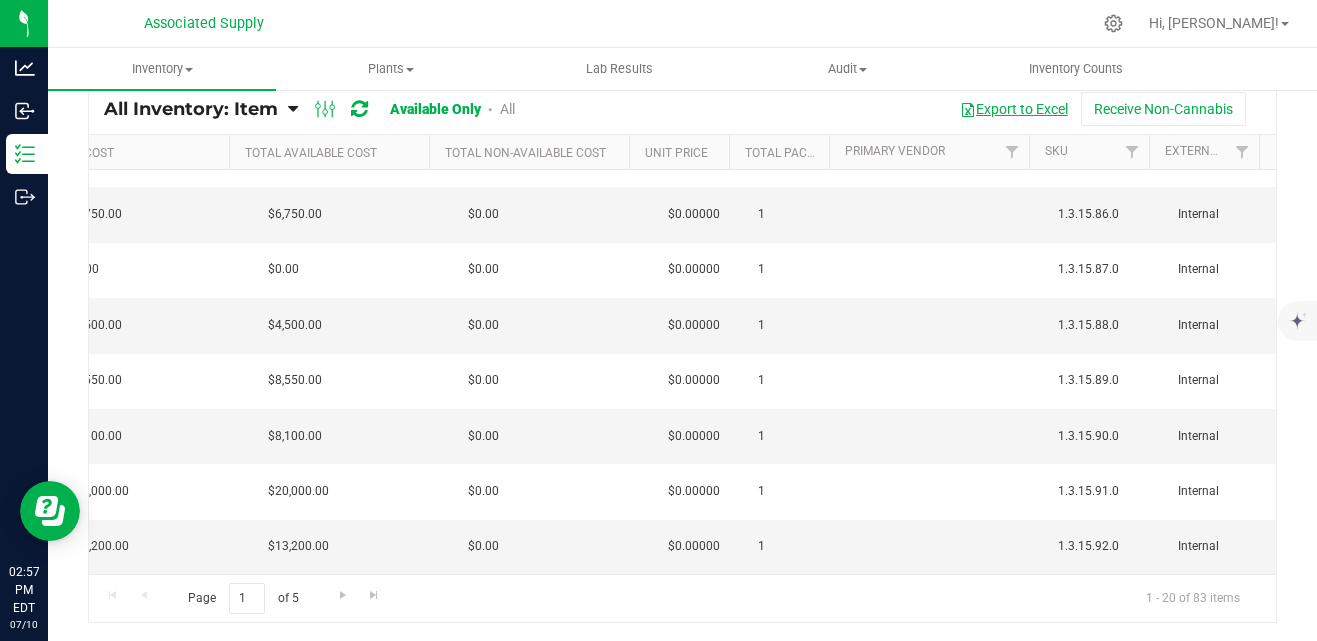 click on "Export to Excel" at bounding box center (1014, 109) 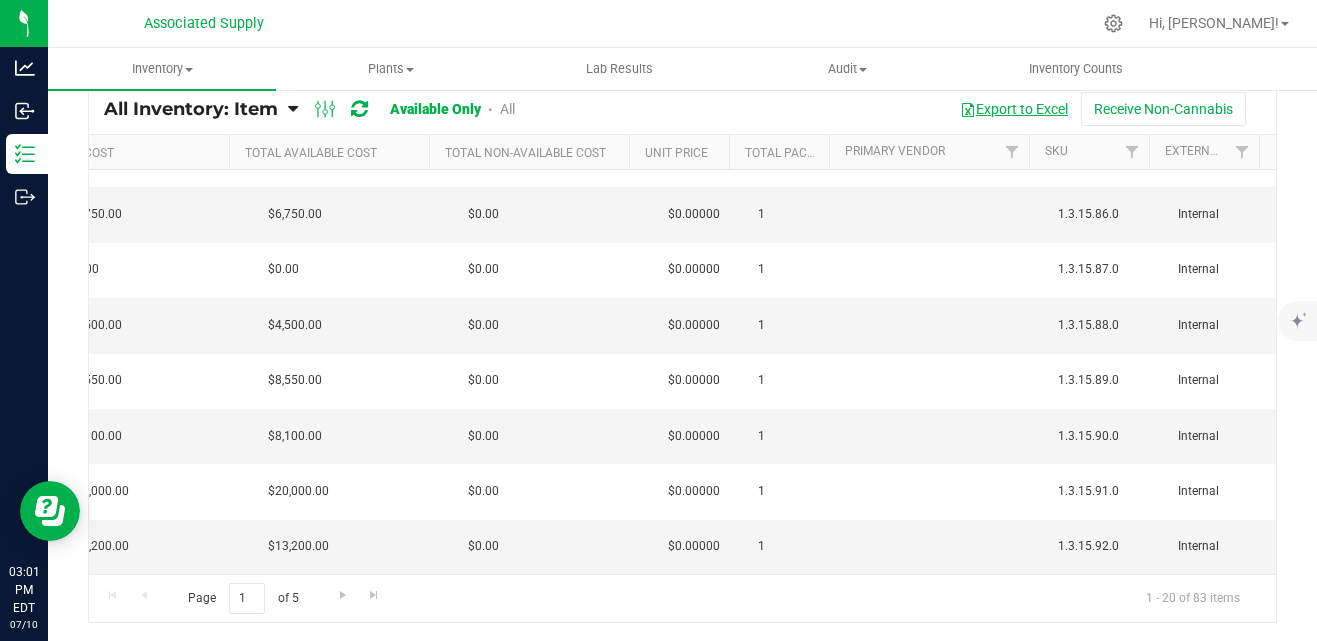 click on "Export to Excel" at bounding box center (1014, 109) 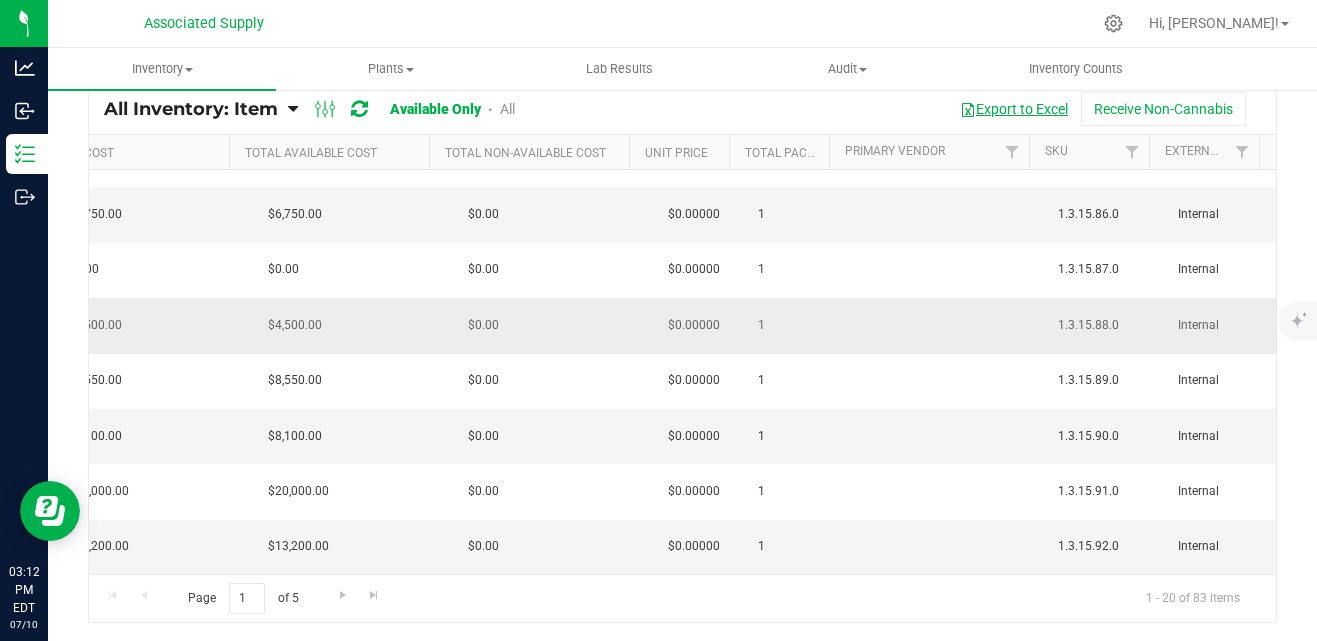 type 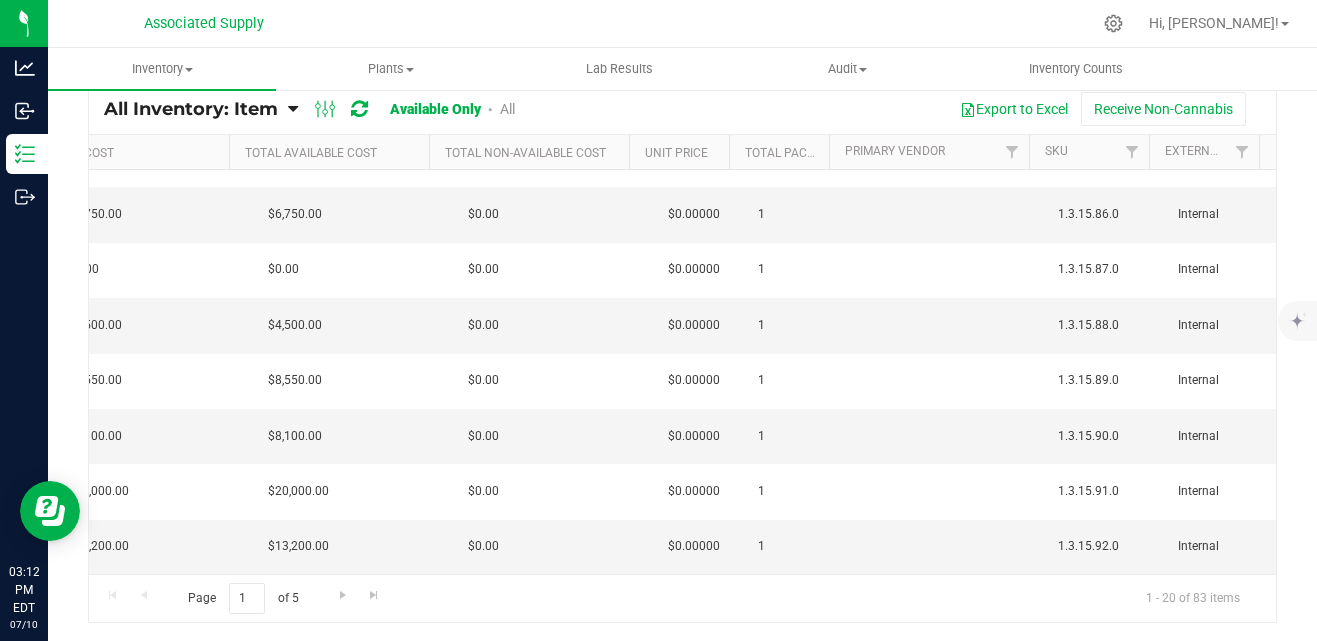 click at bounding box center (490, 109) 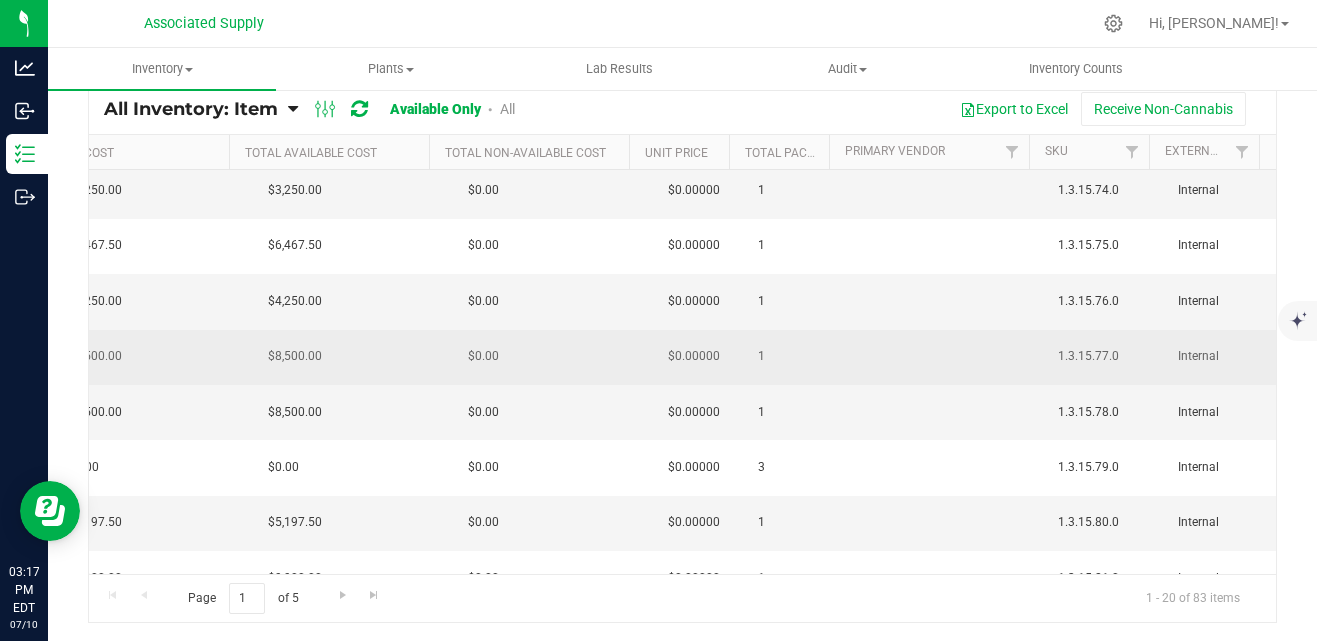 scroll, scrollTop: 0, scrollLeft: 3057, axis: horizontal 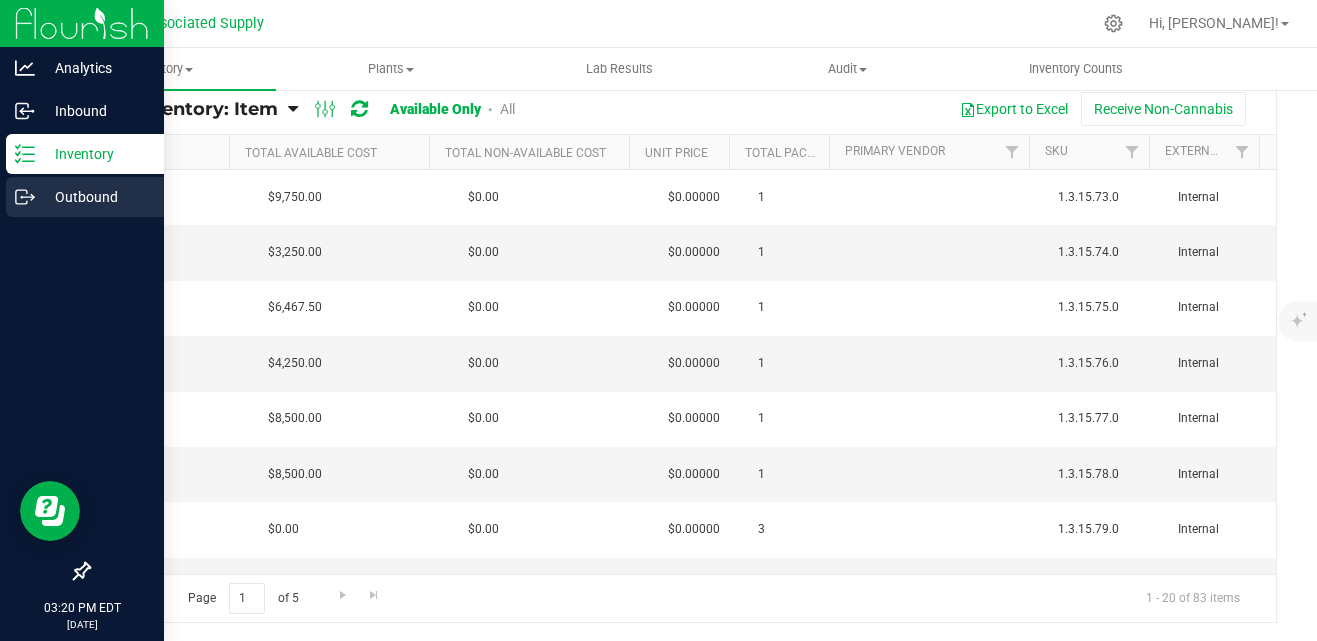 click 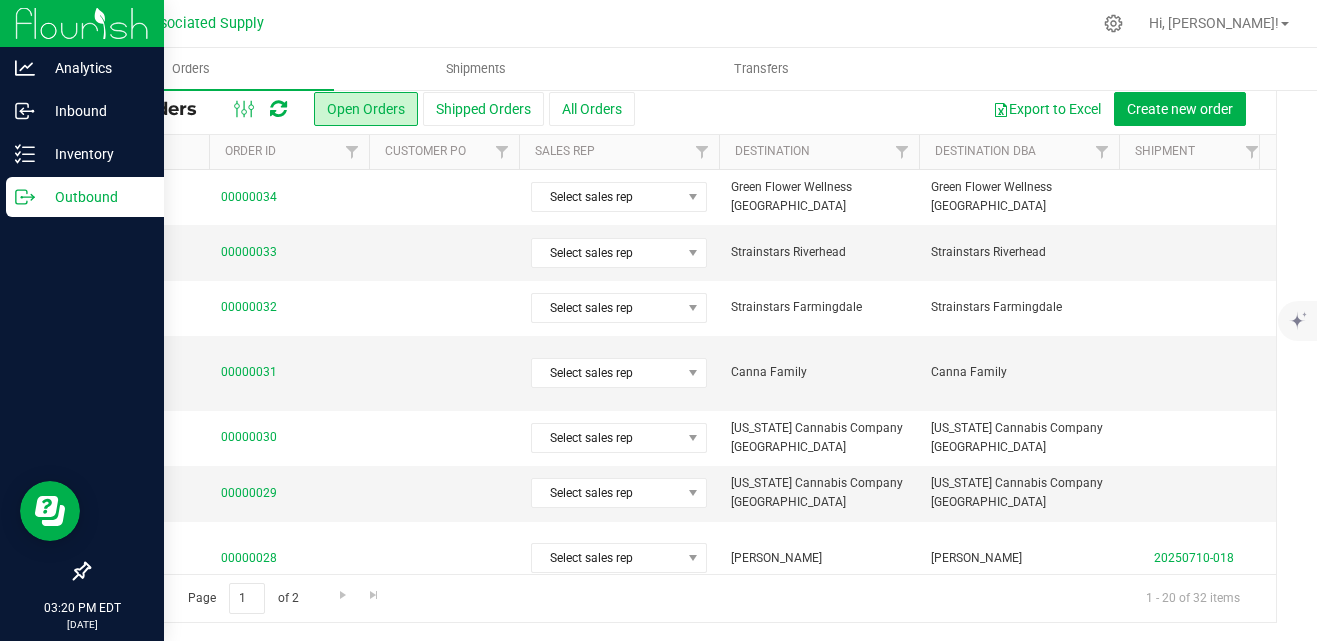 scroll, scrollTop: 0, scrollLeft: 0, axis: both 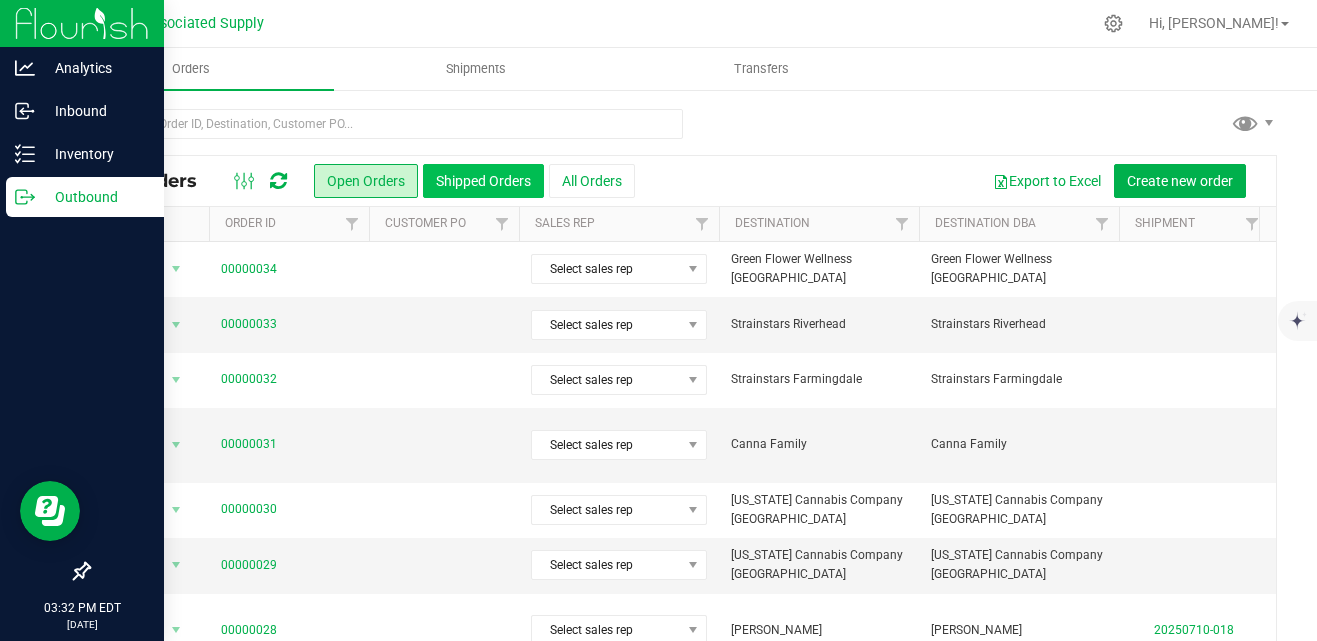 click on "Shipped Orders" at bounding box center (483, 181) 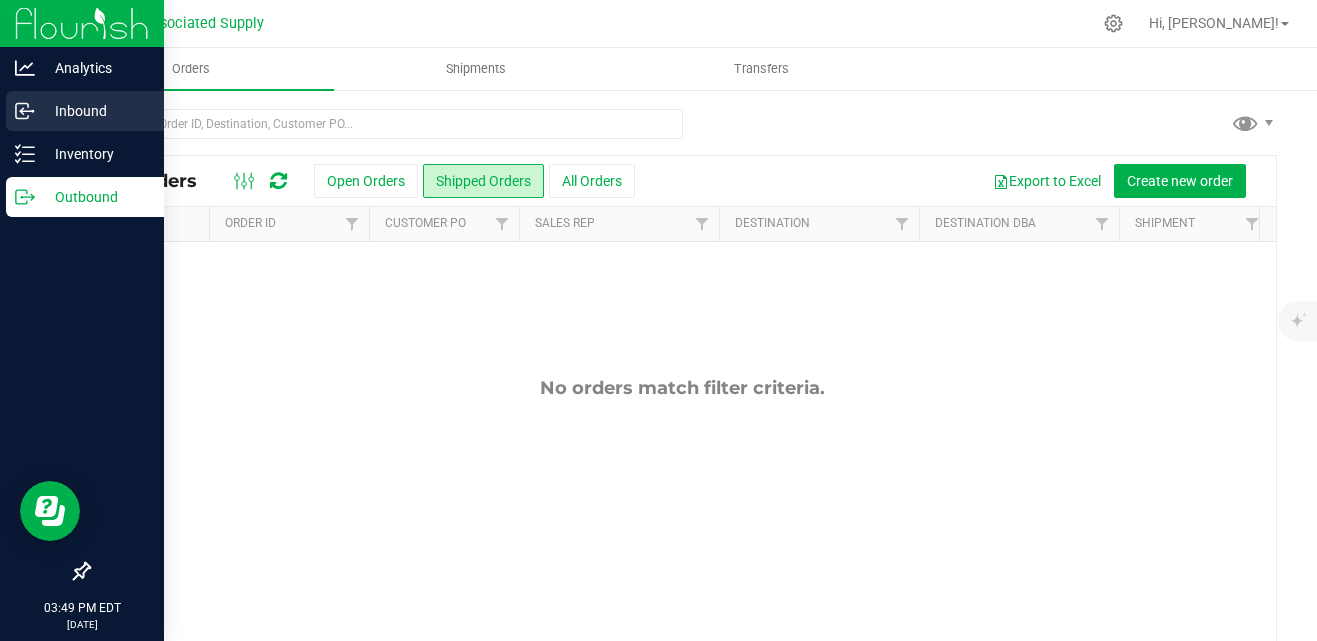 click on "Inbound" at bounding box center [95, 111] 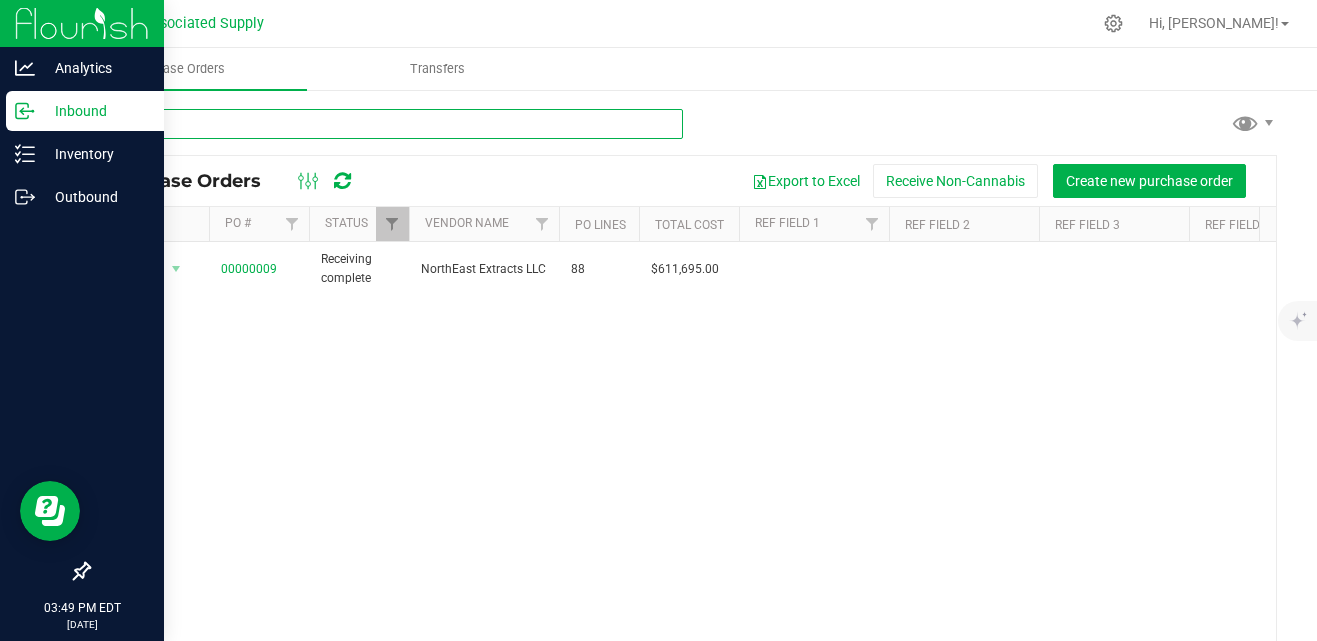 click at bounding box center [385, 124] 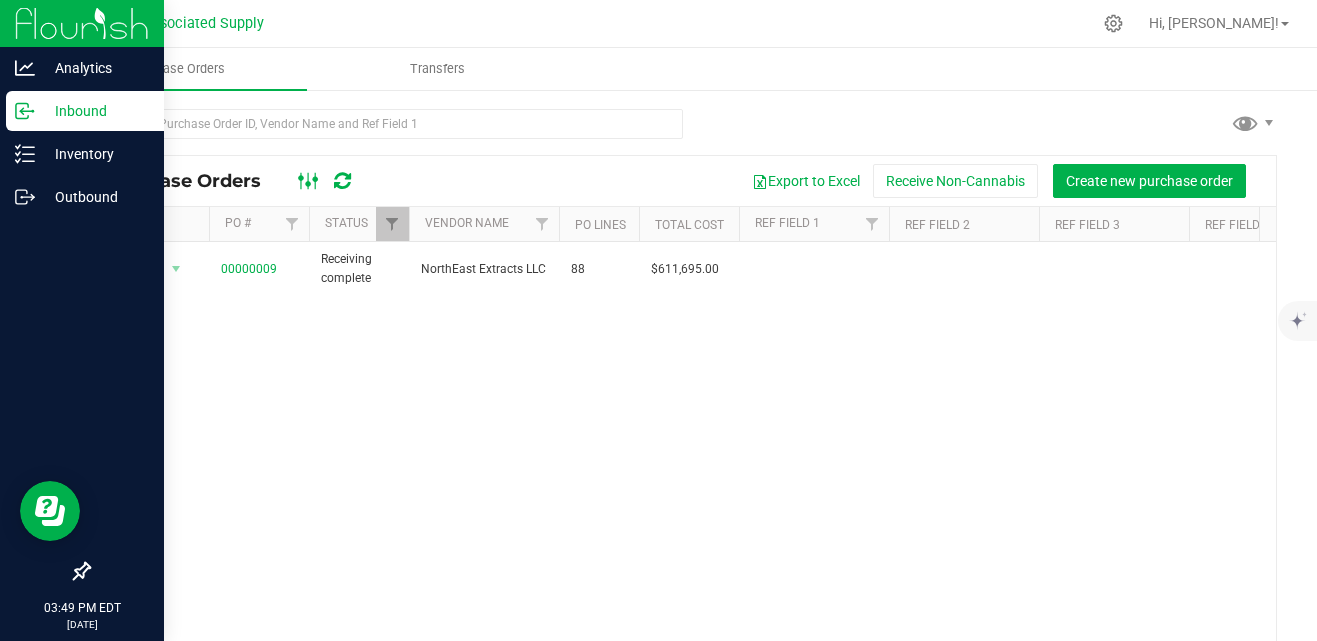 click 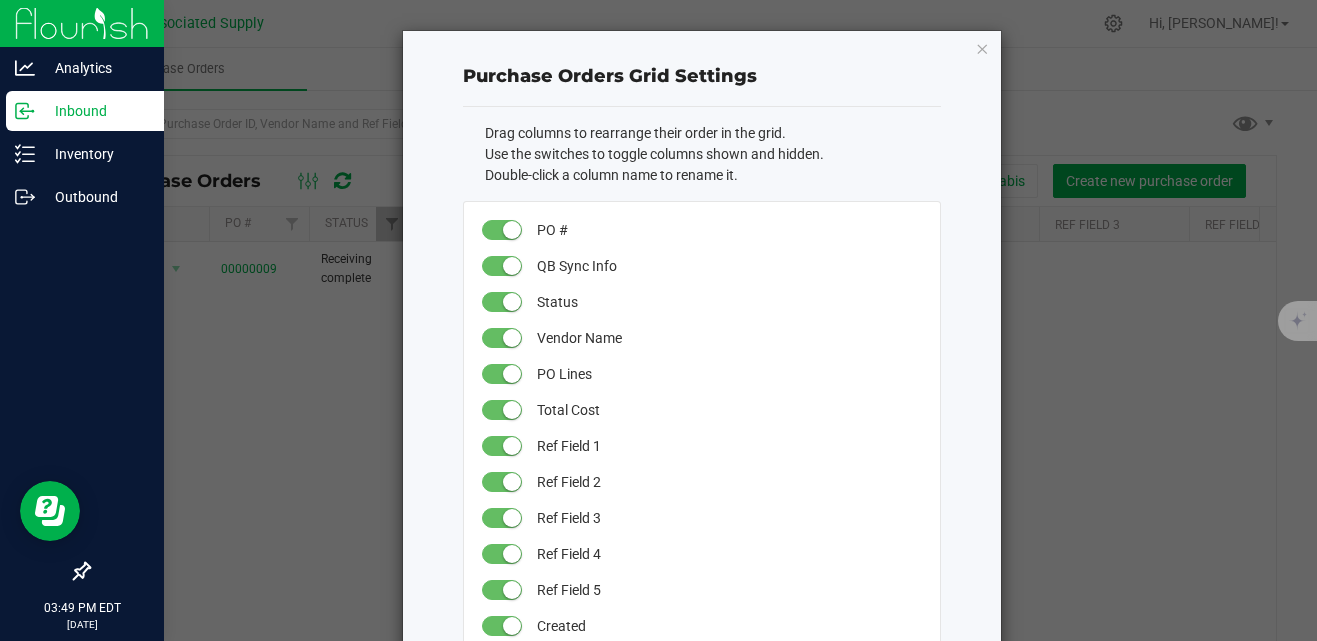 click on "Purchase Orders Grid Settings   Drag columns to rearrange their order in the grid.   Use the switches to toggle columns shown and hidden.   Double-click a column name to rename it.   PO #   QB Sync Info   Status   Vendor Name   PO Lines   Total Cost   Ref Field 1   Ref Field 2   Ref Field 3   Ref Field 4   Ref Field 5   Created   Updated   Receipt Timestamp   Last Updated By   Received By   Updated settings are saved for all facility users.   Cancel   Update" 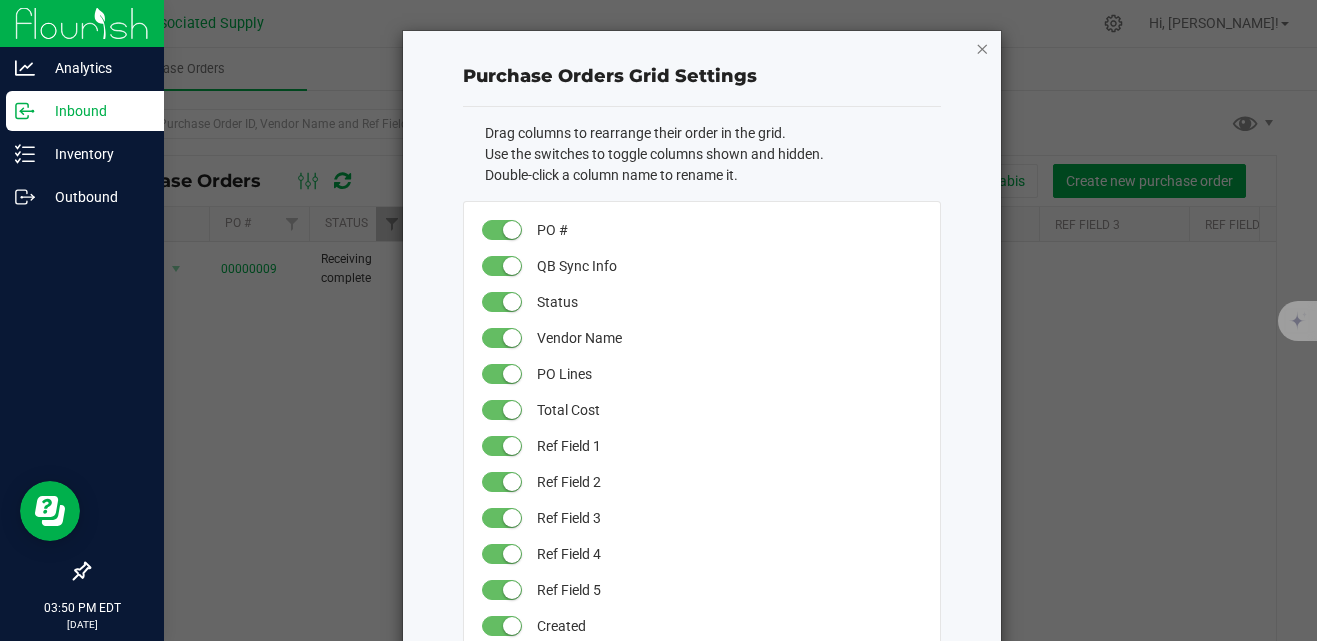 click 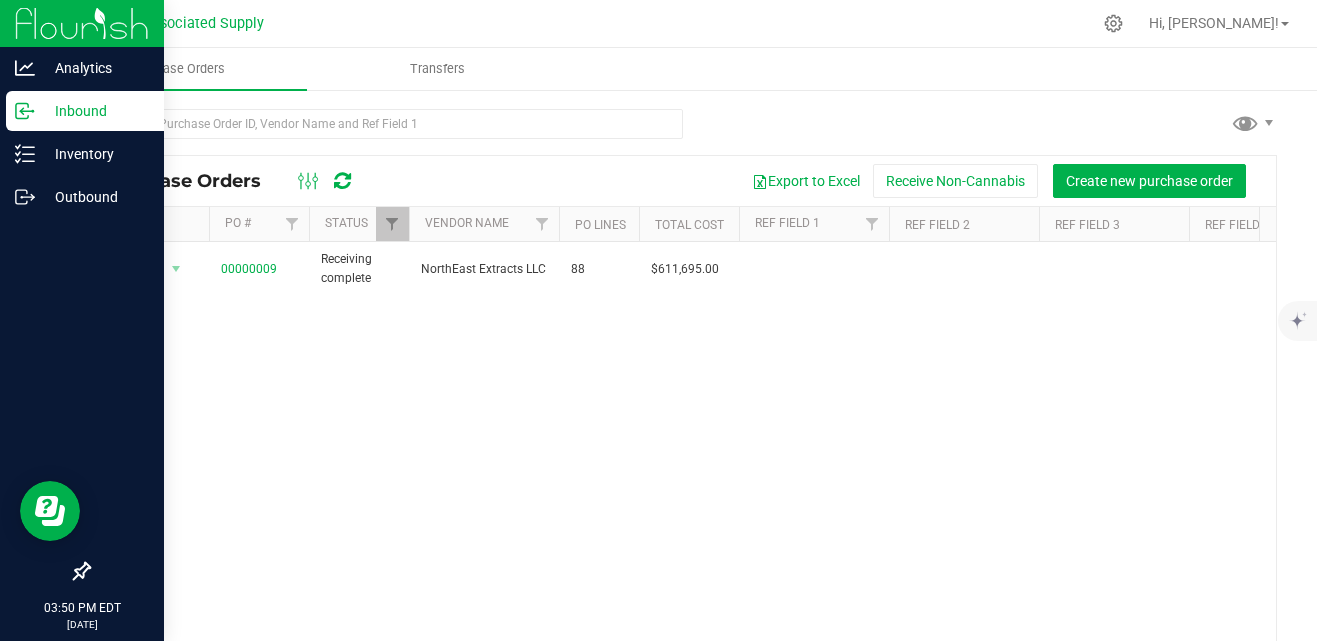 click at bounding box center (342, 181) 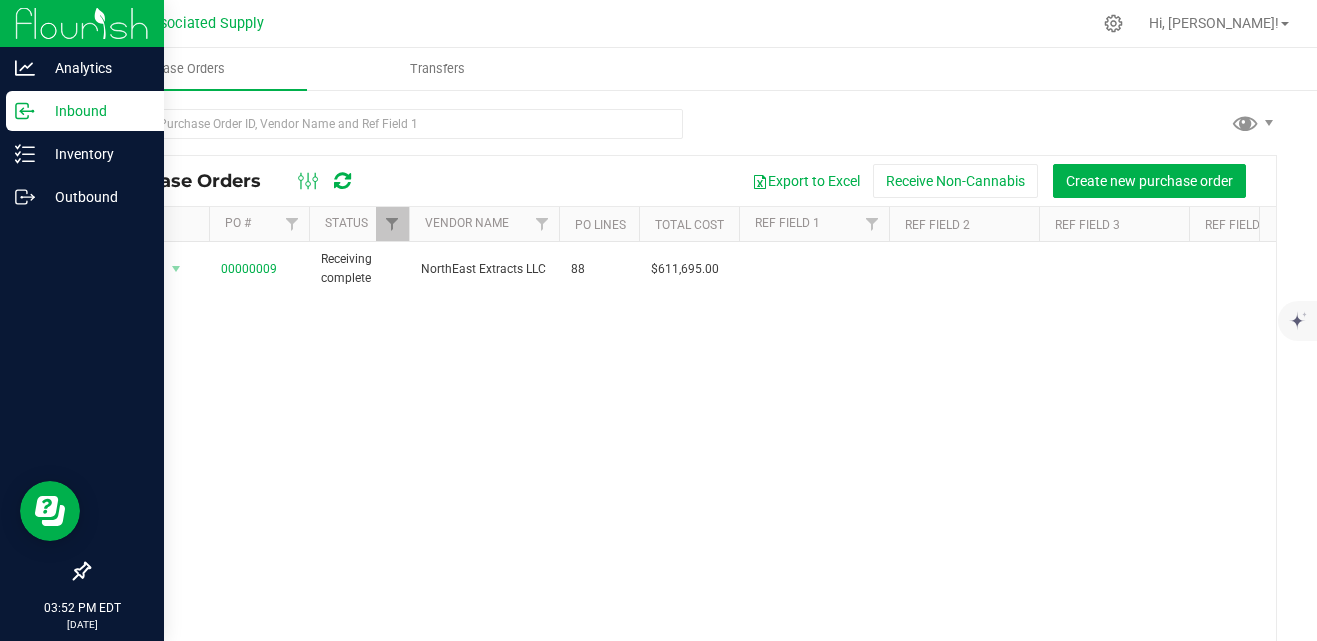 click 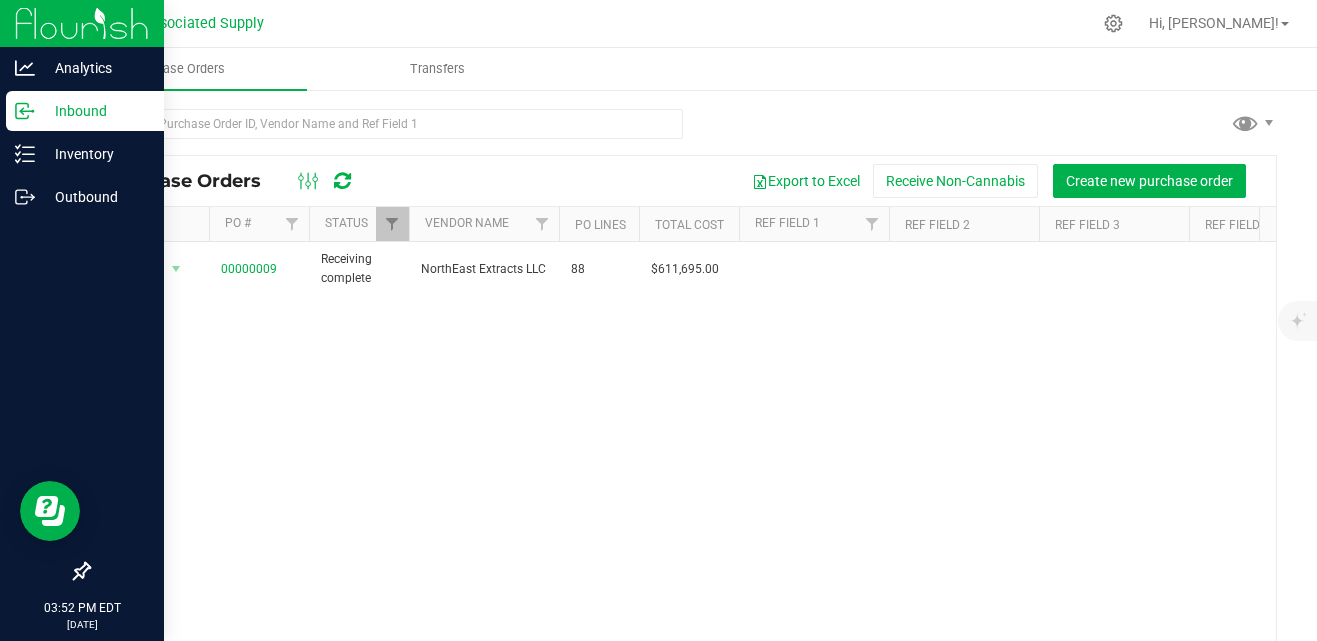 click 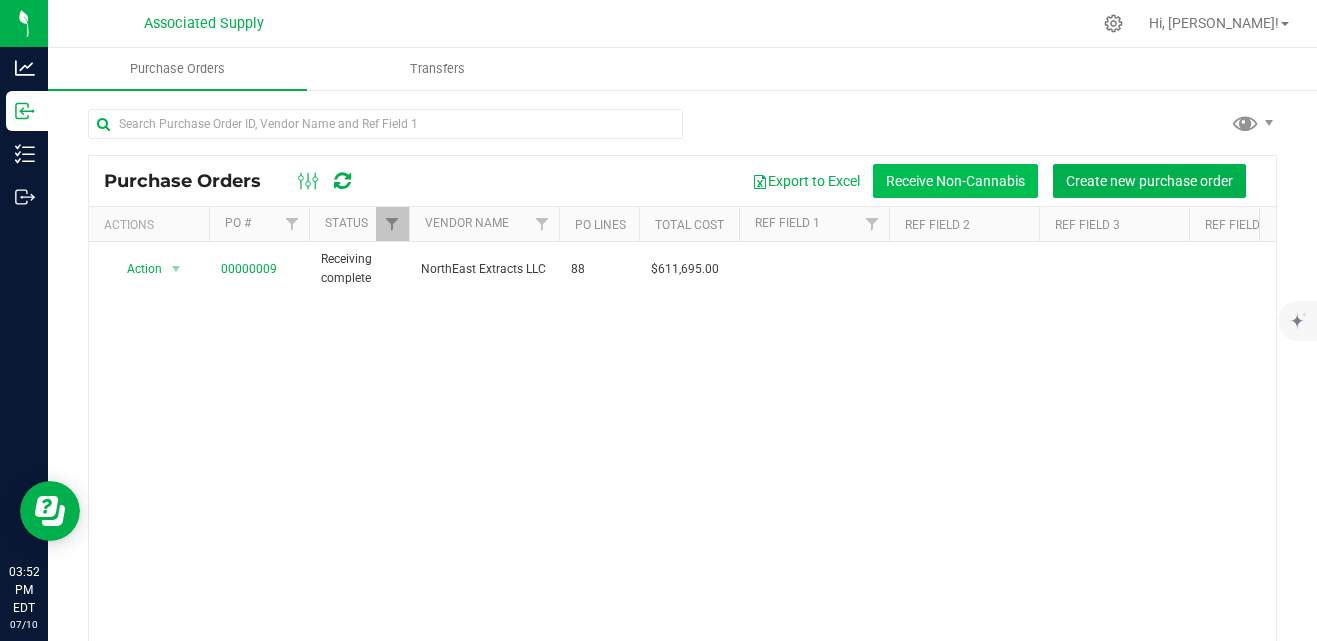 click on "Receive Non-Cannabis" at bounding box center (955, 181) 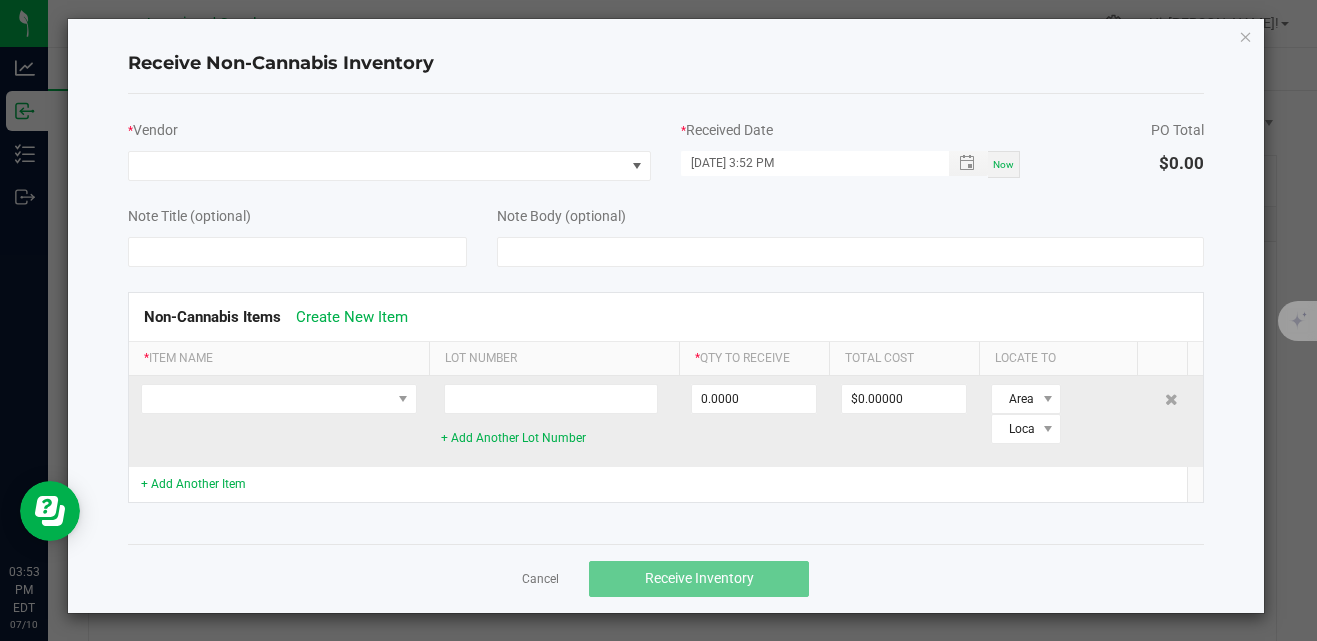 scroll, scrollTop: 15, scrollLeft: 0, axis: vertical 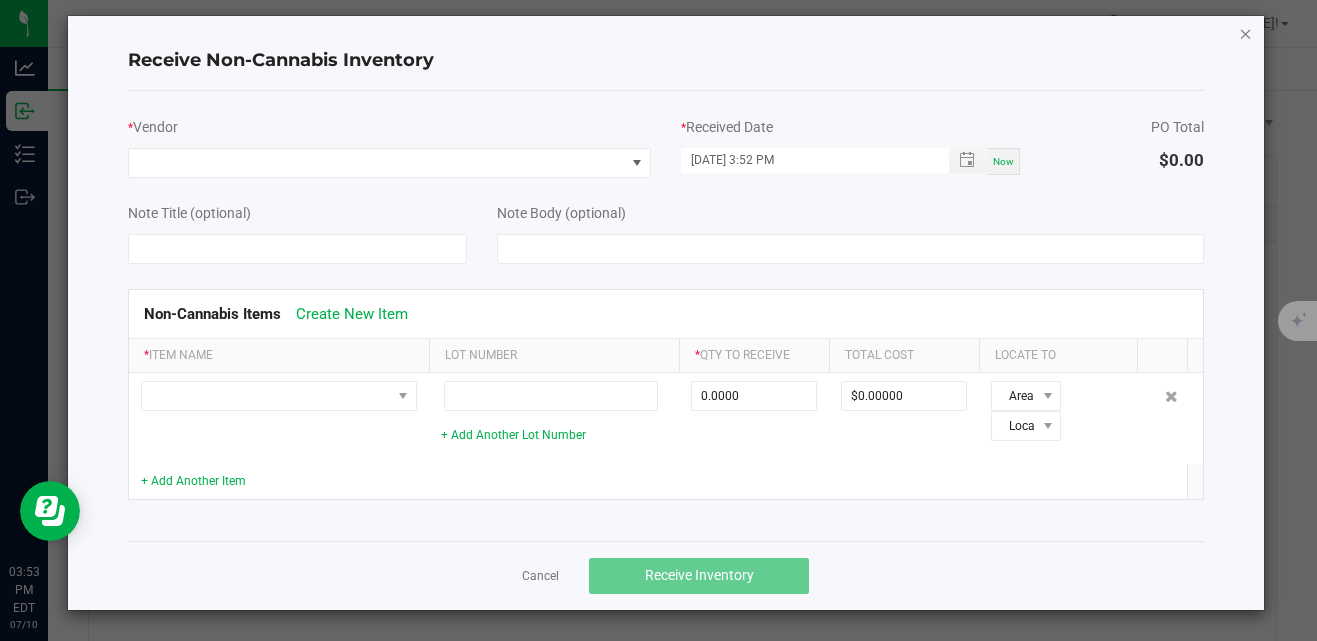 click 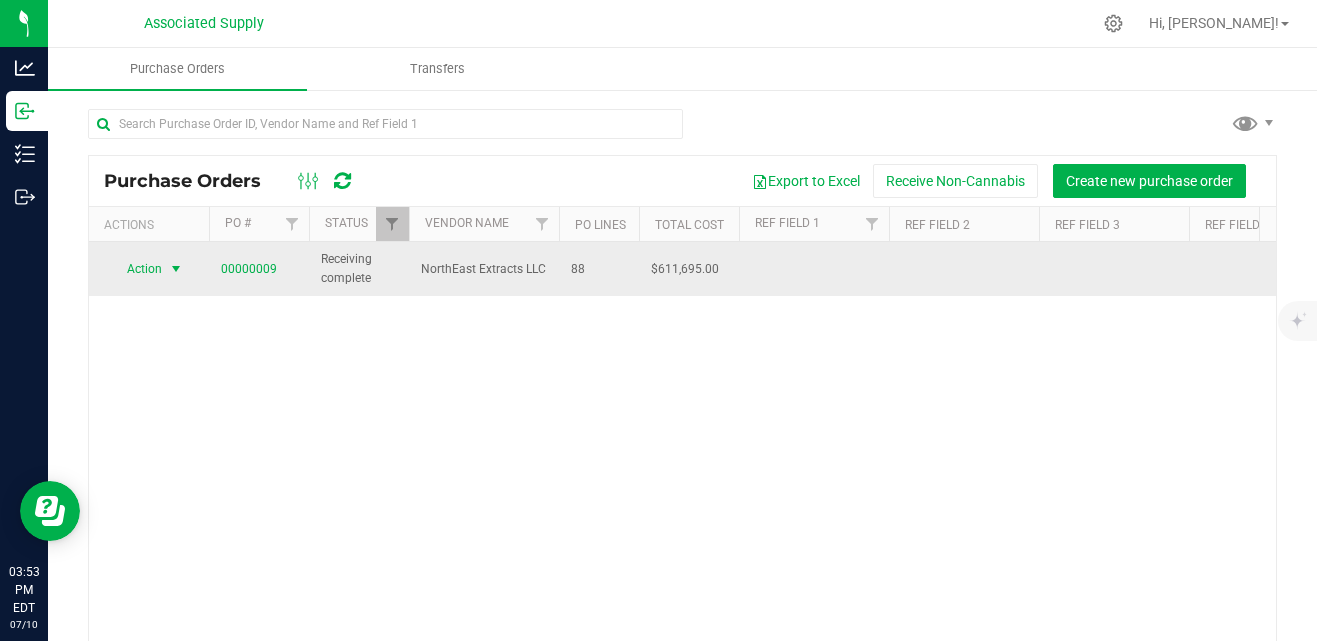 click at bounding box center [176, 269] 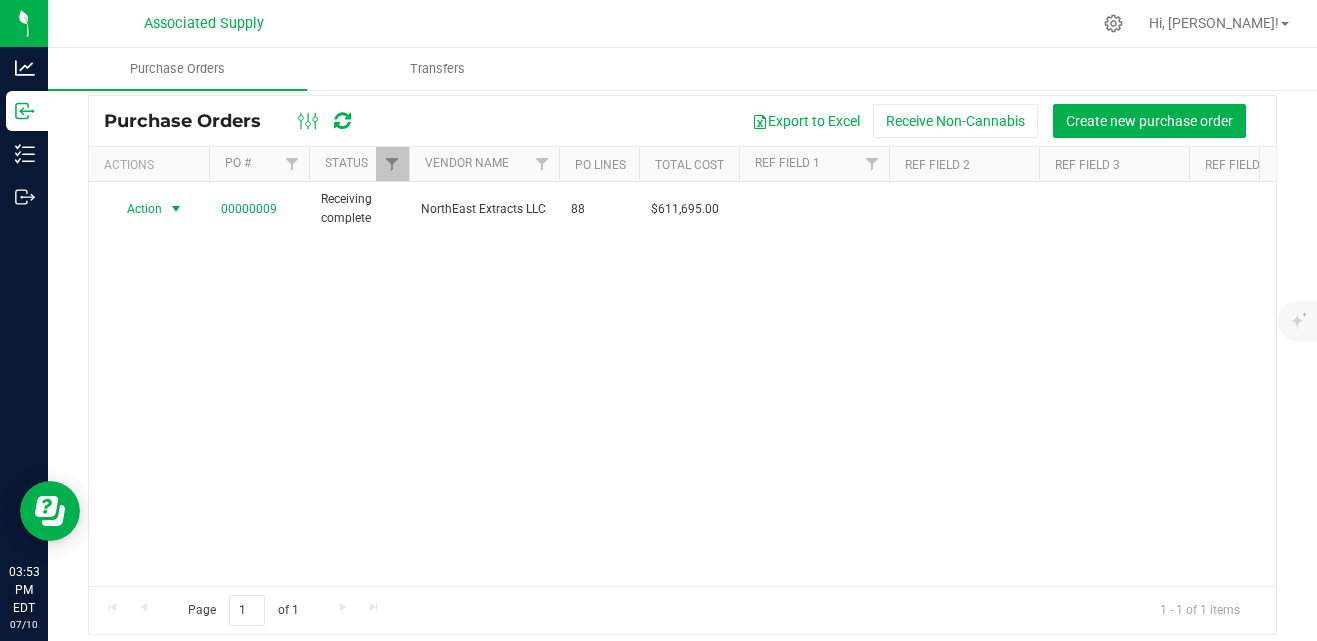 scroll, scrollTop: 74, scrollLeft: 0, axis: vertical 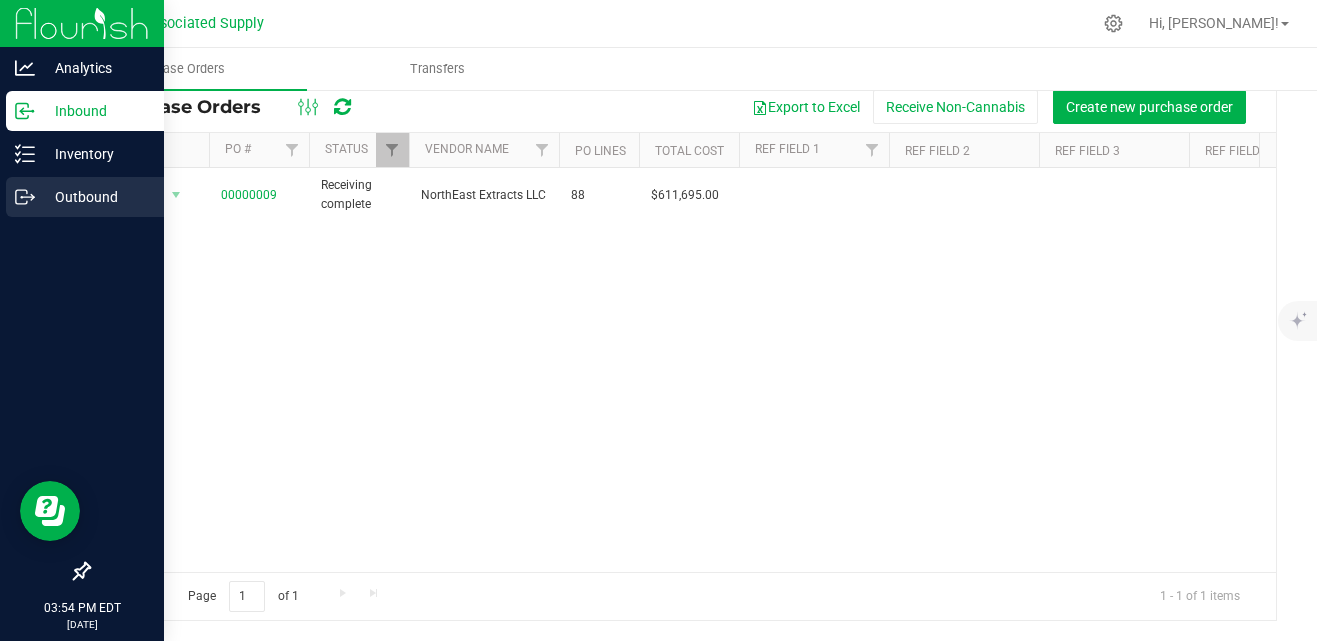 click on "Outbound" at bounding box center [95, 197] 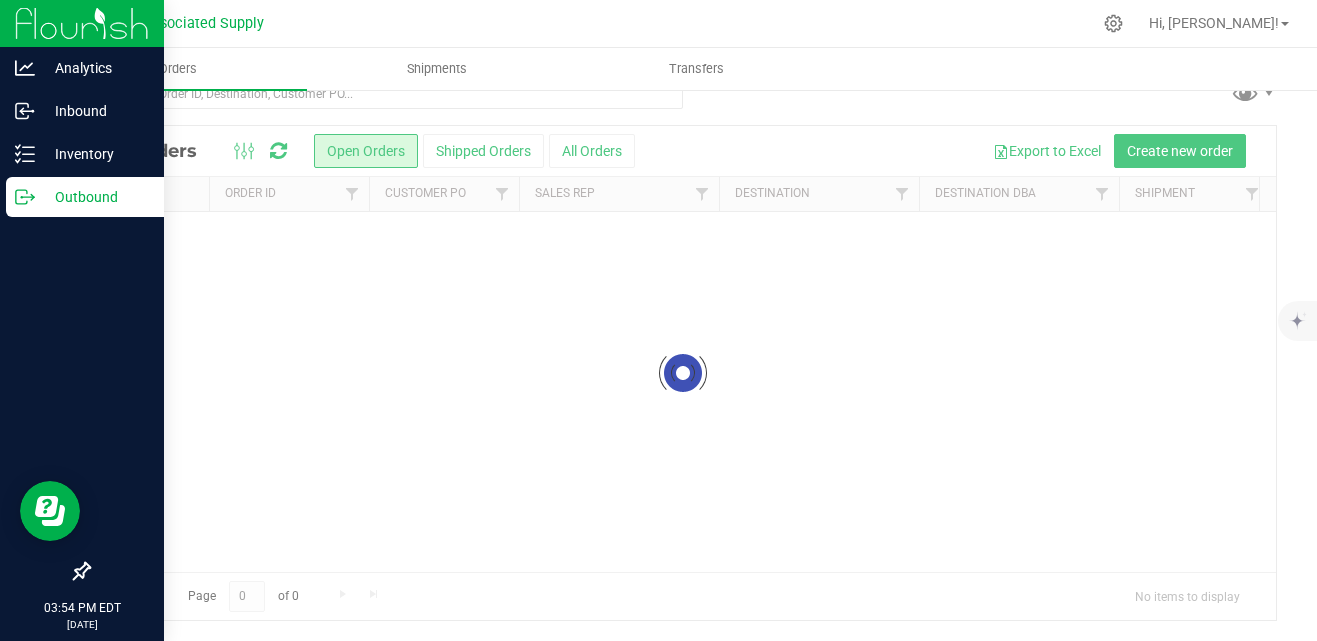 scroll, scrollTop: 0, scrollLeft: 0, axis: both 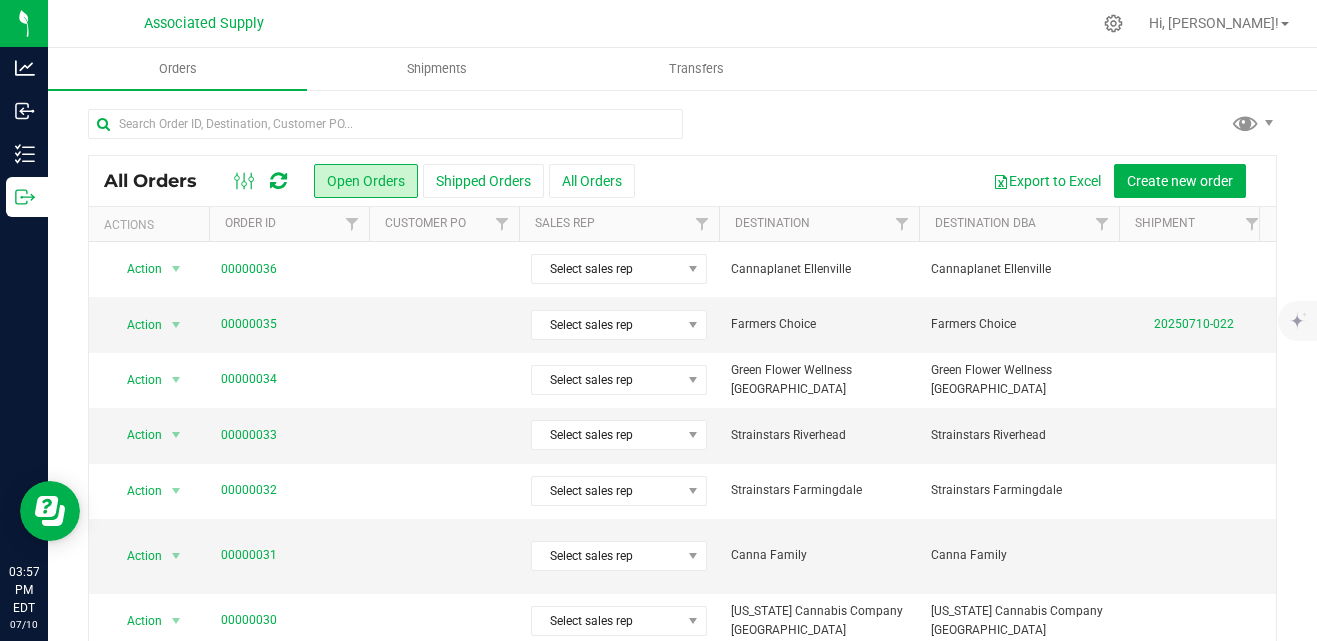click on "Destination" at bounding box center (819, 224) 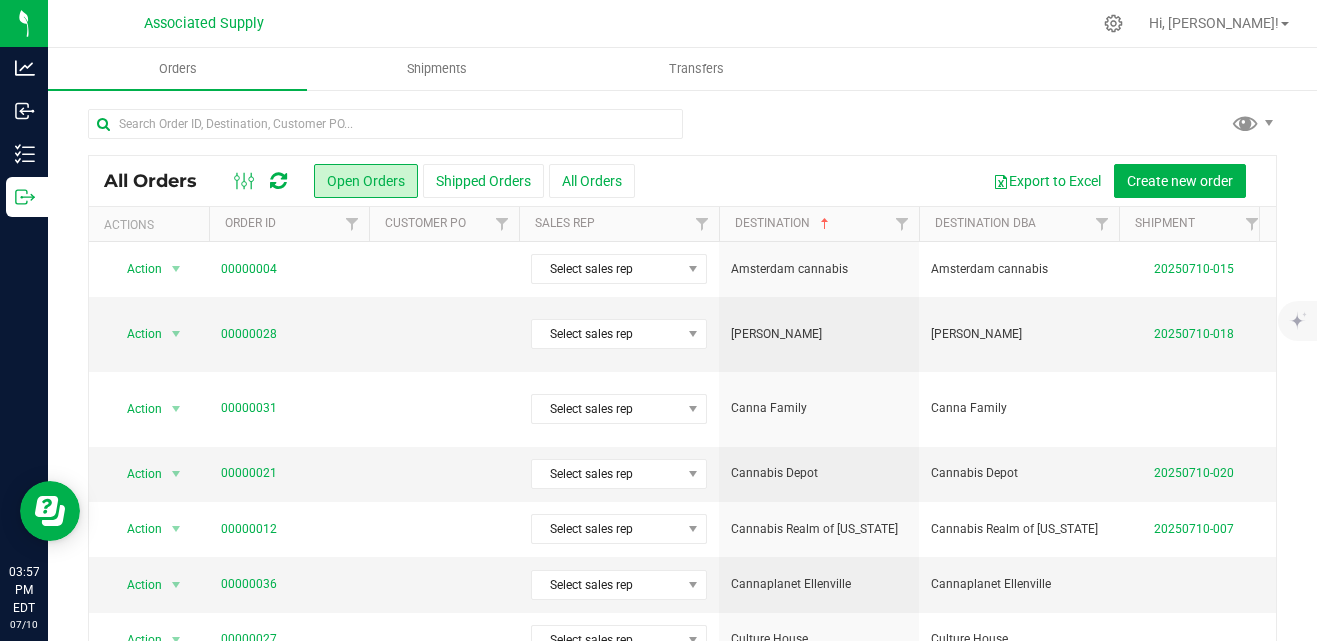 click on "Destination DBA" at bounding box center [1019, 224] 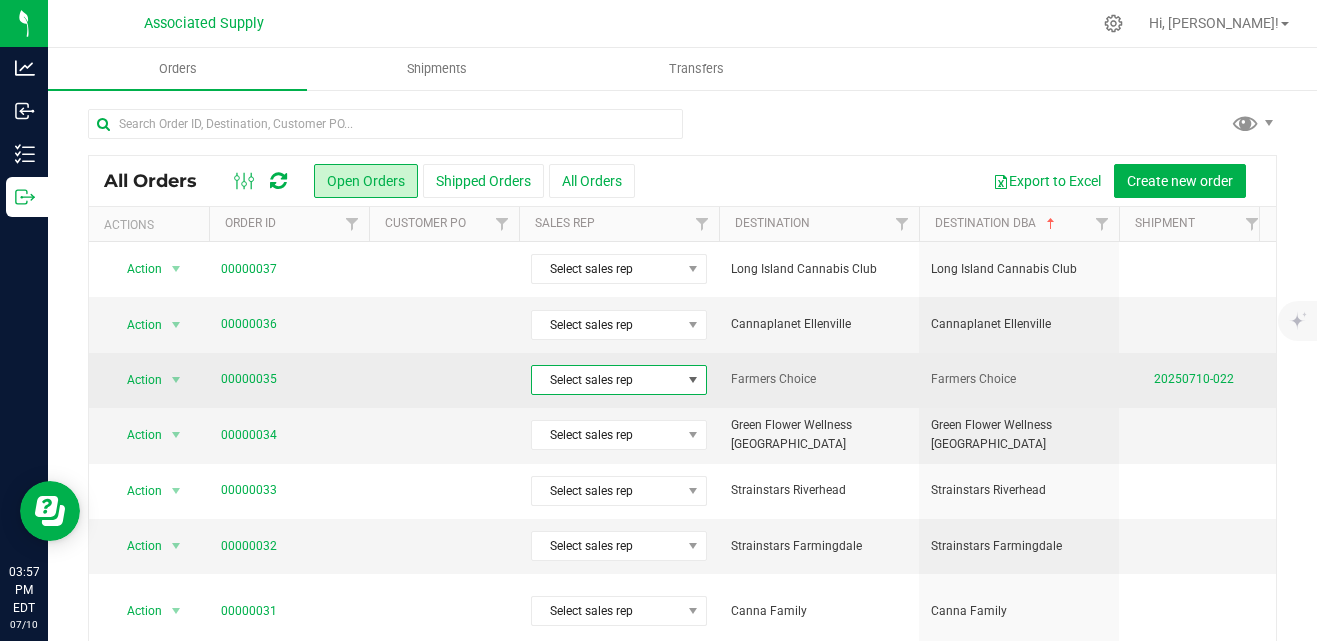 click at bounding box center (693, 380) 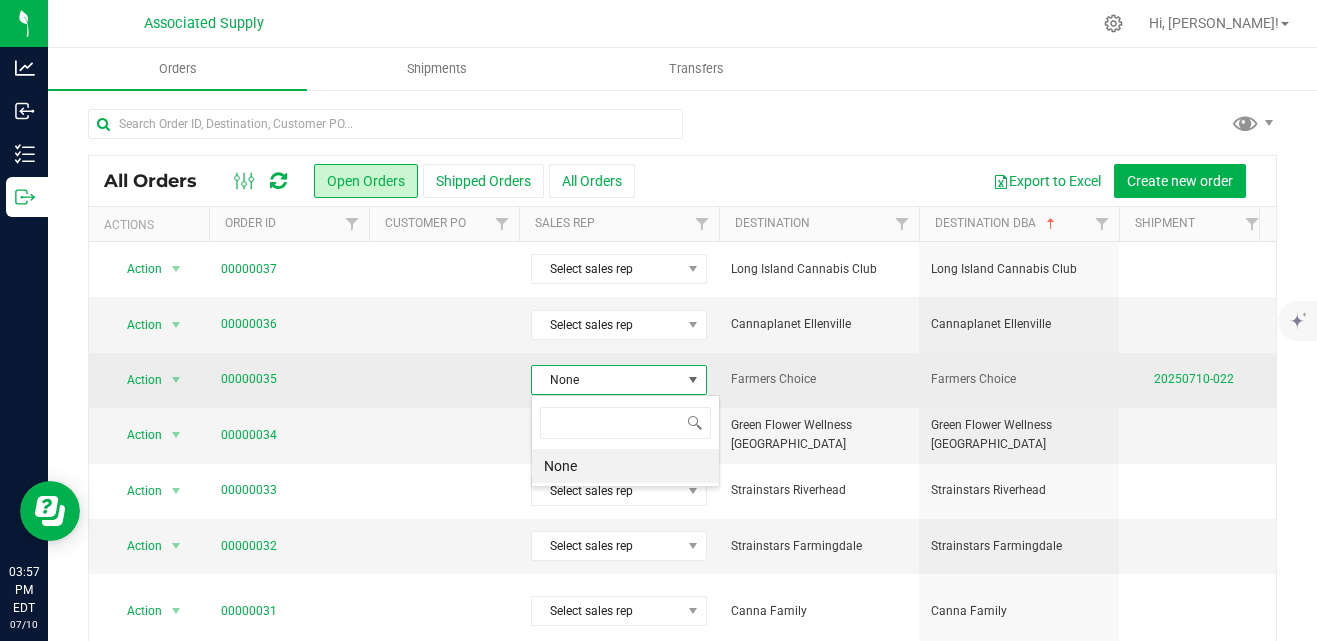 scroll, scrollTop: 99970, scrollLeft: 99824, axis: both 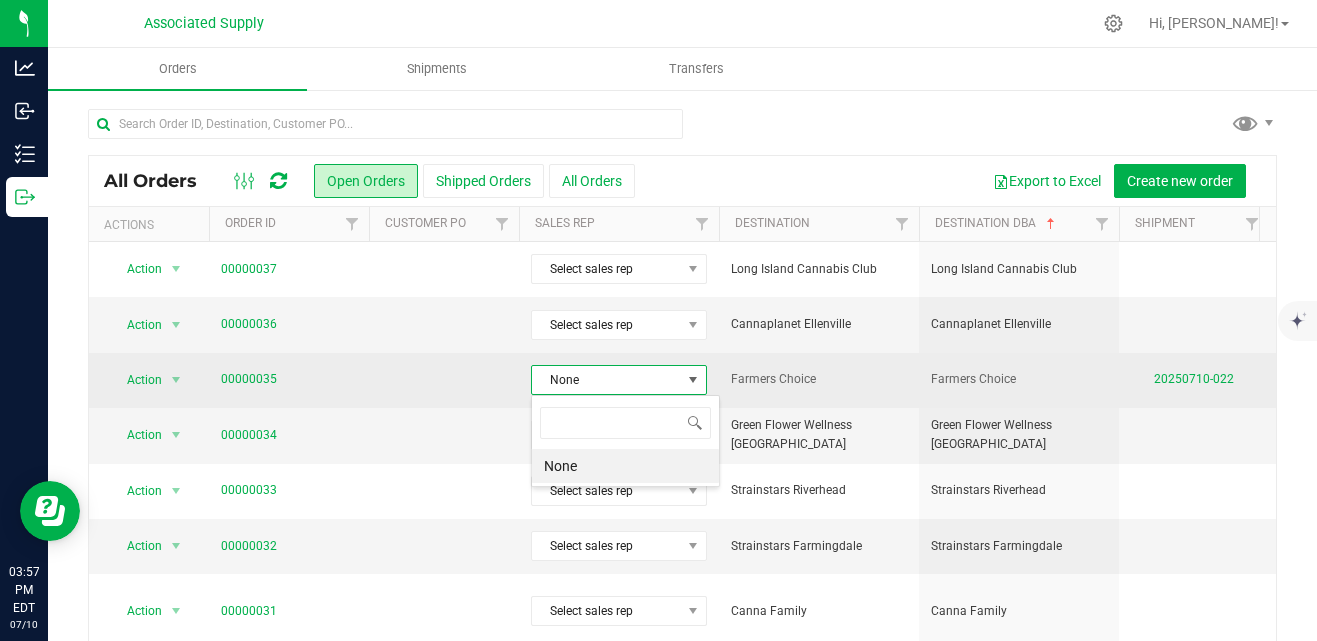 click at bounding box center (693, 380) 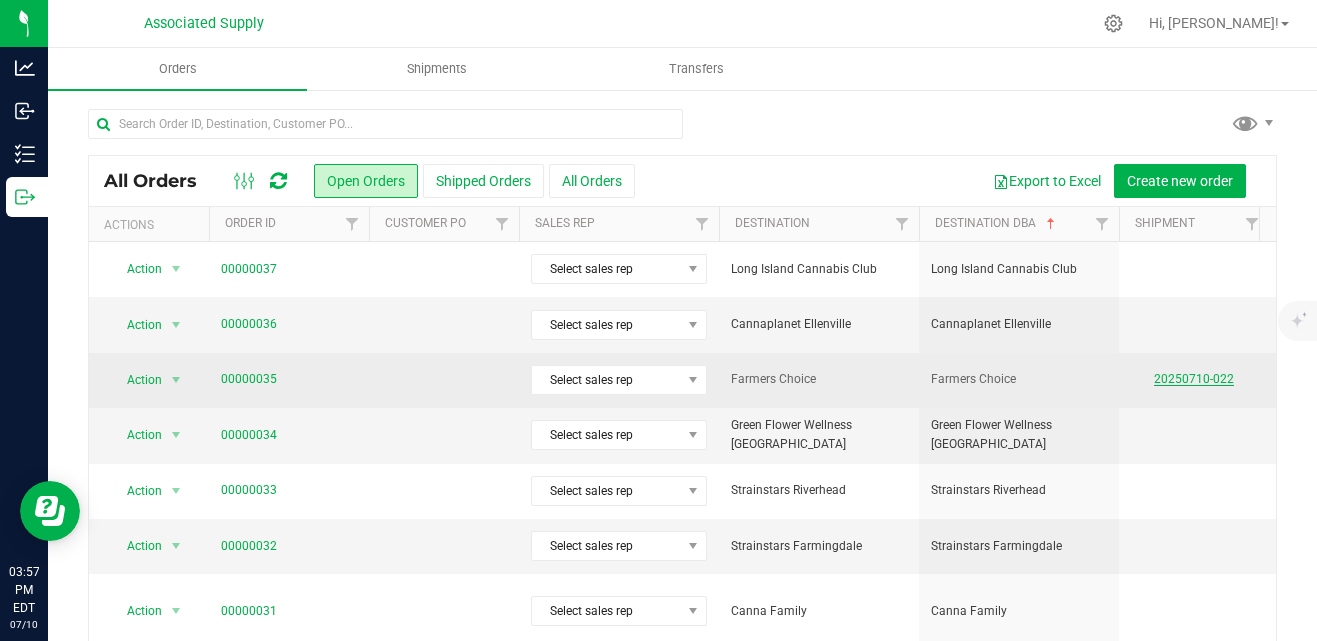 click on "20250710-022" at bounding box center [1194, 379] 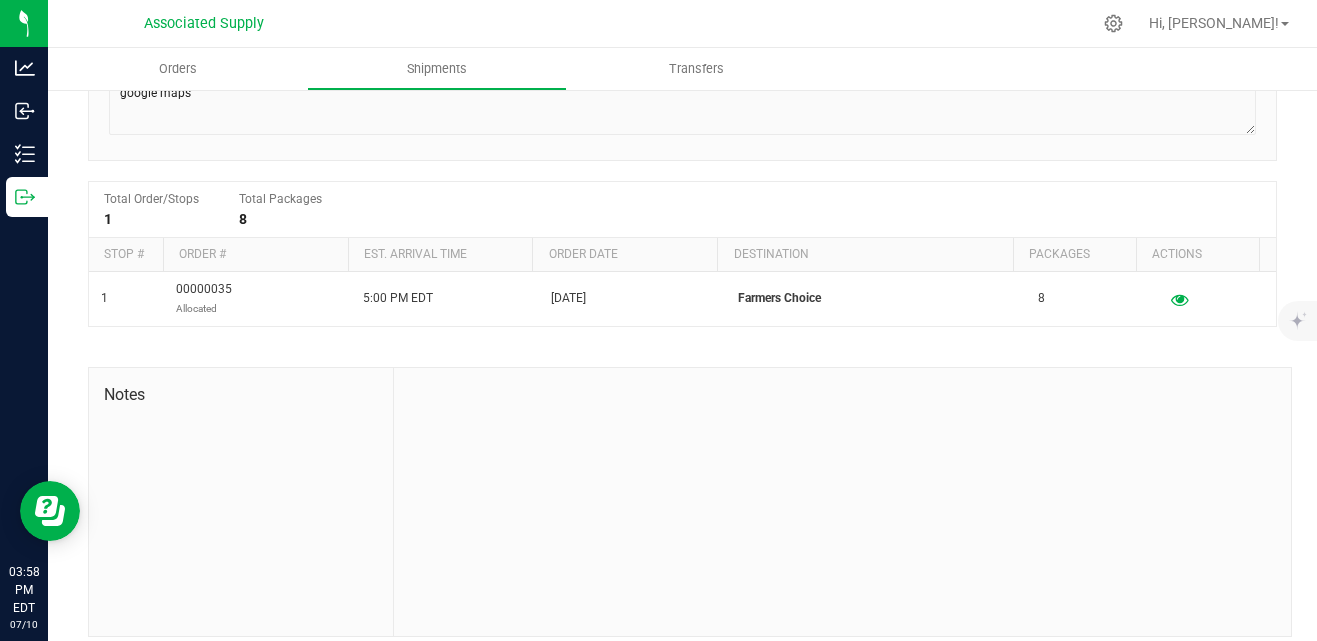 scroll, scrollTop: 0, scrollLeft: 0, axis: both 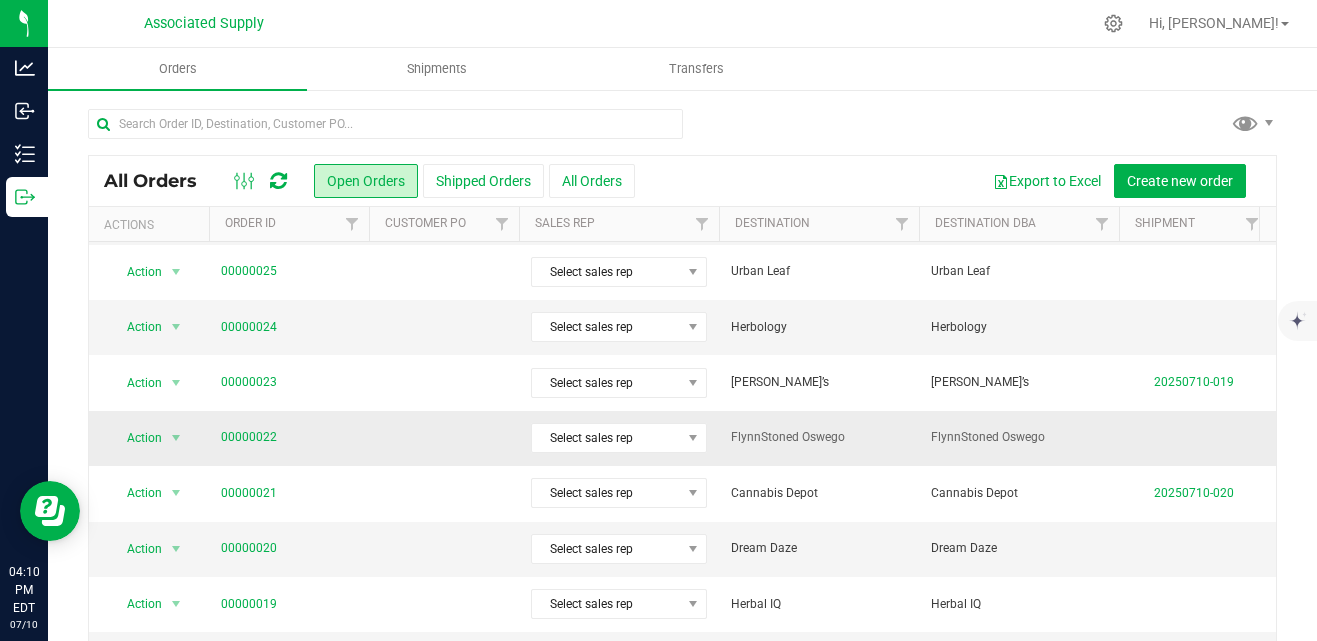 click on "00000022" at bounding box center (289, 437) 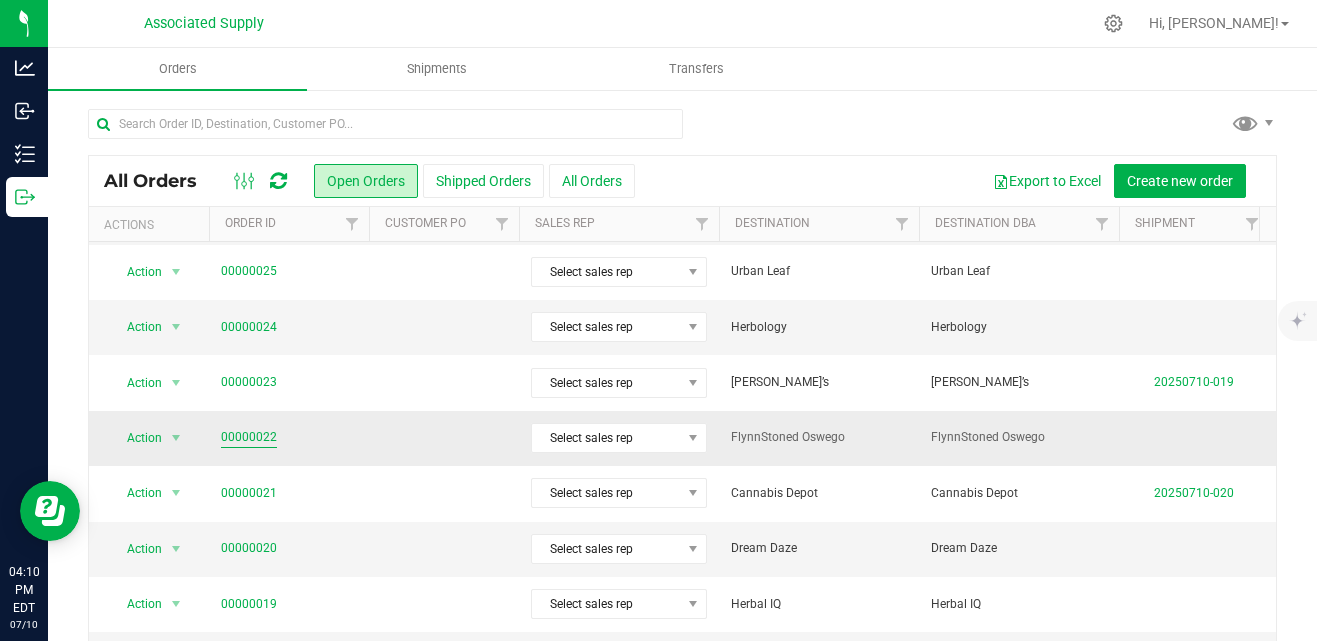 click on "00000022" at bounding box center [249, 437] 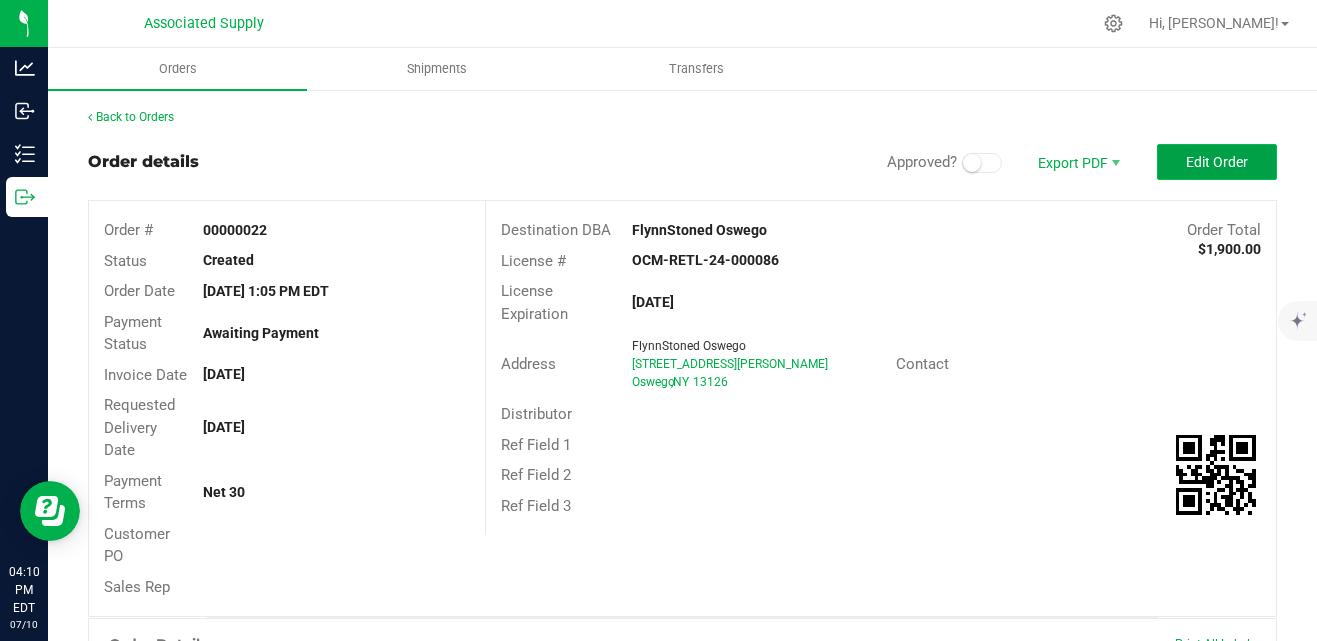 click on "Edit Order" at bounding box center [1217, 162] 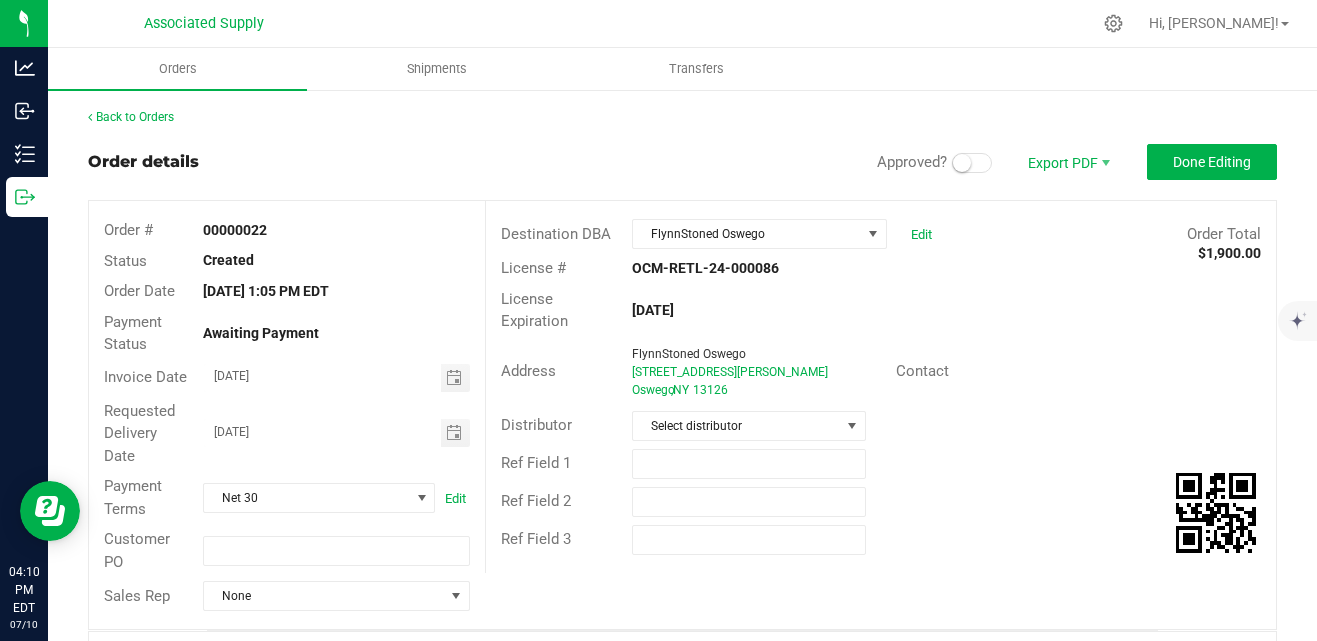 click at bounding box center (972, 163) 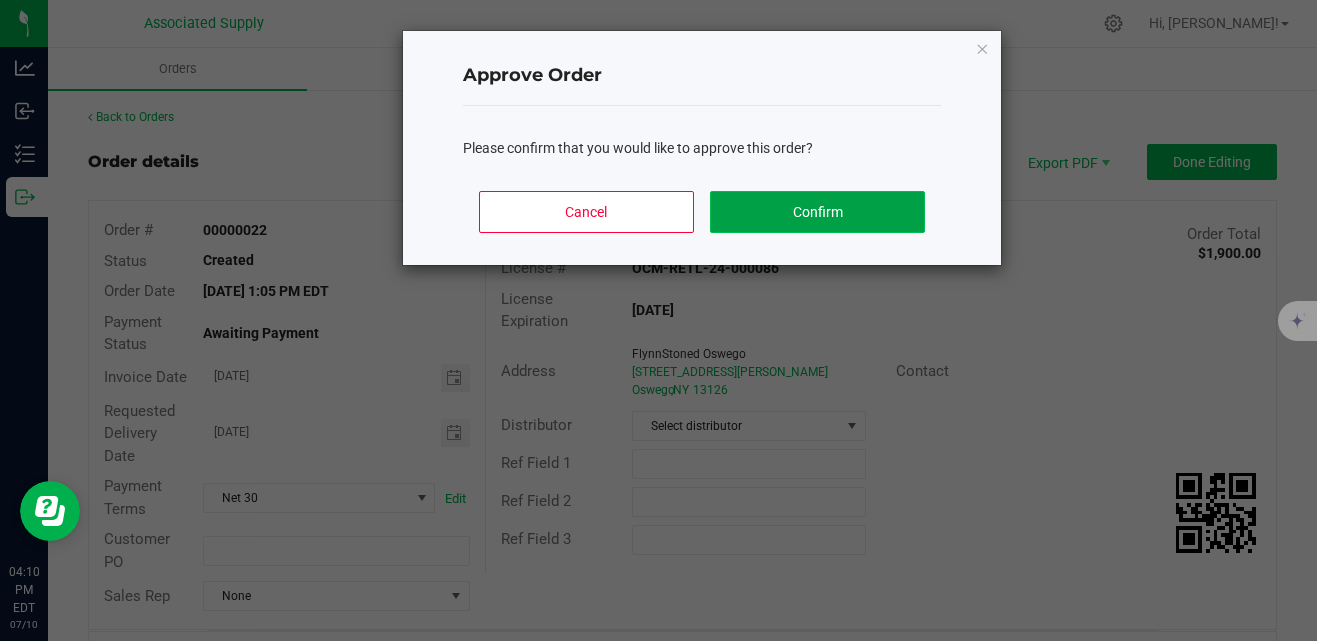 click on "Confirm" 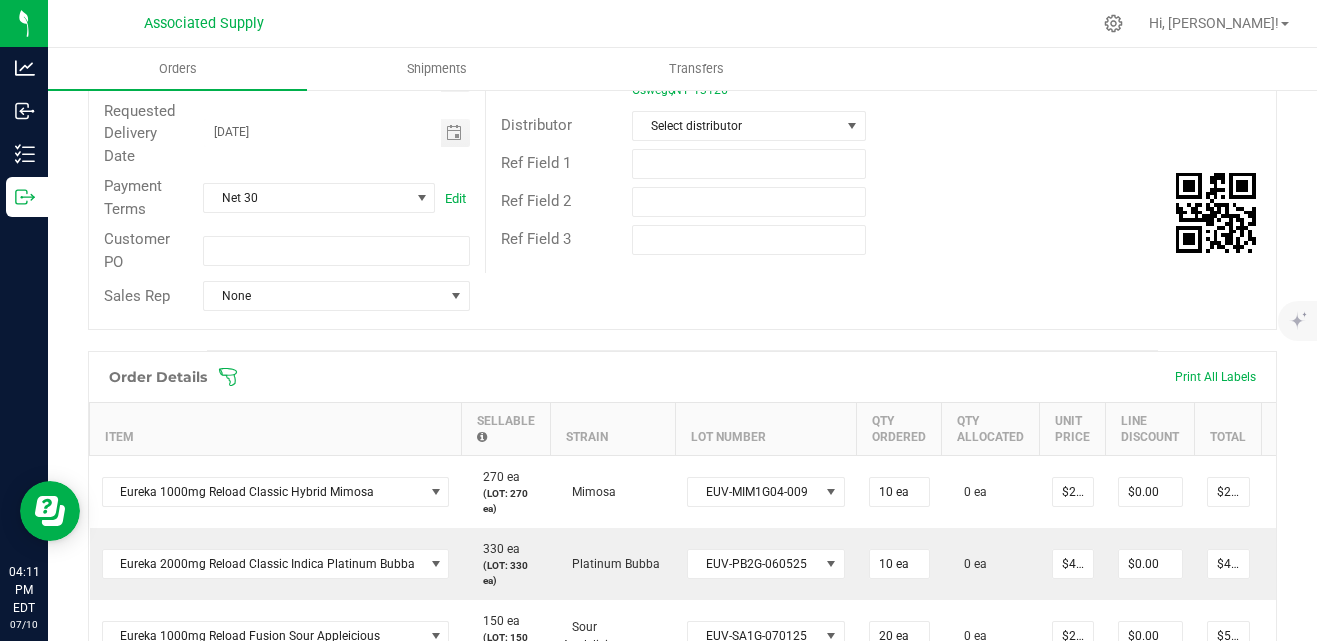 scroll, scrollTop: 400, scrollLeft: 0, axis: vertical 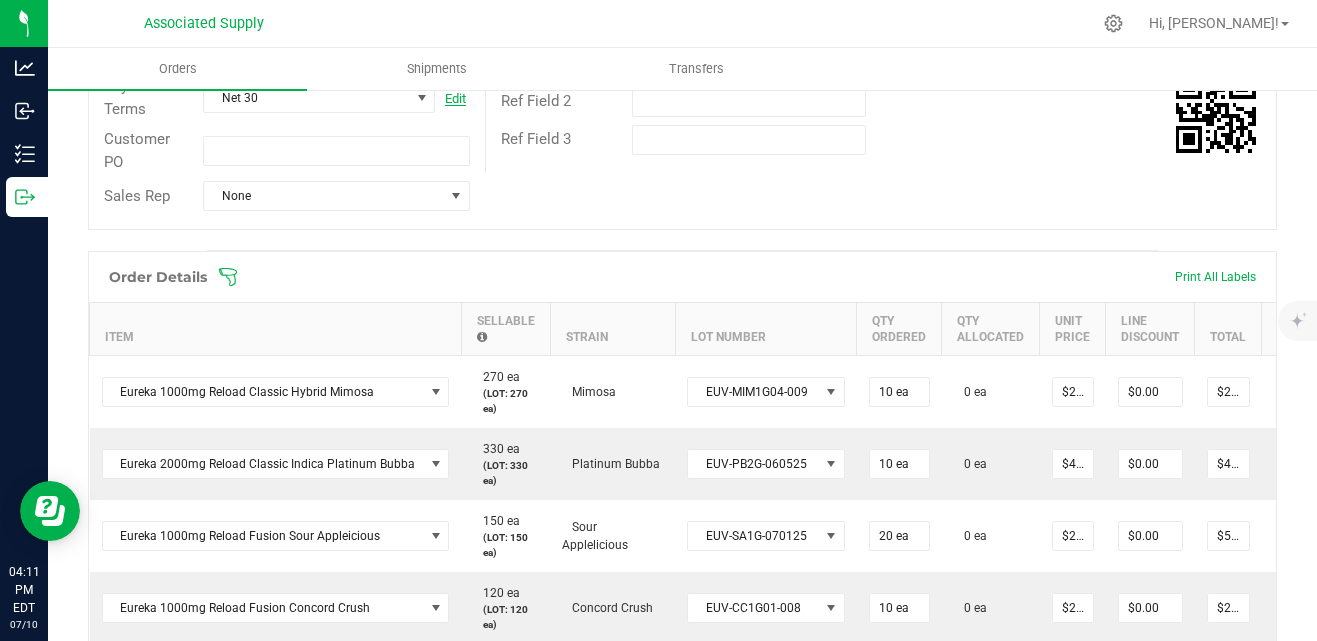 click on "Edit" at bounding box center (455, 98) 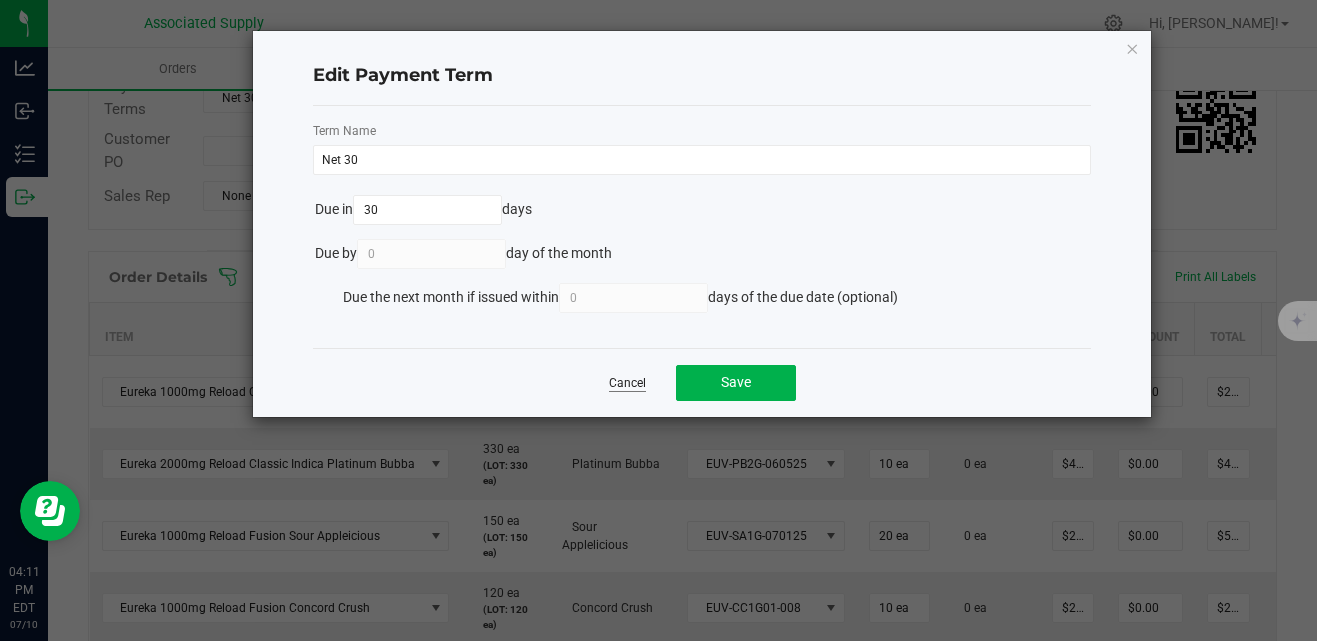 click on "Cancel" 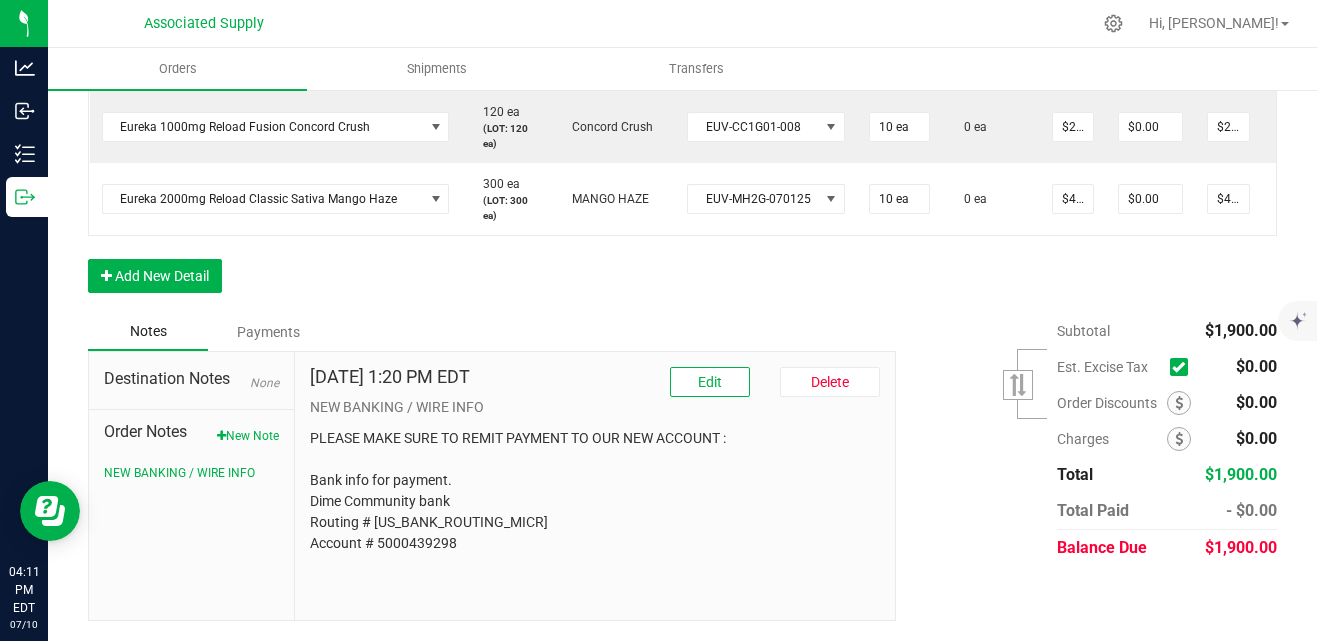 scroll, scrollTop: 898, scrollLeft: 0, axis: vertical 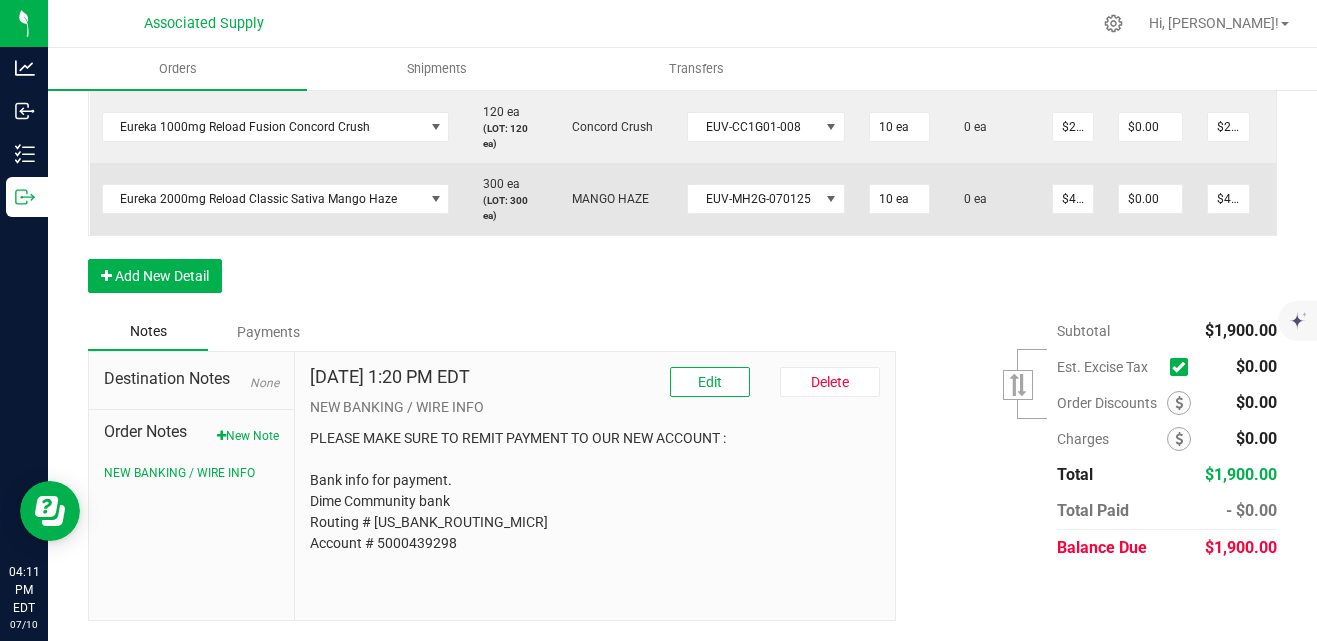 click on "$0.00" at bounding box center (1150, 199) 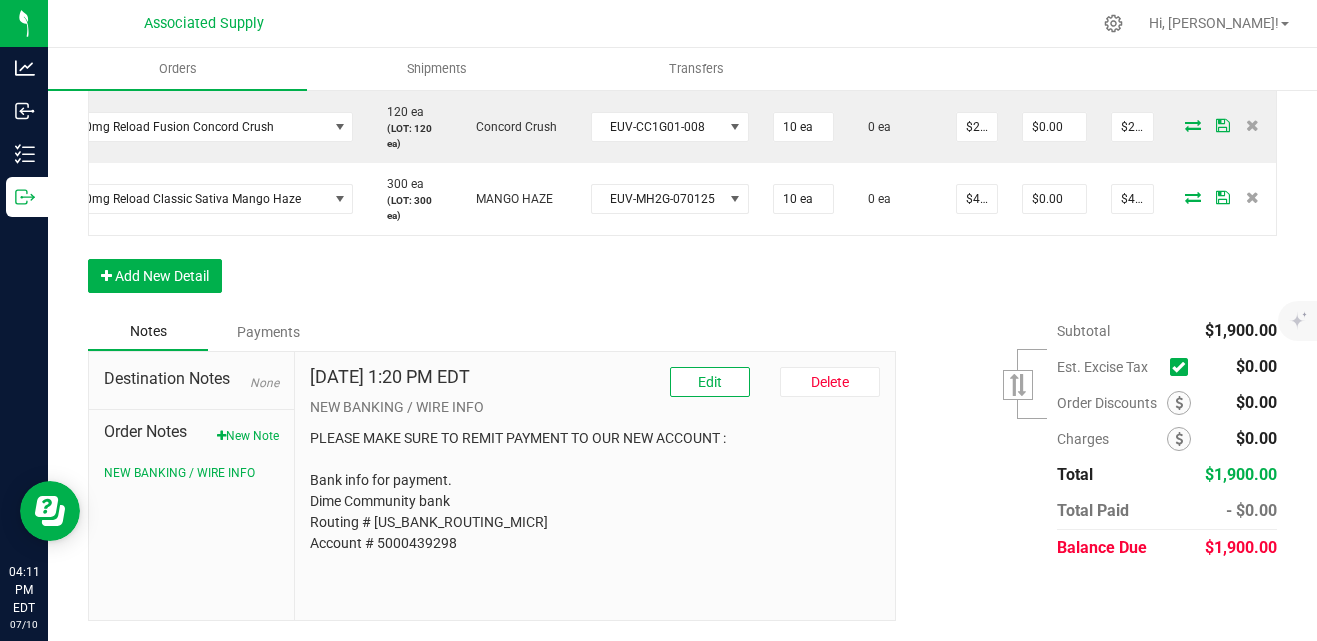 scroll, scrollTop: 0, scrollLeft: 109, axis: horizontal 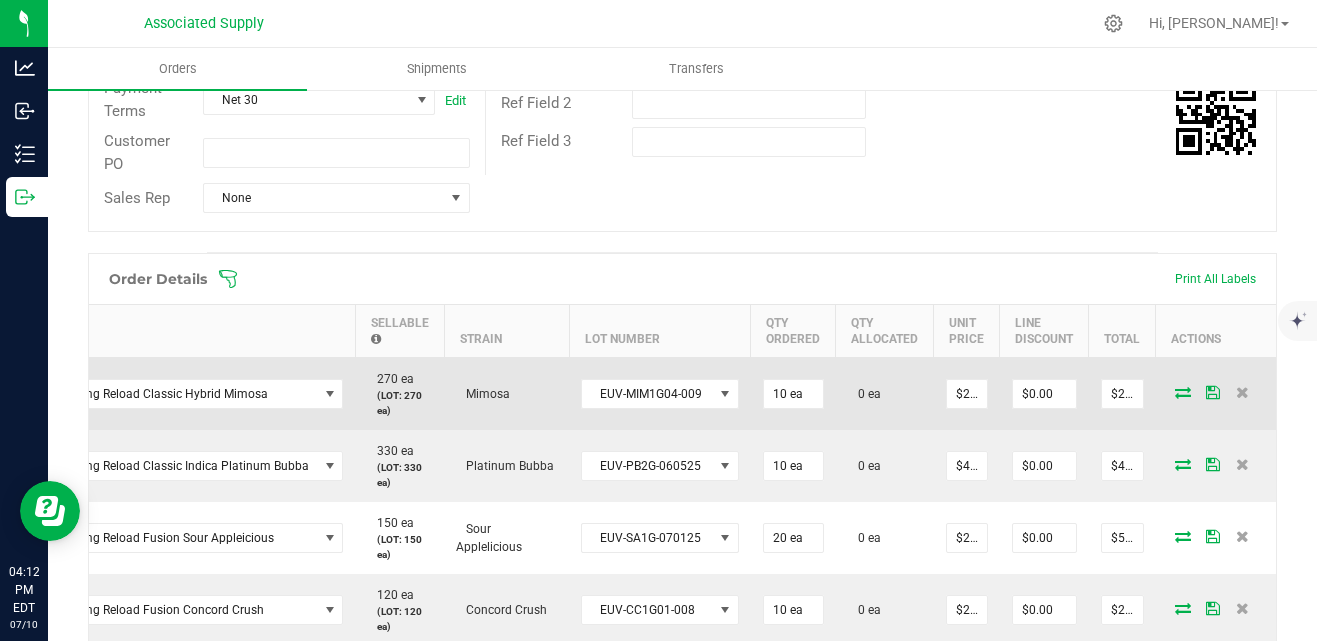 click at bounding box center [1183, 392] 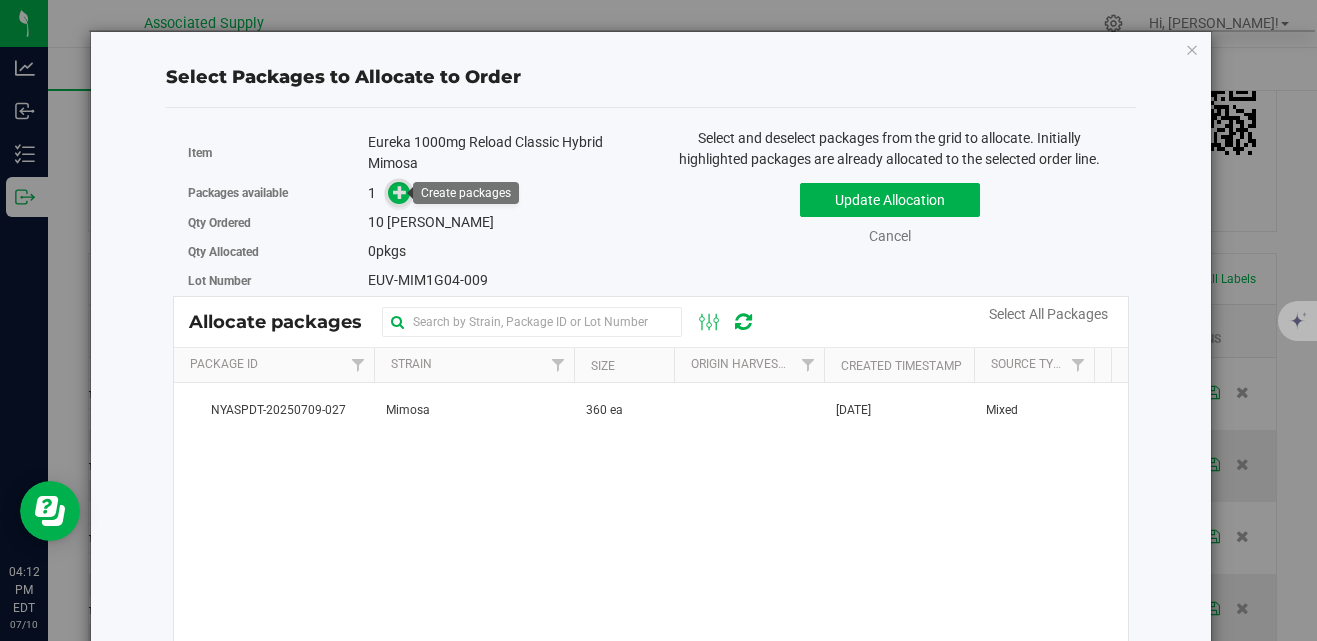 click at bounding box center (400, 192) 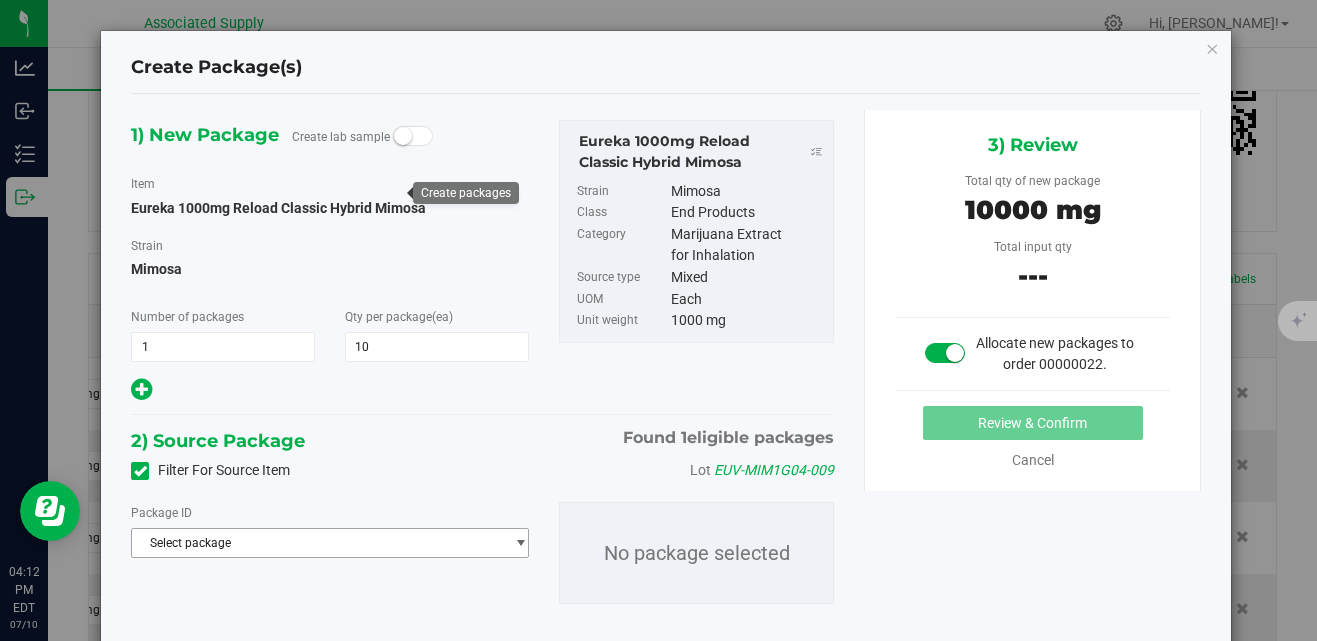 type on "10" 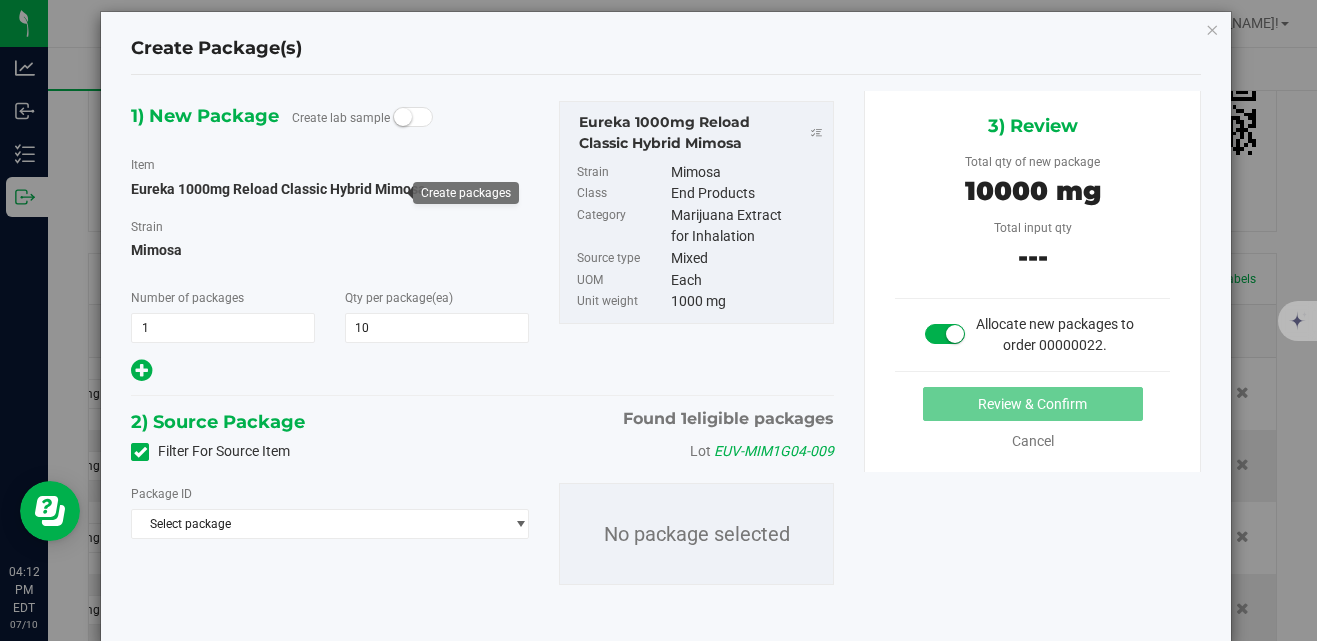 scroll, scrollTop: 52, scrollLeft: 0, axis: vertical 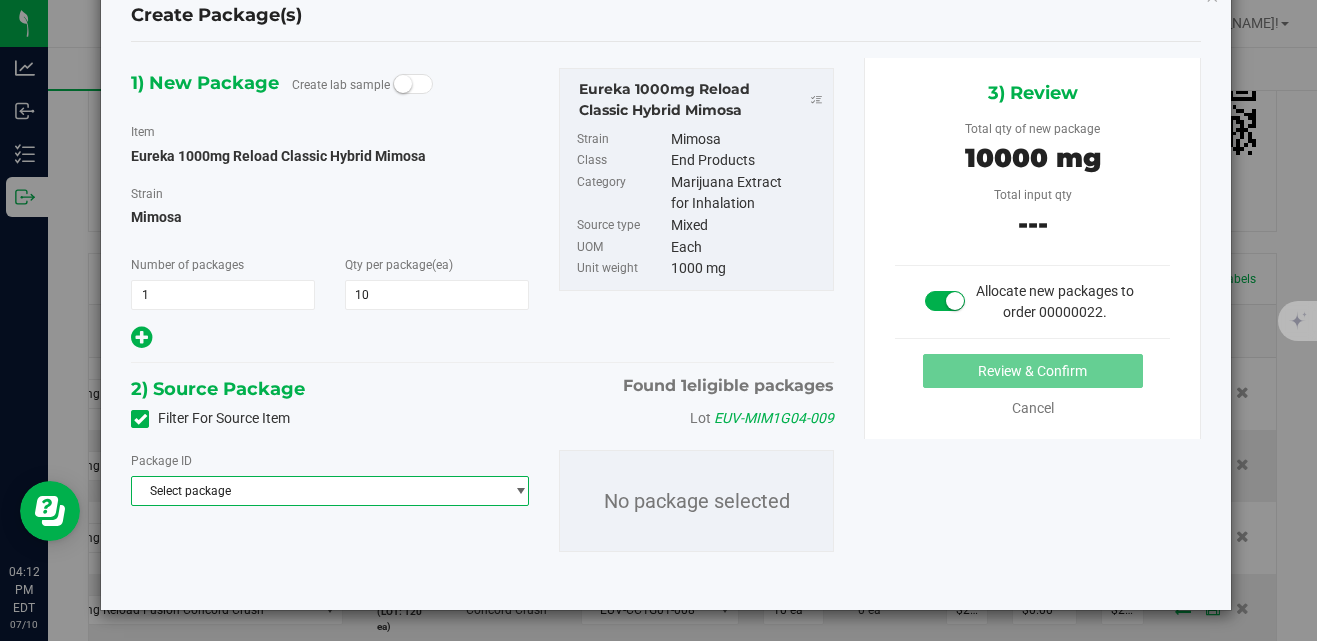 click on "Select package" at bounding box center (317, 491) 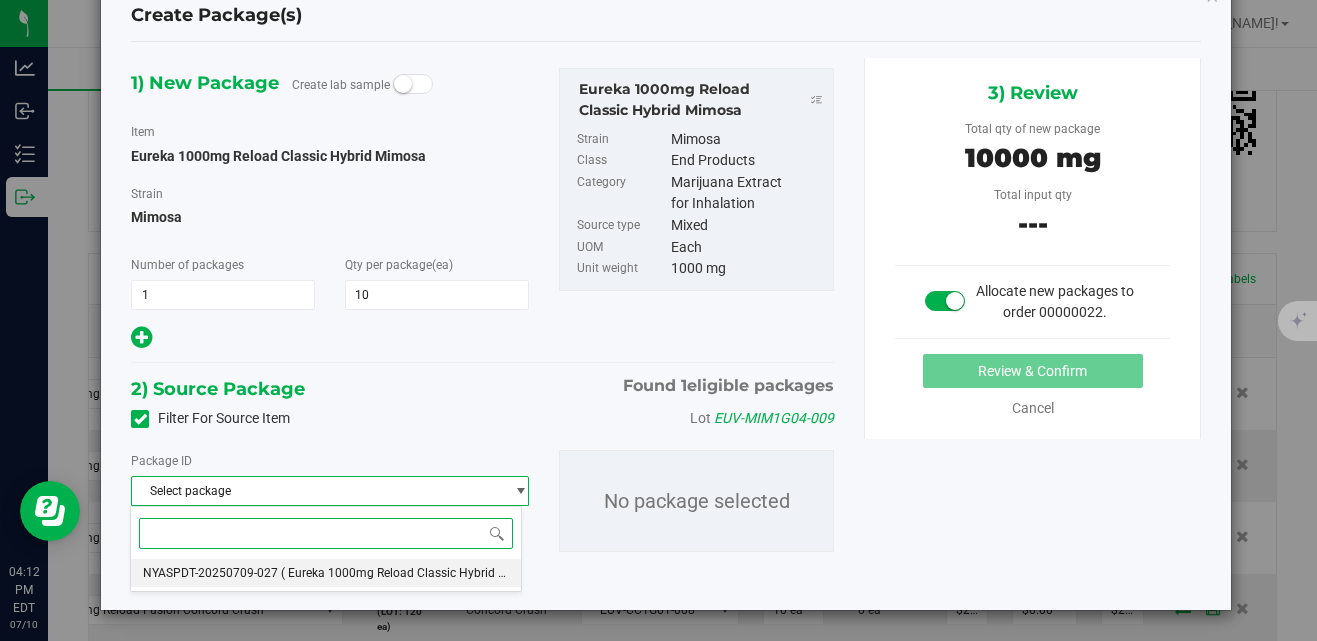click on "NYASPDT-20250709-027" at bounding box center [210, 573] 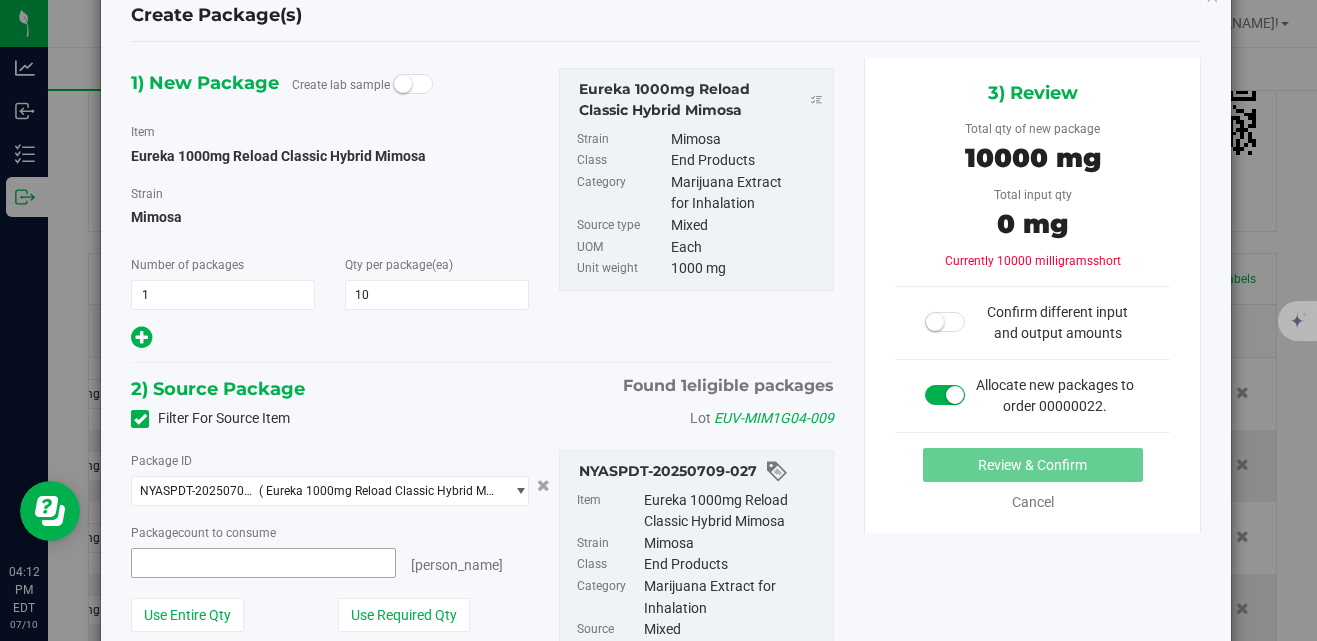 click at bounding box center (263, 563) 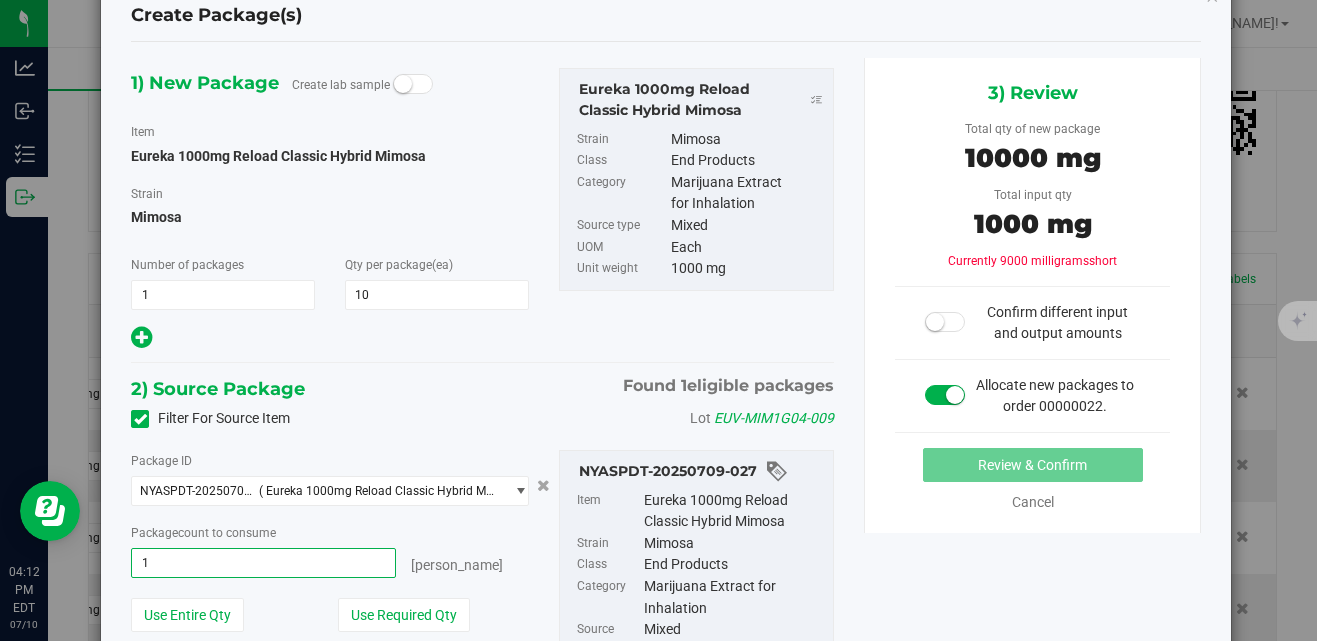 type on "10" 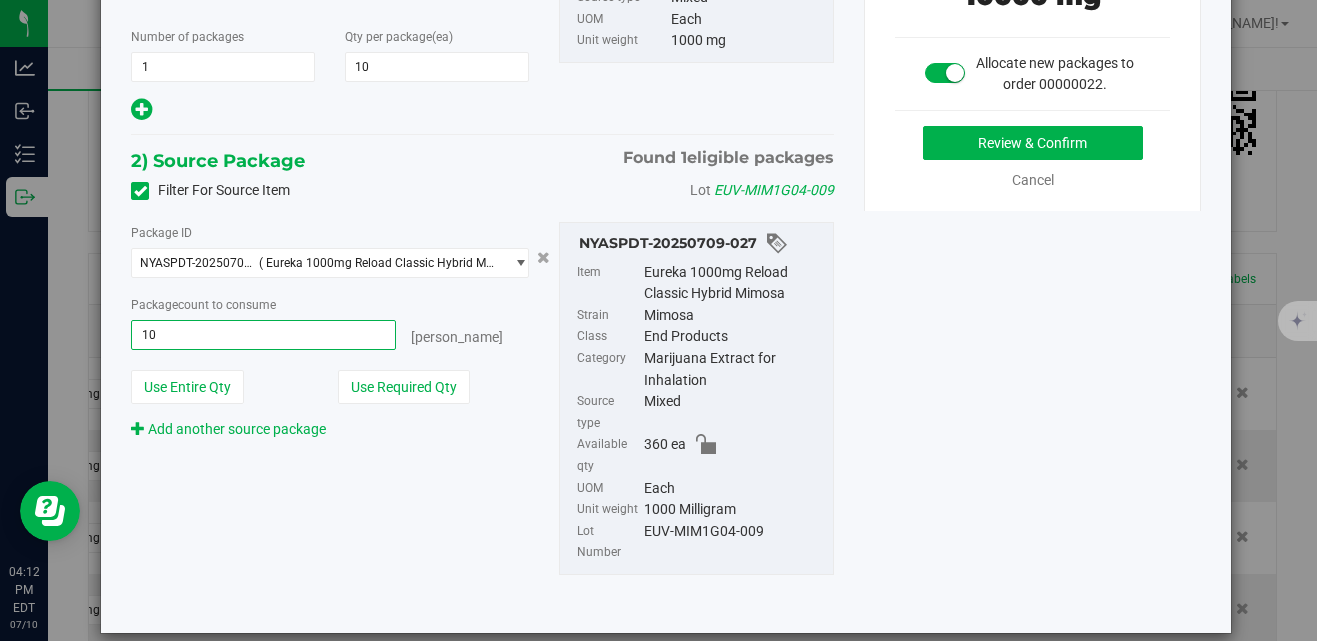 scroll, scrollTop: 303, scrollLeft: 0, axis: vertical 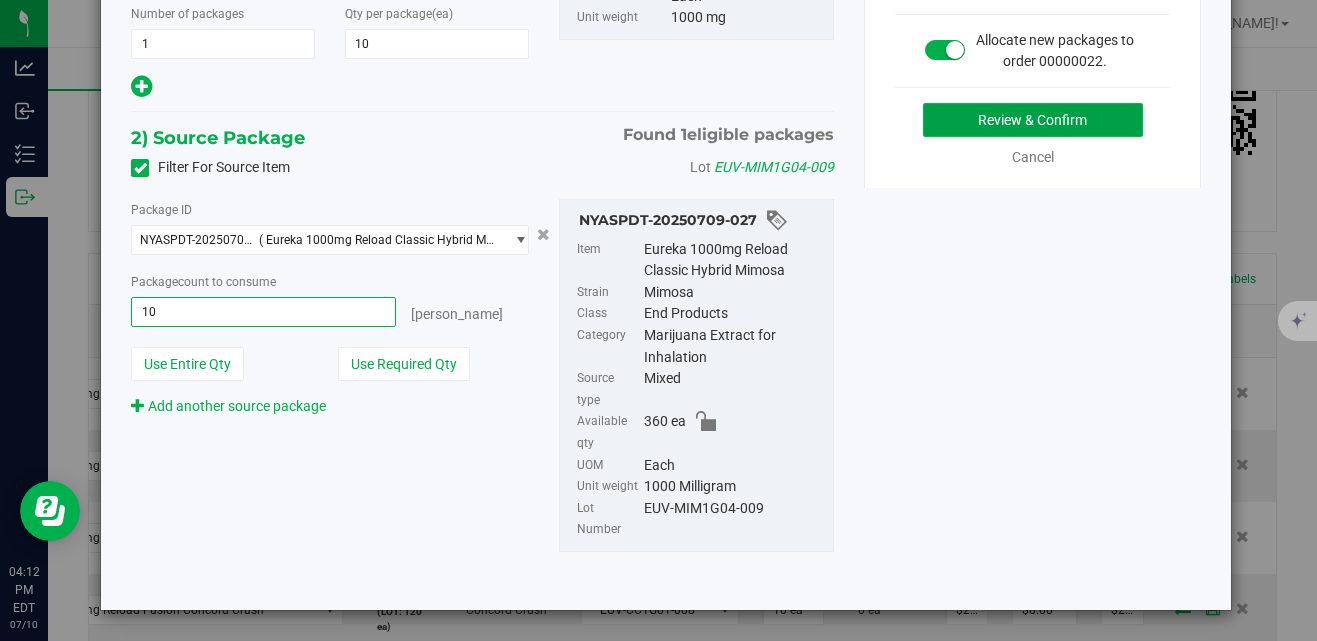 type on "10 ea" 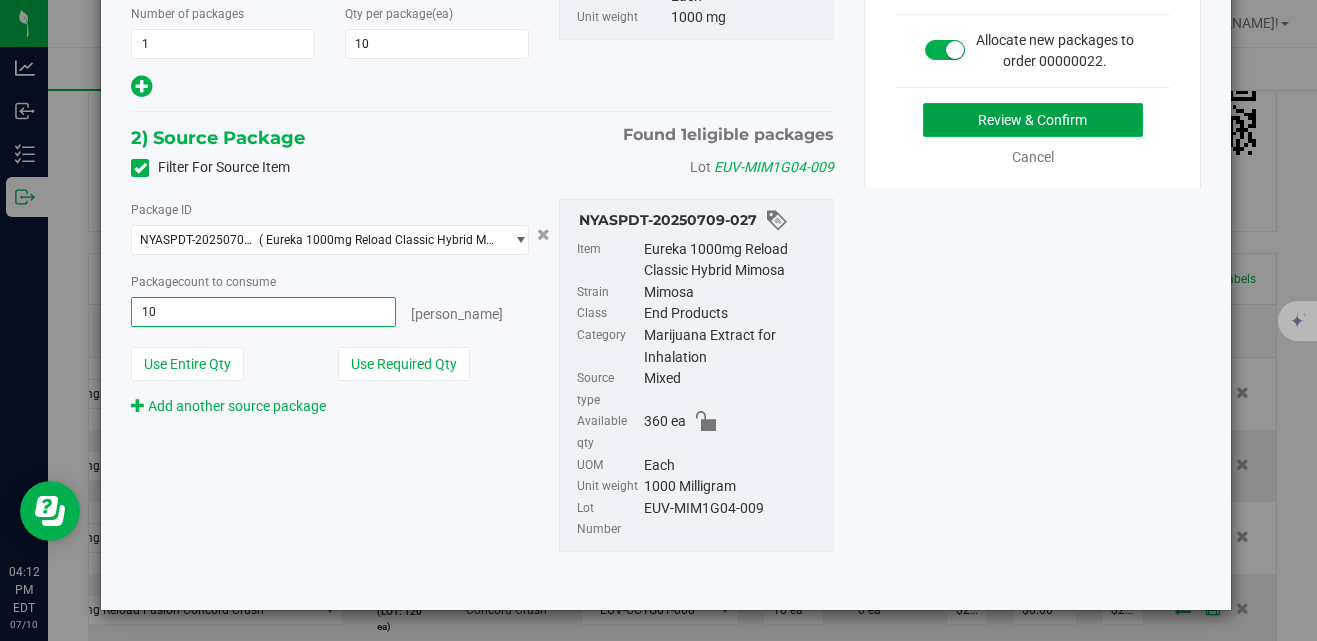 click on "Review & Confirm" at bounding box center [1033, 120] 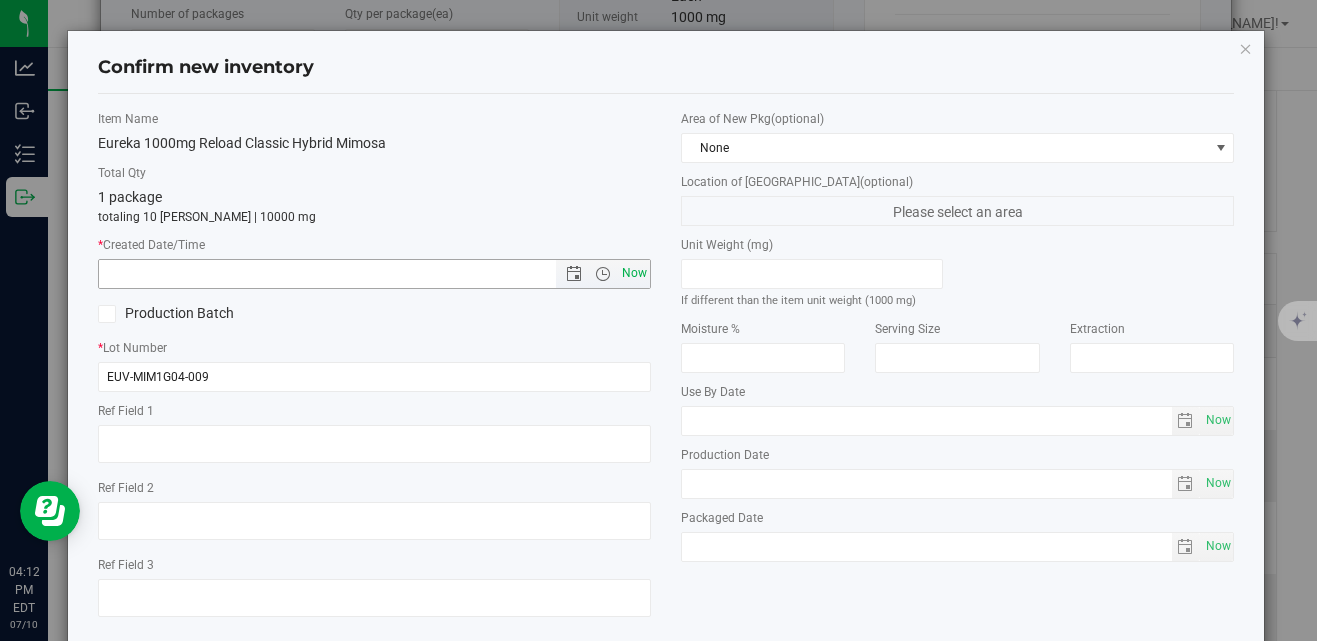 click on "Now" at bounding box center (635, 273) 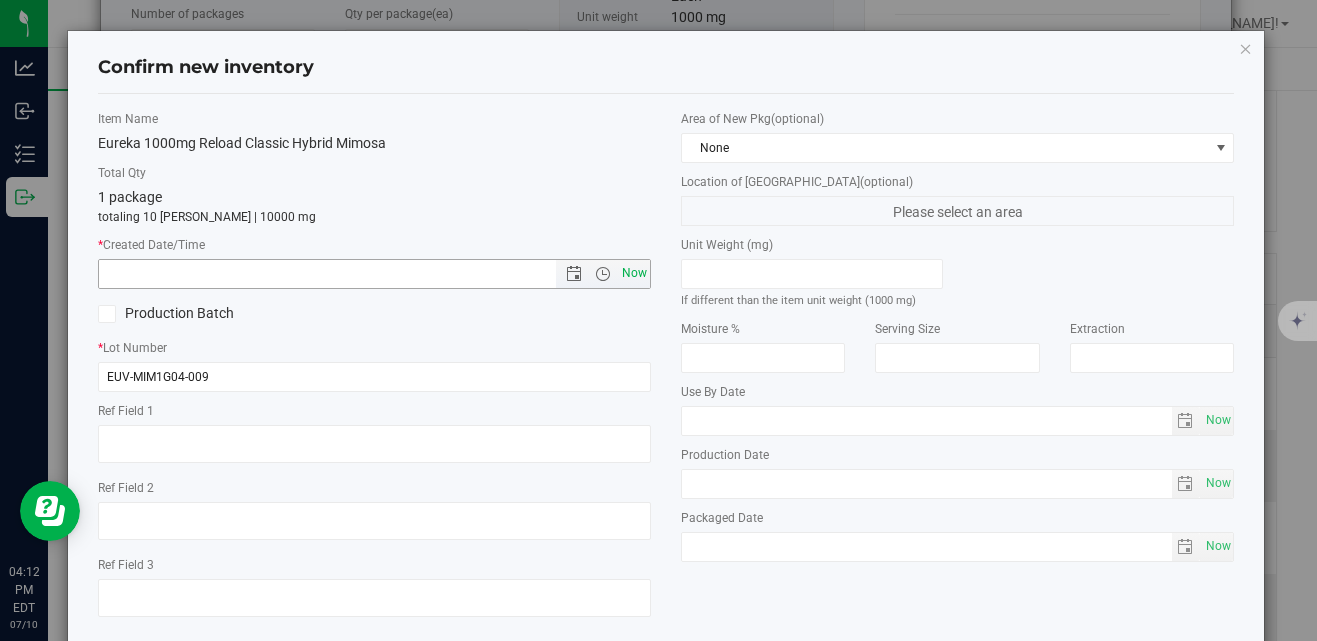 type on "7/10/2025 4:12 PM" 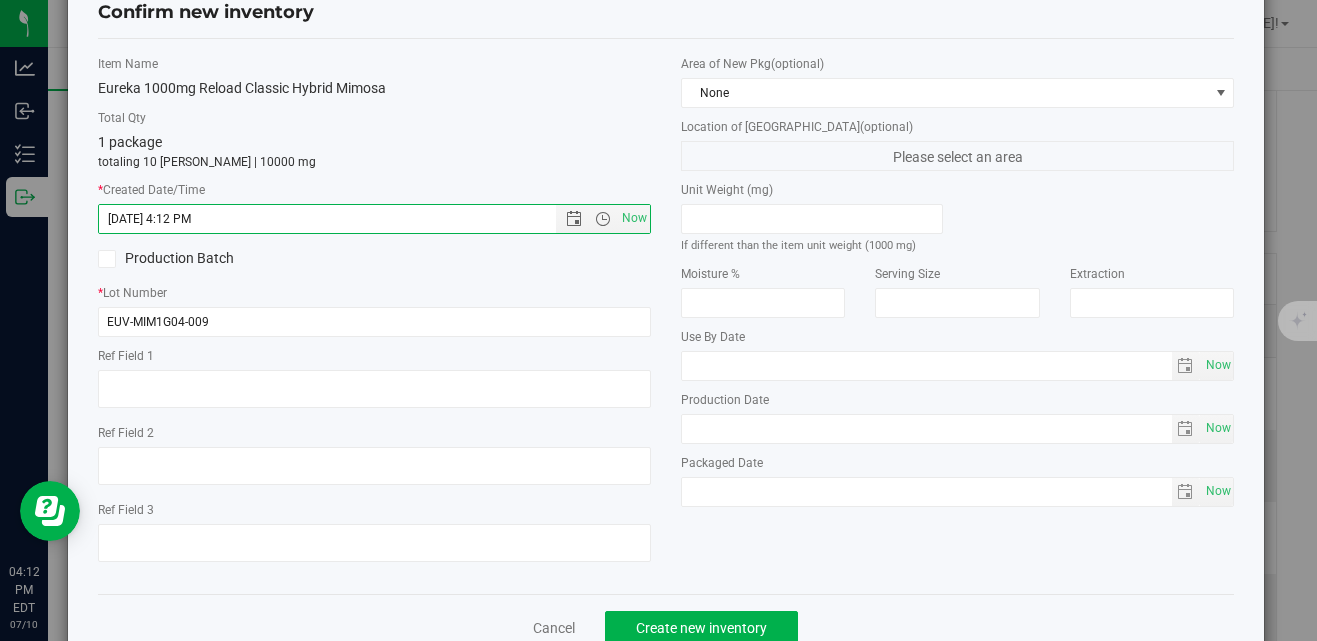 scroll, scrollTop: 106, scrollLeft: 0, axis: vertical 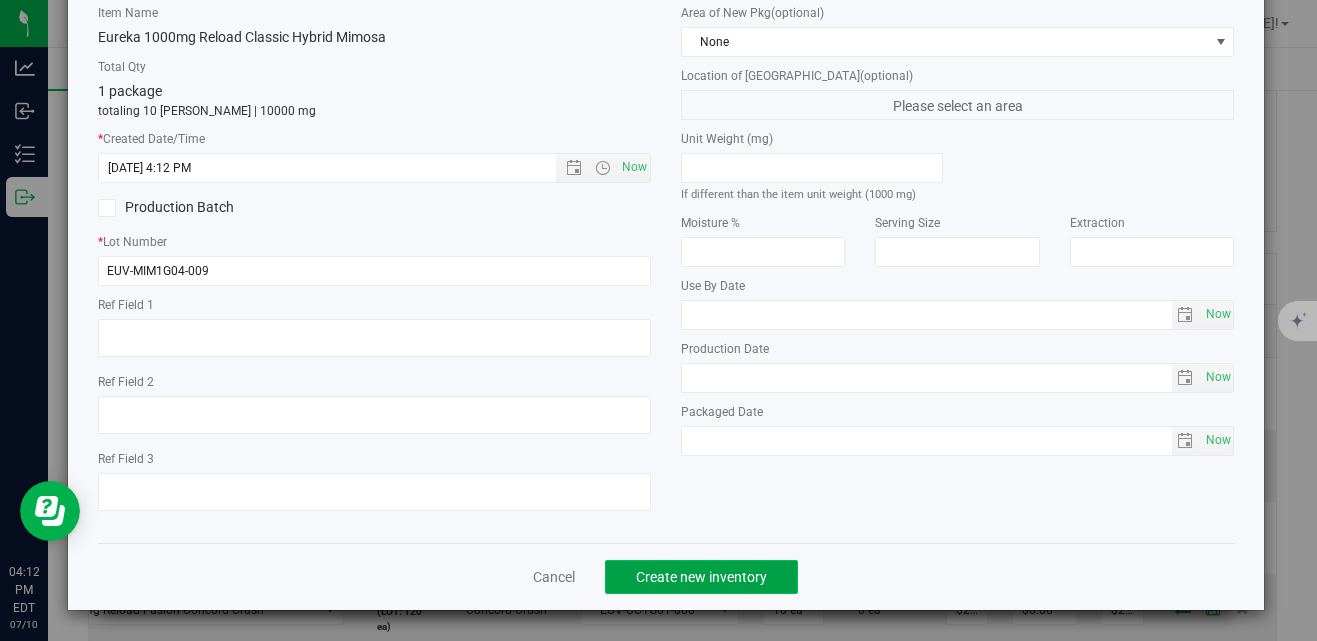 click on "Create new inventory" 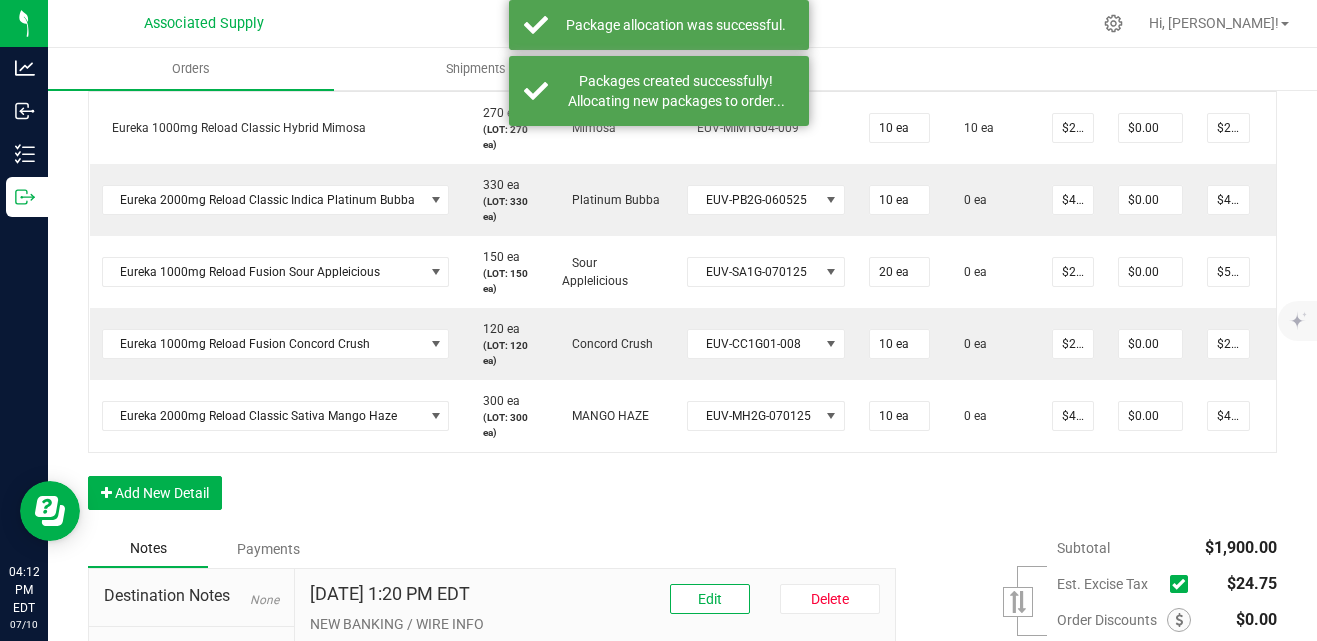 scroll, scrollTop: 698, scrollLeft: 0, axis: vertical 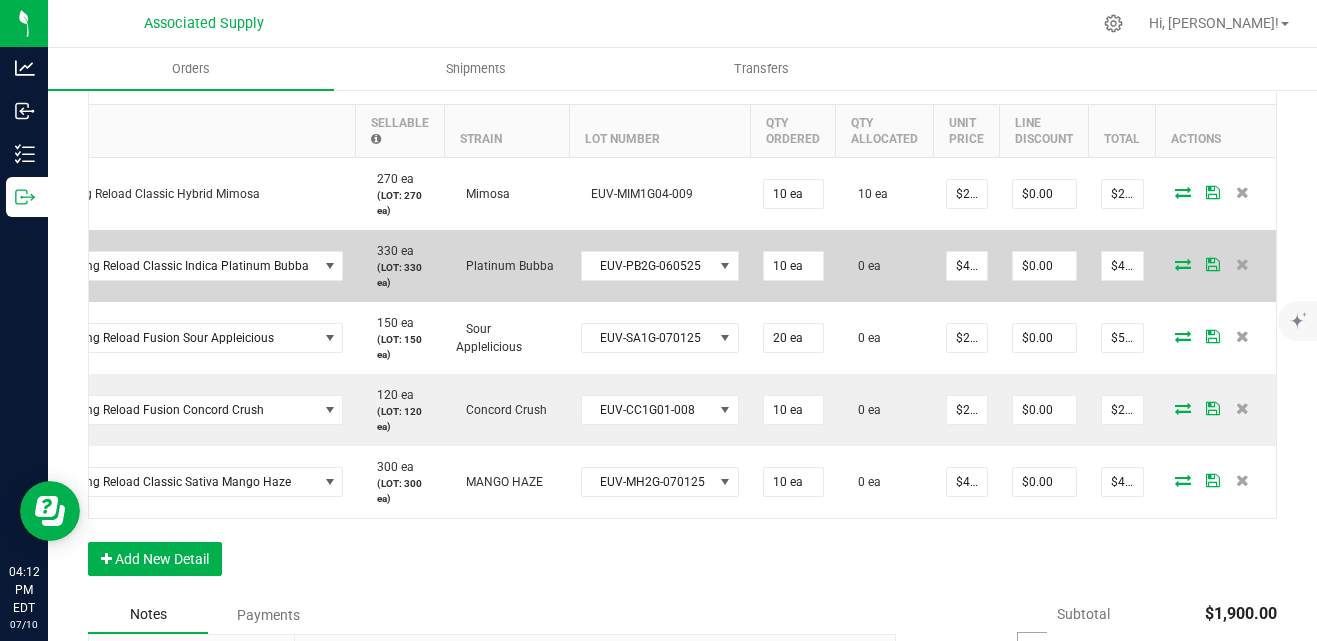 click at bounding box center [1183, 264] 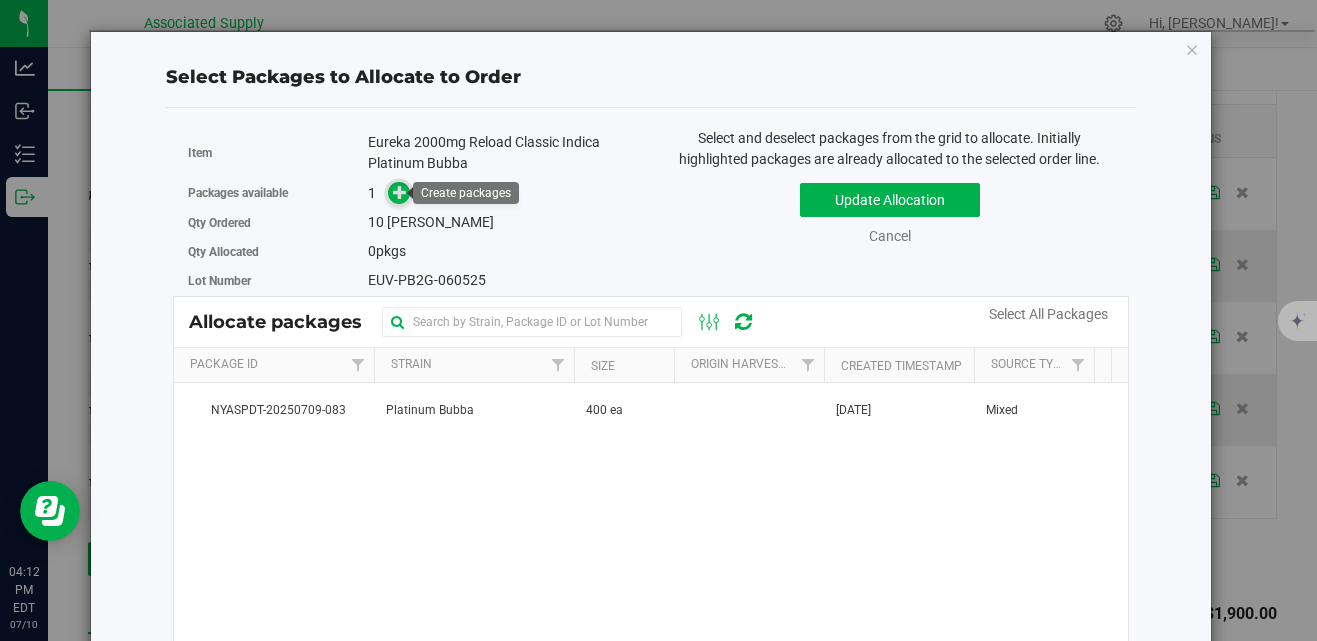 click at bounding box center [400, 192] 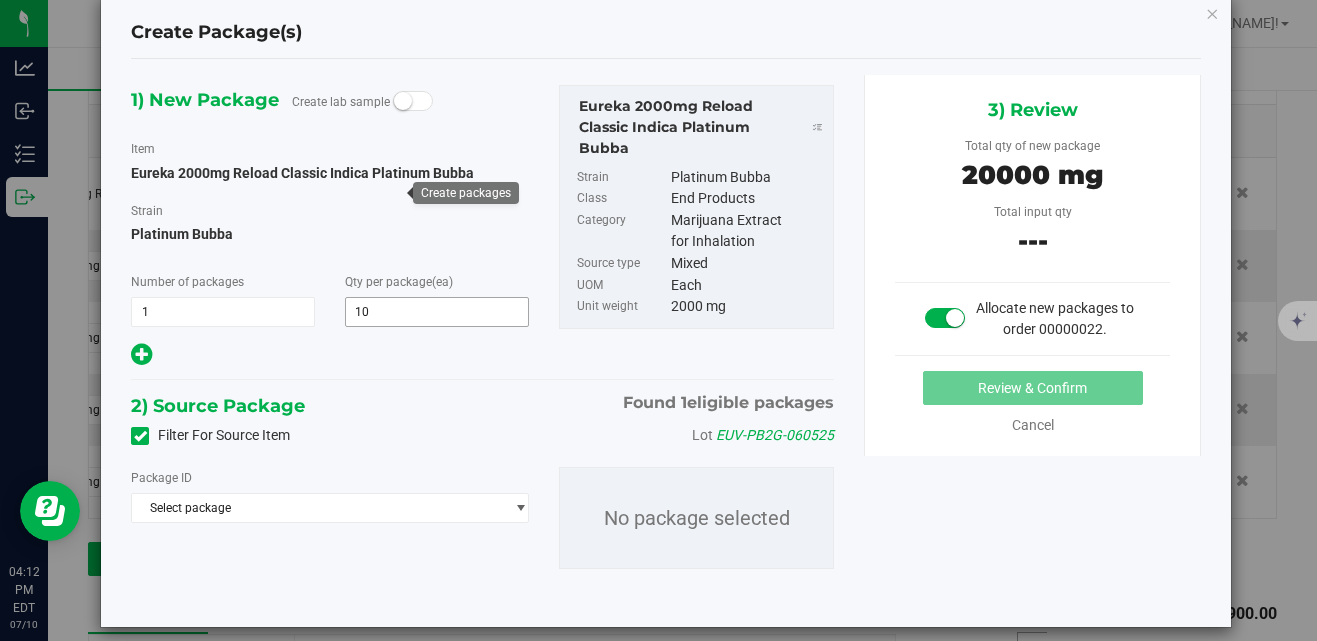 scroll, scrollTop: 52, scrollLeft: 0, axis: vertical 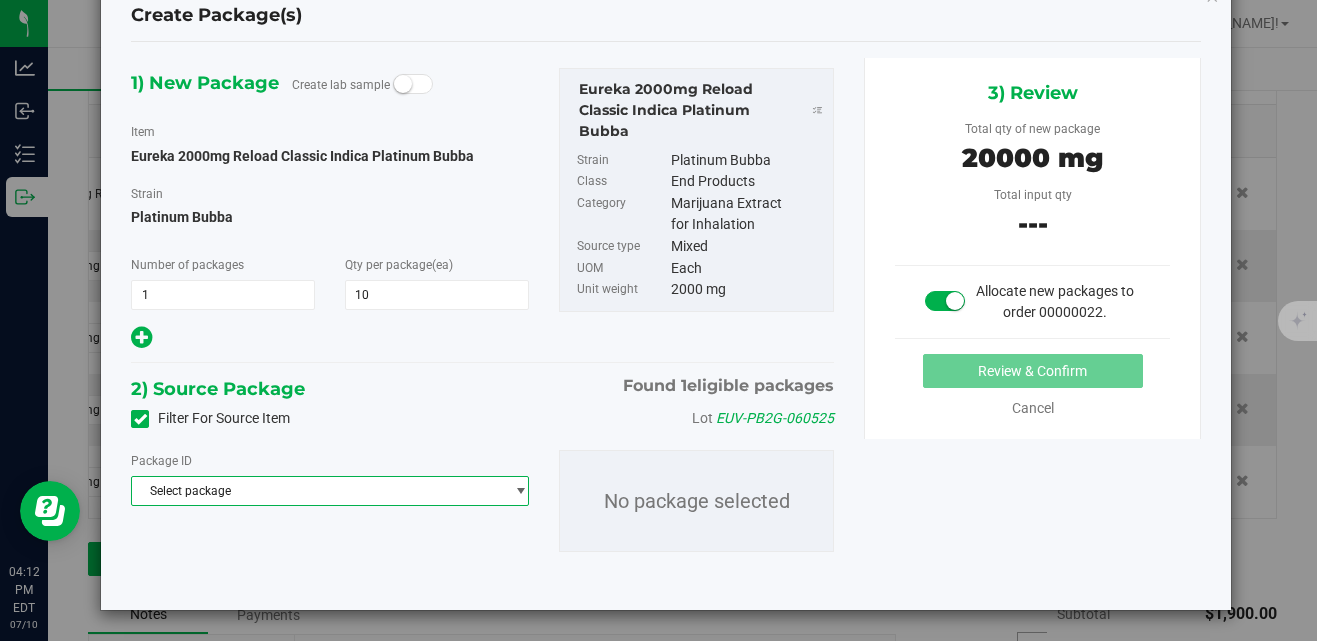 click on "Select package" at bounding box center (317, 491) 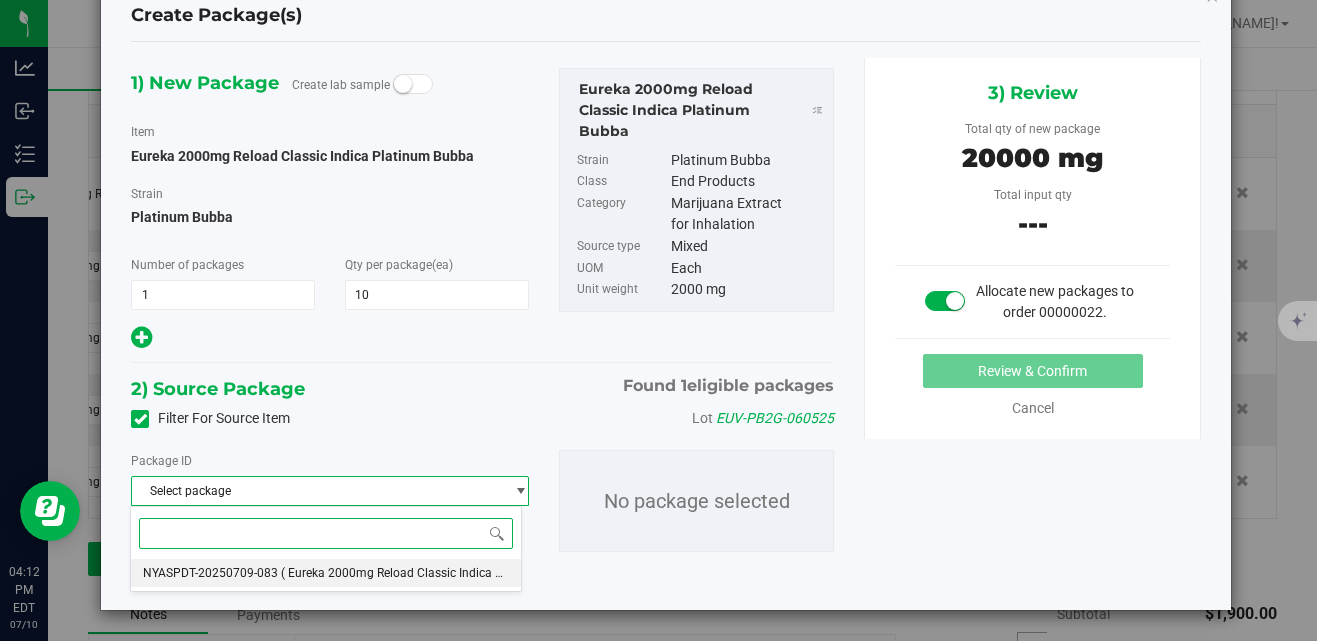 click on "NYASPDT-20250709-083" at bounding box center [210, 573] 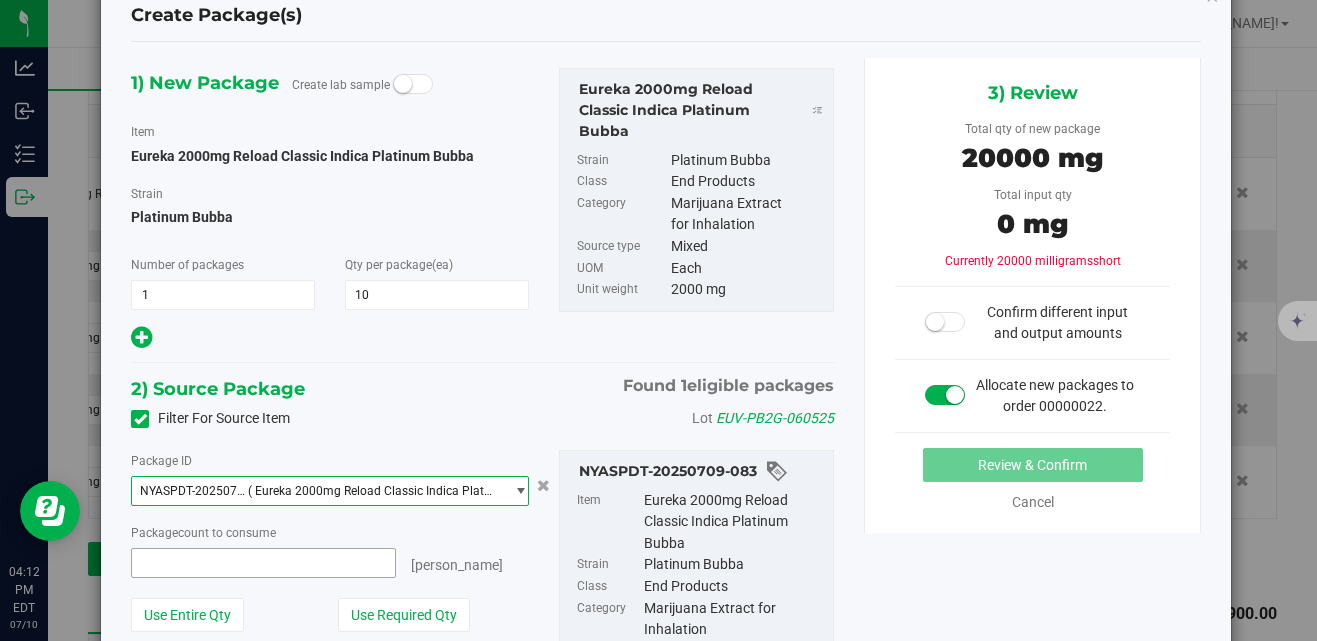 click at bounding box center (263, 563) 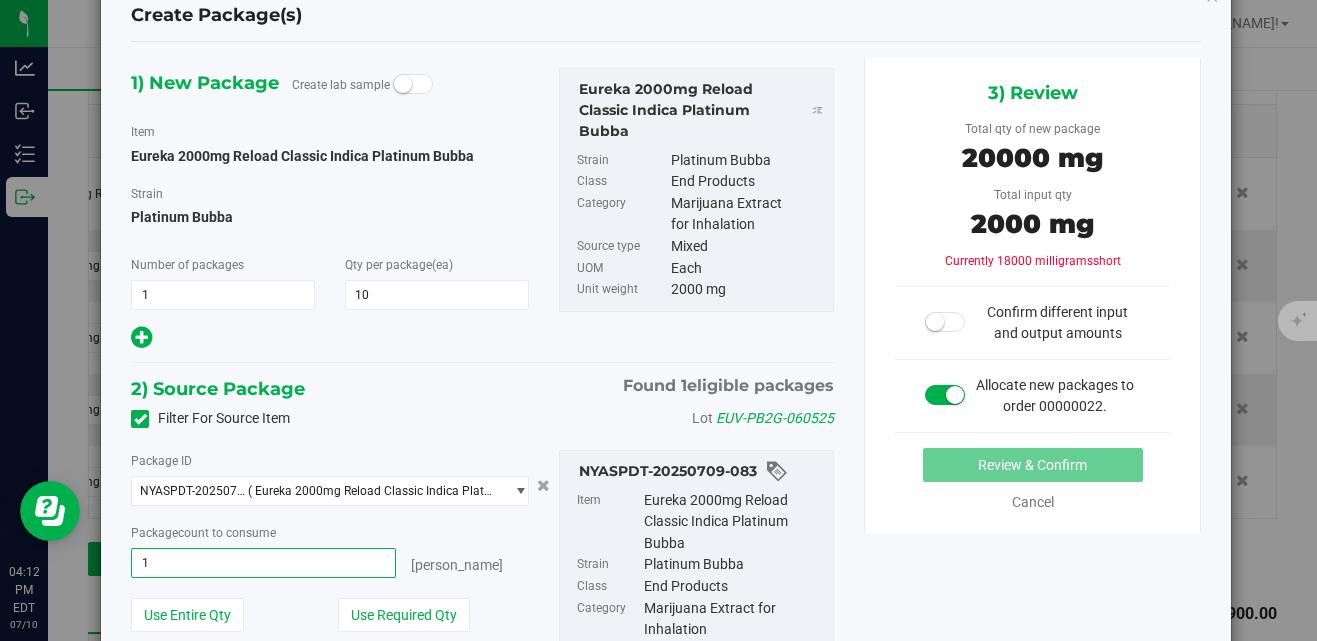 type on "10" 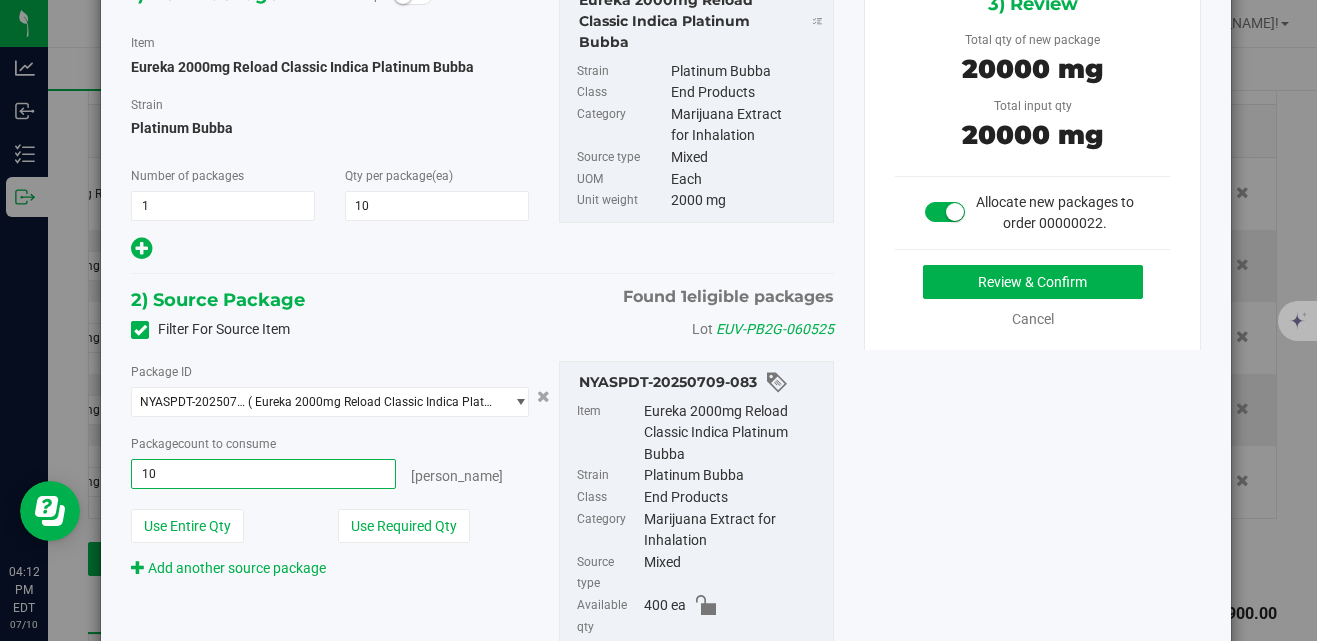 scroll, scrollTop: 125, scrollLeft: 0, axis: vertical 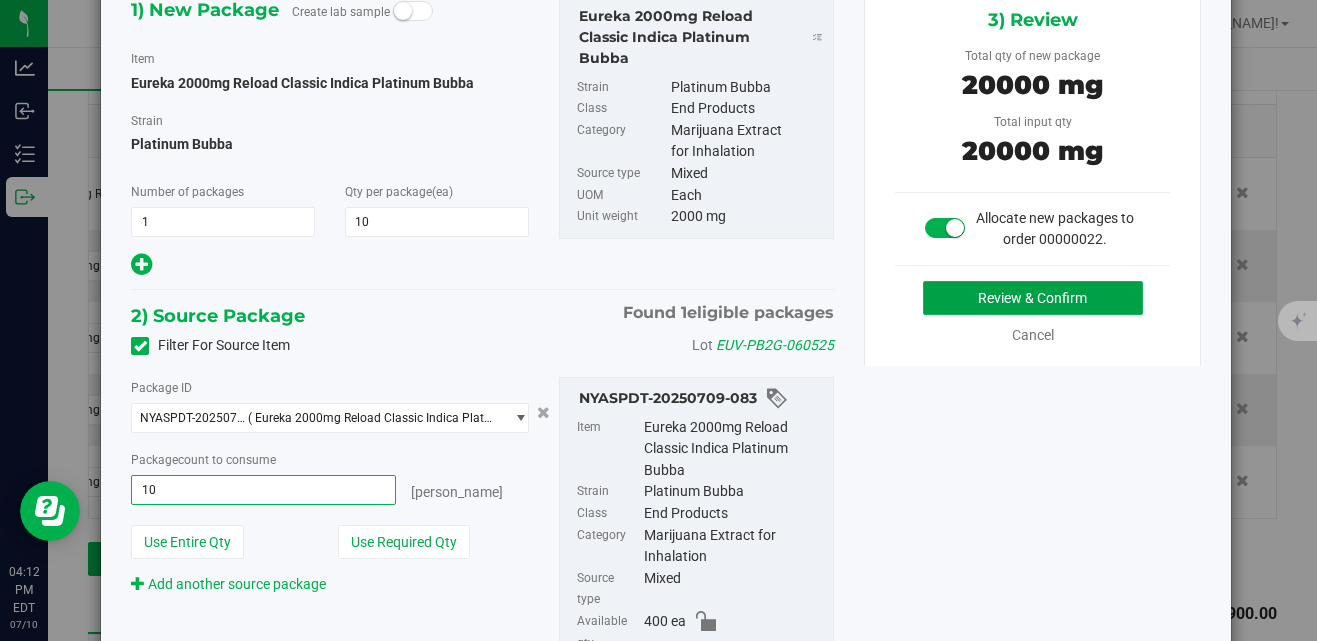 type on "10 ea" 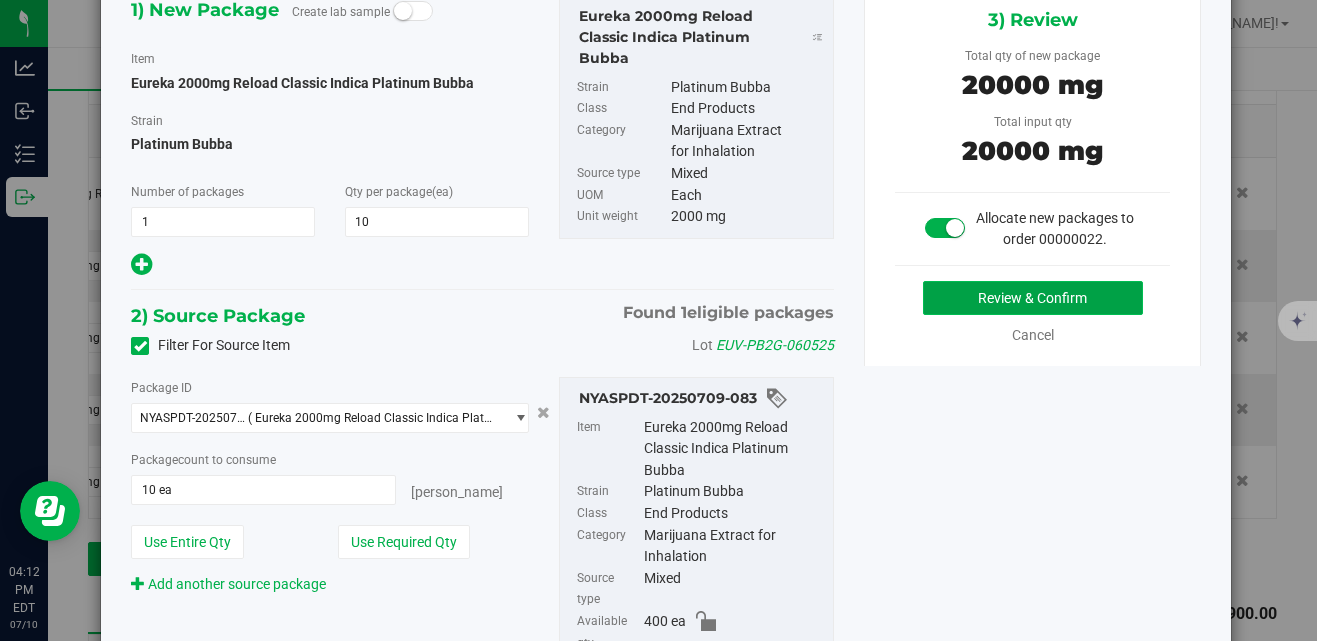 click on "Review & Confirm" at bounding box center (1033, 298) 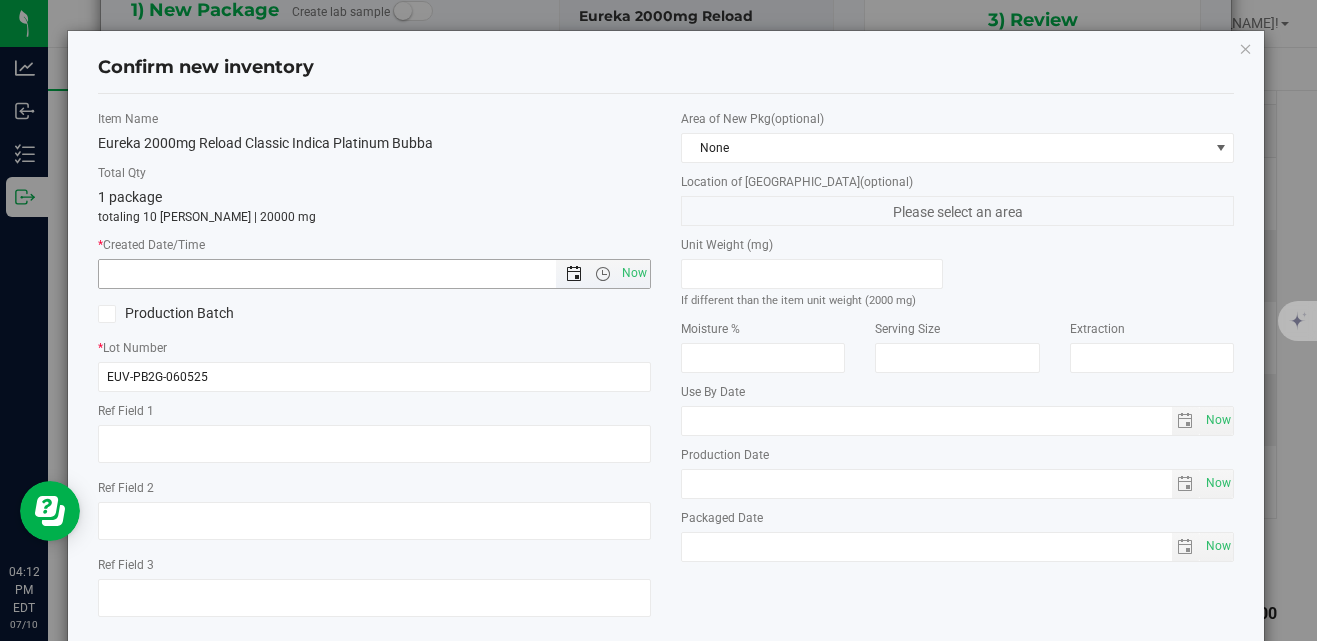 click at bounding box center [574, 274] 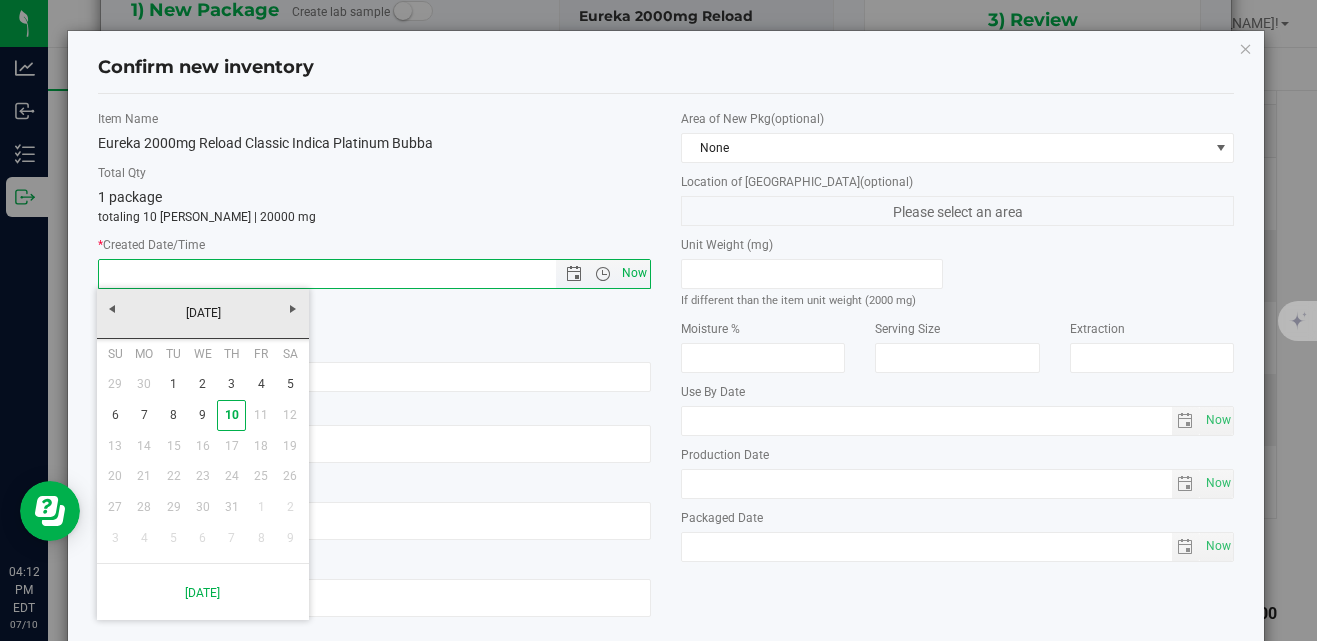 click on "Now" at bounding box center (635, 273) 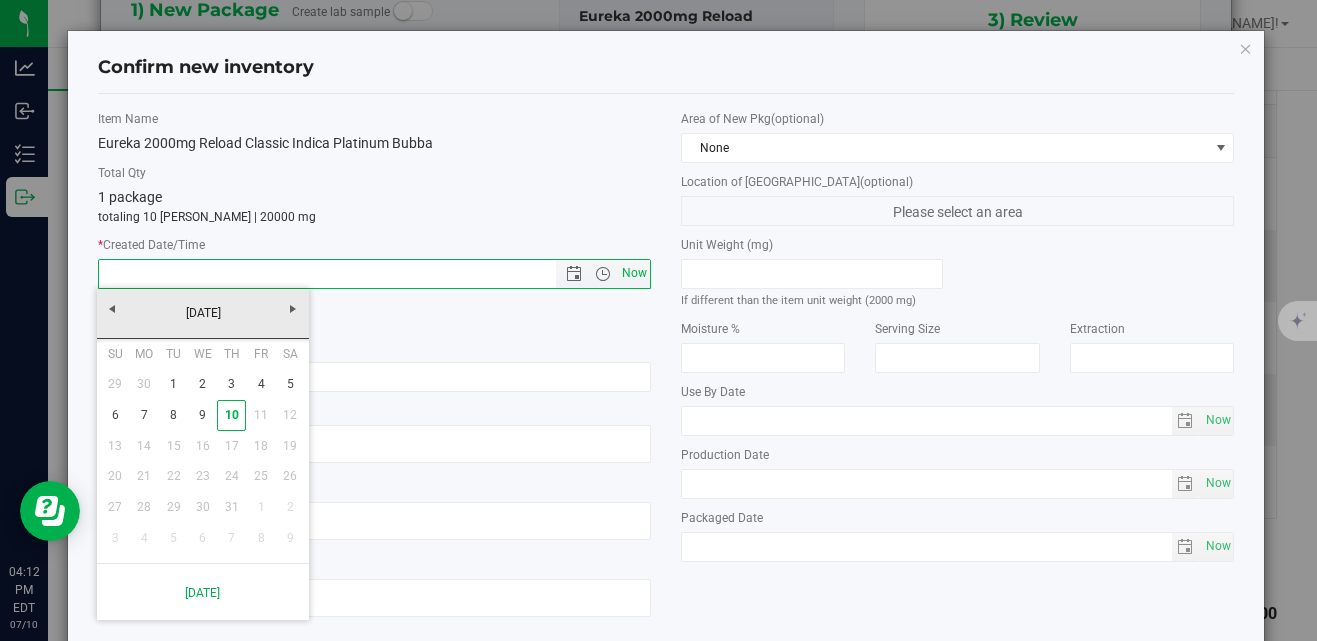 type on "7/10/2025 4:12 PM" 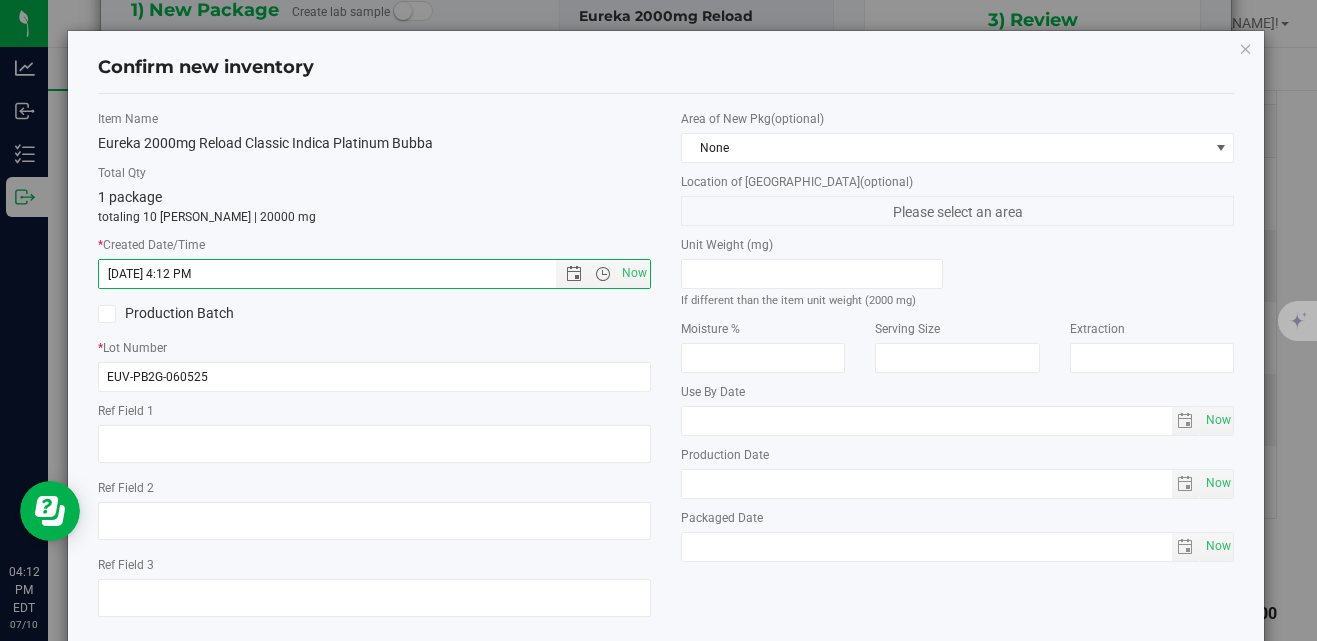 scroll, scrollTop: 106, scrollLeft: 0, axis: vertical 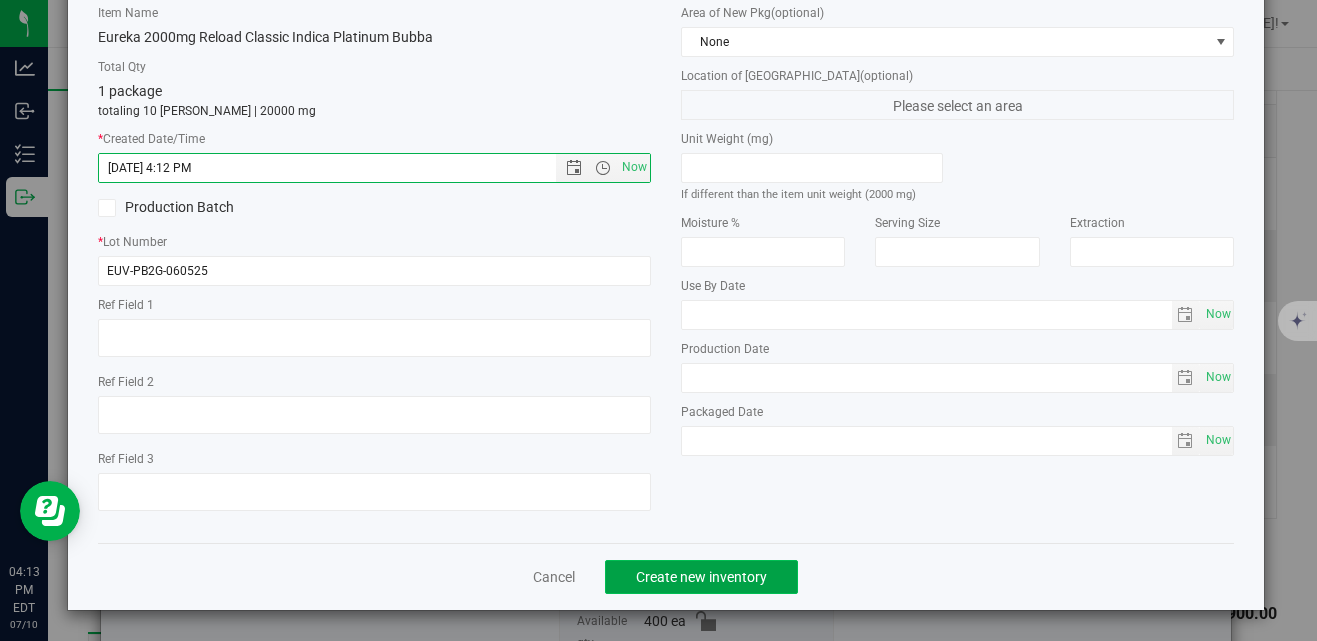 click on "Create new inventory" 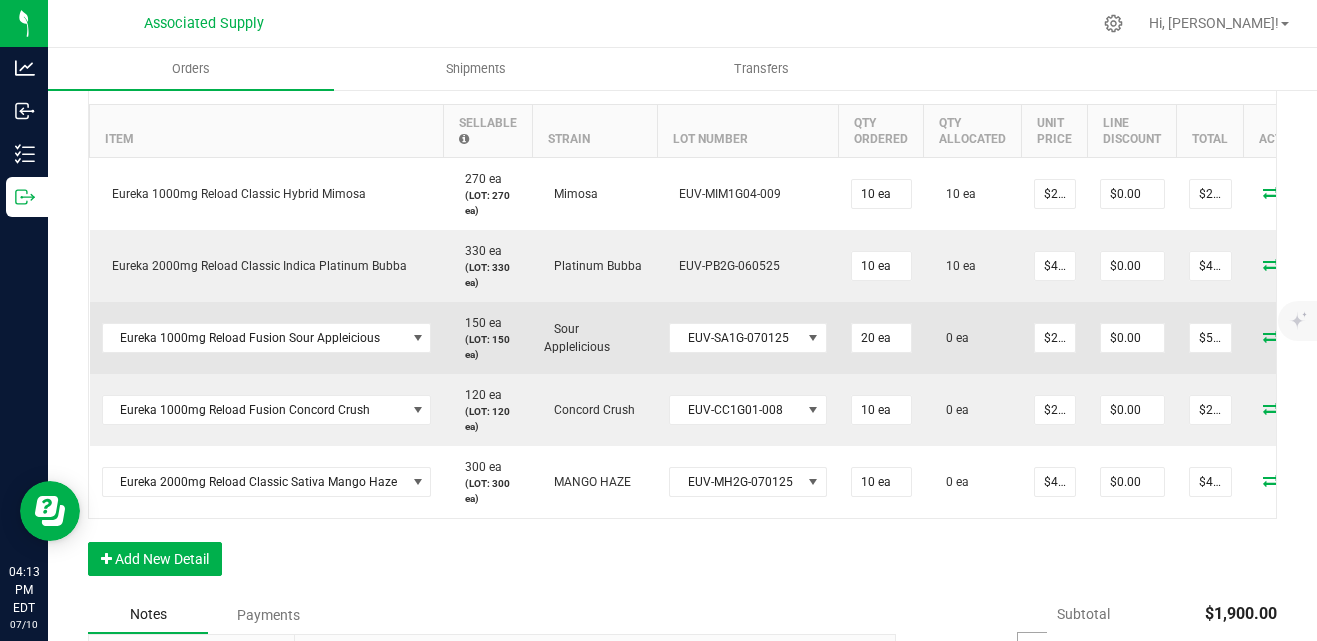 click at bounding box center (1271, 336) 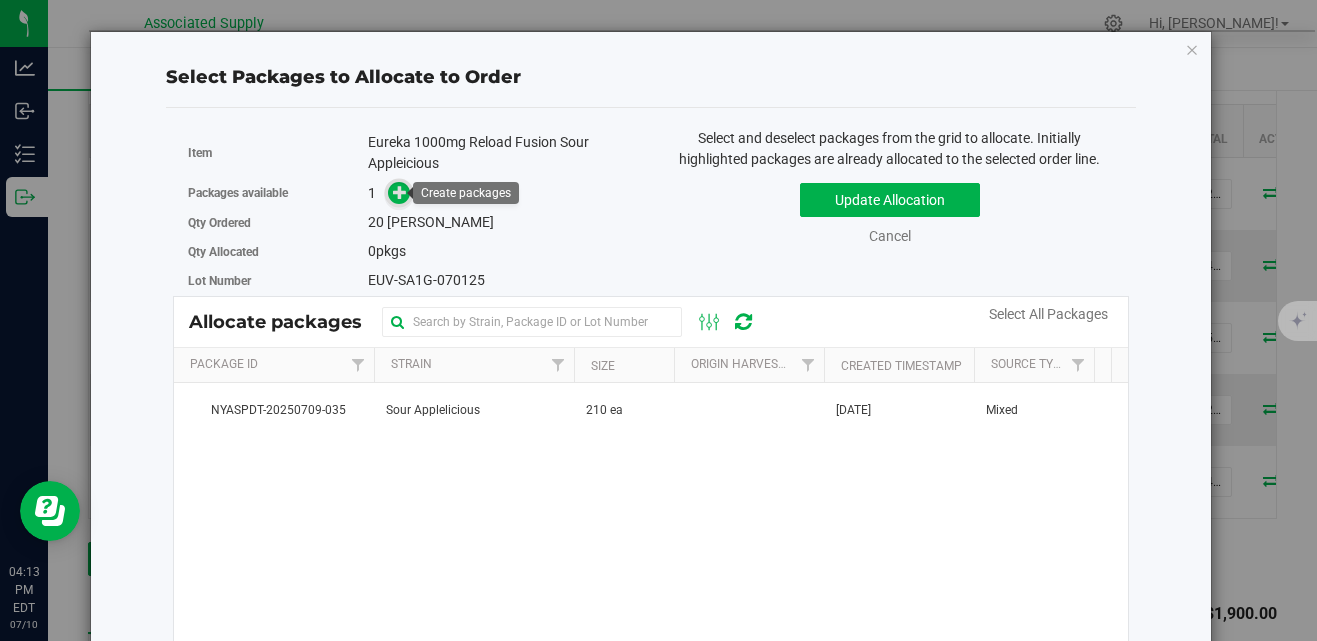 click at bounding box center [400, 192] 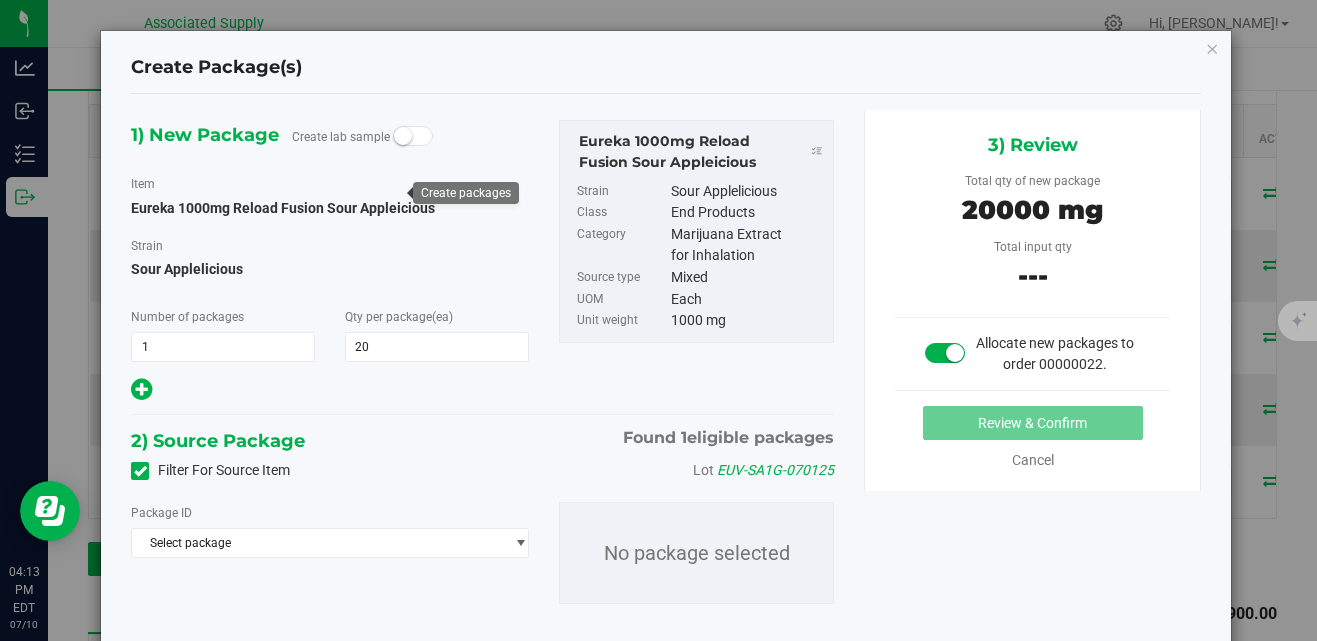 scroll, scrollTop: 52, scrollLeft: 0, axis: vertical 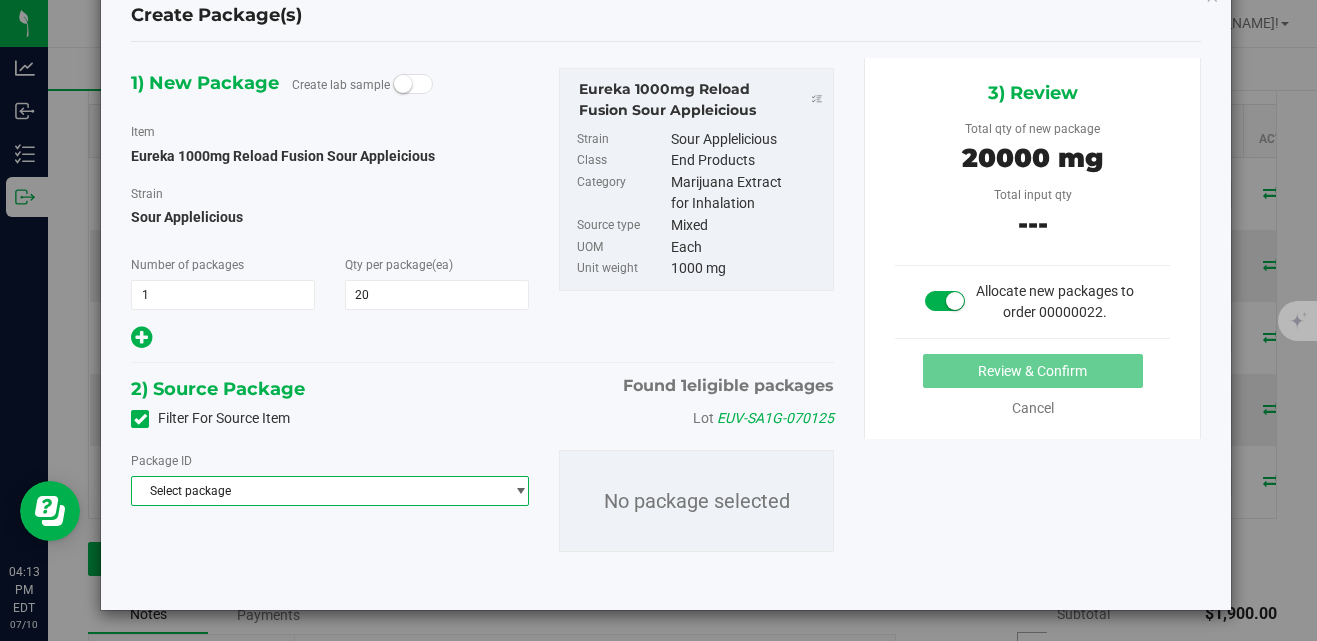 click on "Select package" at bounding box center (317, 491) 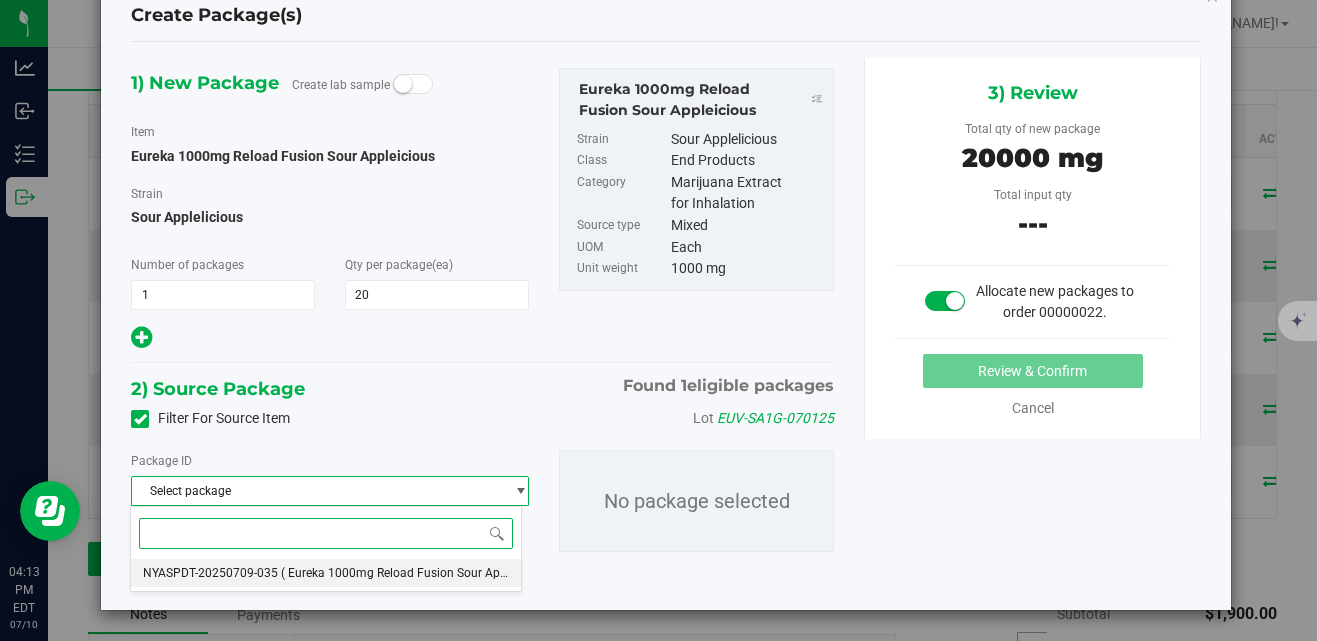 click on "NYASPDT-20250709-035" at bounding box center [210, 573] 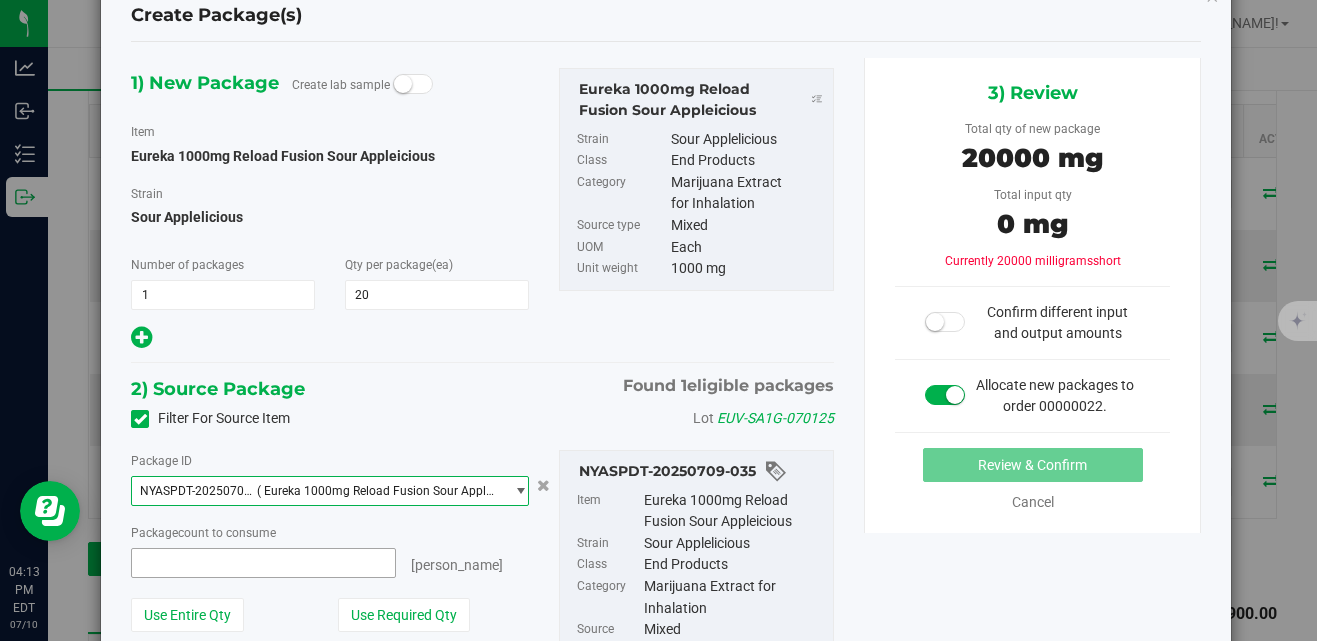 click at bounding box center [263, 563] 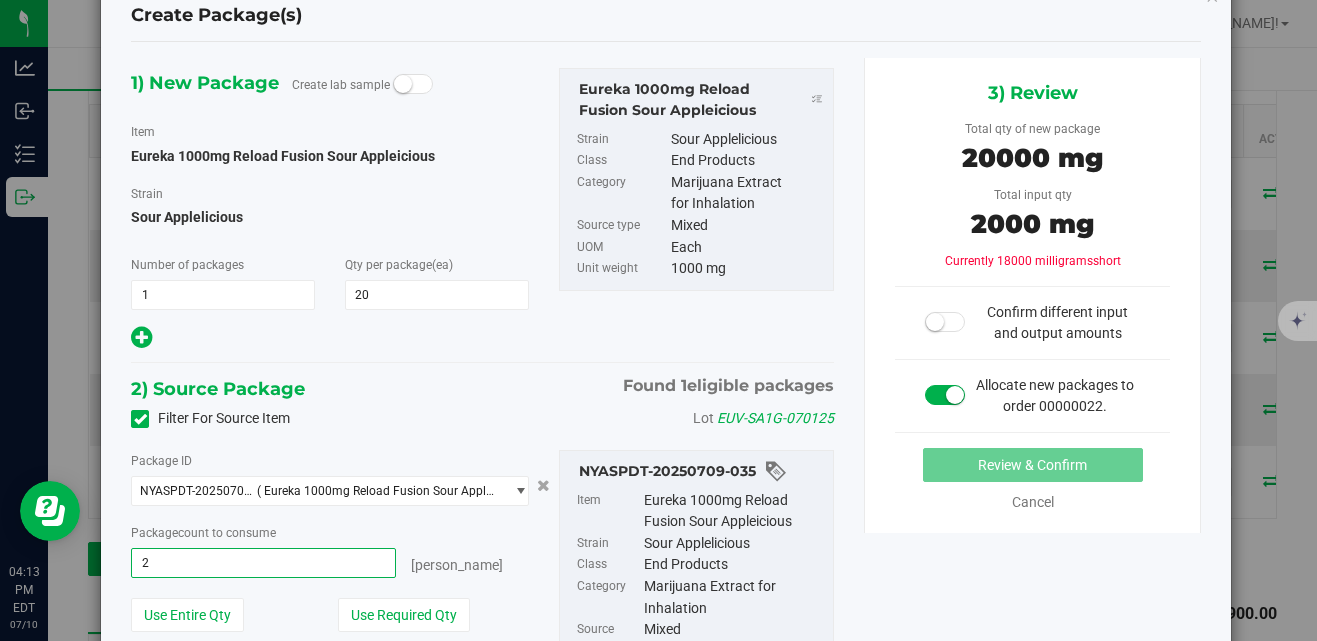 type on "20" 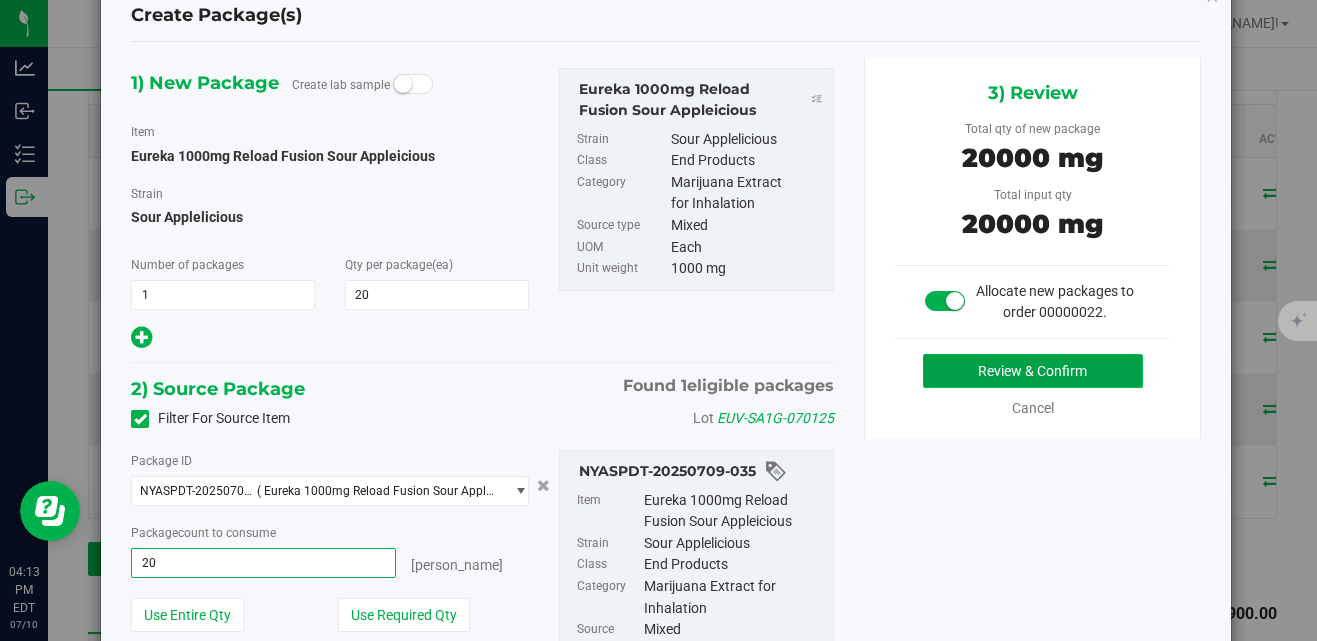 type on "20 ea" 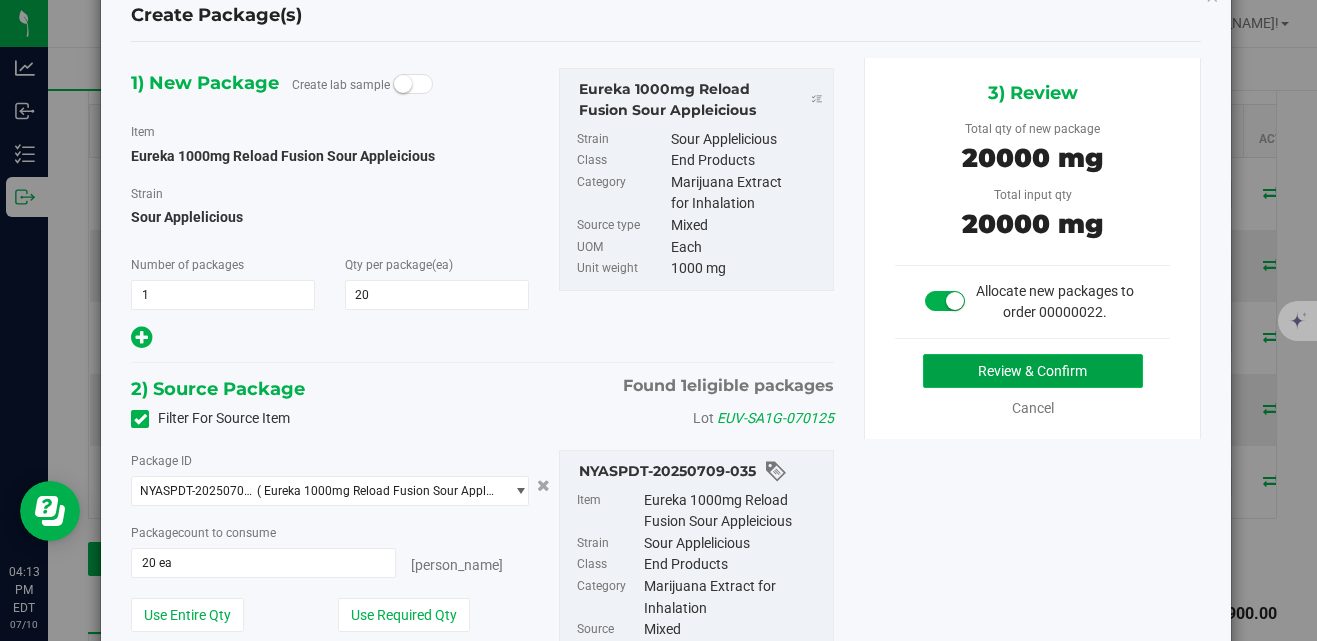 click on "Review & Confirm" at bounding box center (1033, 371) 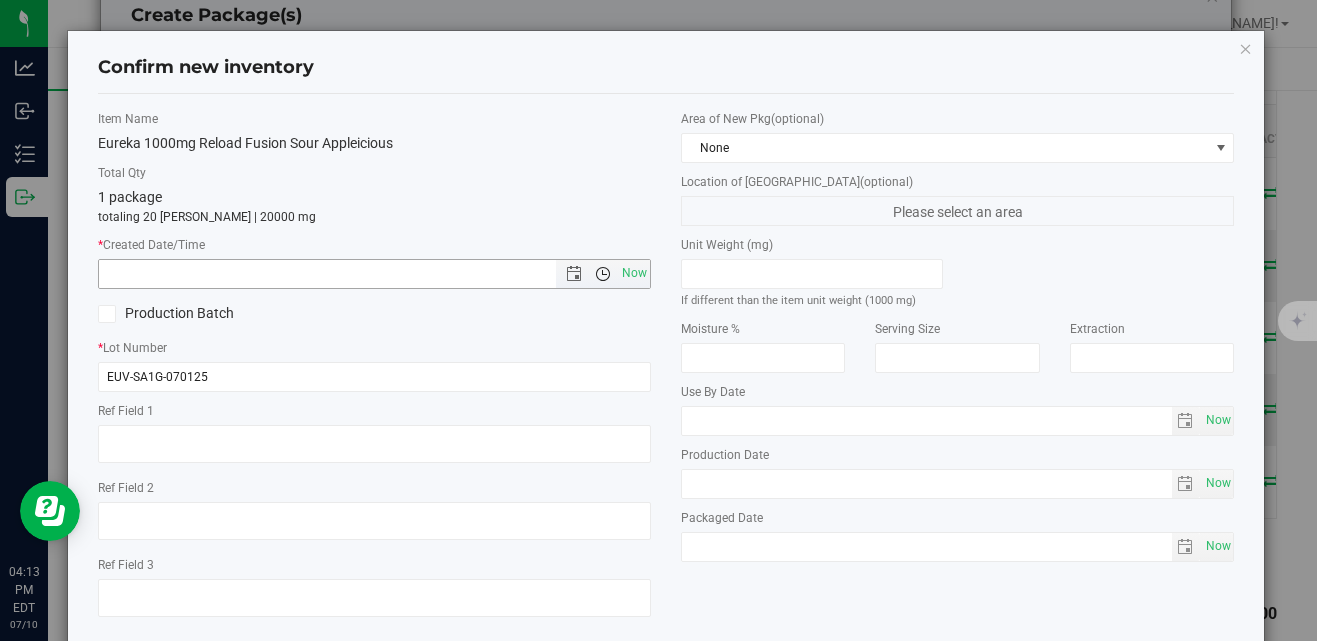 click at bounding box center [603, 274] 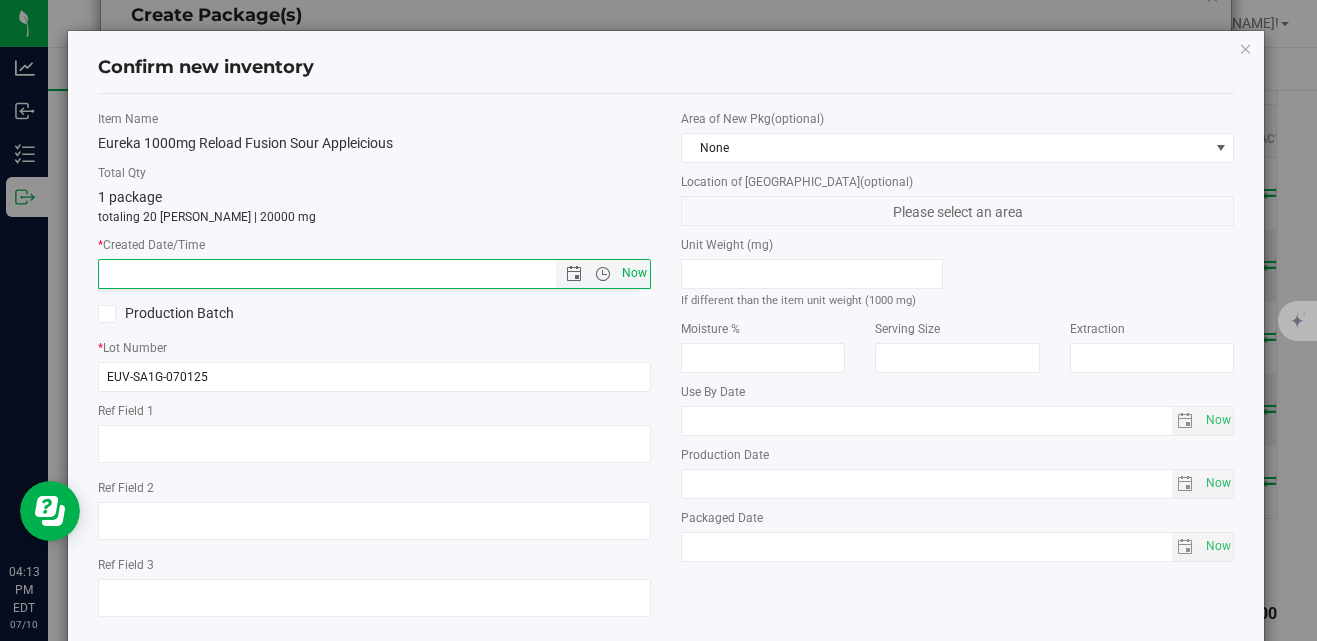 click on "Now" at bounding box center [635, 273] 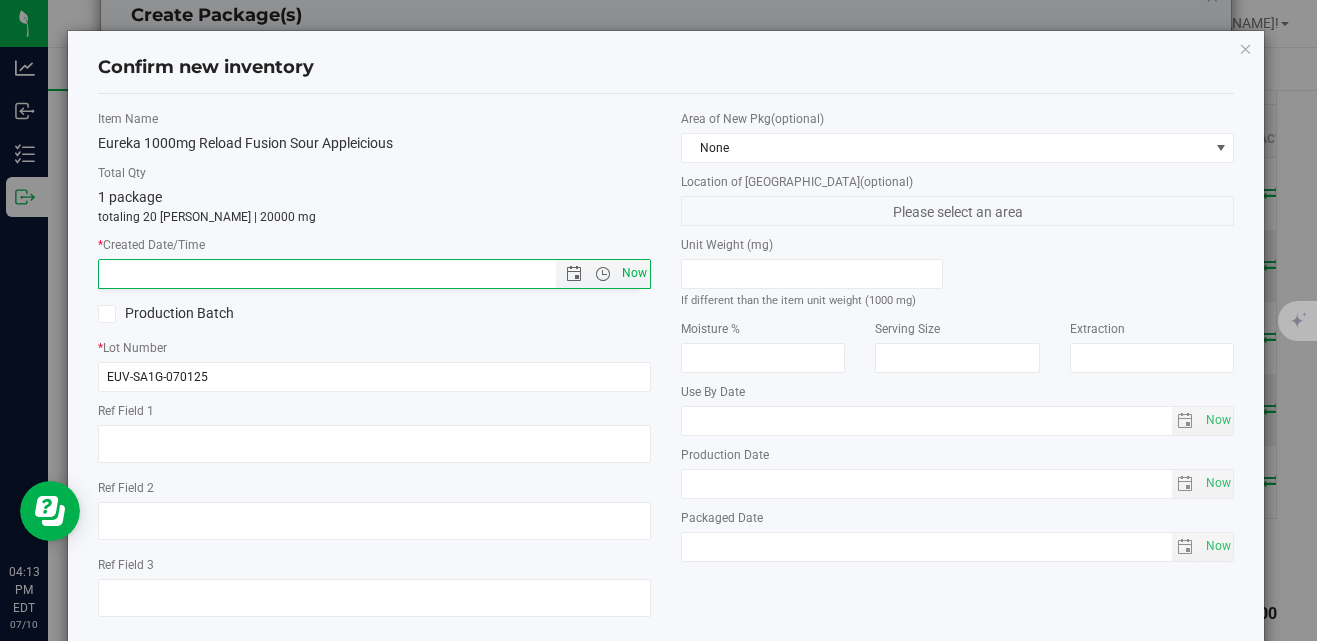 type on "7/10/2025 4:13 PM" 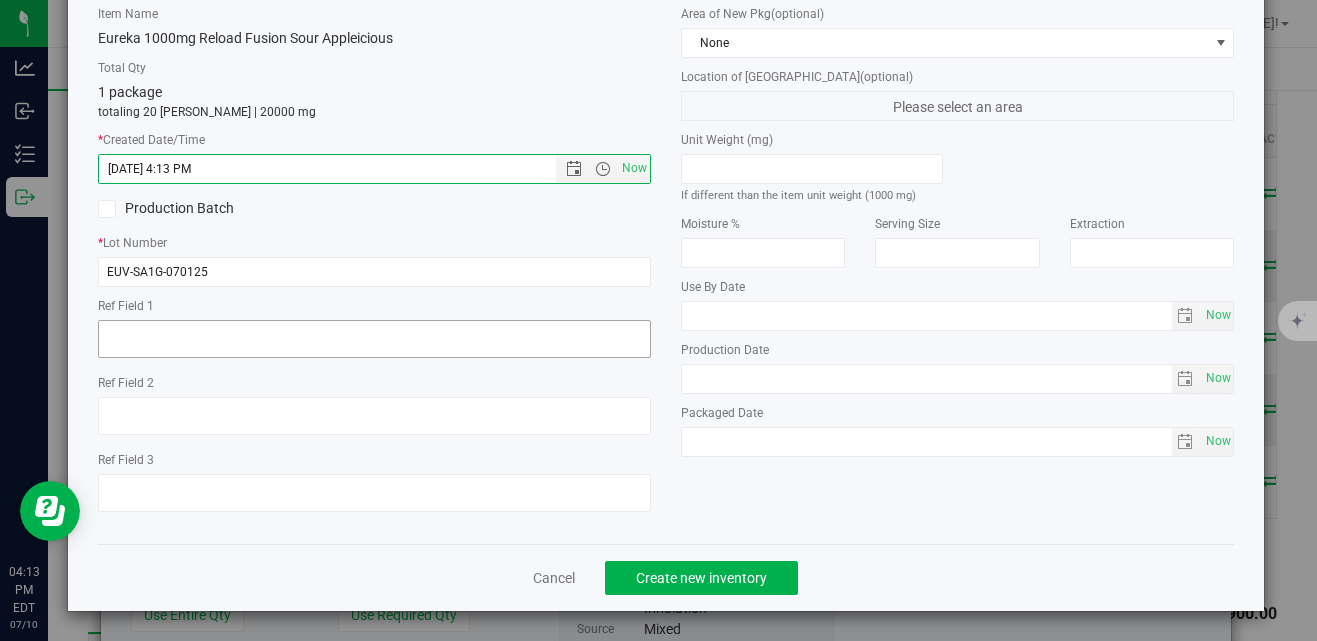 scroll, scrollTop: 106, scrollLeft: 0, axis: vertical 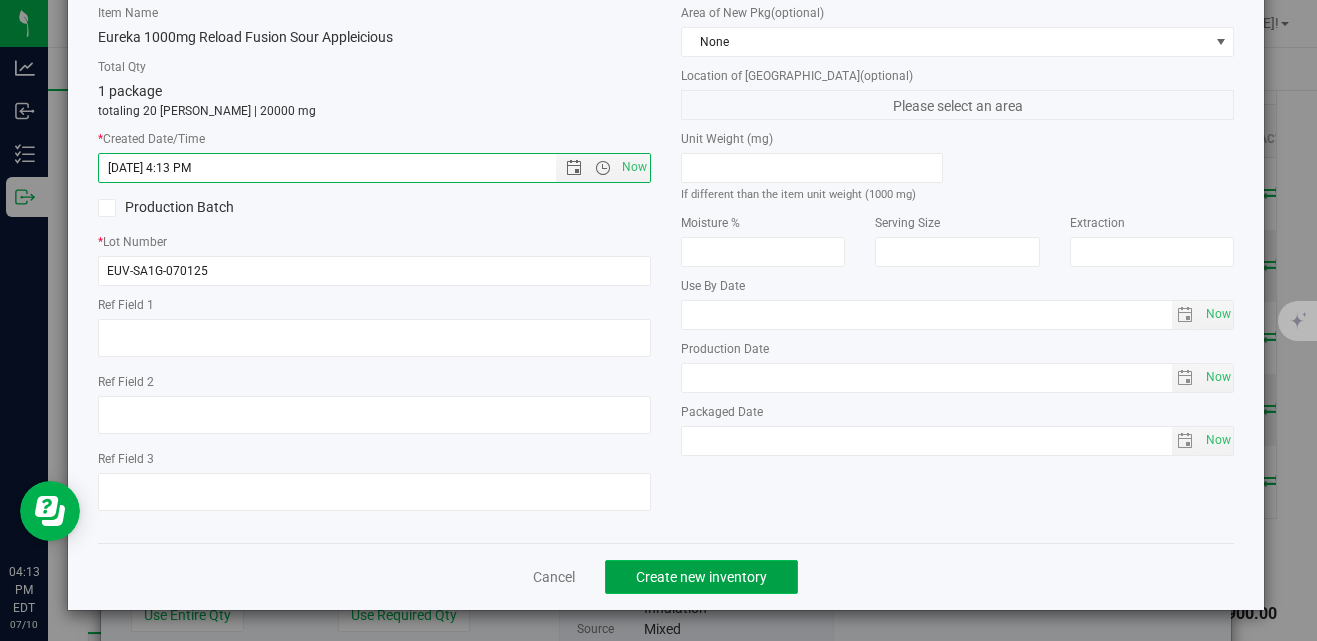 click on "Create new inventory" 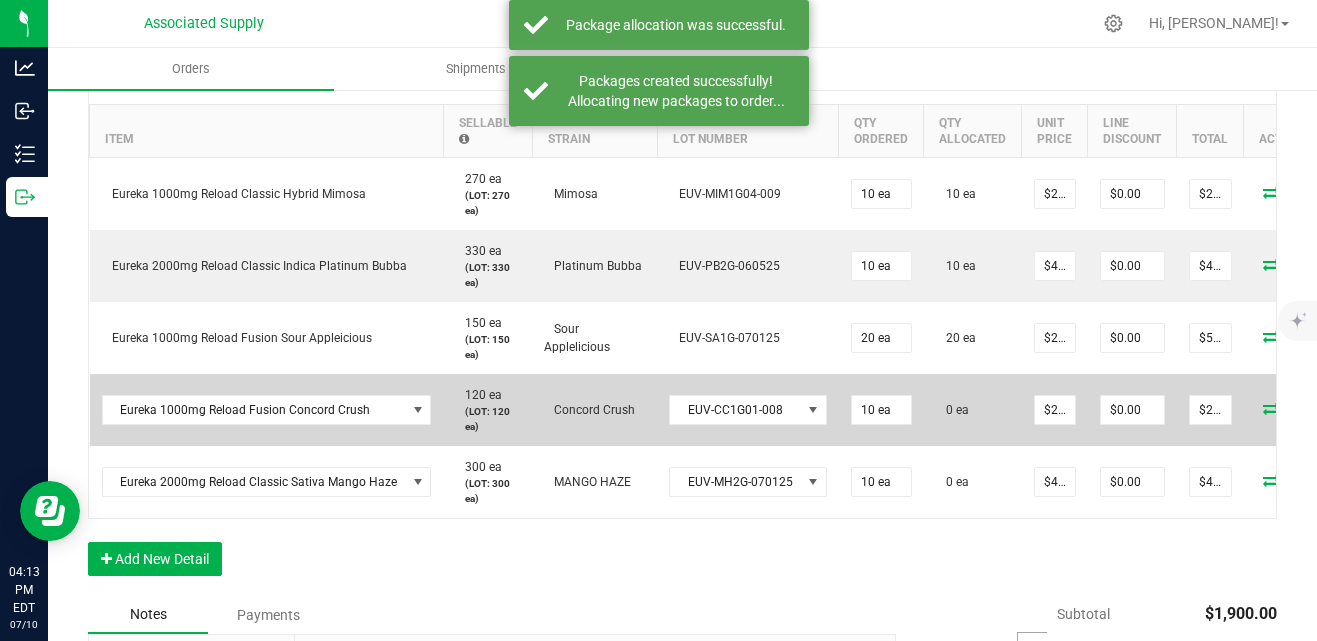 click at bounding box center [1271, 408] 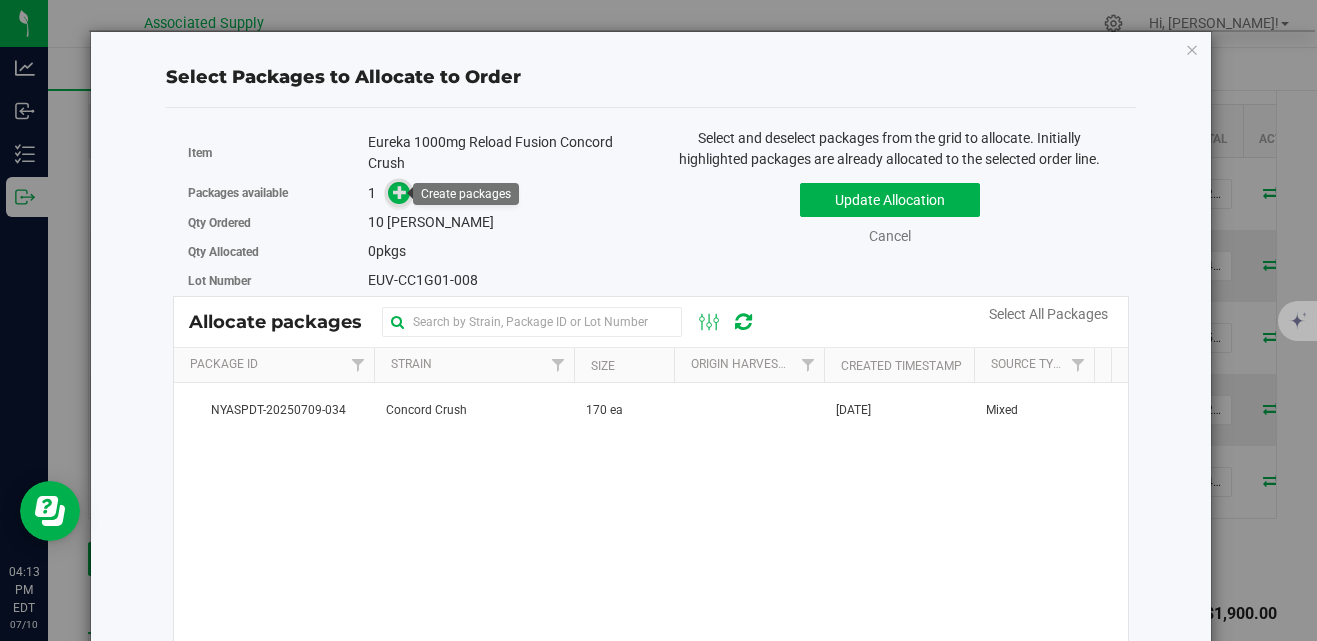 click at bounding box center (400, 192) 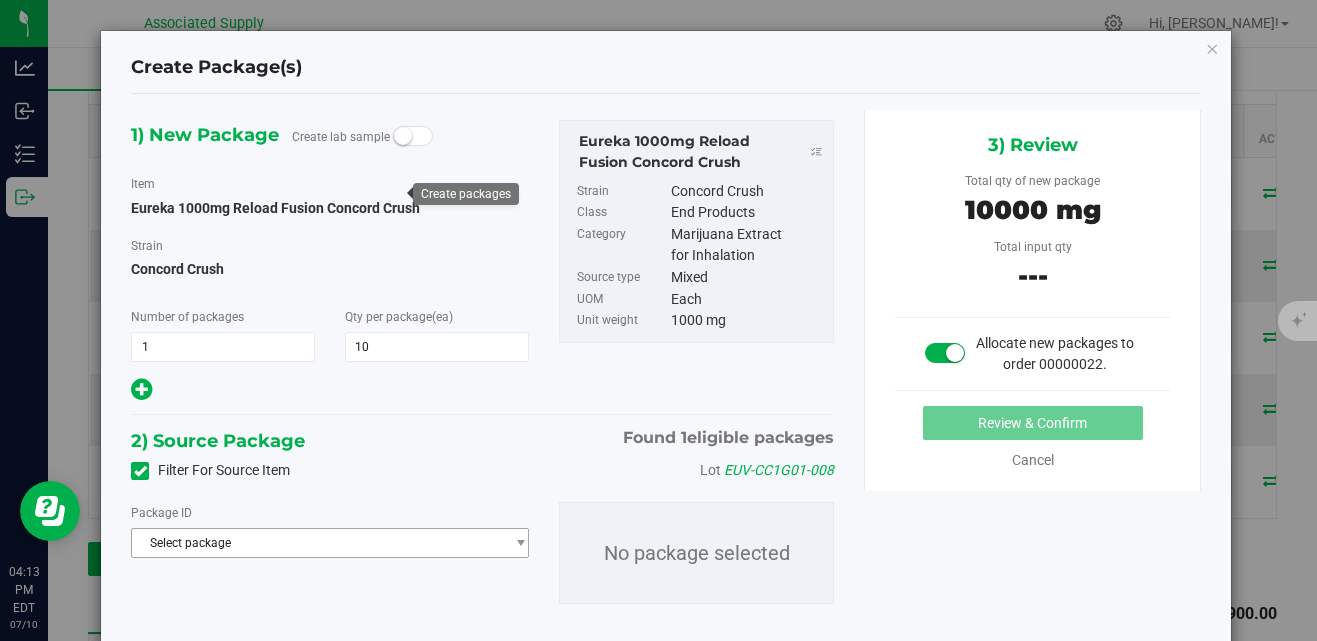 type on "10" 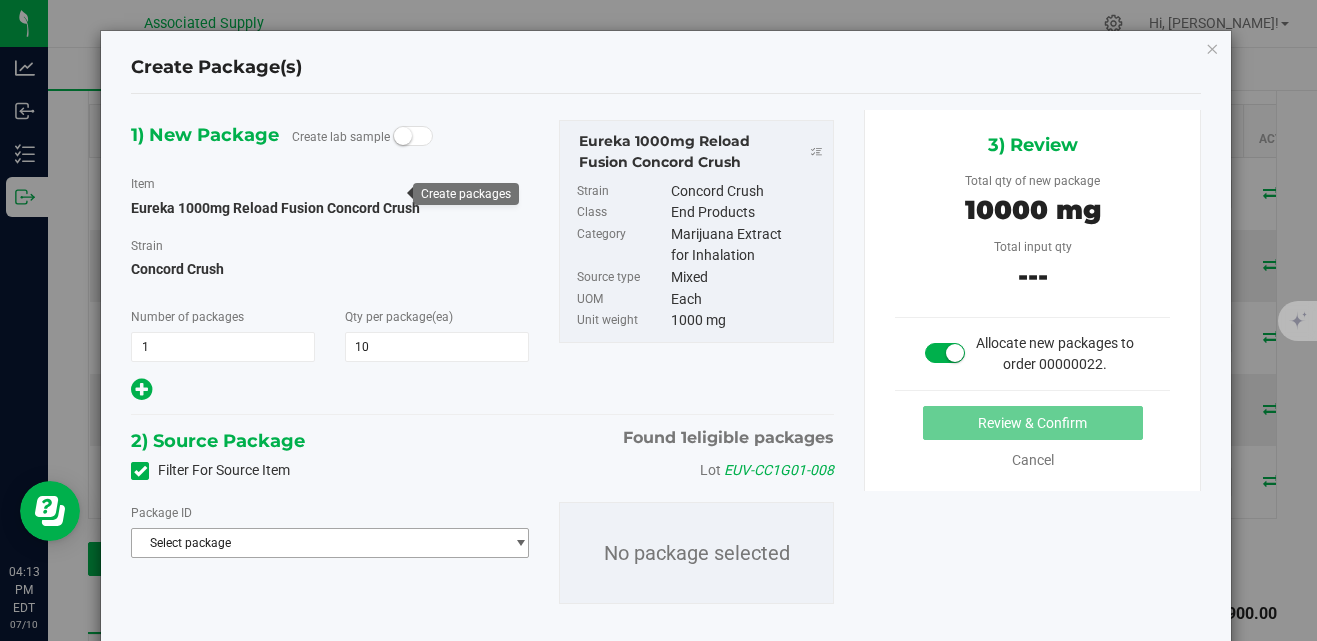 click on "Select package" at bounding box center (317, 543) 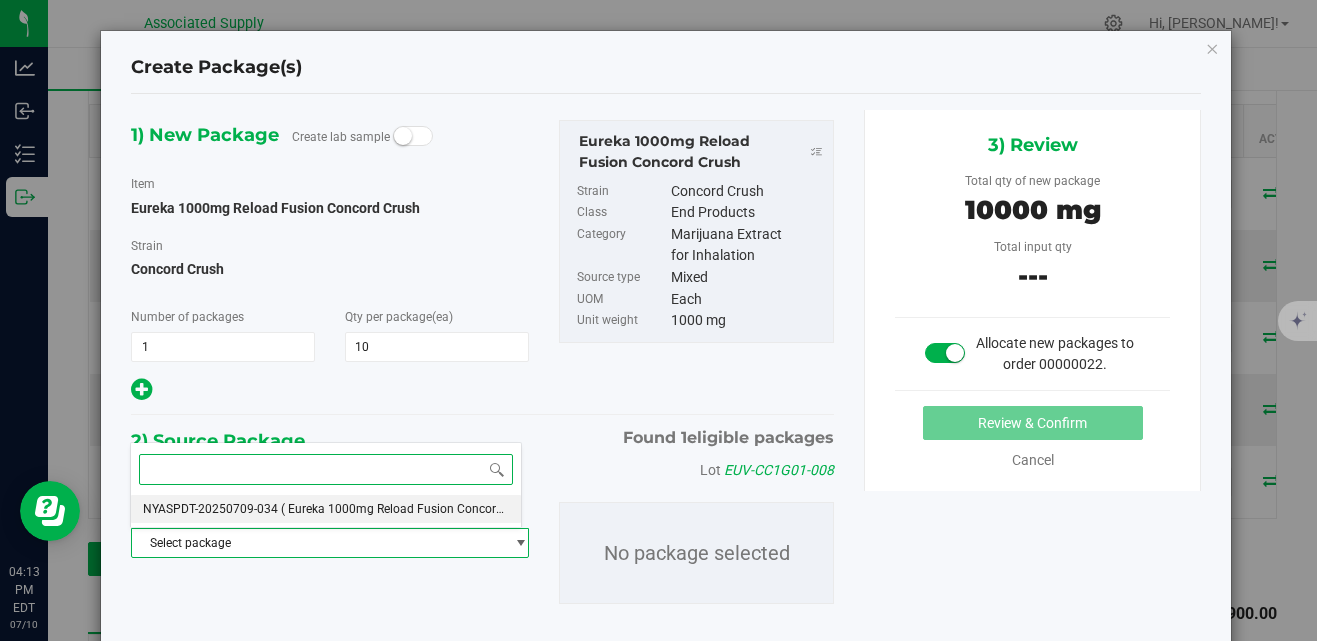 click on "NYASPDT-20250709-034" at bounding box center (210, 509) 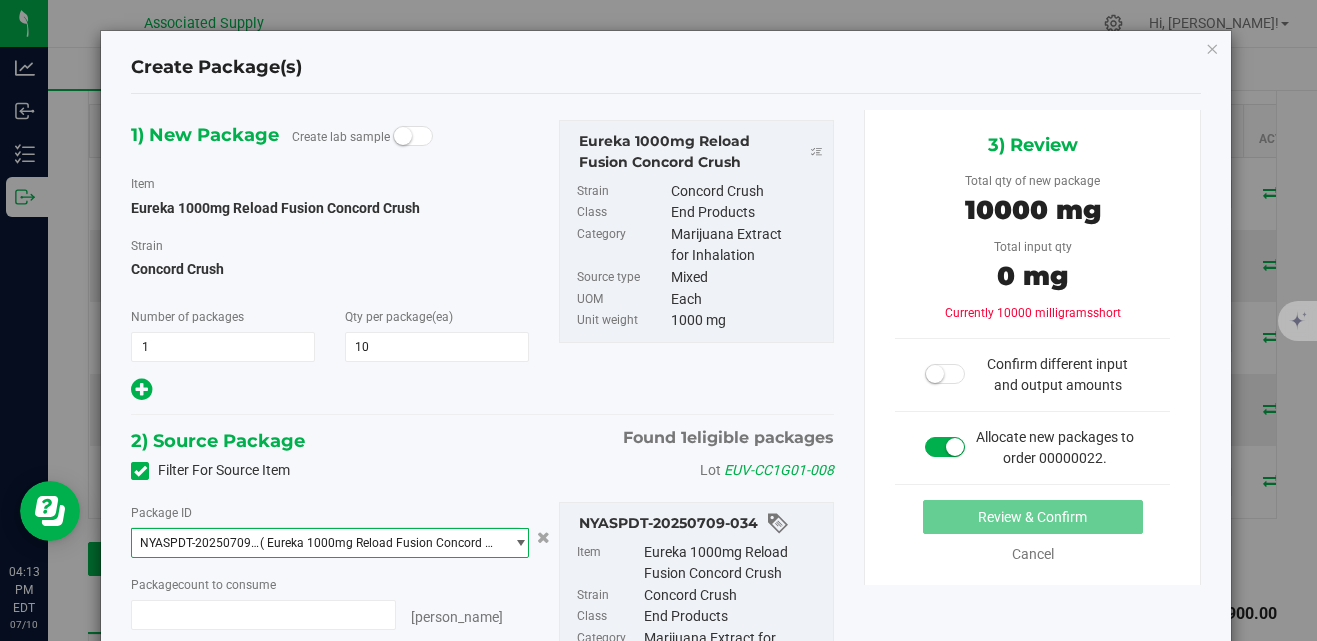 type on "0 ea" 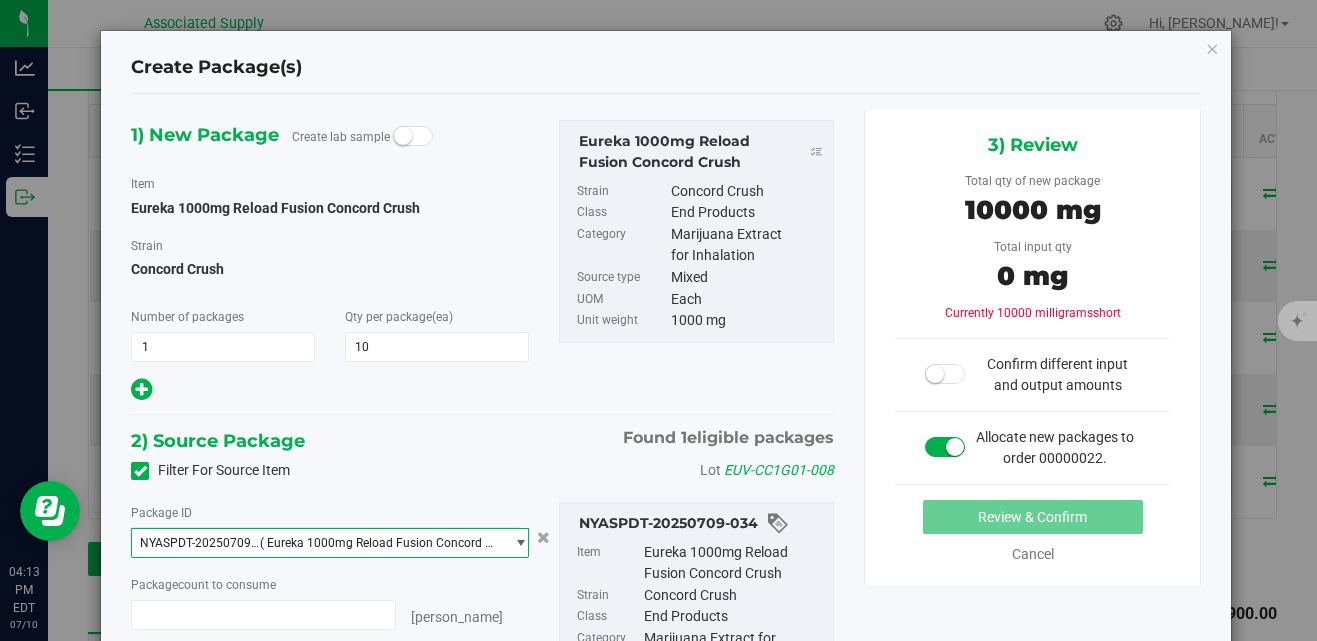type on "0" 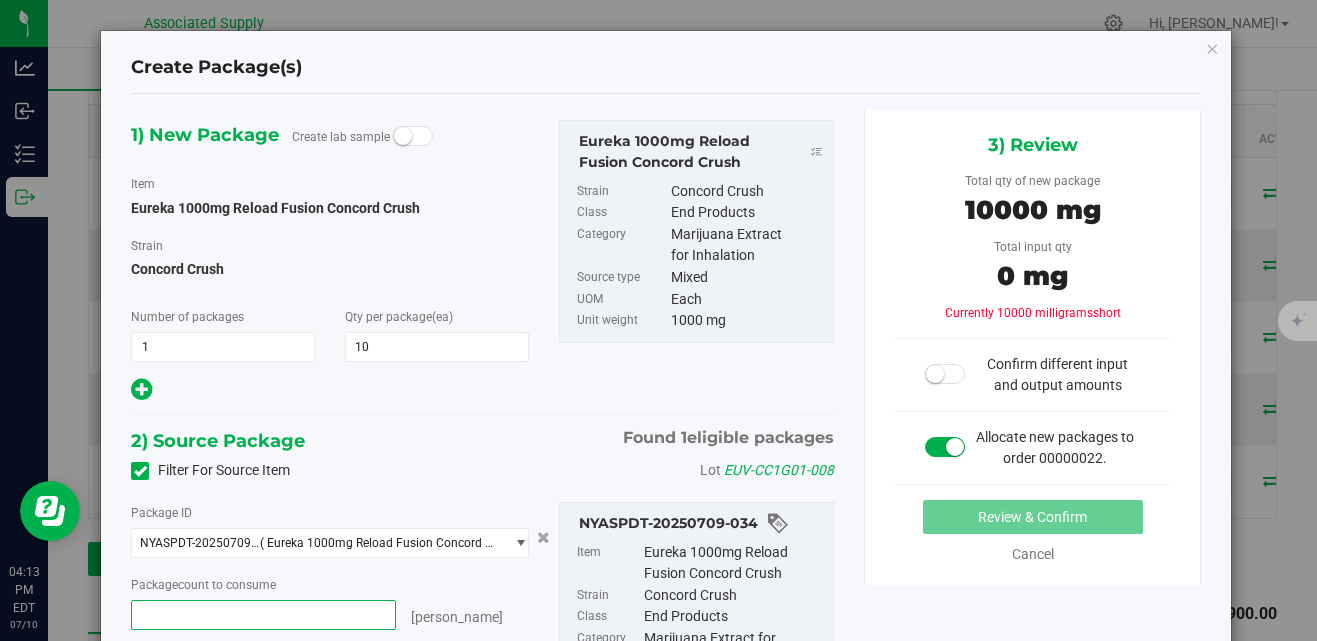 click at bounding box center (263, 615) 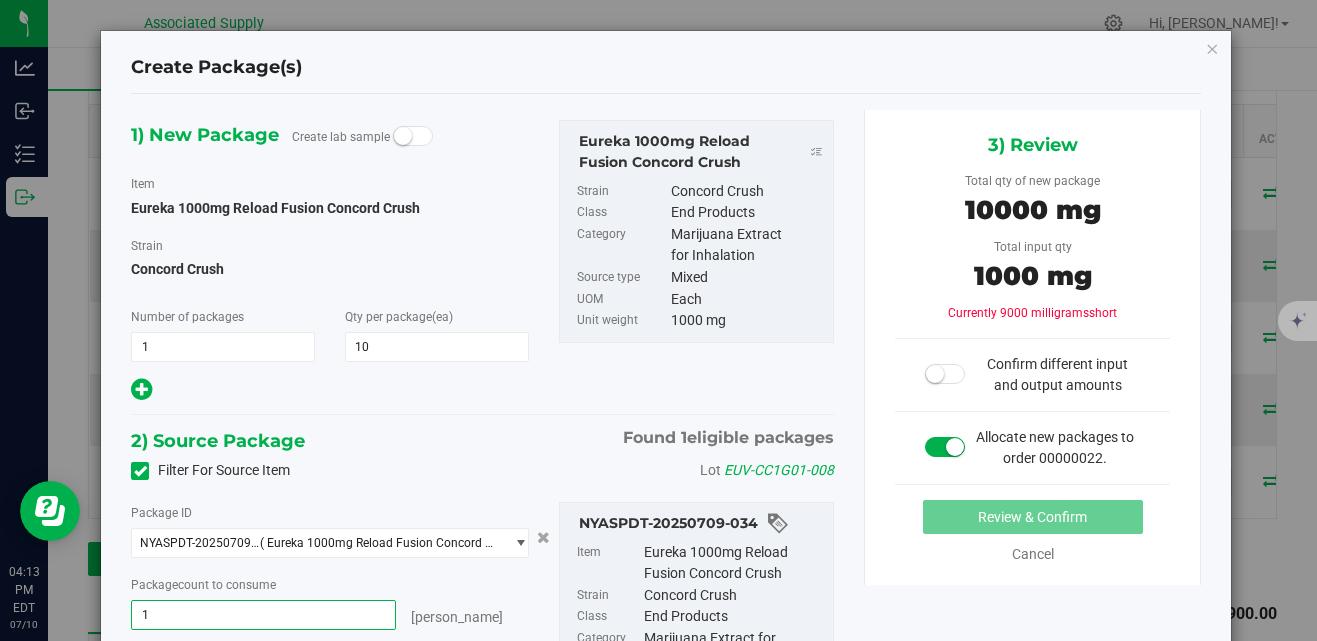 type on "10" 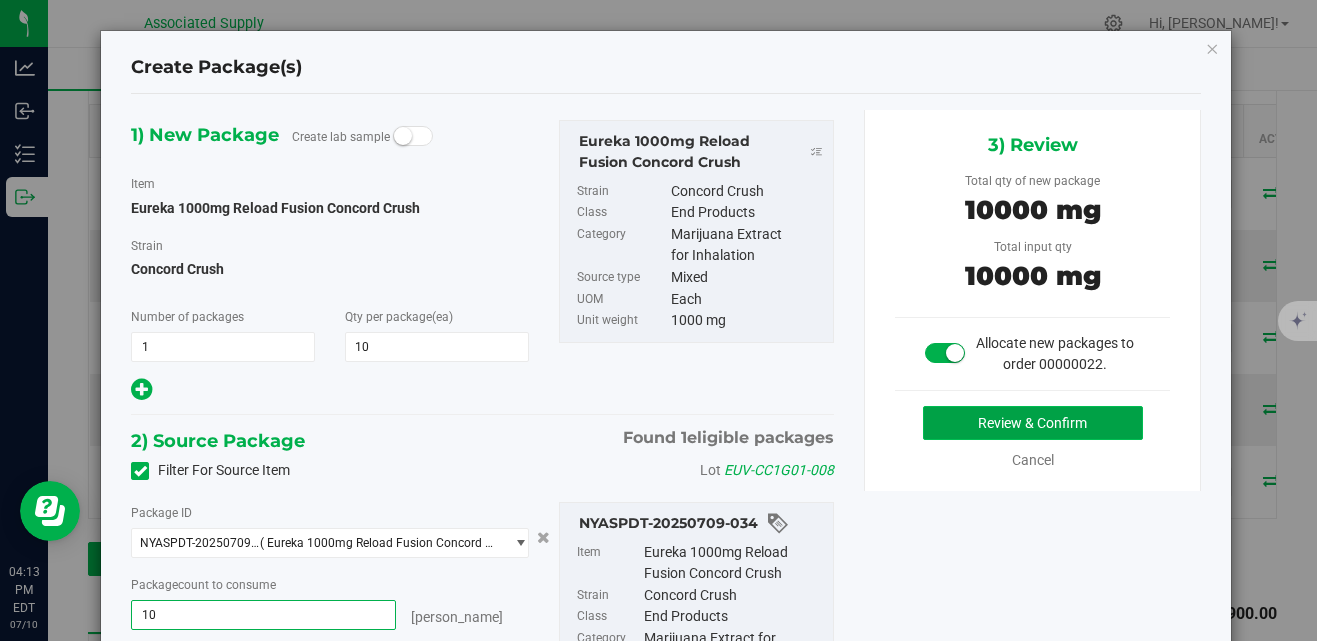 type on "10 ea" 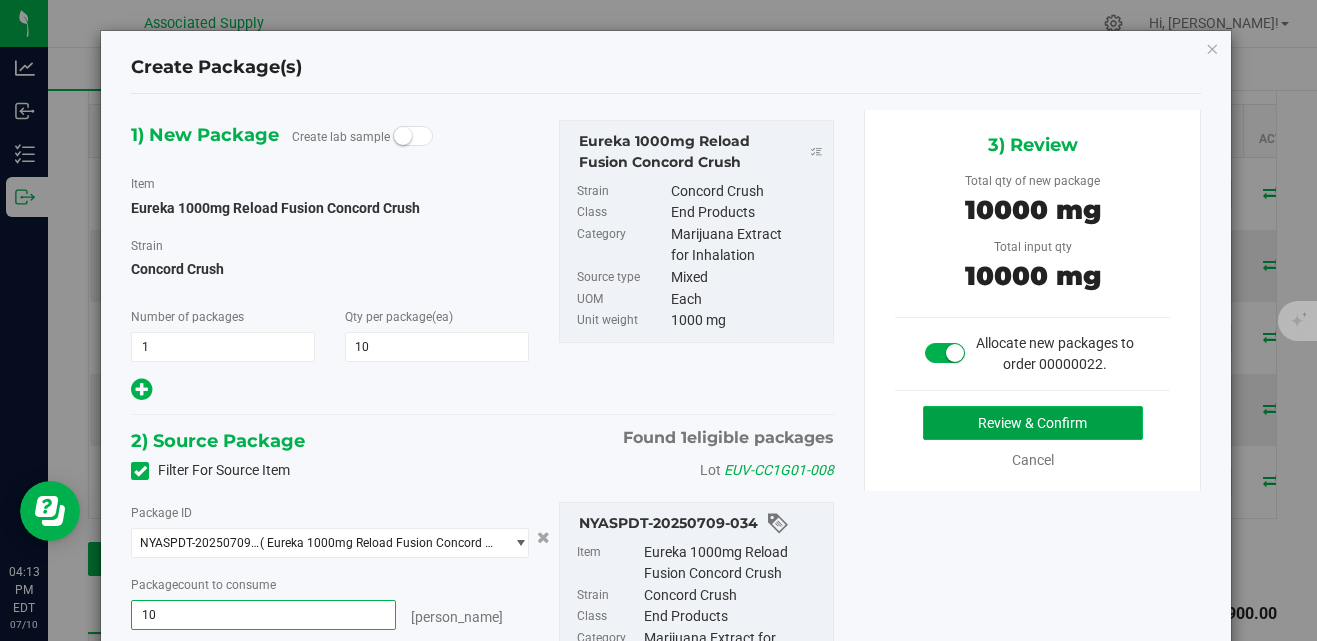 click on "Review & Confirm" at bounding box center [1033, 423] 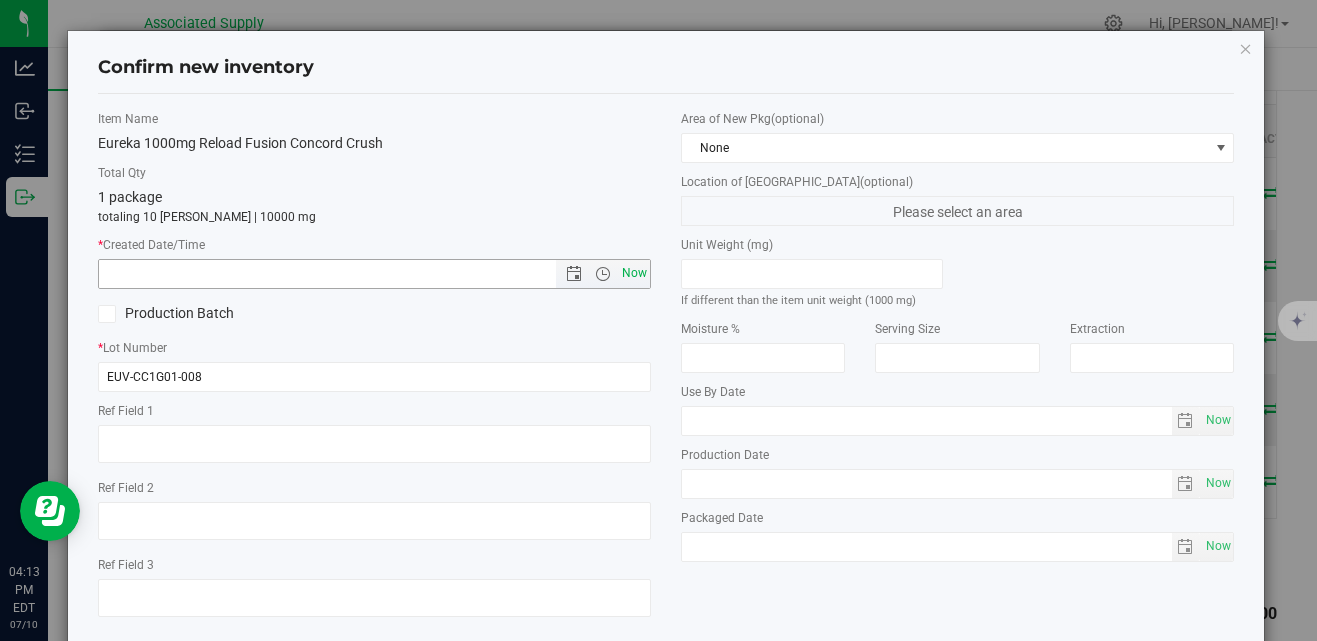 click on "Now" at bounding box center (635, 273) 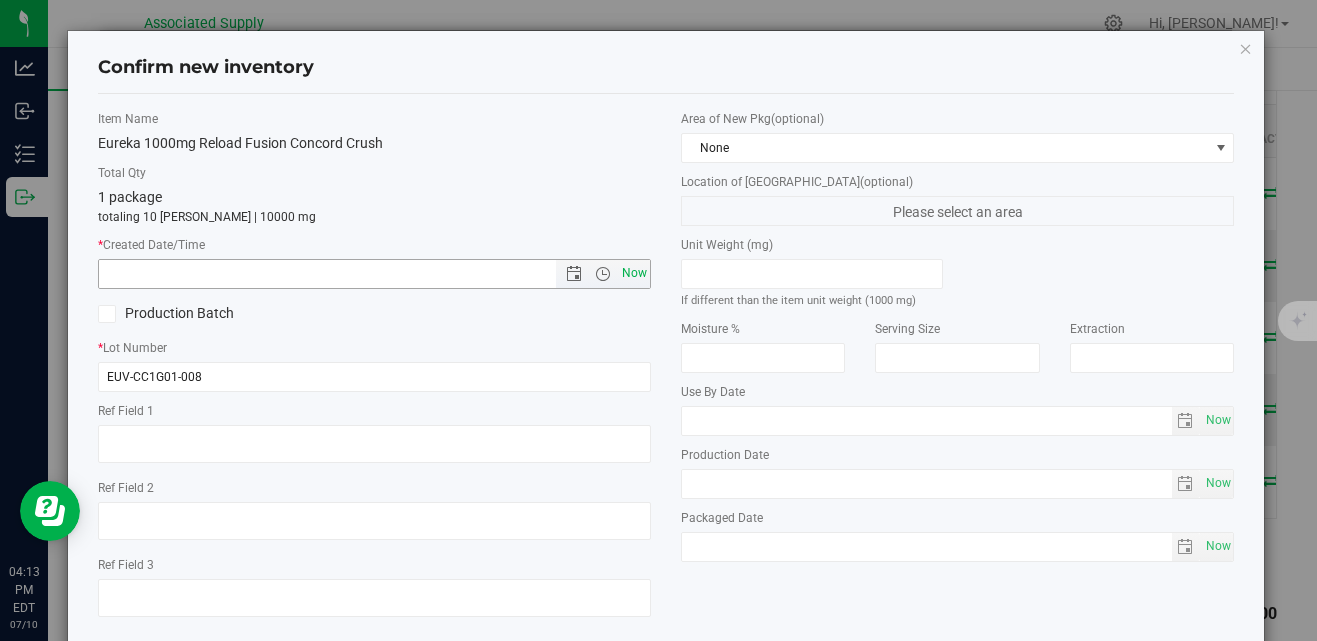 type on "7/10/2025 4:13 PM" 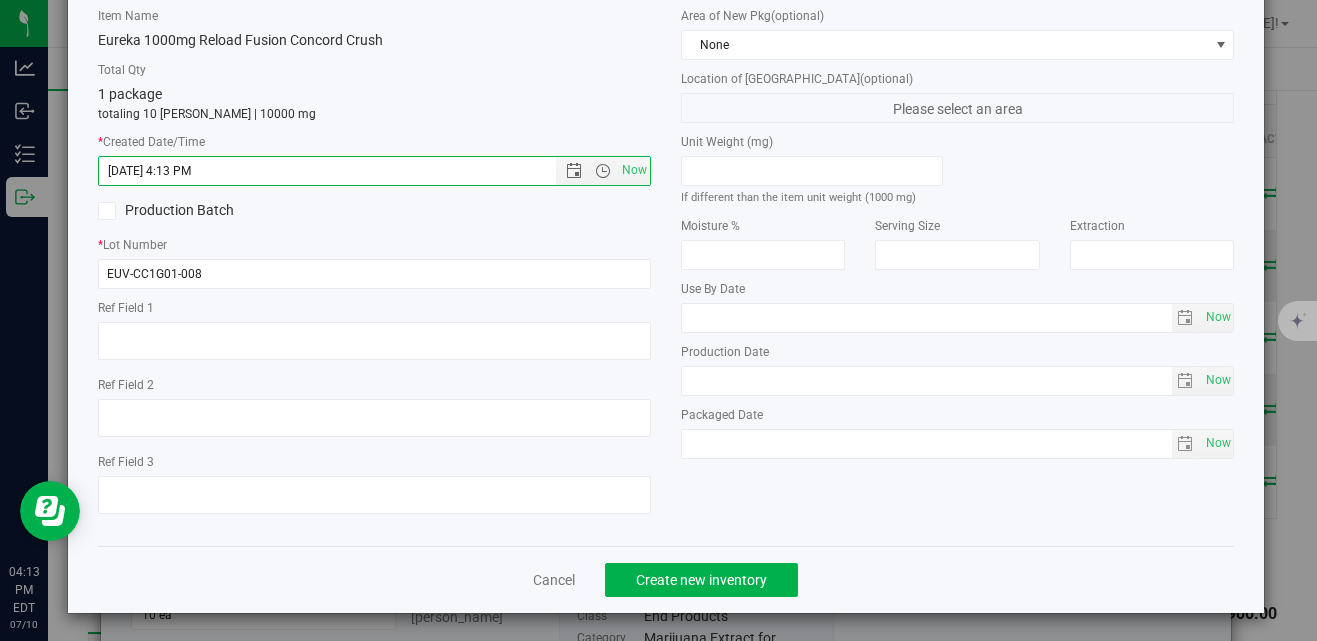 scroll, scrollTop: 106, scrollLeft: 0, axis: vertical 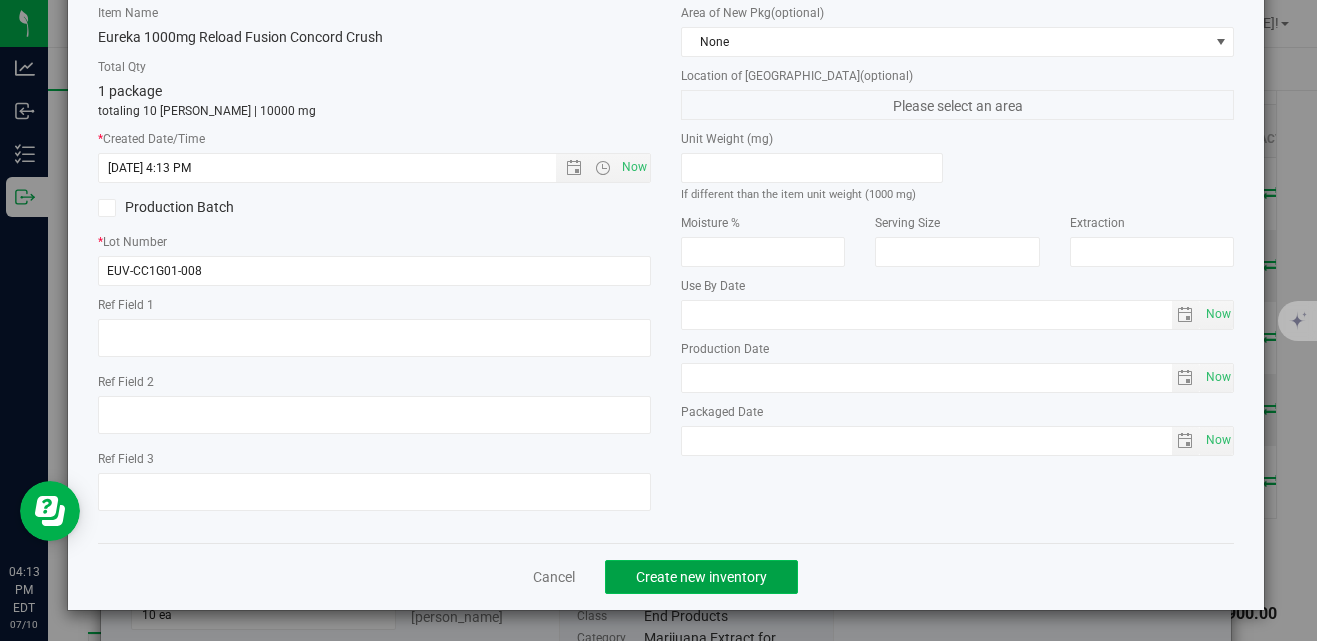click on "Create new inventory" 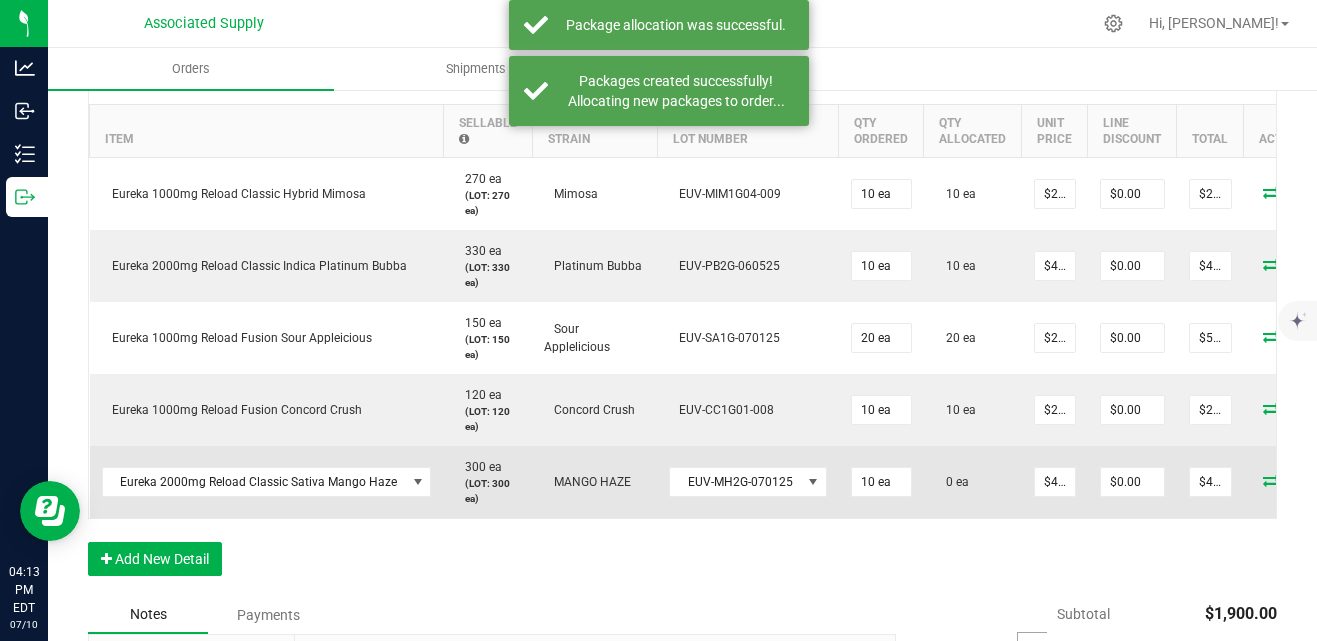 click at bounding box center (1271, 480) 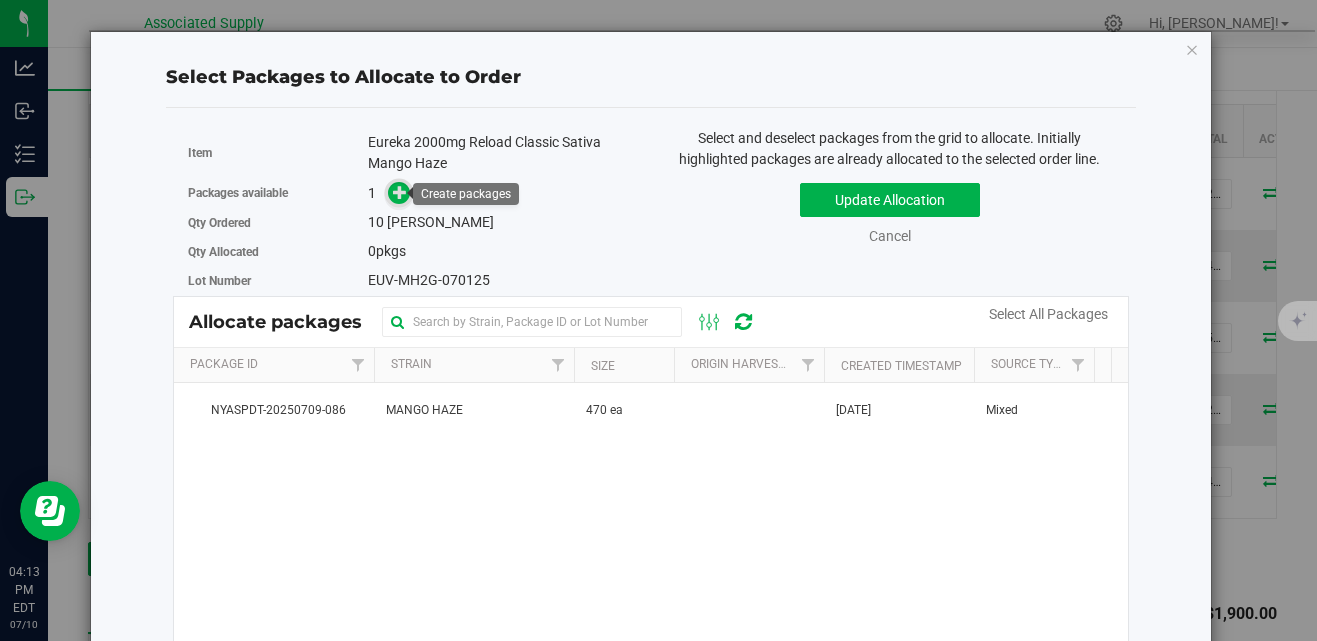 click at bounding box center (400, 191) 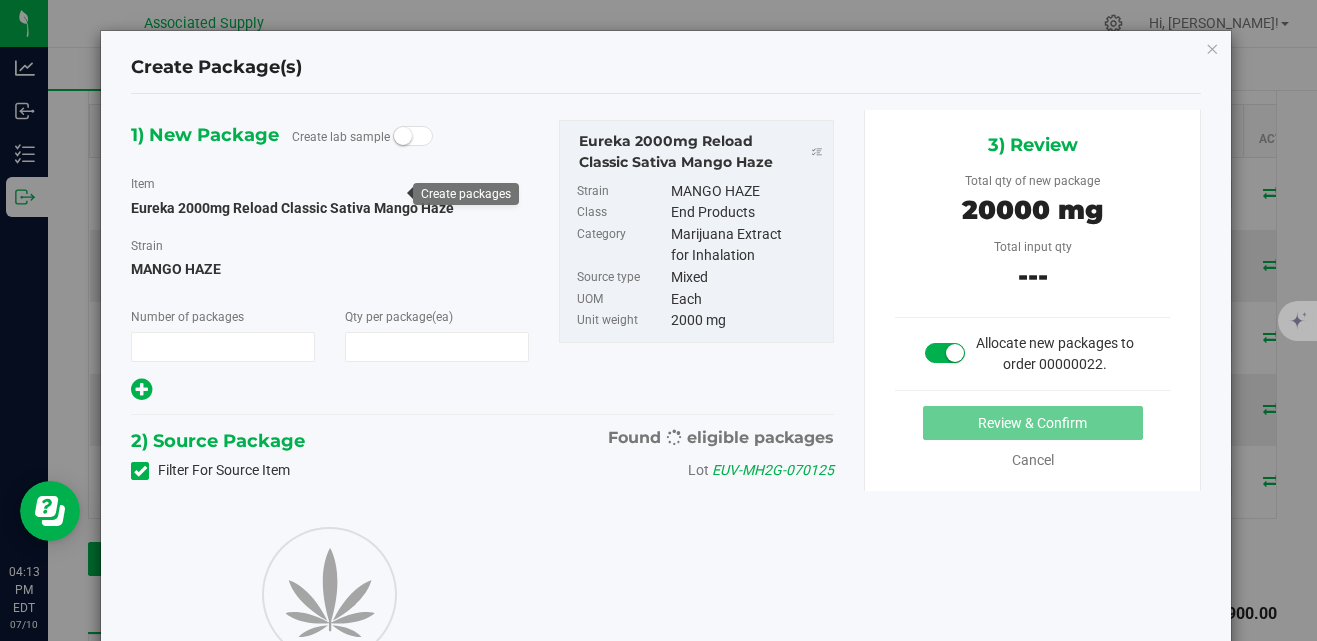 type on "1" 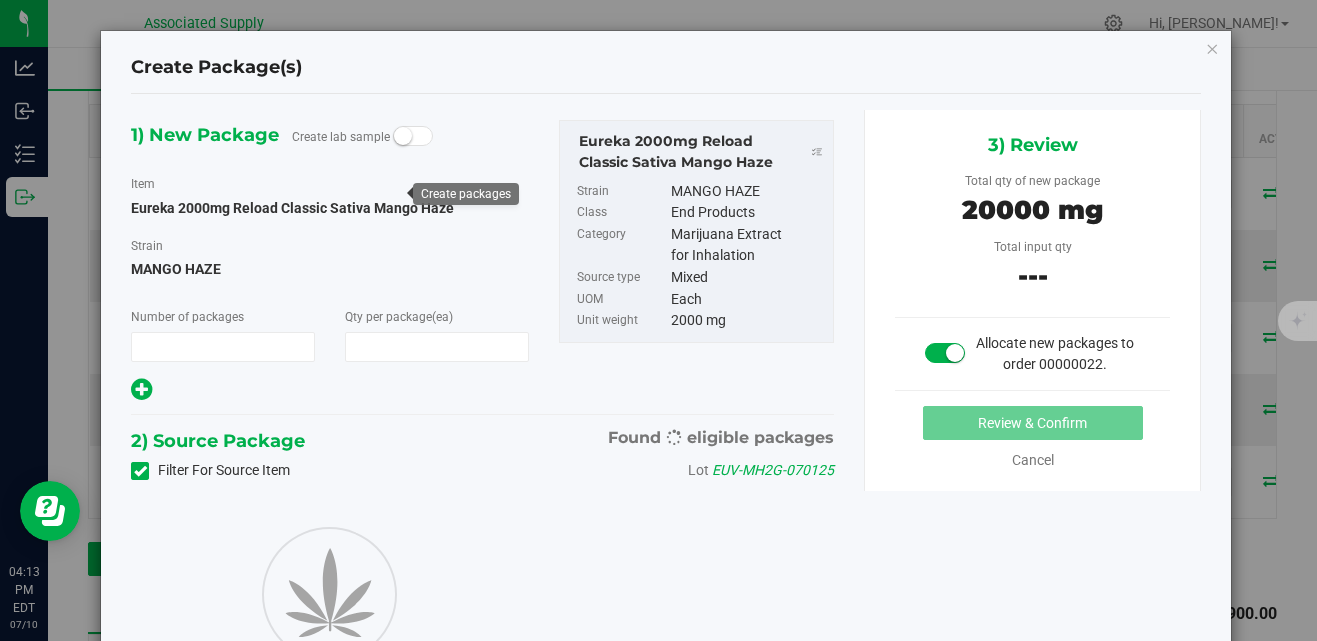 type on "10" 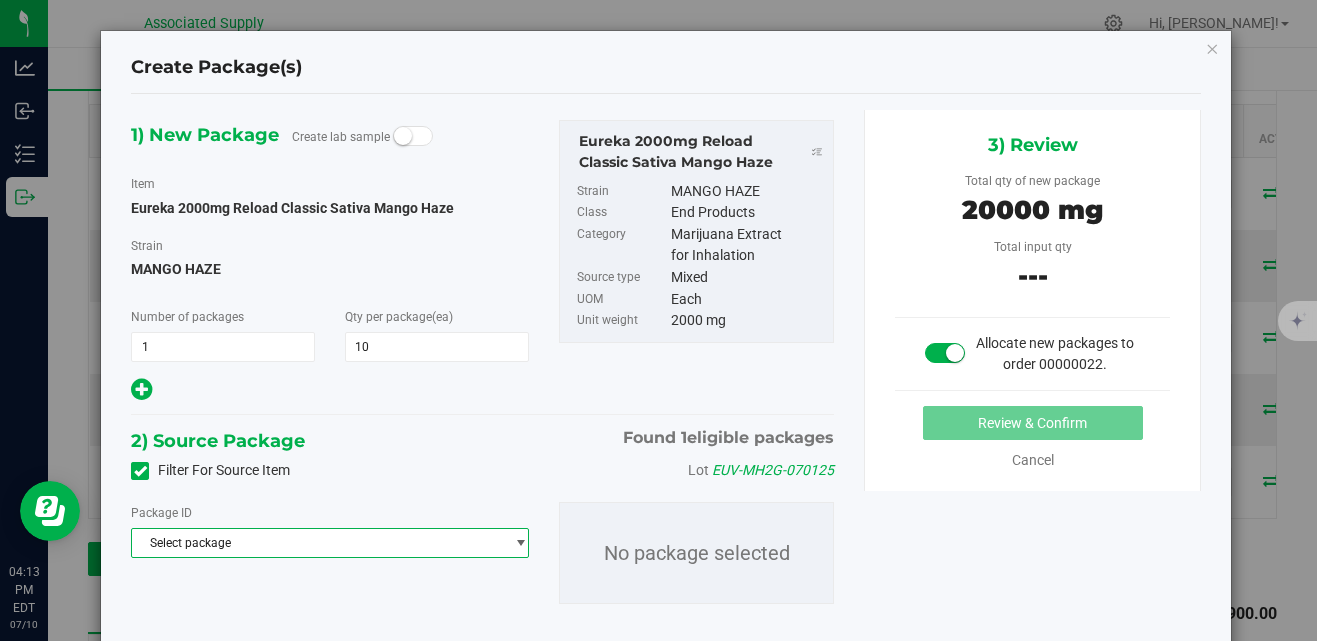 click on "Select package" at bounding box center [317, 543] 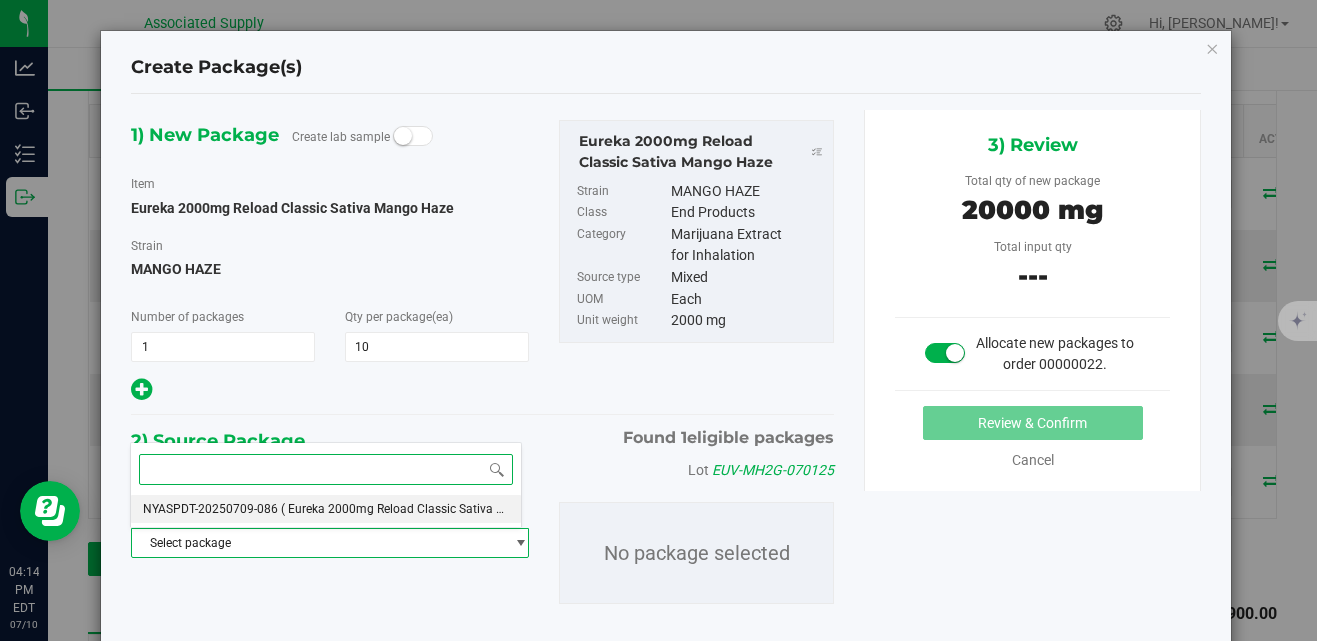 click on "NYASPDT-20250709-086" at bounding box center (210, 509) 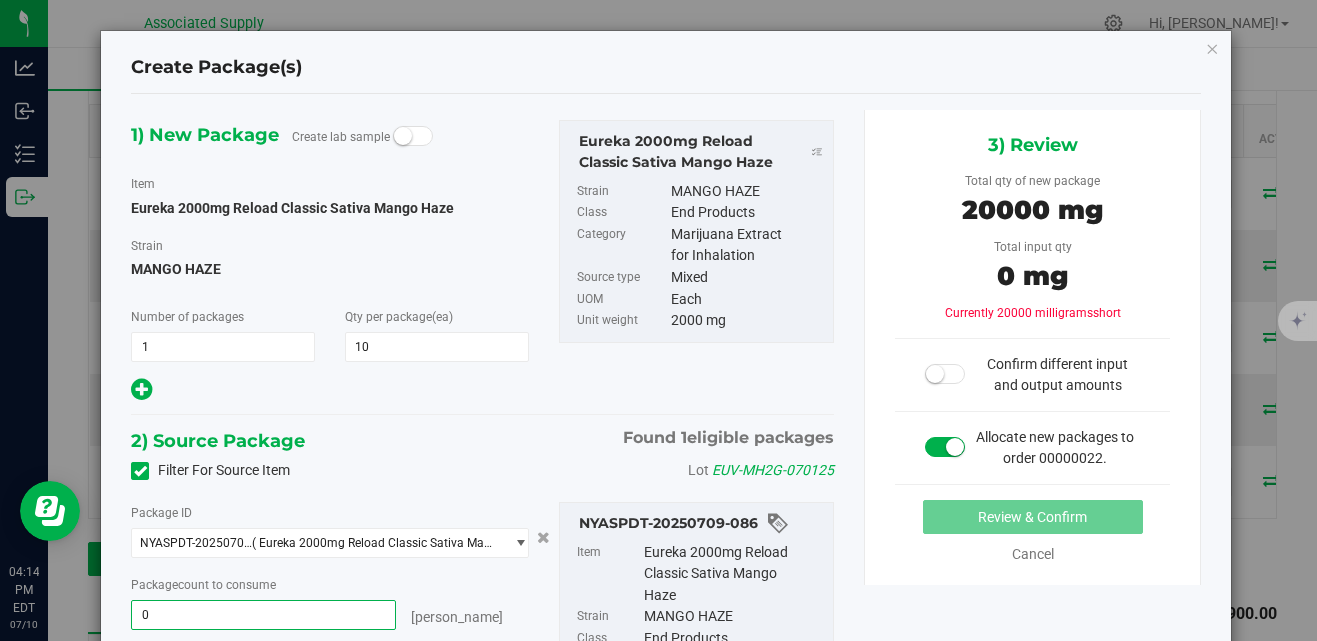 click on "0 ea 0" at bounding box center [263, 615] 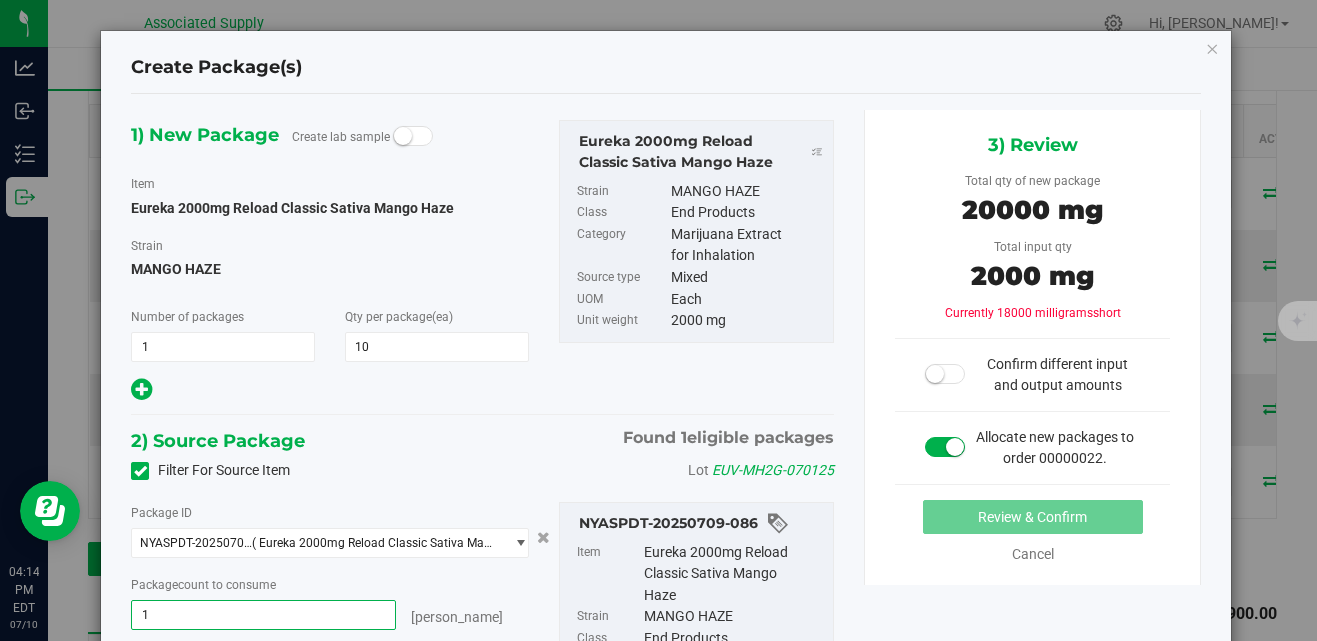 type on "10" 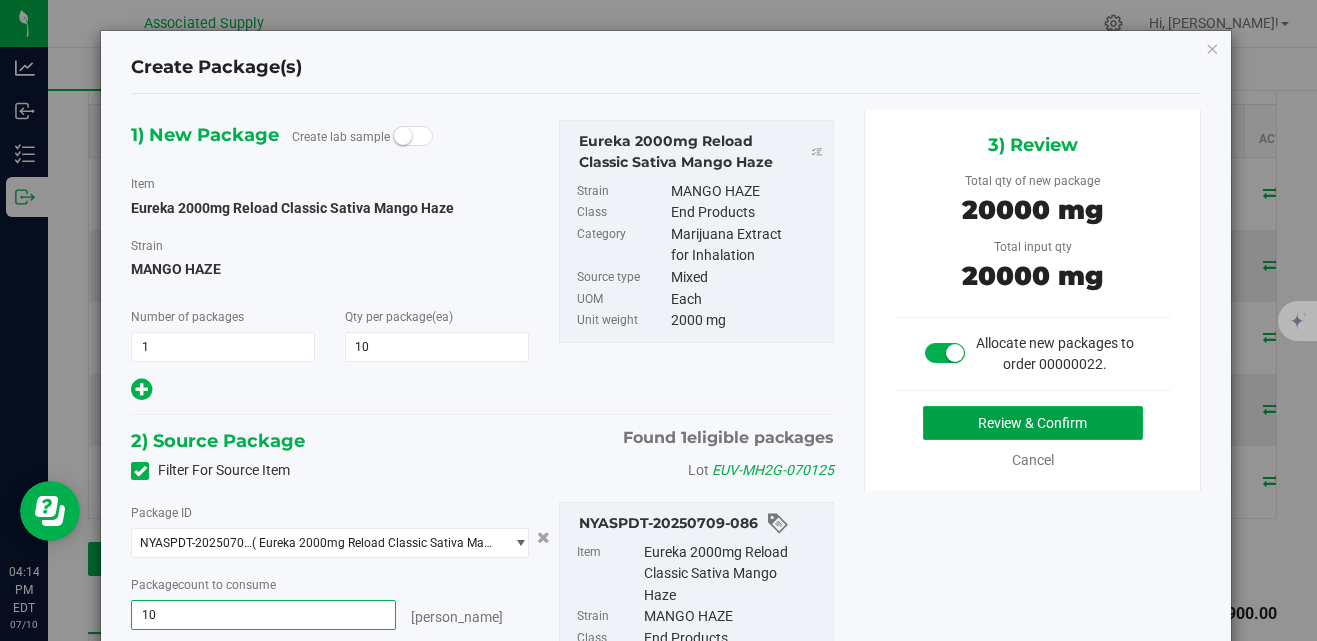 type on "10 ea" 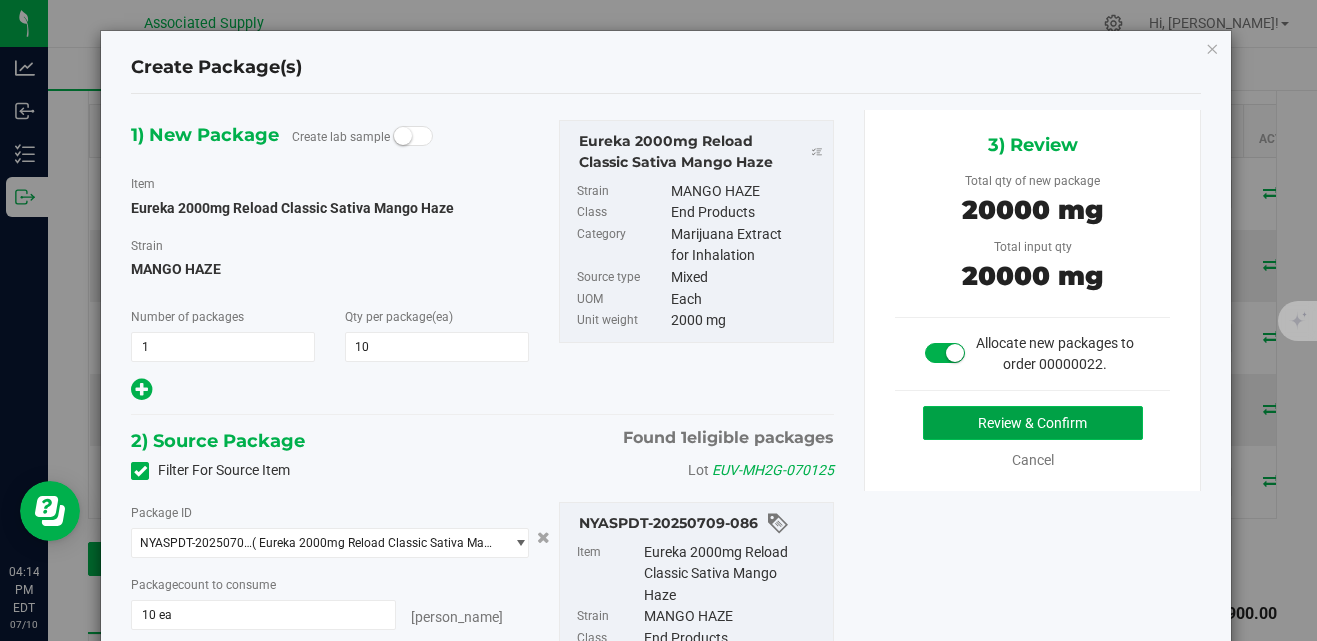 click on "Review & Confirm" at bounding box center [1033, 423] 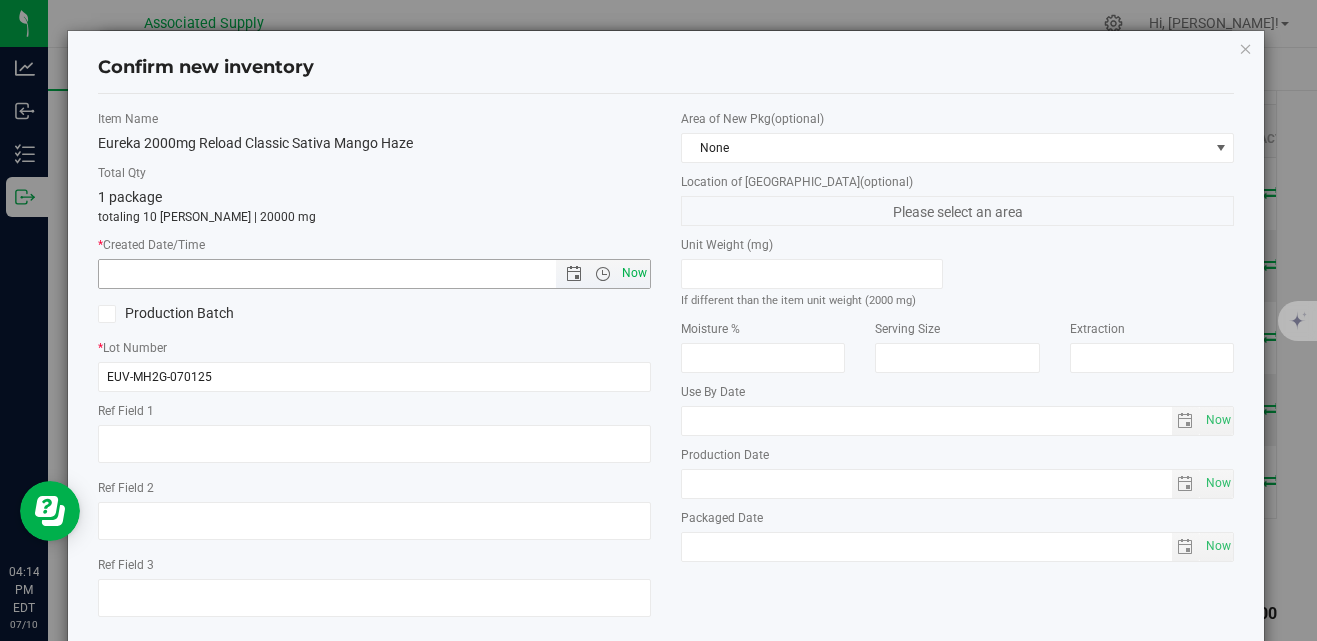 click on "Now" at bounding box center (635, 273) 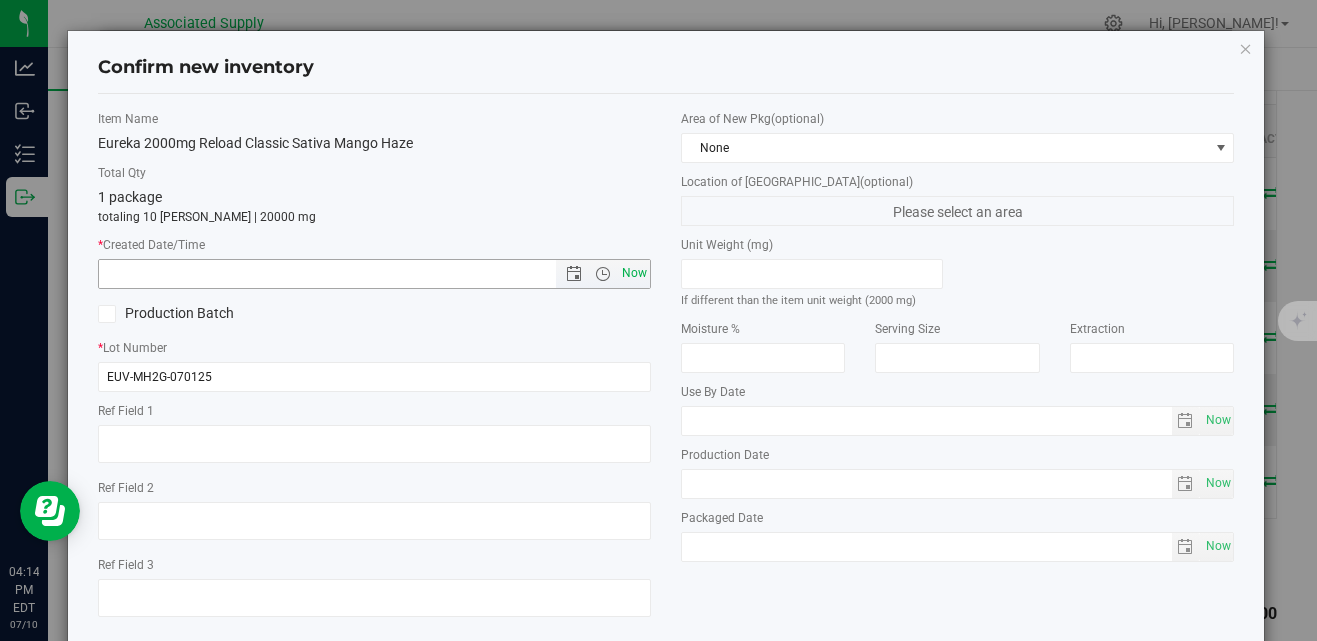 type on "7/10/2025 4:14 PM" 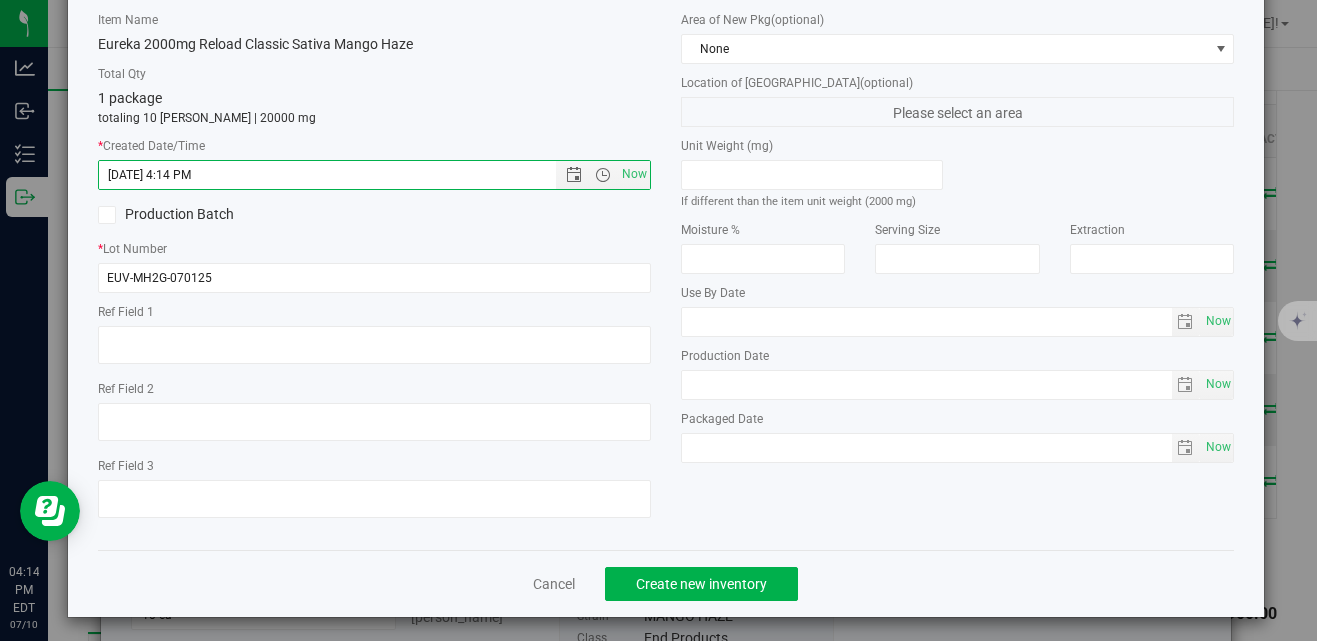 scroll, scrollTop: 106, scrollLeft: 0, axis: vertical 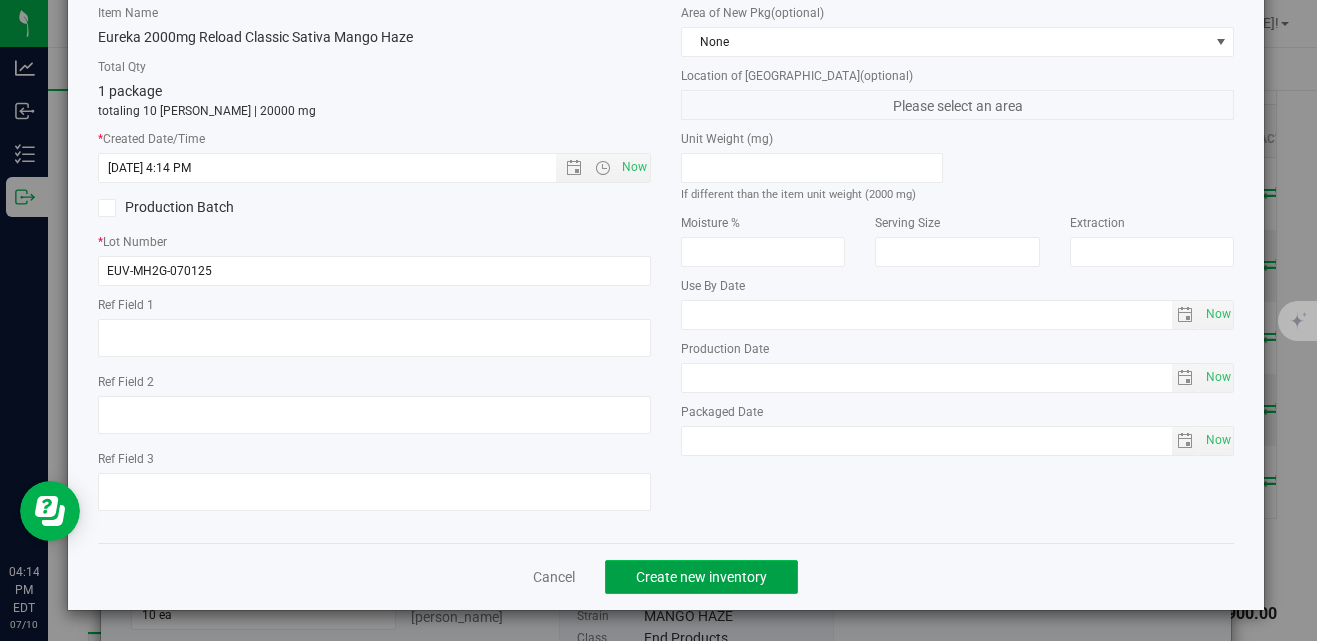 click on "Create new inventory" 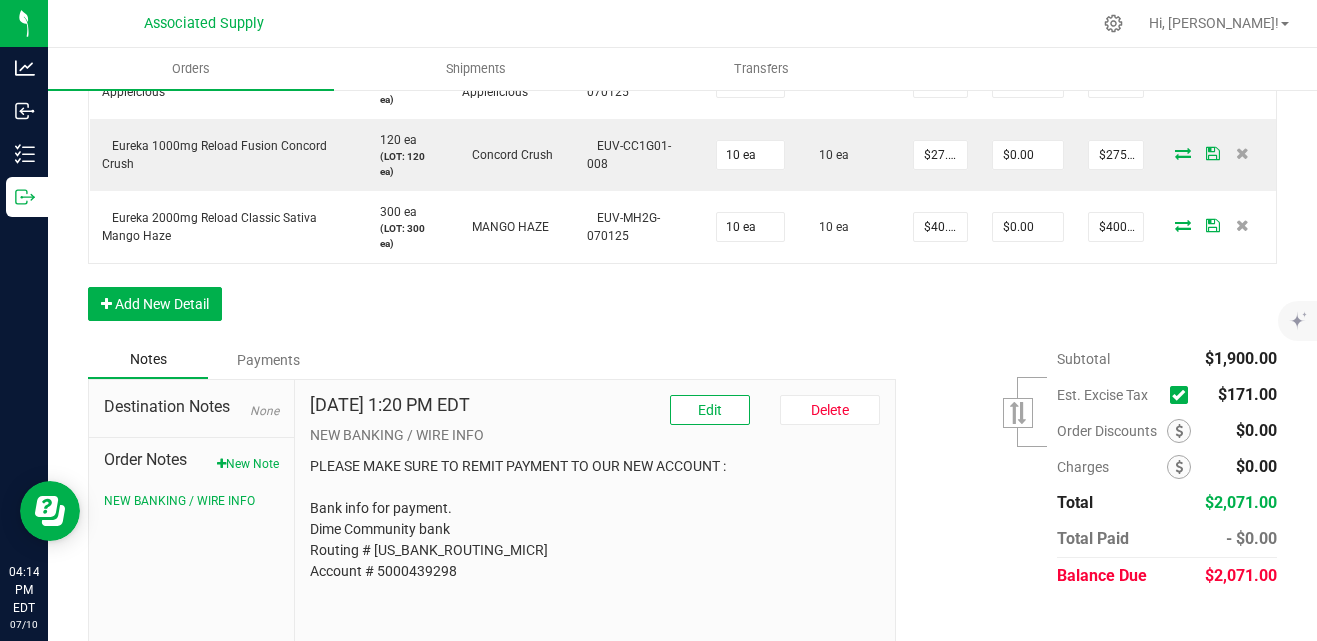 scroll, scrollTop: 881, scrollLeft: 0, axis: vertical 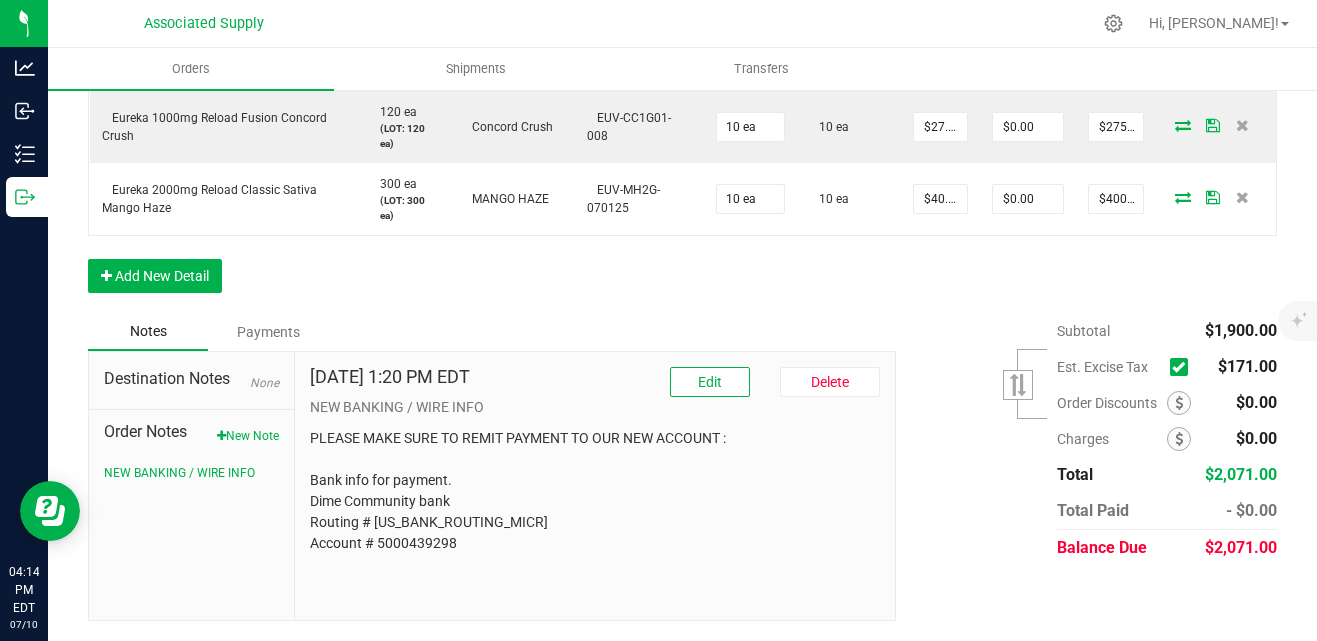 click at bounding box center [1178, 367] 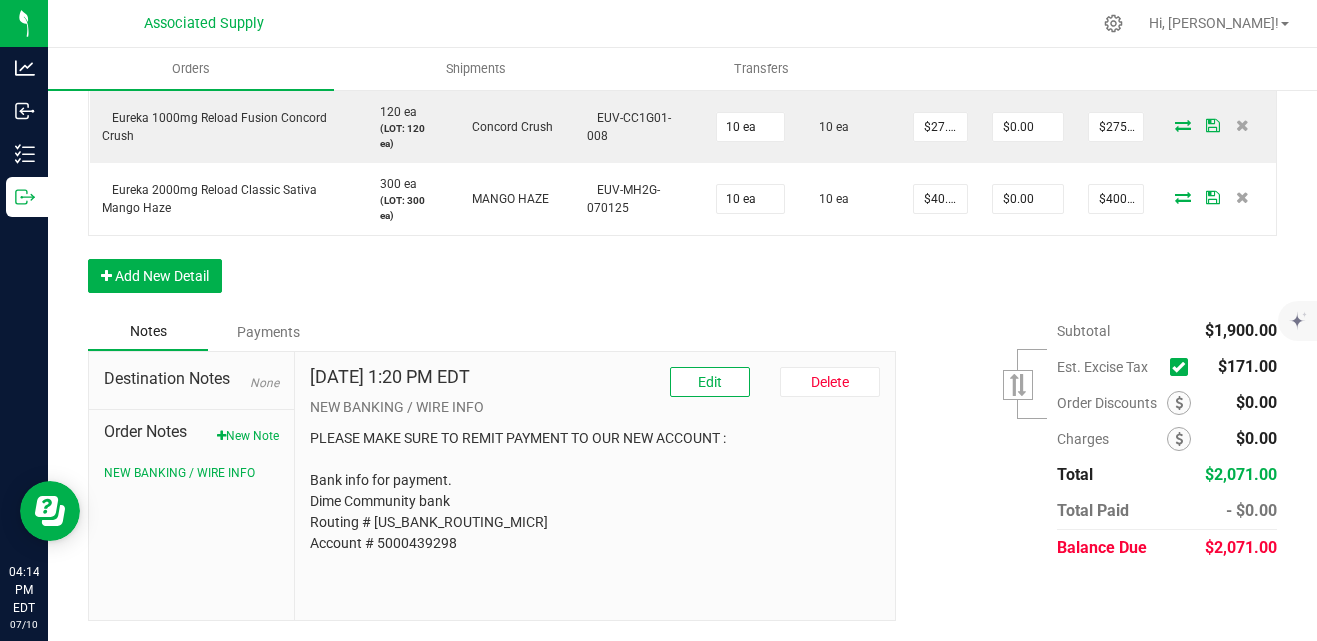click at bounding box center [0, 0] 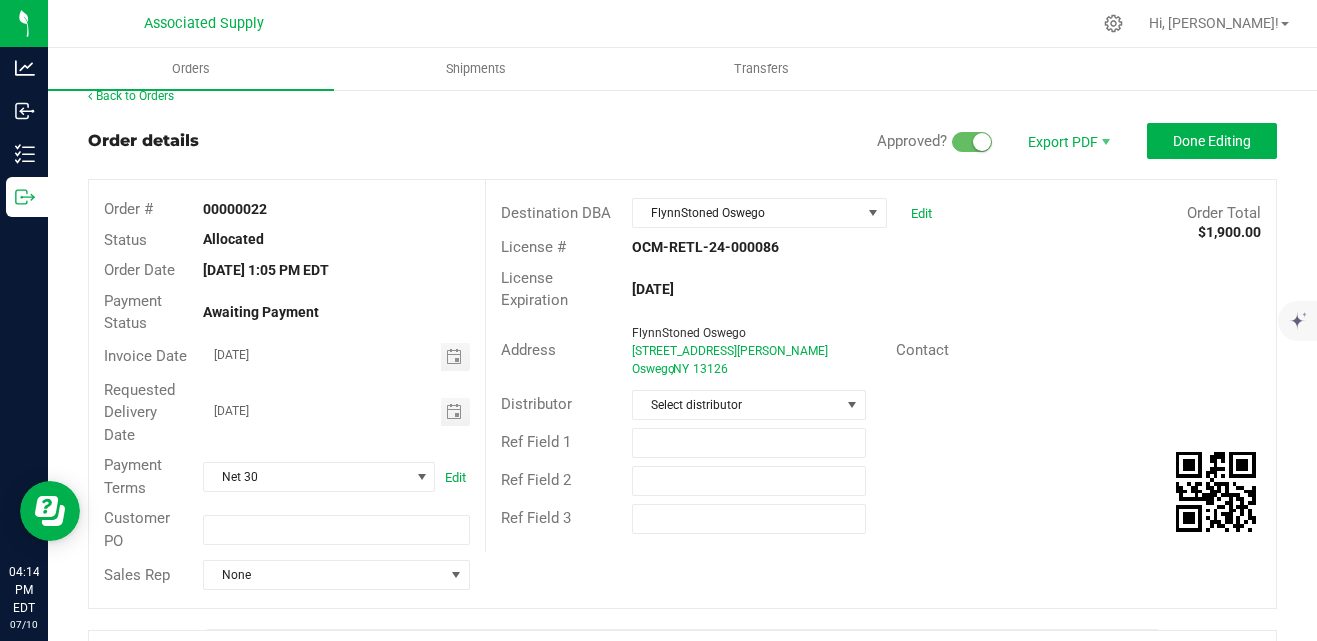 scroll, scrollTop: 0, scrollLeft: 0, axis: both 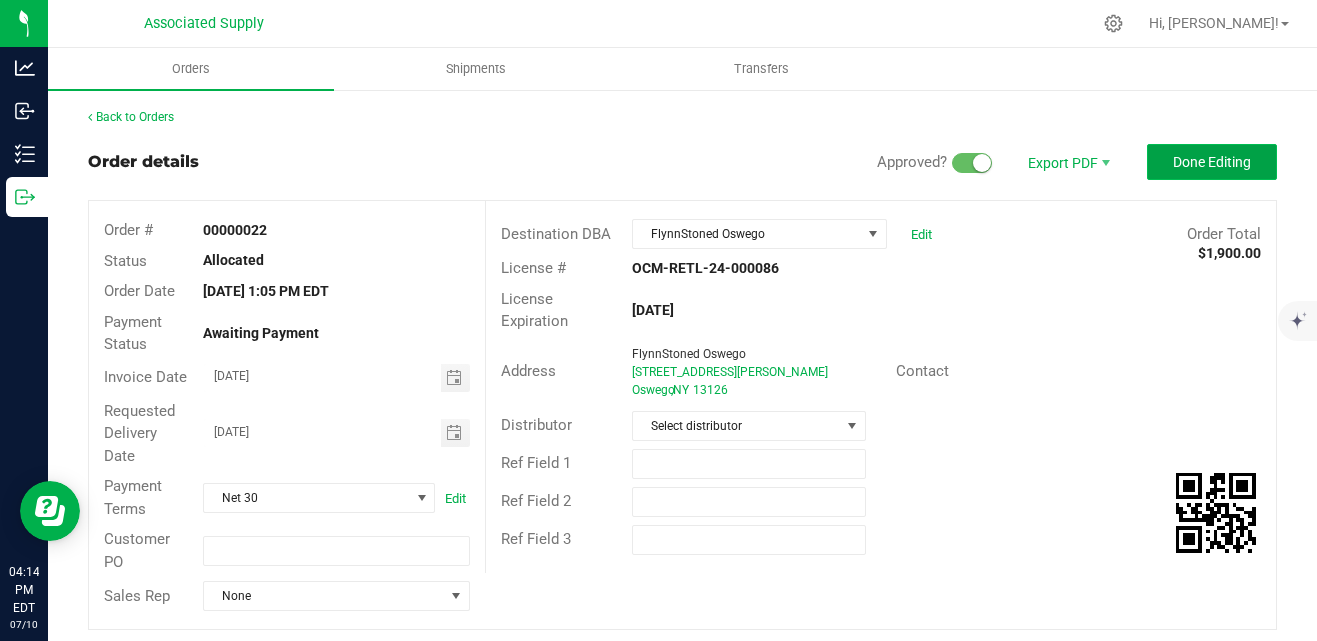 click on "Done Editing" at bounding box center [1212, 162] 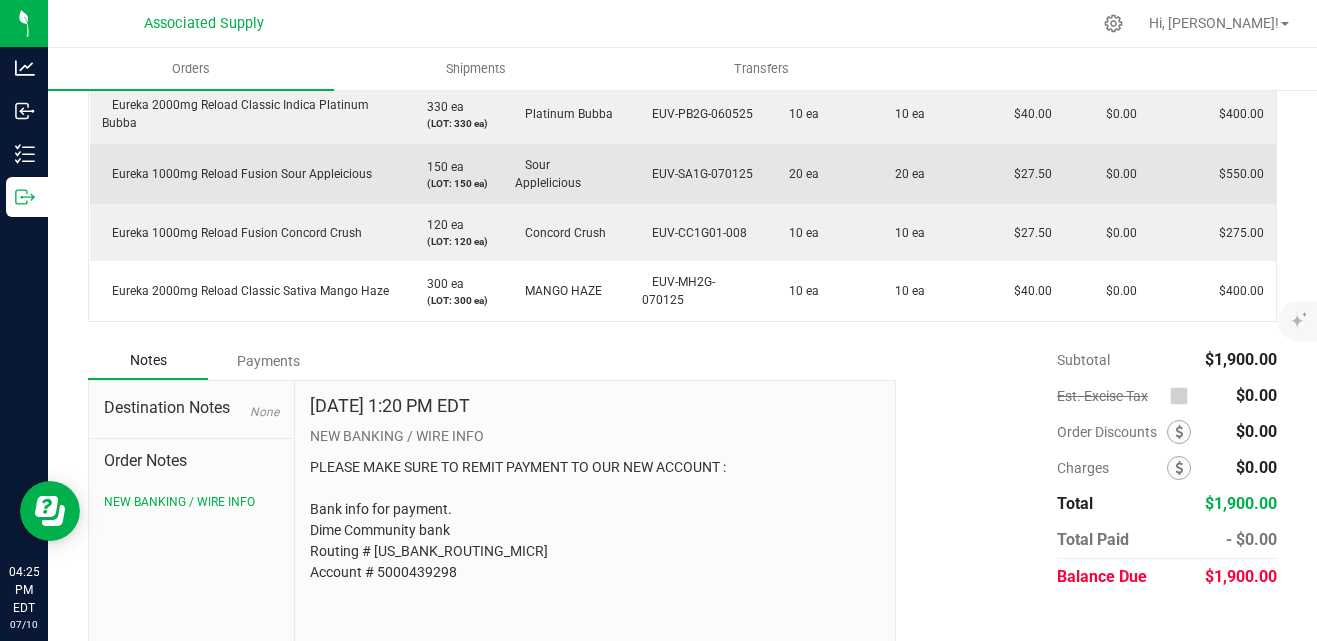 scroll, scrollTop: 700, scrollLeft: 0, axis: vertical 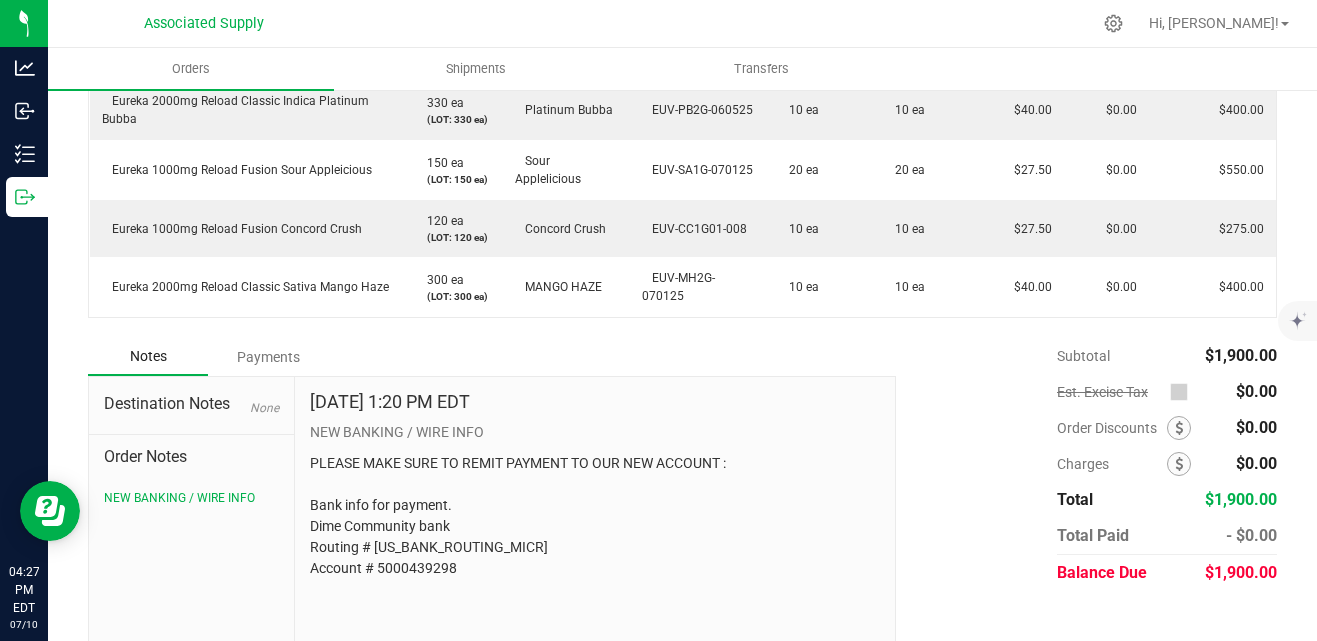 click on "Associated Supply   Hi, Rajni!   Manage Settings   Print Settings   Help Docs   Support   Your Profile   Sign Out" at bounding box center (682, 24) 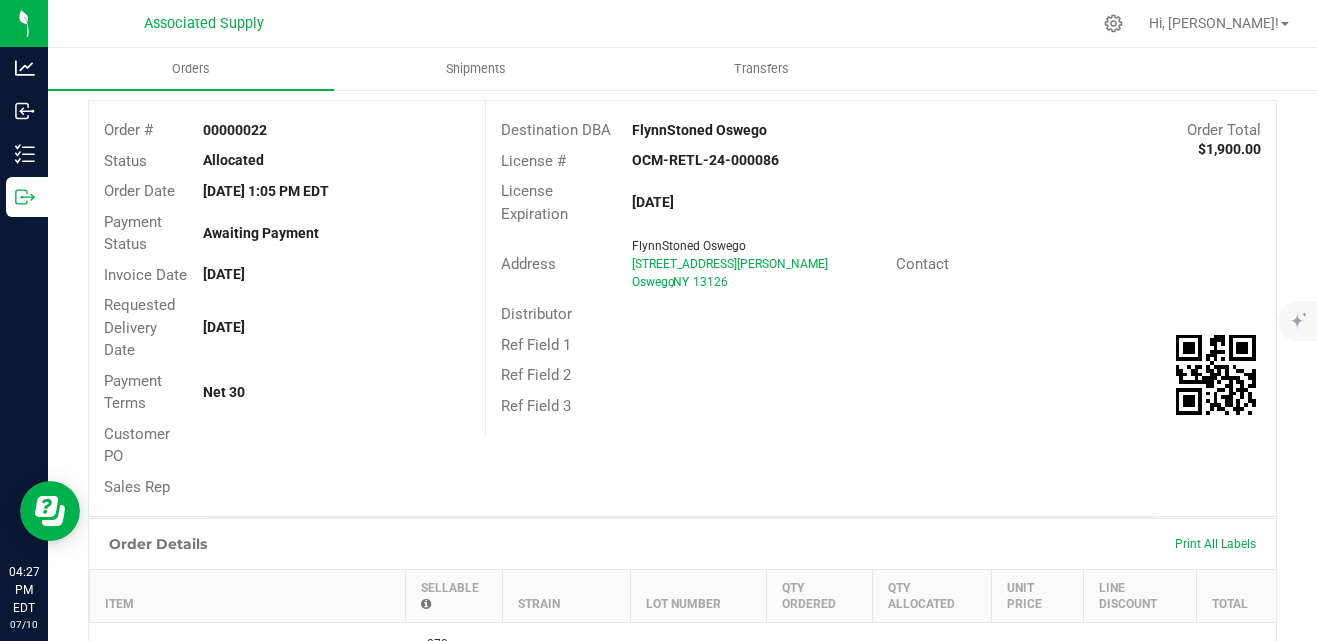 scroll, scrollTop: 0, scrollLeft: 0, axis: both 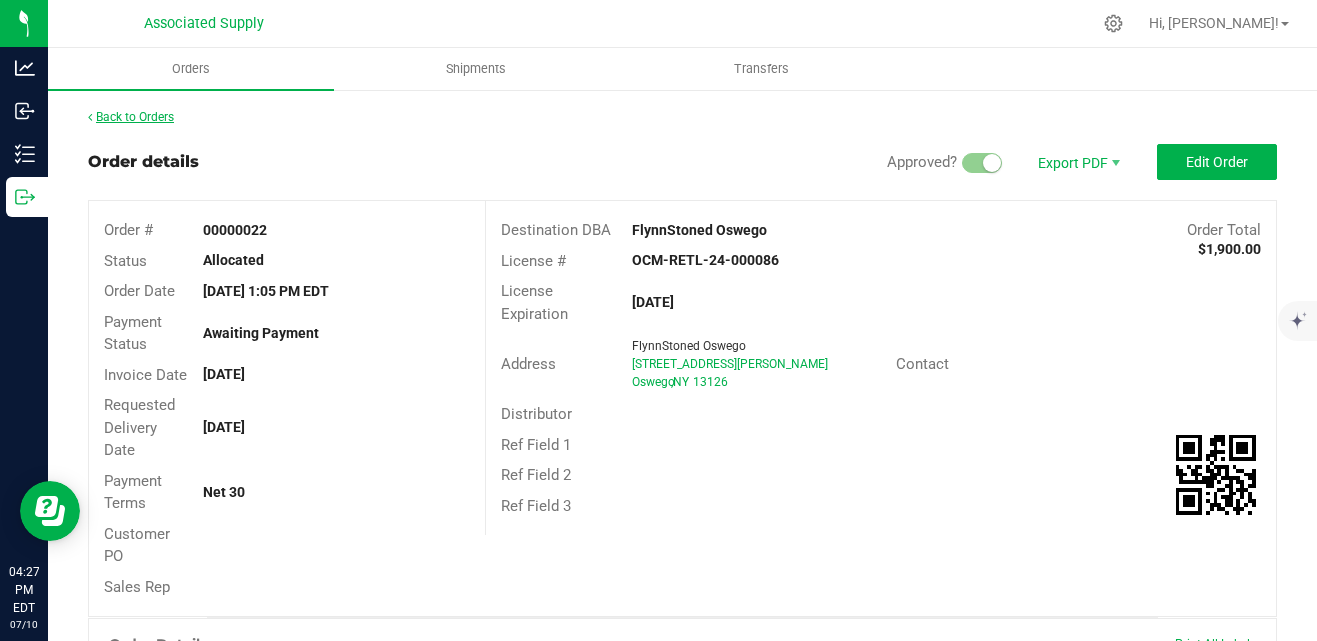 click on "Back to Orders" at bounding box center [131, 117] 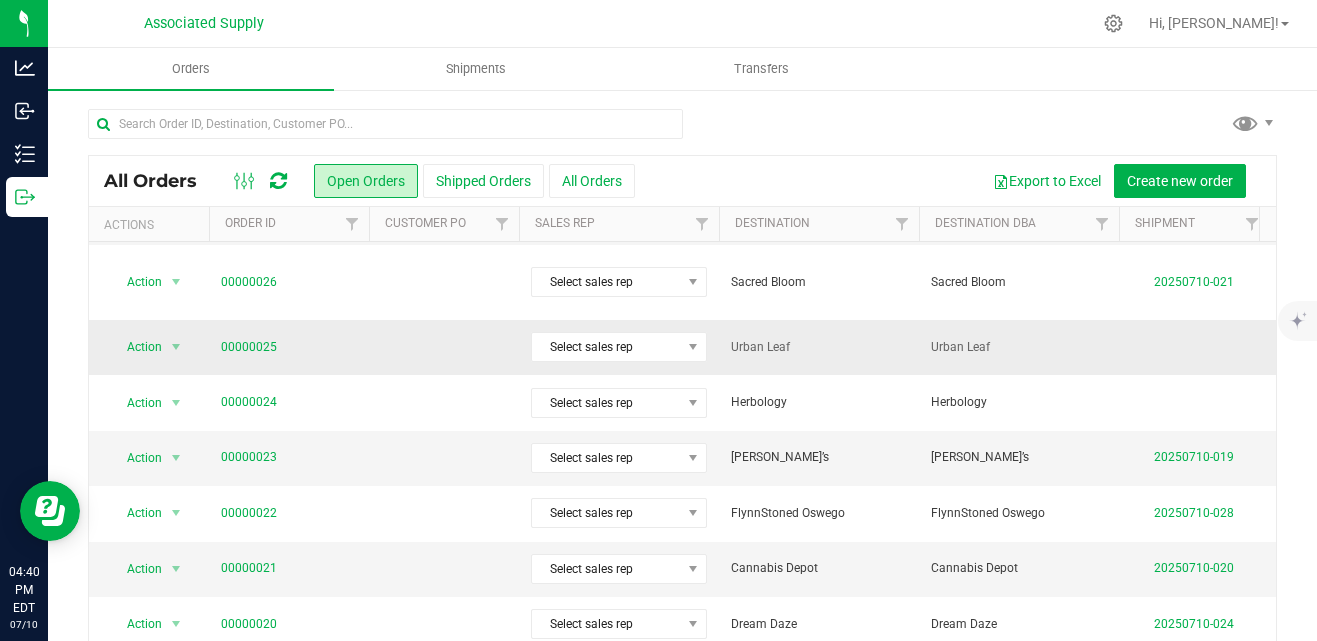 scroll, scrollTop: 720, scrollLeft: 0, axis: vertical 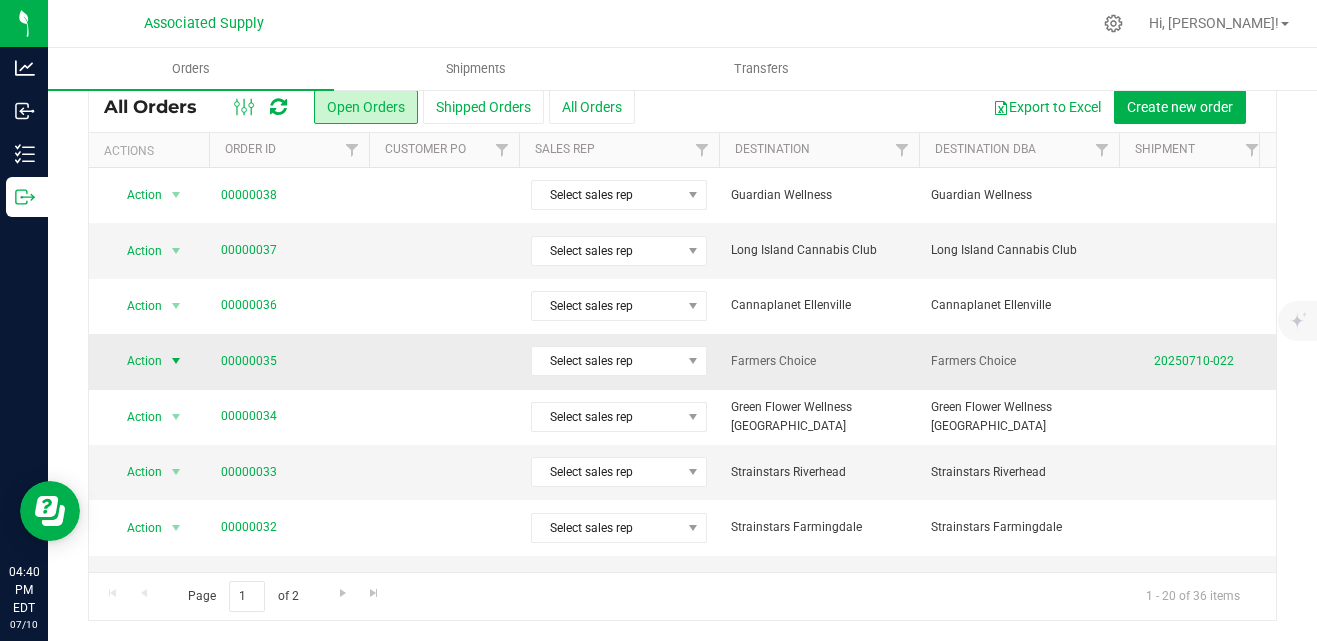 click at bounding box center (176, 361) 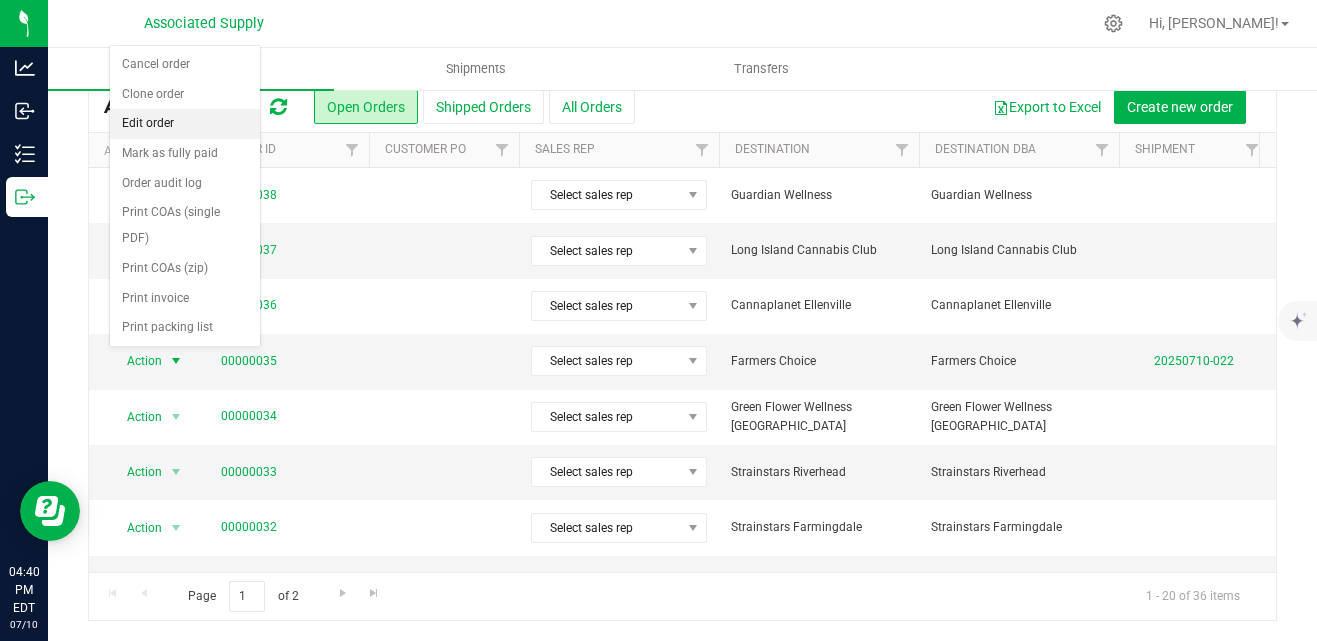 click on "Edit order" at bounding box center (185, 124) 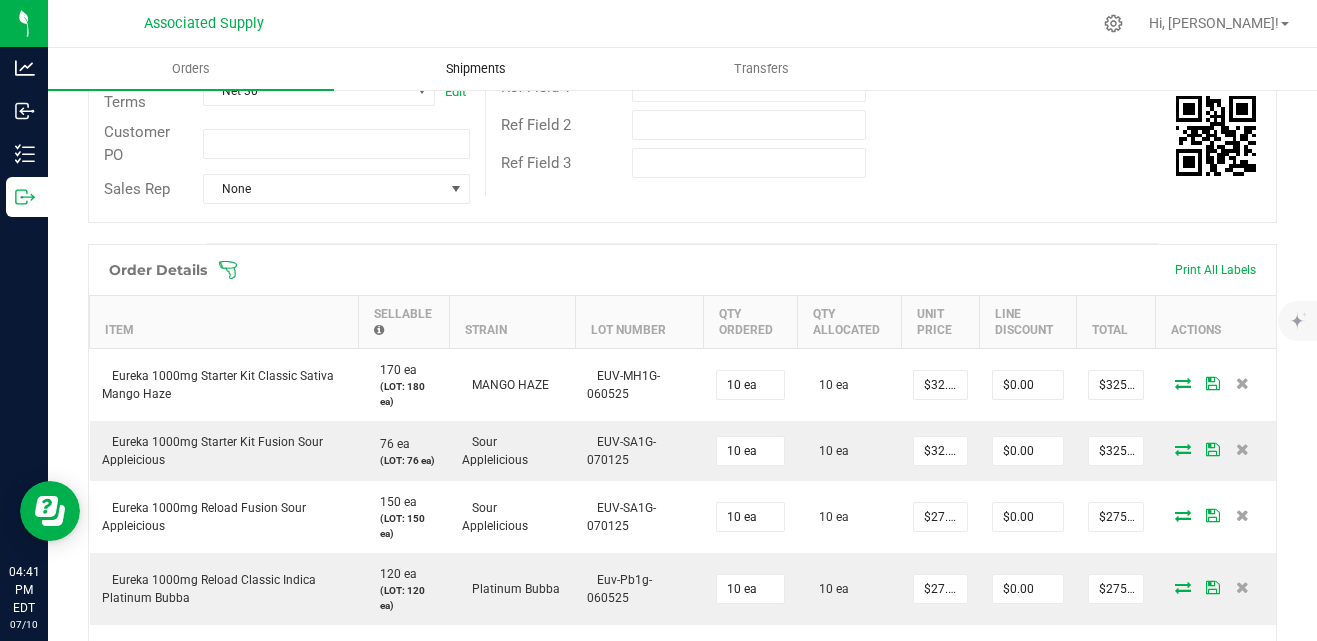 scroll, scrollTop: 400, scrollLeft: 0, axis: vertical 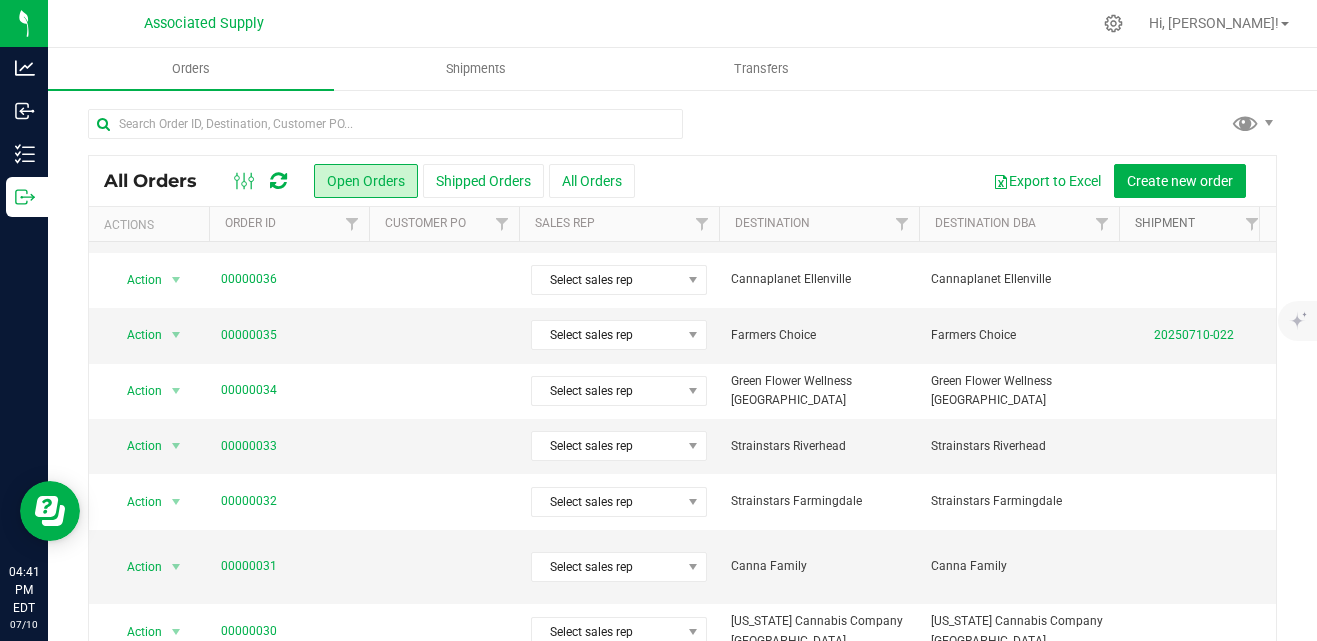 click on "Shipment" at bounding box center (1165, 223) 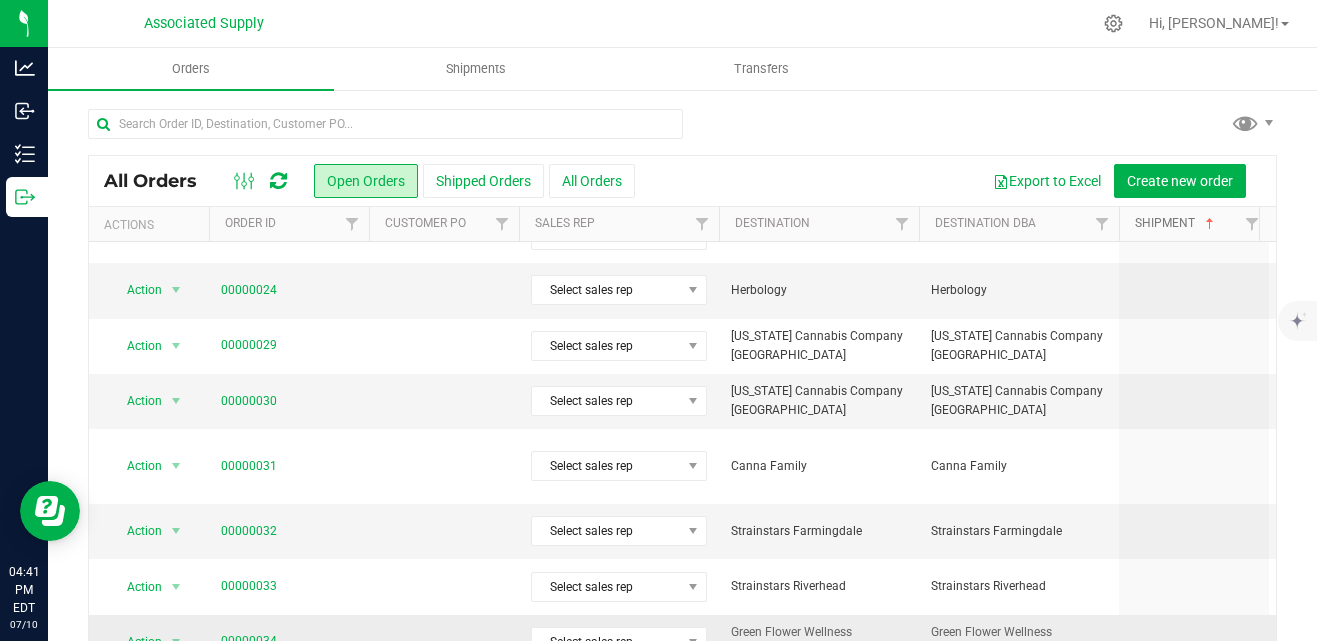 scroll, scrollTop: 0, scrollLeft: 0, axis: both 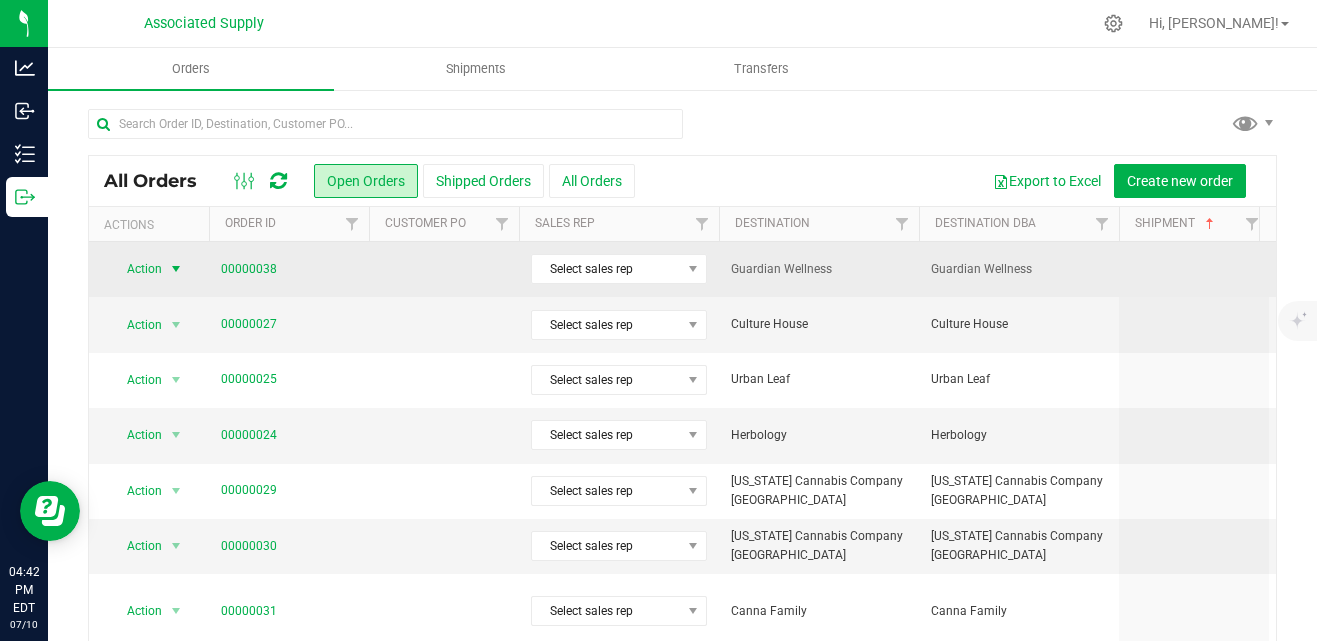 click at bounding box center (176, 269) 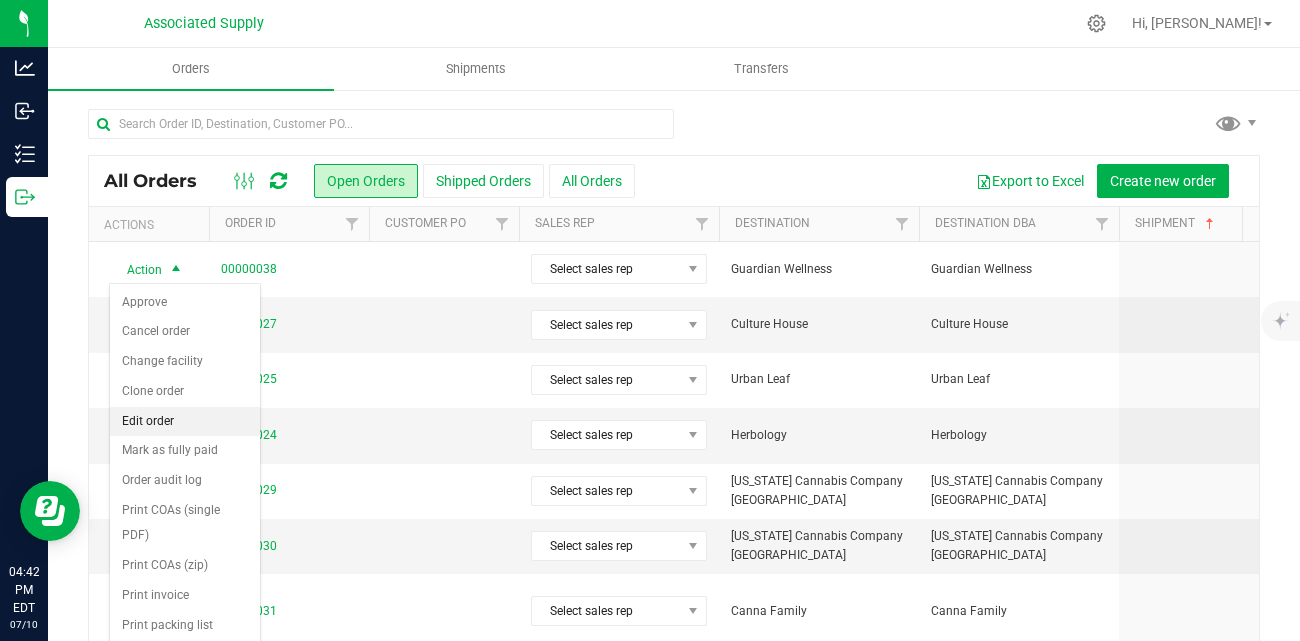 click on "Edit order" at bounding box center [185, 422] 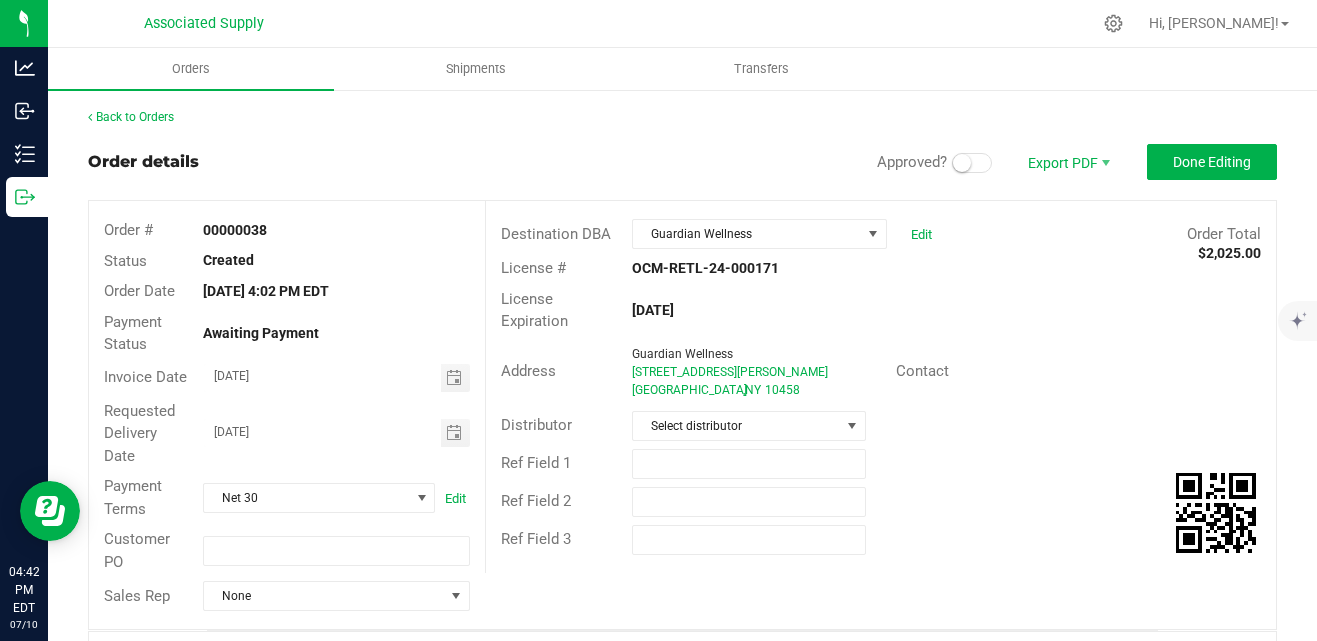 click at bounding box center [972, 163] 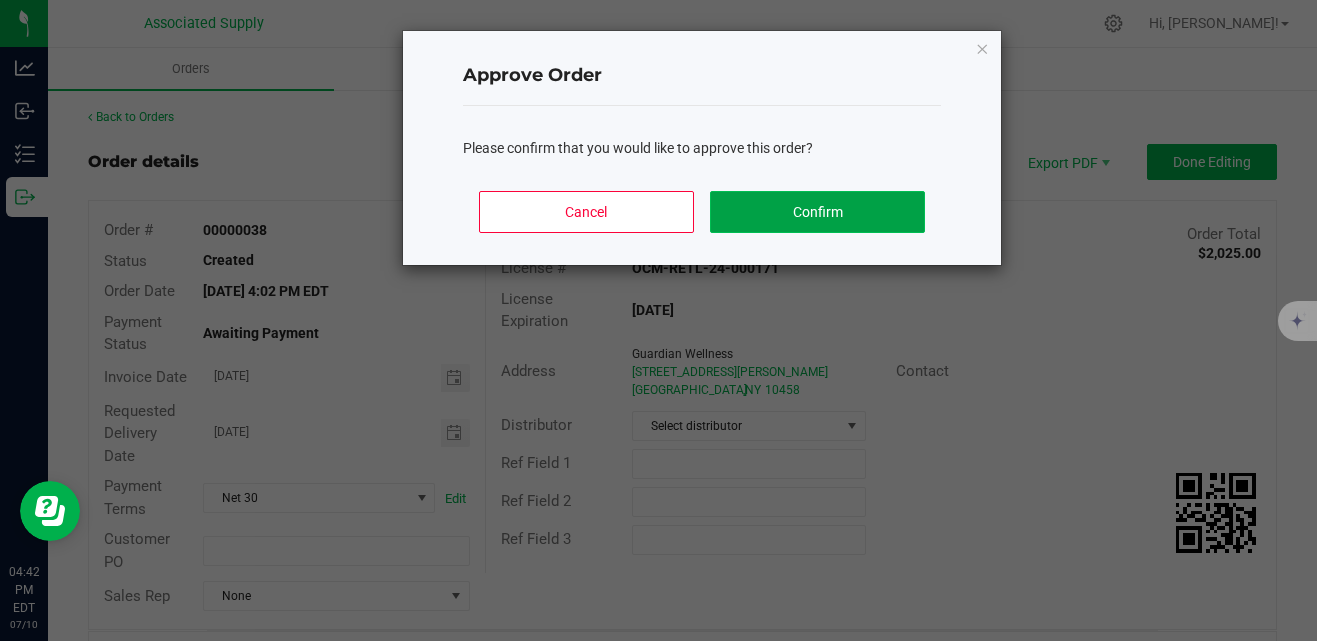 click on "Confirm" 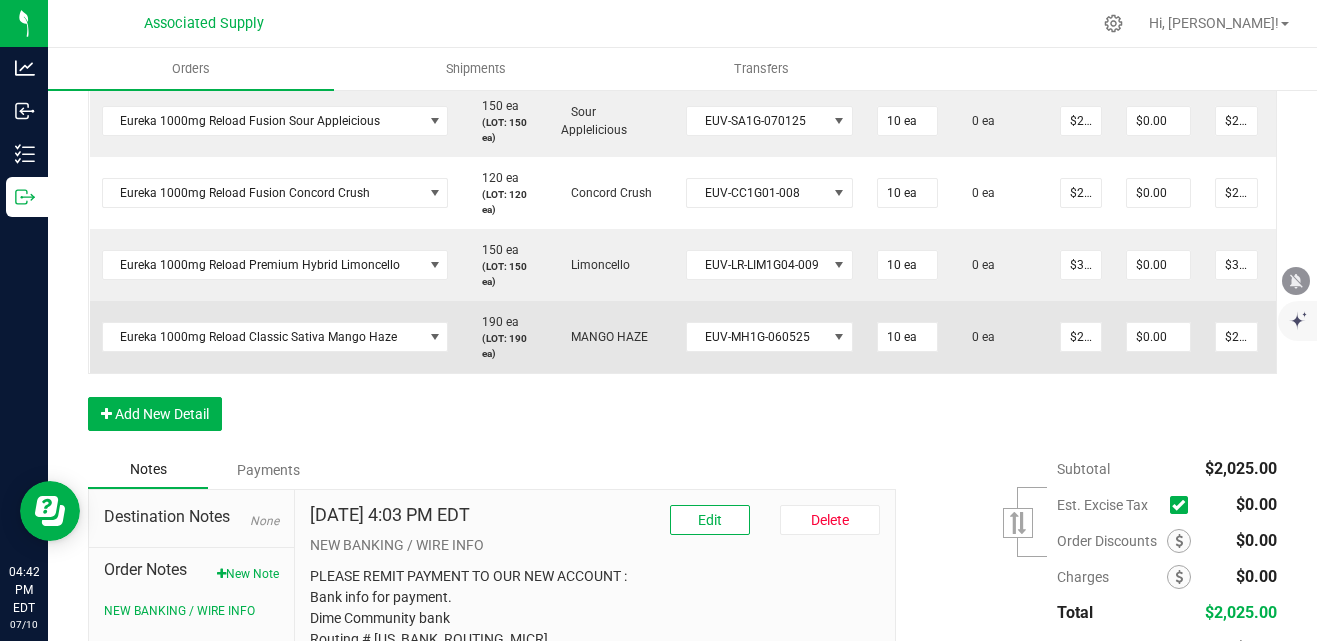 scroll, scrollTop: 900, scrollLeft: 0, axis: vertical 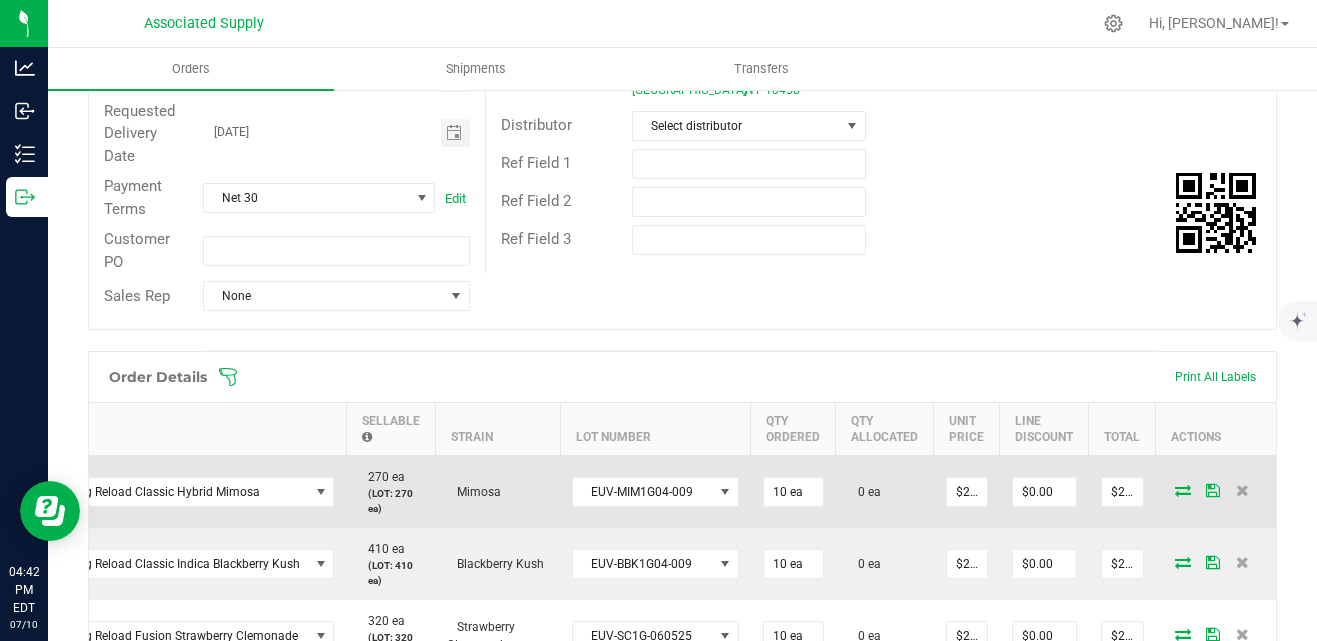 click at bounding box center [1183, 490] 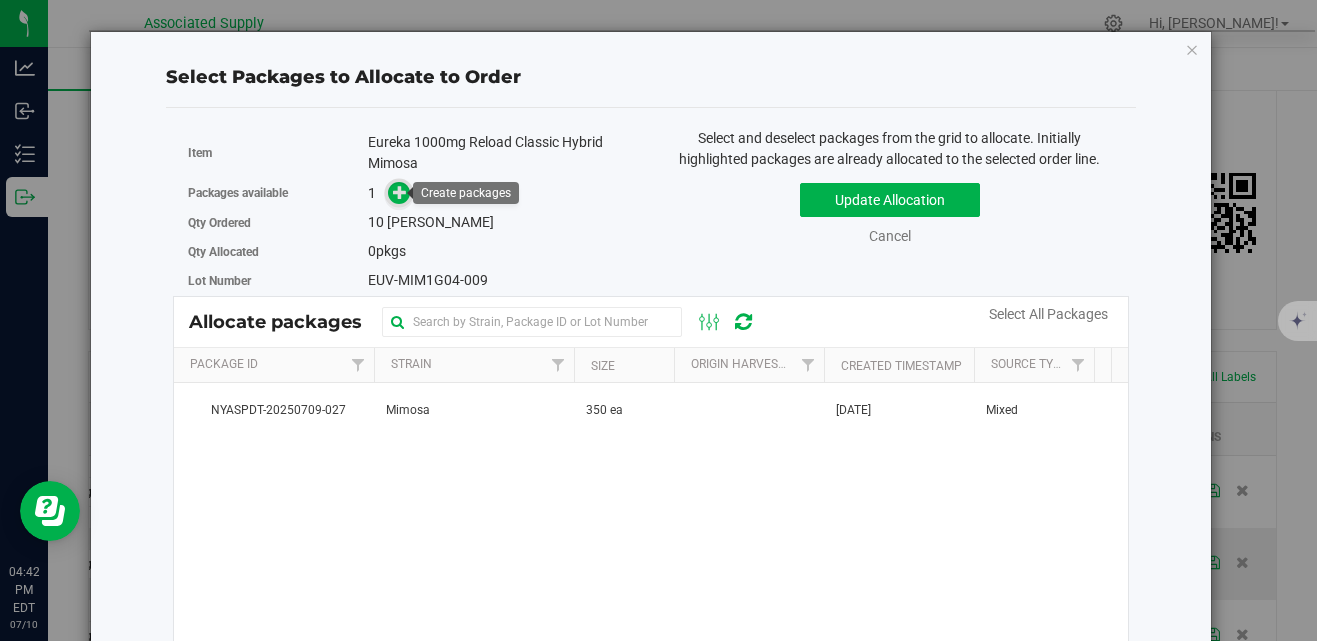click at bounding box center (400, 192) 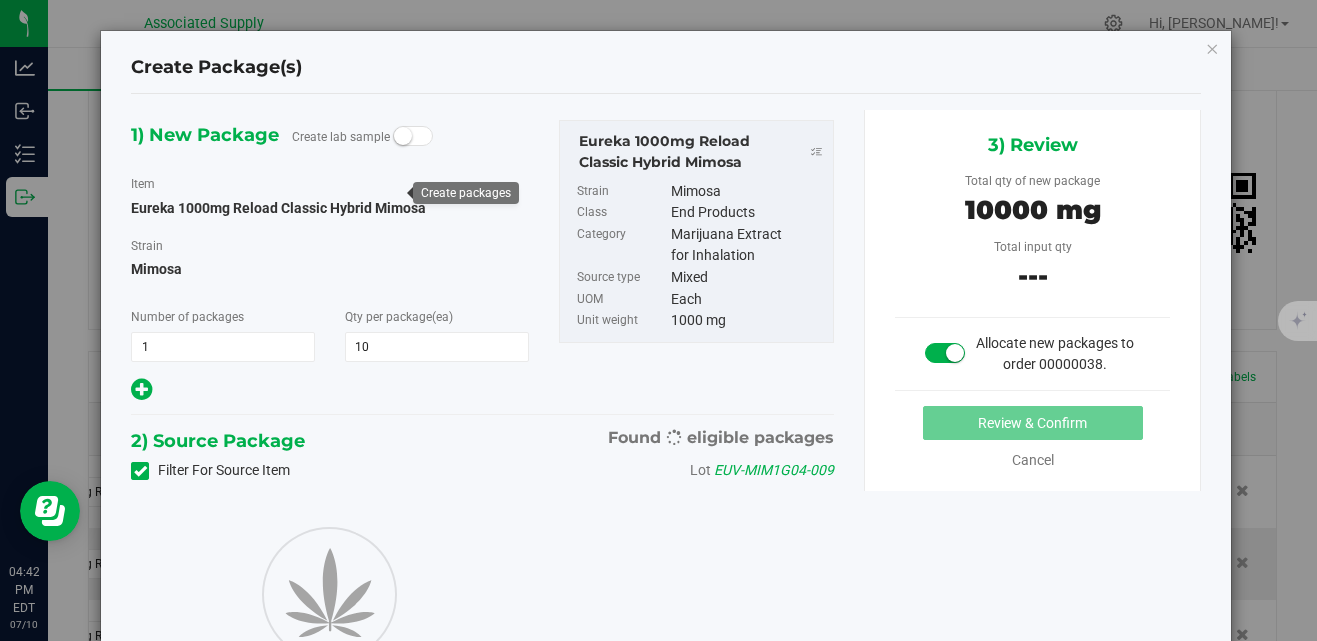 type on "10" 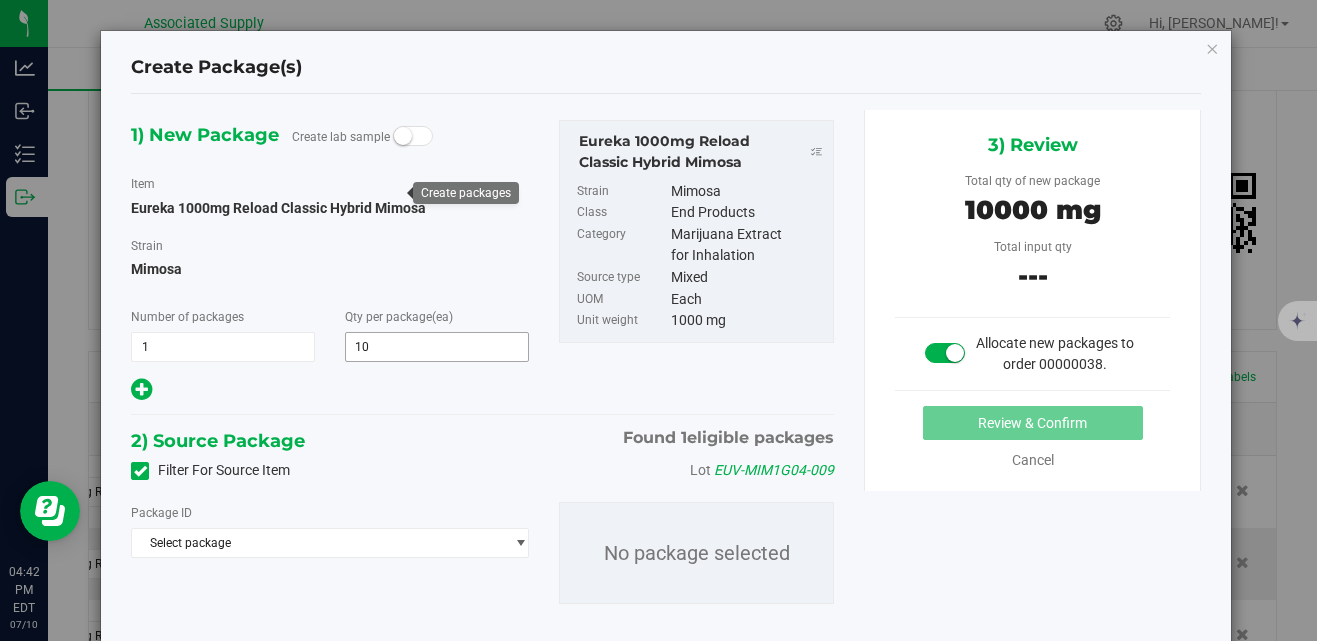 scroll, scrollTop: 52, scrollLeft: 0, axis: vertical 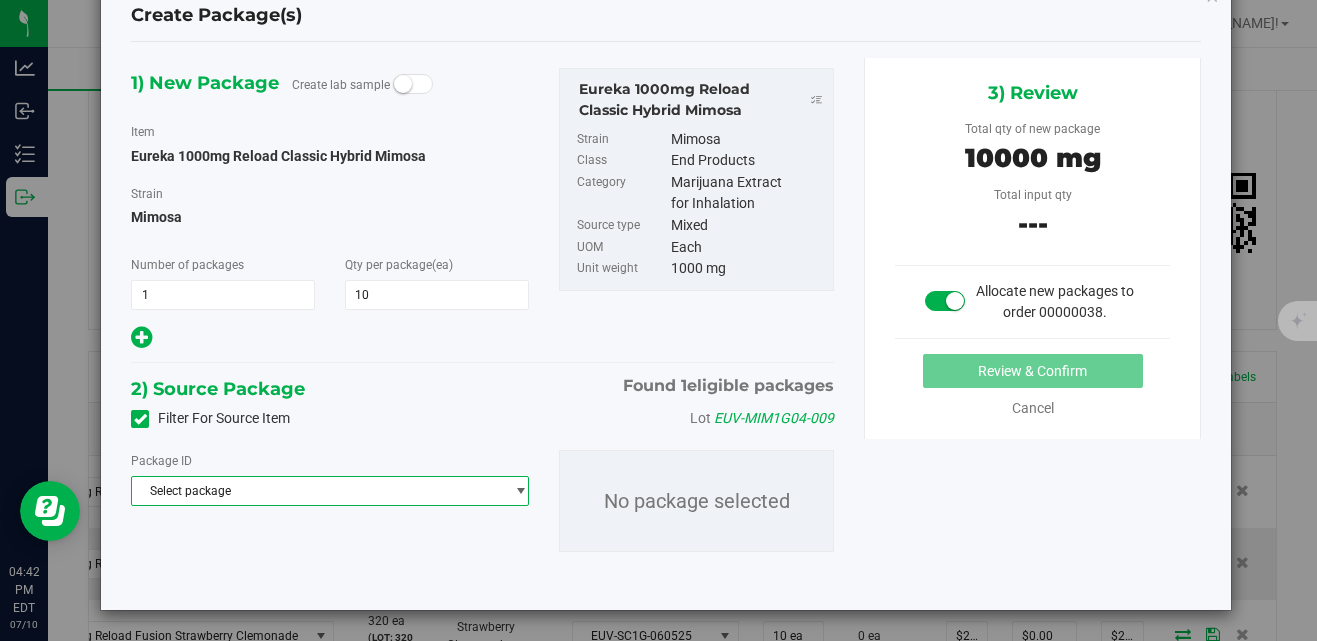 click on "Select package" at bounding box center (317, 491) 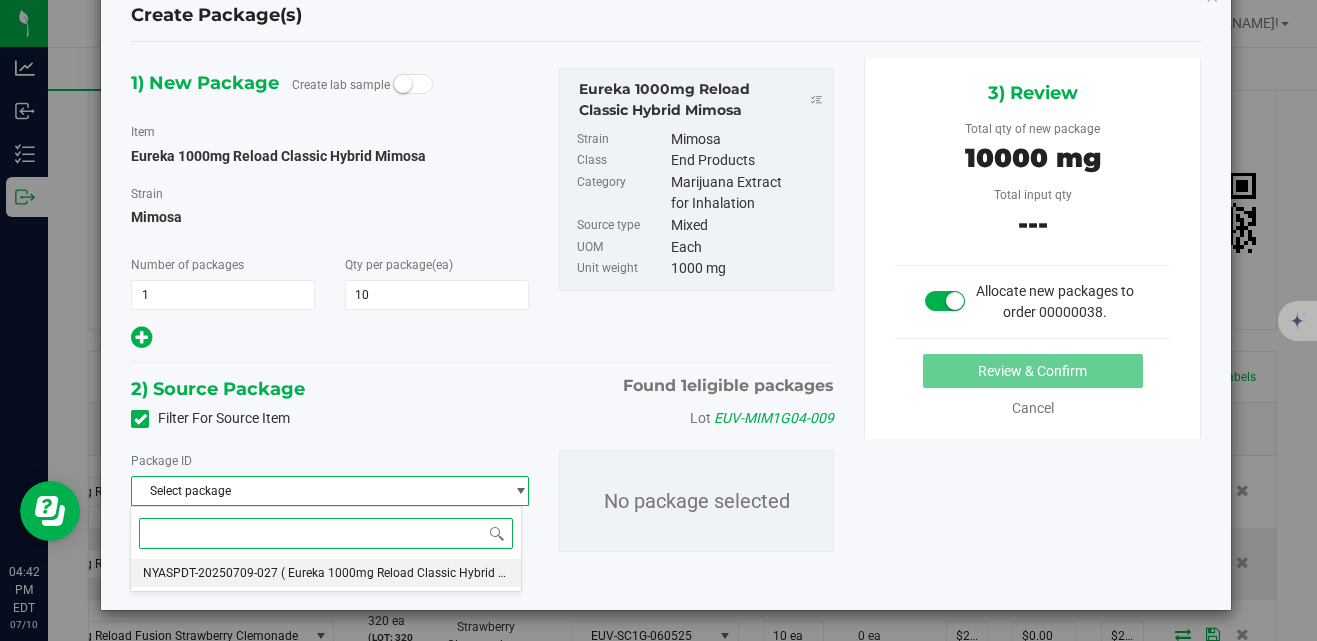 click on "(
Eureka 1000mg Reload Classic Hybrid Mimosa
)" at bounding box center (415, 573) 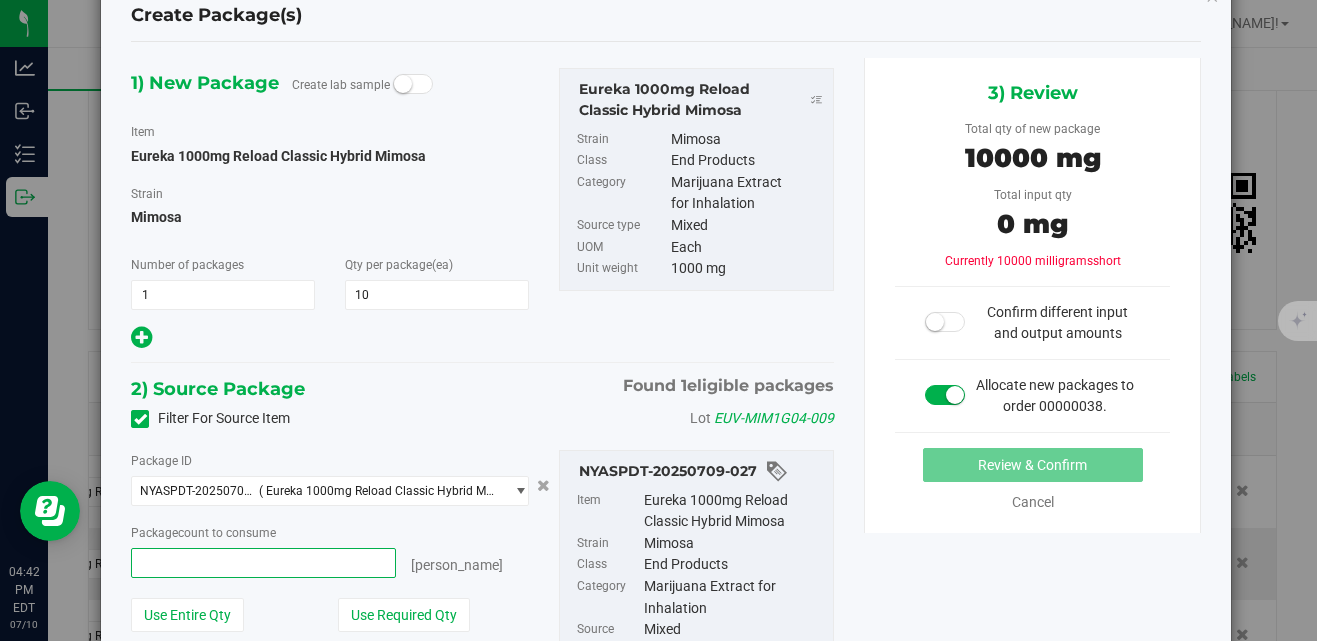 click at bounding box center (263, 563) 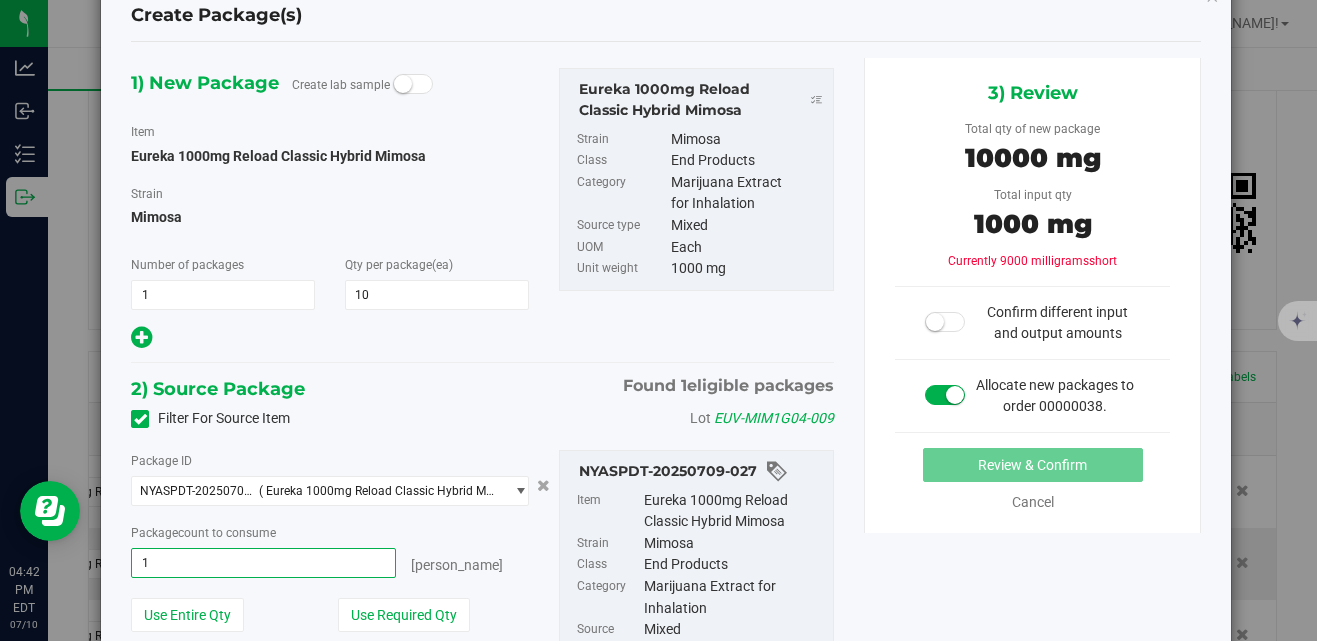 type on "10" 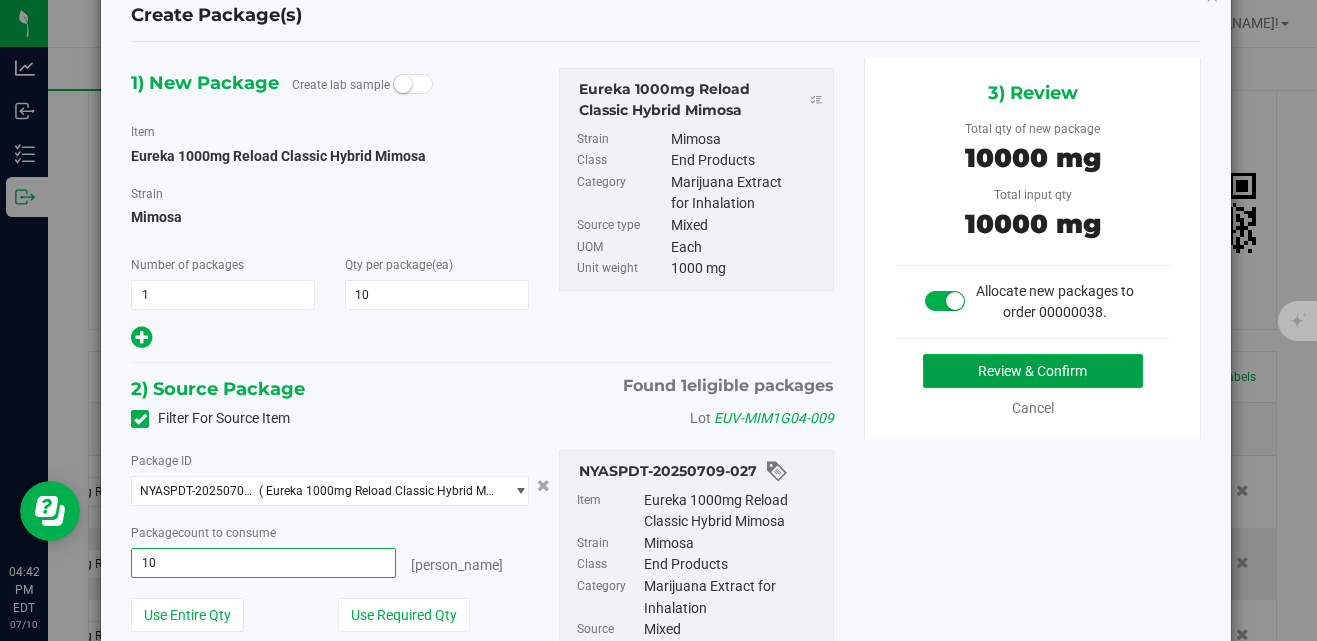type on "10 ea" 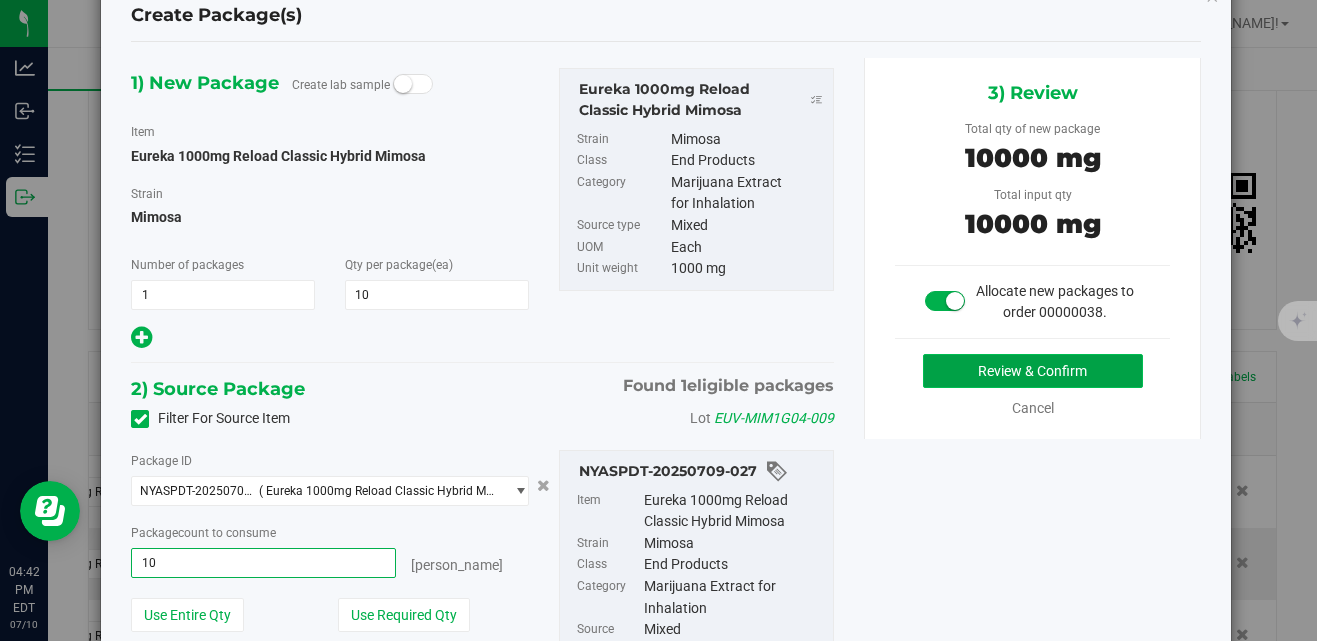 click on "Review & Confirm" at bounding box center (1033, 371) 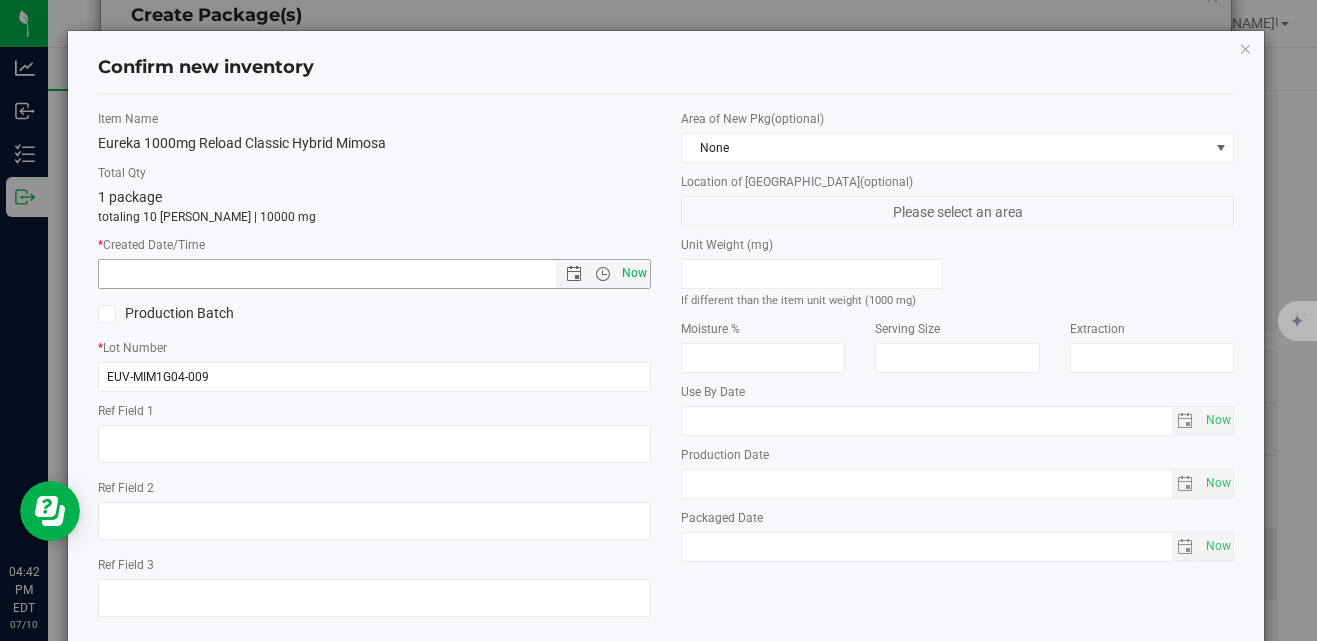 click on "Now" at bounding box center (635, 273) 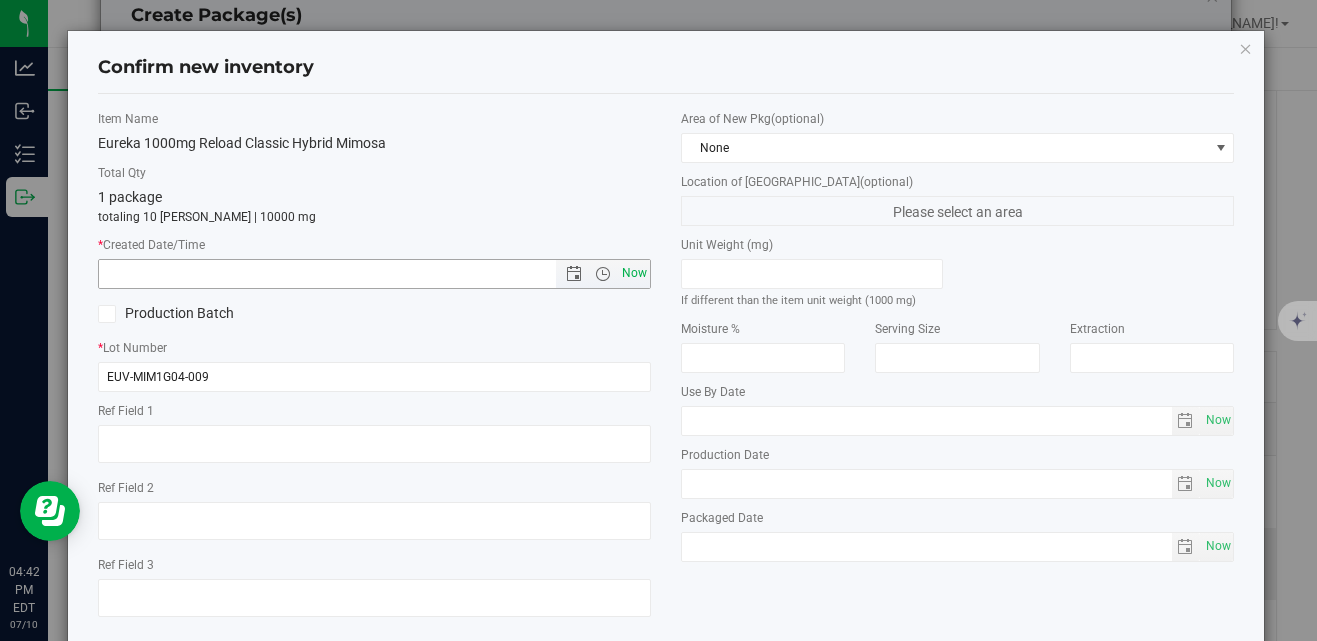 type on "7/10/2025 4:42 PM" 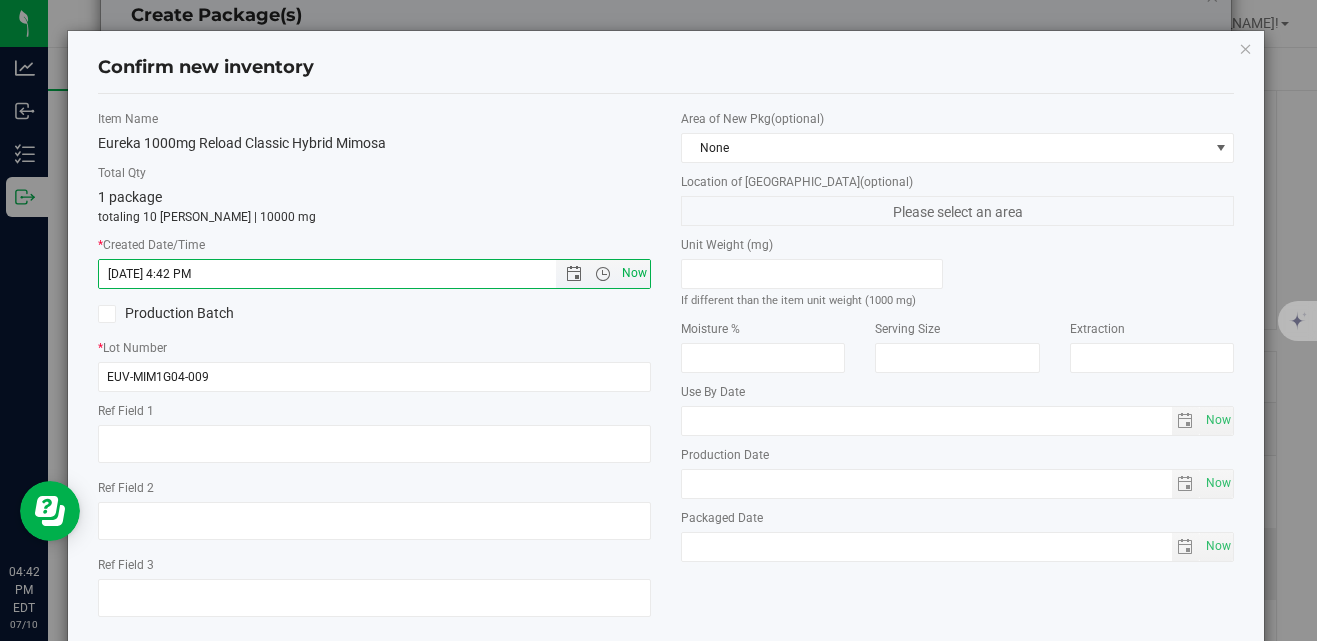 click on "Now" at bounding box center (635, 273) 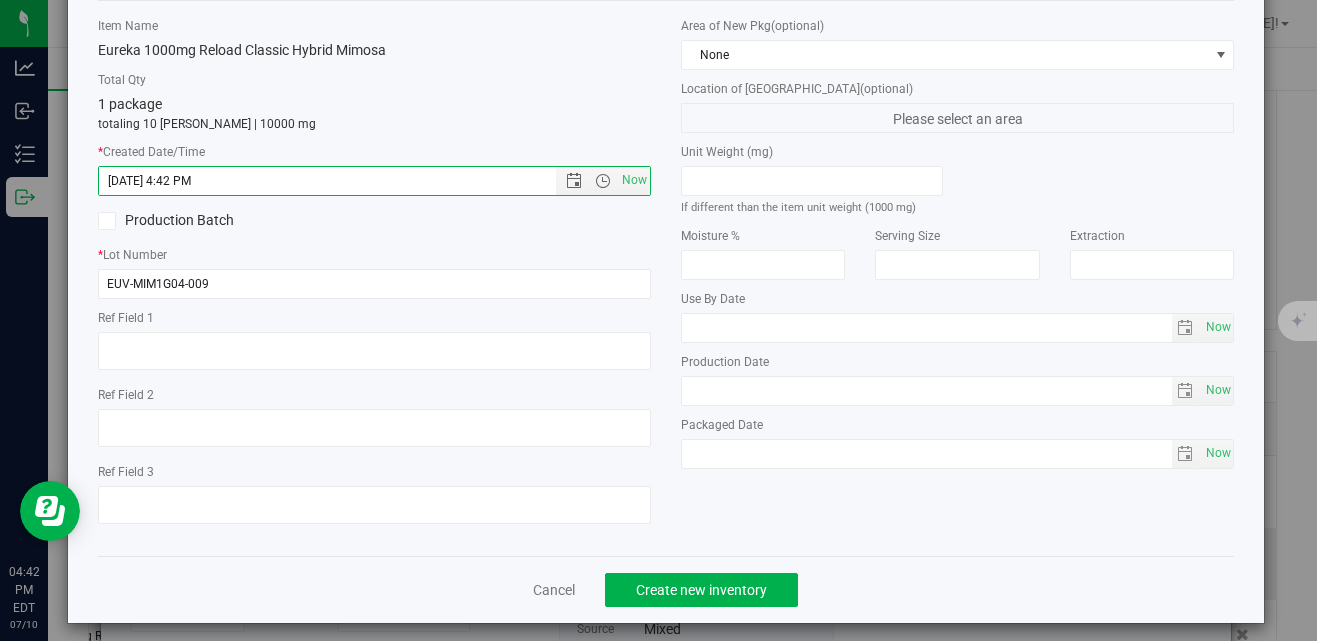 scroll, scrollTop: 106, scrollLeft: 0, axis: vertical 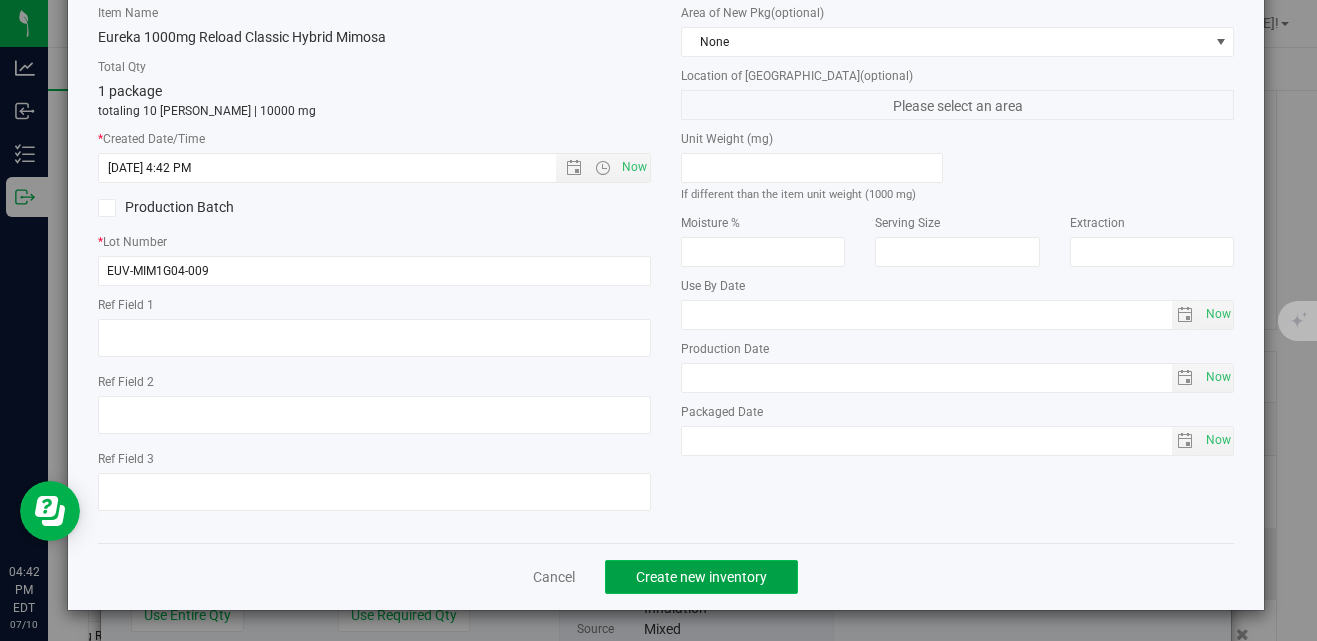 click on "Create new inventory" 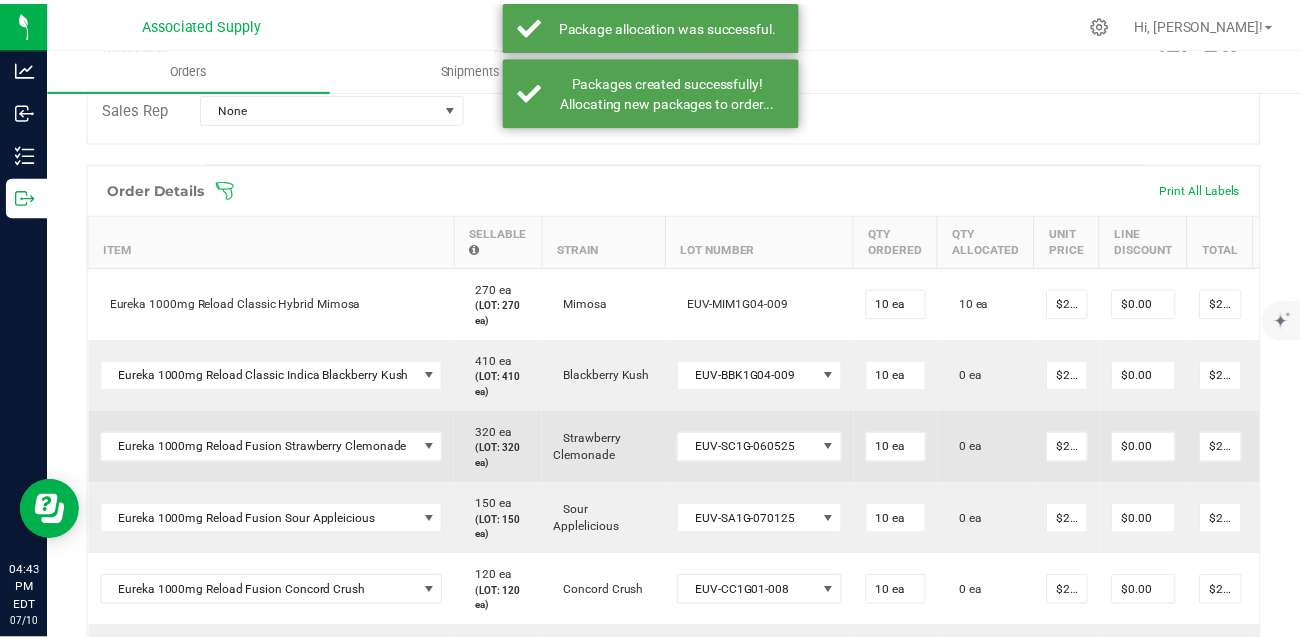 scroll, scrollTop: 500, scrollLeft: 0, axis: vertical 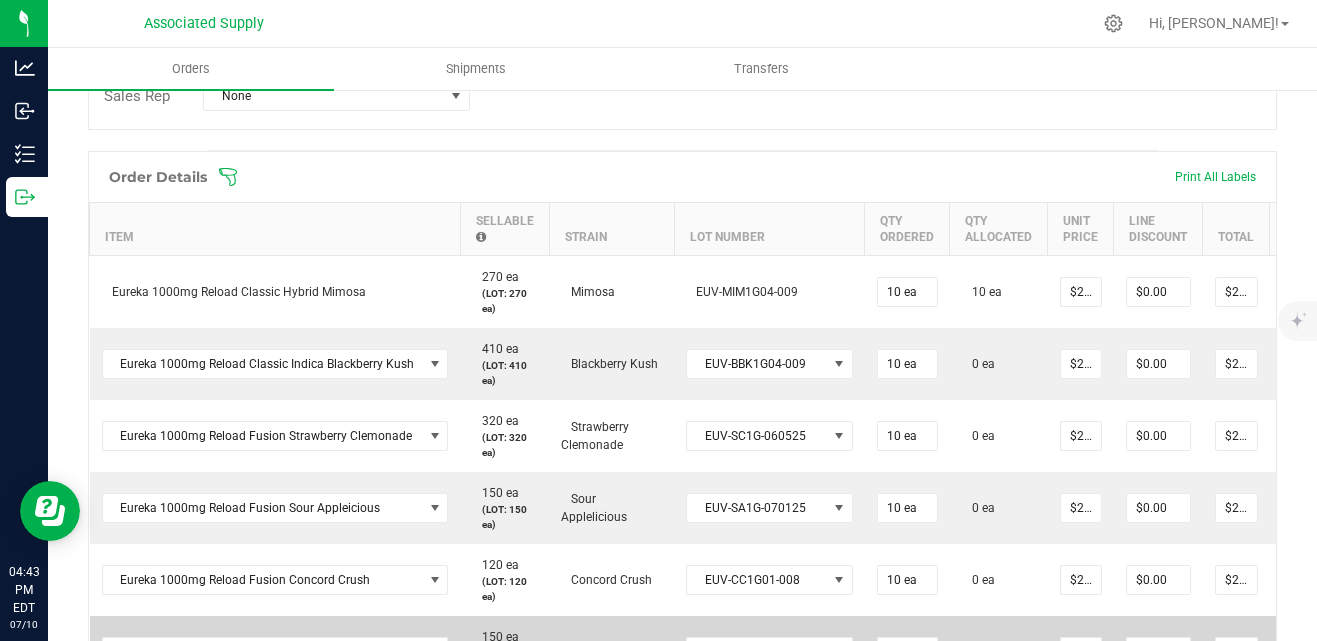 drag, startPoint x: 761, startPoint y: 633, endPoint x: 1075, endPoint y: 632, distance: 314.0016 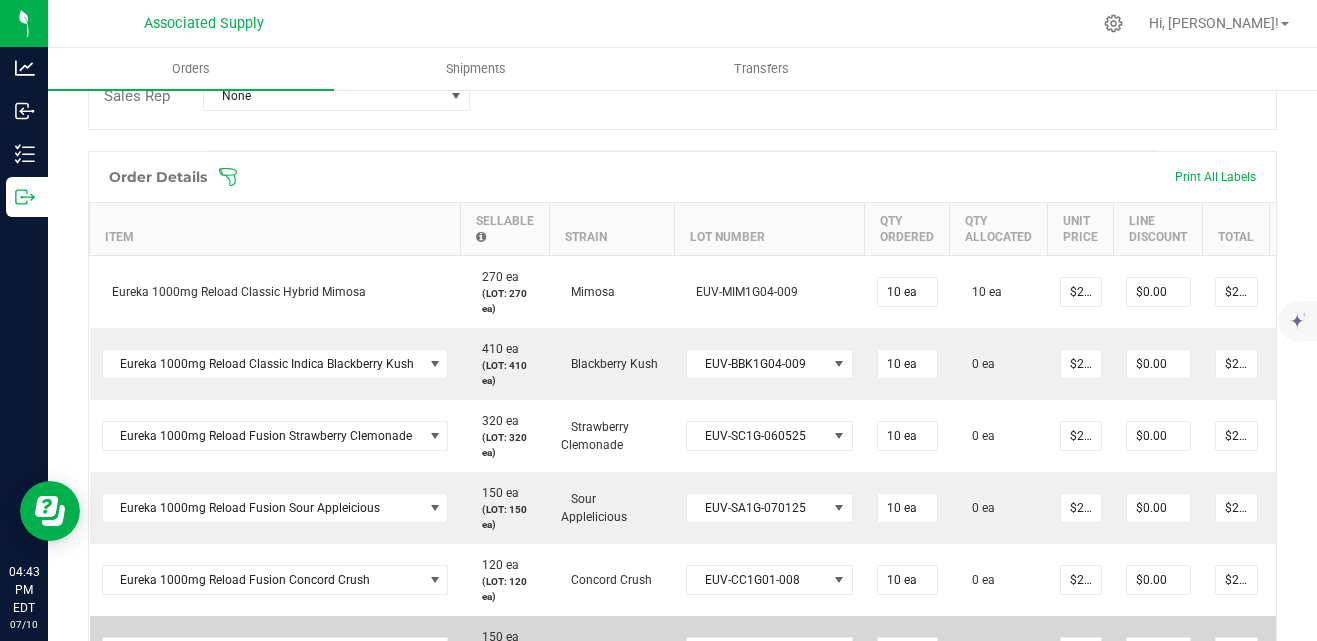 click on "Eureka 1000mg Reload Premium Hybrid Limoncello  150 ea   (LOT: 150 ea)   Limoncello  EUV-LR-LIM1G04-009 10 ea  0 ea  $37.50000 $0.00 $375.00" at bounding box center [740, 652] 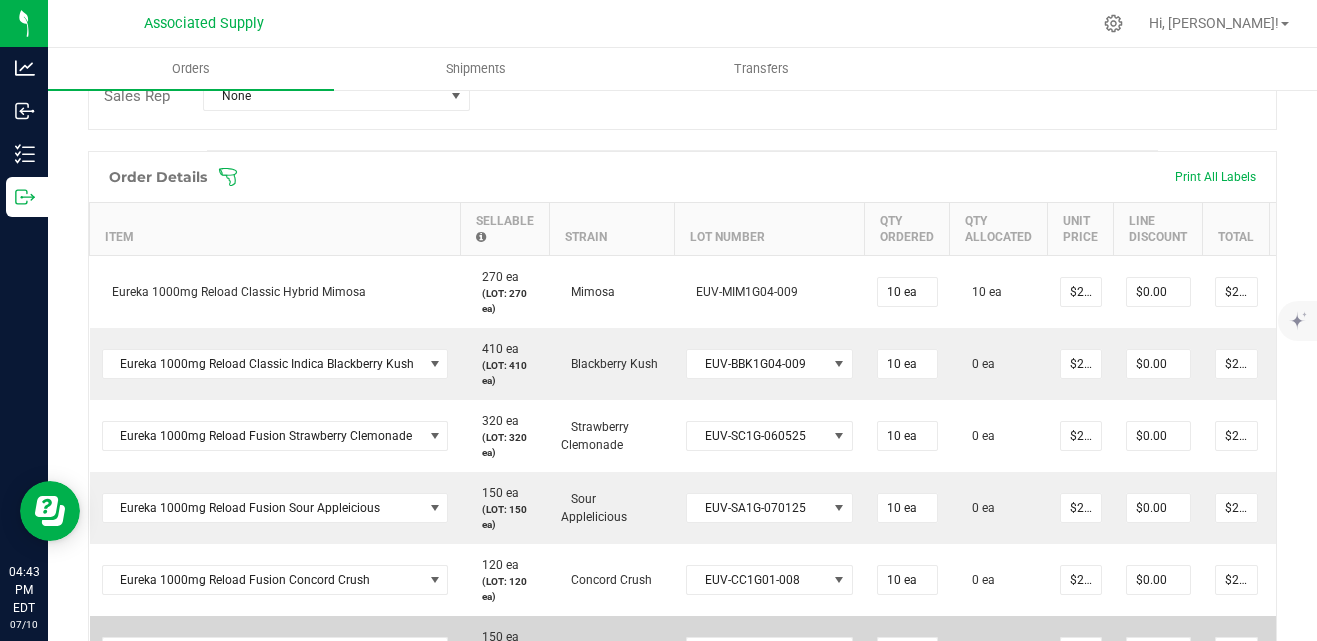 scroll, scrollTop: 517, scrollLeft: 0, axis: vertical 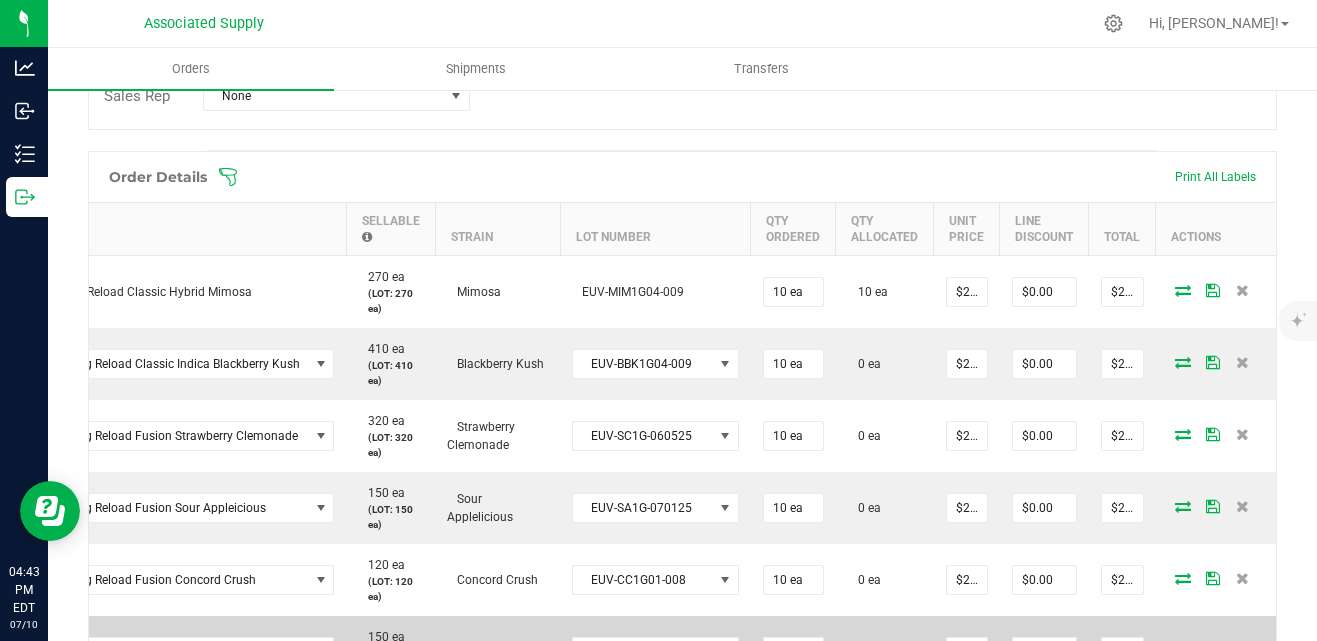 drag, startPoint x: 1192, startPoint y: 632, endPoint x: 1243, endPoint y: 630, distance: 51.0392 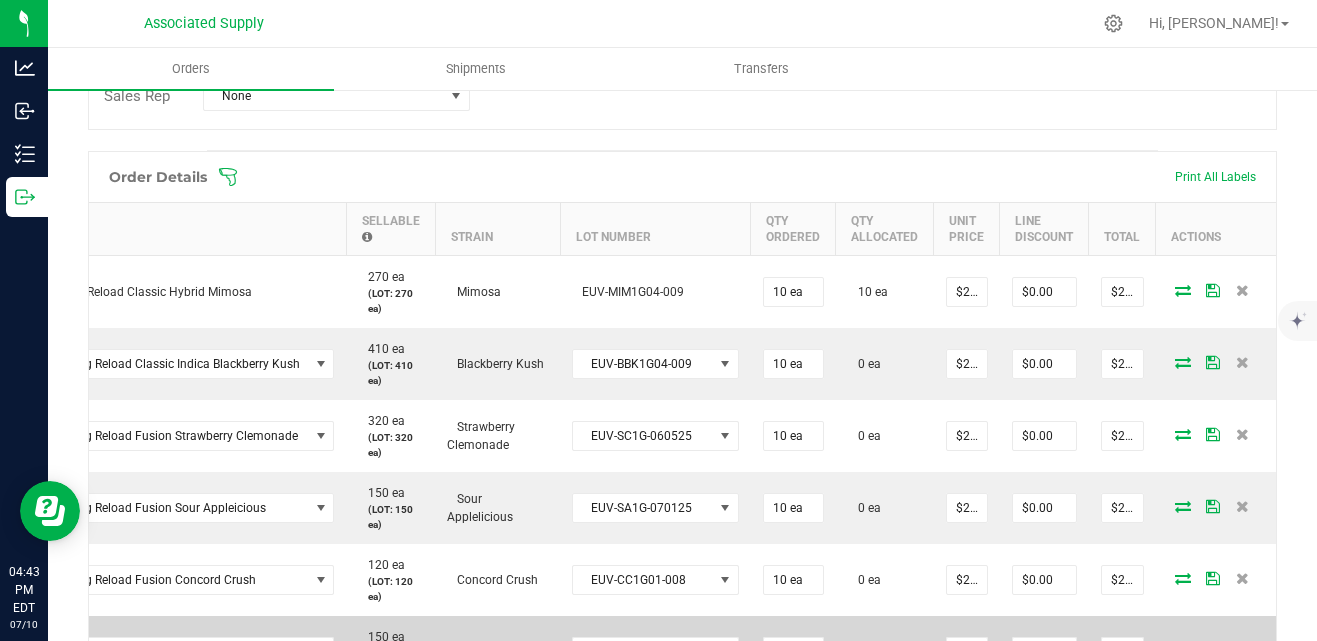 click on "Eureka 1000mg Reload Premium Hybrid Limoncello  150 ea   (LOT: 150 ea)   Limoncello  EUV-LR-LIM1G04-009 10 ea  0 ea  $37.50000 $0.00 $375.00" at bounding box center (626, 652) 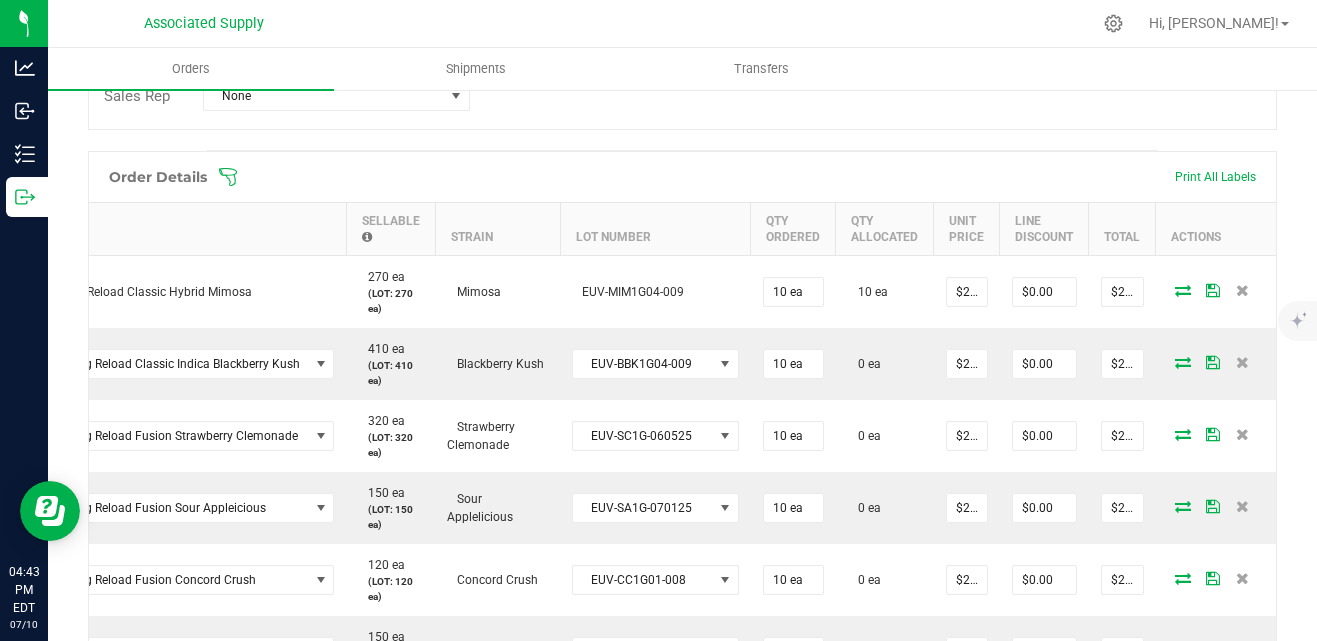 scroll, scrollTop: 517, scrollLeft: 0, axis: vertical 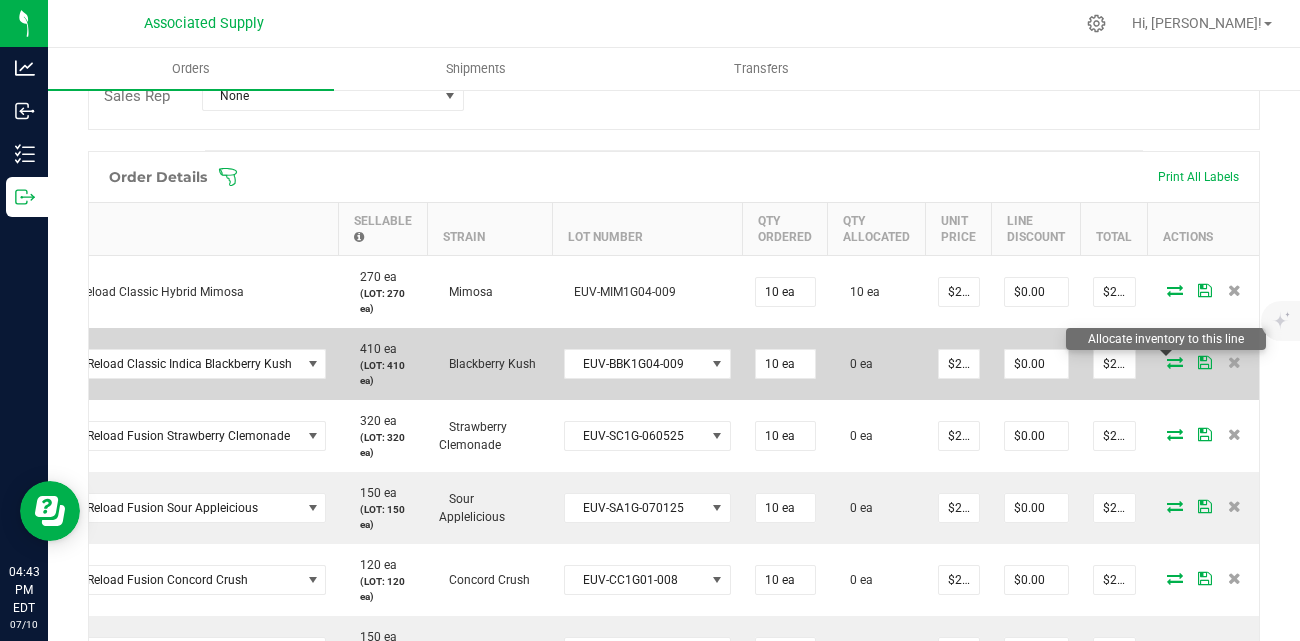 click at bounding box center (1175, 362) 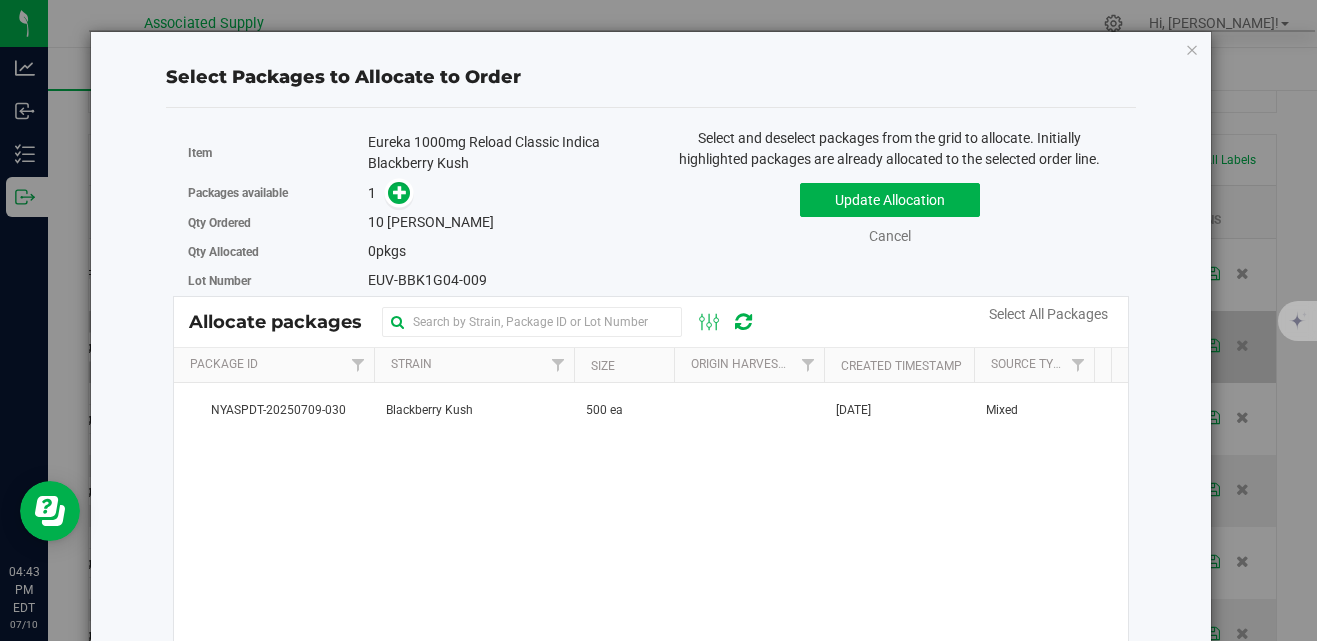 scroll, scrollTop: 500, scrollLeft: 0, axis: vertical 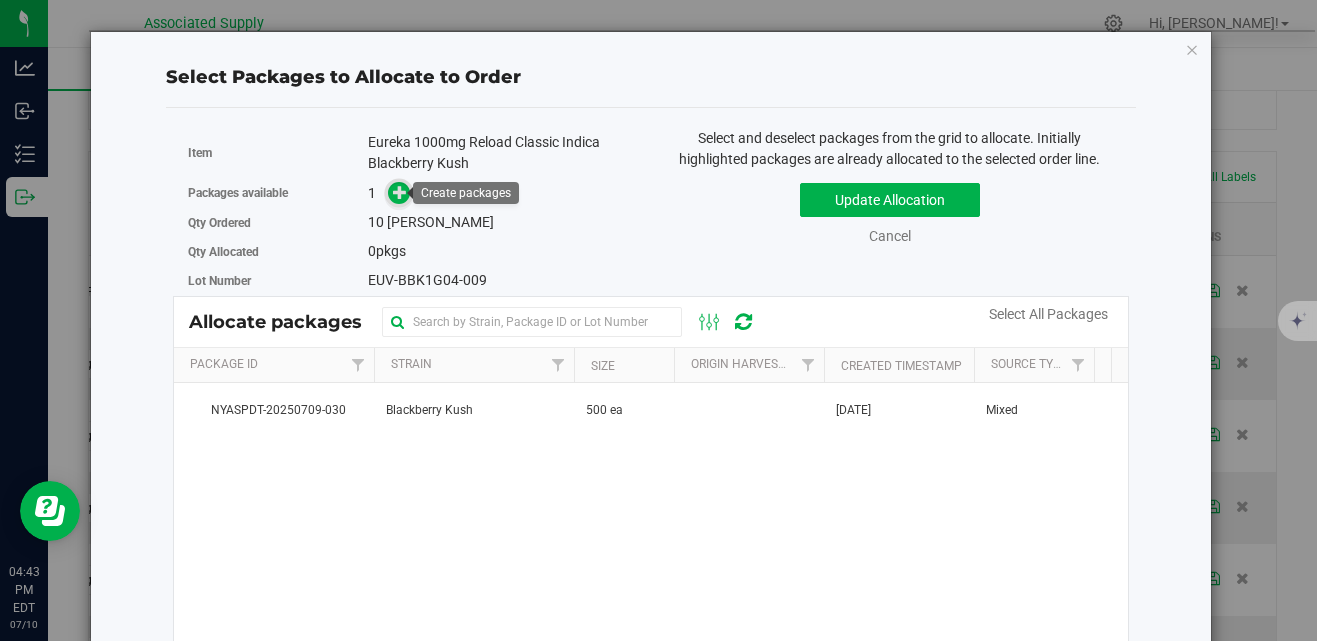 click at bounding box center (400, 192) 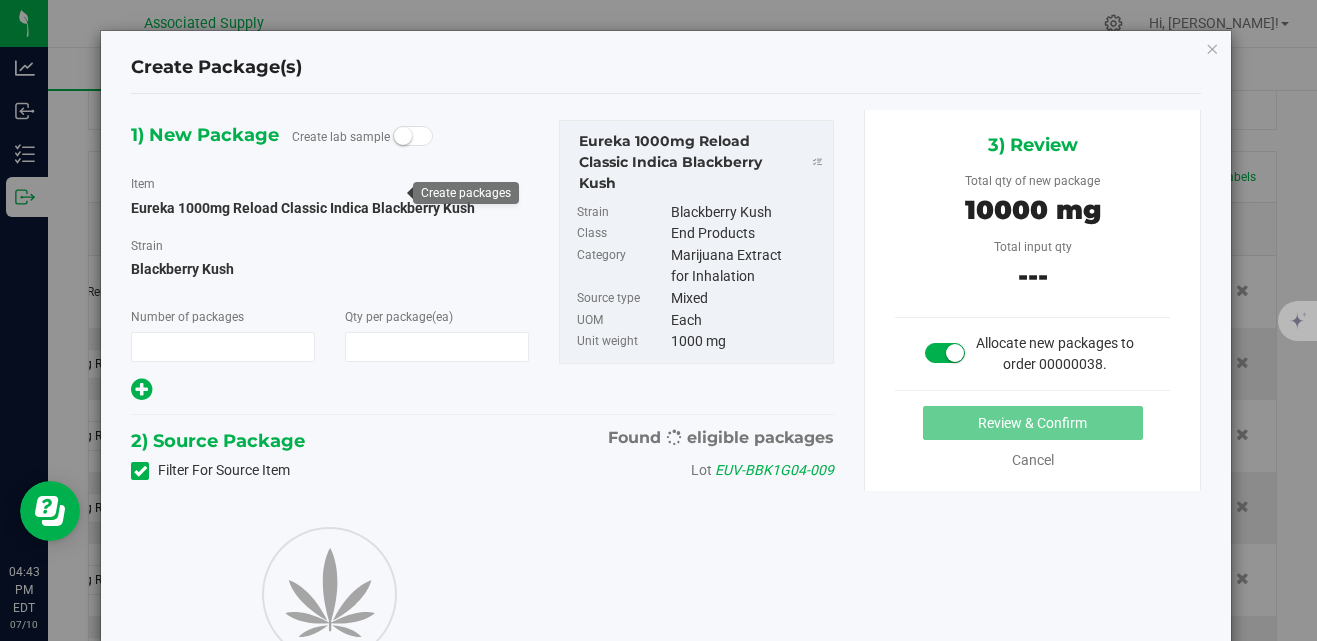 type on "1" 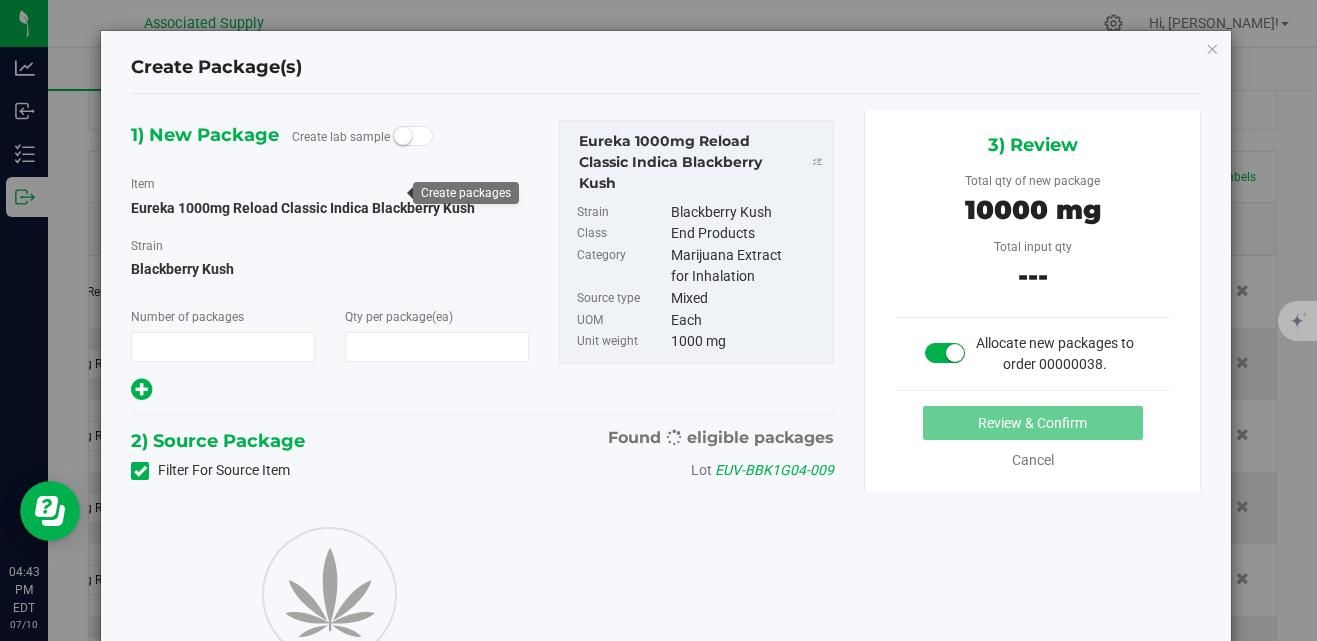 type on "10" 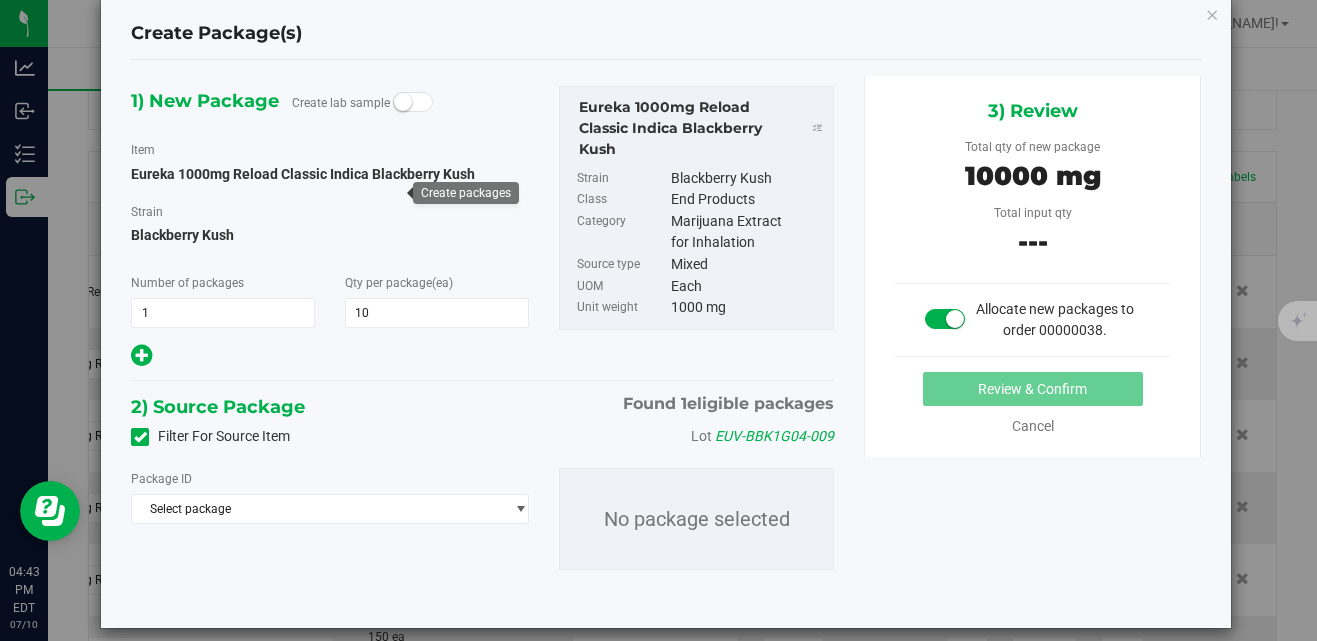 scroll, scrollTop: 52, scrollLeft: 0, axis: vertical 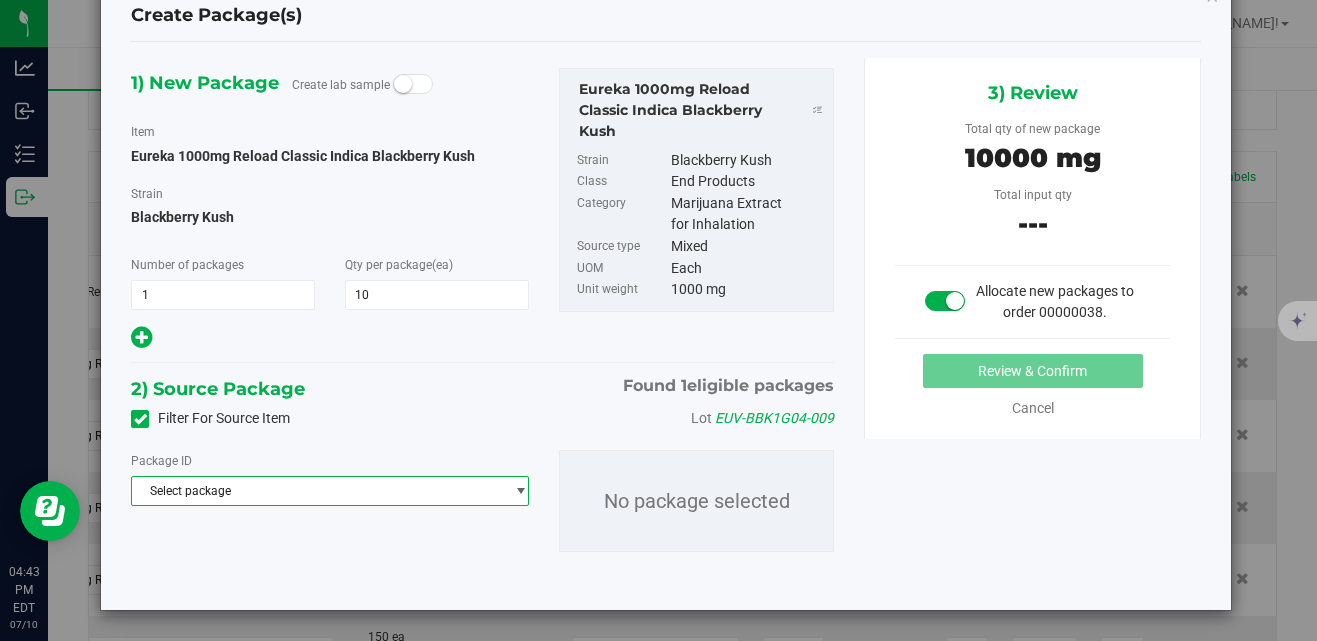 click on "Select package" at bounding box center [317, 491] 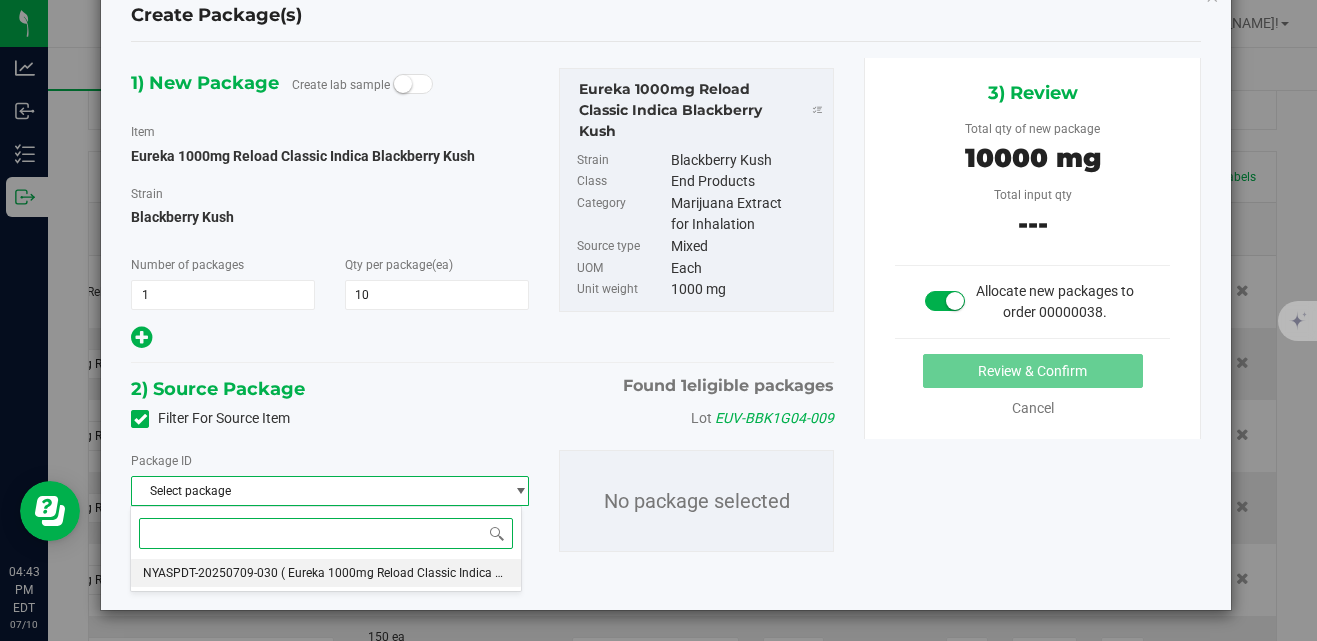click on "NYASPDT-20250709-030
(
Eureka 1000mg Reload Classic Indica Blackberry Kush
)" at bounding box center (326, 573) 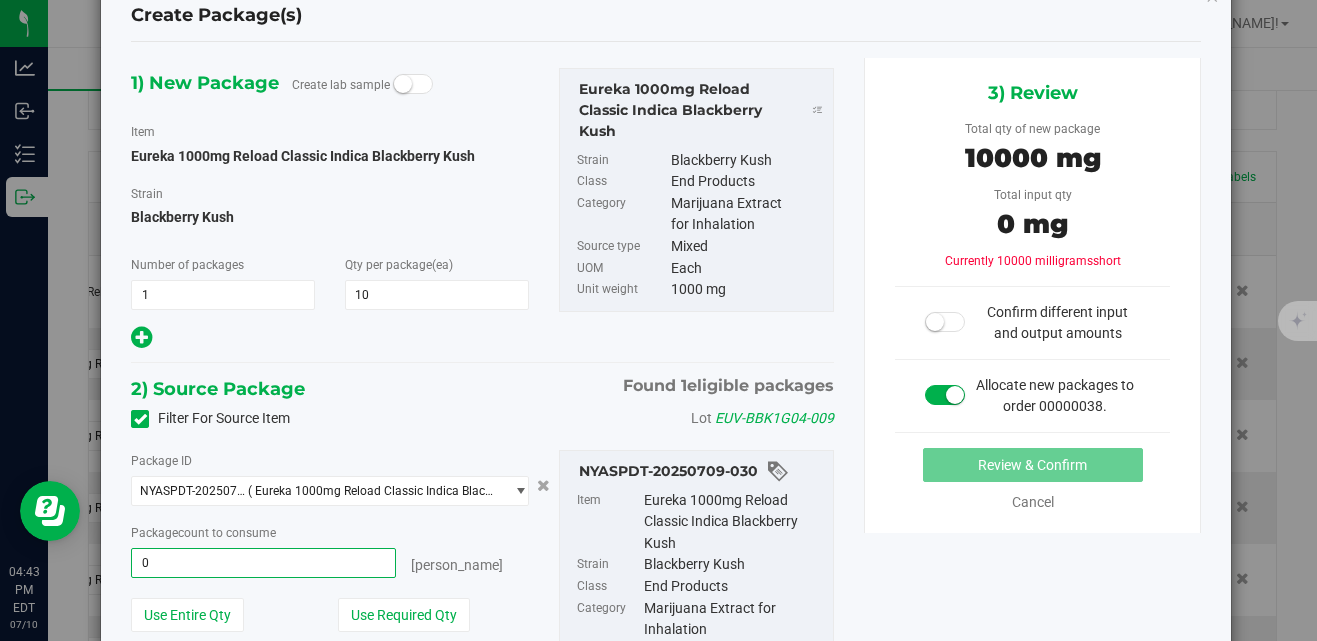 type 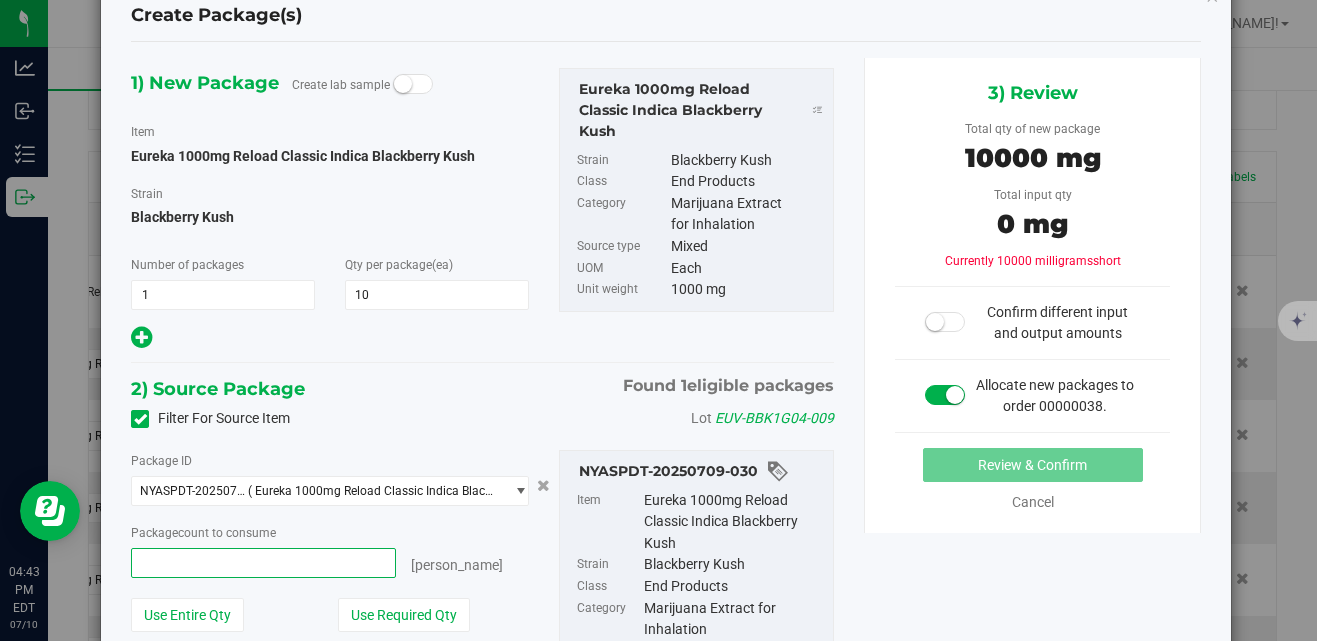 click at bounding box center [263, 563] 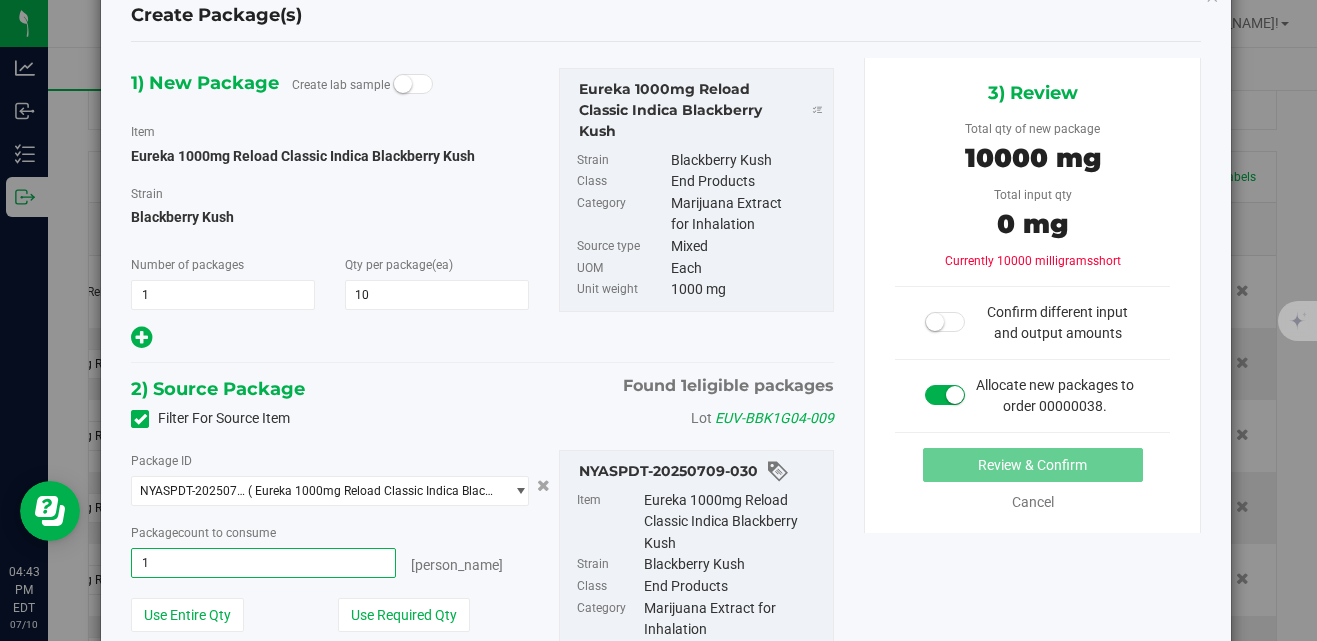 type on "10" 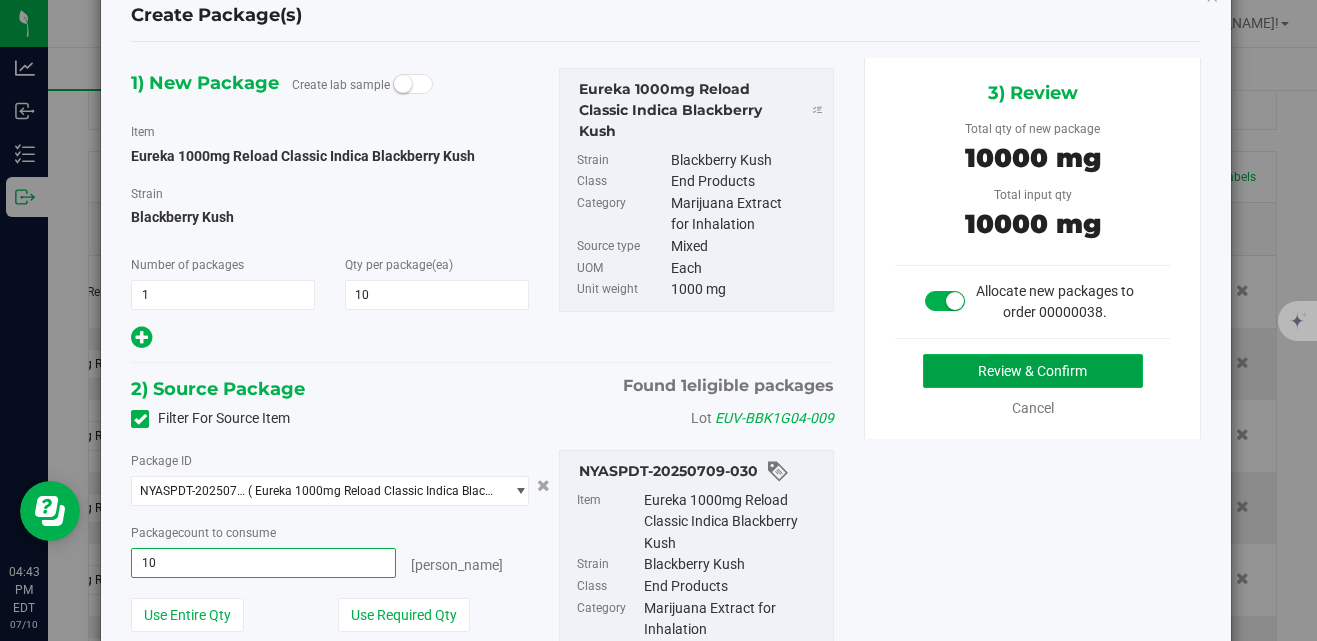 type on "10 ea" 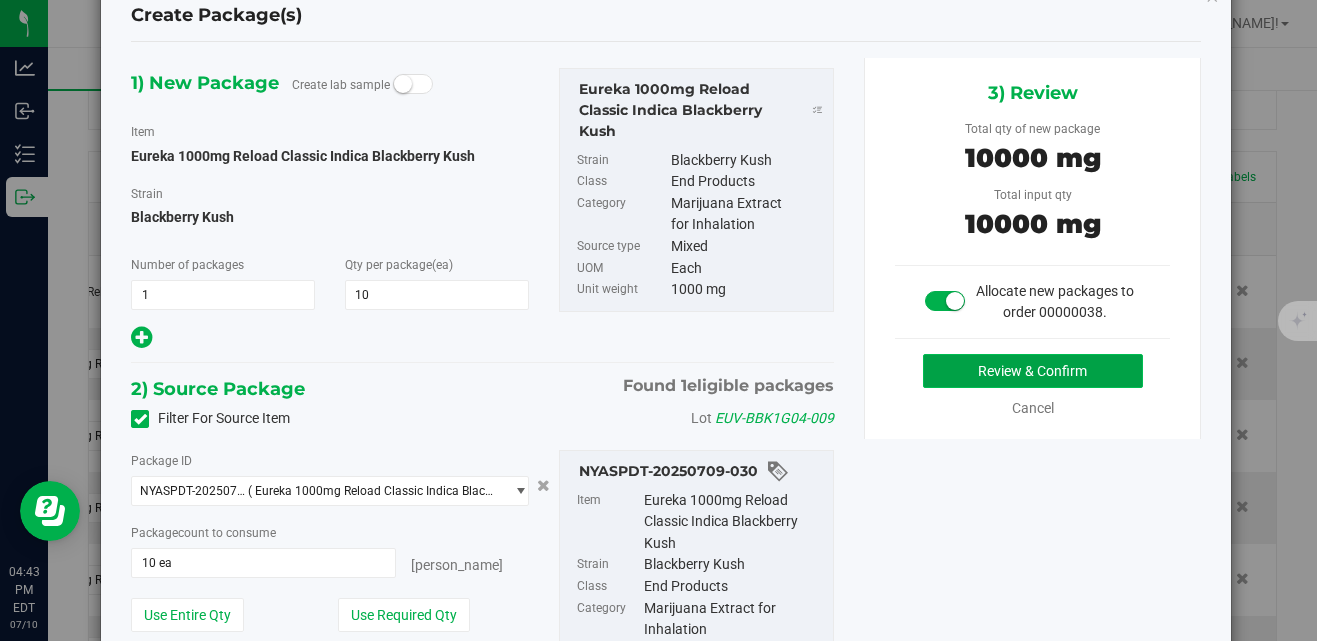 click on "Review & Confirm" at bounding box center (1033, 371) 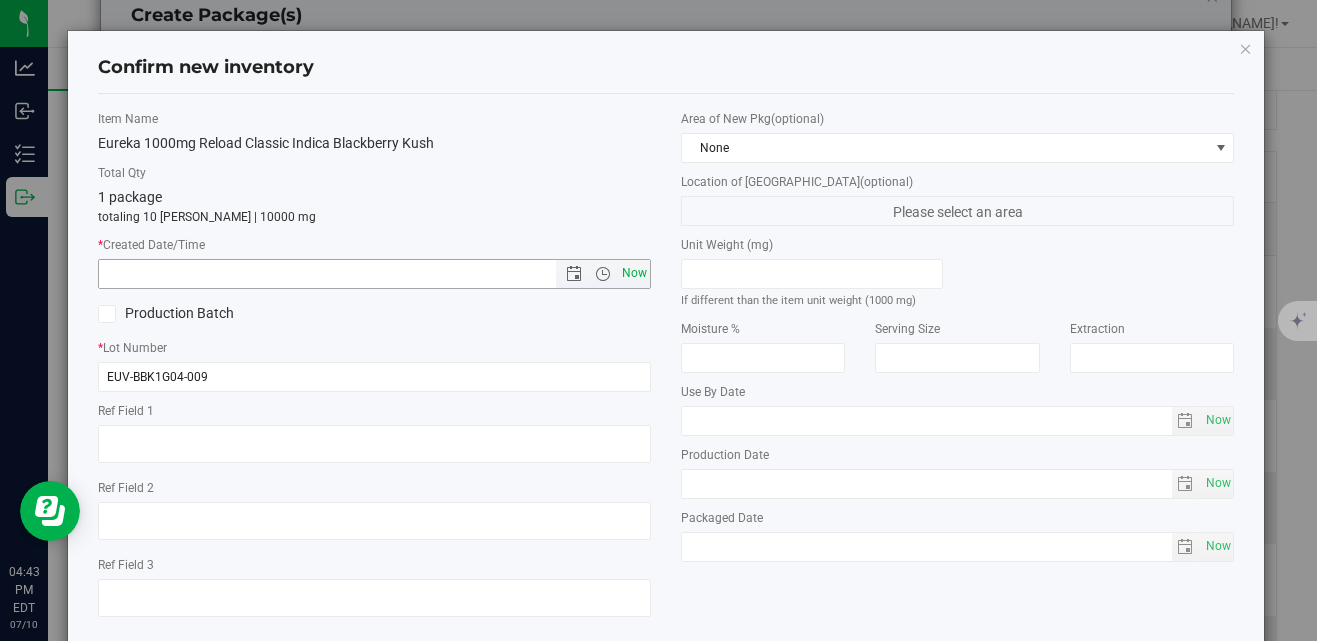 click on "Now" at bounding box center (635, 273) 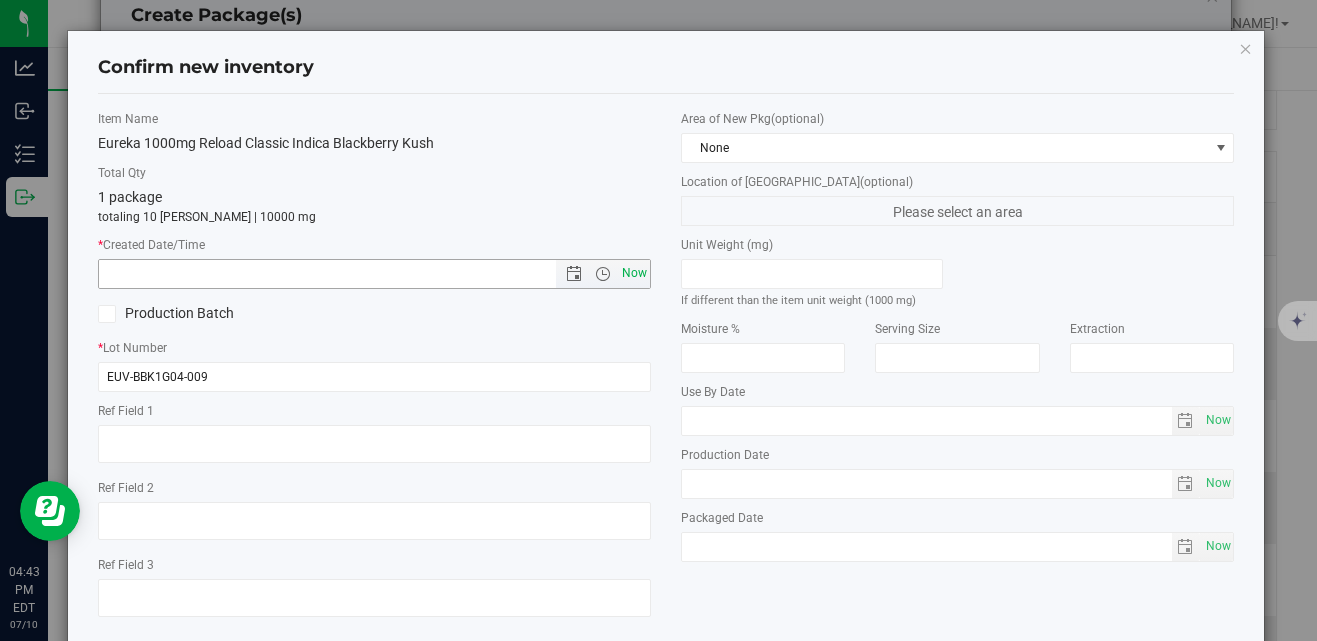 type on "7/10/2025 4:43 PM" 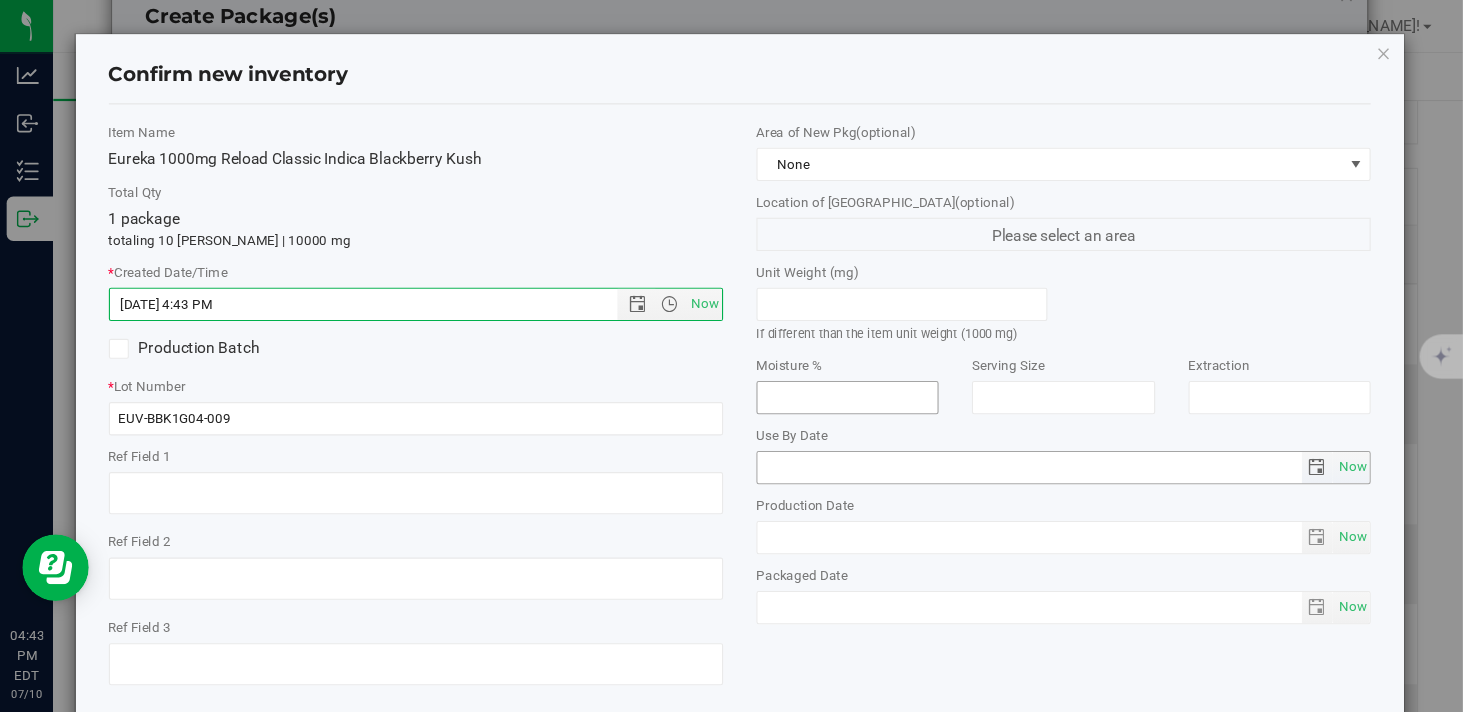 scroll, scrollTop: 106, scrollLeft: 0, axis: vertical 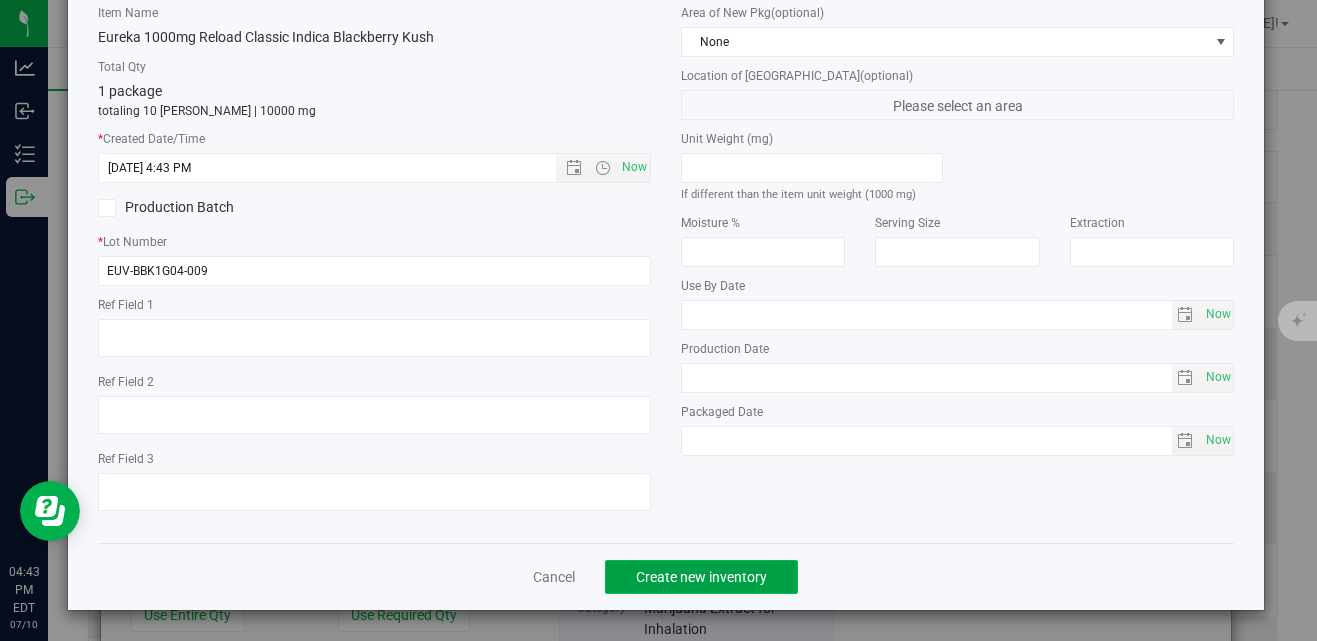 click on "Create new inventory" 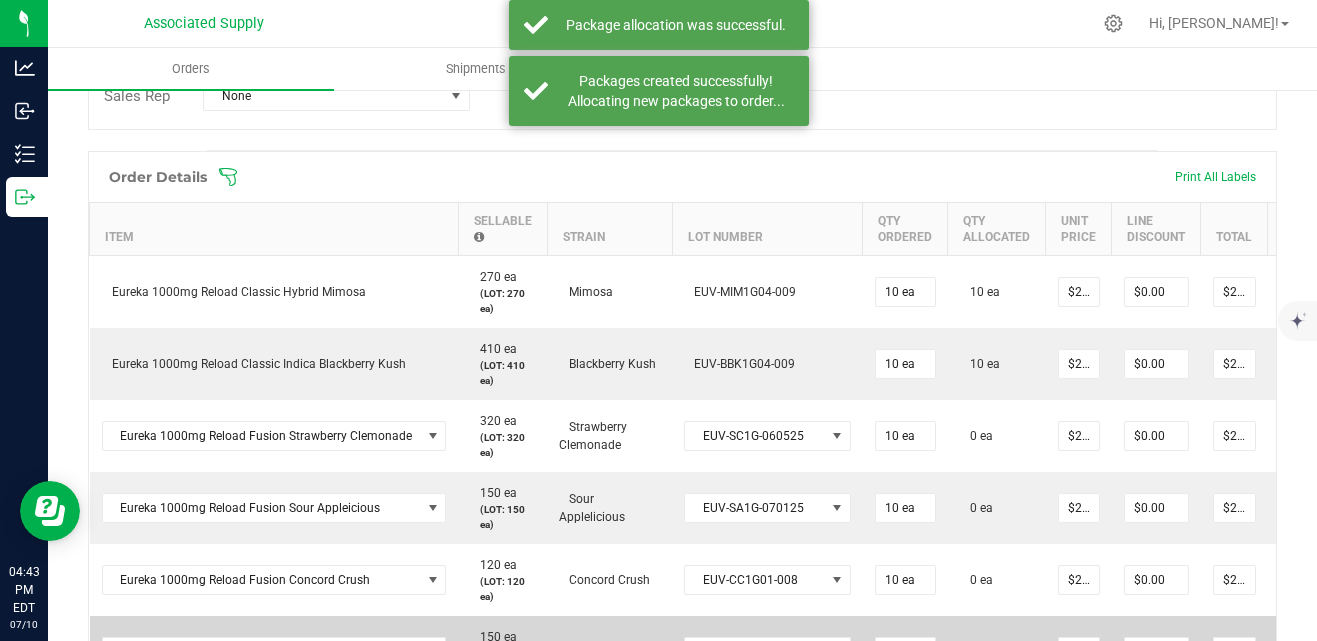 drag, startPoint x: 796, startPoint y: 630, endPoint x: 940, endPoint y: 631, distance: 144.00348 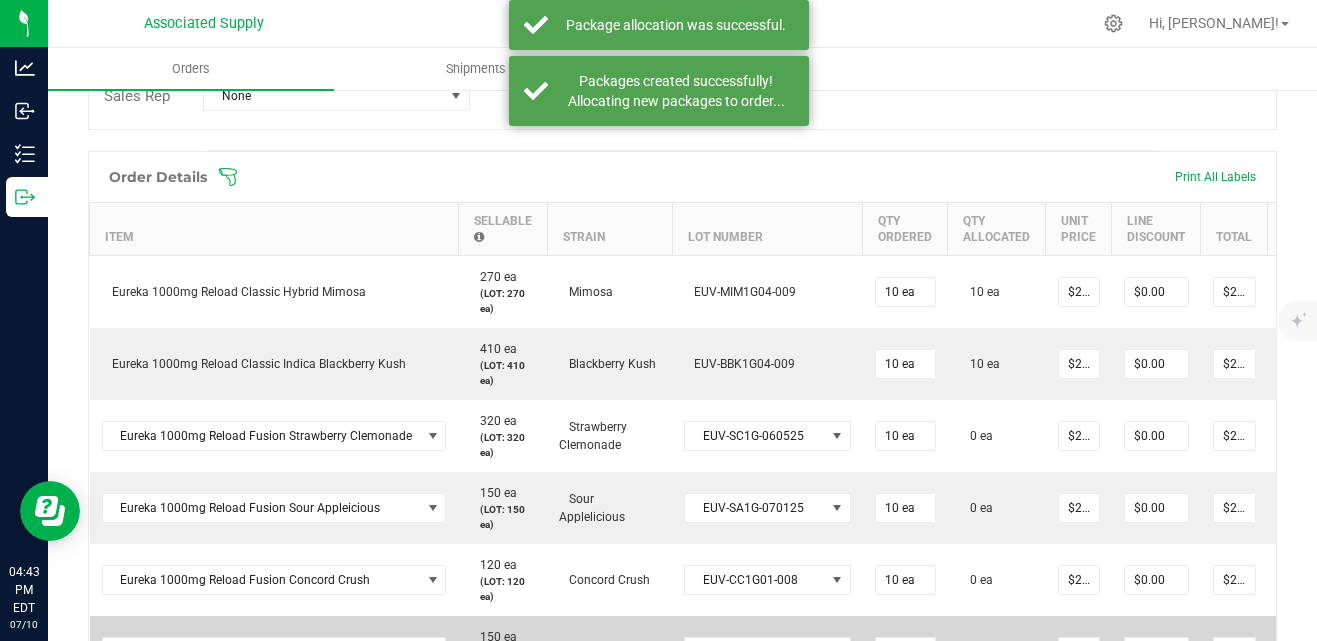 click on "Eureka 1000mg Reload Premium Hybrid Limoncello  150 ea   (LOT: 150 ea)   Limoncello  EUV-LR-LIM1G04-009 10 ea  0 ea  $37.50000 $0.00 $375.00" at bounding box center [739, 652] 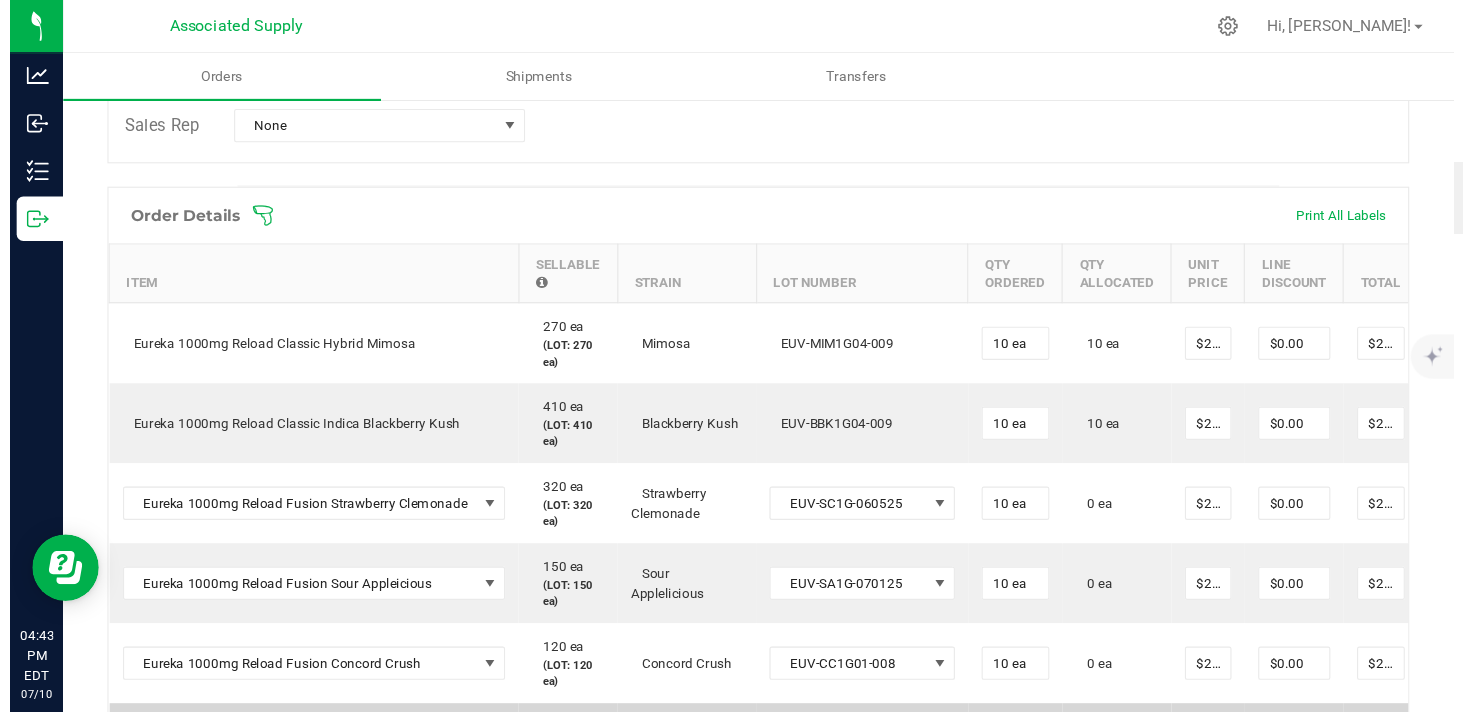 scroll, scrollTop: 500, scrollLeft: 0, axis: vertical 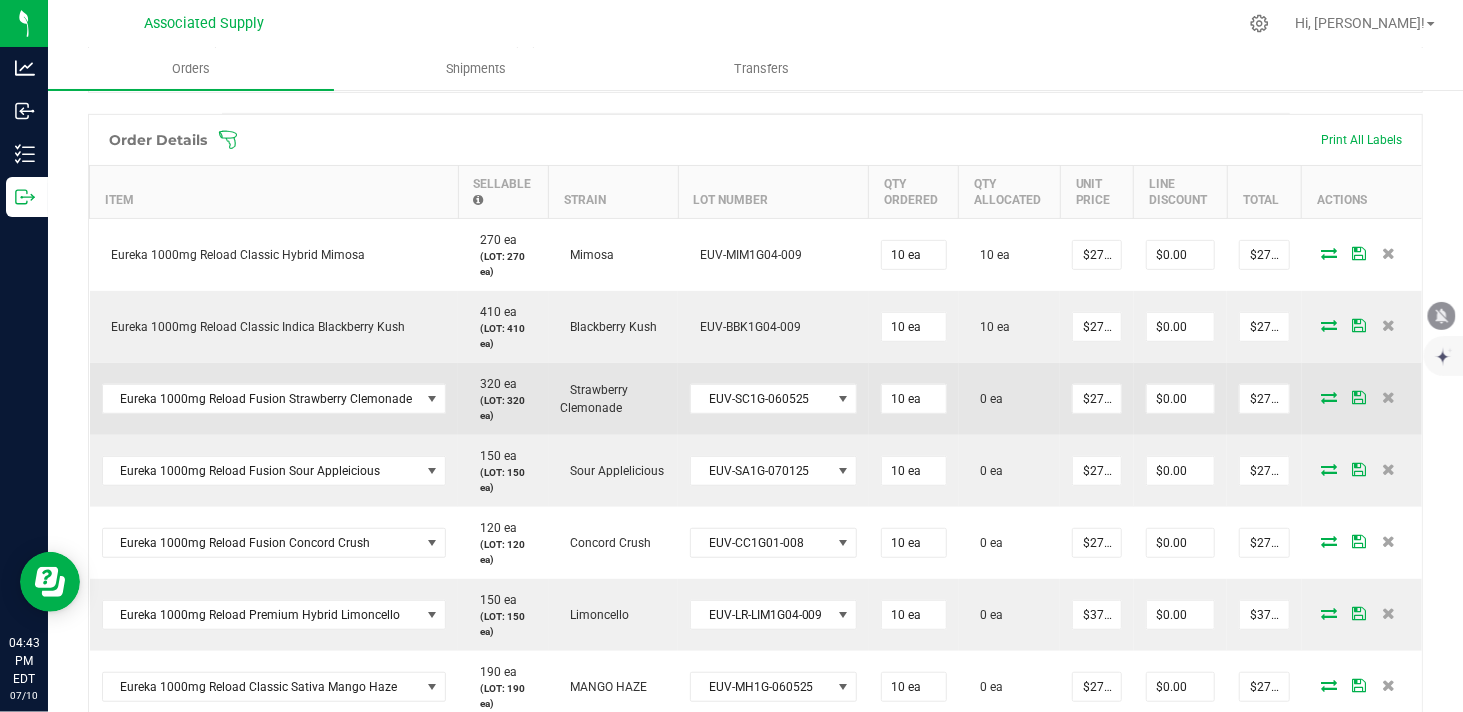 click at bounding box center [1329, 397] 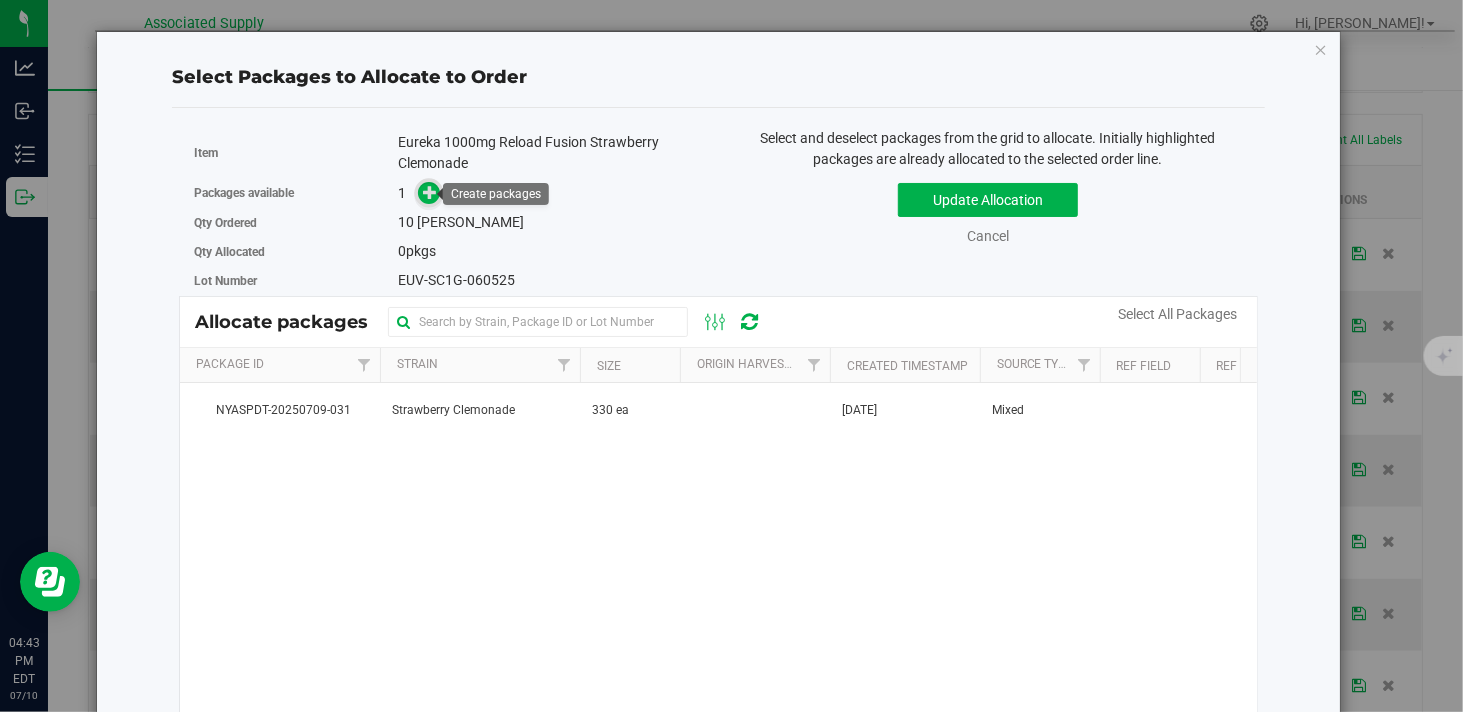 click at bounding box center (430, 192) 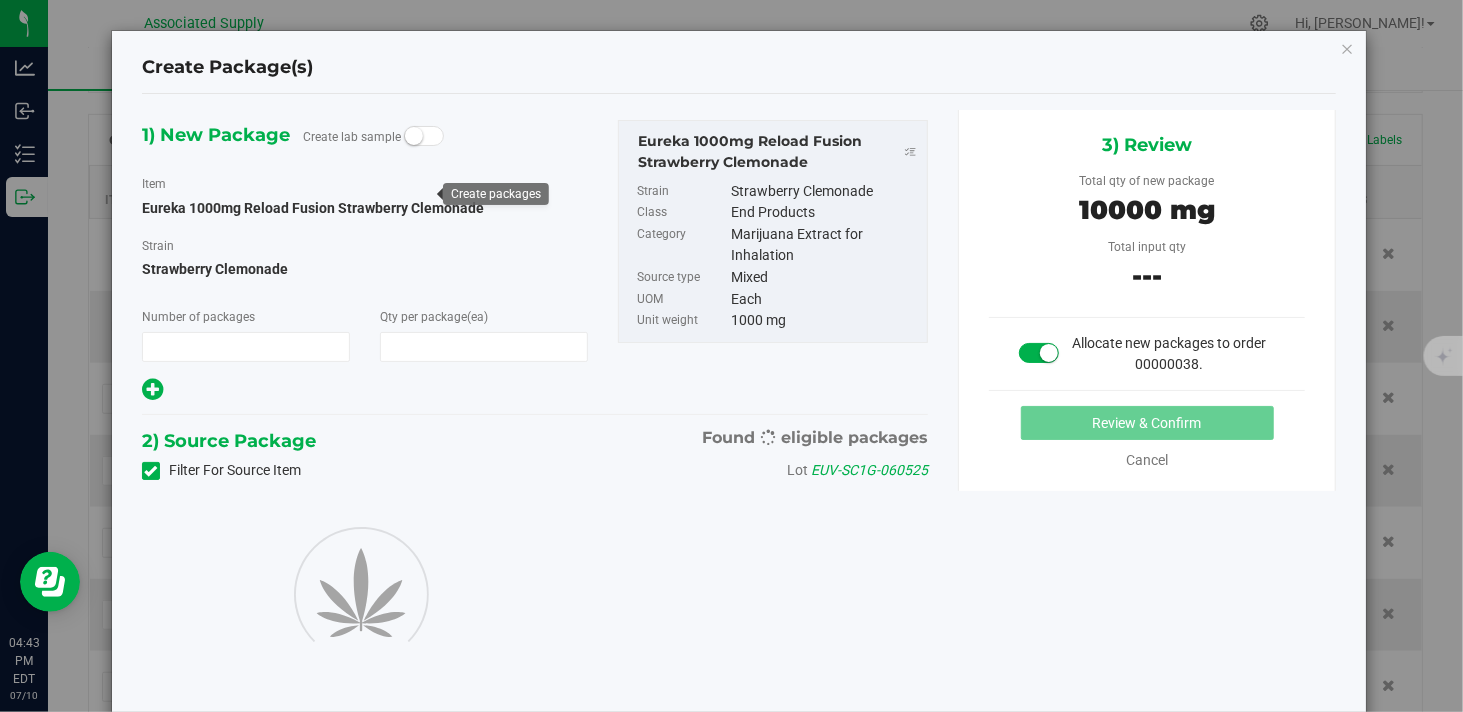 type on "1" 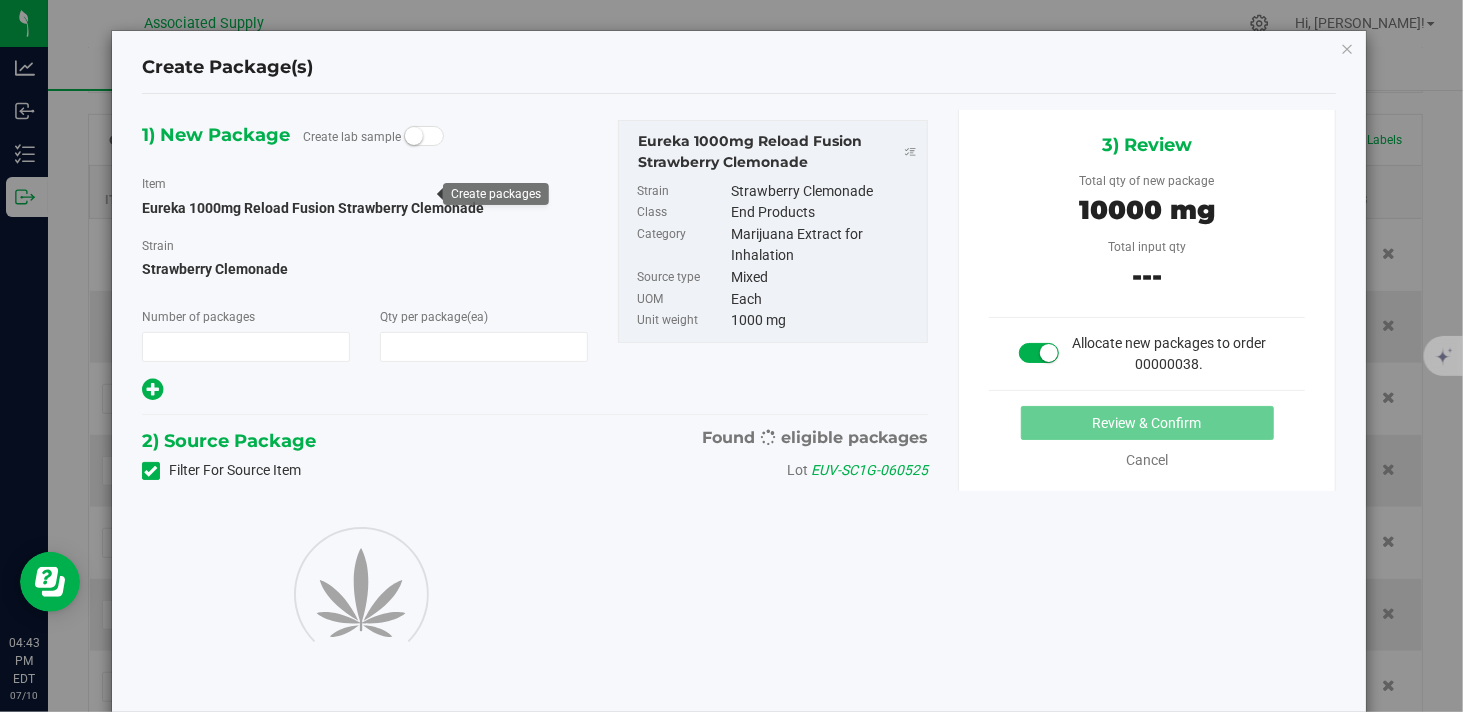 type on "10" 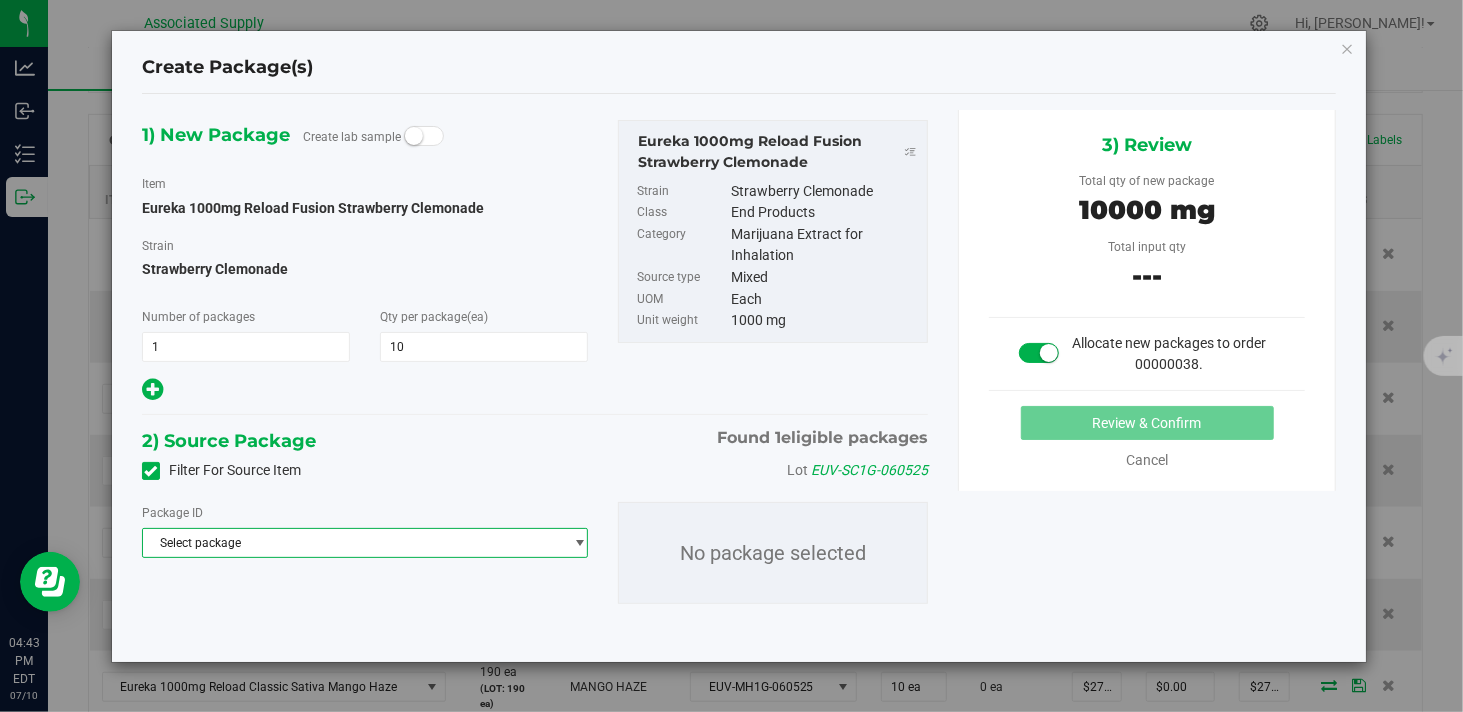 click on "Select package" at bounding box center [352, 543] 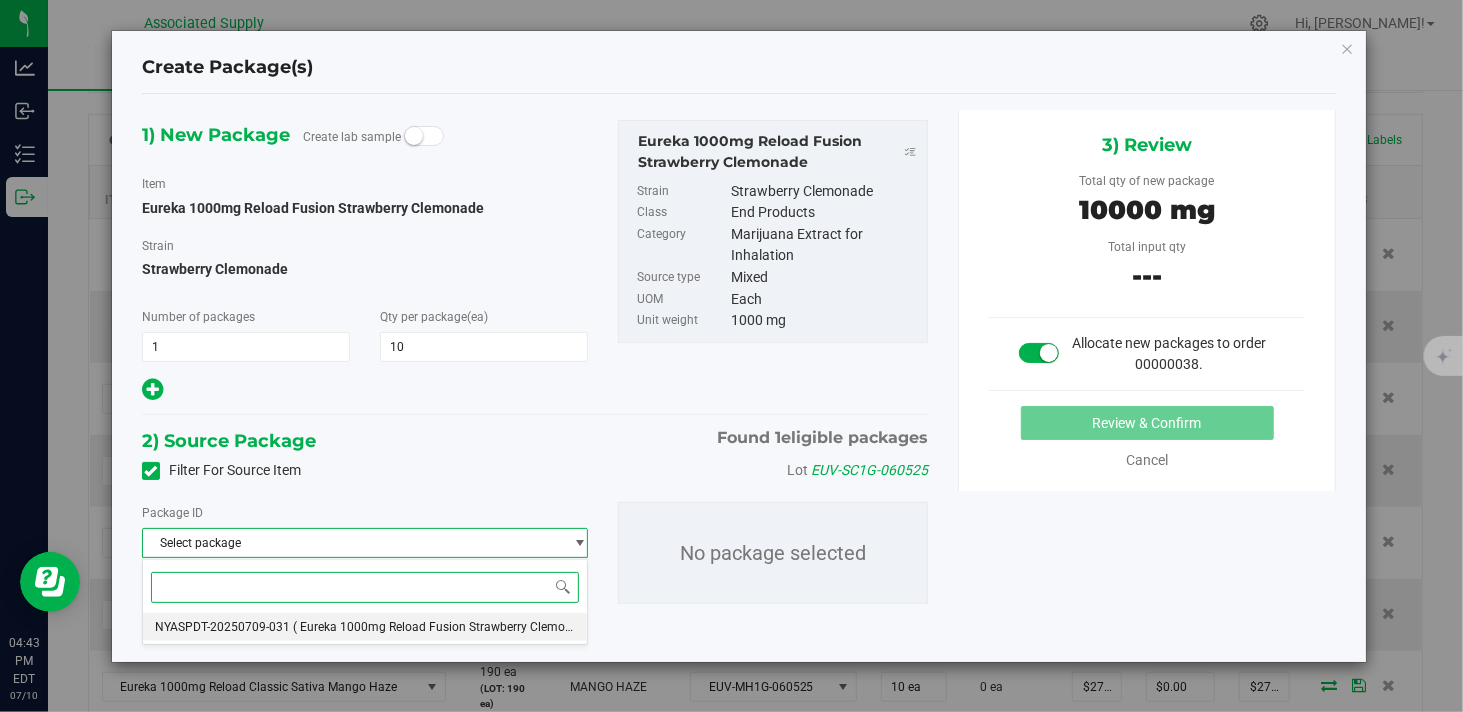 click on "NYASPDT-20250709-031" at bounding box center [222, 627] 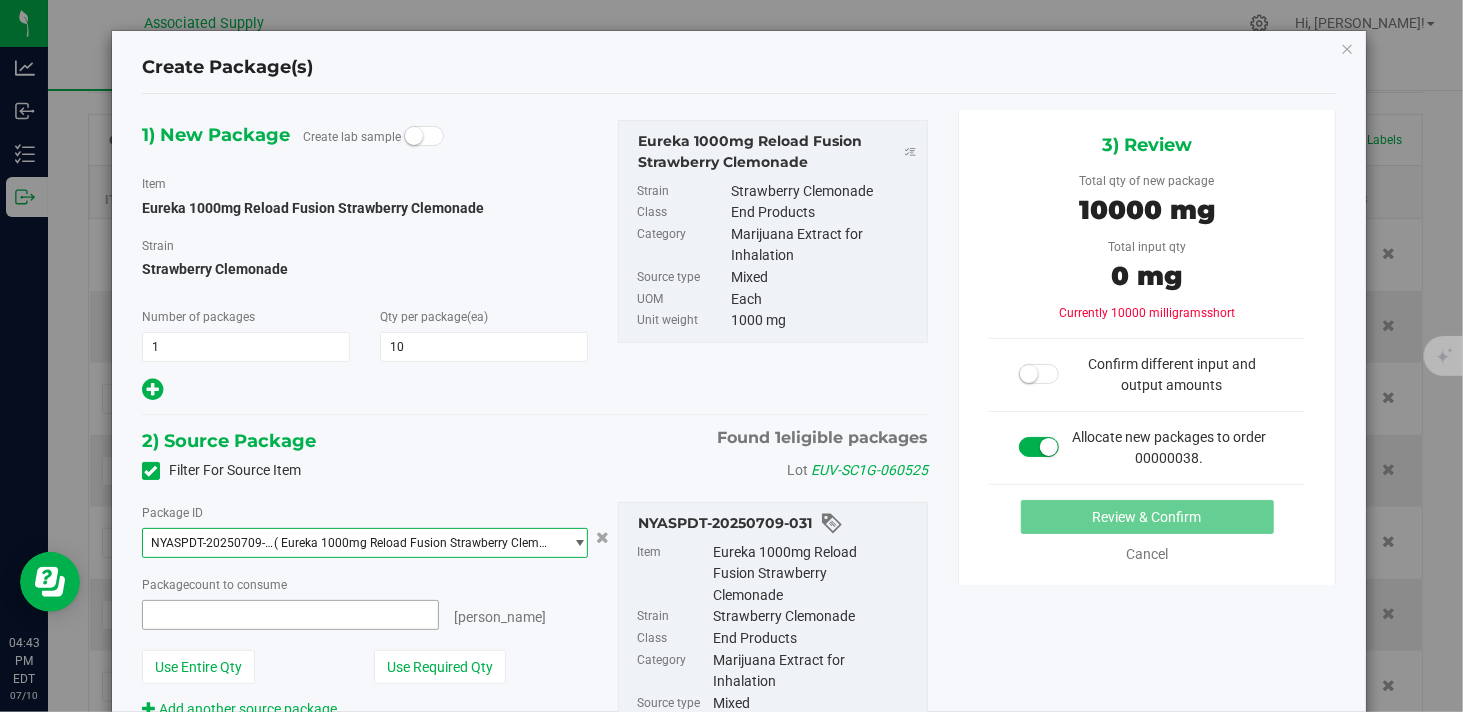 click at bounding box center [290, 615] 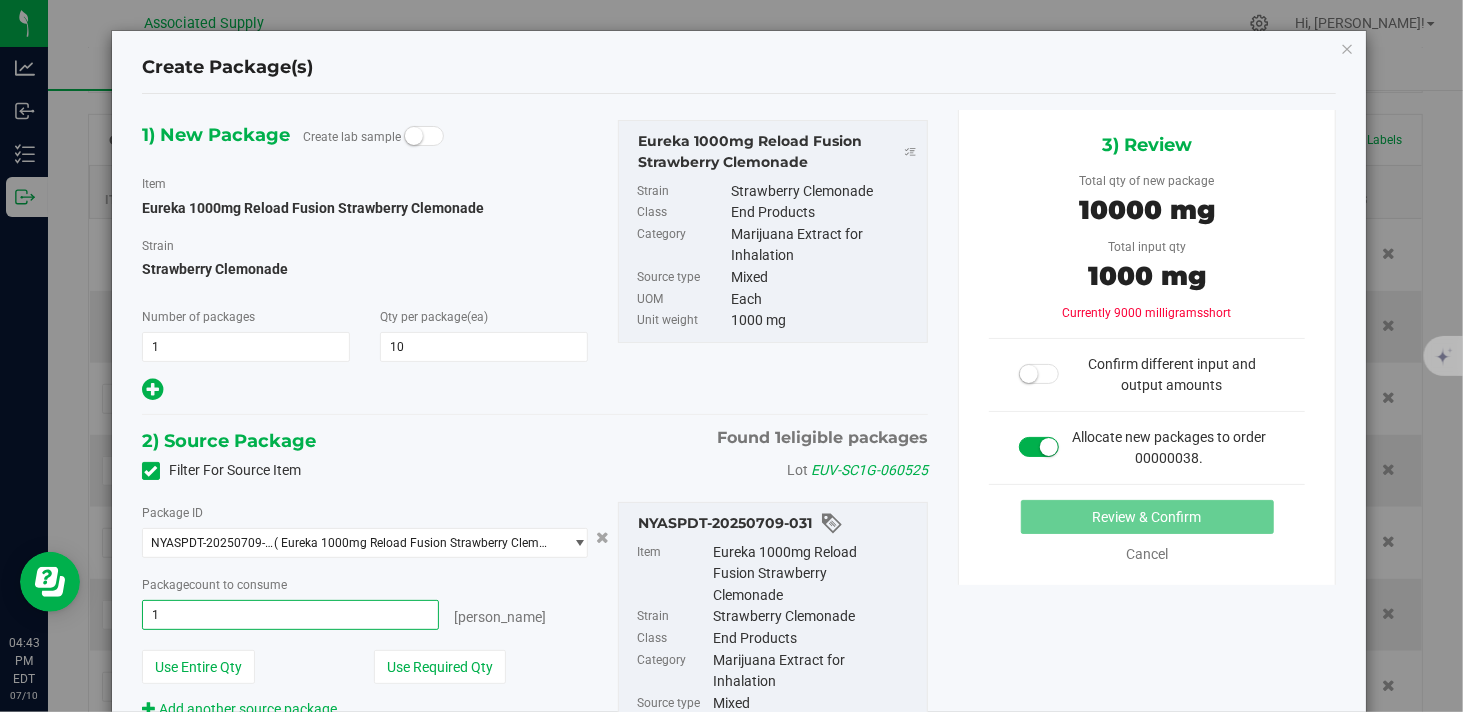 type on "10" 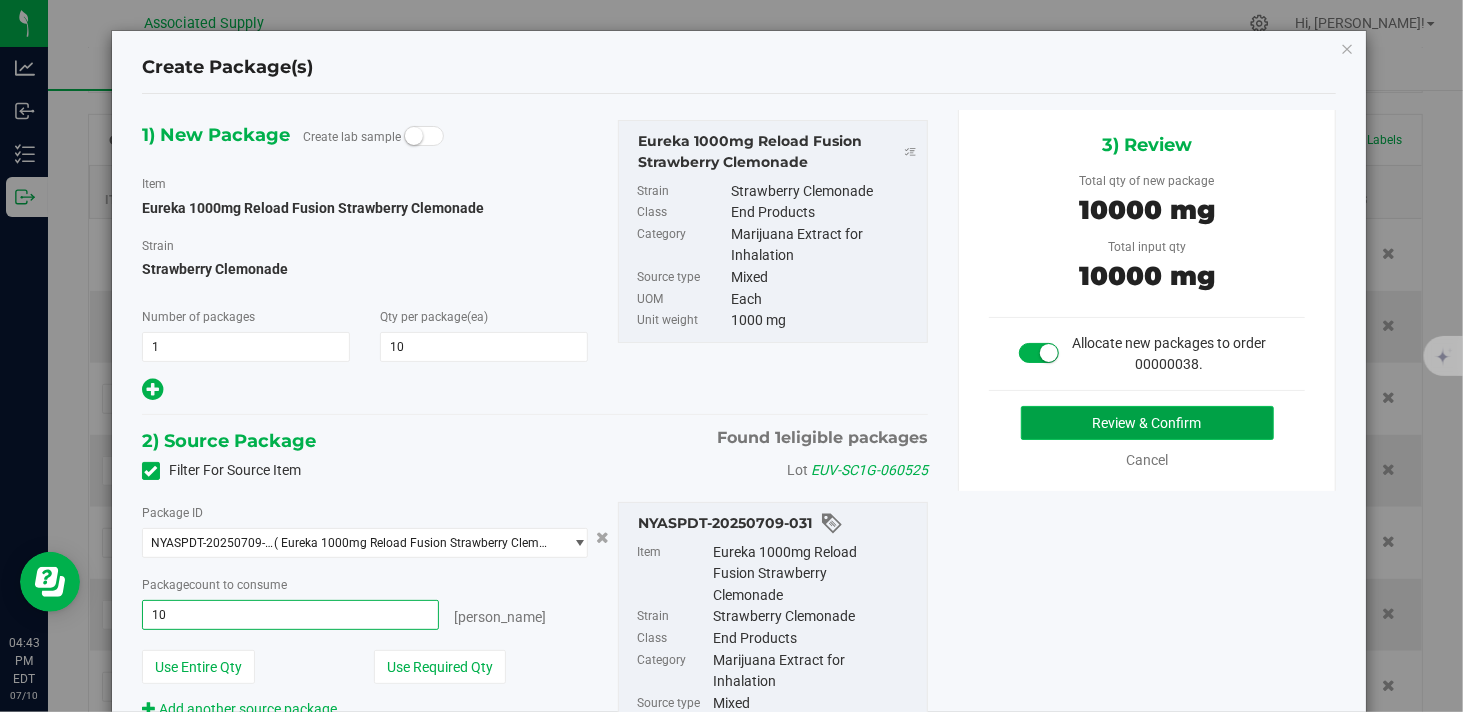 type on "10 ea" 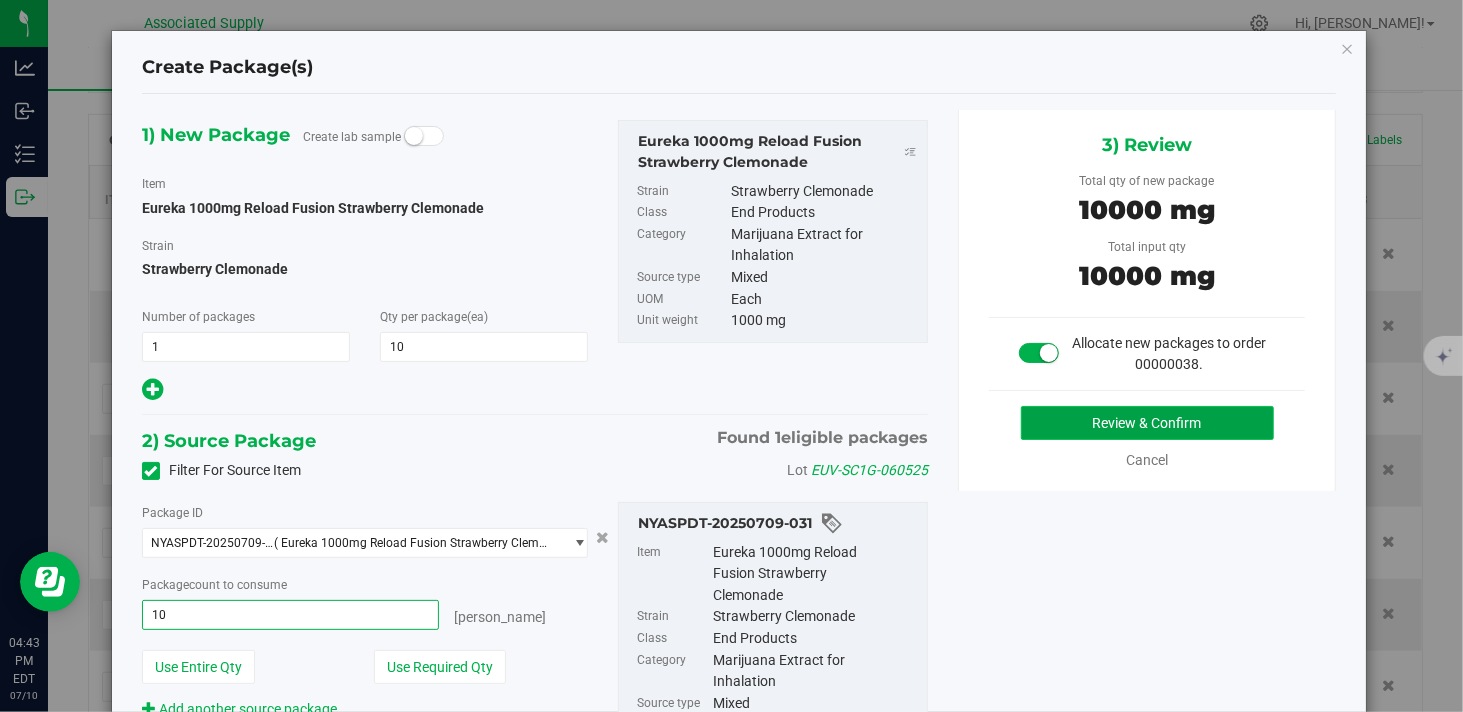 click on "Review & Confirm" at bounding box center (1147, 423) 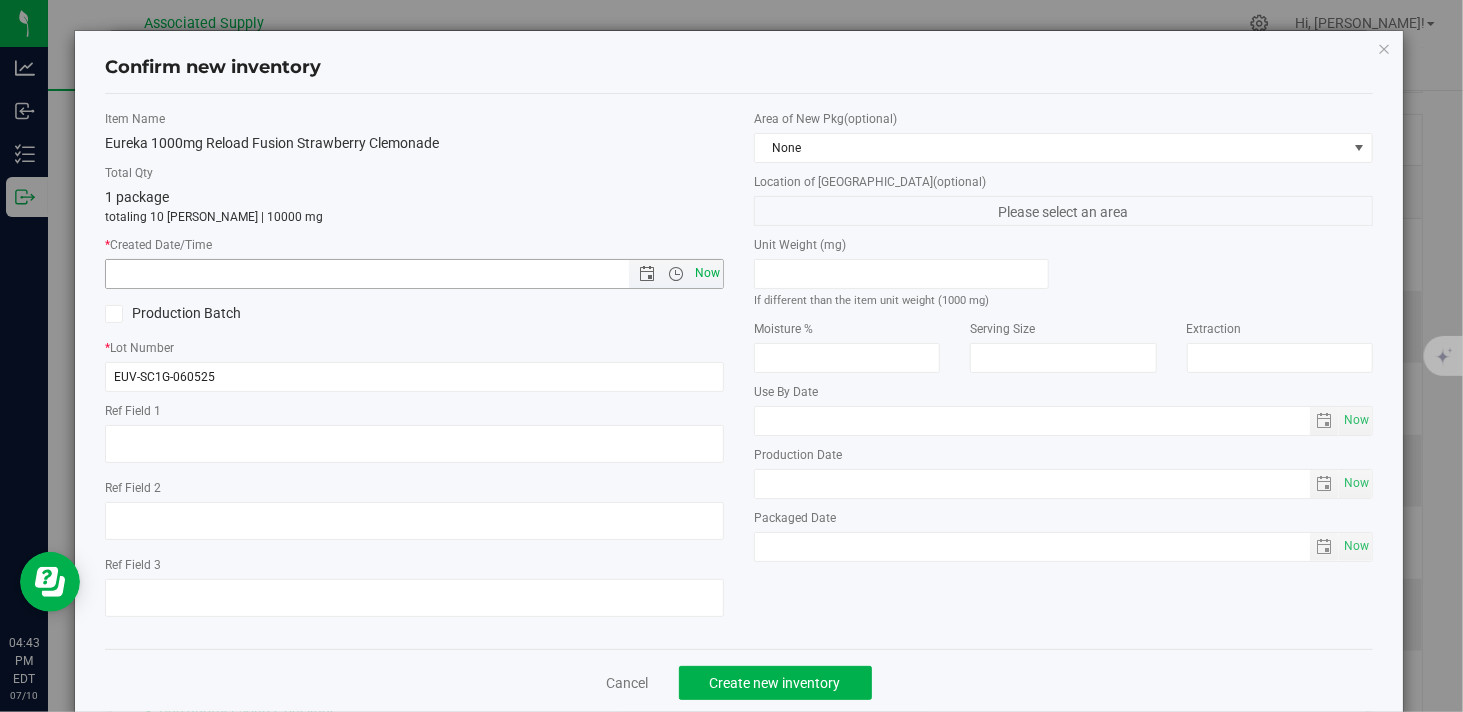 click on "Now" at bounding box center [708, 273] 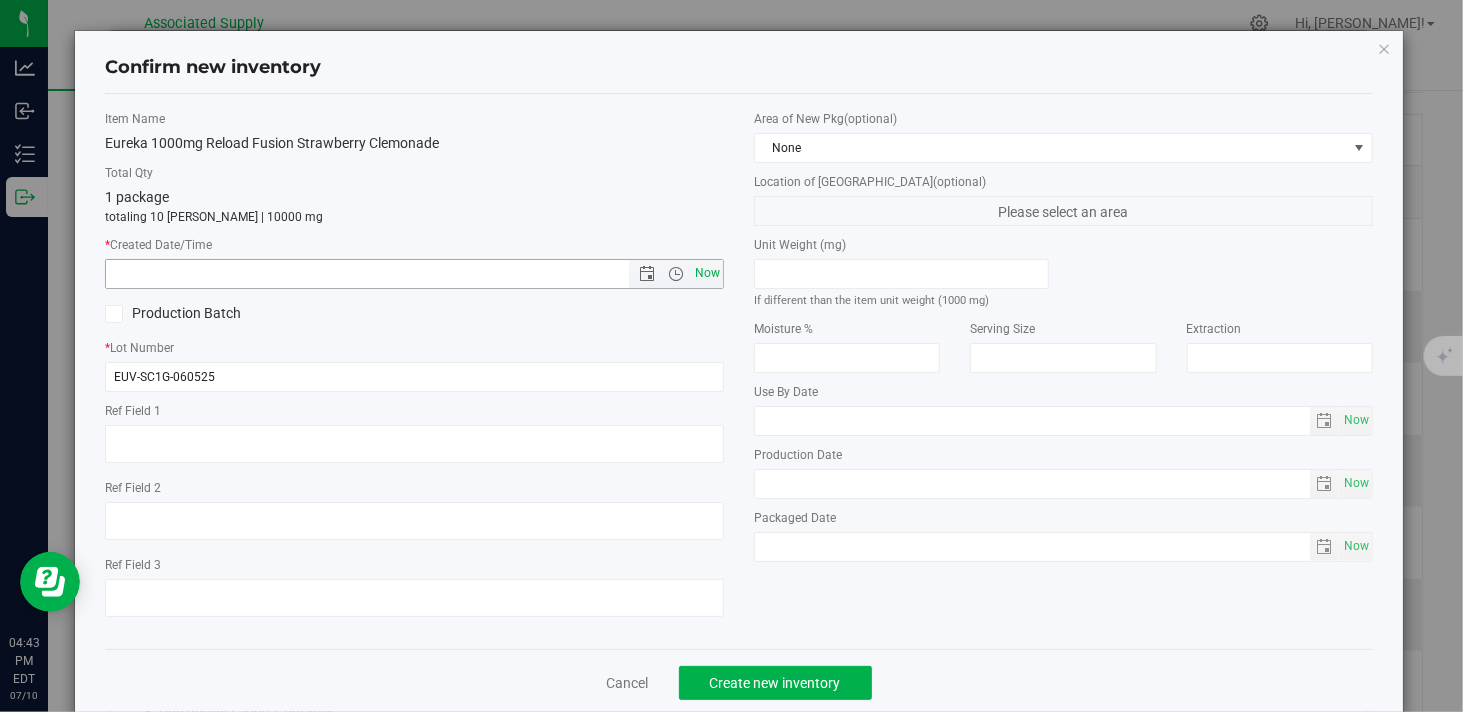 type on "7/10/2025 4:43 PM" 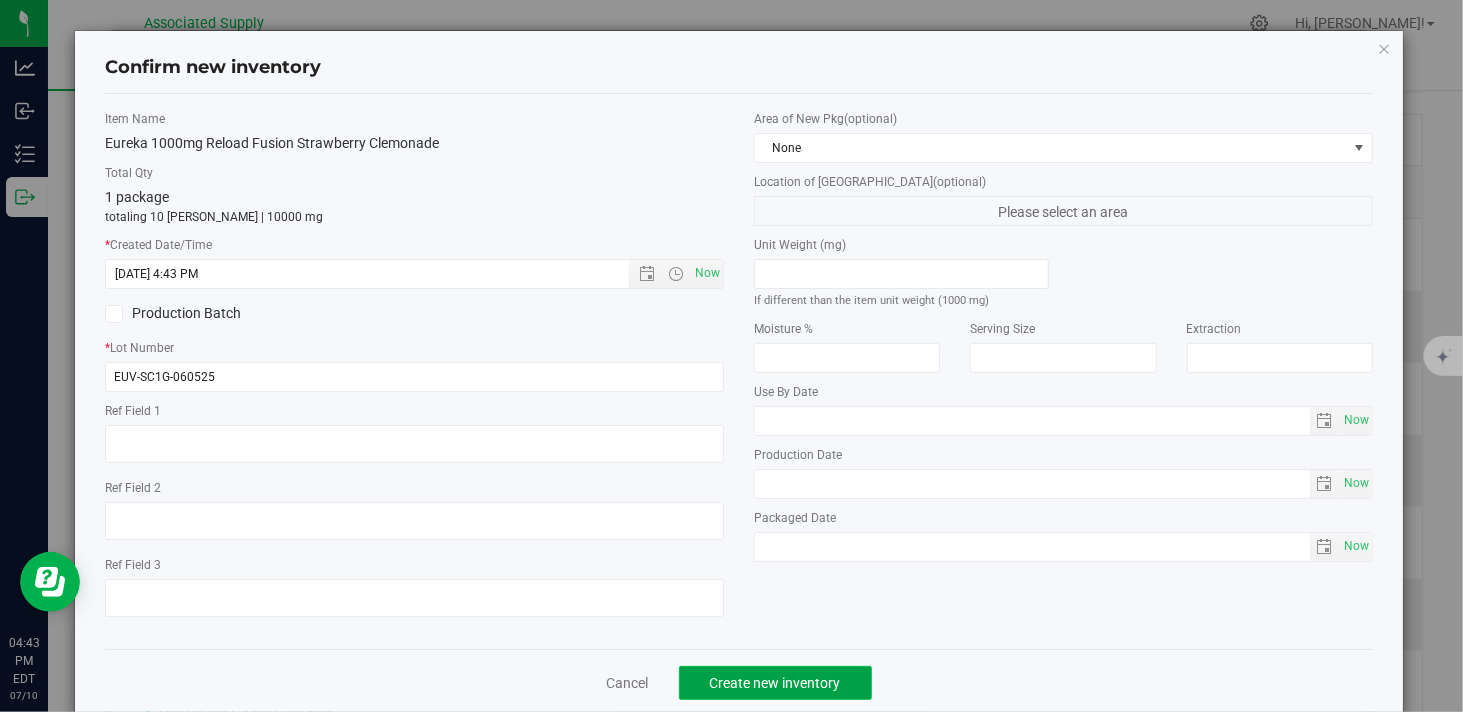 click on "Create new inventory" 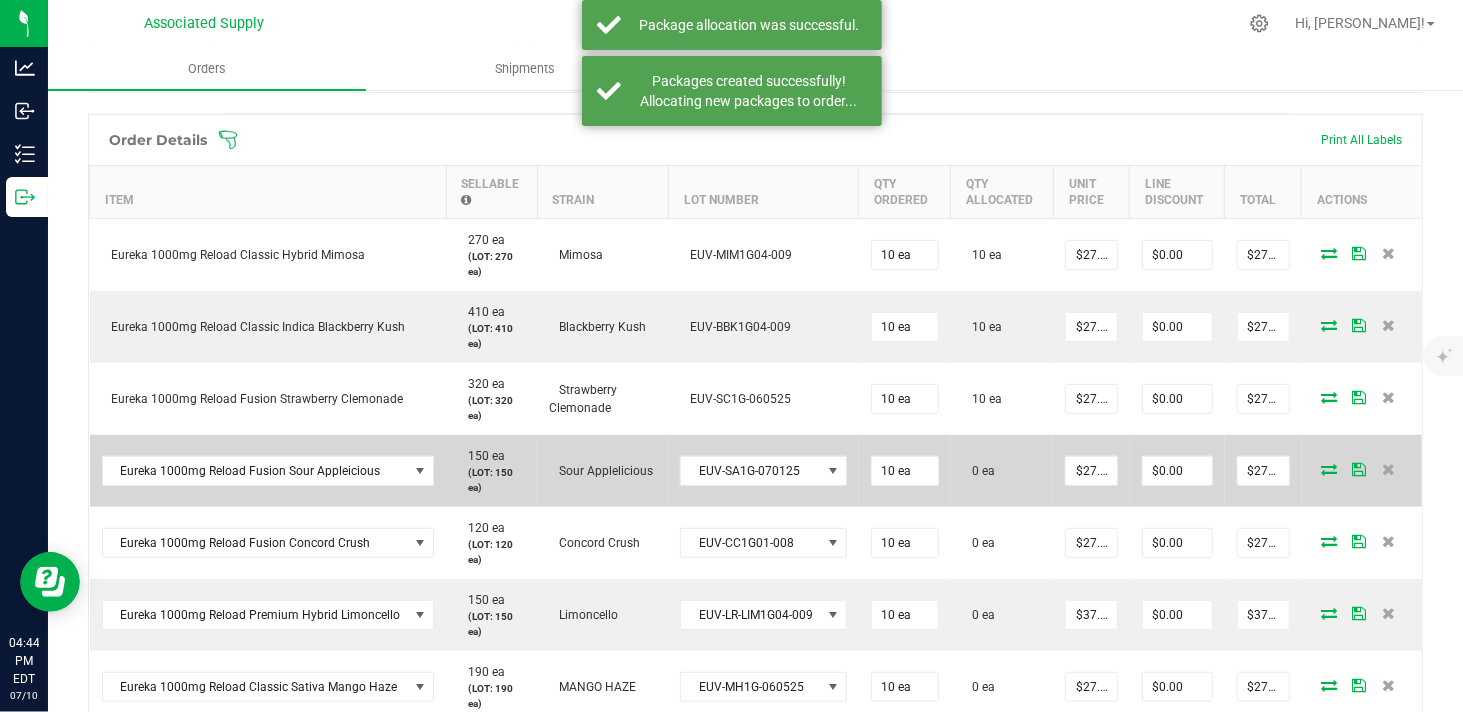 click at bounding box center [1329, 469] 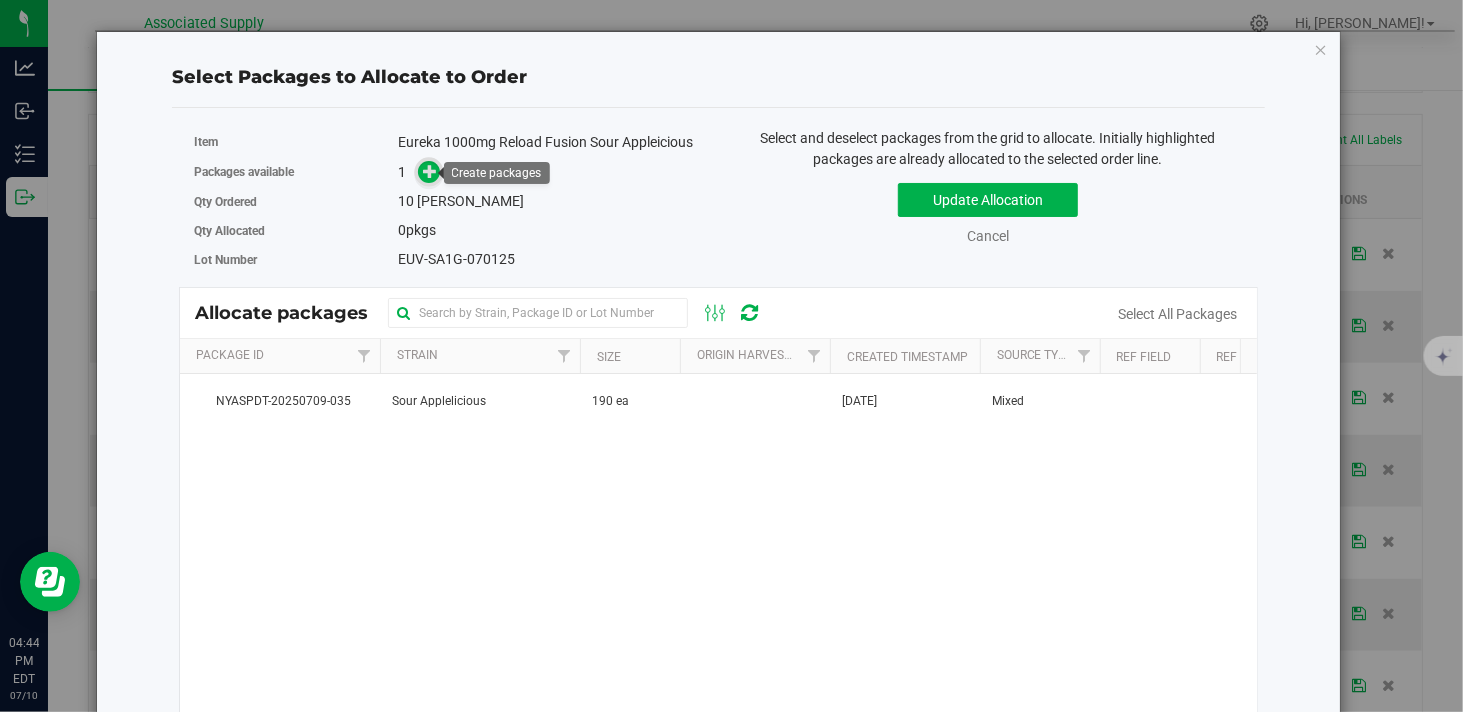 click at bounding box center (429, 172) 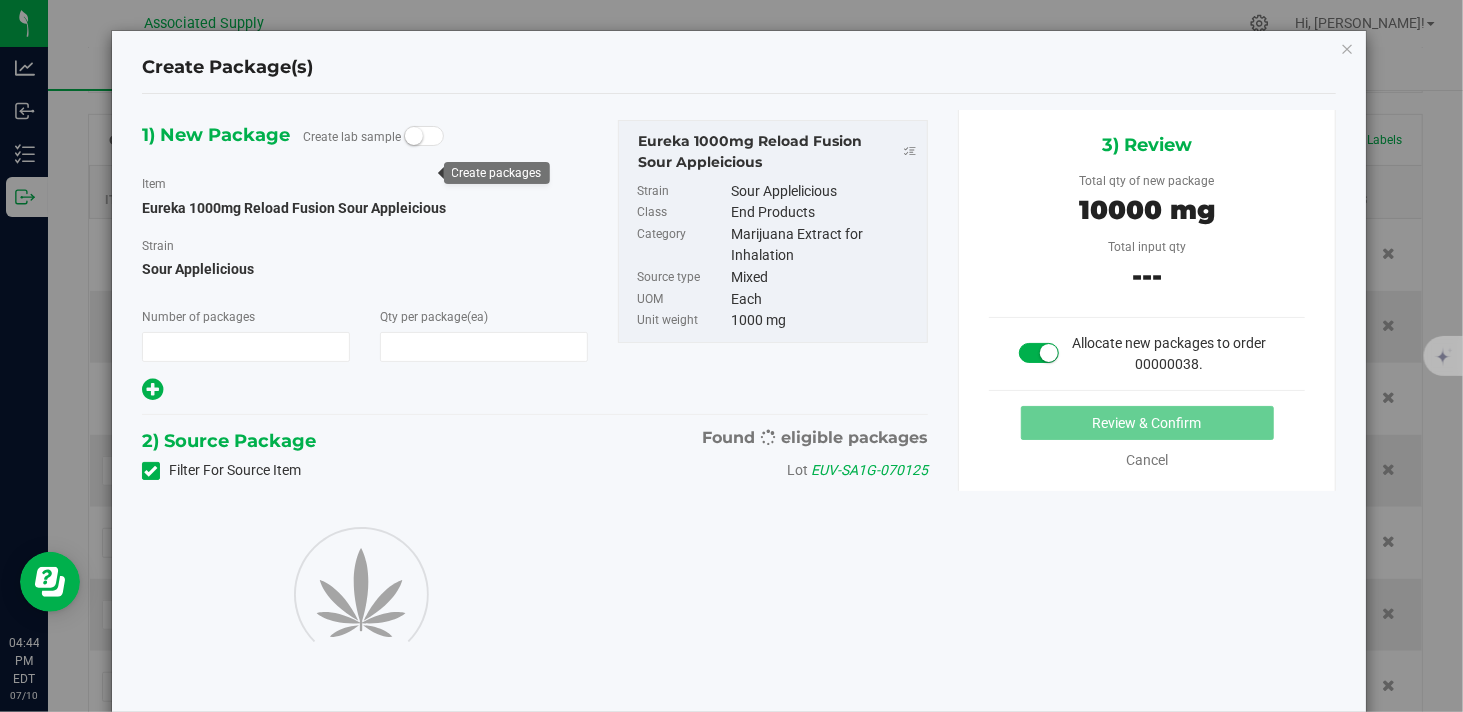 type on "1" 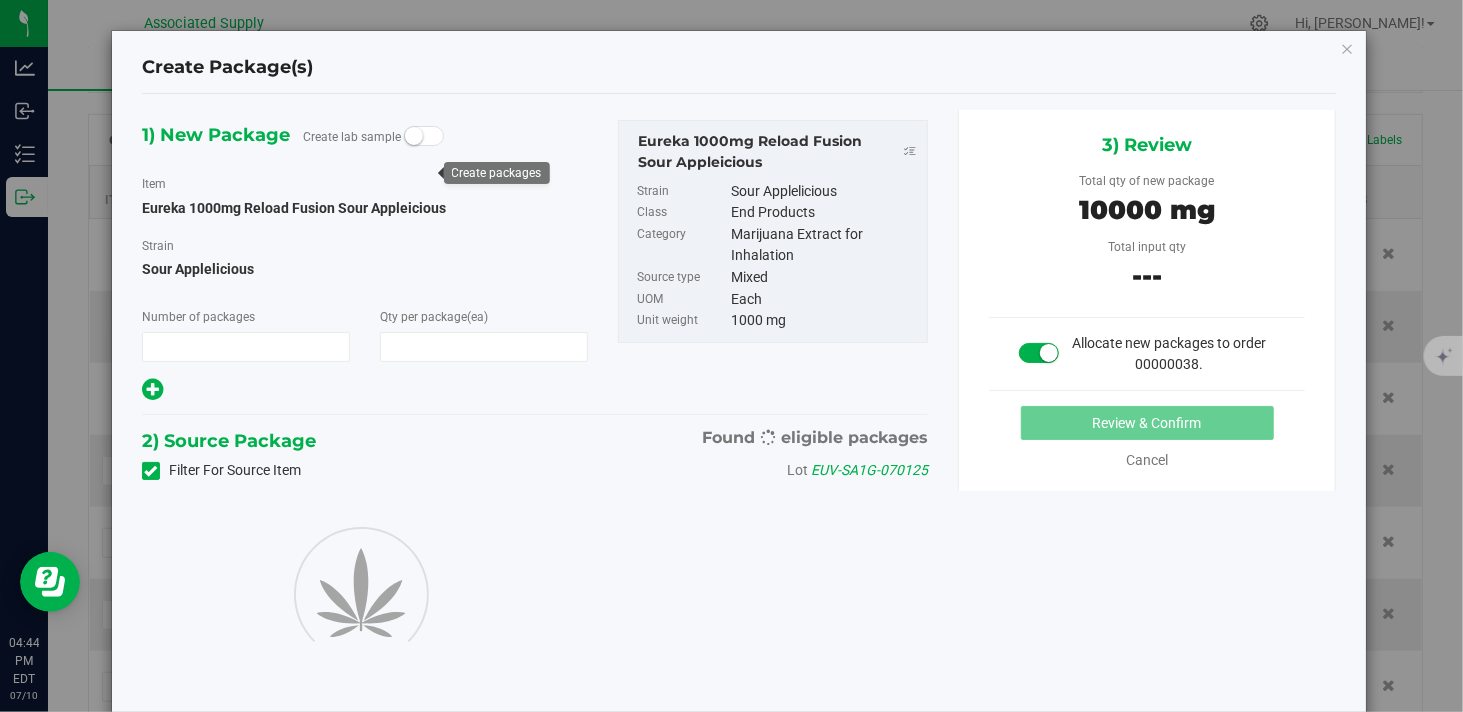 type on "10" 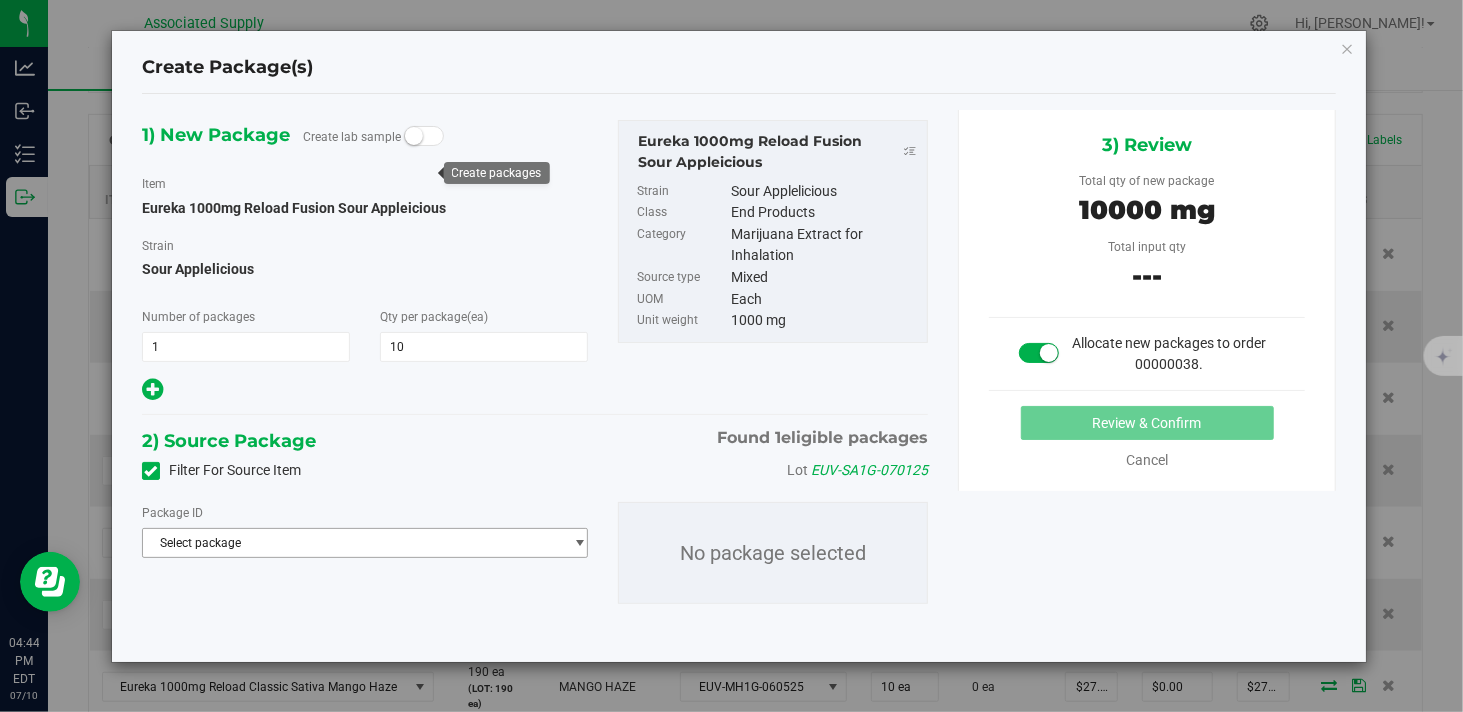 click on "Select package" at bounding box center (352, 543) 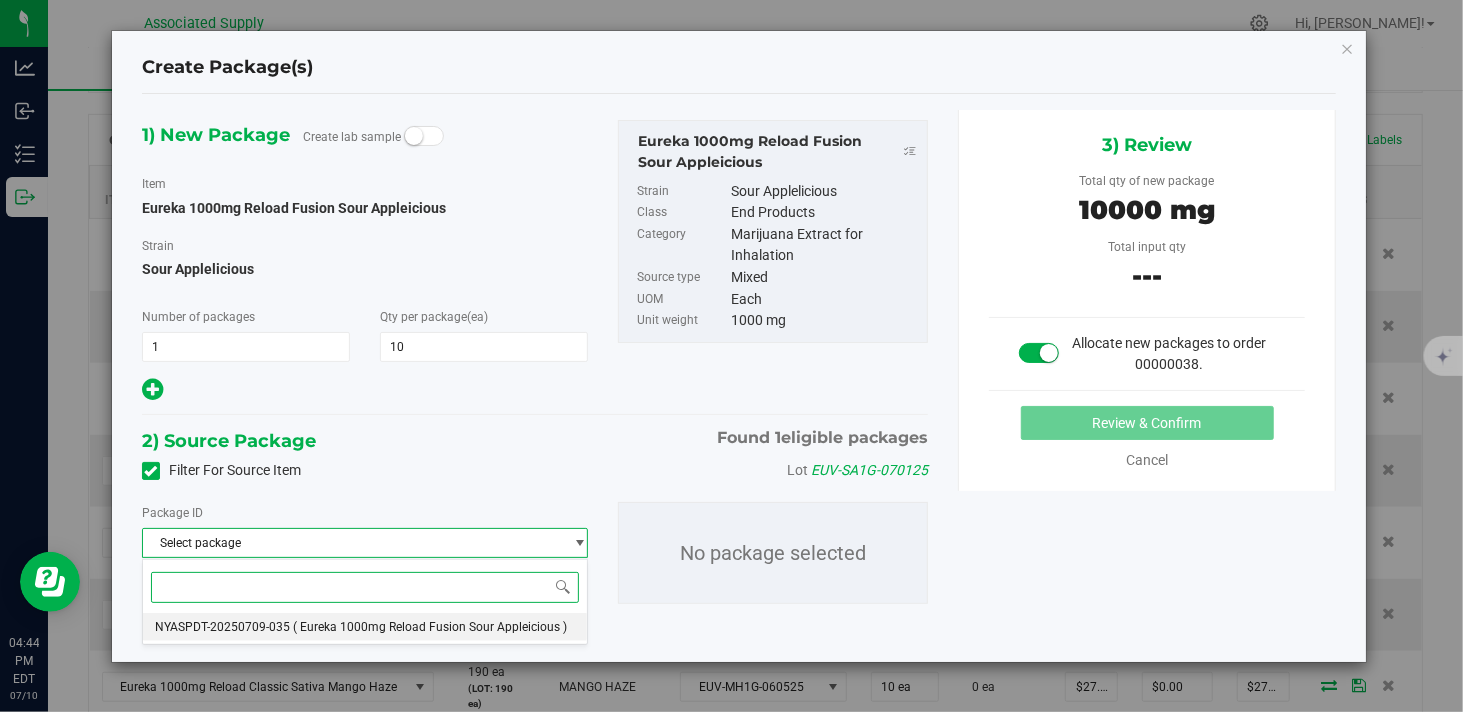 click on "(
Eureka 1000mg Reload Fusion Sour Appleicious
)" at bounding box center (430, 627) 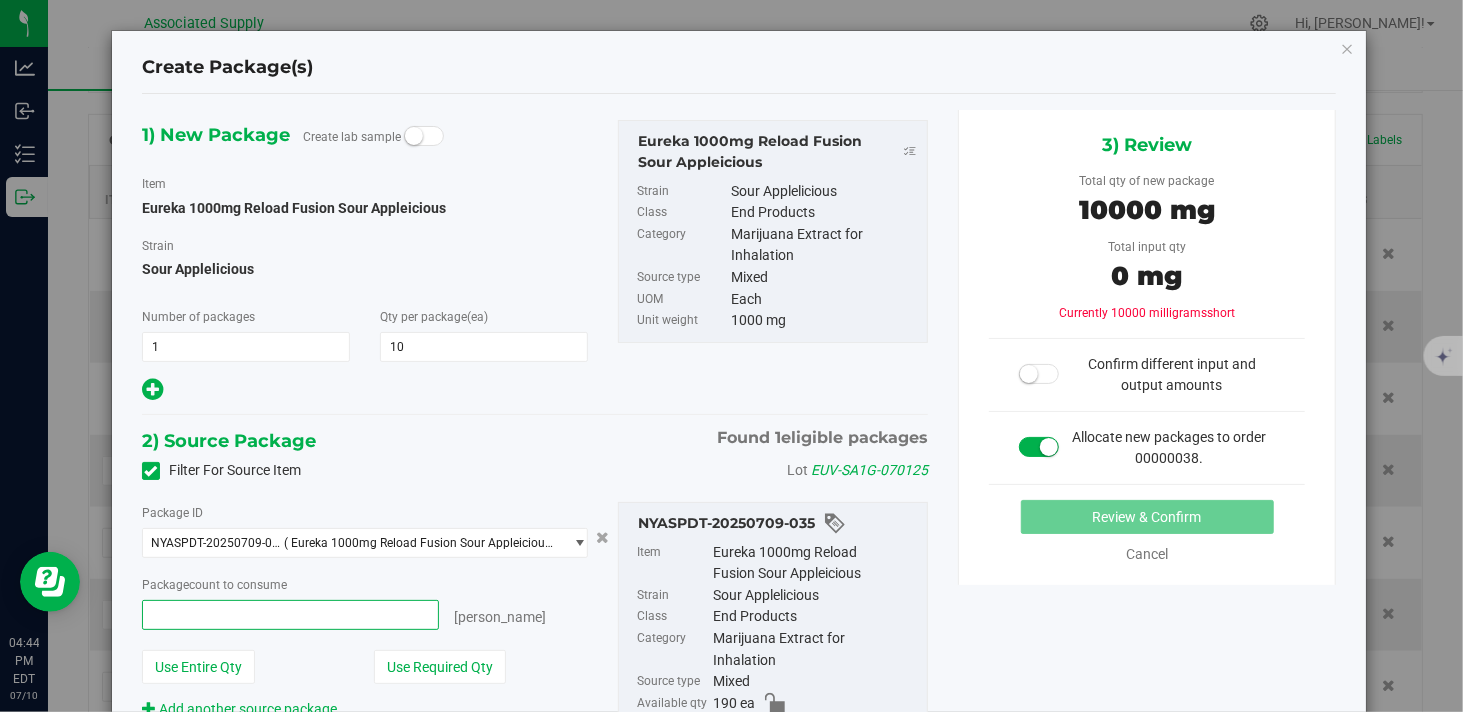 click at bounding box center [290, 615] 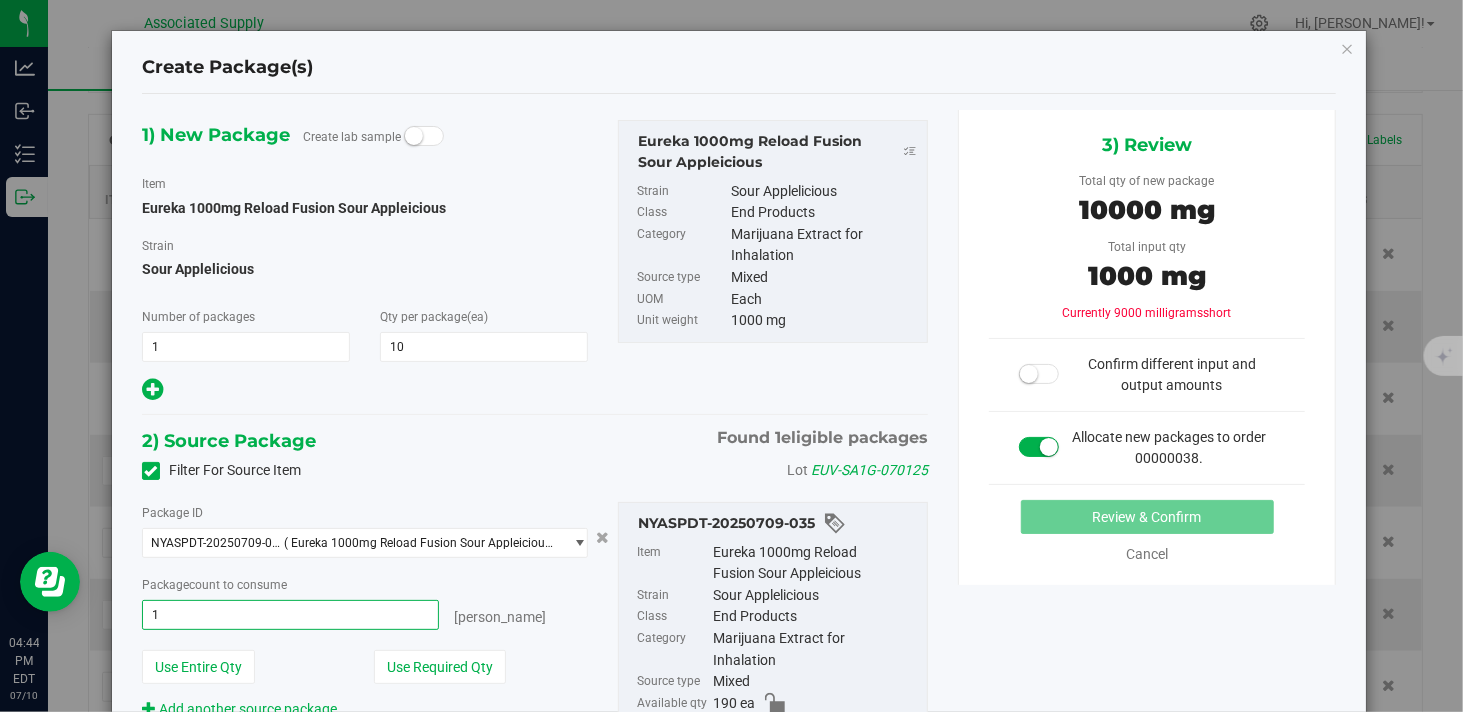 type on "10" 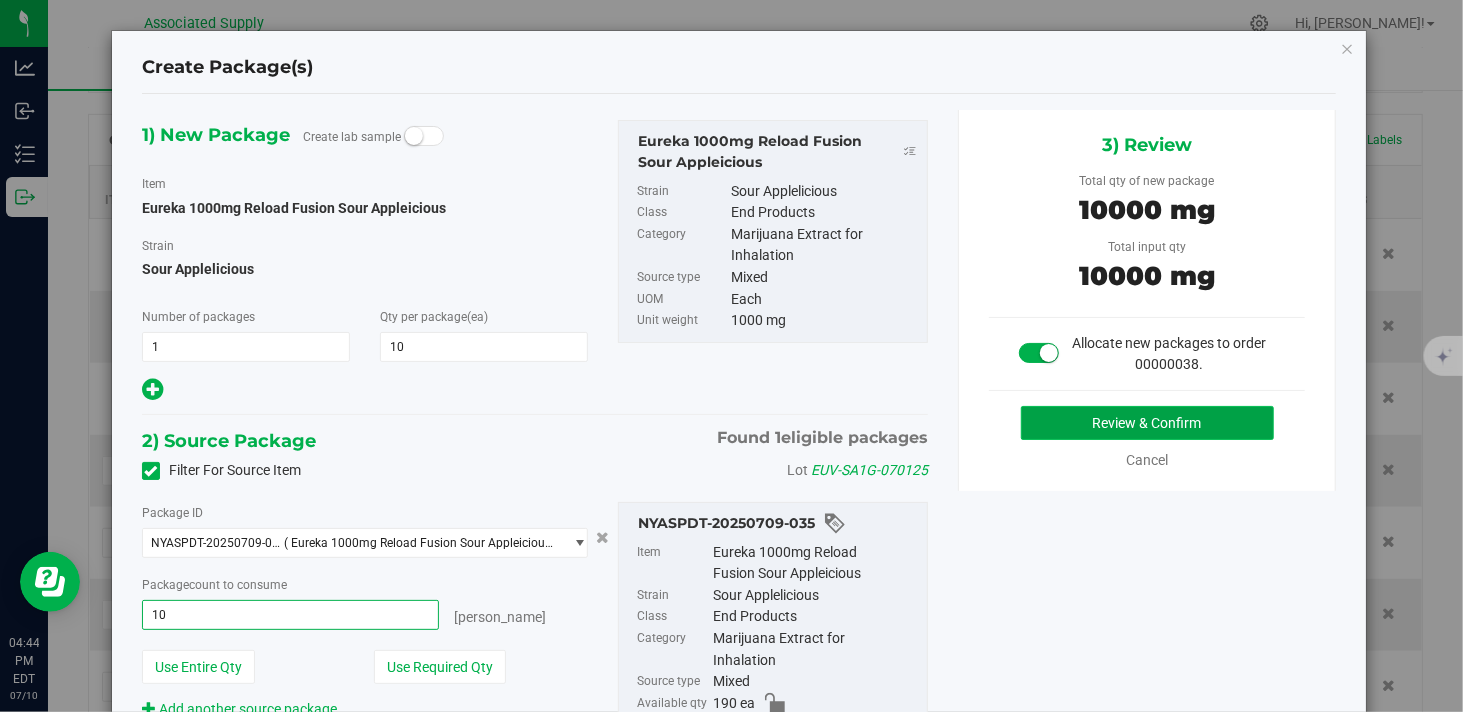 type on "10 ea" 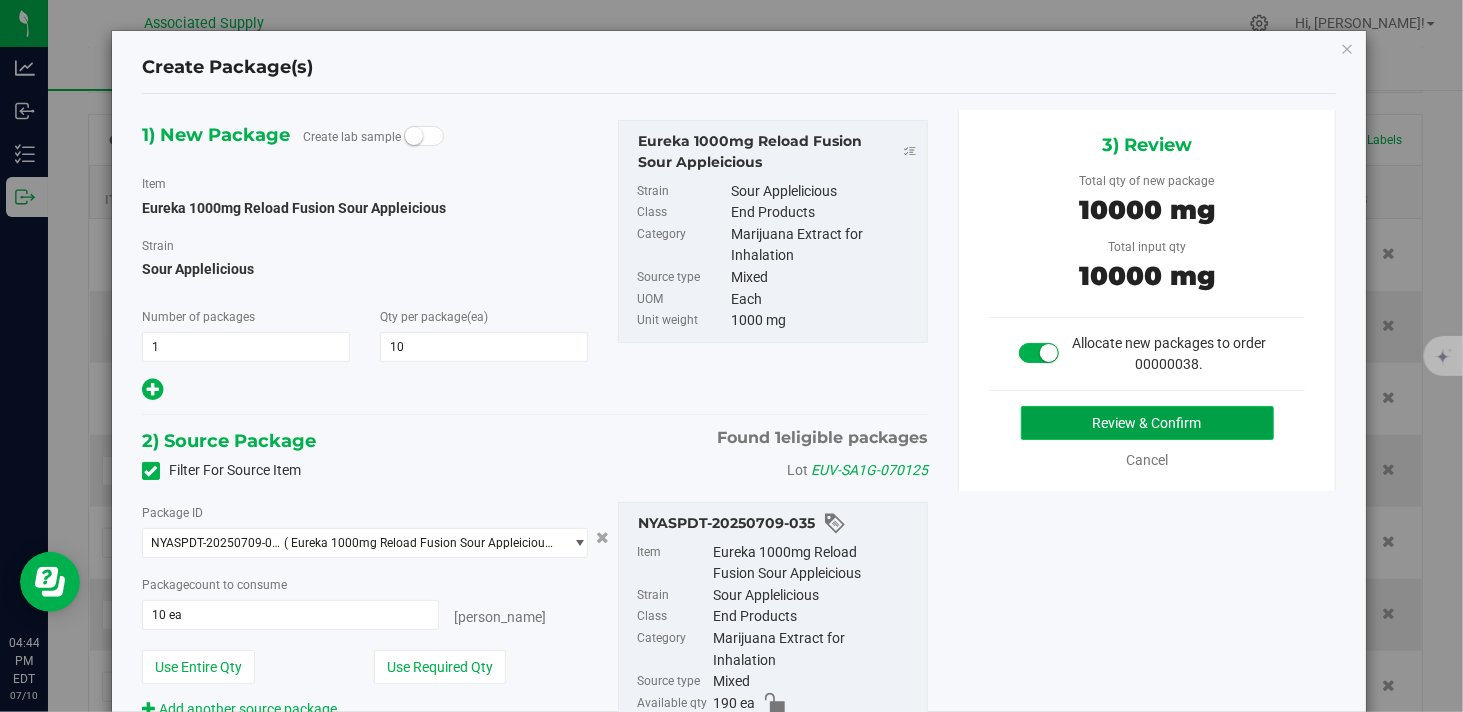 click on "Review & Confirm" at bounding box center [1147, 423] 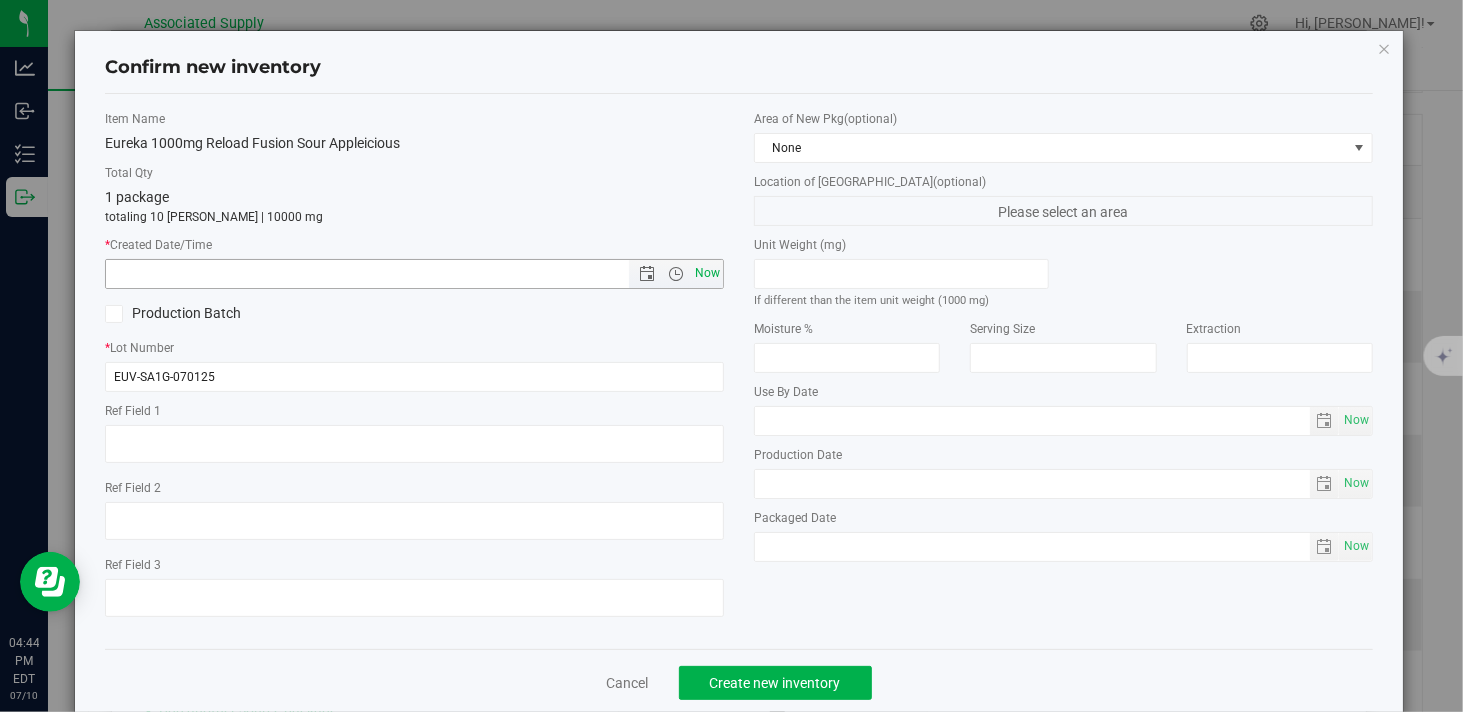 click on "Now" at bounding box center [708, 273] 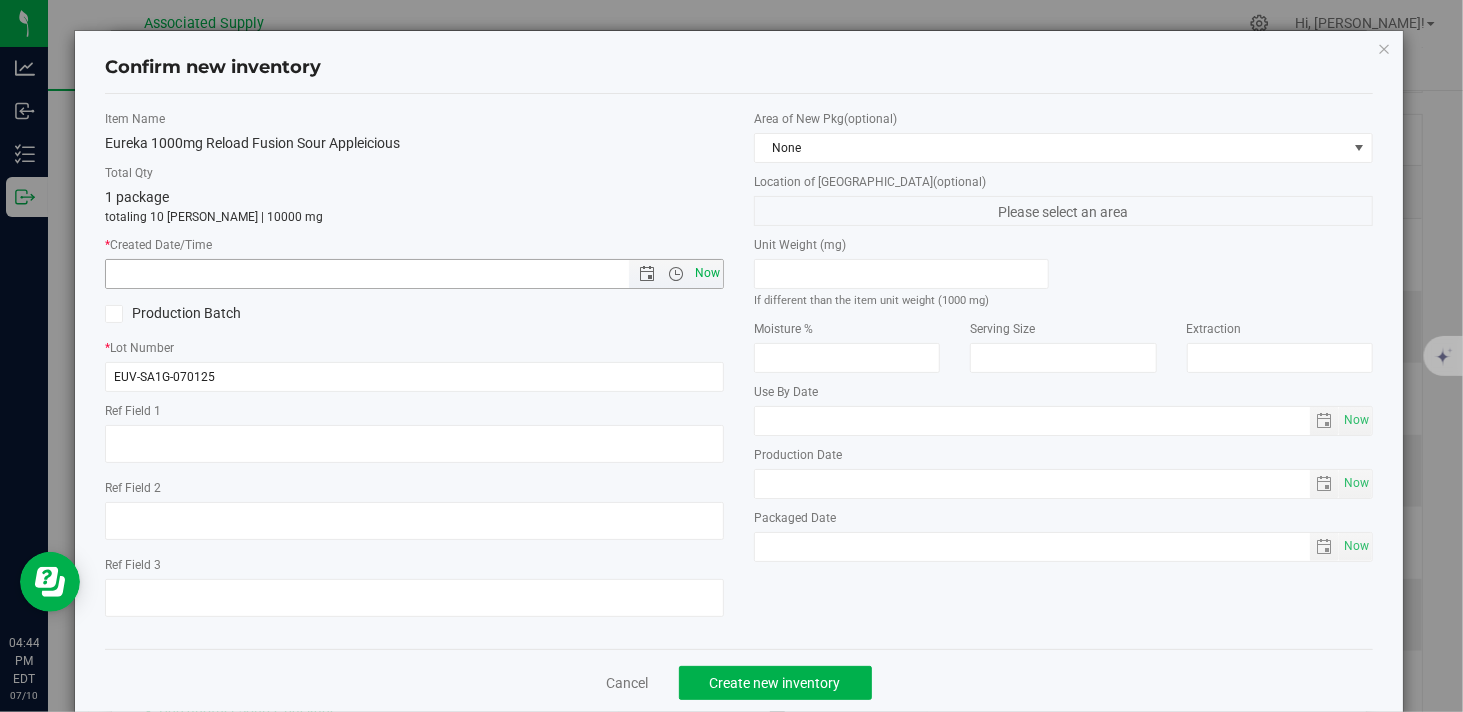 type on "7/10/2025 4:44 PM" 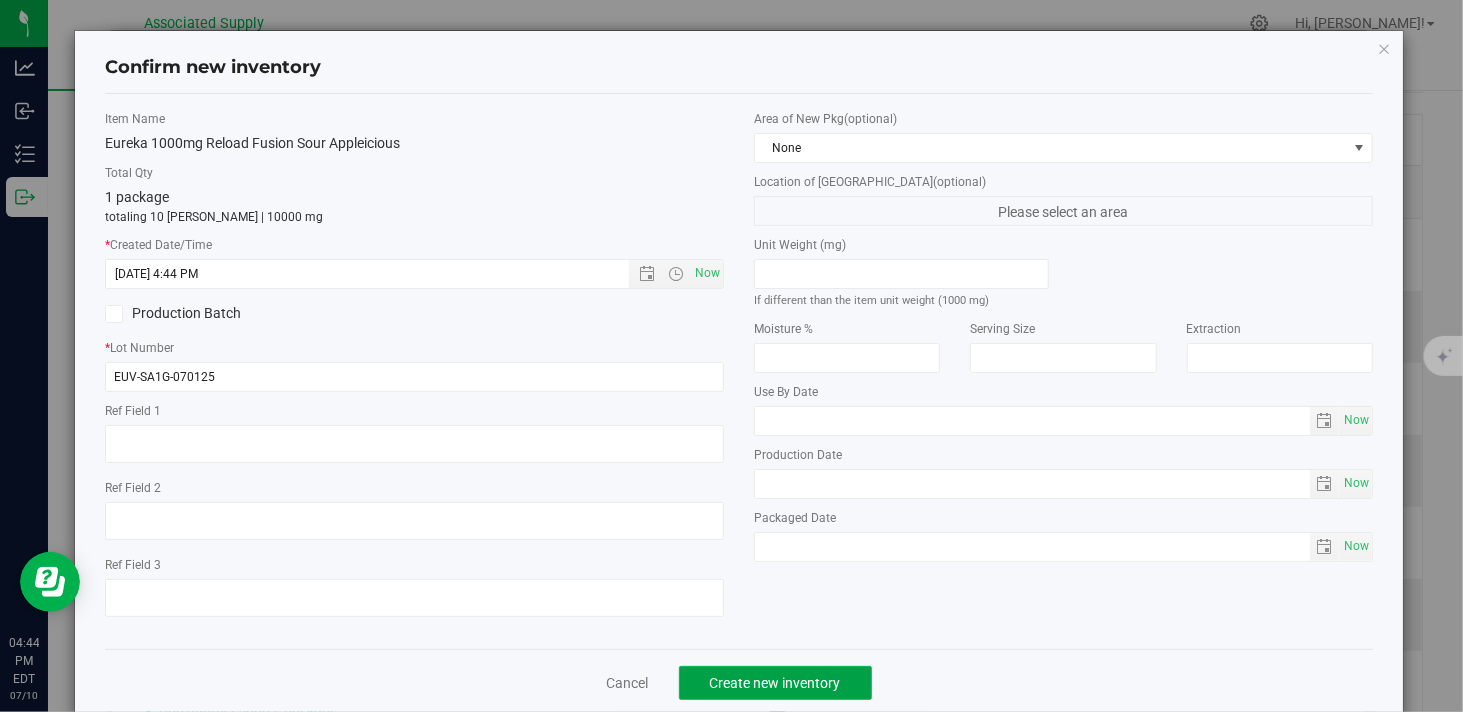 click on "Create new inventory" 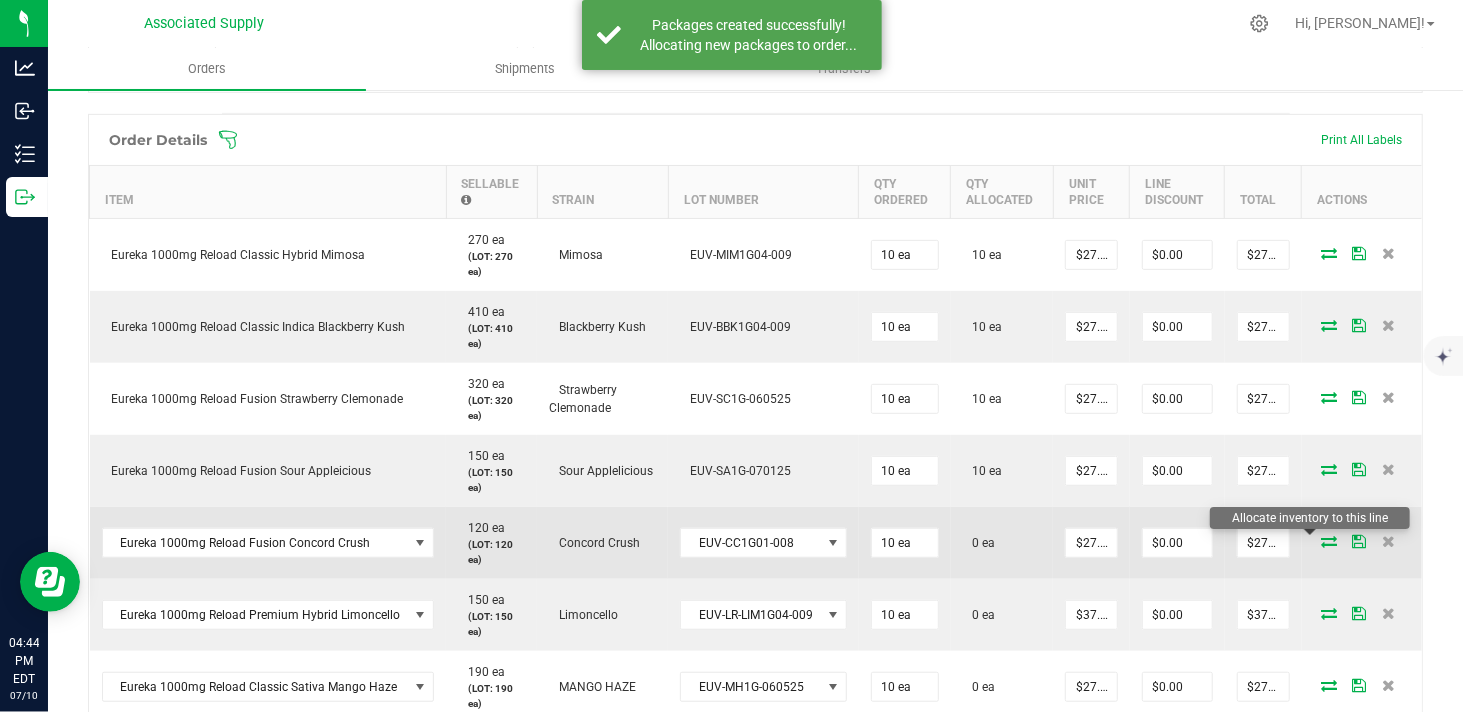 click at bounding box center [1329, 541] 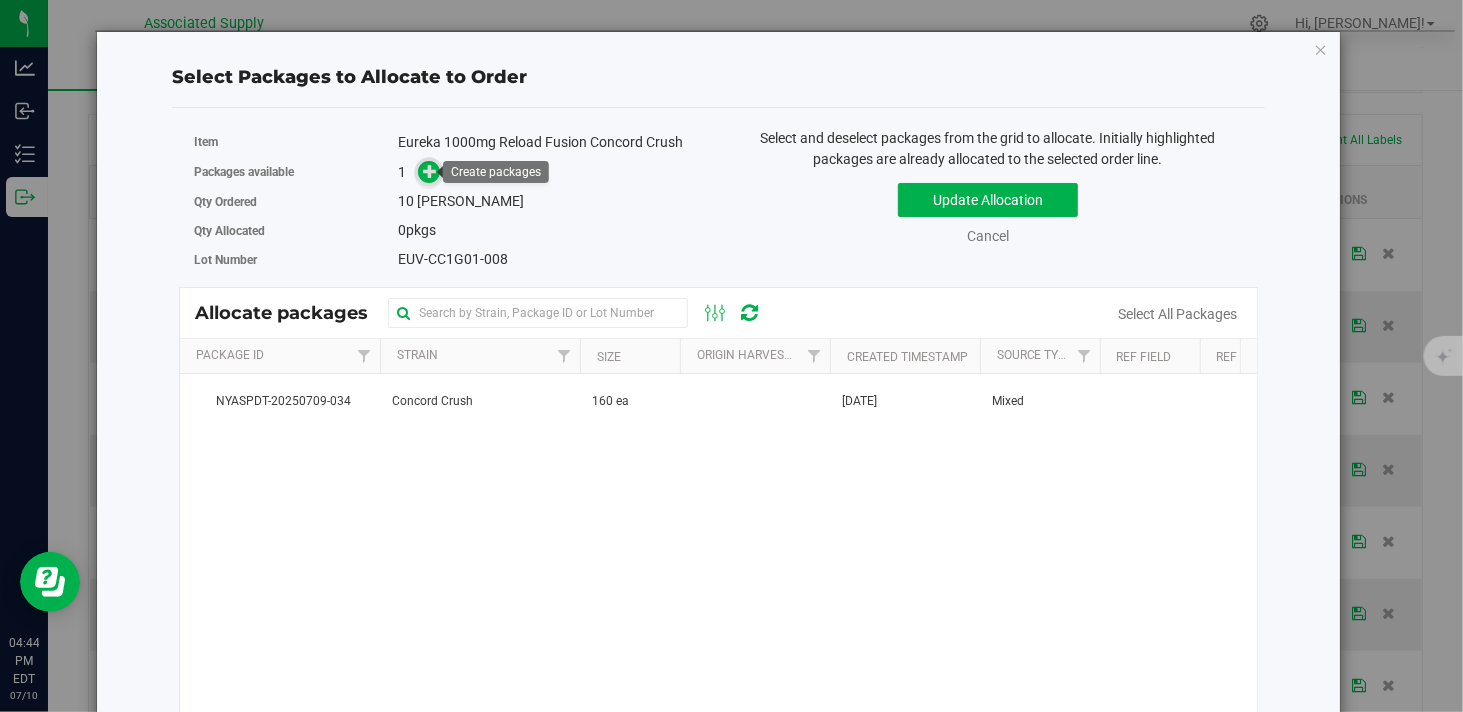 click at bounding box center (429, 172) 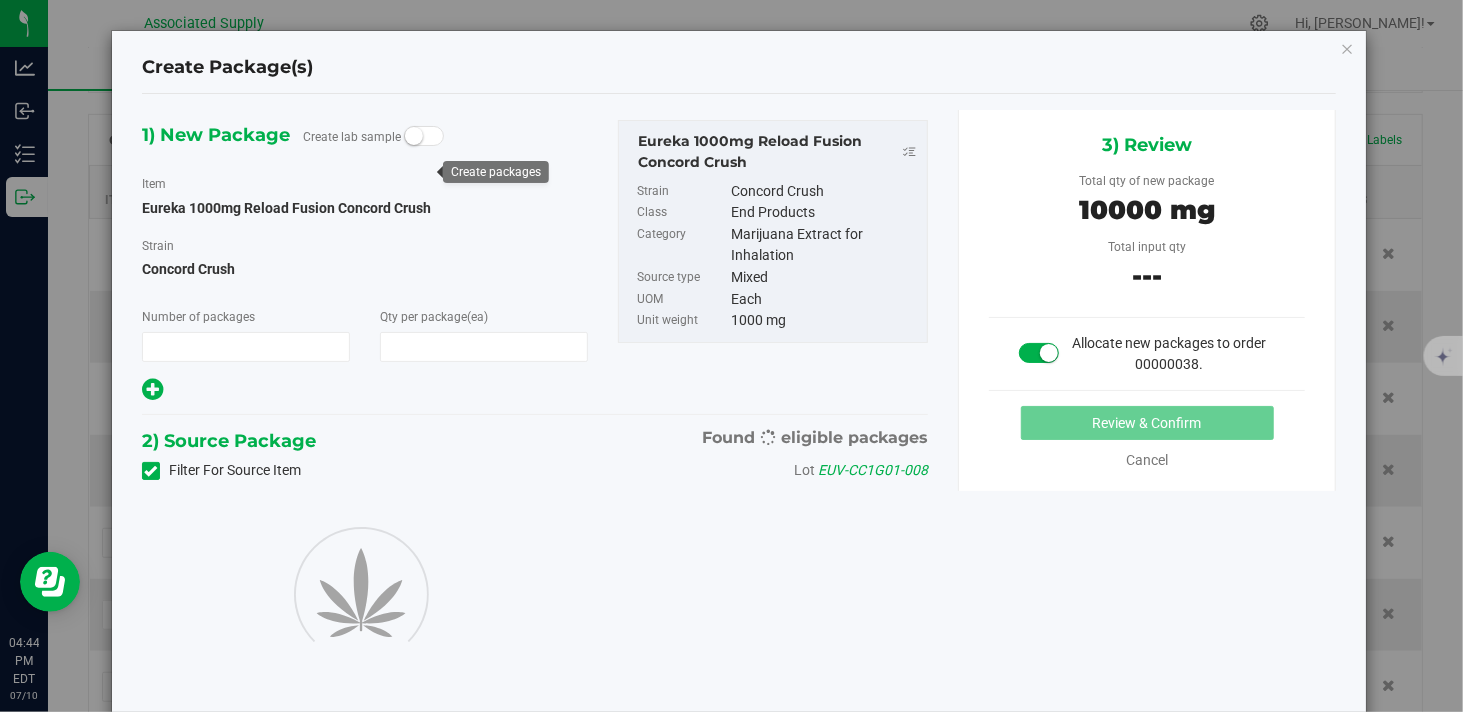 type on "1" 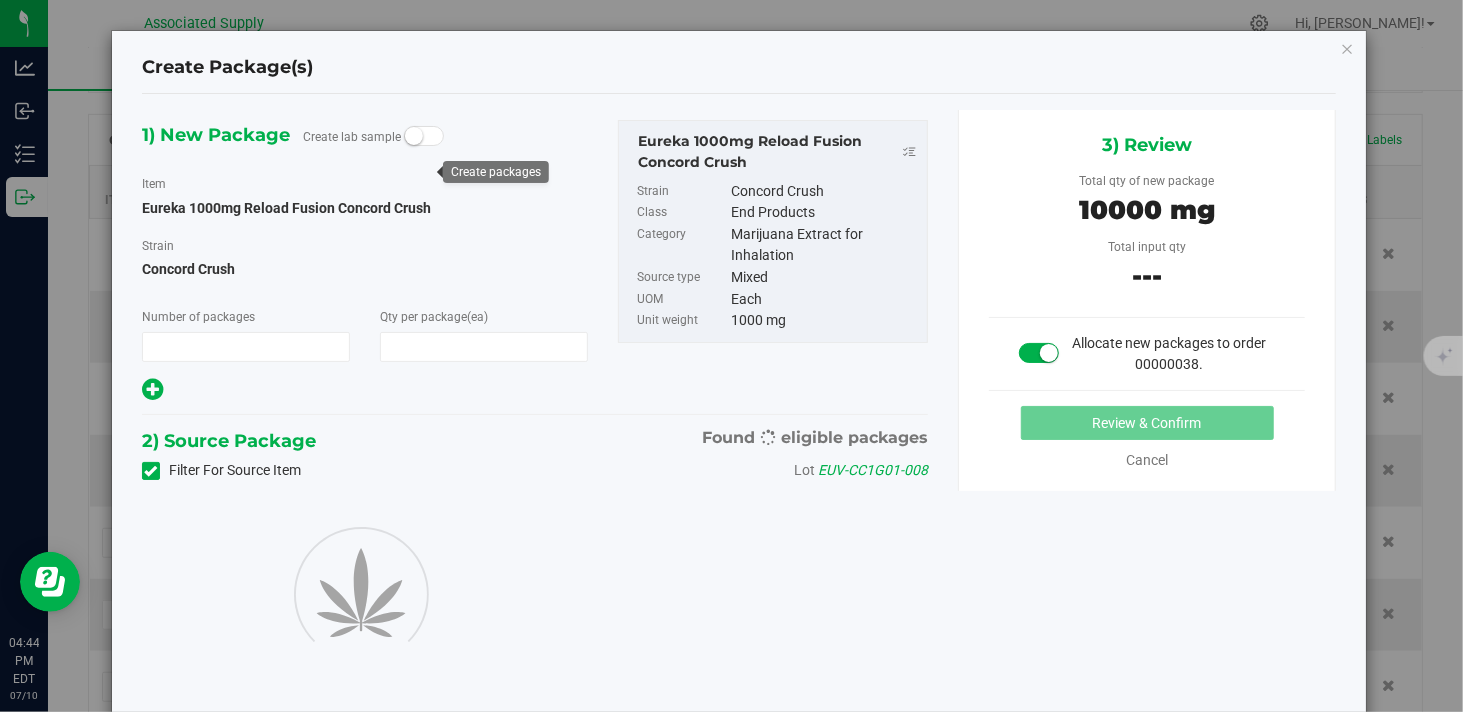 type on "10" 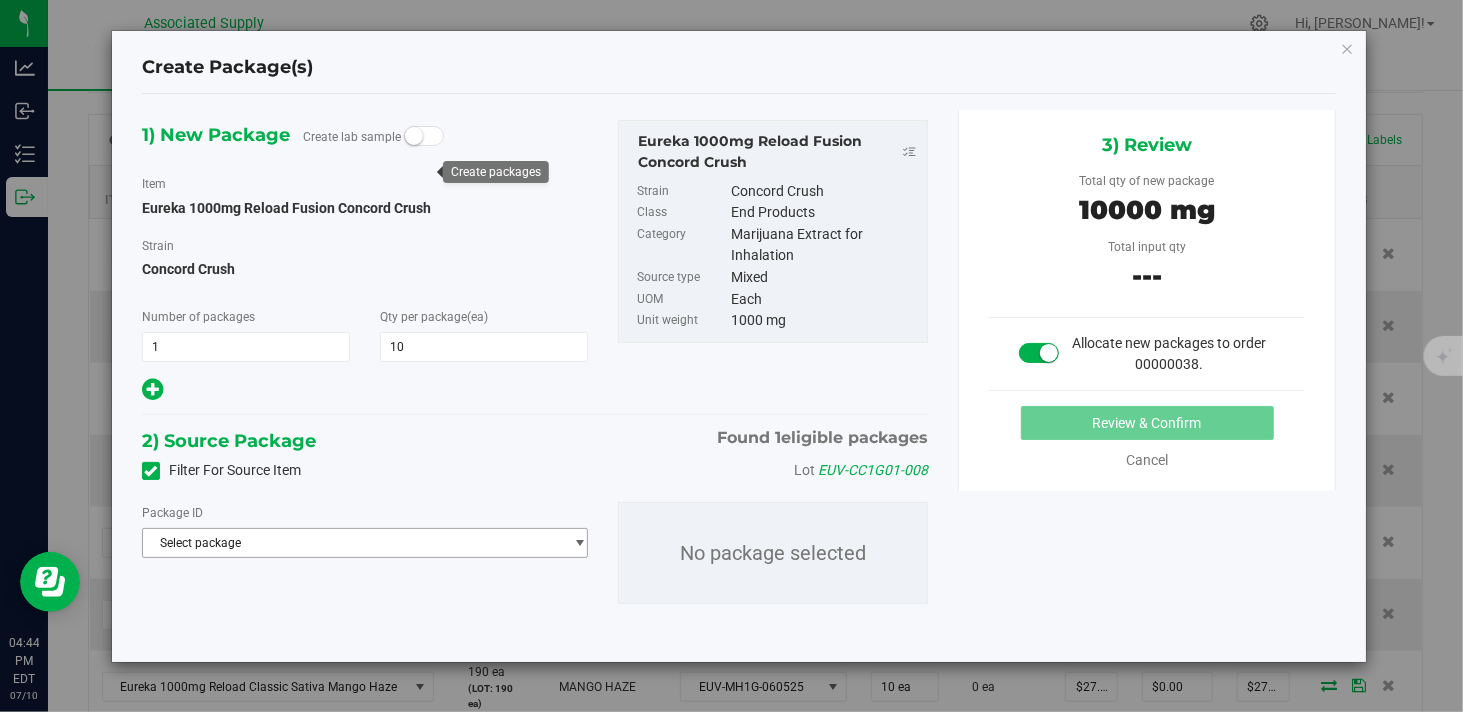 click on "Select package" at bounding box center (352, 543) 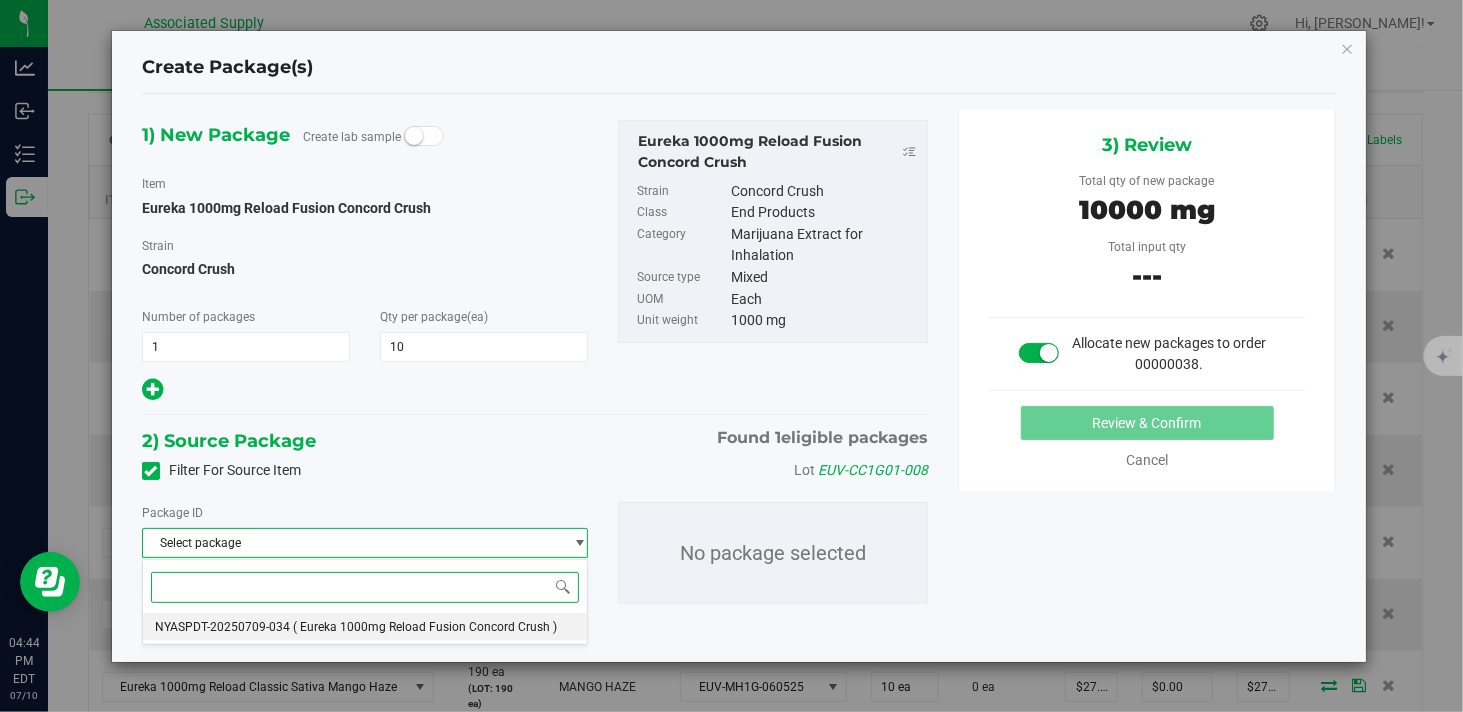 click on "NYASPDT-20250709-034" at bounding box center [222, 627] 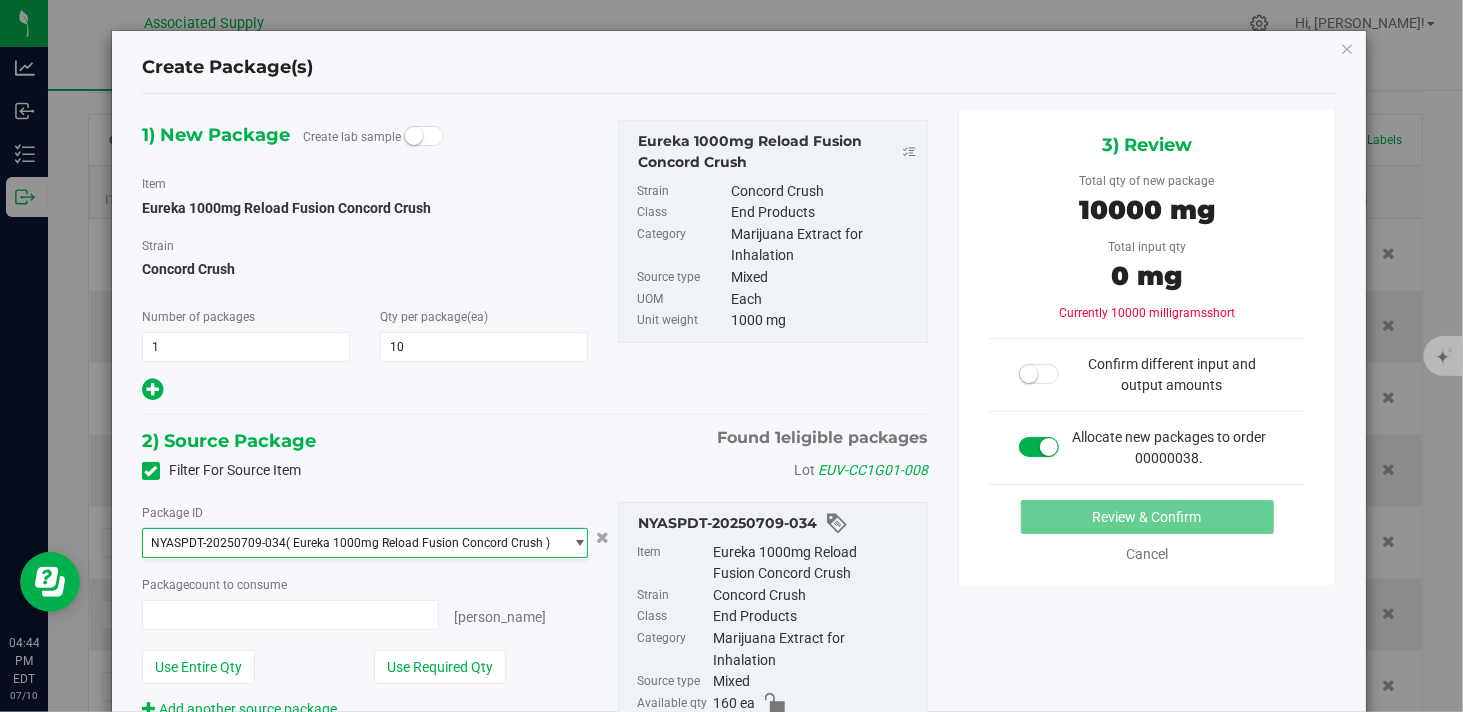 type on "0 ea" 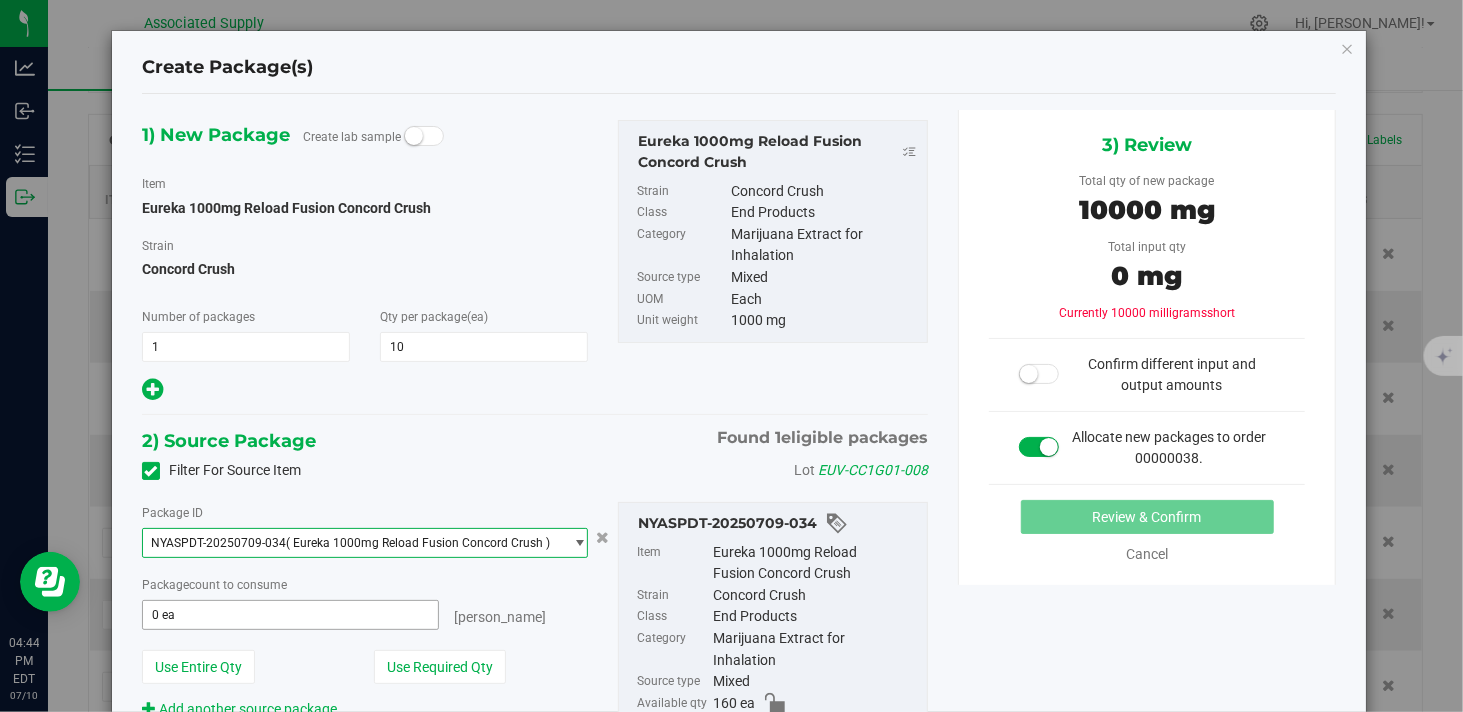 type 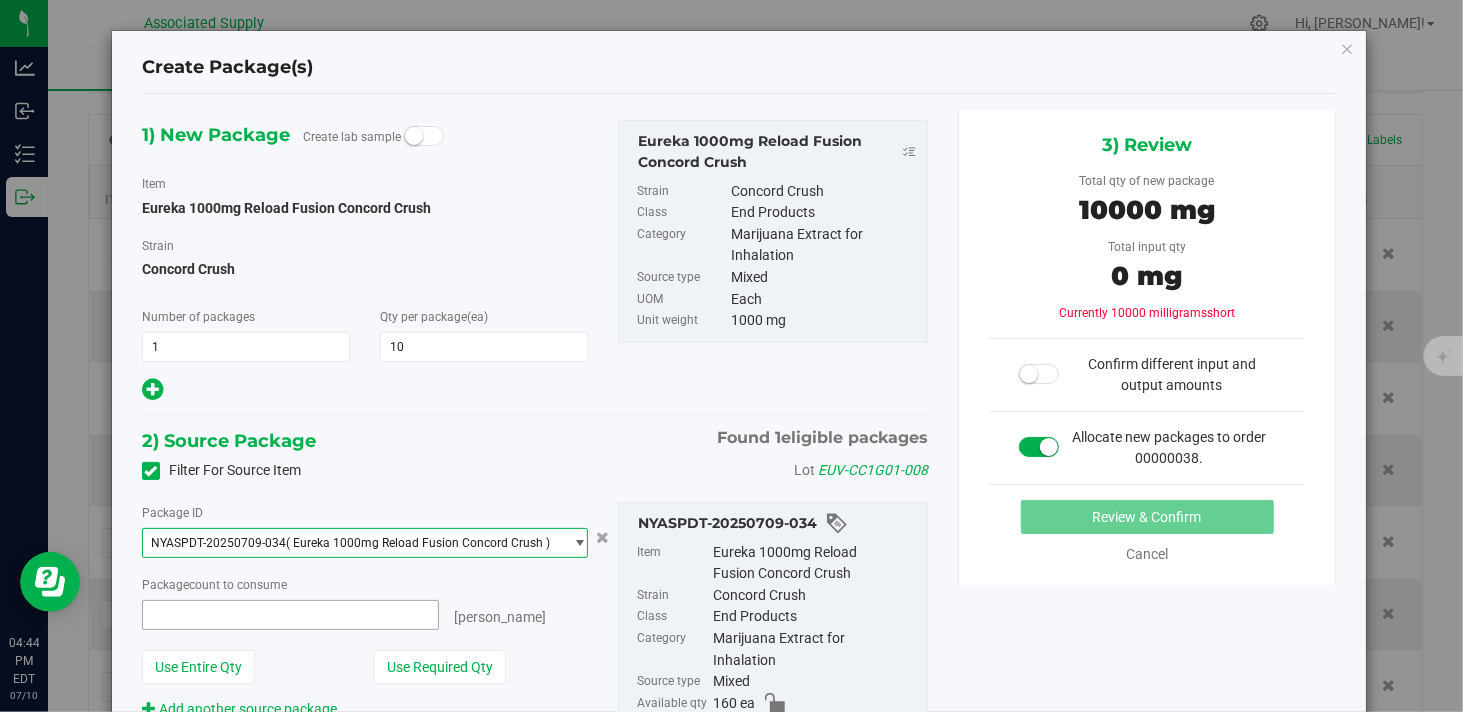 click at bounding box center (290, 615) 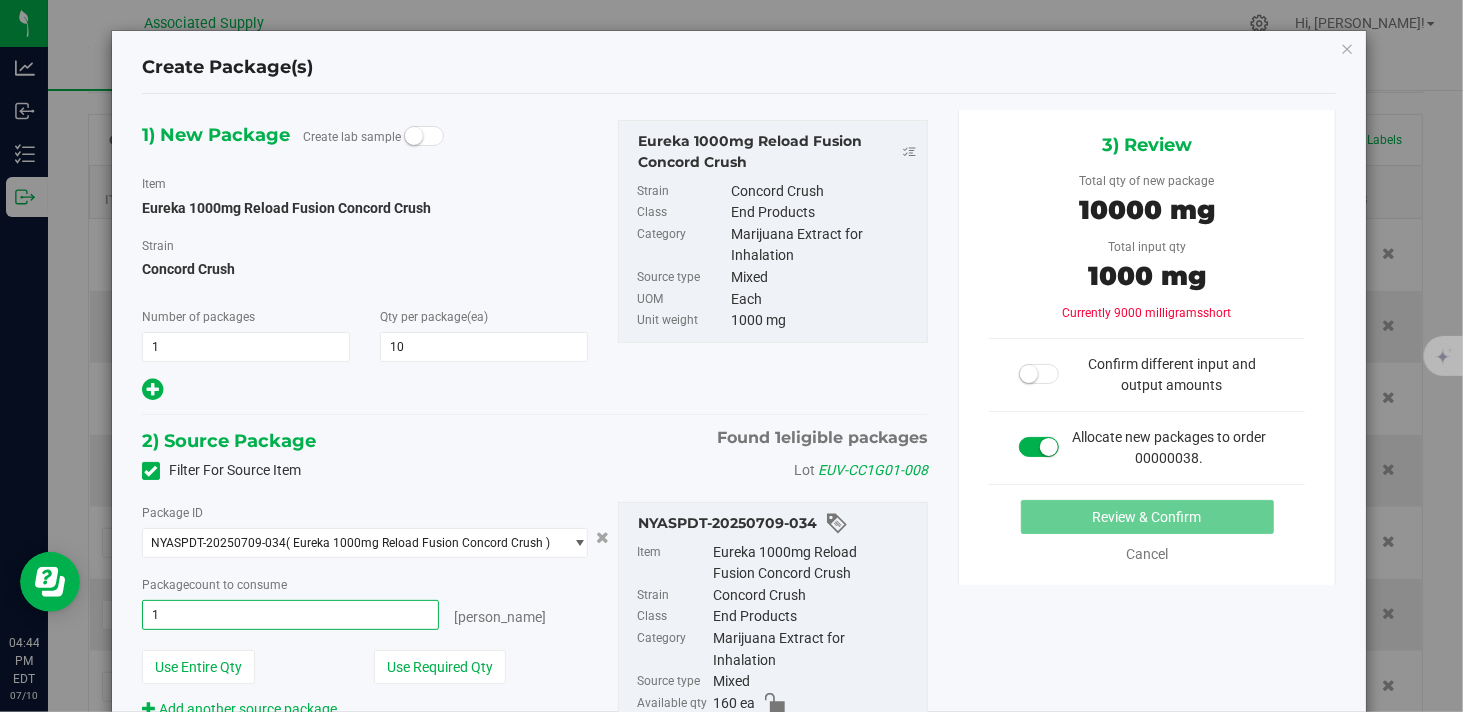type on "10" 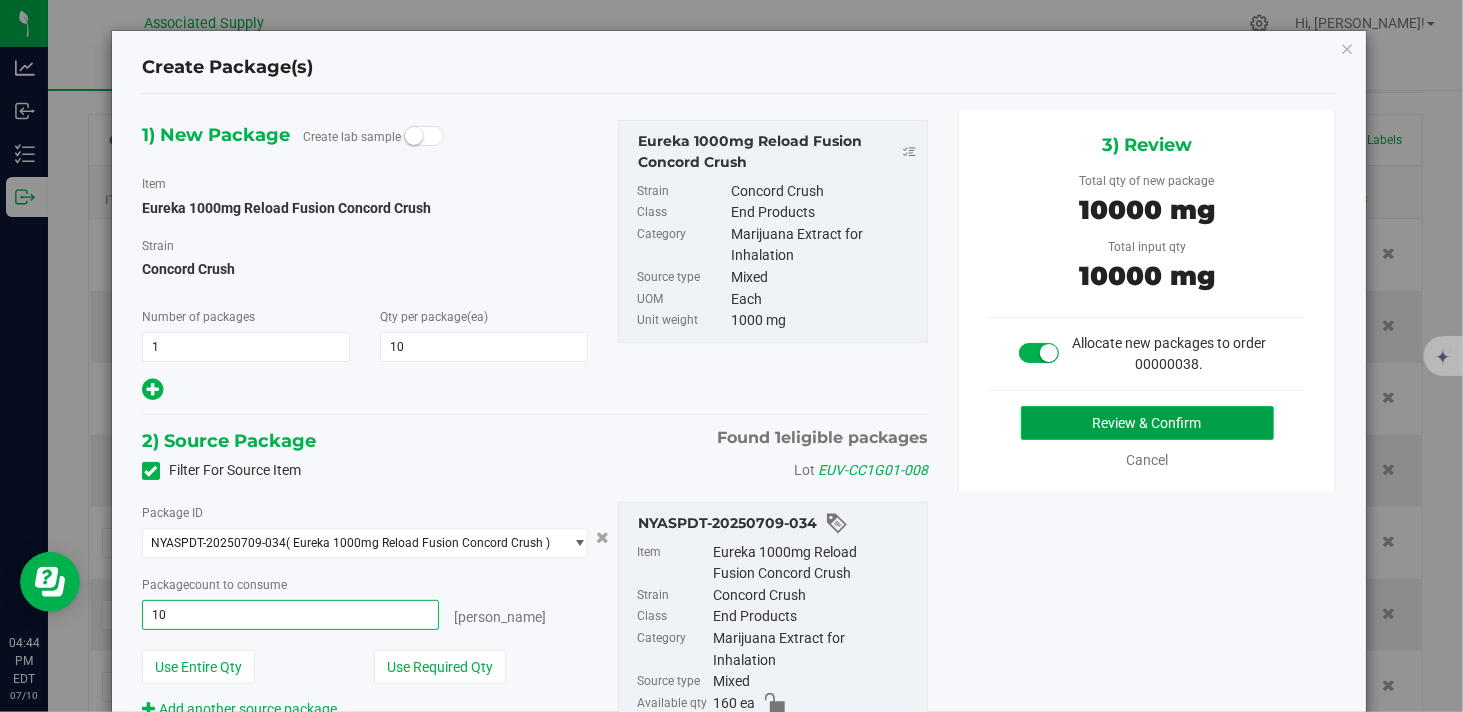 type on "10 ea" 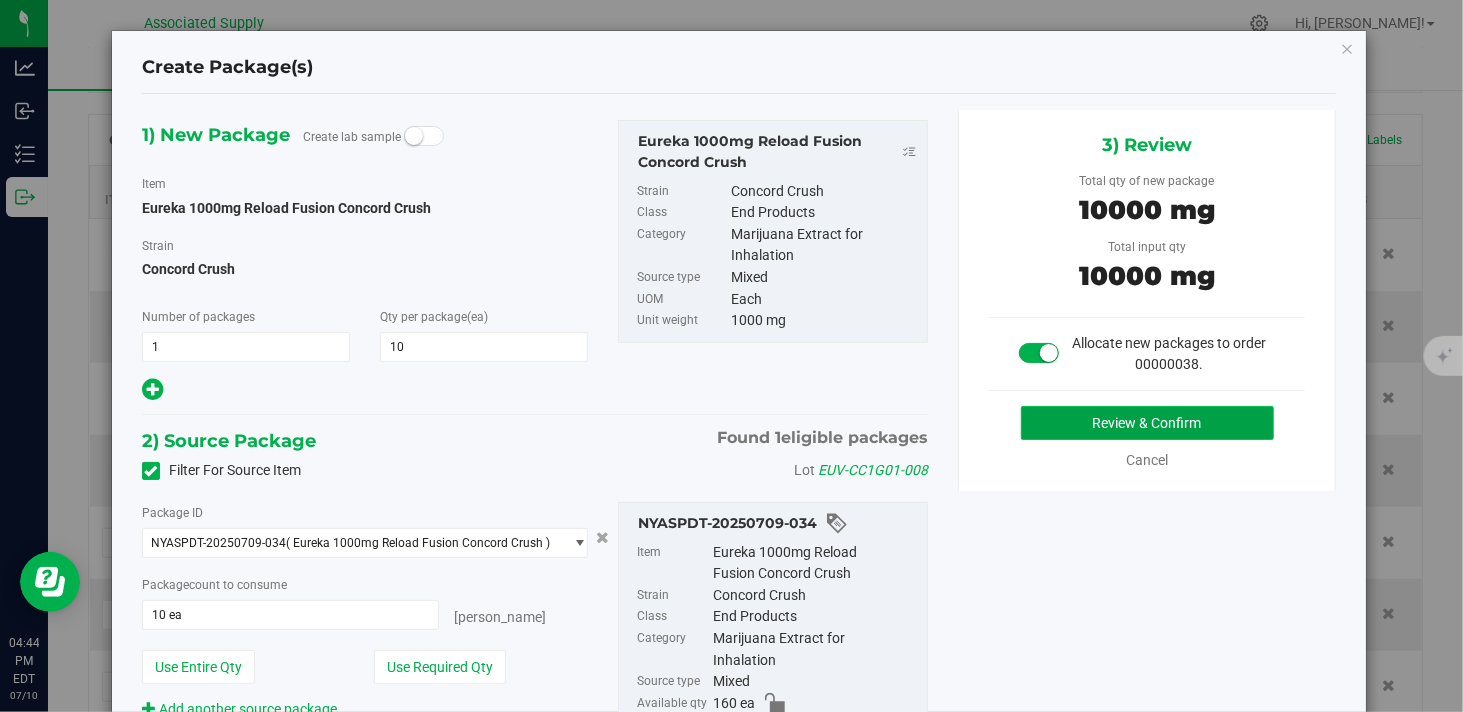 click on "Review & Confirm" at bounding box center (1147, 423) 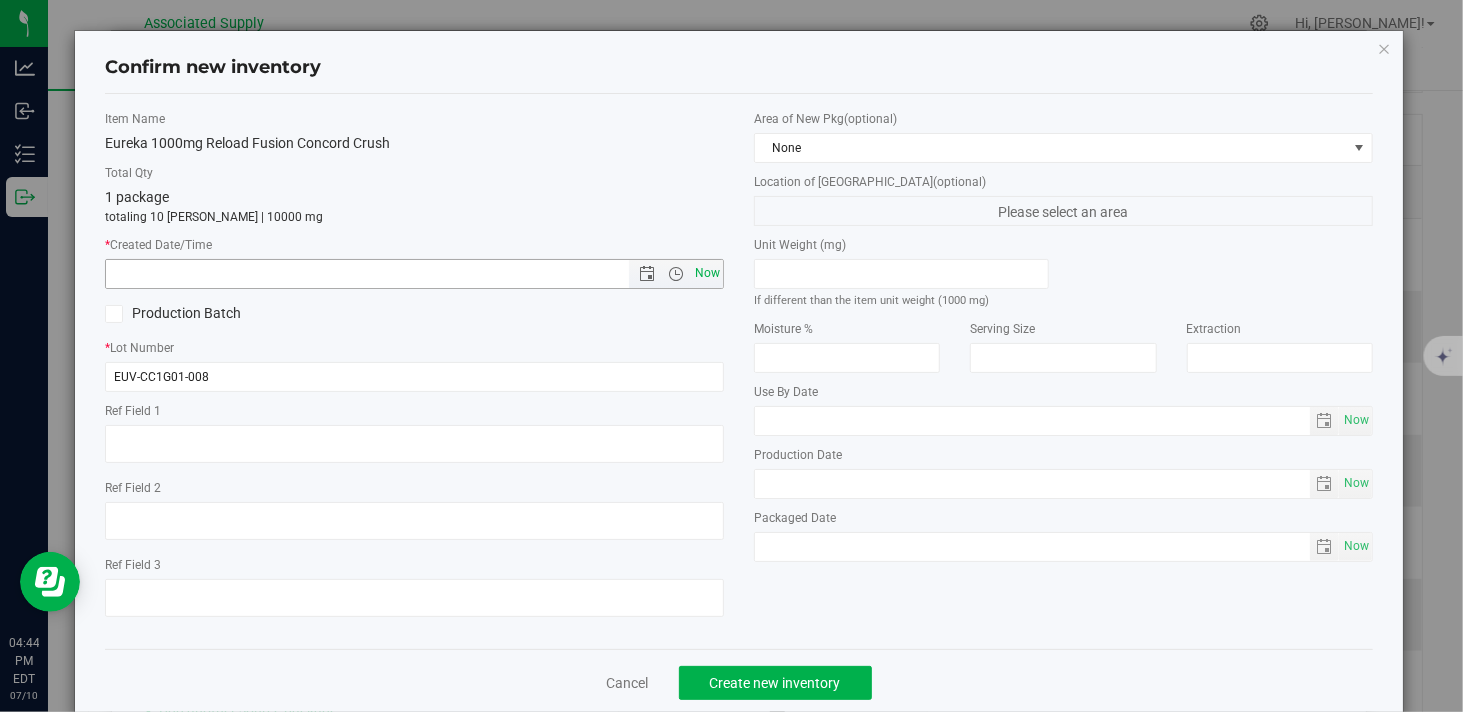 click on "Now" at bounding box center [708, 273] 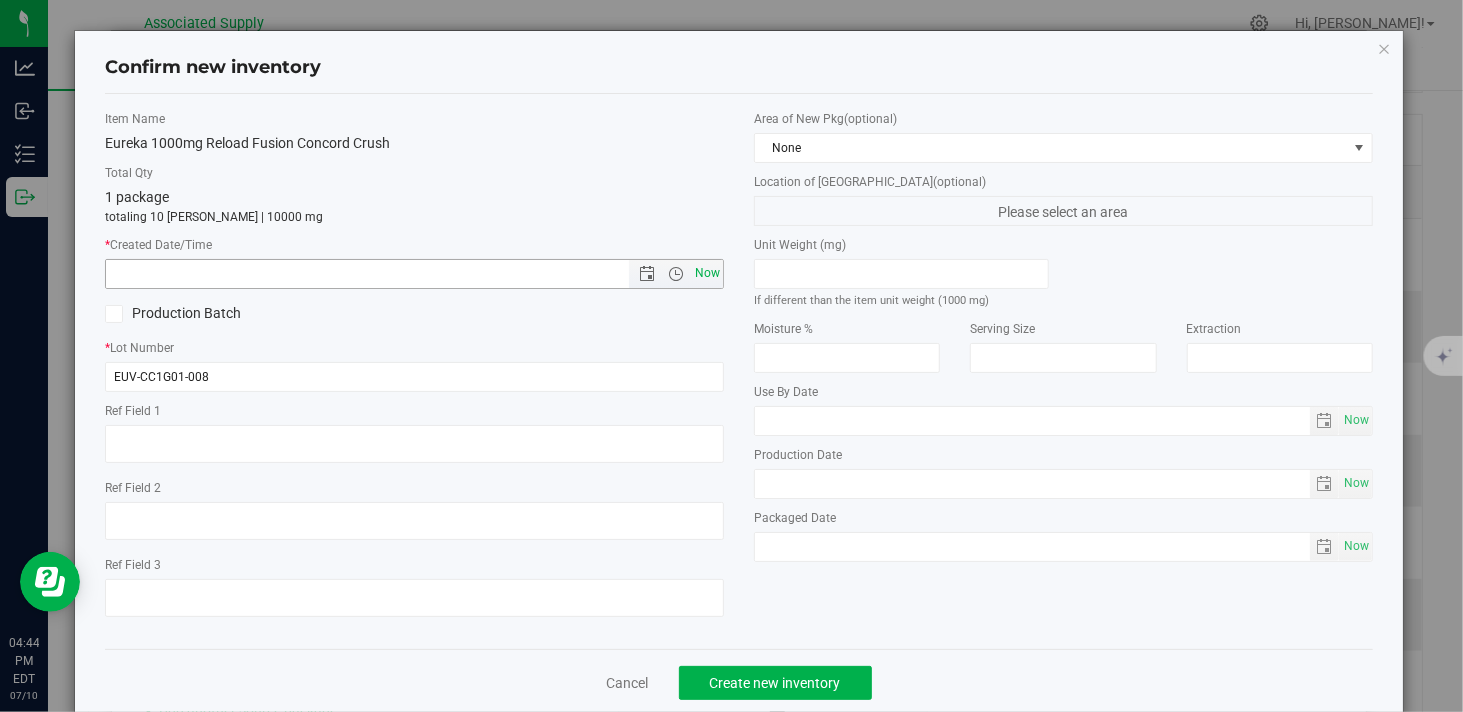 type on "7/10/2025 4:44 PM" 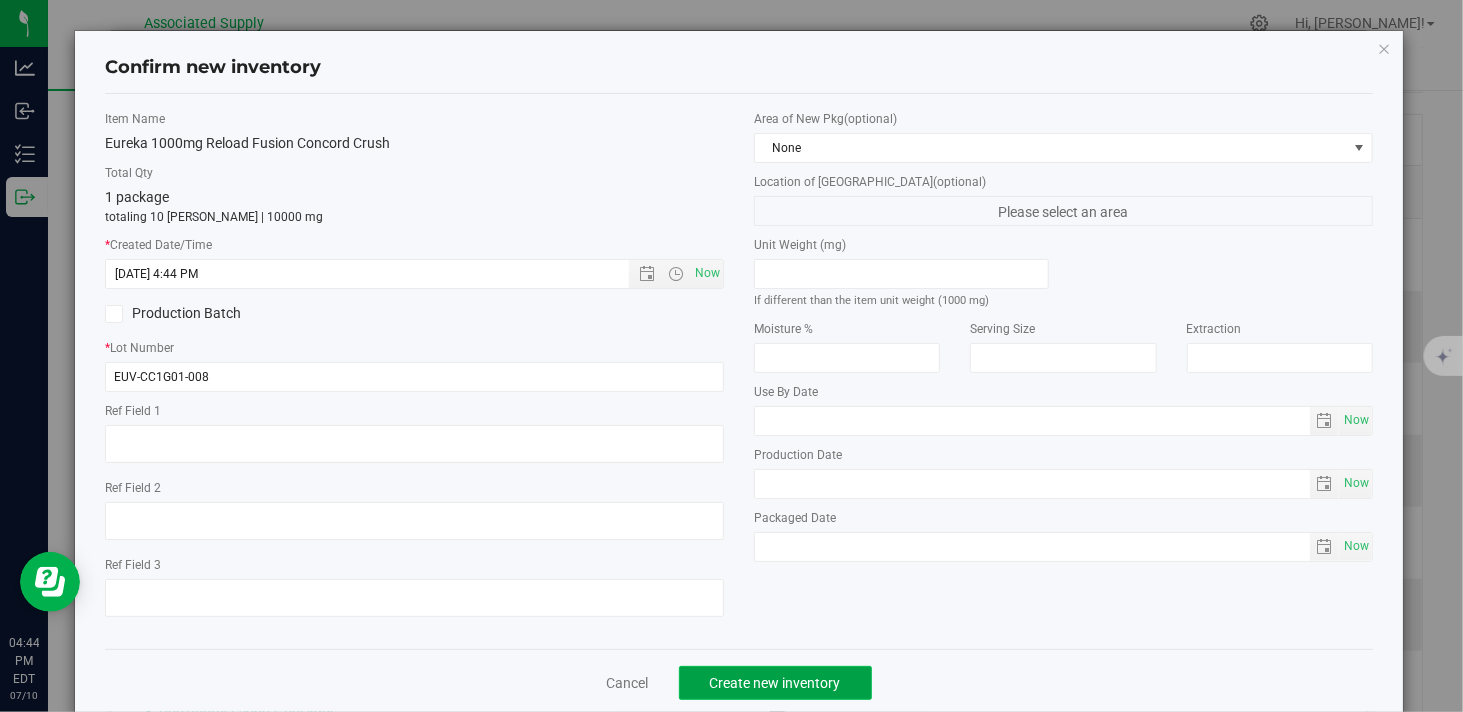click on "Create new inventory" 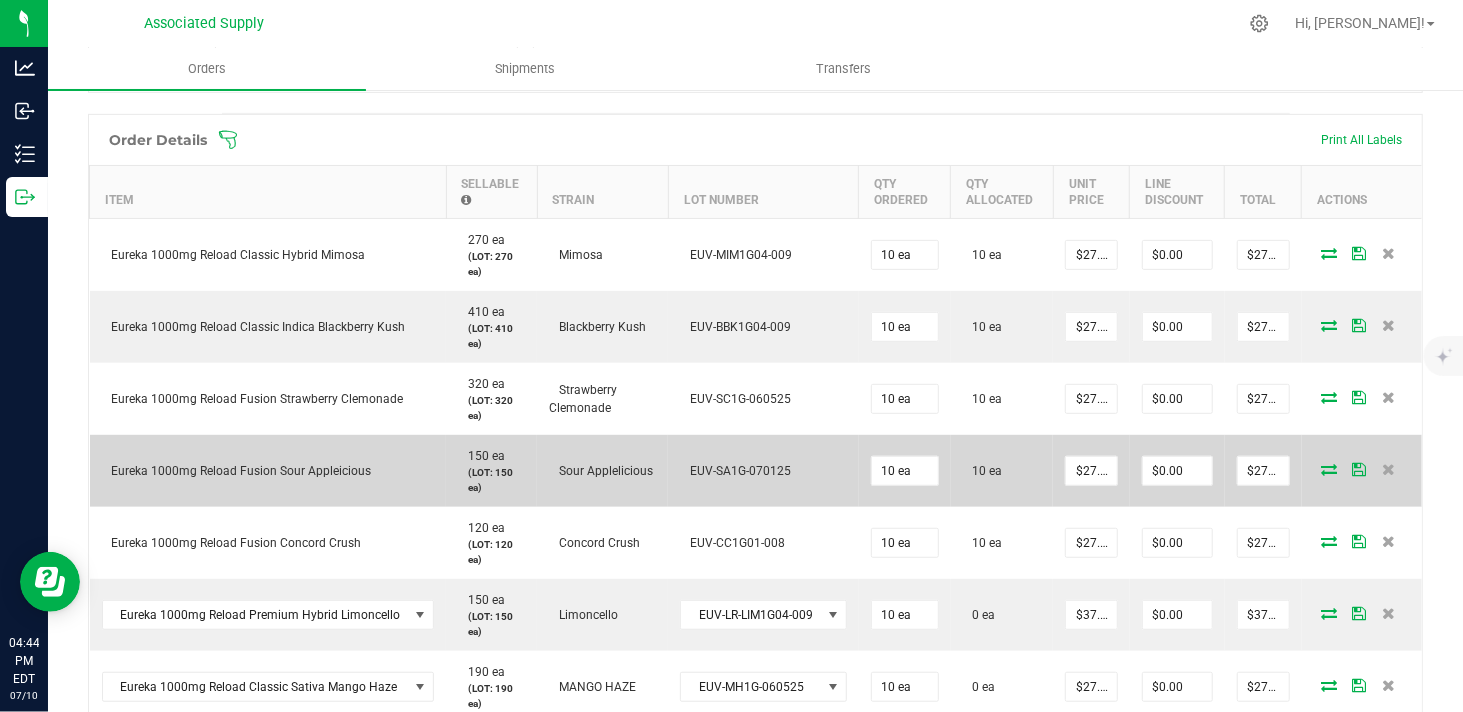 scroll, scrollTop: 611, scrollLeft: 0, axis: vertical 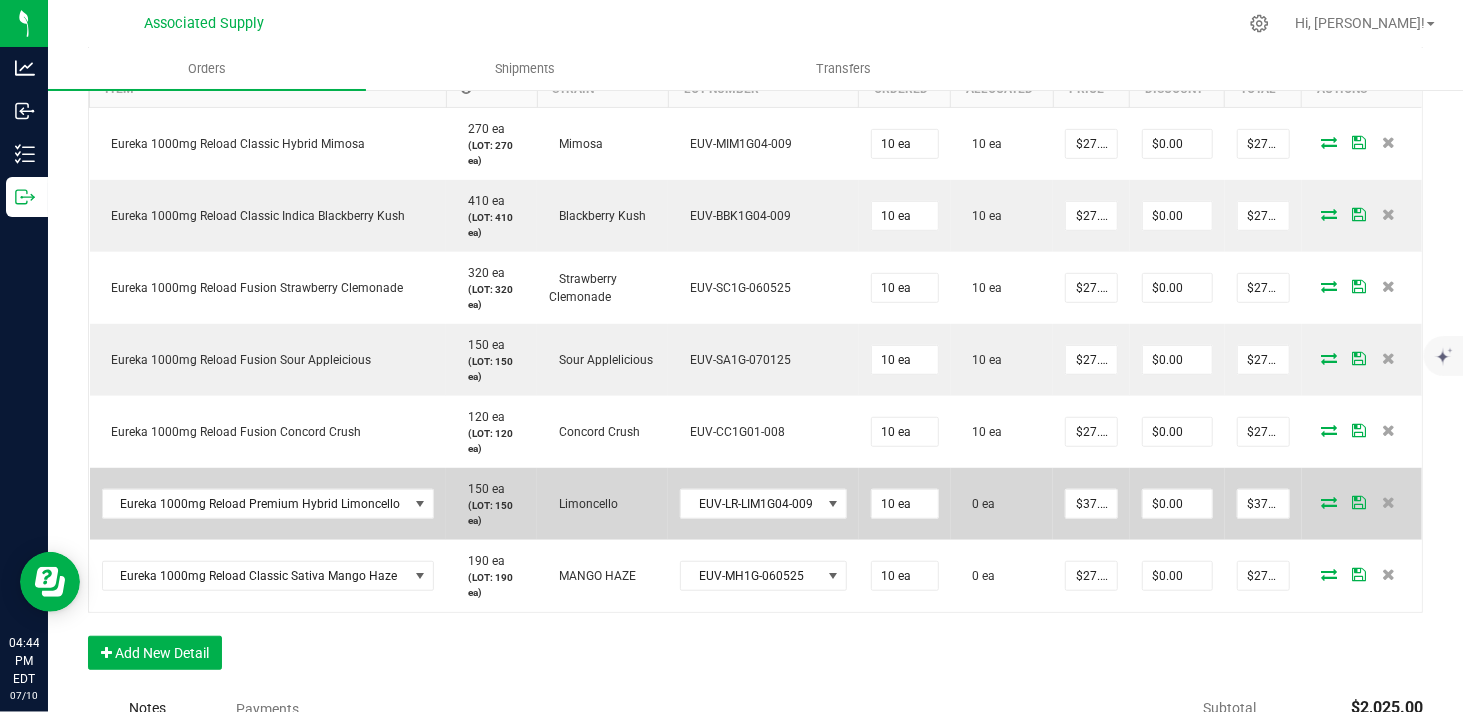 click at bounding box center (1329, 502) 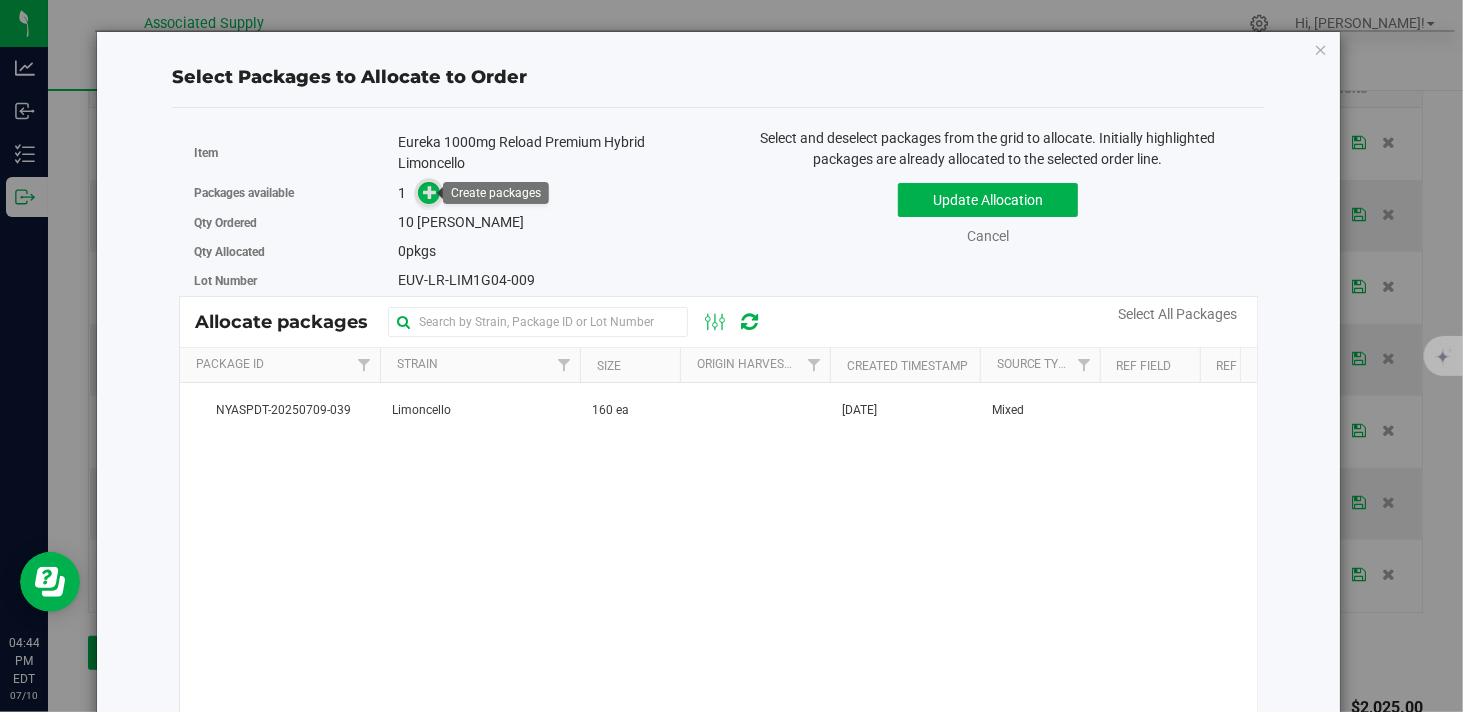 click at bounding box center (430, 192) 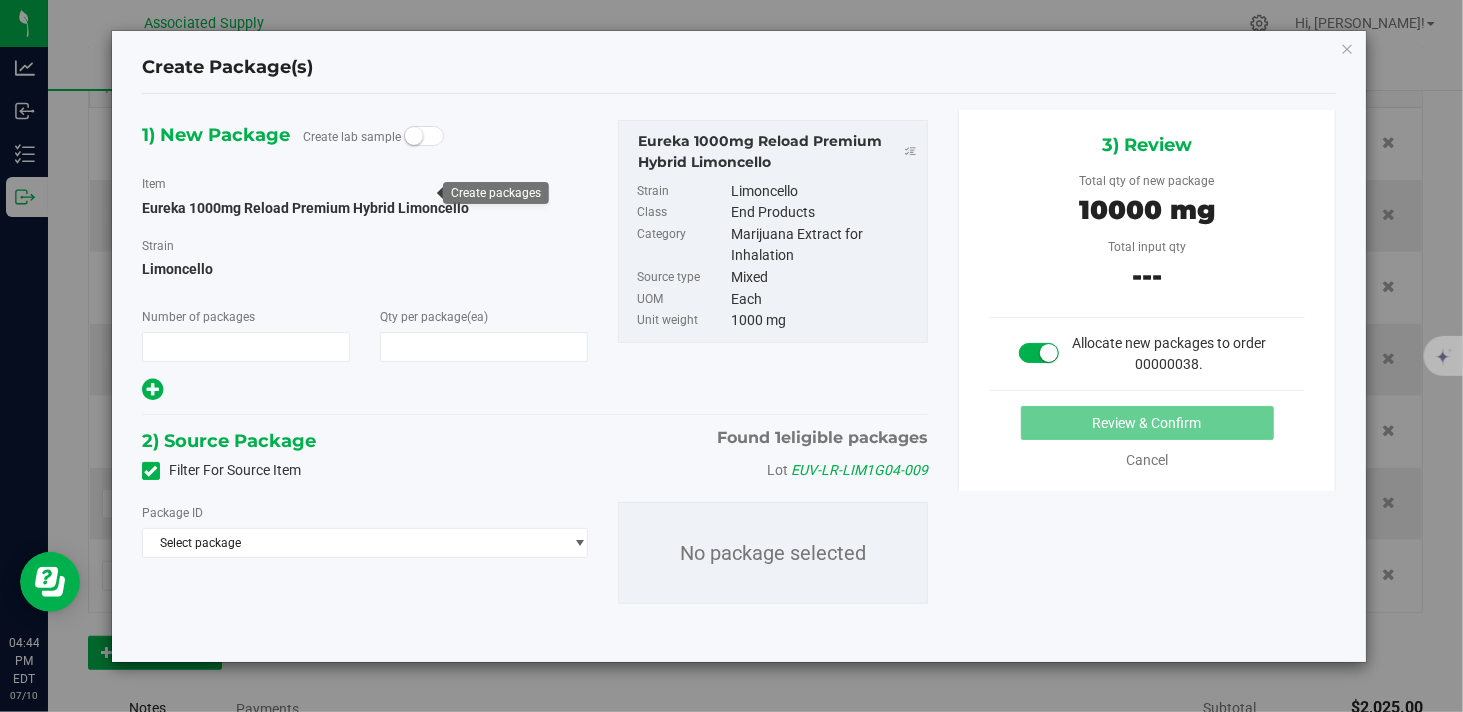 type on "1" 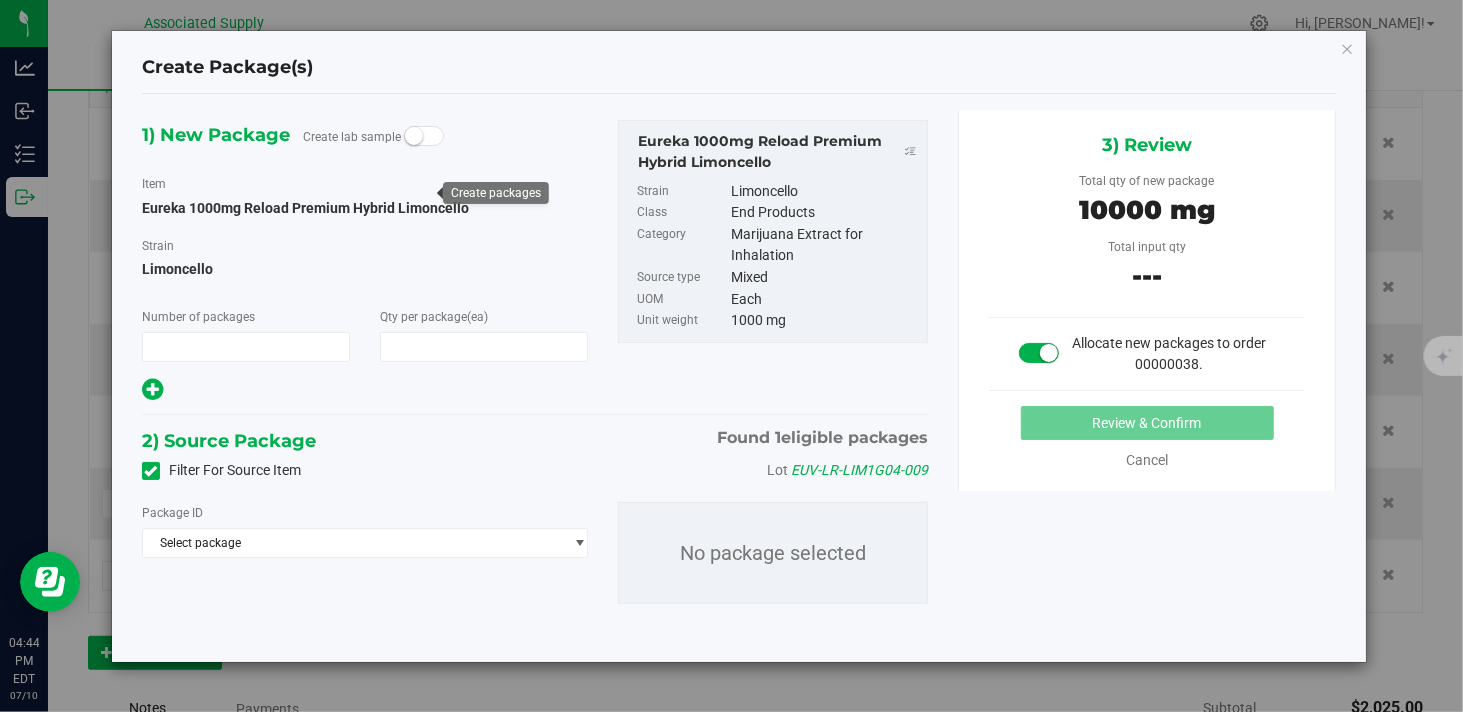 type on "10" 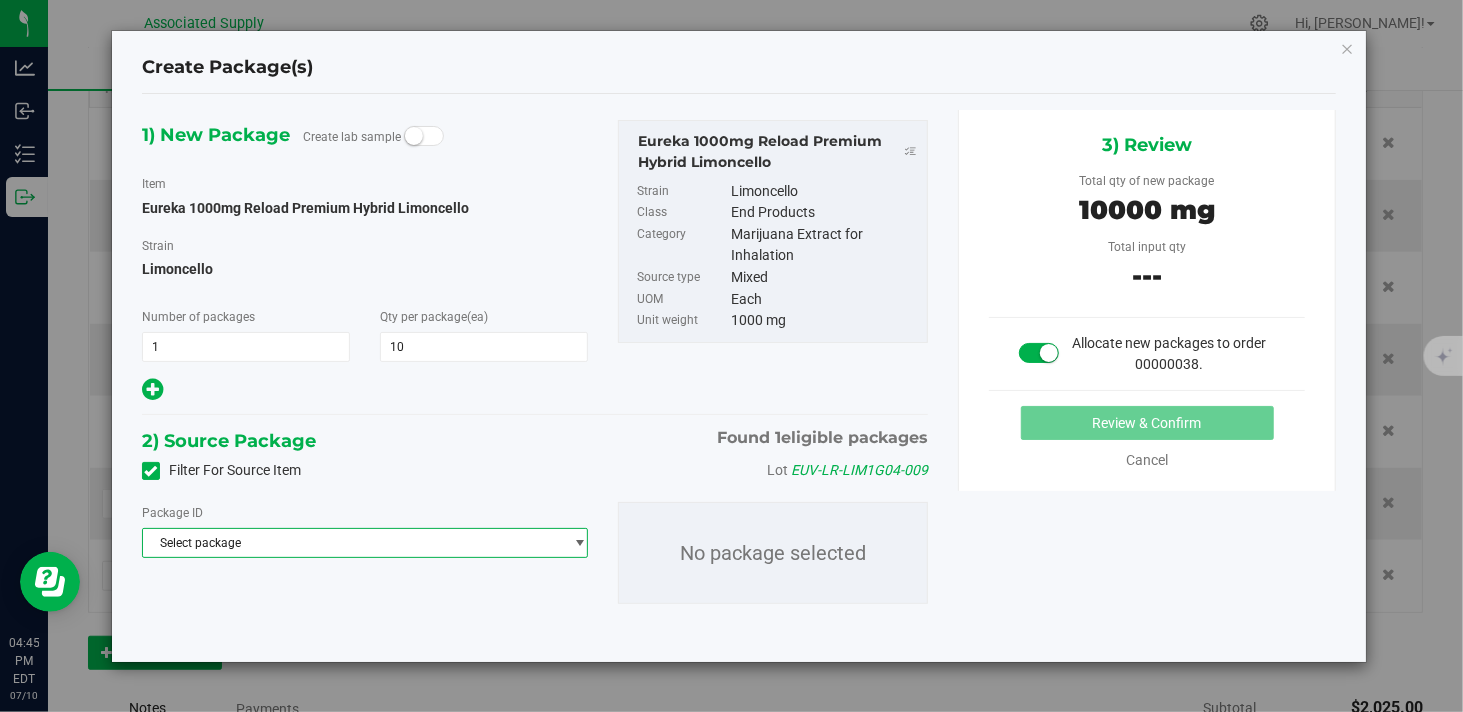 click on "Select package" at bounding box center [352, 543] 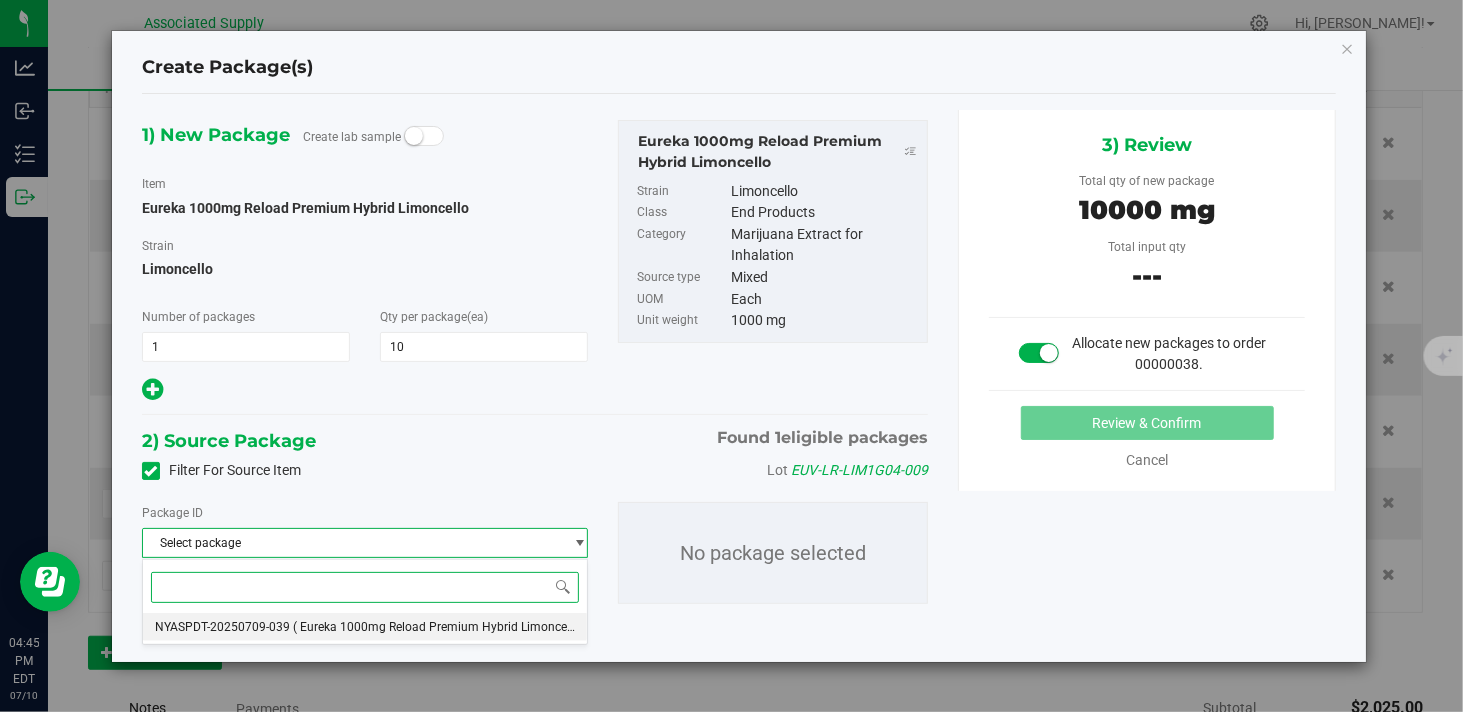click on "NYASPDT-20250709-039" at bounding box center (222, 627) 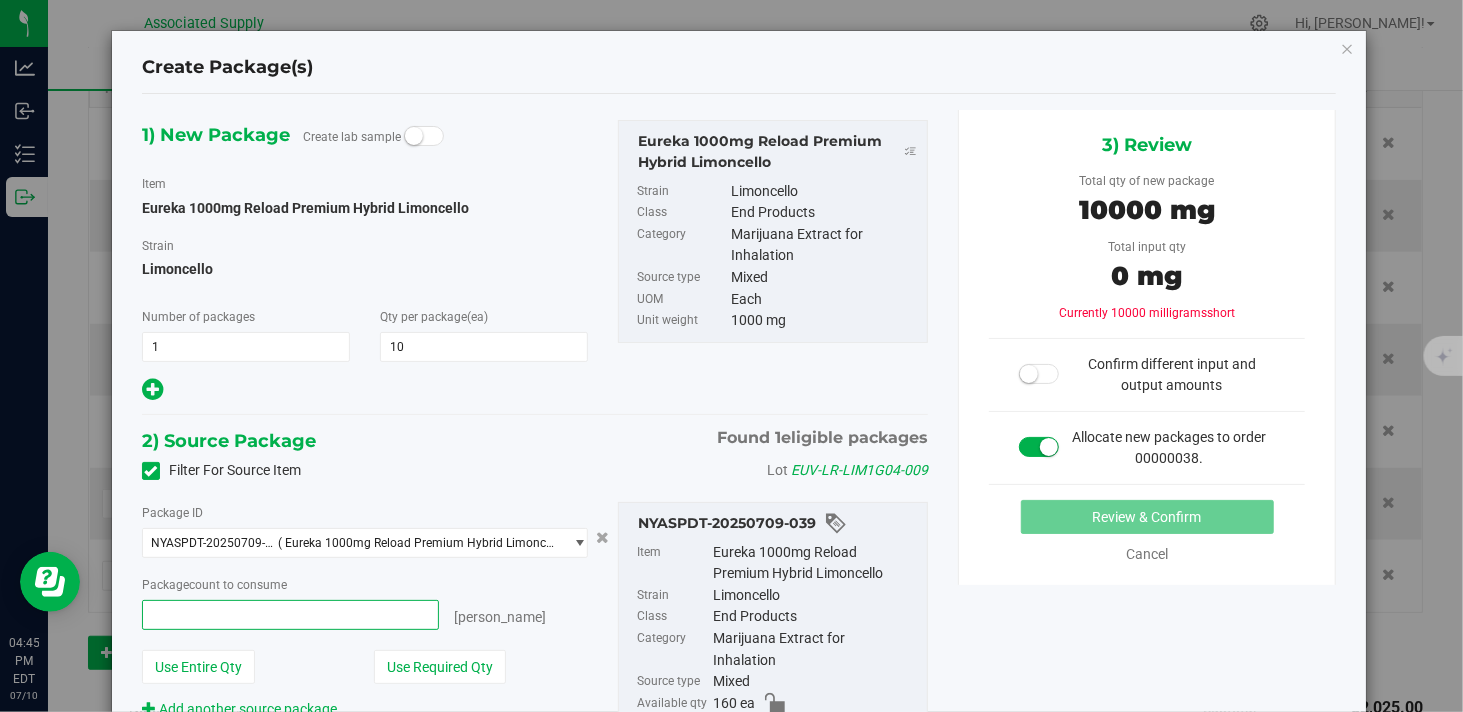 click at bounding box center [290, 615] 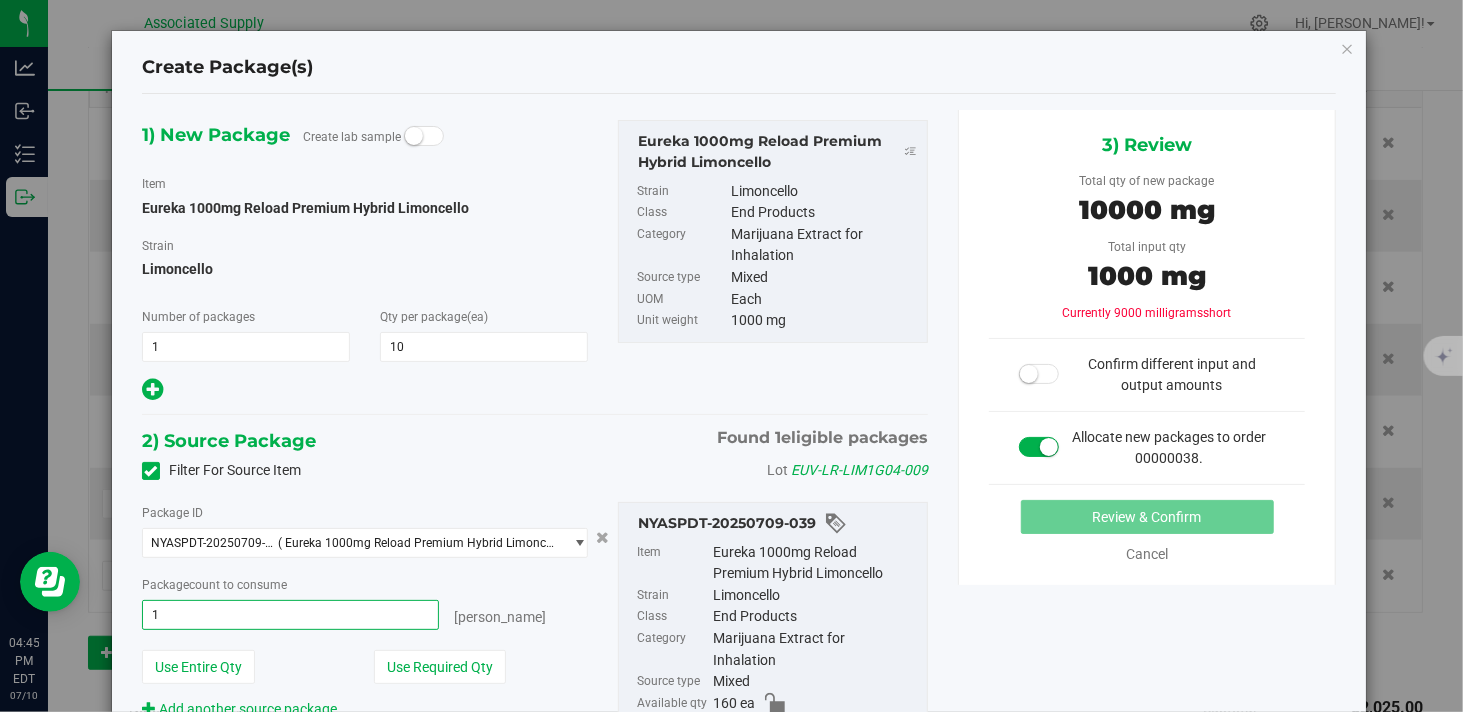 type on "10" 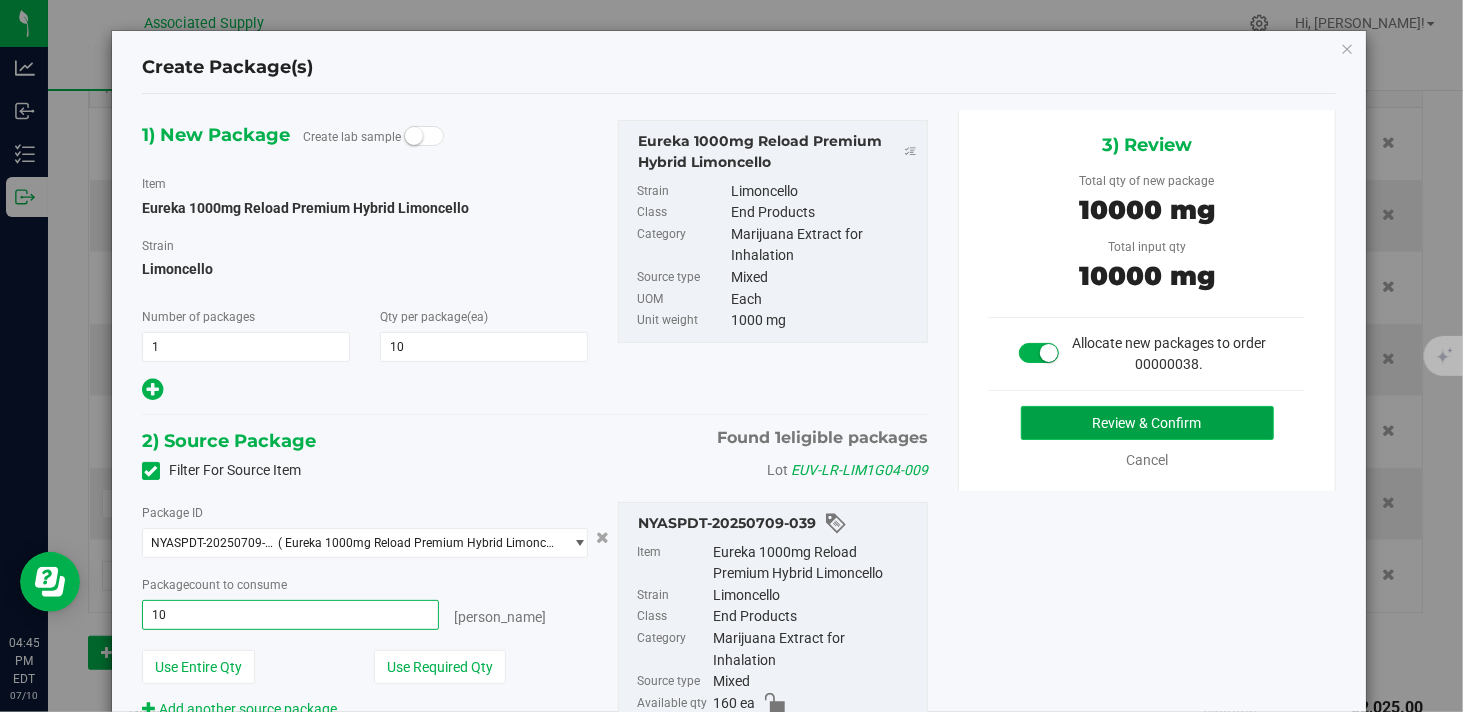 type on "10 ea" 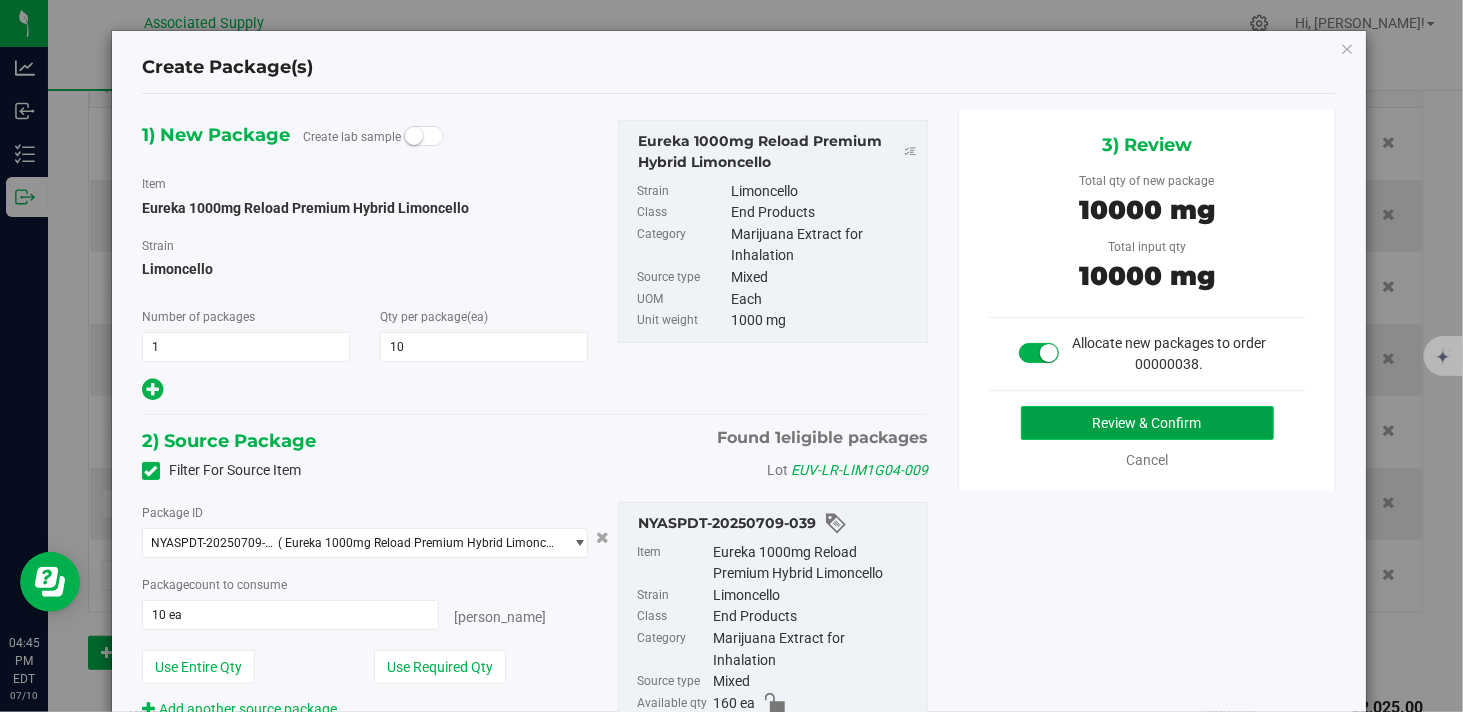click on "Review & Confirm" at bounding box center [1147, 423] 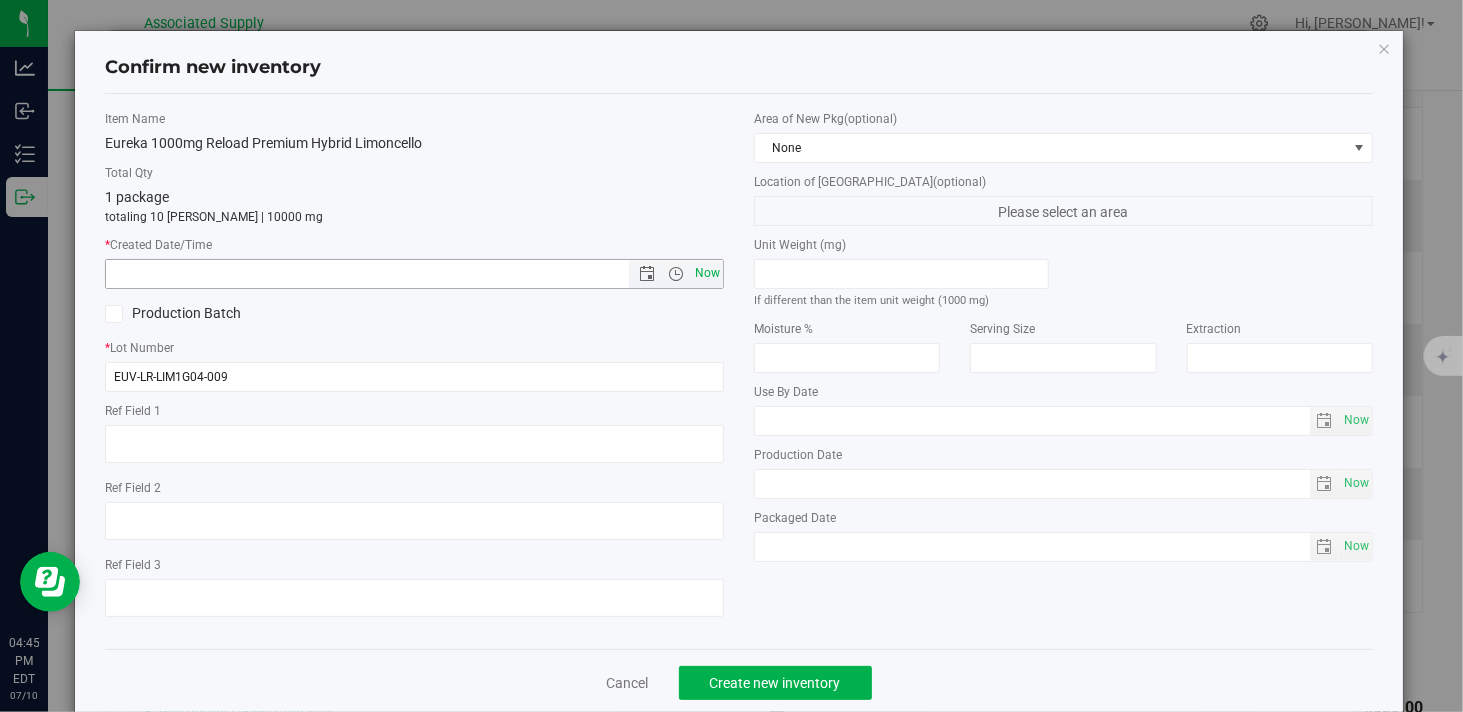click on "Now" at bounding box center [708, 273] 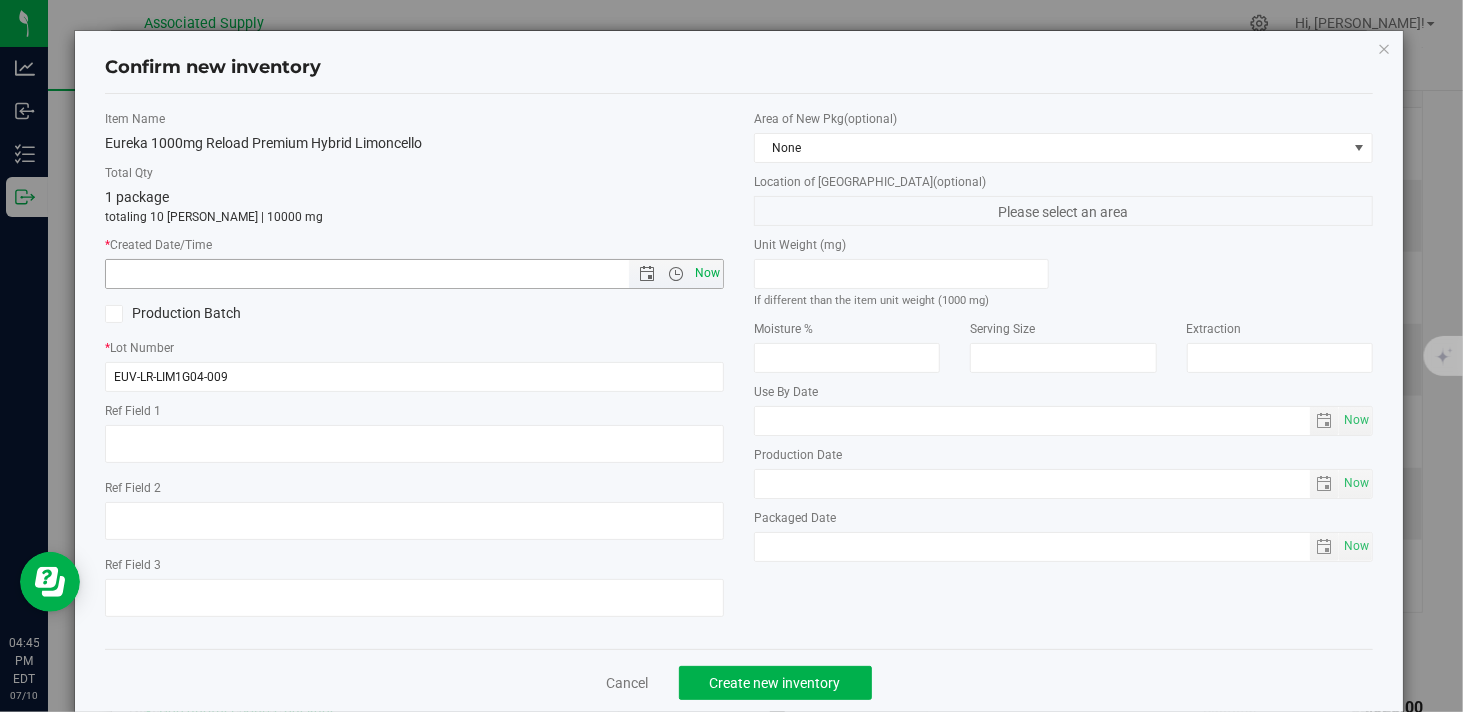 type on "7/10/2025 4:45 PM" 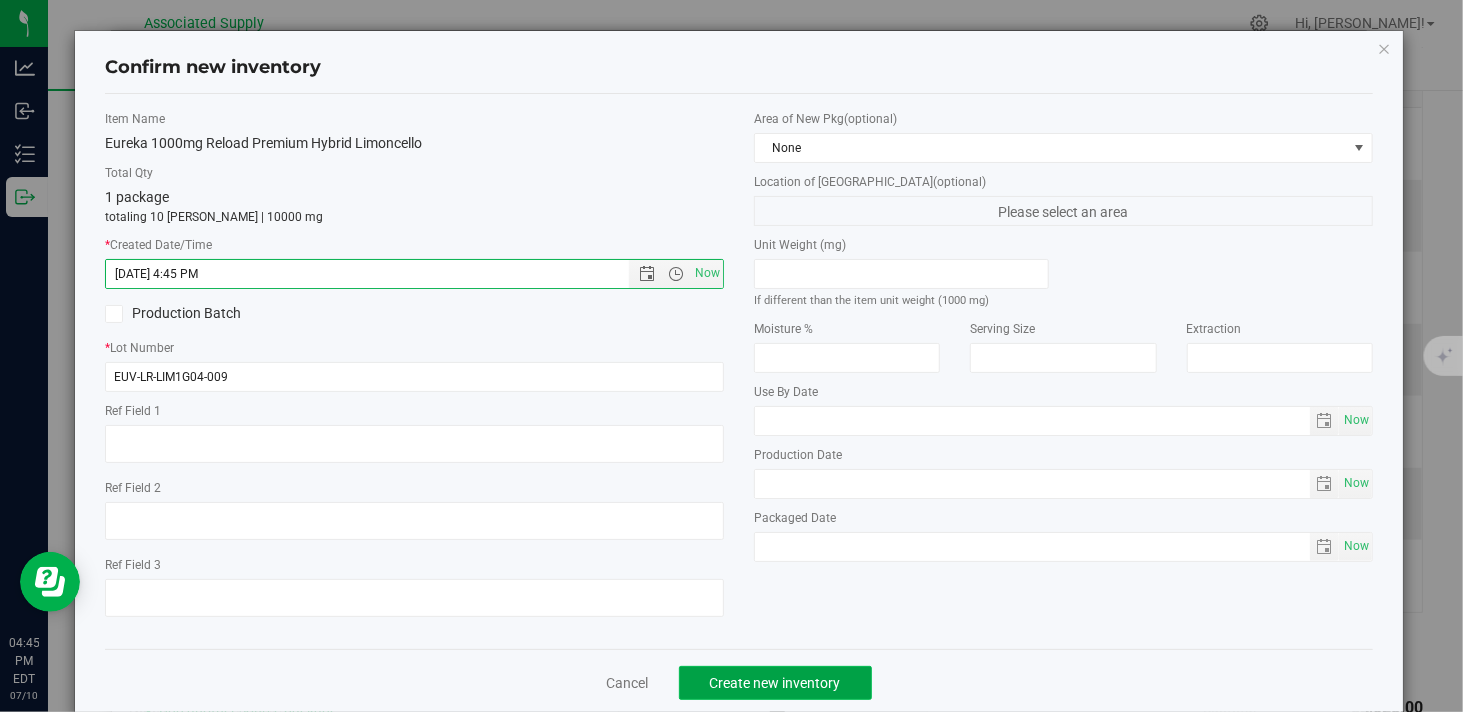 click on "Create new inventory" 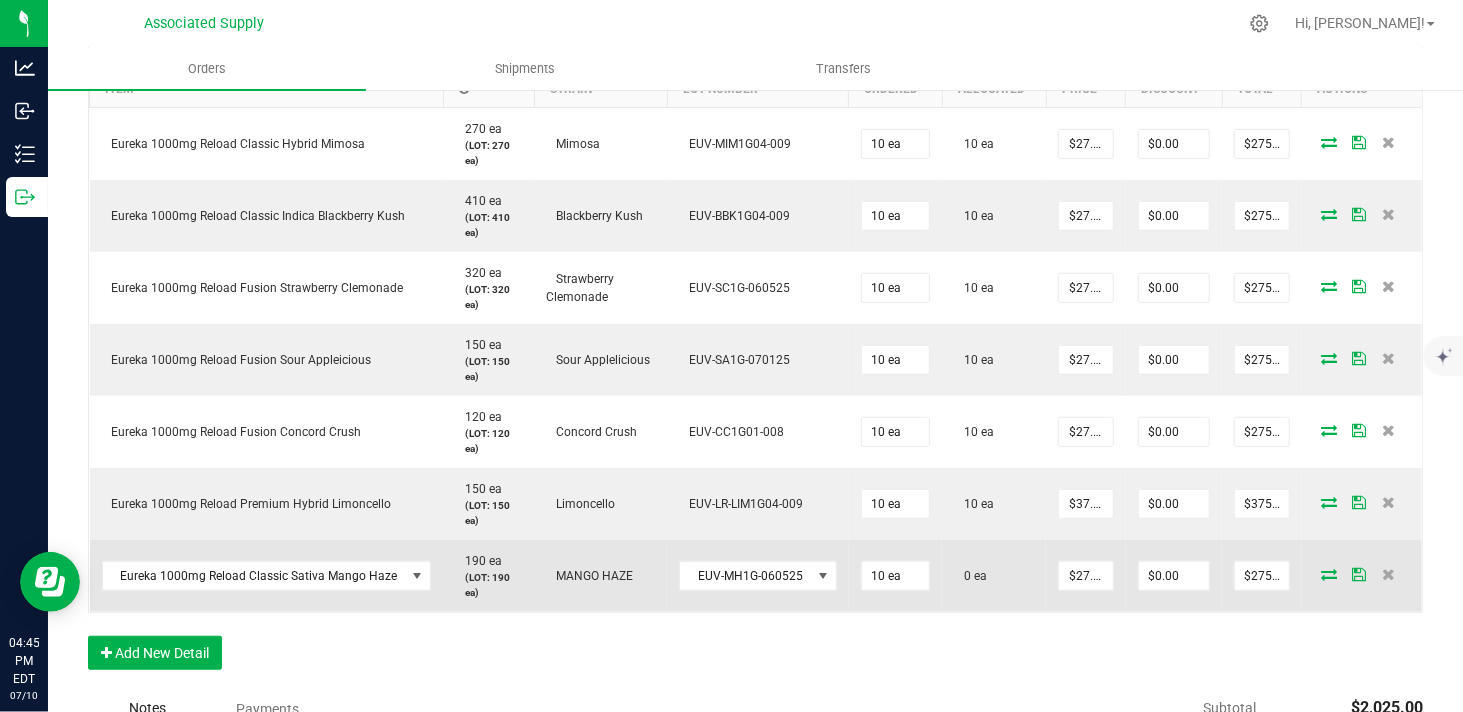 click at bounding box center (1329, 574) 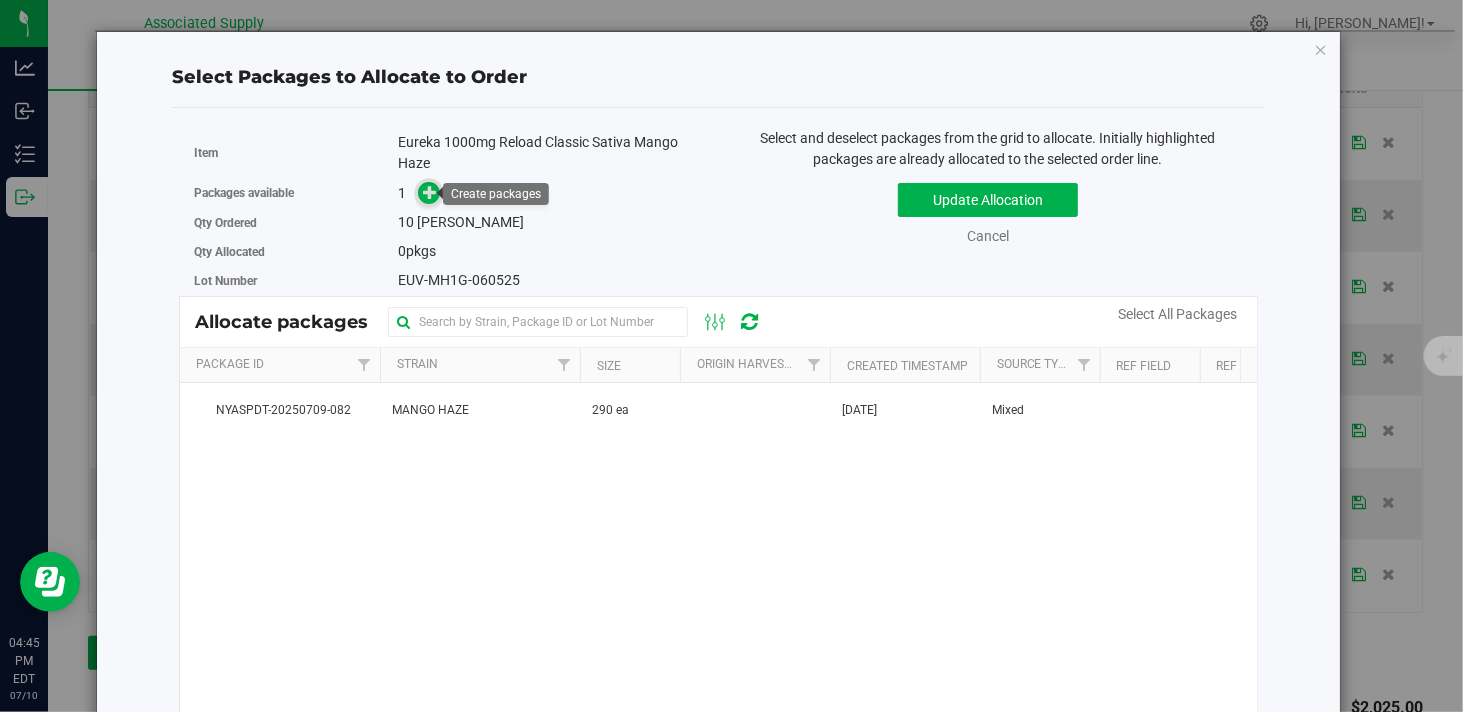 click at bounding box center [430, 192] 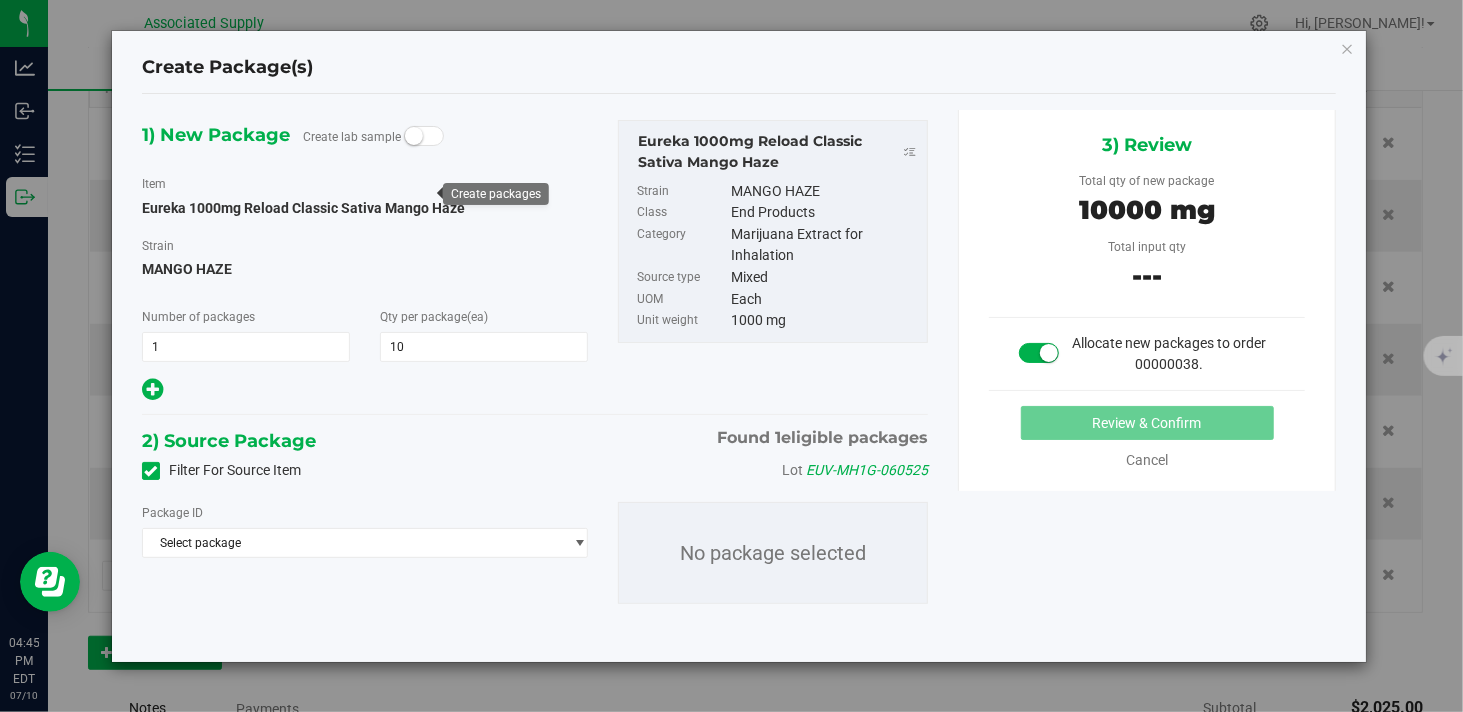 type on "10" 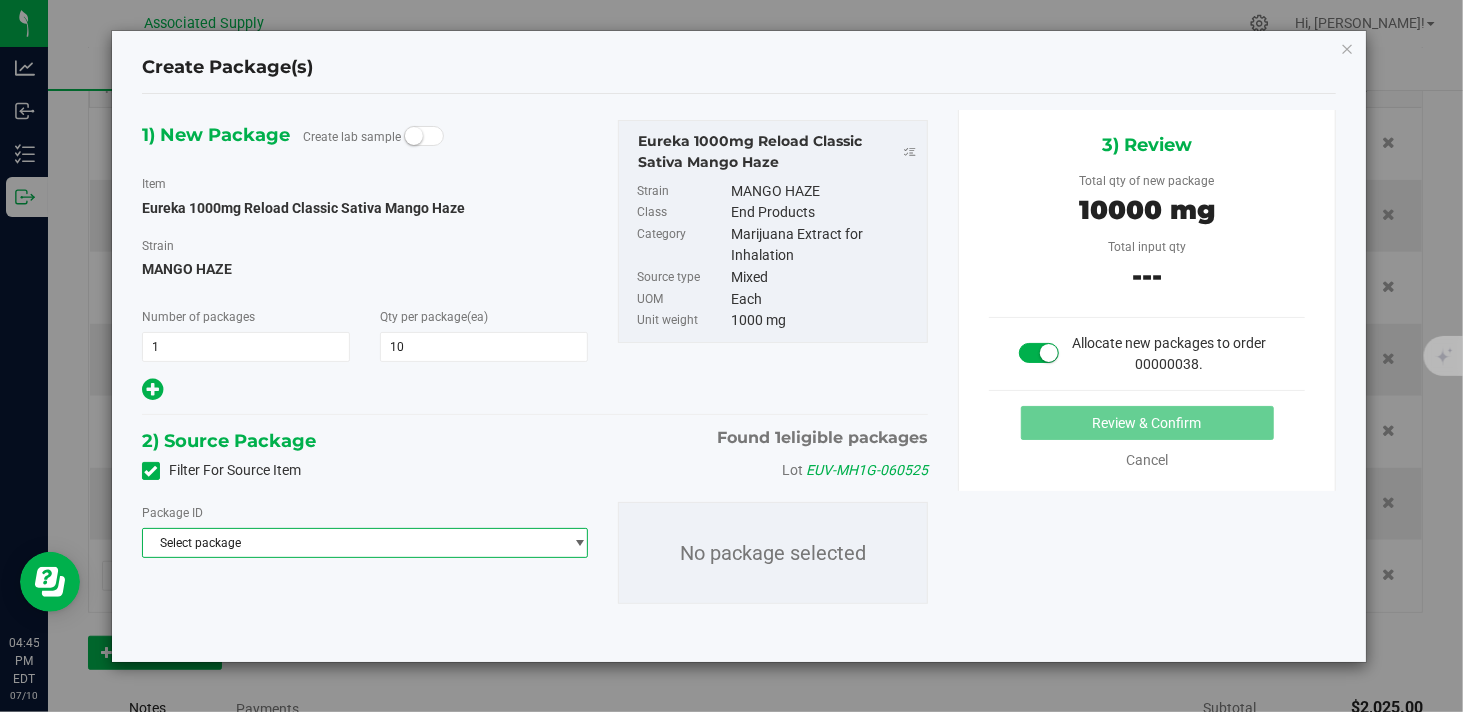 click on "Select package" at bounding box center (352, 543) 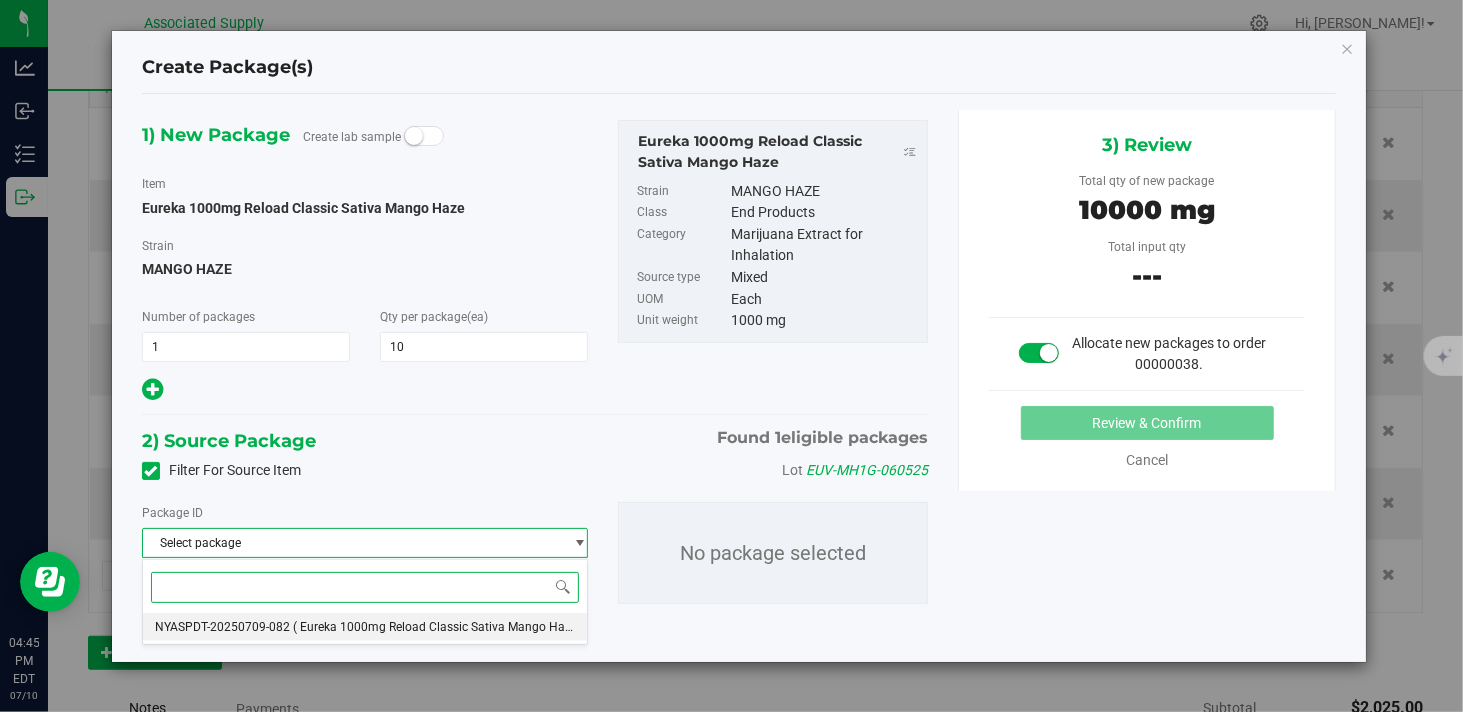 click on "(
Eureka 1000mg Reload Classic Sativa Mango Haze
)" at bounding box center (438, 627) 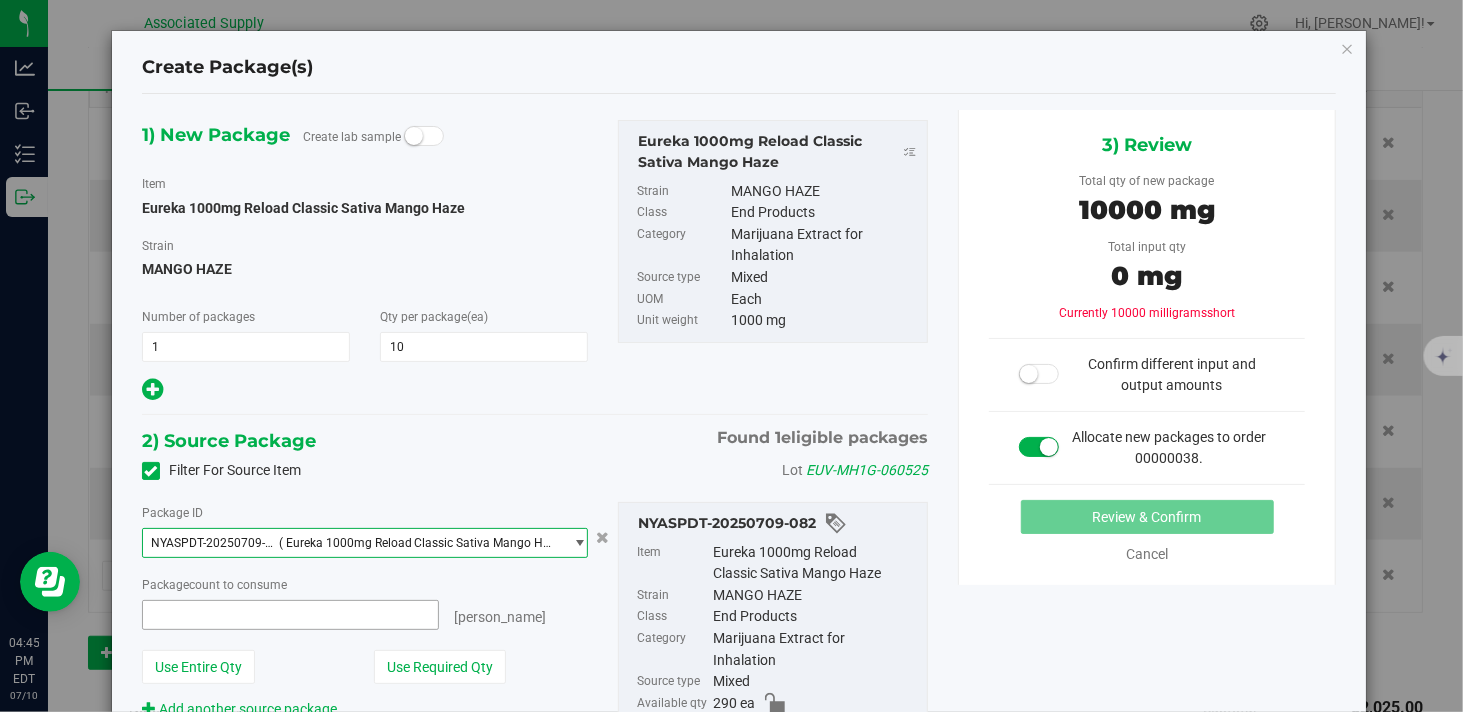 click at bounding box center [290, 615] 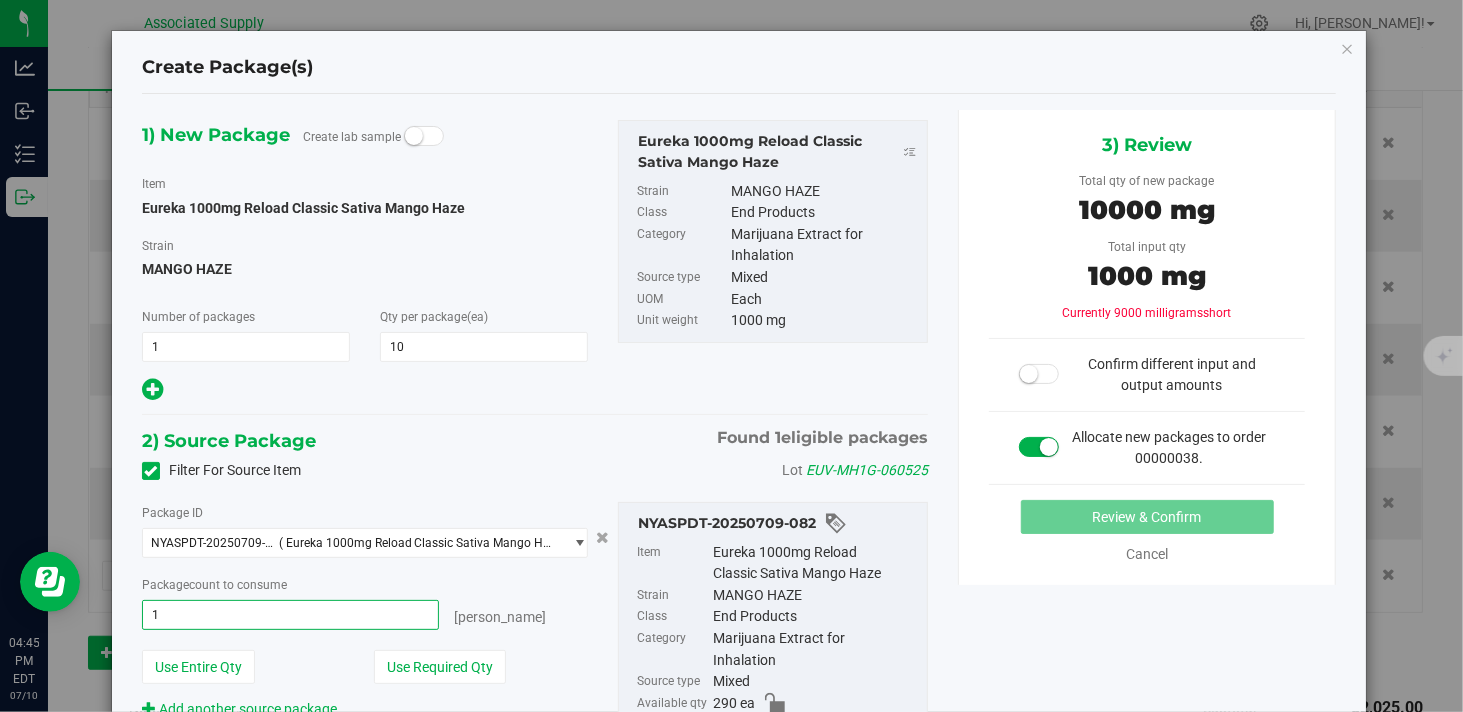 type on "10" 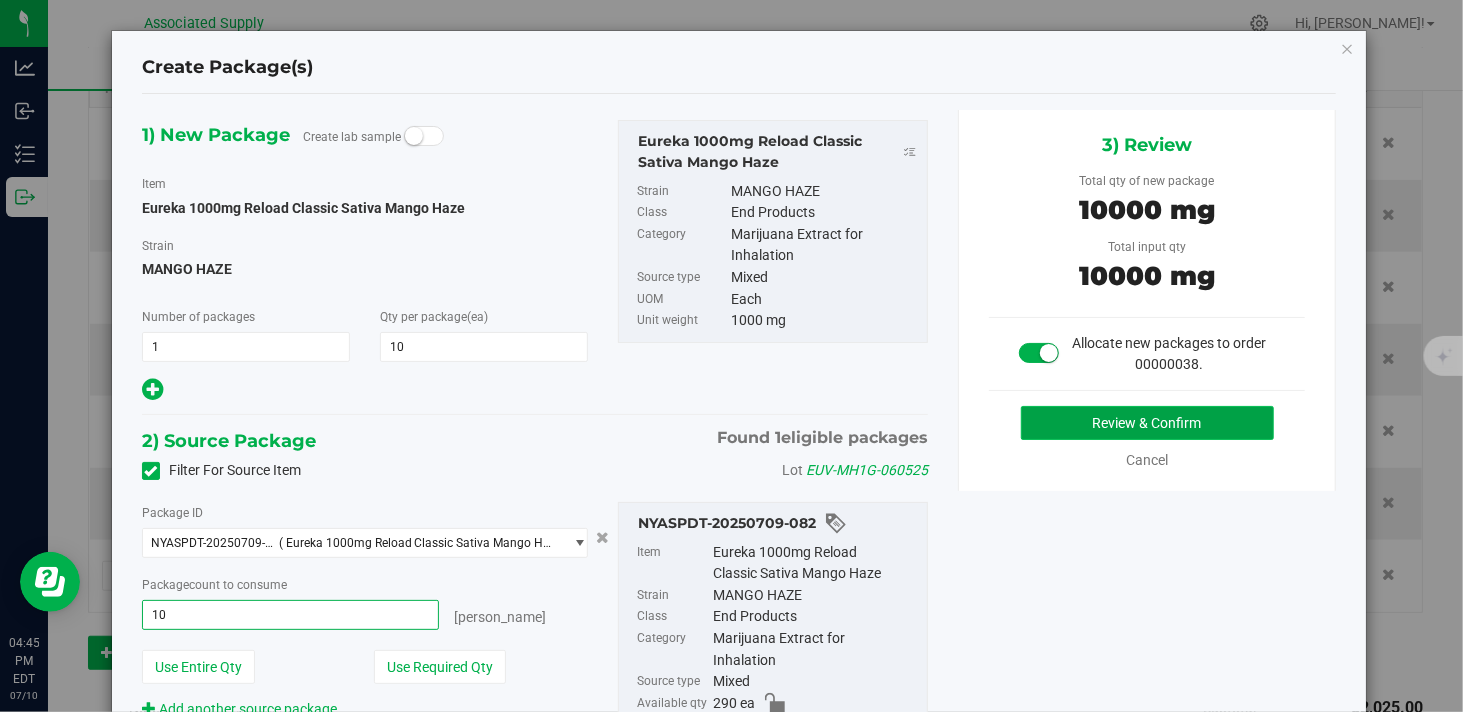 type on "10 ea" 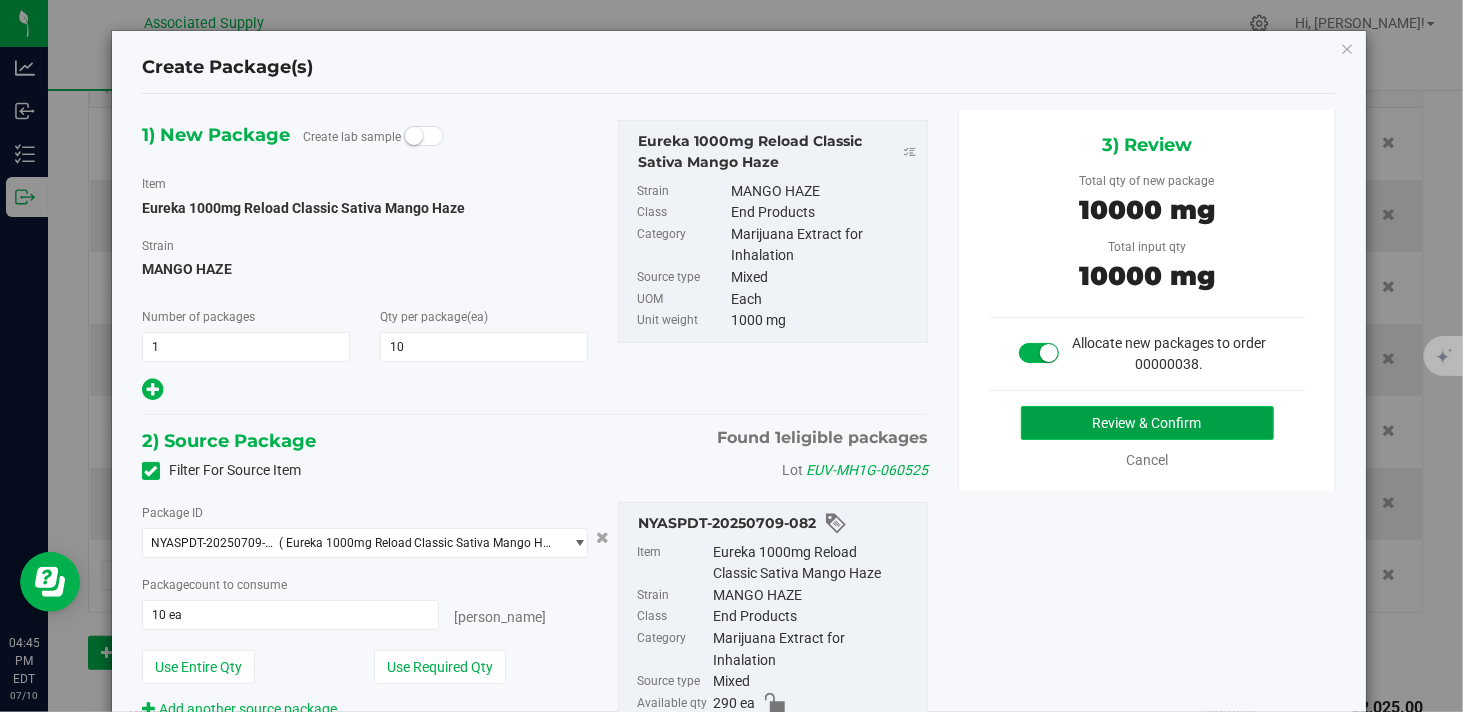 click on "Review & Confirm" at bounding box center (1147, 423) 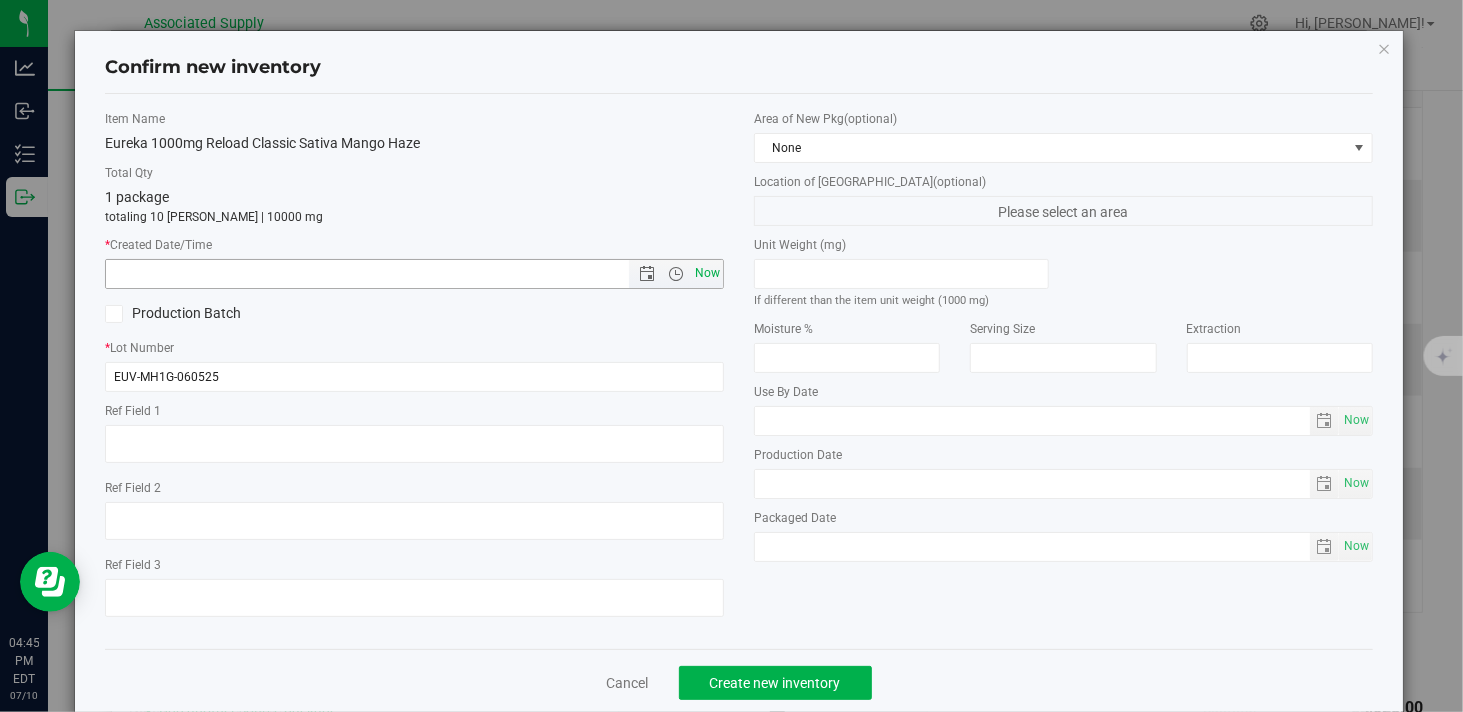 click on "Now" at bounding box center [708, 273] 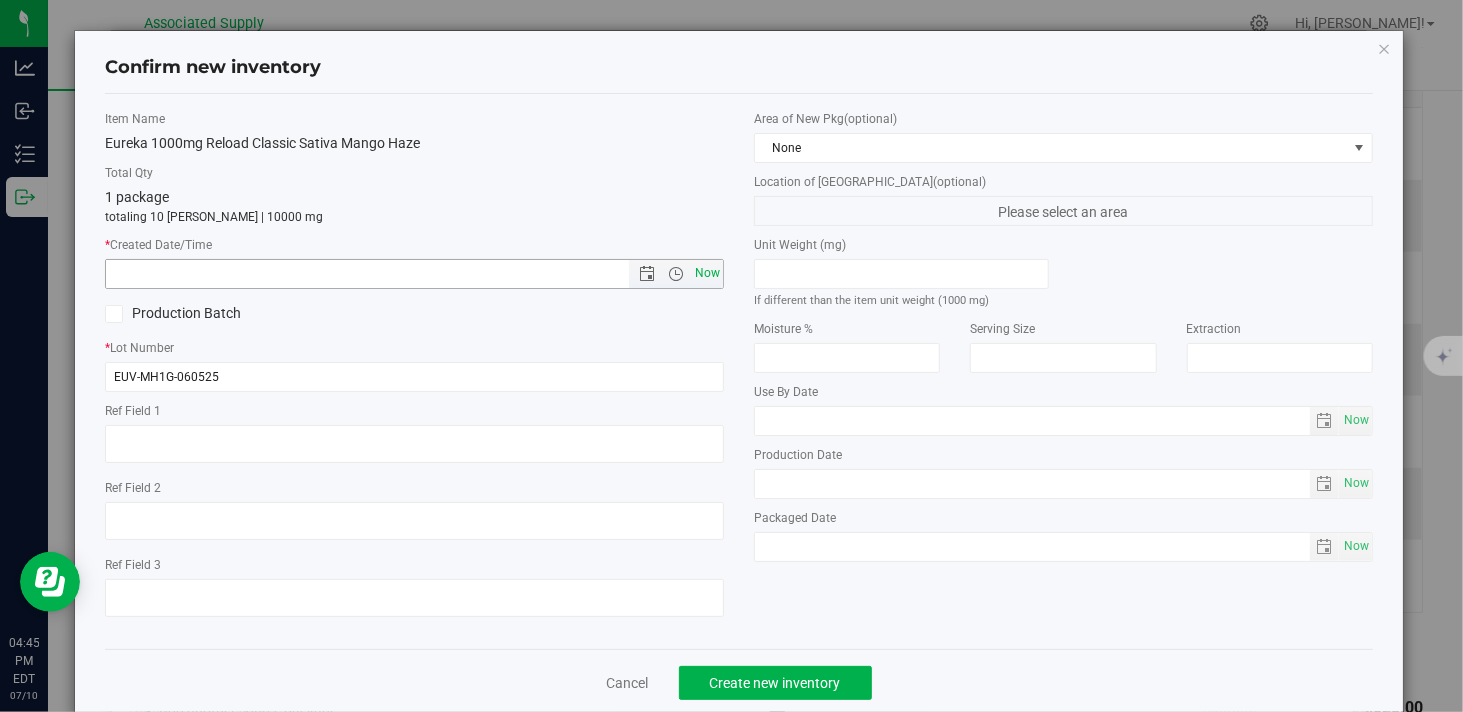 type on "7/10/2025 4:45 PM" 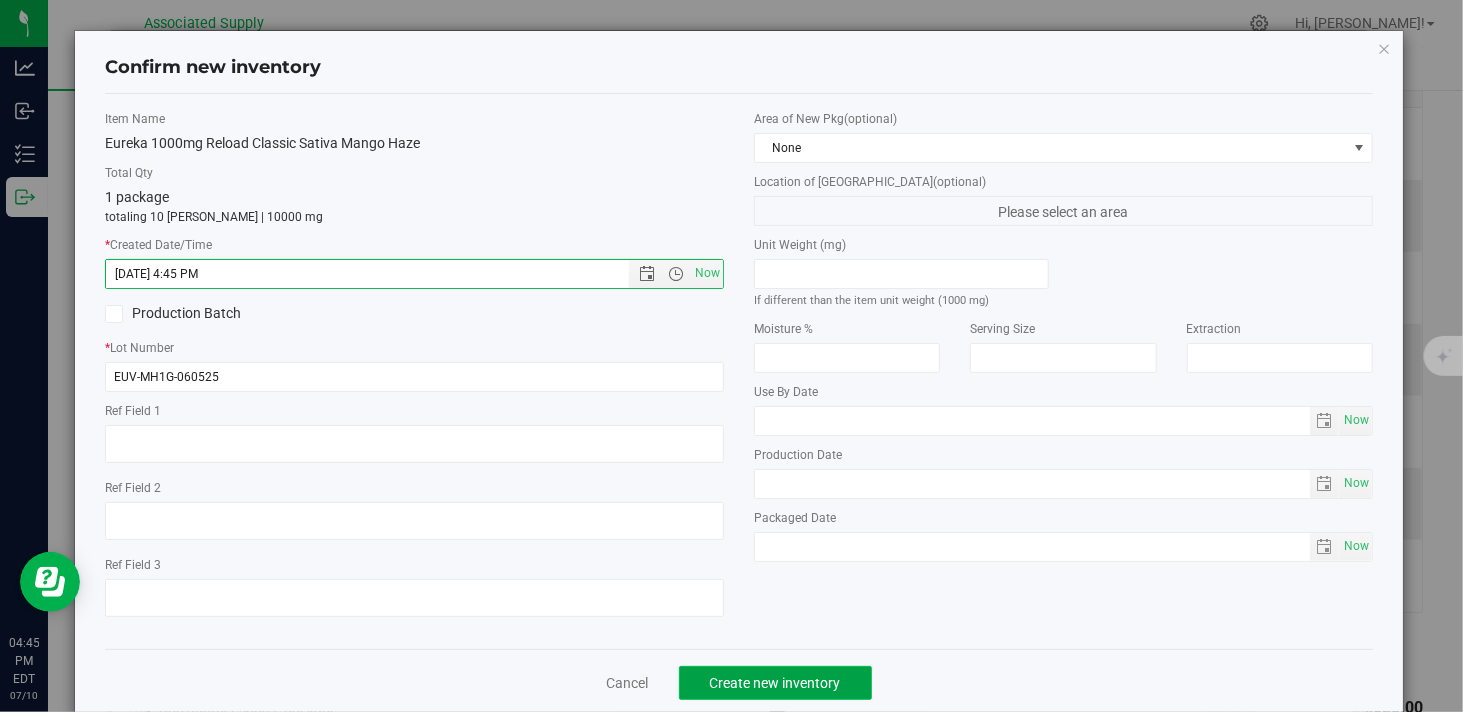 click on "Create new inventory" 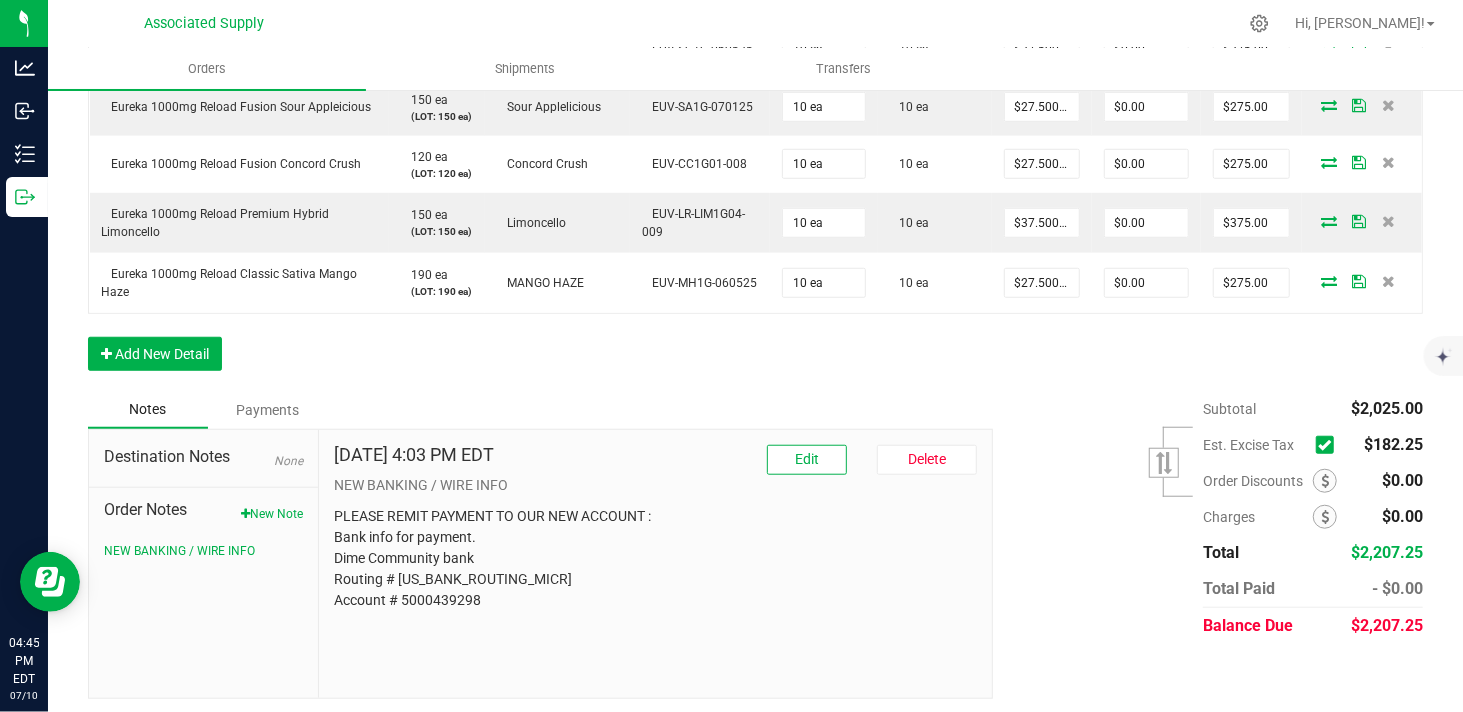 scroll, scrollTop: 823, scrollLeft: 0, axis: vertical 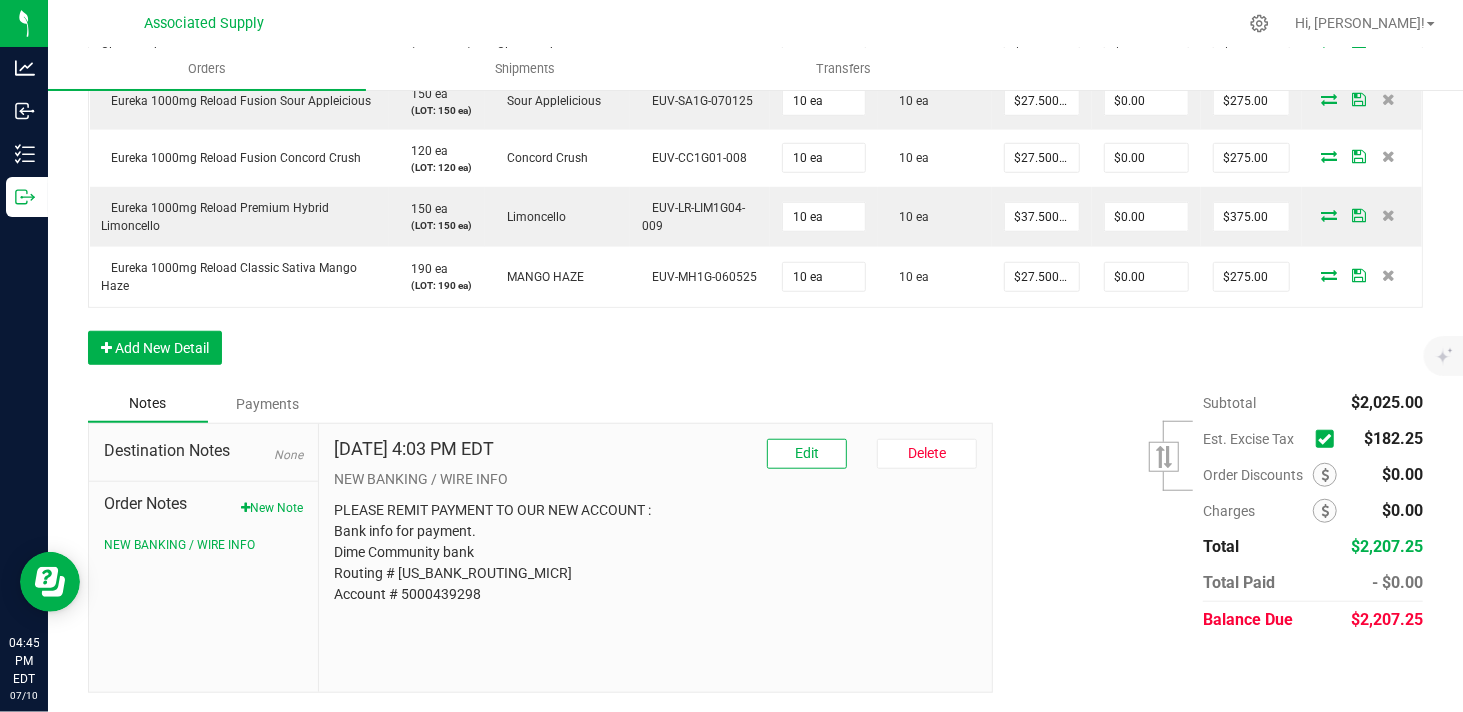 click at bounding box center [1324, 439] 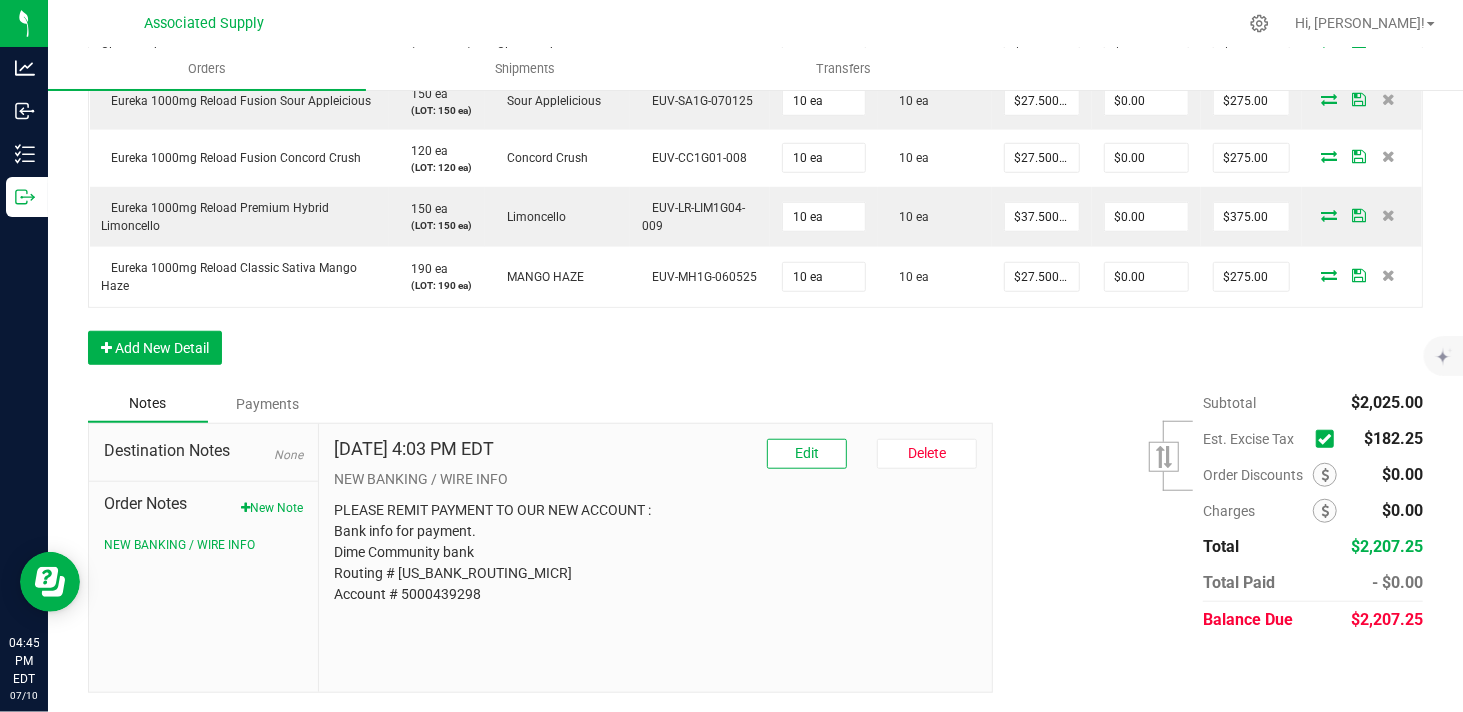 click at bounding box center [0, 0] 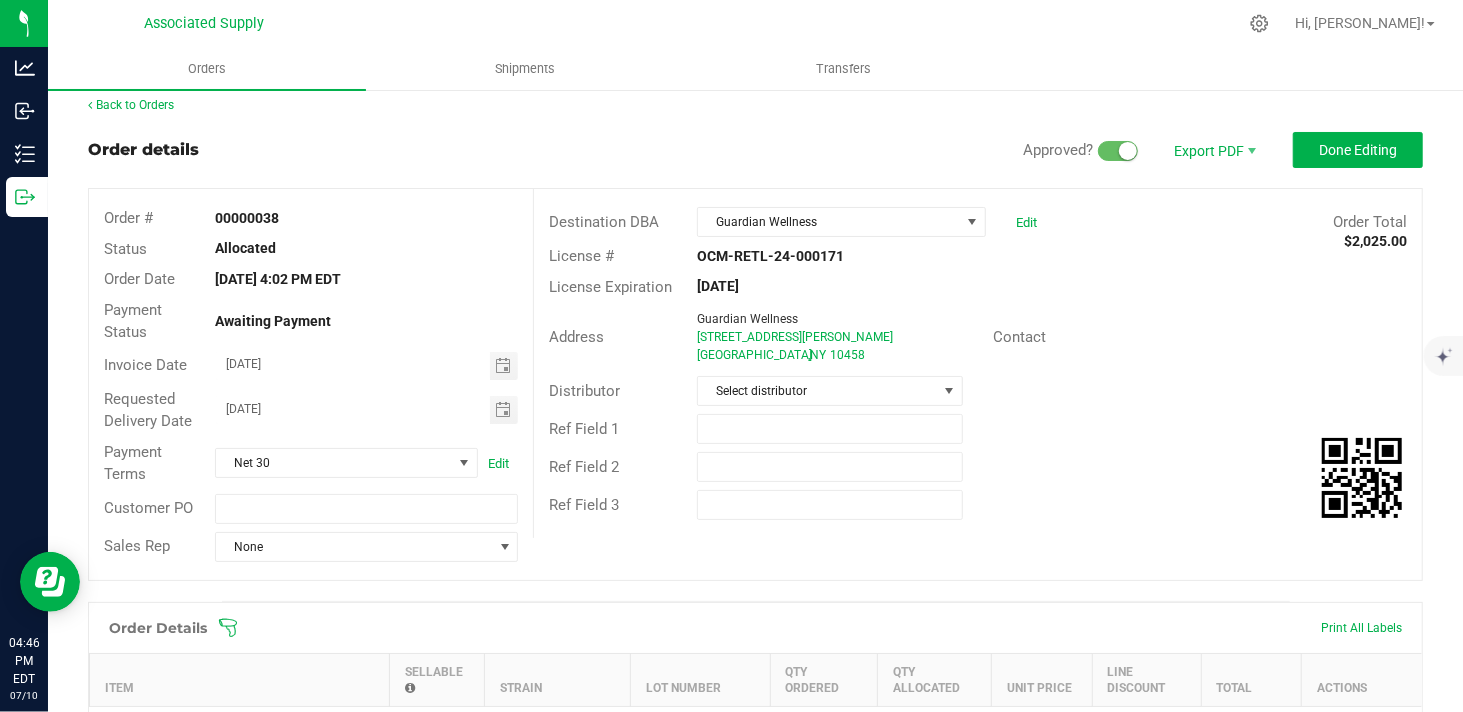 scroll, scrollTop: 0, scrollLeft: 0, axis: both 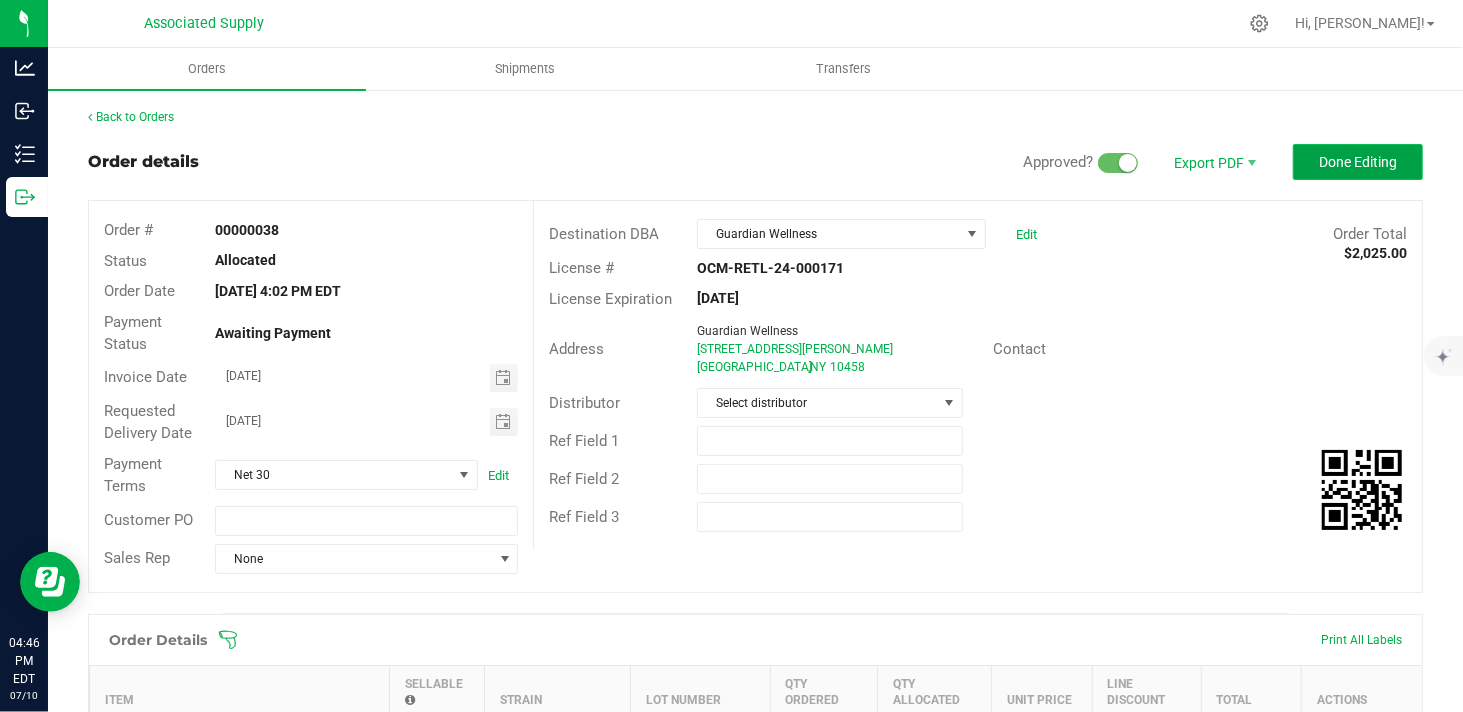click on "Done Editing" at bounding box center (1358, 162) 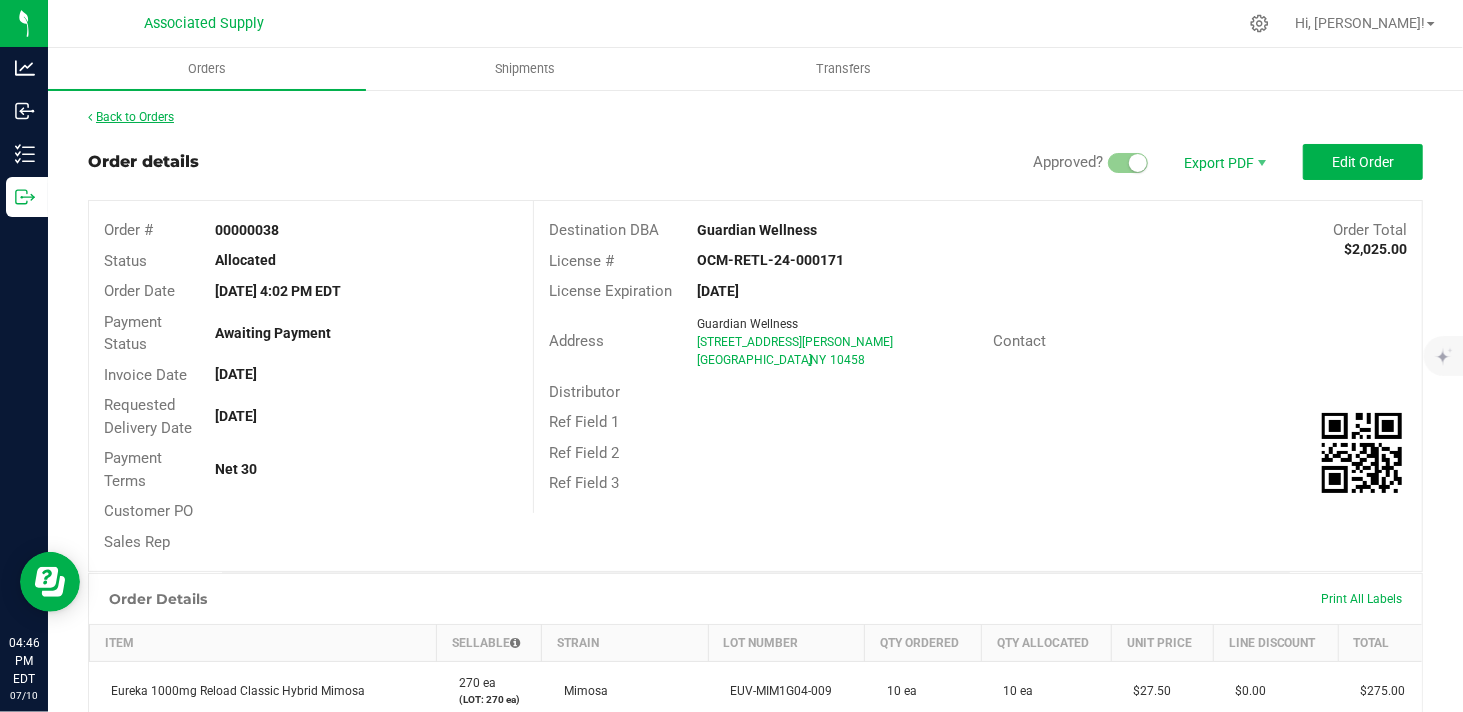click on "Back to Orders" at bounding box center (131, 117) 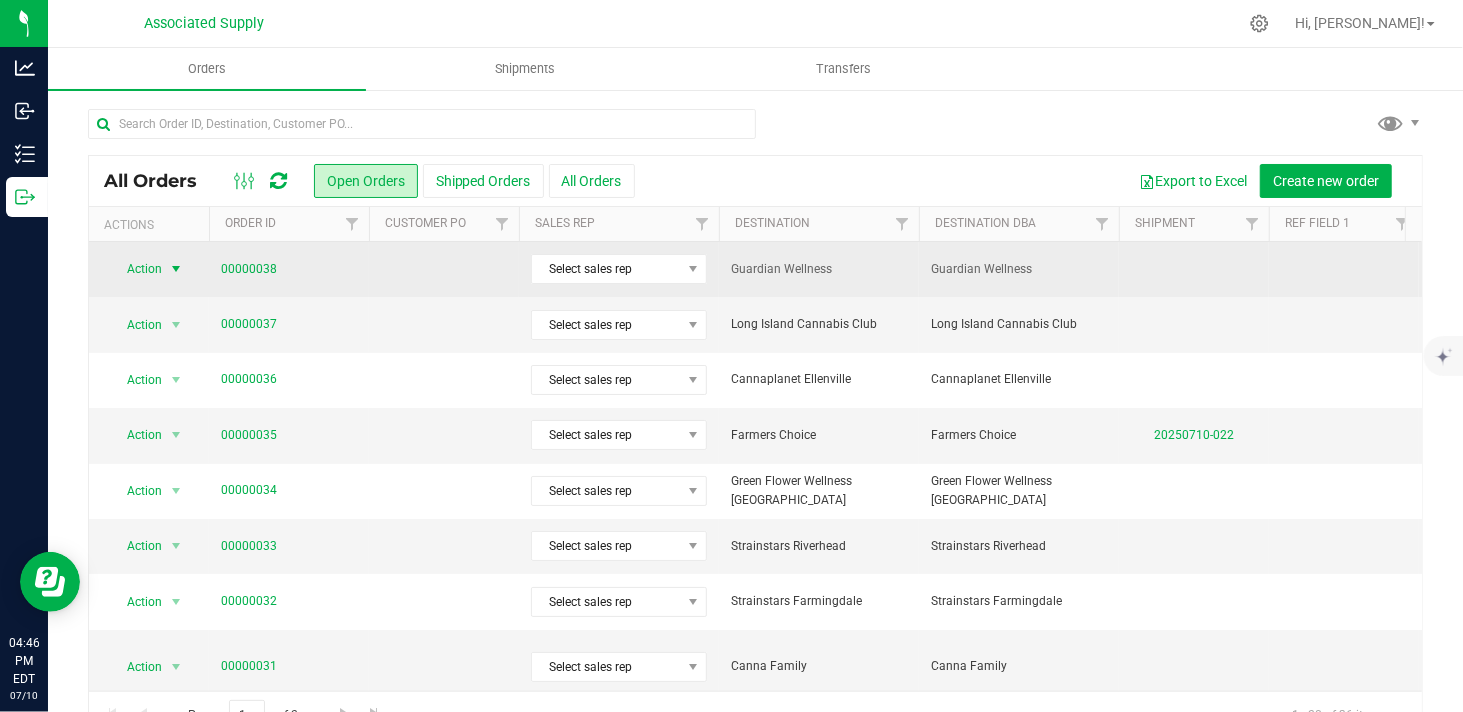 click on "Action" at bounding box center (136, 269) 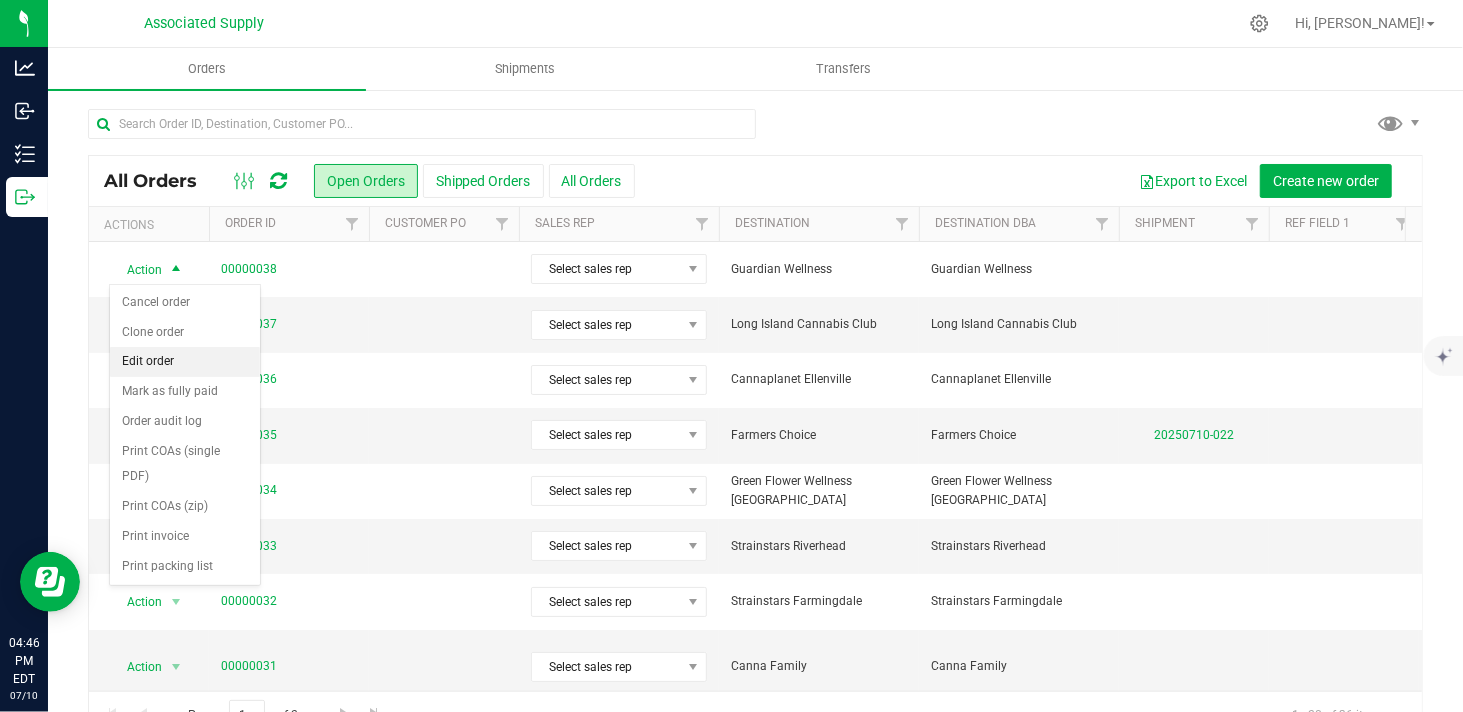 click on "Edit order" at bounding box center (185, 362) 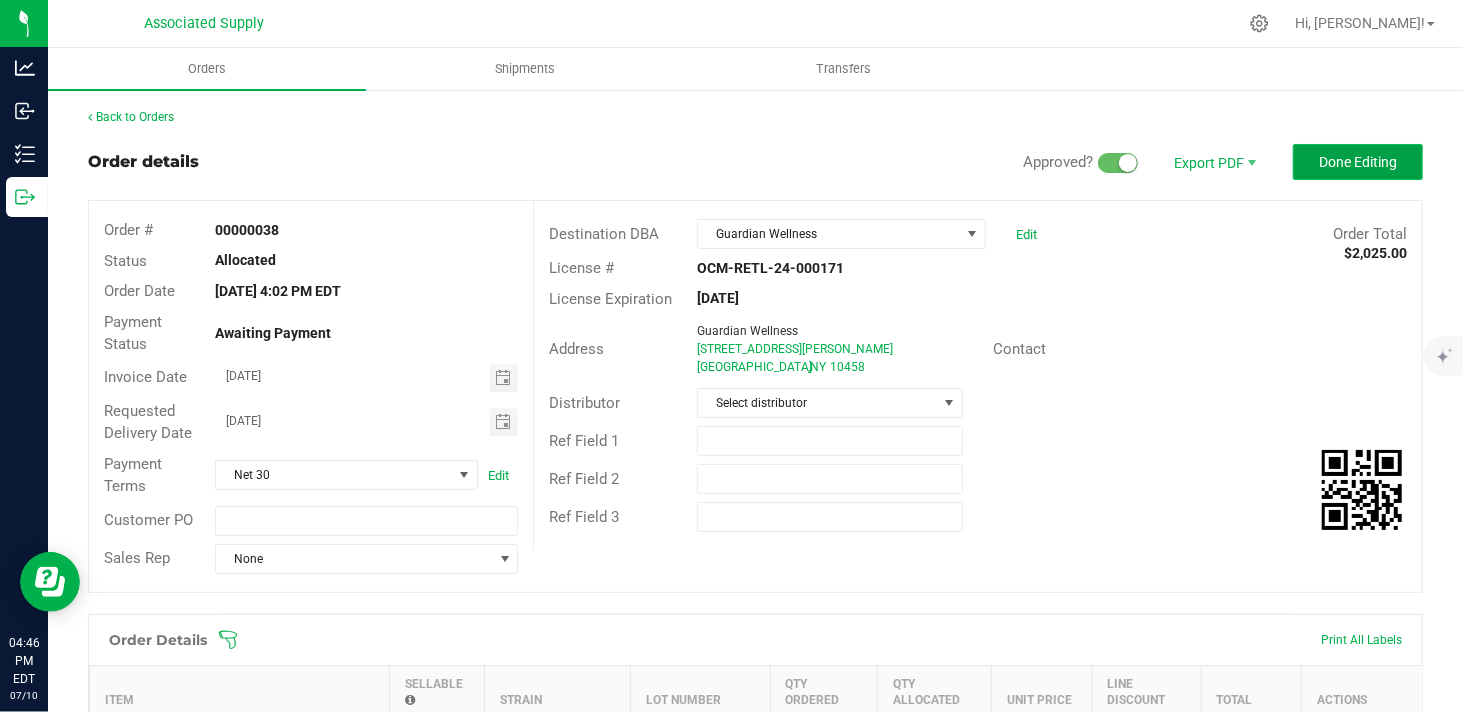click on "Done Editing" at bounding box center (1358, 162) 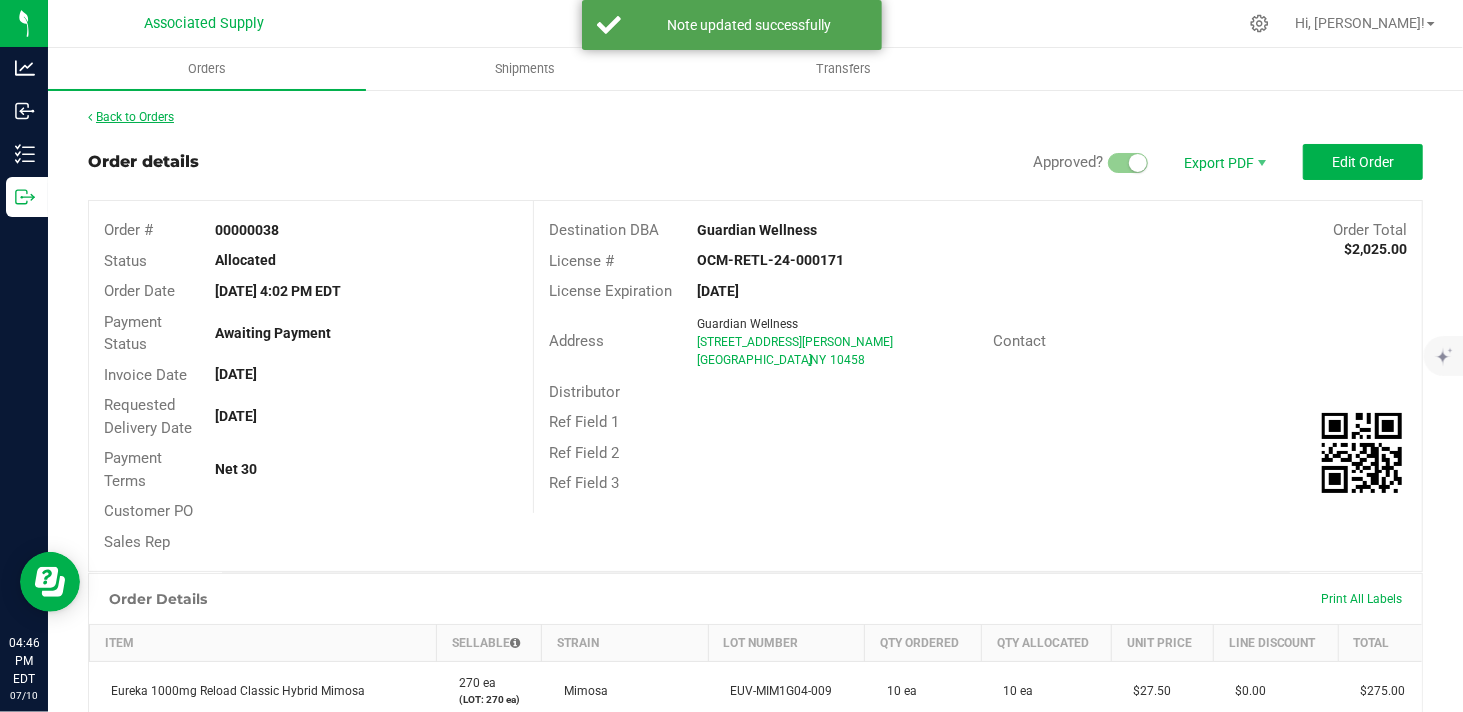 click at bounding box center [90, 117] 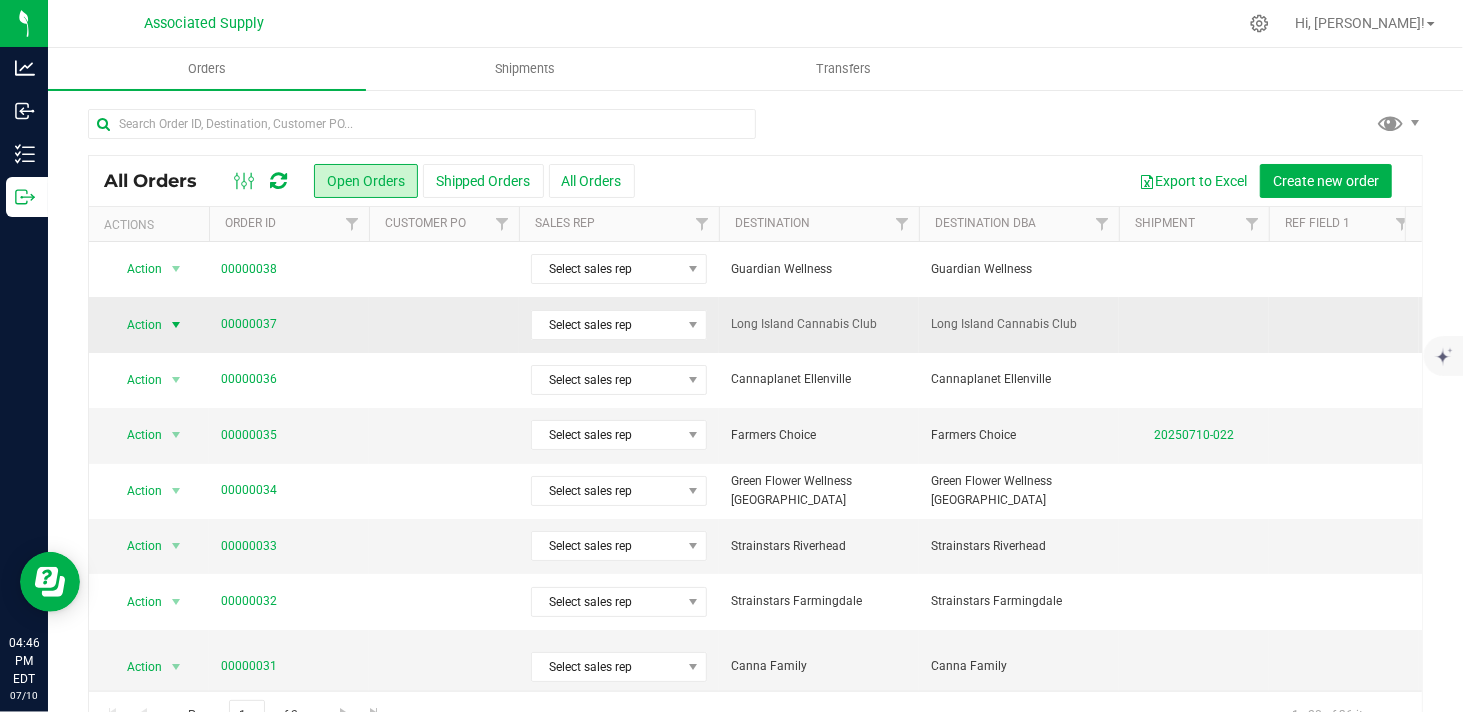 click at bounding box center [176, 325] 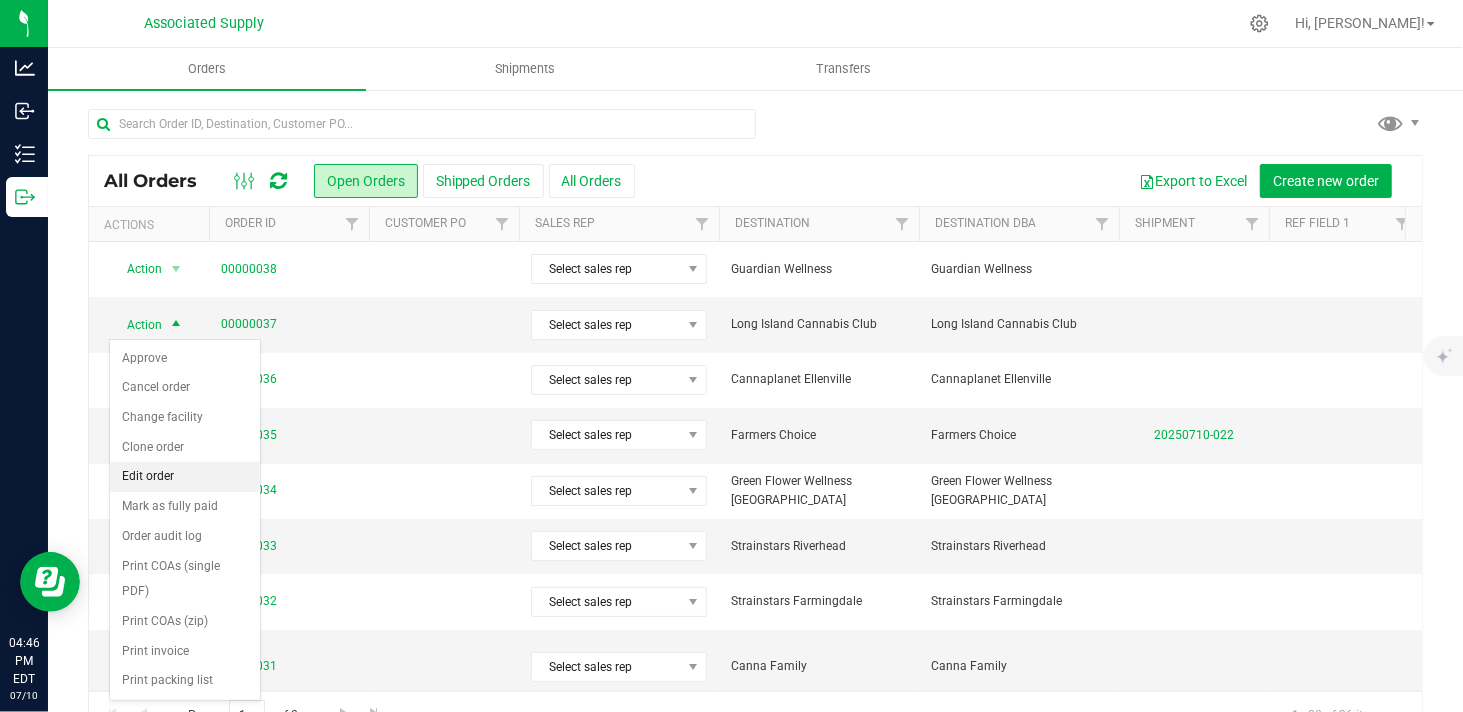 click on "Edit order" at bounding box center (185, 477) 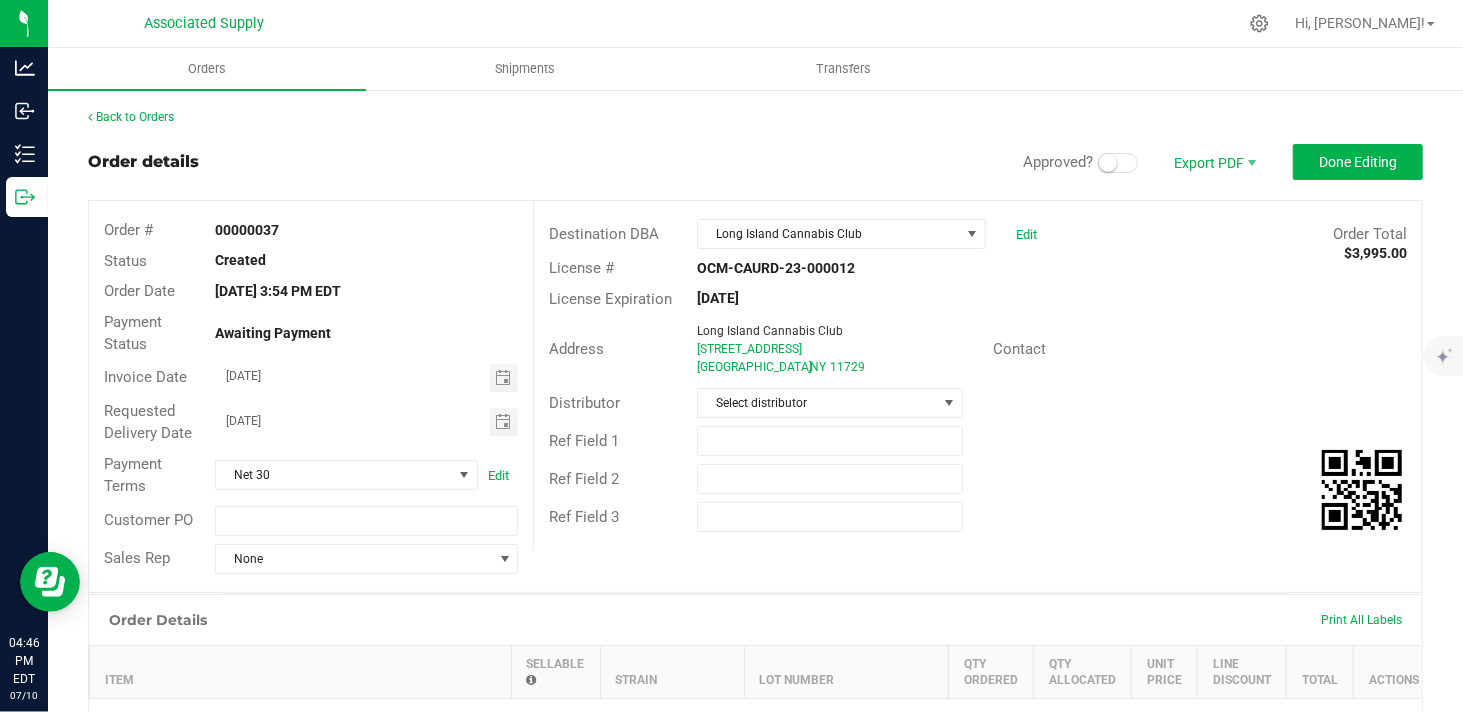 click at bounding box center [1118, 163] 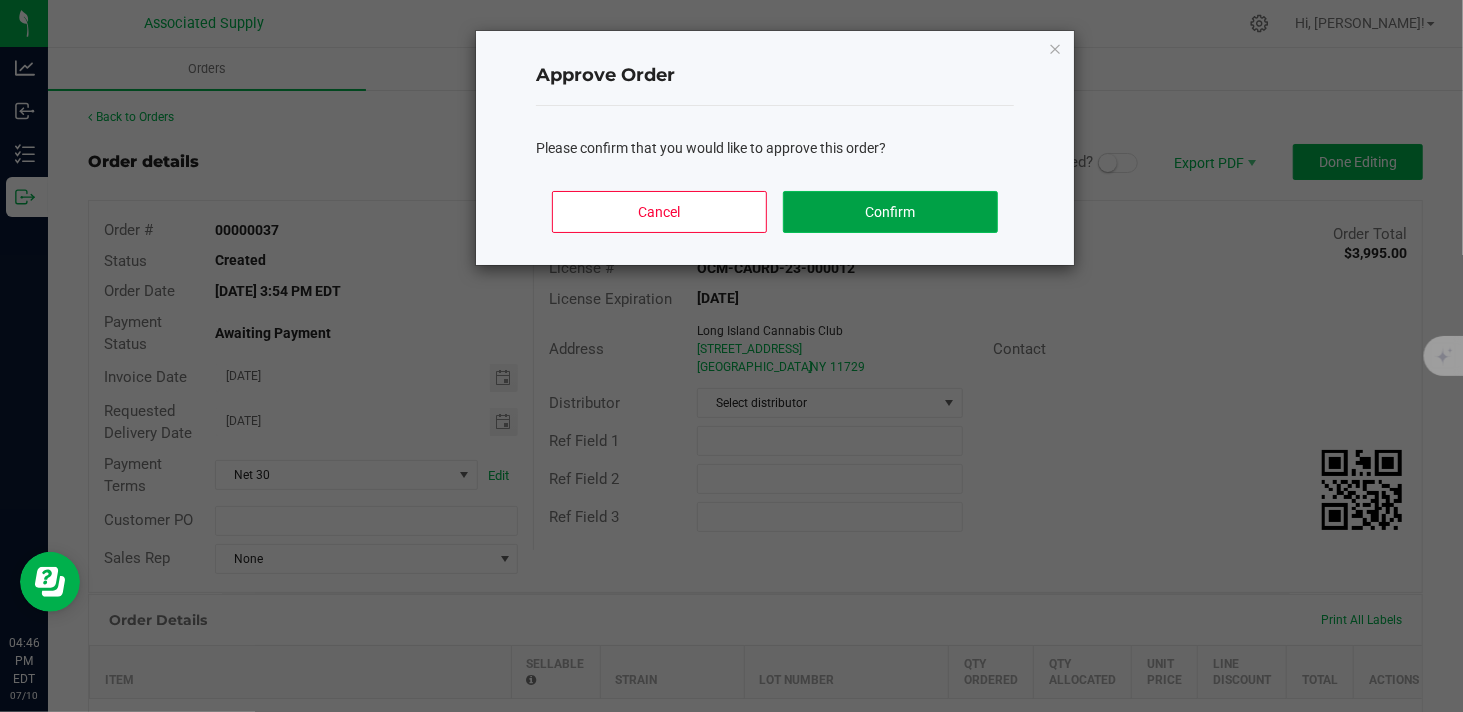 click on "Confirm" 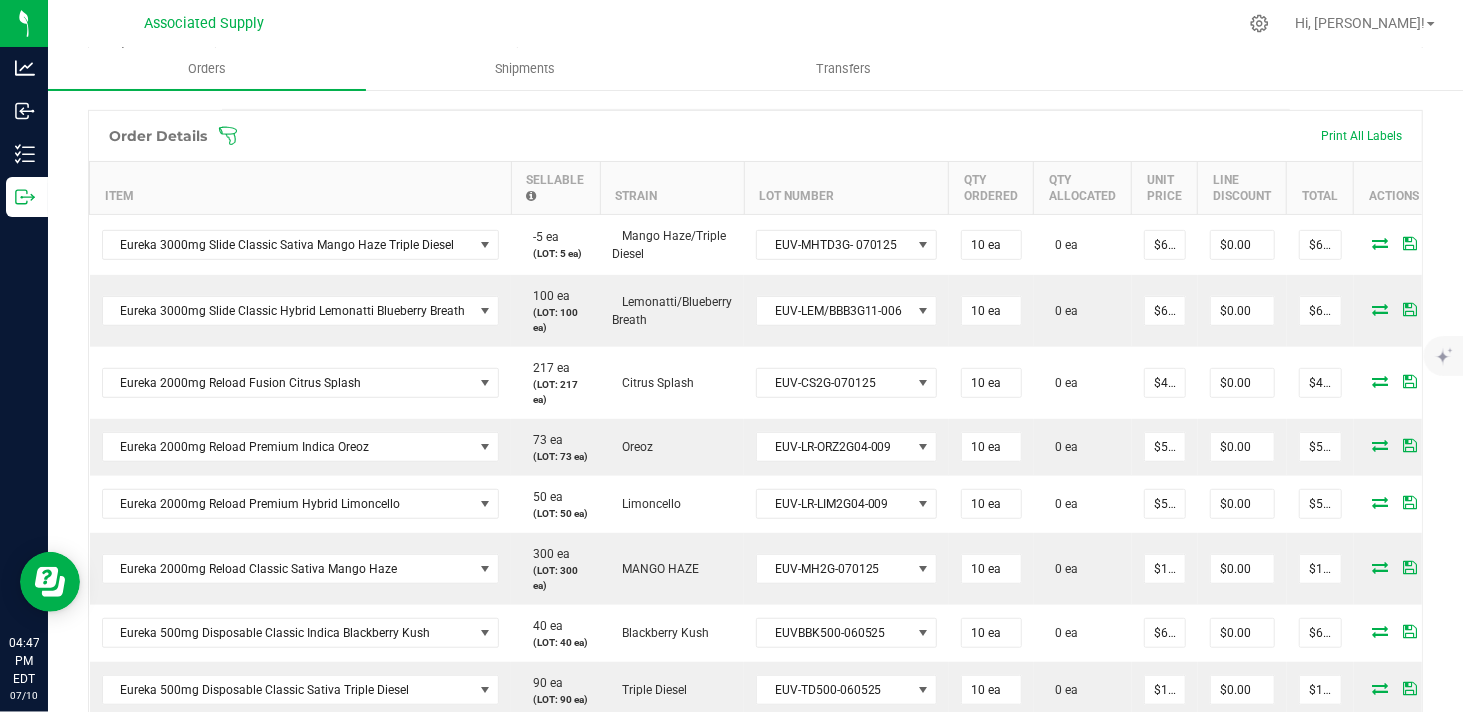 scroll, scrollTop: 555, scrollLeft: 0, axis: vertical 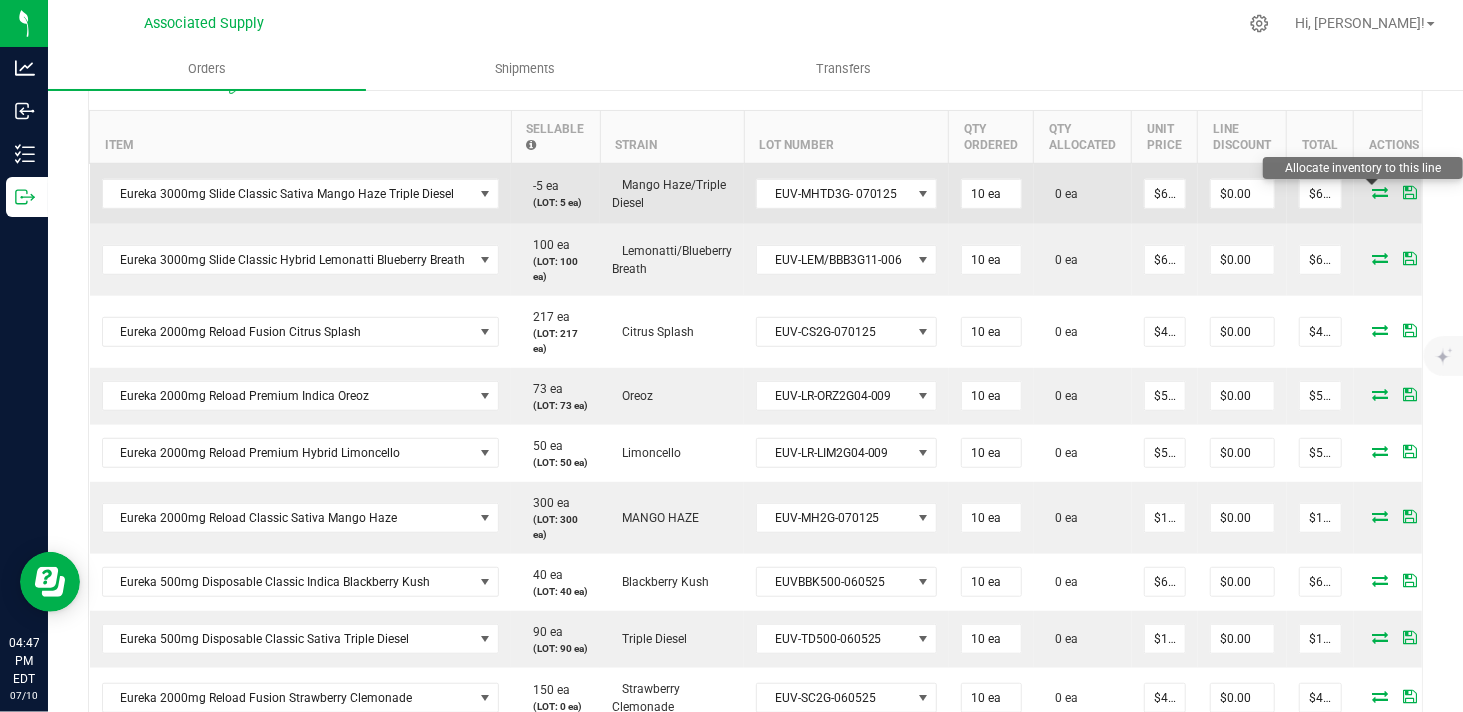 click at bounding box center (1381, 192) 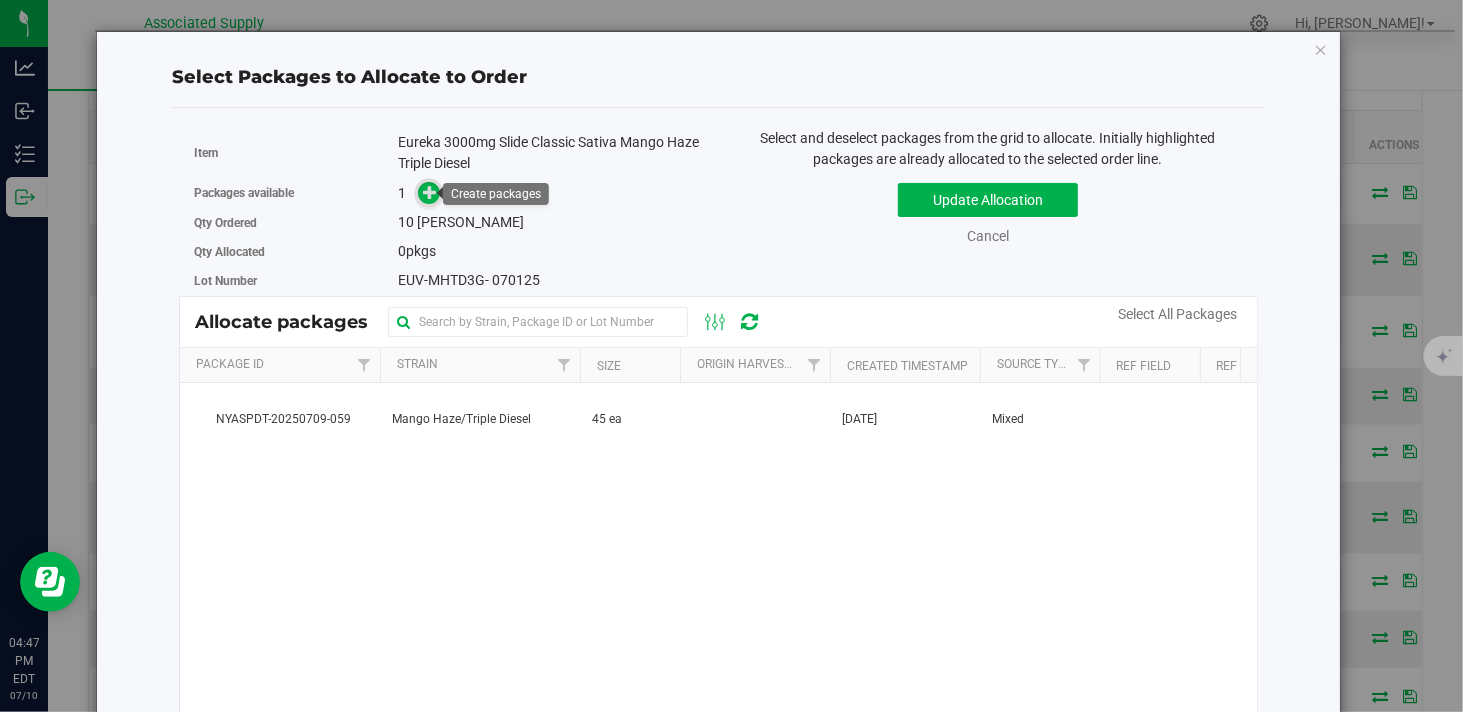 click at bounding box center (430, 192) 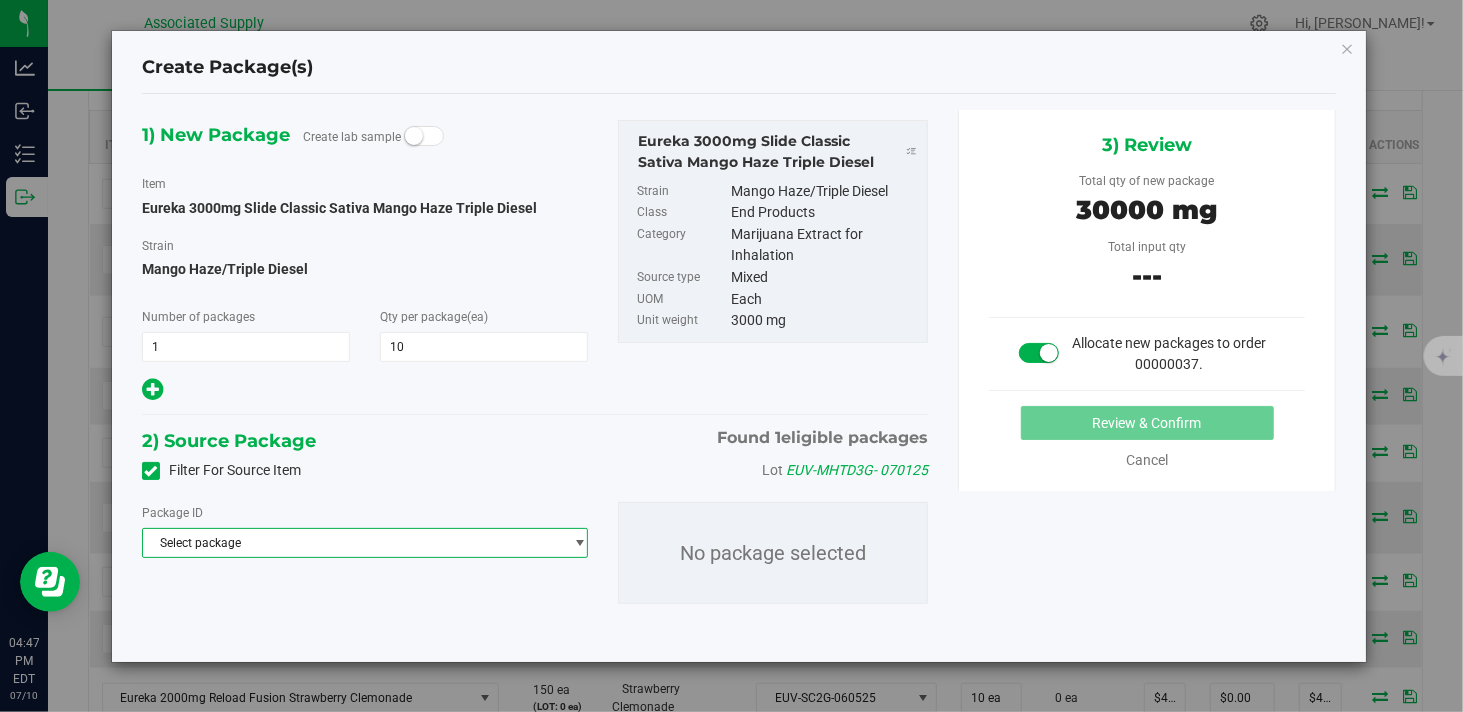 click on "Select package" at bounding box center [352, 543] 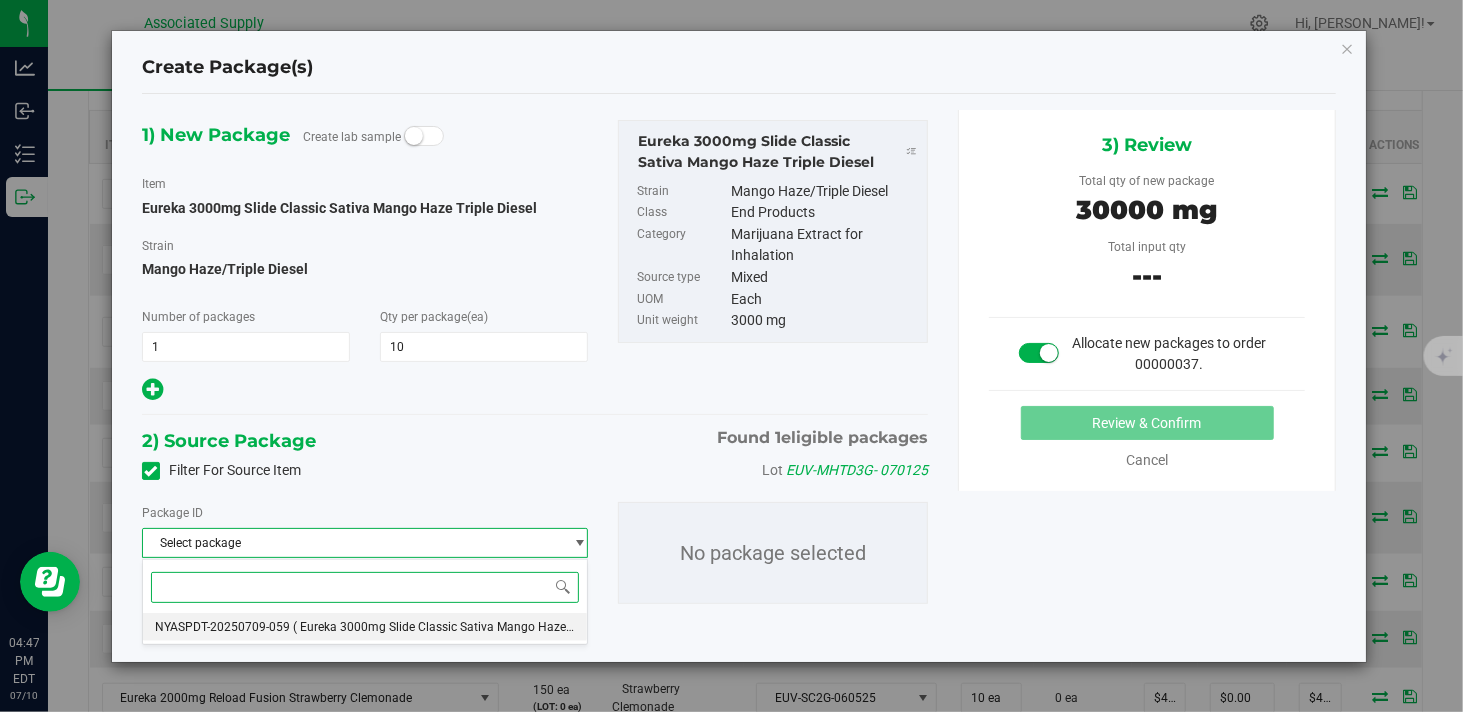 click on "(
Eureka 3000mg Slide Classic Sativa Mango Haze Triple Diesel
)" at bounding box center (467, 627) 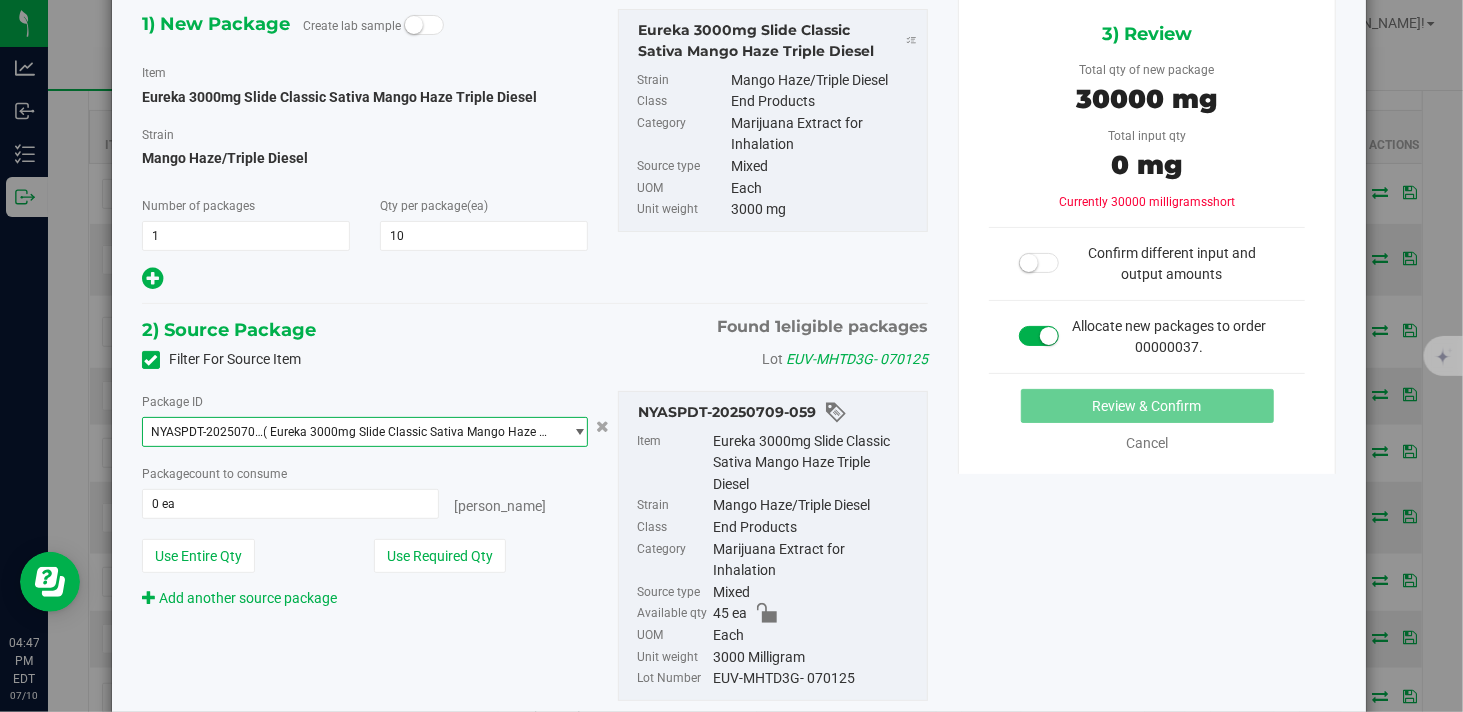 scroll, scrollTop: 0, scrollLeft: 0, axis: both 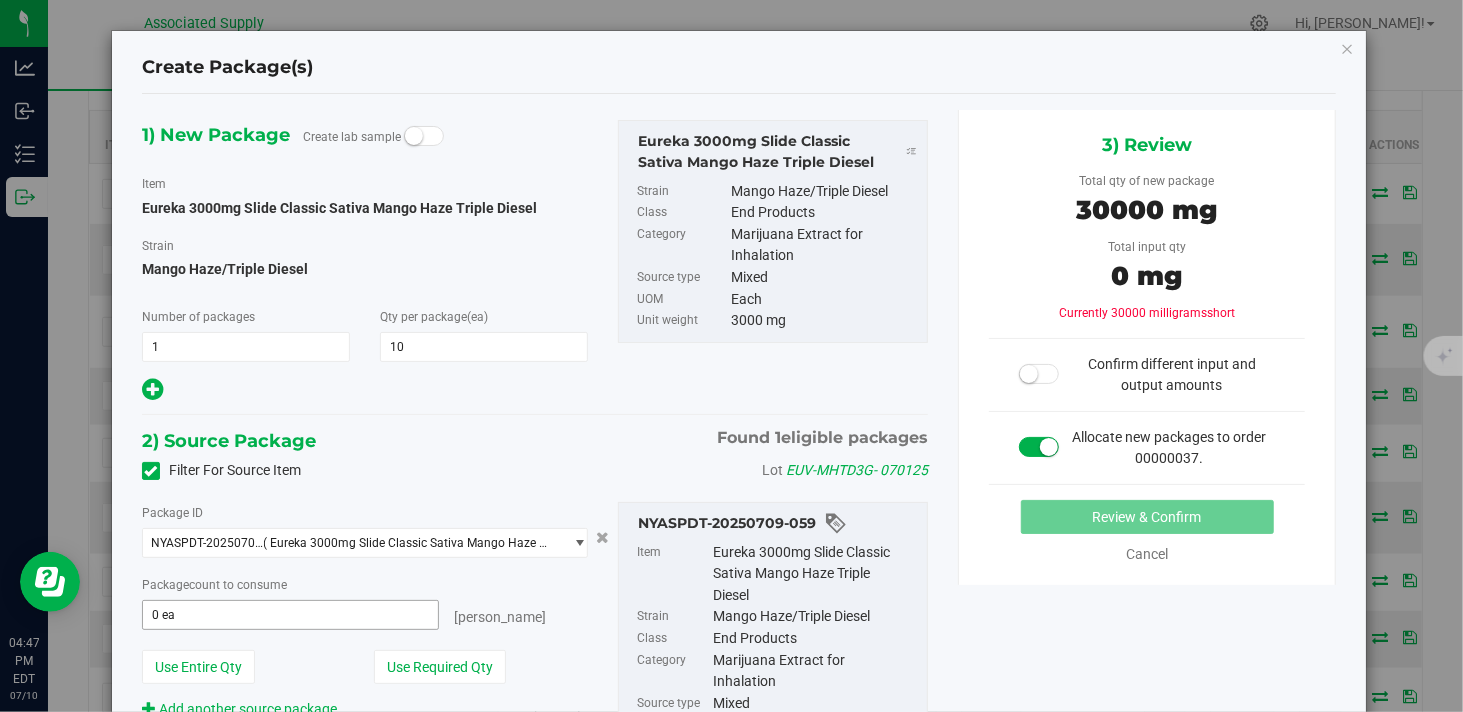 type 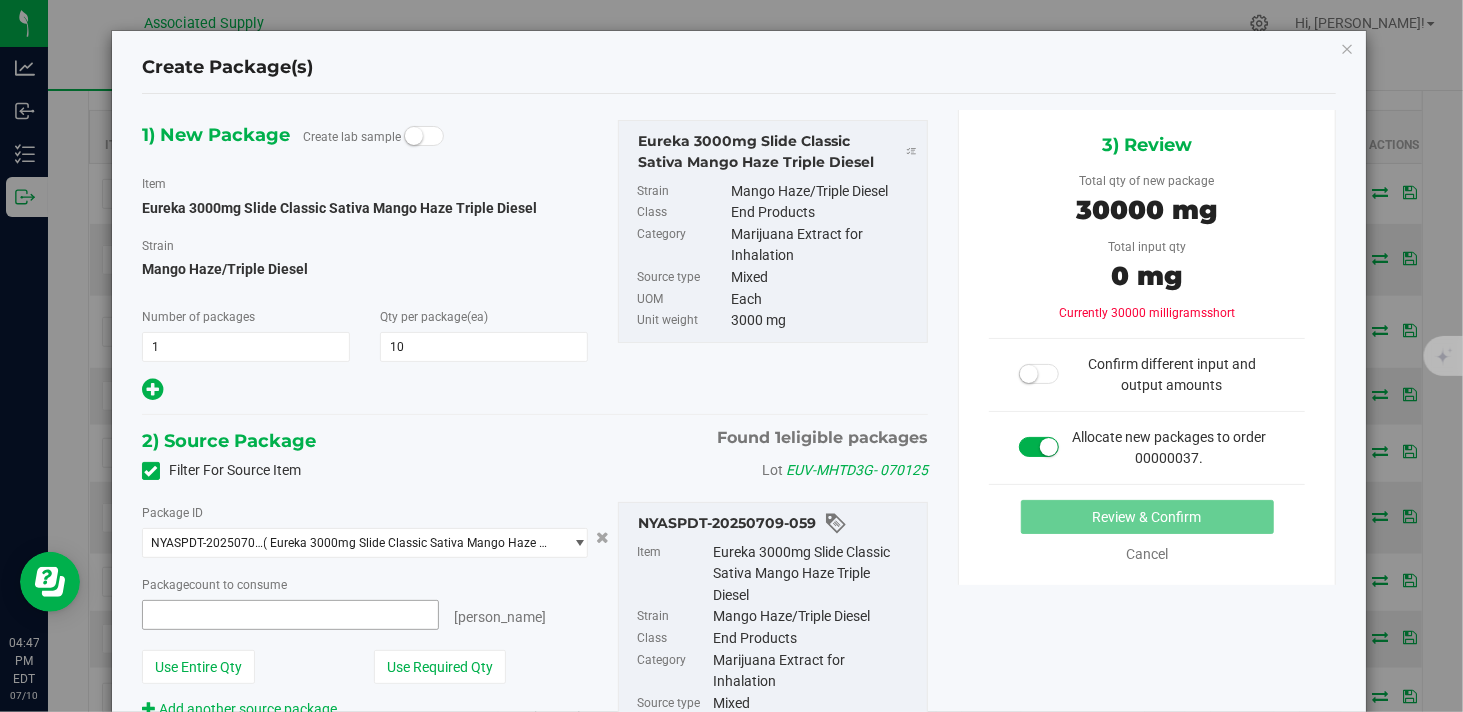 click at bounding box center (290, 615) 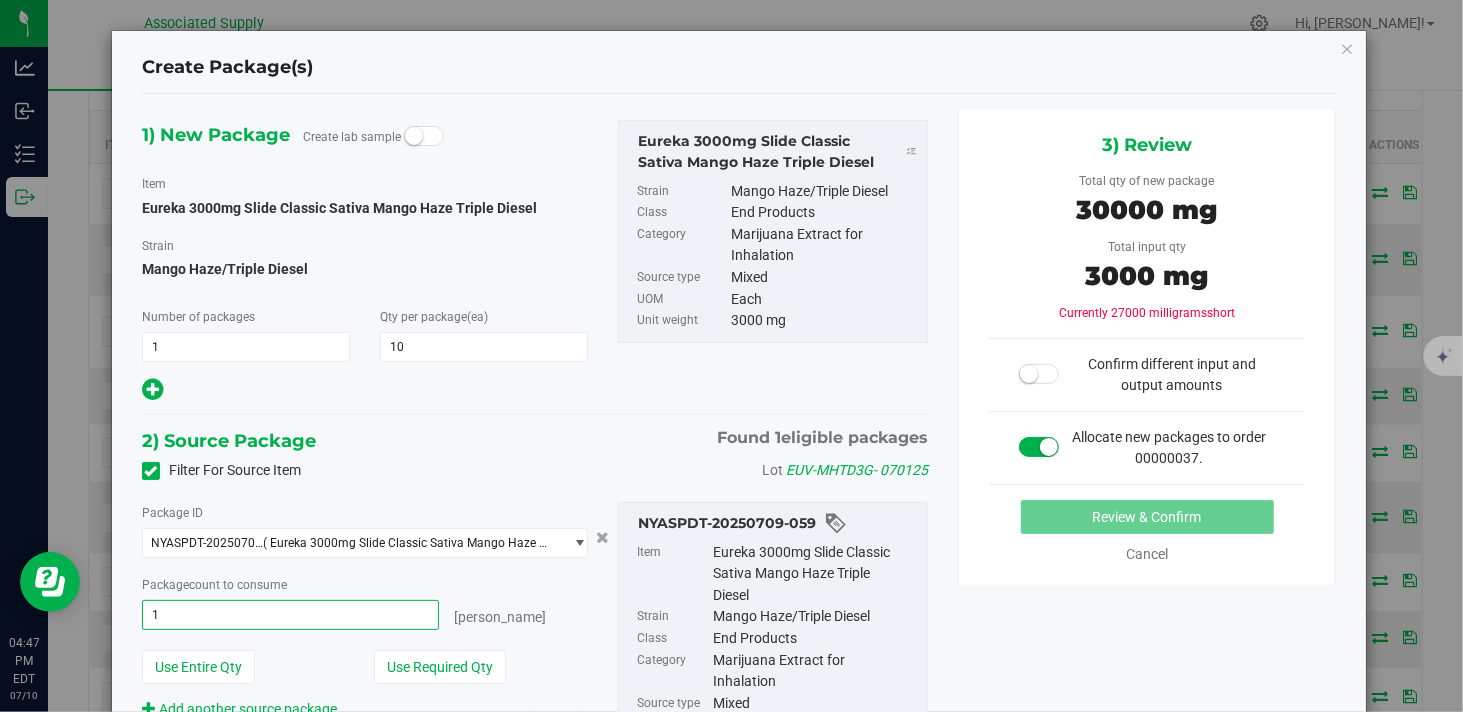 type on "10" 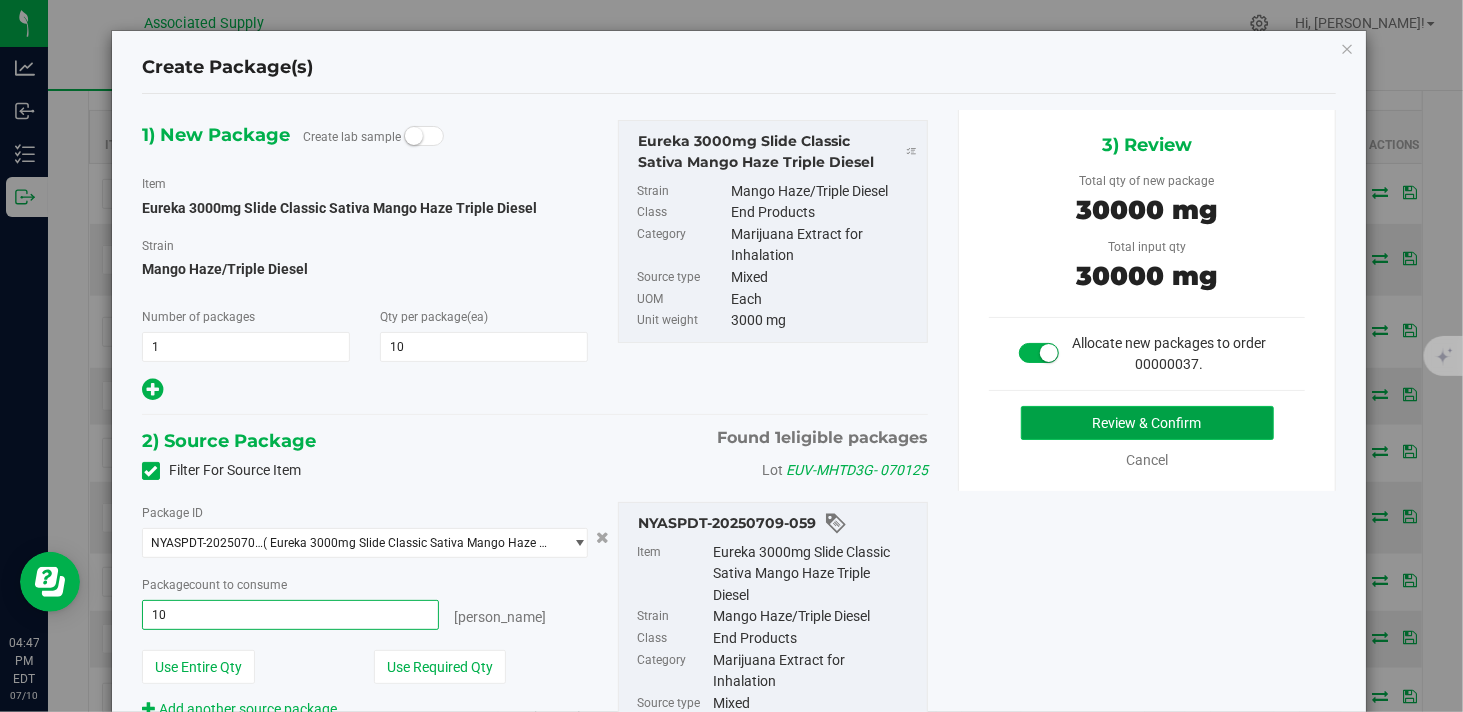 type on "10 ea" 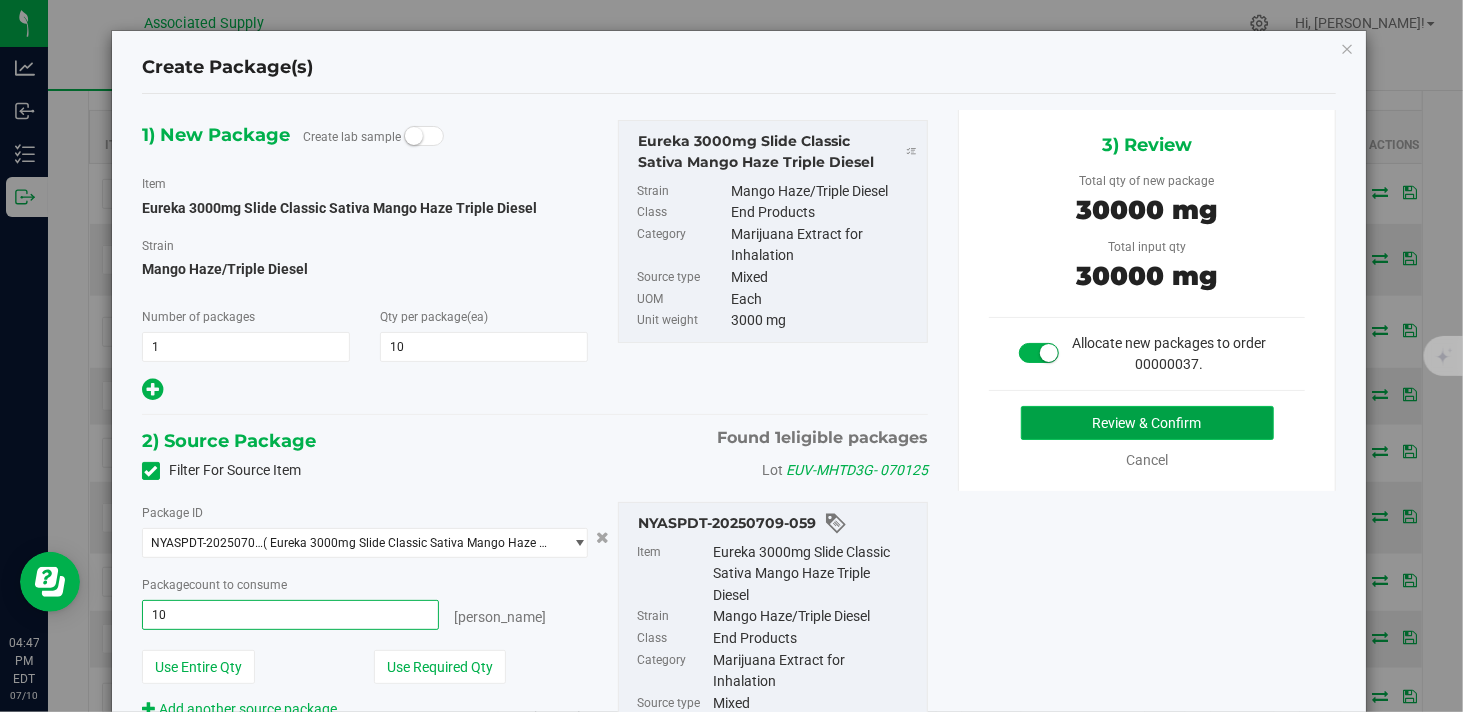 click on "Review & Confirm" at bounding box center (1147, 423) 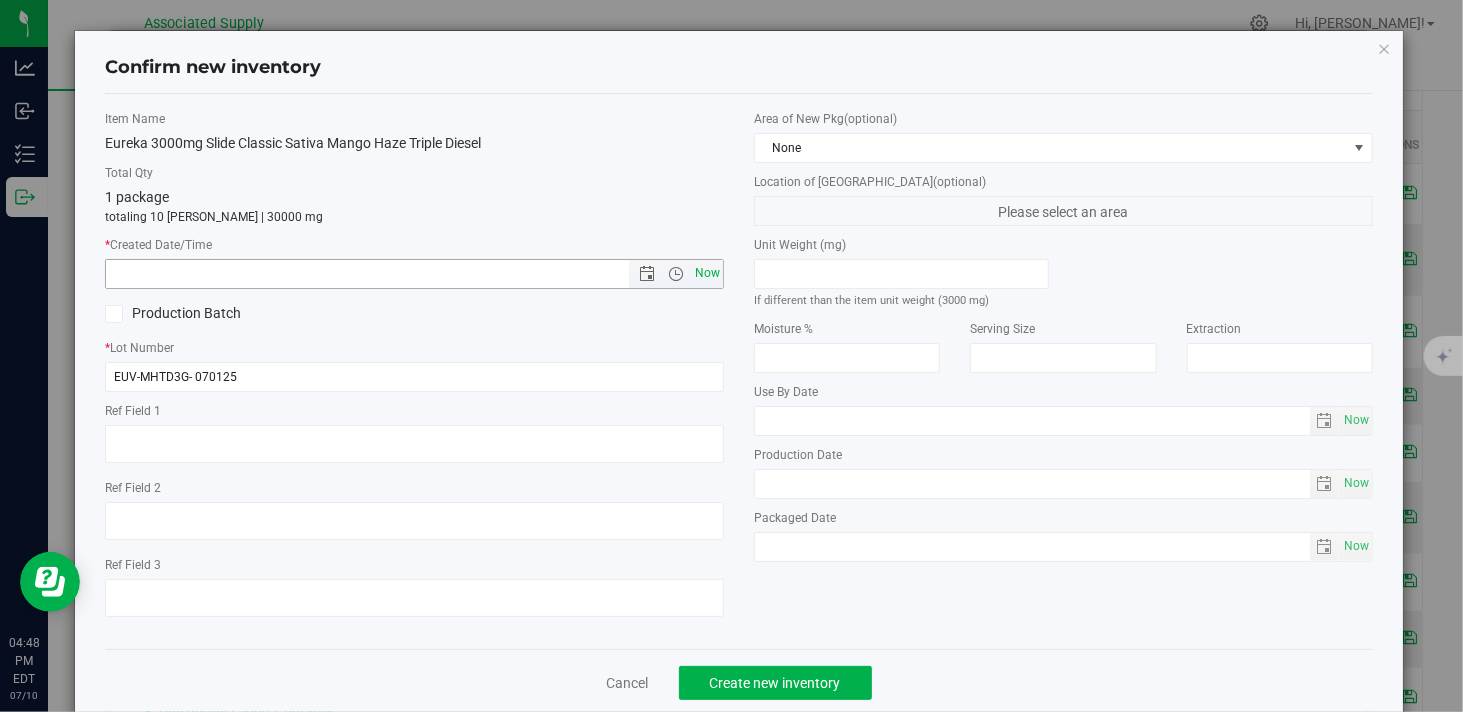 click on "Now" at bounding box center (708, 273) 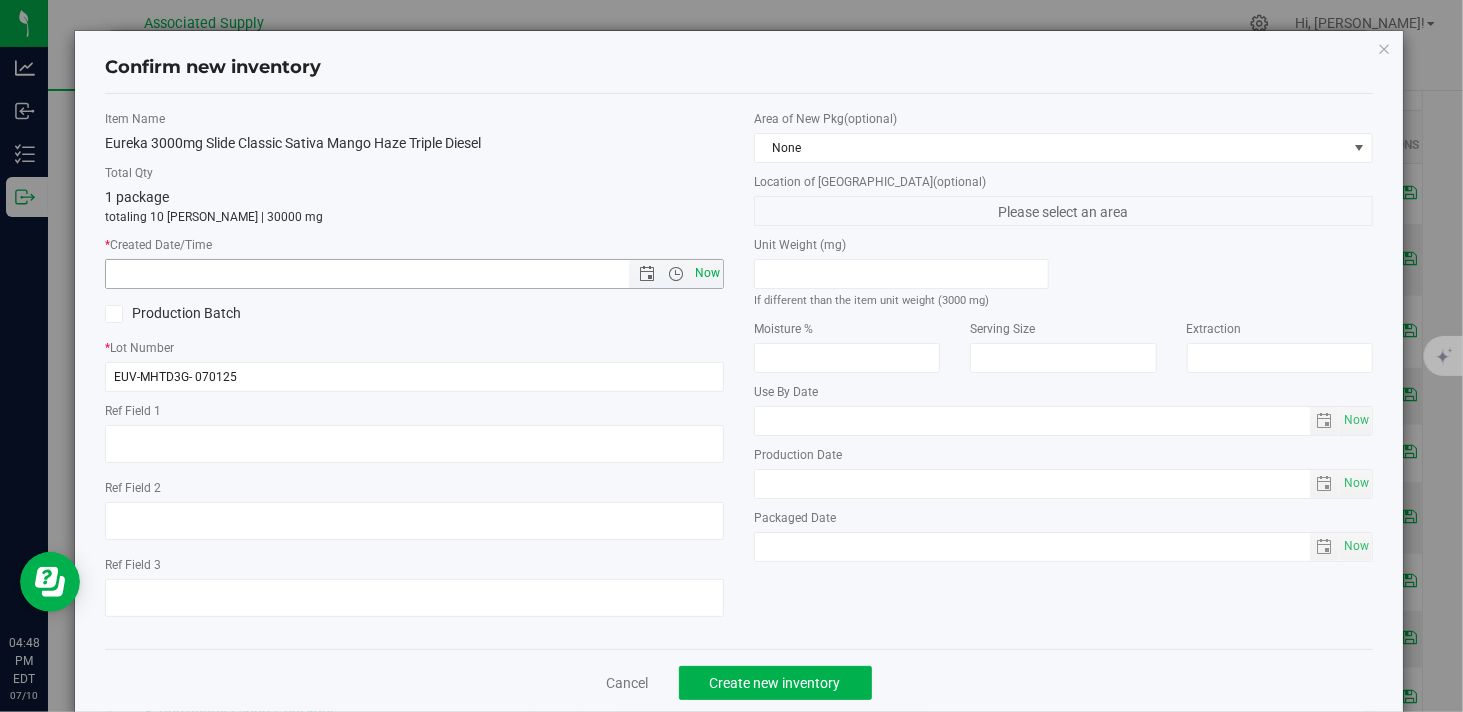 type on "7/10/2025 4:48 PM" 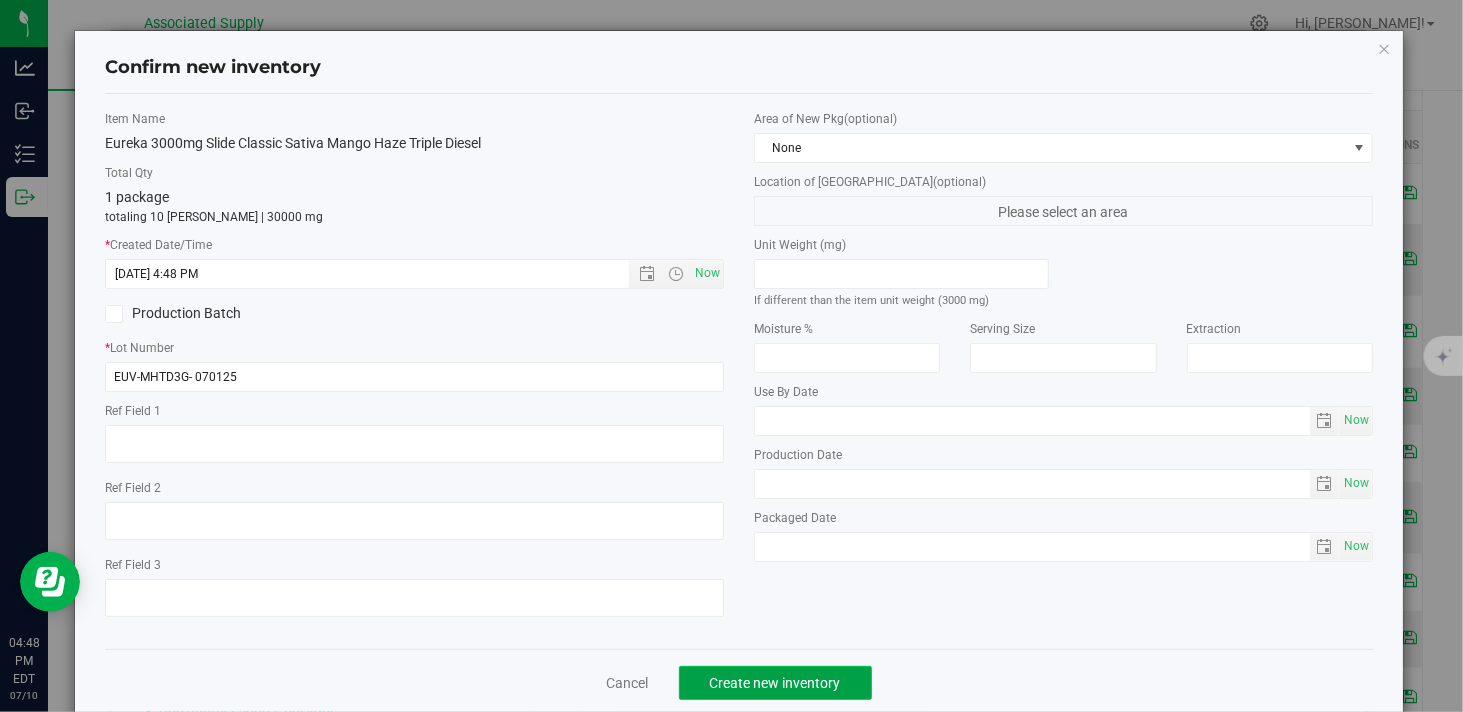 click on "Create new inventory" 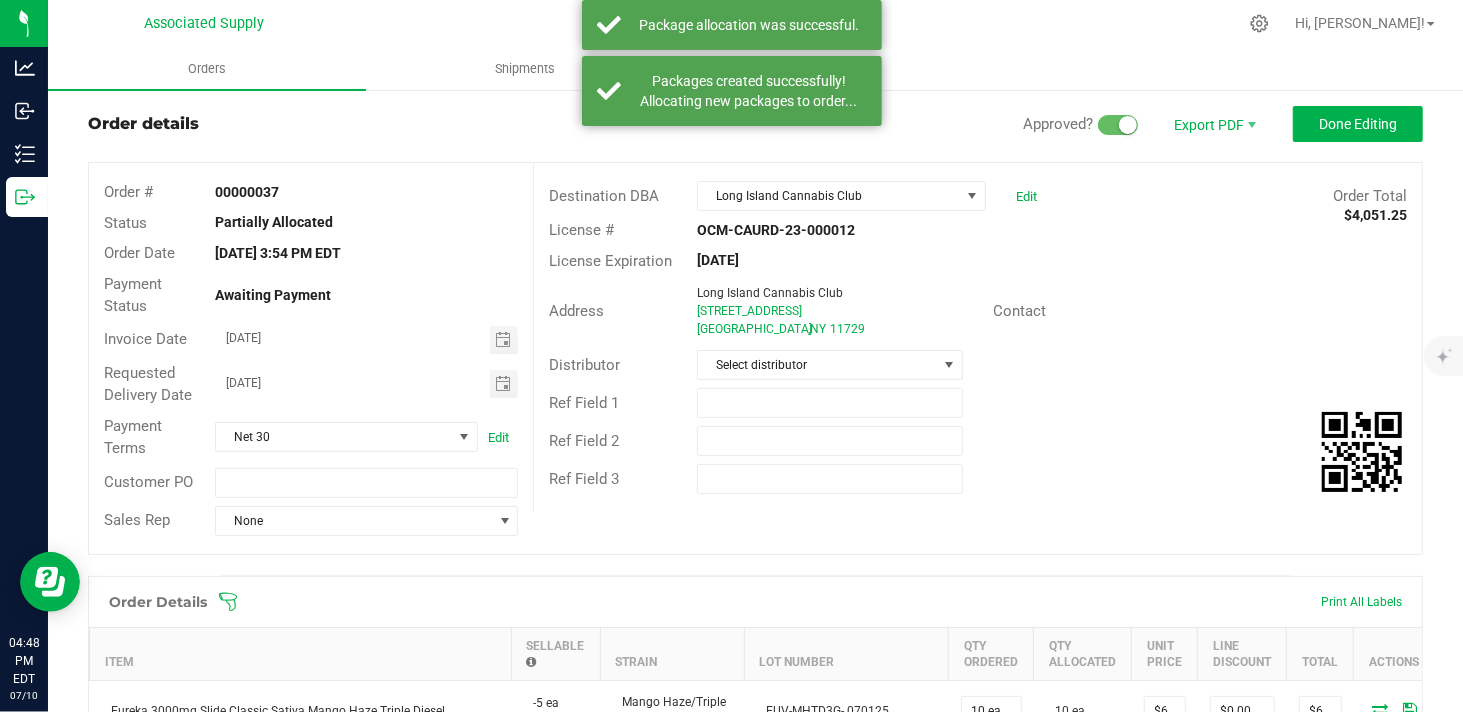 scroll, scrollTop: 0, scrollLeft: 0, axis: both 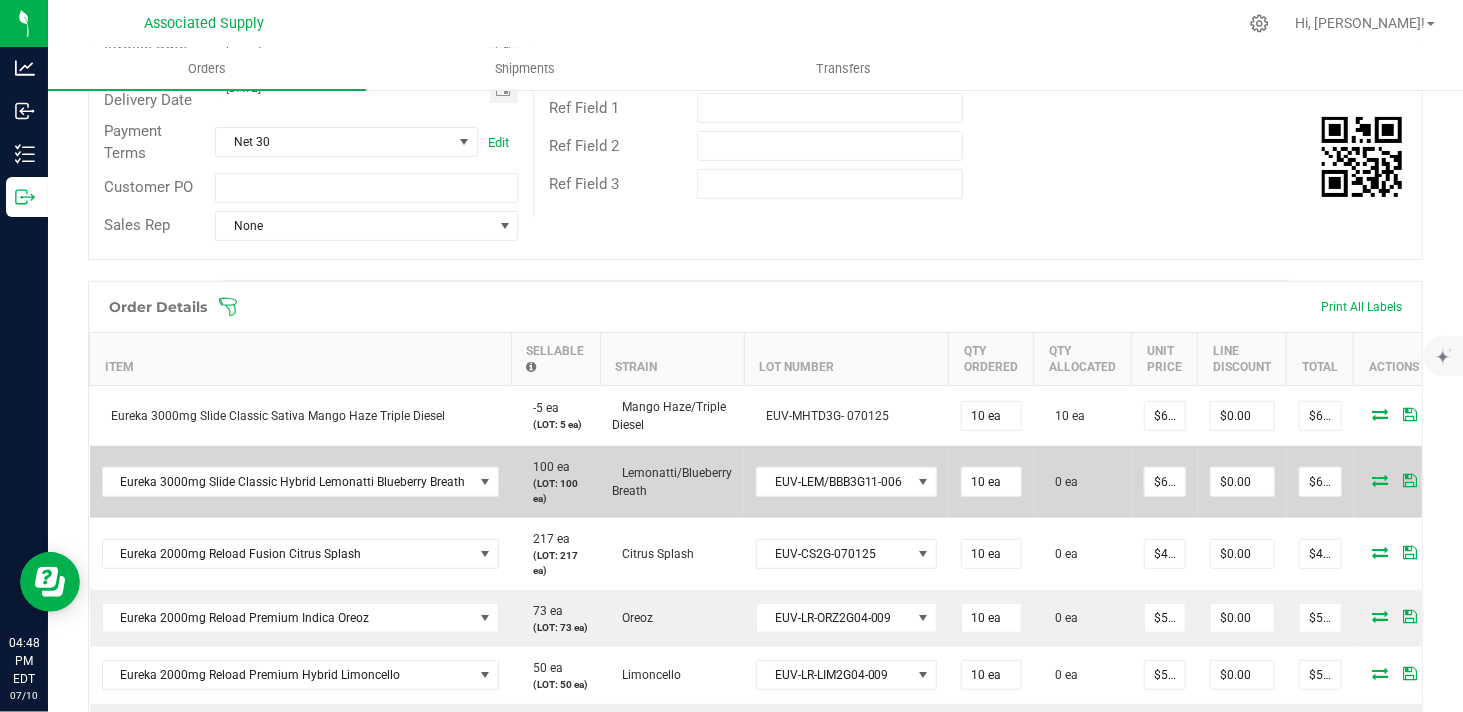 click at bounding box center (1381, 480) 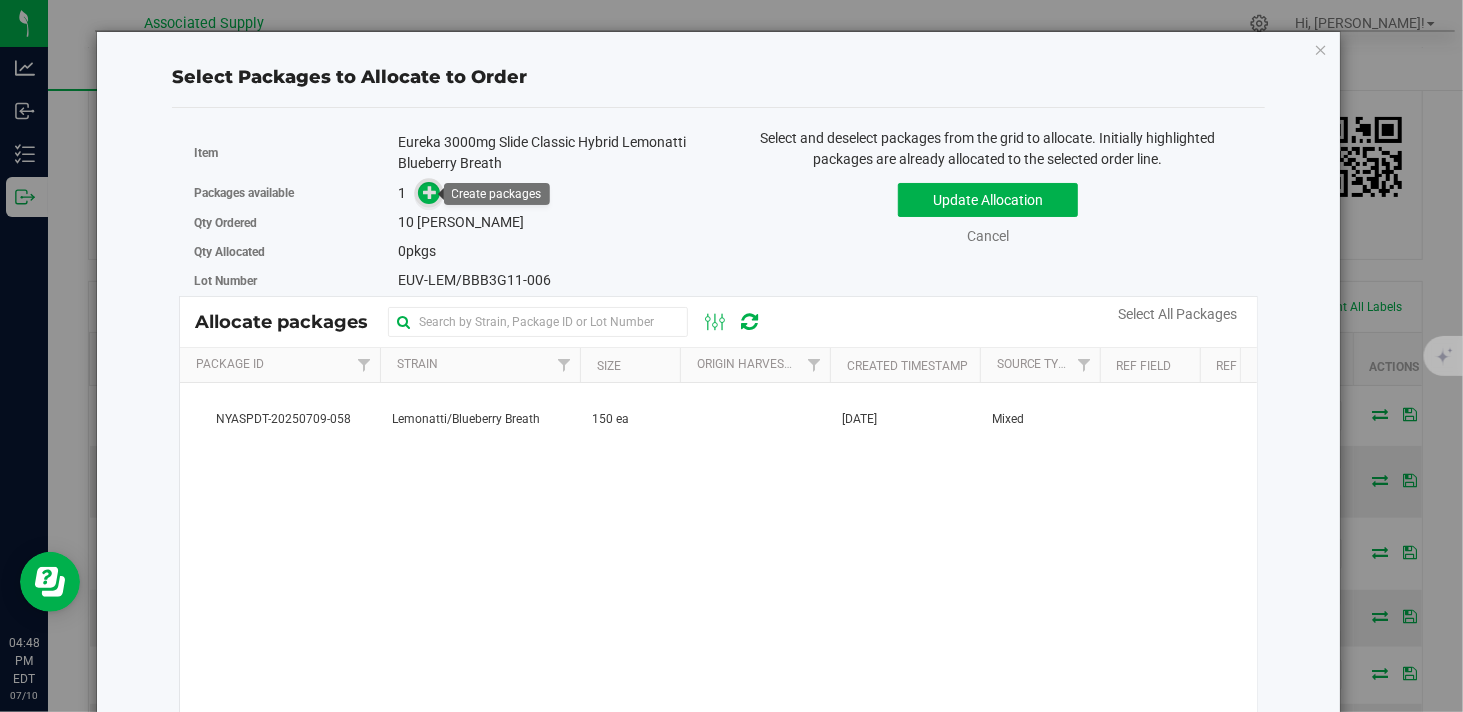 click at bounding box center (430, 192) 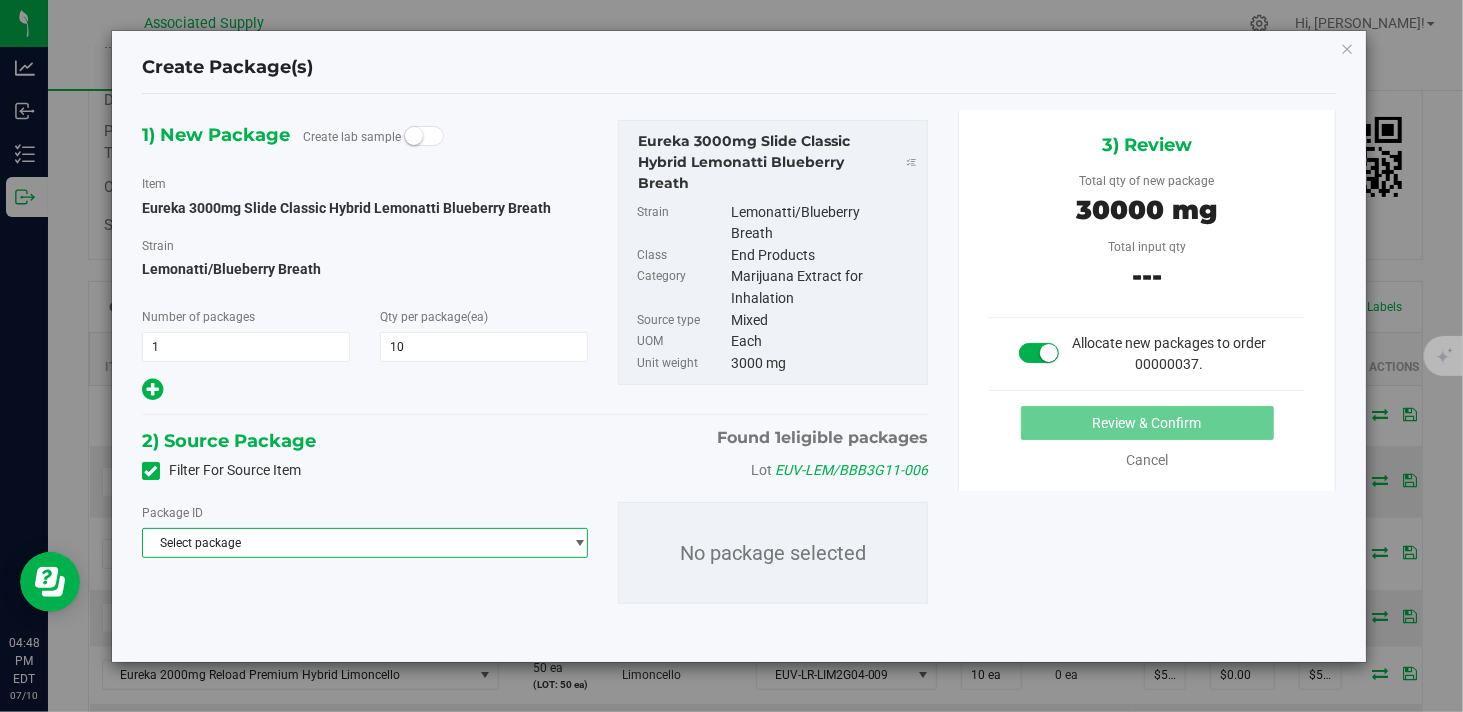 click on "Select package" at bounding box center (352, 543) 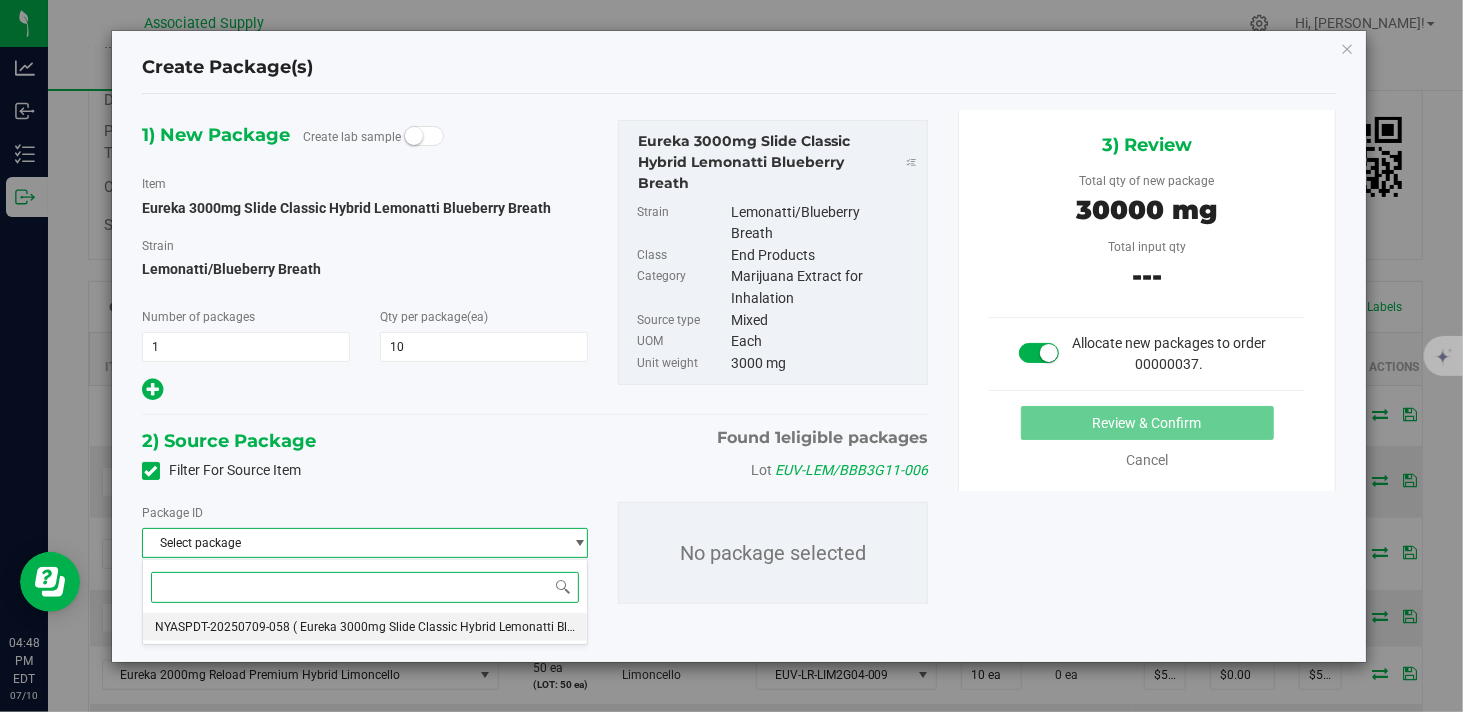 click on "(
Eureka 3000mg Slide Classic Hybrid Lemonatti Blueberry Breath
)" at bounding box center [472, 627] 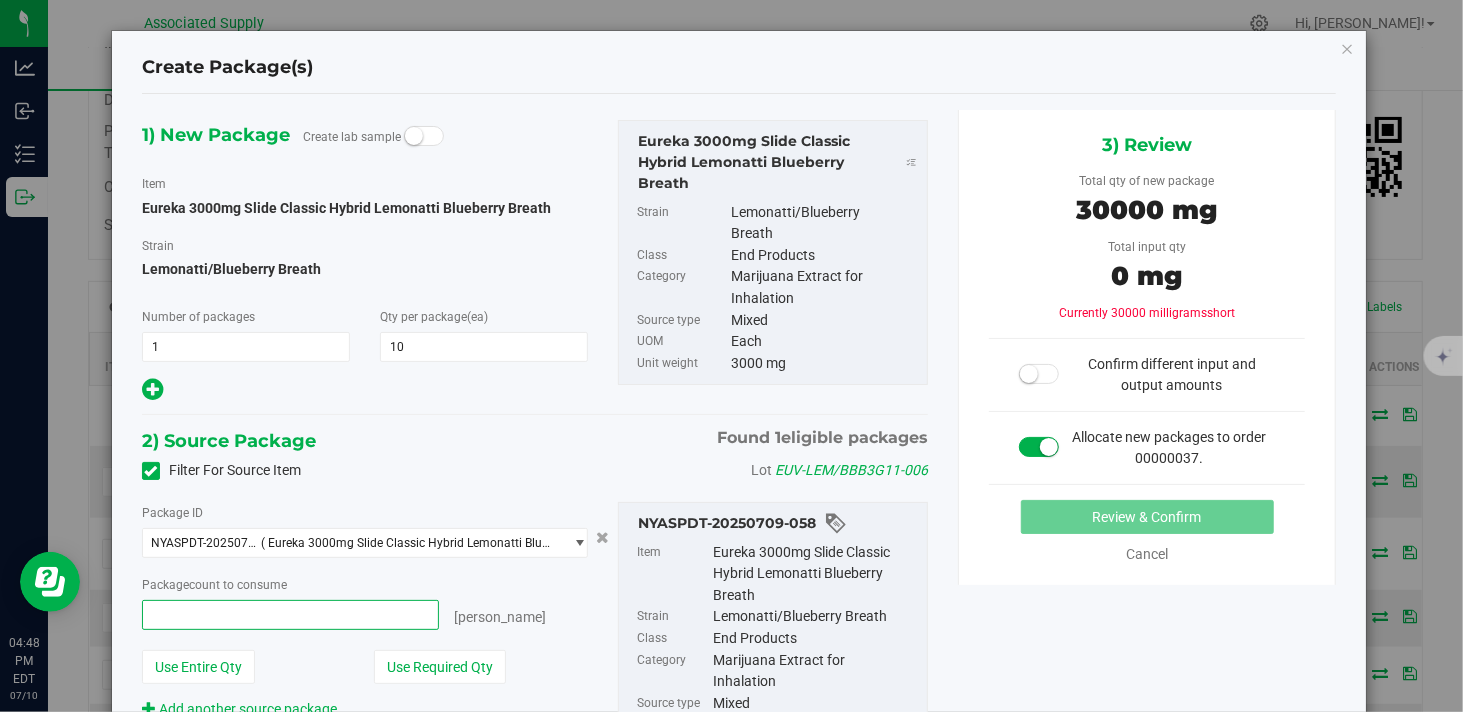 click at bounding box center (290, 615) 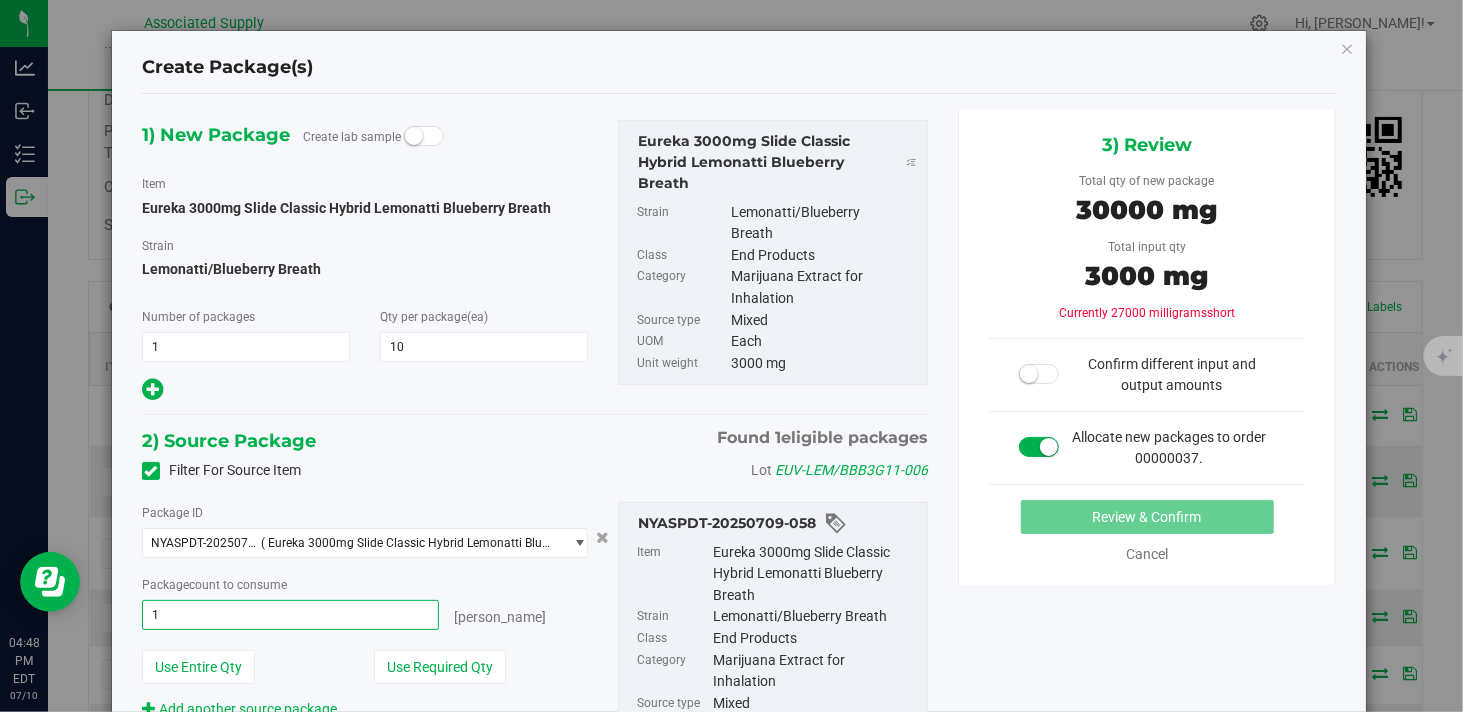 type on "10" 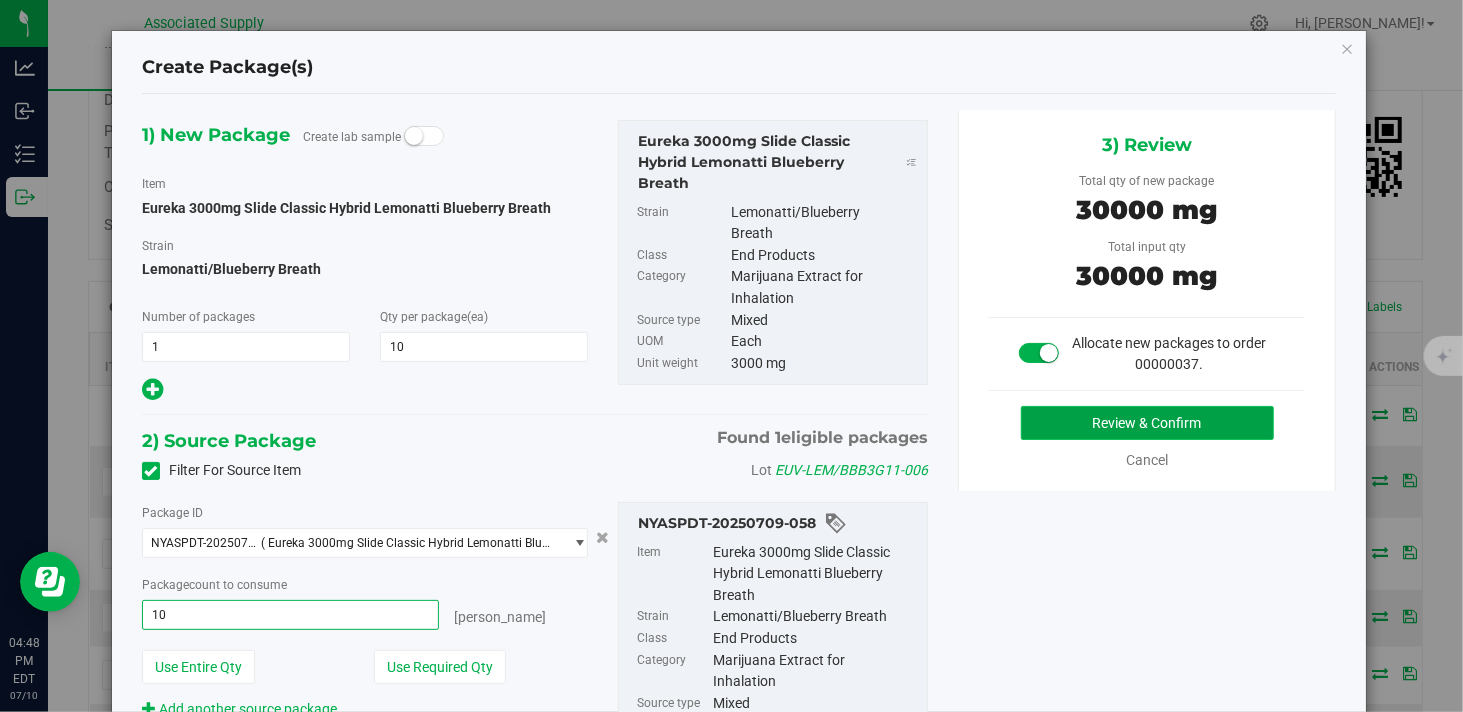 type on "10 ea" 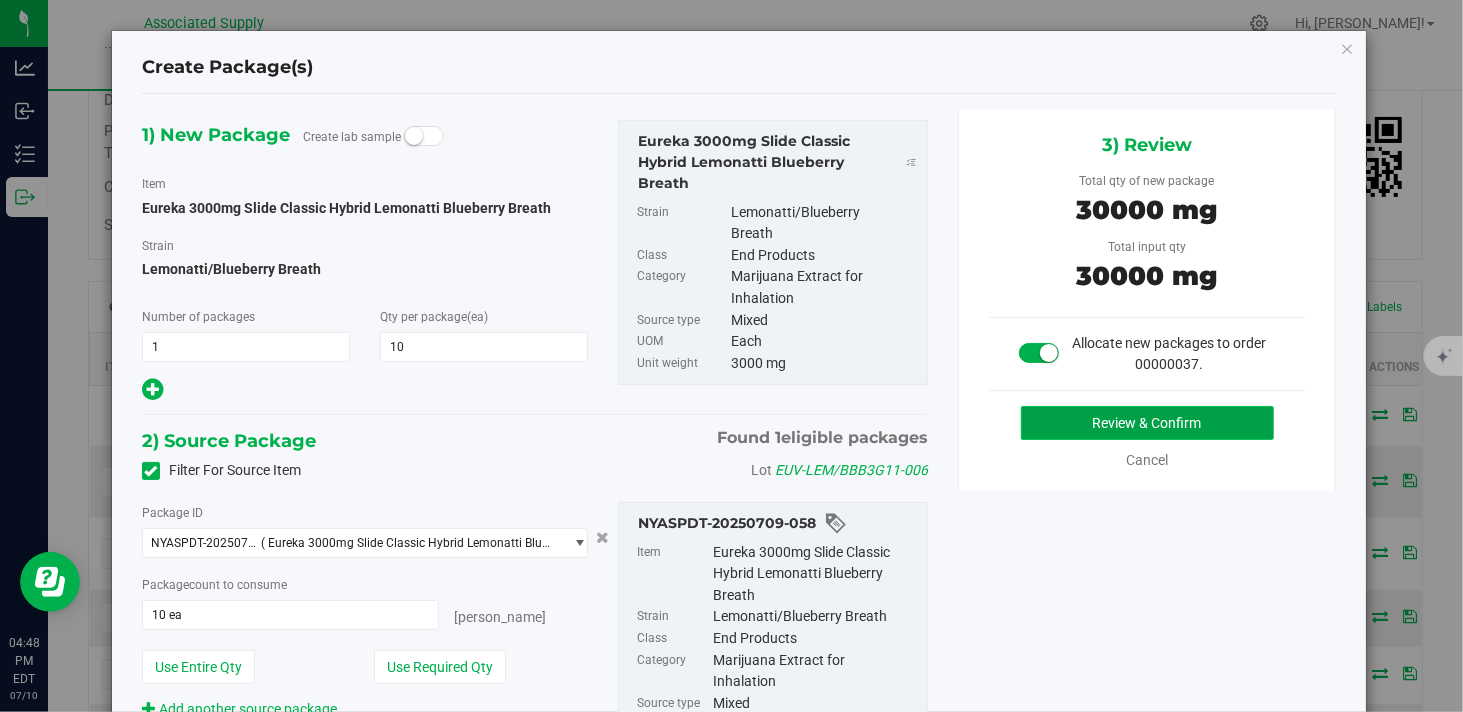 click on "Review & Confirm" at bounding box center [1147, 423] 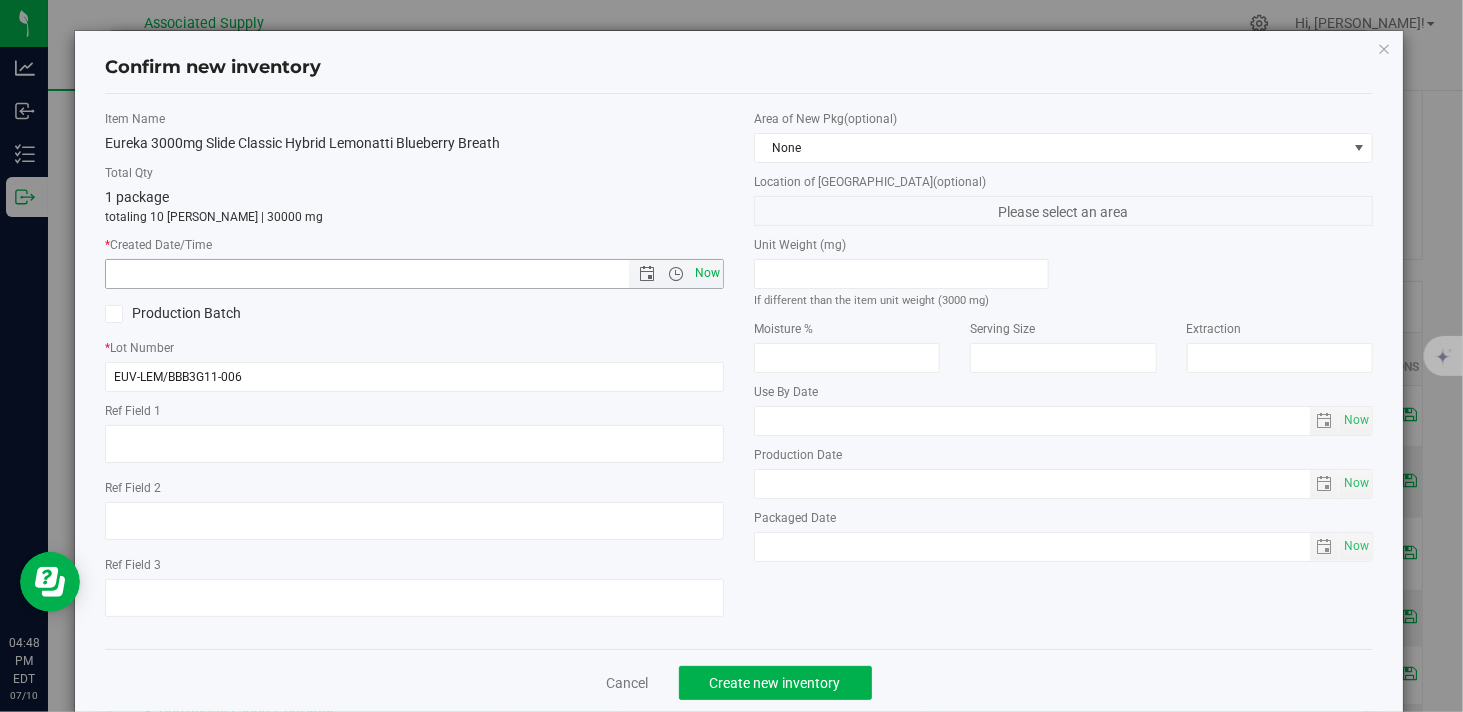 click on "Now" at bounding box center [708, 273] 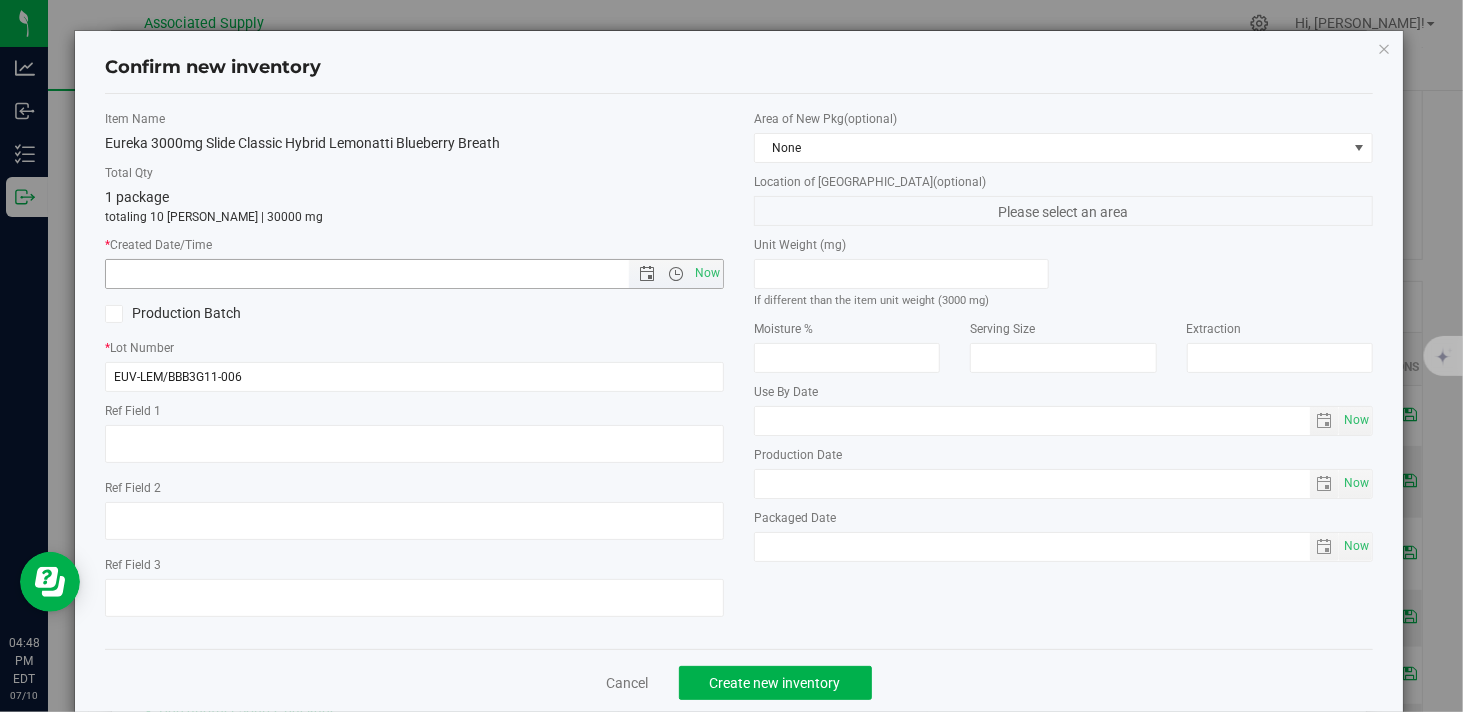 type on "7/10/2025 4:48 PM" 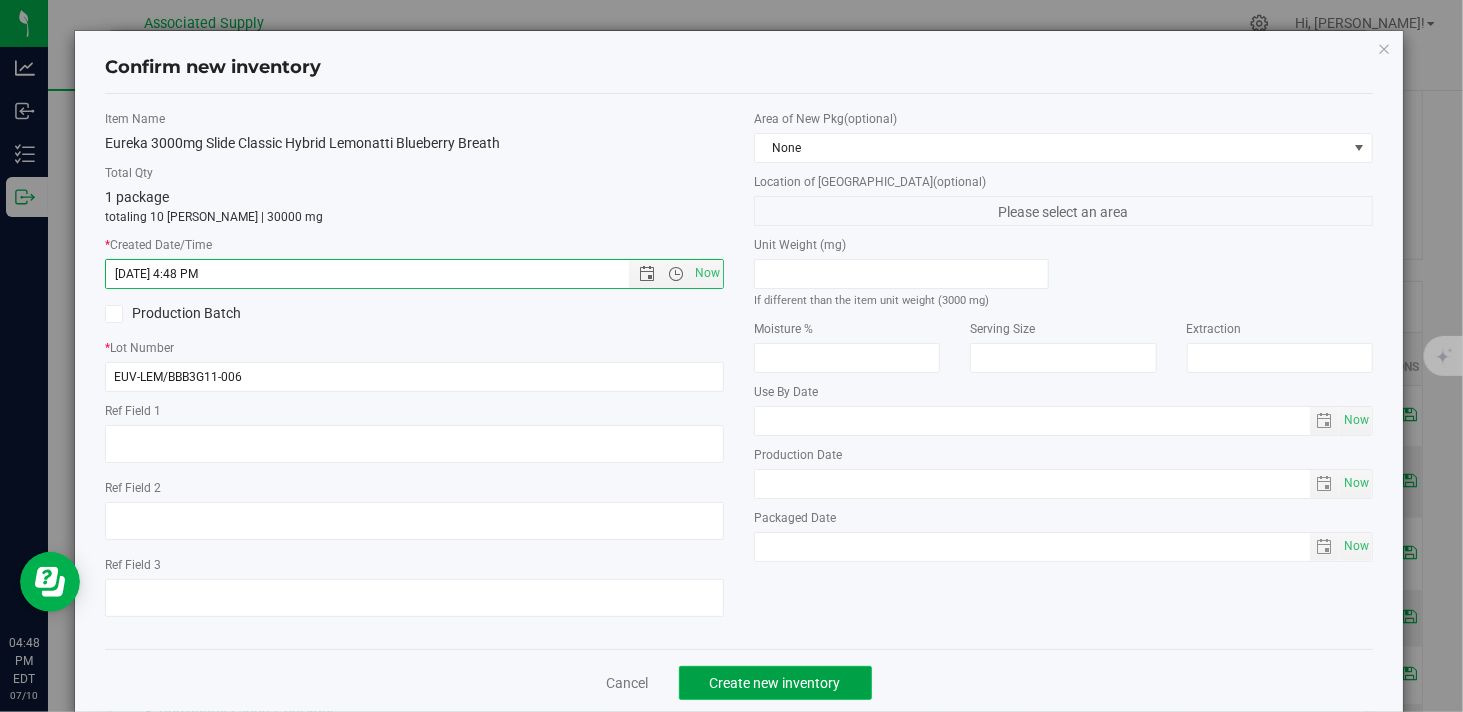 click on "Create new inventory" 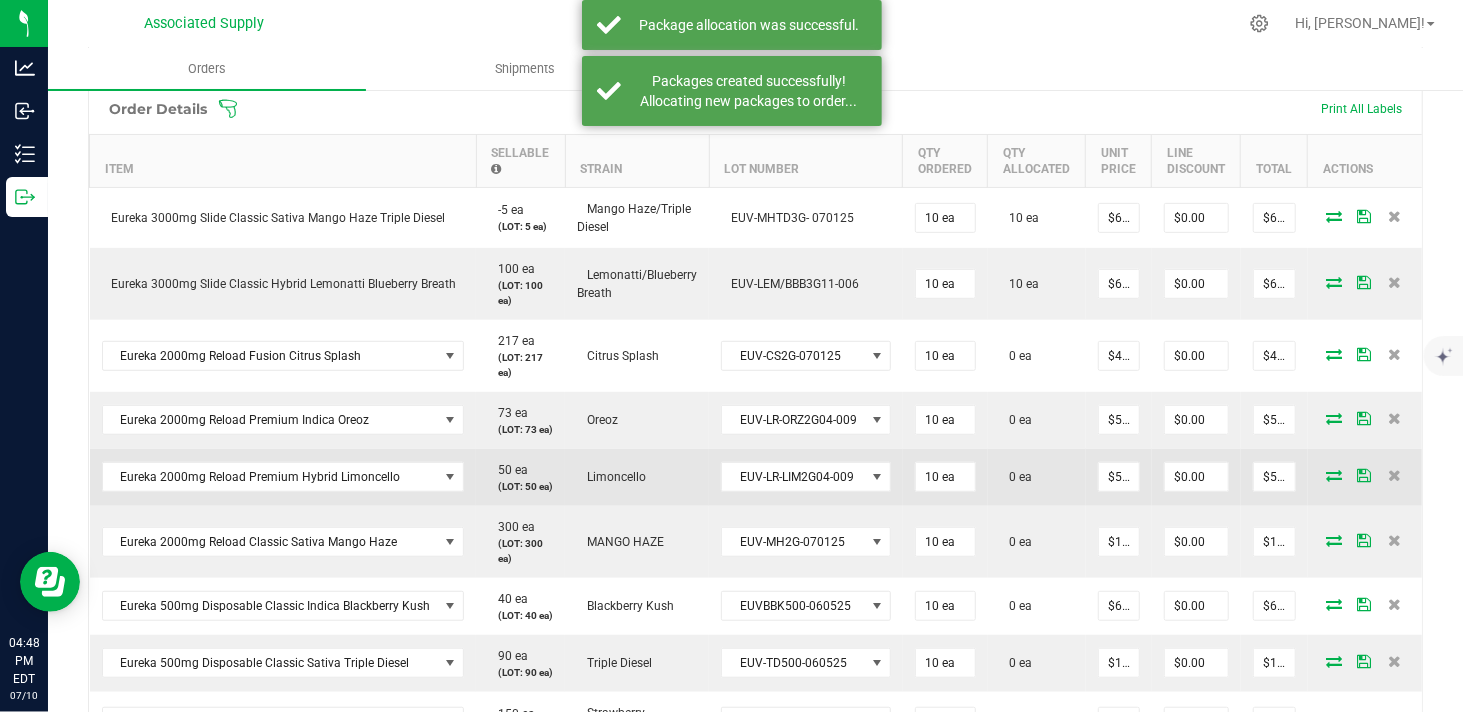 scroll, scrollTop: 555, scrollLeft: 0, axis: vertical 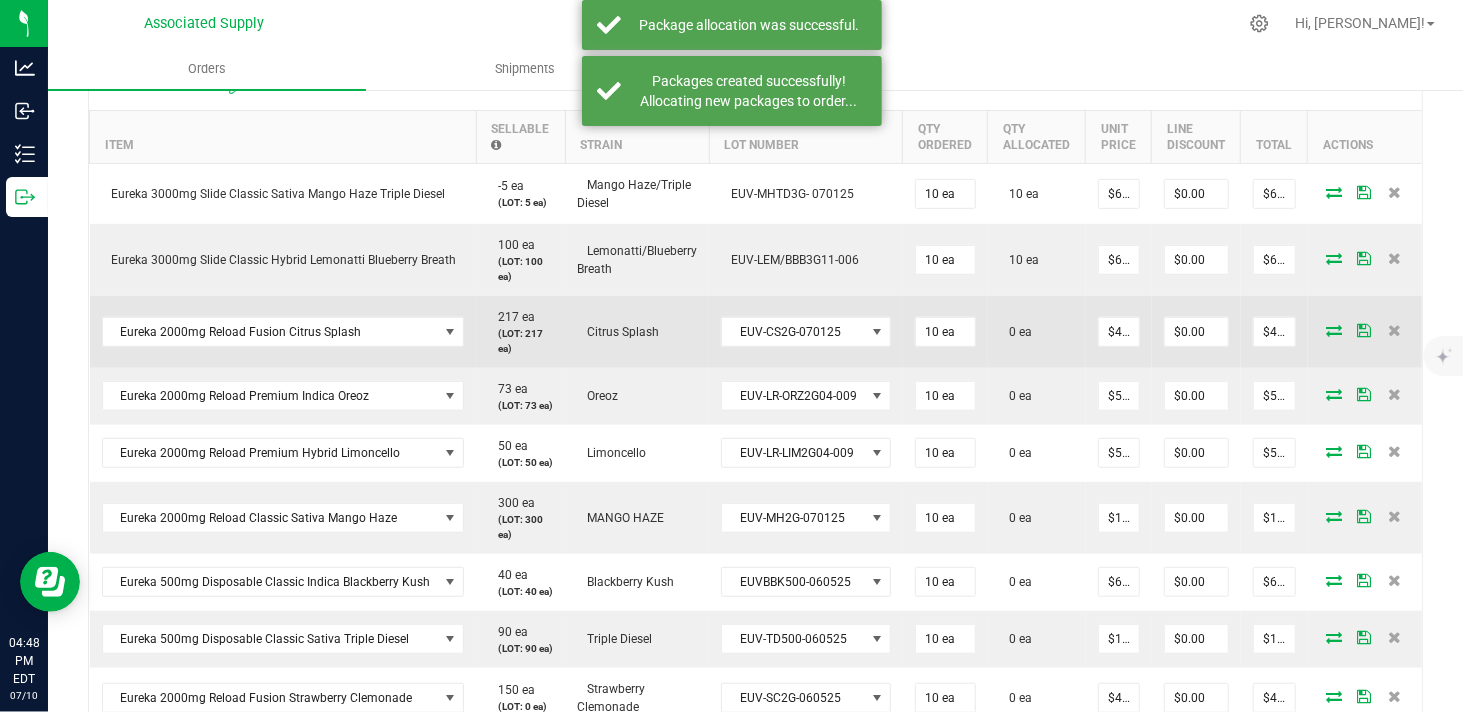 click at bounding box center [1335, 330] 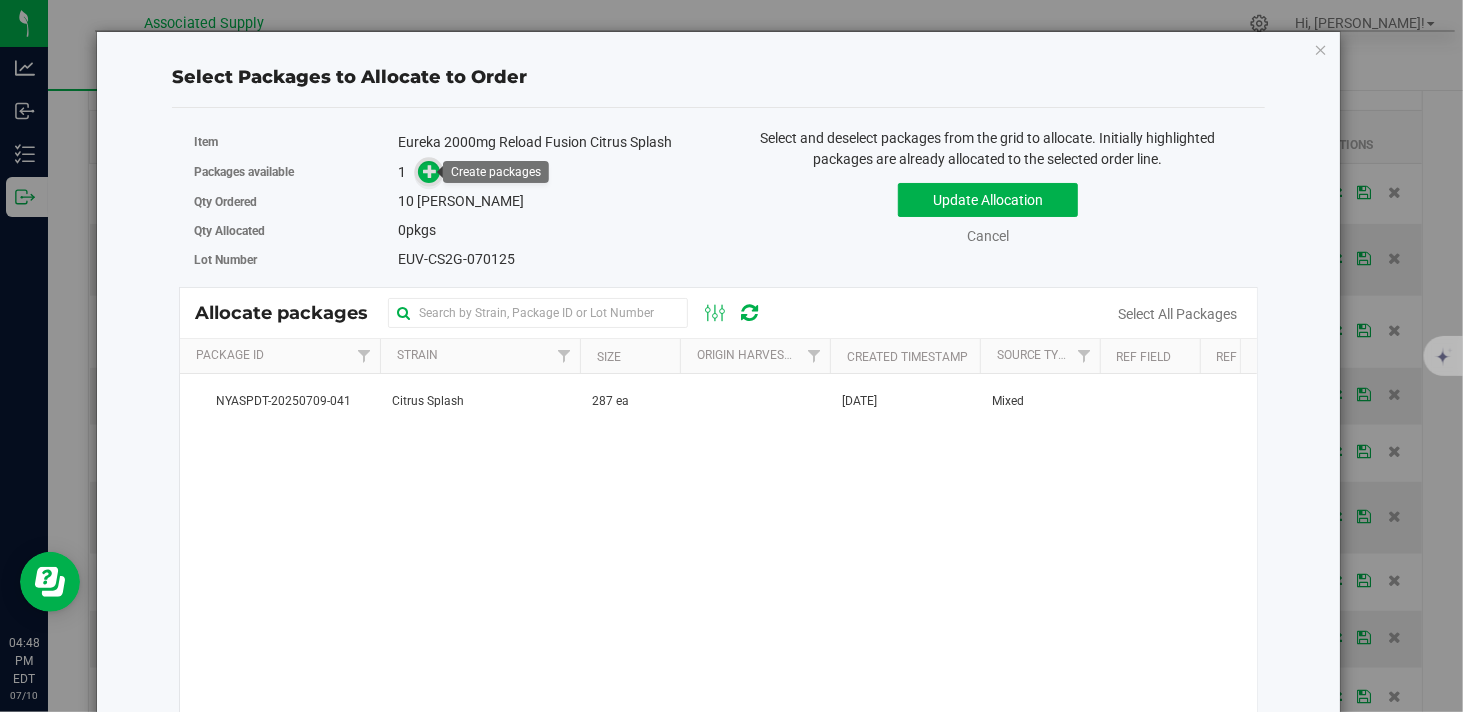 click at bounding box center (430, 170) 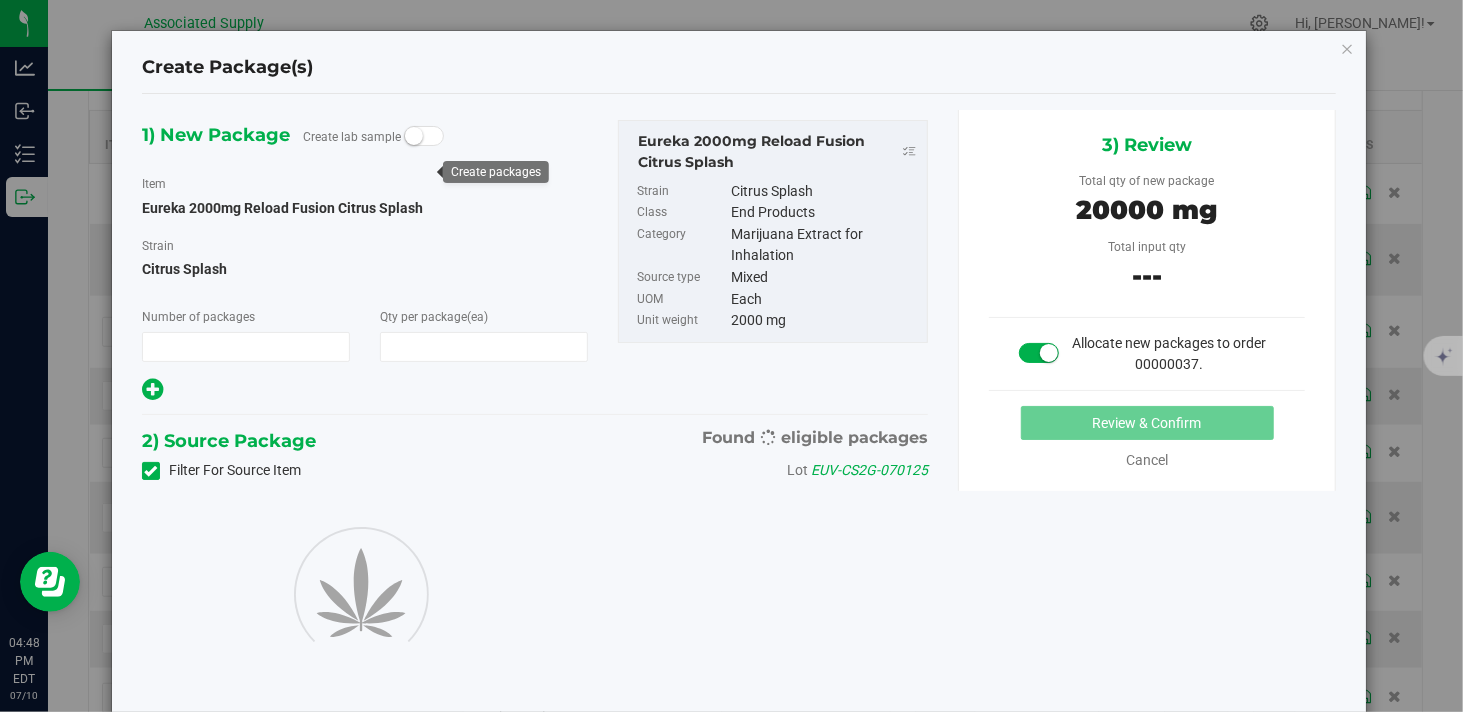 type on "1" 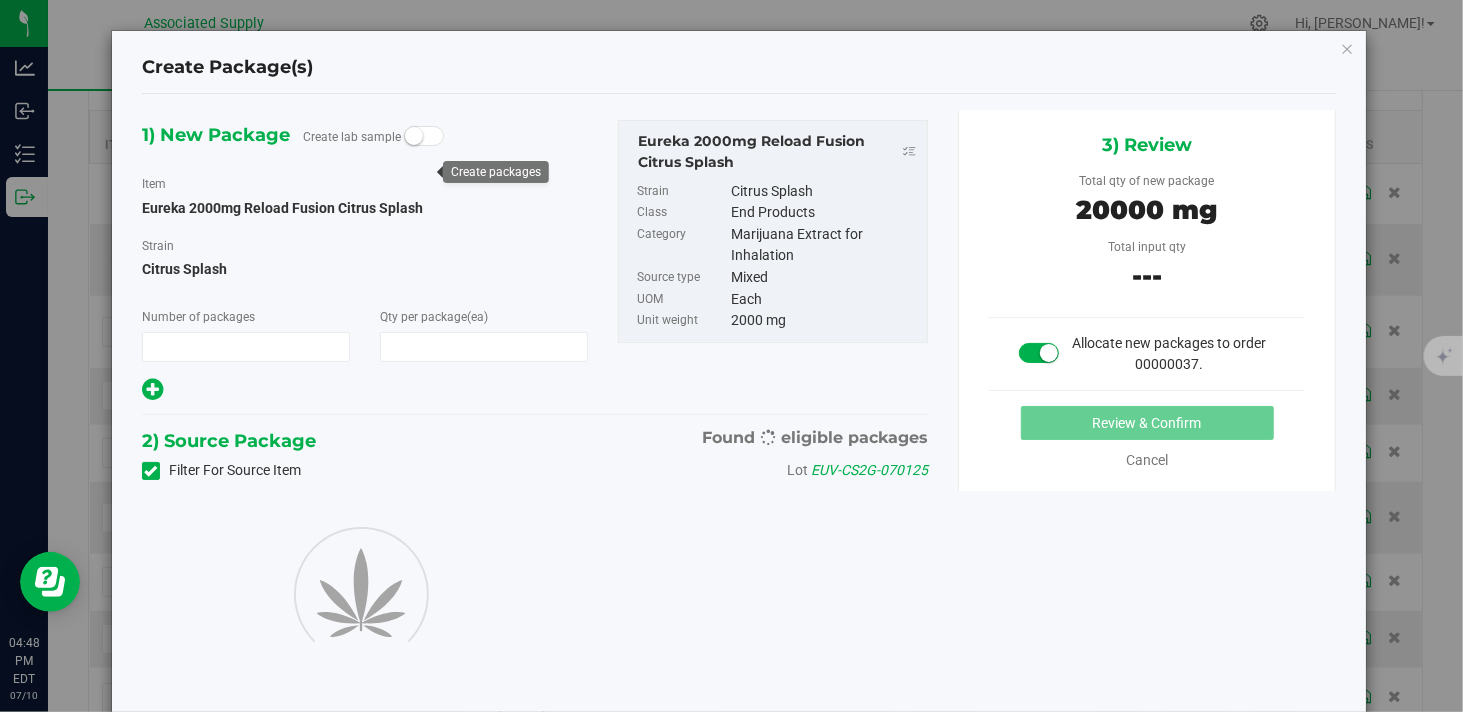 type on "10" 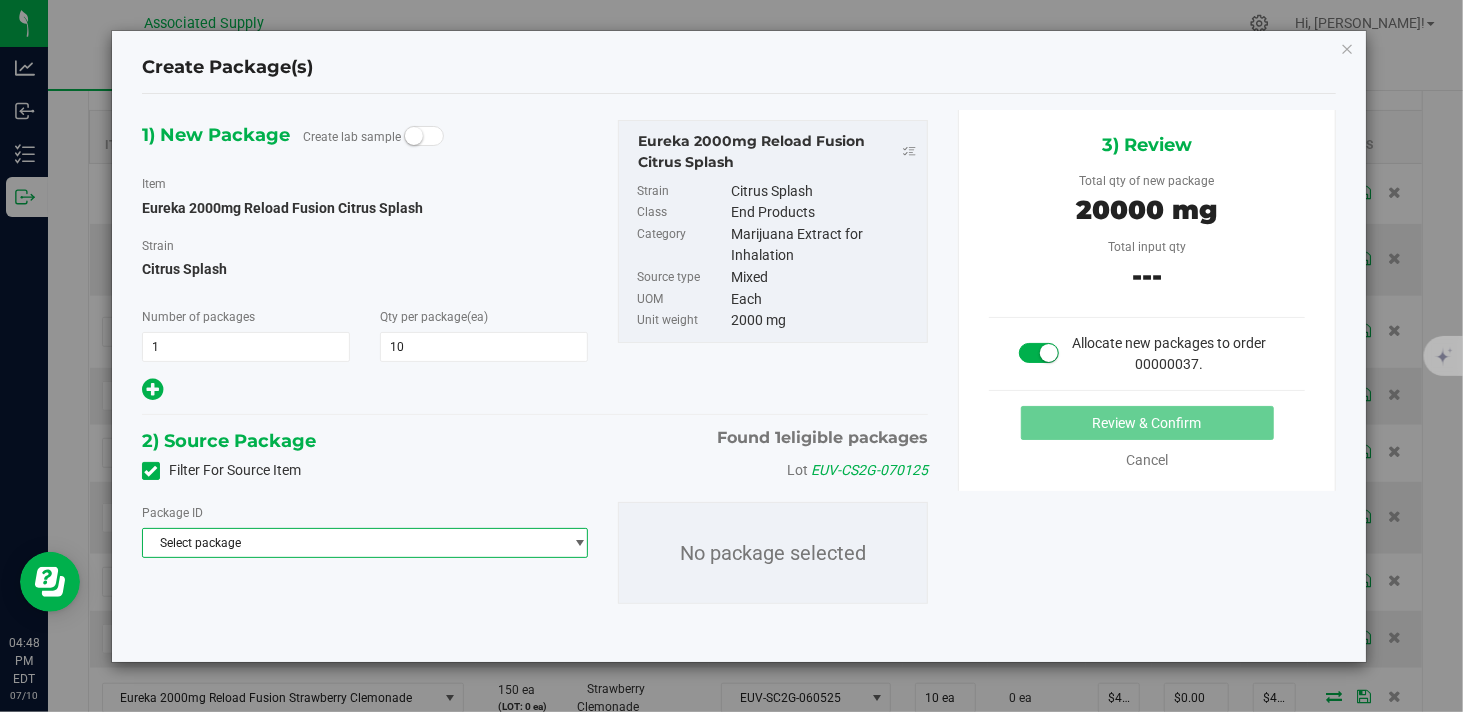 click on "Select package" at bounding box center [352, 543] 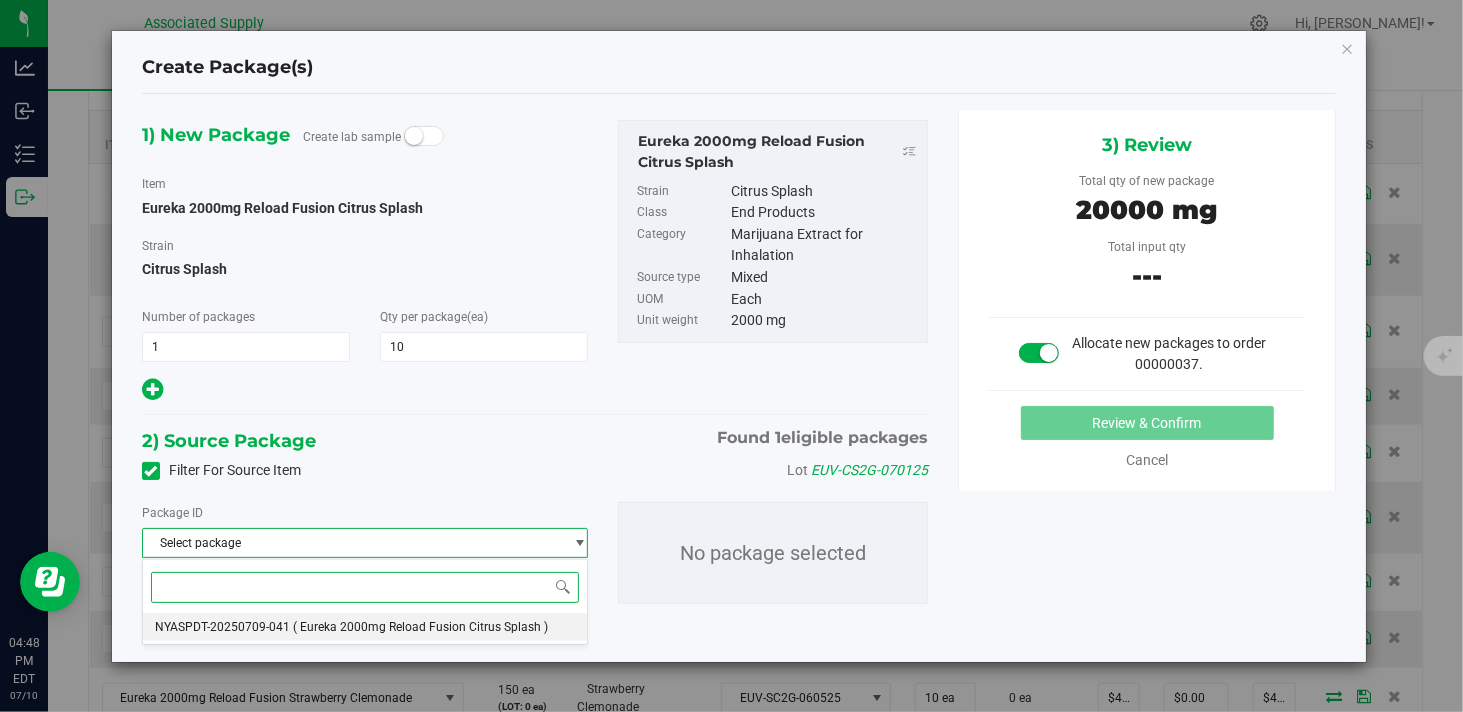click on "NYASPDT-20250709-041" at bounding box center (222, 627) 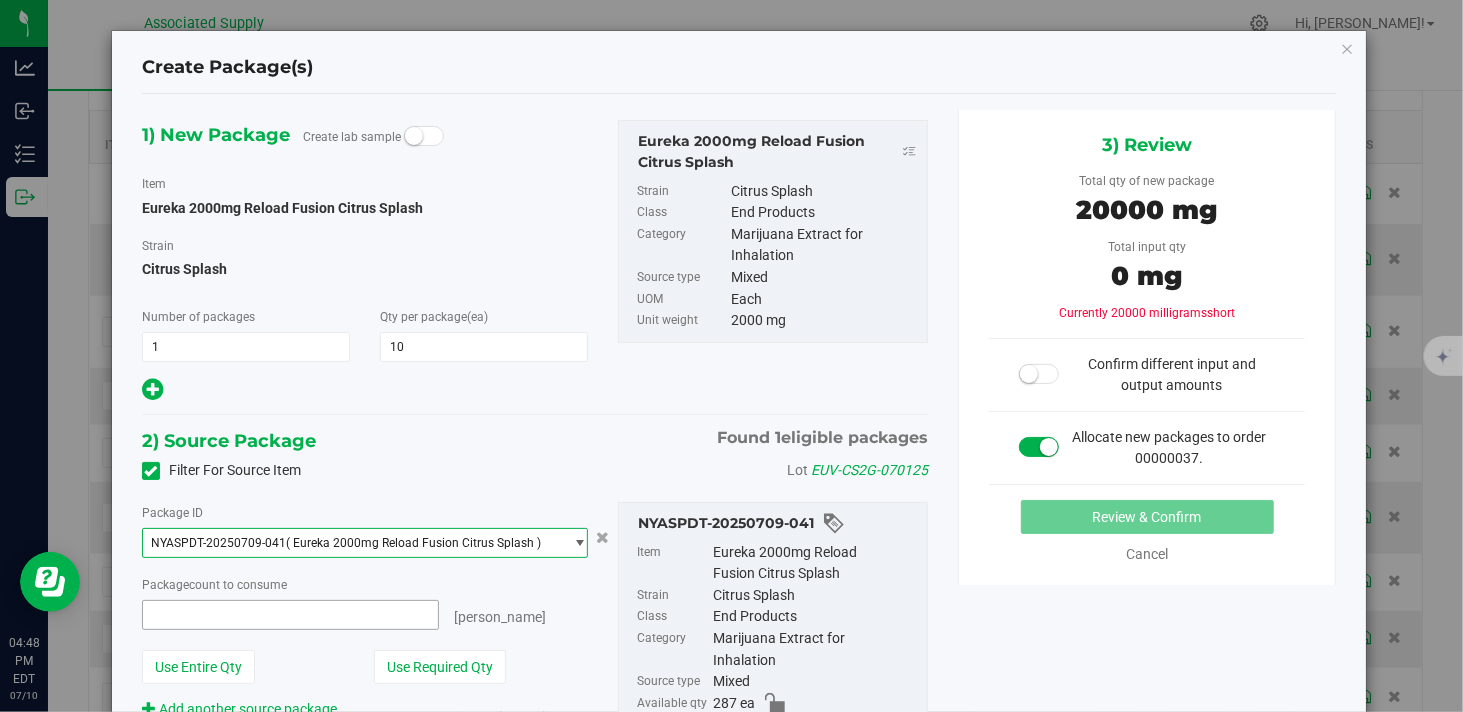 click at bounding box center (290, 615) 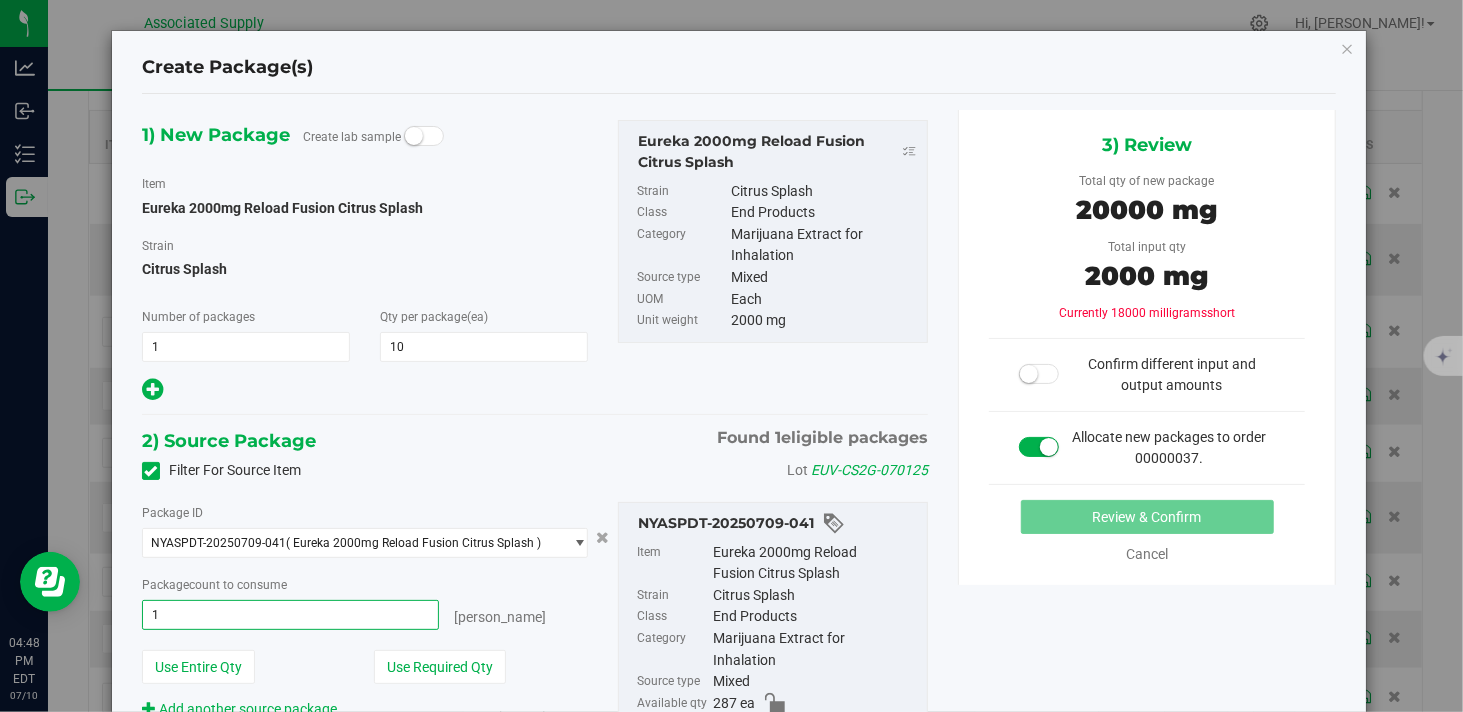 type on "10" 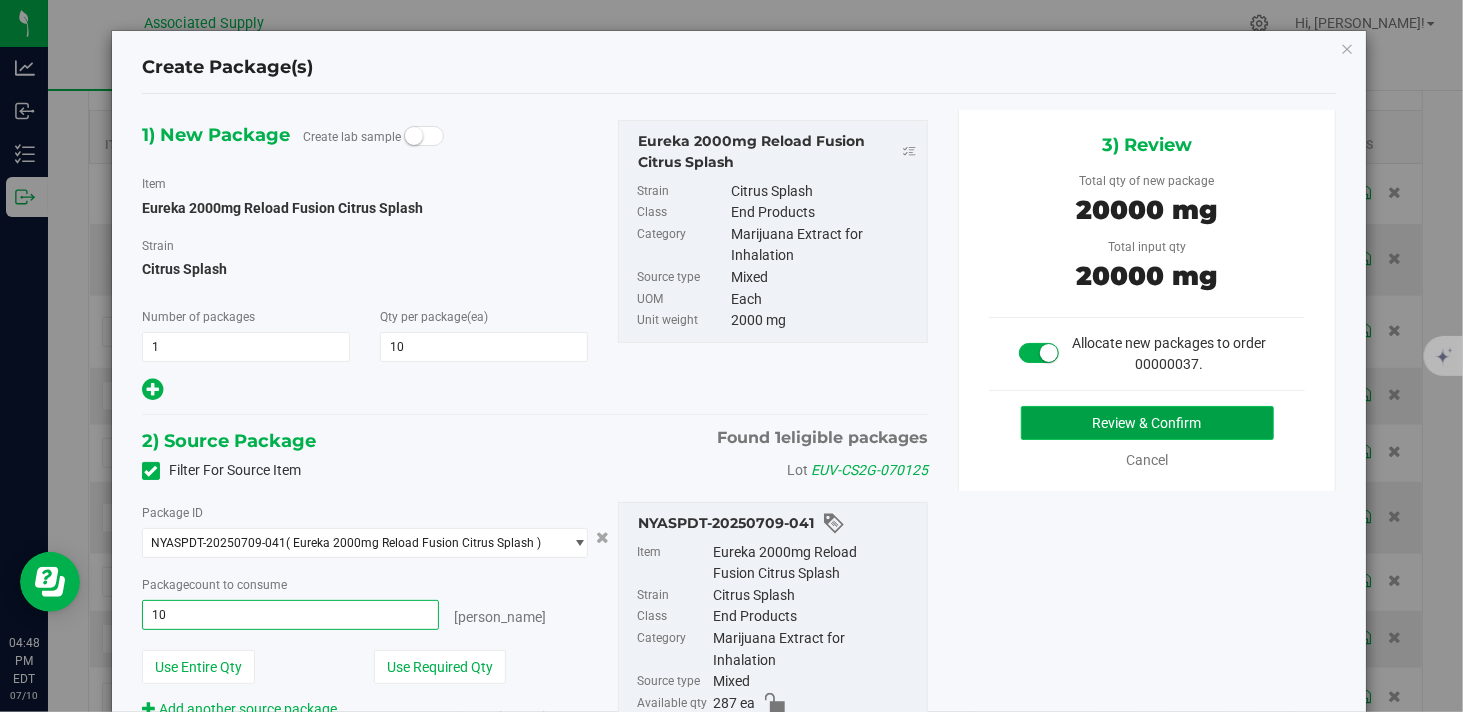 type on "10 ea" 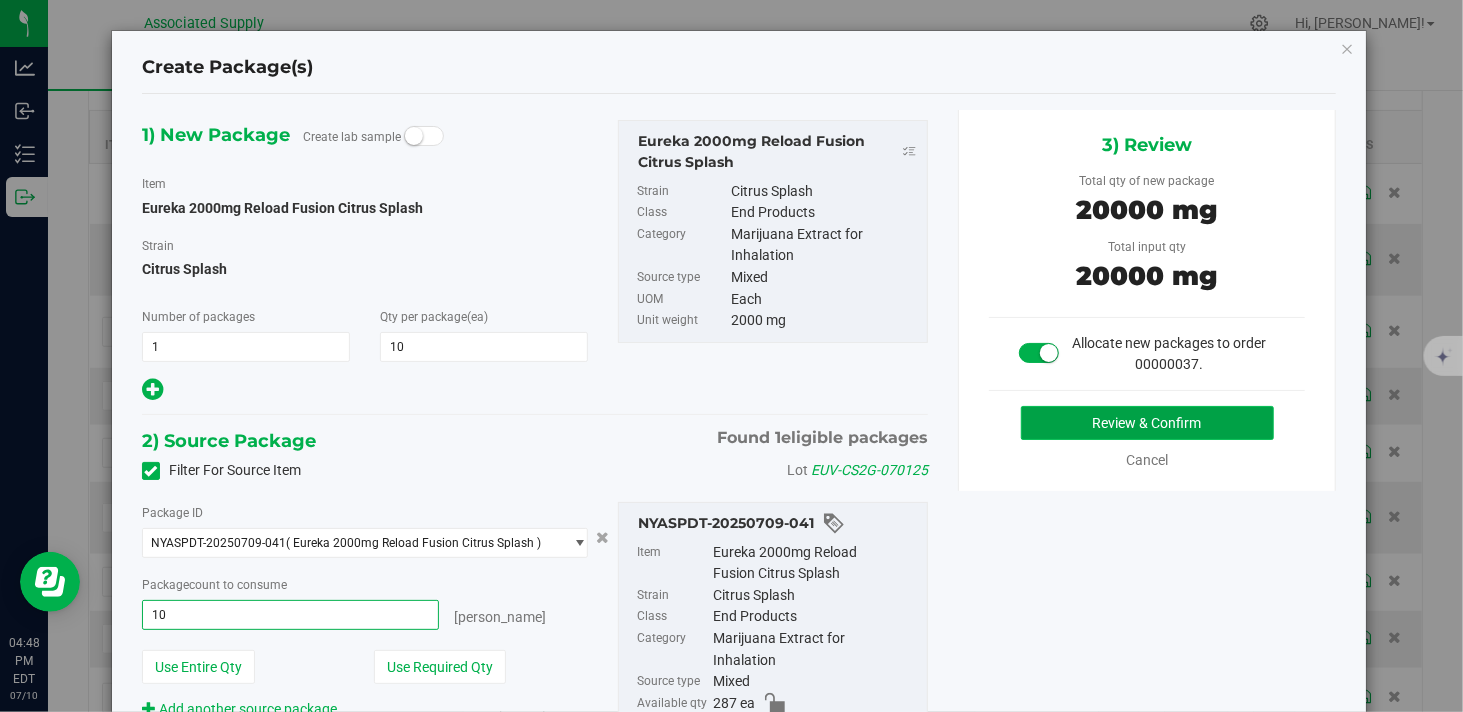 click on "Review & Confirm" at bounding box center (1147, 423) 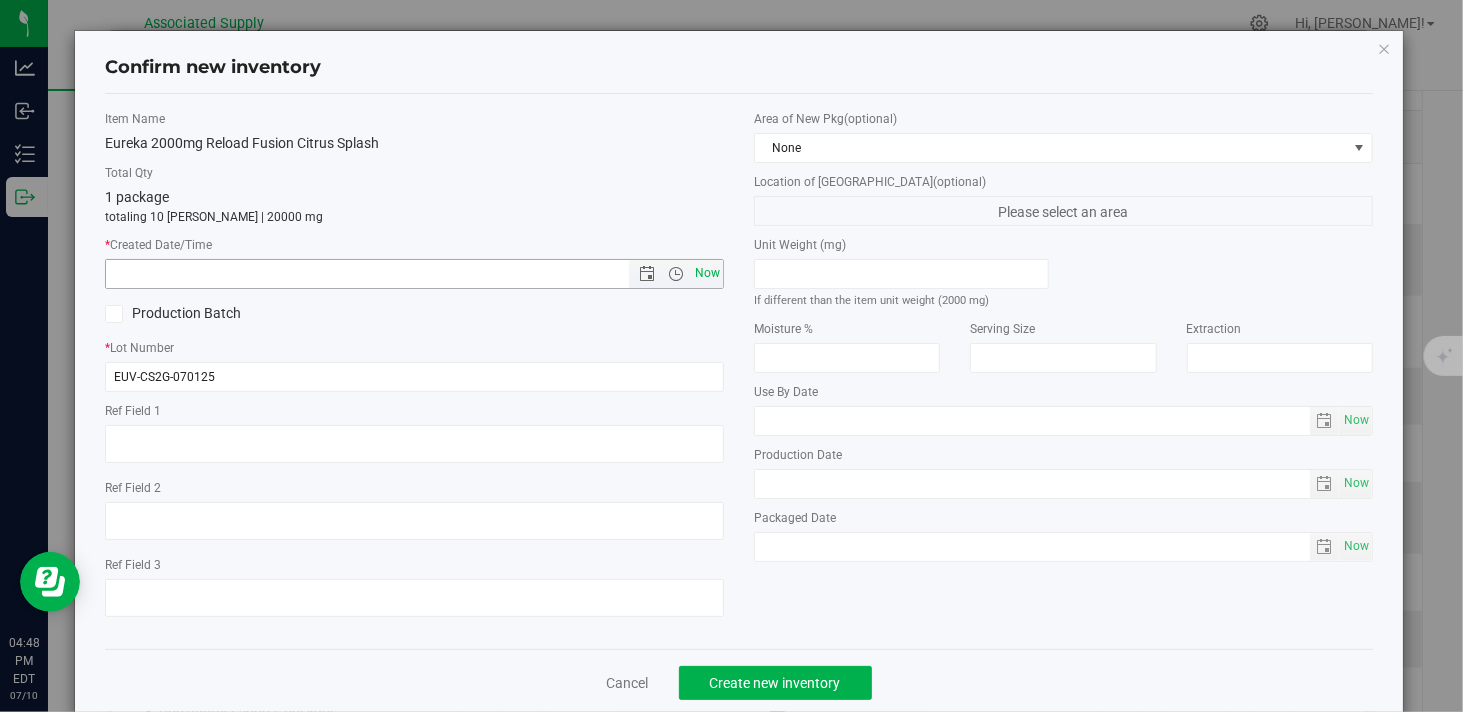 click on "Now" at bounding box center [708, 273] 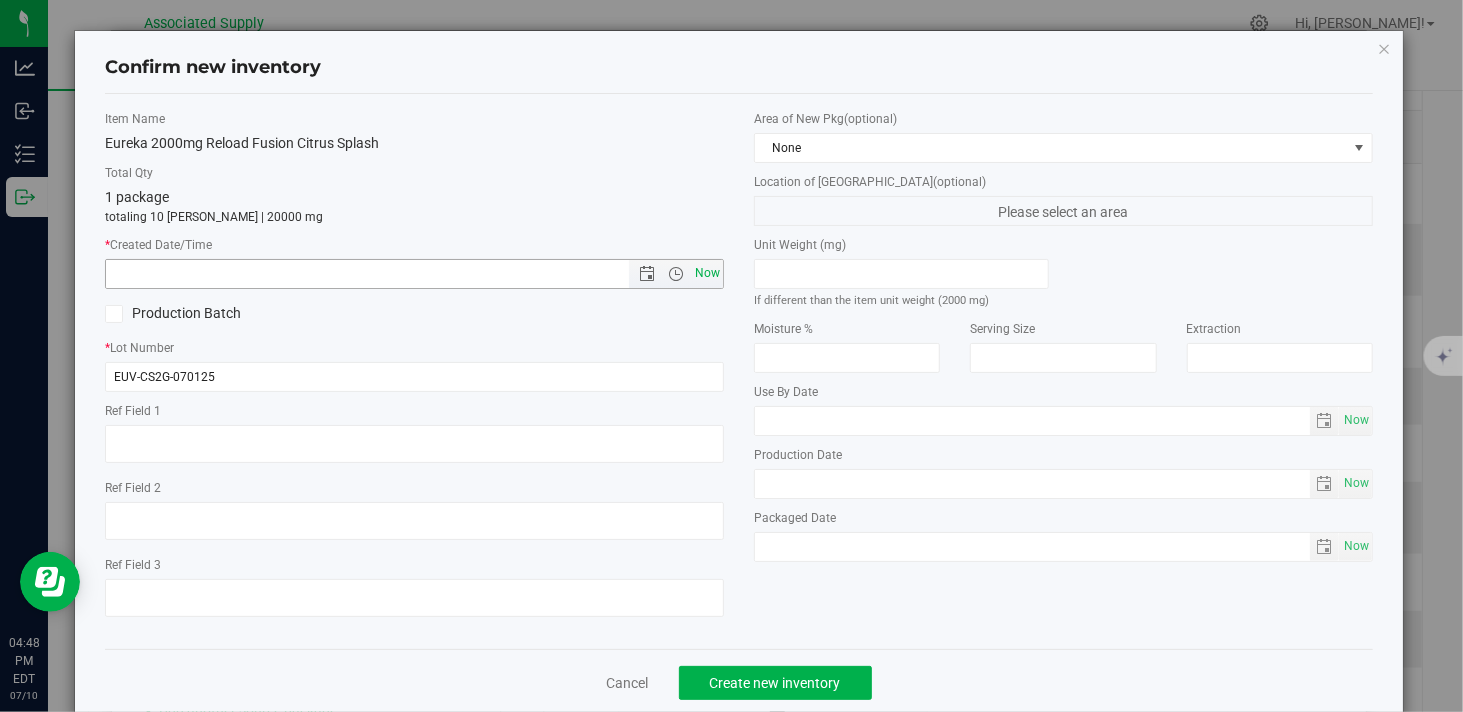 type on "7/10/2025 4:48 PM" 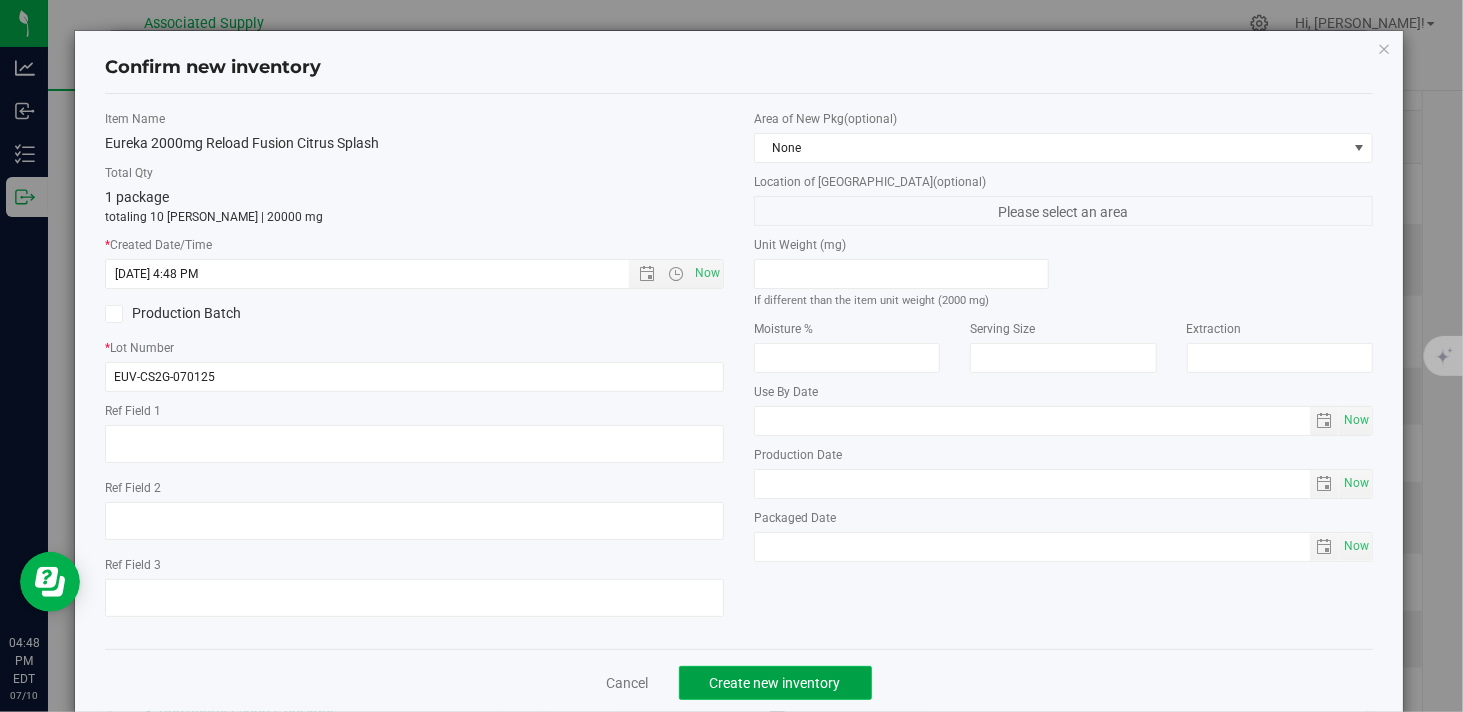 click on "Create new inventory" 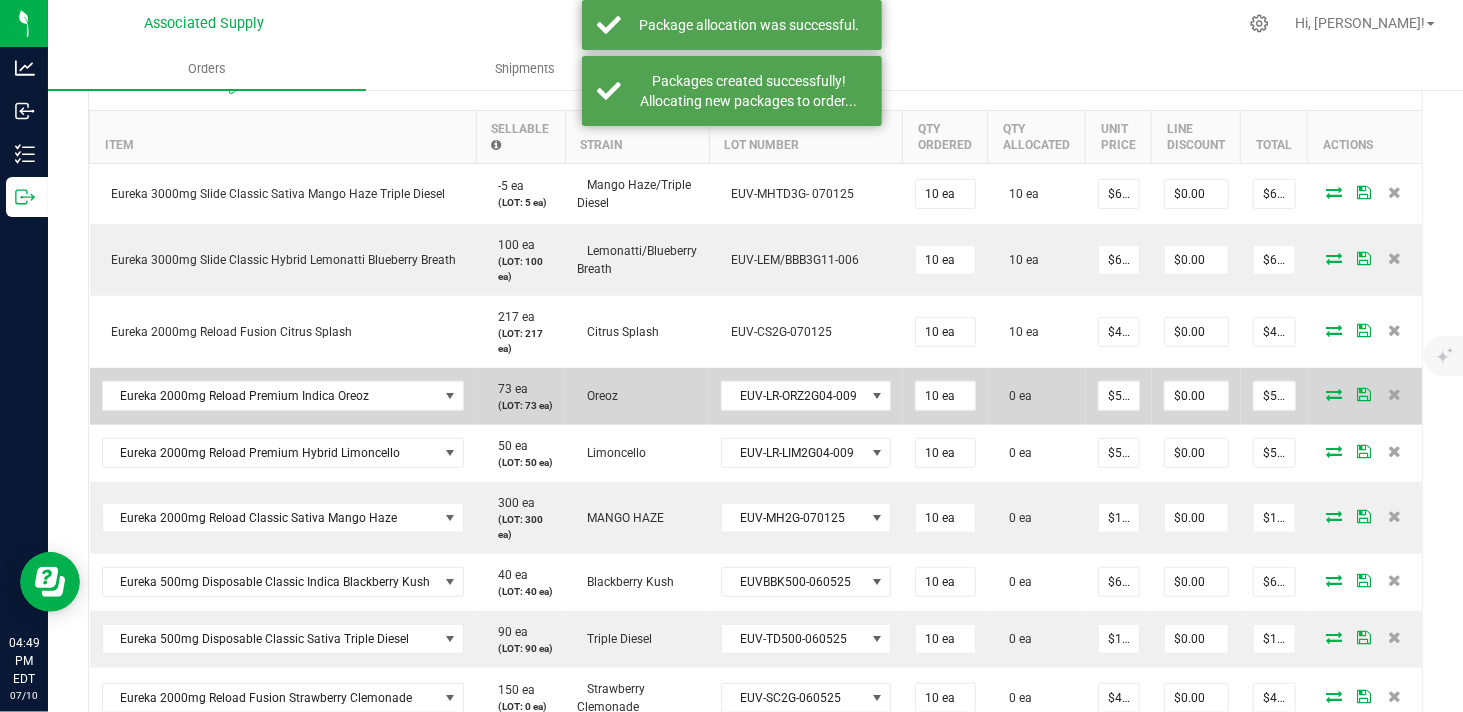 click at bounding box center [1335, 394] 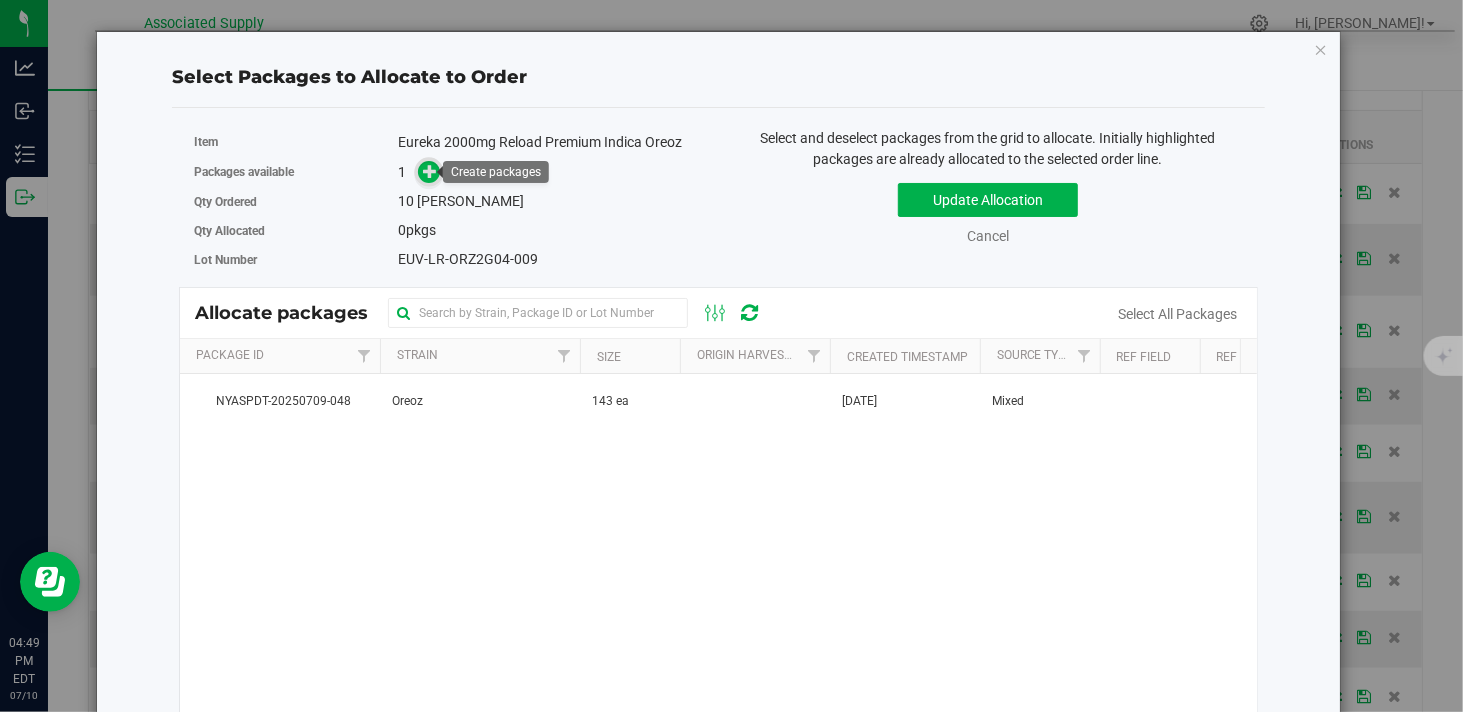 click at bounding box center [430, 171] 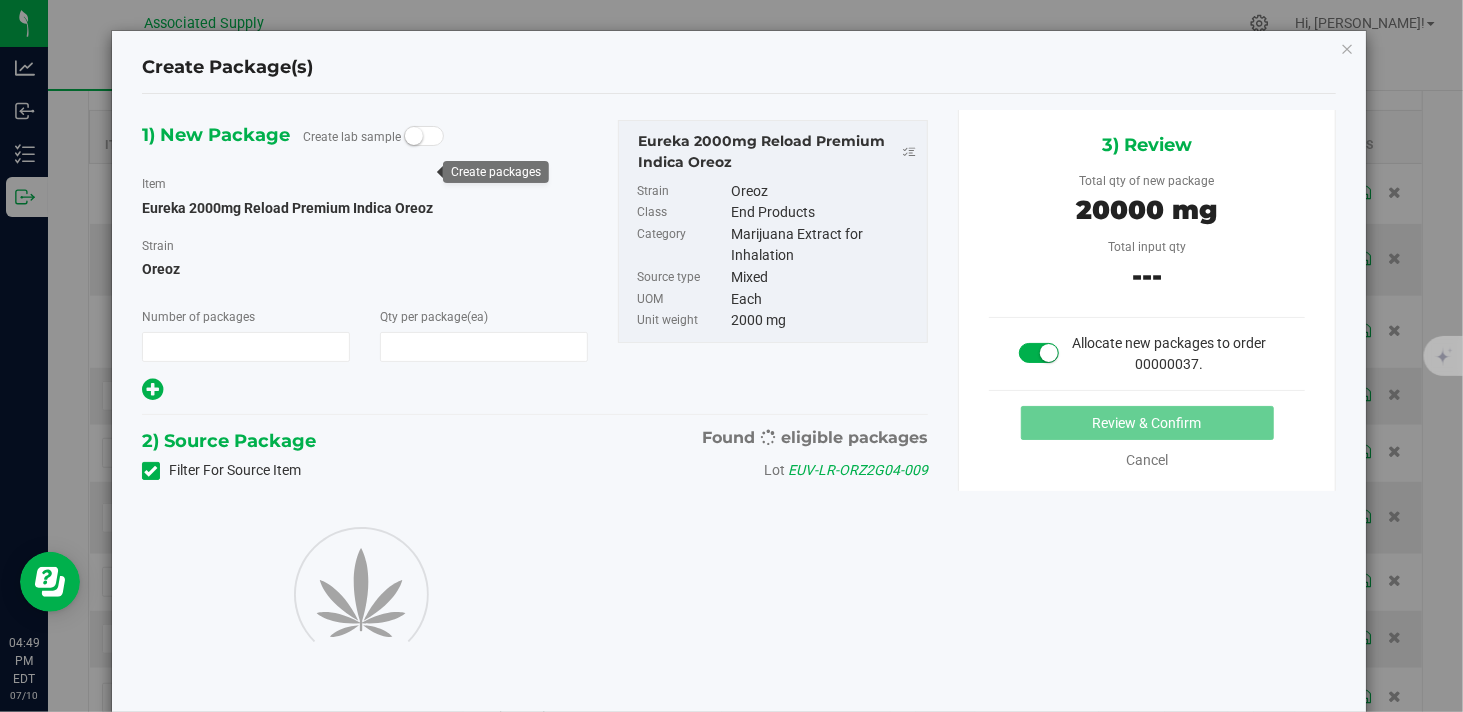 type on "1" 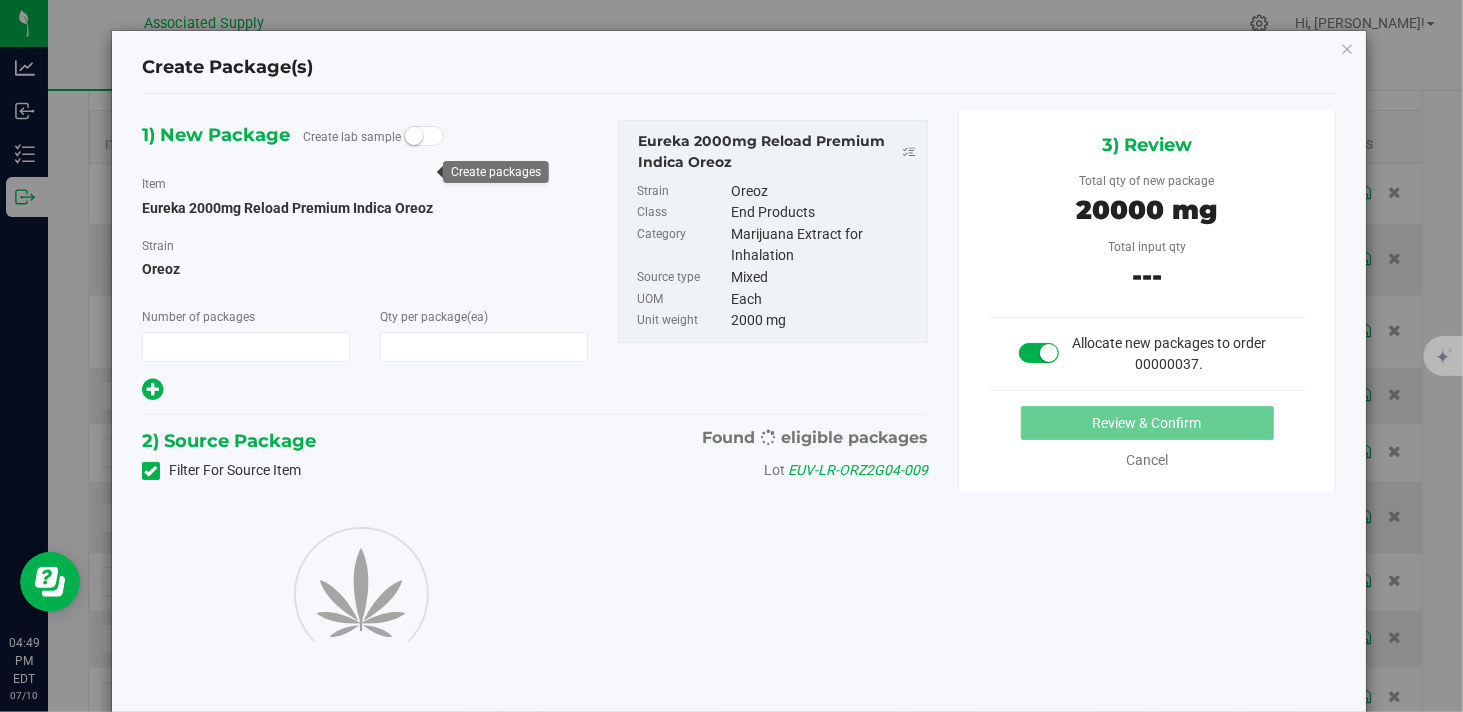 type on "10" 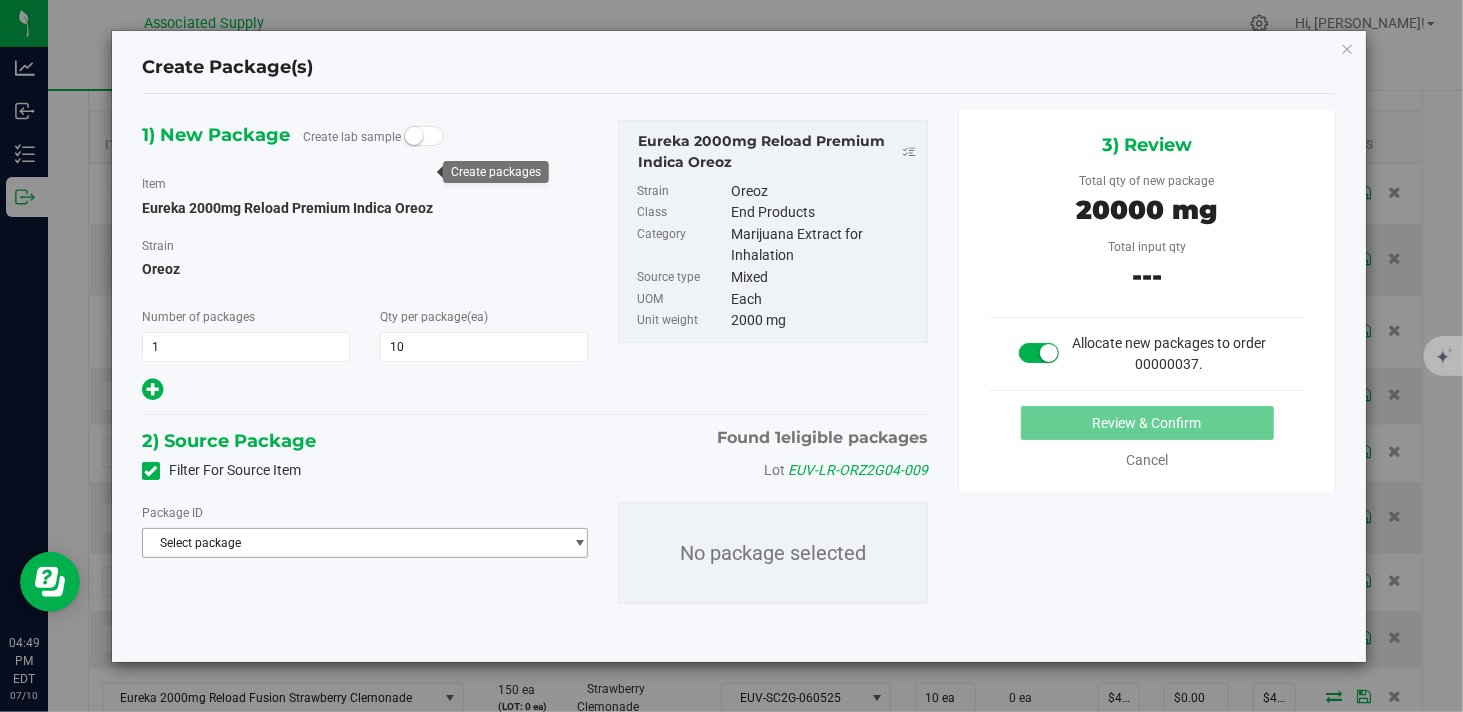 click on "Select package" at bounding box center (352, 543) 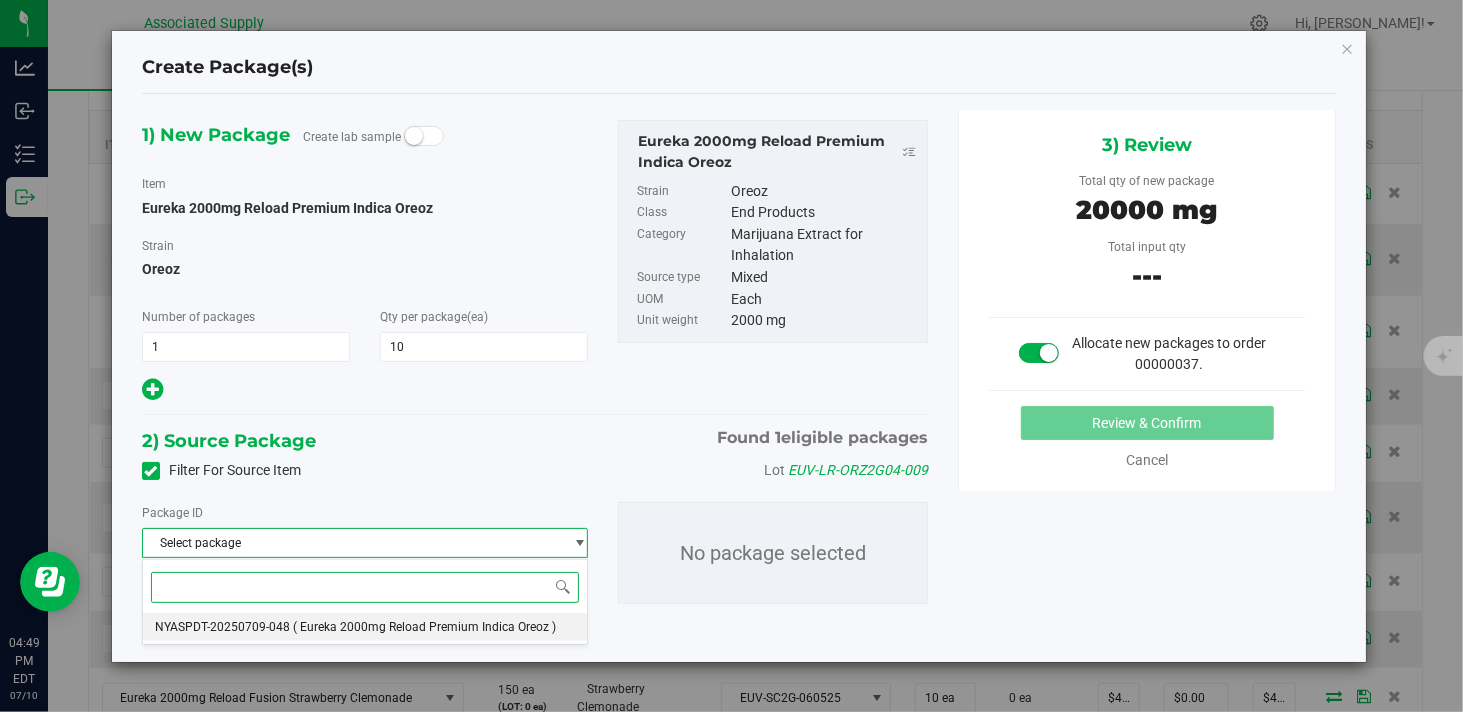 click on "NYASPDT-20250709-048" at bounding box center [222, 627] 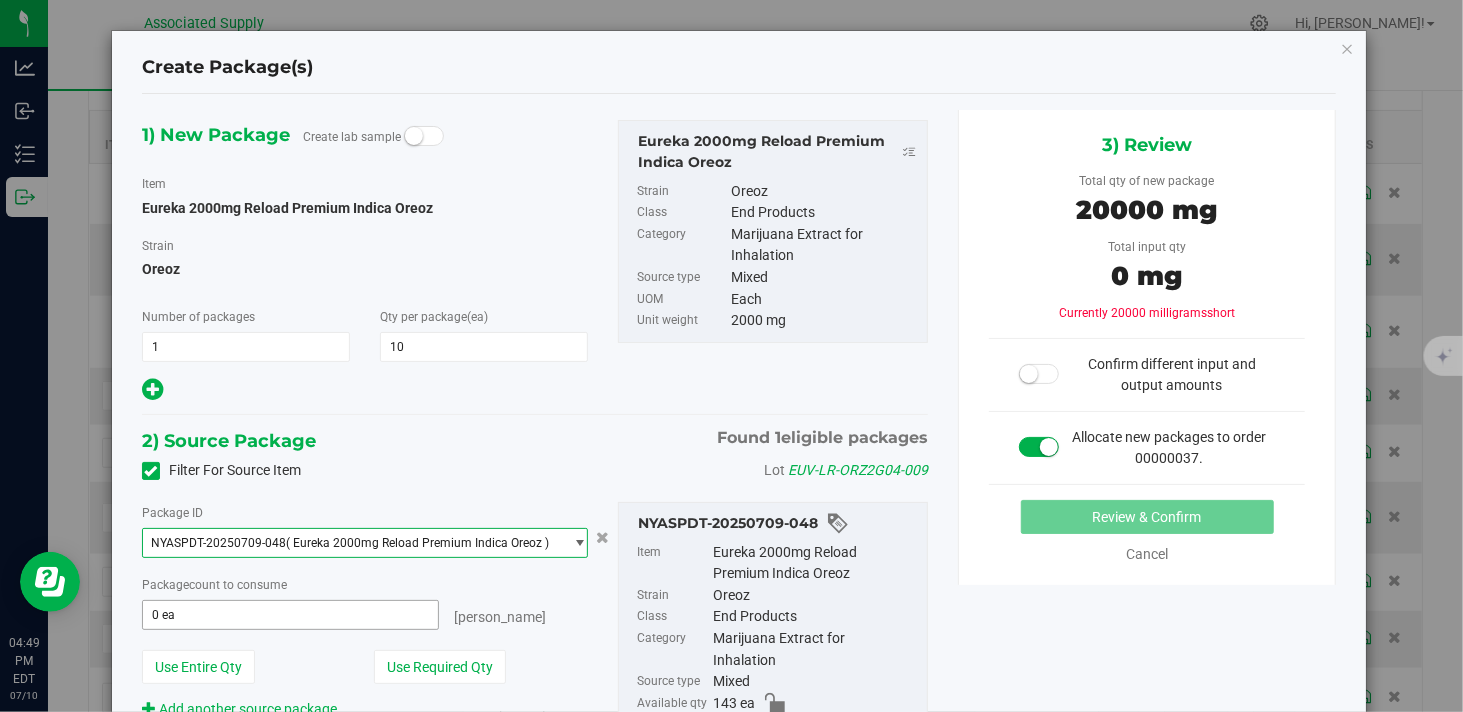 type 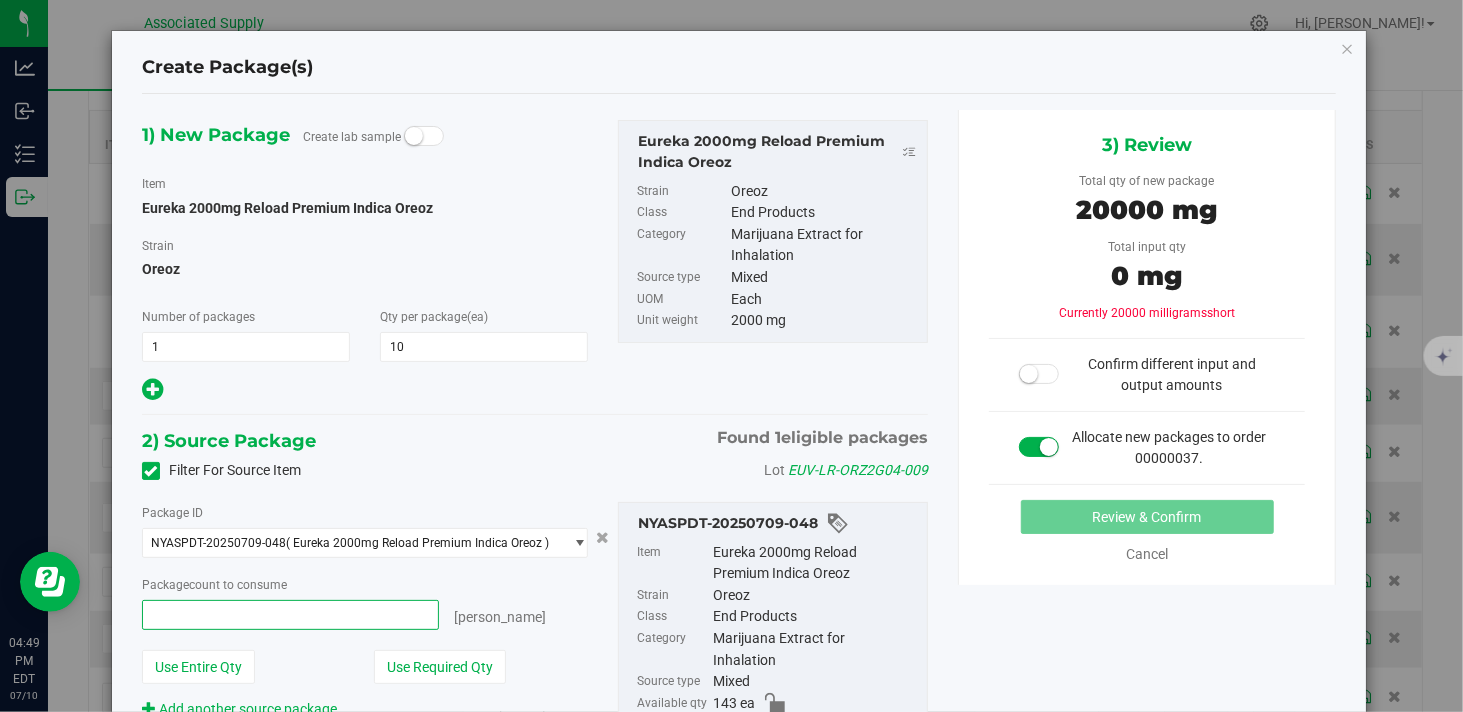 click at bounding box center (290, 615) 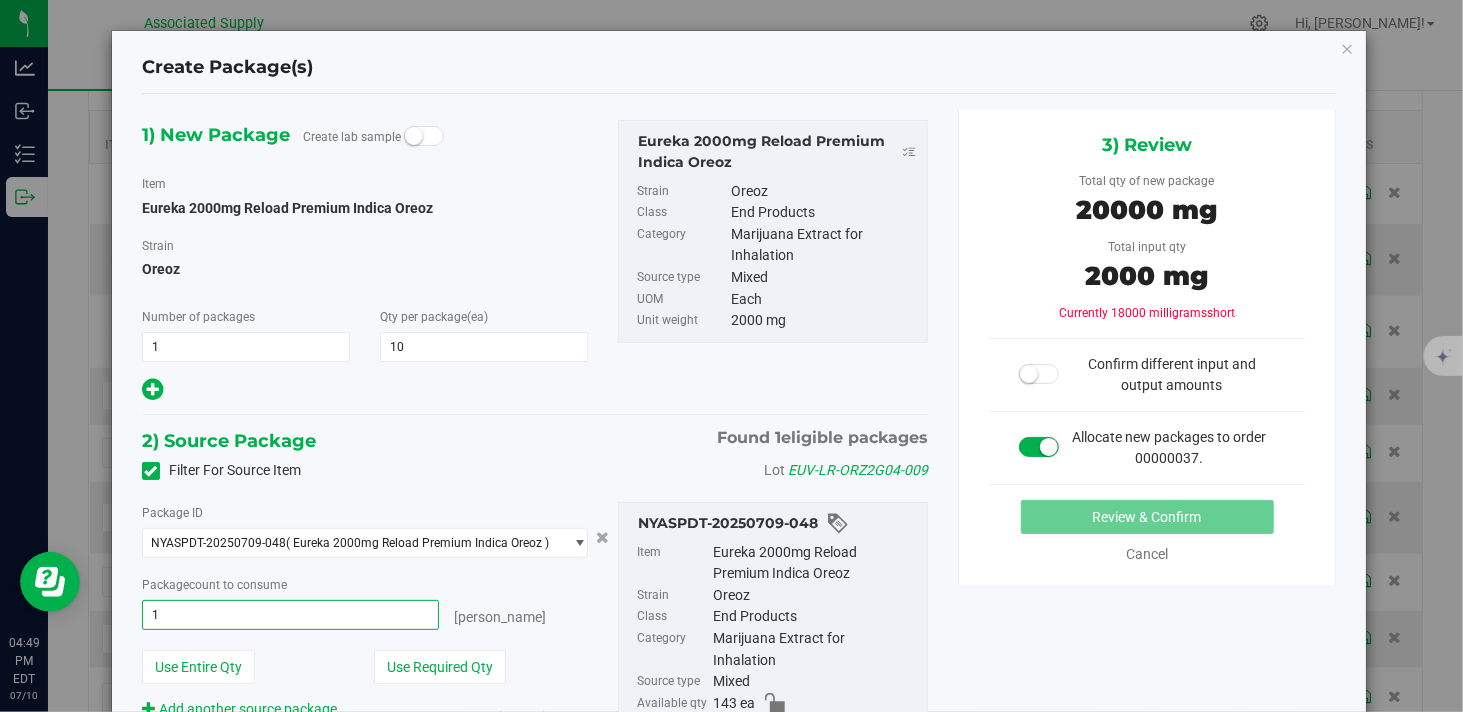 type on "10" 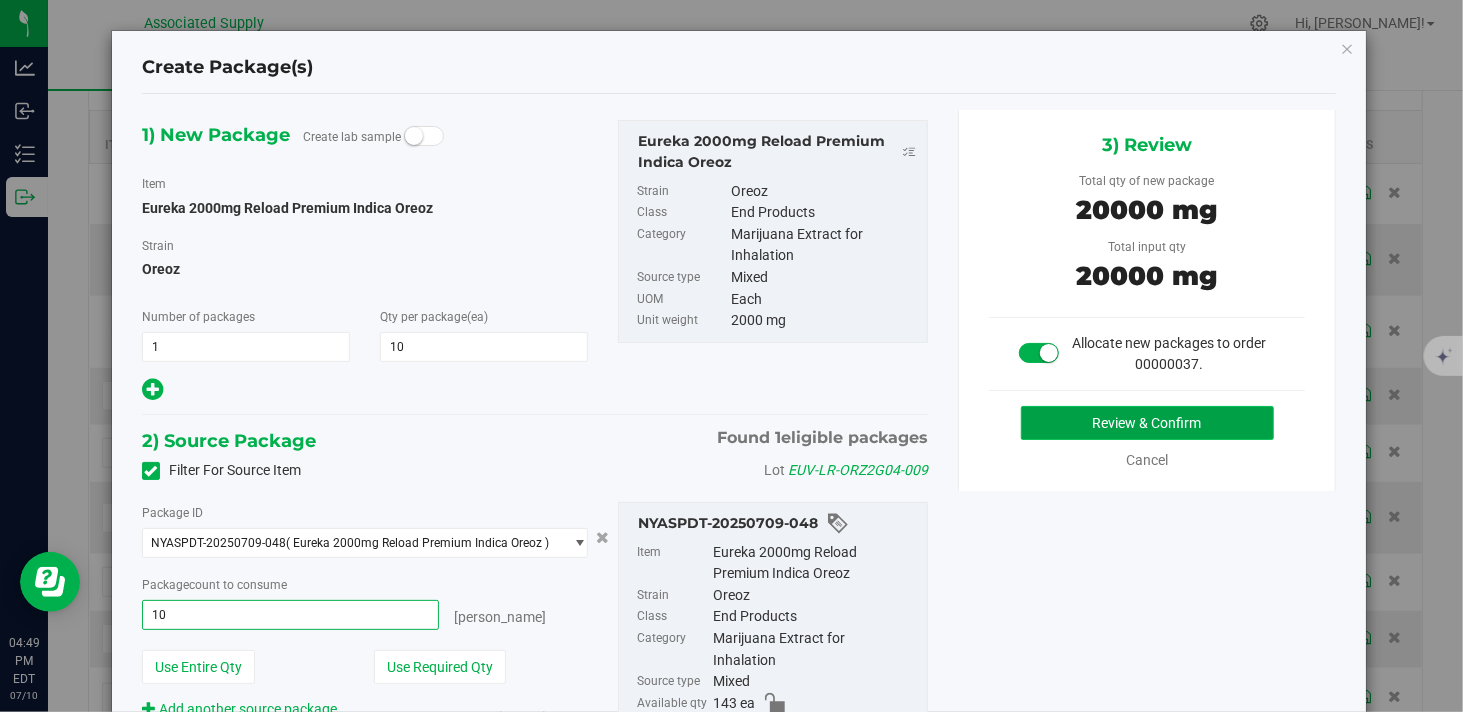 type on "10 ea" 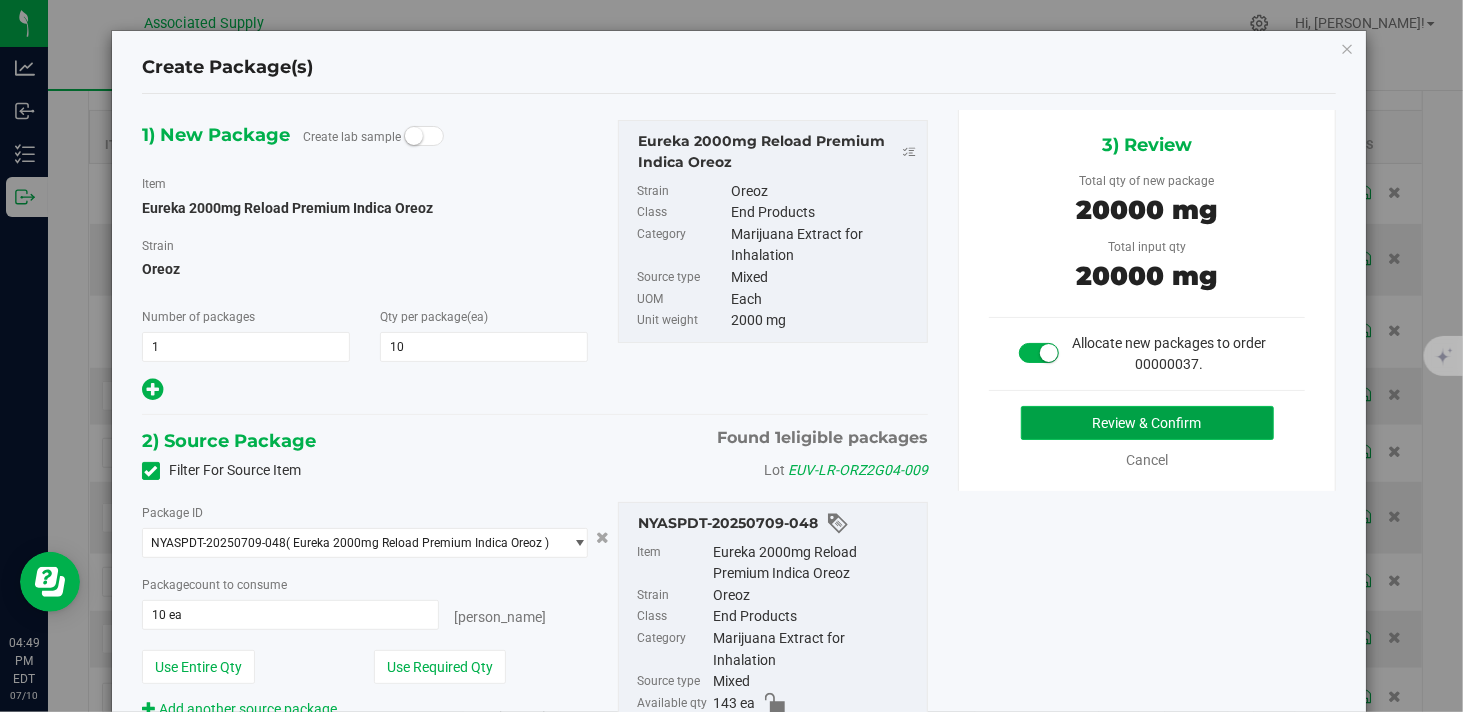 click on "Review & Confirm" at bounding box center [1147, 423] 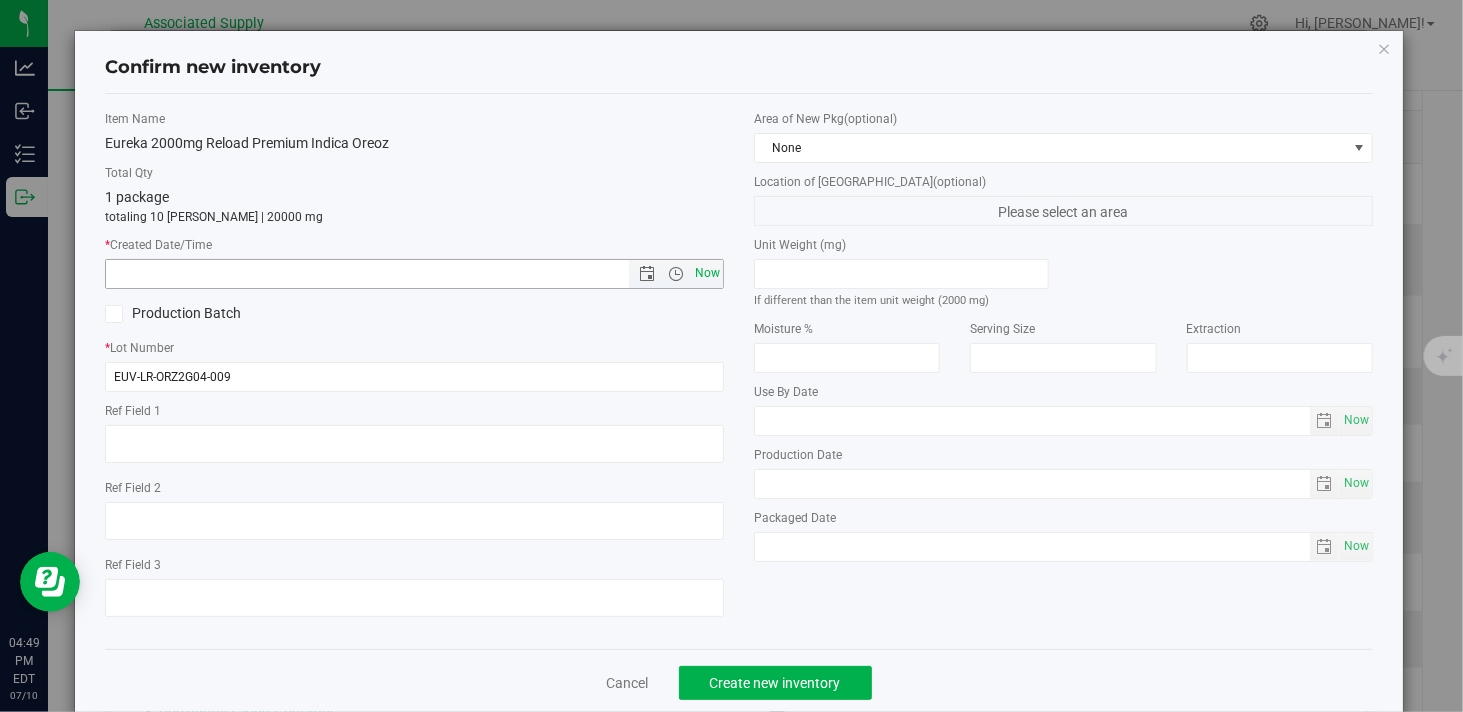 click on "Now" at bounding box center (708, 273) 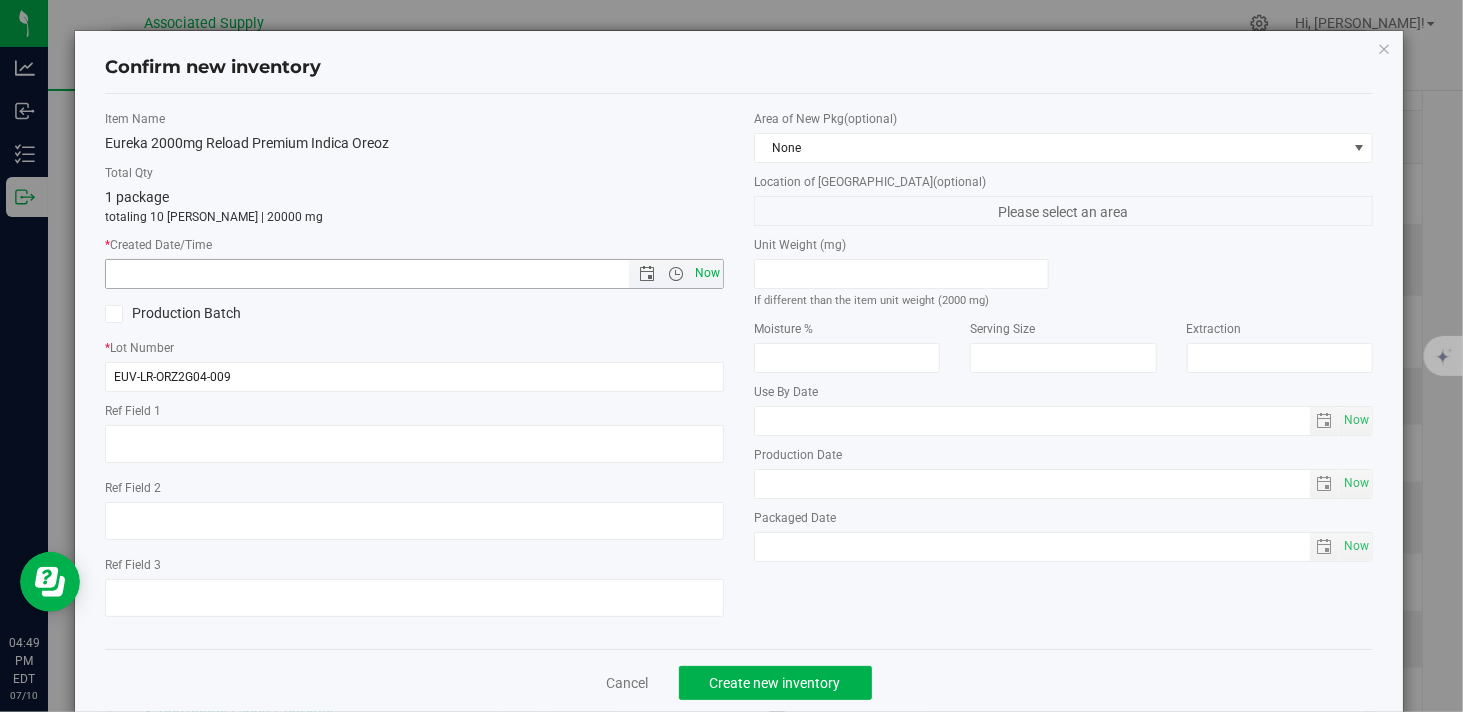 type on "7/10/2025 4:49 PM" 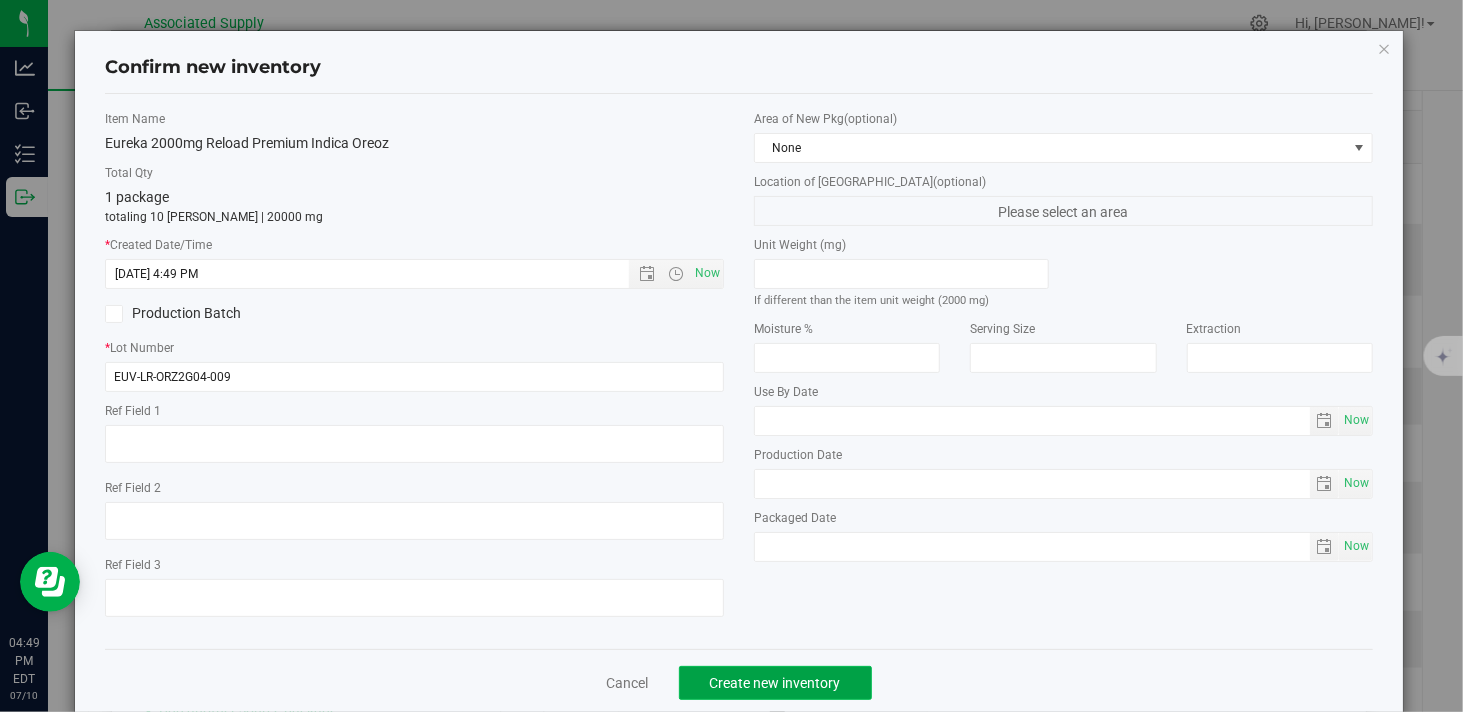 click on "Create new inventory" 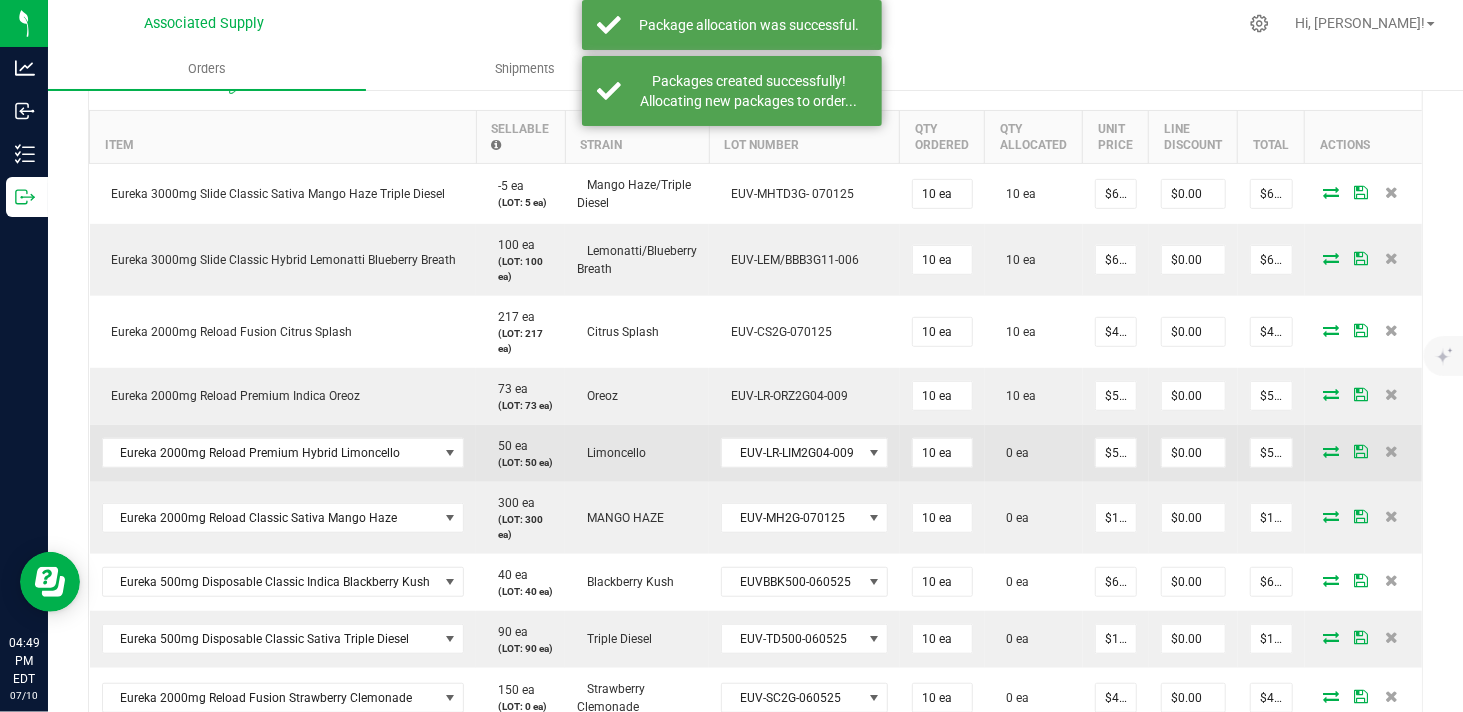 click at bounding box center (1332, 451) 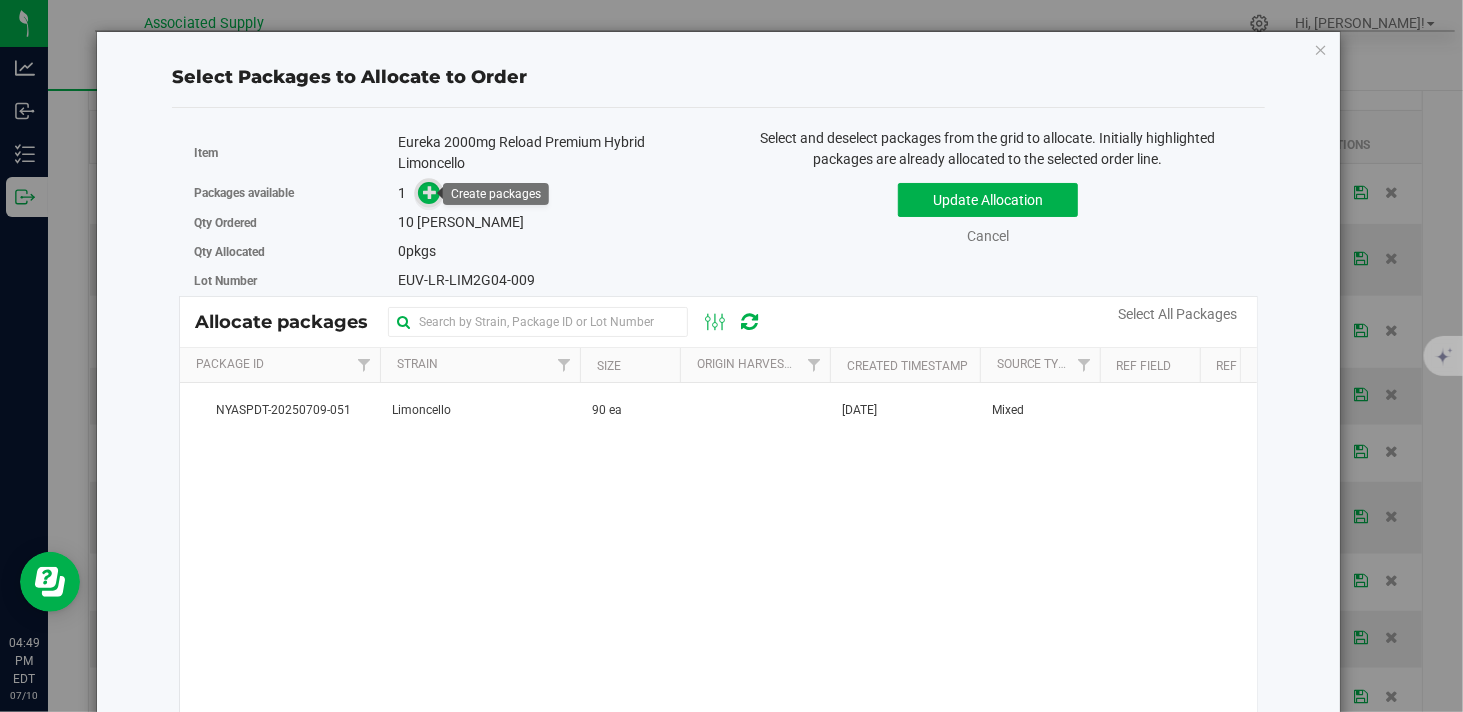 click at bounding box center [430, 192] 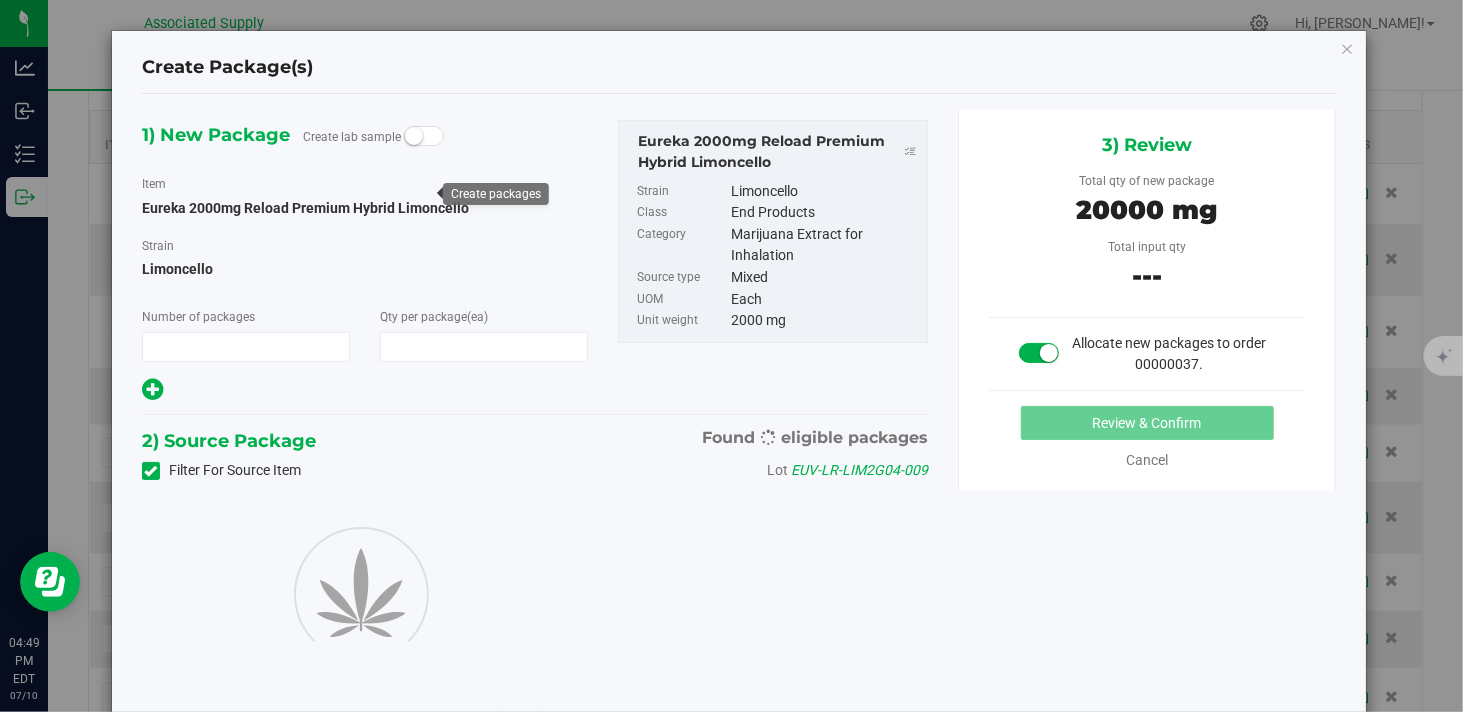 type on "1" 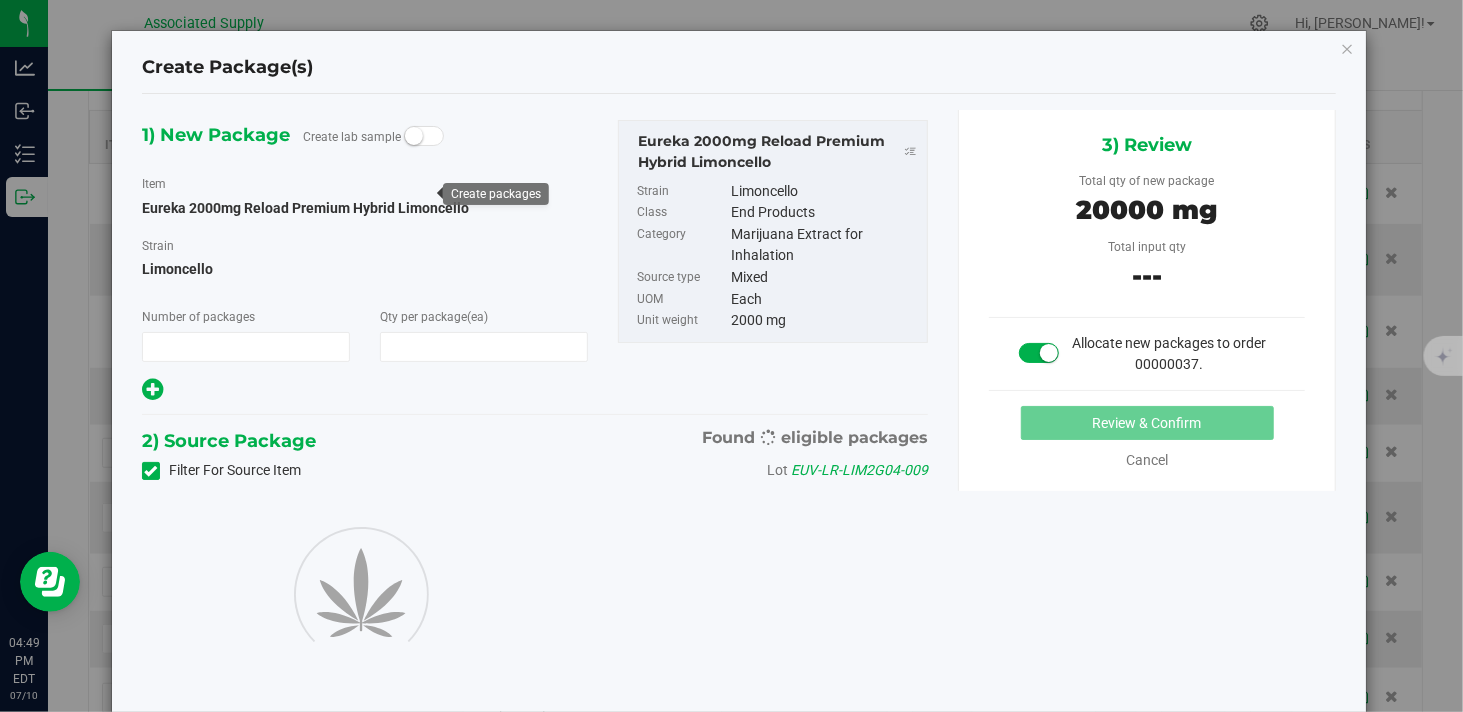 type on "10" 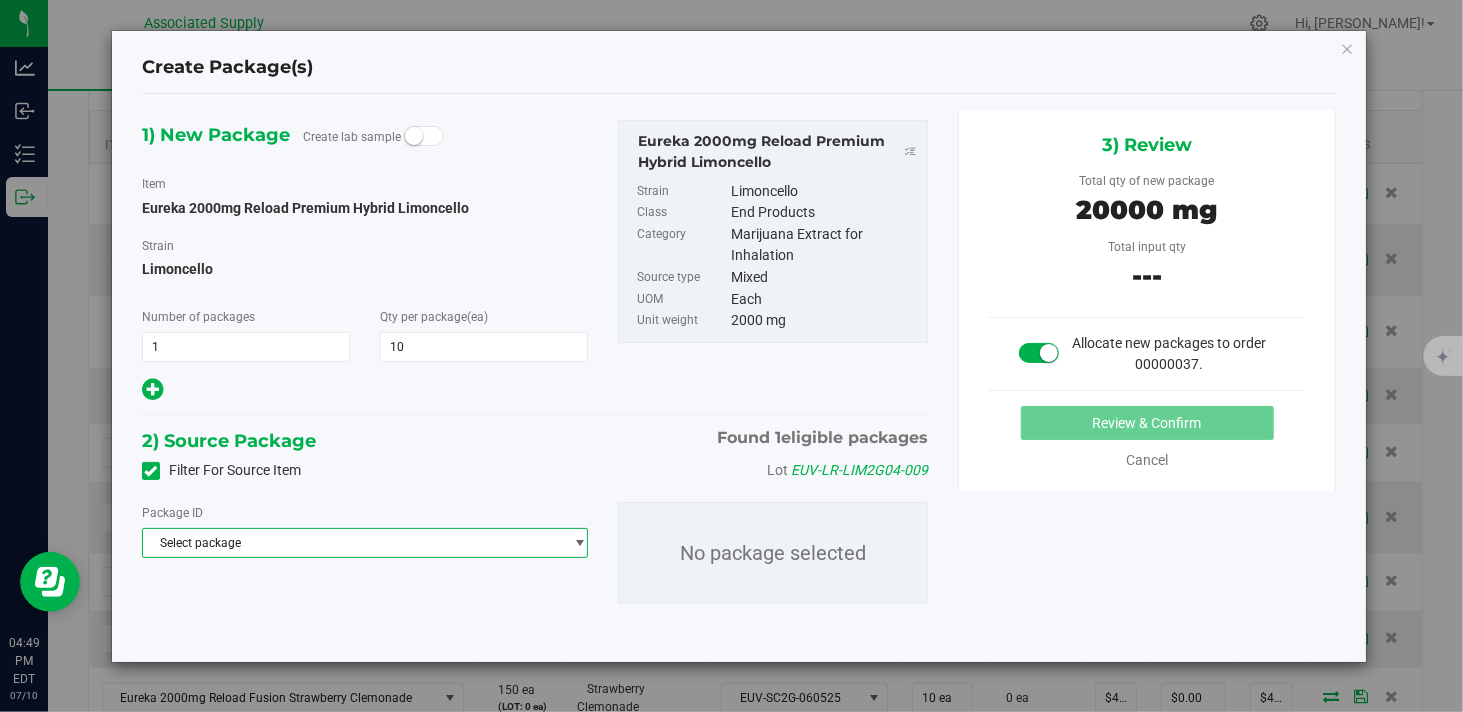 drag, startPoint x: 213, startPoint y: 543, endPoint x: 226, endPoint y: 558, distance: 19.849434 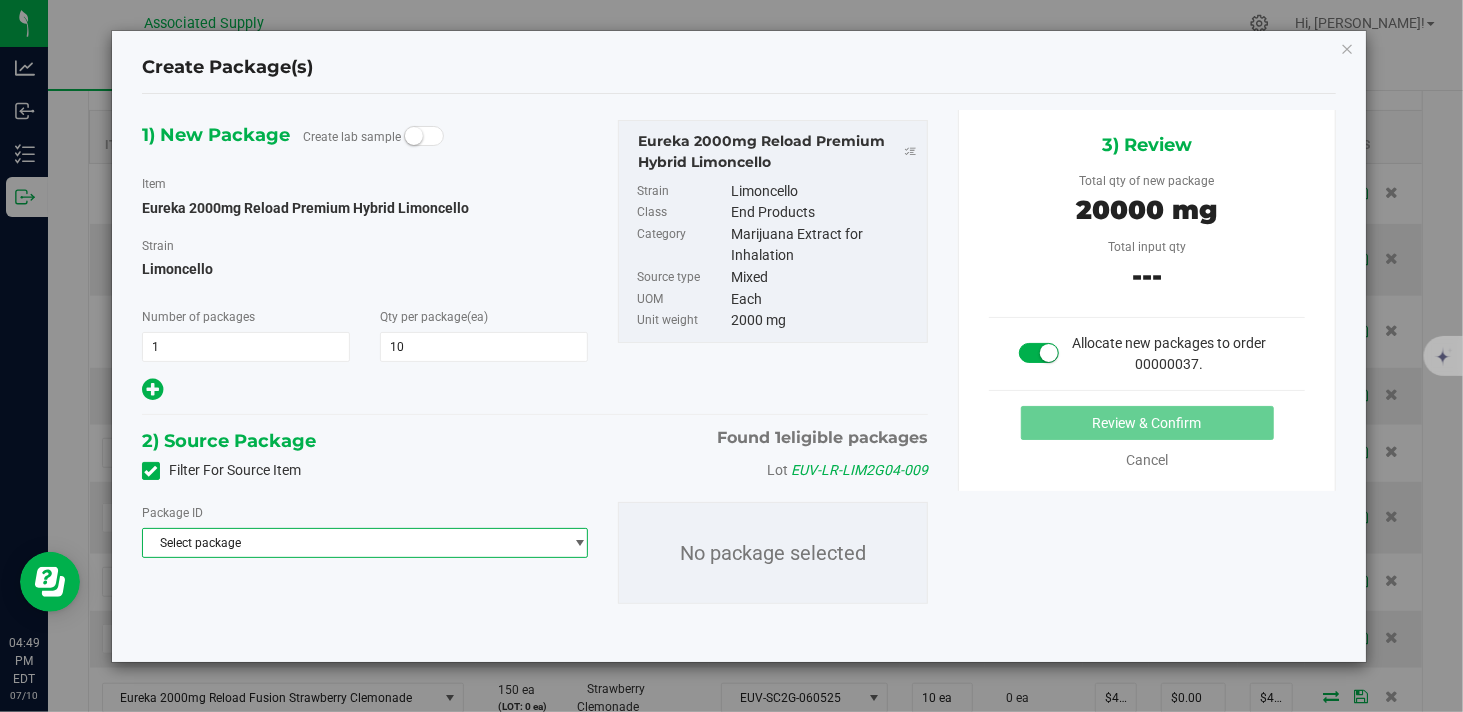 click on "Select package" at bounding box center (352, 543) 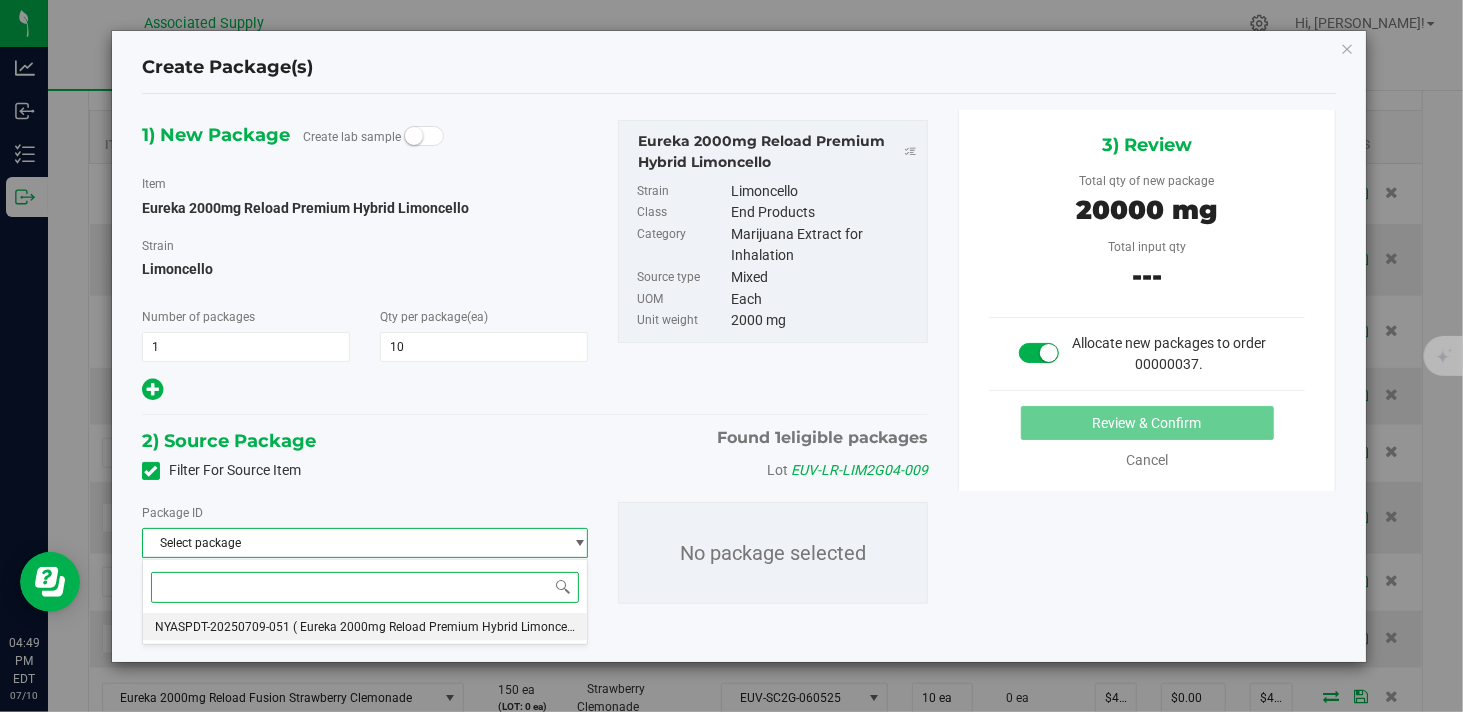 click on "NYASPDT-20250709-051" at bounding box center [222, 627] 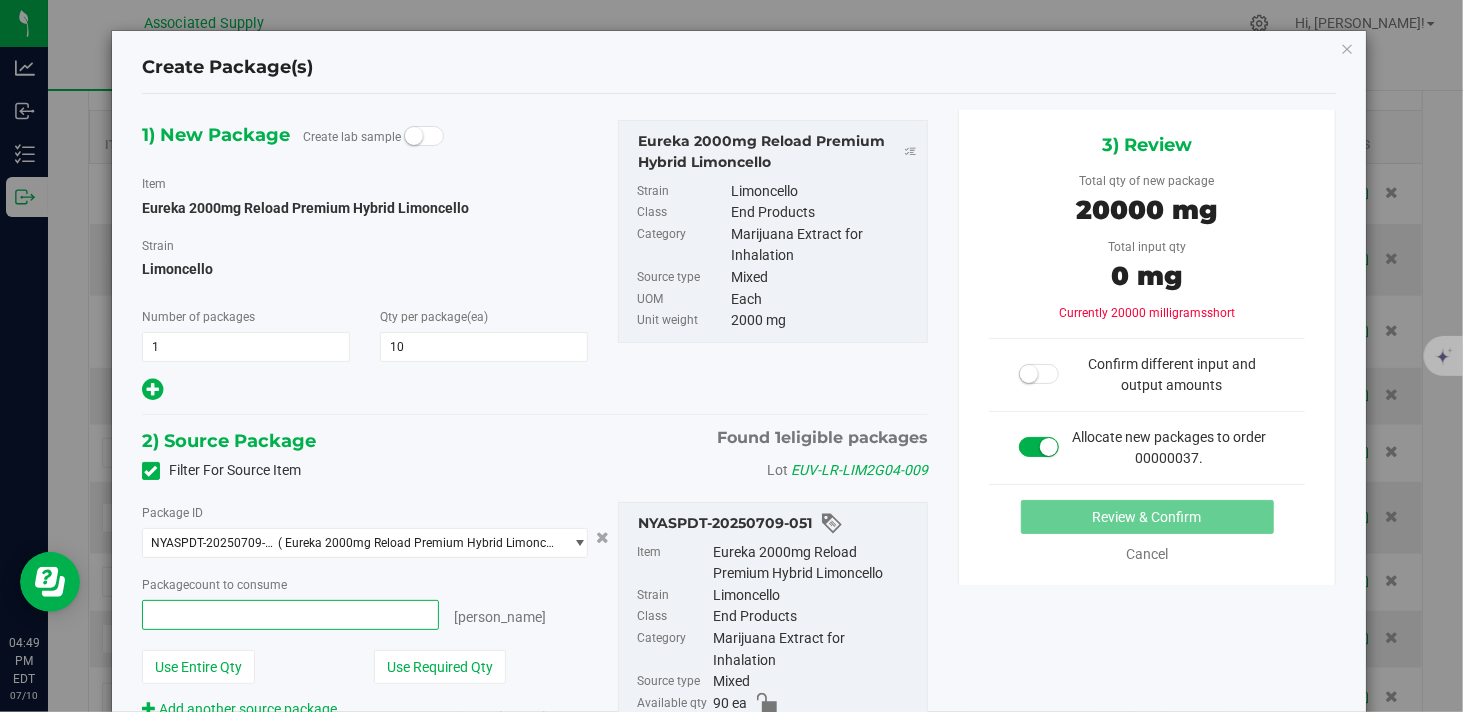 click at bounding box center (290, 615) 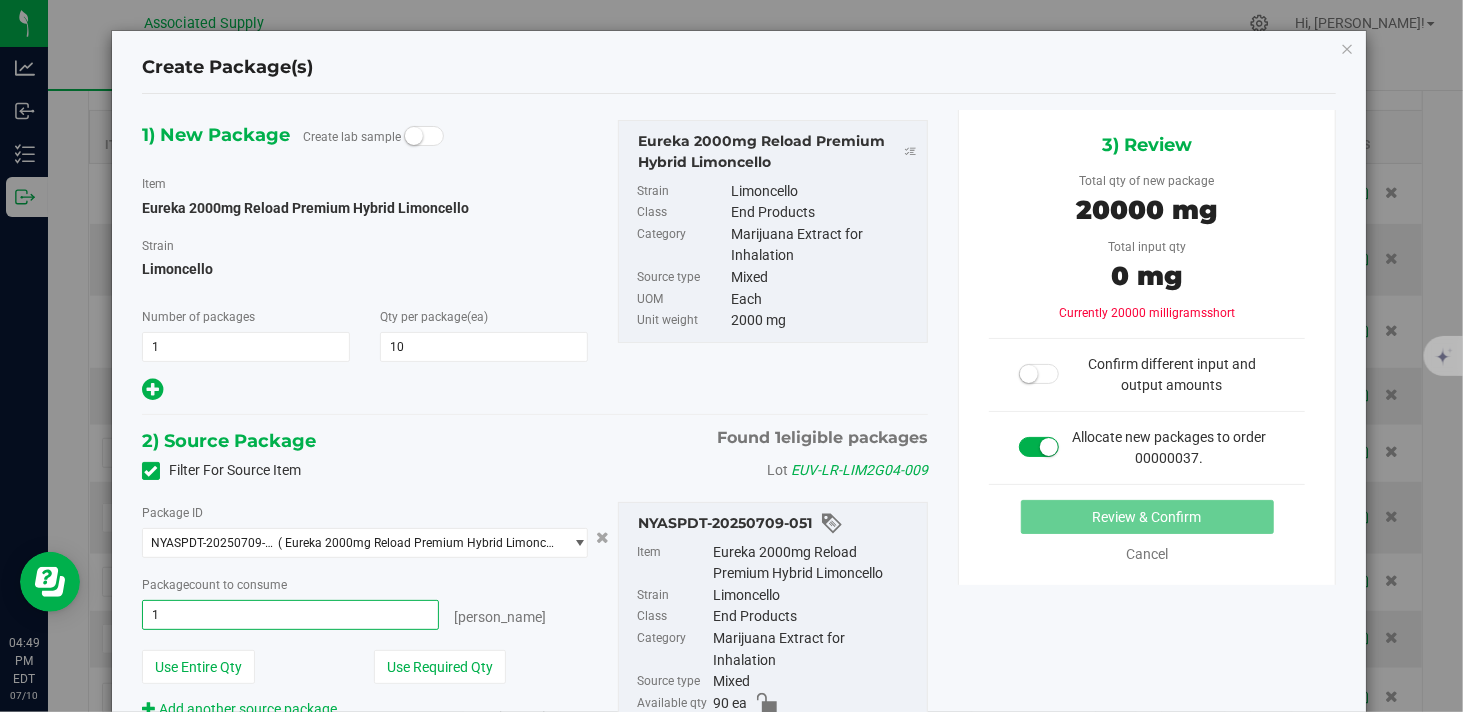 type on "10" 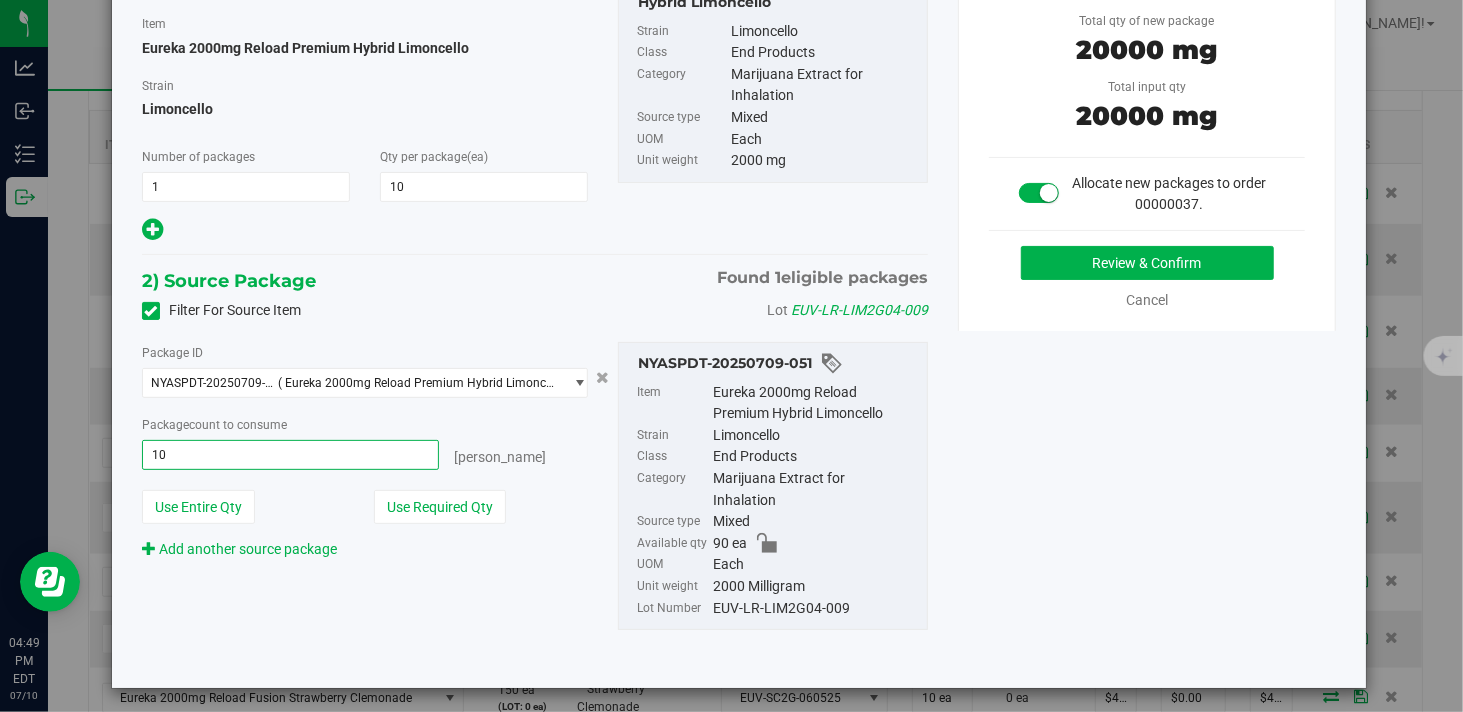 scroll, scrollTop: 168, scrollLeft: 0, axis: vertical 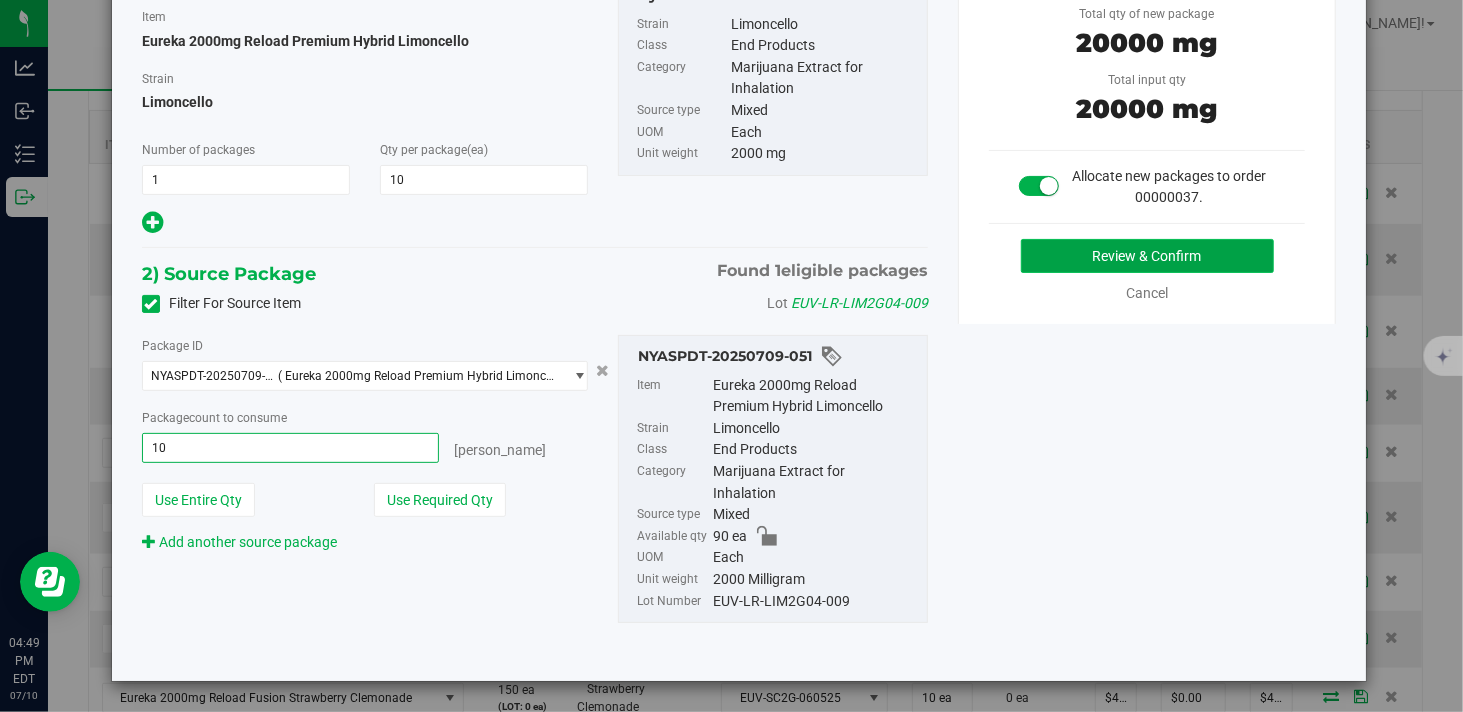 type on "10 ea" 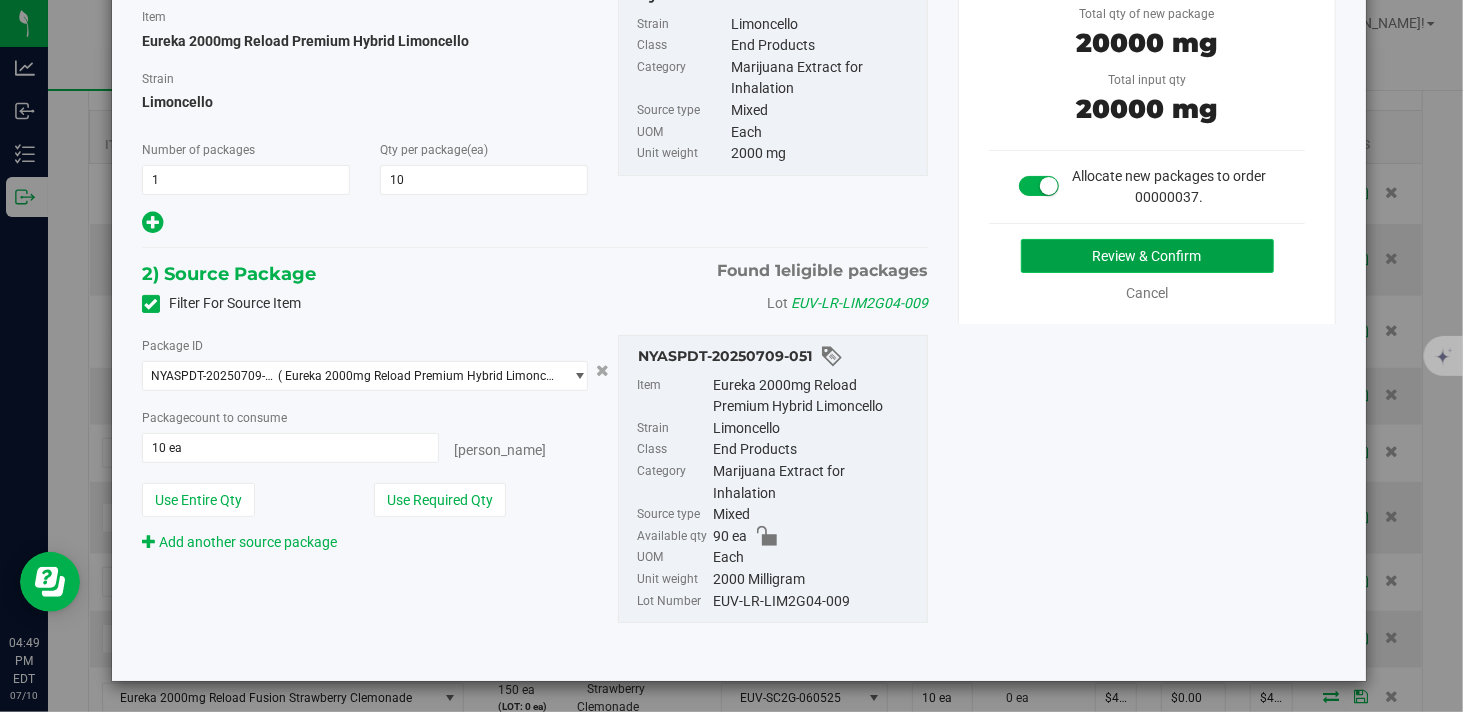 click on "Review & Confirm" at bounding box center [1147, 256] 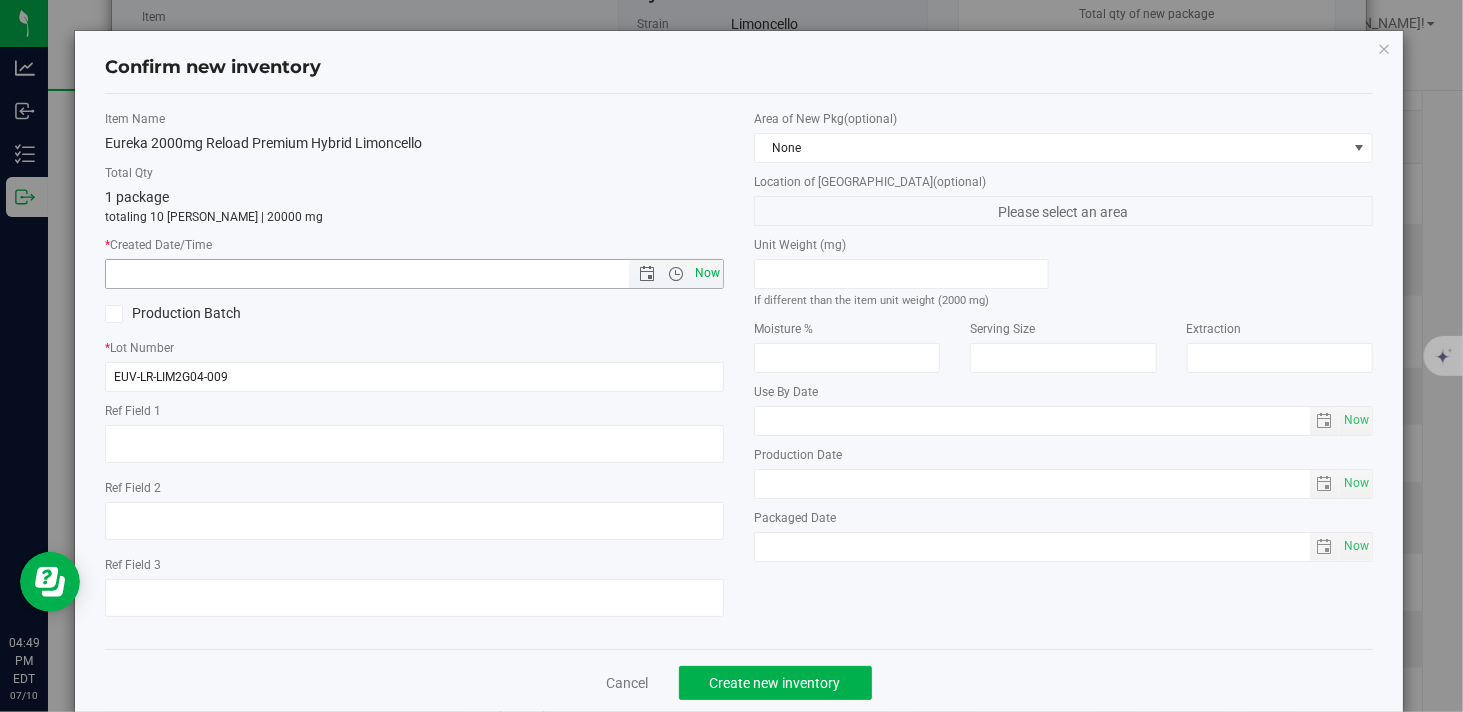 click on "Now" at bounding box center (708, 273) 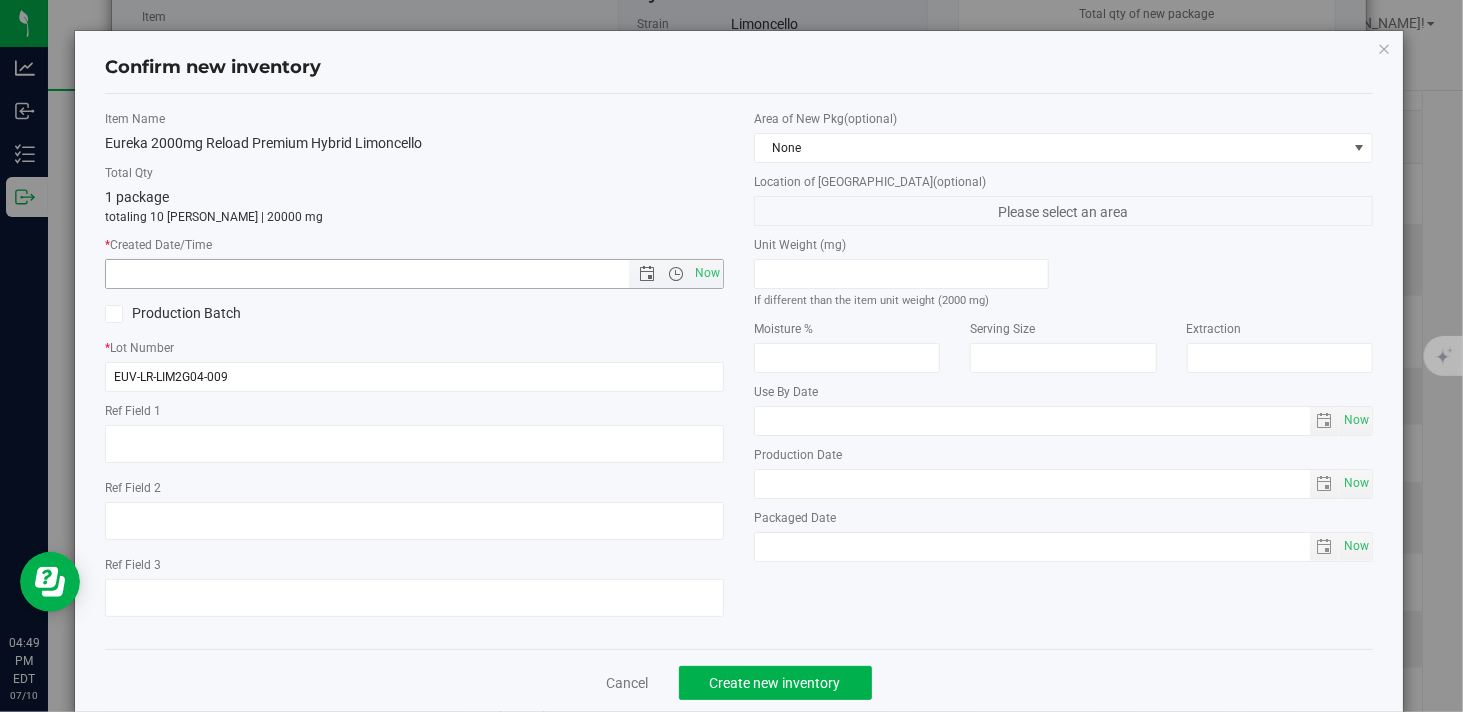 type on "7/10/2025 4:49 PM" 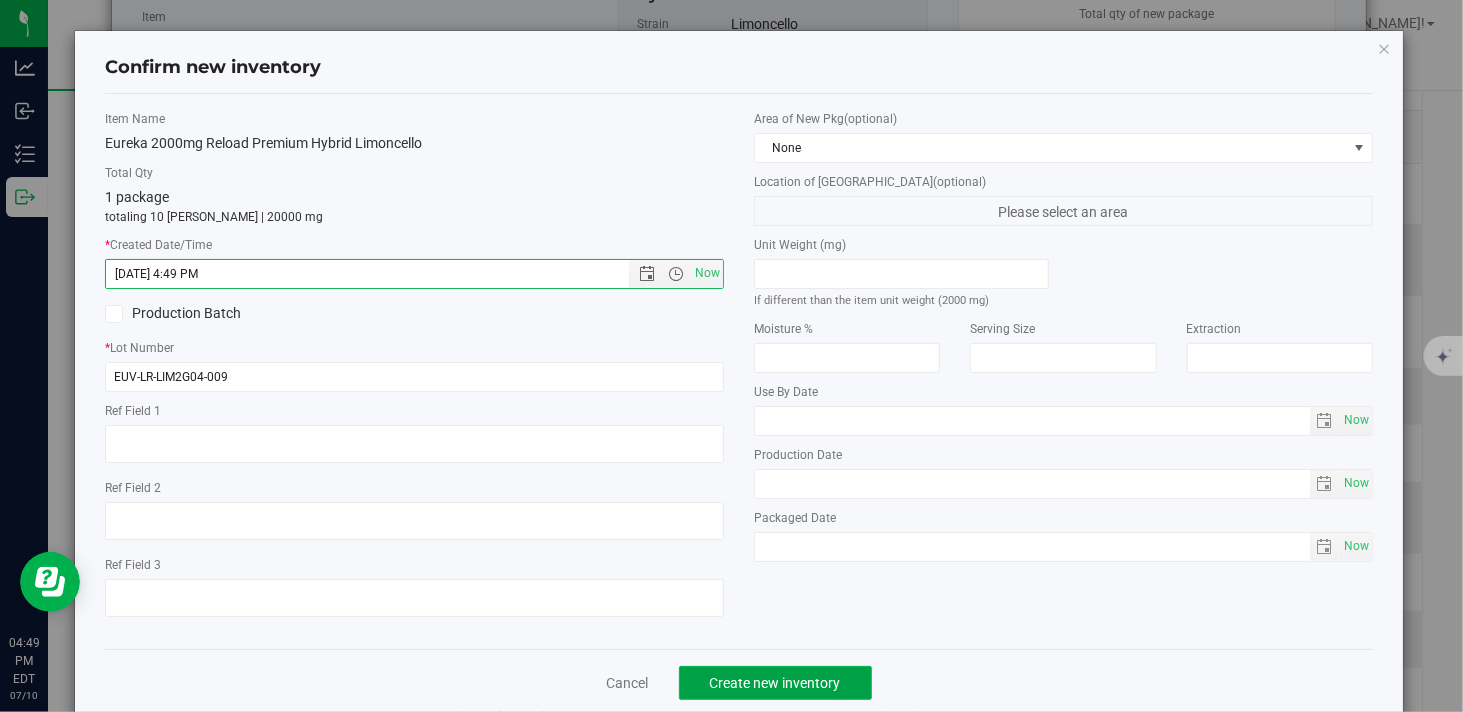 click on "Create new inventory" 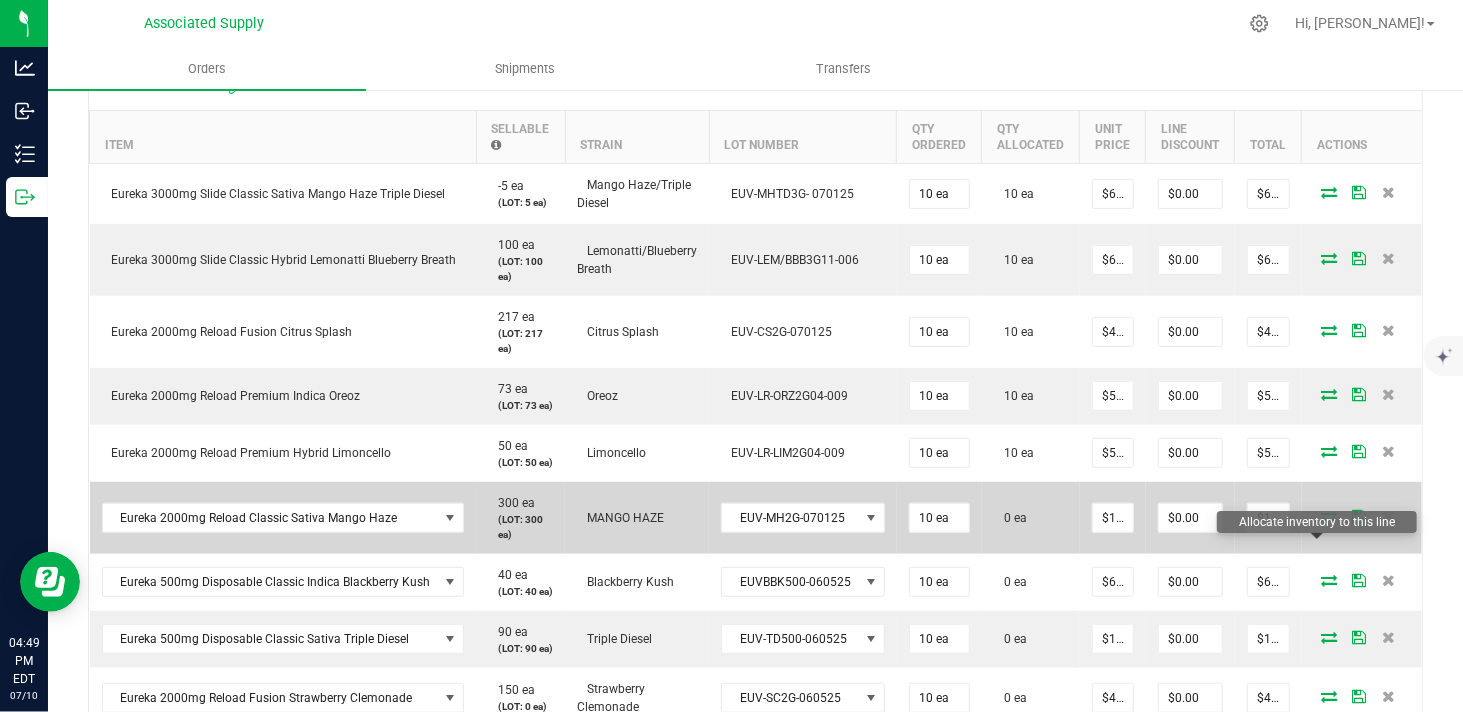 click at bounding box center (1329, 516) 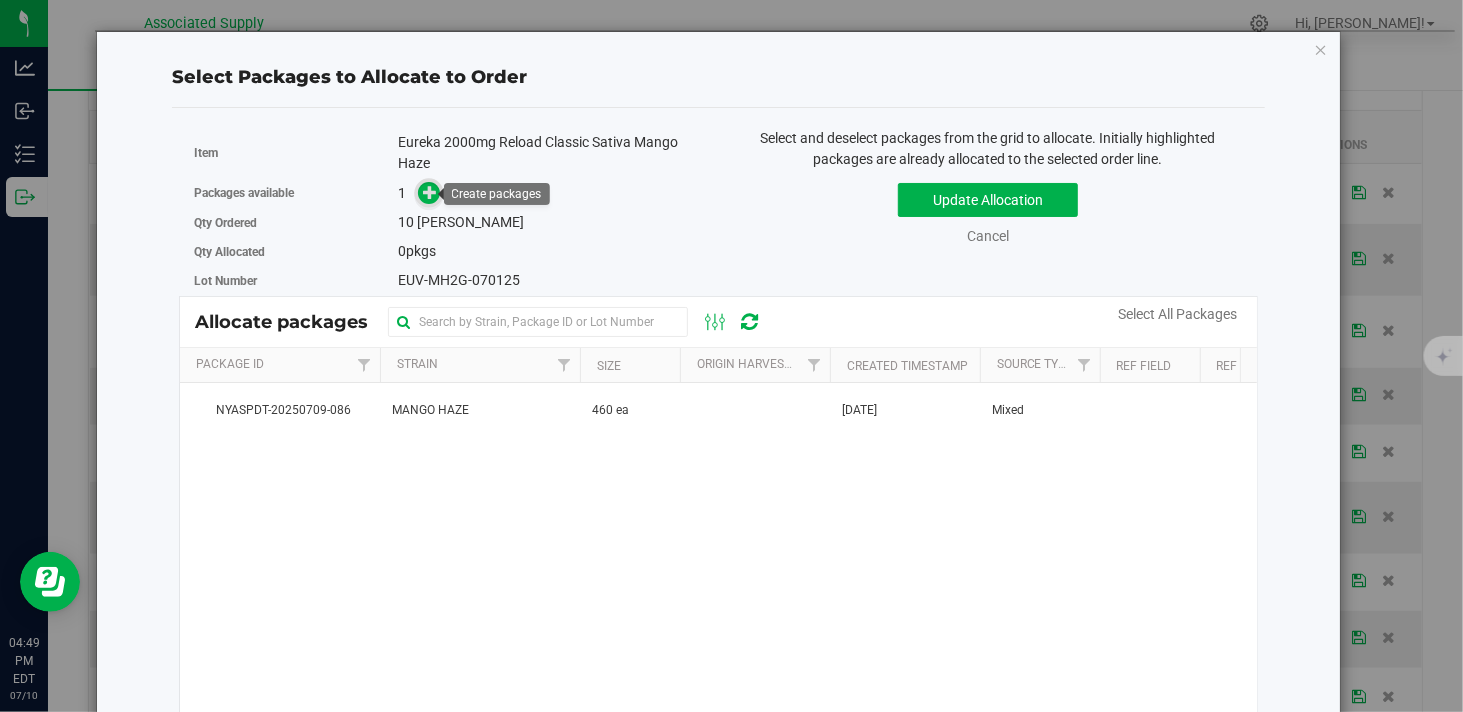 click at bounding box center [430, 192] 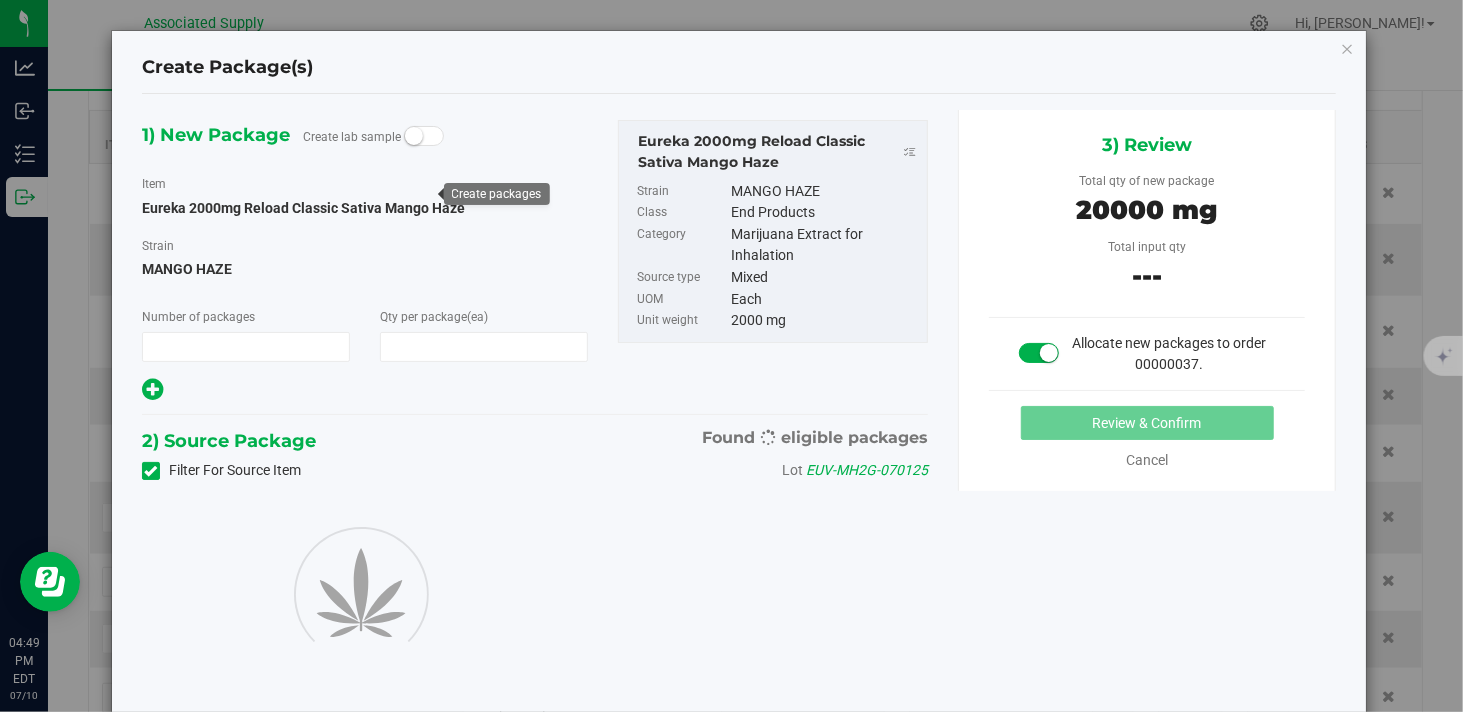 type on "1" 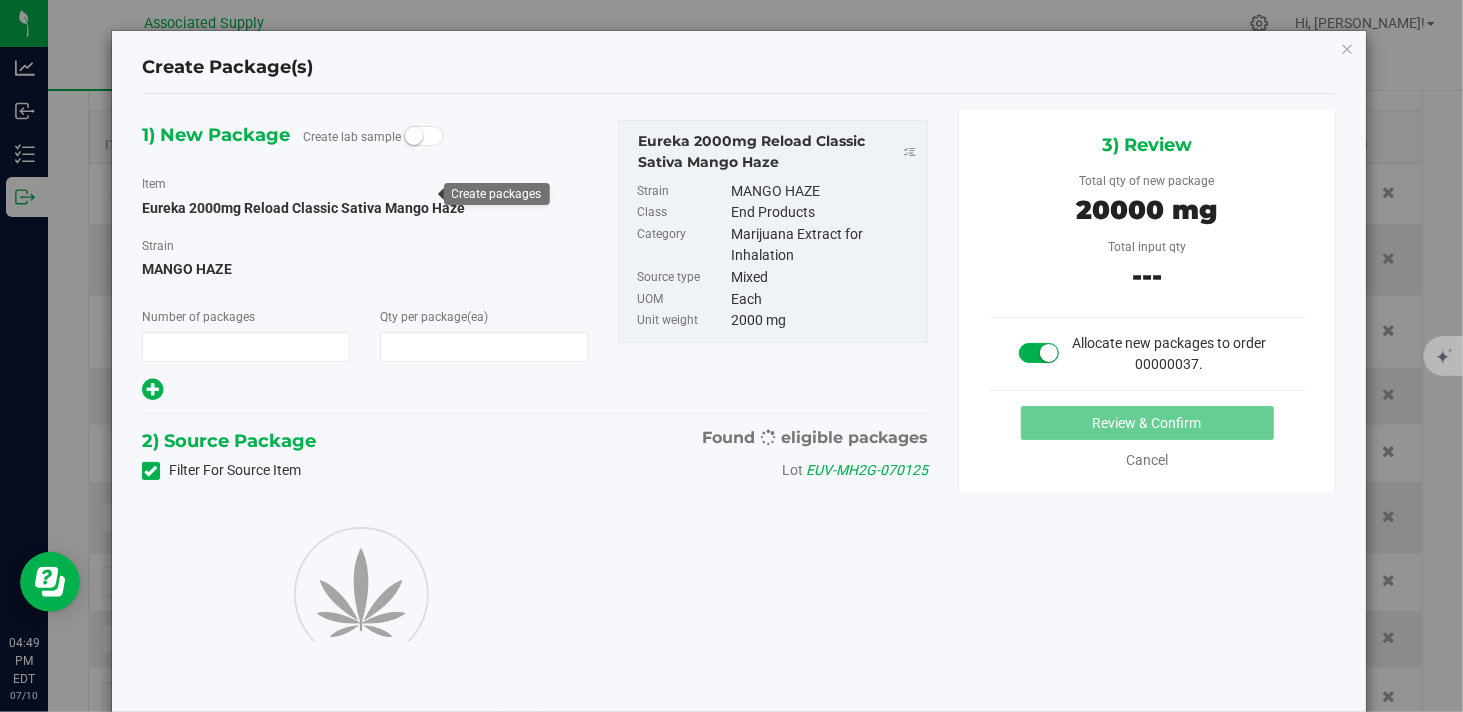 type on "10" 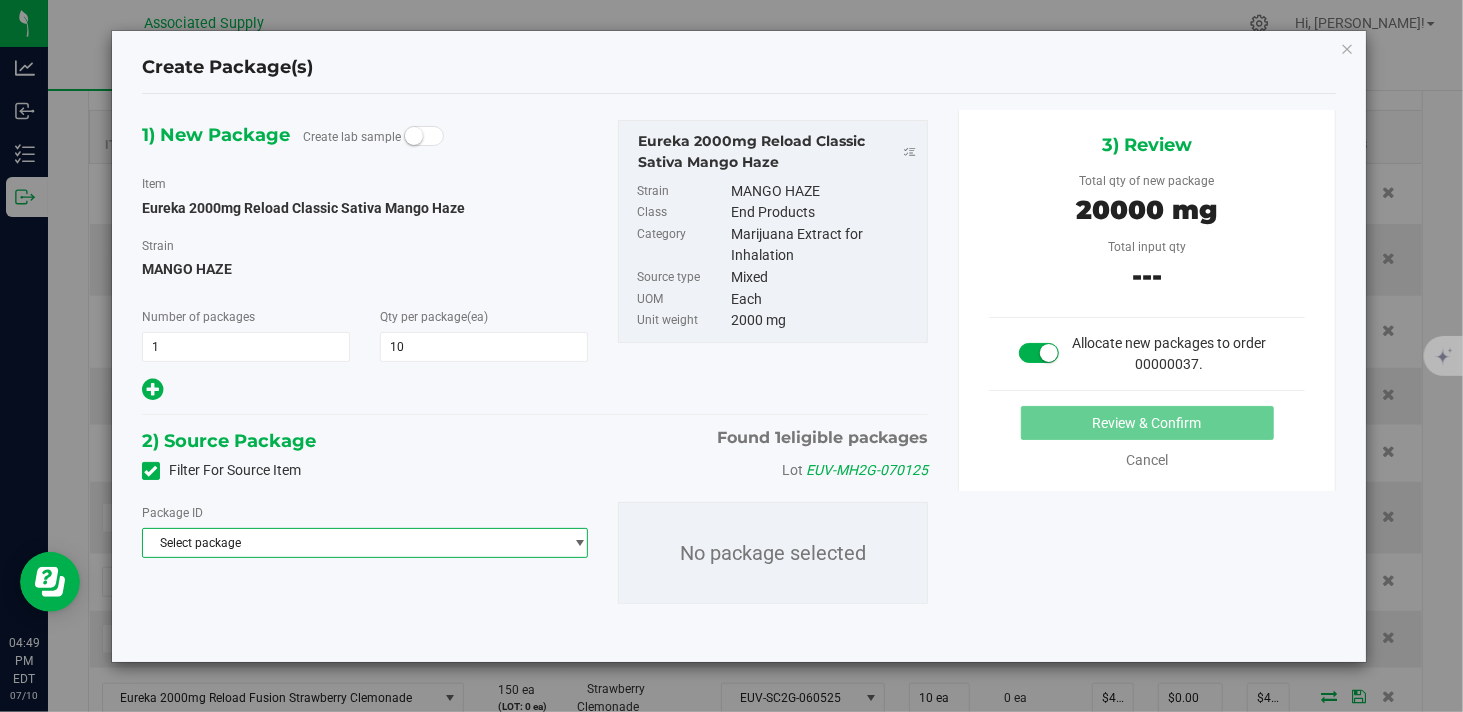 click on "Select package" at bounding box center (352, 543) 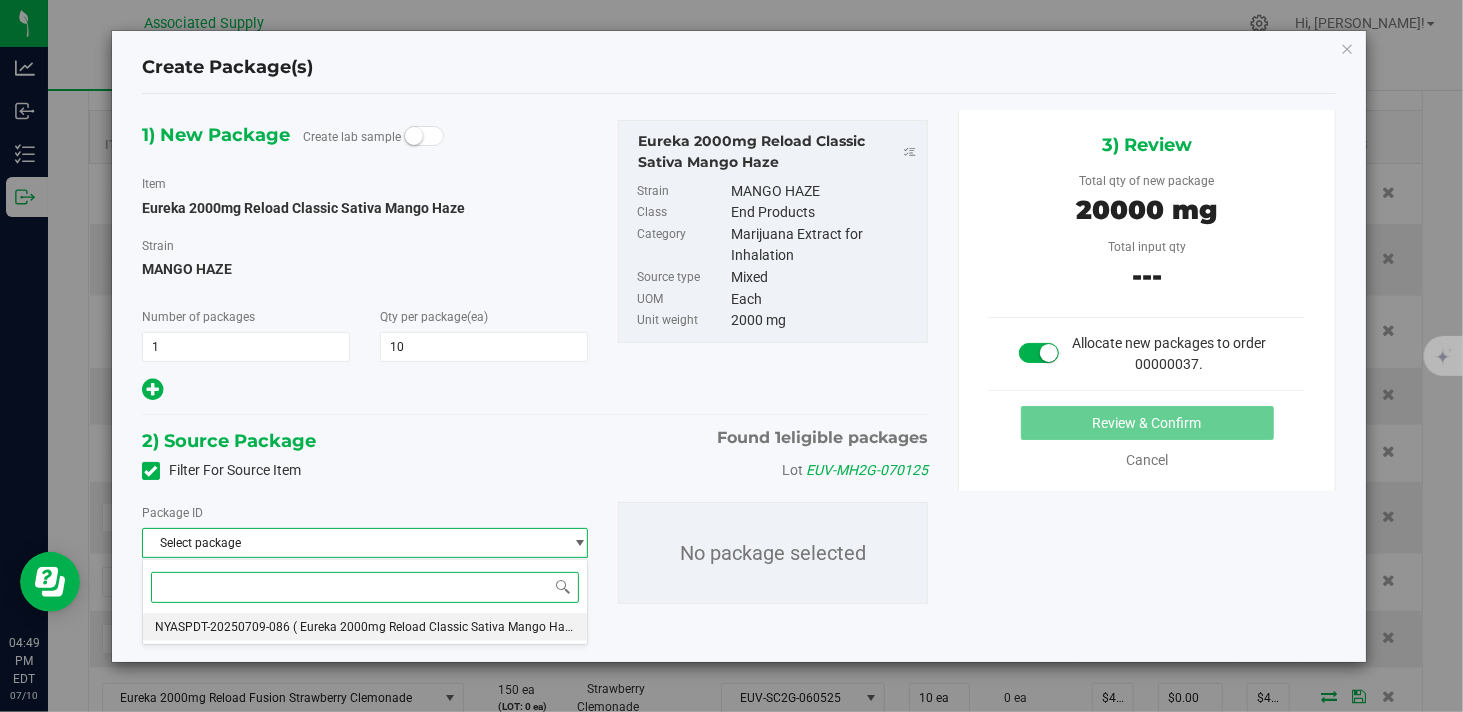 click on "NYASPDT-20250709-086" at bounding box center [222, 627] 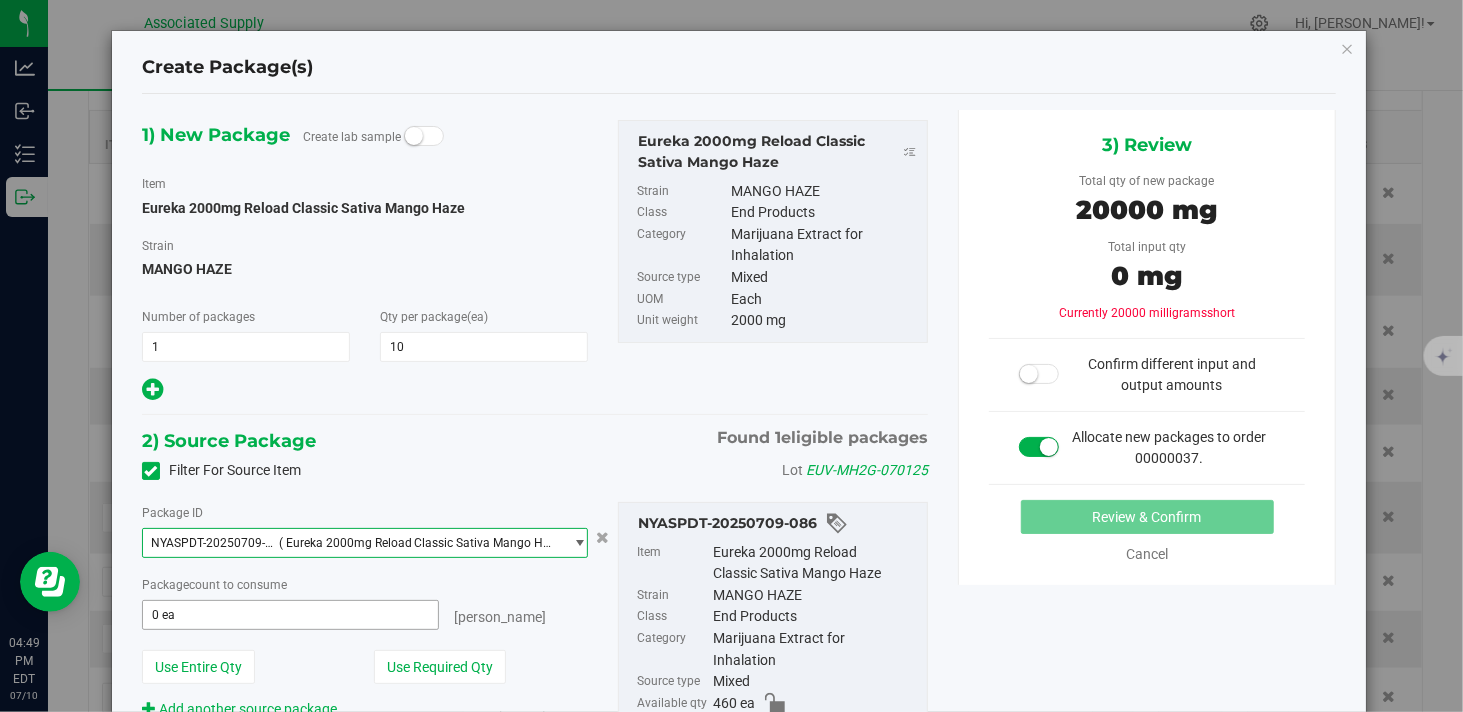 click on "0 ea 0" at bounding box center (290, 615) 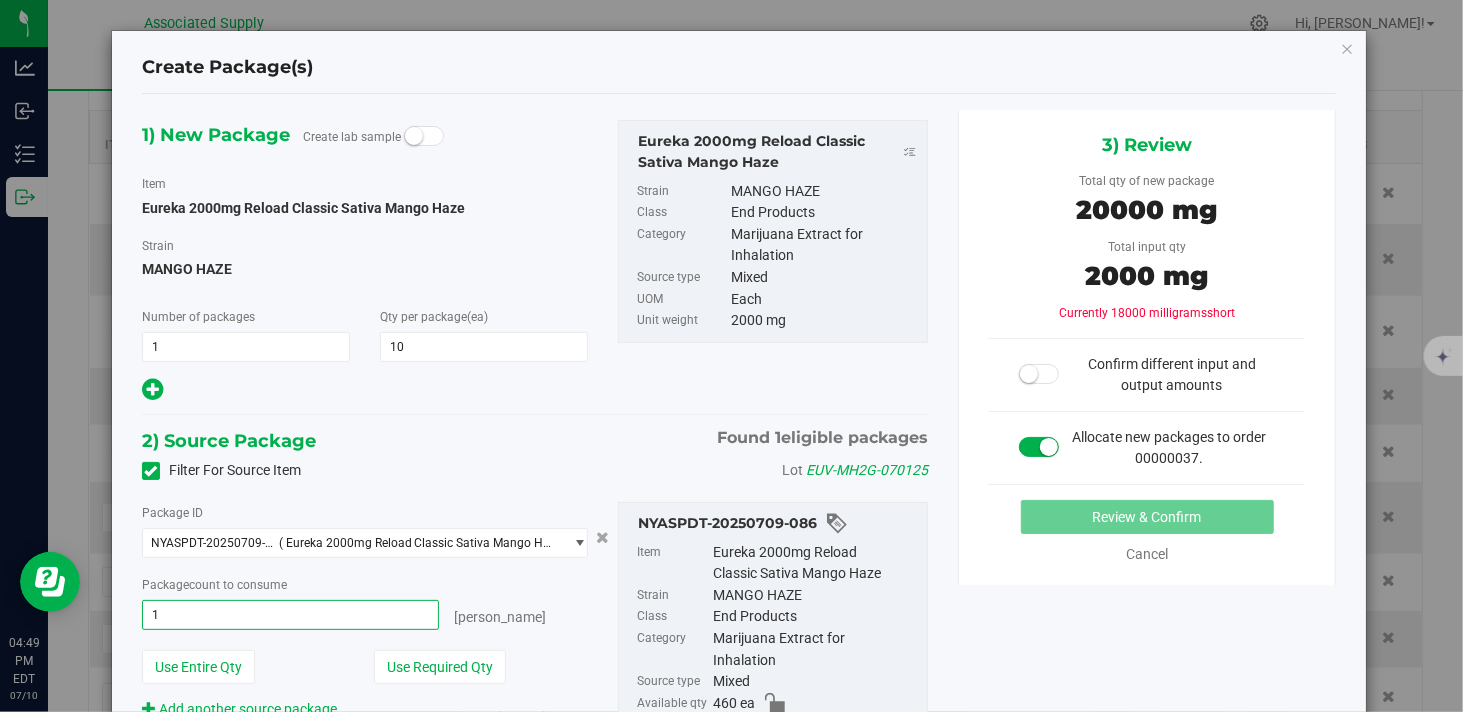 type on "10" 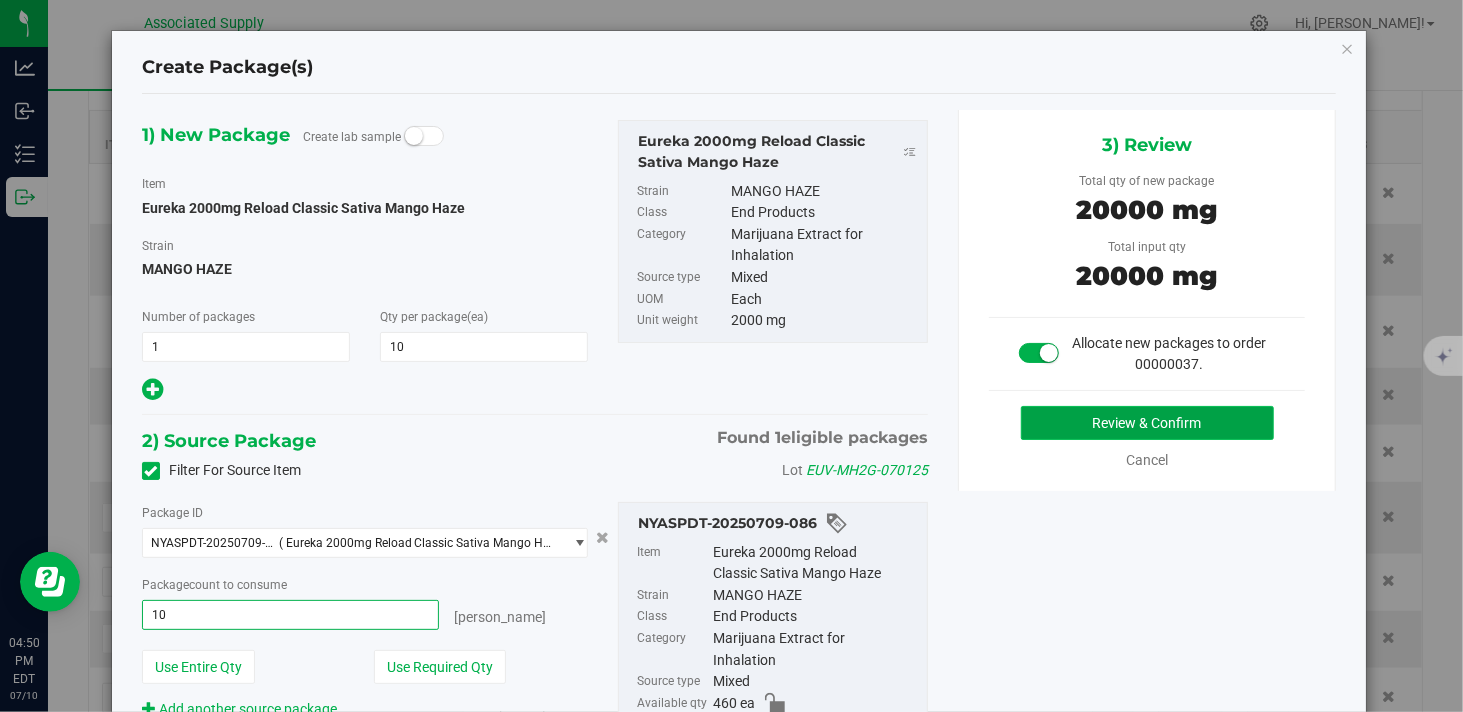 type on "10 ea" 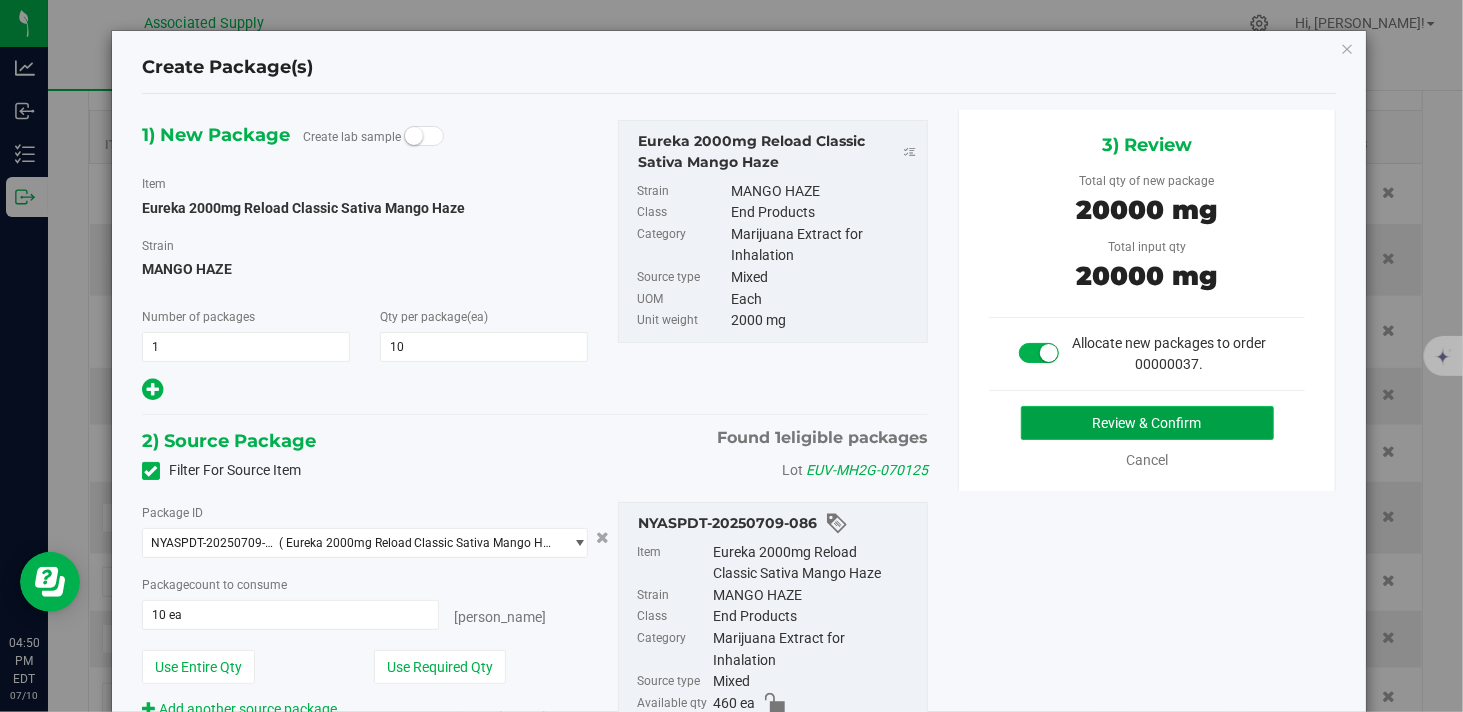 click on "Review & Confirm" at bounding box center [1147, 423] 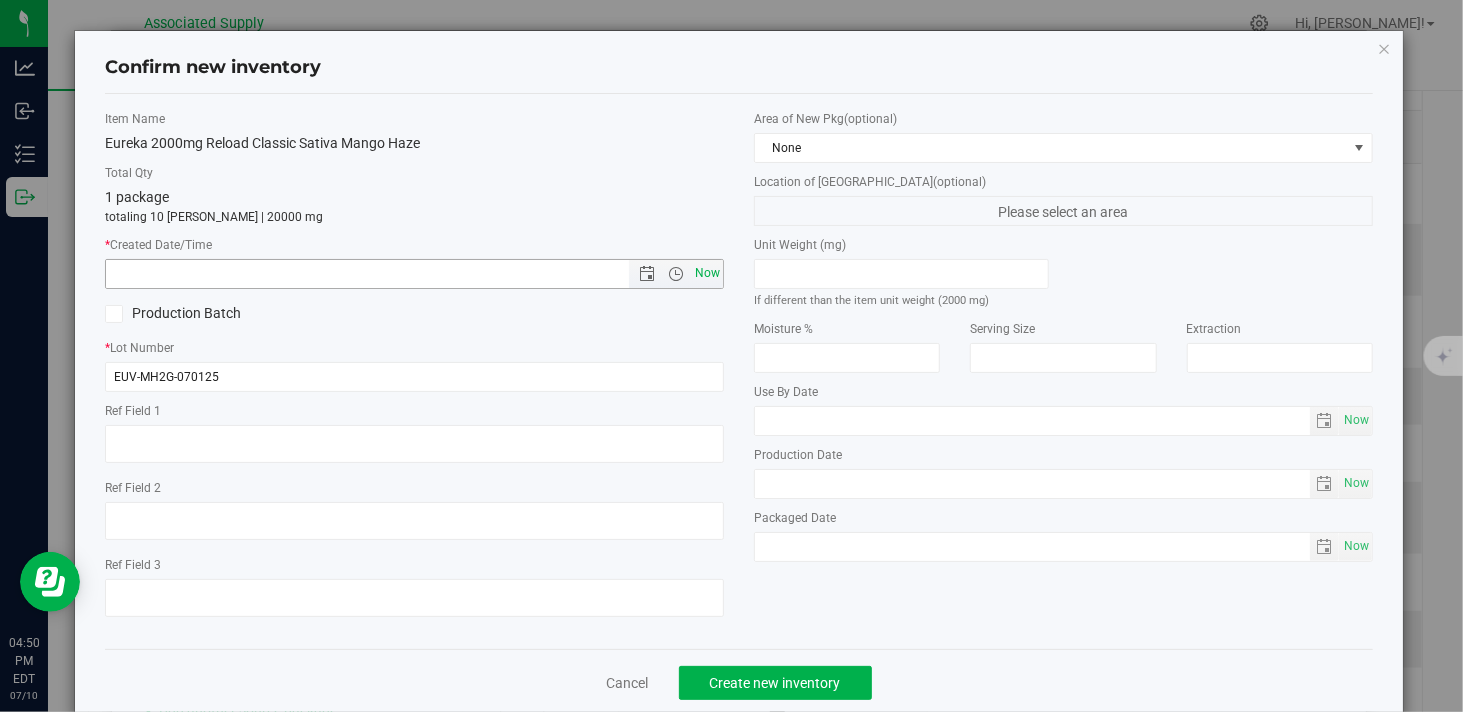 click on "Now" at bounding box center (708, 273) 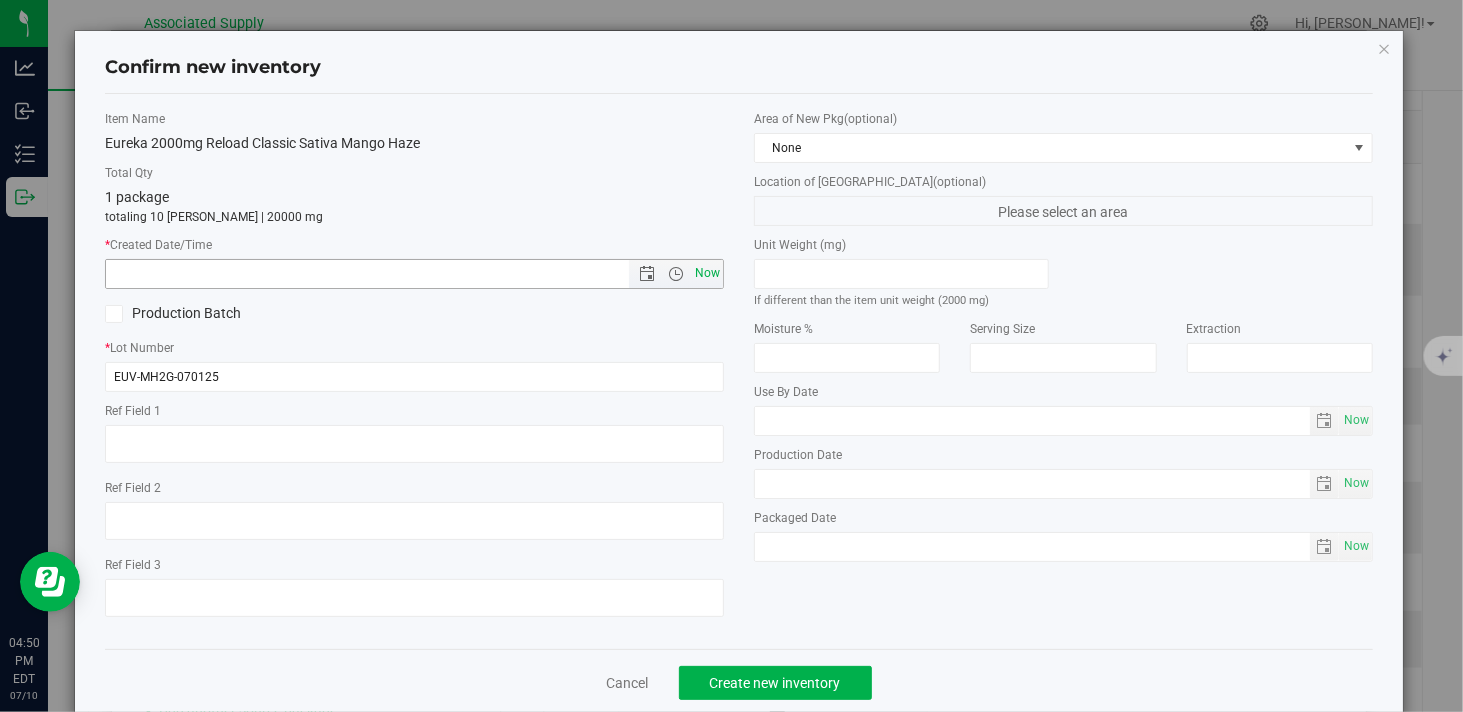 type on "7/10/2025 4:50 PM" 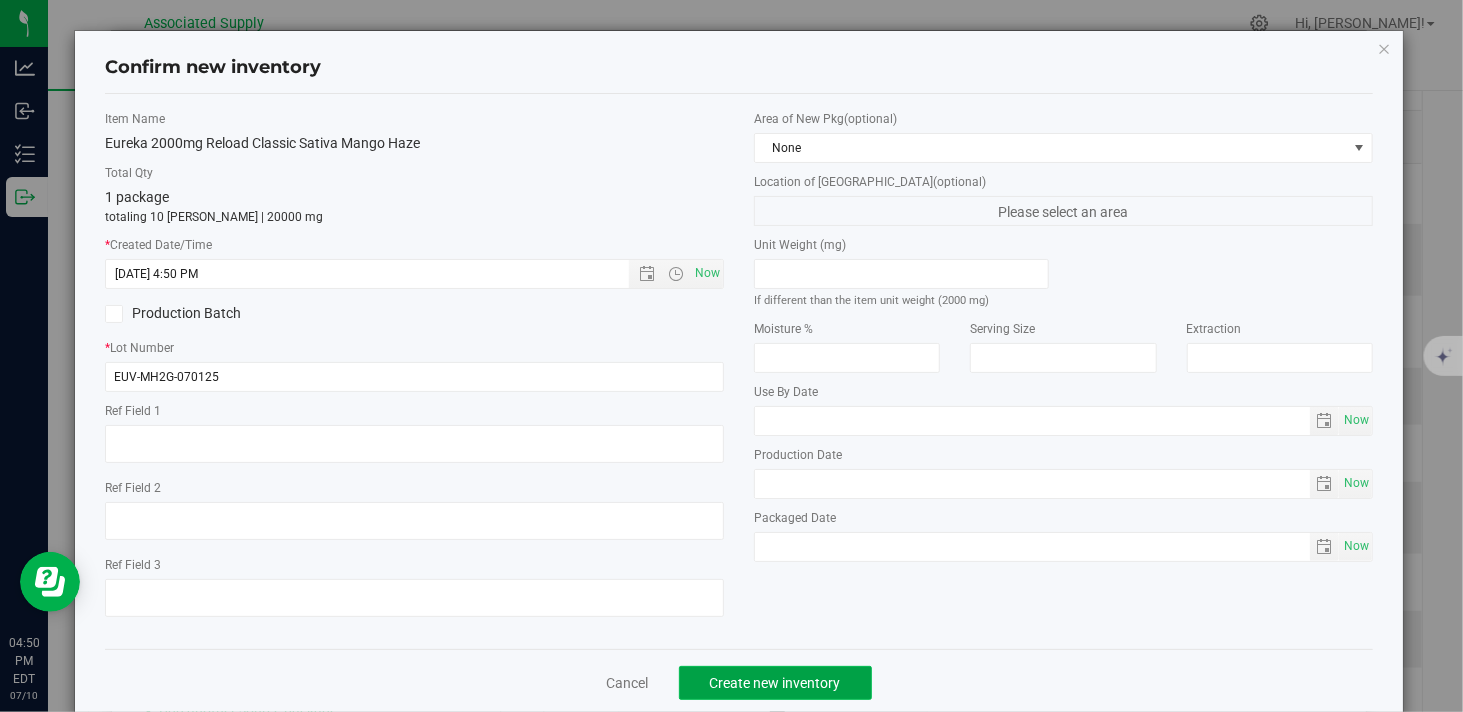 click on "Create new inventory" 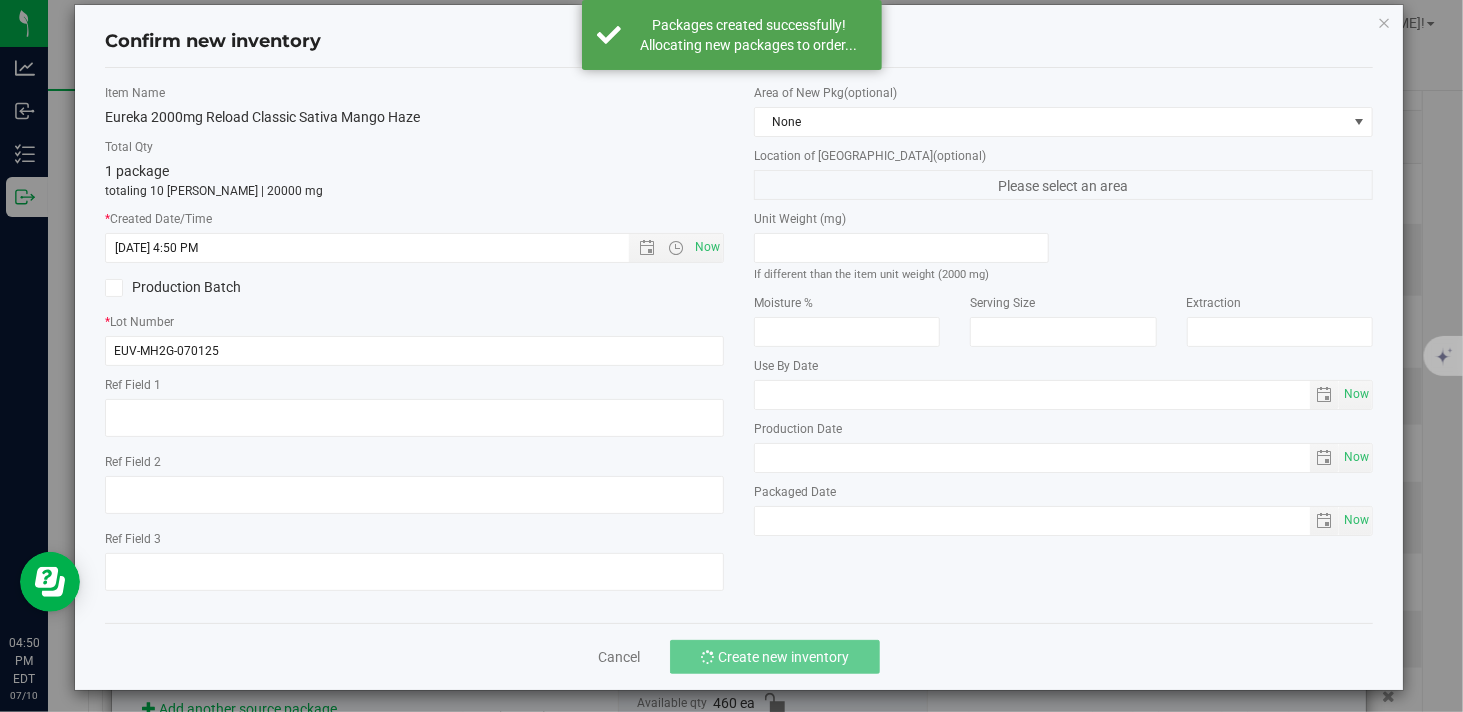 scroll, scrollTop: 40, scrollLeft: 0, axis: vertical 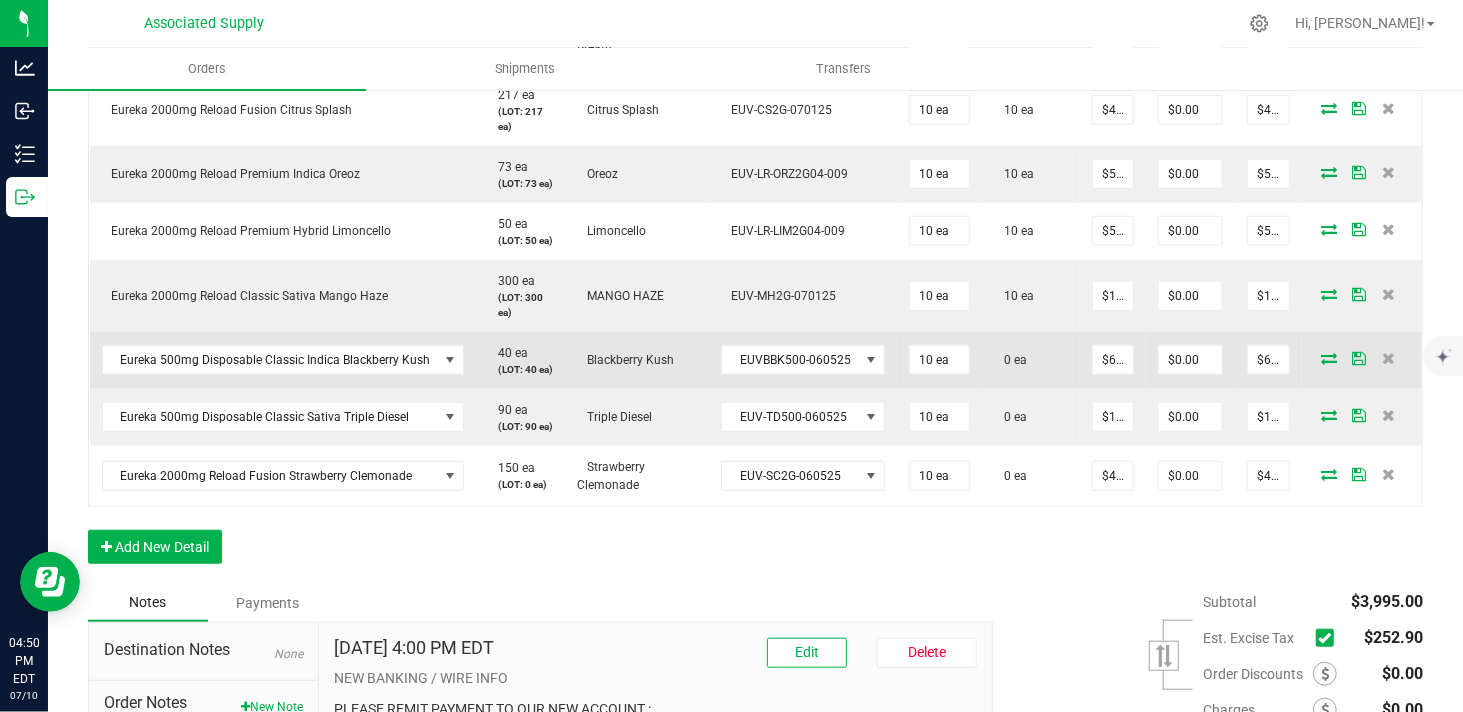 click at bounding box center [1329, 358] 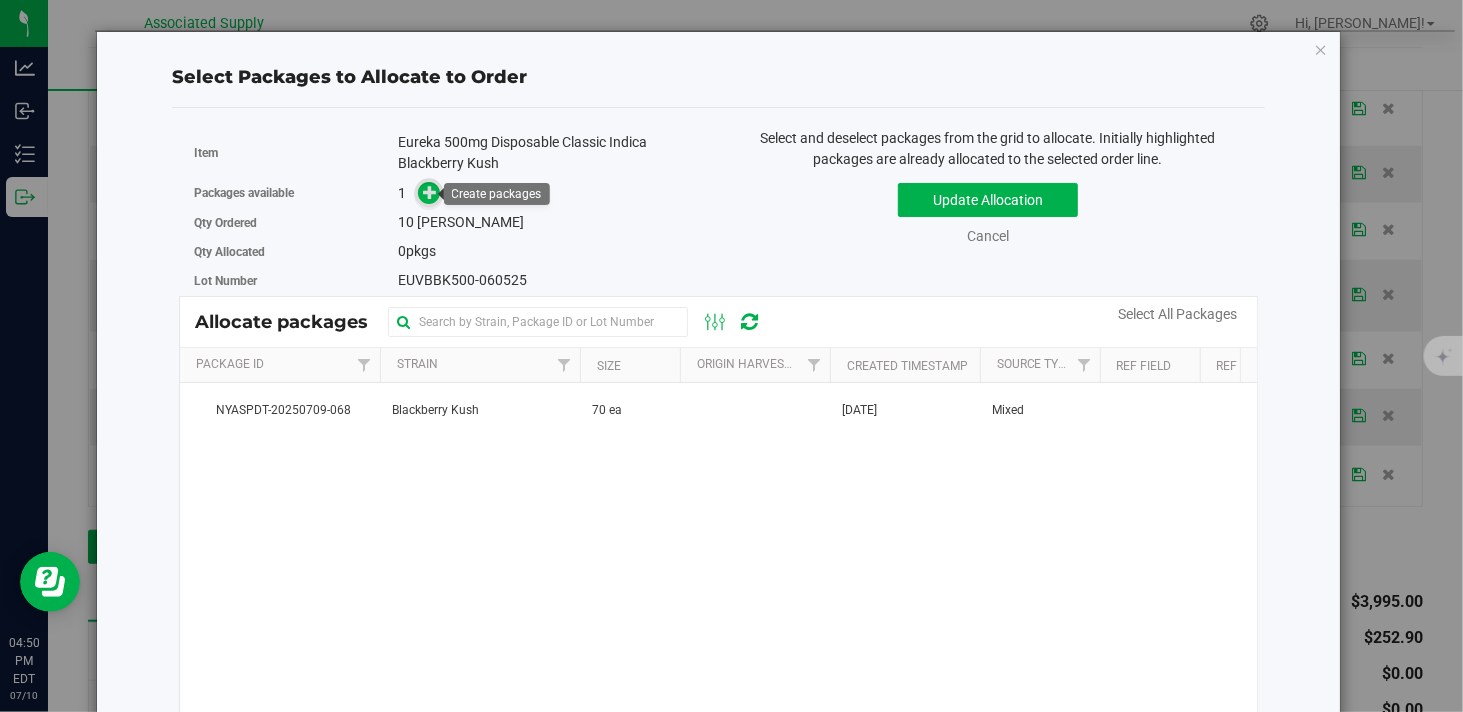 click at bounding box center (430, 191) 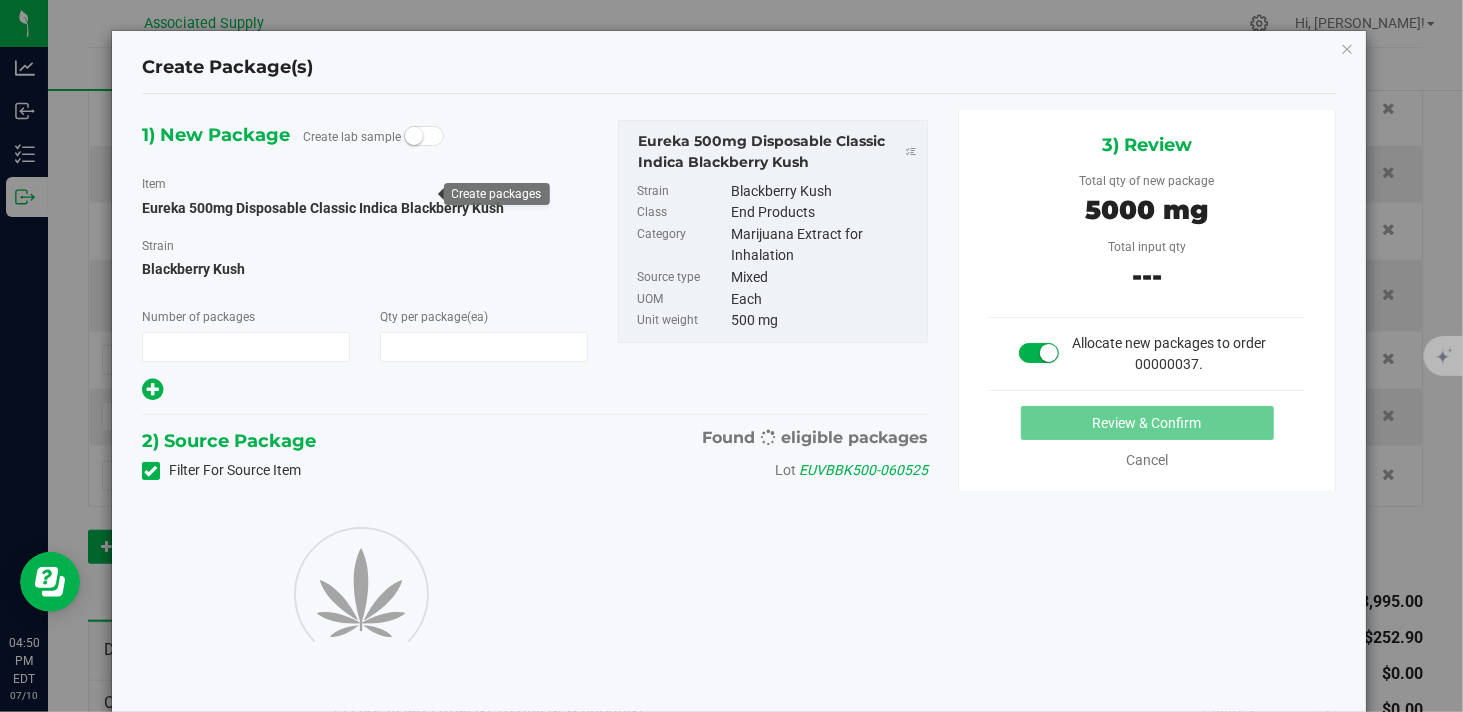 type on "1" 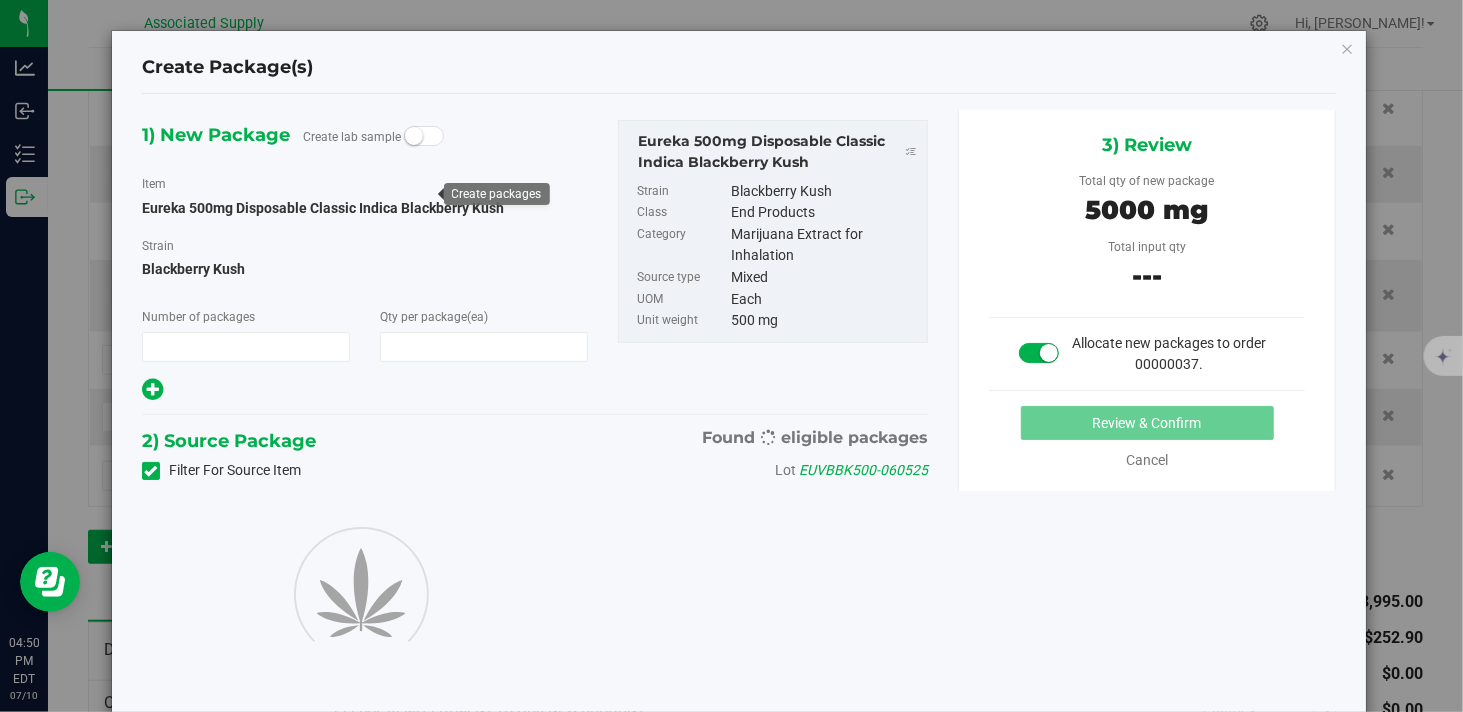 type on "10" 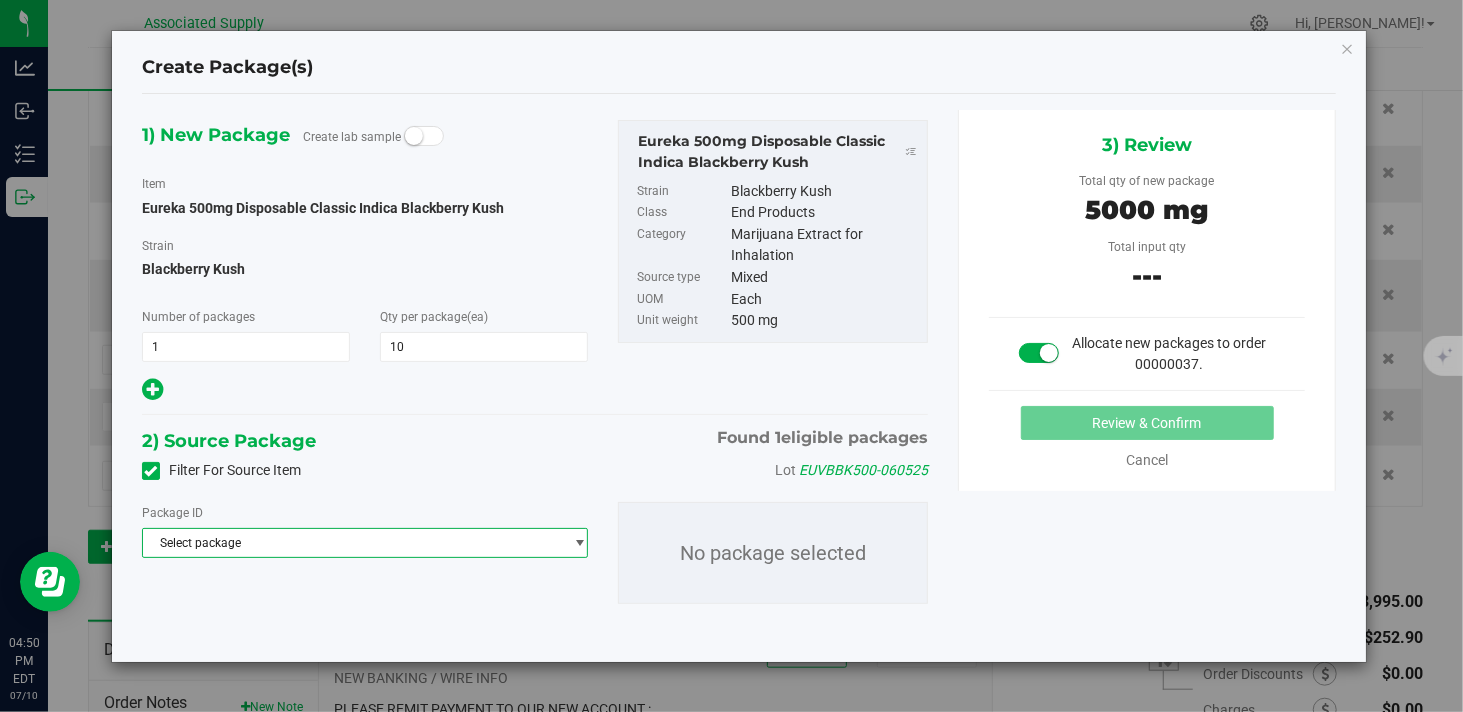 click on "Select package" at bounding box center [352, 543] 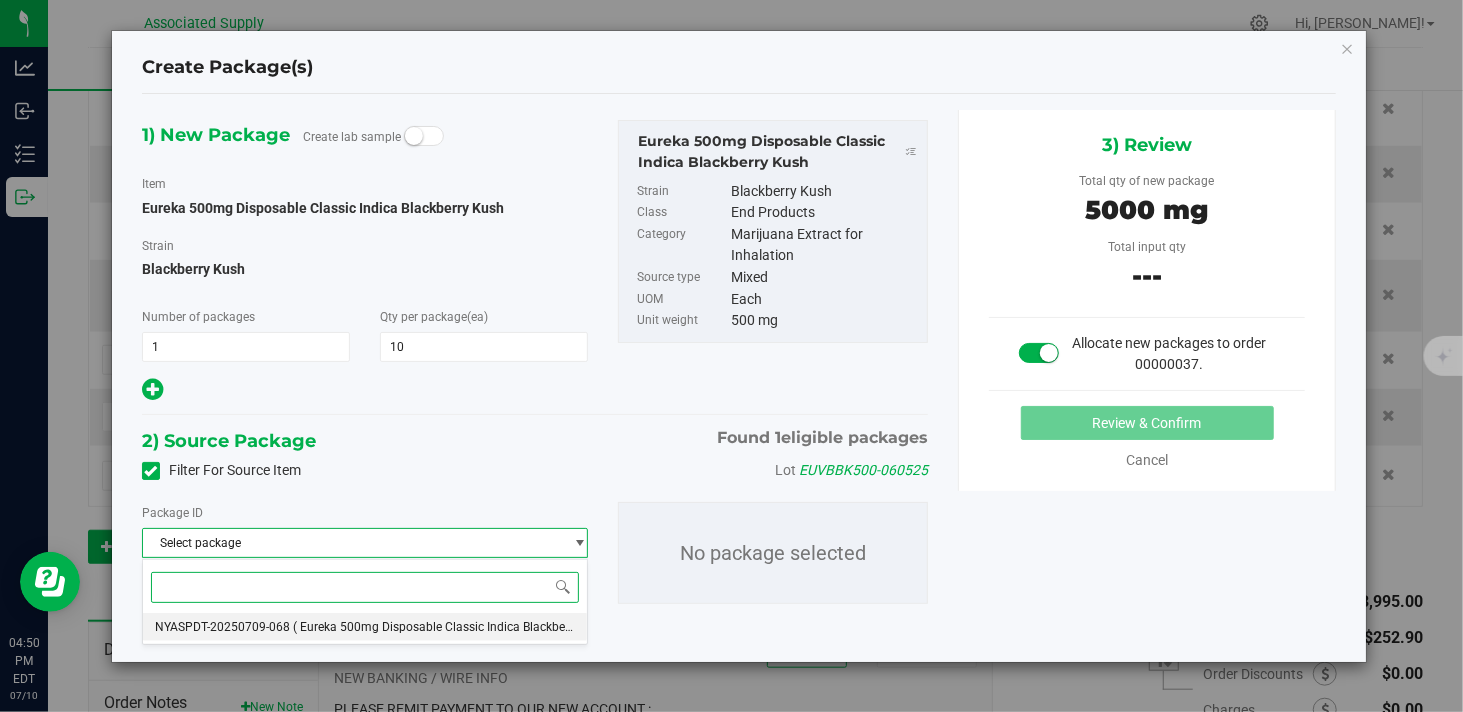 click on "NYASPDT-20250709-068" at bounding box center (222, 627) 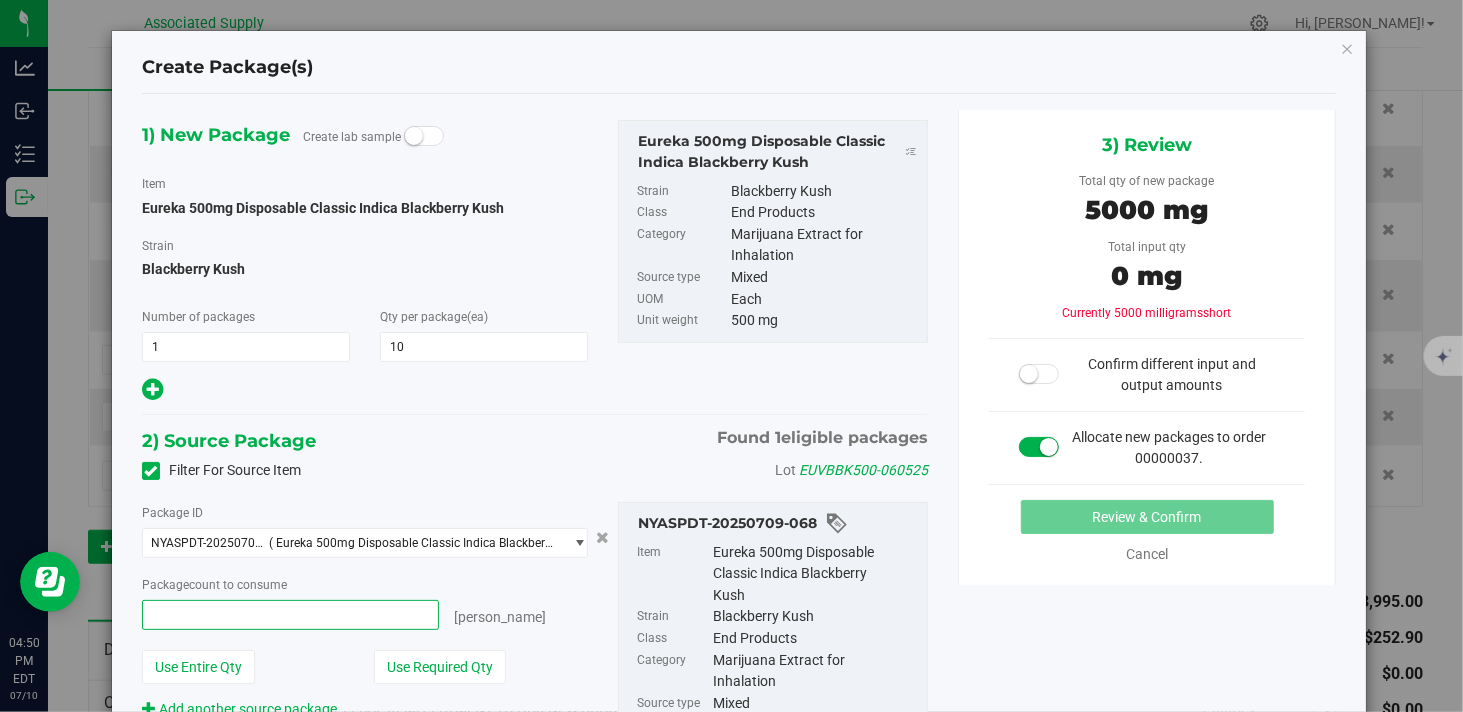 click at bounding box center (290, 615) 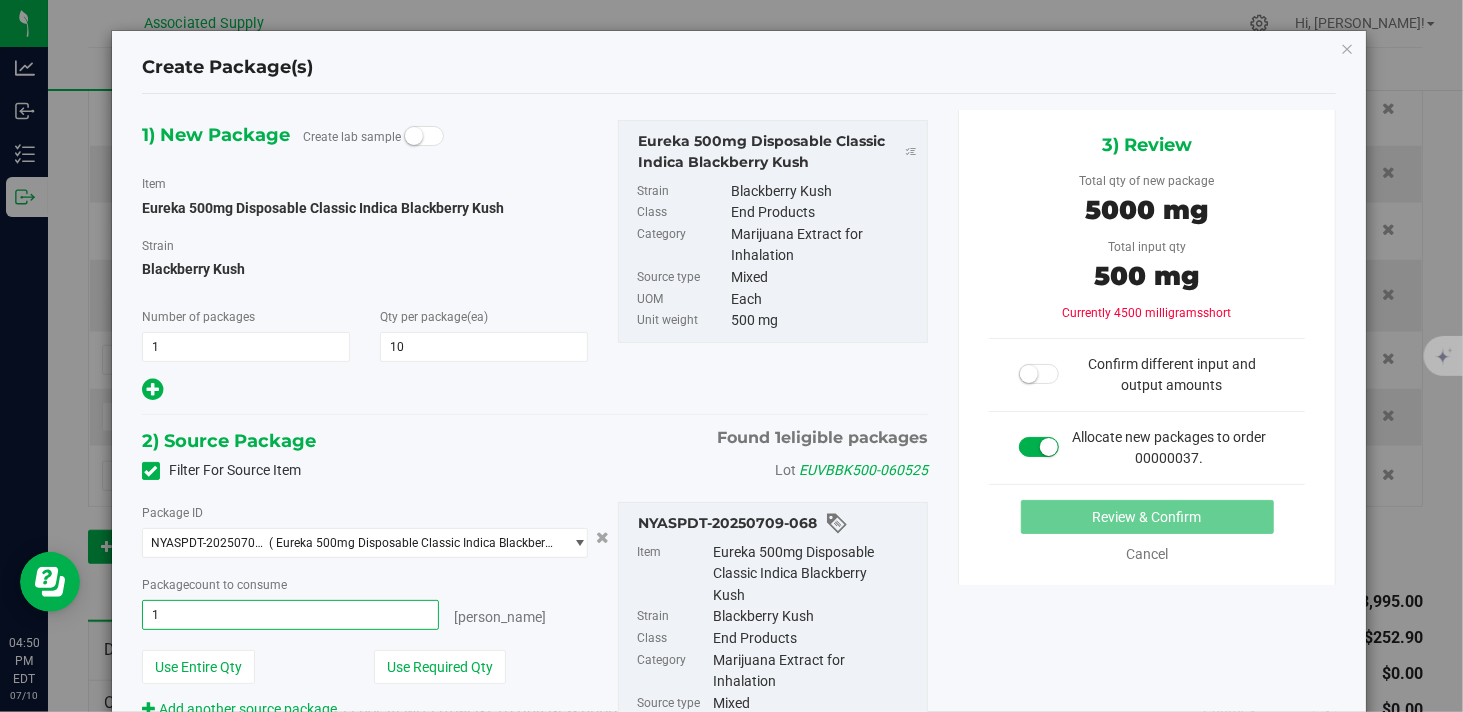 type on "10" 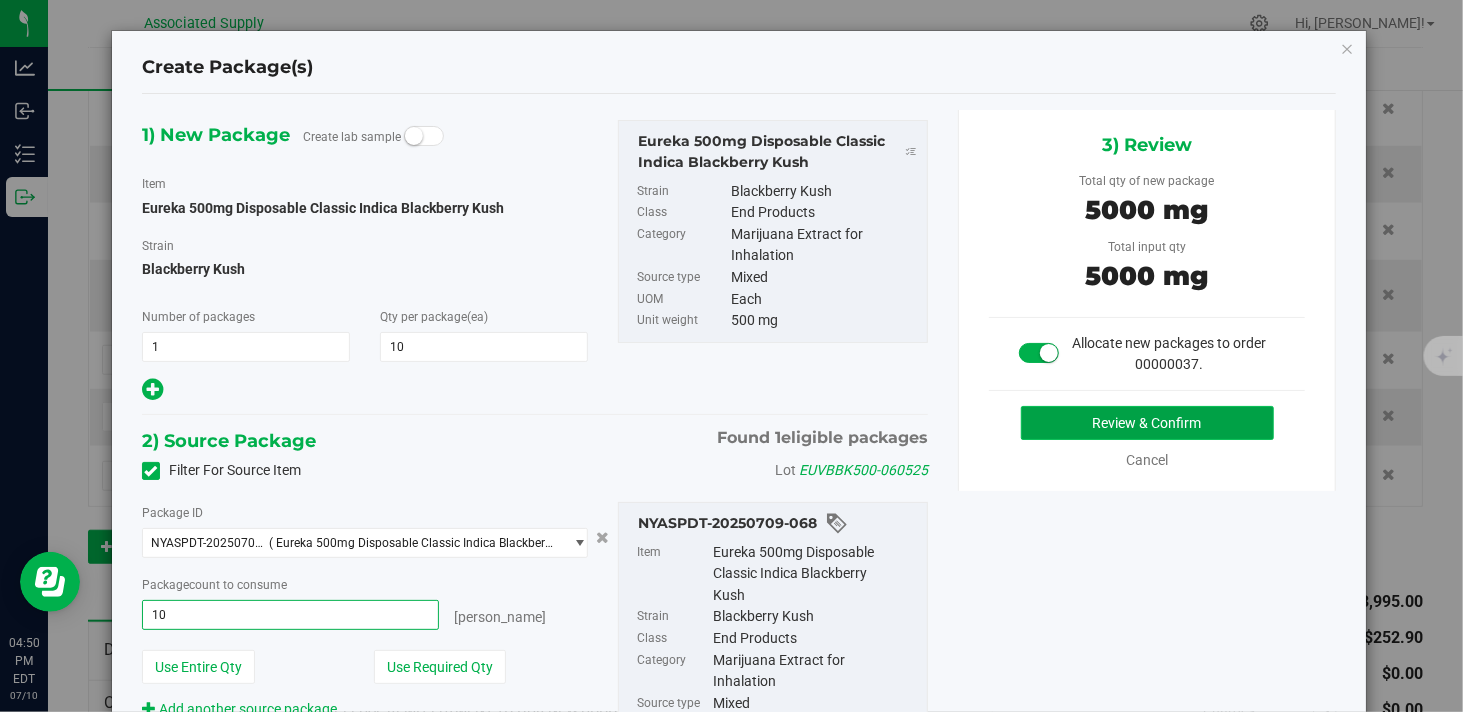 type on "10 ea" 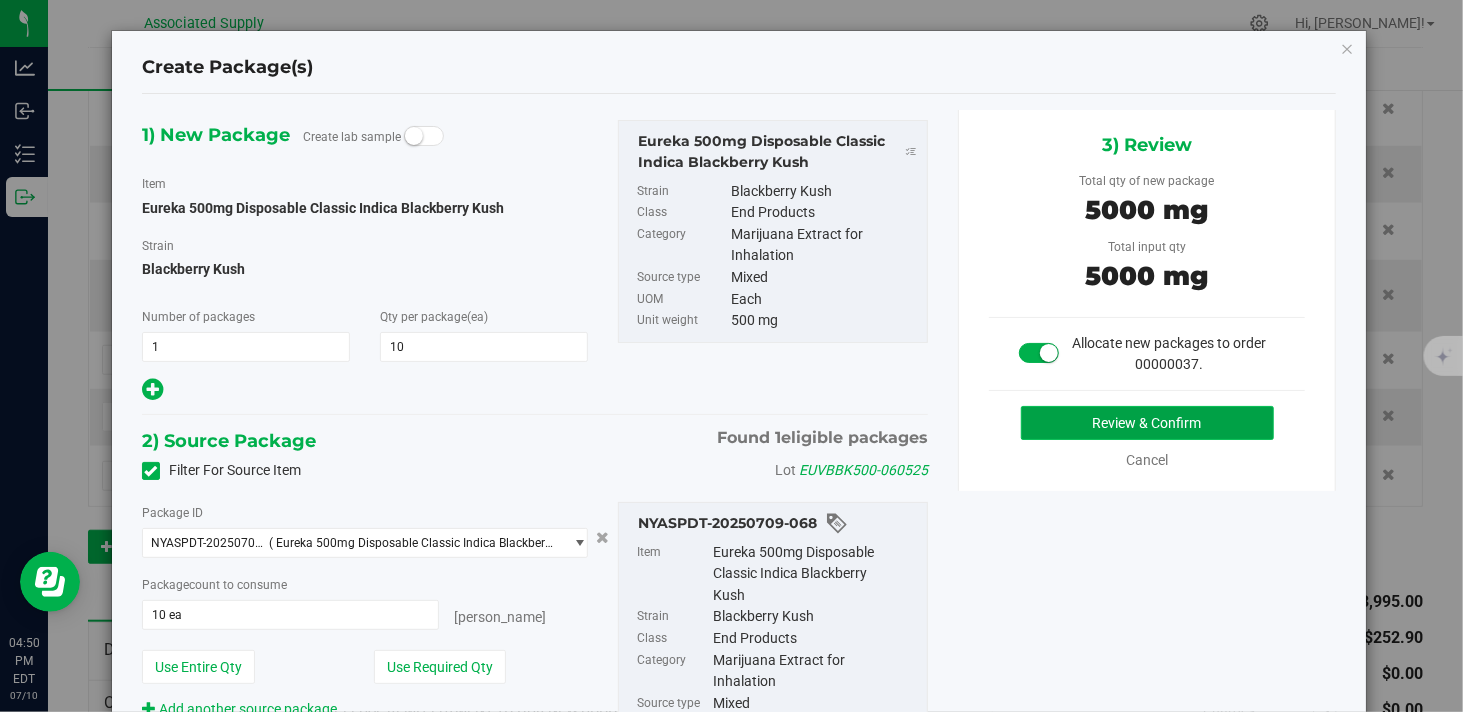 click on "Review & Confirm" at bounding box center (1147, 423) 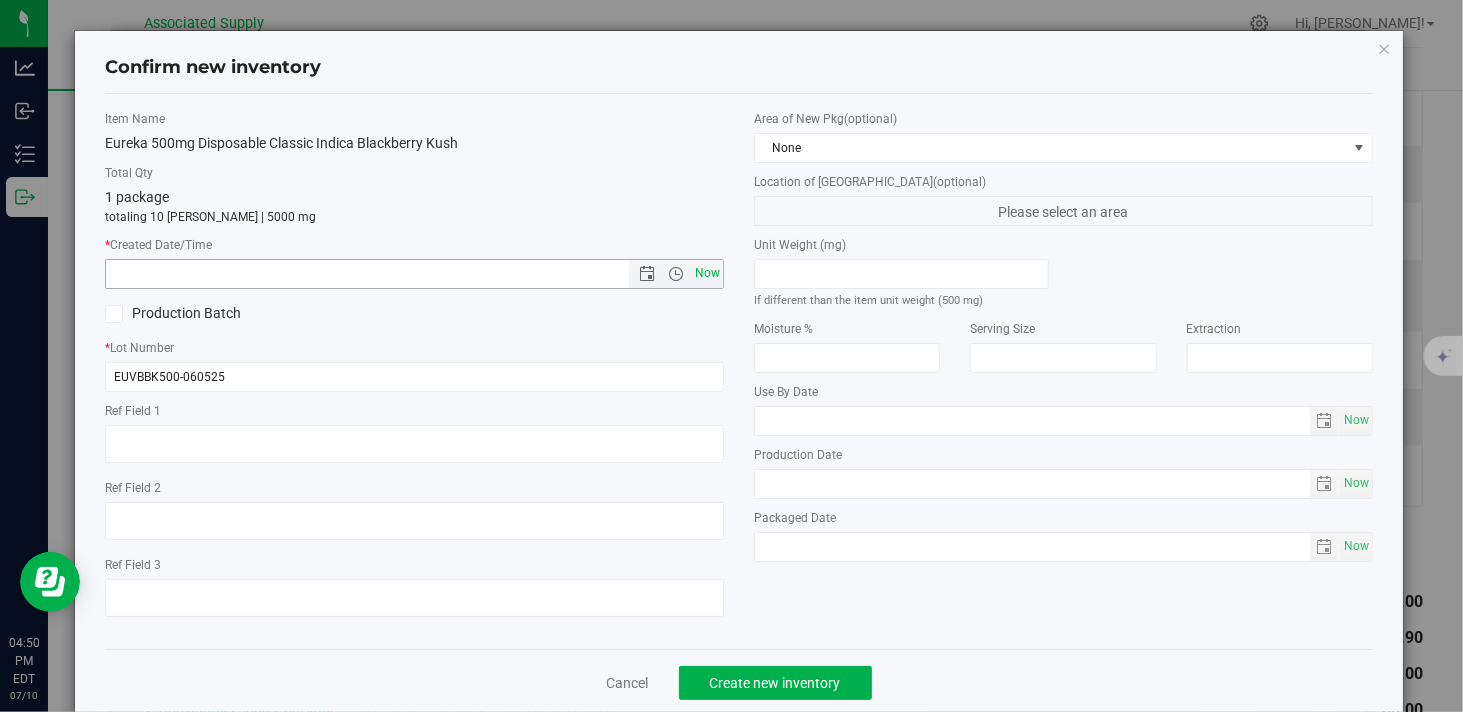 click on "Now" at bounding box center (708, 273) 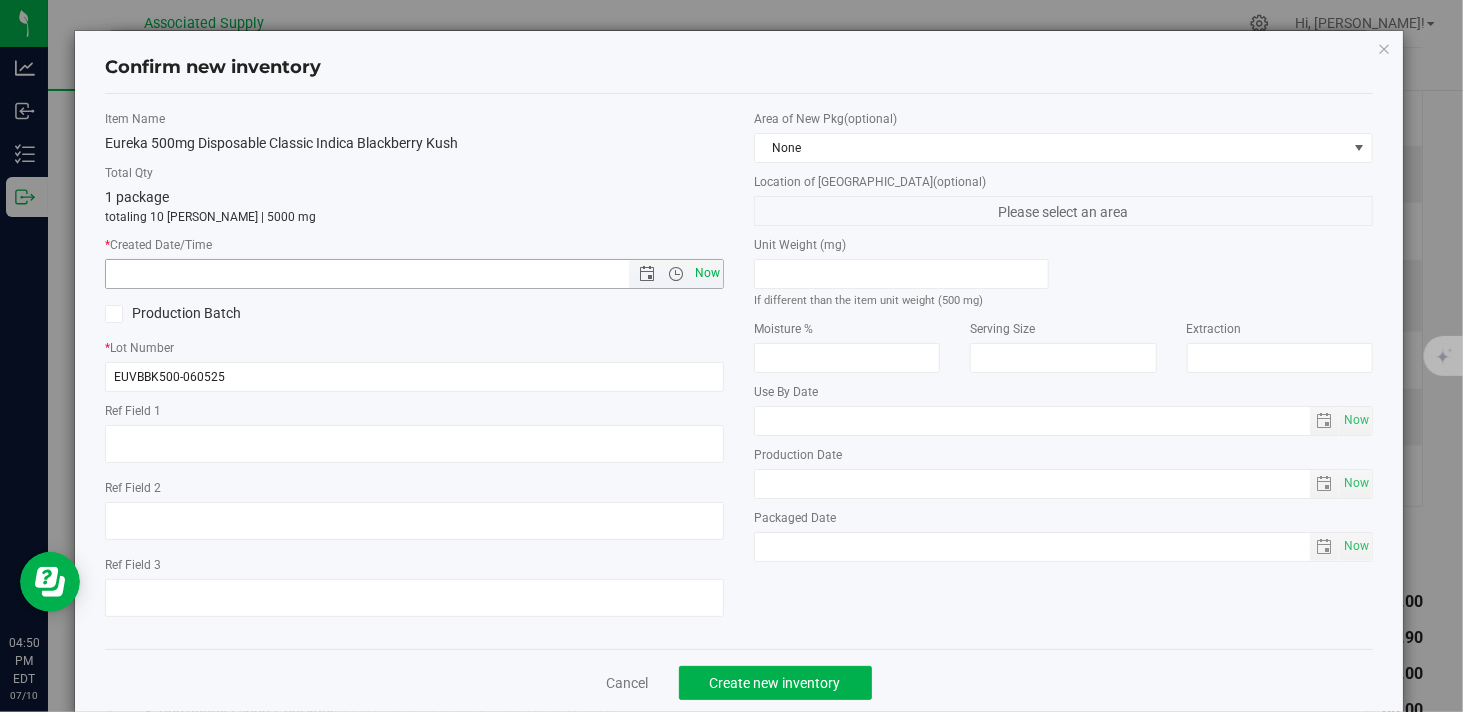 type on "7/10/2025 4:50 PM" 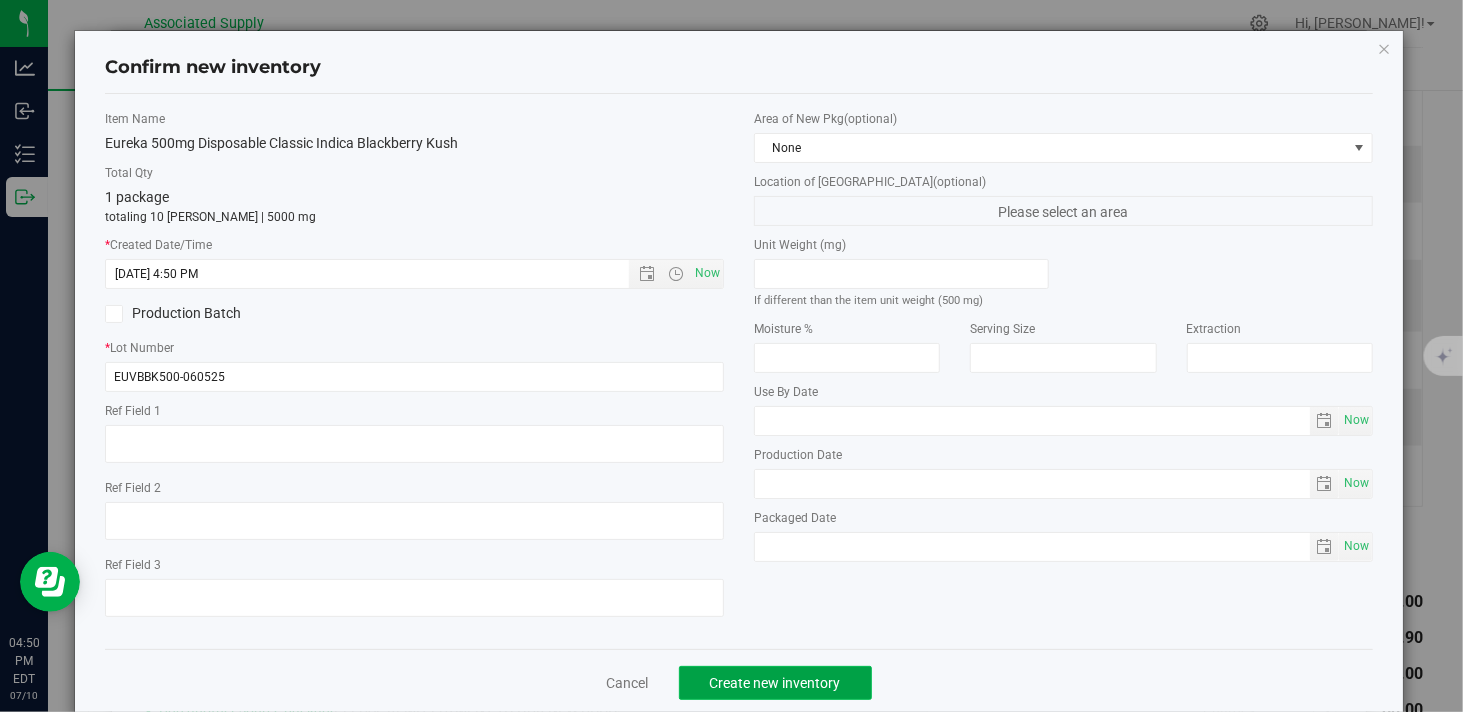 click on "Create new inventory" 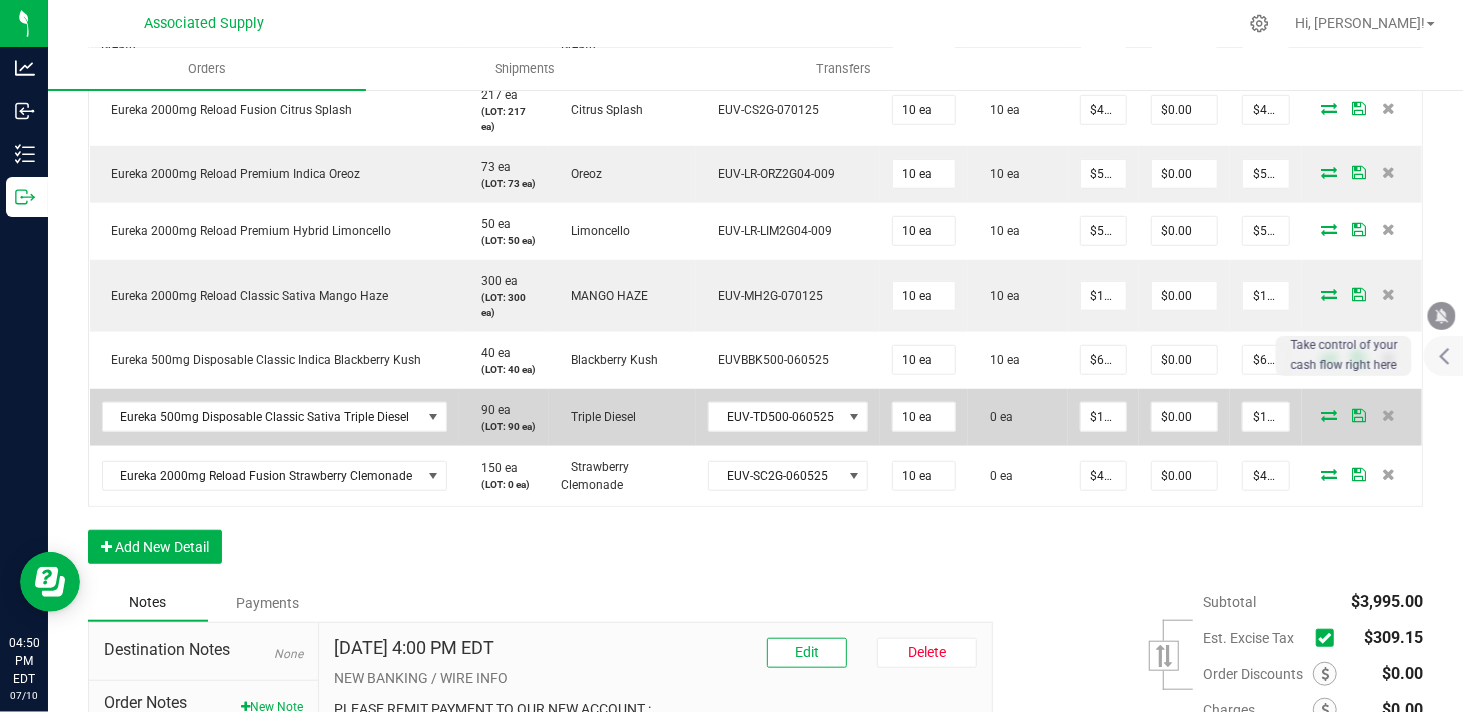 click at bounding box center (1329, 415) 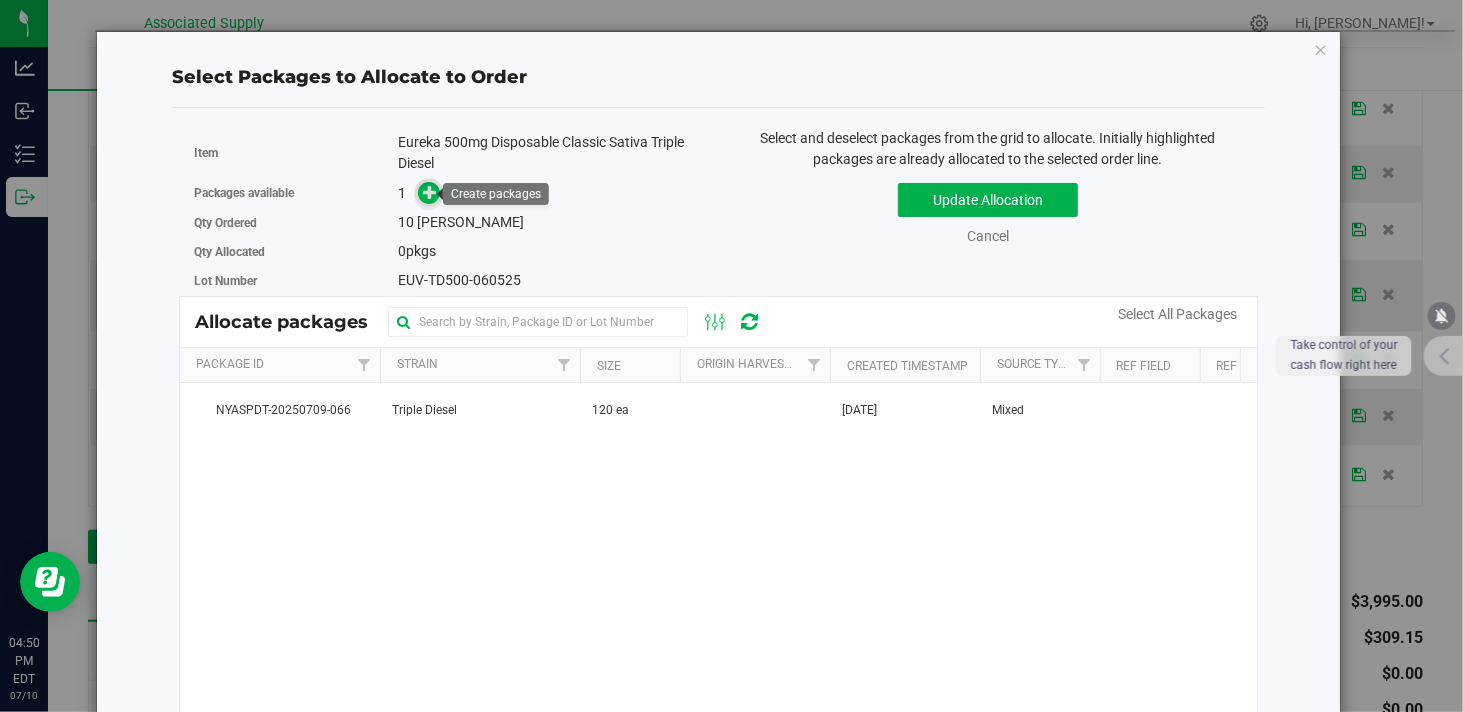 click at bounding box center (430, 192) 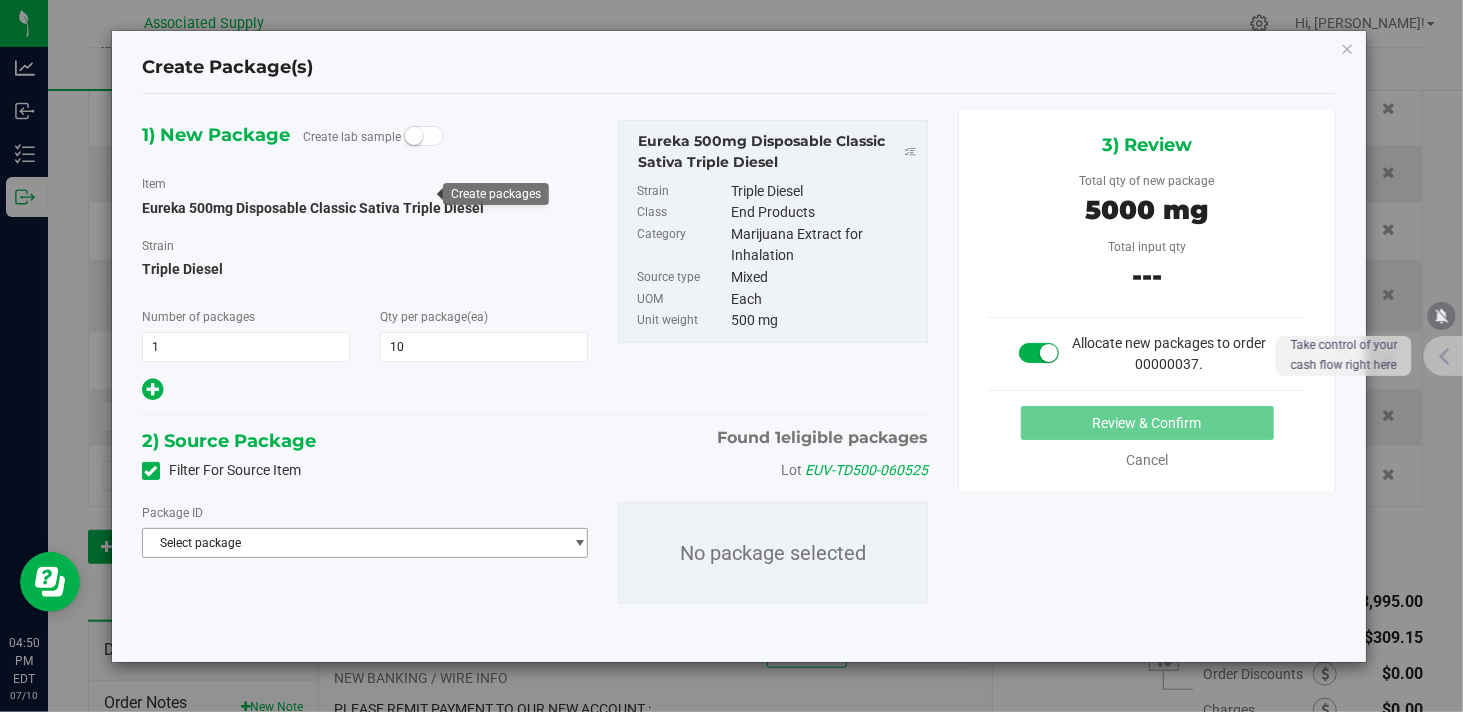 click on "Select package" at bounding box center [352, 543] 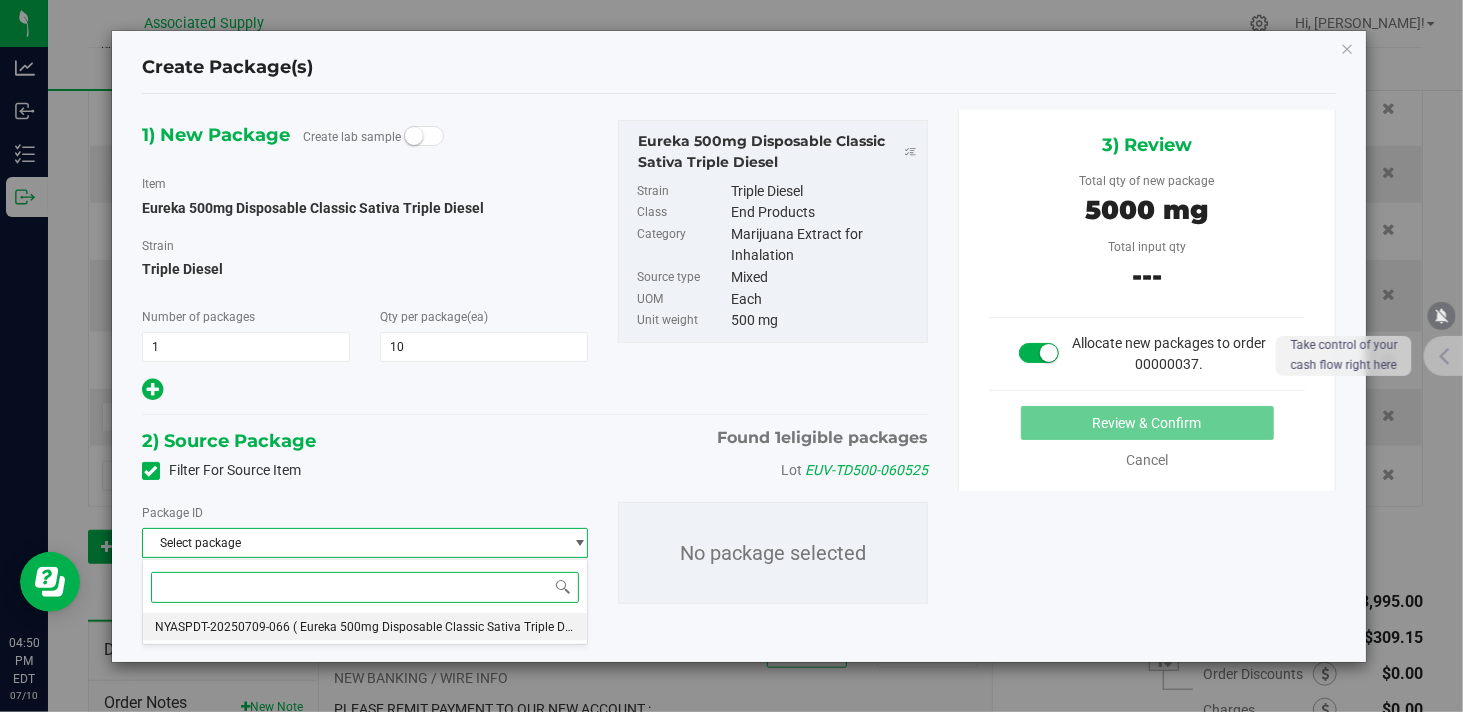 click on "NYASPDT-20250709-066" at bounding box center [222, 627] 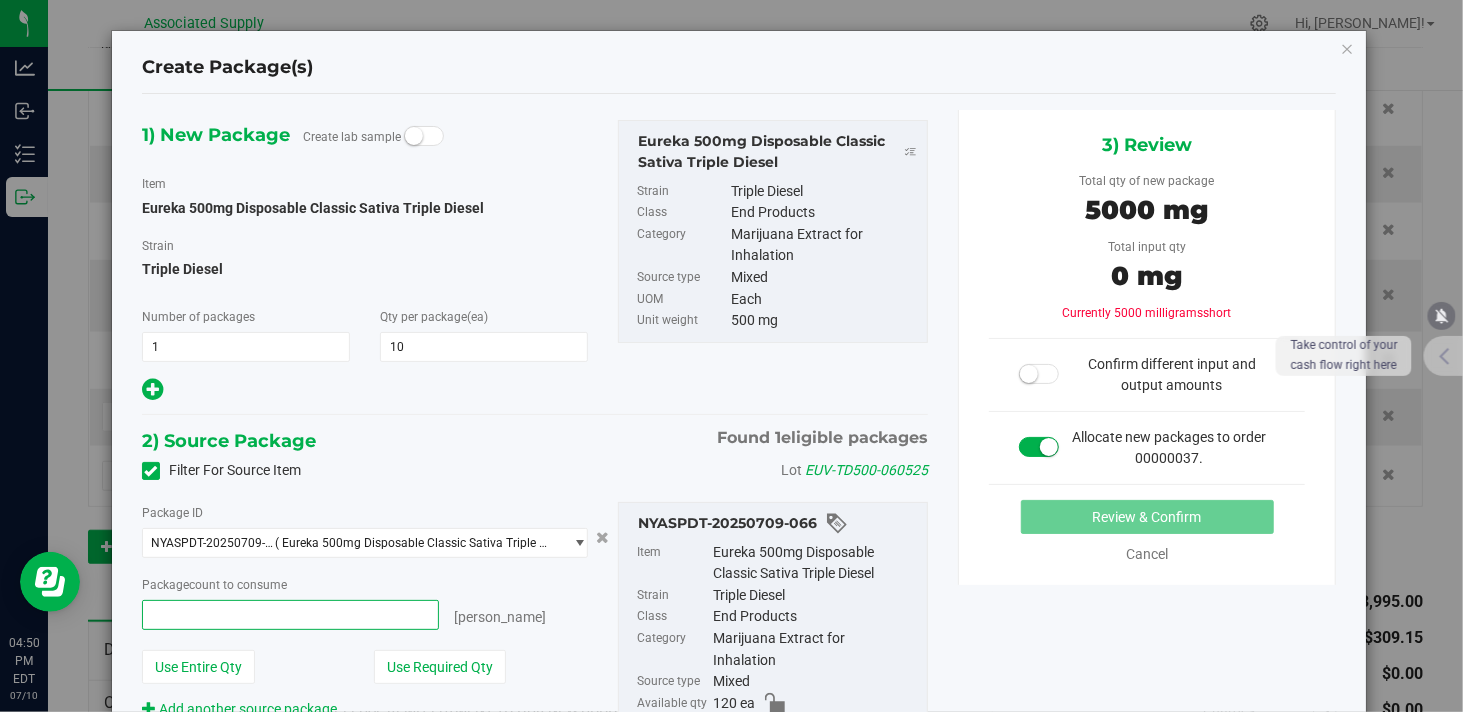 click at bounding box center [290, 615] 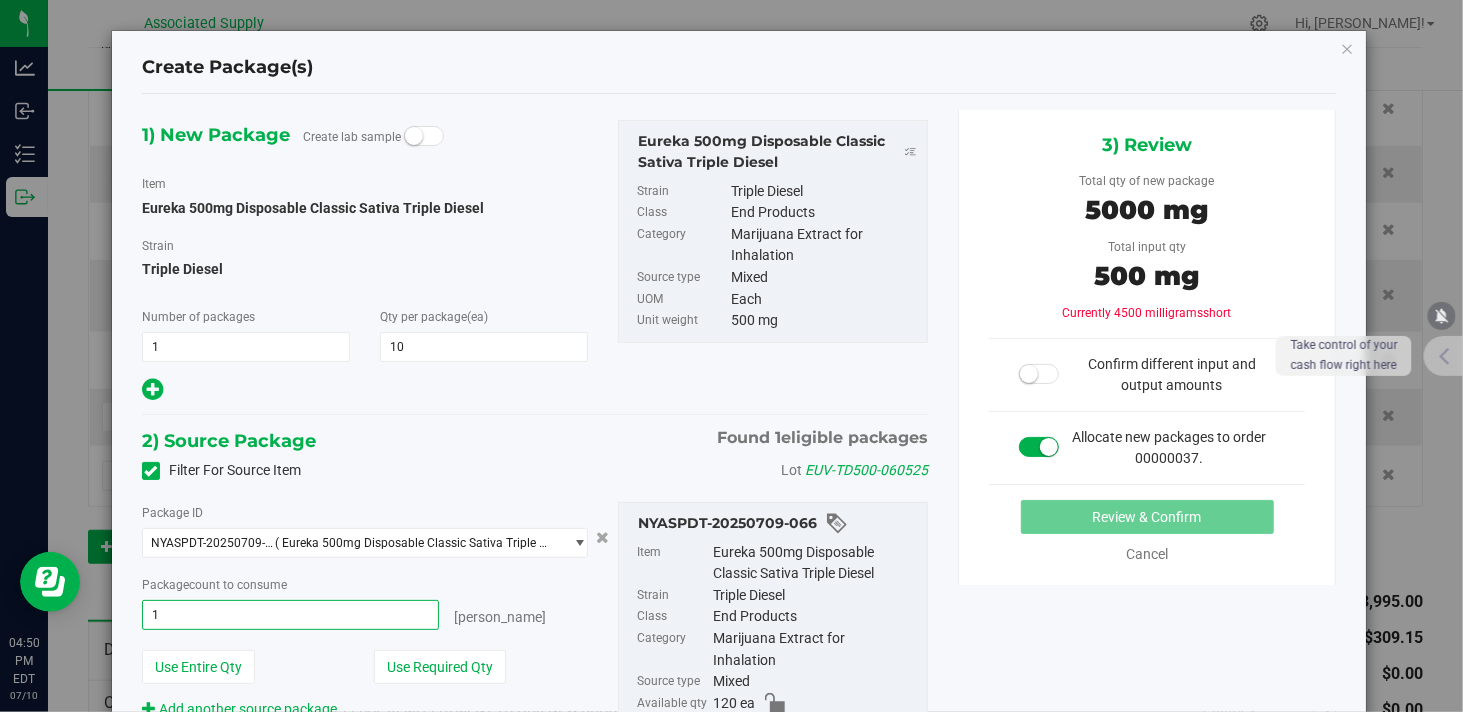 type on "10" 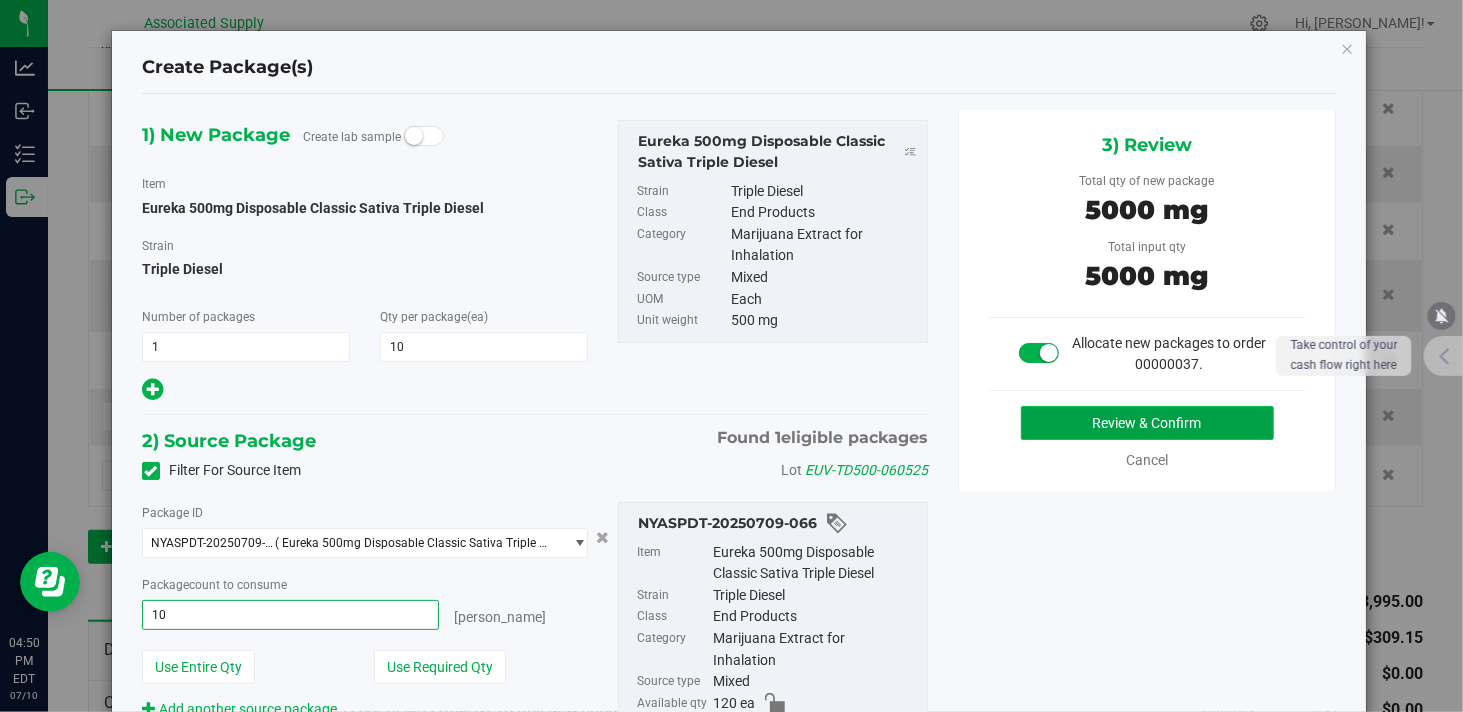 type on "10 ea" 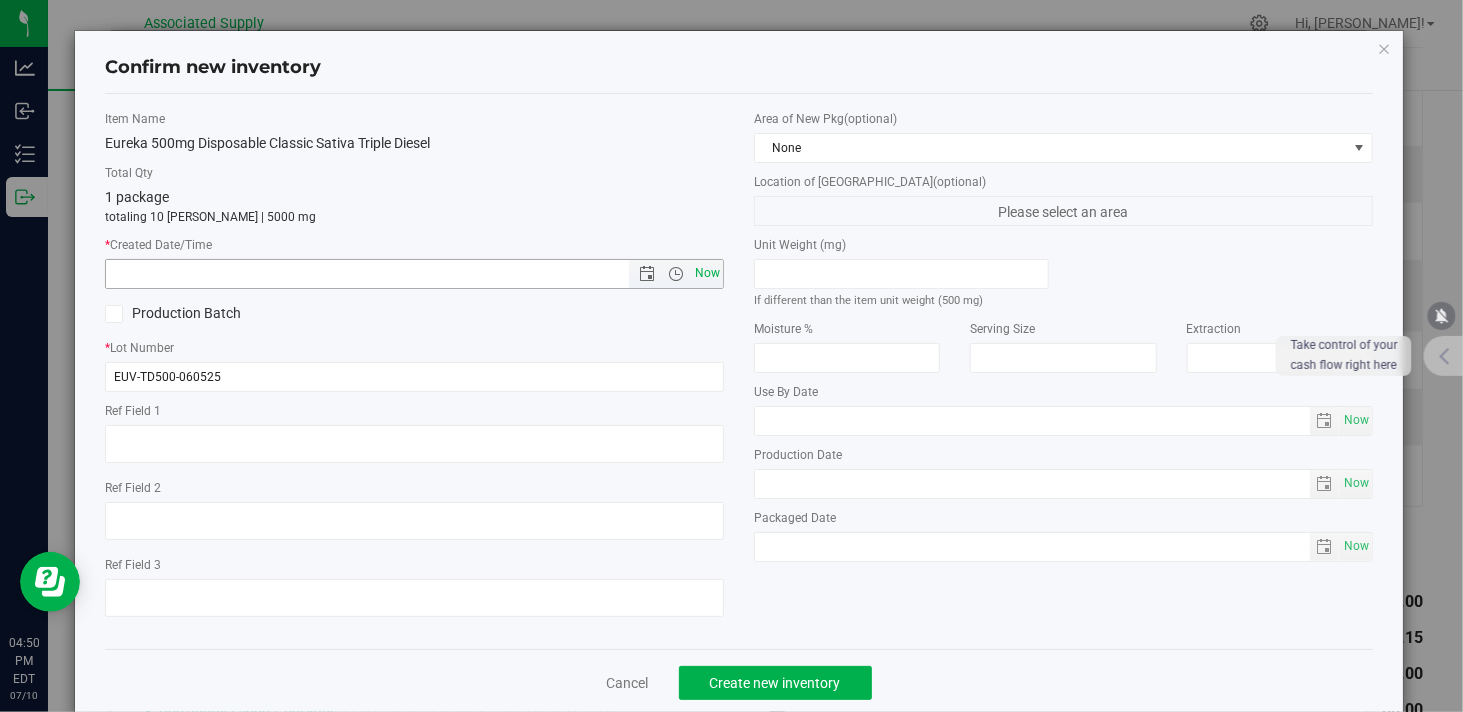 click on "Now" at bounding box center [708, 273] 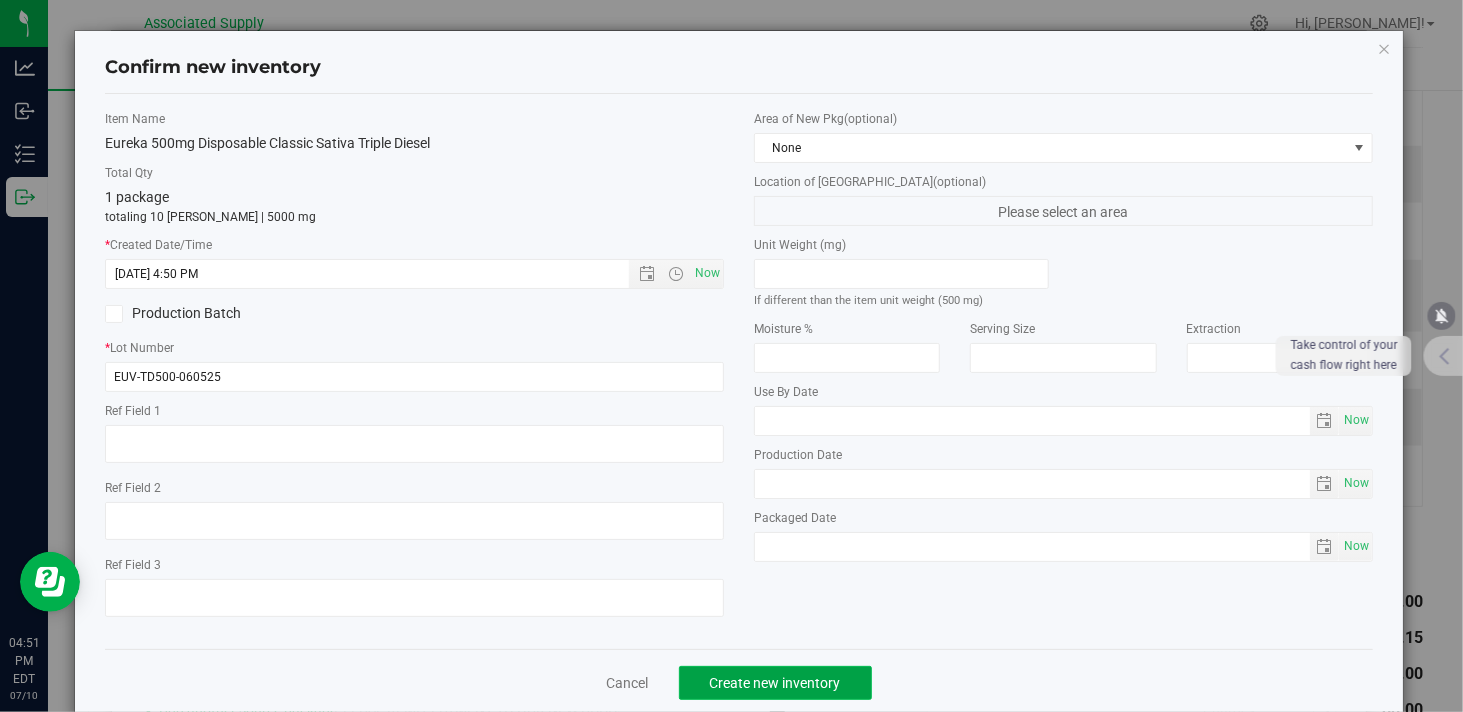 click on "Create new inventory" 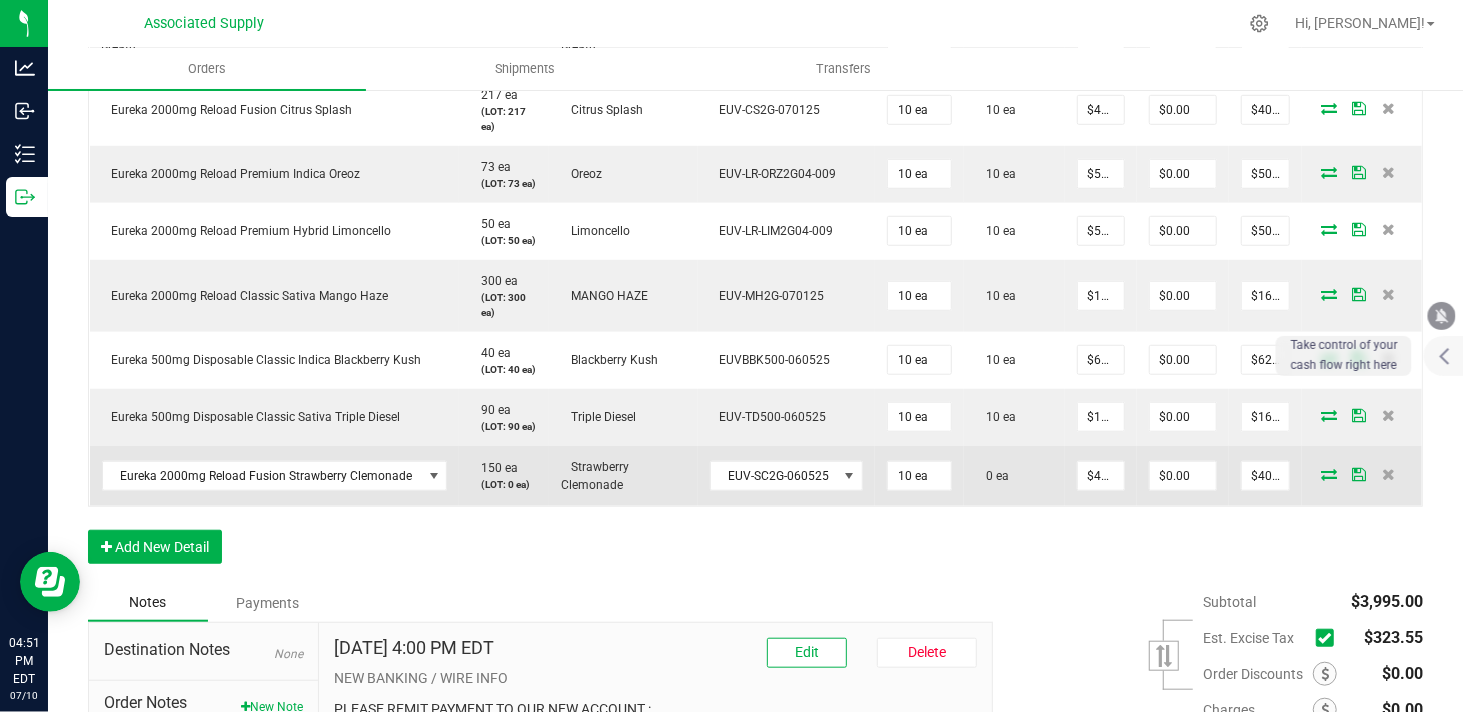 click at bounding box center [1329, 474] 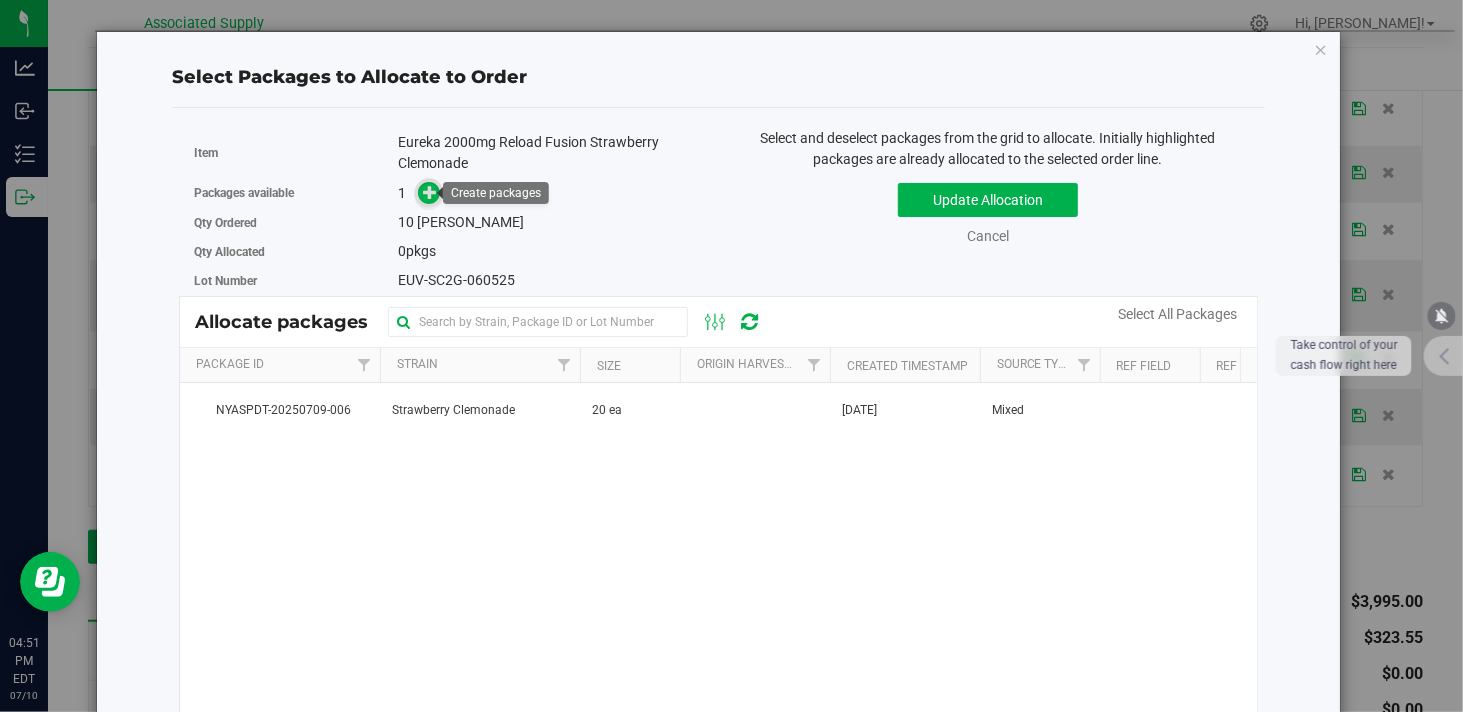 click at bounding box center [430, 192] 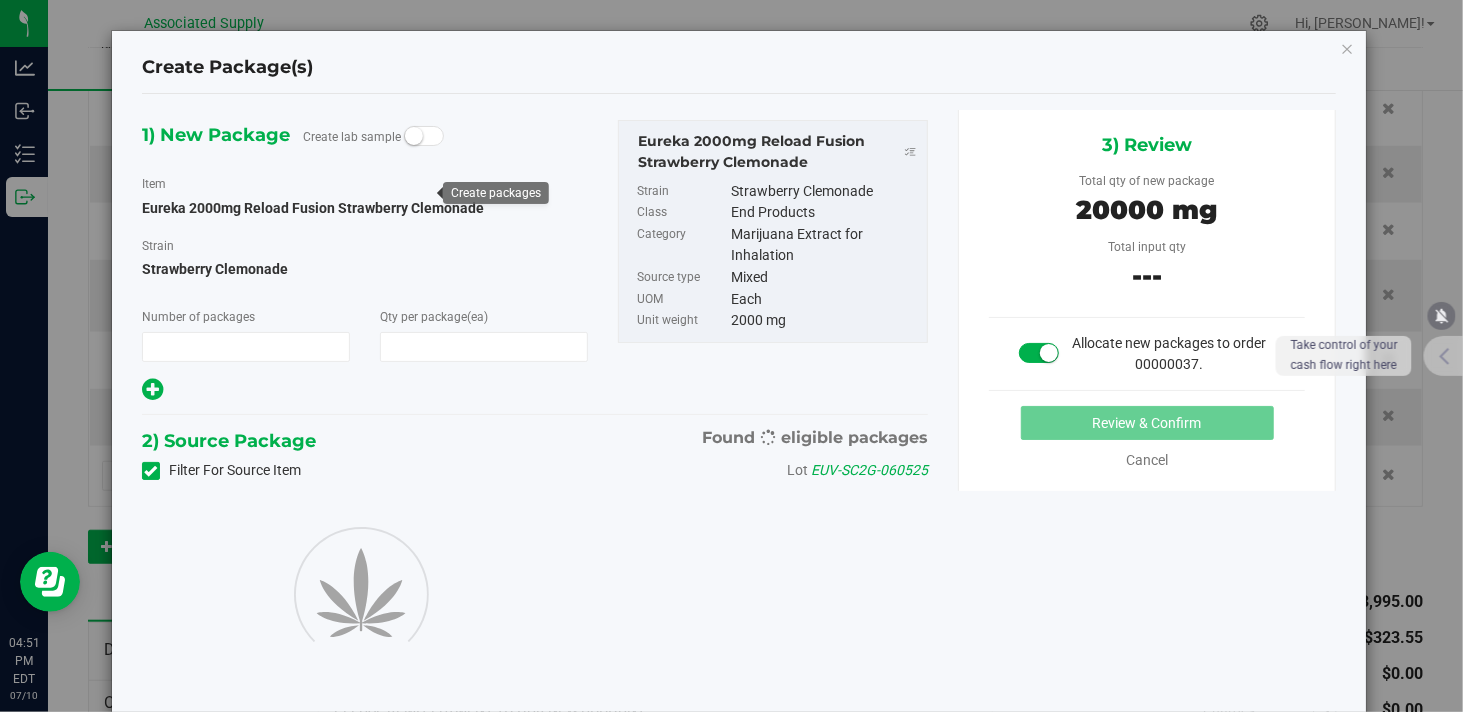 type on "1" 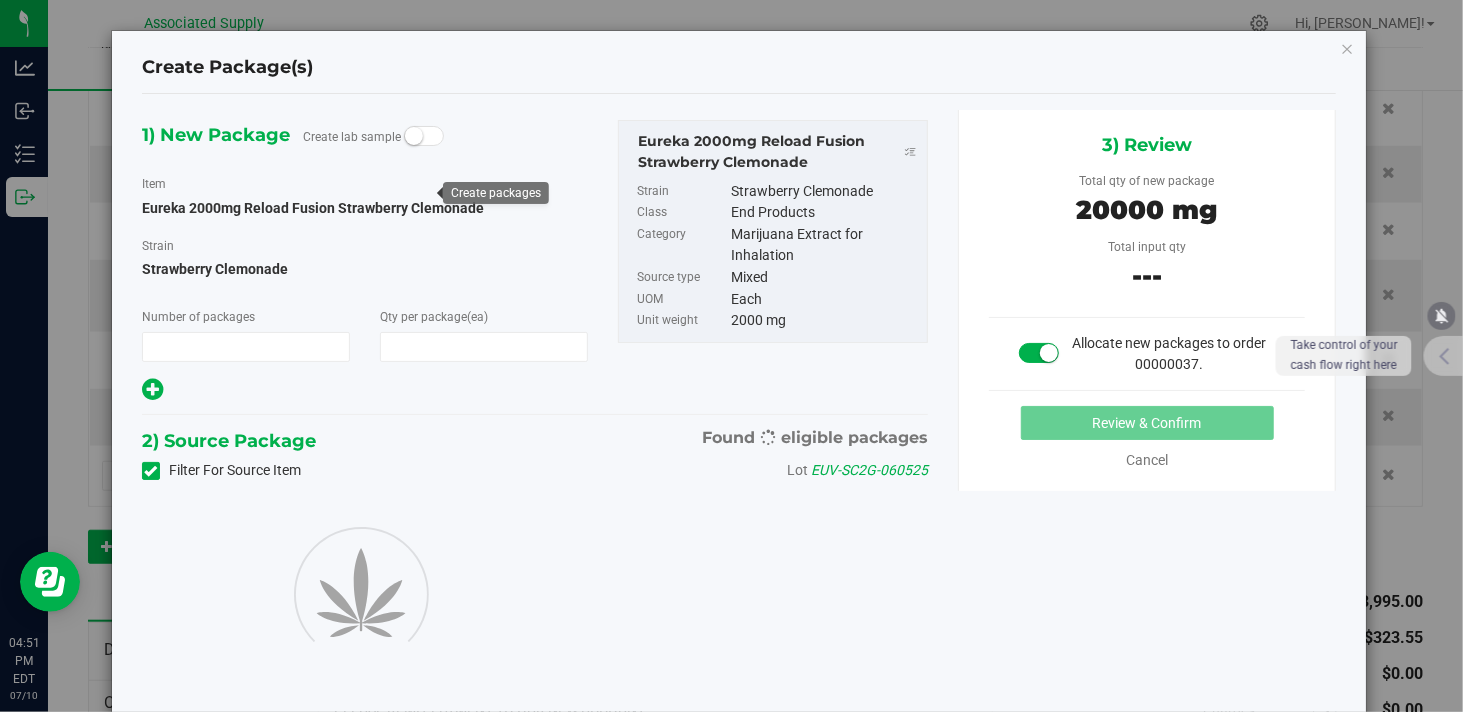 type on "10" 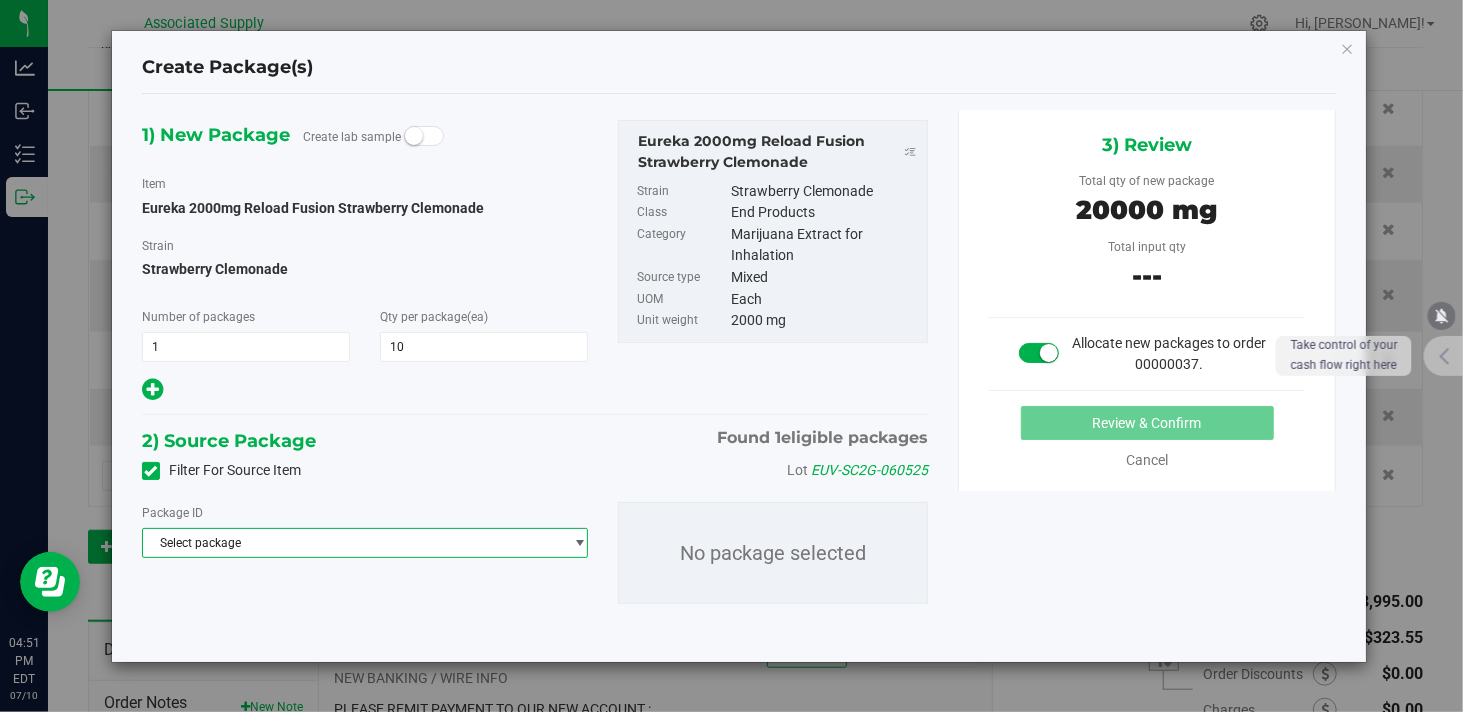 click on "Select package" at bounding box center (352, 543) 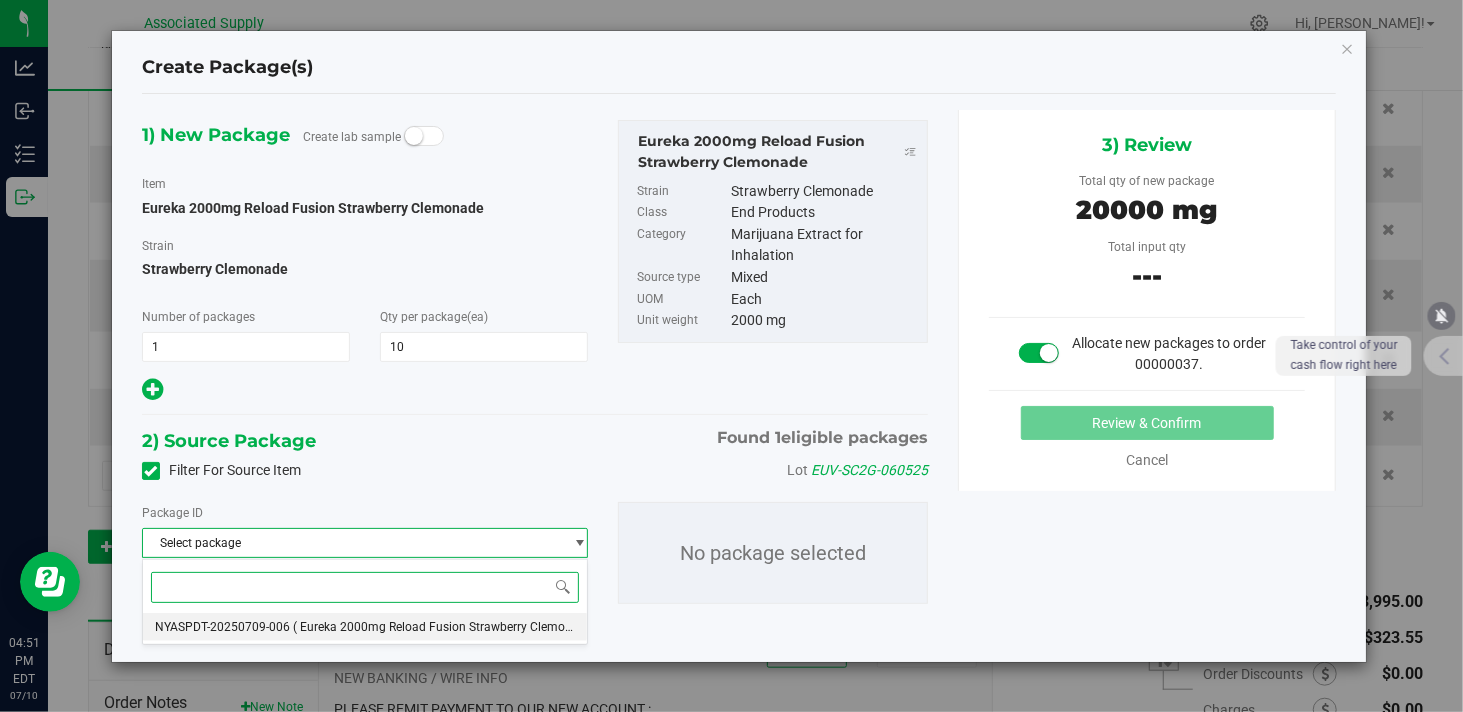 click on "NYASPDT-20250709-006" at bounding box center (222, 627) 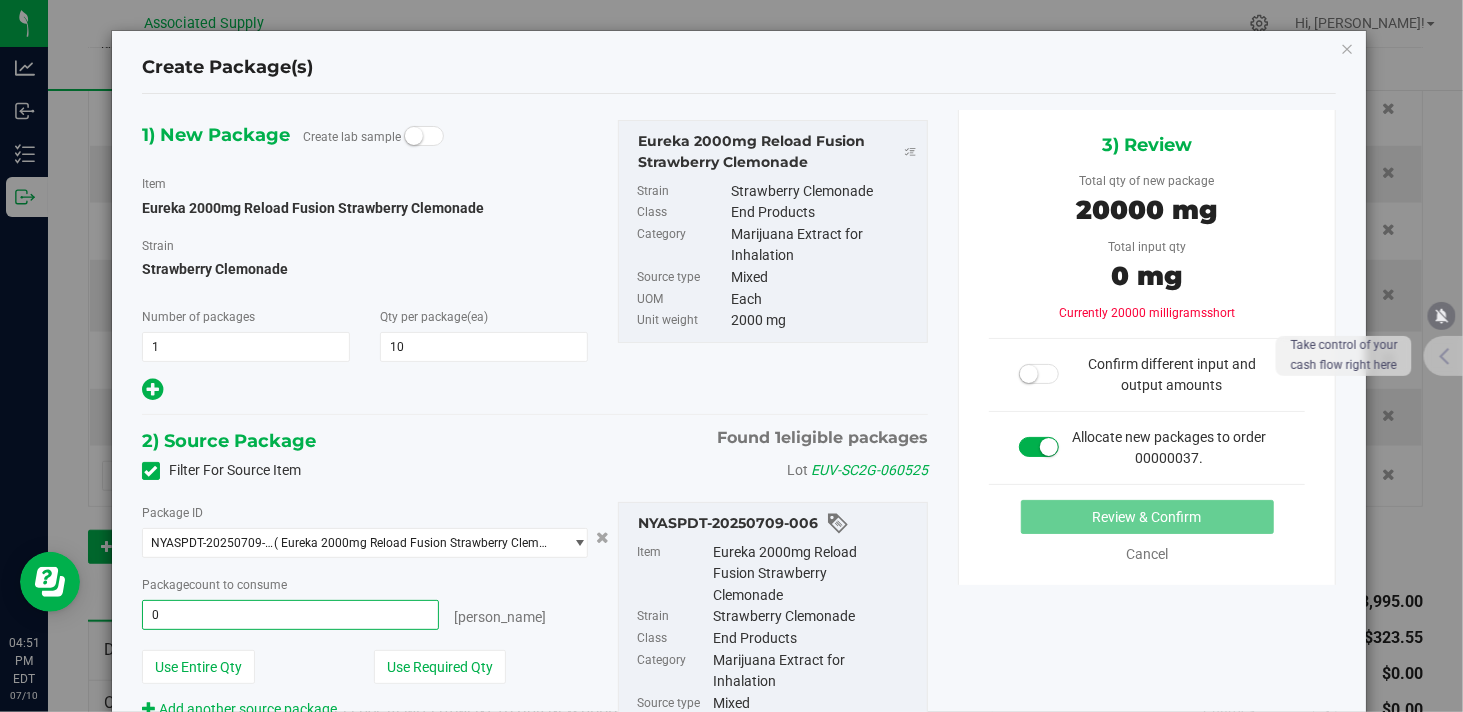 type 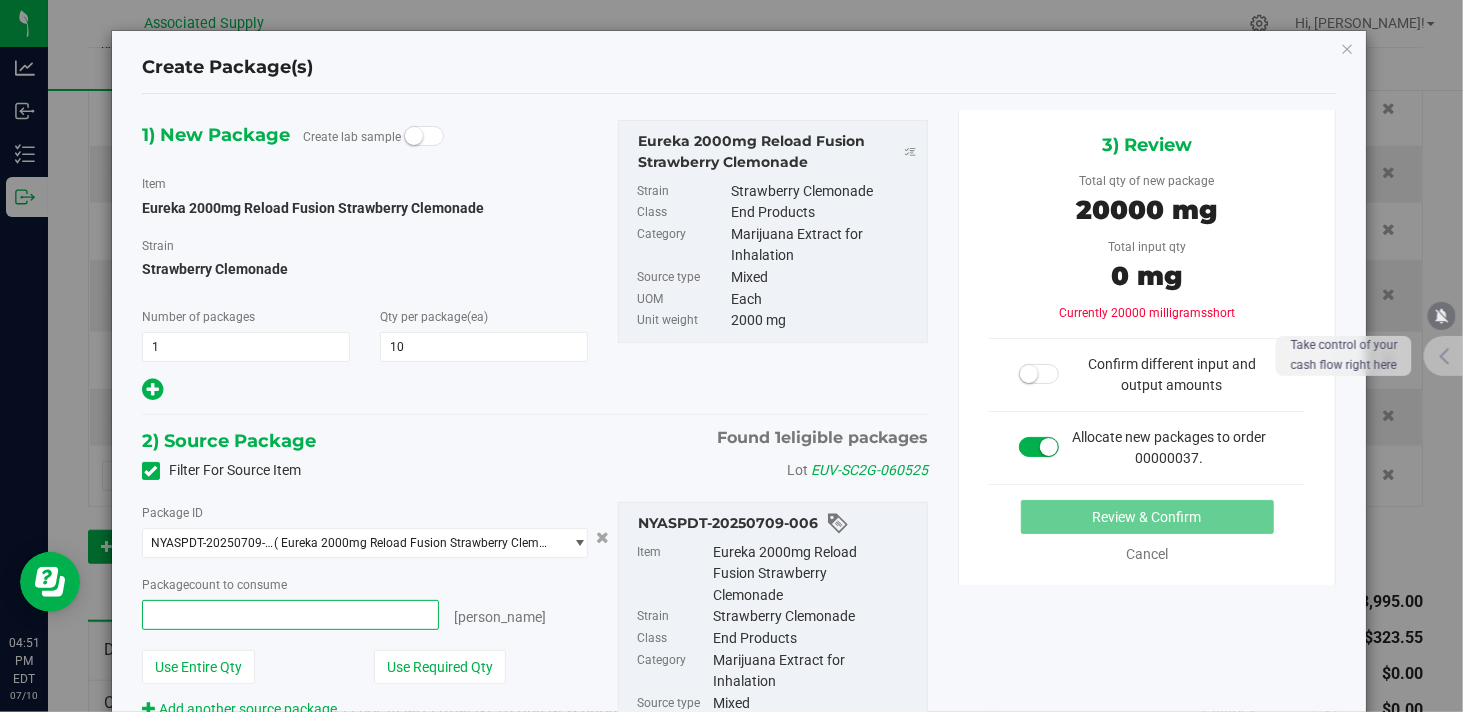 click at bounding box center (290, 615) 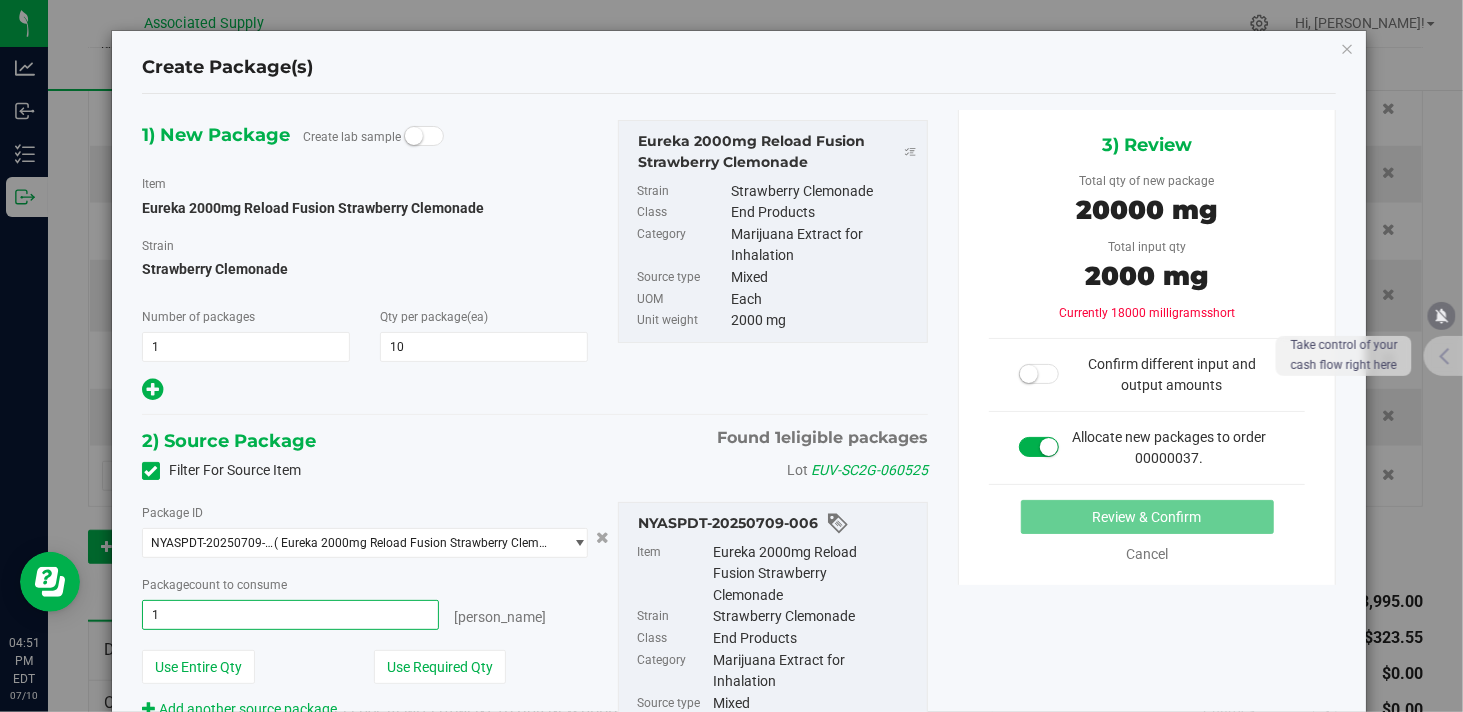 type on "10" 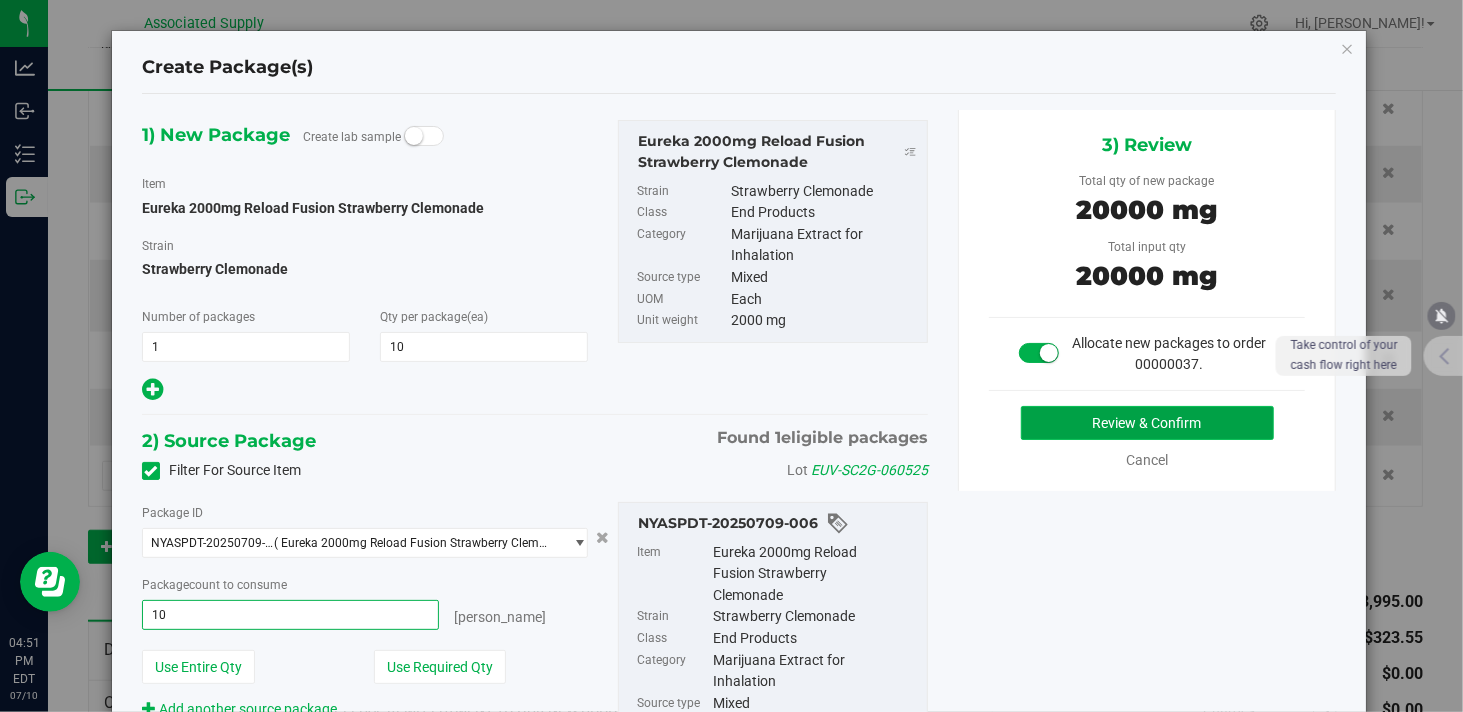 type on "10 ea" 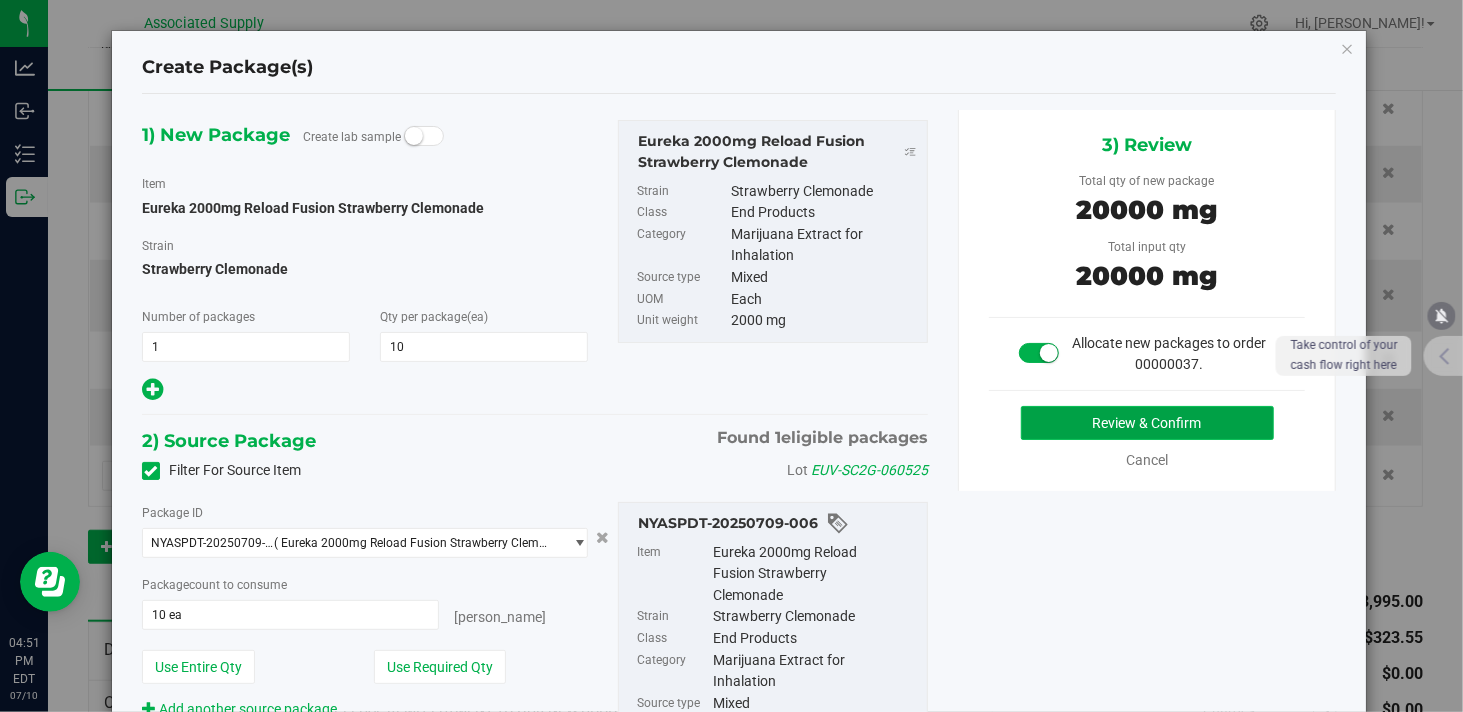 click on "Review & Confirm" at bounding box center [1147, 423] 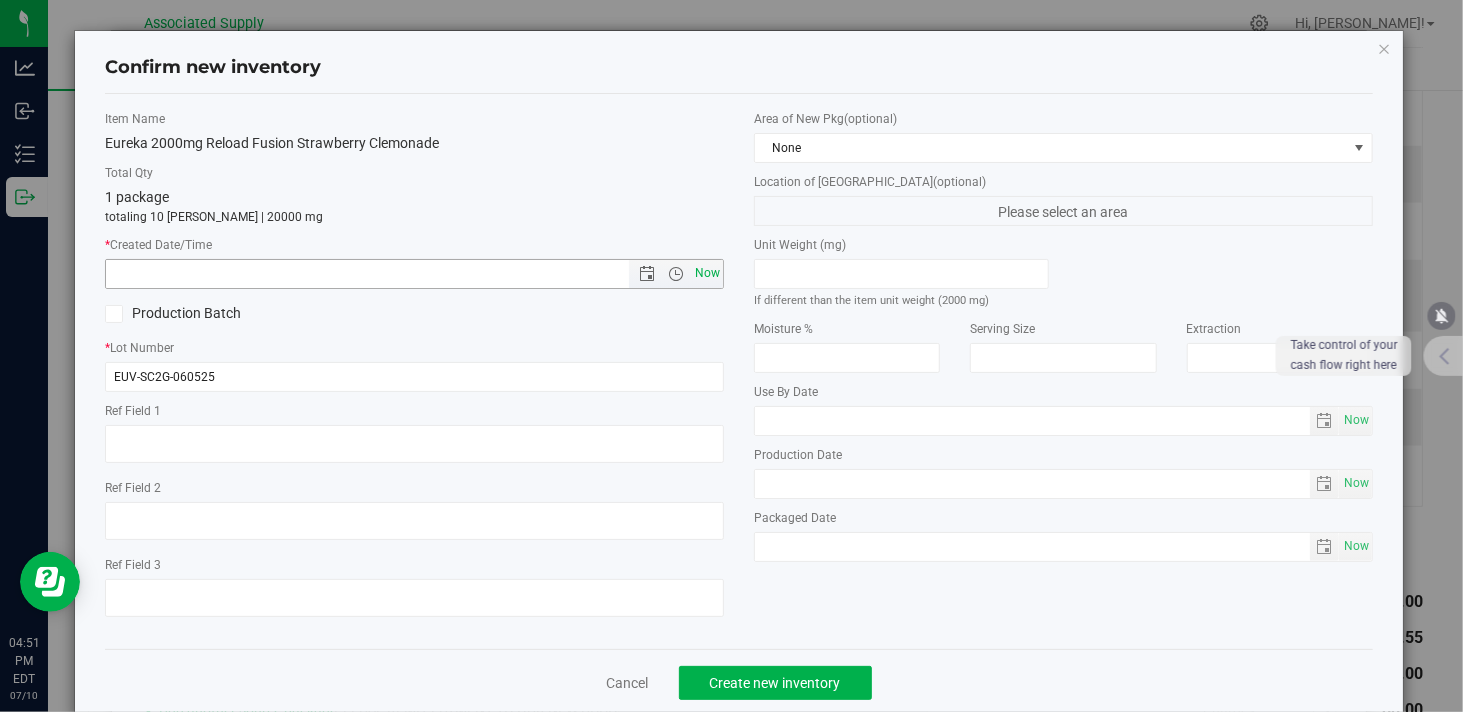 click on "Now" at bounding box center [708, 273] 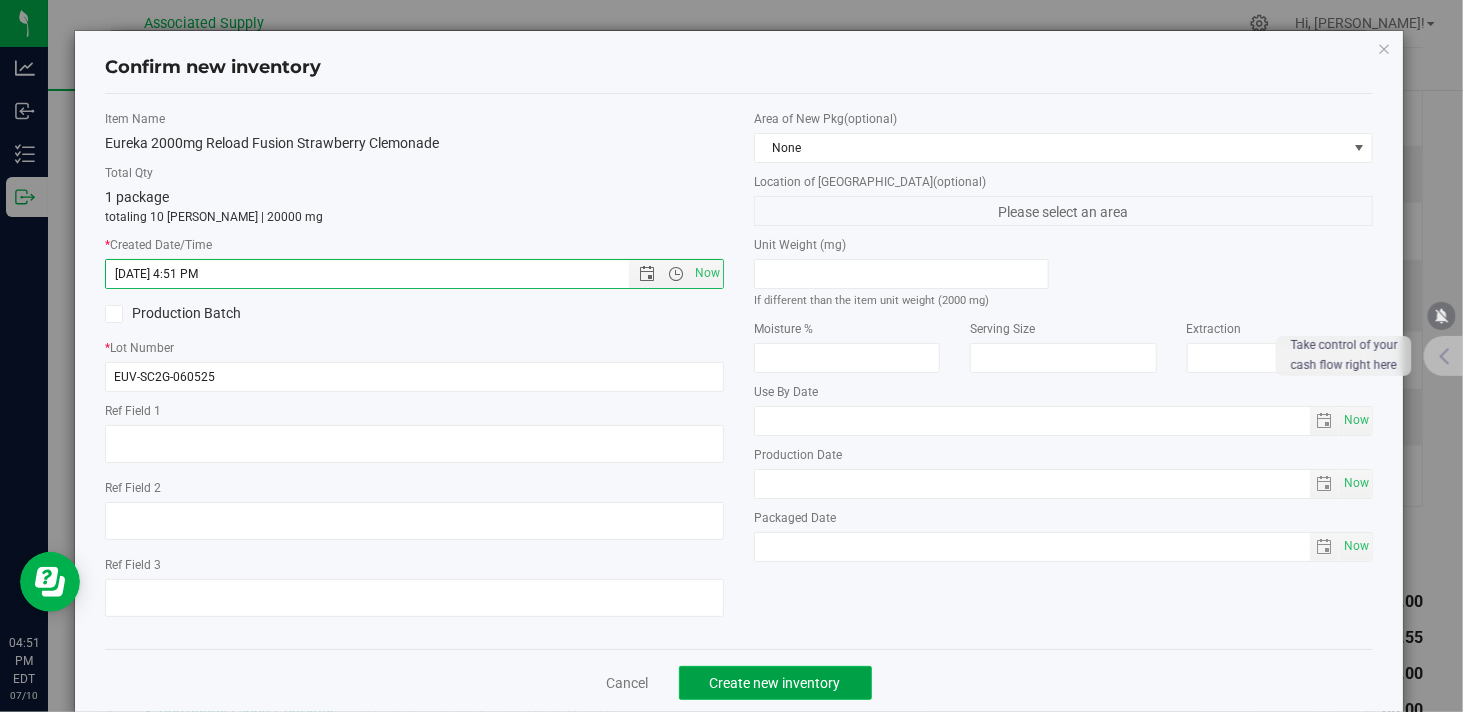click on "Create new inventory" 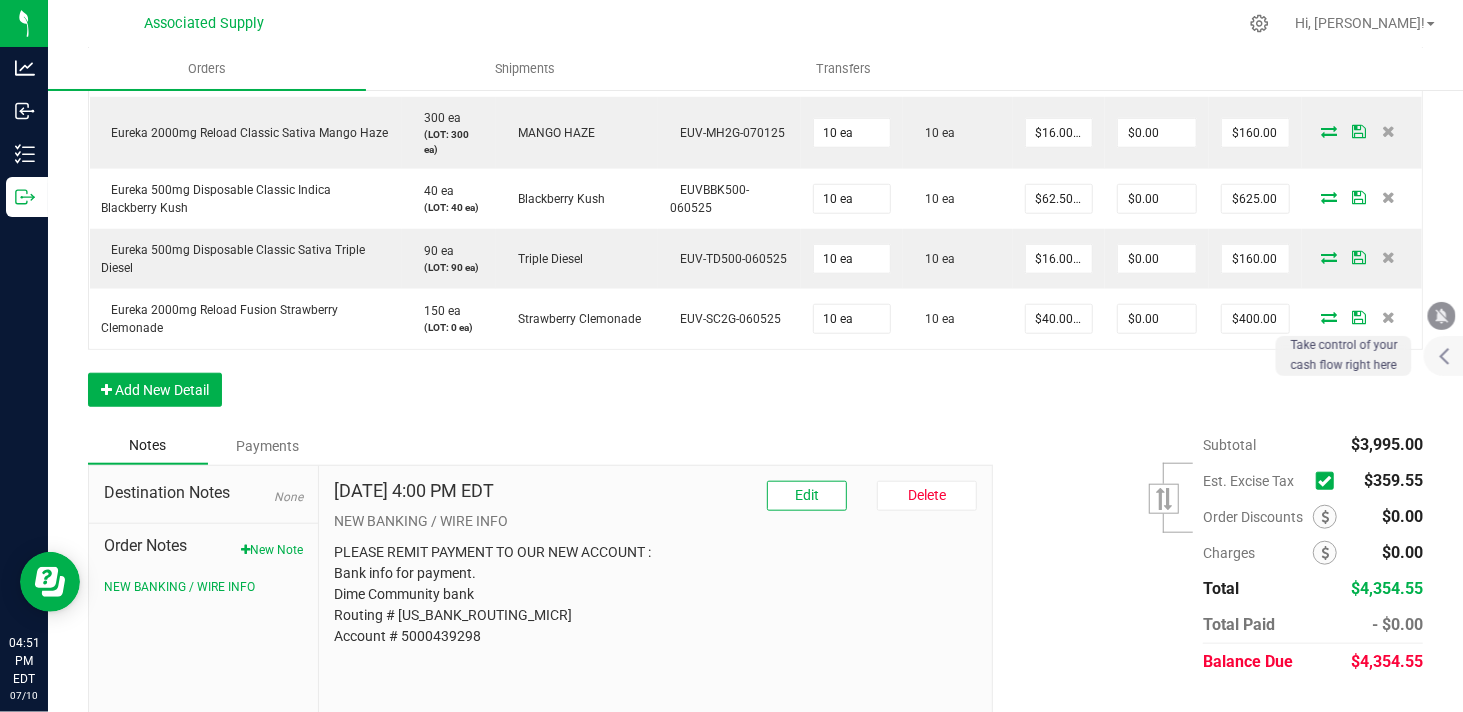 scroll, scrollTop: 987, scrollLeft: 0, axis: vertical 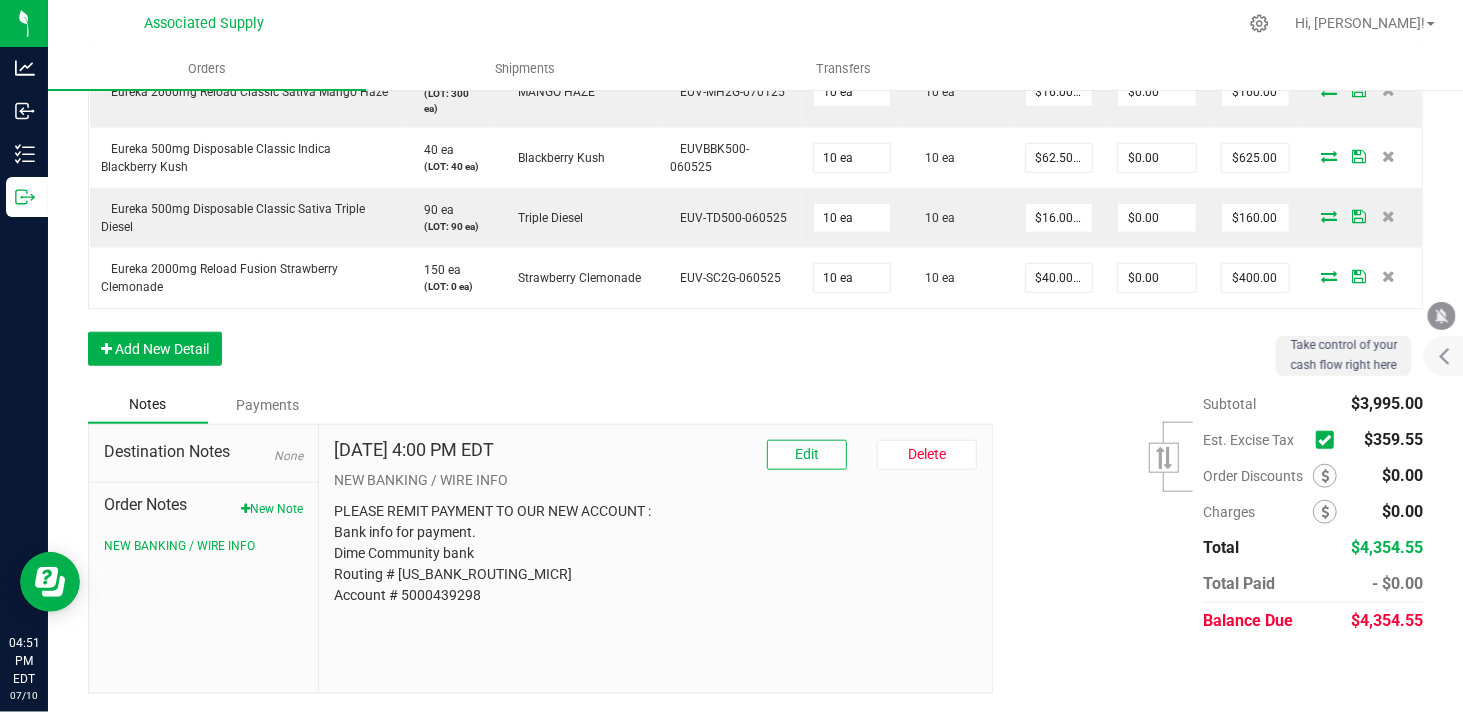 click at bounding box center [1324, 440] 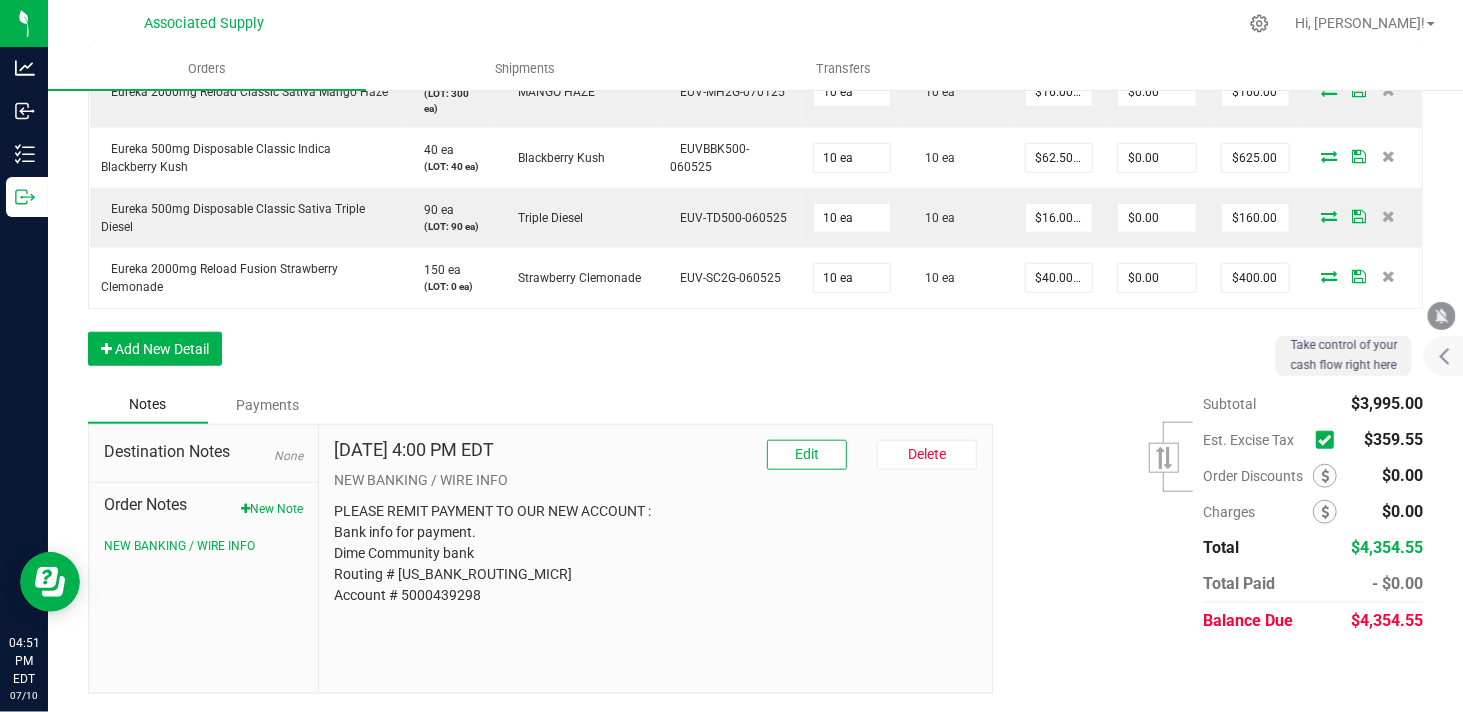 click at bounding box center [0, 0] 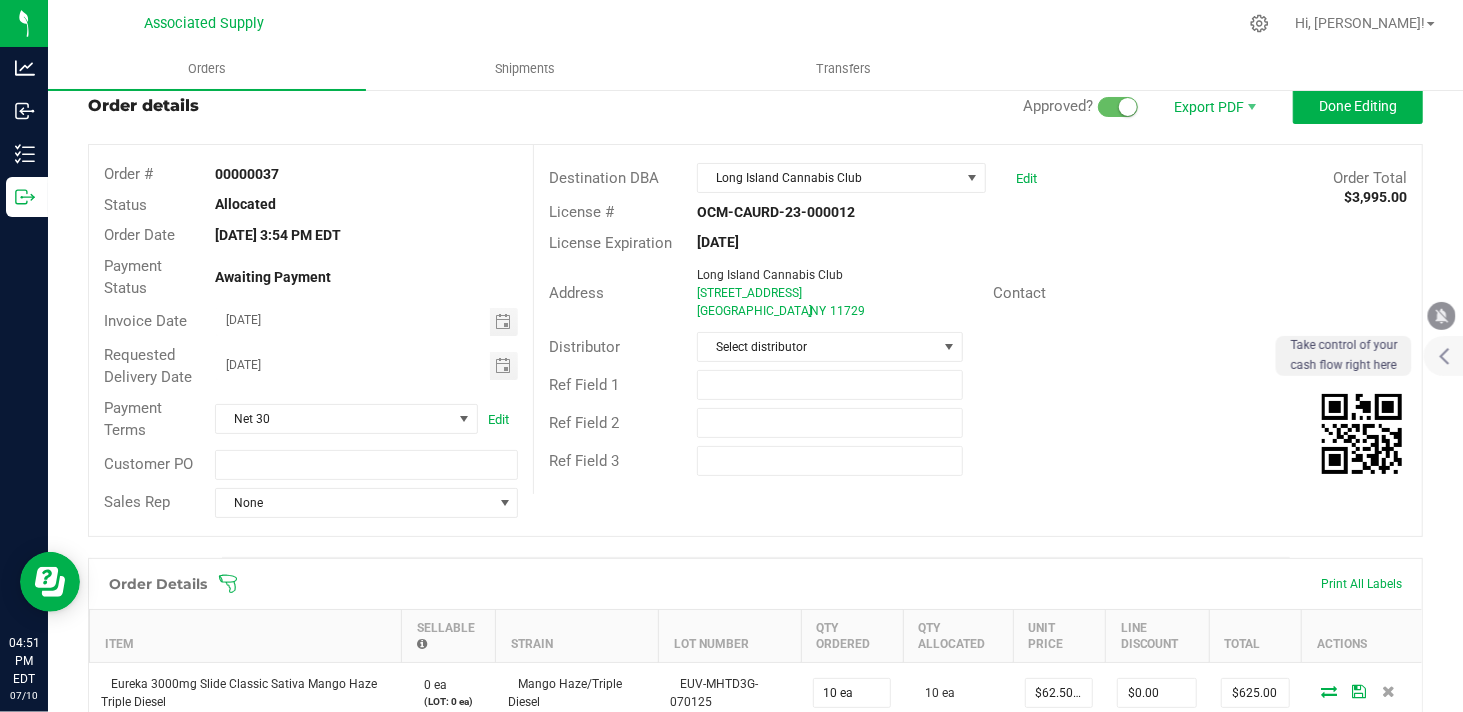 scroll, scrollTop: 0, scrollLeft: 0, axis: both 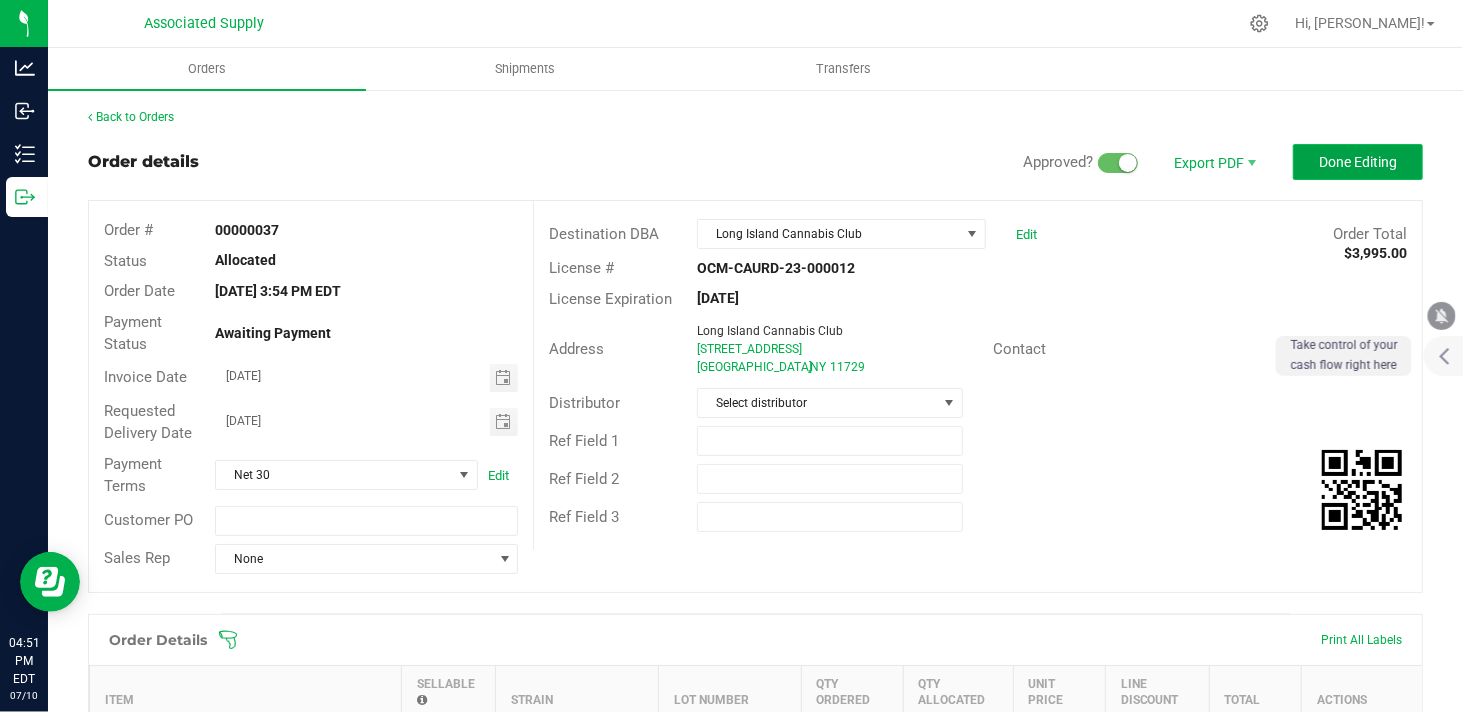 click on "Done Editing" at bounding box center (1358, 162) 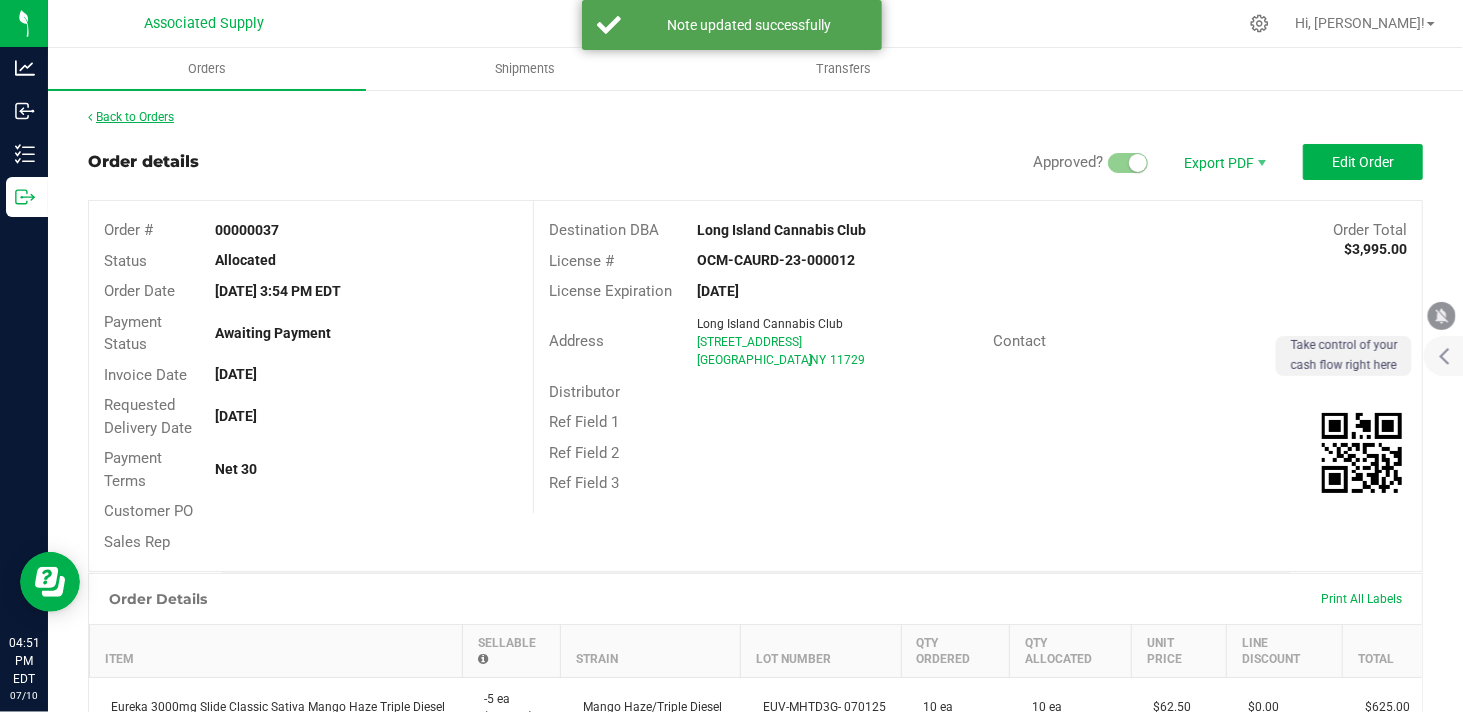 click at bounding box center (90, 117) 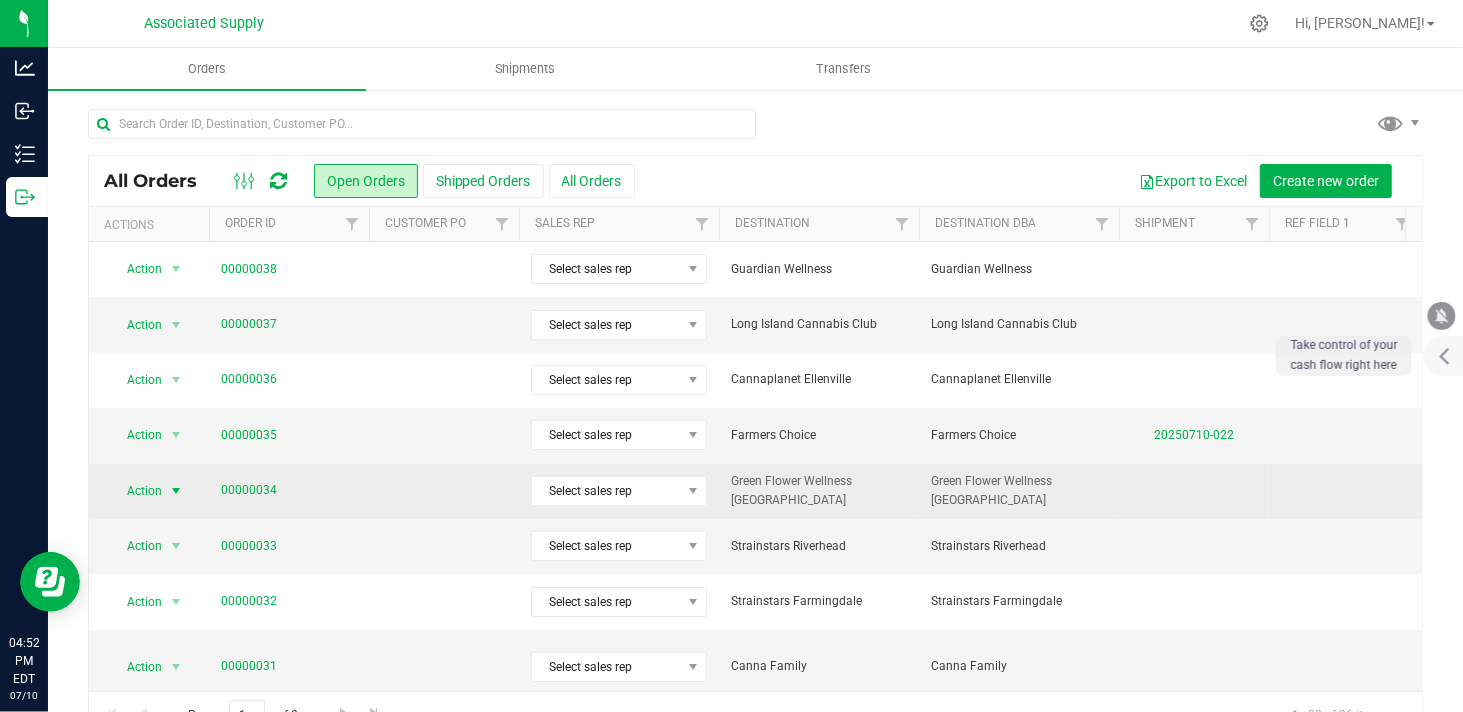 click at bounding box center (176, 491) 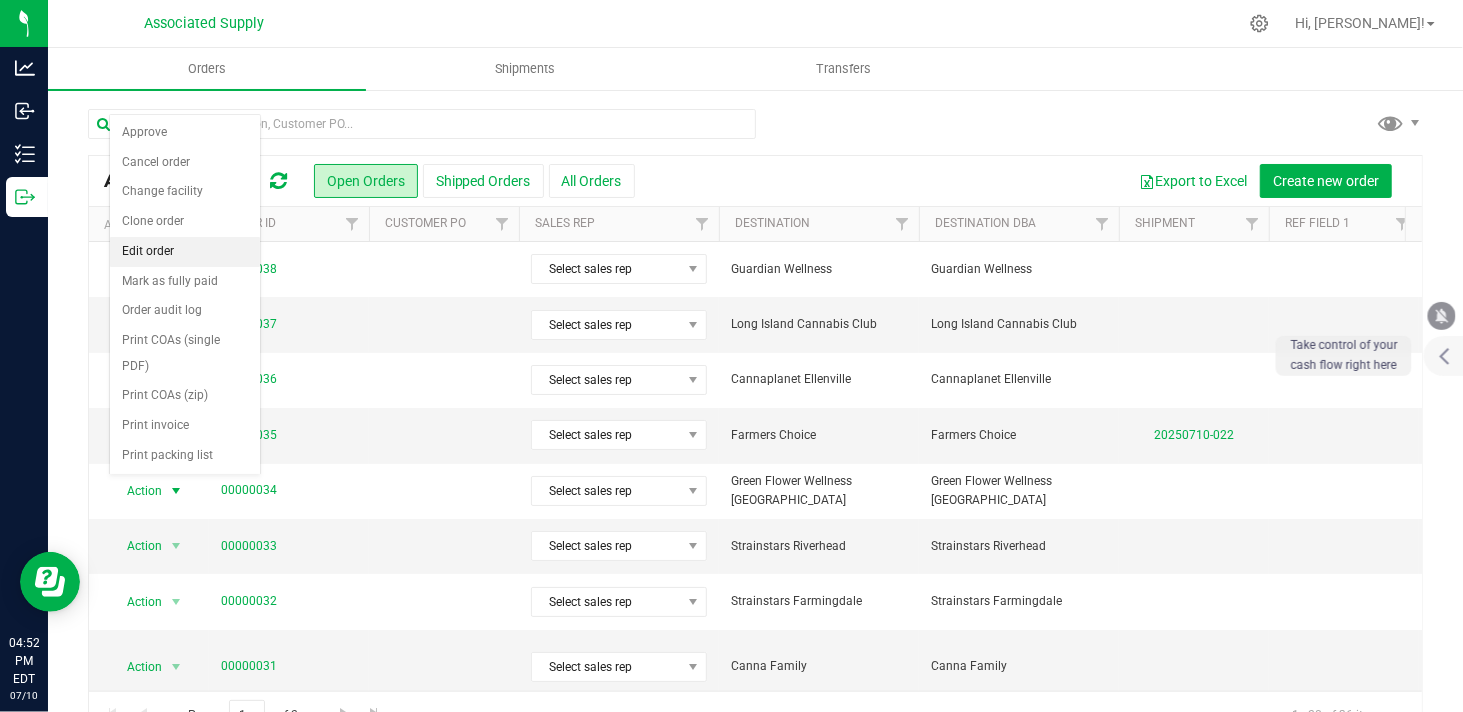 click on "Edit order" at bounding box center [185, 252] 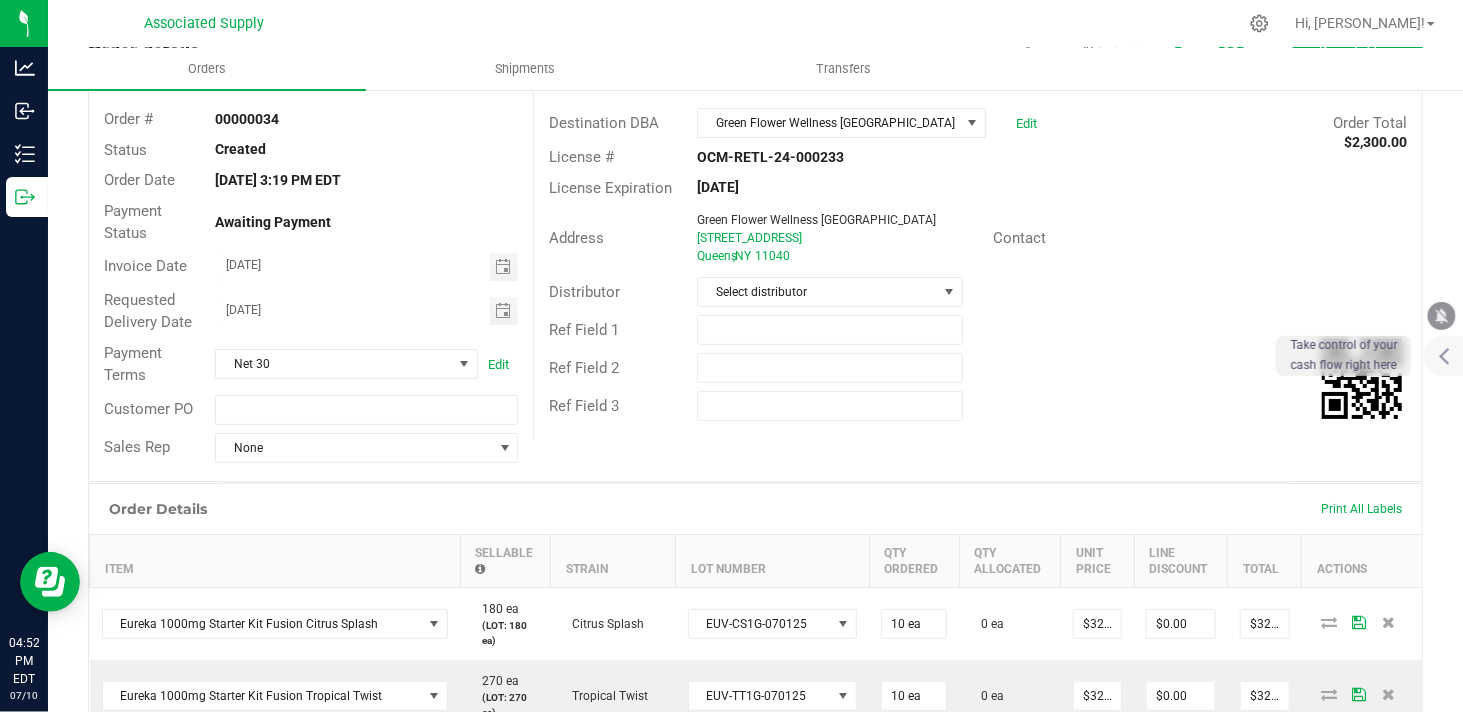scroll, scrollTop: 0, scrollLeft: 0, axis: both 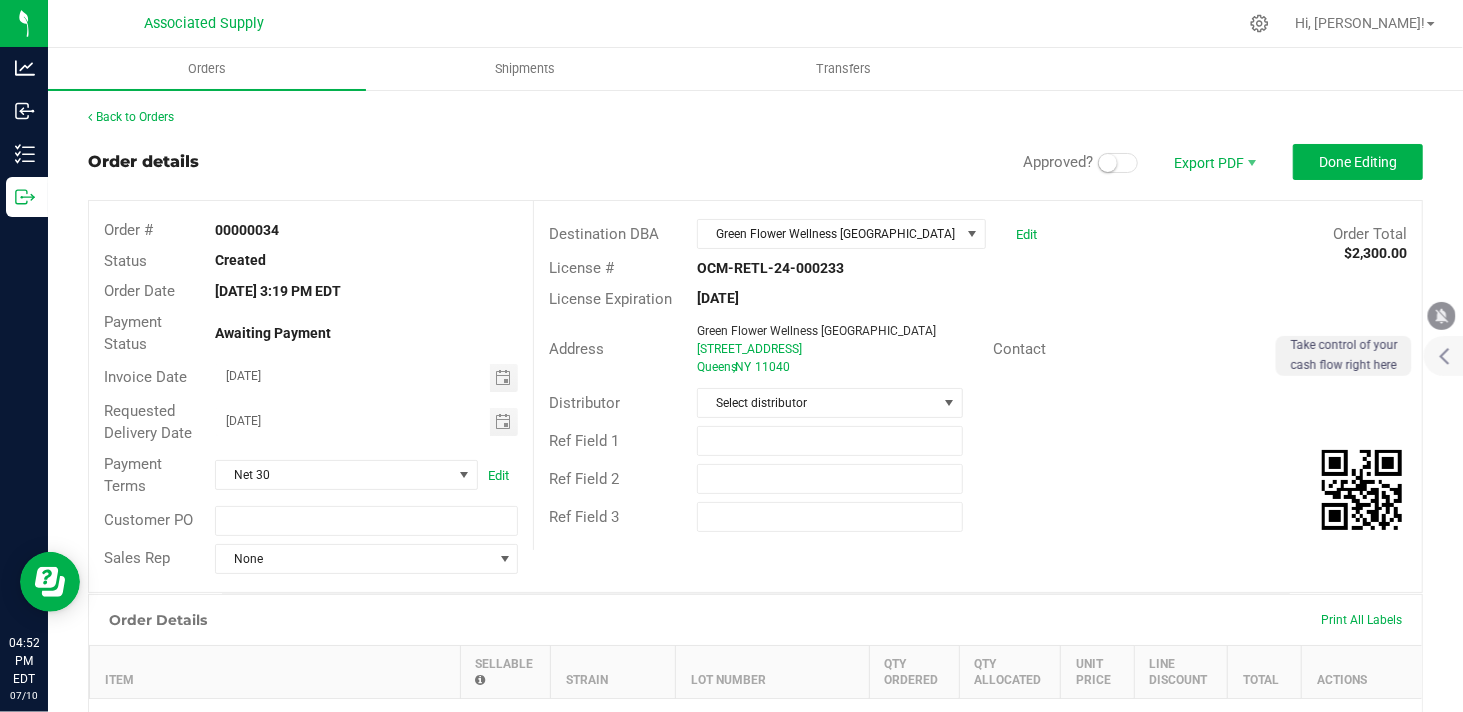 click at bounding box center (1118, 163) 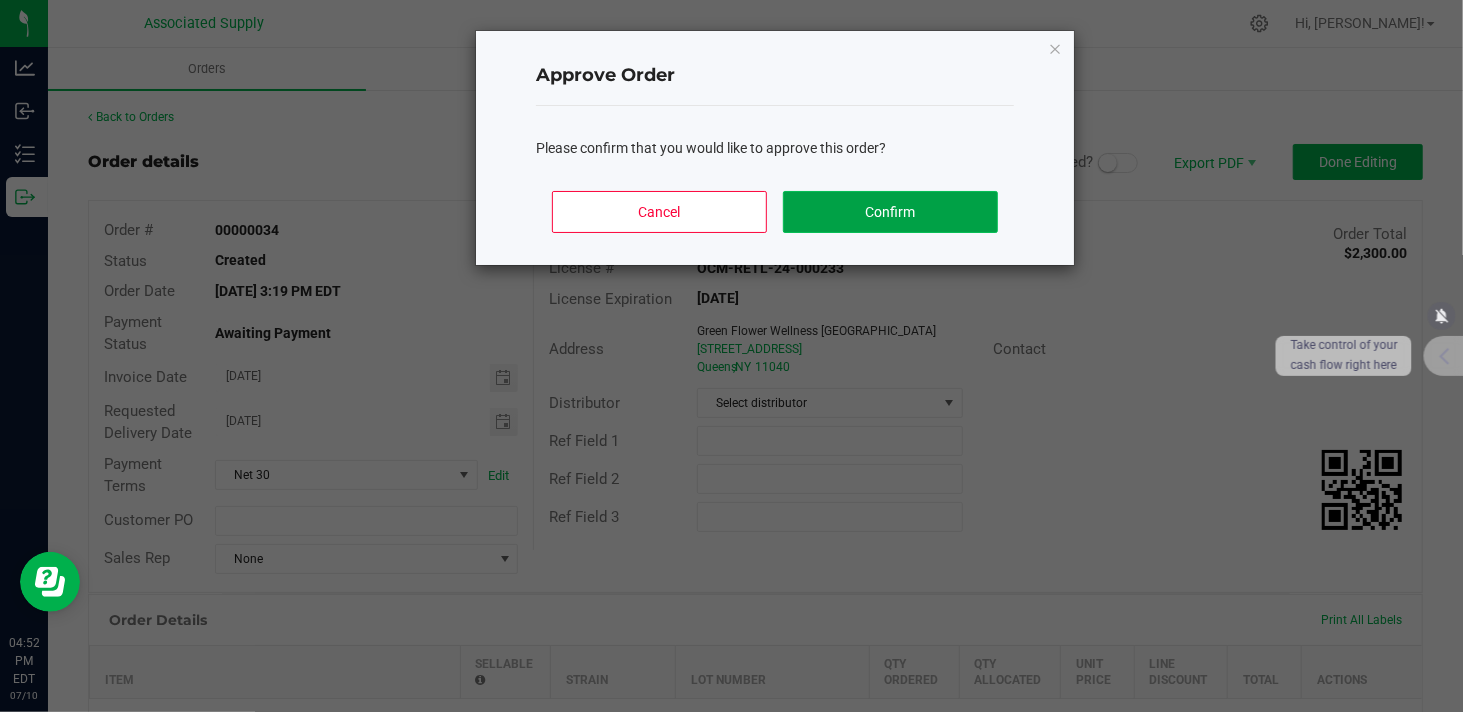 click on "Confirm" 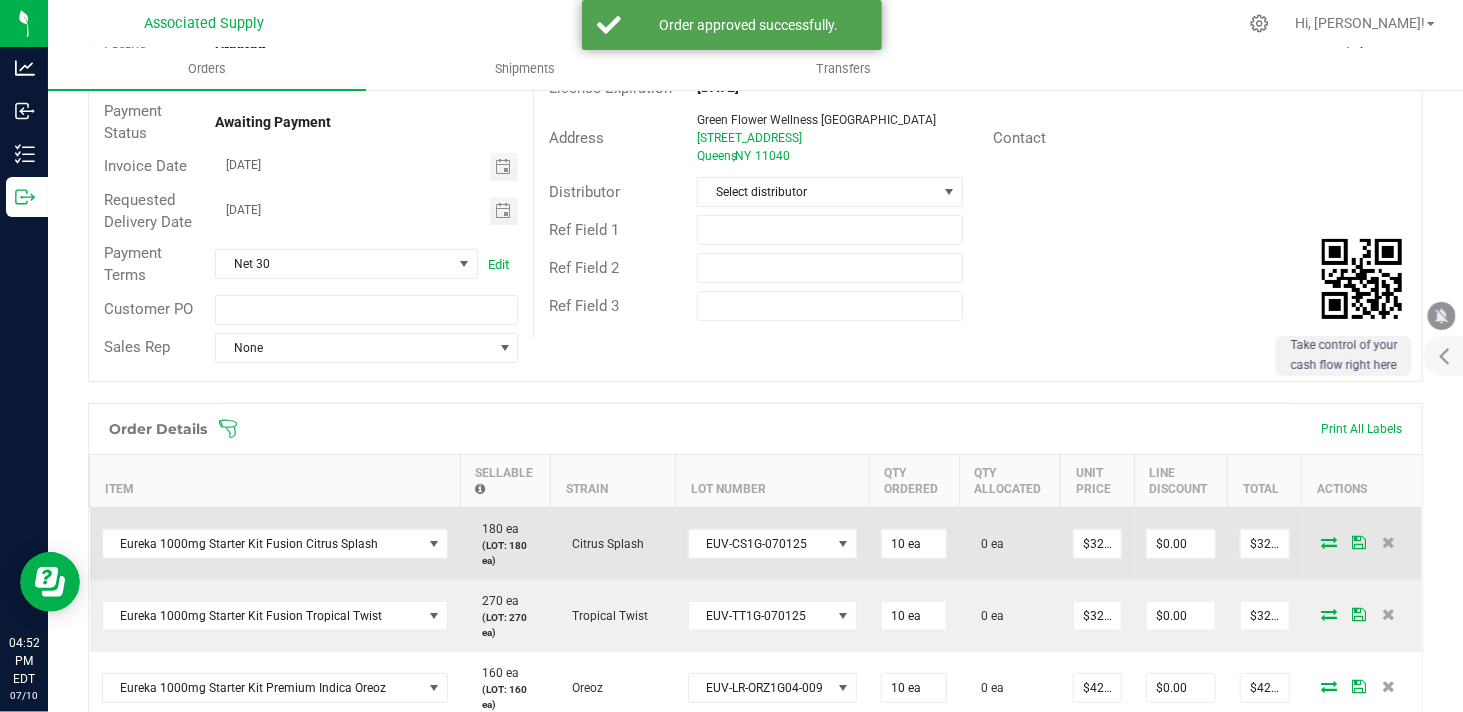 scroll, scrollTop: 222, scrollLeft: 0, axis: vertical 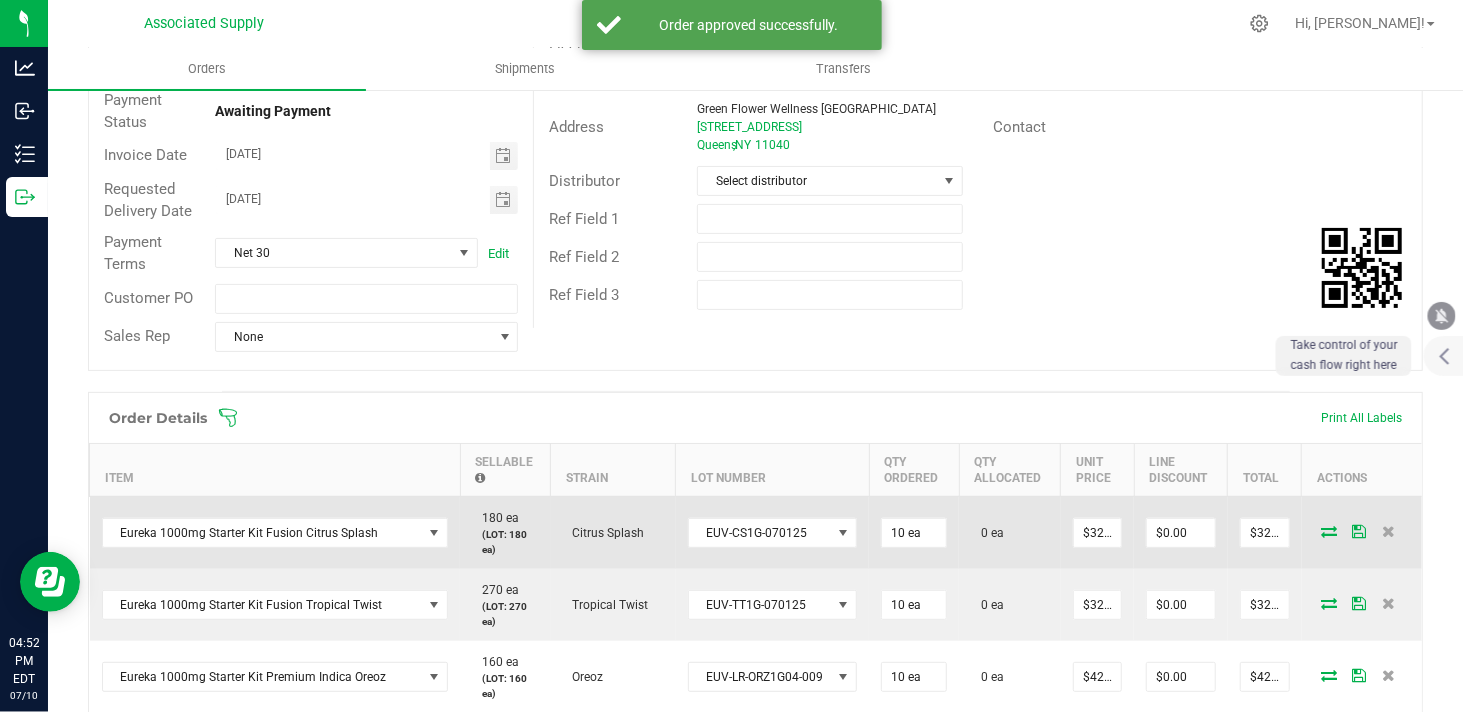 click at bounding box center (1329, 531) 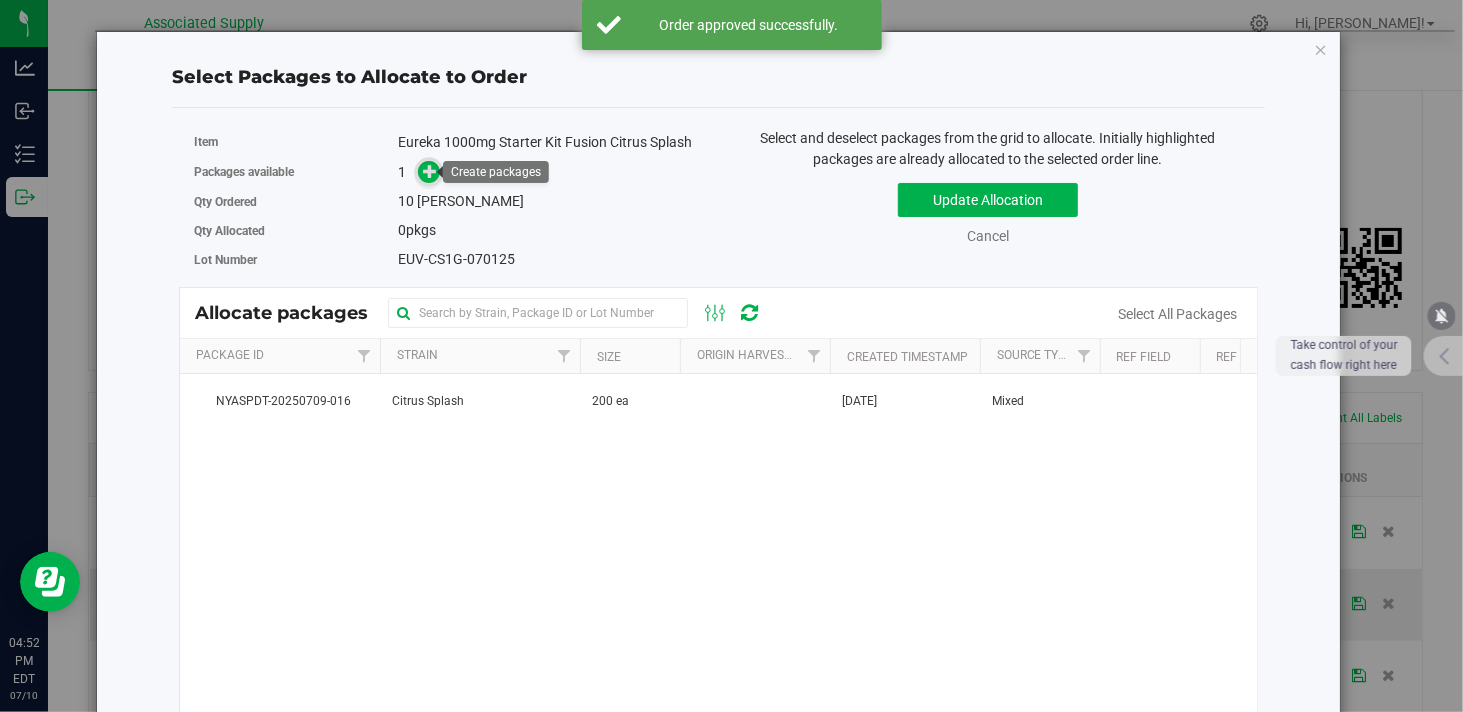 click at bounding box center (430, 171) 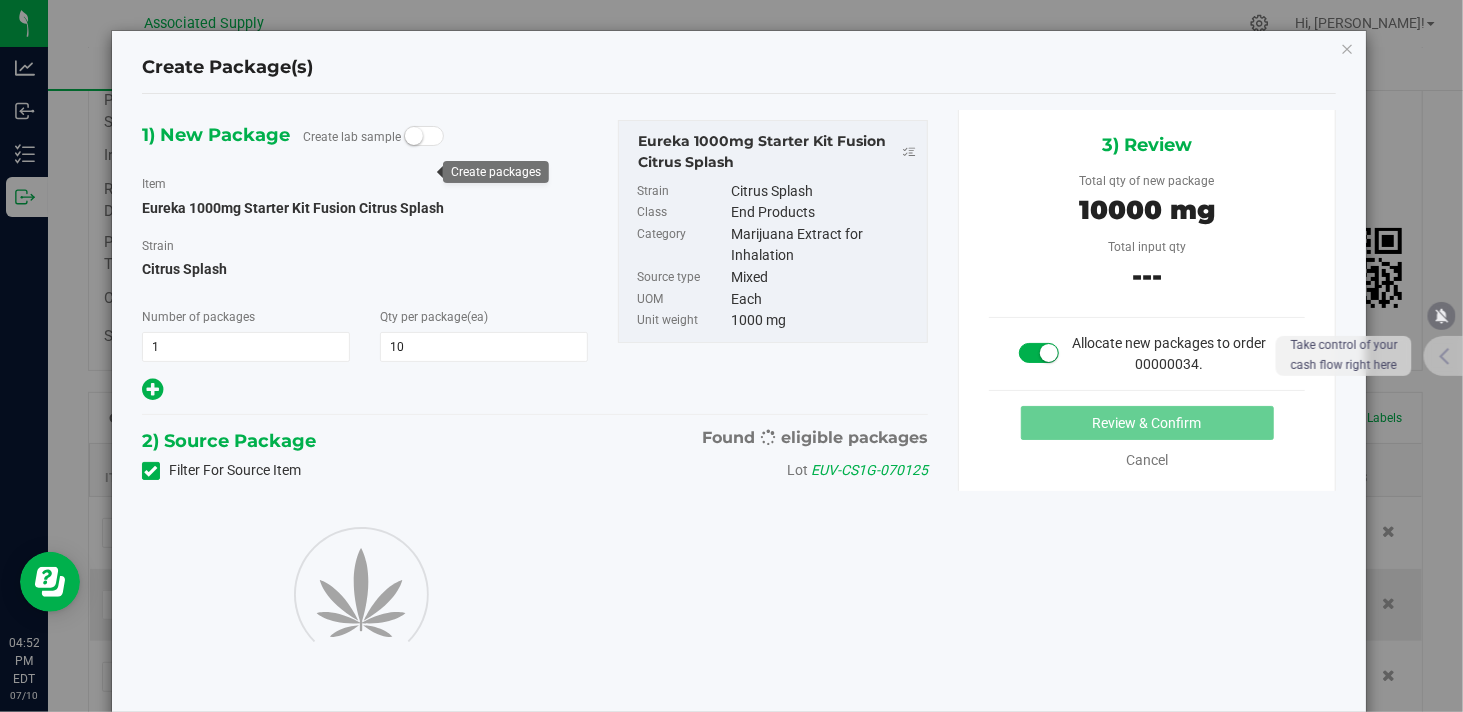 type on "10" 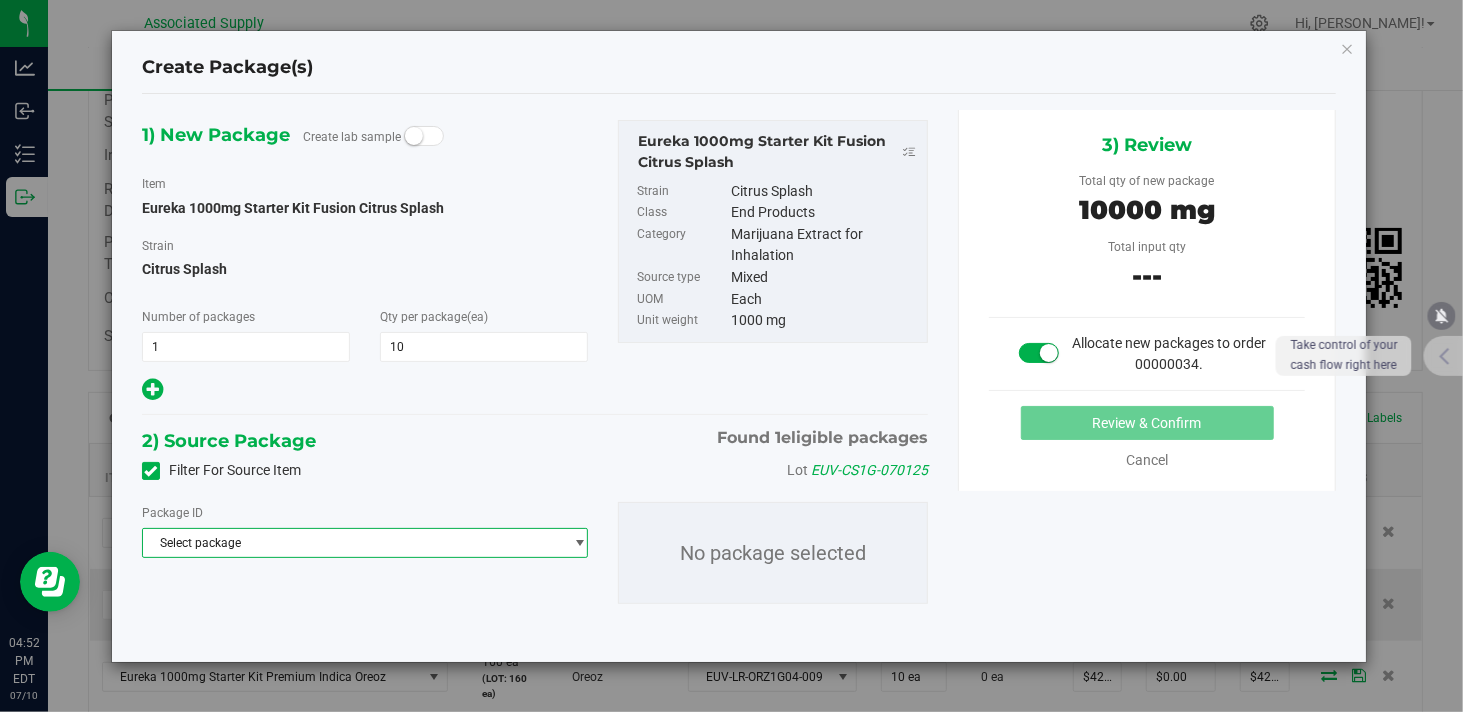 click on "Select package" at bounding box center (352, 543) 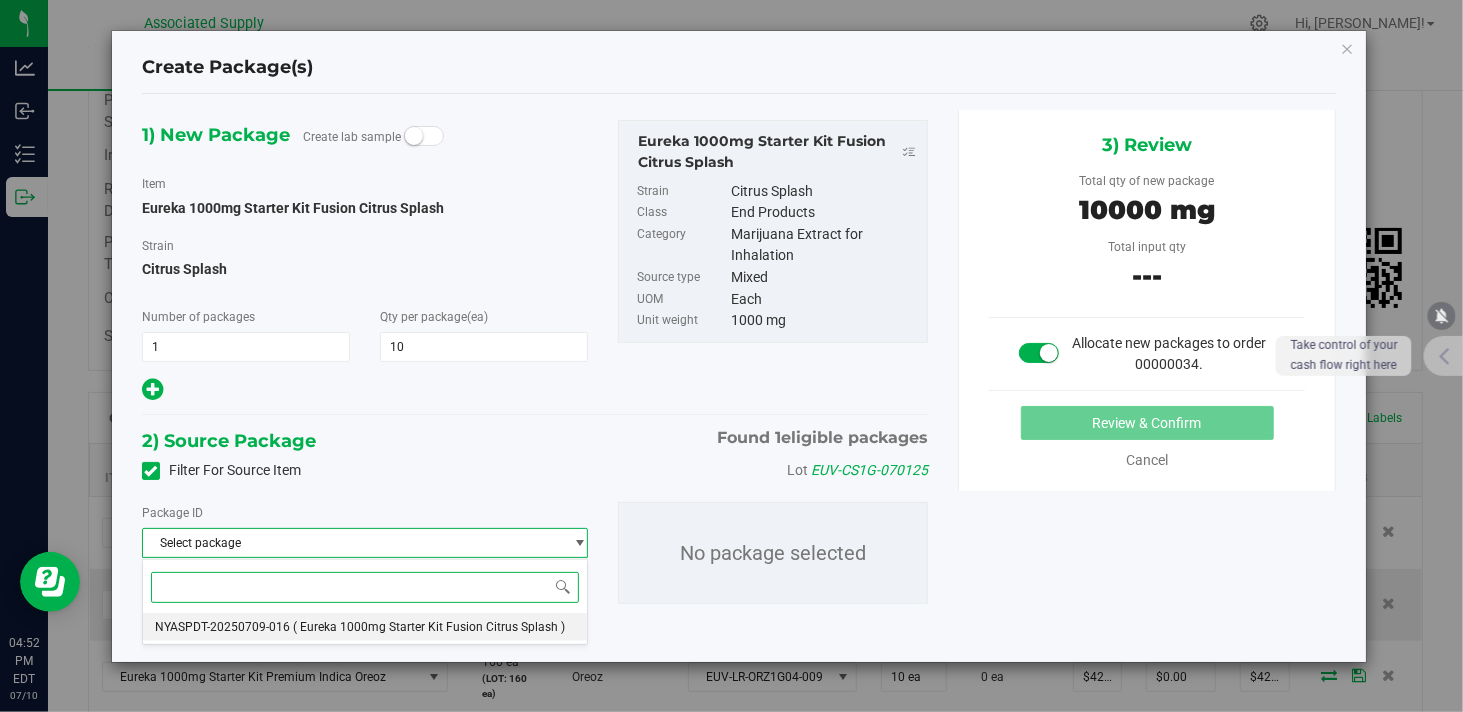 click on "(
Eureka 1000mg Starter Kit Fusion Citrus Splash
)" at bounding box center (429, 627) 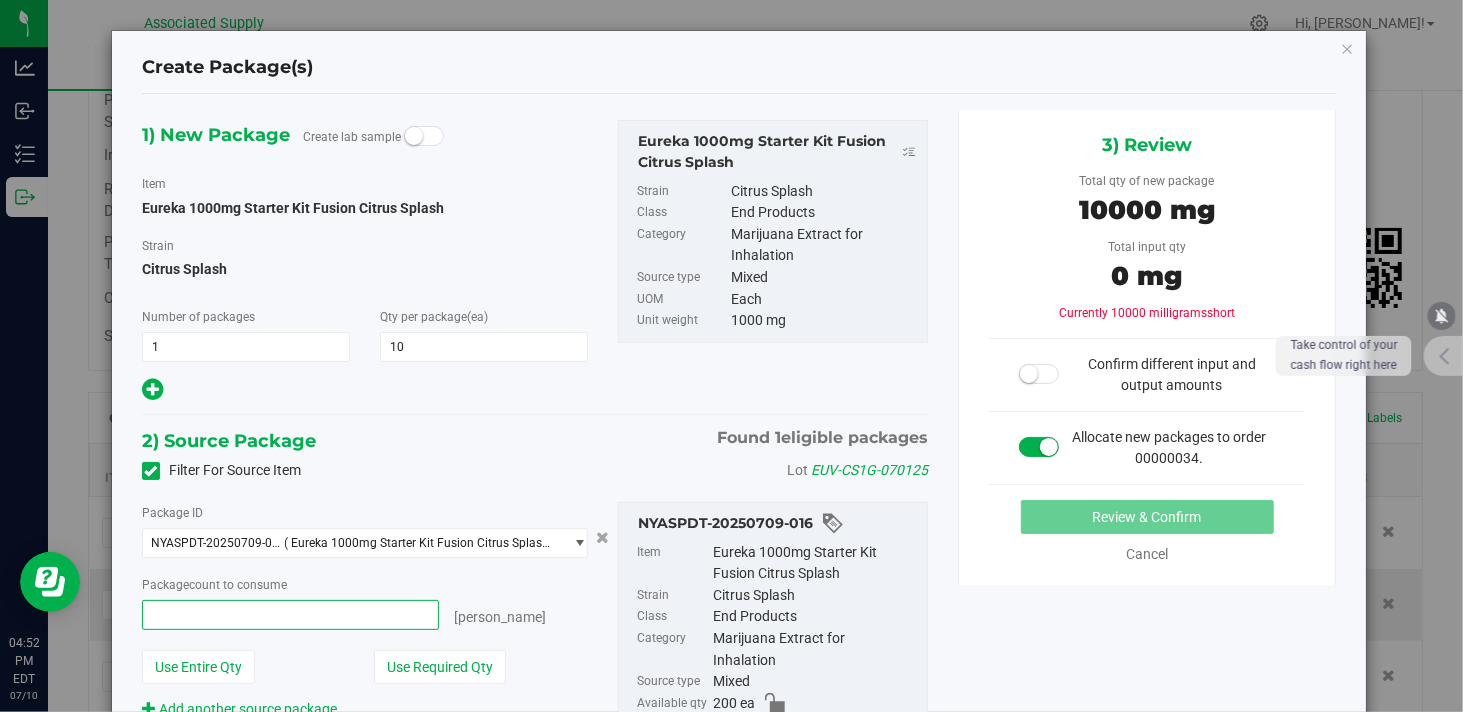 click at bounding box center [290, 615] 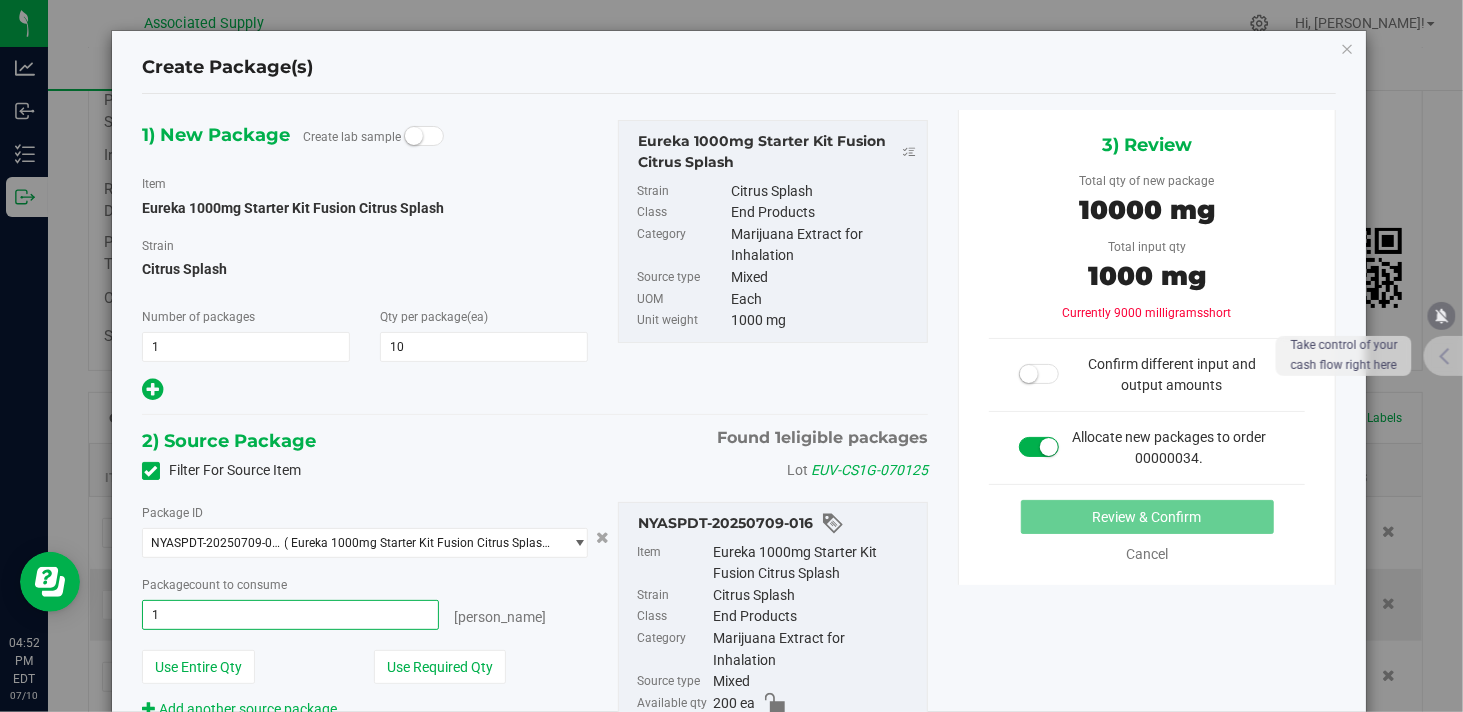 type on "10" 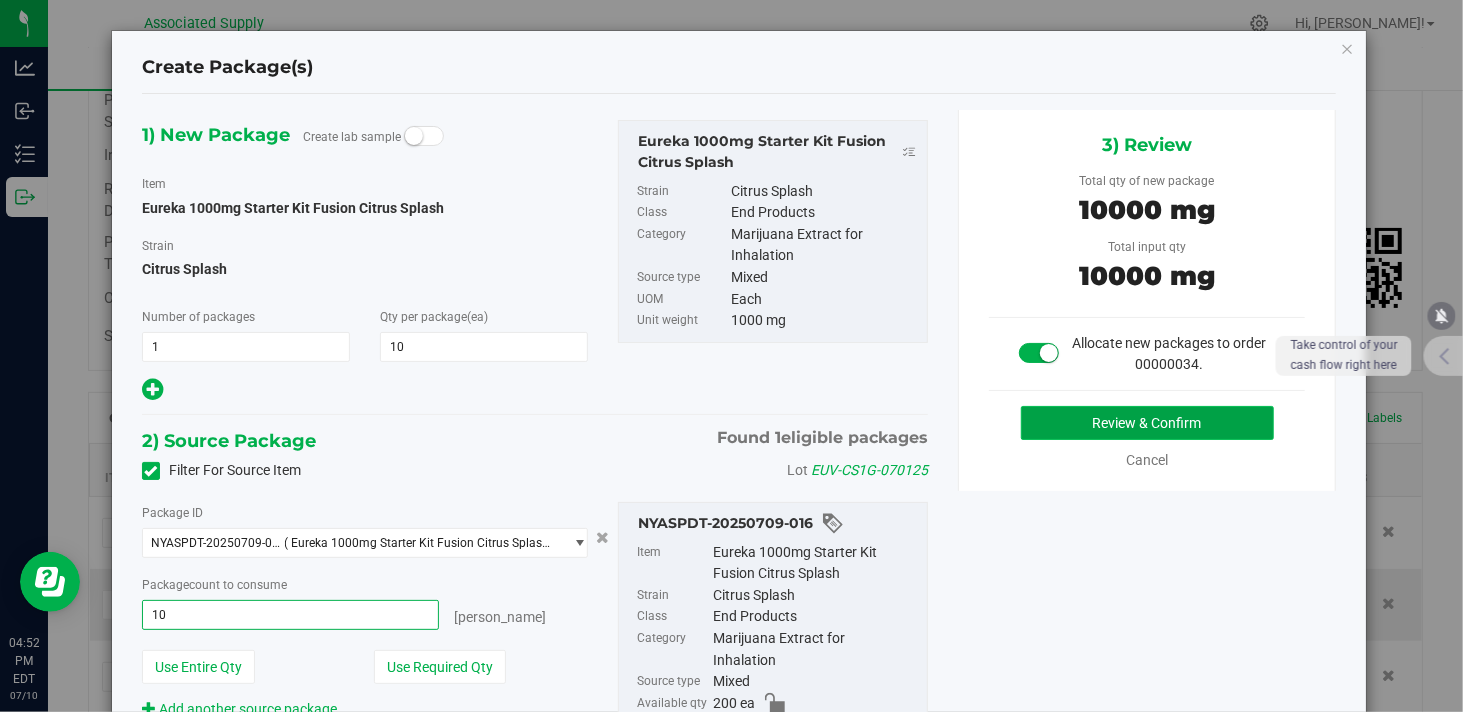 type on "10 ea" 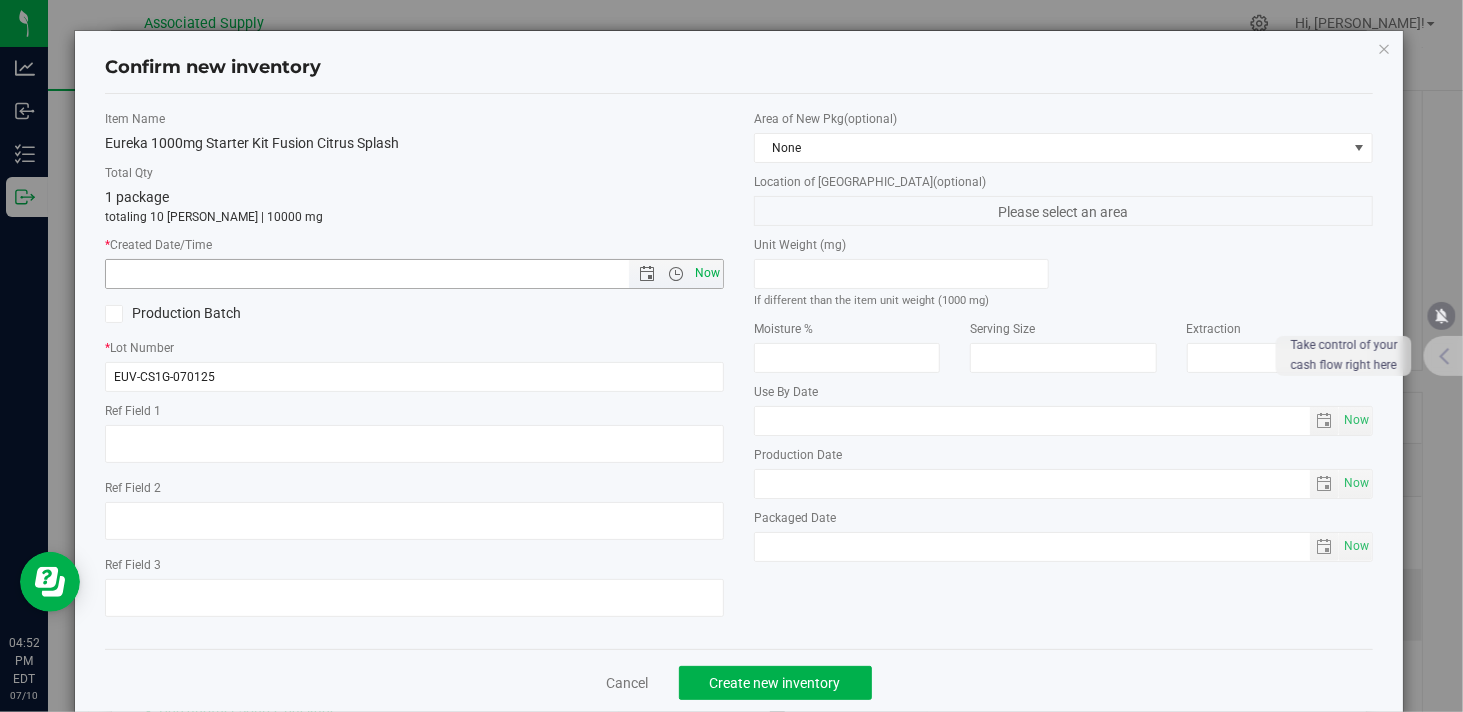 click on "Now" at bounding box center (708, 273) 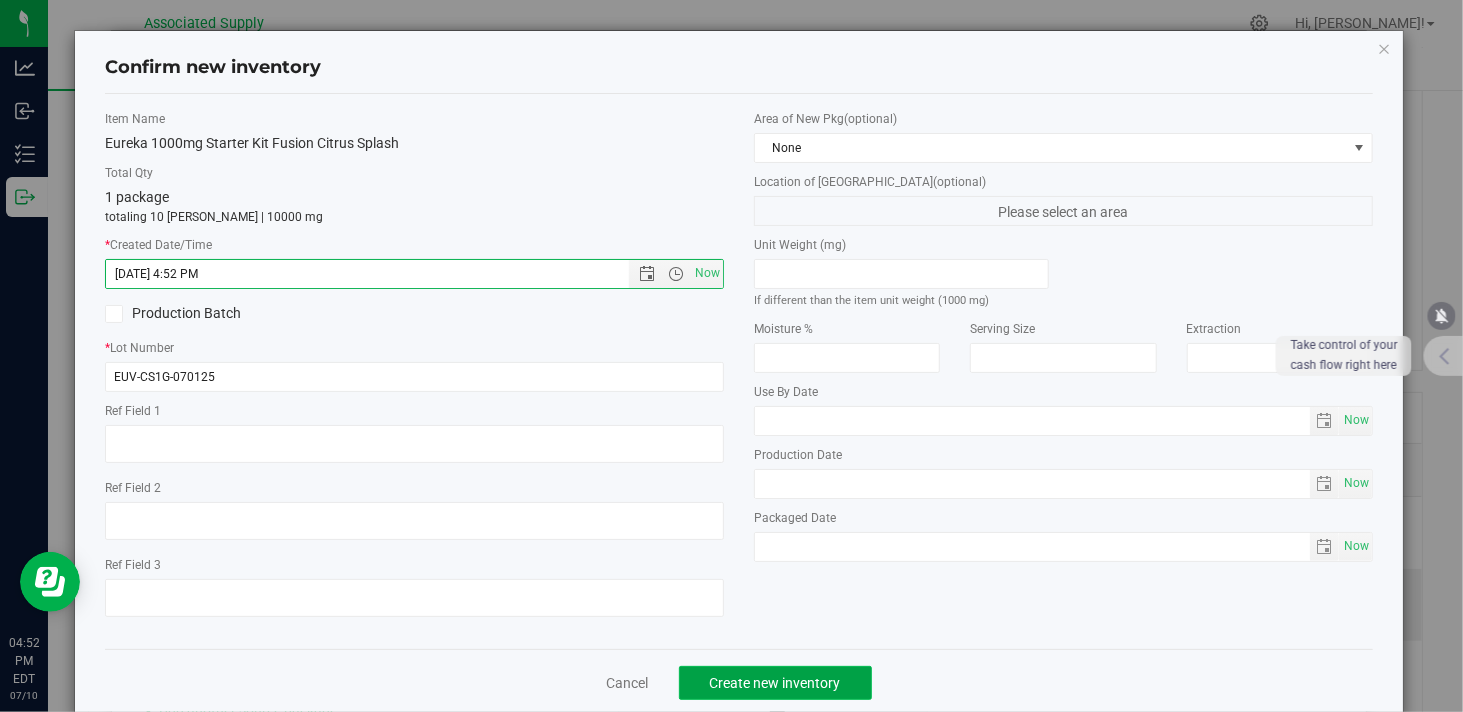 click on "Create new inventory" 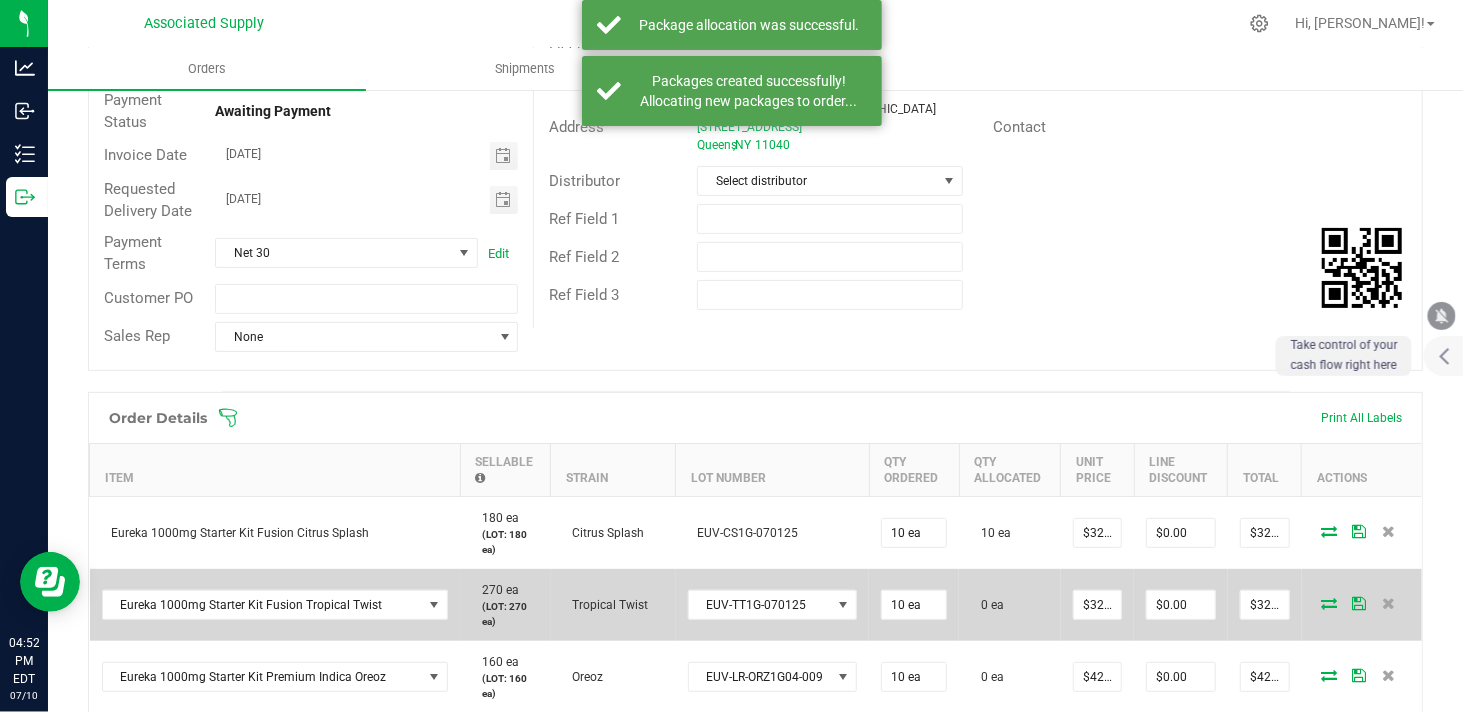 click at bounding box center (1329, 603) 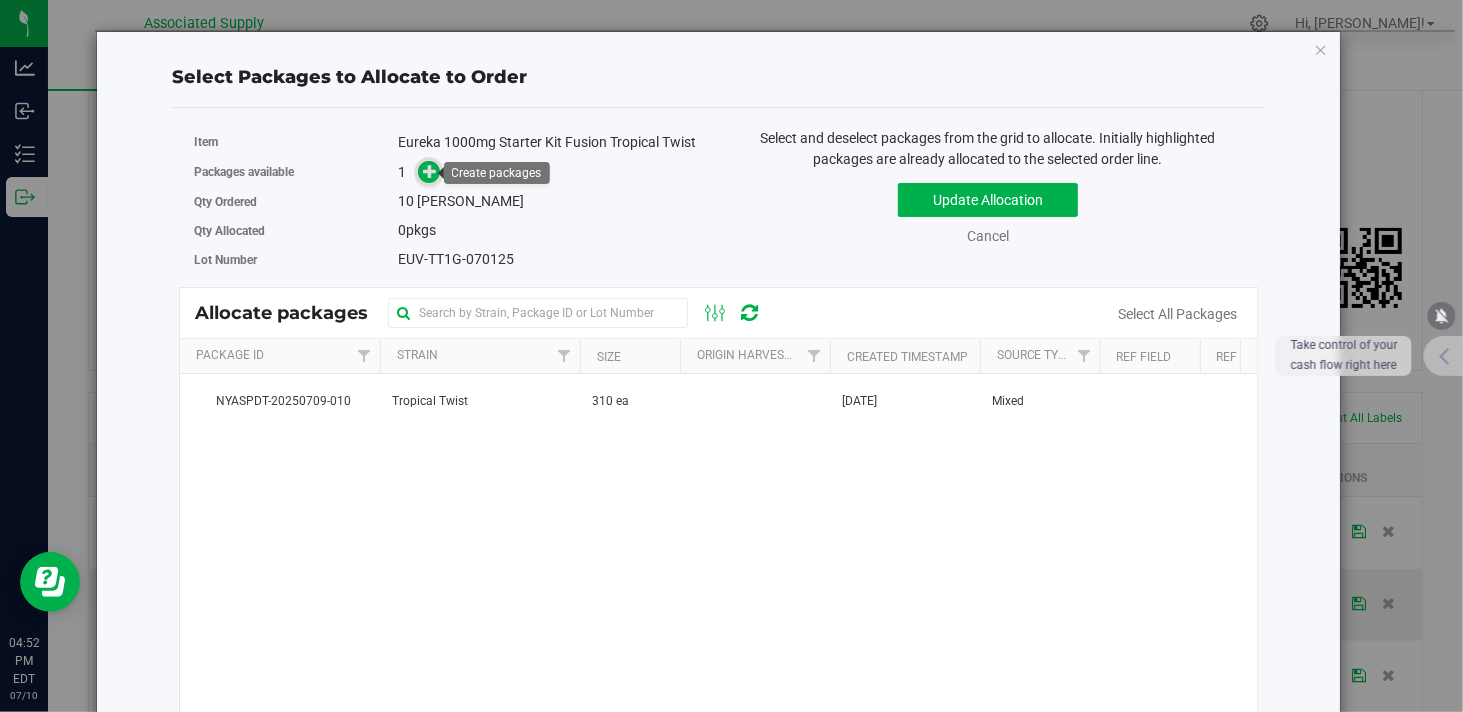 click at bounding box center (430, 171) 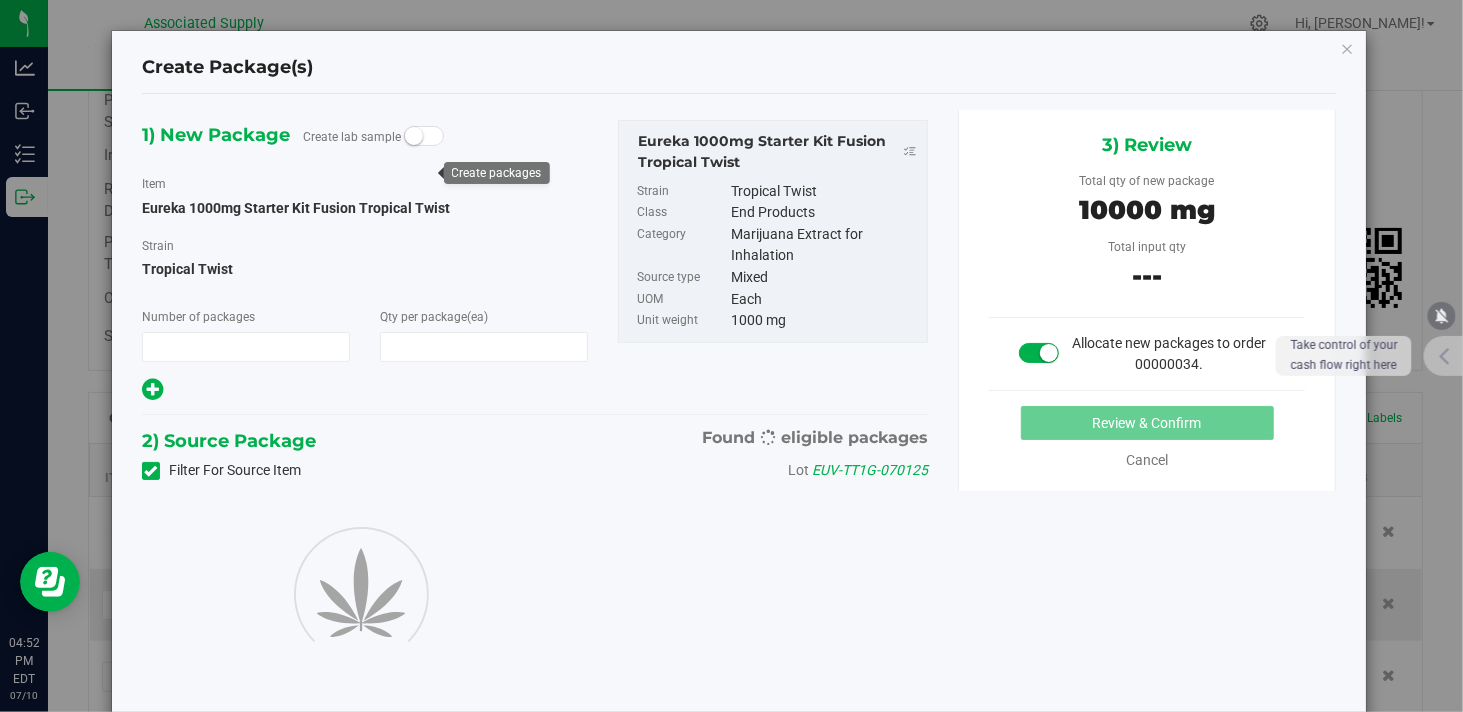 type on "1" 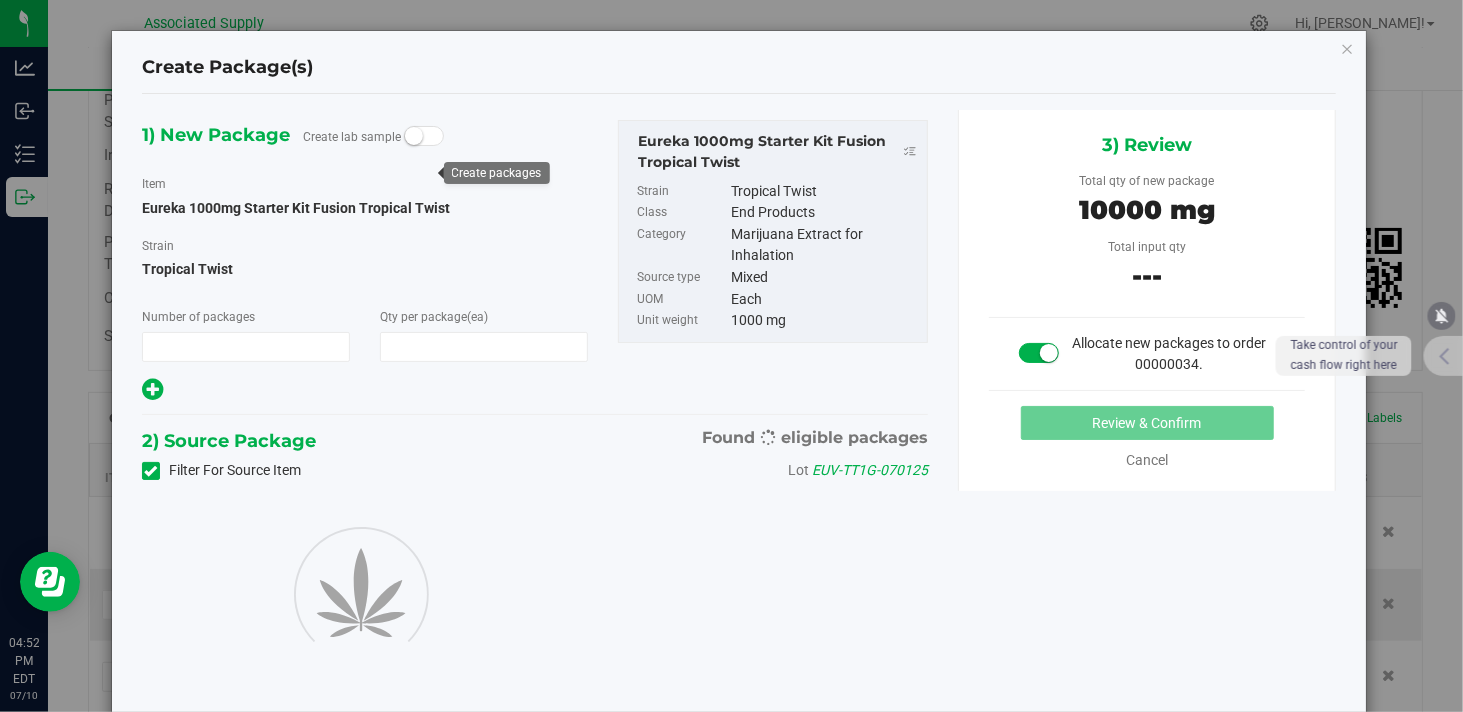type on "10" 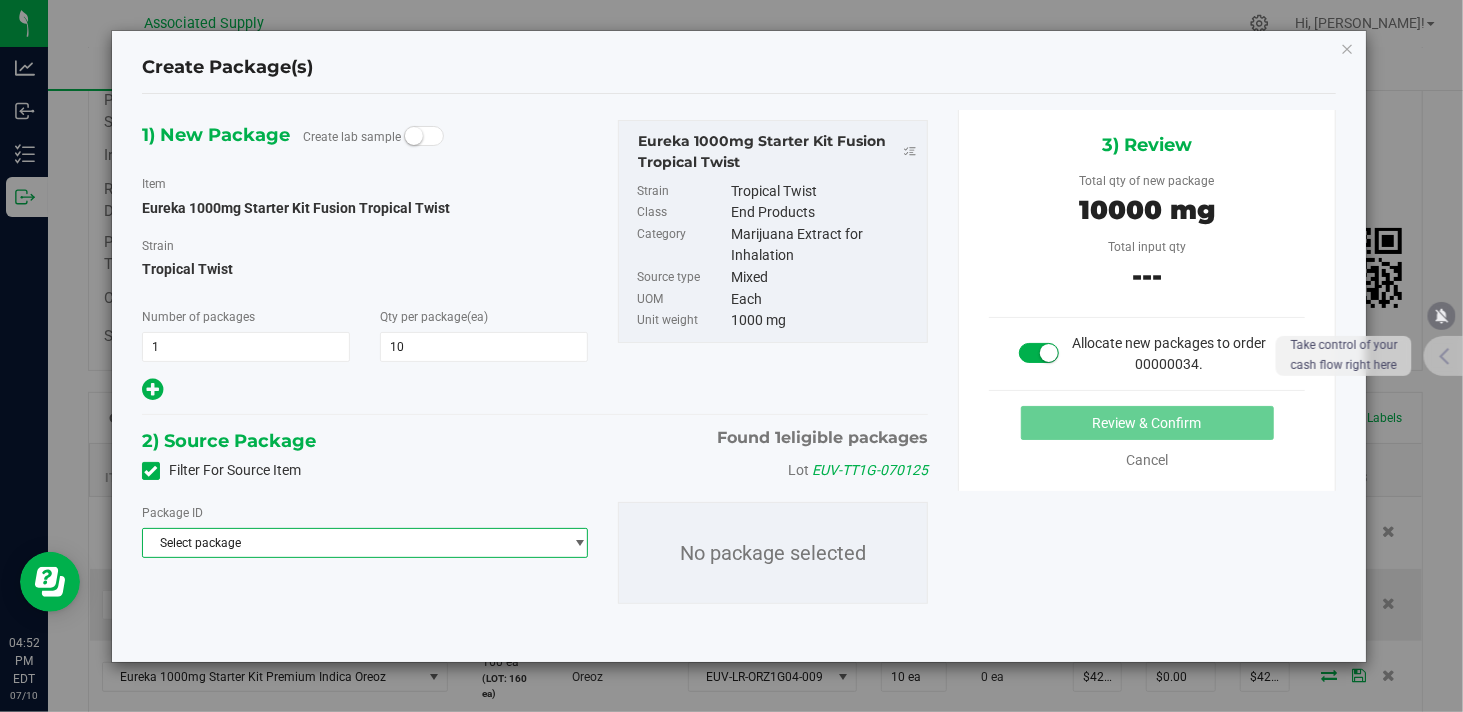 click on "Select package" at bounding box center [352, 543] 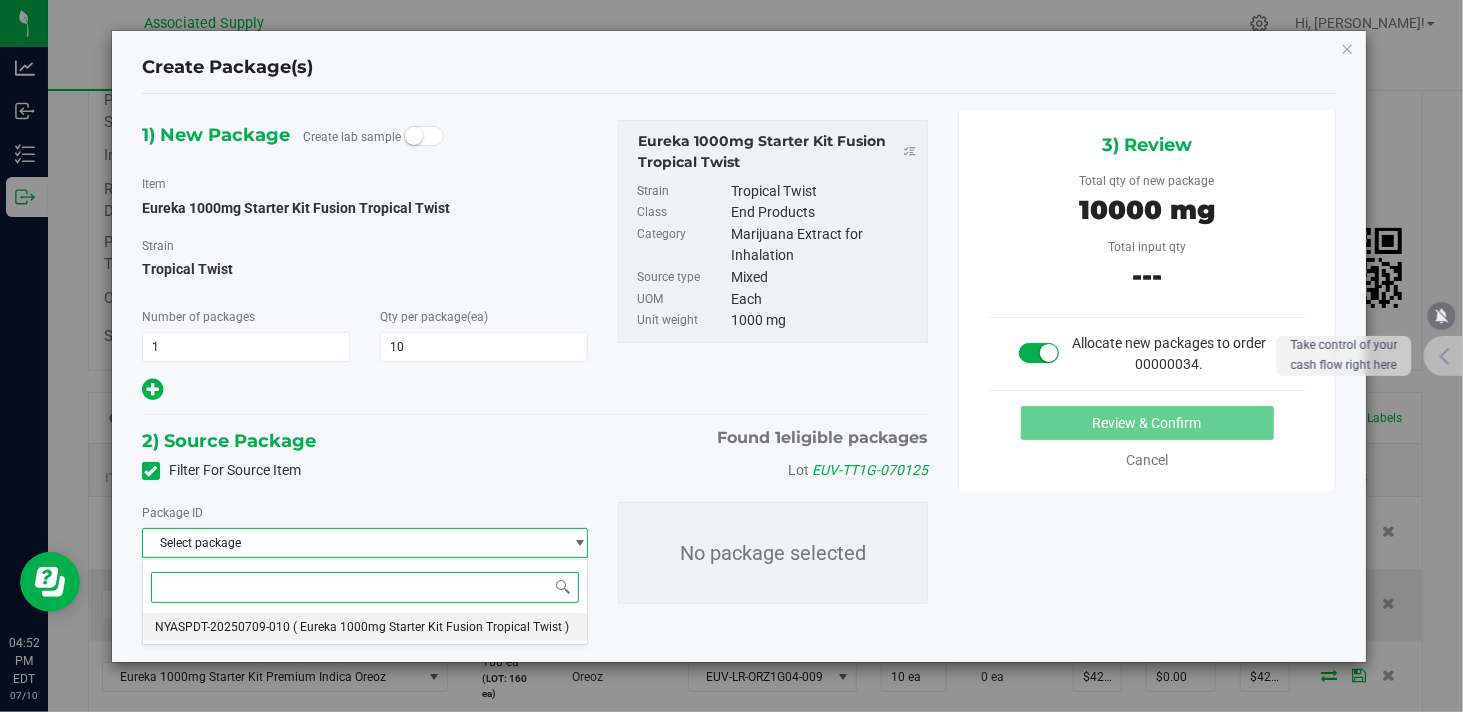 click on "(
Eureka 1000mg Starter Kit Fusion Tropical Twist
)" at bounding box center (431, 627) 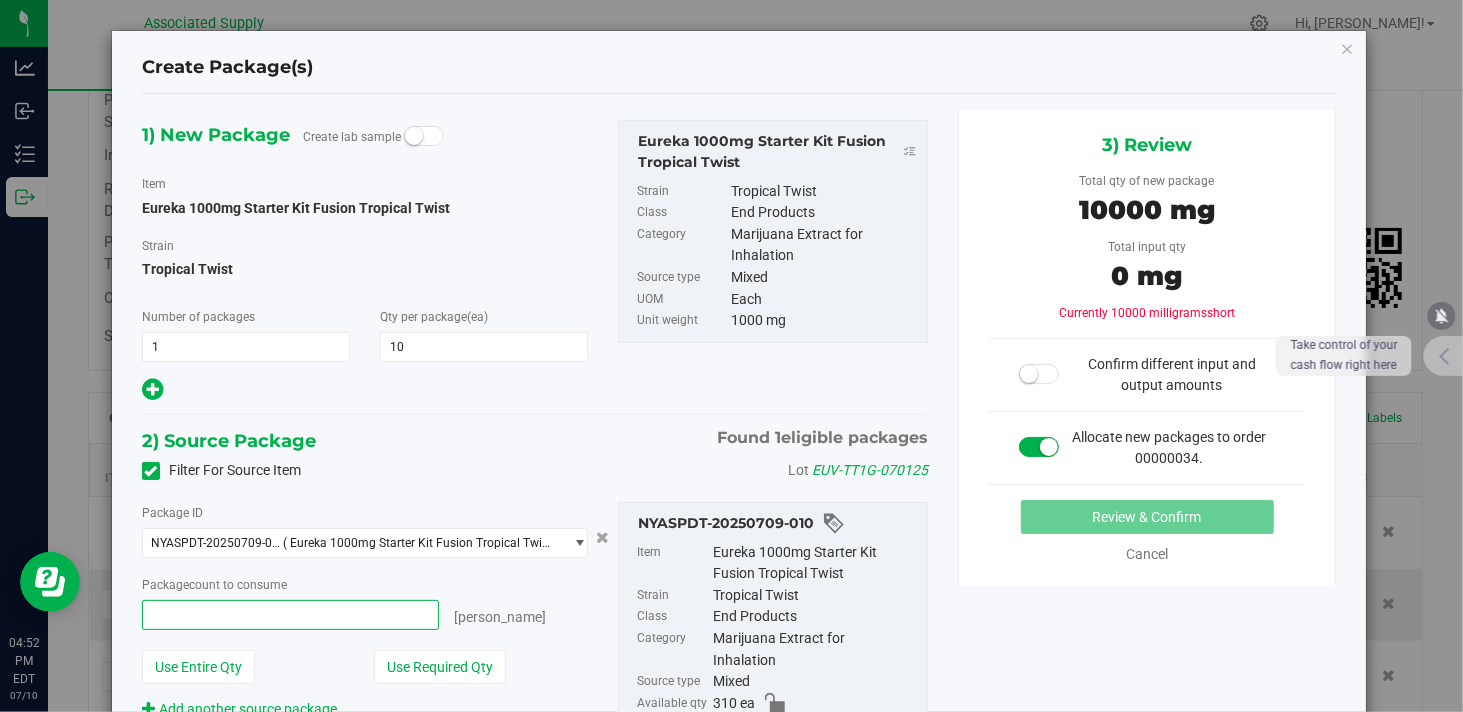 click at bounding box center [290, 615] 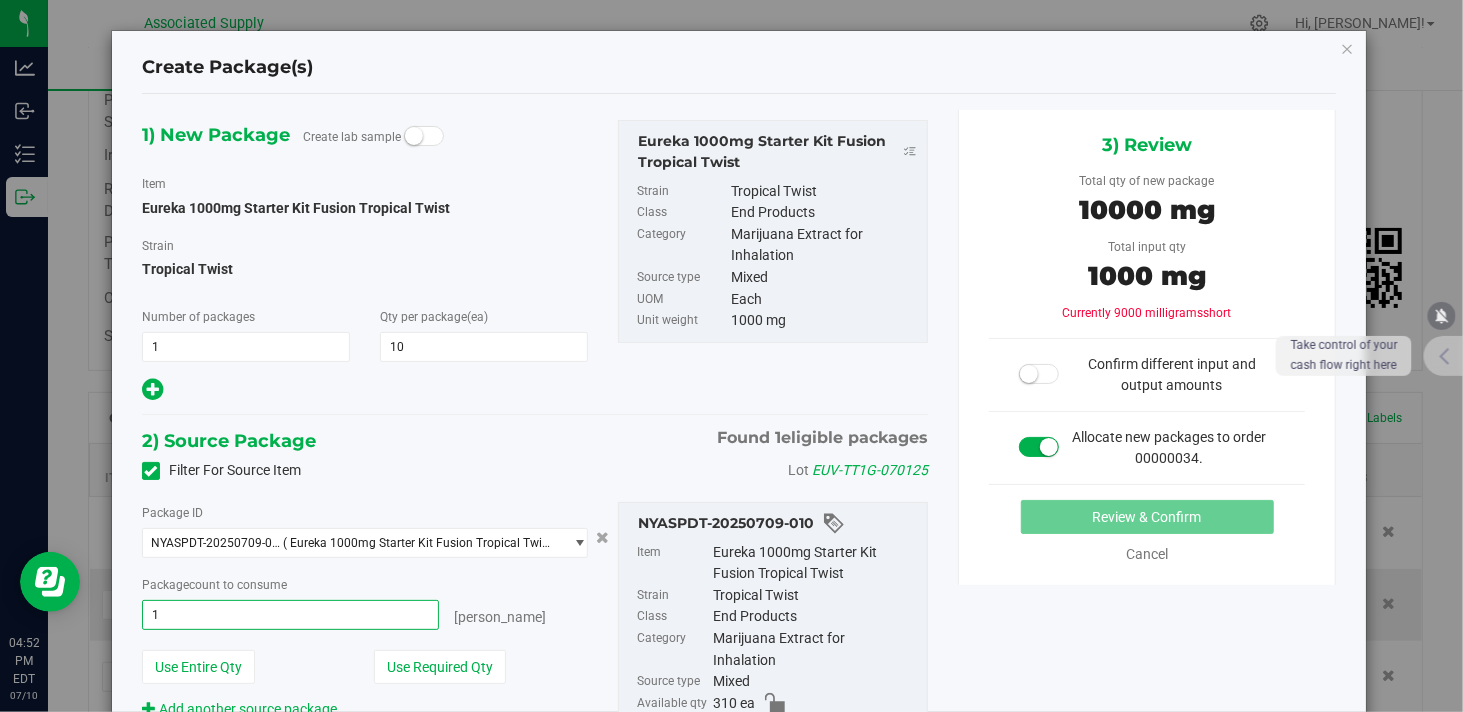 type on "10" 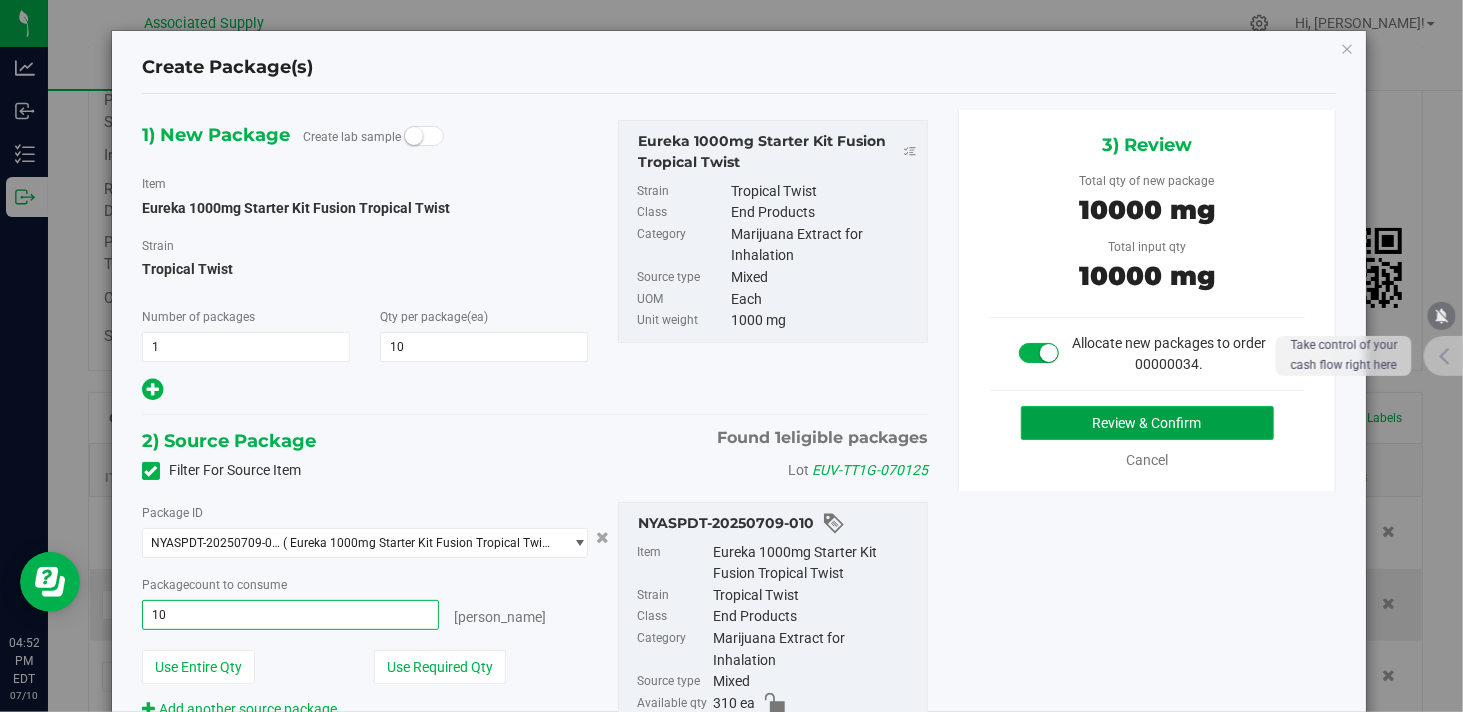 type on "10 ea" 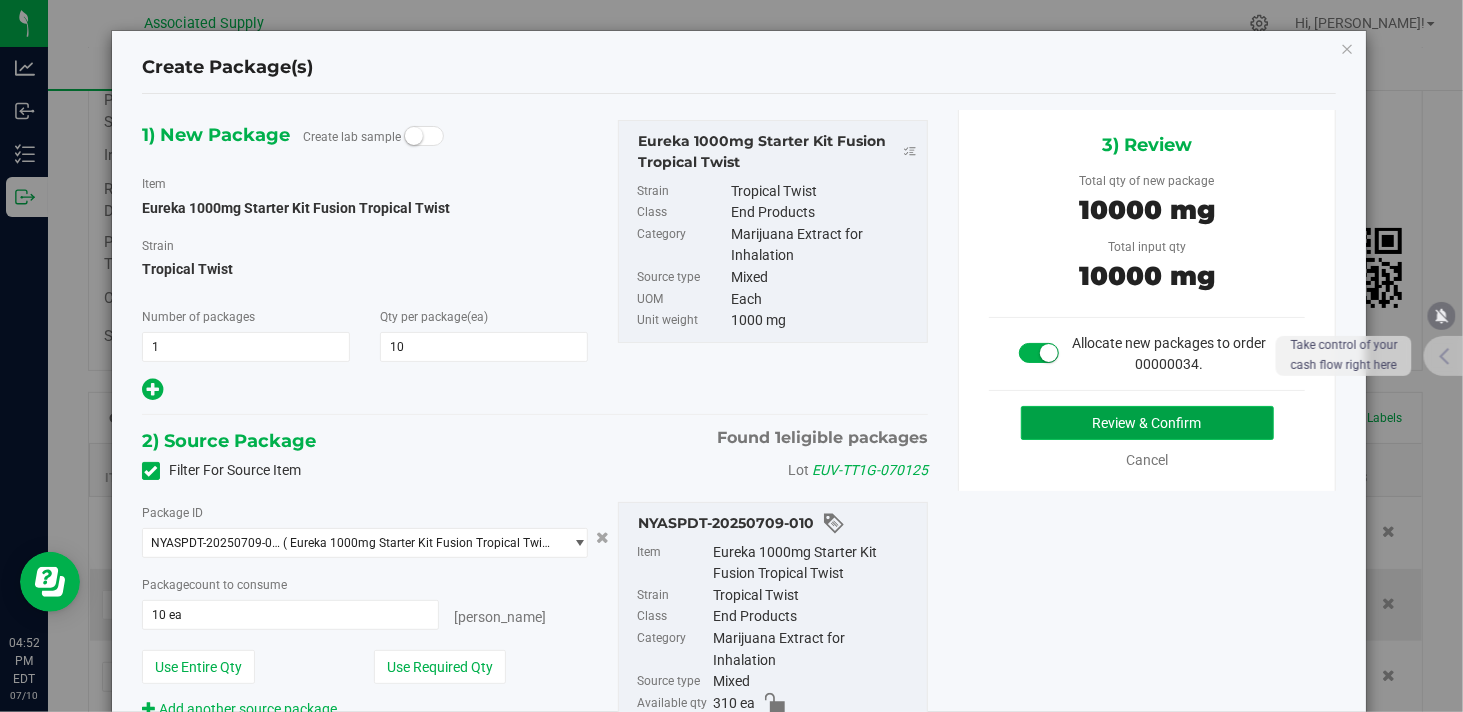 click on "Review & Confirm" at bounding box center (1147, 423) 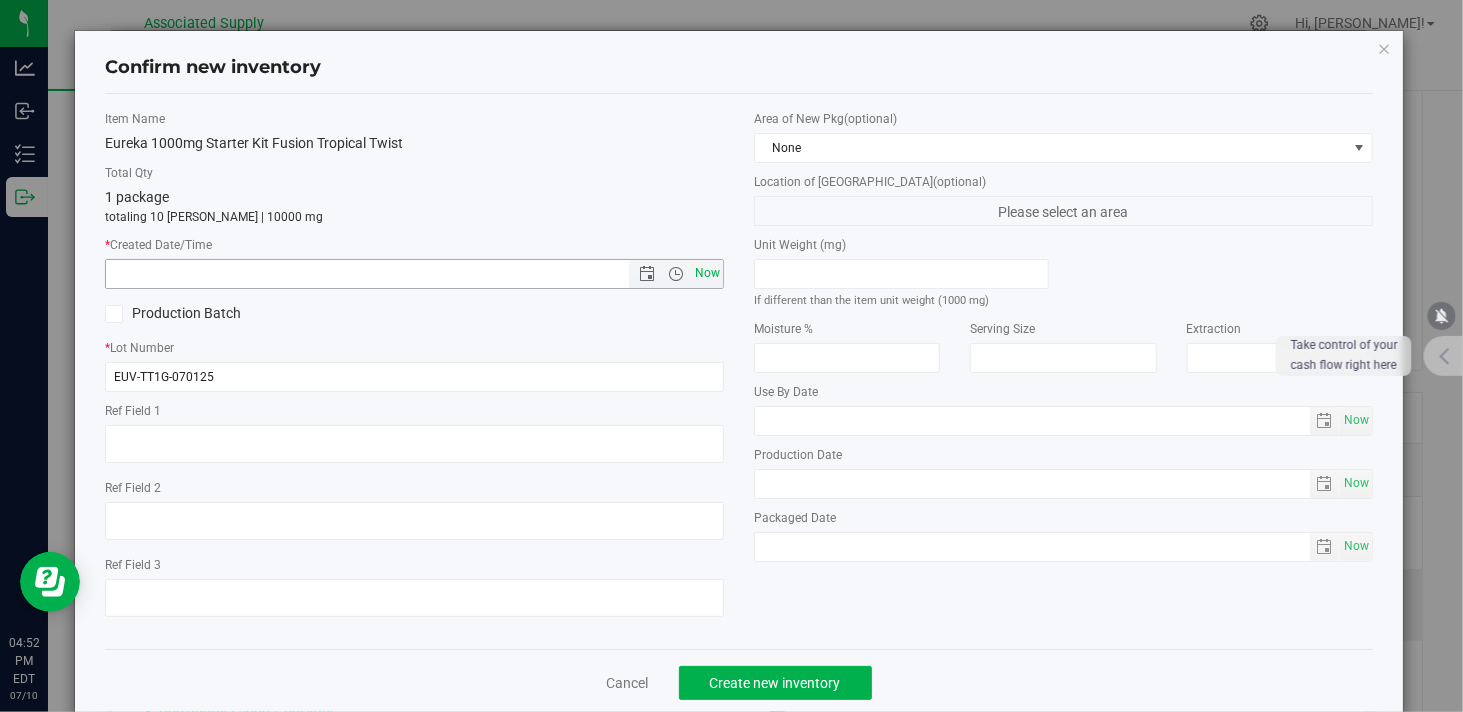click on "Now" at bounding box center [708, 273] 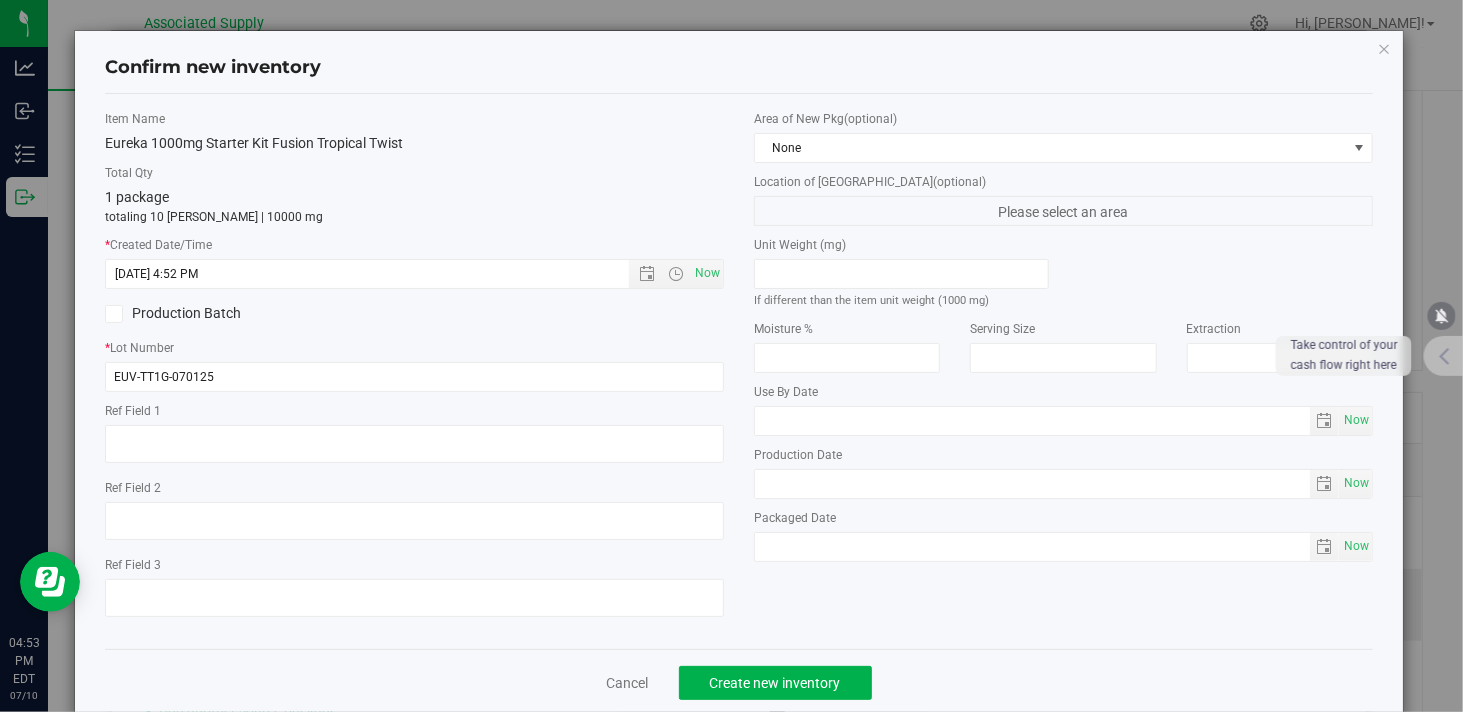 click on "Cancel
Create new inventory" at bounding box center (739, 682) 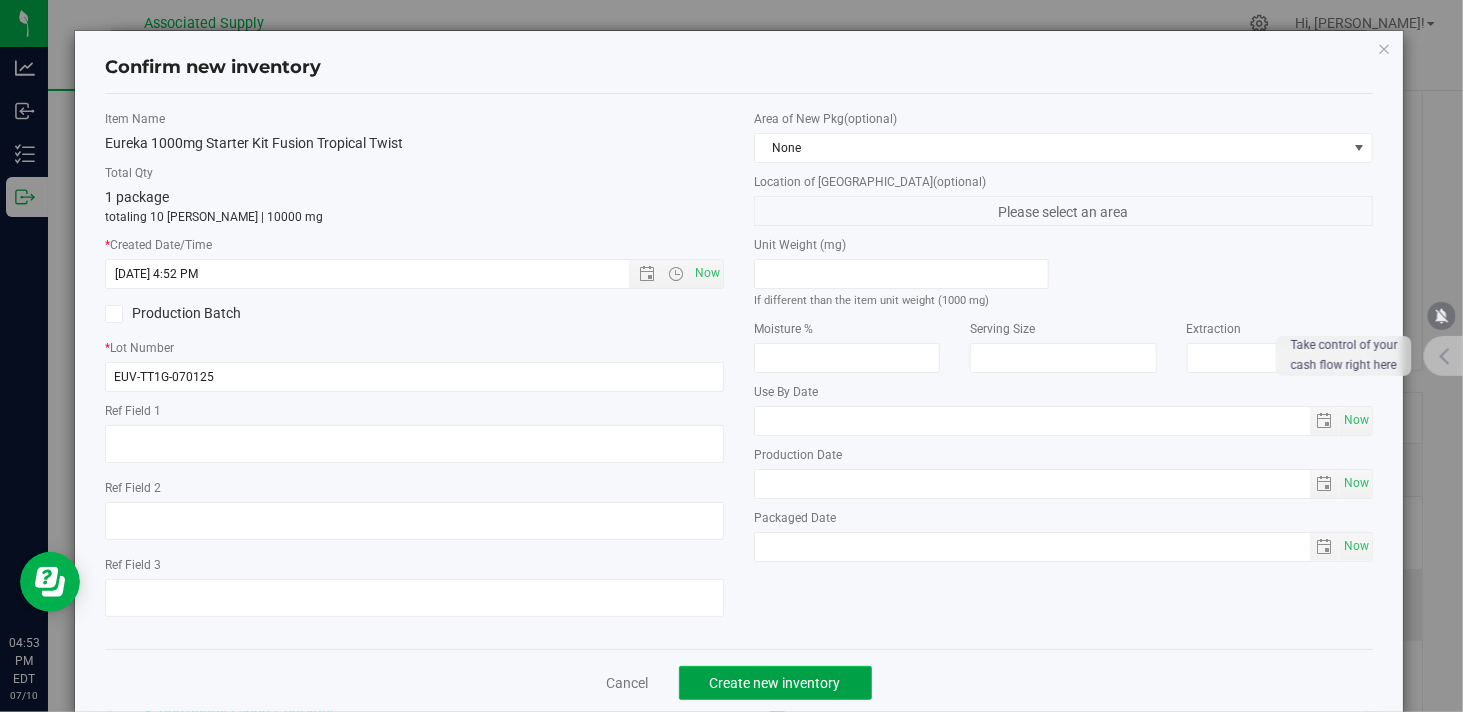 click on "Create new inventory" 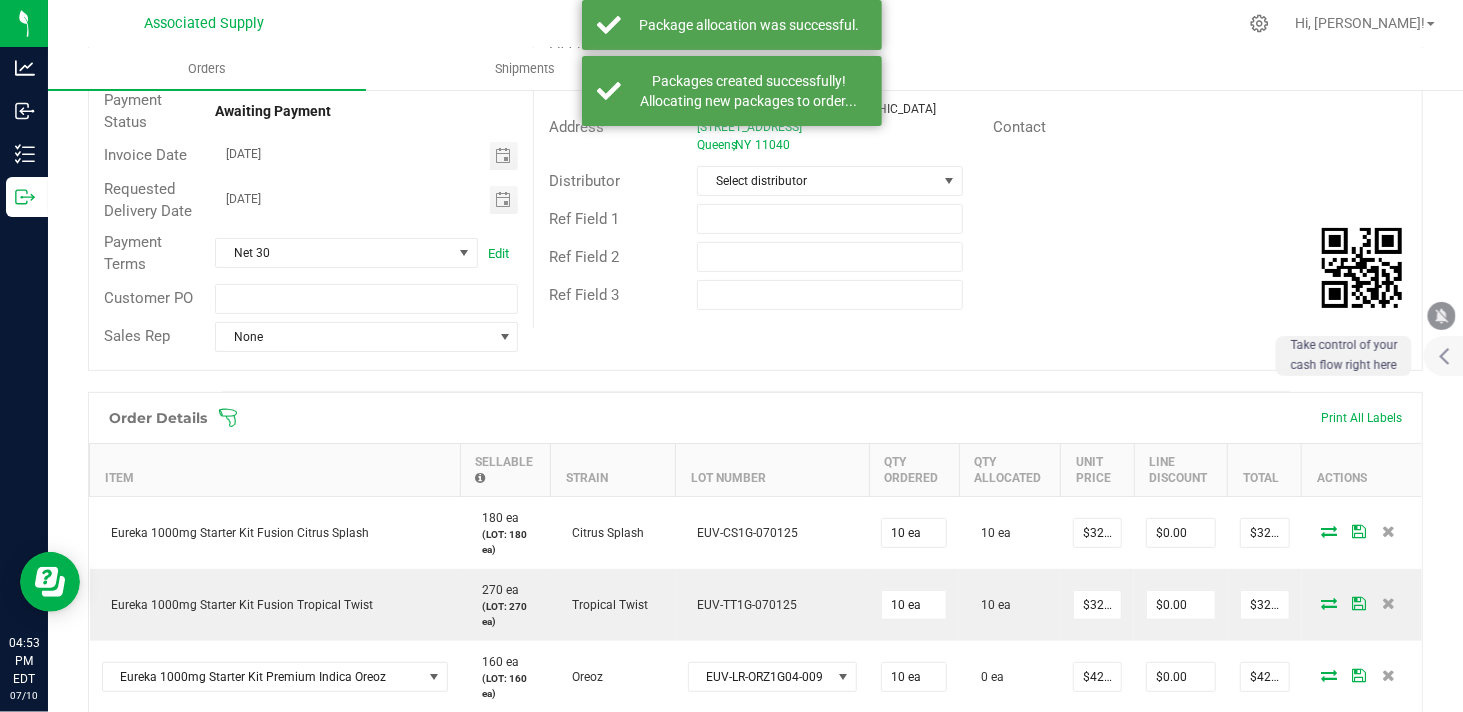 scroll, scrollTop: 444, scrollLeft: 0, axis: vertical 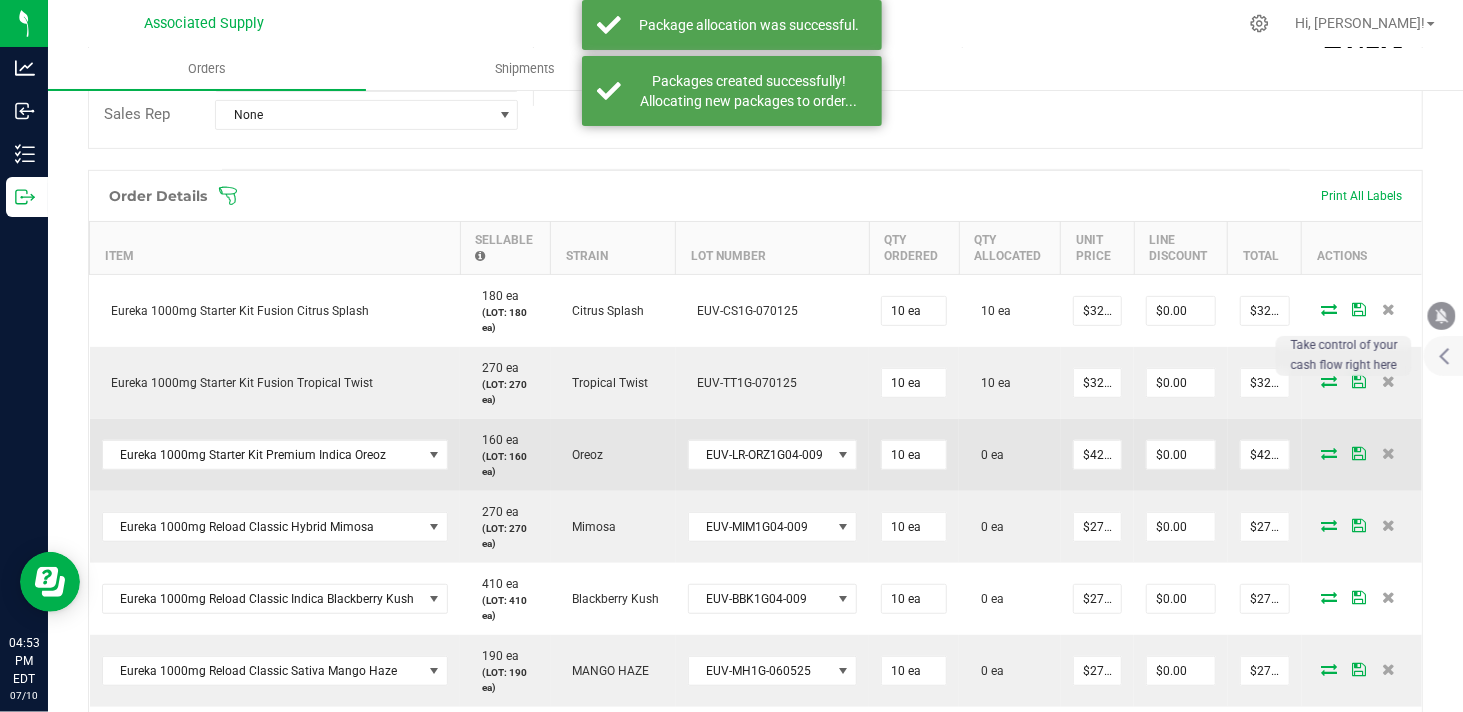 click at bounding box center [1329, 453] 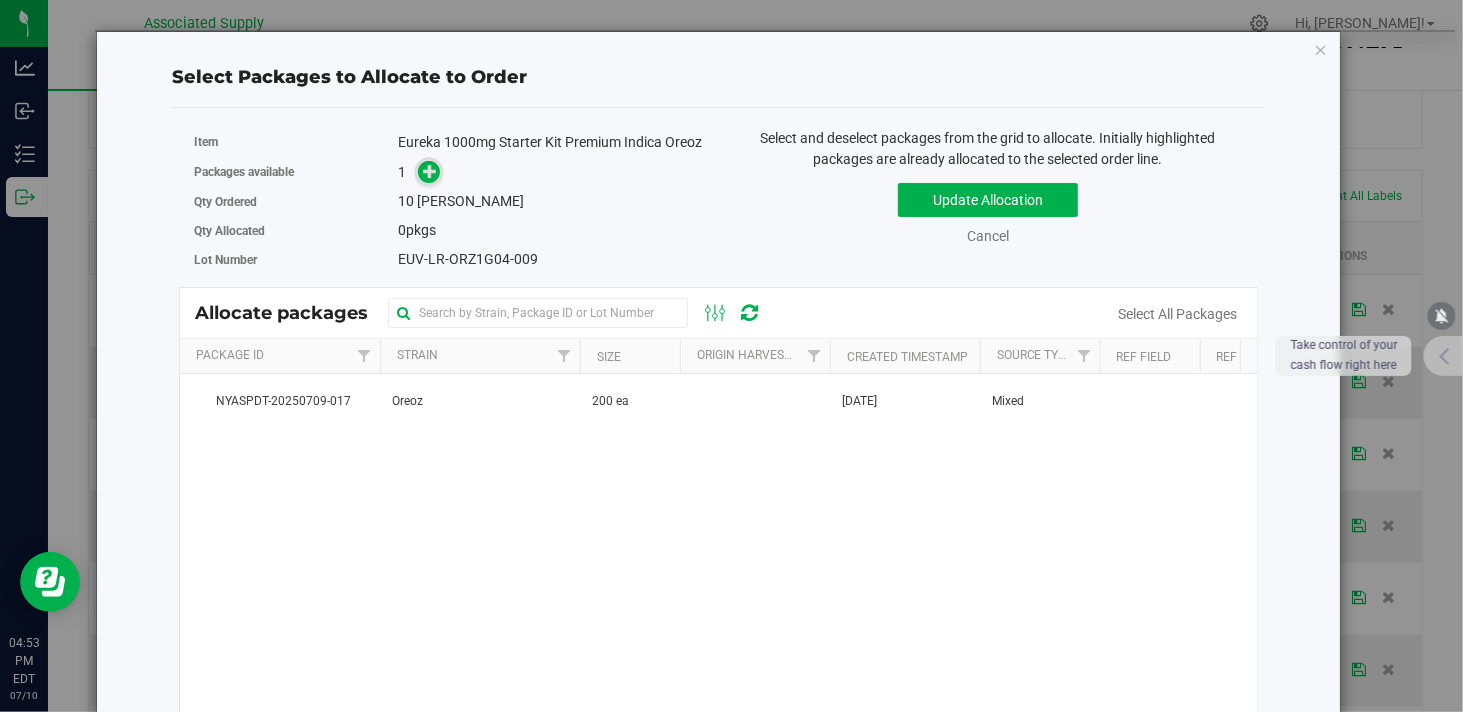 click at bounding box center (430, 171) 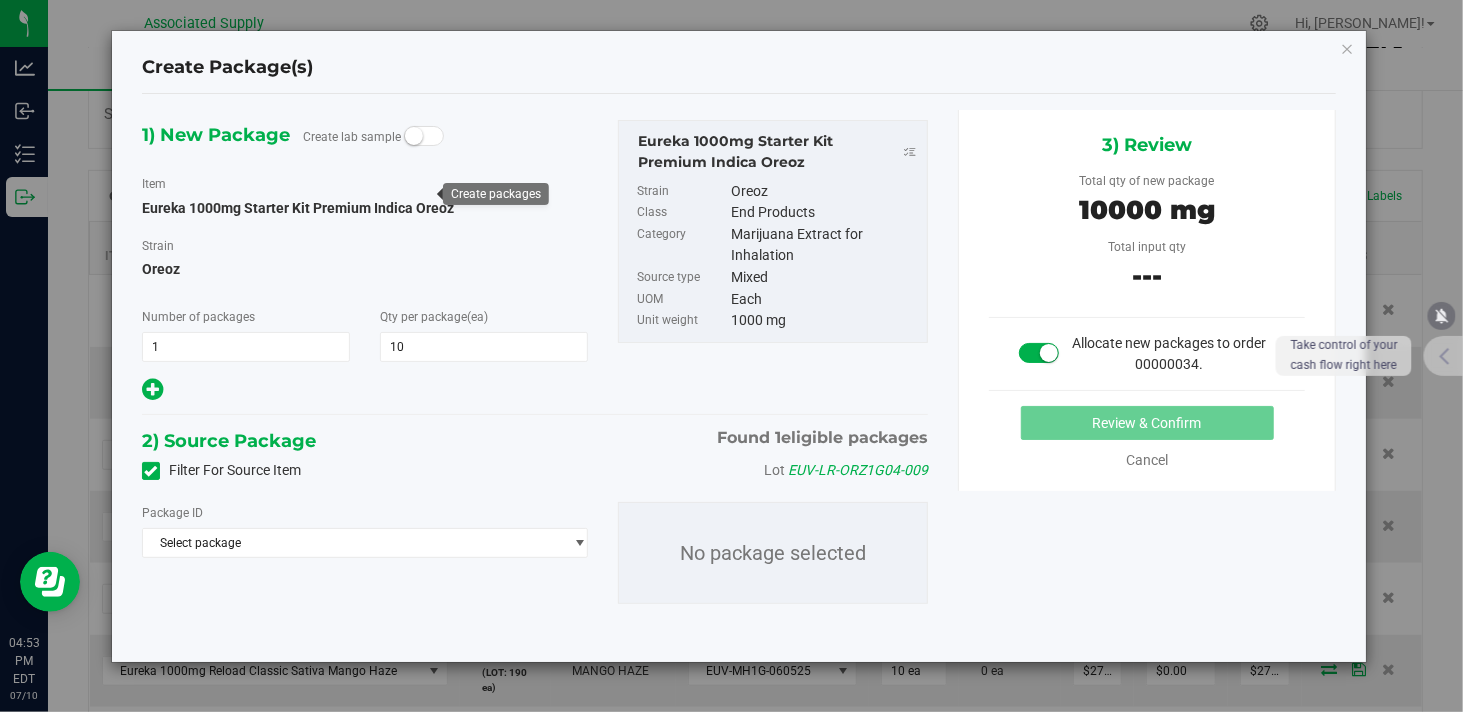 type on "10" 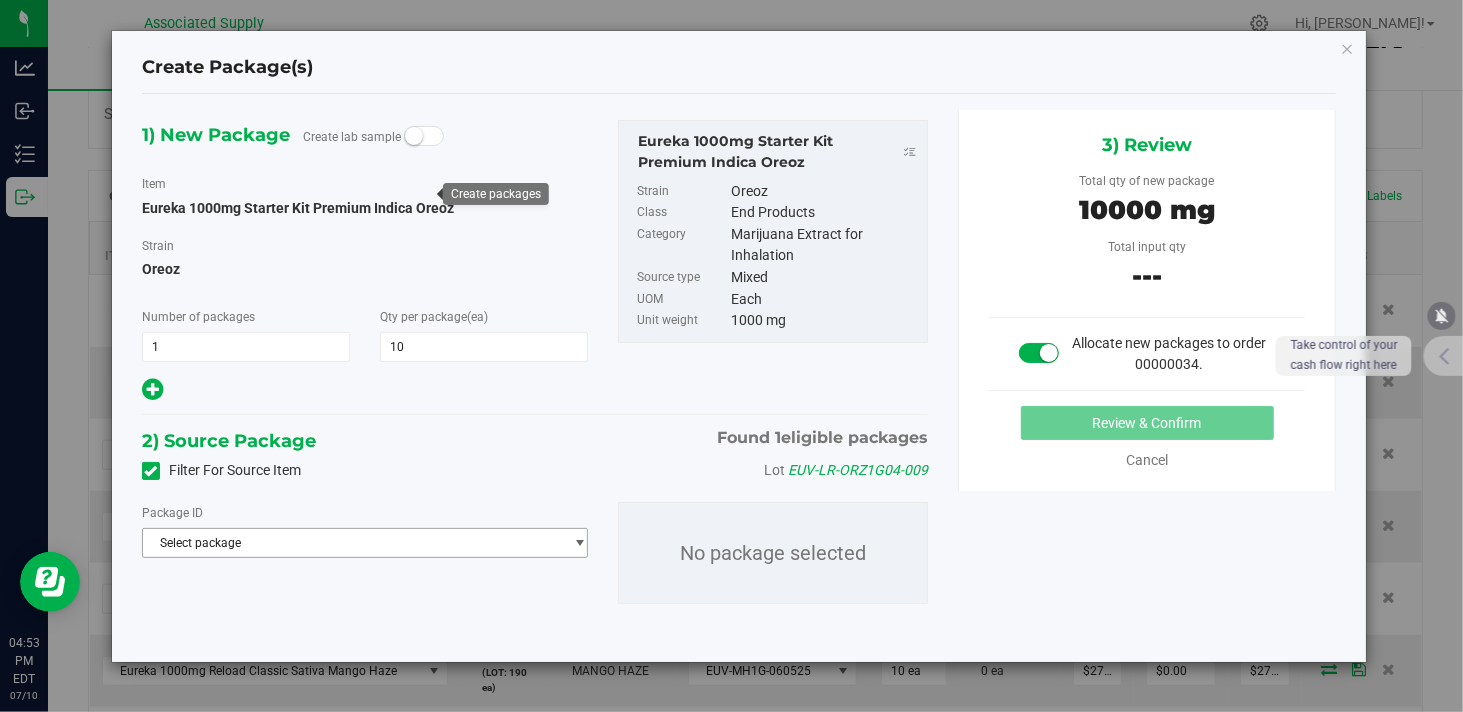 click on "Select package" at bounding box center [352, 543] 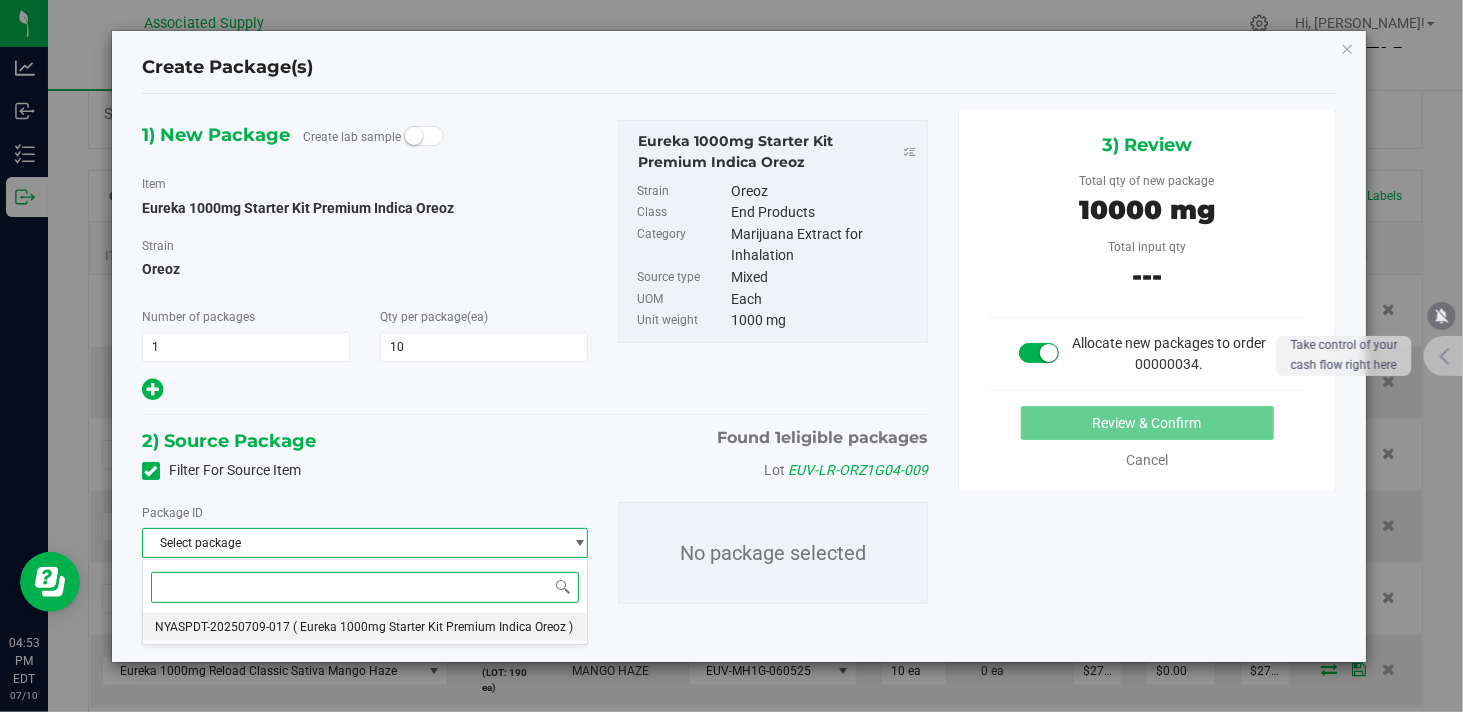 click on "NYASPDT-20250709-017
(
Eureka 1000mg Starter Kit Premium Indica Oreoz
)" at bounding box center (365, 627) 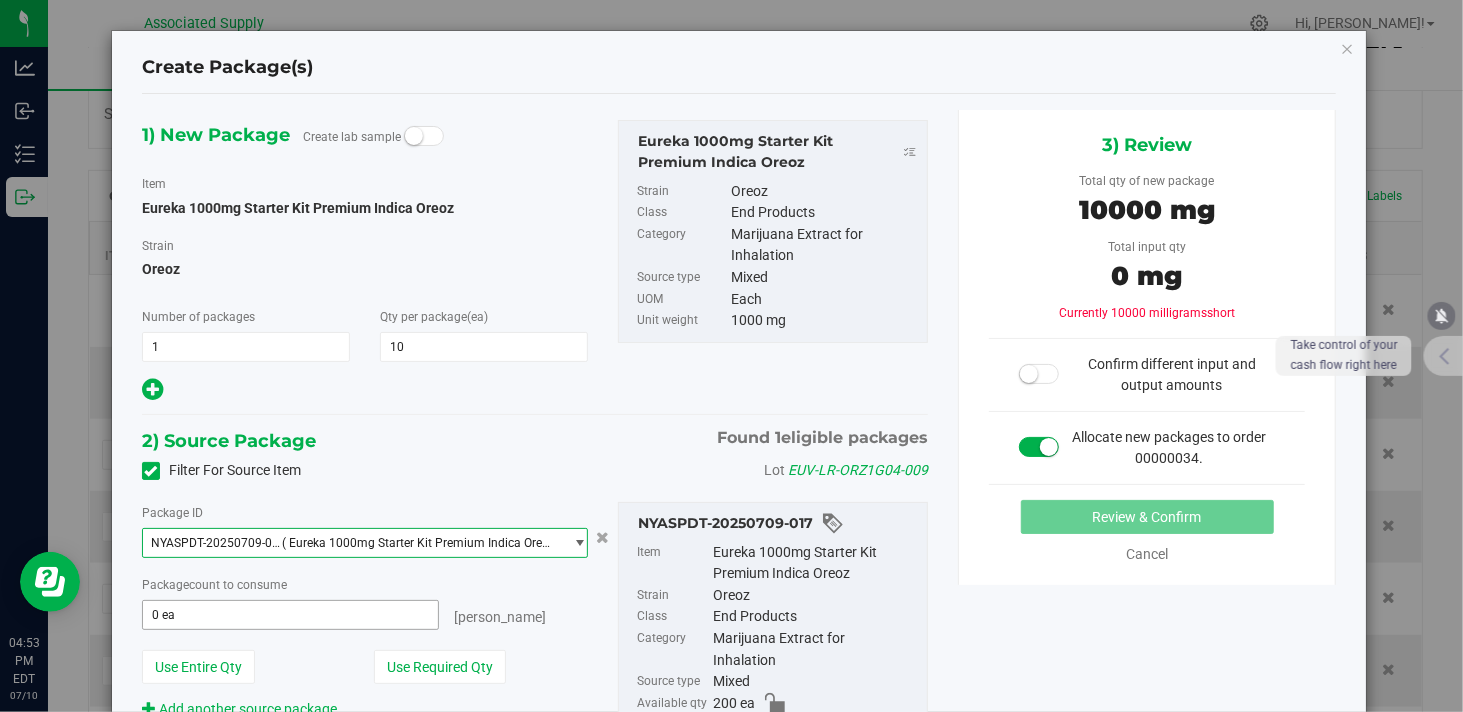 type 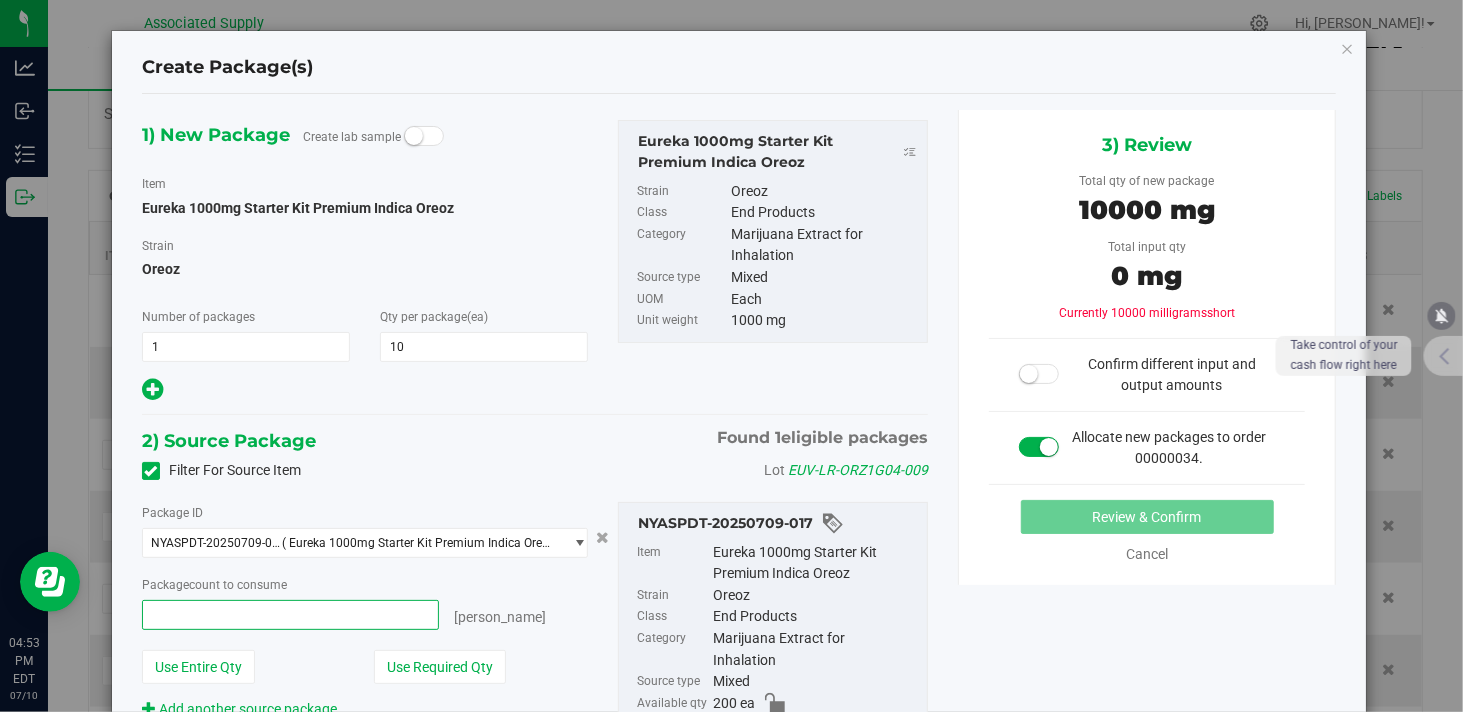 click at bounding box center [290, 615] 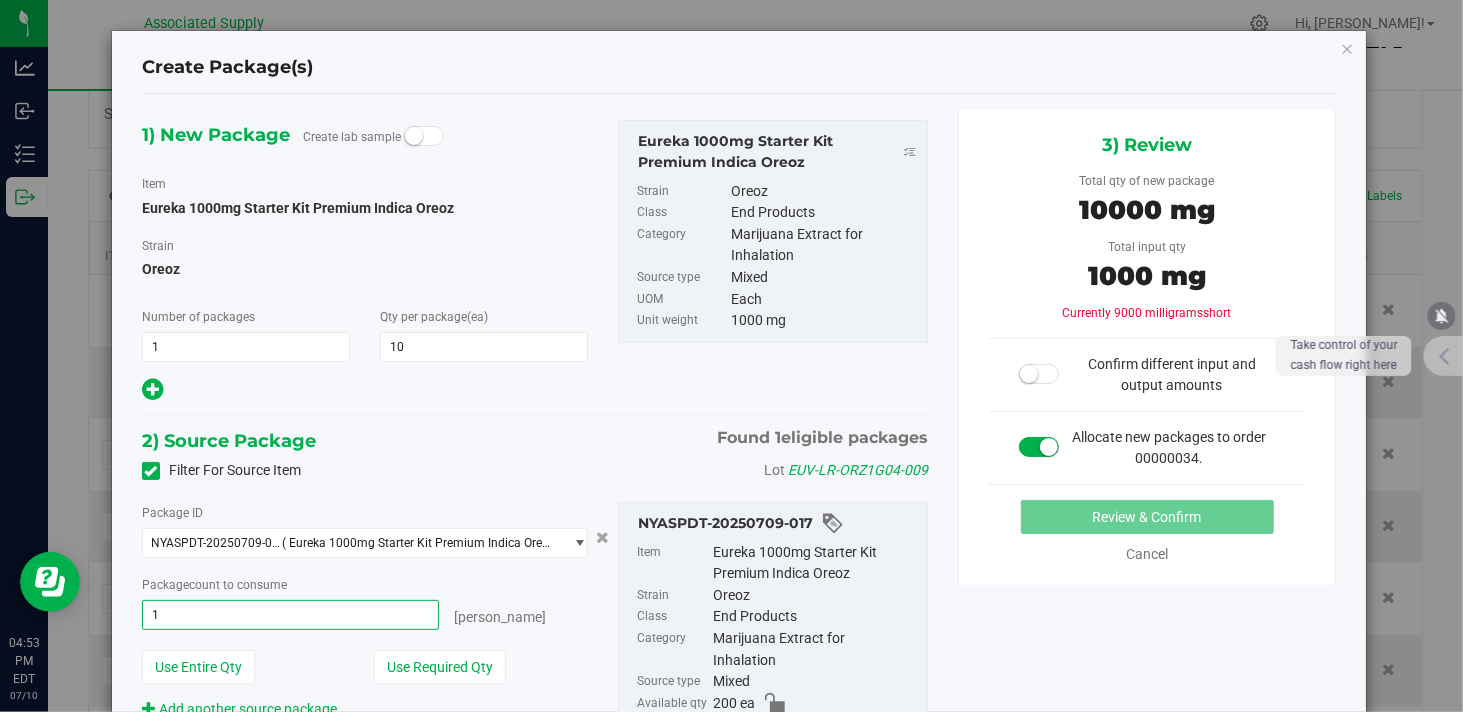 type on "10" 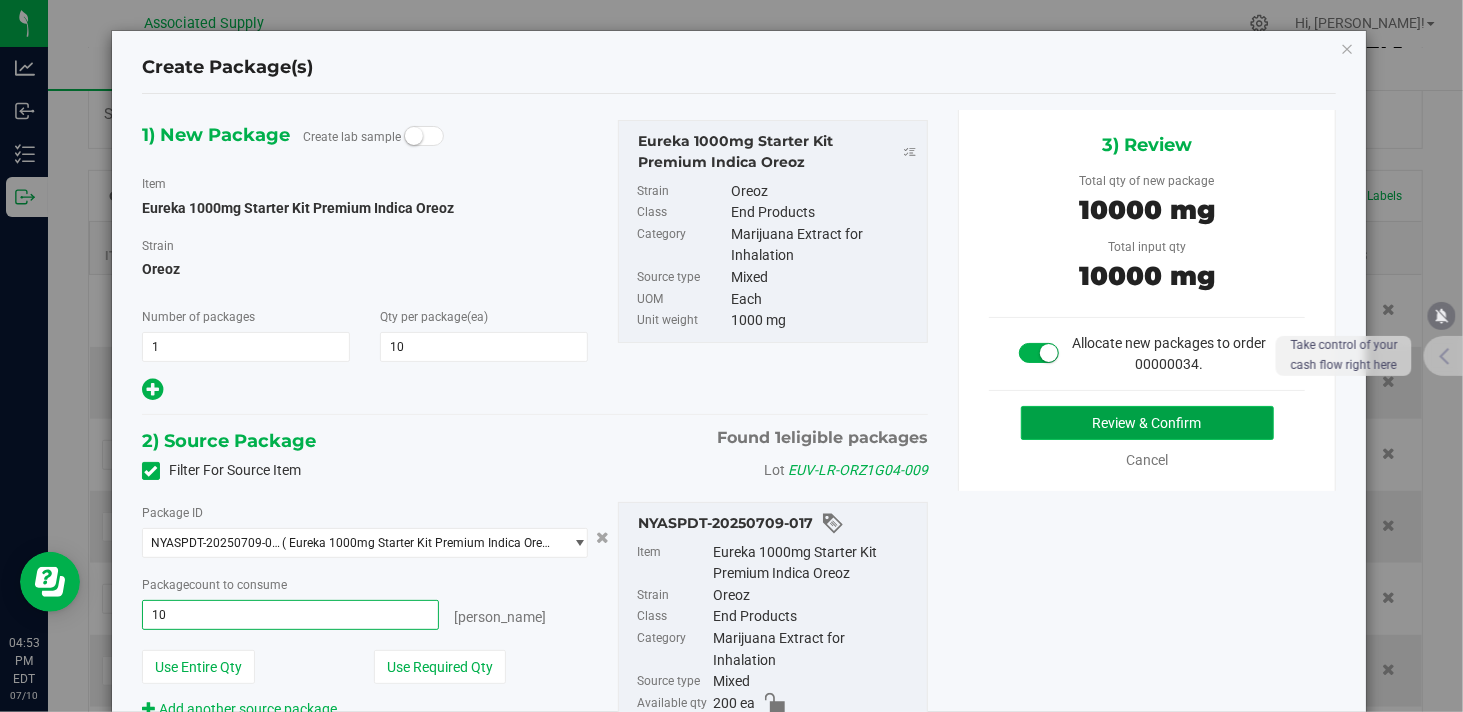type on "10 ea" 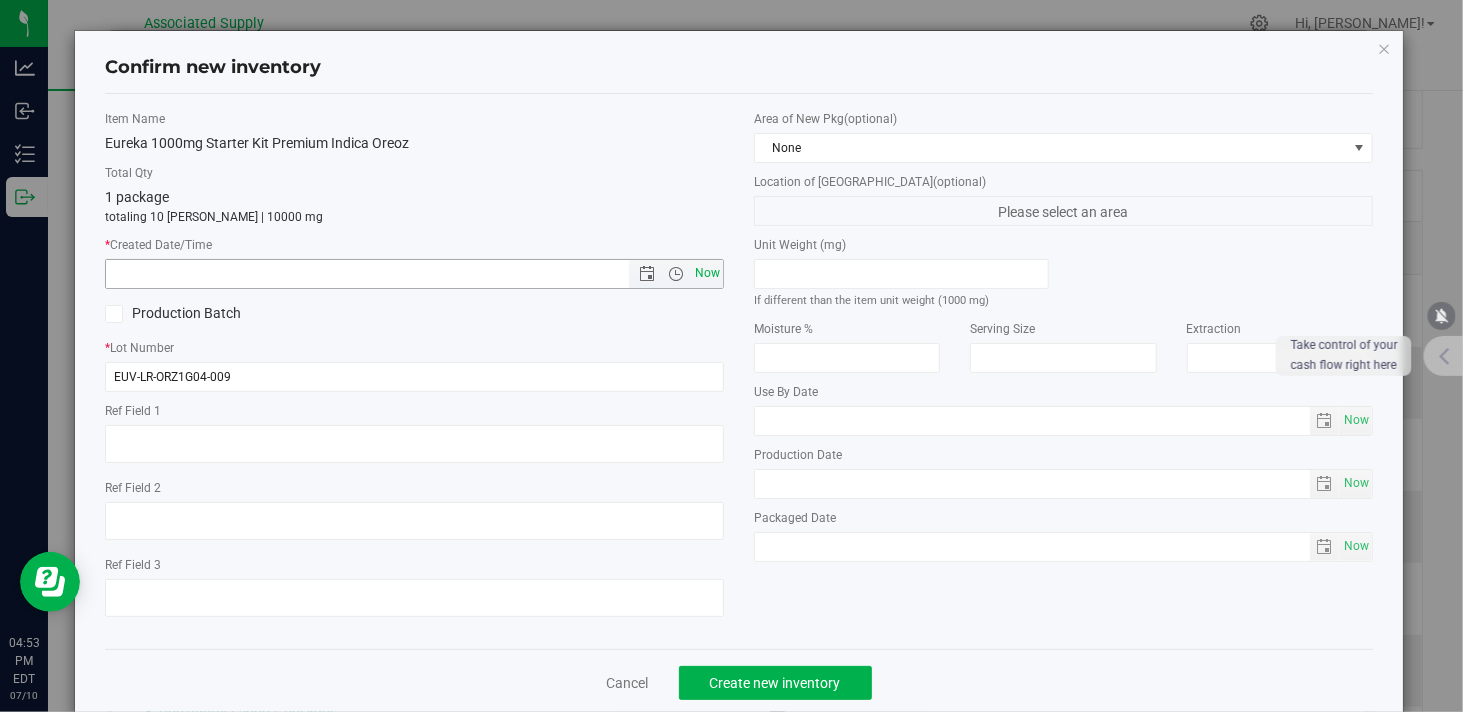click on "Now" at bounding box center (708, 273) 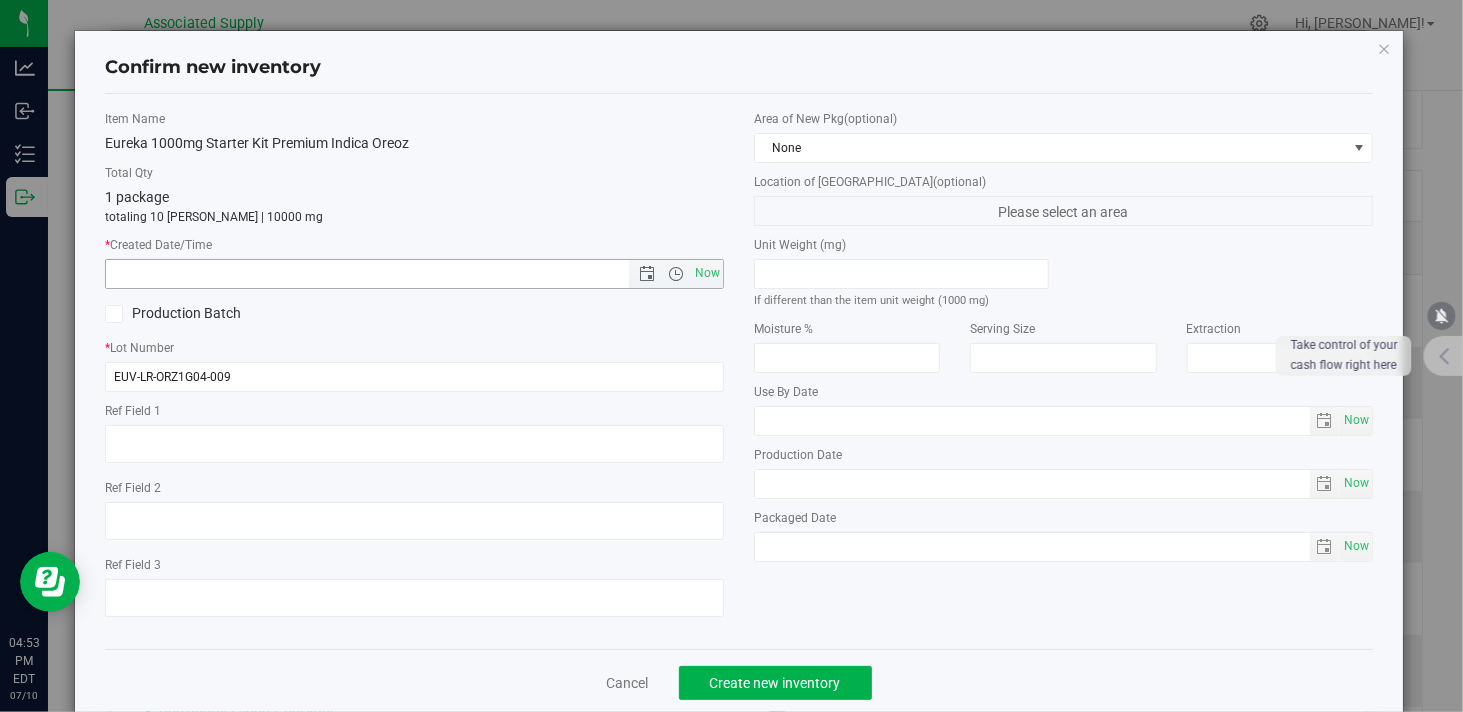 type on "7/10/2025 4:53 PM" 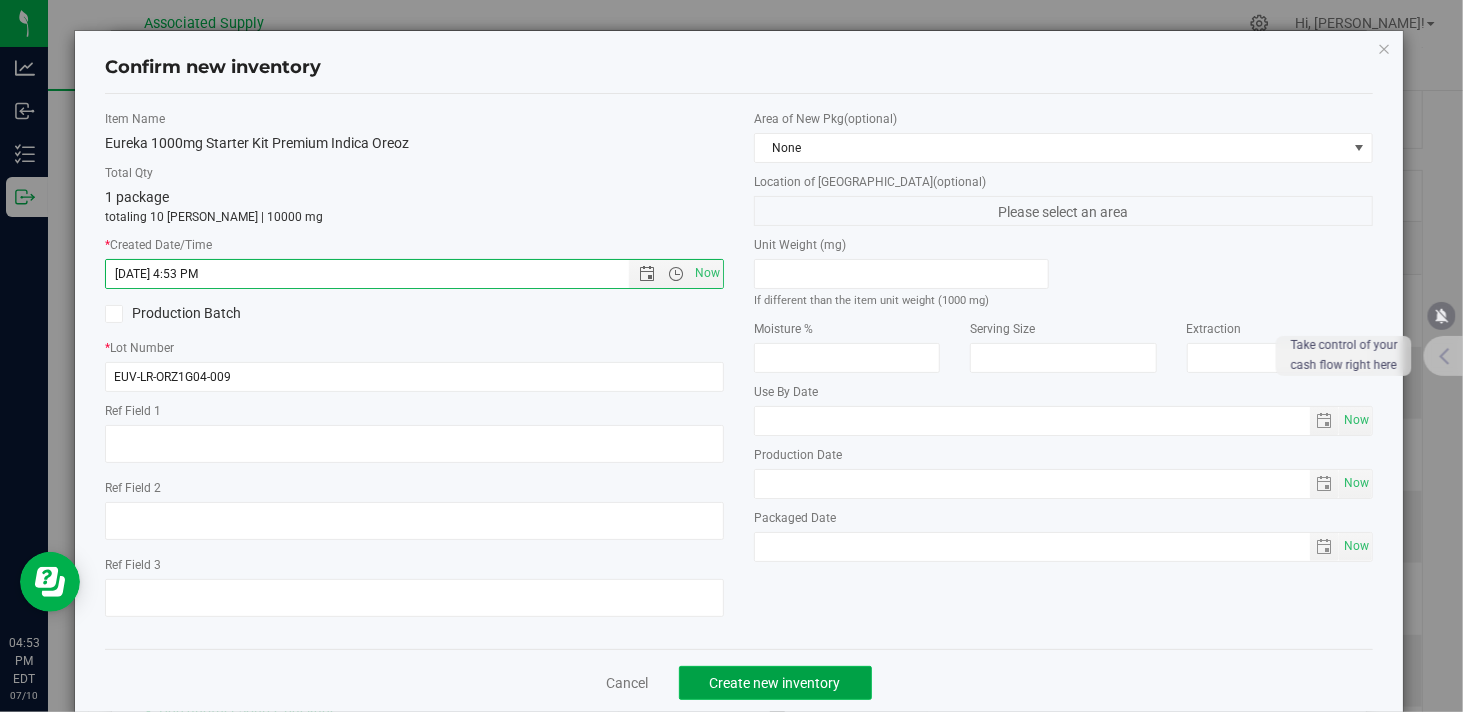 click on "Create new inventory" 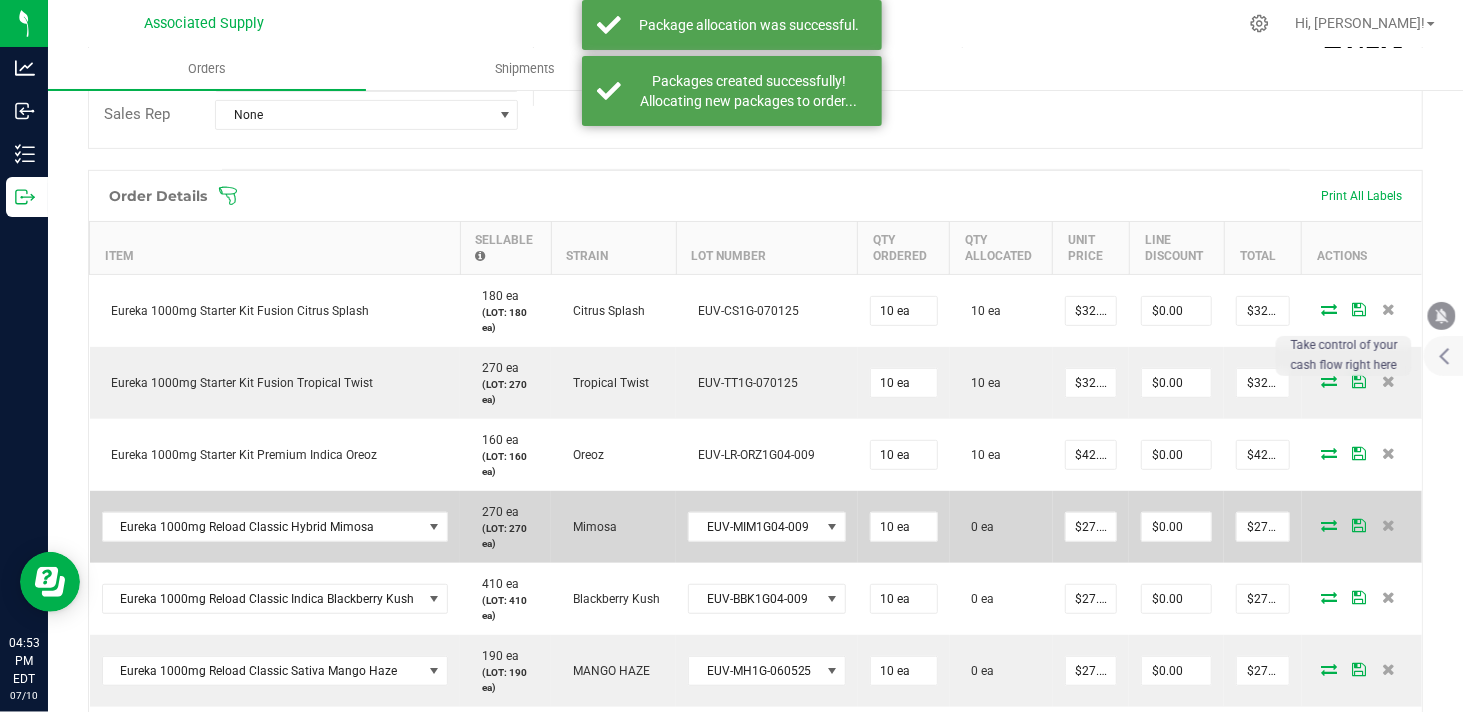 click at bounding box center (1329, 525) 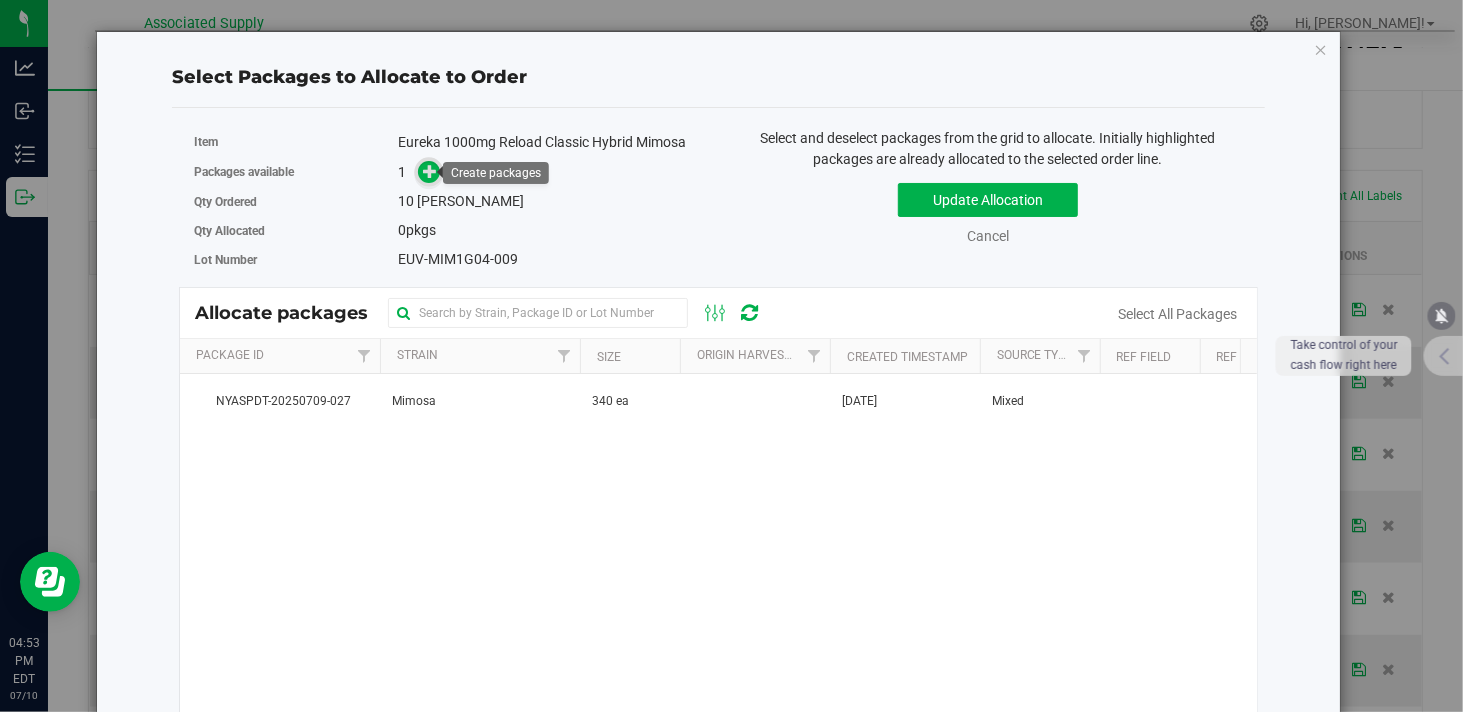 click at bounding box center [429, 172] 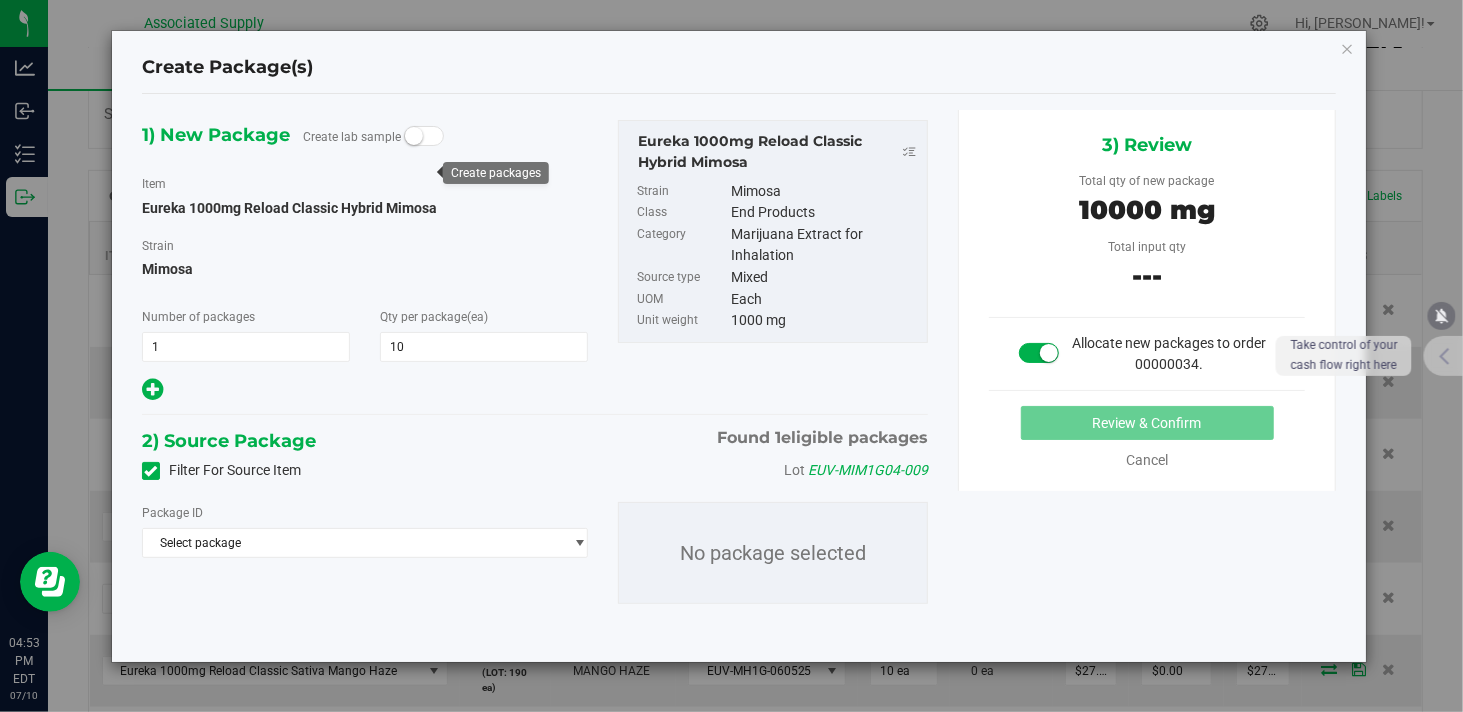 type on "10" 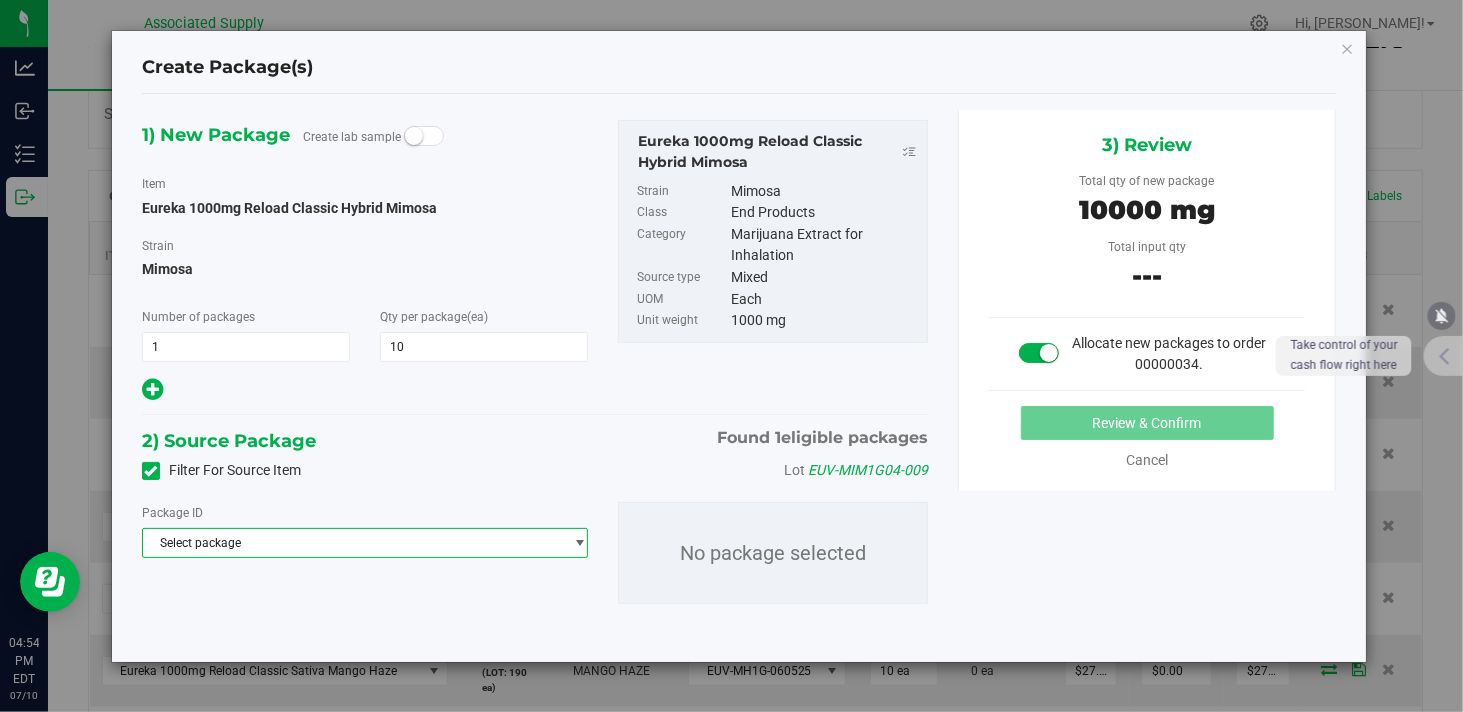 click on "Select package" at bounding box center (352, 543) 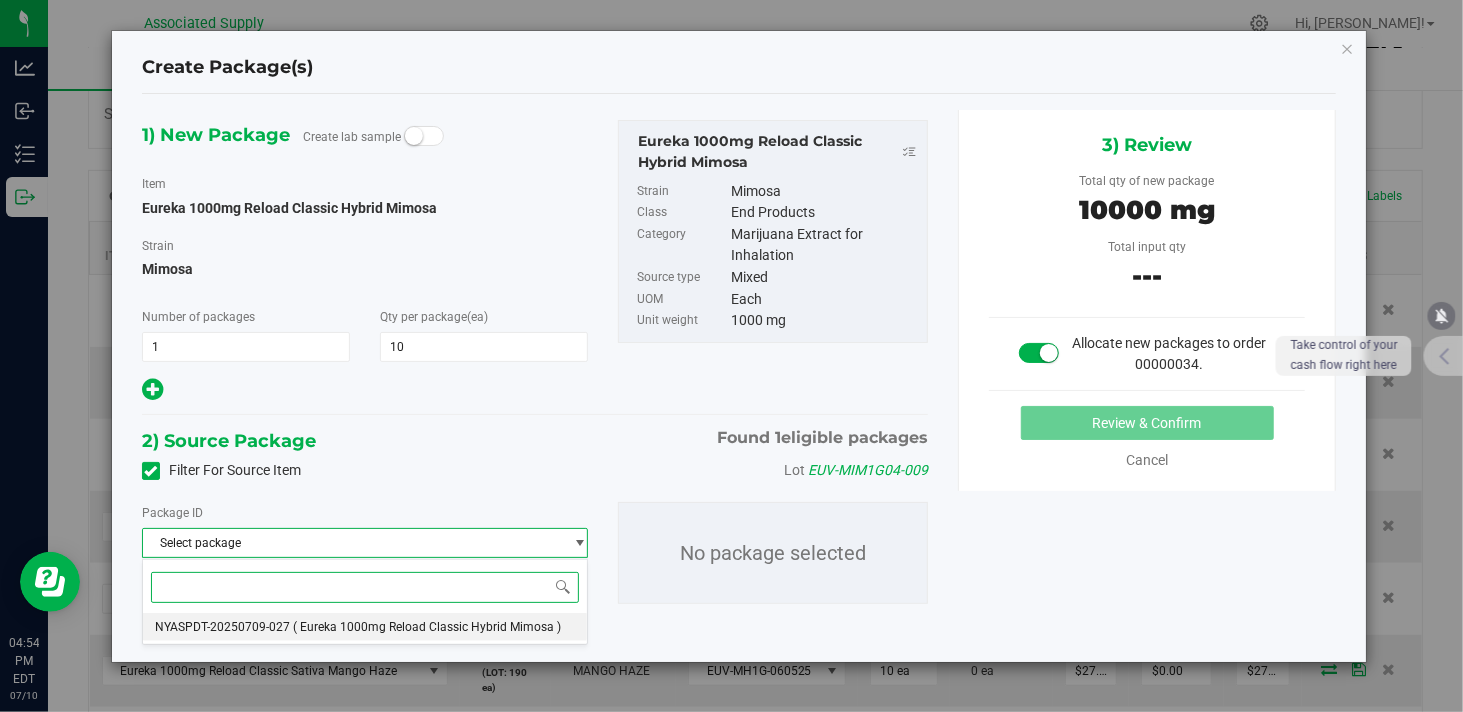 click on "NYASPDT-20250709-027" at bounding box center (222, 627) 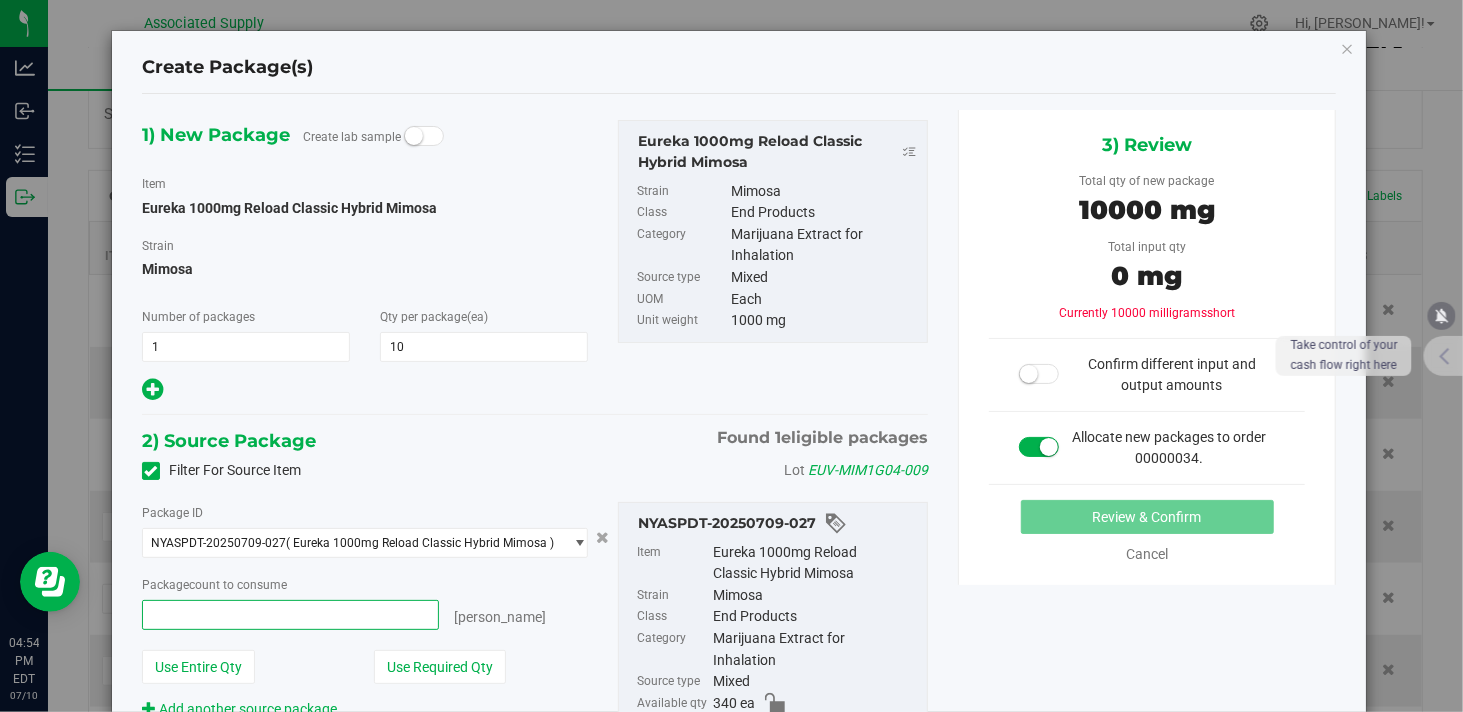 click at bounding box center (290, 615) 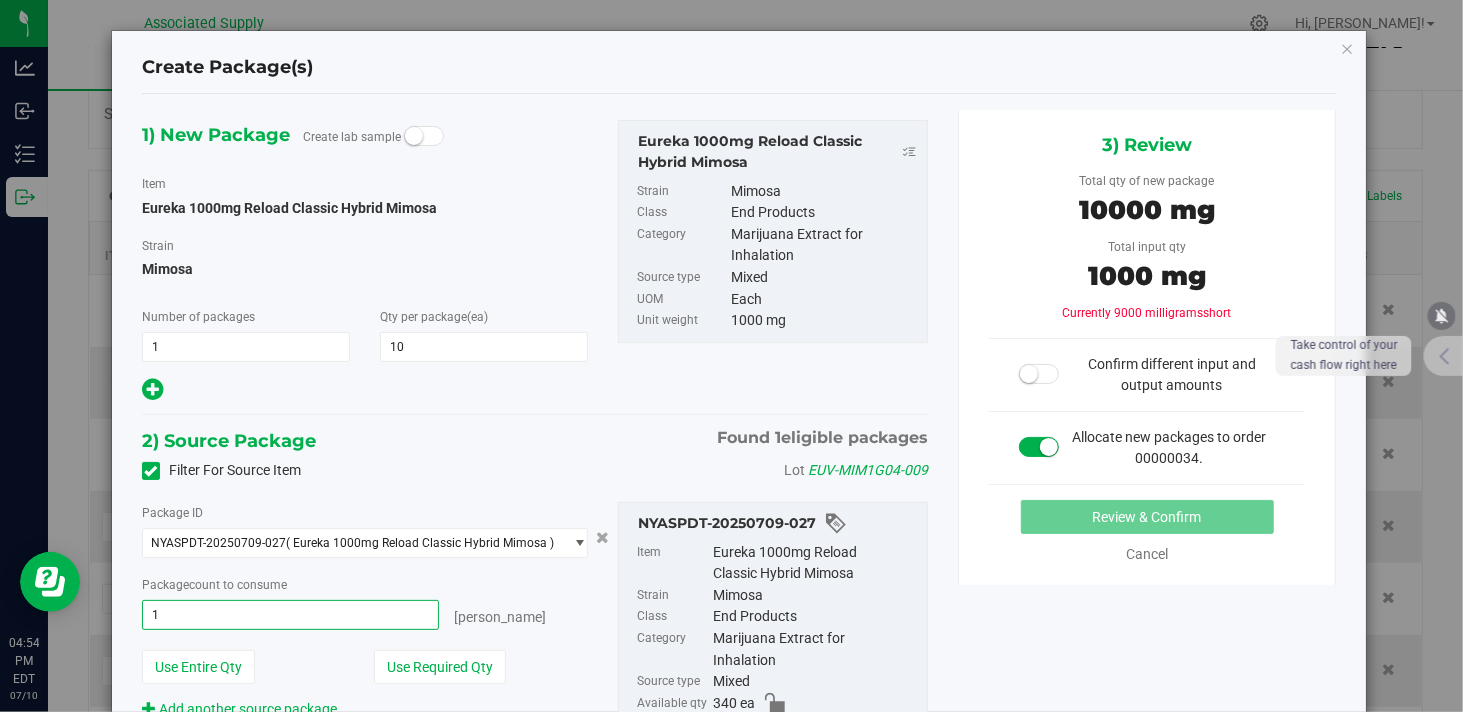 type on "10" 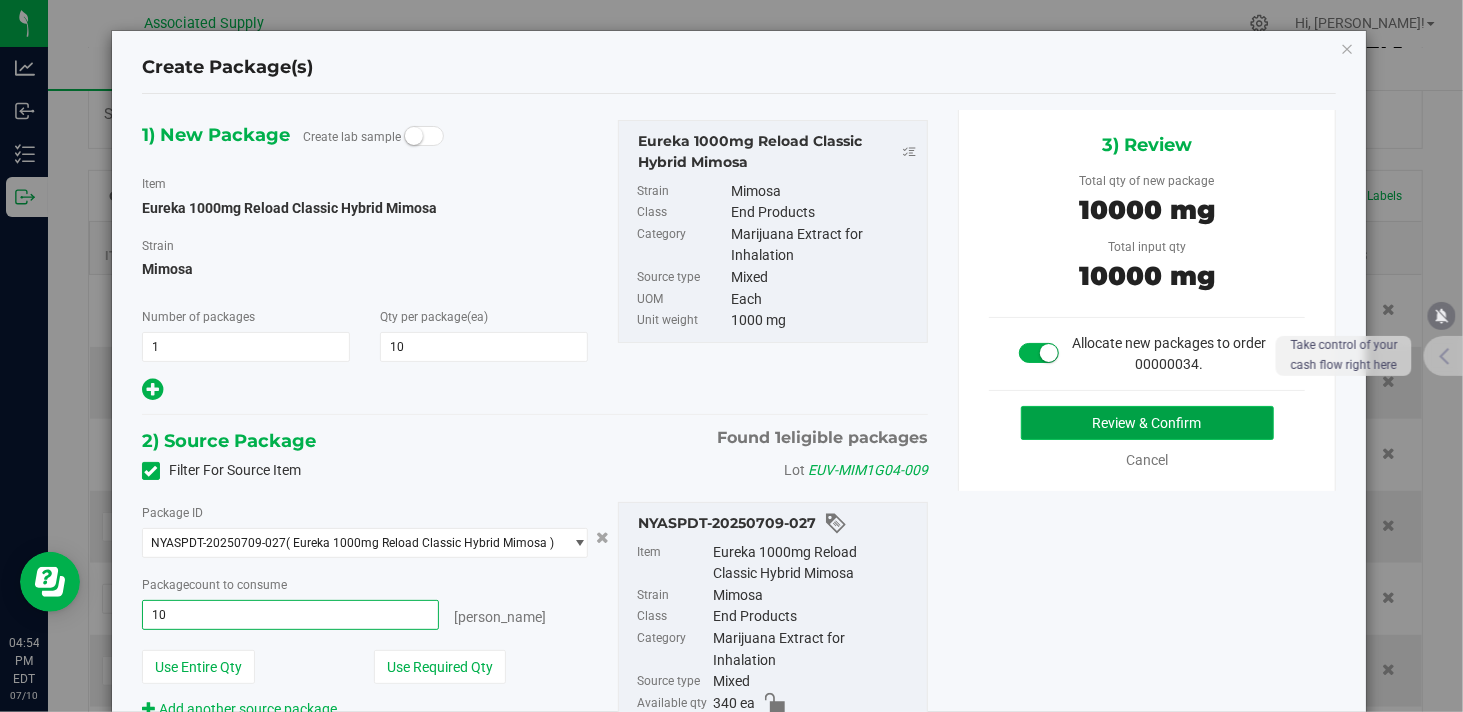 type on "10 ea" 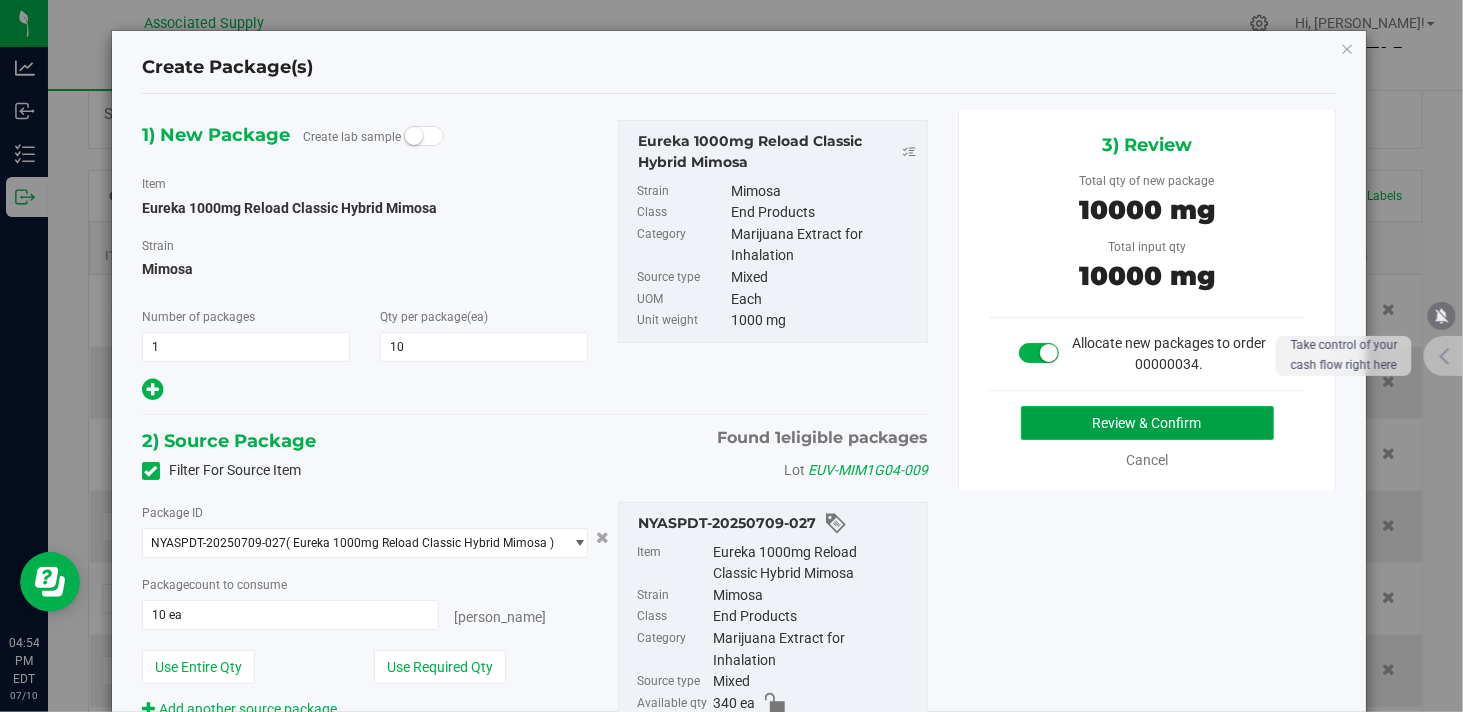 click on "Review & Confirm" at bounding box center (1147, 423) 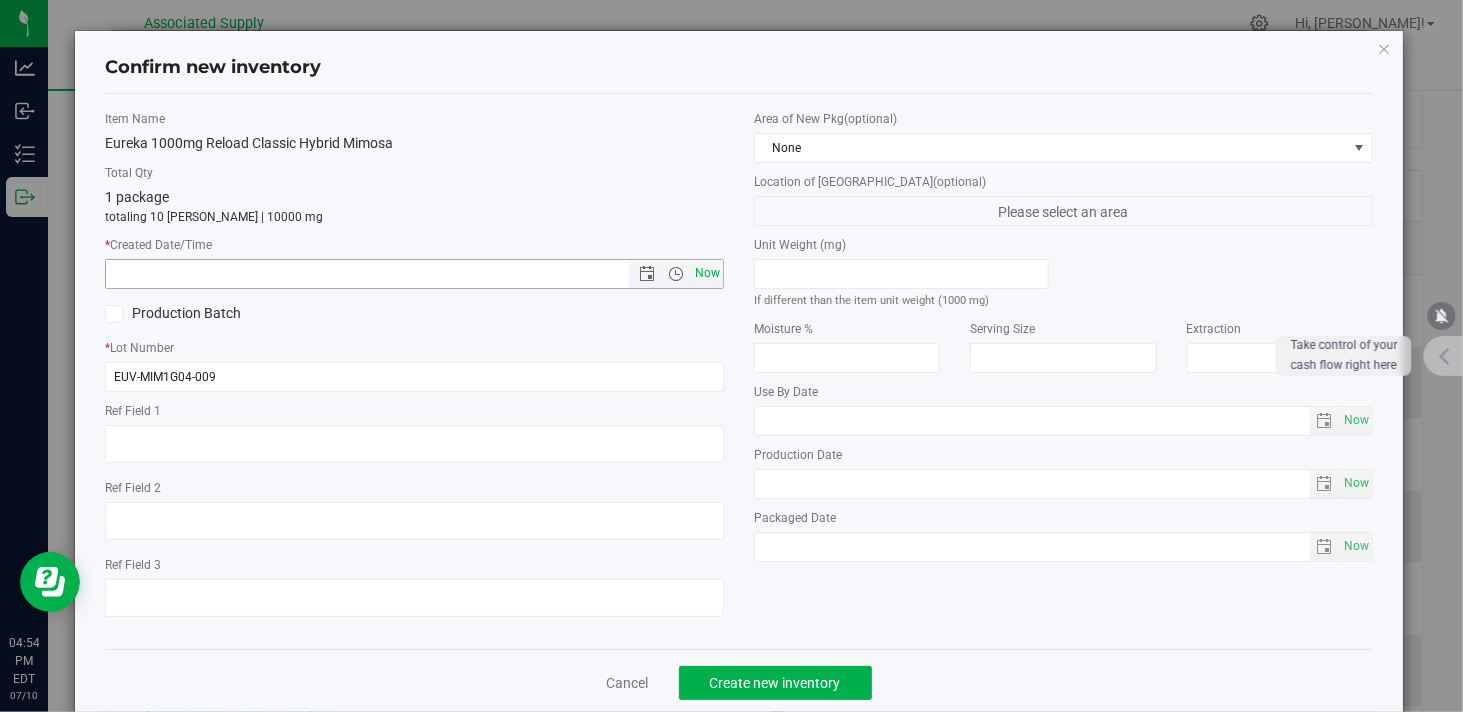 click on "Now" at bounding box center [708, 273] 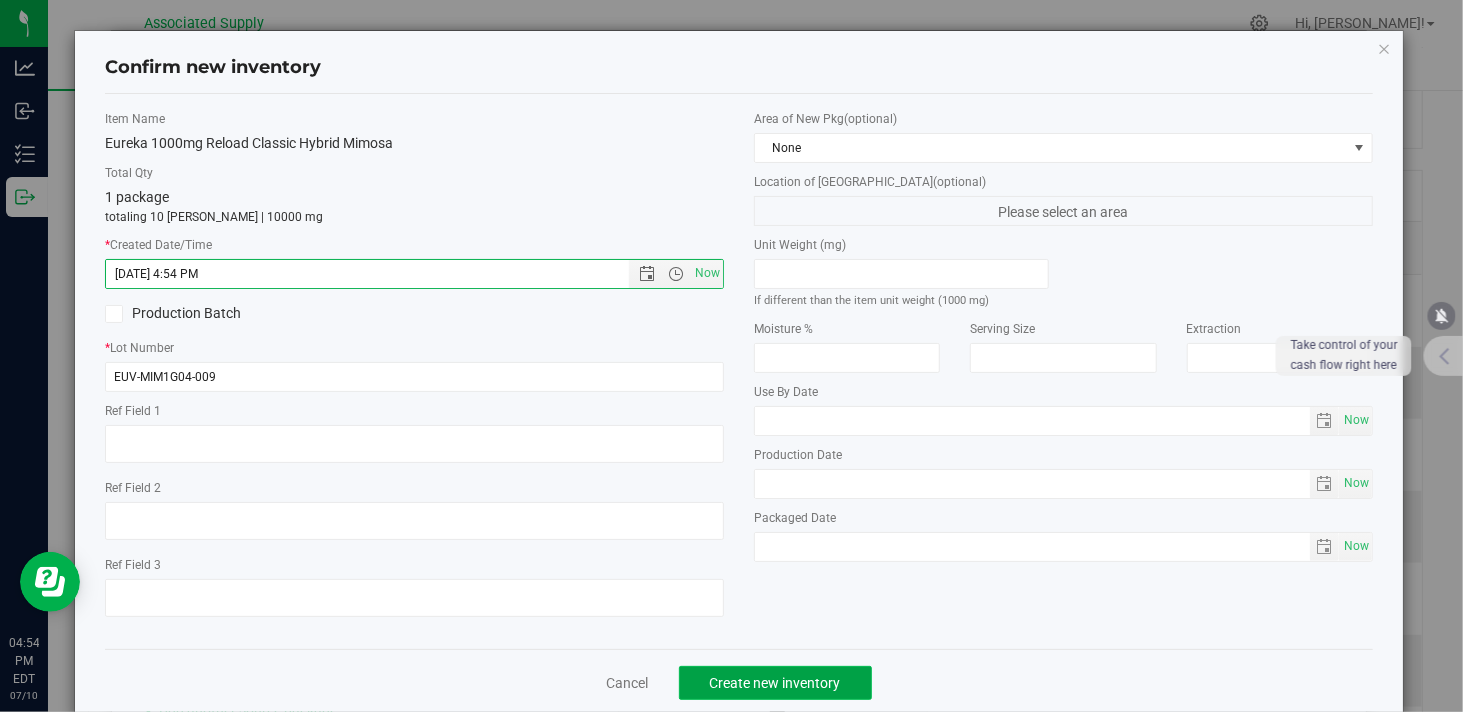 click on "Create new inventory" 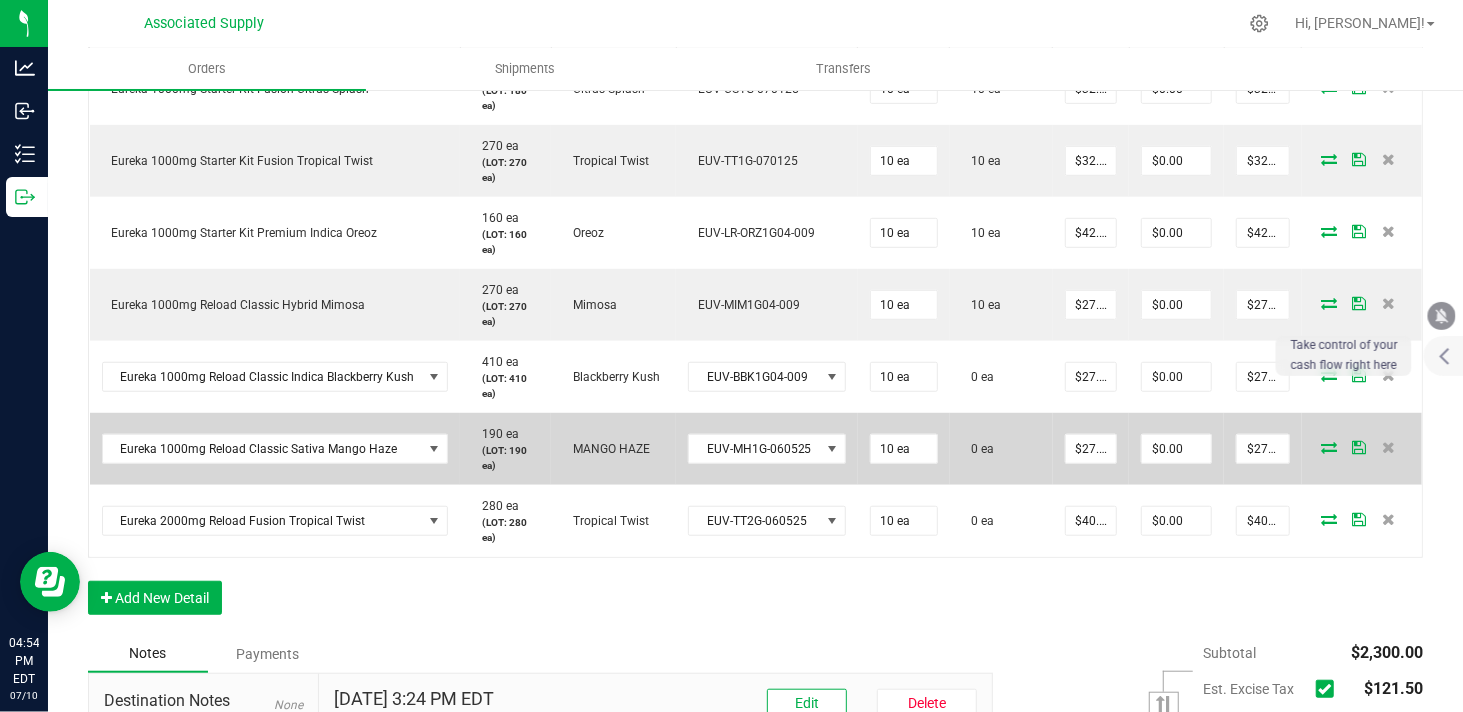 scroll, scrollTop: 555, scrollLeft: 0, axis: vertical 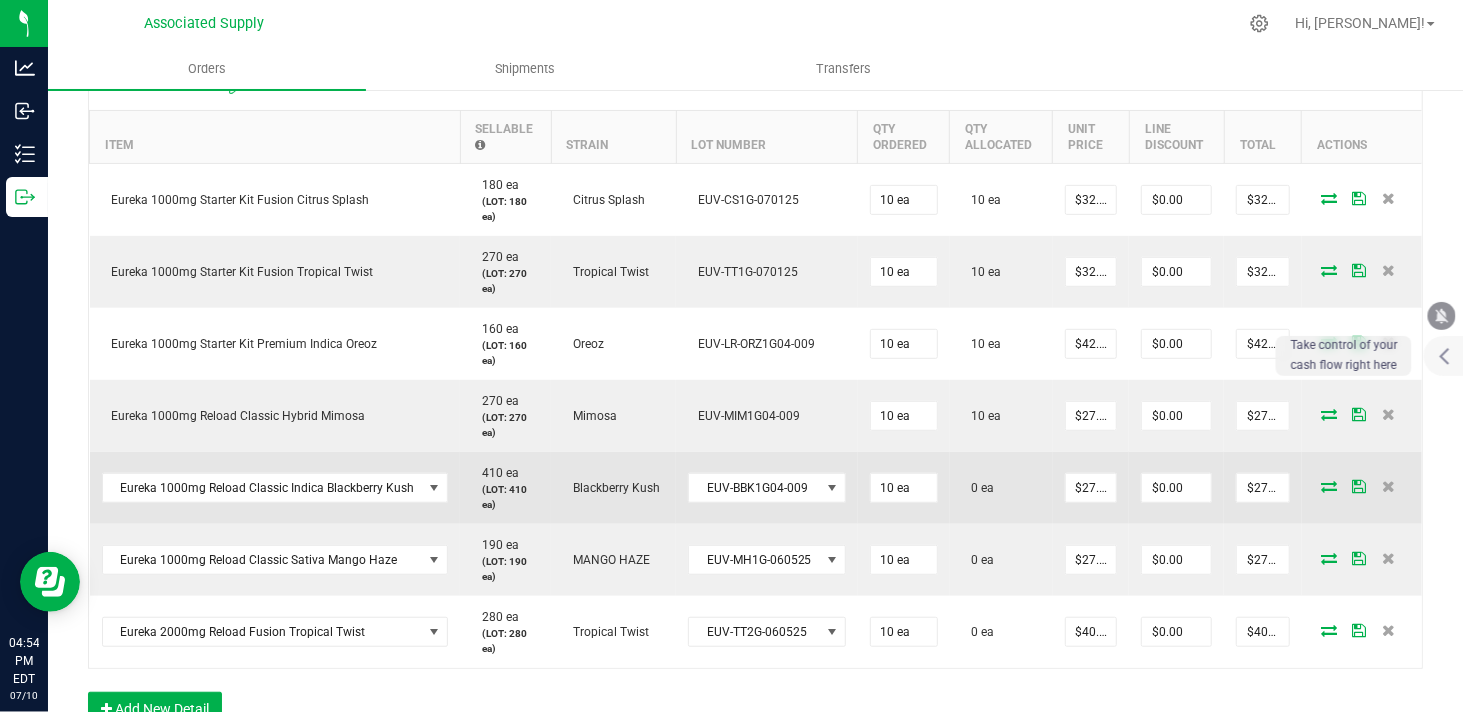 click at bounding box center [1329, 486] 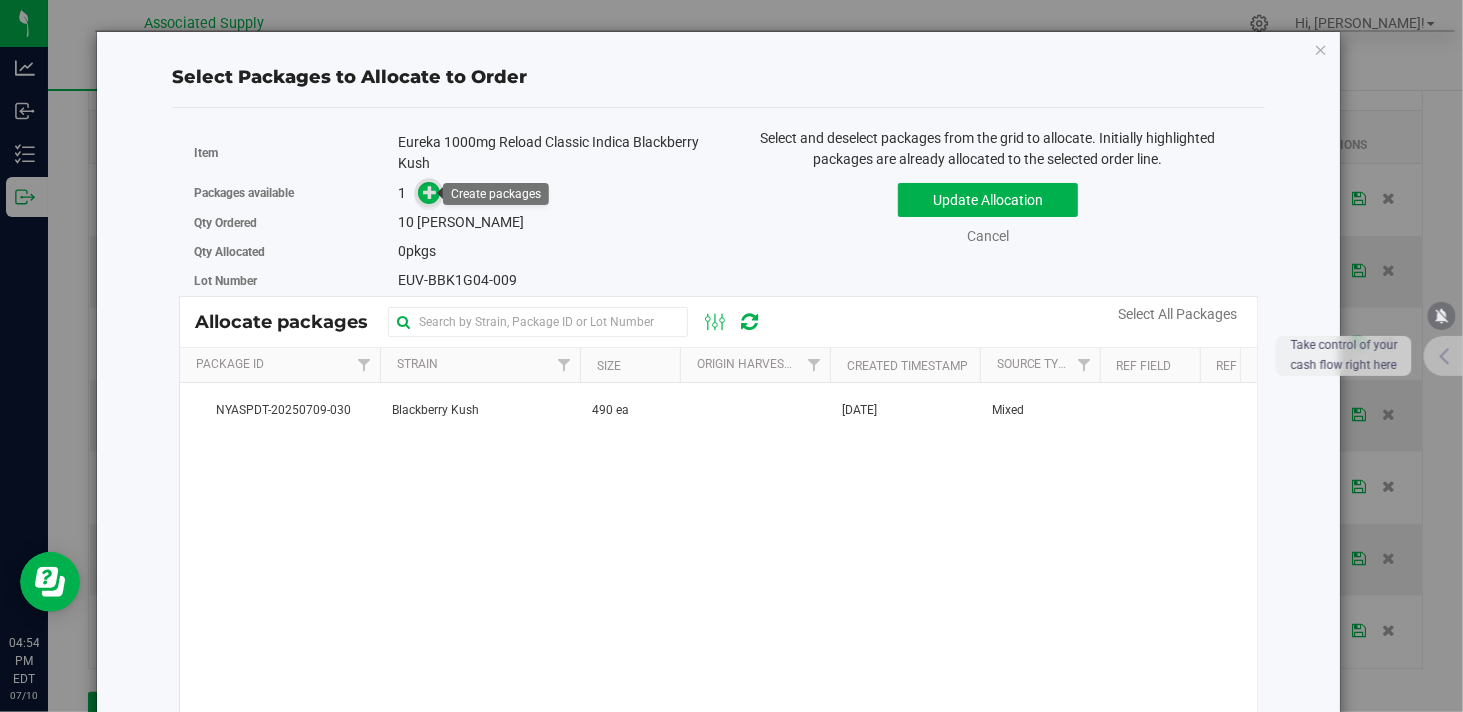 click at bounding box center (430, 192) 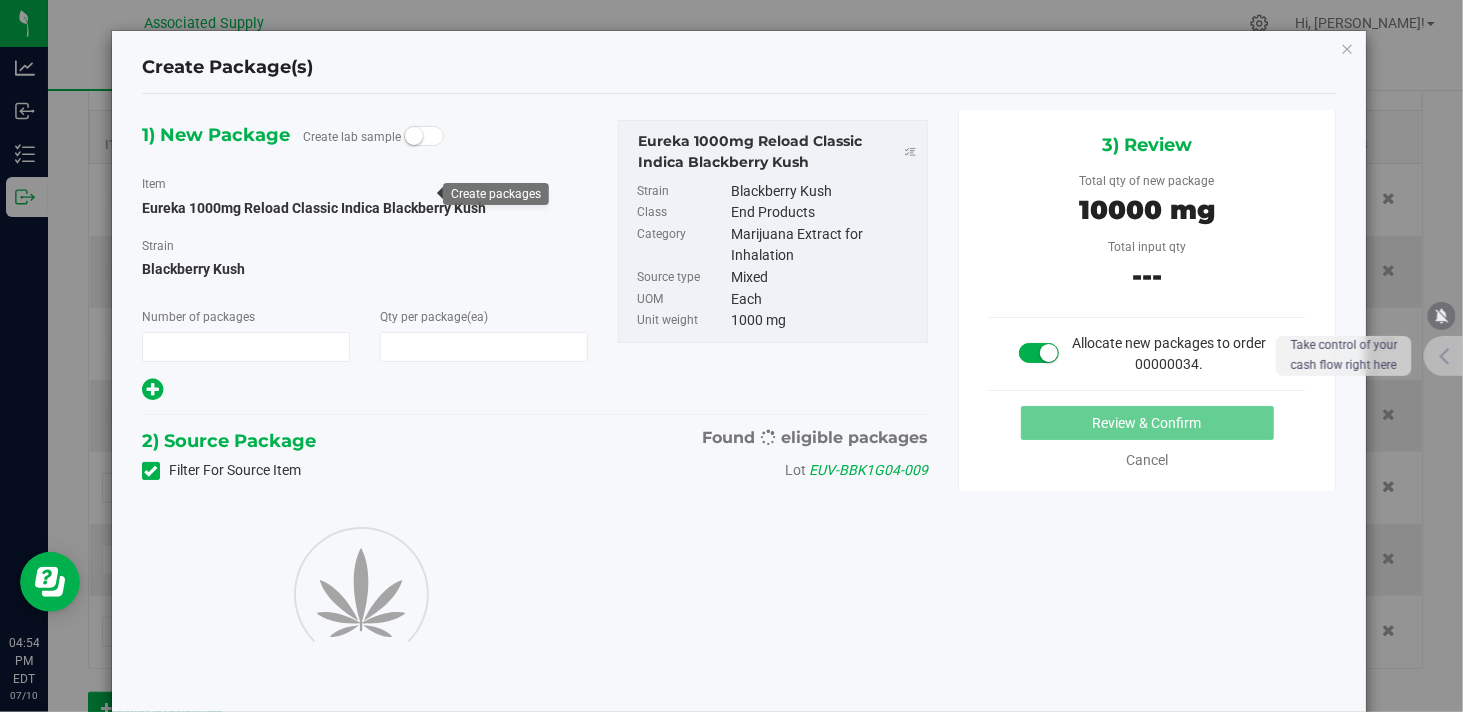 type on "1" 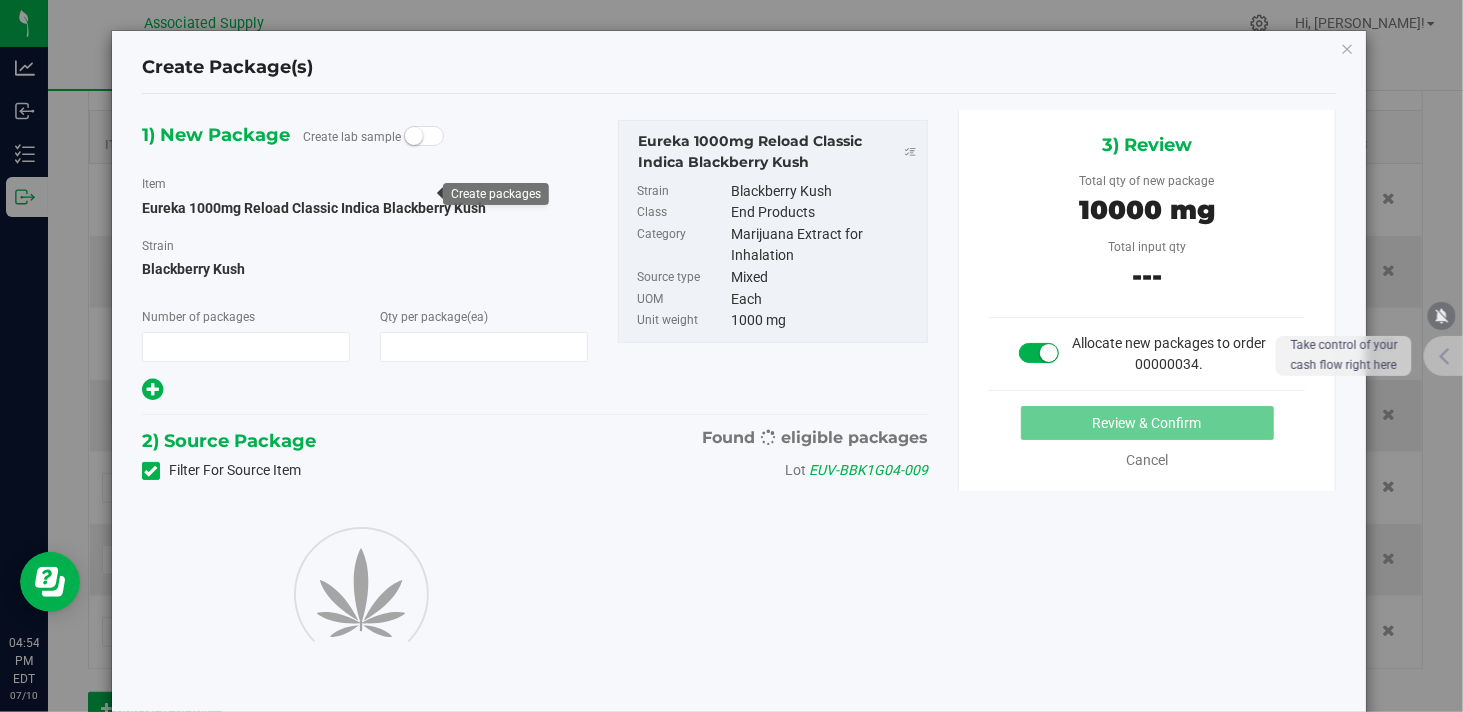 type on "10" 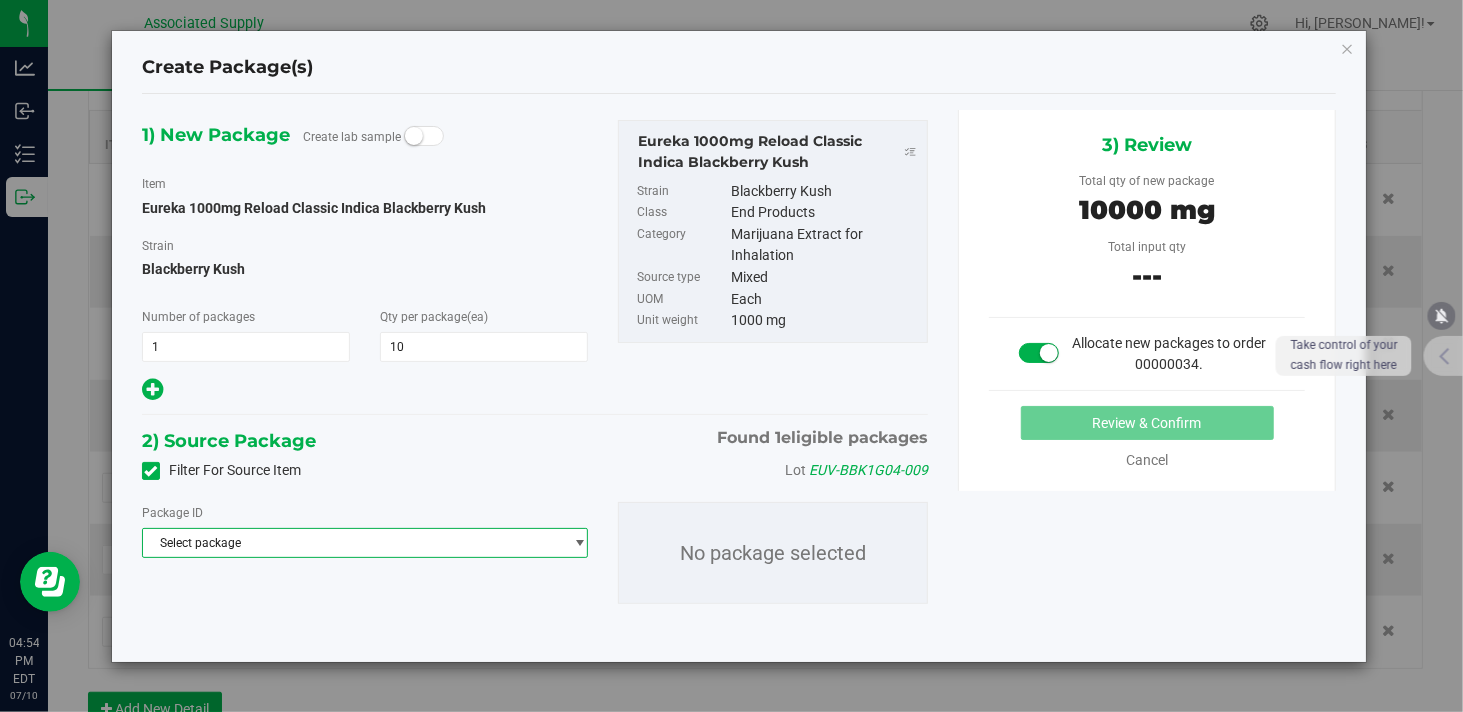 drag, startPoint x: 245, startPoint y: 536, endPoint x: 256, endPoint y: 546, distance: 14.866069 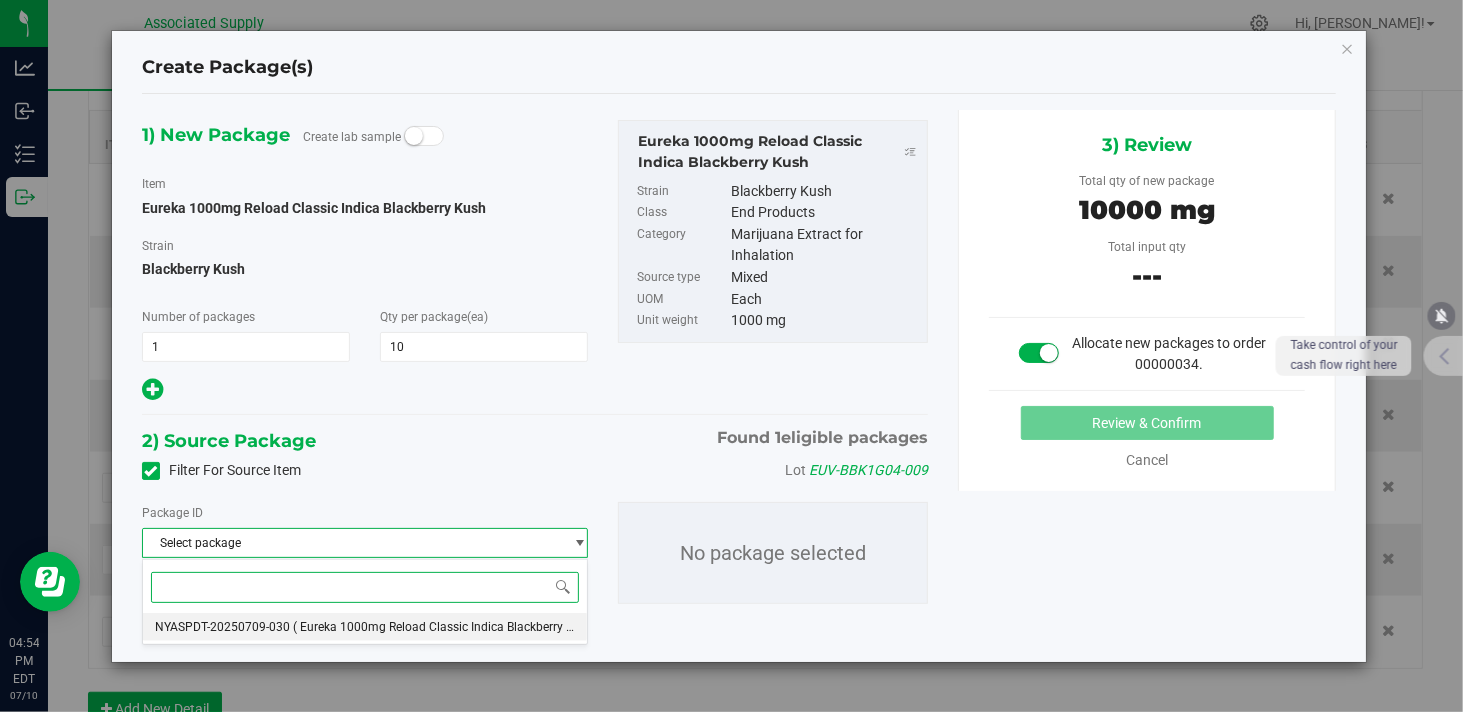 click on "NYASPDT-20250709-030" at bounding box center (222, 627) 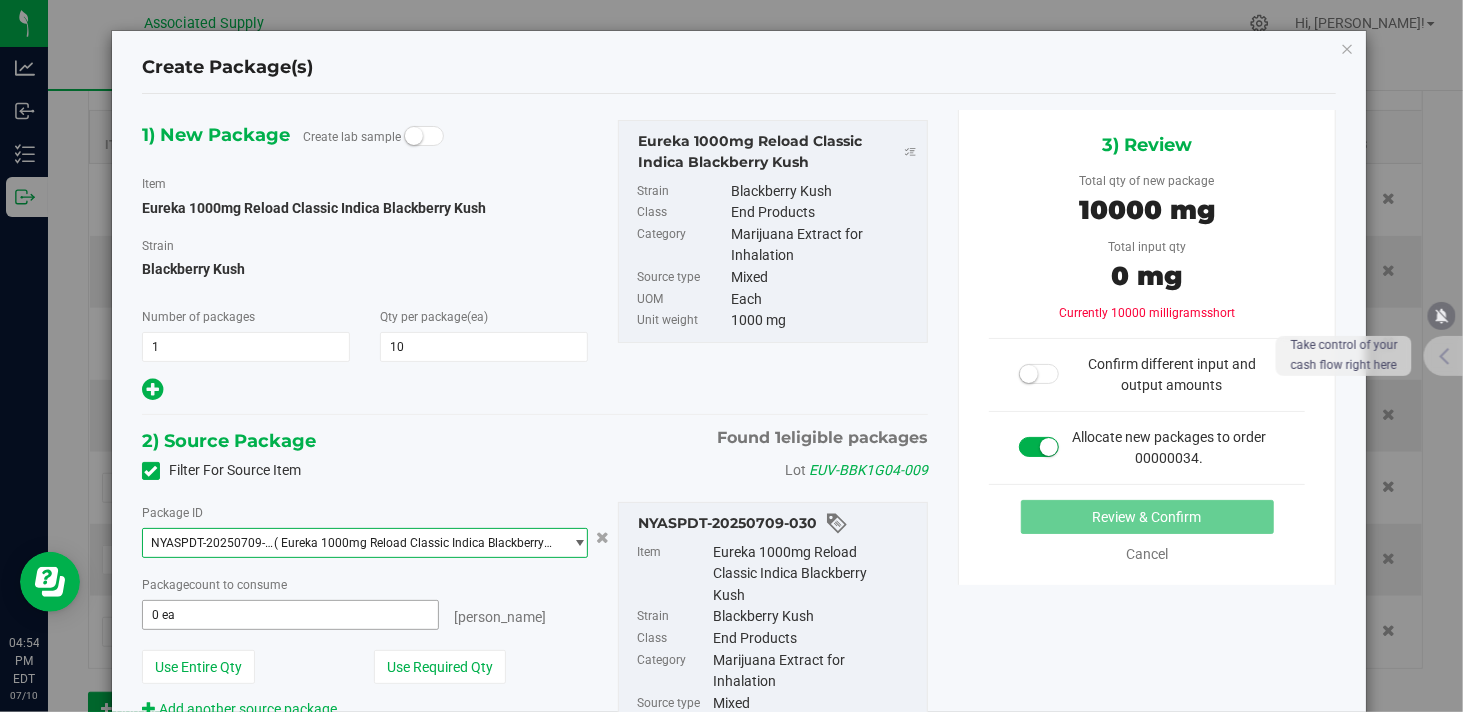 type 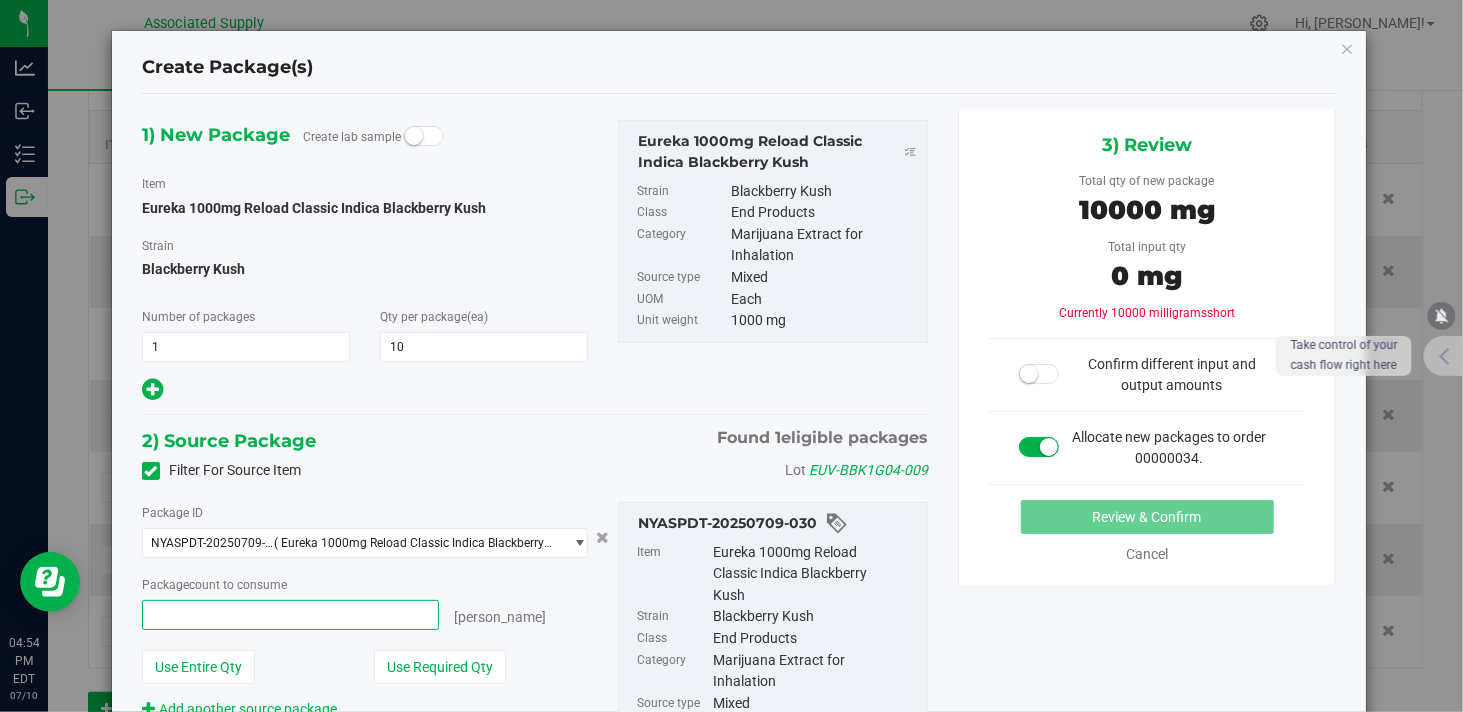 click at bounding box center (290, 615) 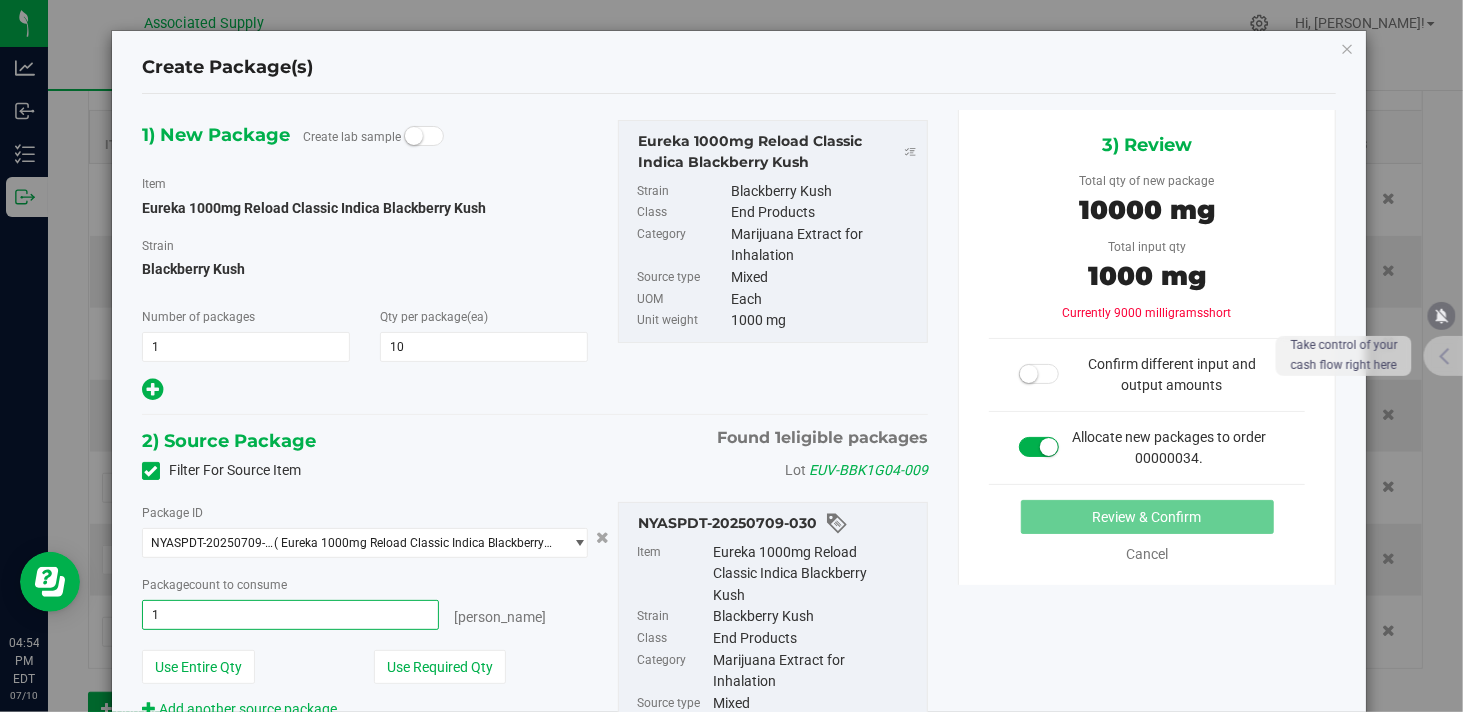 type on "10" 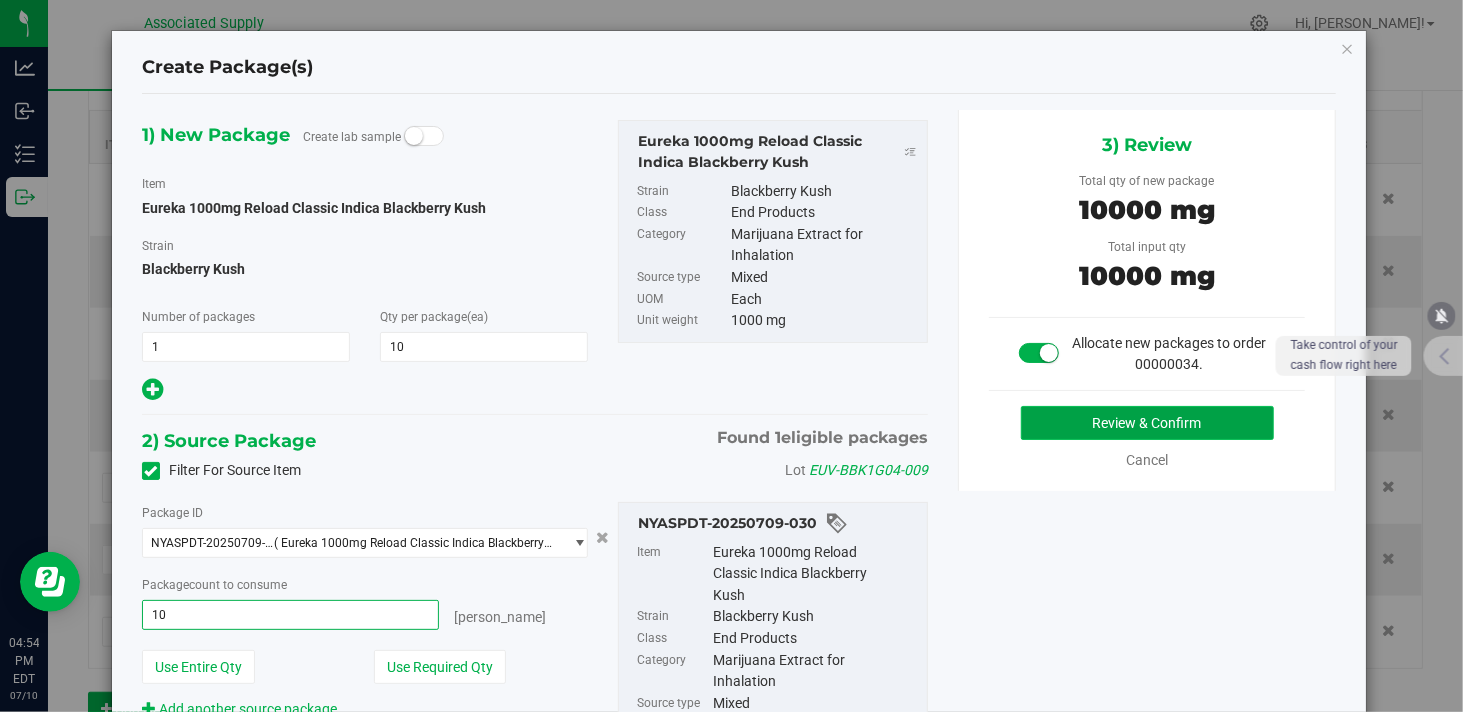 type on "10 ea" 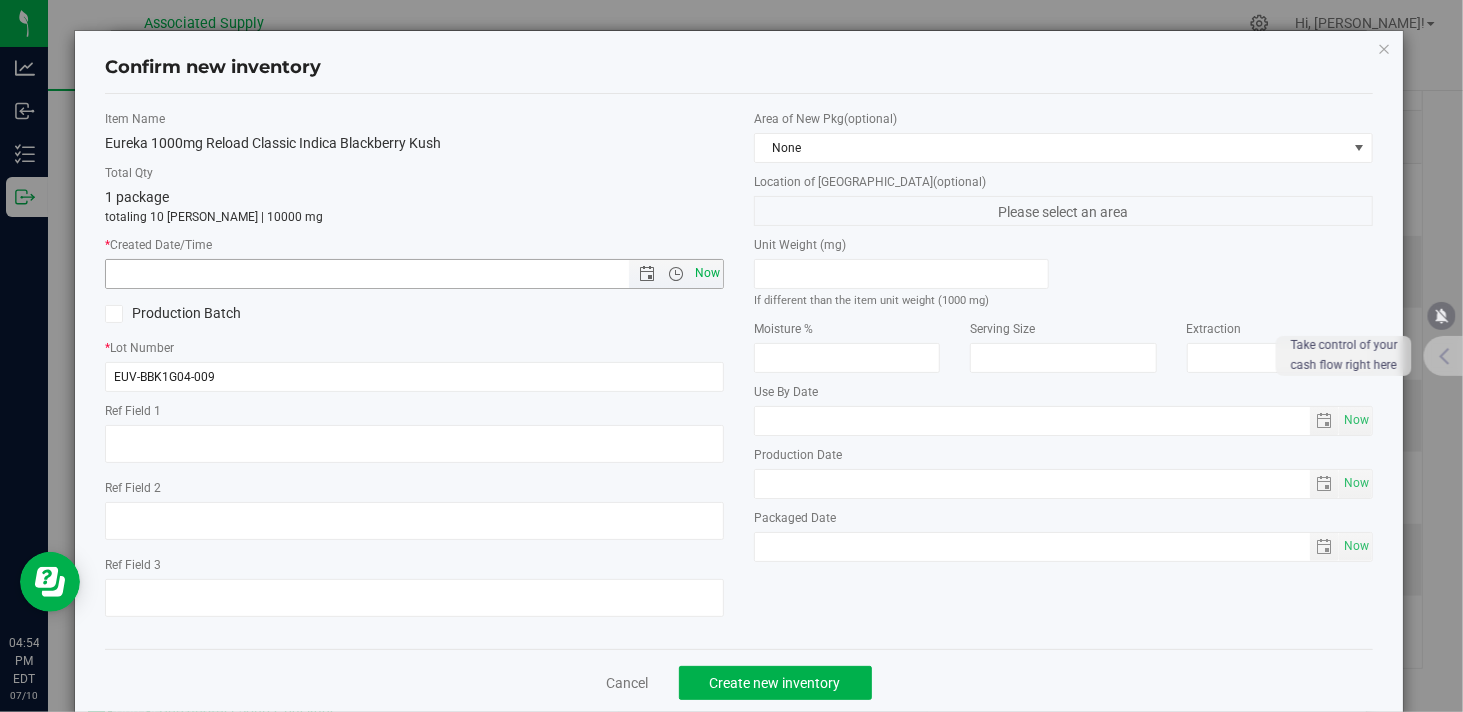 click on "Now" at bounding box center (708, 273) 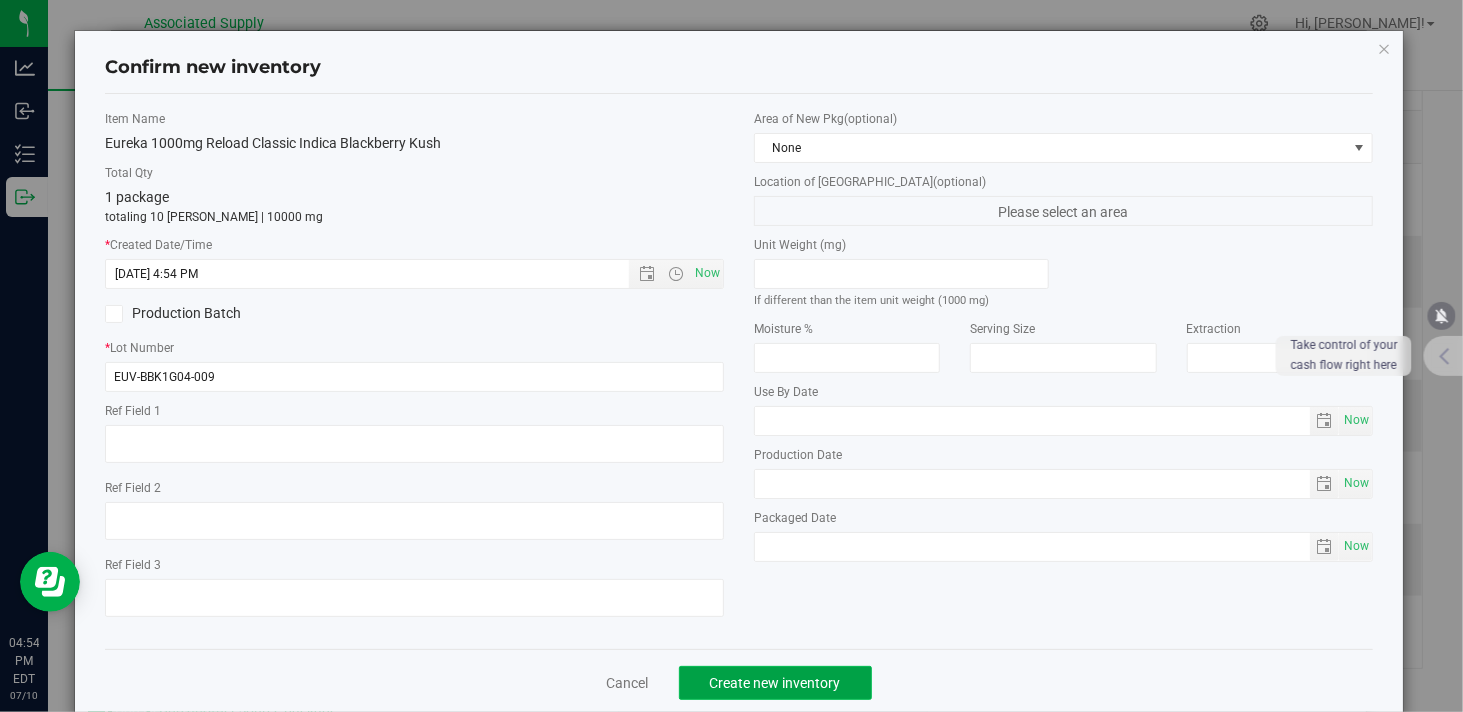 click on "Create new inventory" 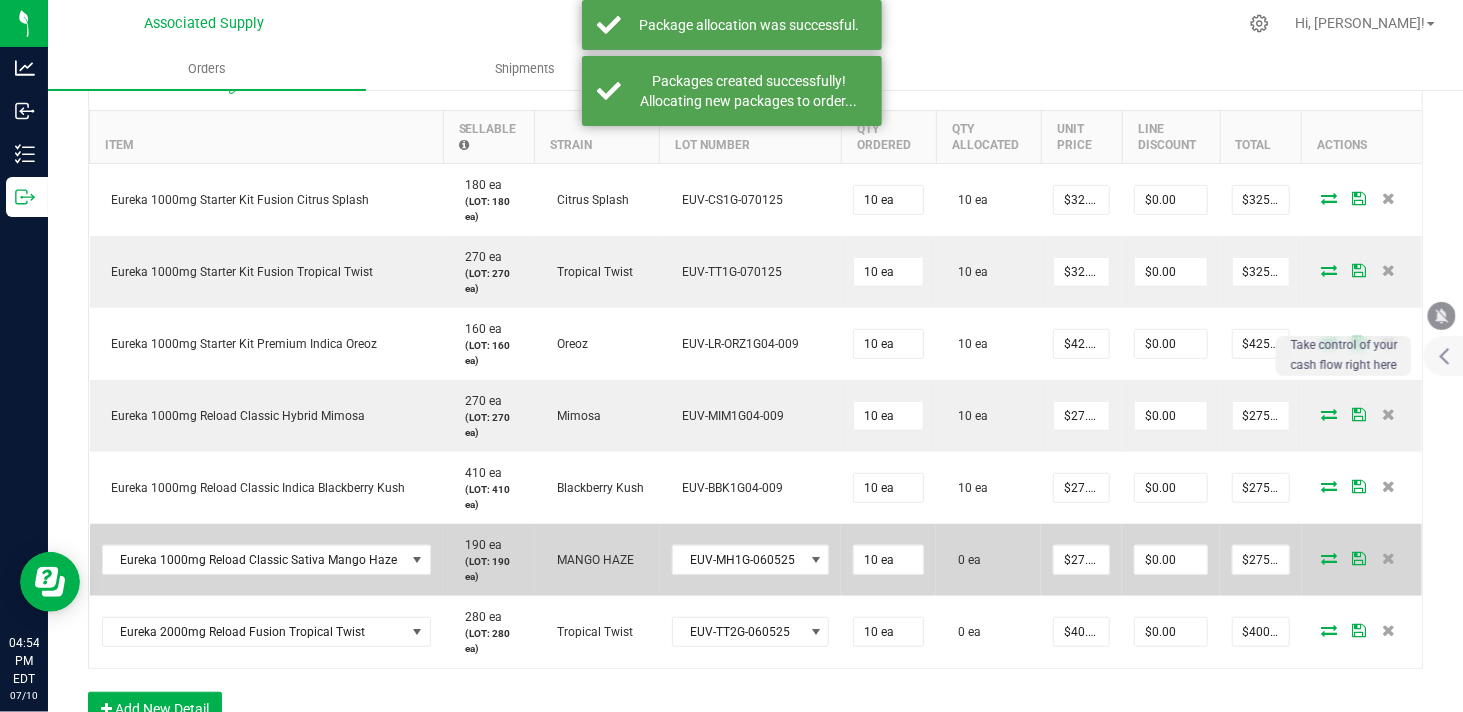 click at bounding box center [1329, 558] 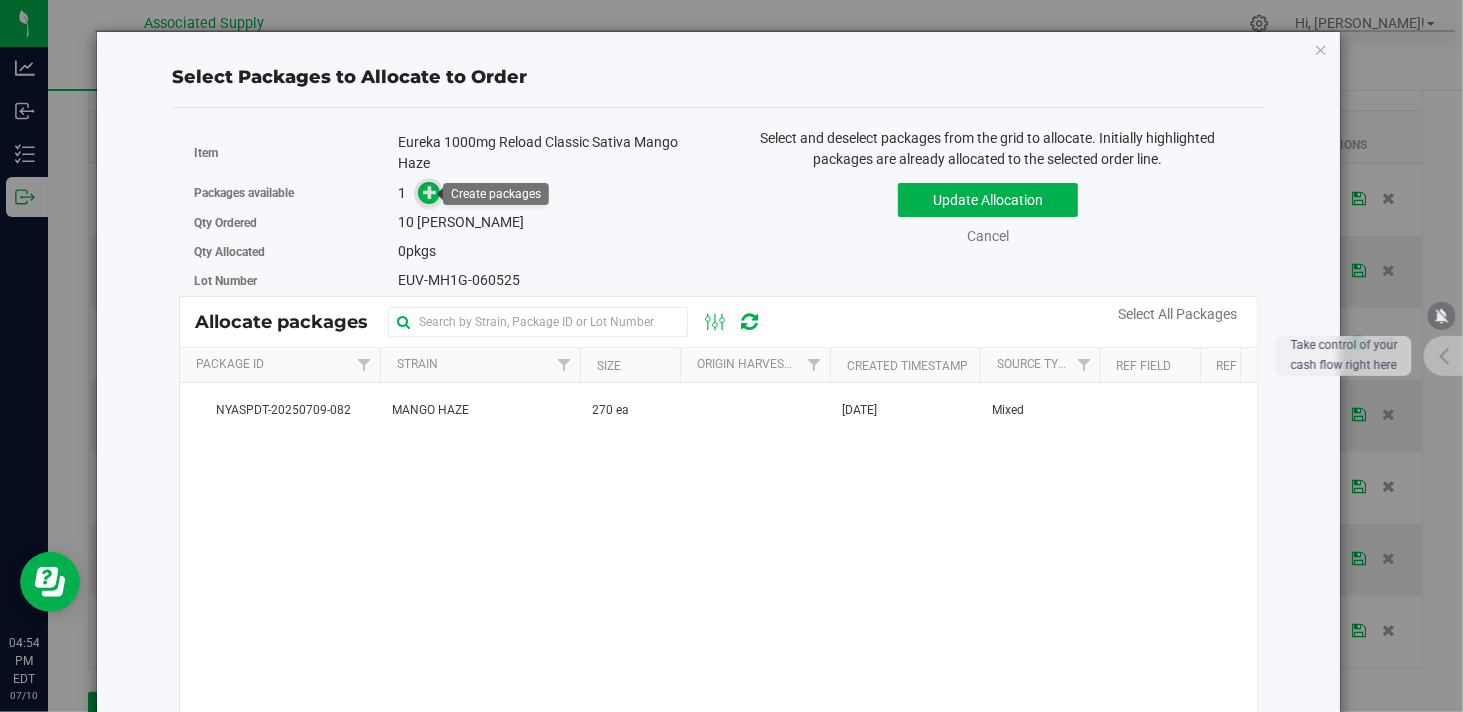 click at bounding box center [430, 192] 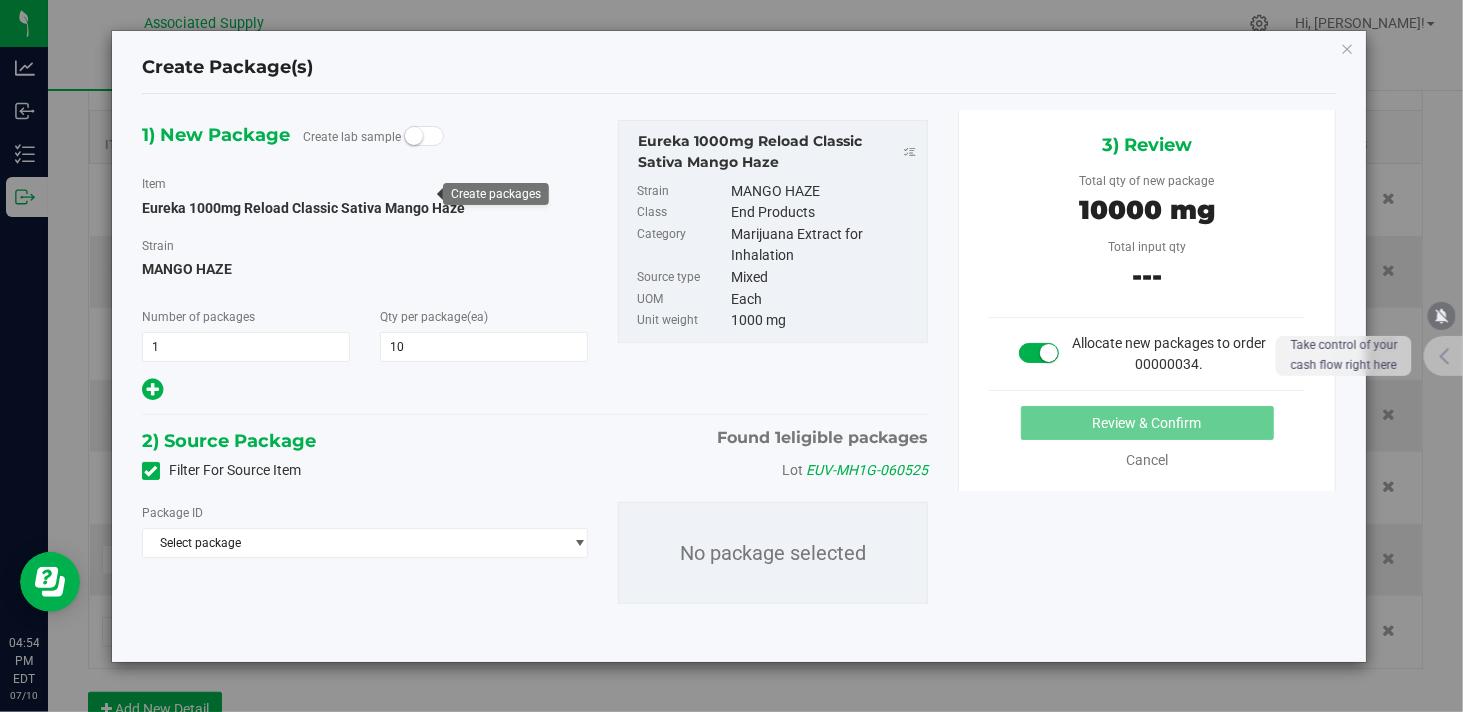 type on "10" 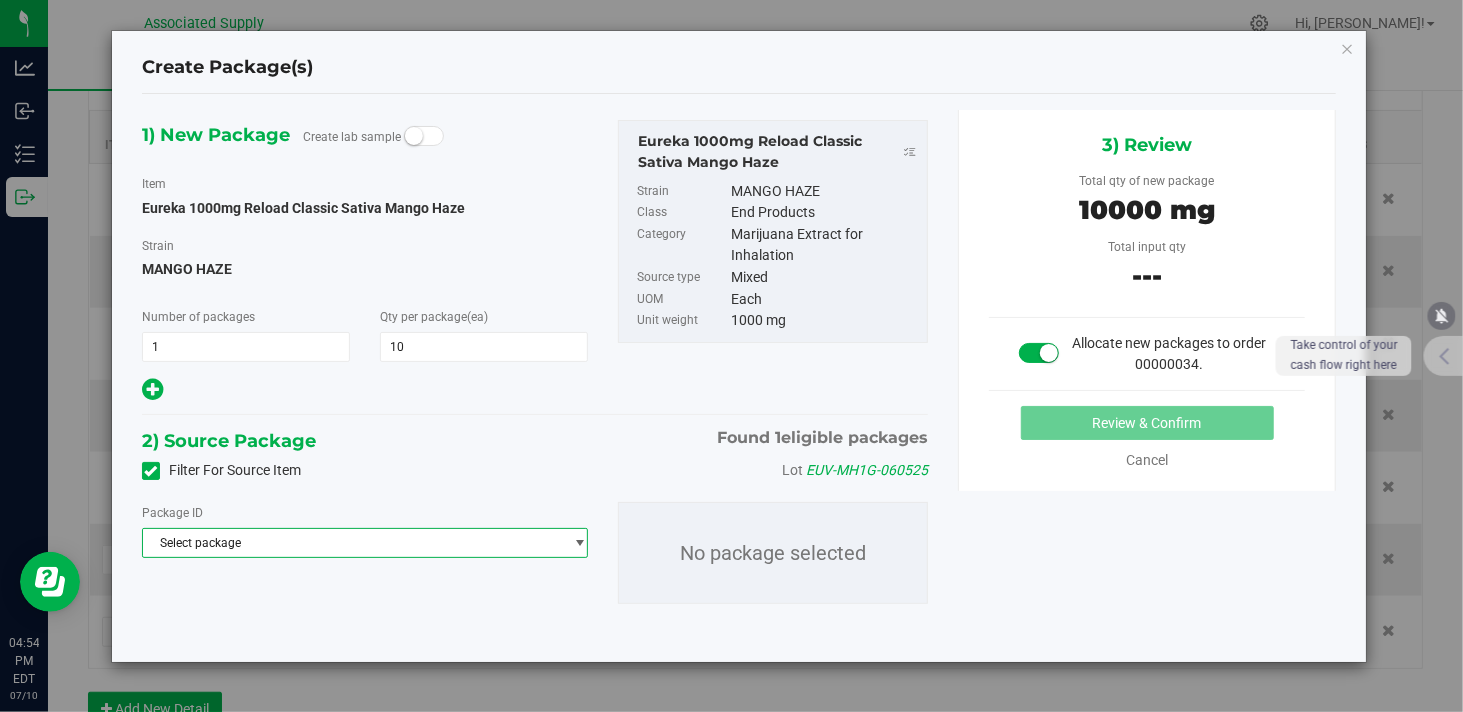 click on "Select package" at bounding box center (352, 543) 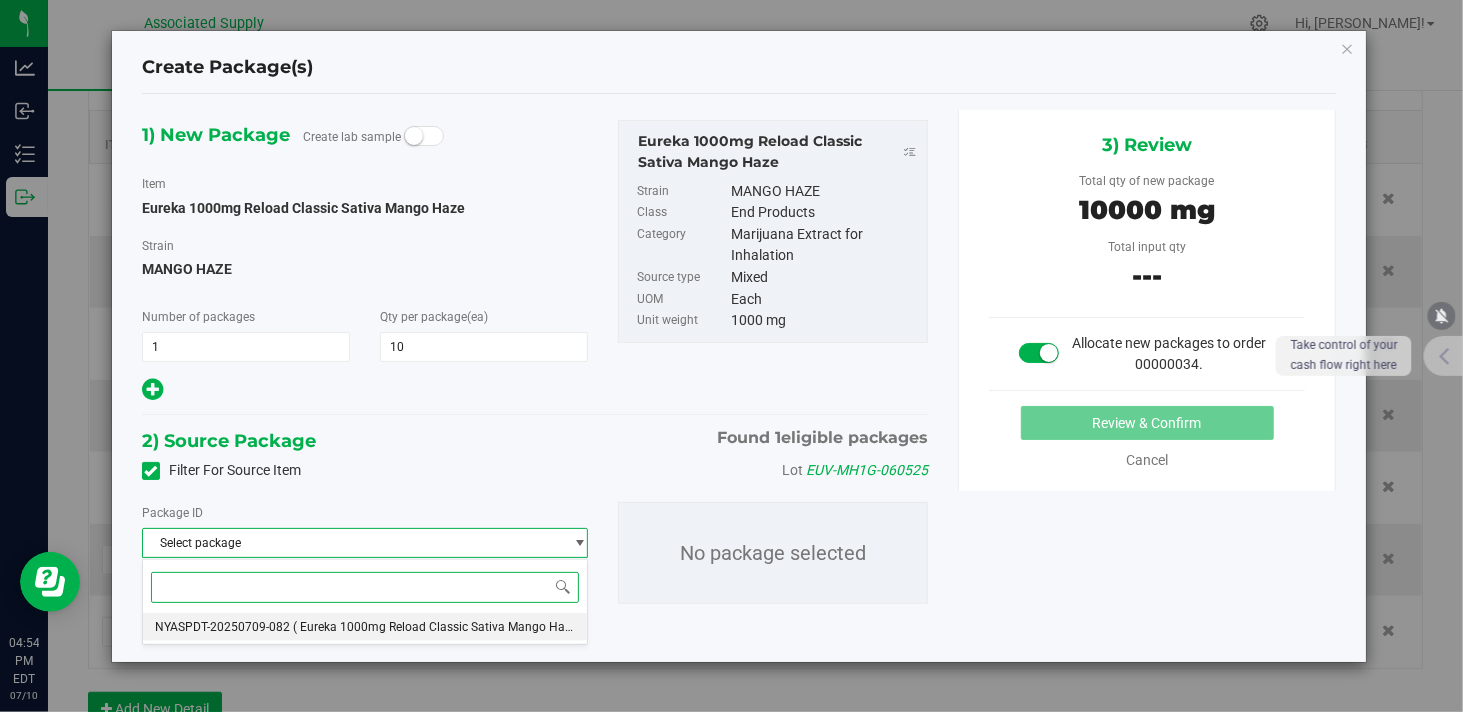 click on "(
Eureka 1000mg Reload Classic Sativa Mango Haze
)" at bounding box center (438, 627) 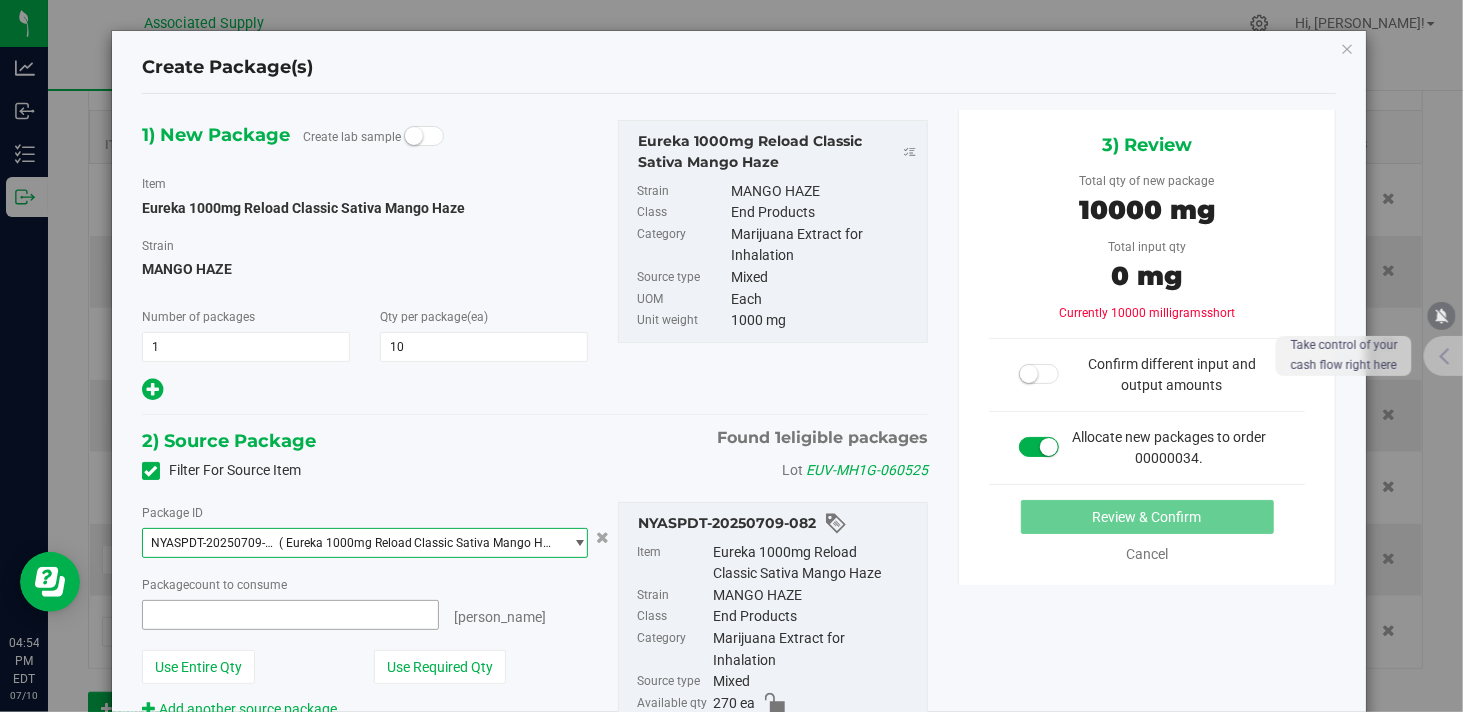 click at bounding box center (290, 615) 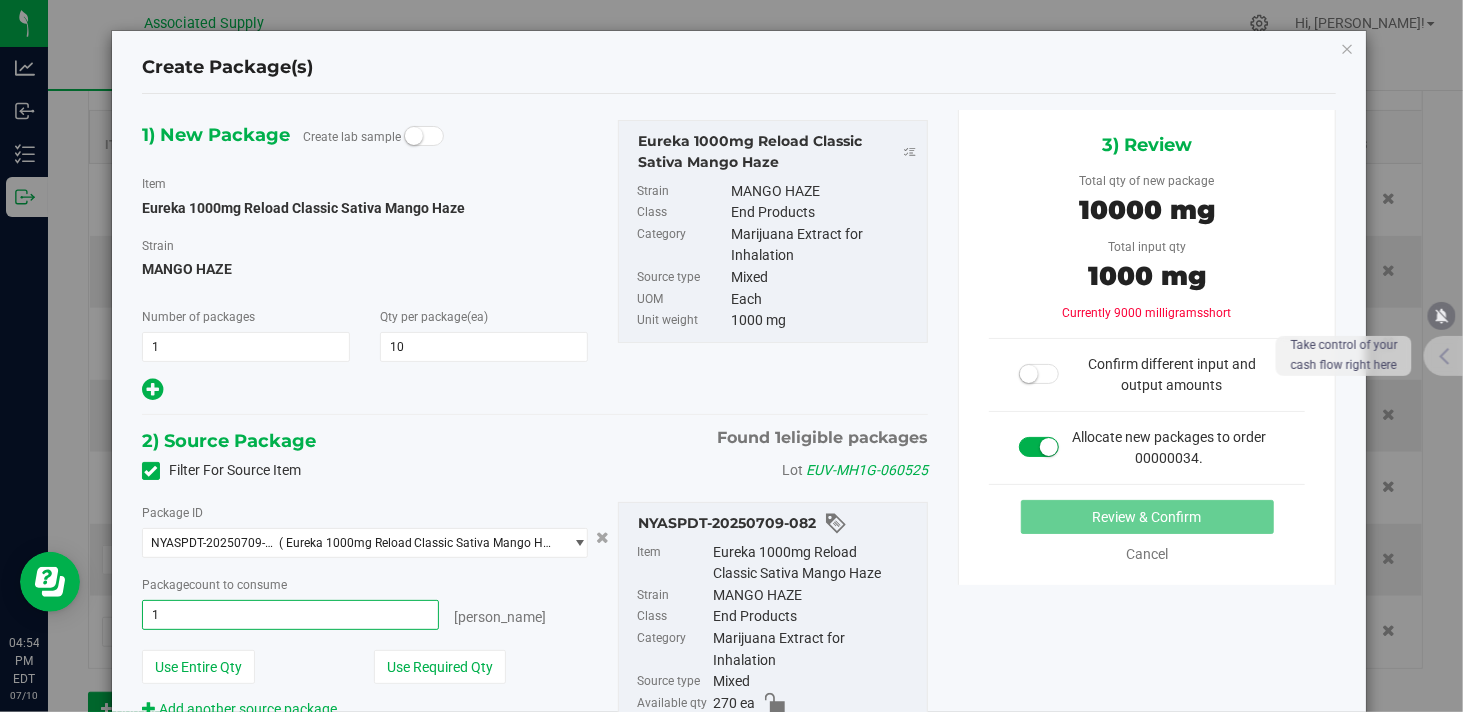 type on "10" 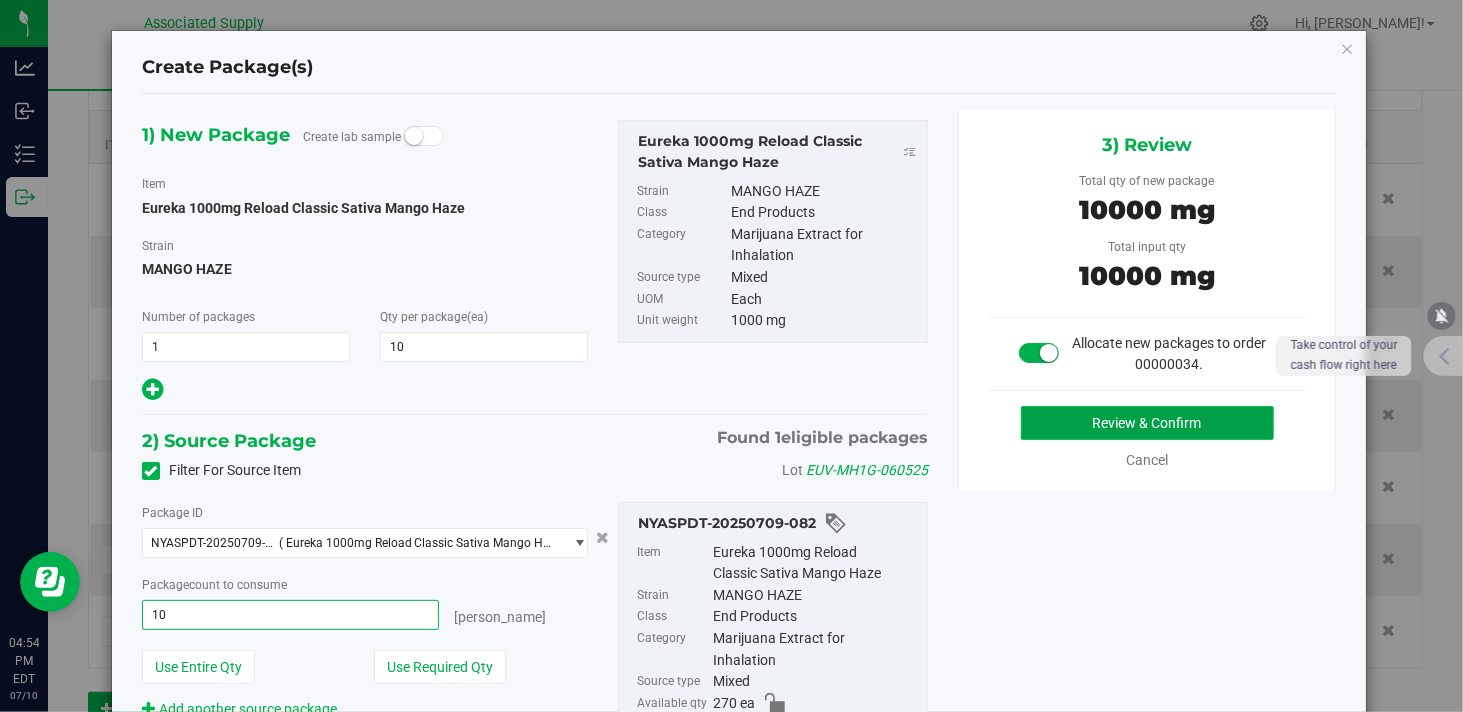 type on "10 ea" 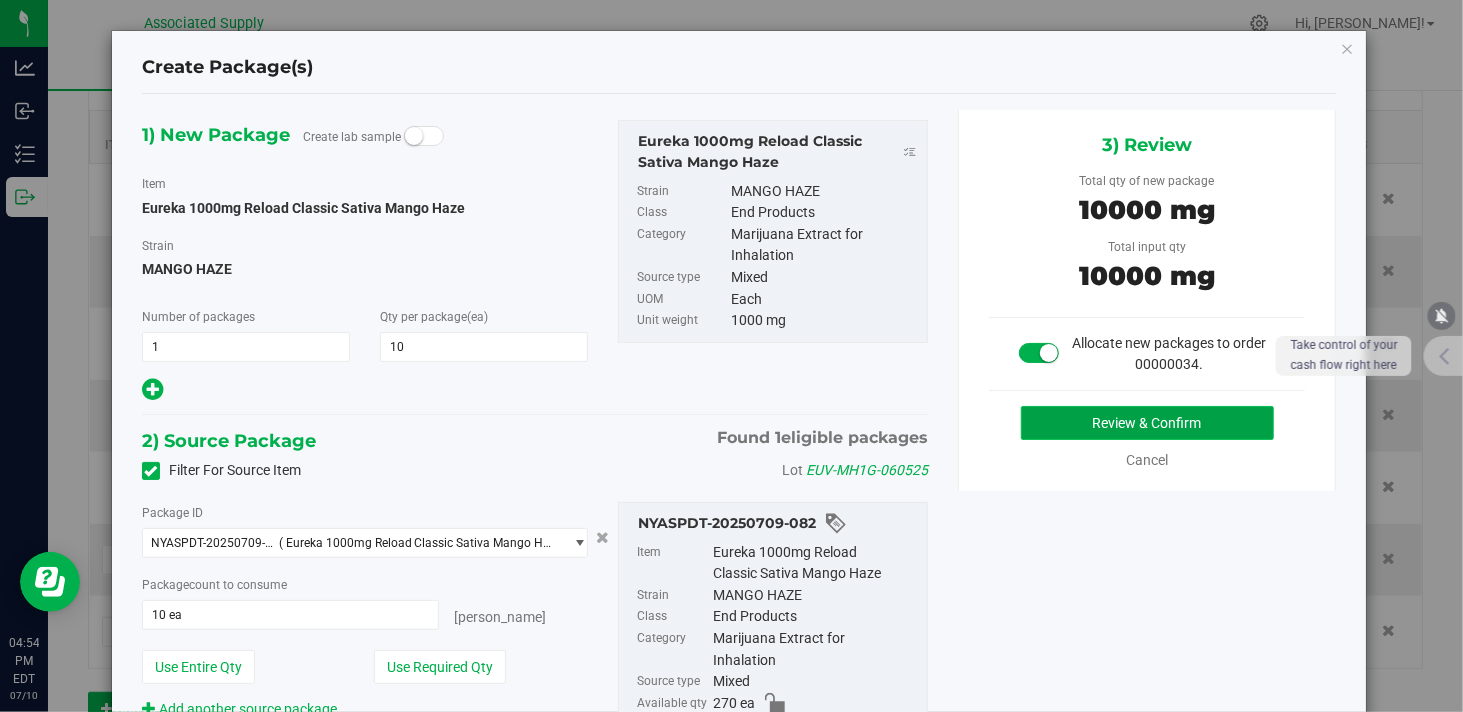 click on "Review & Confirm" at bounding box center (1147, 423) 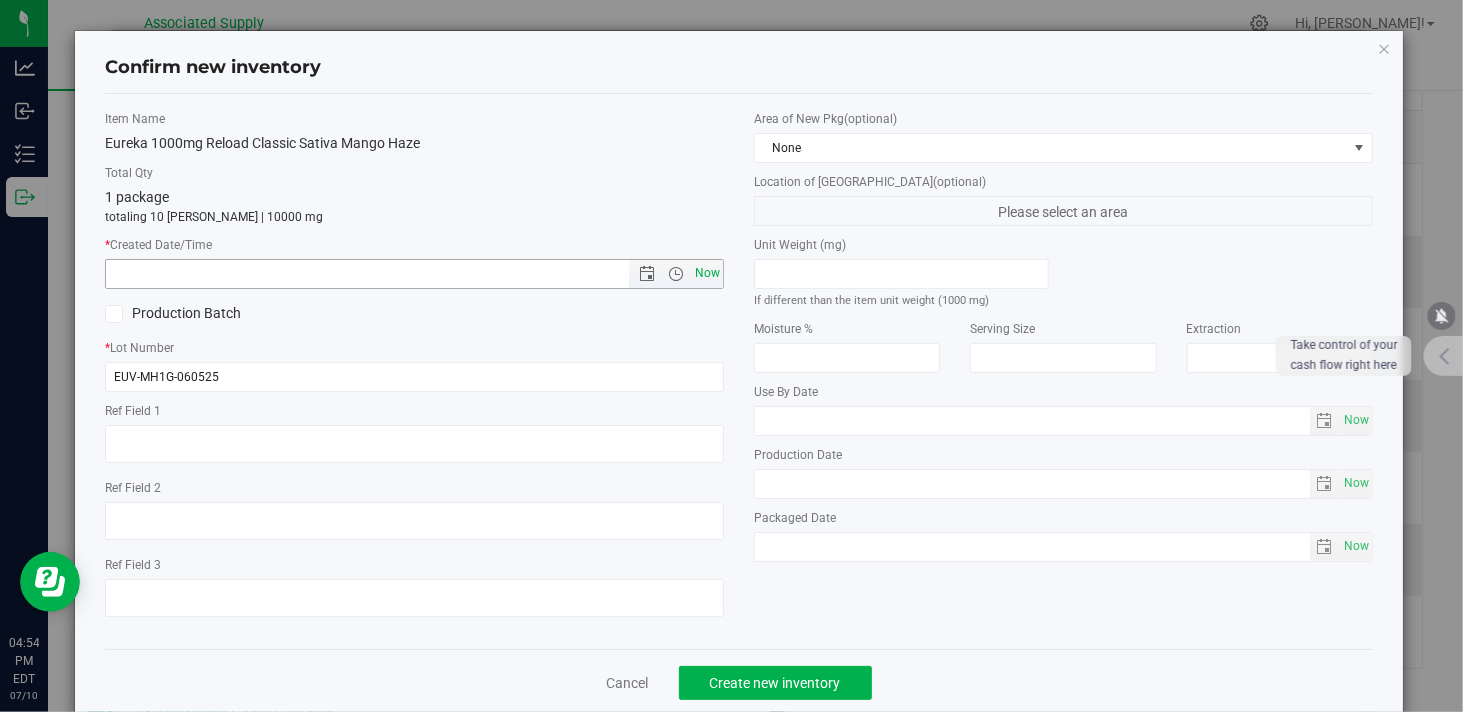 click on "Now" at bounding box center (708, 273) 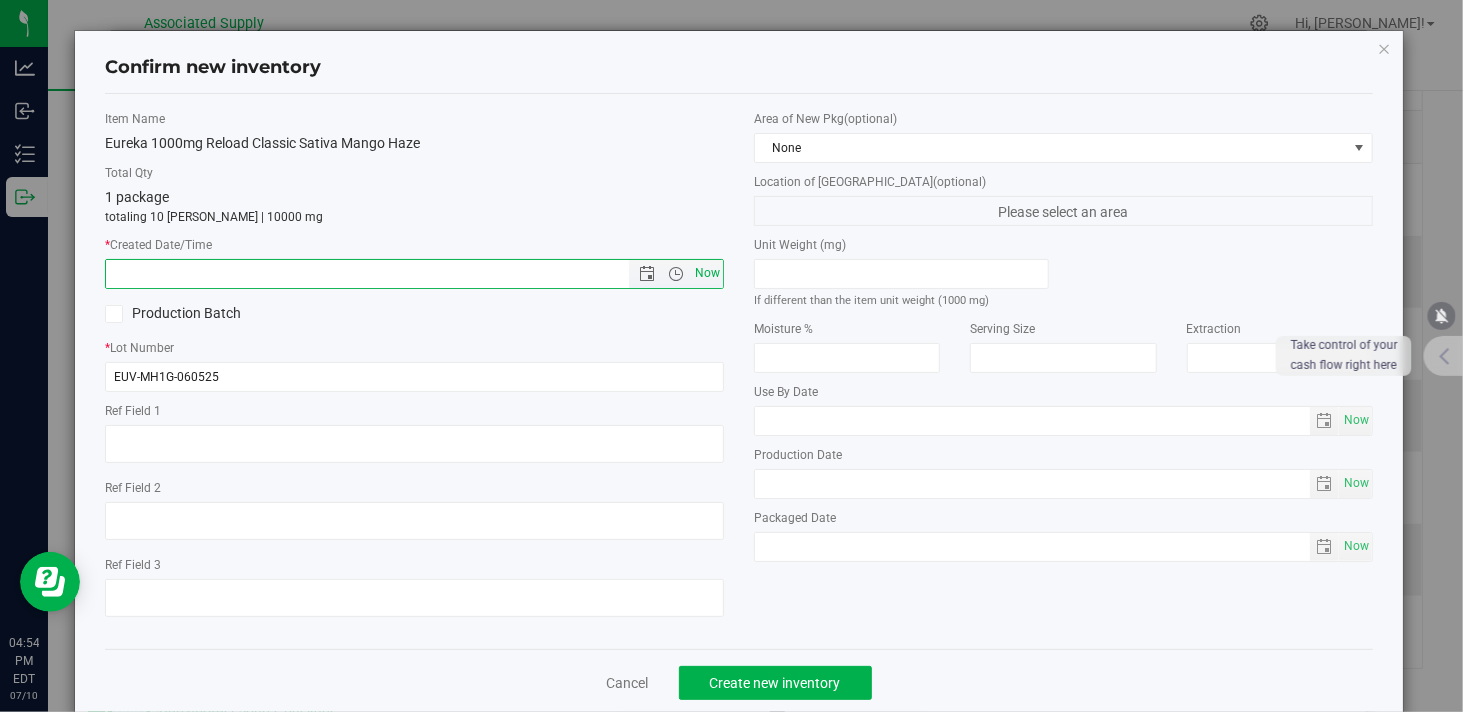type on "7/10/2025 4:54 PM" 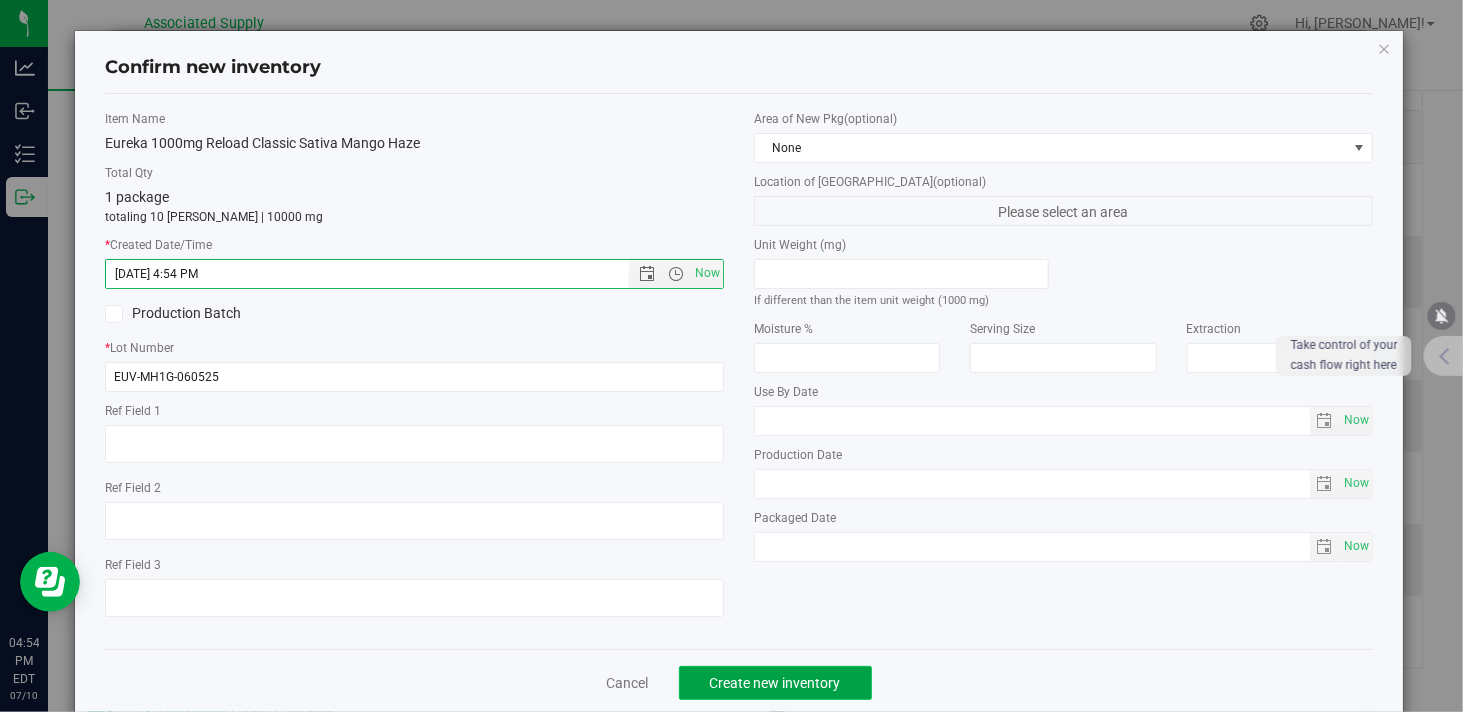 click on "Create new inventory" 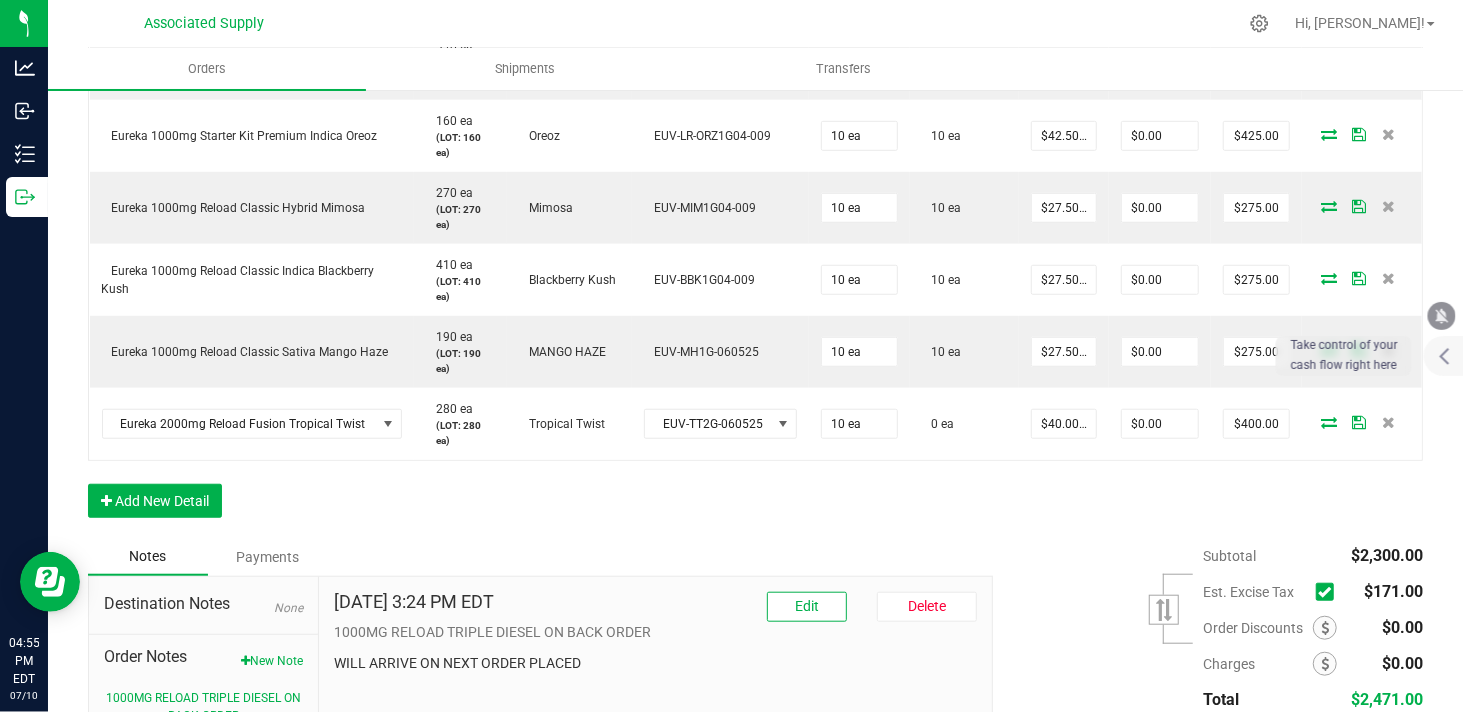 scroll, scrollTop: 777, scrollLeft: 0, axis: vertical 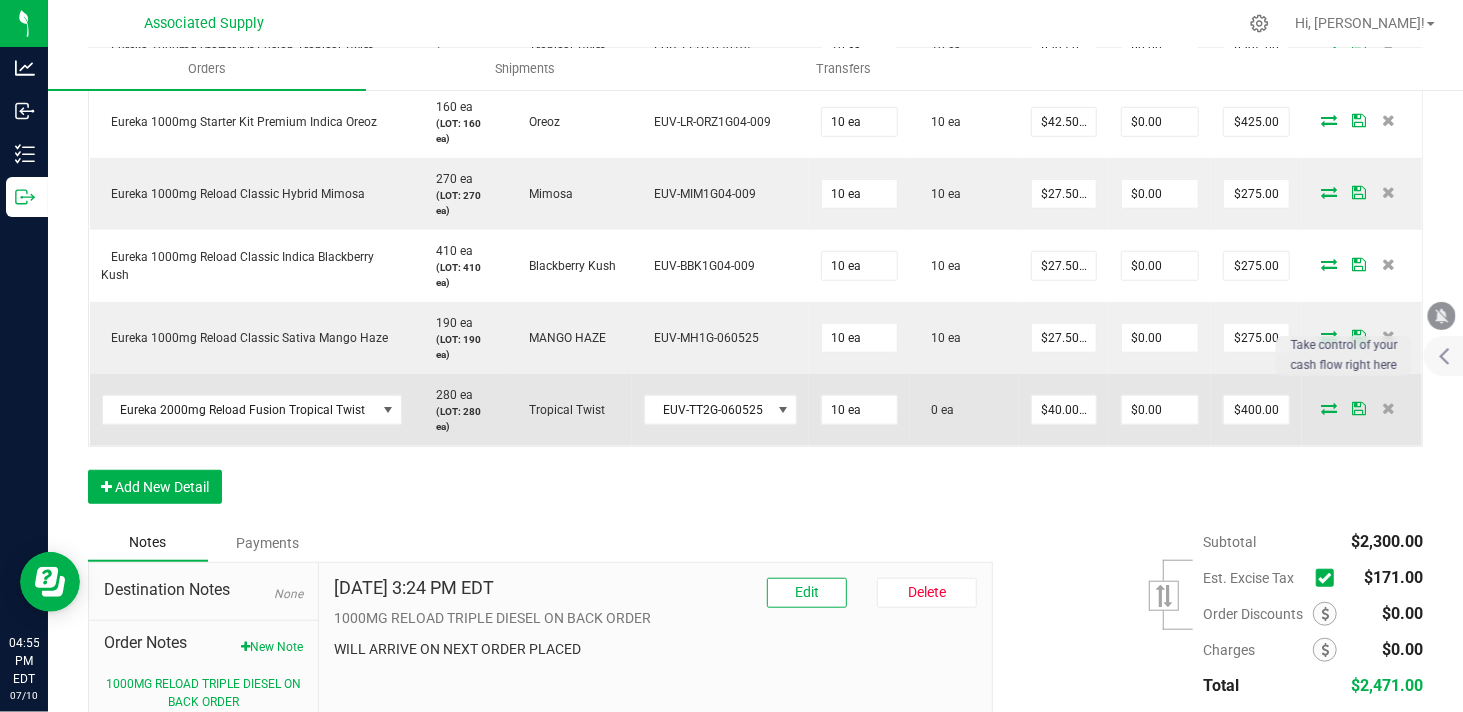 click at bounding box center (1329, 408) 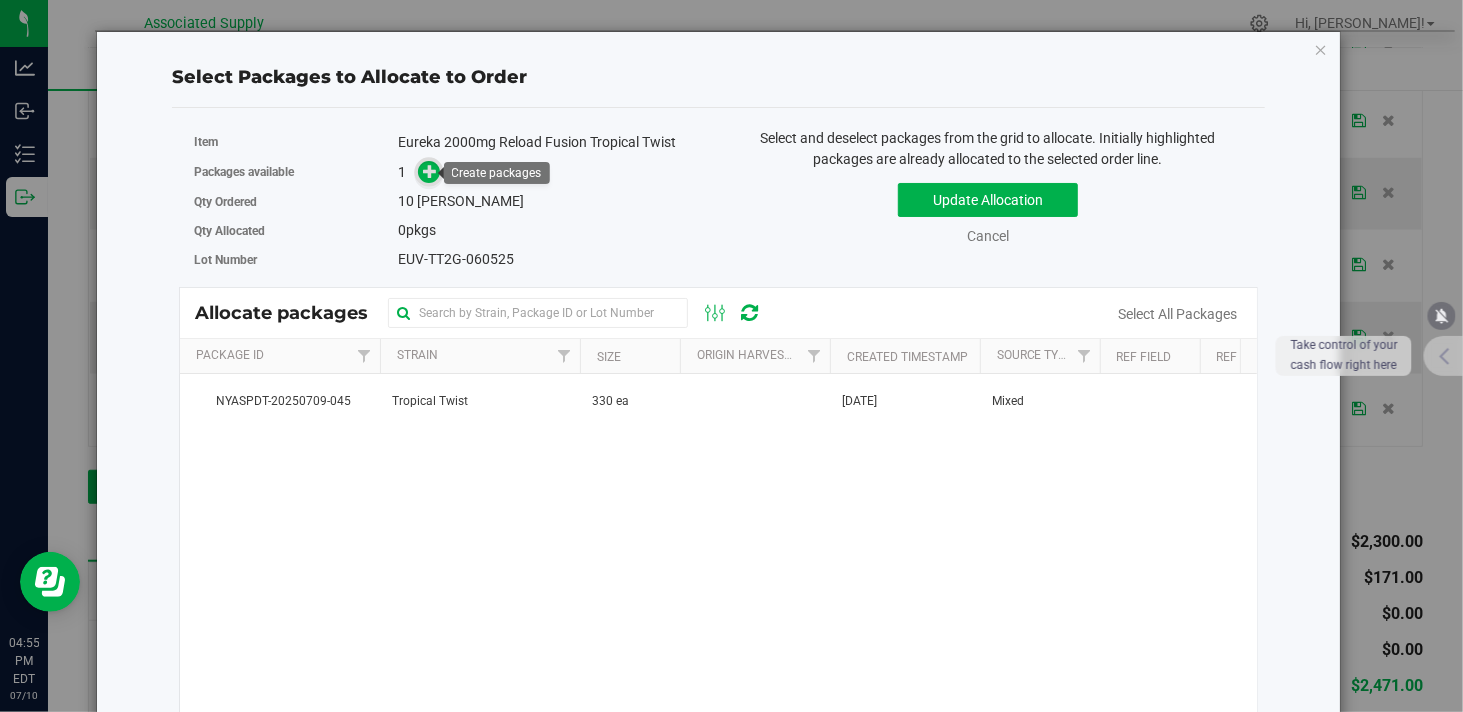 click at bounding box center [430, 171] 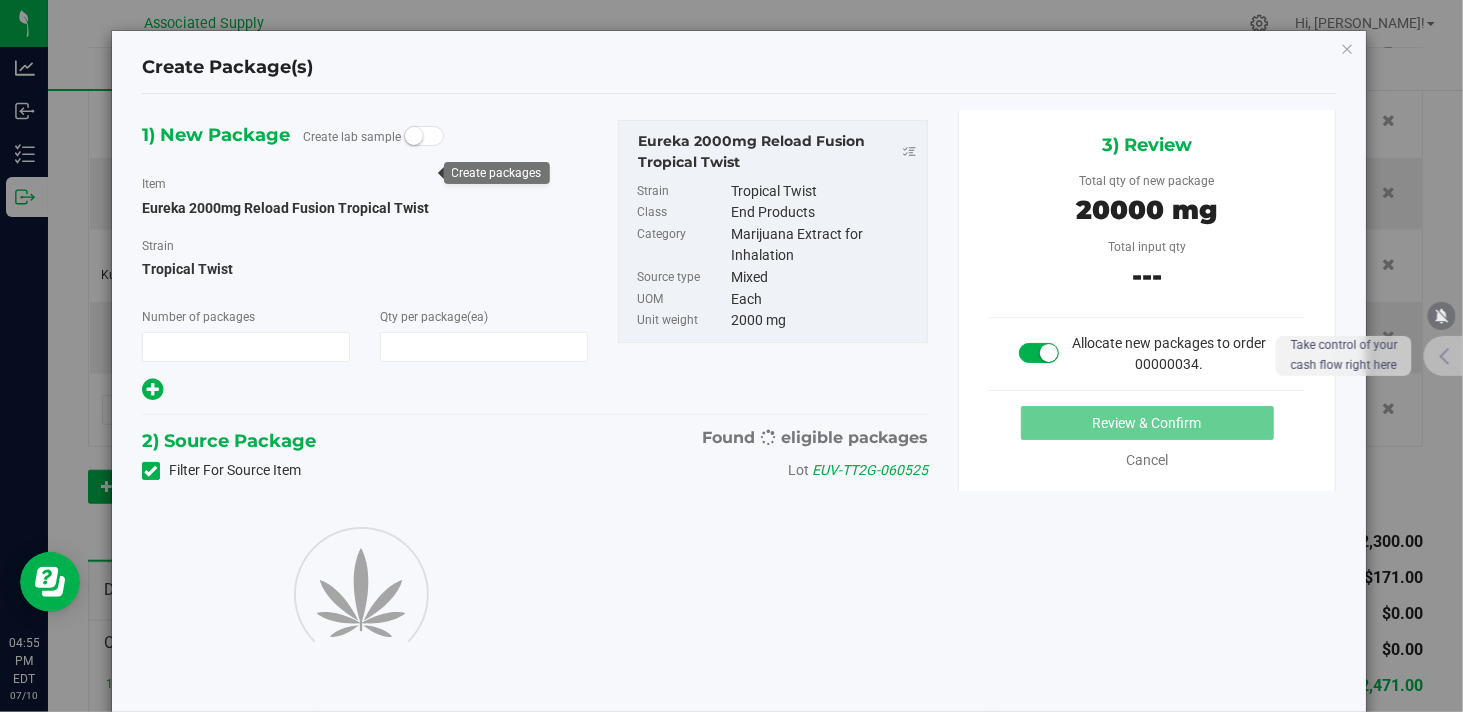 type on "1" 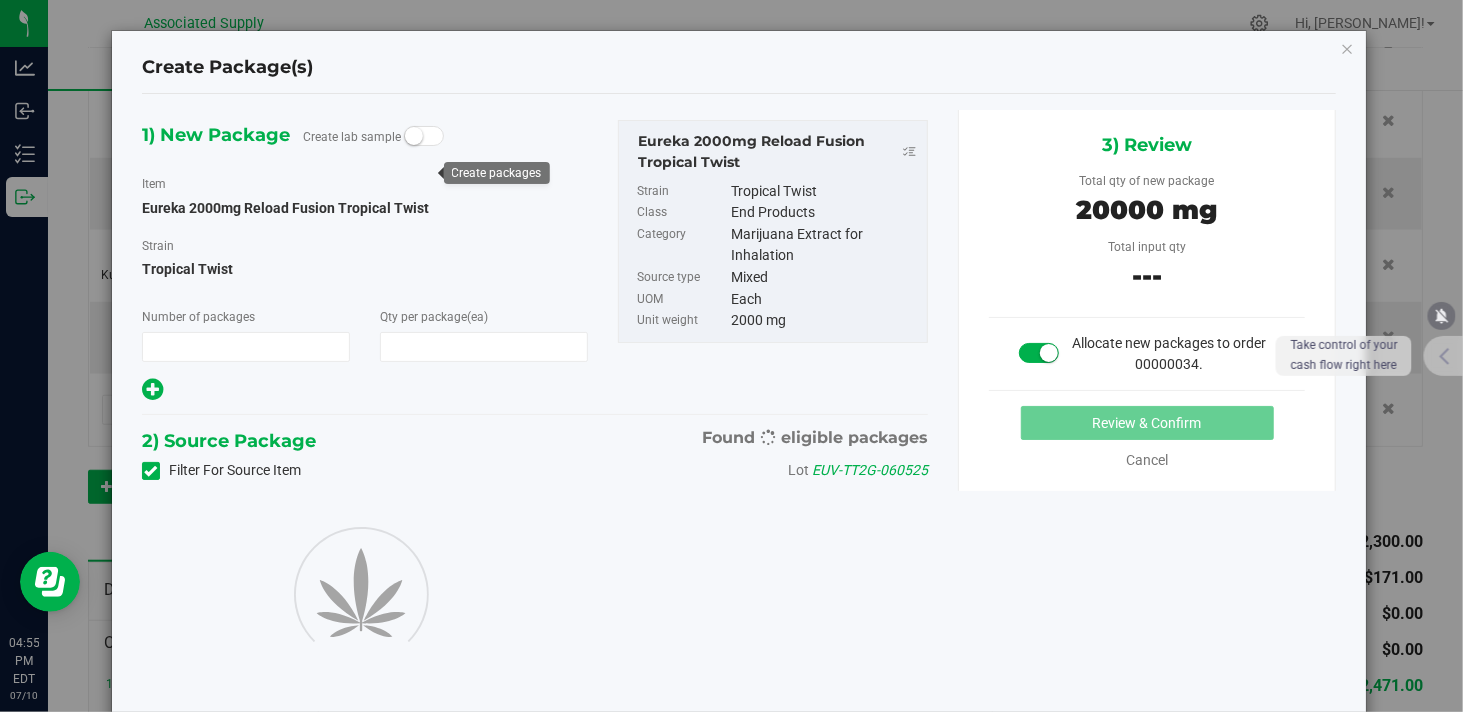 type on "10" 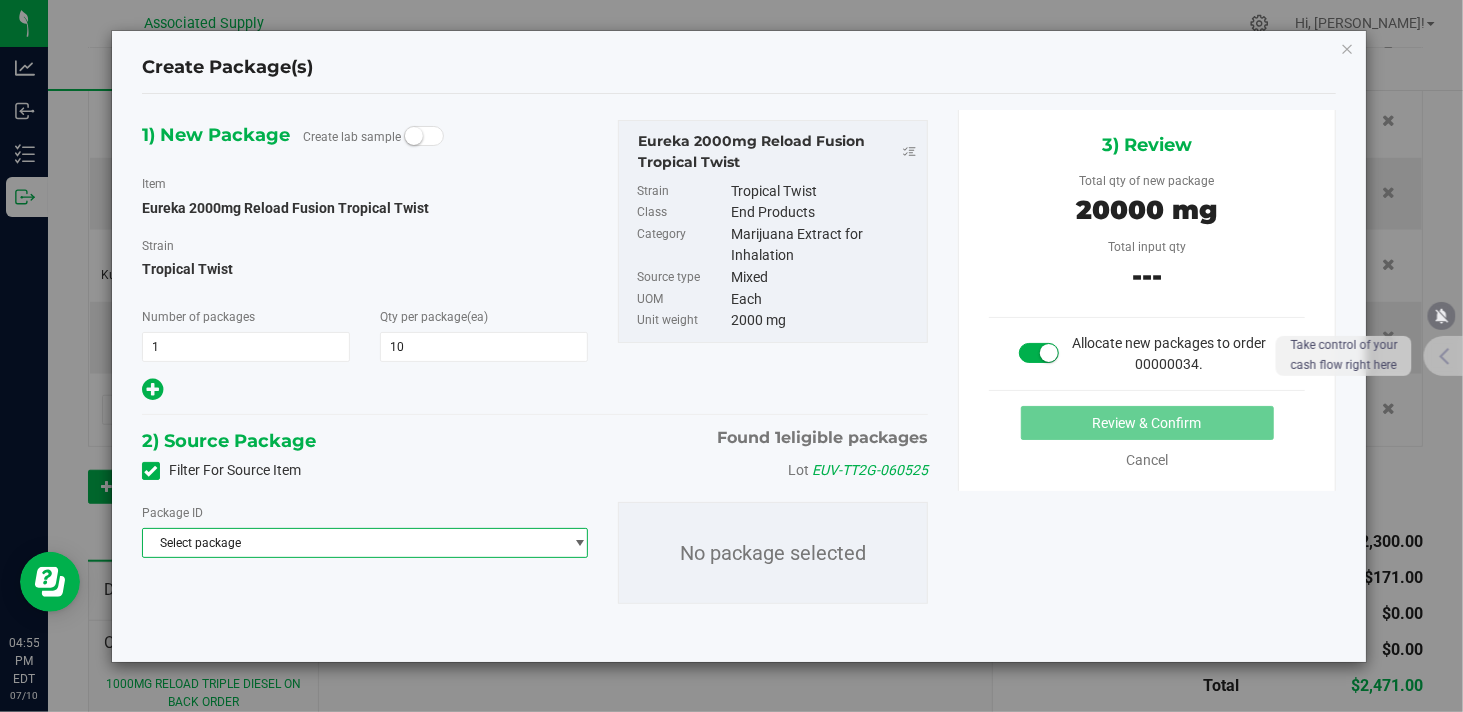 click on "Select package" at bounding box center [352, 543] 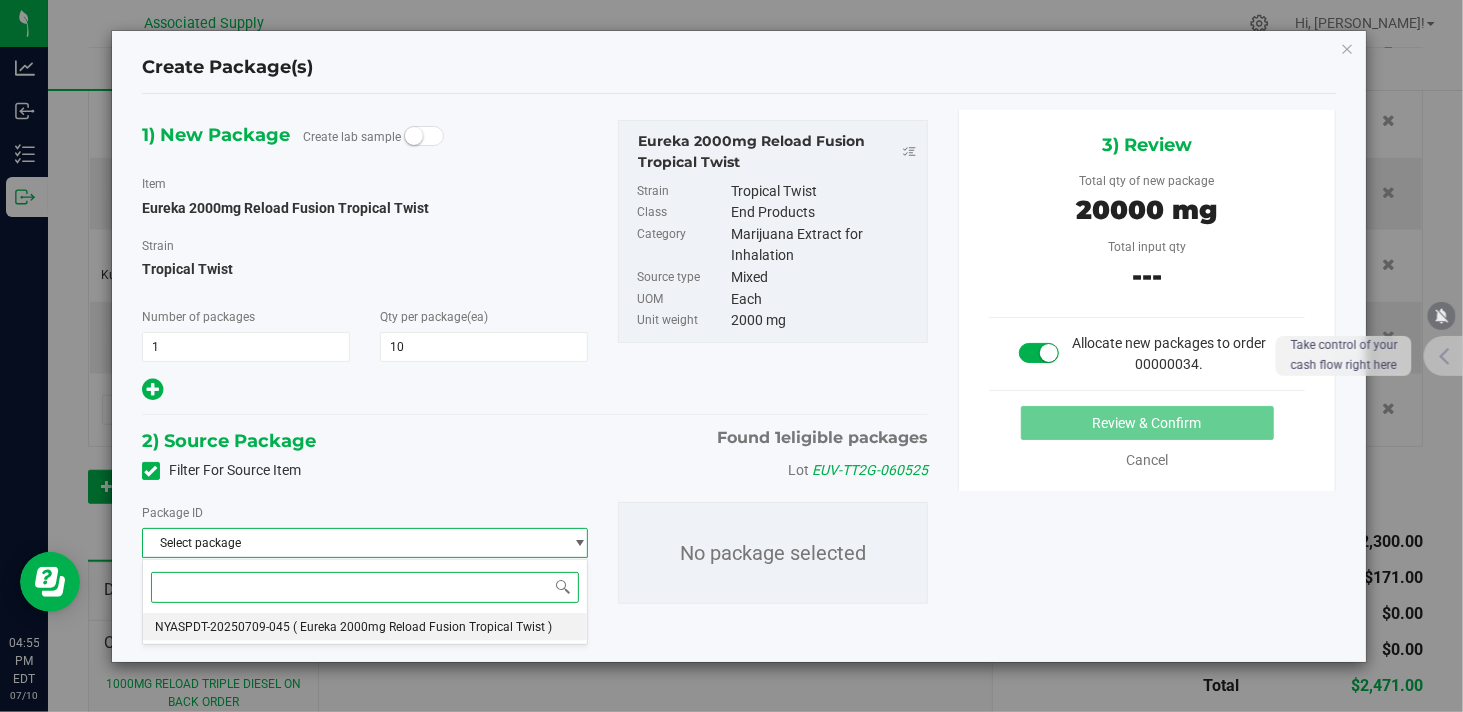click on "(
Eureka 2000mg Reload Fusion Tropical Twist
)" at bounding box center [422, 627] 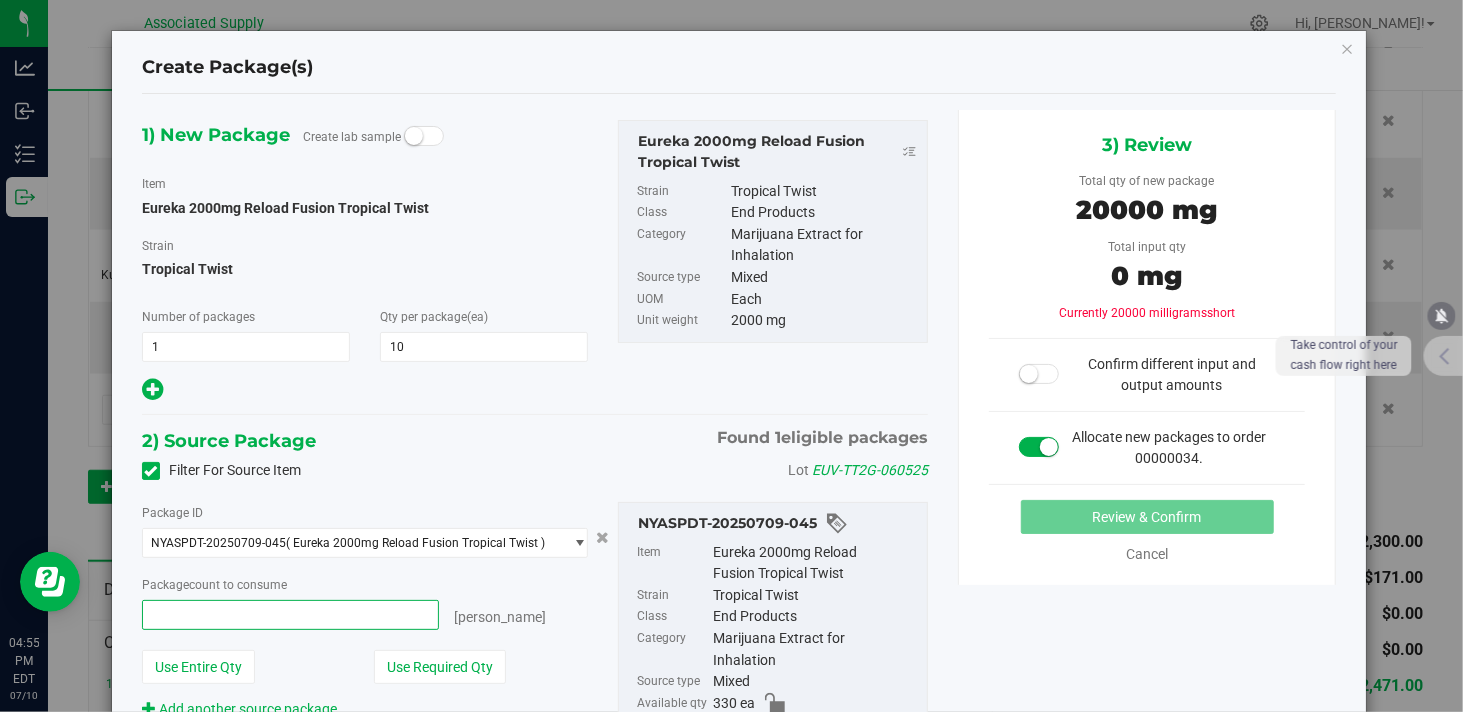 click at bounding box center [290, 615] 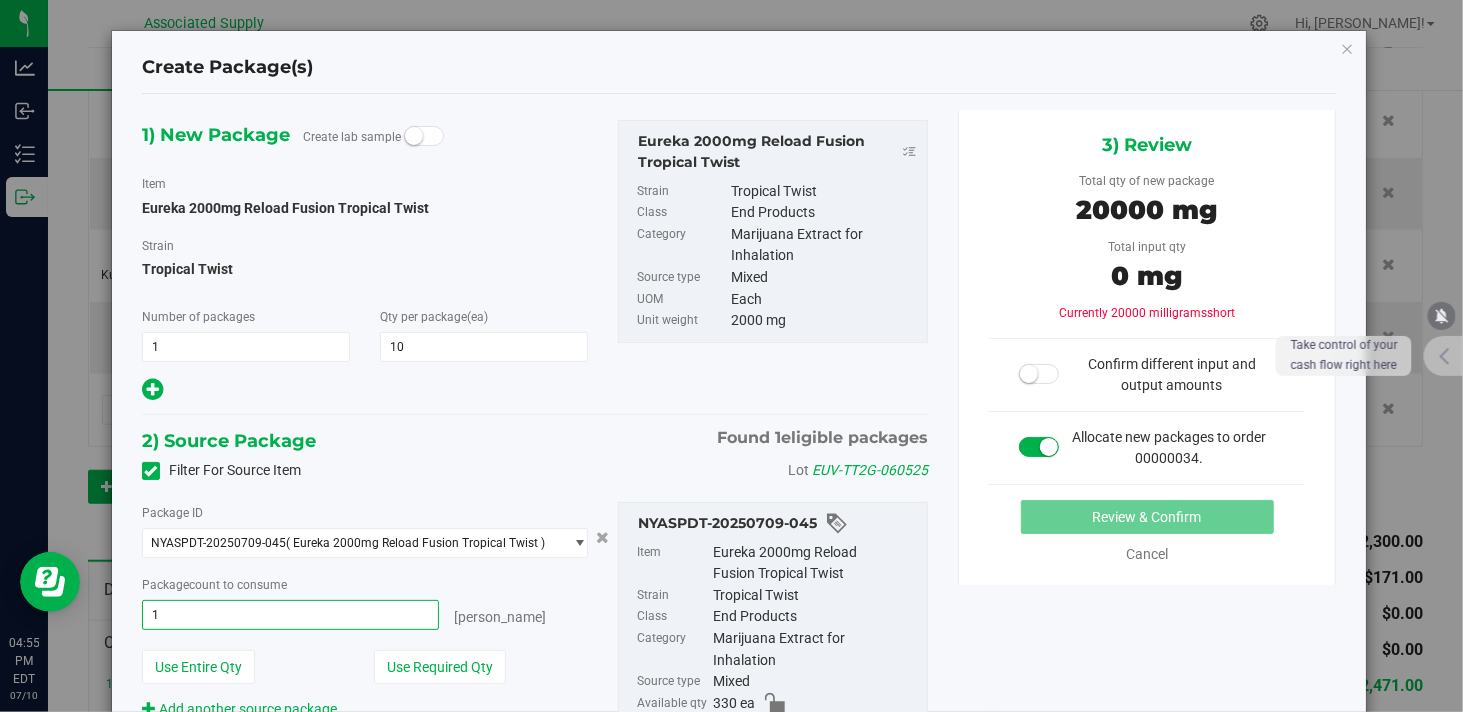 type on "10" 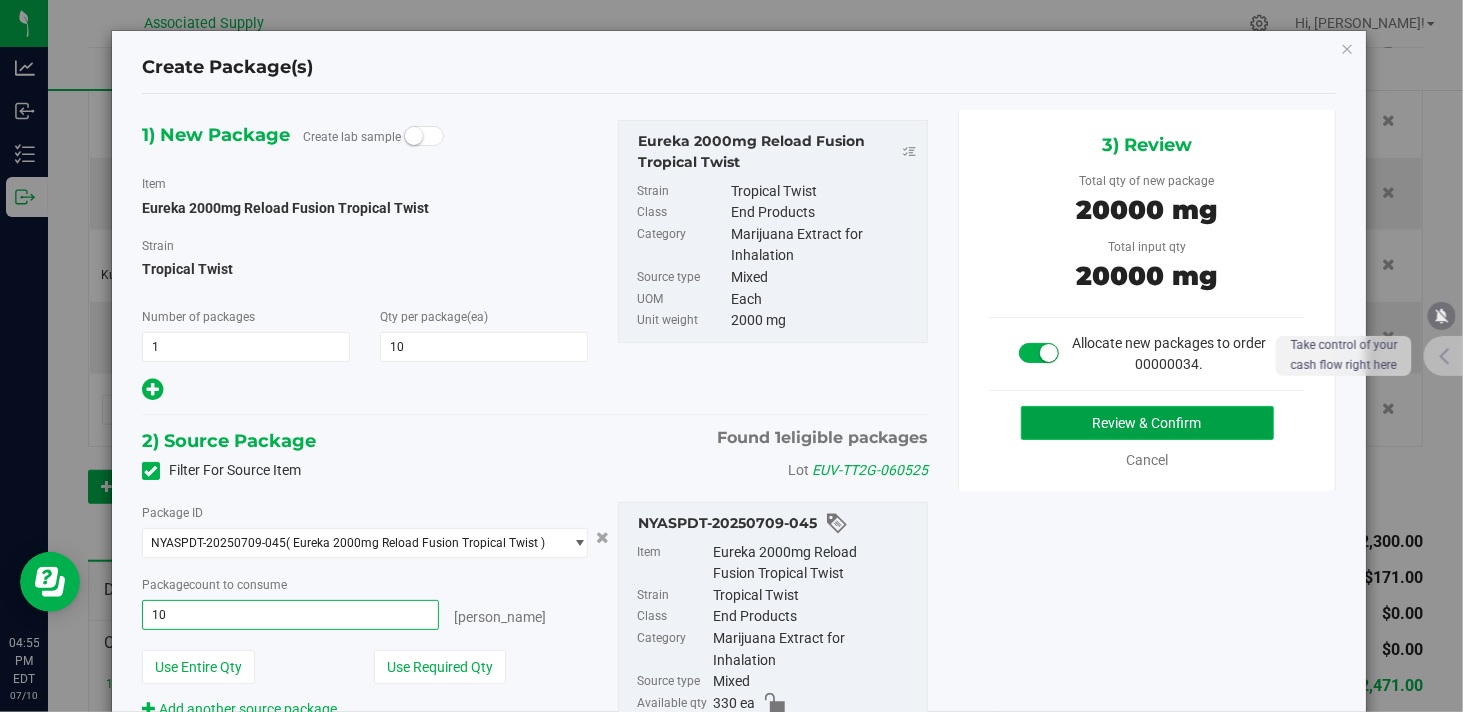 type on "10 ea" 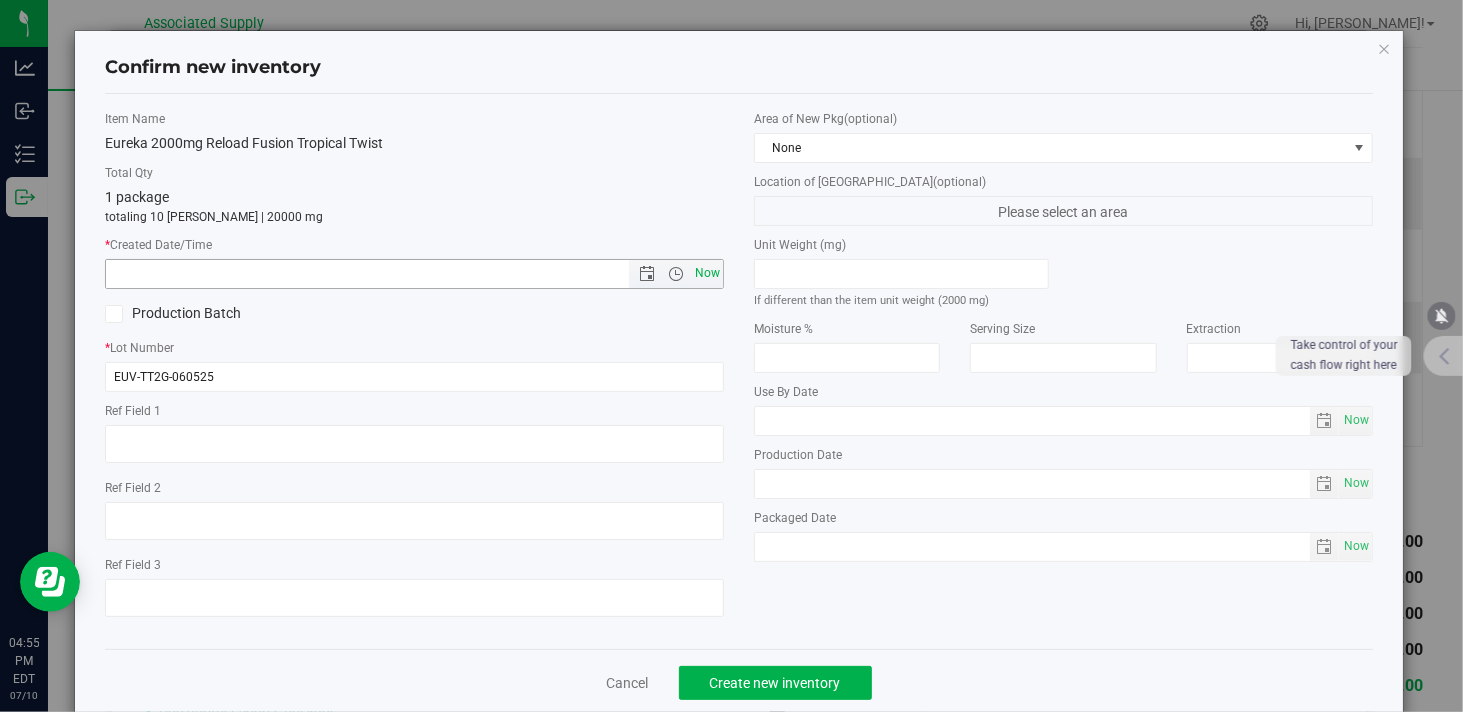 click on "Now" at bounding box center (708, 273) 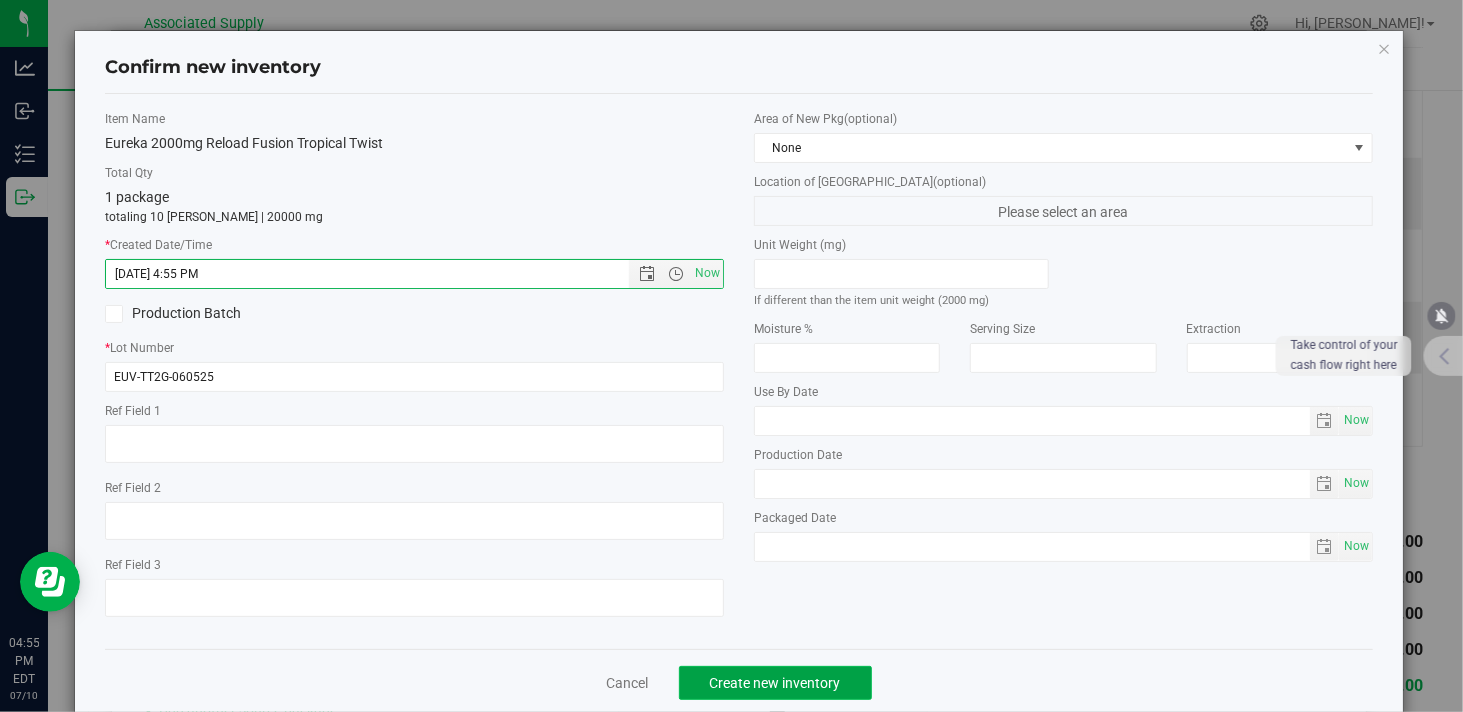 click on "Create new inventory" 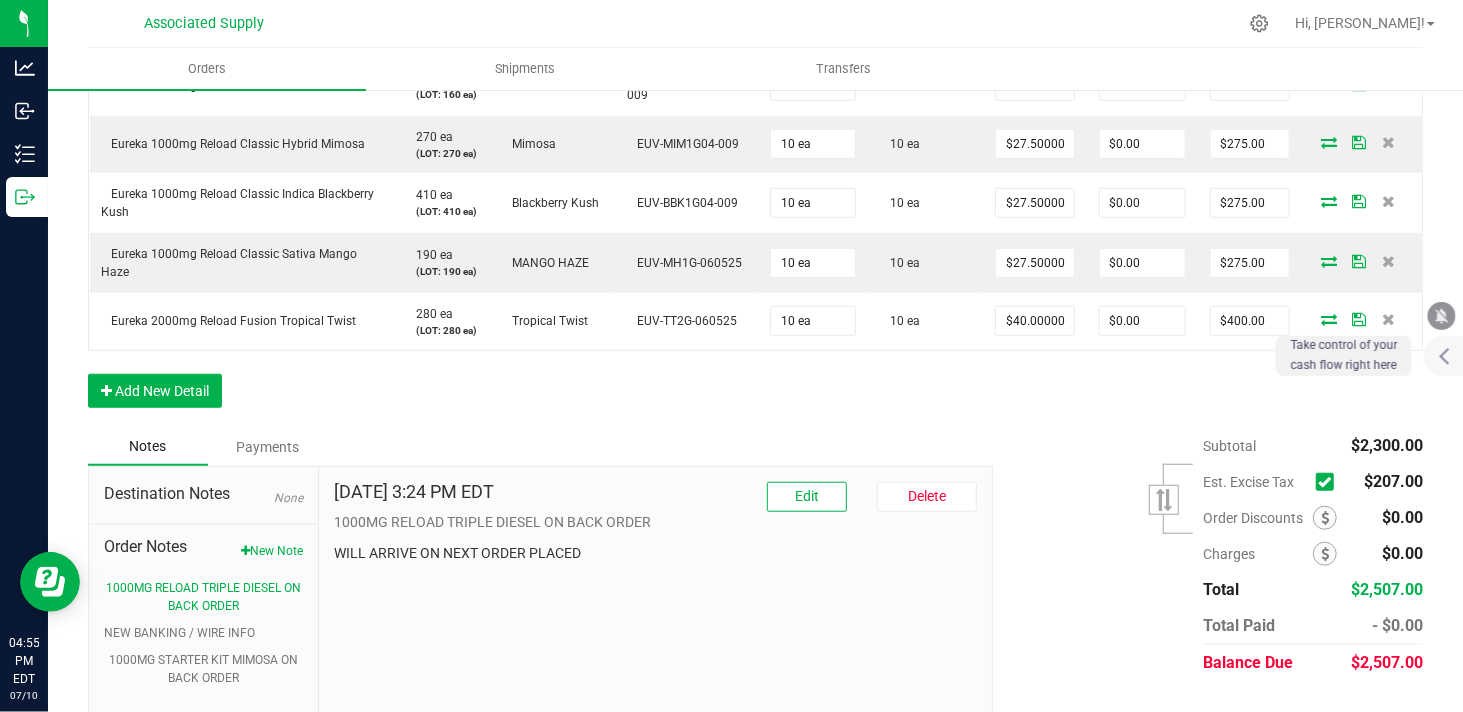 scroll, scrollTop: 820, scrollLeft: 0, axis: vertical 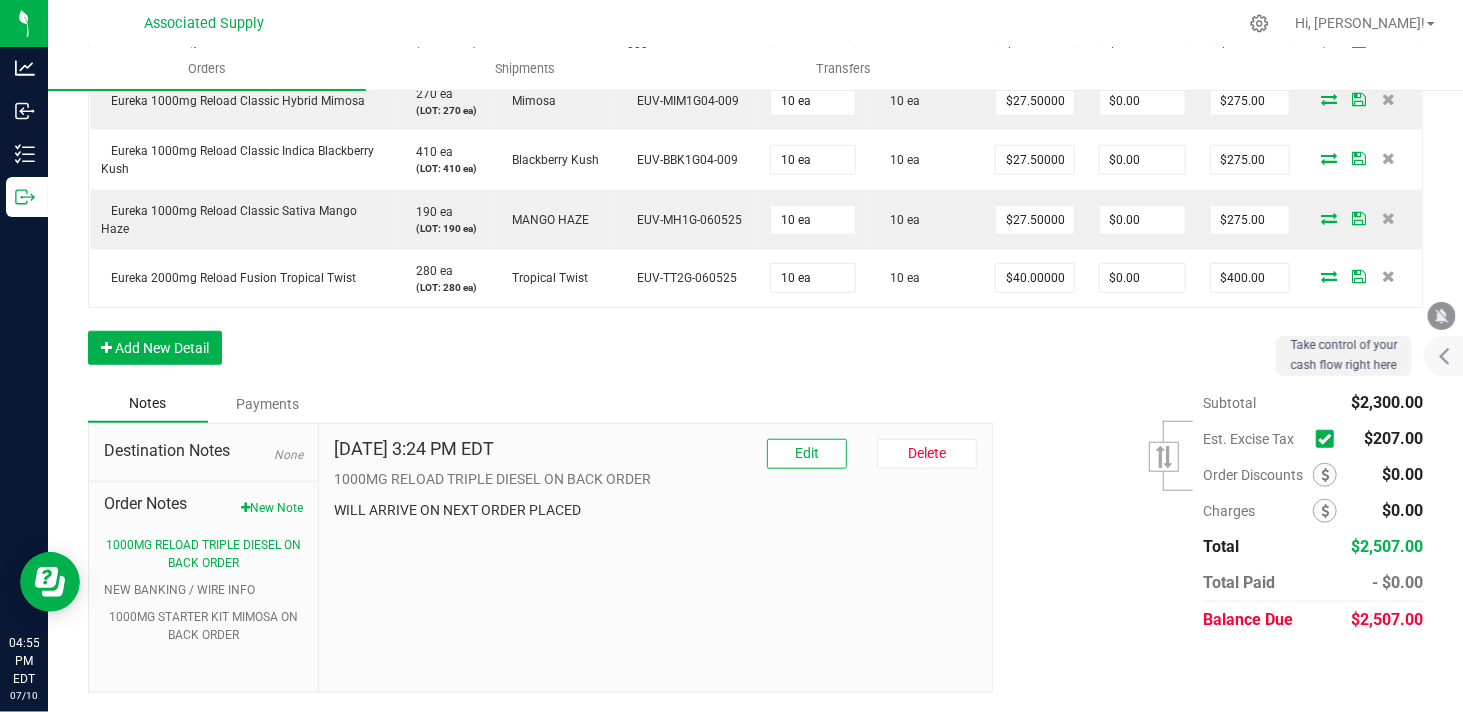 click at bounding box center [1324, 439] 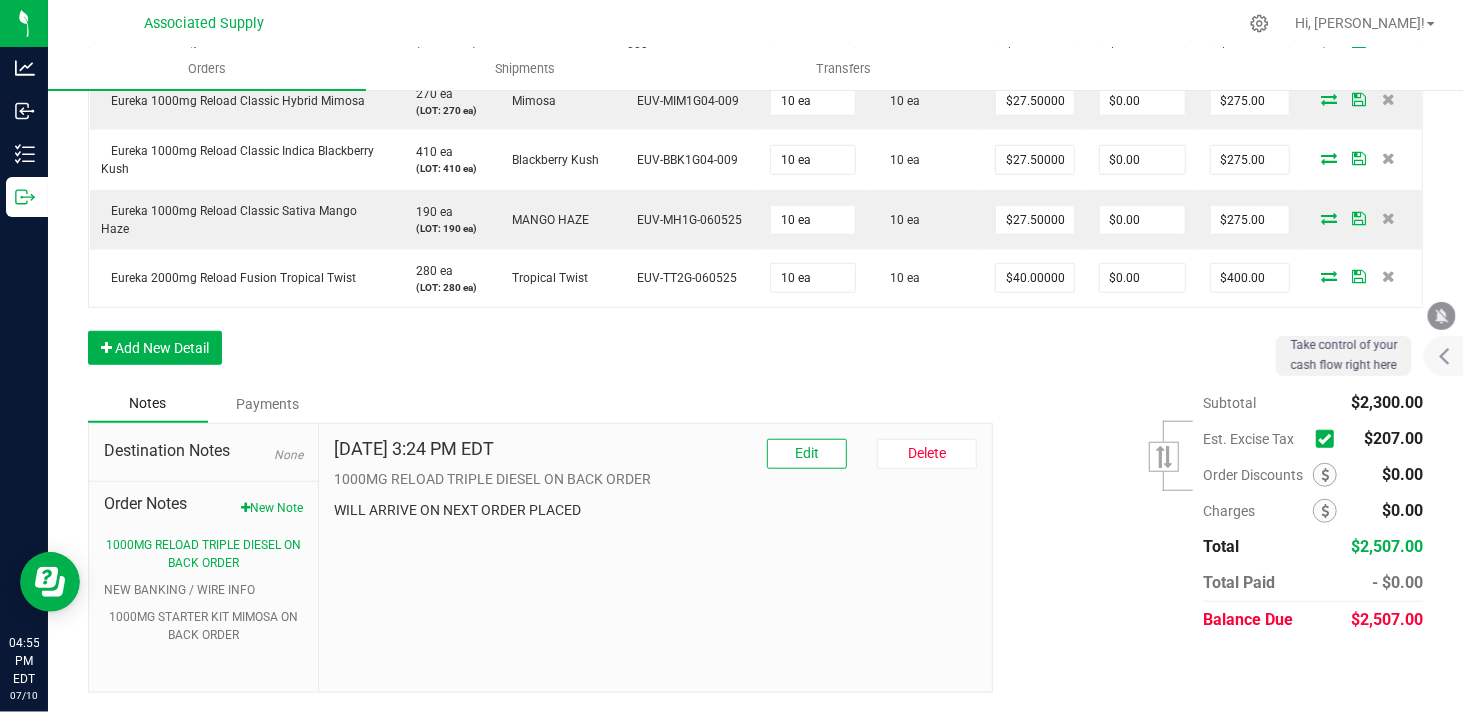click at bounding box center [0, 0] 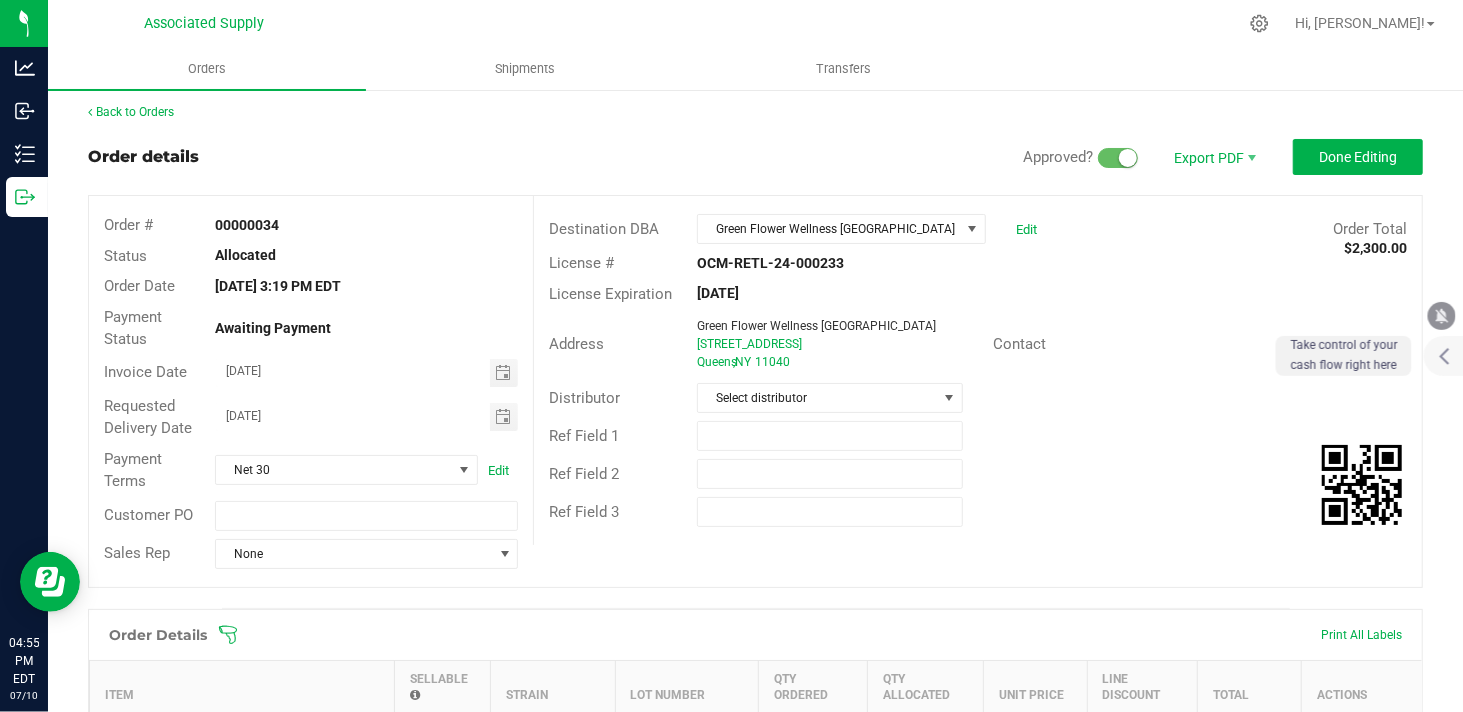 scroll, scrollTop: 0, scrollLeft: 0, axis: both 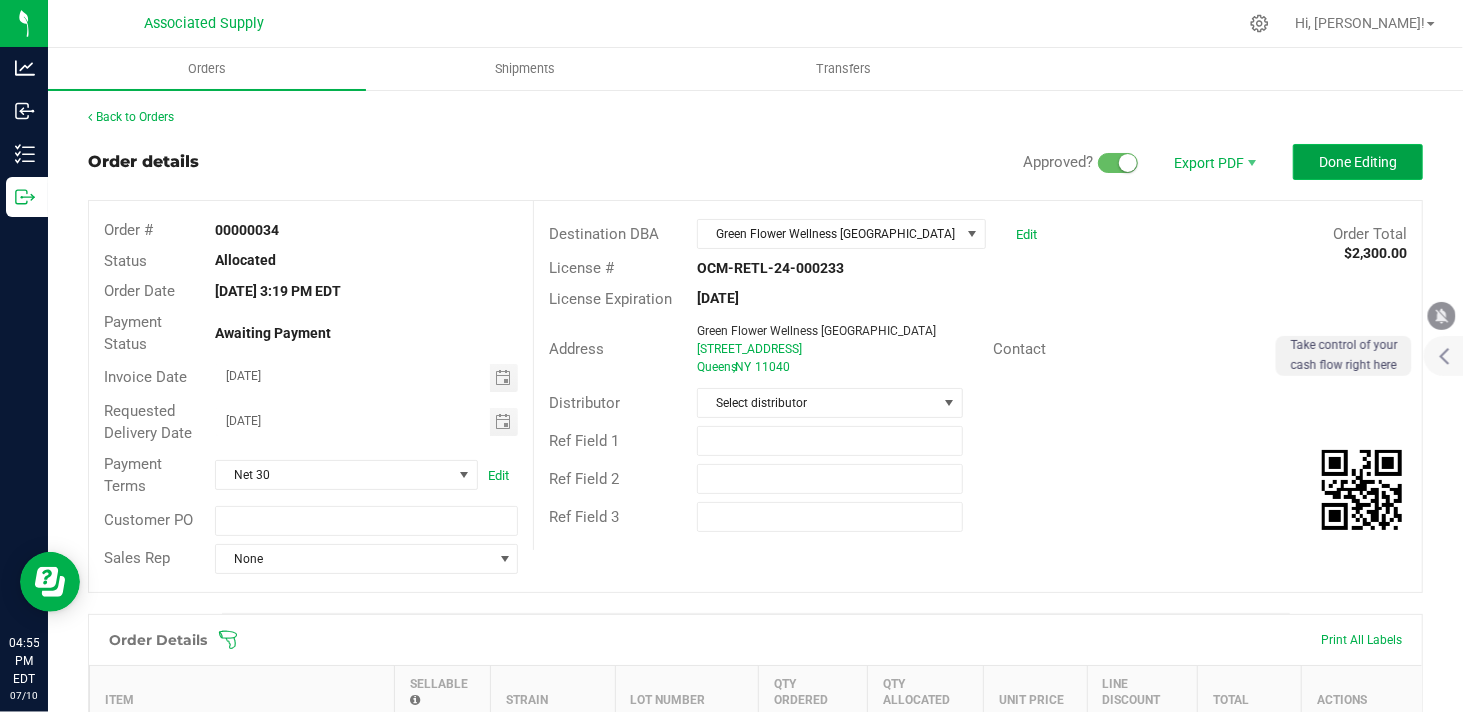 click on "Done Editing" at bounding box center (1358, 162) 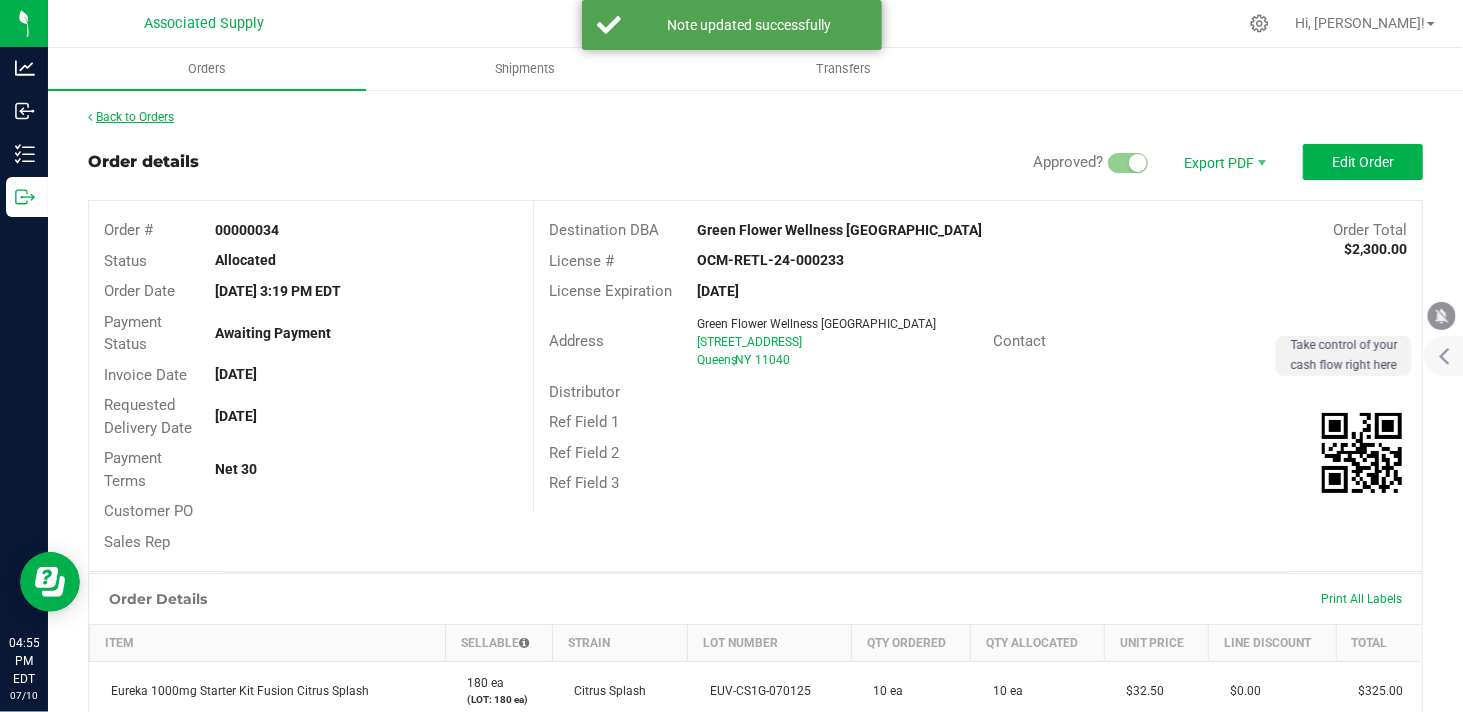 click on "Back to Orders" at bounding box center (131, 117) 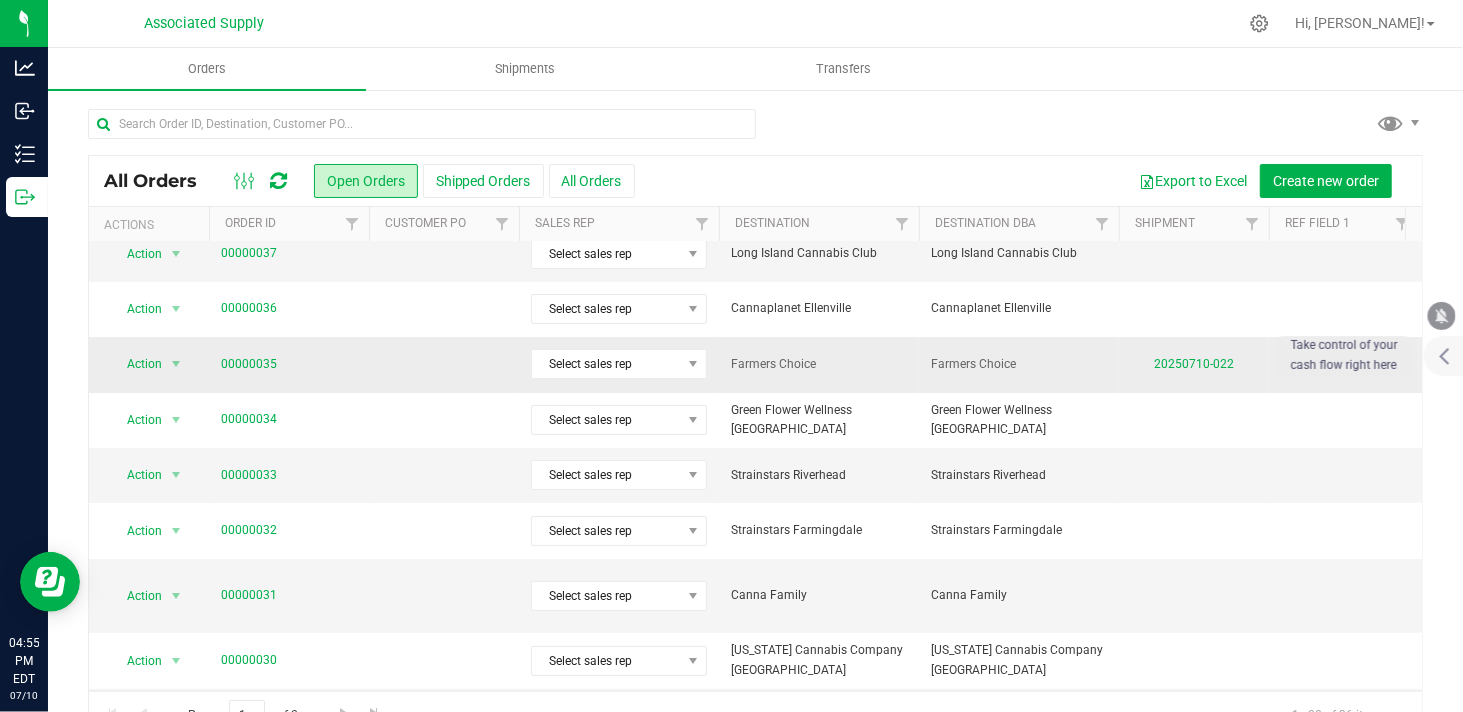 scroll, scrollTop: 111, scrollLeft: 0, axis: vertical 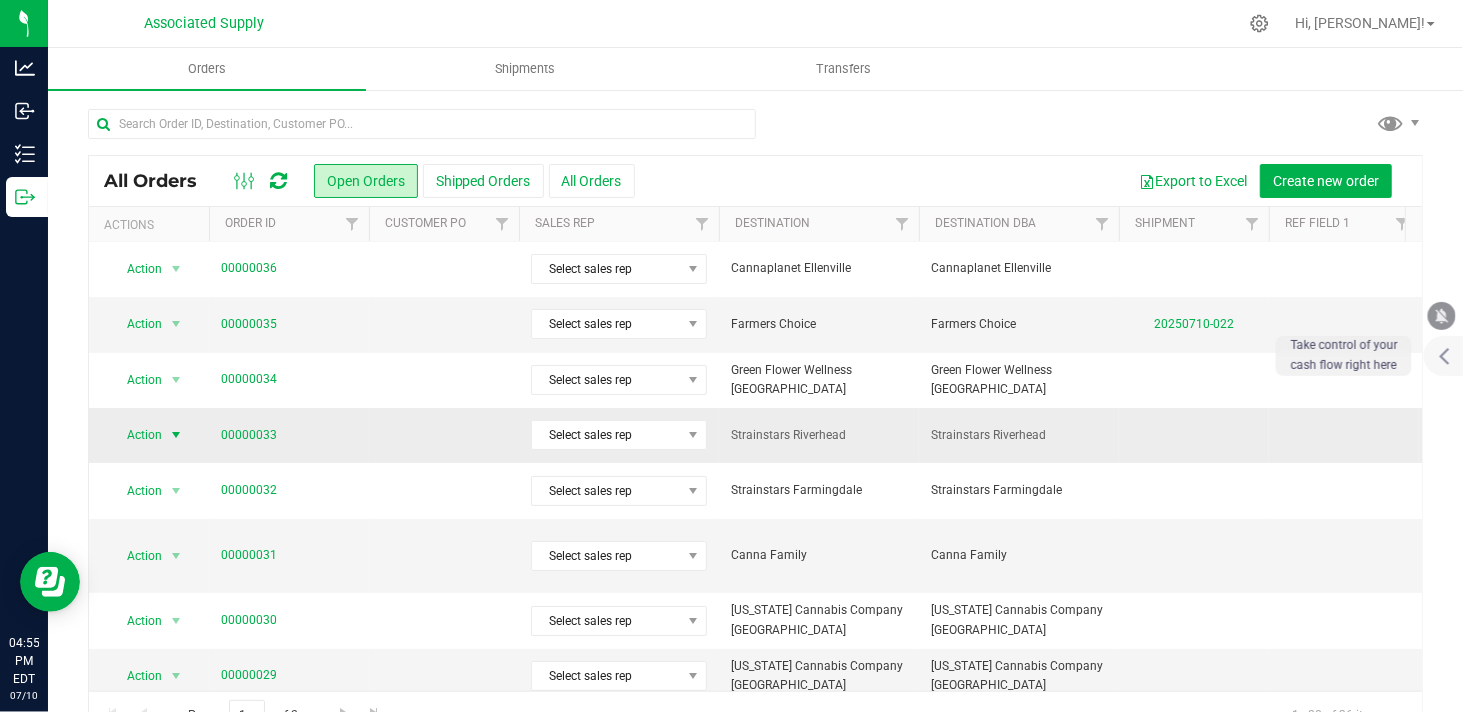 click at bounding box center (176, 435) 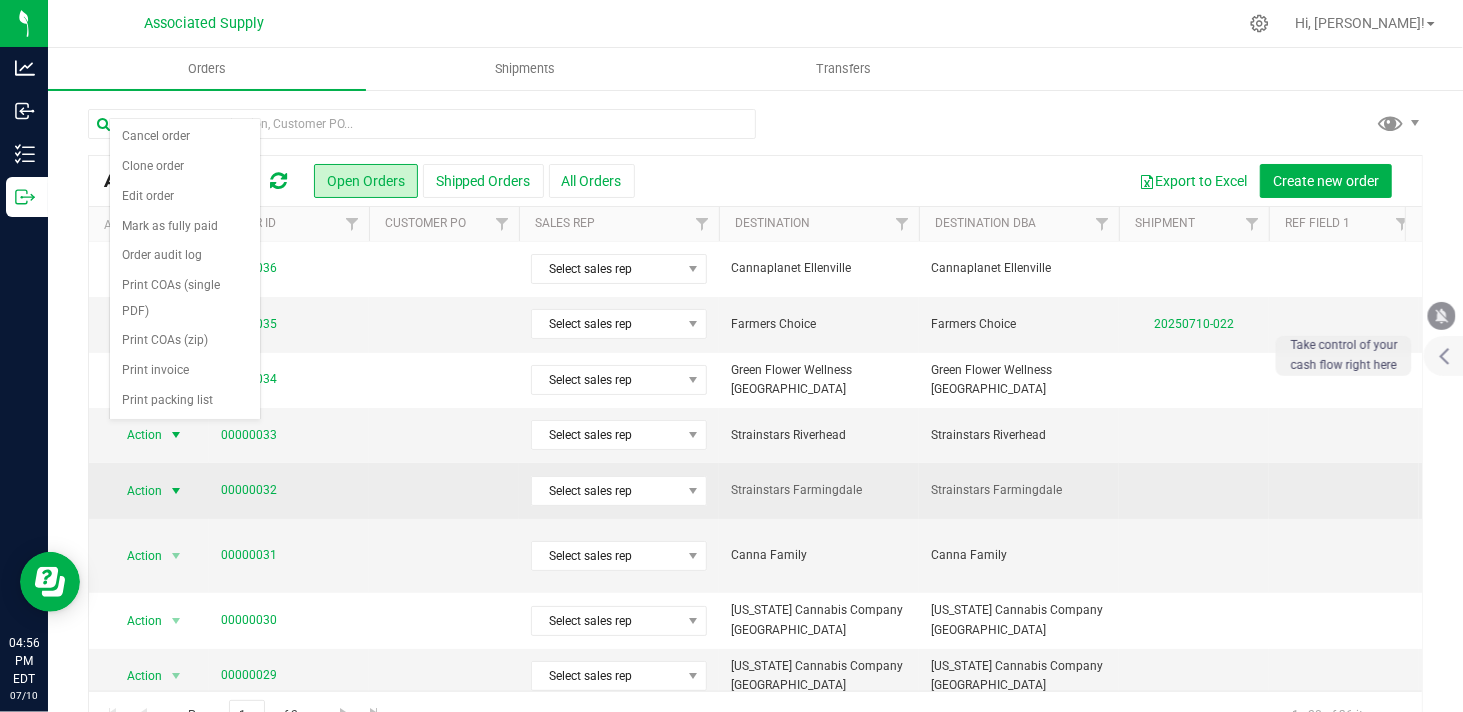 click at bounding box center [176, 491] 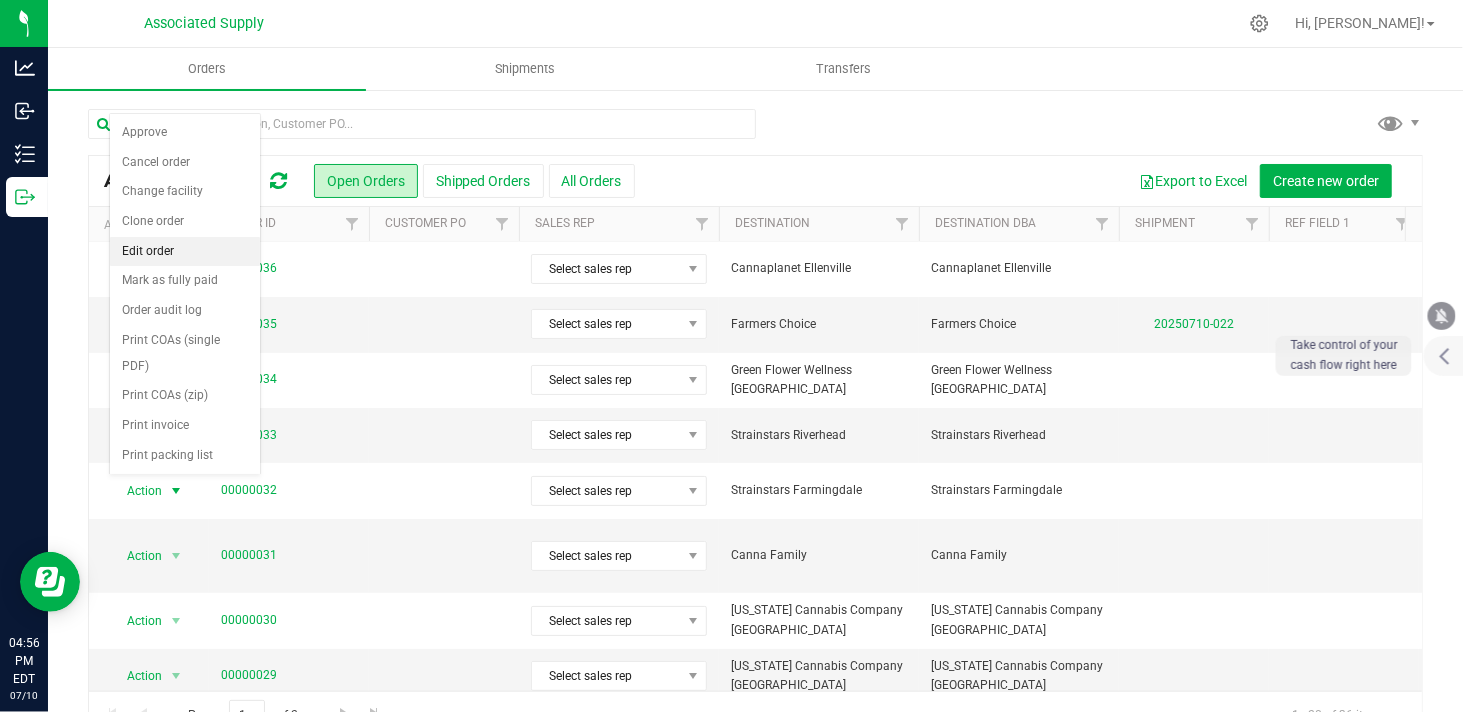 click on "Edit order" at bounding box center [185, 252] 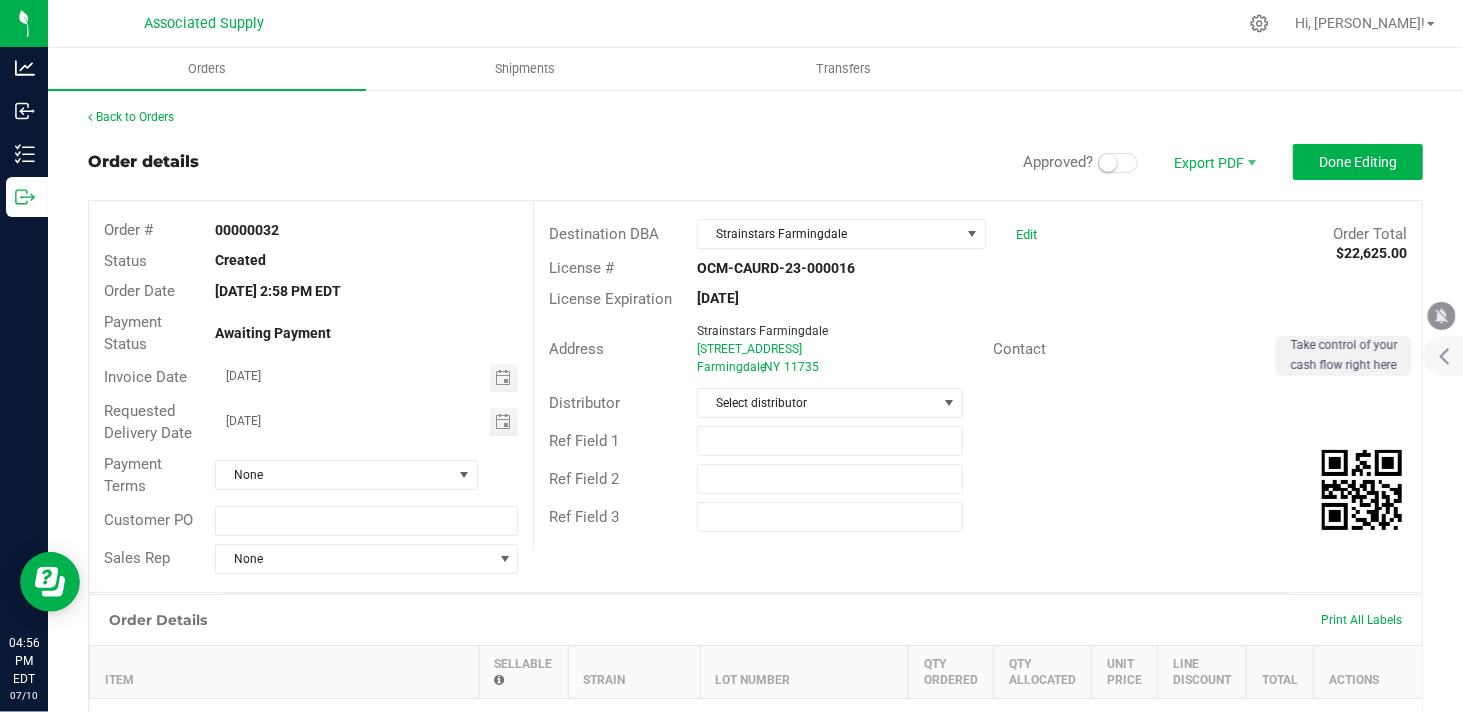 click at bounding box center [1118, 163] 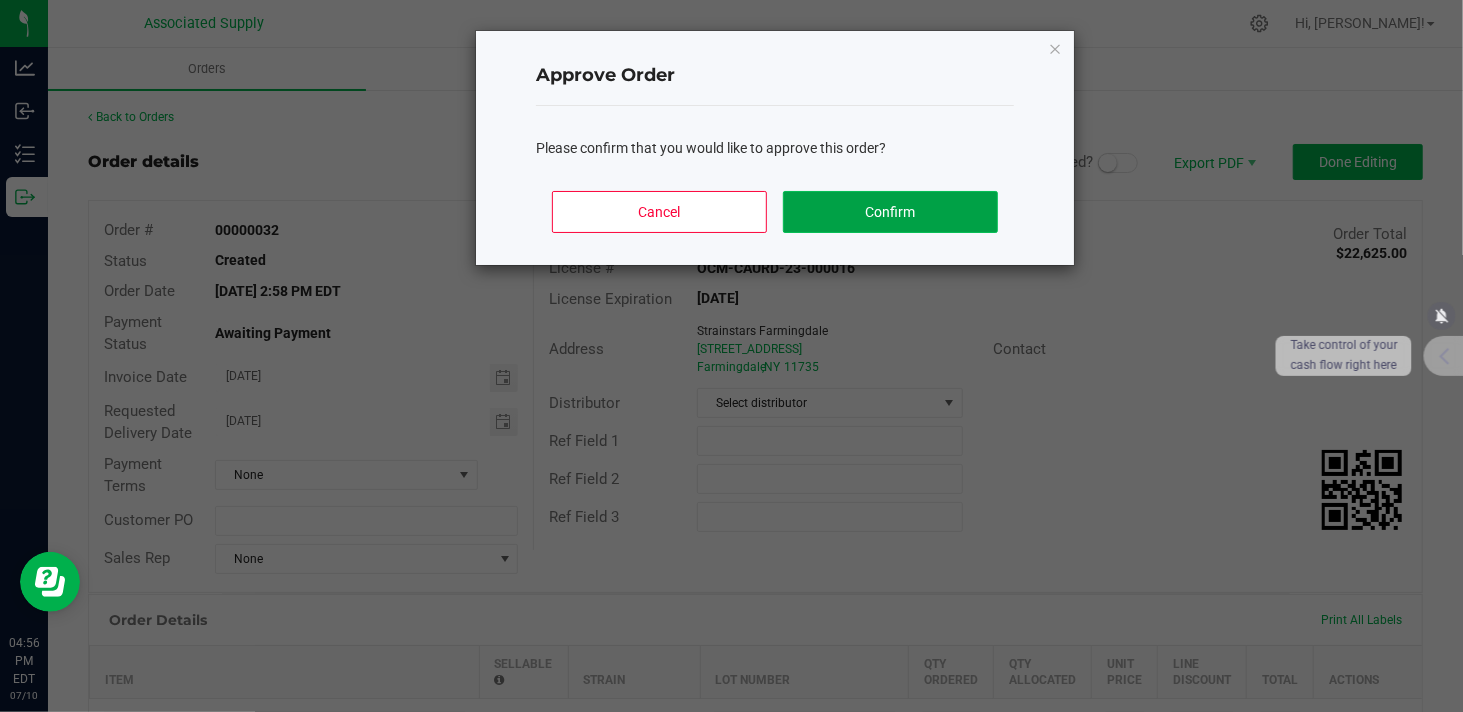 click on "Confirm" 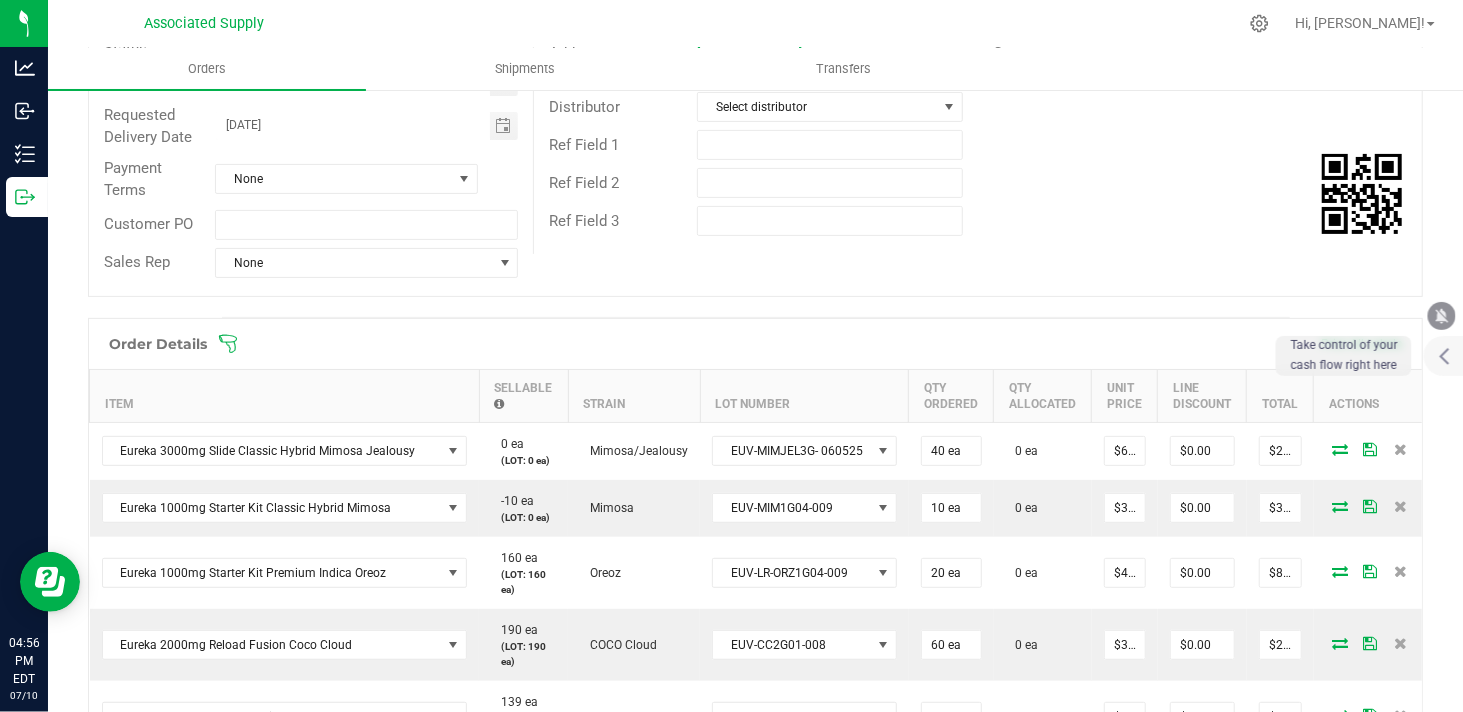 scroll, scrollTop: 333, scrollLeft: 0, axis: vertical 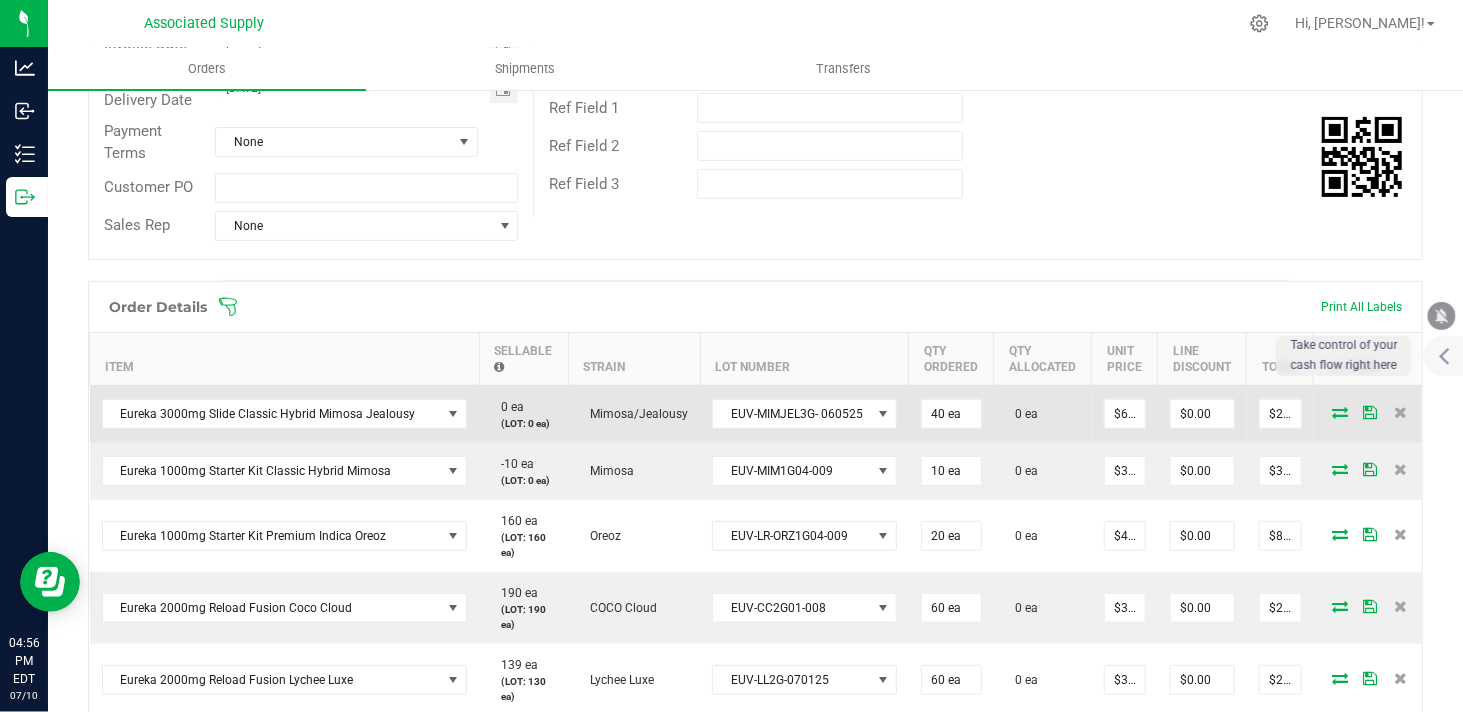 click at bounding box center (1341, 412) 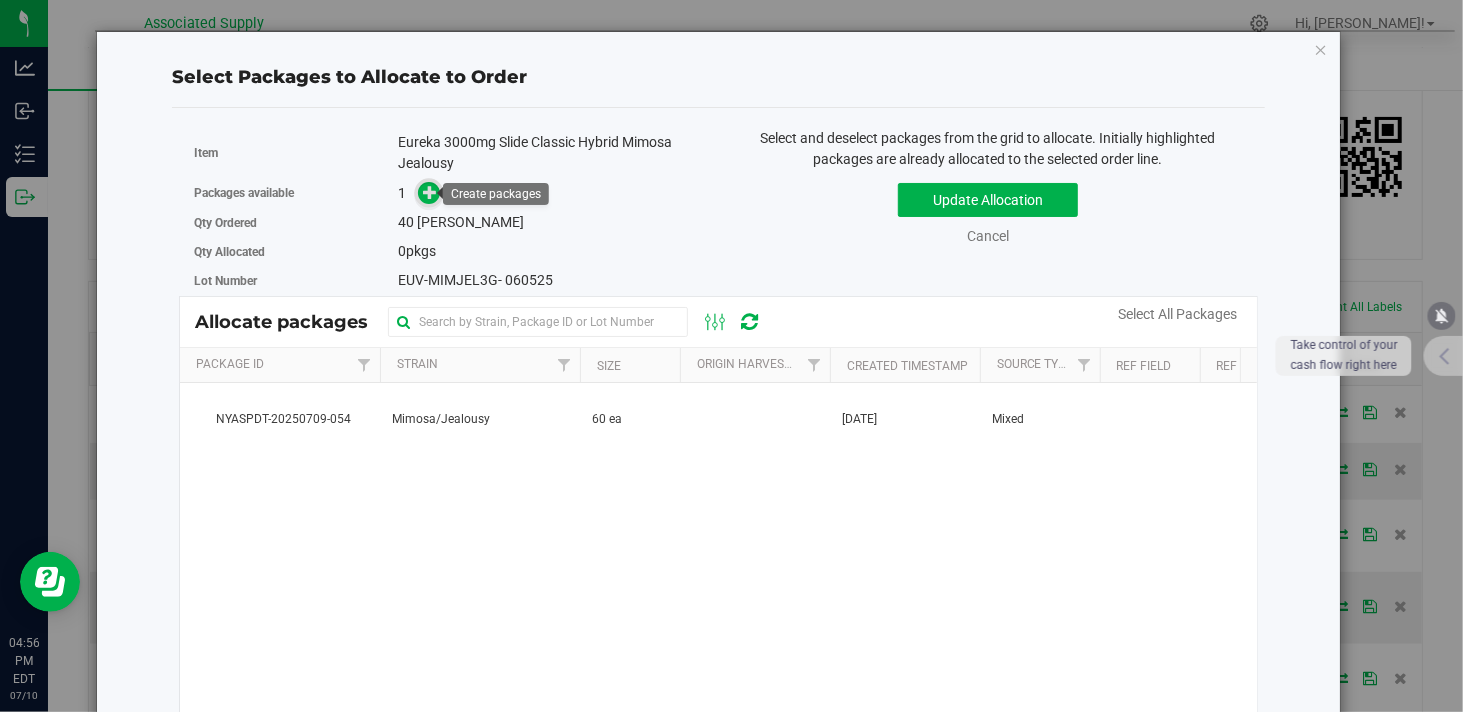click at bounding box center (430, 192) 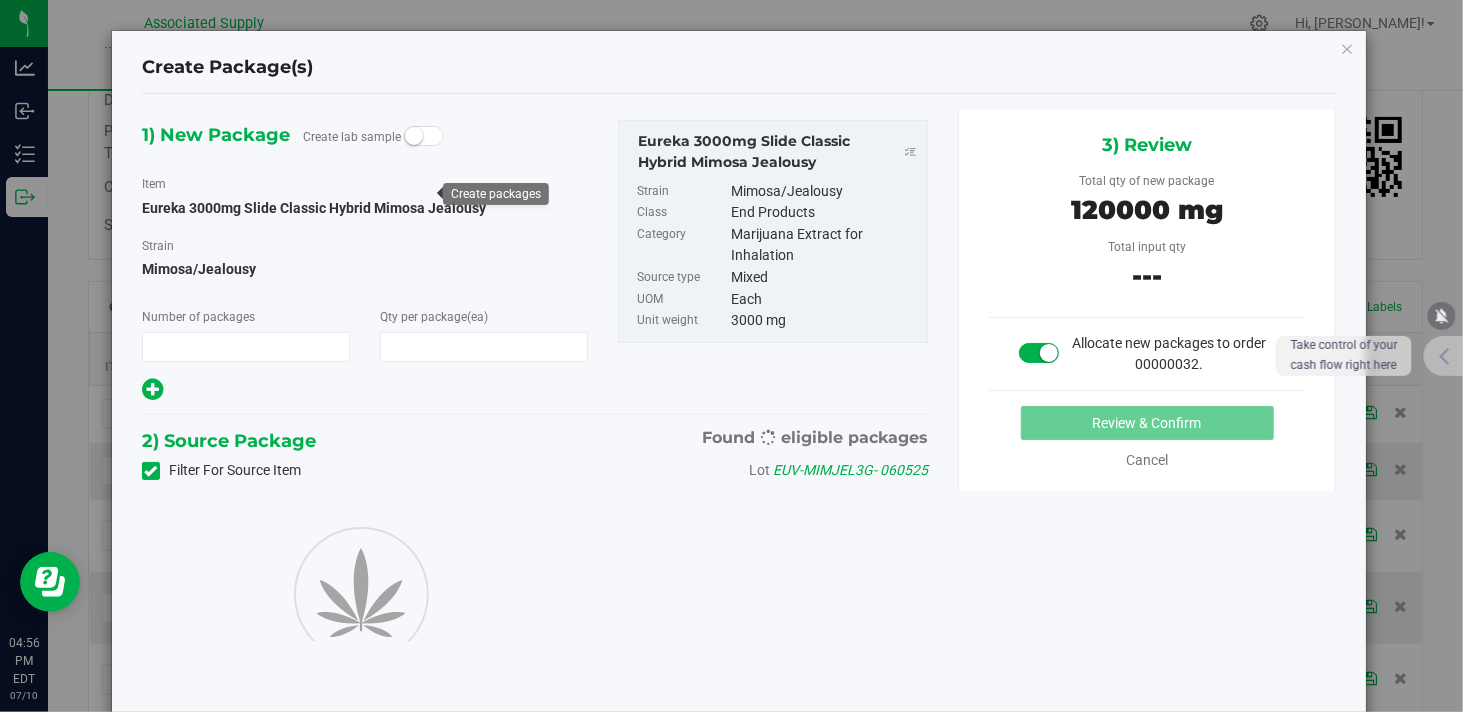 type on "1" 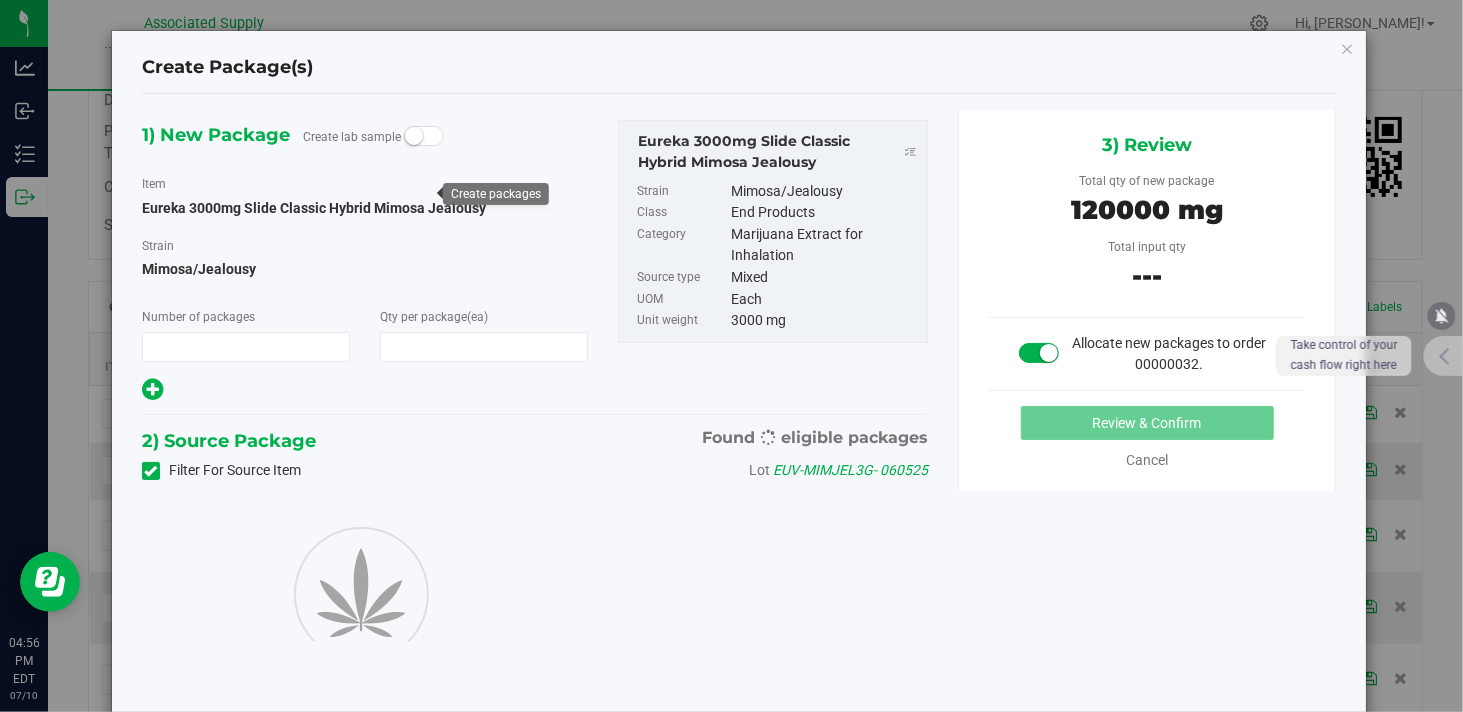 type on "40" 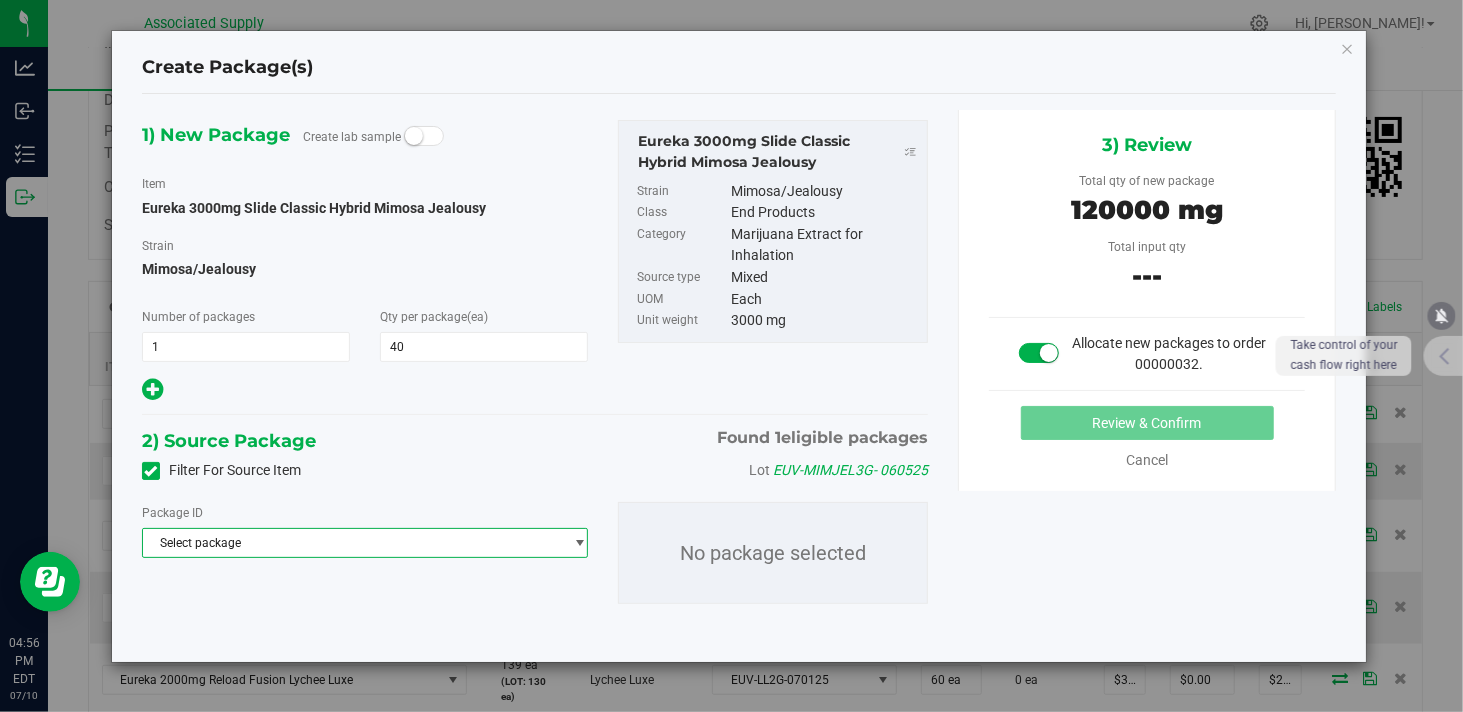 click on "Select package" at bounding box center [352, 543] 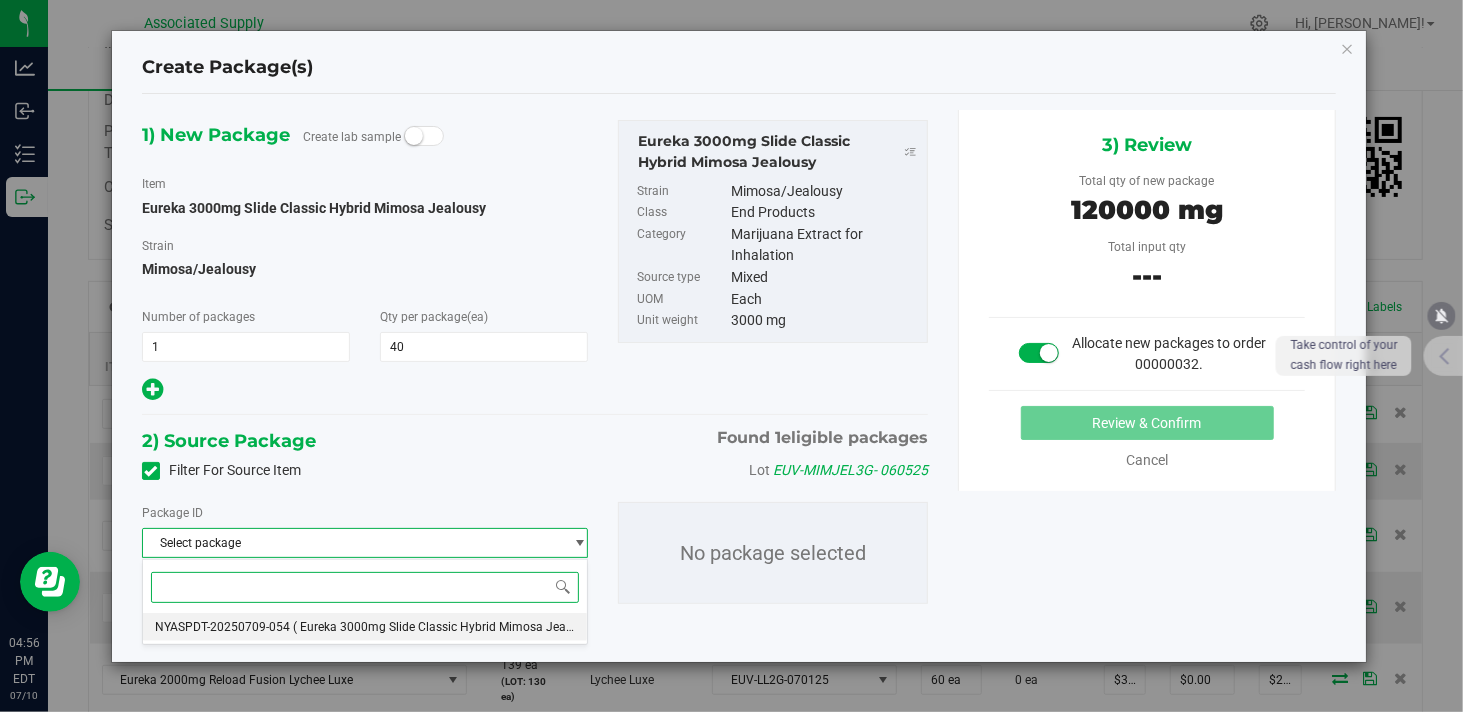 click on "NYASPDT-20250709-054" at bounding box center [222, 627] 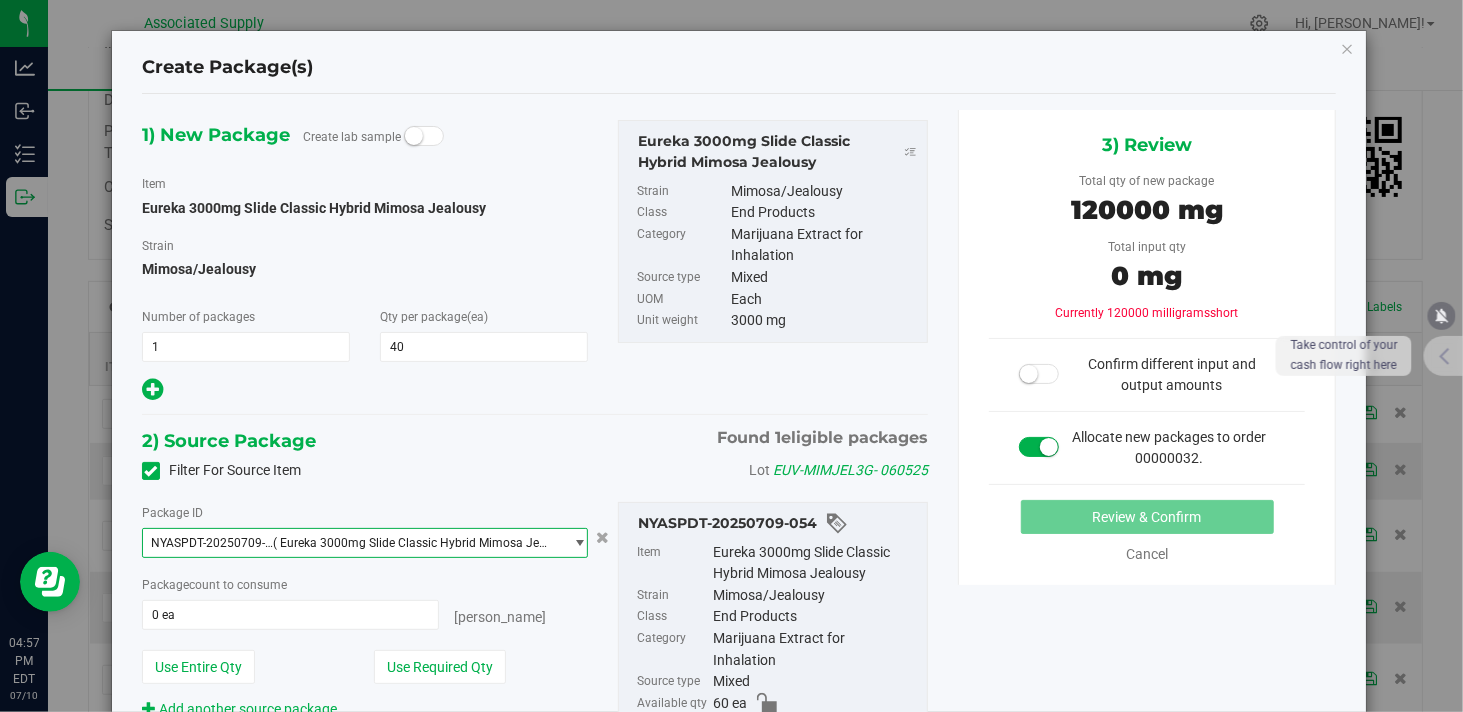 scroll, scrollTop: 111, scrollLeft: 0, axis: vertical 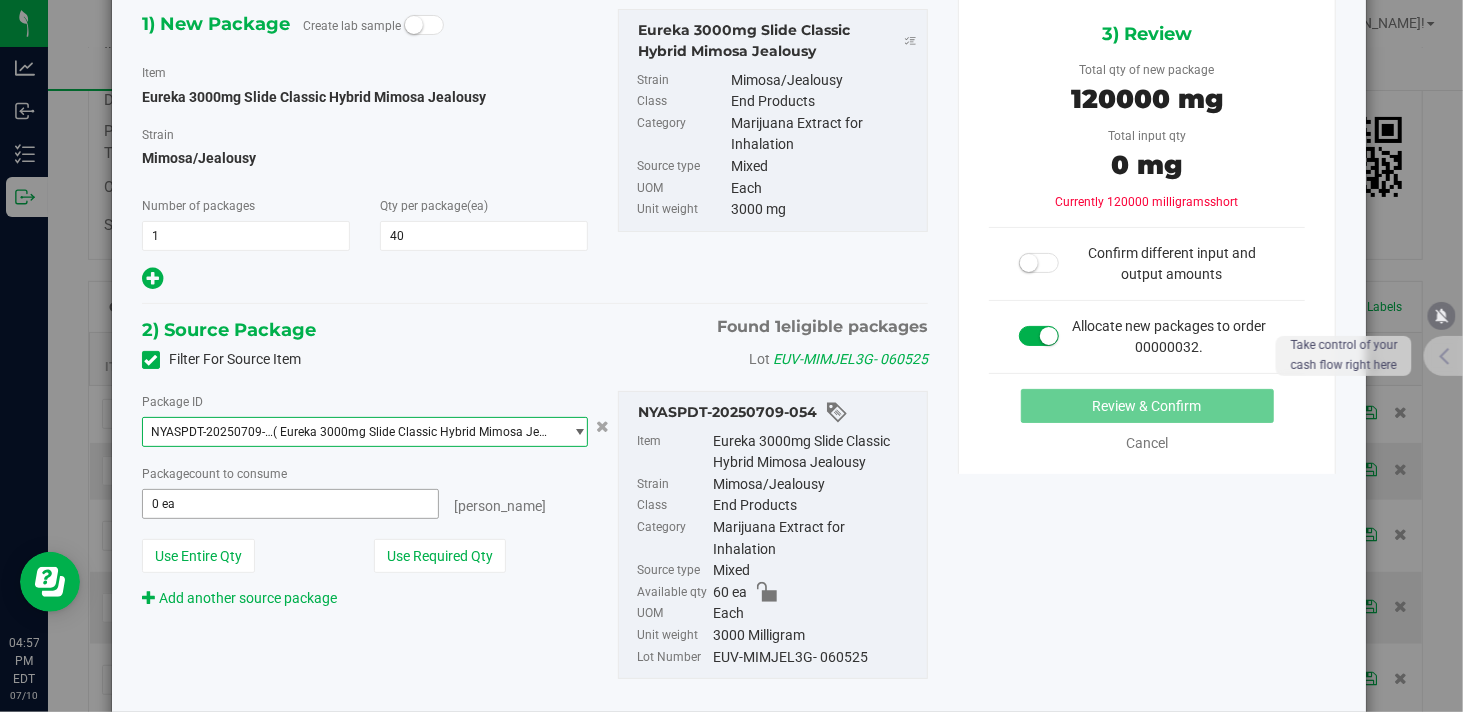 click on "0 ea 0" at bounding box center (290, 504) 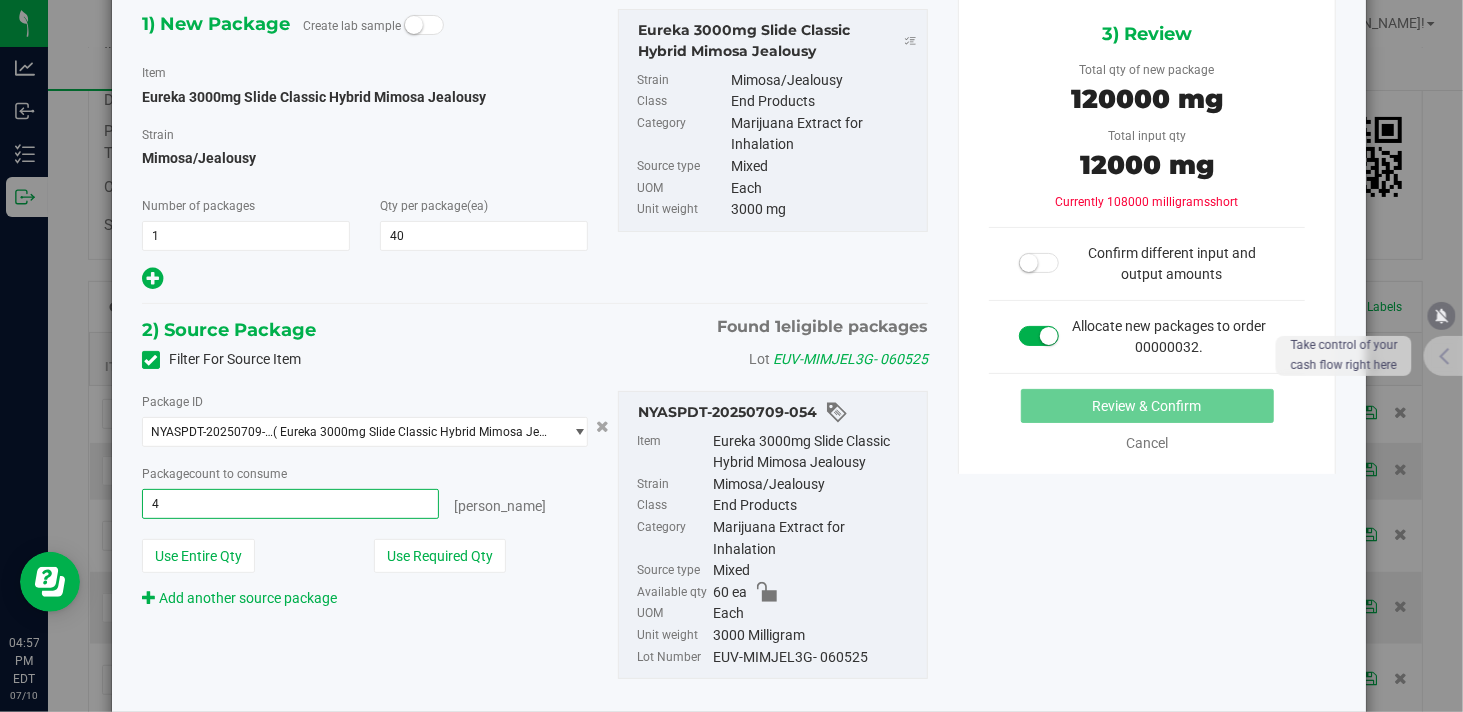 type on "40" 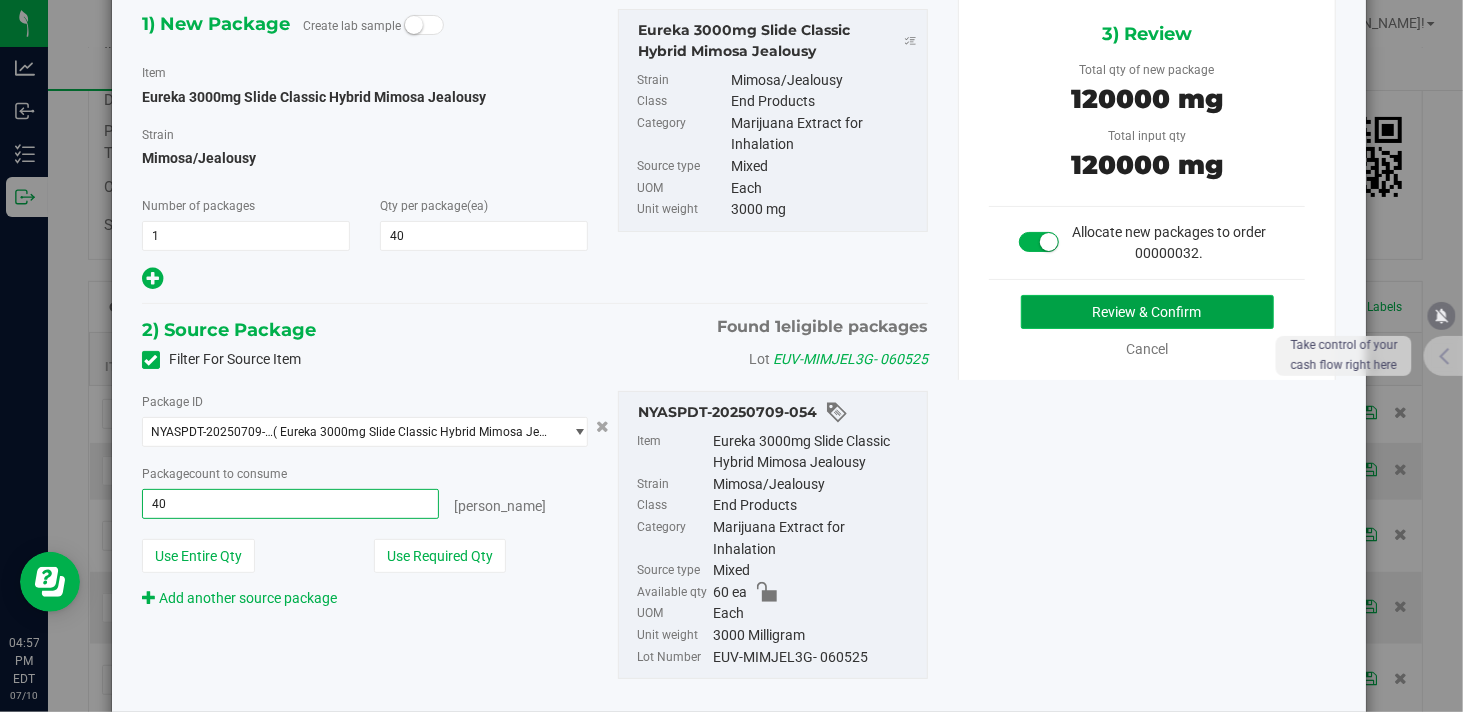 type on "40 ea" 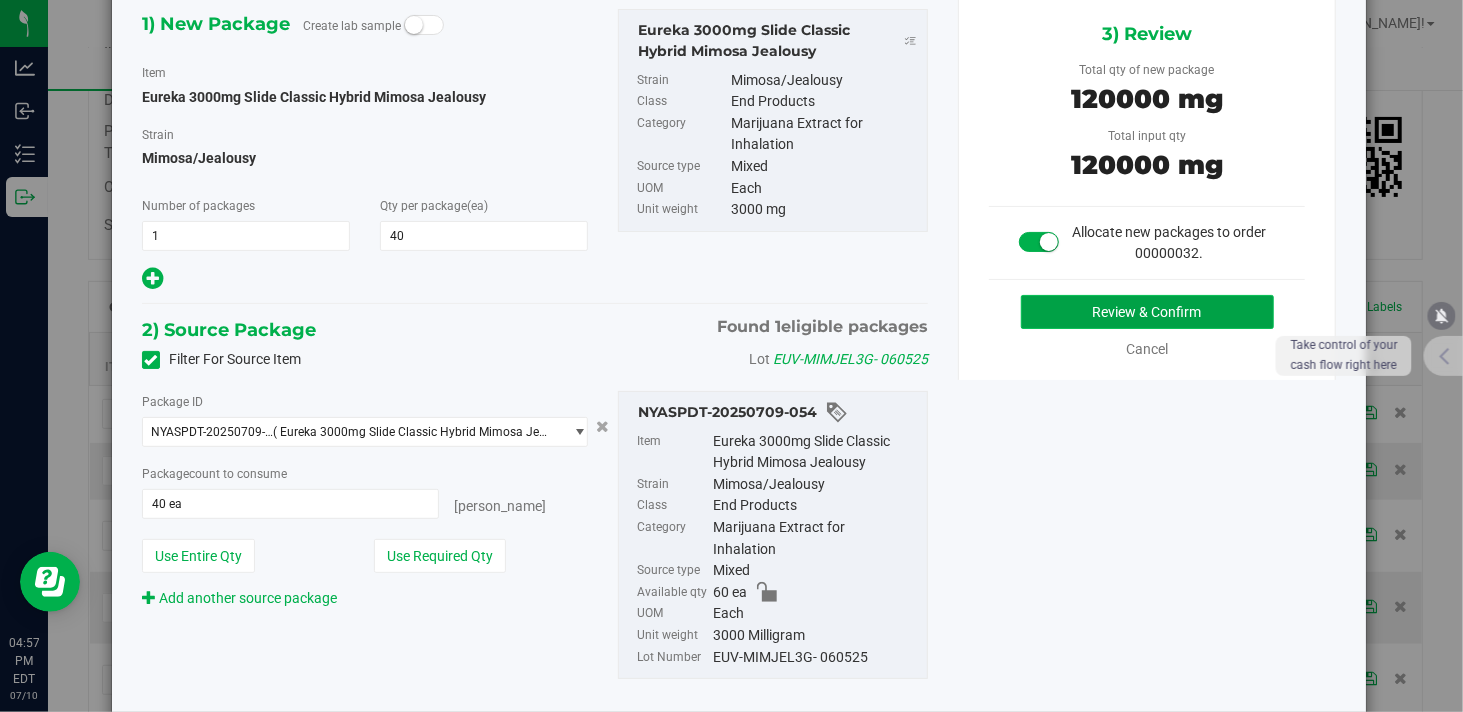 click on "Review & Confirm" at bounding box center [1147, 312] 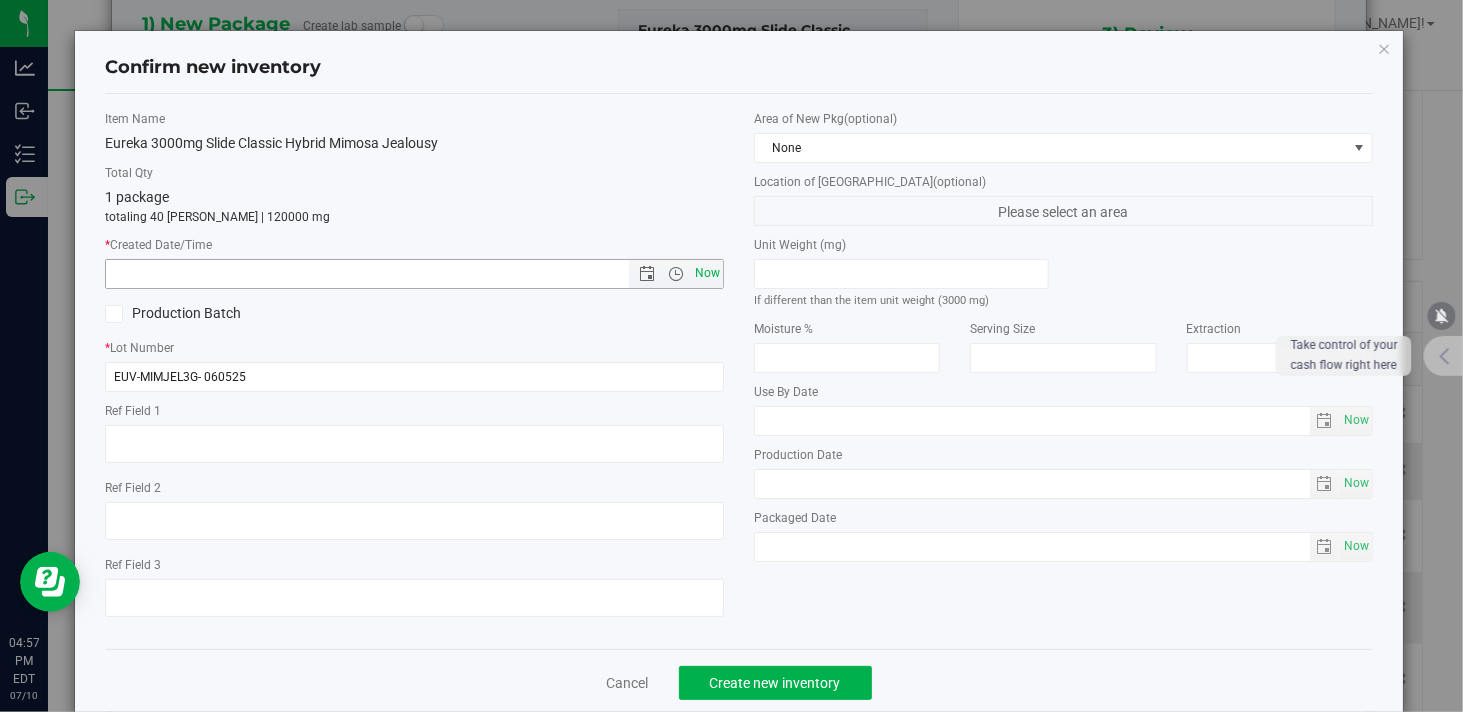 click on "Now" at bounding box center (708, 273) 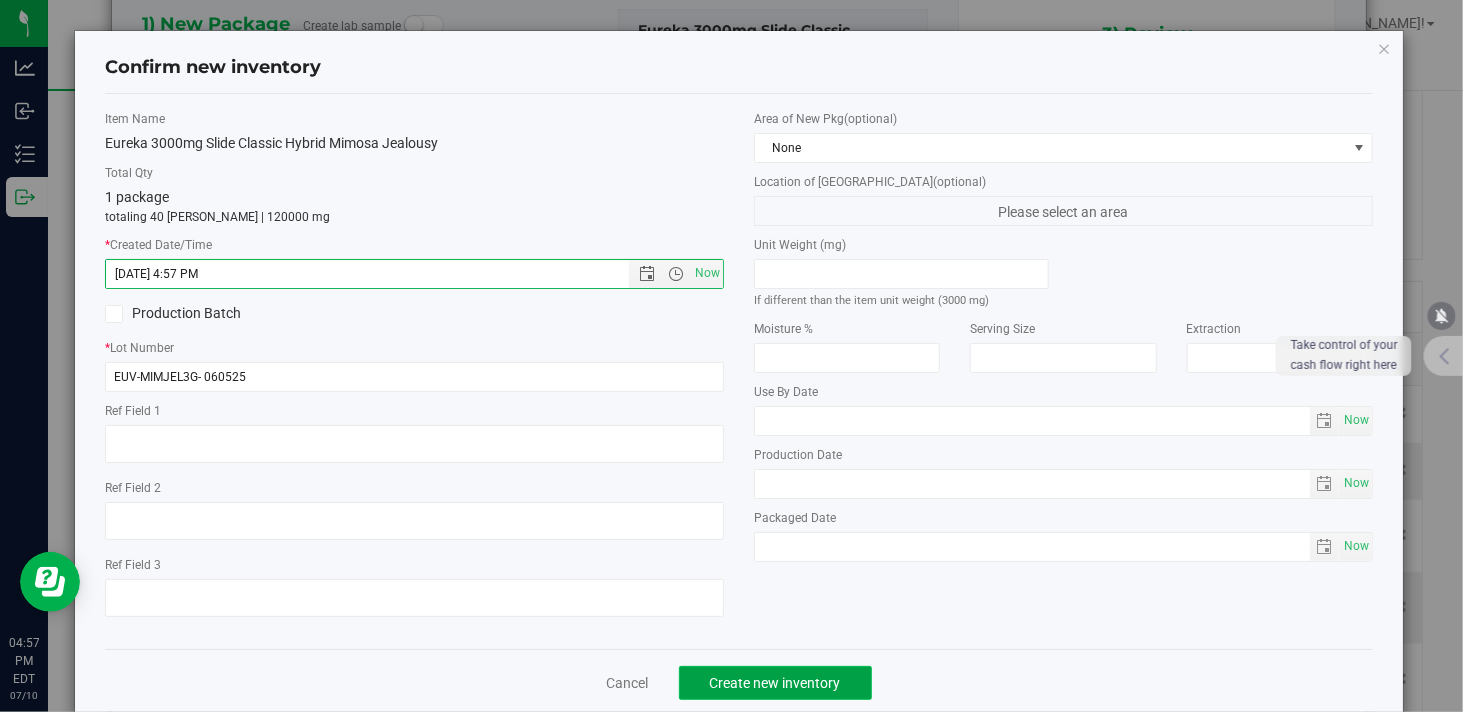 click on "Create new inventory" 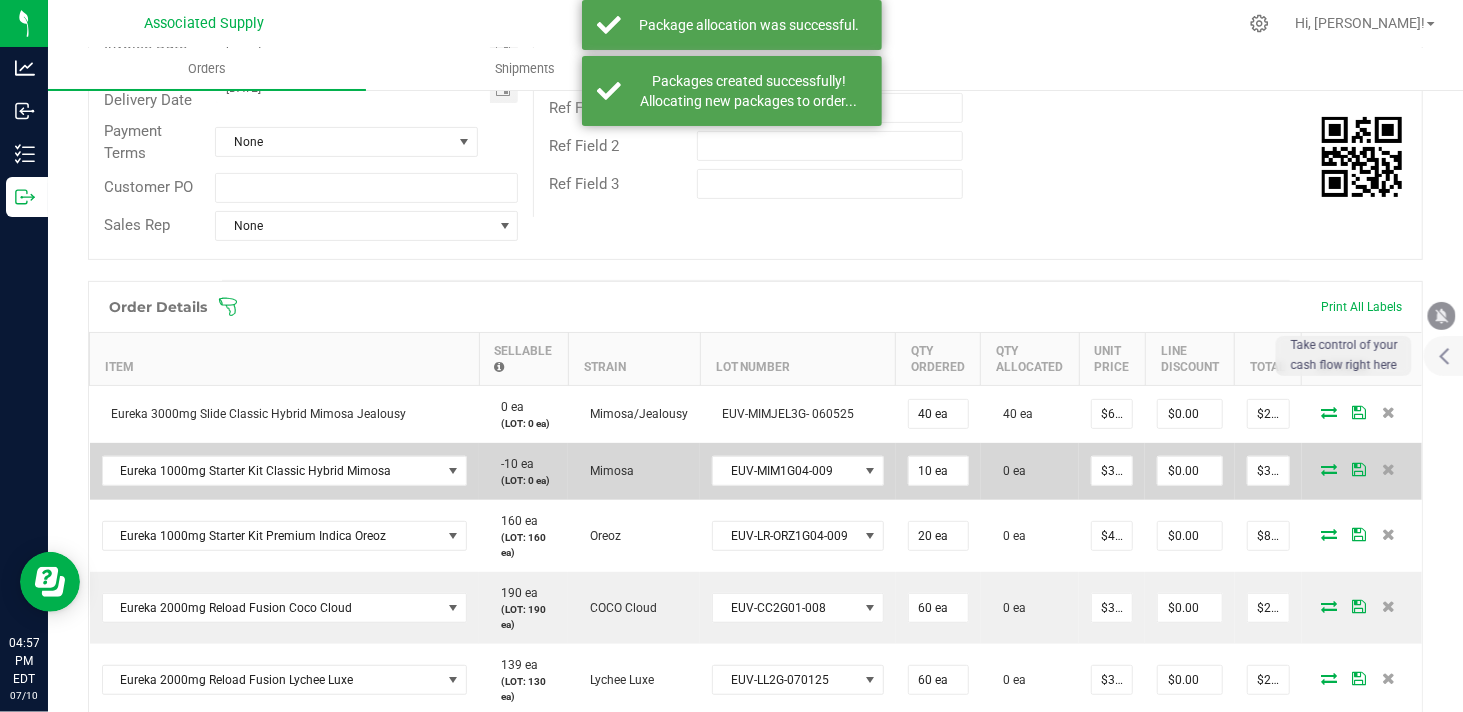 click at bounding box center [1329, 469] 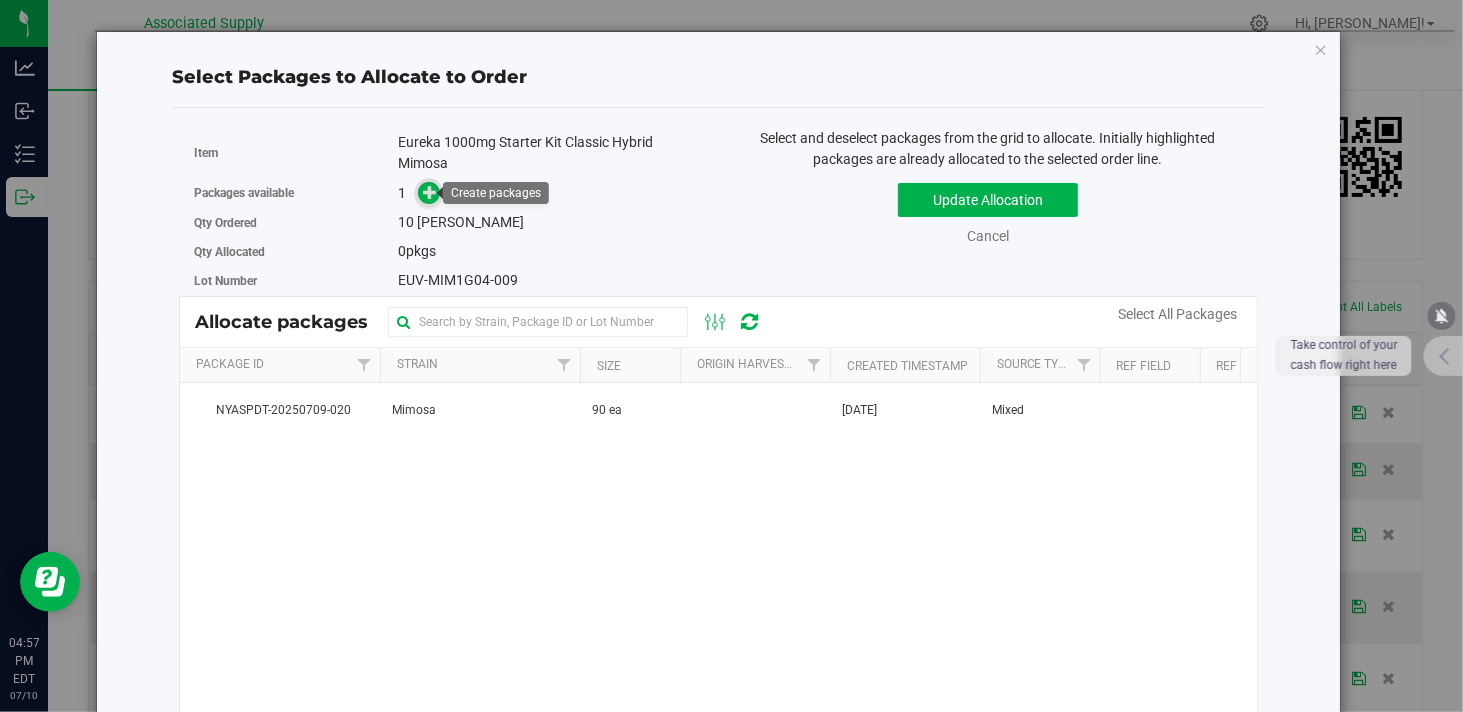 click at bounding box center (430, 192) 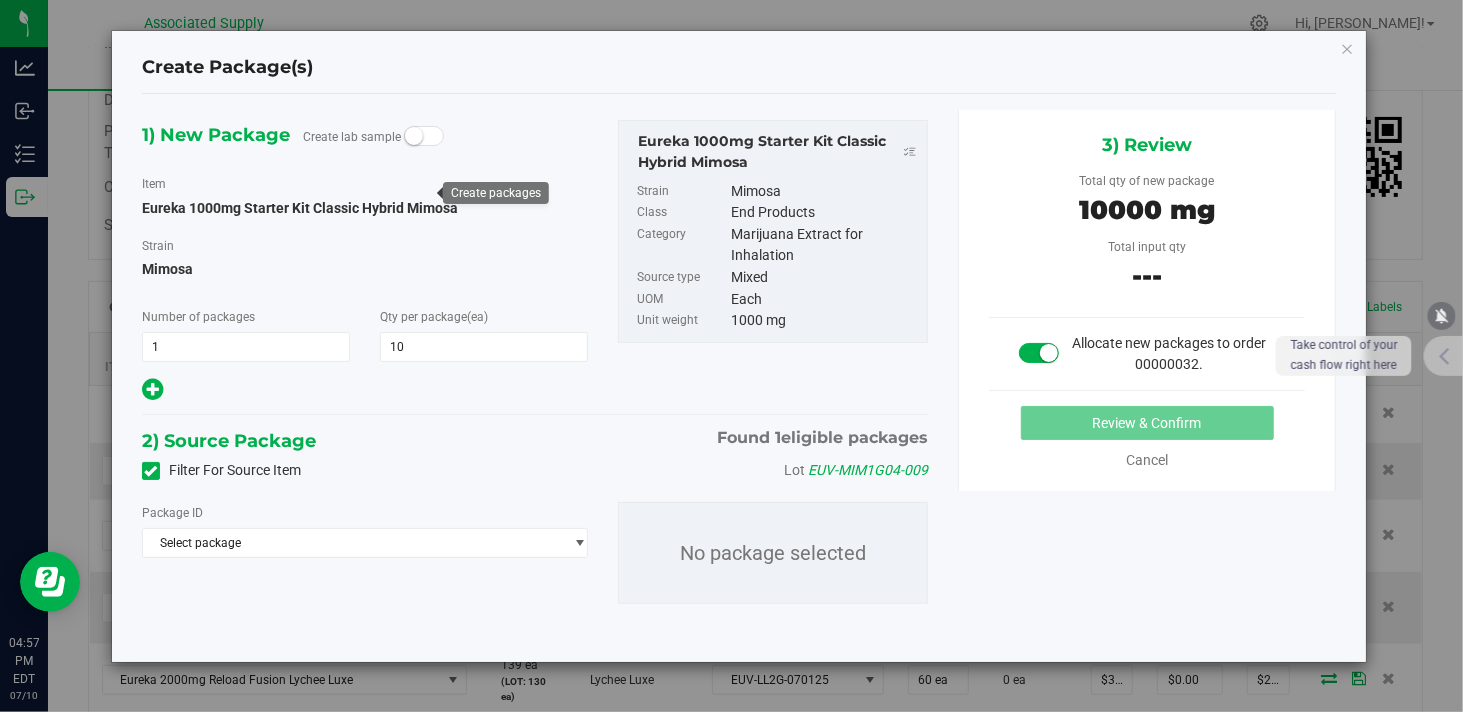 type on "10" 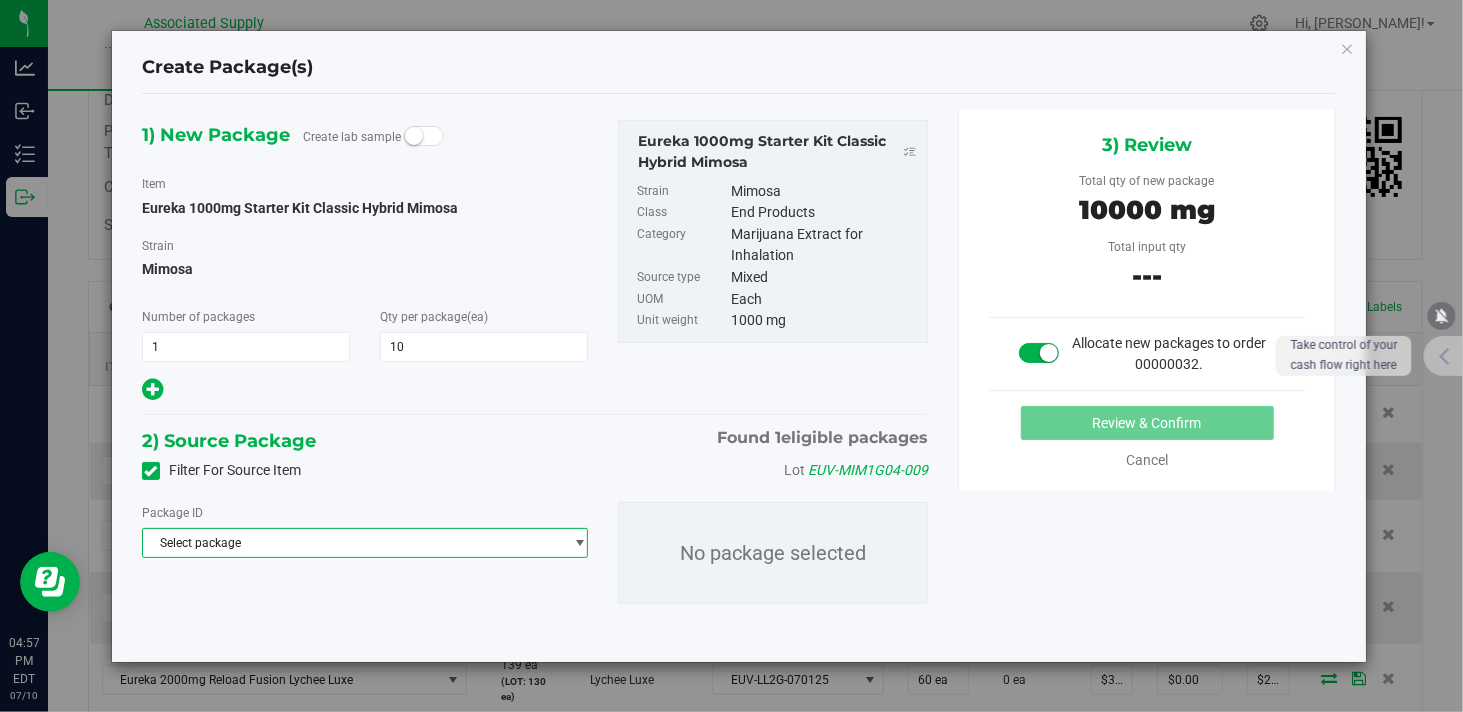 click on "Select package" at bounding box center [352, 543] 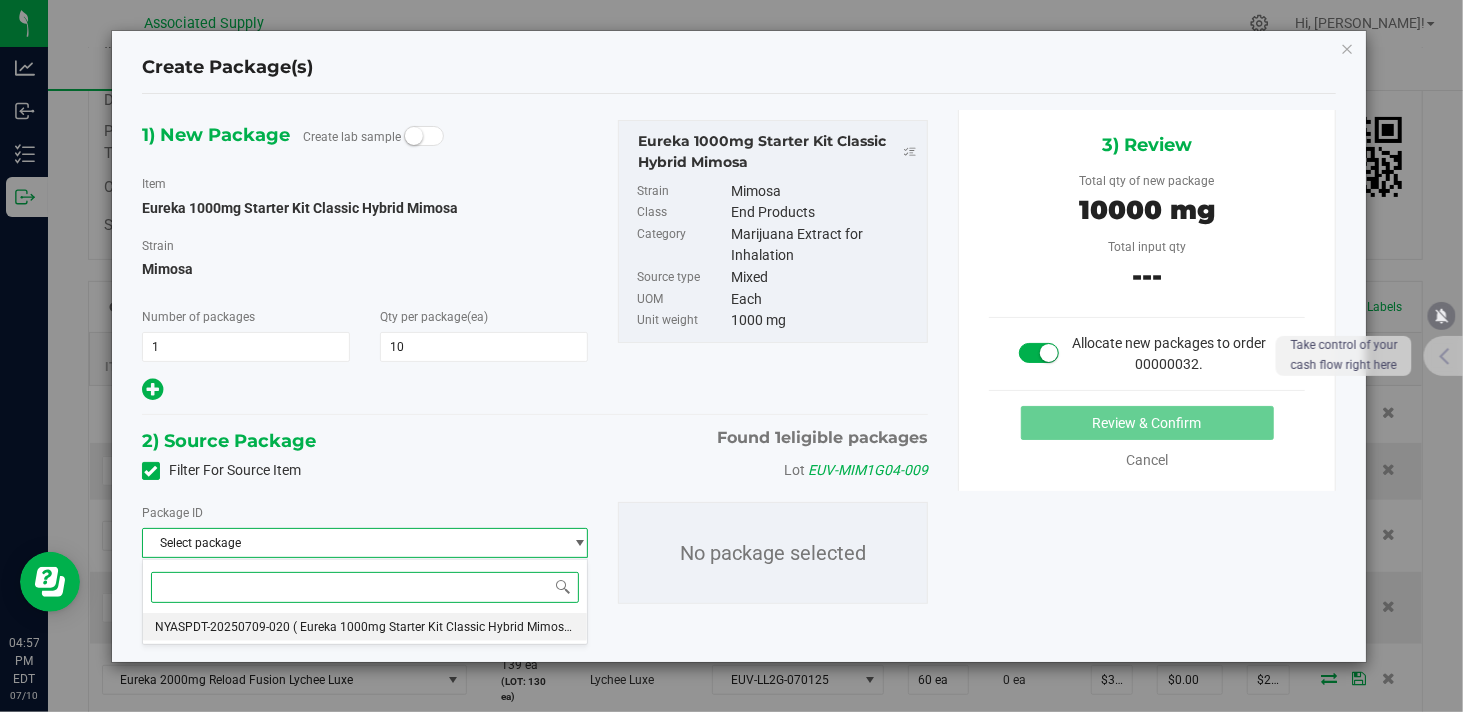 click on "NYASPDT-20250709-020" at bounding box center [222, 627] 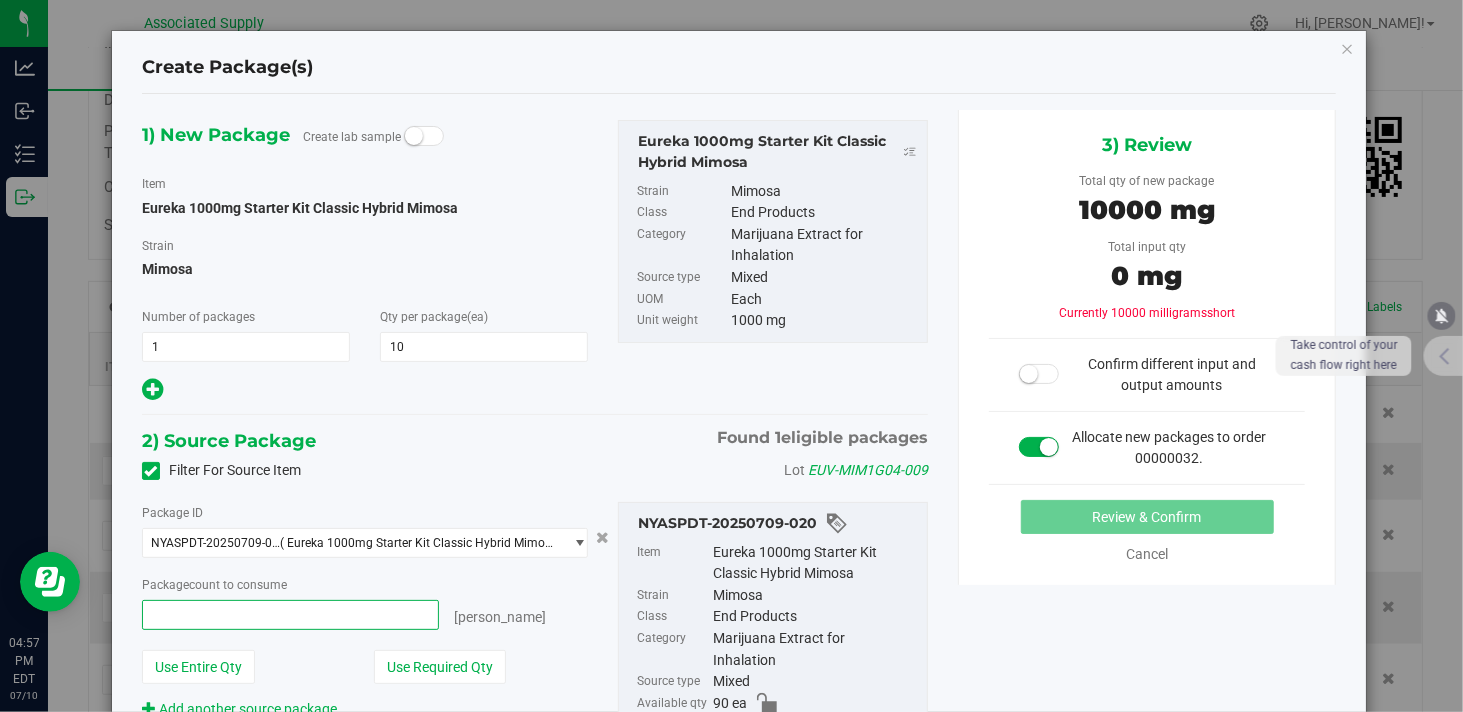 click at bounding box center (290, 615) 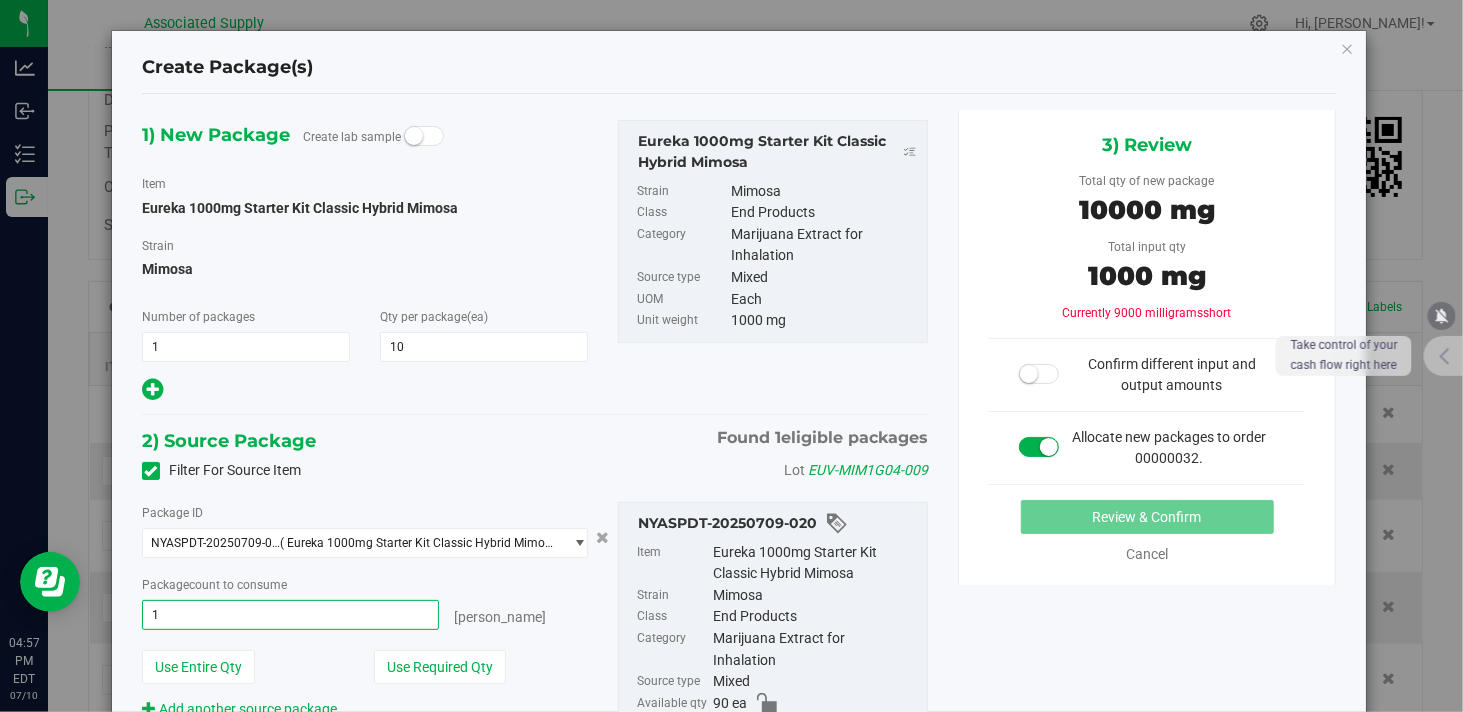 type on "10" 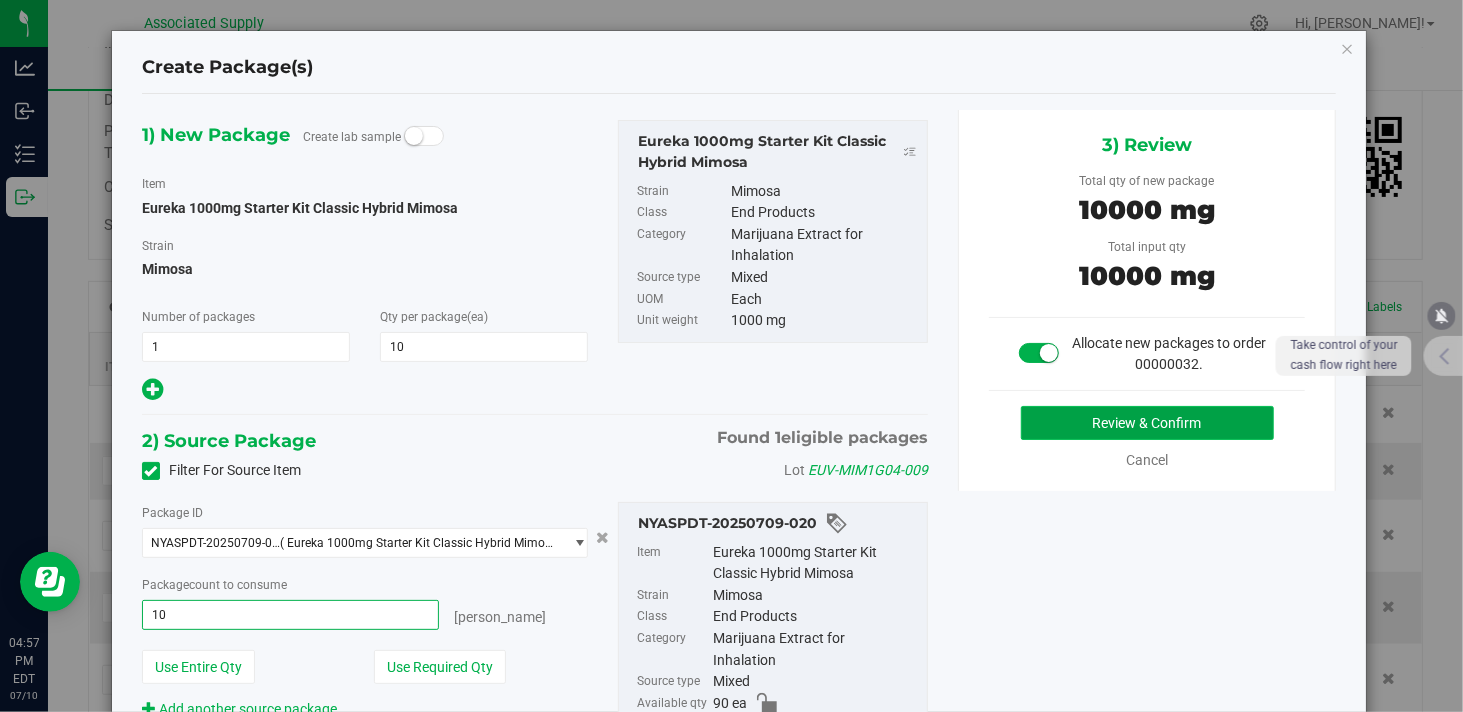 type on "10 ea" 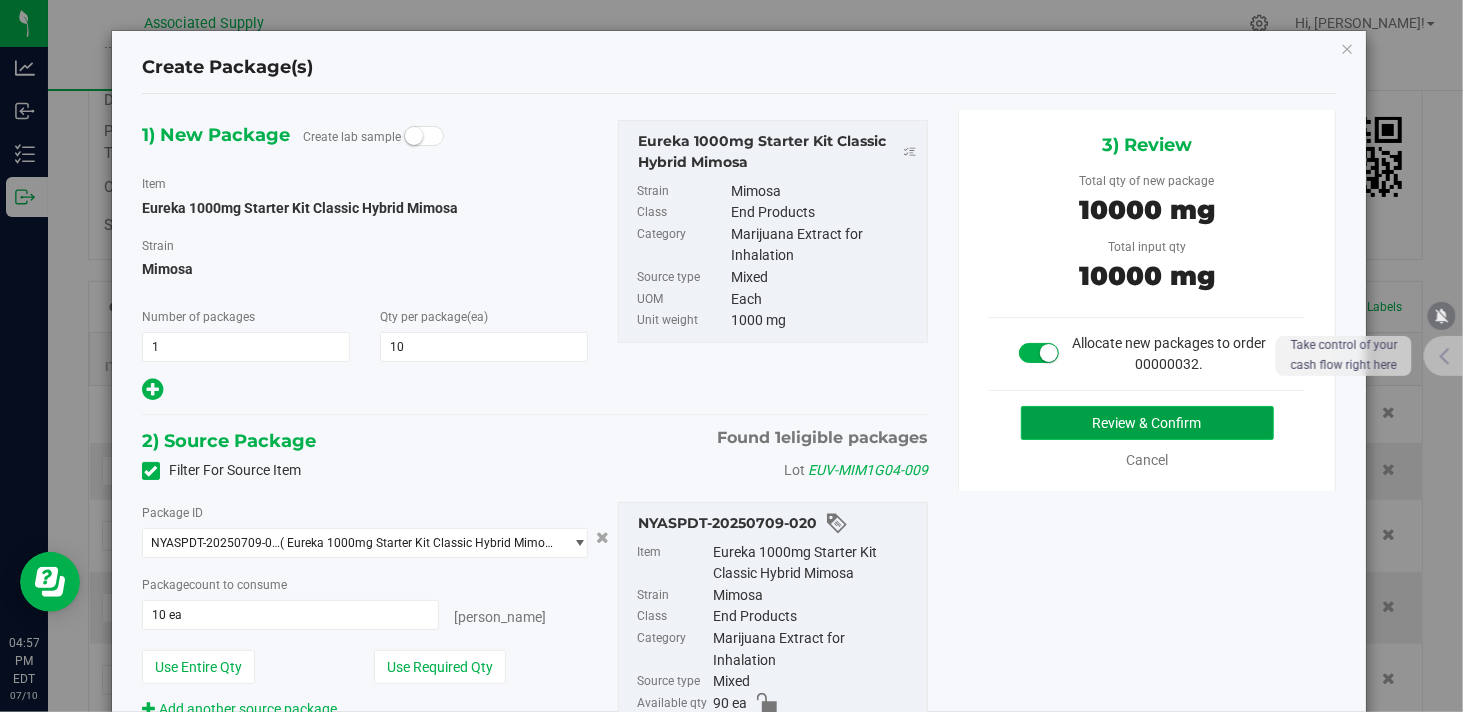 click on "Review & Confirm" at bounding box center (1147, 423) 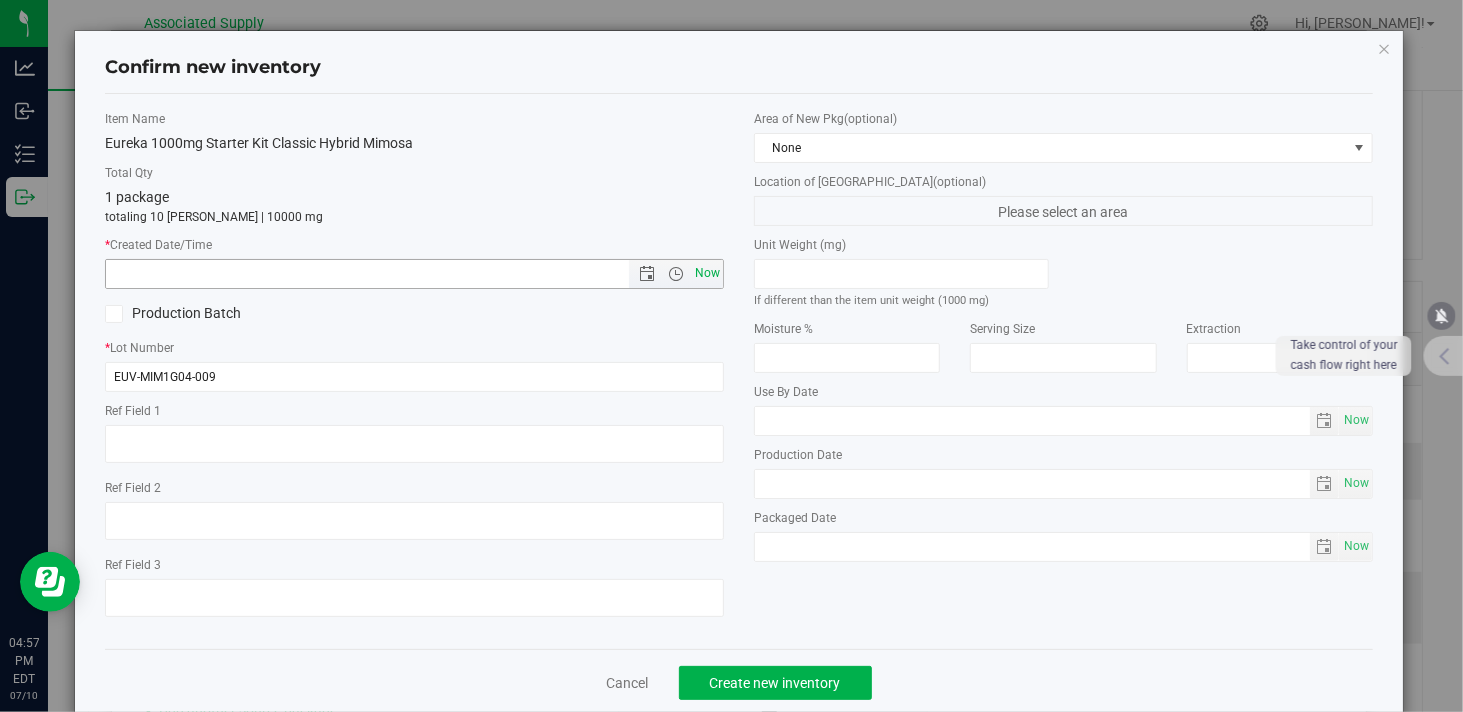 click on "Now" at bounding box center (708, 273) 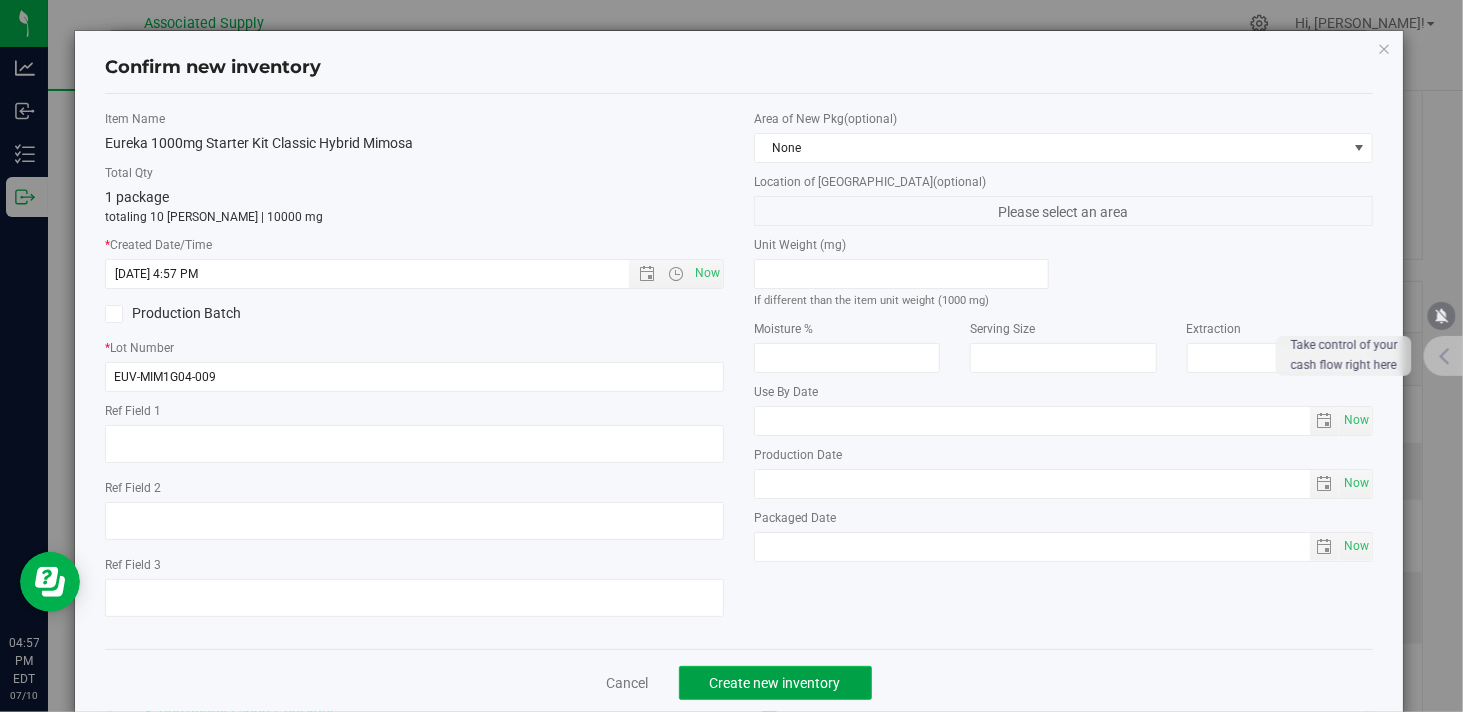 click on "Create new inventory" 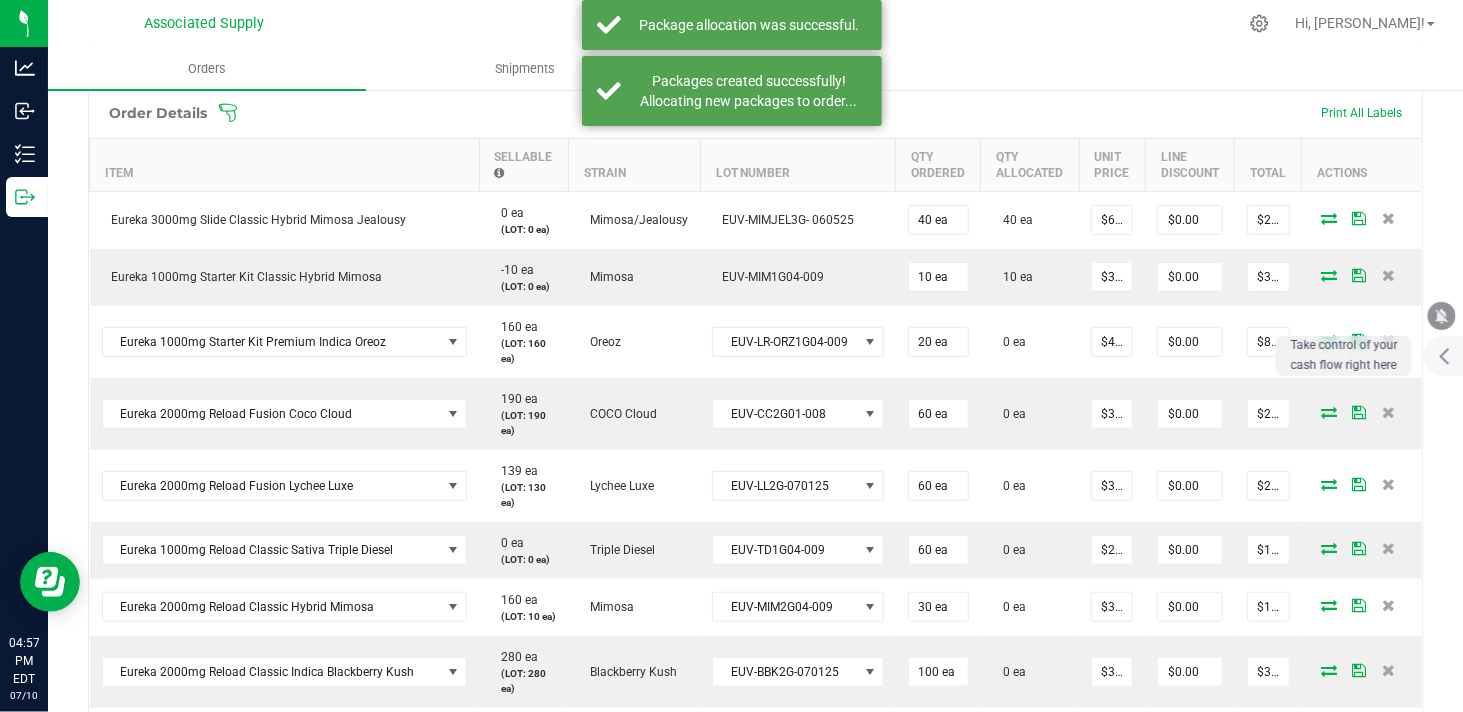 scroll, scrollTop: 555, scrollLeft: 0, axis: vertical 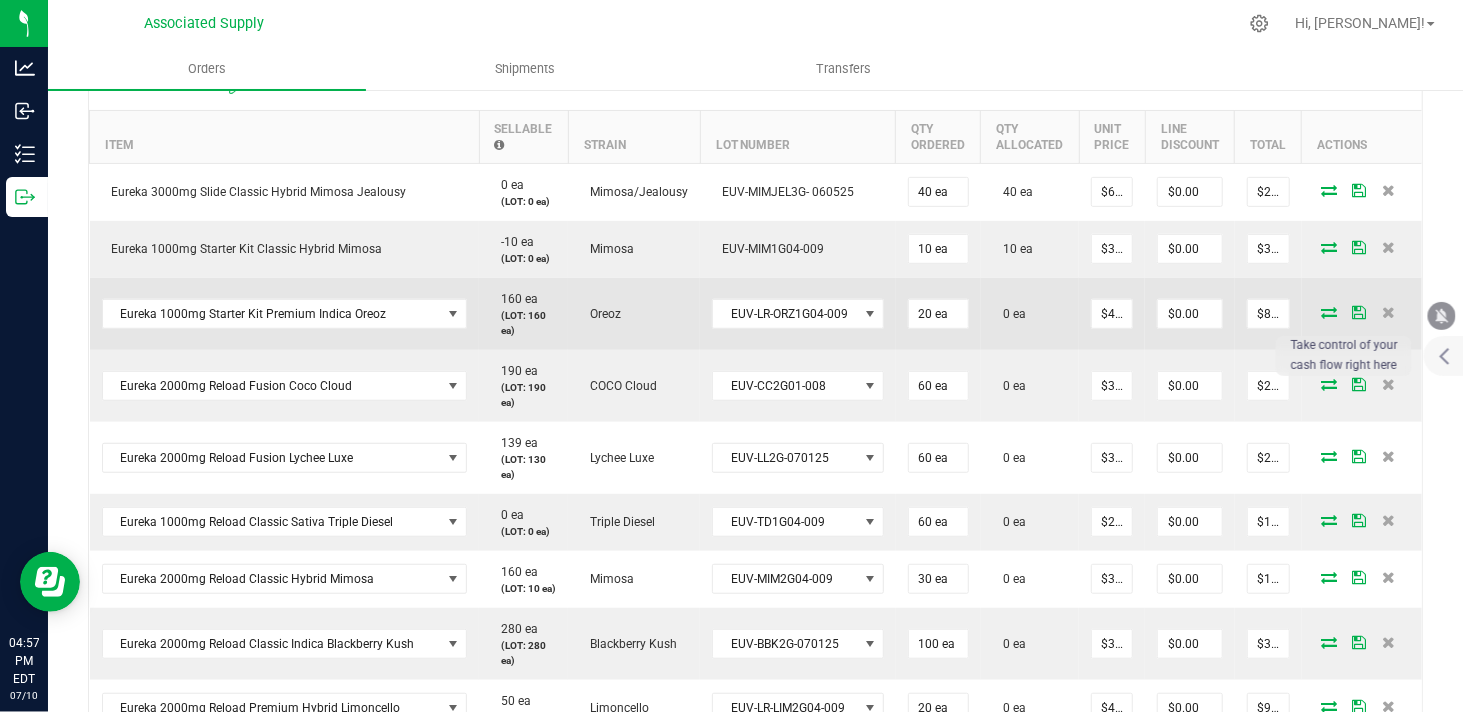 click at bounding box center [1329, 312] 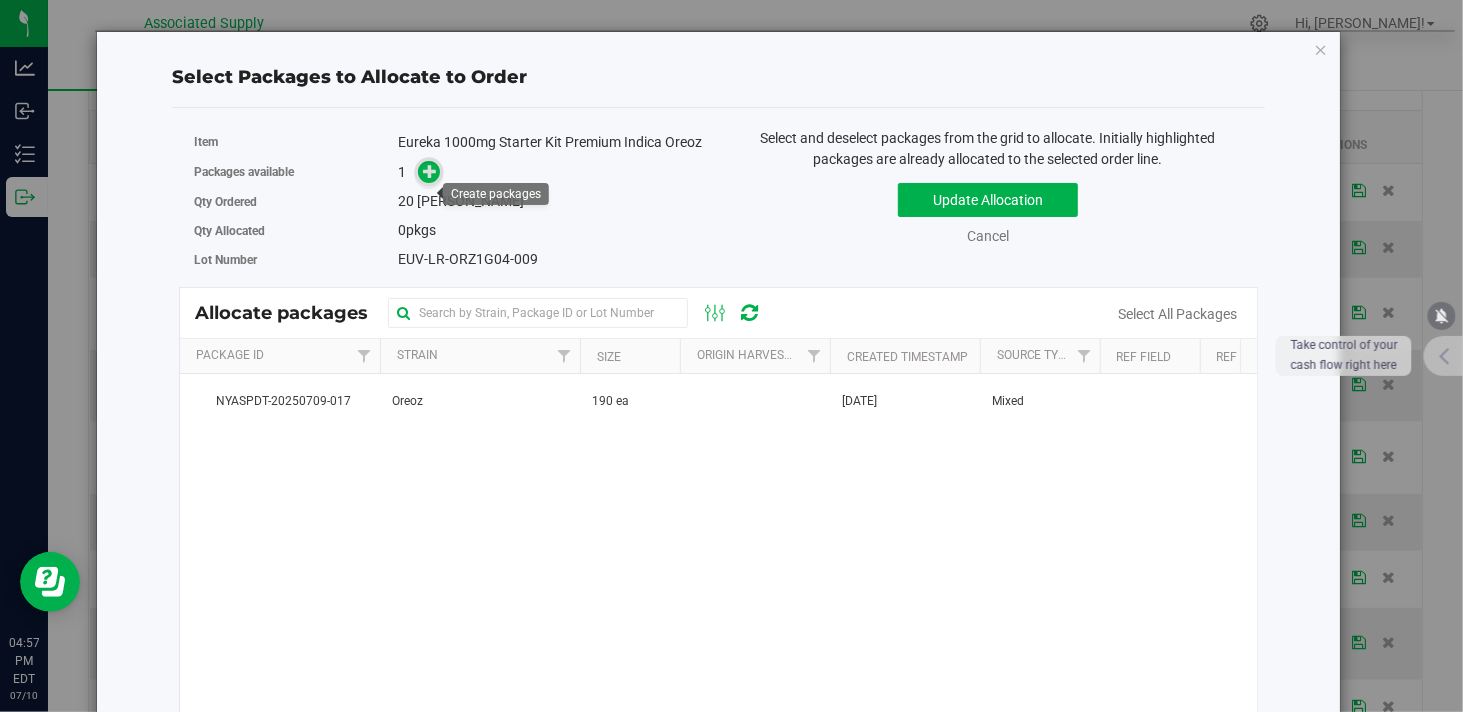 click at bounding box center [430, 171] 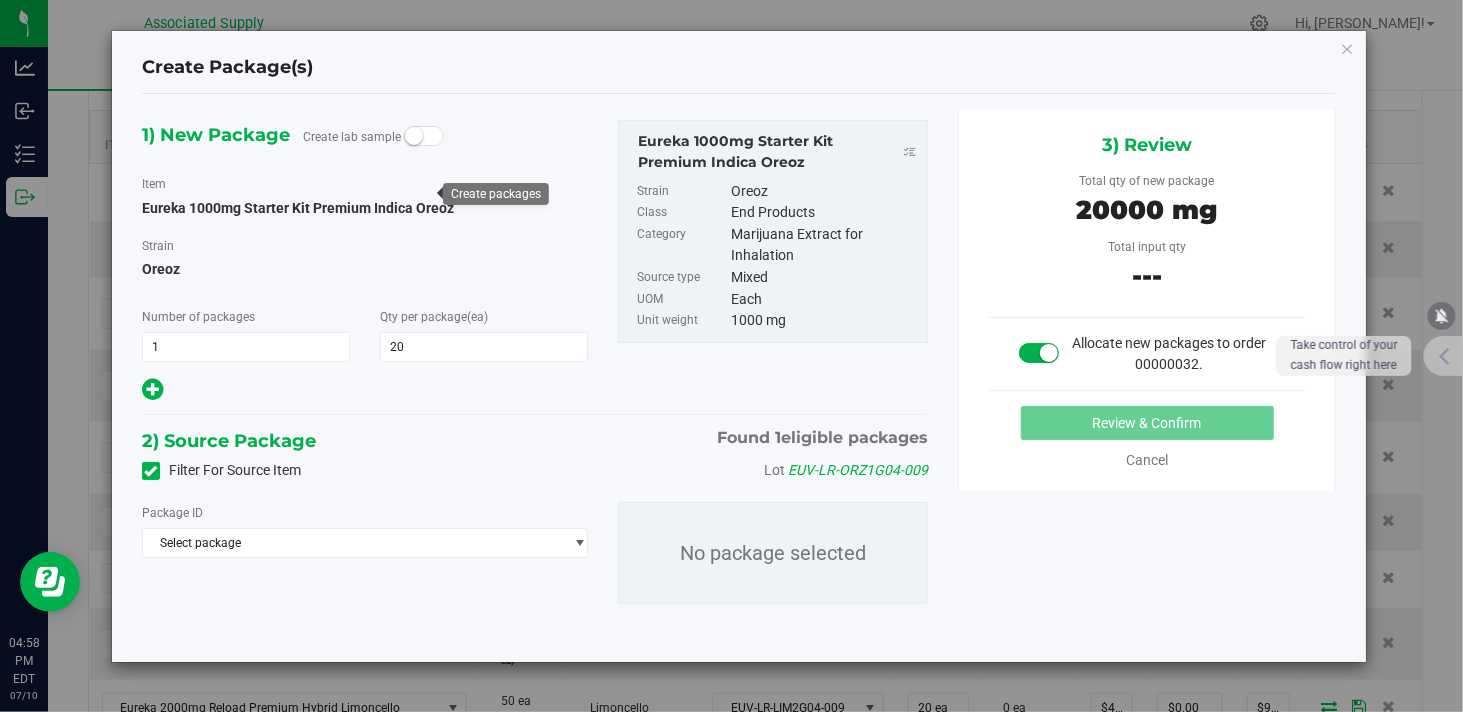 type on "20" 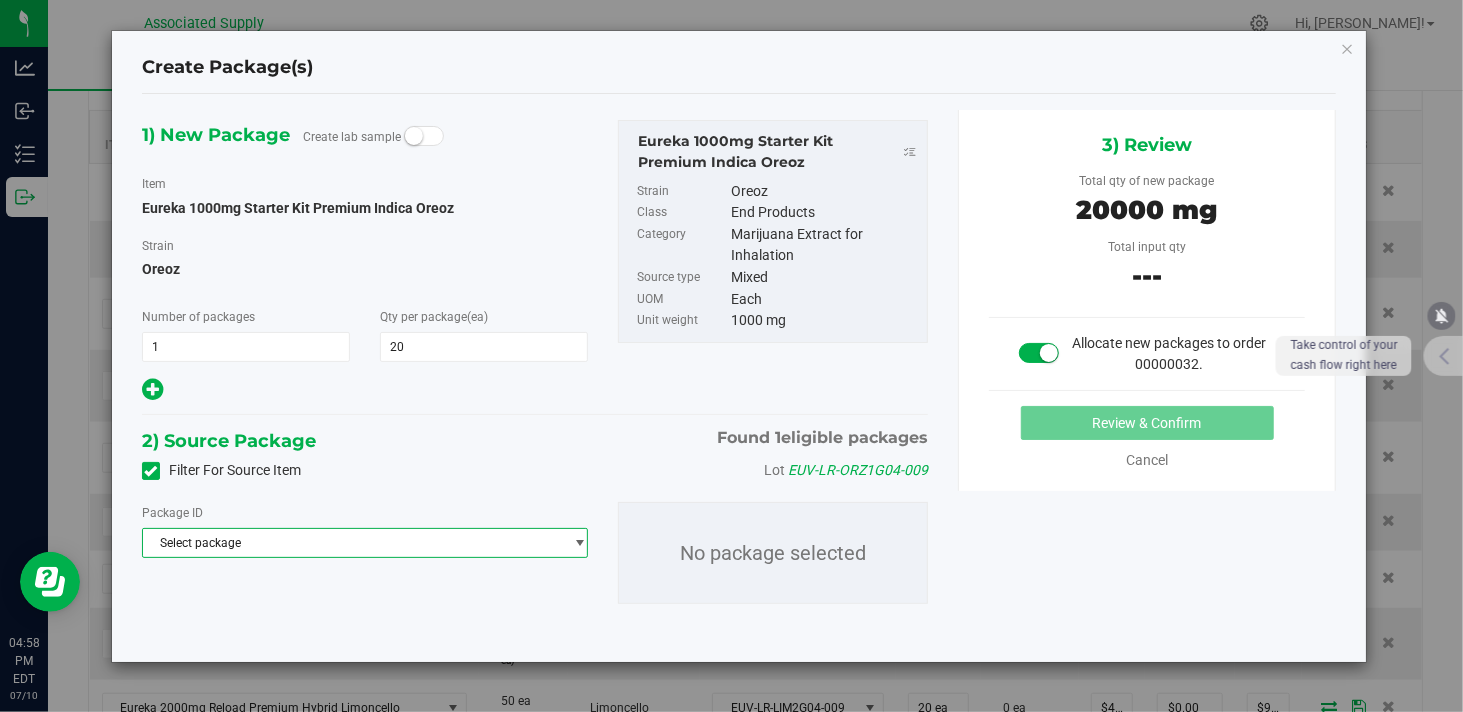 click on "Select package" at bounding box center (352, 543) 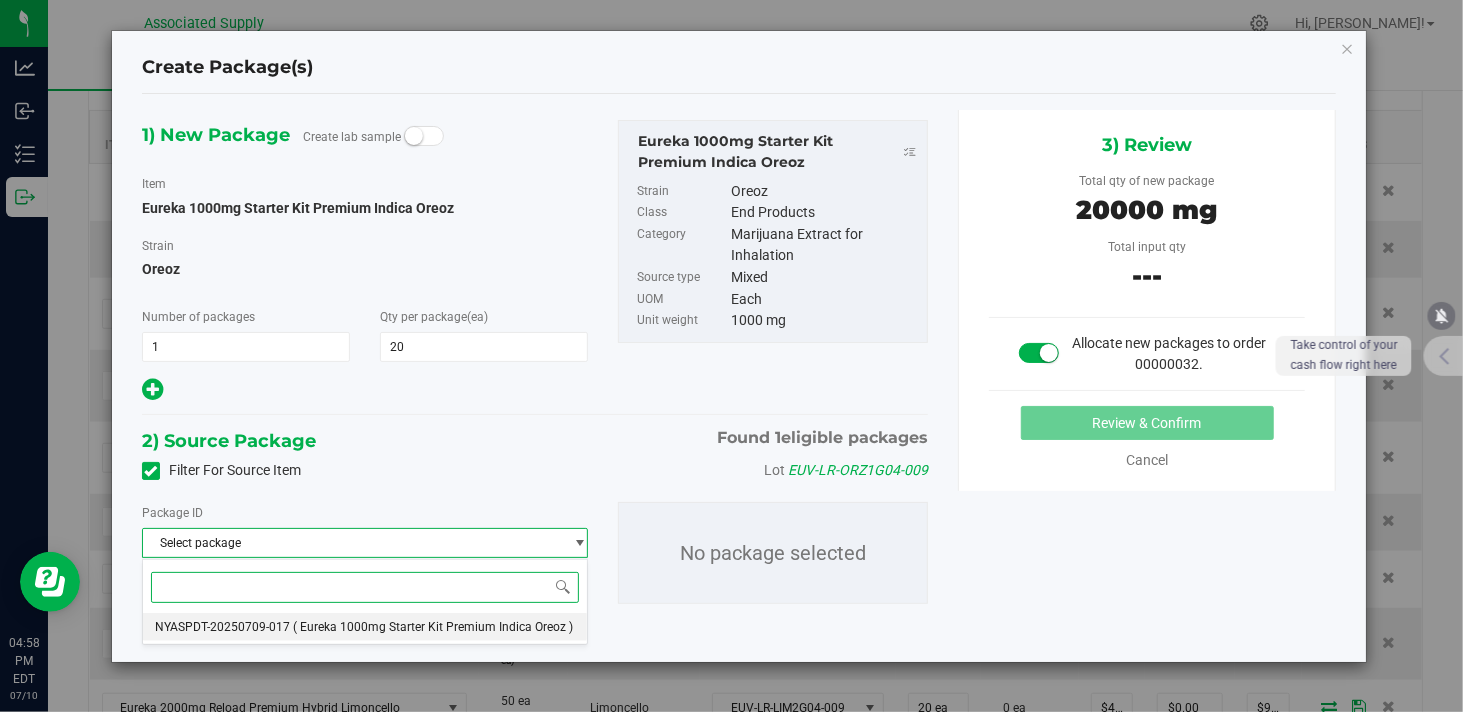 click on "(
Eureka 1000mg Starter Kit Premium Indica Oreoz
)" at bounding box center [433, 627] 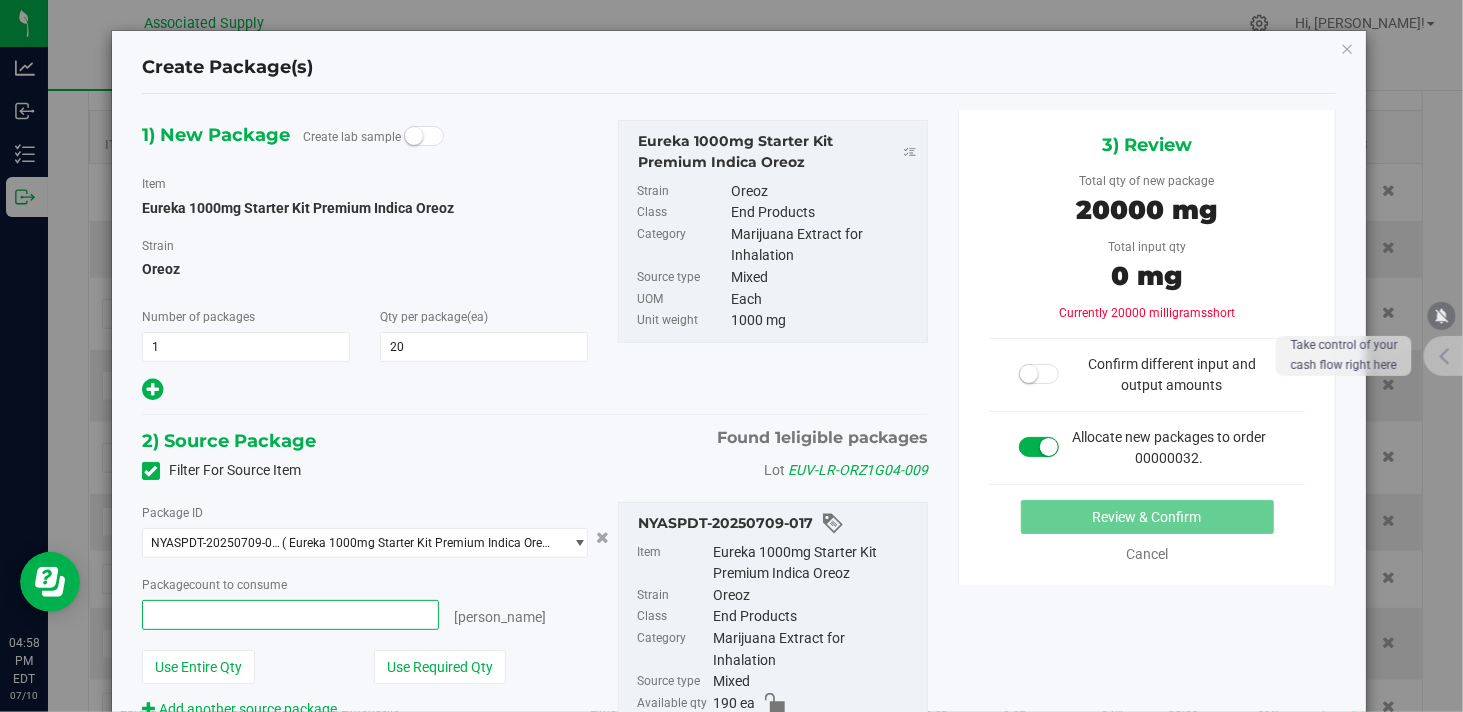 click at bounding box center [290, 615] 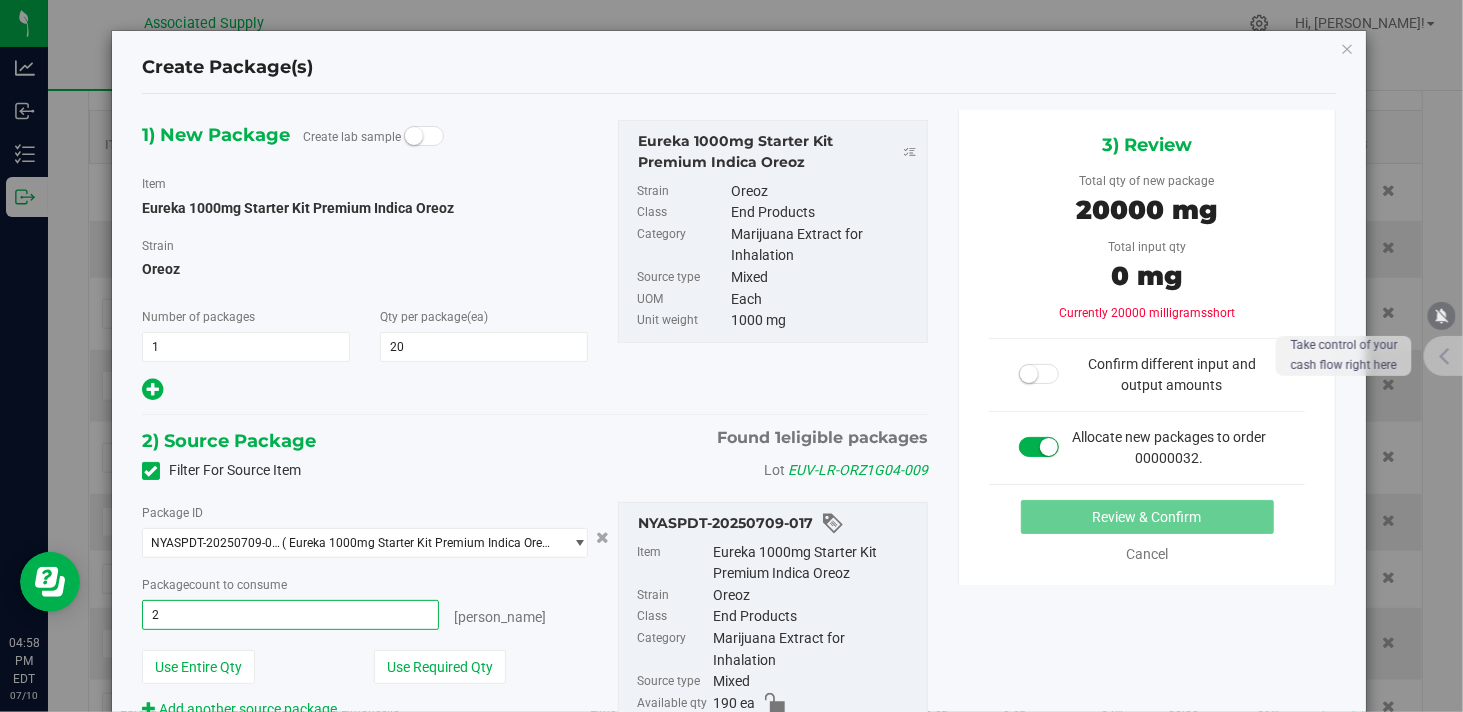 type on "20" 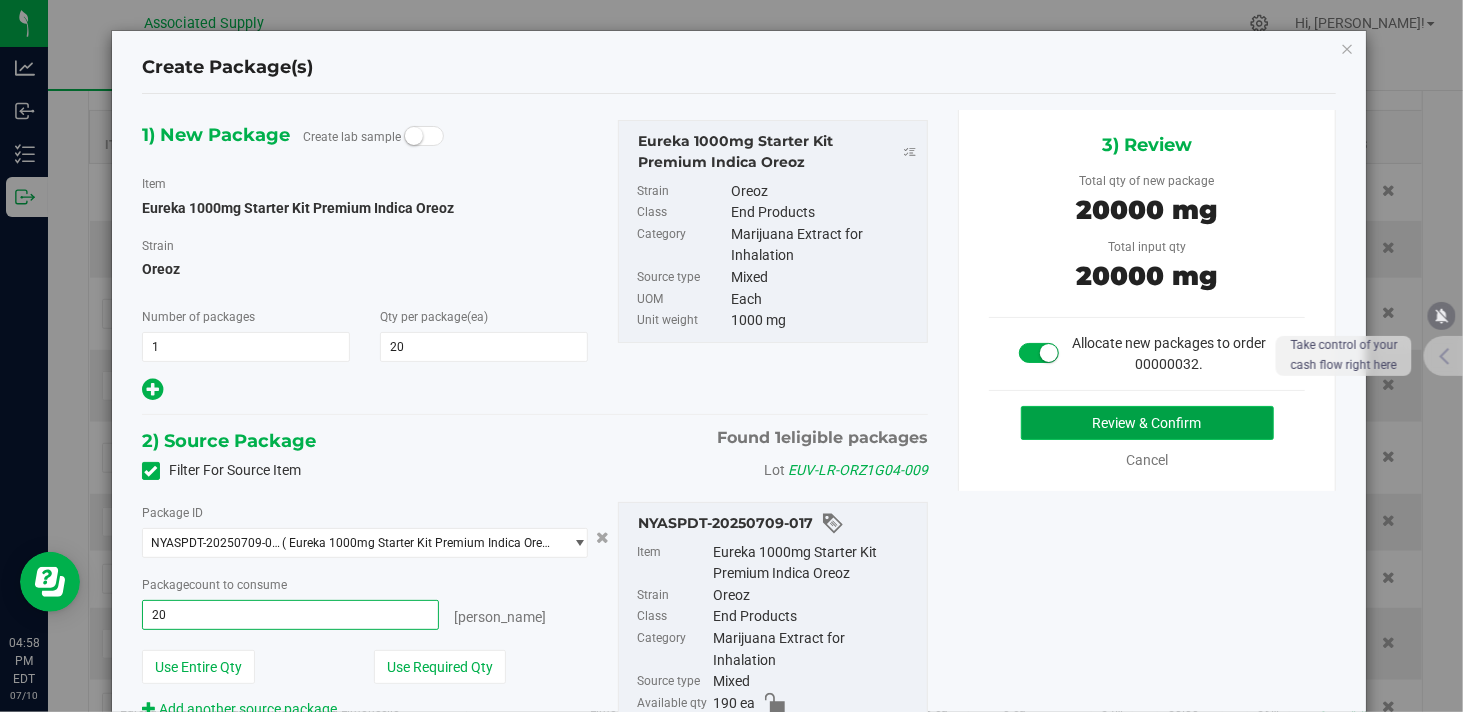 type on "20 ea" 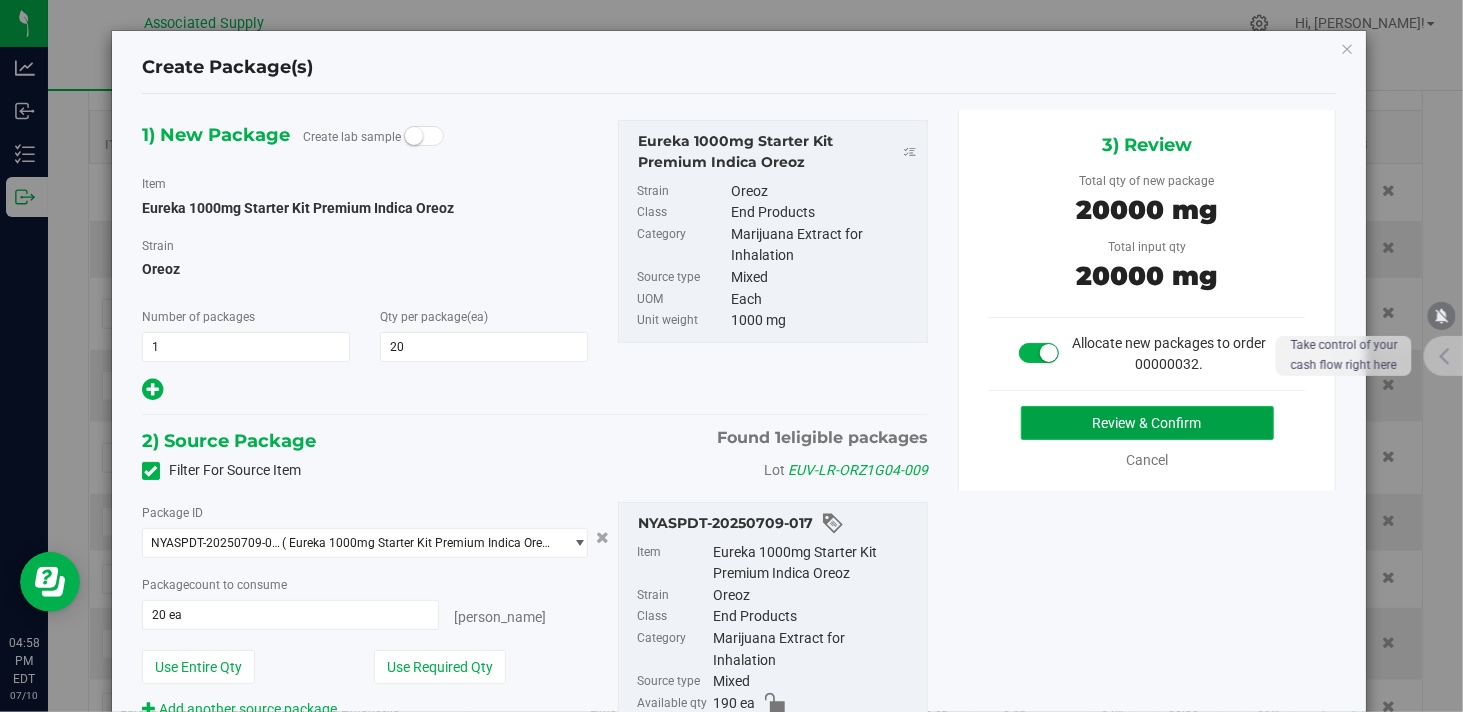 click on "Review & Confirm" at bounding box center (1147, 423) 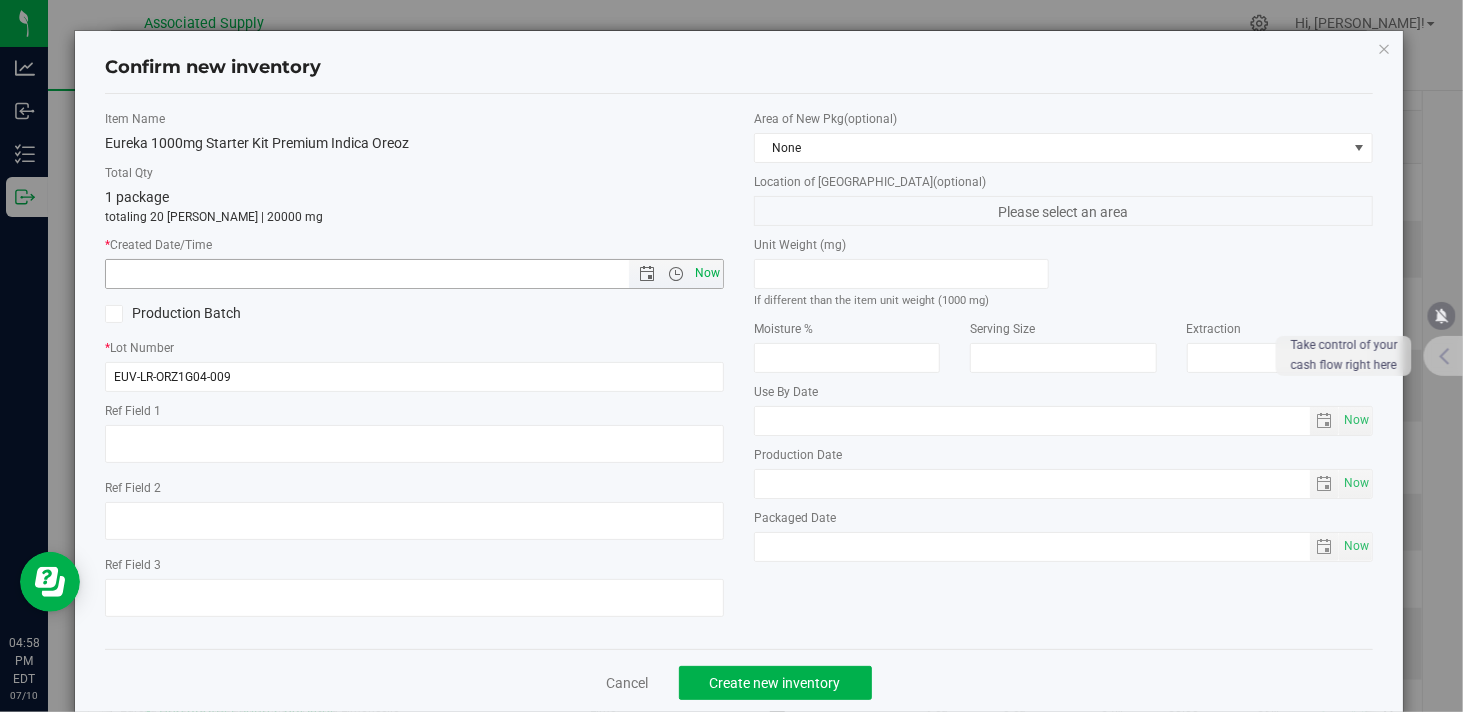 click on "Now" at bounding box center (708, 273) 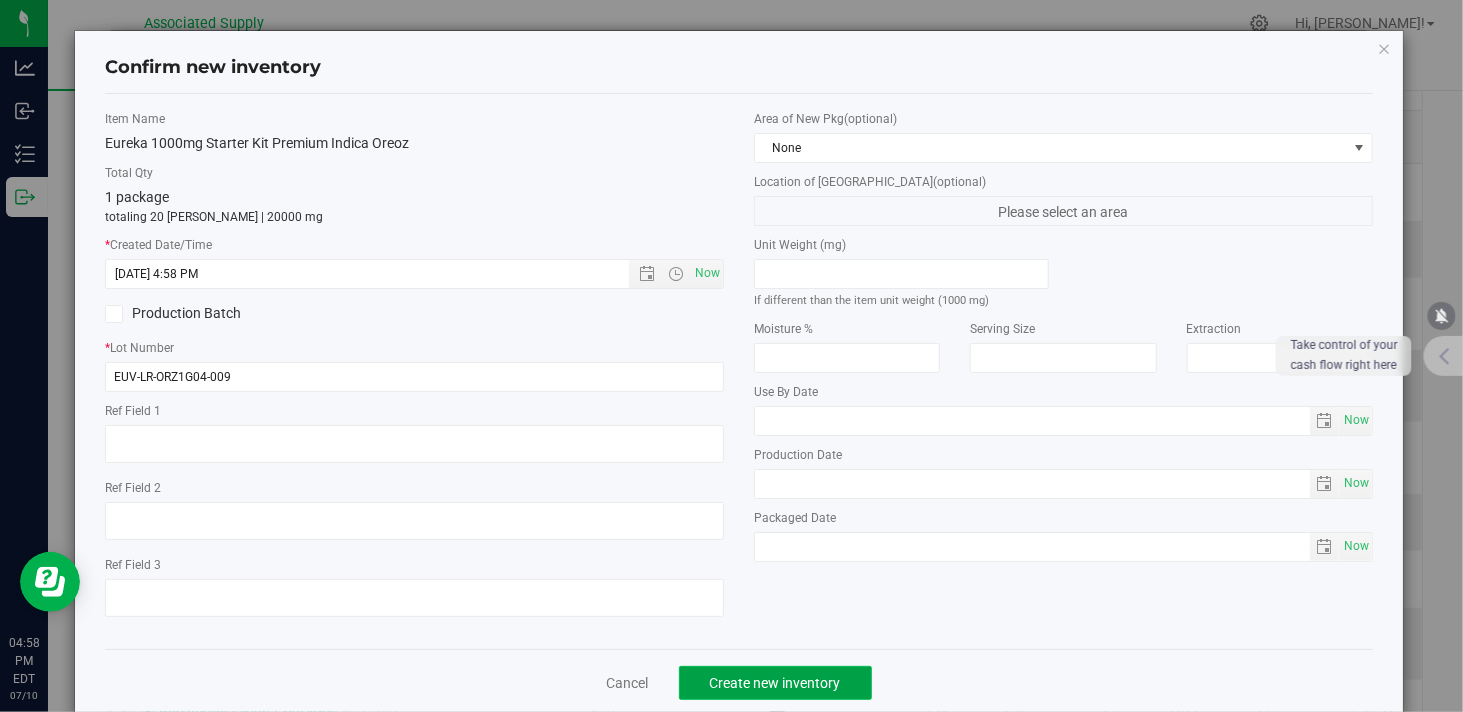 click on "Create new inventory" 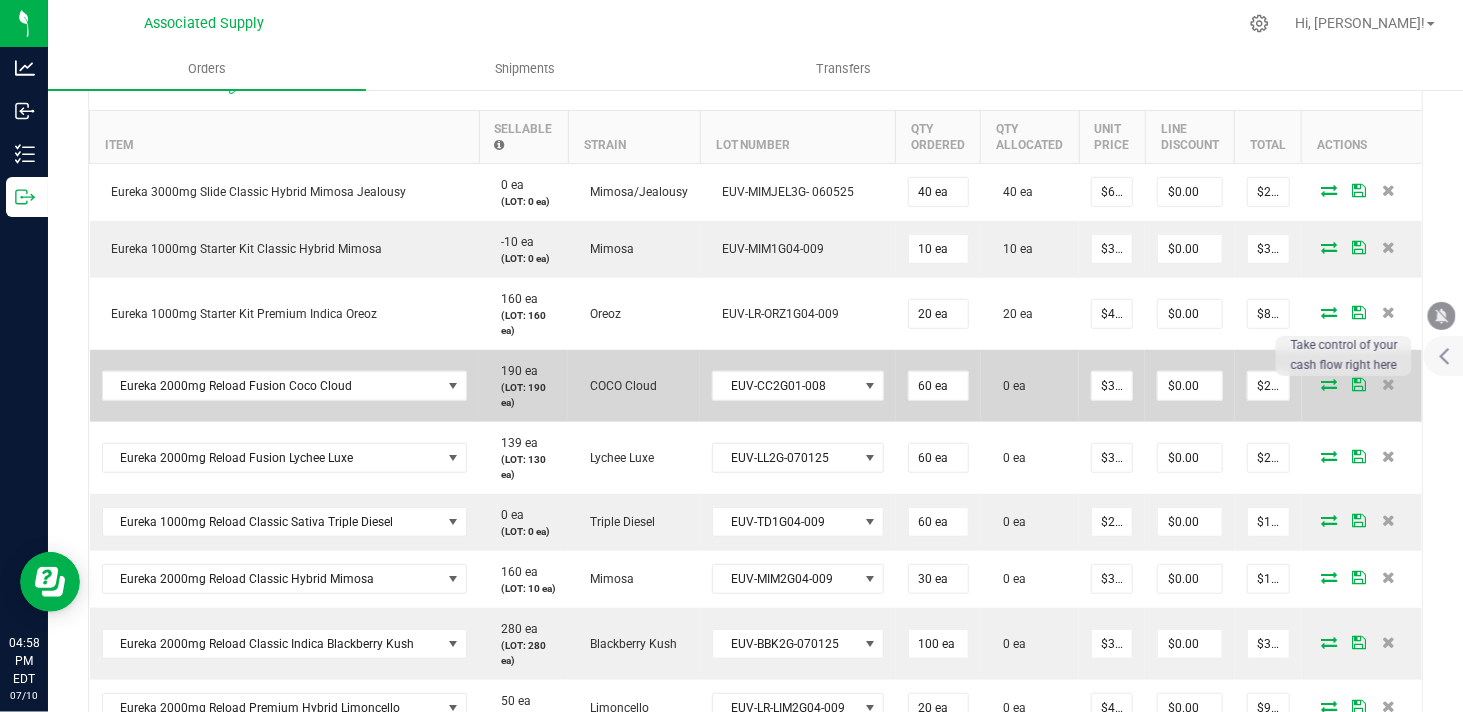 click at bounding box center (1329, 384) 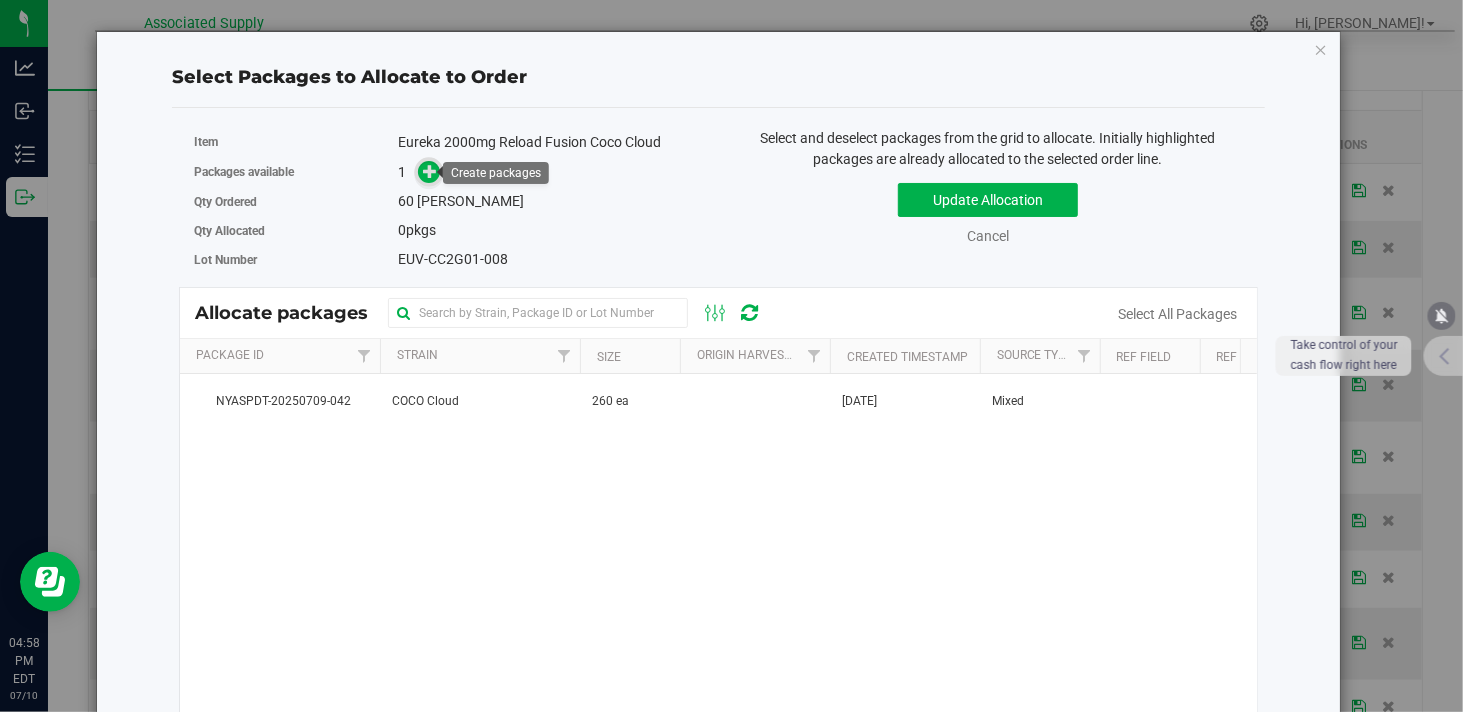 click at bounding box center [430, 171] 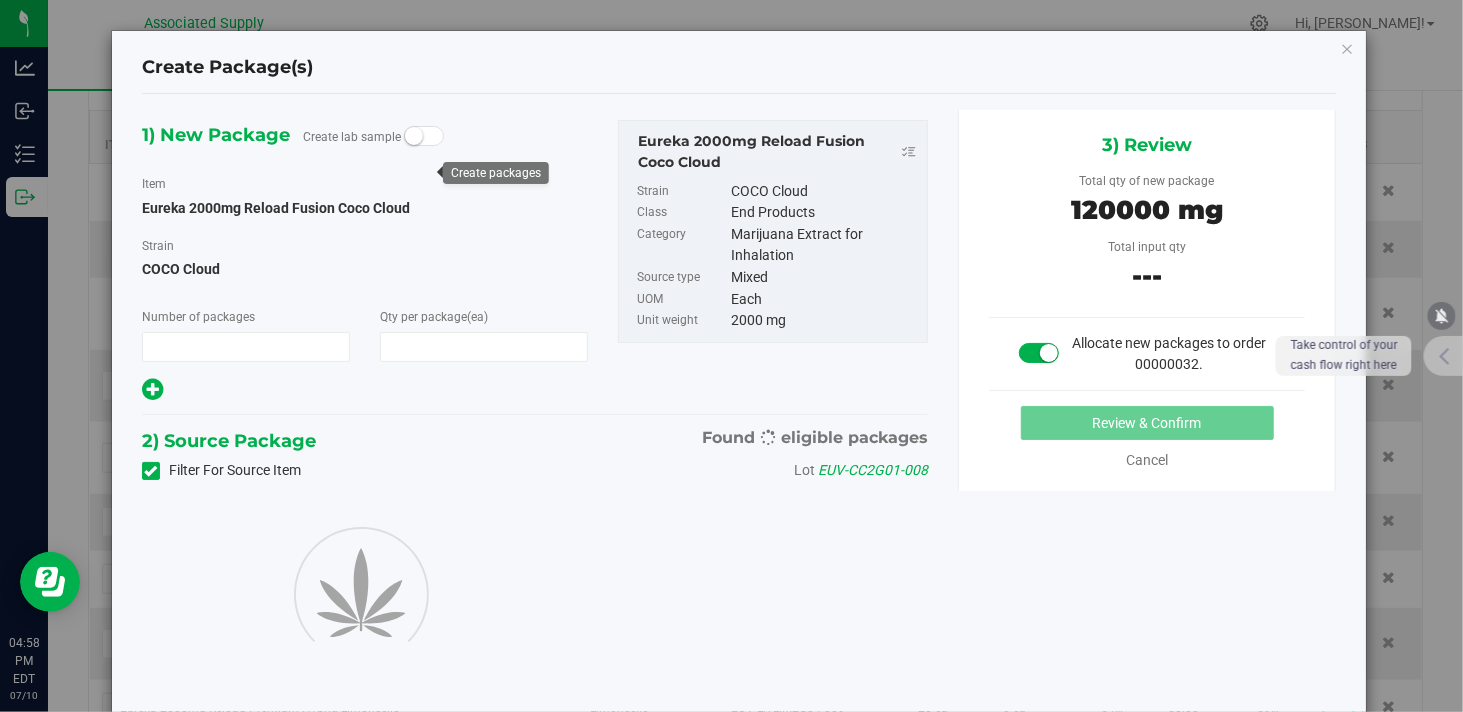 type on "1" 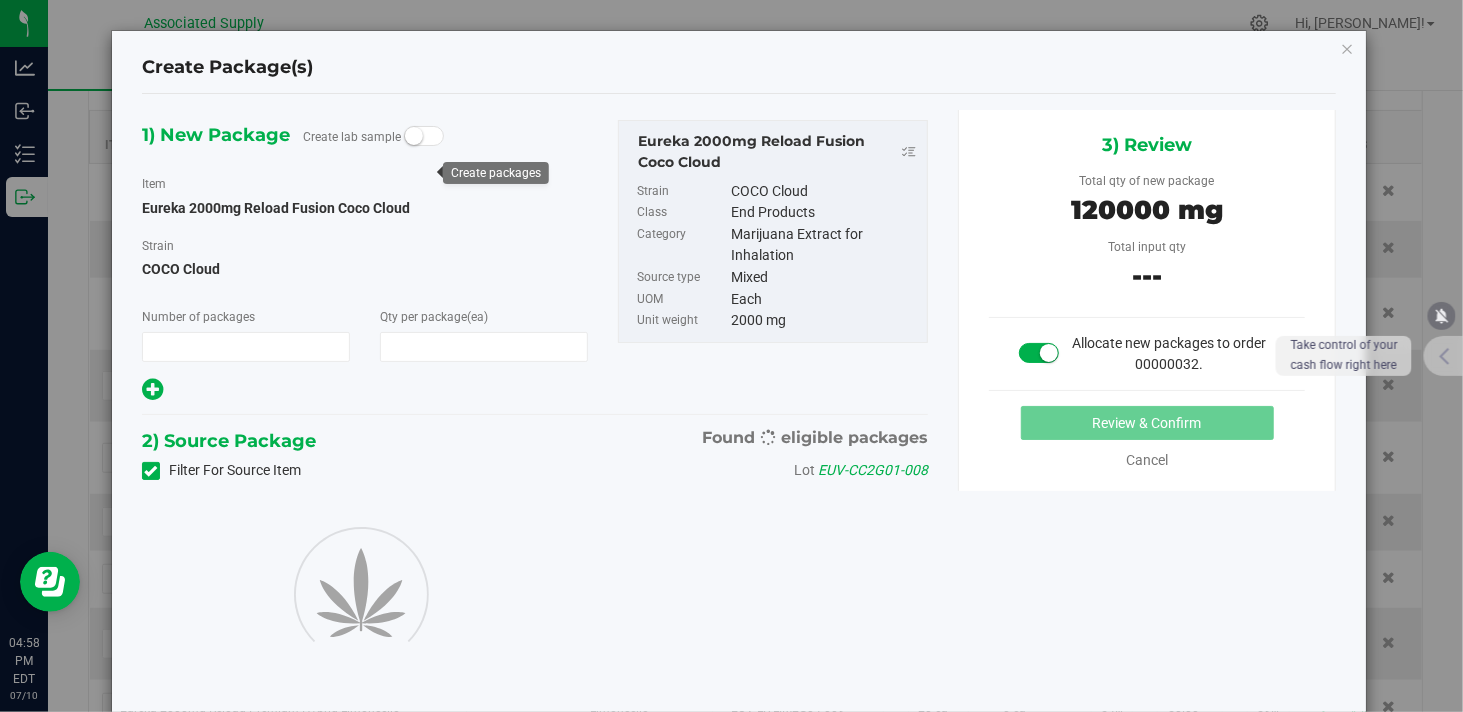type on "60" 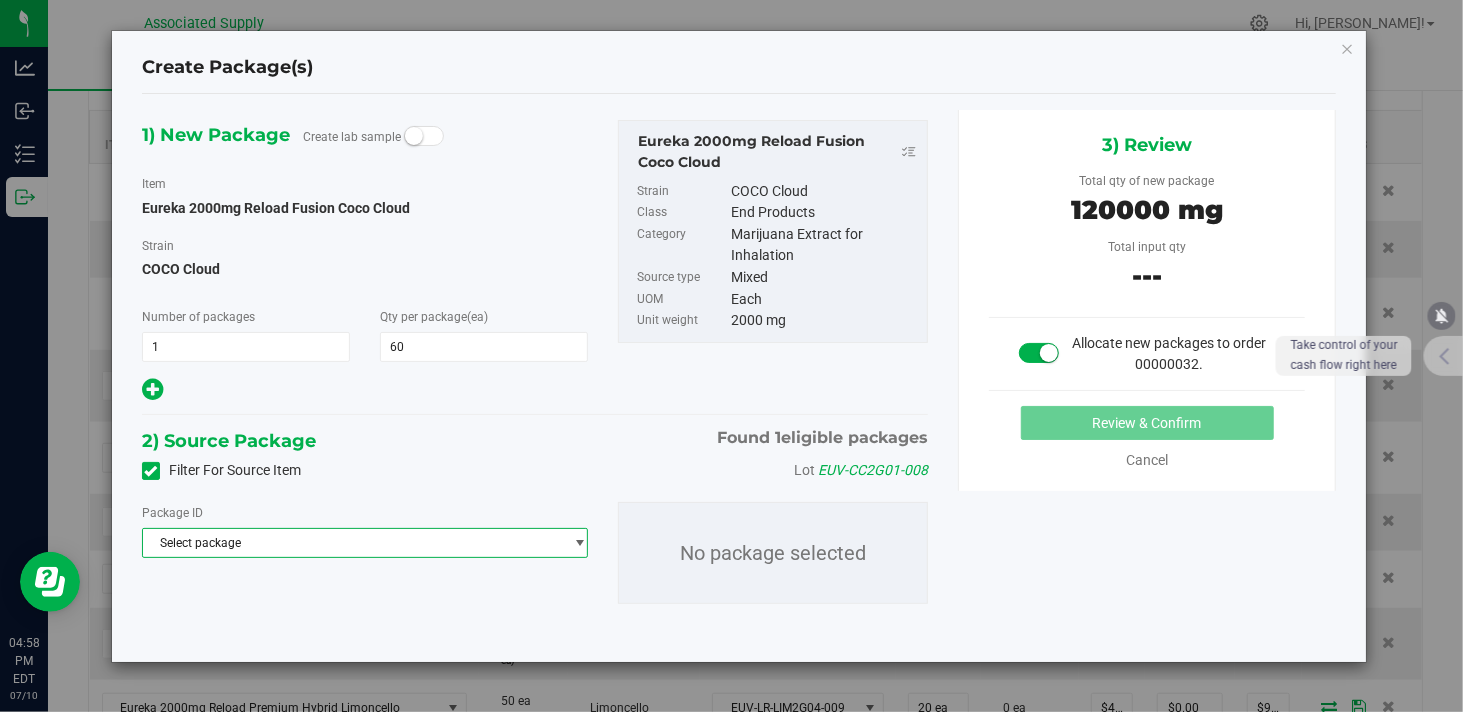 click on "Select package" at bounding box center (352, 543) 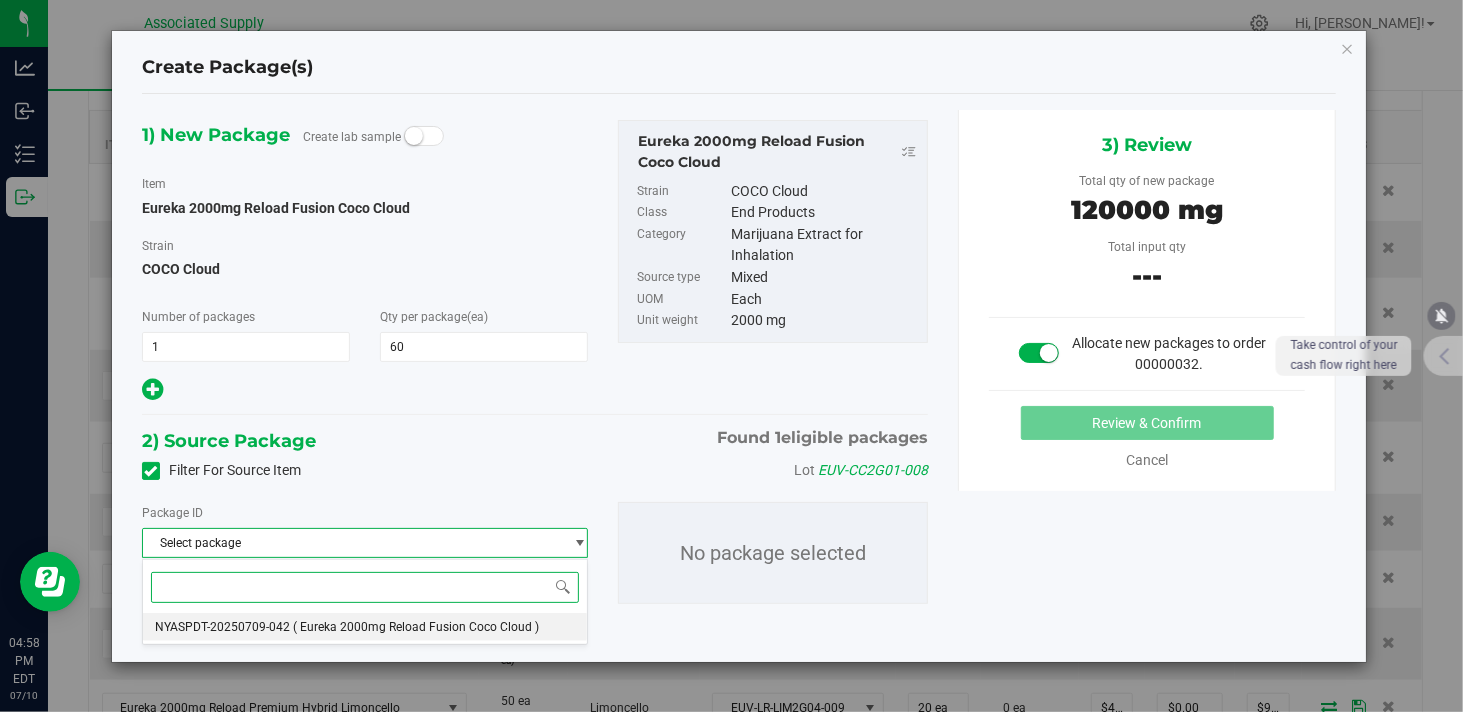 click on "(
Eureka 2000mg Reload Fusion Coco Cloud
)" at bounding box center [416, 627] 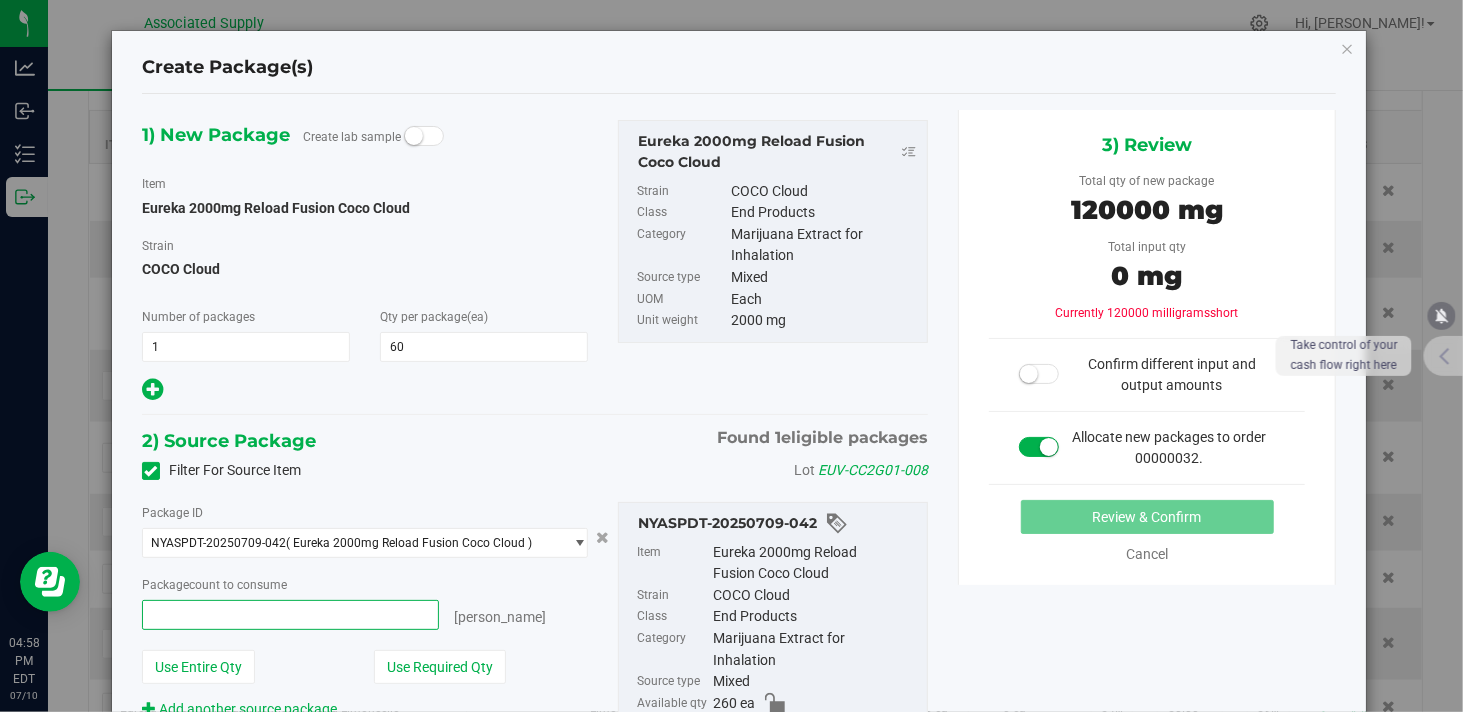 click at bounding box center [290, 615] 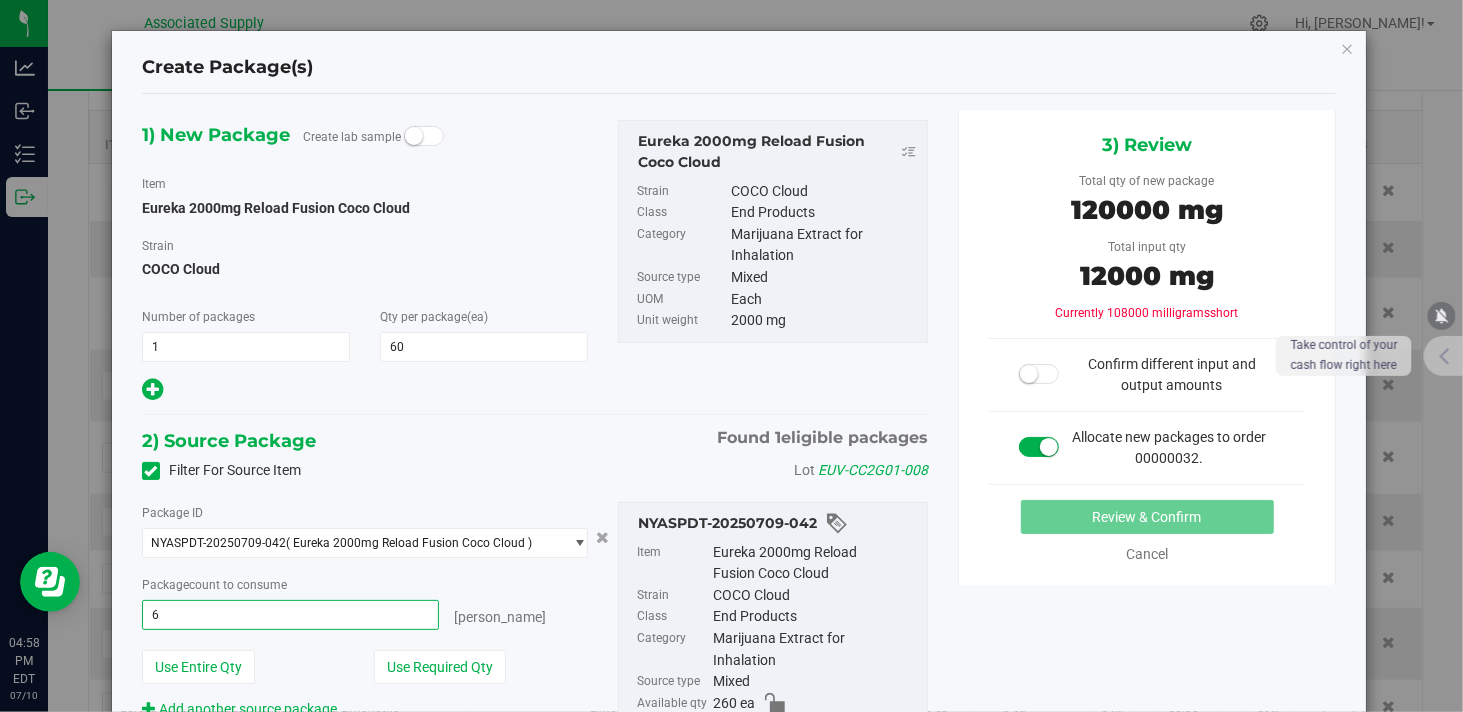 type on "60" 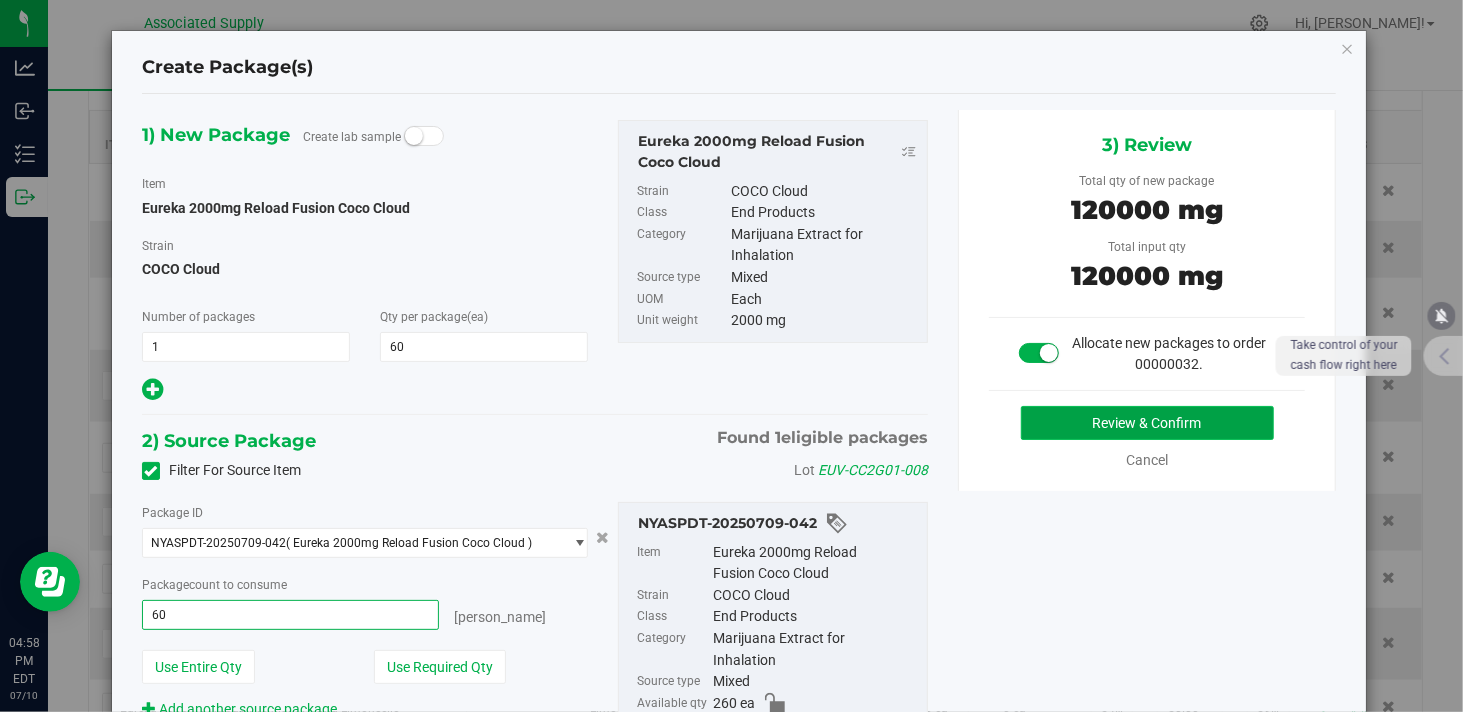 type on "60 ea" 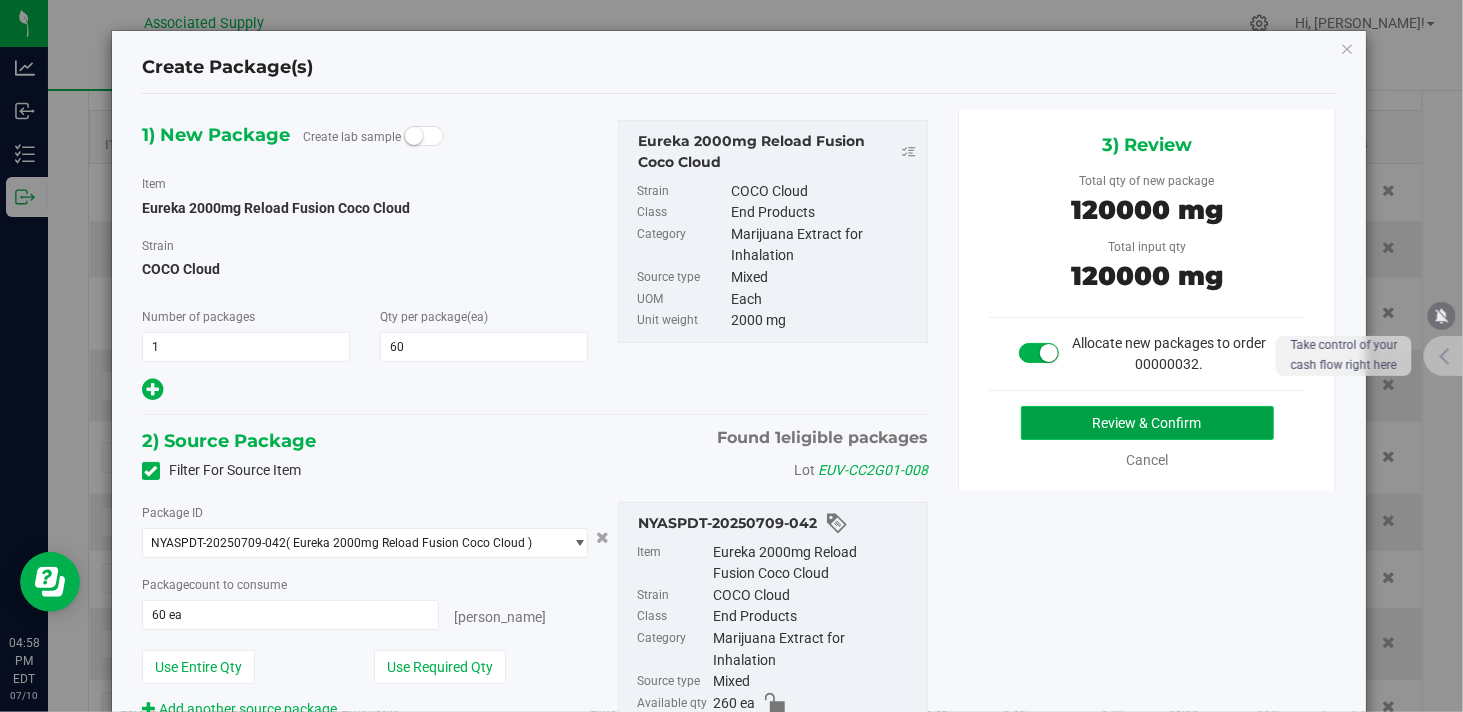 click on "Review & Confirm" at bounding box center (1147, 423) 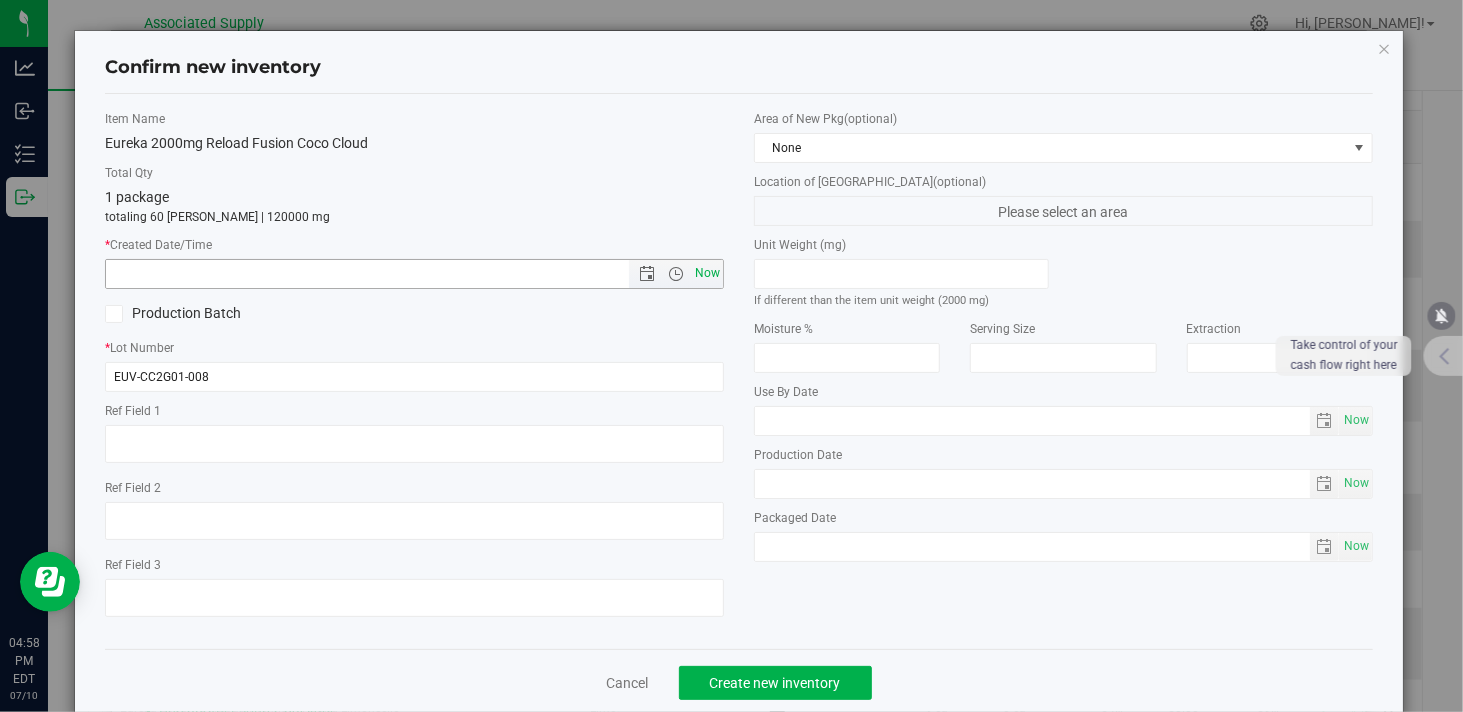 click on "Now" at bounding box center [708, 273] 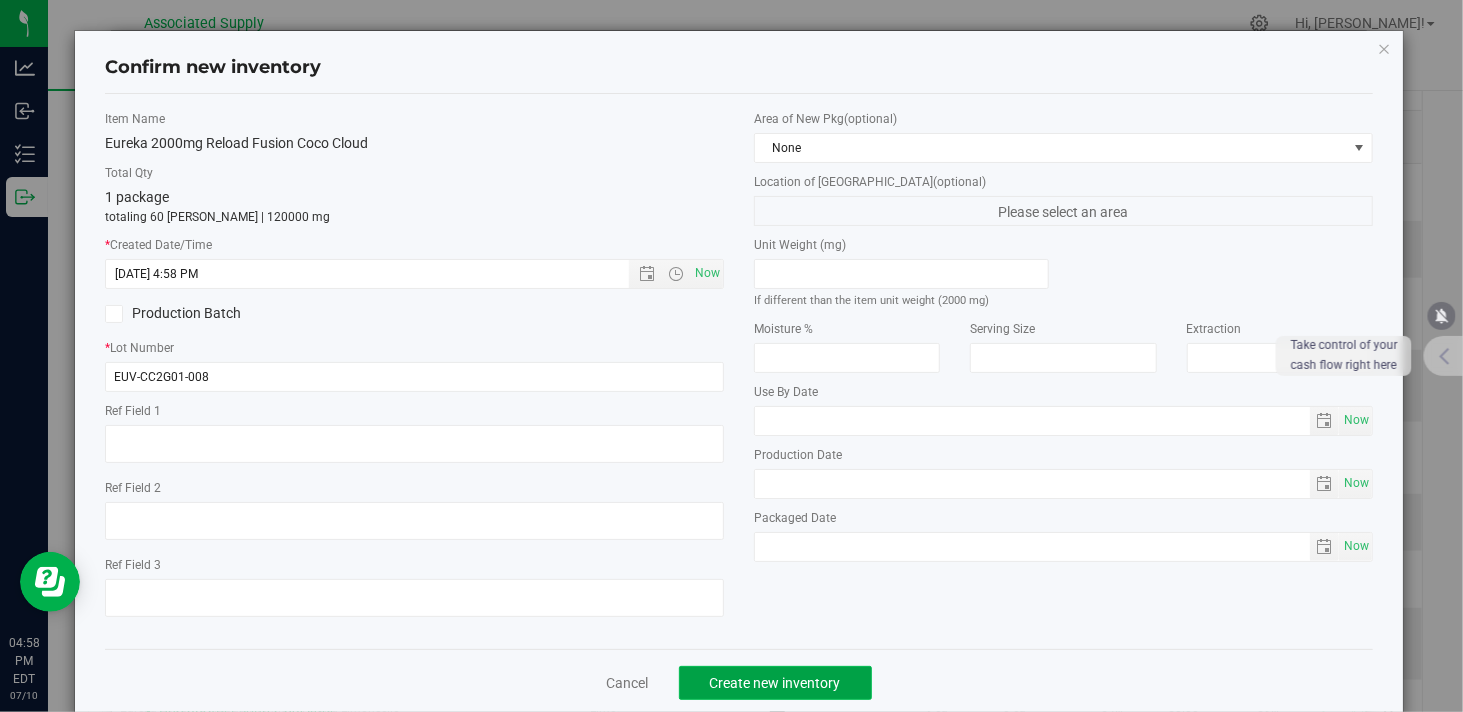 click on "Create new inventory" 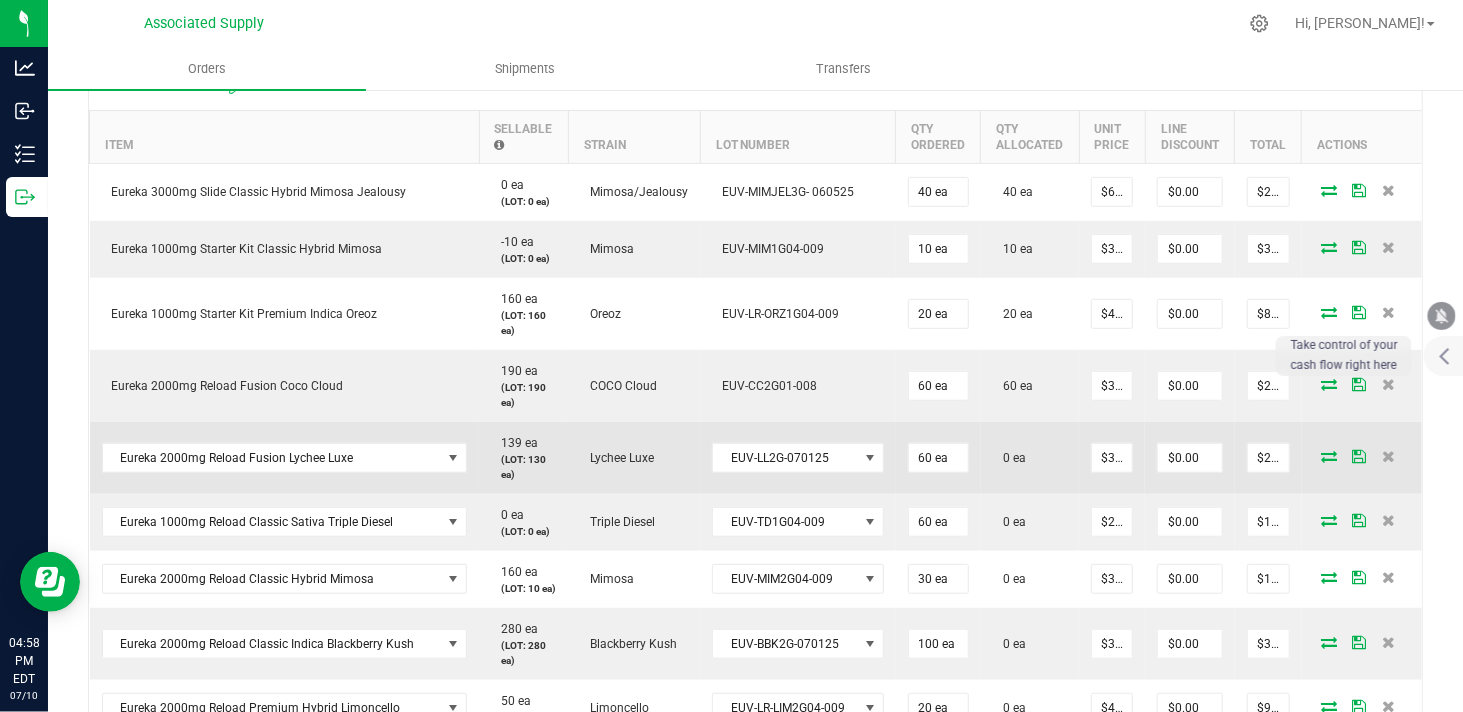 click at bounding box center [1329, 456] 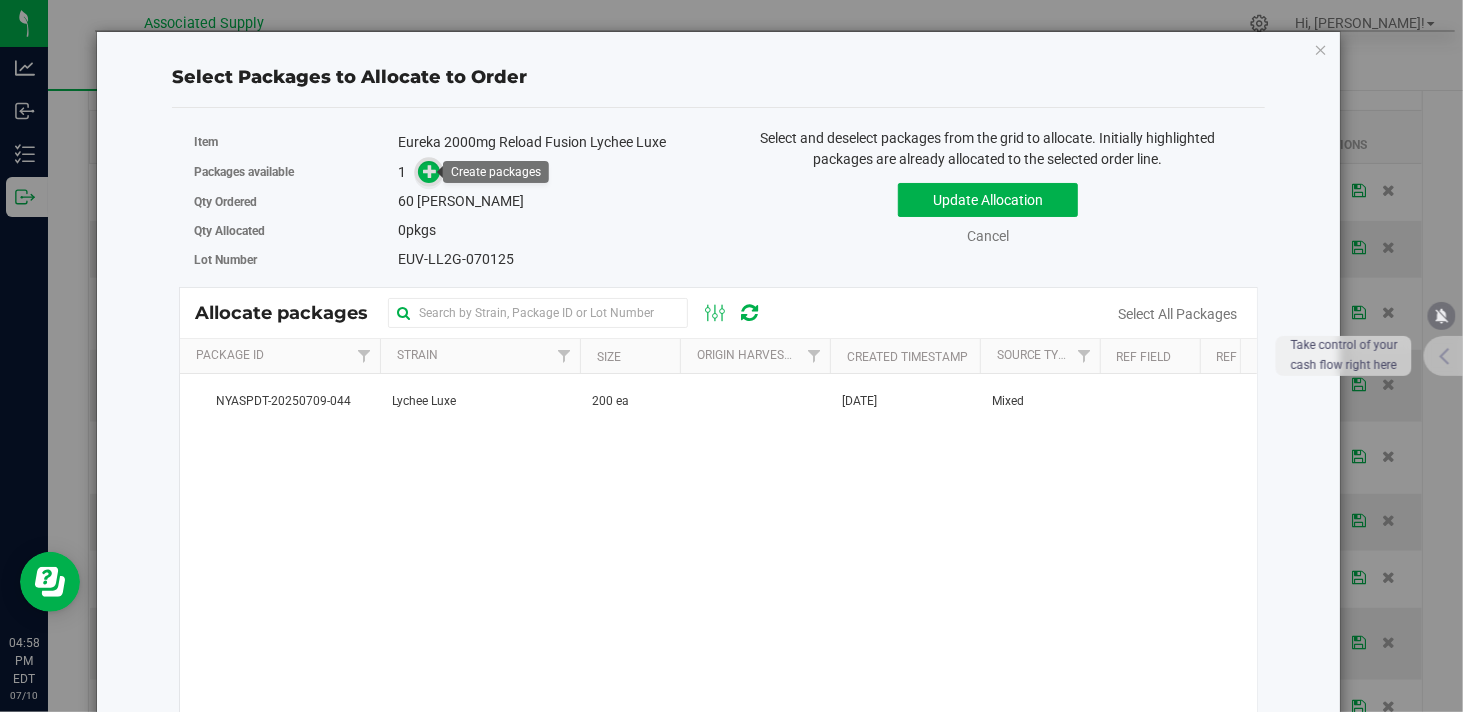 click at bounding box center [430, 171] 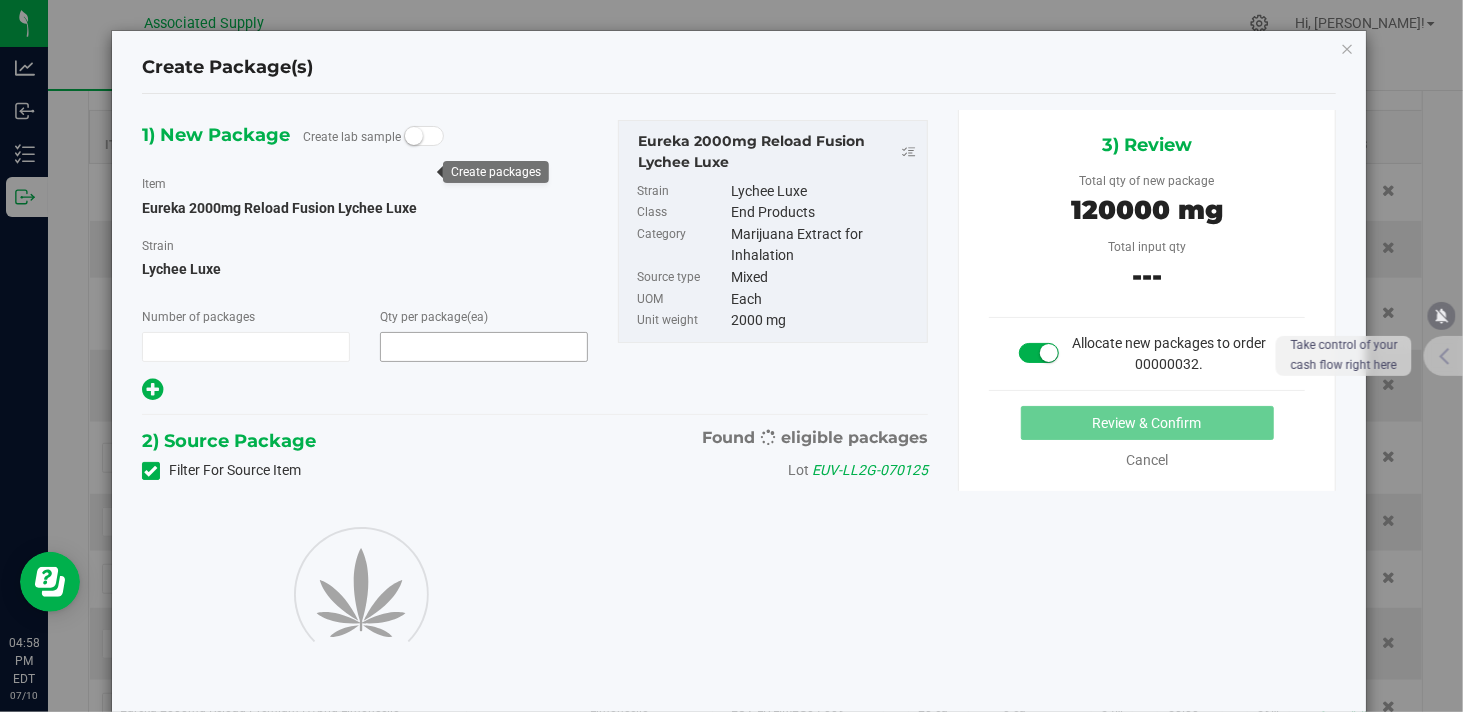 type on "1" 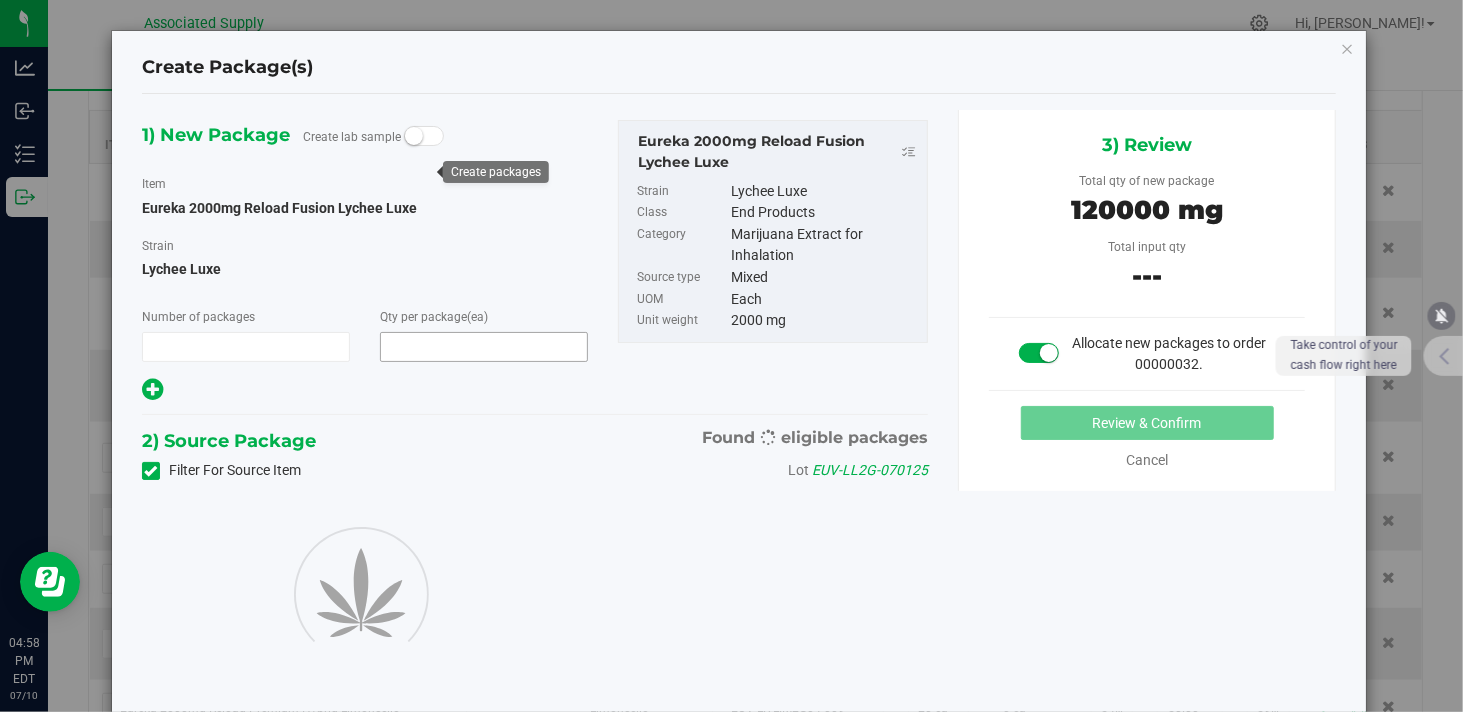 type on "60" 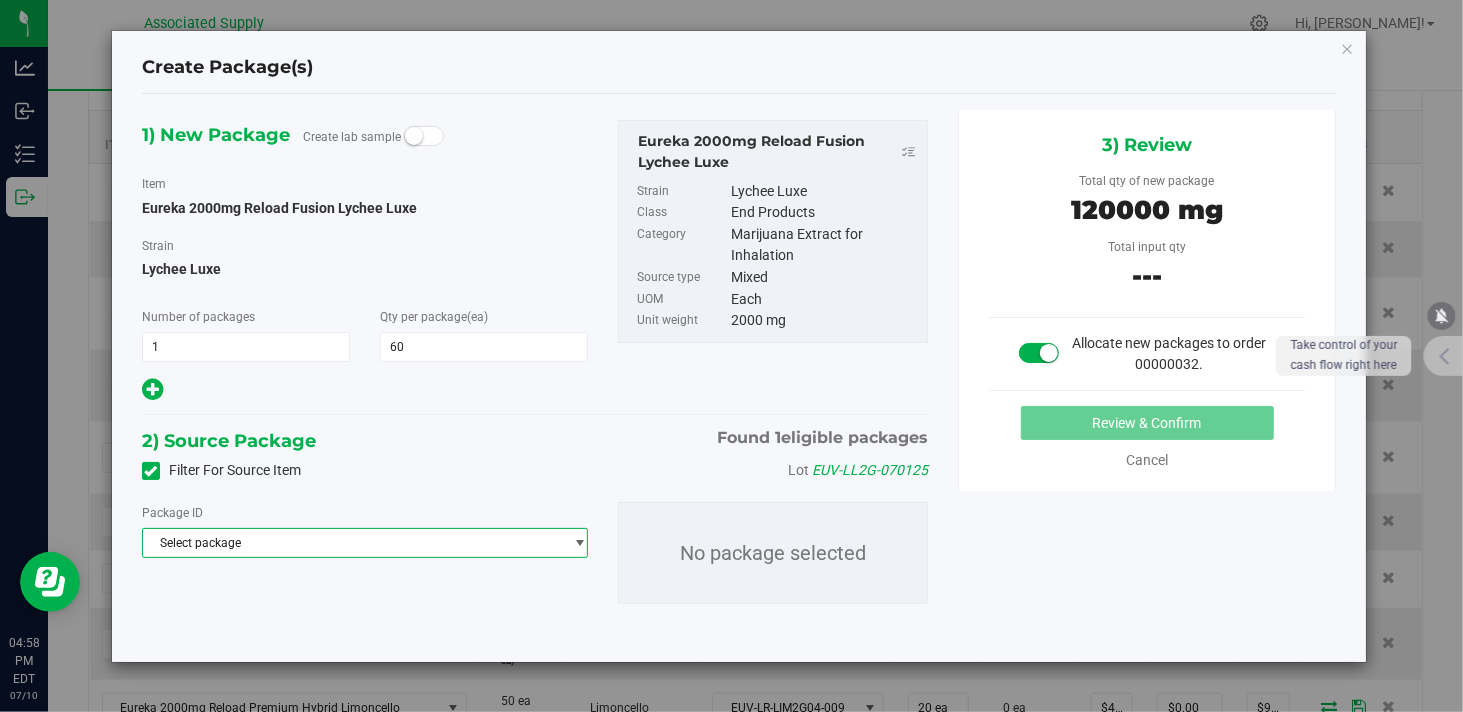 click on "Select package" at bounding box center [352, 543] 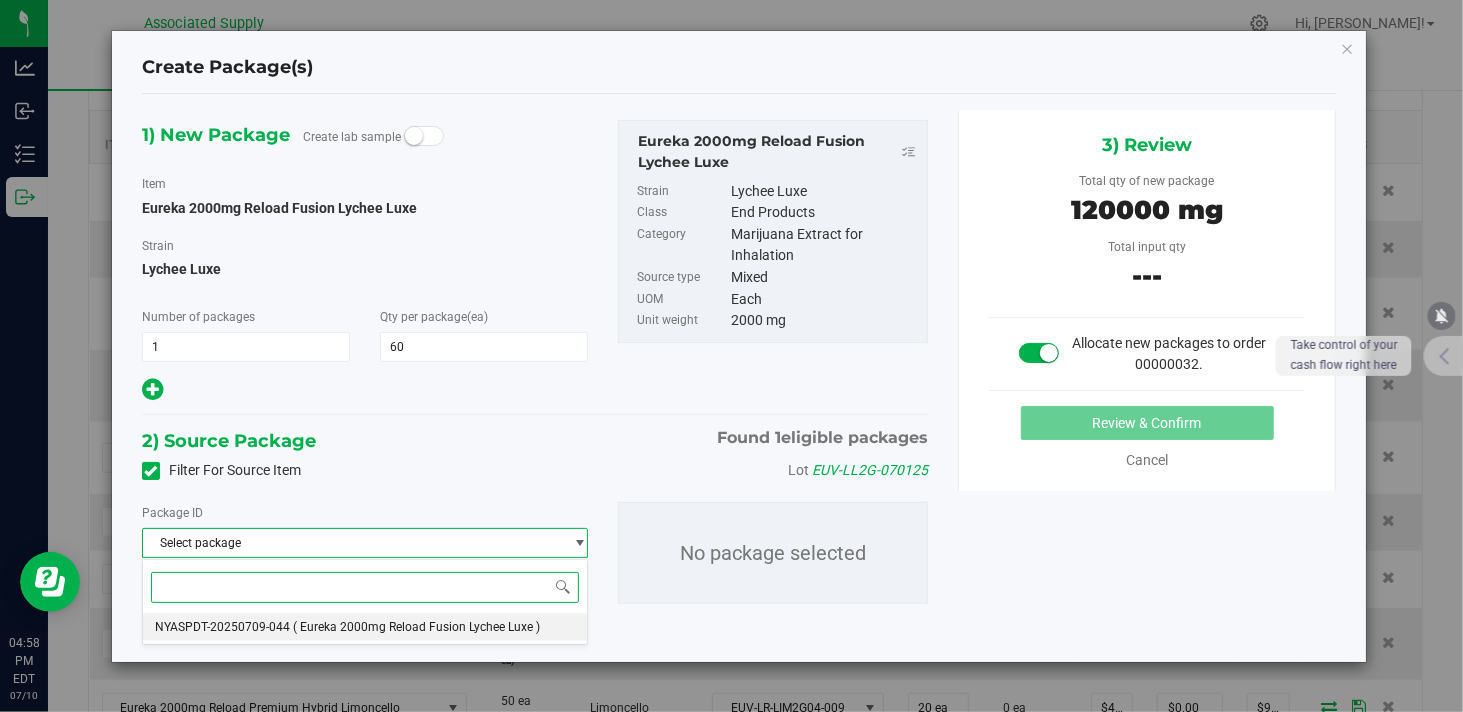 click on "NYASPDT-20250709-044" at bounding box center [222, 627] 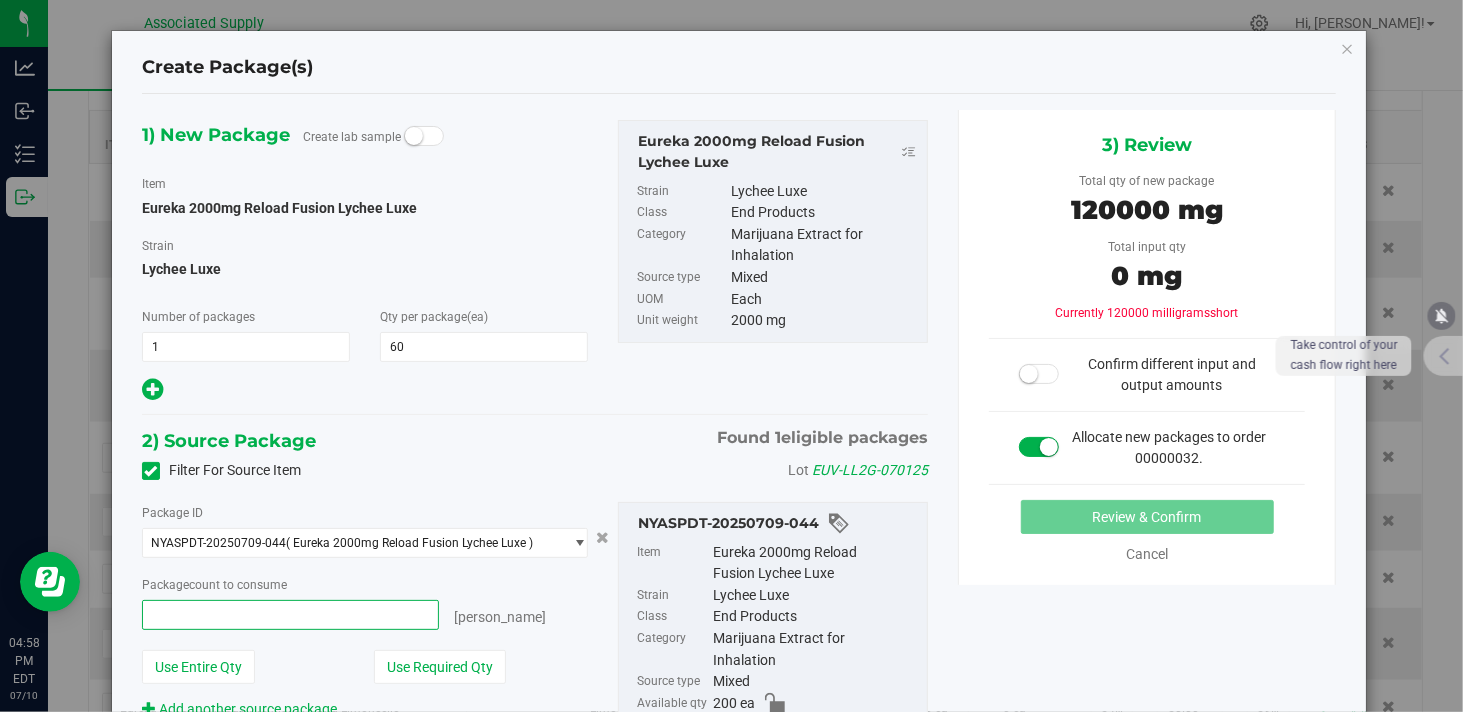 click at bounding box center (290, 615) 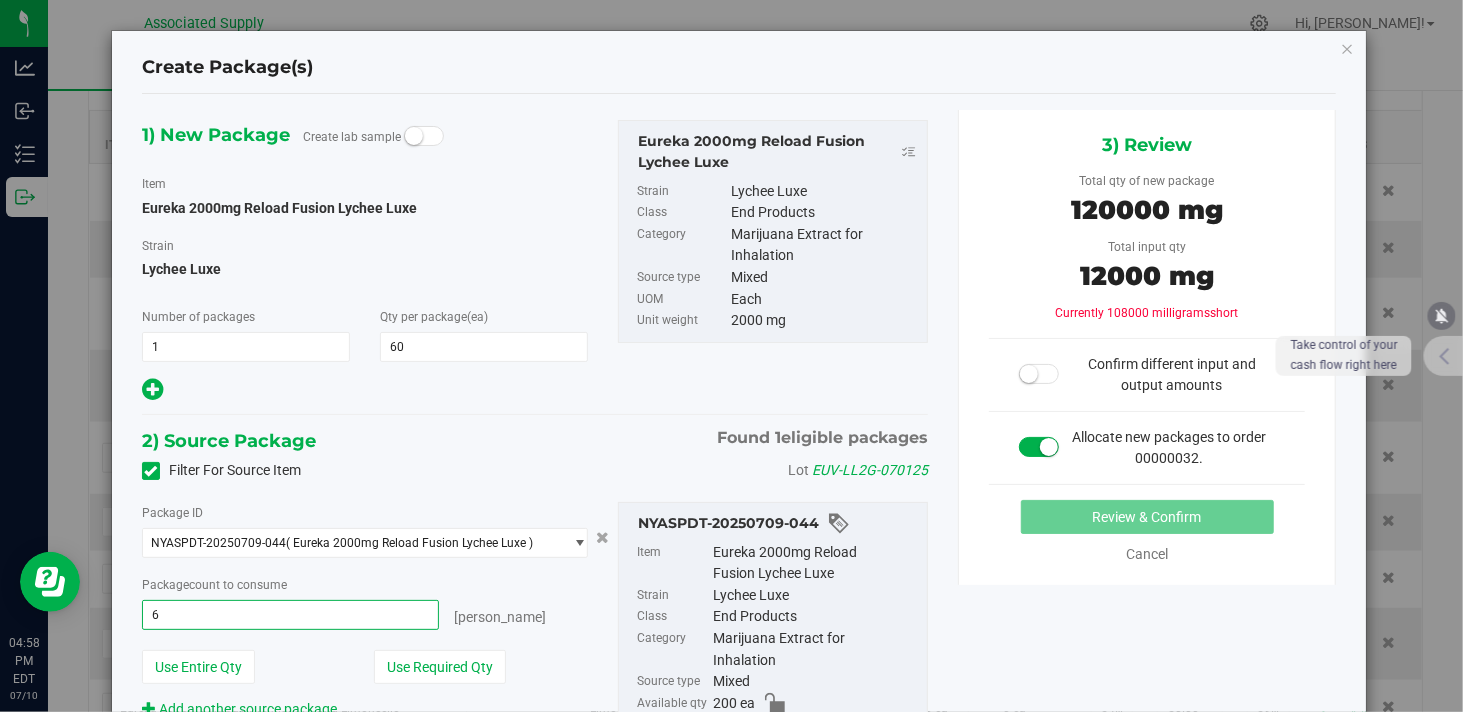 type on "60" 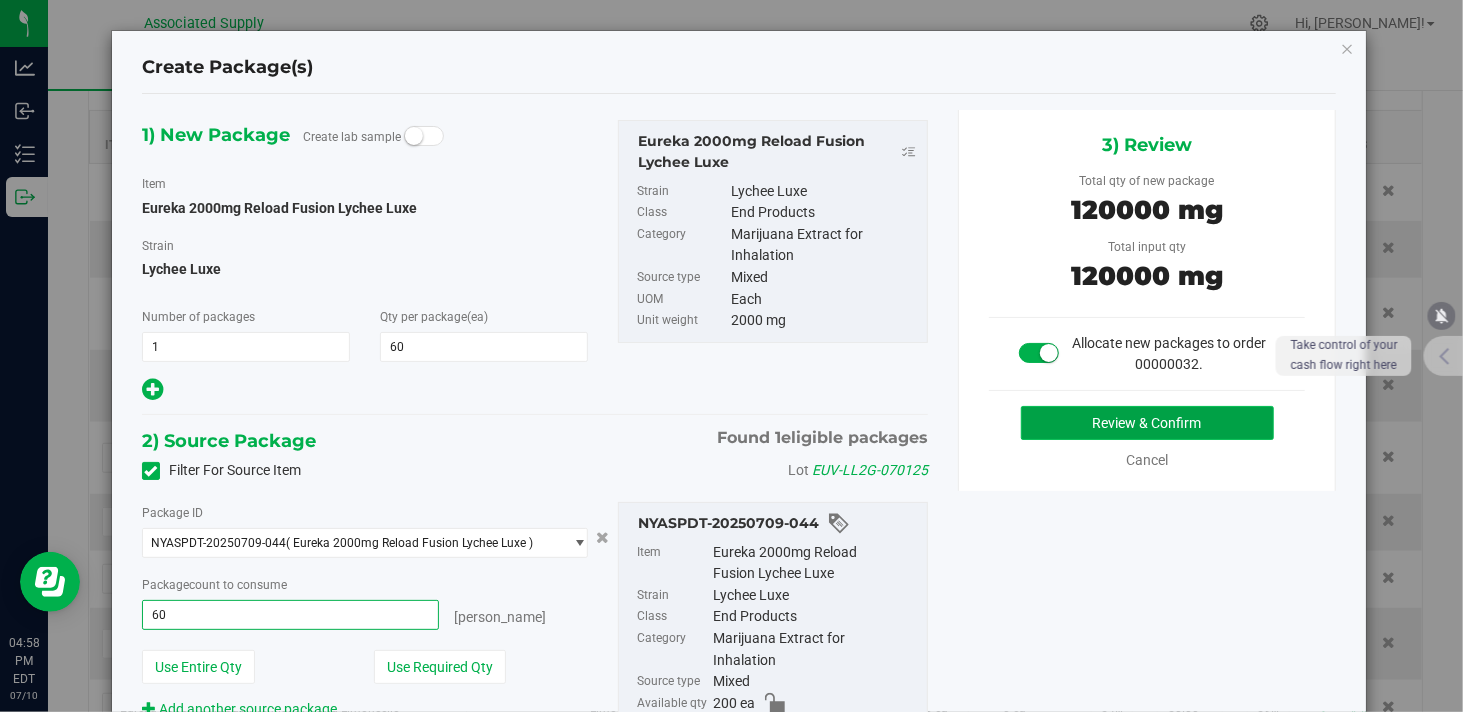 type on "60 ea" 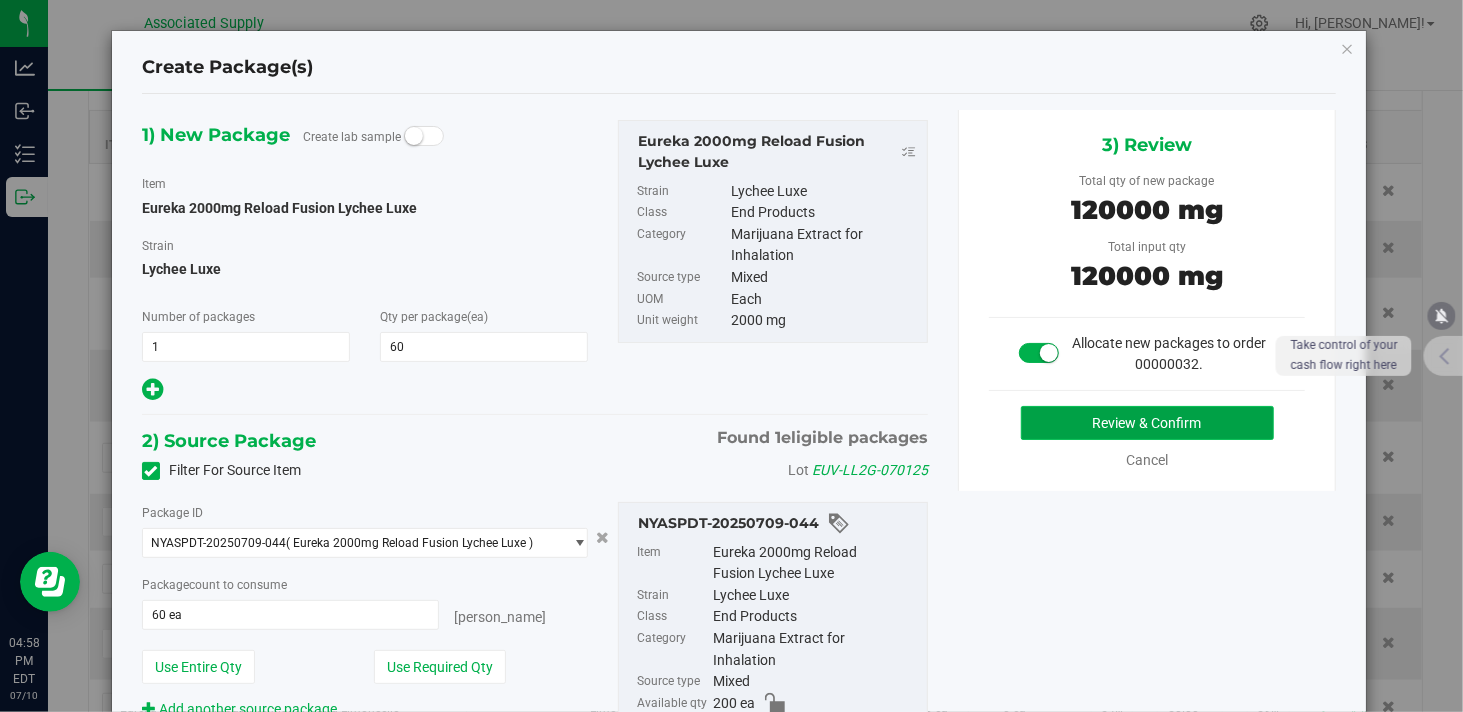 click on "Review & Confirm" at bounding box center (1147, 423) 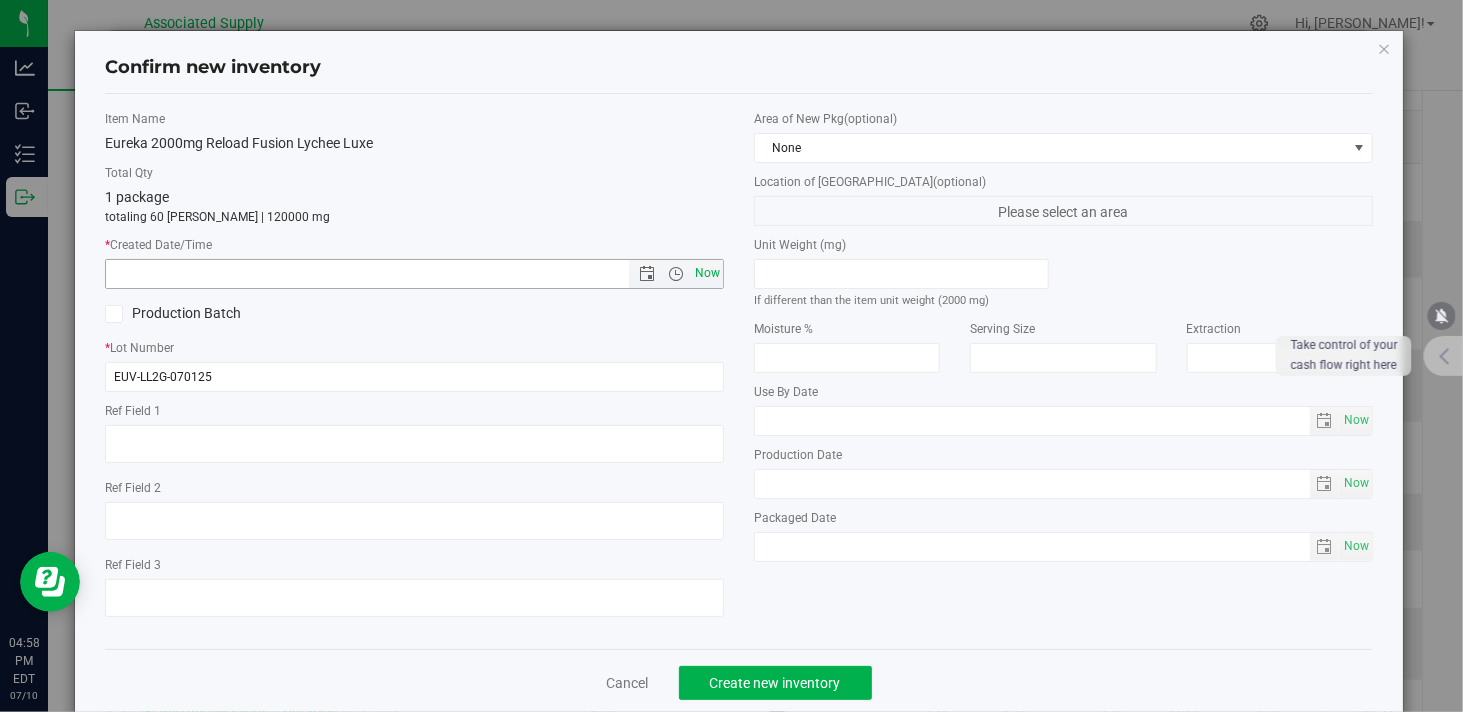 click on "Now" at bounding box center (708, 273) 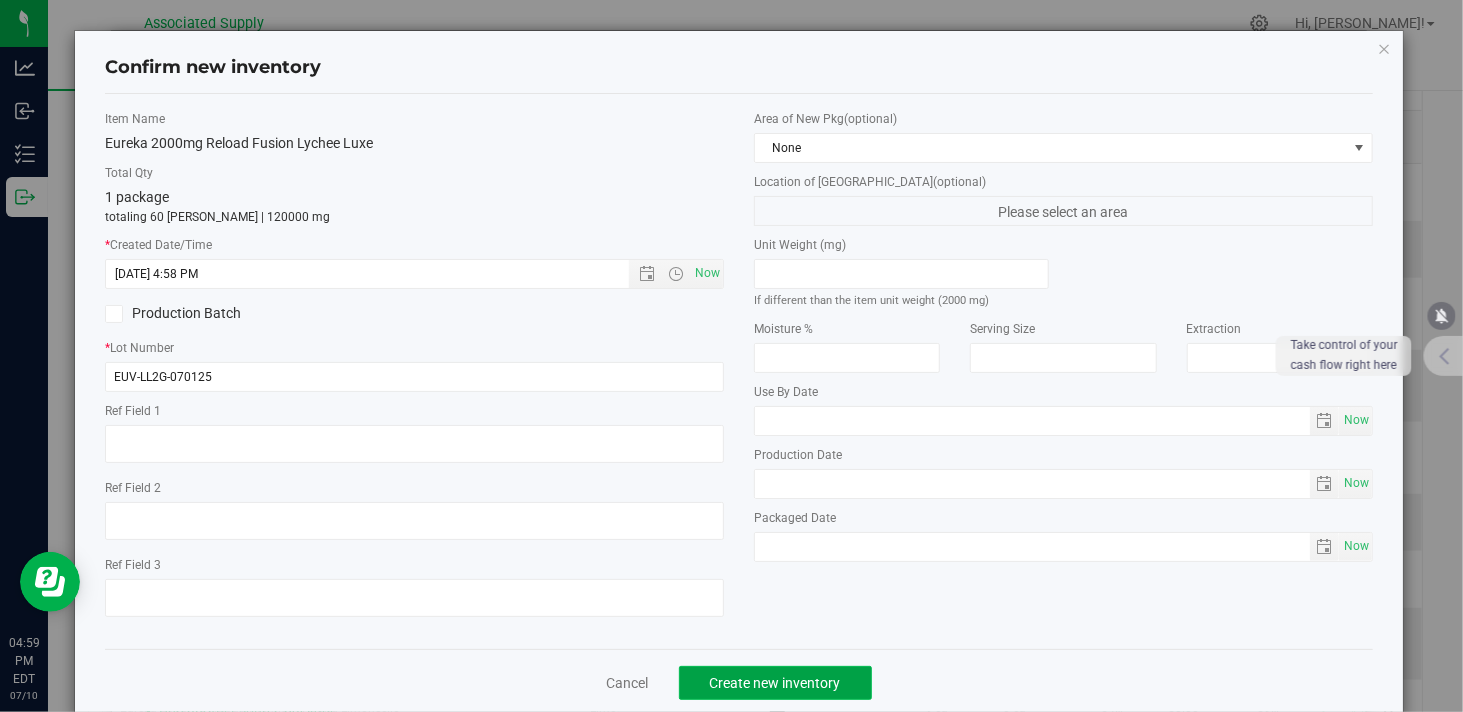 click on "Create new inventory" 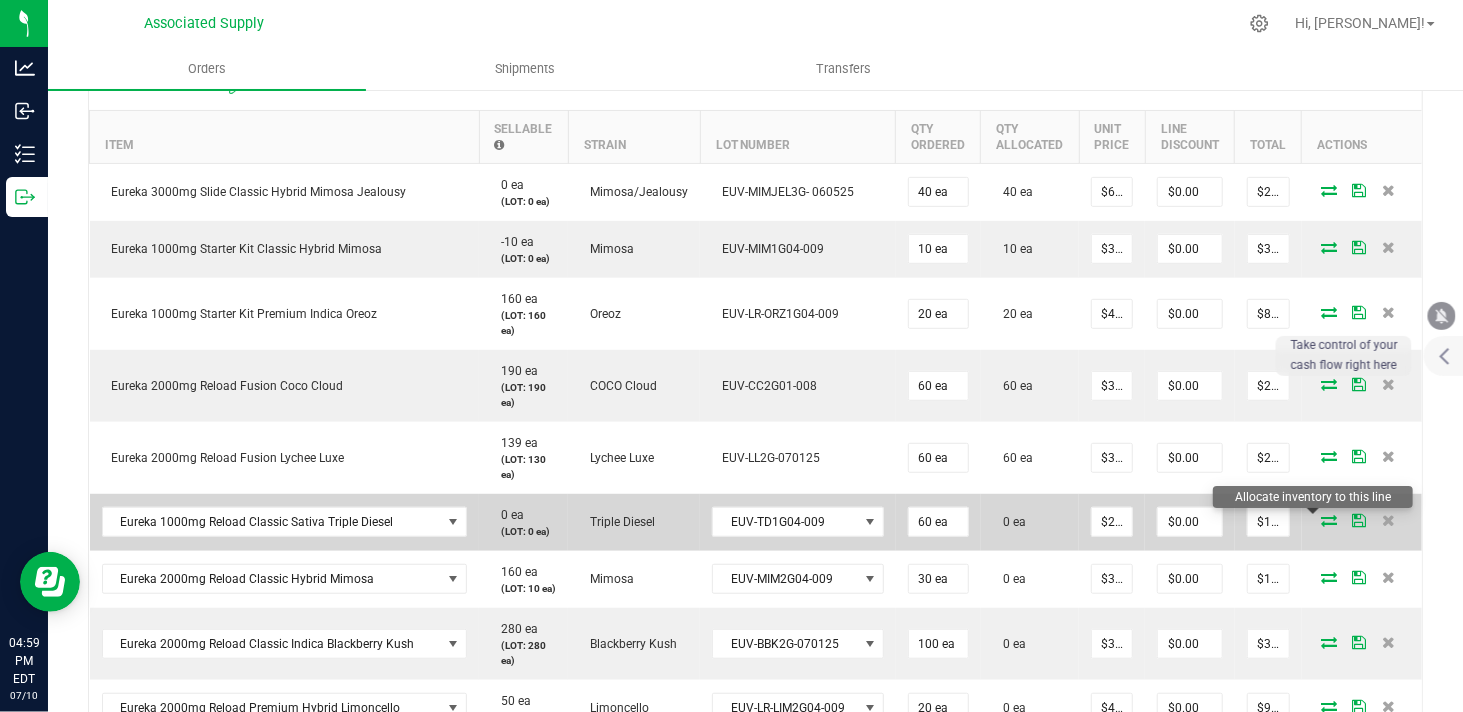 click at bounding box center (1329, 520) 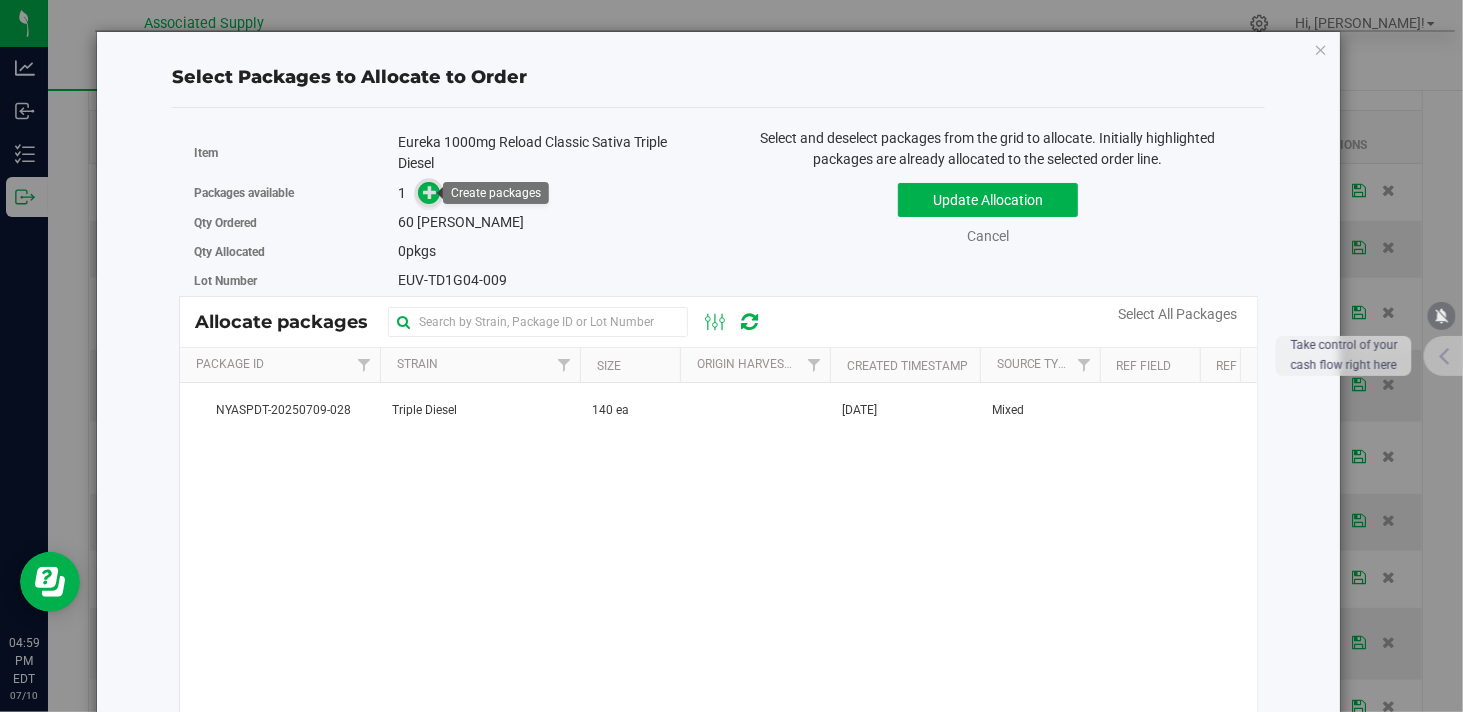 click at bounding box center (430, 192) 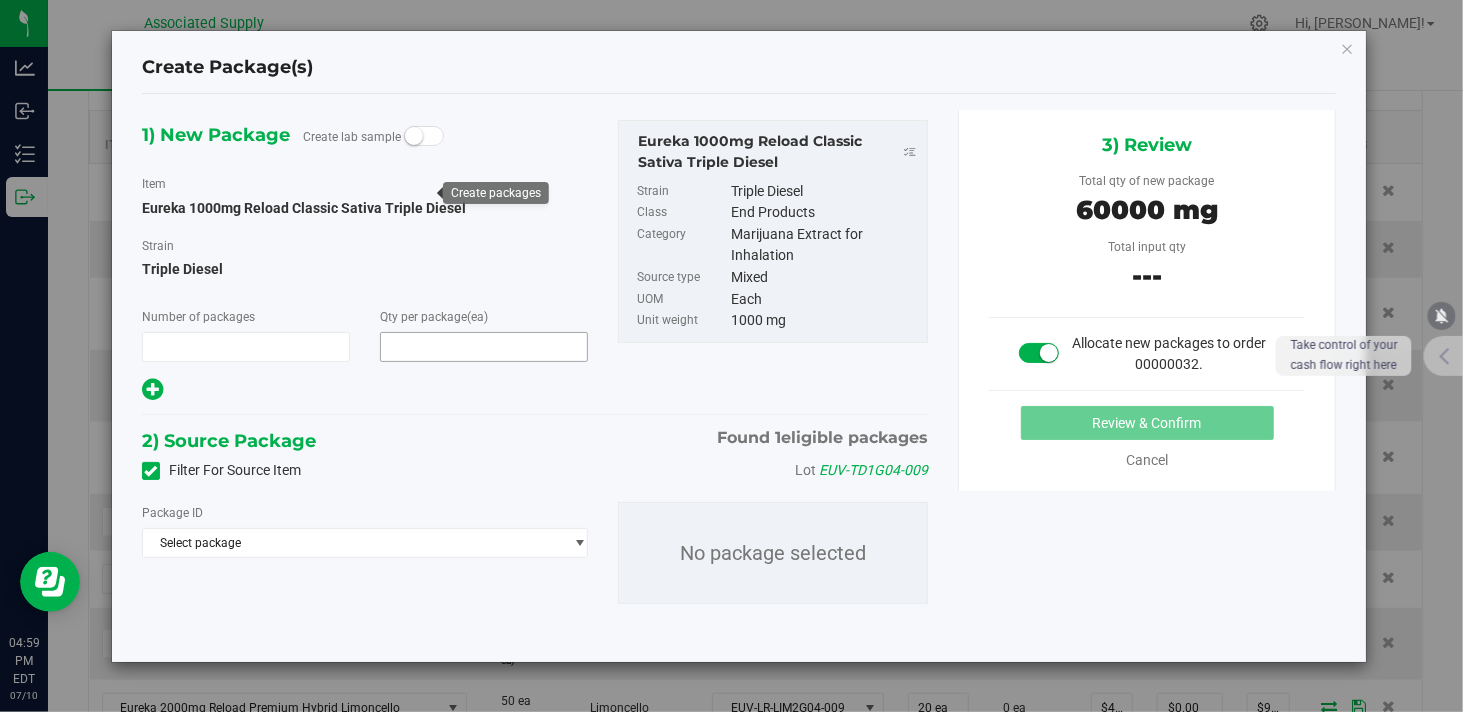 type on "1" 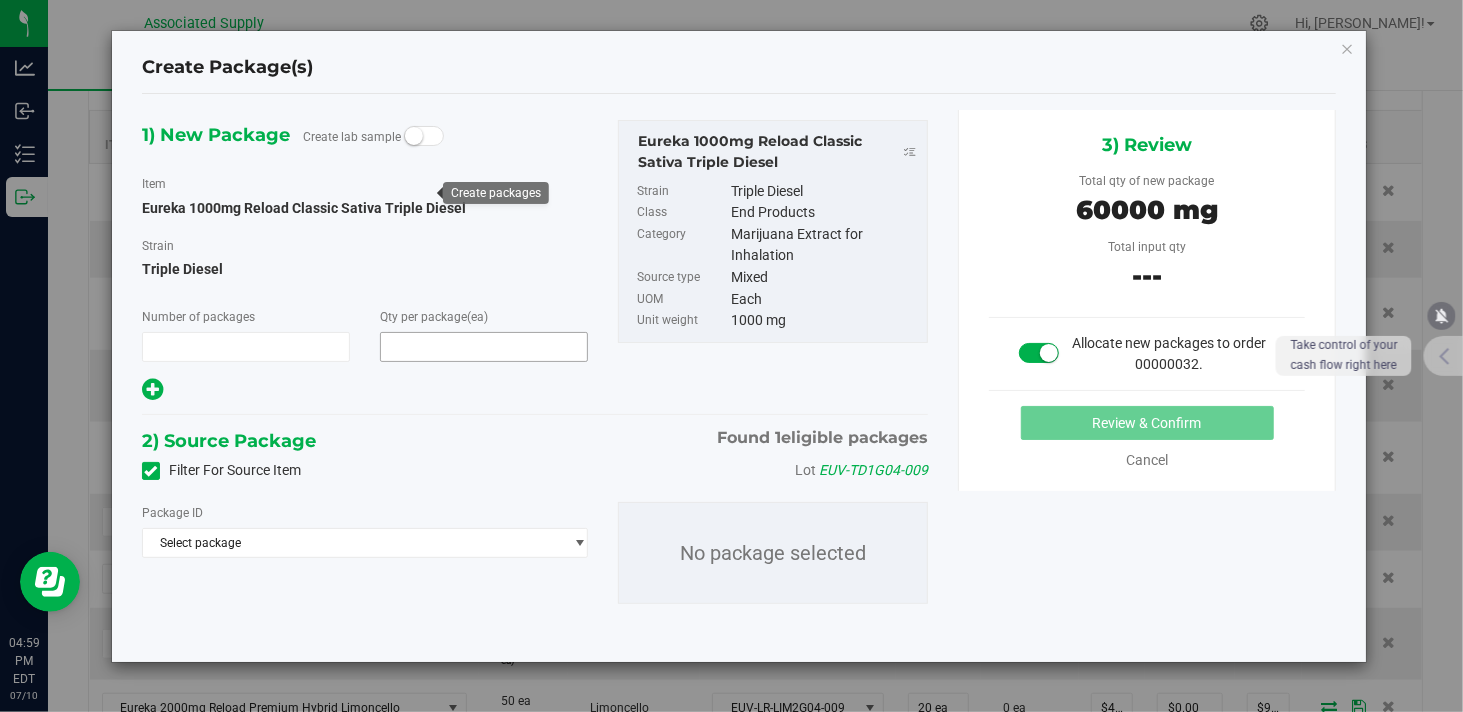 type on "60" 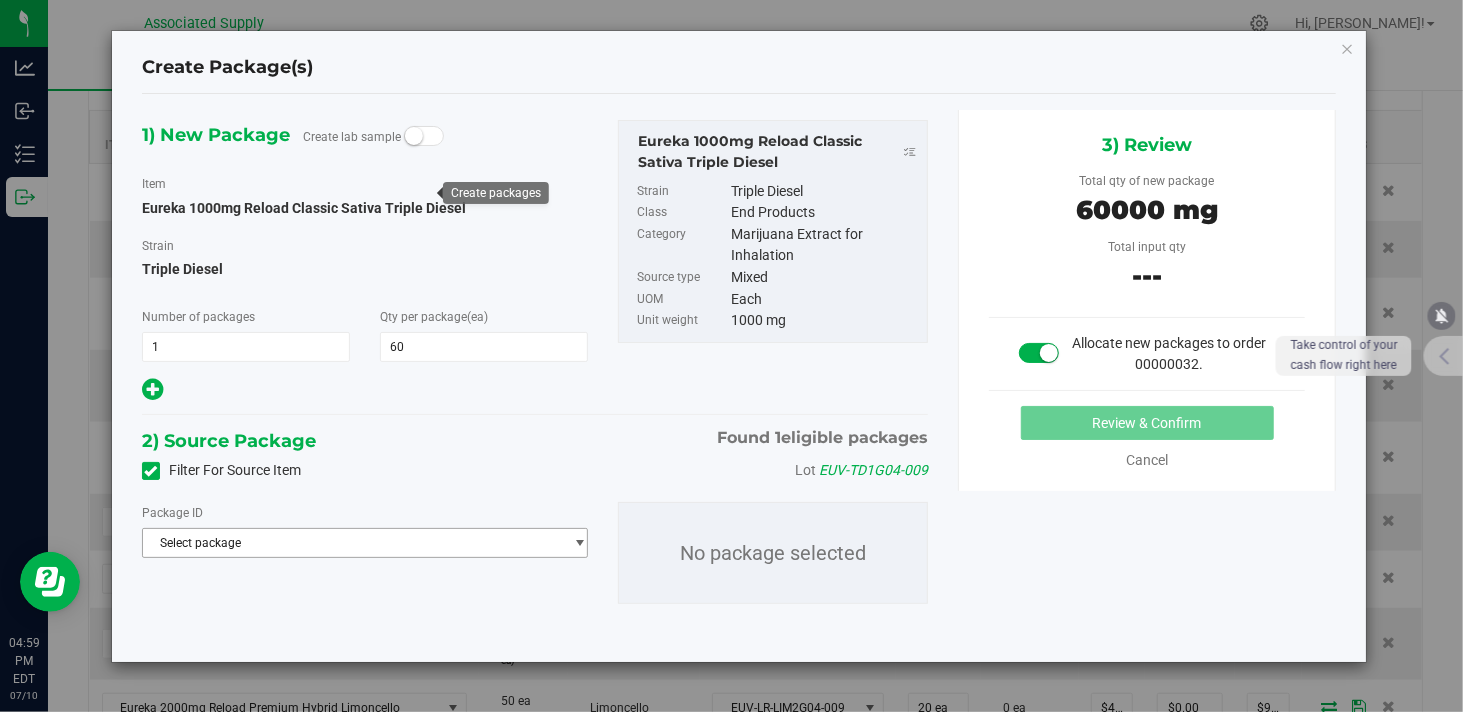 click on "Select package" at bounding box center [352, 543] 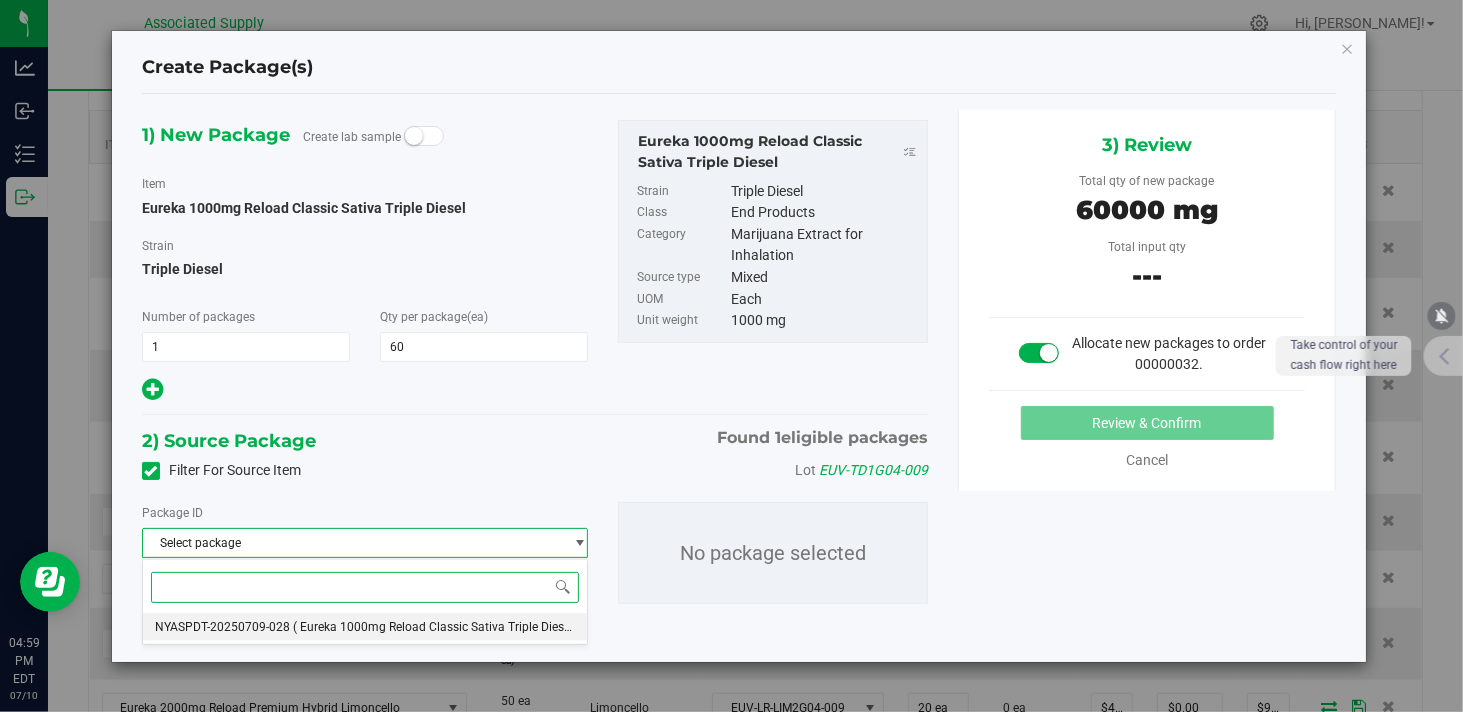 click on "NYASPDT-20250709-028" at bounding box center (222, 627) 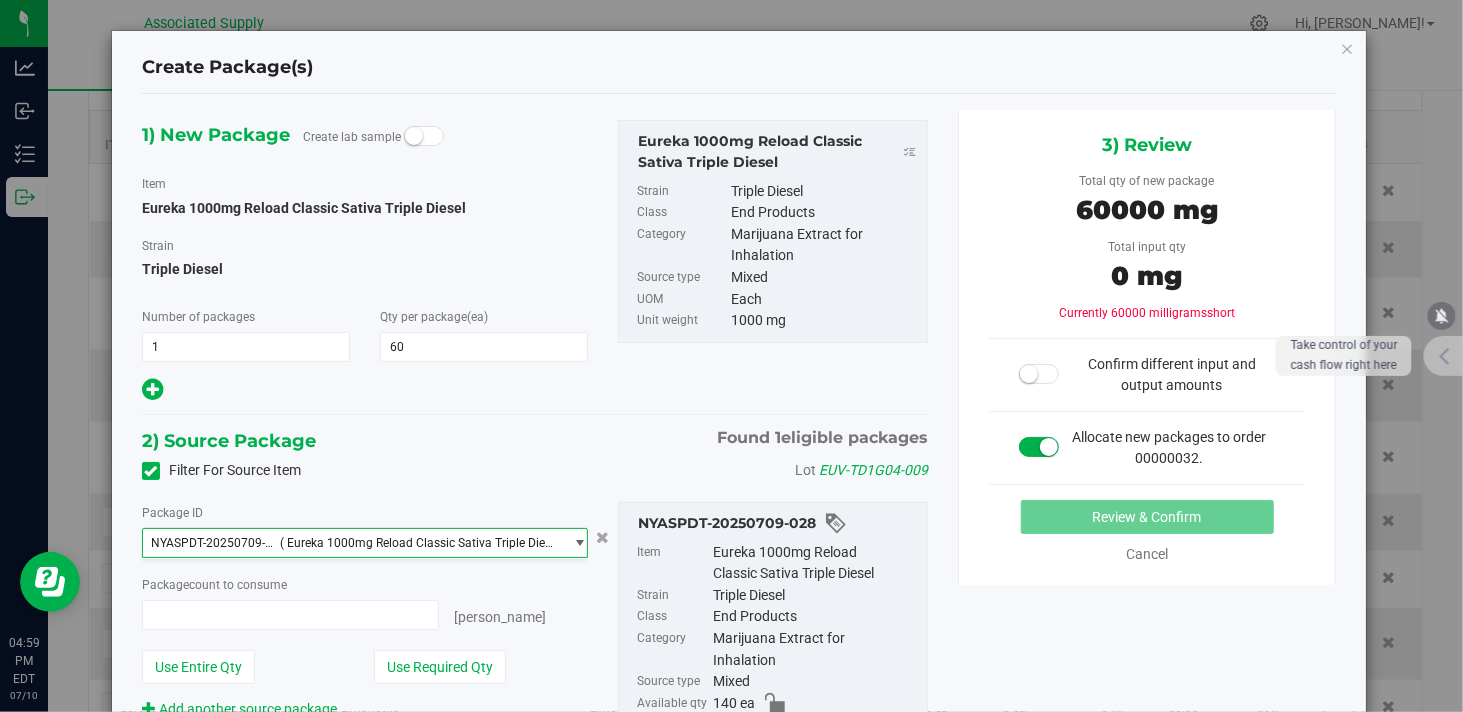 type on "0 ea" 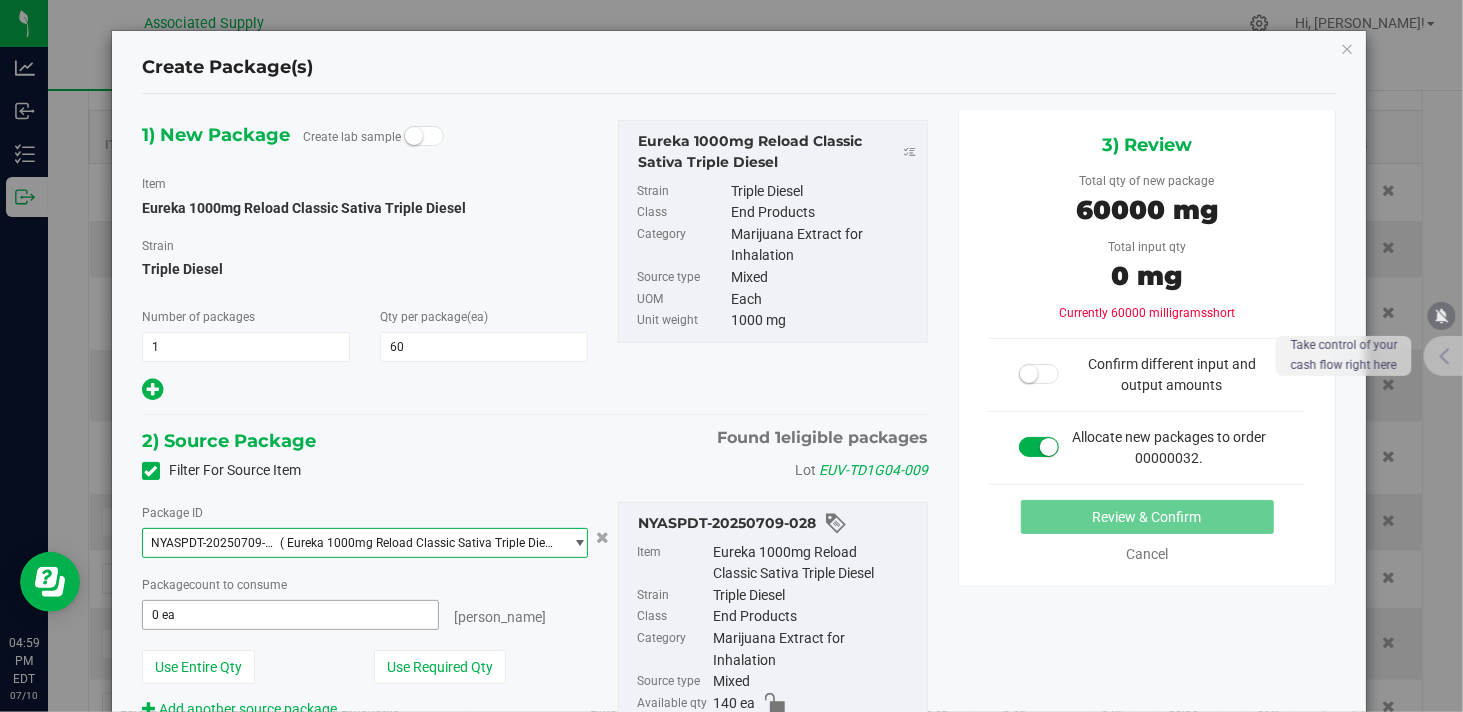 type 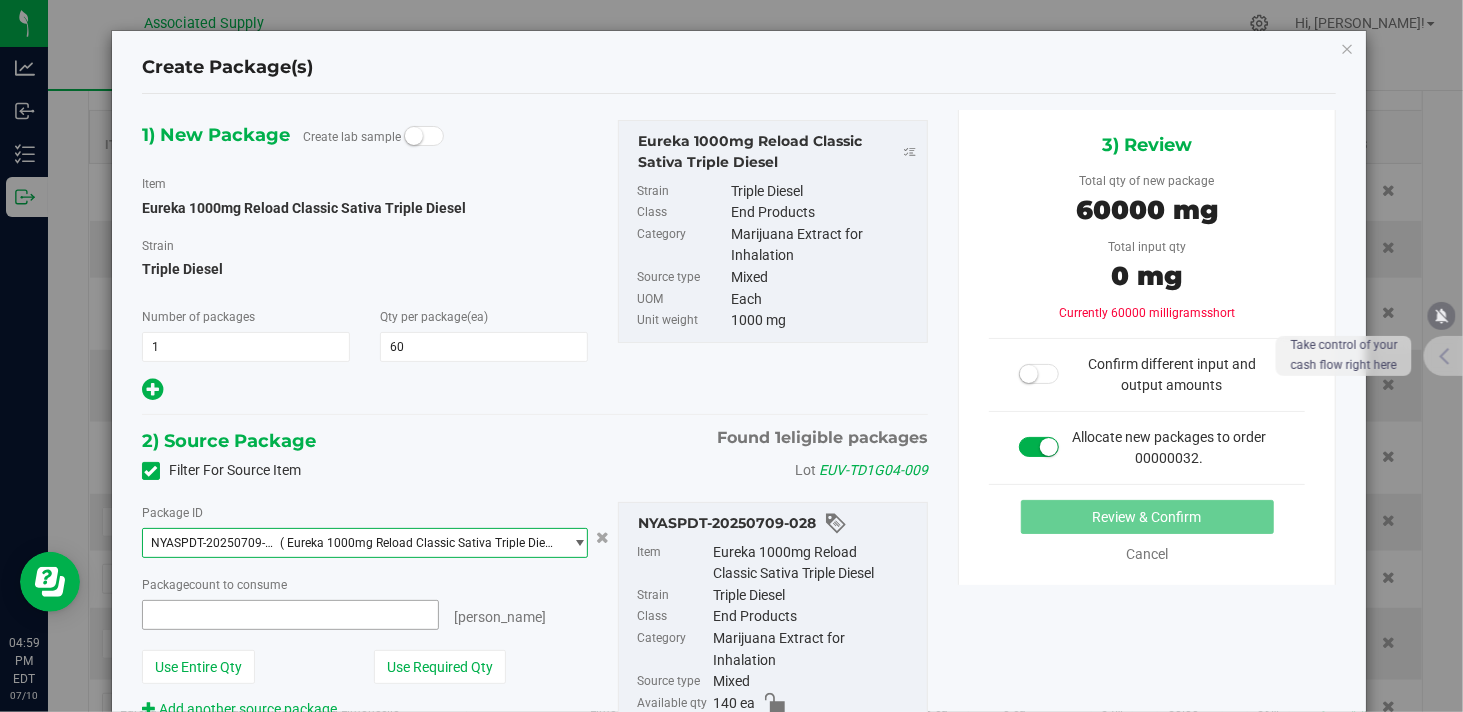 click at bounding box center (290, 615) 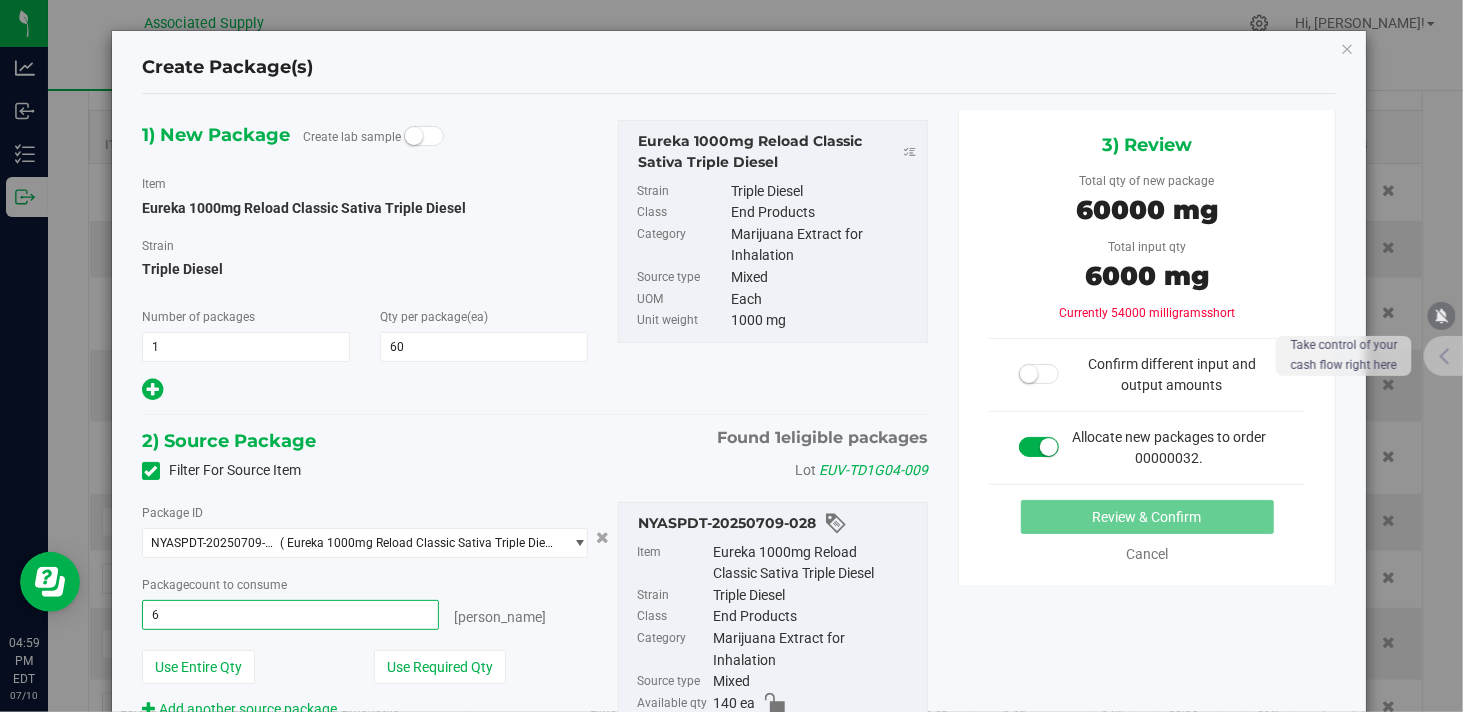 type on "60" 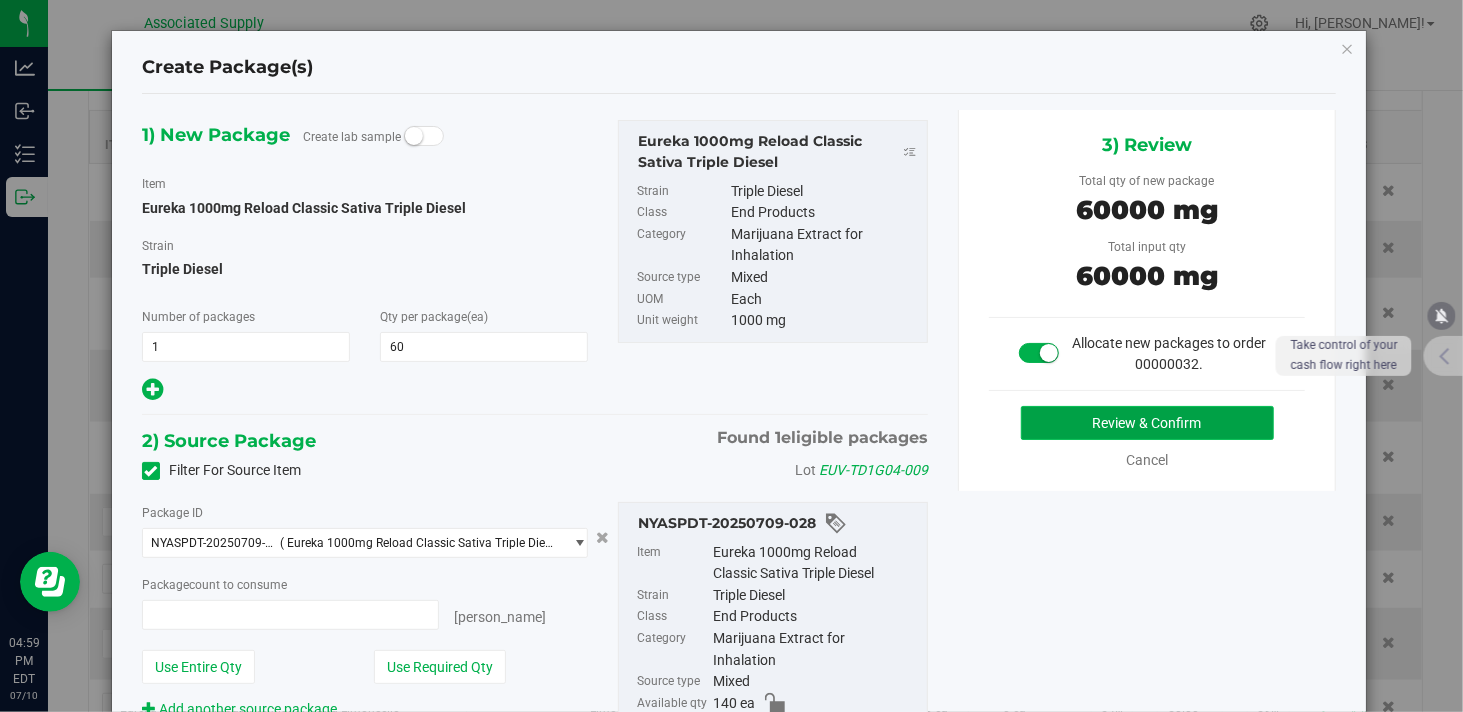 type on "60 ea" 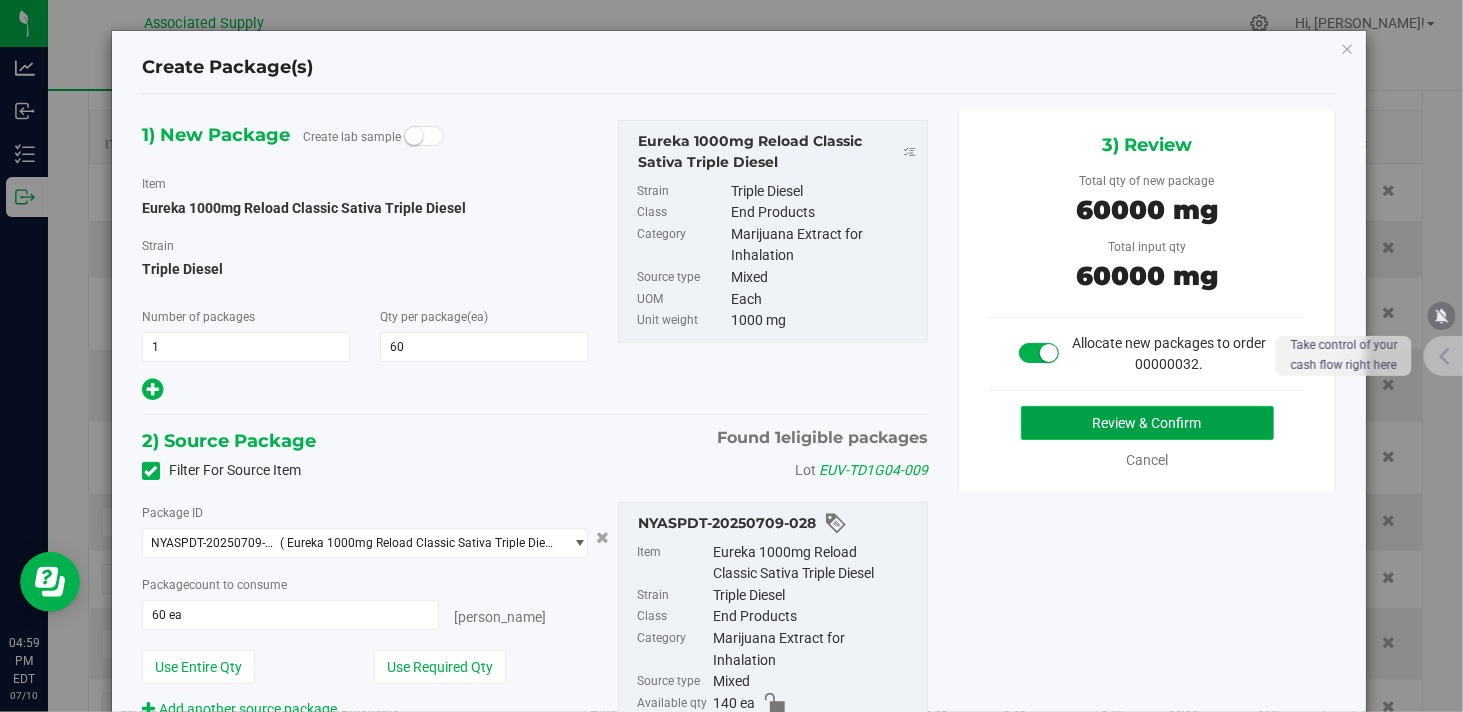 click on "Review & Confirm" at bounding box center [1147, 423] 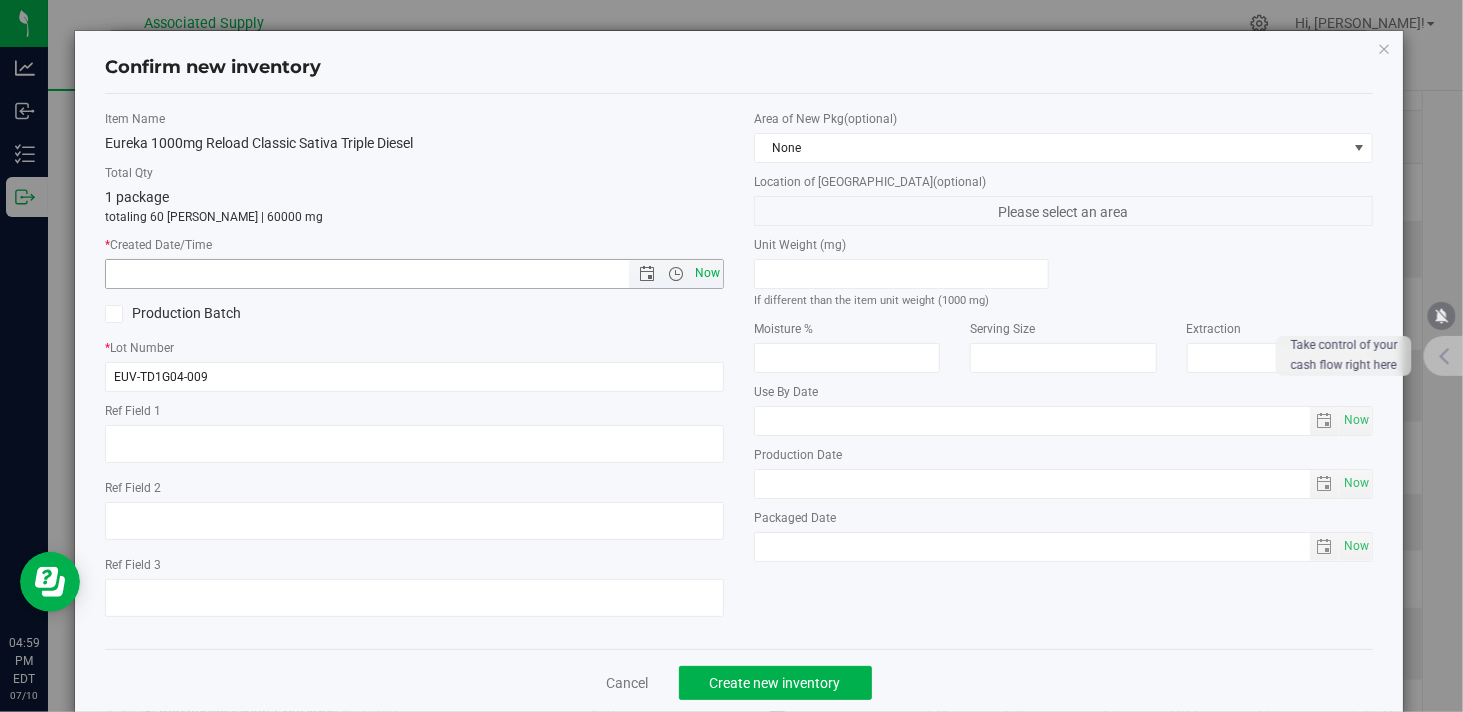 click on "Now" at bounding box center [708, 273] 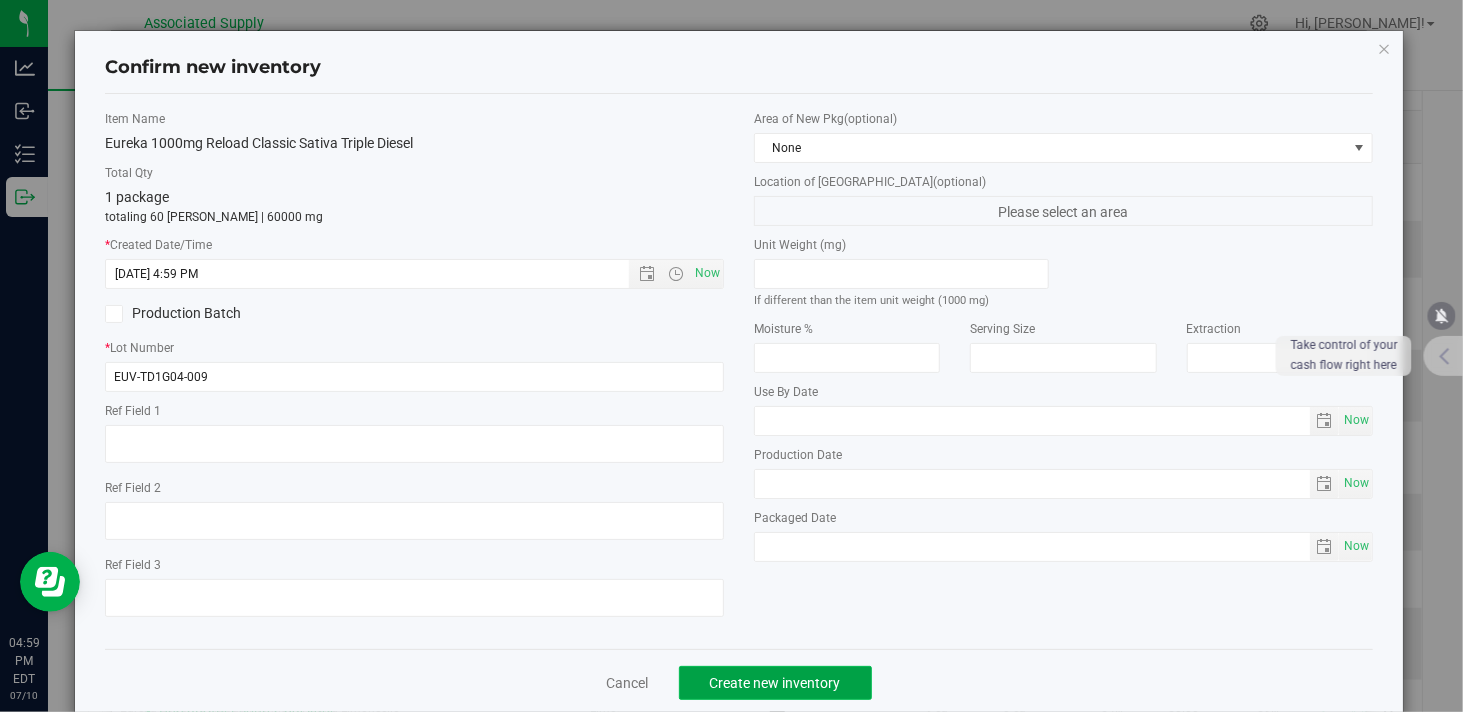 click on "Create new inventory" 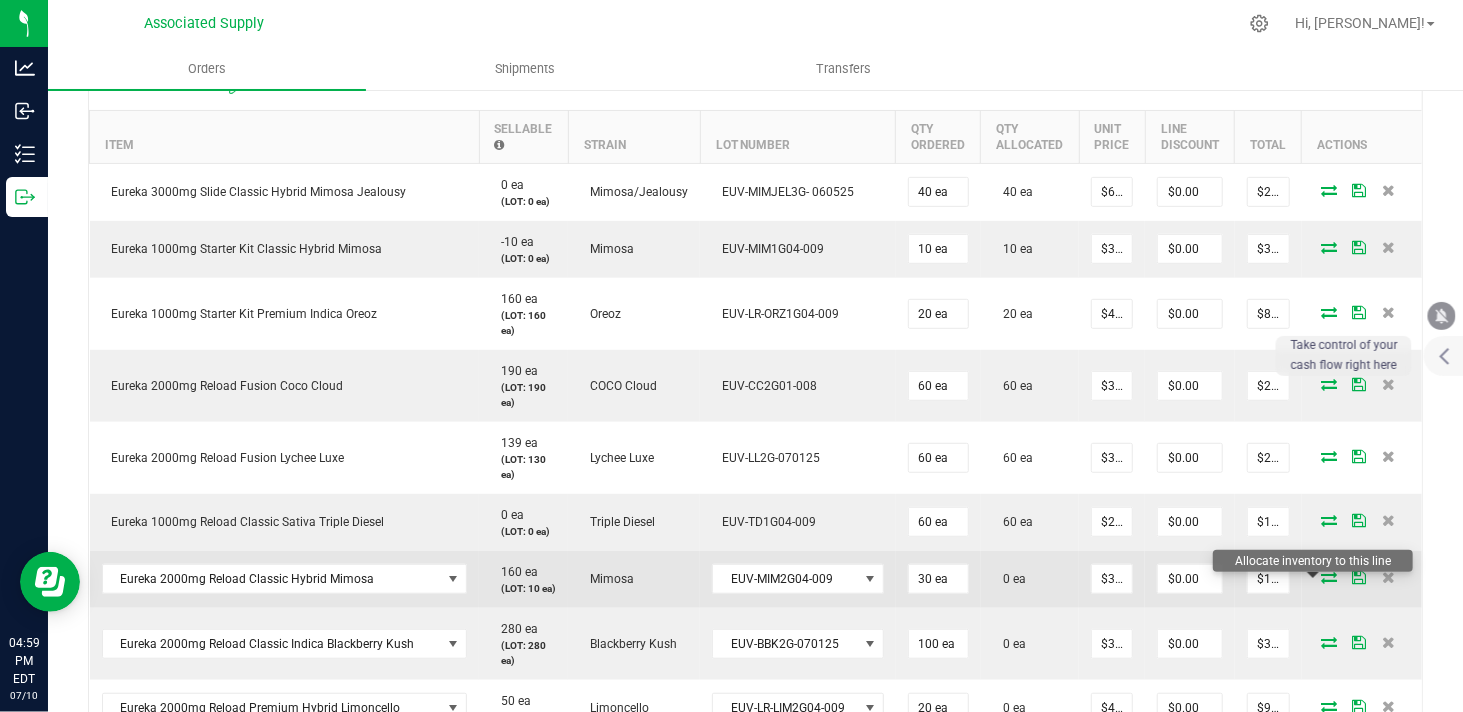 click at bounding box center (1329, 577) 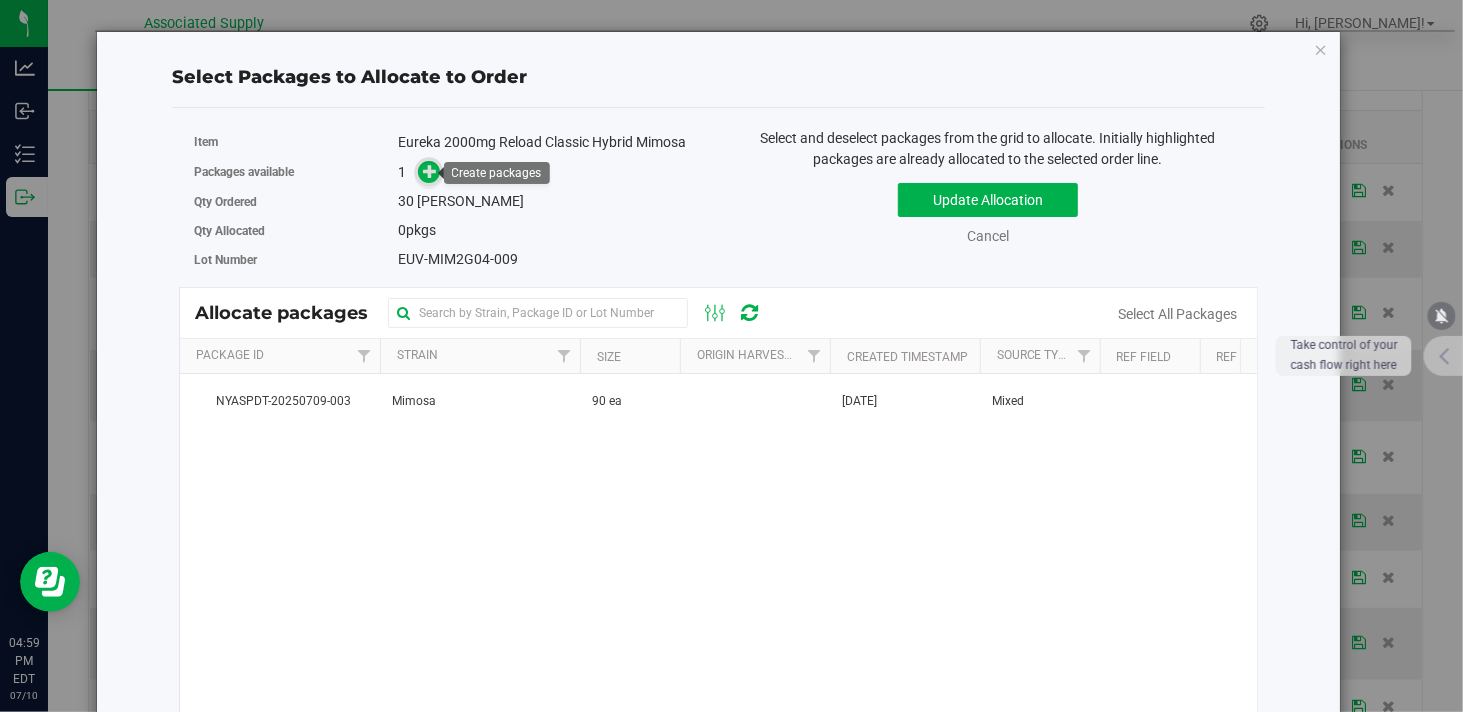 click at bounding box center (430, 171) 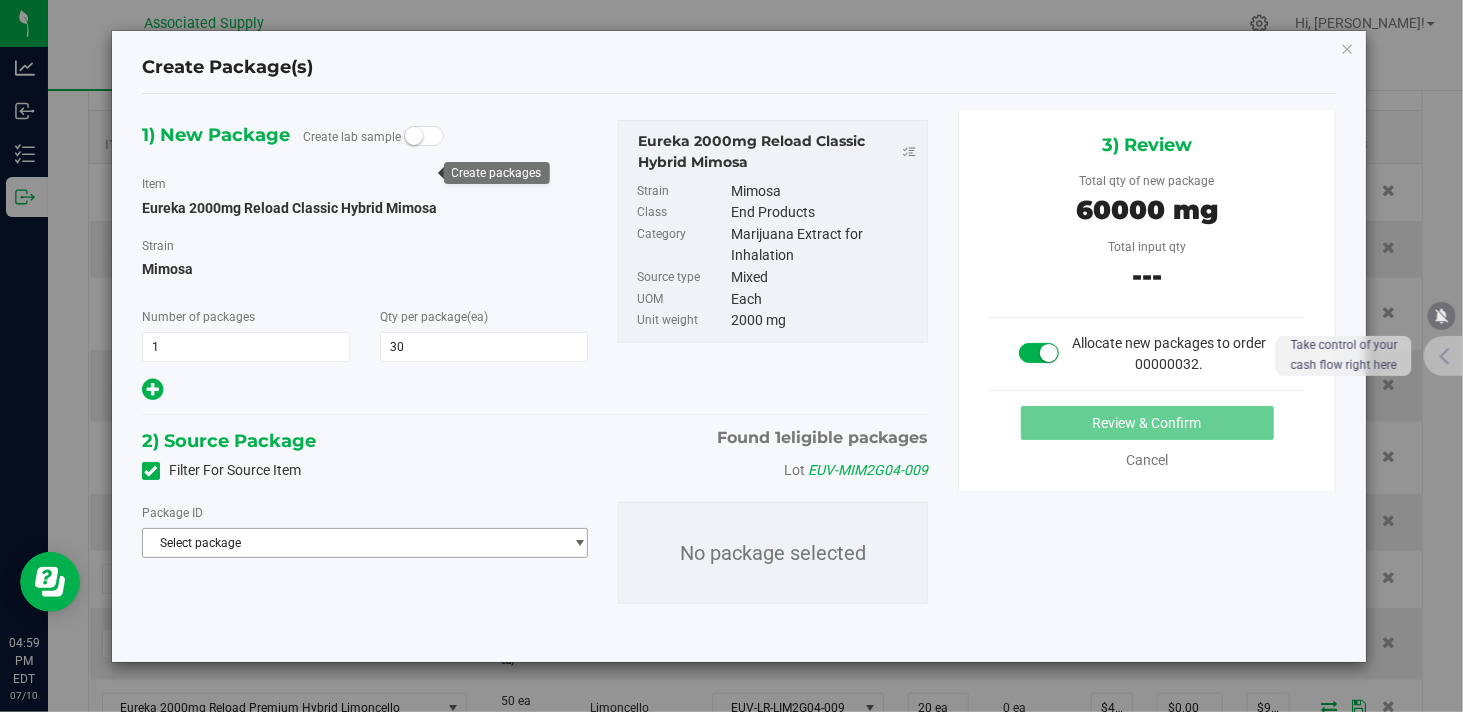 click on "Select package" at bounding box center [352, 543] 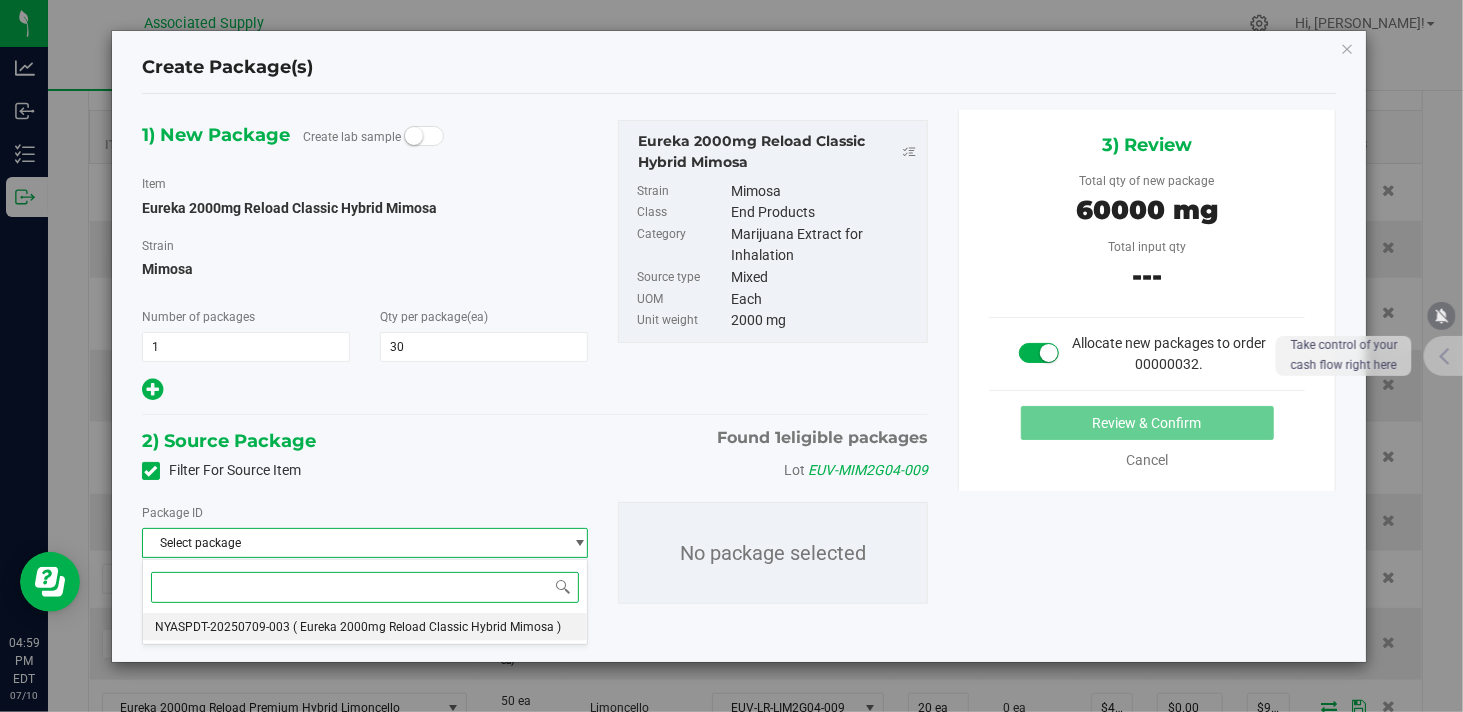 click on "NYASPDT-20250709-003" at bounding box center (222, 627) 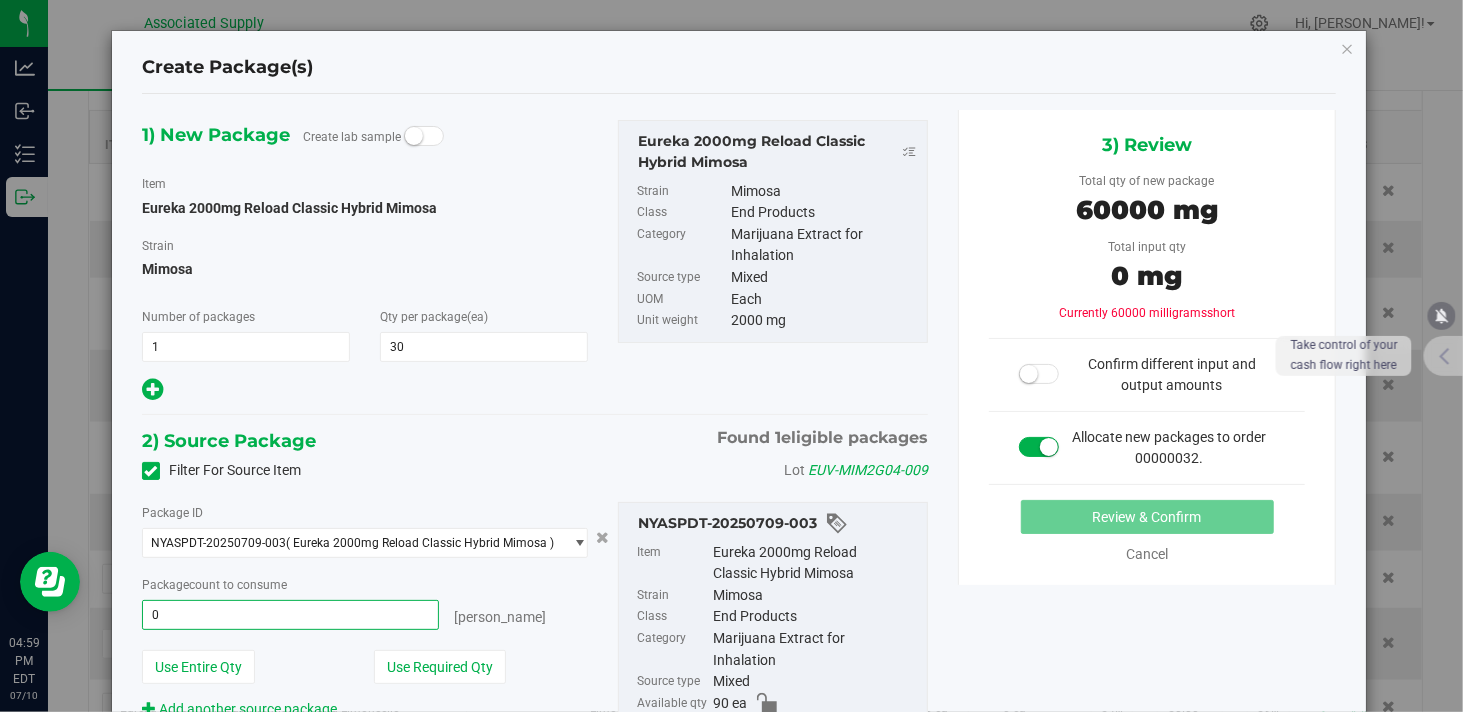 type 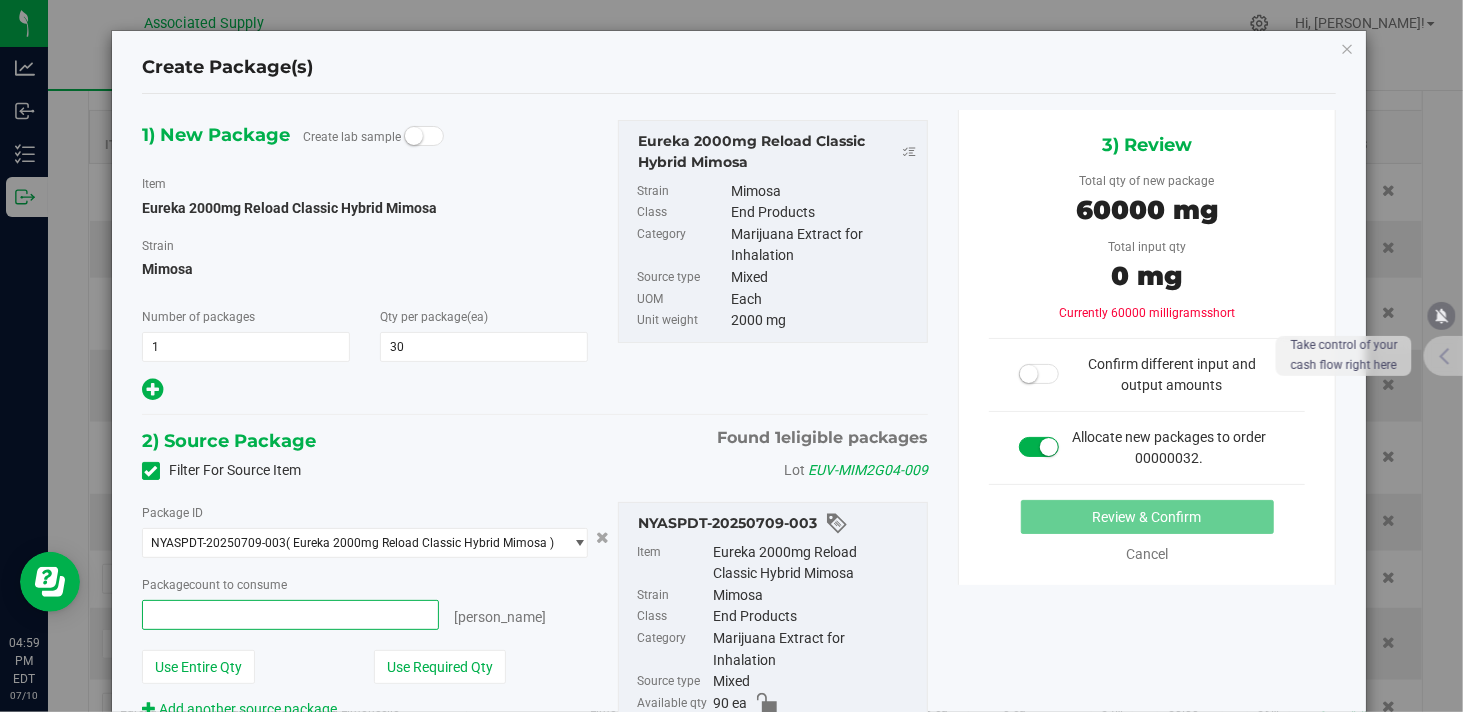 click at bounding box center (290, 615) 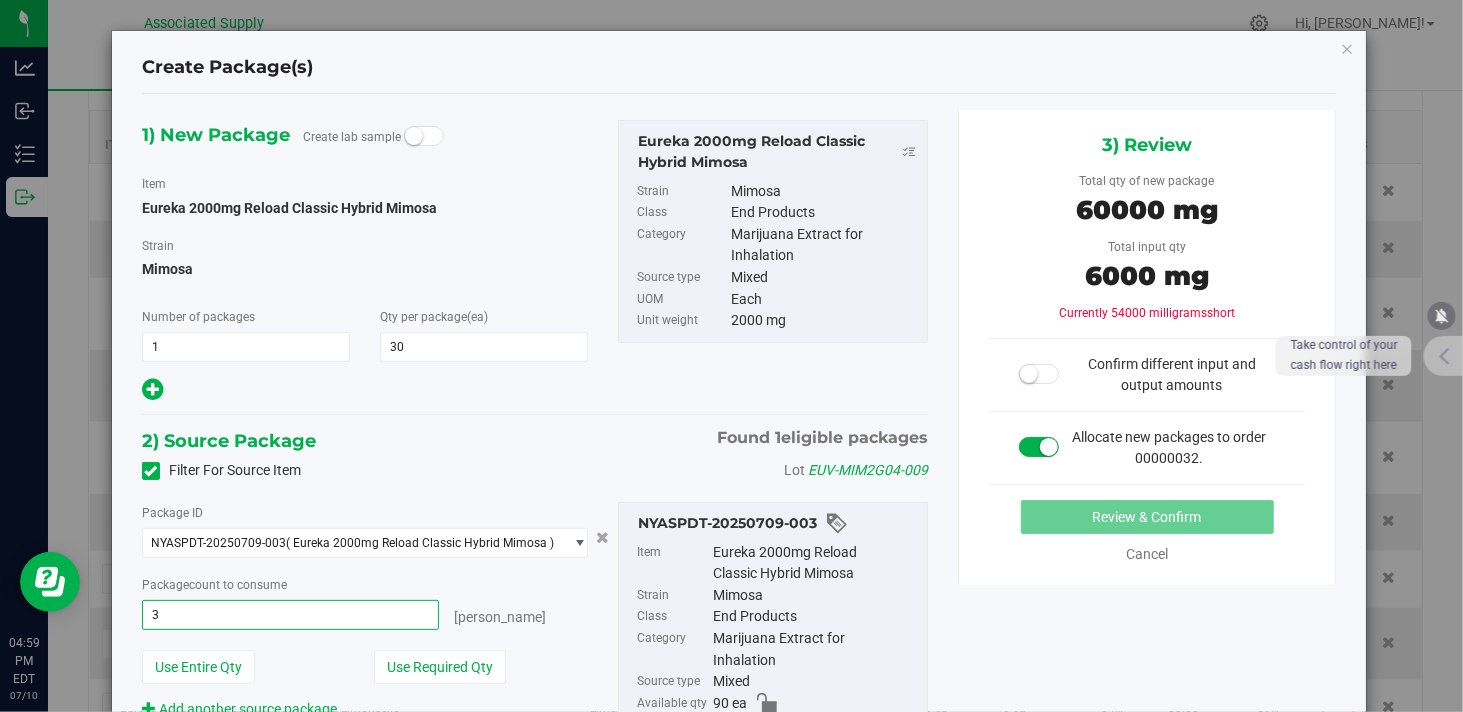 type on "30" 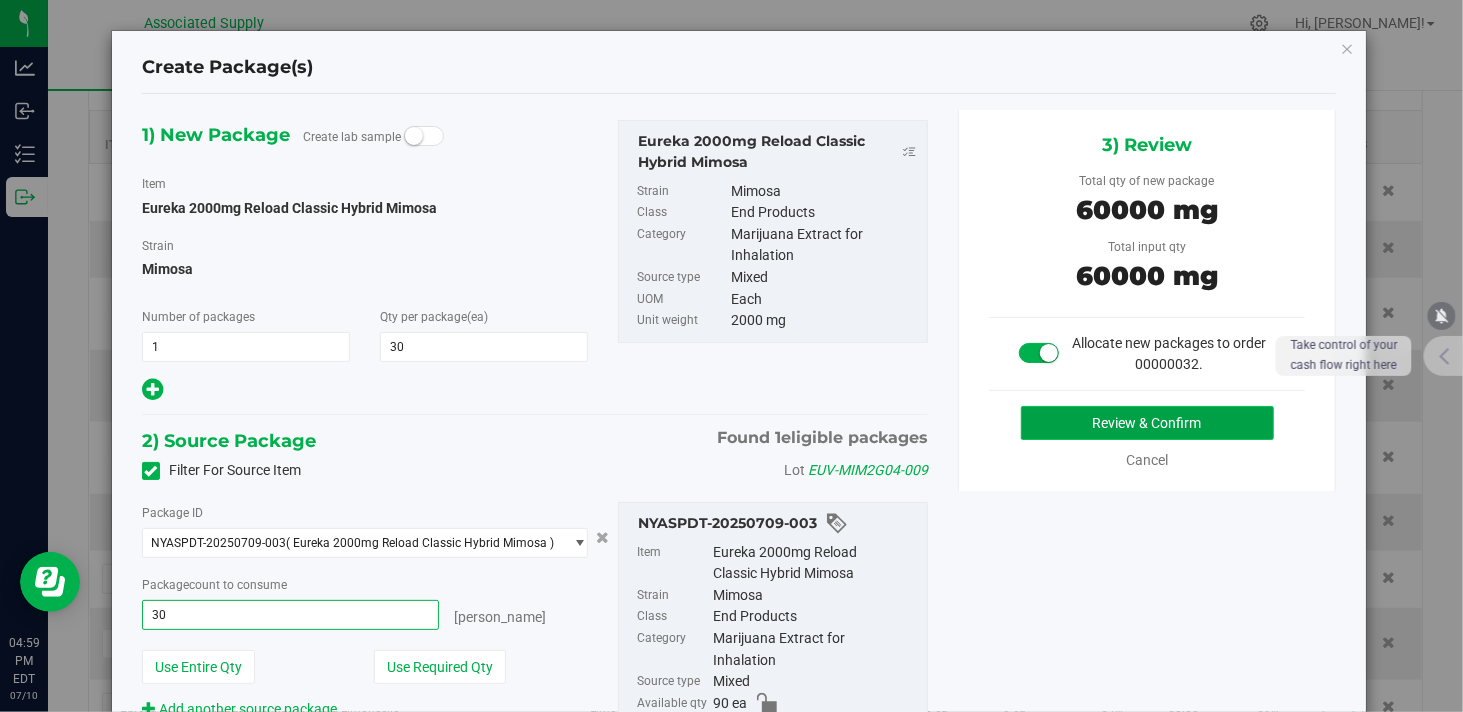 type on "30 ea" 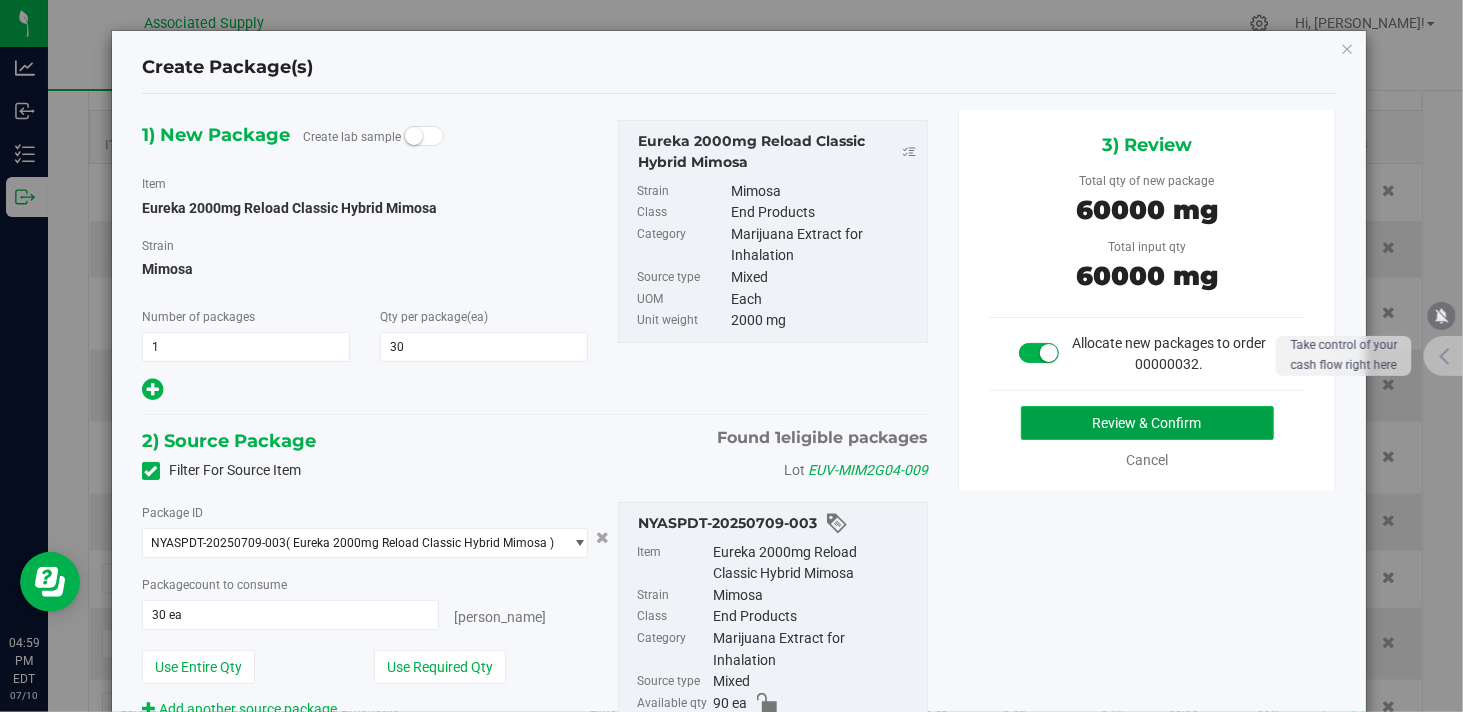click on "Review & Confirm" at bounding box center (1147, 423) 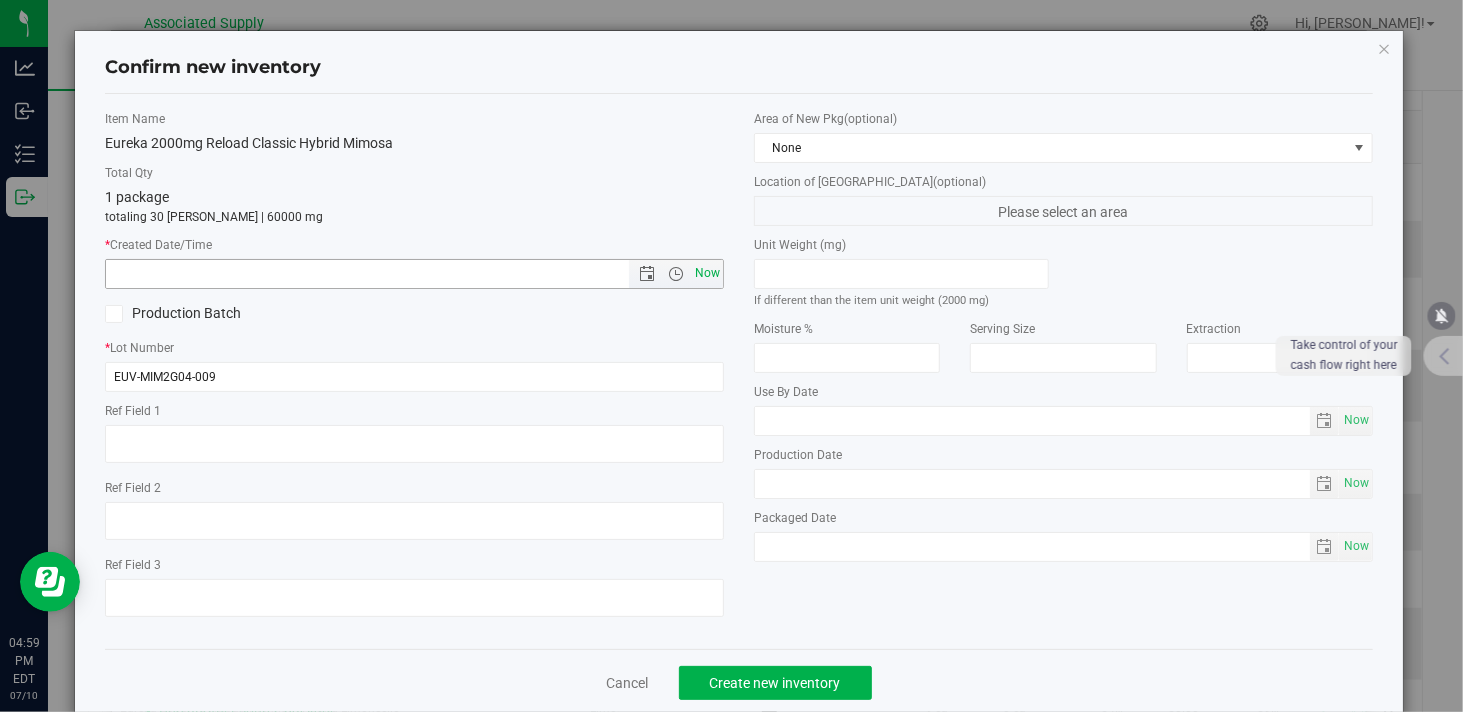 click on "Now" at bounding box center [708, 273] 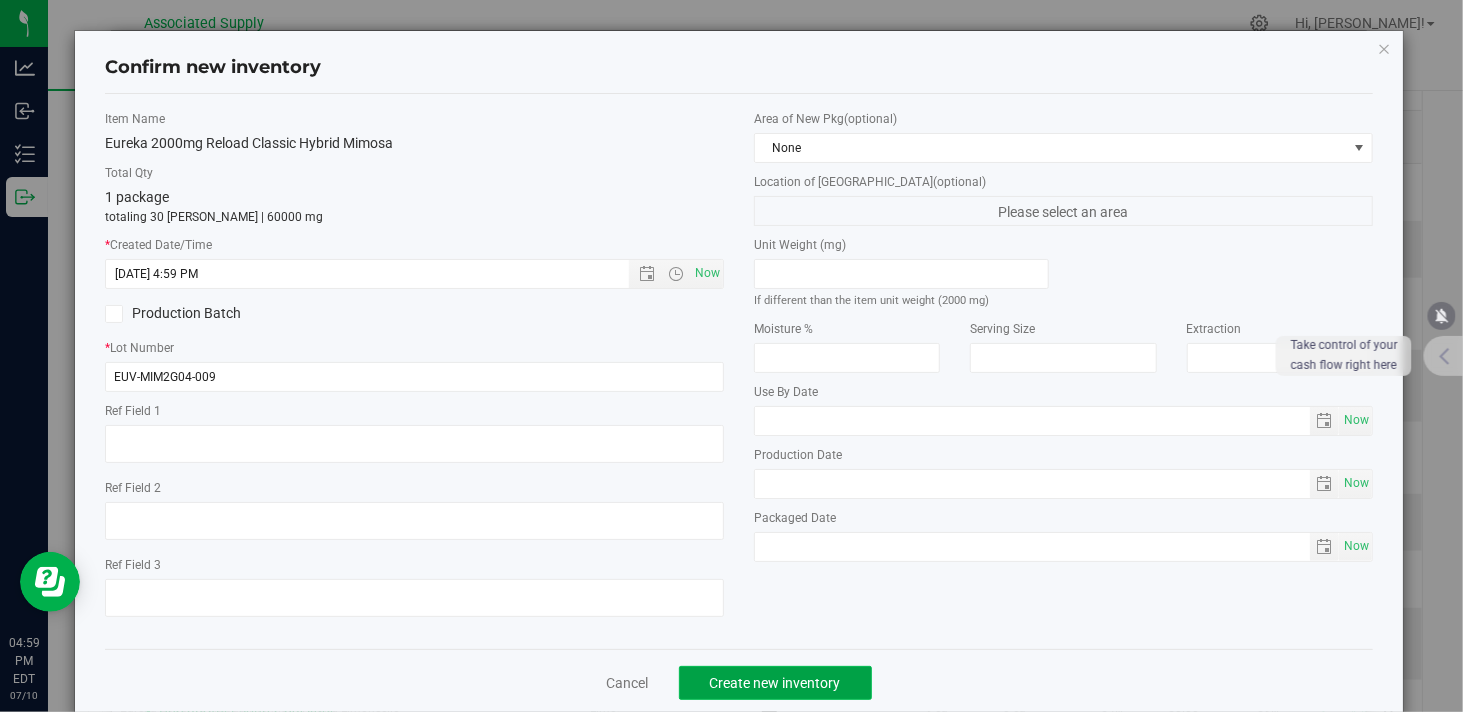 click on "Create new inventory" 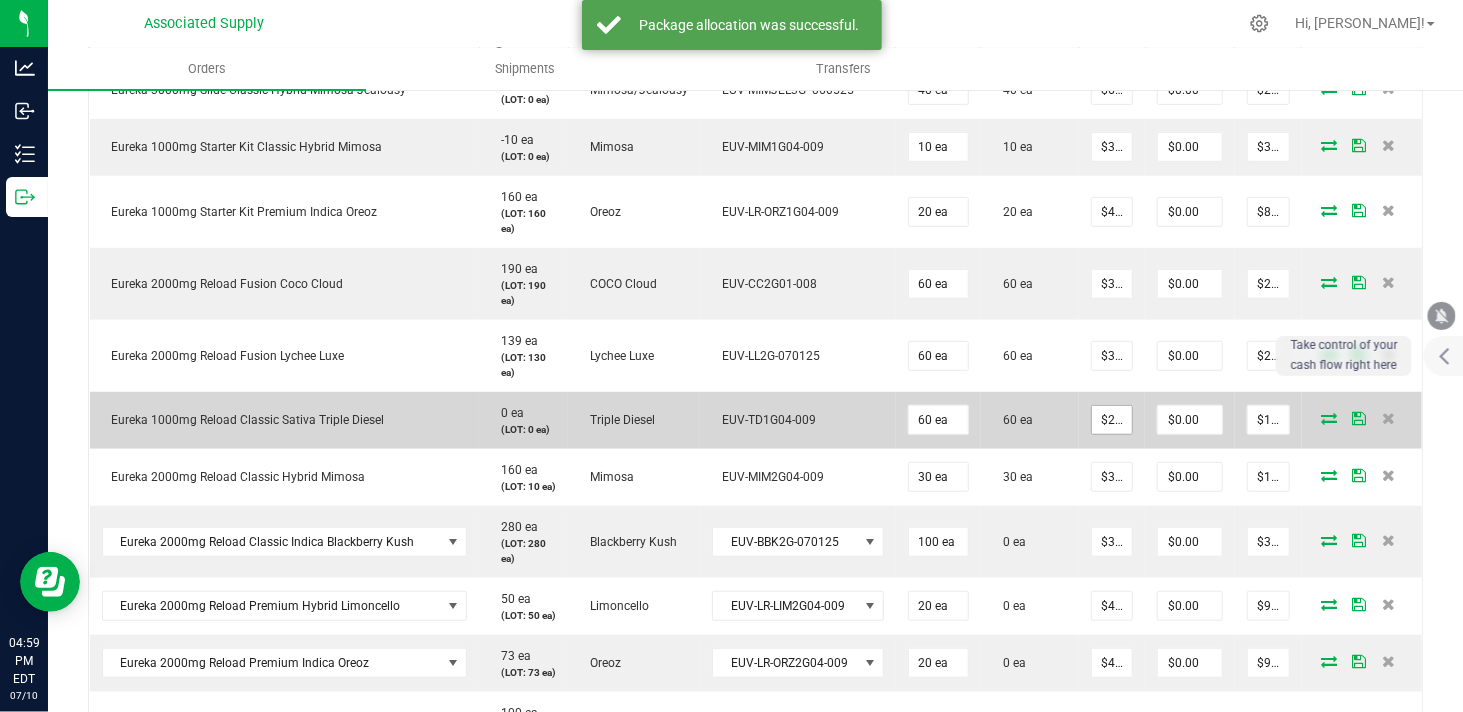 scroll, scrollTop: 777, scrollLeft: 0, axis: vertical 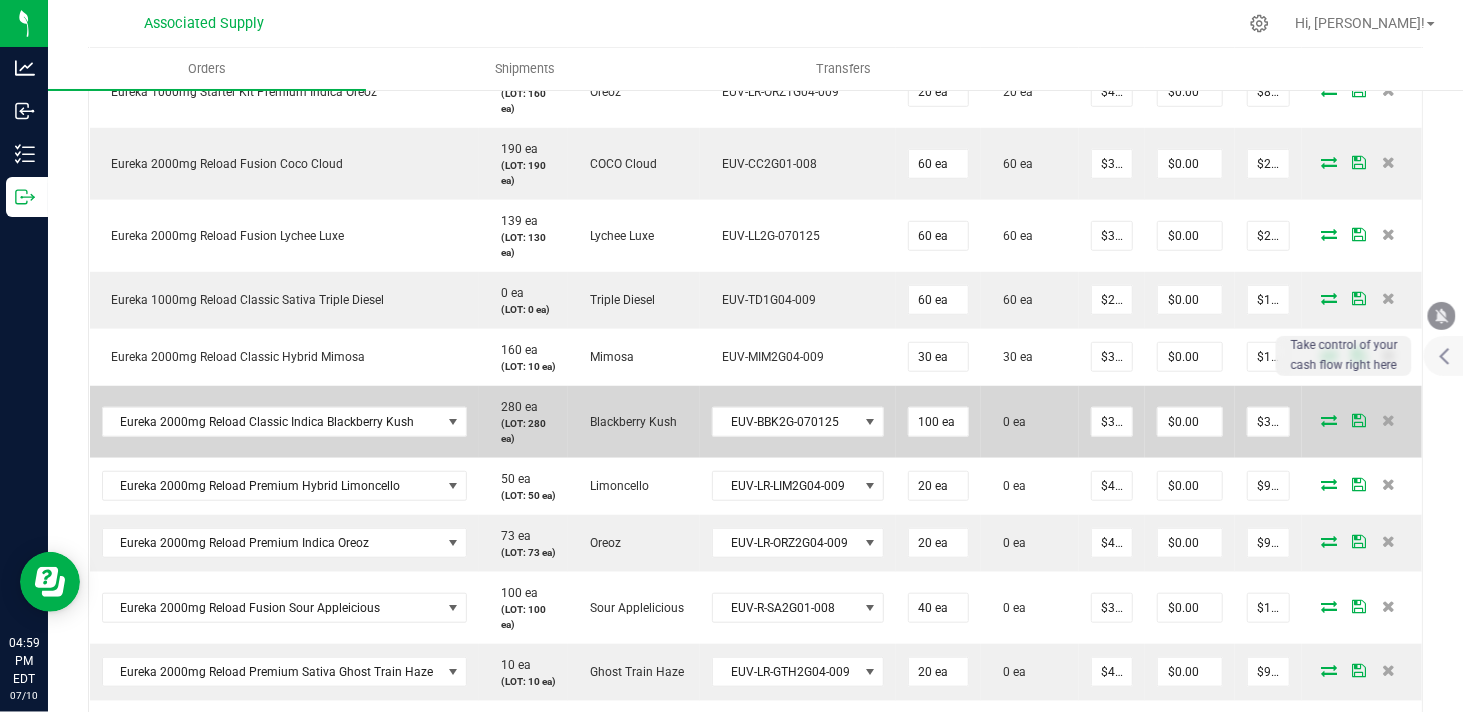 click at bounding box center [1329, 420] 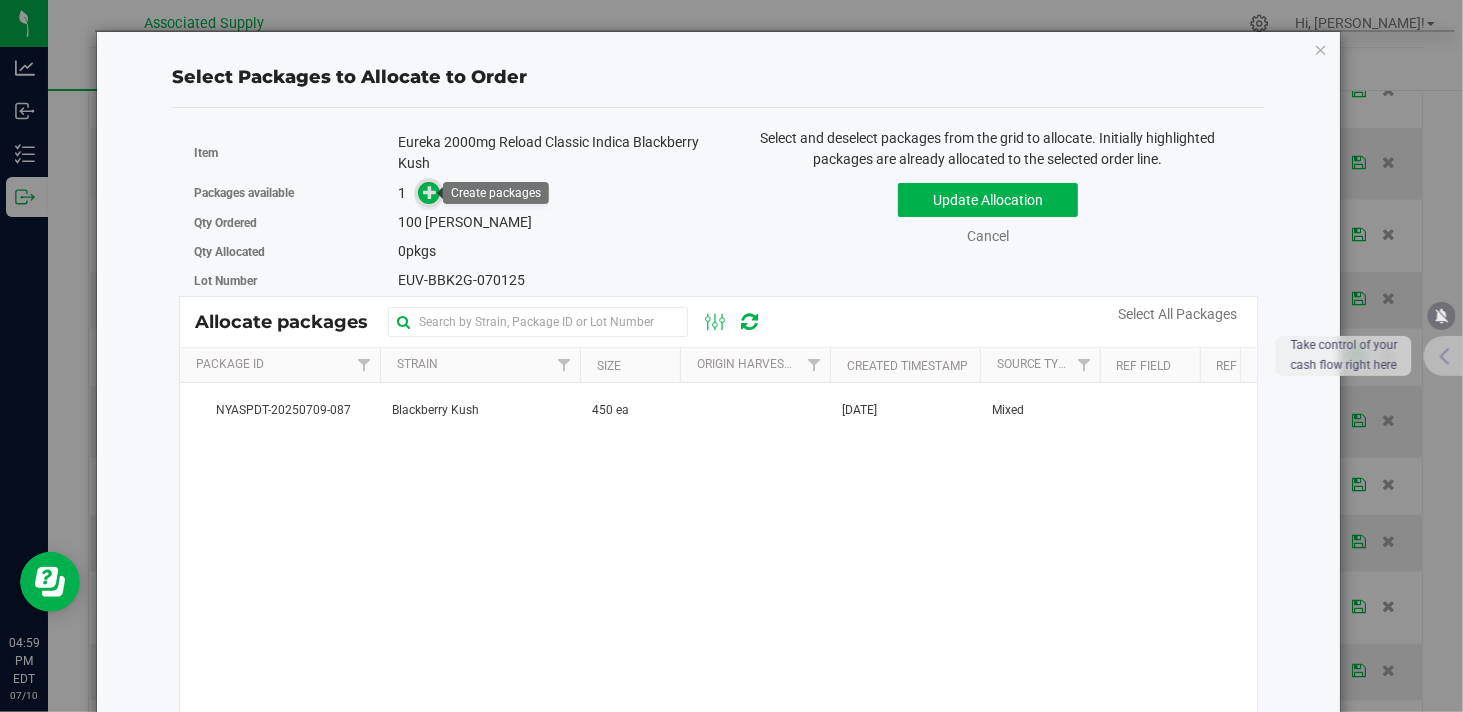 click at bounding box center [430, 192] 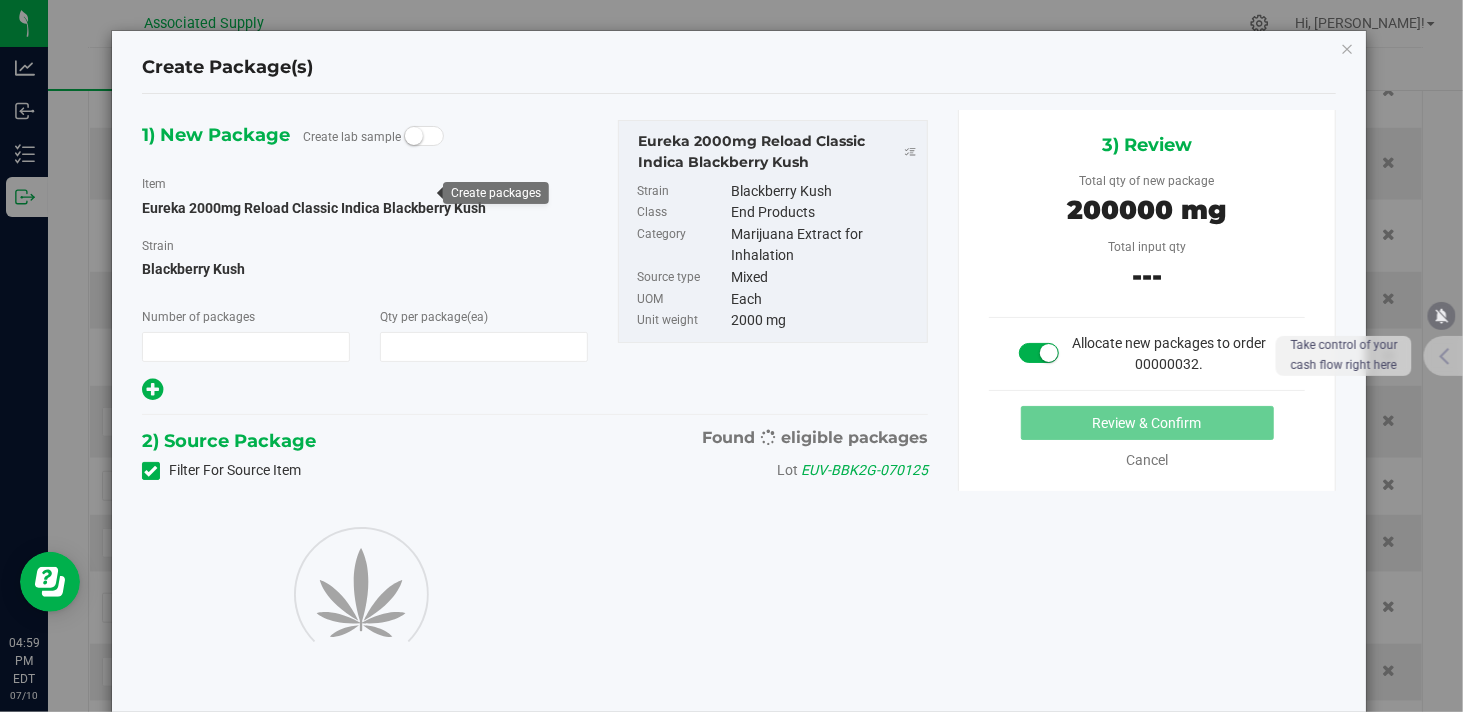 type on "1" 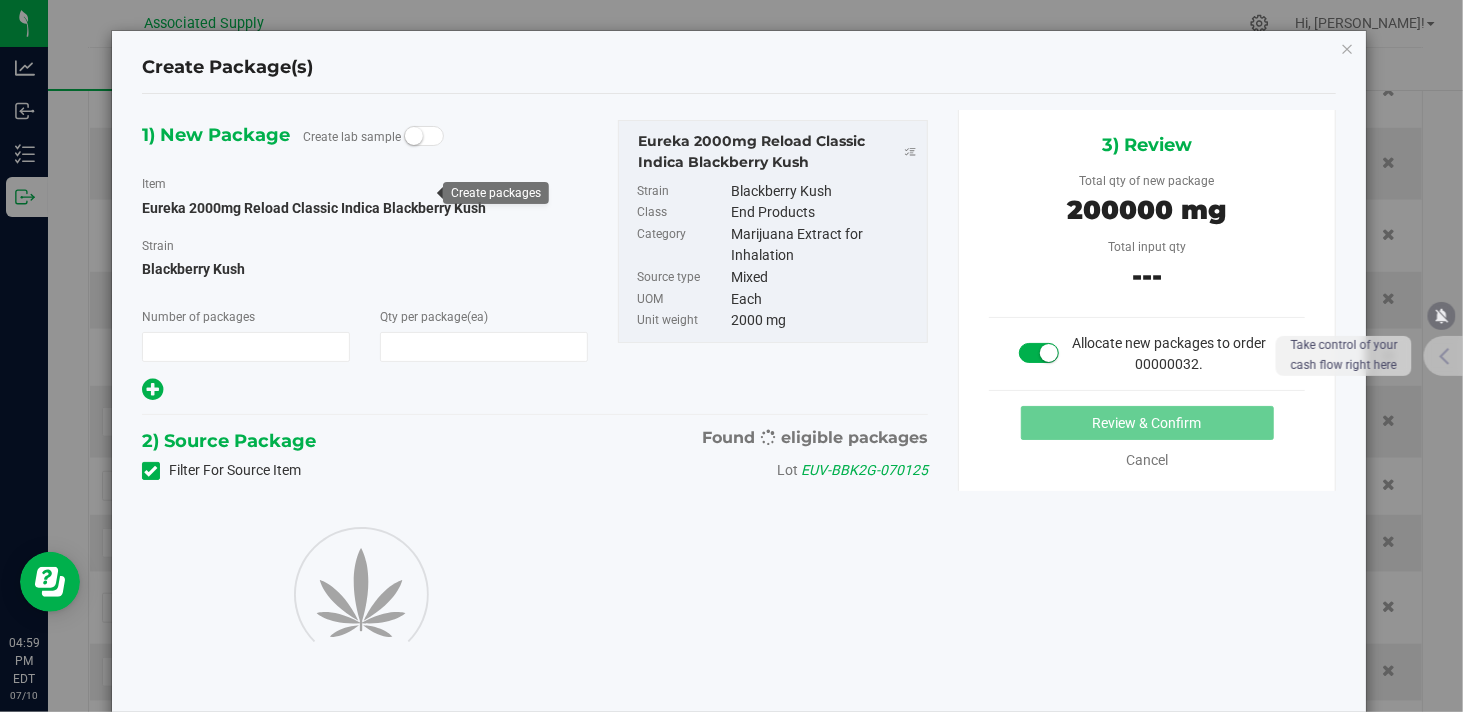 type on "100" 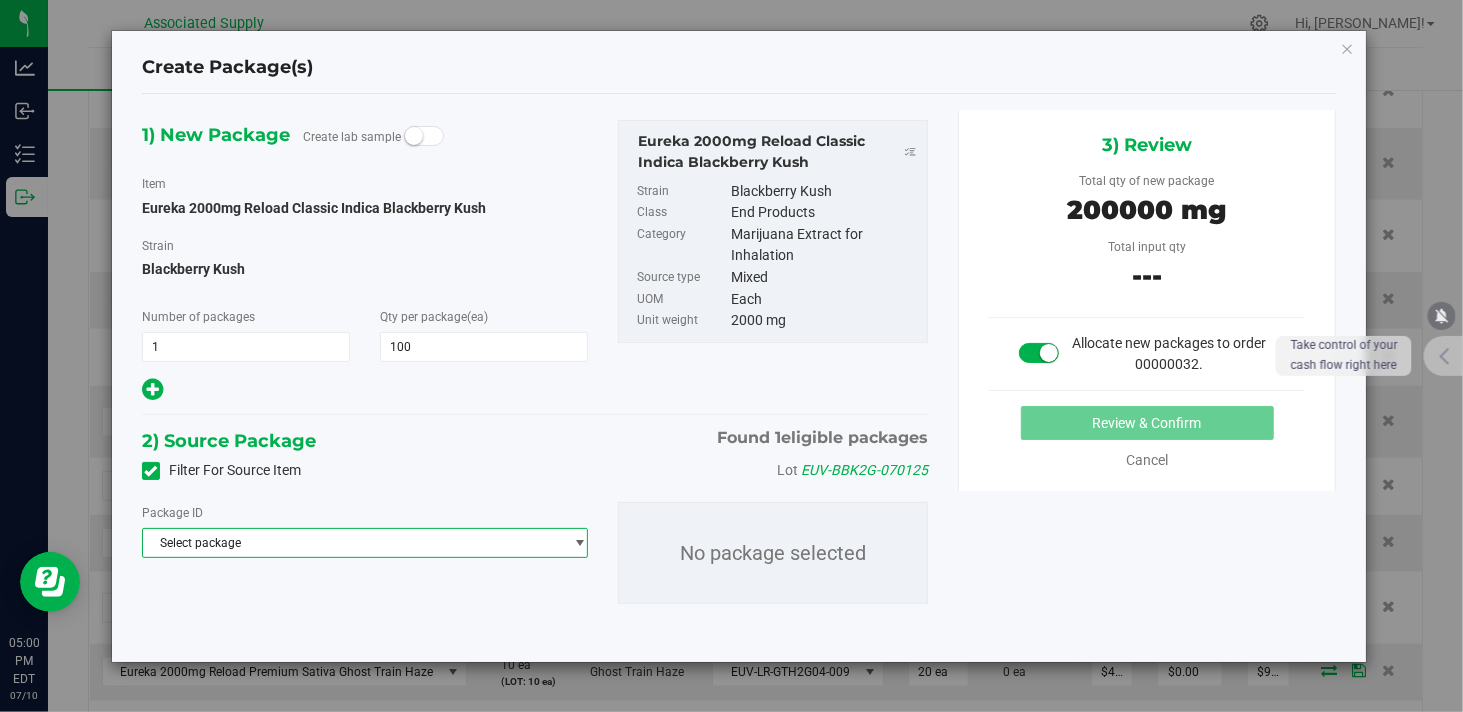 click on "Select package" at bounding box center (352, 543) 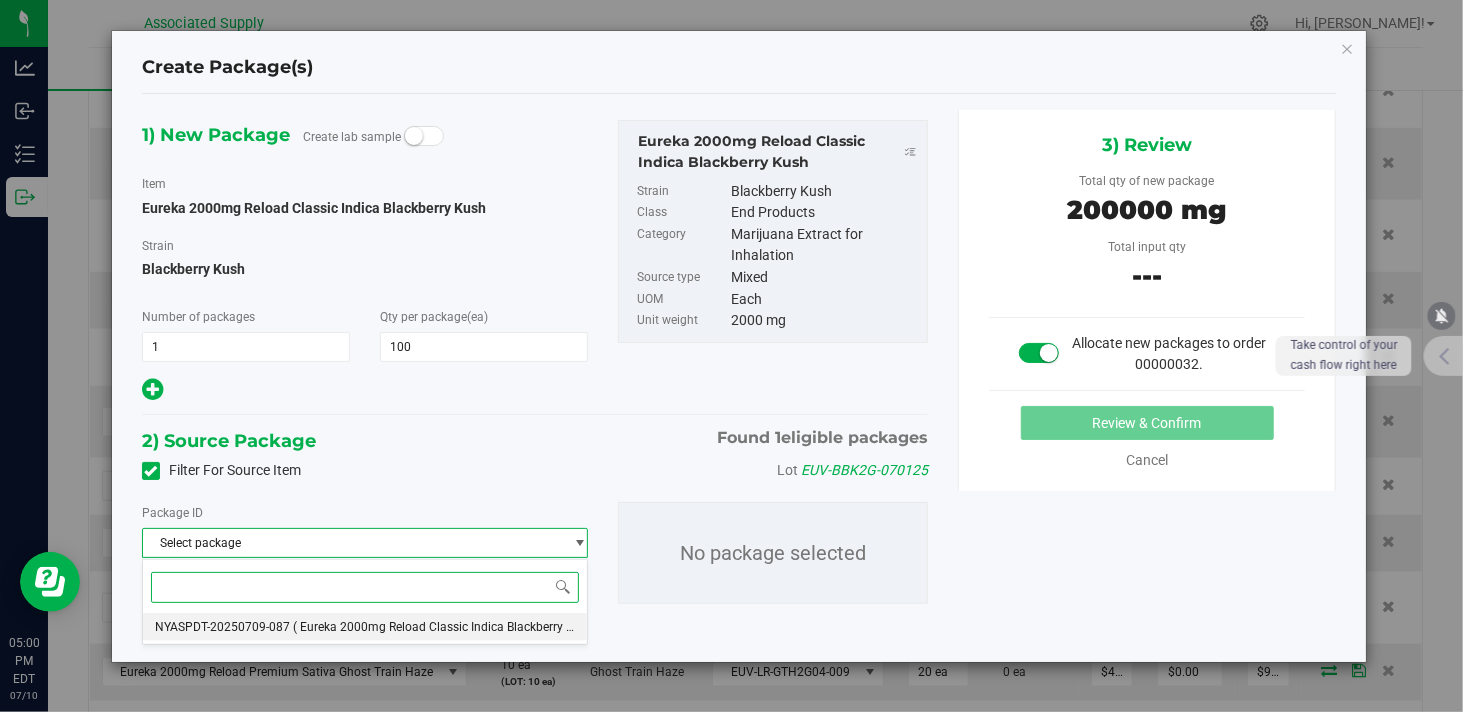 click on "NYASPDT-20250709-087" at bounding box center (222, 627) 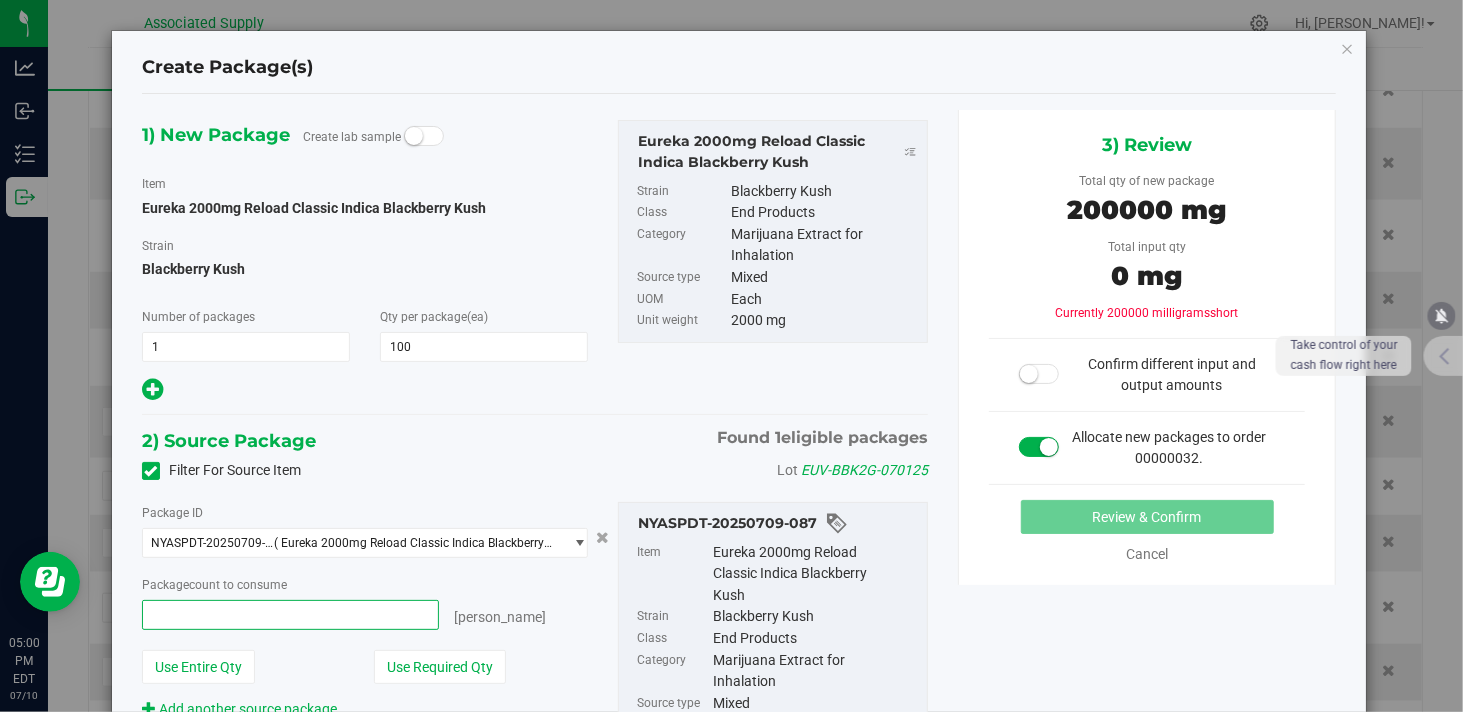 click at bounding box center (290, 615) 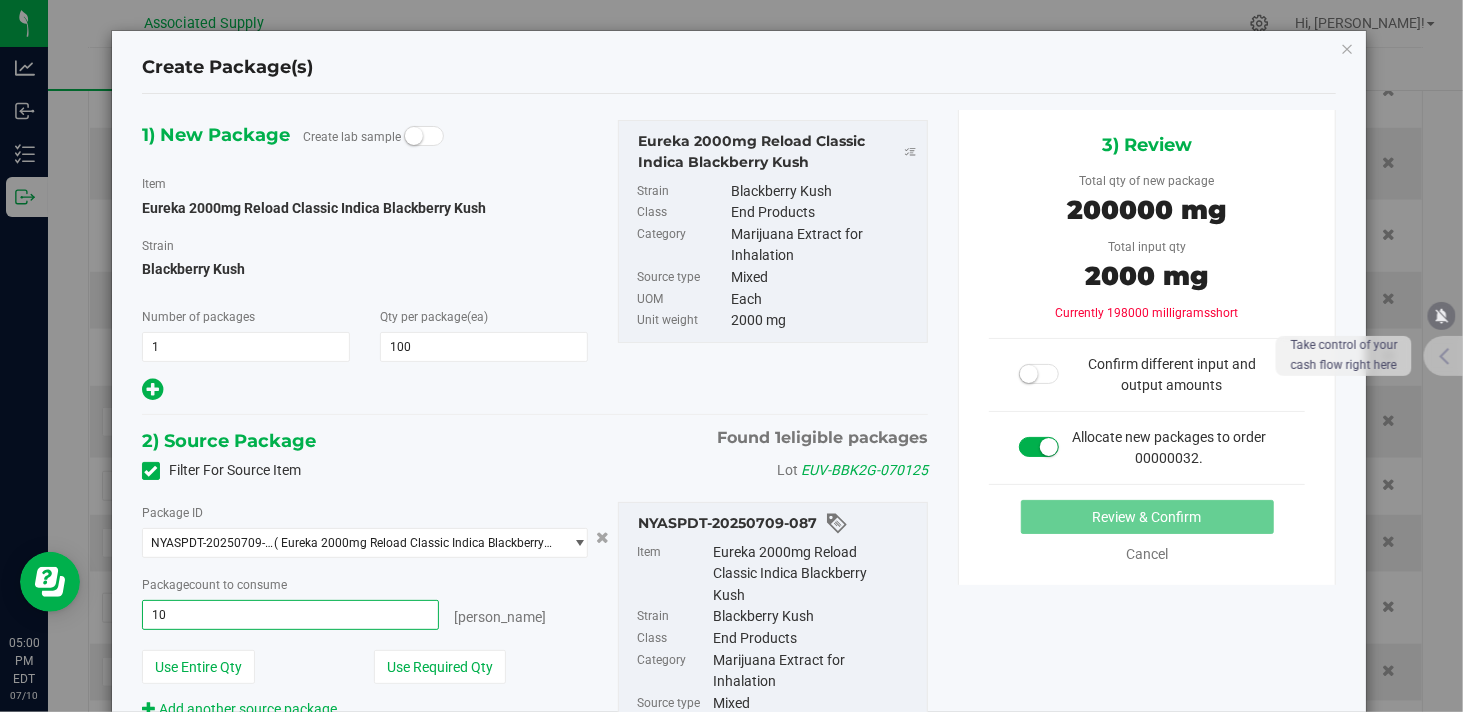 type on "100" 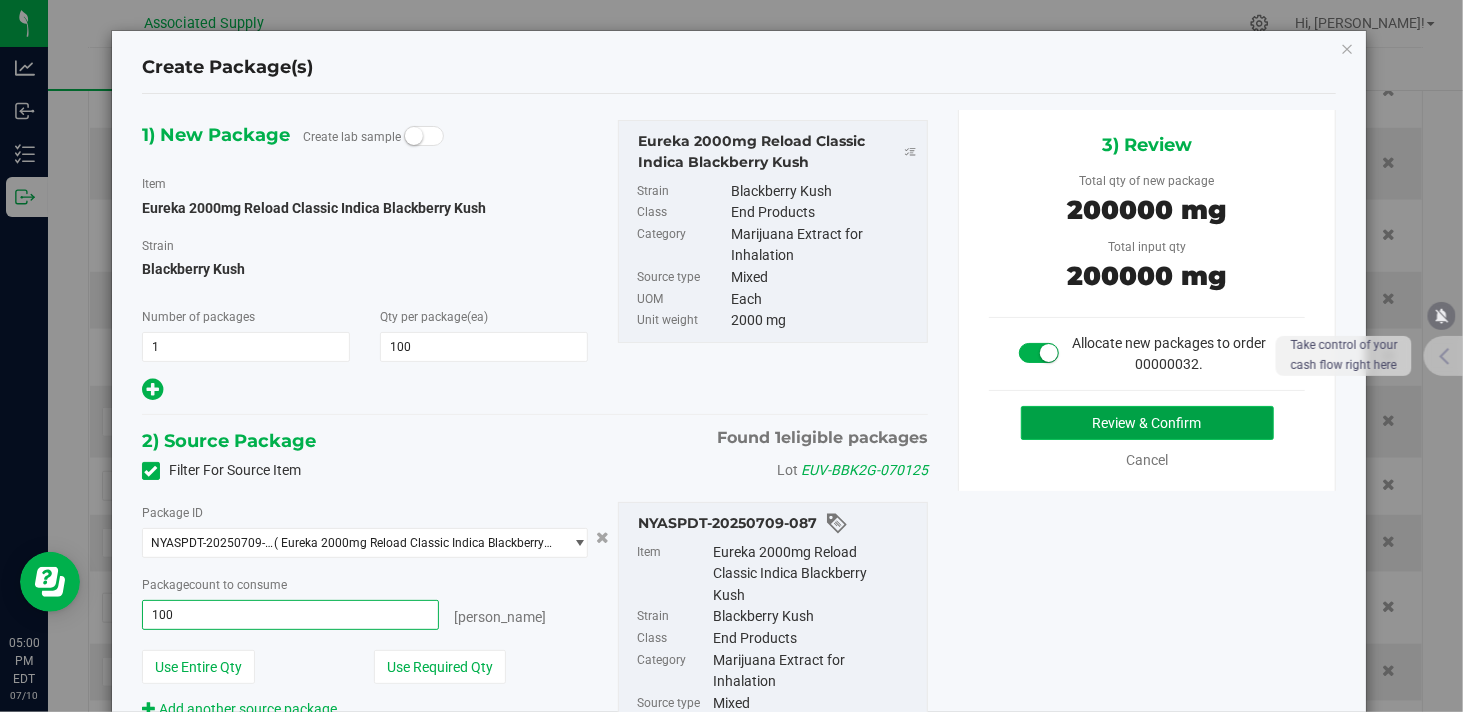 type on "100 ea" 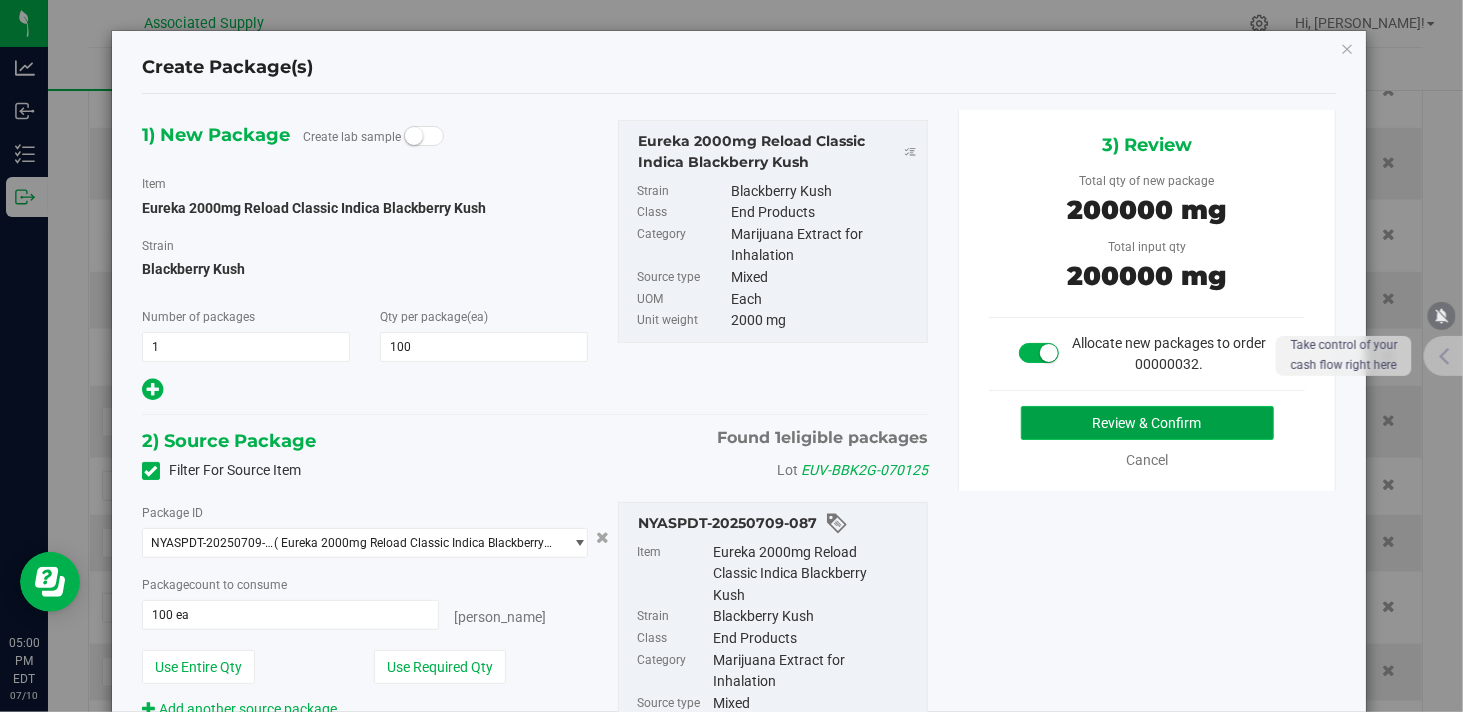 click on "Review & Confirm" at bounding box center [1147, 423] 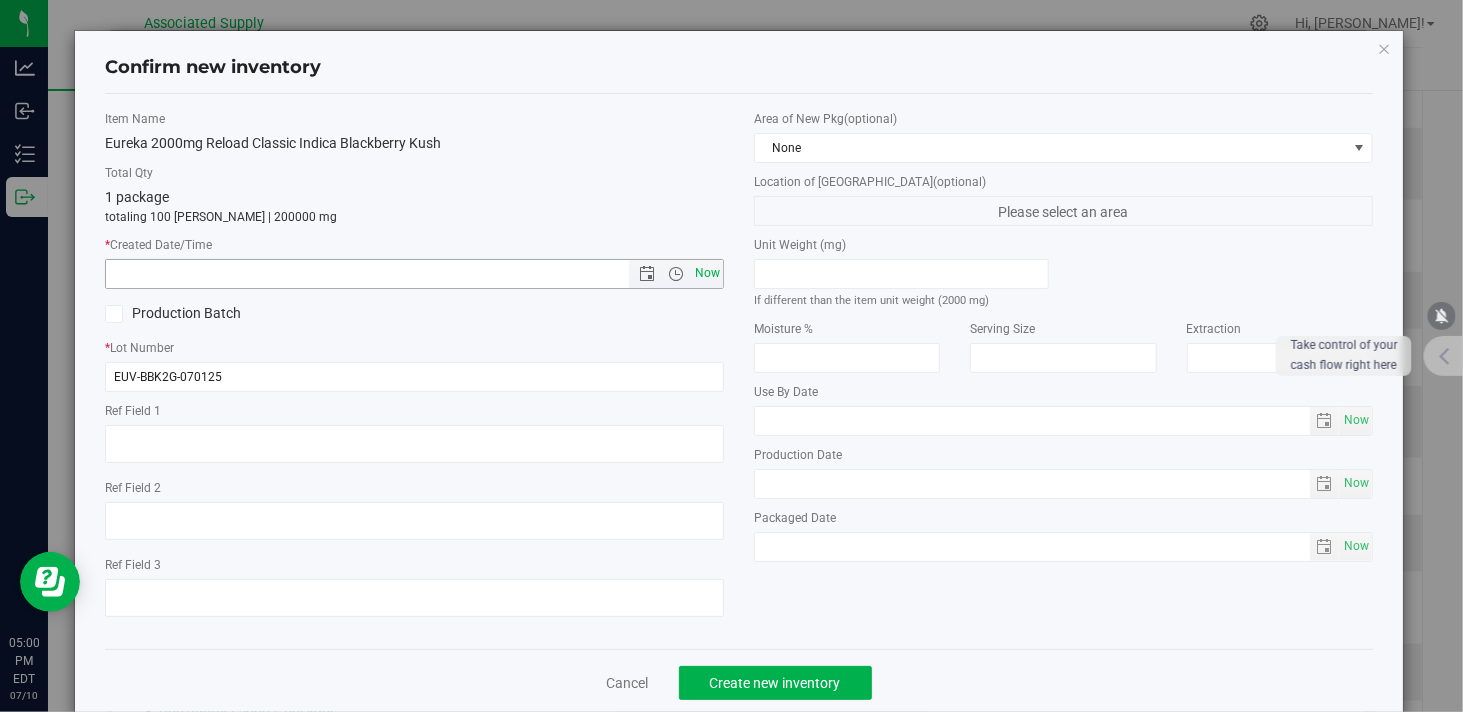 click on "Now" at bounding box center (708, 273) 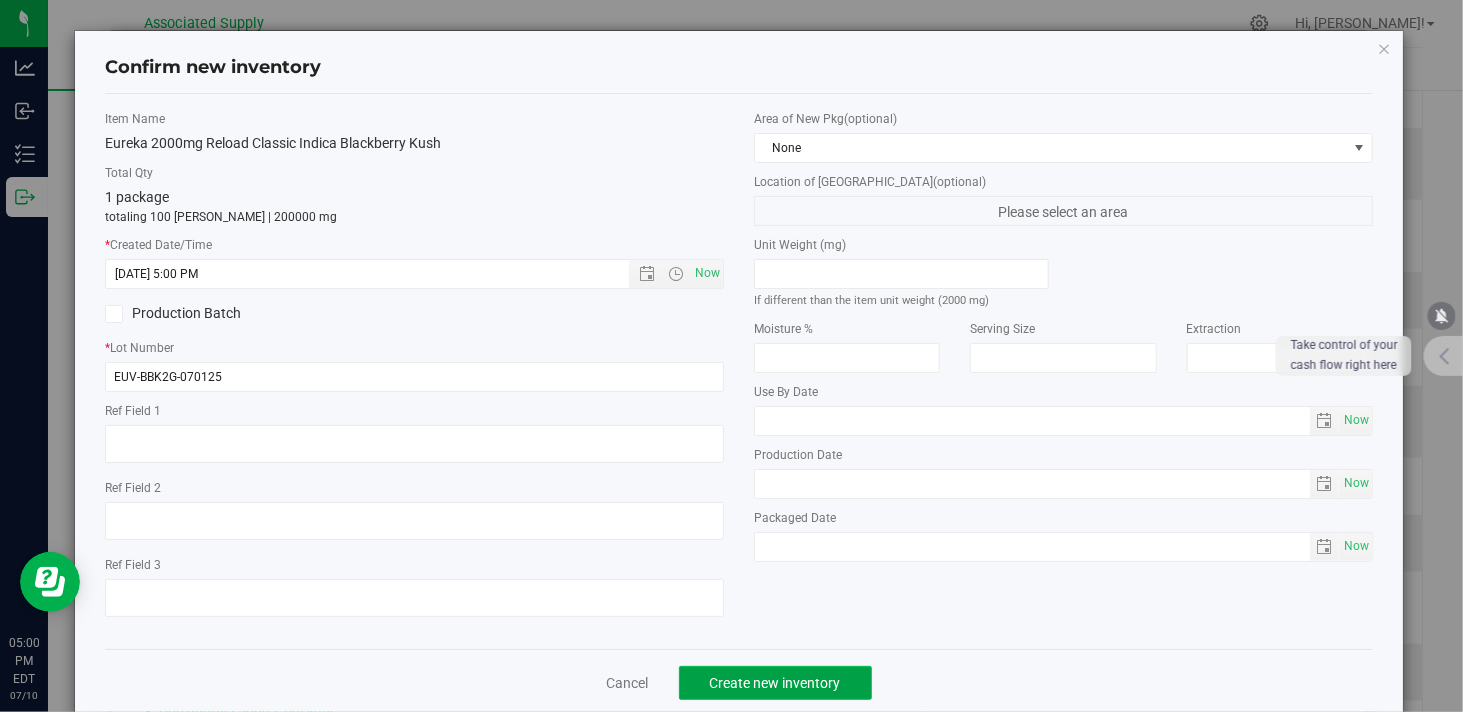click on "Create new inventory" 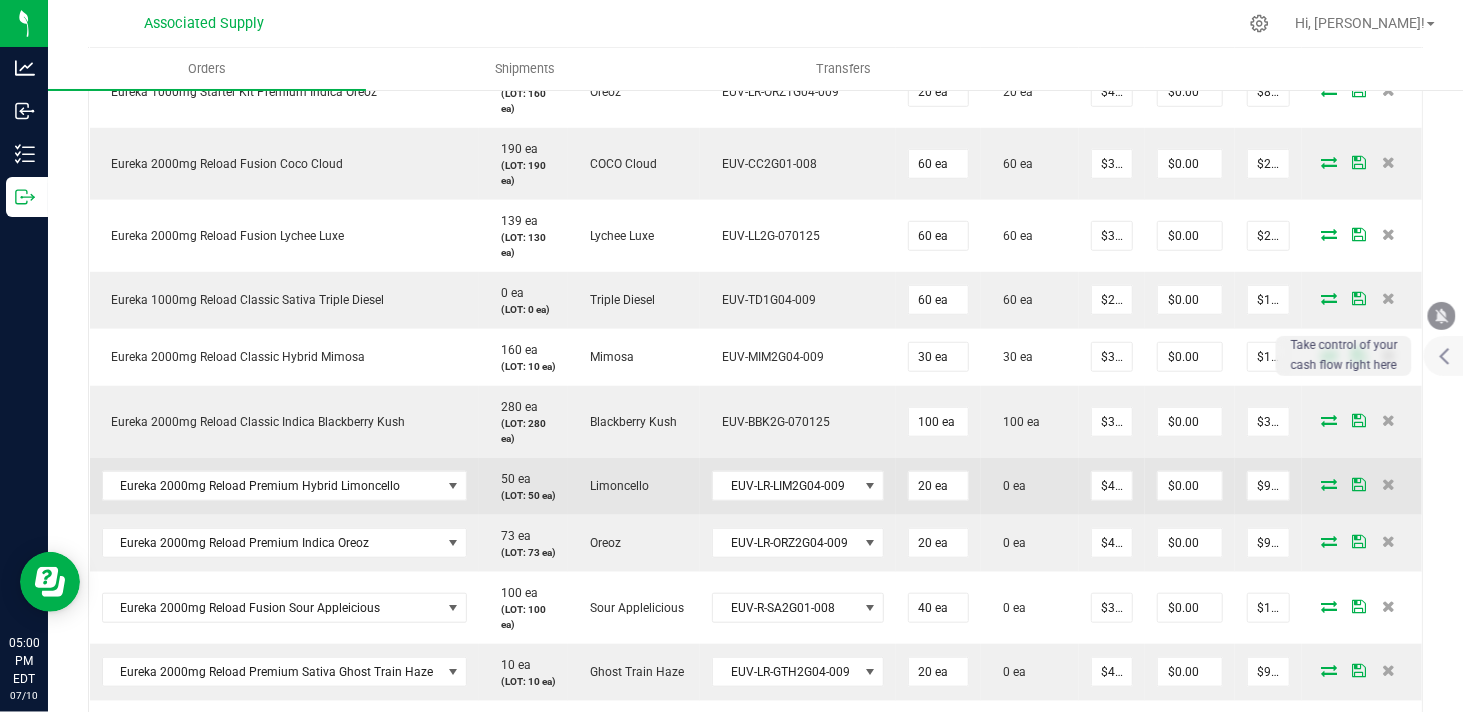 click at bounding box center (1329, 484) 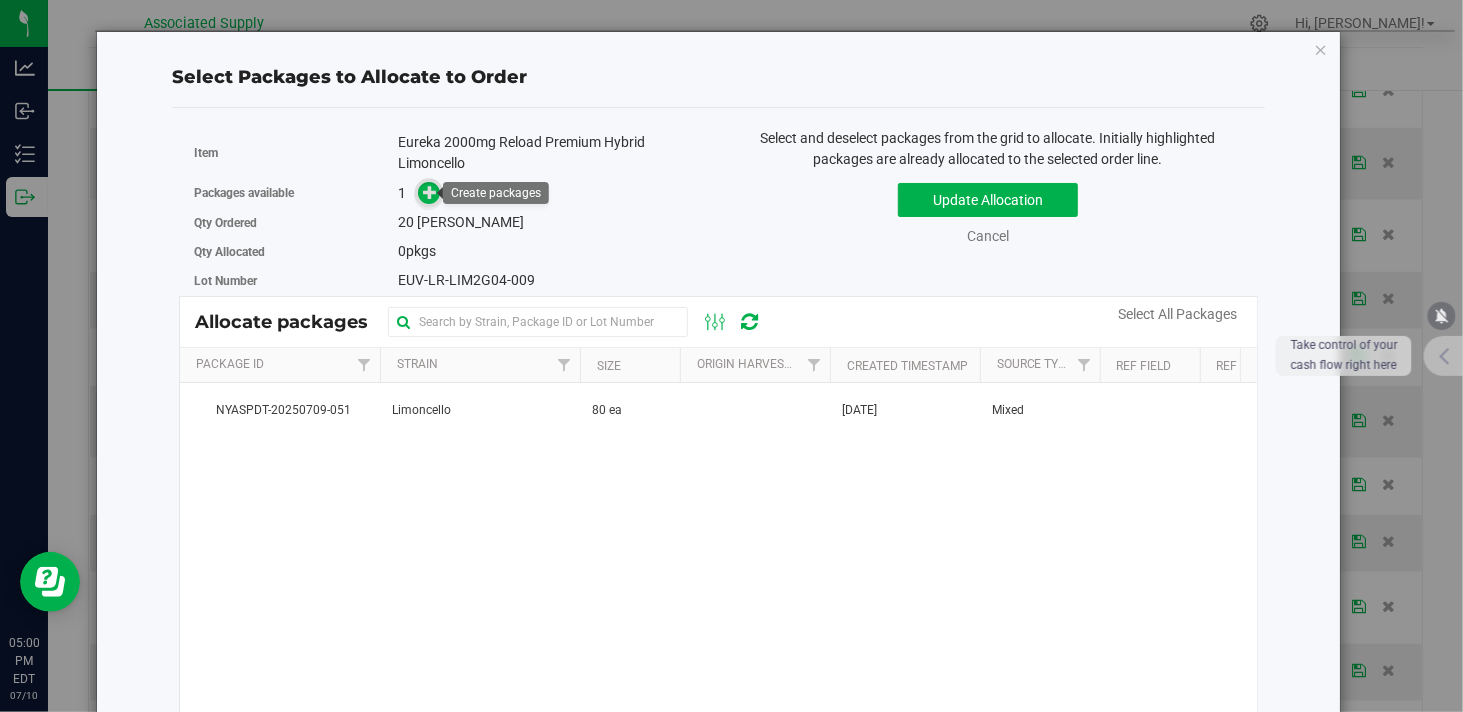 click at bounding box center [430, 192] 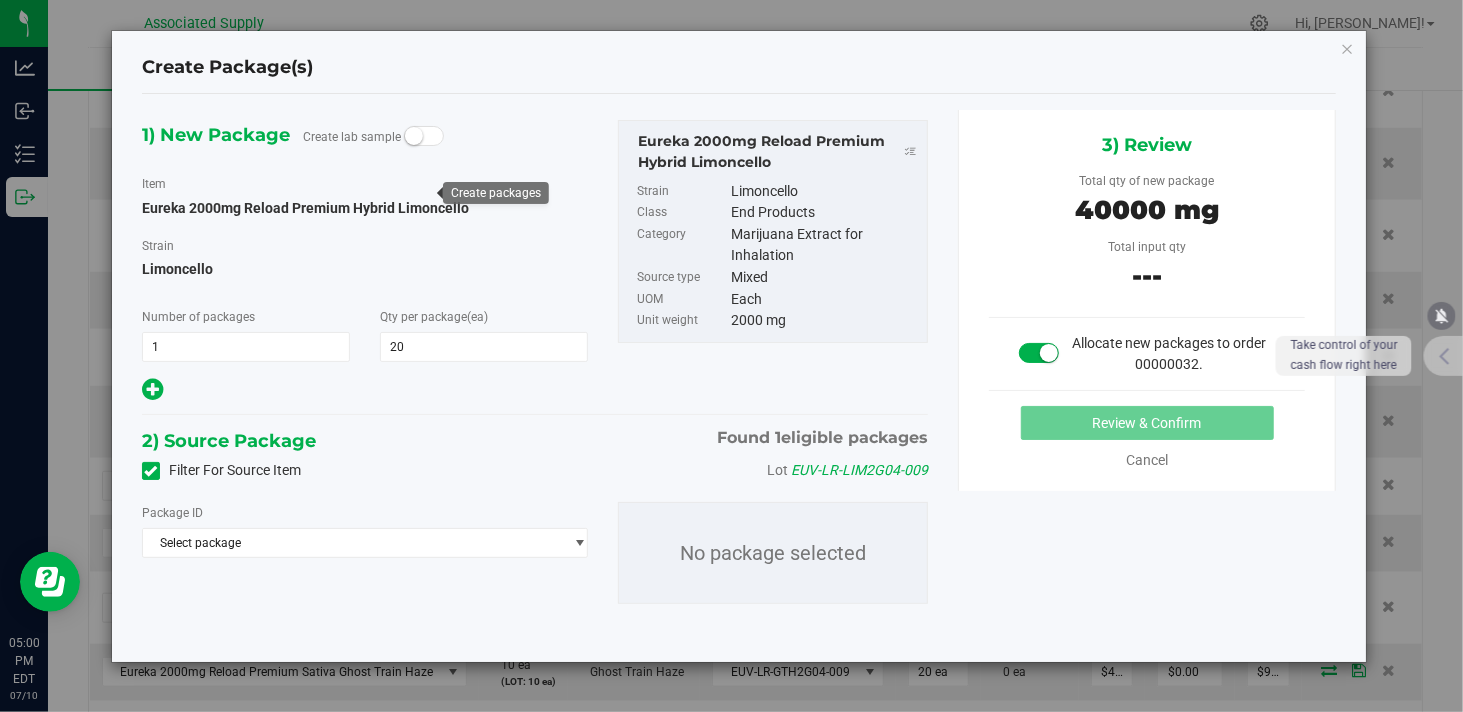 type on "20" 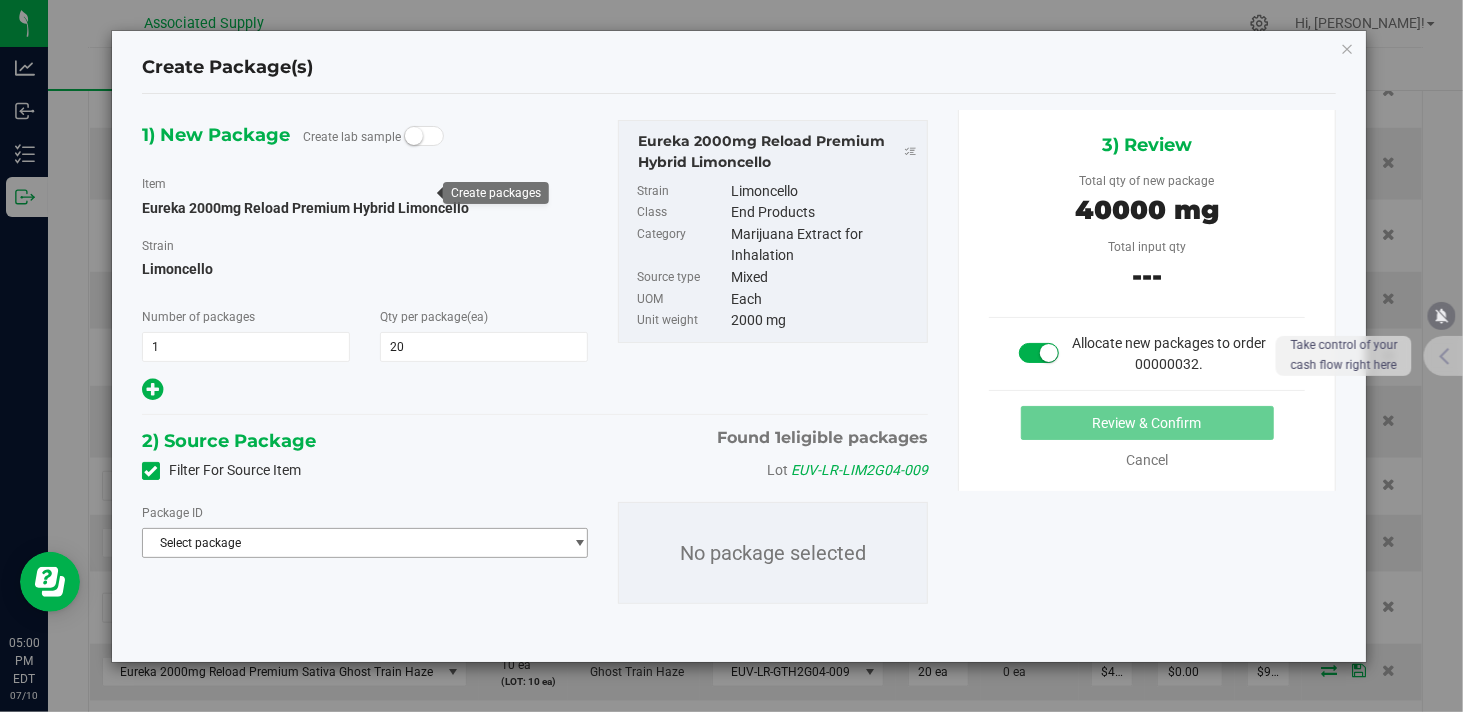 click on "Select package" at bounding box center (352, 543) 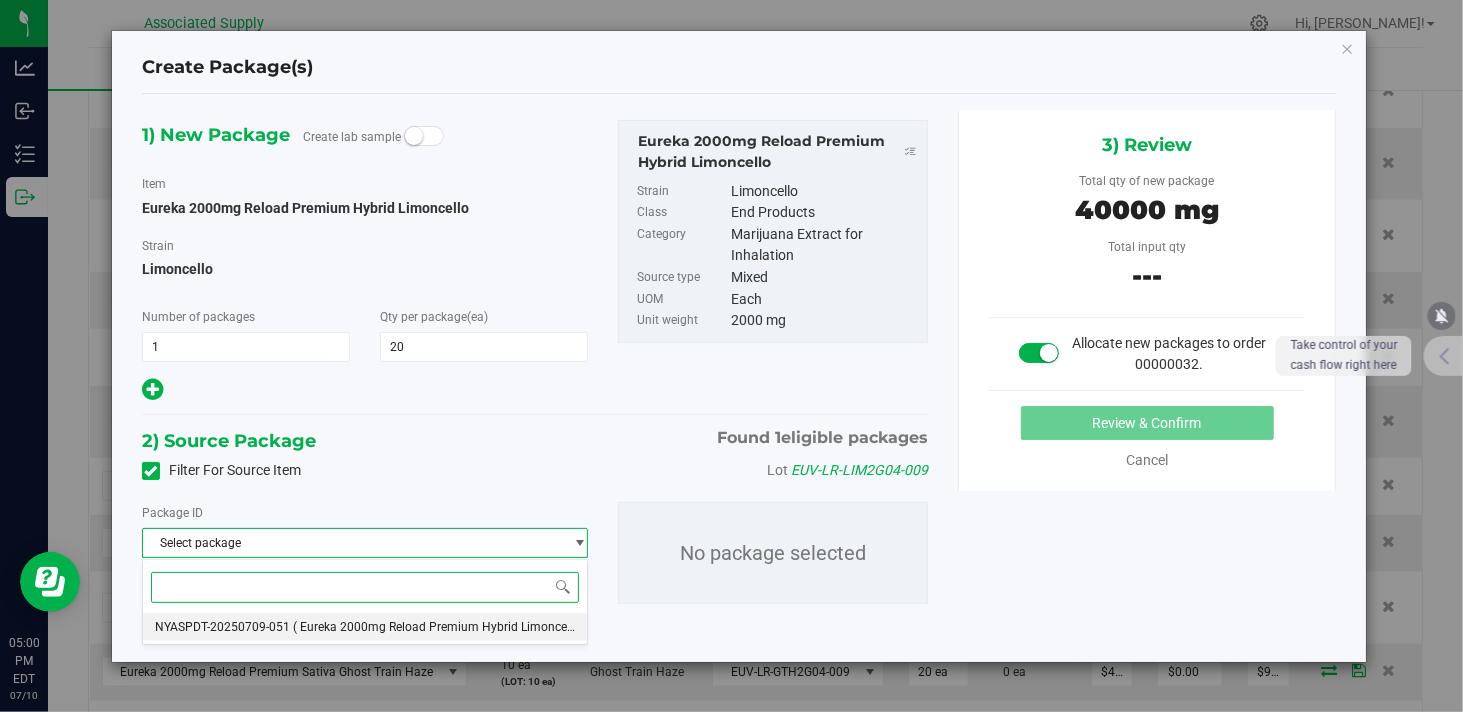 click on "(
Eureka 2000mg Reload Premium Hybrid Limoncello
)" at bounding box center [440, 627] 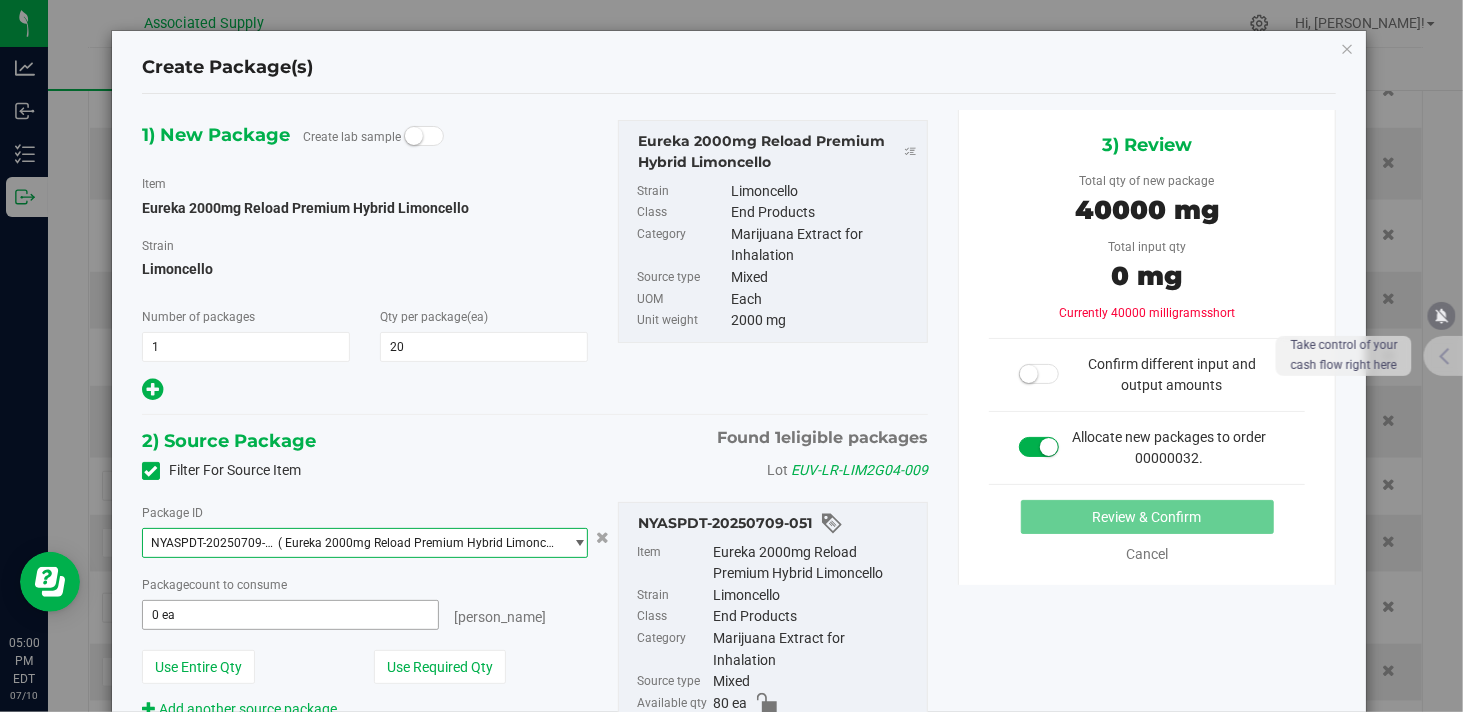 type 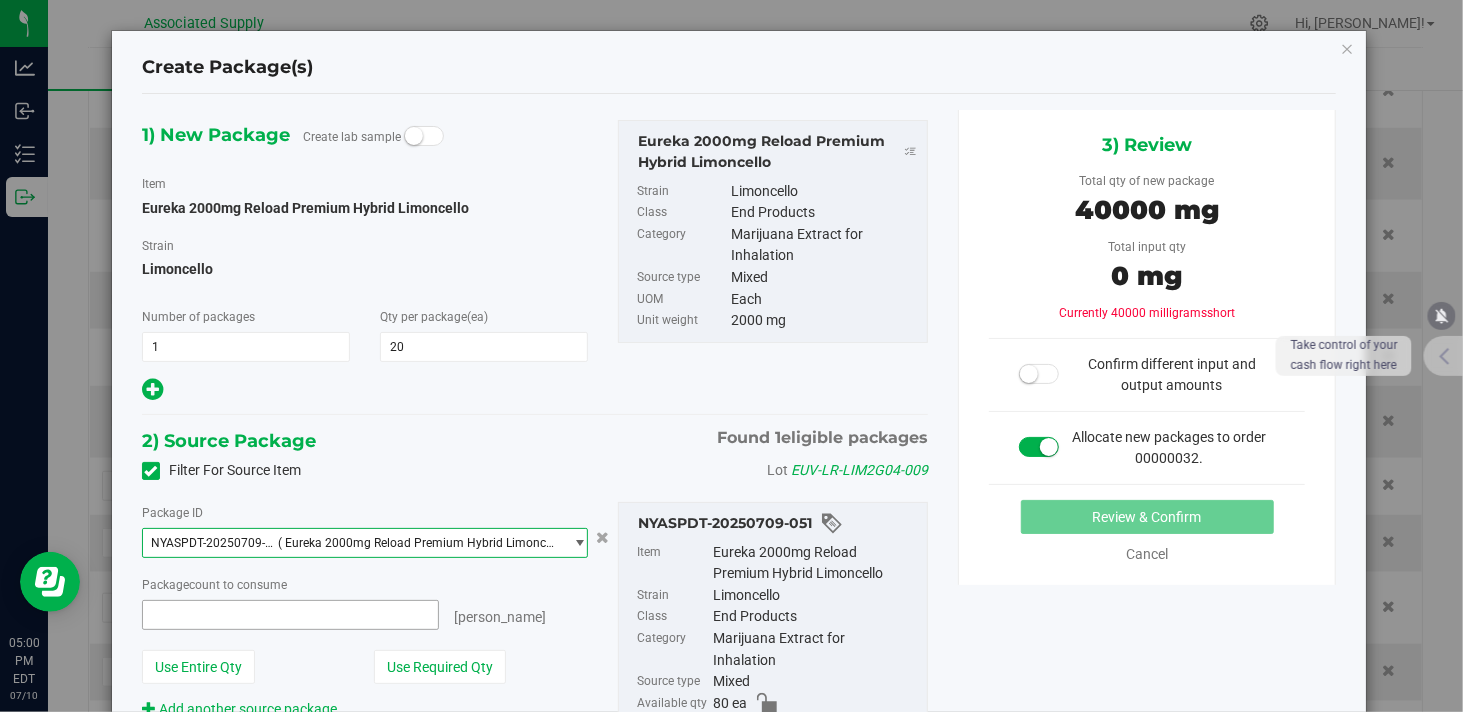click at bounding box center [290, 615] 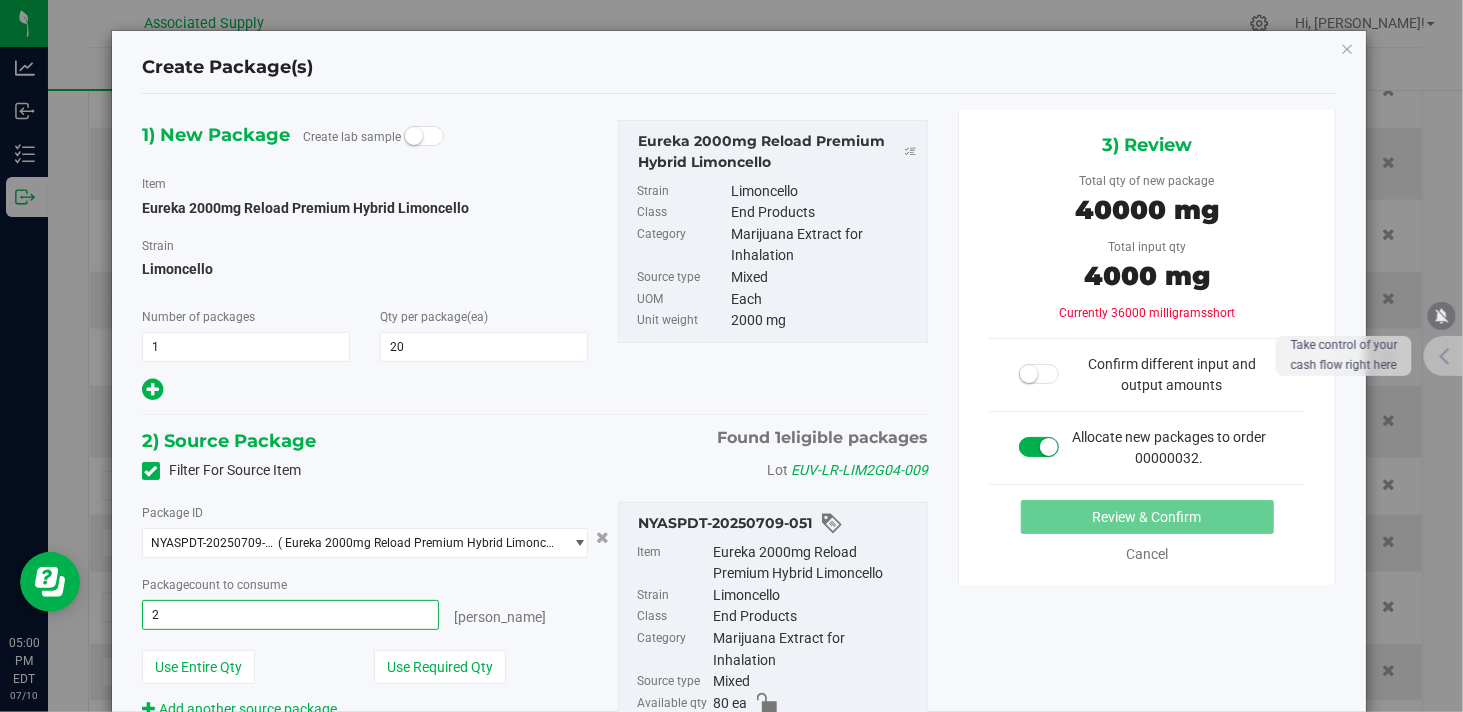 type on "20" 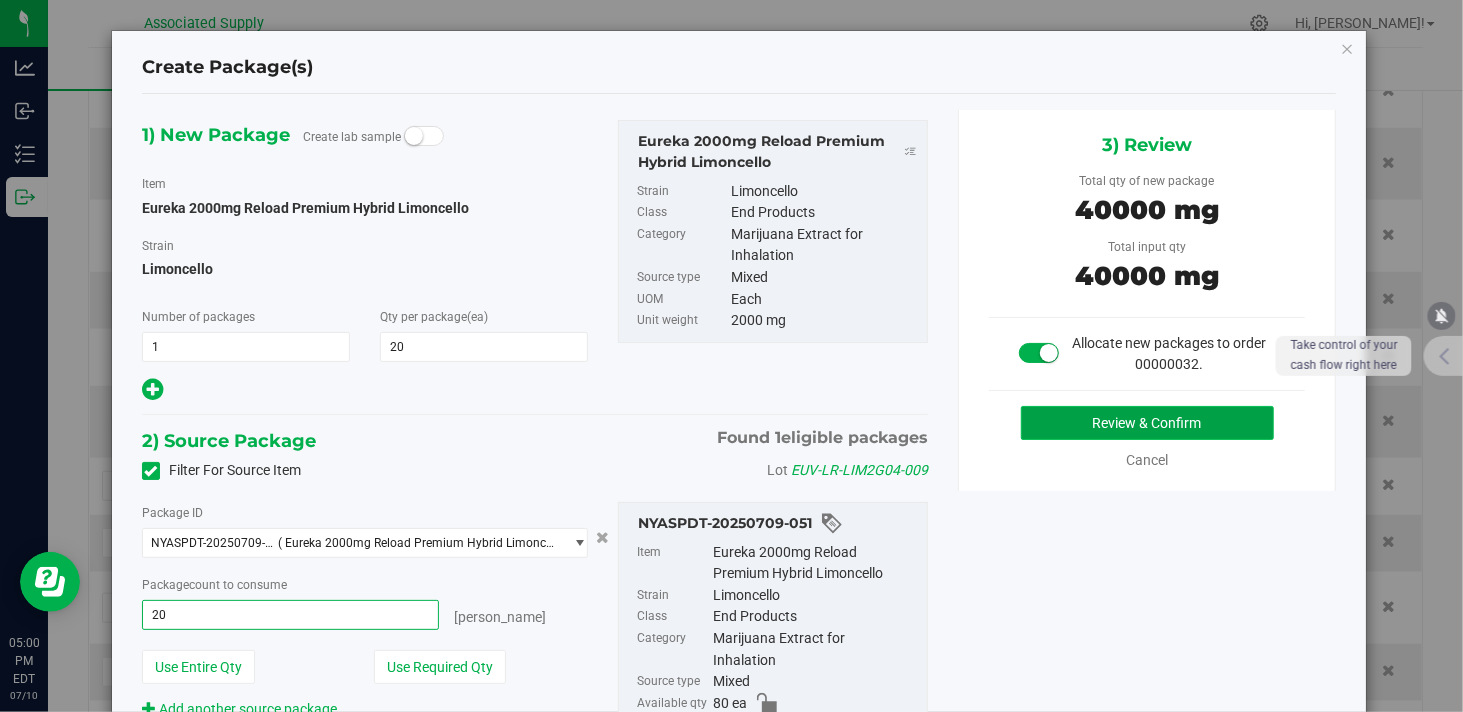 type on "20 ea" 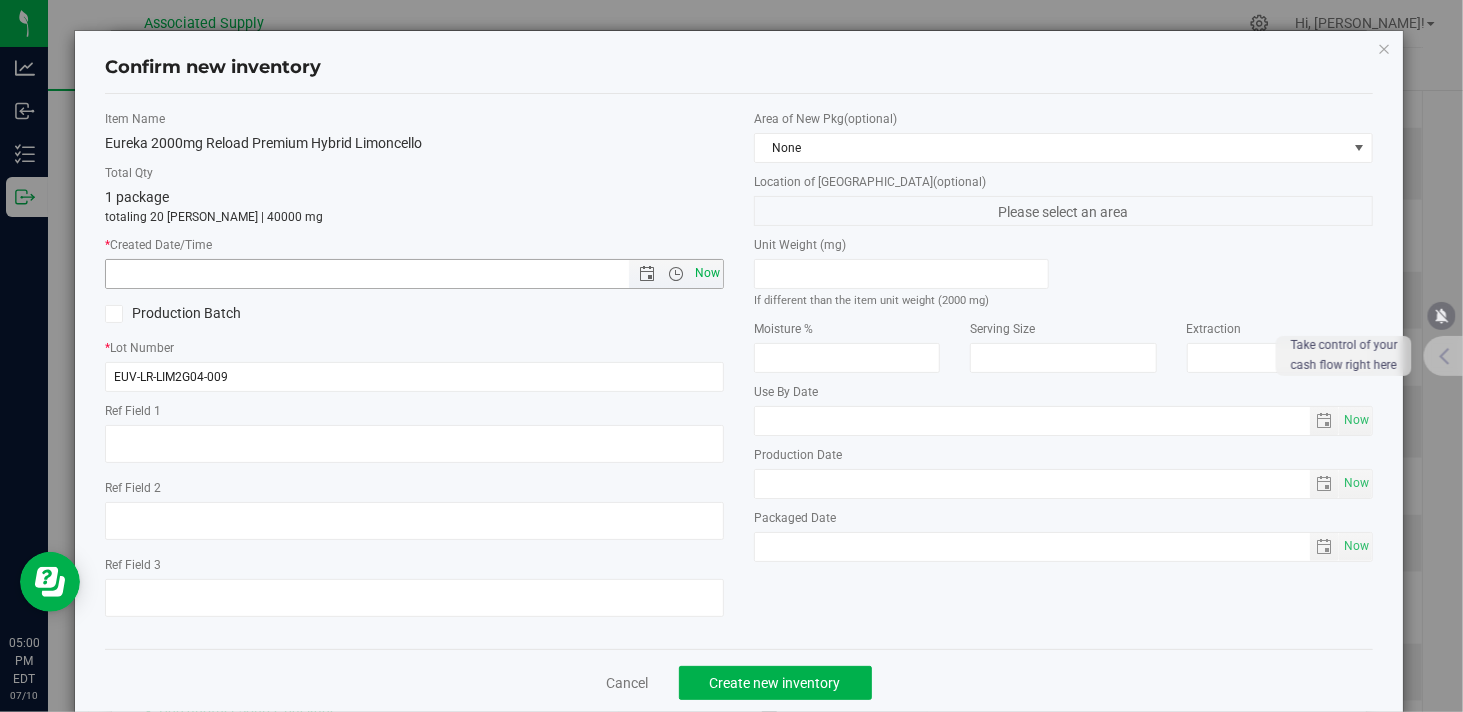 click on "Now" at bounding box center (708, 273) 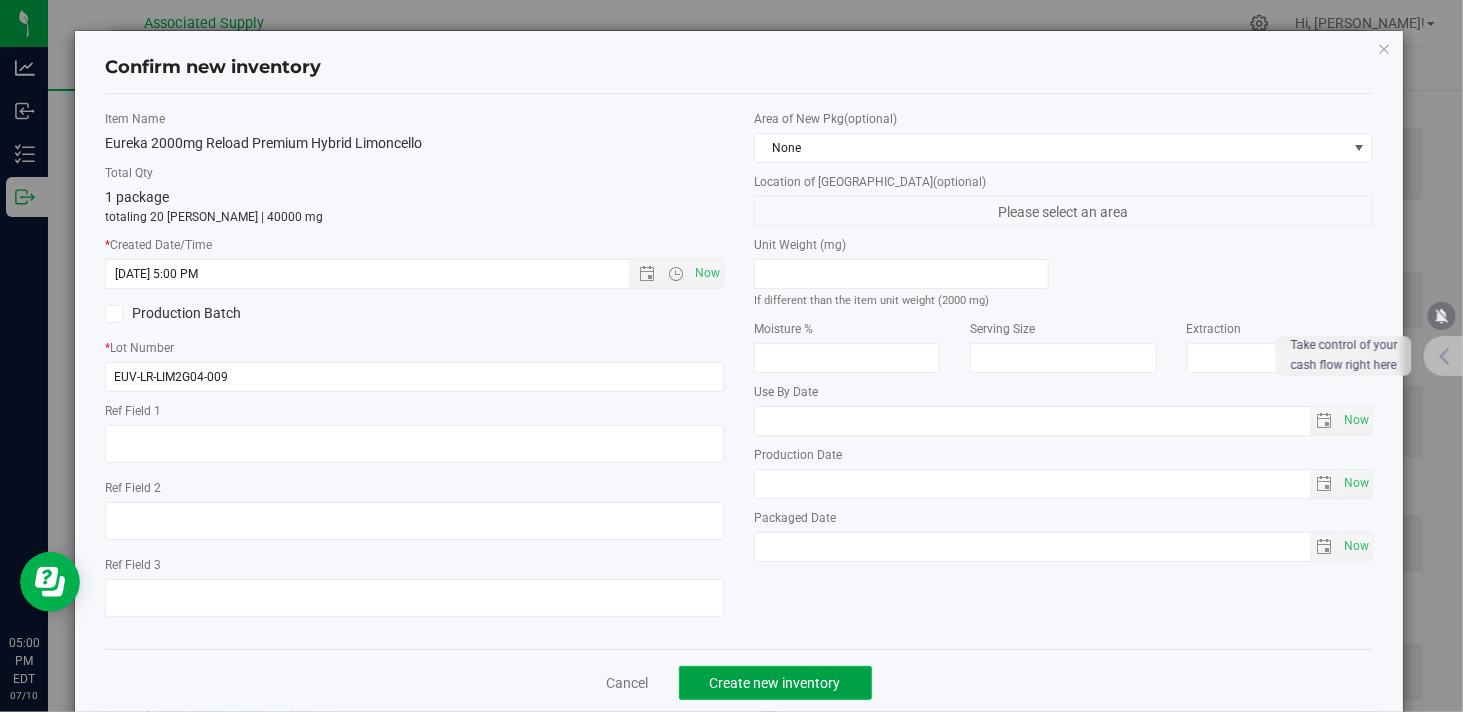 click on "Create new inventory" 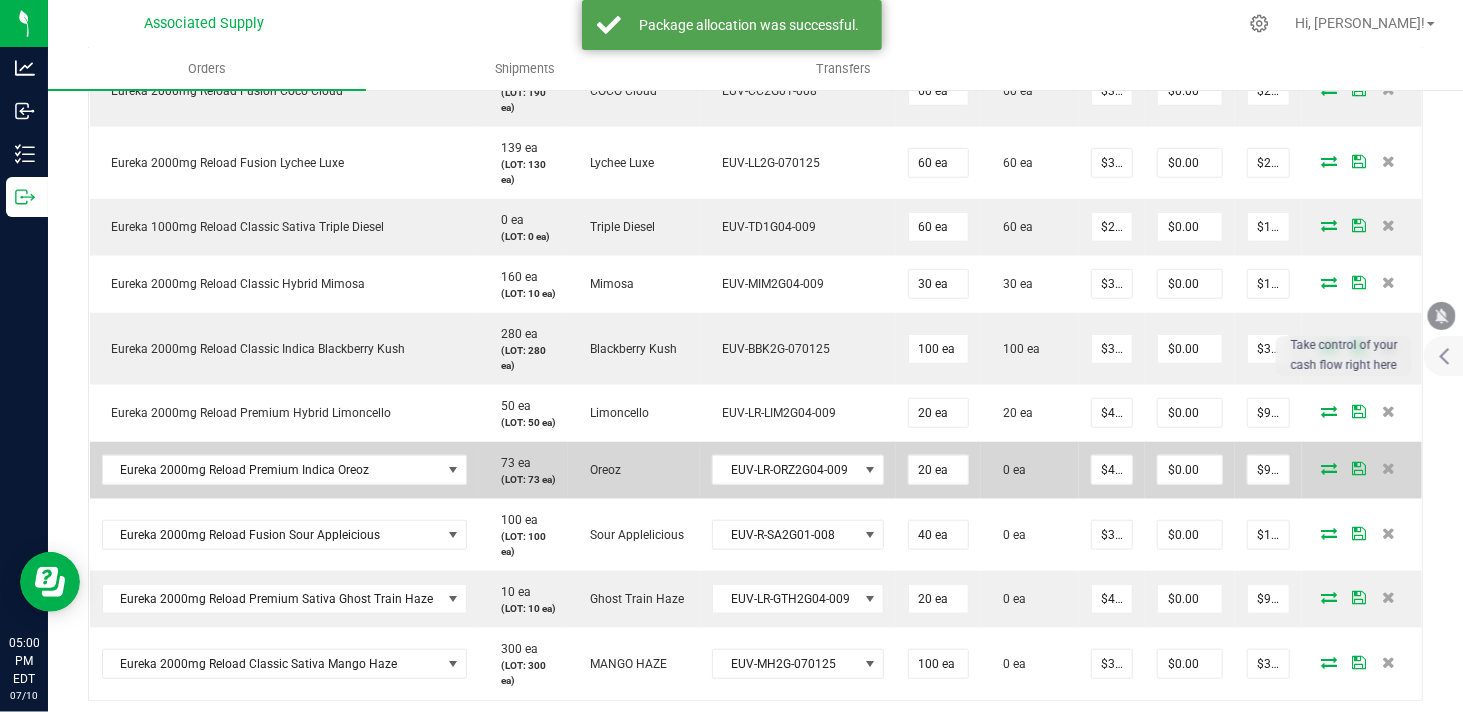 scroll, scrollTop: 888, scrollLeft: 0, axis: vertical 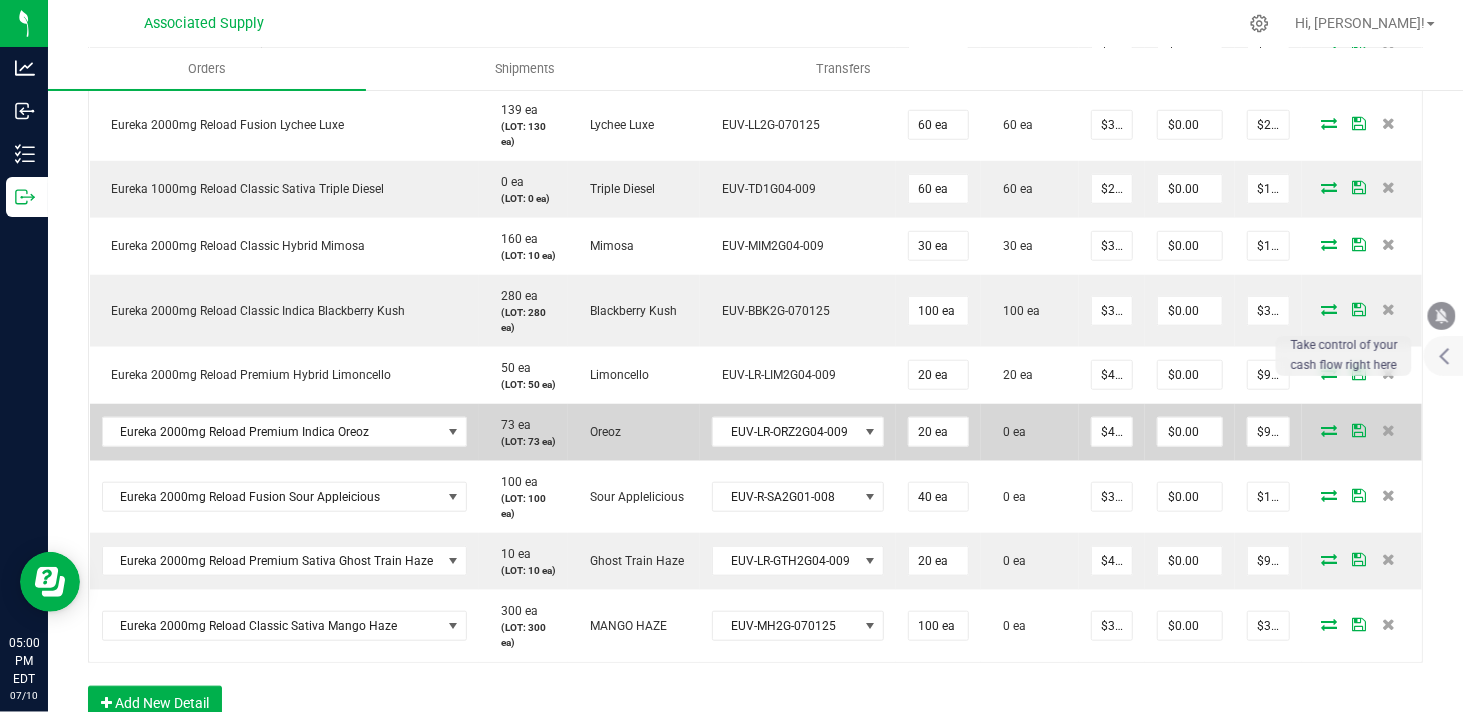 click at bounding box center (1329, 430) 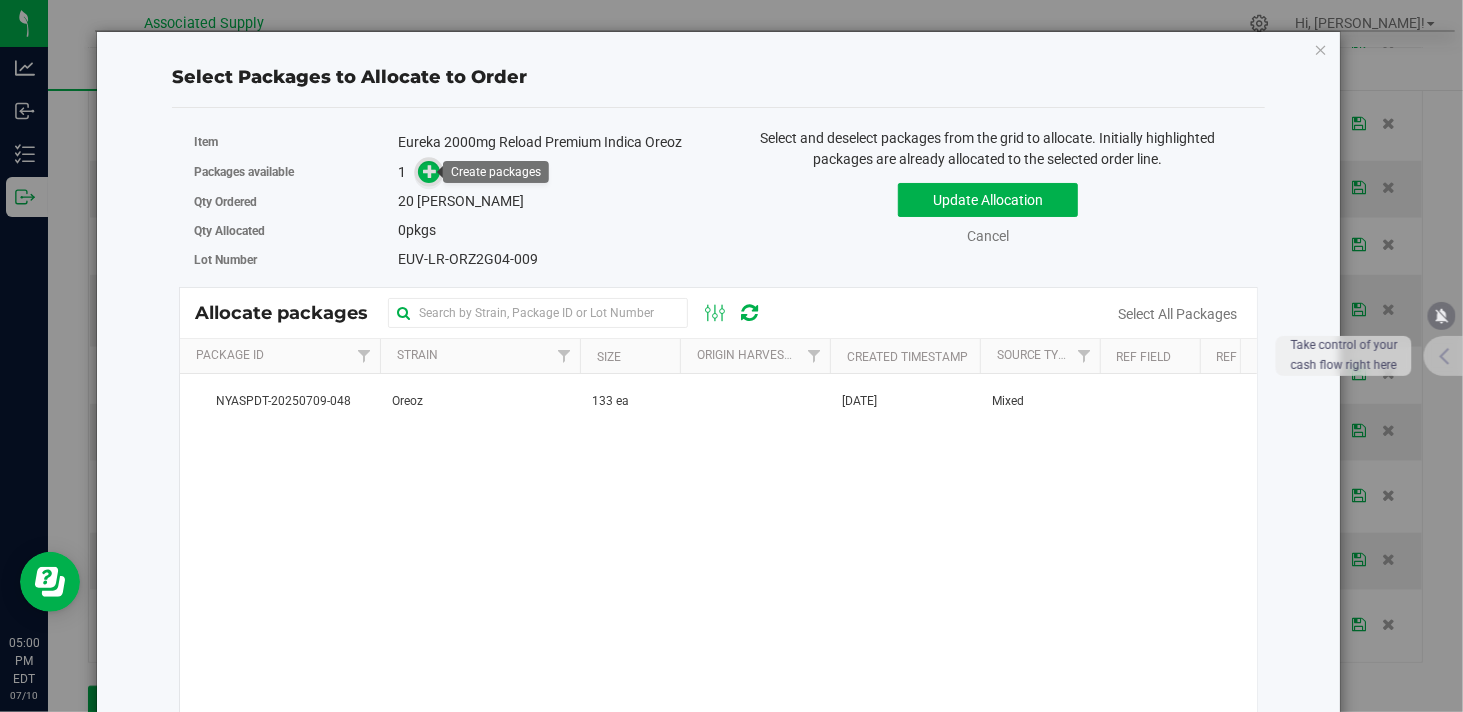 click at bounding box center (430, 171) 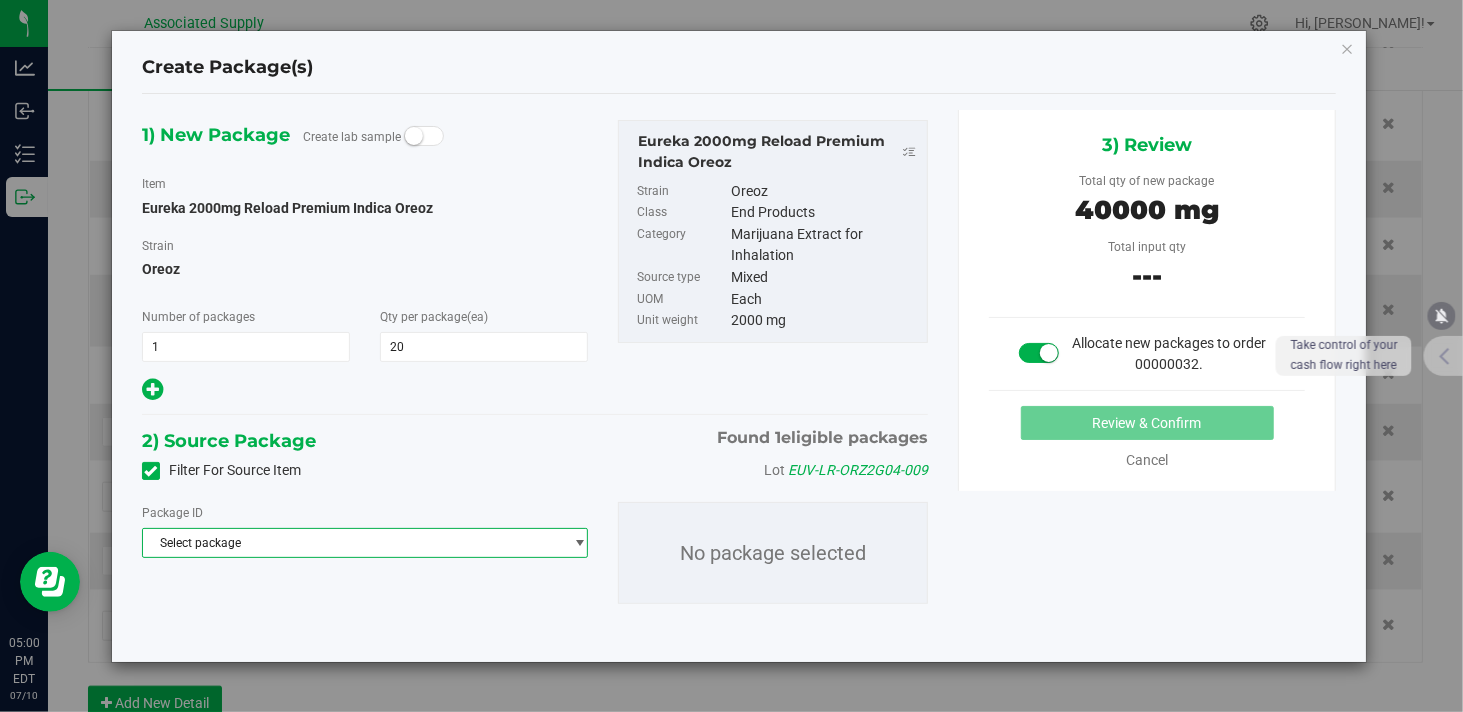click on "Select package" at bounding box center [352, 543] 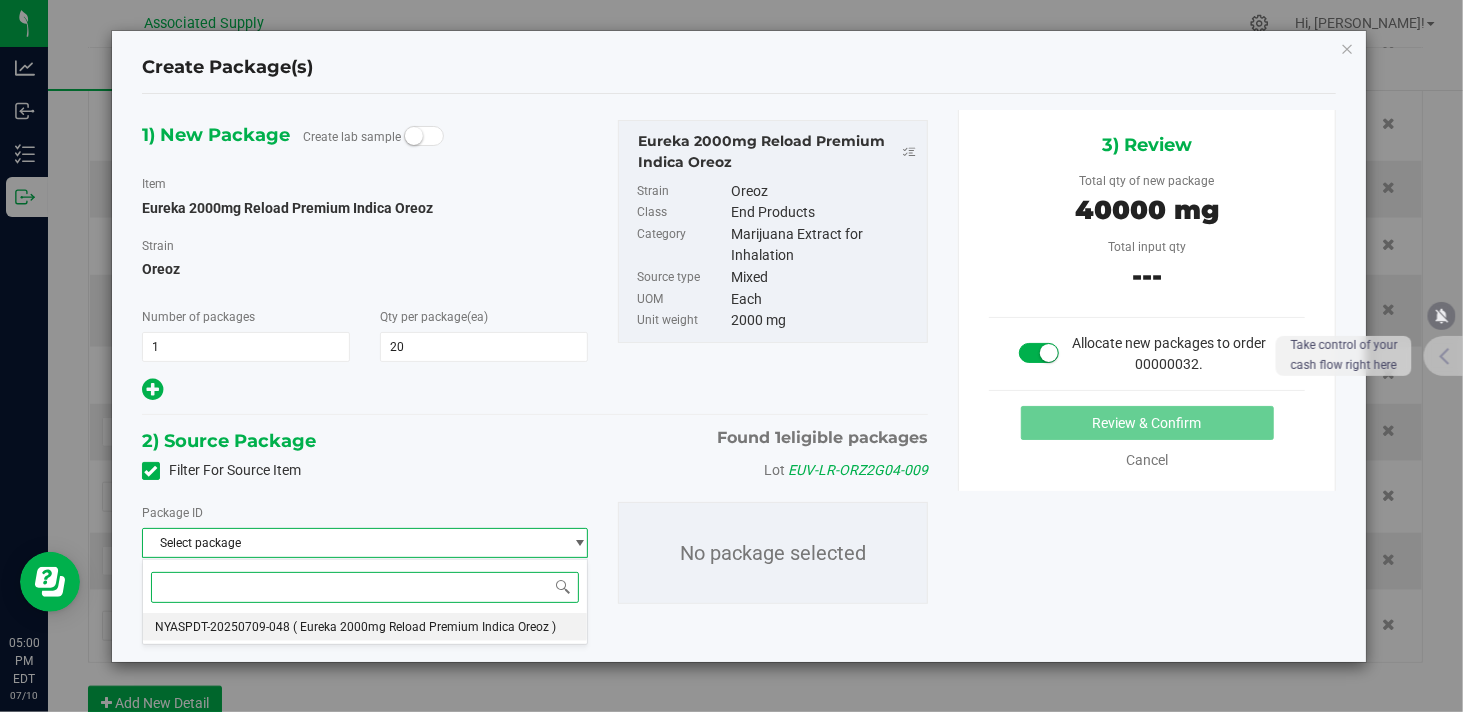 click on "(
Eureka 2000mg Reload Premium Indica Oreoz
)" at bounding box center [424, 627] 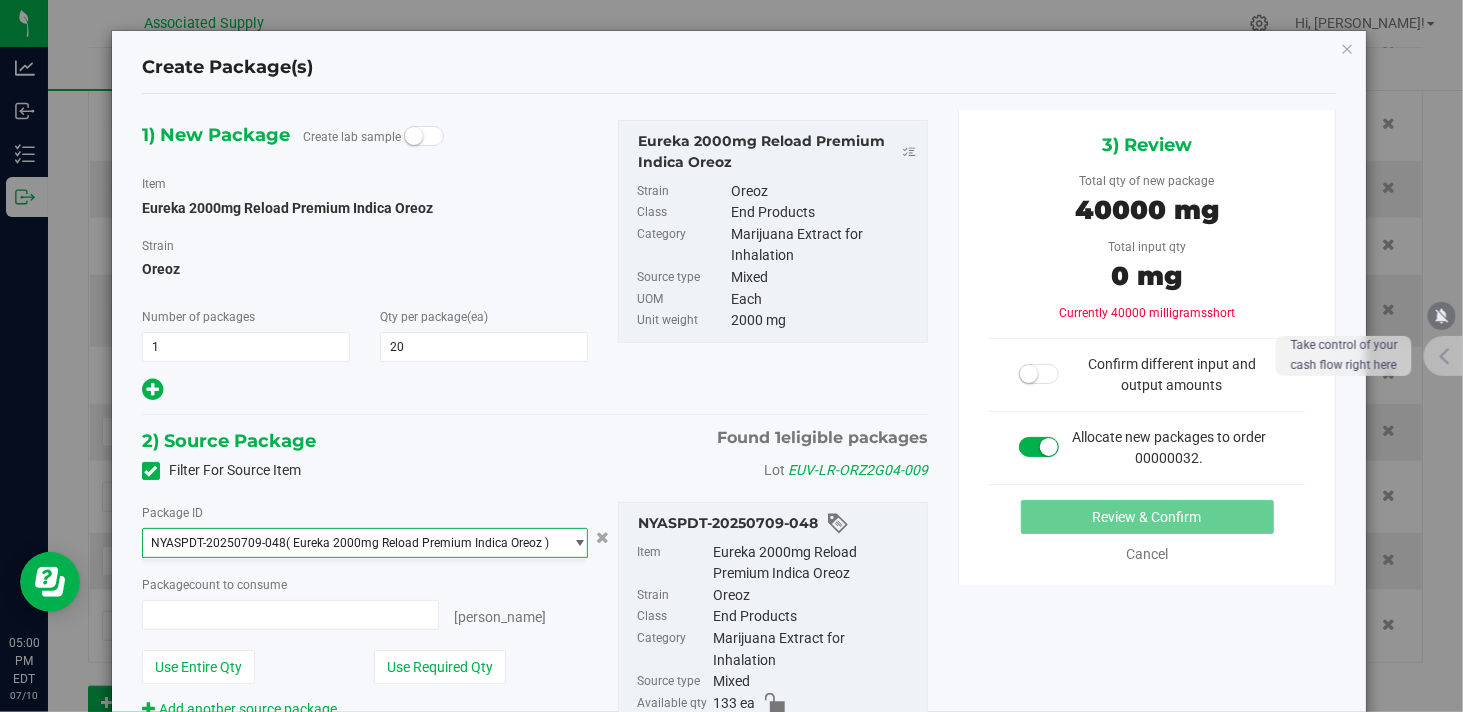 type on "0 ea" 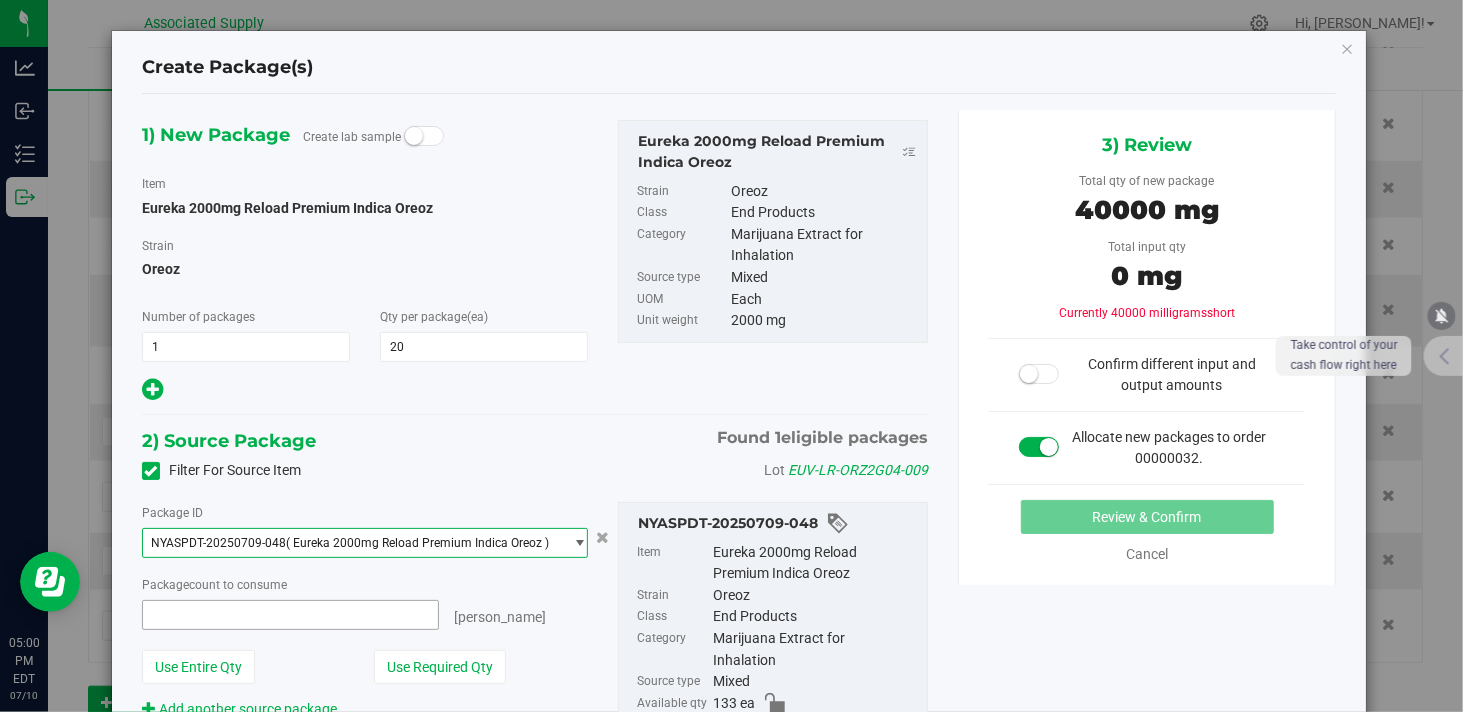 click at bounding box center (290, 615) 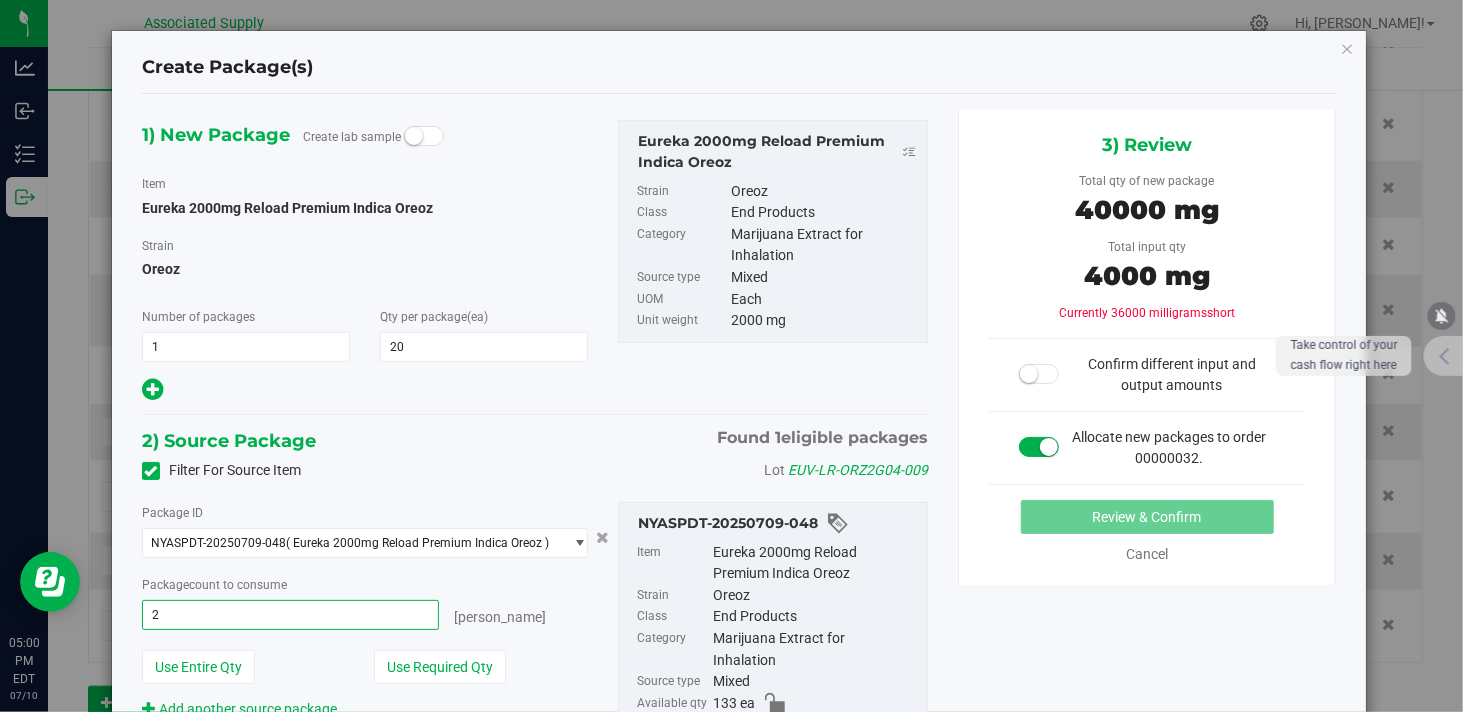 type on "20" 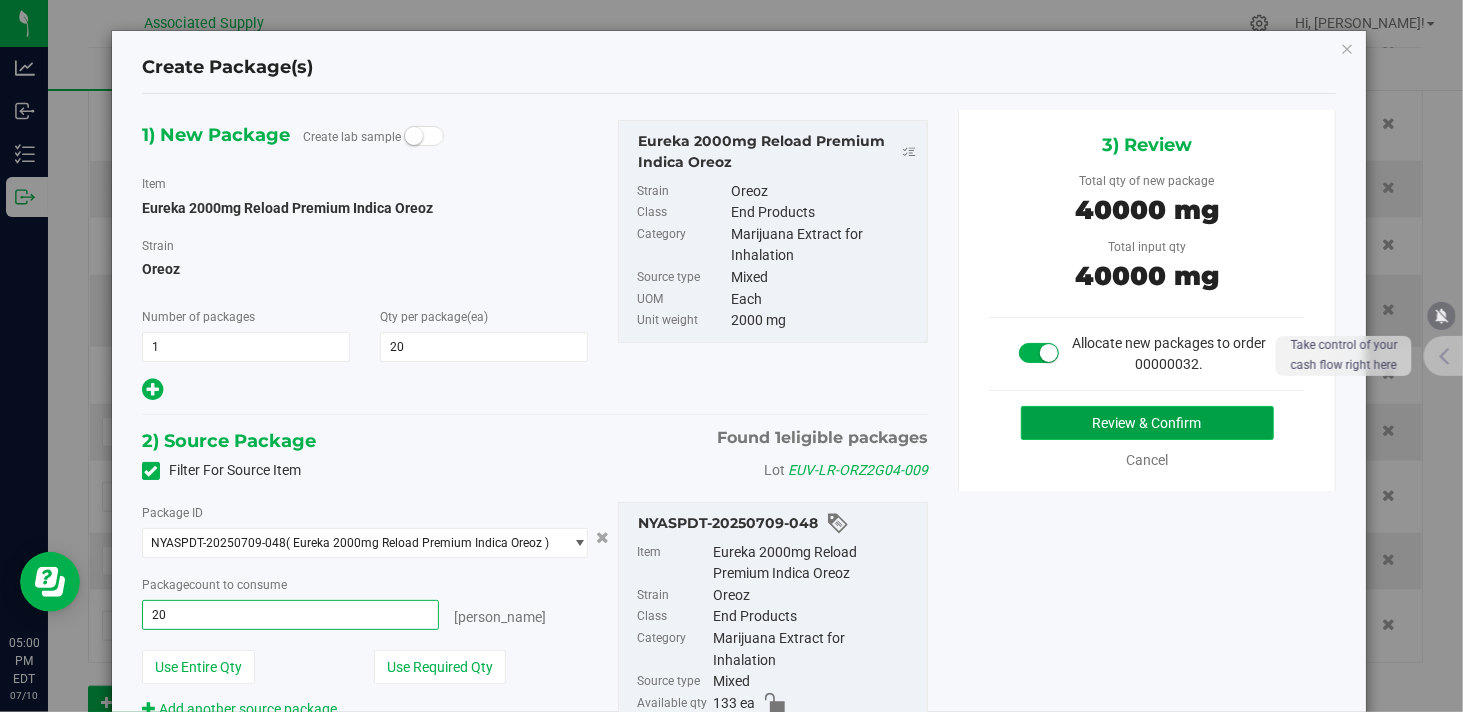 type on "20 ea" 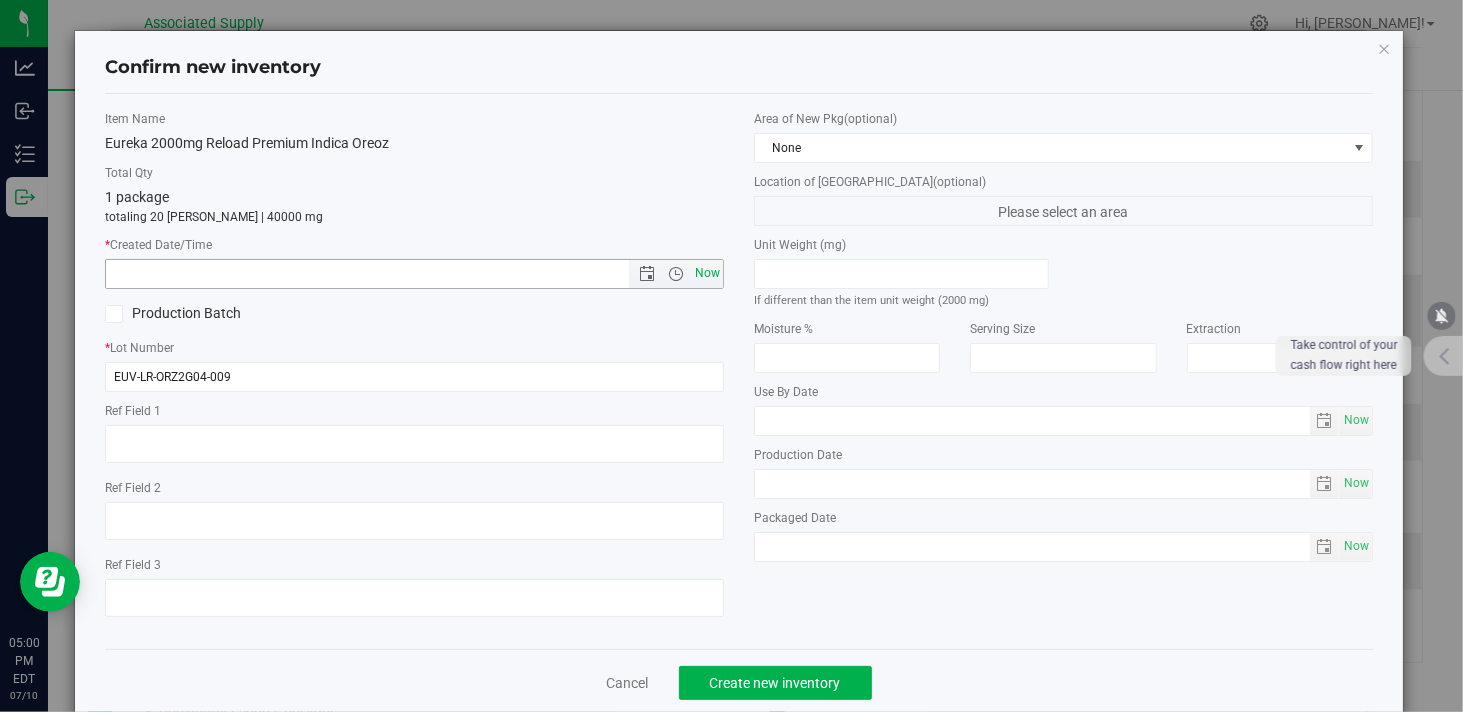 click on "Now" at bounding box center (708, 273) 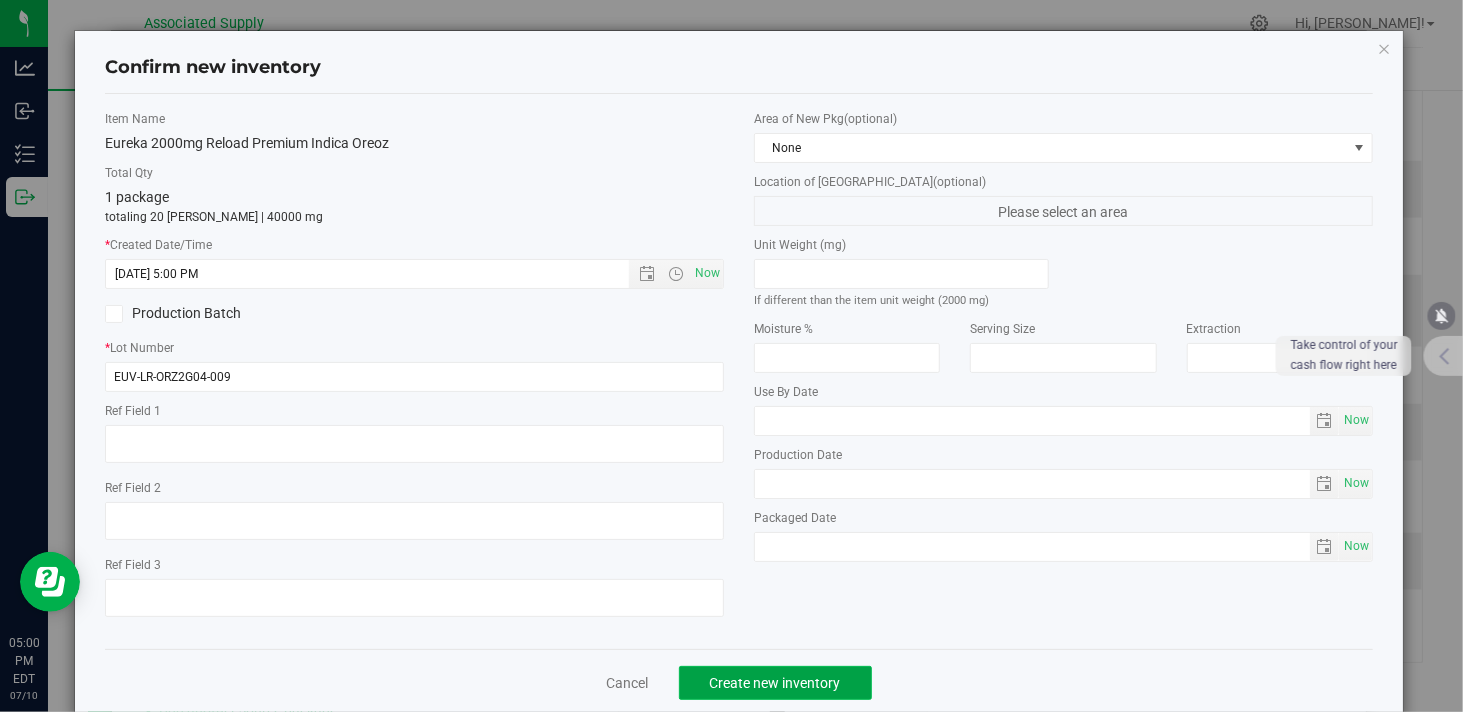 click on "Create new inventory" 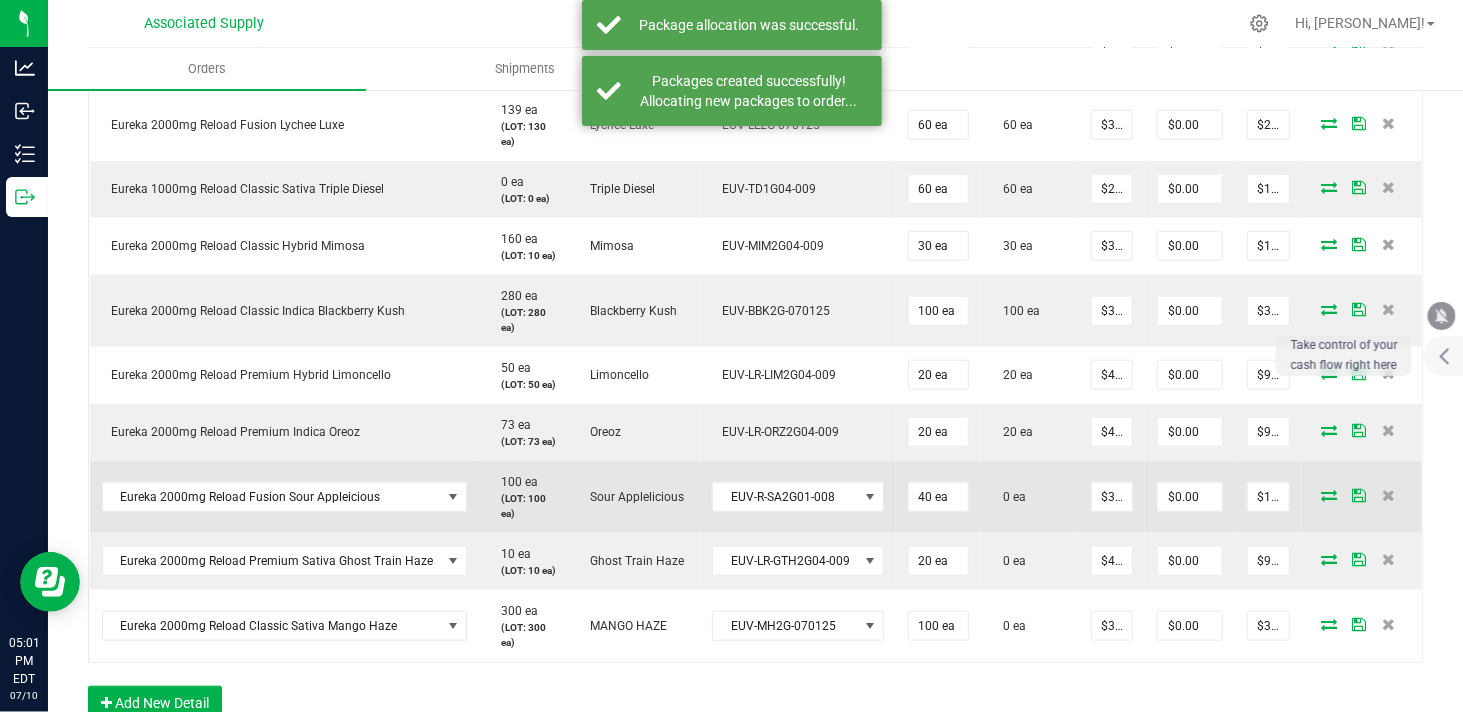 click at bounding box center (1329, 495) 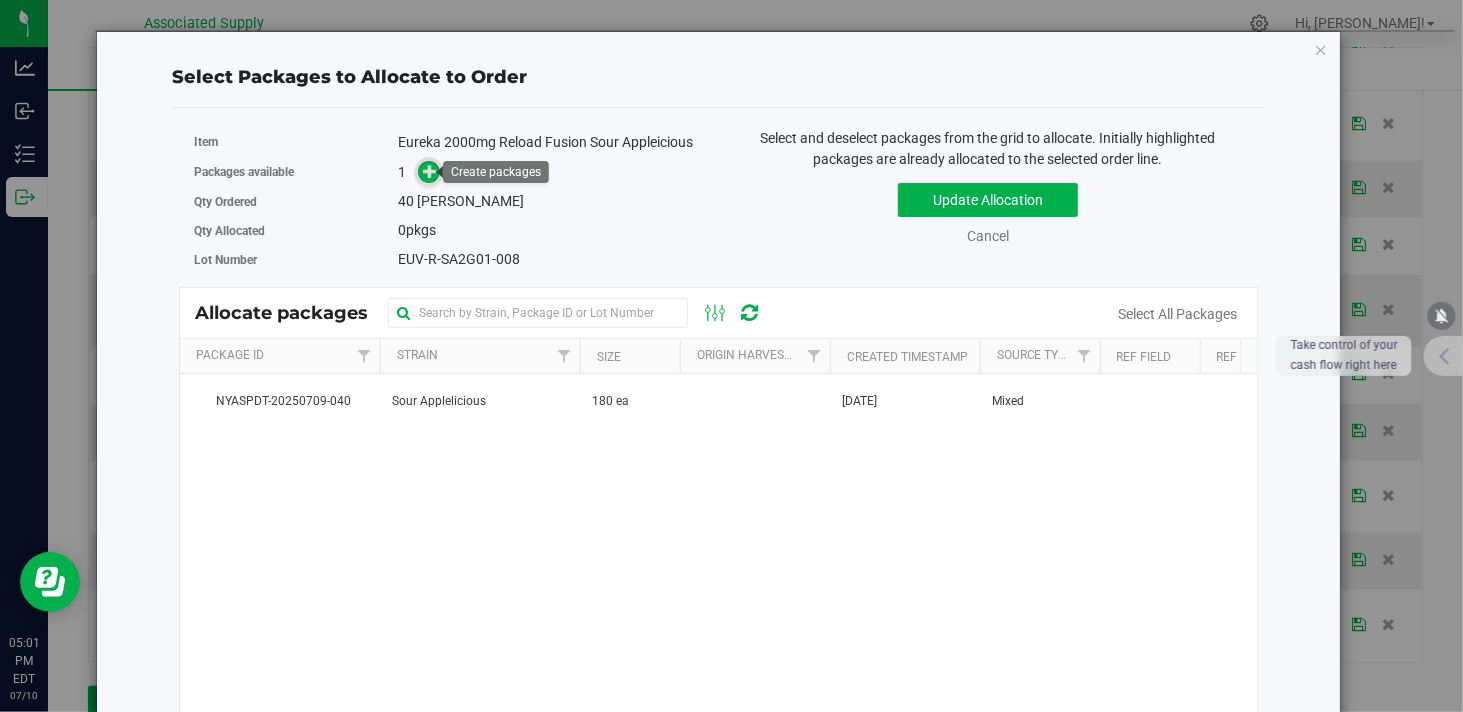 click at bounding box center [430, 171] 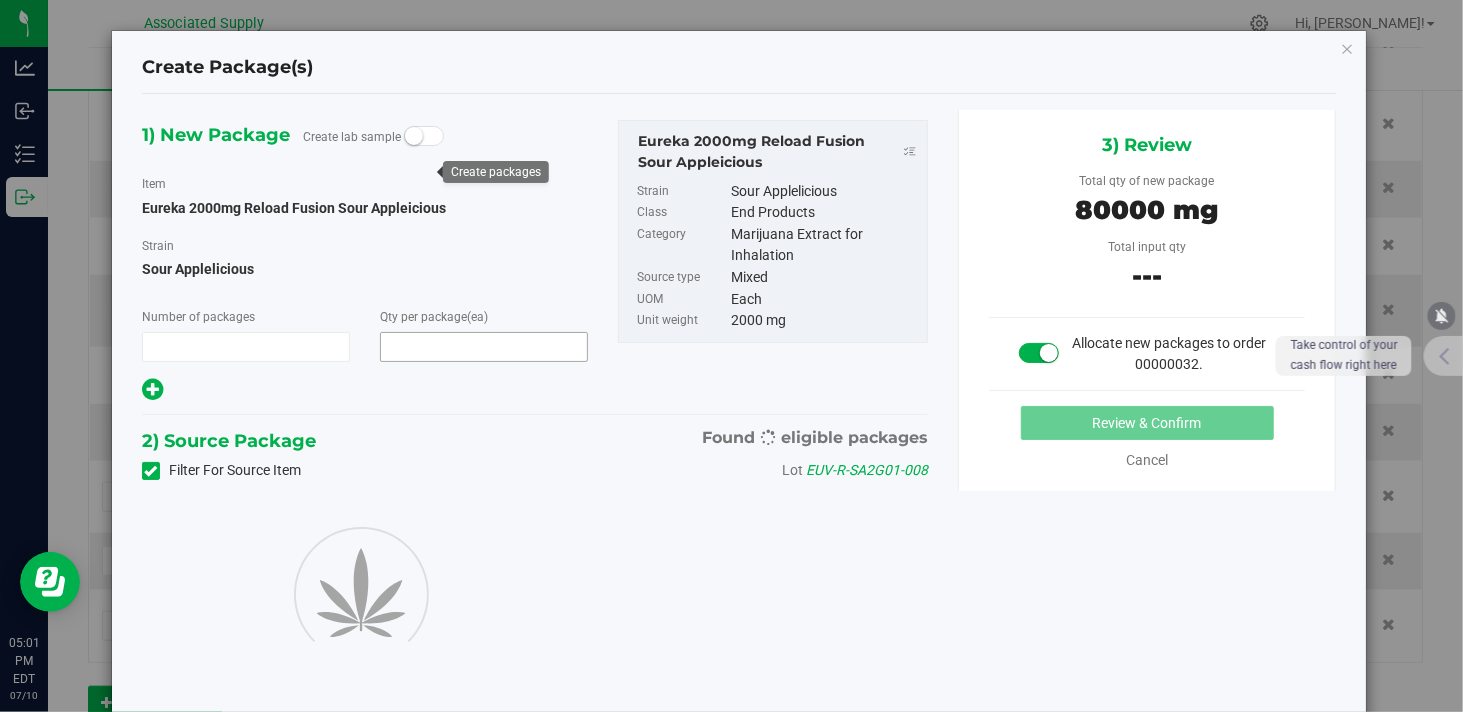 type on "1" 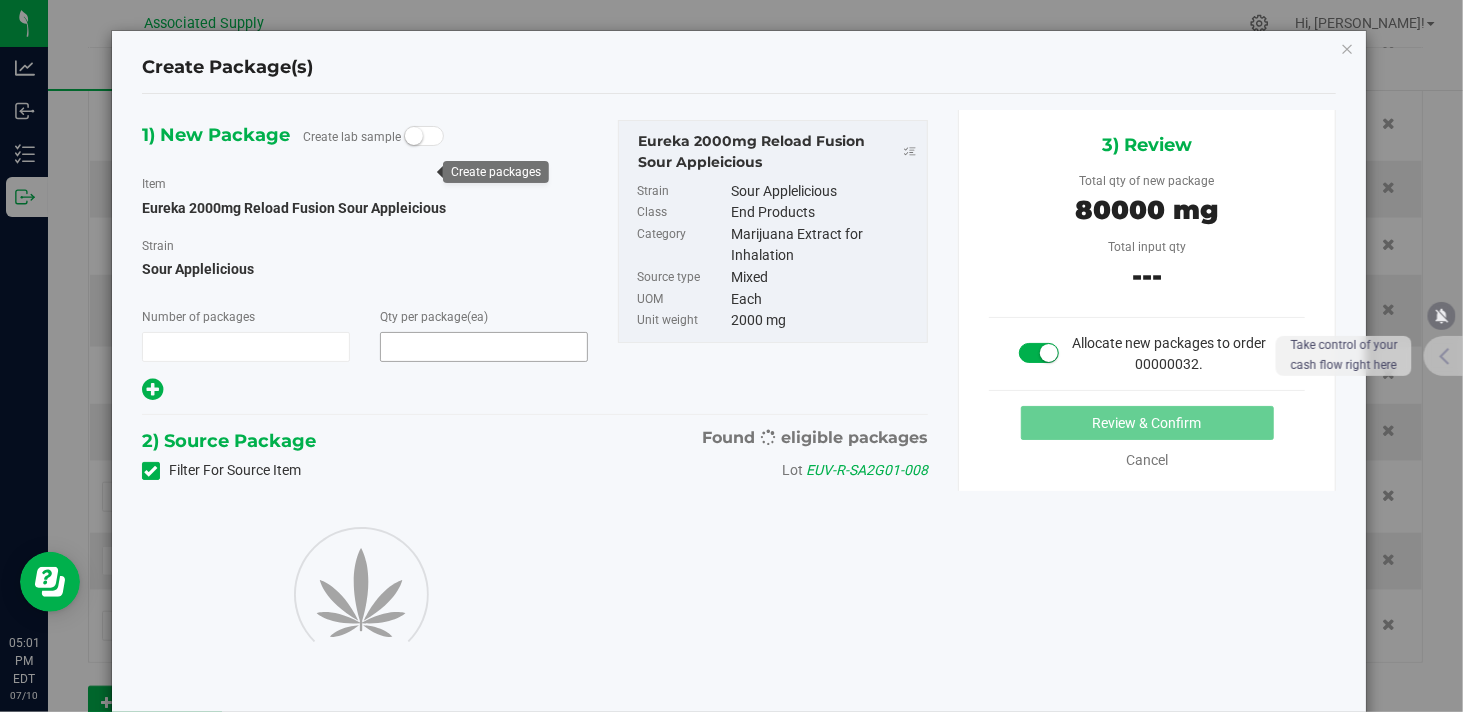 type on "40" 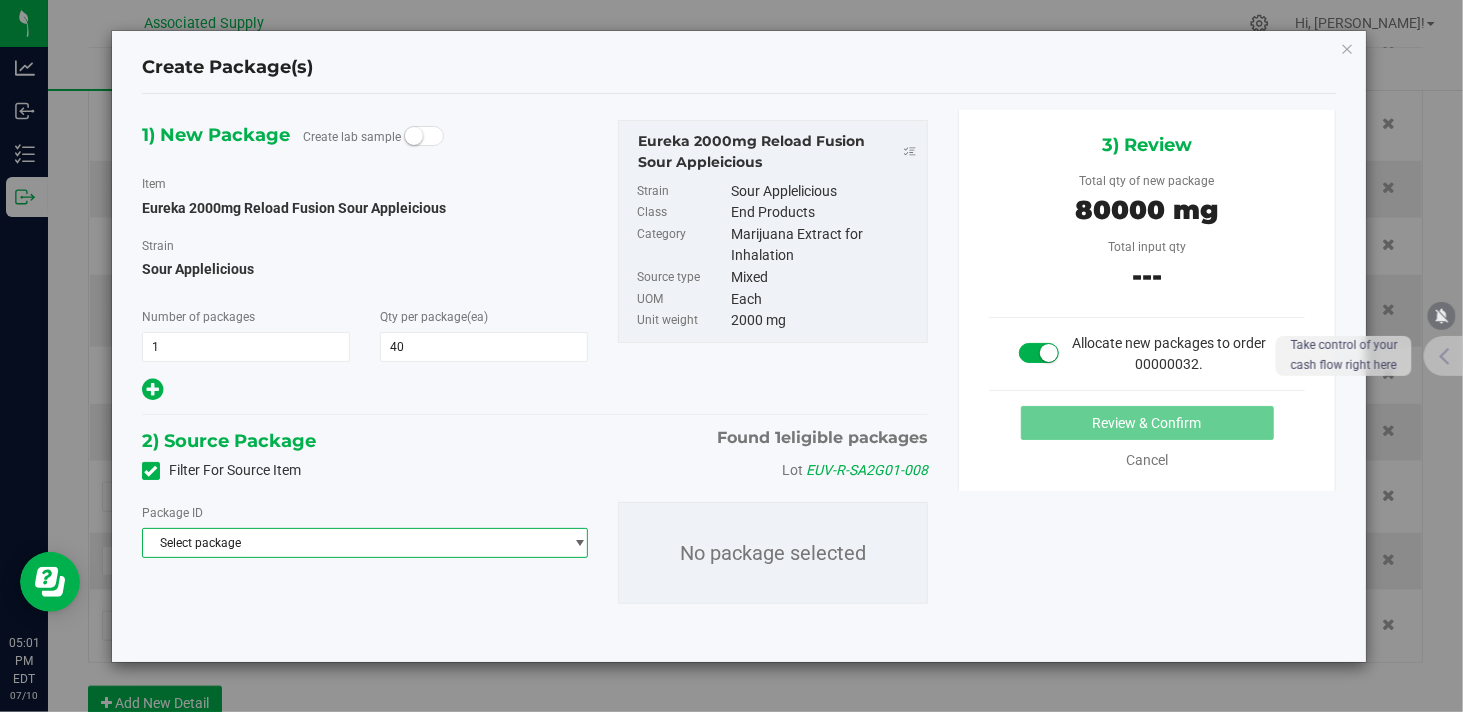 click on "Select package" at bounding box center (352, 543) 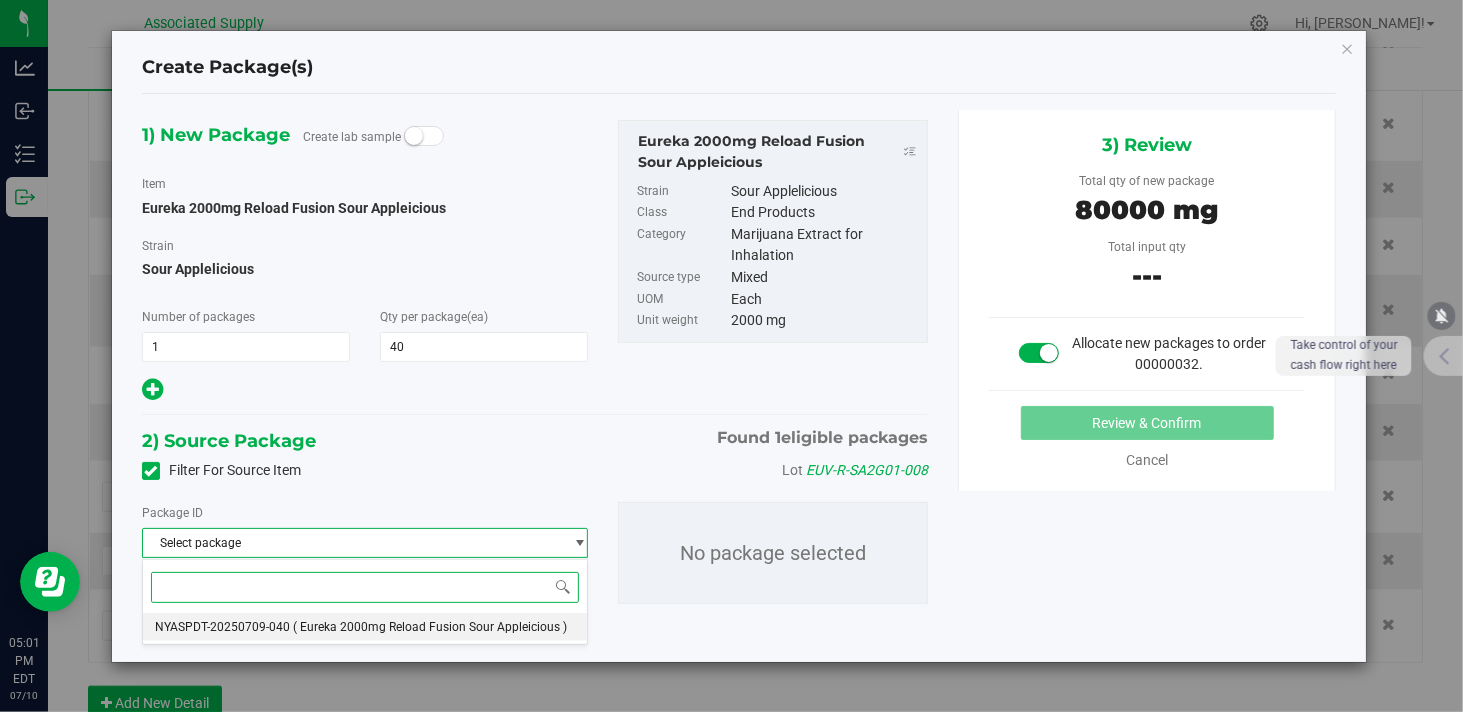 click on "(
Eureka 2000mg Reload Fusion Sour Appleicious
)" at bounding box center (430, 627) 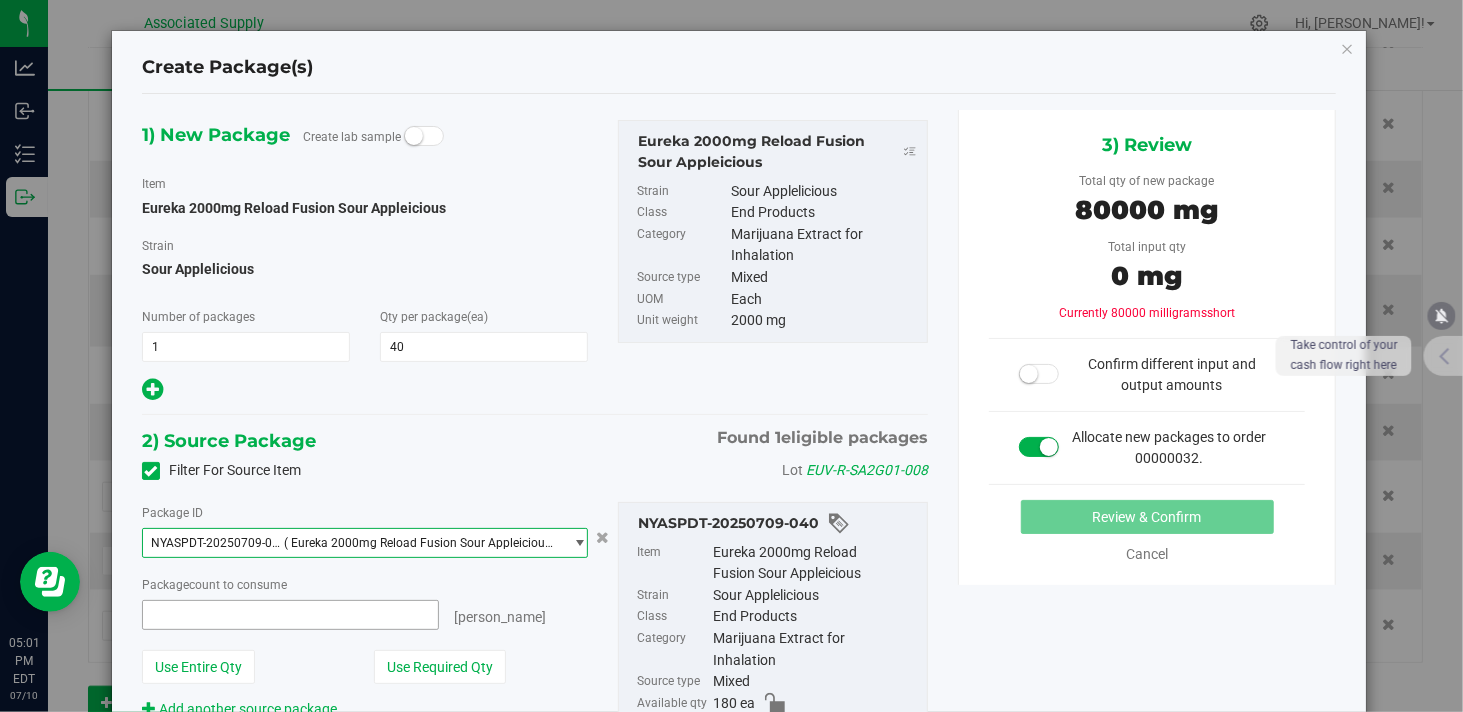 click at bounding box center [290, 615] 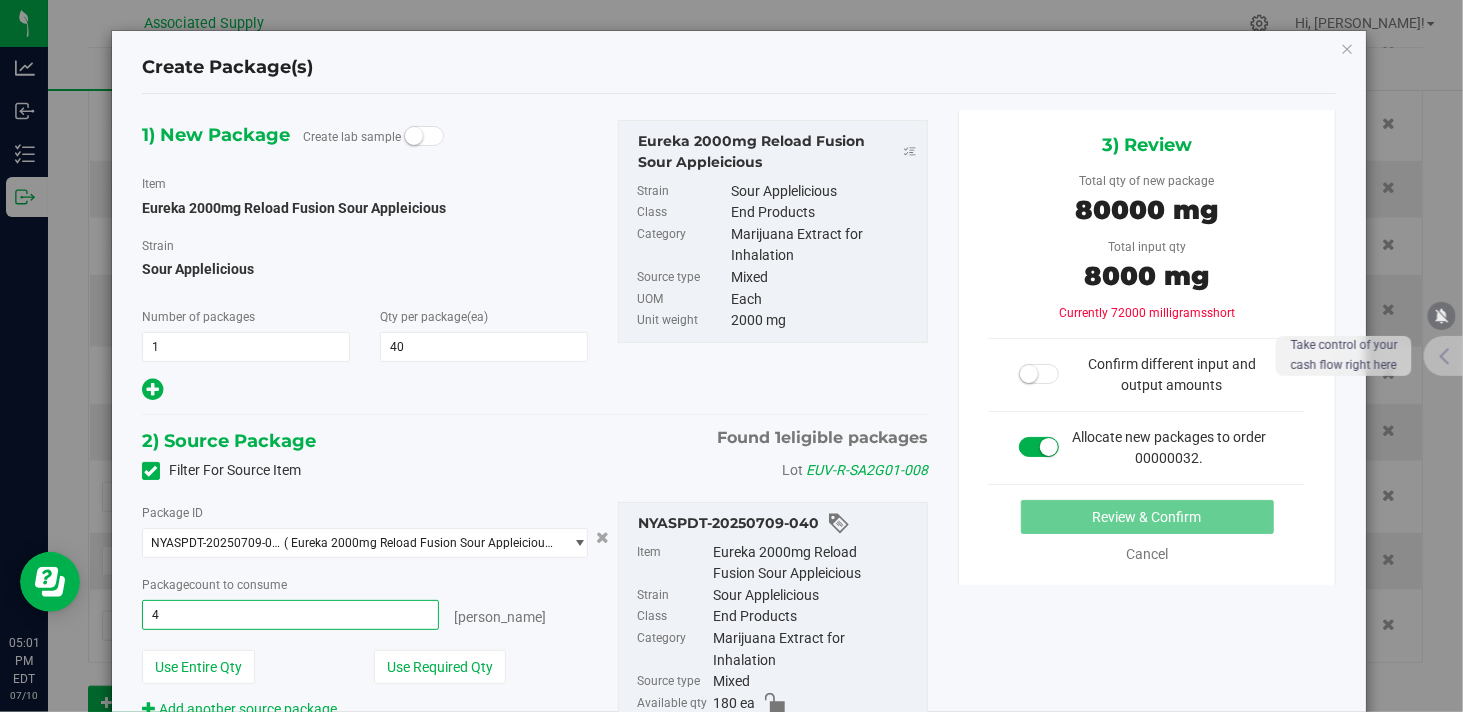 type on "40" 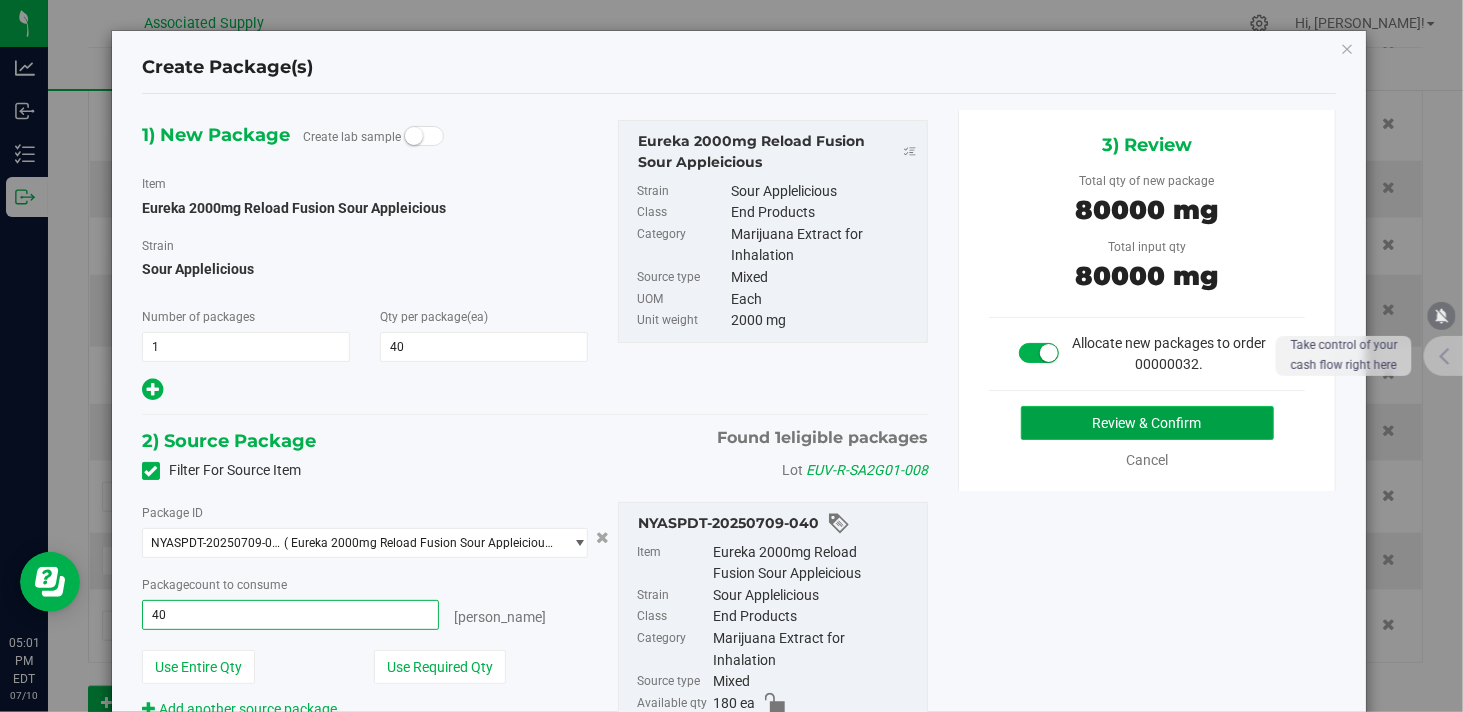 type on "40 ea" 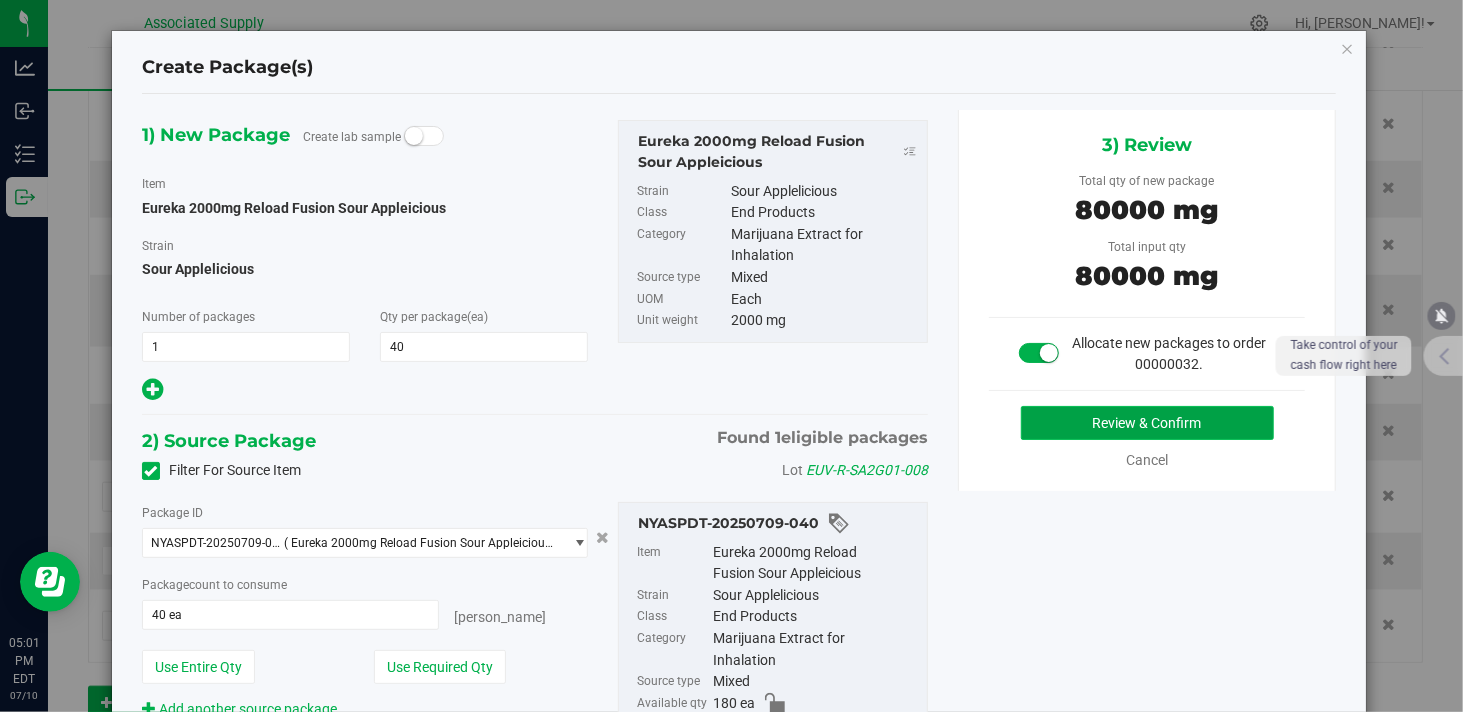 click on "Review & Confirm" at bounding box center (1147, 423) 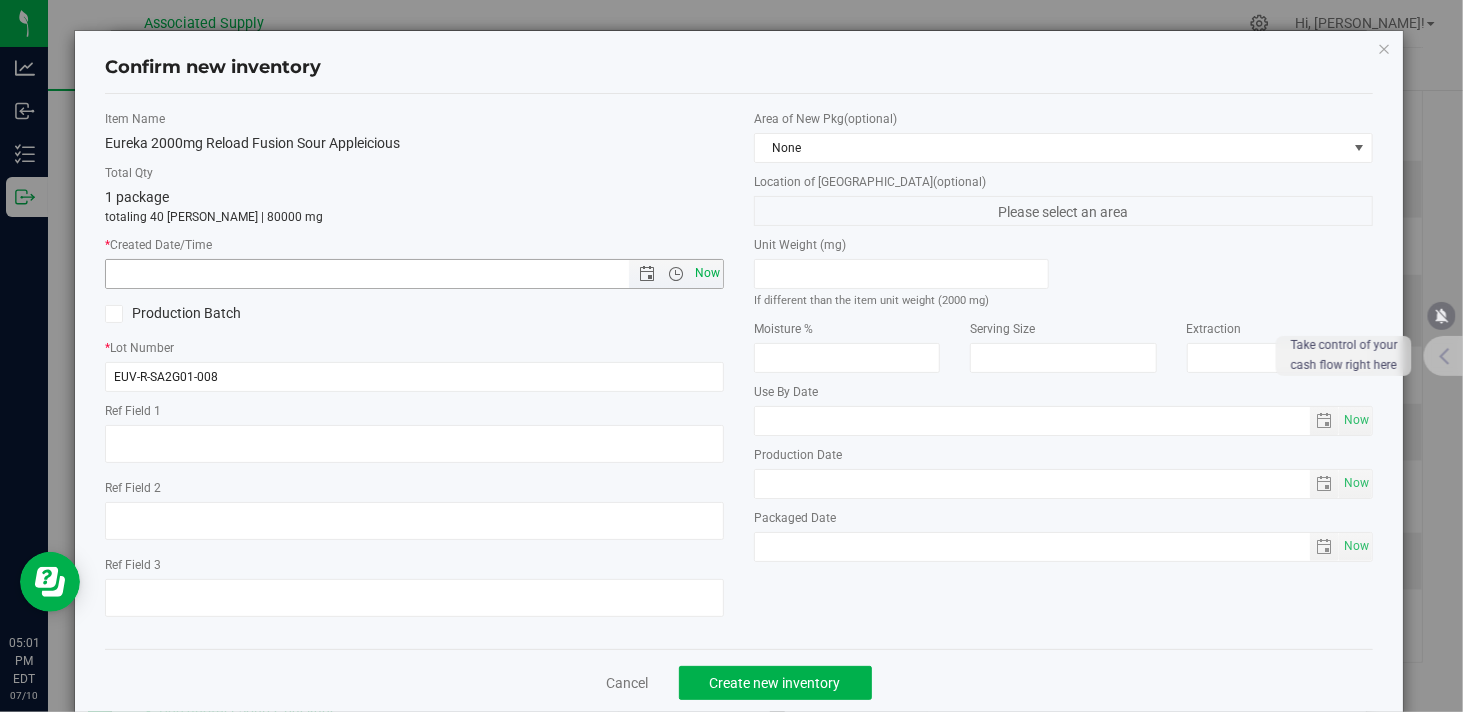 click on "Now" at bounding box center (708, 273) 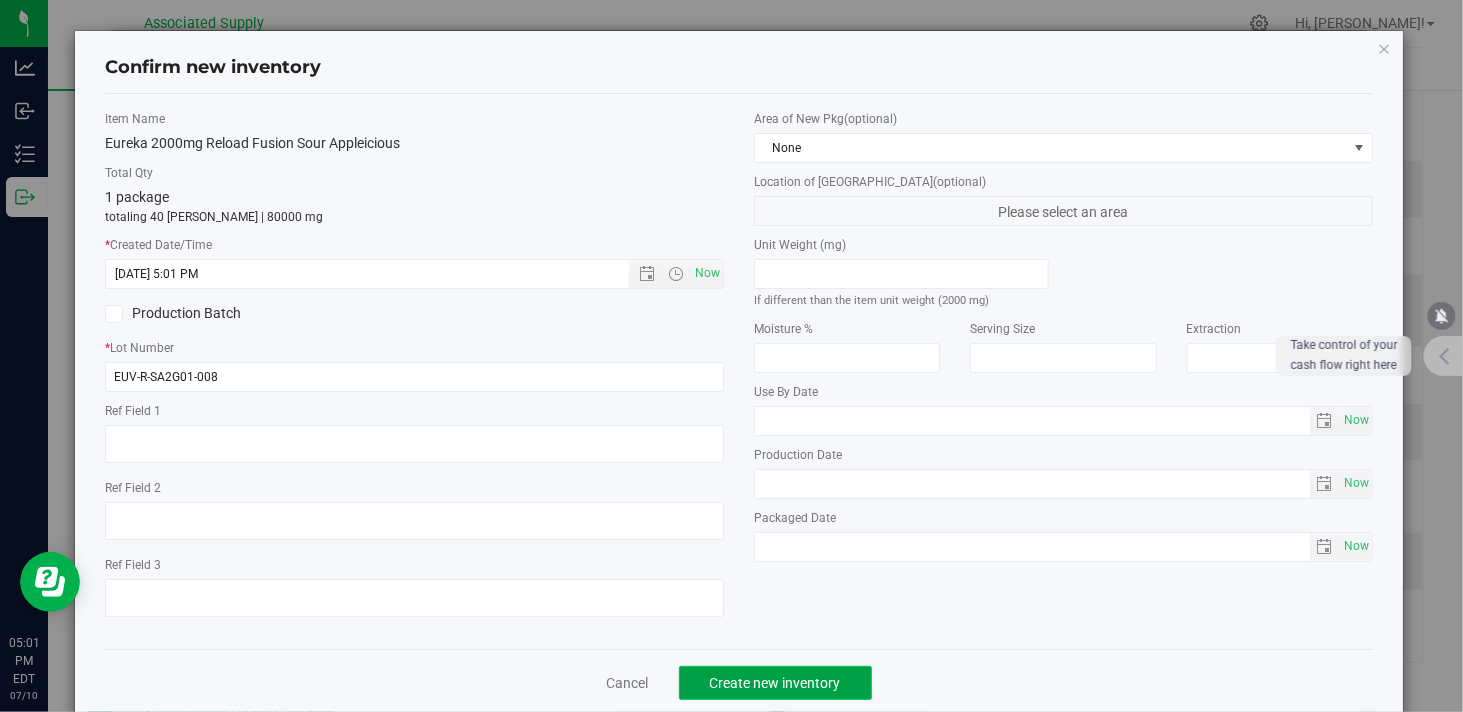 click on "Create new inventory" 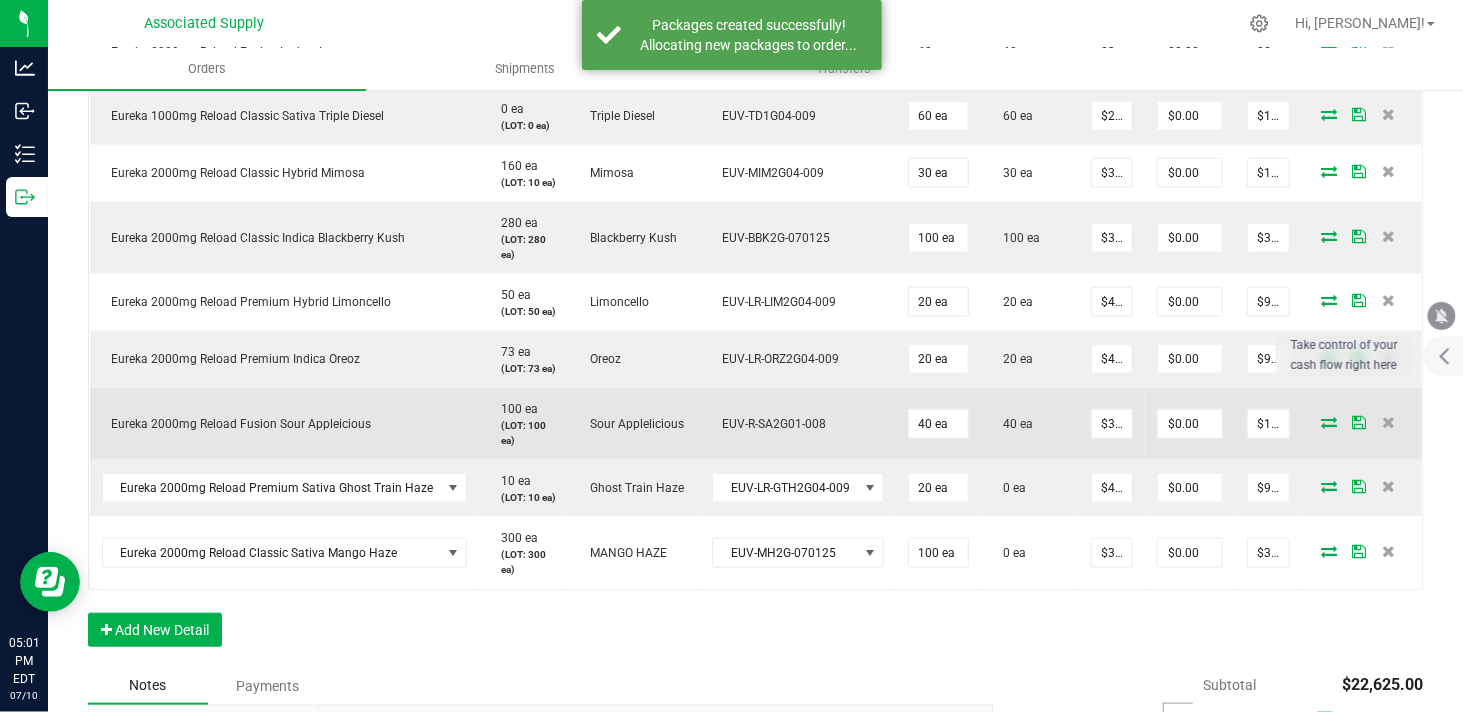 scroll, scrollTop: 1000, scrollLeft: 0, axis: vertical 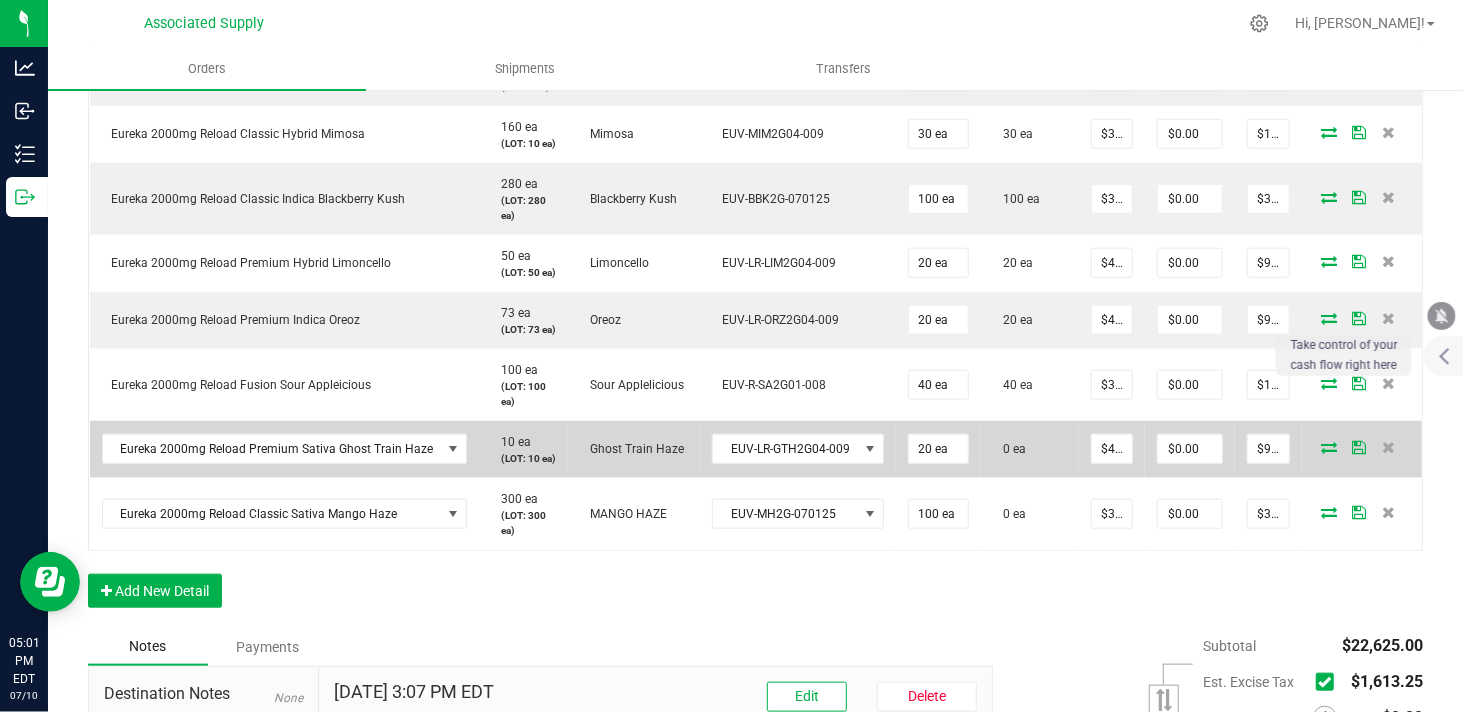 click at bounding box center (1329, 447) 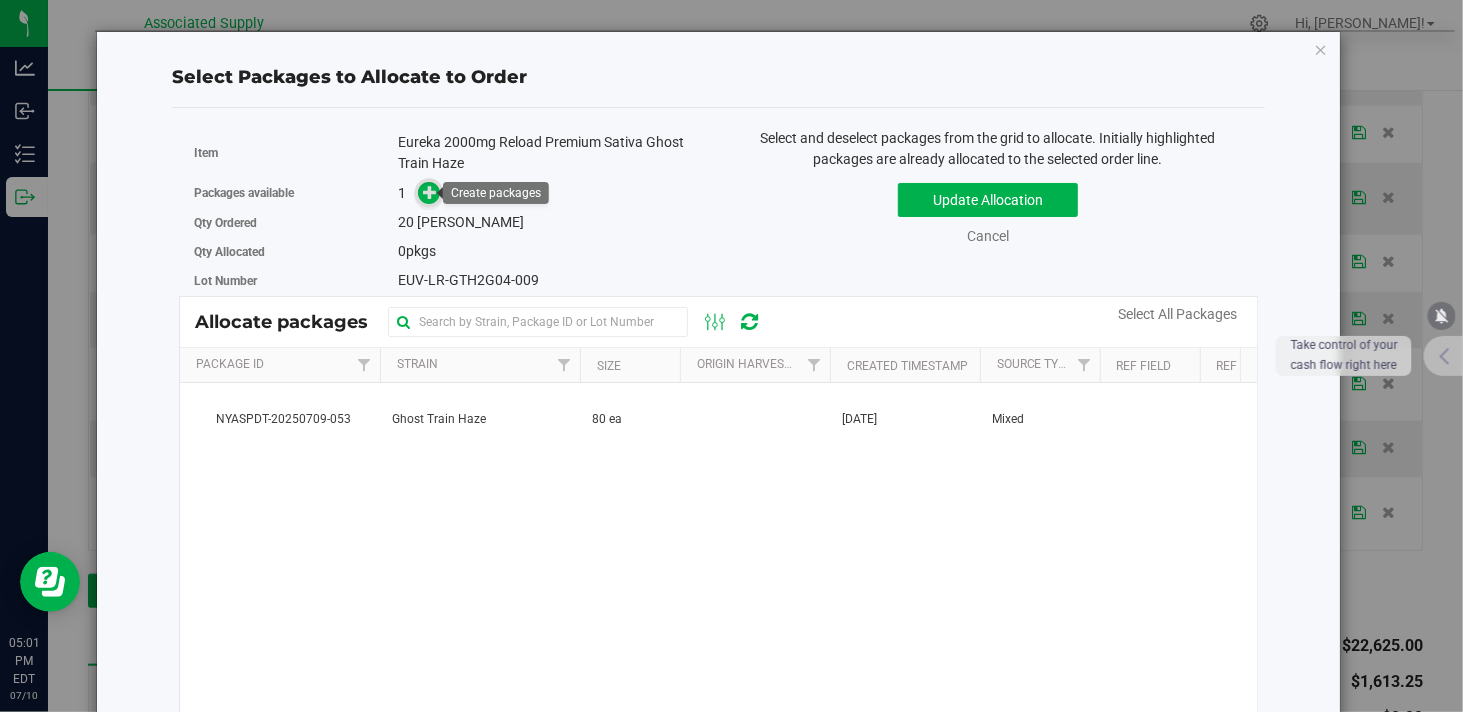 click at bounding box center [430, 192] 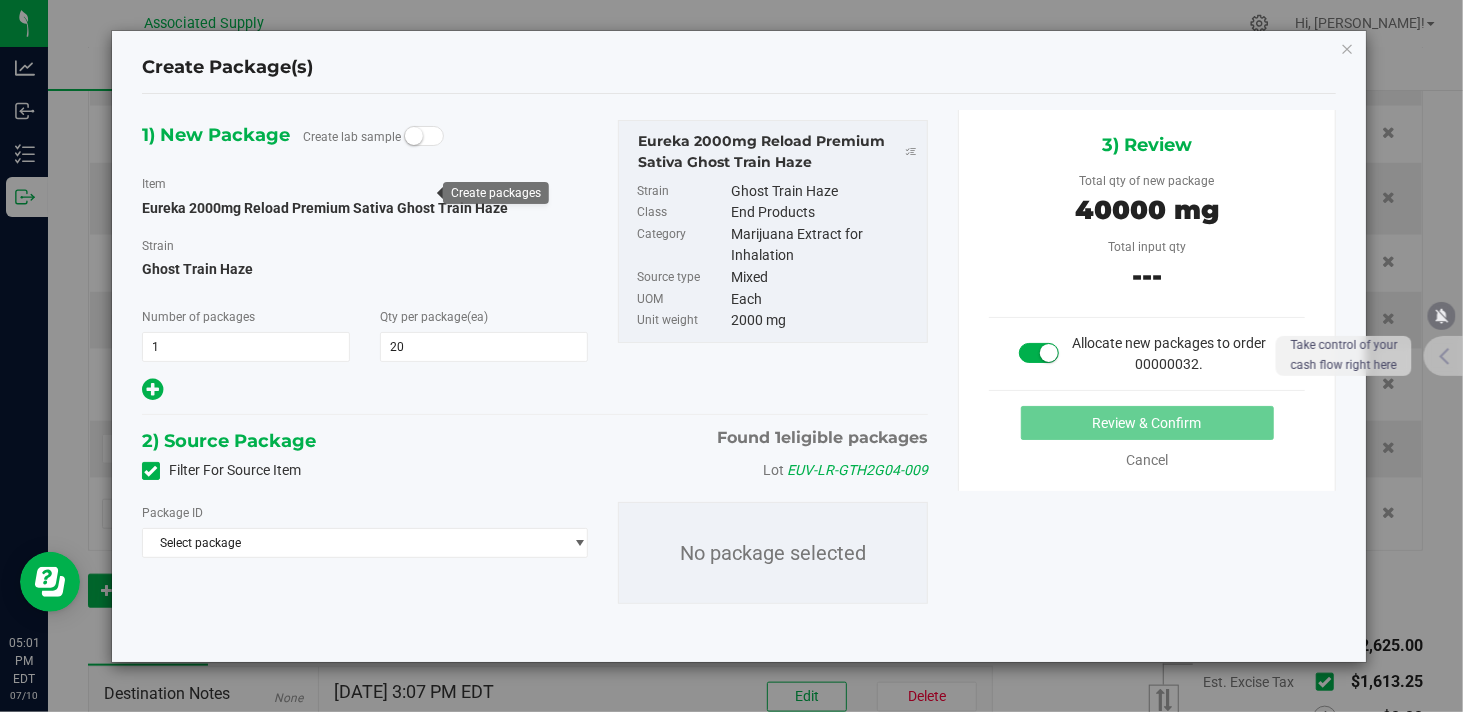 type on "20" 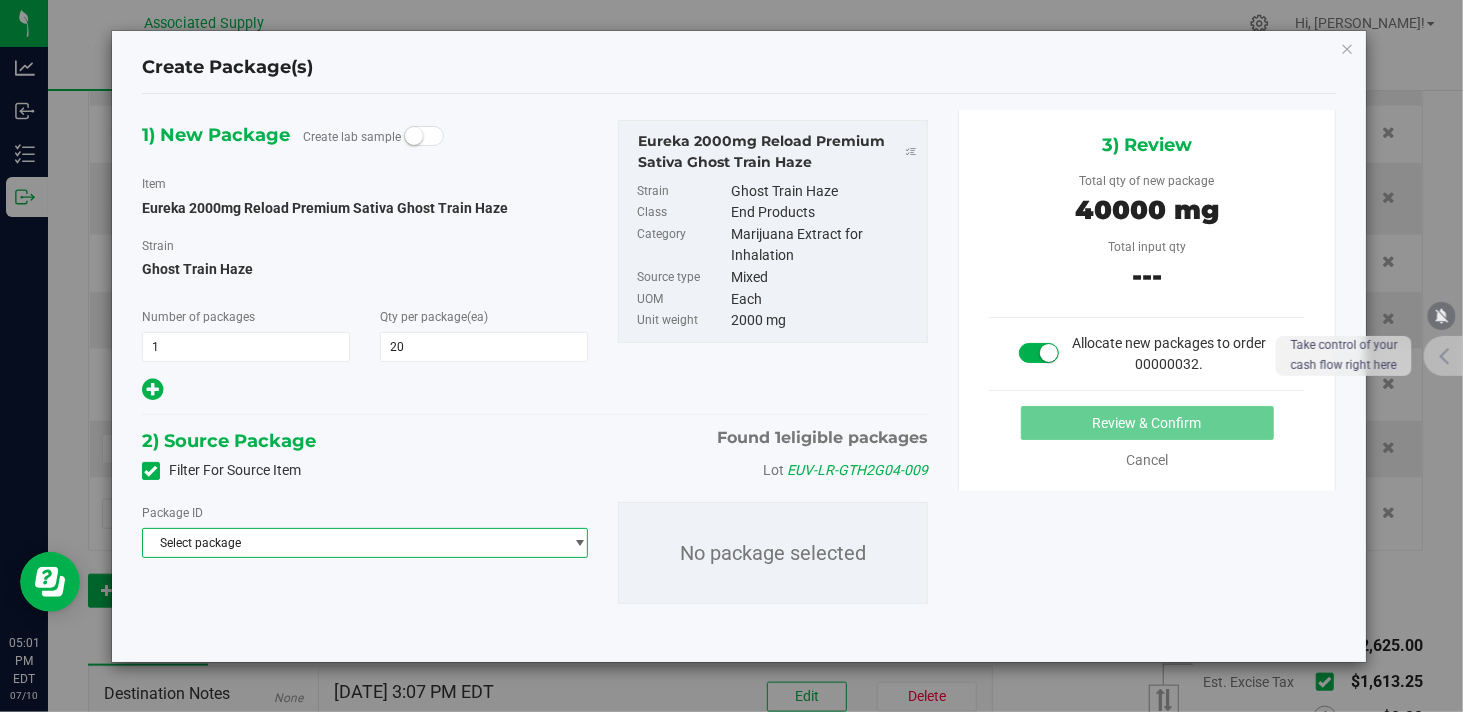 click on "Select package" at bounding box center [352, 543] 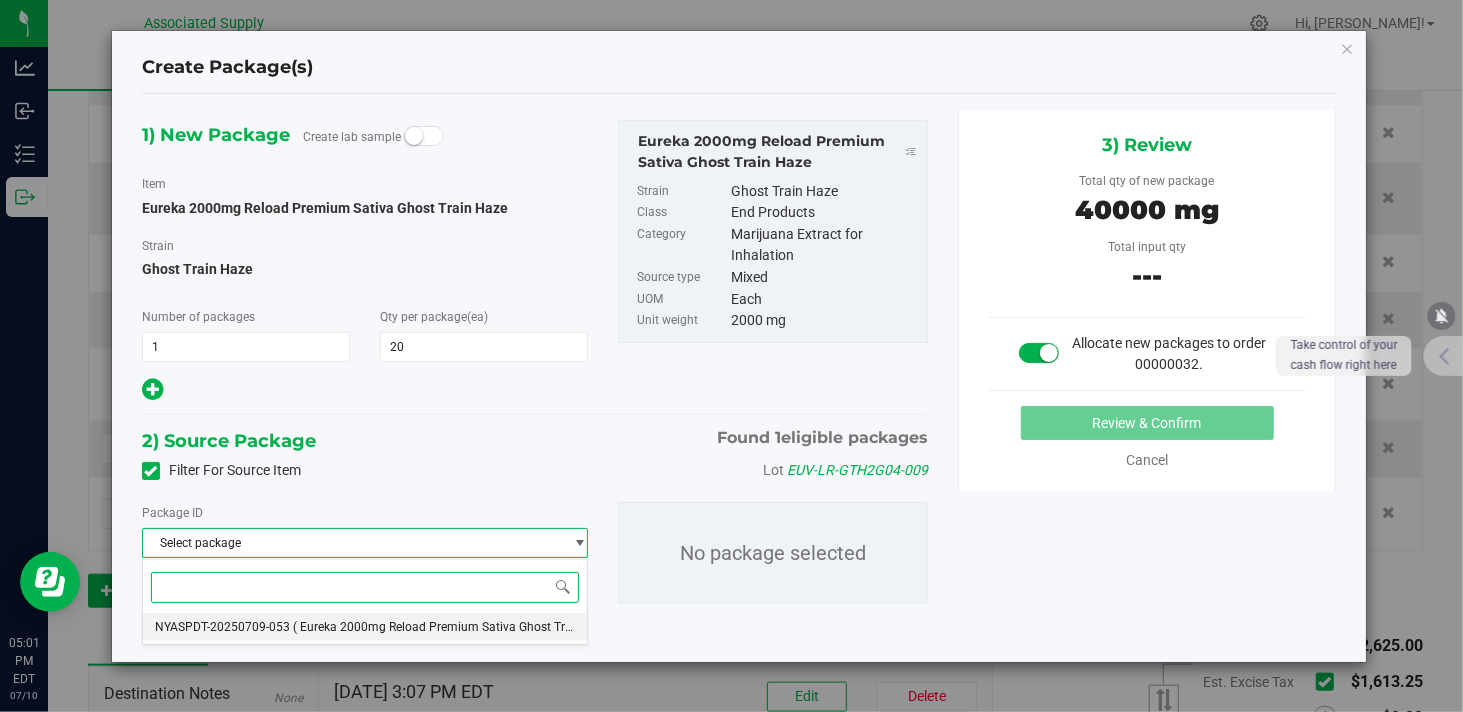 click on "NYASPDT-20250709-053" at bounding box center (222, 627) 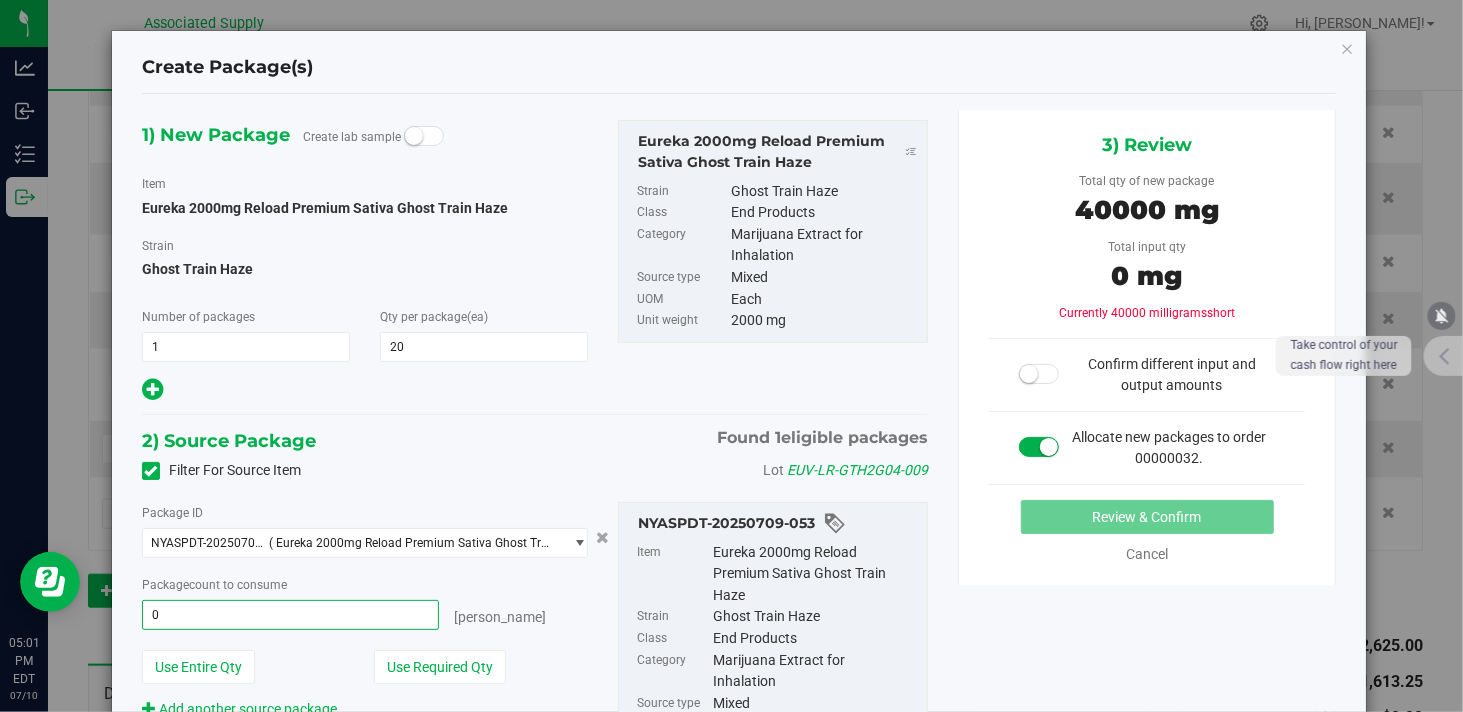 type 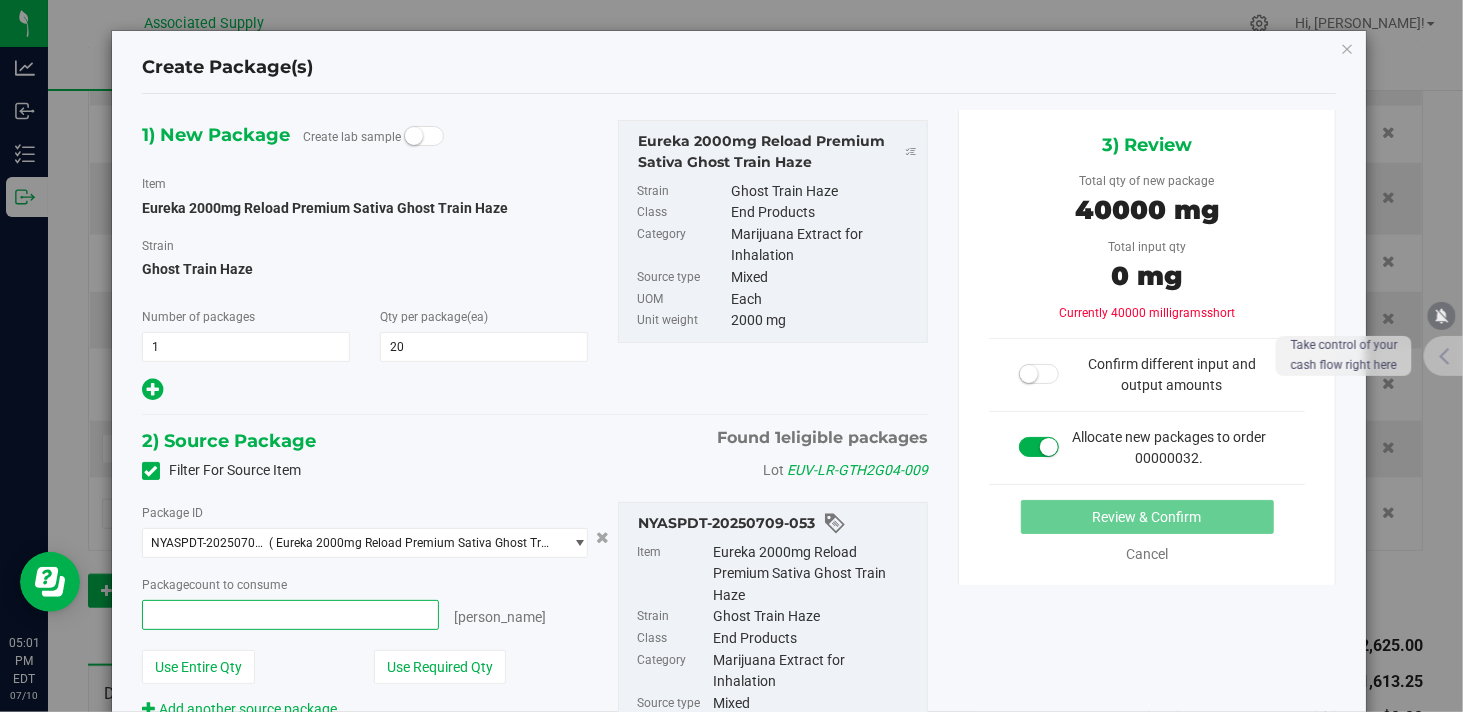 click at bounding box center (290, 615) 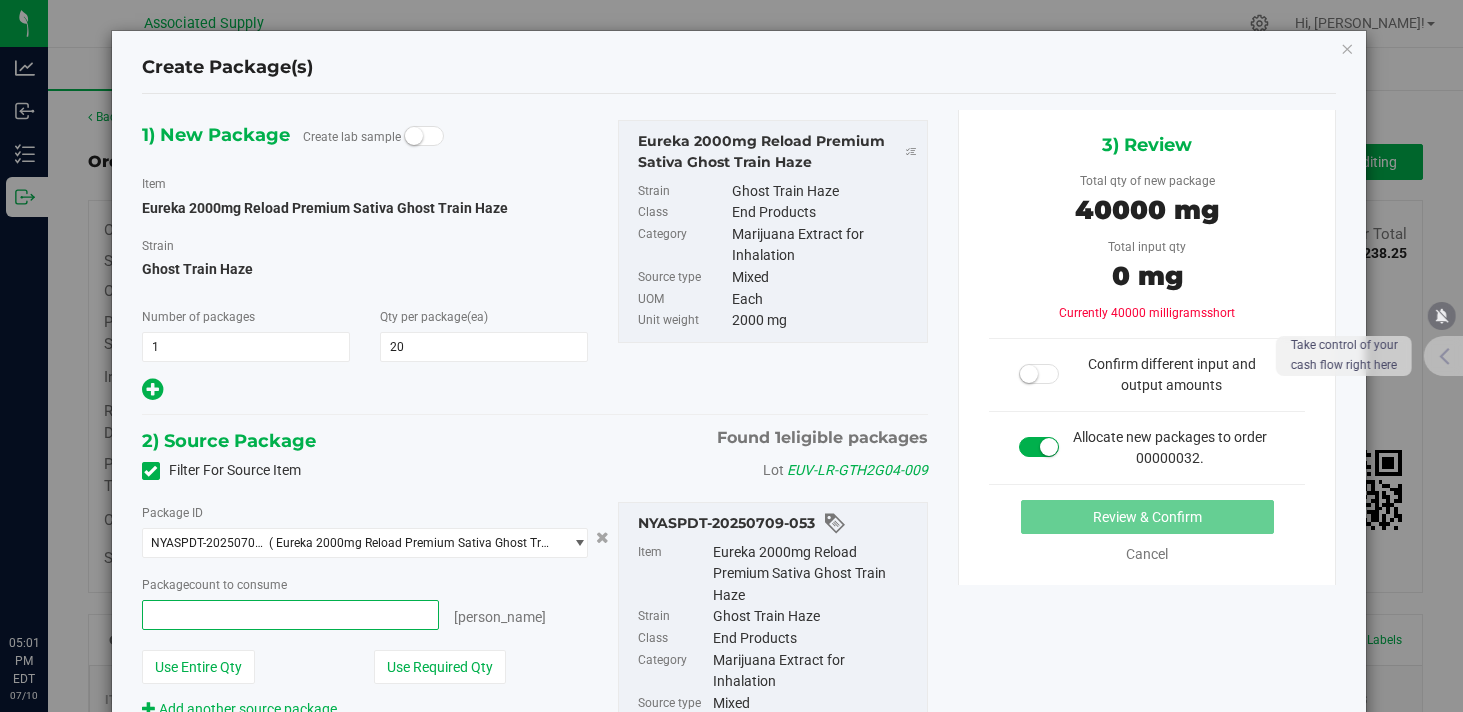 scroll, scrollTop: 0, scrollLeft: 0, axis: both 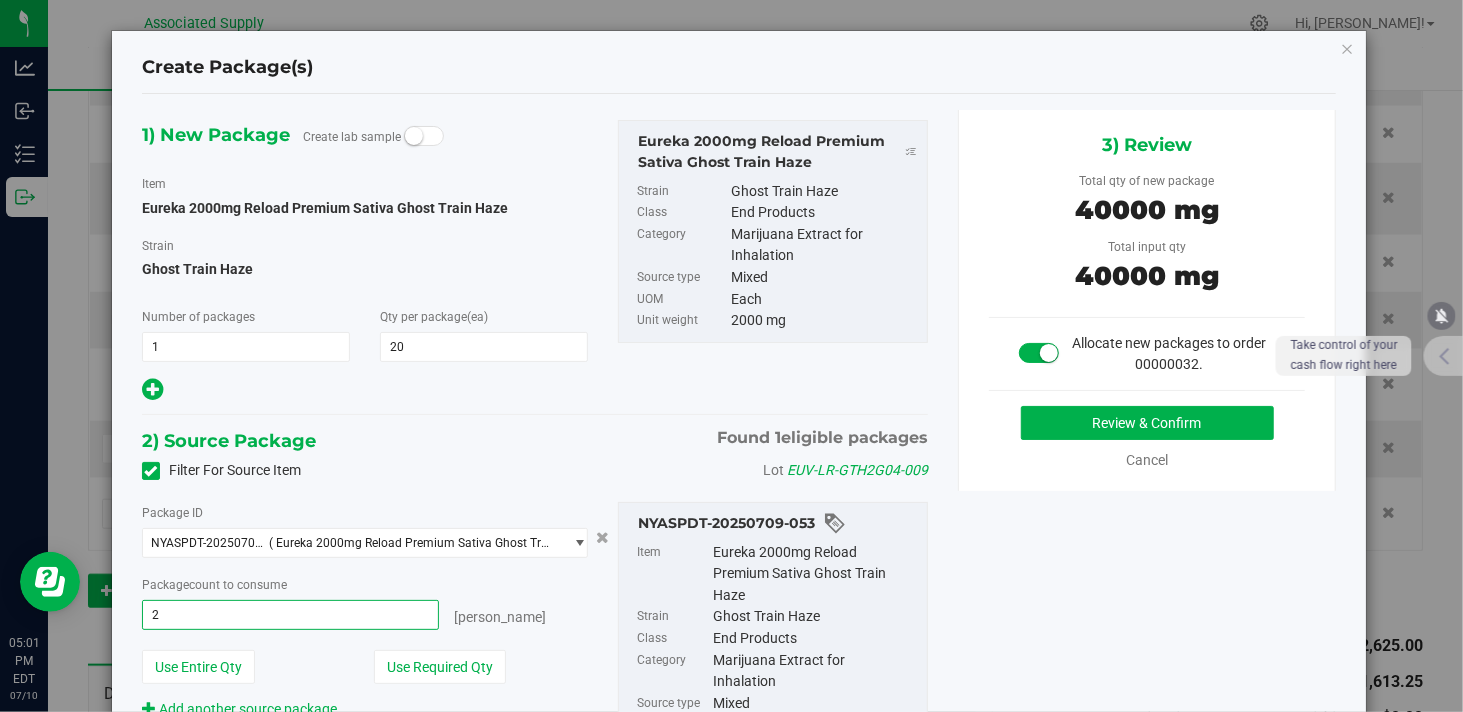 type on "20" 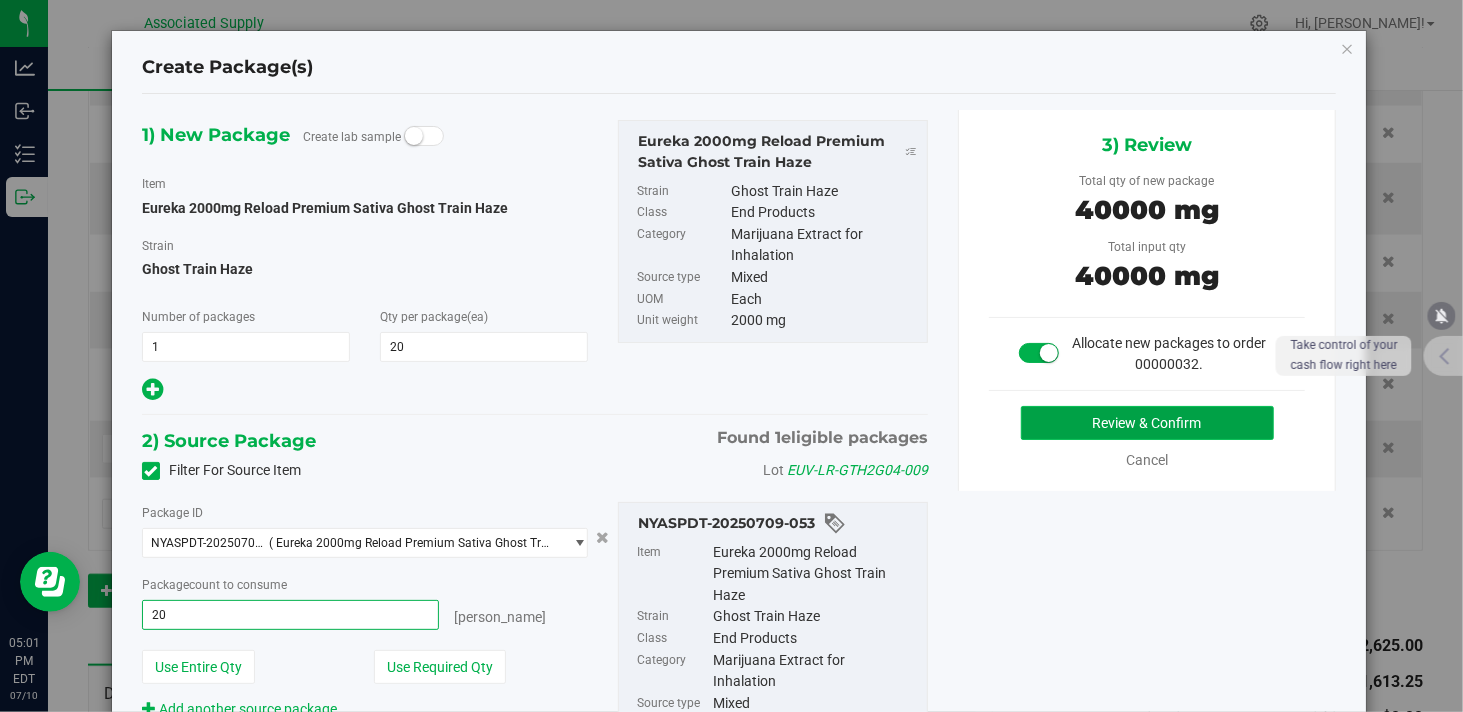 type on "20 ea" 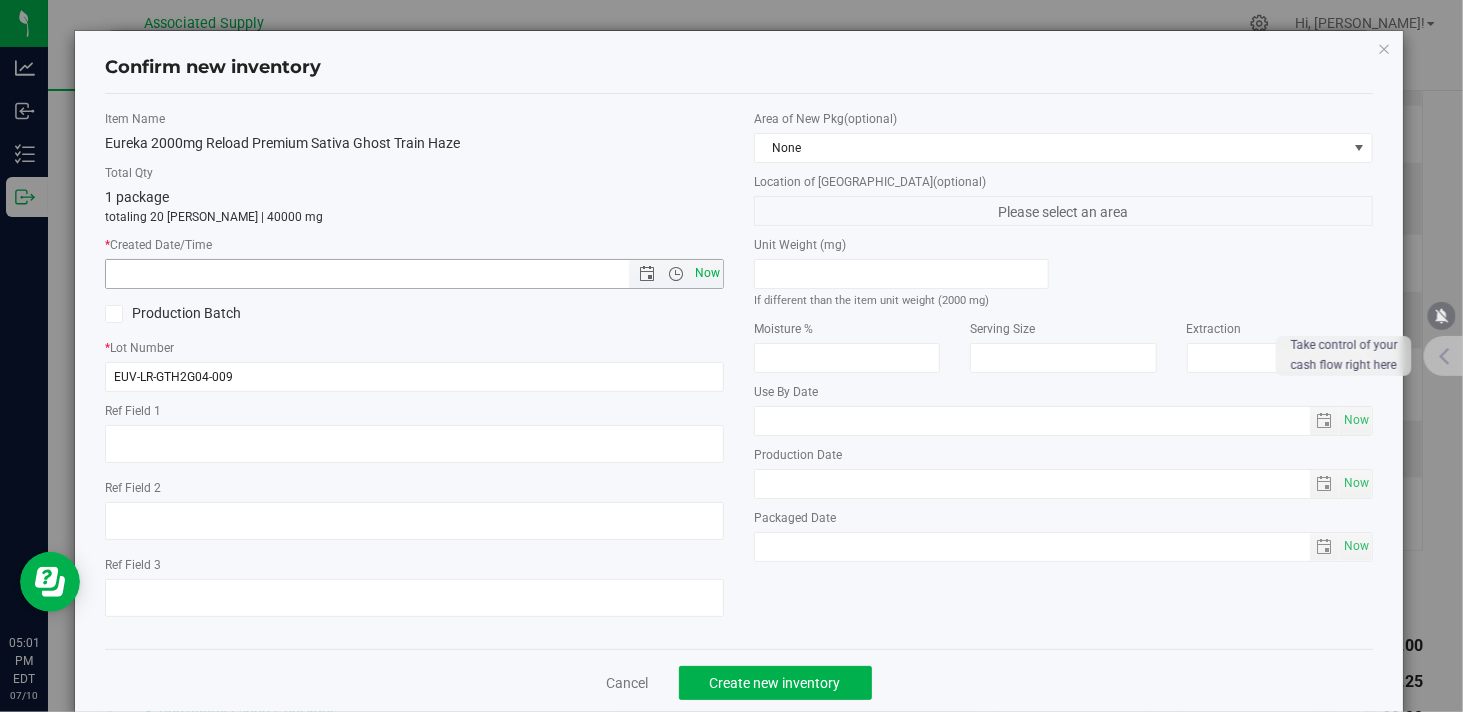 click on "Now" at bounding box center (708, 273) 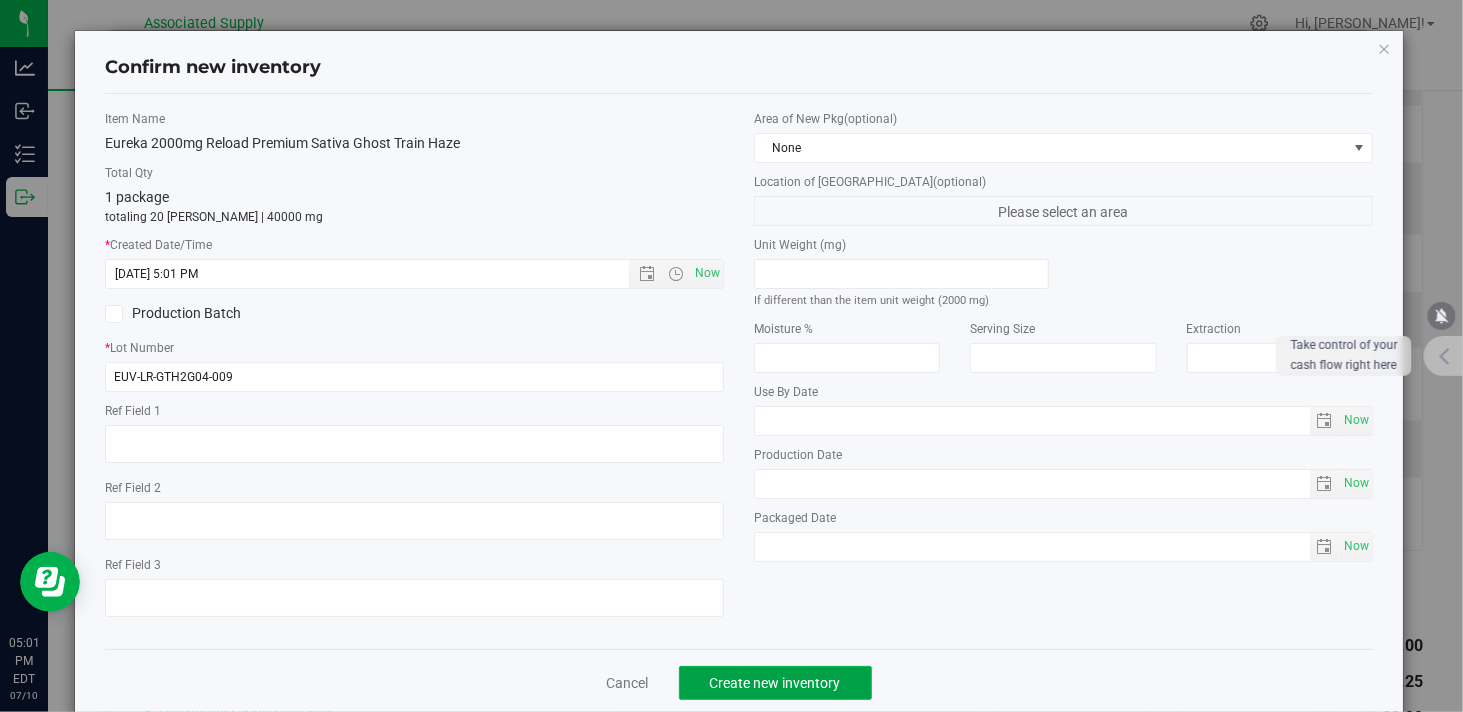 click on "Create new inventory" 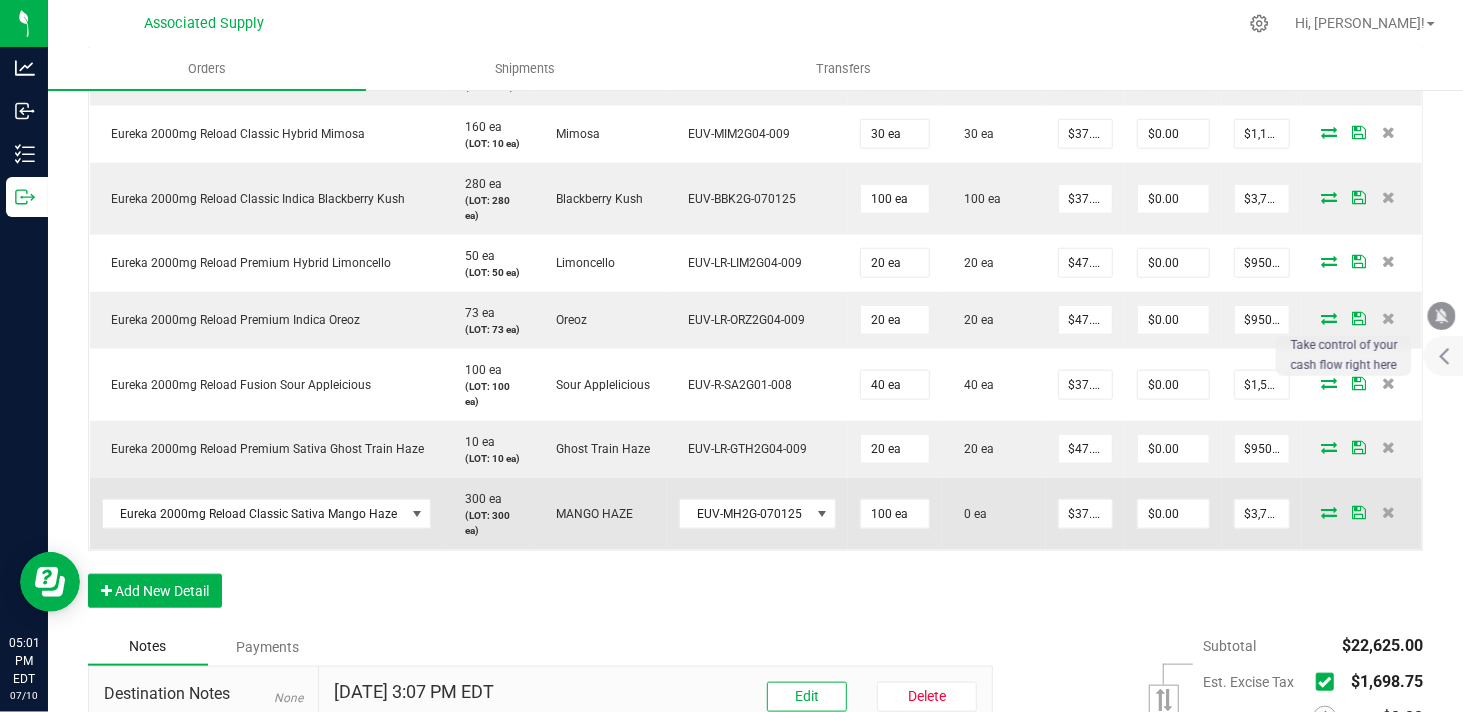 click at bounding box center (1329, 512) 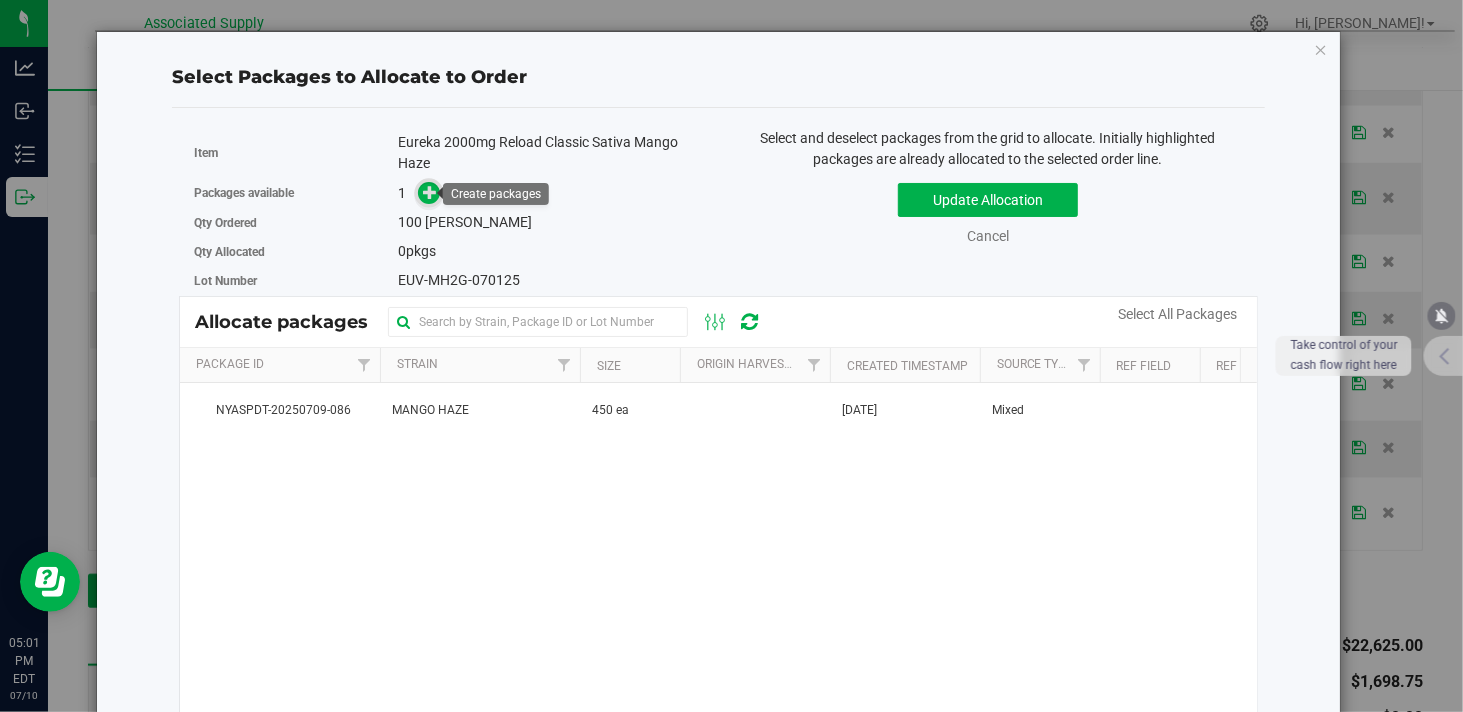 click at bounding box center [430, 192] 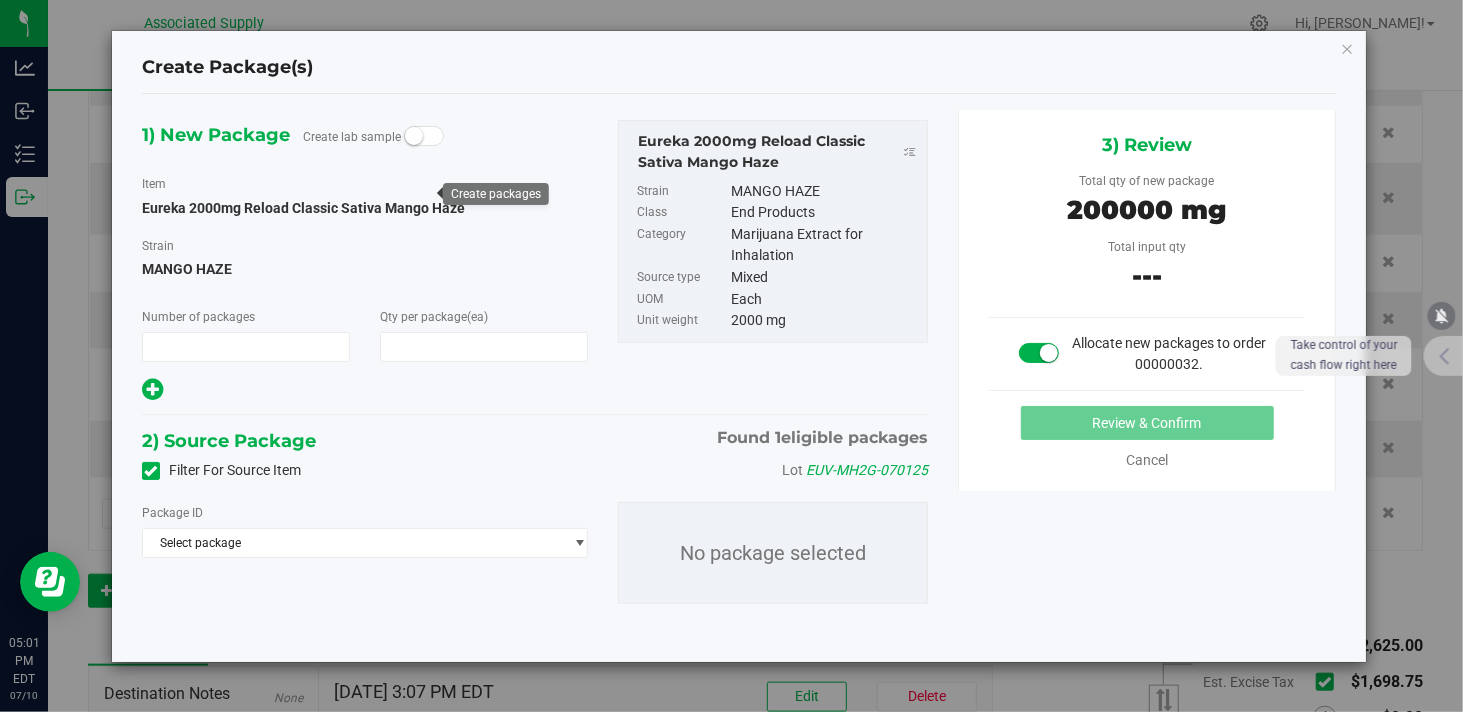 type on "1" 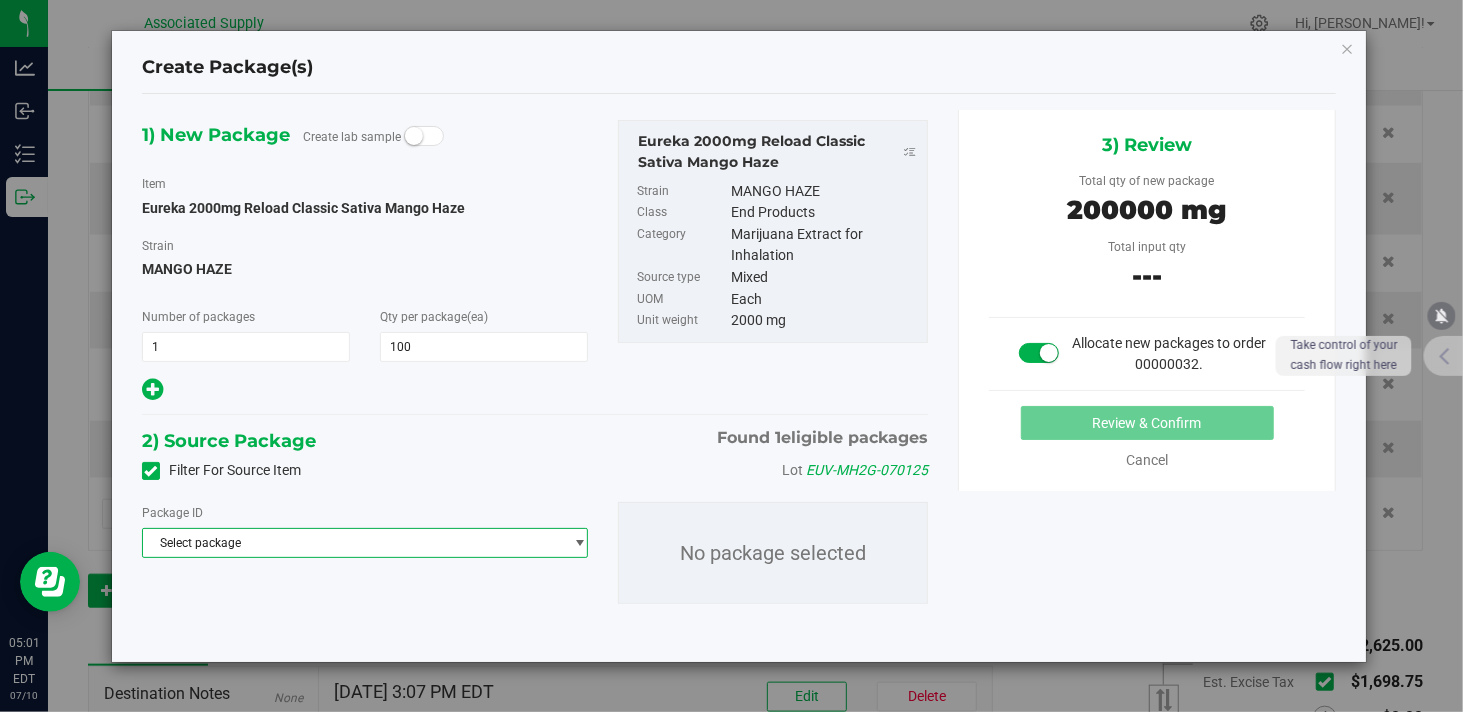 click on "Select package" at bounding box center [352, 543] 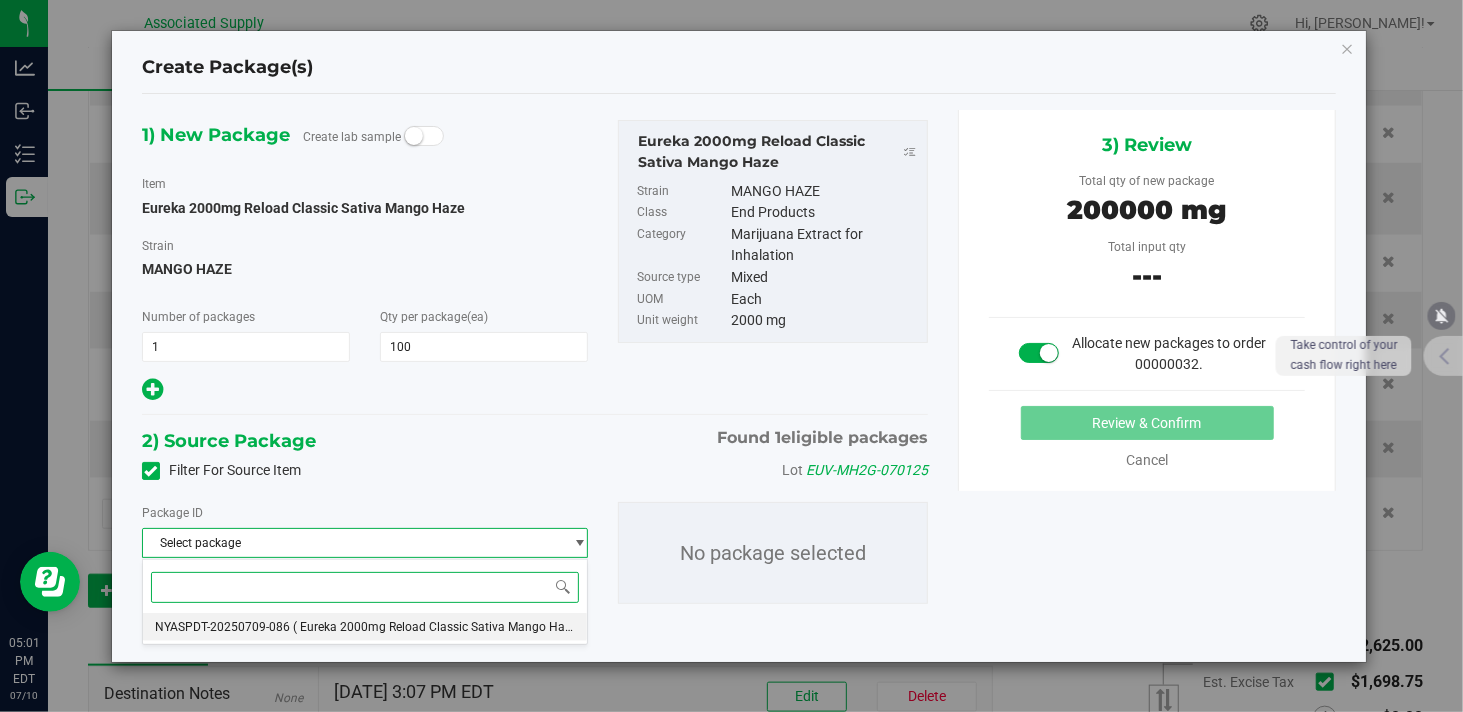 click on "NYASPDT-20250709-086" at bounding box center (222, 627) 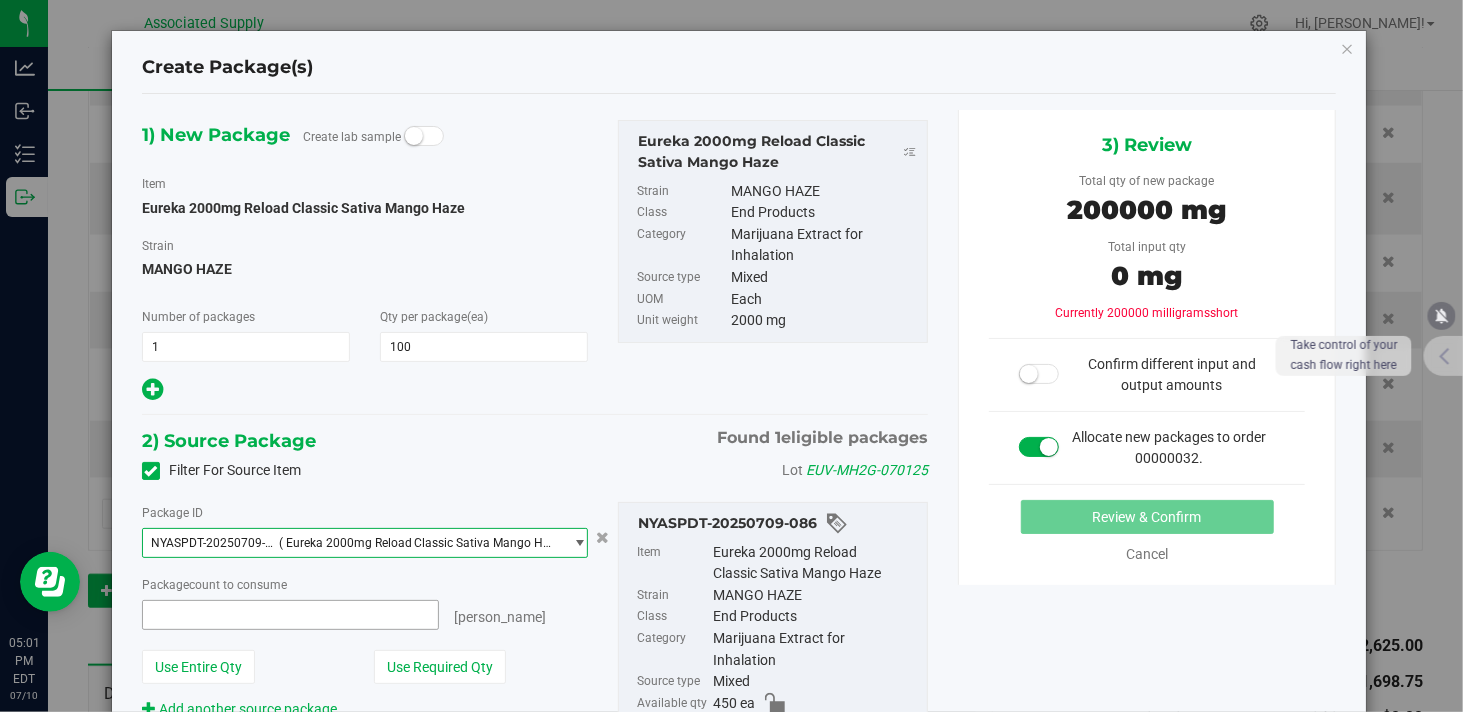 click at bounding box center (290, 615) 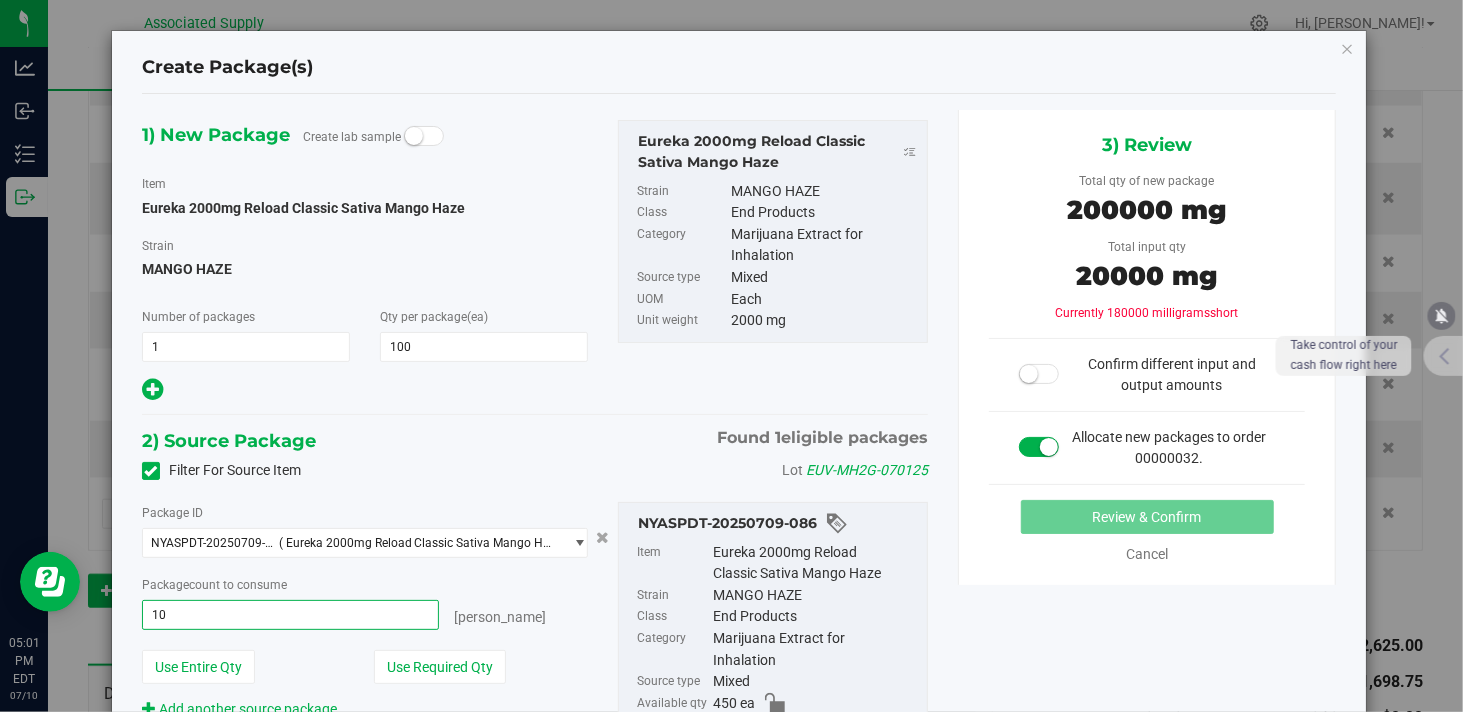 type on "100" 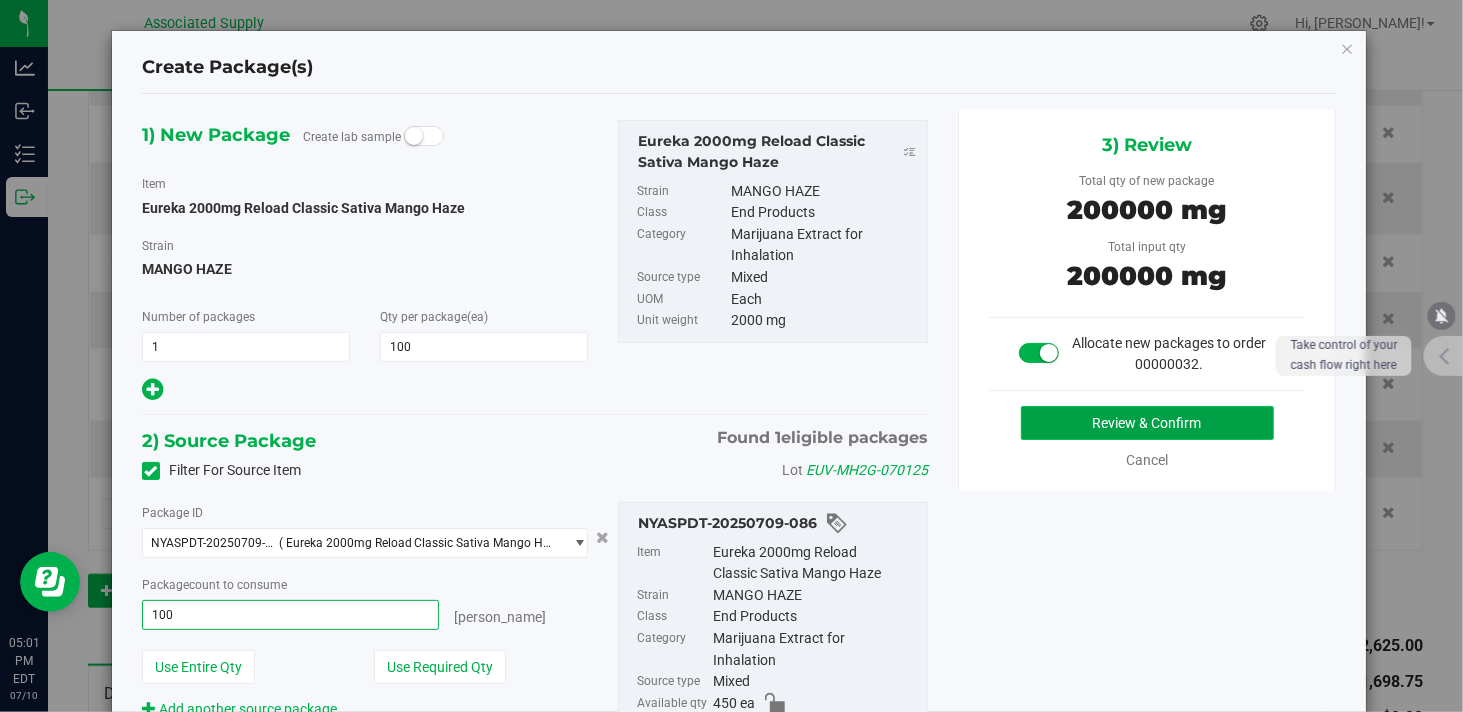 type on "100 ea" 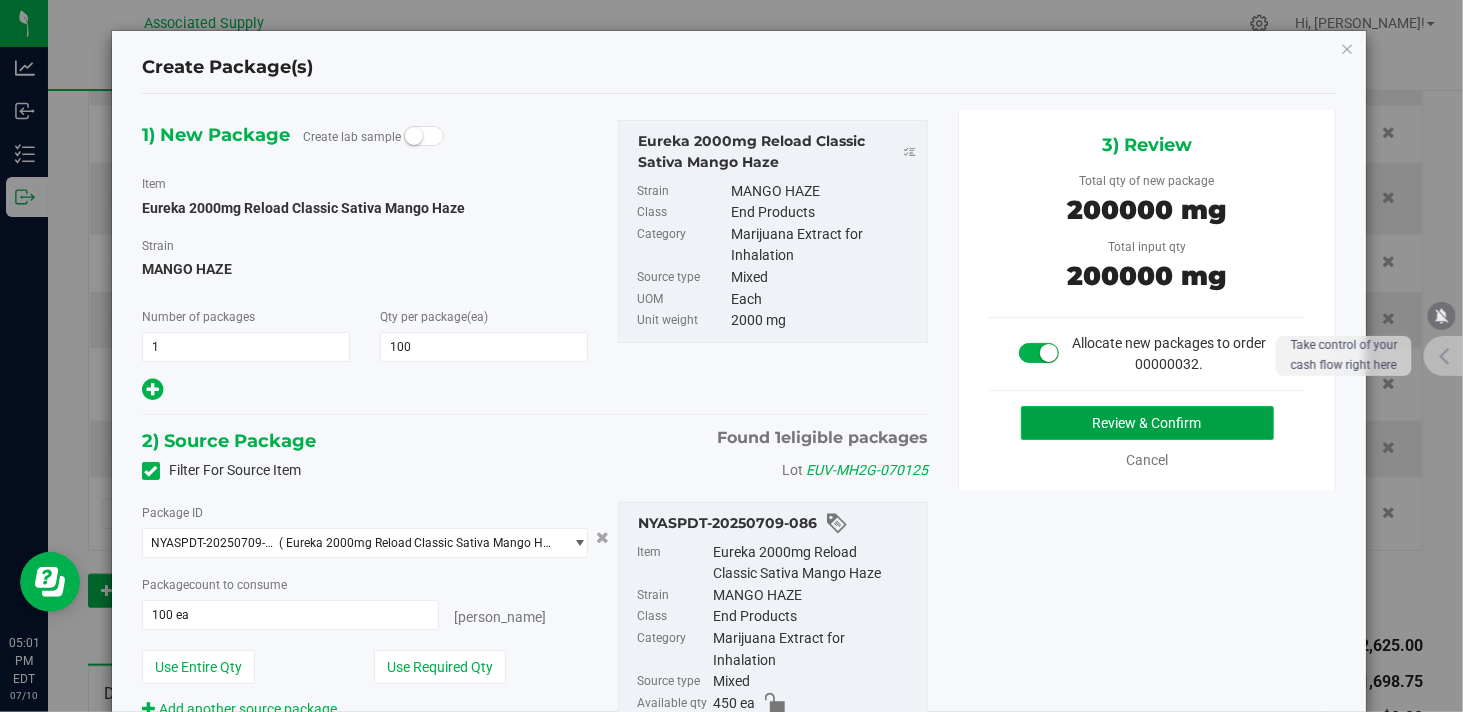 click on "Review & Confirm" at bounding box center (1147, 423) 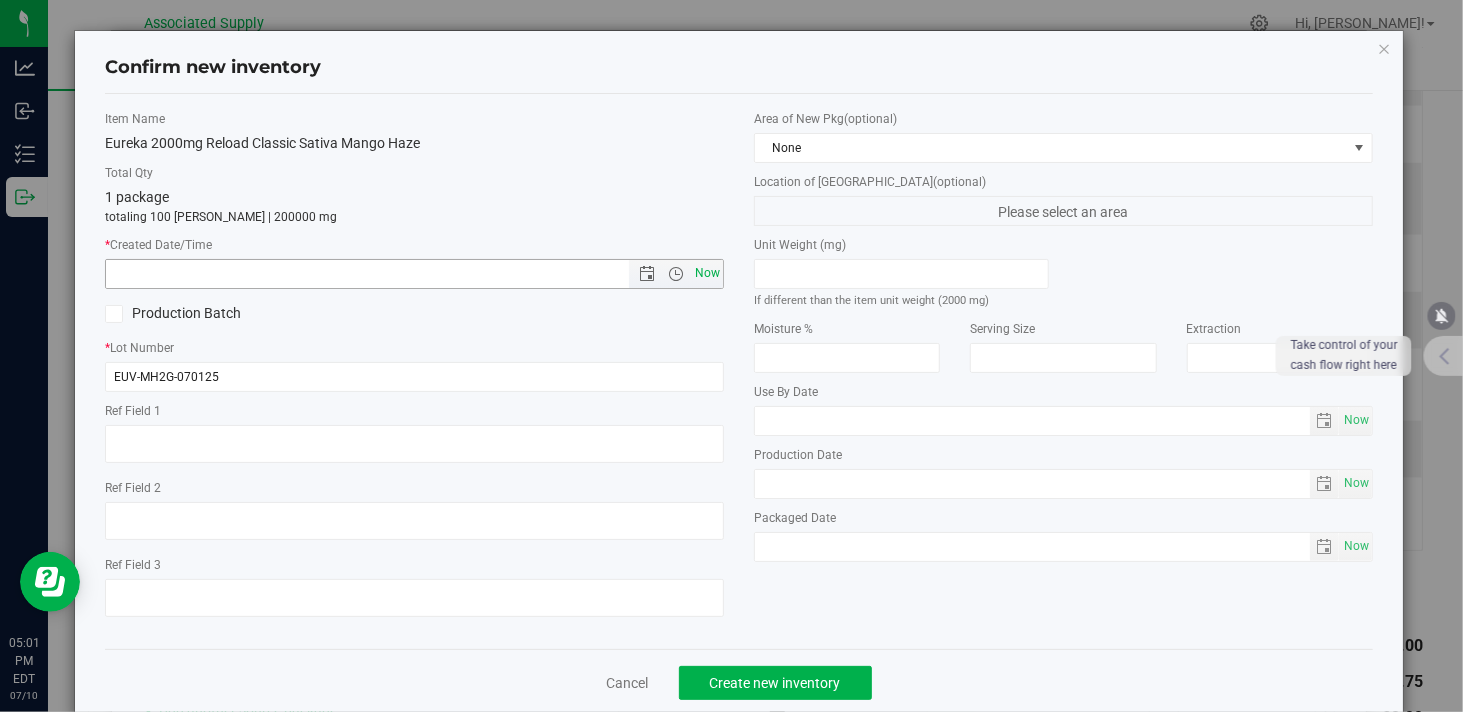 click on "Now" at bounding box center (708, 273) 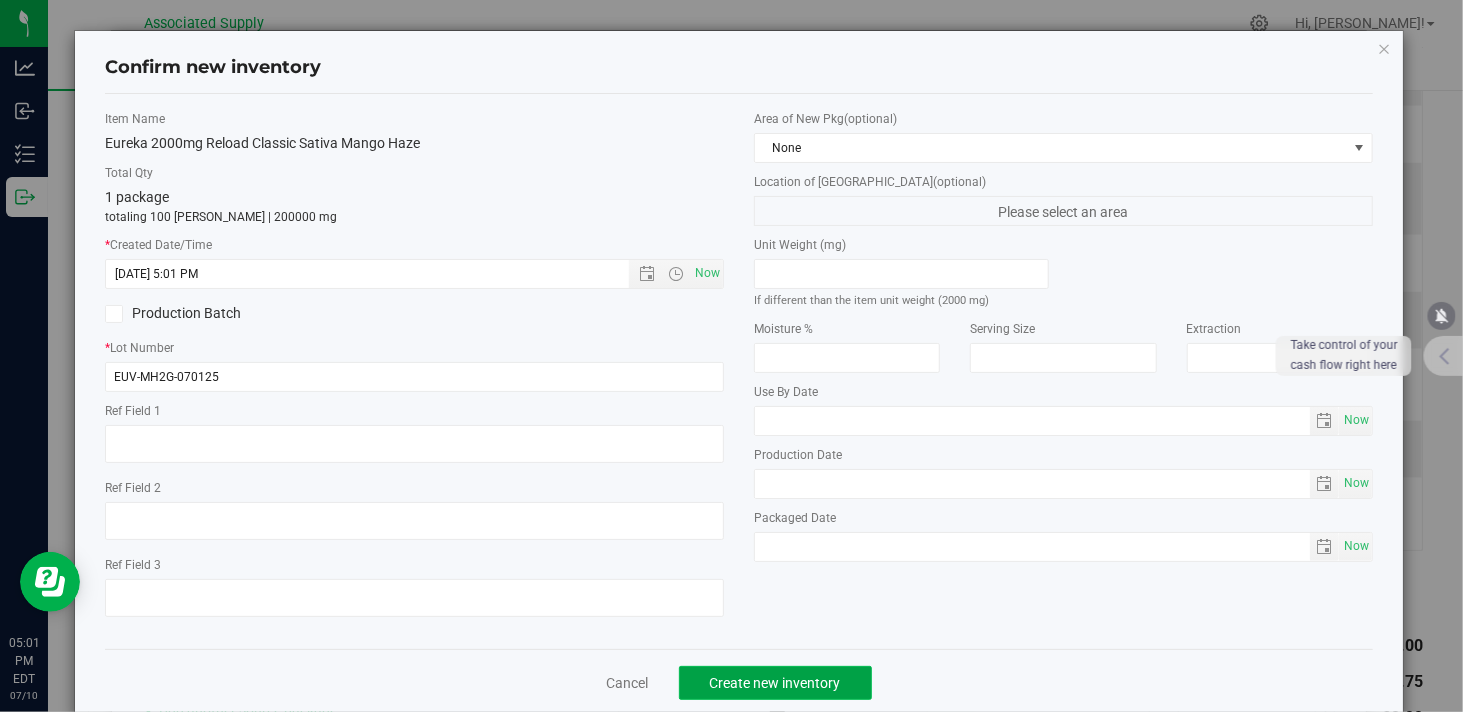 click on "Create new inventory" 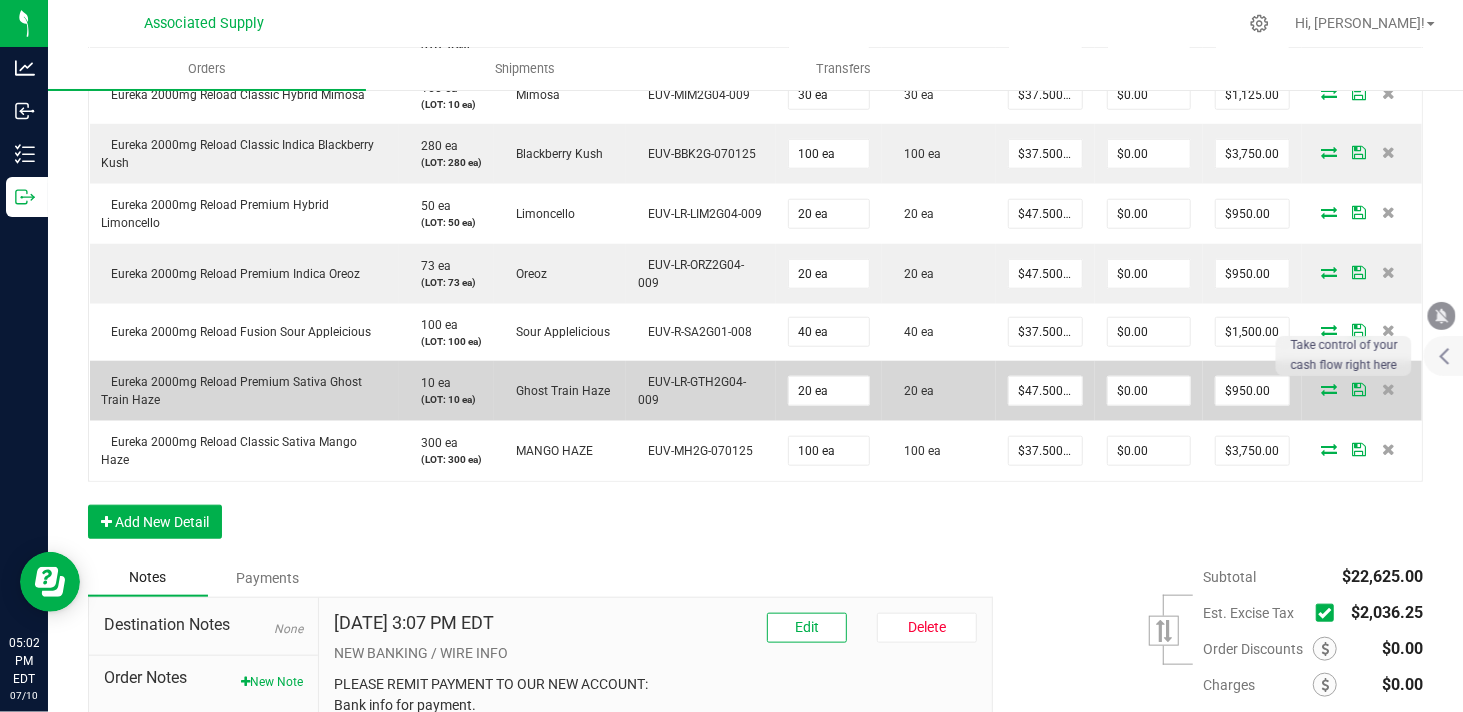 scroll, scrollTop: 1111, scrollLeft: 0, axis: vertical 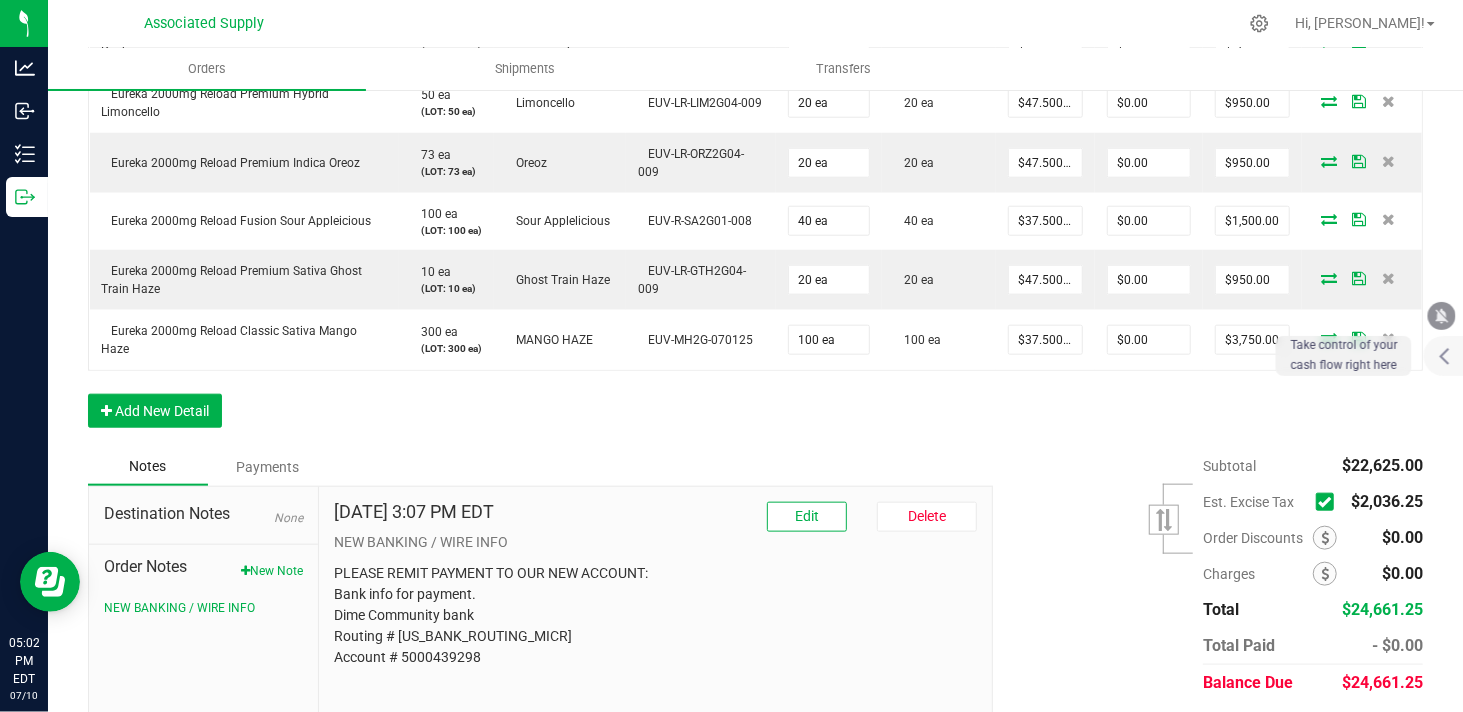click at bounding box center (1324, 502) 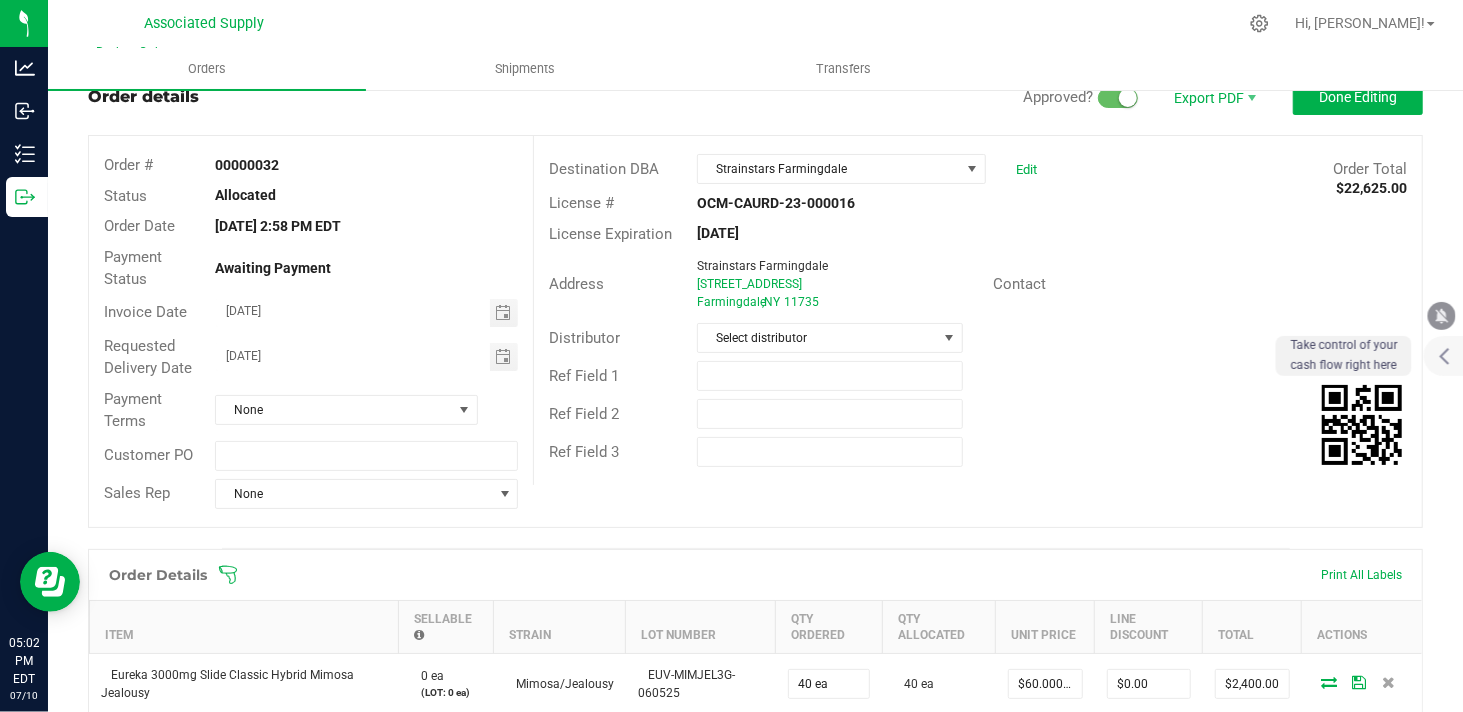 scroll, scrollTop: 0, scrollLeft: 0, axis: both 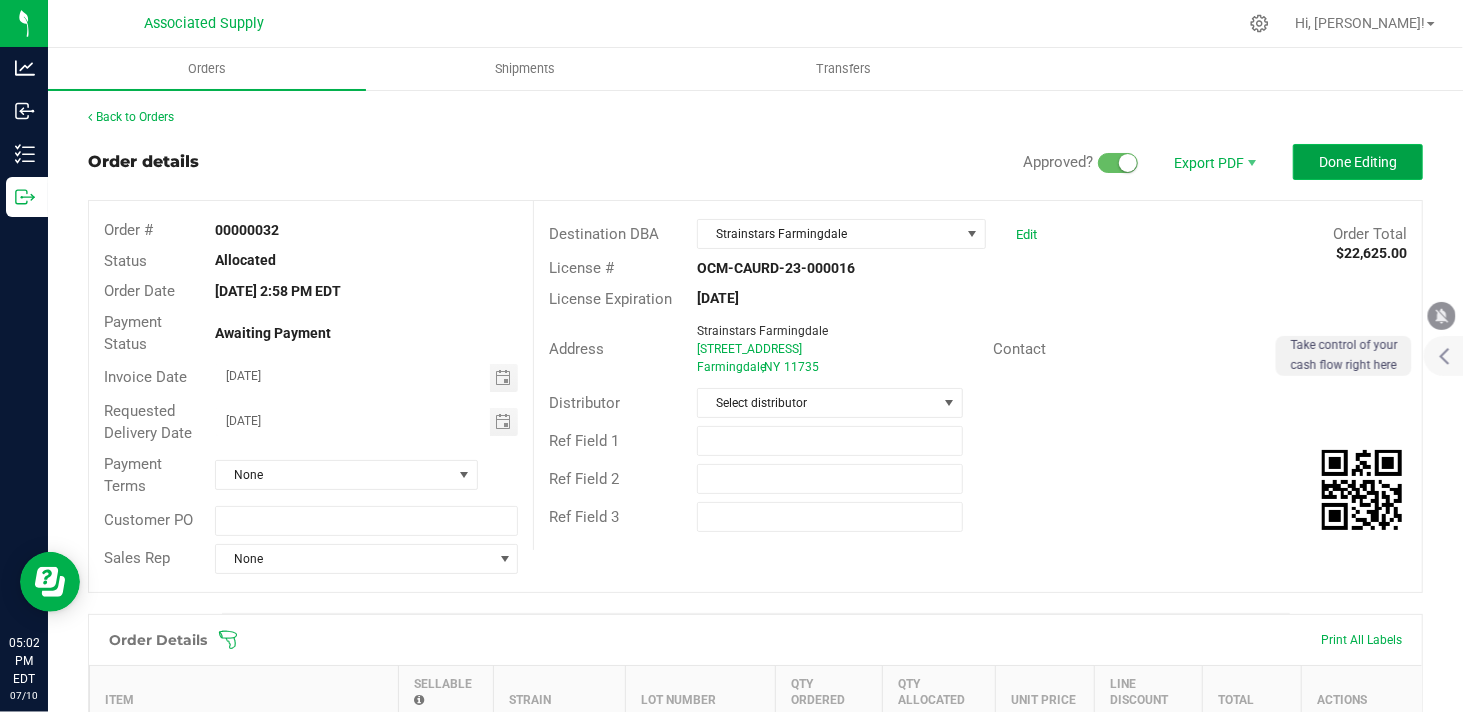 click on "Done Editing" at bounding box center (1358, 162) 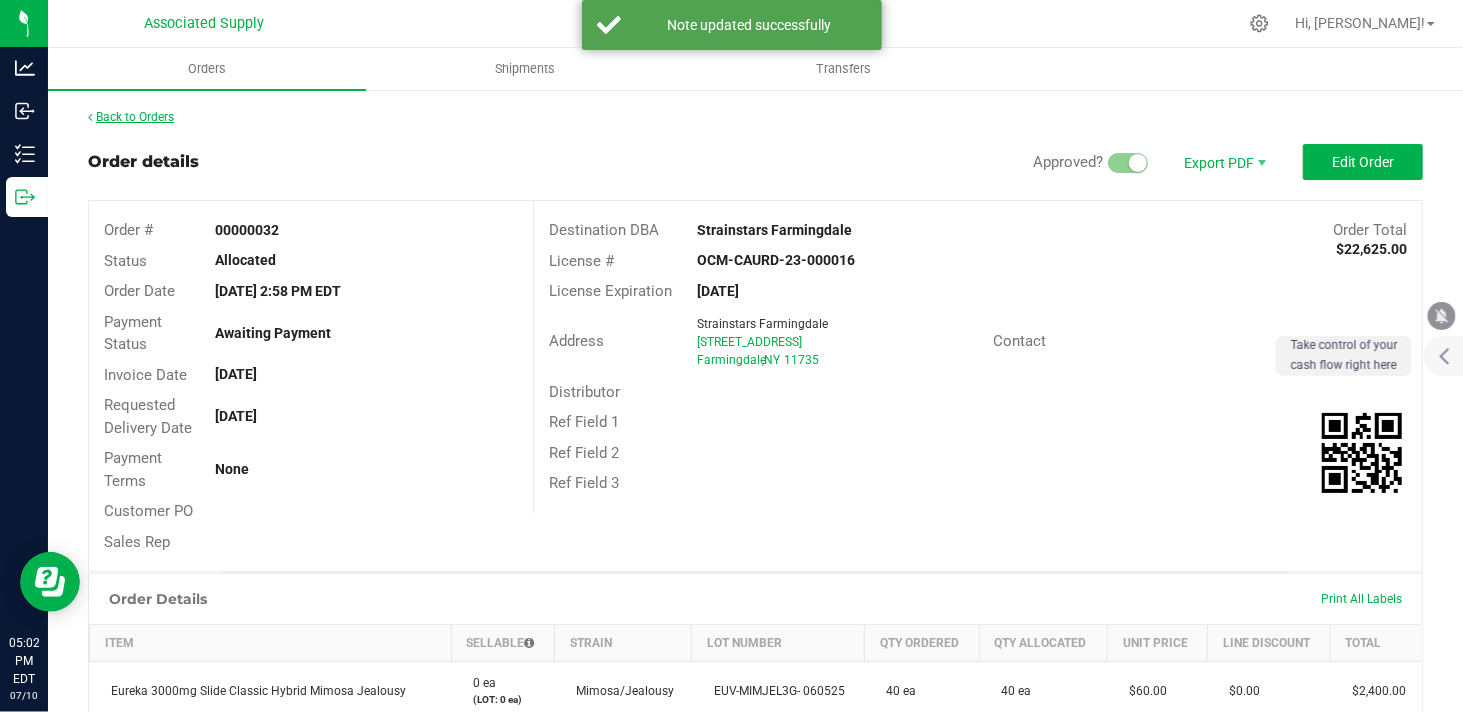 click on "Back to Orders" at bounding box center [131, 117] 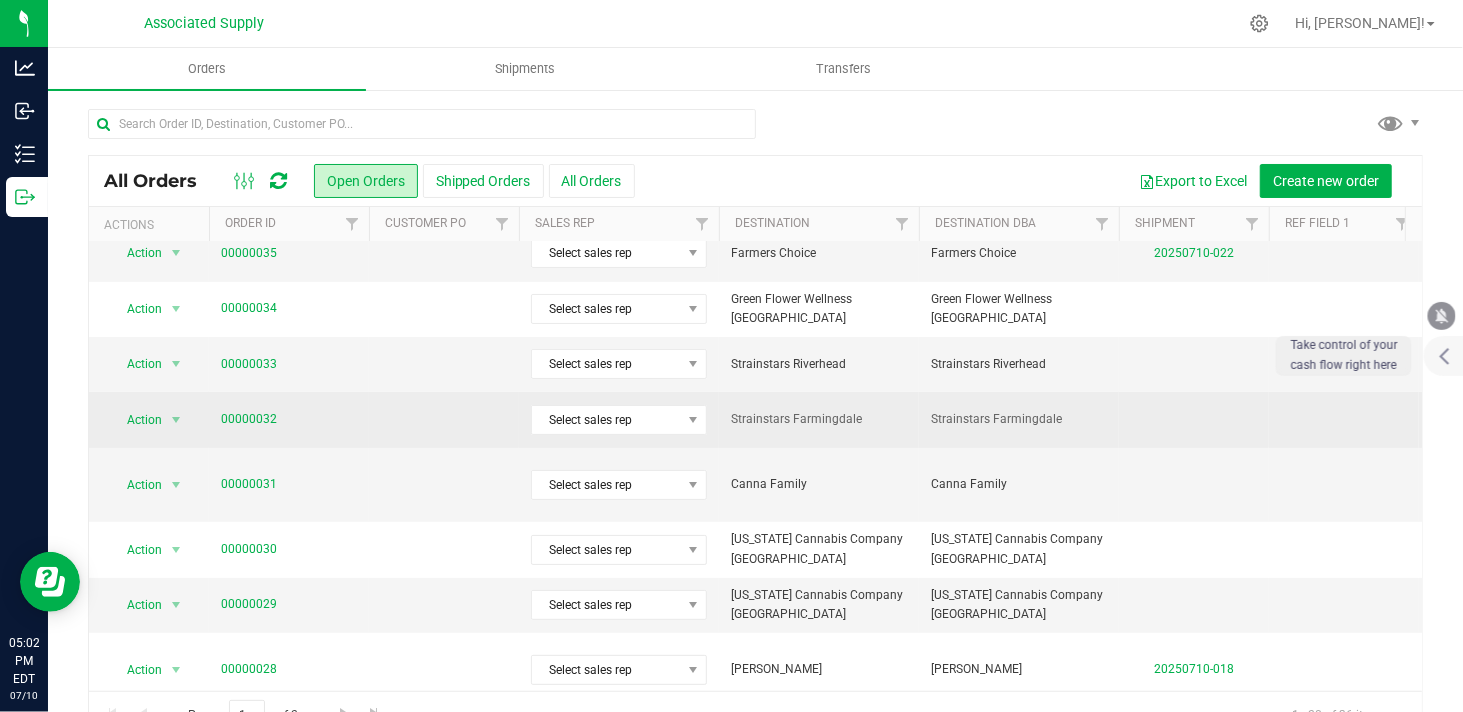 scroll, scrollTop: 222, scrollLeft: 0, axis: vertical 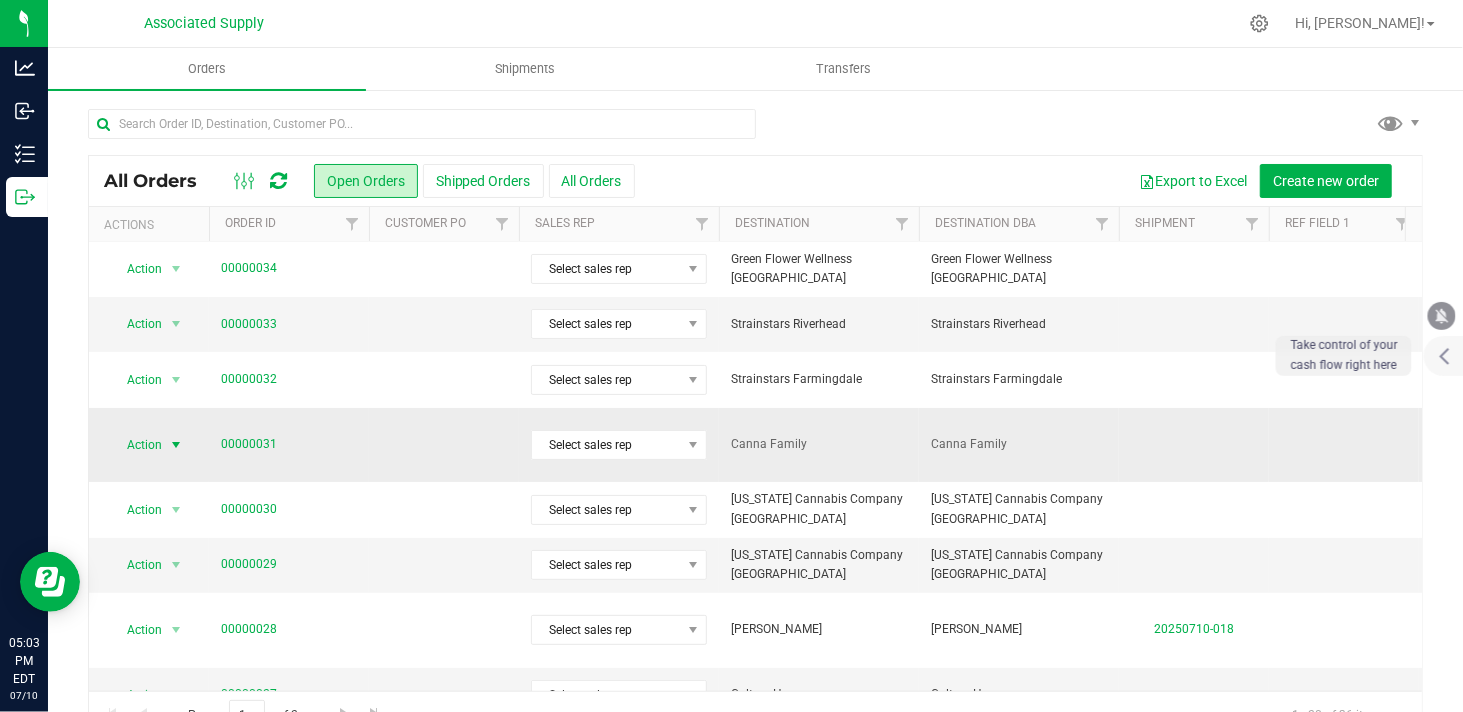 click at bounding box center (176, 445) 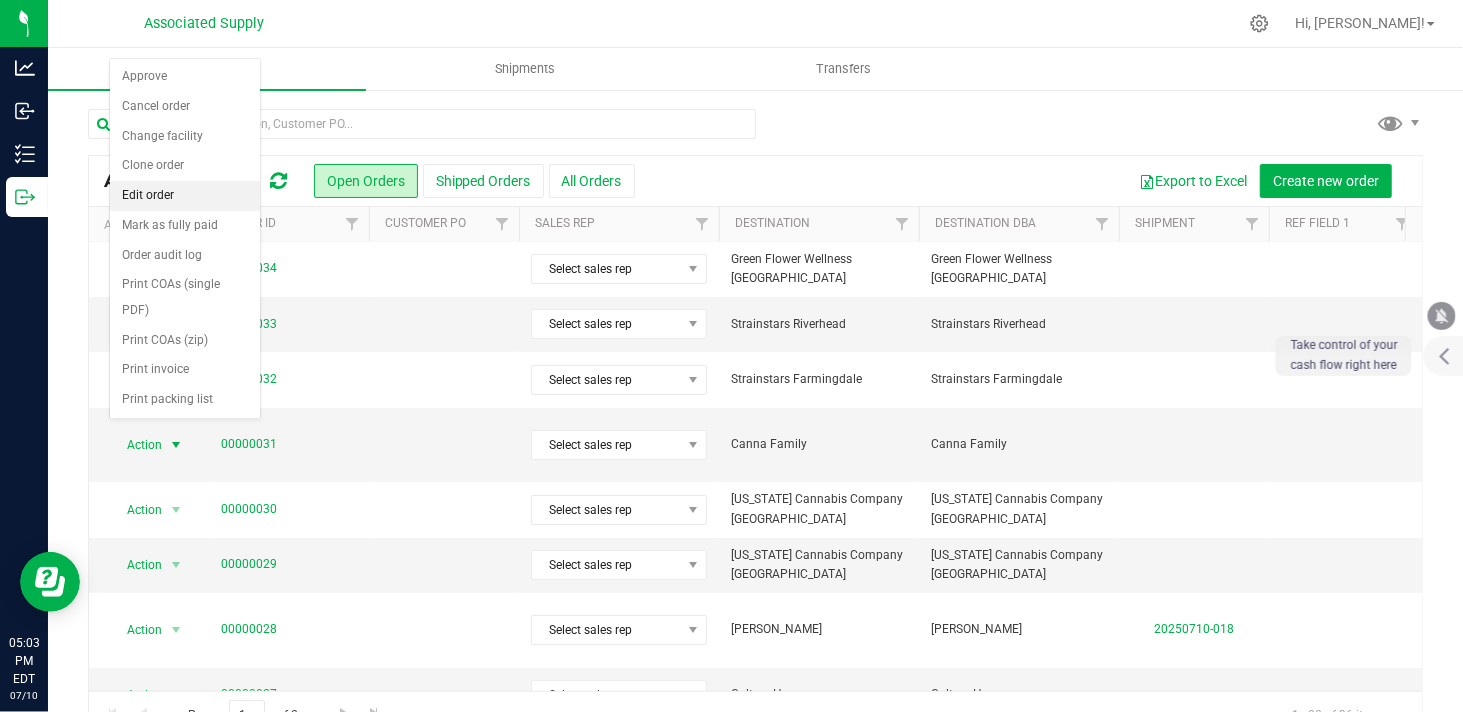 click on "Edit order" at bounding box center (185, 196) 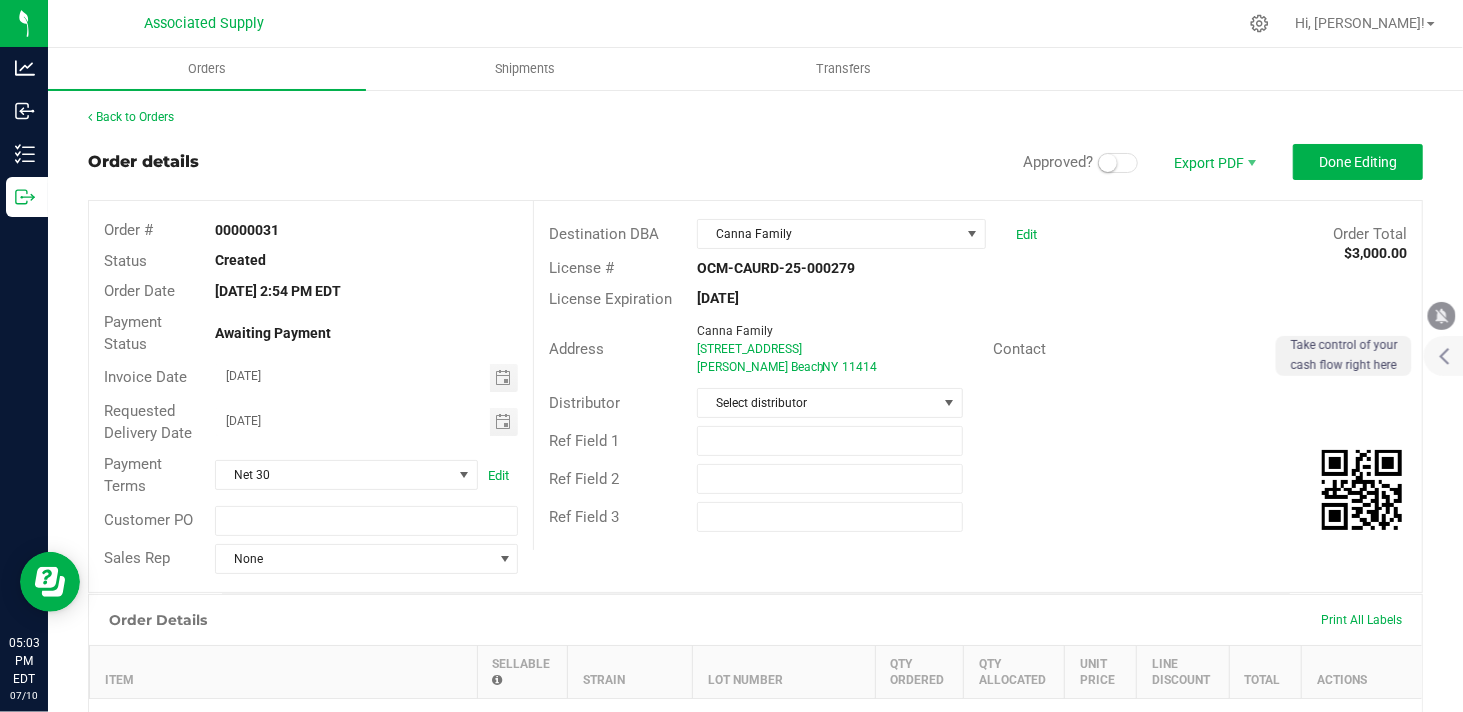 click at bounding box center (1118, 163) 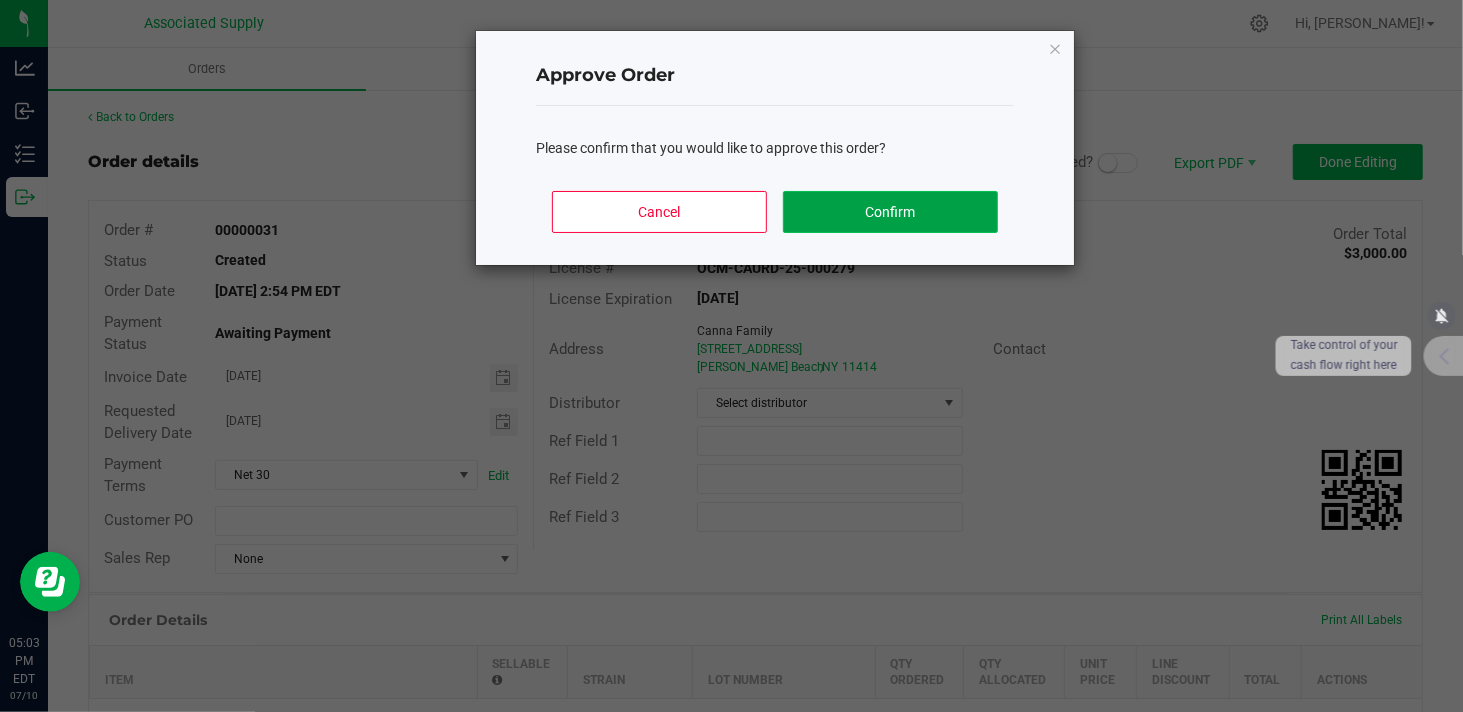 click on "Confirm" 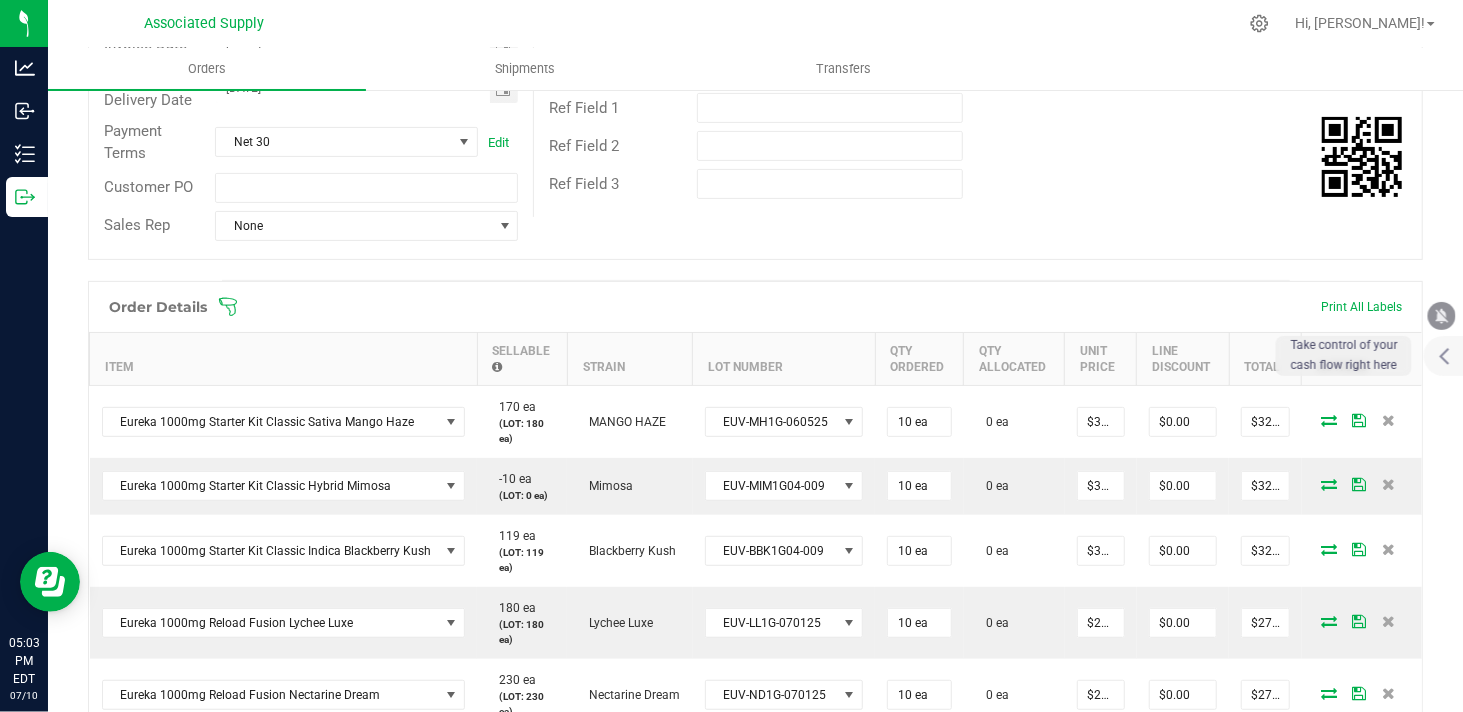 scroll, scrollTop: 444, scrollLeft: 0, axis: vertical 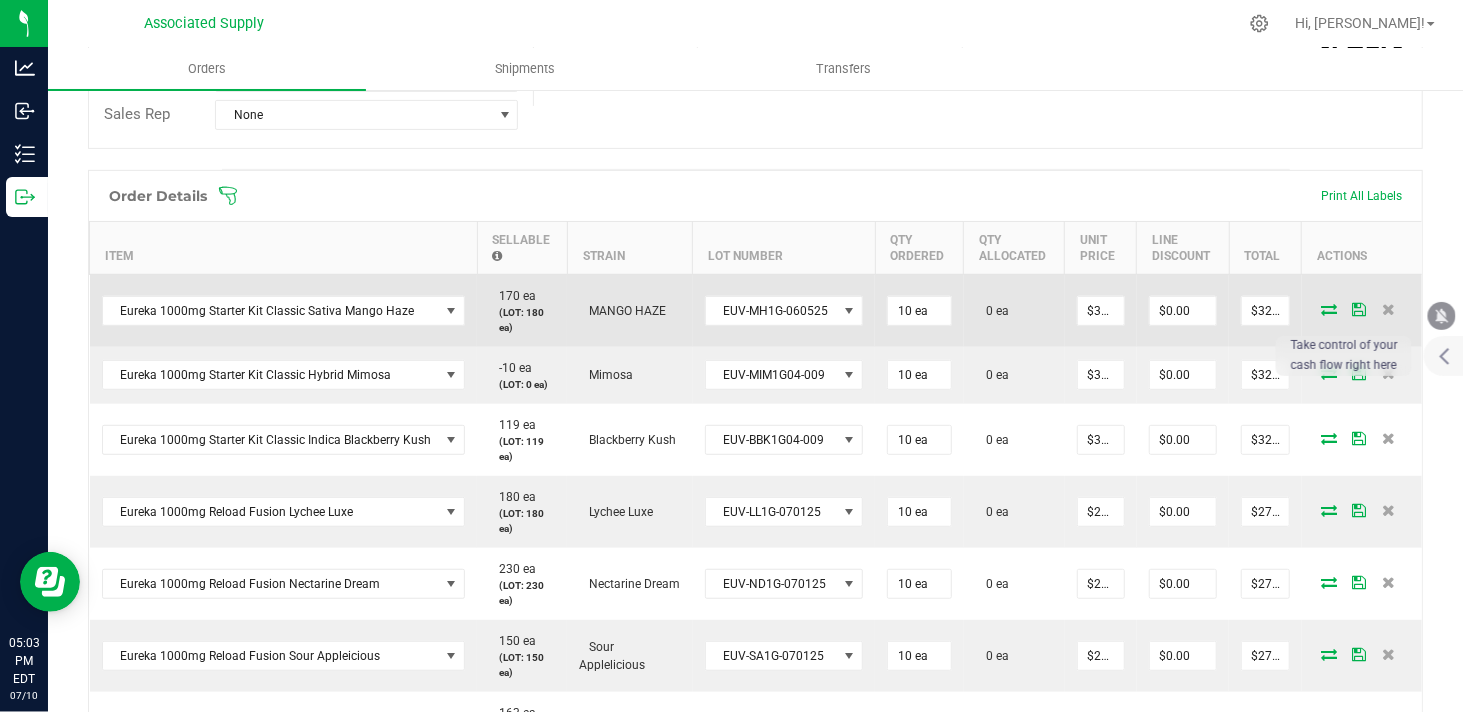 click at bounding box center [1329, 309] 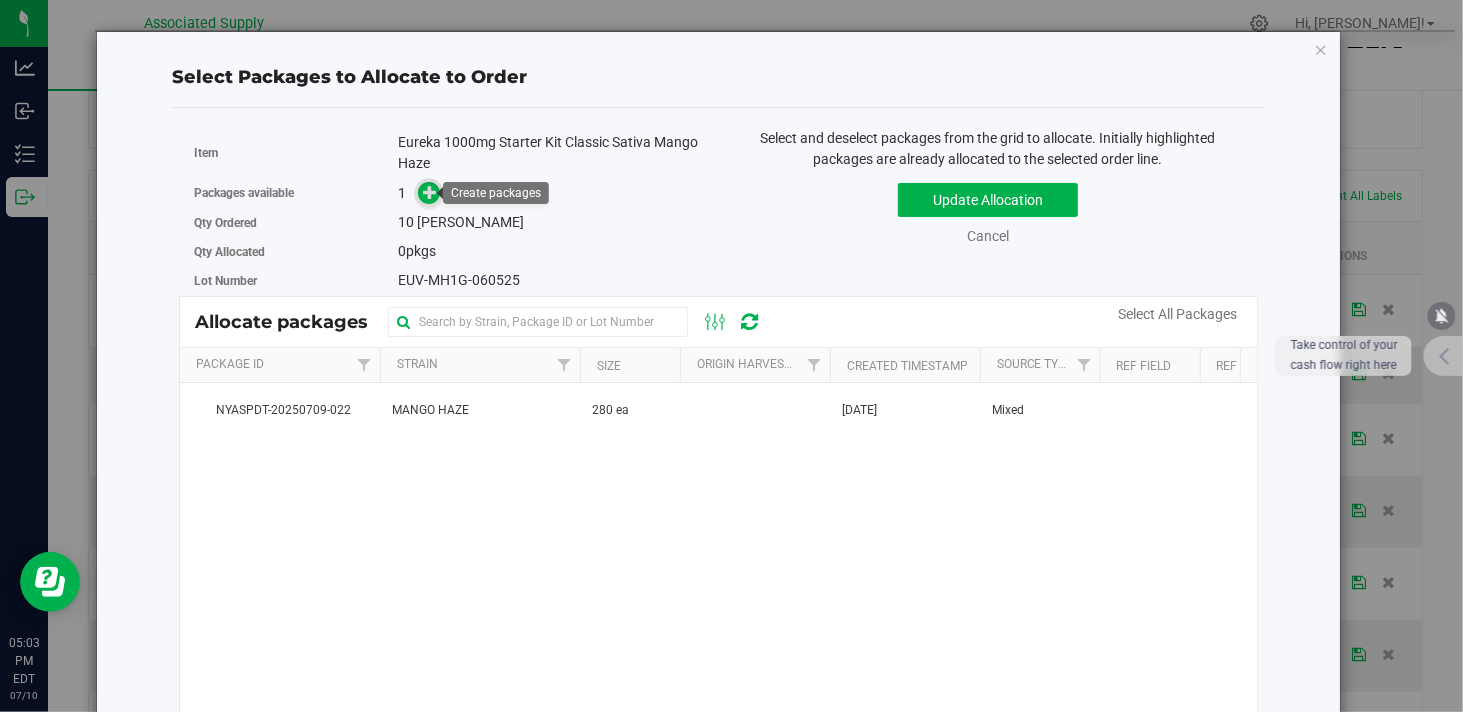 click at bounding box center [430, 192] 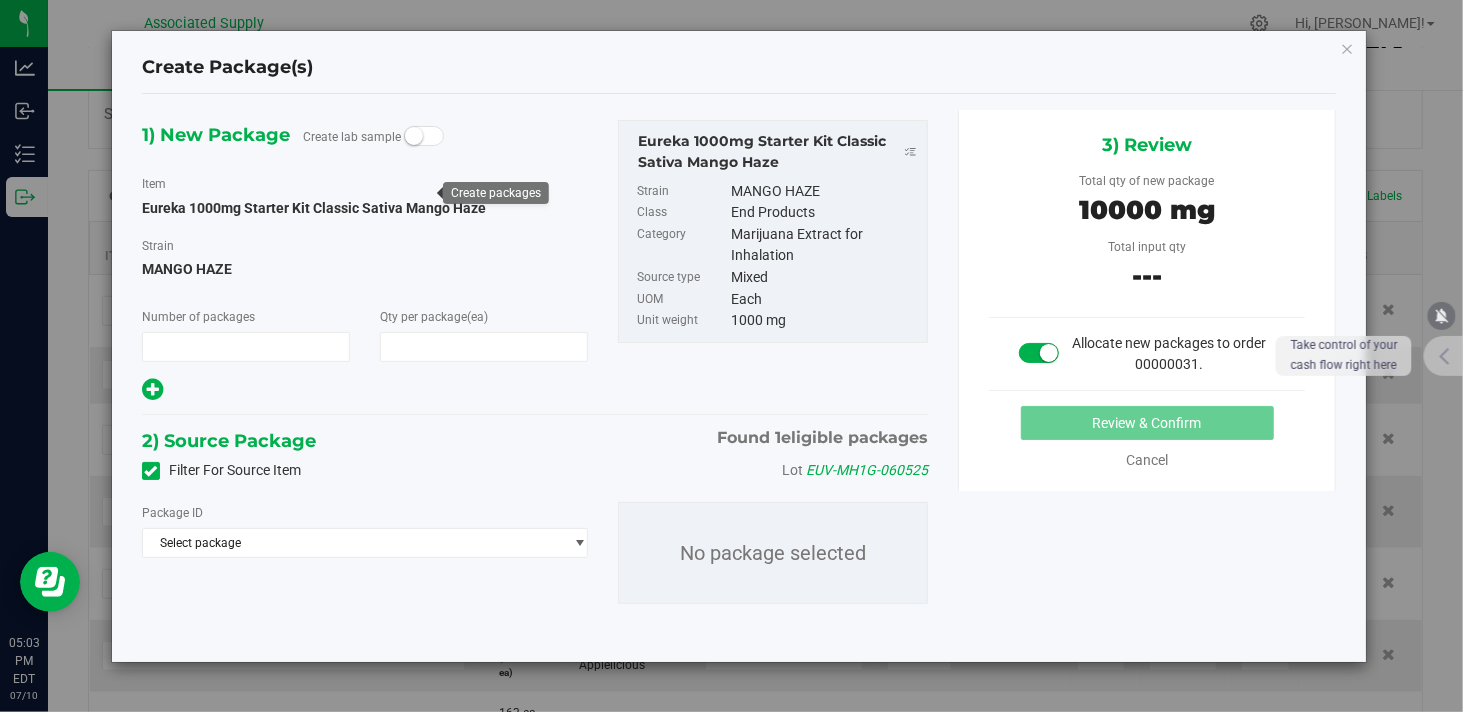 type on "1" 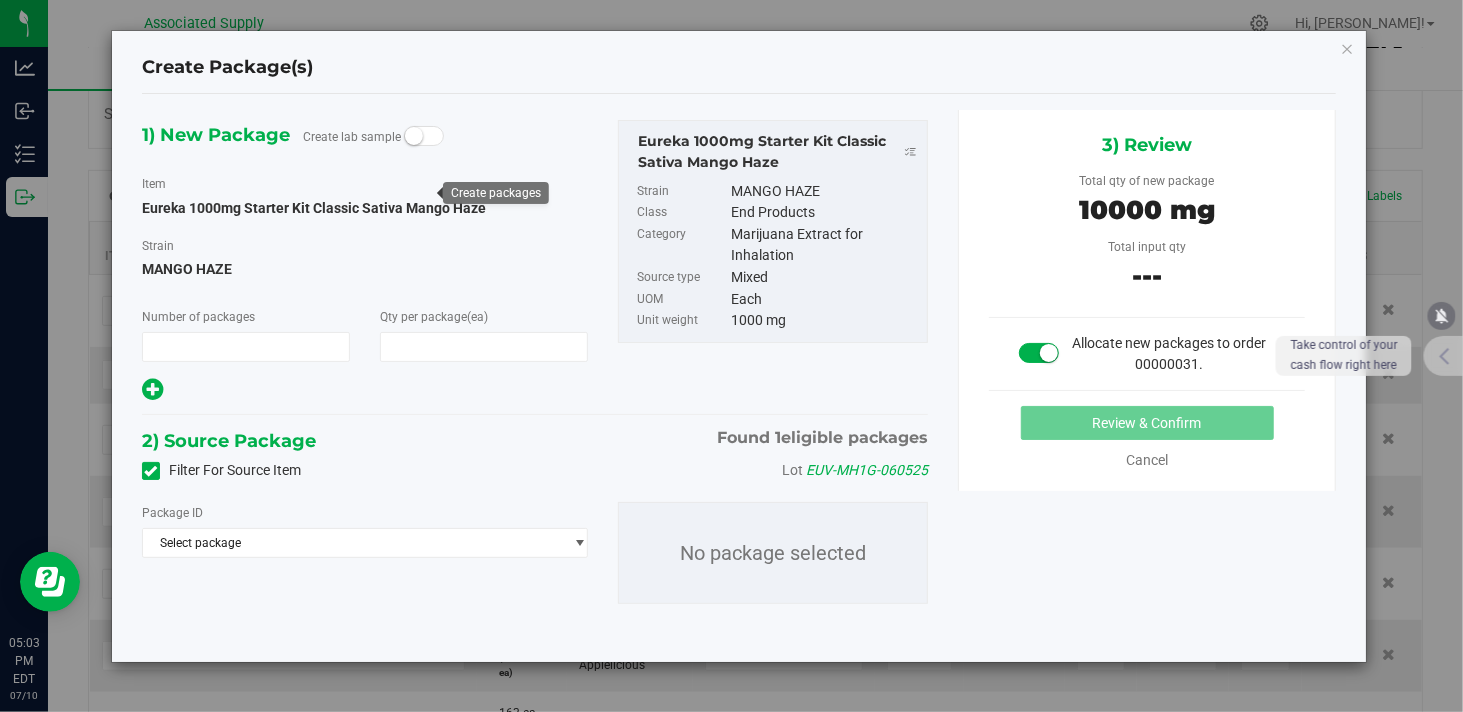 type on "10" 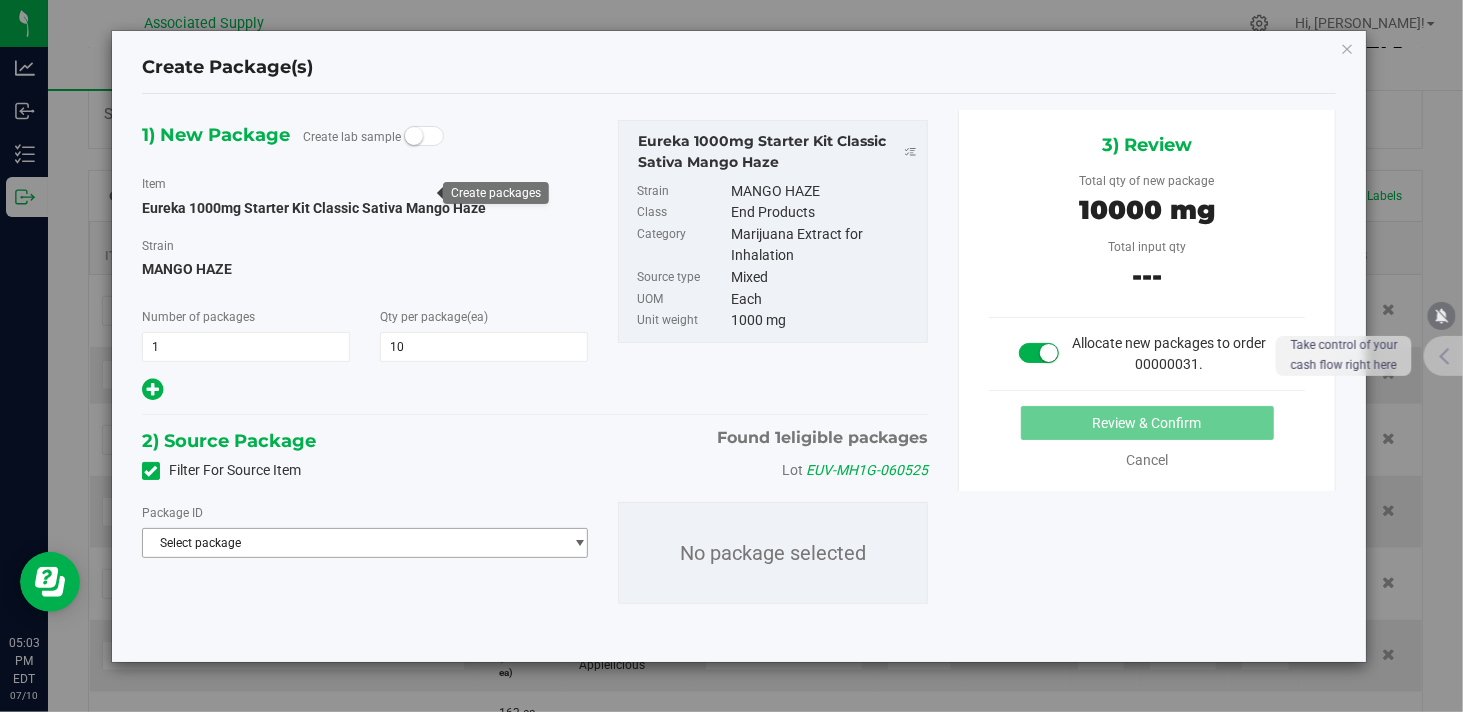 click on "Select package" at bounding box center [352, 543] 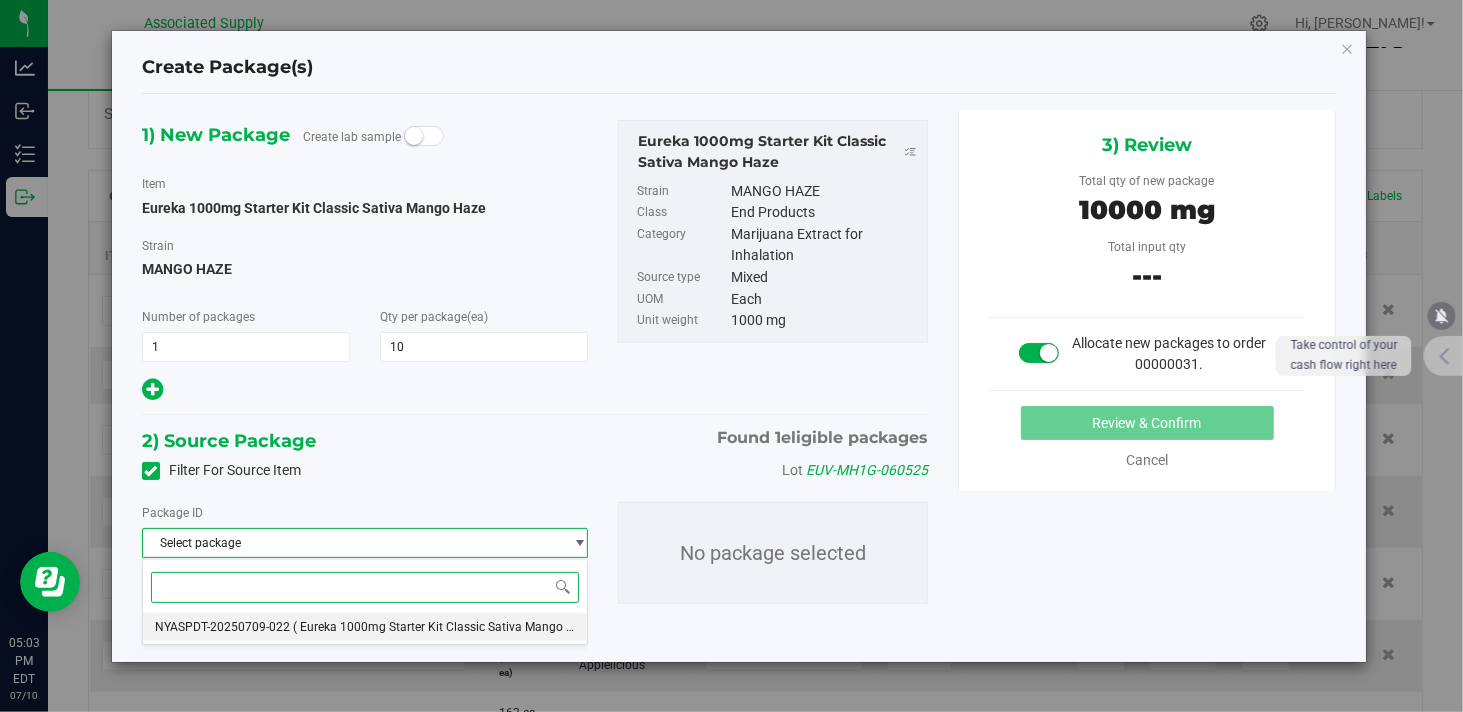 click on "(
Eureka 1000mg Starter Kit Classic Sativa Mango Haze
)" at bounding box center [447, 627] 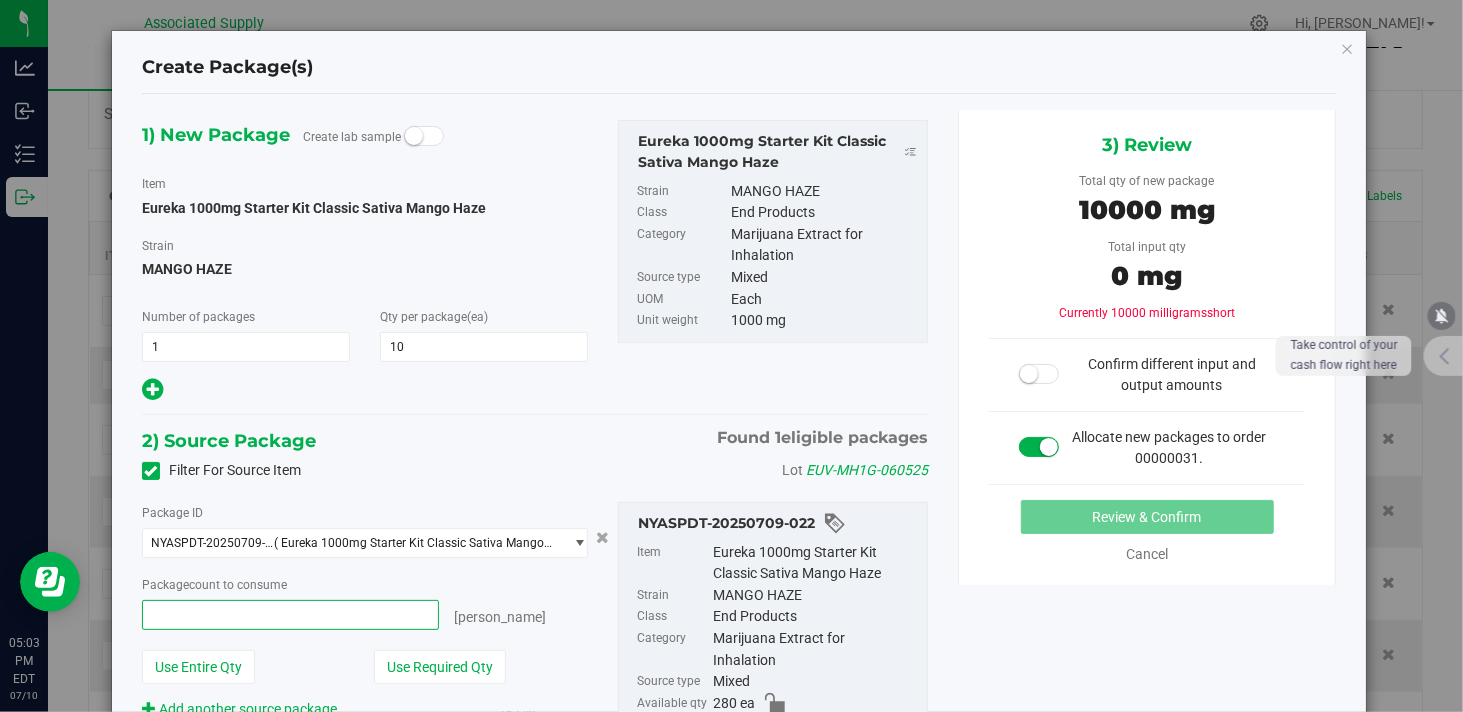 click at bounding box center [290, 615] 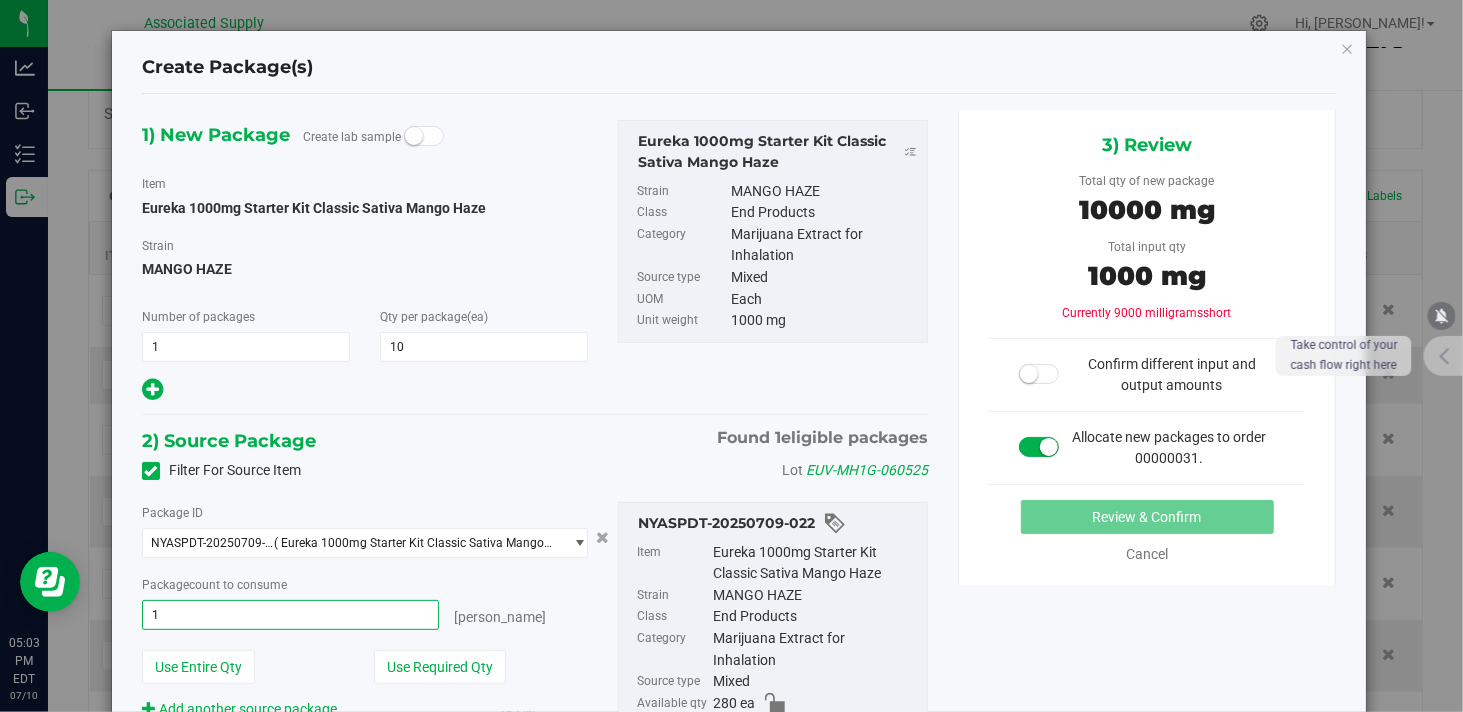 type on "10" 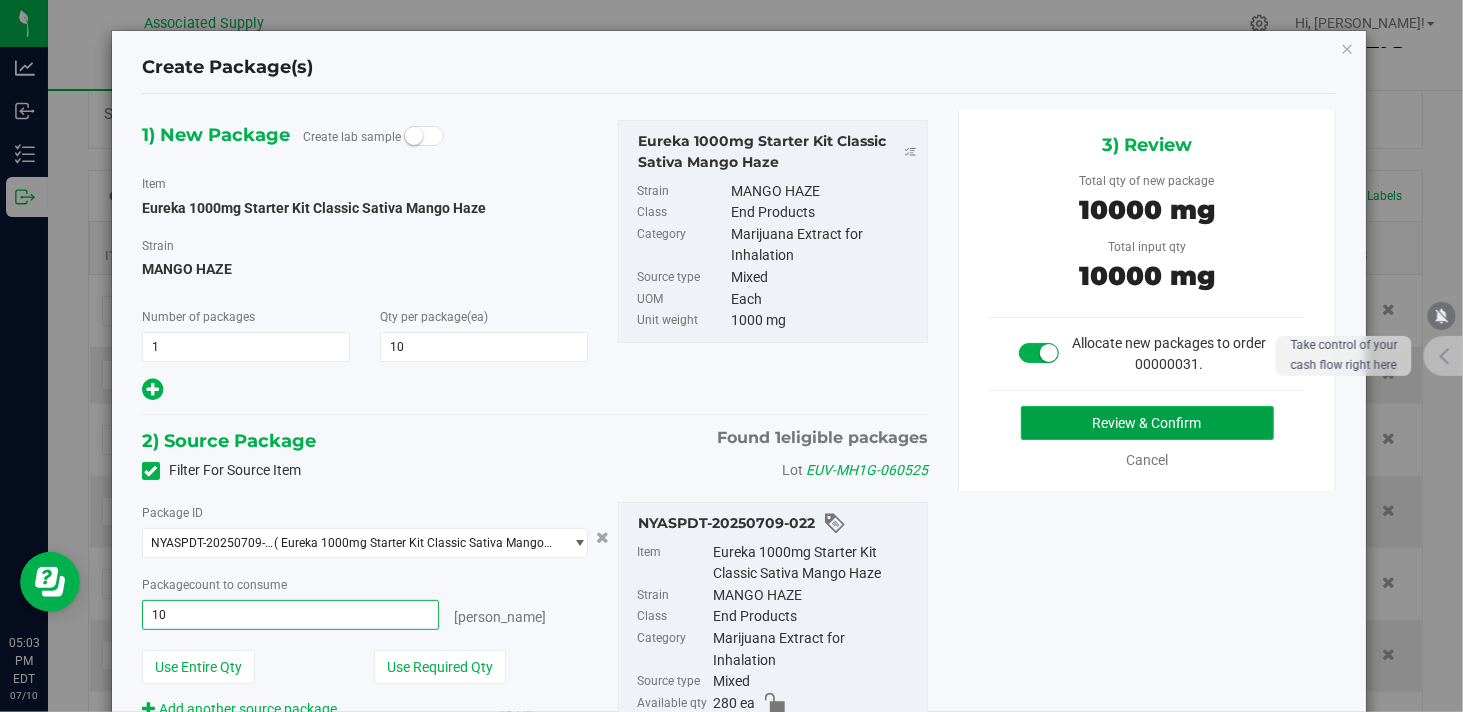 type on "10 ea" 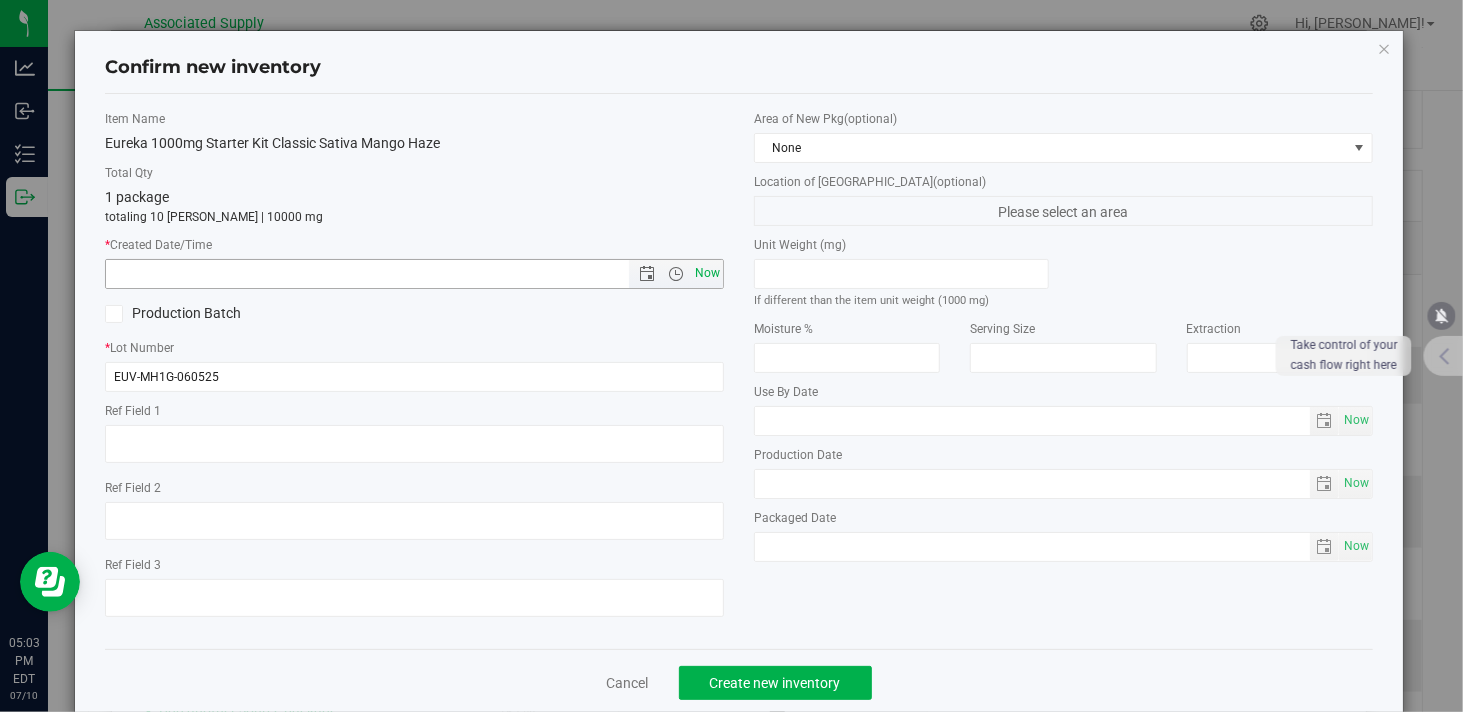 click on "Now" at bounding box center (708, 273) 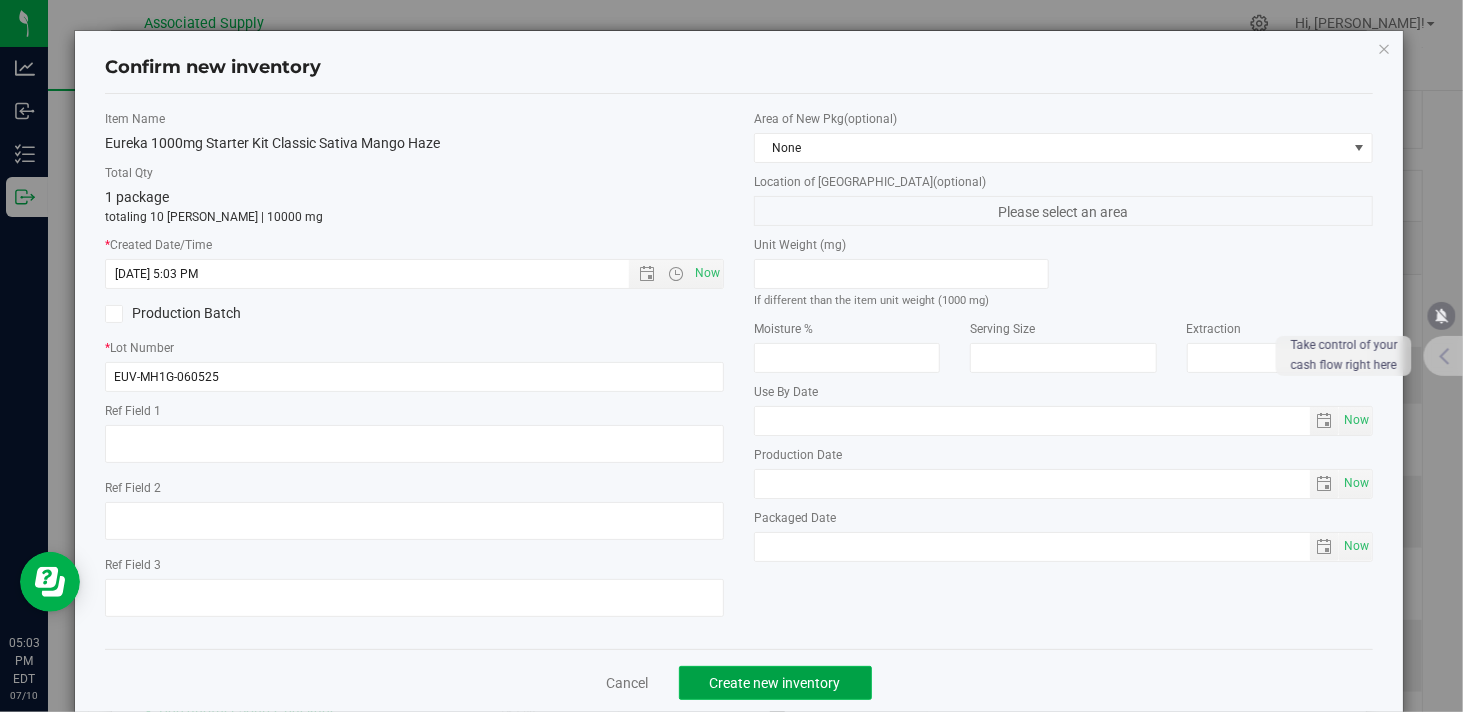 click on "Create new inventory" 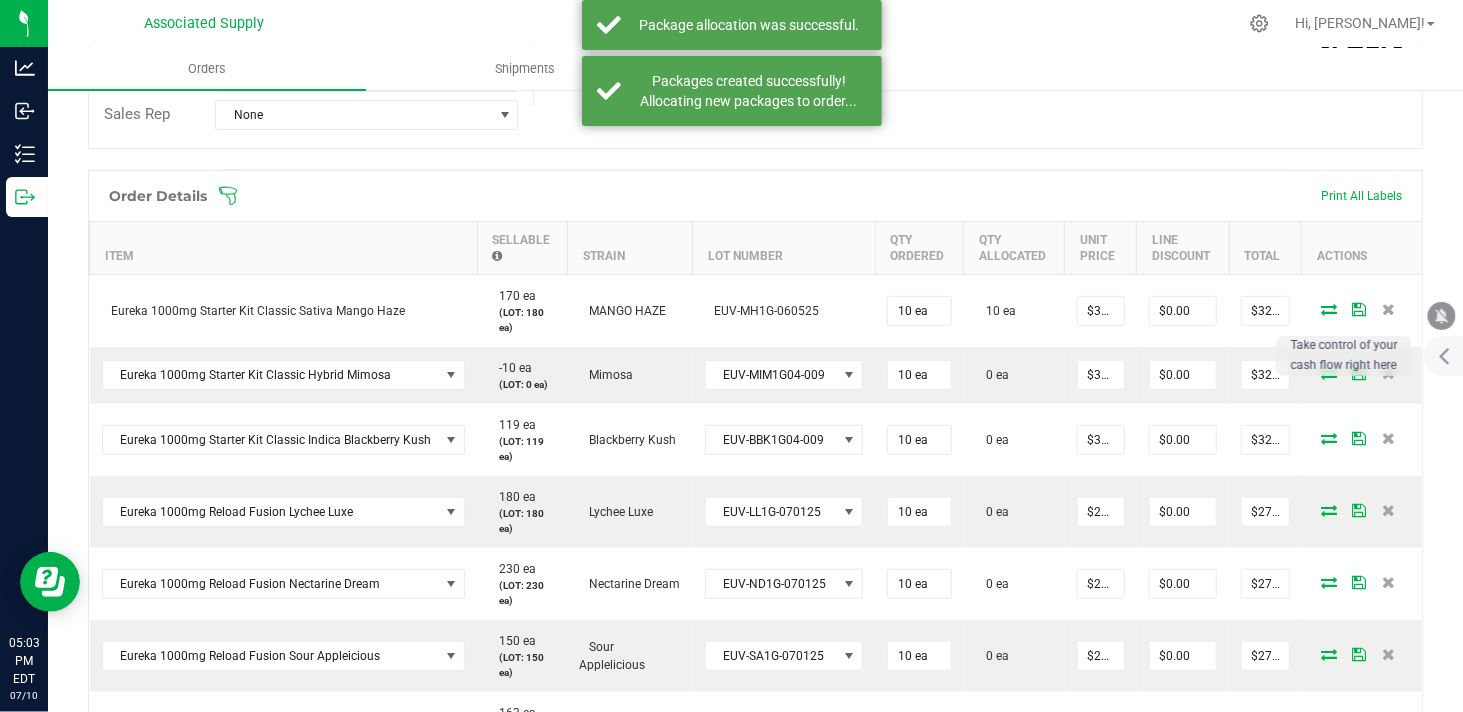 click on "Take control of your cash flow right here" at bounding box center [1344, 356] 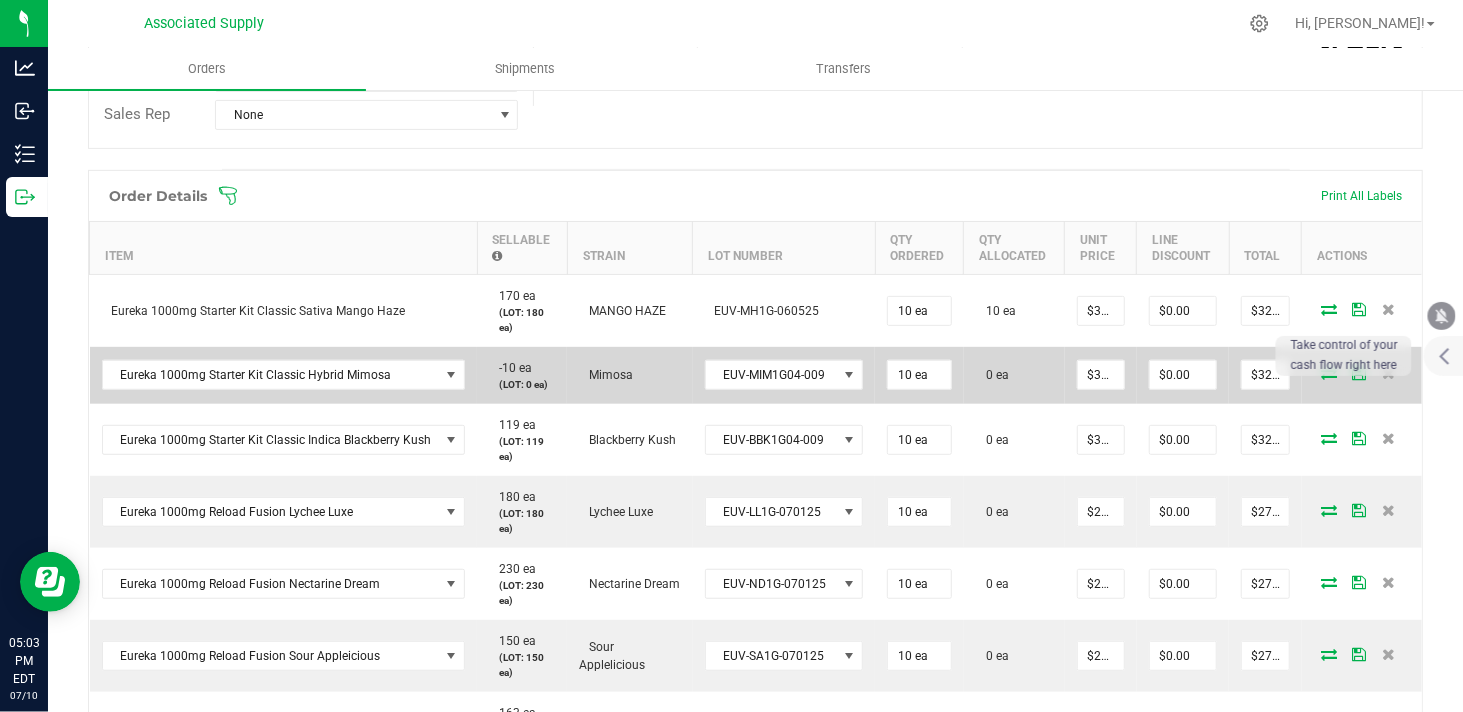 click at bounding box center (1329, 373) 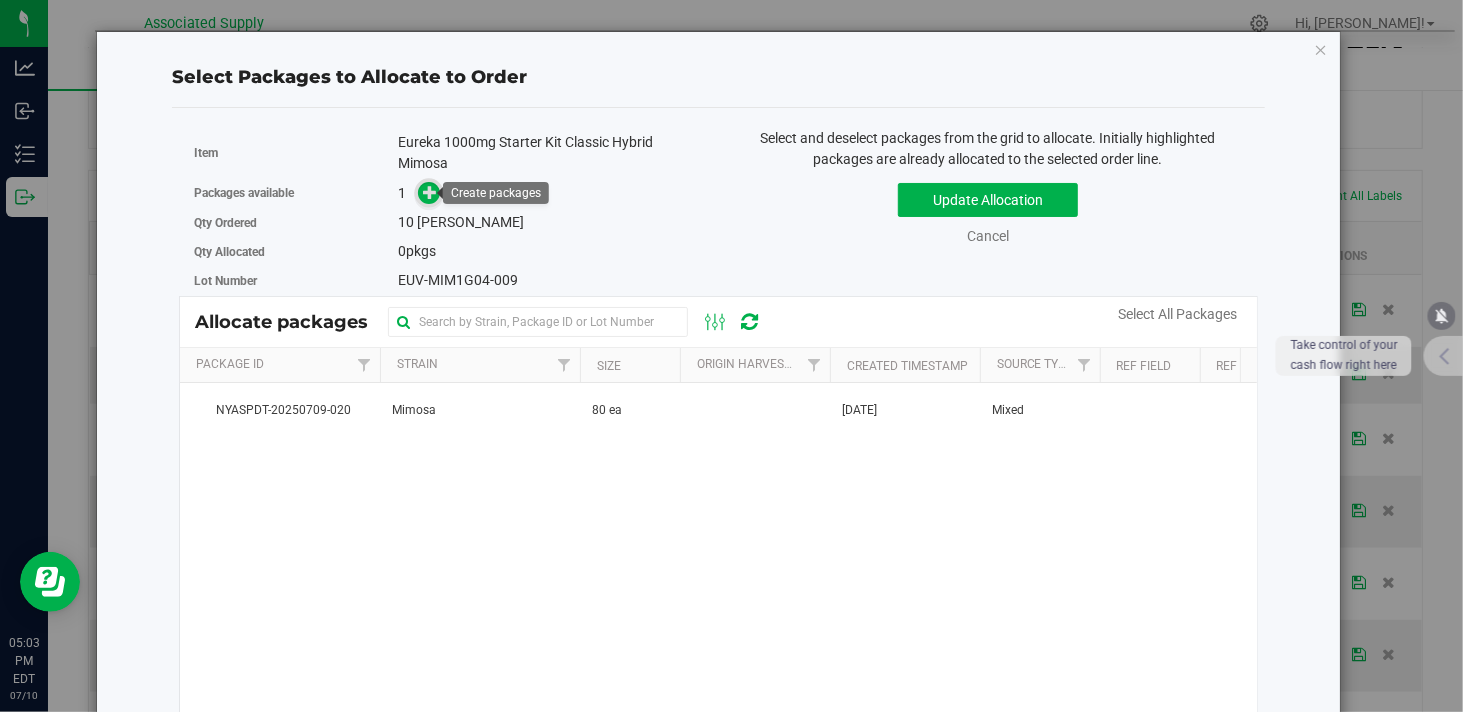 click at bounding box center (429, 192) 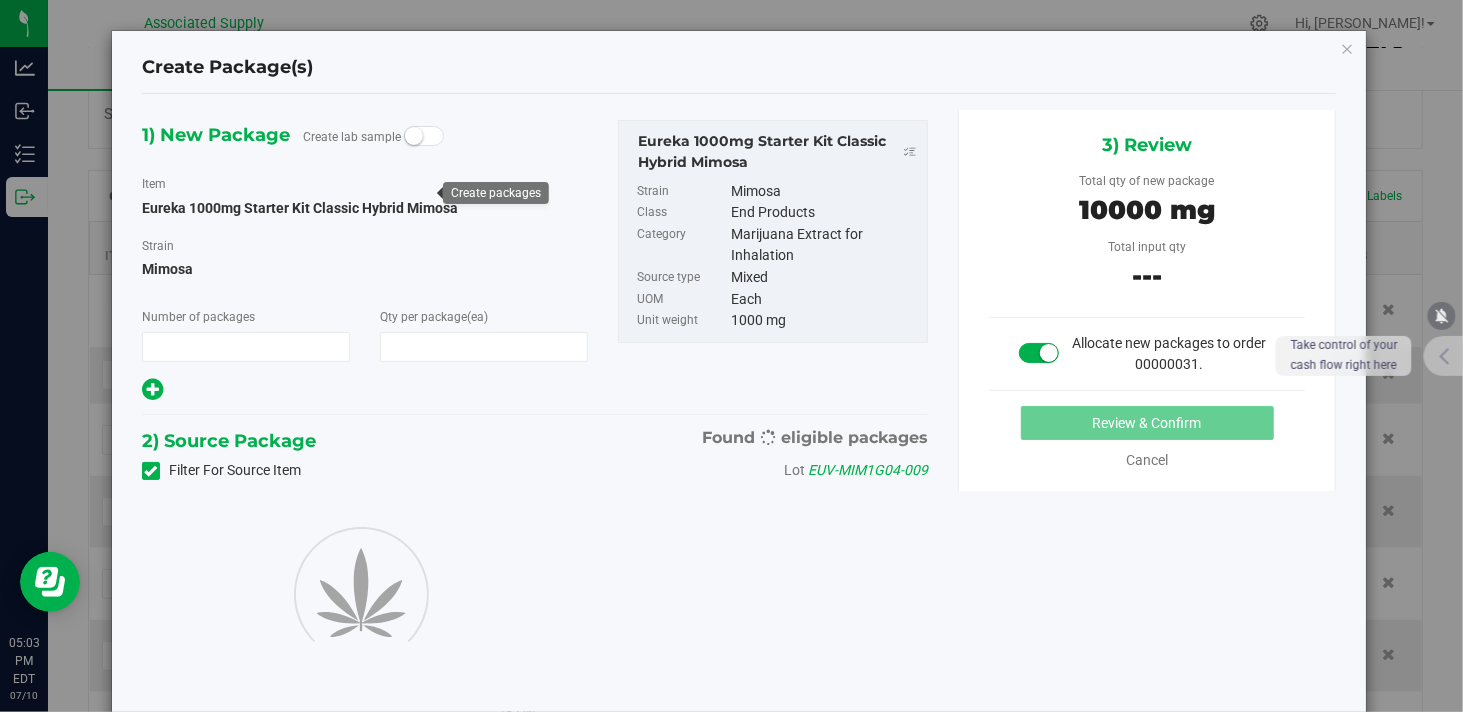 type on "1" 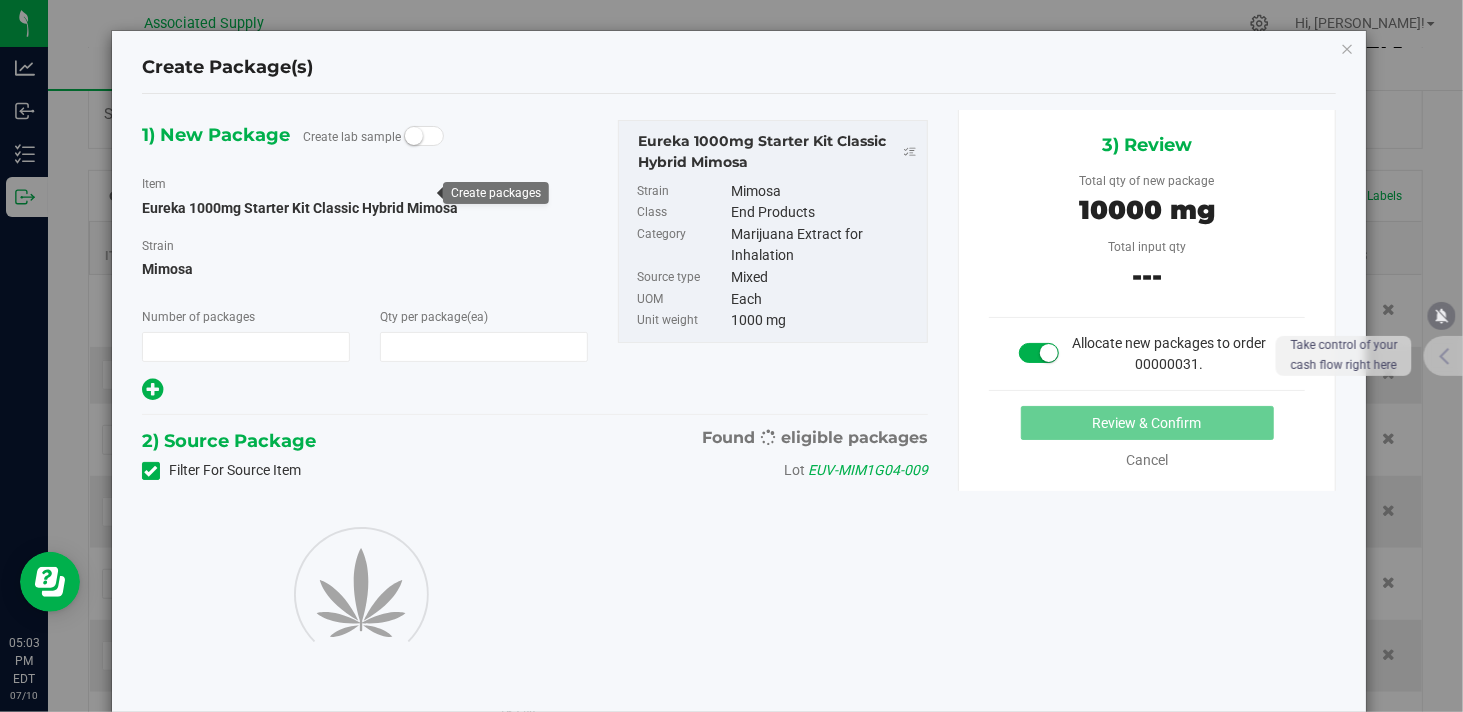type on "10" 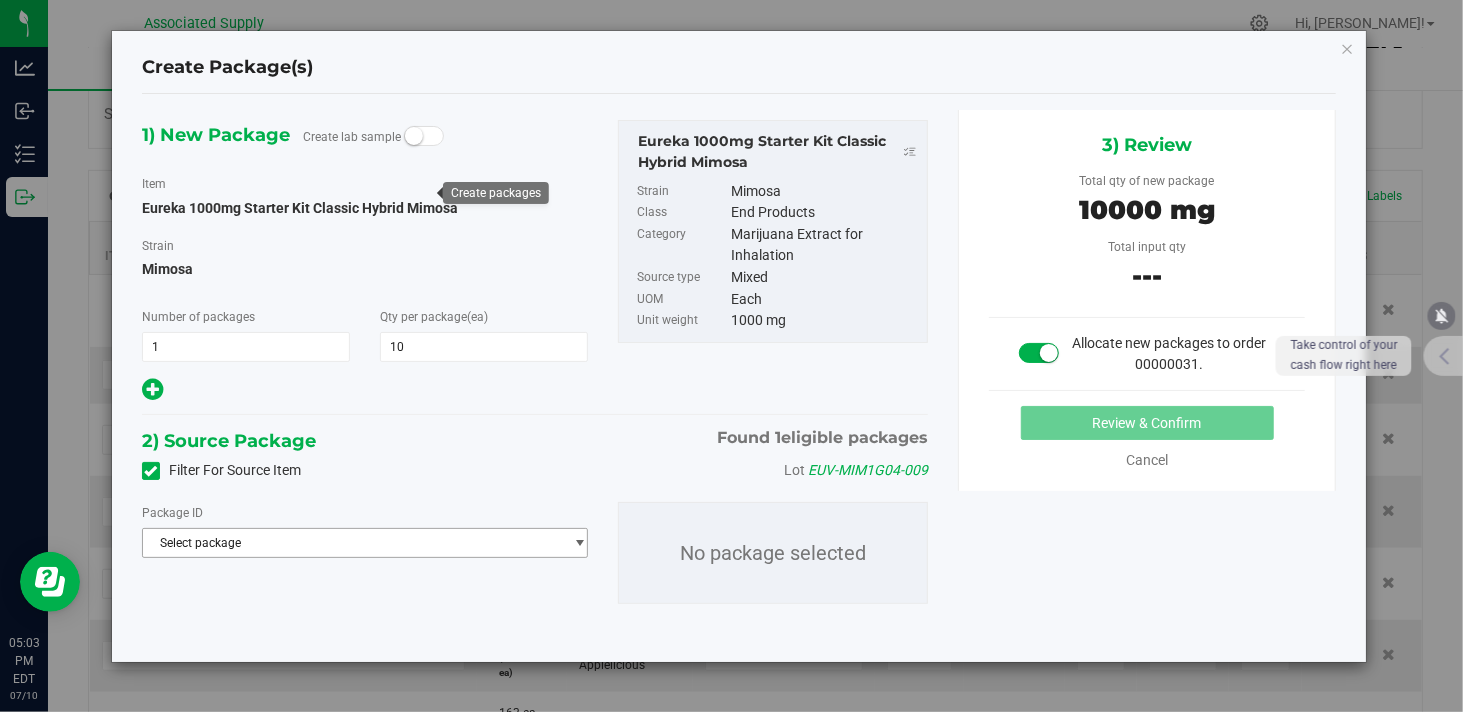 click on "Select package" at bounding box center [352, 543] 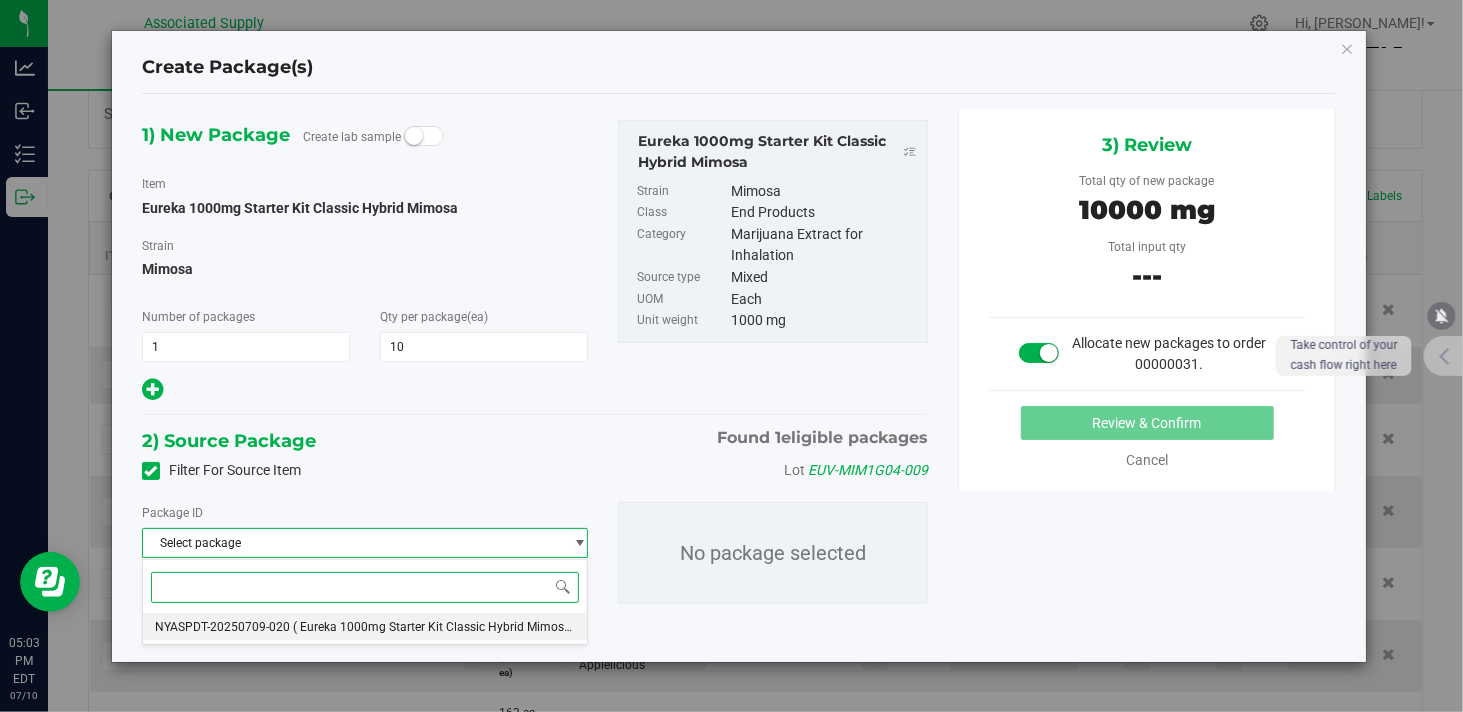 click on "NYASPDT-20250709-020" at bounding box center [222, 627] 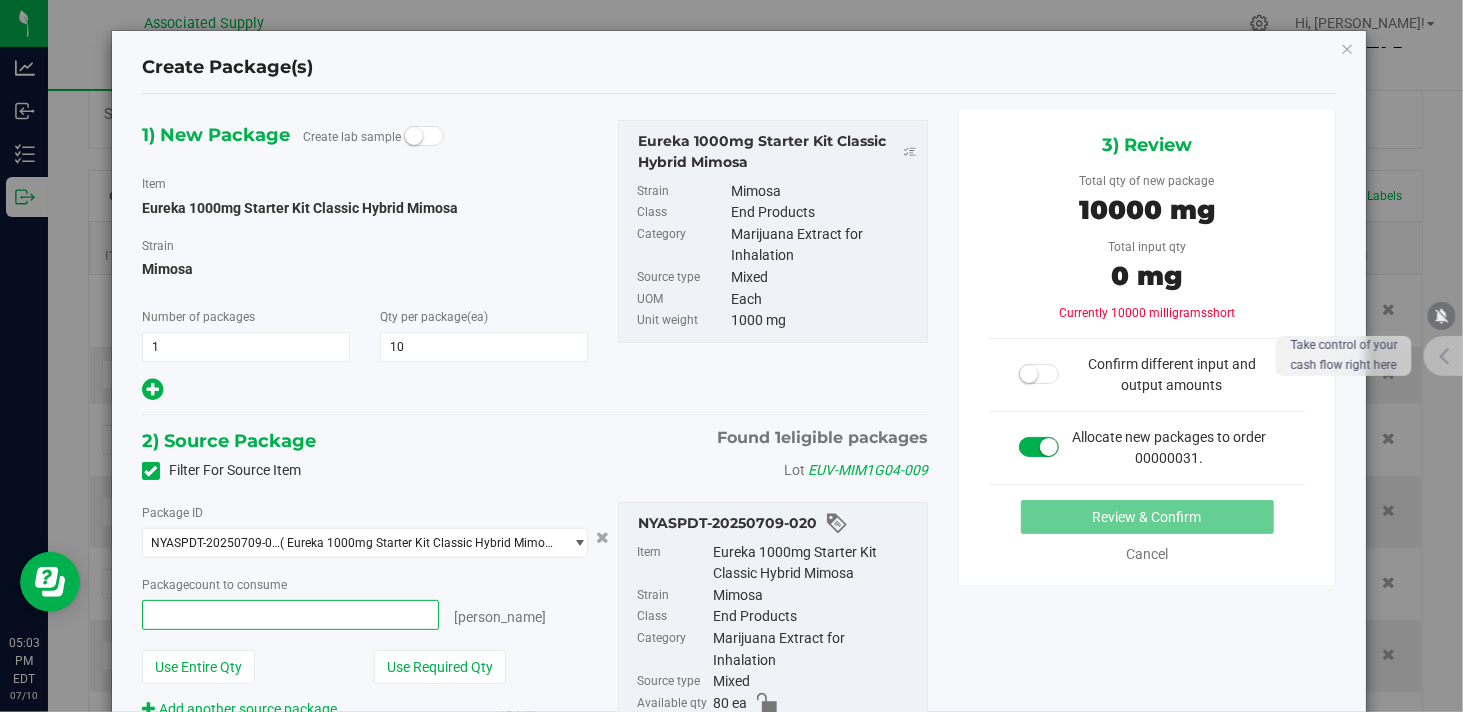 click at bounding box center (290, 615) 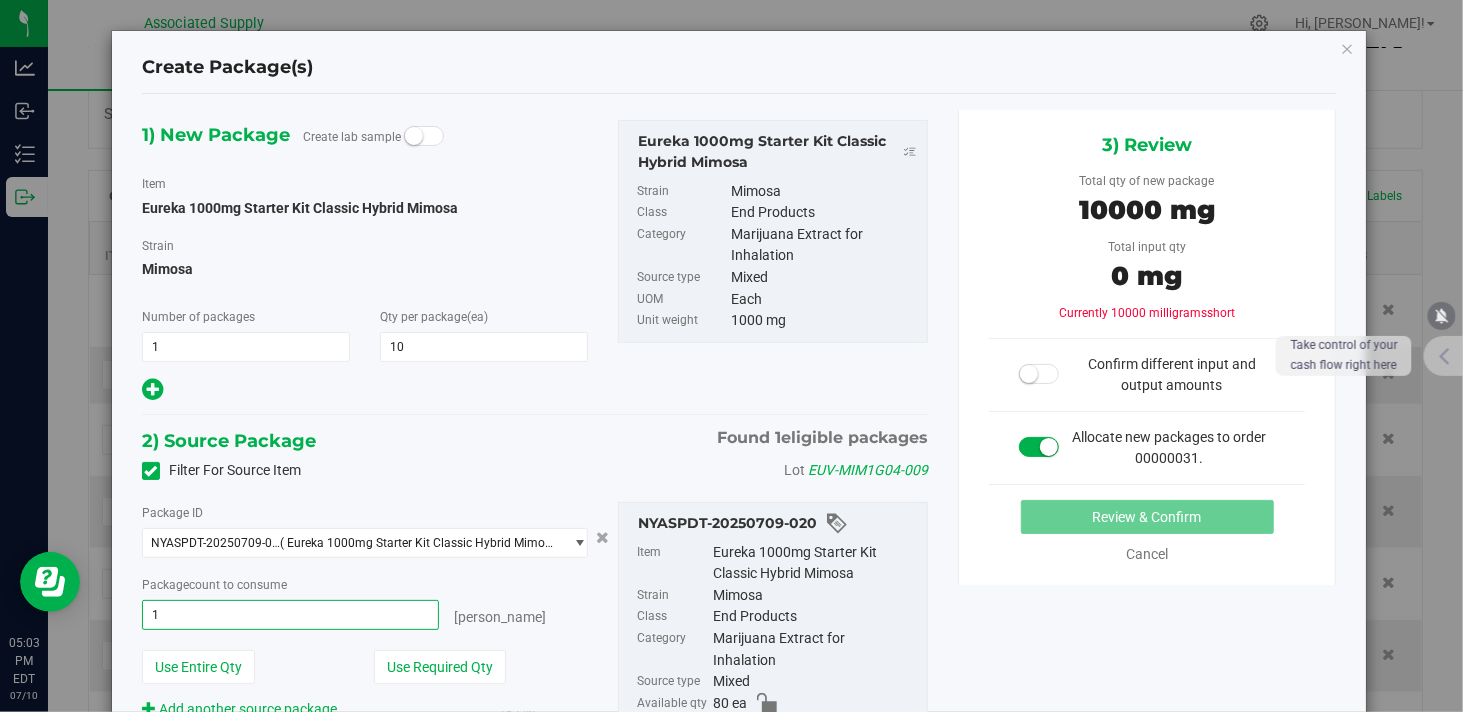 type on "10" 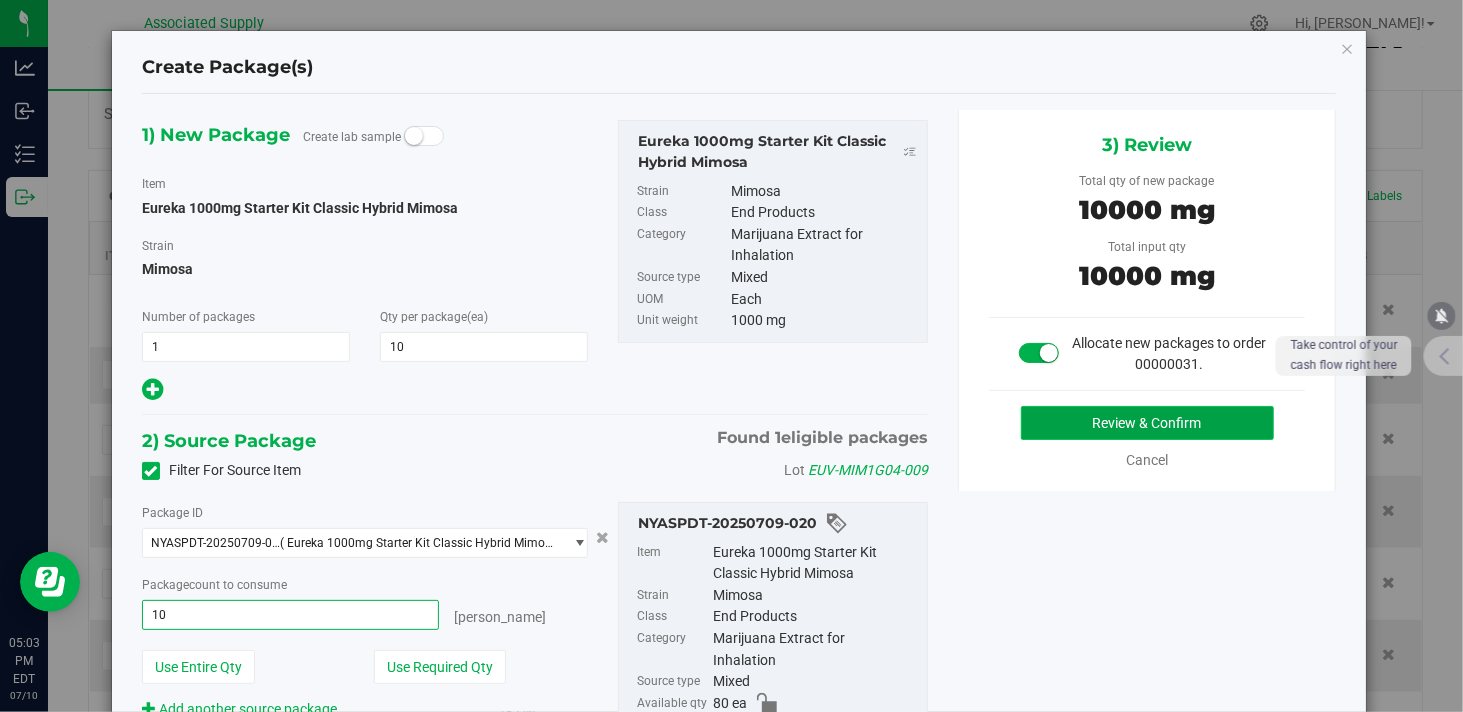 type on "10 ea" 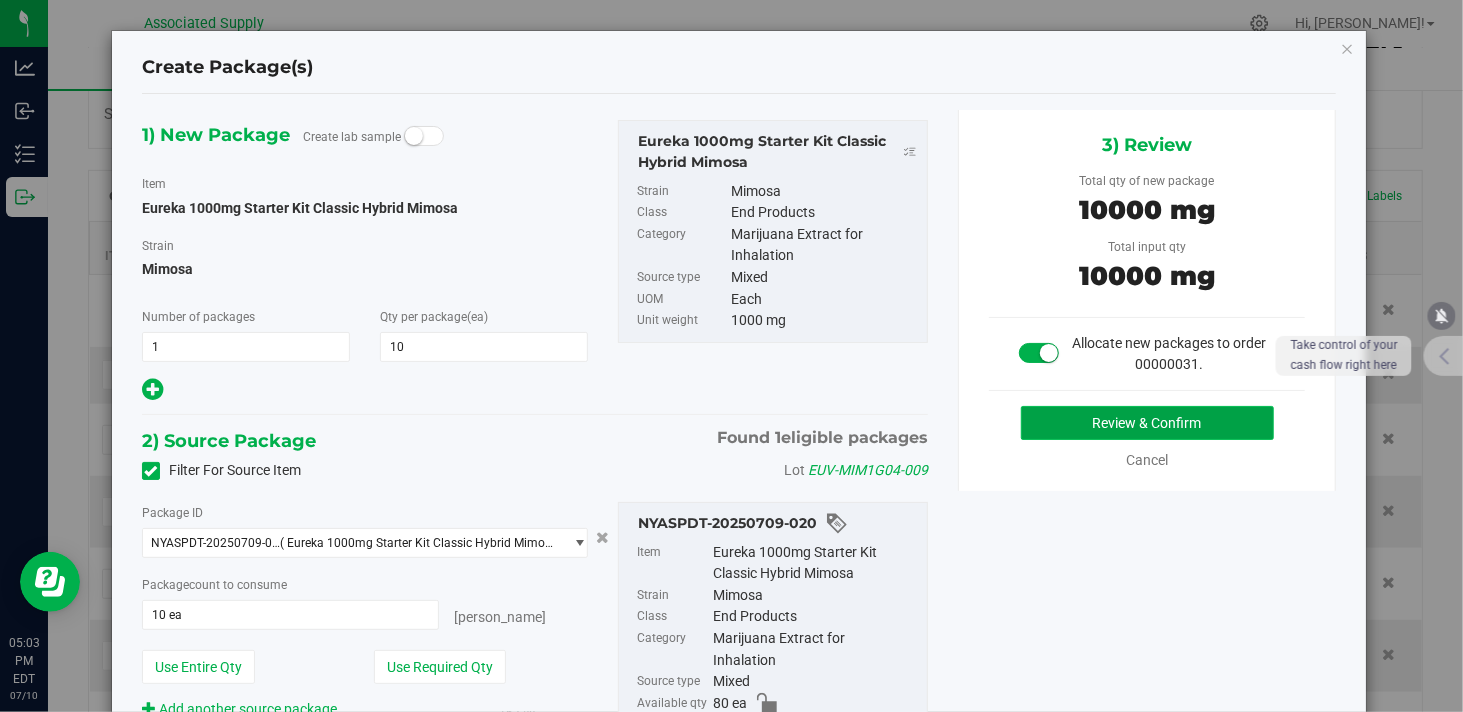 click on "Review & Confirm" at bounding box center (1147, 423) 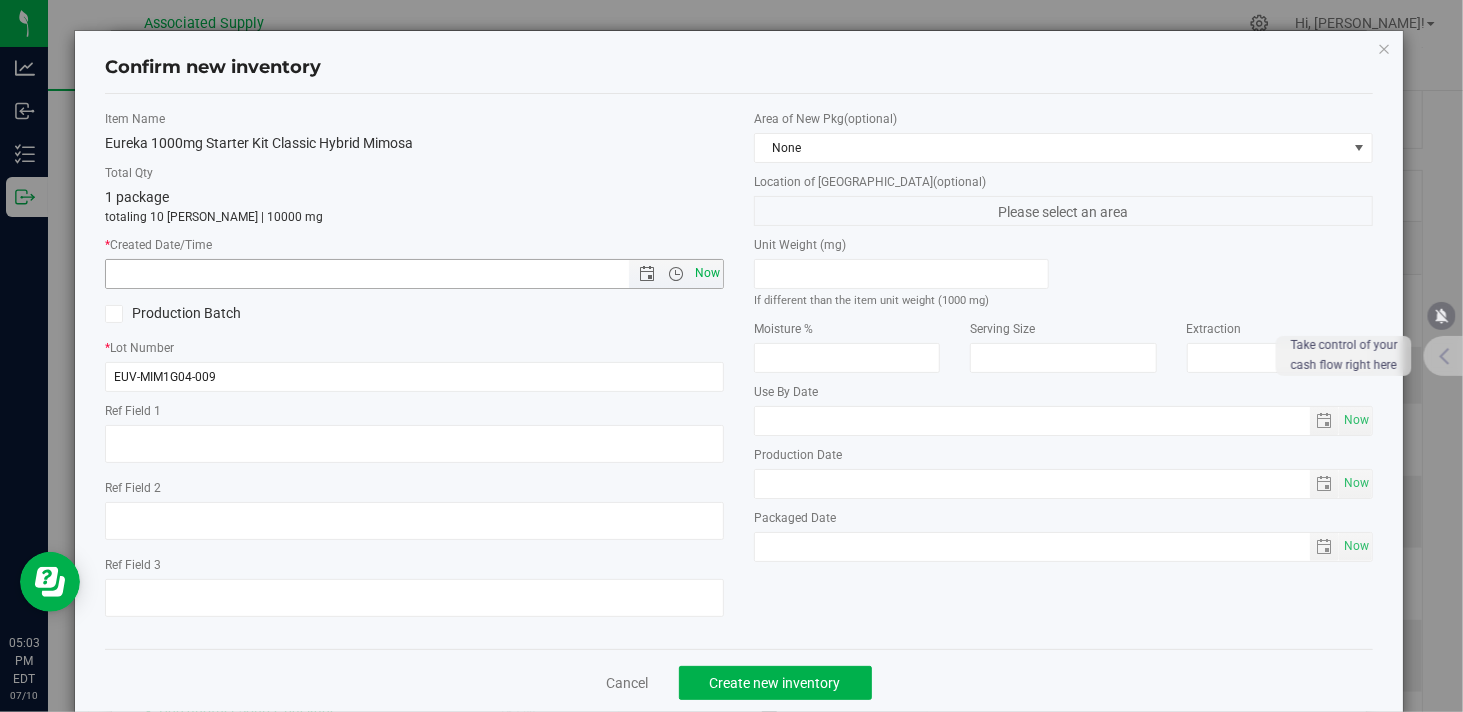 click on "Now" at bounding box center (708, 273) 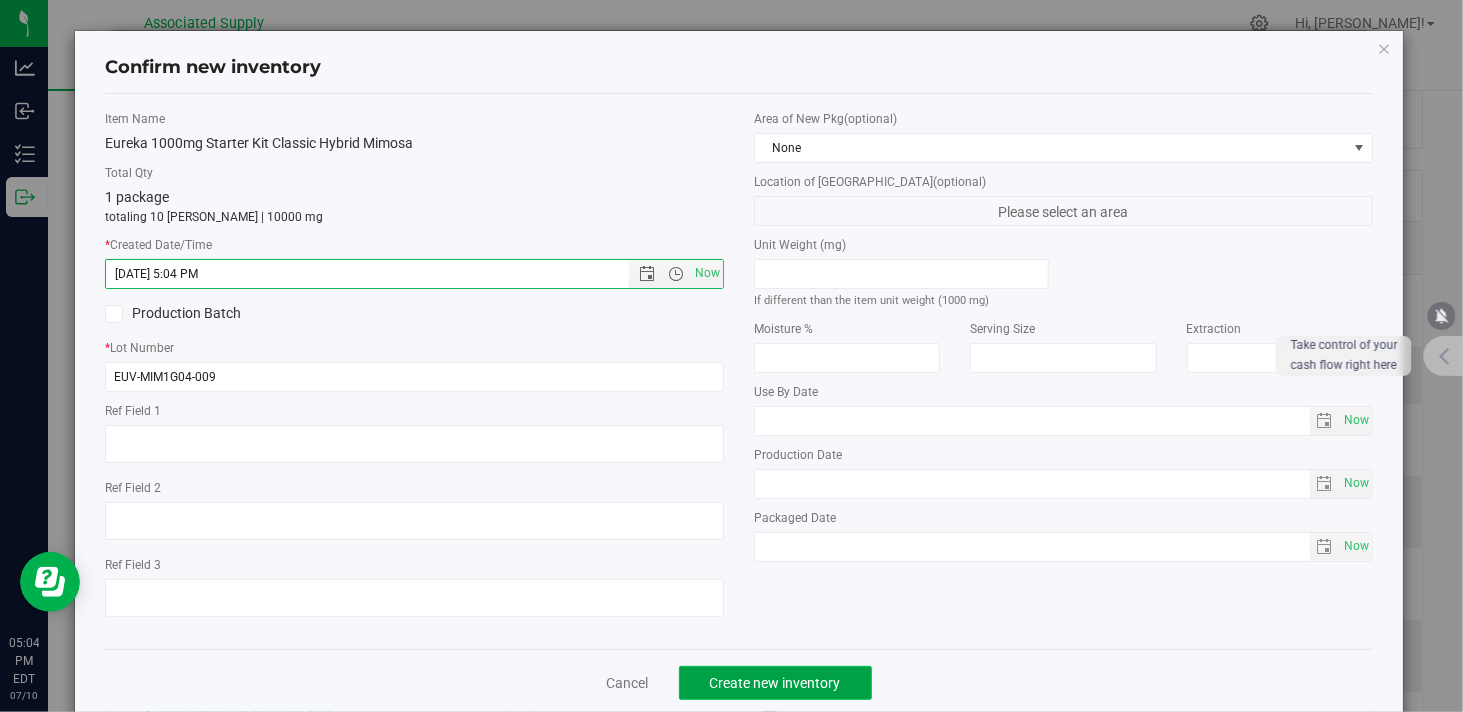 click on "Create new inventory" 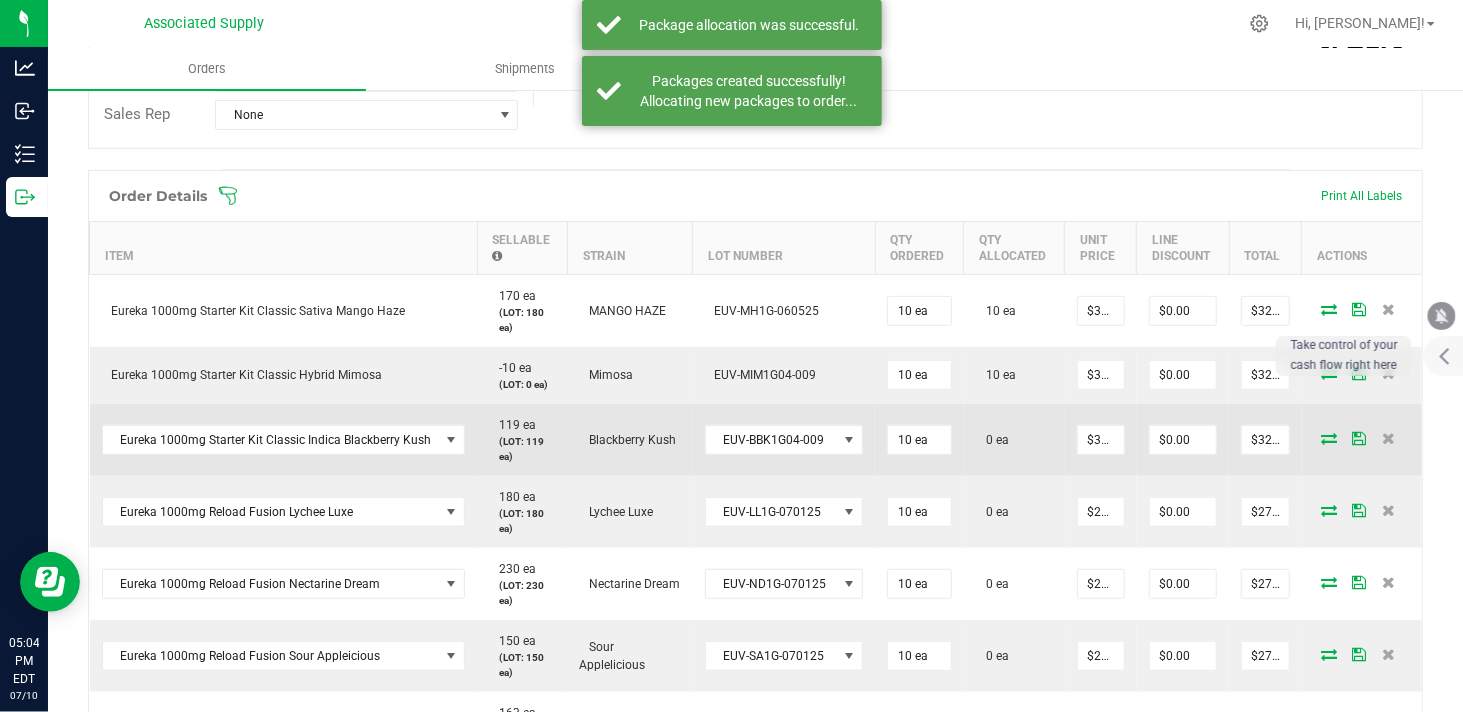 click at bounding box center (1329, 438) 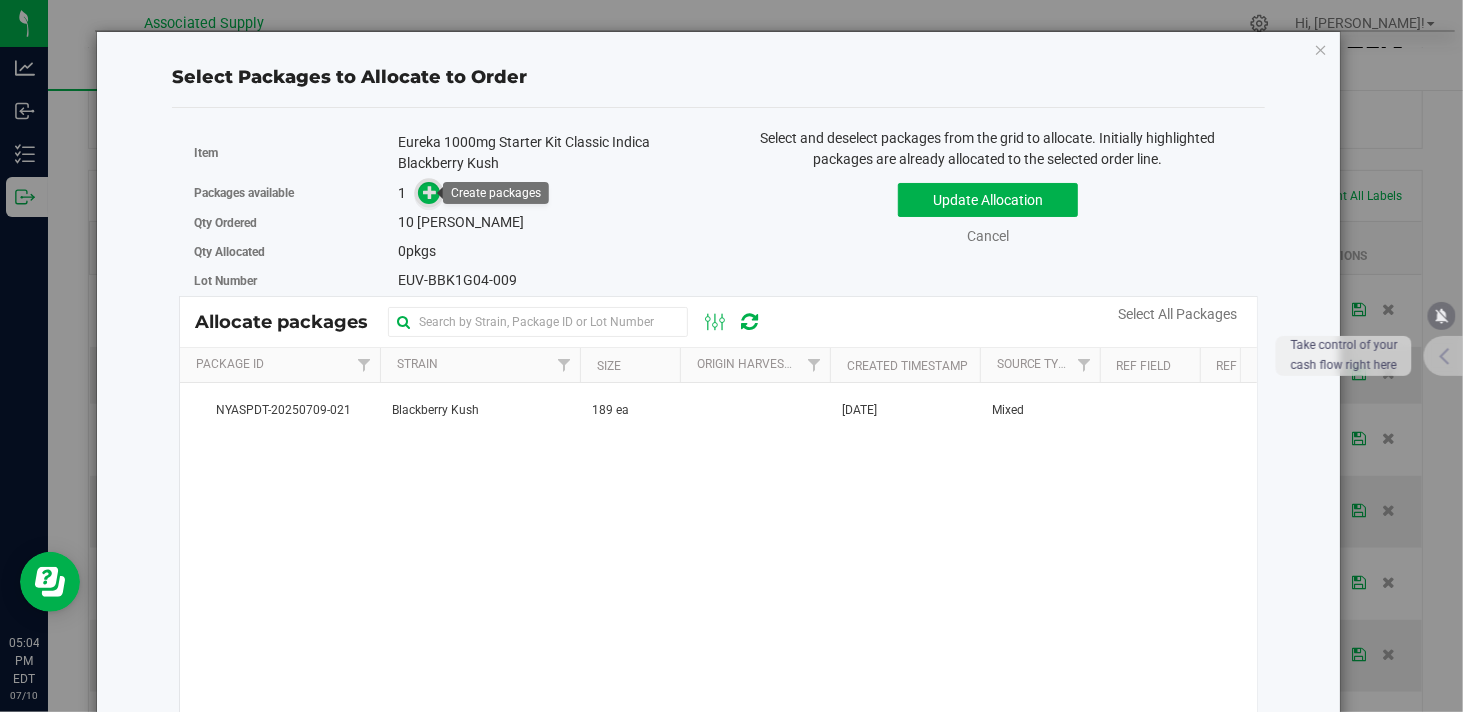 click at bounding box center (430, 192) 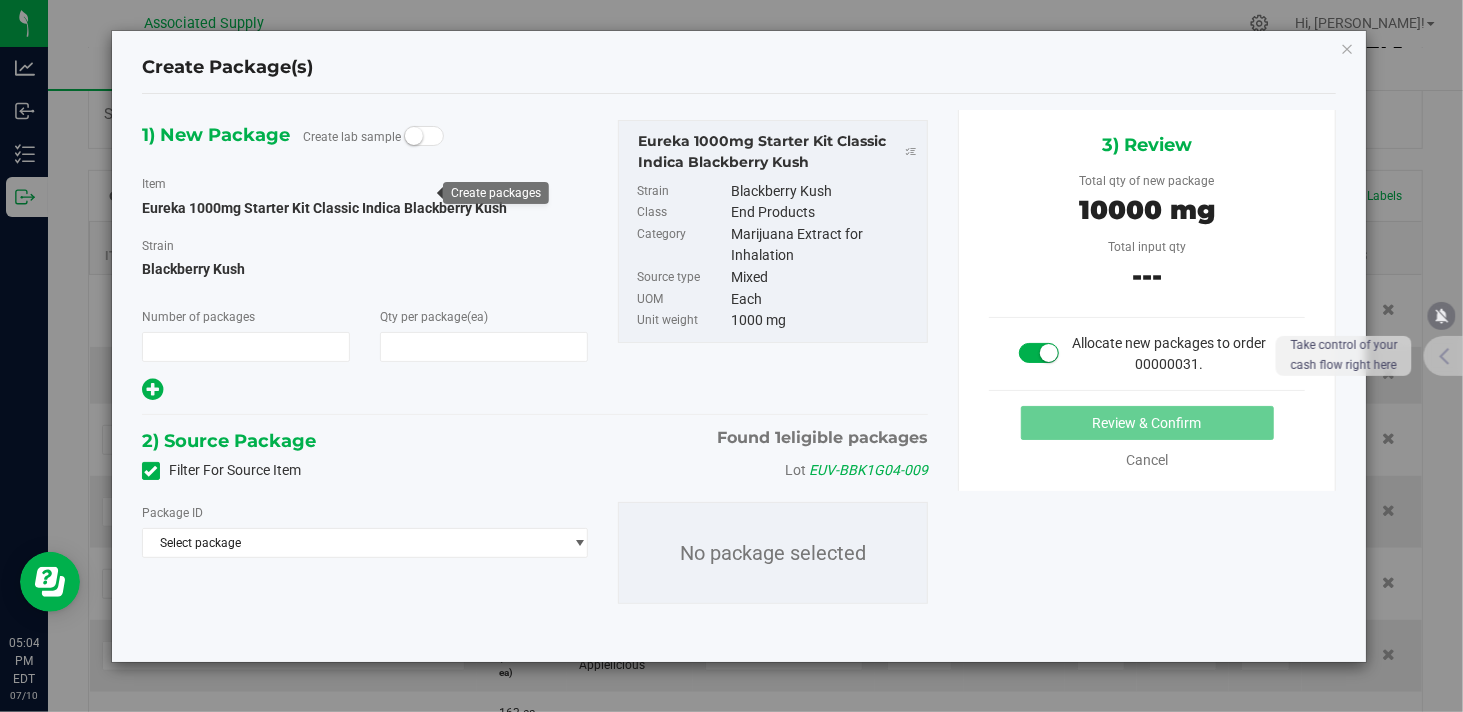 type on "1" 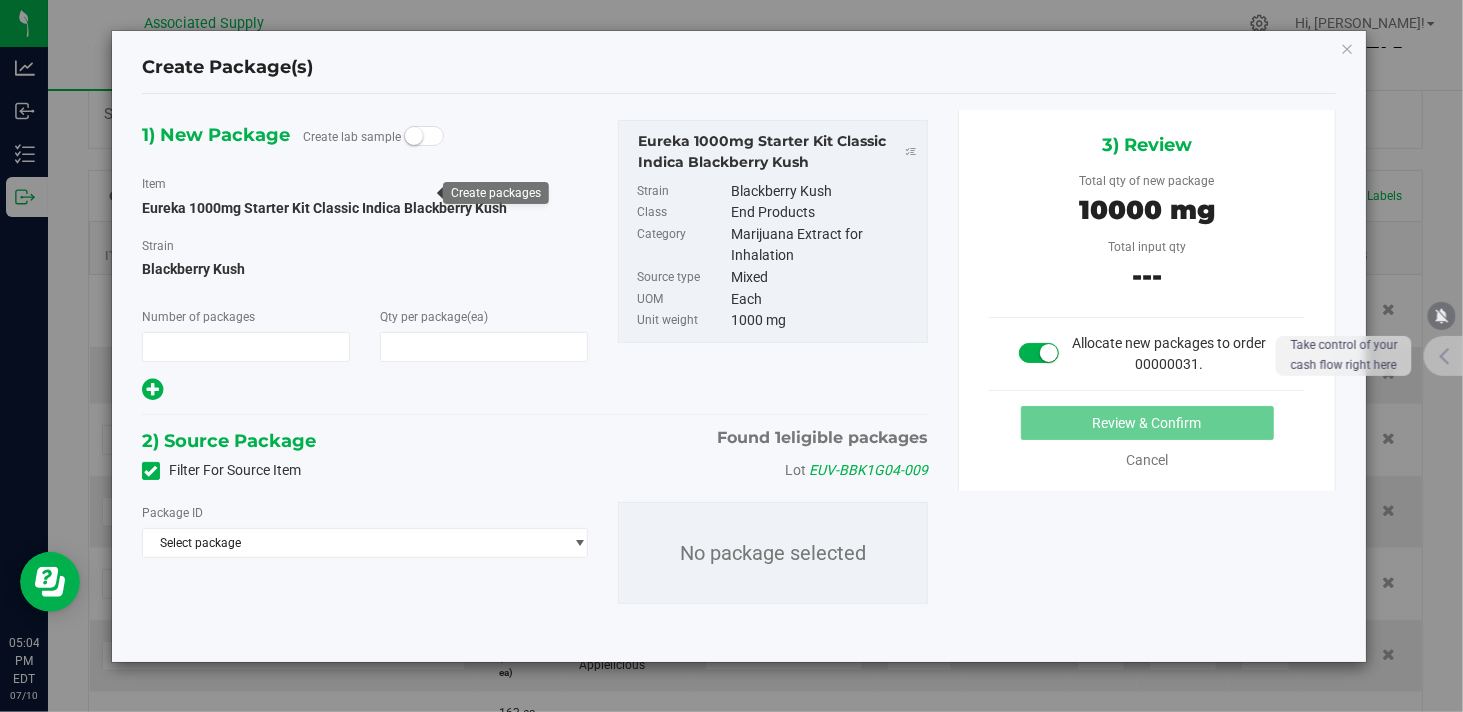 type on "10" 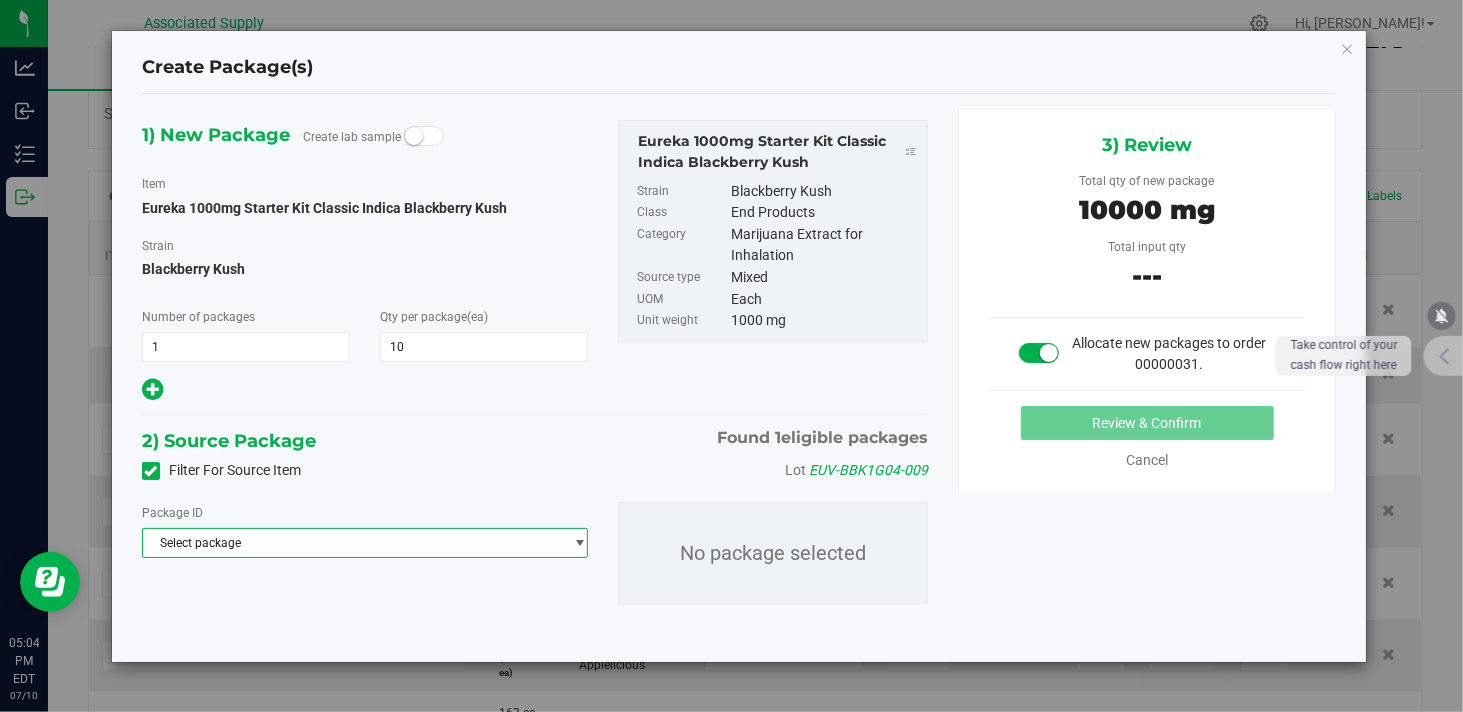 click on "Select package" at bounding box center [352, 543] 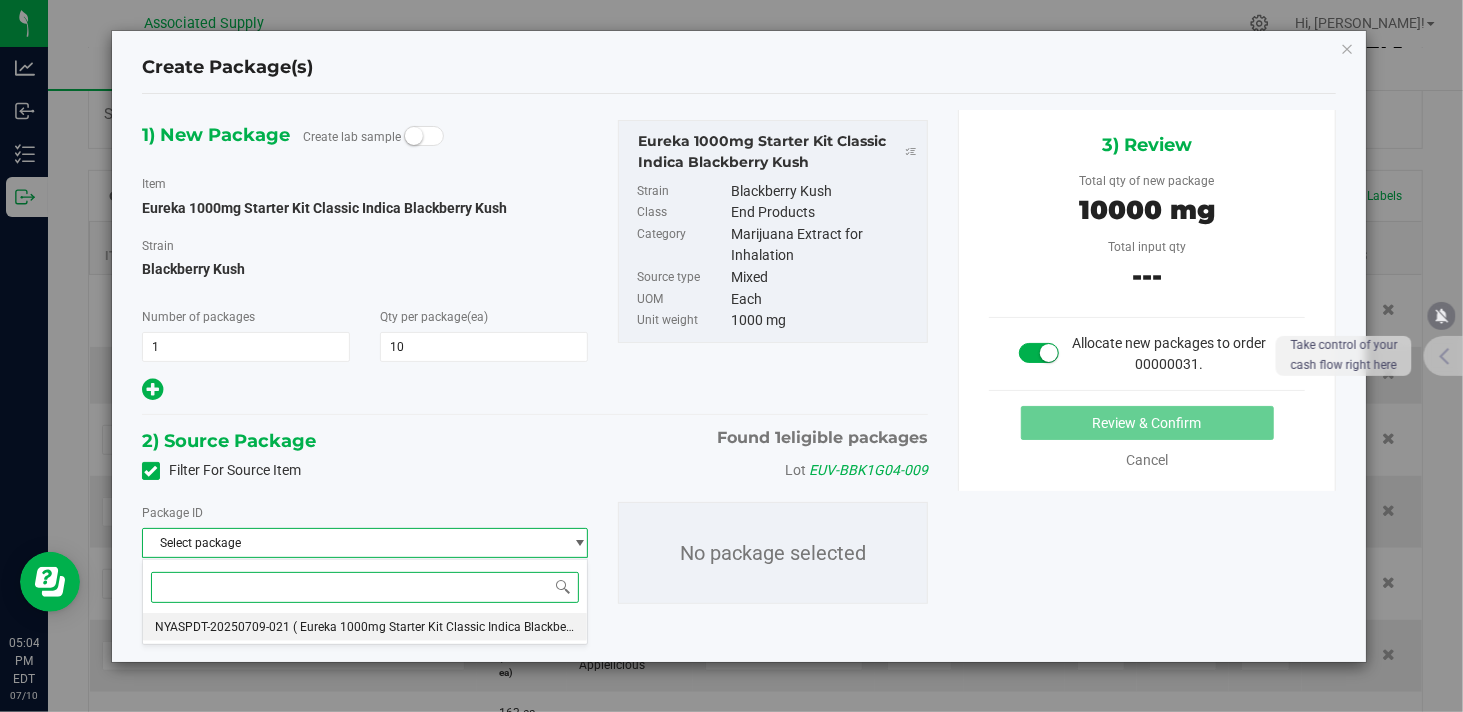 click on "NYASPDT-20250709-021" at bounding box center [222, 627] 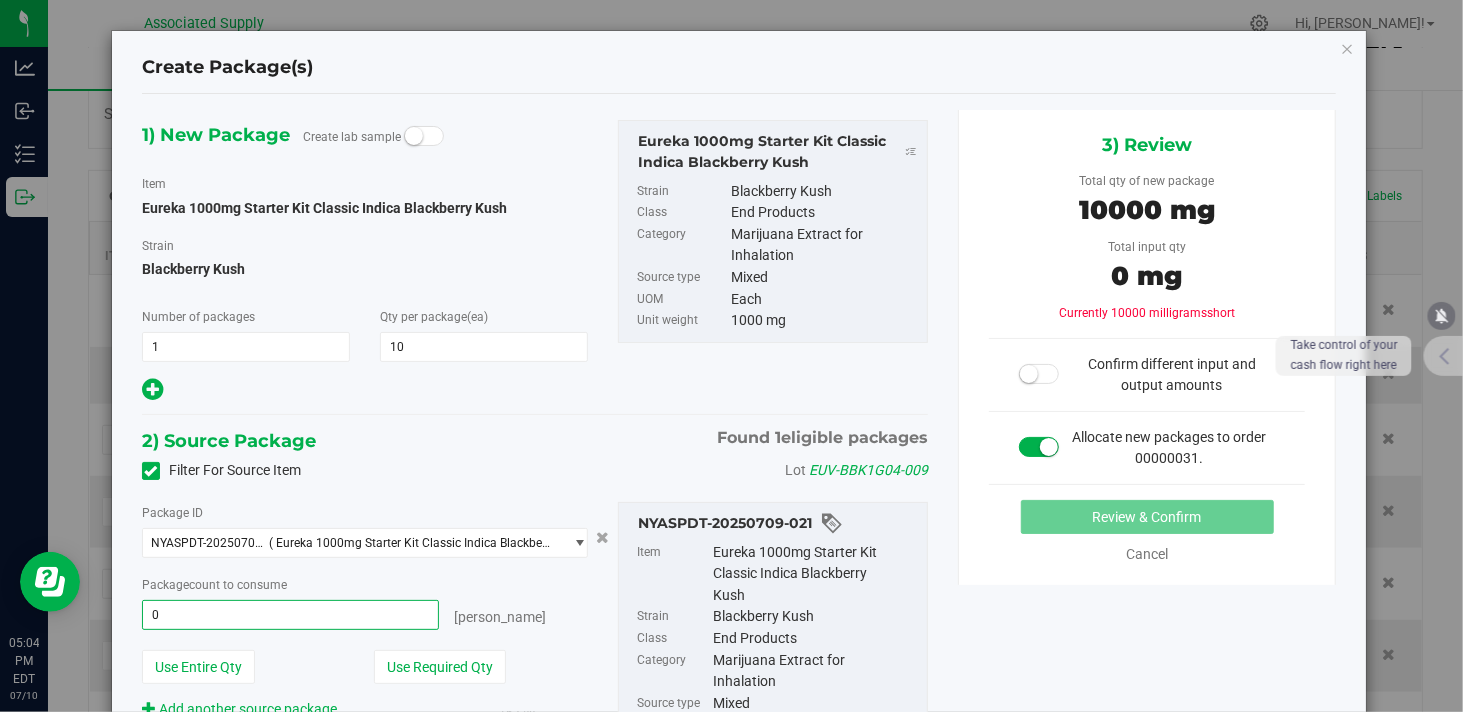 type 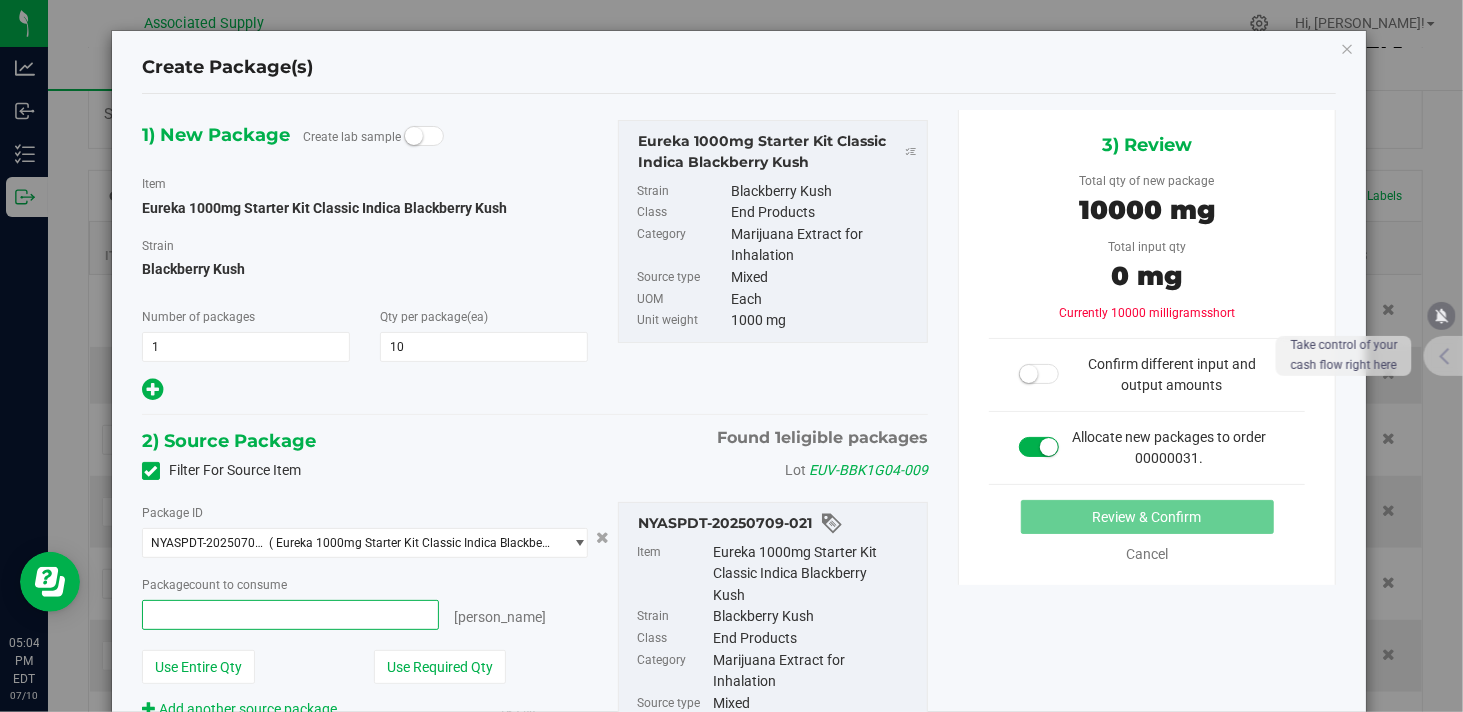click at bounding box center [290, 615] 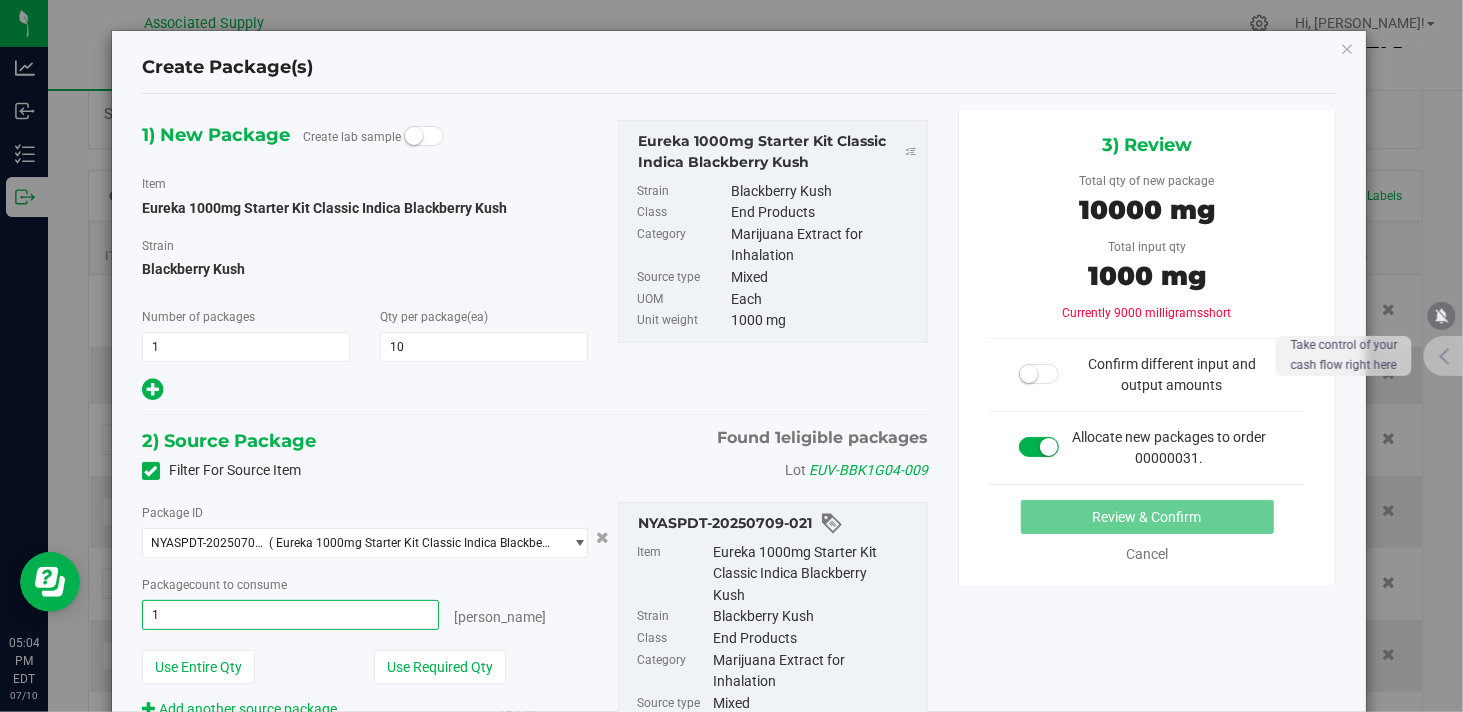 type on "10" 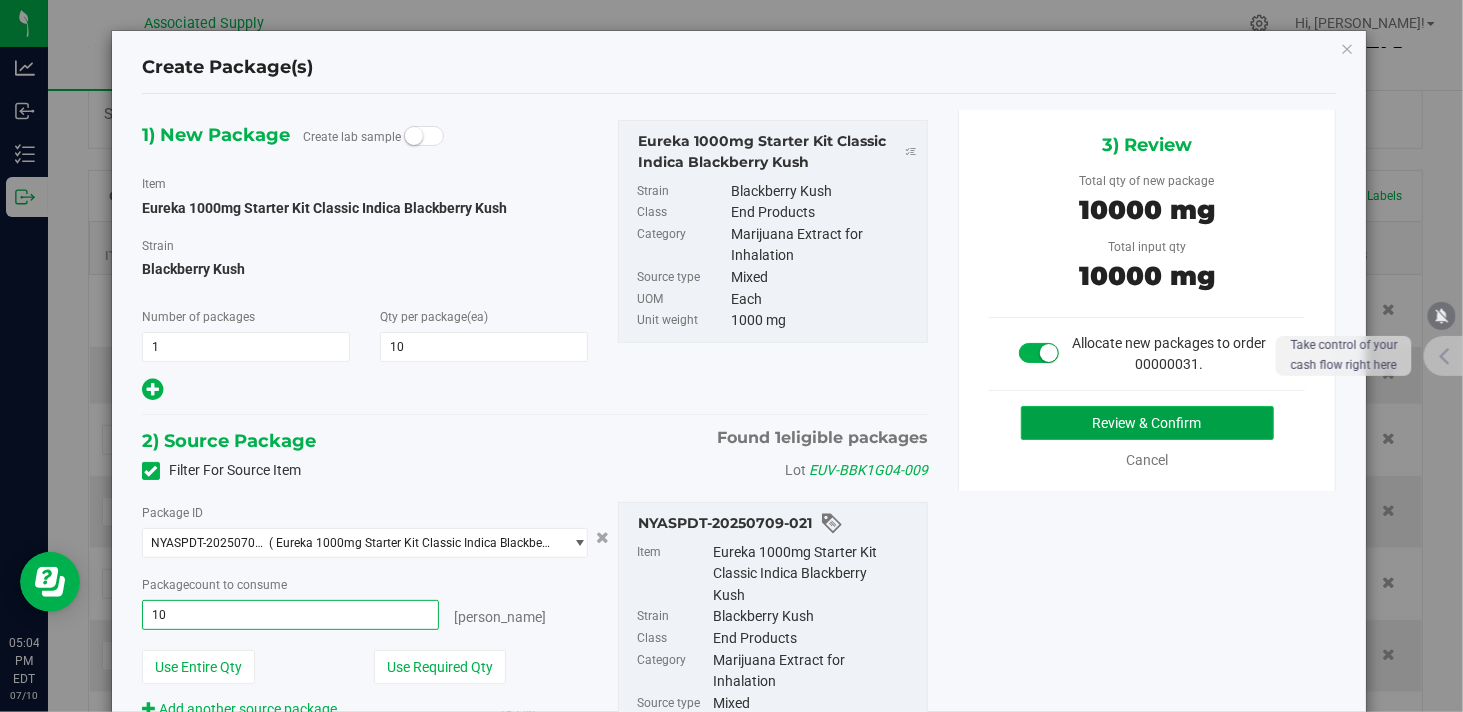 type on "10 ea" 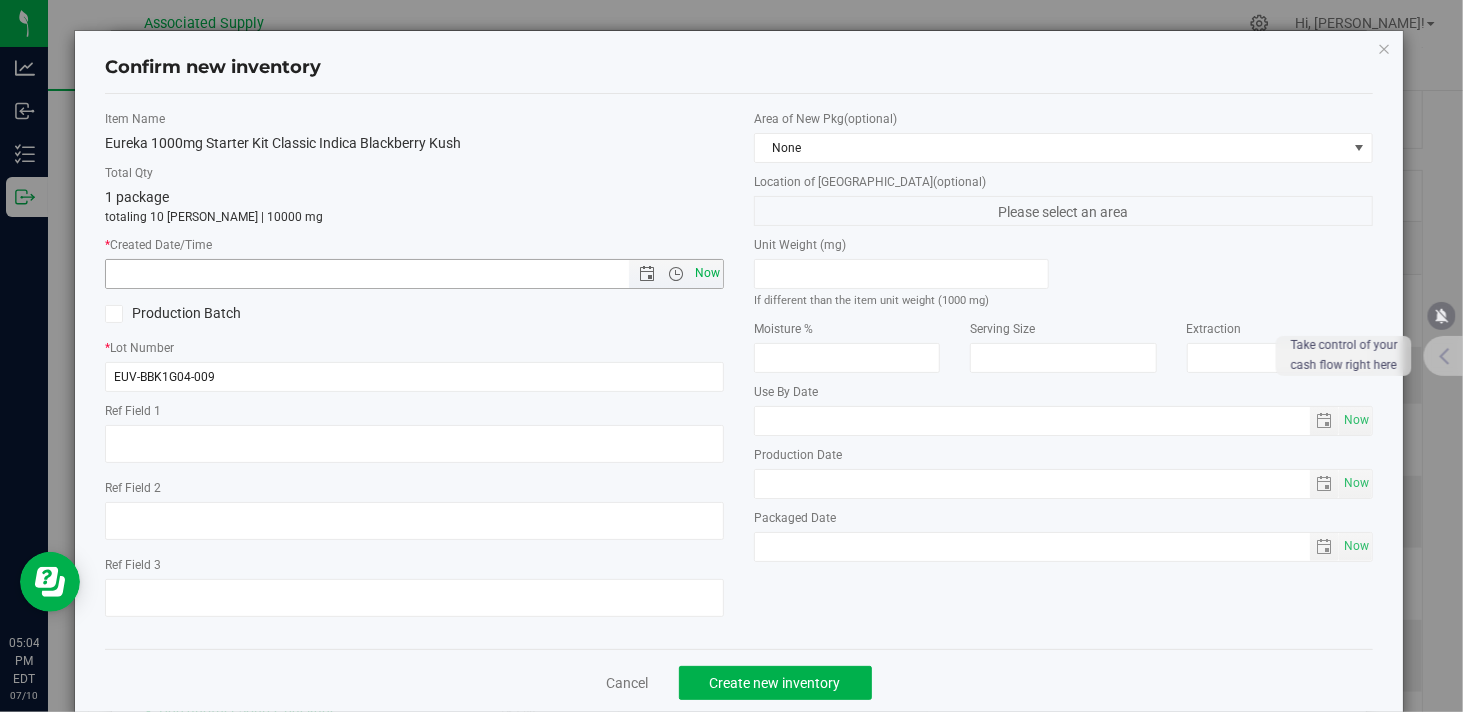 click on "Now" at bounding box center [708, 273] 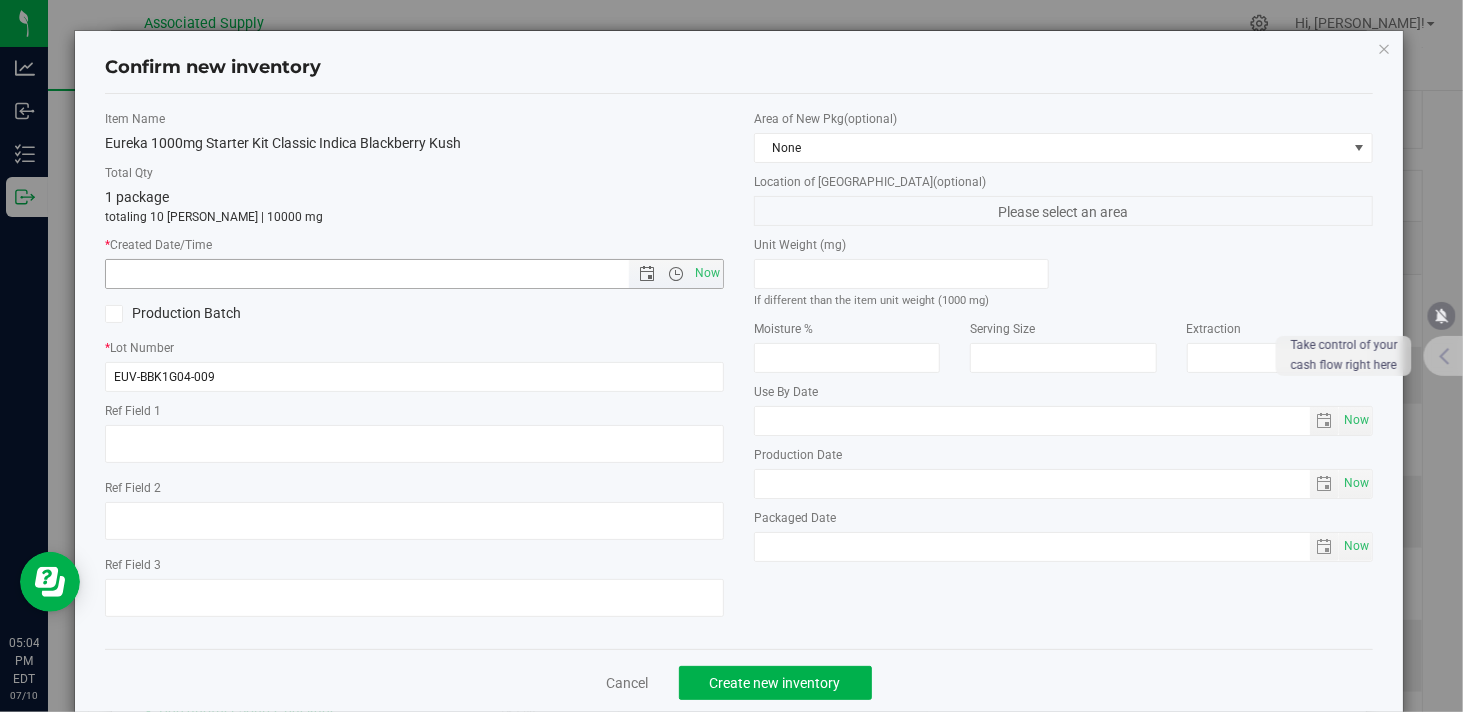 type on "[DATE] 5:04 PM" 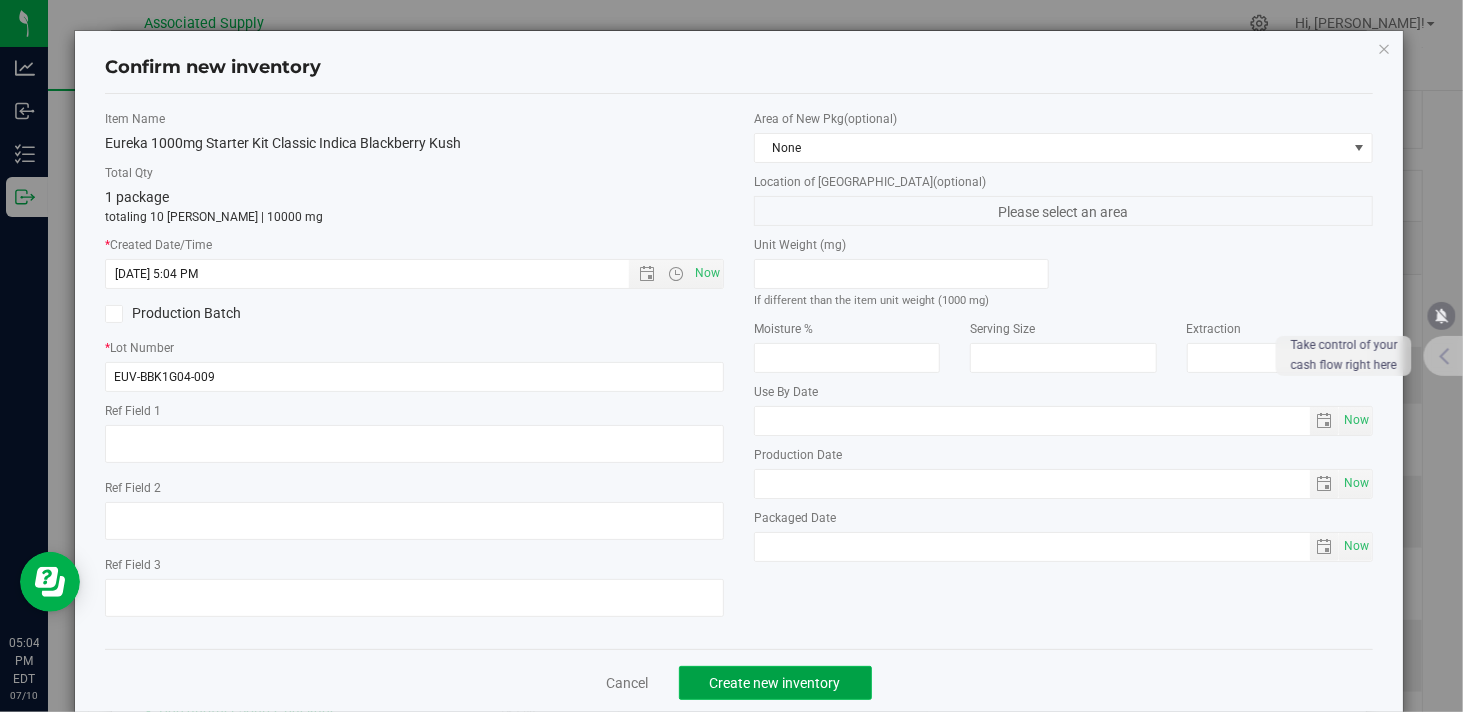 click on "Create new inventory" 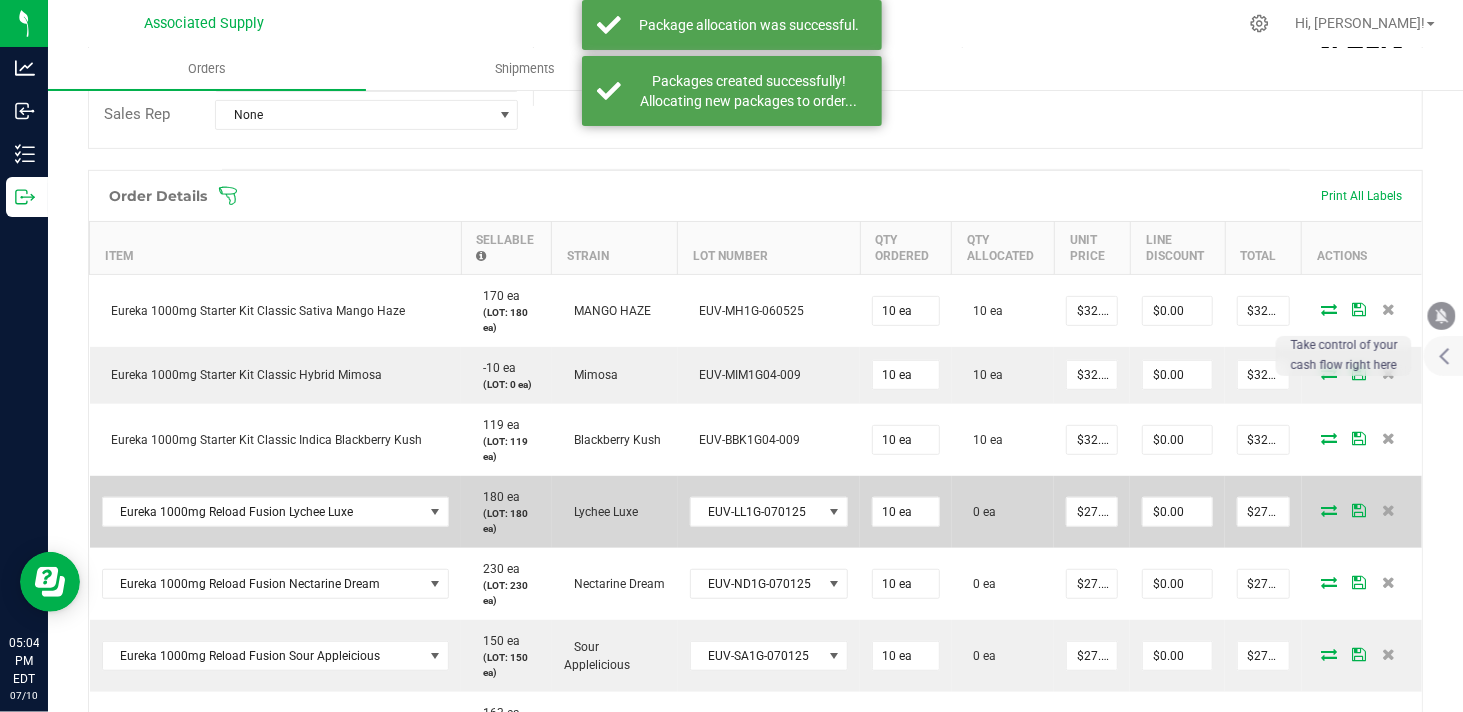 click at bounding box center (1329, 510) 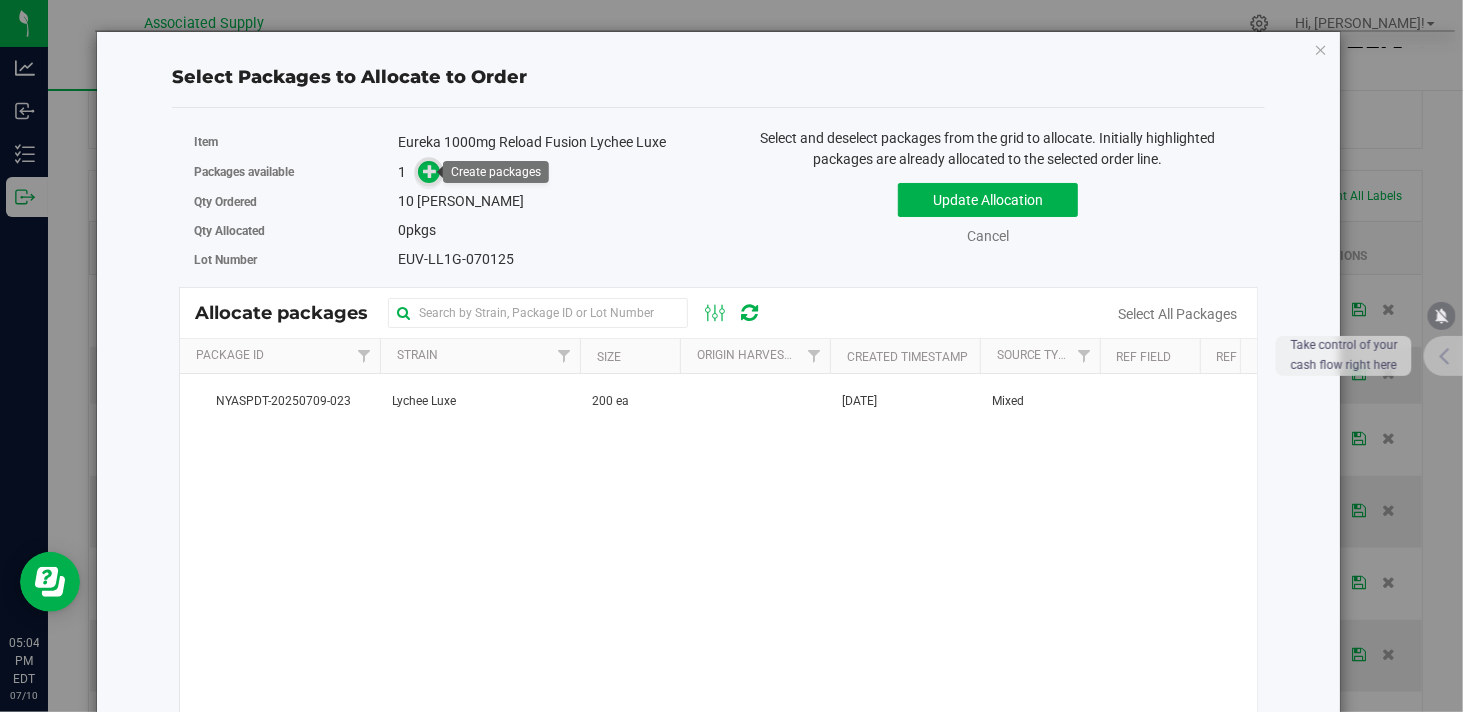 click at bounding box center [430, 170] 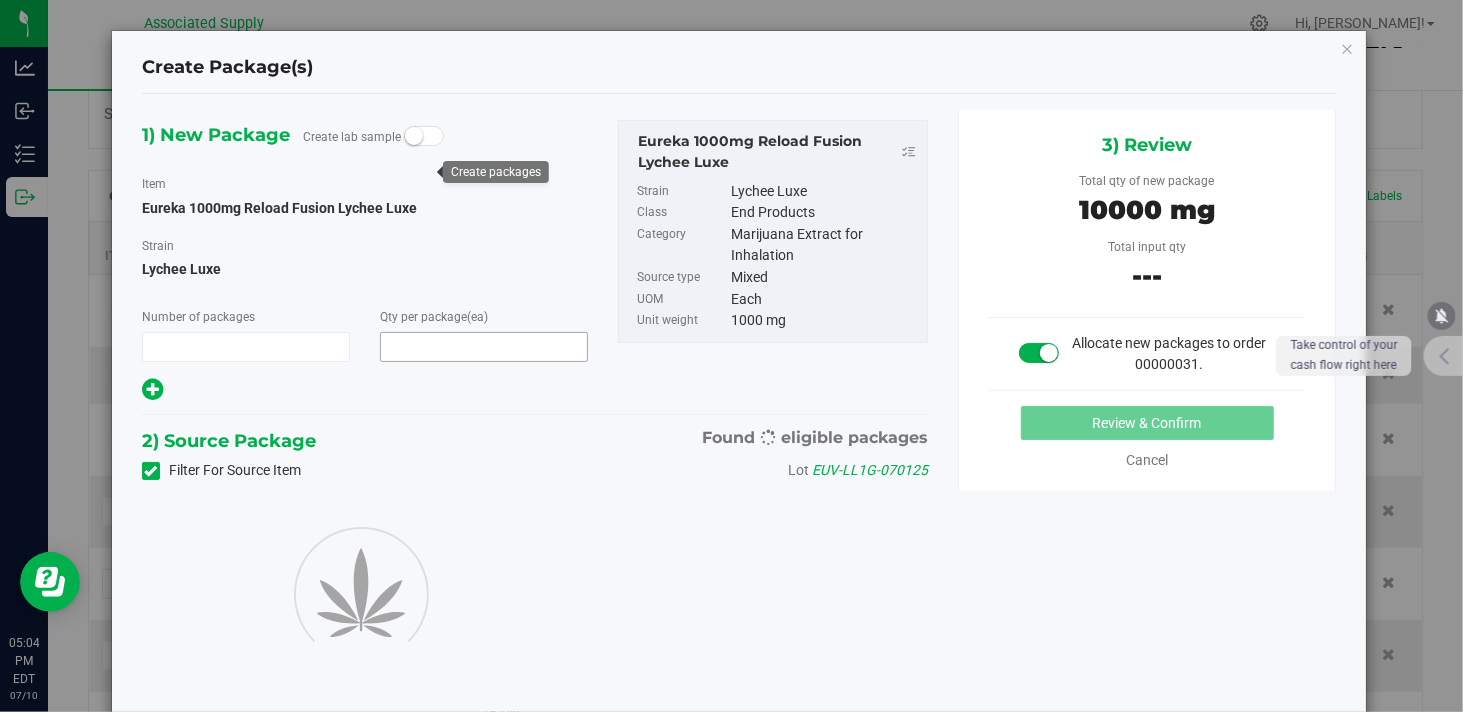type on "1" 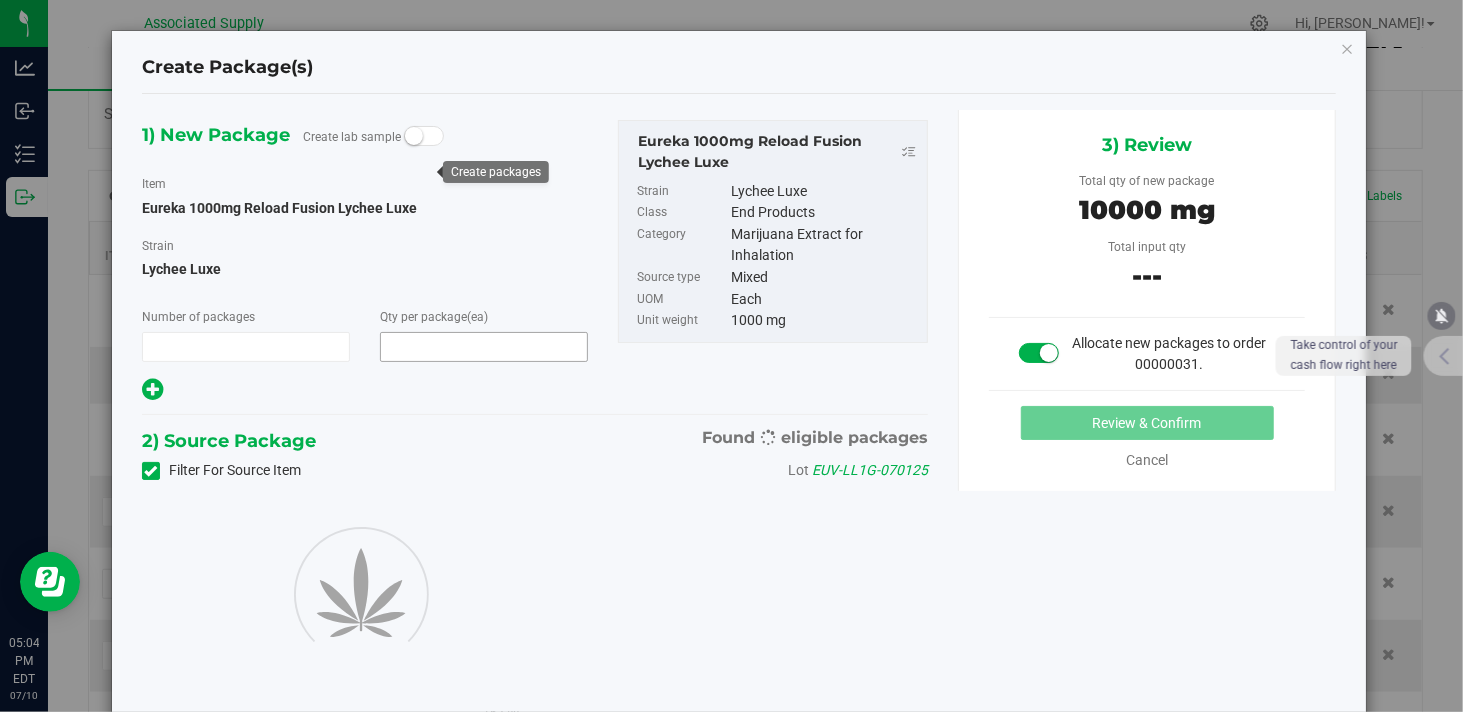 type on "10" 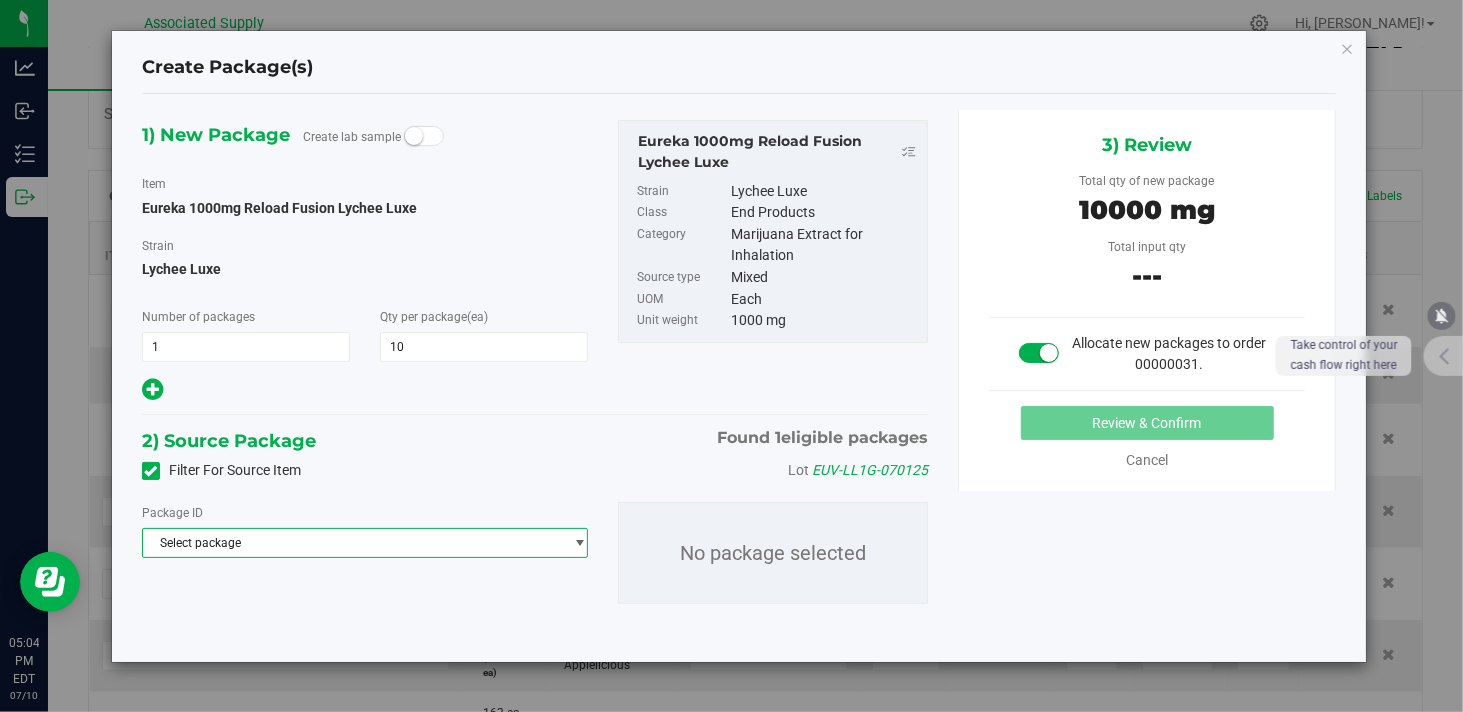 click on "Select package" at bounding box center [352, 543] 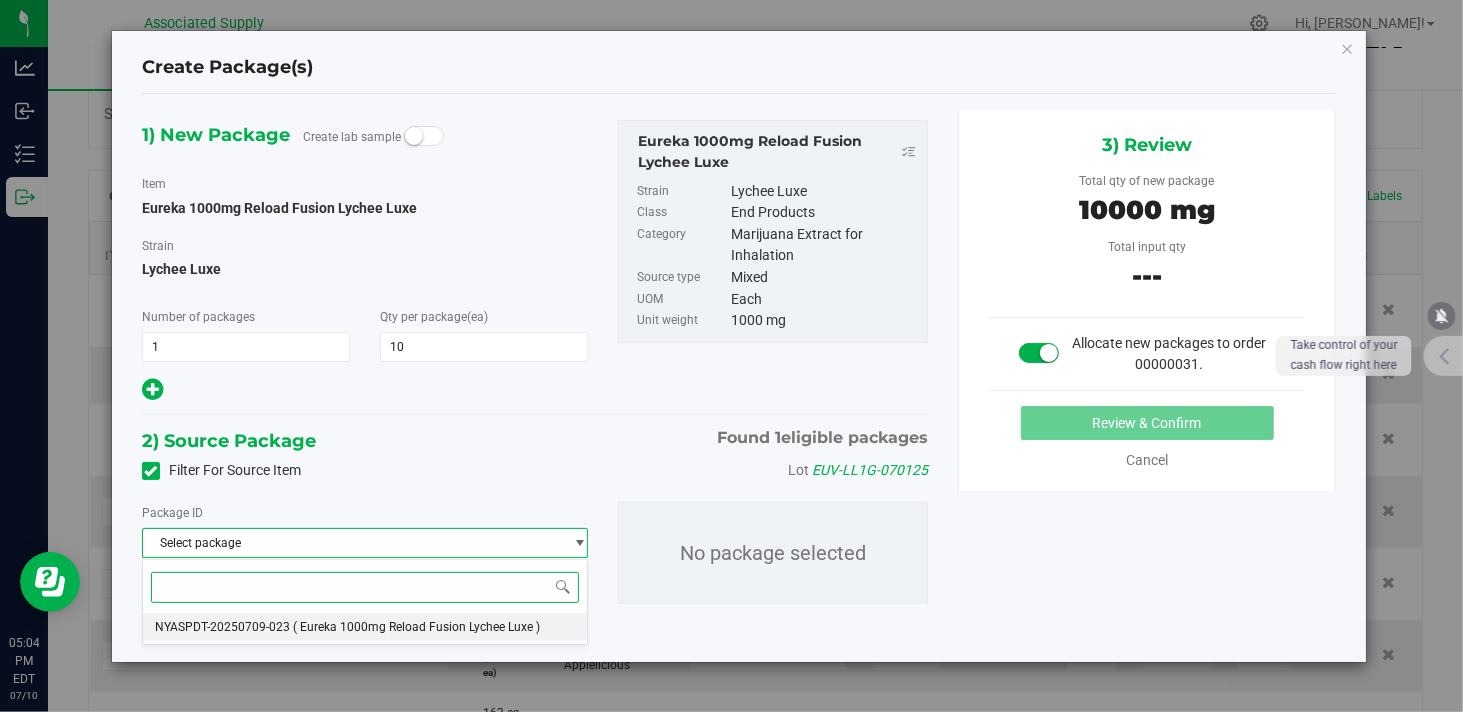 click on "NYASPDT-20250709-023" at bounding box center (222, 627) 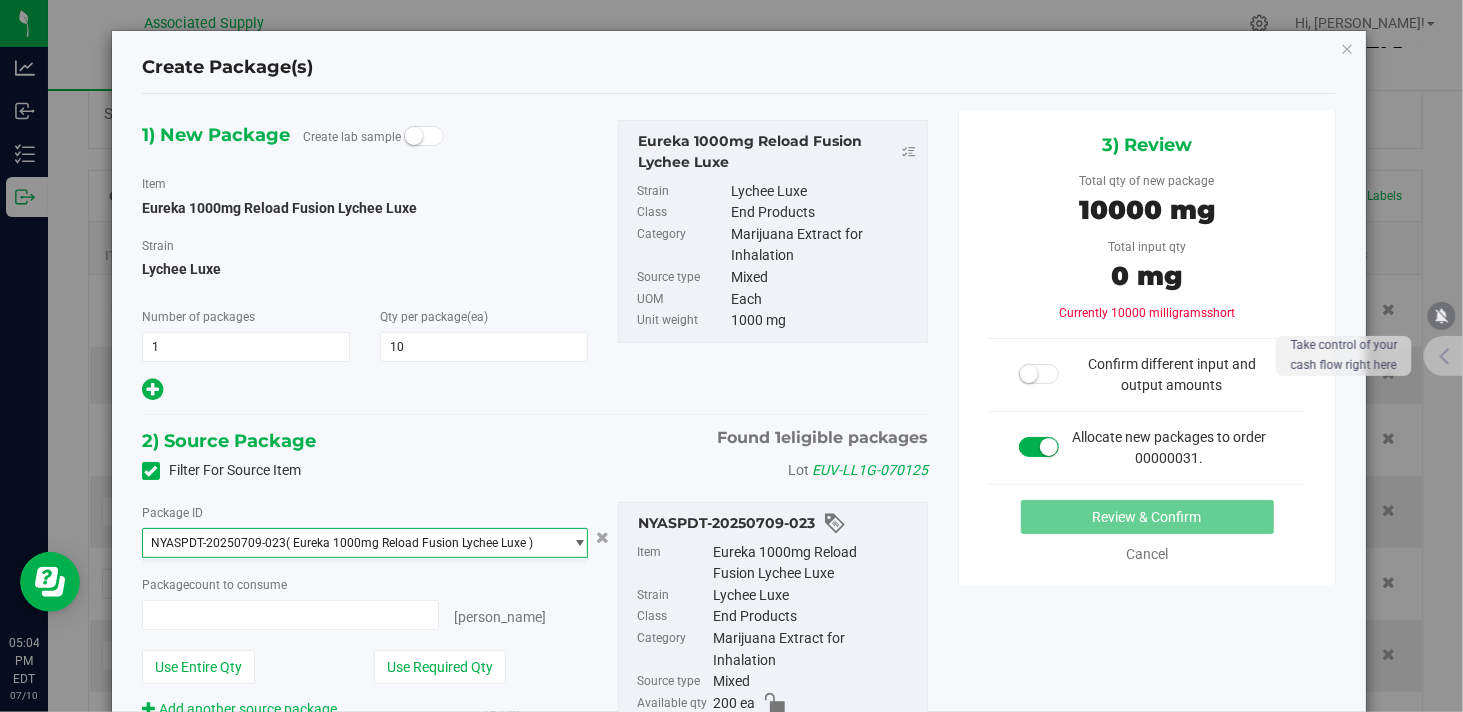 type on "0 ea" 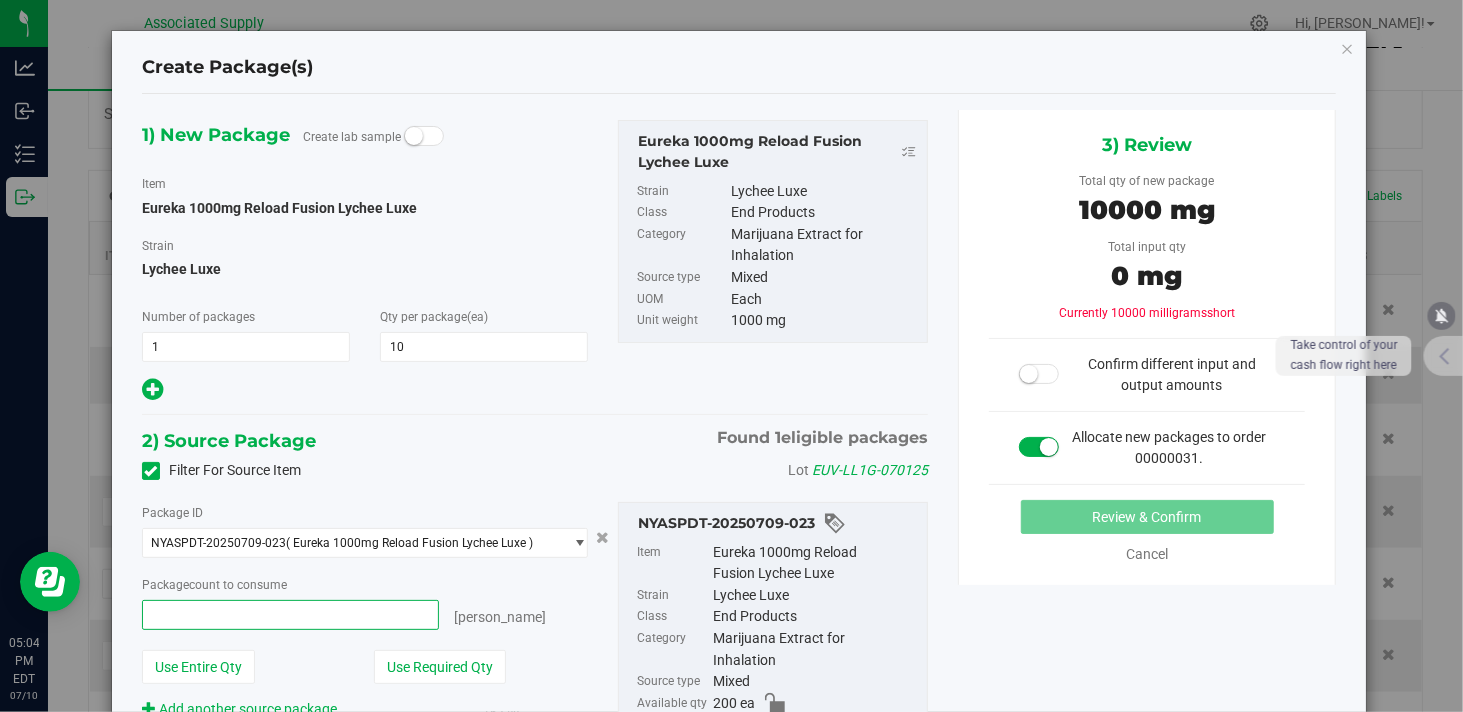 click at bounding box center [290, 615] 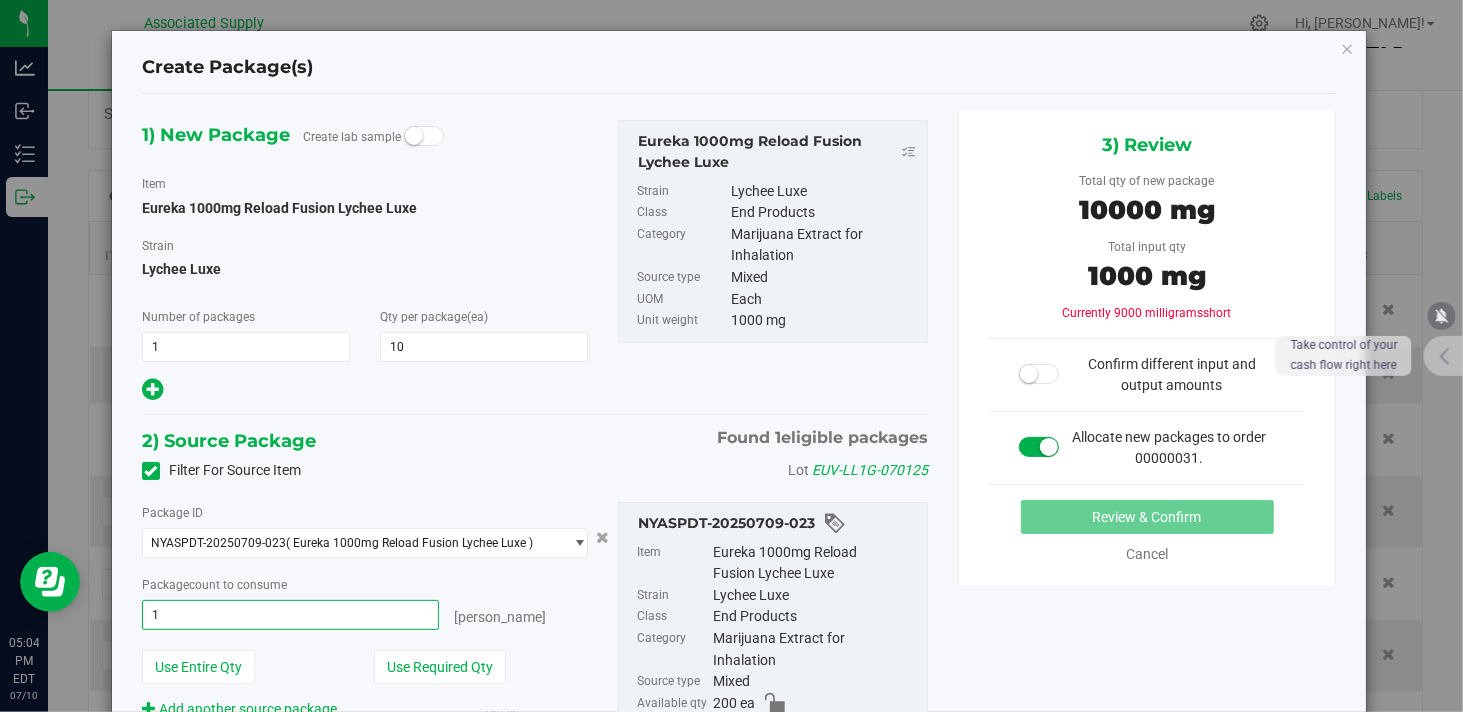type on "10" 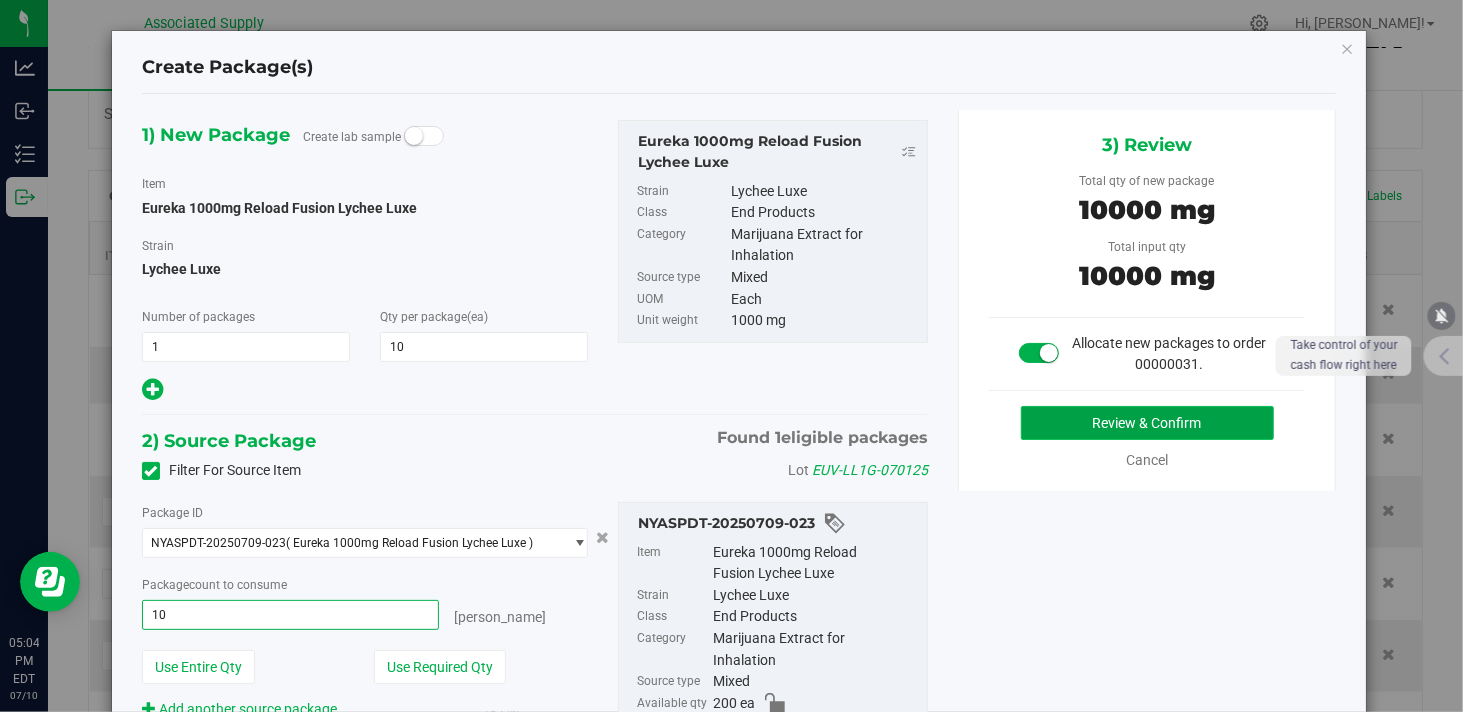 type on "10 ea" 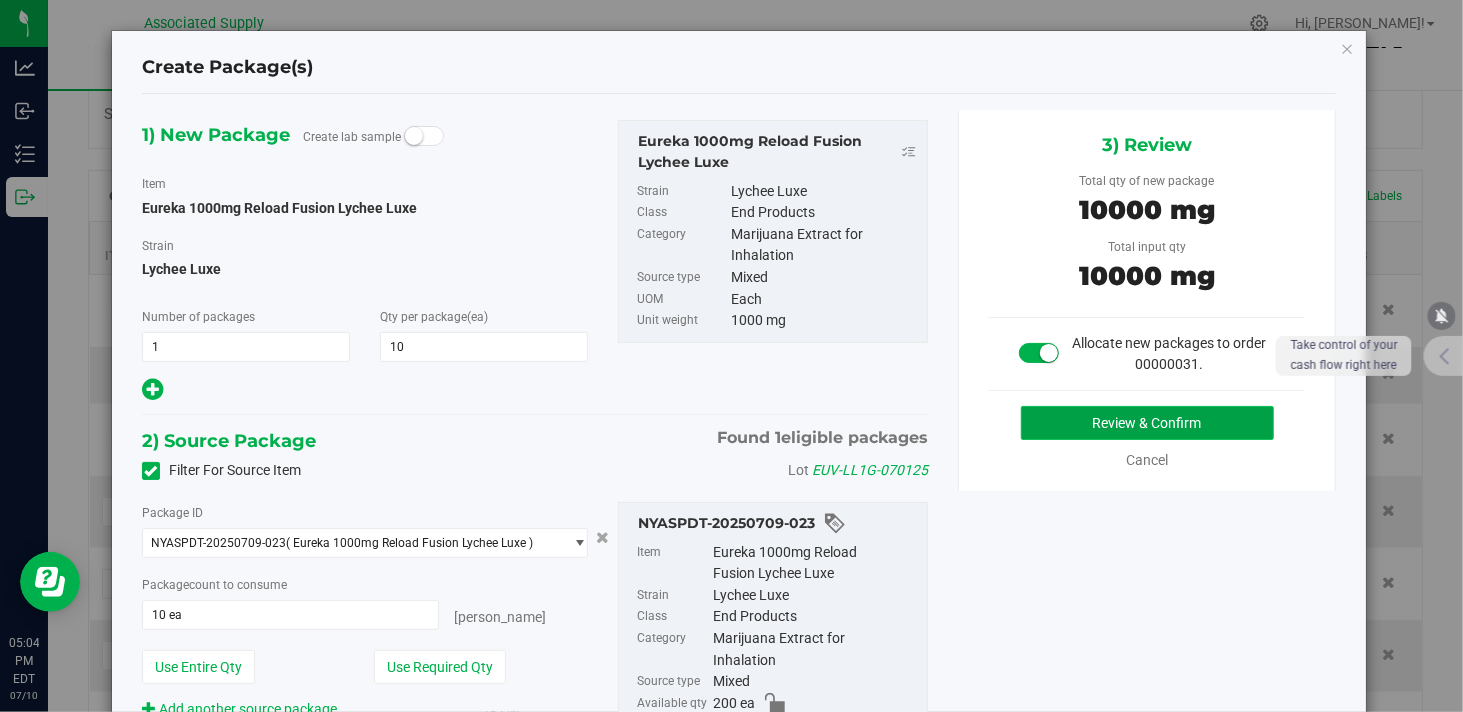 click on "Review & Confirm" at bounding box center (1147, 423) 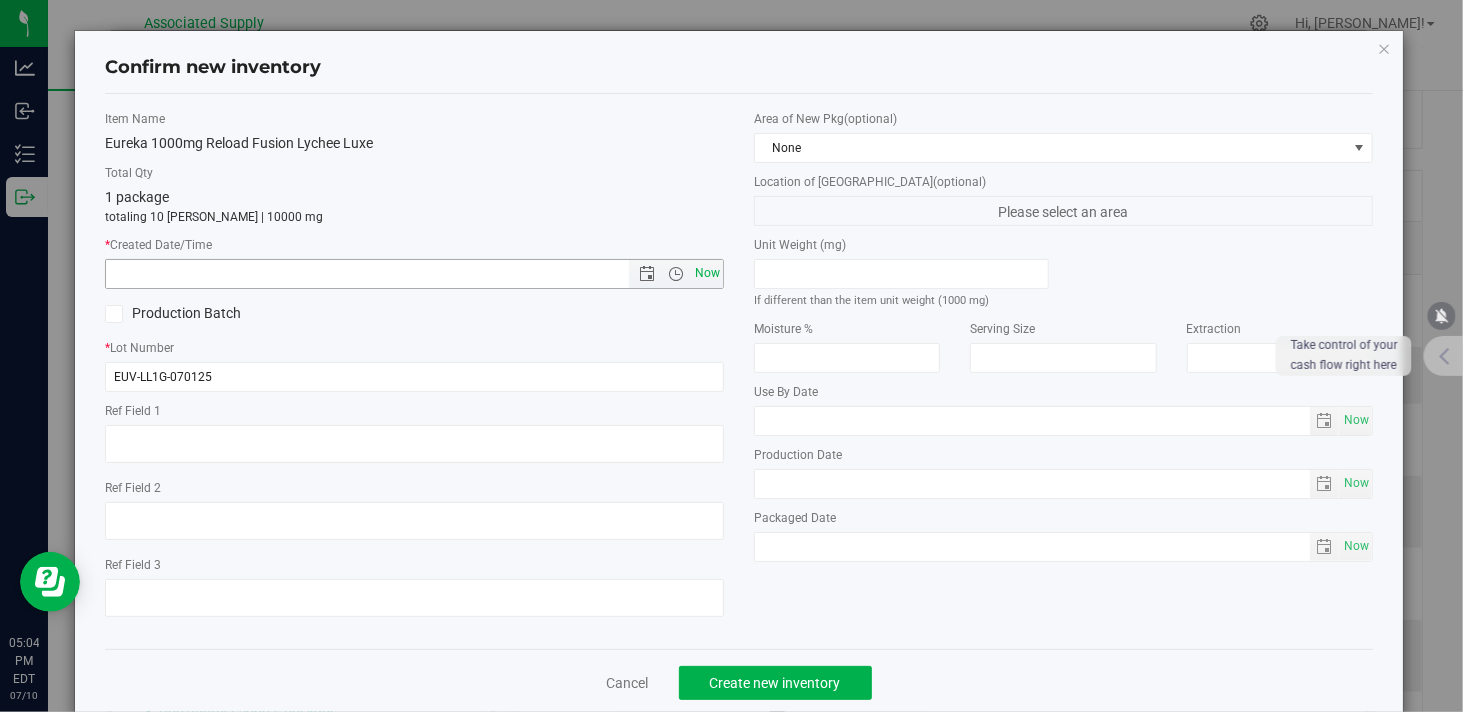 click on "Now" at bounding box center (708, 273) 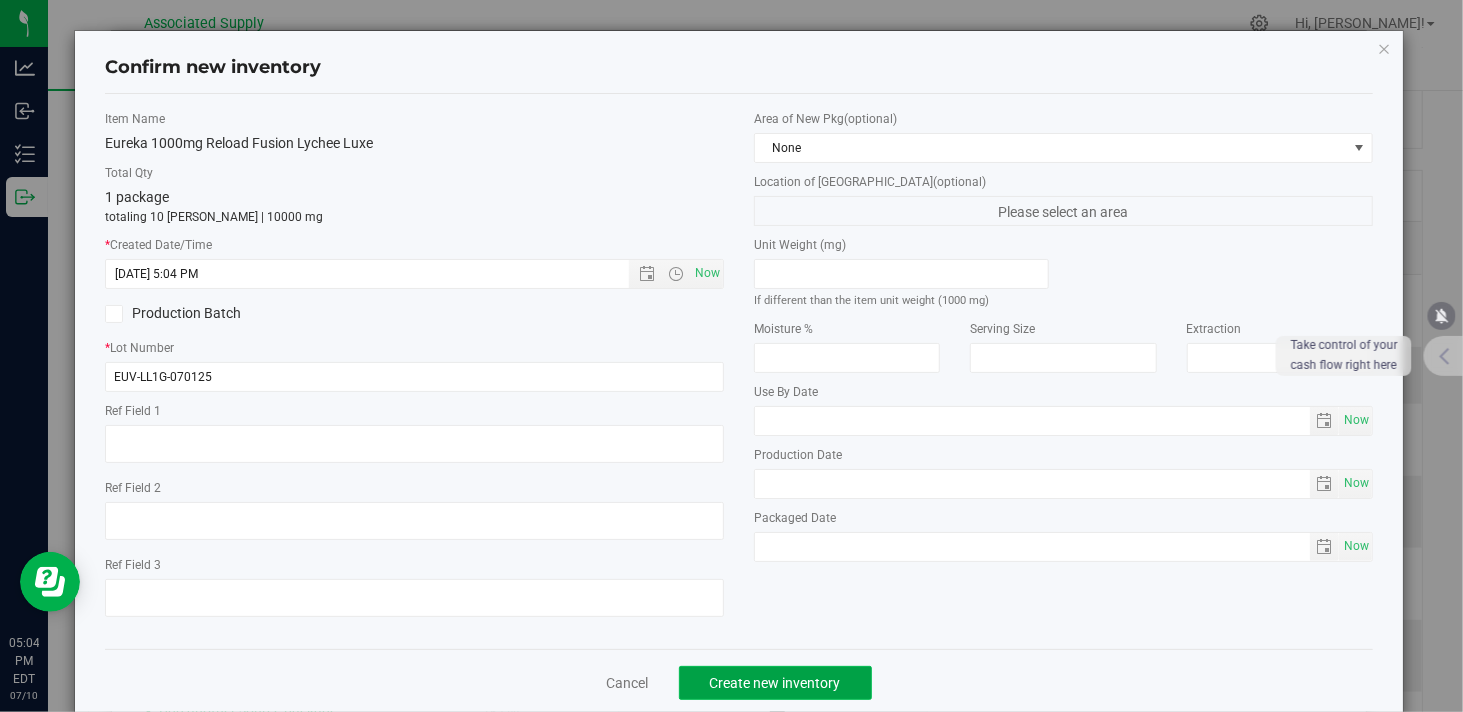 click on "Create new inventory" 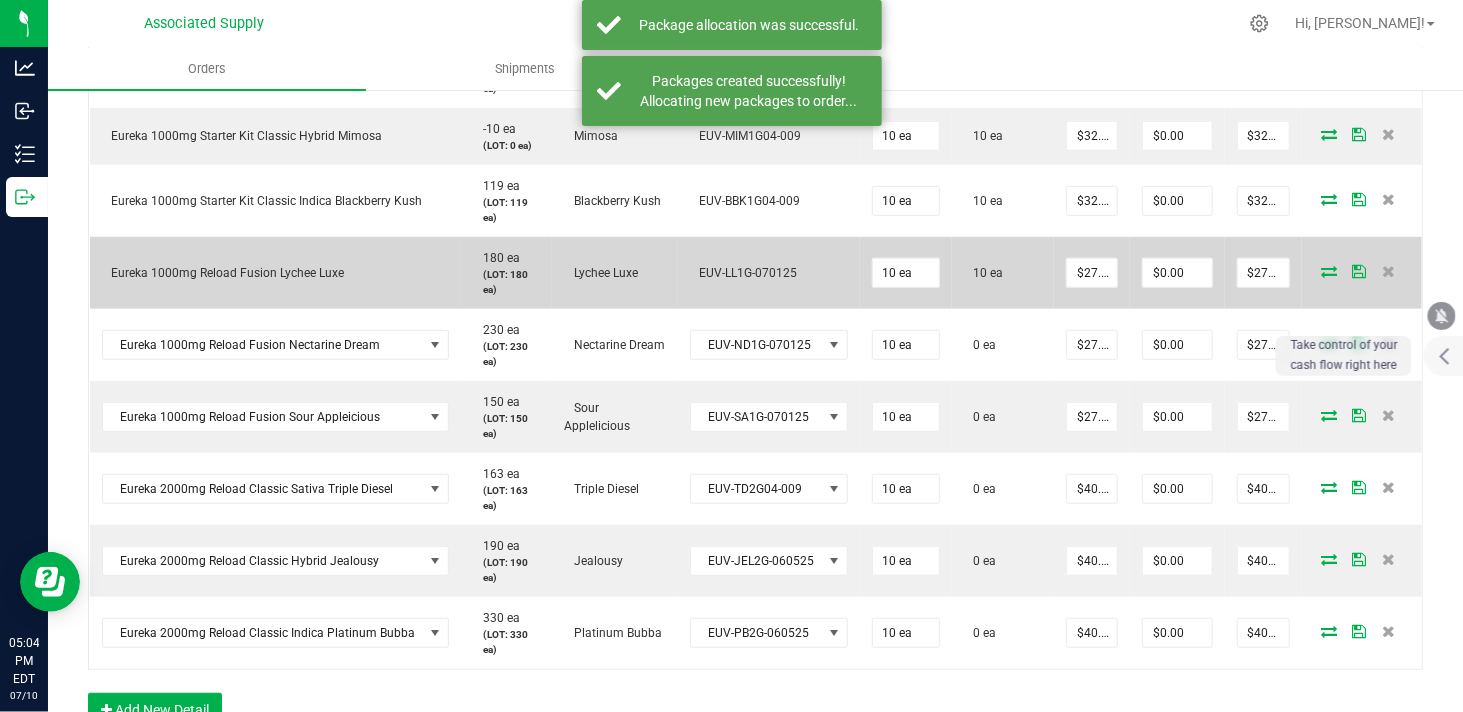 scroll, scrollTop: 777, scrollLeft: 0, axis: vertical 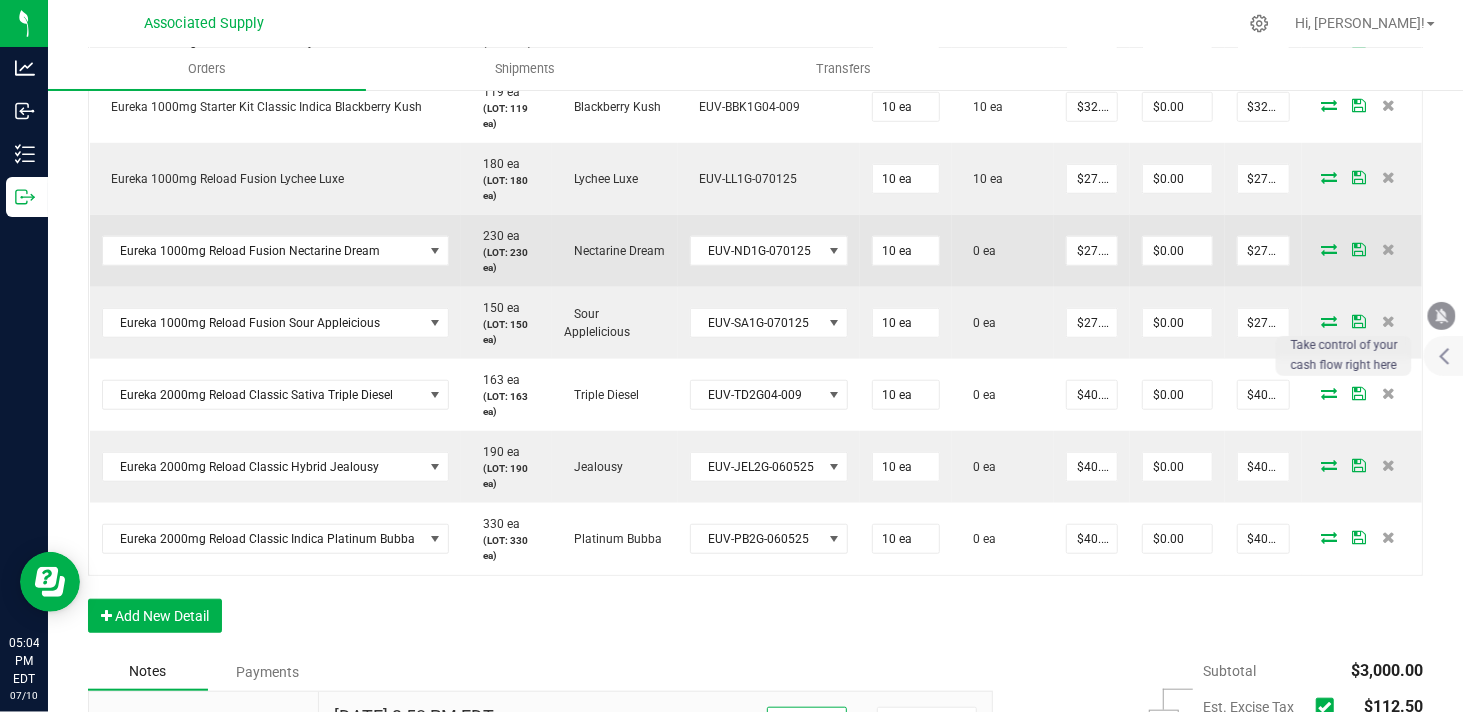click at bounding box center [1329, 249] 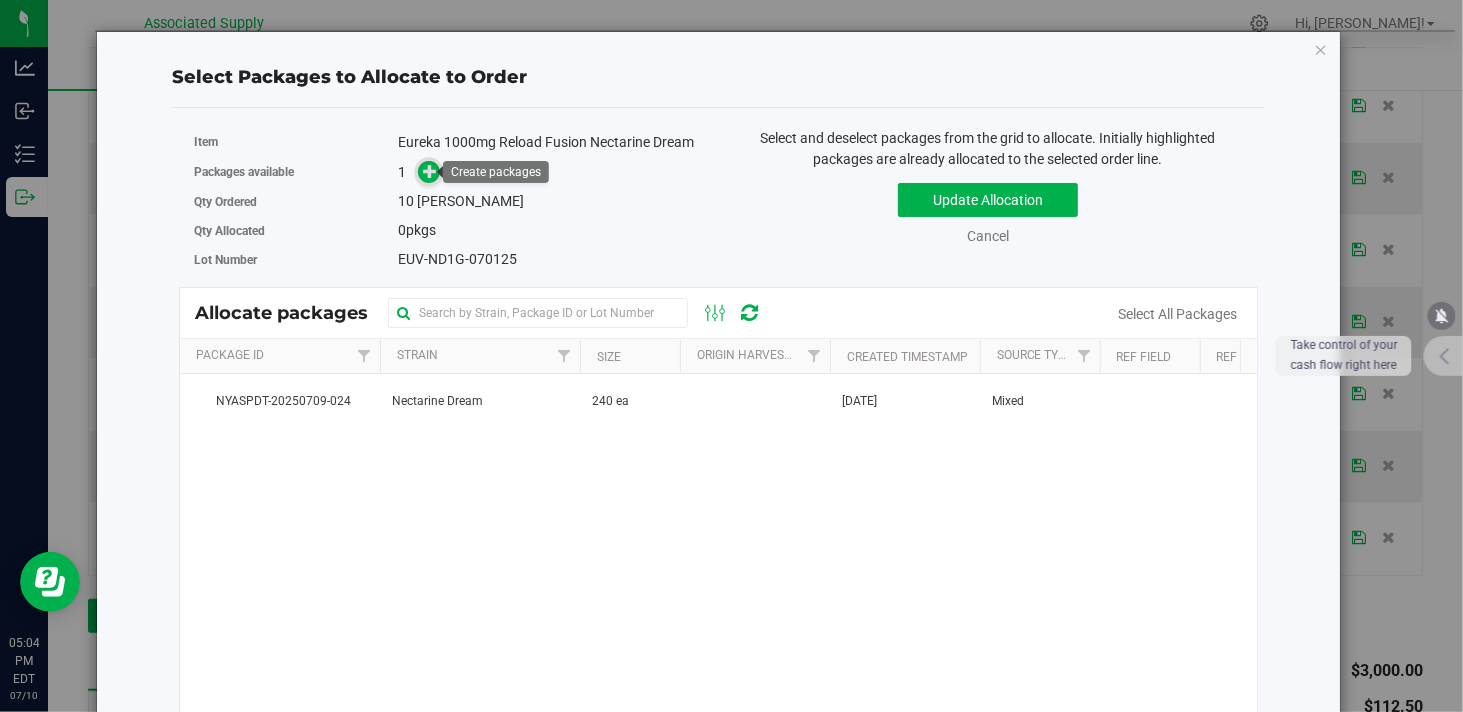 click at bounding box center (430, 171) 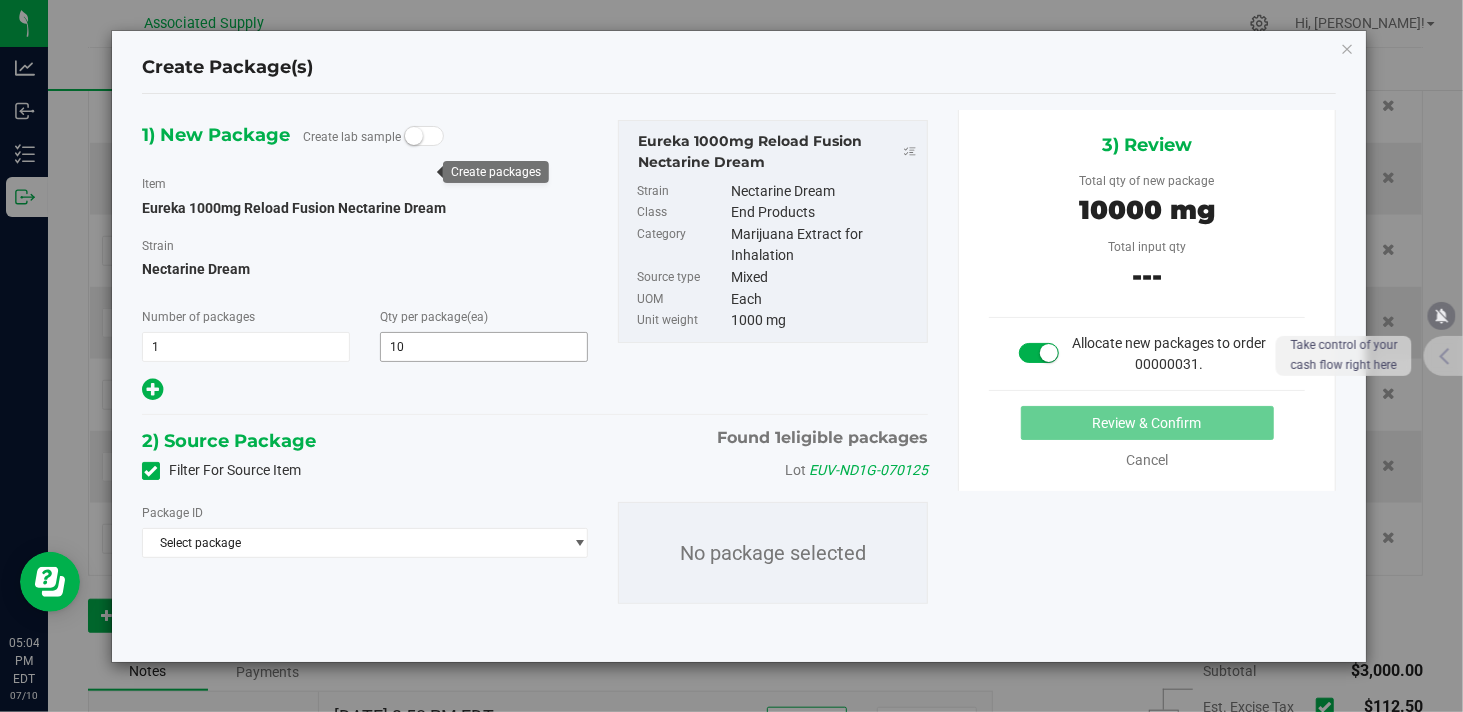 type on "10" 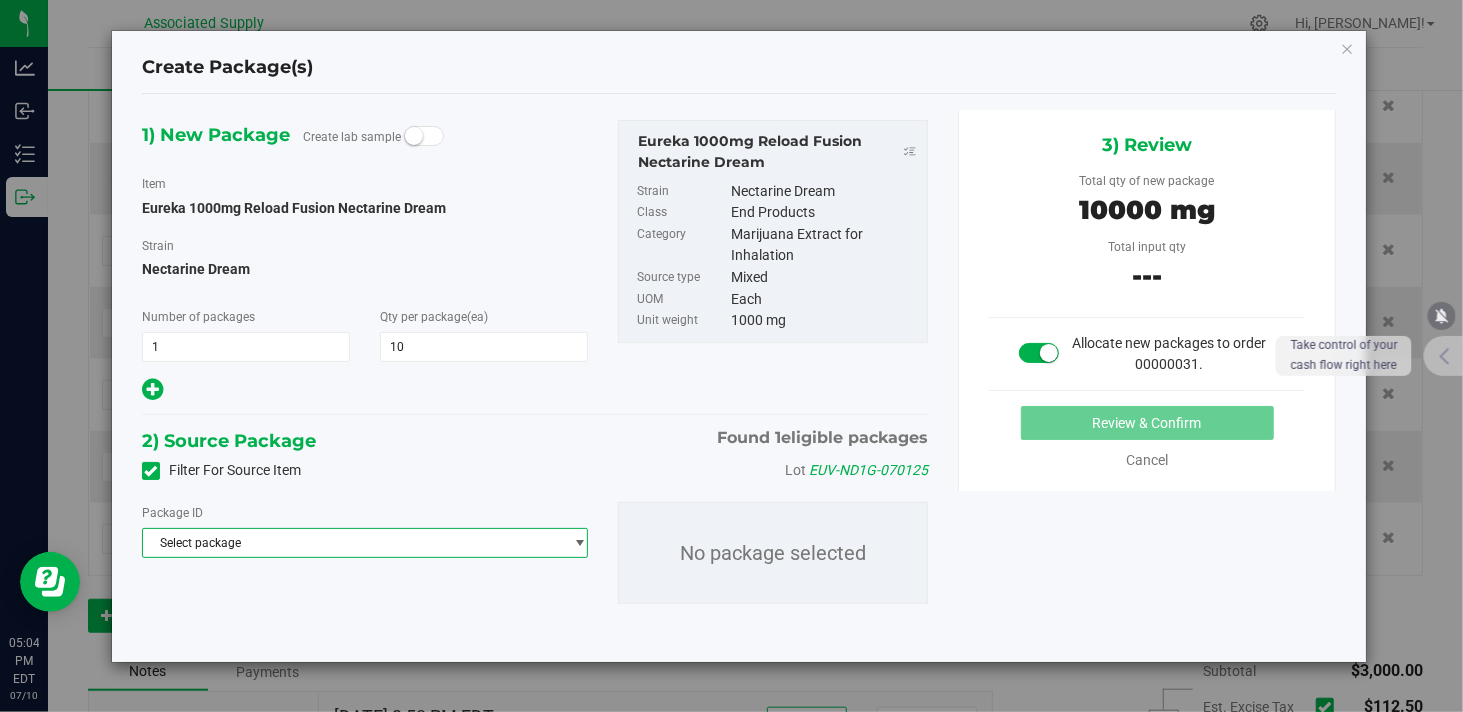 click on "Select package" at bounding box center [352, 543] 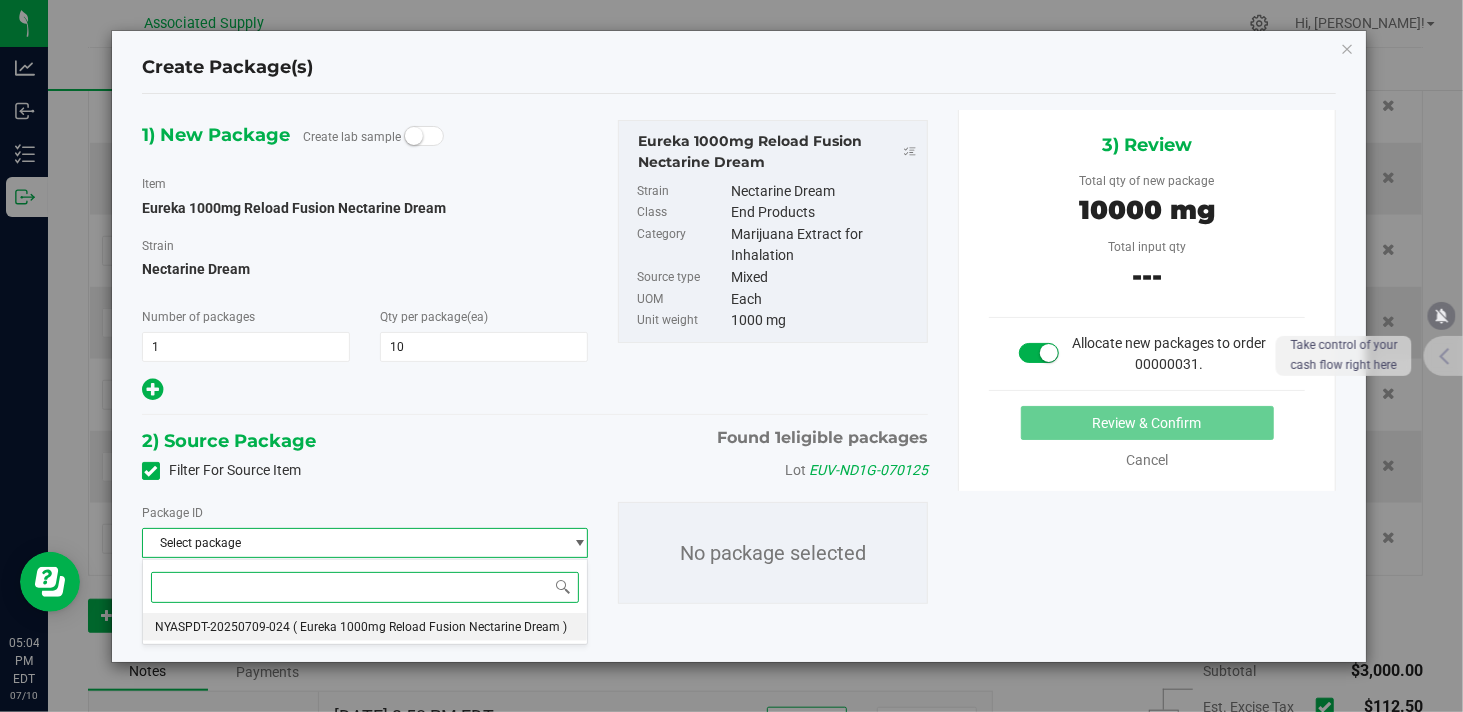 click on "NYASPDT-20250709-024" at bounding box center (222, 627) 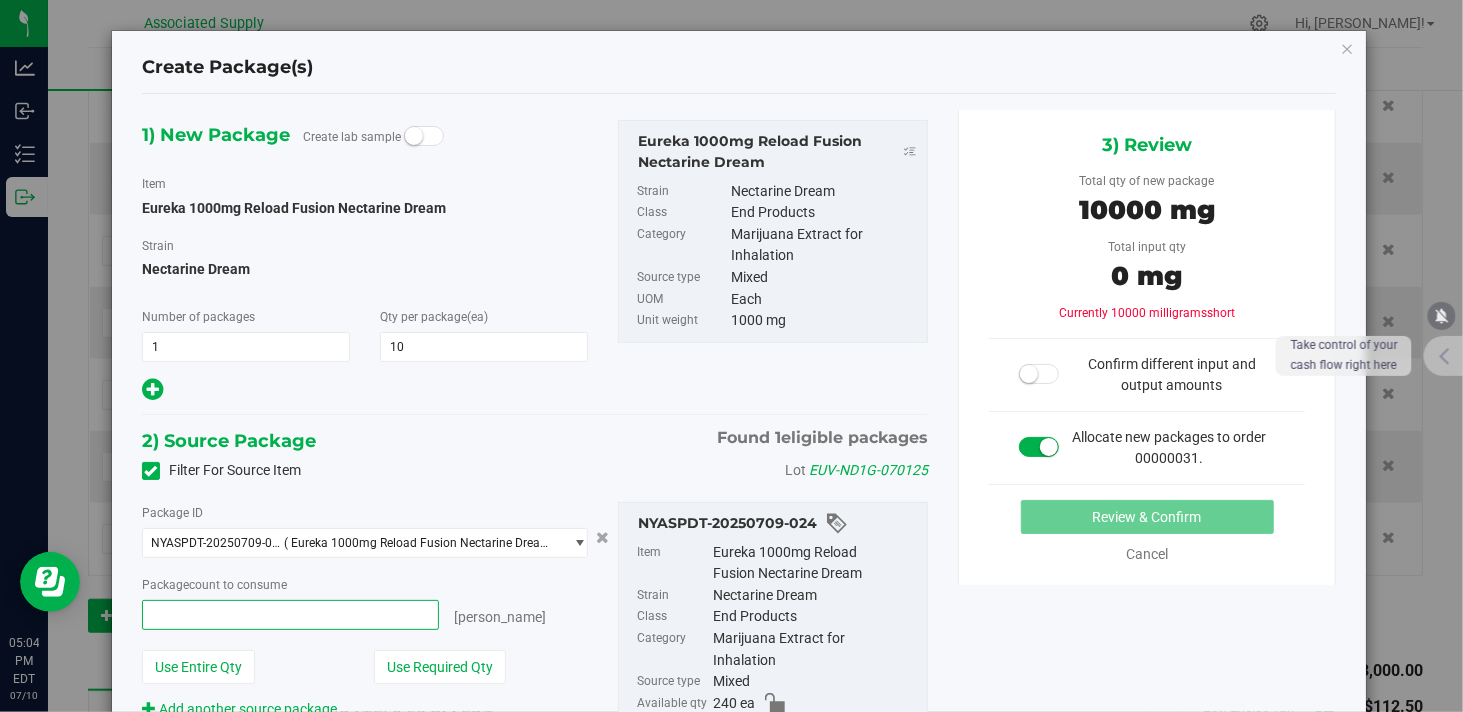 click at bounding box center [290, 615] 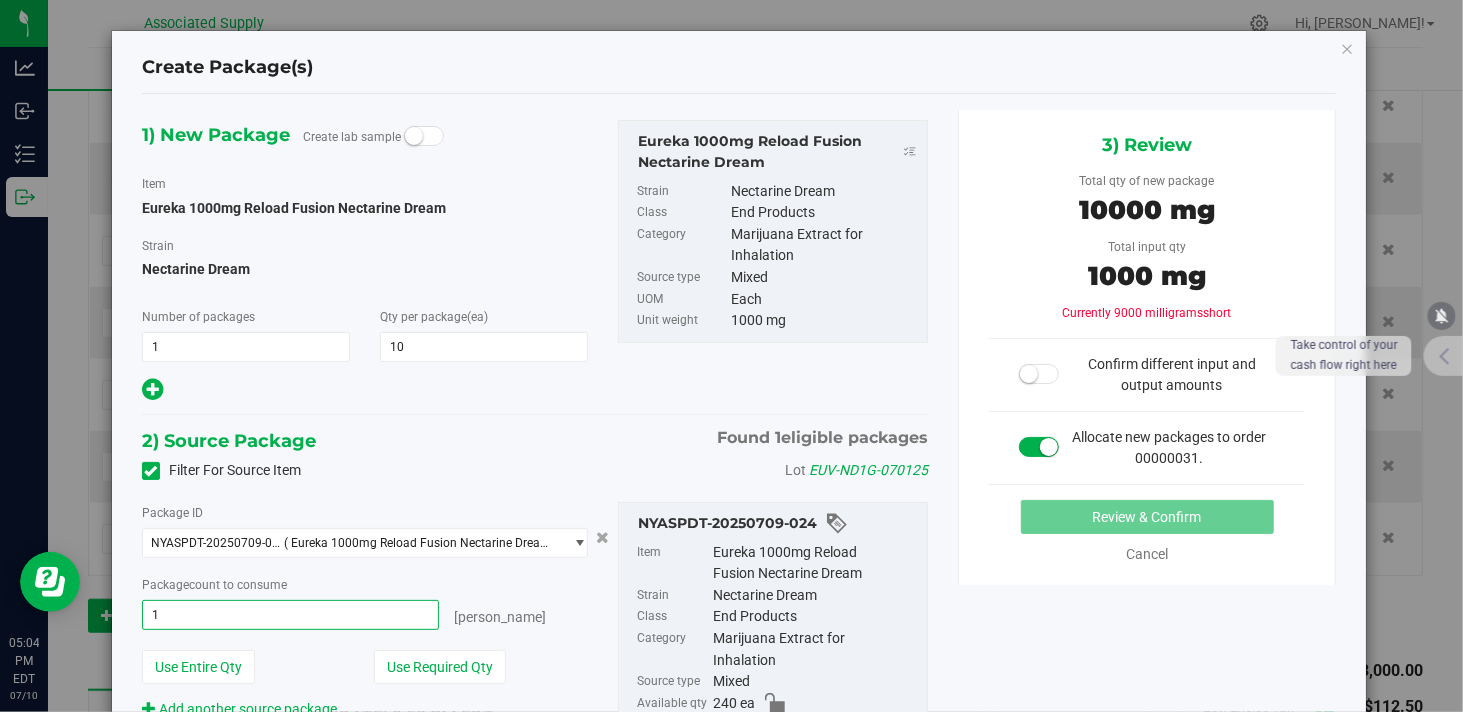 type on "10" 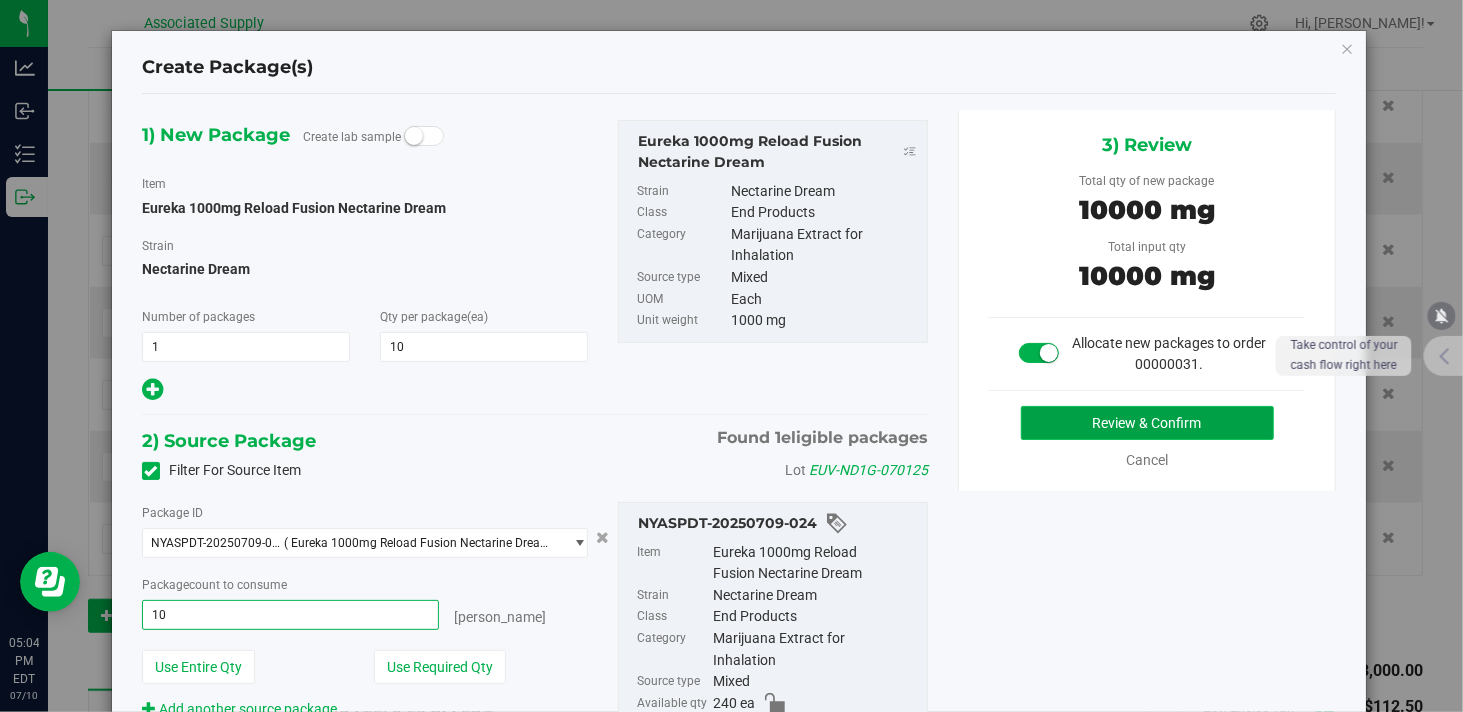 type on "10 ea" 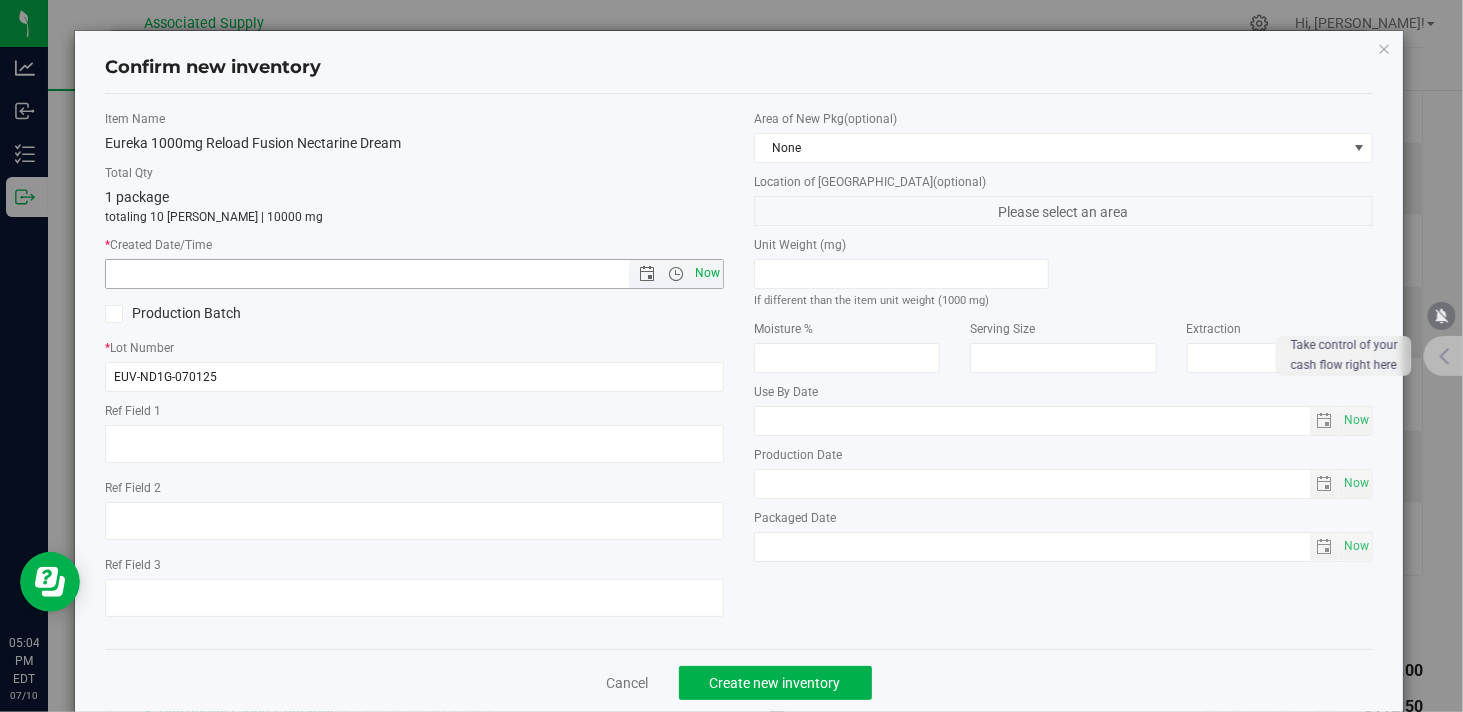 click on "Now" at bounding box center (708, 273) 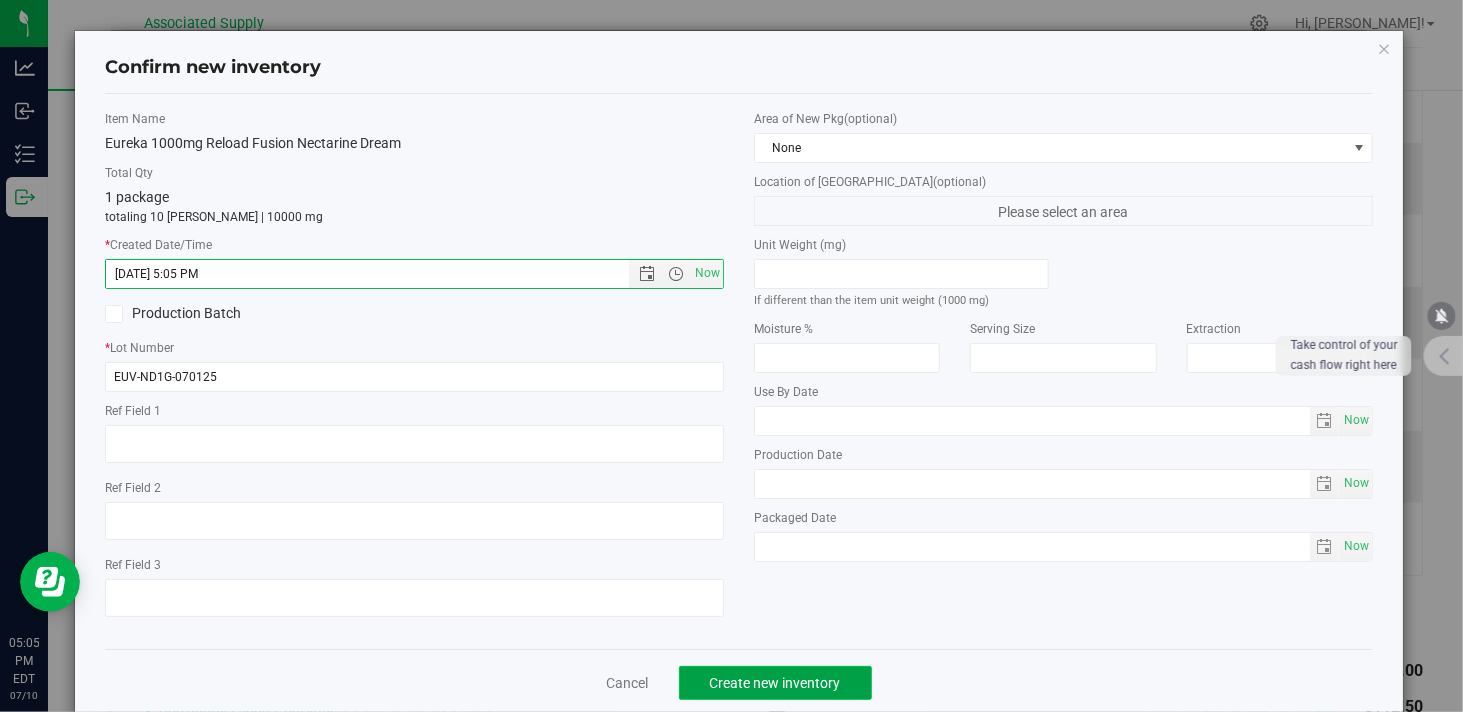 click on "Create new inventory" 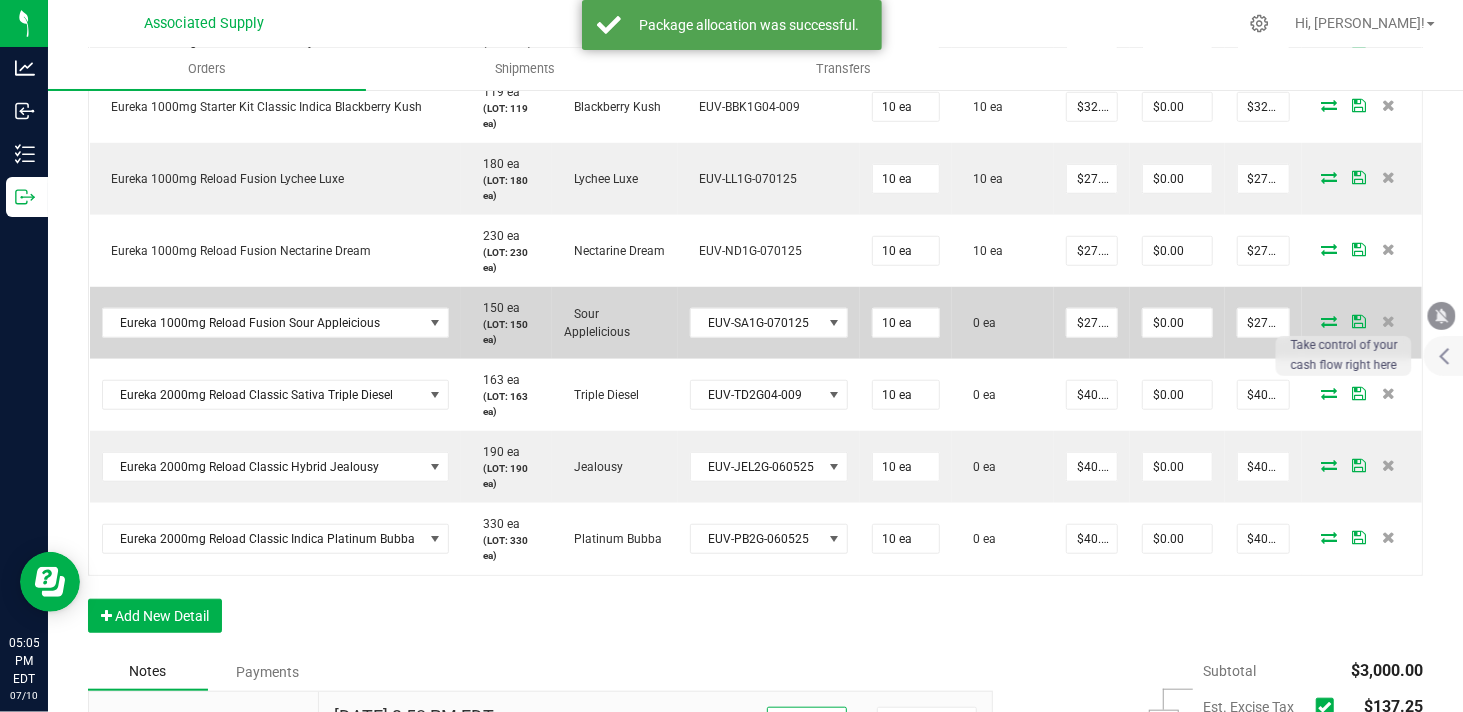 click at bounding box center (1329, 321) 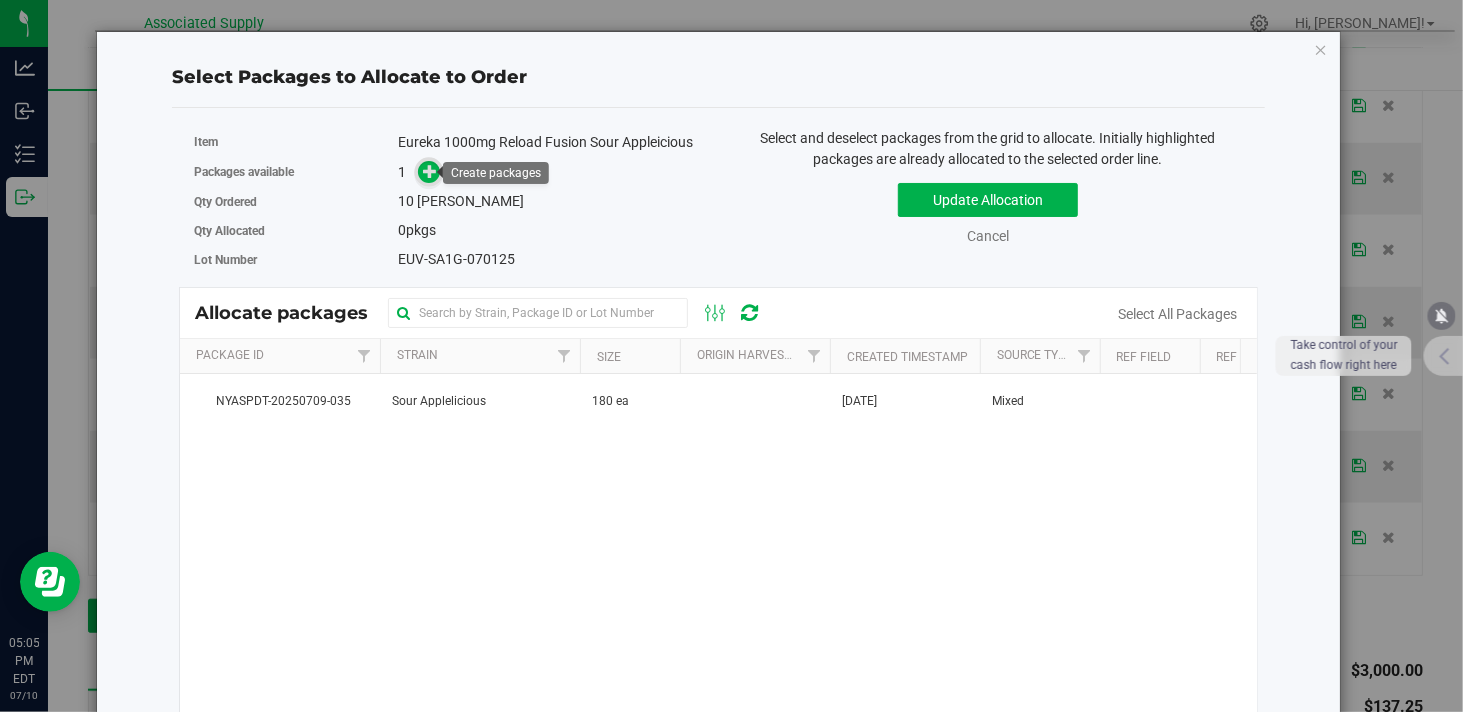 click at bounding box center (430, 171) 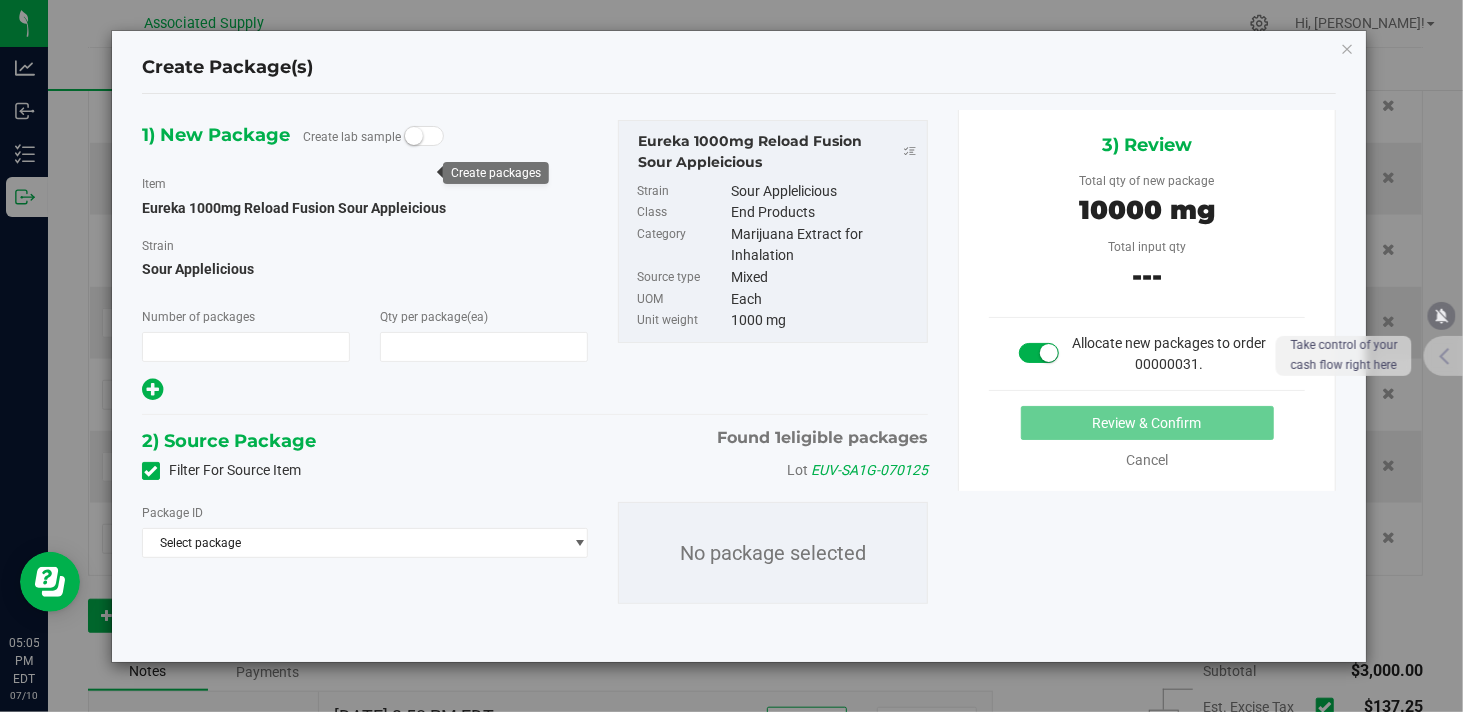 type on "1" 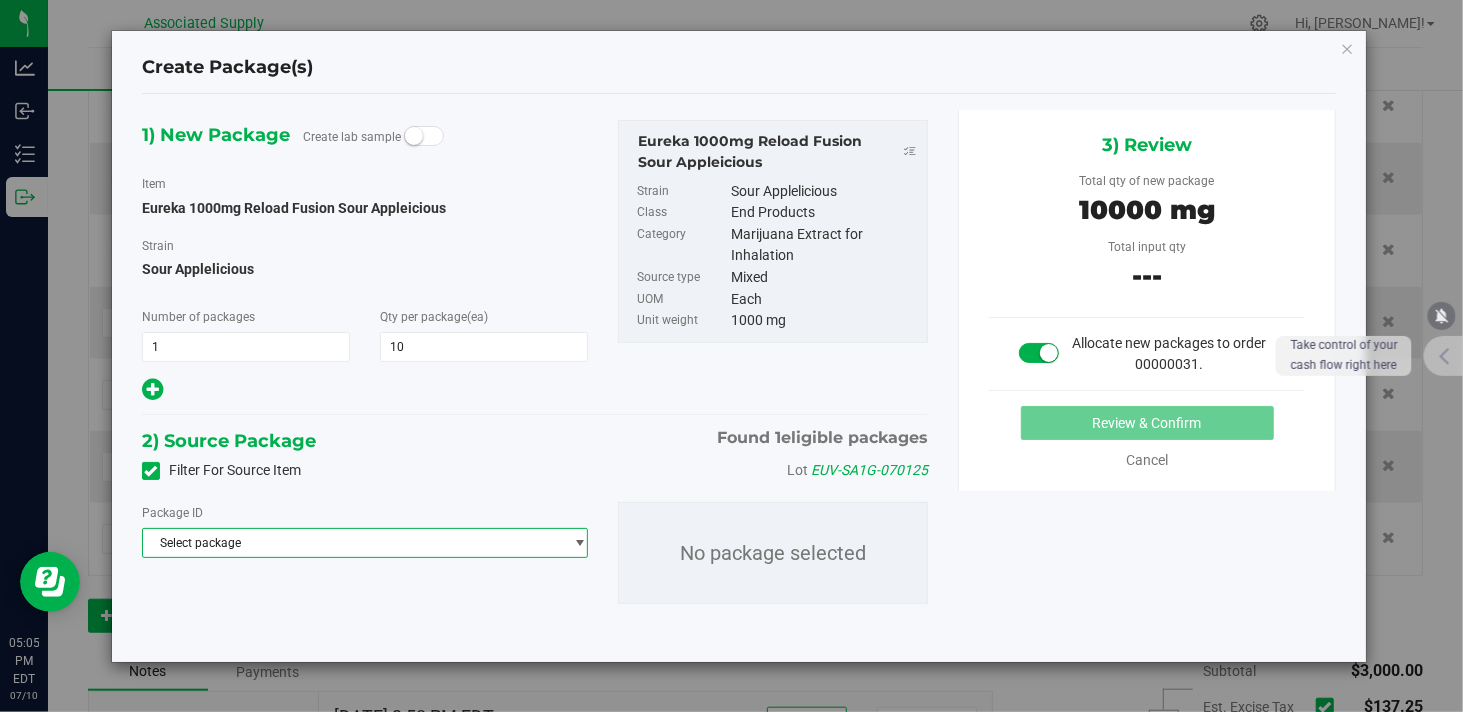 click on "Select package" at bounding box center [352, 543] 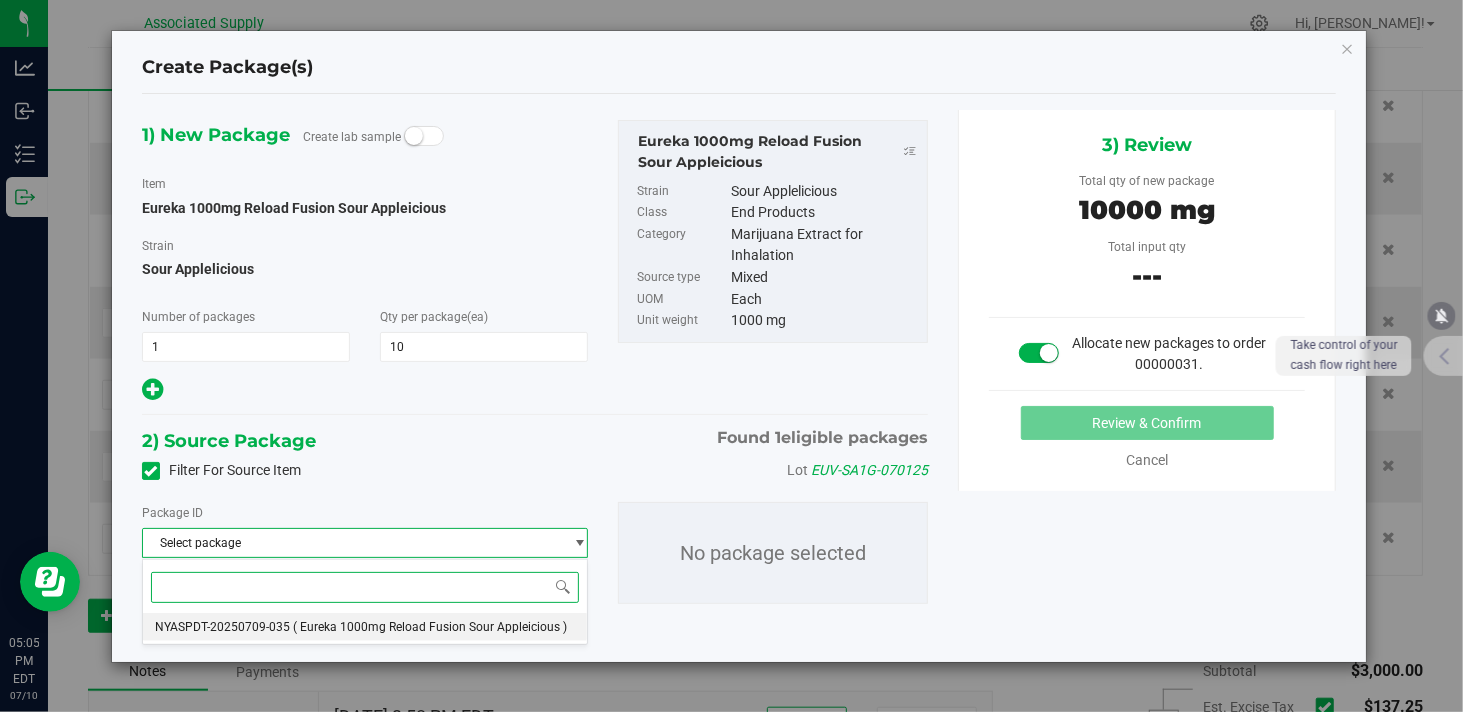click on "NYASPDT-20250709-035" at bounding box center [222, 627] 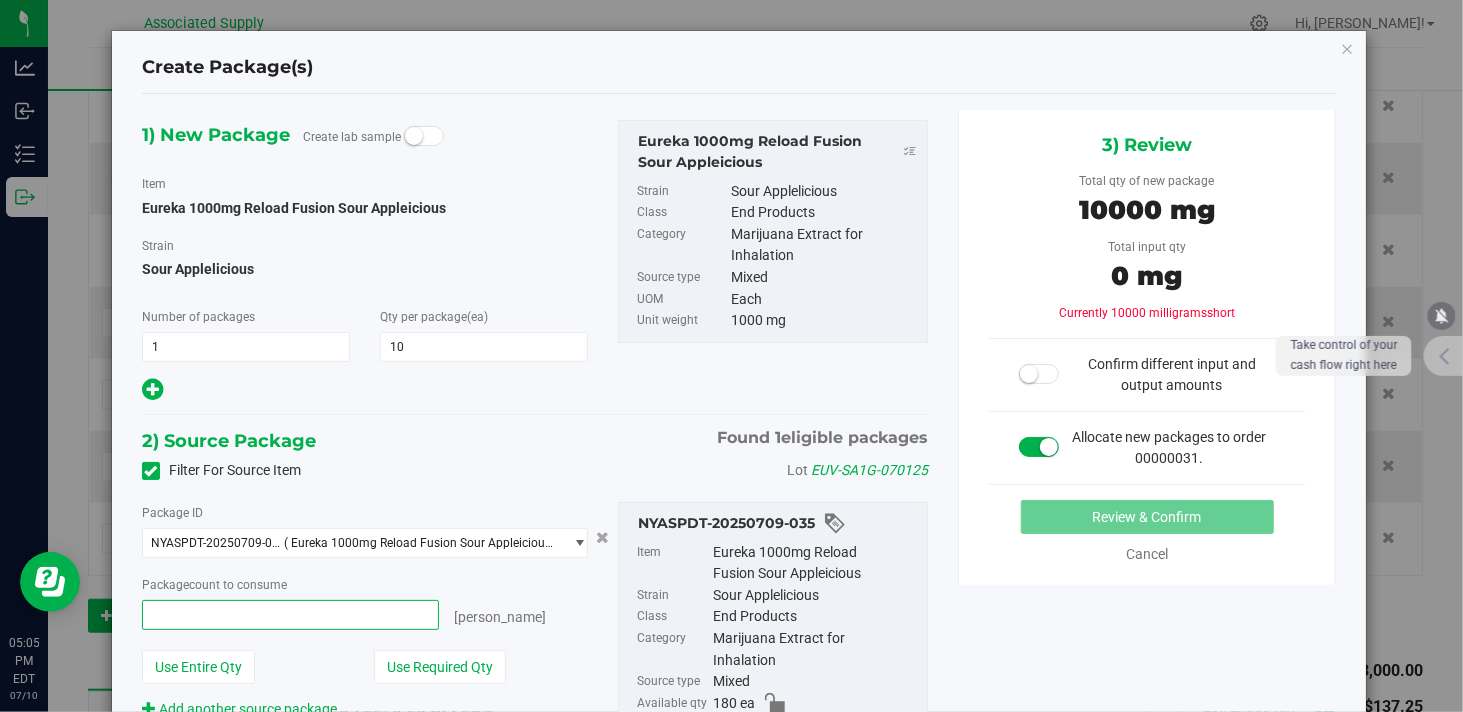 click at bounding box center [290, 615] 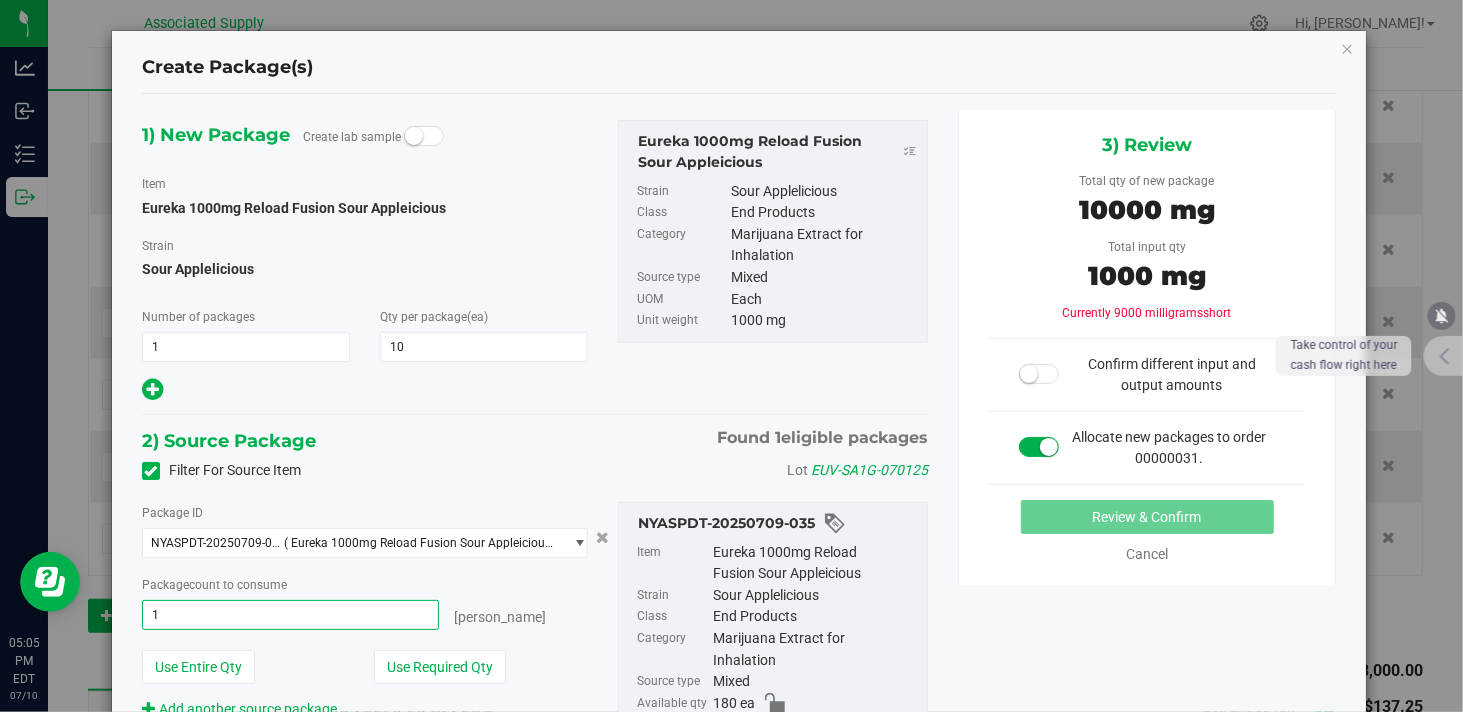 type on "10" 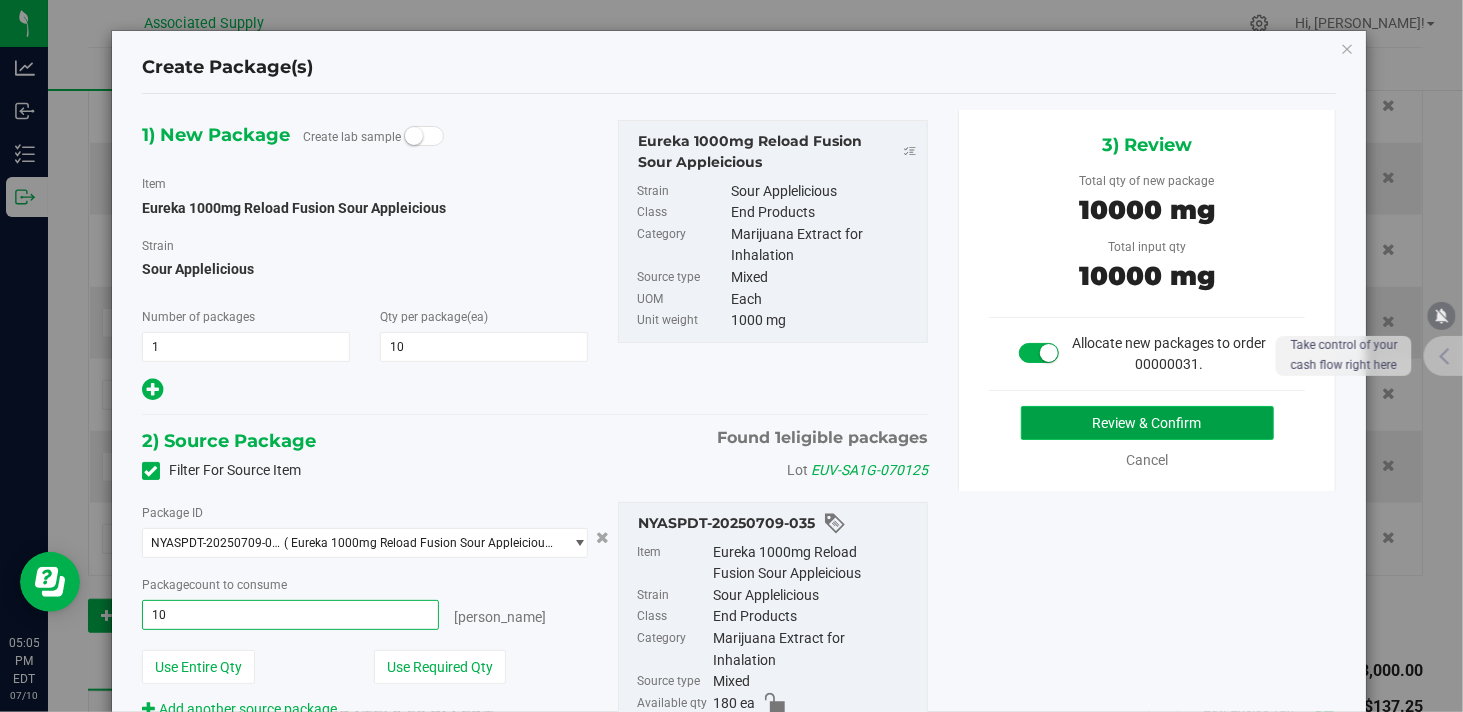 type on "10 ea" 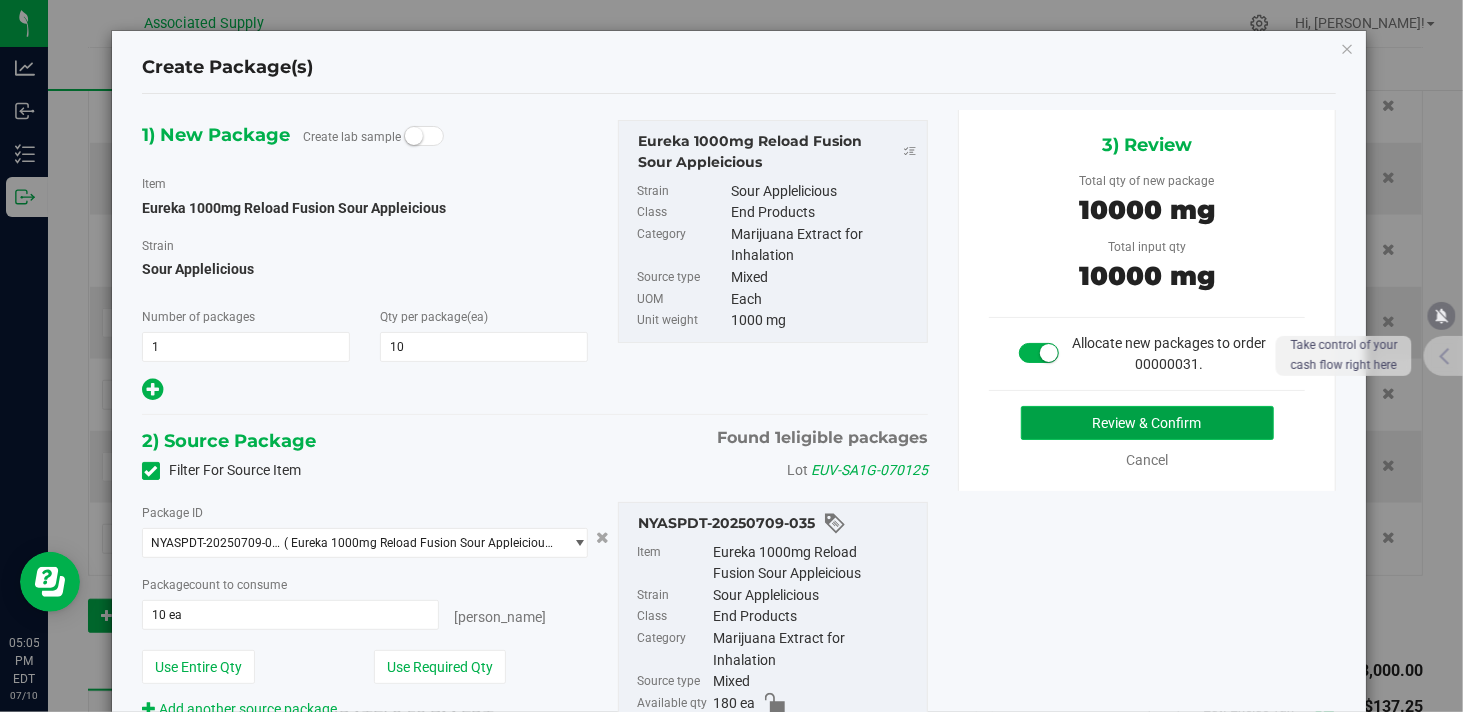 click on "Review & Confirm" at bounding box center (1147, 423) 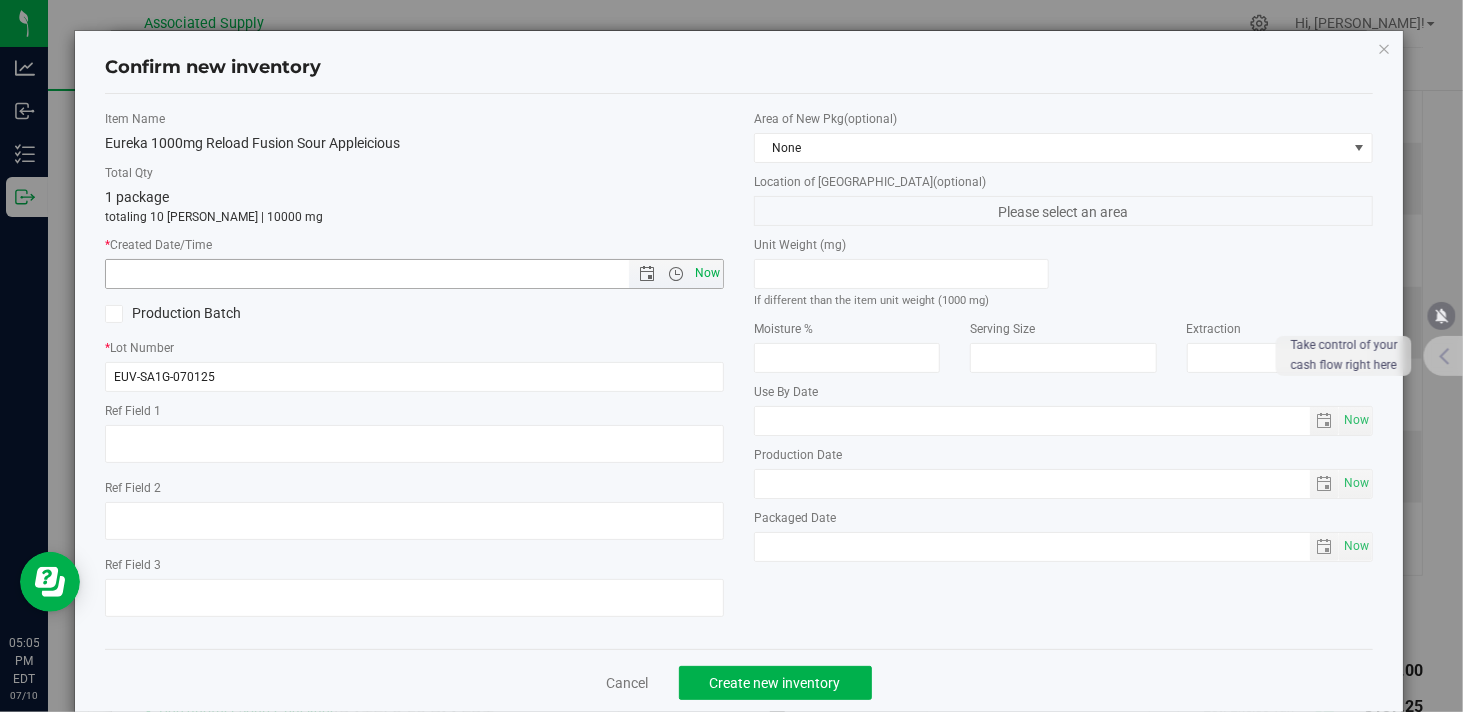 click on "Now" at bounding box center [708, 273] 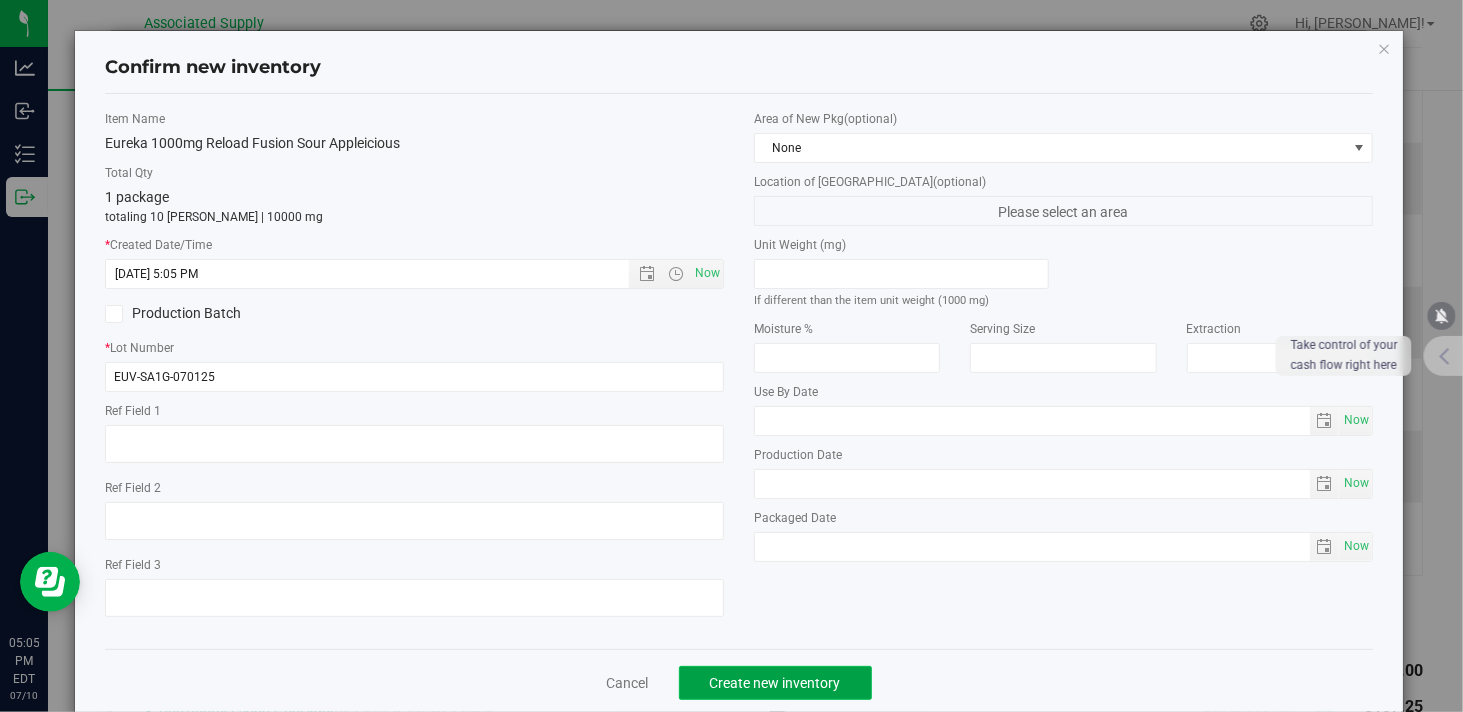 click on "Create new inventory" 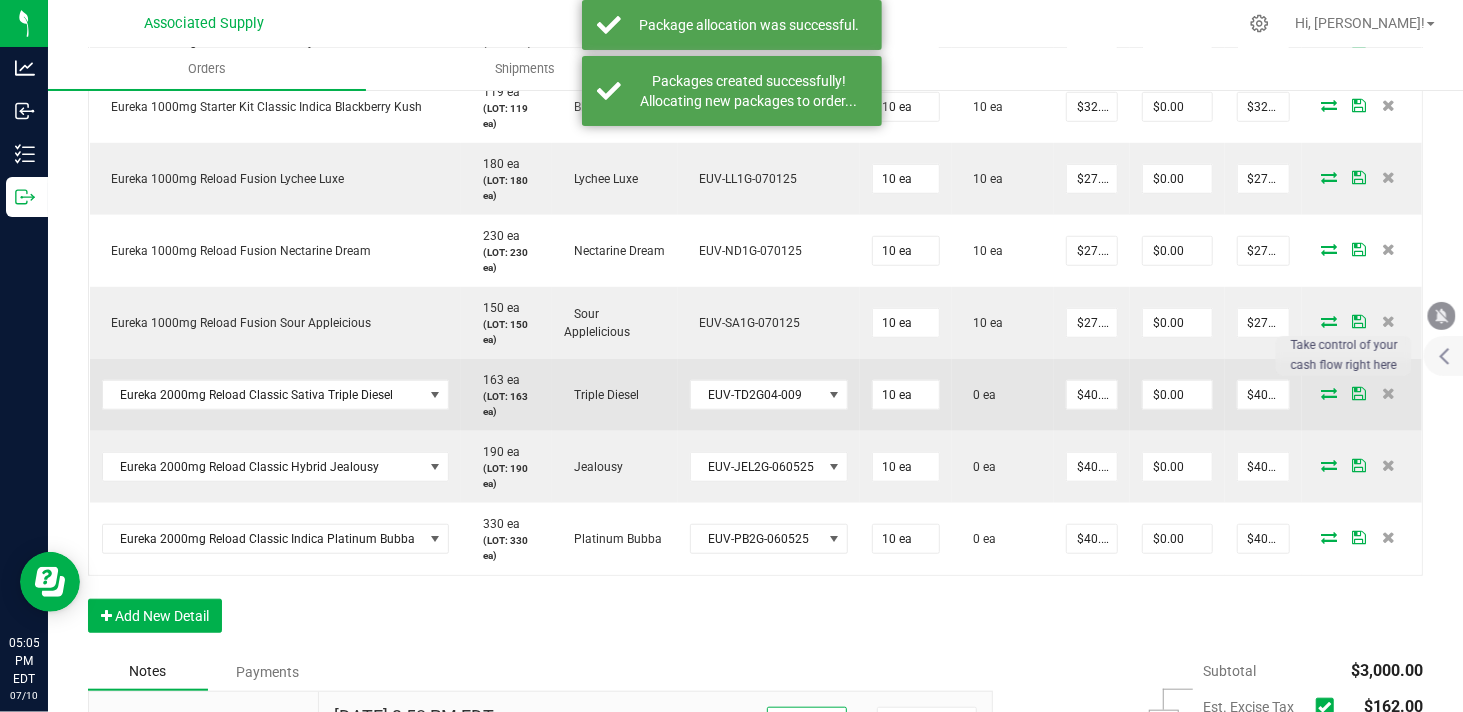 click at bounding box center [1329, 393] 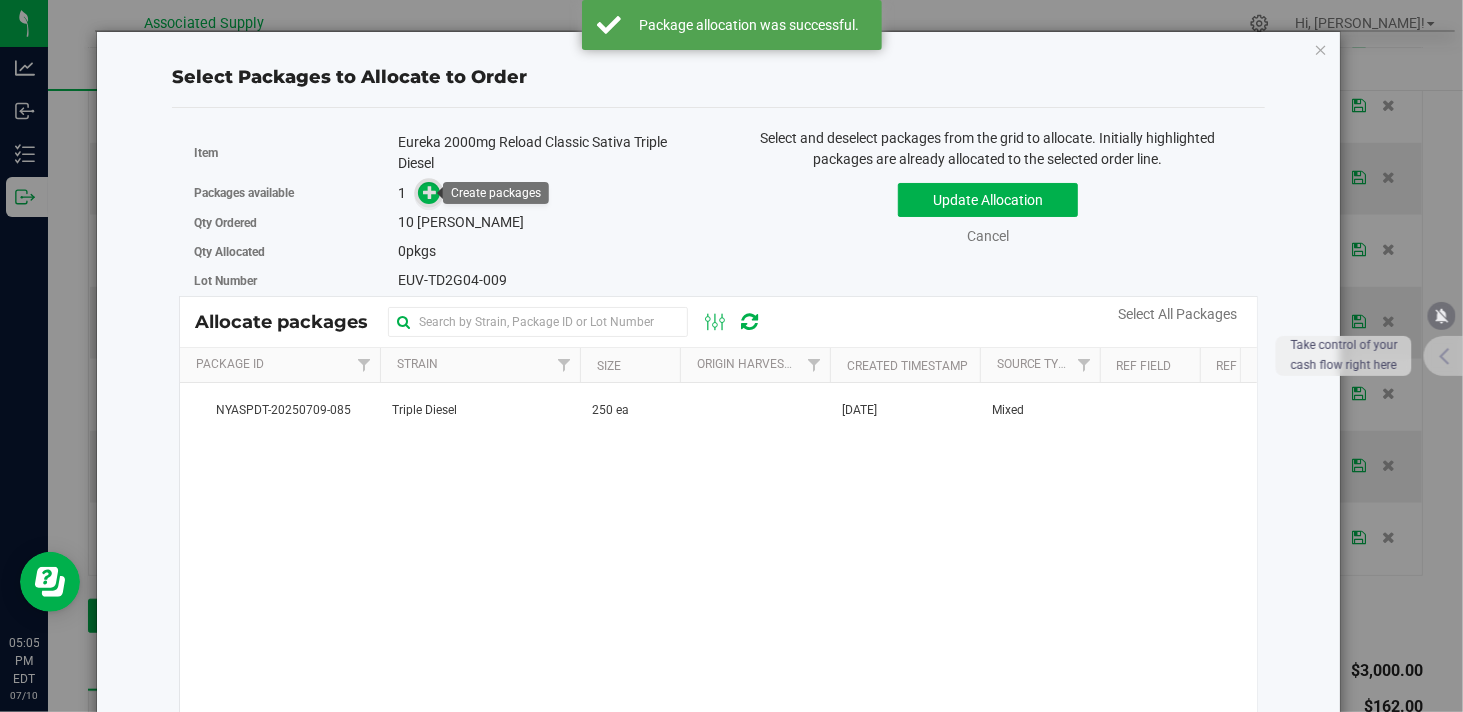 click at bounding box center (430, 191) 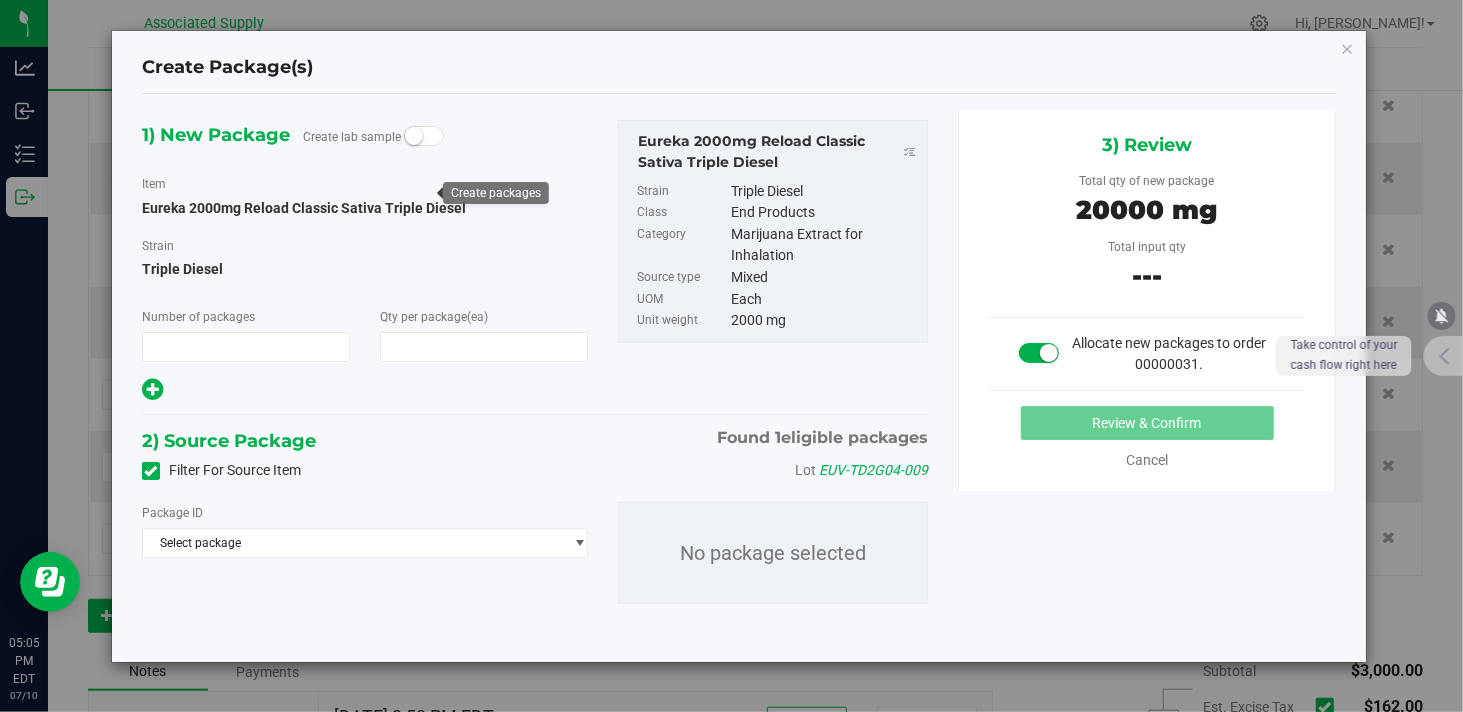 type on "1" 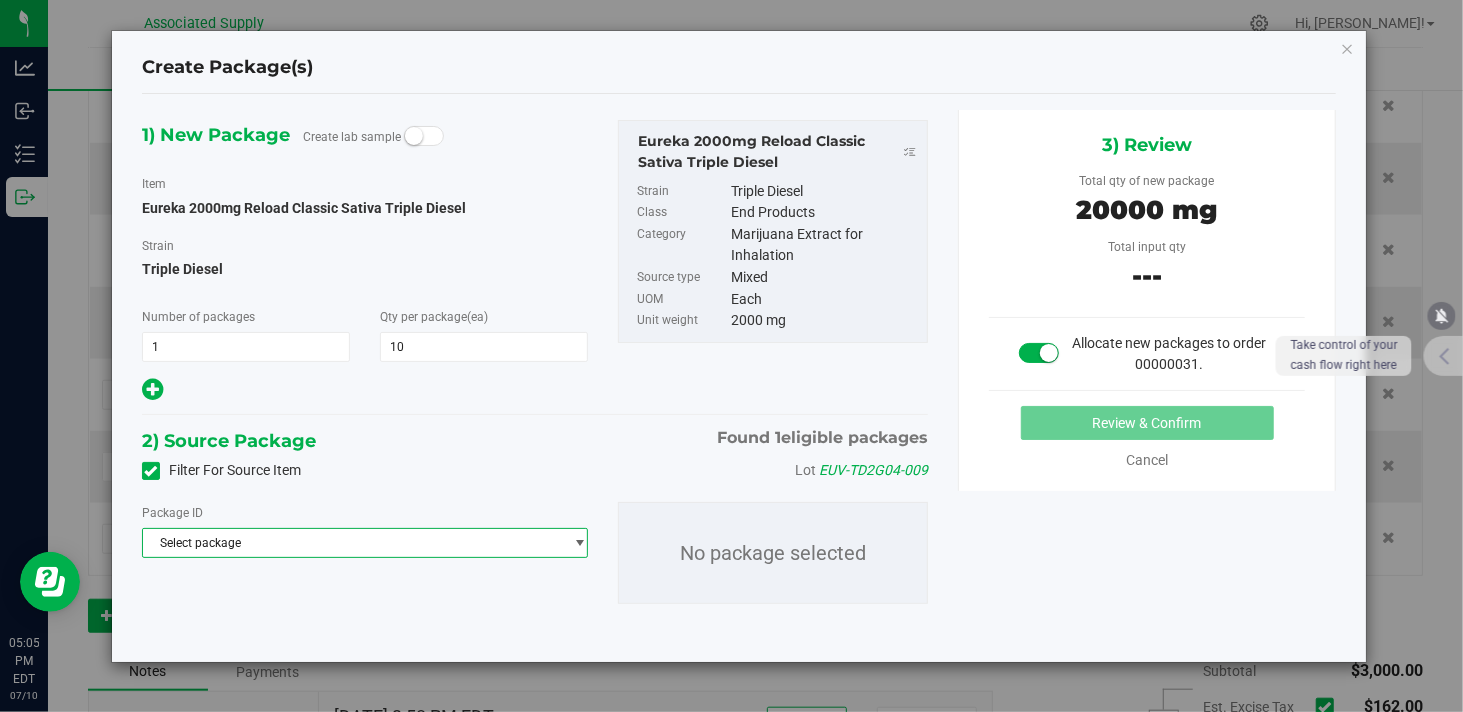 click on "Select package" at bounding box center [352, 543] 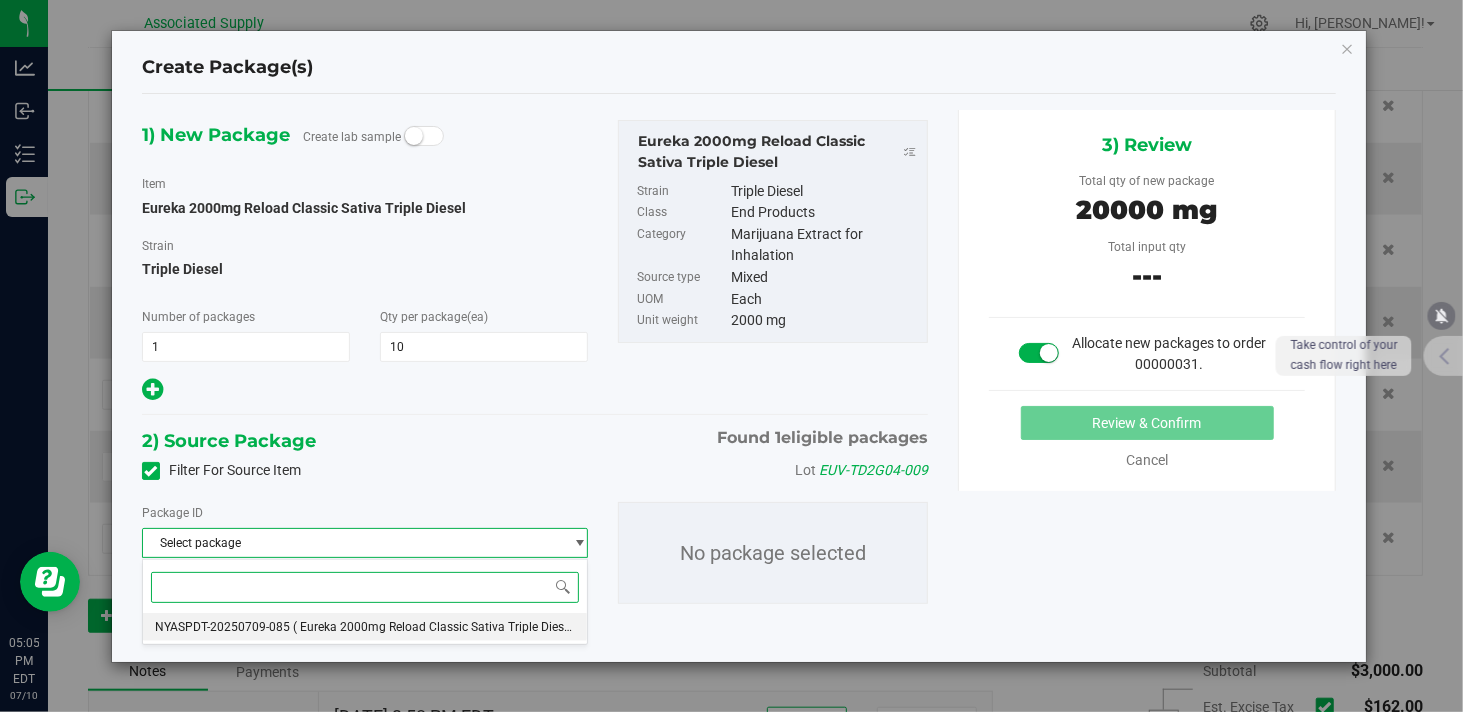 click on "NYASPDT-20250709-085" at bounding box center (222, 627) 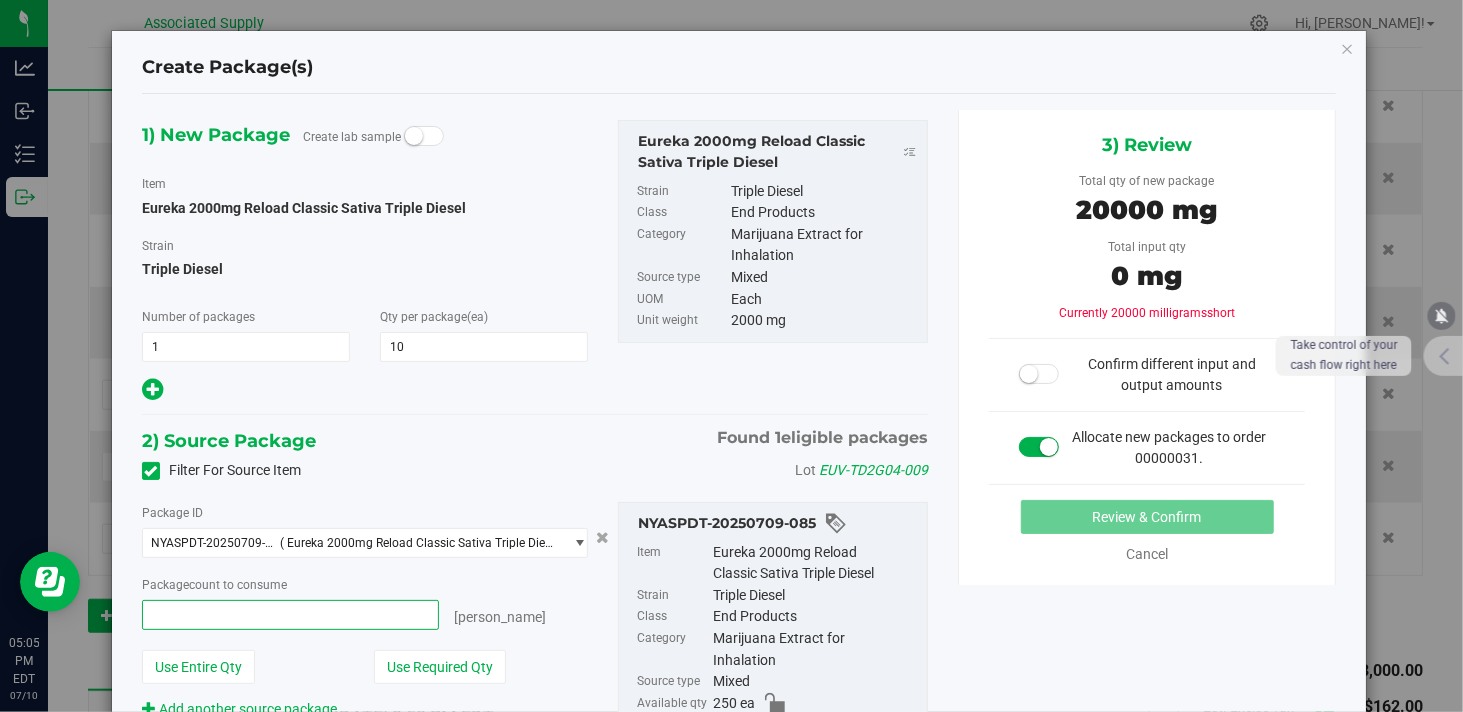 click at bounding box center (290, 615) 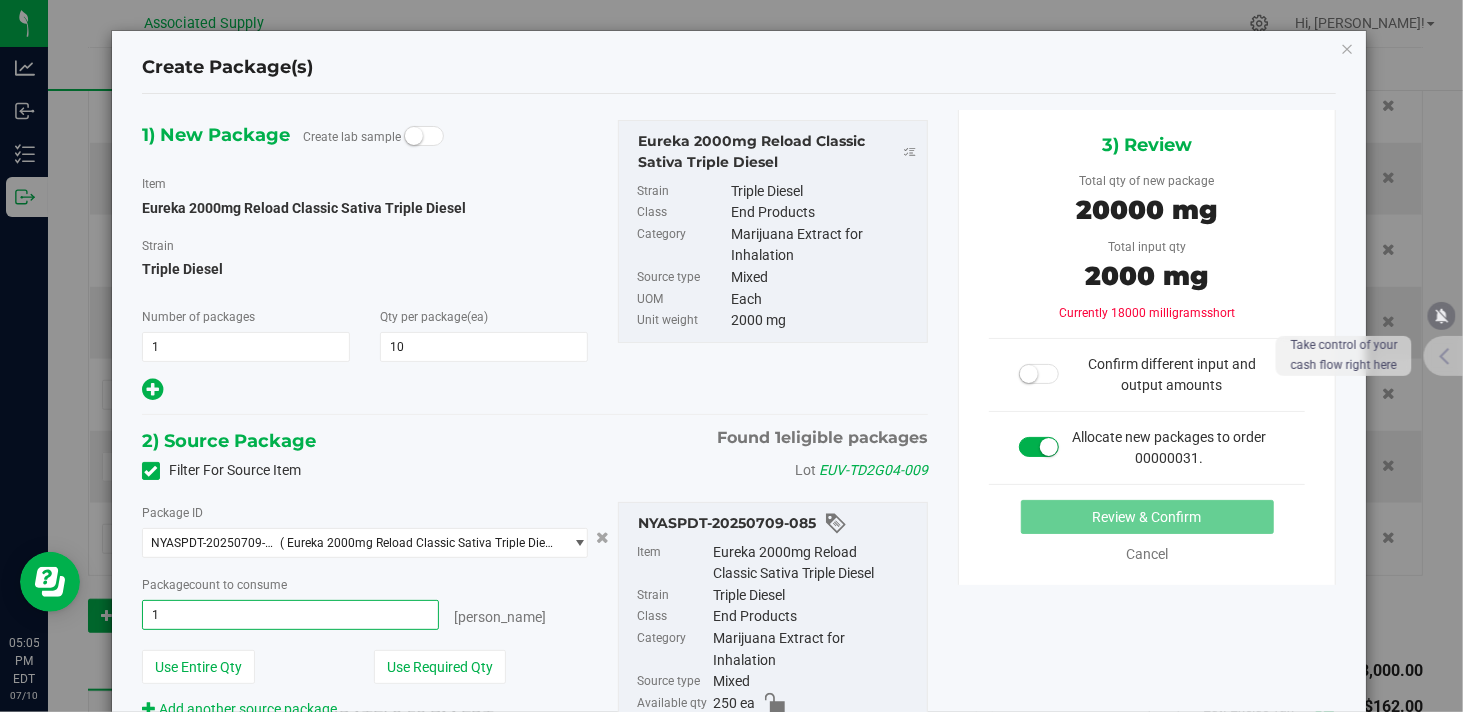 type on "10" 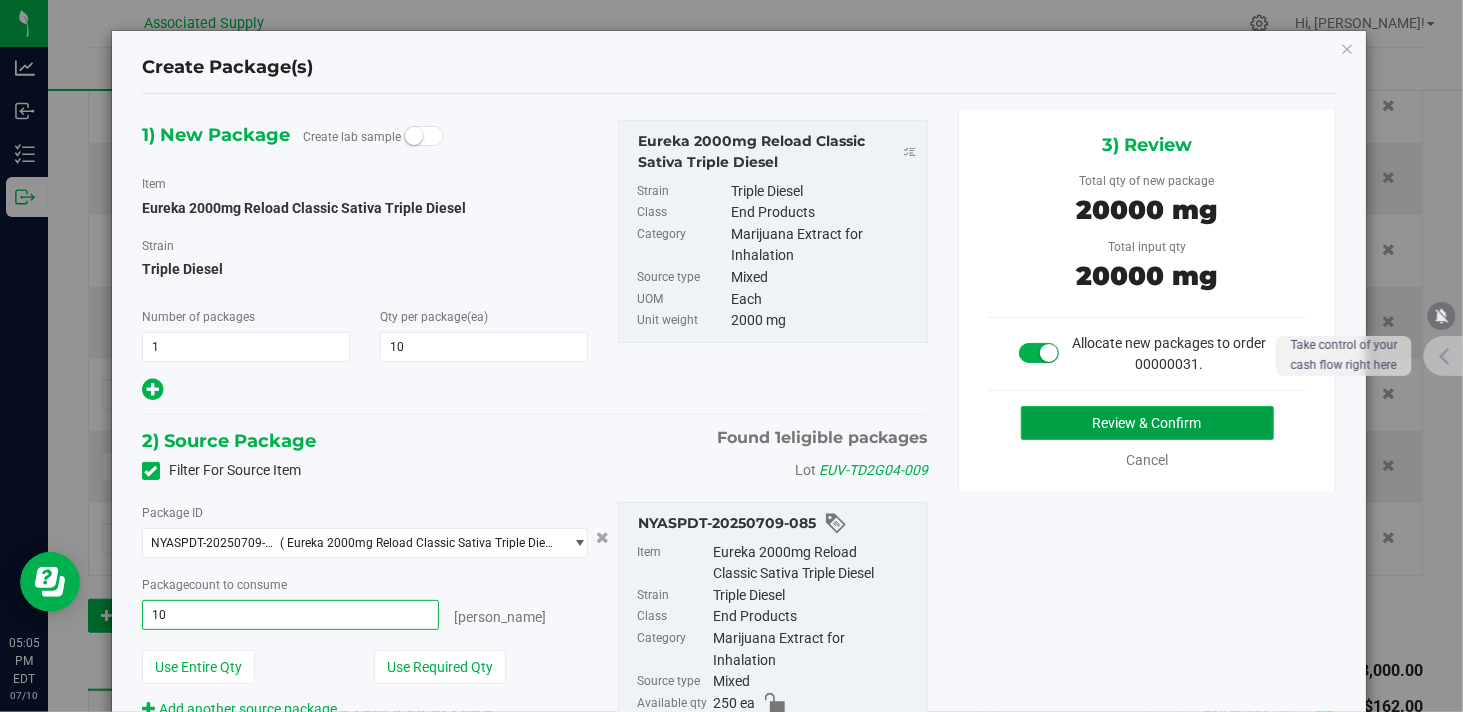 type on "10 ea" 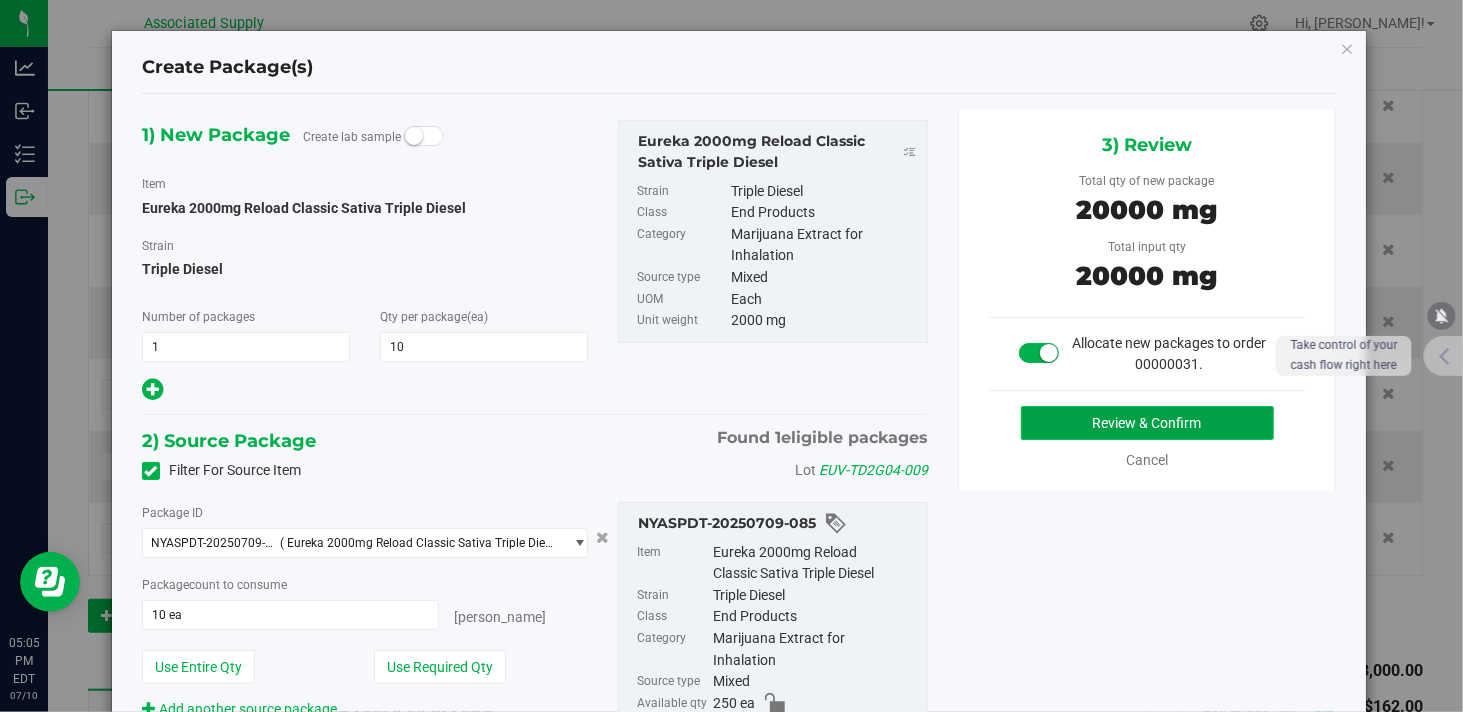 click on "Review & Confirm" at bounding box center [1147, 423] 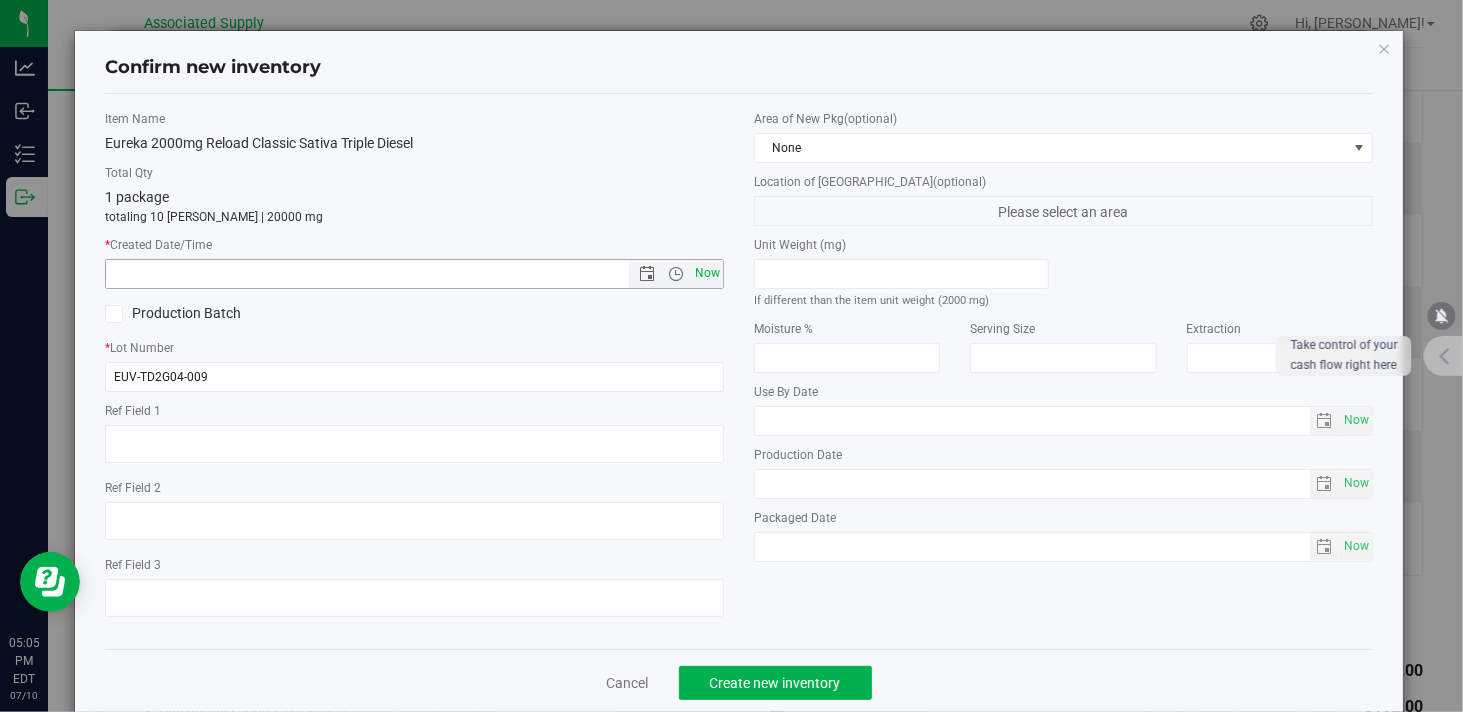click on "Now" at bounding box center (708, 273) 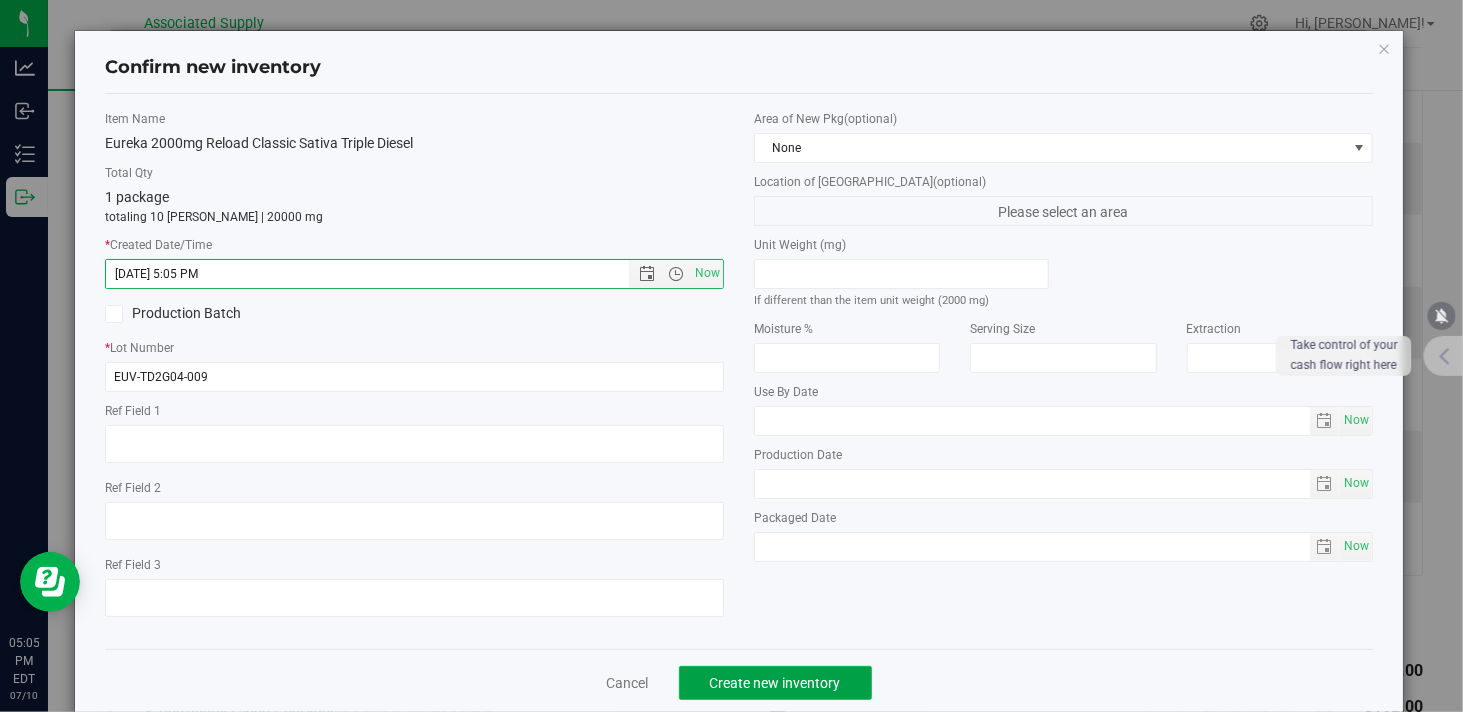 click on "Create new inventory" 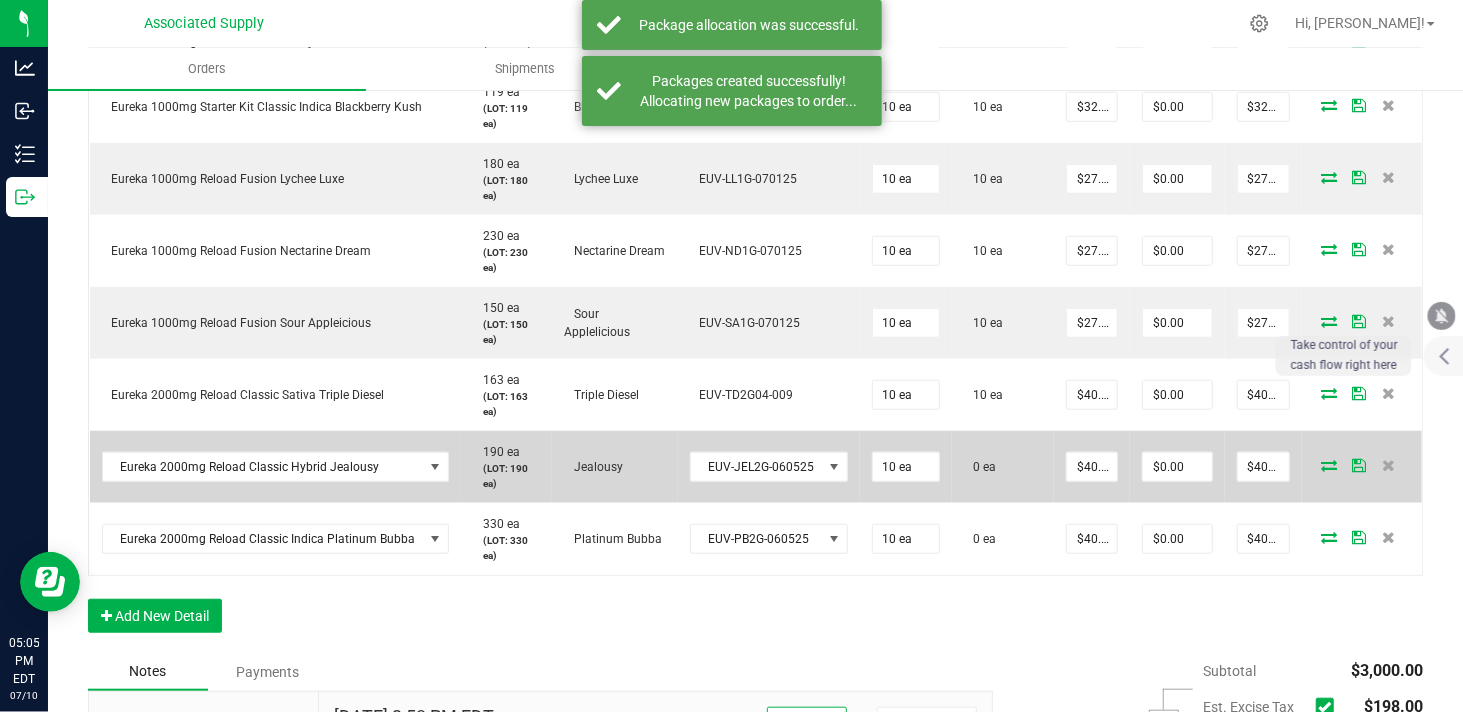 click at bounding box center (1329, 465) 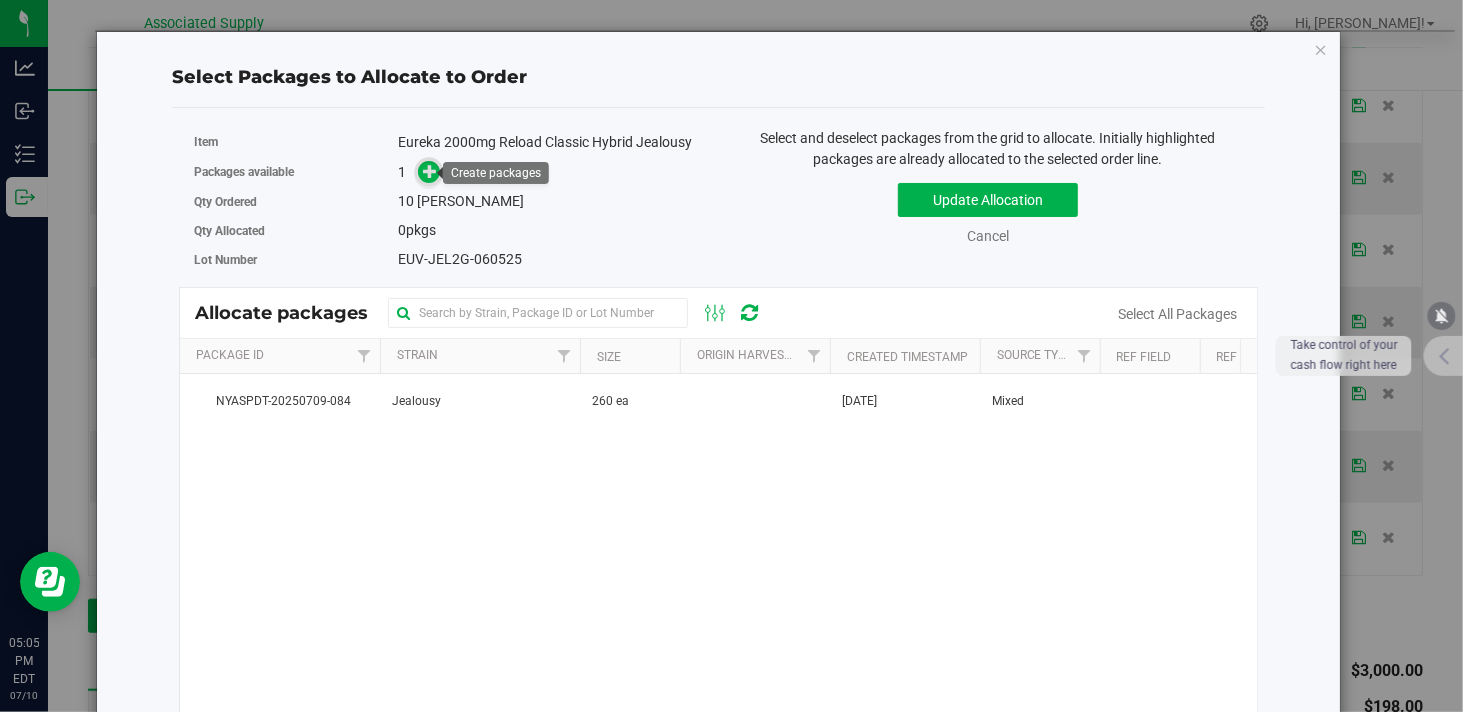 click at bounding box center (430, 171) 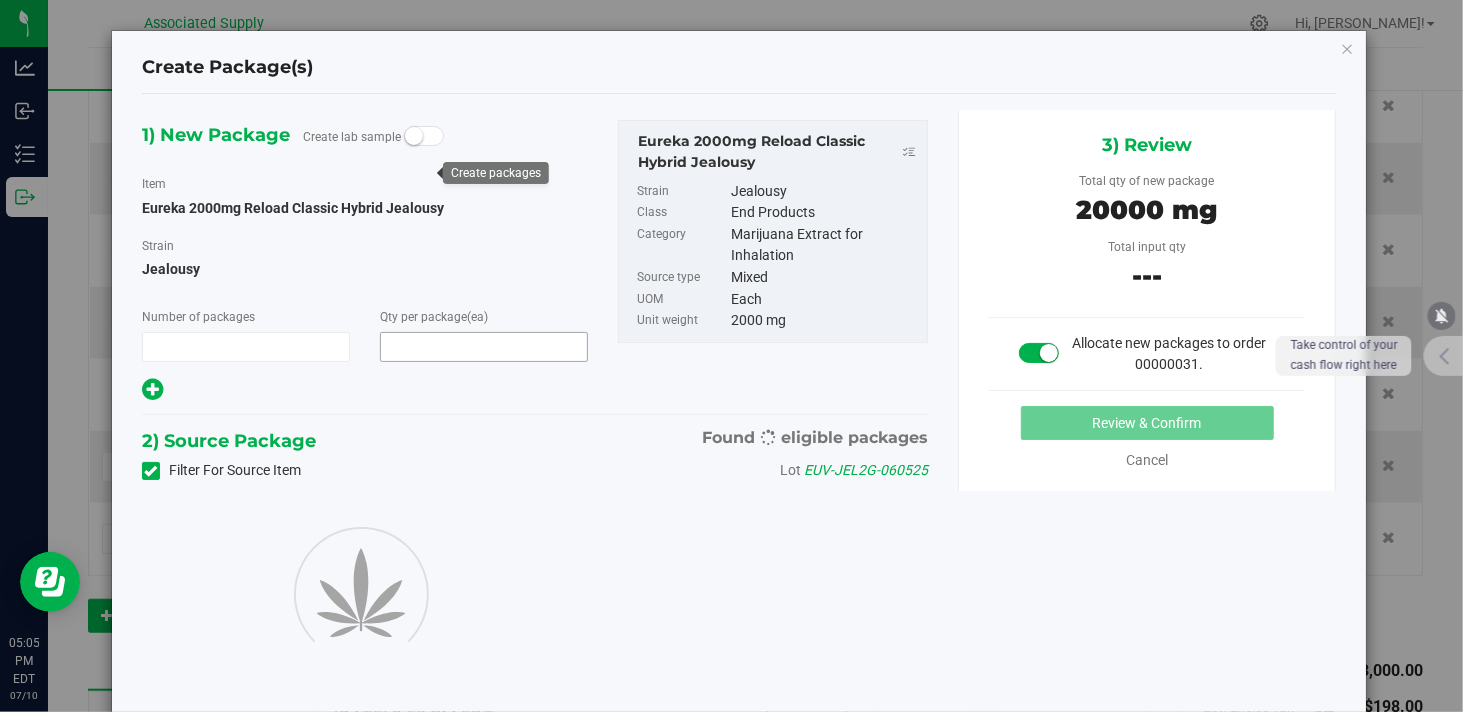 type on "1" 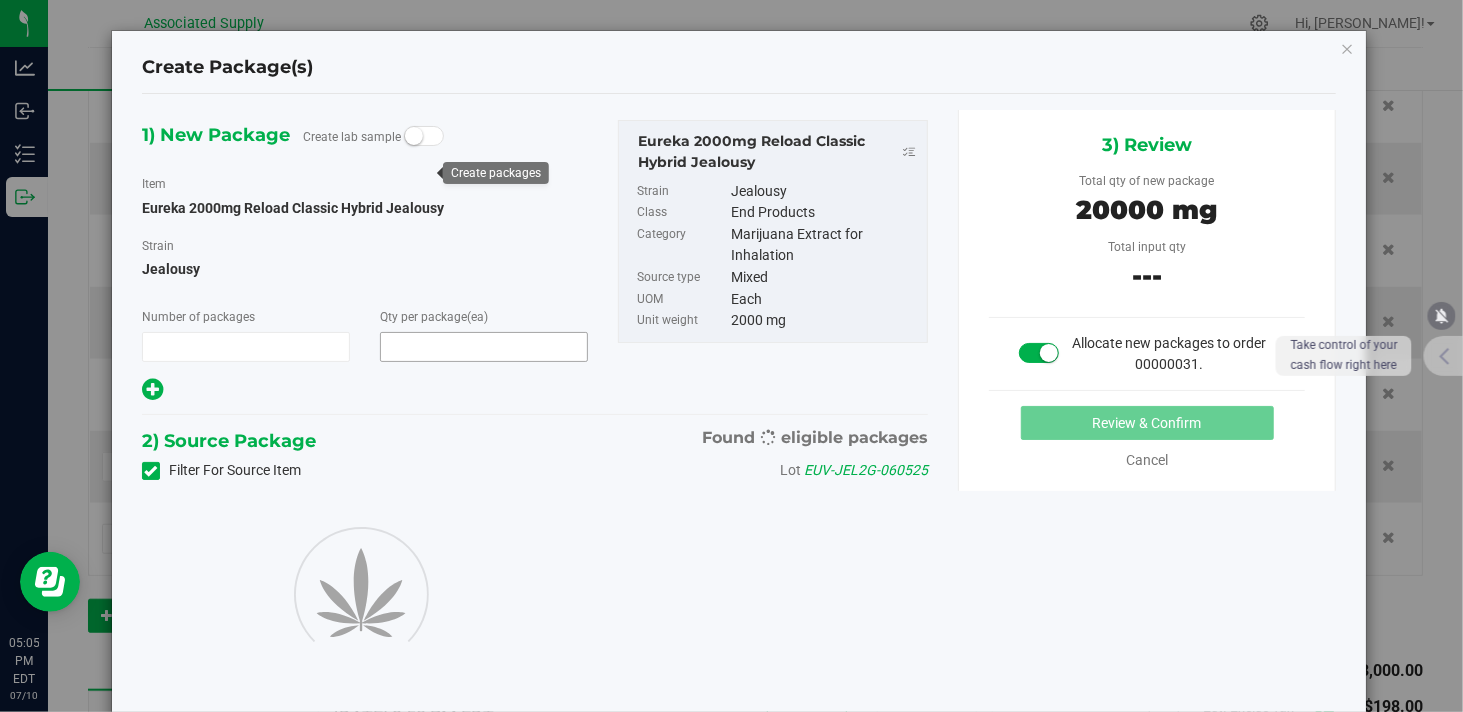 type on "10" 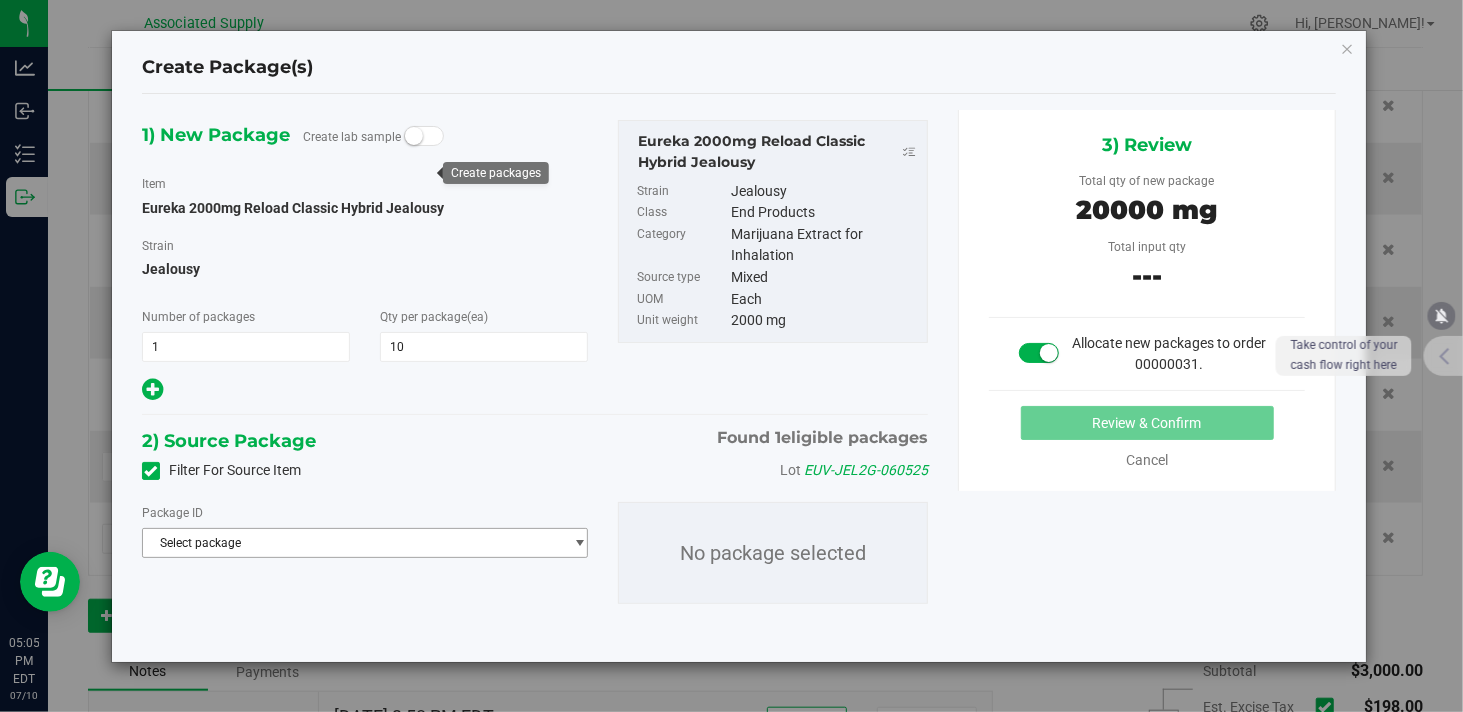 click on "Select package" at bounding box center [352, 543] 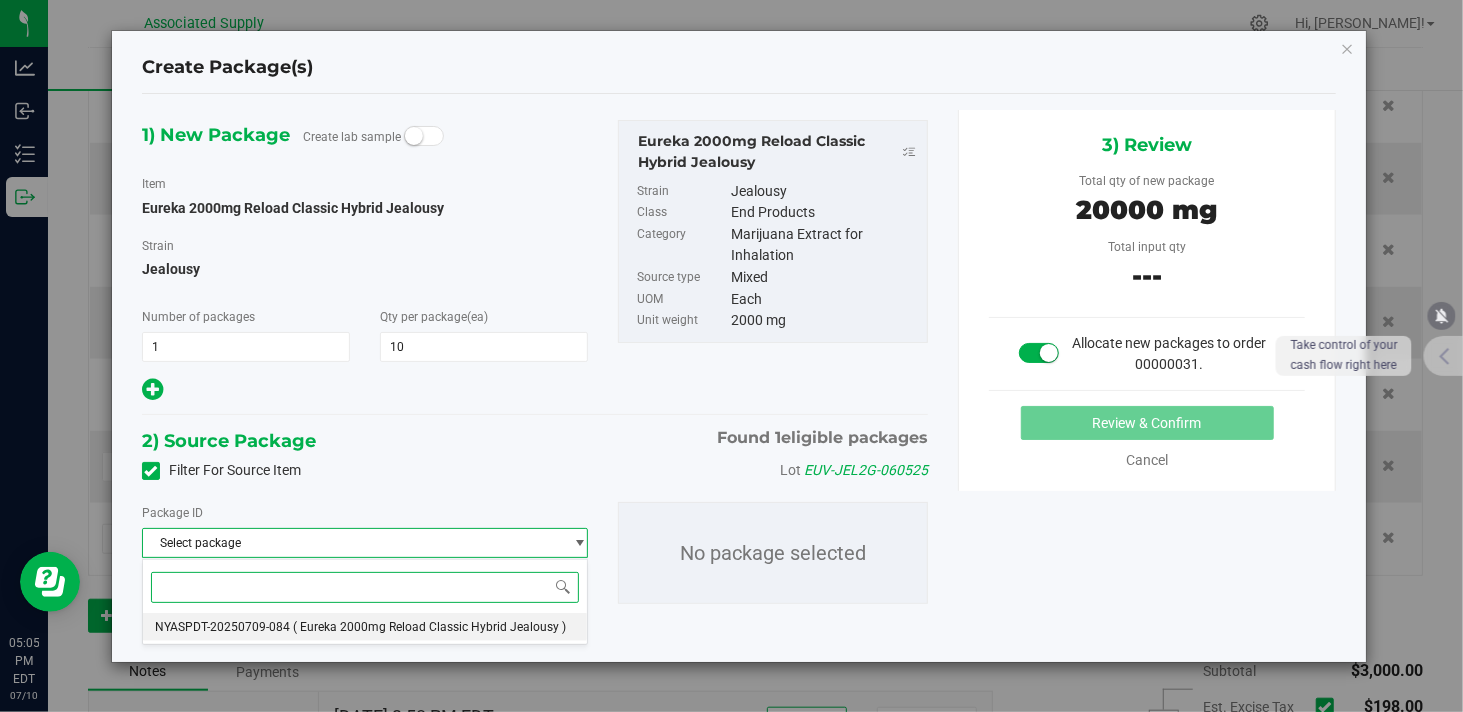 click on "NYASPDT-20250709-084" at bounding box center [222, 627] 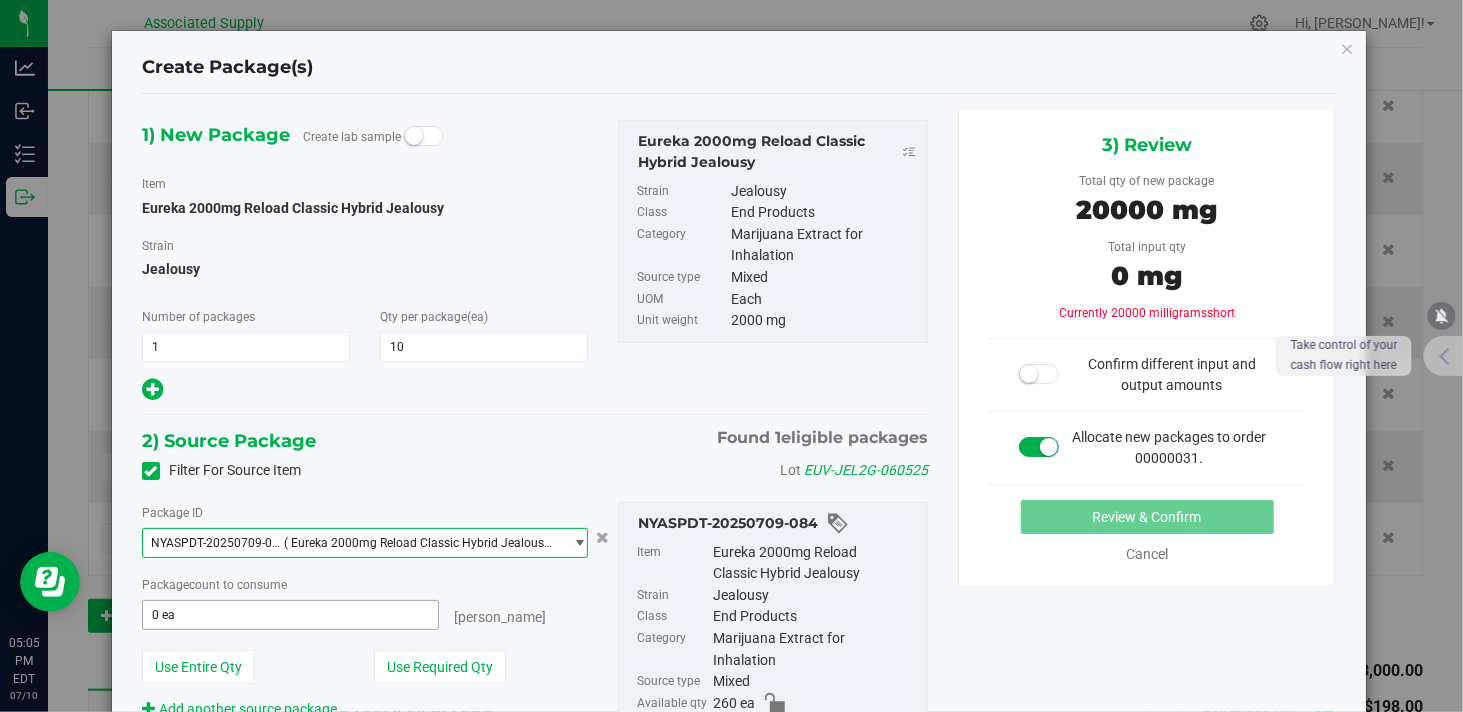 type 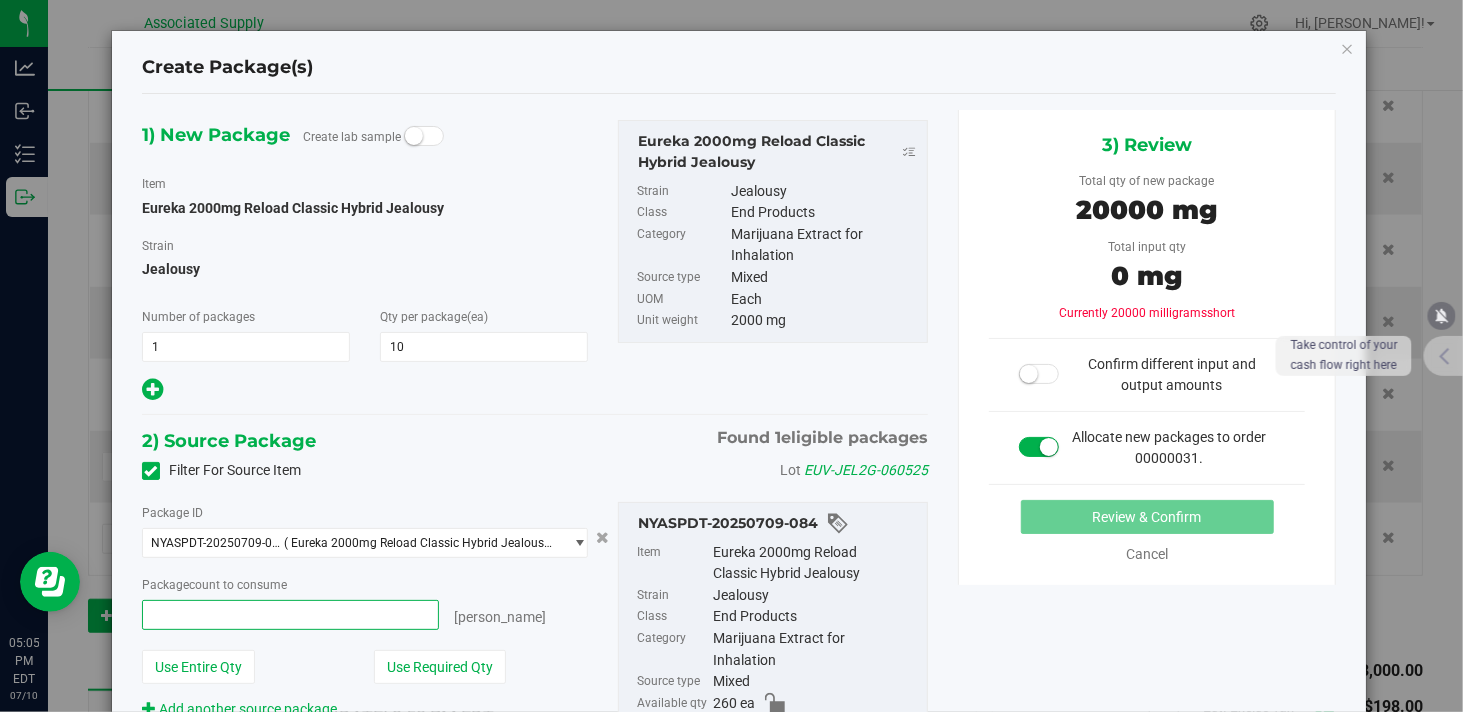 click at bounding box center [290, 615] 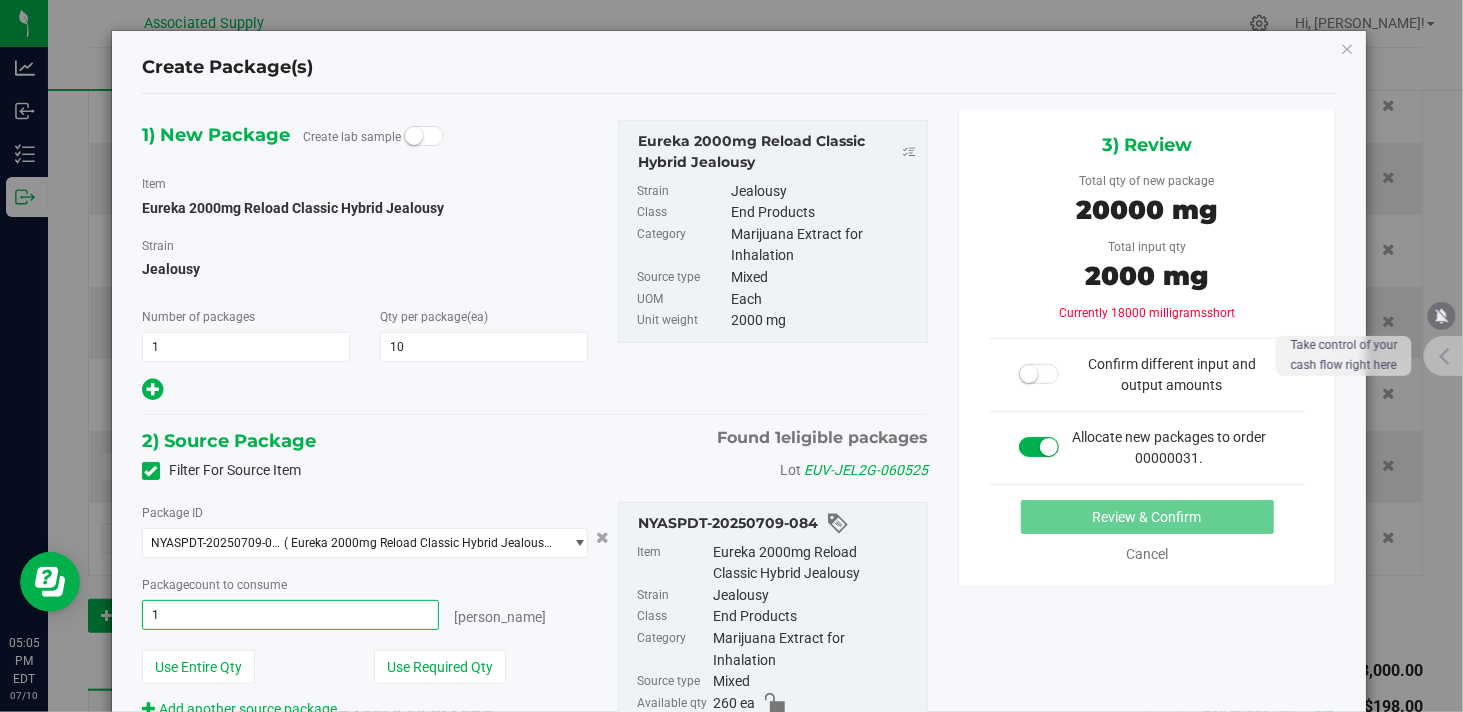 type on "10" 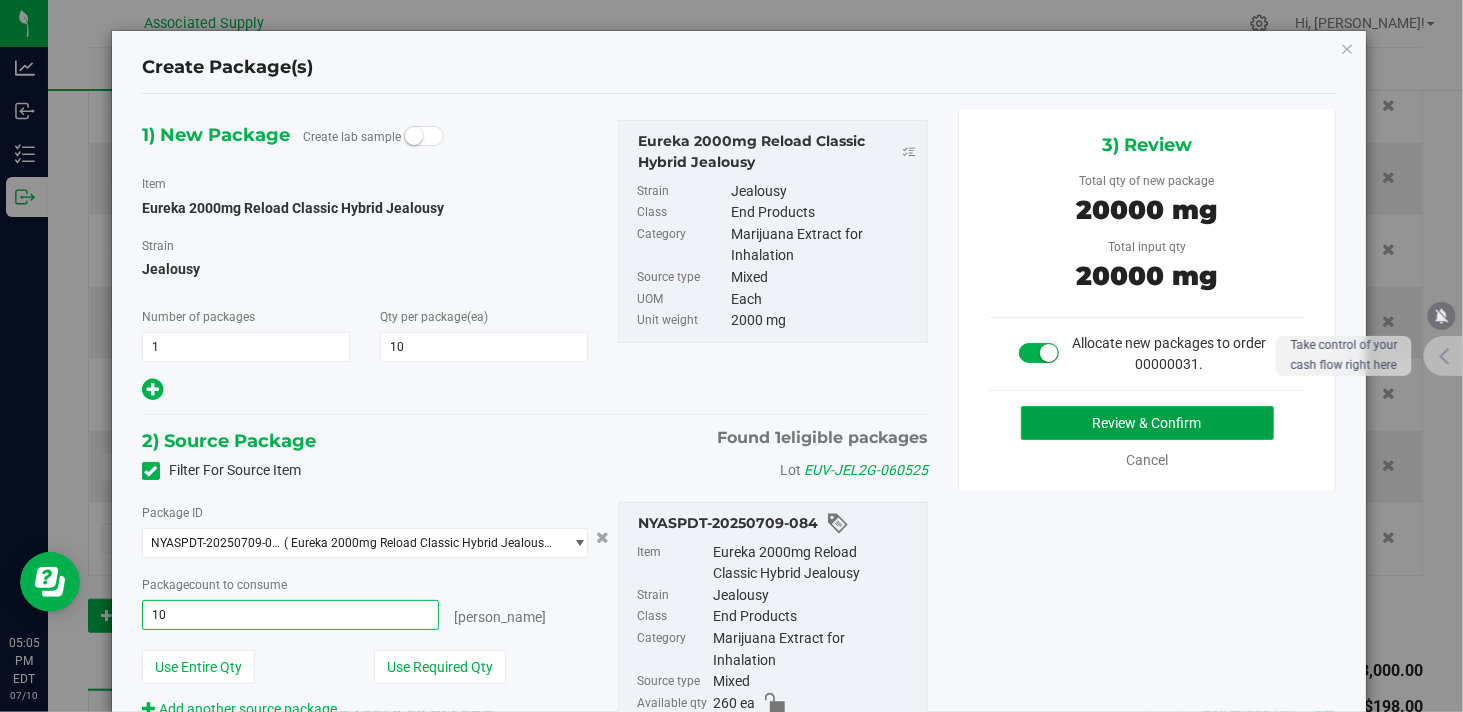 type on "10 ea" 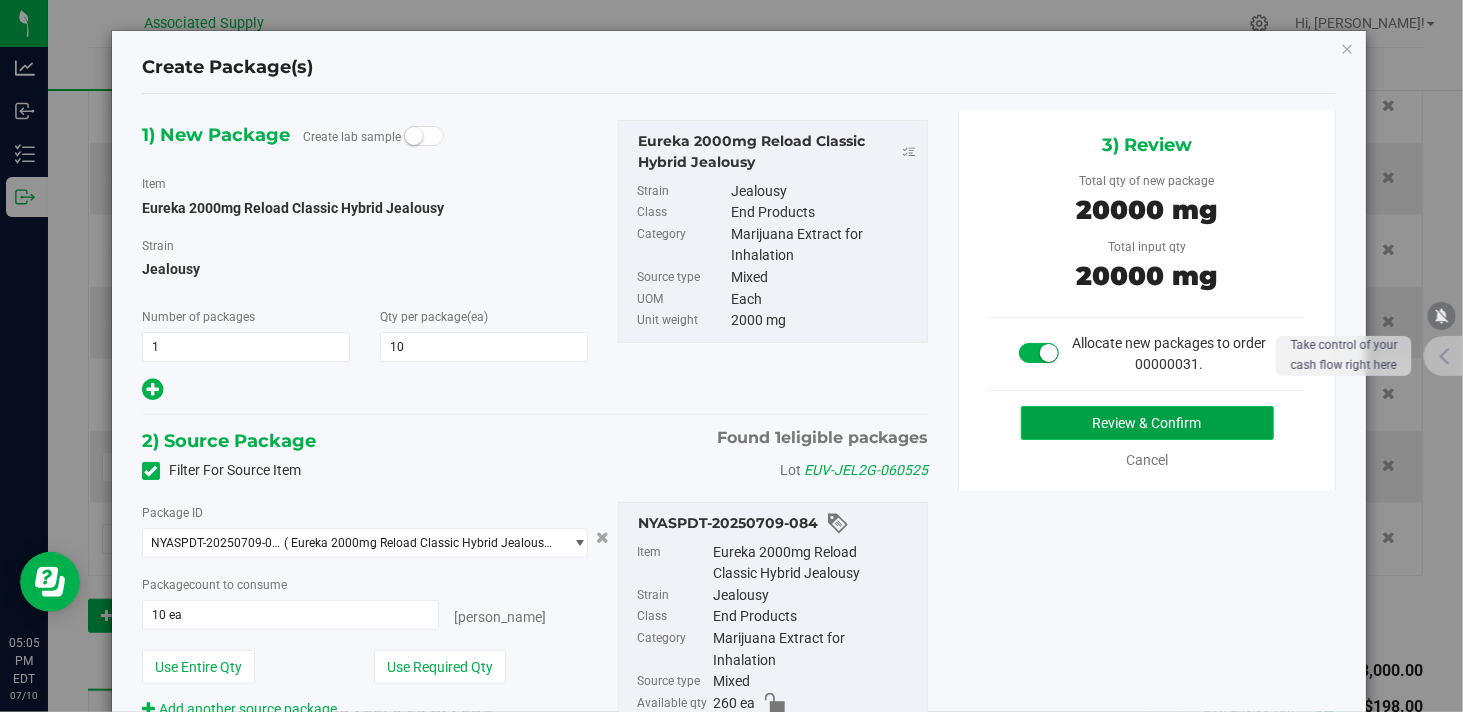 click on "Review & Confirm" at bounding box center [1147, 423] 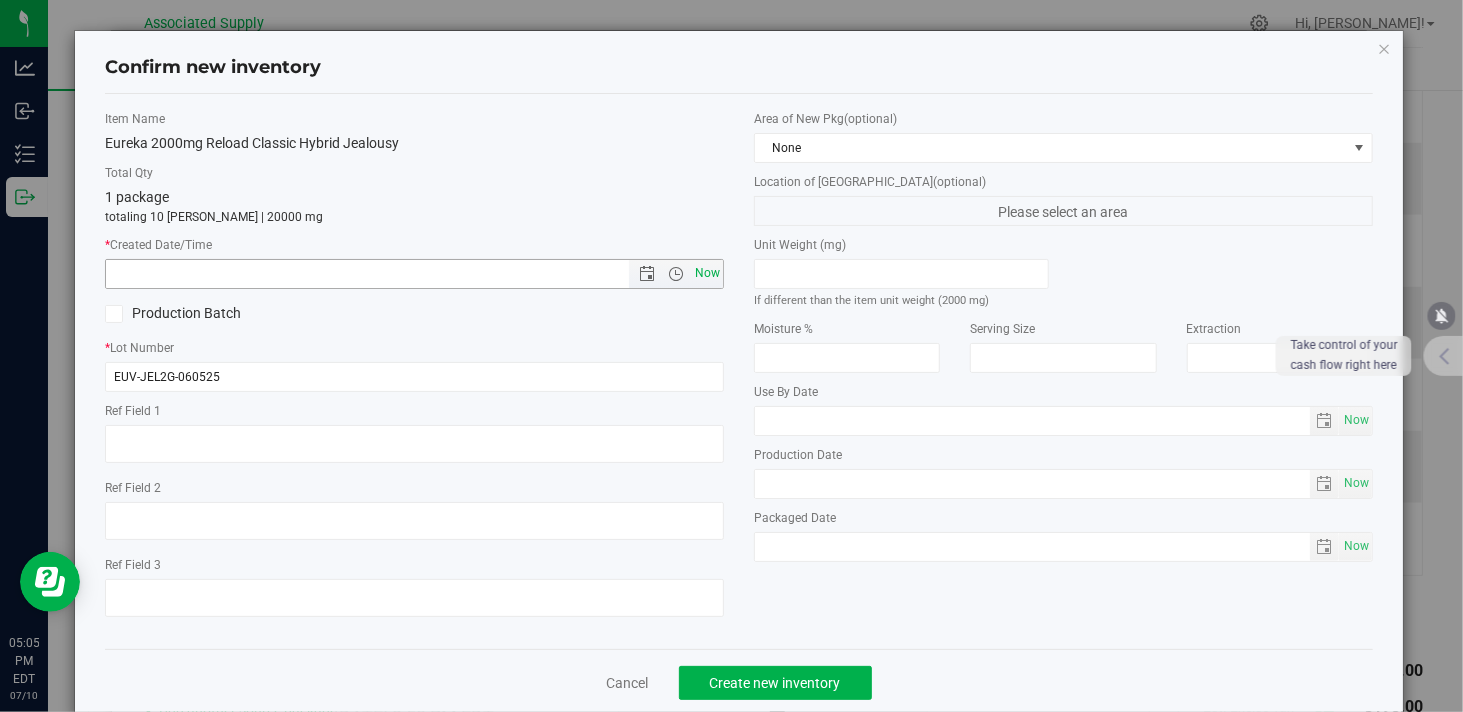 click on "Now" at bounding box center [708, 273] 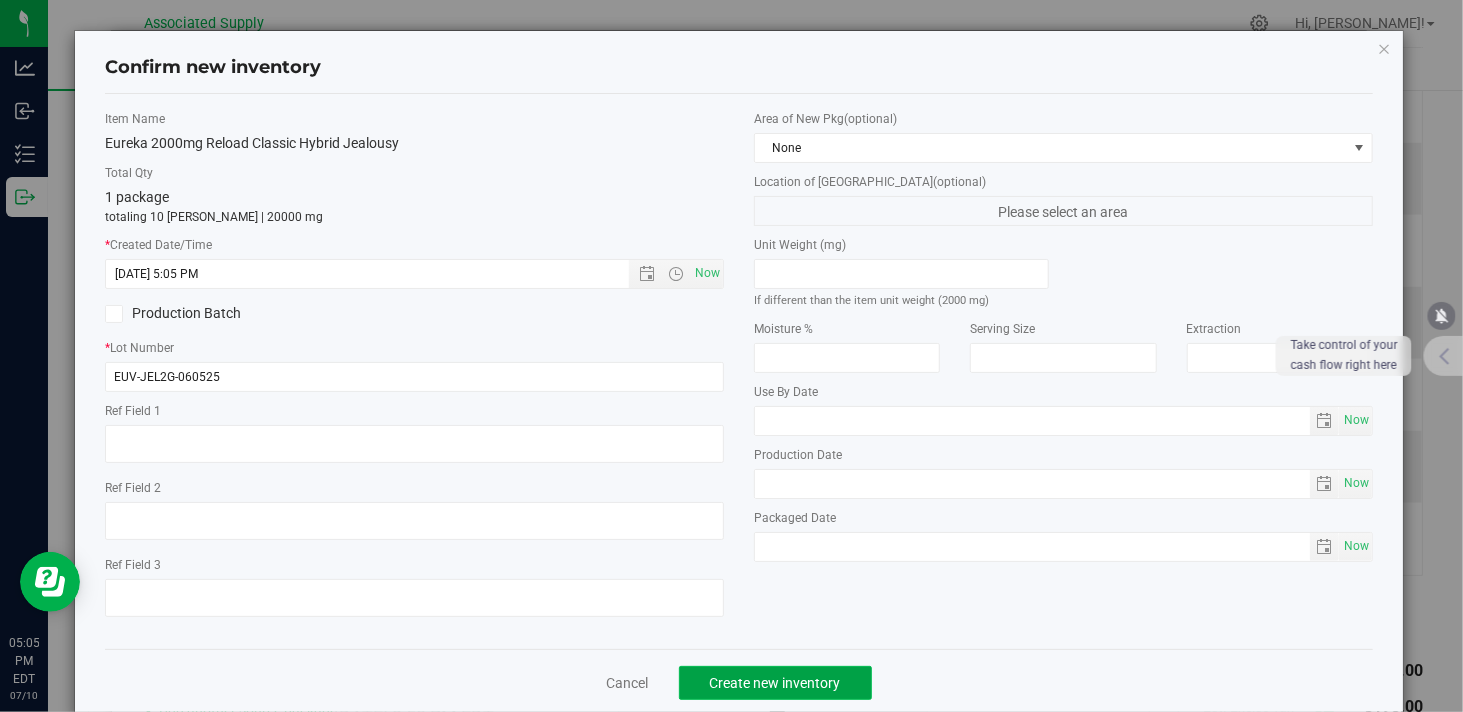 click on "Create new inventory" 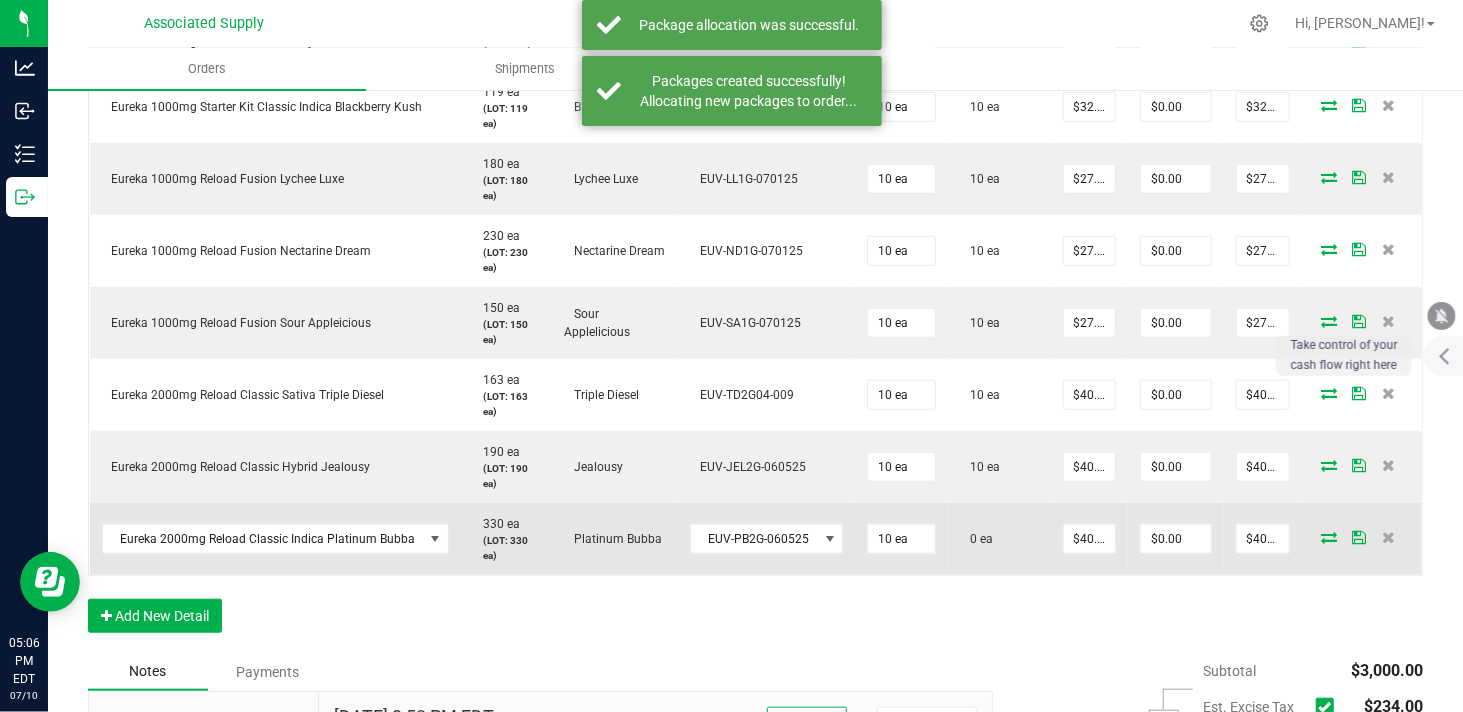 click at bounding box center (1329, 537) 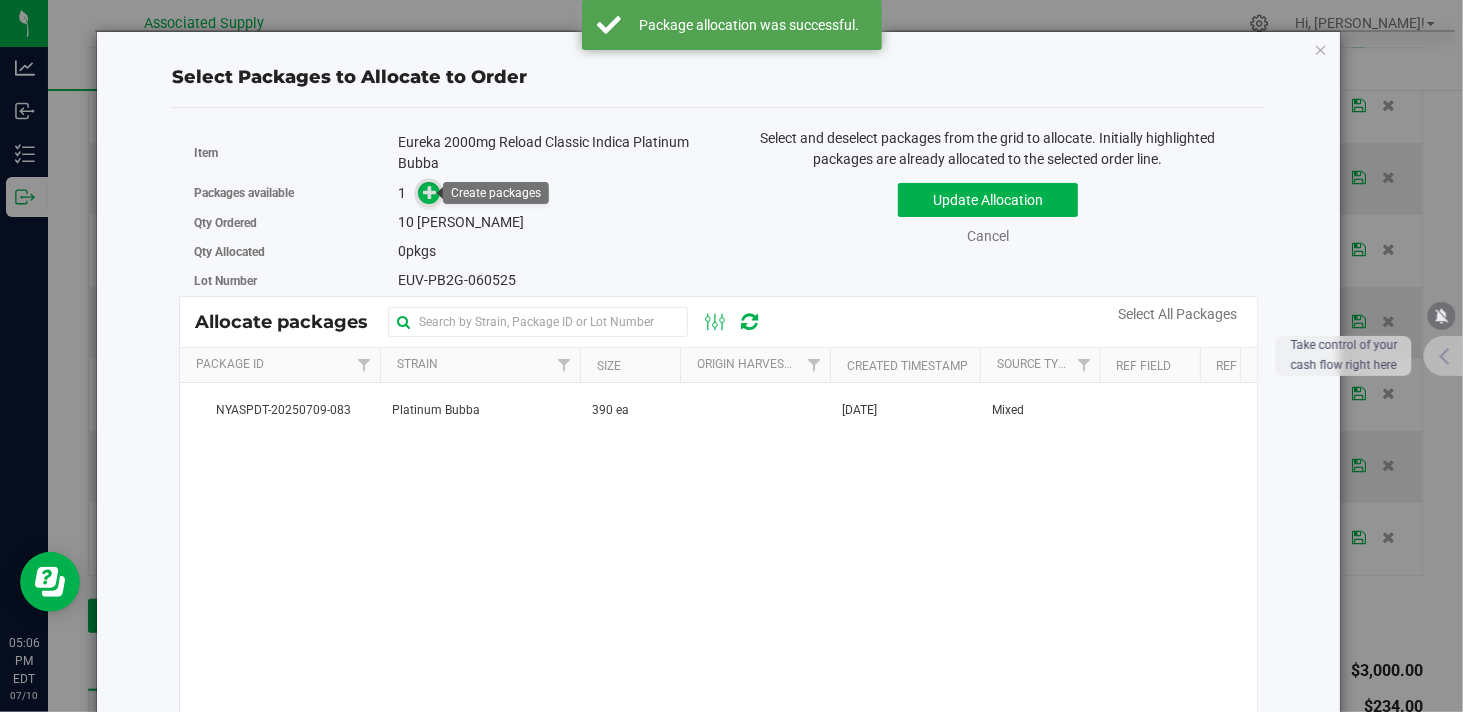 click at bounding box center (430, 192) 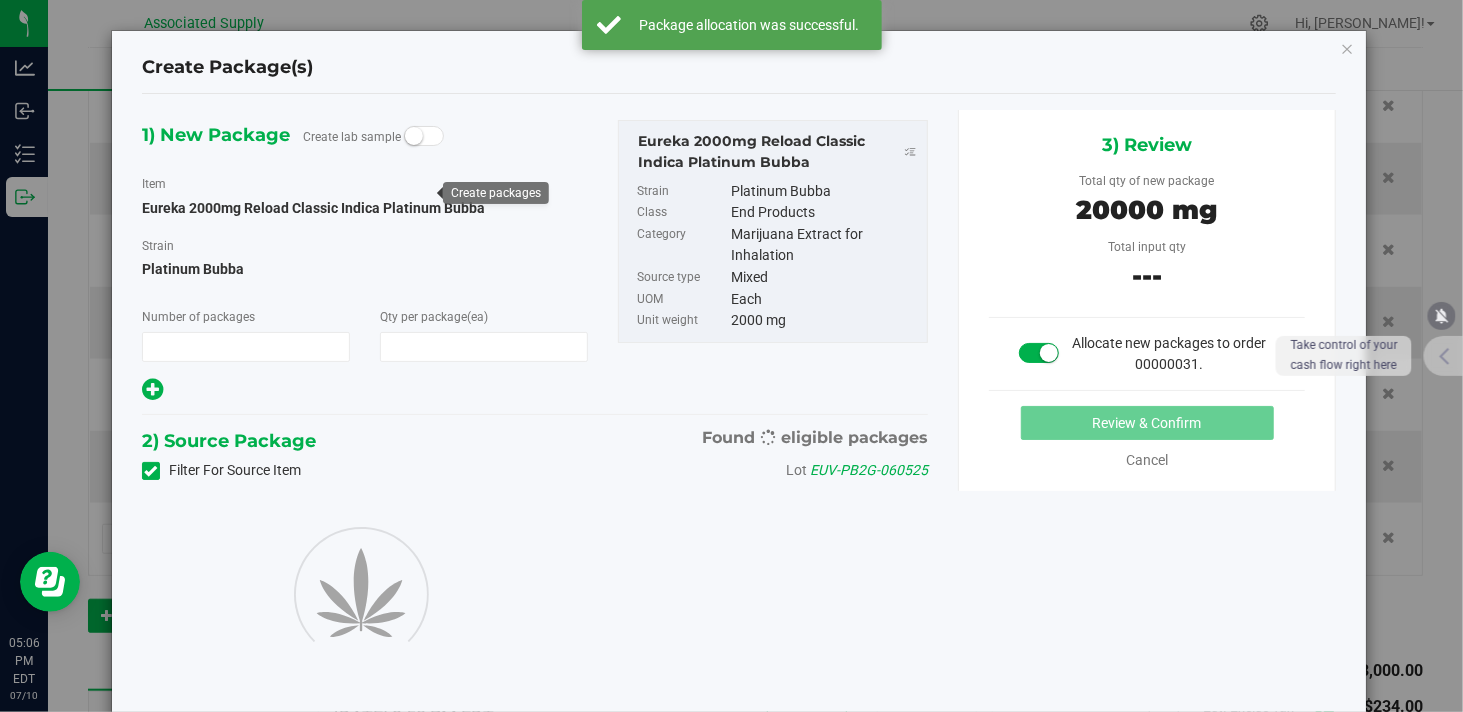 type on "1" 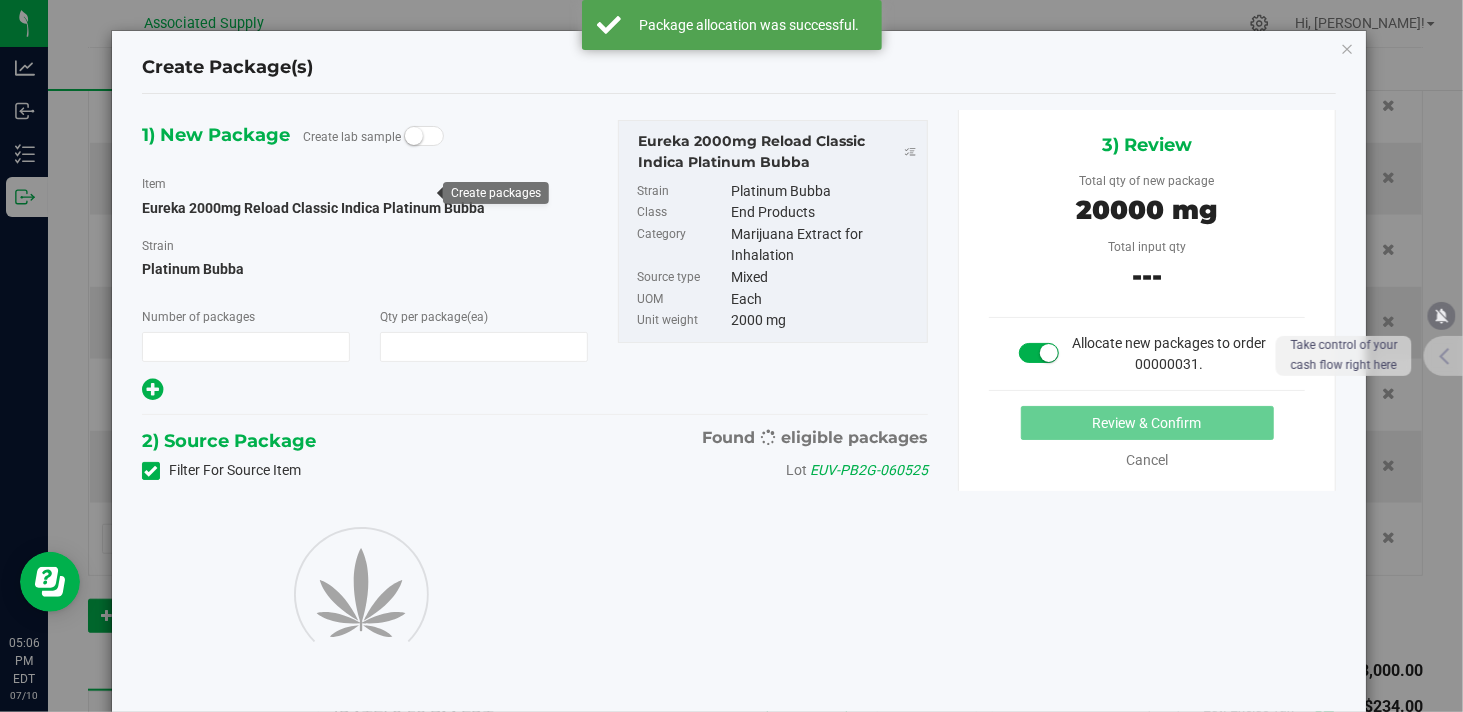 type on "10" 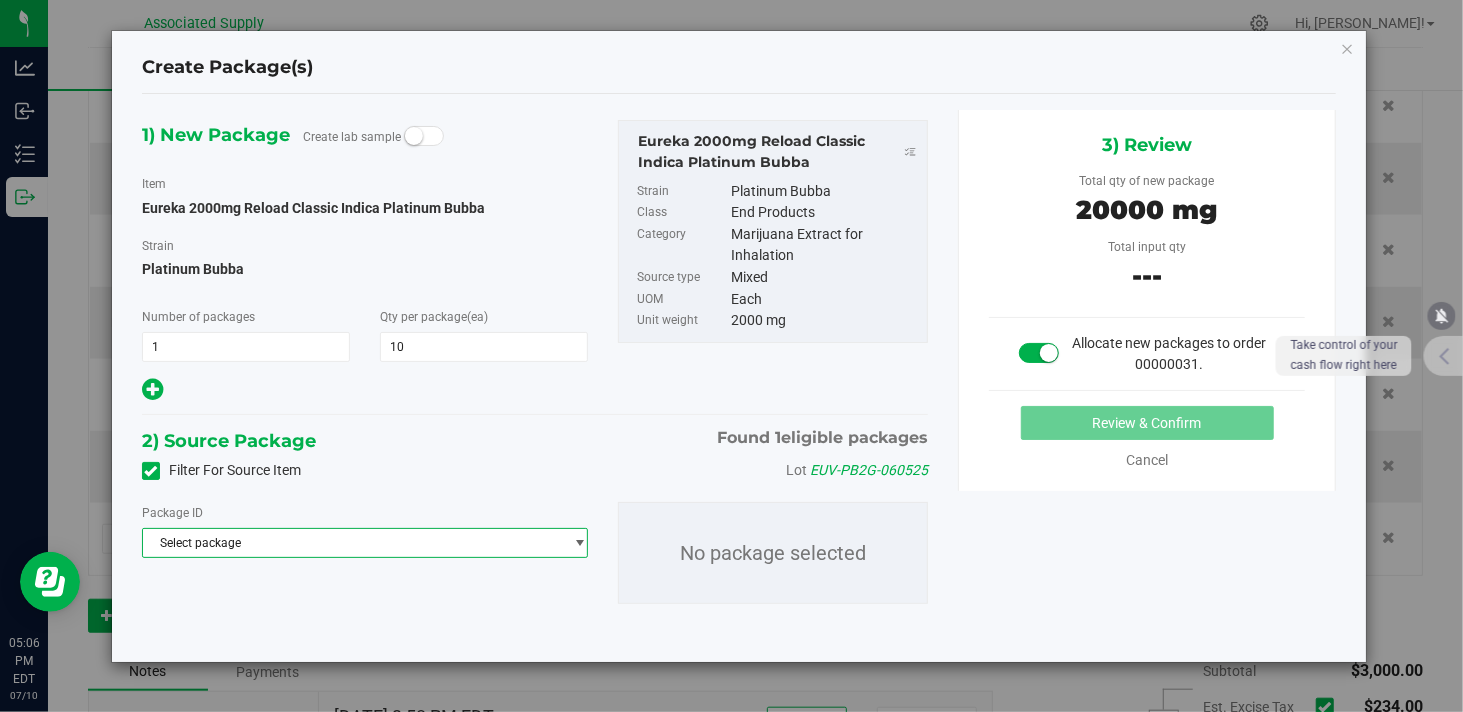 click on "Select package" at bounding box center (352, 543) 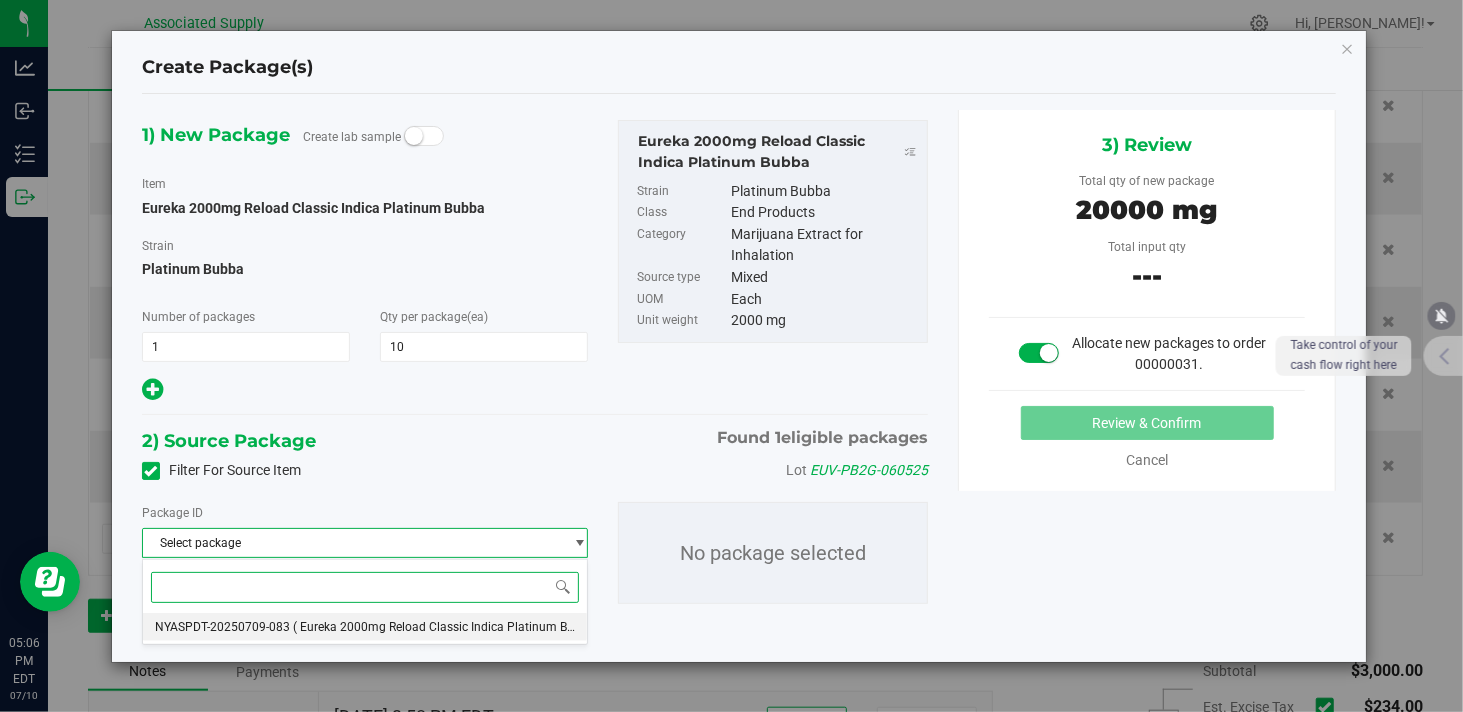 click on "NYASPDT-20250709-083" at bounding box center [222, 627] 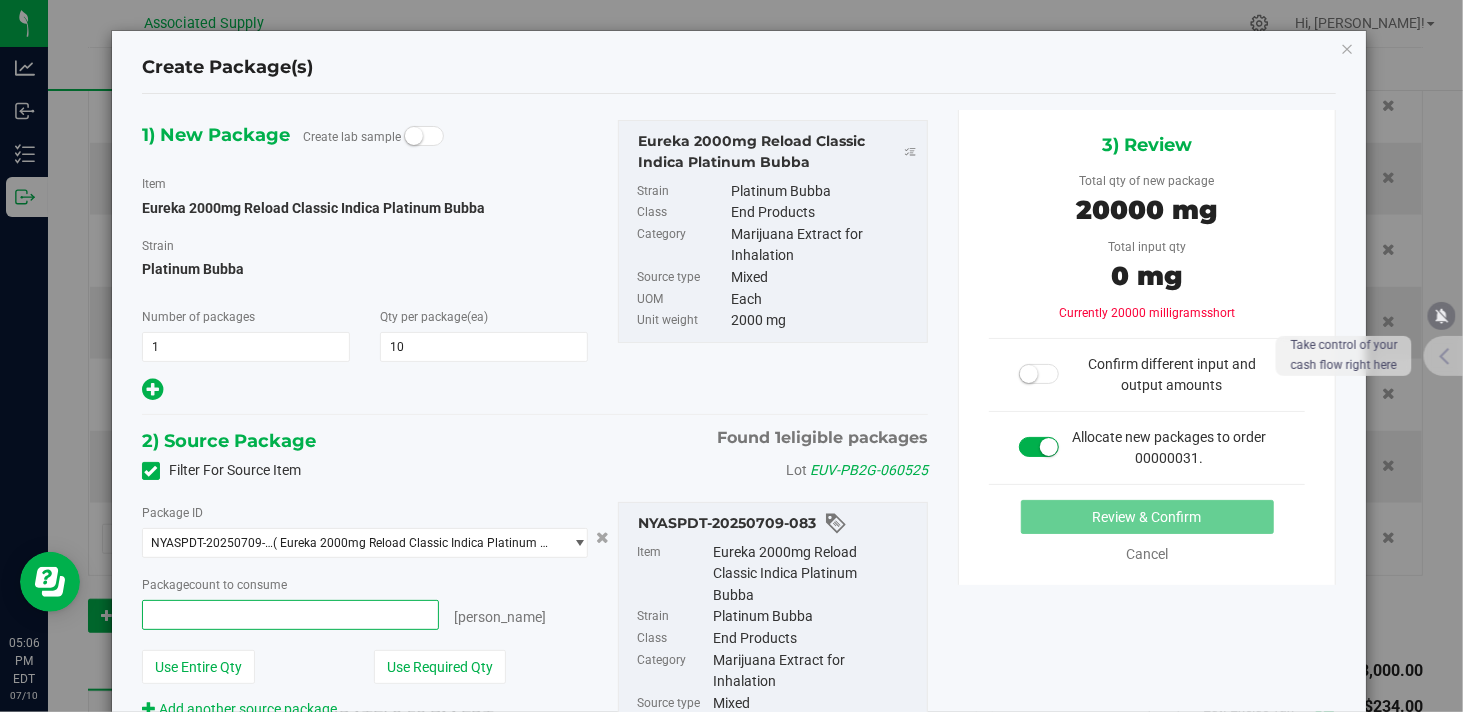 click at bounding box center [290, 615] 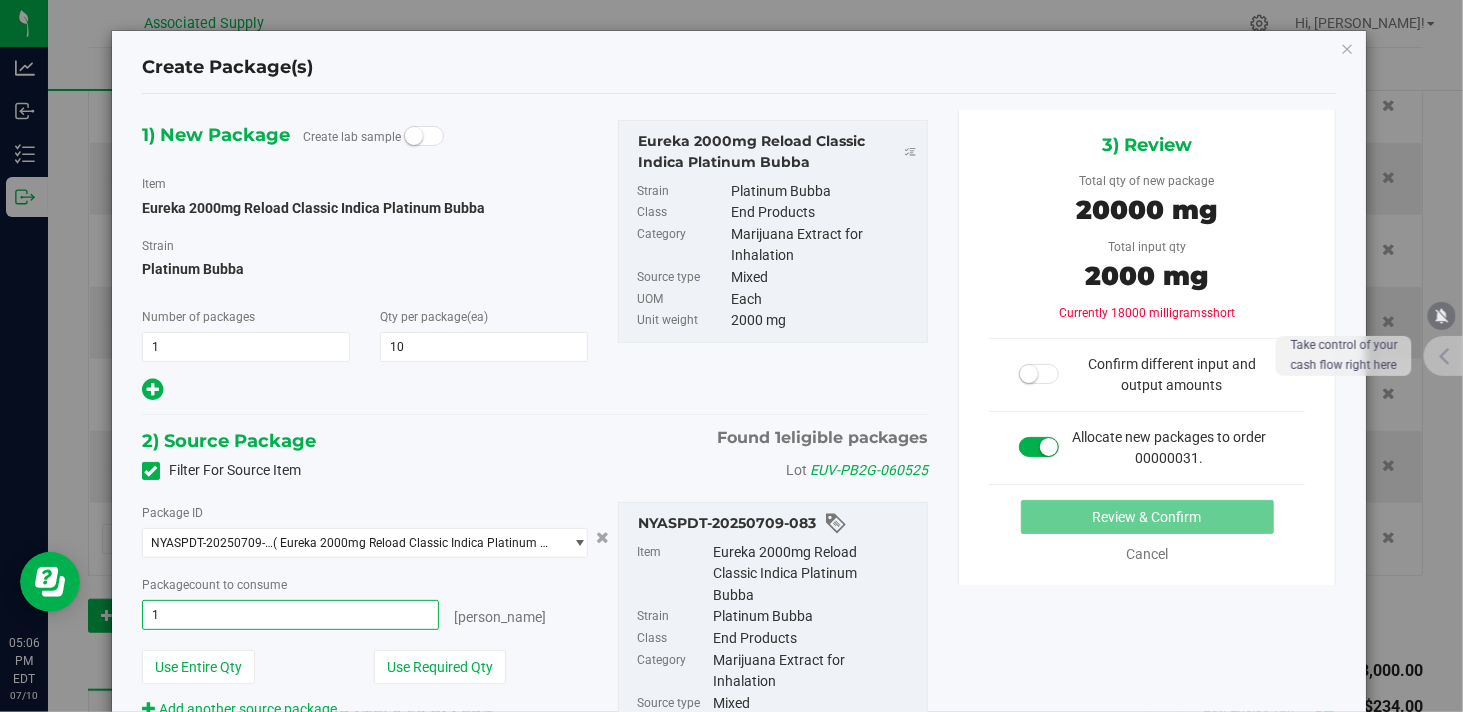 type on "10" 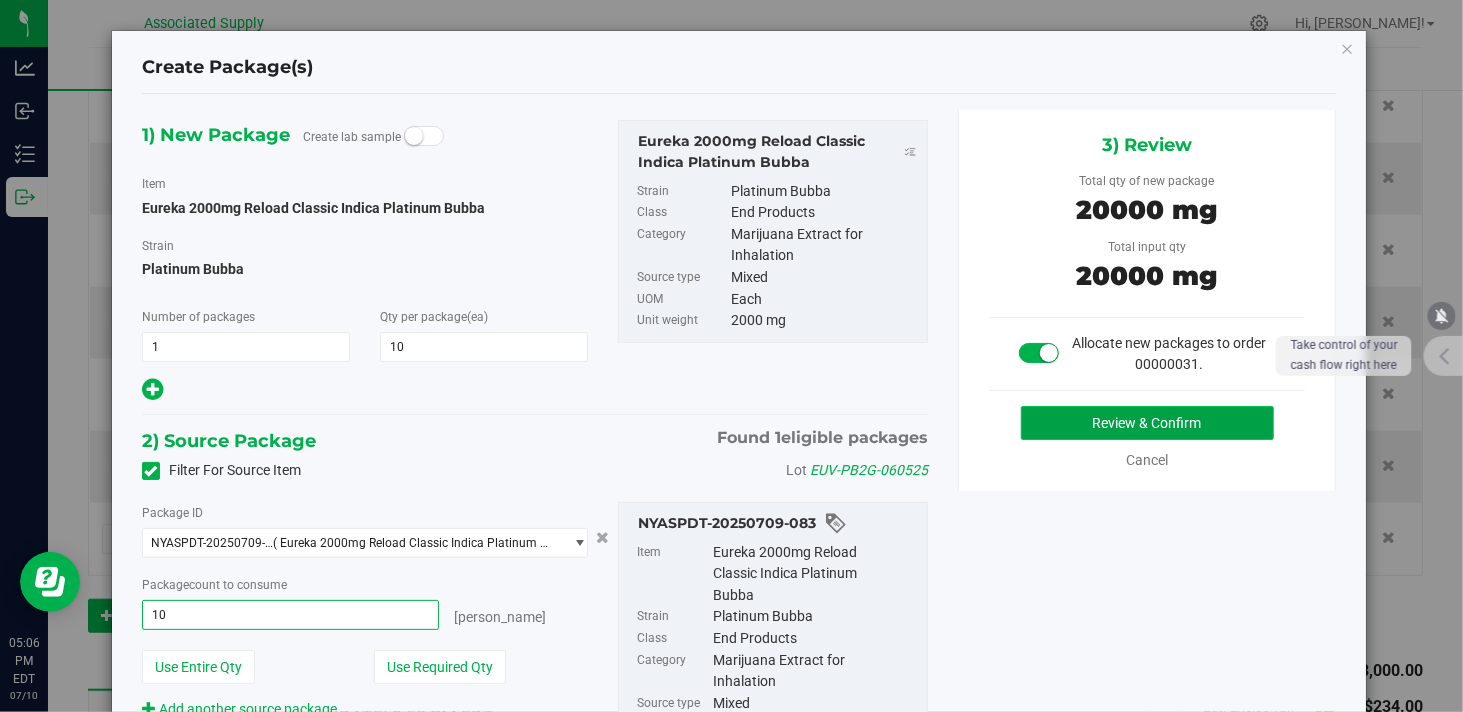 type on "10 ea" 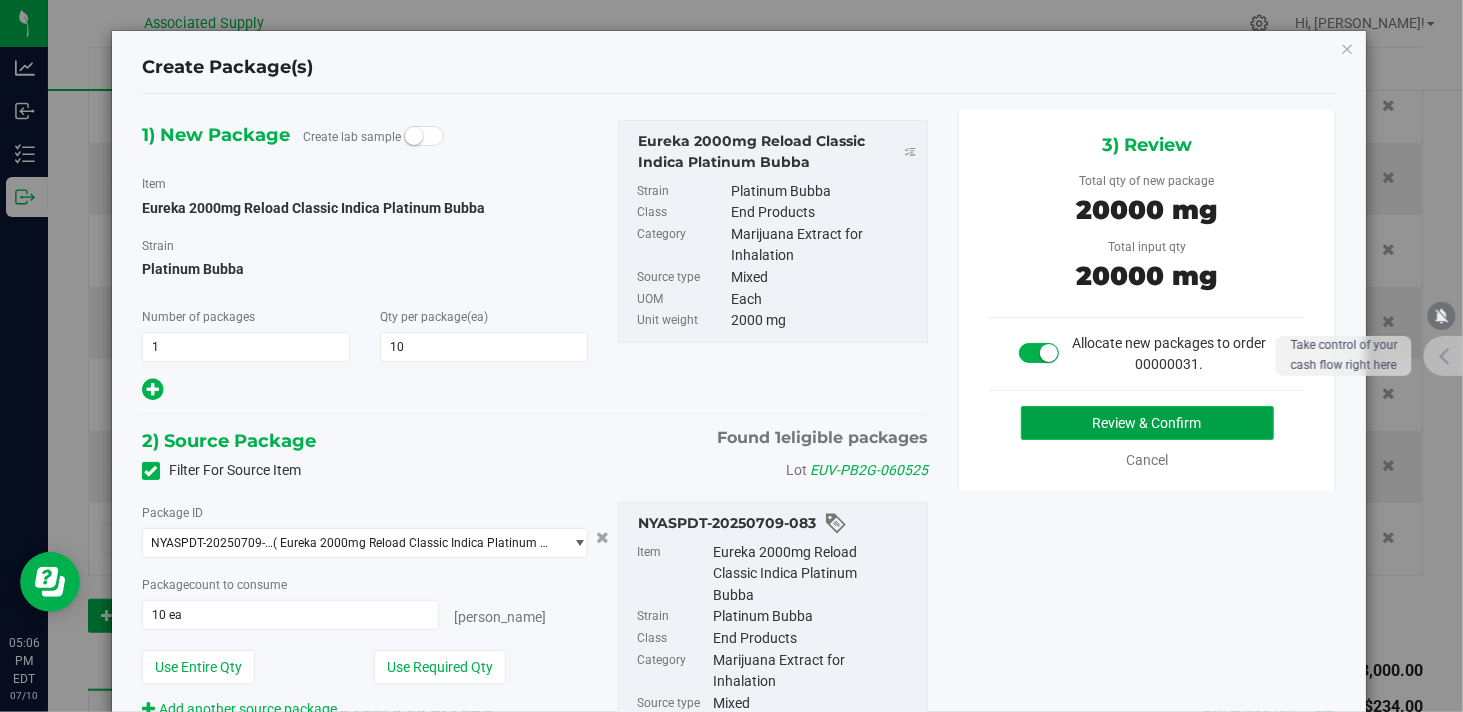 click on "Review & Confirm" at bounding box center (1147, 423) 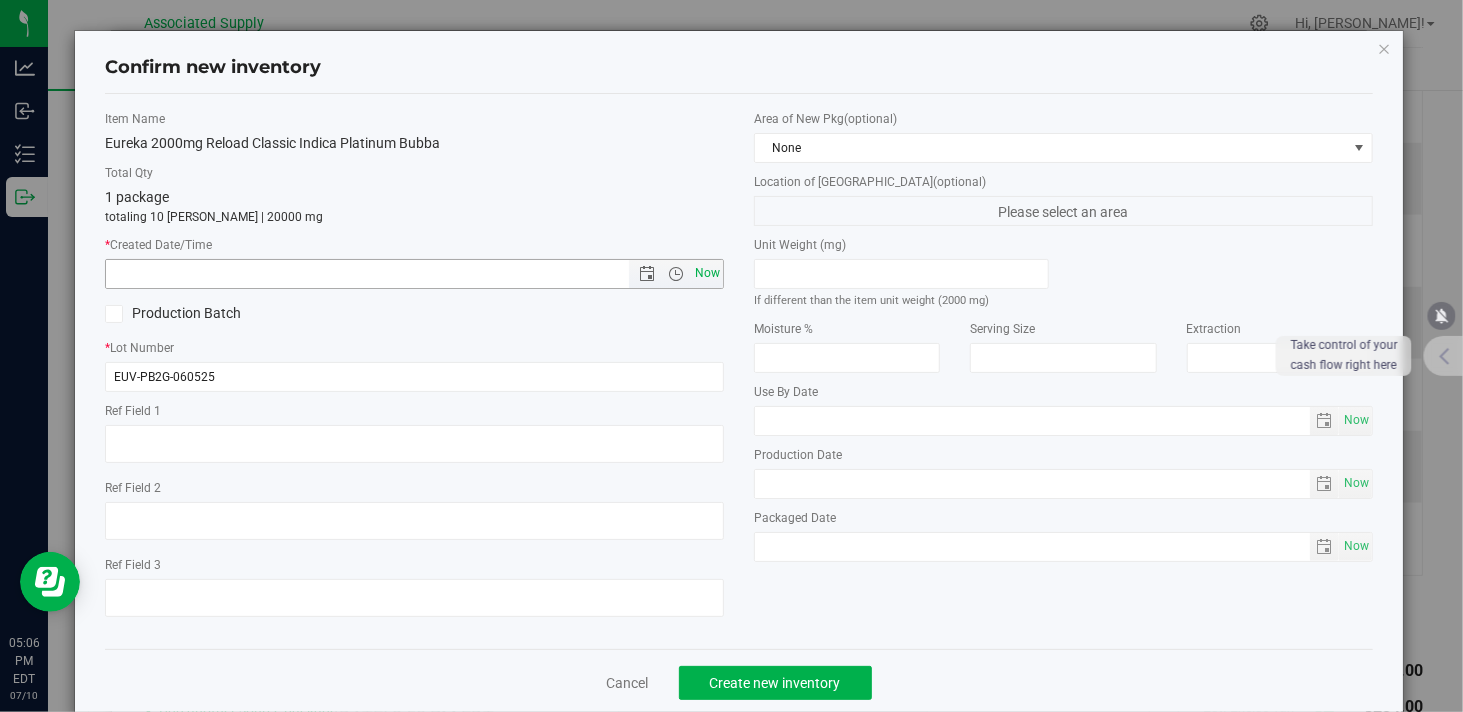 click on "Now" at bounding box center [708, 273] 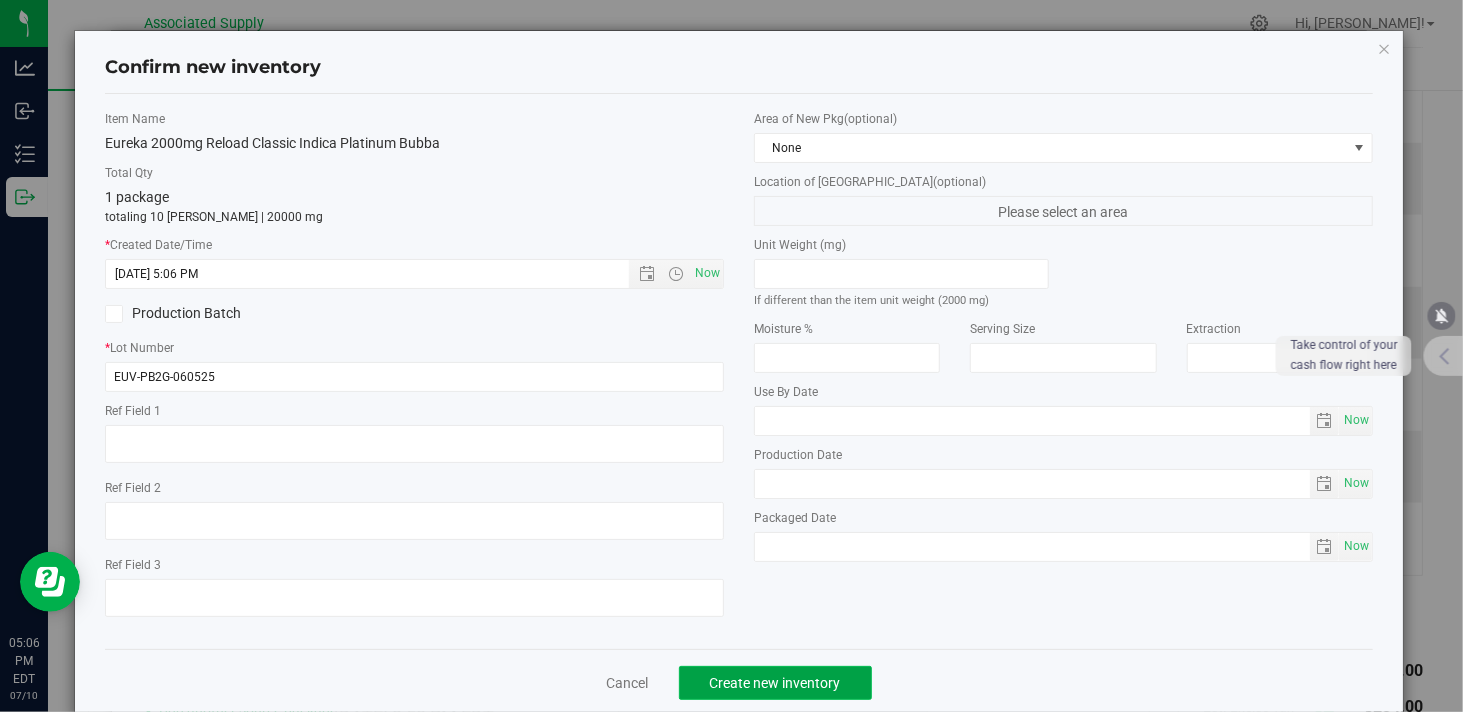 click on "Create new inventory" 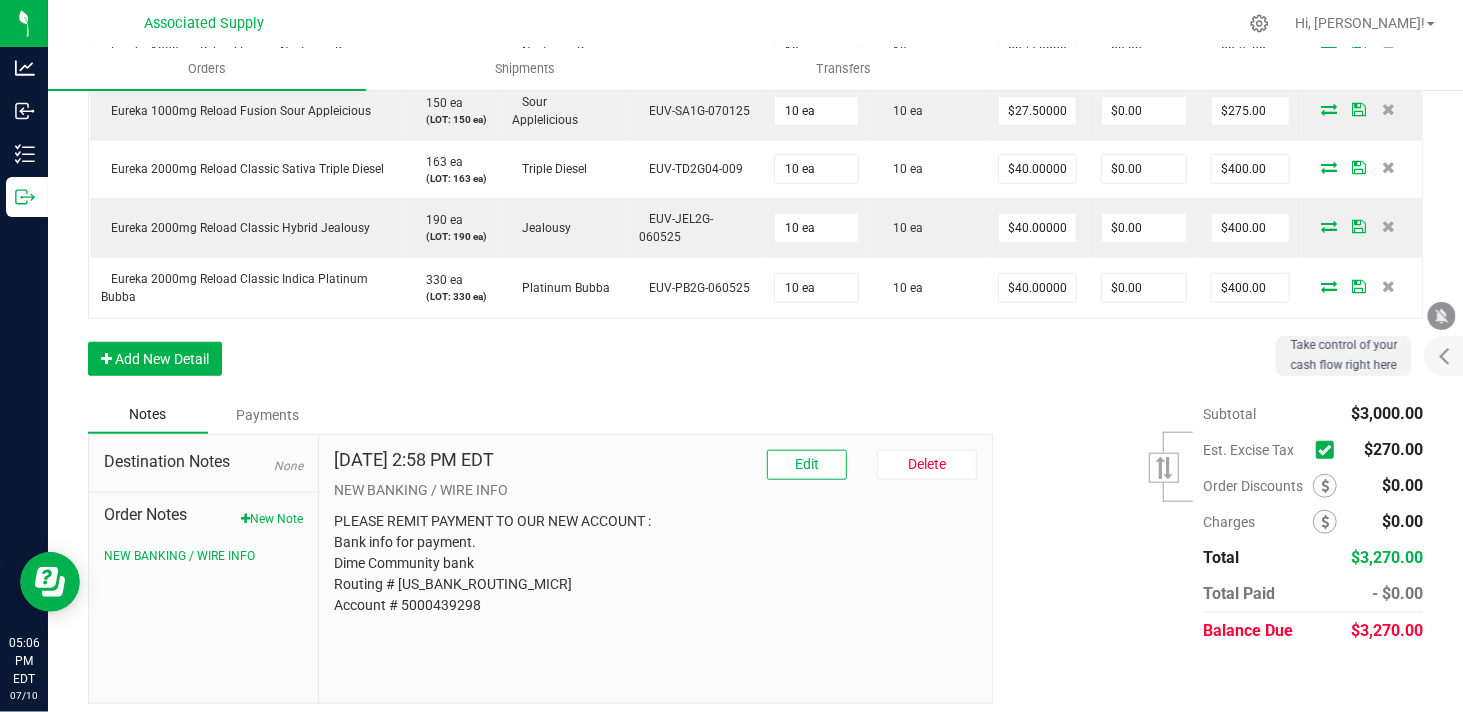 scroll, scrollTop: 945, scrollLeft: 0, axis: vertical 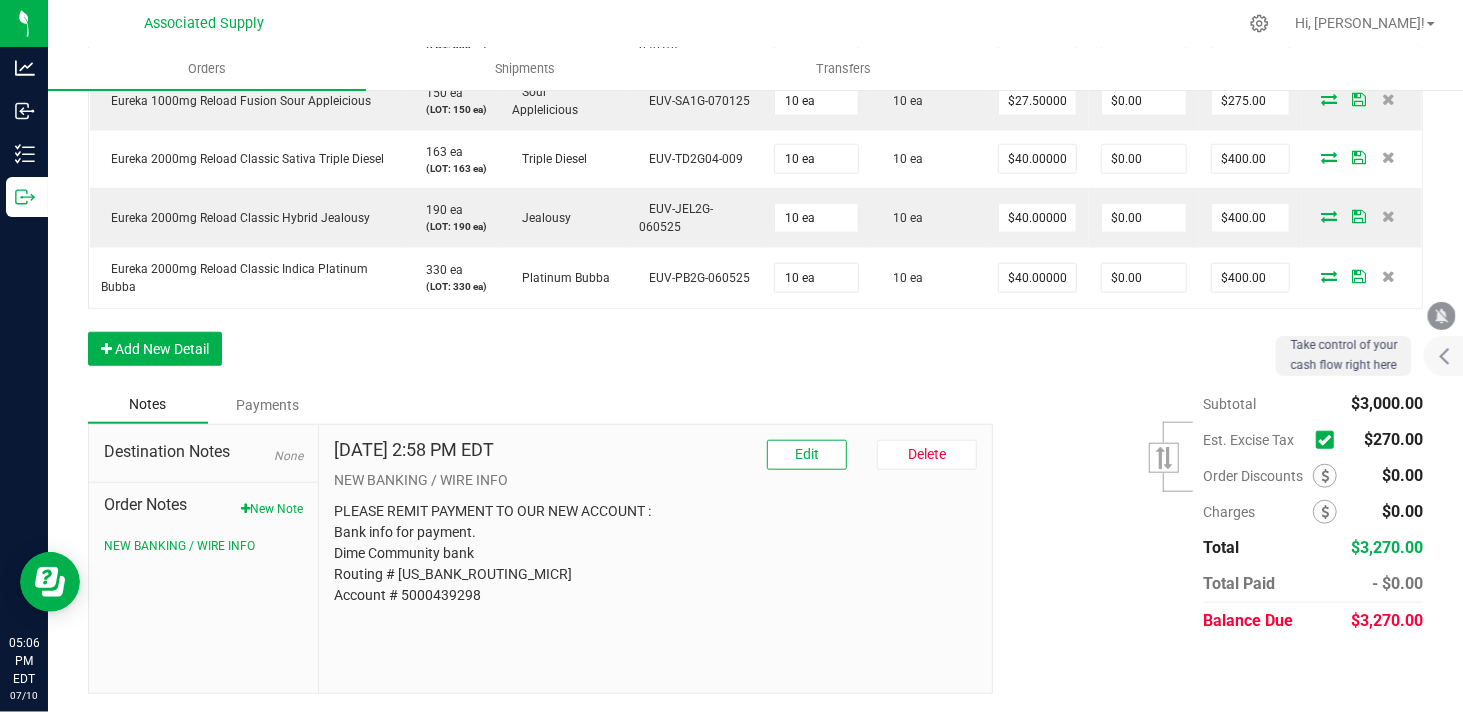 click at bounding box center [1324, 440] 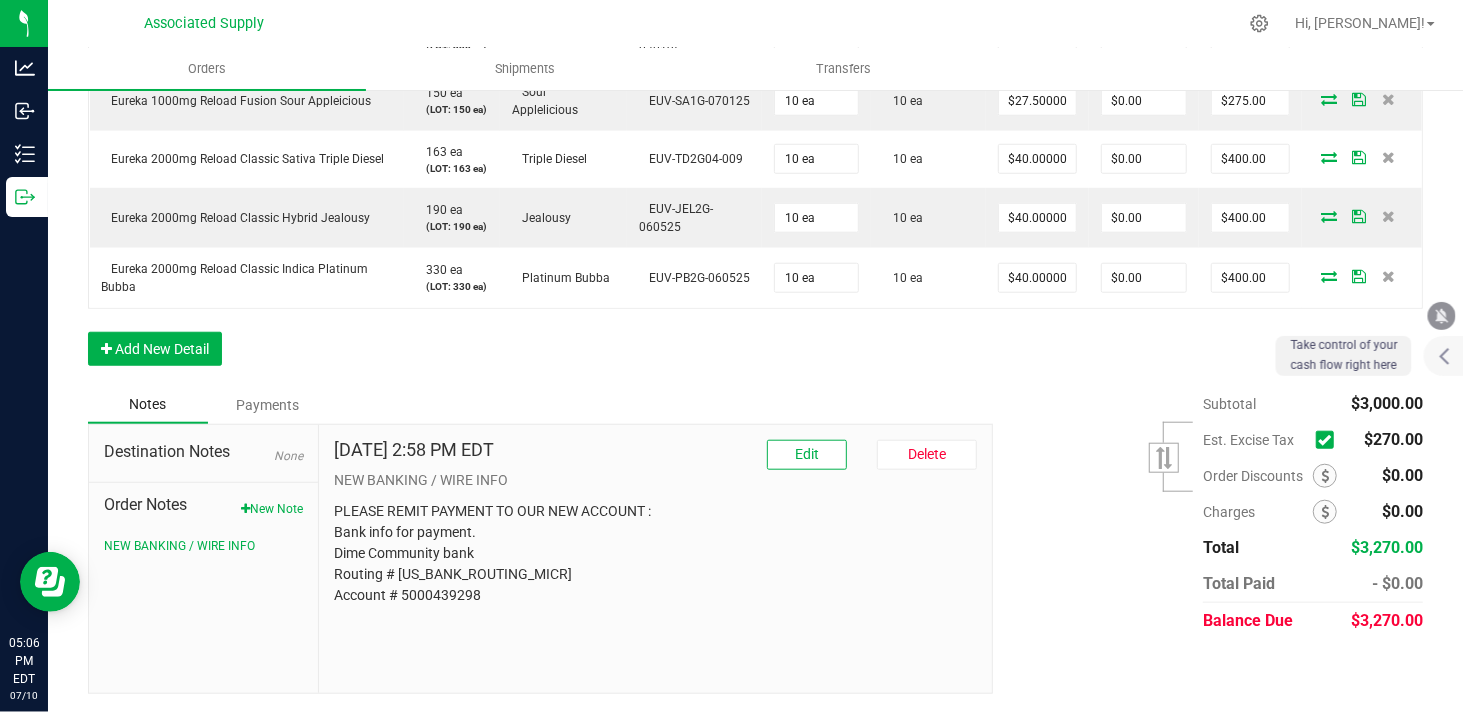 click at bounding box center [0, 0] 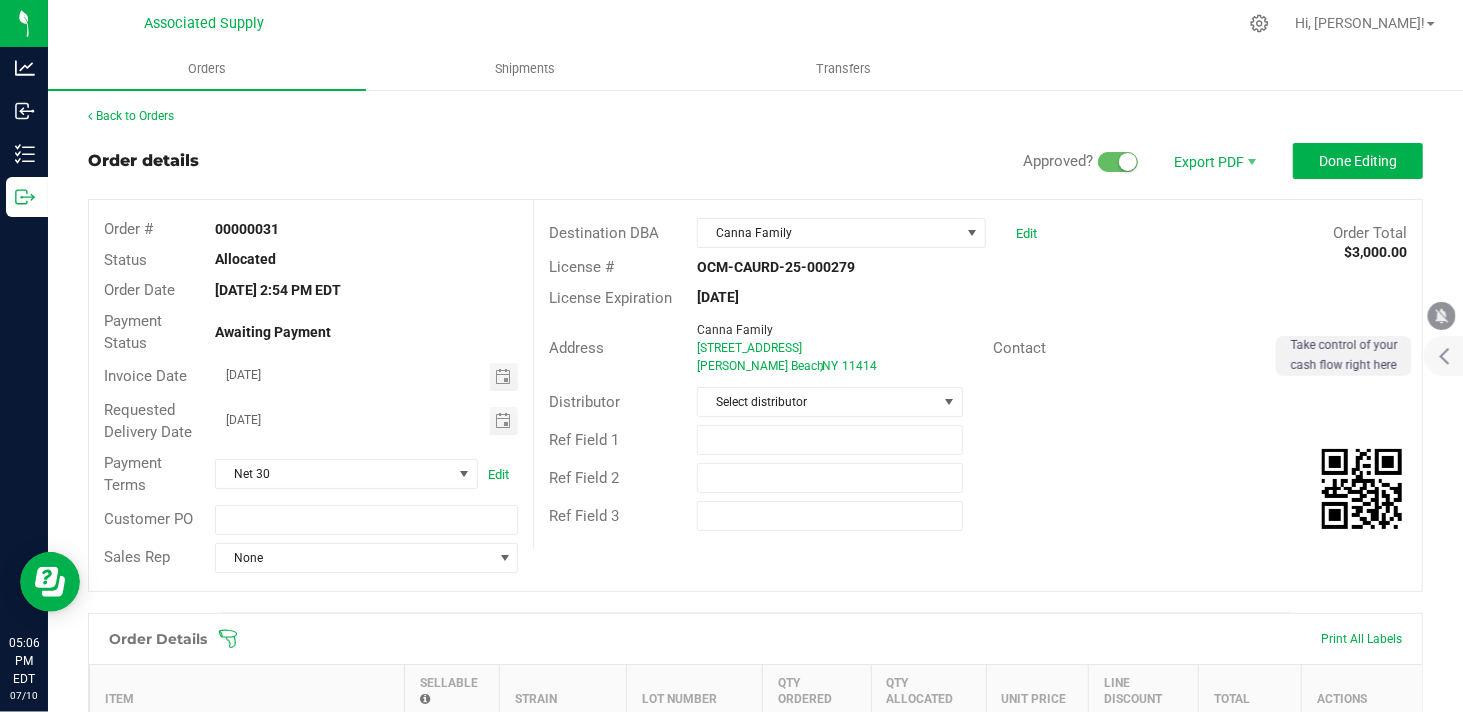 scroll, scrollTop: 0, scrollLeft: 0, axis: both 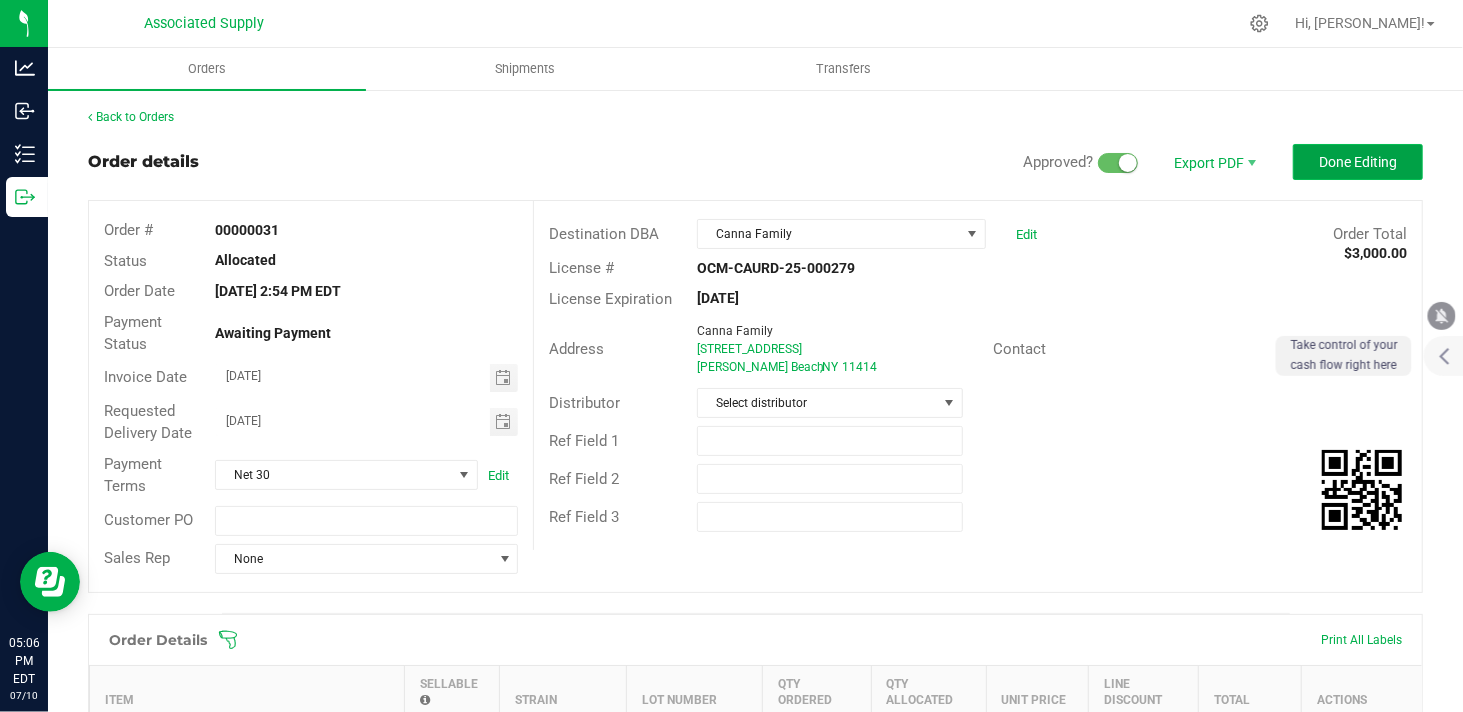 click on "Done Editing" at bounding box center (1358, 162) 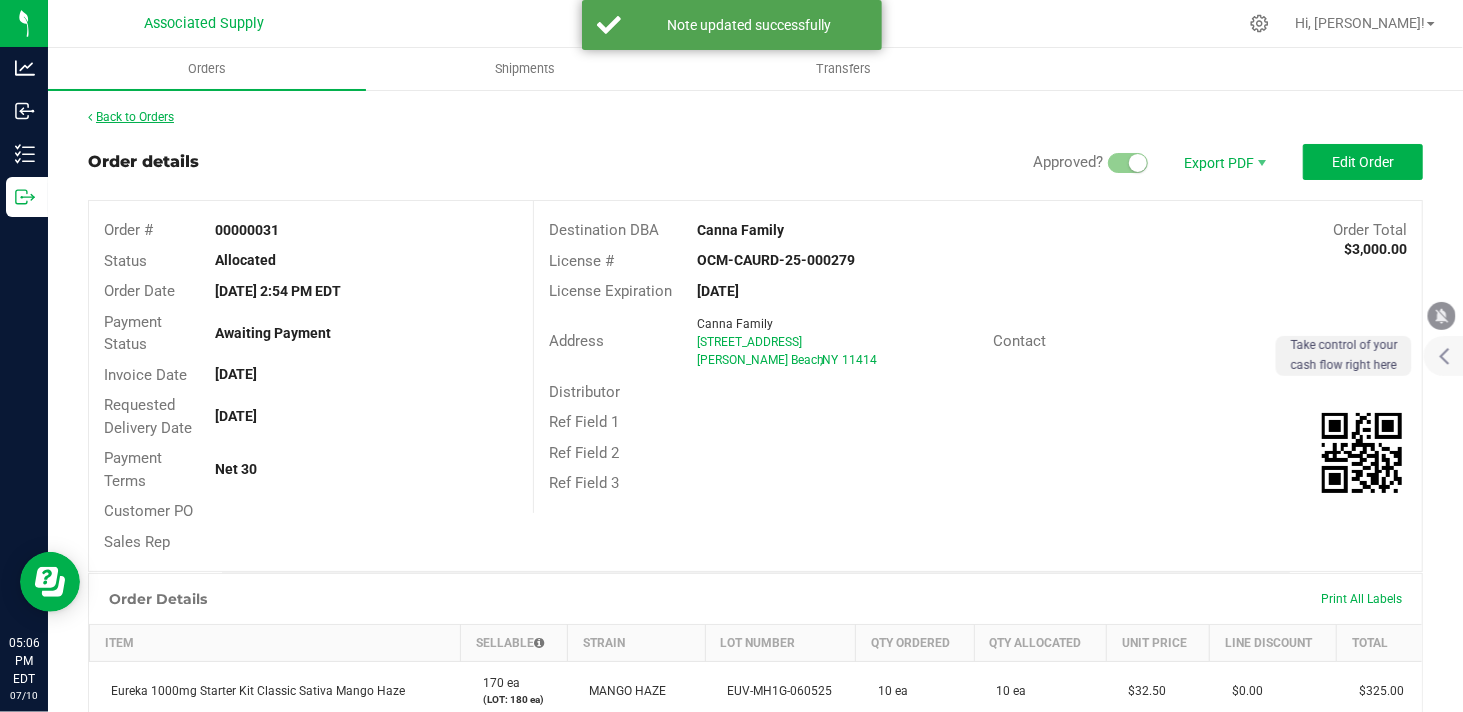 click on "Back to Orders" at bounding box center [131, 117] 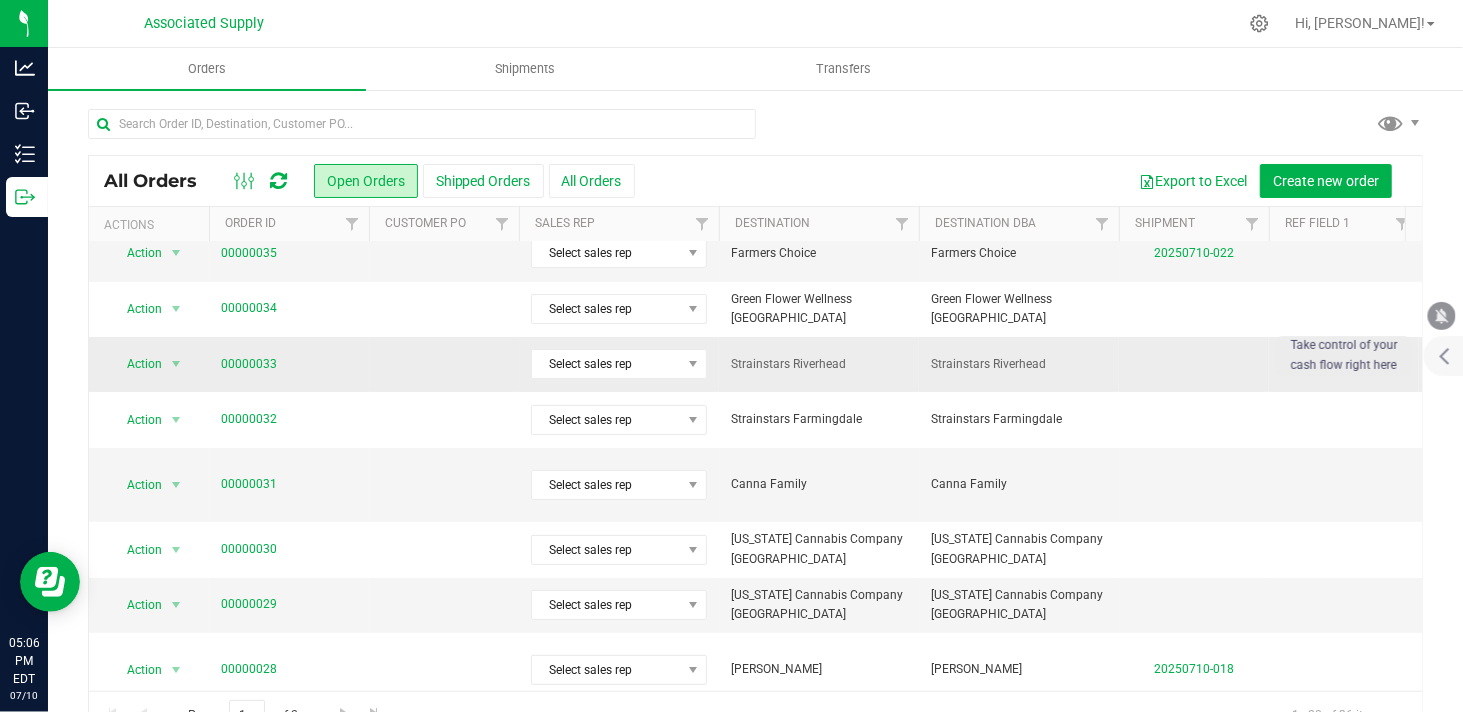 scroll, scrollTop: 222, scrollLeft: 0, axis: vertical 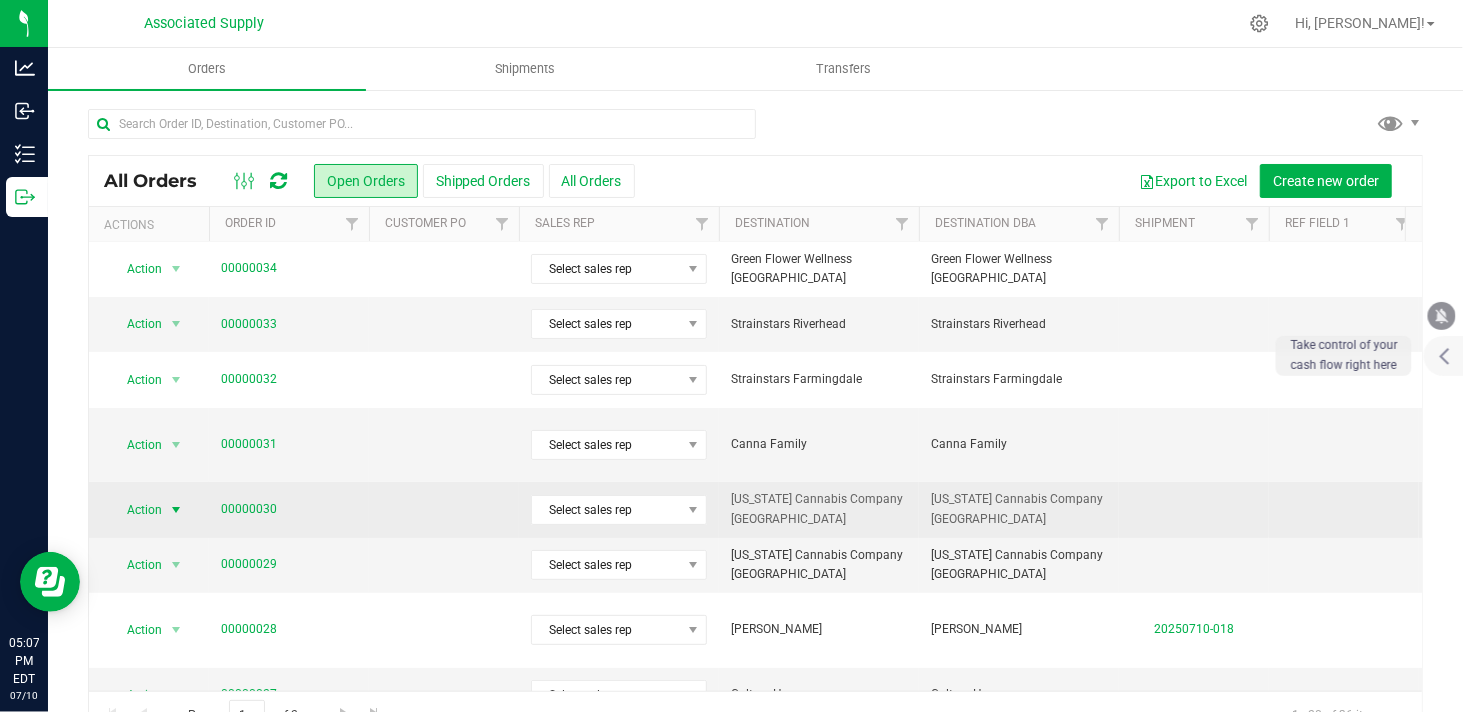 click at bounding box center [176, 510] 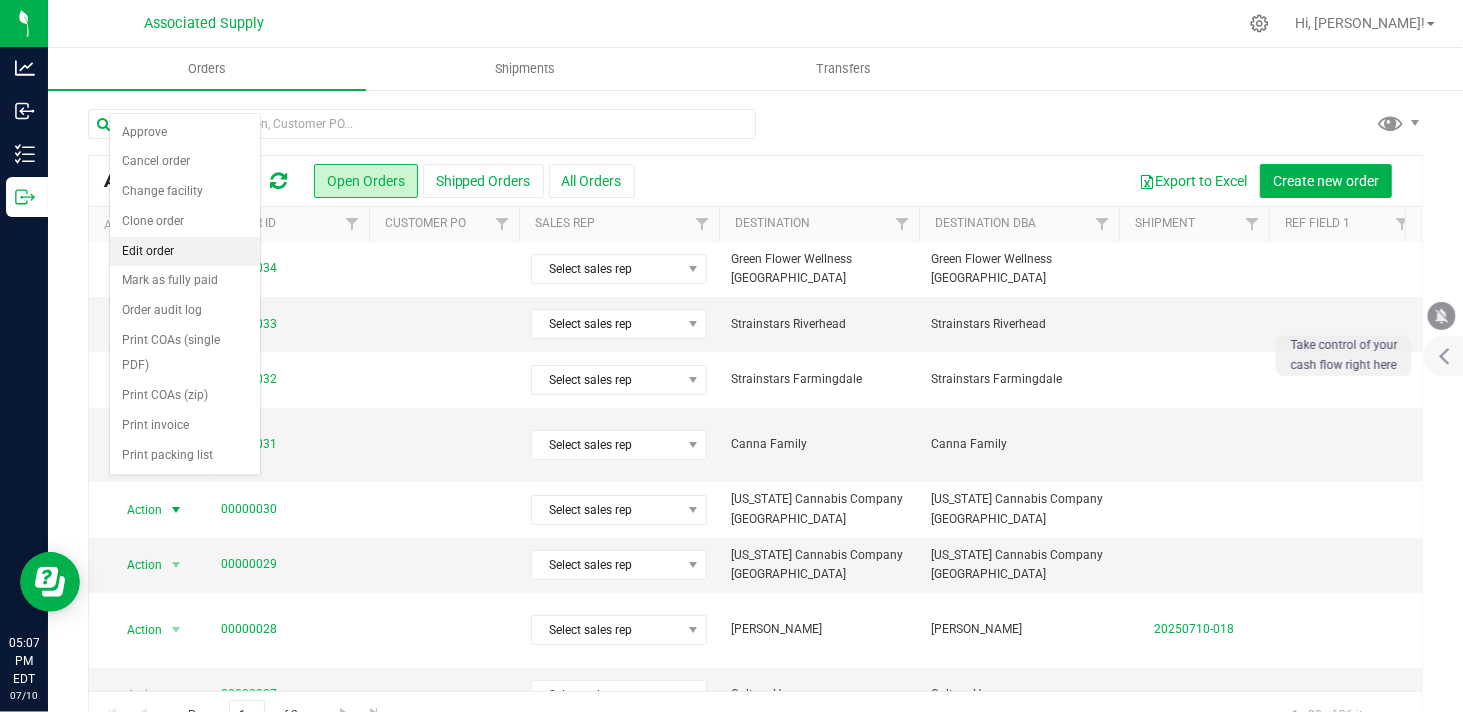 click on "Edit order" at bounding box center [185, 252] 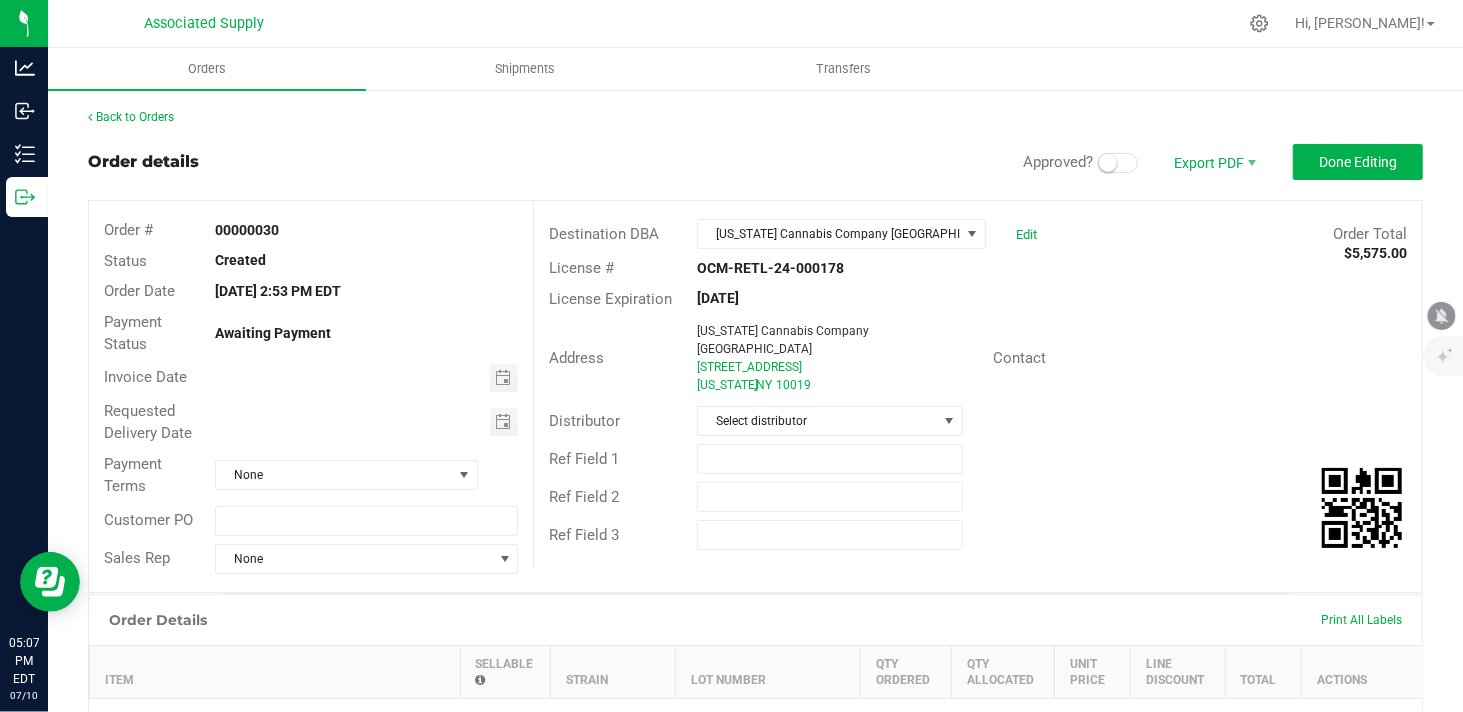 click at bounding box center (1118, 163) 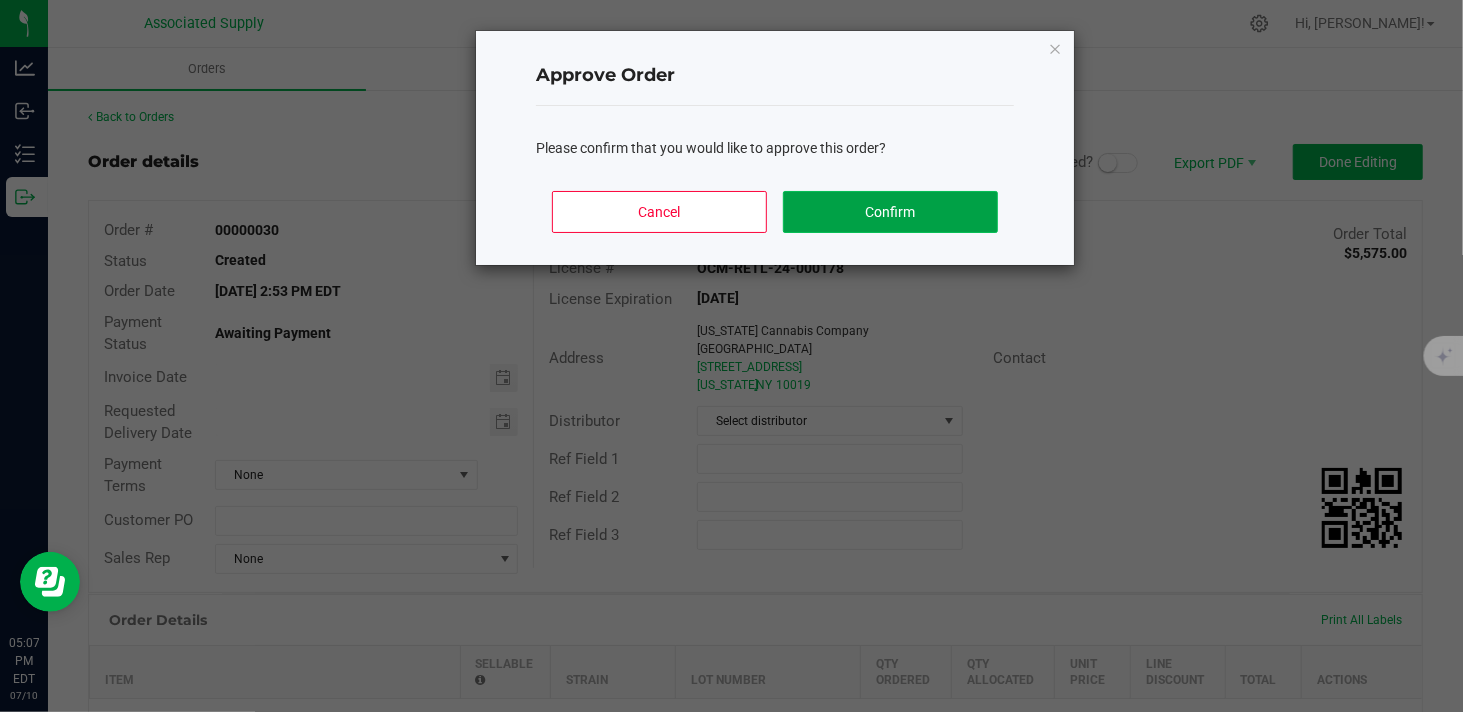 click on "Confirm" 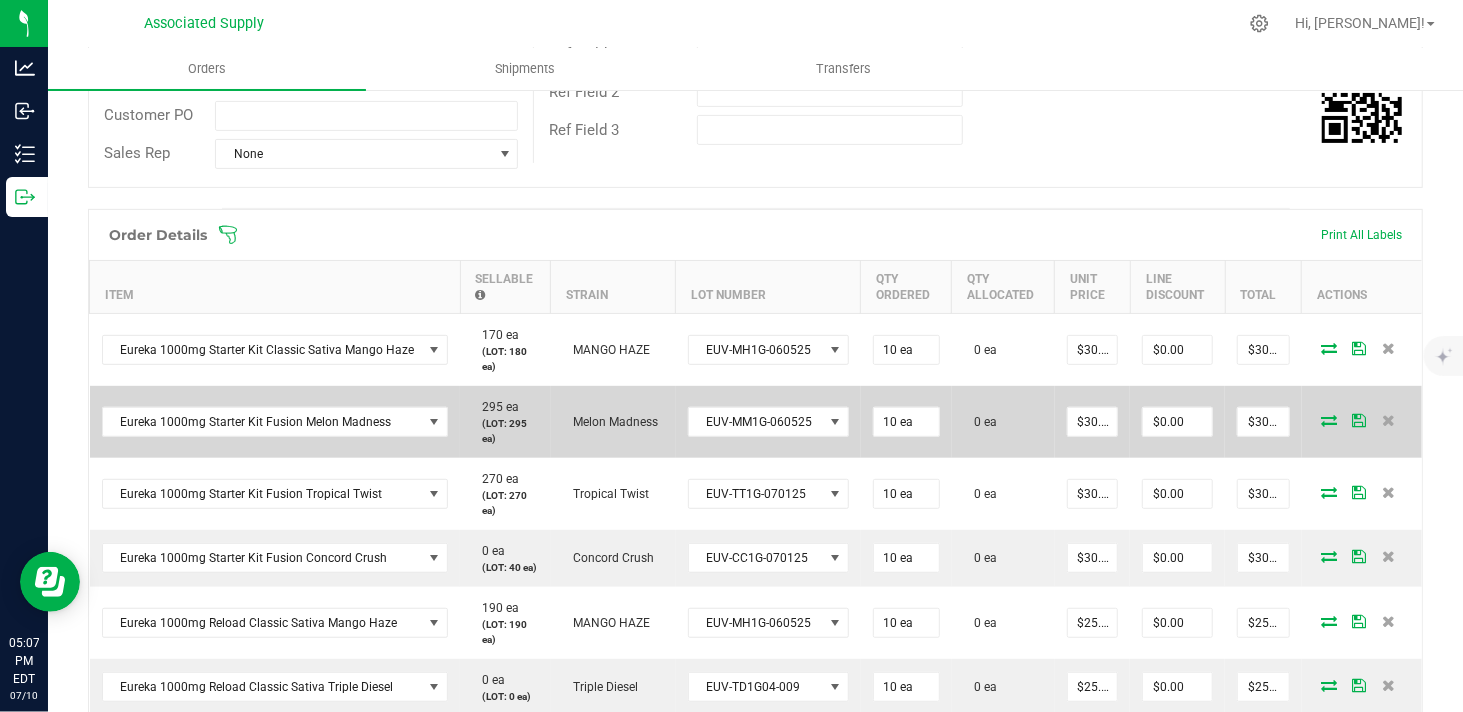 scroll, scrollTop: 444, scrollLeft: 0, axis: vertical 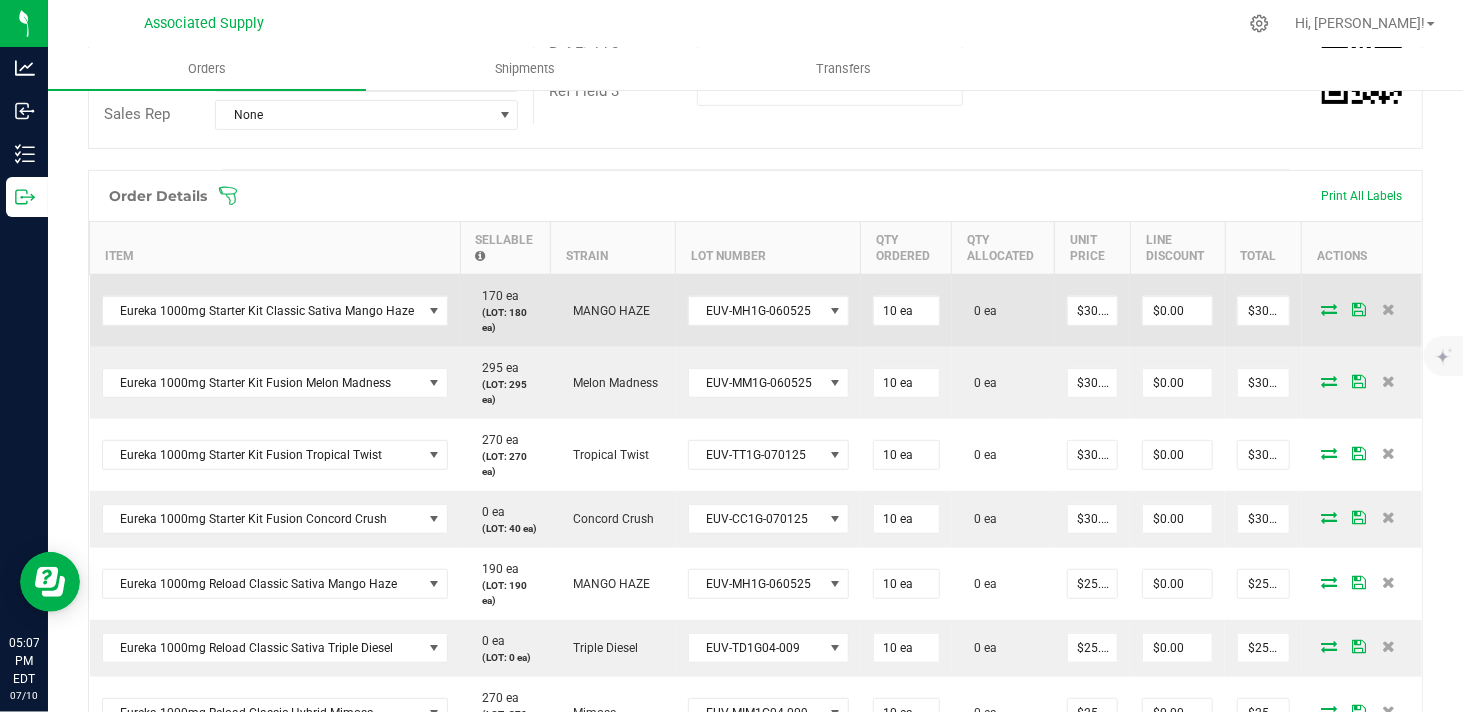 click at bounding box center [1329, 309] 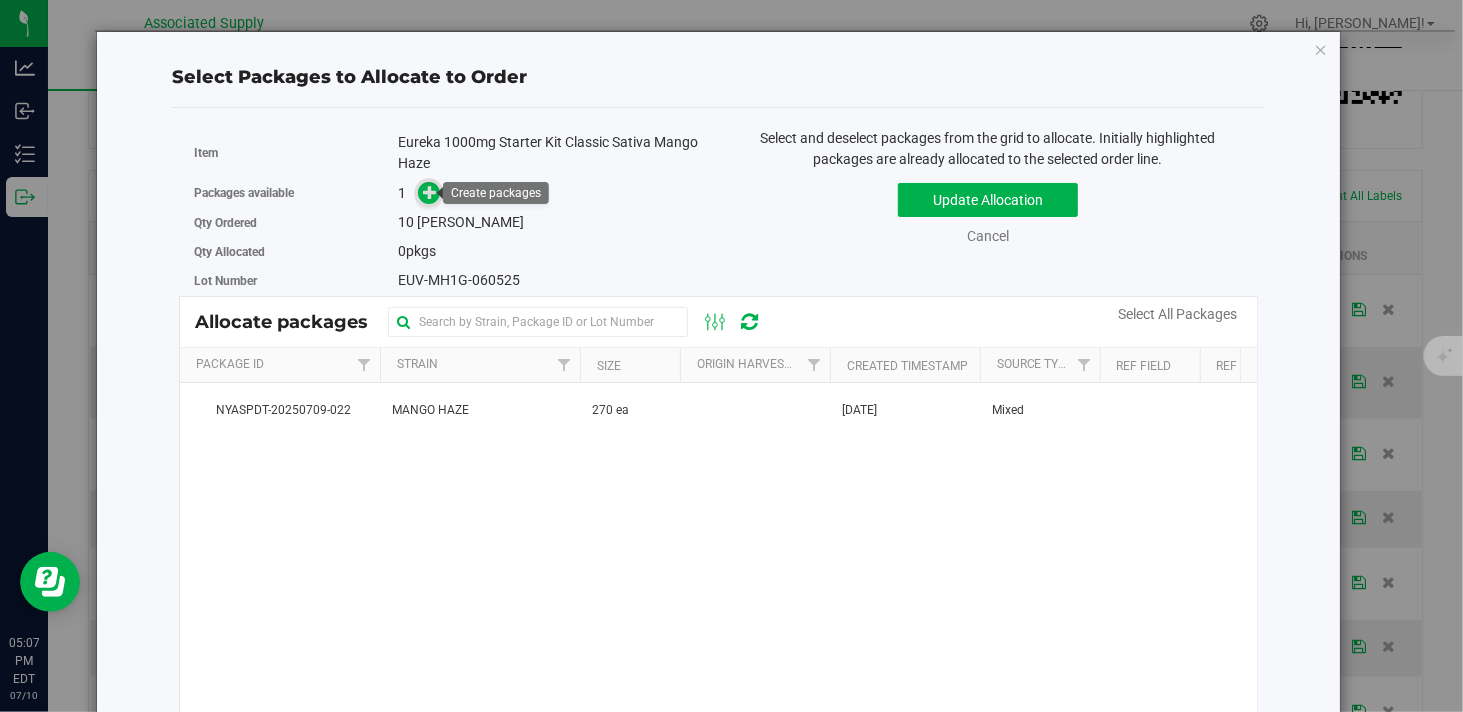 click at bounding box center (430, 191) 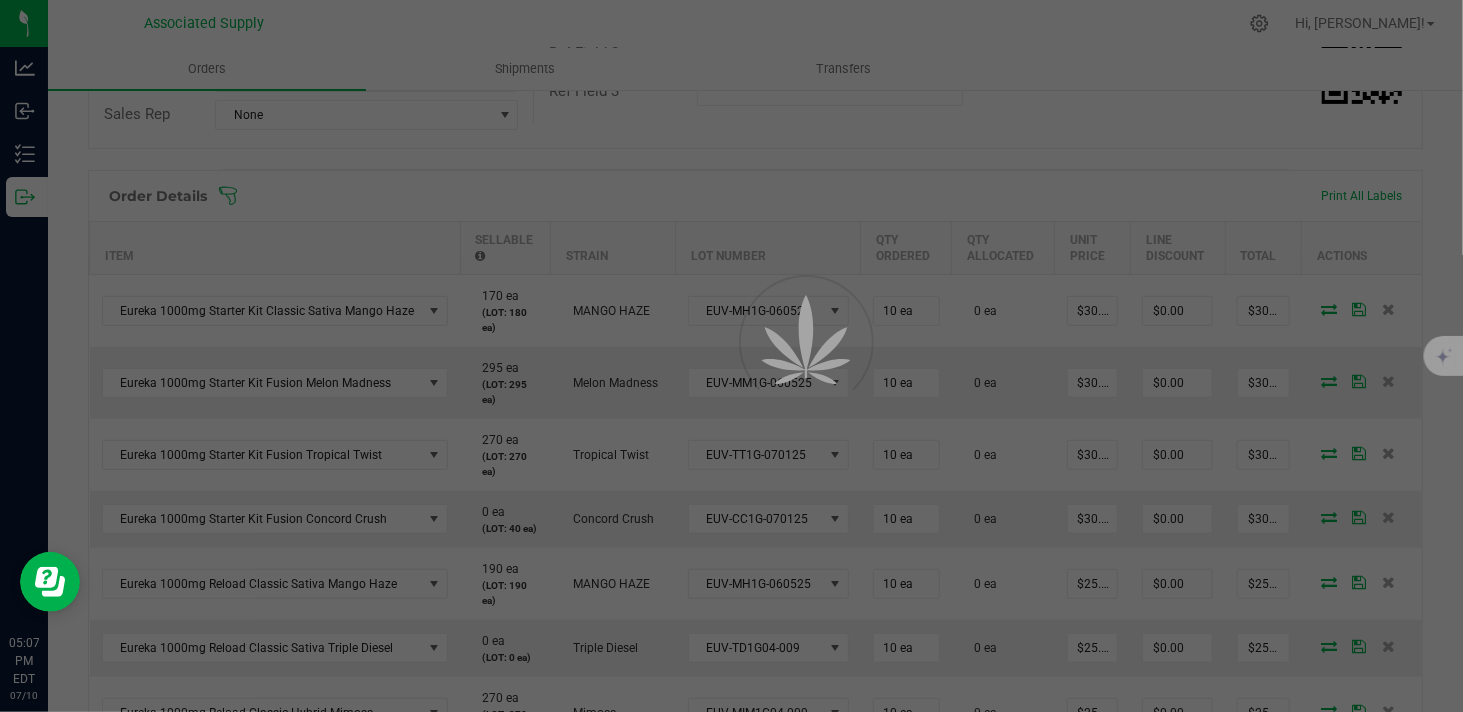 click at bounding box center [731, 356] 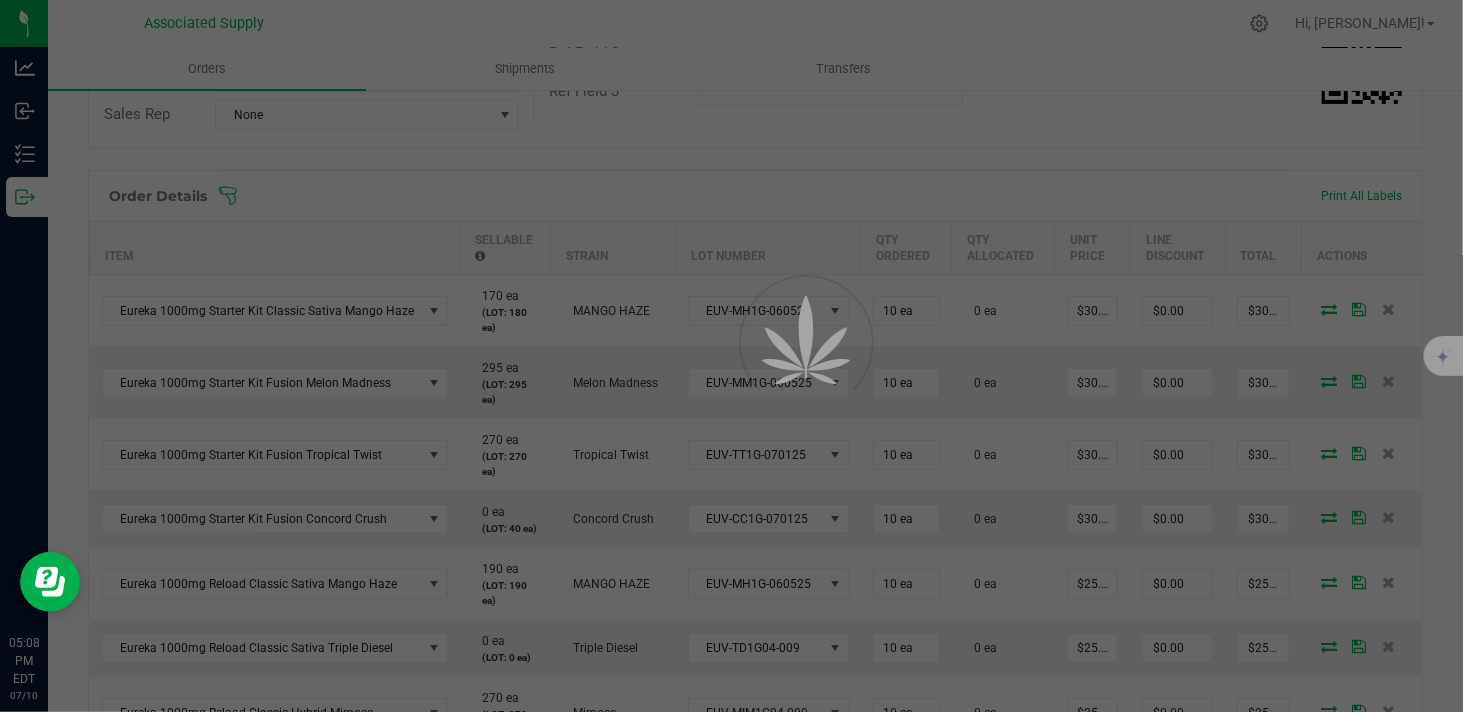 click at bounding box center [731, 356] 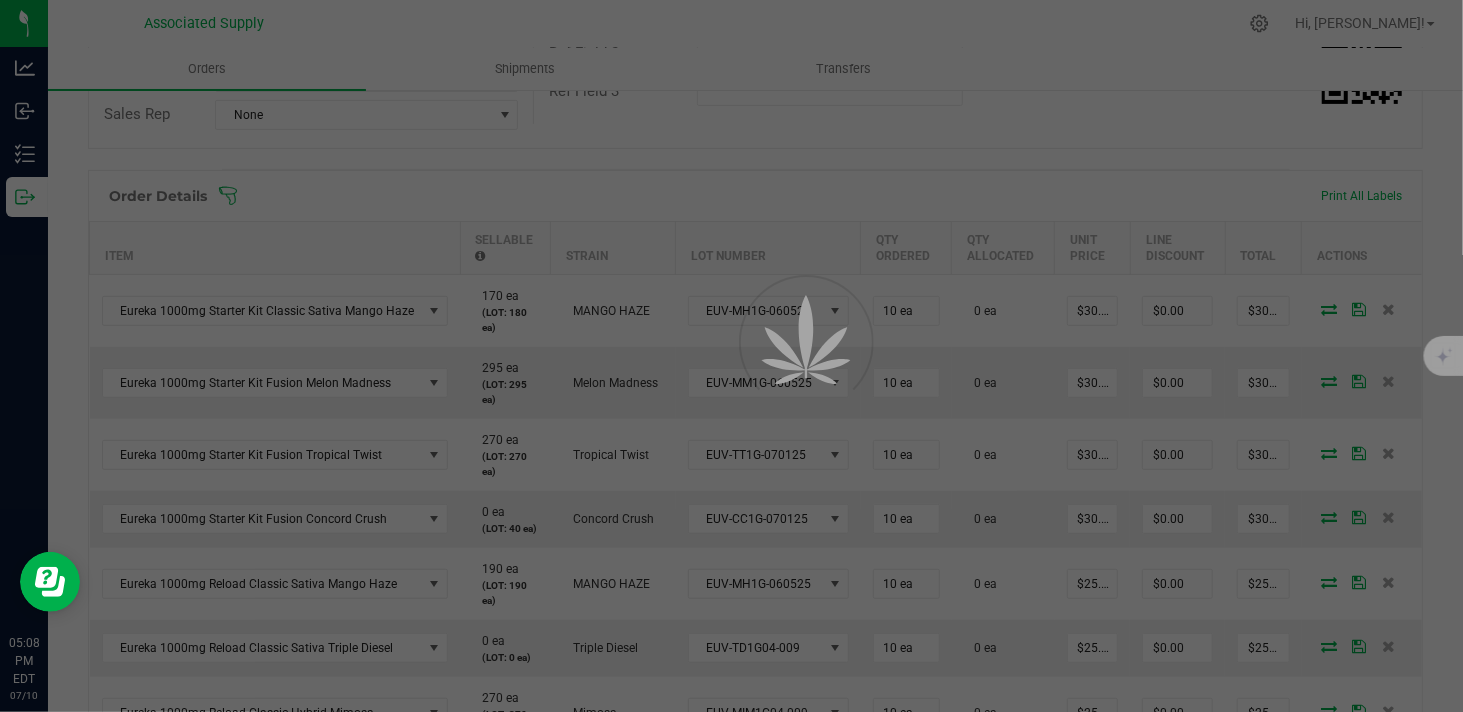 click at bounding box center (731, 356) 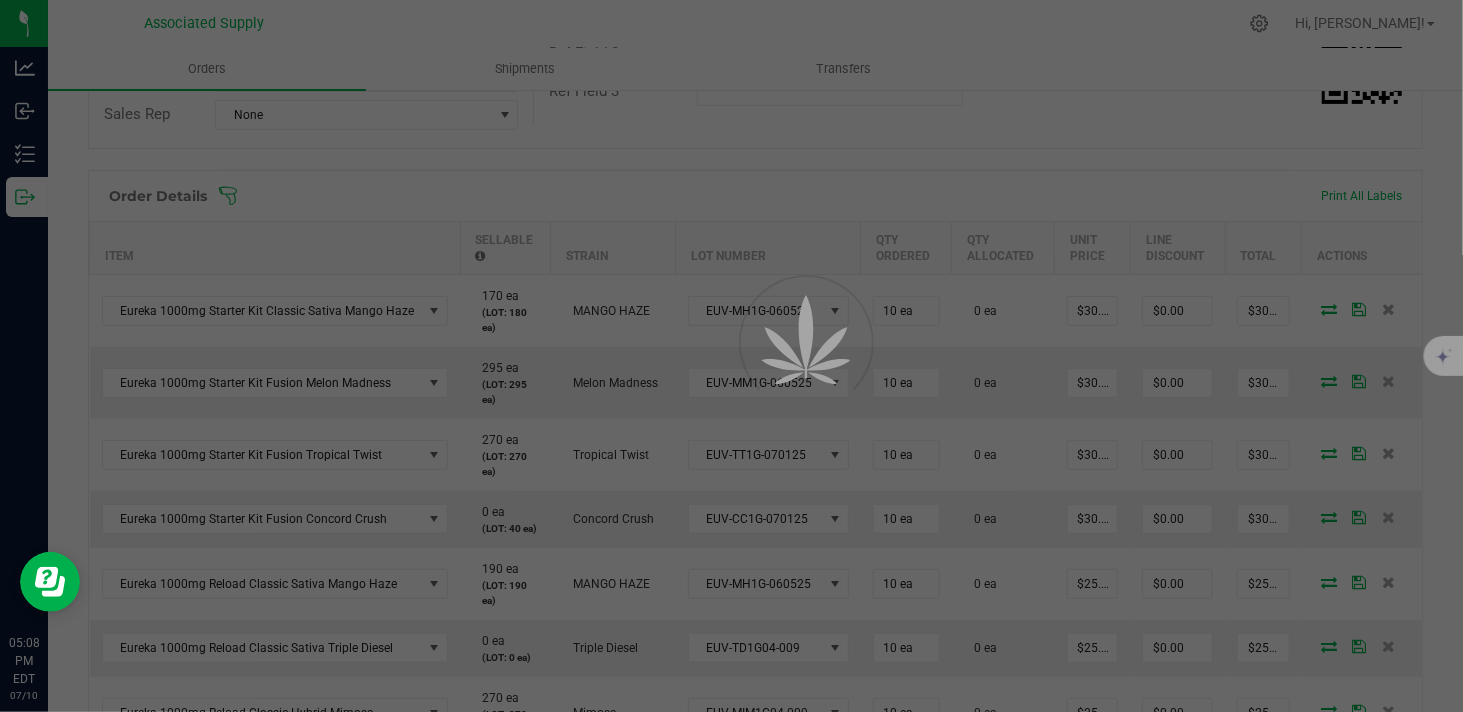 click at bounding box center [731, 356] 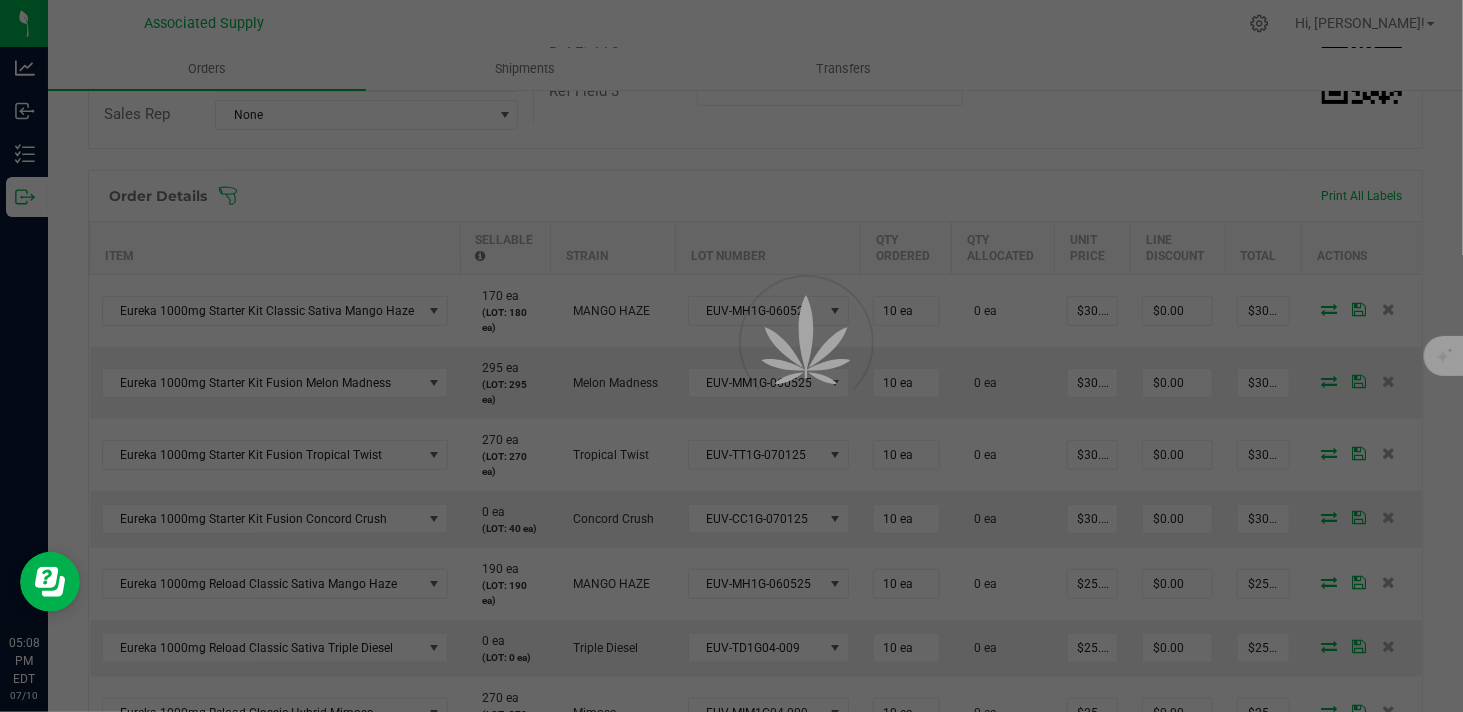 click at bounding box center (731, 356) 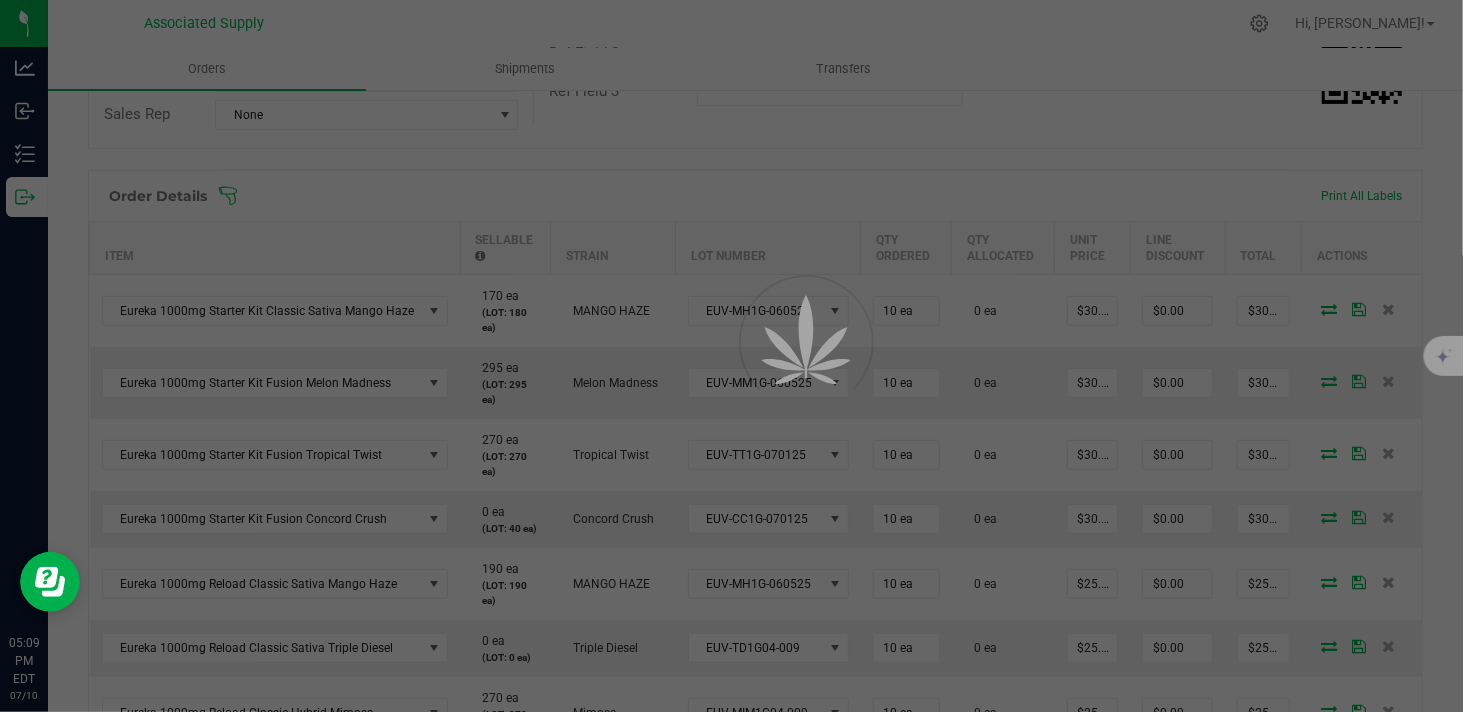 click at bounding box center [731, 356] 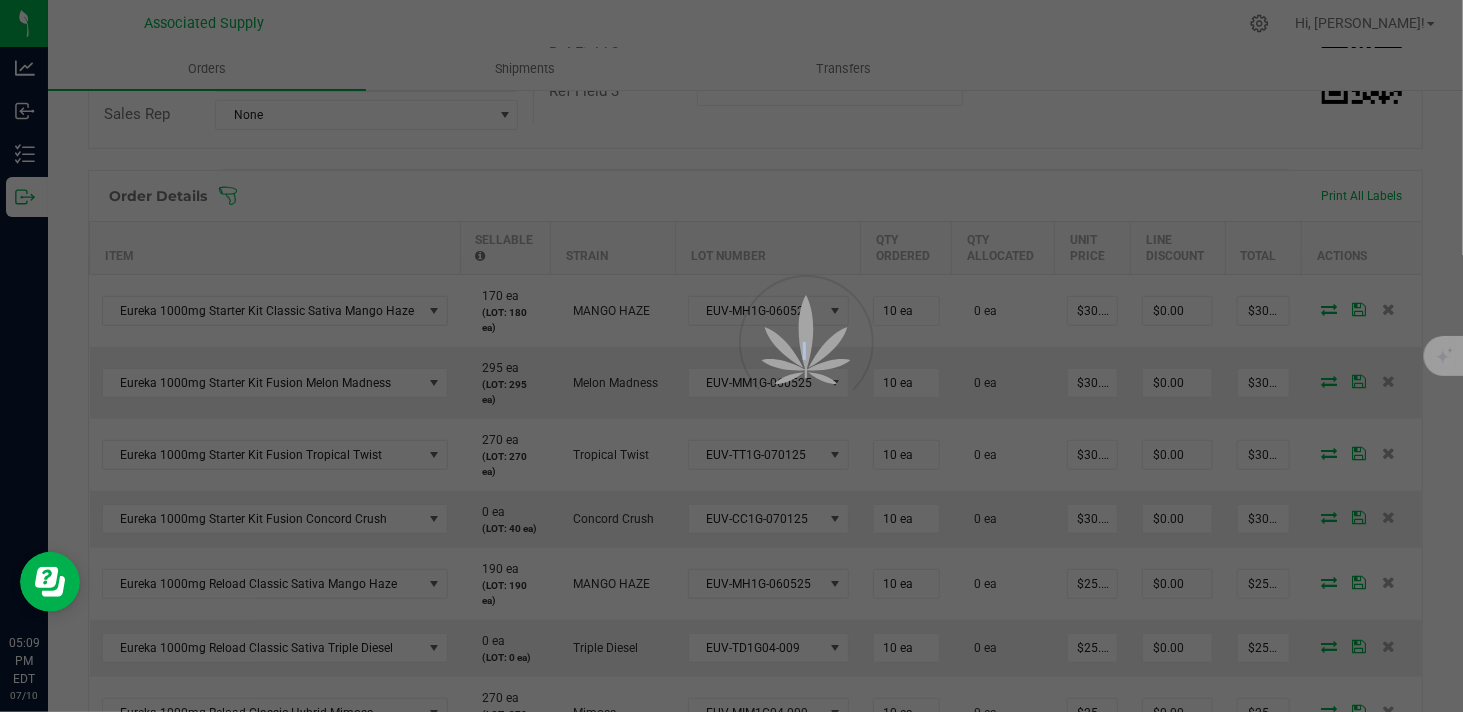 click at bounding box center [731, 356] 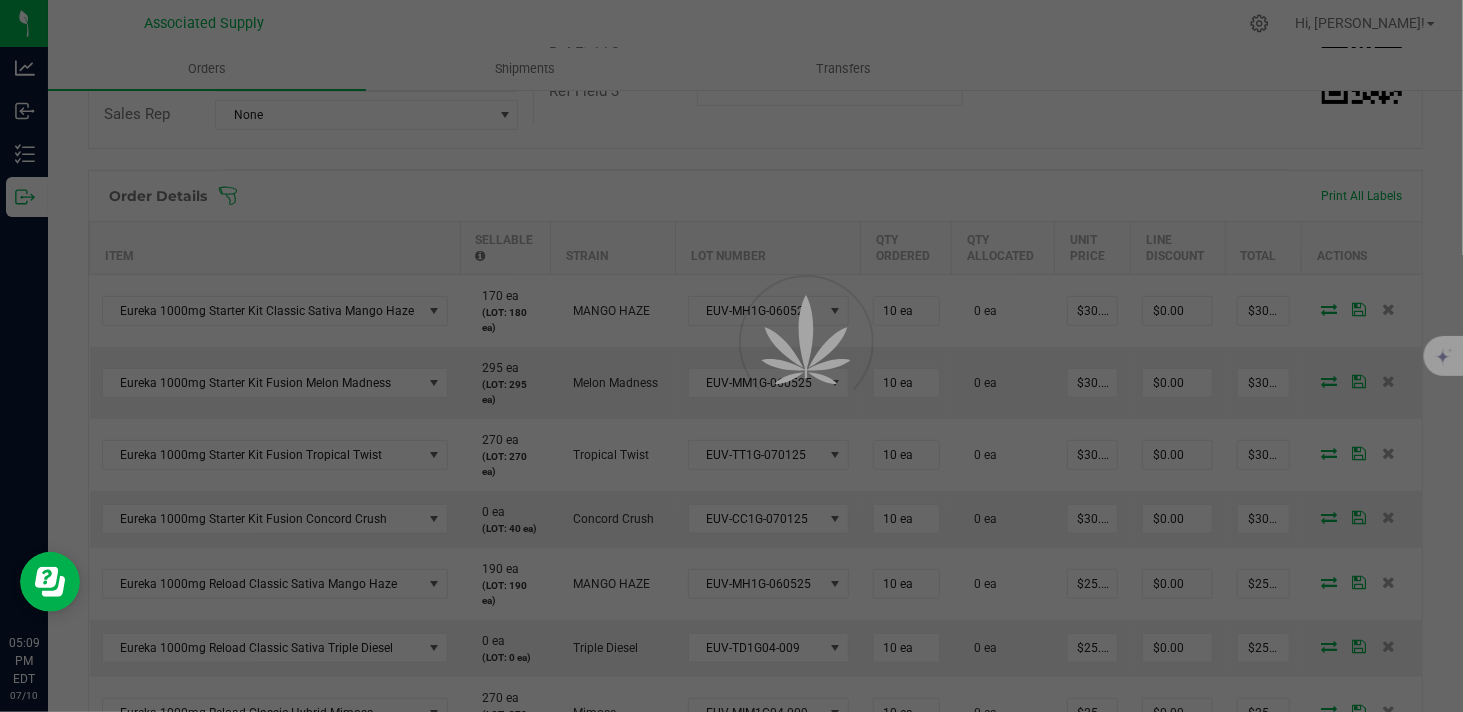 click at bounding box center (731, 356) 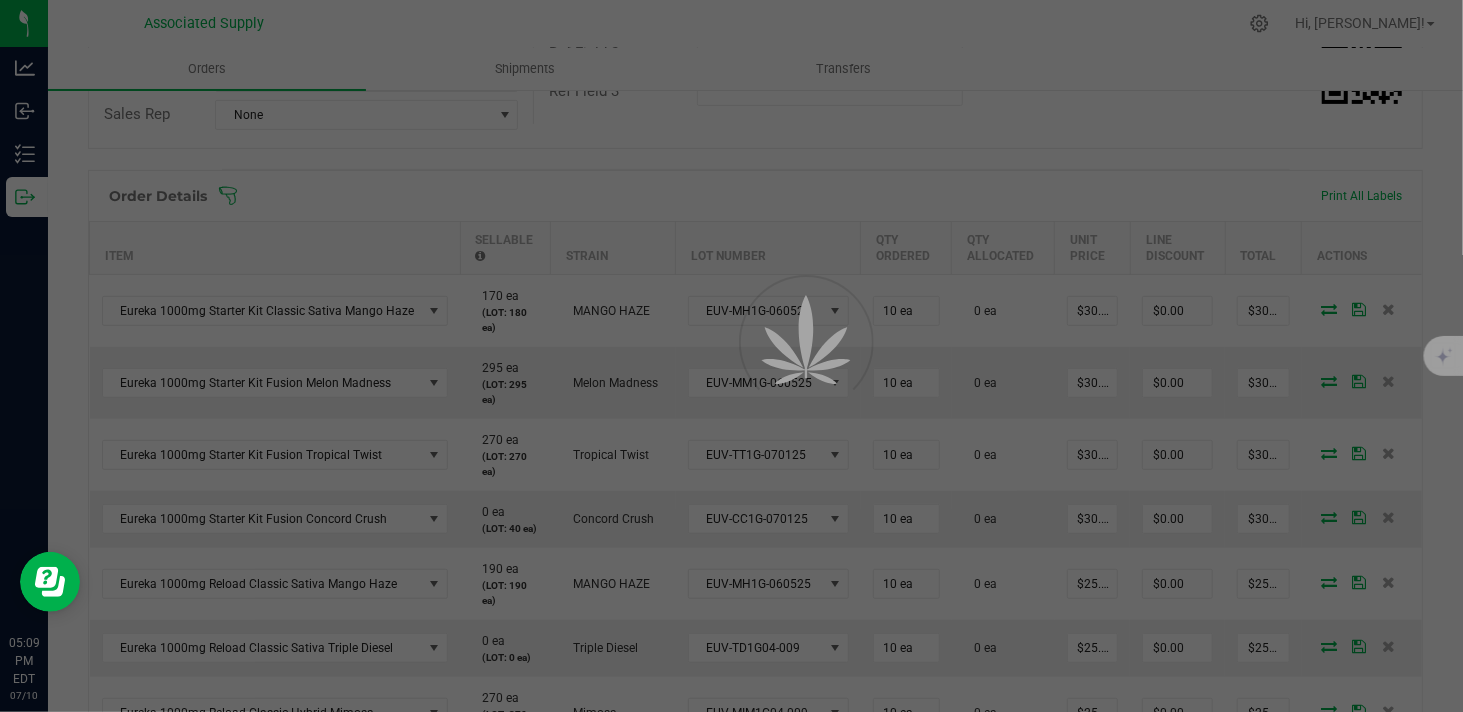 click at bounding box center [731, 356] 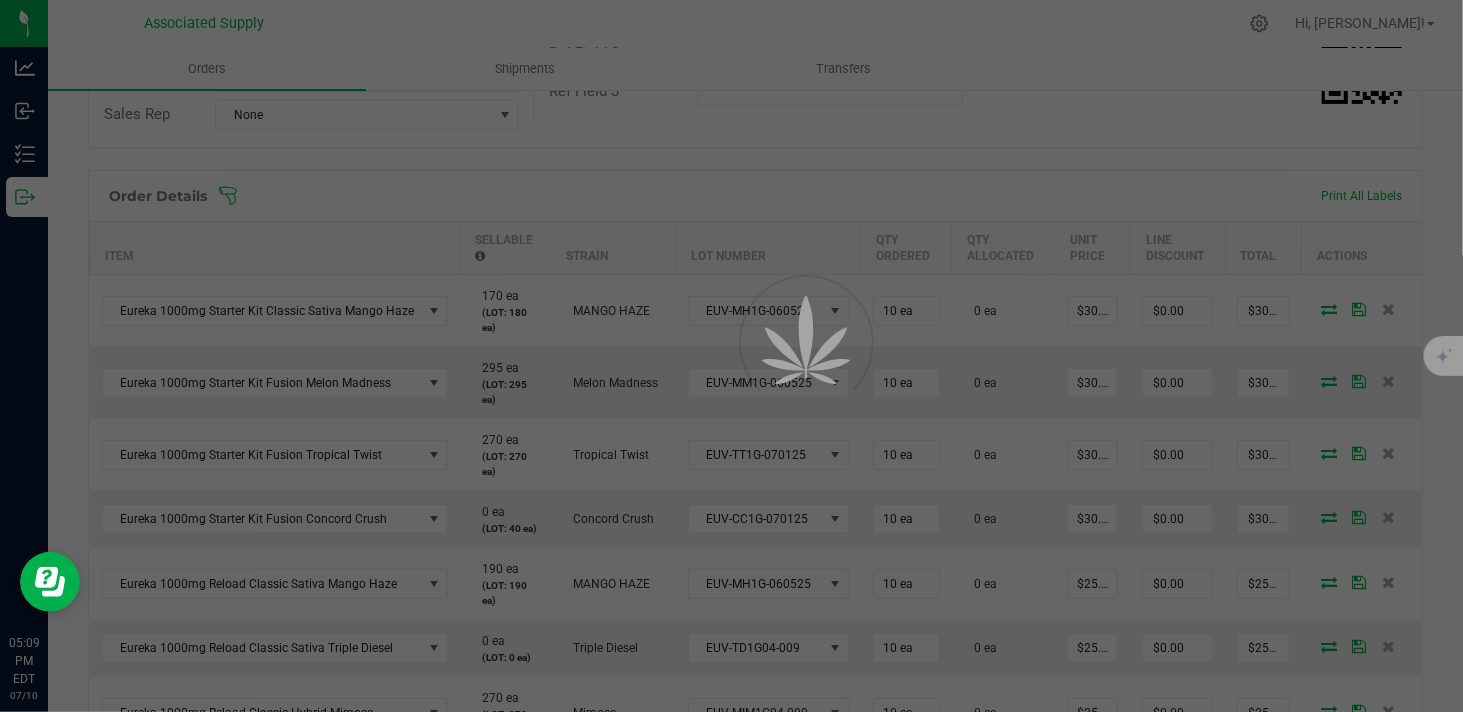 click at bounding box center (731, 356) 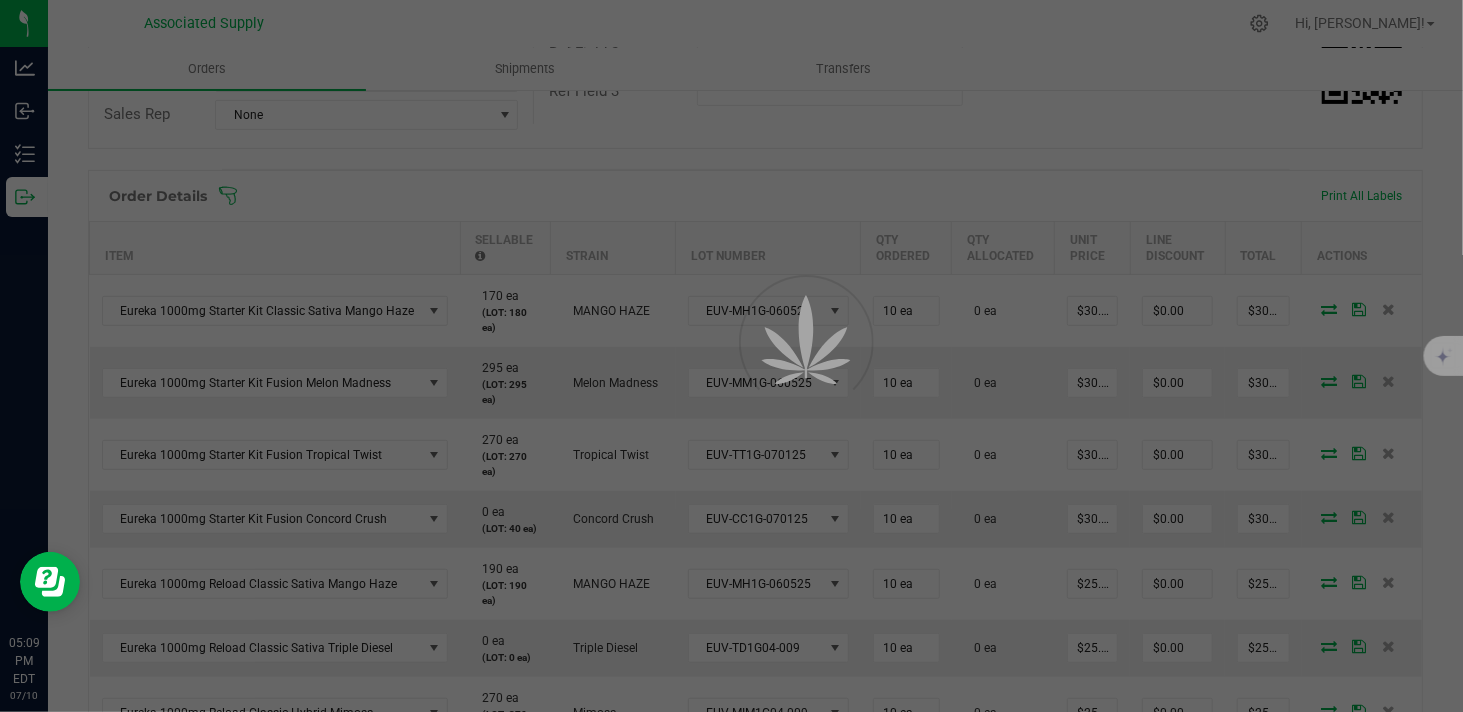 click at bounding box center (731, 356) 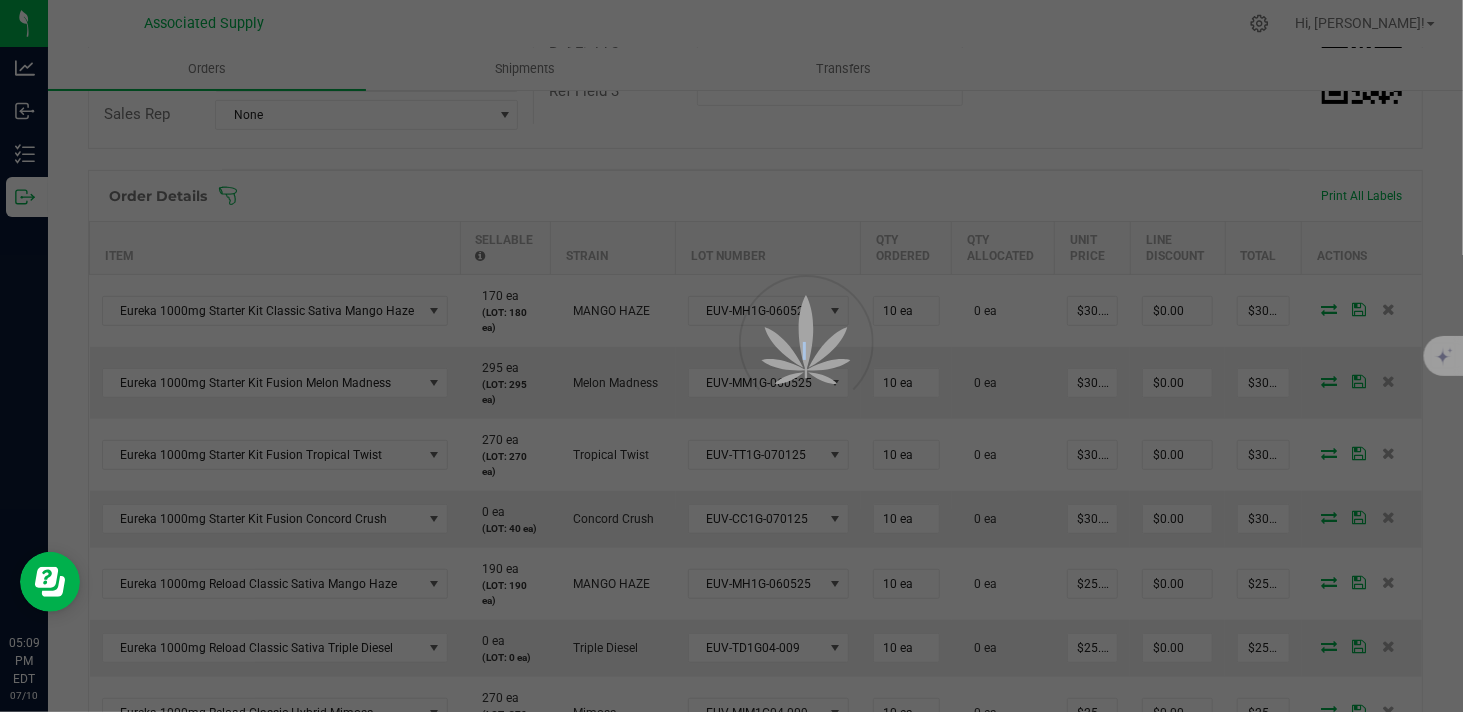 click at bounding box center [731, 356] 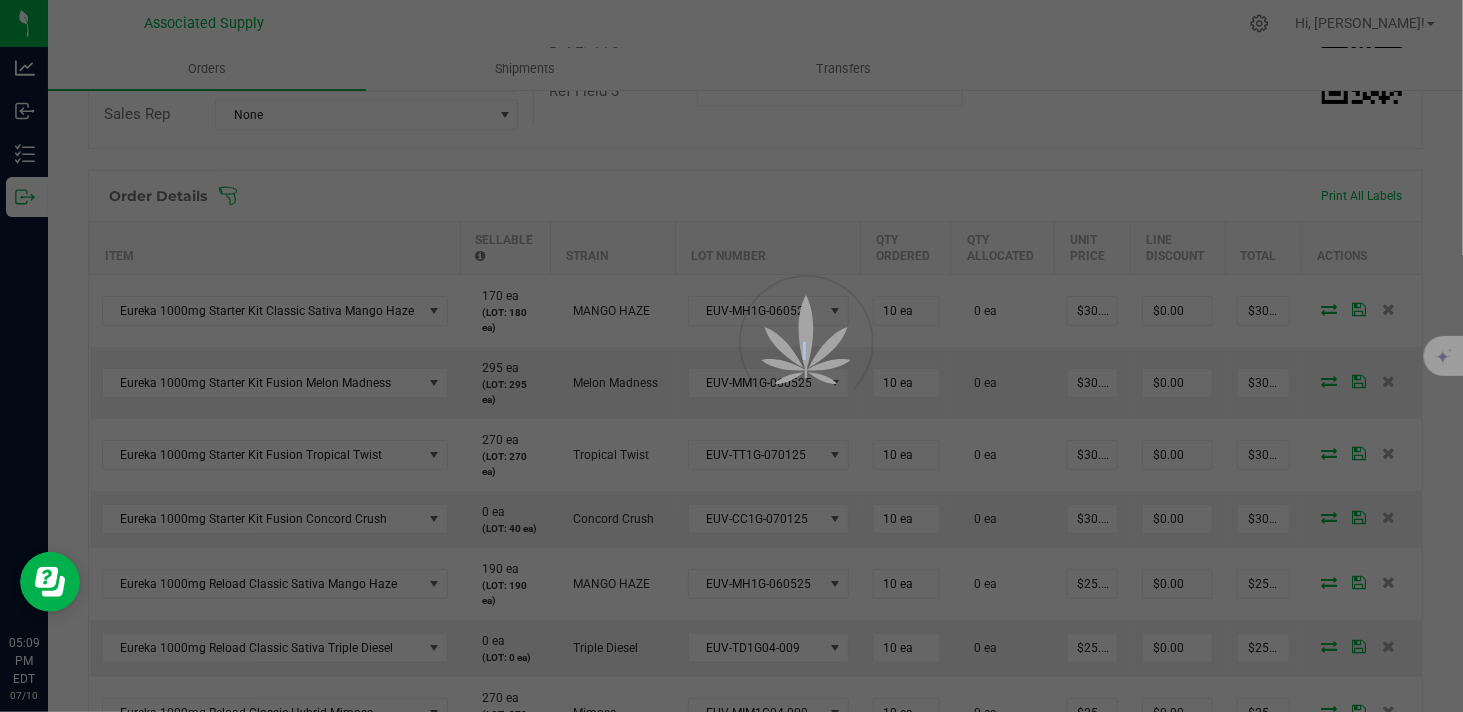 click at bounding box center [731, 356] 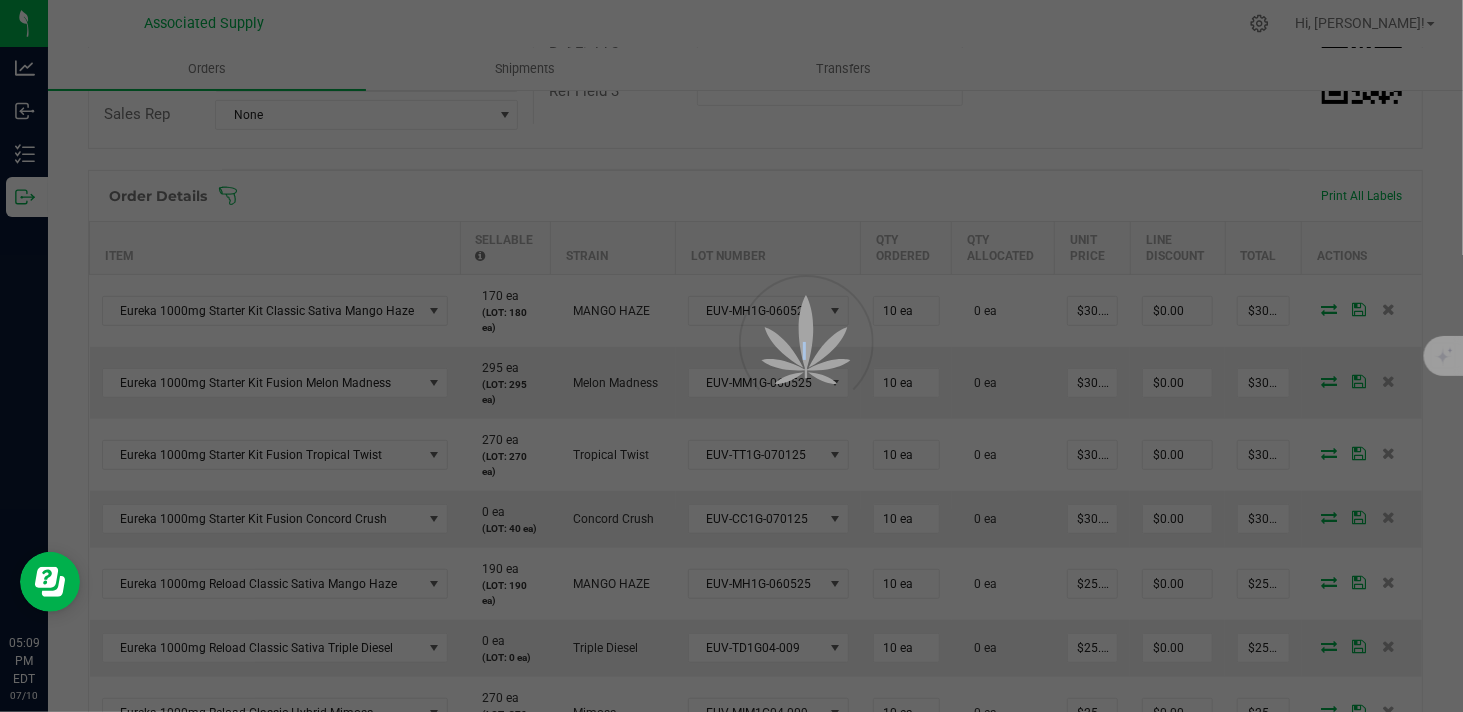 click at bounding box center (731, 356) 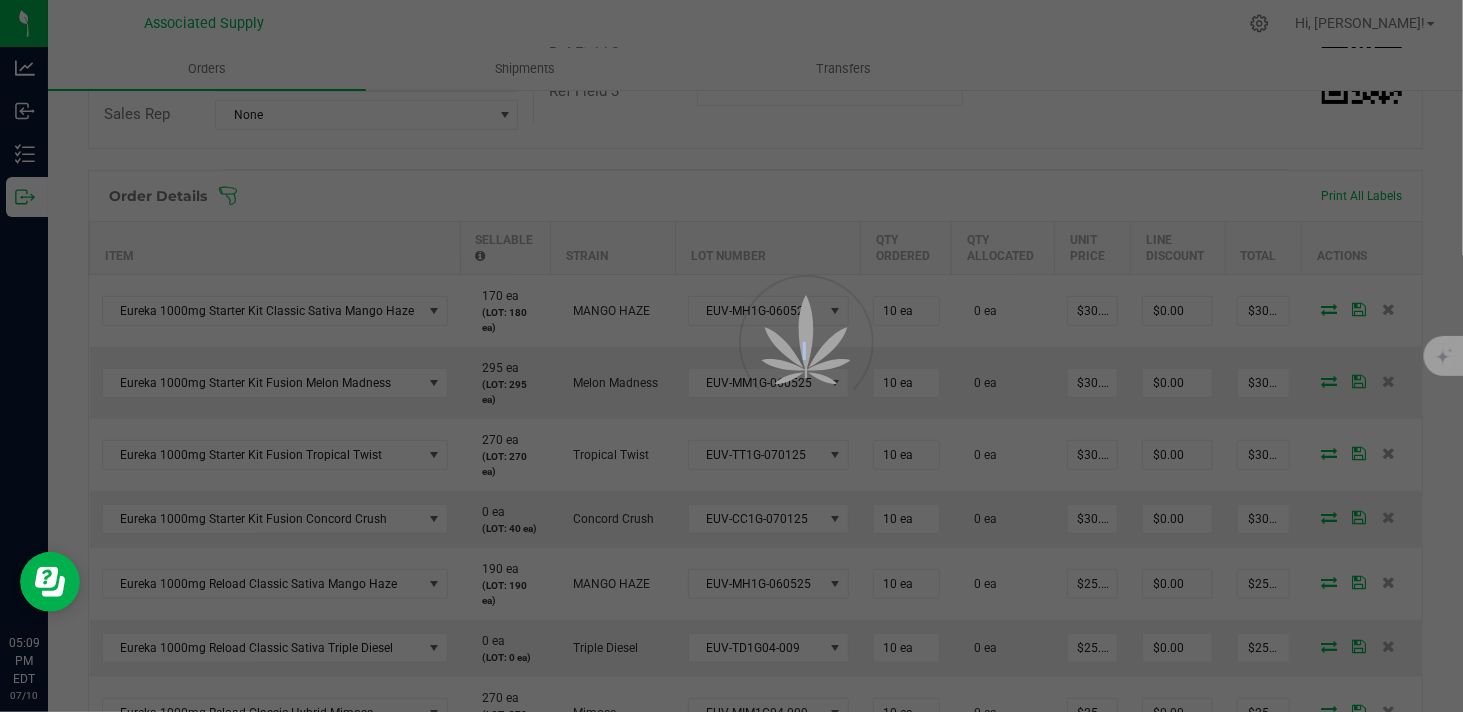 click at bounding box center [731, 356] 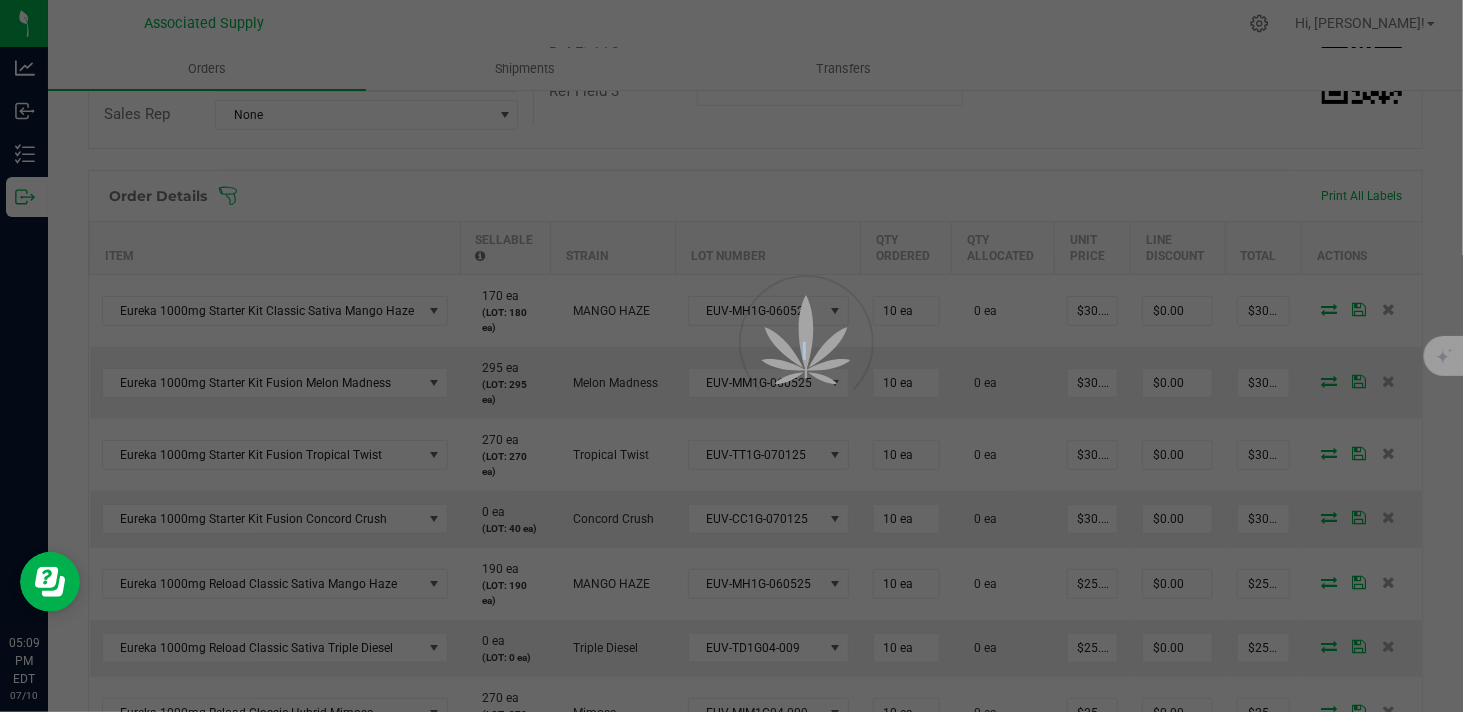 click at bounding box center (731, 356) 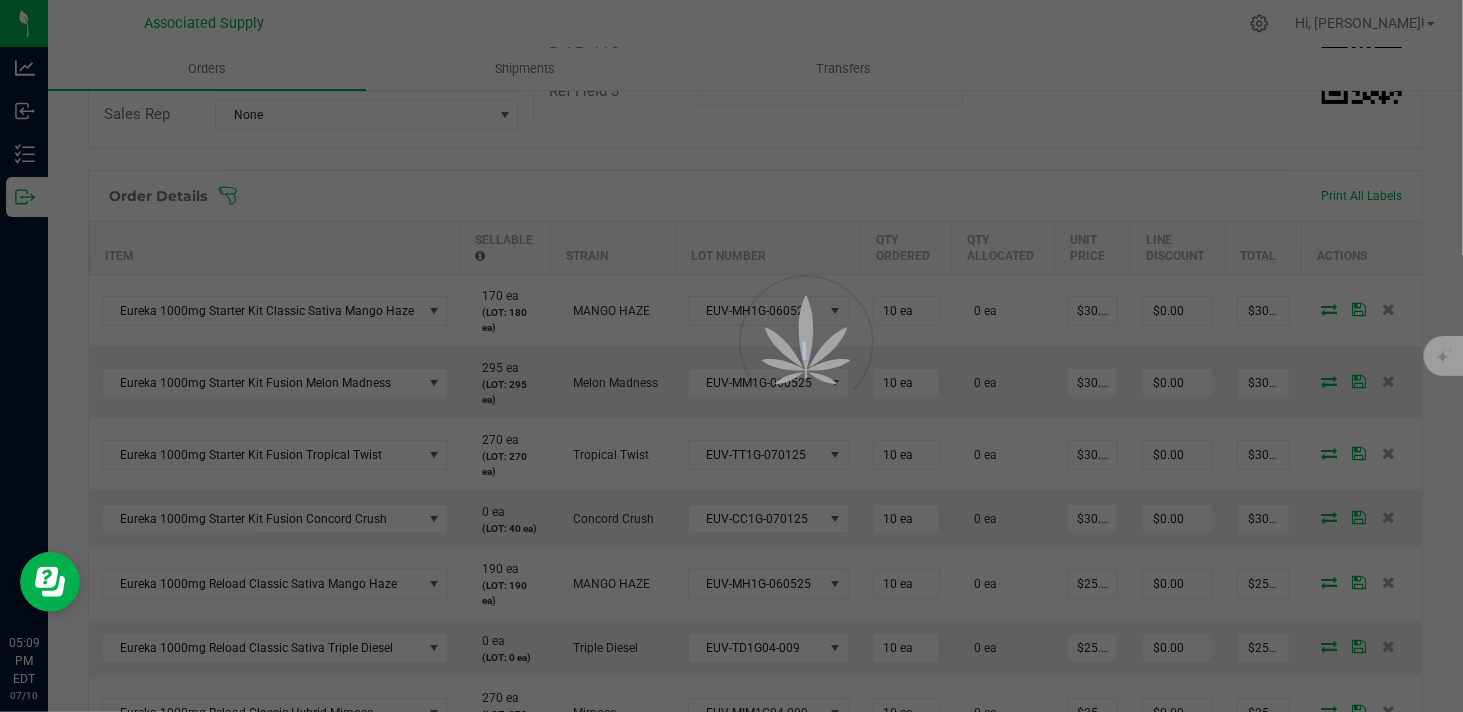 click at bounding box center (731, 356) 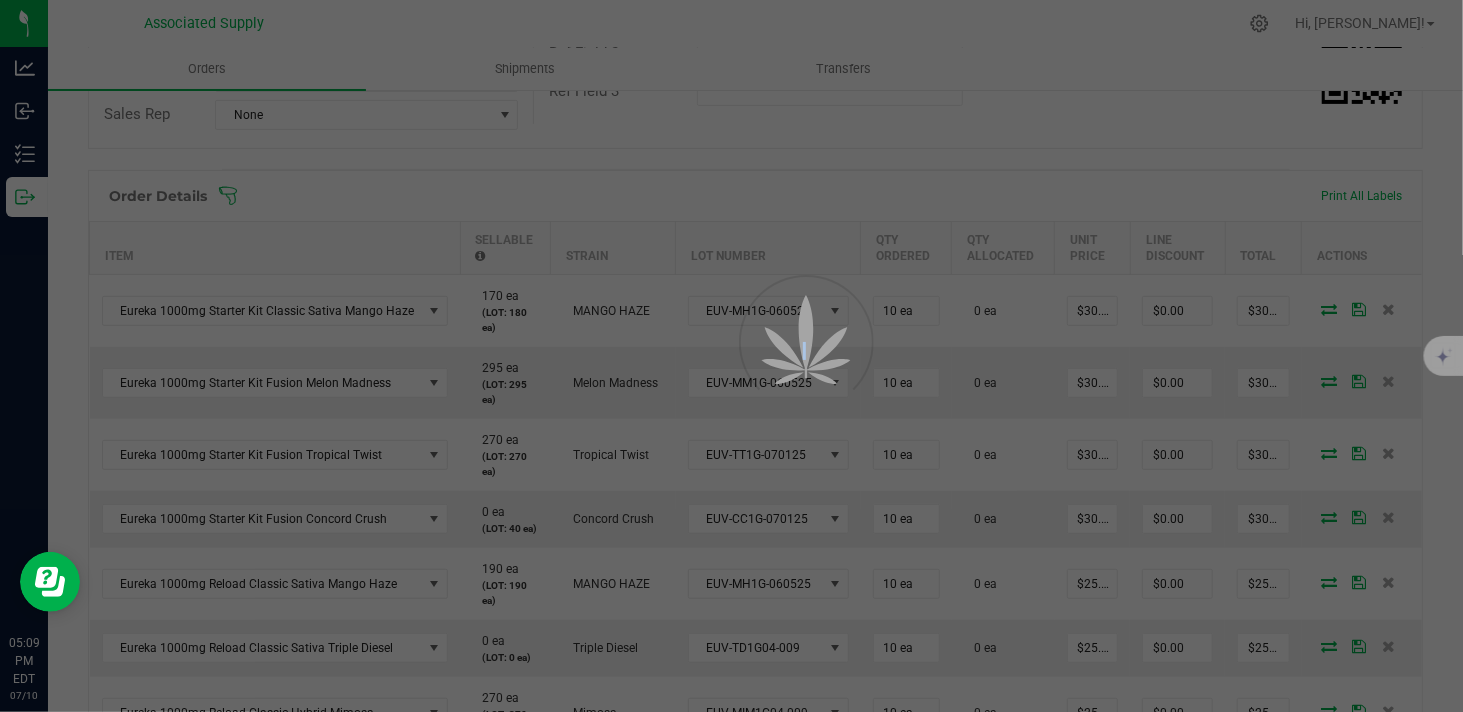 click at bounding box center [731, 356] 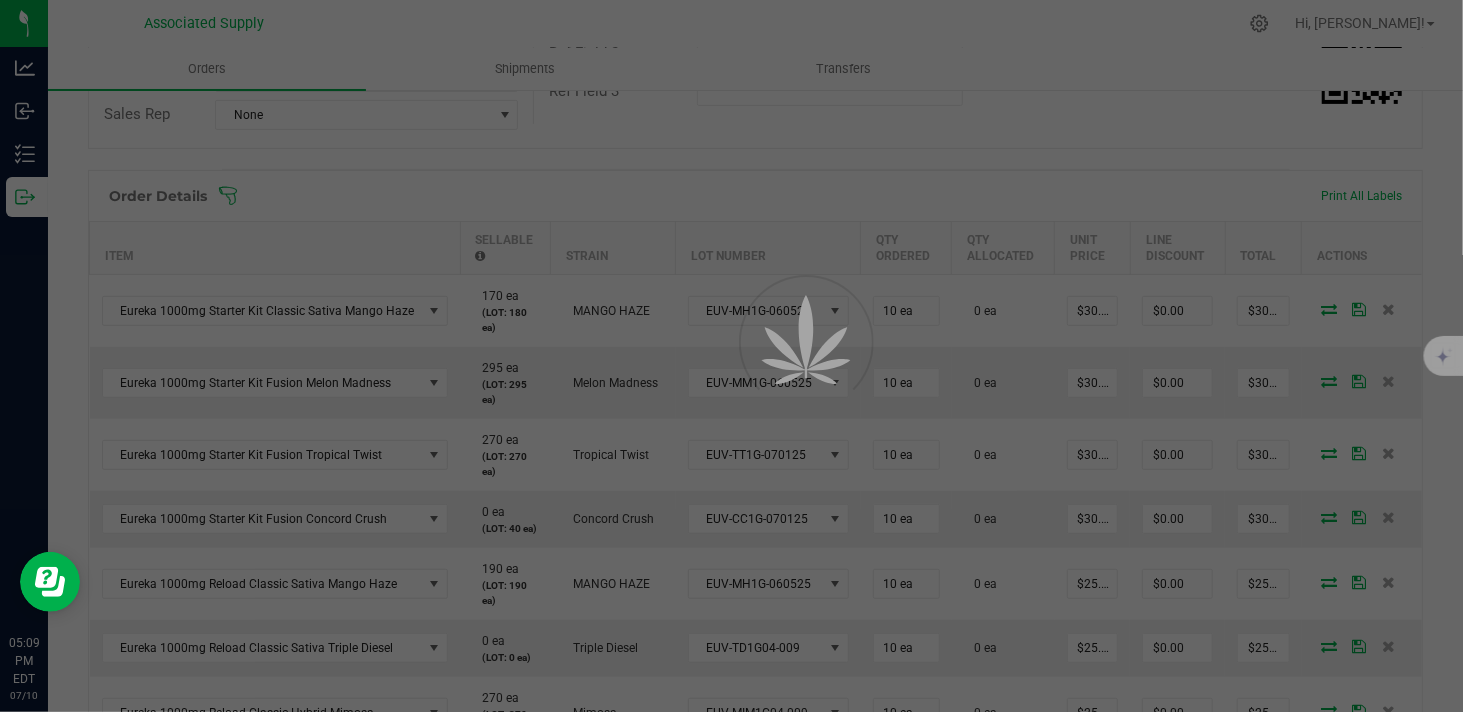 click at bounding box center (731, 356) 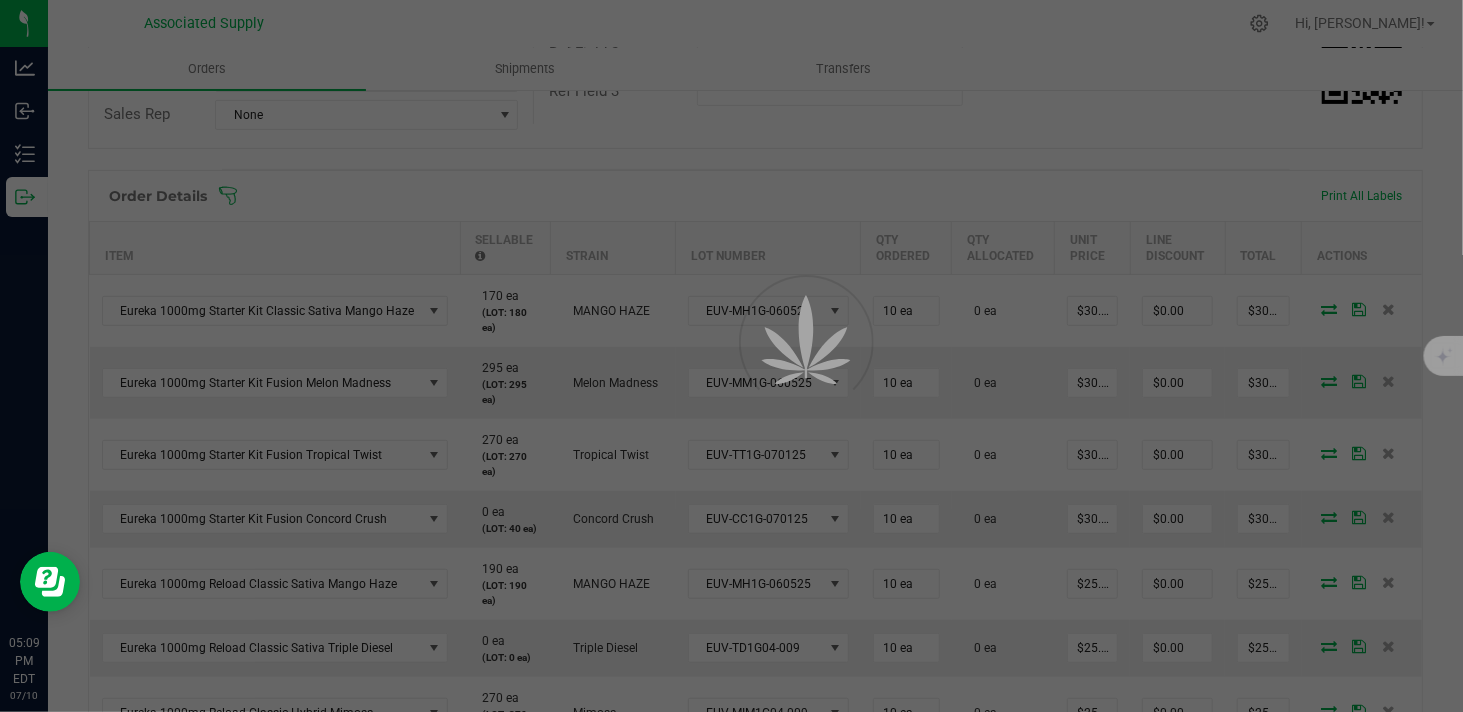 click at bounding box center (731, 356) 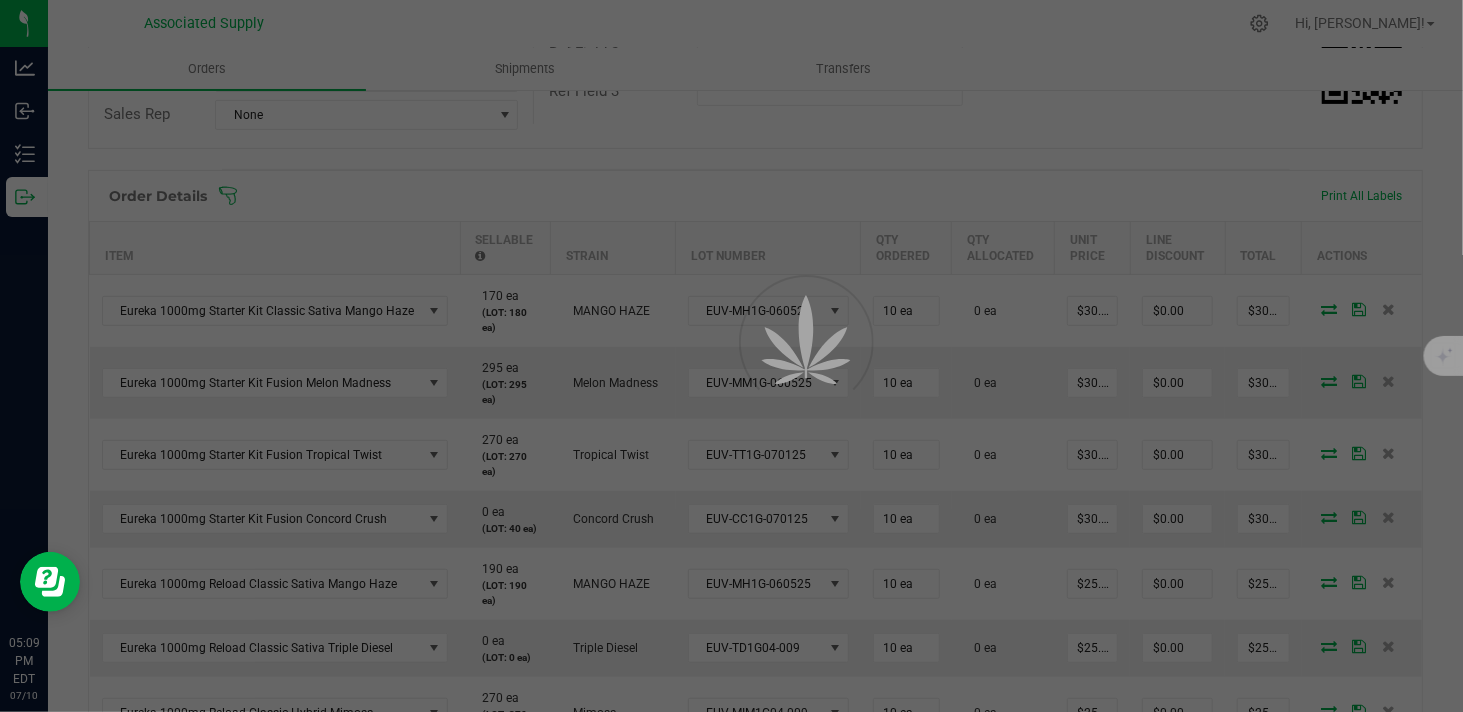 click at bounding box center [731, 356] 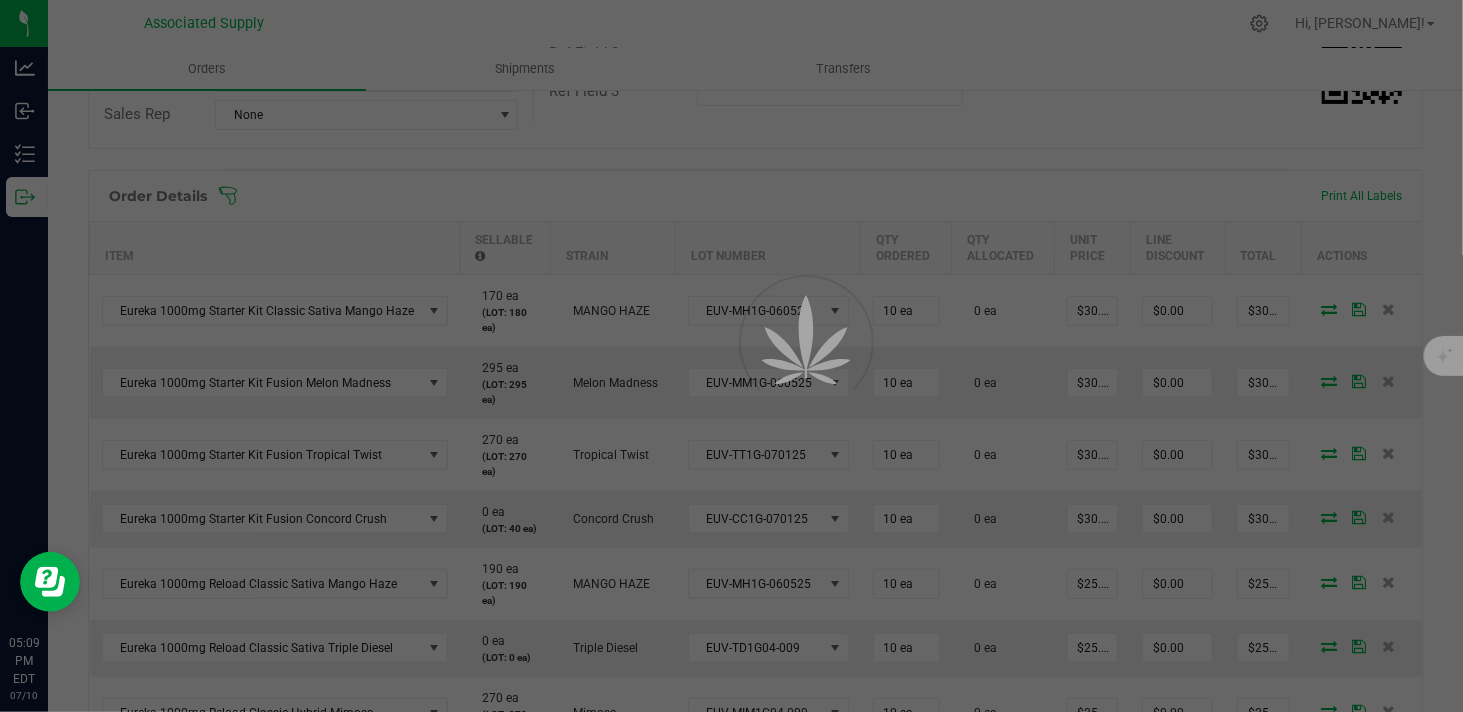 click at bounding box center [779, 387] 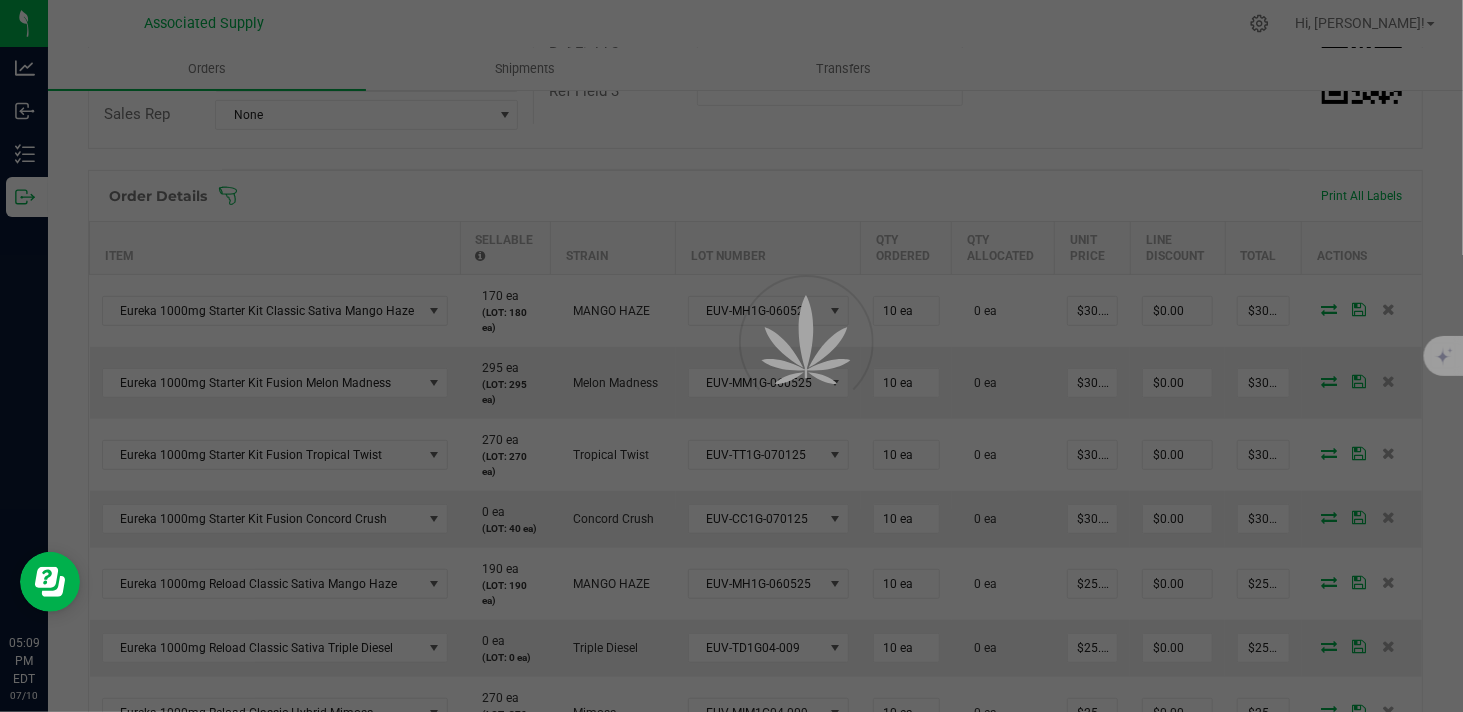 click at bounding box center [779, 387] 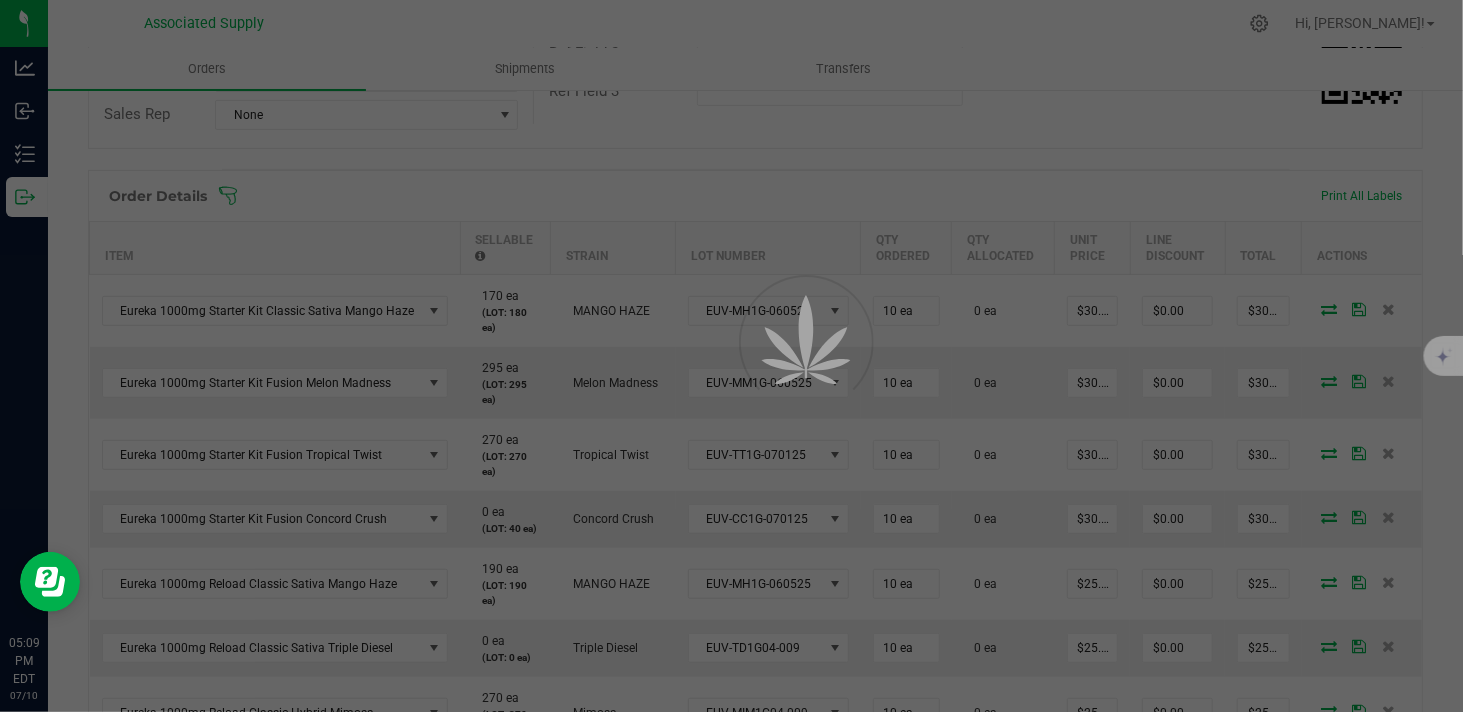 click at bounding box center (779, 387) 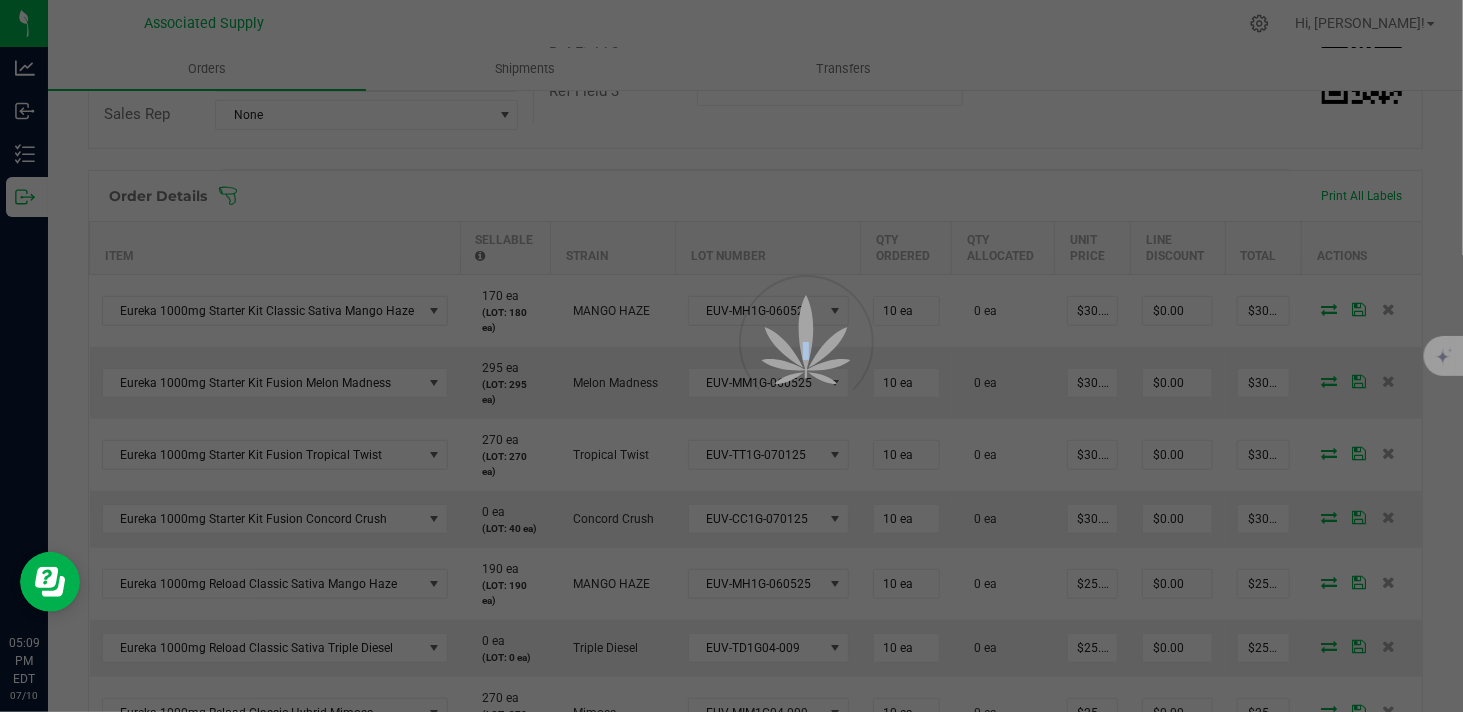click at bounding box center [779, 387] 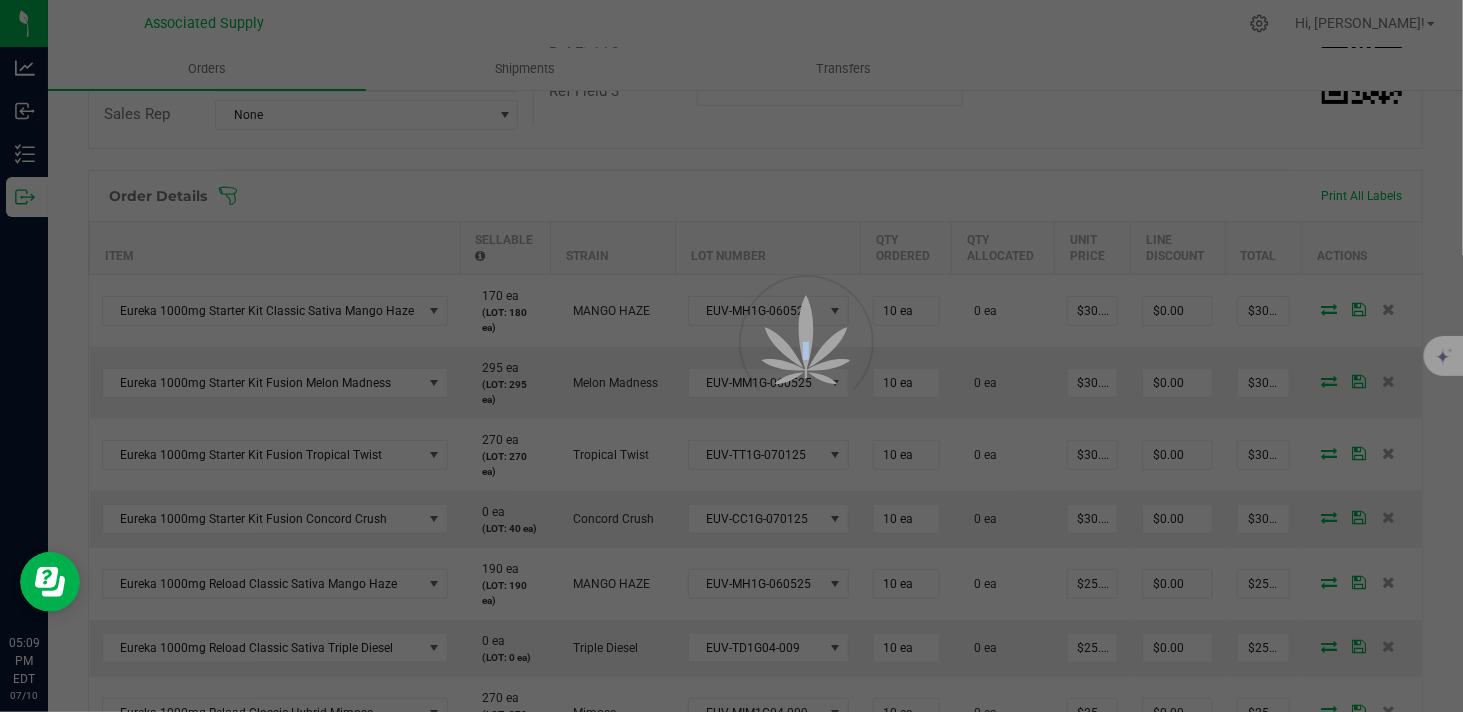 click at bounding box center (779, 387) 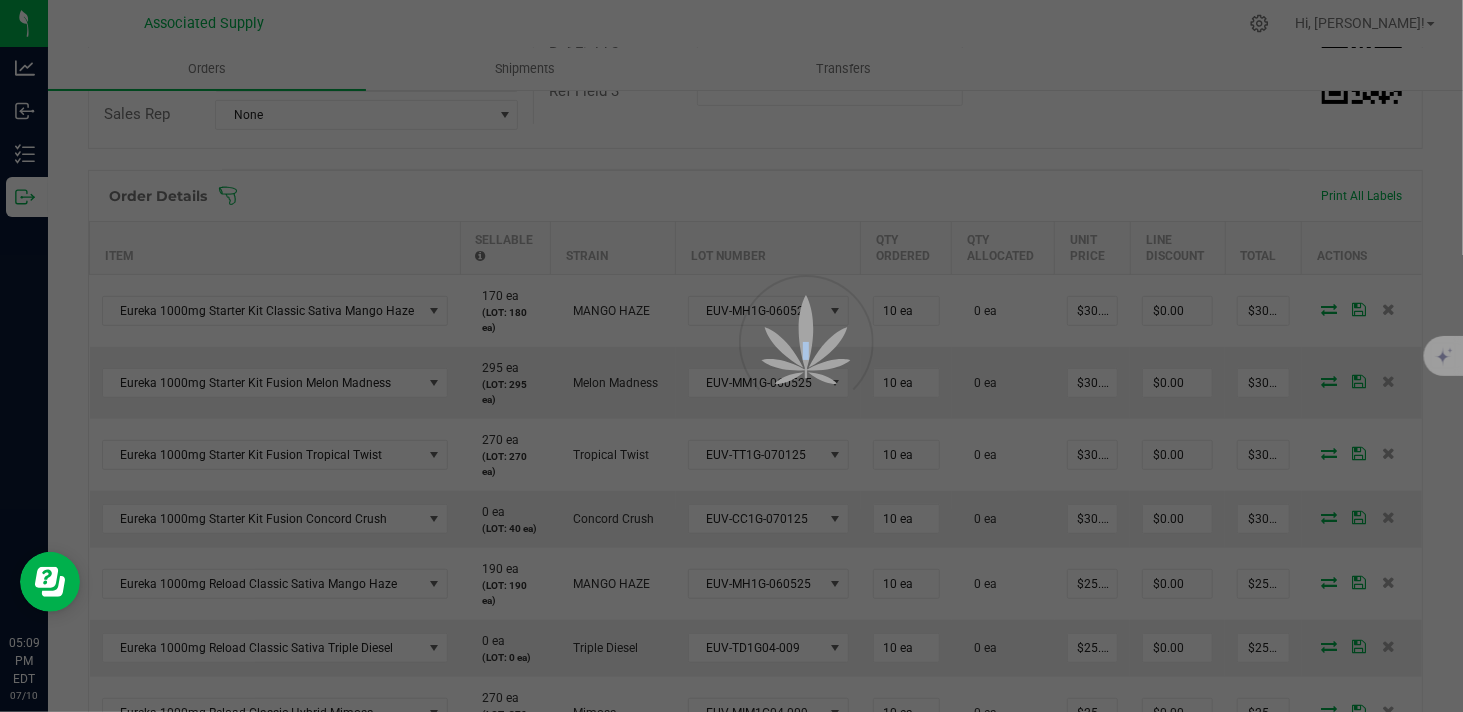 click at bounding box center [779, 387] 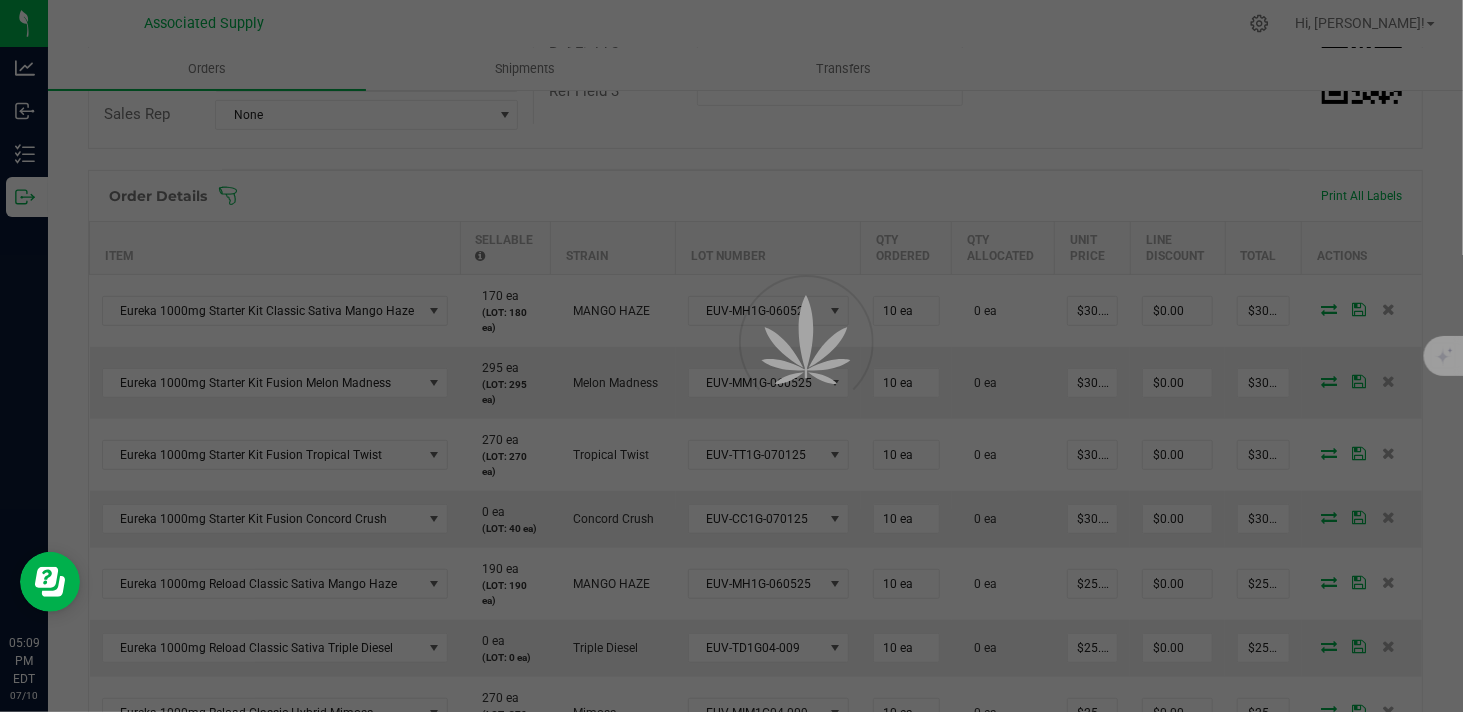 click at bounding box center (731, 356) 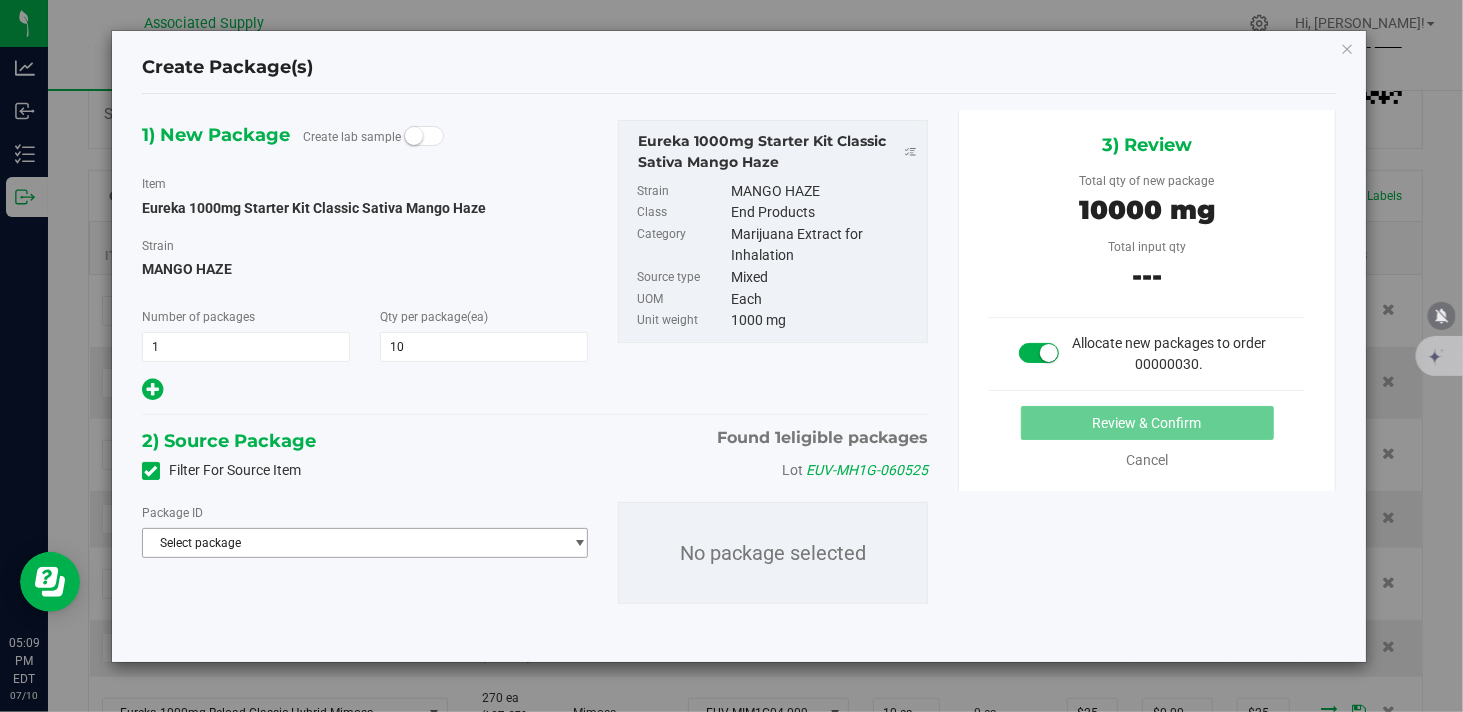 click on "Select package" at bounding box center (352, 543) 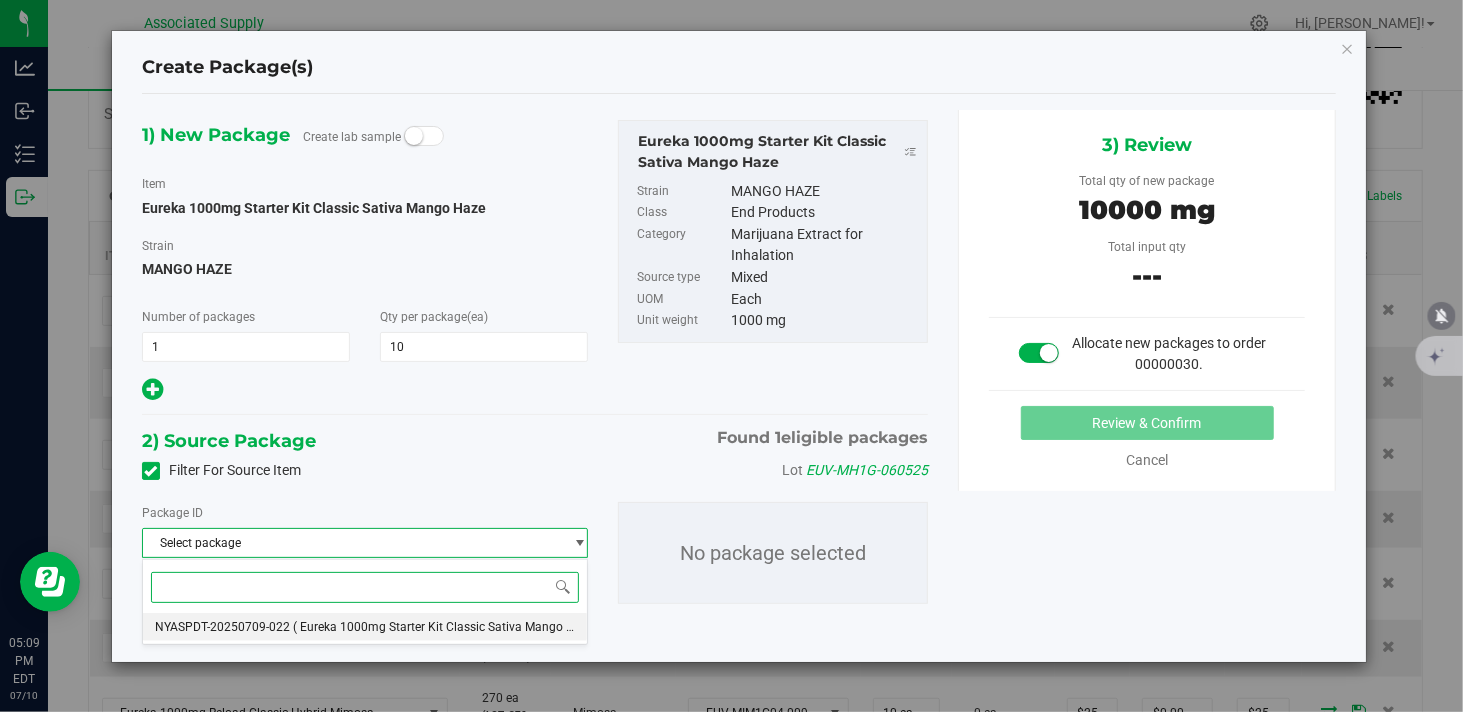 click on "NYASPDT-20250709-022" at bounding box center (222, 627) 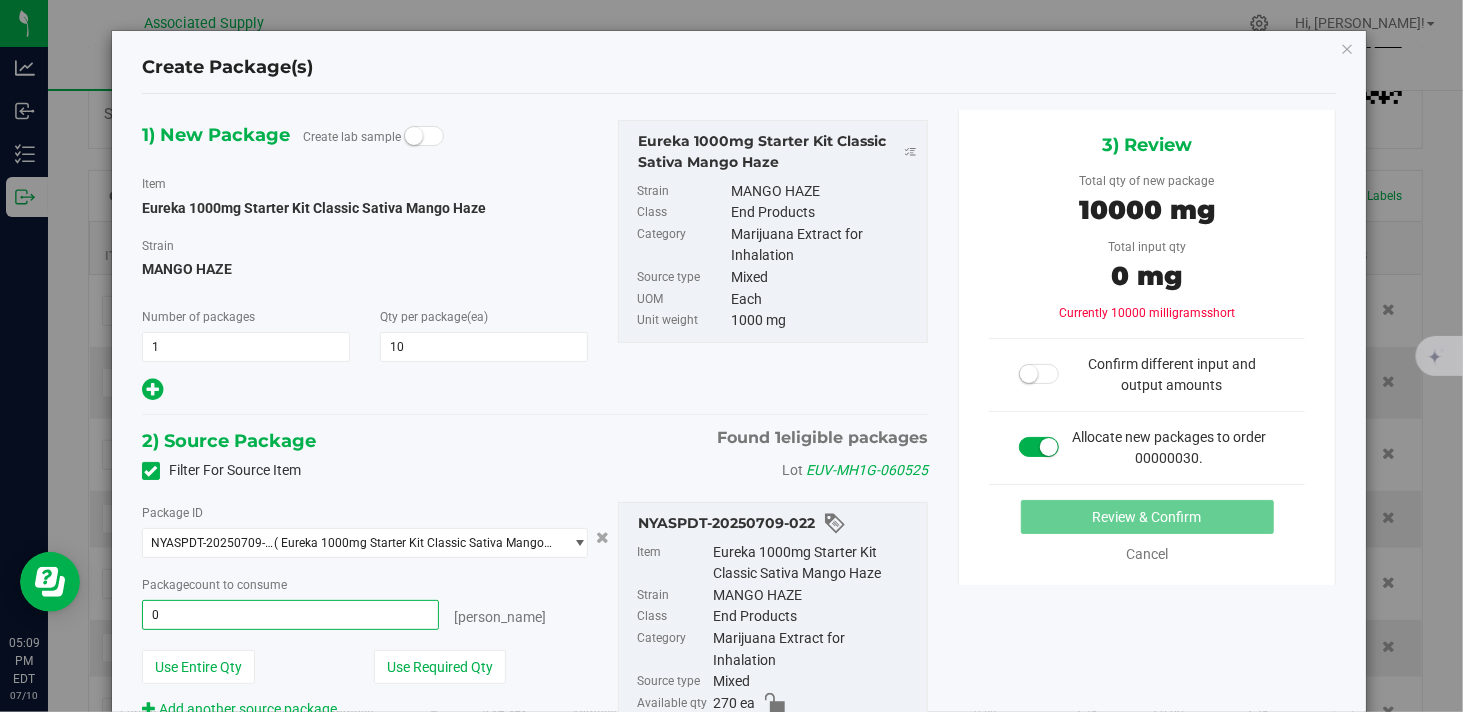 type 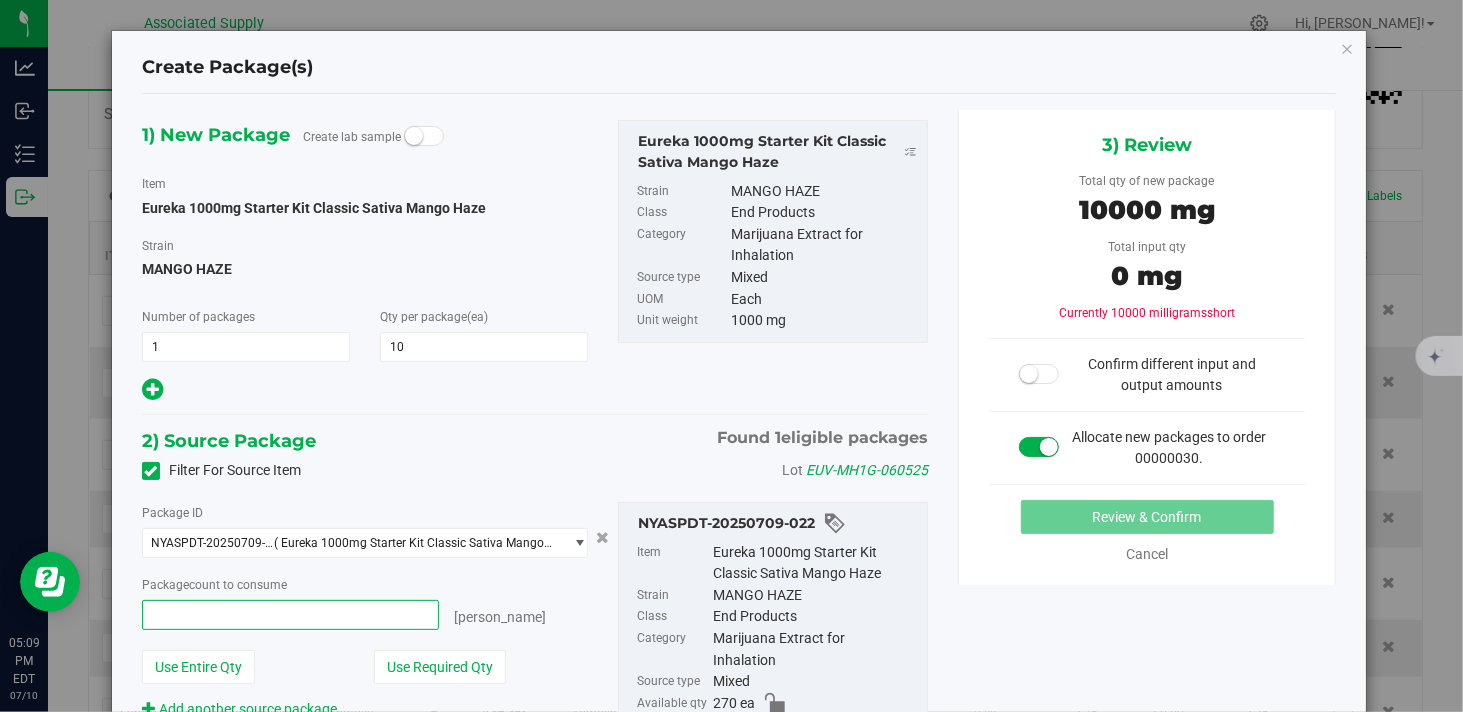 click at bounding box center (290, 615) 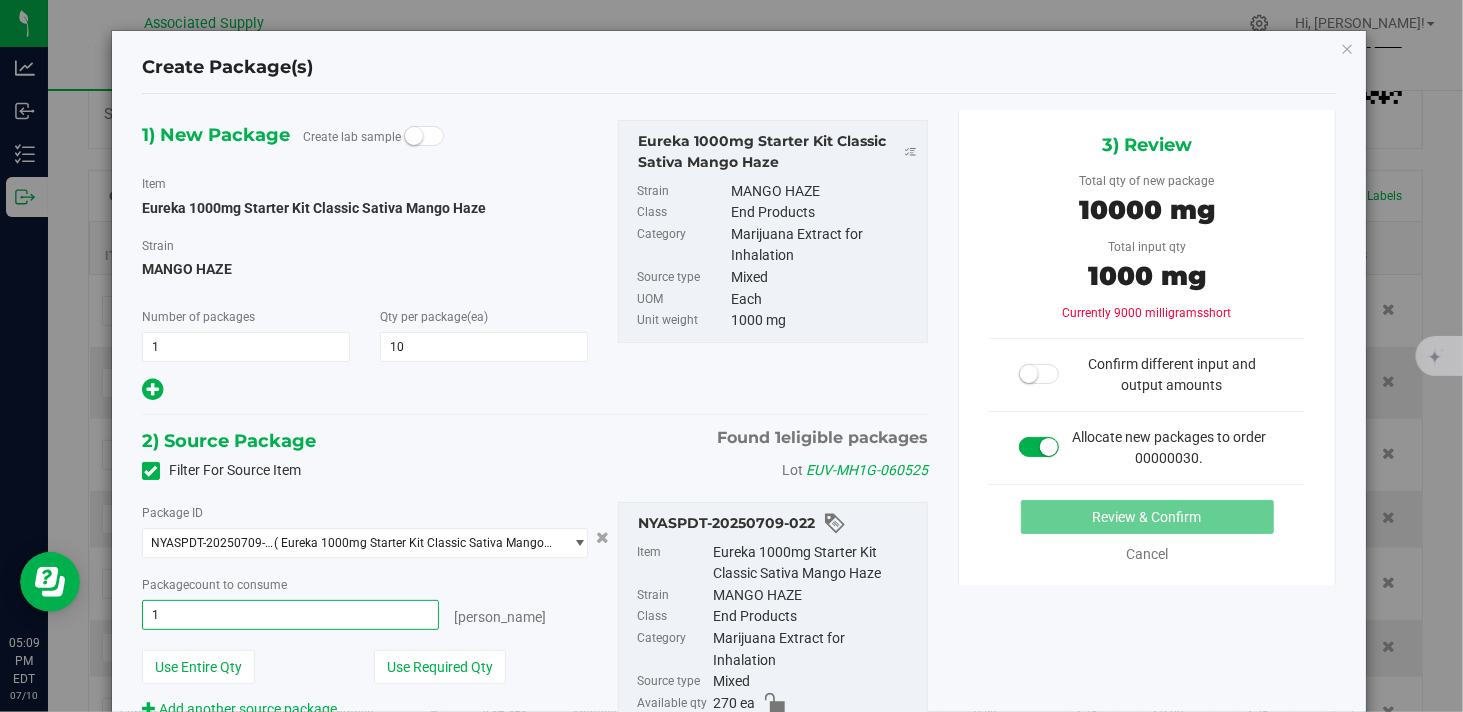 type on "10" 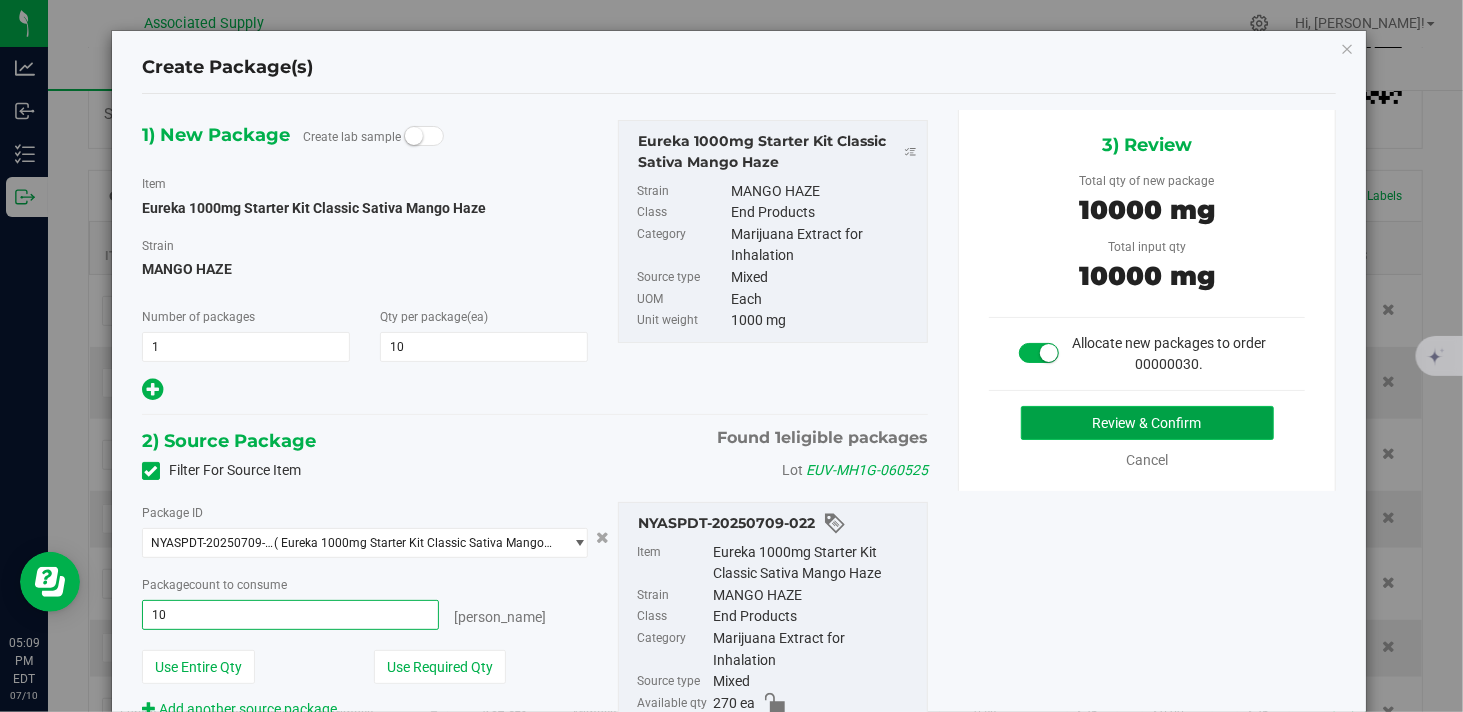 type on "10 ea" 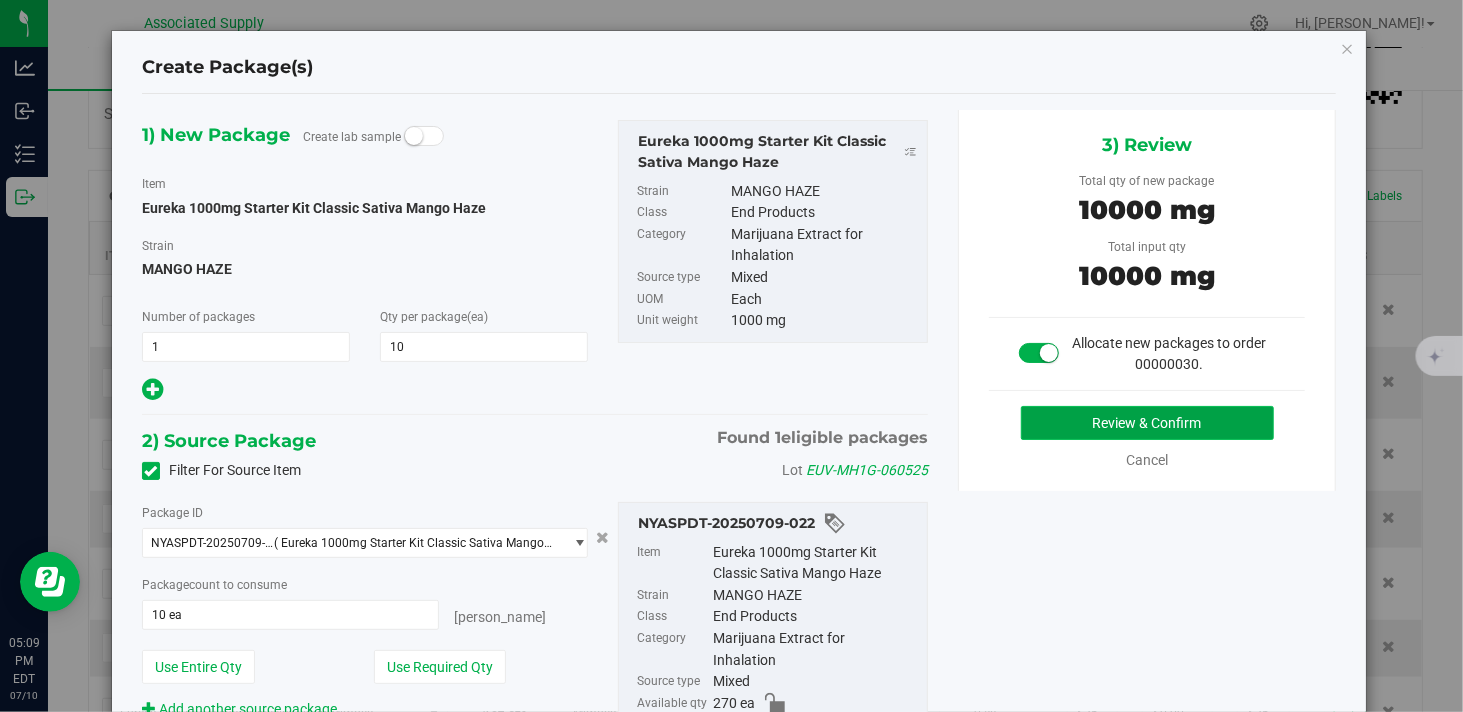 click on "Review & Confirm" at bounding box center [1147, 423] 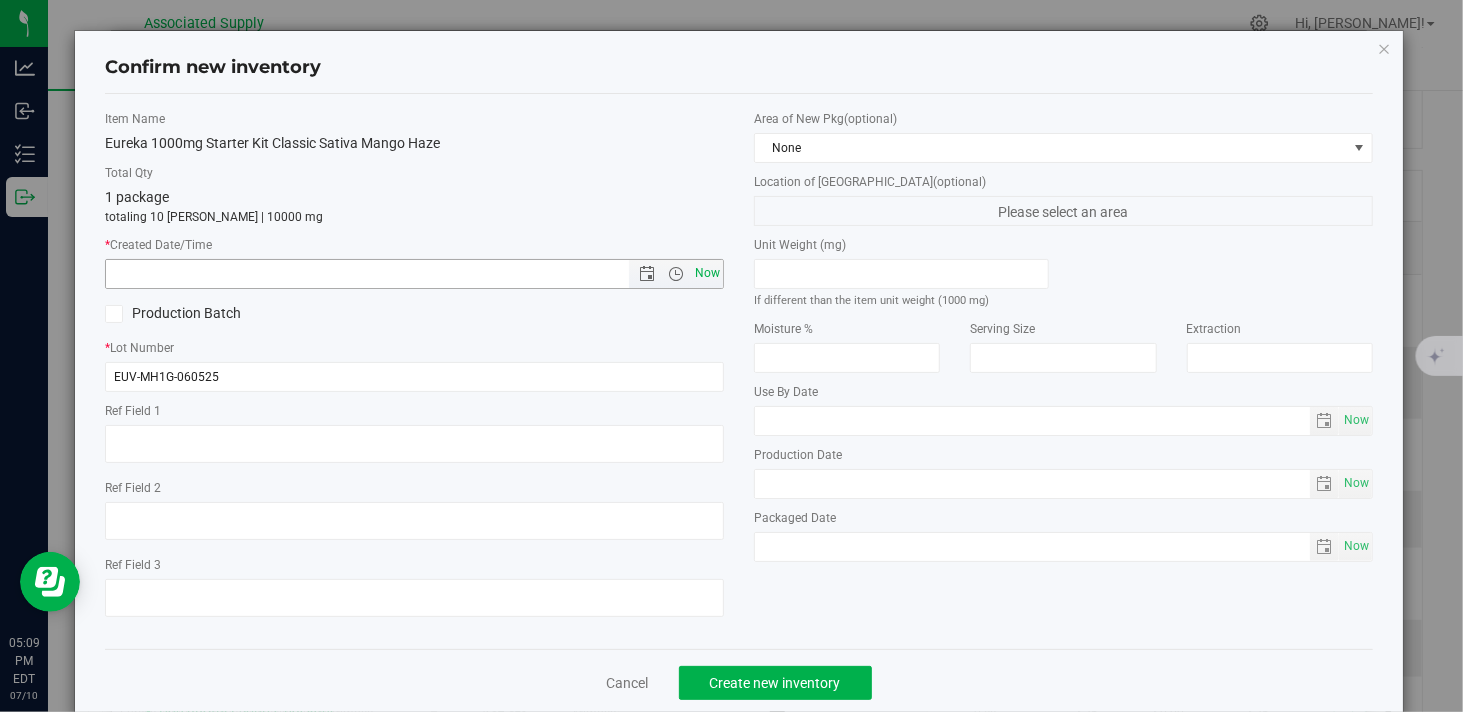 click on "Now" at bounding box center (708, 273) 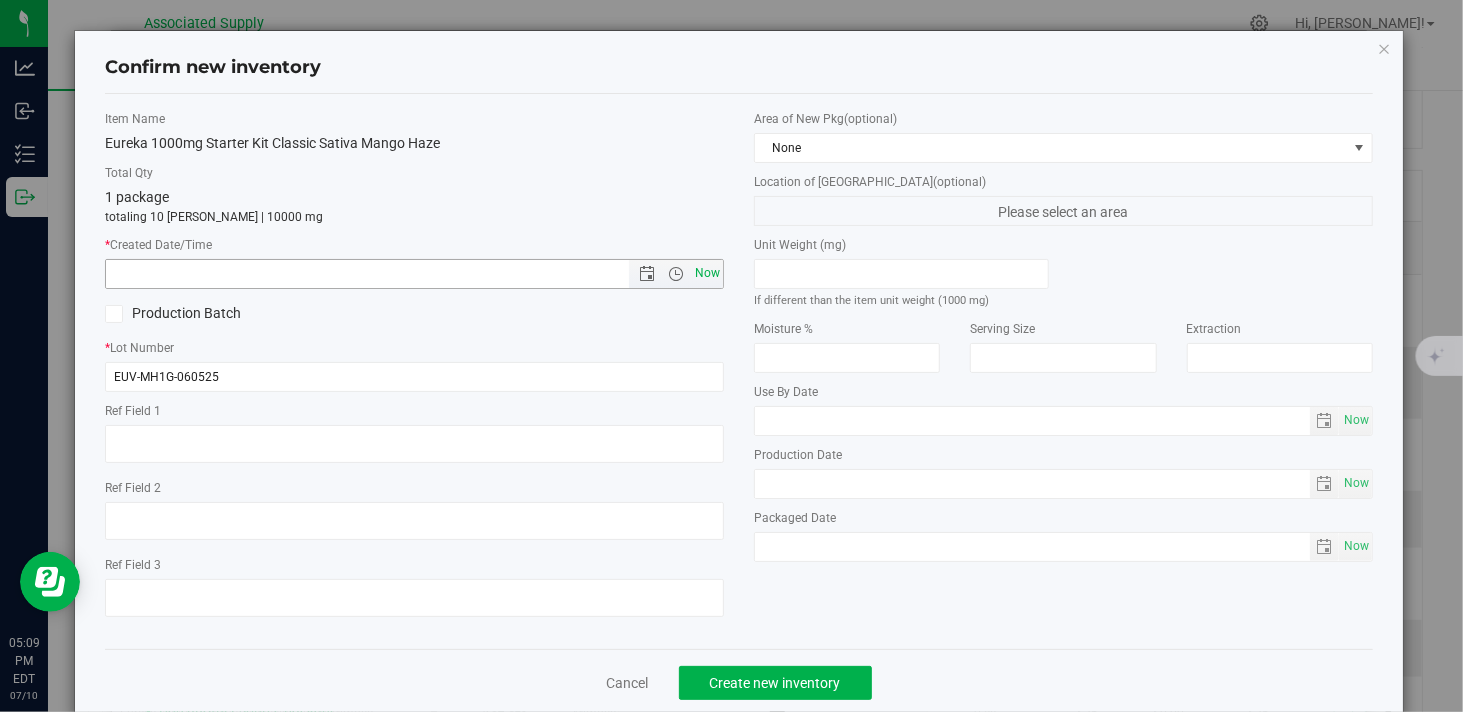 type on "7/10/2025 5:09 PM" 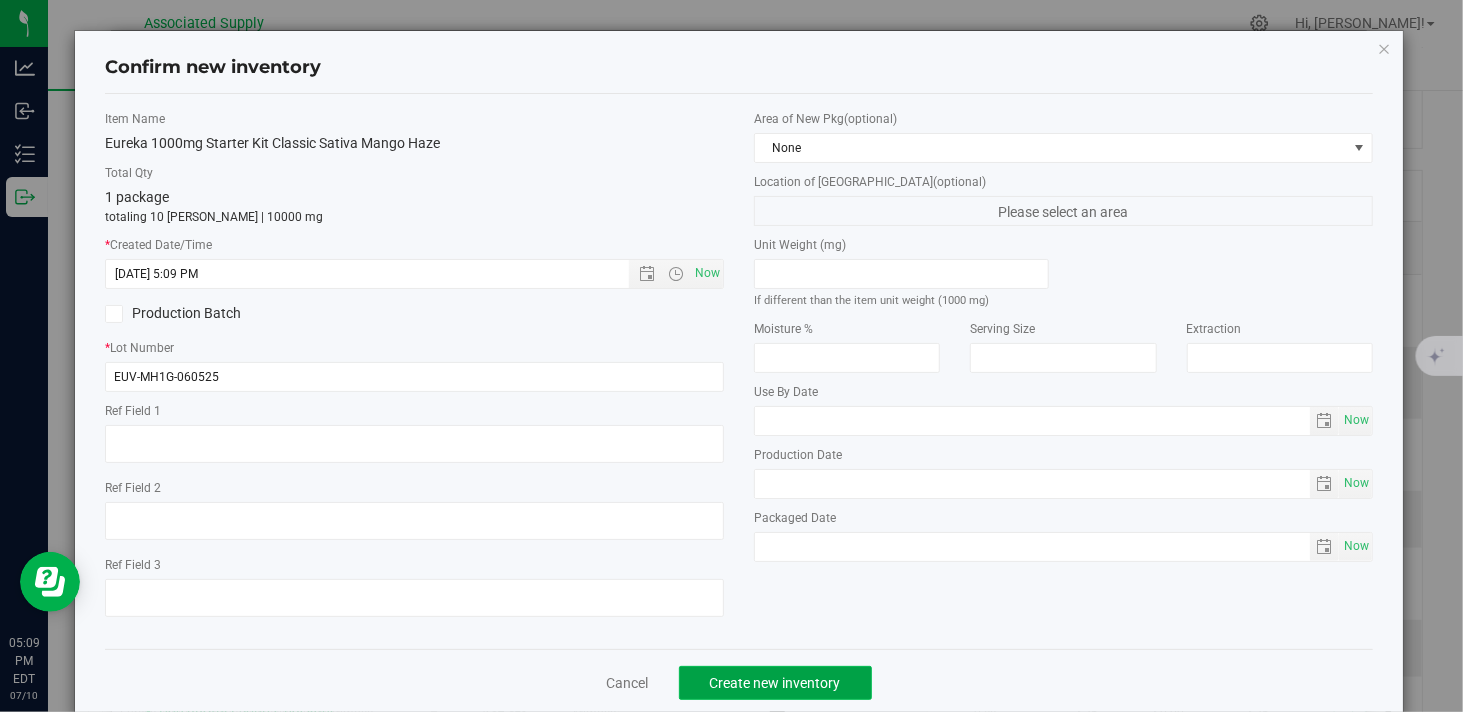 click on "Create new inventory" 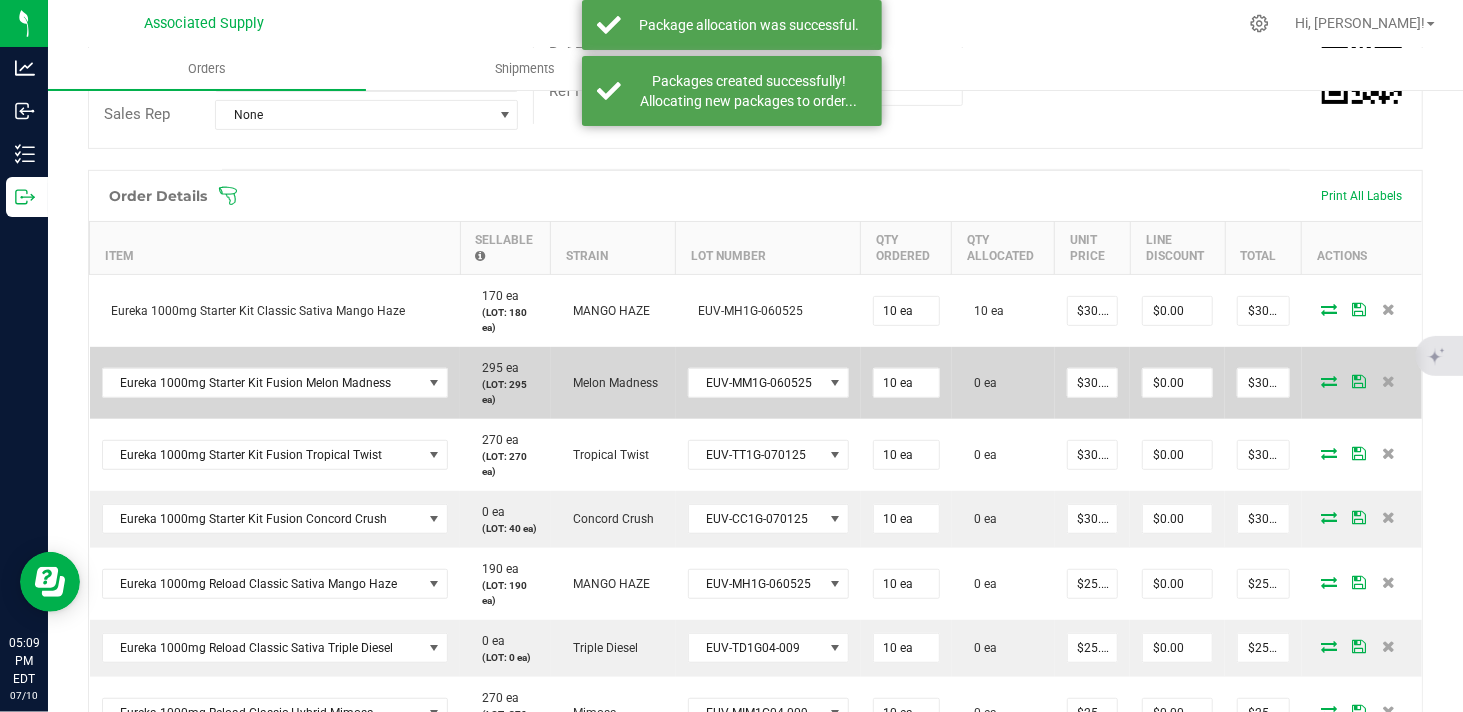 click at bounding box center [1329, 381] 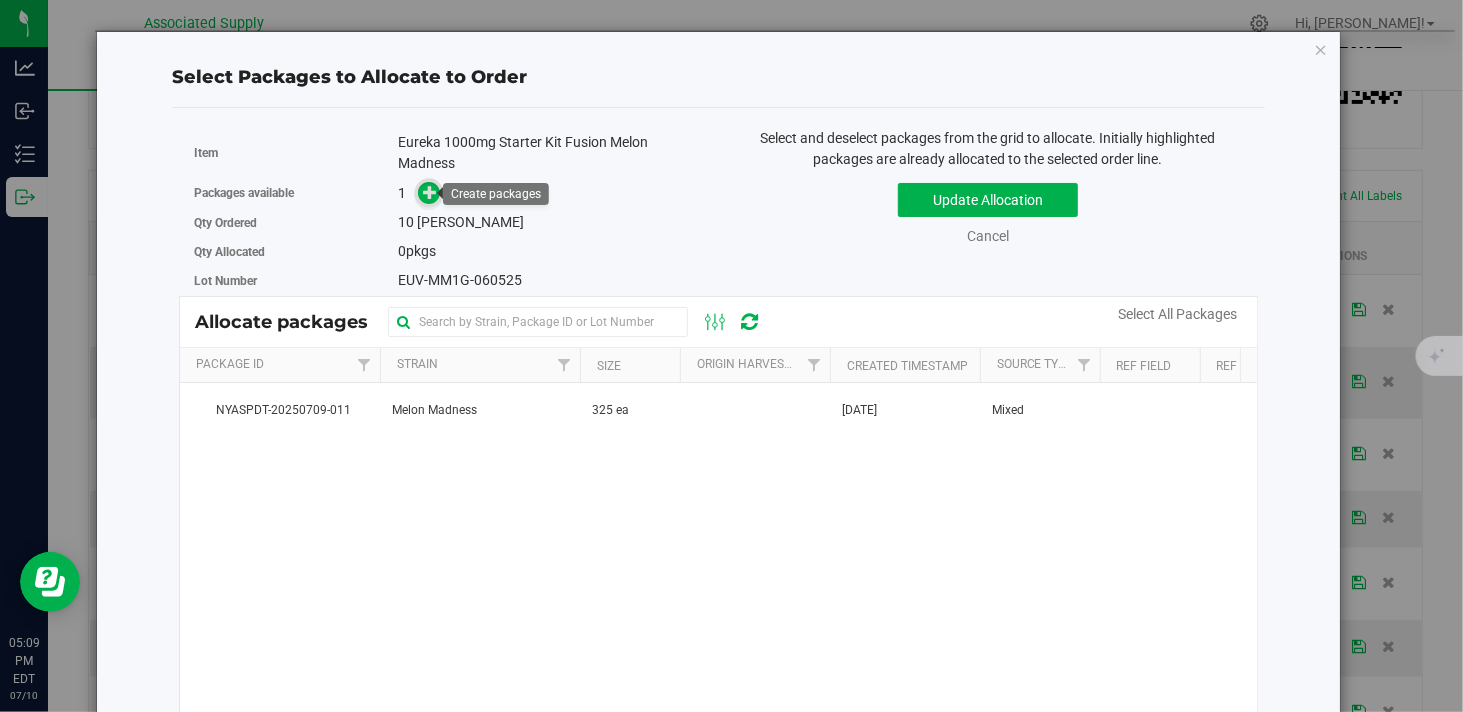 click at bounding box center (430, 192) 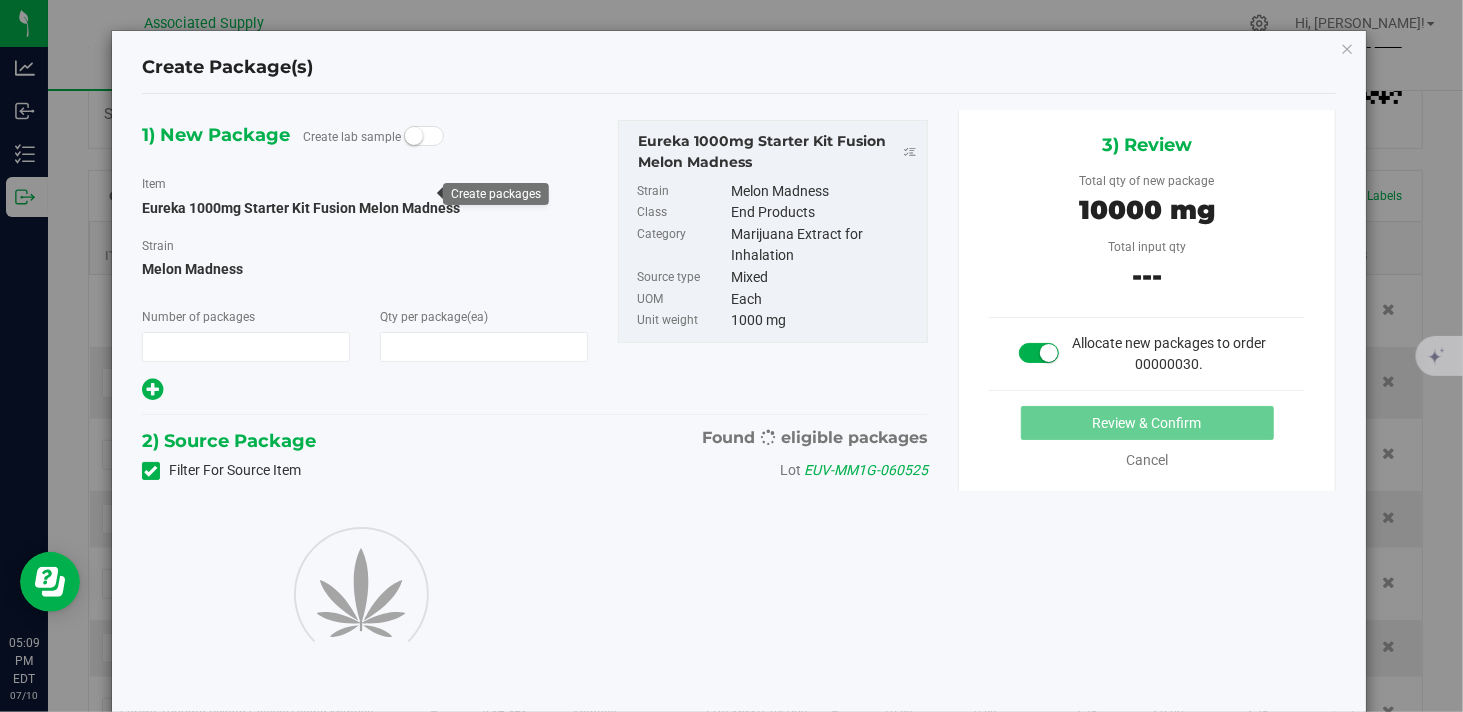 type on "1" 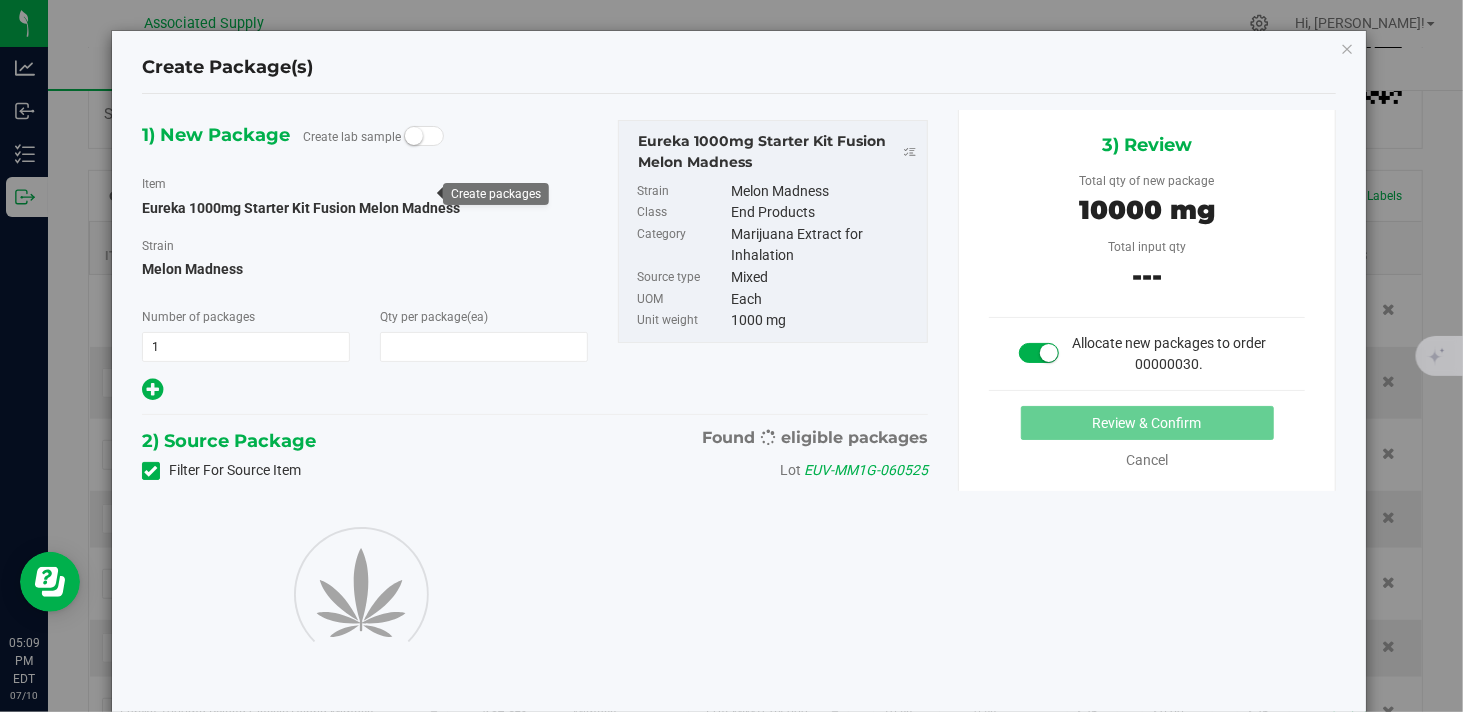type on "10" 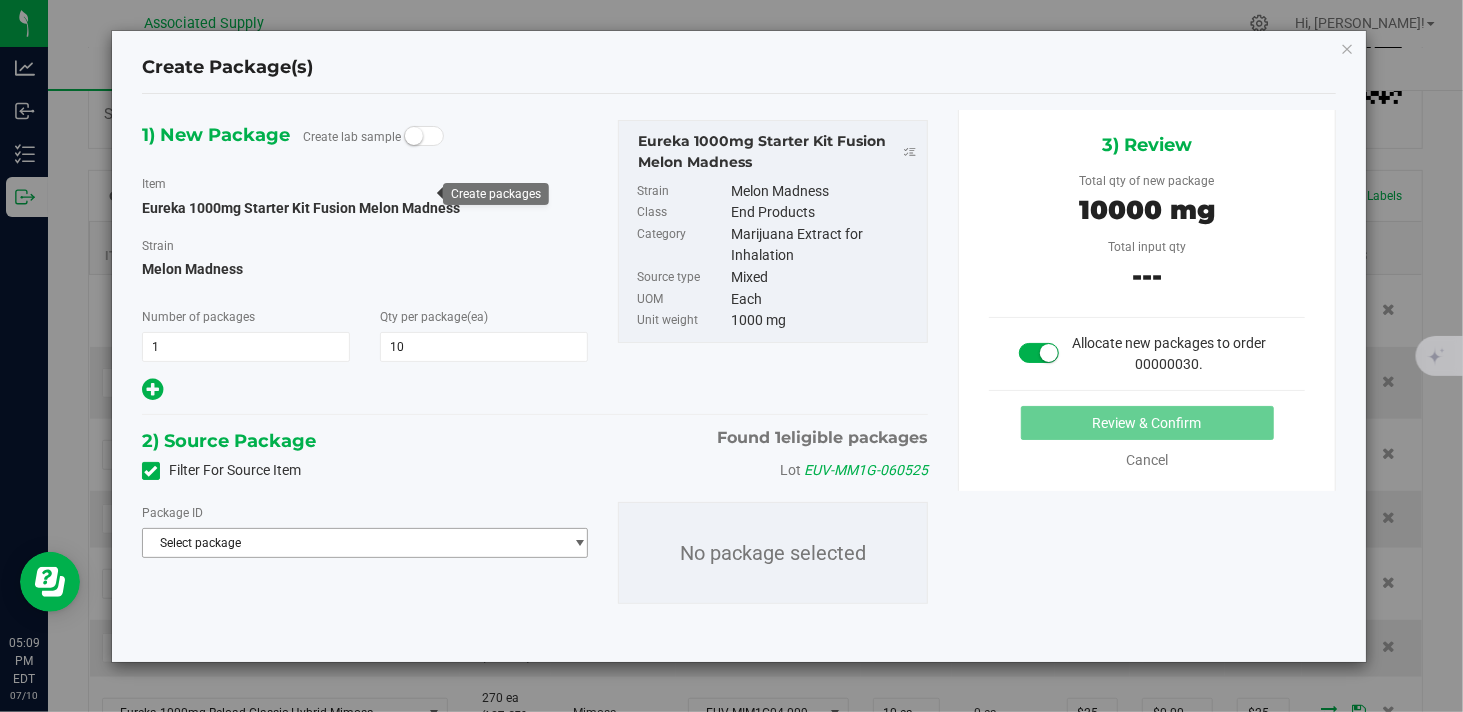click on "Select package" at bounding box center [352, 543] 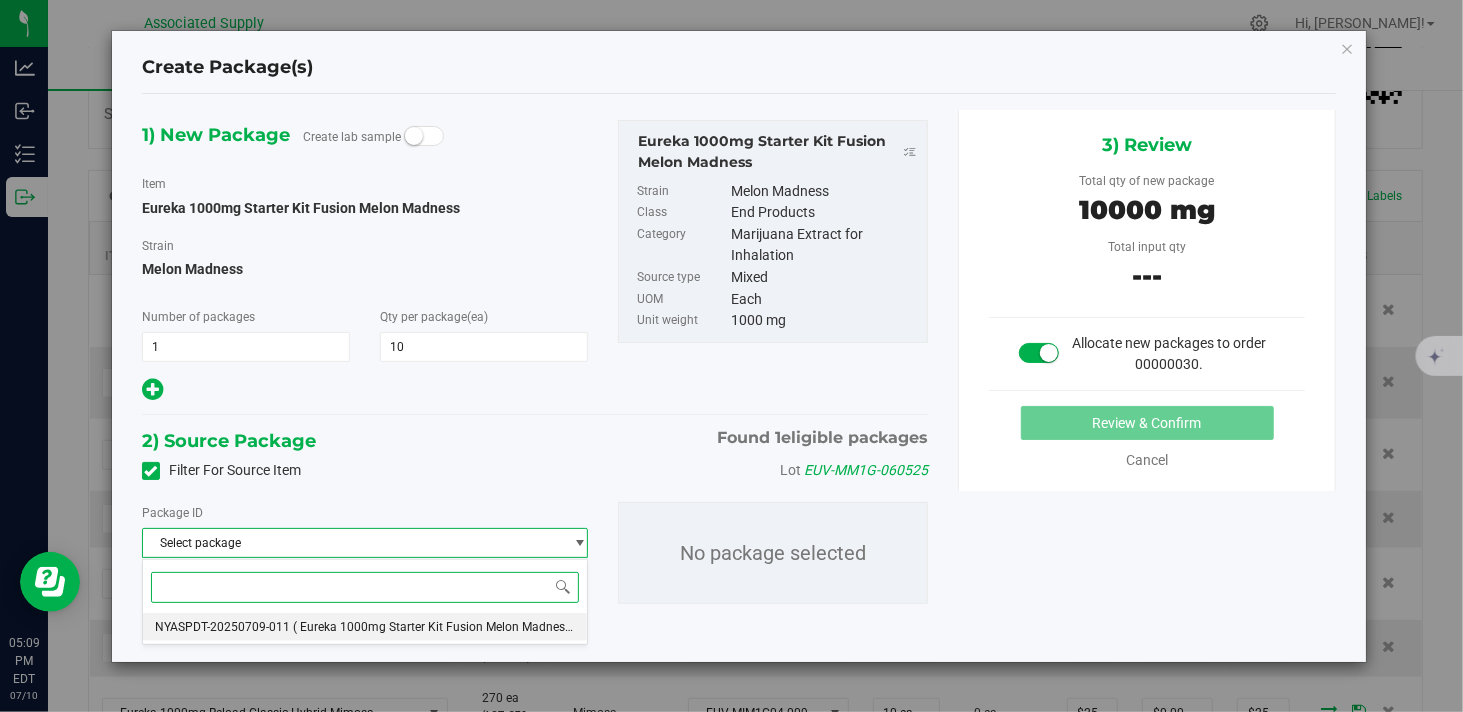 click on "NYASPDT-20250709-011" at bounding box center [222, 627] 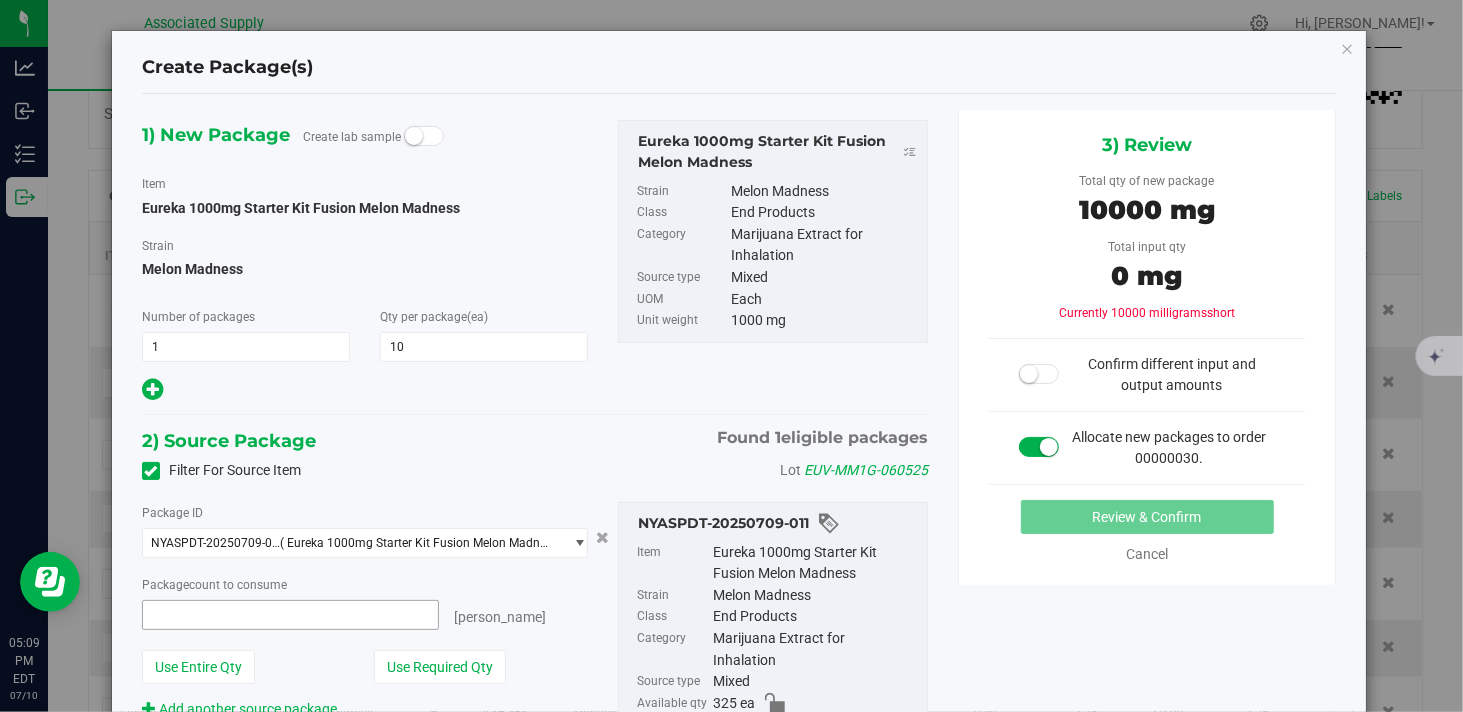 click at bounding box center [290, 615] 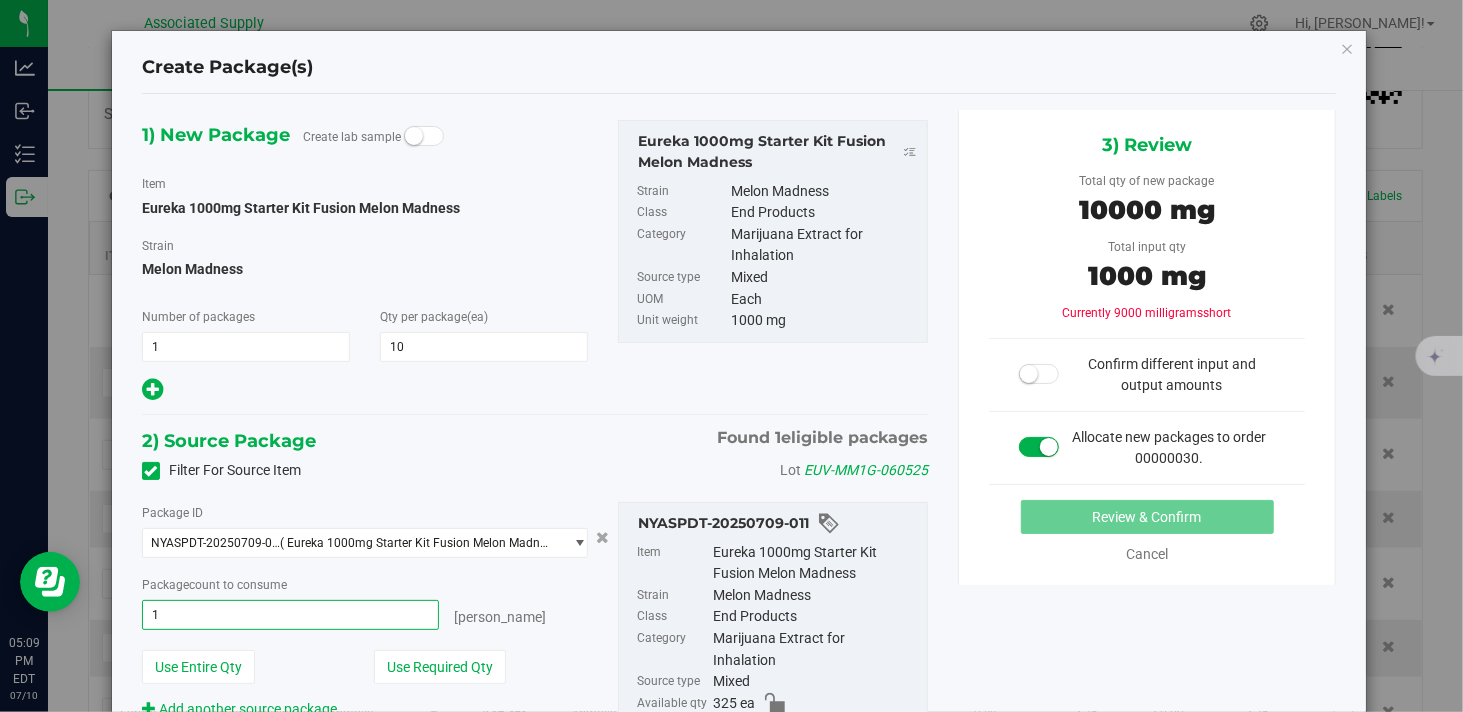 type on "10" 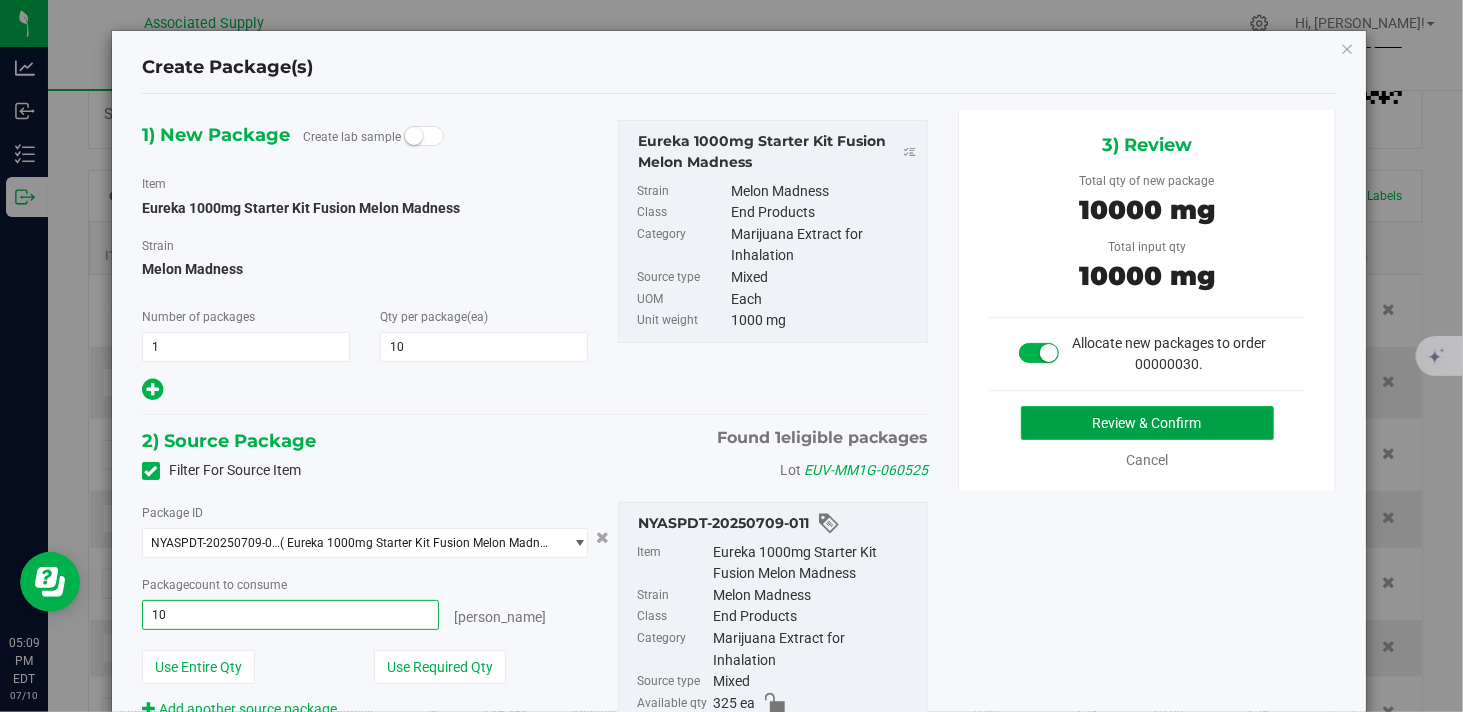 type on "10 ea" 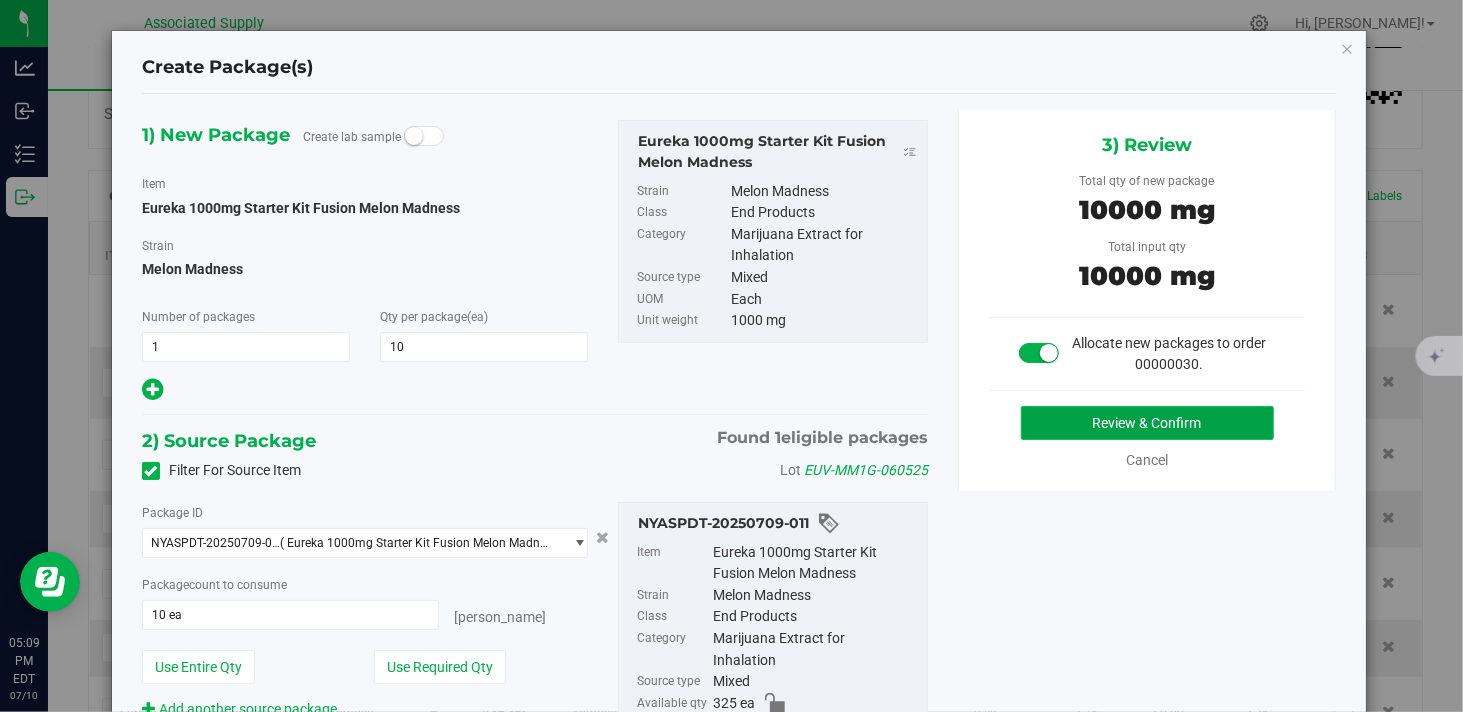 click on "Review & Confirm" at bounding box center (1147, 423) 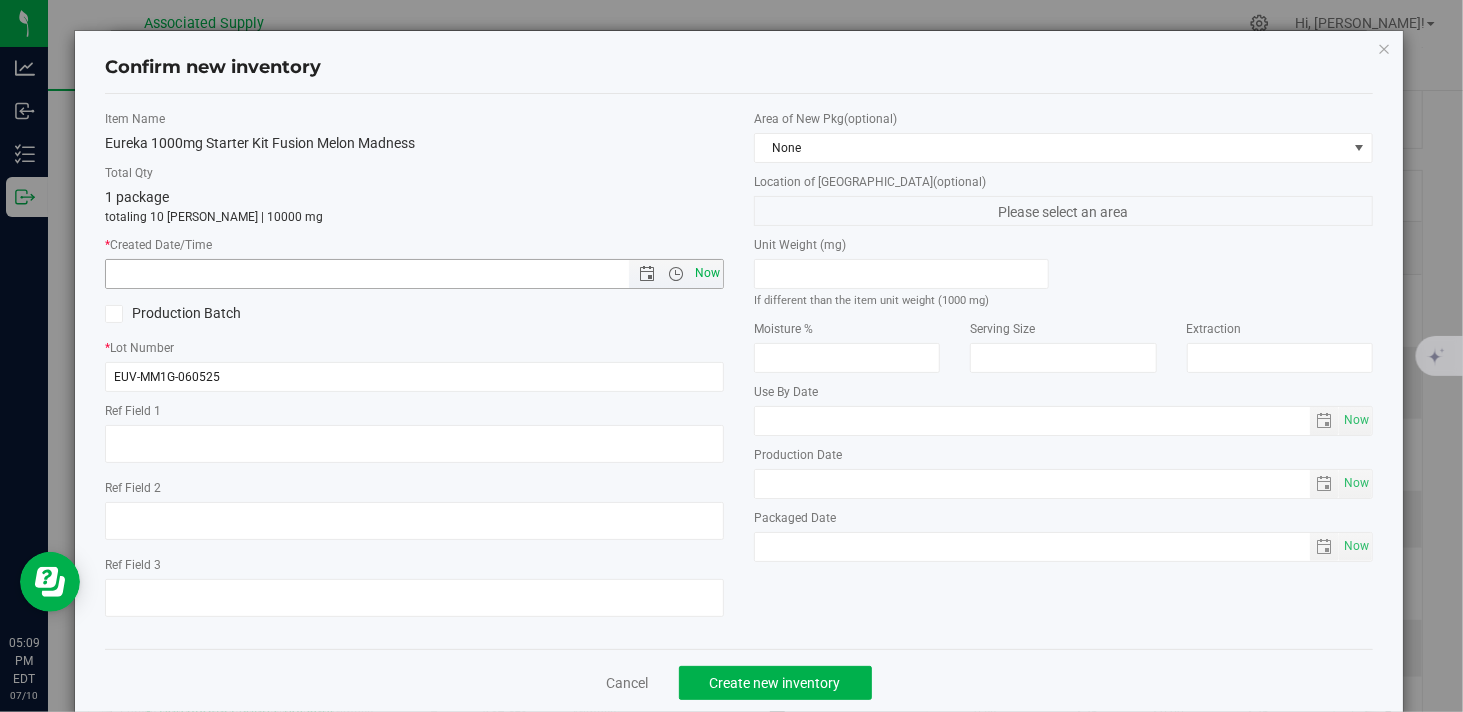 click on "Now" at bounding box center (708, 273) 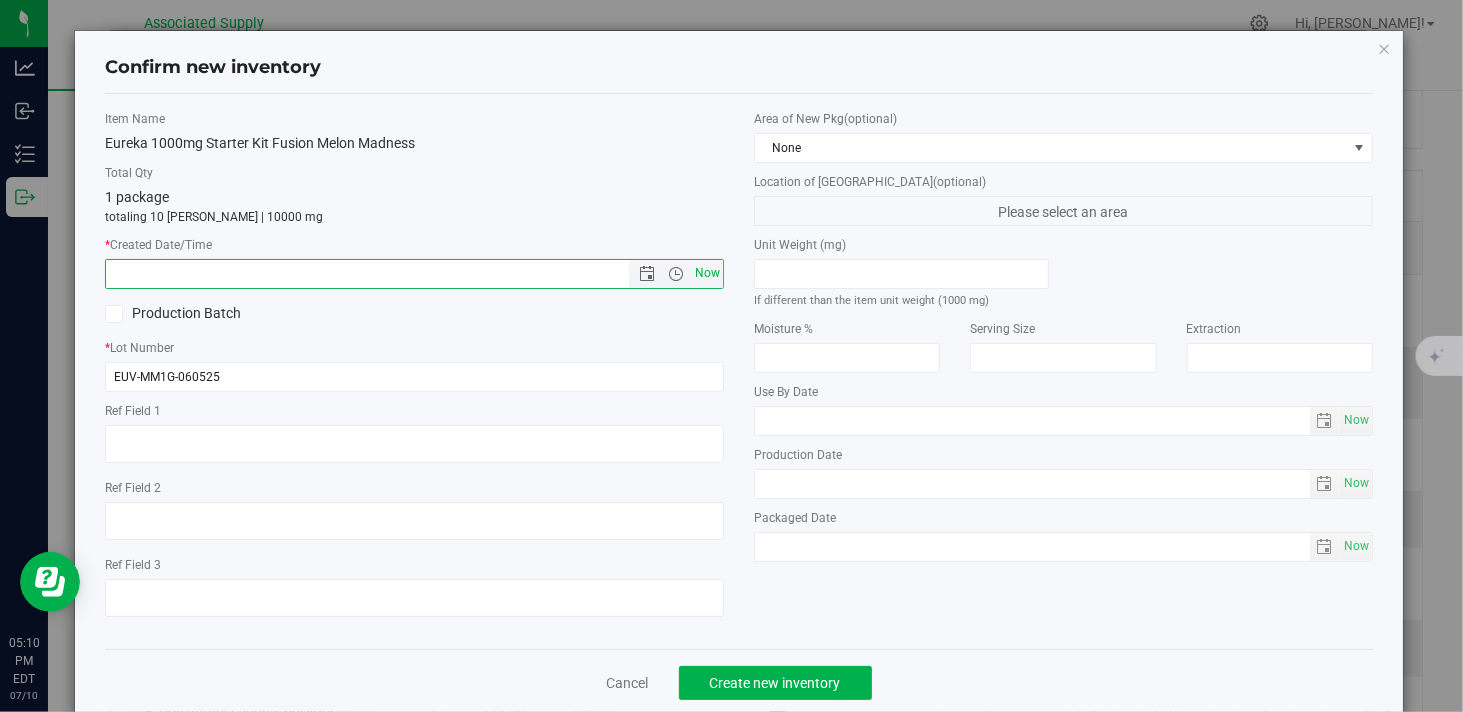 type on "7/10/2025 5:10 PM" 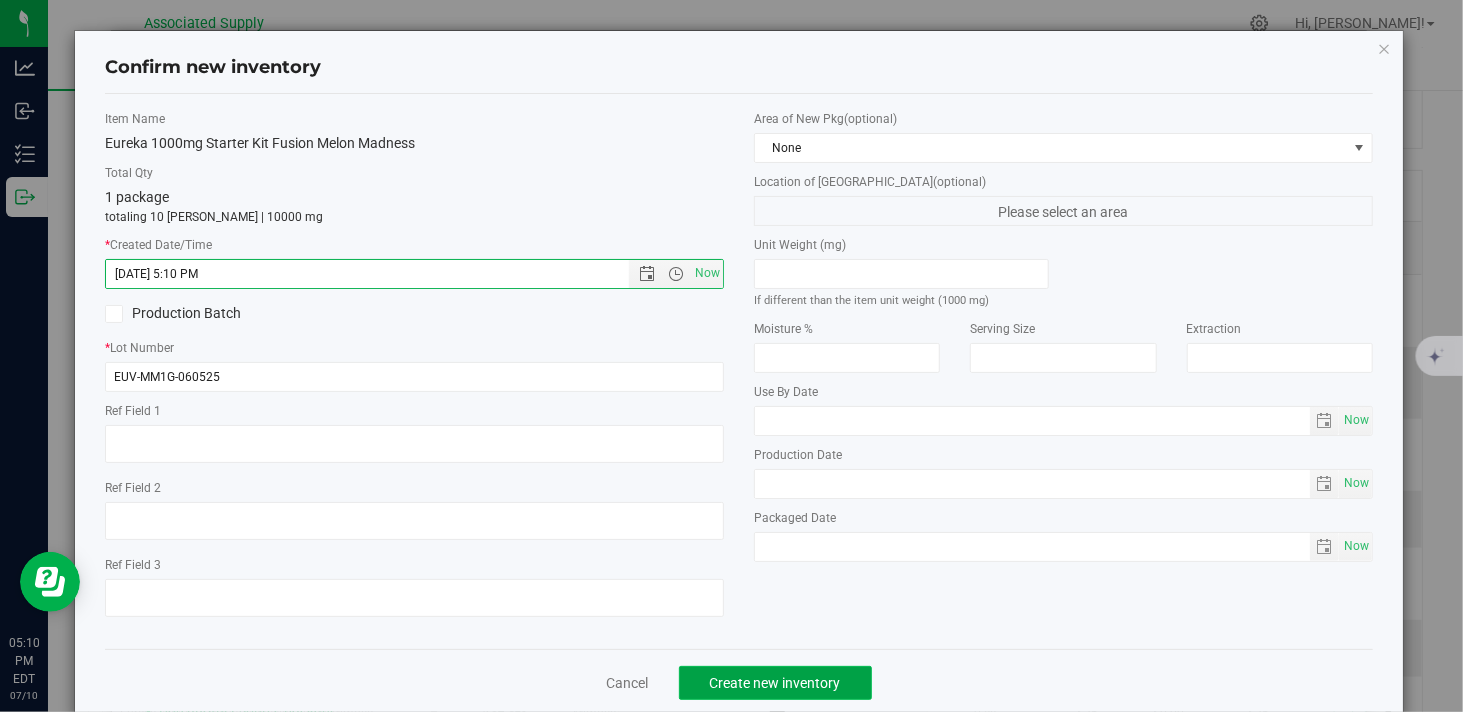 click on "Create new inventory" 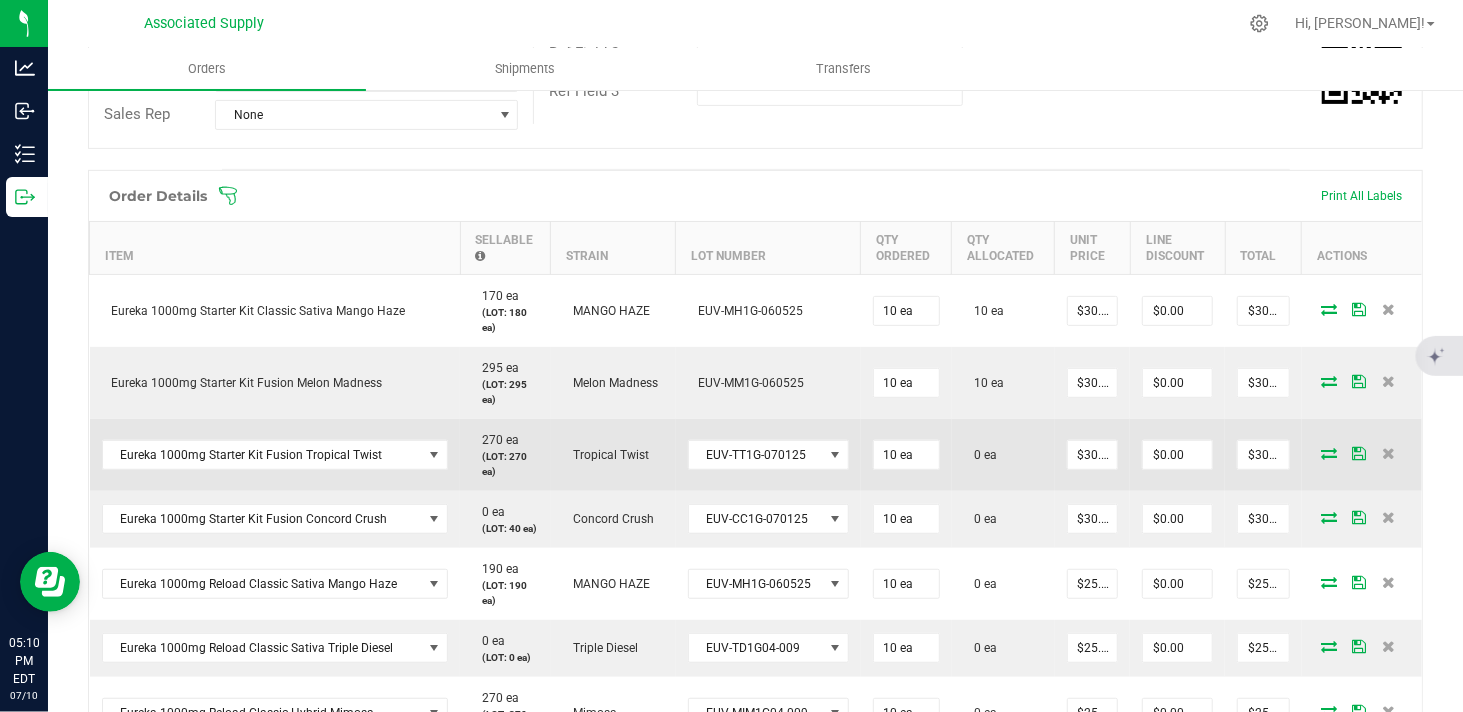 click at bounding box center (1329, 453) 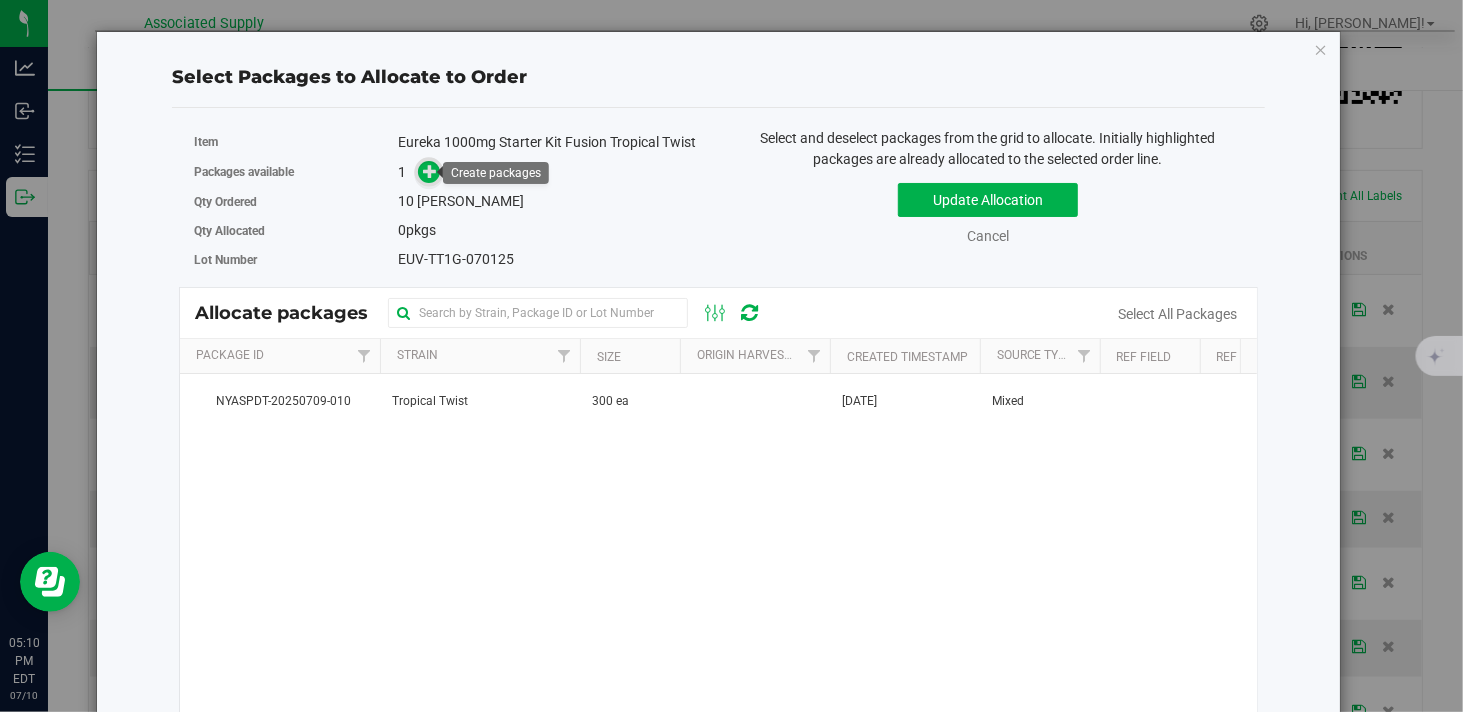 click at bounding box center (430, 170) 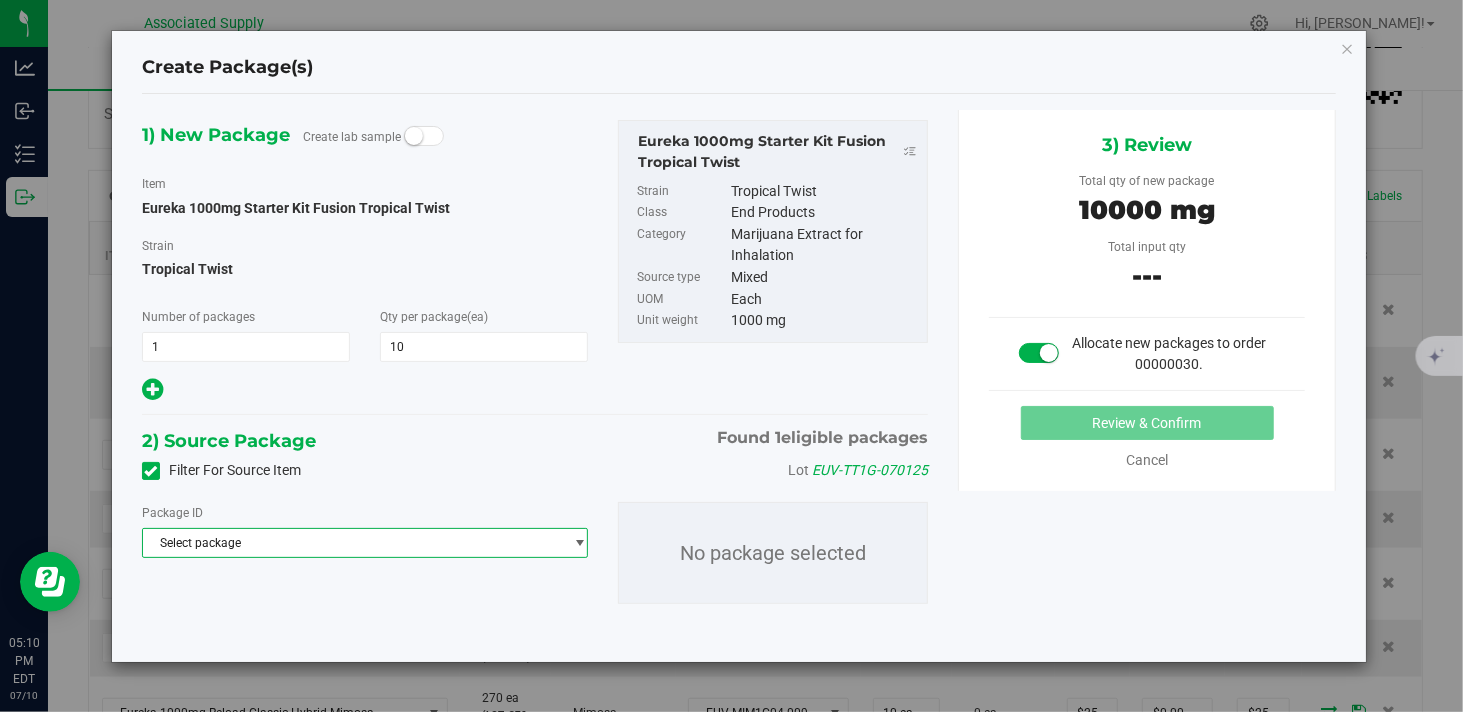 click on "Select package" at bounding box center [352, 543] 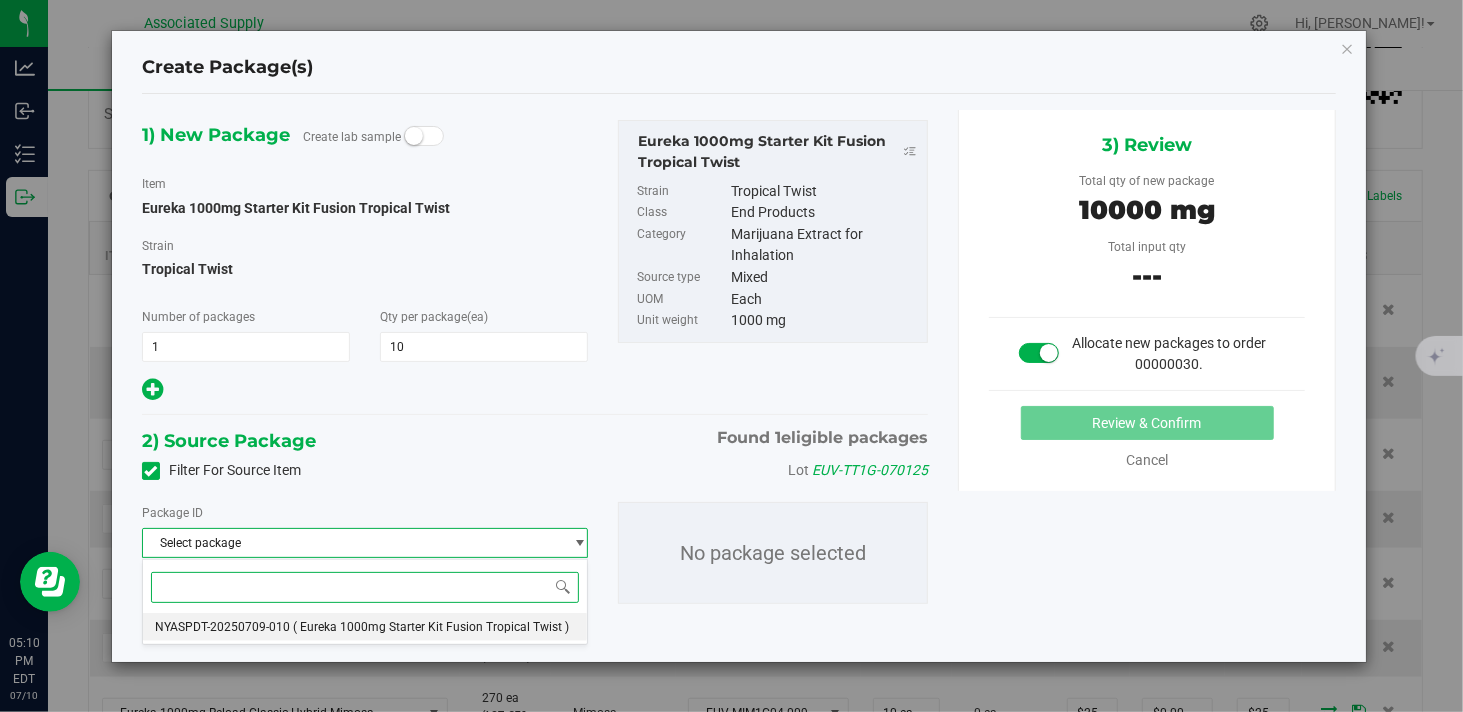 click on "NYASPDT-20250709-010
(
Eureka 1000mg Starter Kit Fusion Tropical Twist
)" at bounding box center (365, 627) 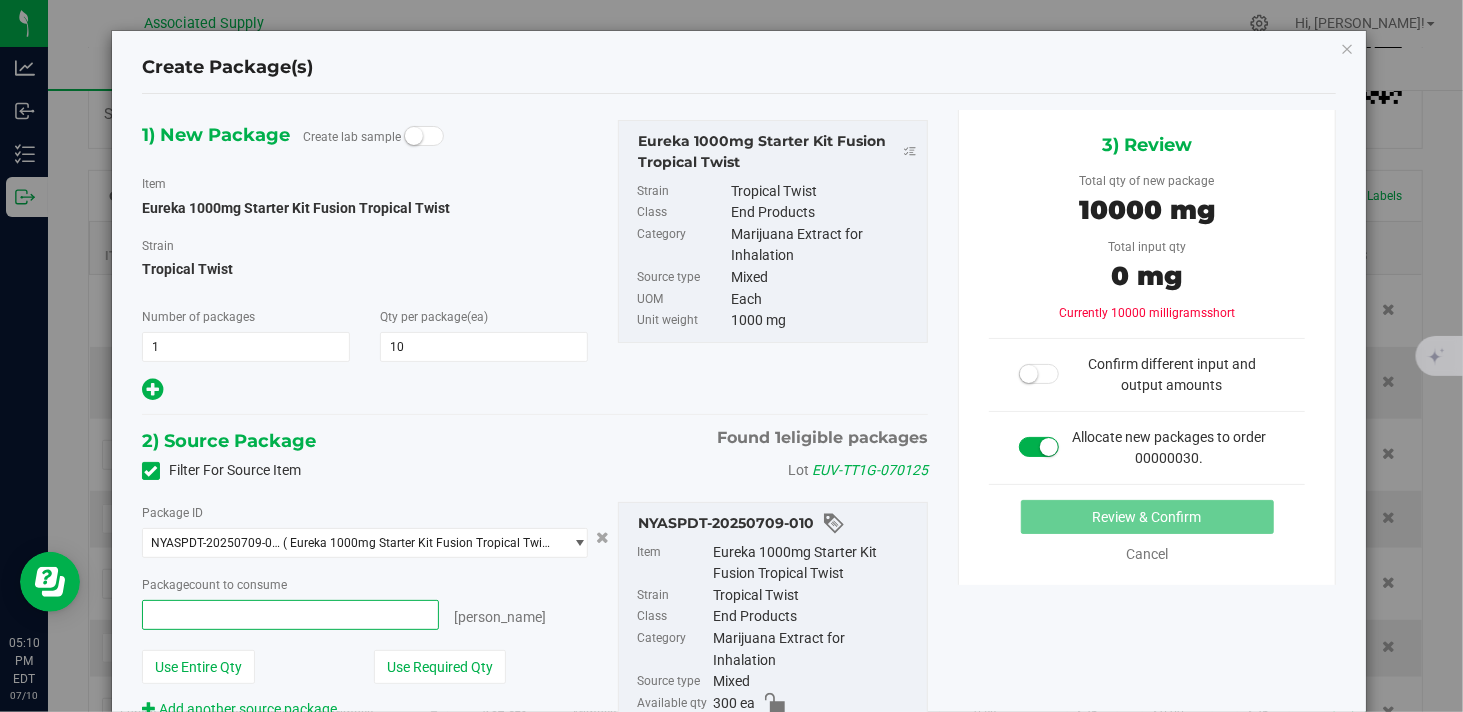 click at bounding box center [290, 615] 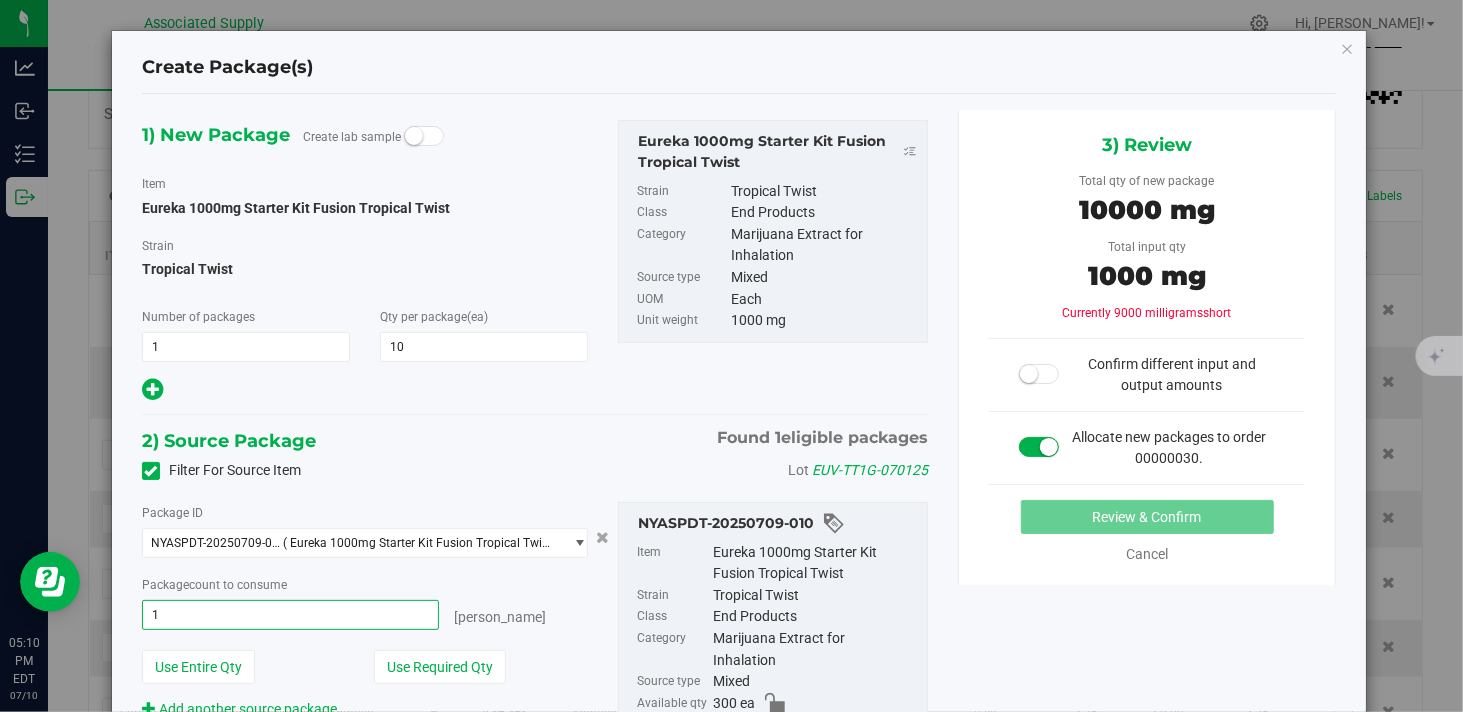 type on "10" 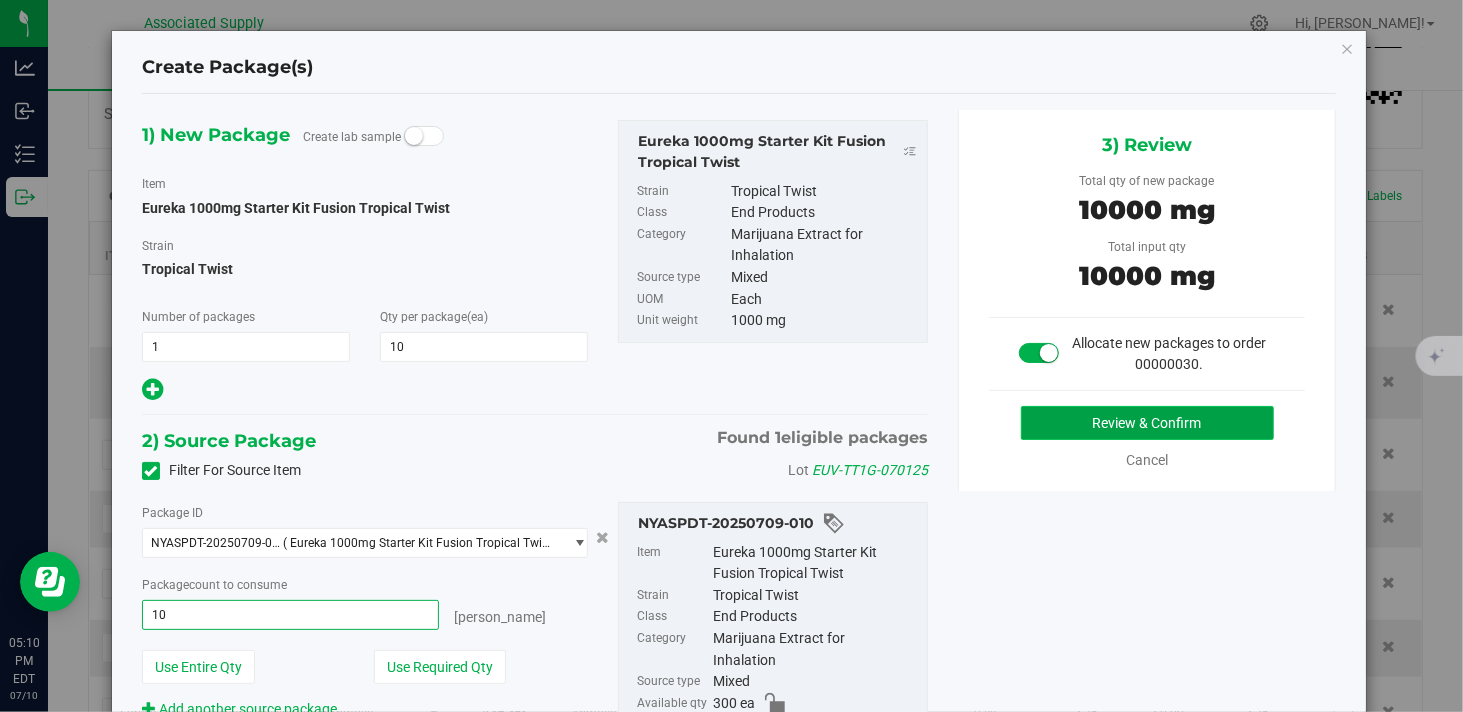 type on "10 ea" 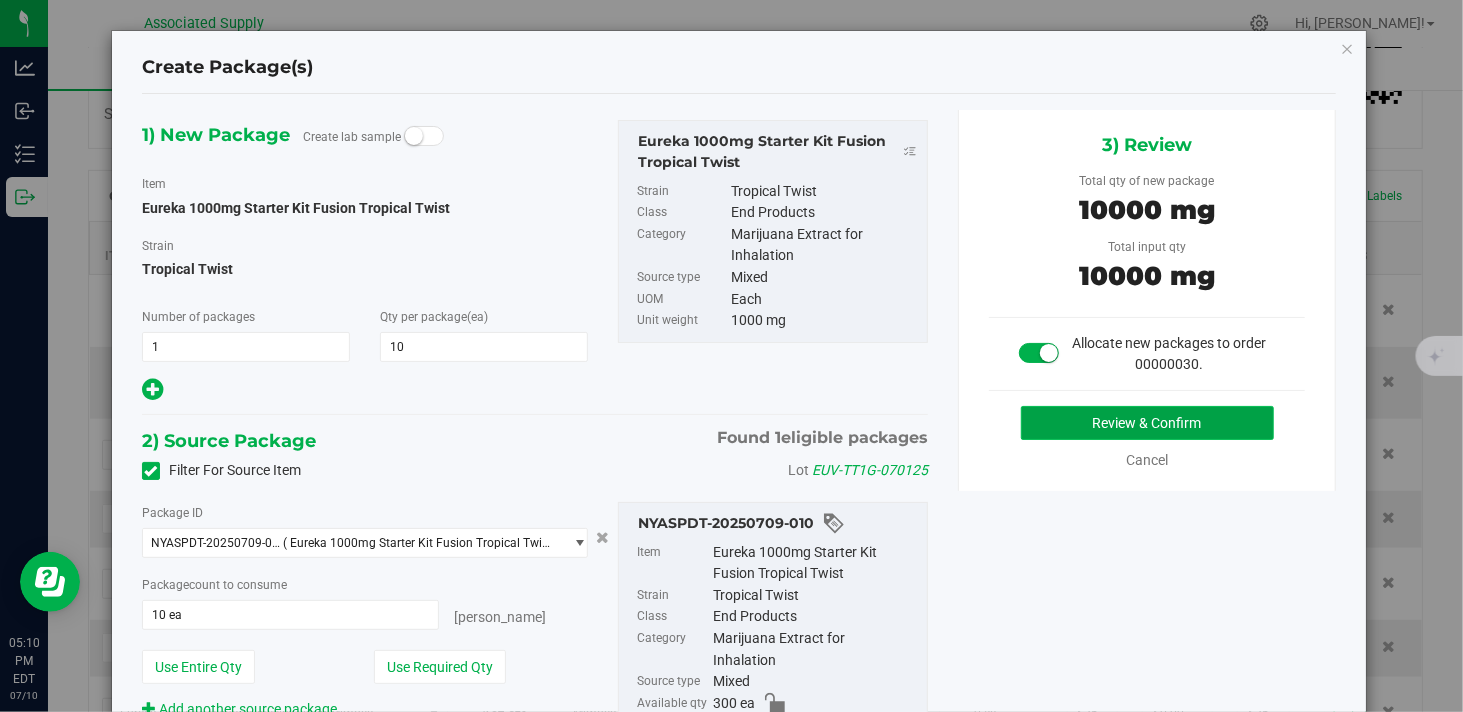 click on "Review & Confirm" at bounding box center [1147, 423] 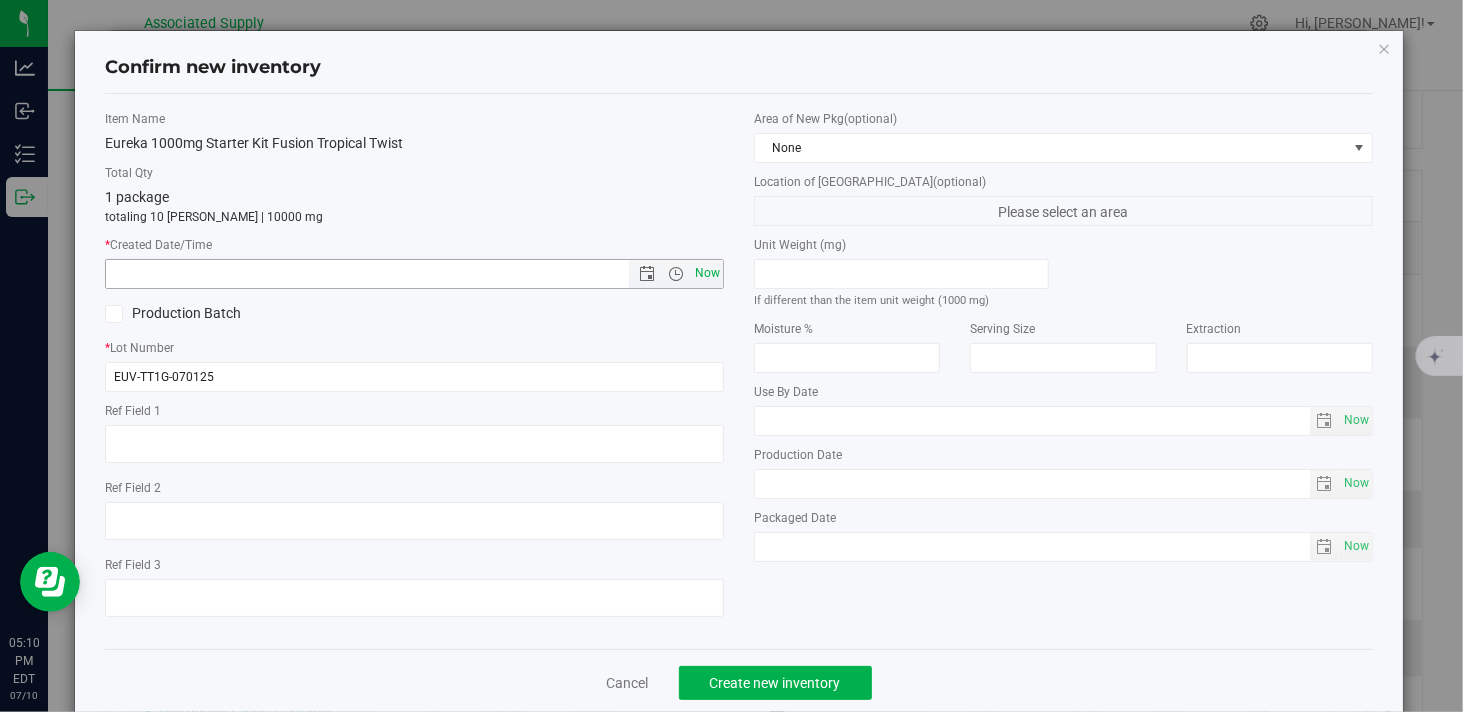 click on "Now" at bounding box center [708, 273] 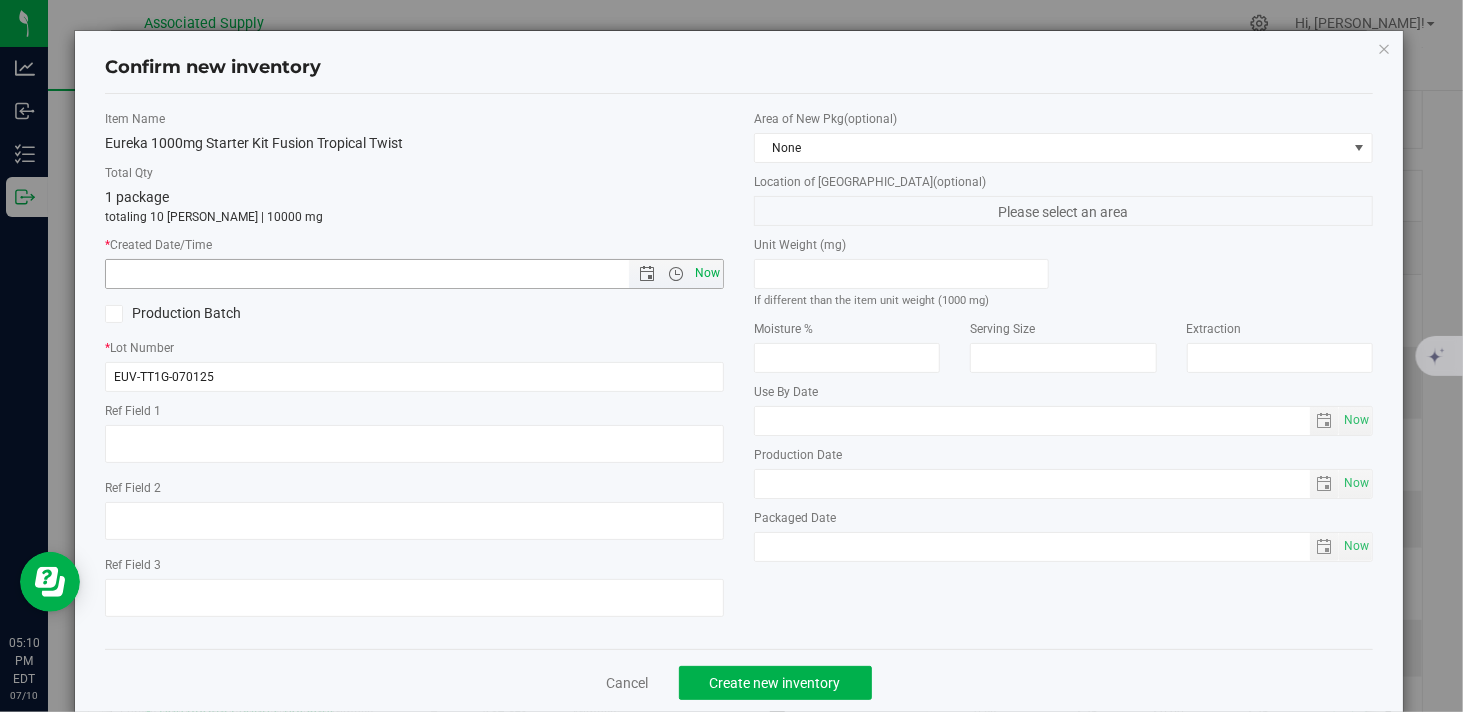 type on "7/10/2025 5:10 PM" 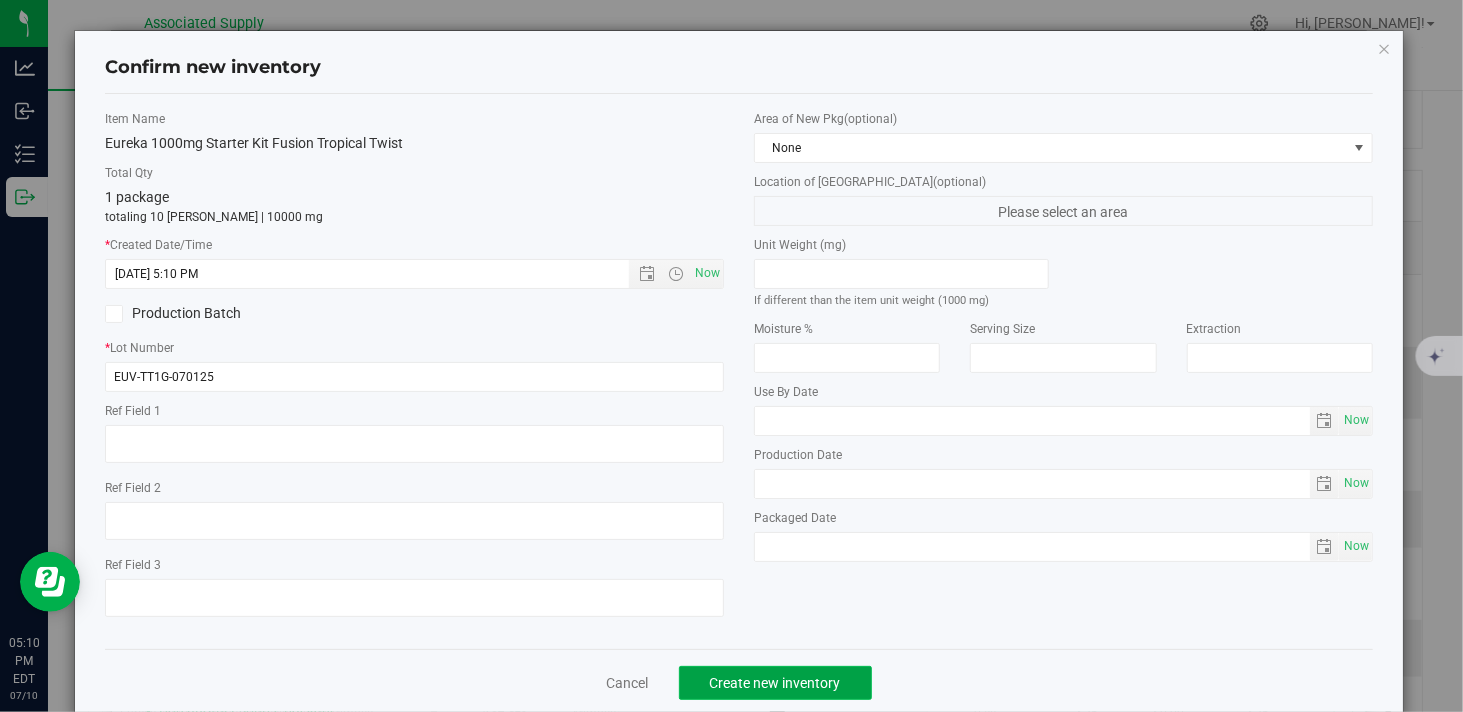 click on "Create new inventory" 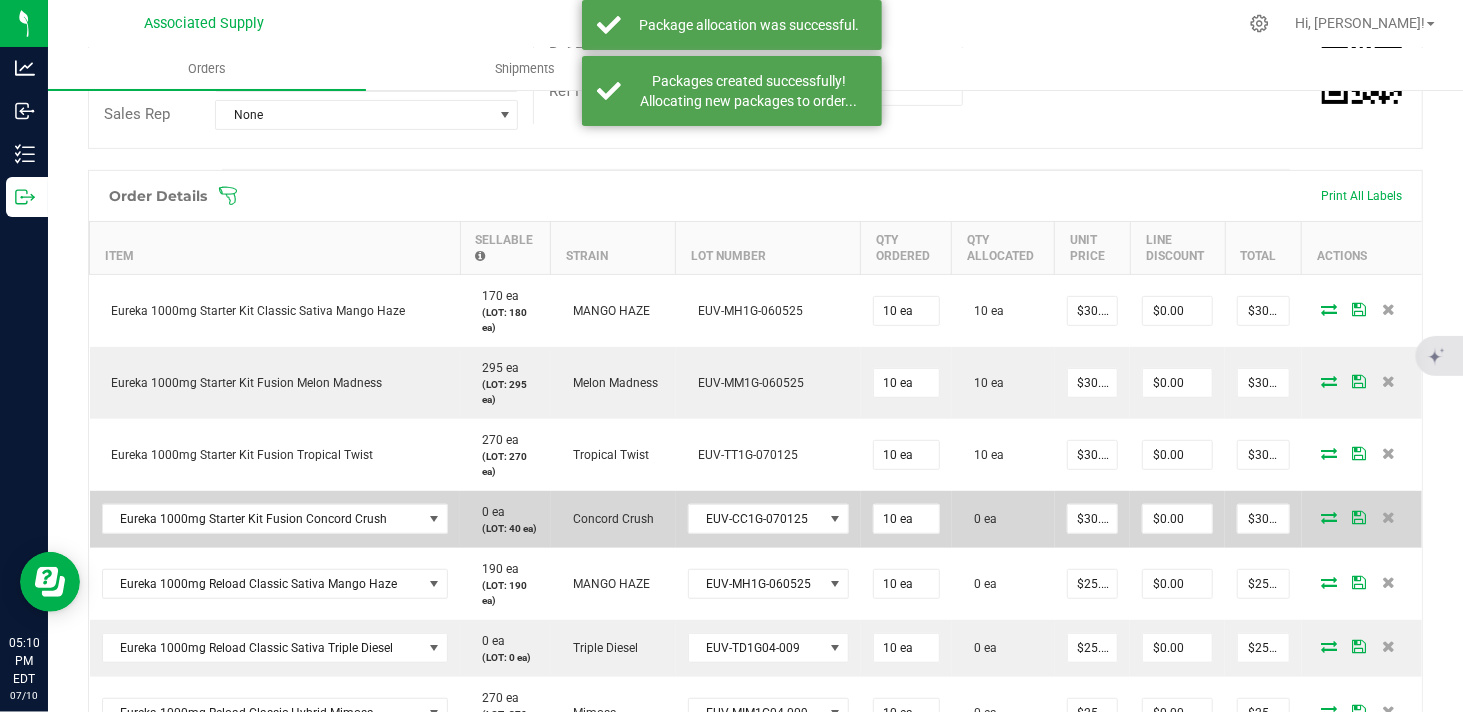 click at bounding box center (1329, 517) 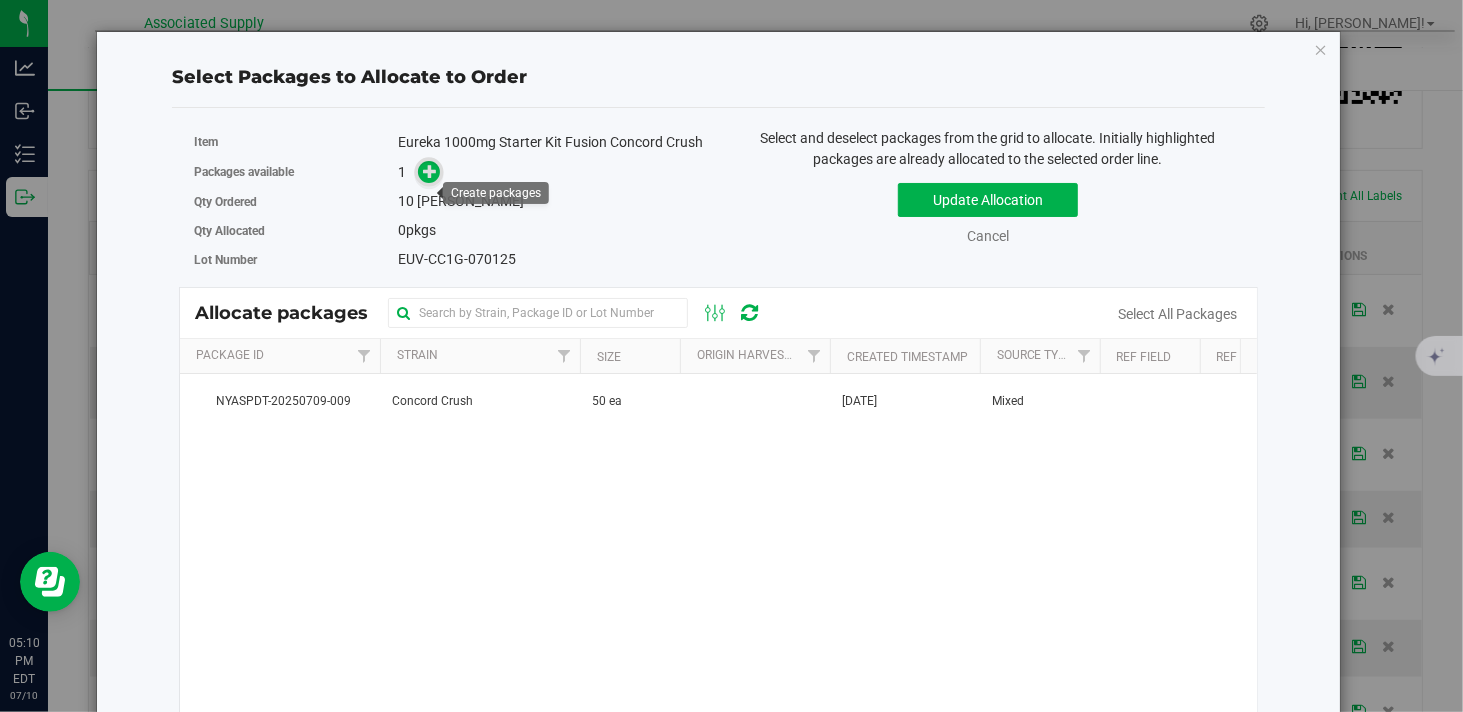 click at bounding box center [430, 170] 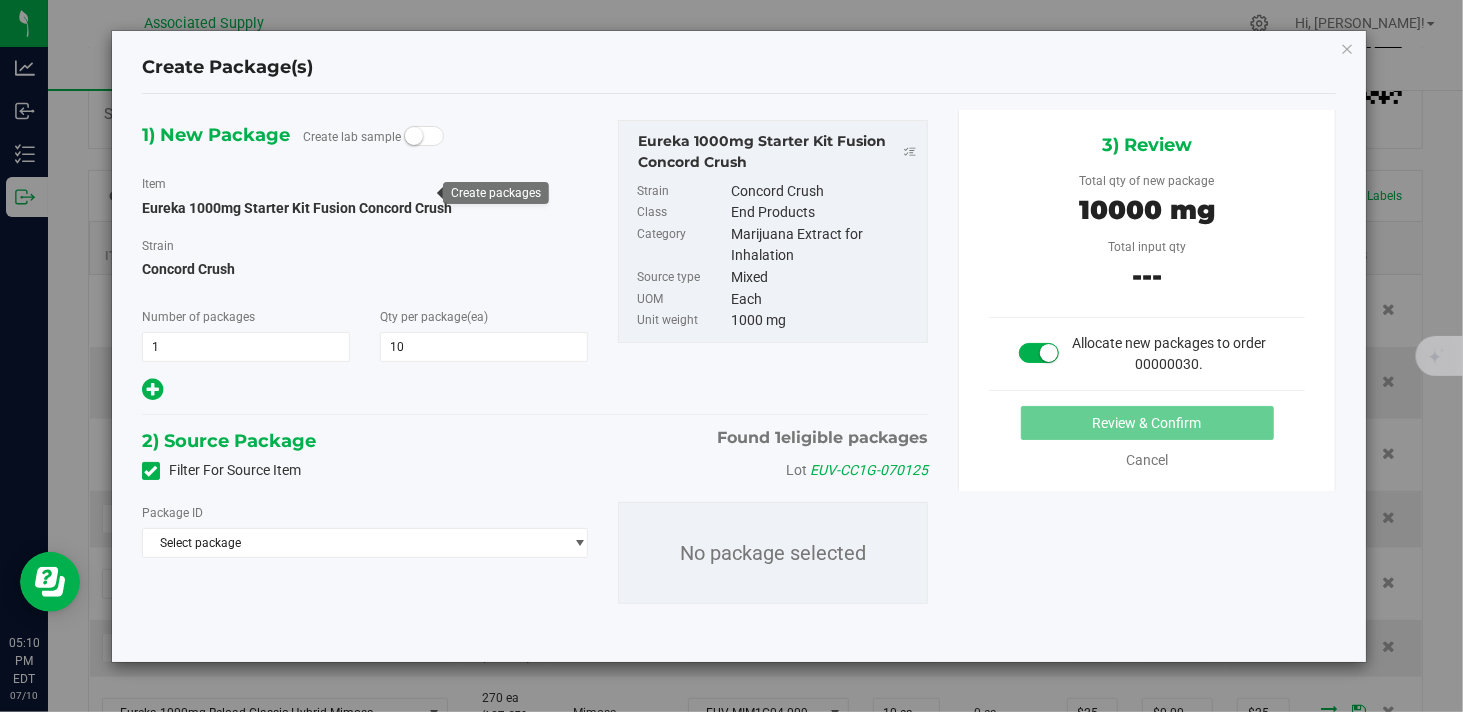 type on "10" 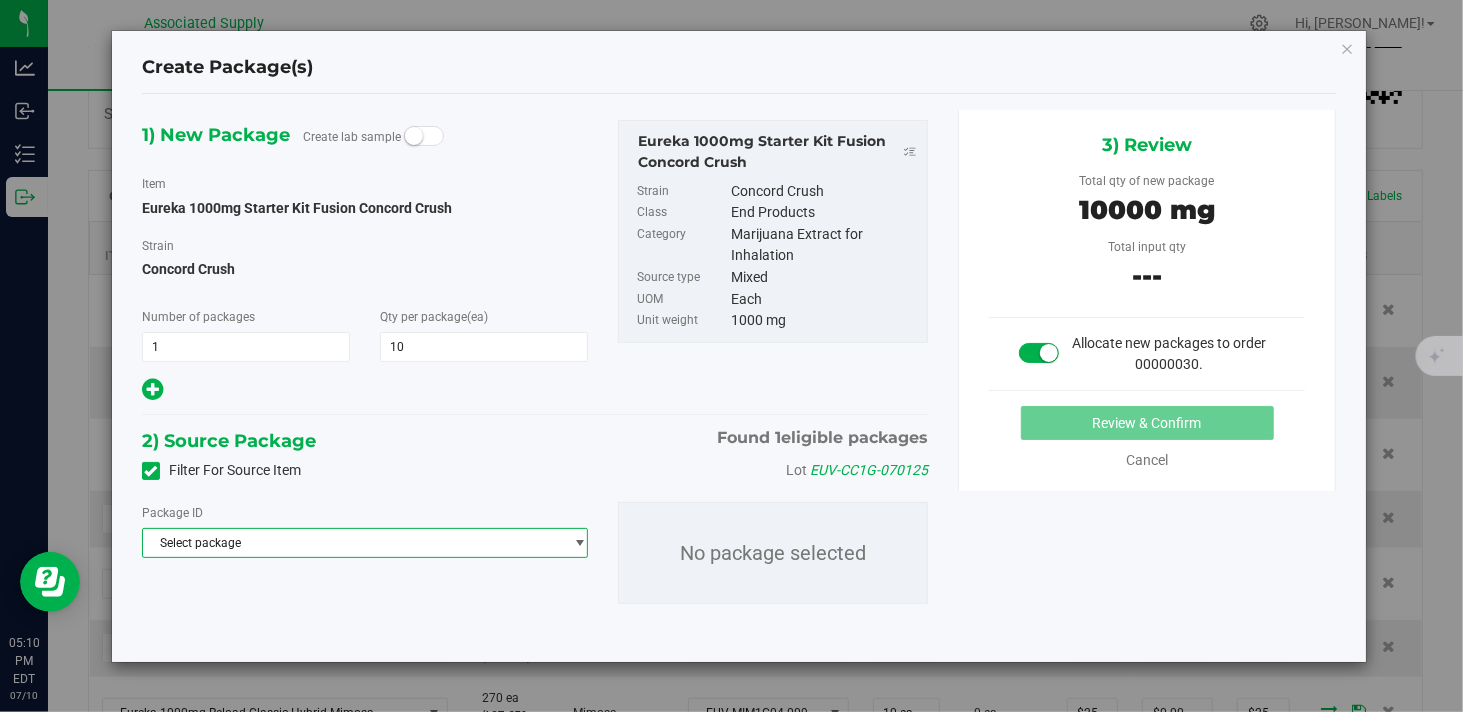 click on "Select package" at bounding box center [352, 543] 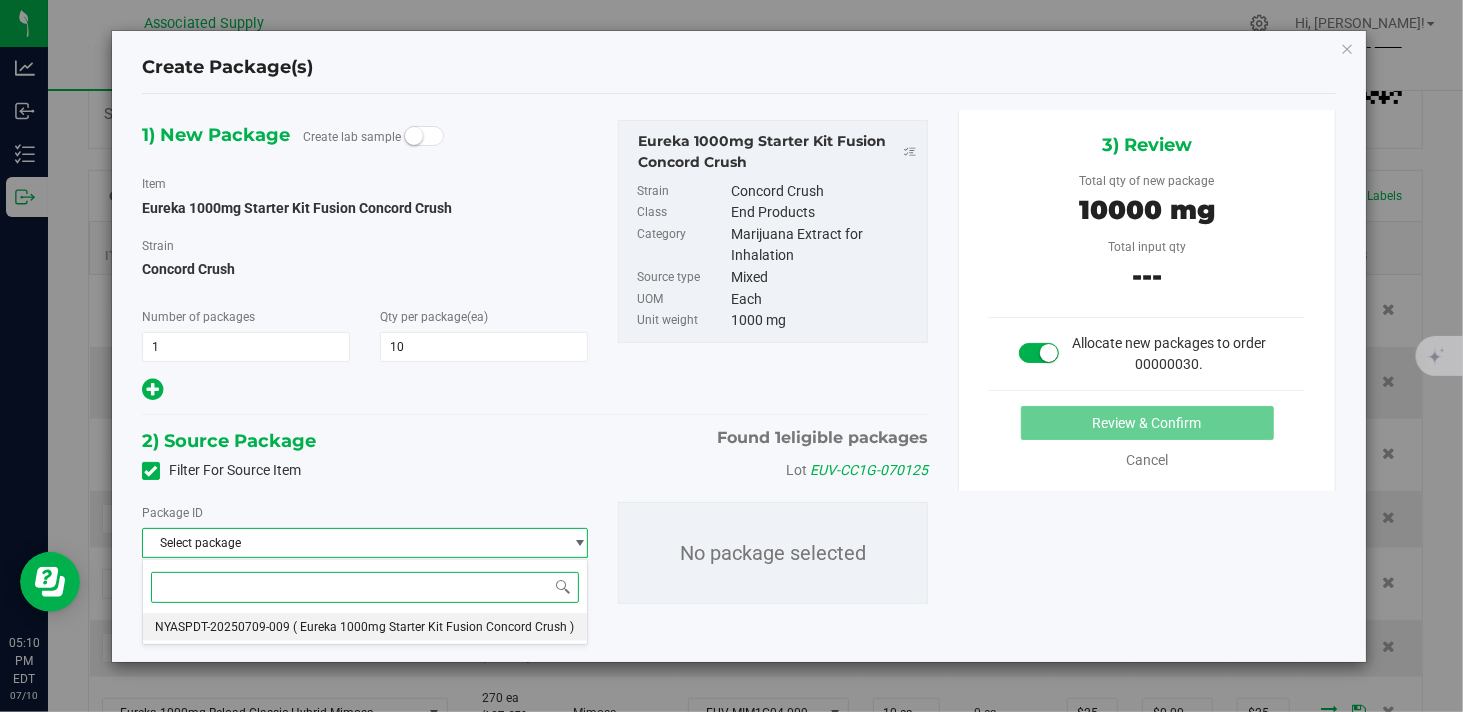 click on "NYASPDT-20250709-009" at bounding box center (222, 627) 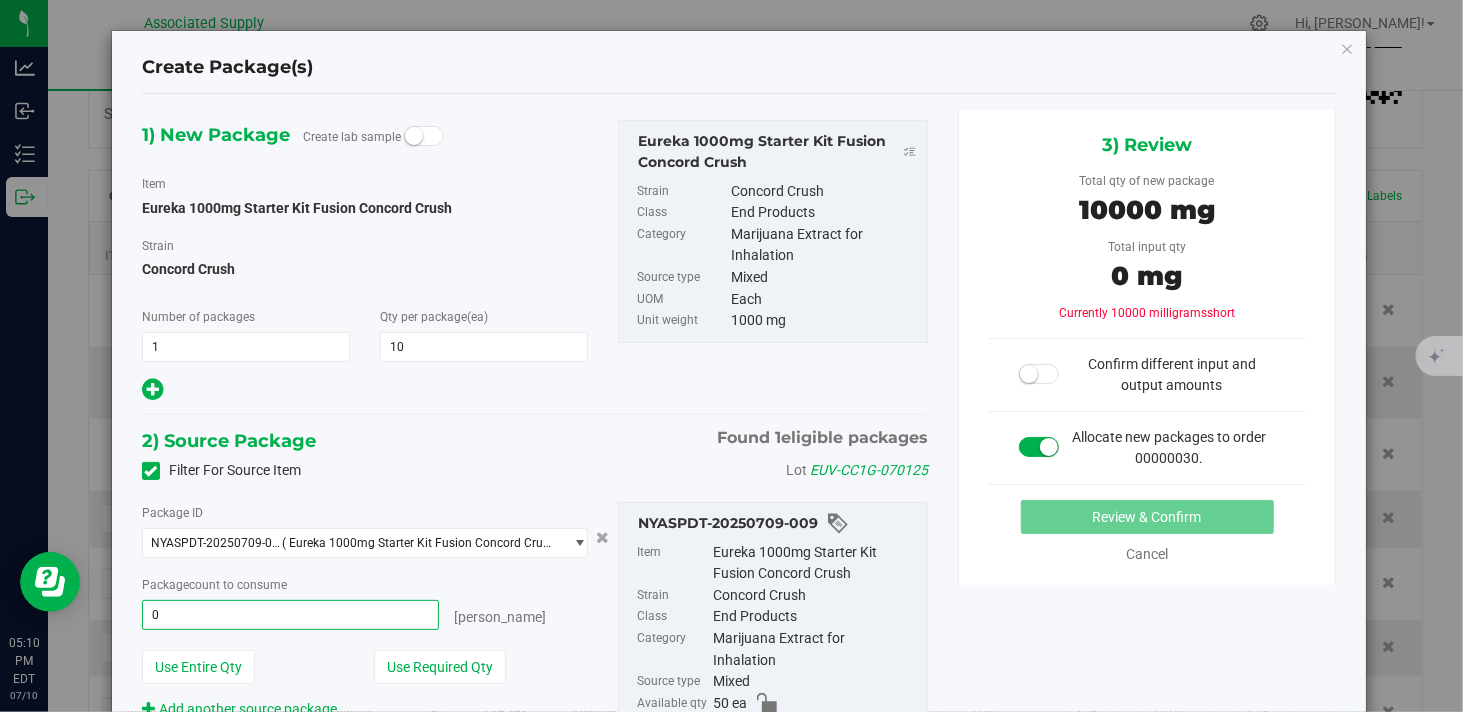 type 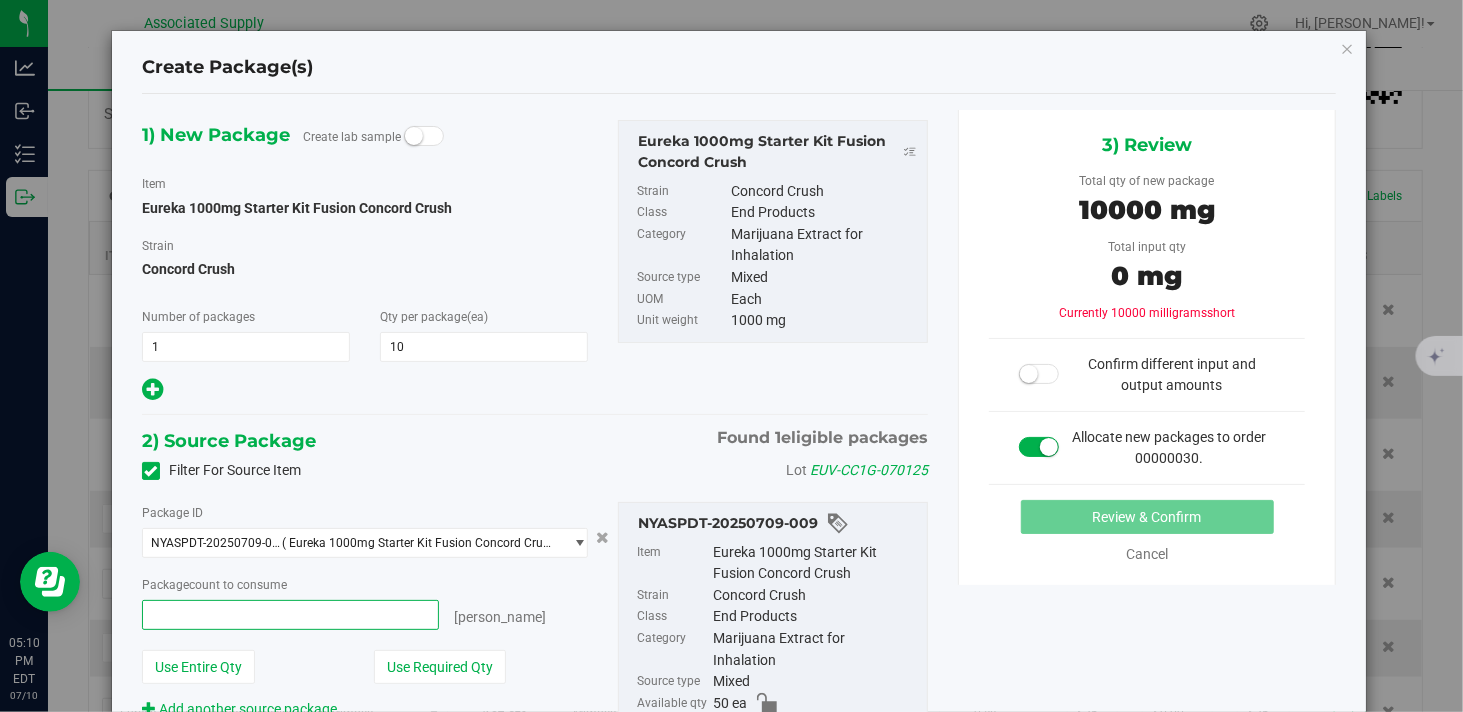 click at bounding box center (290, 615) 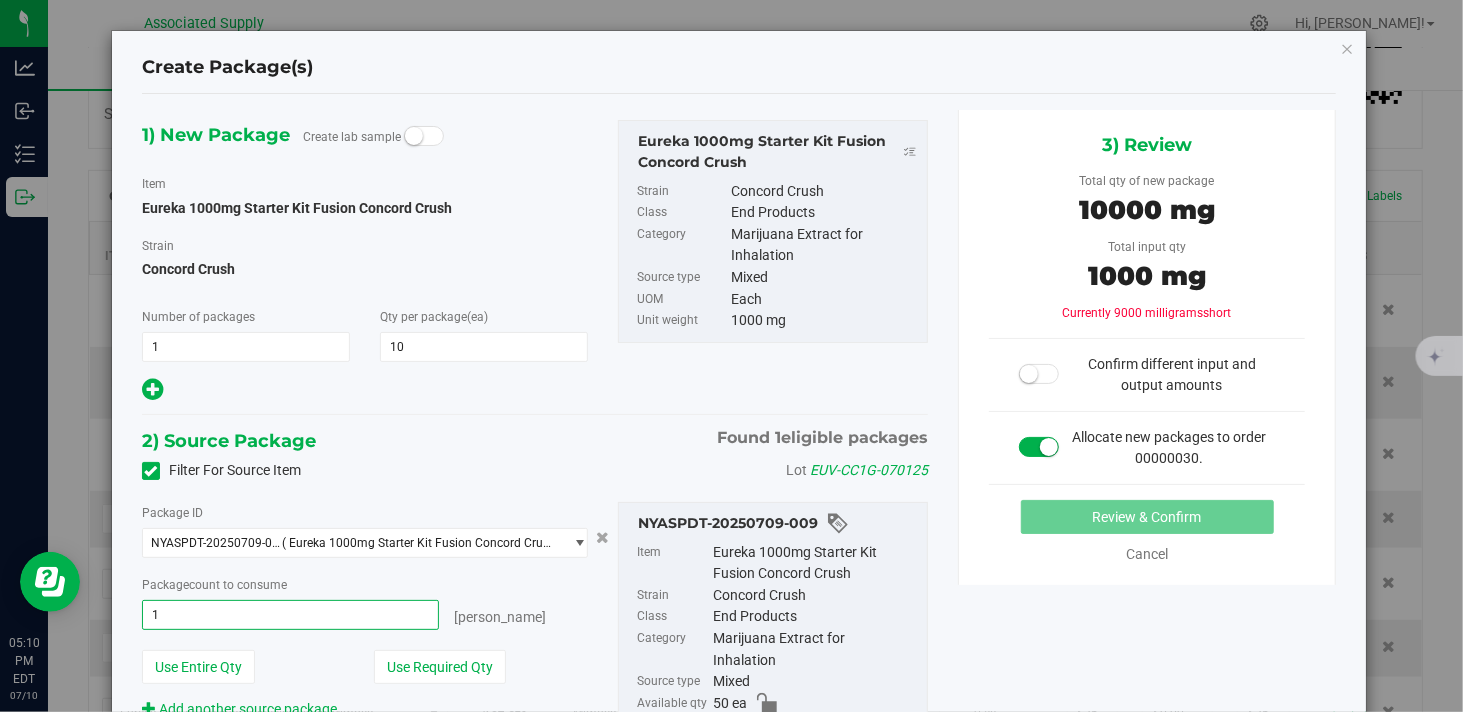 type on "10" 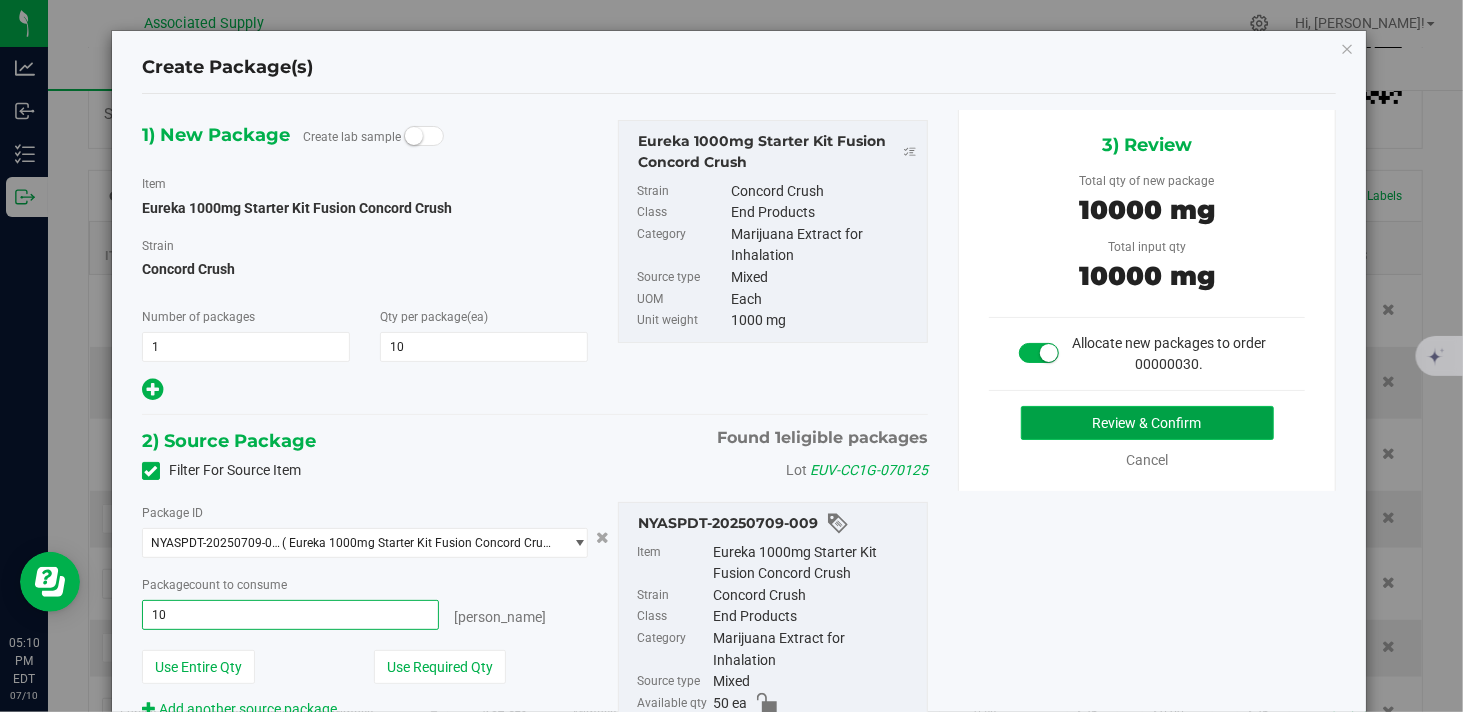 type on "10 ea" 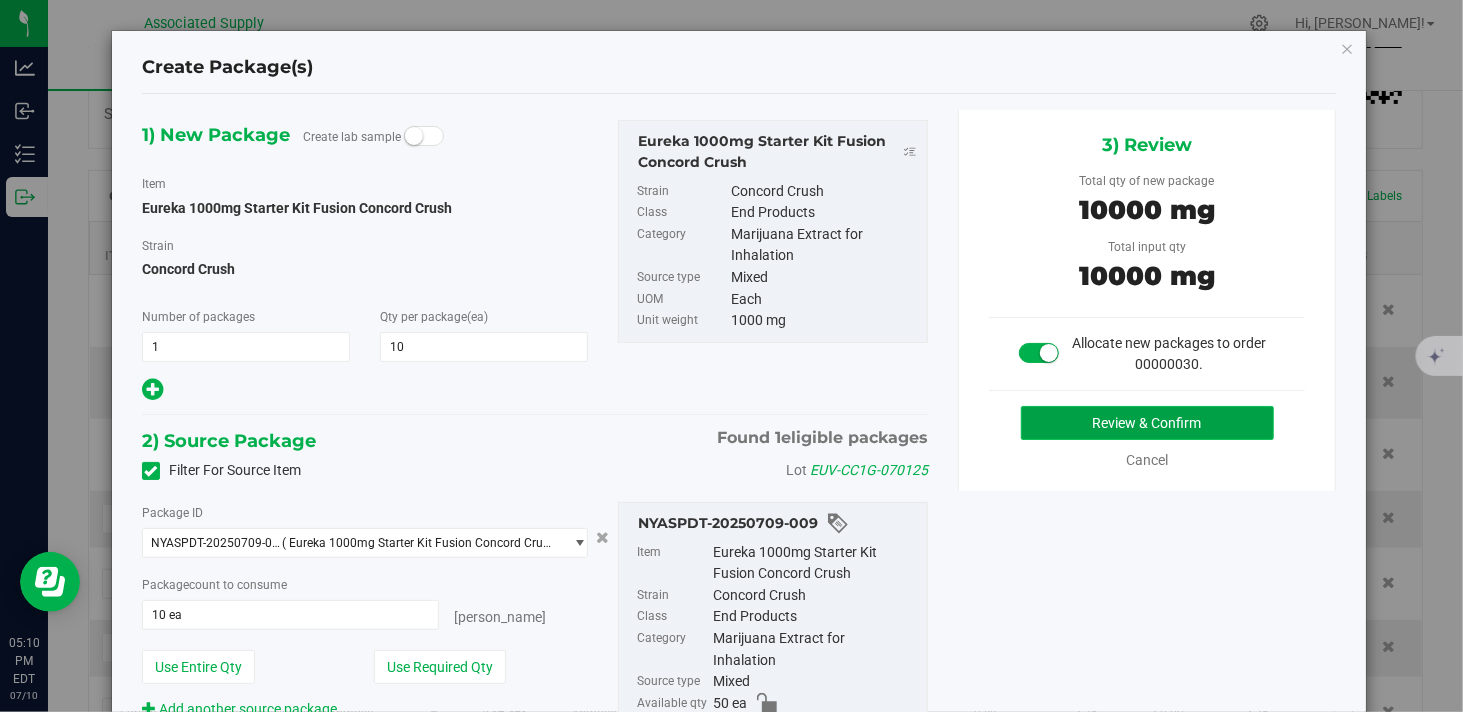 click on "Review & Confirm" at bounding box center [1147, 423] 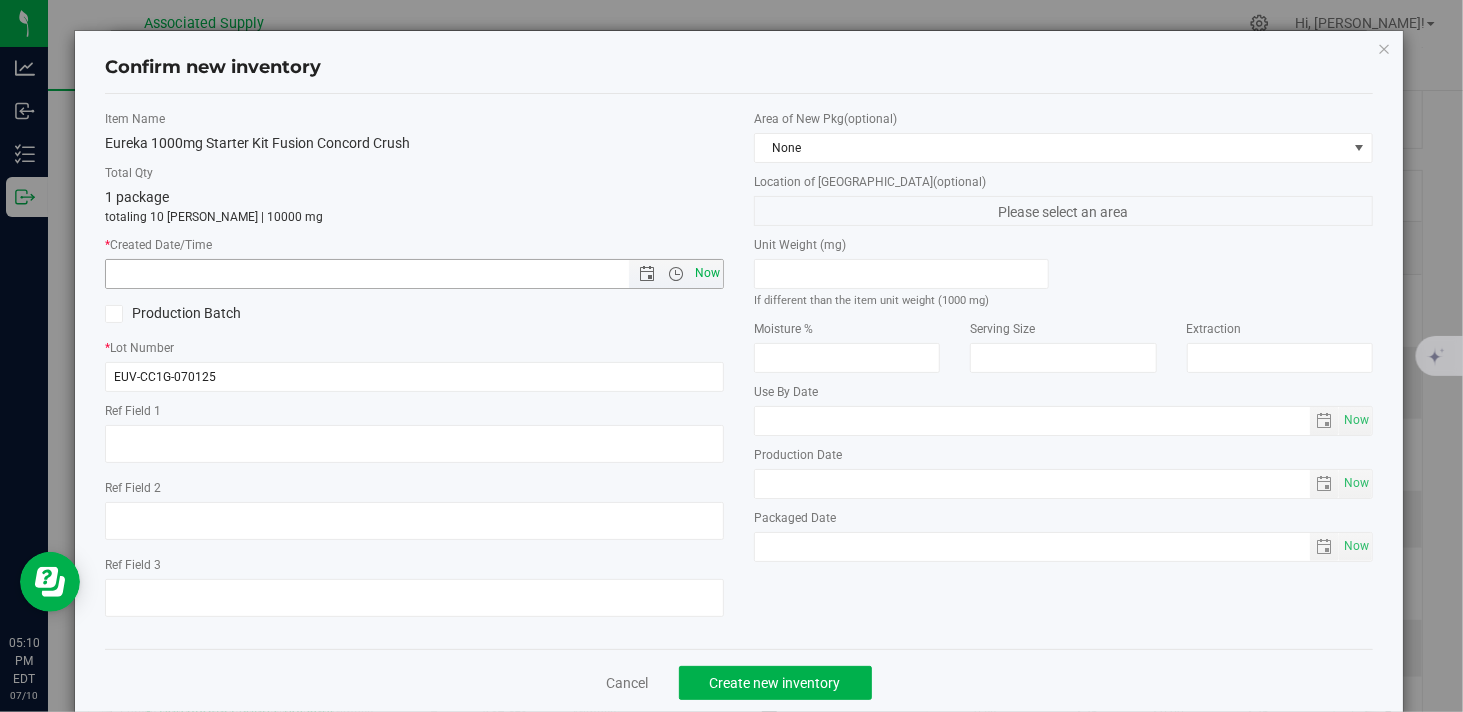 click on "Now" at bounding box center [708, 273] 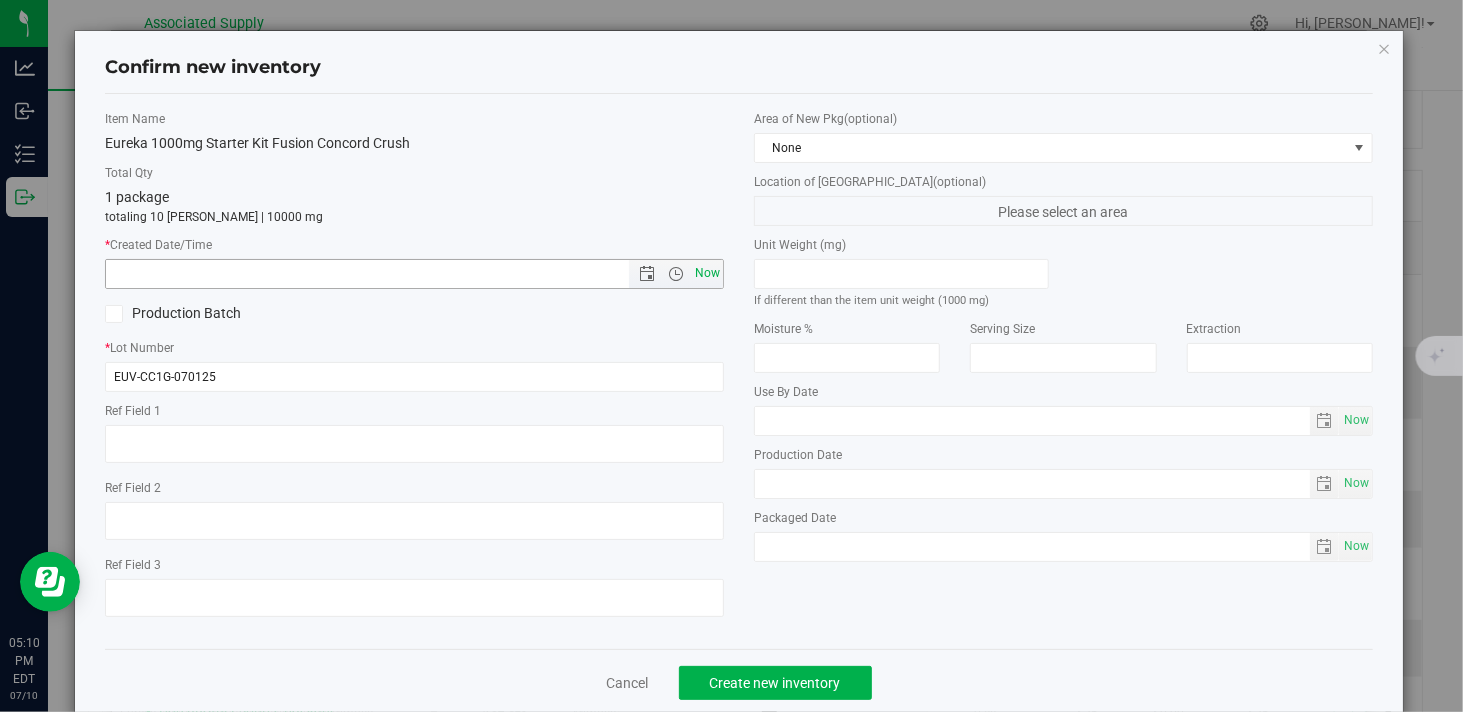 type on "7/10/2025 5:10 PM" 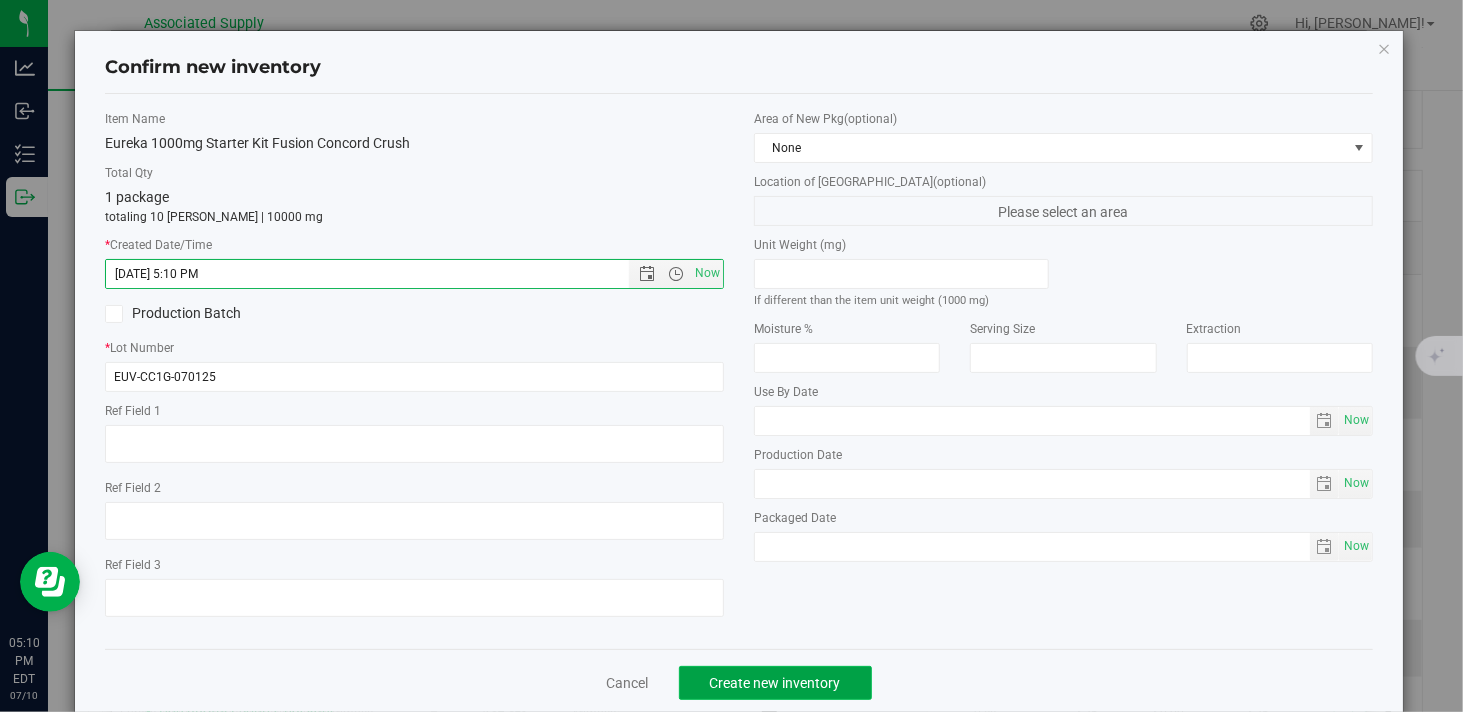click on "Create new inventory" 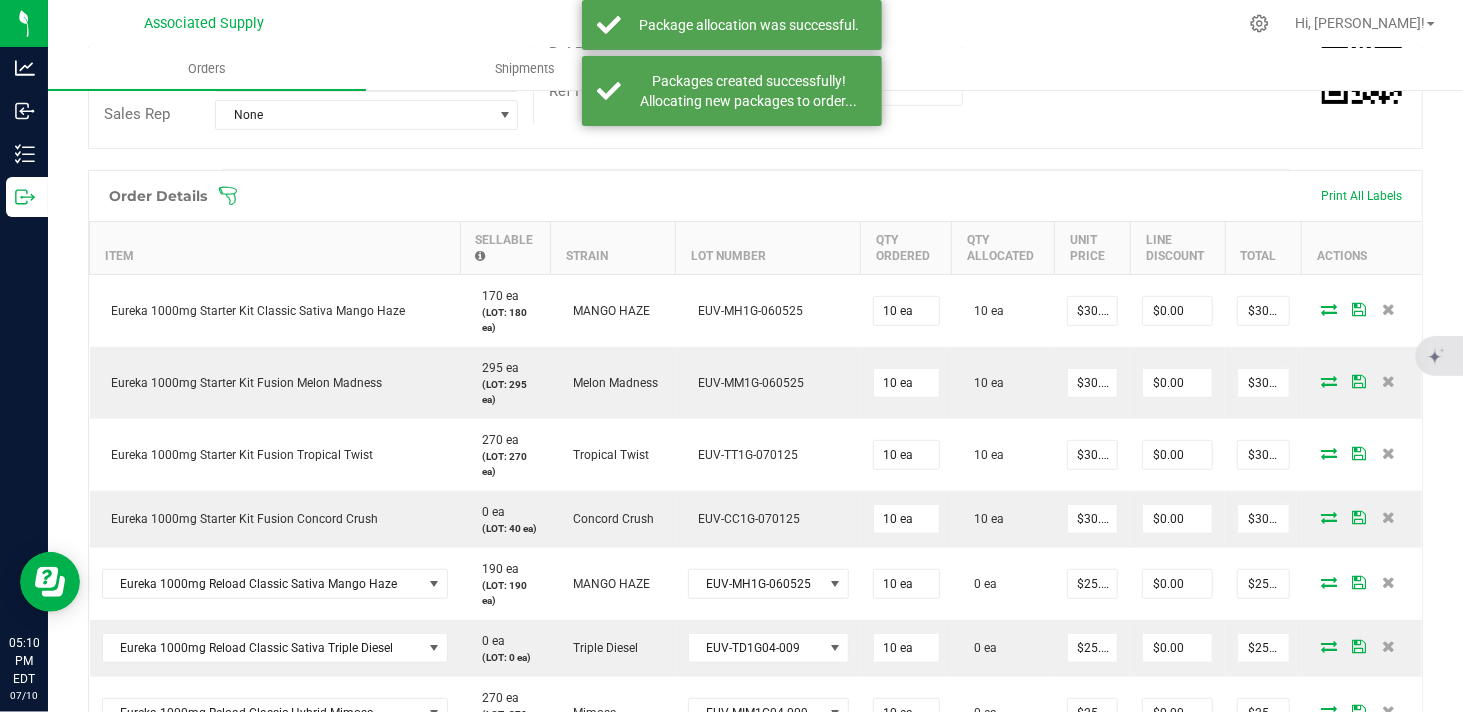 scroll, scrollTop: 555, scrollLeft: 0, axis: vertical 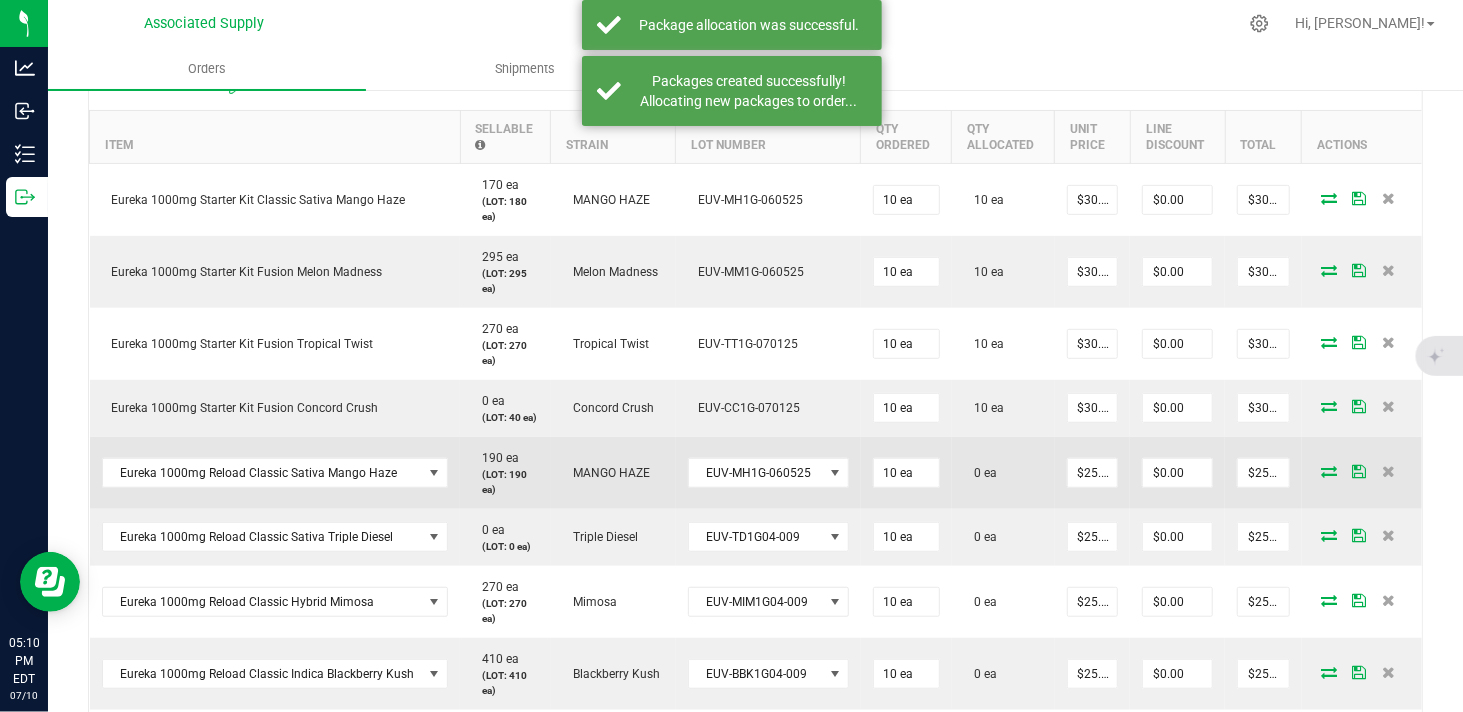 click at bounding box center (1329, 471) 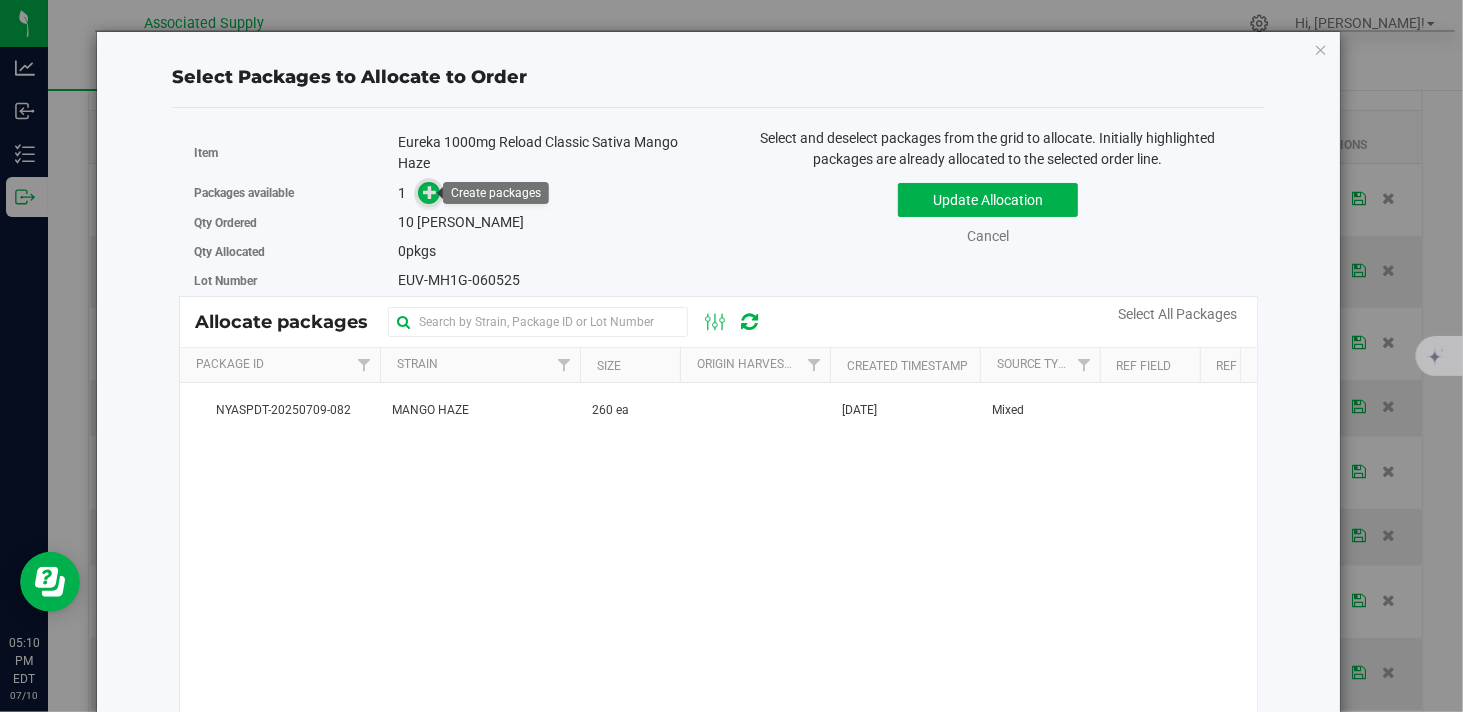 click at bounding box center (430, 192) 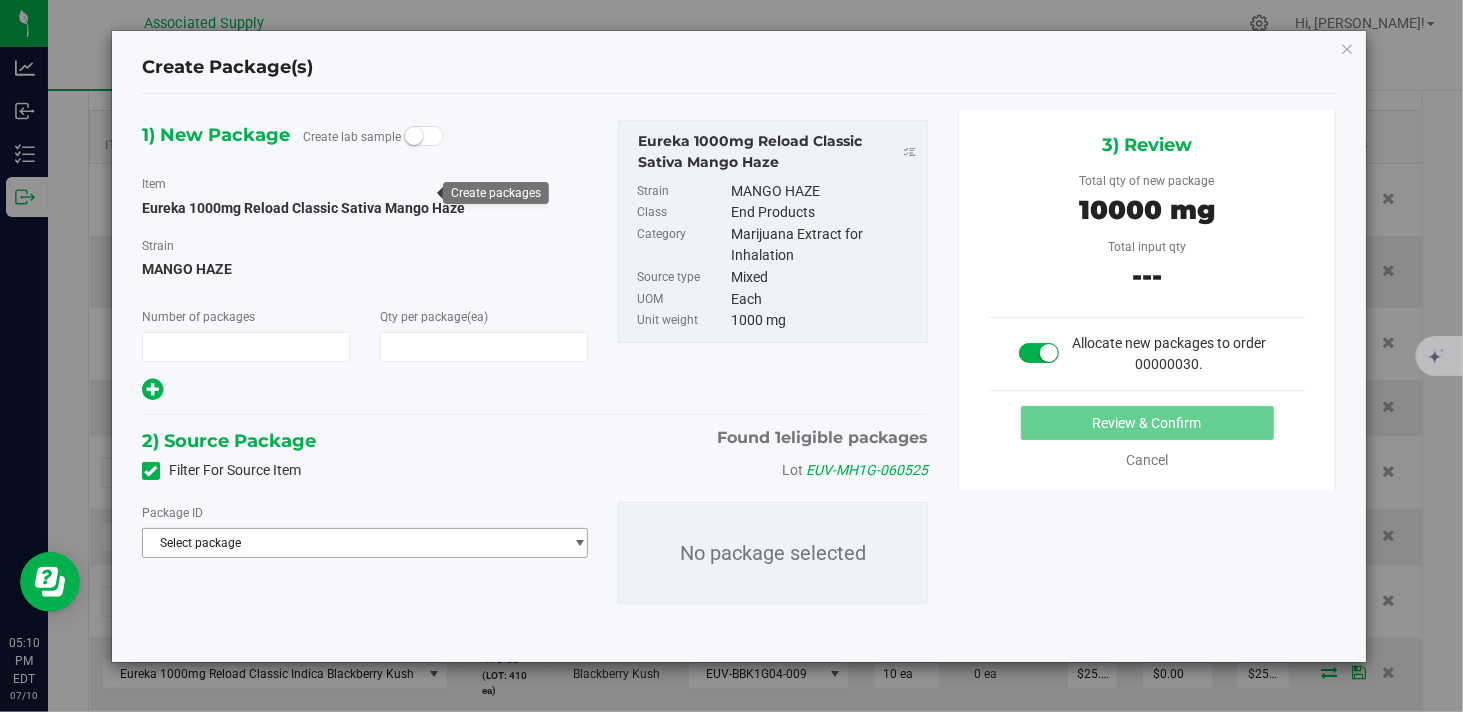type on "1" 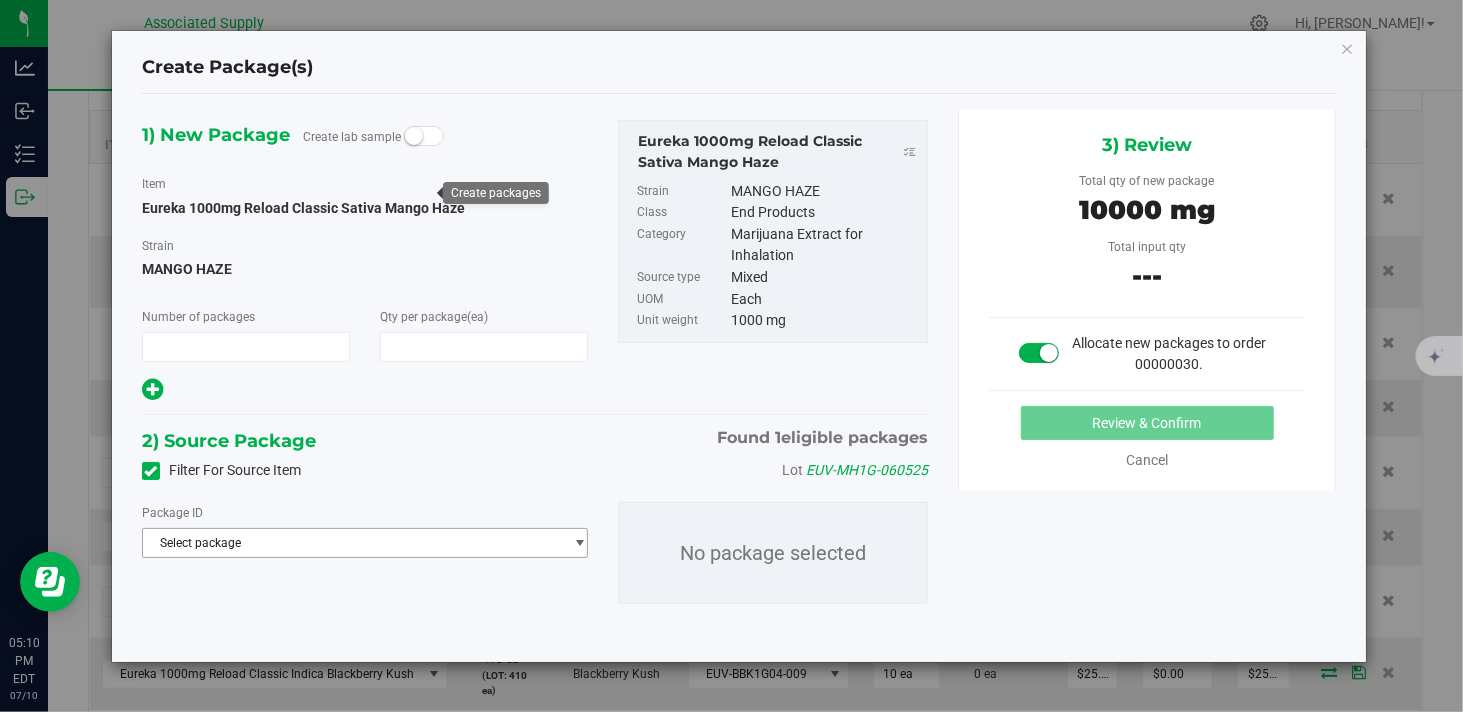 type on "10" 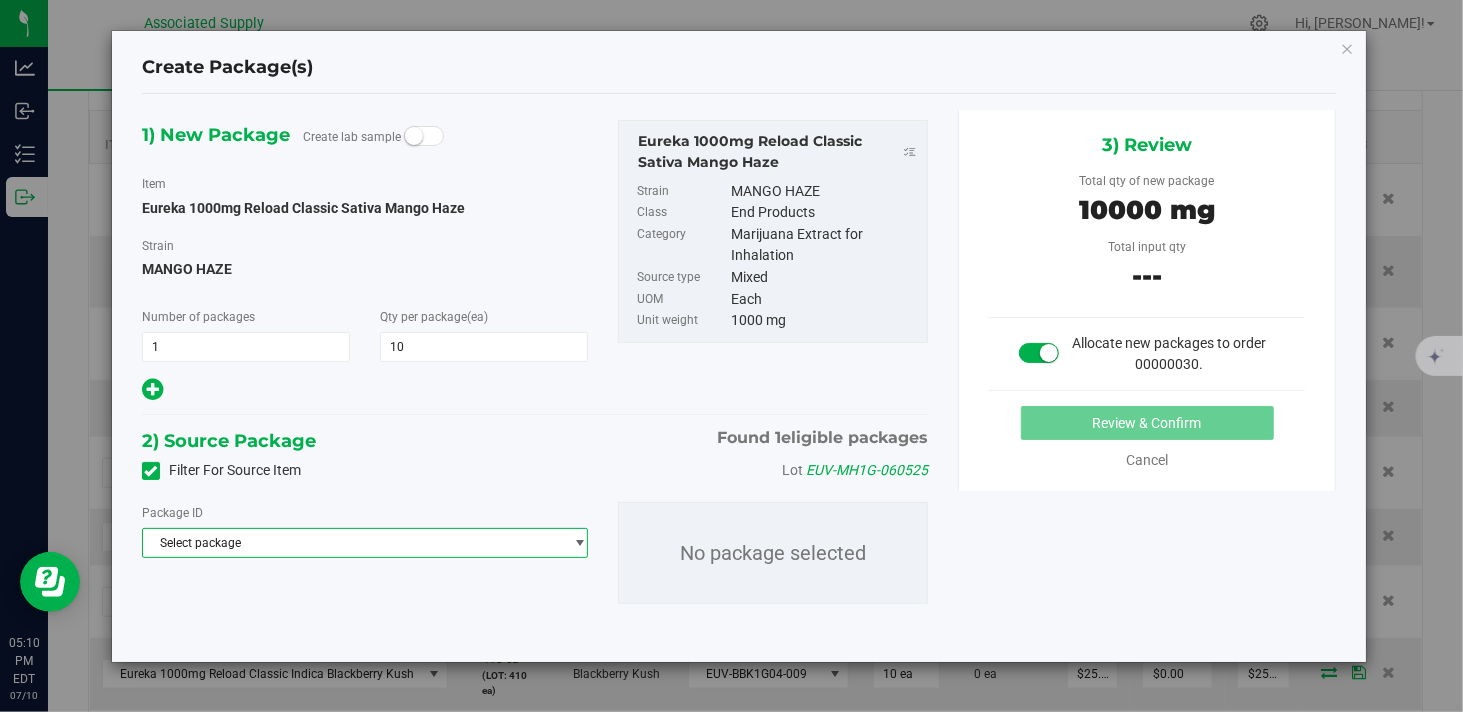 click on "Select package" at bounding box center [352, 543] 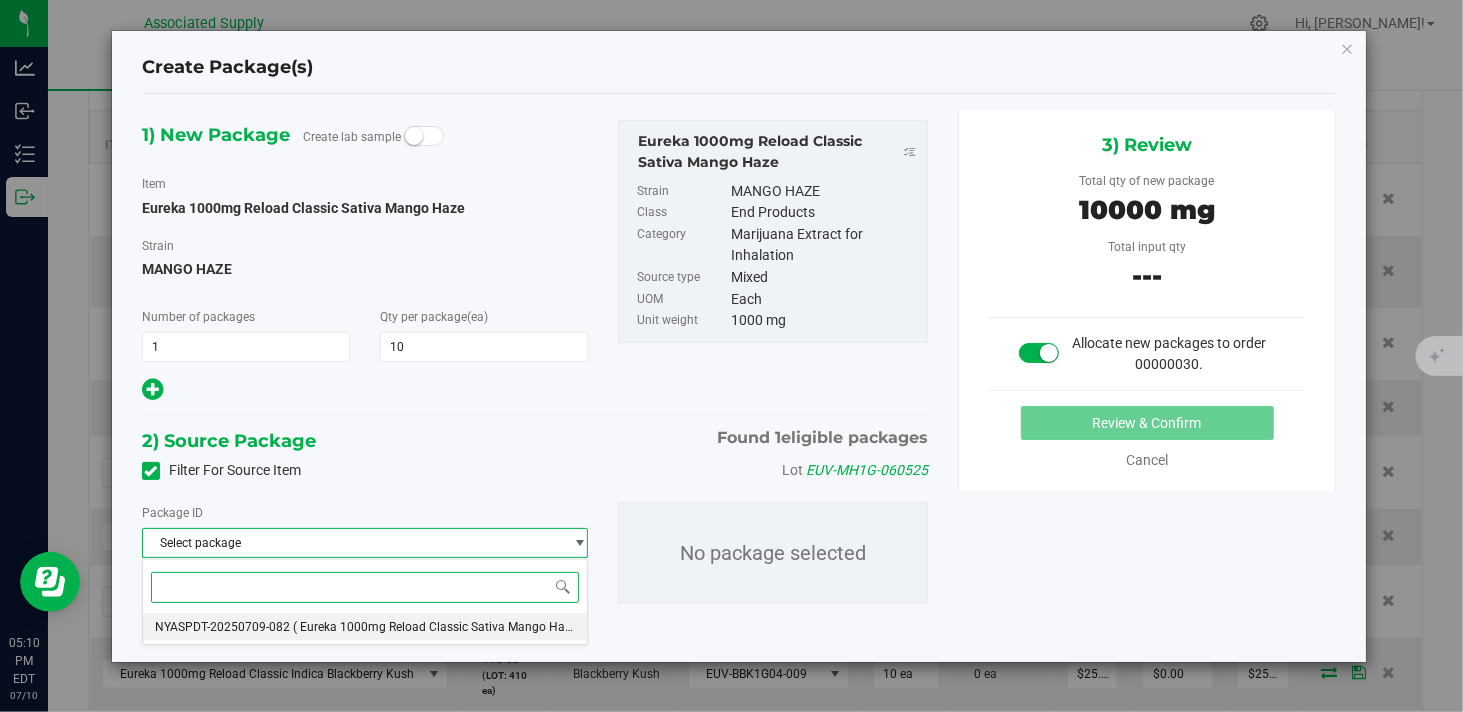 drag, startPoint x: 322, startPoint y: 623, endPoint x: 288, endPoint y: 604, distance: 38.948685 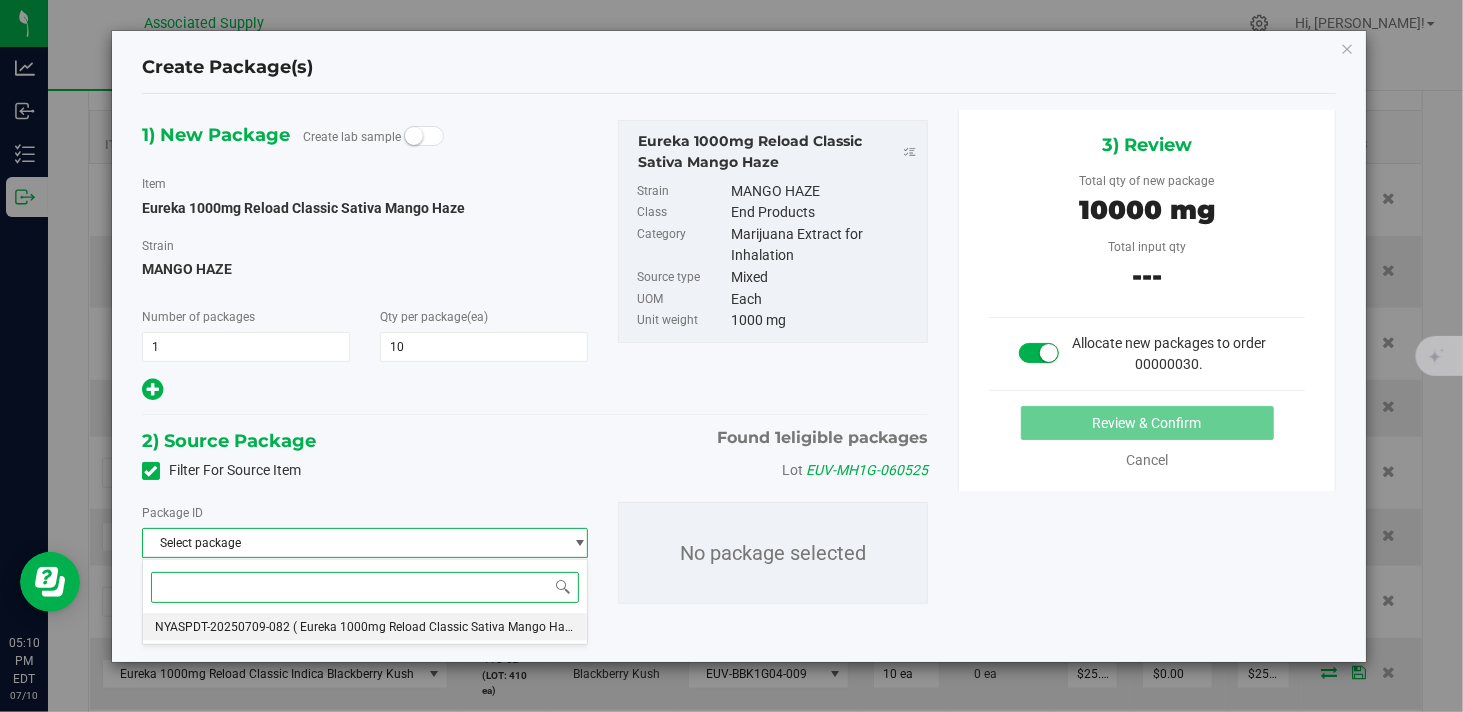 click on "(
Eureka 1000mg Reload Classic Sativa Mango Haze
)" at bounding box center [438, 627] 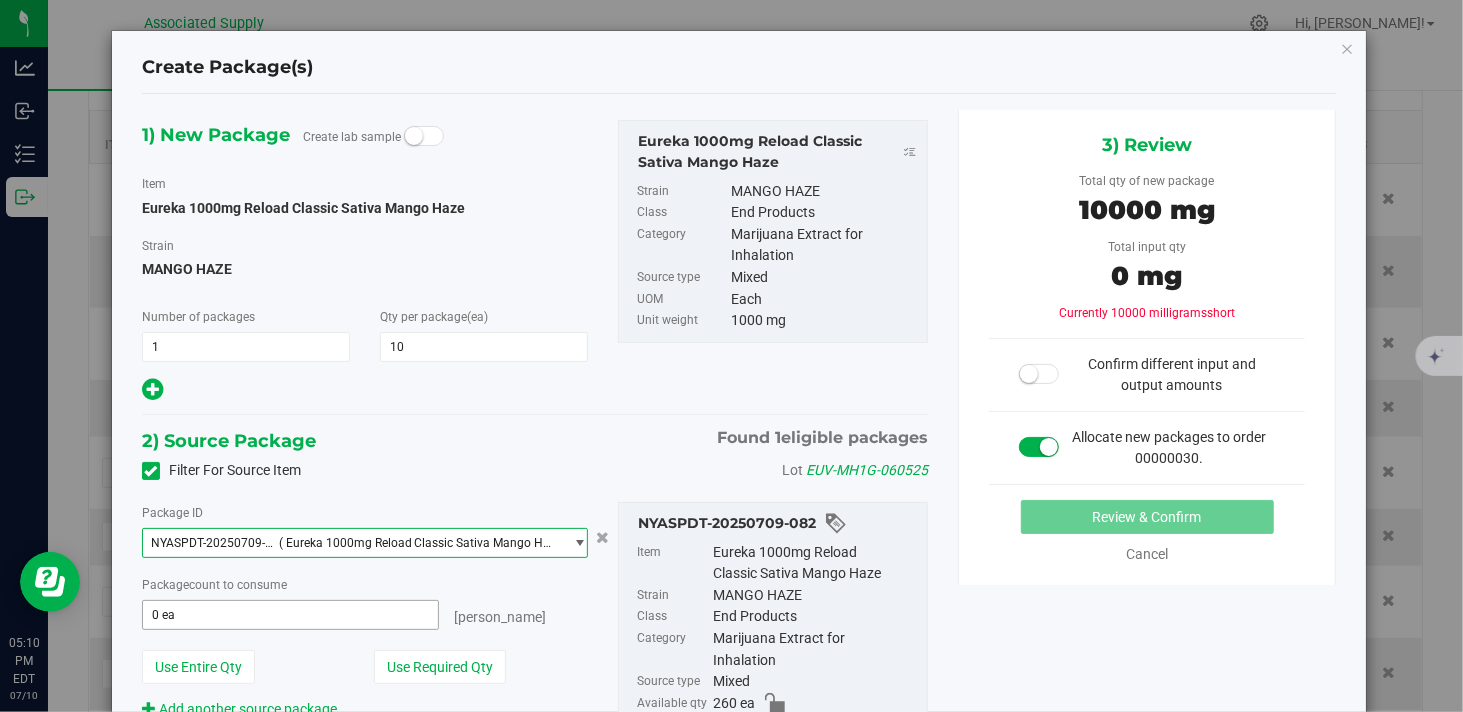 type 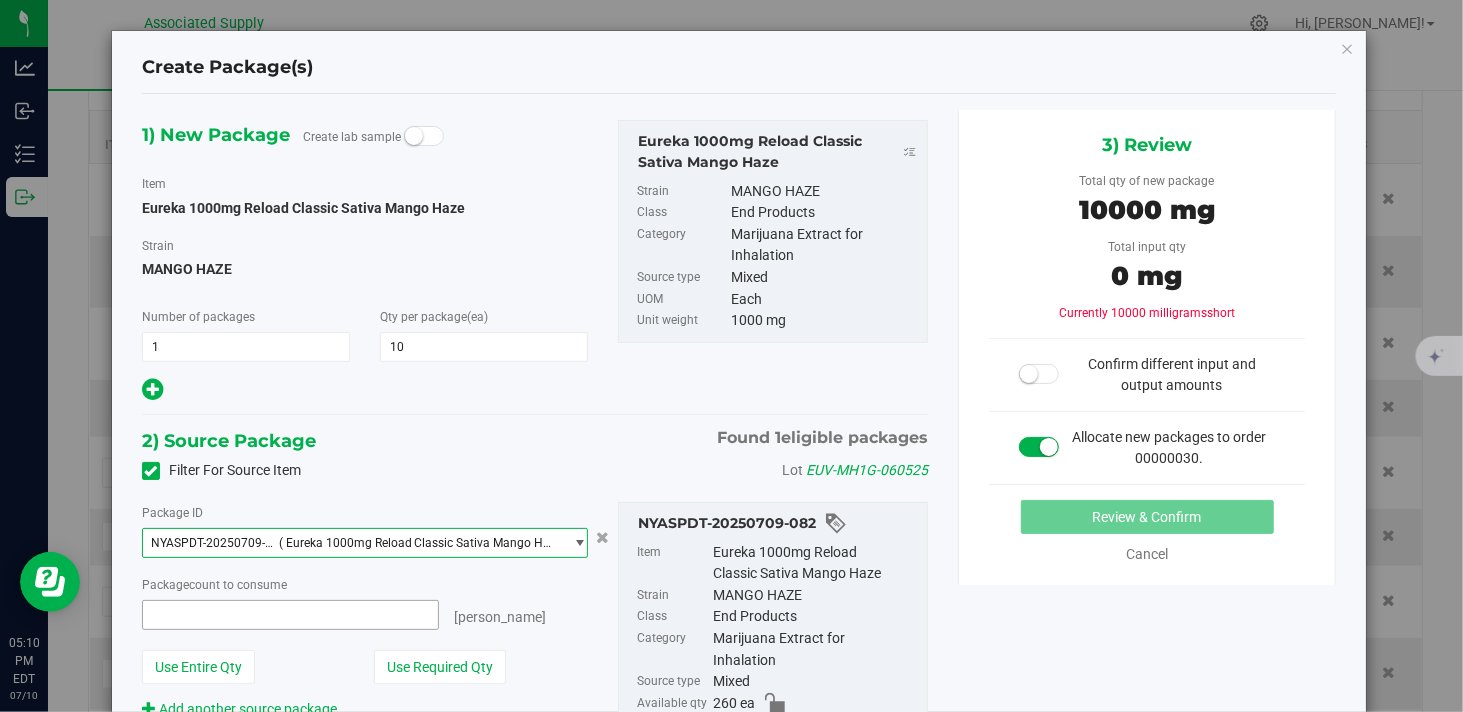 click at bounding box center (290, 615) 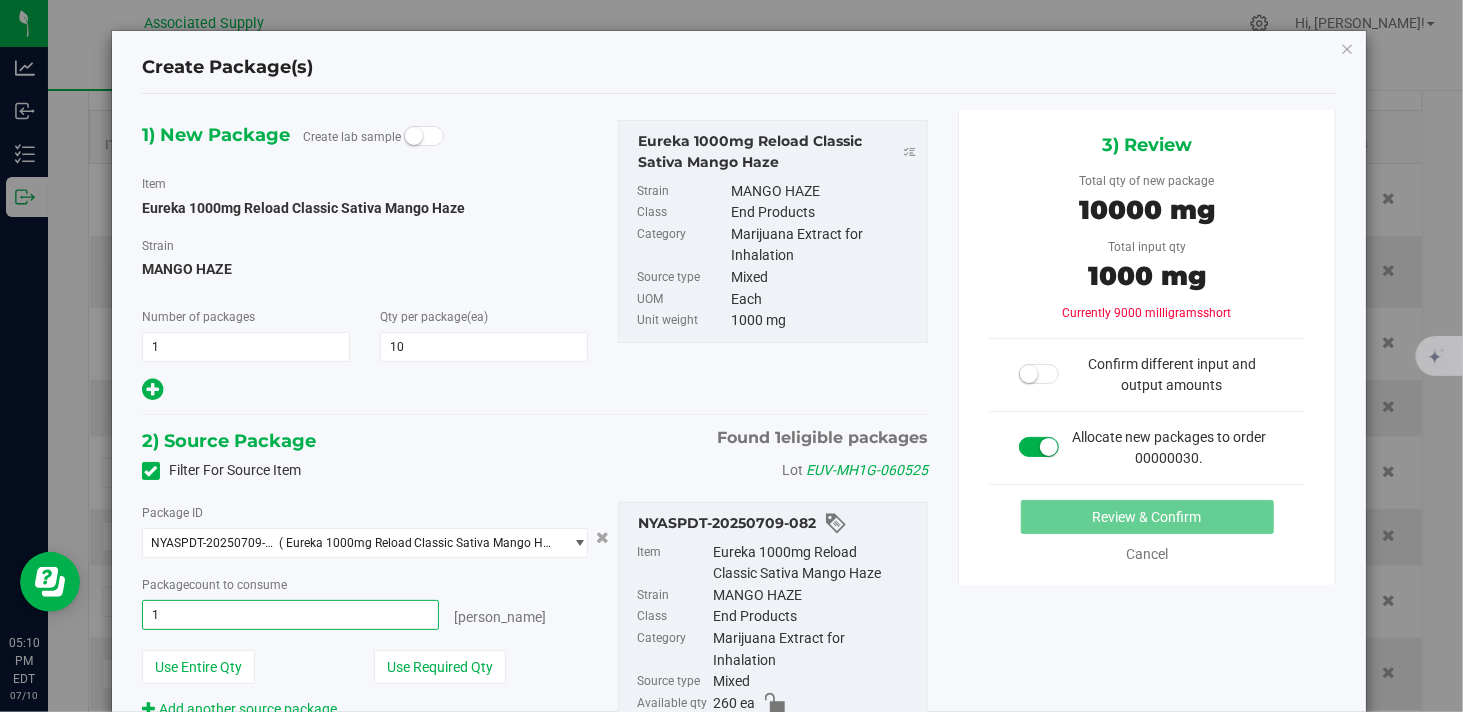 type on "10" 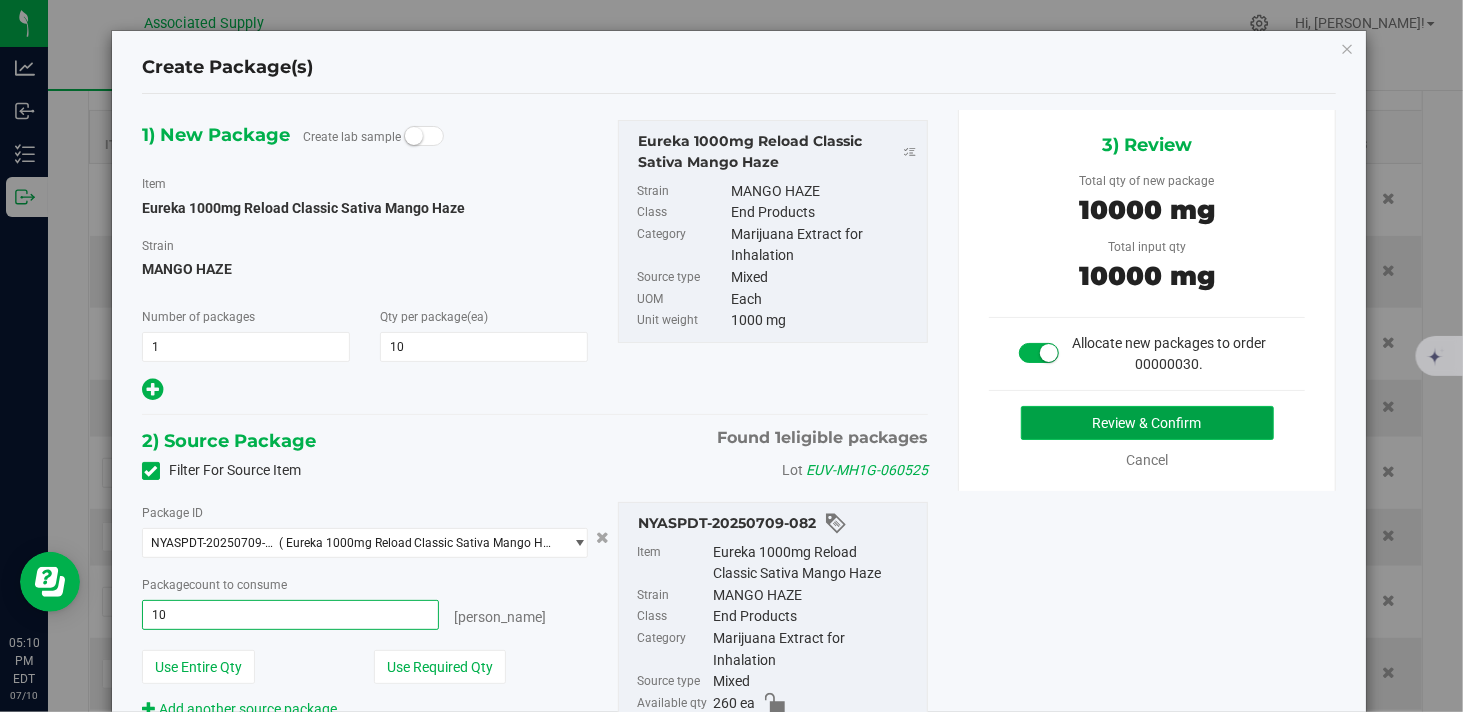 type on "10 ea" 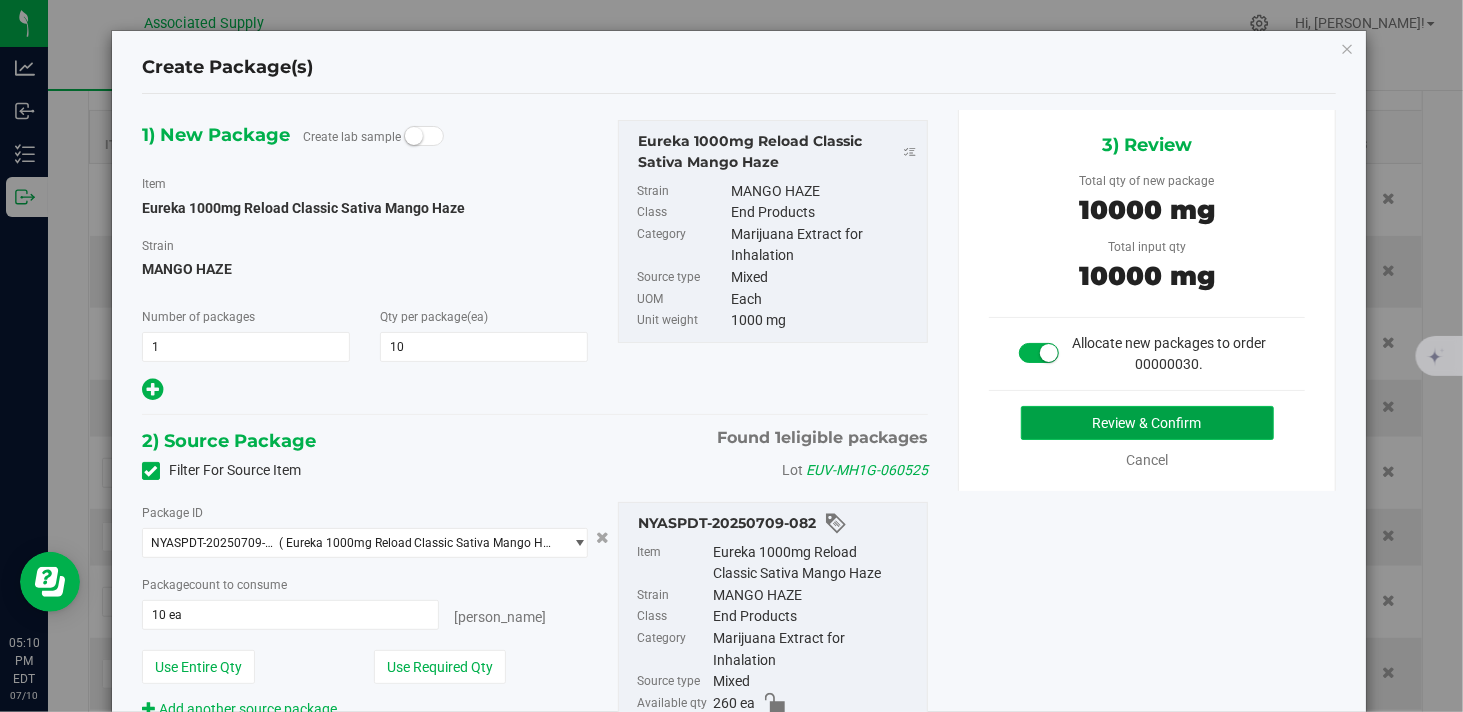 click on "Review & Confirm" at bounding box center (1147, 423) 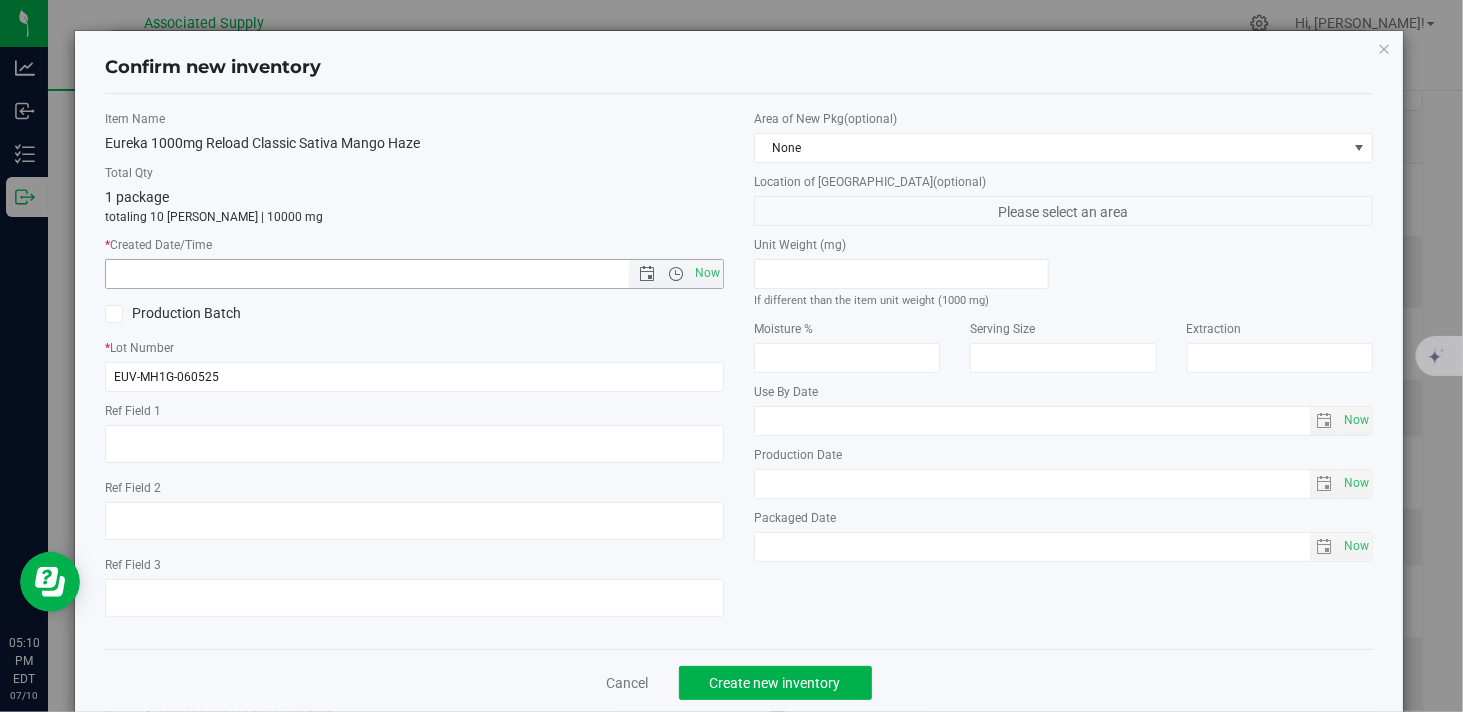 drag, startPoint x: 698, startPoint y: 267, endPoint x: 692, endPoint y: 290, distance: 23.769728 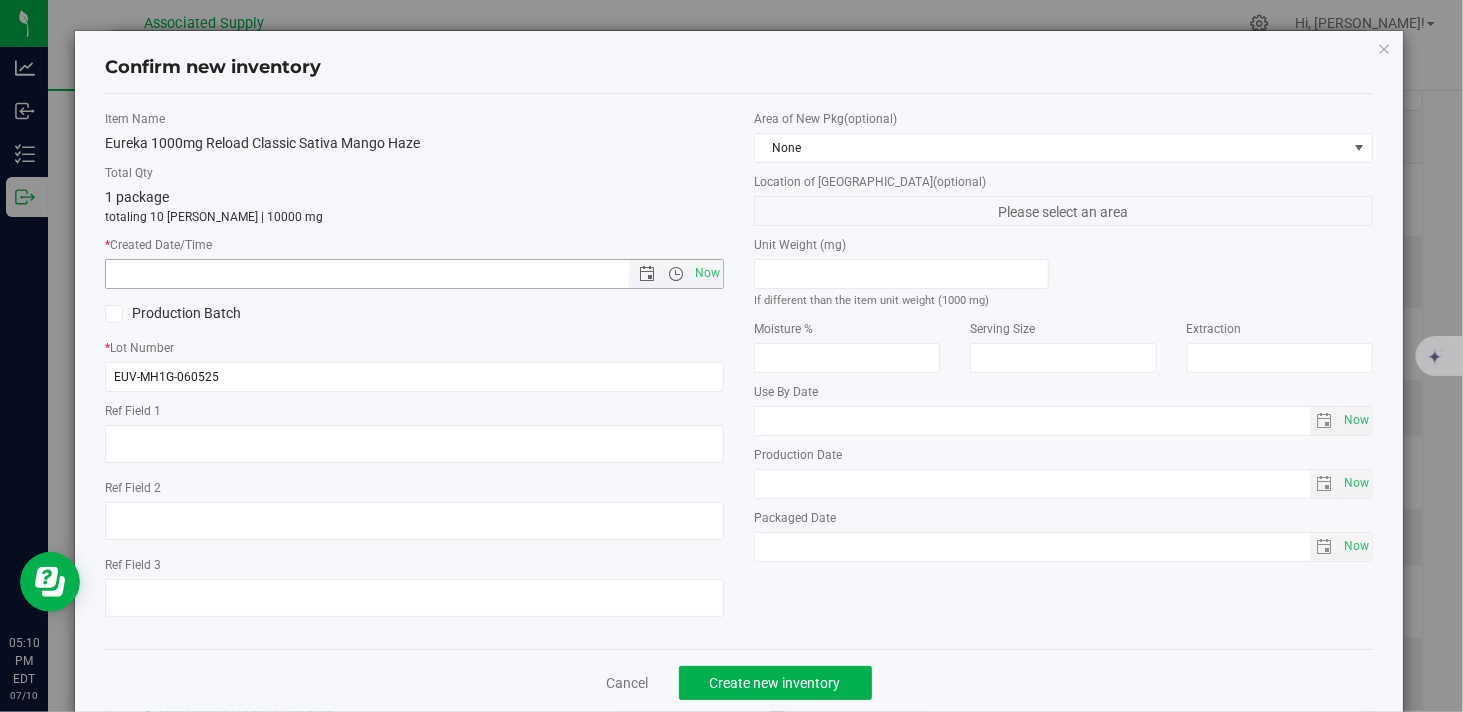 click on "Now" at bounding box center (708, 273) 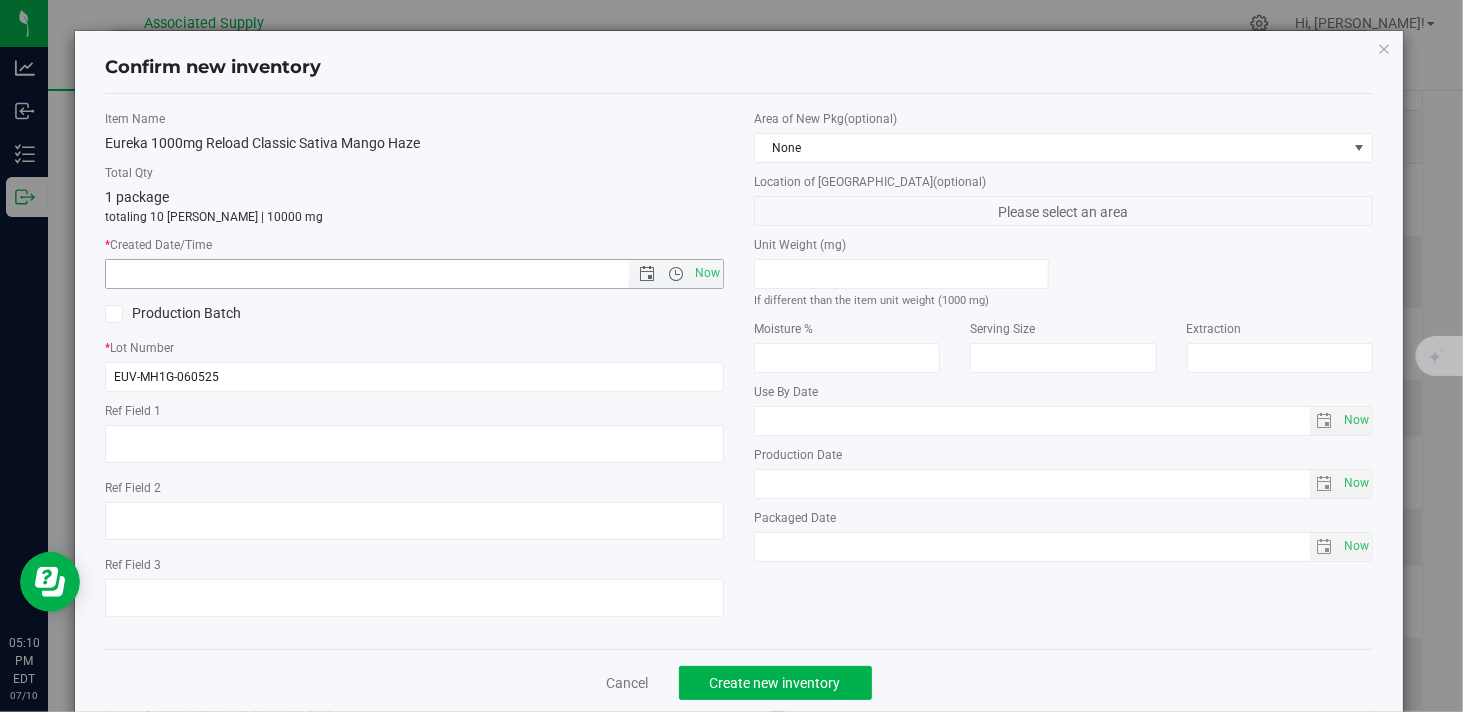 type on "7/10/2025 5:10 PM" 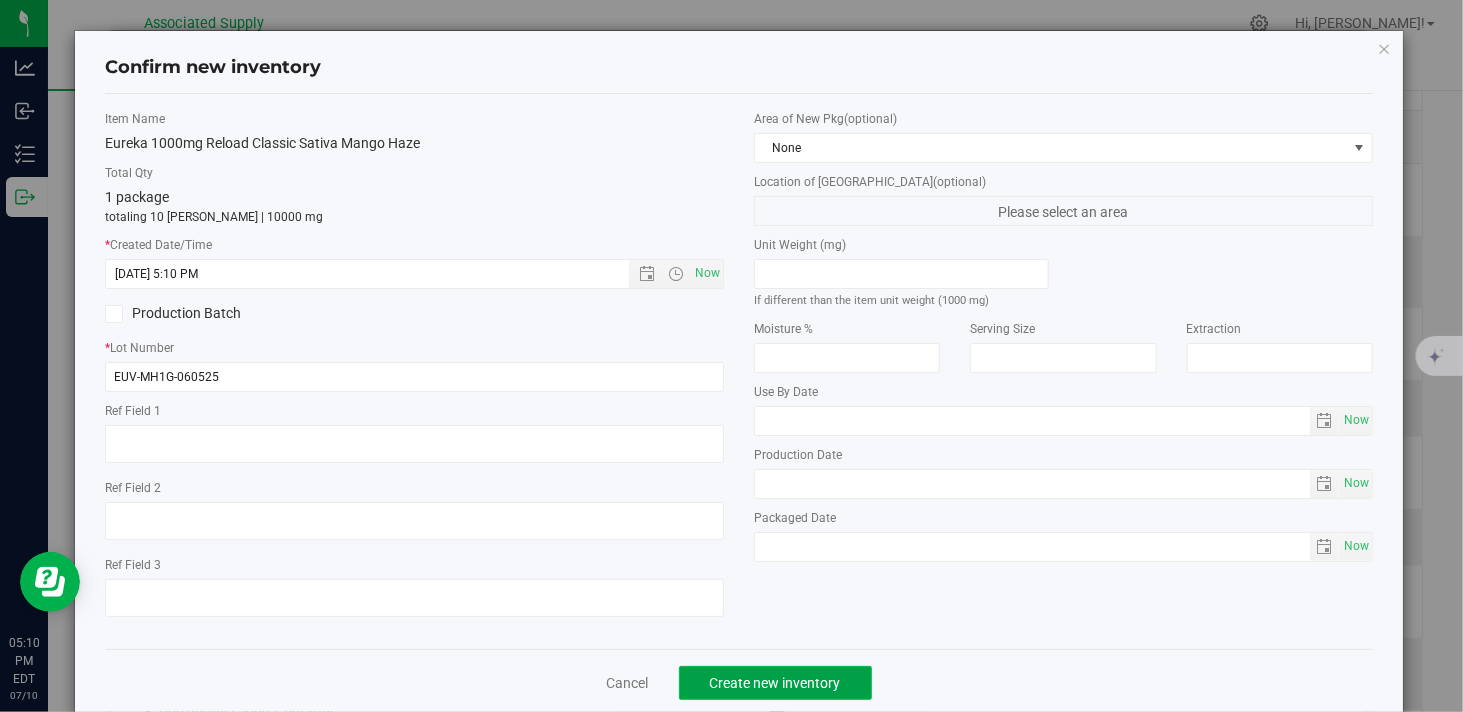 click on "Create new inventory" 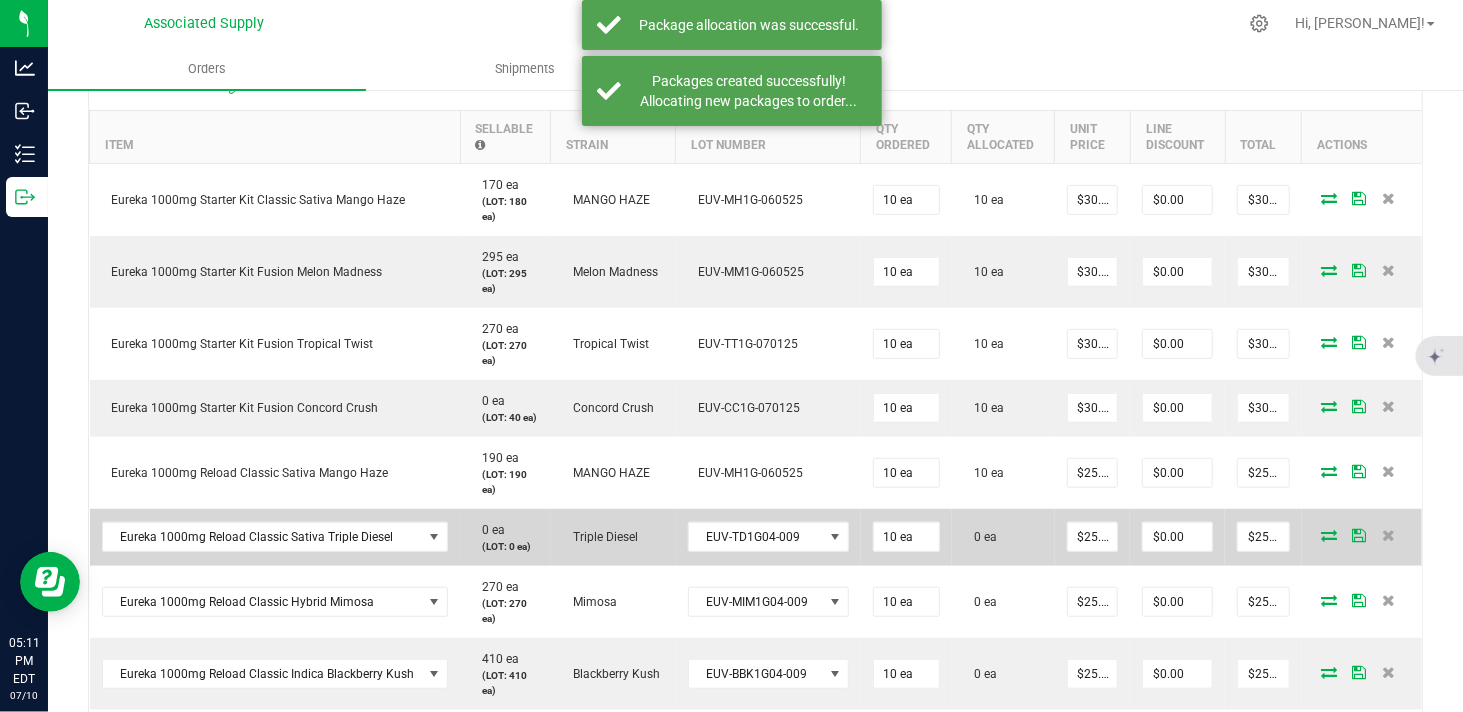 click at bounding box center (1329, 535) 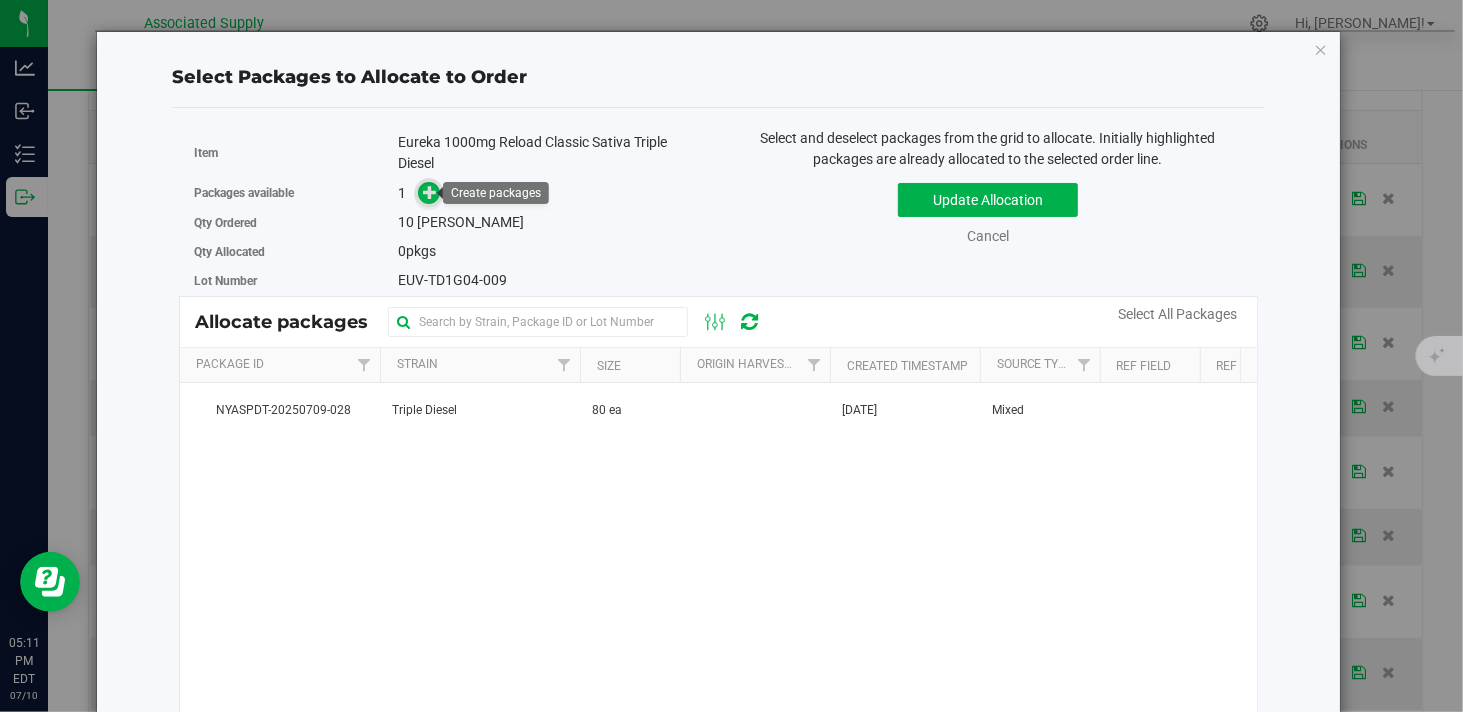 click at bounding box center (430, 192) 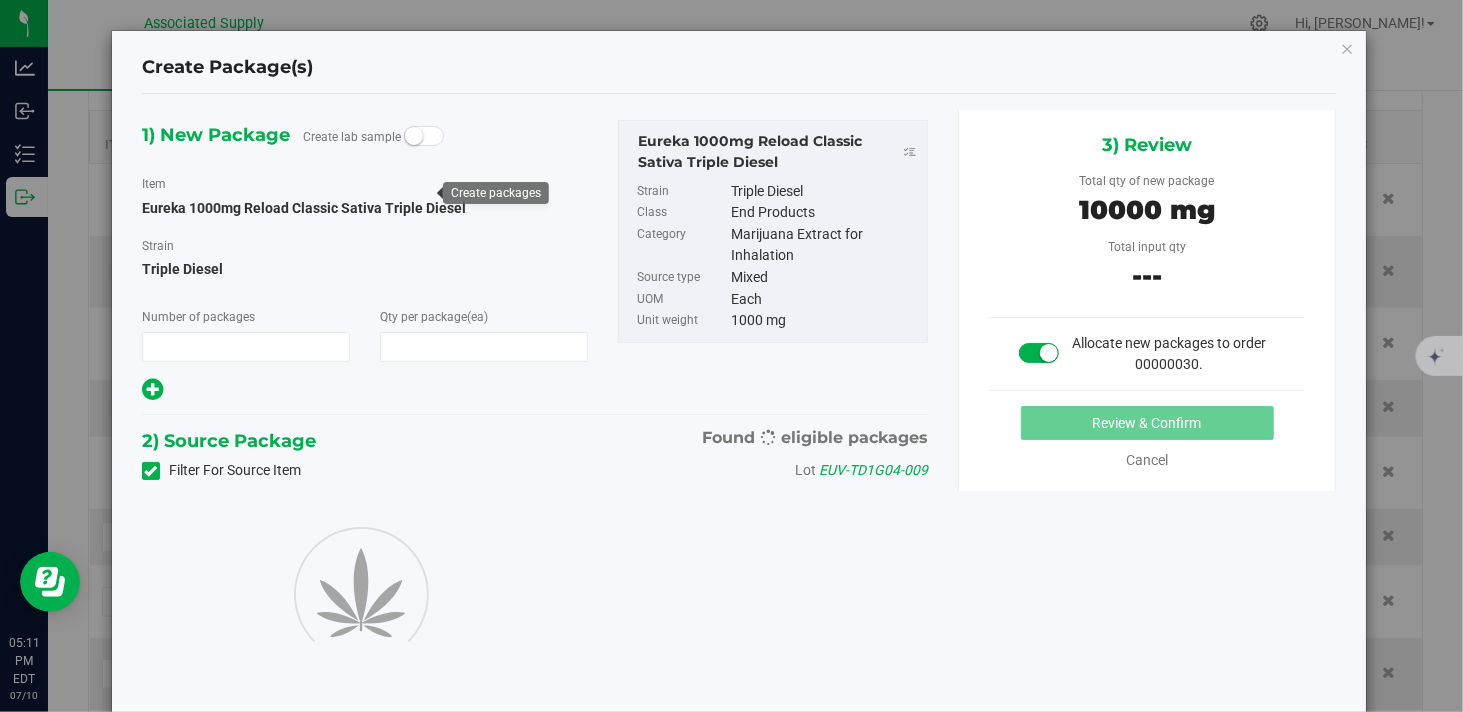 type on "1" 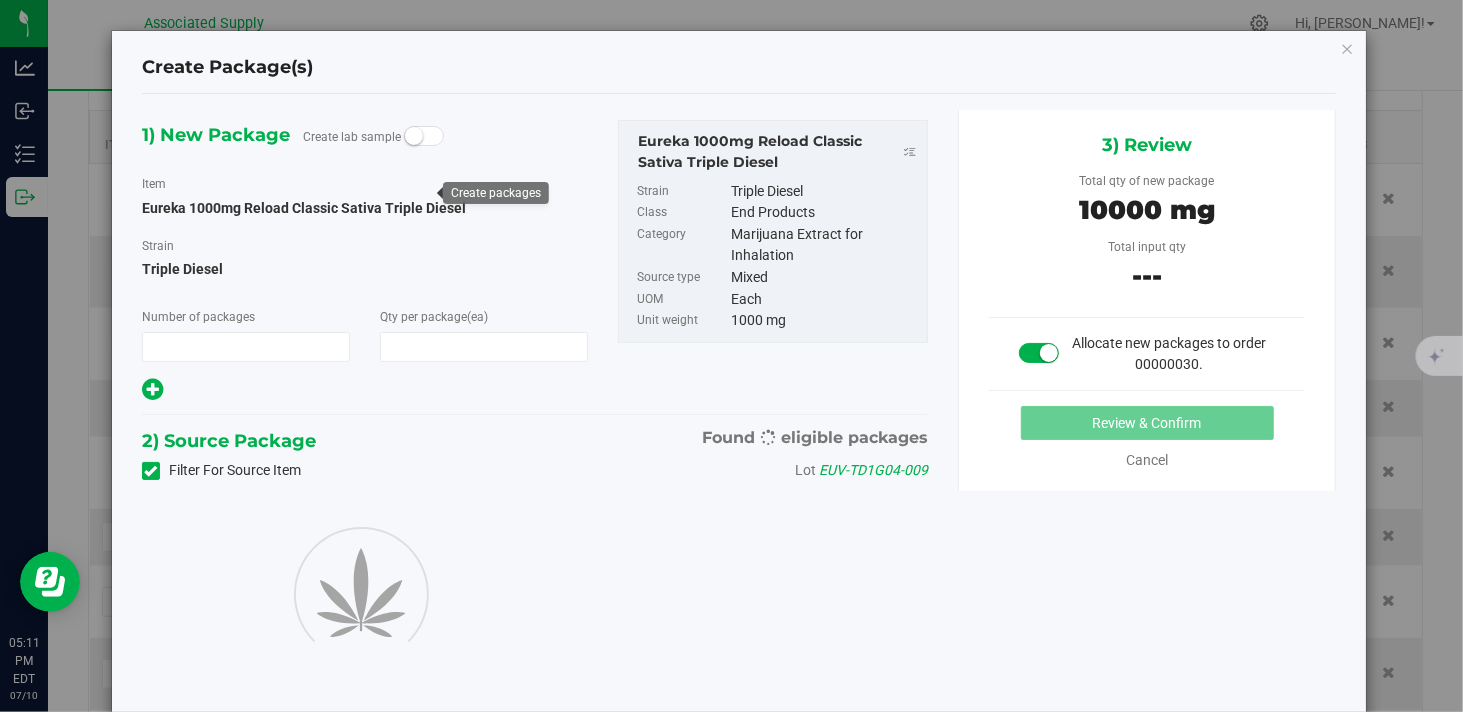 type on "10" 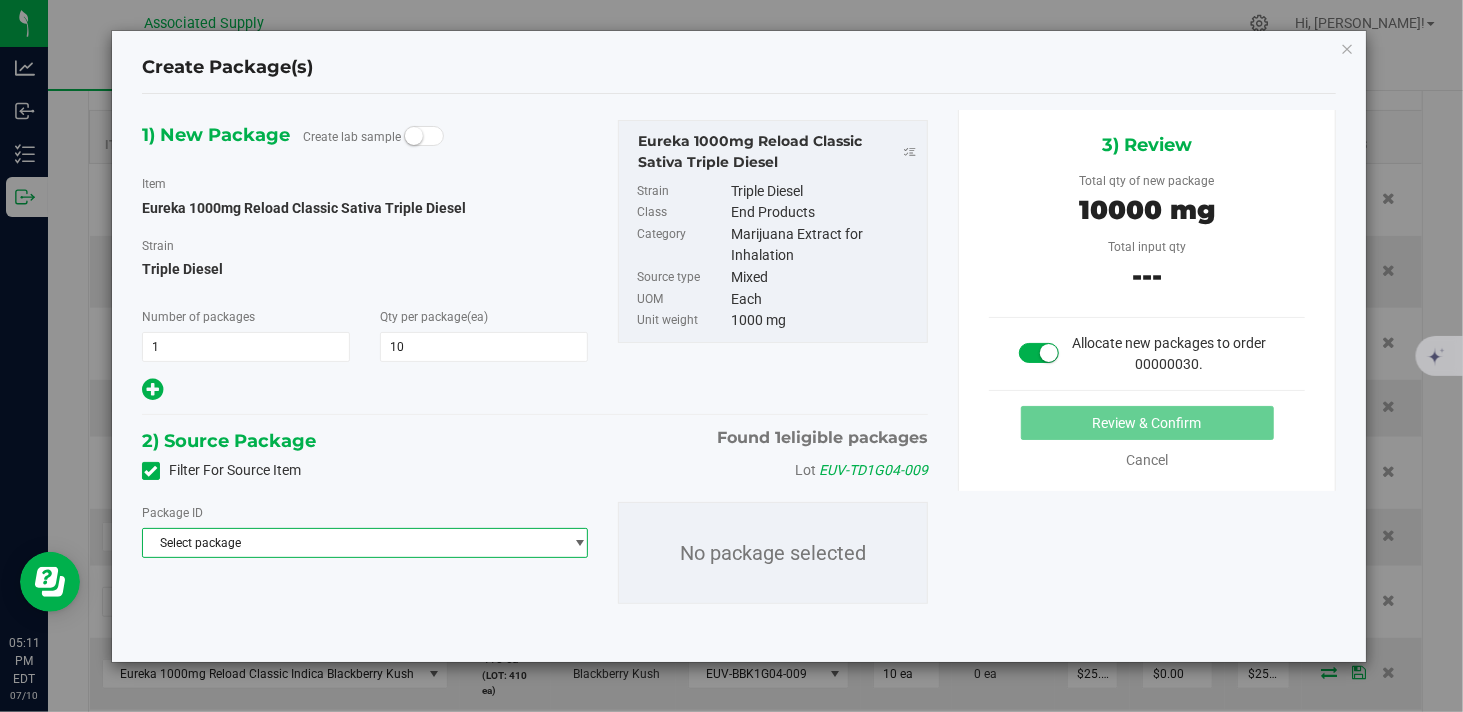 click on "Select package" at bounding box center (352, 543) 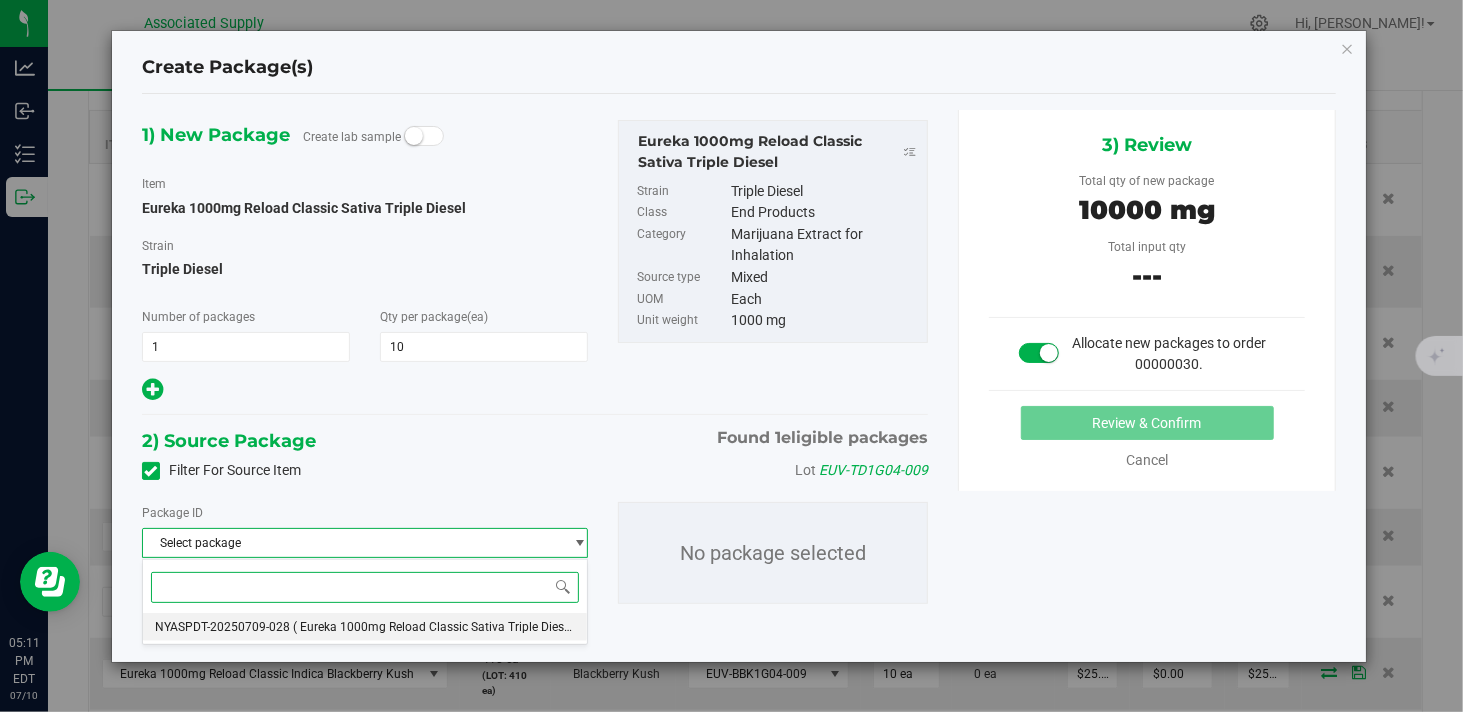 click on "(
Eureka 1000mg Reload Classic Sativa Triple Diesel
)" at bounding box center [436, 627] 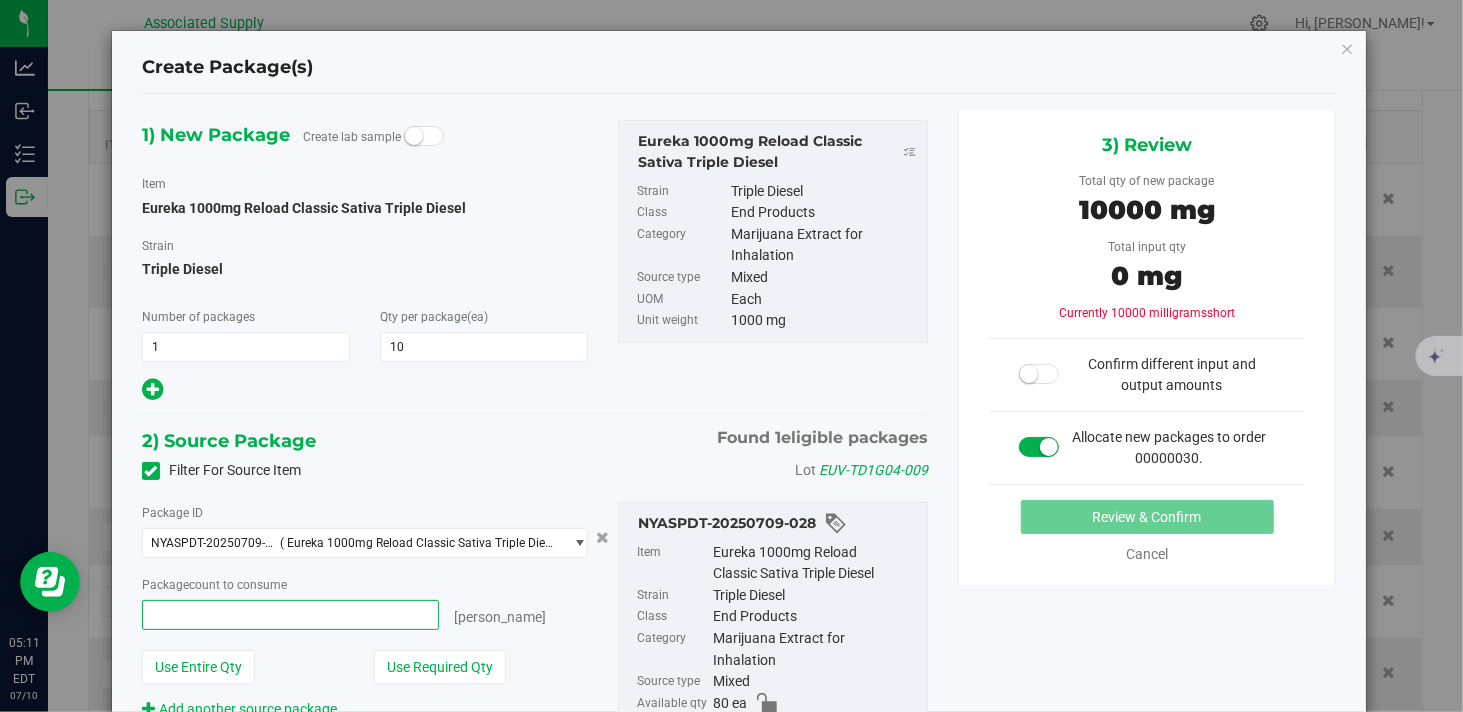 click at bounding box center (290, 615) 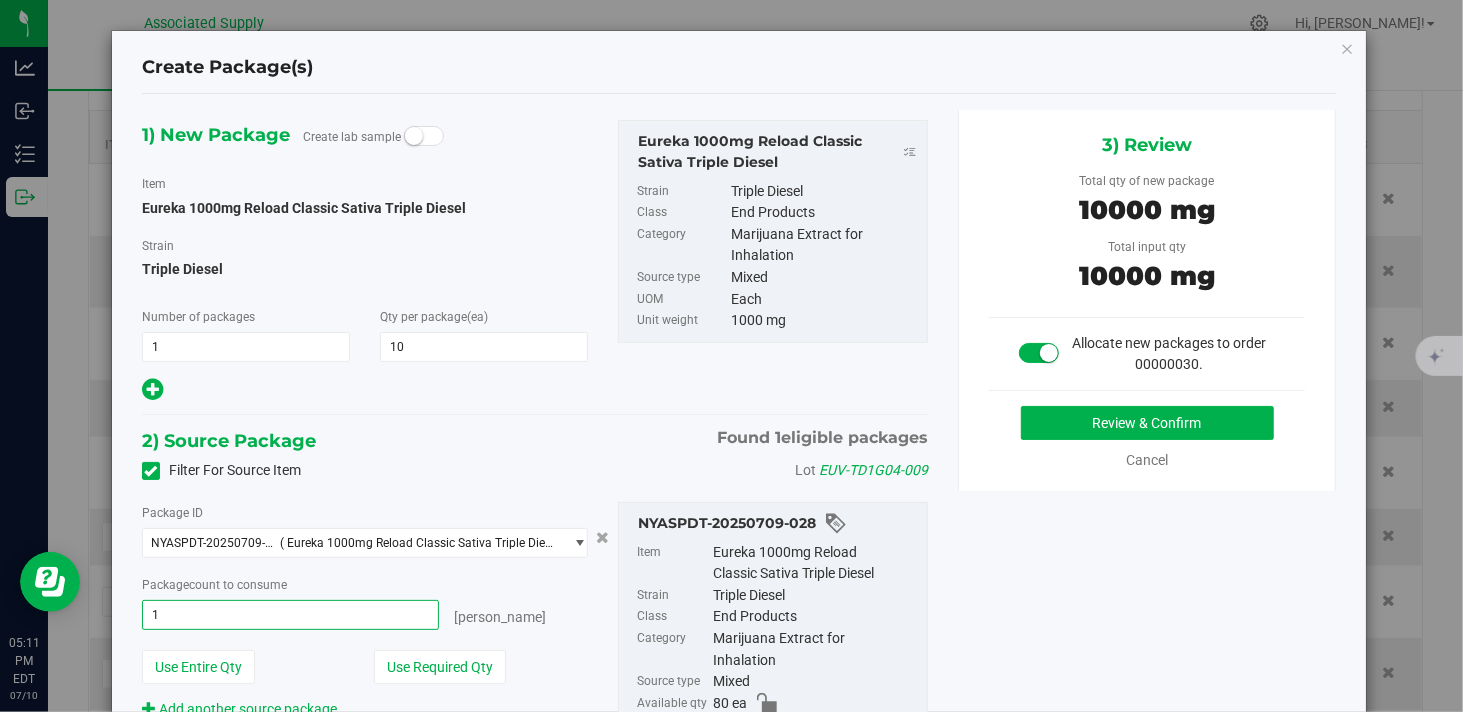 type on "10" 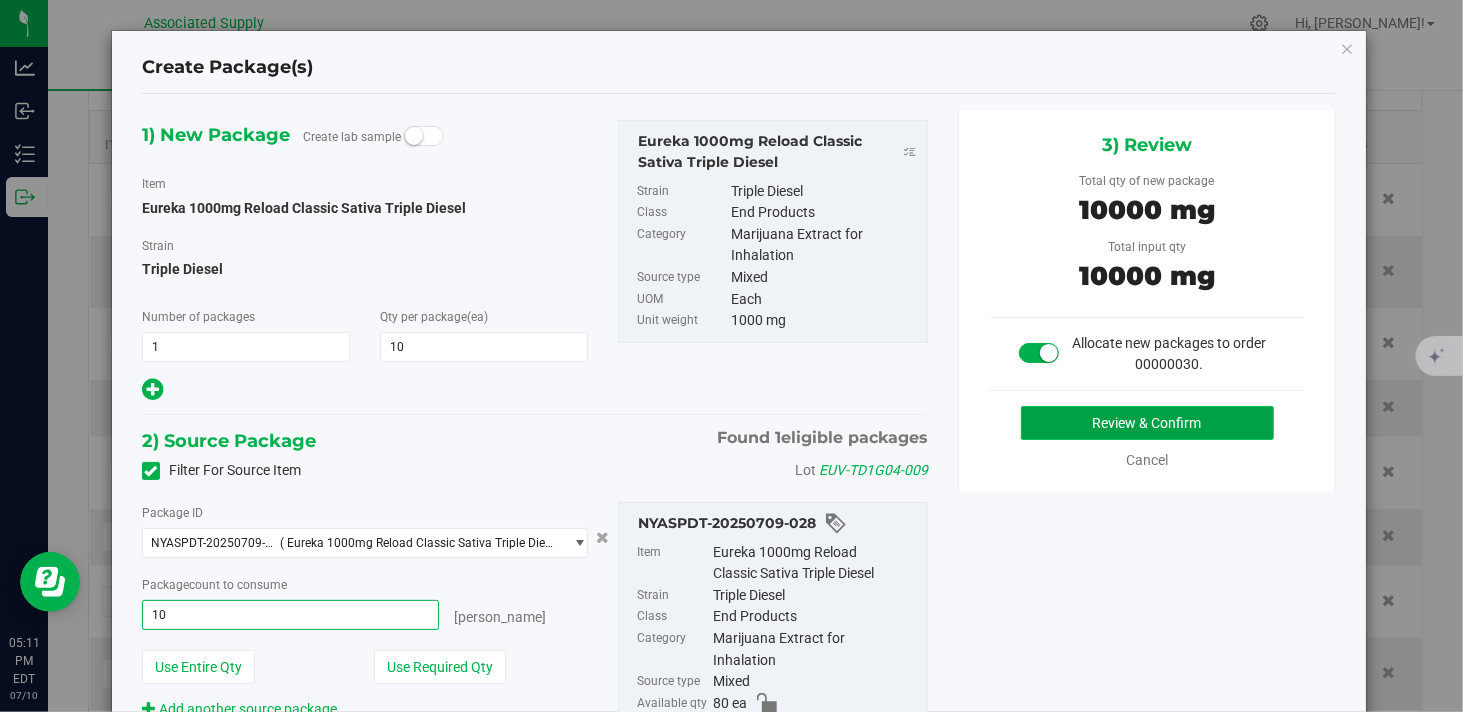 type on "10 ea" 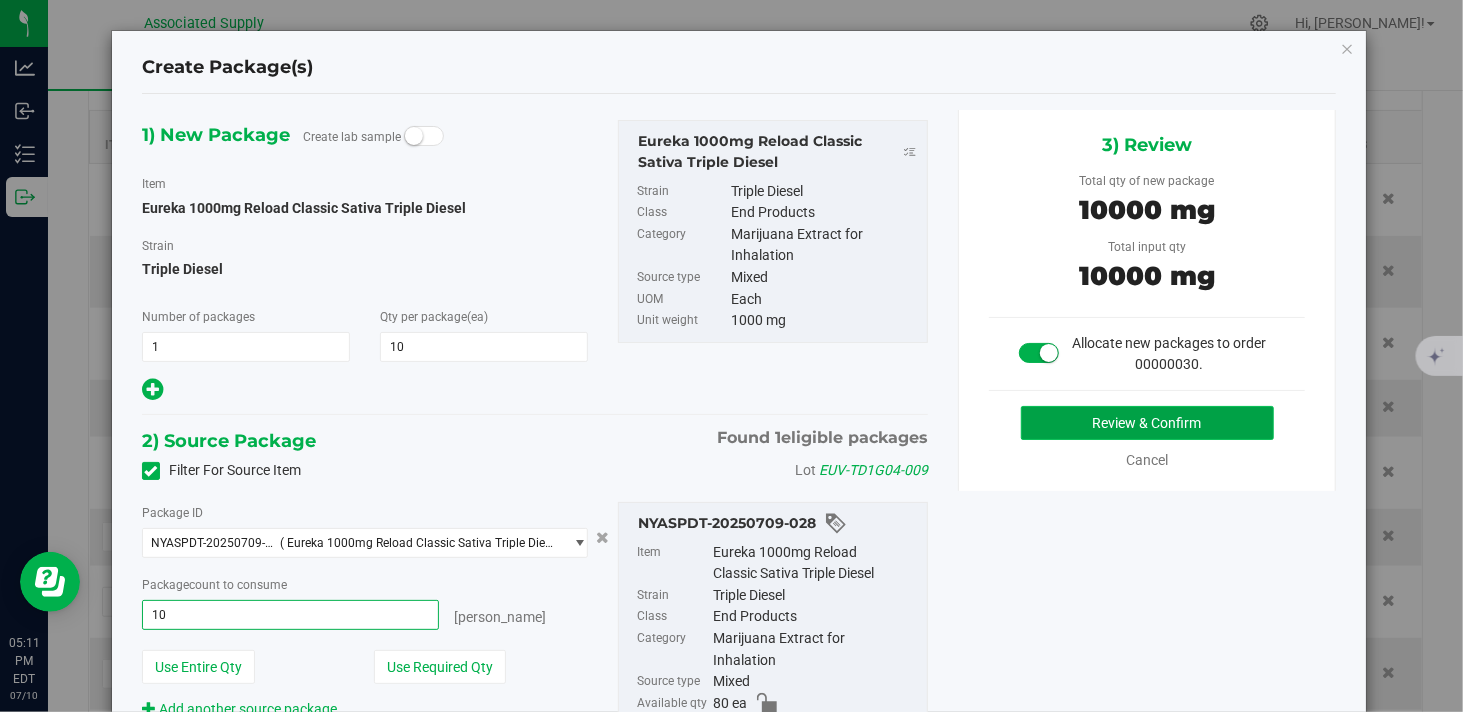 click on "Review & Confirm" at bounding box center (1147, 423) 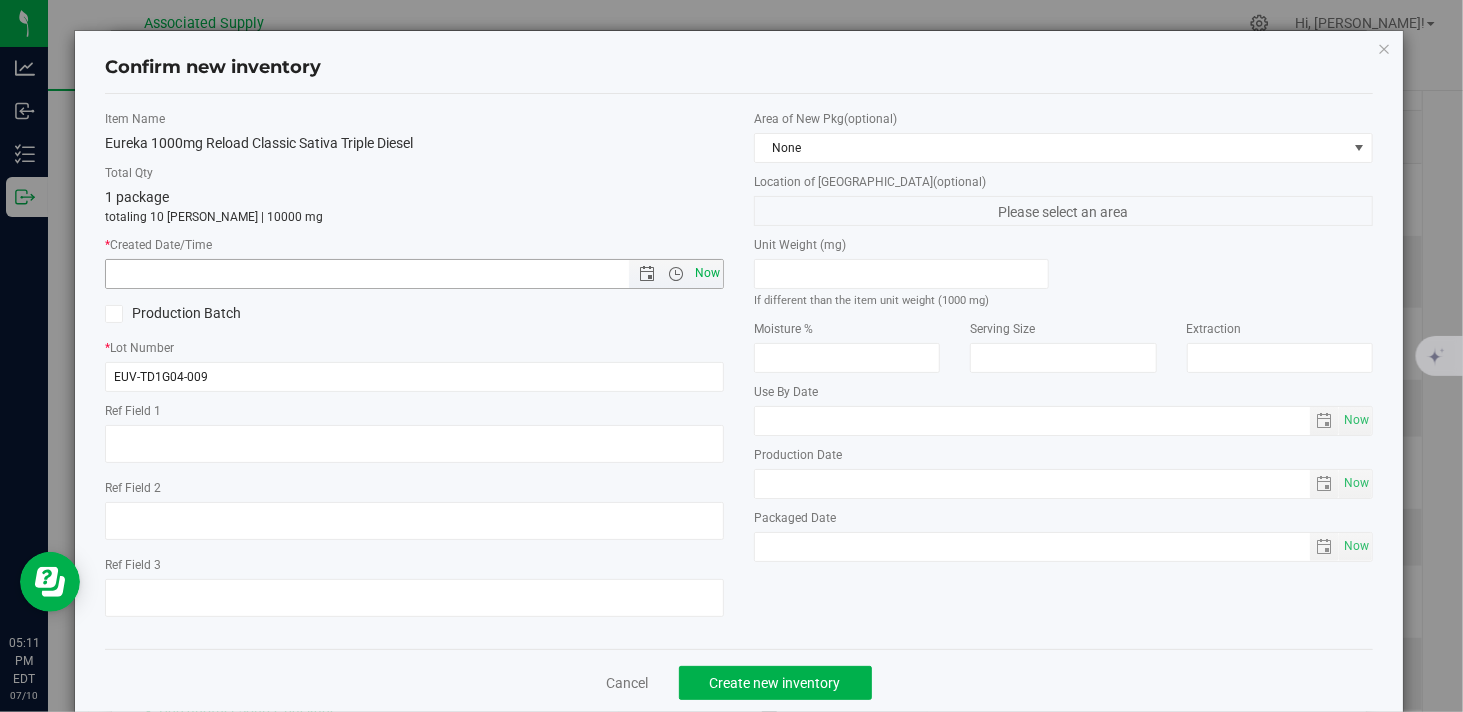 click on "Now" at bounding box center [708, 273] 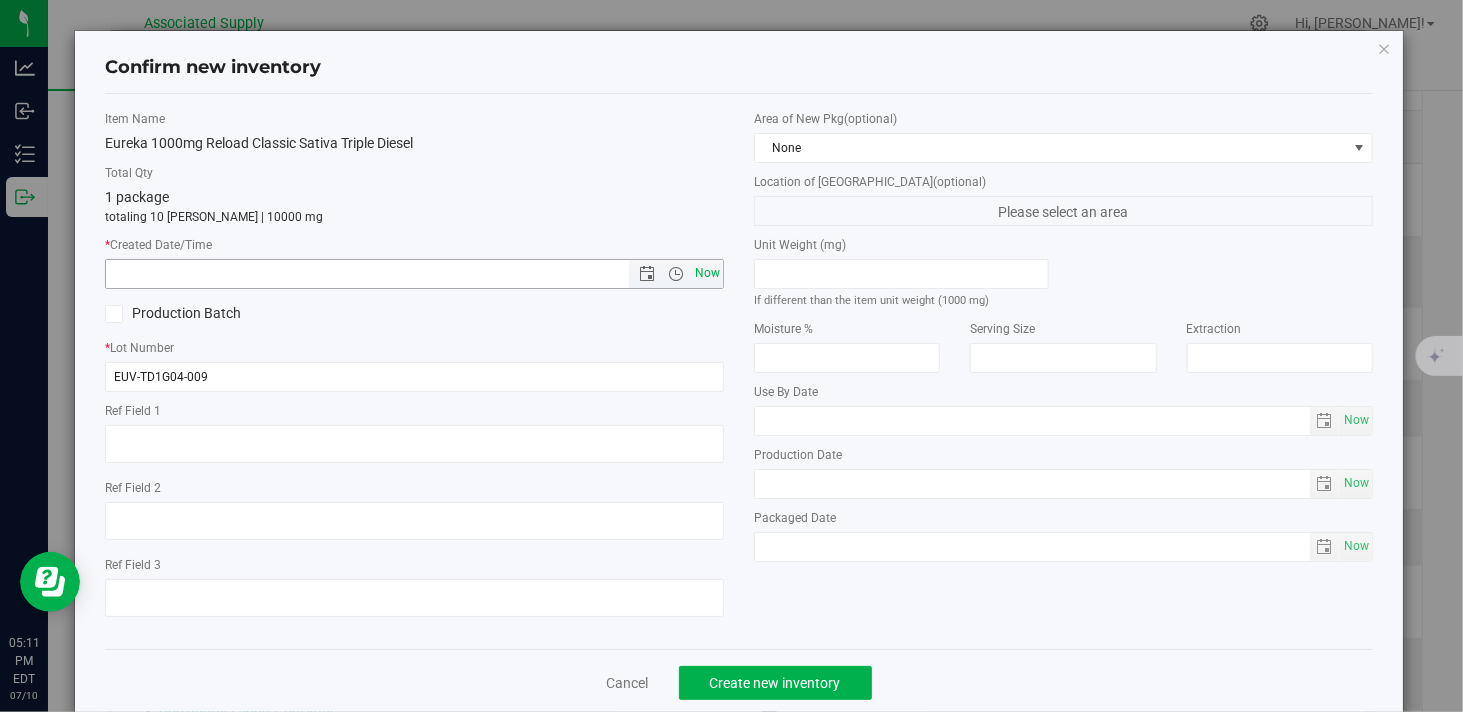 type on "7/10/2025 5:11 PM" 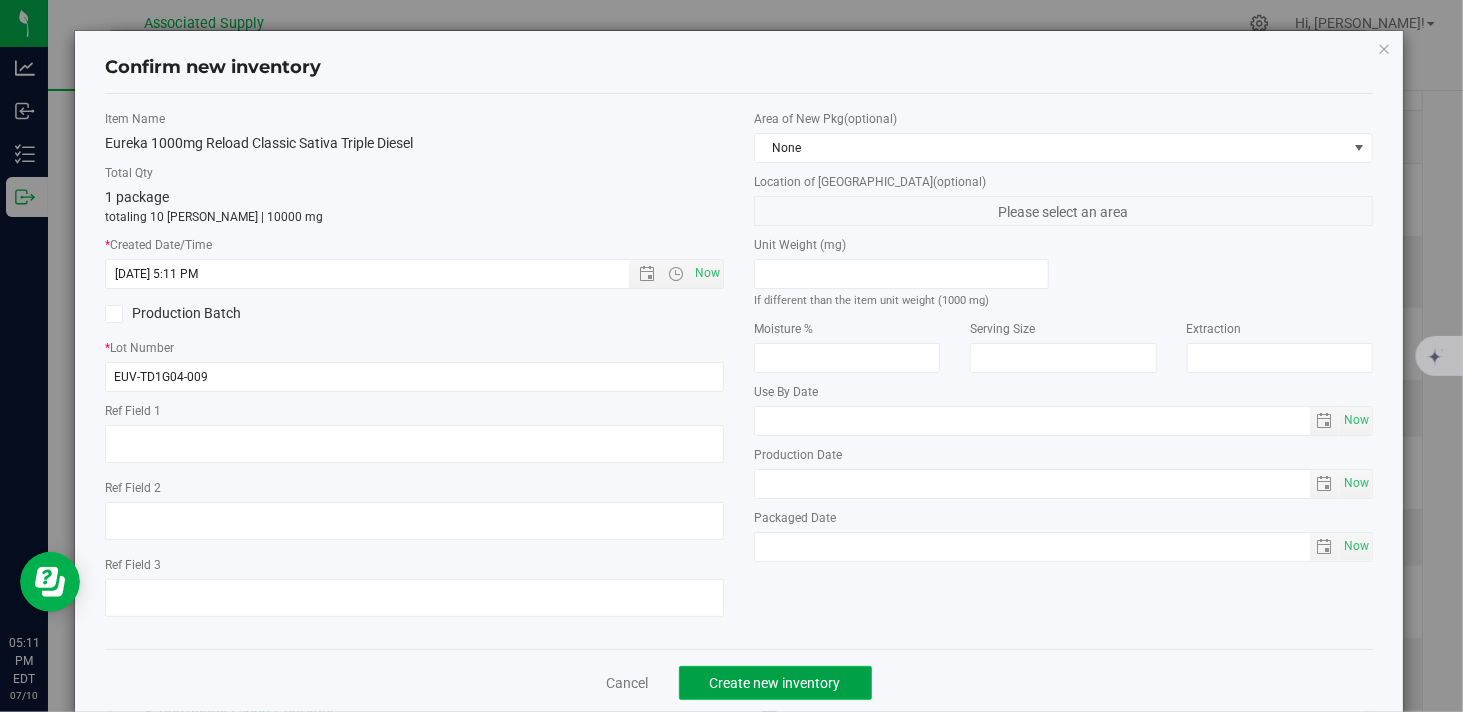 click on "Create new inventory" 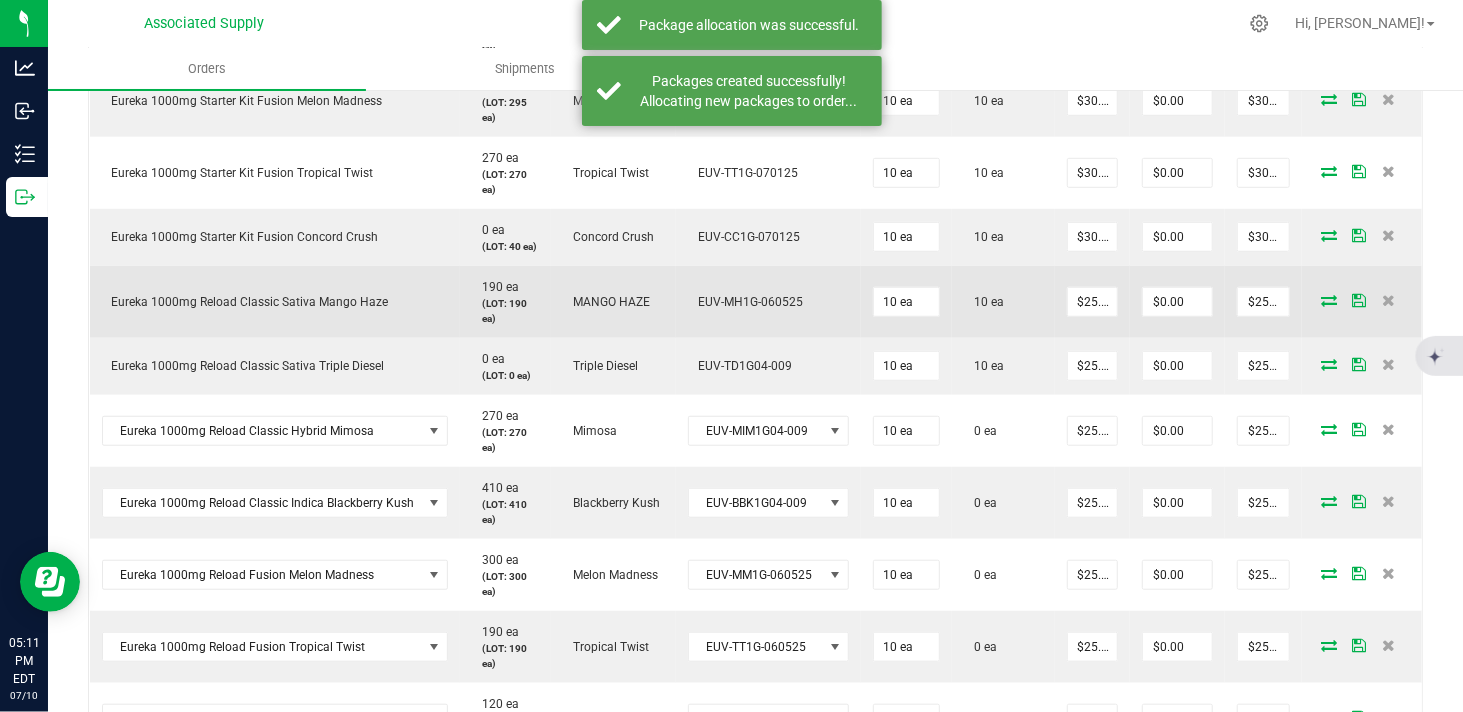 scroll, scrollTop: 777, scrollLeft: 0, axis: vertical 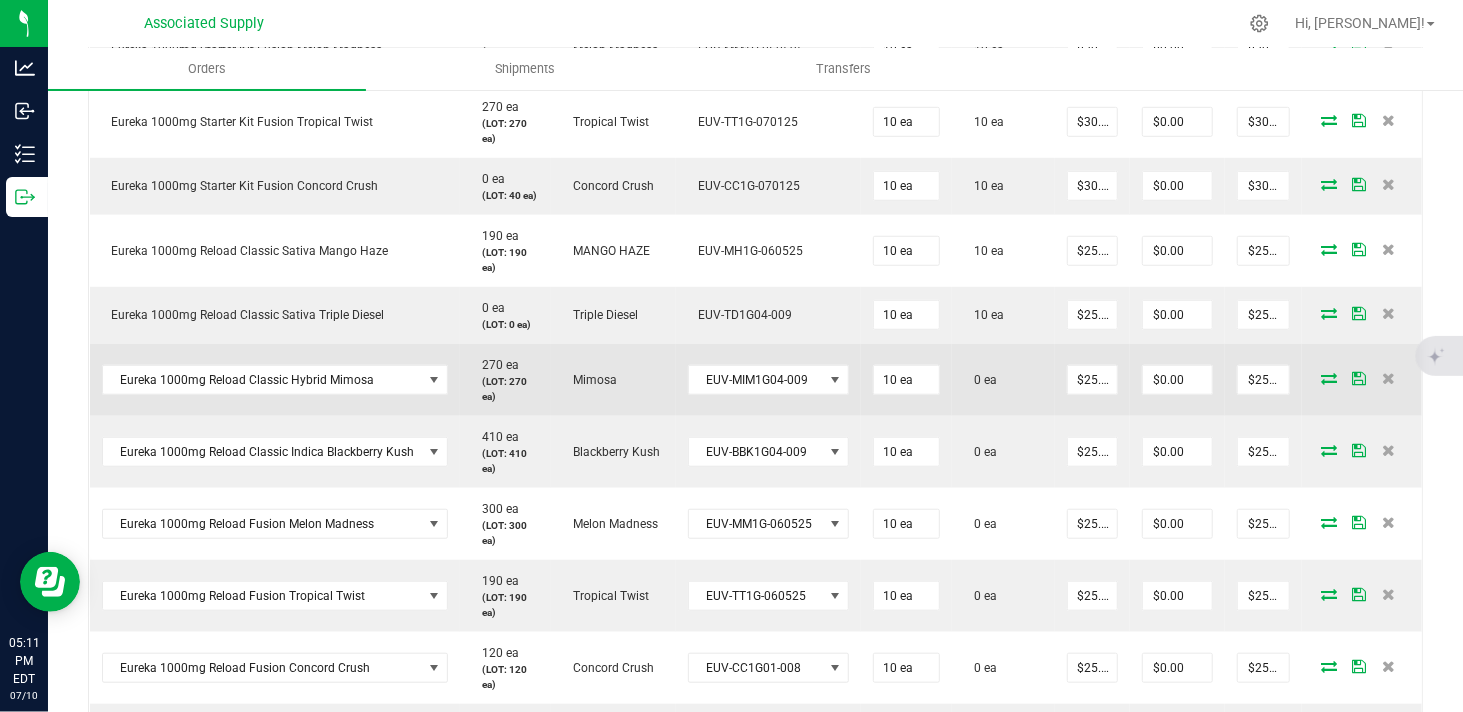 click at bounding box center [1329, 378] 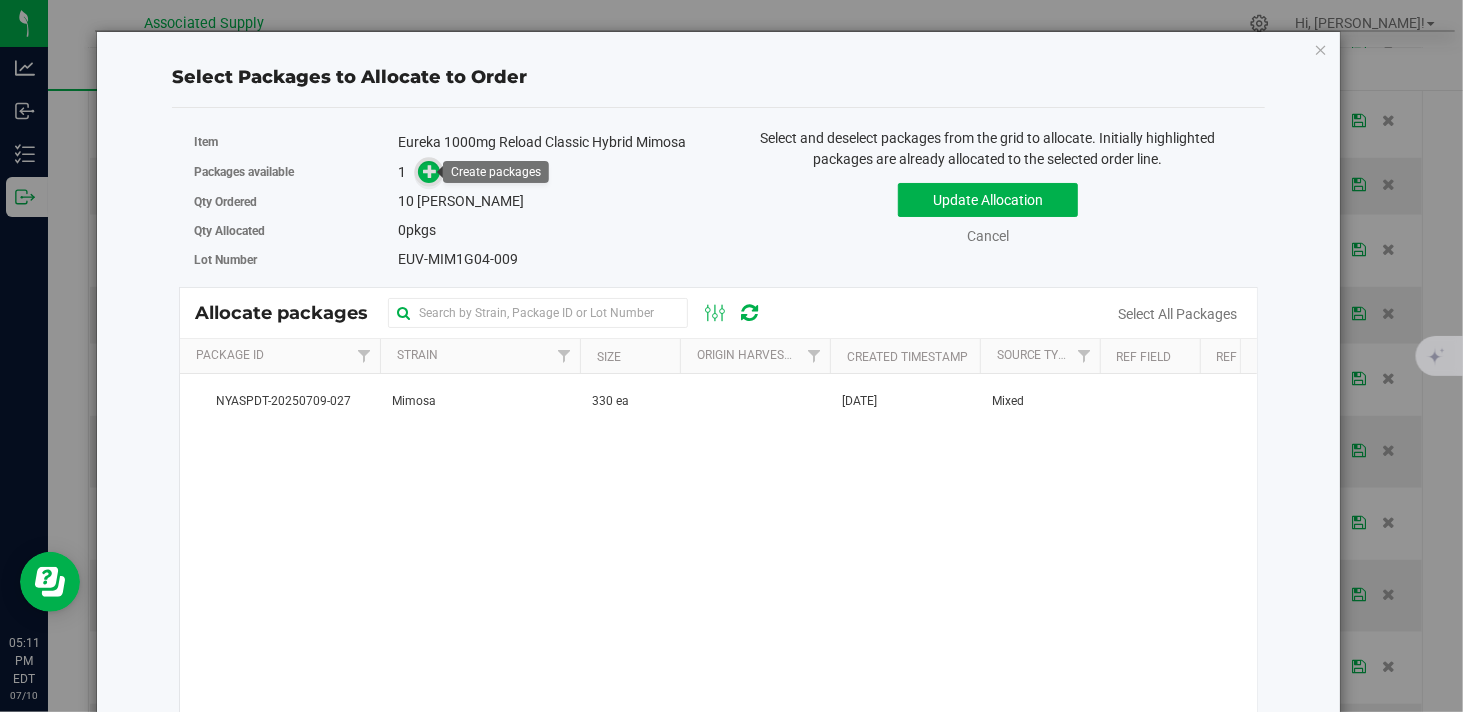 click at bounding box center (430, 170) 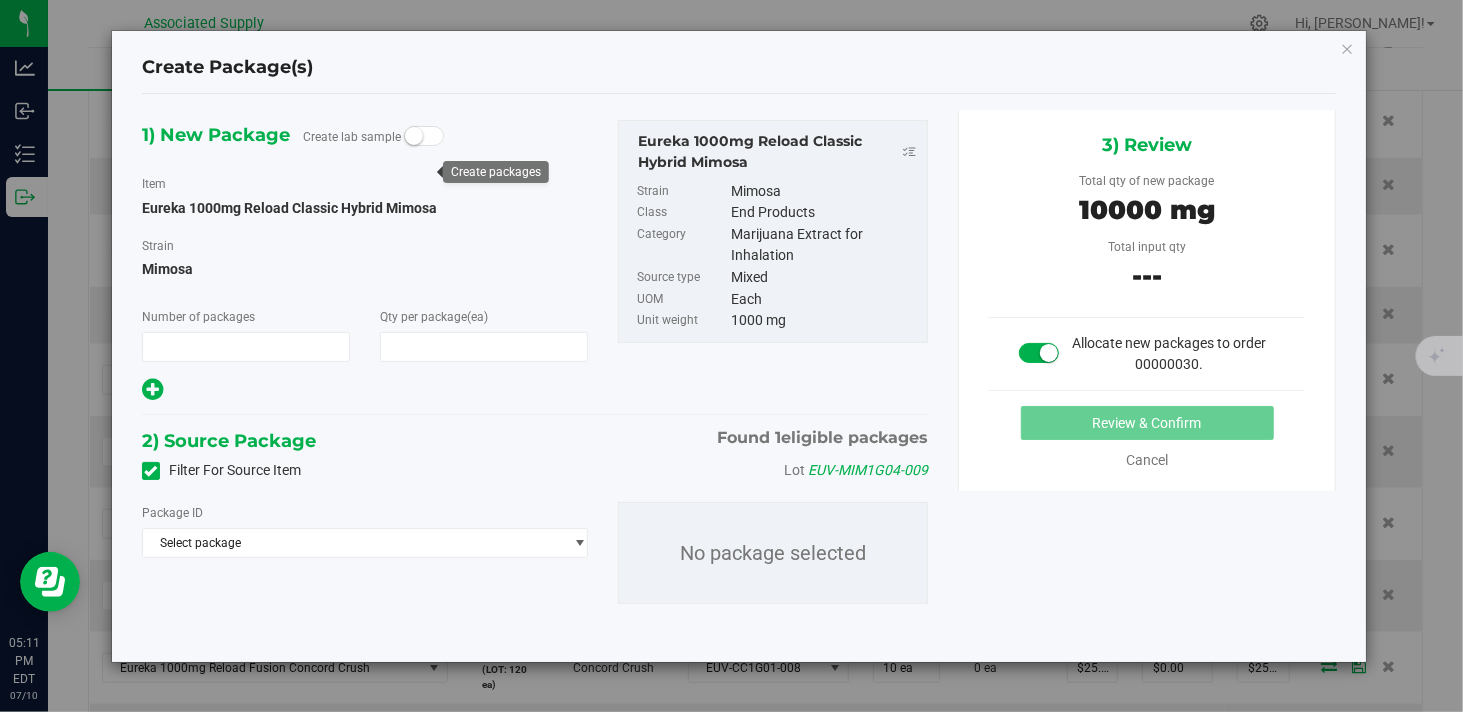 type on "1" 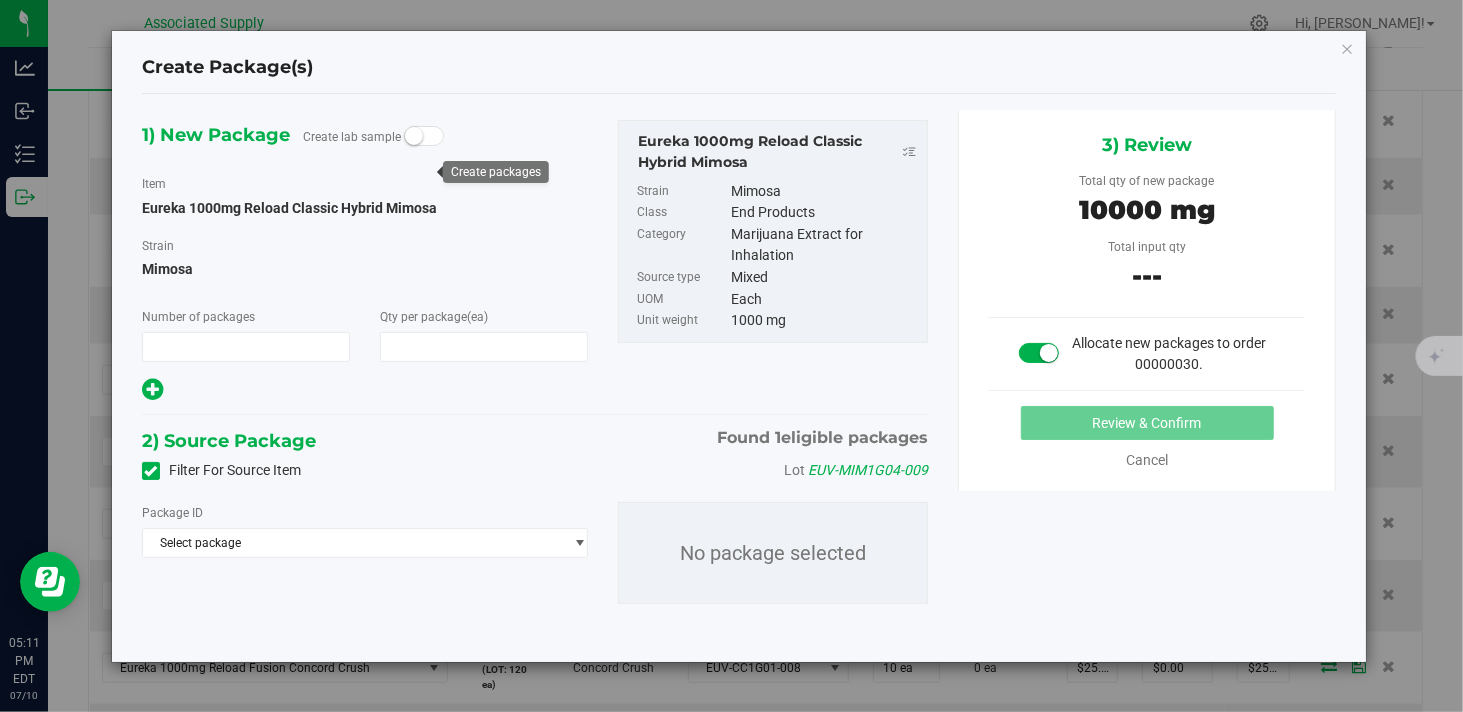 type on "10" 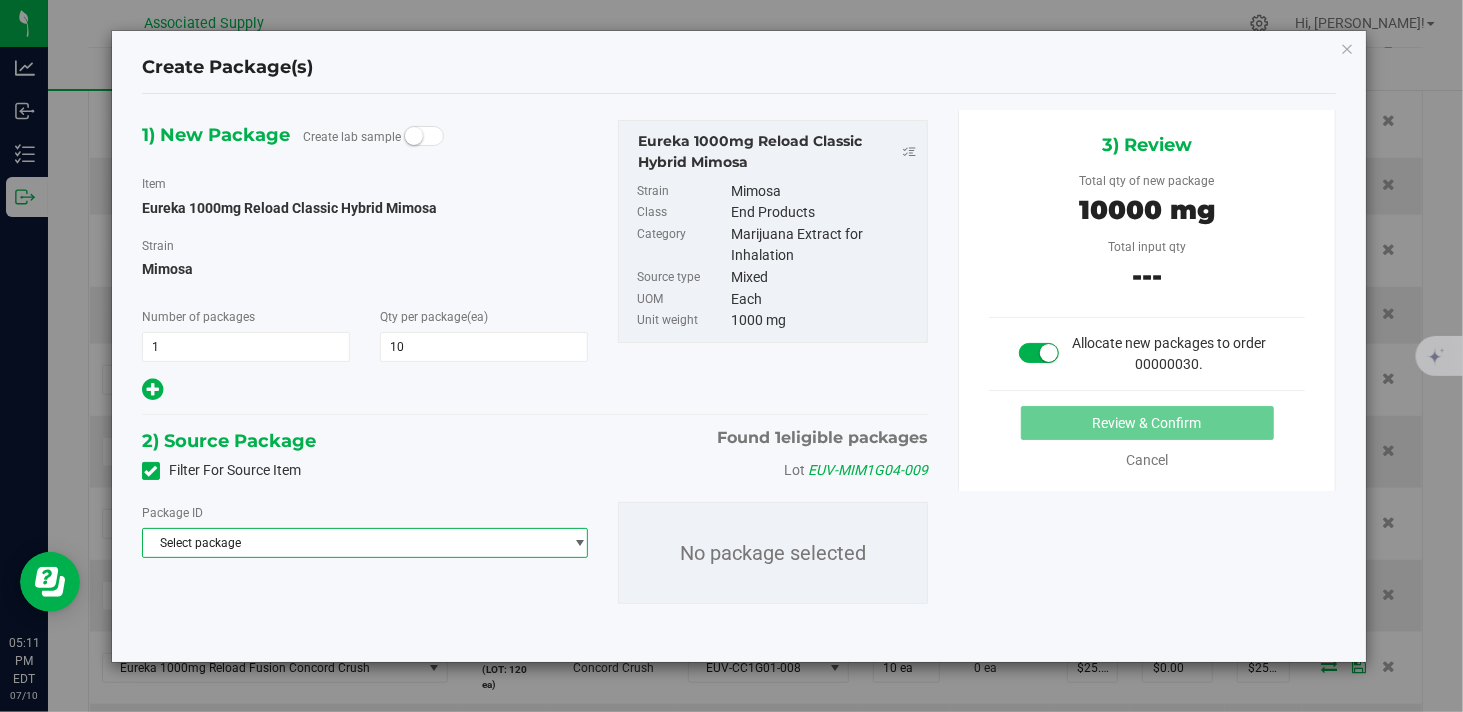 click on "Select package" at bounding box center (352, 543) 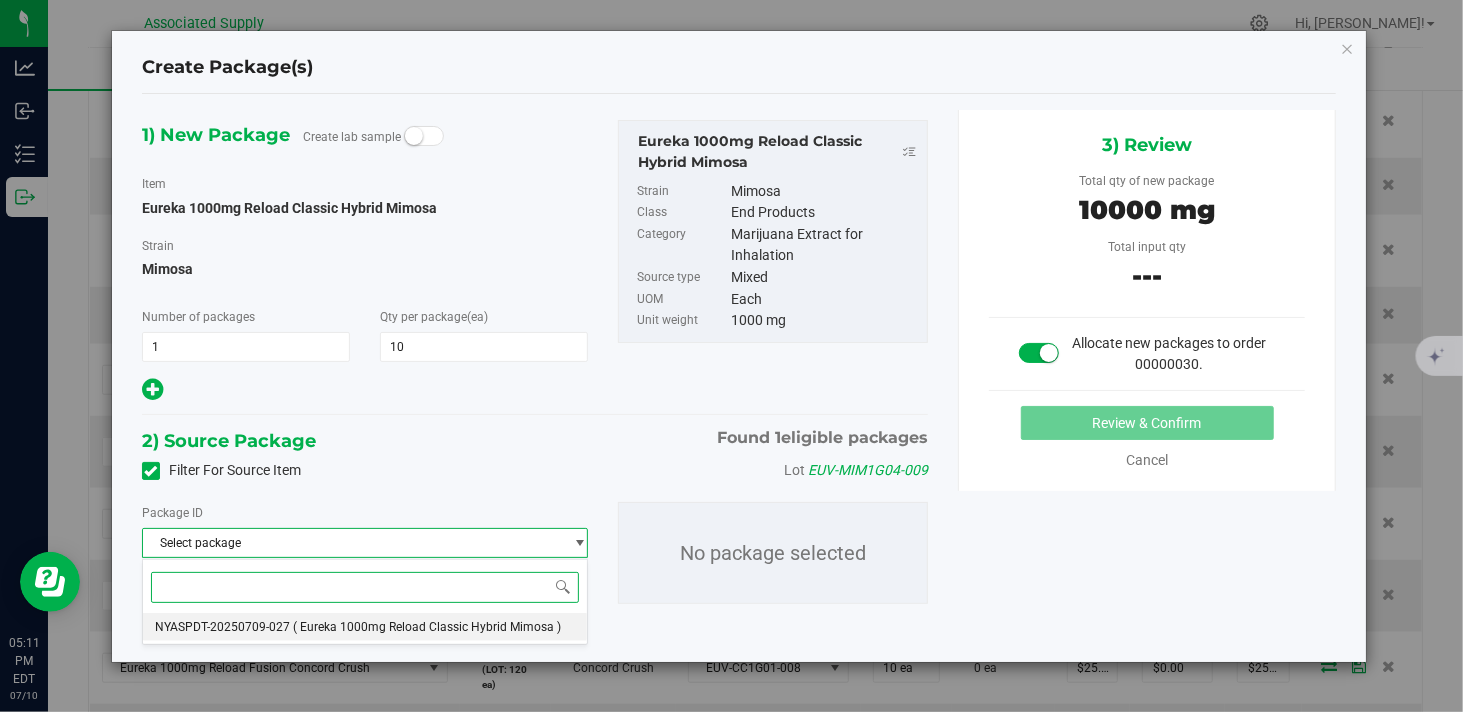 click on "(
Eureka 1000mg Reload Classic Hybrid Mimosa
)" at bounding box center (427, 627) 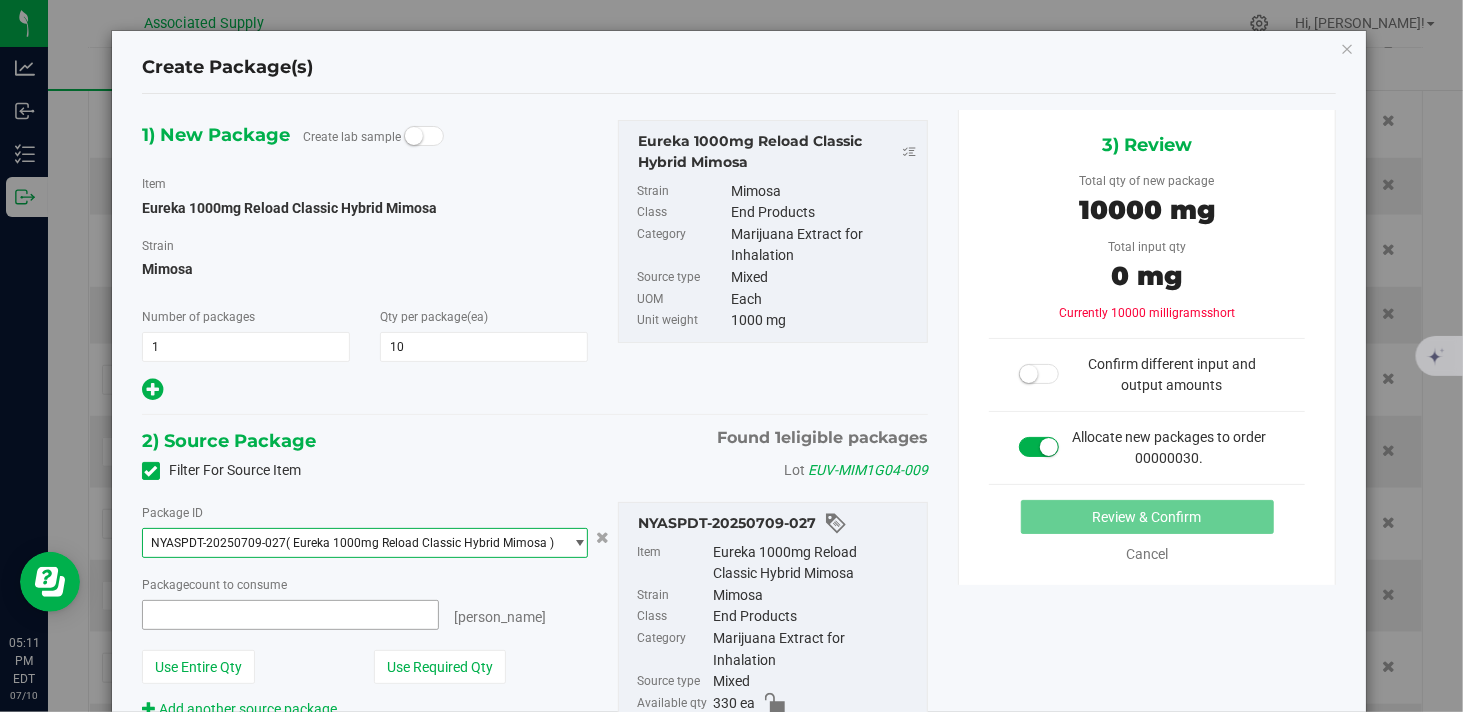 click at bounding box center [290, 615] 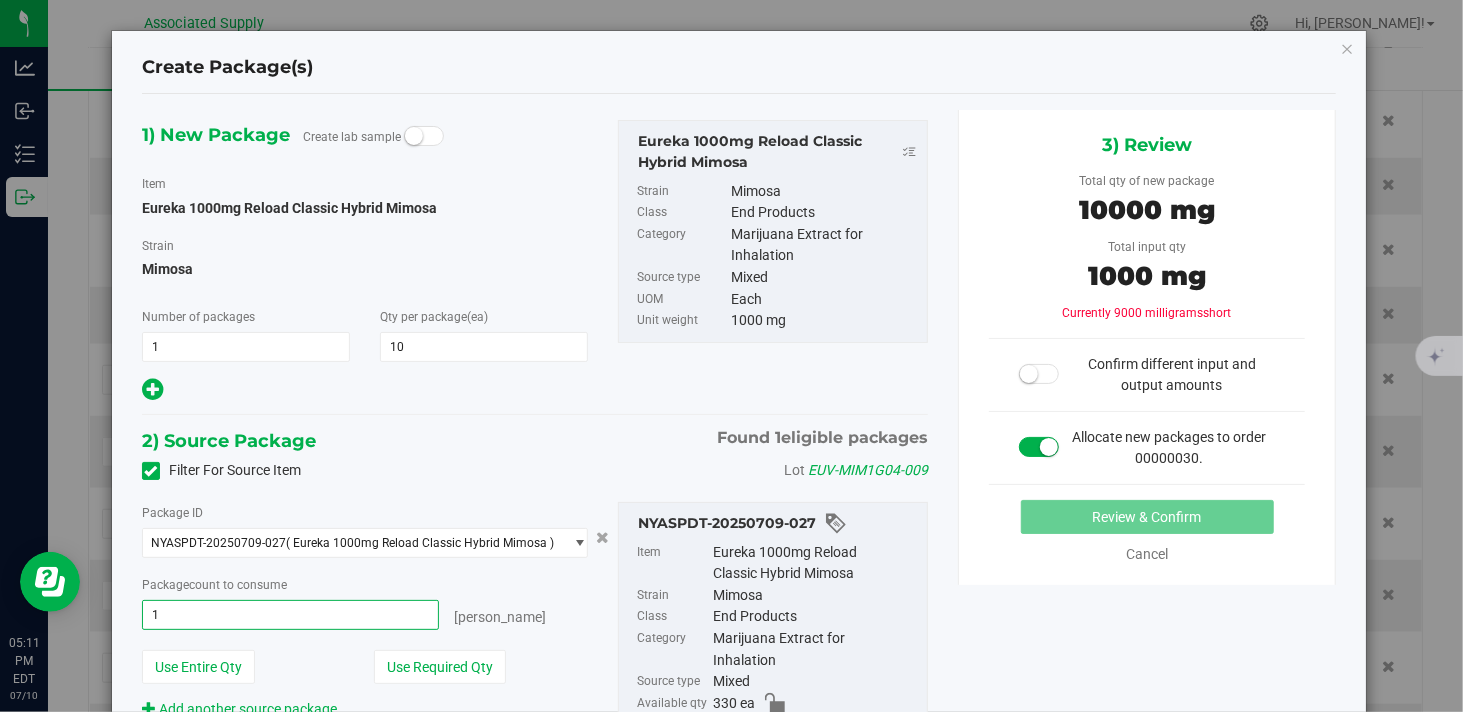type on "10" 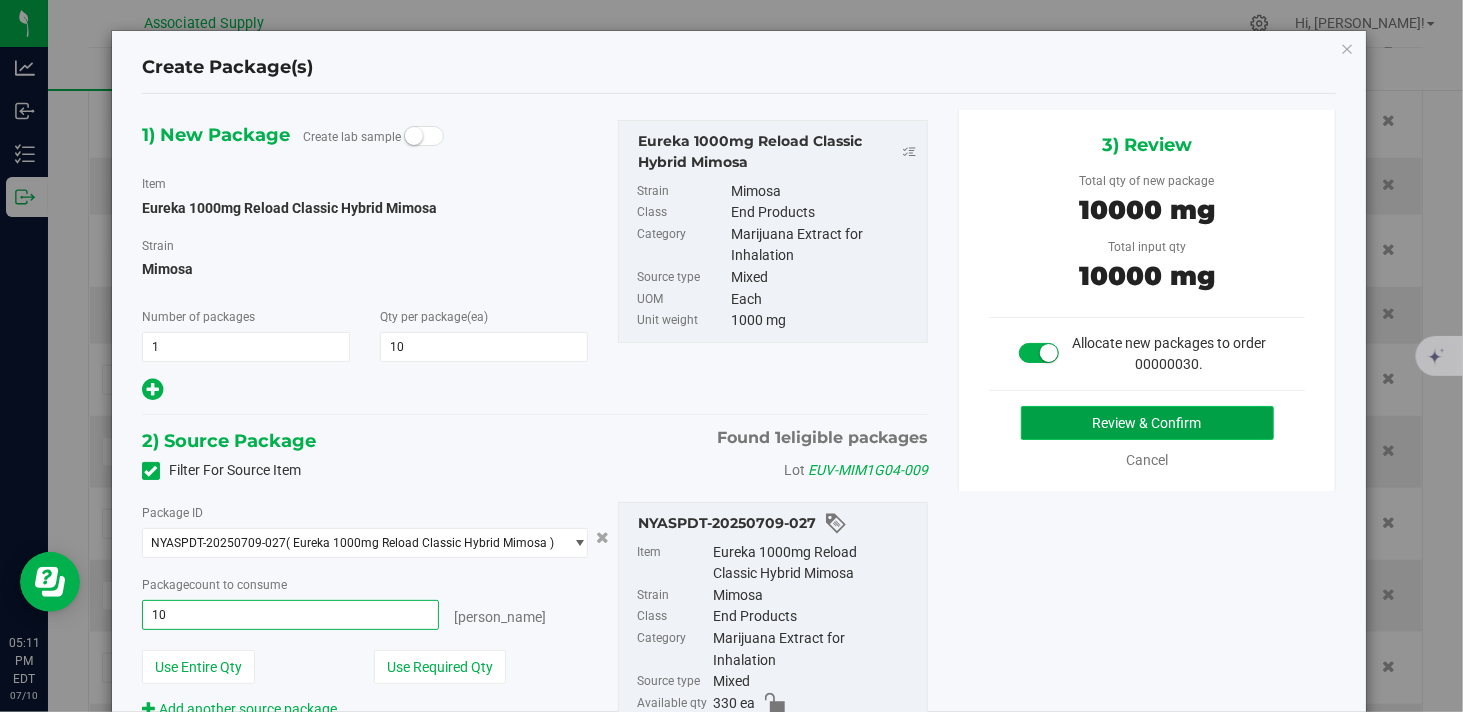 type on "10 ea" 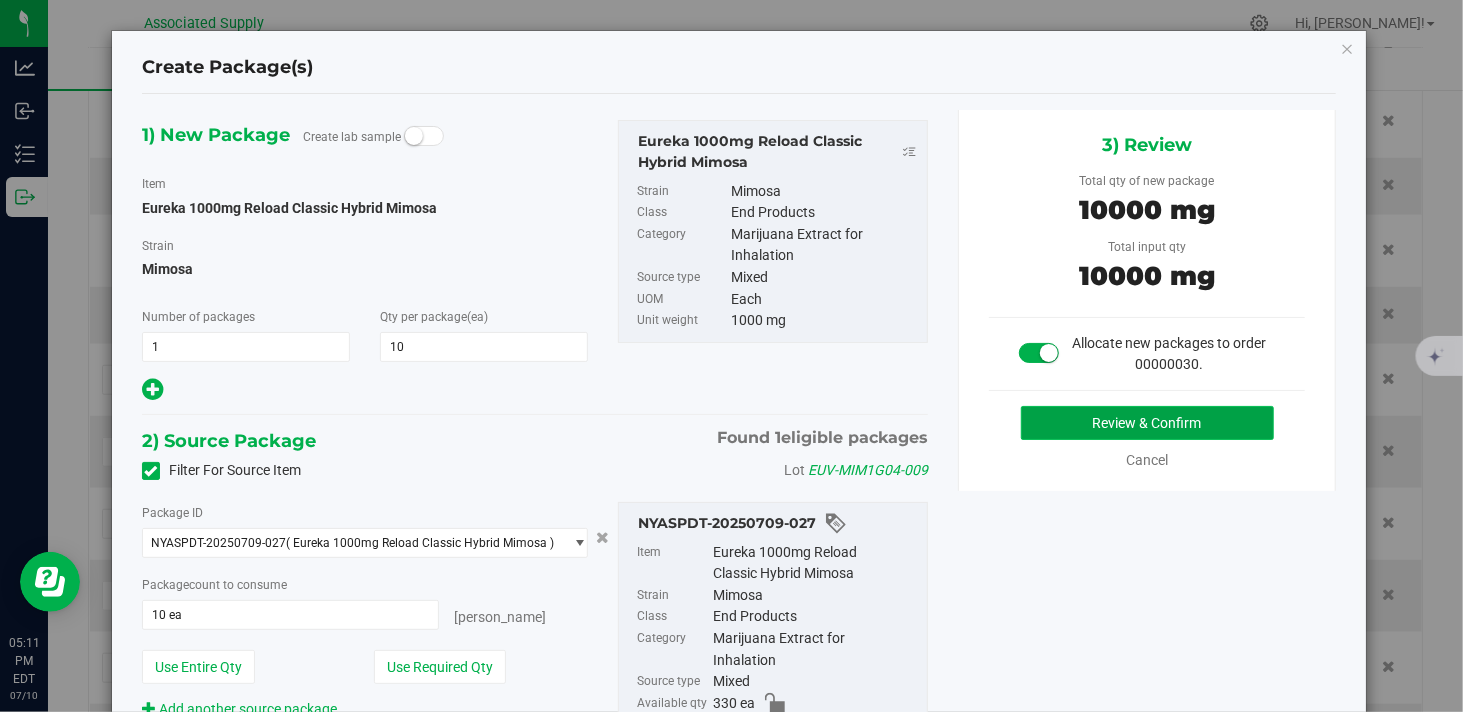 click on "Review & Confirm" at bounding box center [1147, 423] 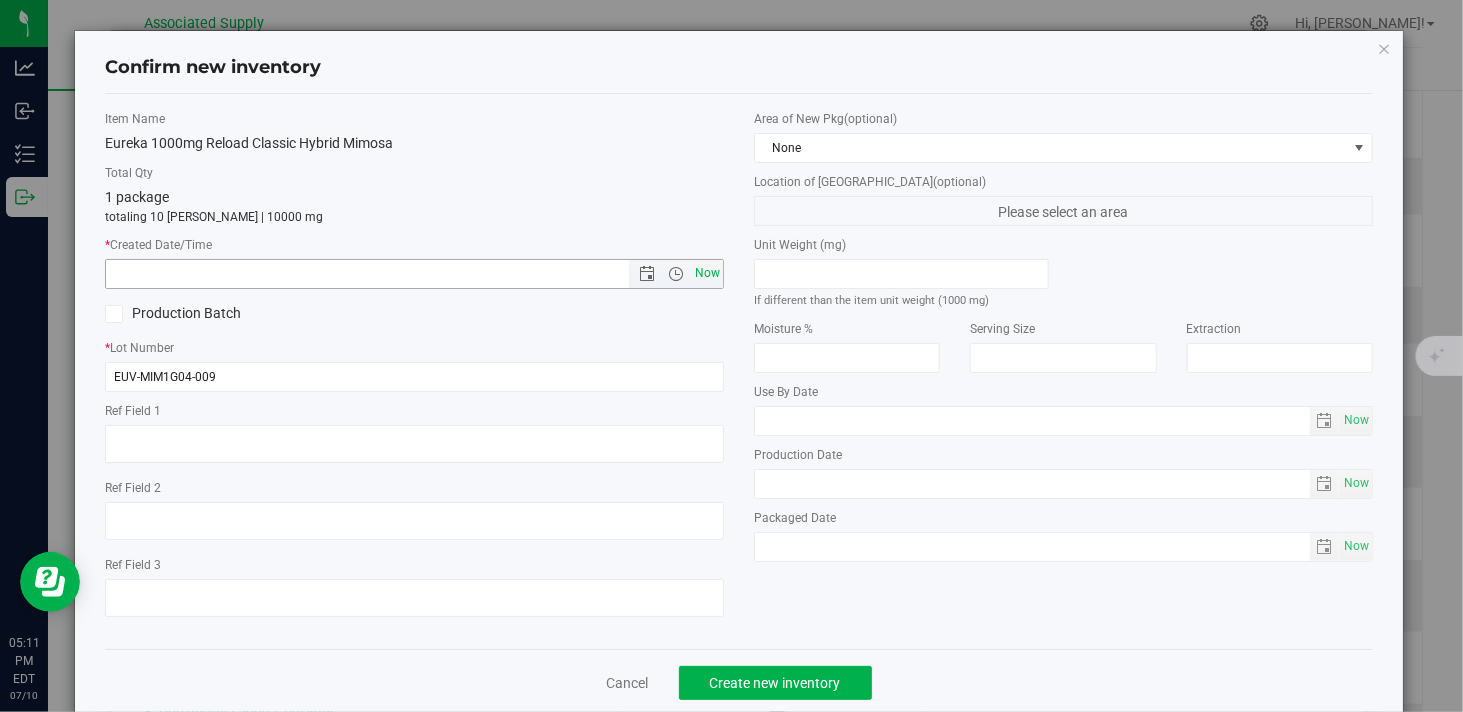 click on "Now" at bounding box center [708, 273] 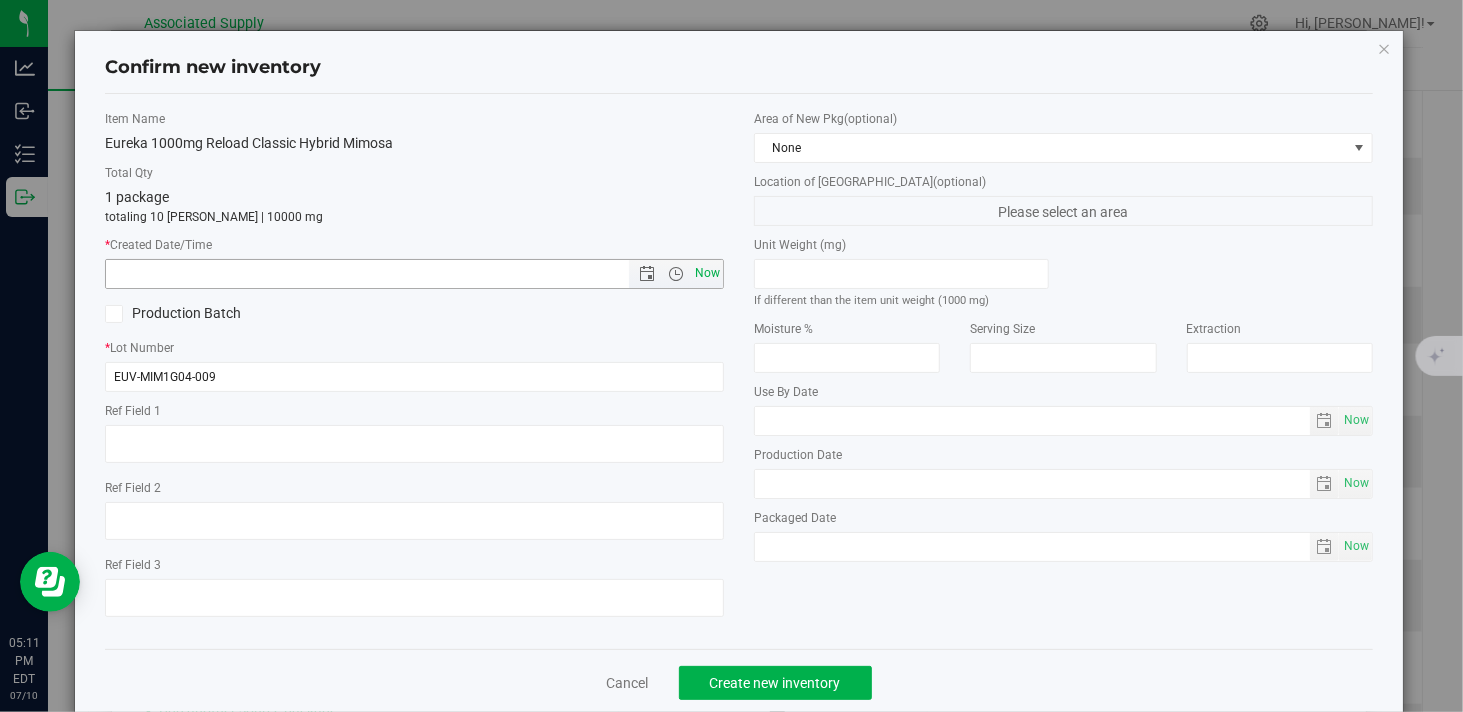 type on "7/10/2025 5:11 PM" 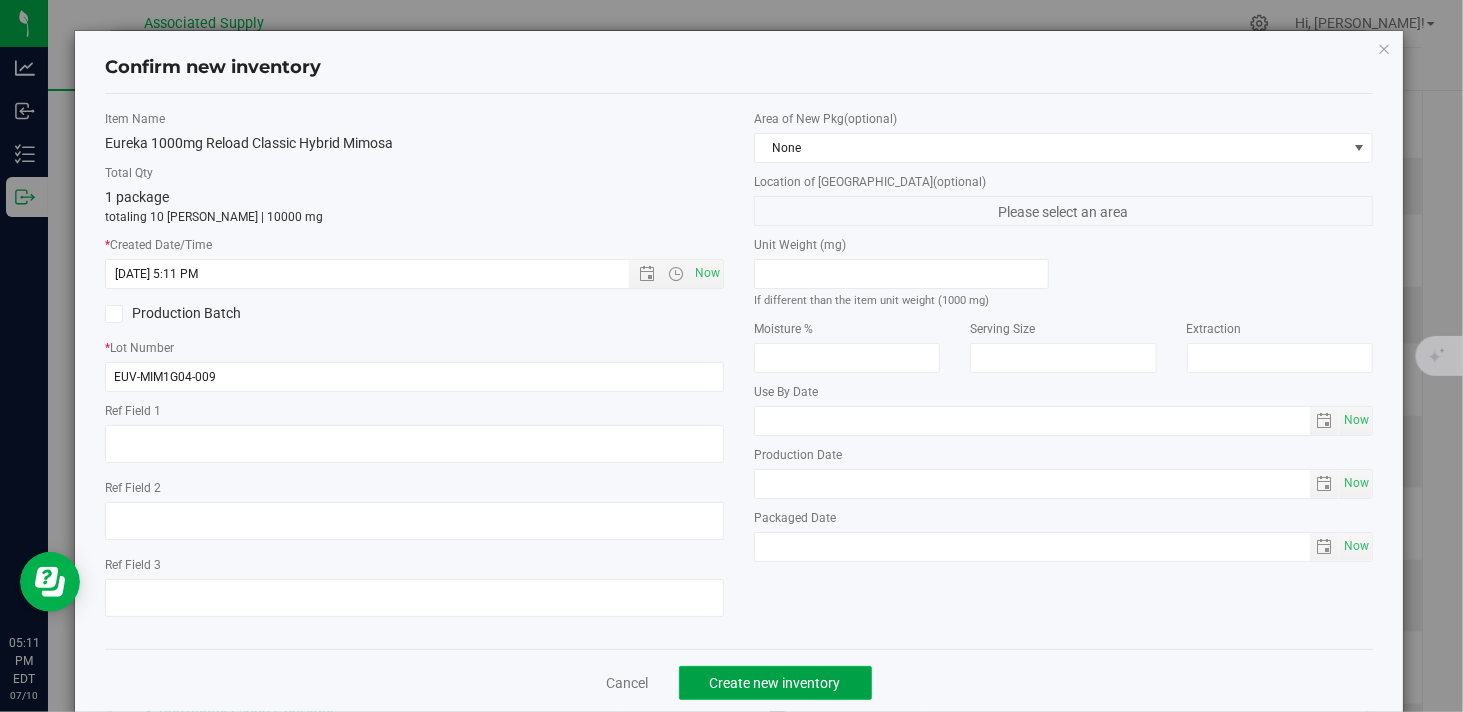 click on "Create new inventory" 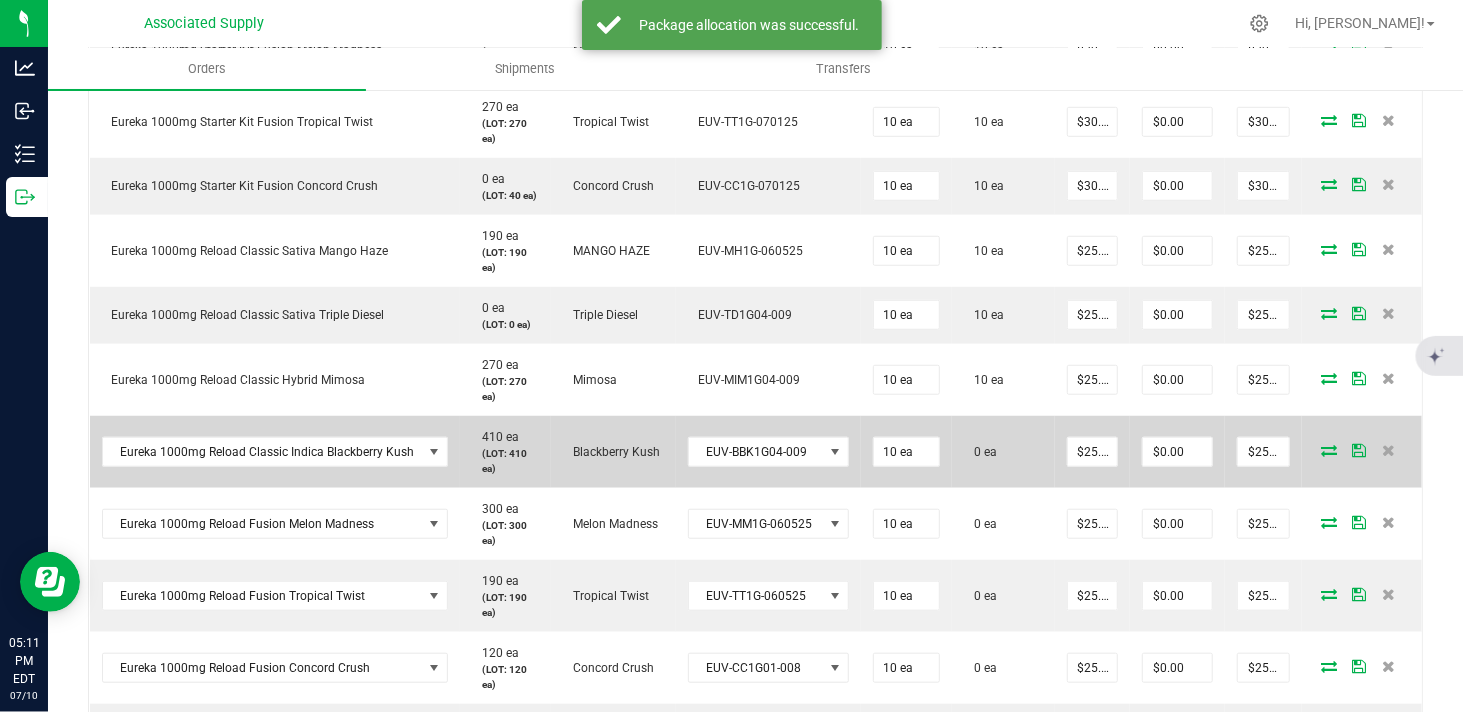 click at bounding box center (1329, 450) 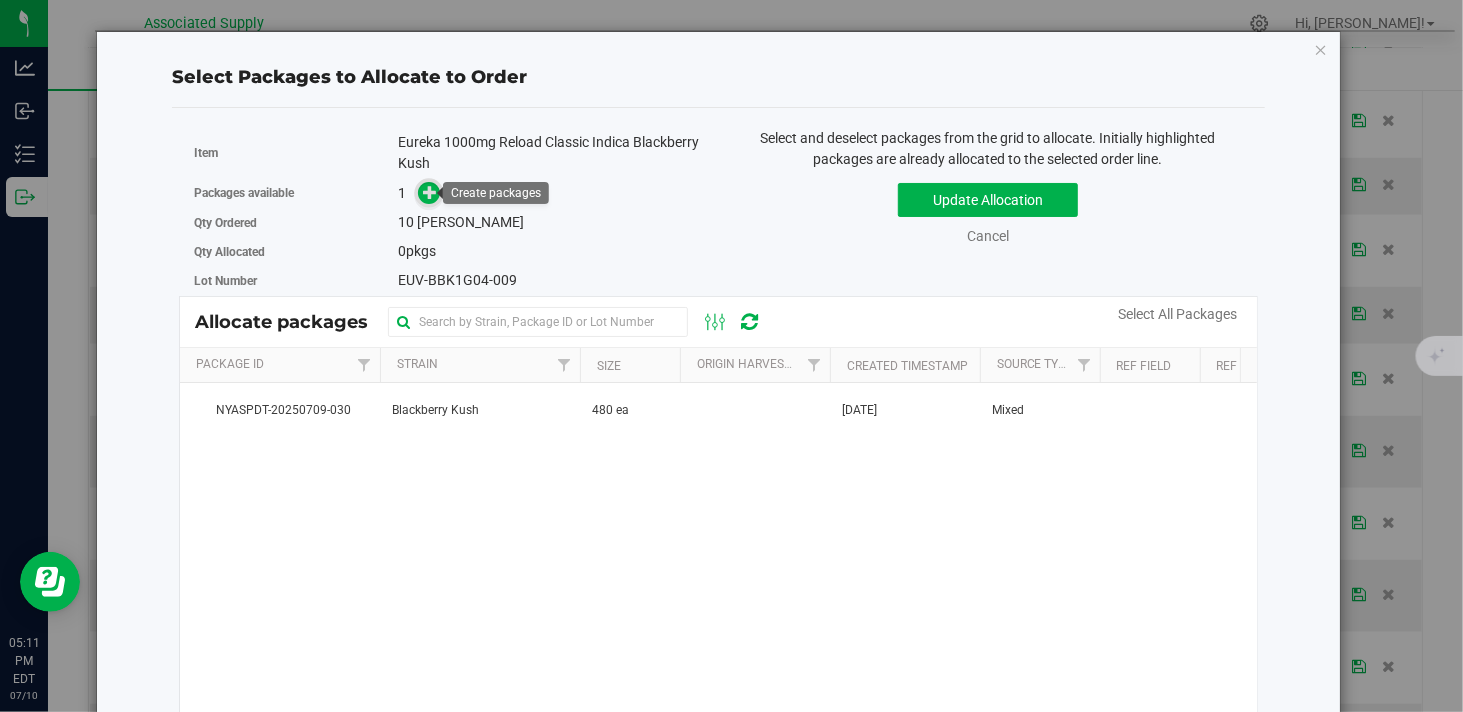 click at bounding box center [430, 191] 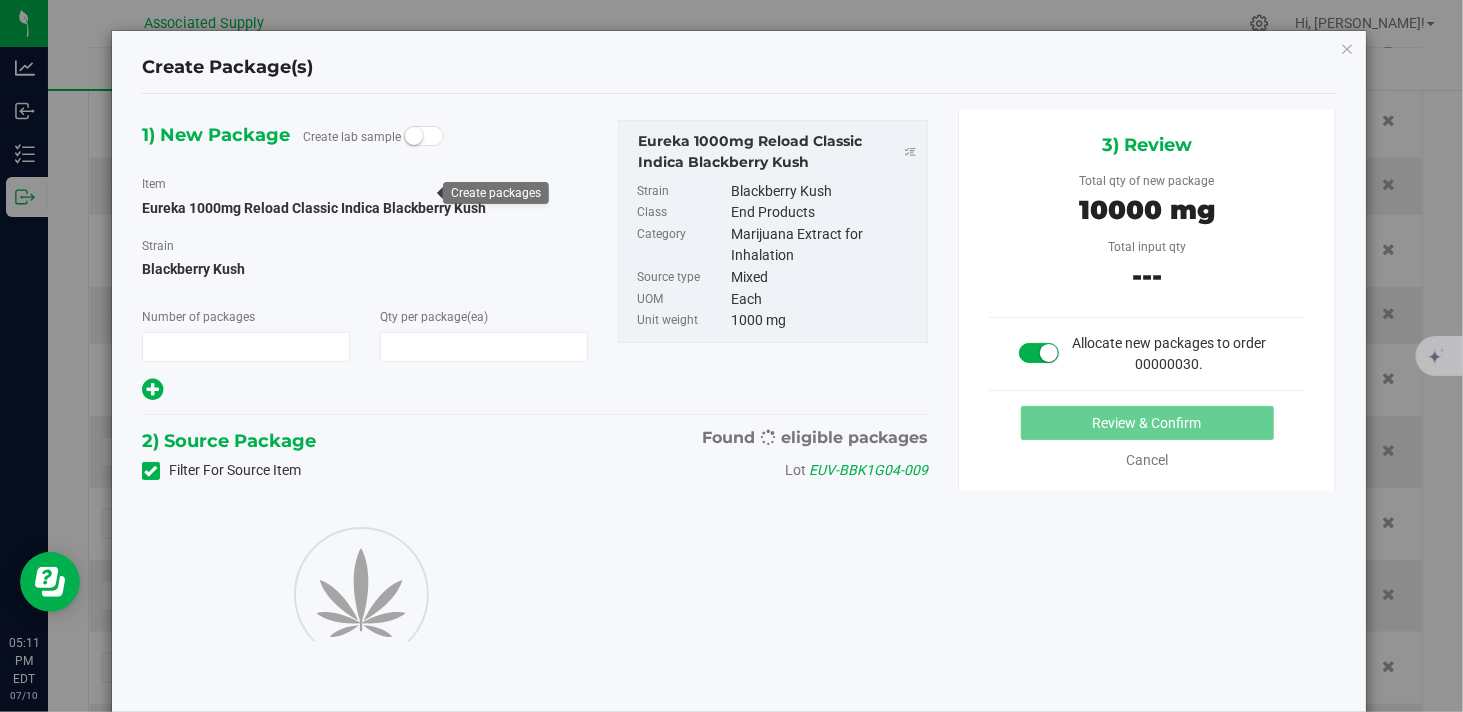 type on "1" 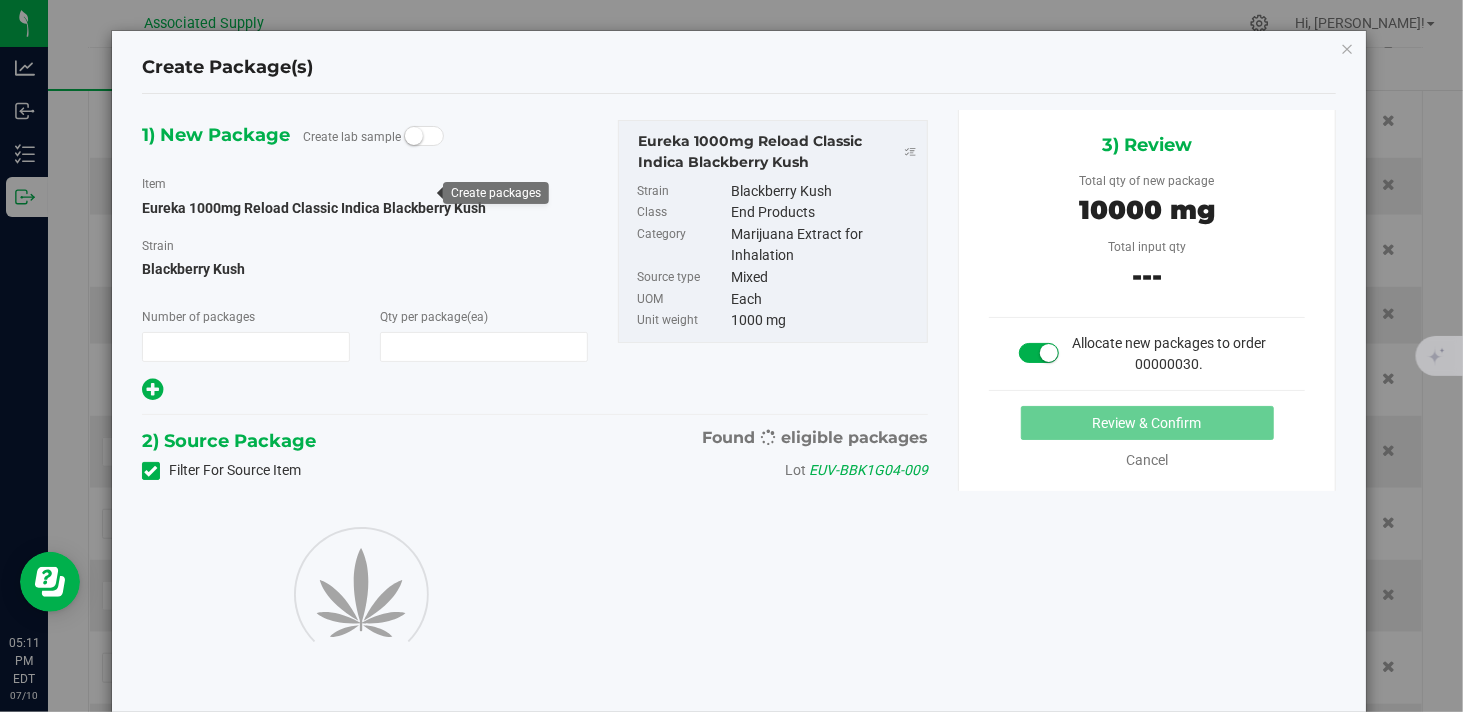 type on "10" 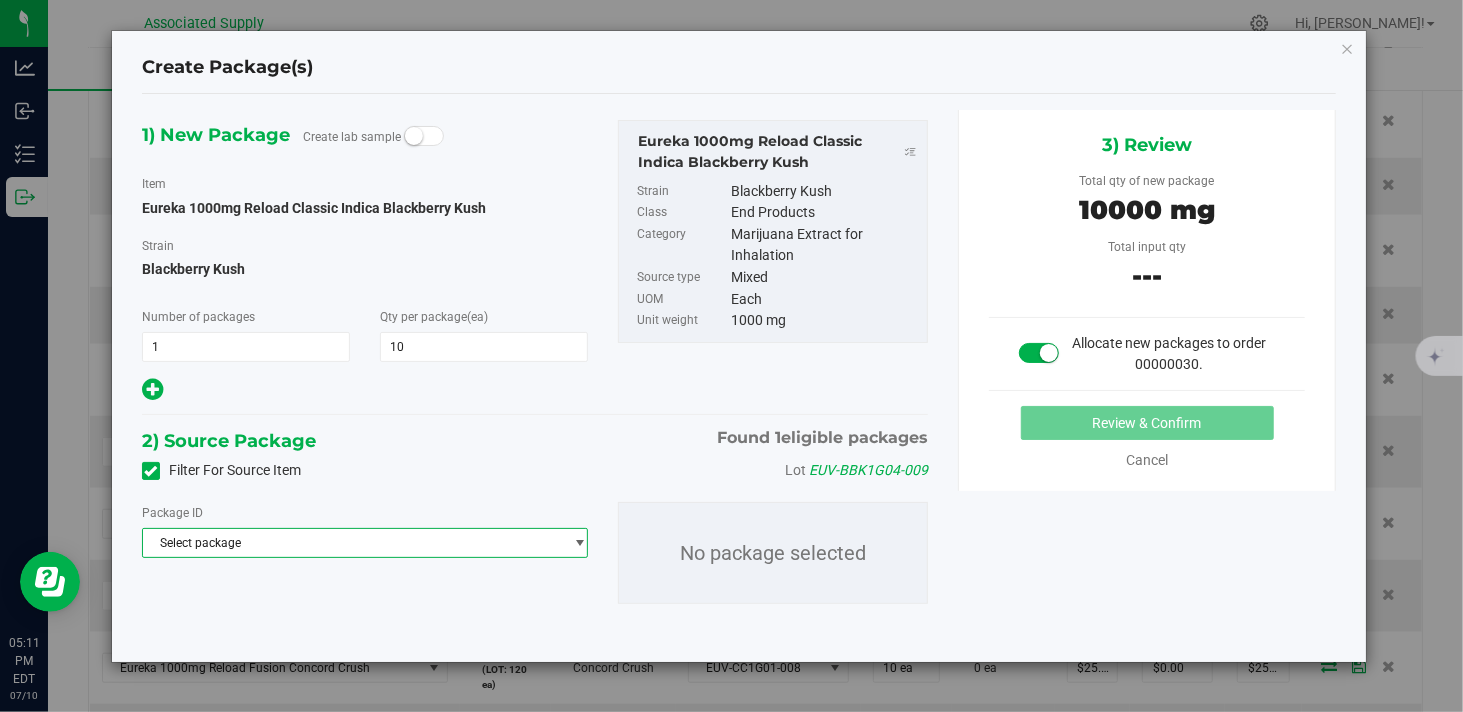 click on "Select package" at bounding box center (352, 543) 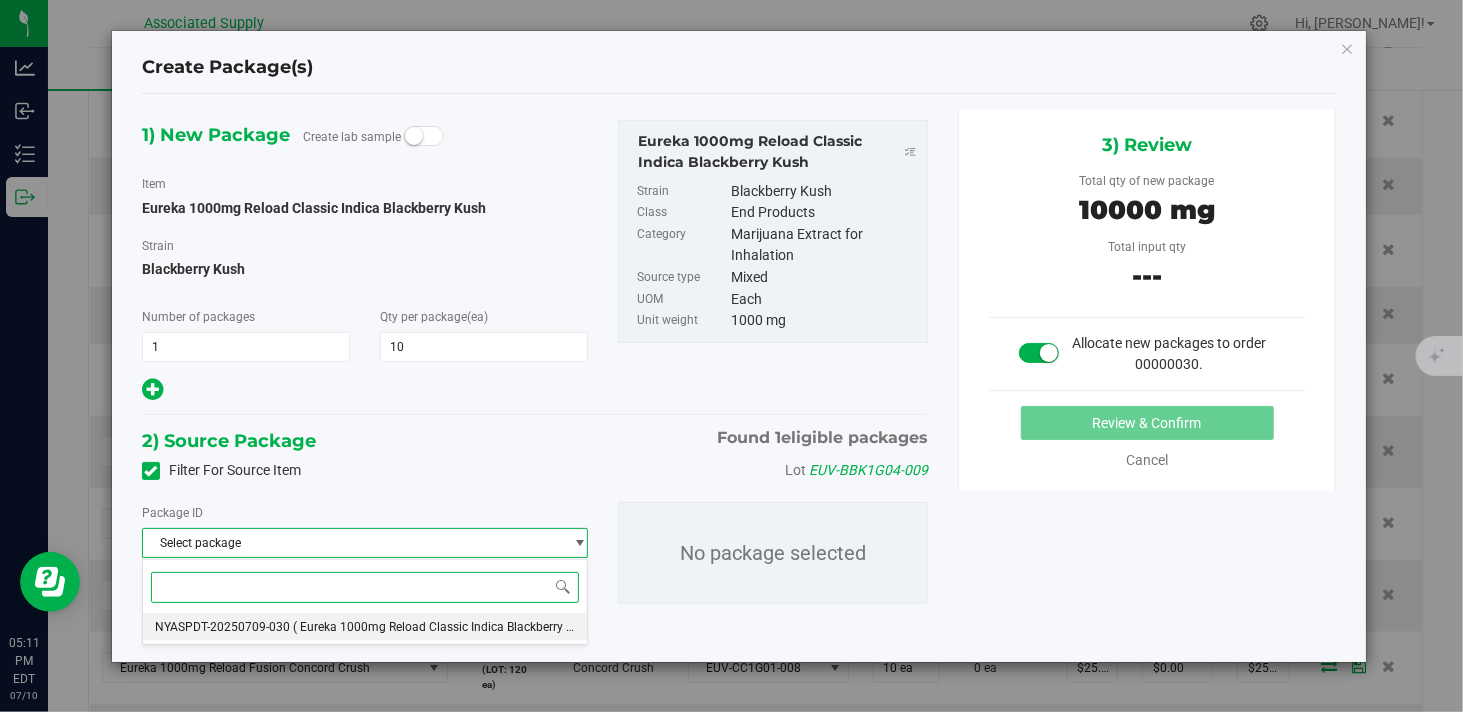 click on "(
Eureka 1000mg Reload Classic Indica Blackberry Kush
)" at bounding box center (447, 627) 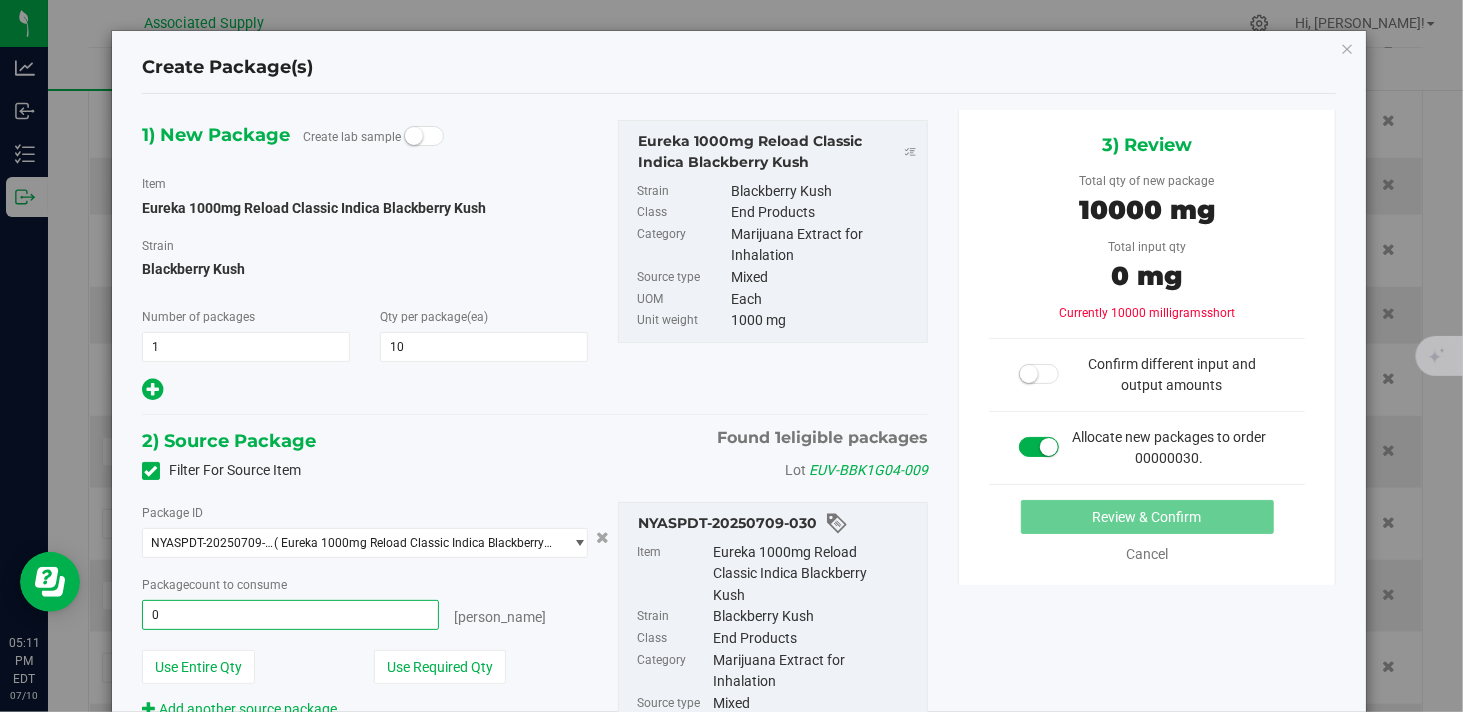 type 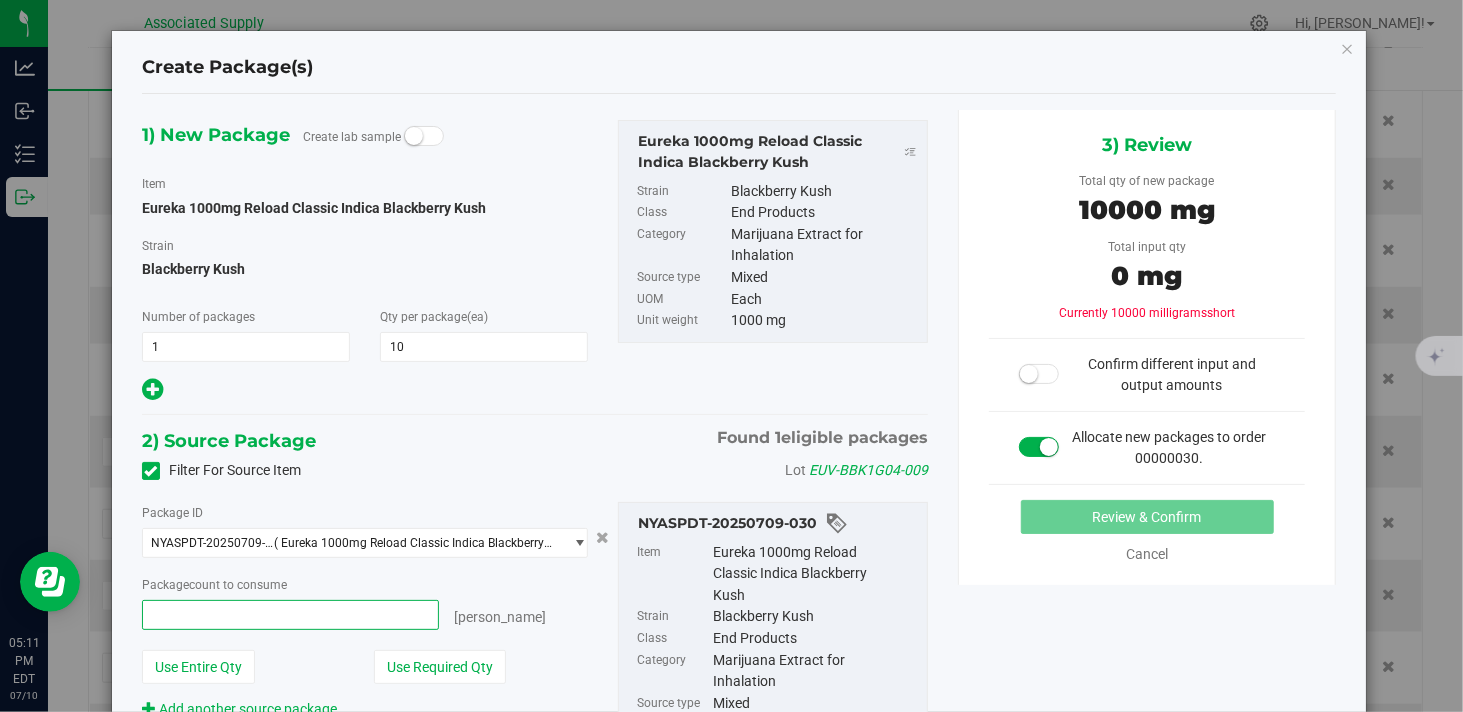 click at bounding box center (290, 615) 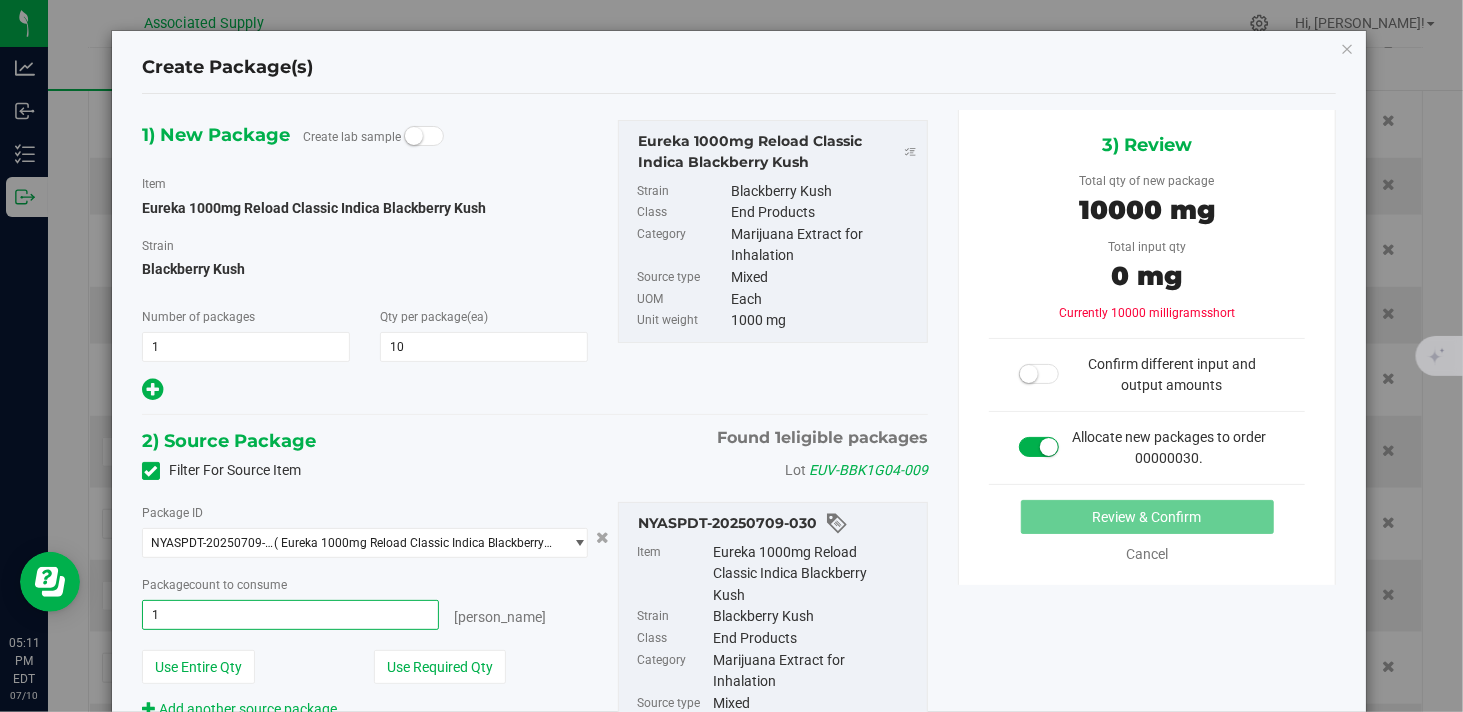 type on "10" 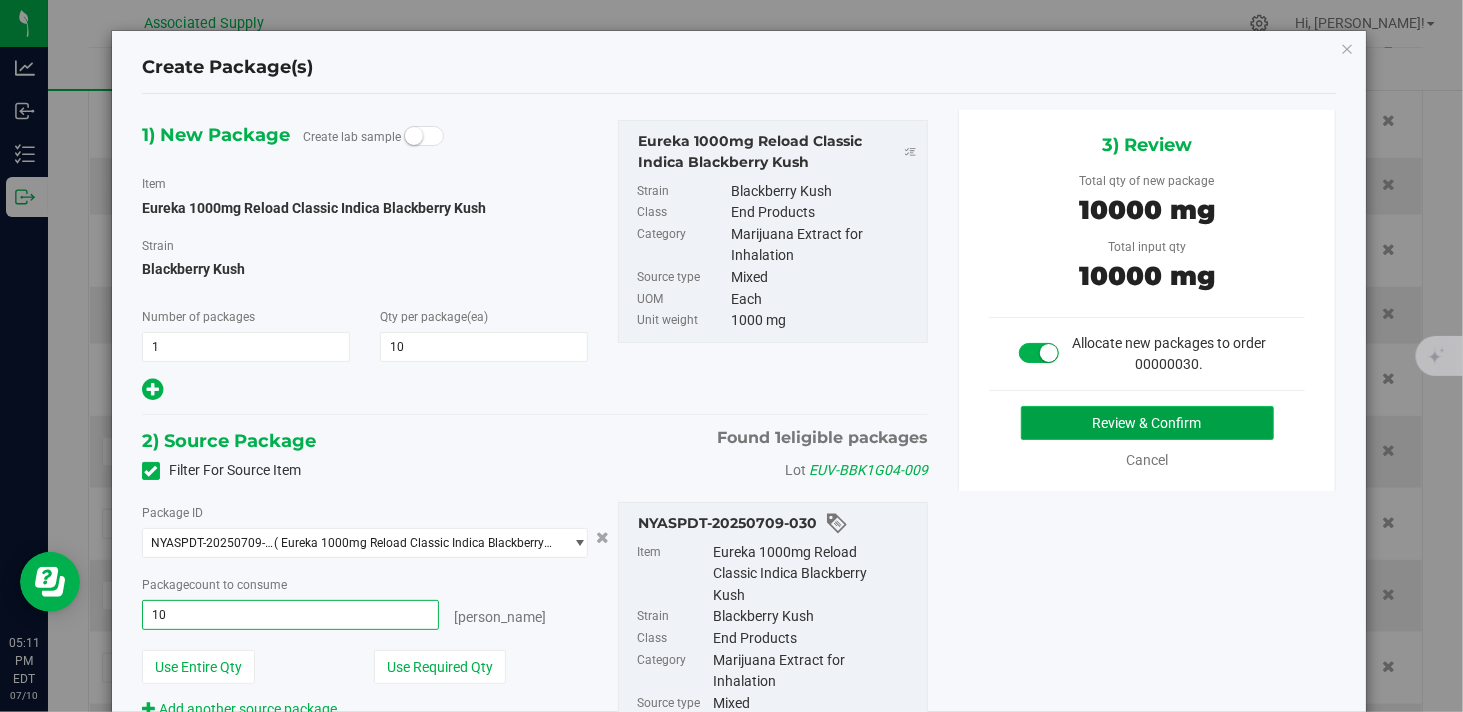 type on "10 ea" 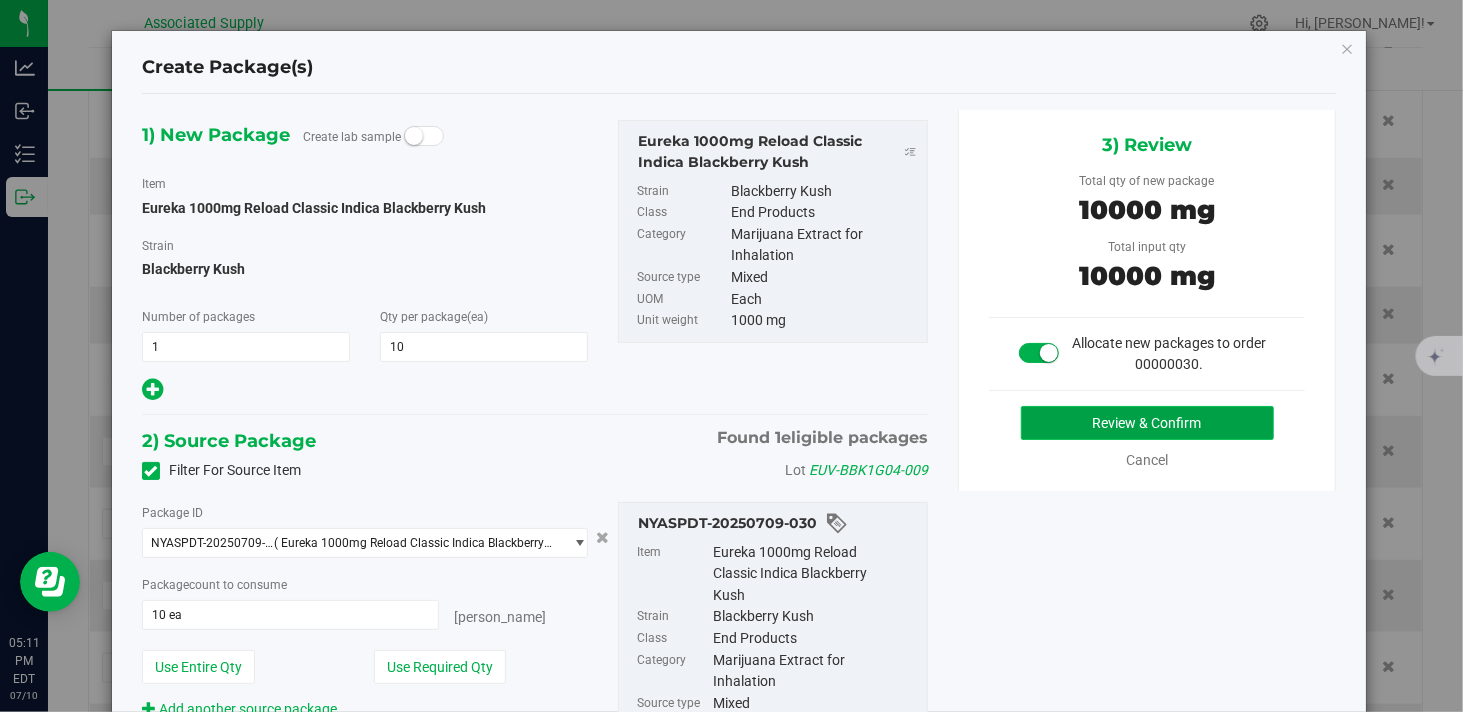 click on "Review & Confirm" at bounding box center [1147, 423] 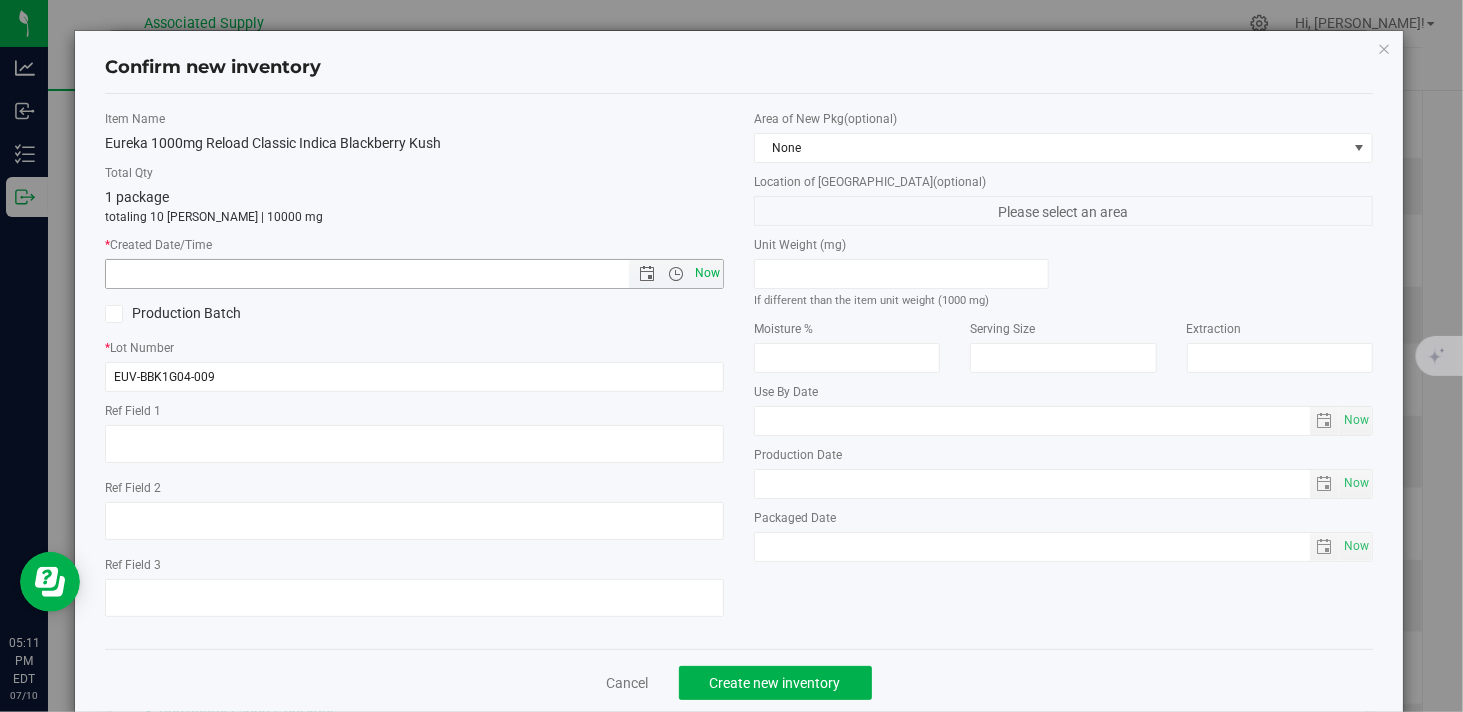 click on "Now" at bounding box center (708, 273) 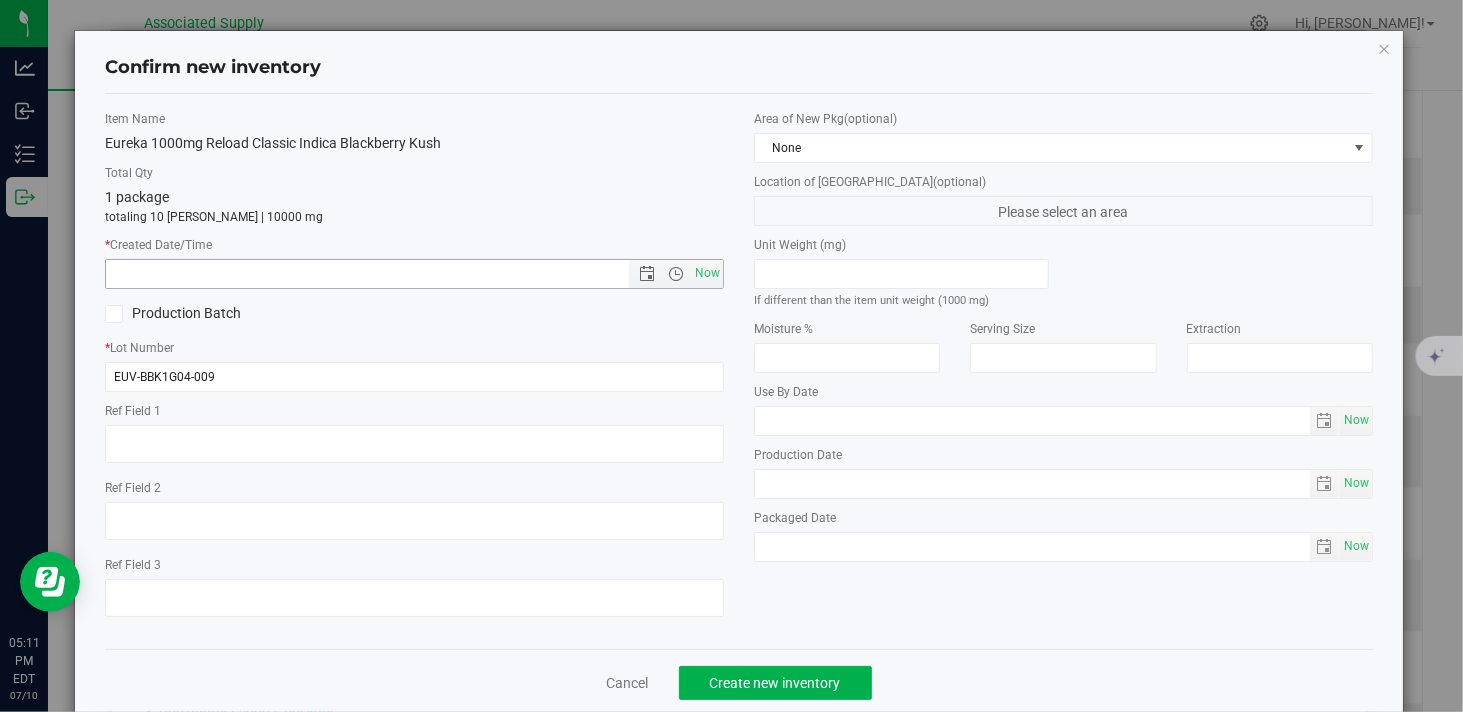 type on "7/10/2025 5:11 PM" 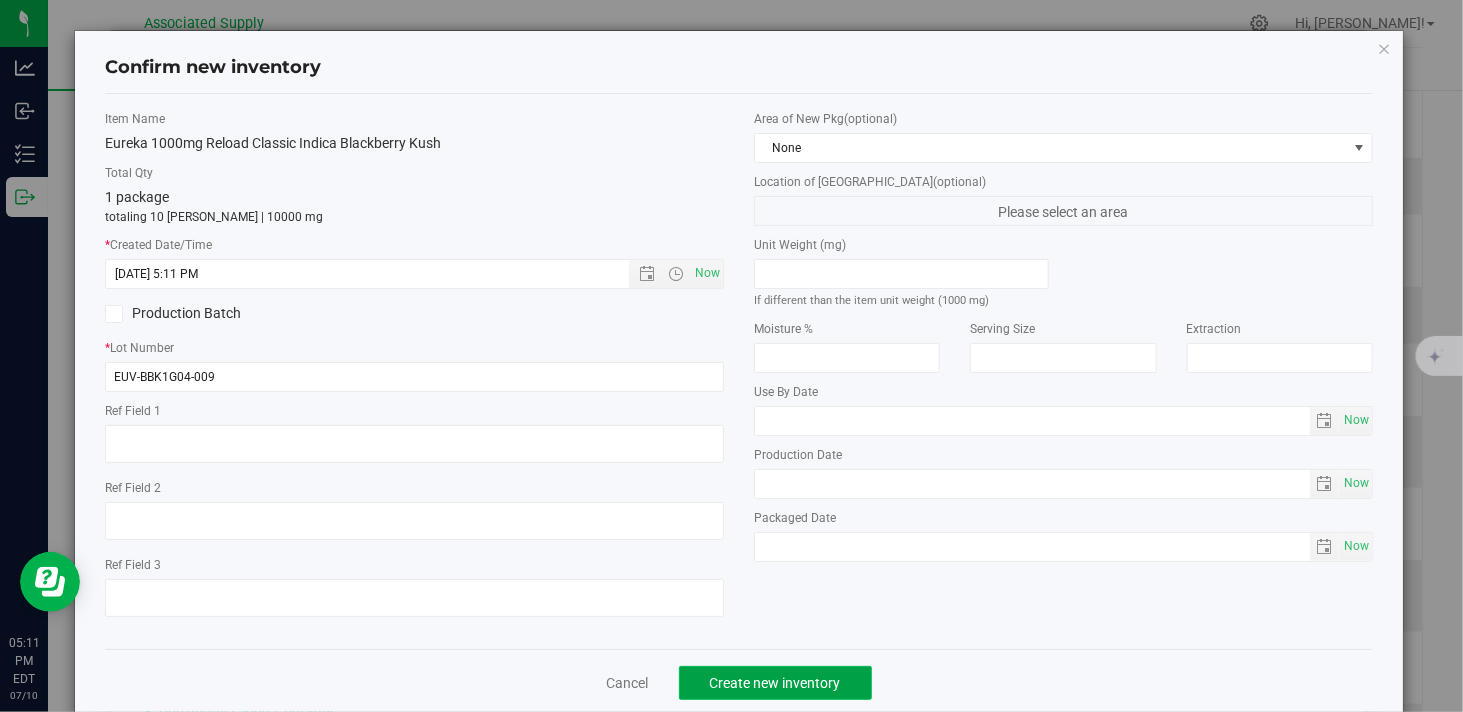 click on "Create new inventory" 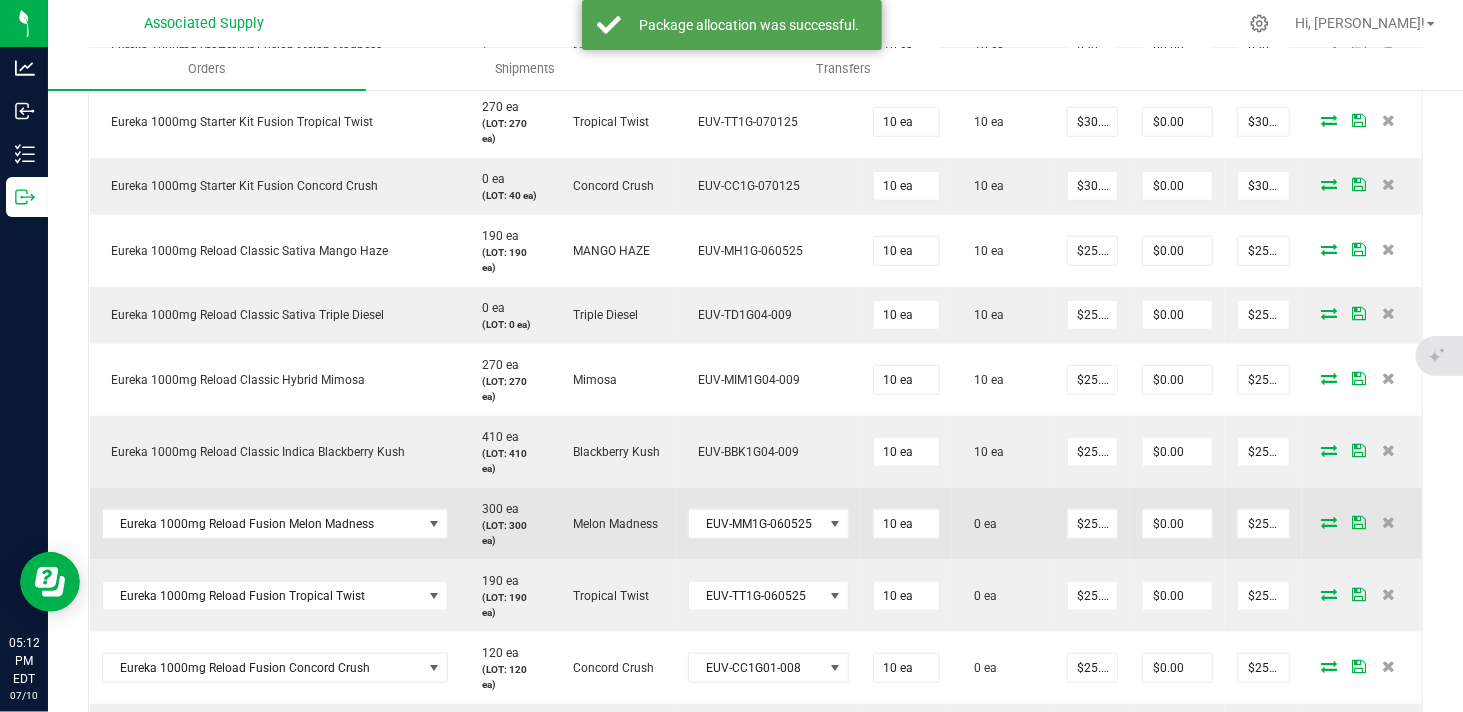 click at bounding box center (1329, 522) 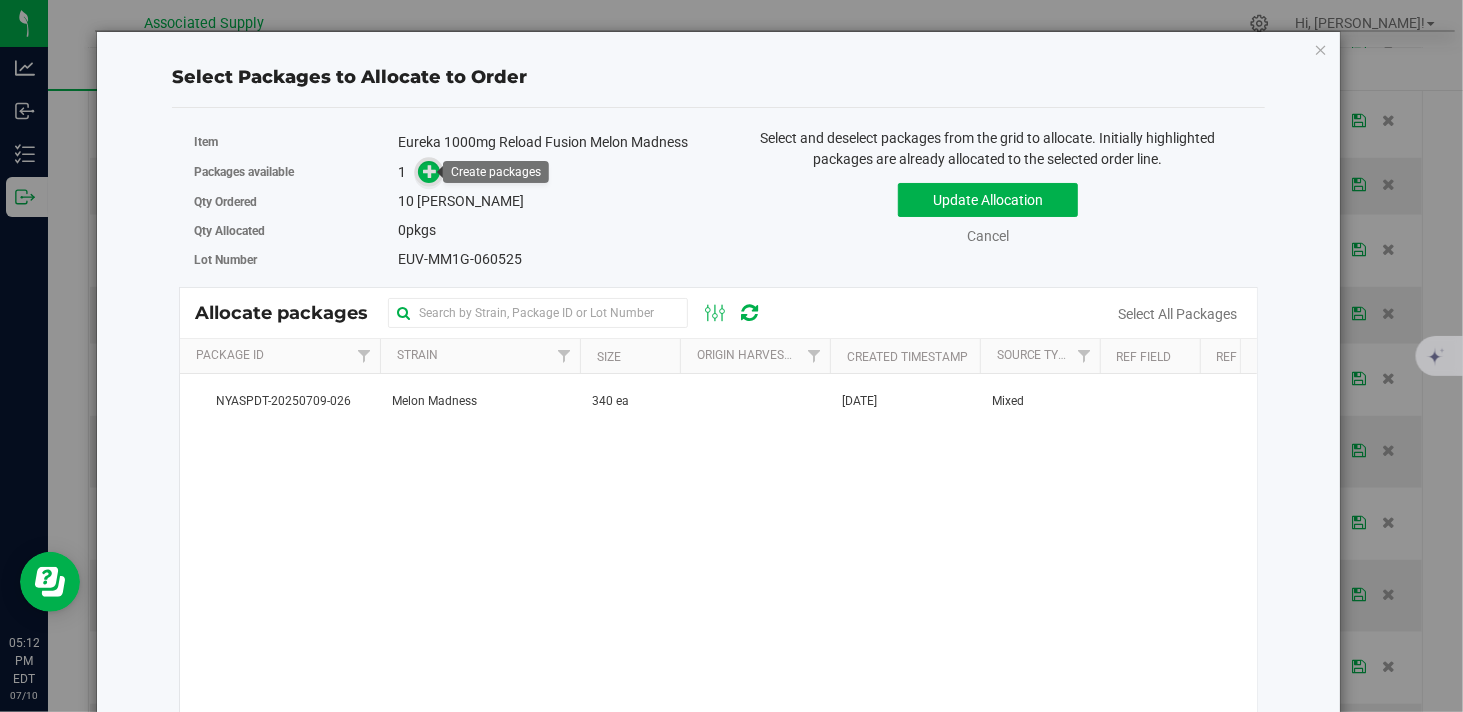 click at bounding box center [430, 171] 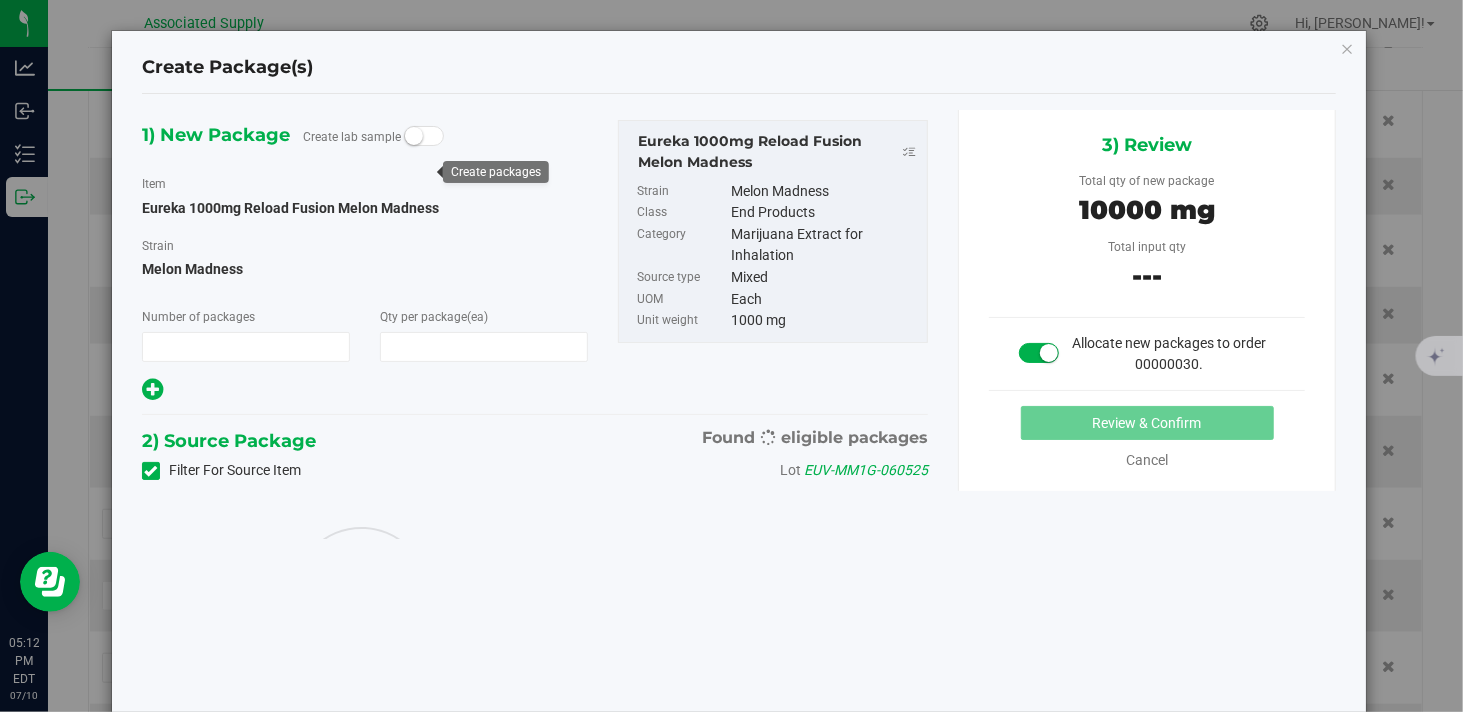 type on "1" 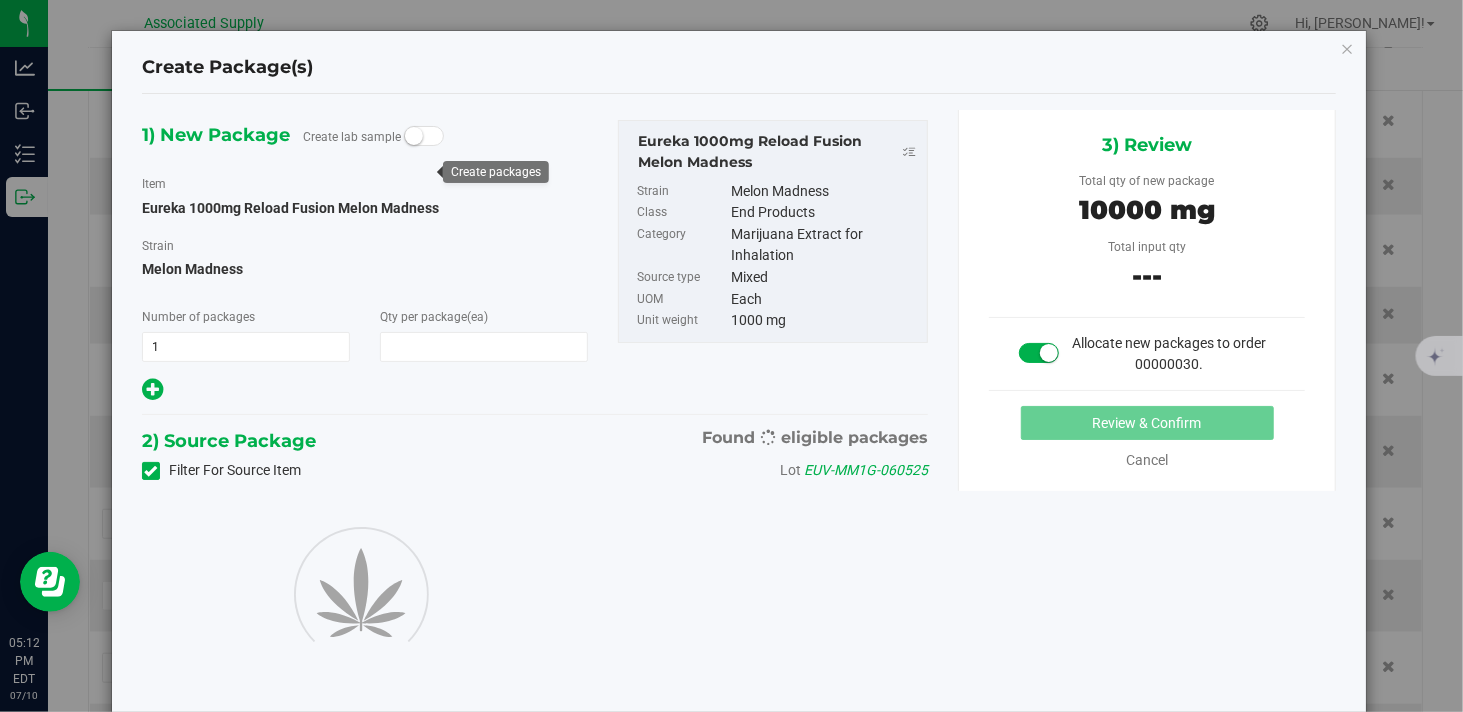 type on "10" 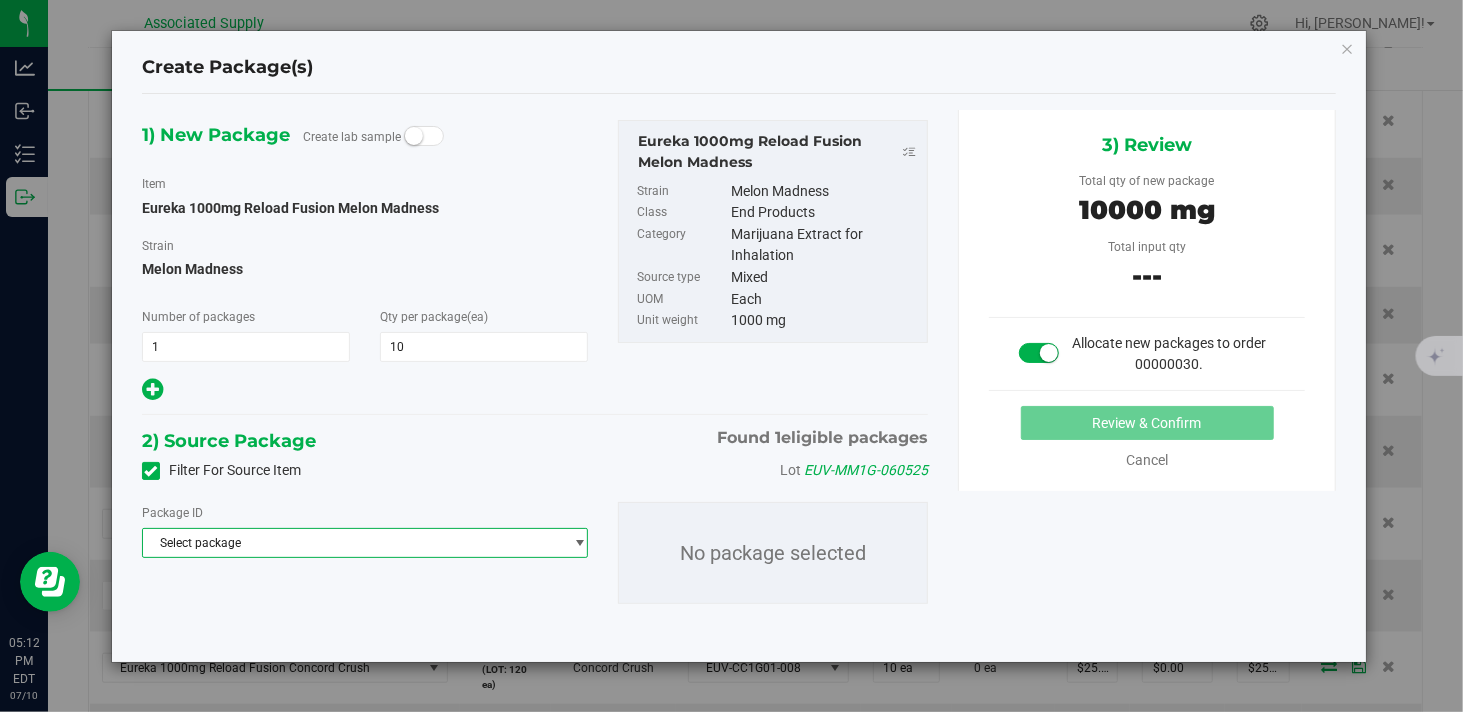 click on "Select package" at bounding box center (352, 543) 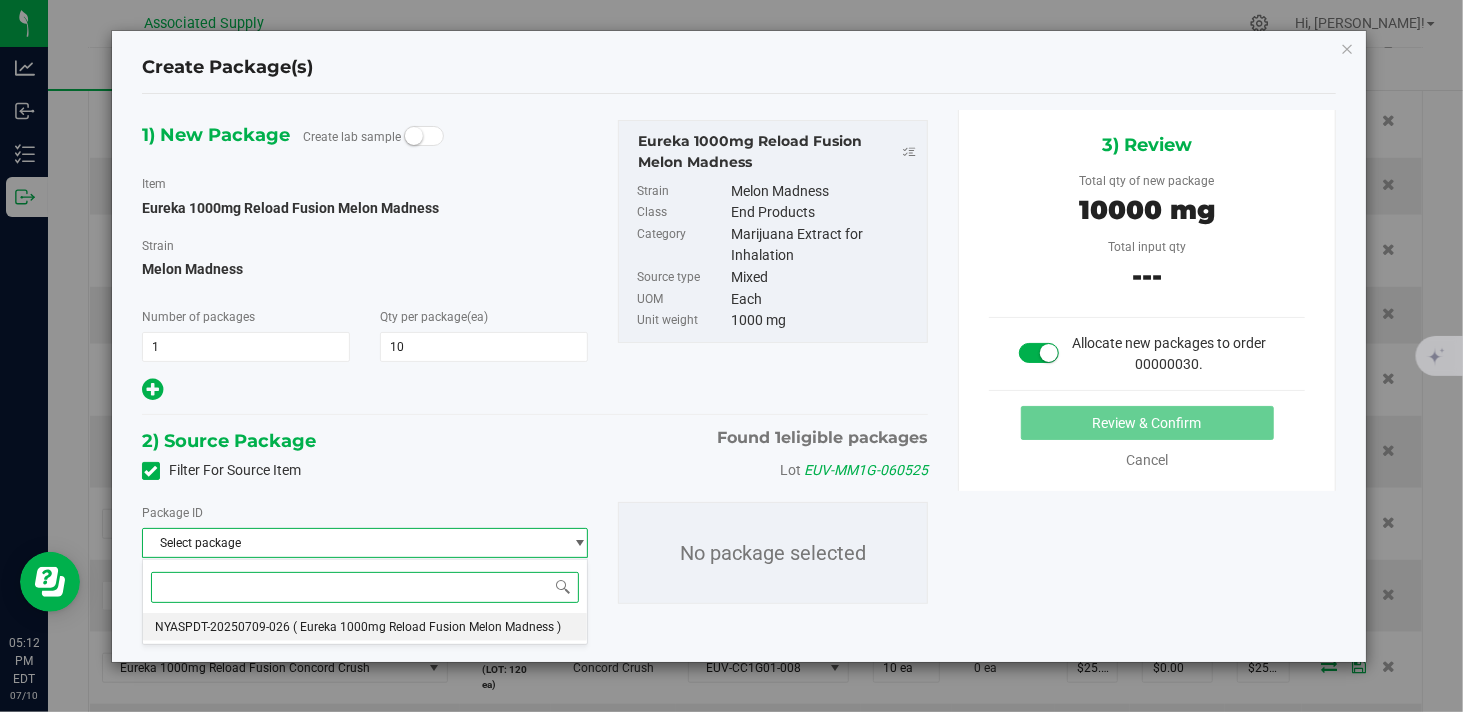click on "(
Eureka 1000mg Reload Fusion Melon Madness
)" at bounding box center (427, 627) 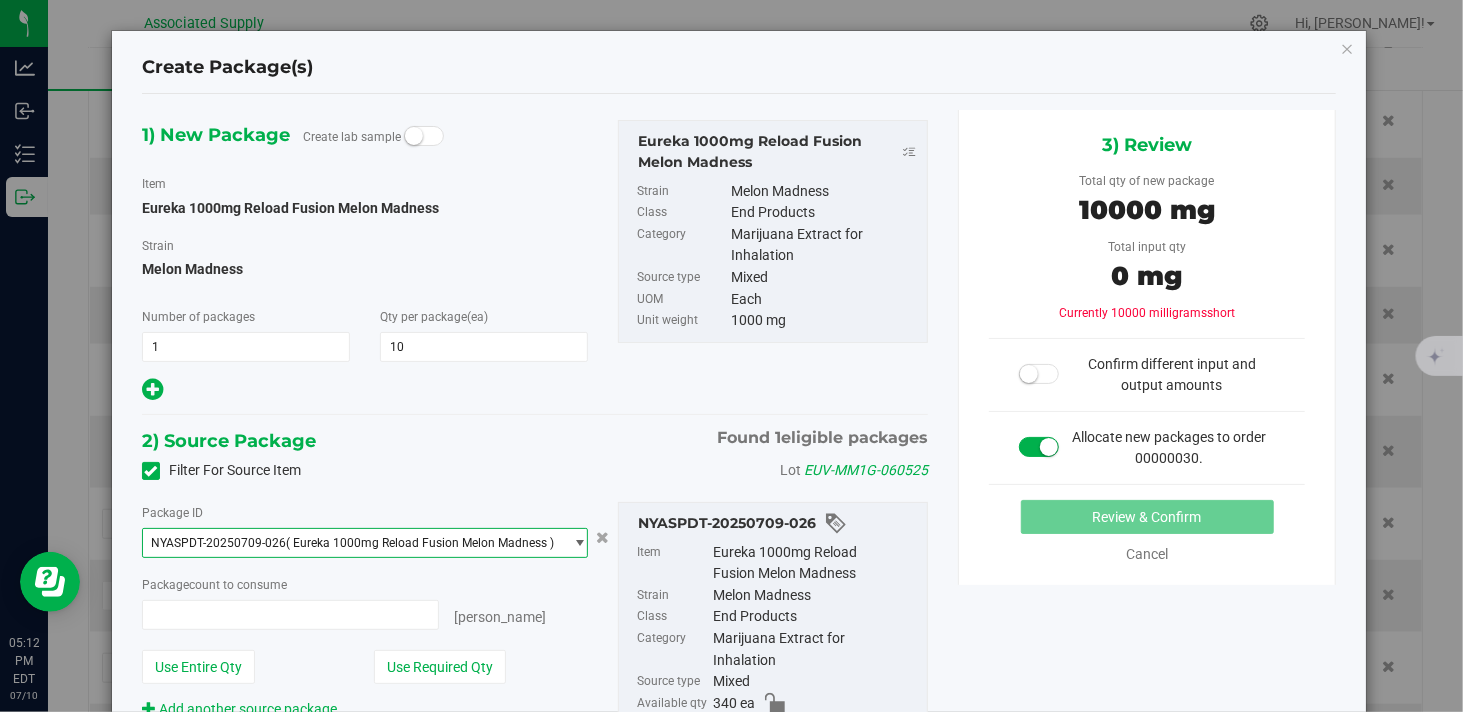 type on "0 ea" 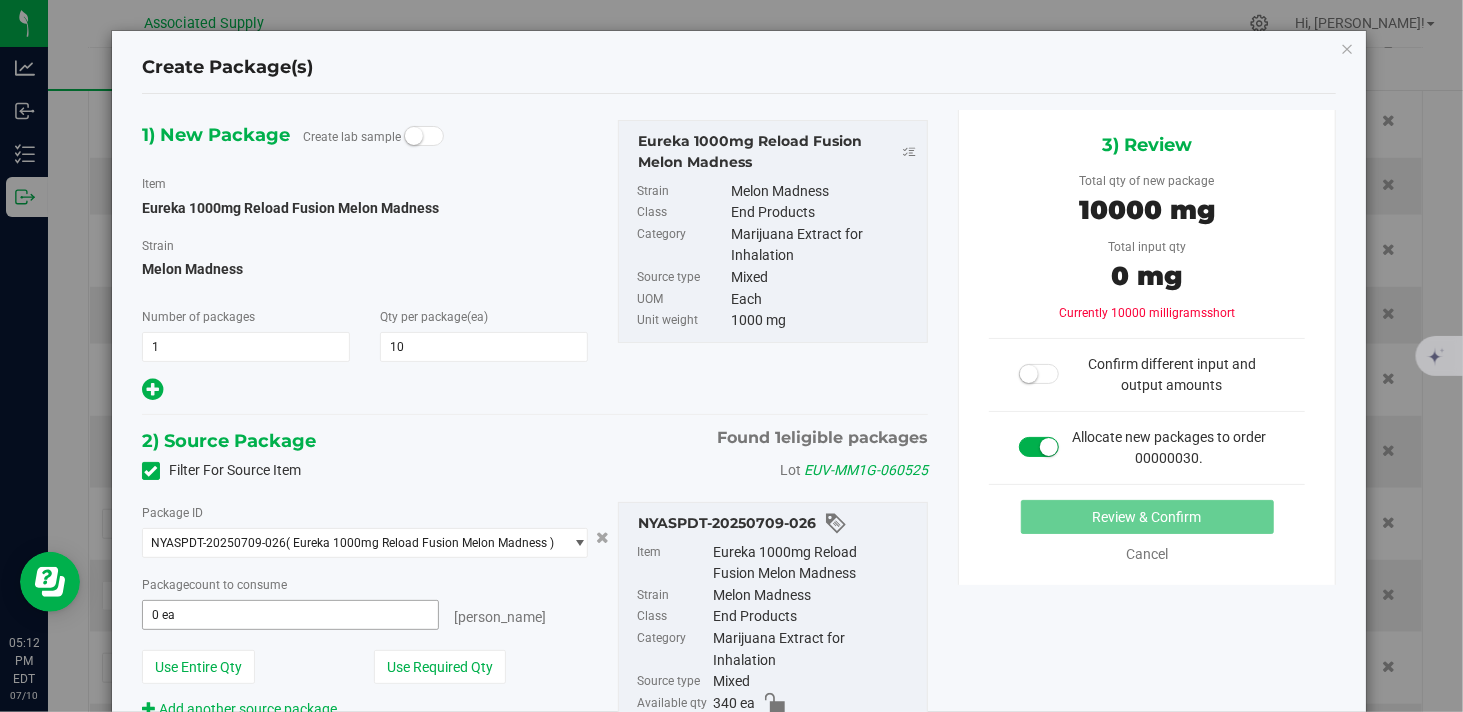 click on "0 ea 0" at bounding box center [290, 615] 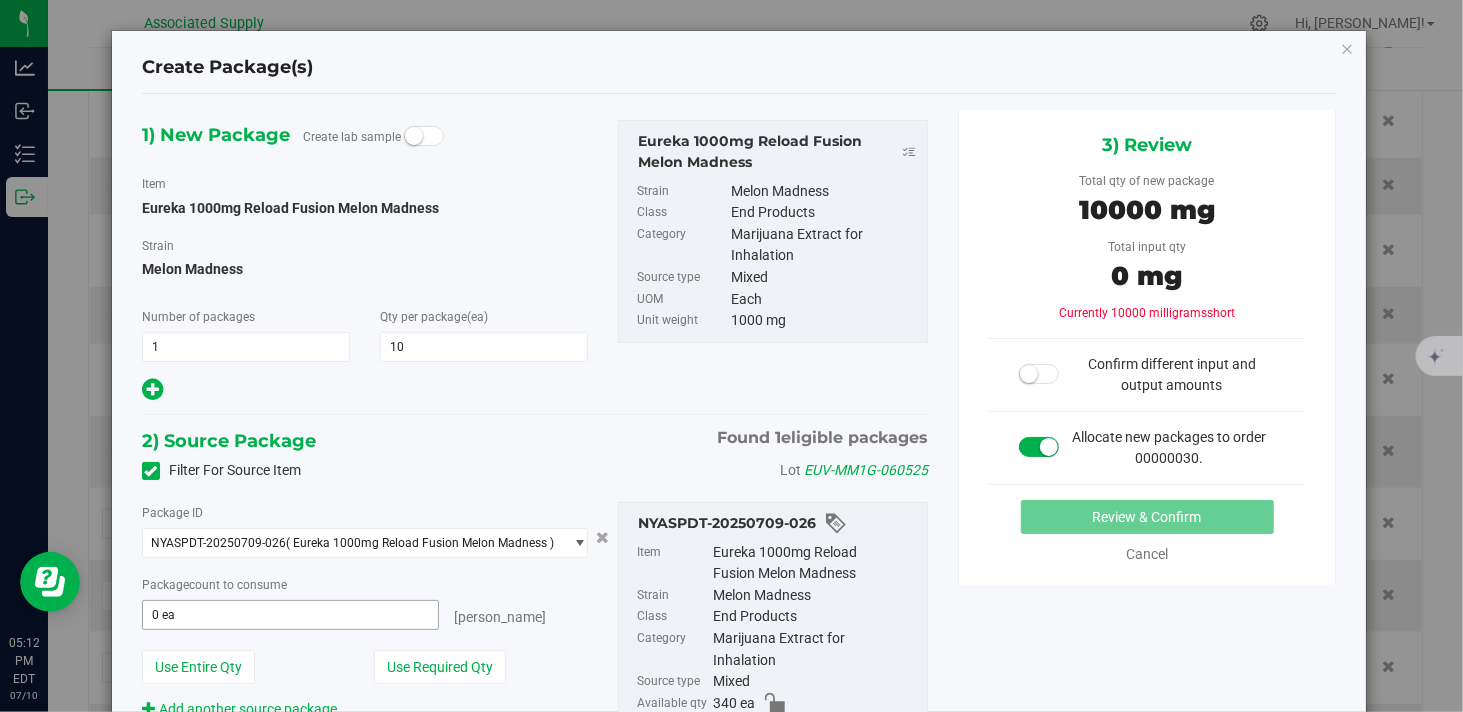 type 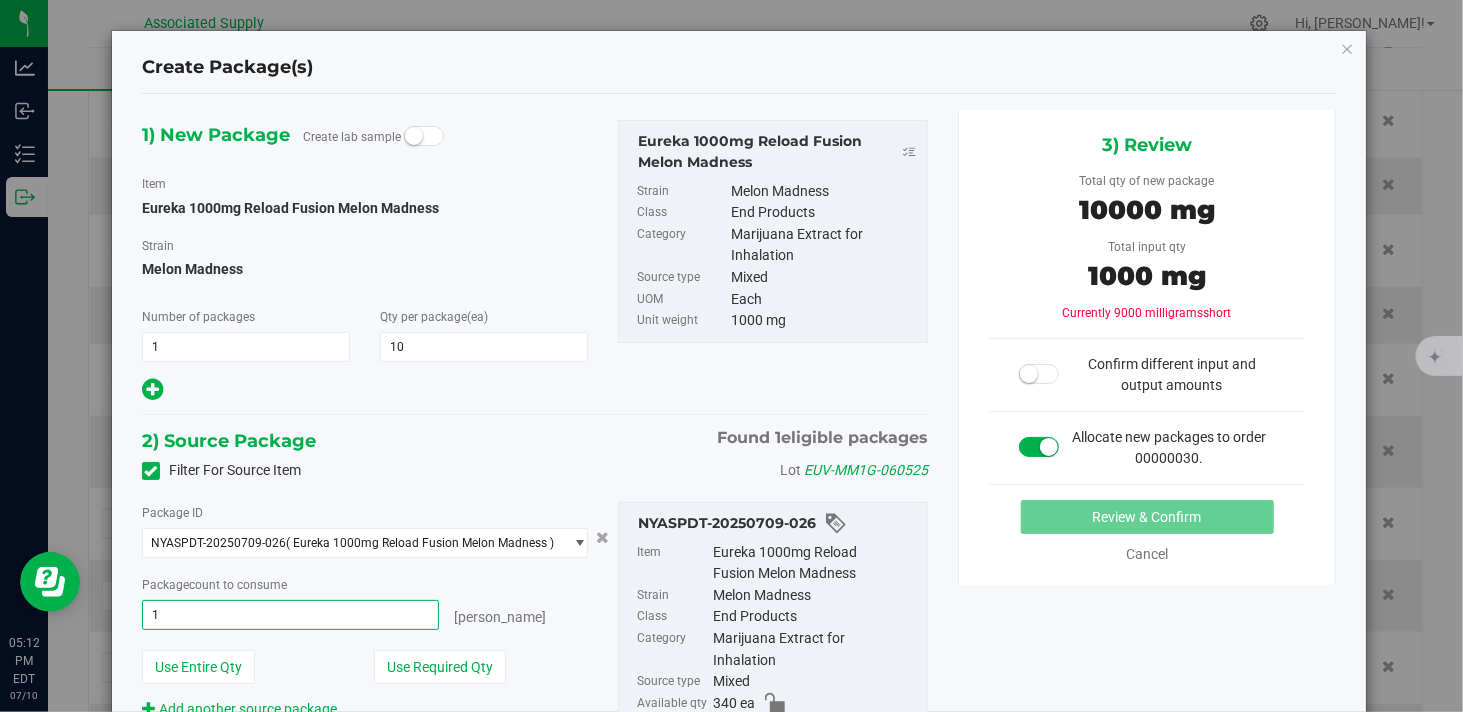 type on "10" 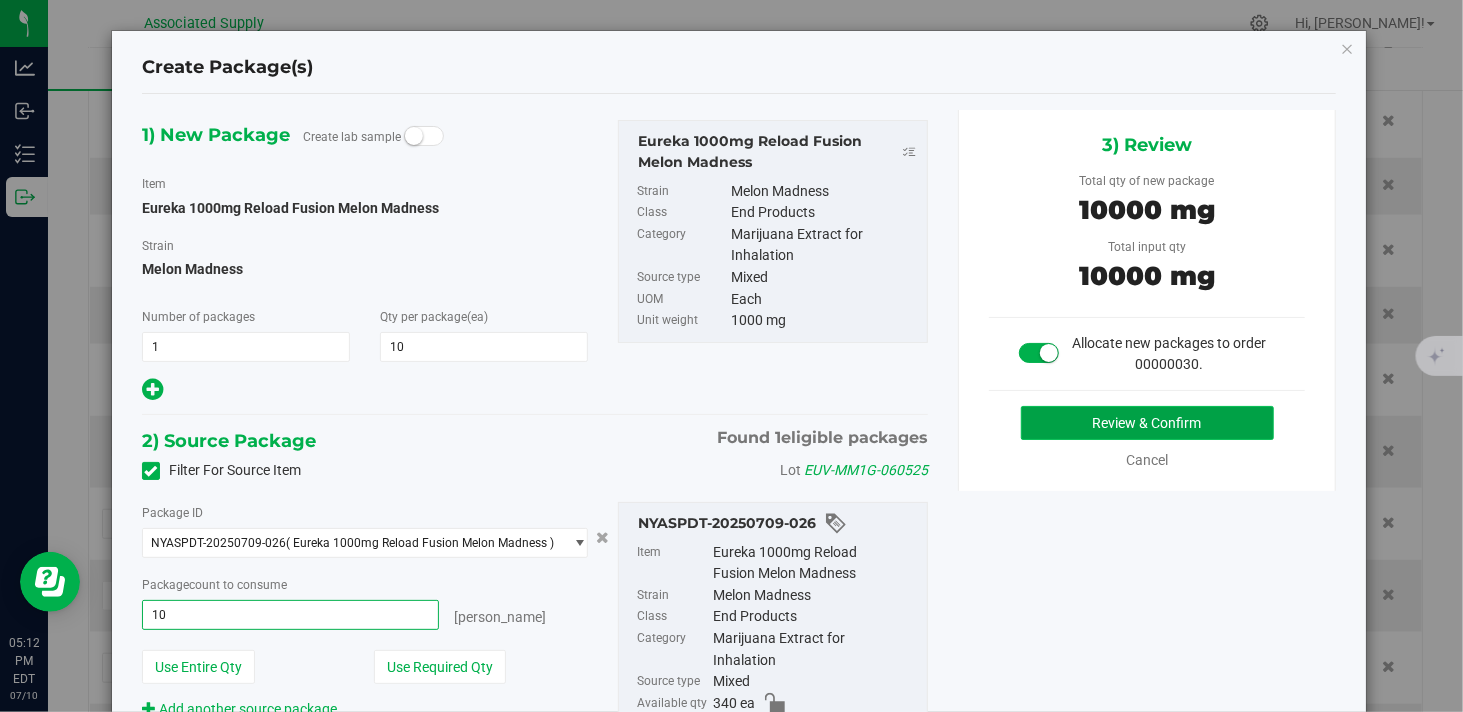 click on "Review & Confirm" at bounding box center (1147, 423) 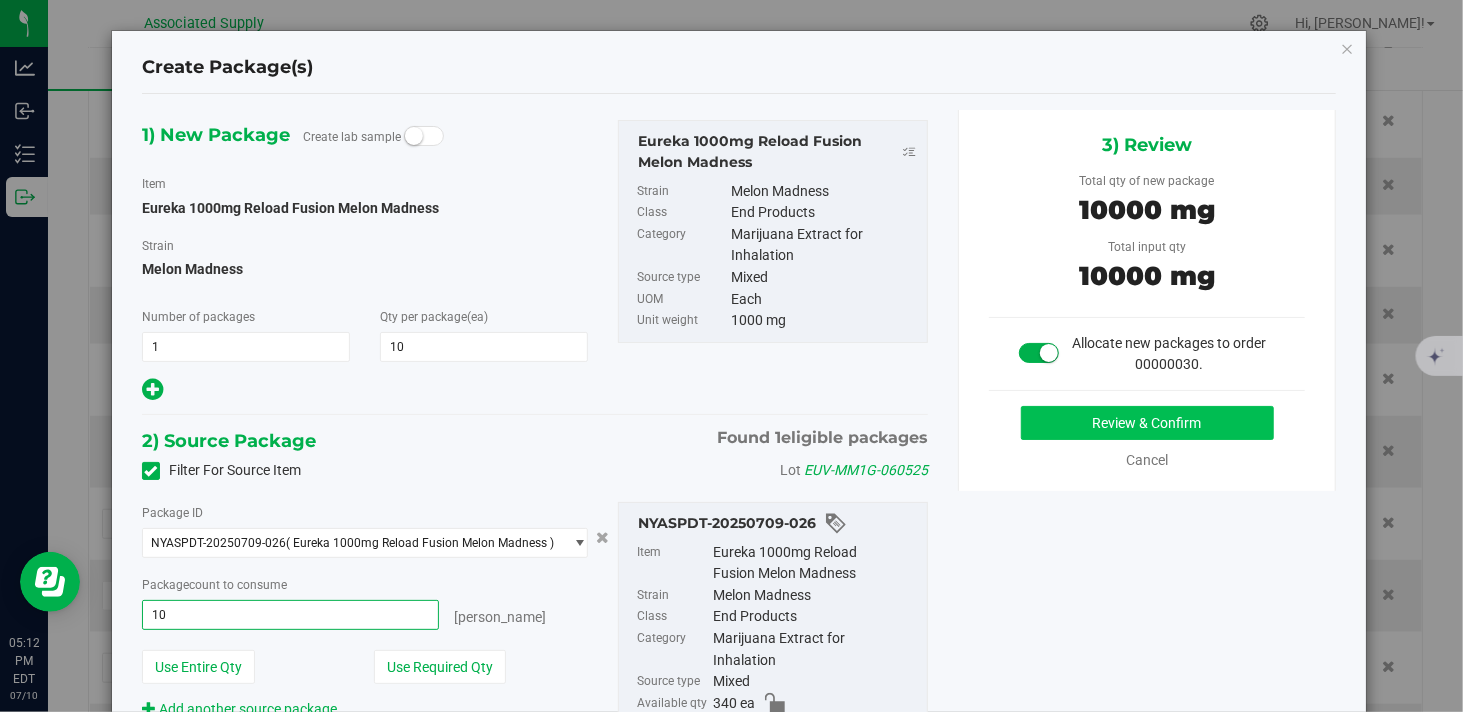 type on "10 ea" 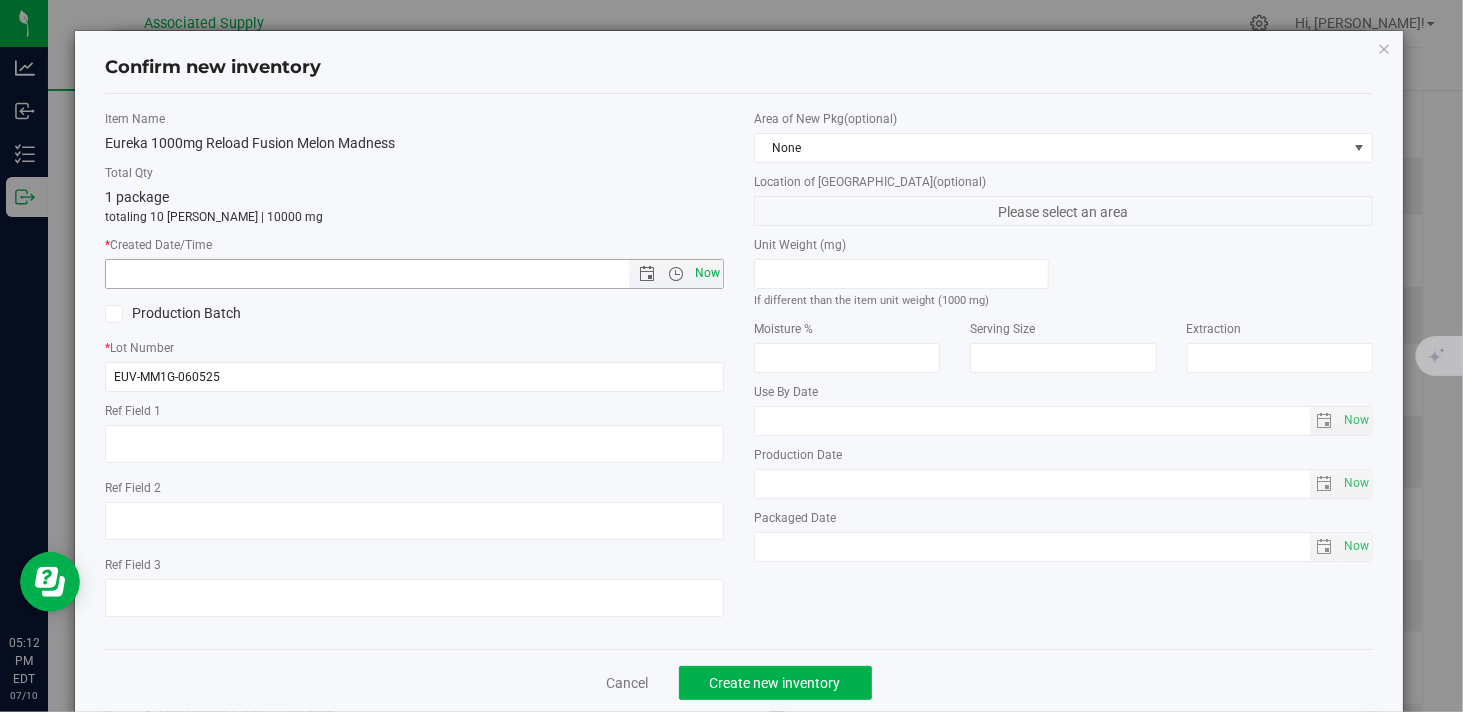 click on "Now" at bounding box center [708, 273] 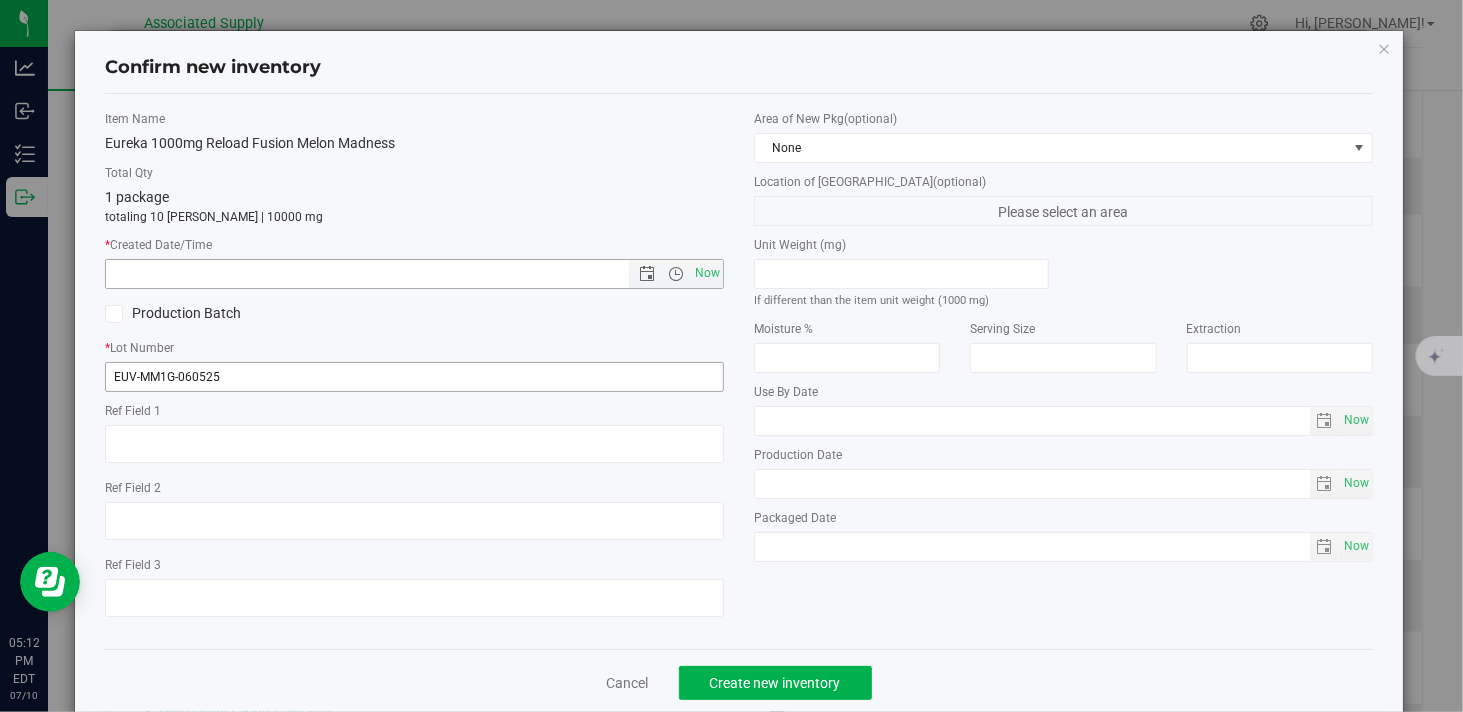 type on "7/10/2025 5:12 PM" 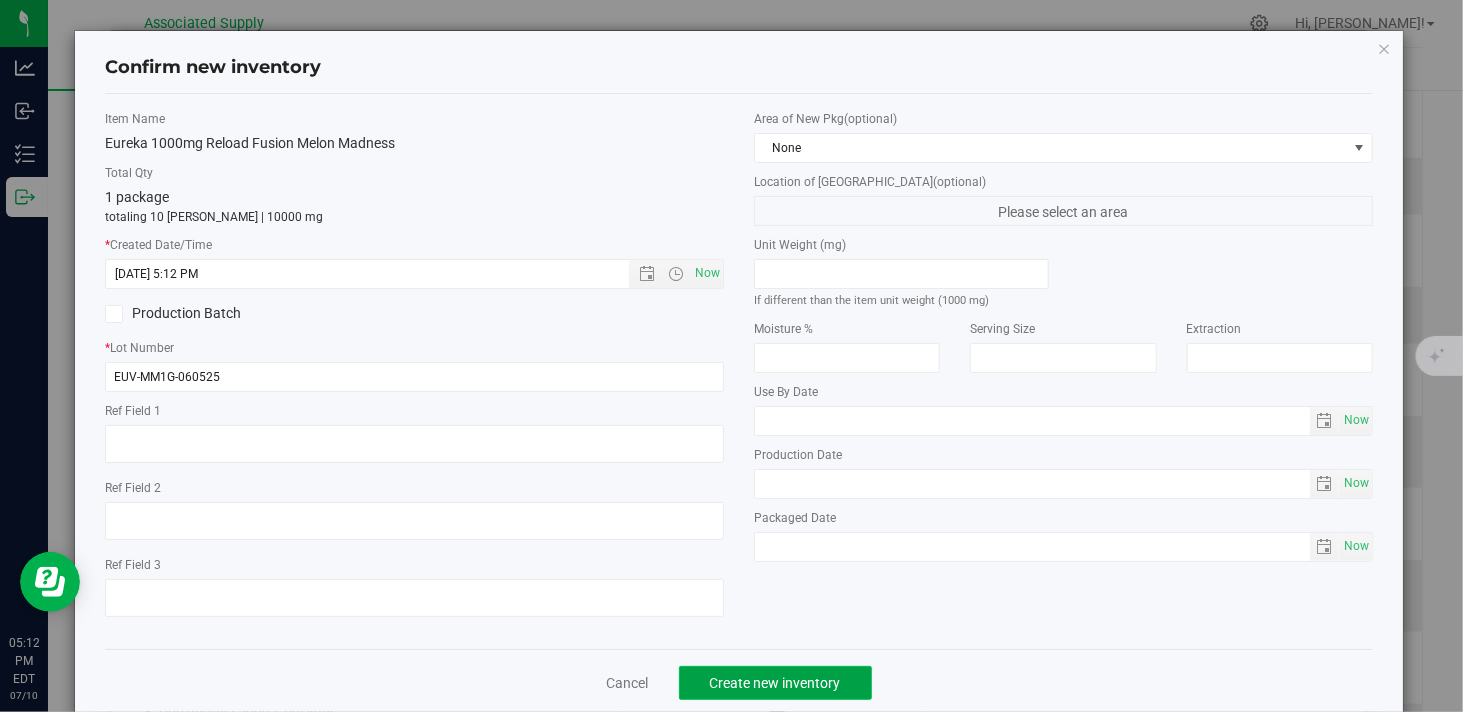 click on "Create new inventory" 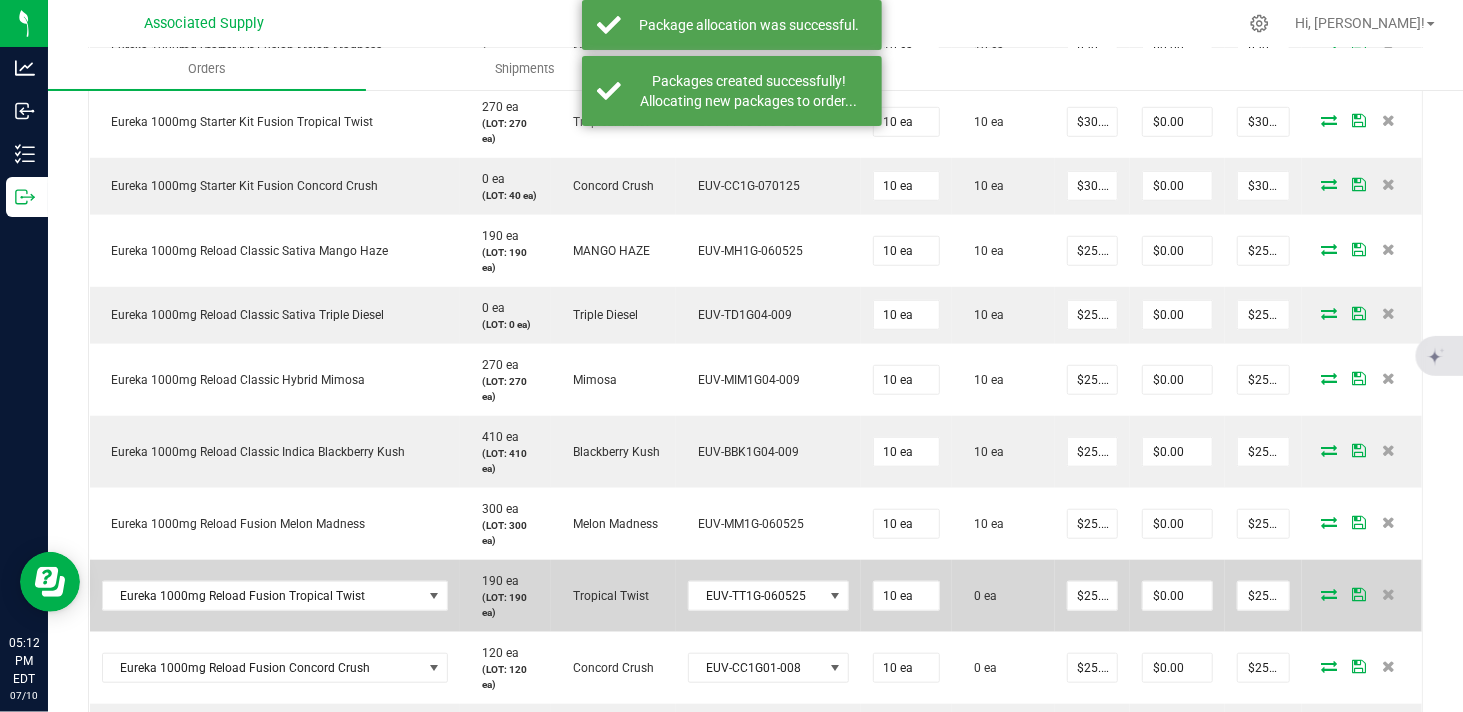 click at bounding box center (1329, 594) 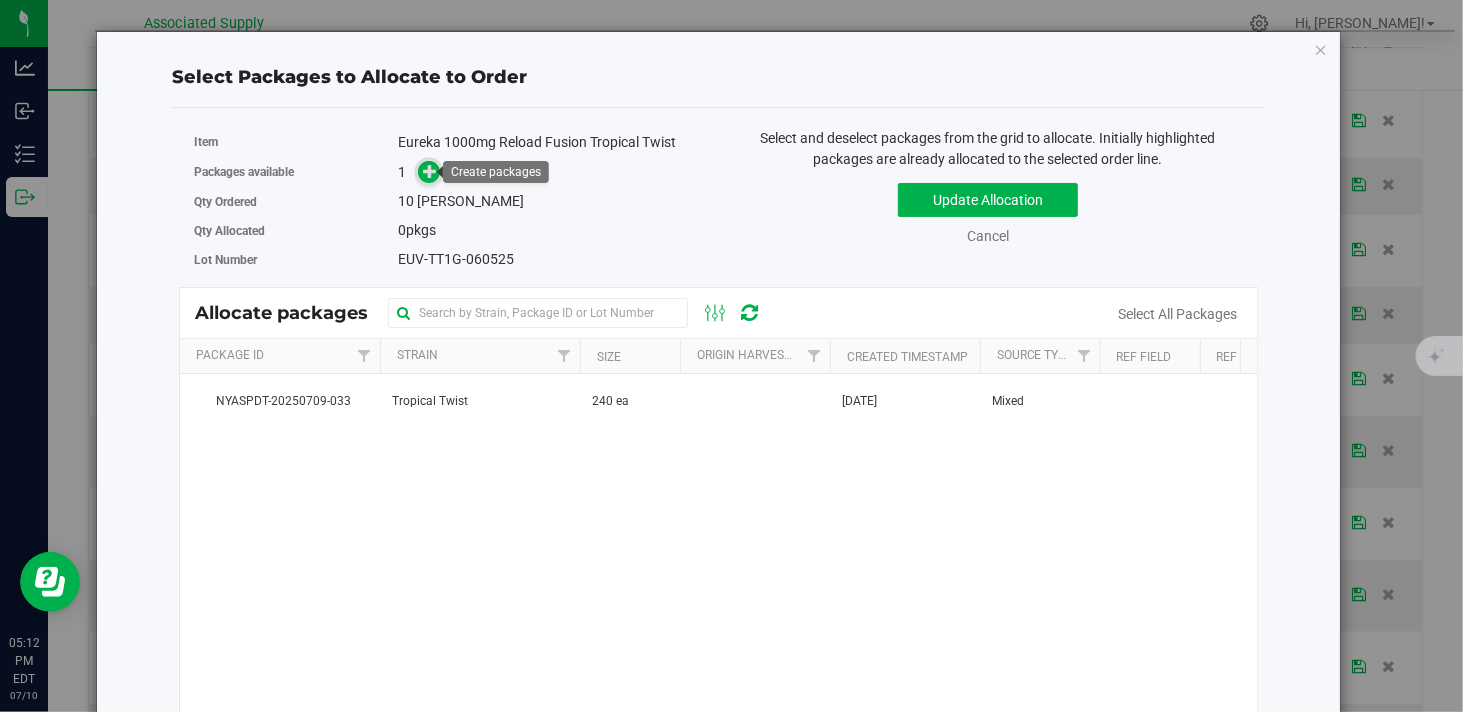 click at bounding box center [430, 171] 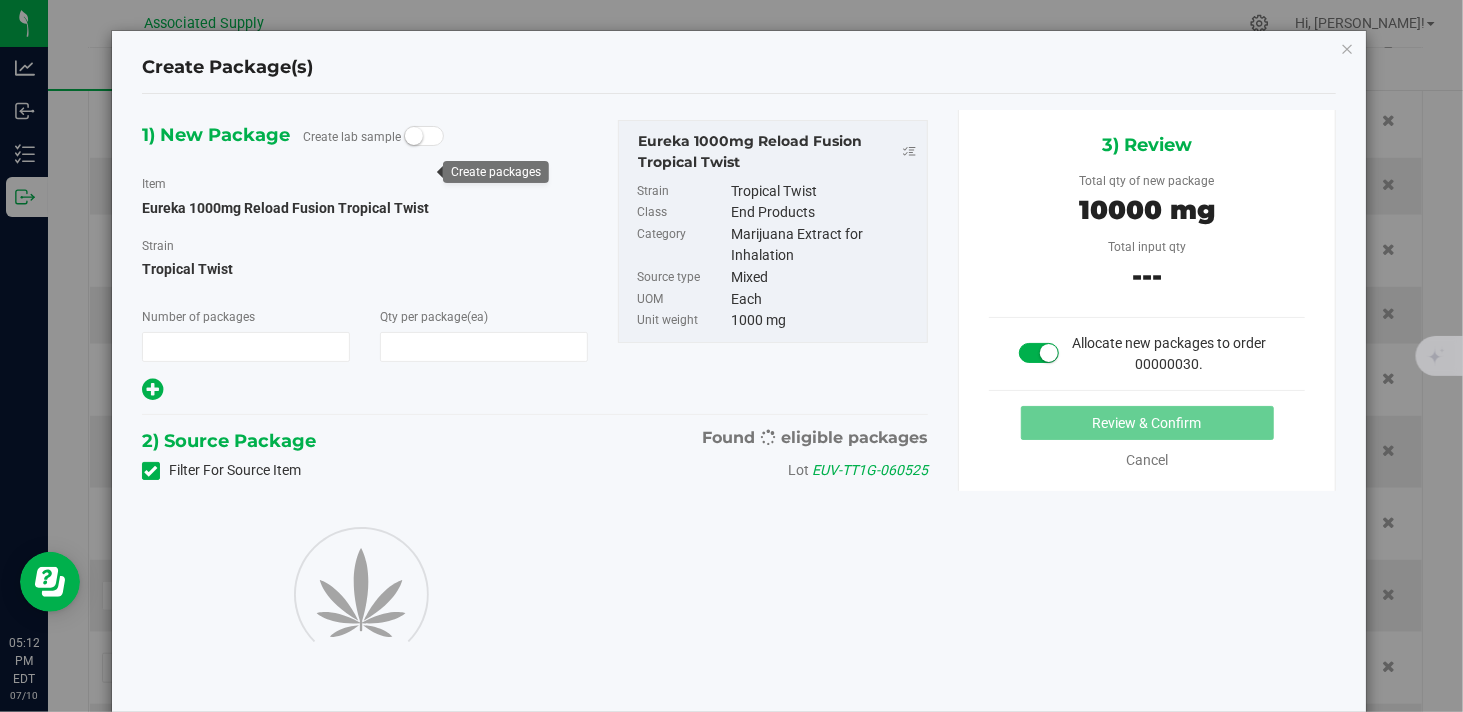 type on "1" 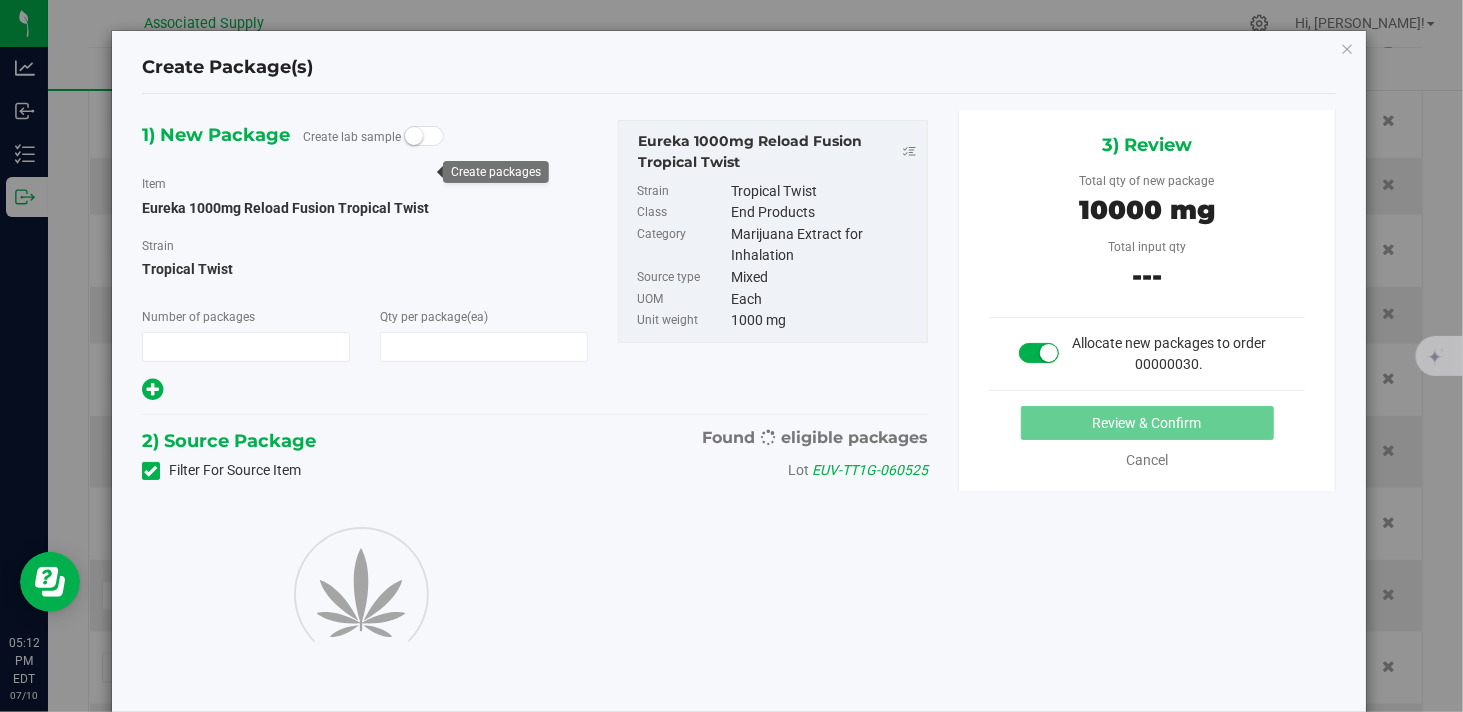 type on "10" 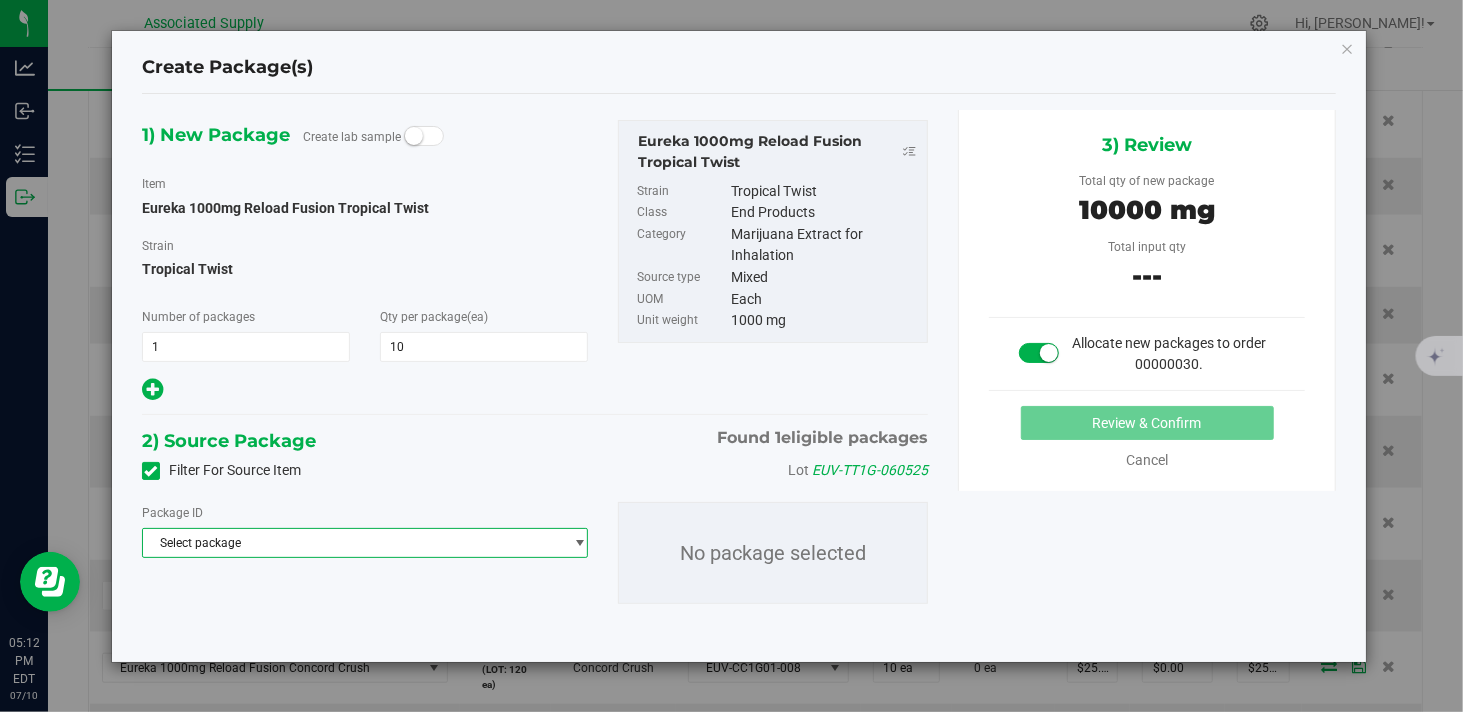 click on "Select package" at bounding box center [352, 543] 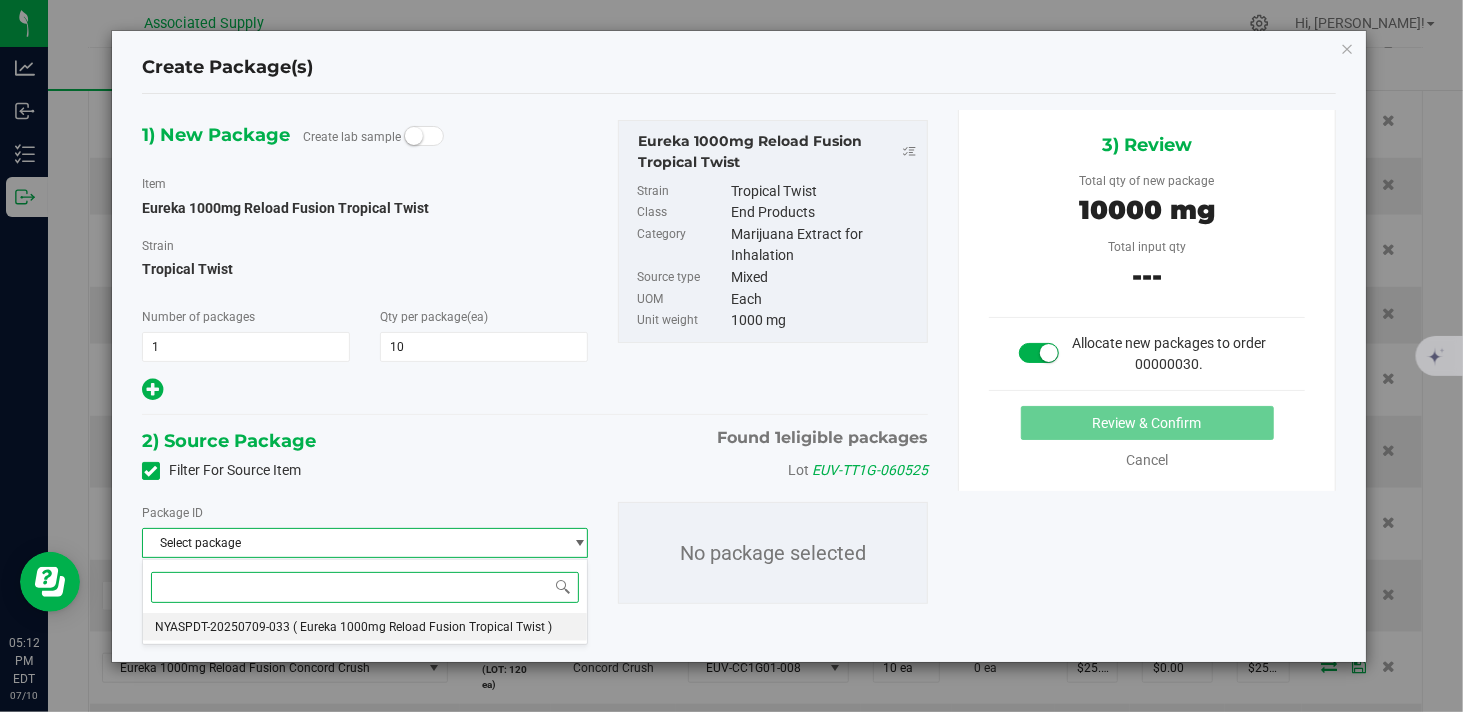 click on "(
Eureka 1000mg Reload Fusion Tropical Twist
)" at bounding box center [422, 627] 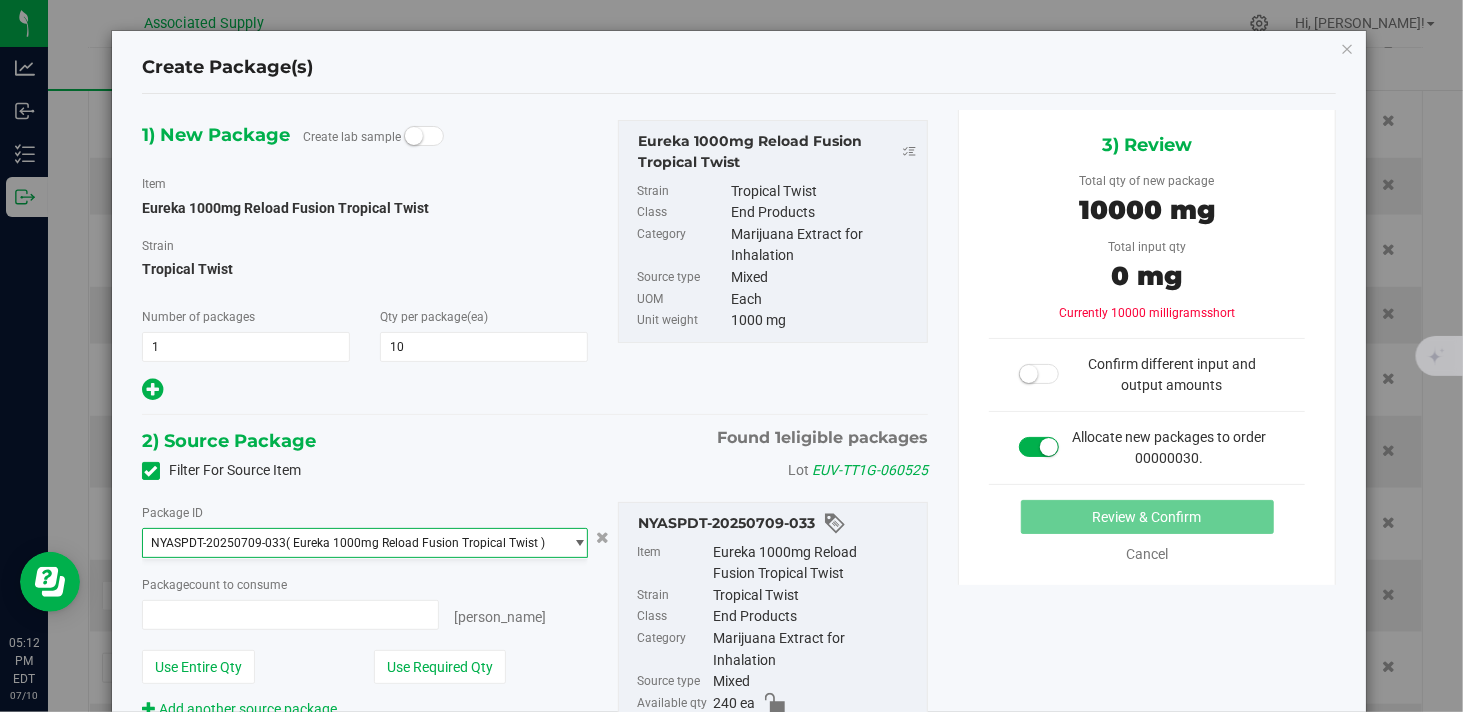 type on "0 ea" 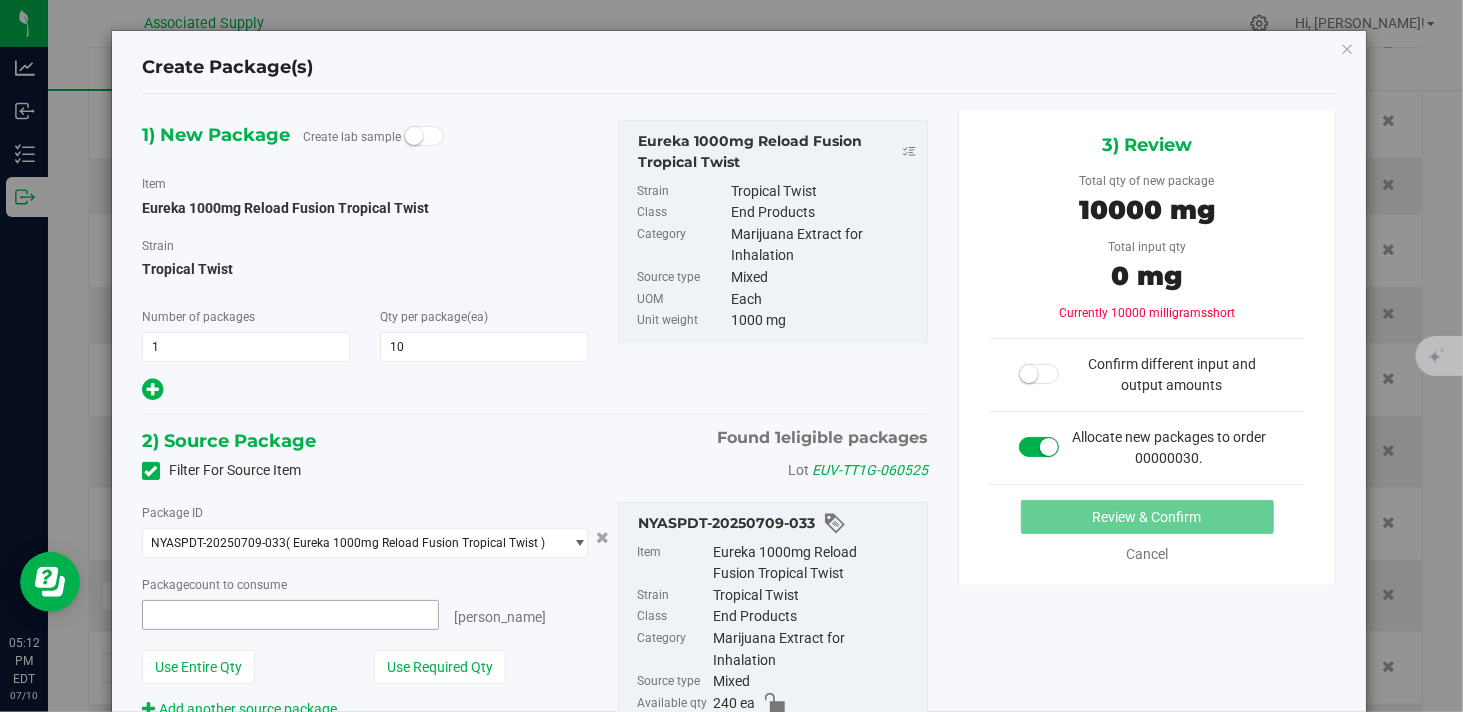 click at bounding box center [290, 615] 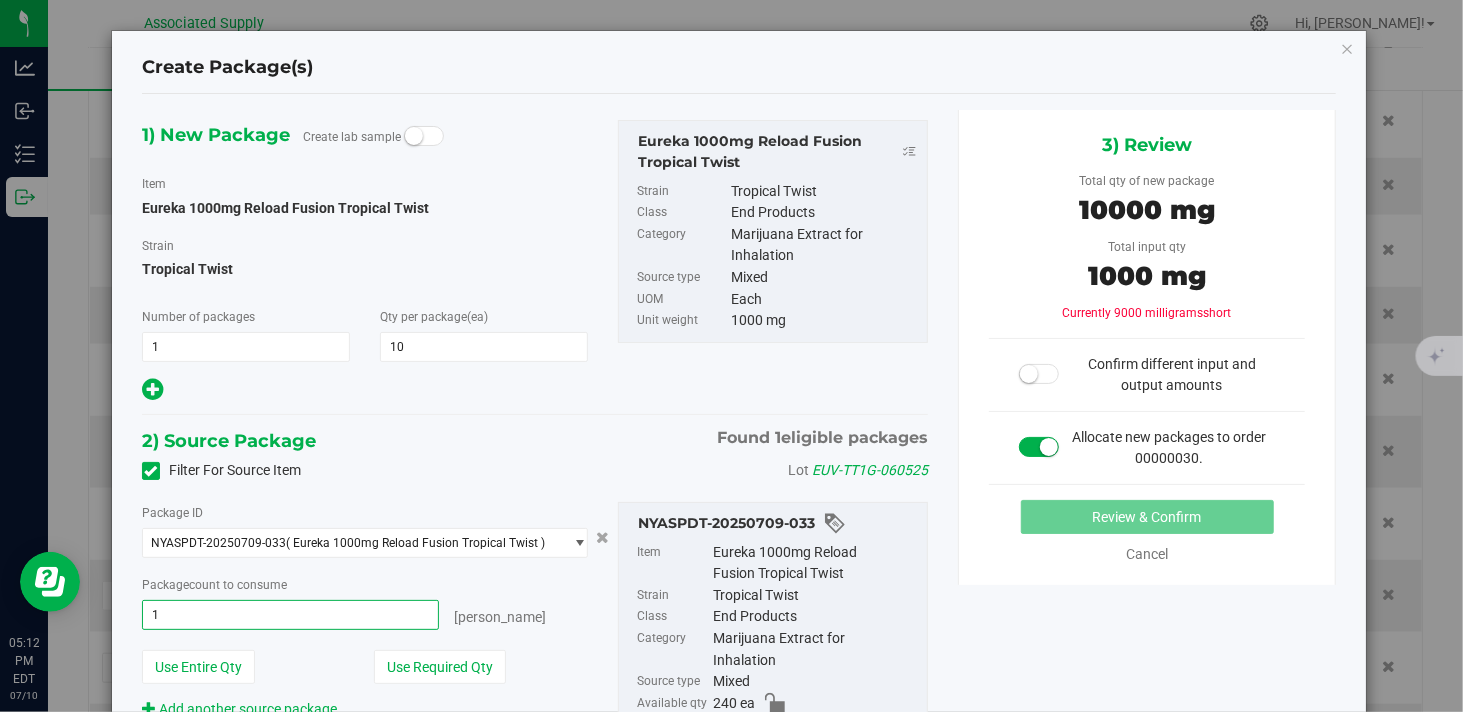 type on "10" 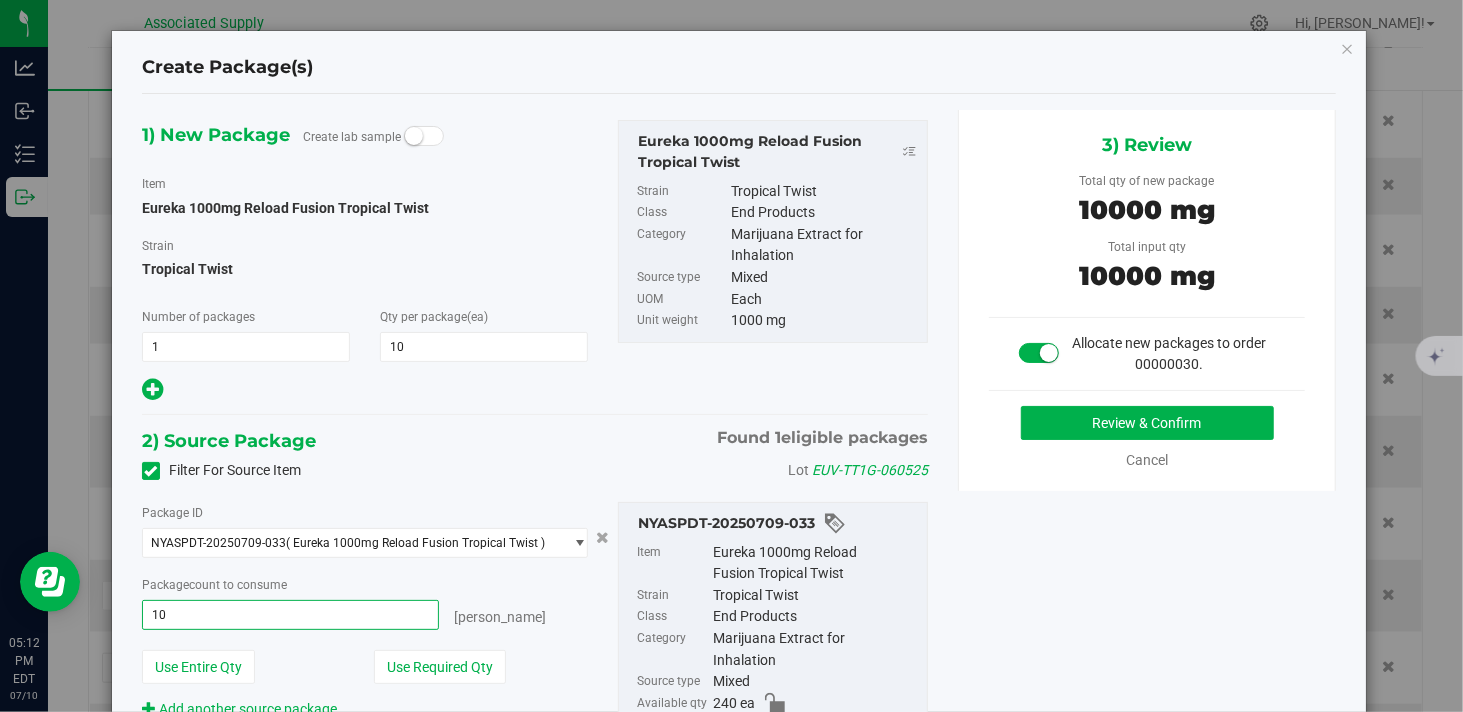 click on "10" at bounding box center [290, 615] 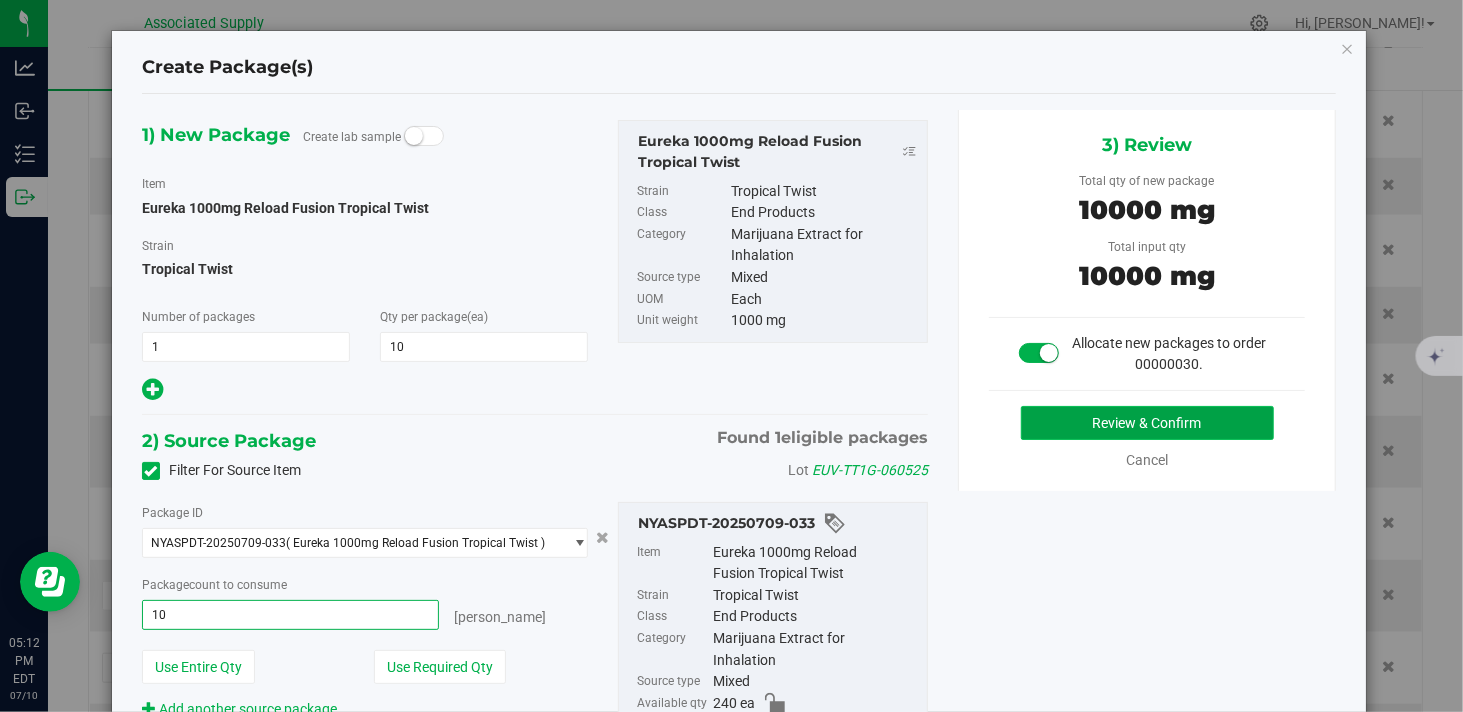 type on "10 ea" 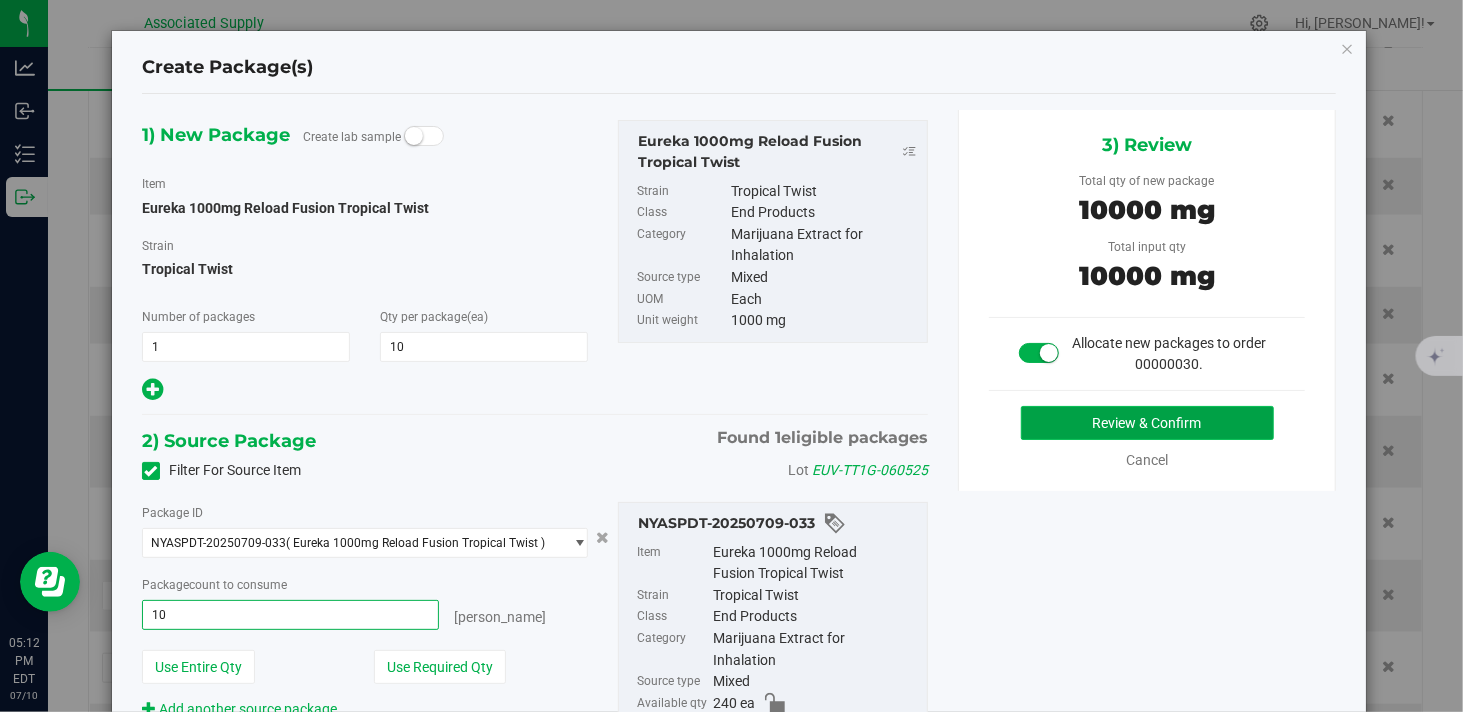 click on "Review & Confirm" at bounding box center [1147, 423] 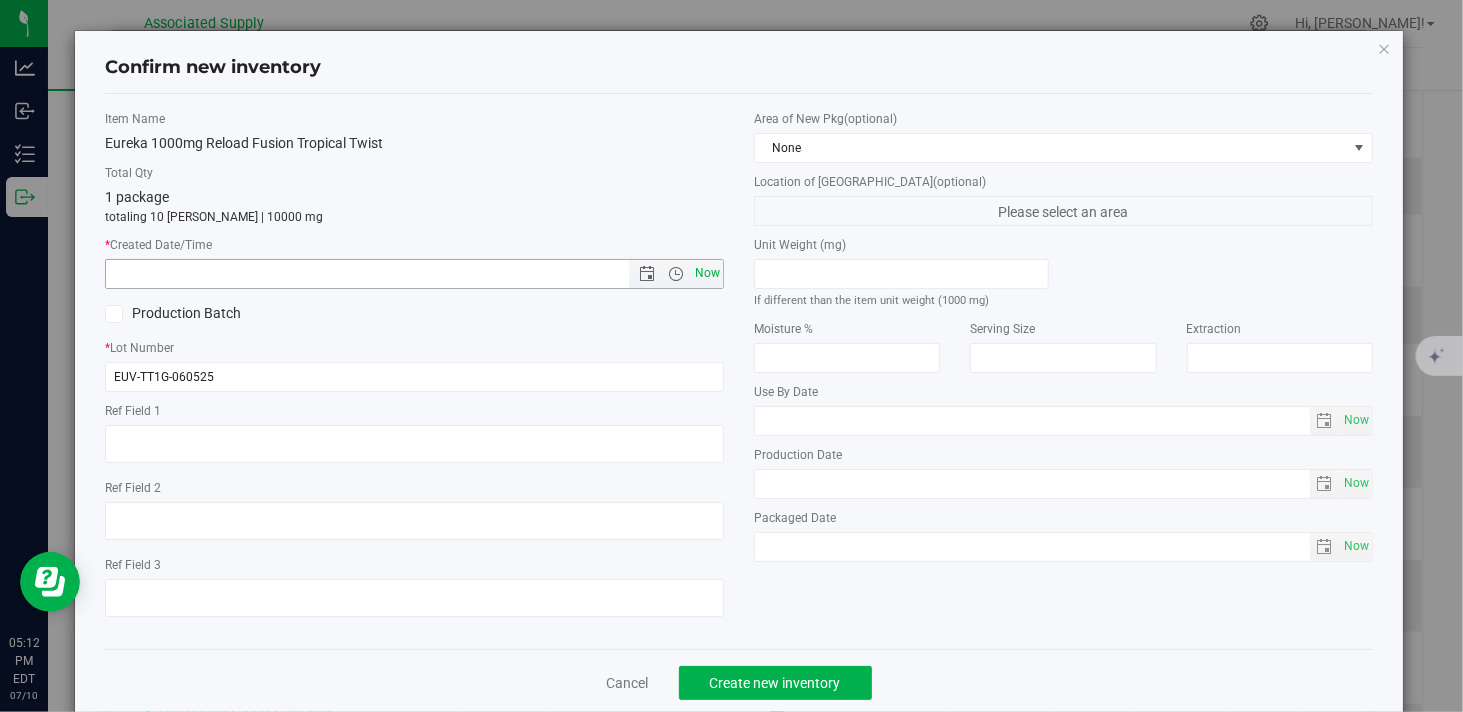 click on "Now" at bounding box center (708, 273) 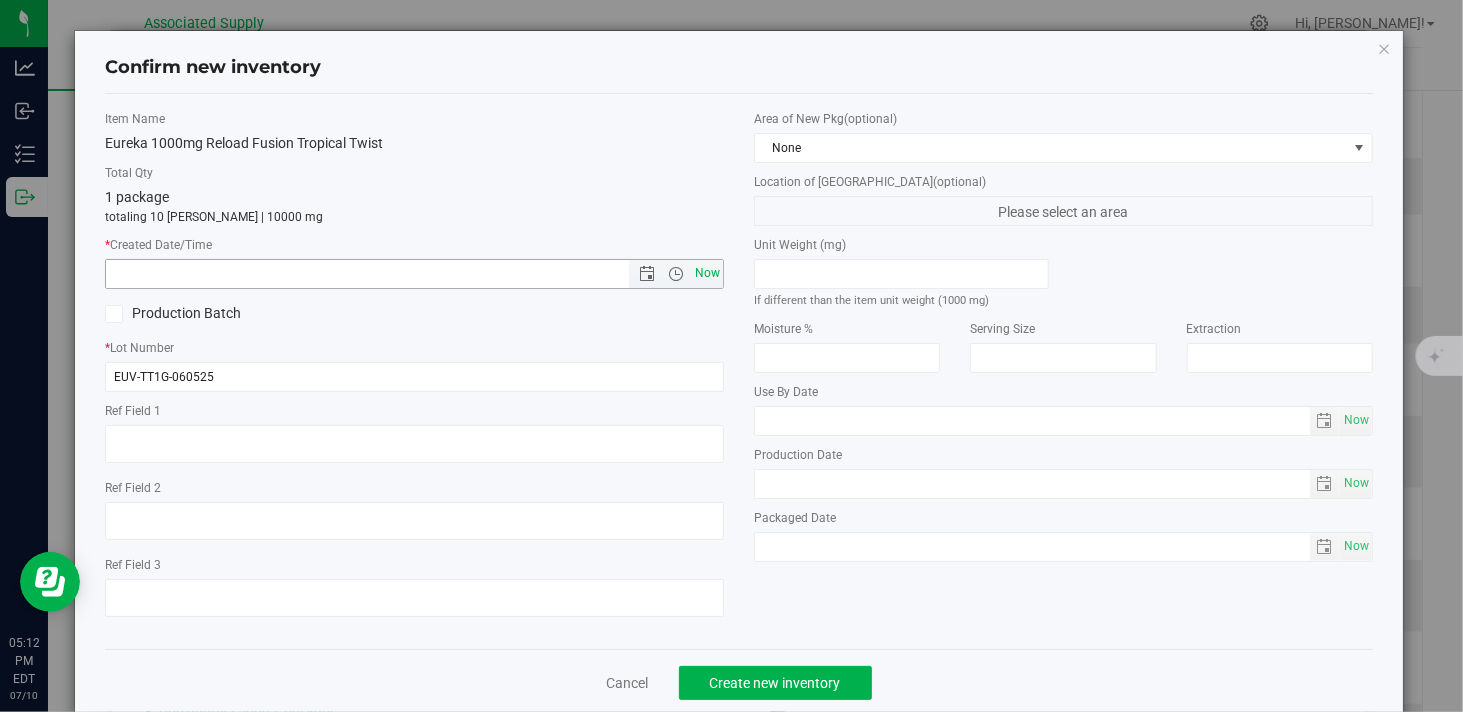 type on "7/10/2025 5:12 PM" 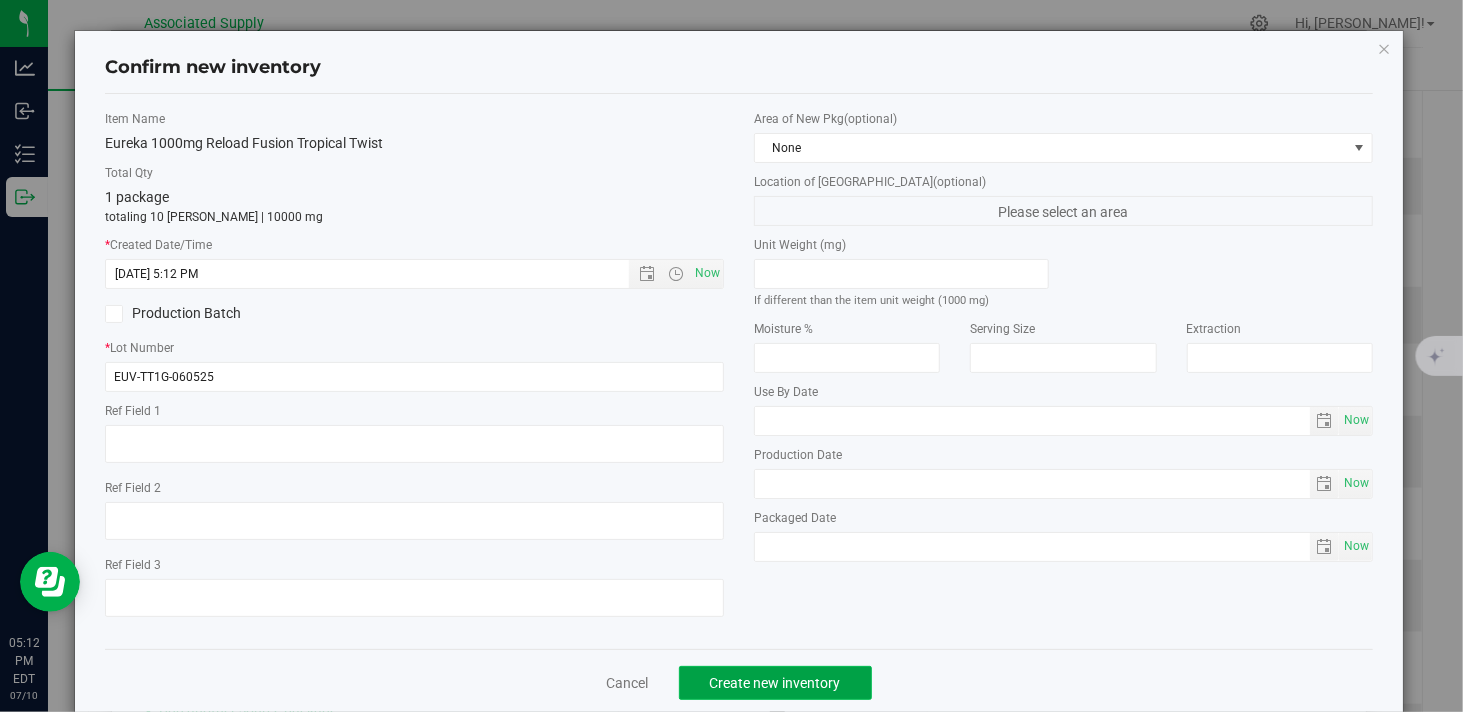 click on "Create new inventory" 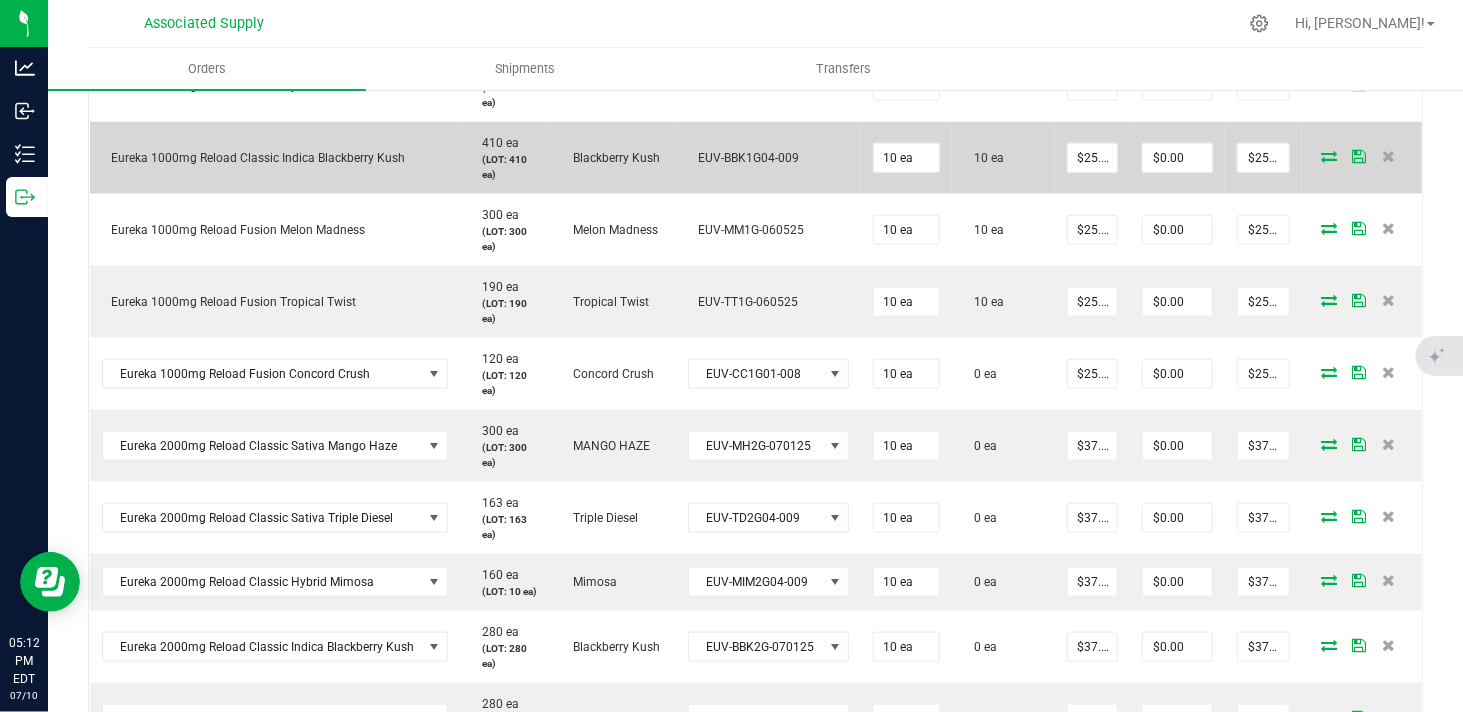 scroll, scrollTop: 1111, scrollLeft: 0, axis: vertical 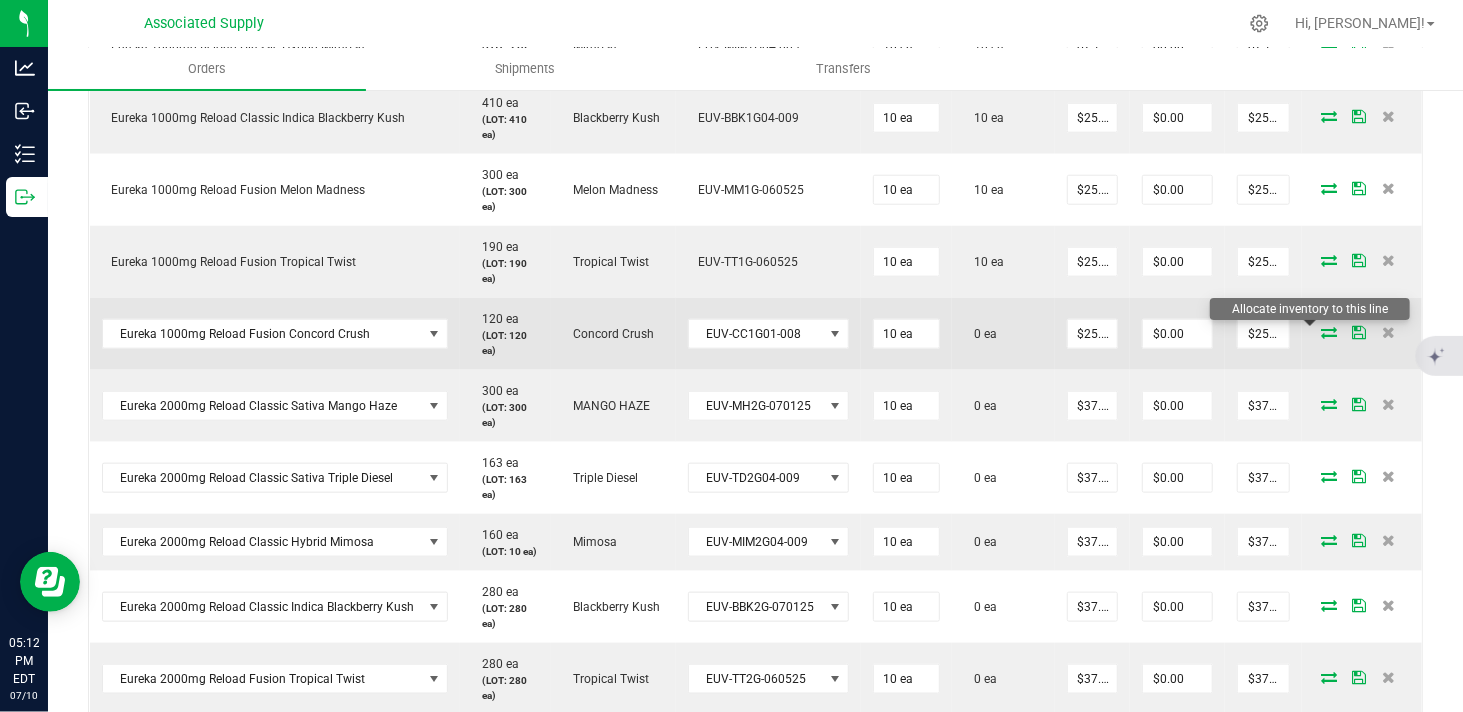 click at bounding box center [1329, 332] 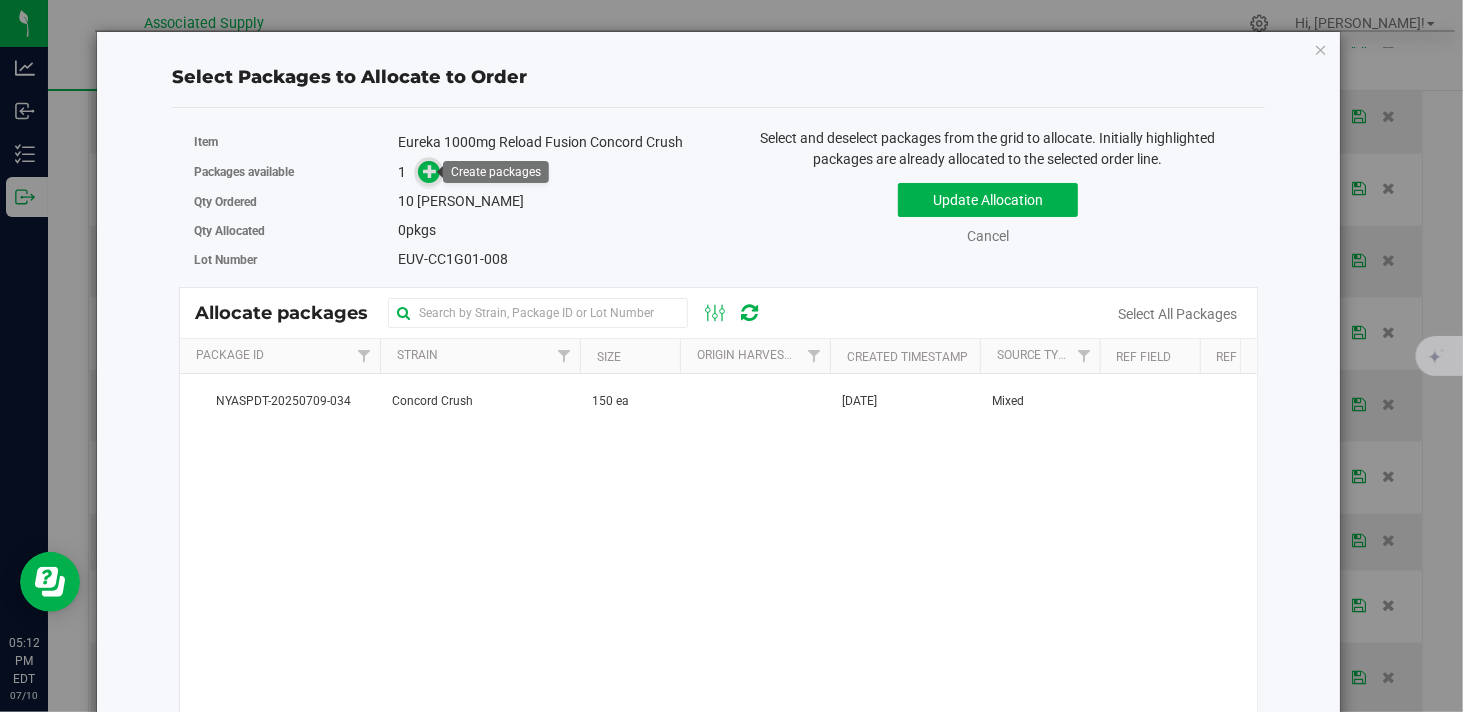 click at bounding box center [430, 170] 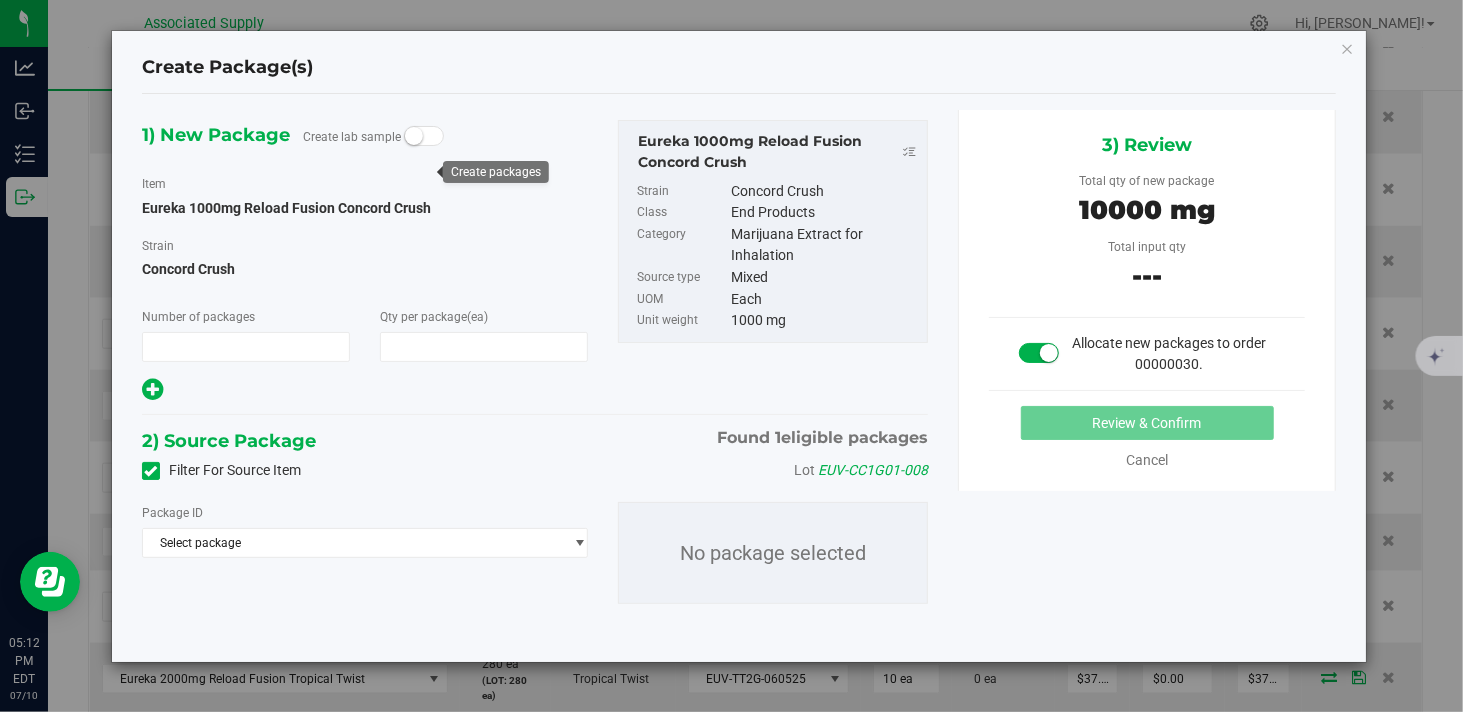 type on "1" 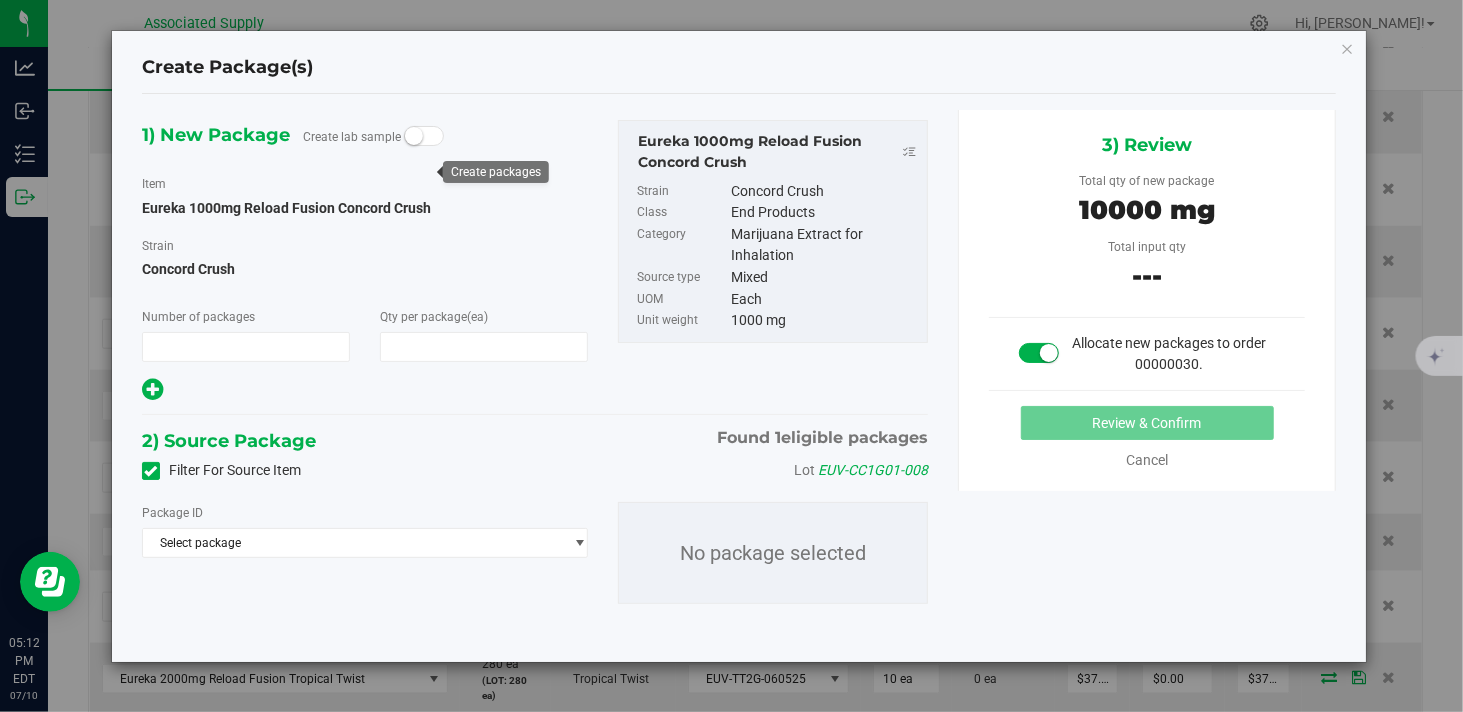 type on "10" 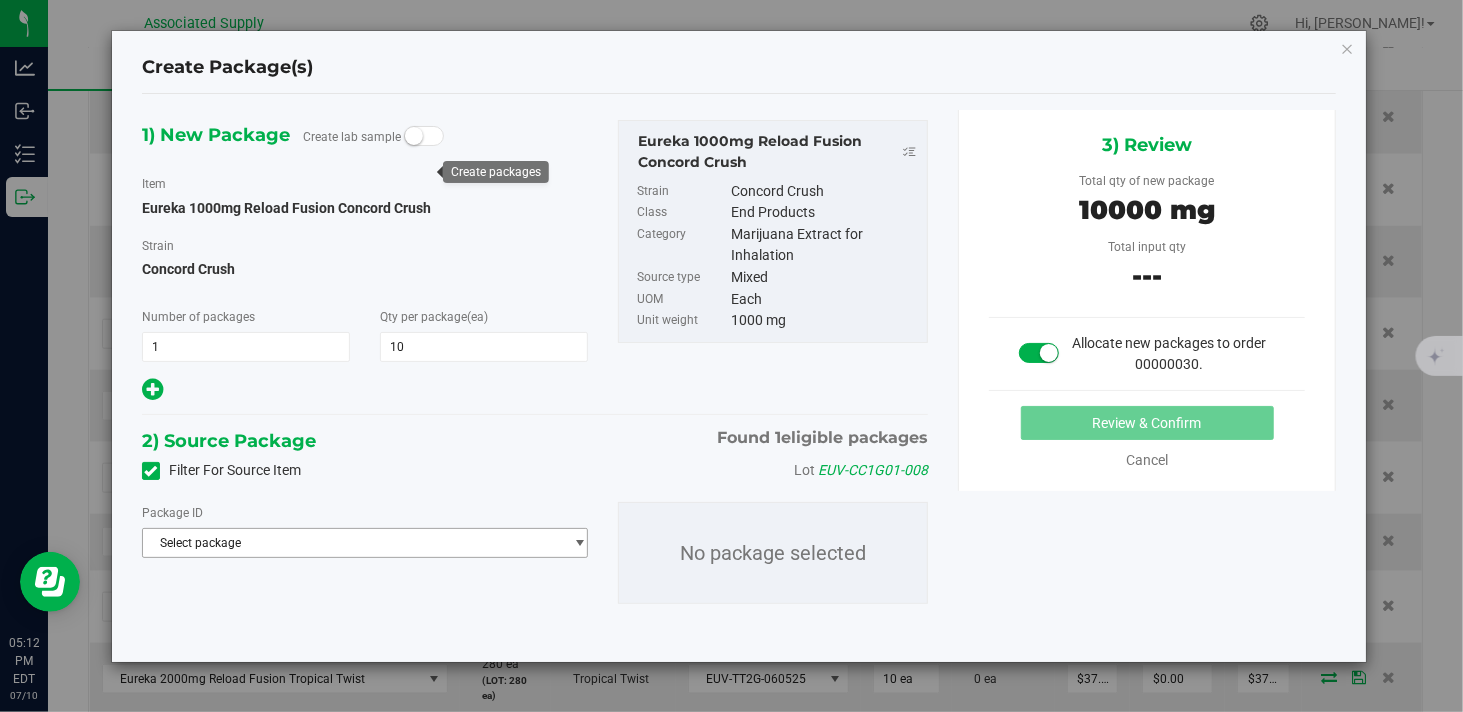 click on "Select package" at bounding box center [352, 543] 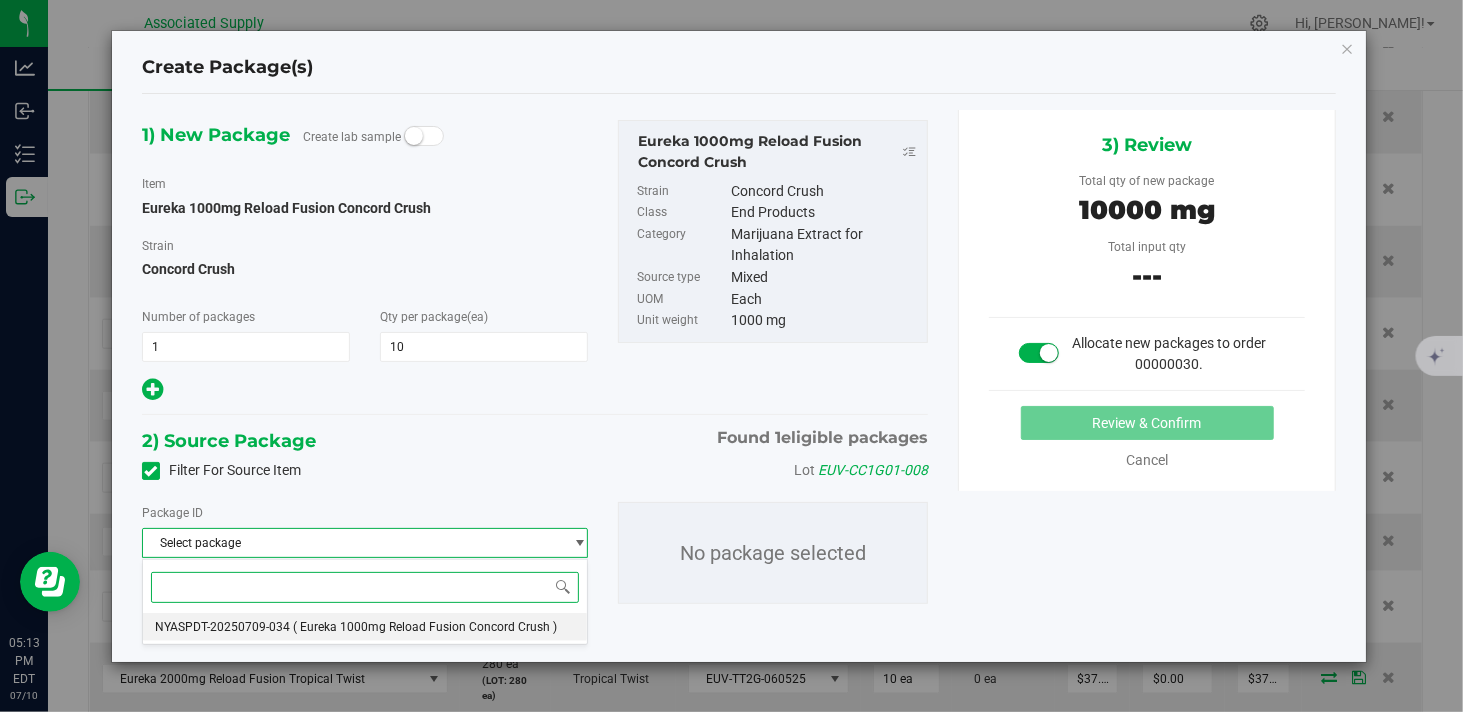 click on "(
Eureka 1000mg Reload Fusion Concord Crush
)" at bounding box center [425, 627] 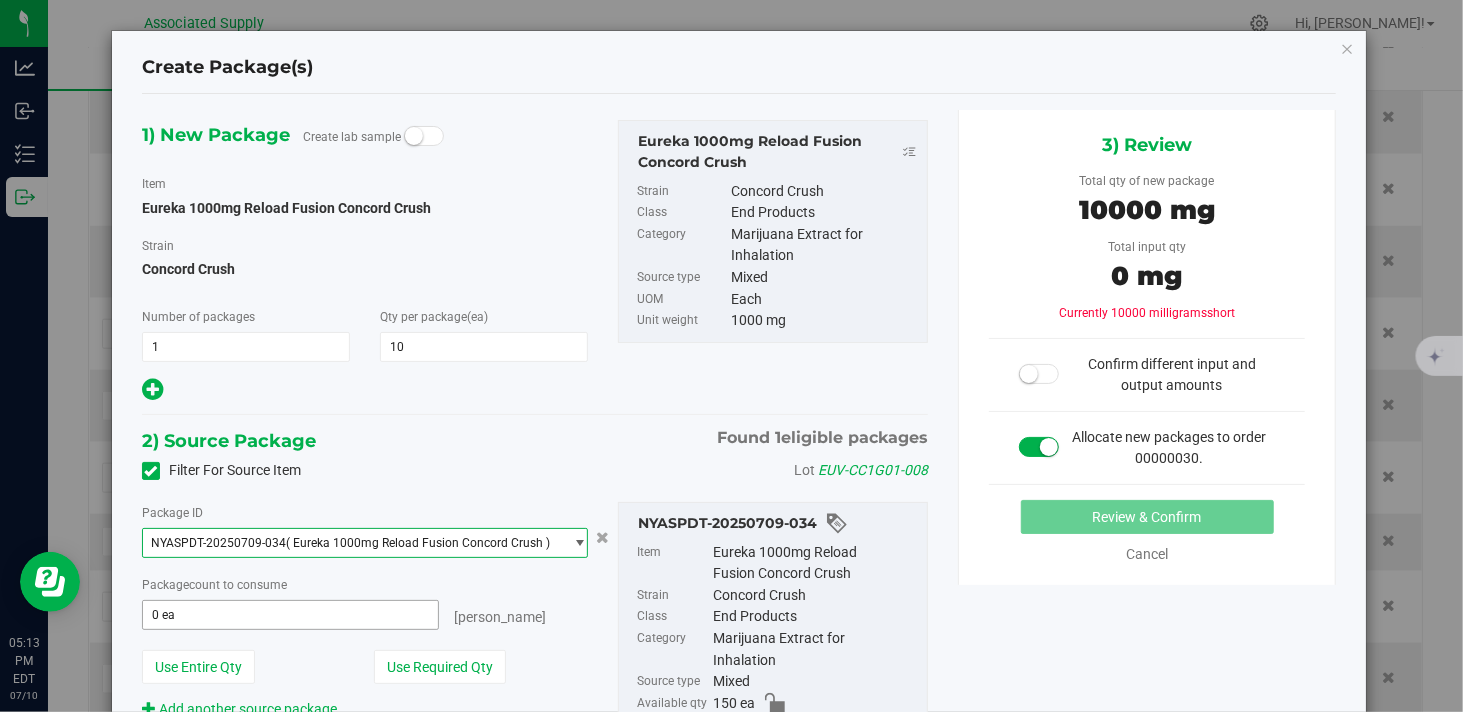 type 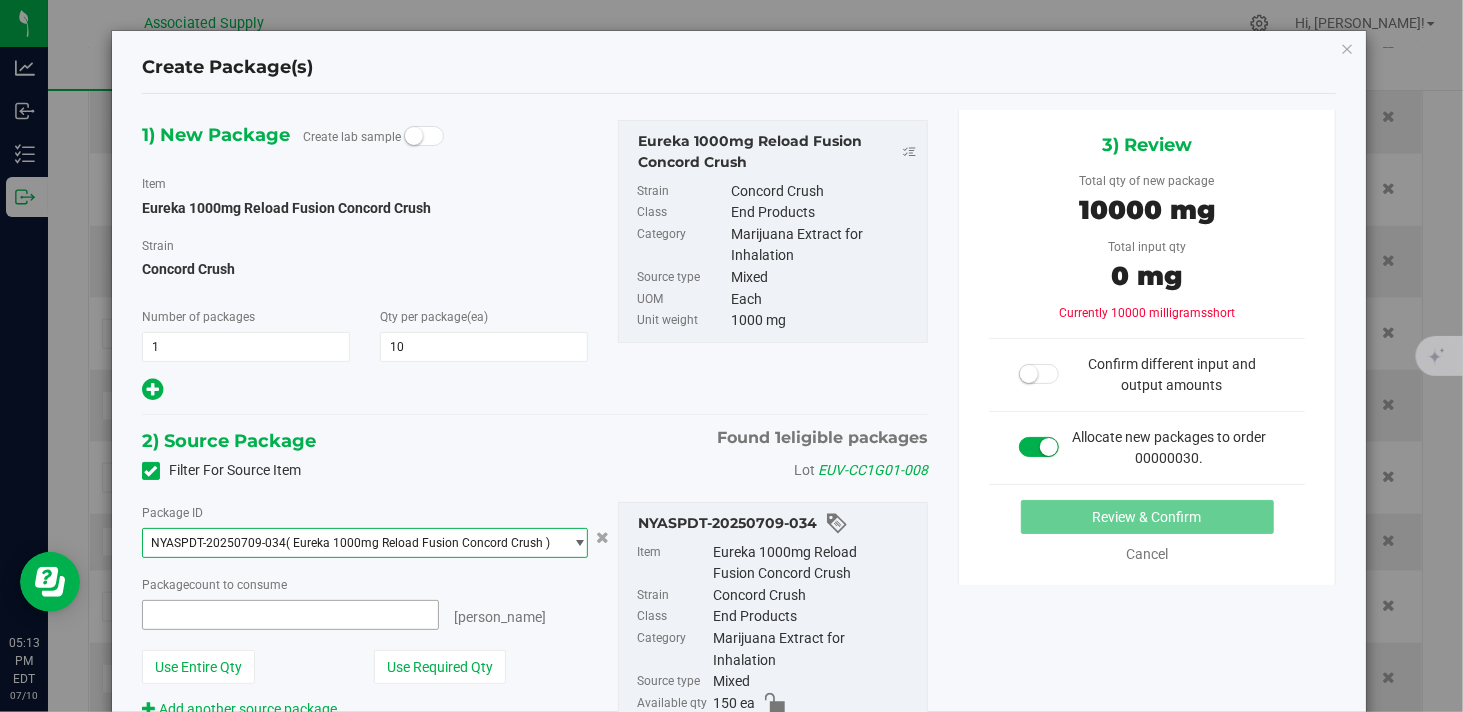 click at bounding box center (290, 615) 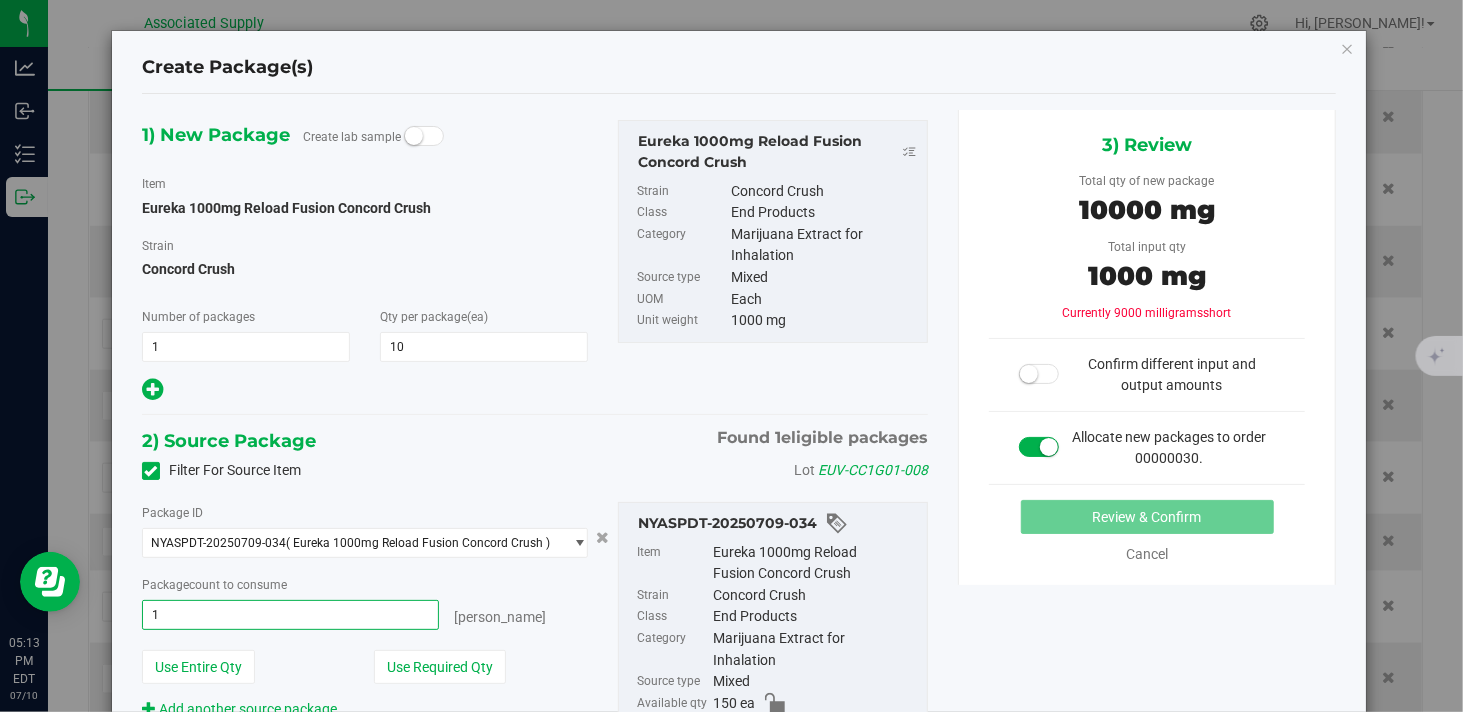type on "10" 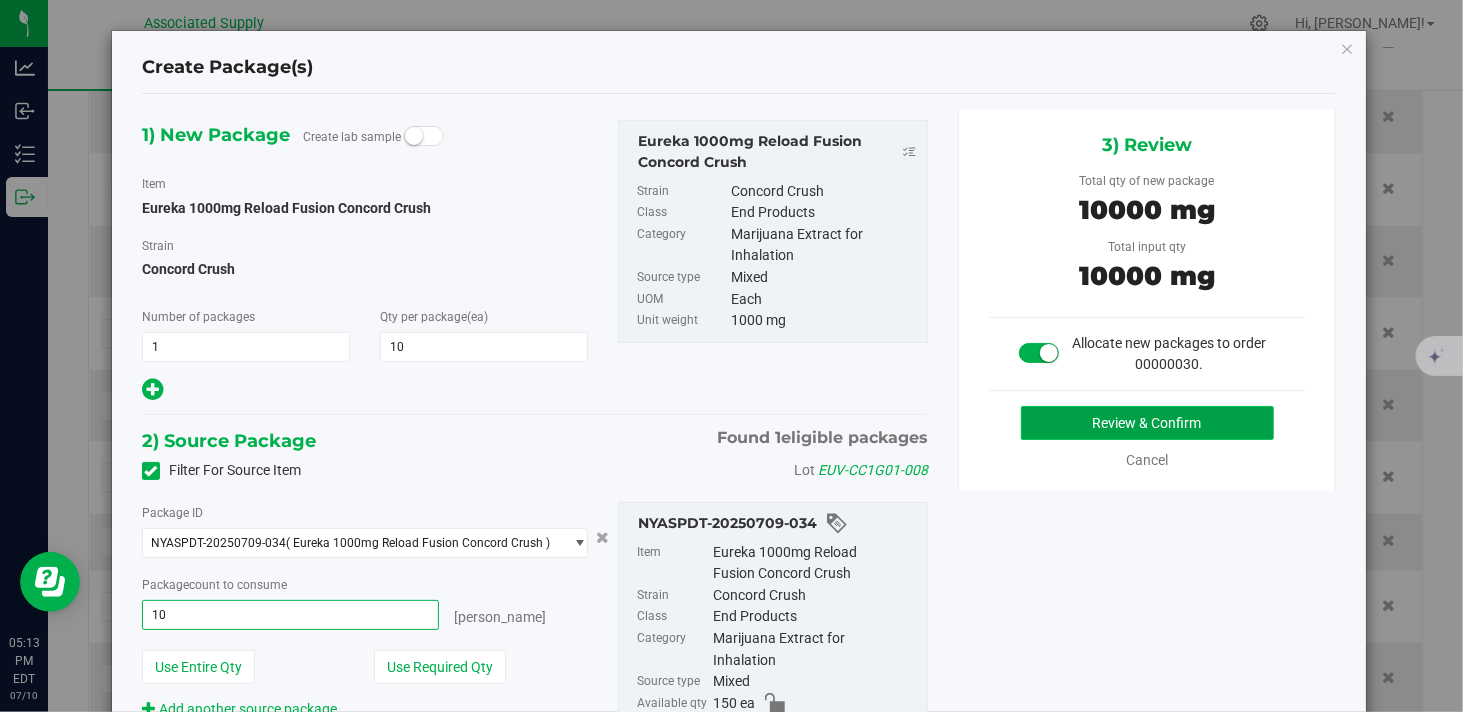 type on "10 ea" 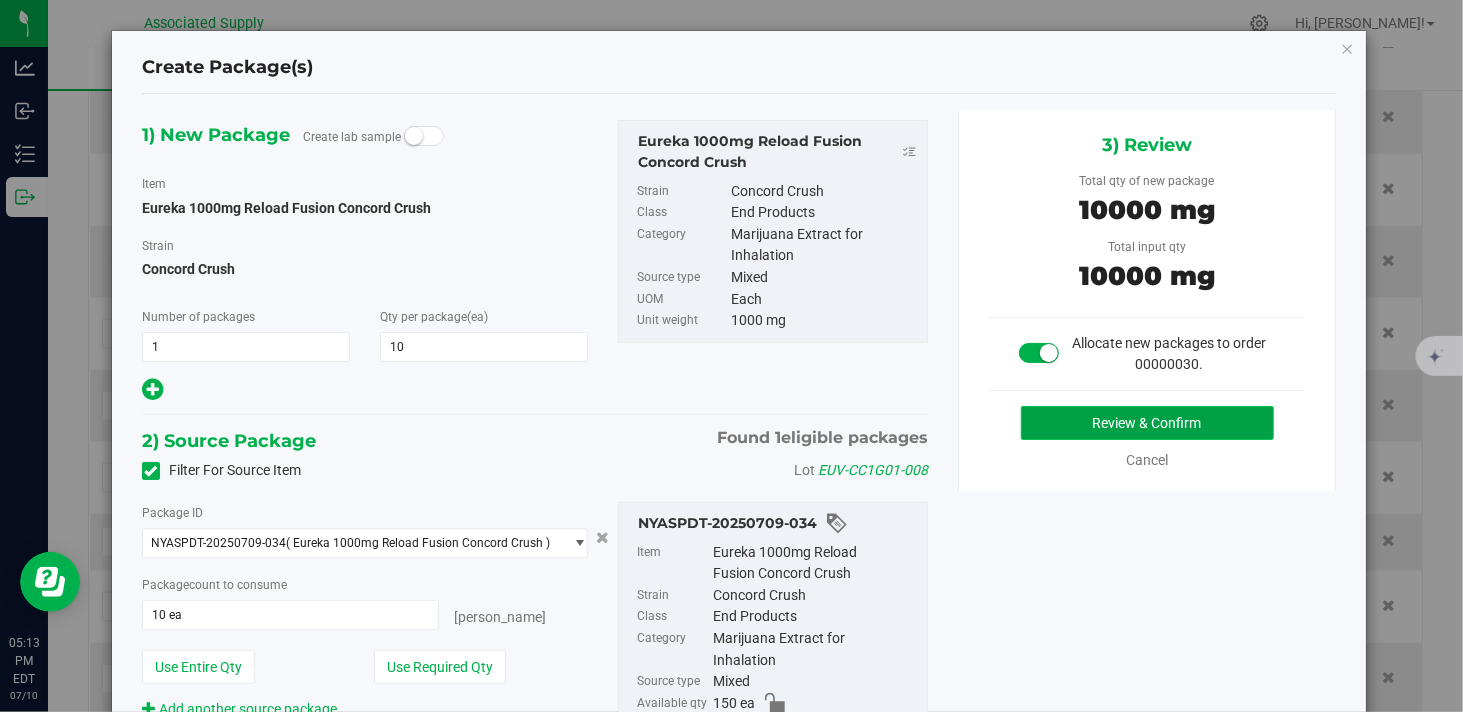 click on "Review & Confirm" at bounding box center [1147, 423] 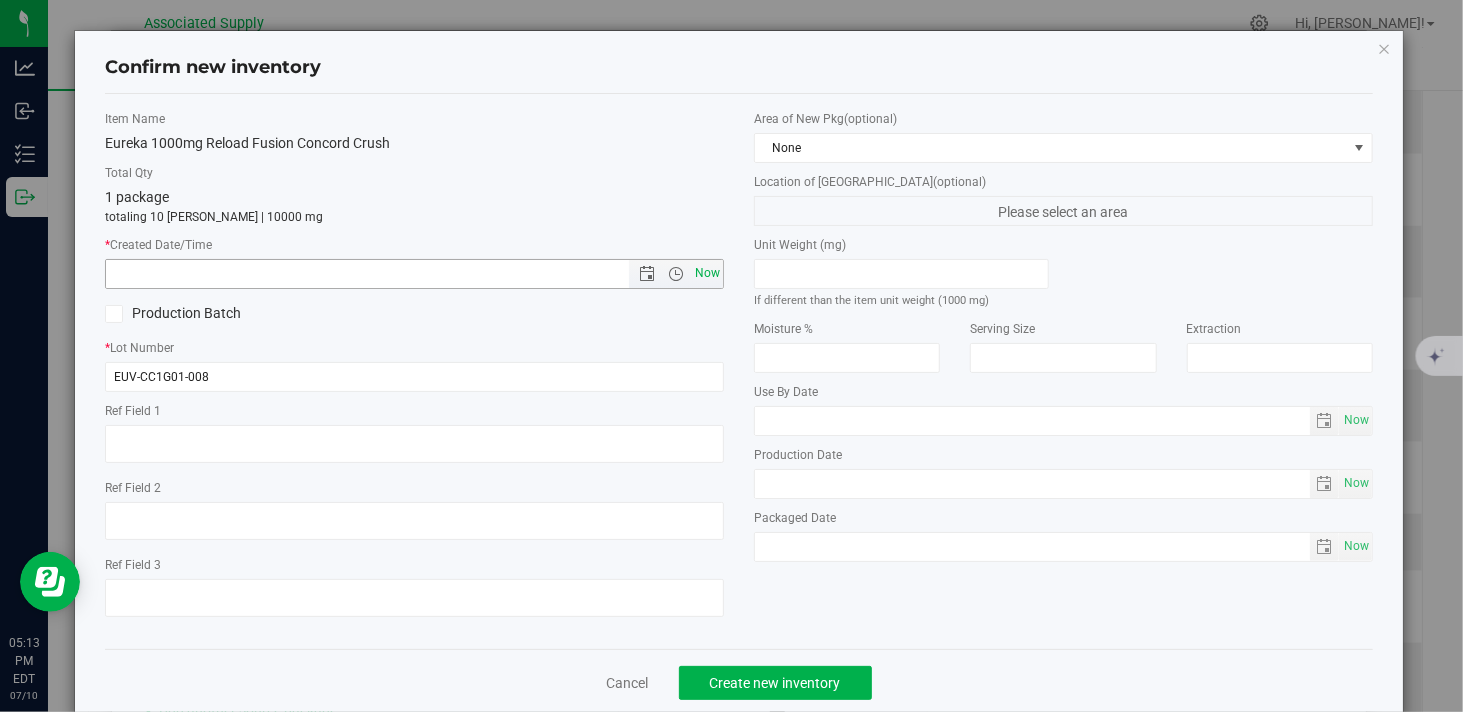 click on "Now" at bounding box center (708, 273) 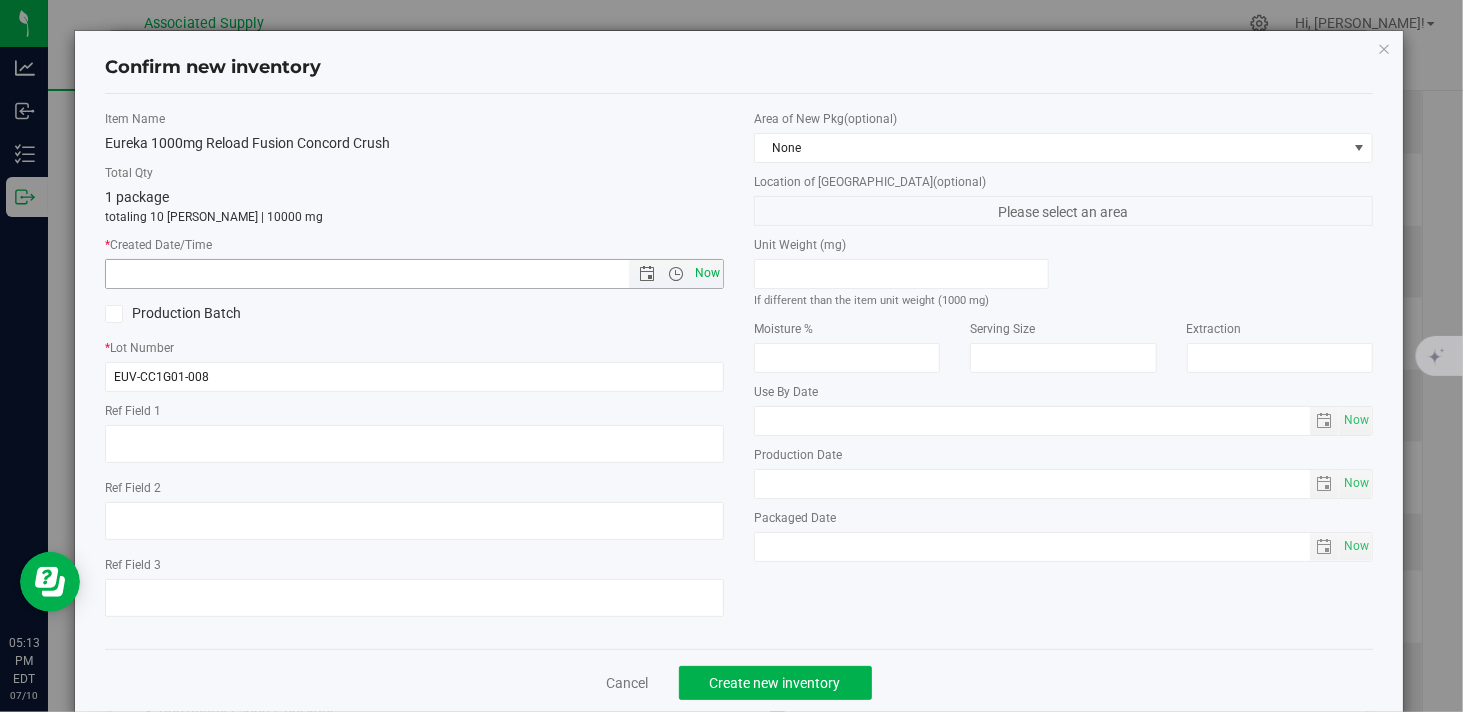 type on "7/10/2025 5:13 PM" 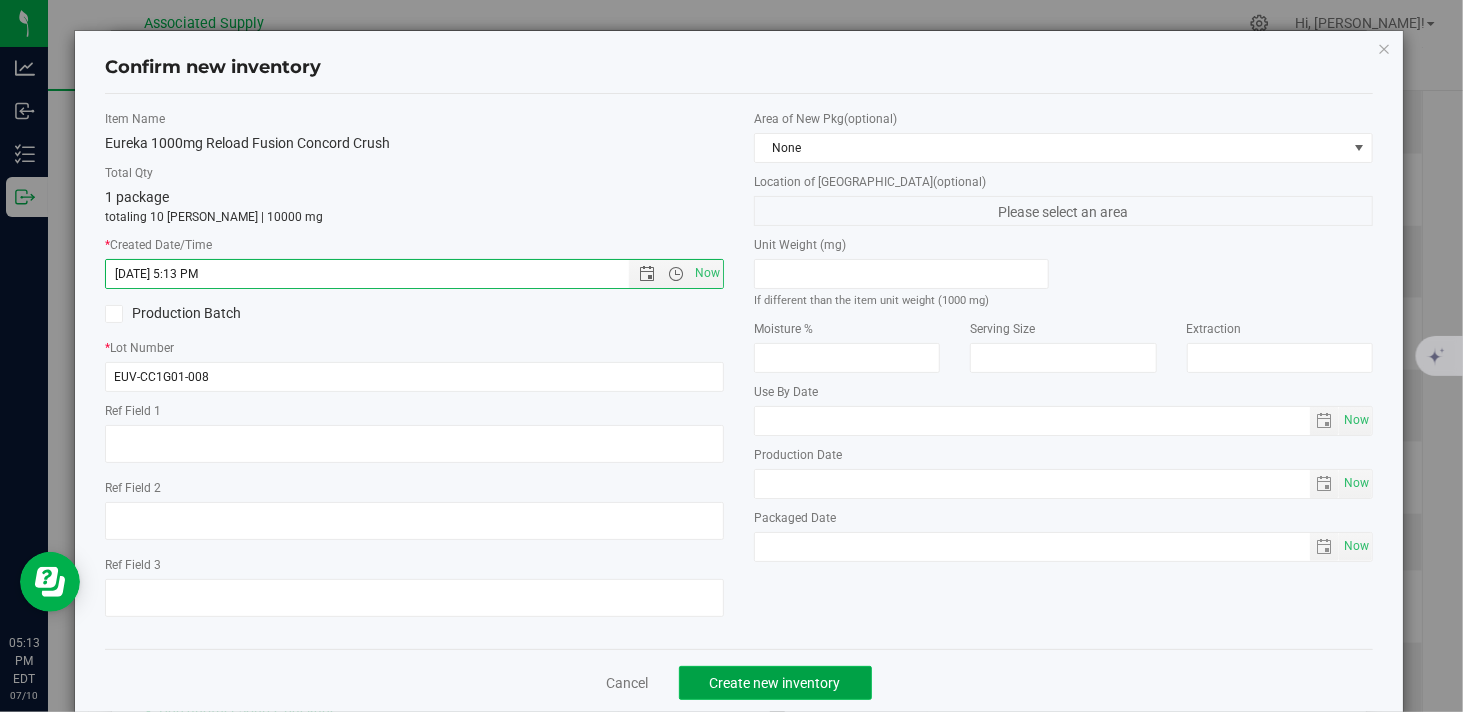click on "Create new inventory" 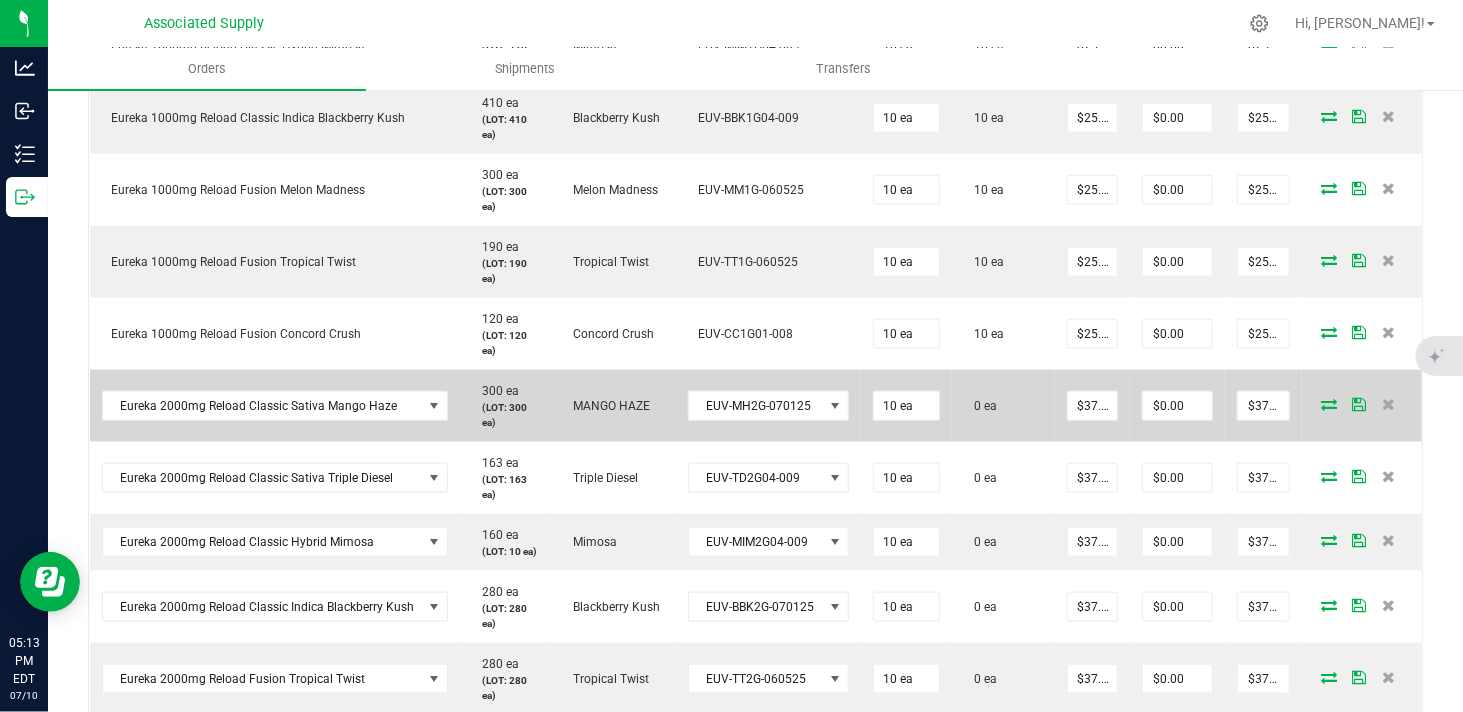click at bounding box center (1329, 404) 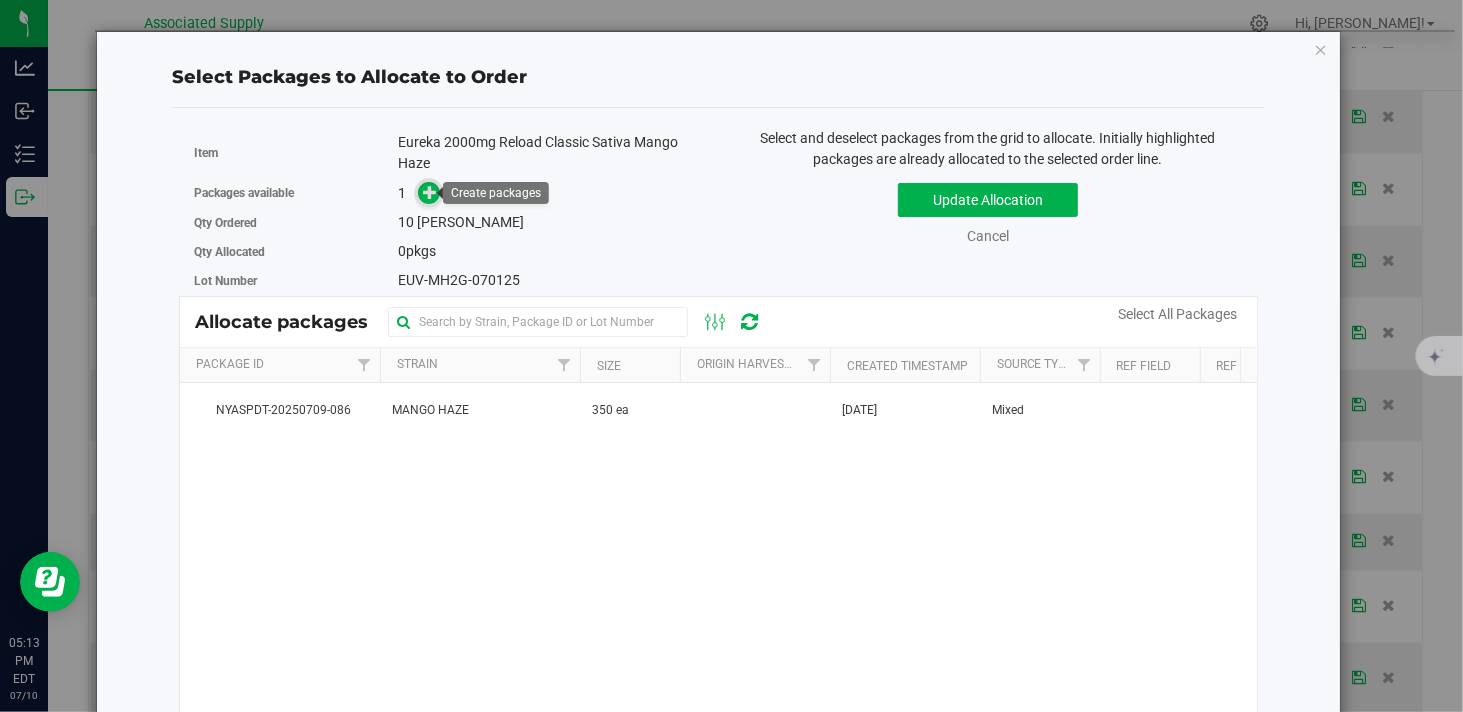click at bounding box center [430, 192] 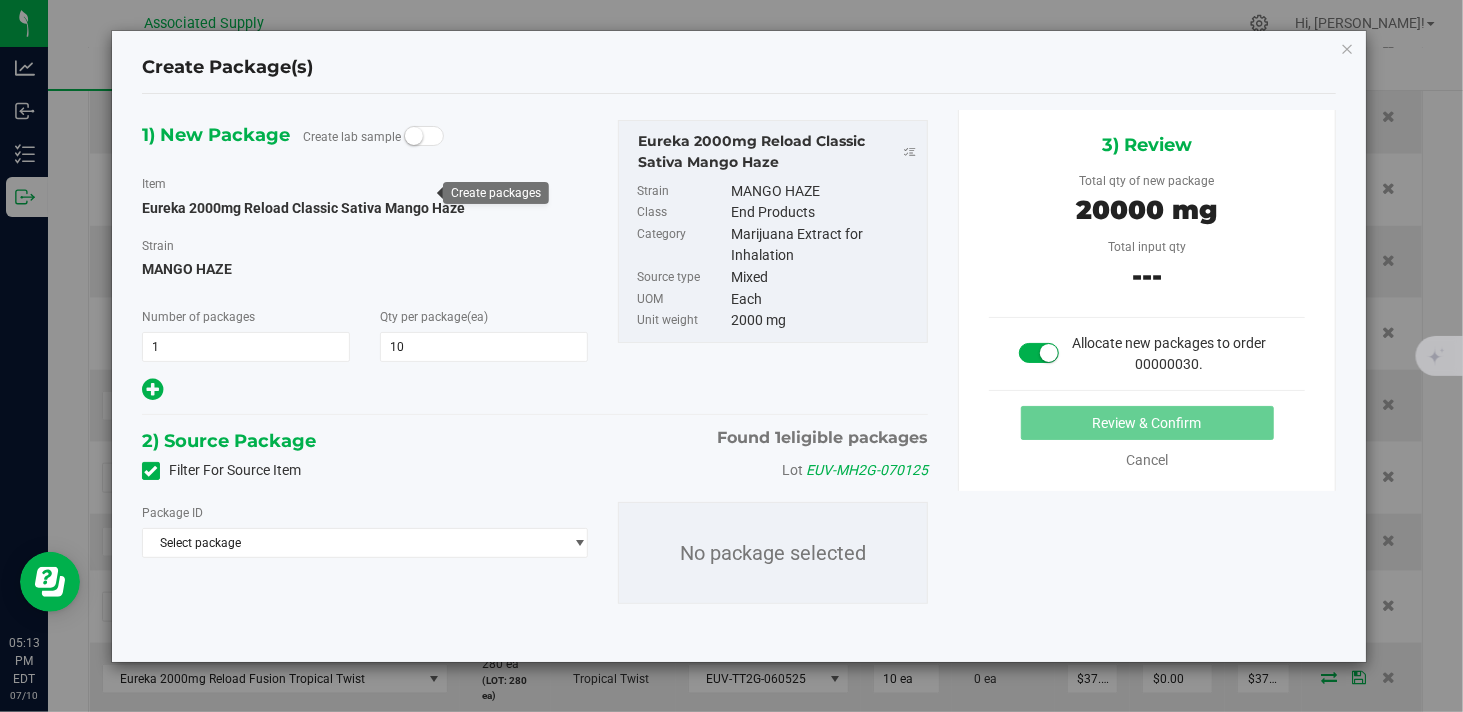 type on "10" 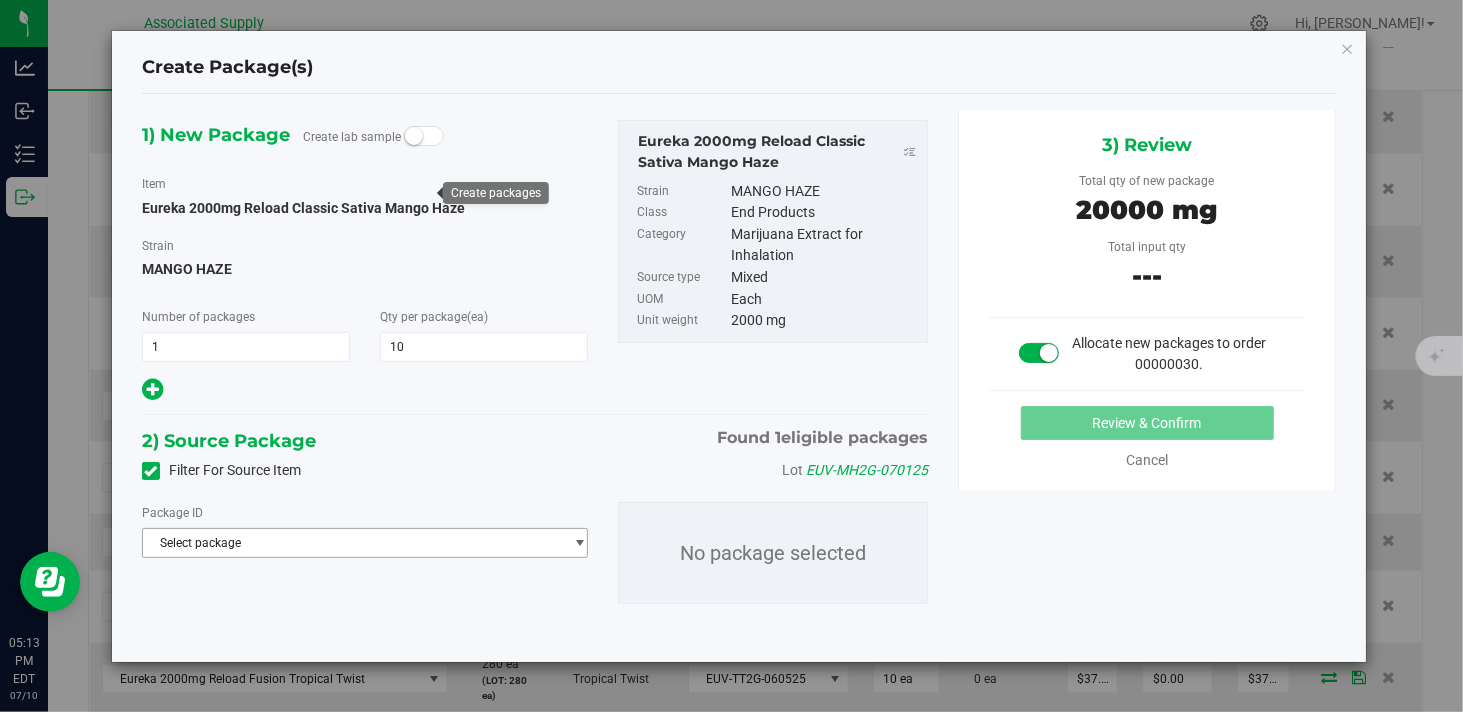 click on "Select package" at bounding box center (352, 543) 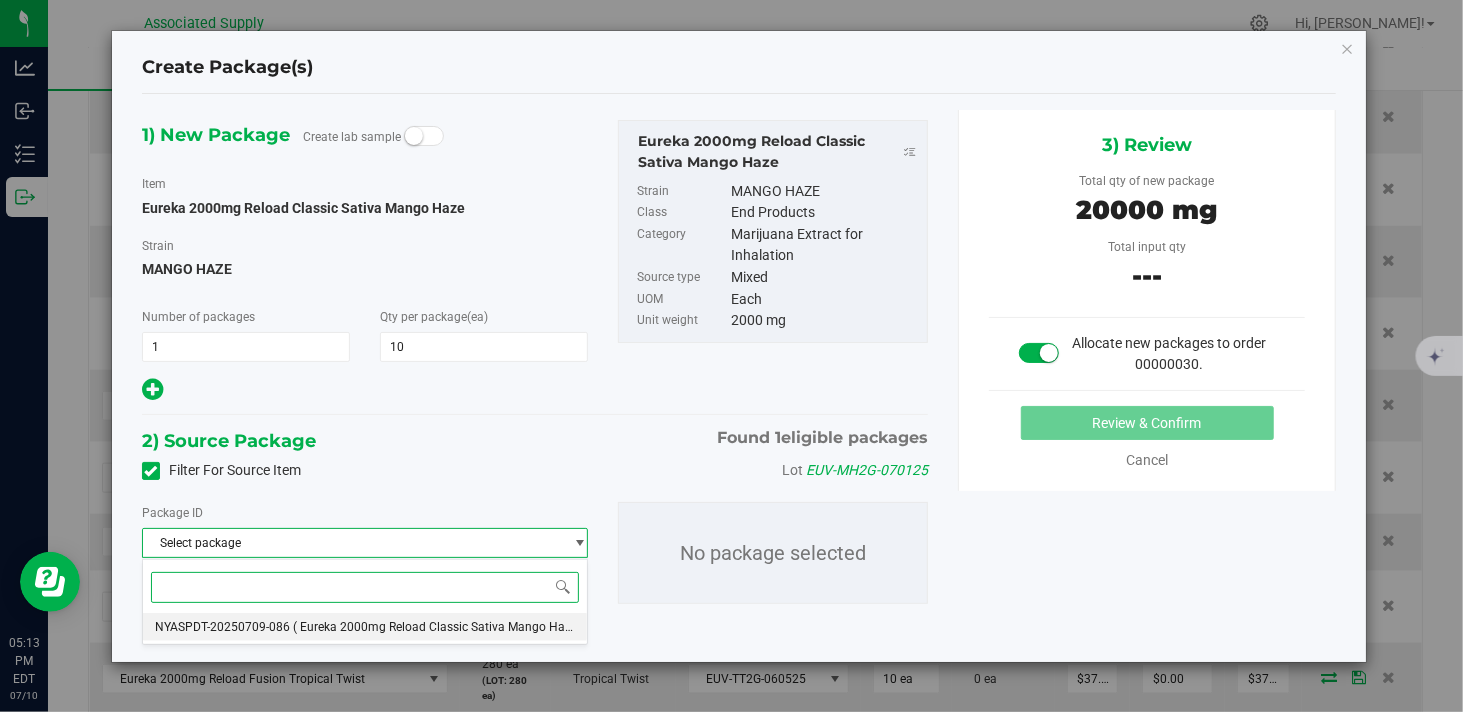 click on "NYASPDT-20250709-086" at bounding box center (222, 627) 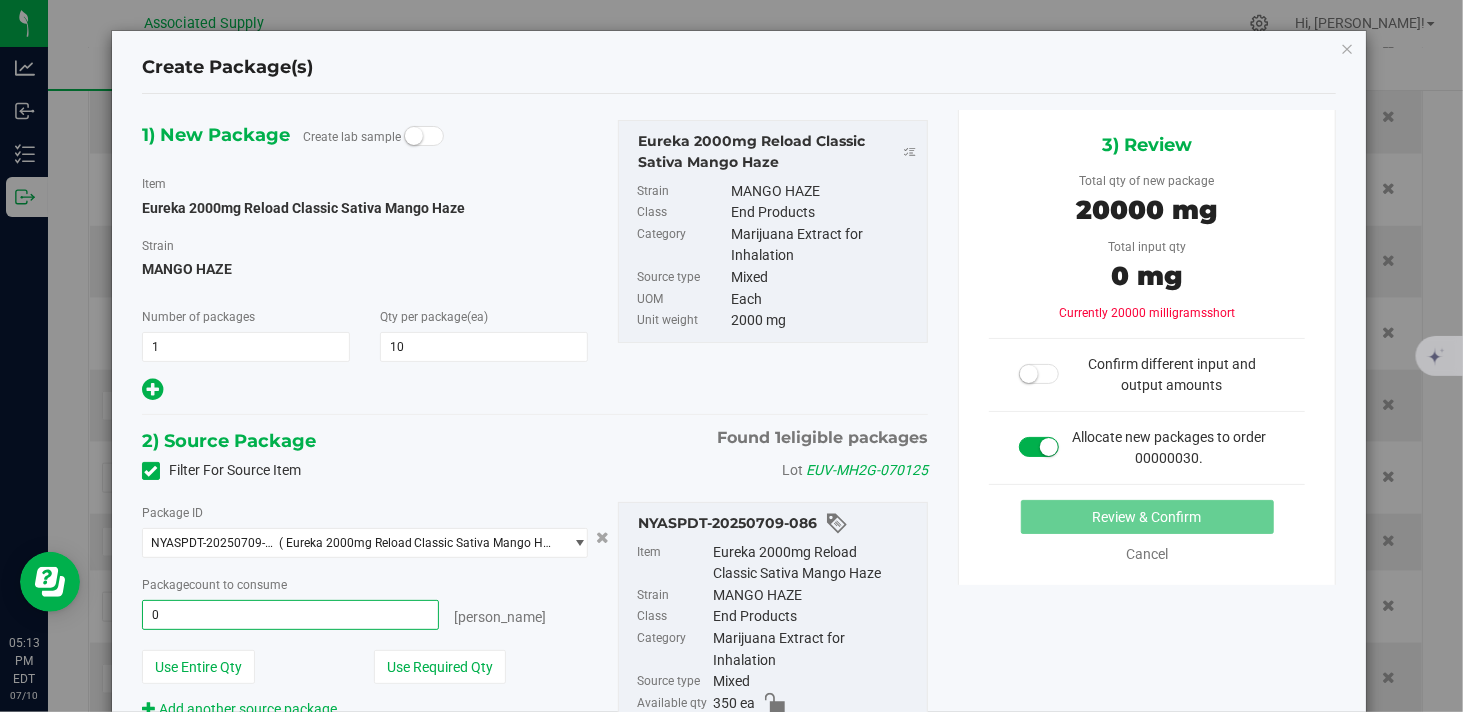 type 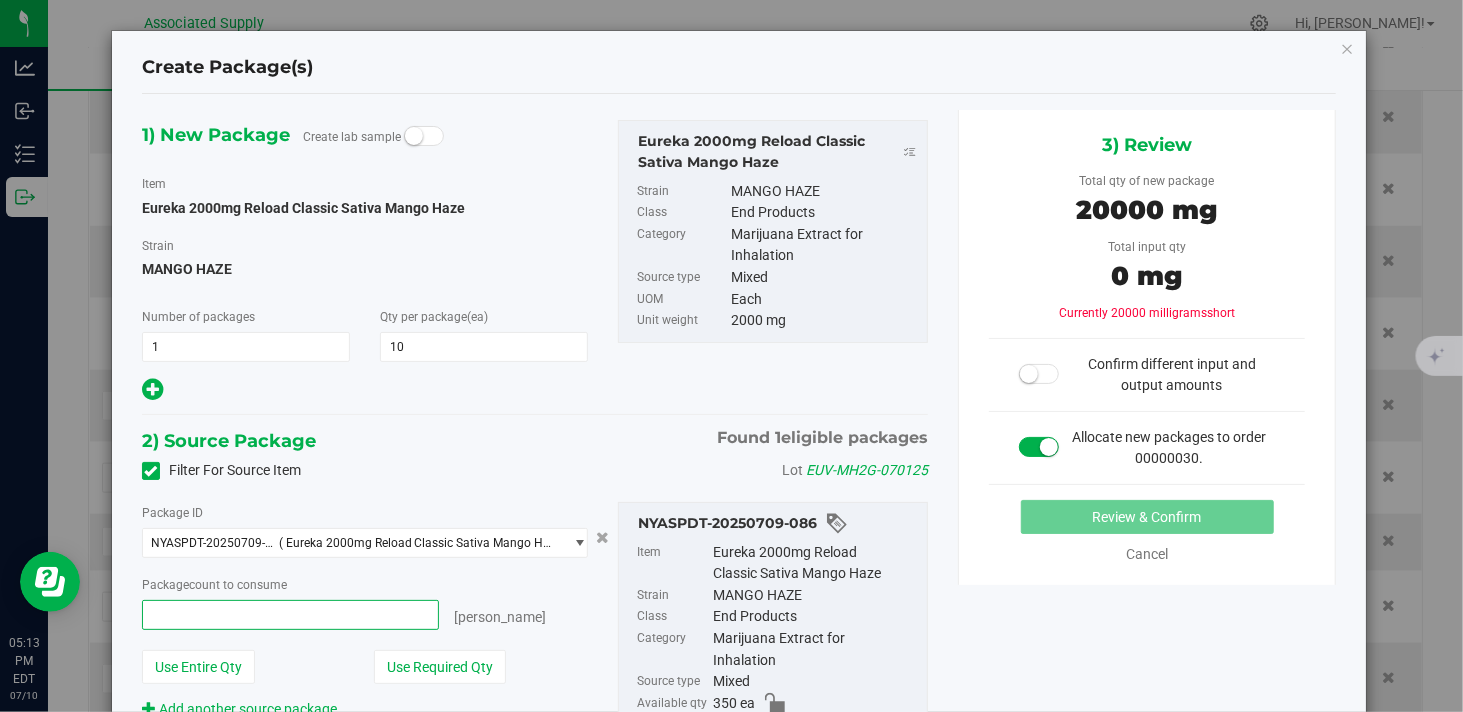 click at bounding box center (290, 615) 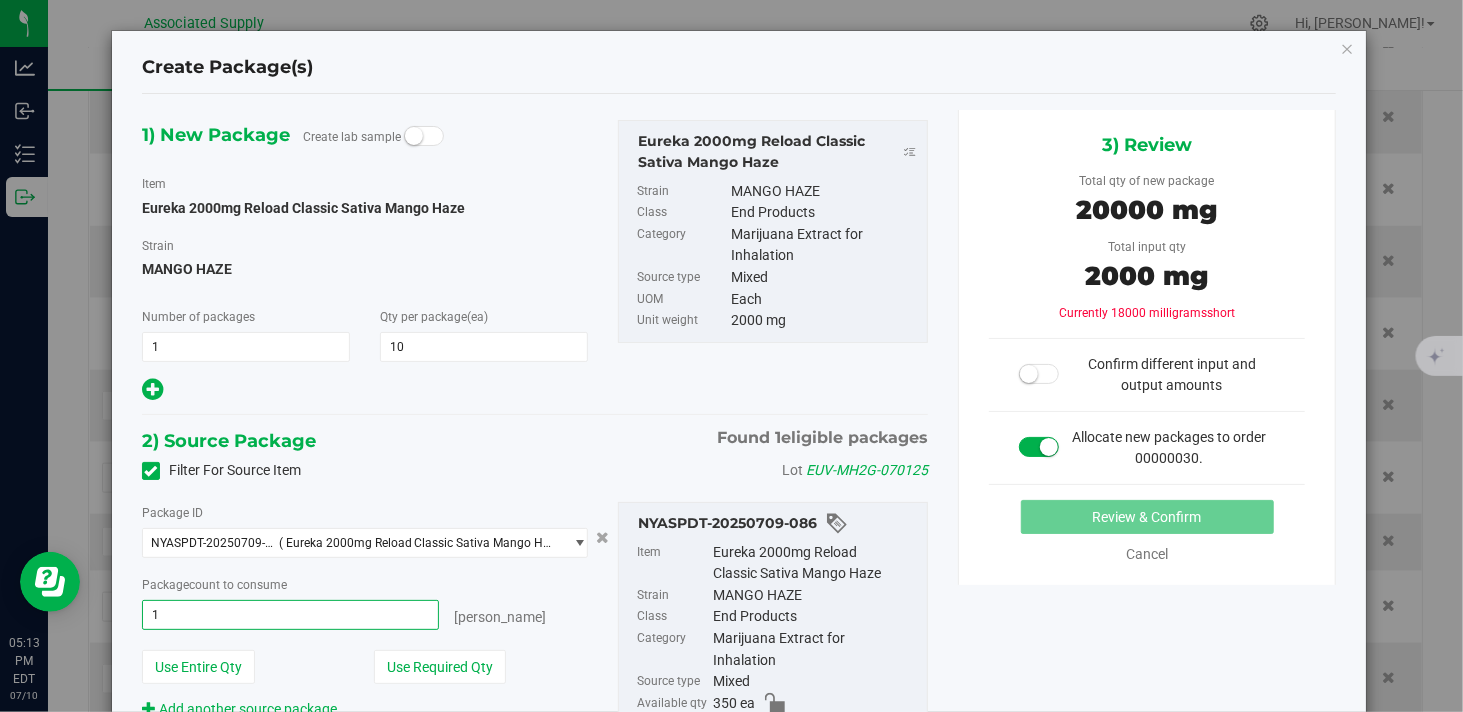 type on "10" 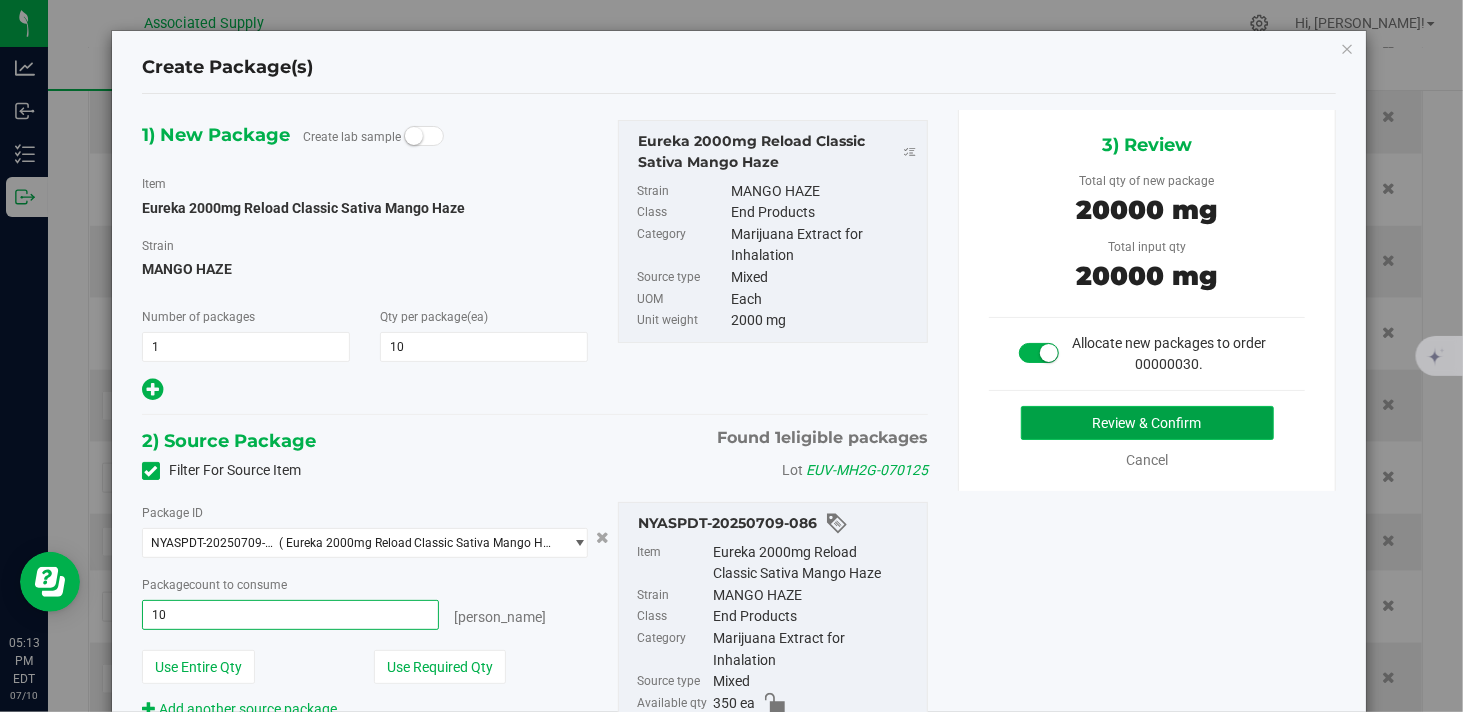 click on "Review & Confirm" at bounding box center (1147, 423) 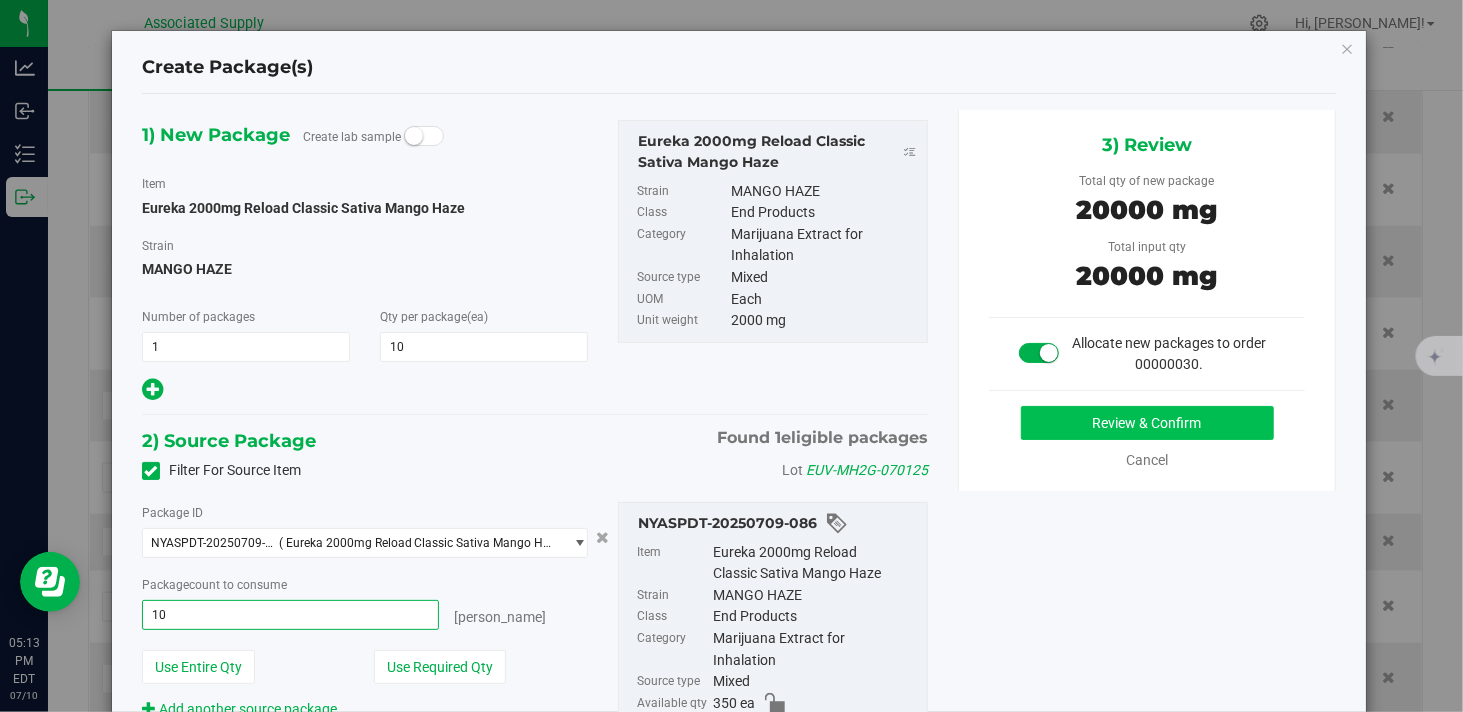 type on "10 ea" 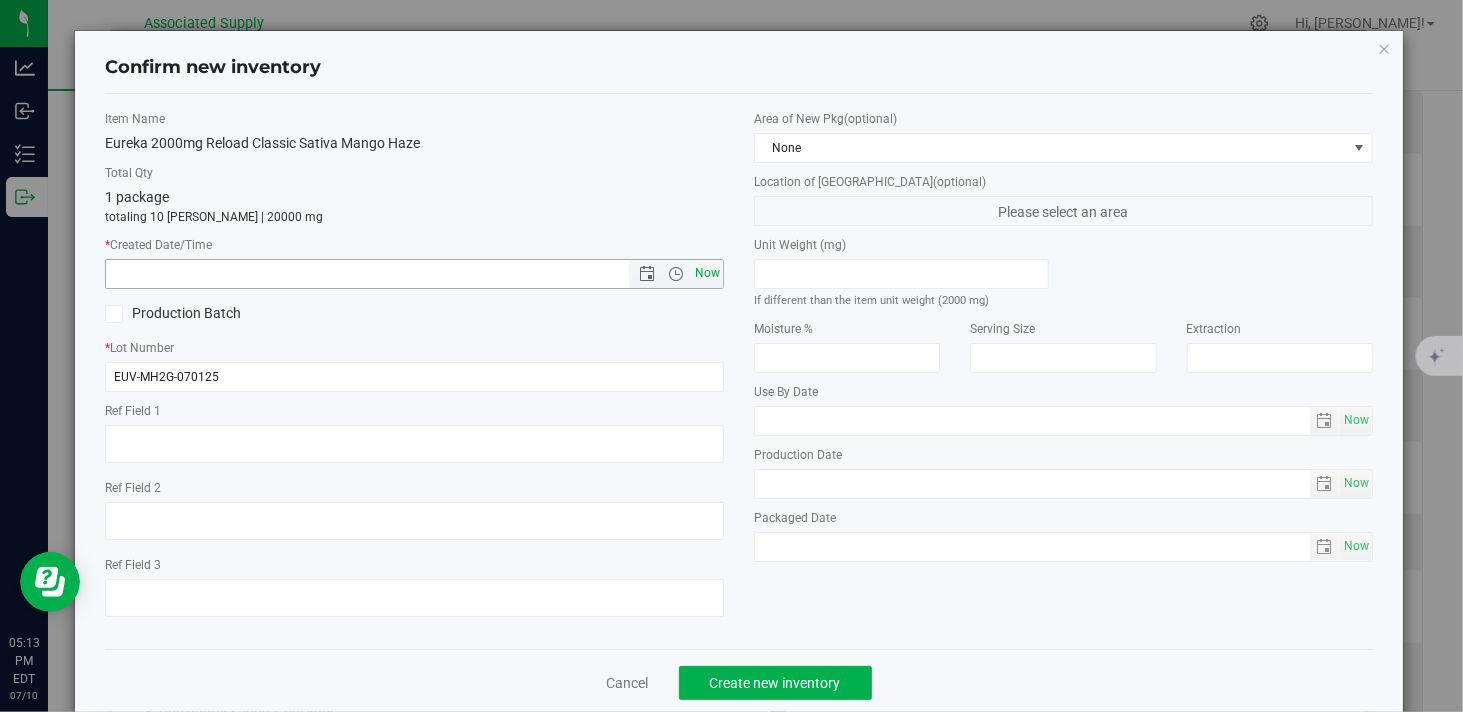 click on "Now" at bounding box center (708, 273) 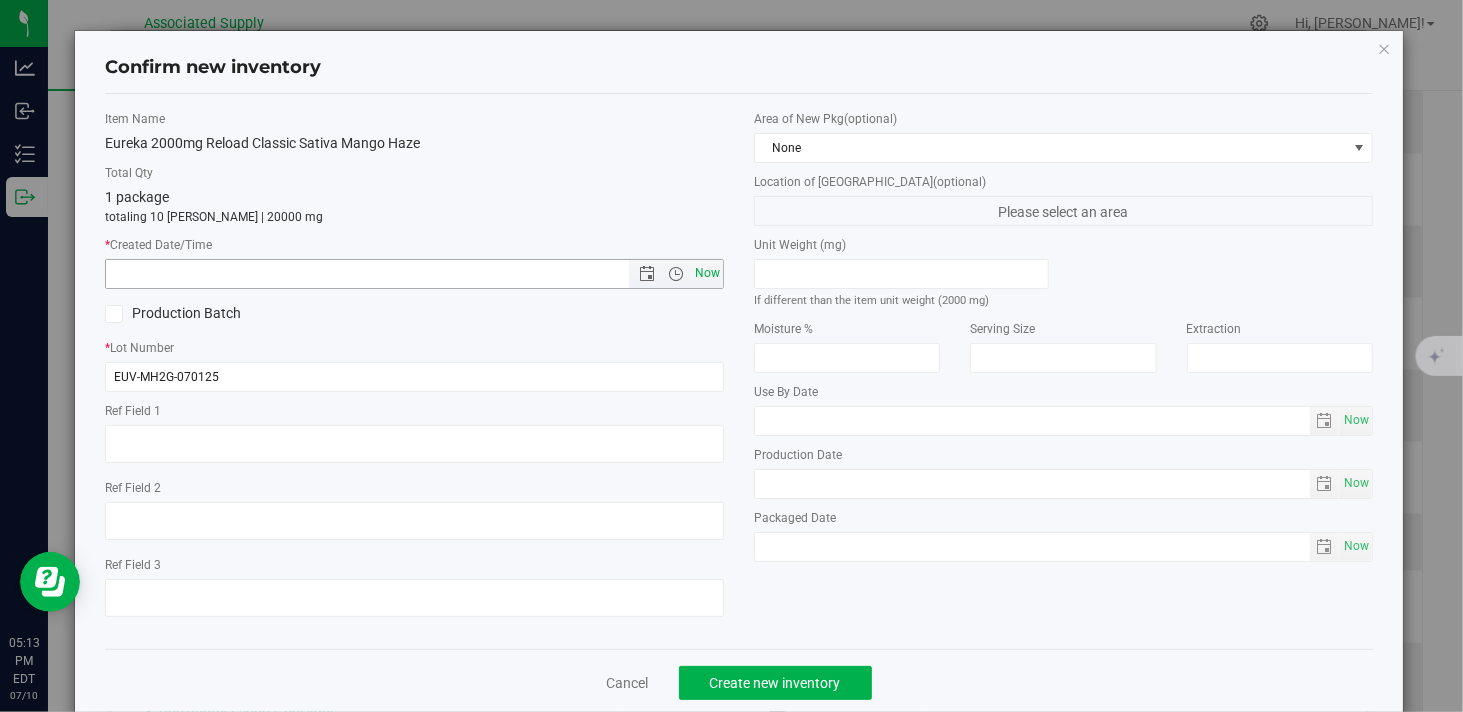 type on "7/10/2025 5:13 PM" 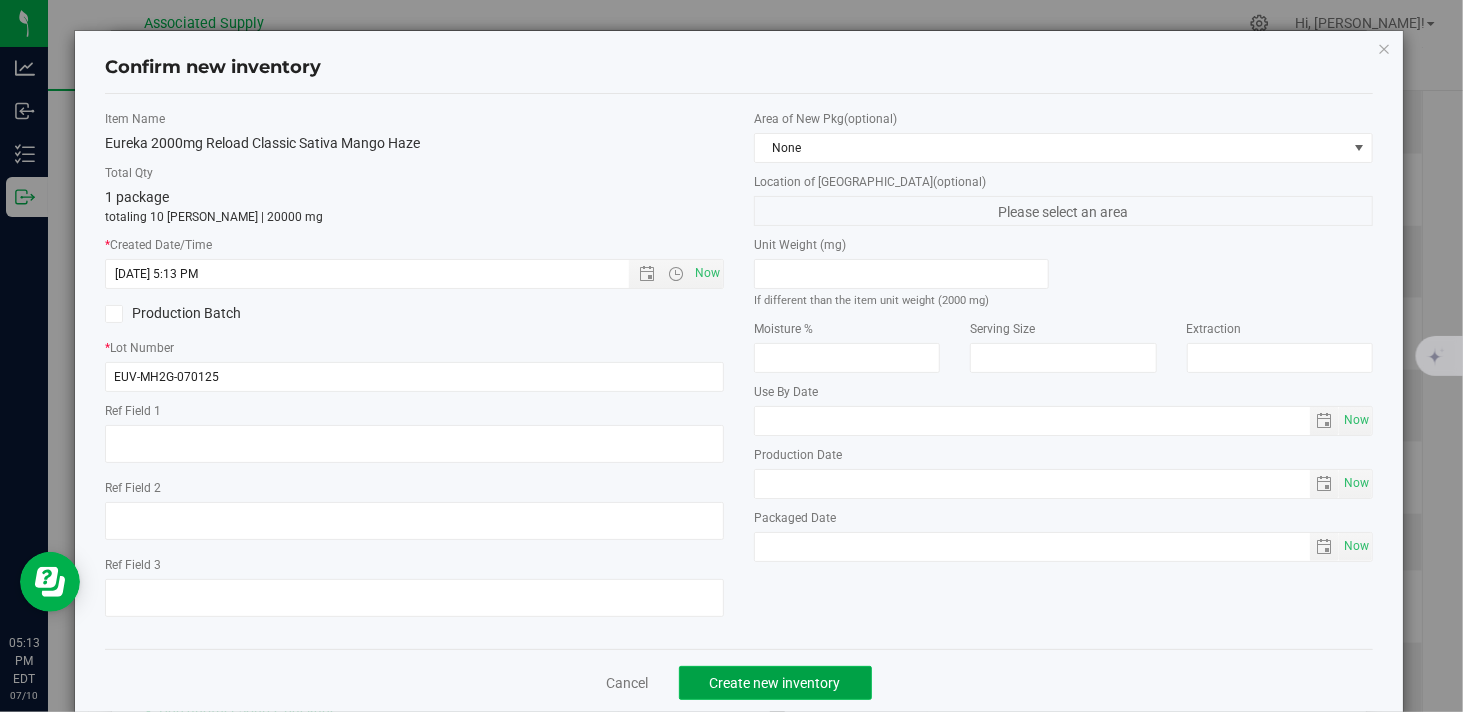 click on "Create new inventory" 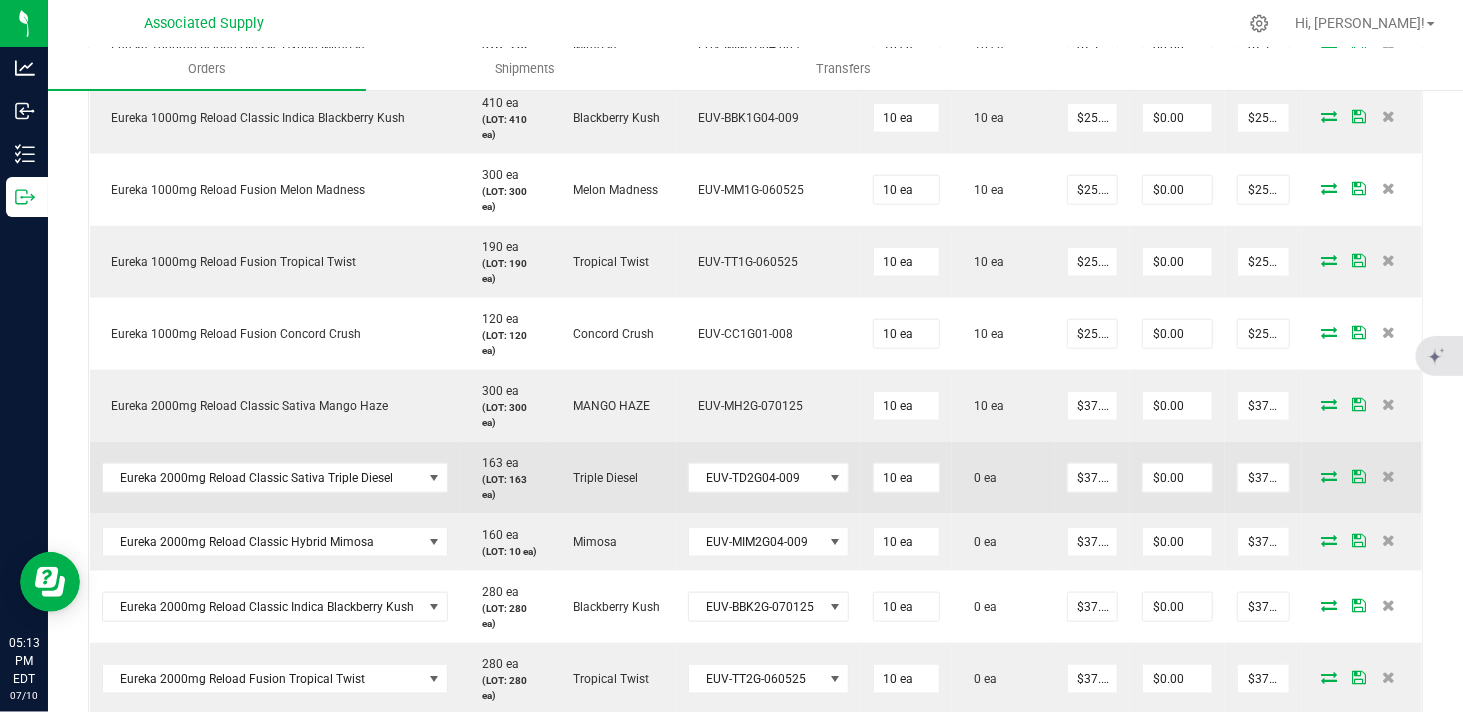 click at bounding box center [1329, 476] 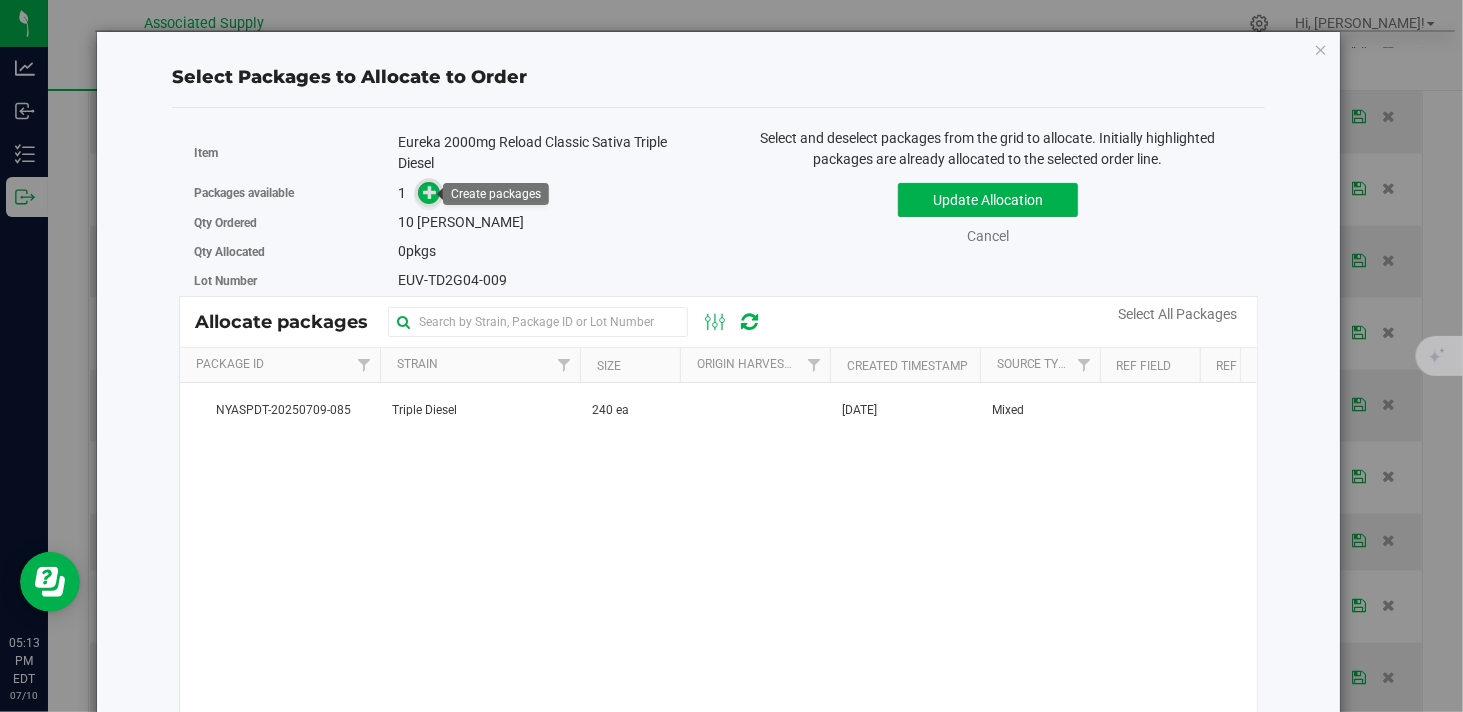 click at bounding box center [430, 192] 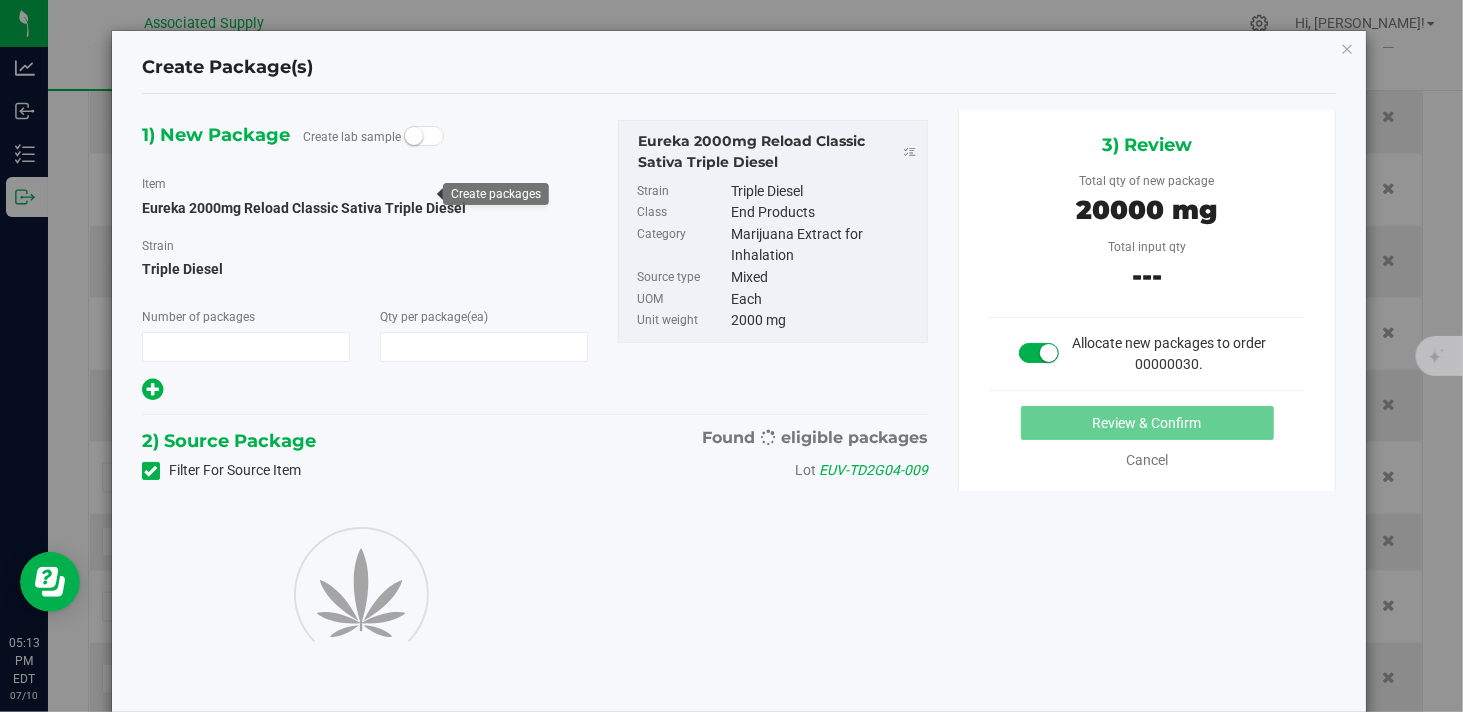 type on "1" 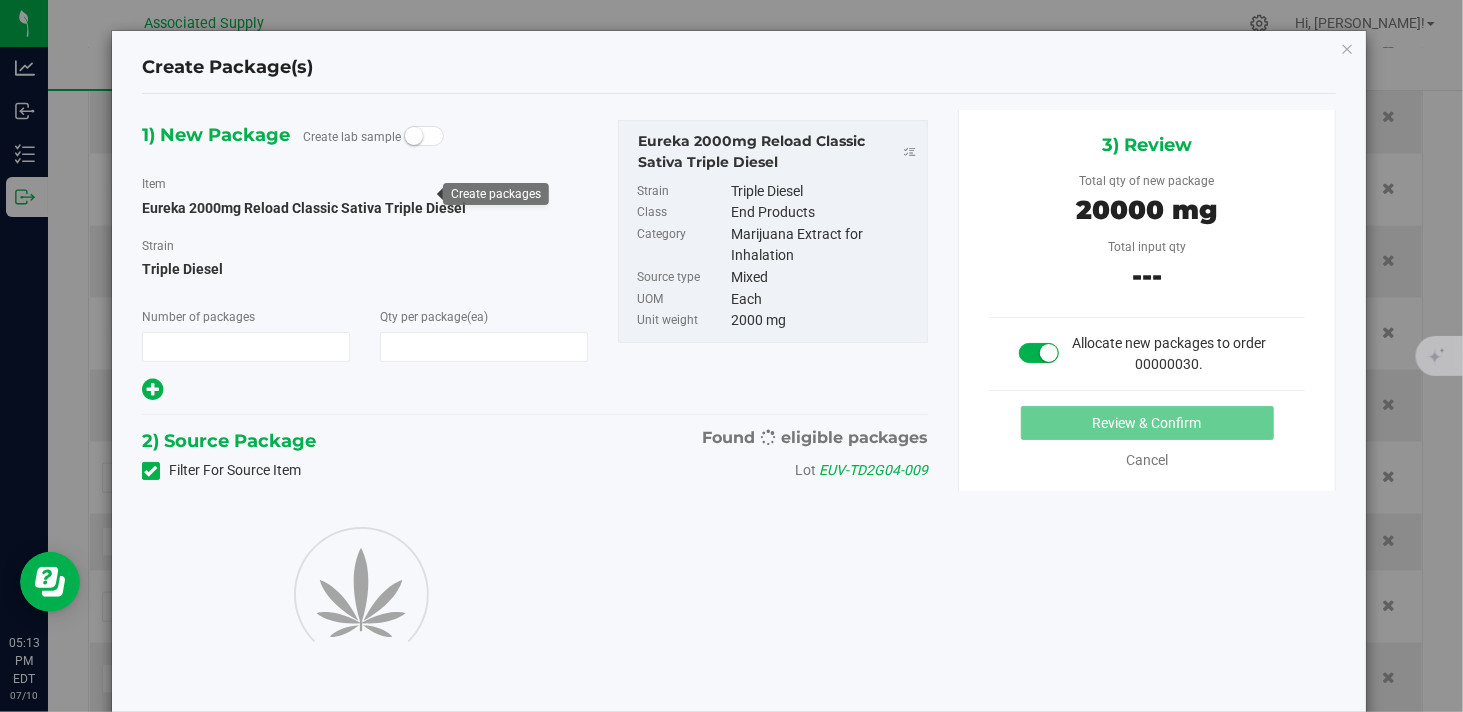 type on "10" 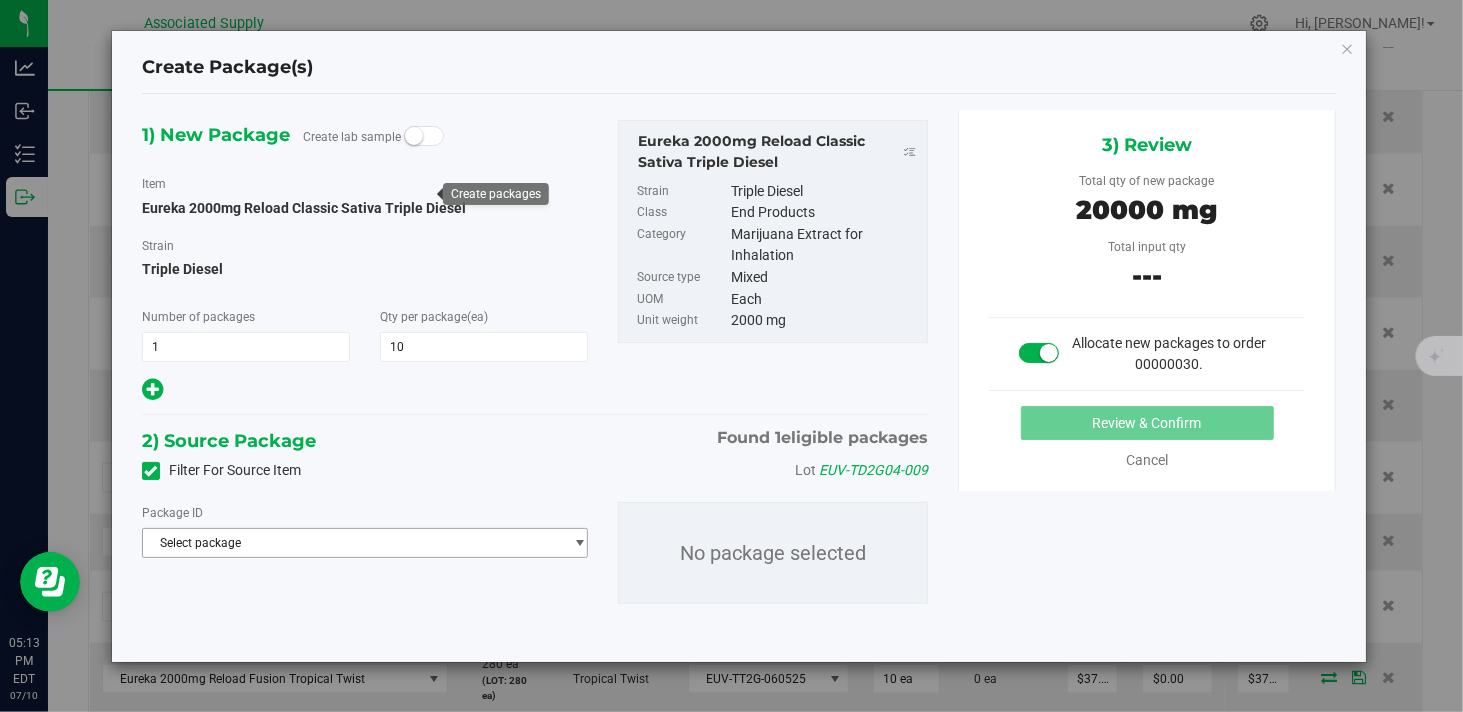 click on "Select package" at bounding box center (352, 543) 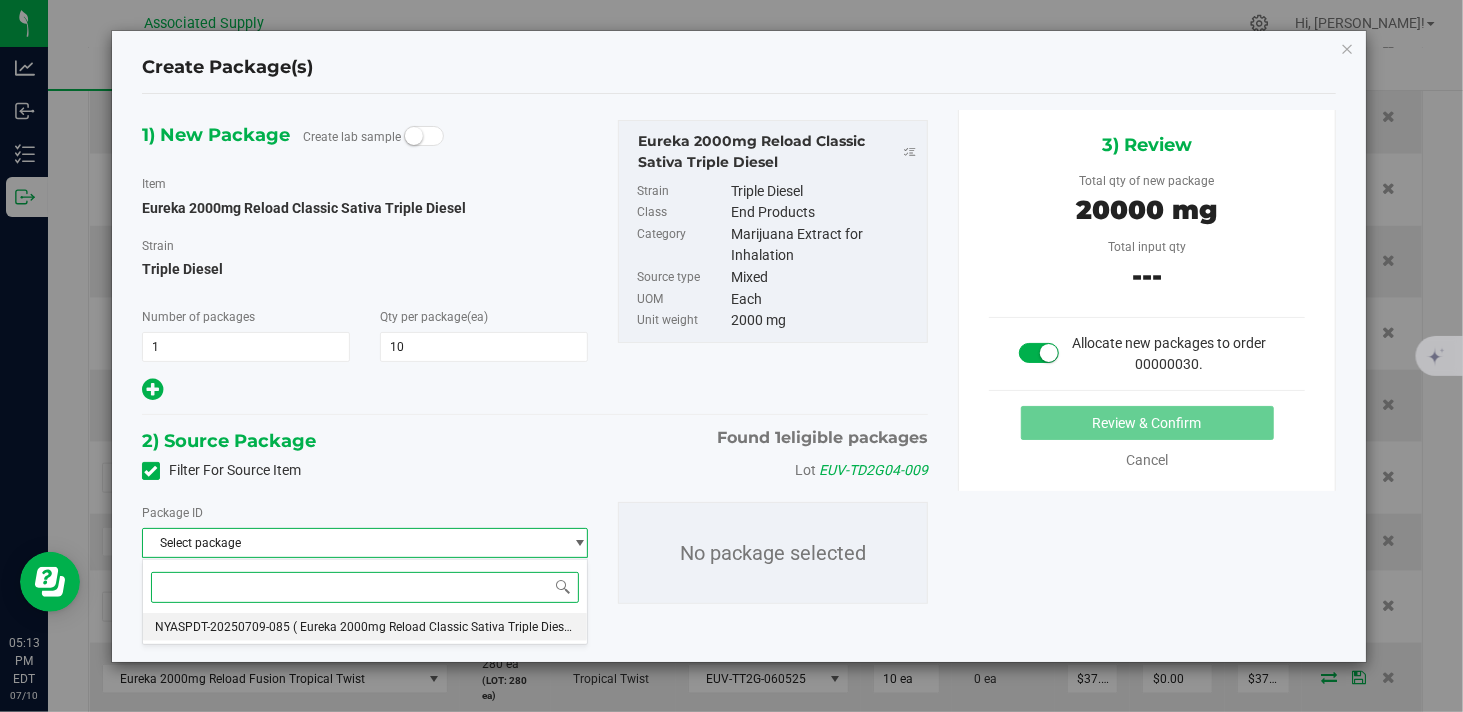 click on "(
Eureka 2000mg Reload Classic Sativa Triple Diesel
)" at bounding box center [436, 627] 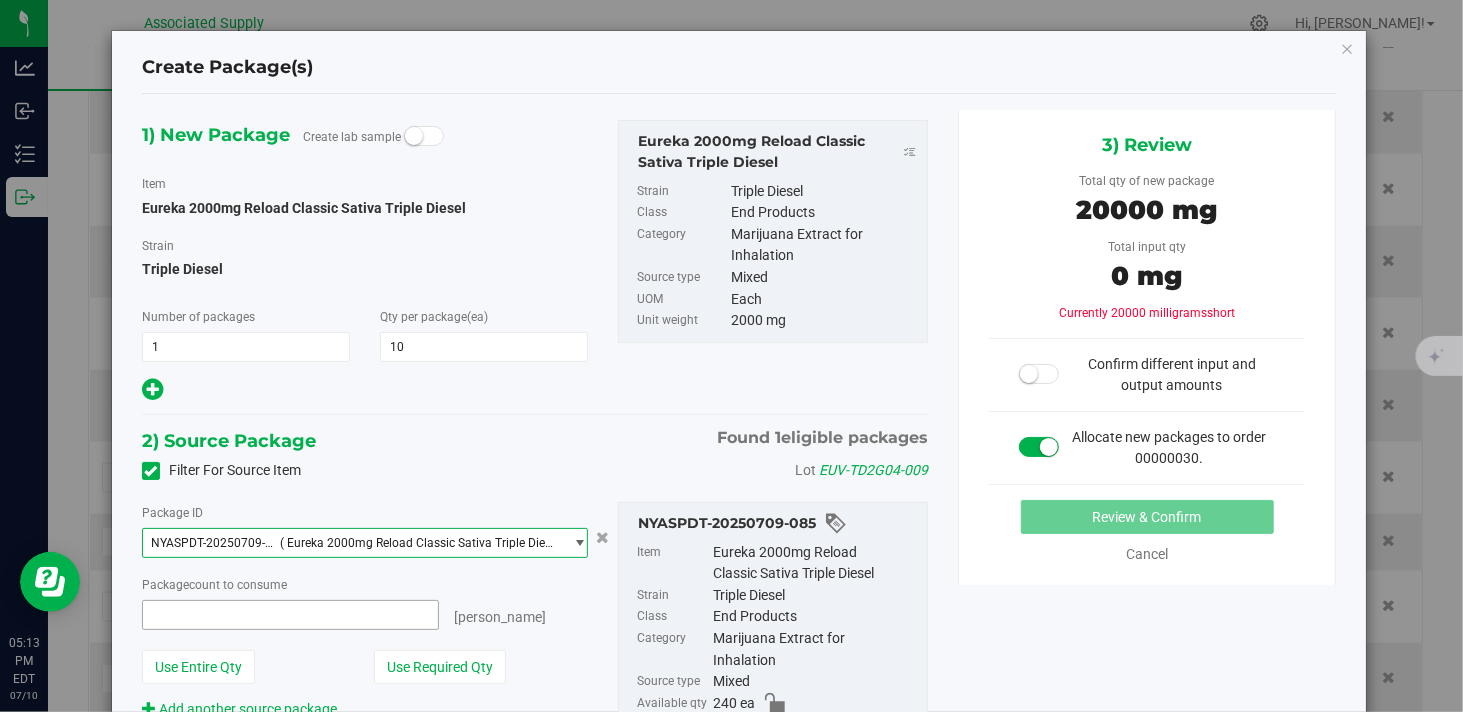 click at bounding box center (290, 615) 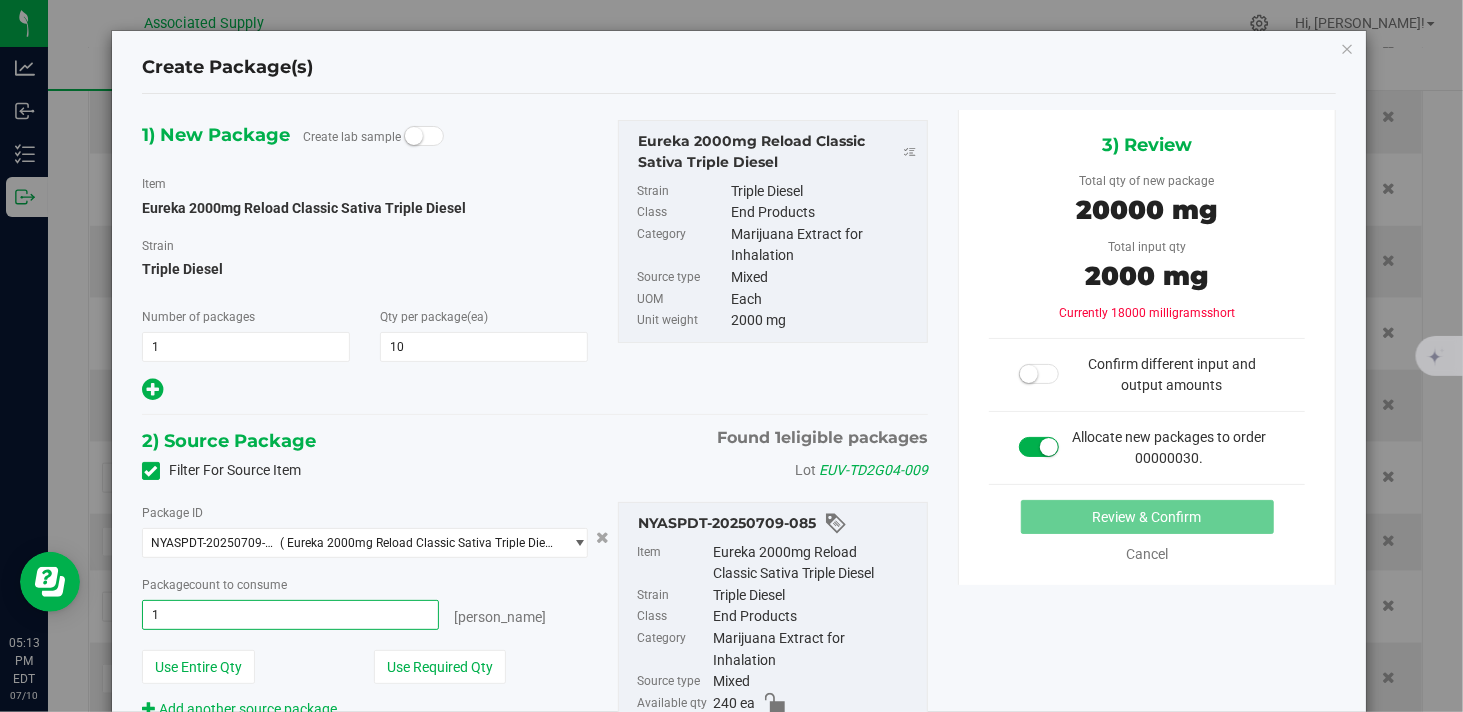 type on "10" 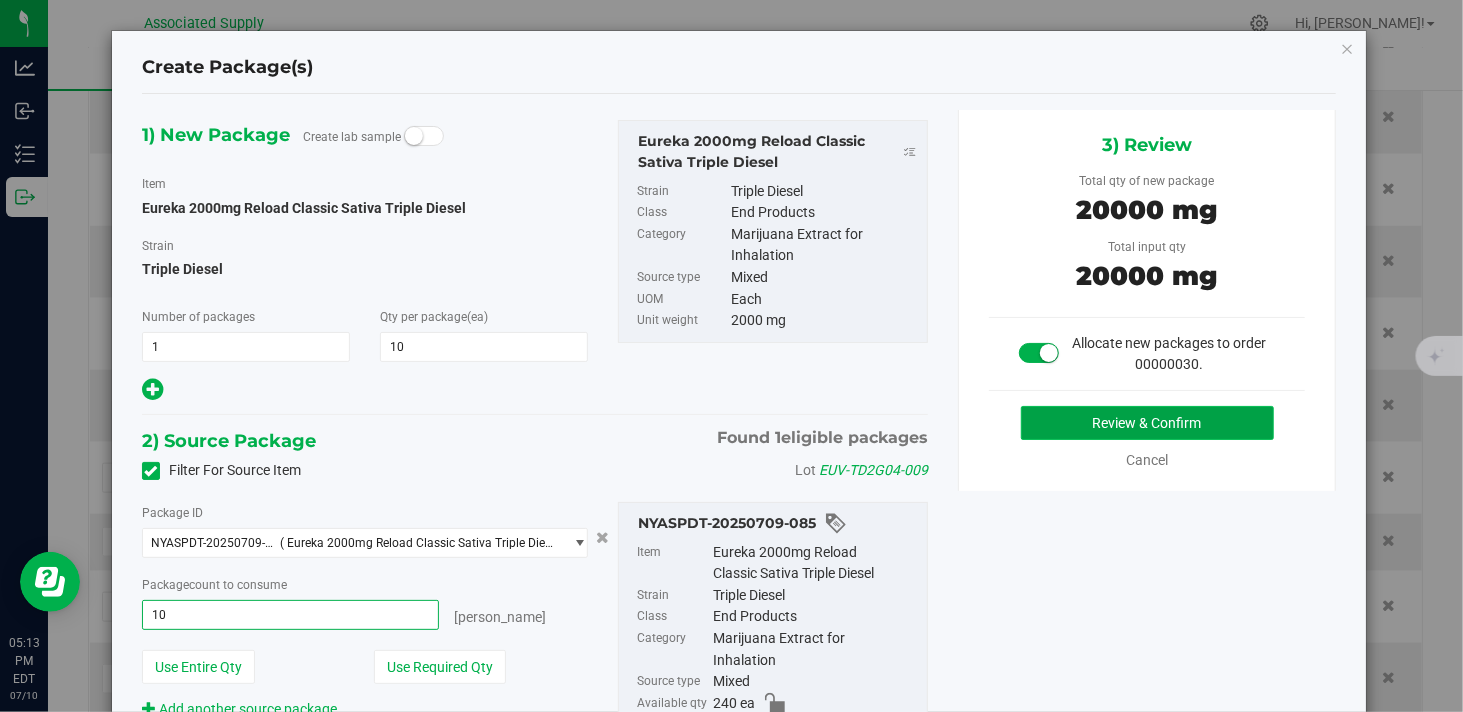 type on "10 ea" 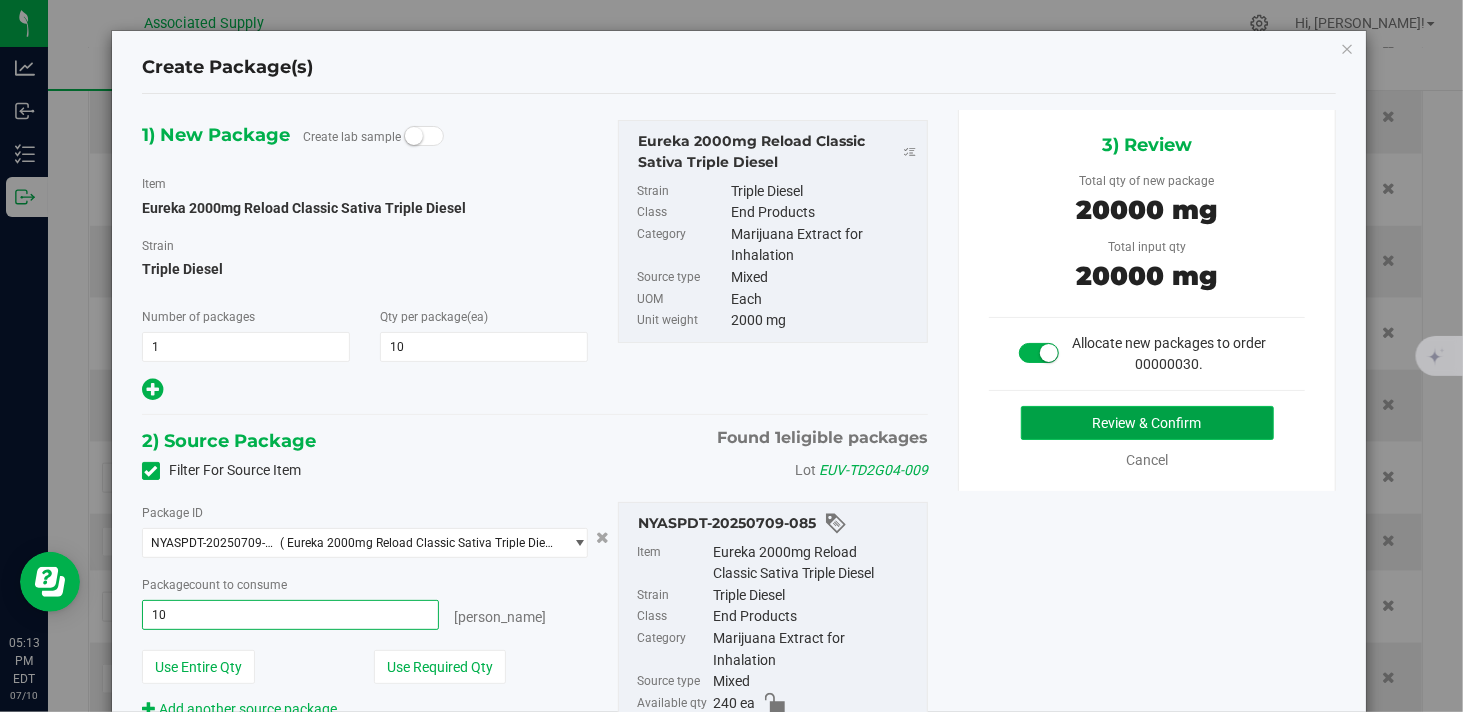 click on "Review & Confirm" at bounding box center [1147, 423] 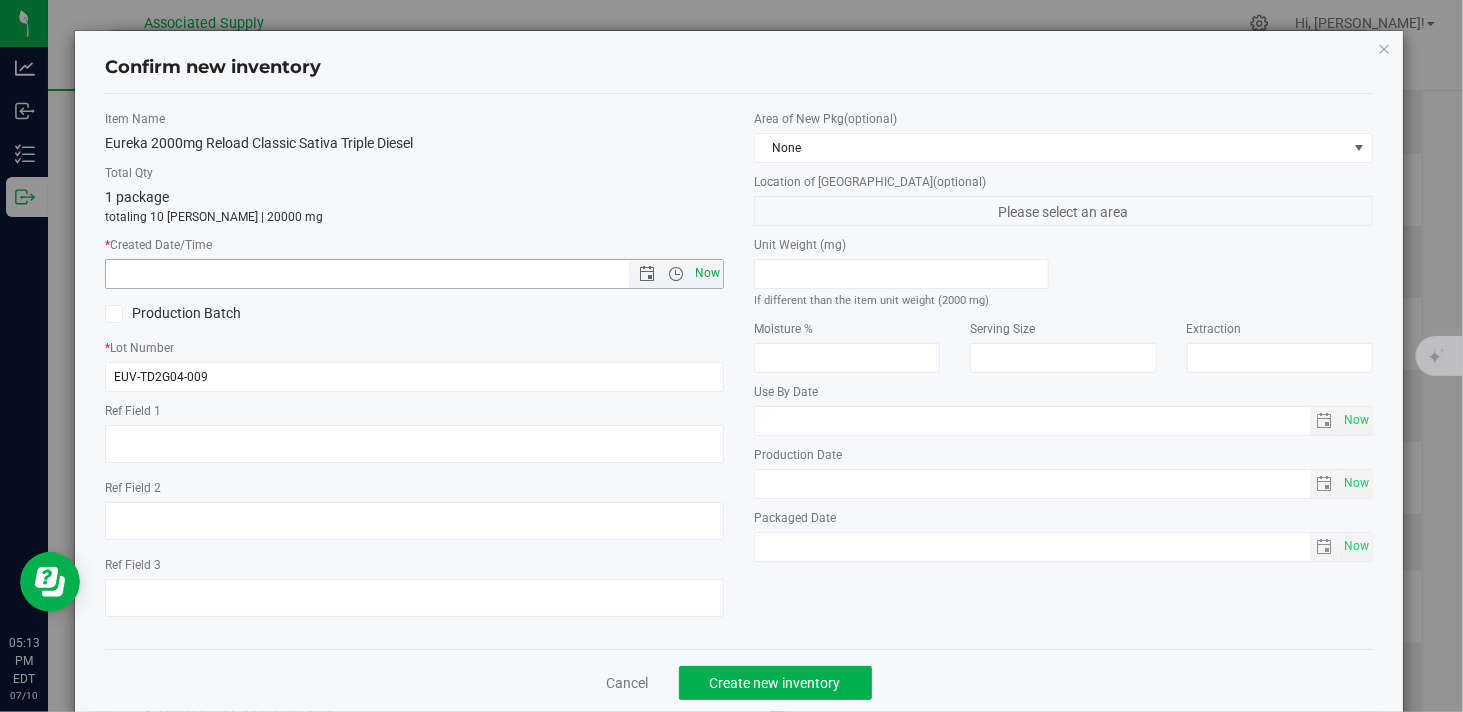 click on "Now" at bounding box center [708, 273] 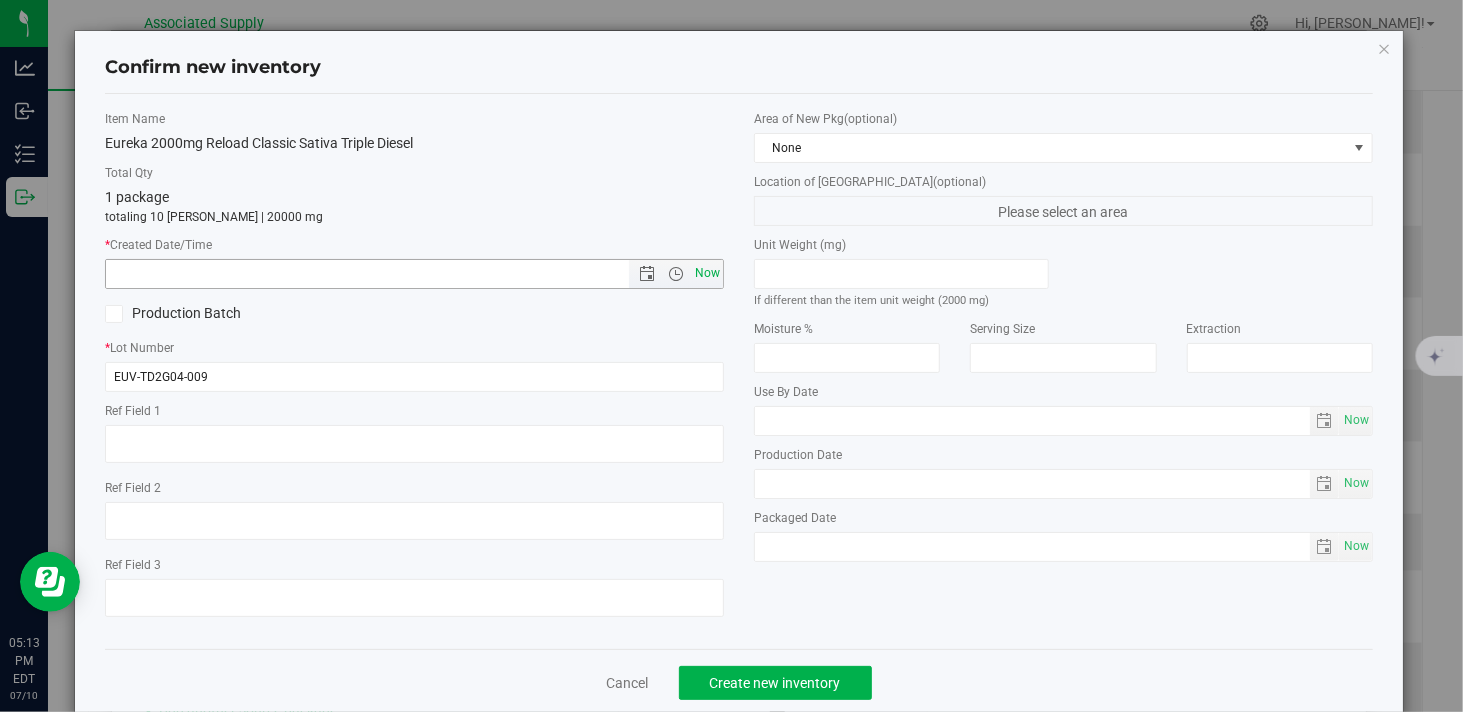 type on "7/10/2025 5:13 PM" 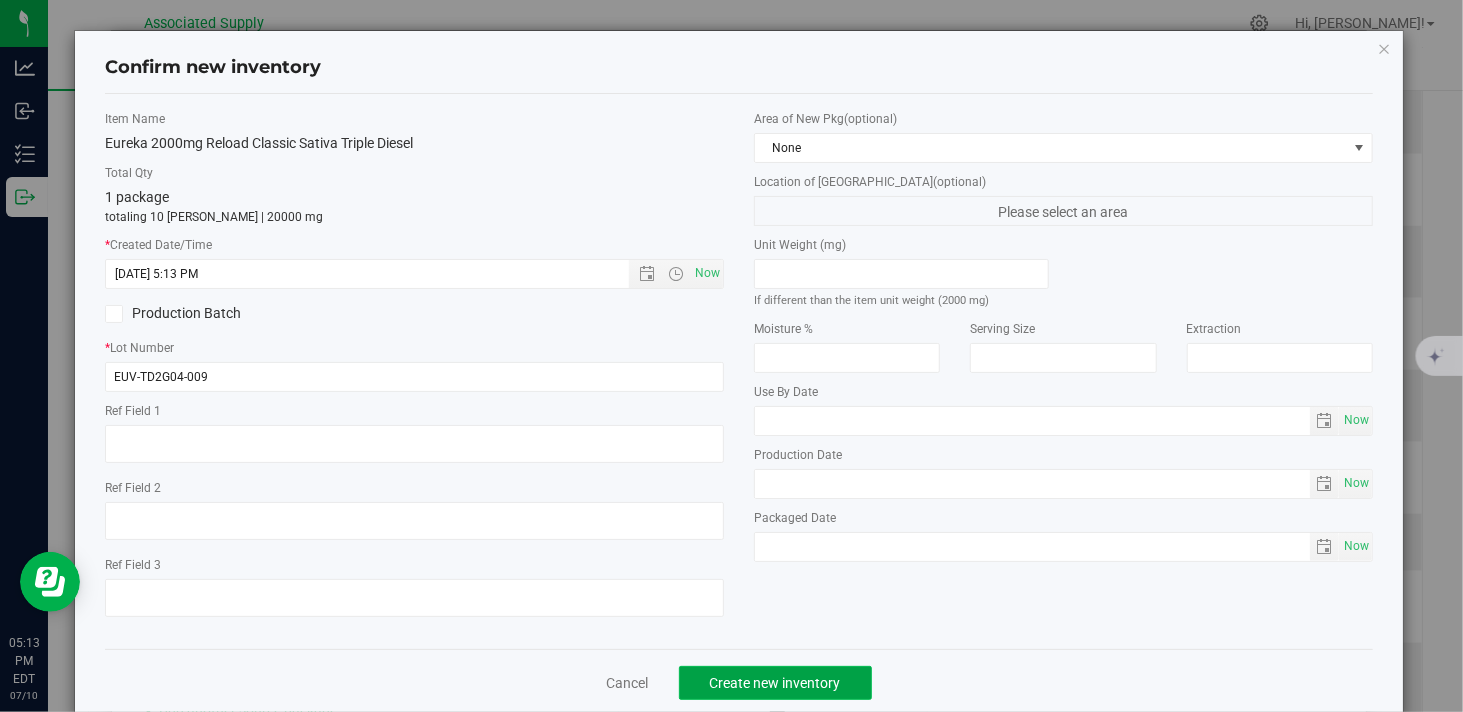 click on "Create new inventory" 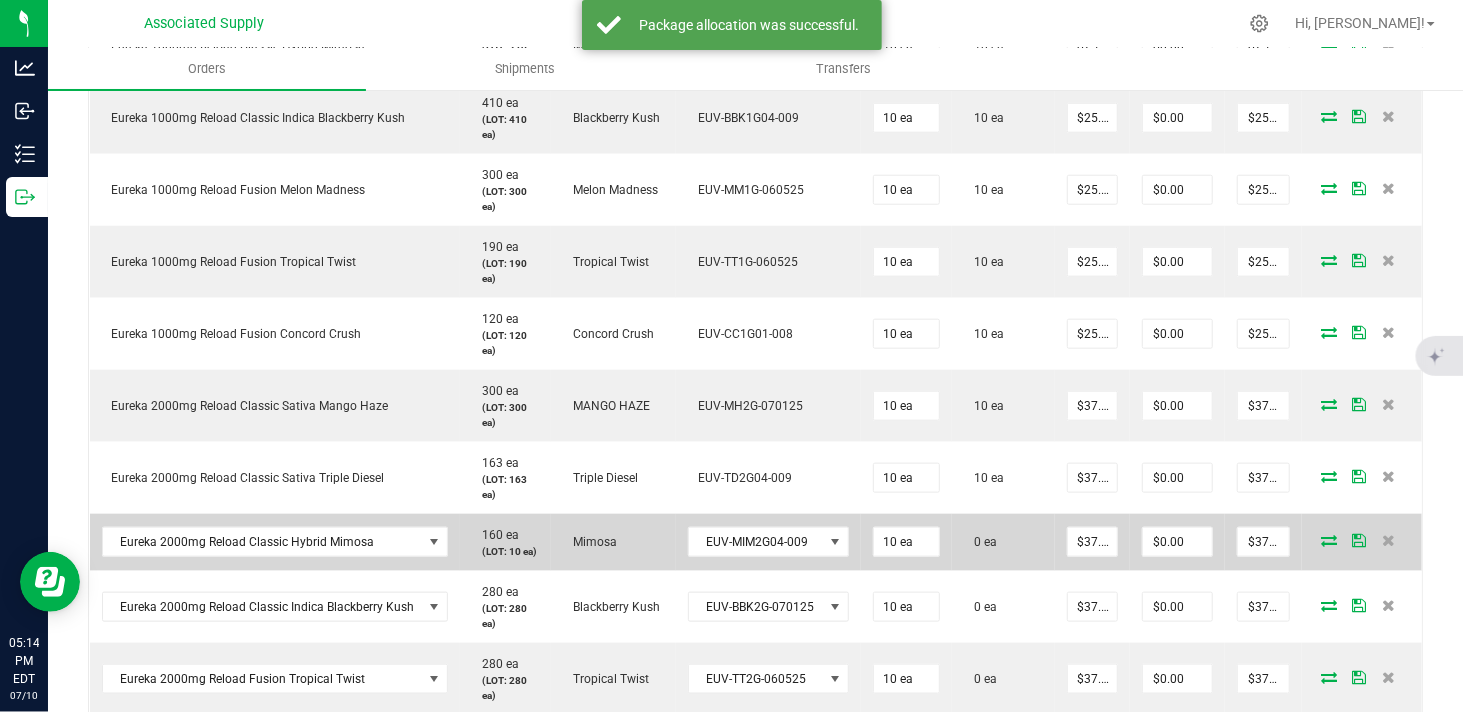 click at bounding box center [1329, 540] 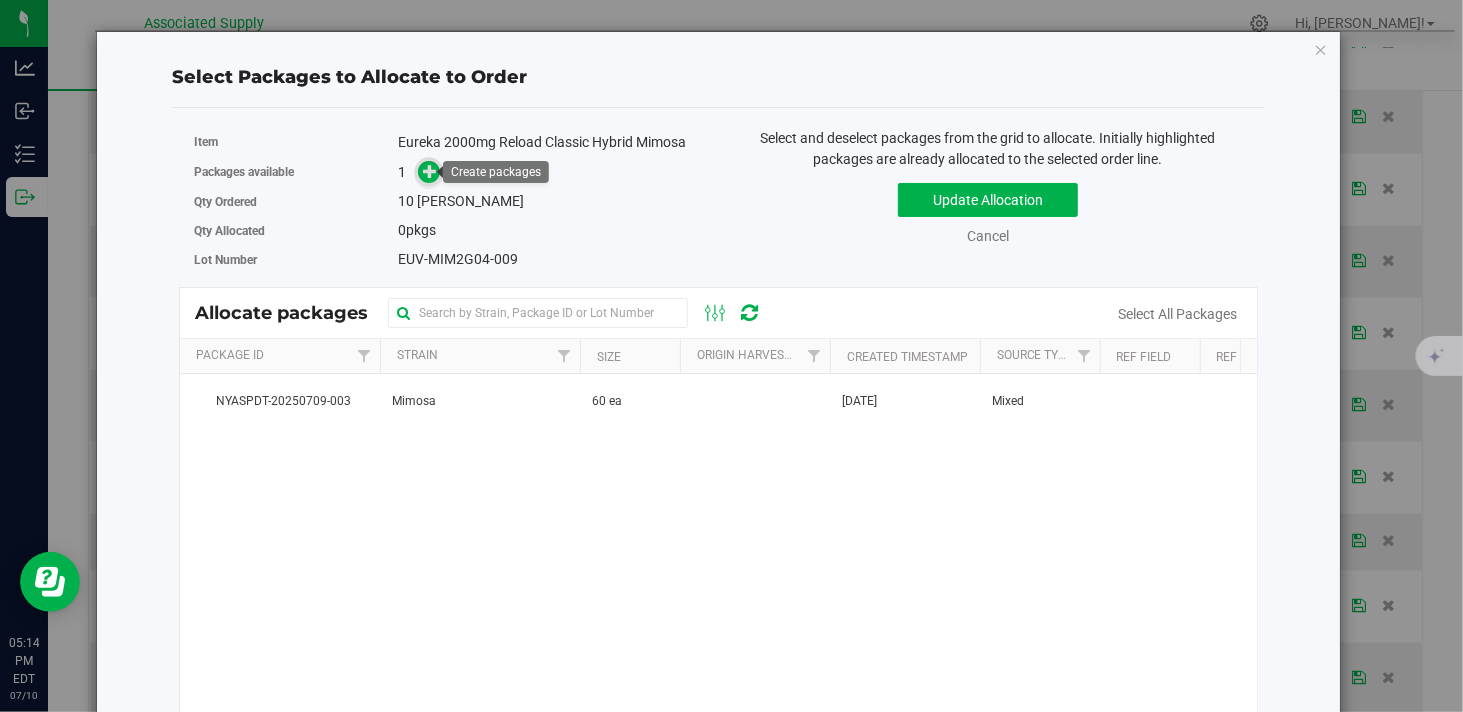 click at bounding box center (430, 171) 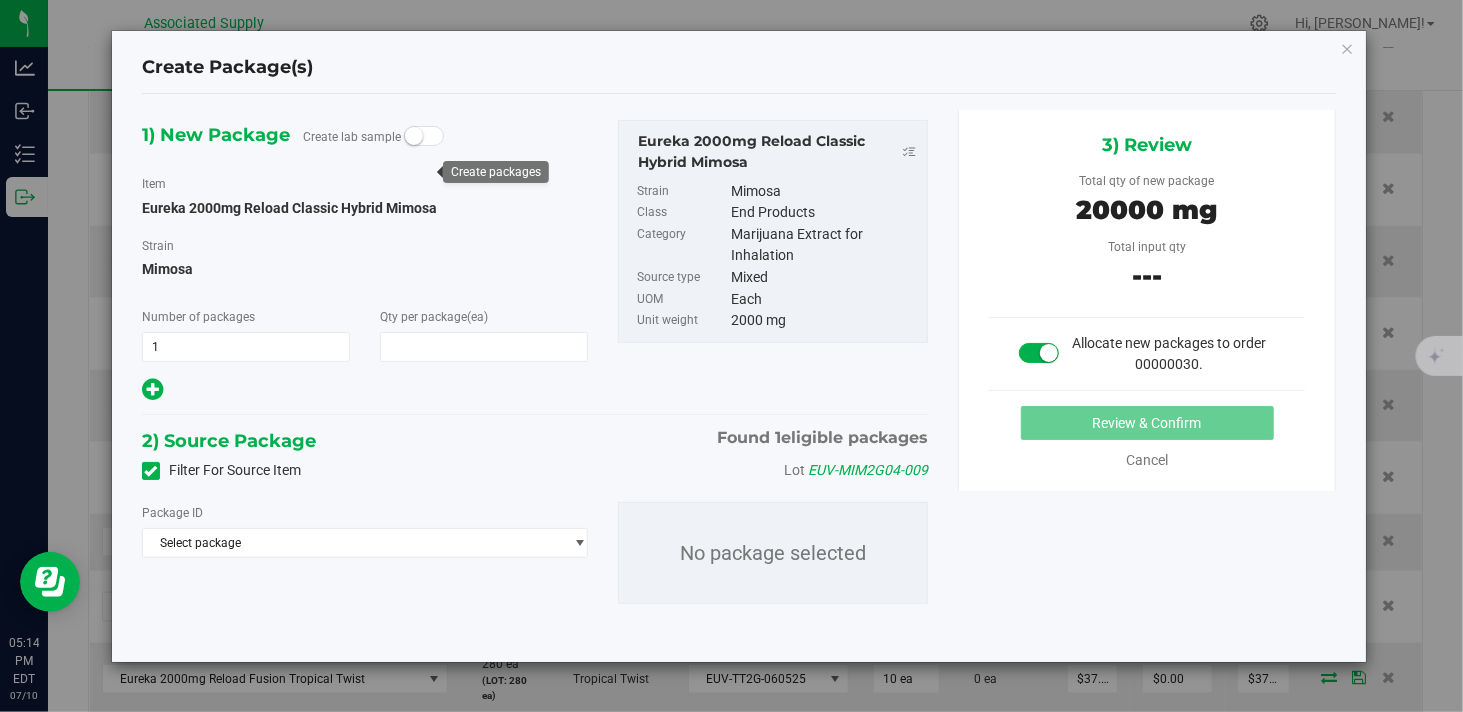 type on "10" 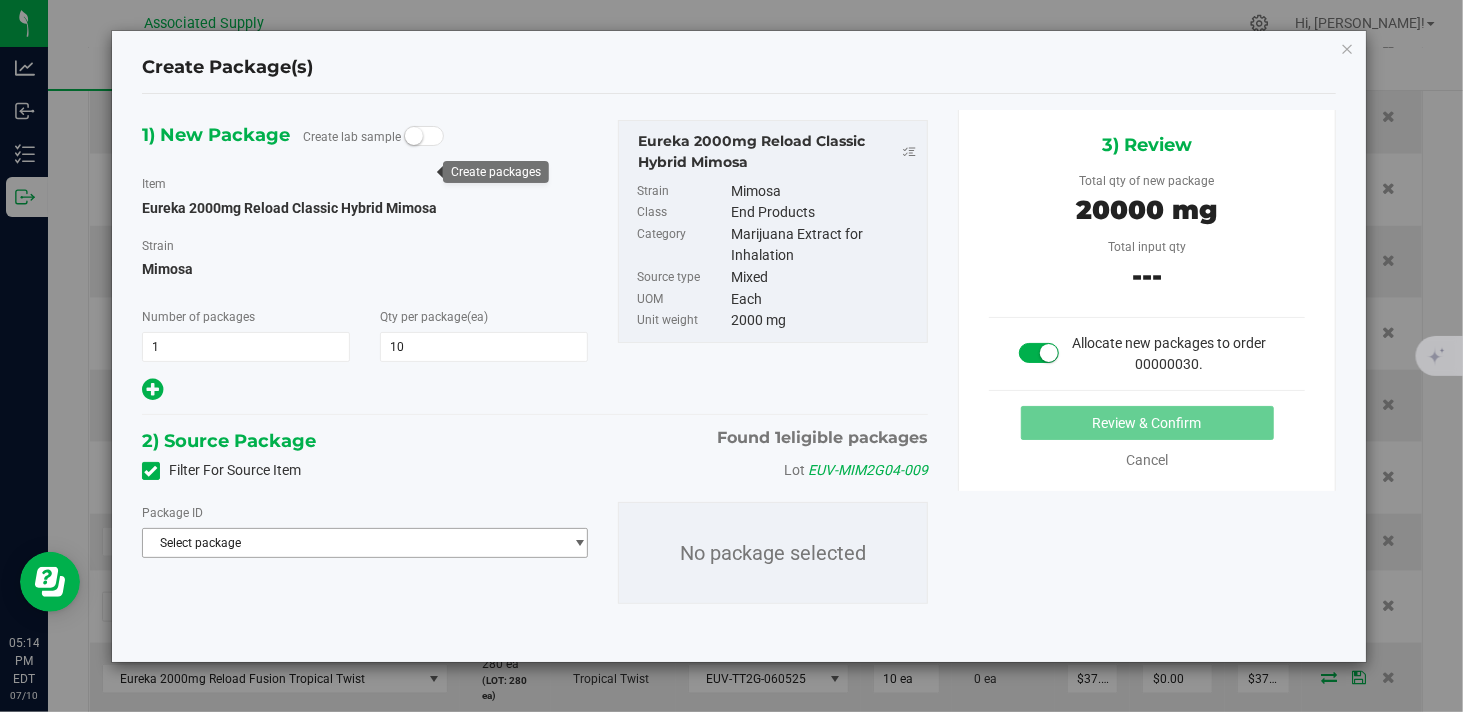 click on "Select package" at bounding box center (352, 543) 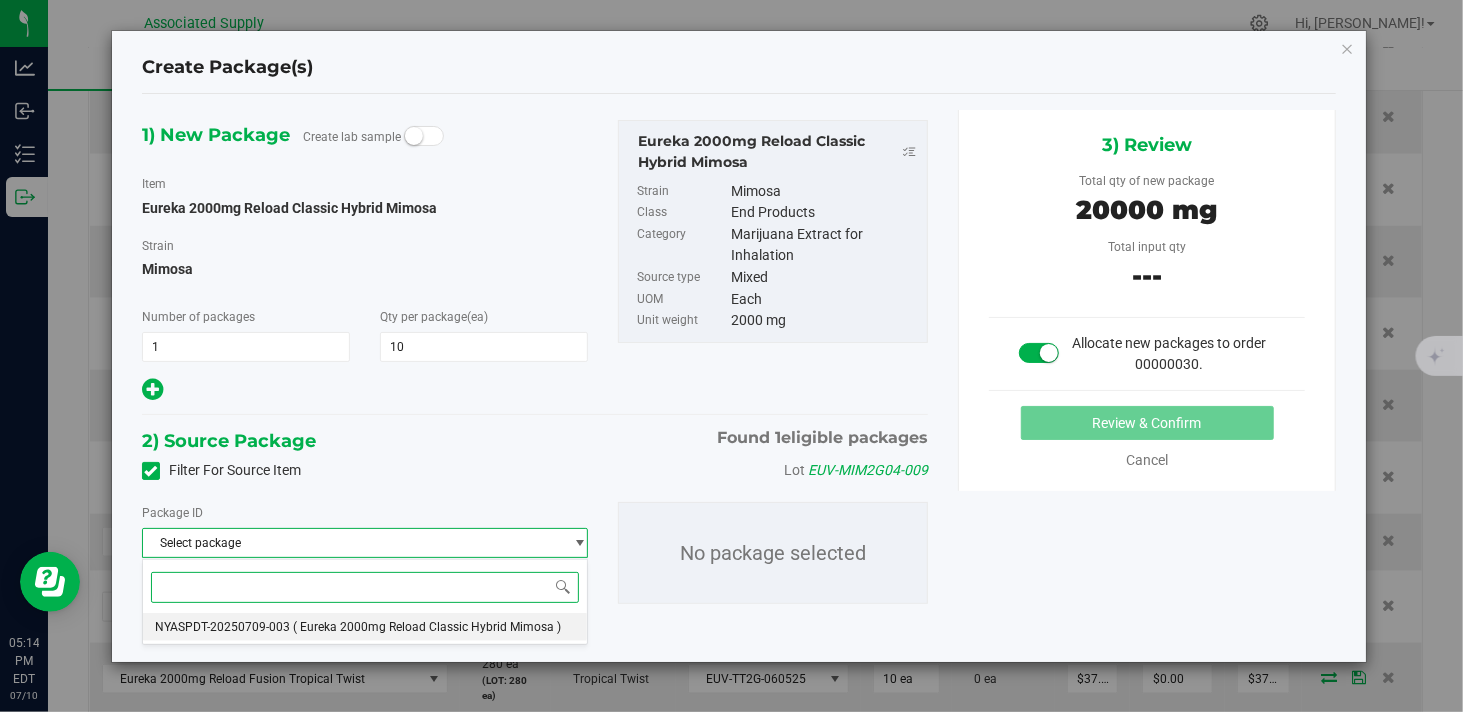 click on "(
Eureka 2000mg Reload Classic Hybrid Mimosa
)" at bounding box center (427, 627) 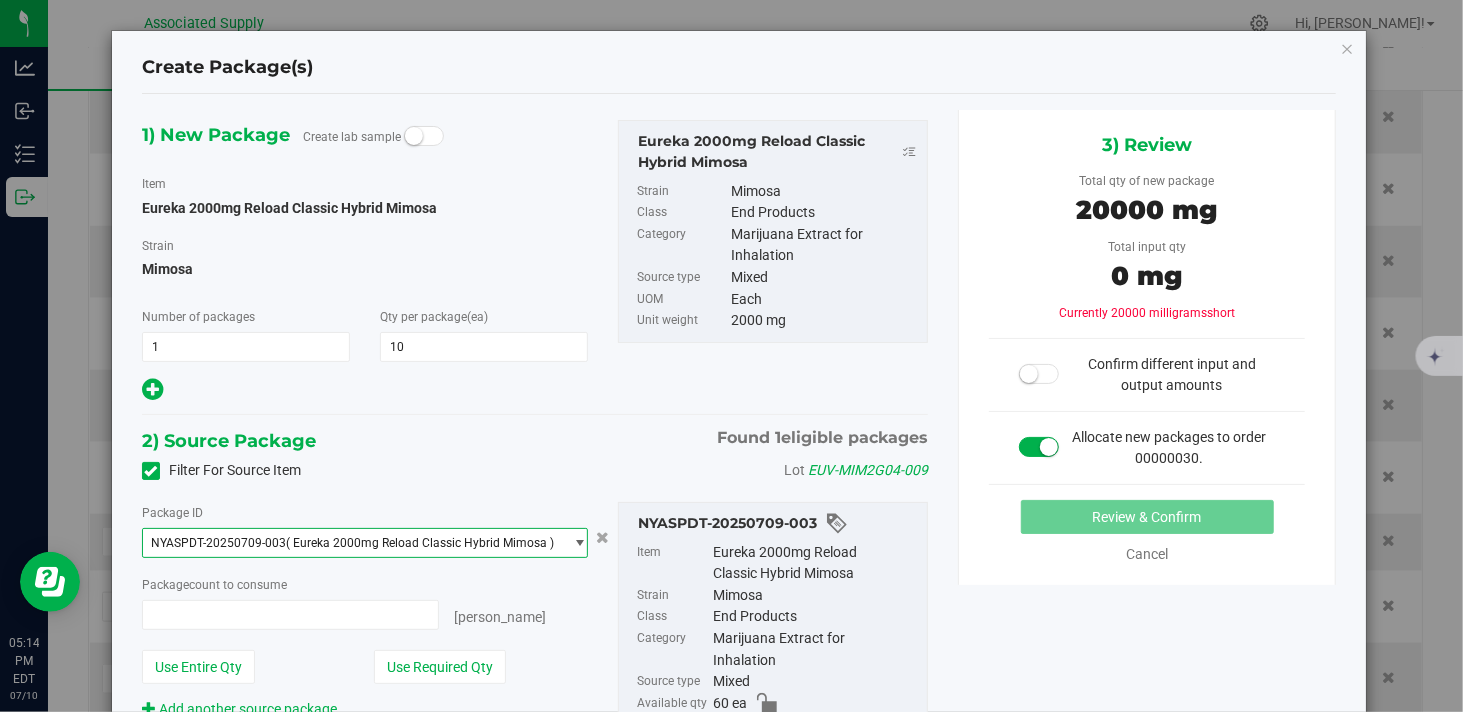 type on "0 ea" 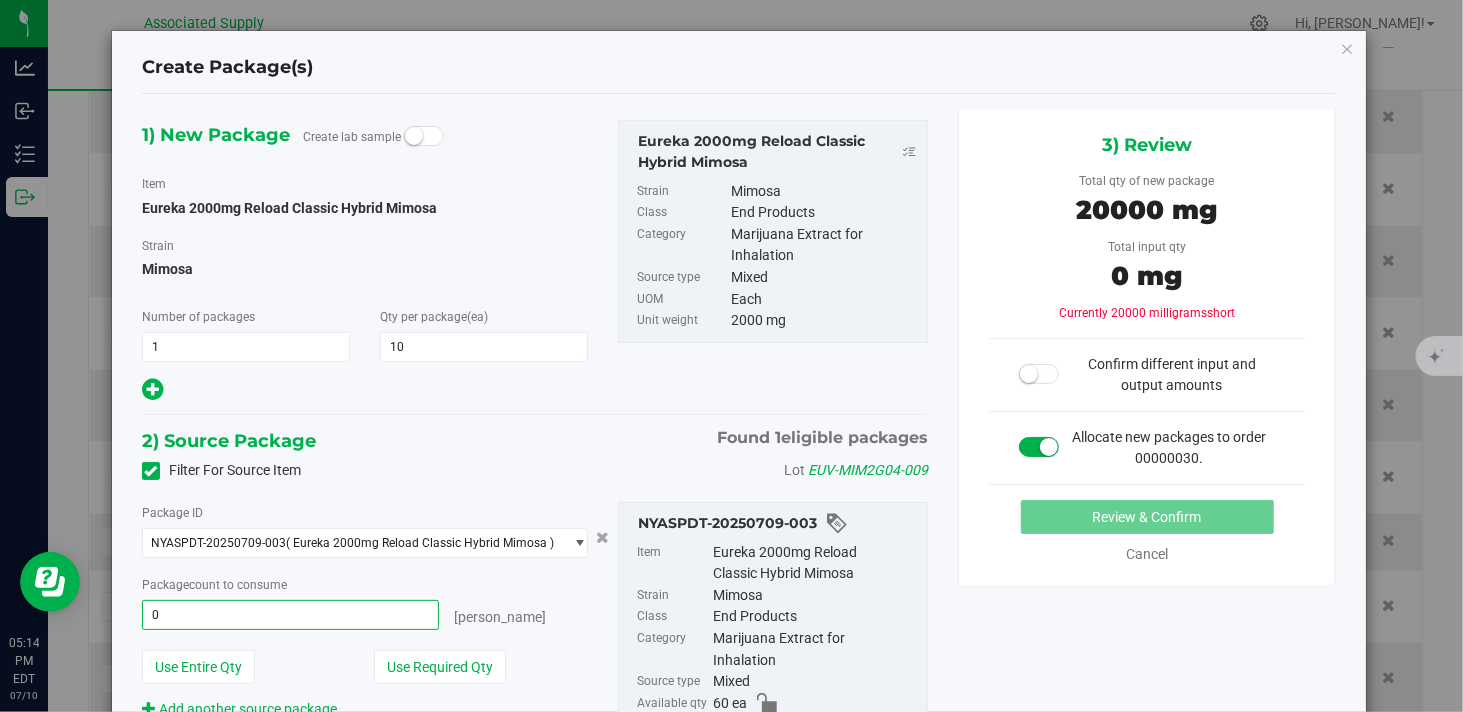 type 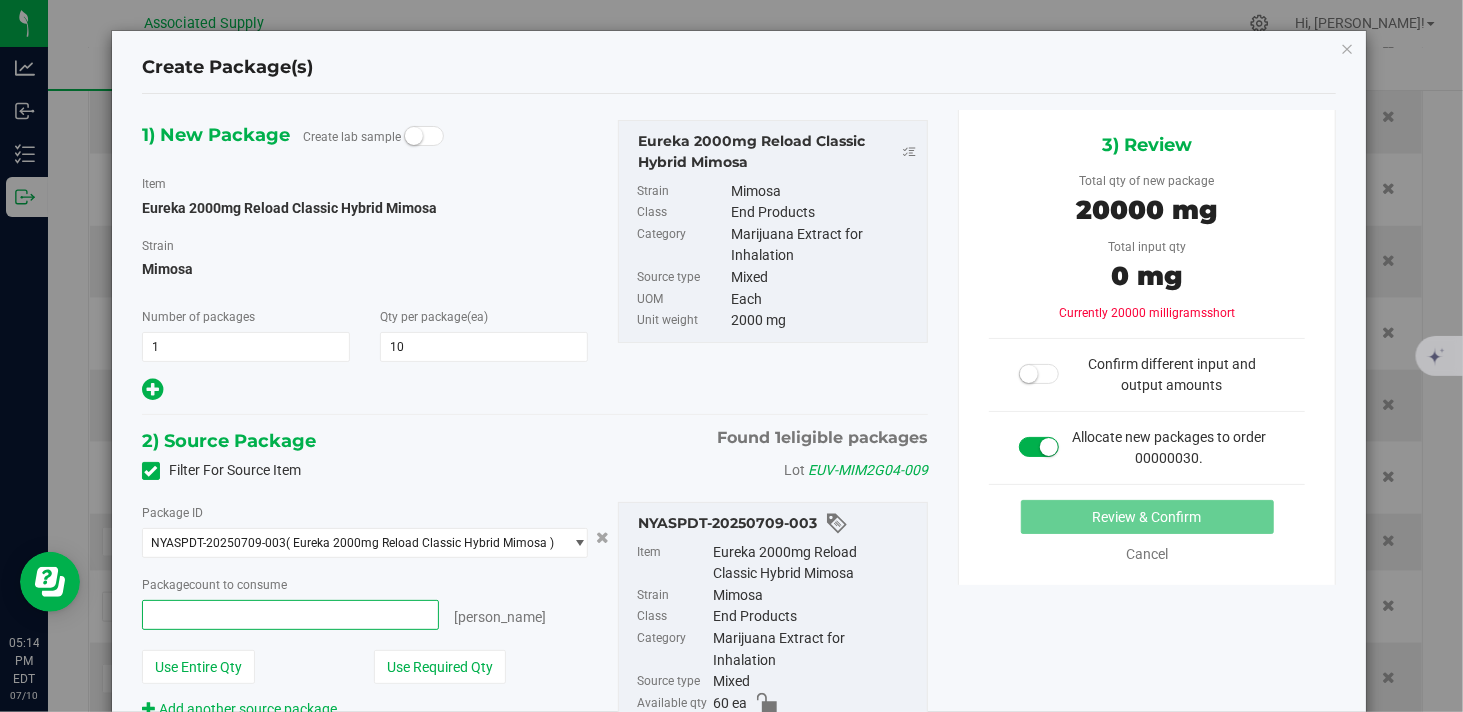 click at bounding box center [290, 615] 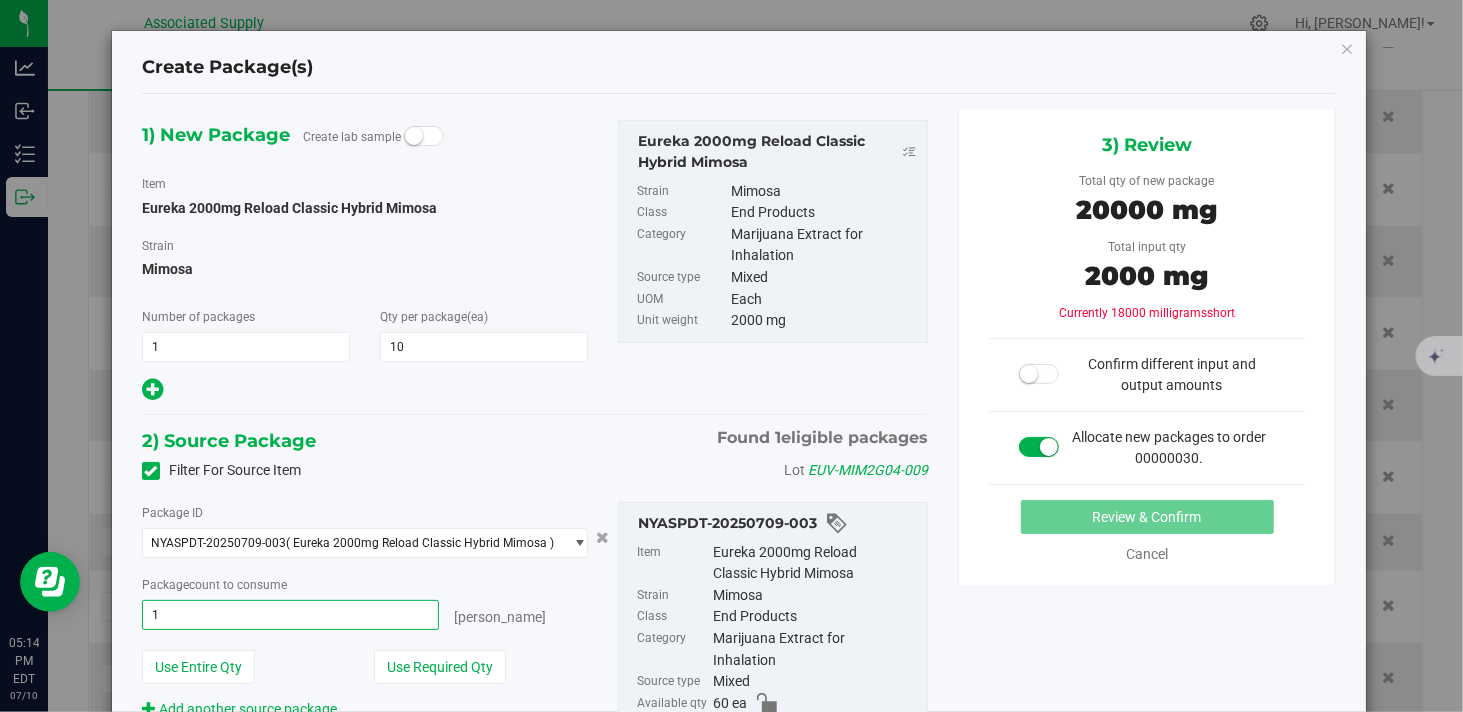 type on "10" 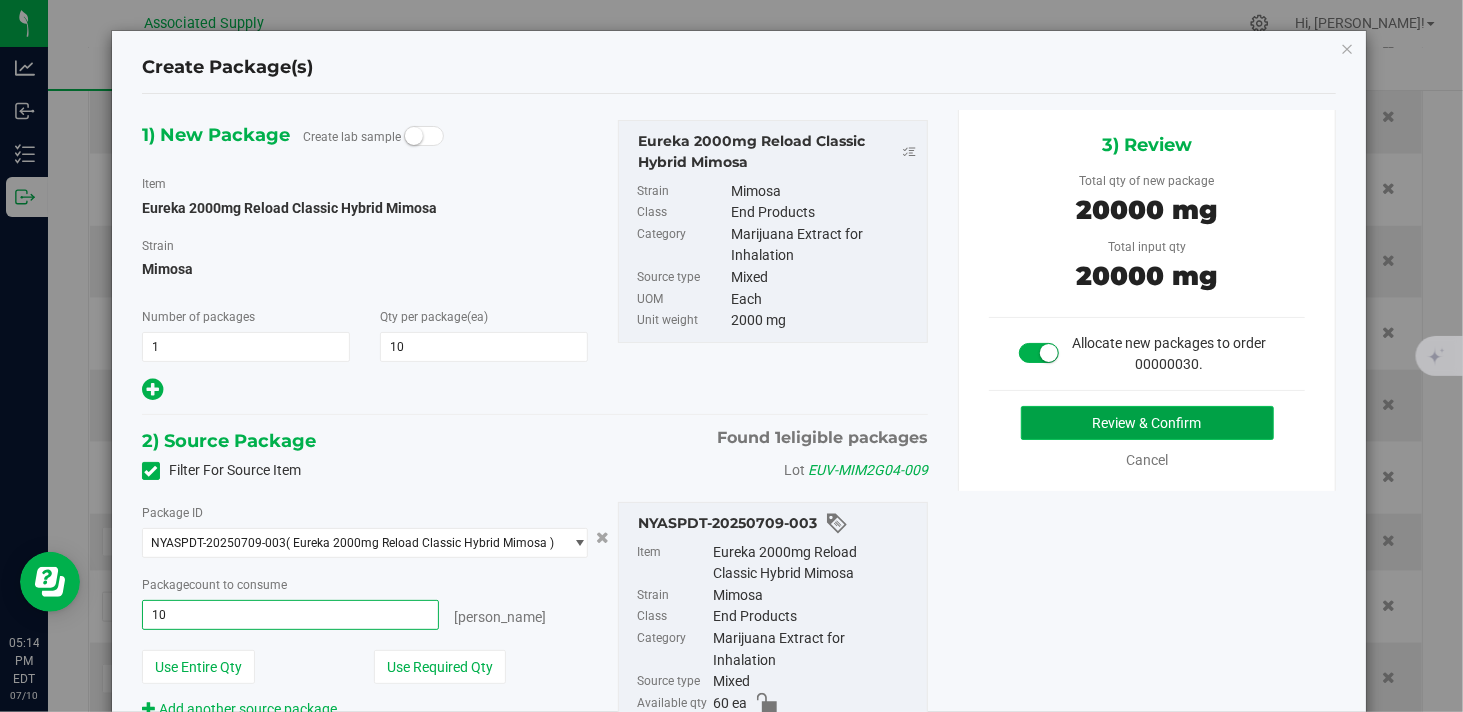 type on "10 ea" 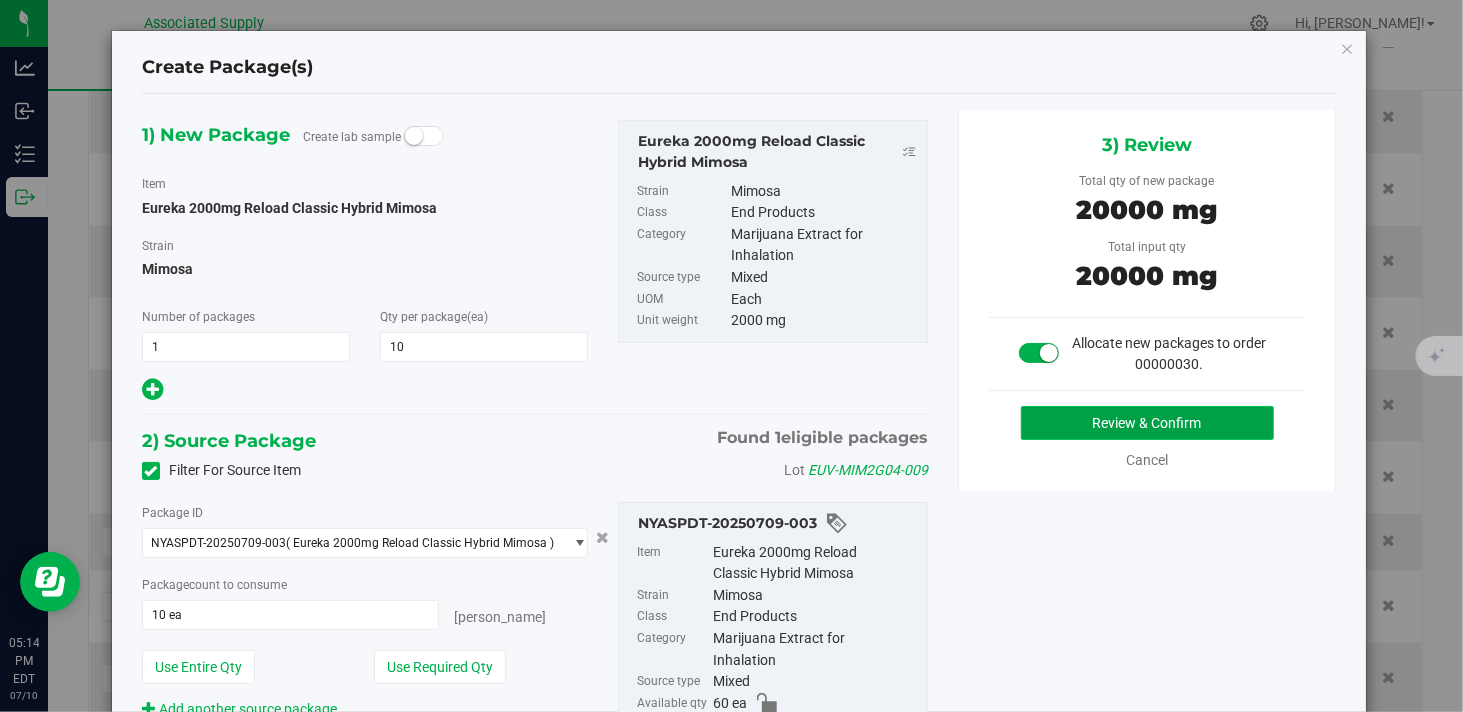 click on "Review & Confirm" at bounding box center (1147, 423) 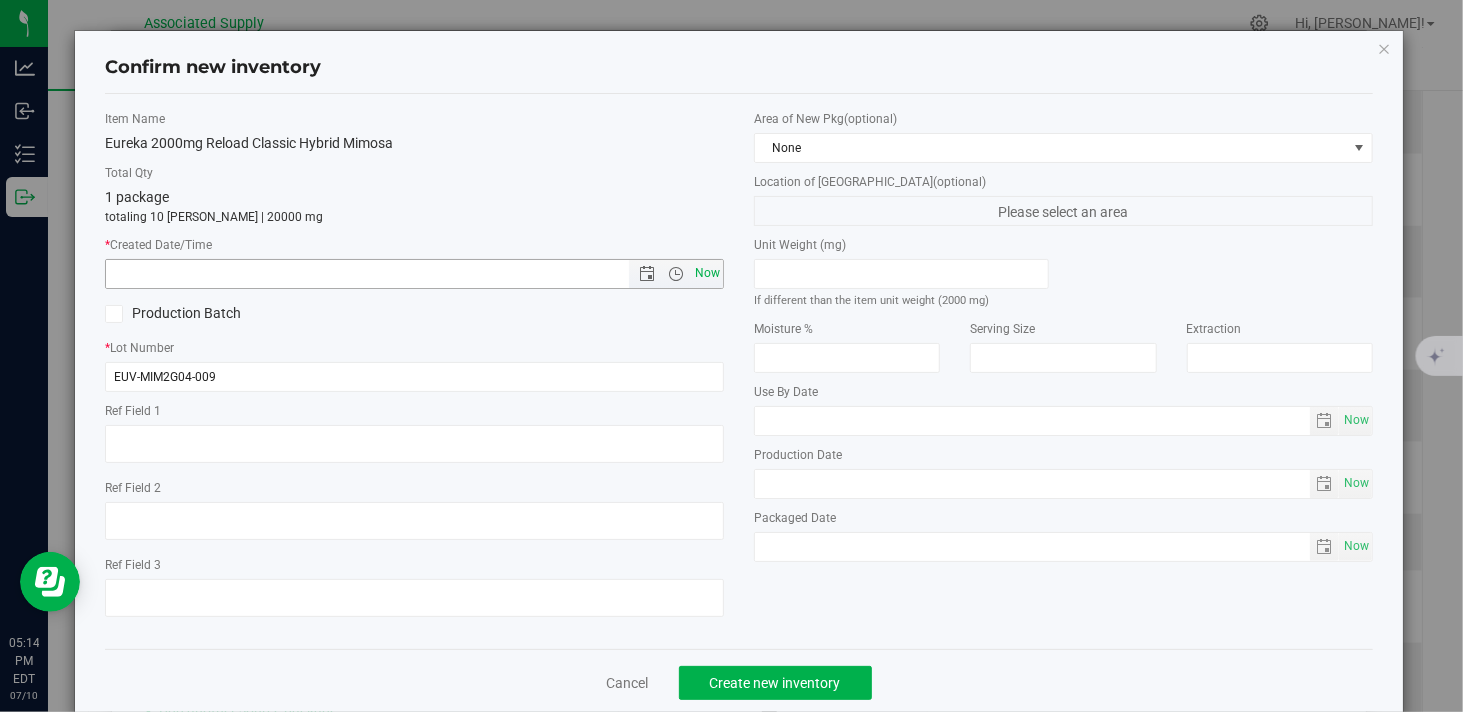 click on "Now" at bounding box center [708, 273] 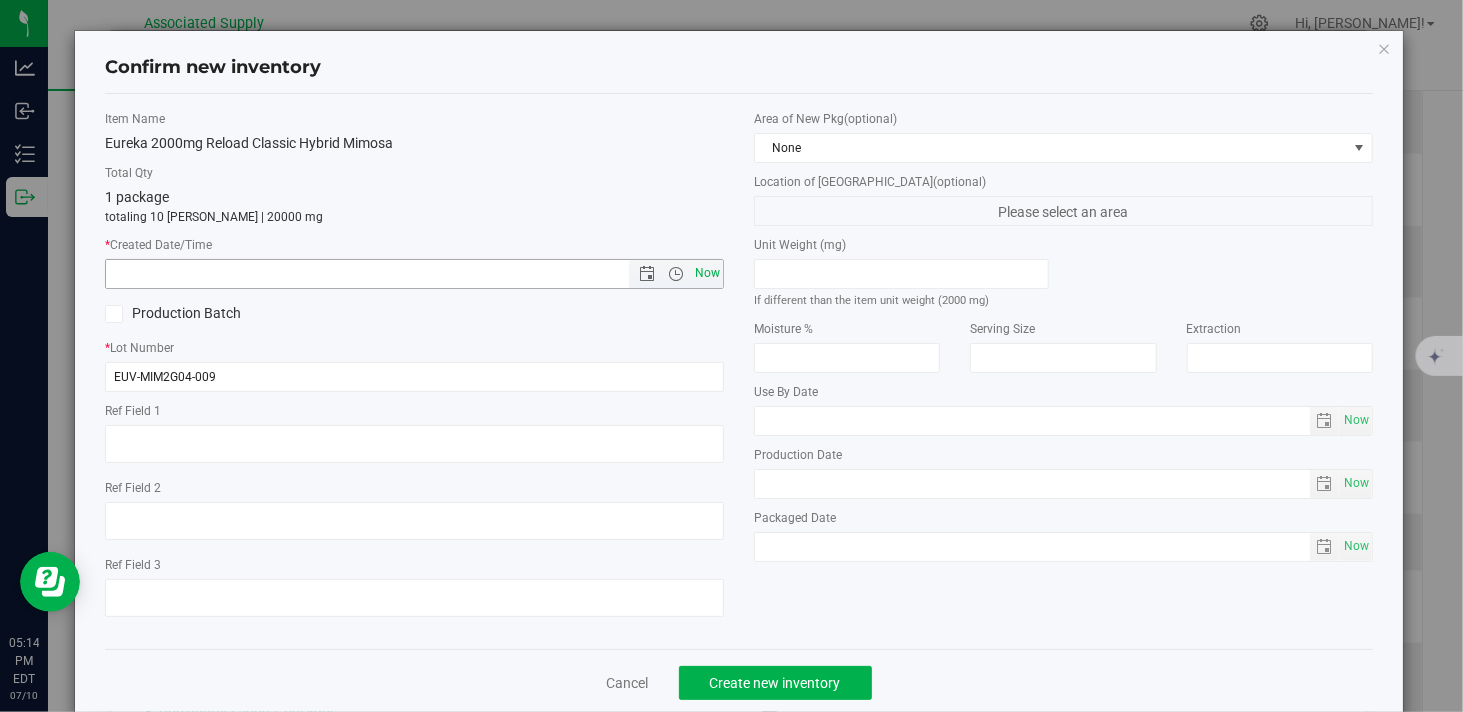 type on "7/10/2025 5:14 PM" 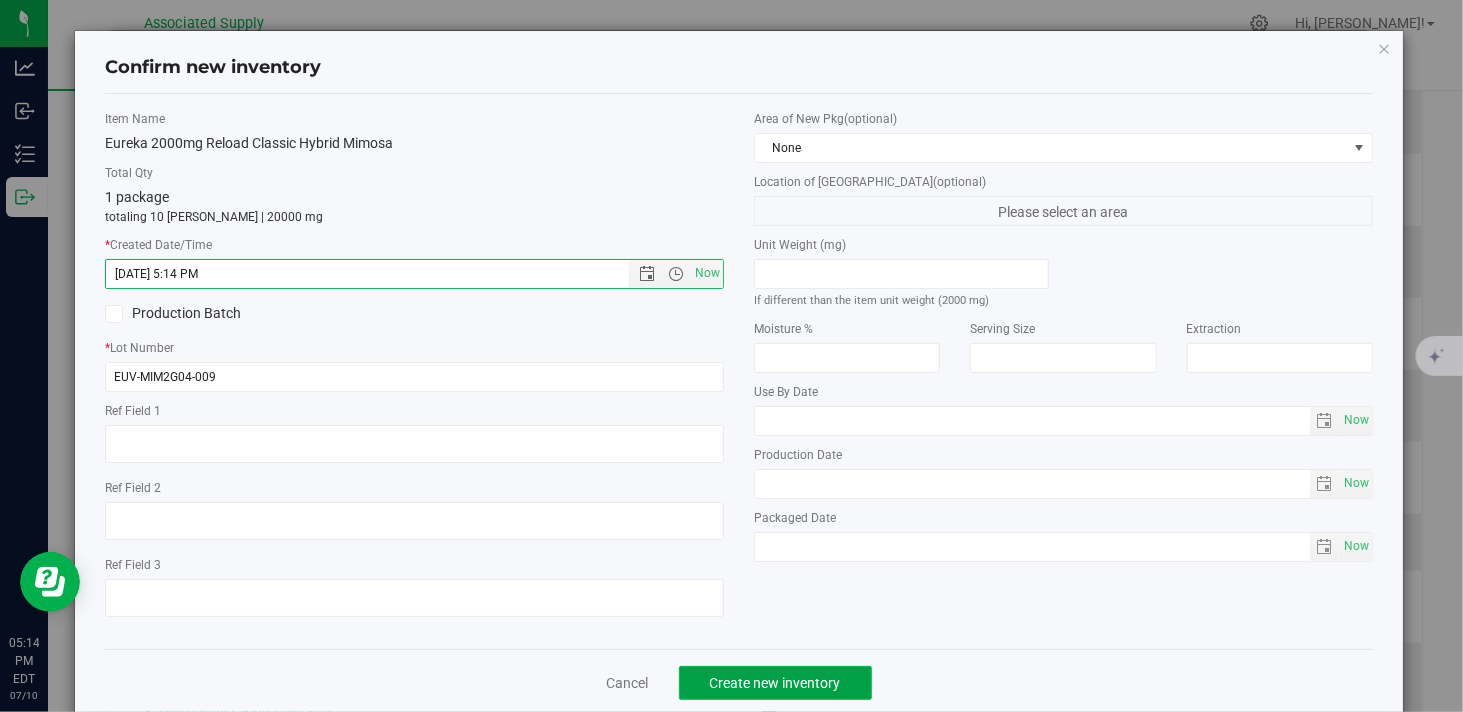 click on "Create new inventory" 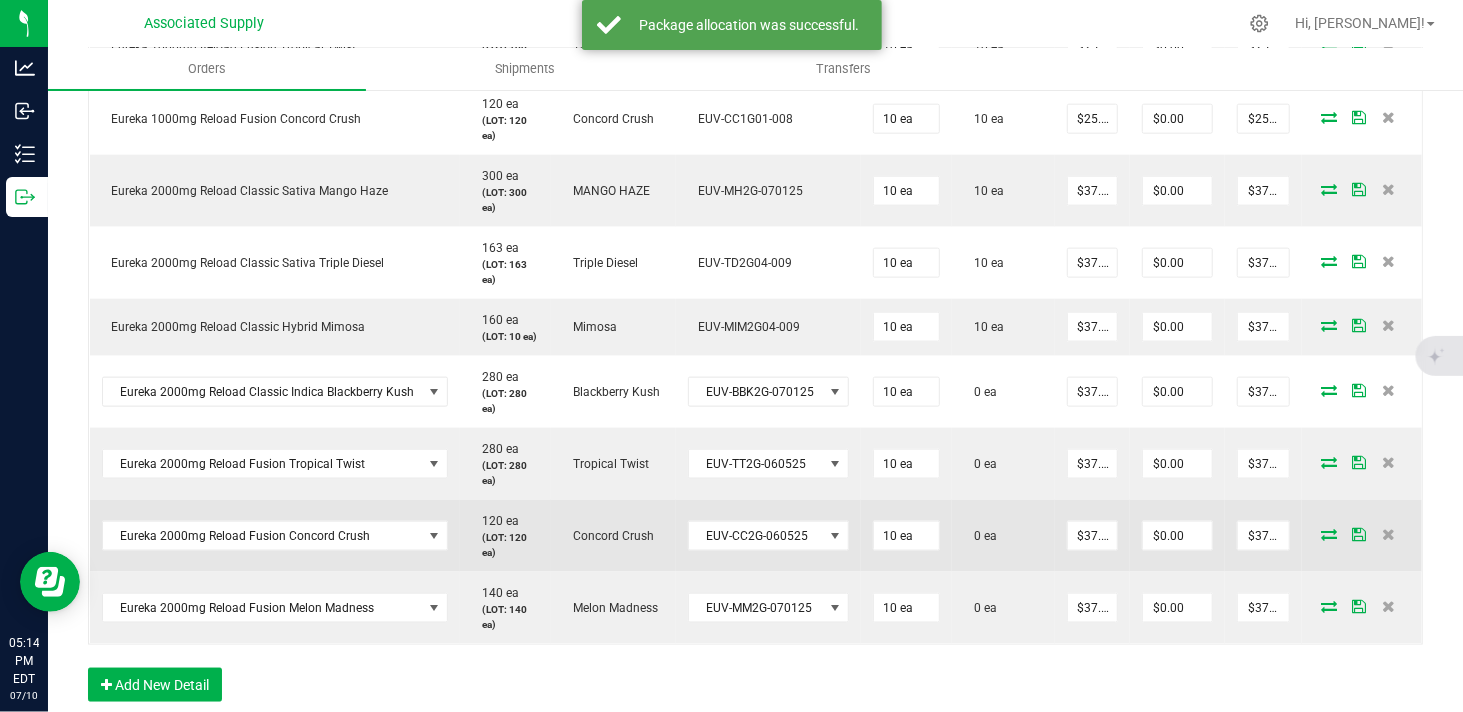 scroll, scrollTop: 1333, scrollLeft: 0, axis: vertical 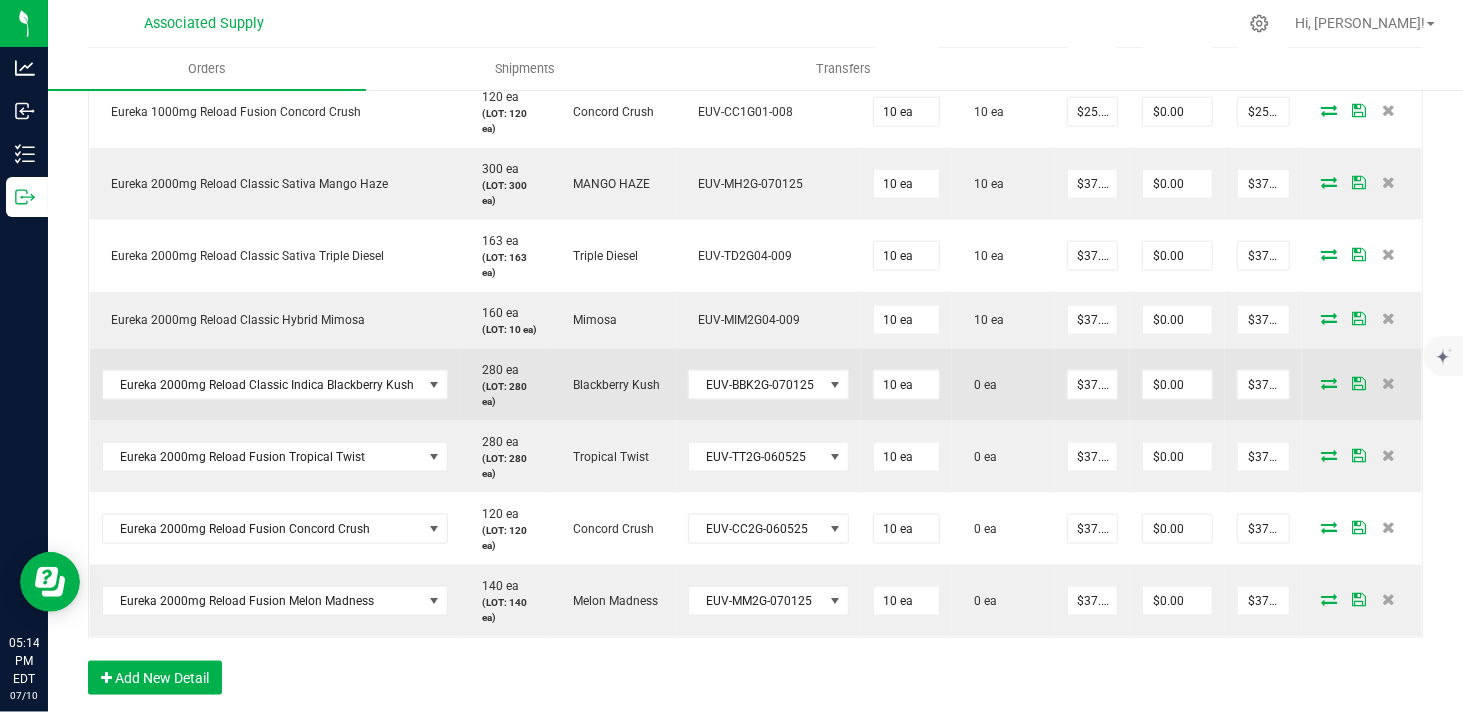 click at bounding box center (1329, 383) 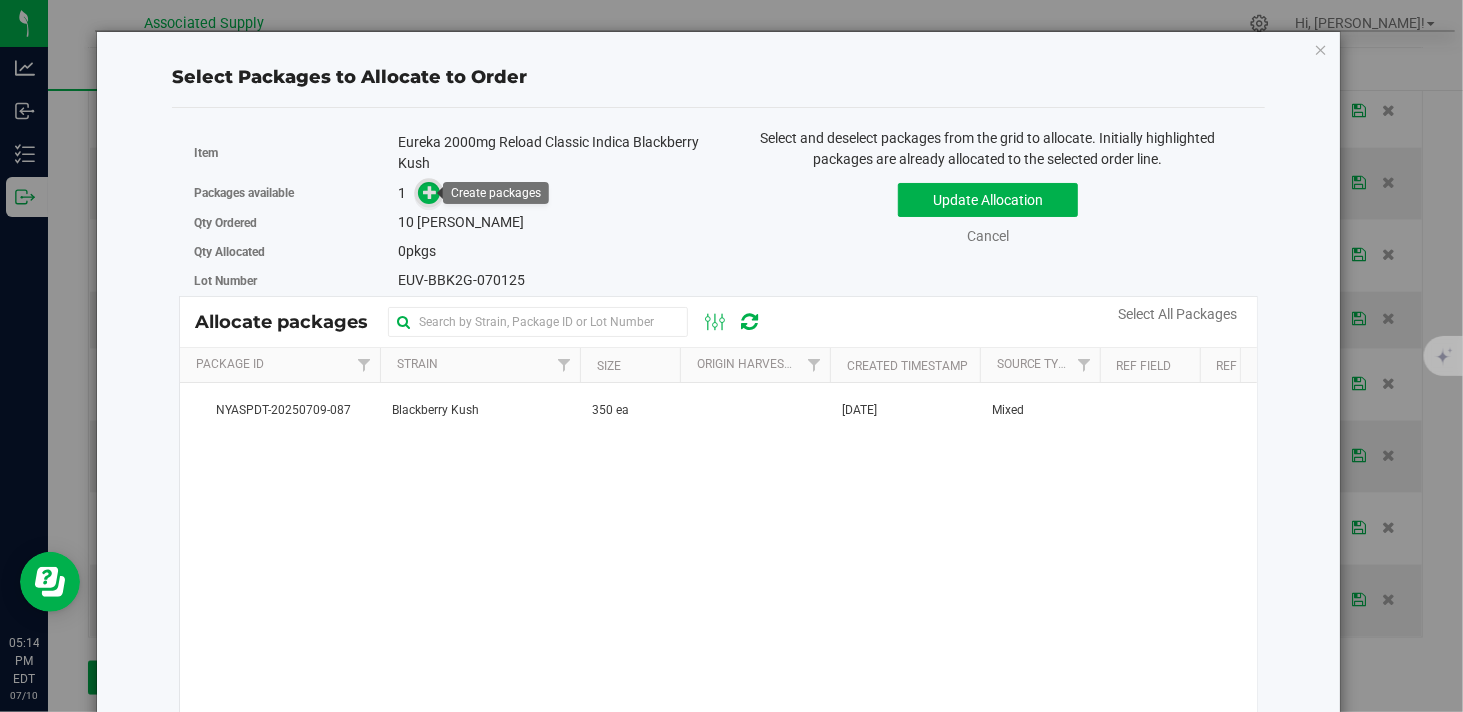 click at bounding box center [430, 192] 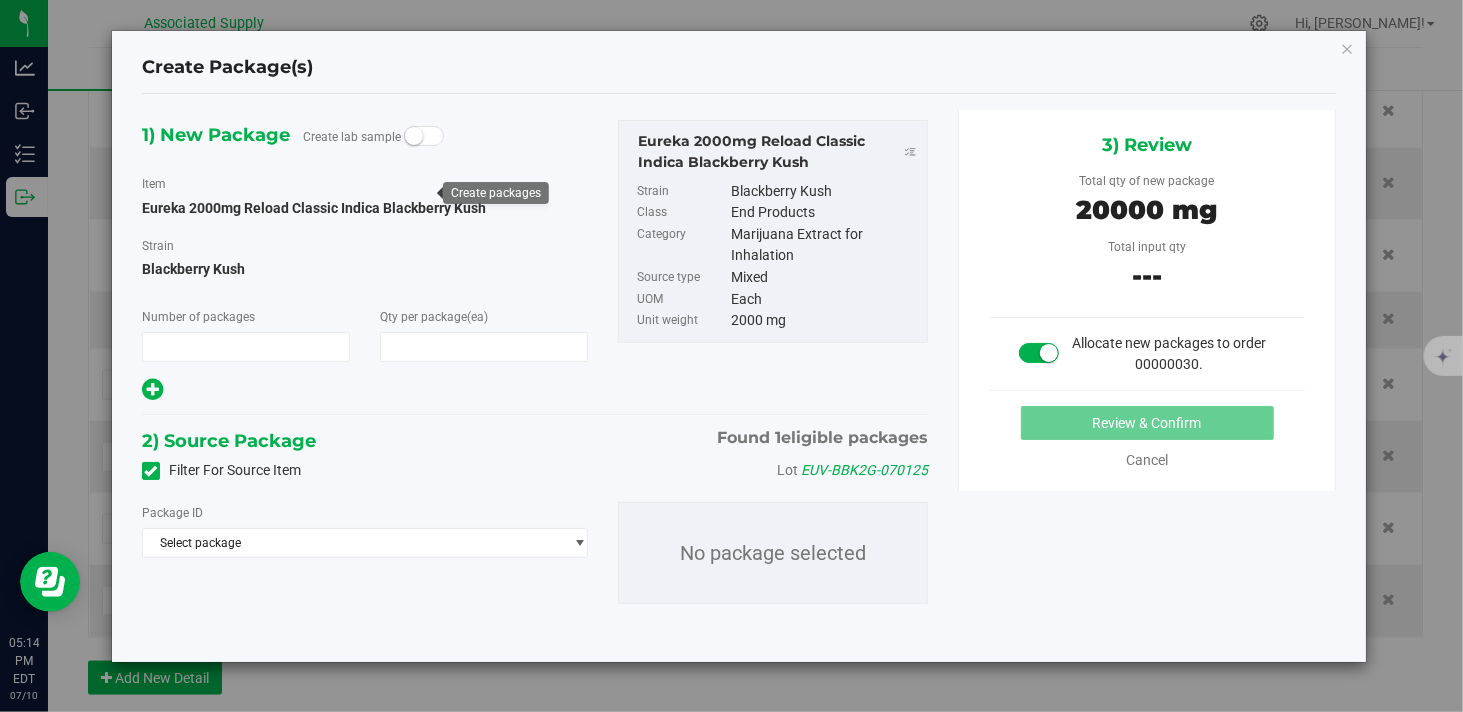 type on "1" 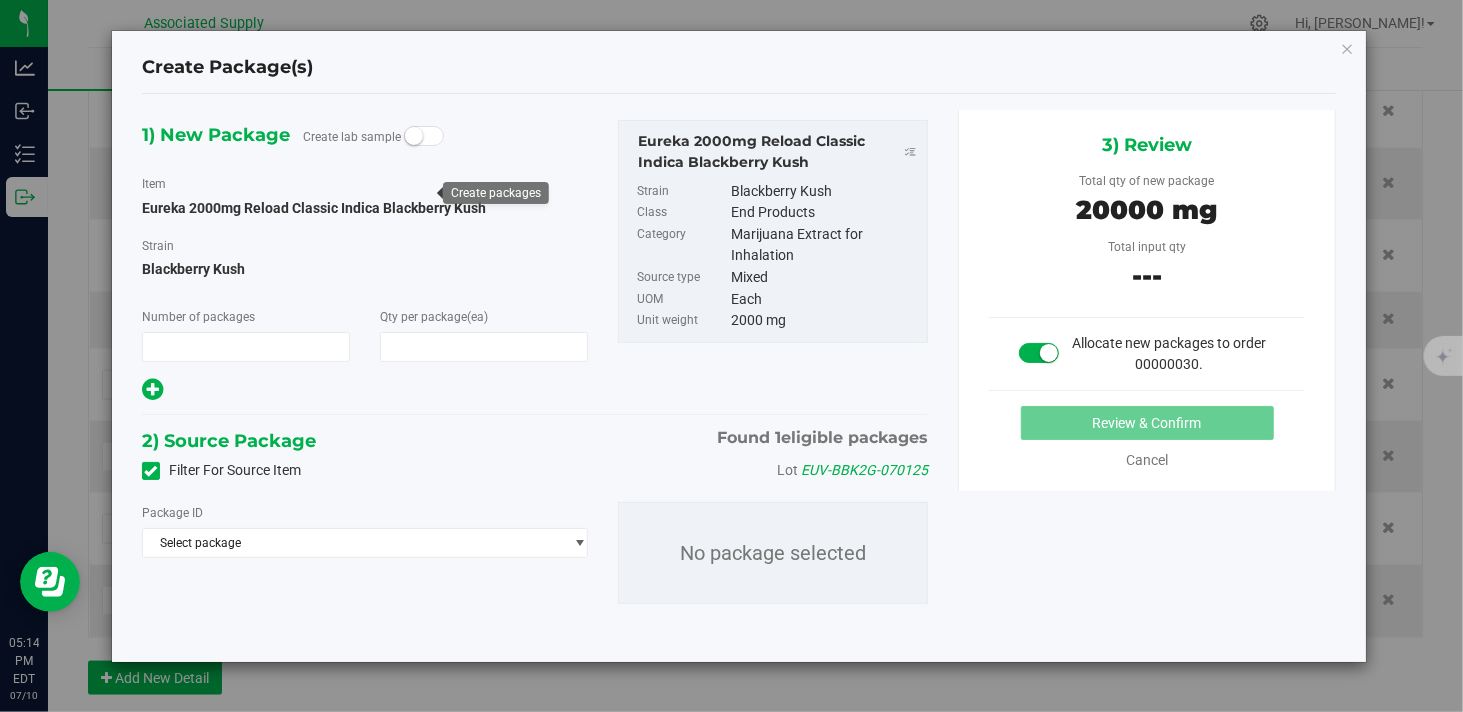 type on "10" 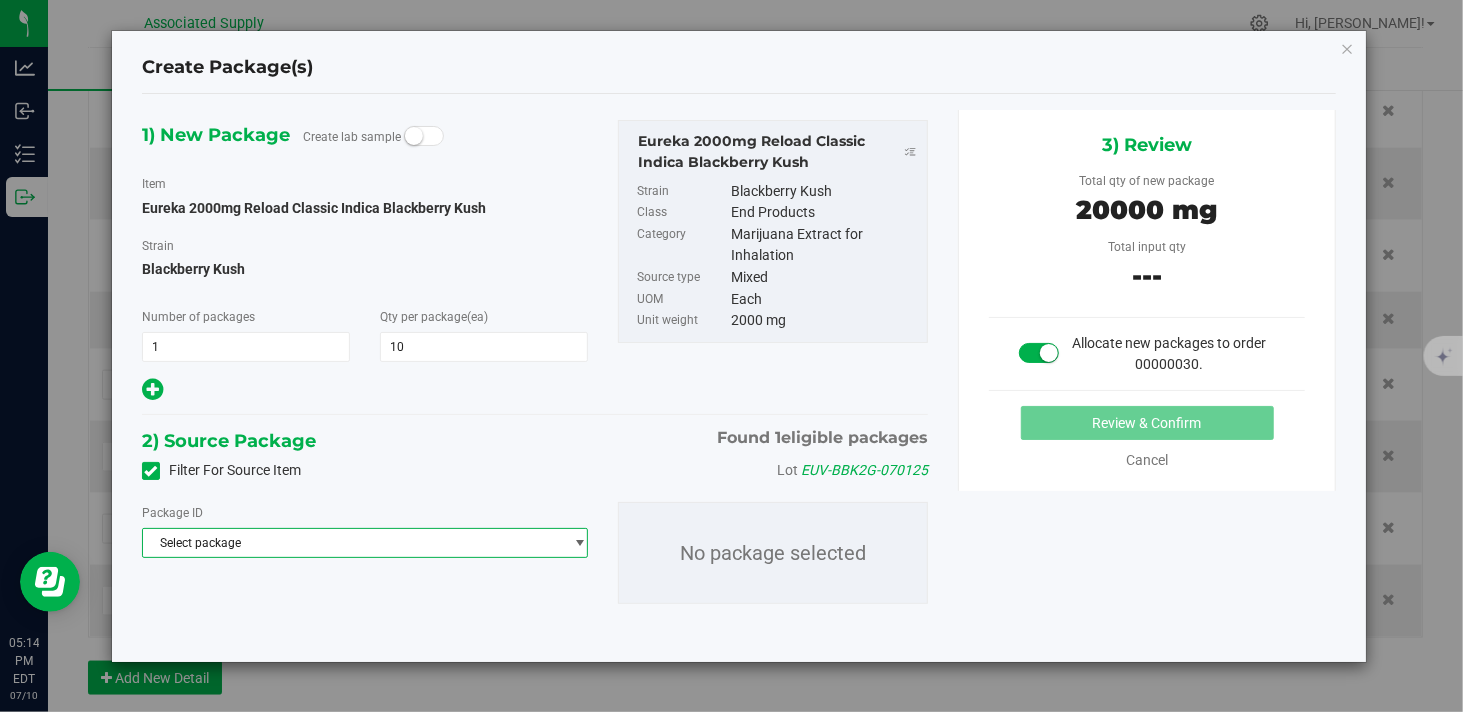 click on "Select package" at bounding box center [352, 543] 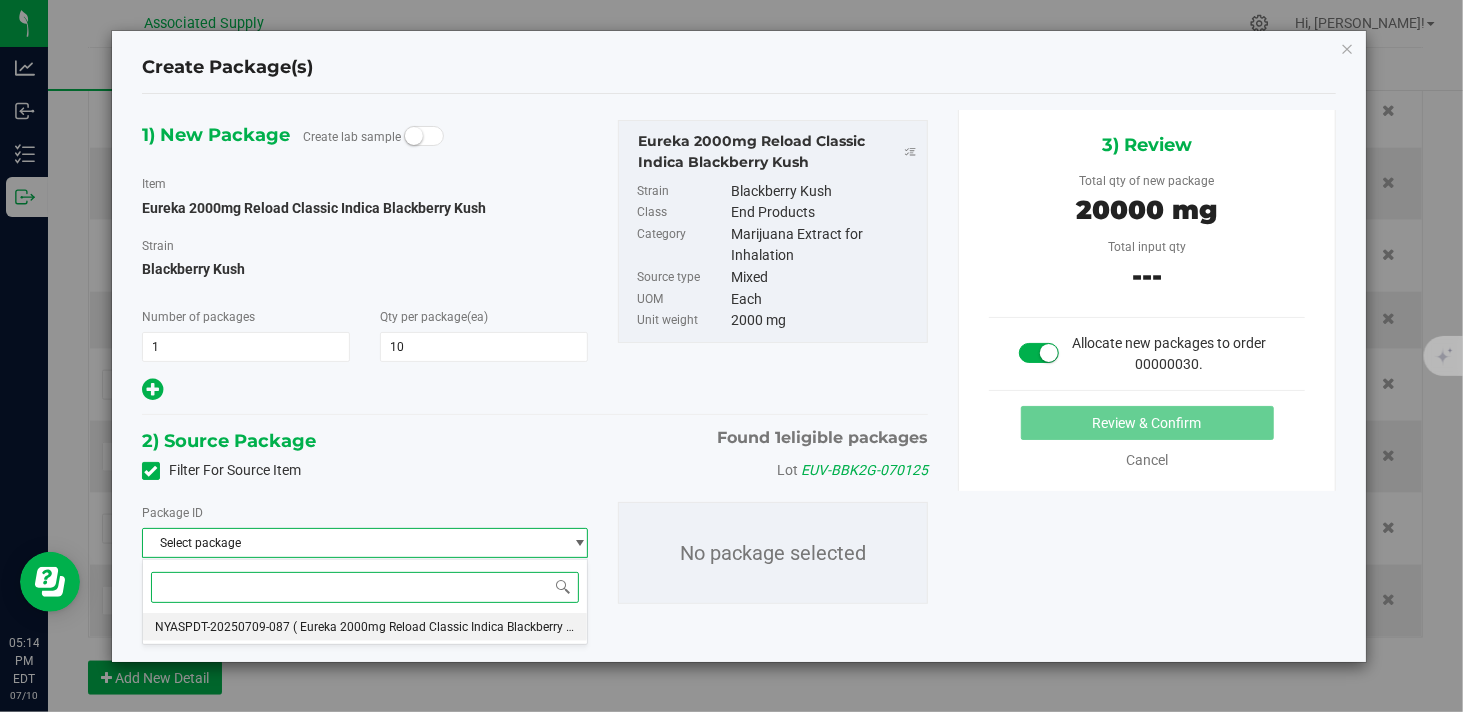 click on "(
Eureka 2000mg Reload Classic Indica Blackberry Kush
)" at bounding box center (447, 627) 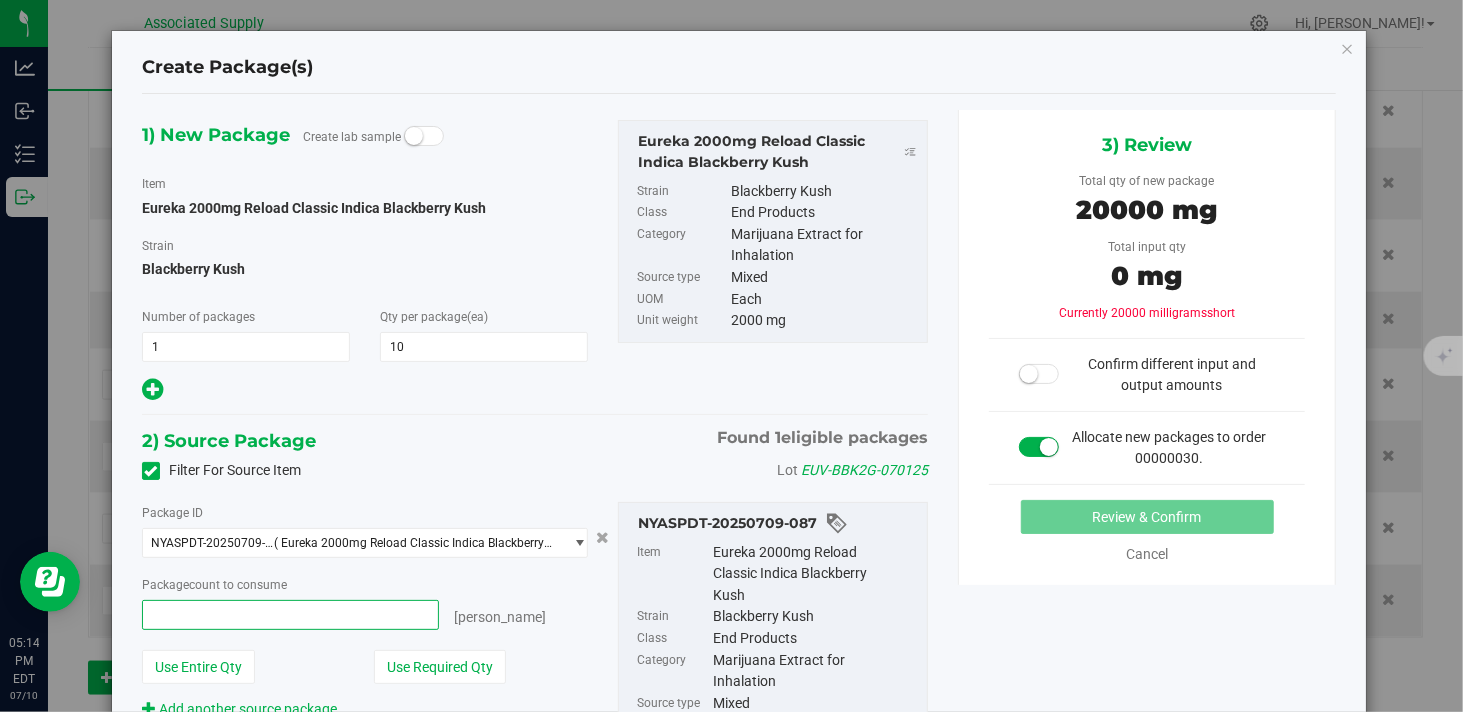 click at bounding box center (290, 615) 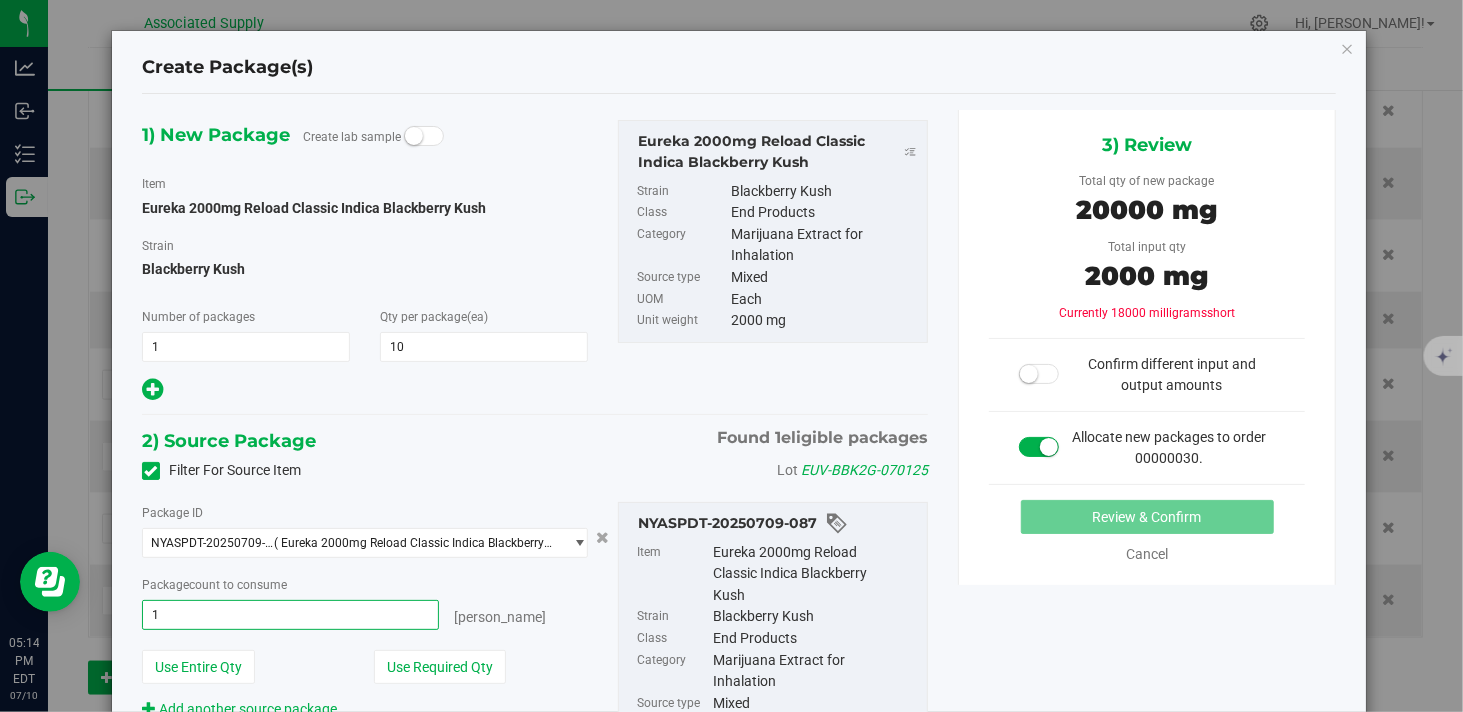 type on "10" 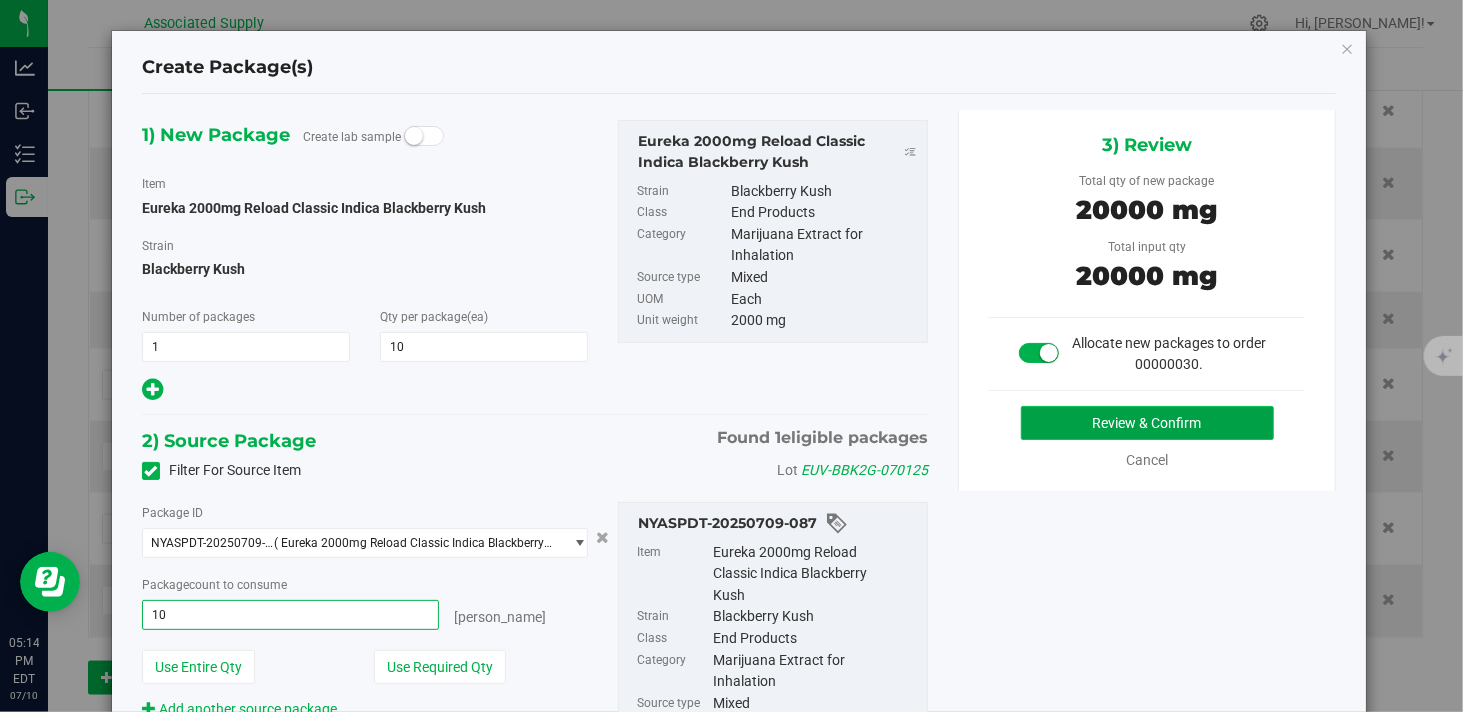 type on "10 ea" 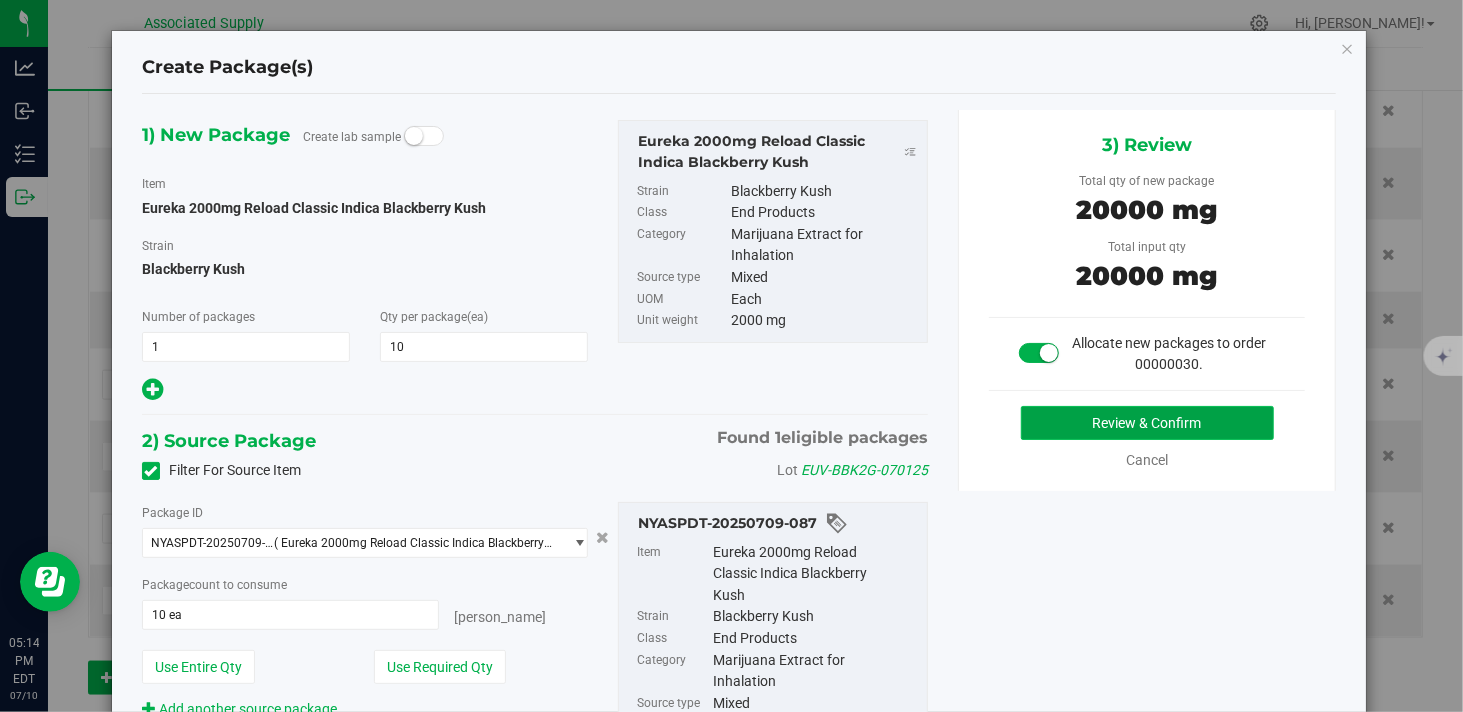 click on "Review & Confirm" at bounding box center [1147, 423] 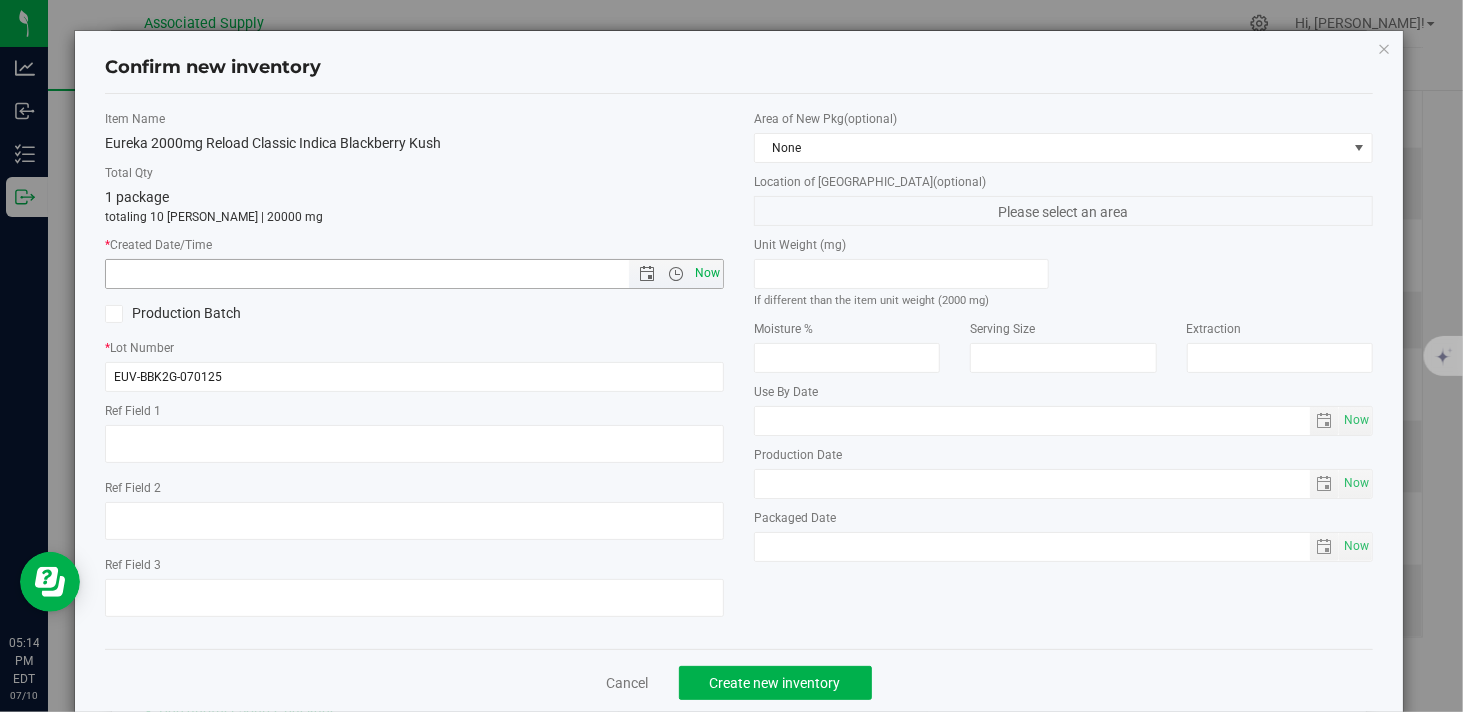 click on "Now" at bounding box center [708, 273] 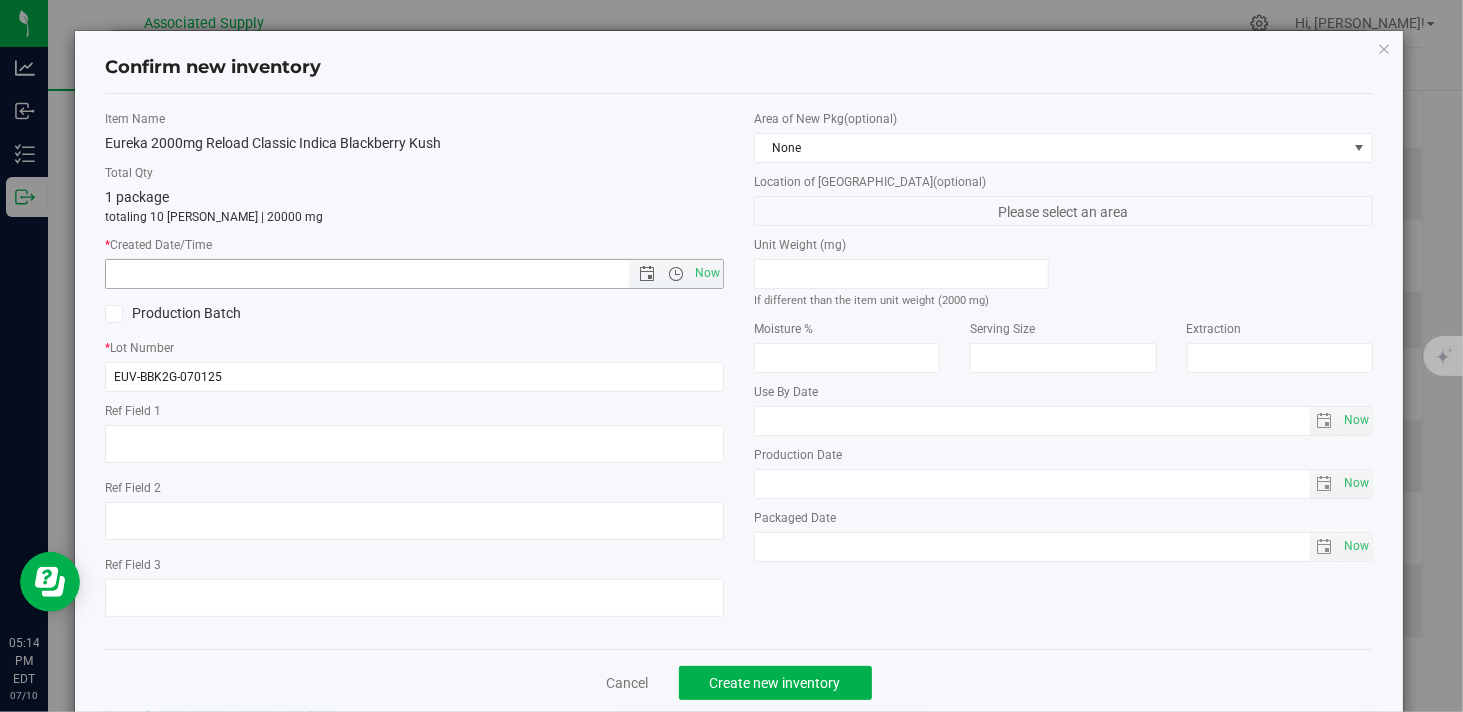 type on "[DATE] 5:14 PM" 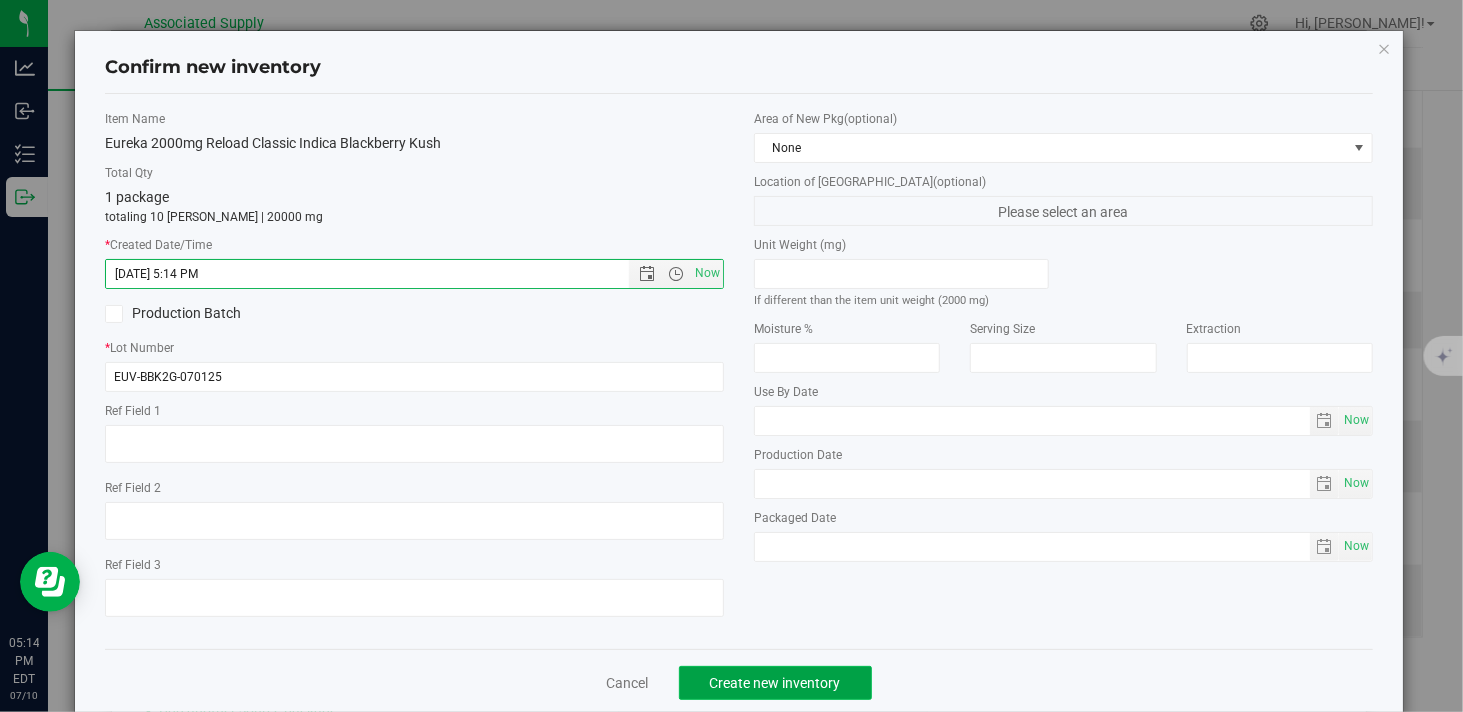 click on "Create new inventory" 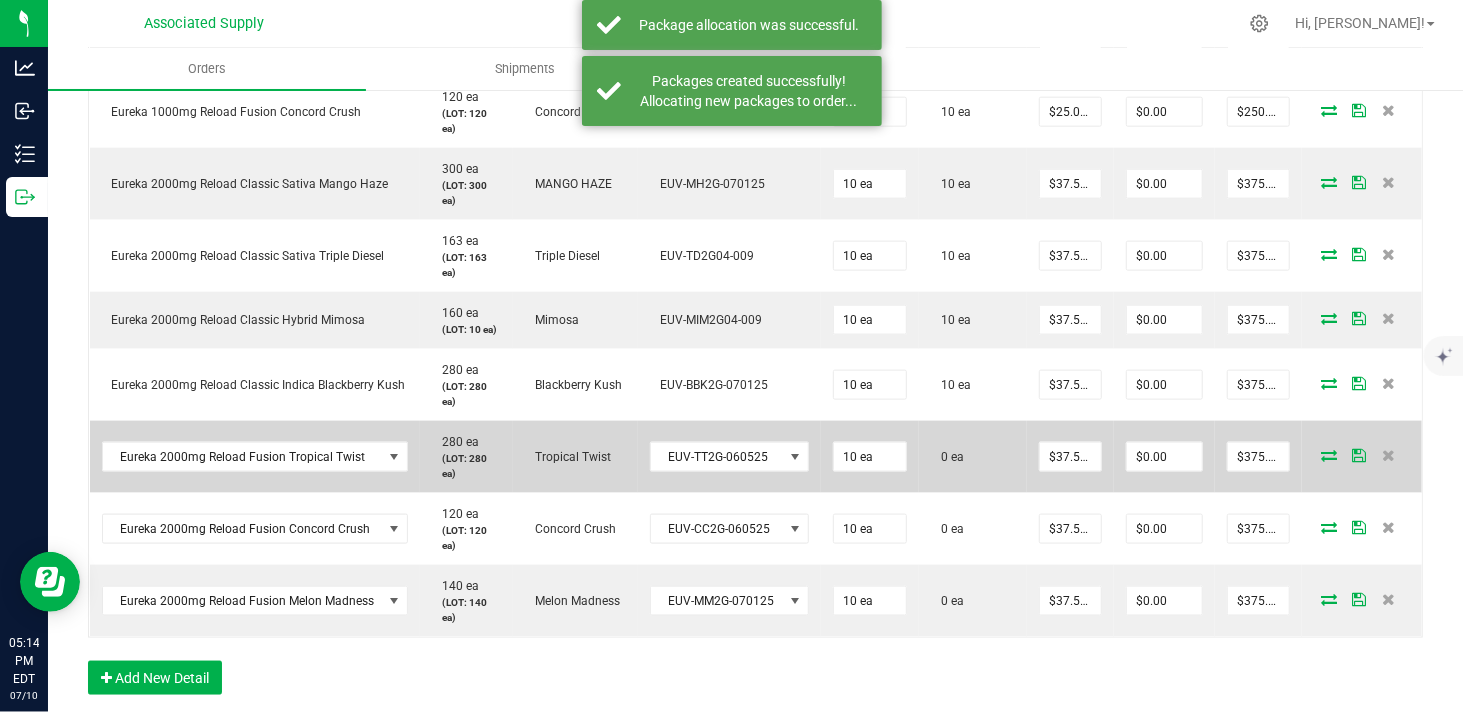 click at bounding box center (1329, 455) 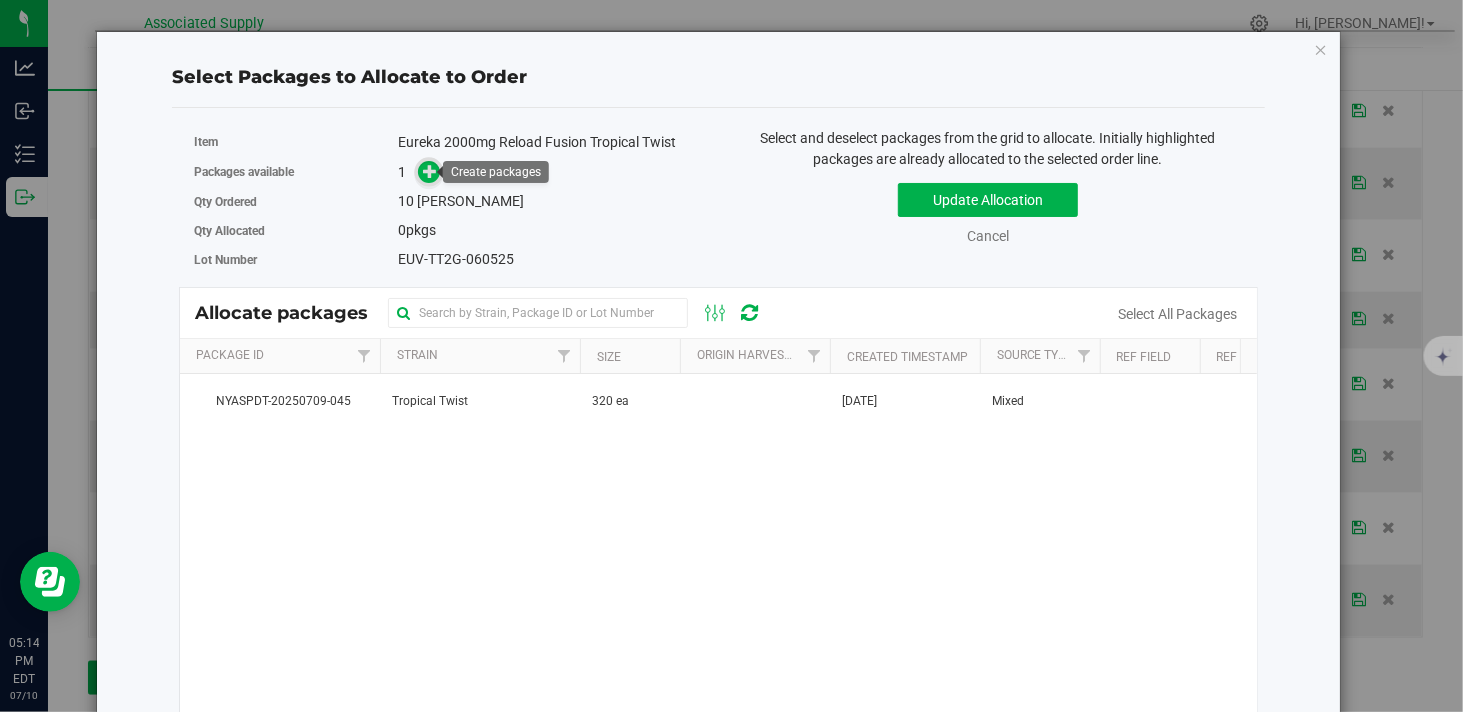 click at bounding box center [430, 171] 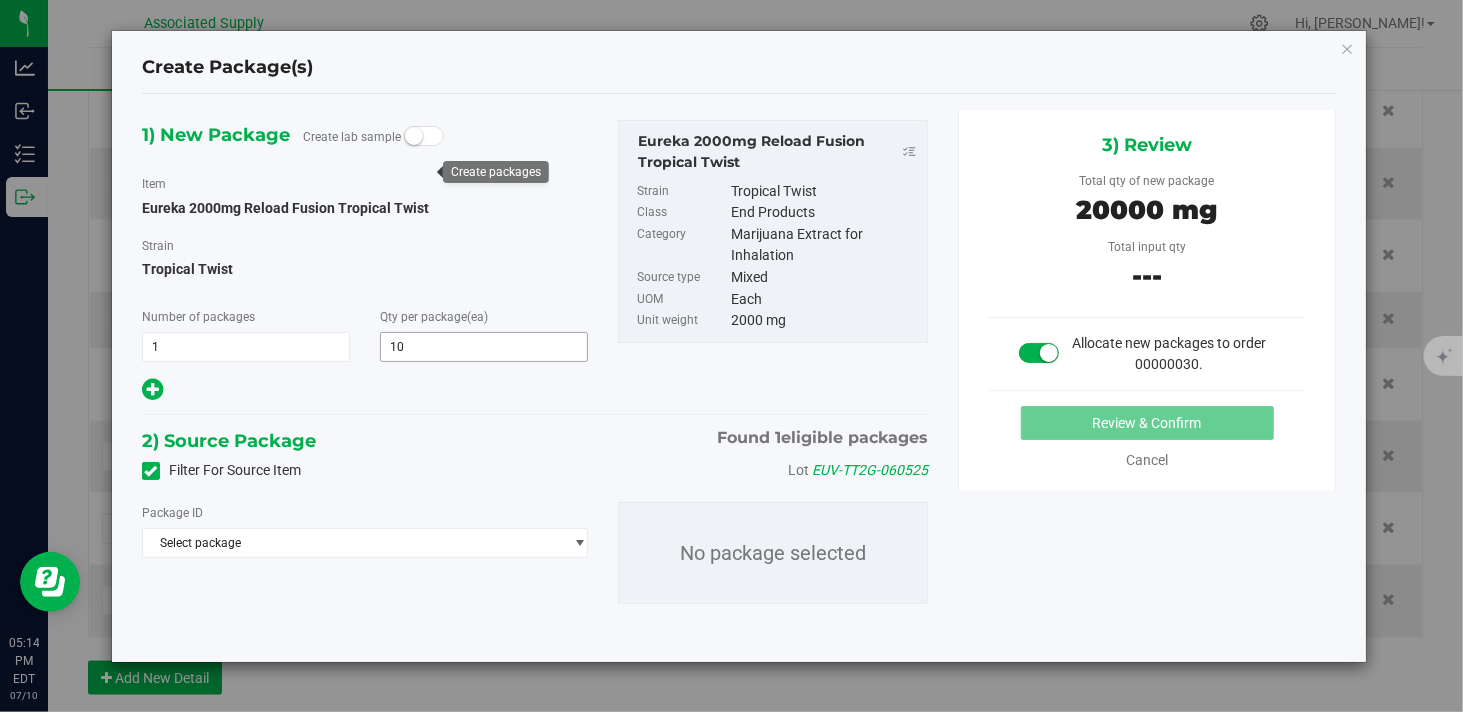 type on "10" 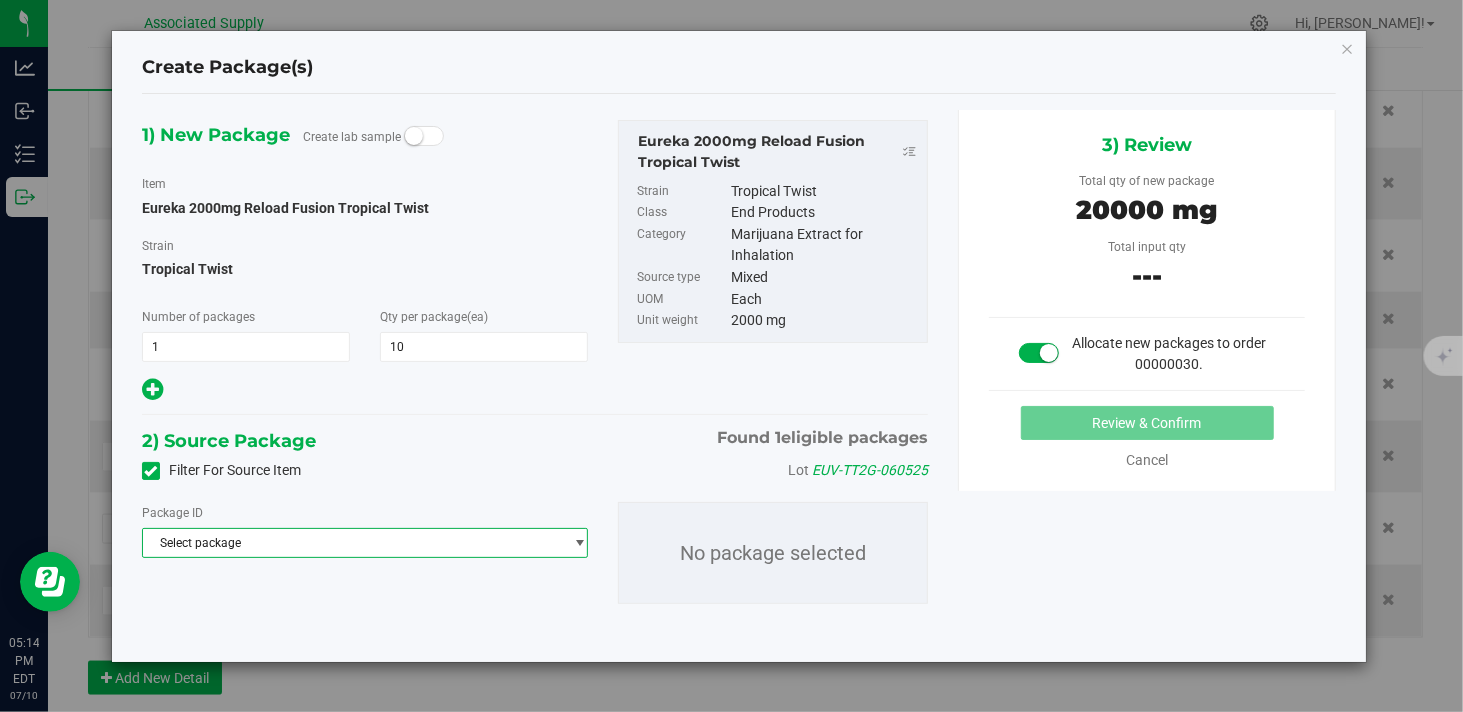 click on "Select package" at bounding box center [352, 543] 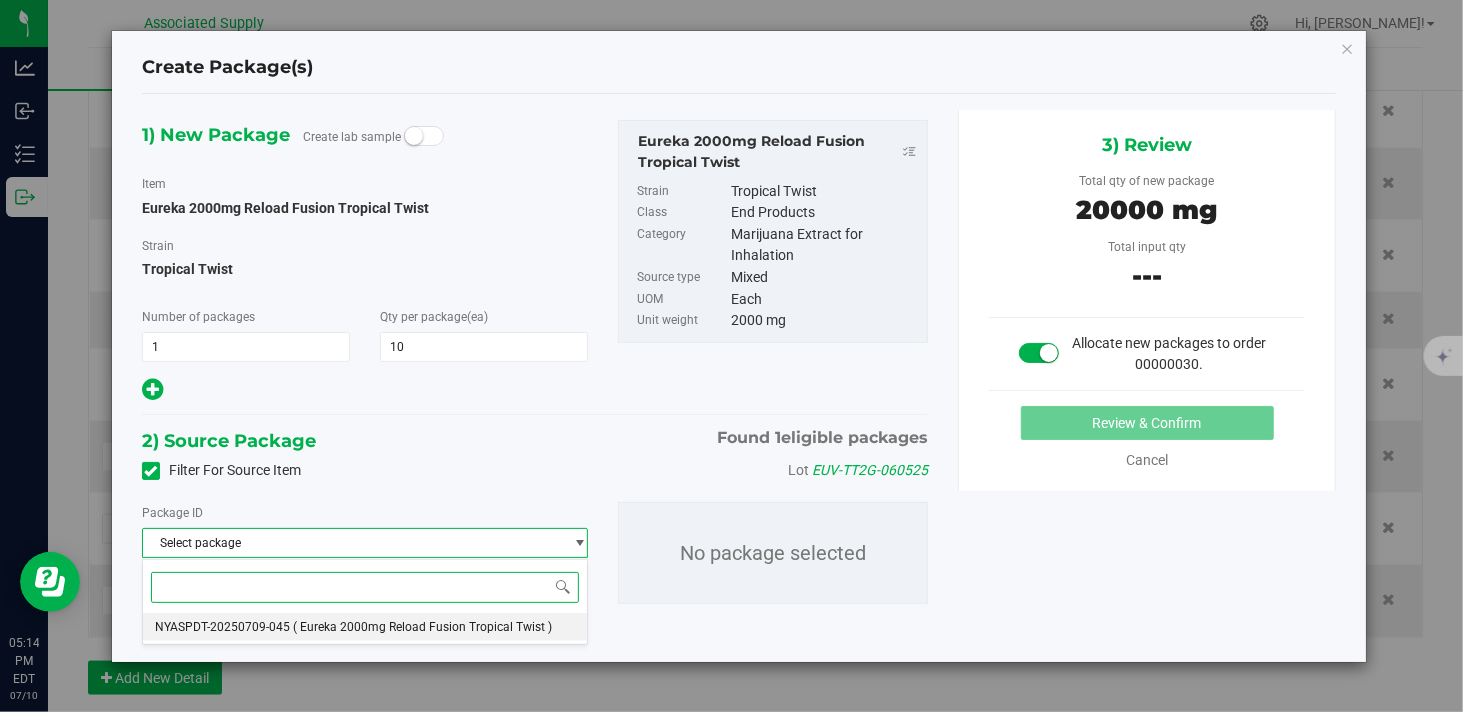click on "(
Eureka 2000mg Reload Fusion Tropical Twist
)" at bounding box center [422, 627] 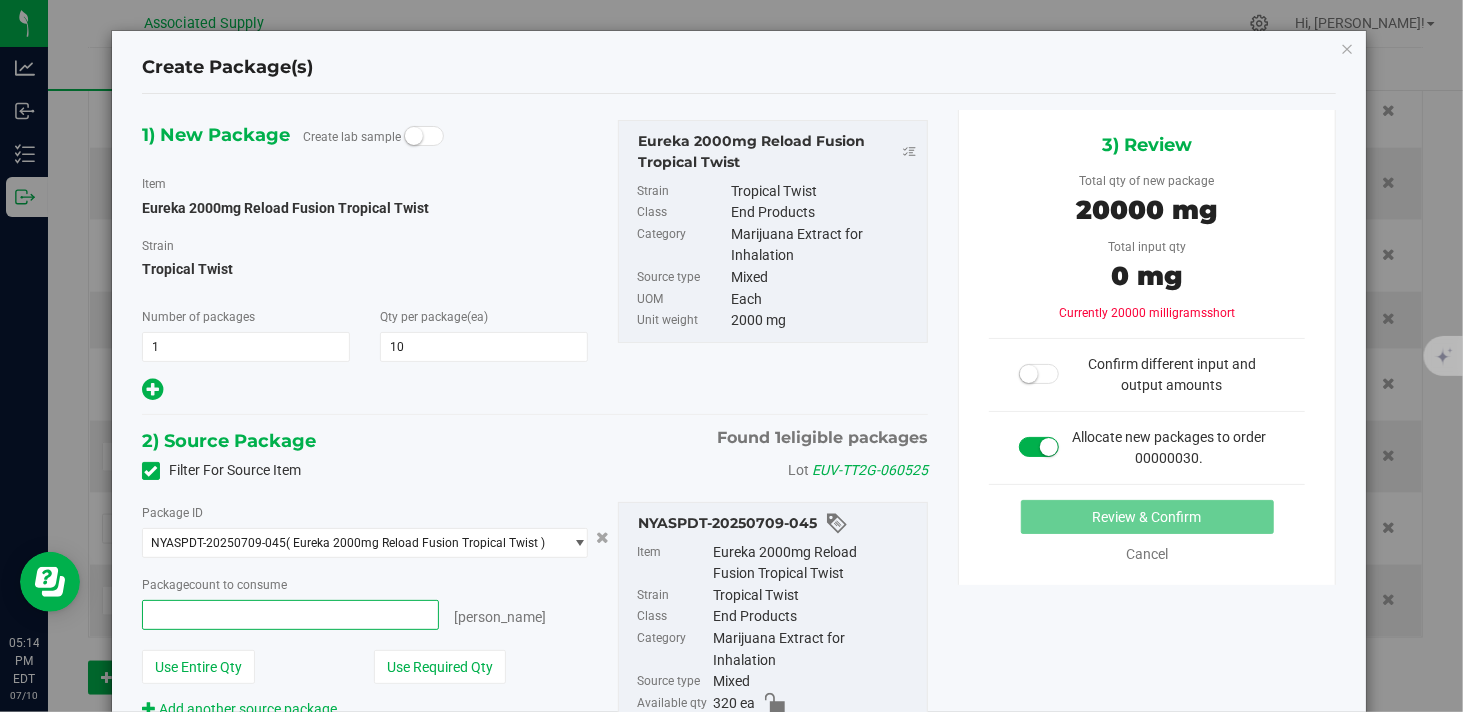 click at bounding box center (290, 615) 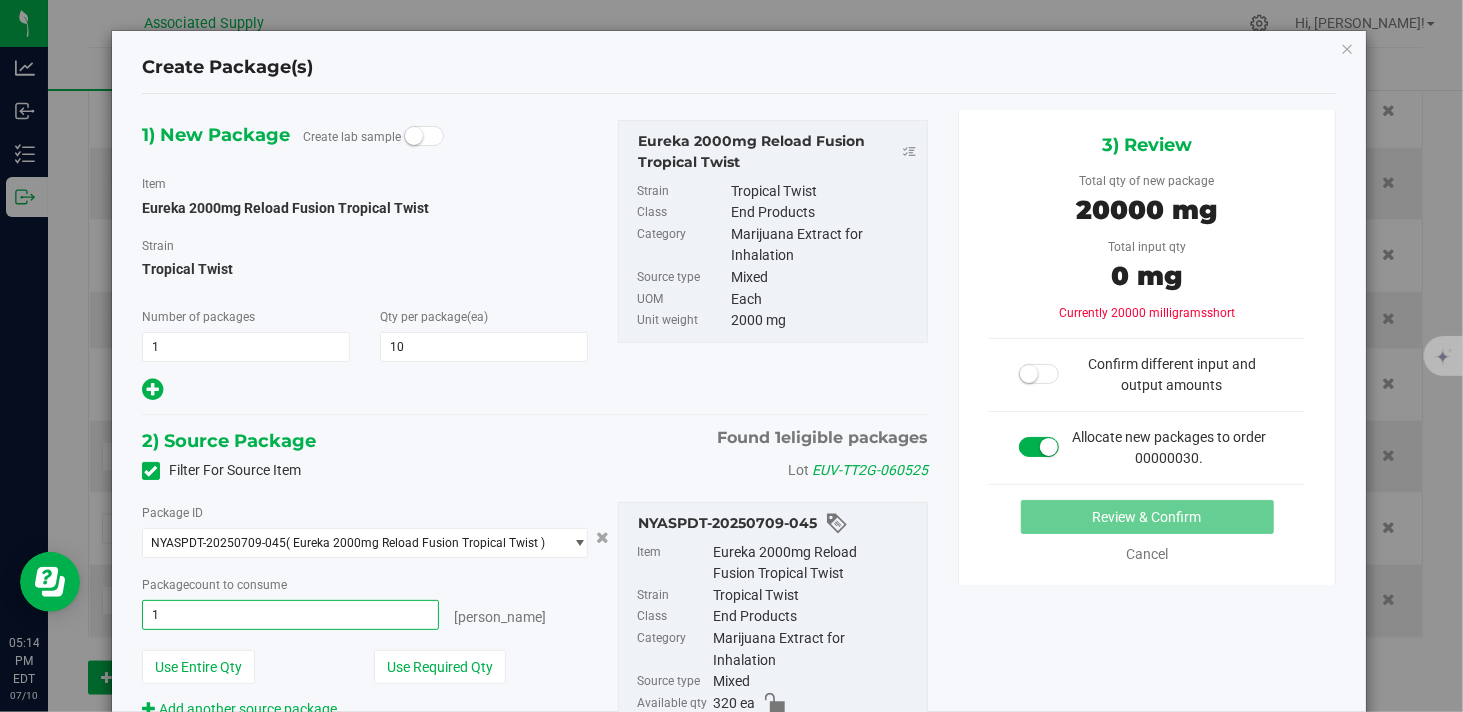 type on "10" 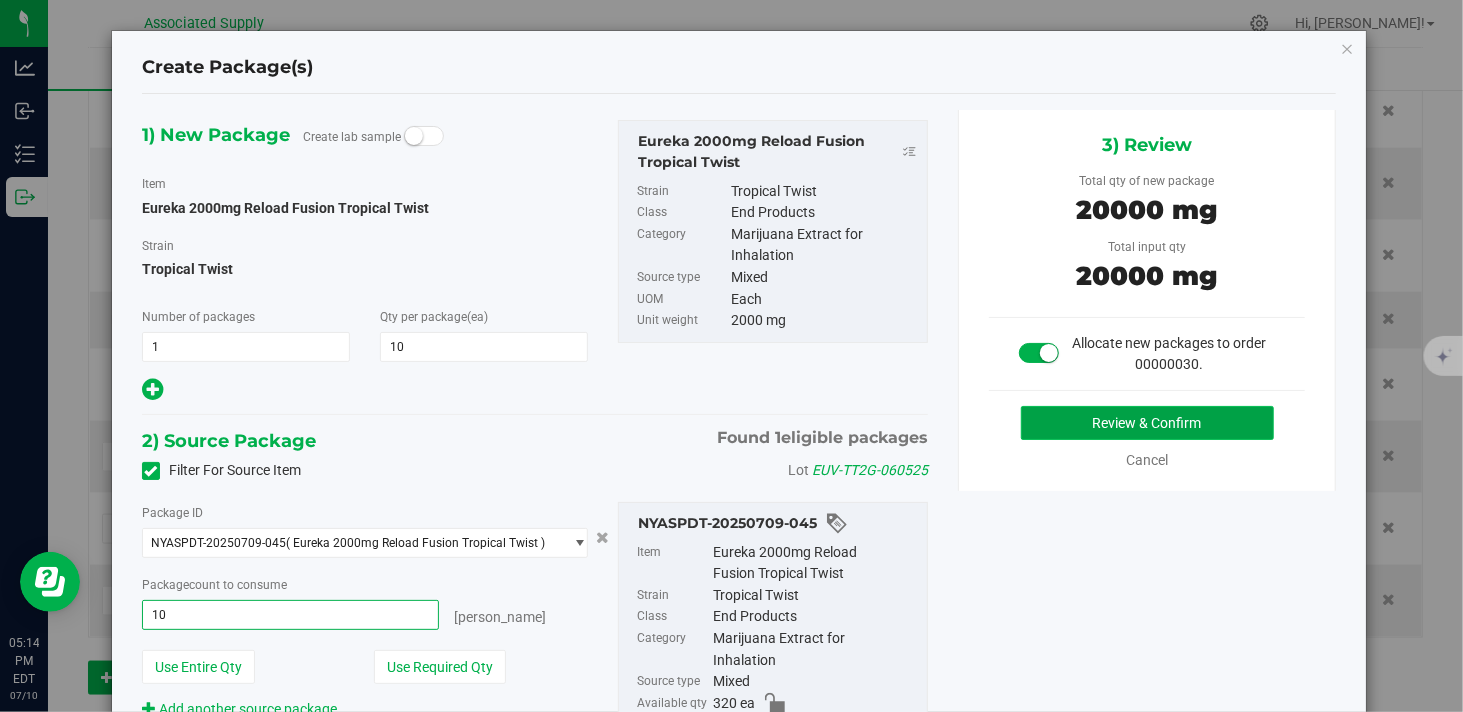 type on "10 ea" 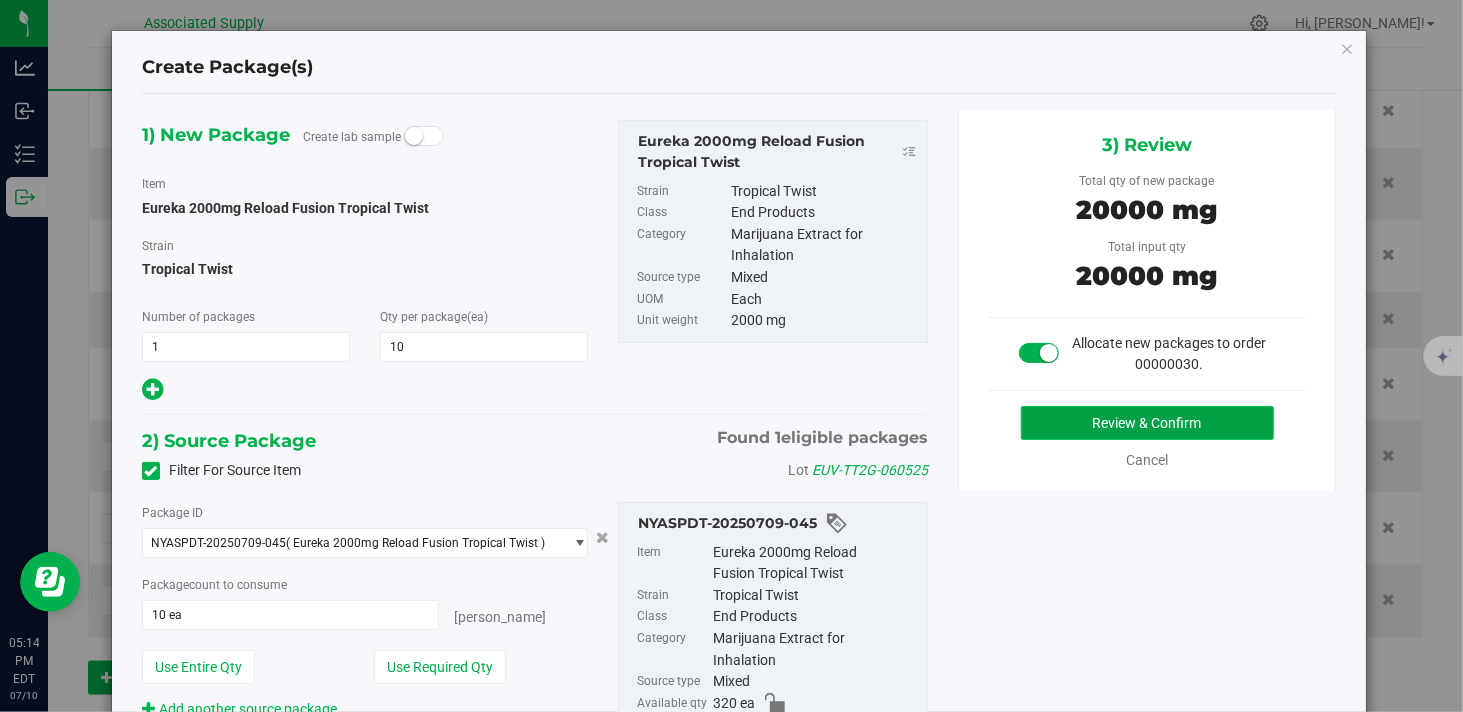 click on "Review & Confirm" at bounding box center (1147, 423) 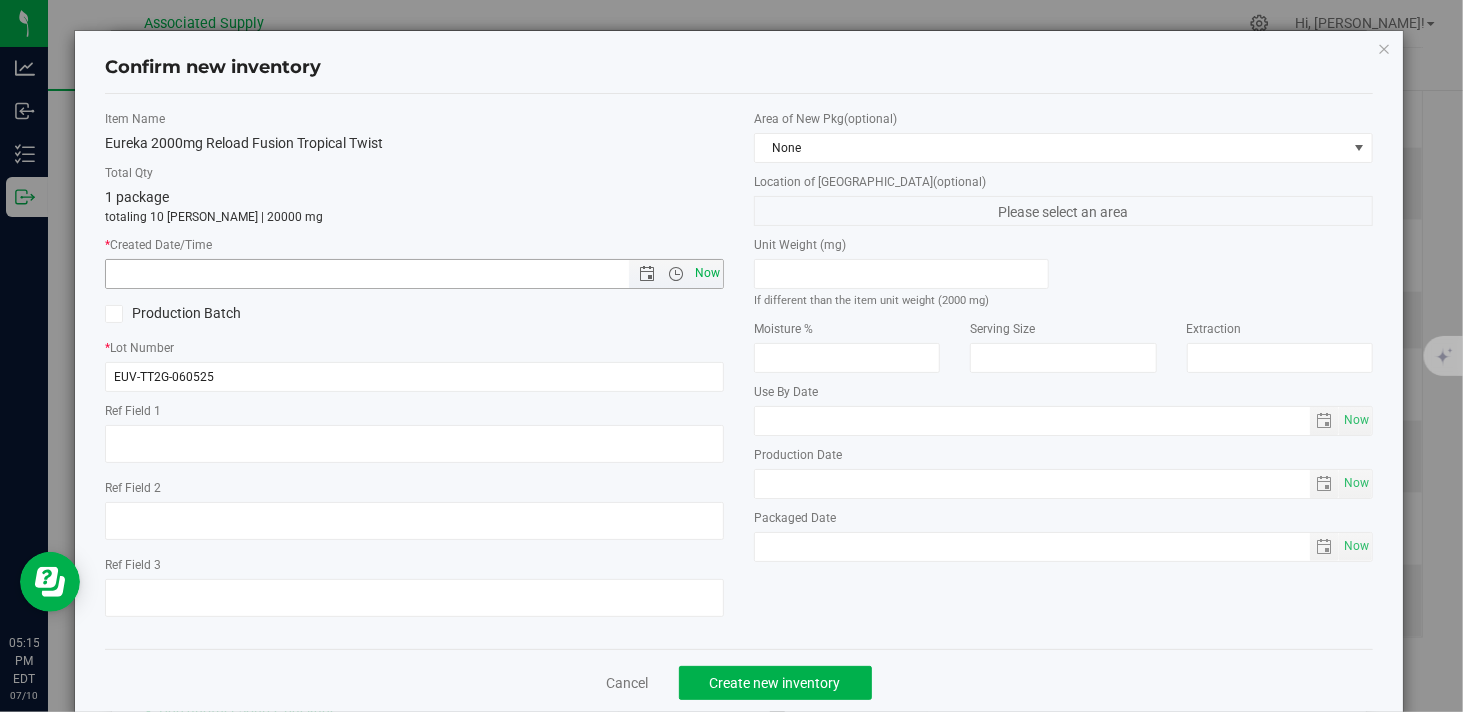 click on "Now" at bounding box center [708, 273] 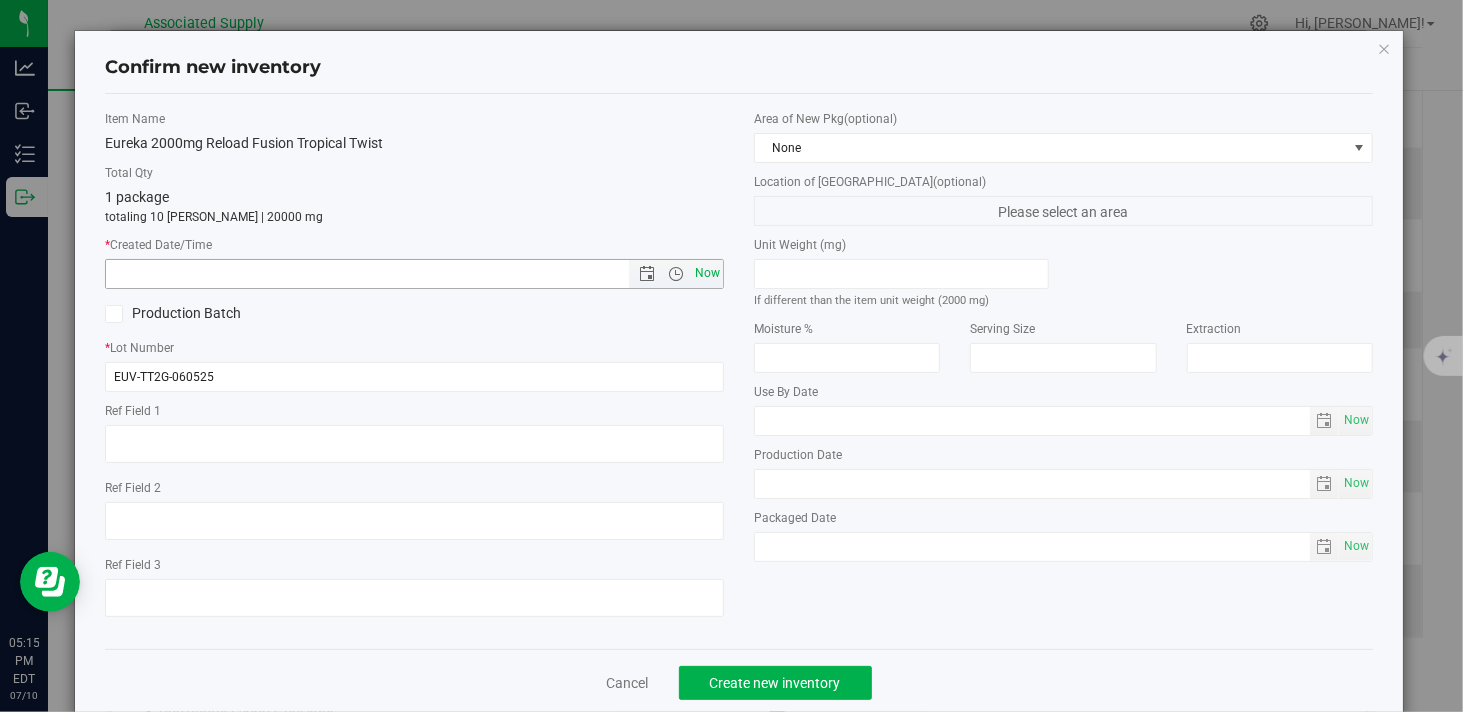 type on "7/10/2025 5:15 PM" 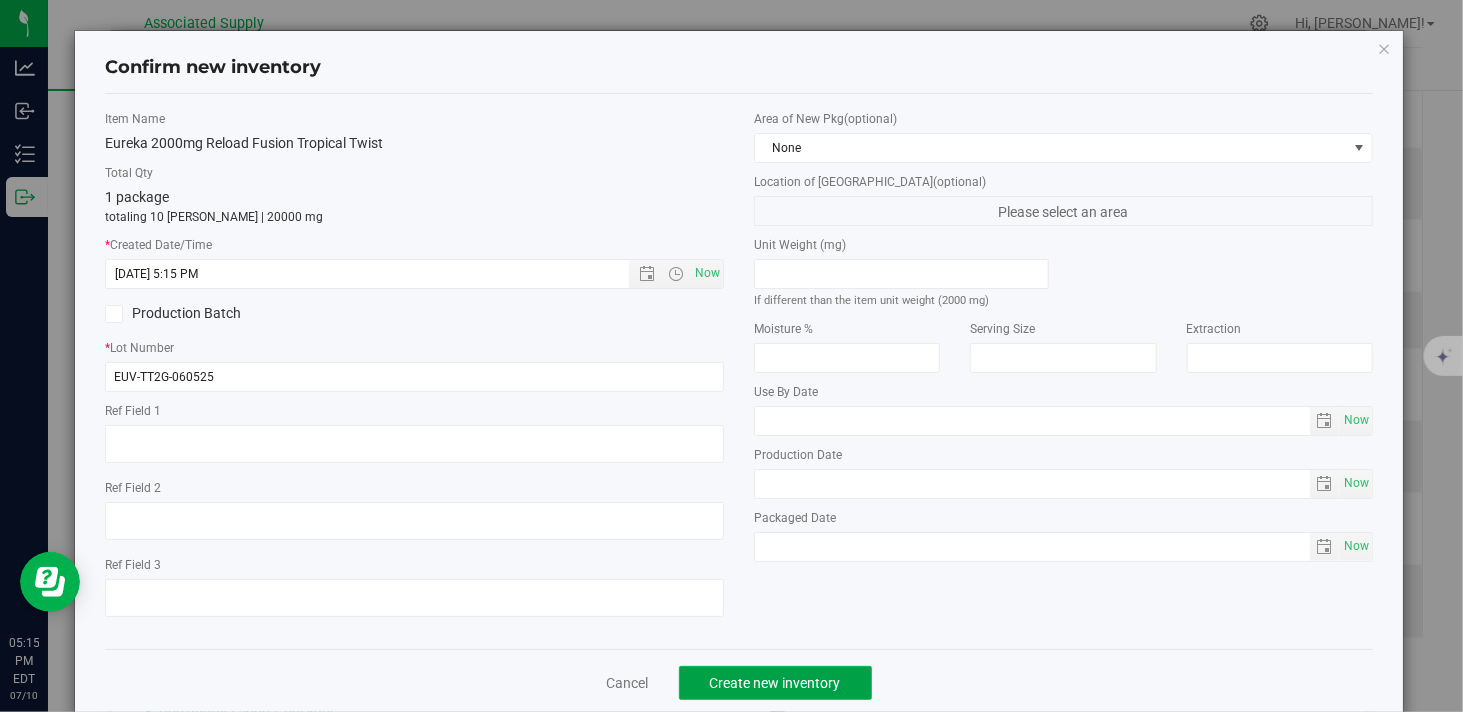 click on "Create new inventory" 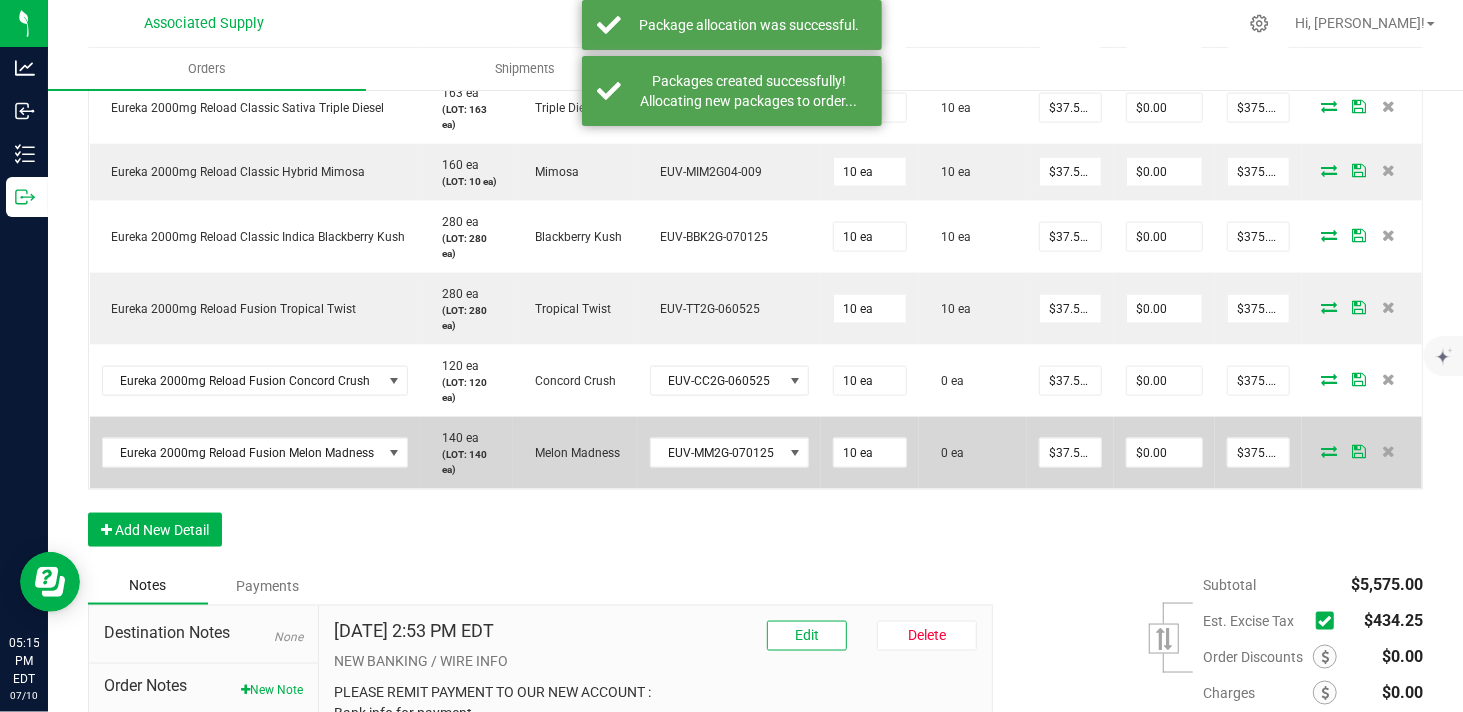 scroll, scrollTop: 1555, scrollLeft: 0, axis: vertical 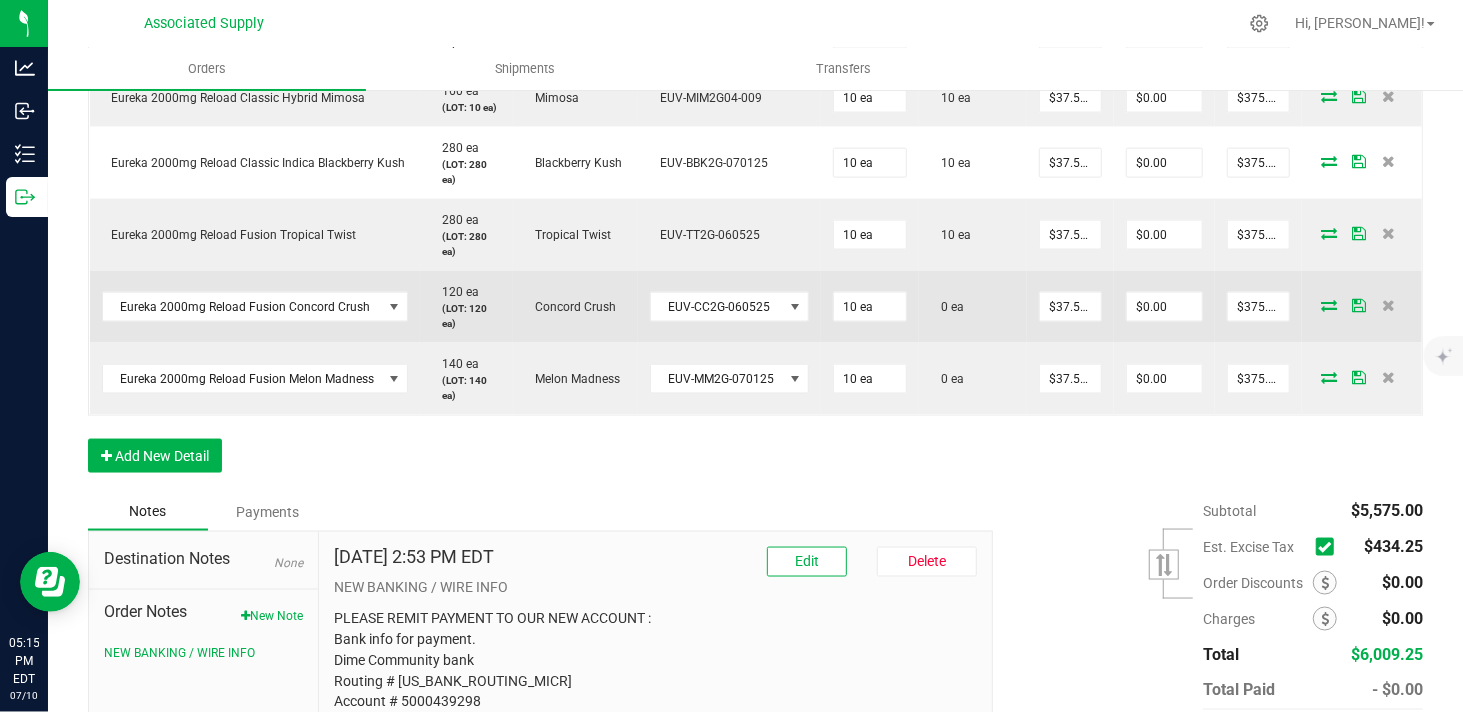 click at bounding box center (1329, 305) 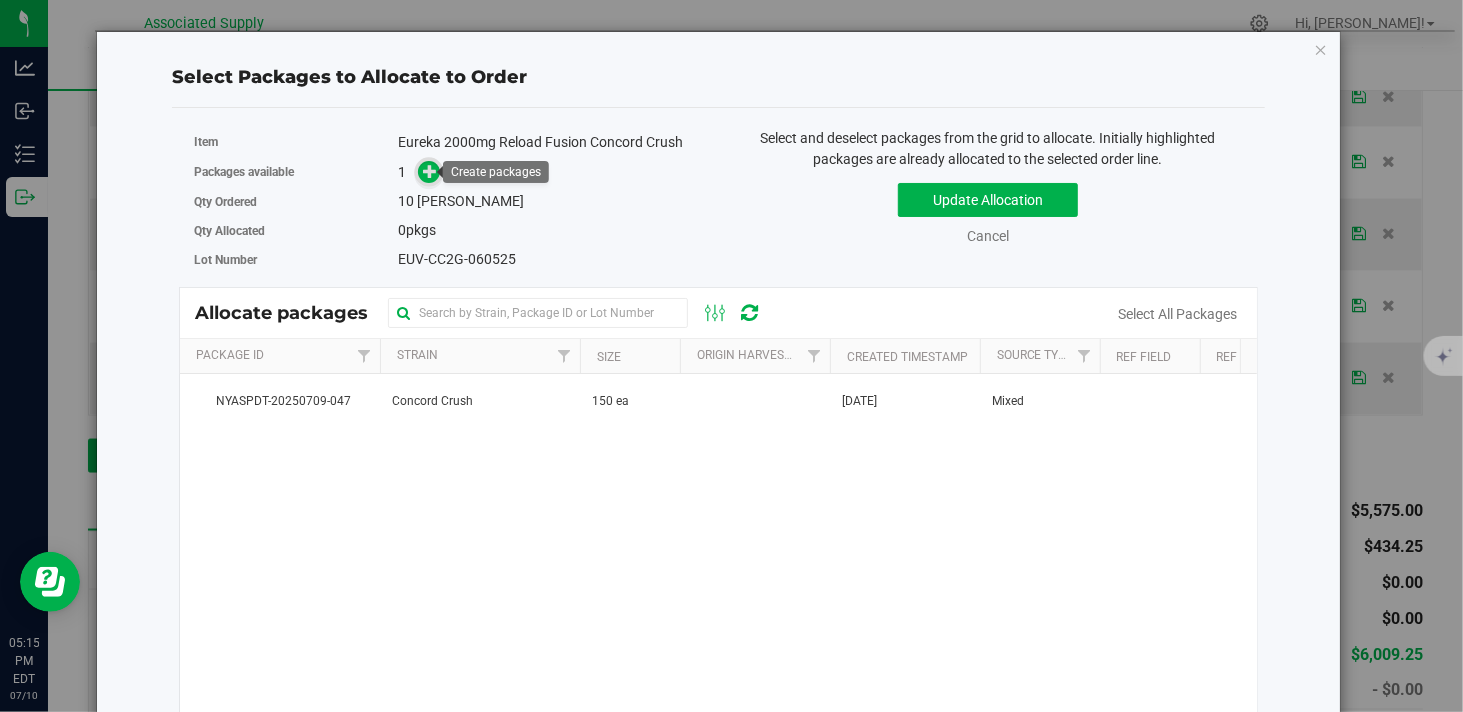 click at bounding box center [430, 171] 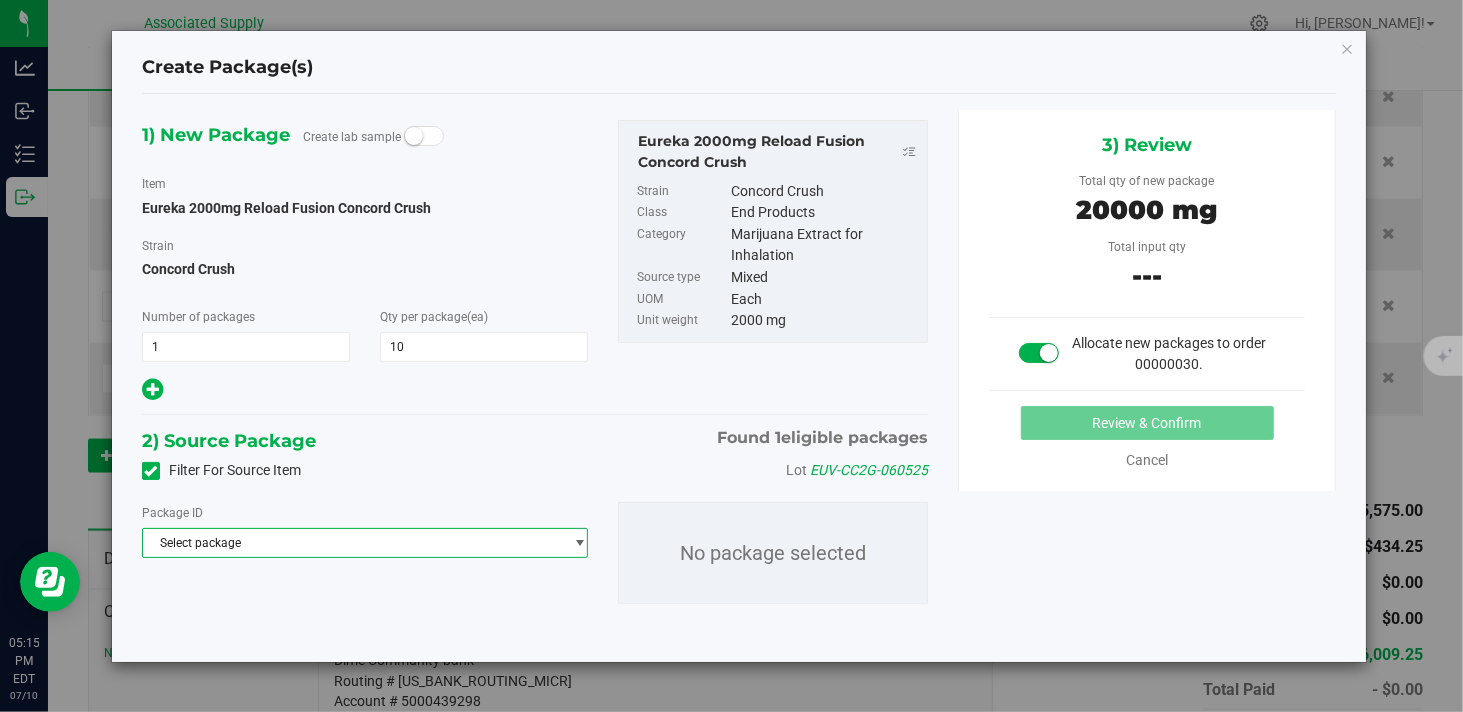 click on "Select package" at bounding box center (352, 543) 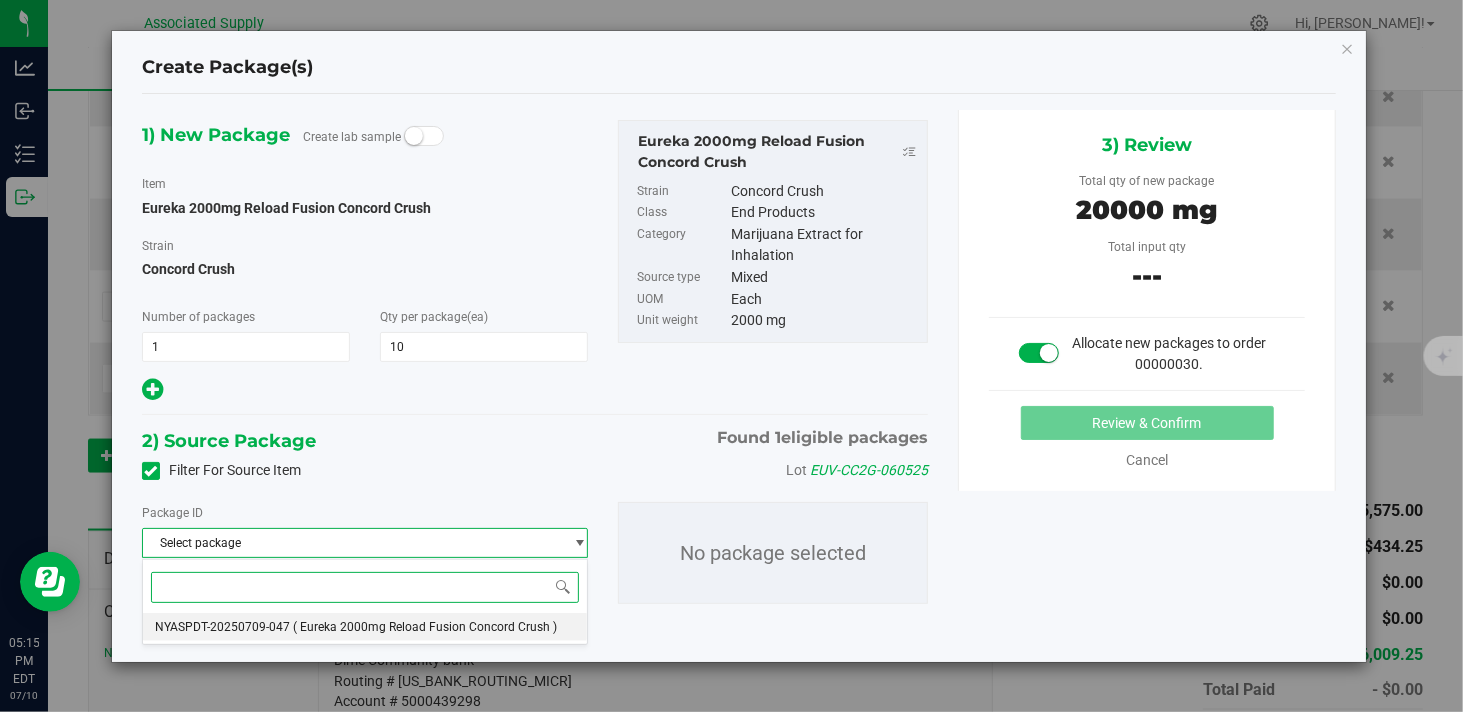 click on "(
Eureka 2000mg Reload Fusion Concord Crush
)" at bounding box center [425, 627] 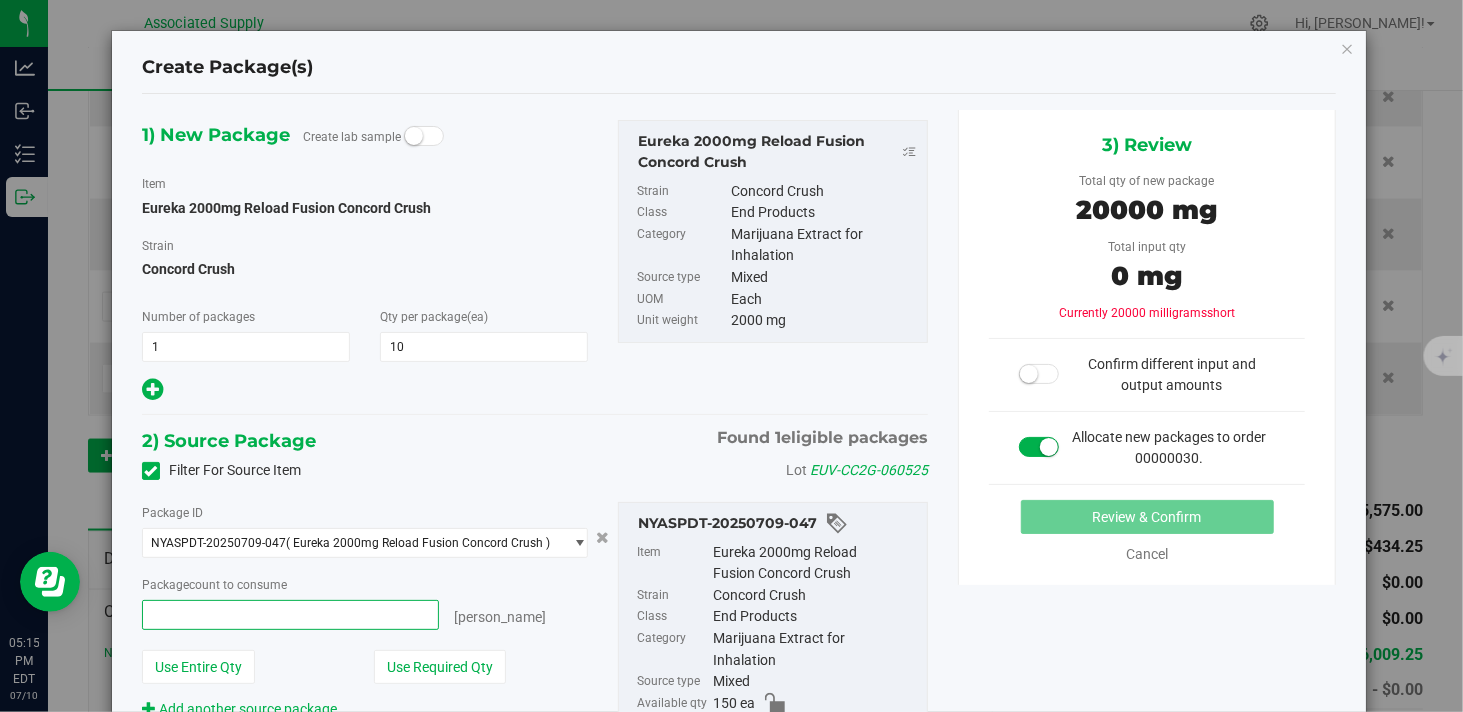 click at bounding box center [290, 615] 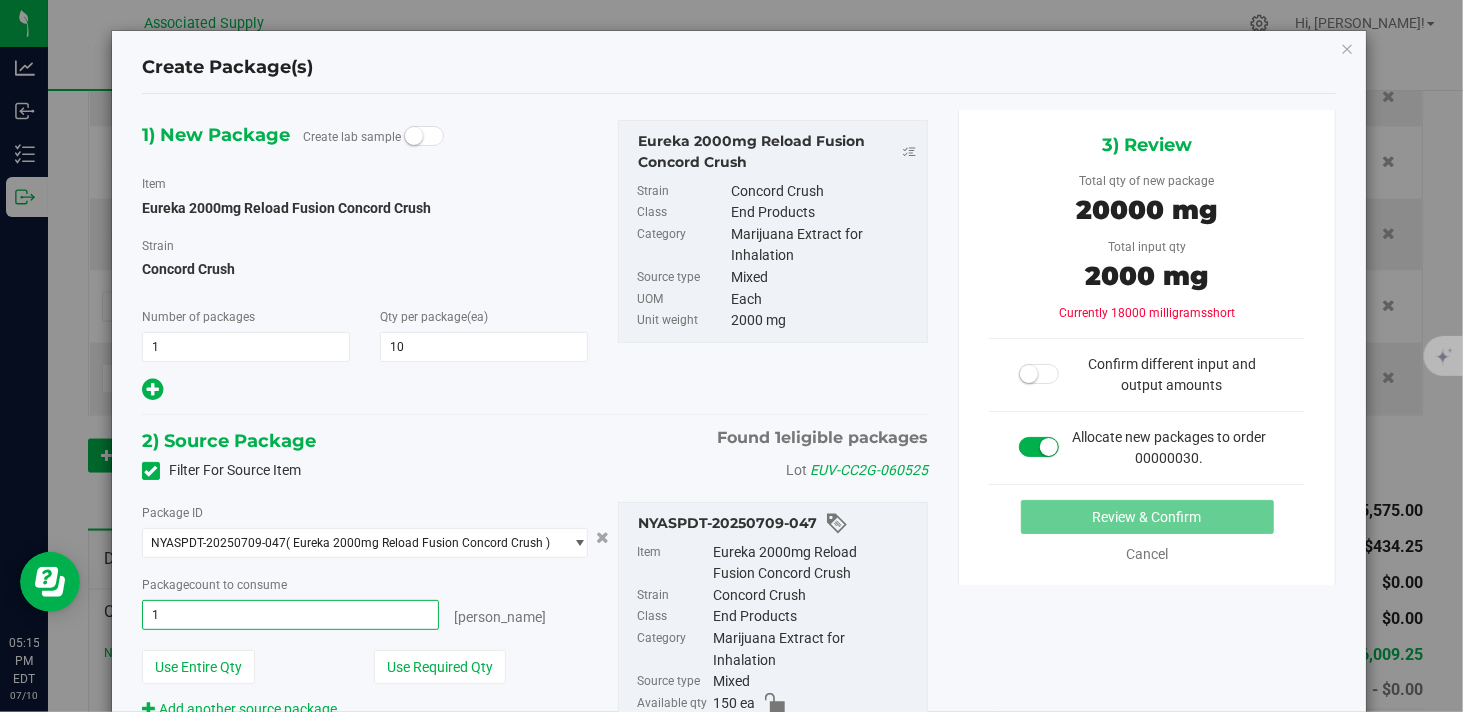 type on "10" 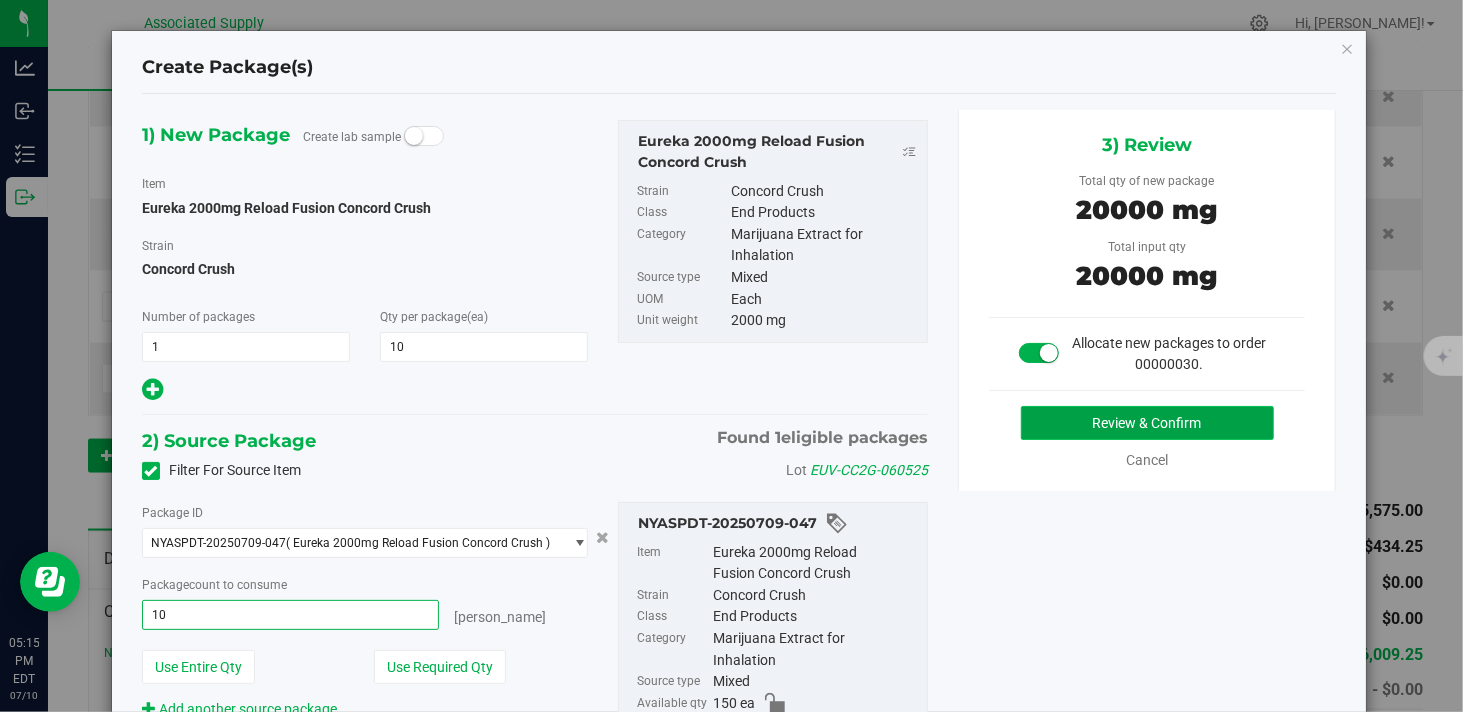 type on "10 ea" 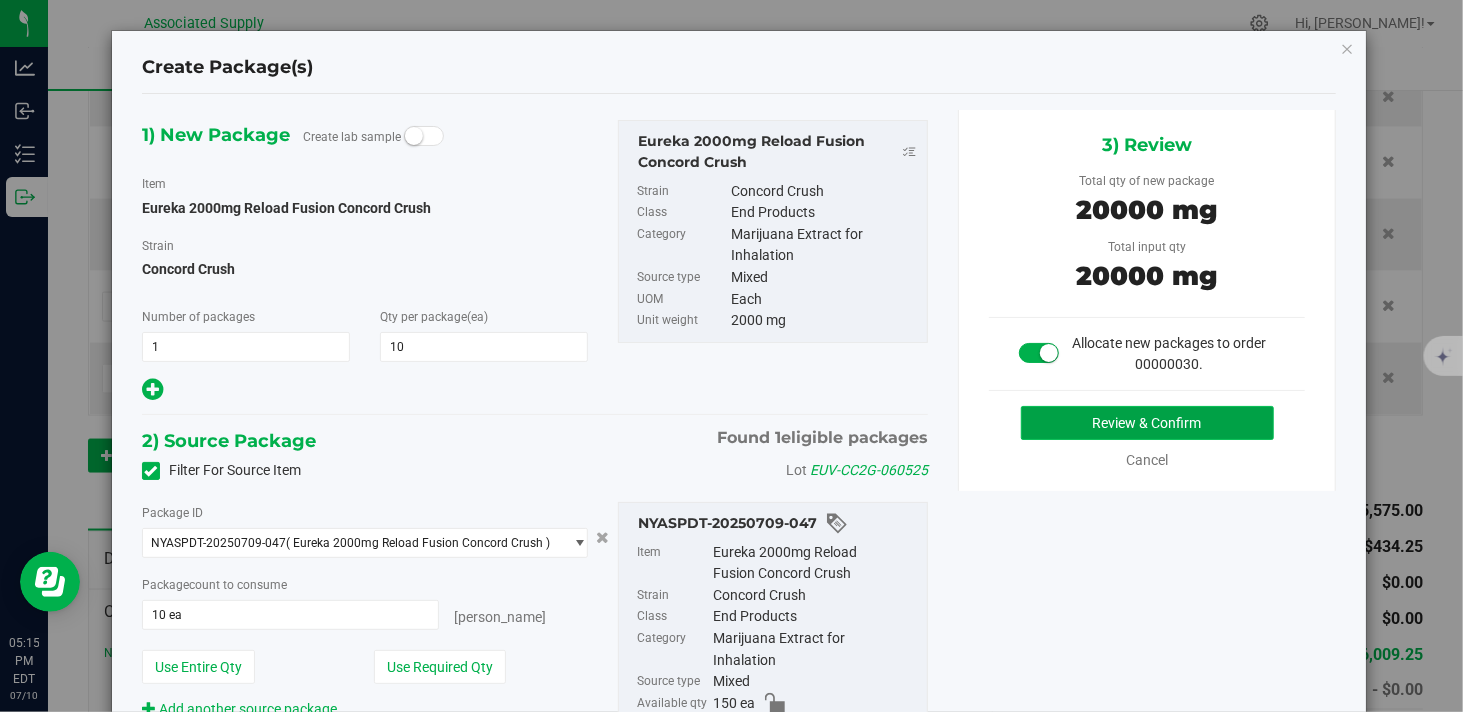 click on "Review & Confirm" at bounding box center [1147, 423] 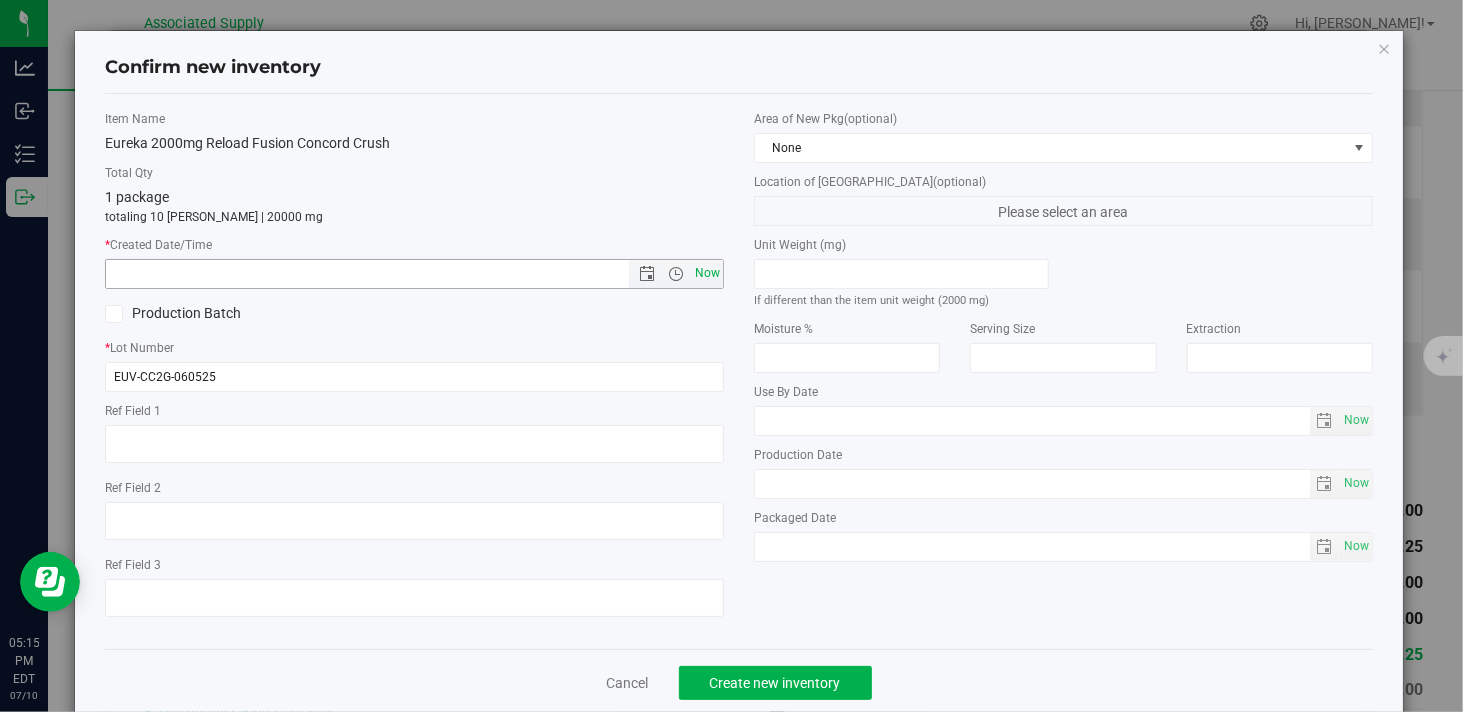 click on "Now" at bounding box center [708, 273] 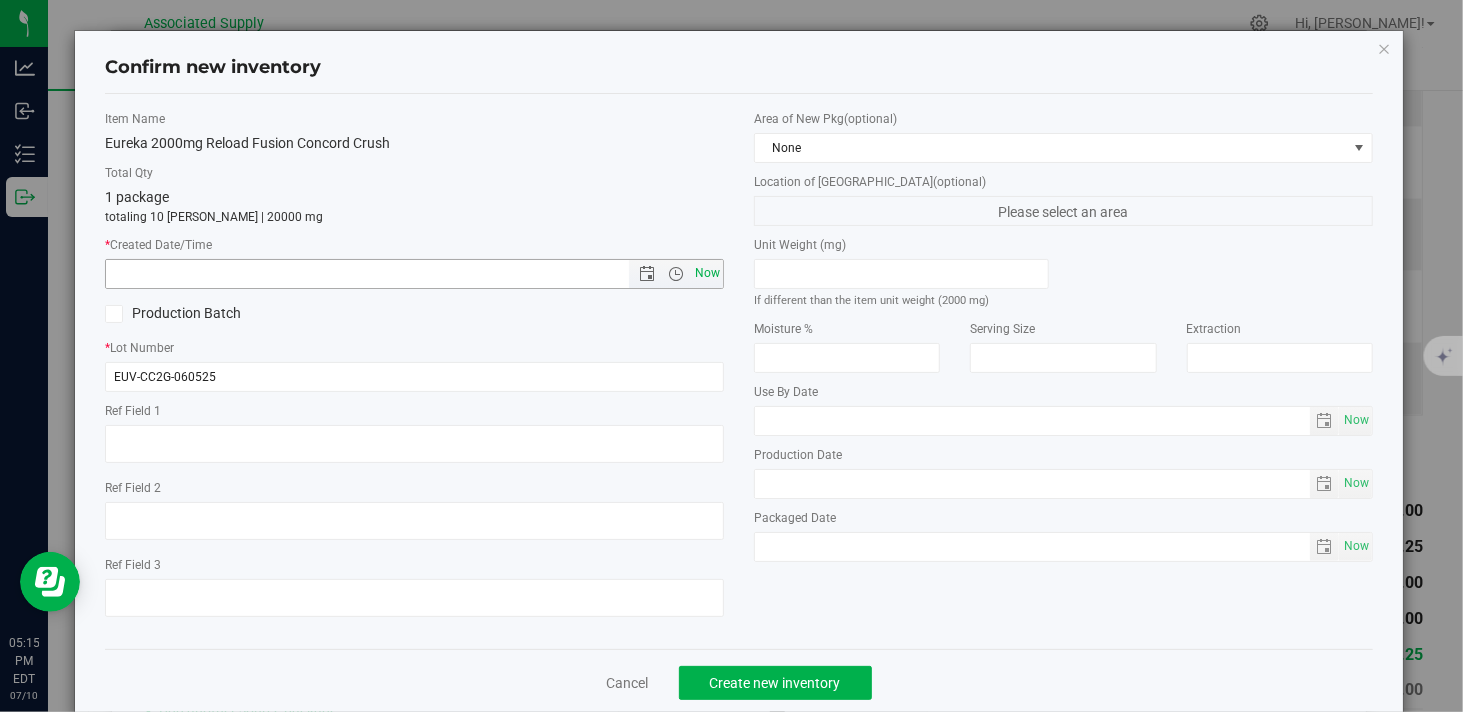 type on "7/10/2025 5:15 PM" 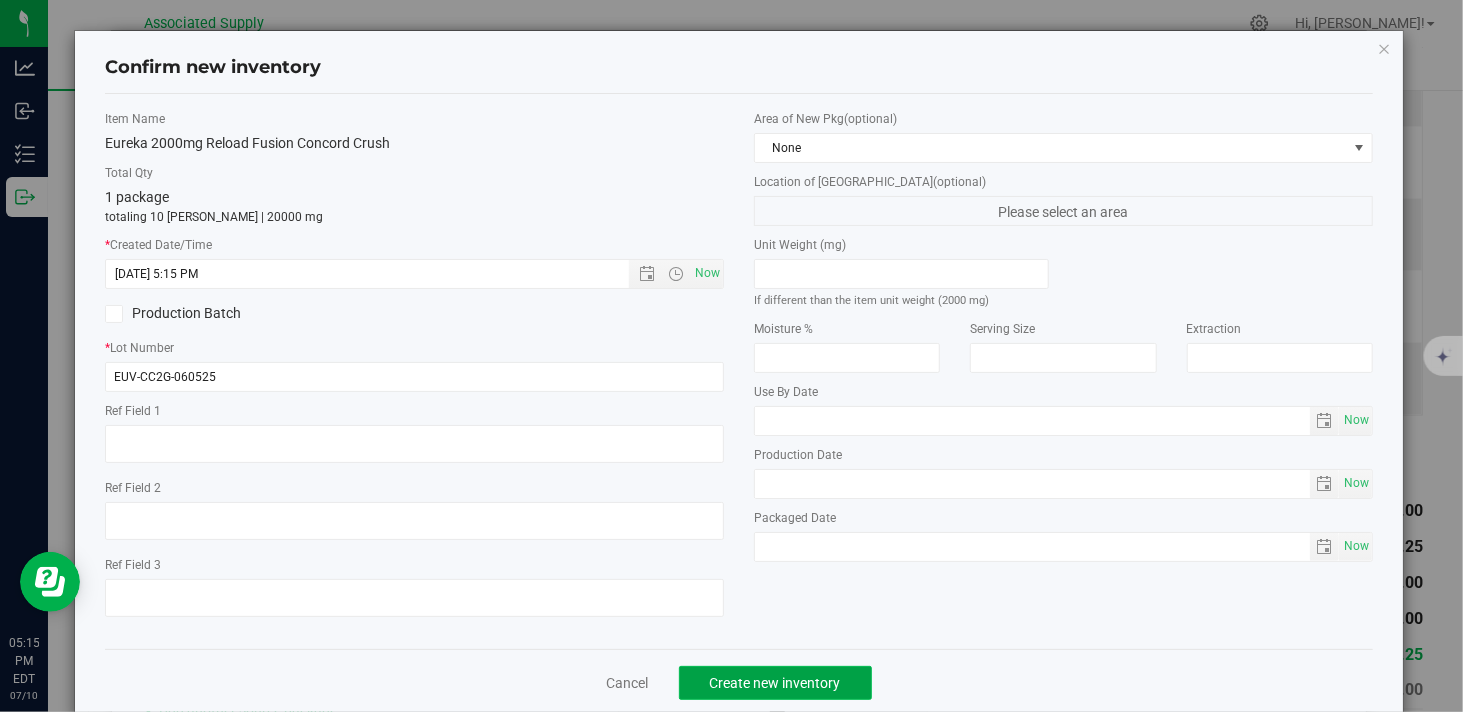 click on "Create new inventory" 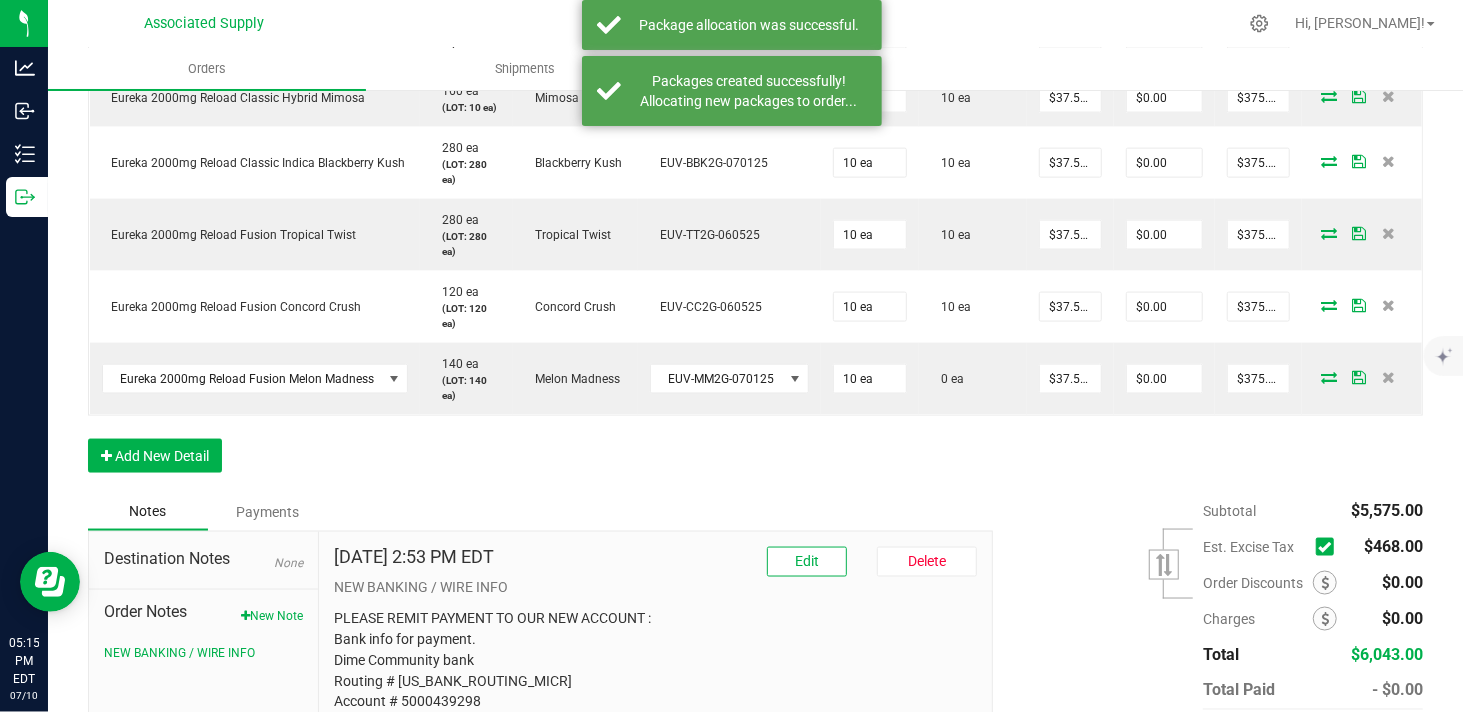 scroll, scrollTop: 1555, scrollLeft: 0, axis: vertical 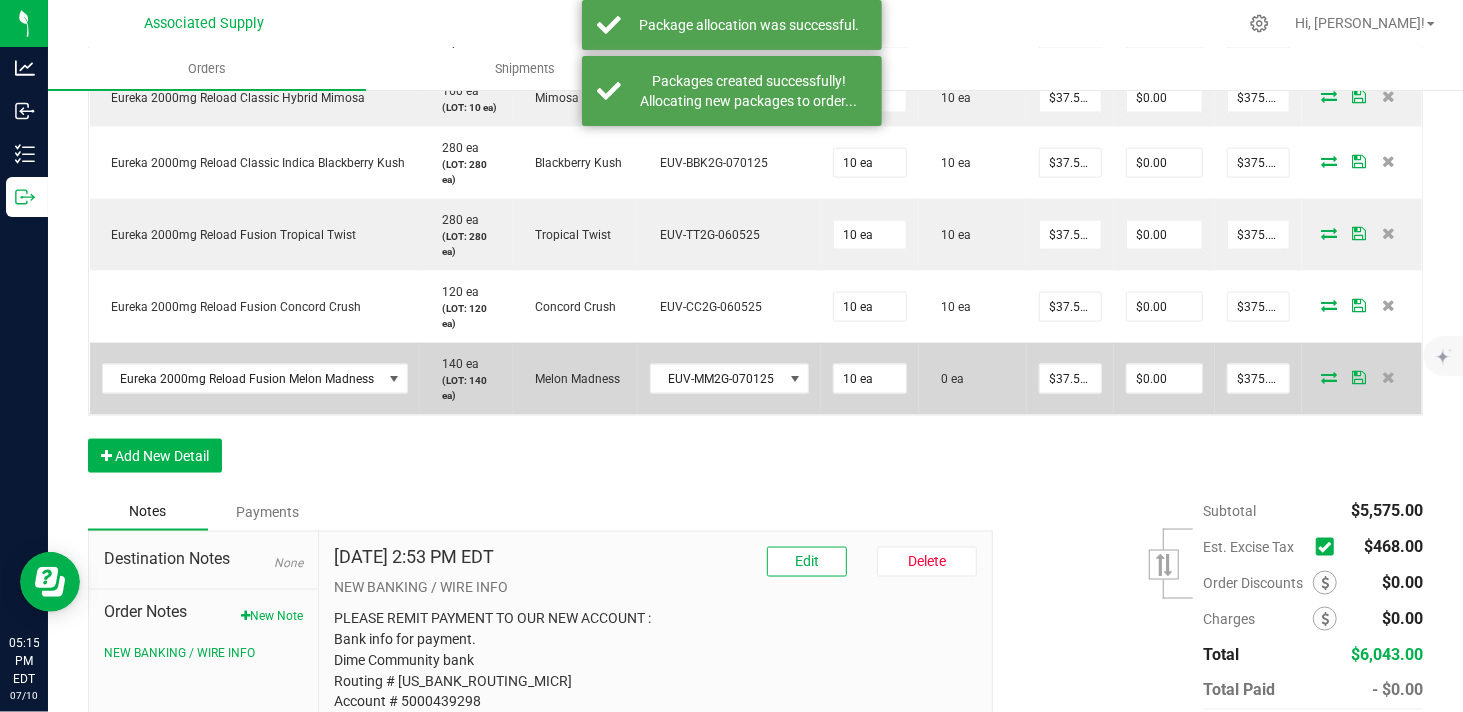 click at bounding box center (1329, 377) 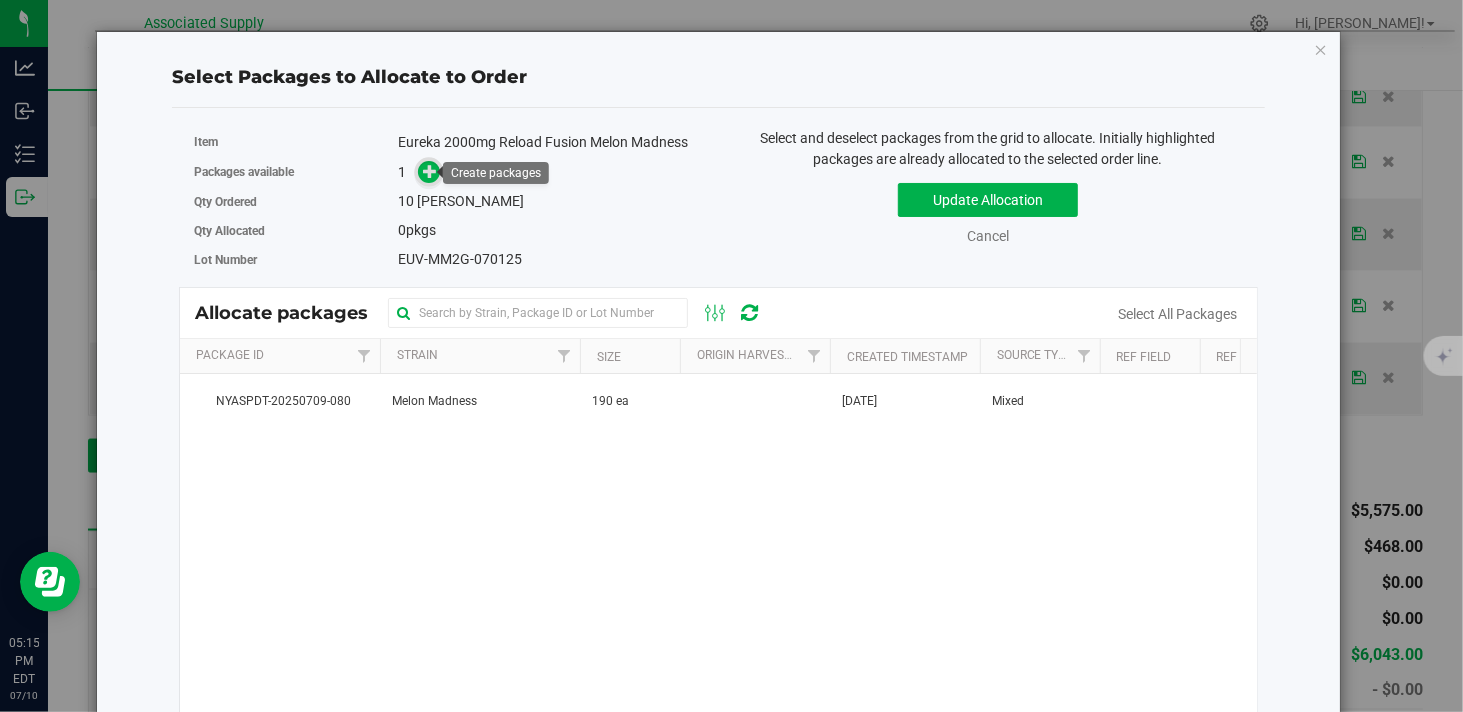 click at bounding box center [430, 171] 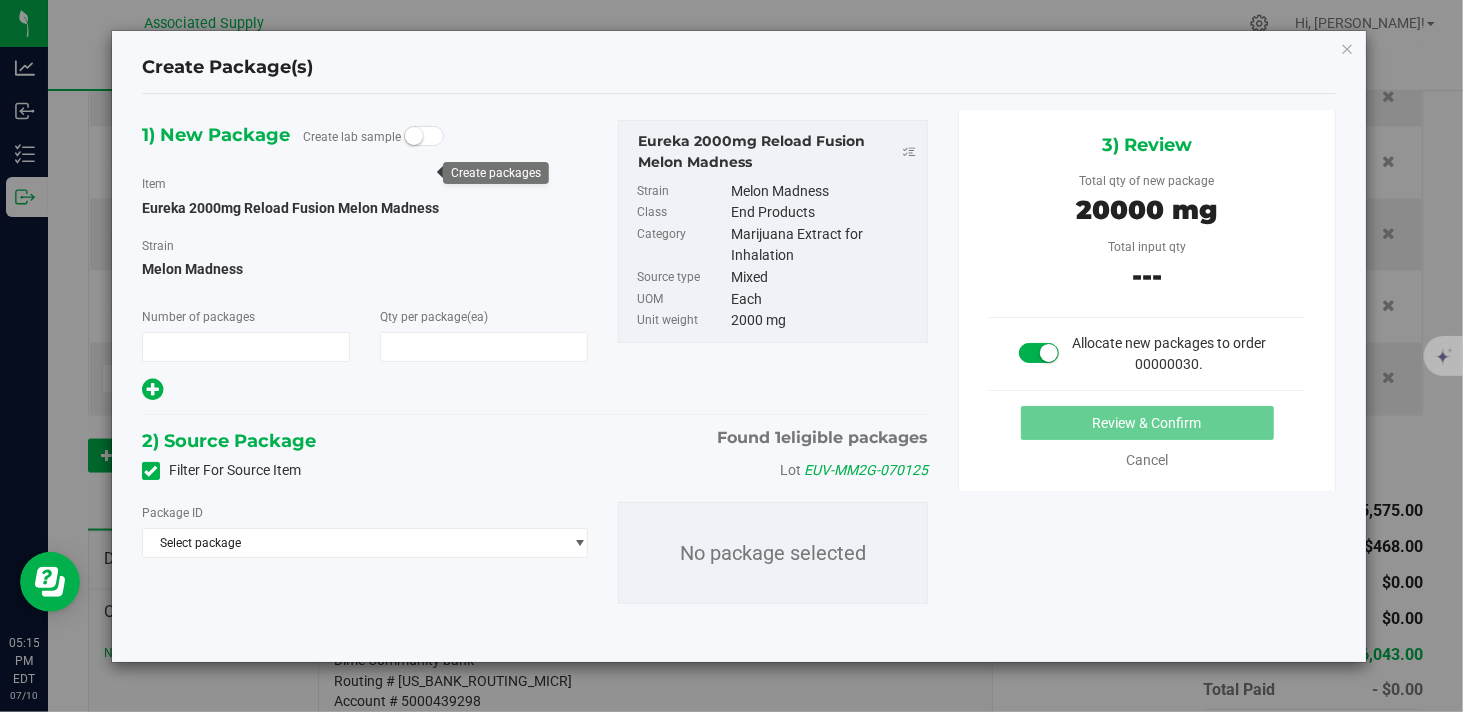 type on "1" 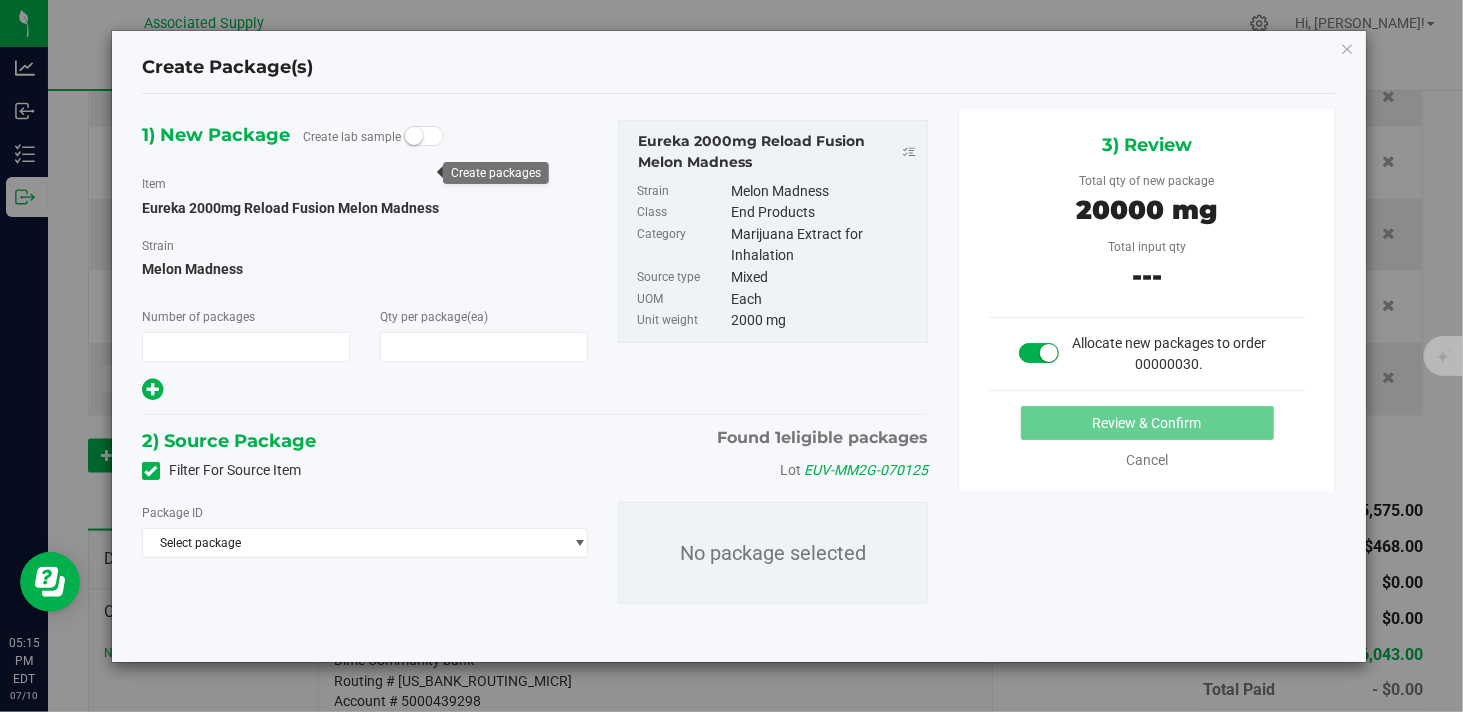 type on "10" 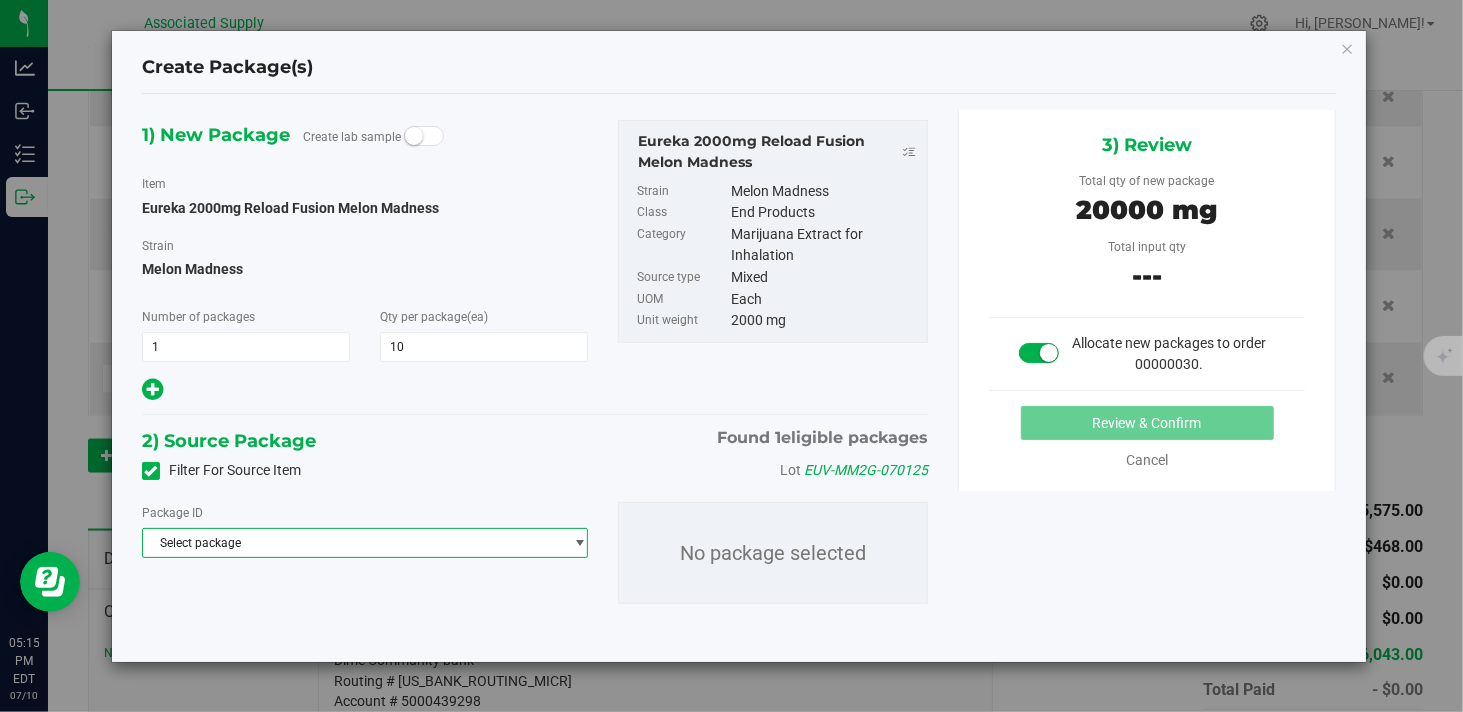 drag, startPoint x: 285, startPoint y: 540, endPoint x: 292, endPoint y: 548, distance: 10.630146 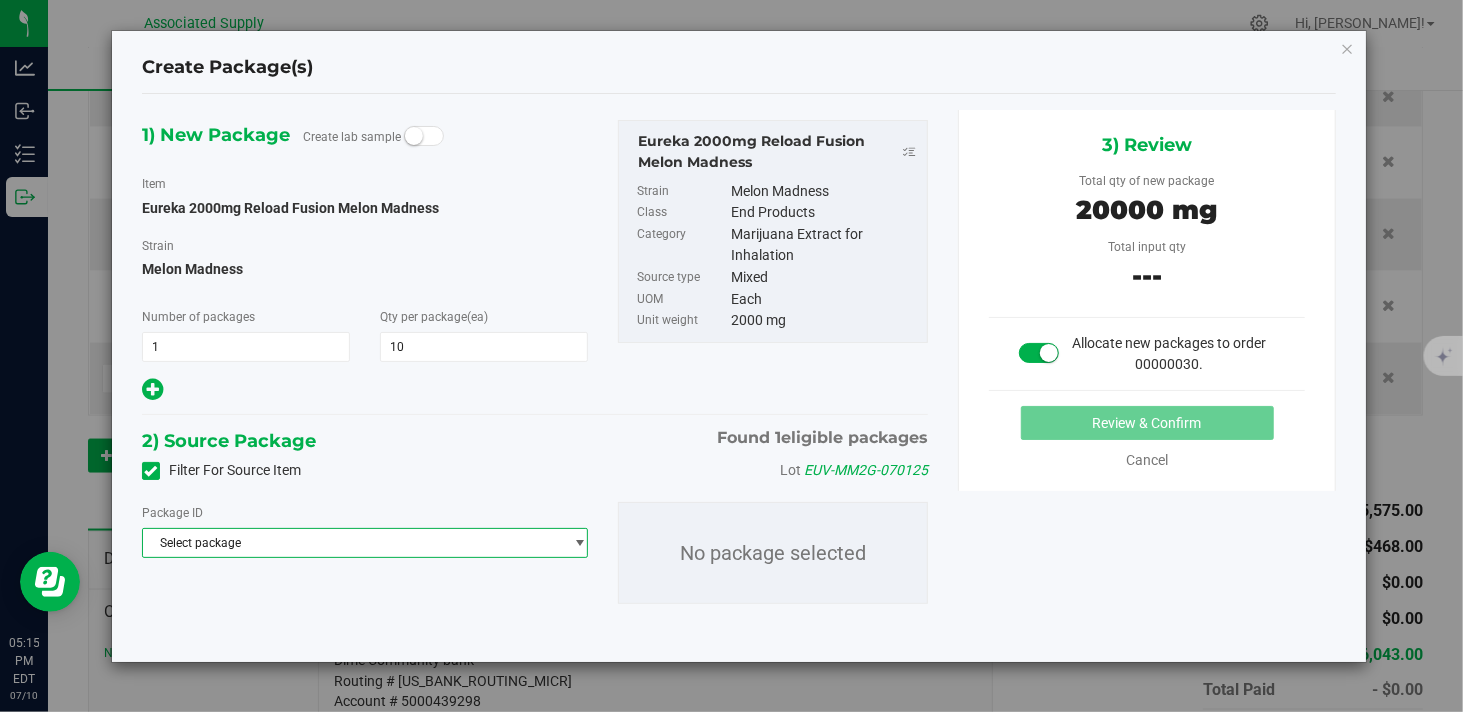 click on "Select package" at bounding box center [352, 543] 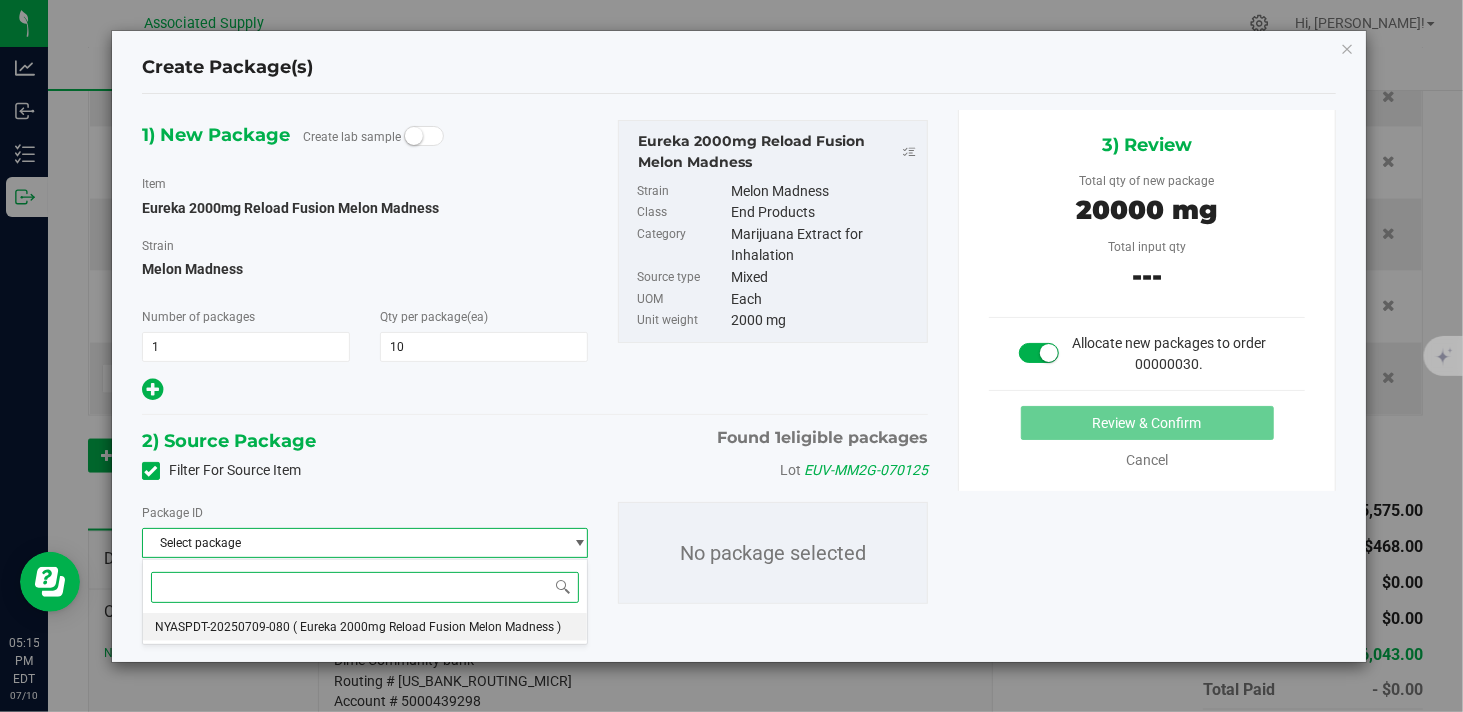 click on "NYASPDT-20250709-080
(
Eureka 2000mg Reload Fusion Melon Madness
)" at bounding box center [365, 627] 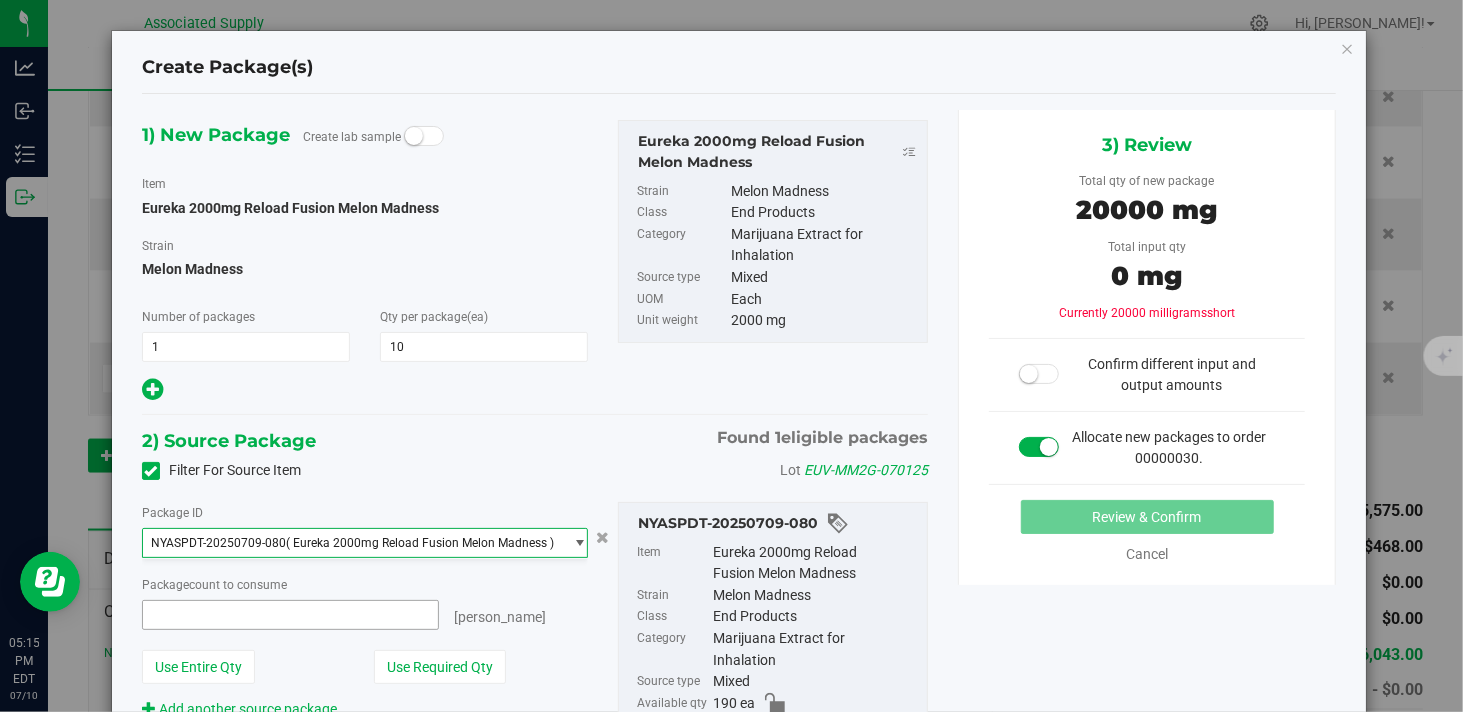 type on "0 ea" 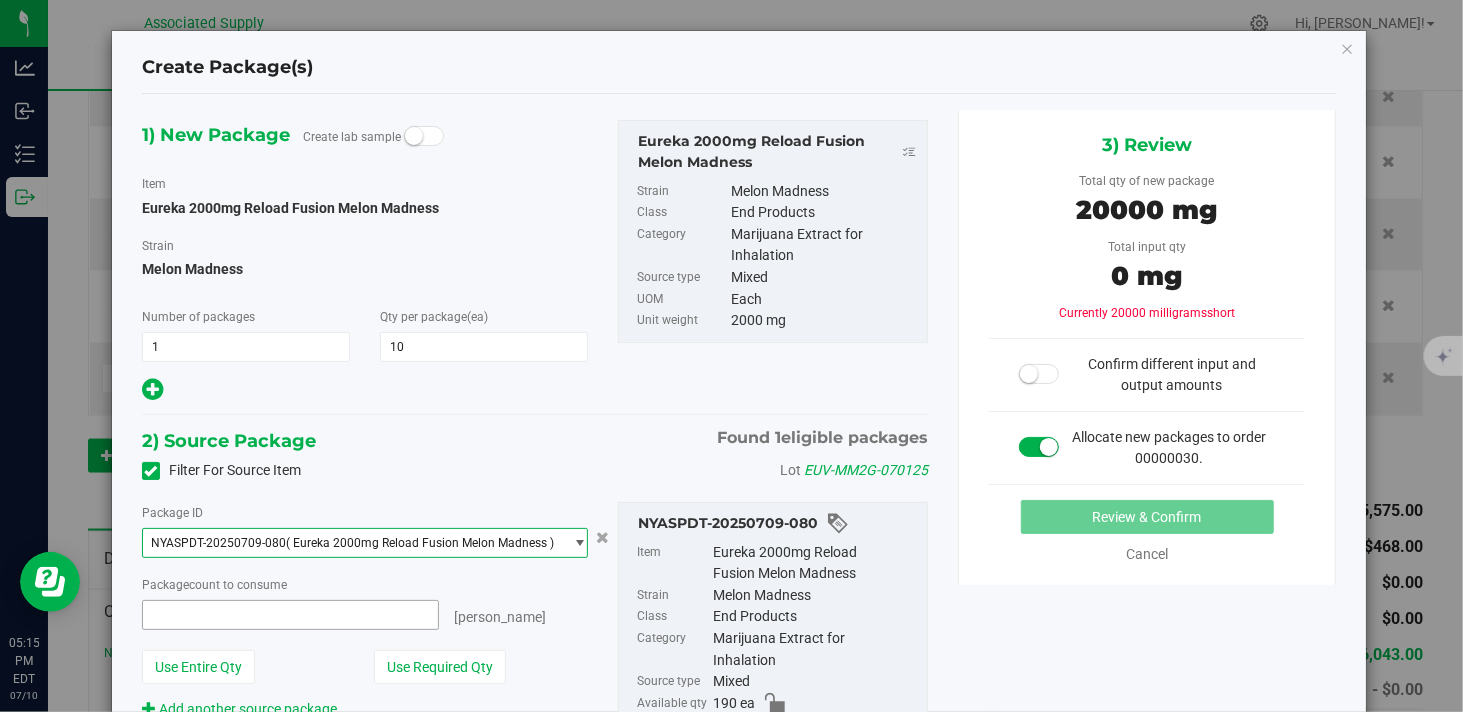 click at bounding box center (290, 615) 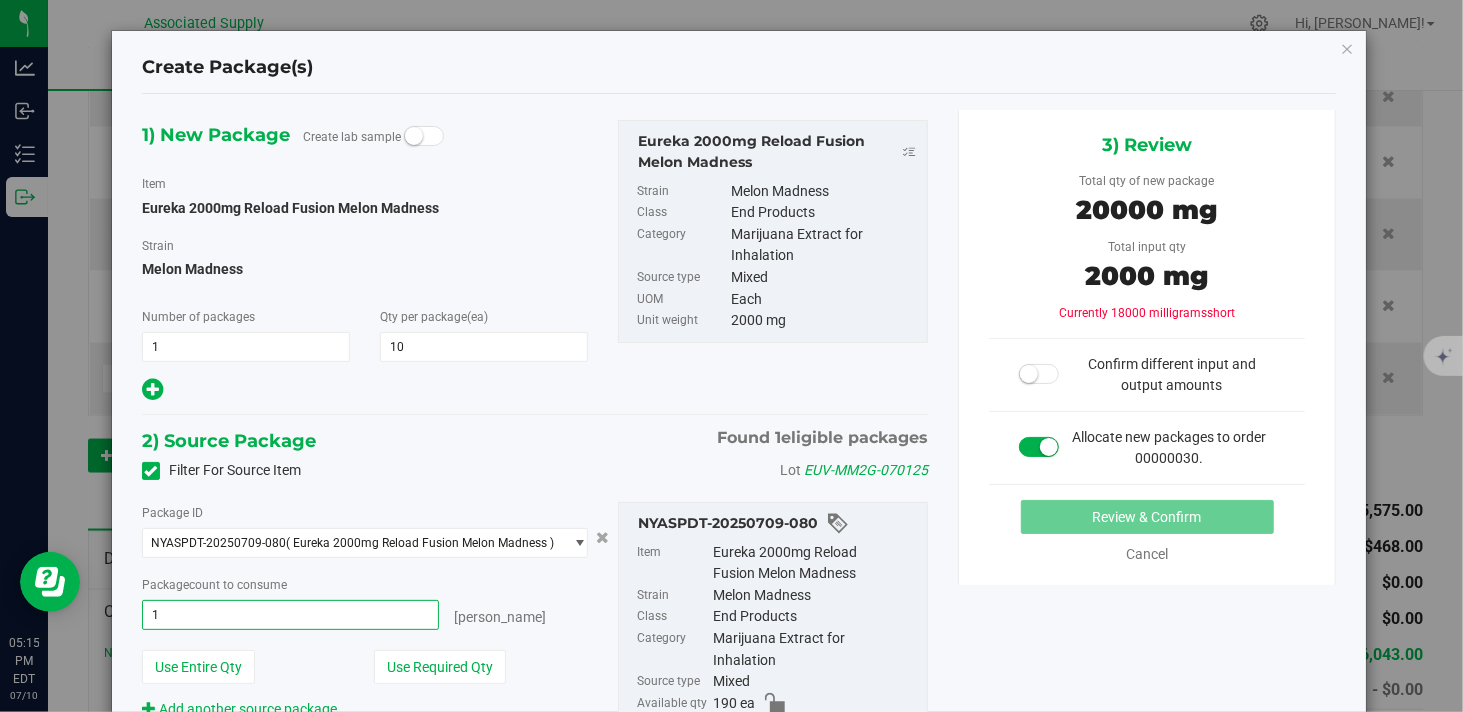 type on "10" 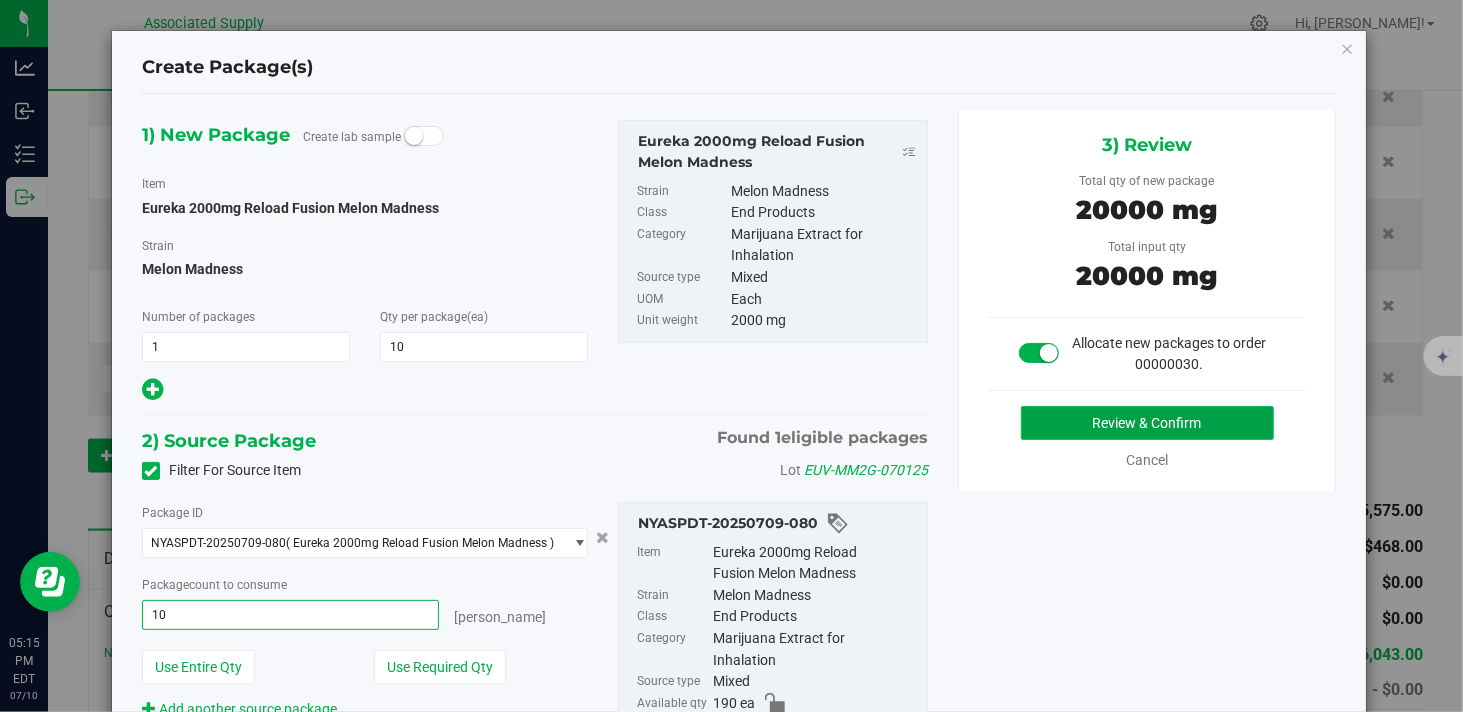 type on "10 ea" 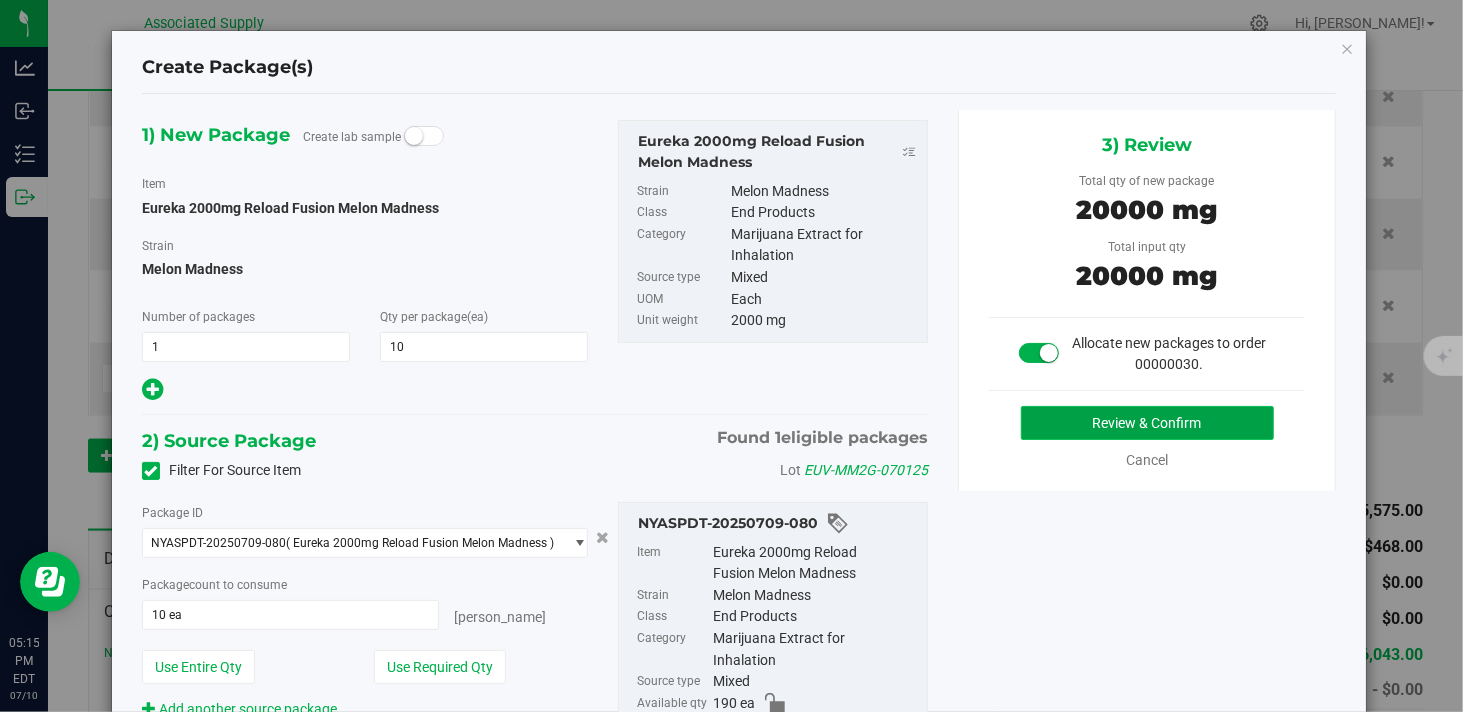 click on "Review & Confirm" at bounding box center [1147, 423] 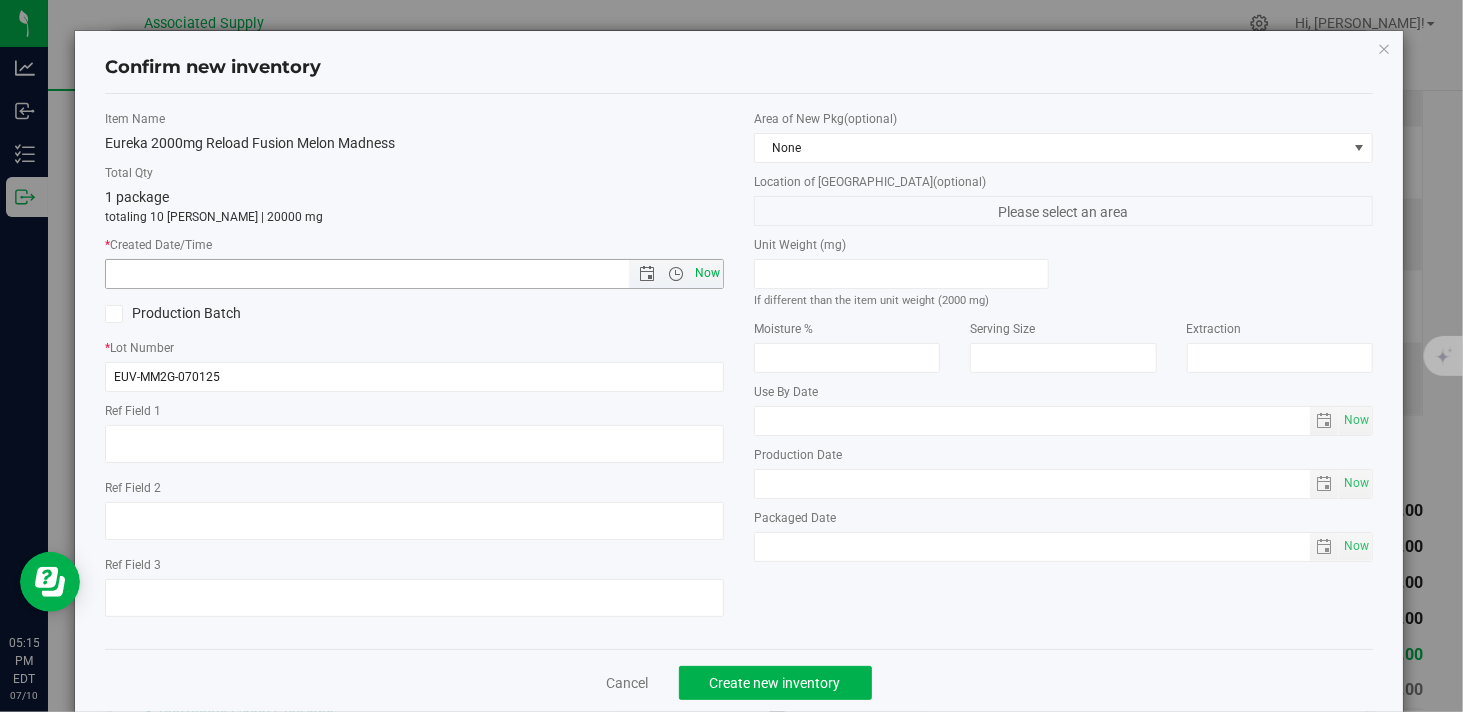 click on "Now" at bounding box center (708, 273) 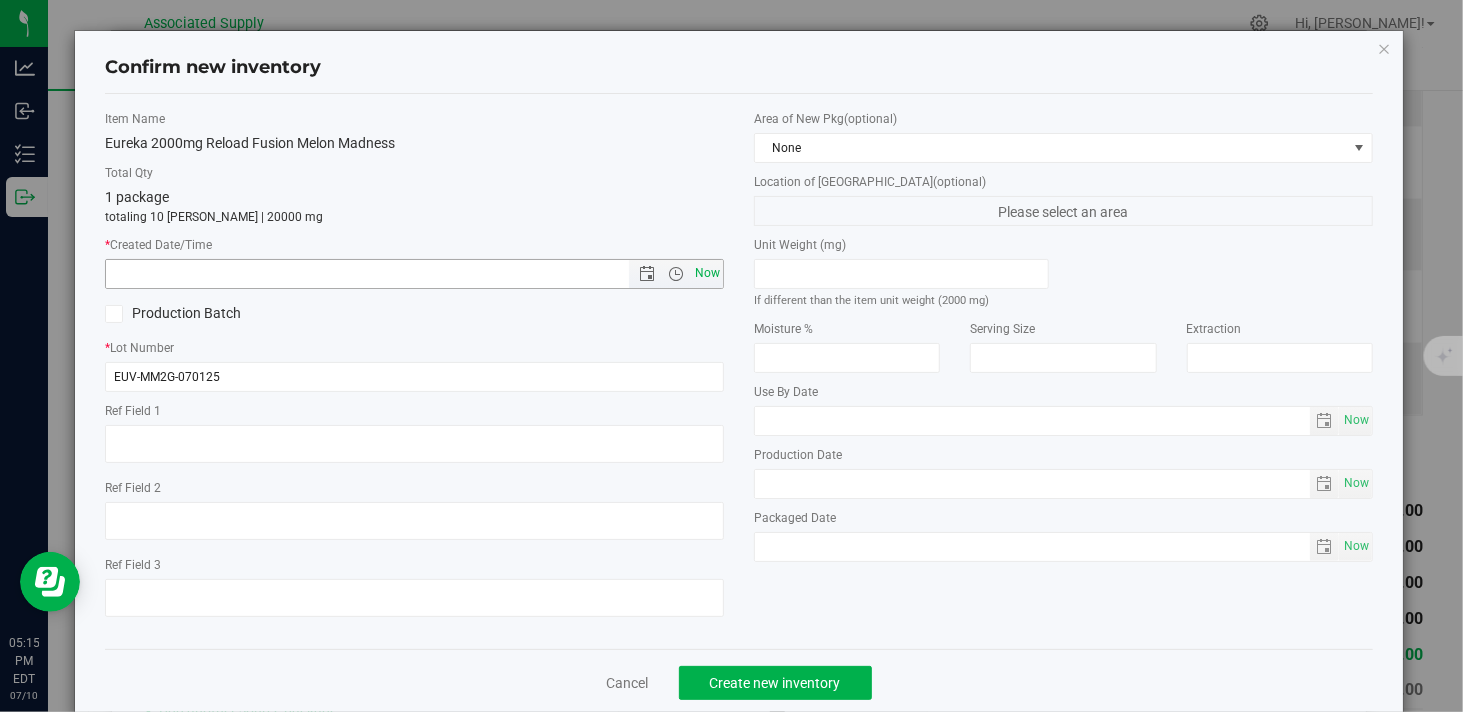 type on "7/10/2025 5:15 PM" 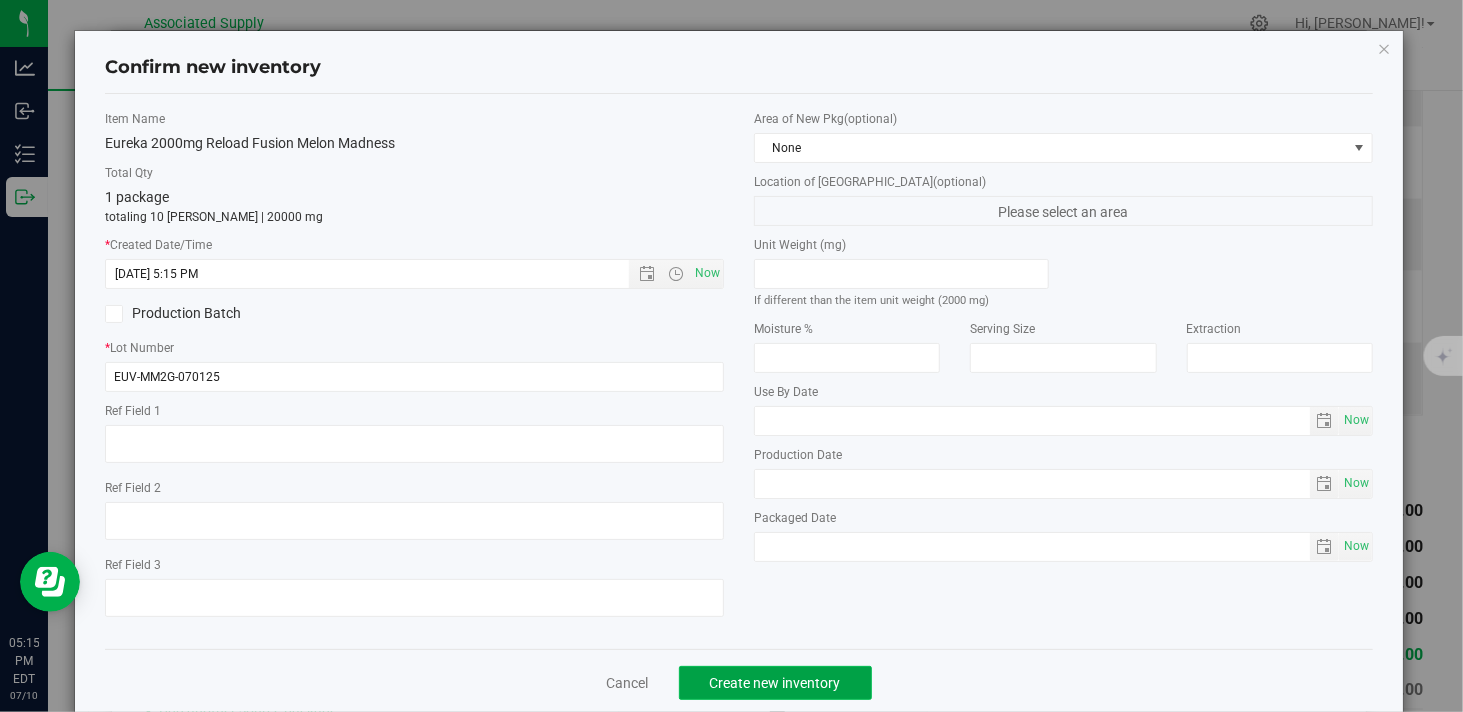 click on "Create new inventory" 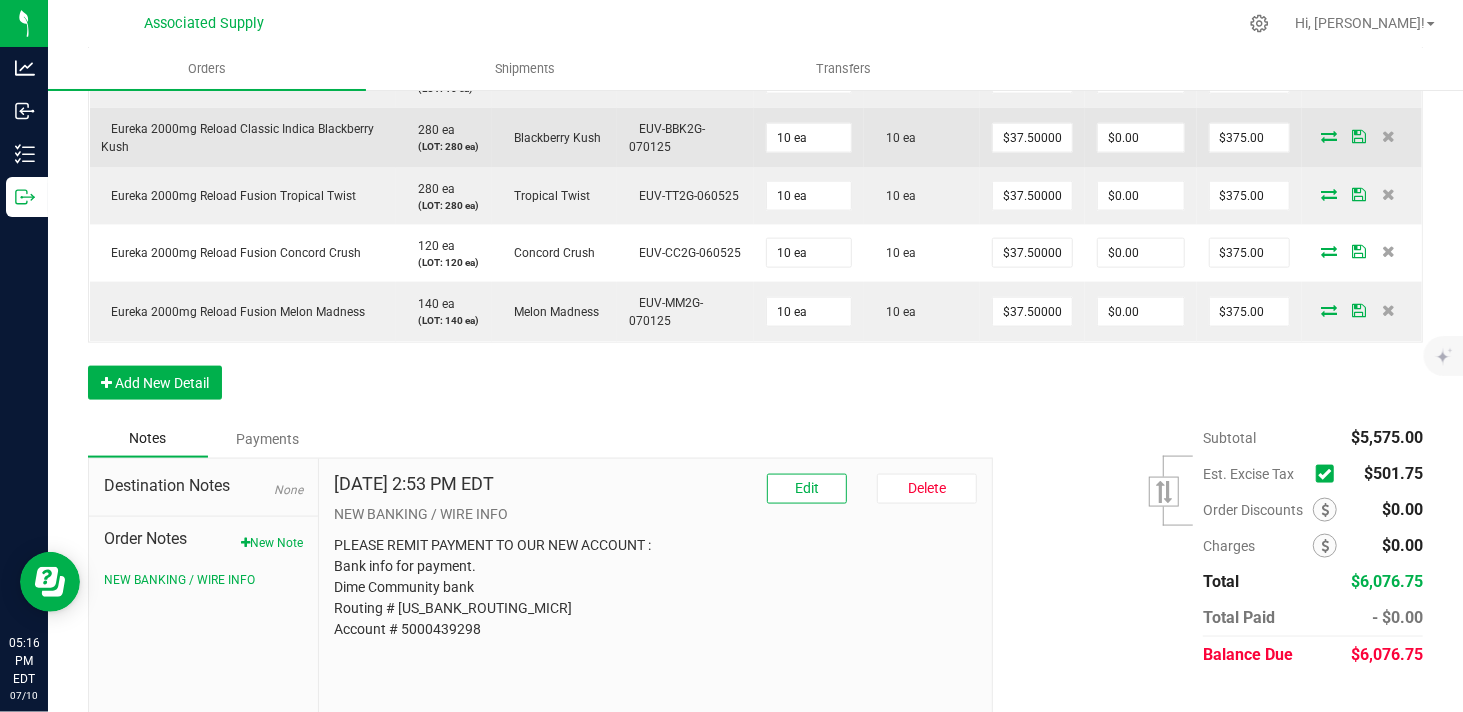scroll, scrollTop: 1473, scrollLeft: 0, axis: vertical 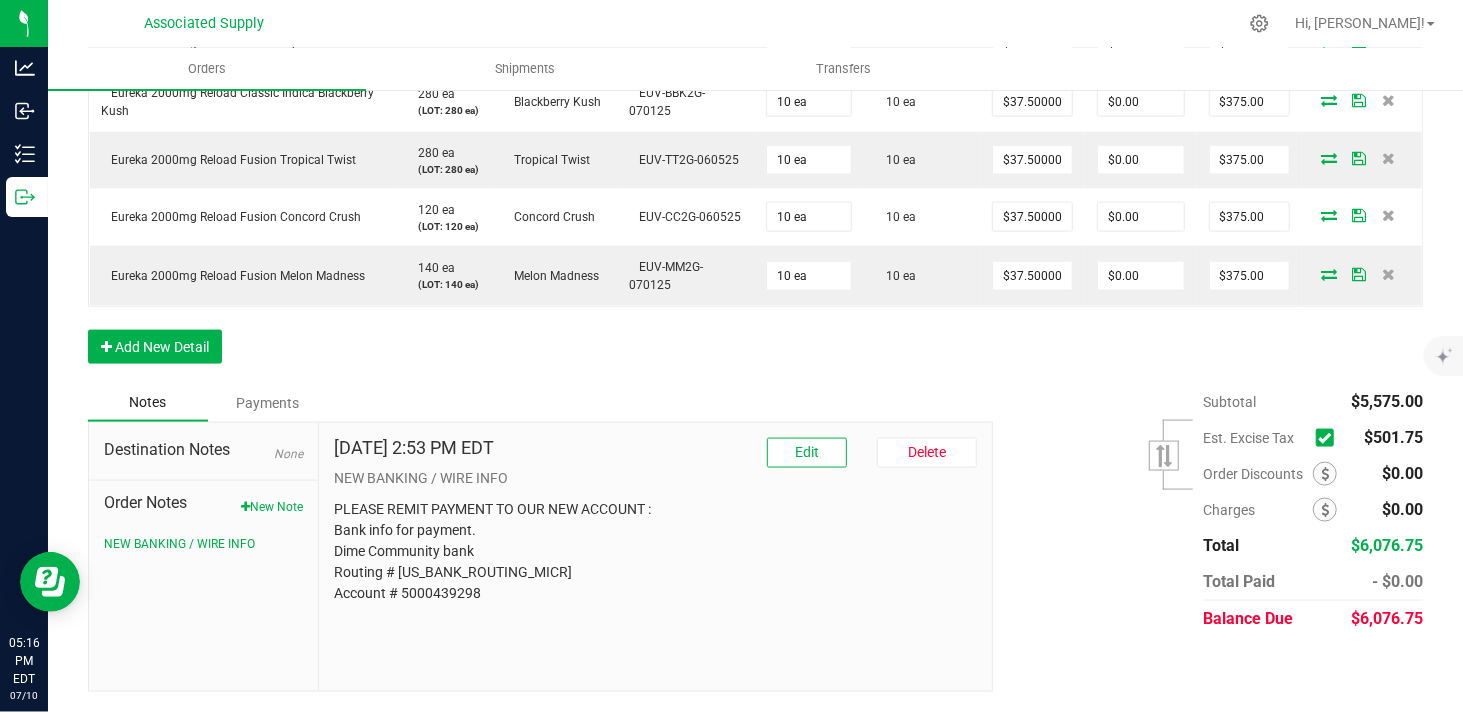 click at bounding box center [1324, 438] 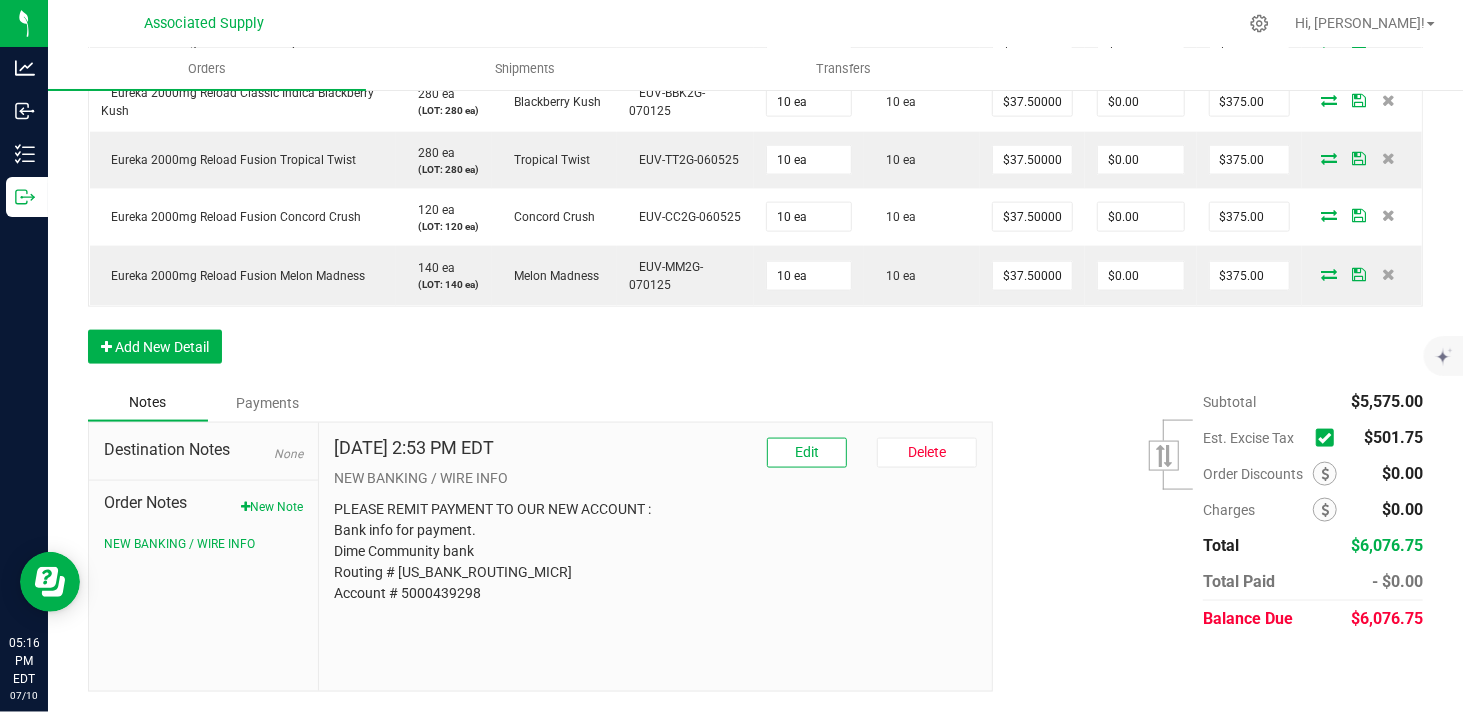 click at bounding box center (0, 0) 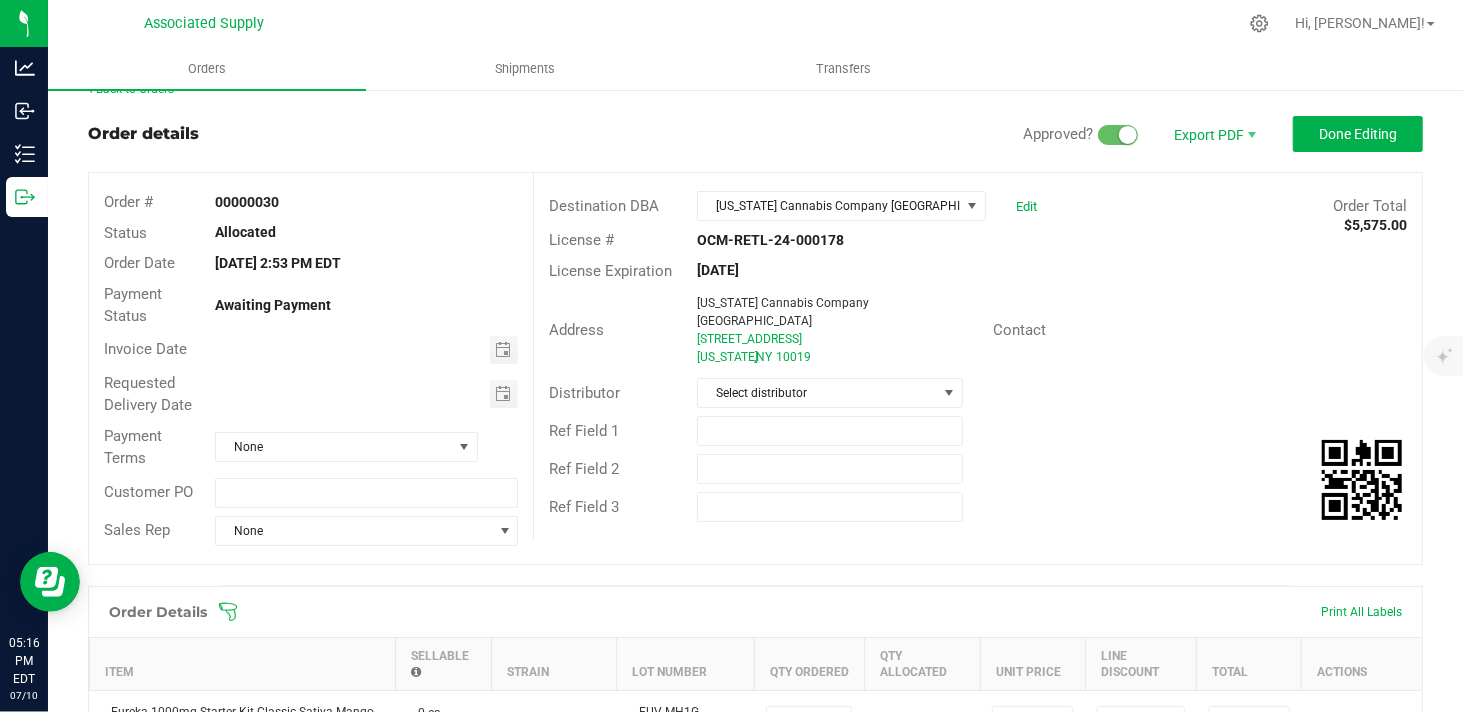 scroll, scrollTop: 0, scrollLeft: 0, axis: both 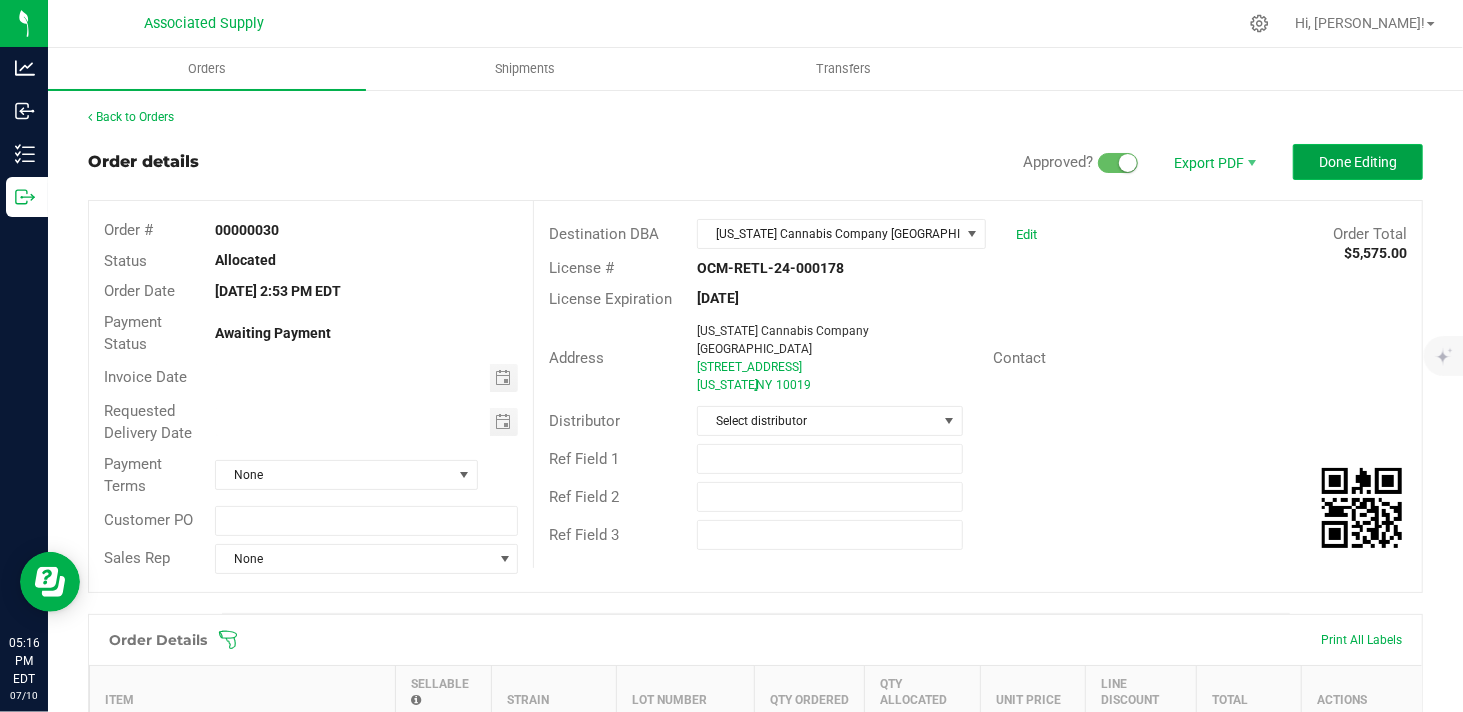 click on "Done Editing" at bounding box center [1358, 162] 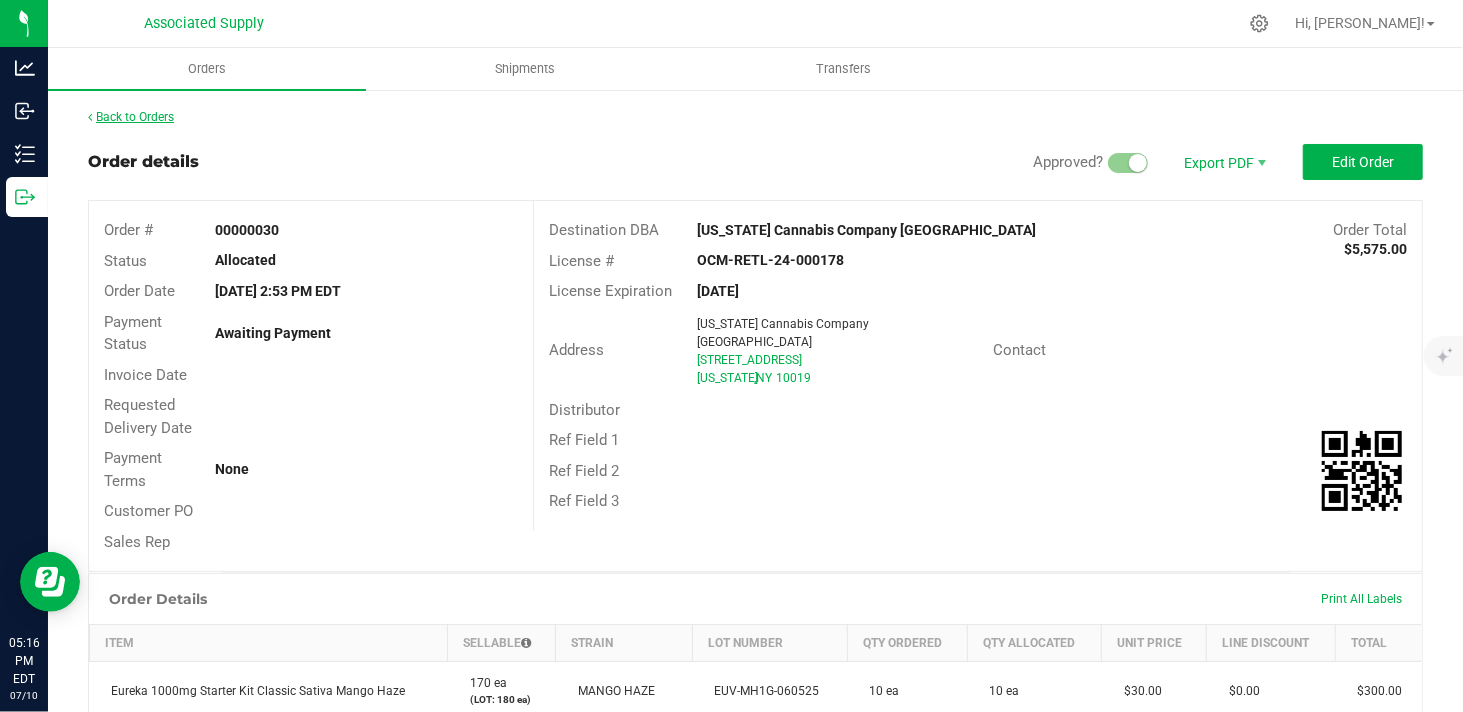 click on "Back to Orders" at bounding box center (131, 117) 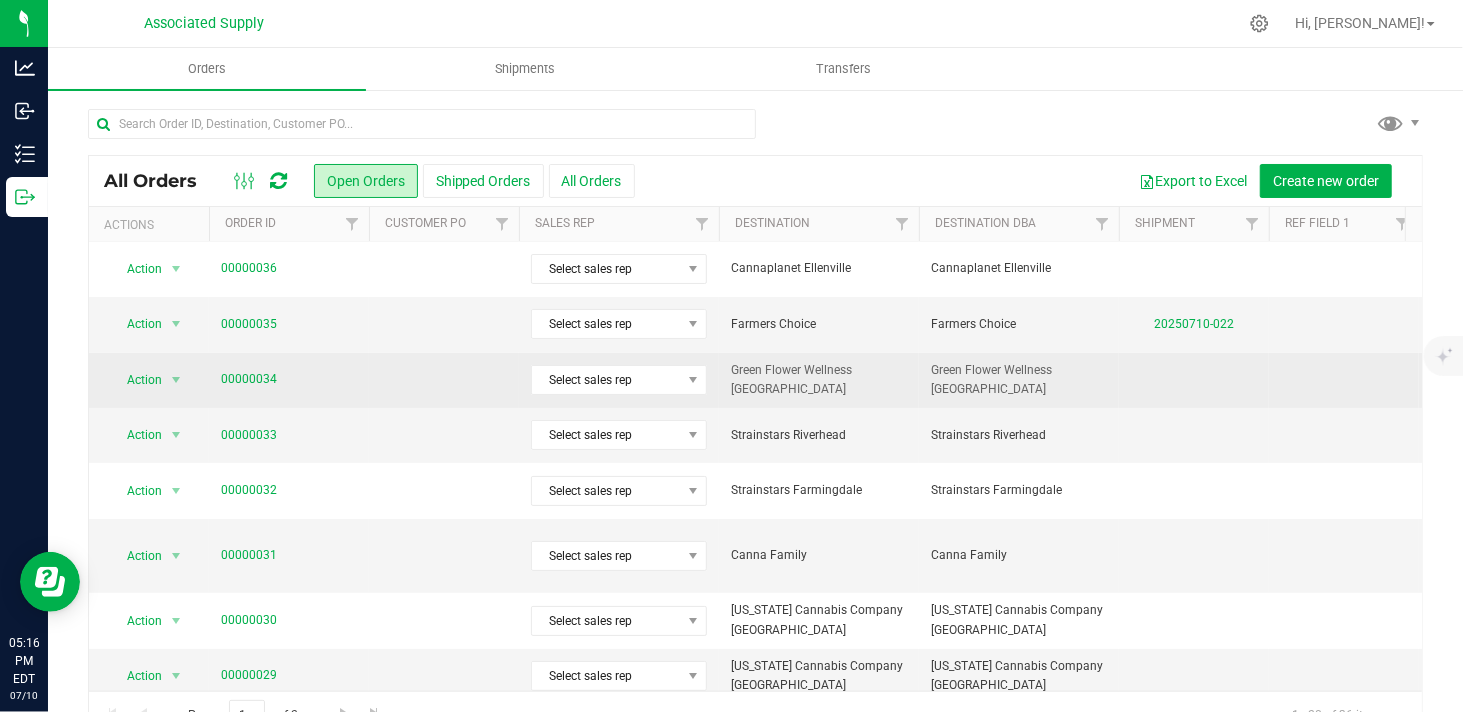 scroll, scrollTop: 222, scrollLeft: 0, axis: vertical 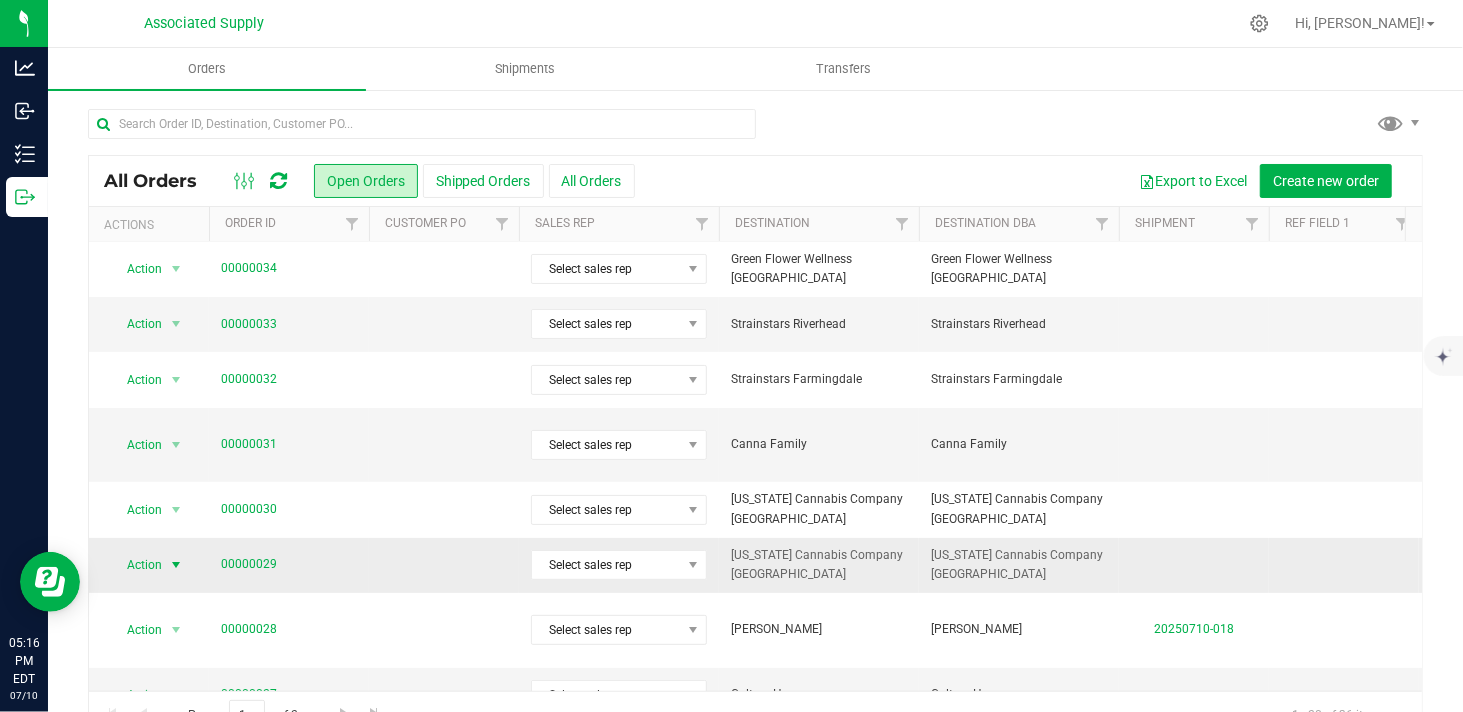 click at bounding box center [176, 565] 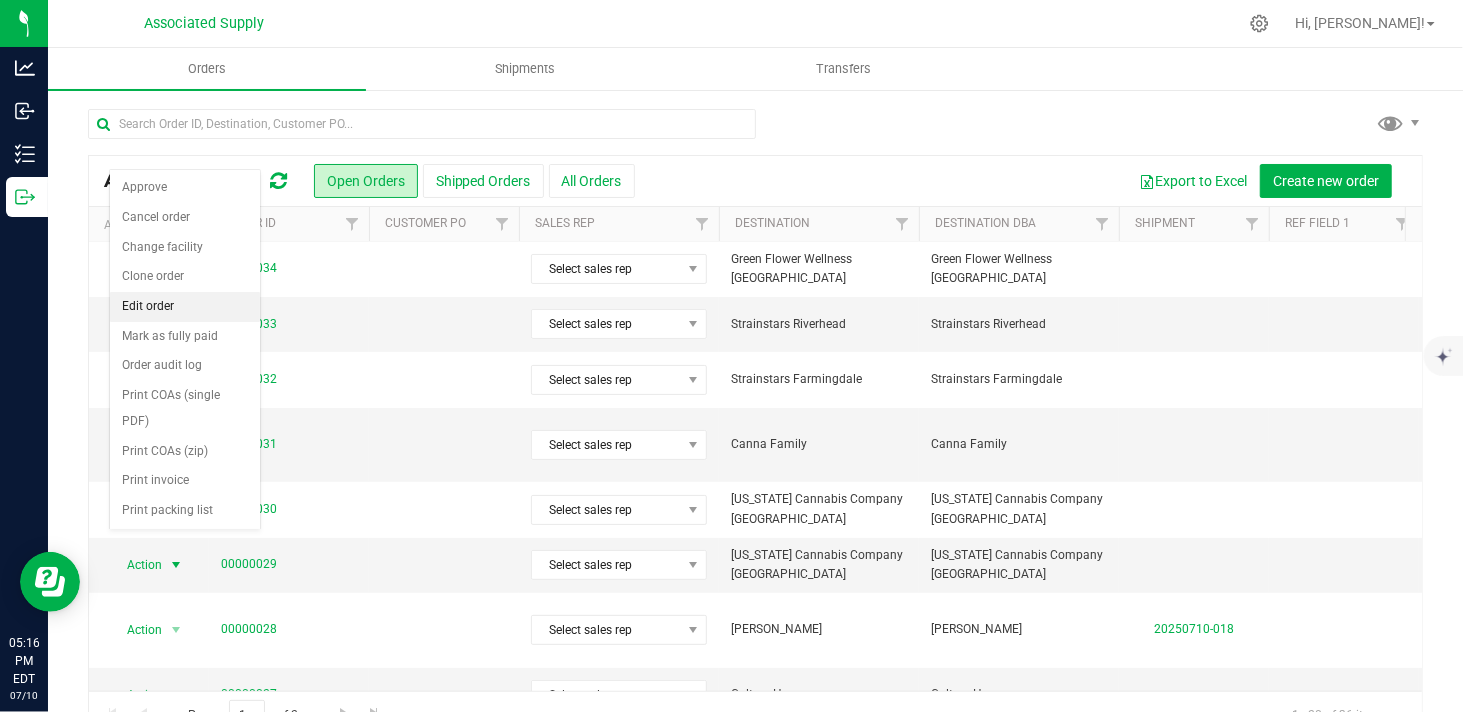 click on "Edit order" at bounding box center [185, 307] 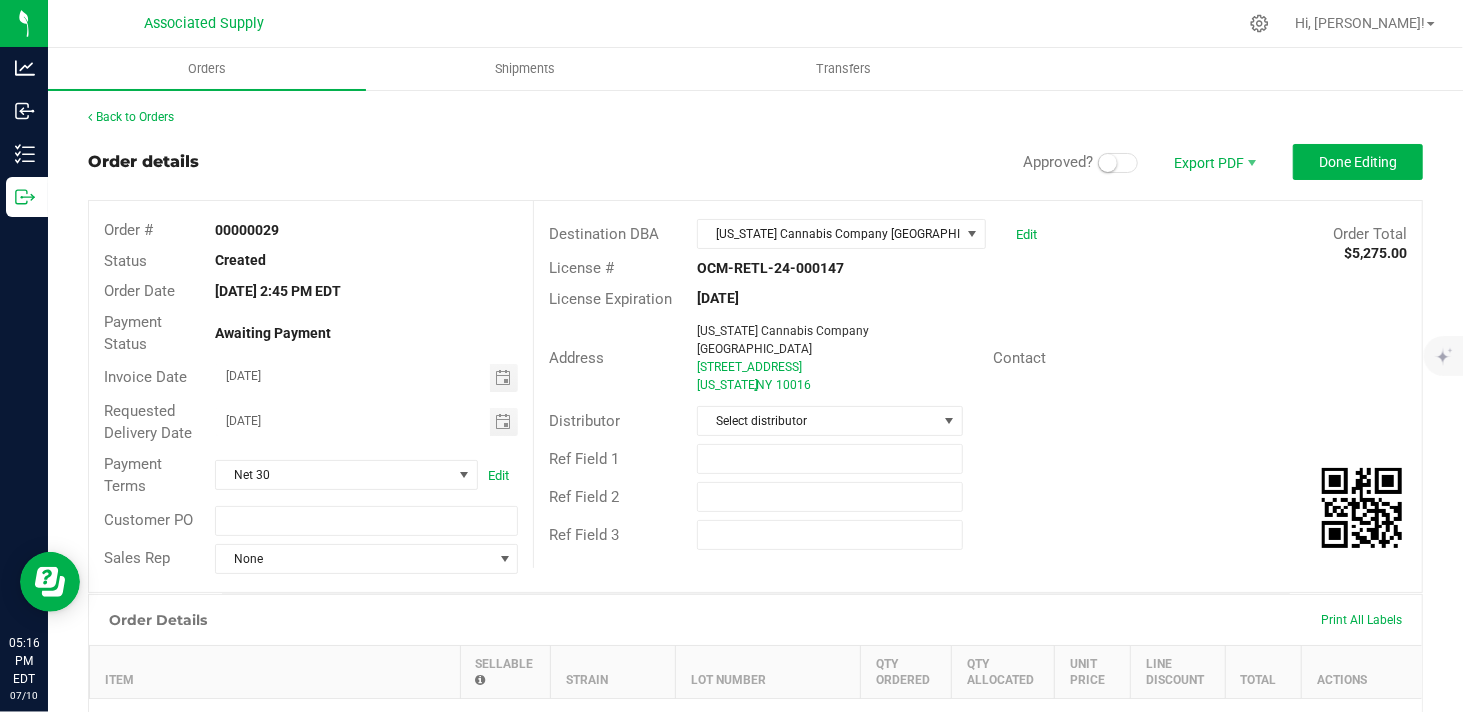 click at bounding box center (1118, 163) 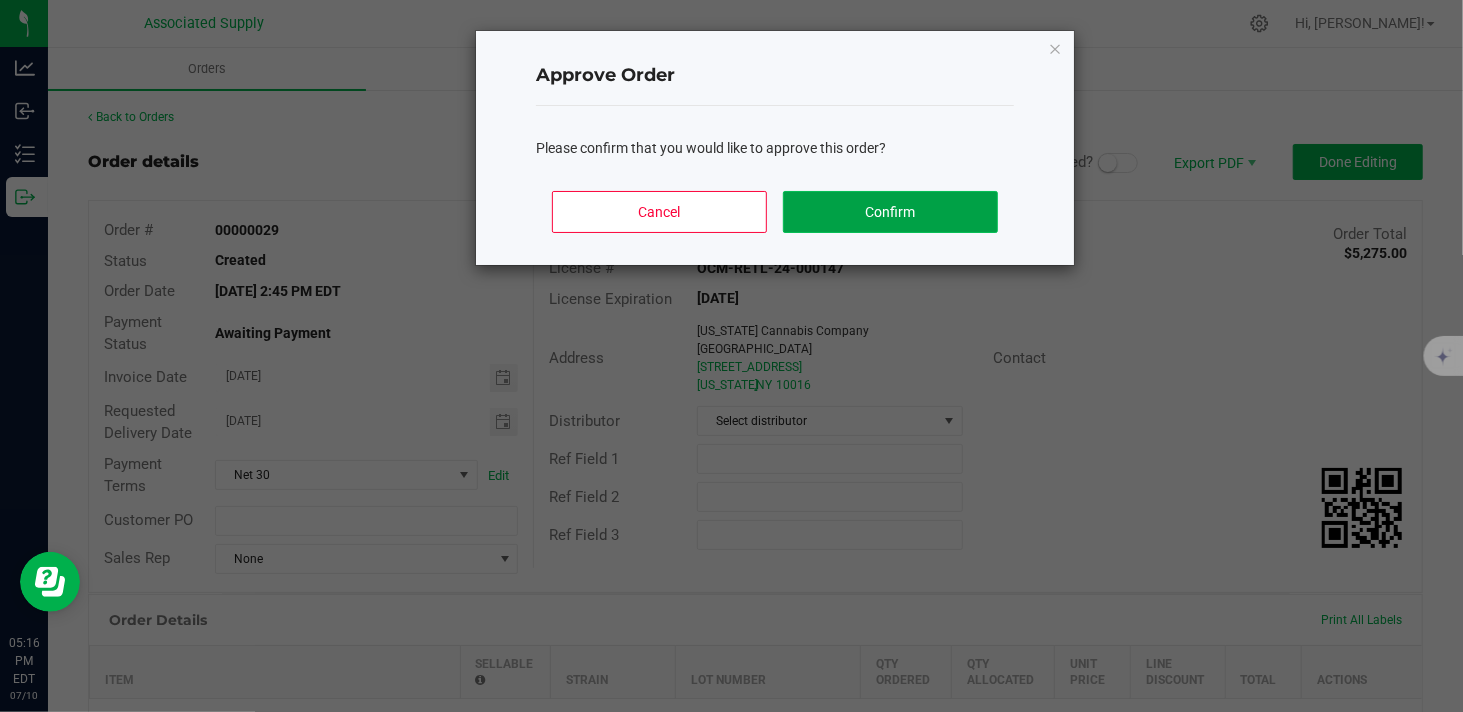 click on "Confirm" 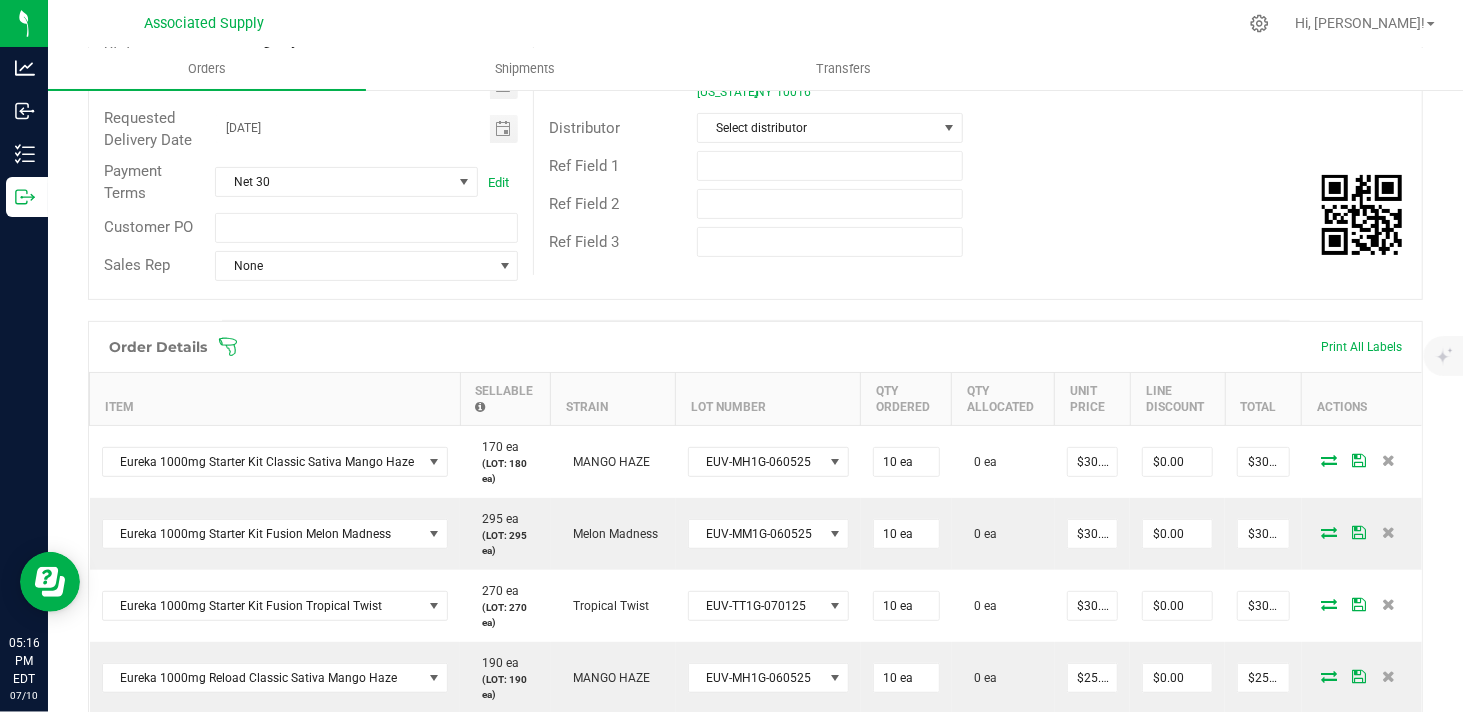 scroll, scrollTop: 333, scrollLeft: 0, axis: vertical 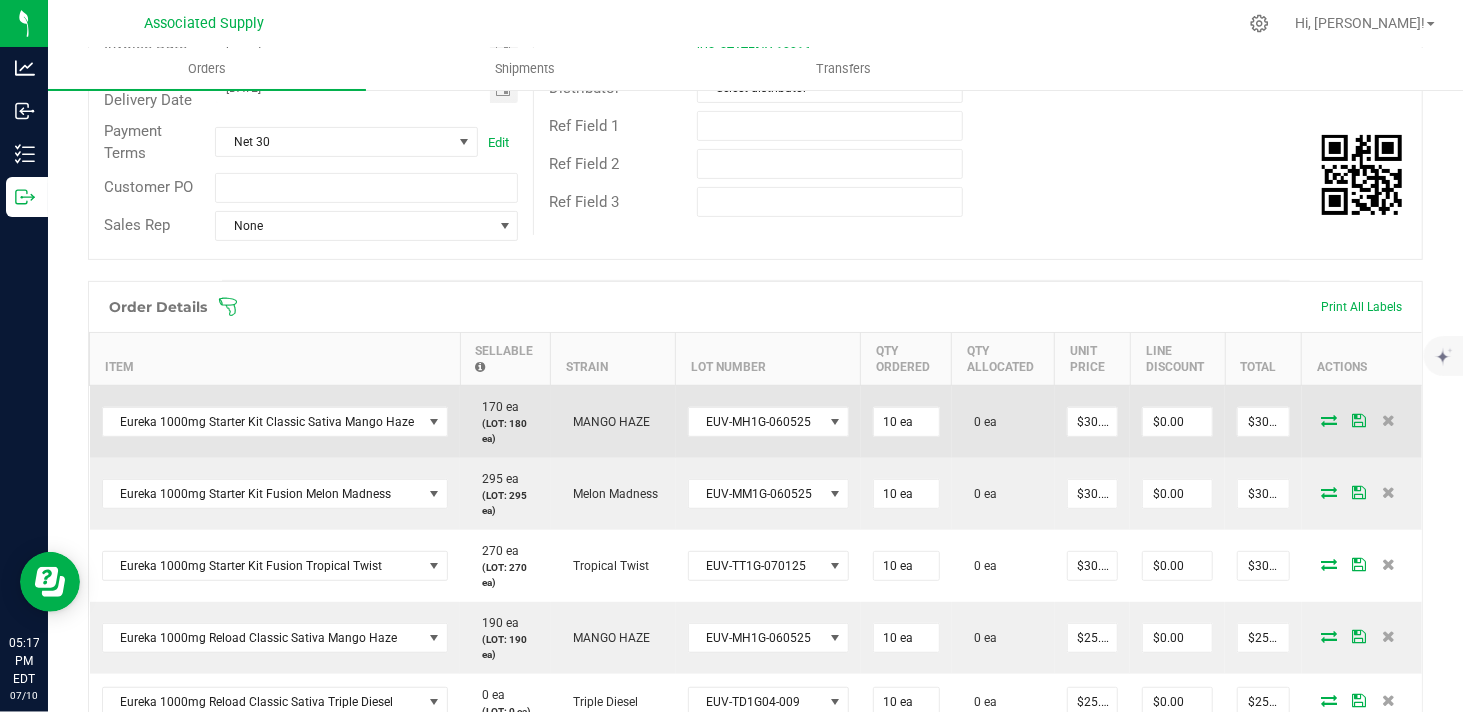 click at bounding box center [1329, 420] 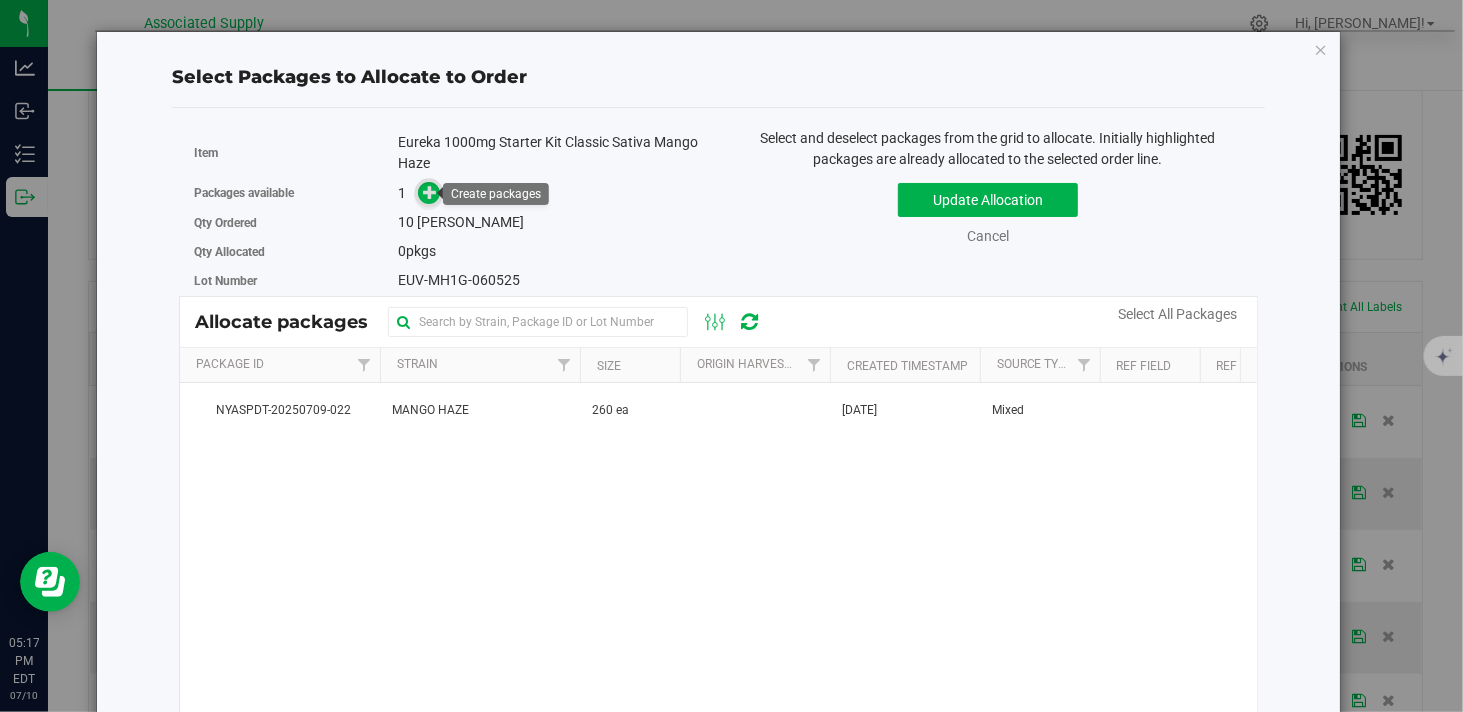 click at bounding box center [430, 192] 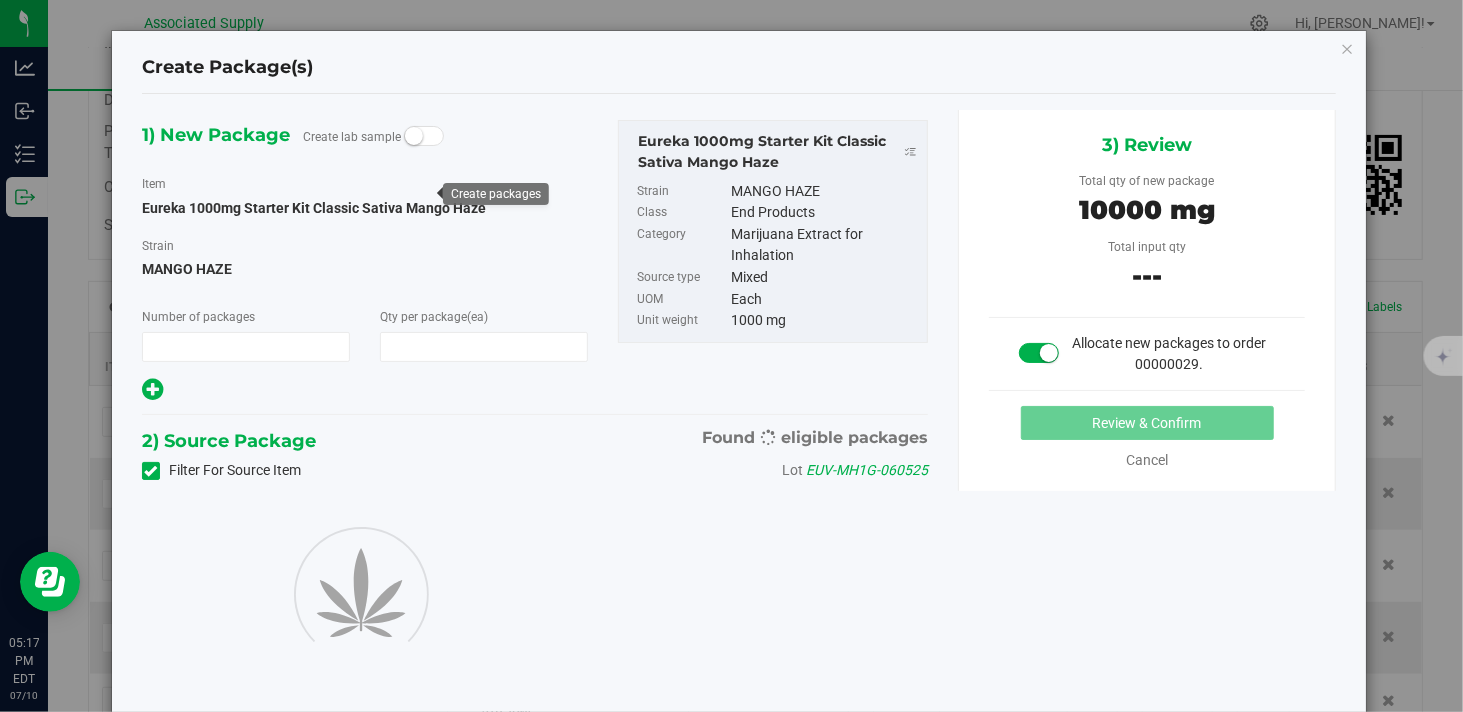 type on "1" 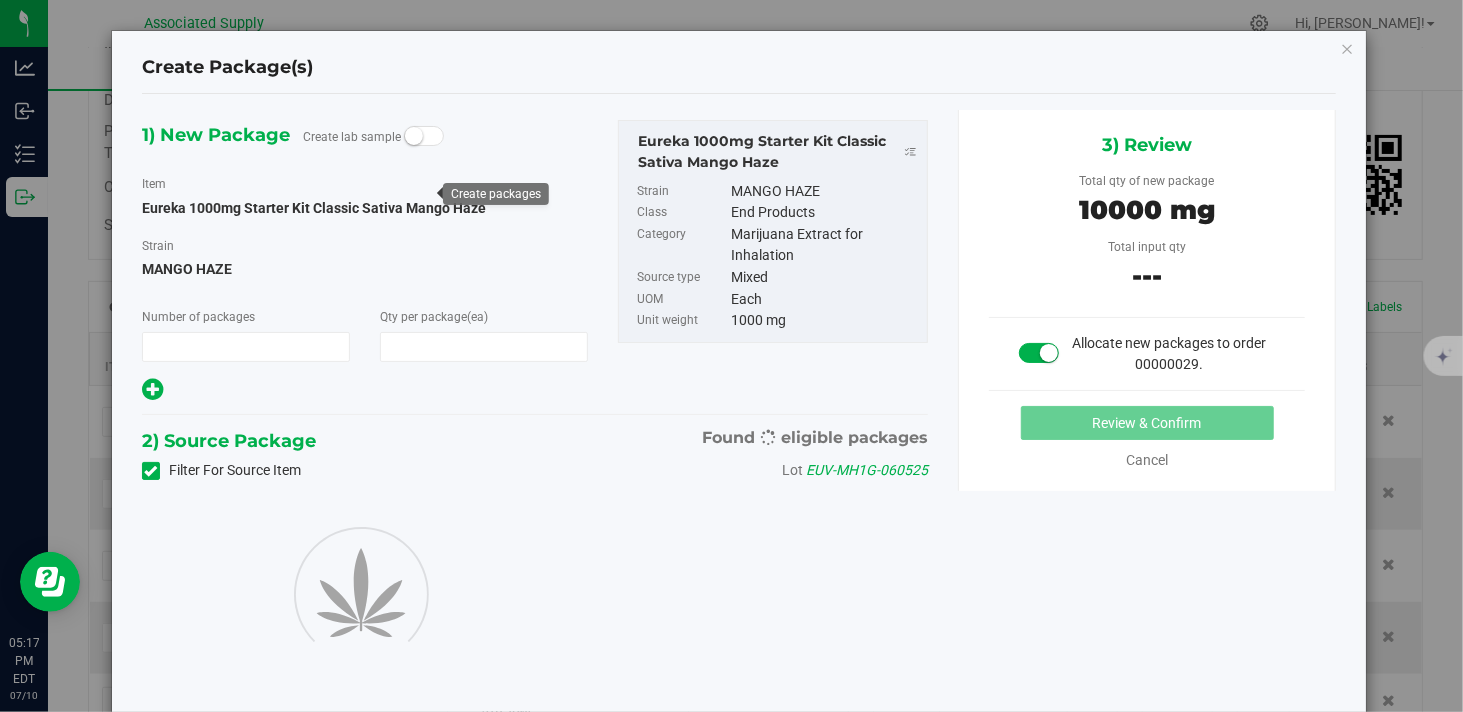 type on "10" 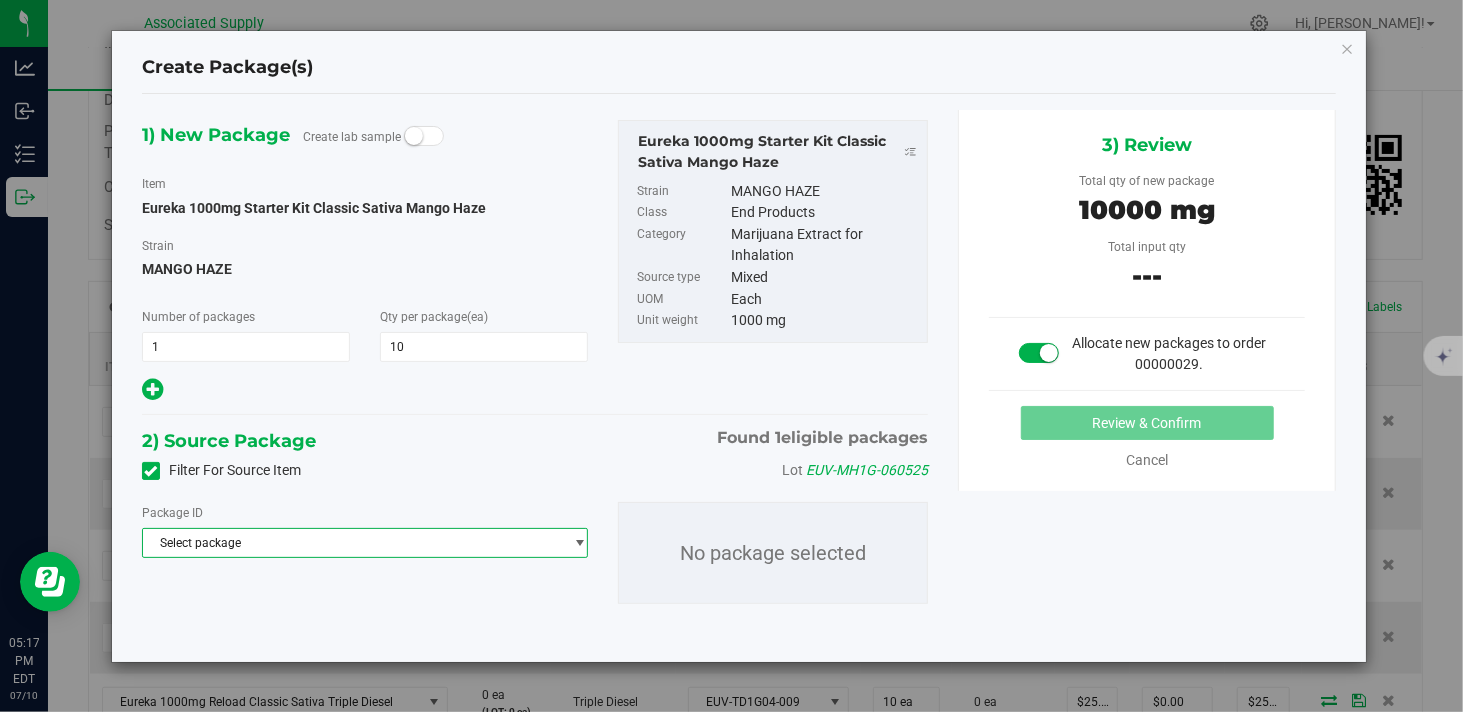 click on "Select package" at bounding box center (352, 543) 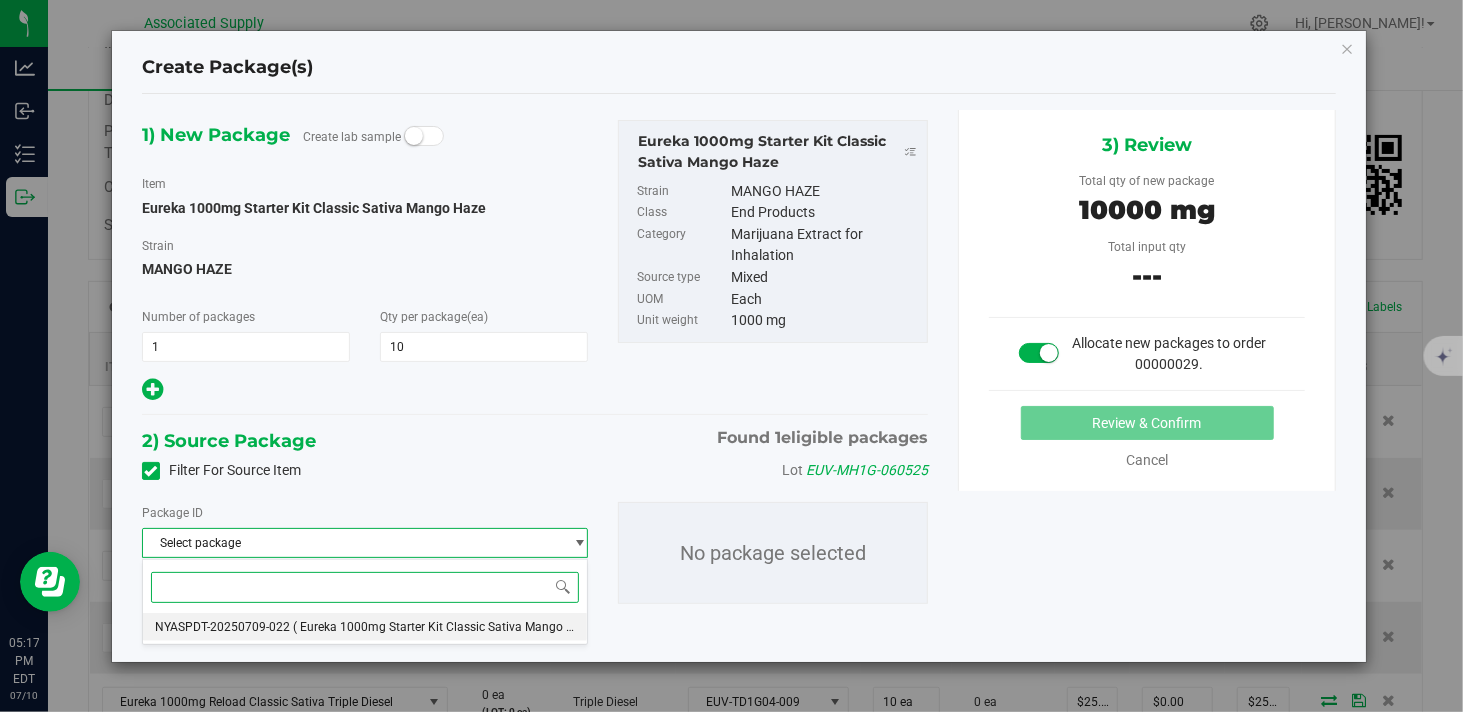 click on "NYASPDT-20250709-022" at bounding box center [222, 627] 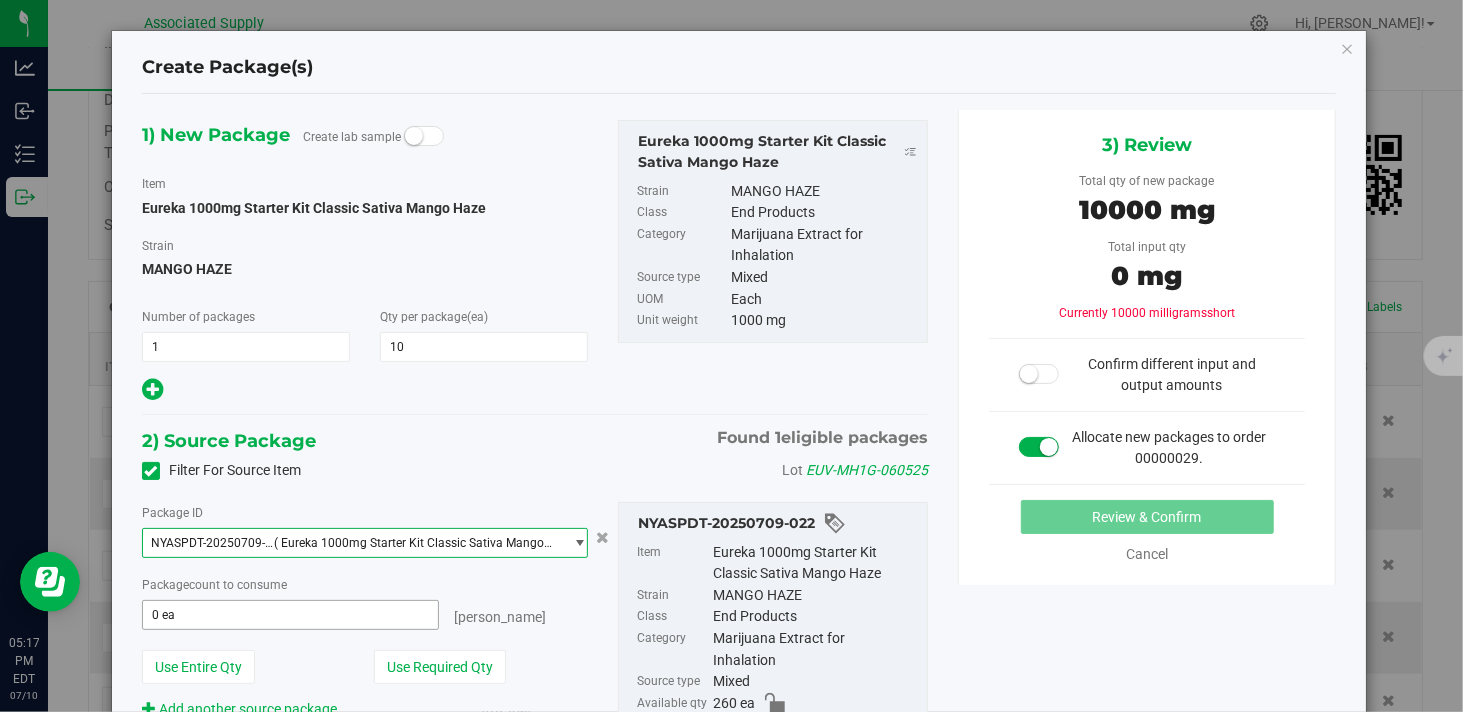 type 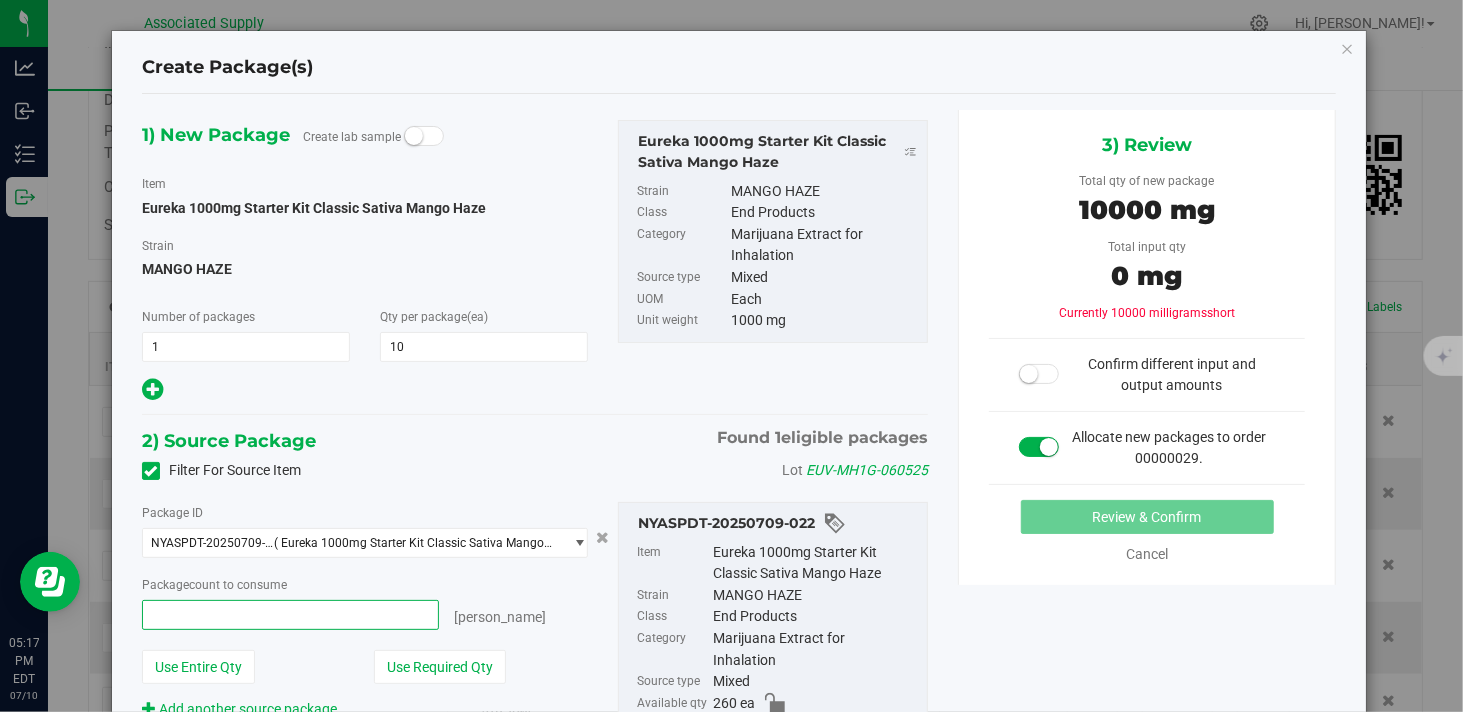 click at bounding box center (290, 615) 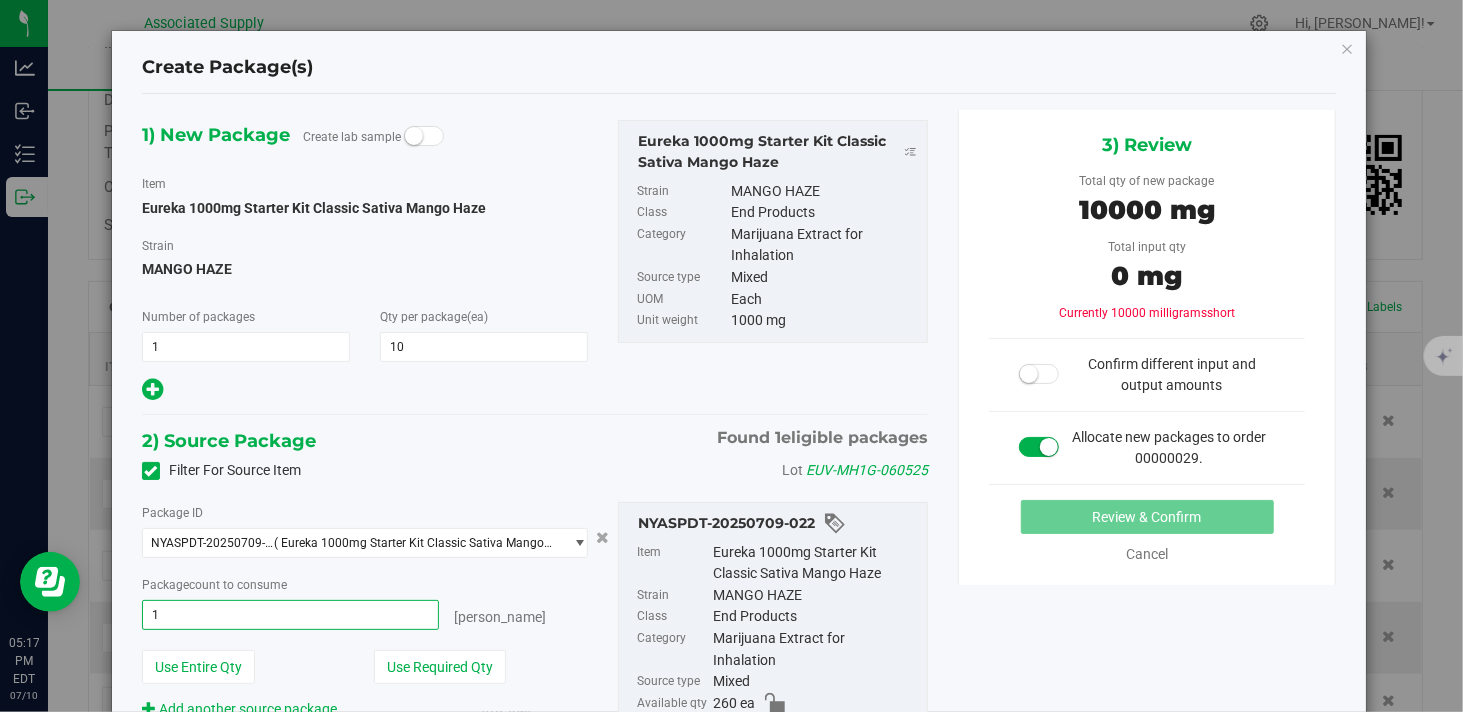 type on "10" 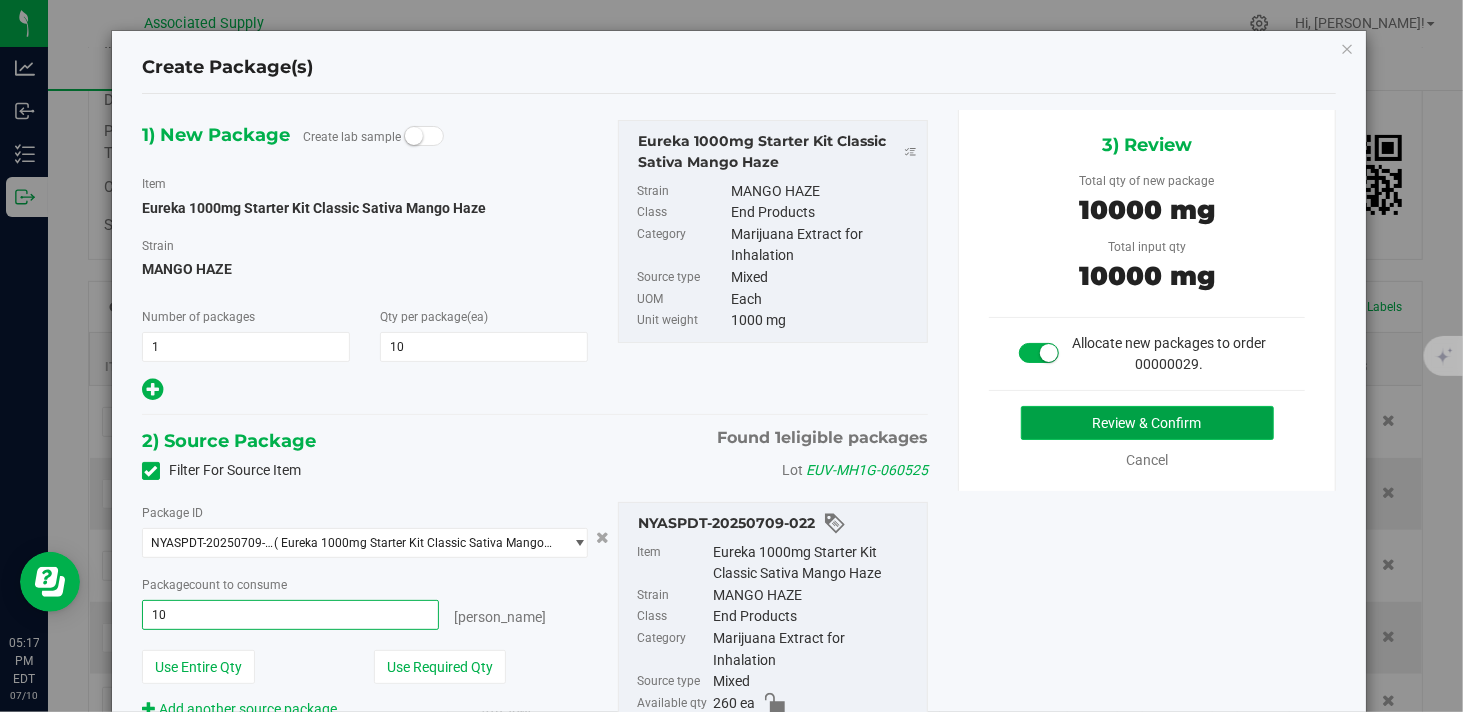 type on "10 ea" 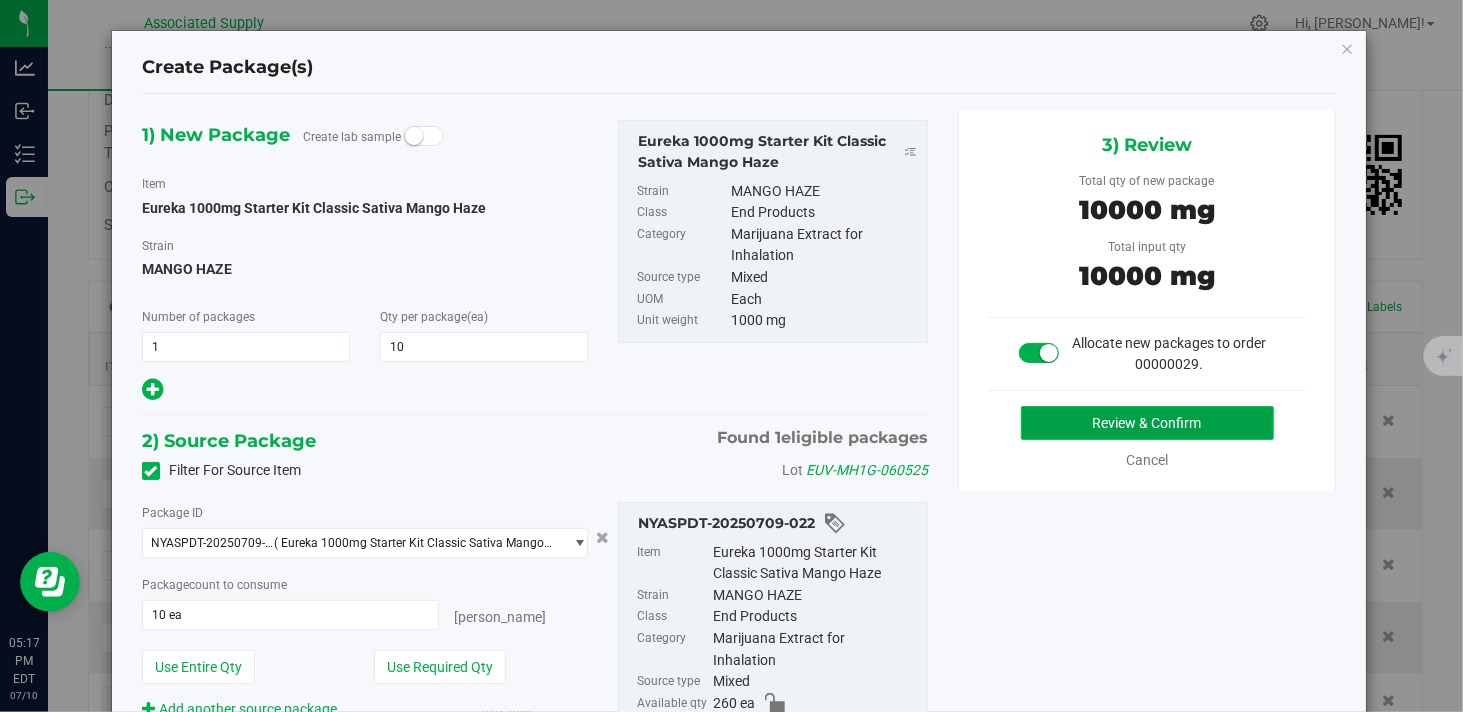 click on "Review & Confirm" at bounding box center (1147, 423) 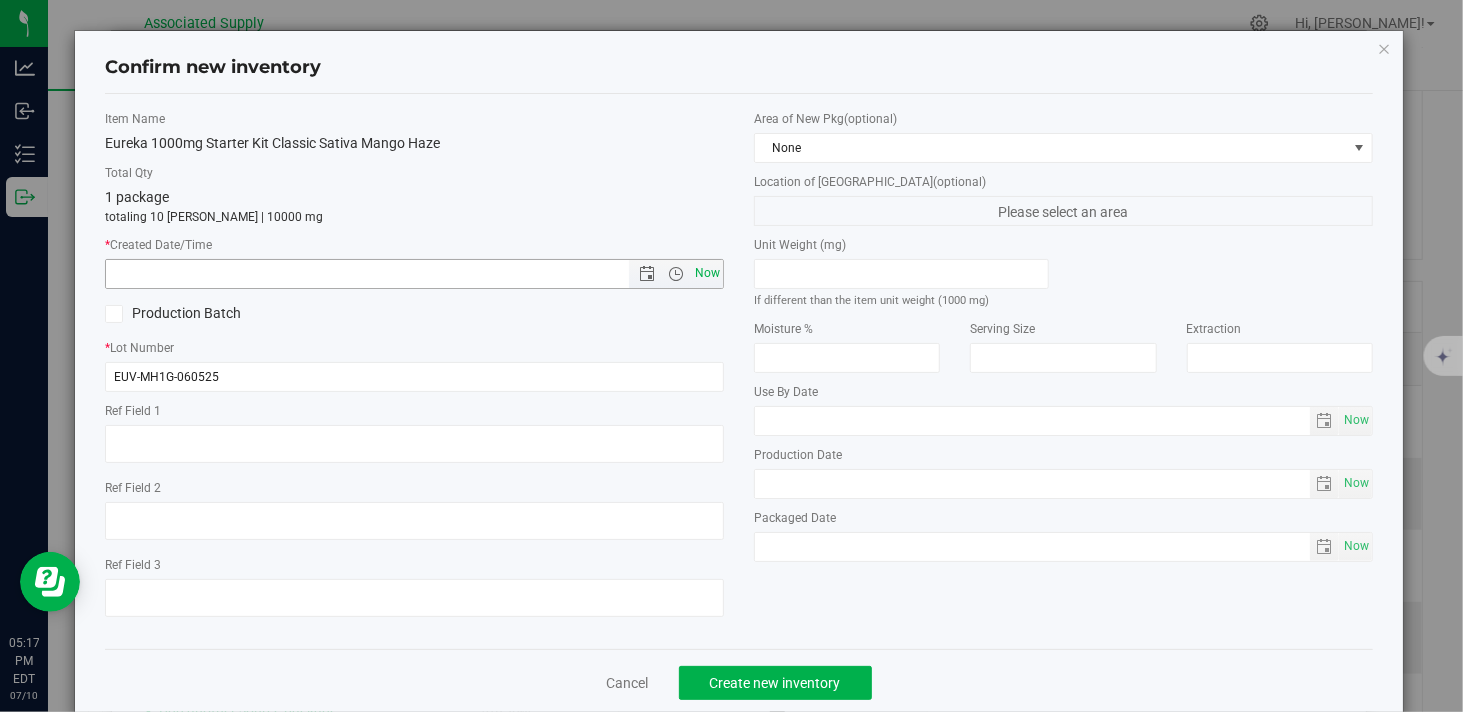 click on "Now" at bounding box center [708, 273] 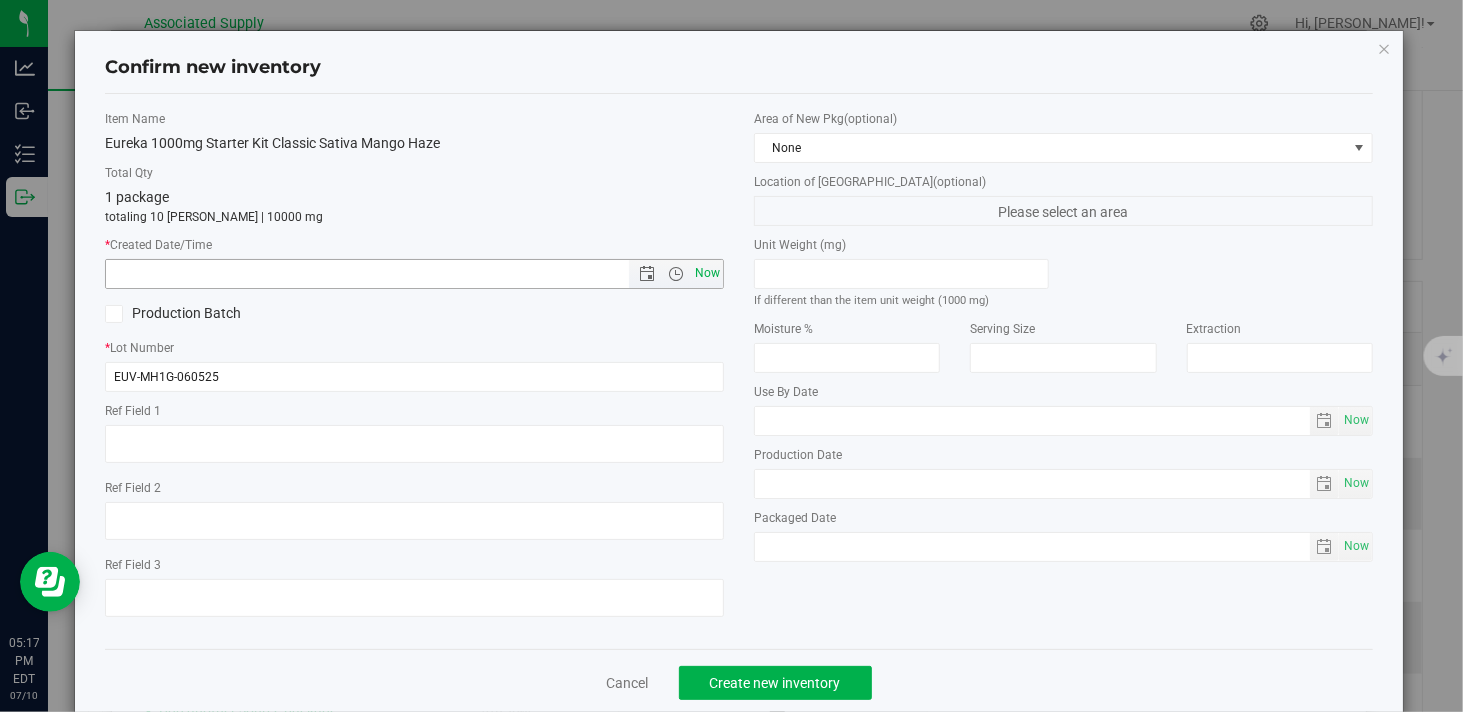 type on "7/10/2025 5:17 PM" 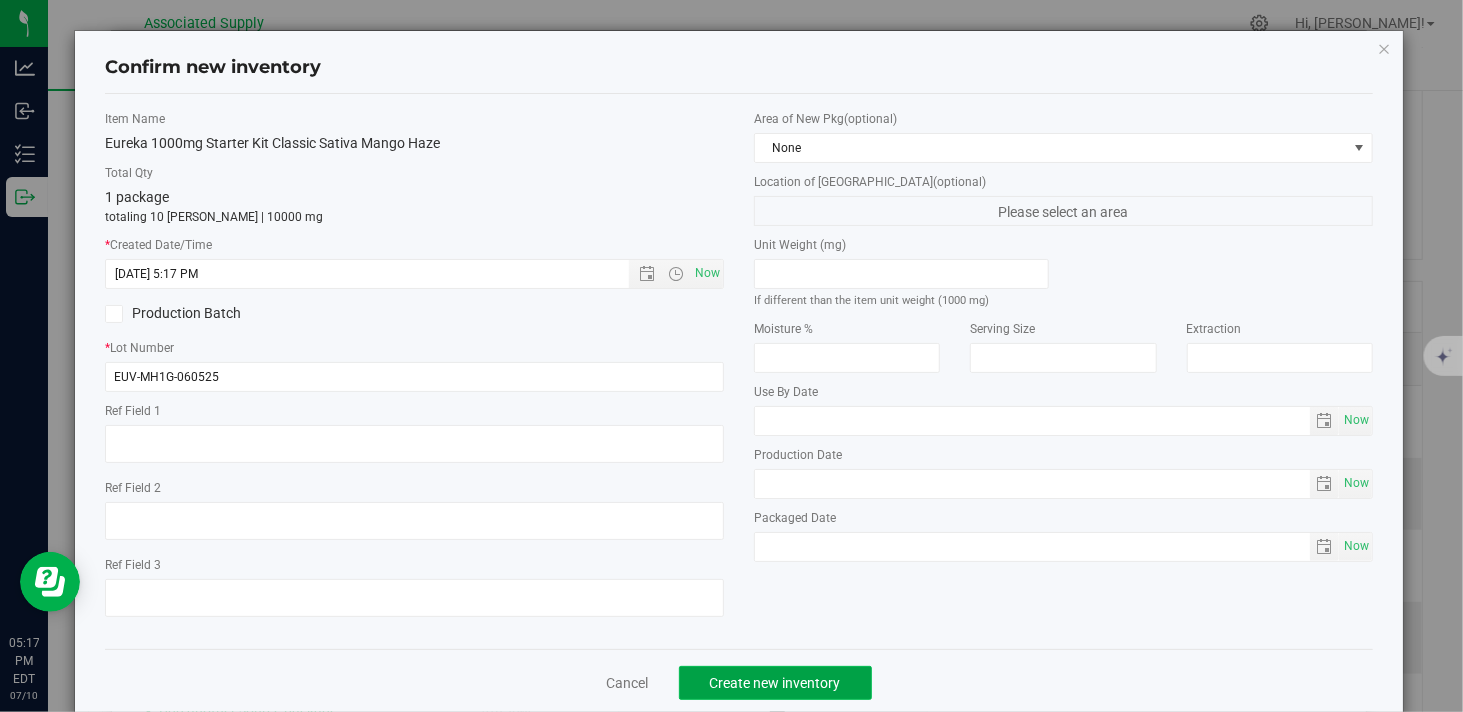 click on "Create new inventory" 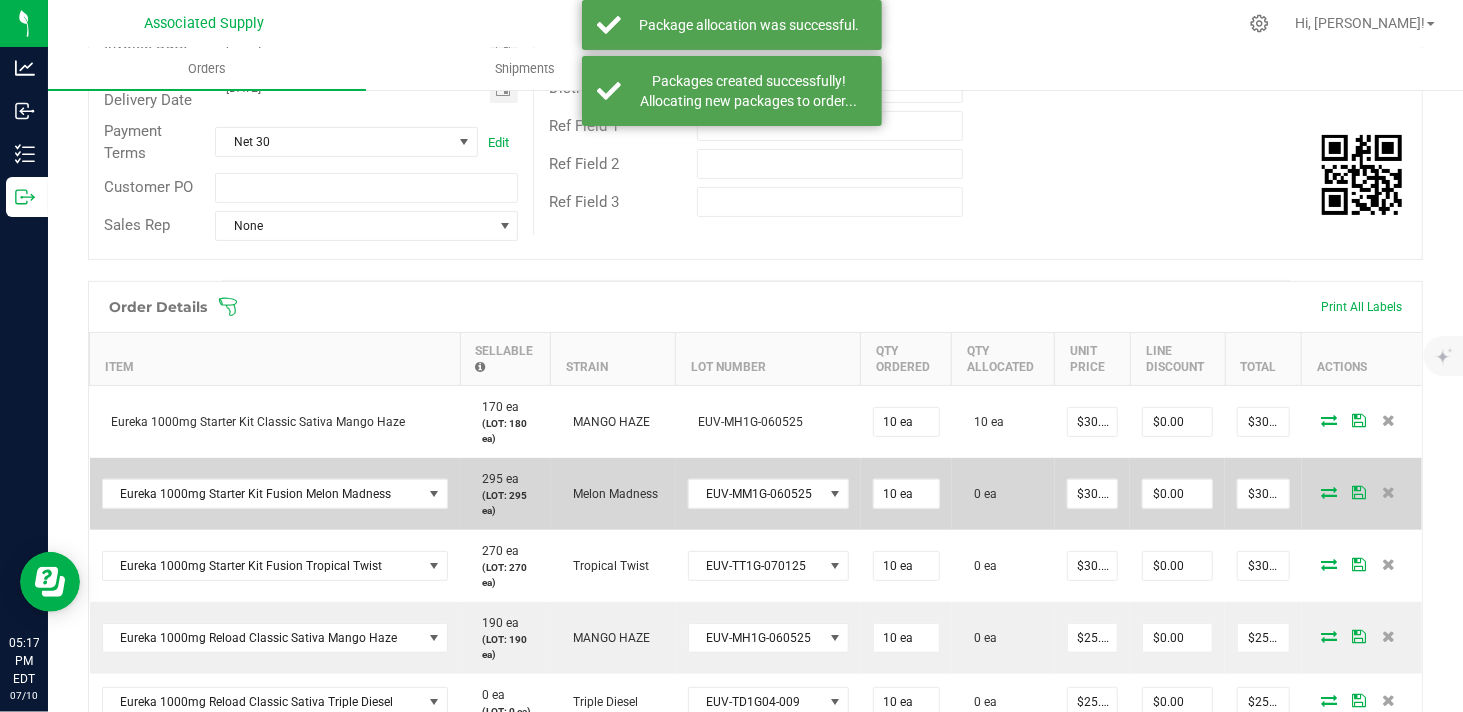 click at bounding box center (1329, 492) 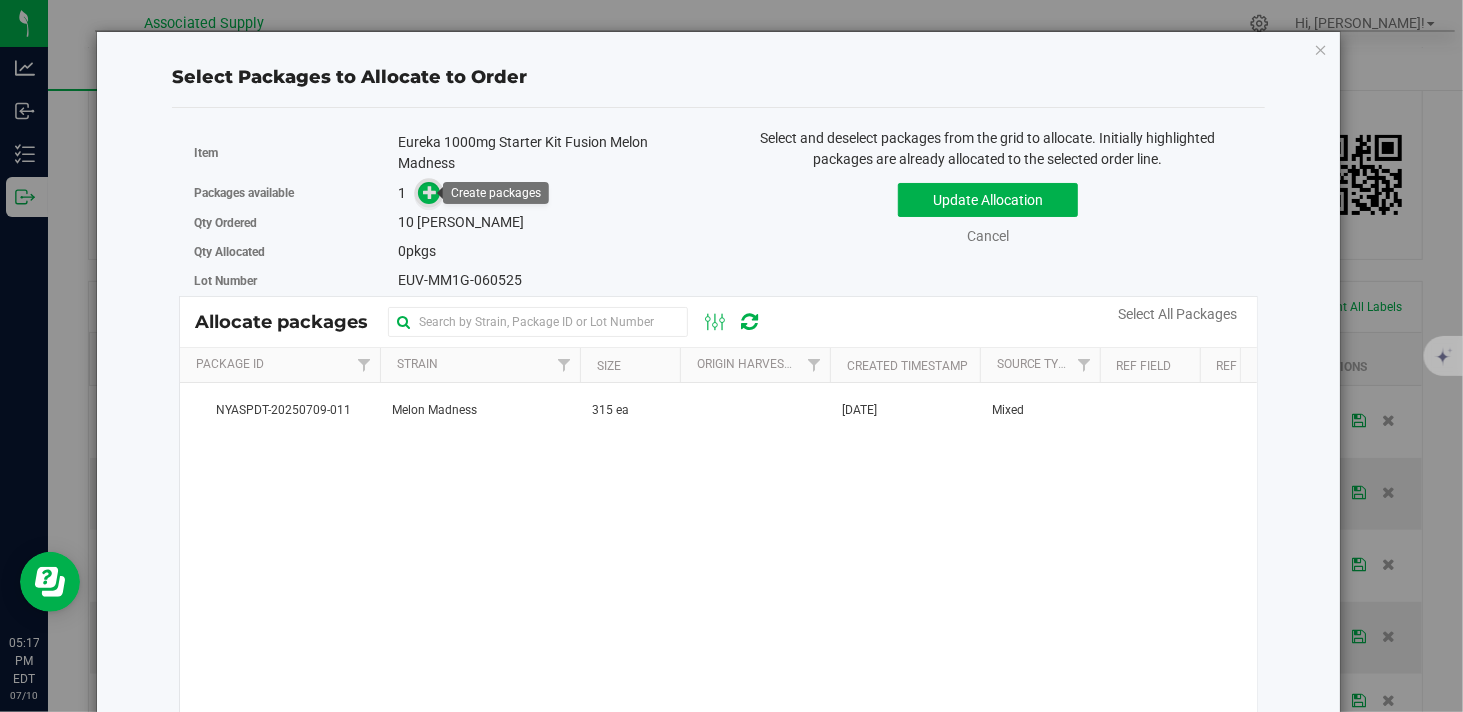 click at bounding box center (430, 192) 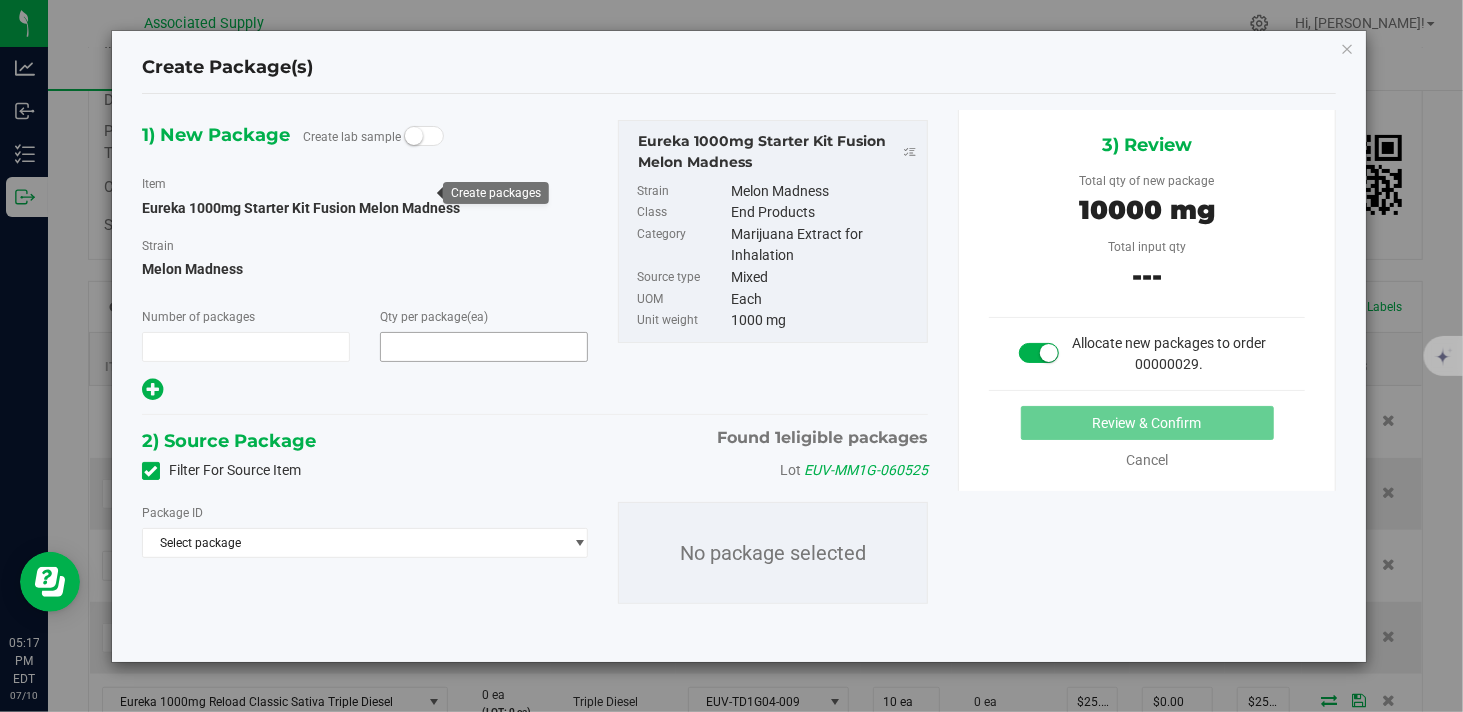 type on "1" 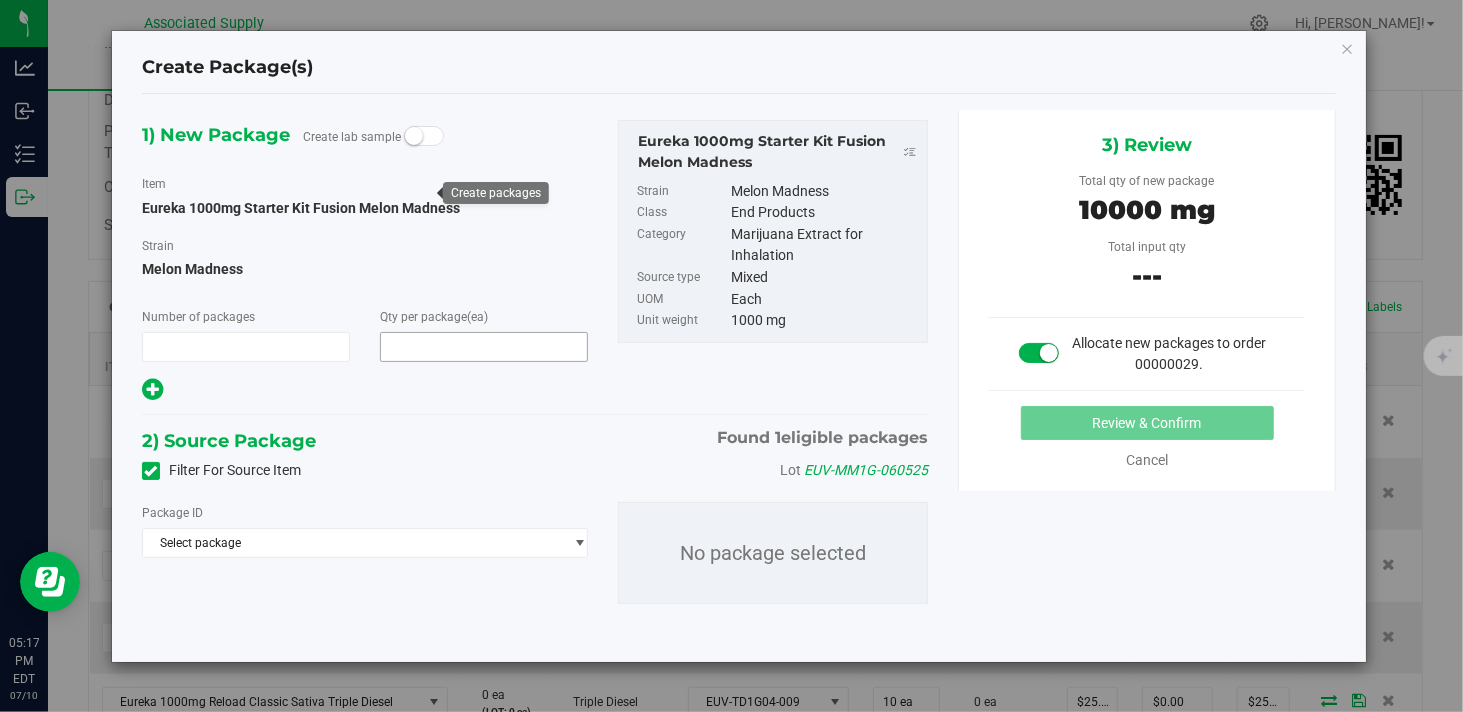 type on "10" 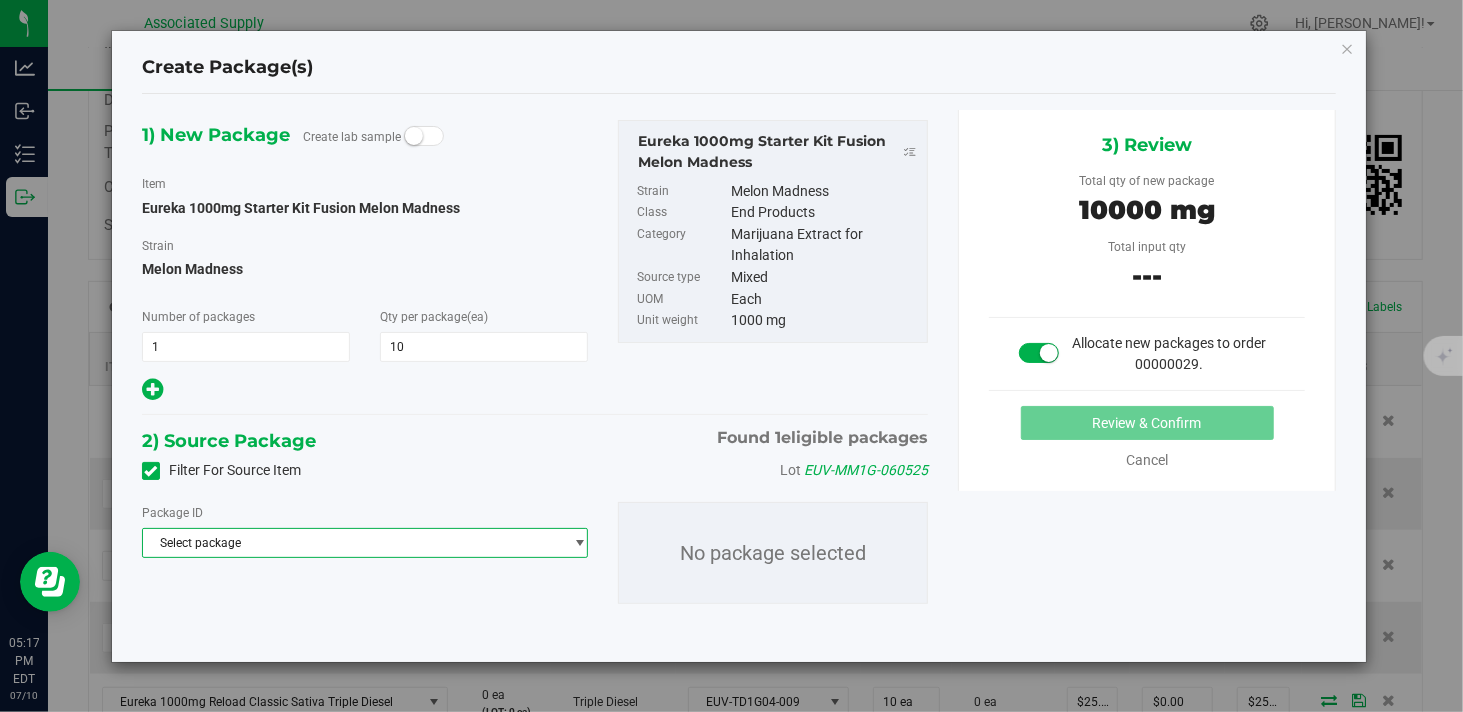 click on "Select package" at bounding box center [352, 543] 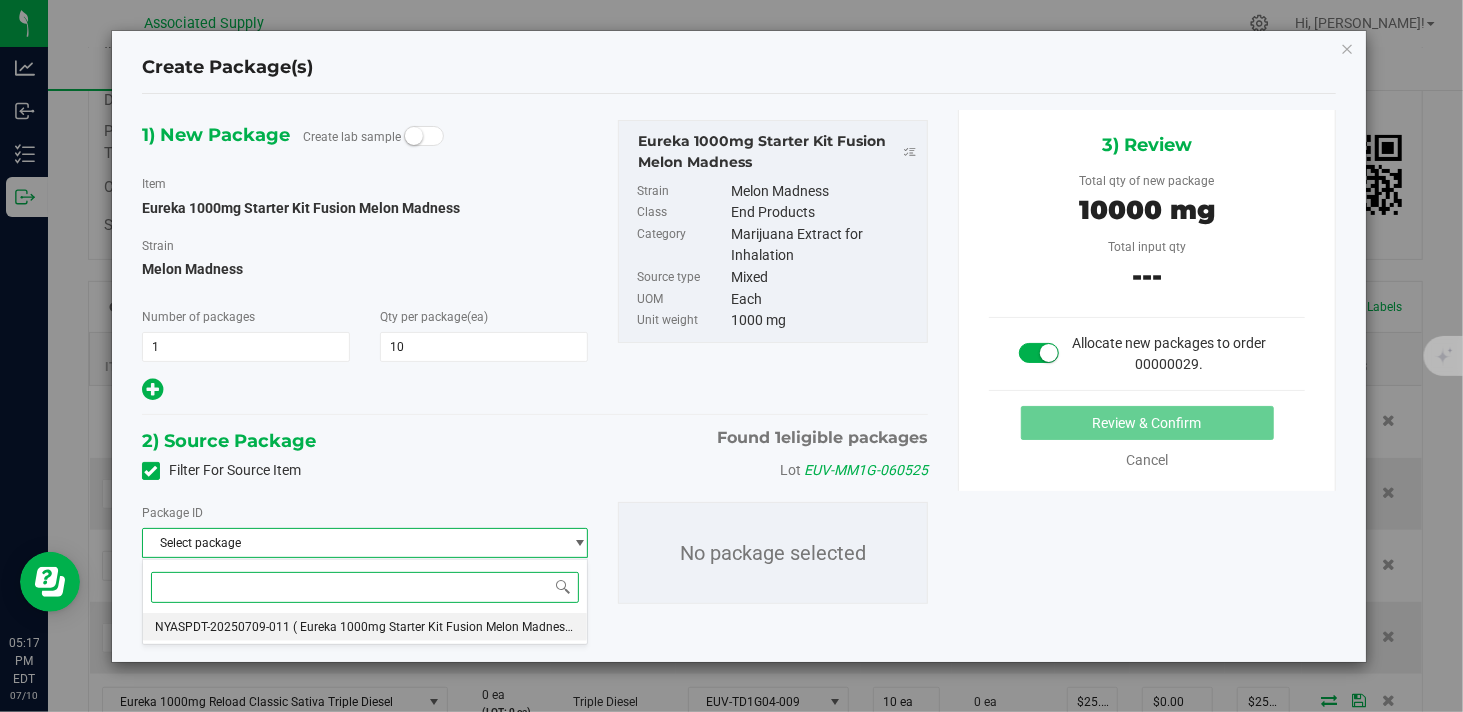 click on "(
Eureka 1000mg Starter Kit Fusion Melon Madness
)" at bounding box center (435, 627) 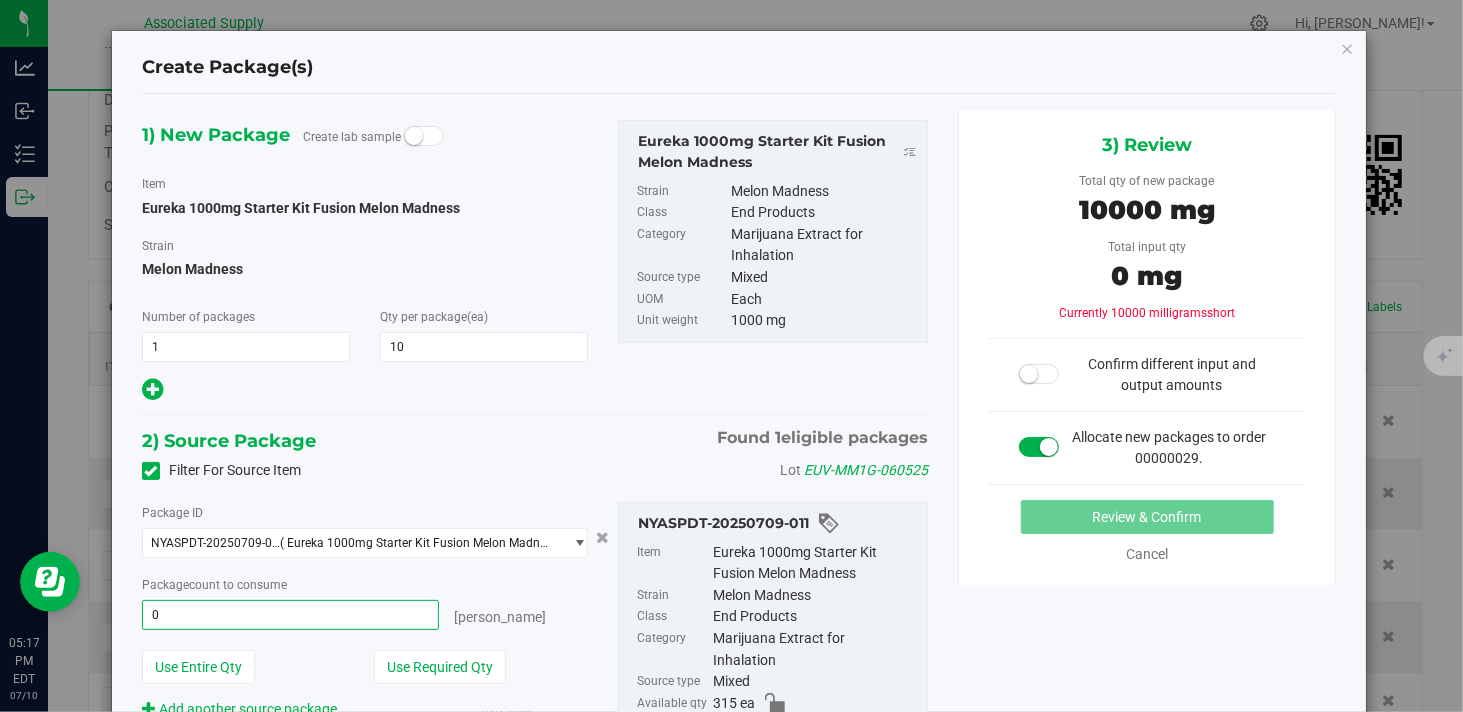 type 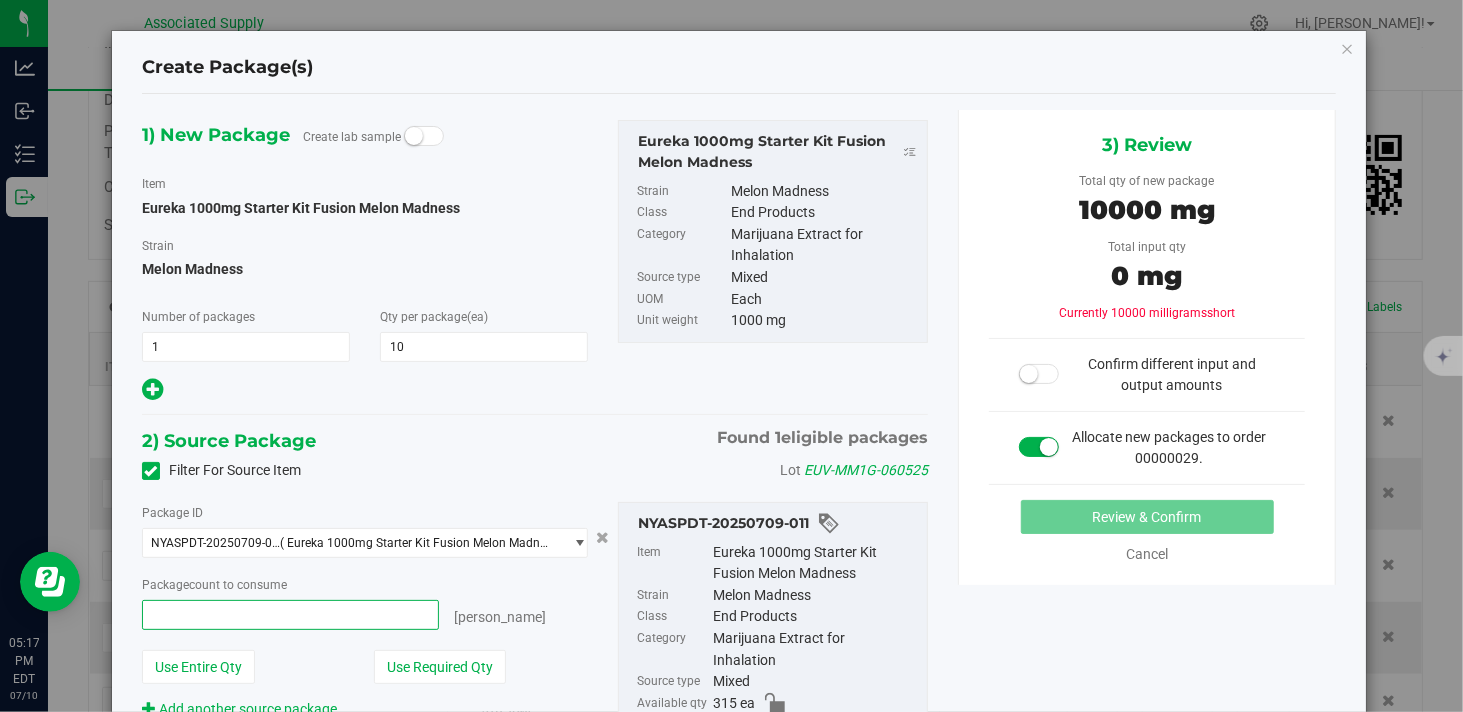 click at bounding box center (290, 615) 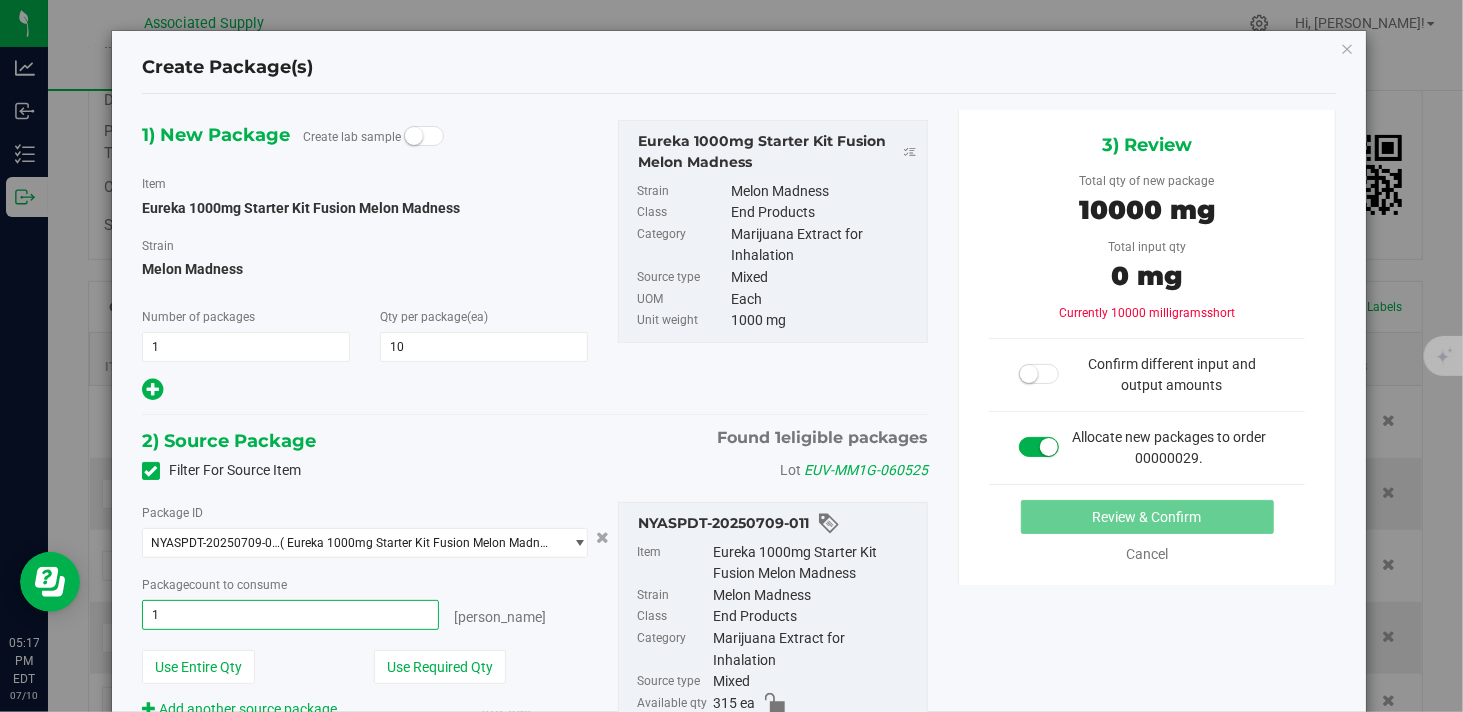 type on "10" 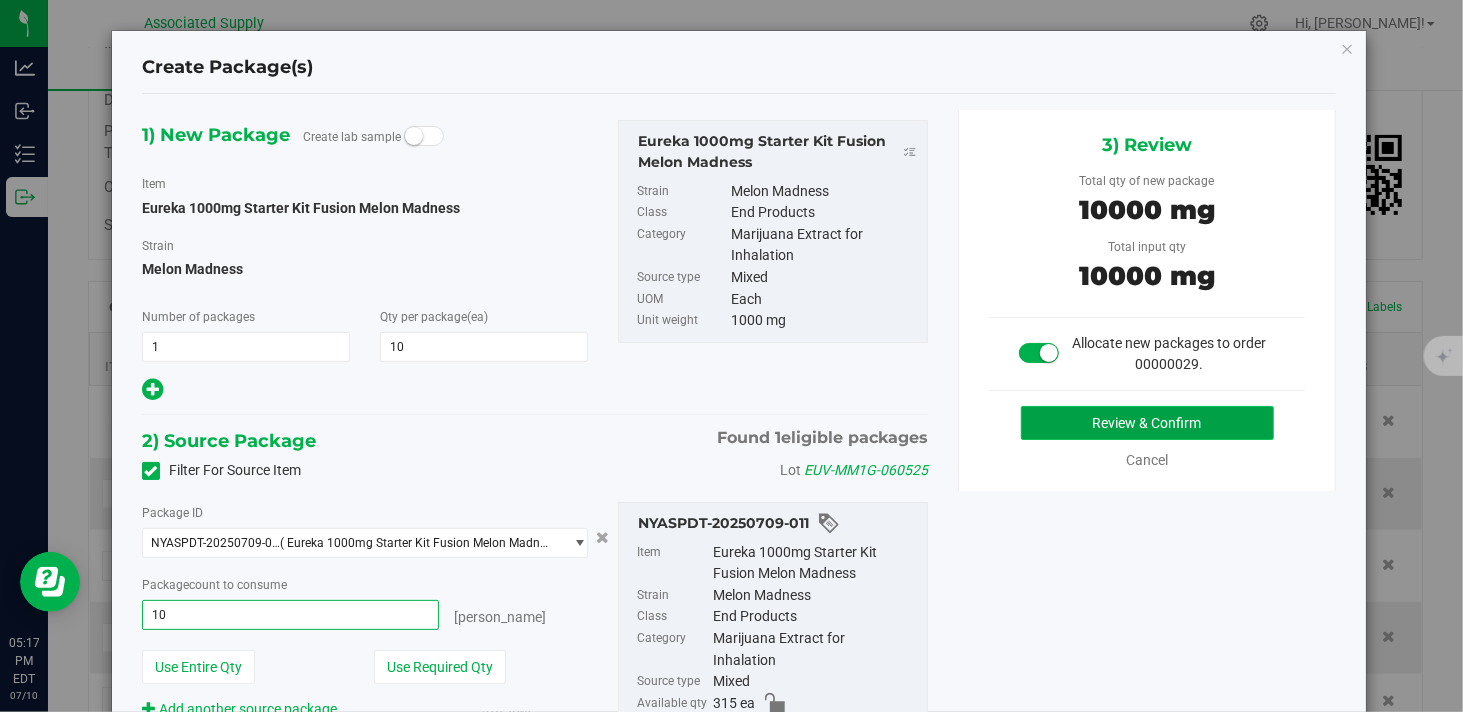 type on "10 ea" 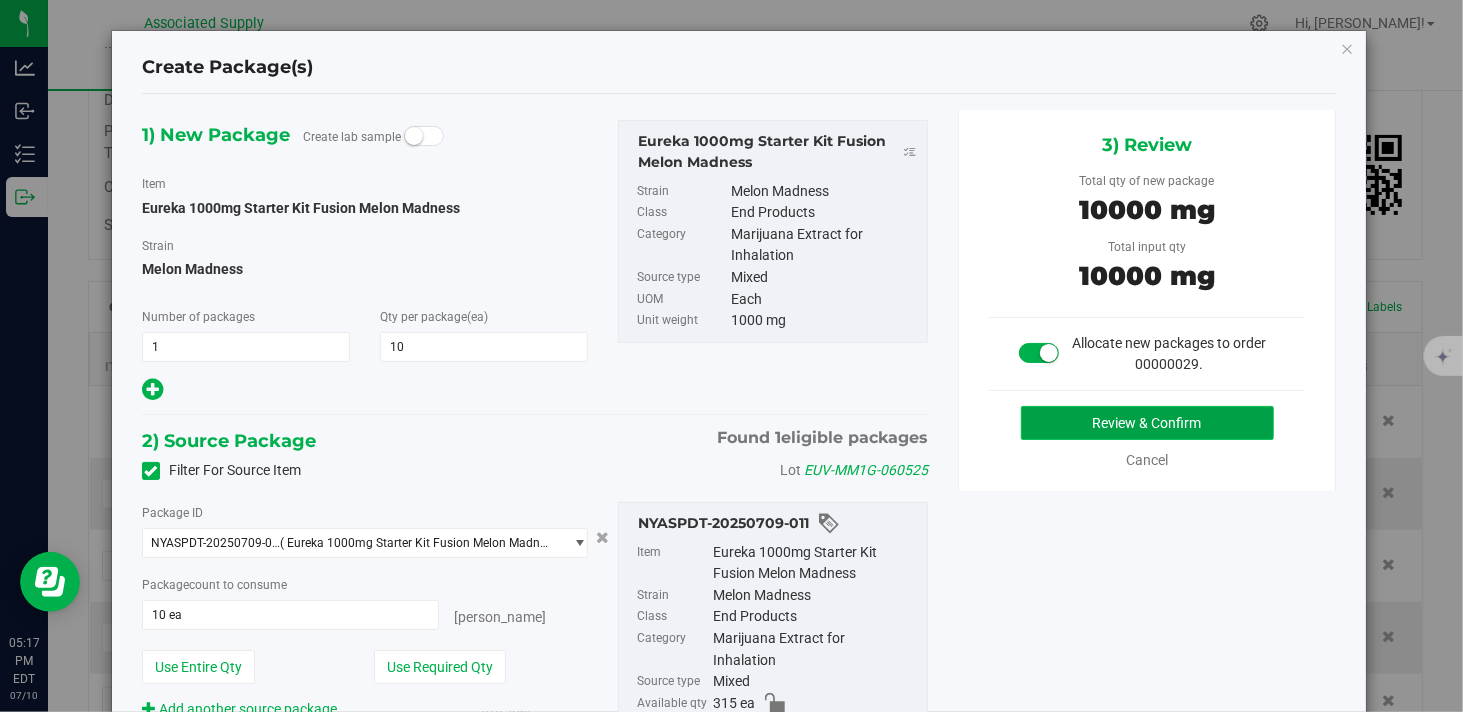 click on "Review & Confirm" at bounding box center (1147, 423) 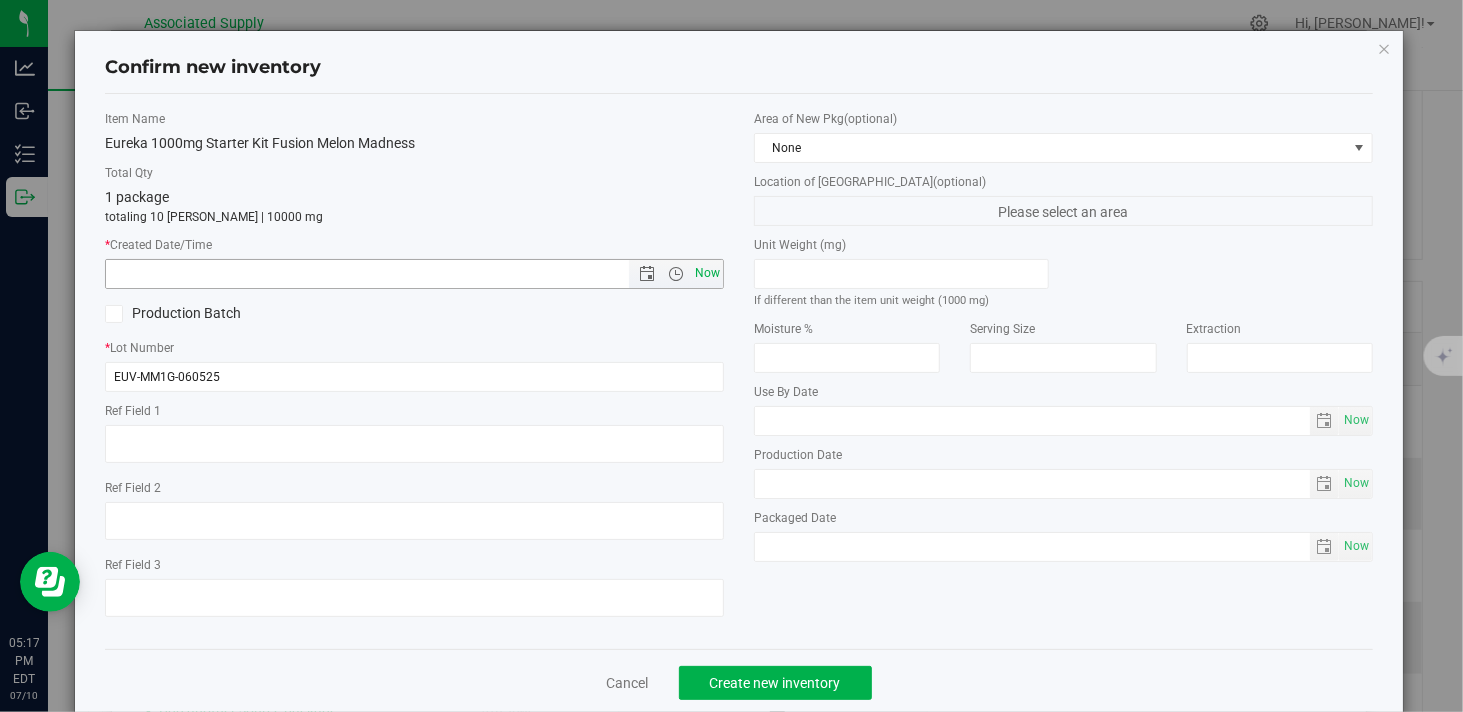 click on "Now" at bounding box center [708, 273] 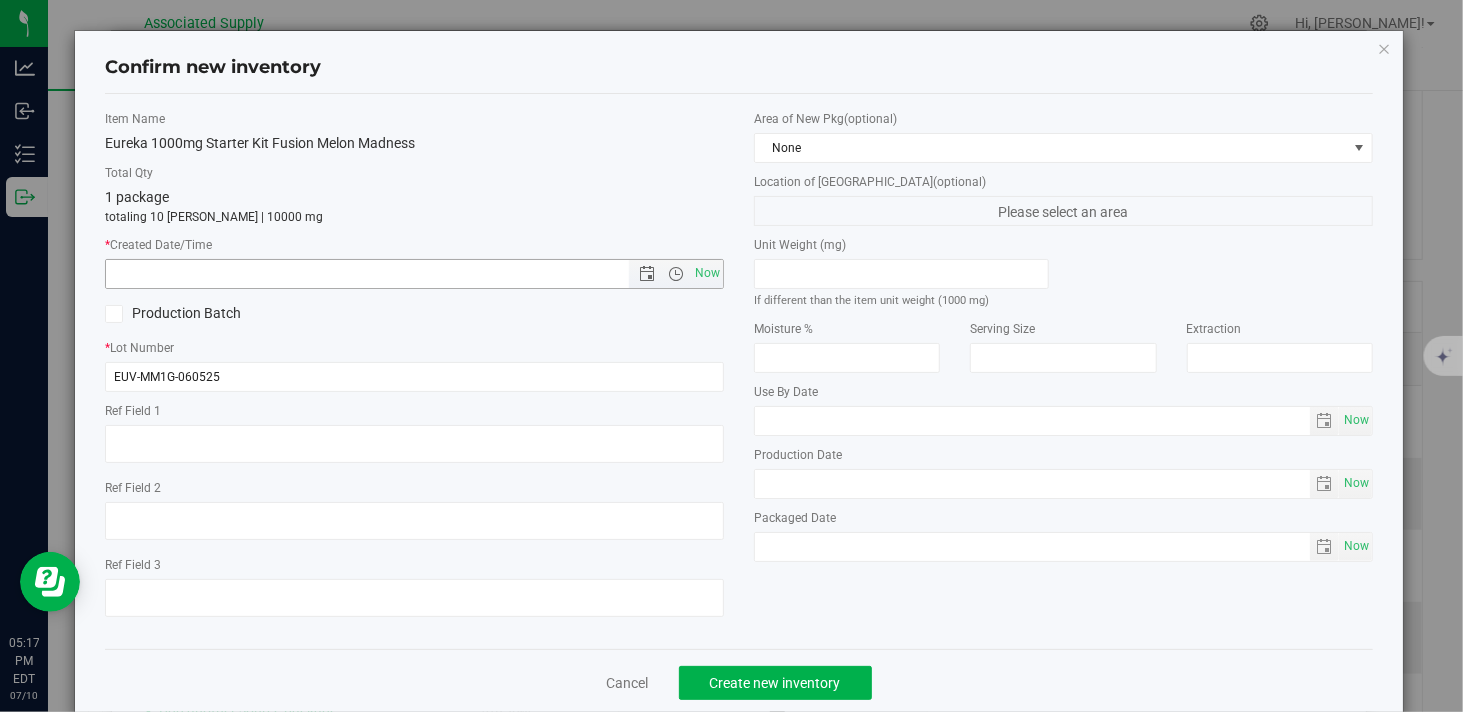type on "7/10/2025 5:17 PM" 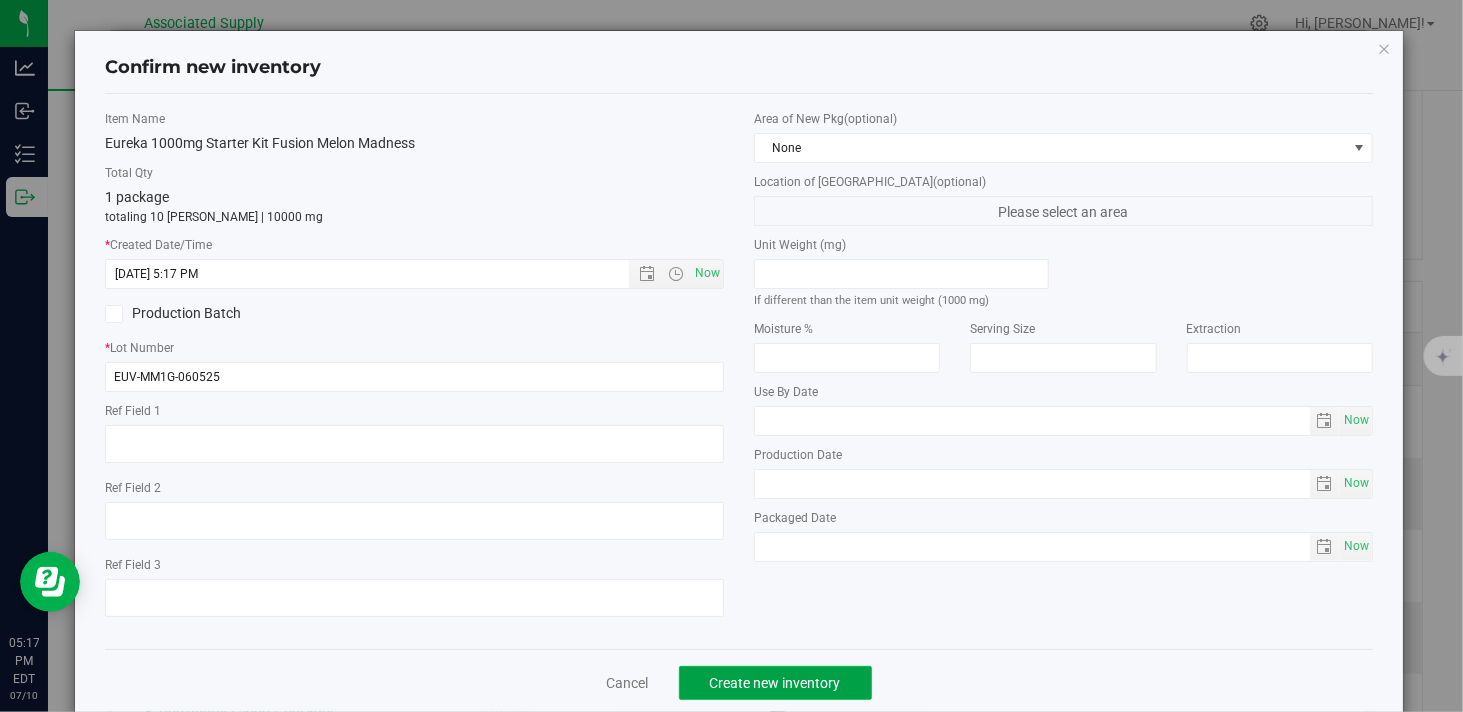 click on "Create new inventory" 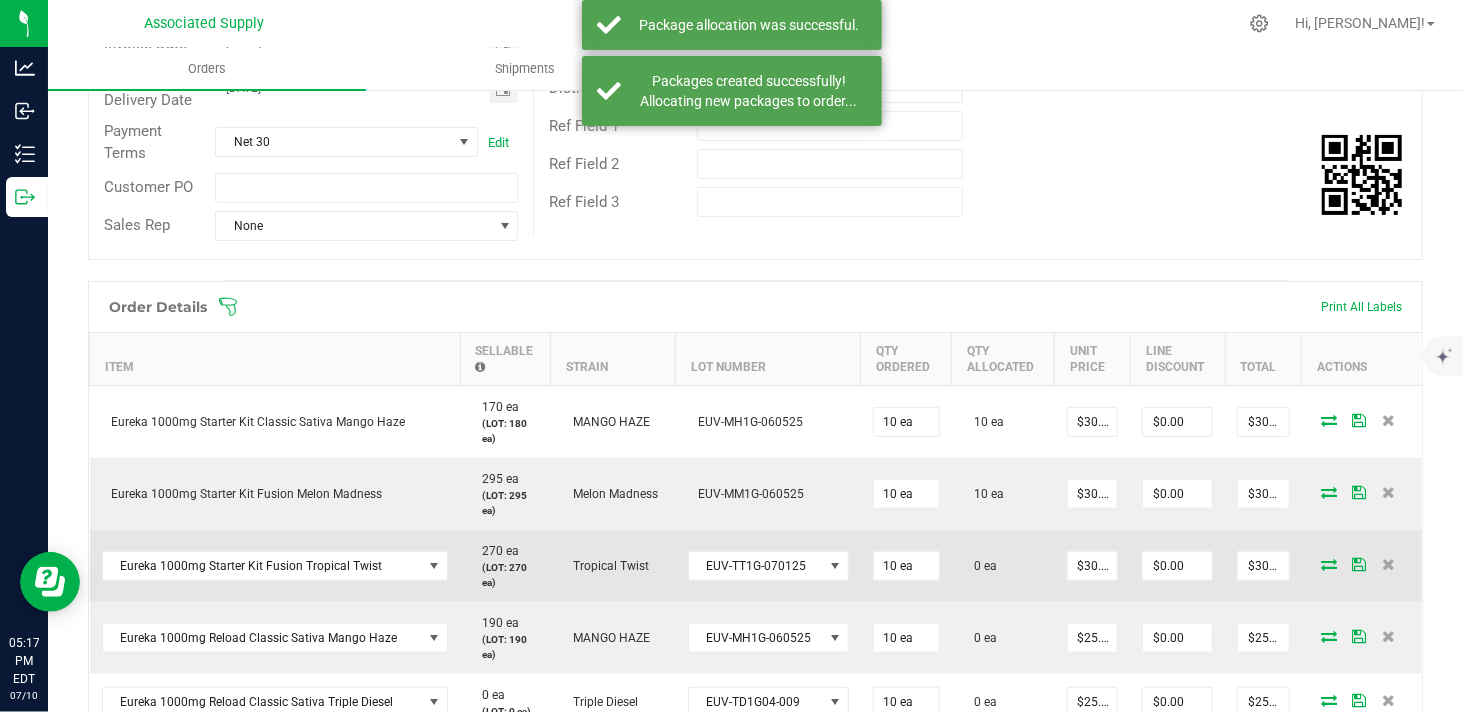 click at bounding box center (1329, 564) 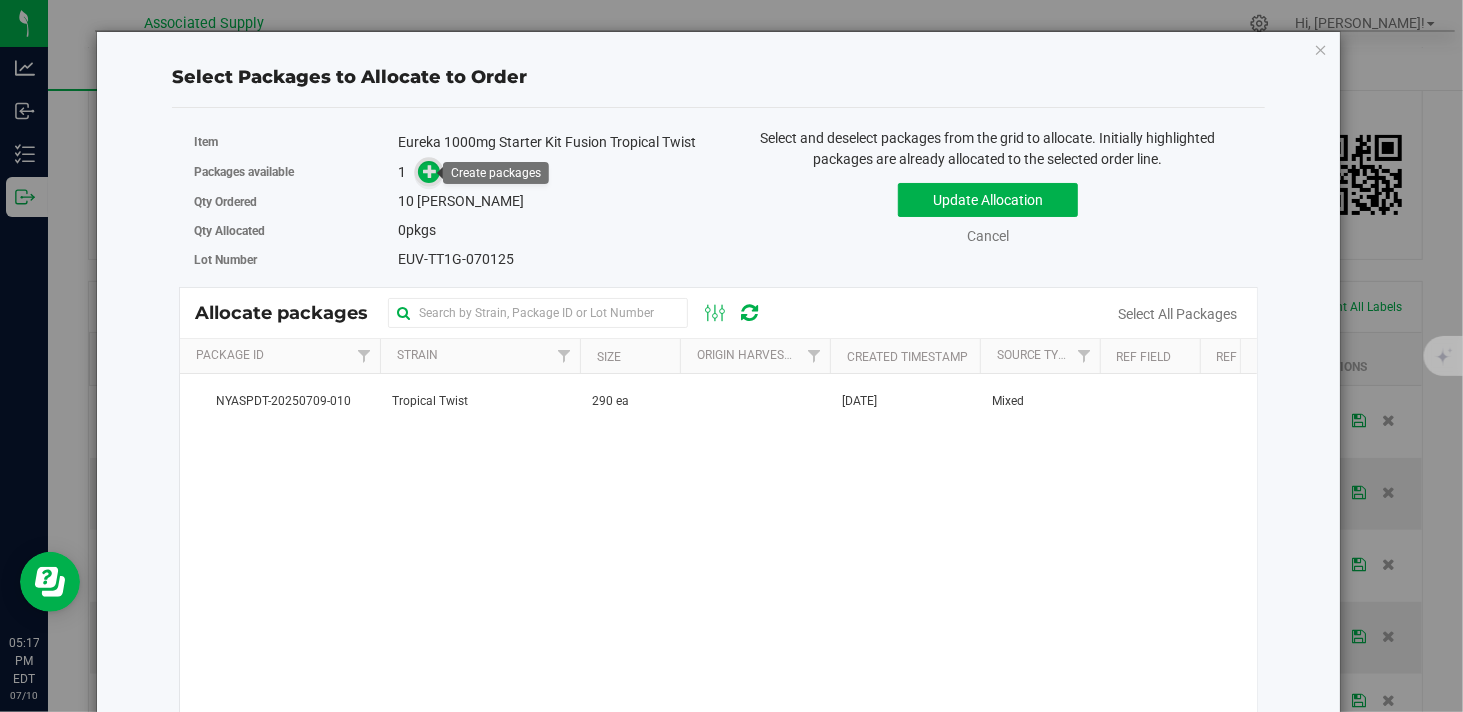 click at bounding box center (430, 171) 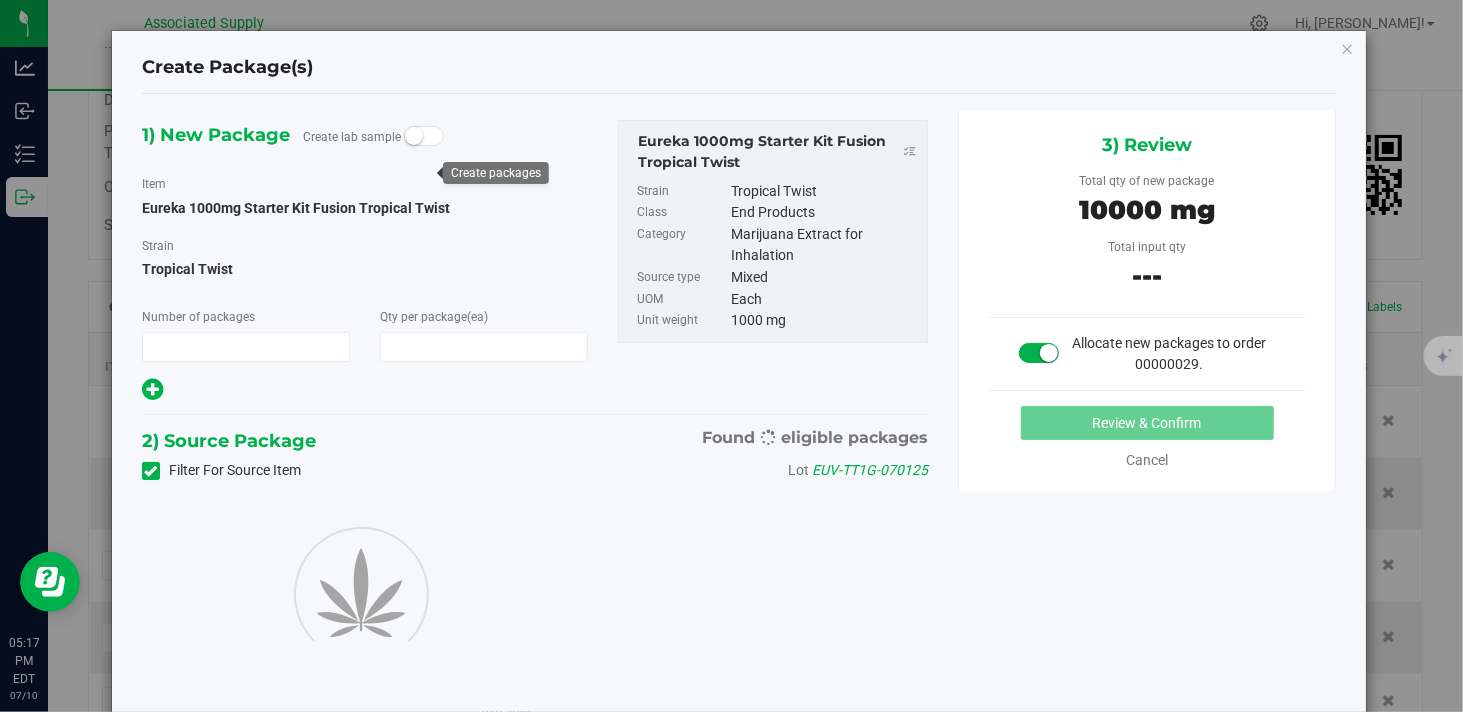 type on "1" 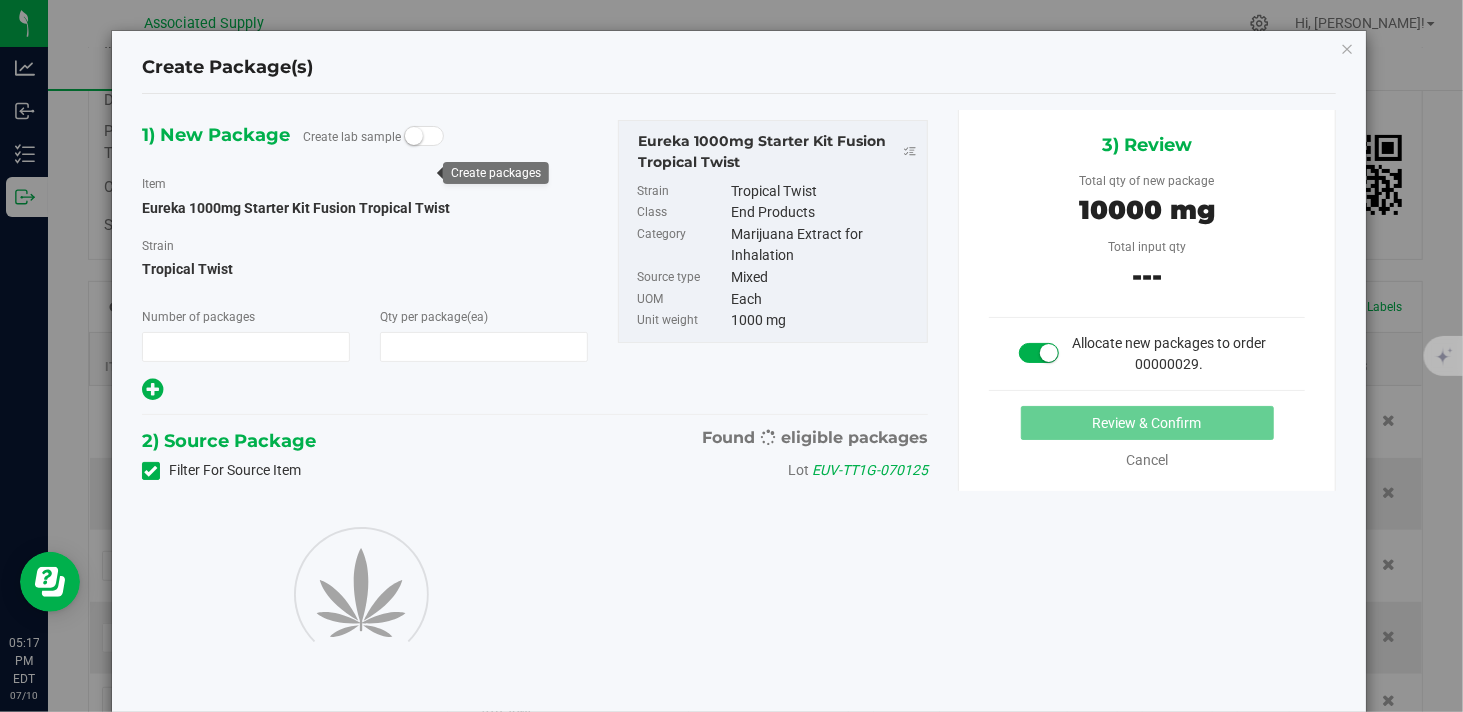 type on "10" 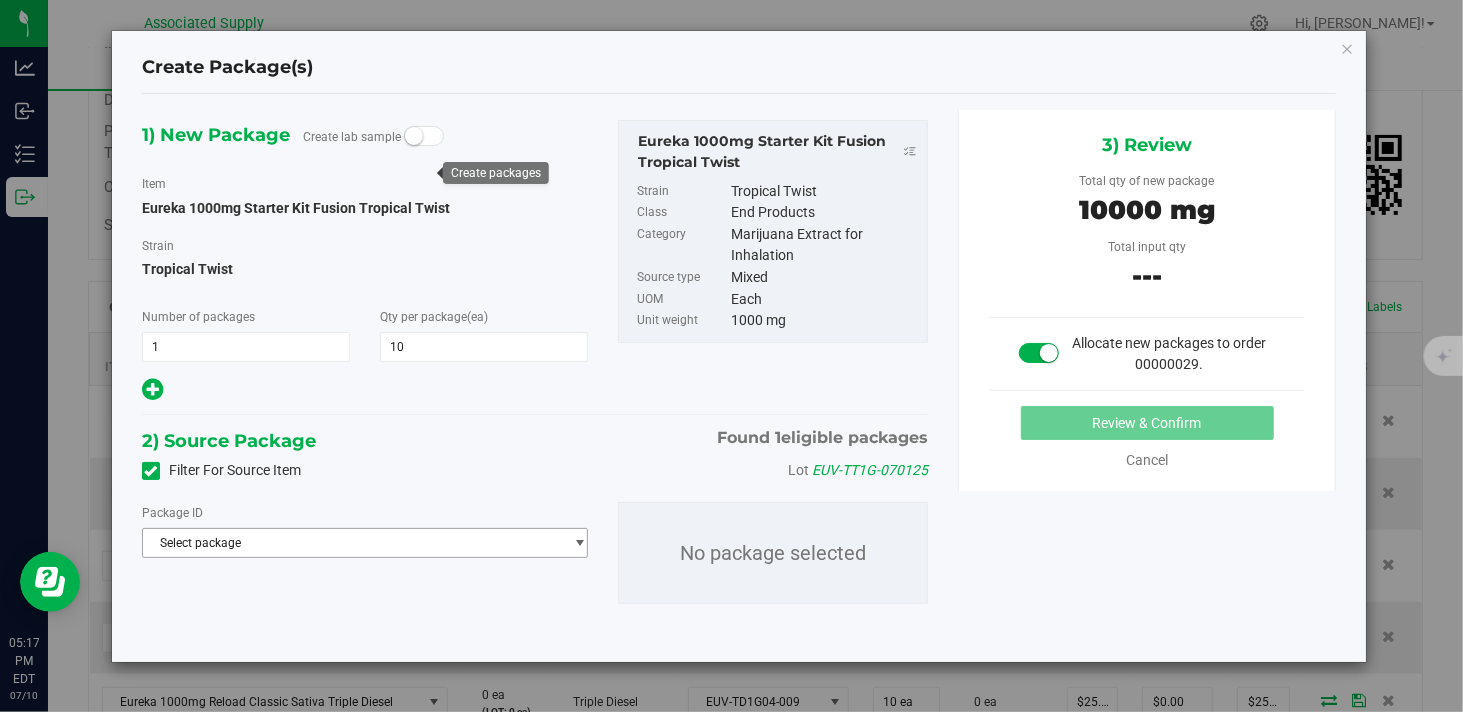click on "Select package" at bounding box center [352, 543] 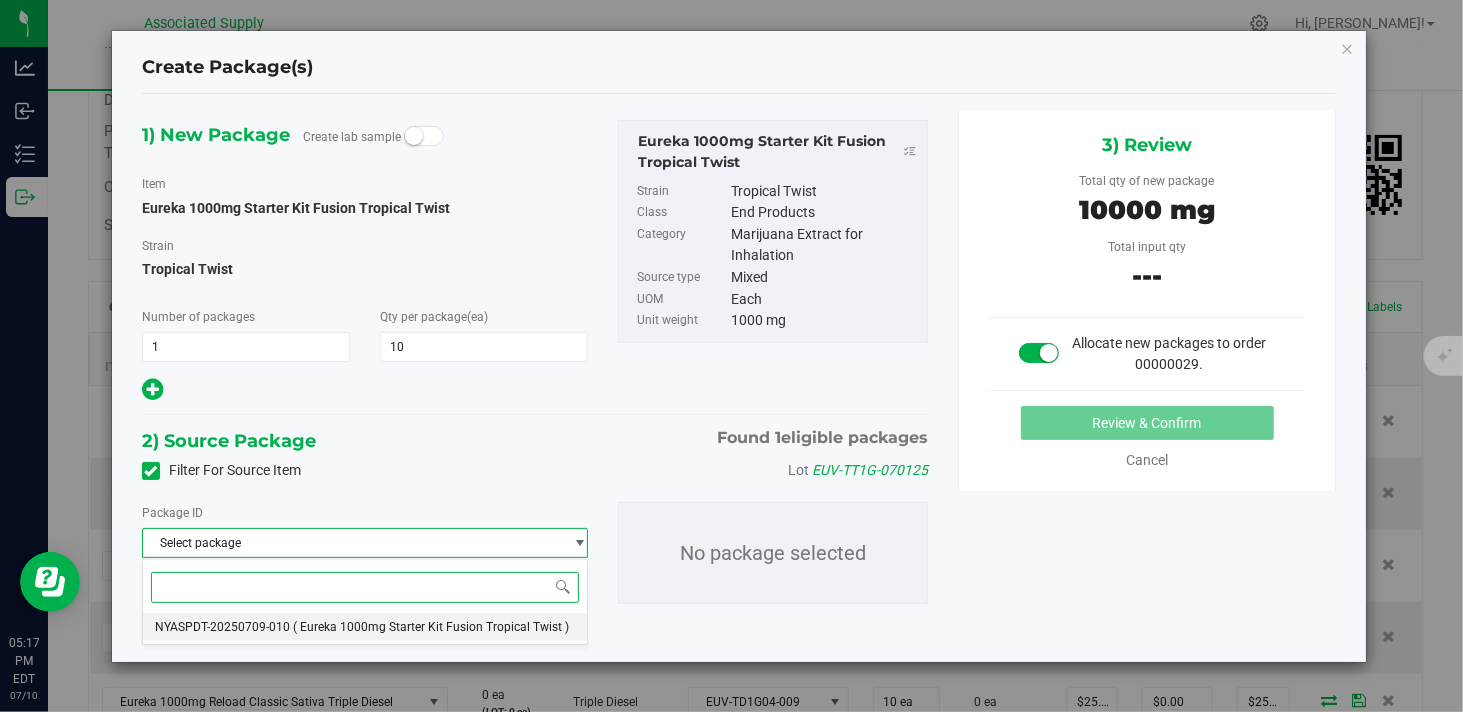click on "(
Eureka 1000mg Starter Kit Fusion Tropical Twist
)" at bounding box center (431, 627) 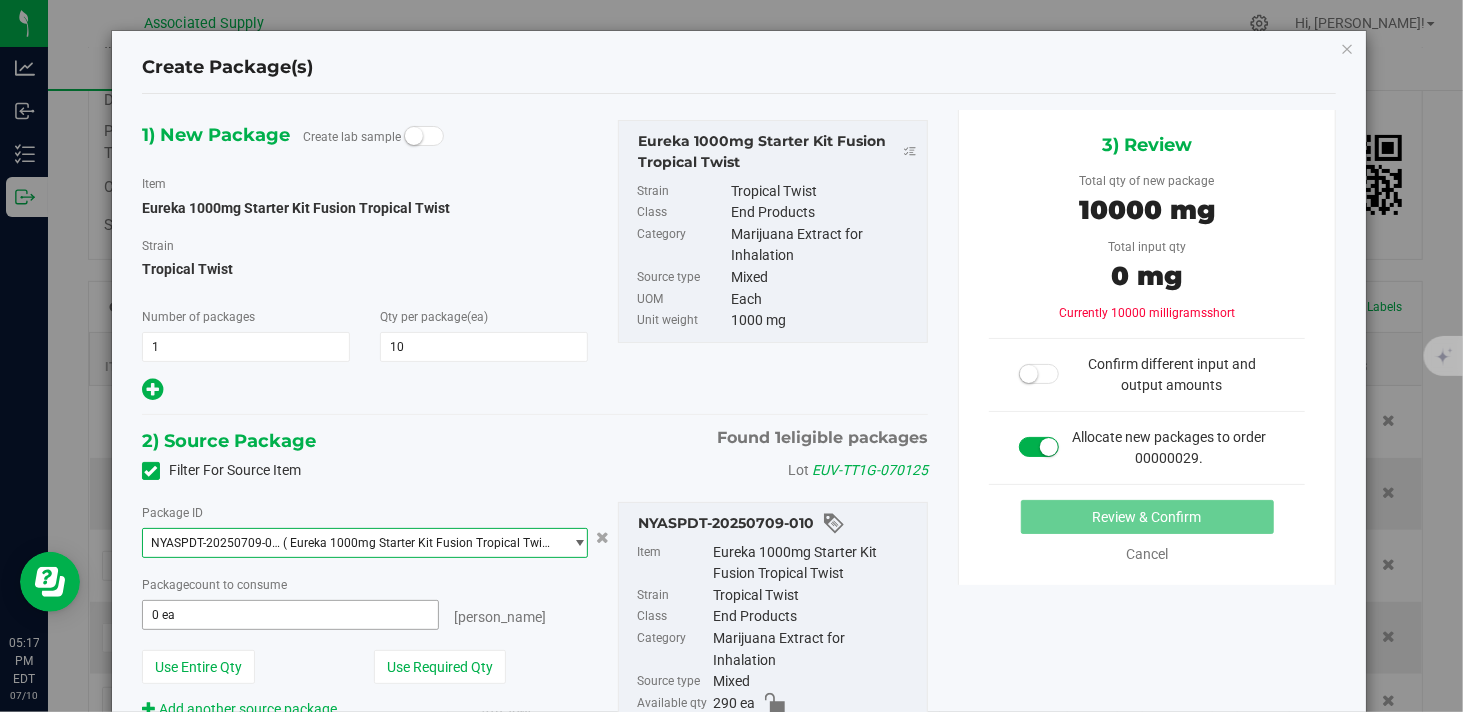 type 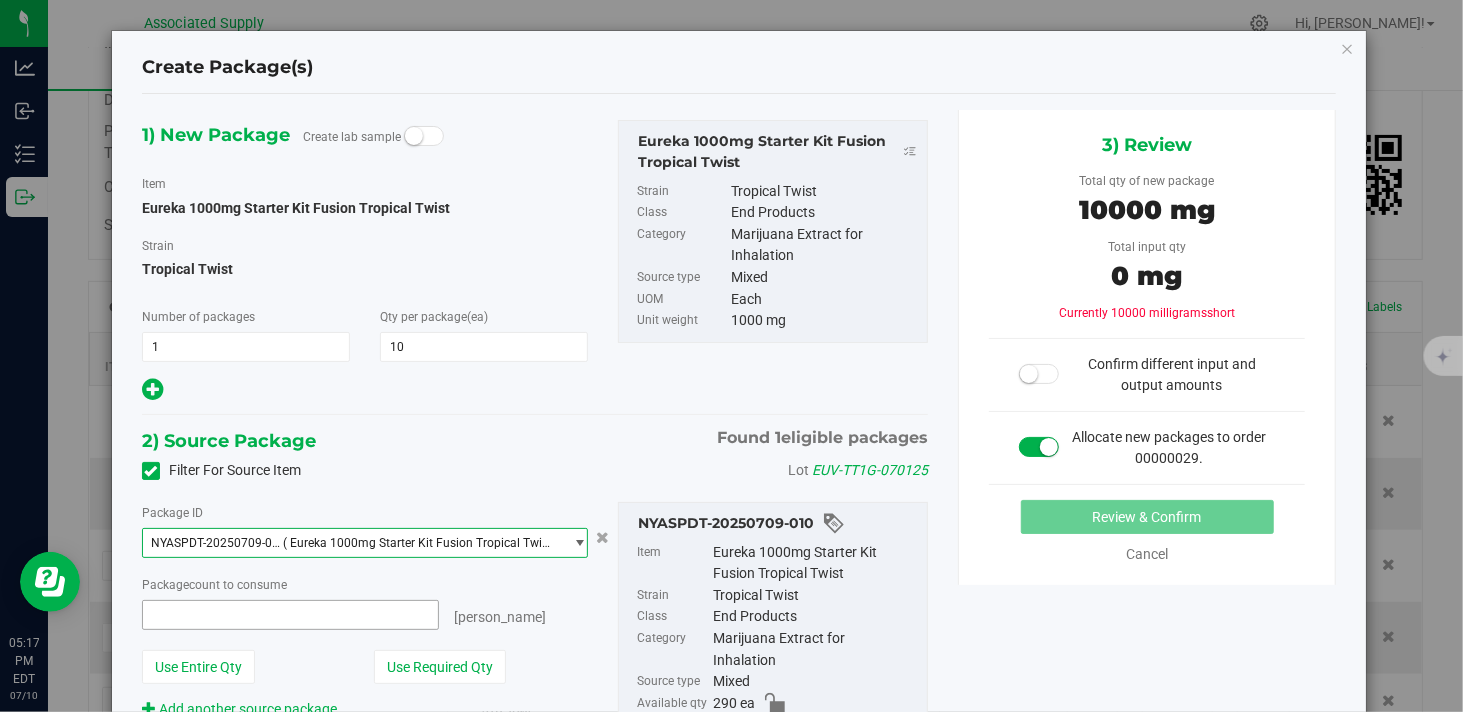 click at bounding box center (290, 615) 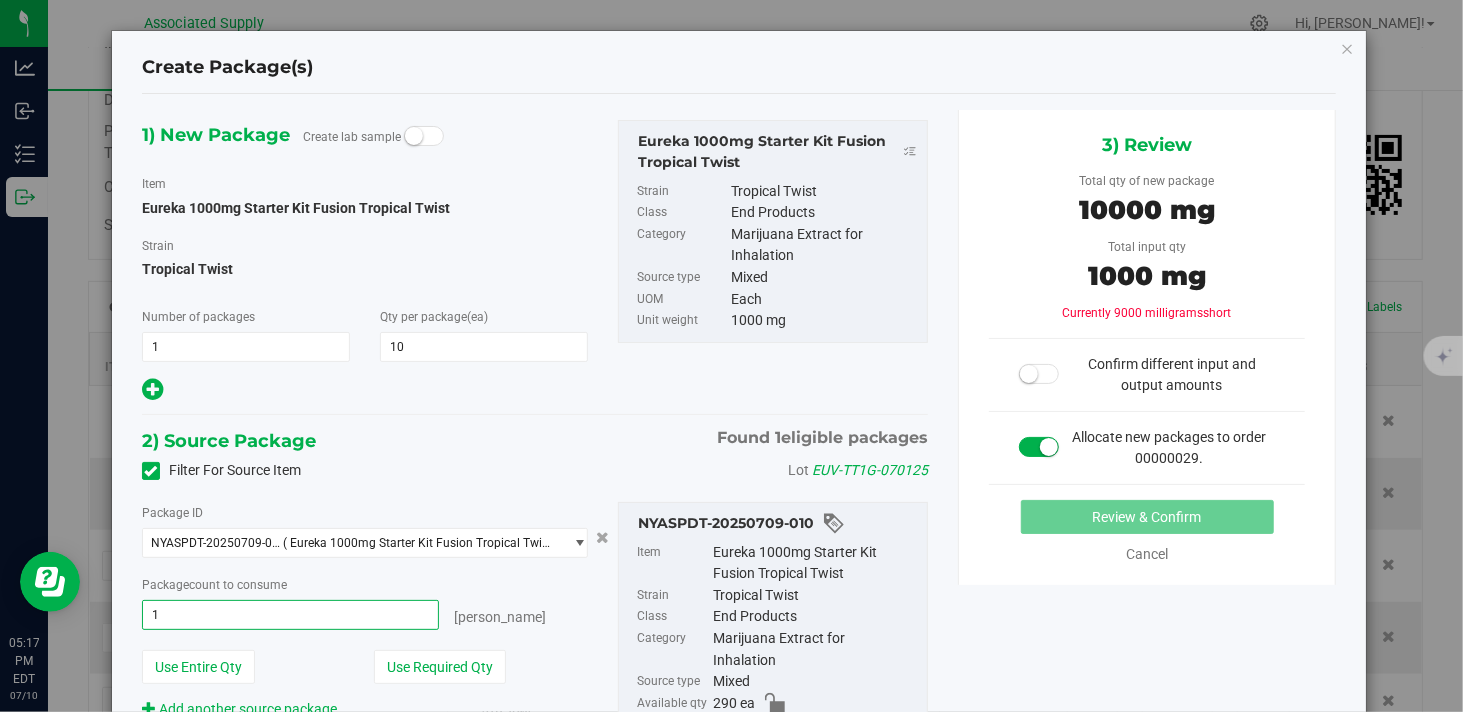 type on "10" 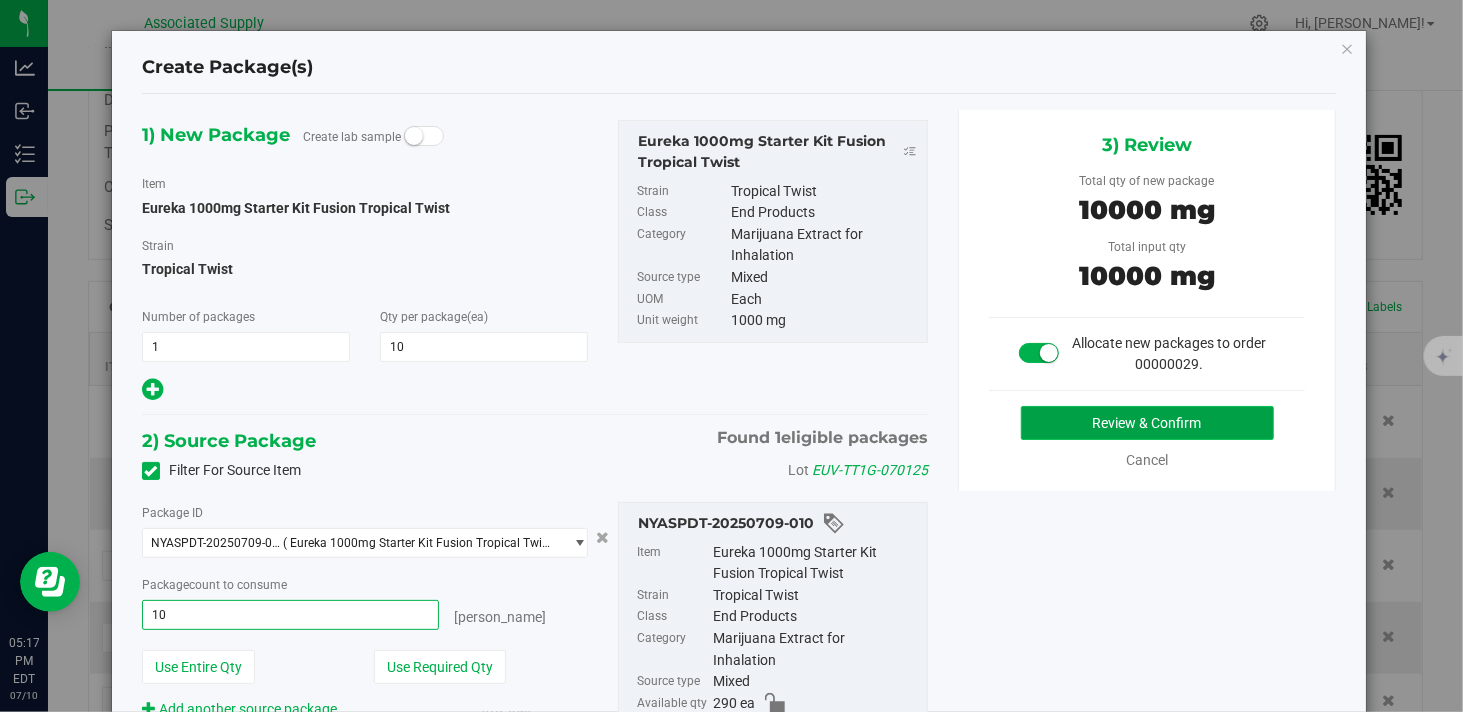 click on "Review & Confirm" at bounding box center [1147, 423] 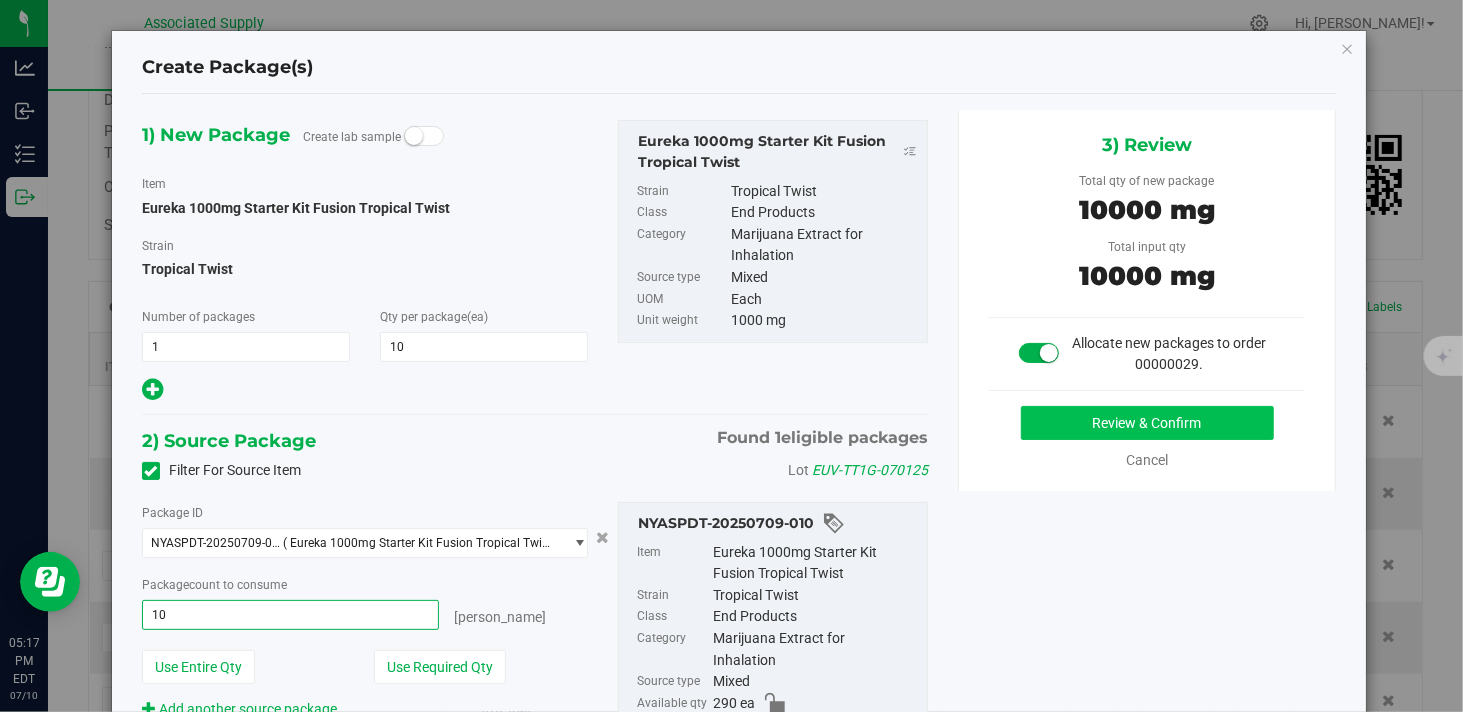 type on "10 ea" 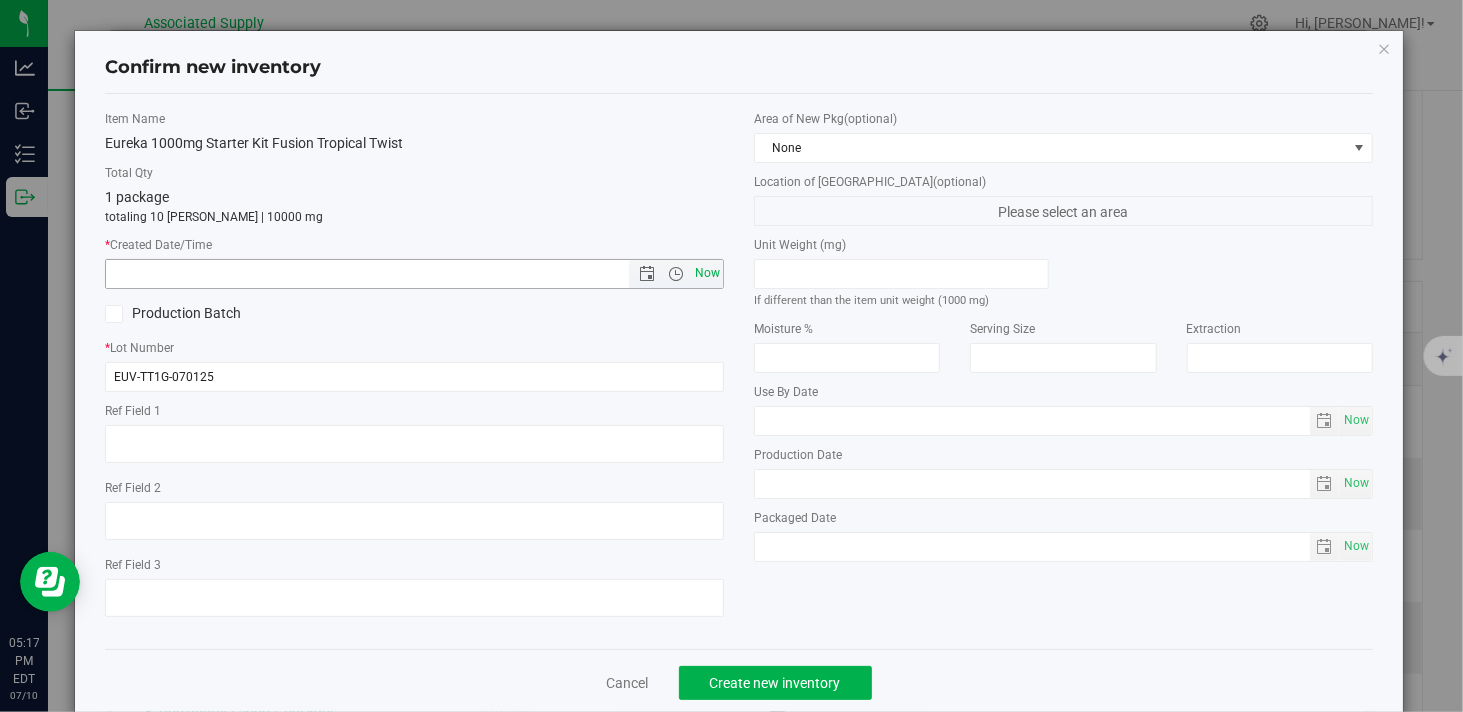 click on "Now" at bounding box center [708, 273] 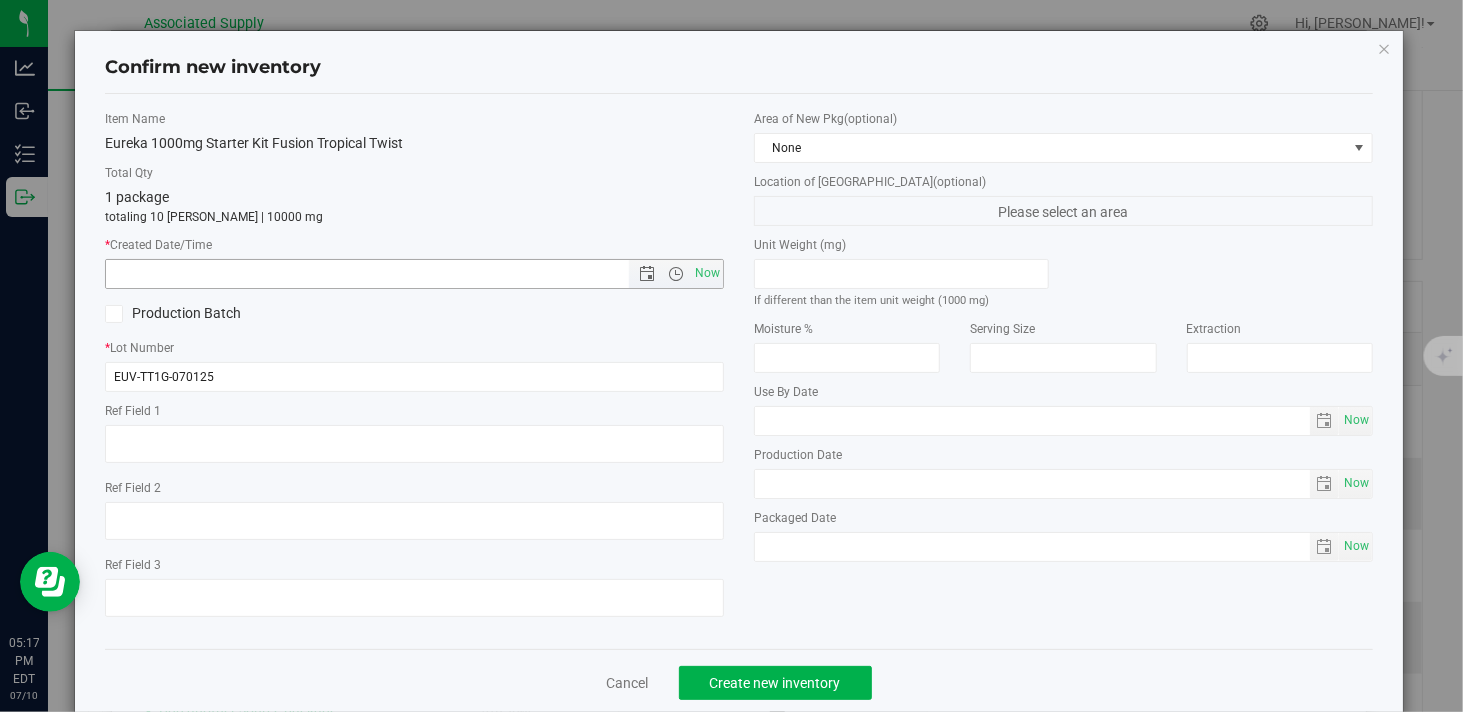 type on "7/10/2025 5:17 PM" 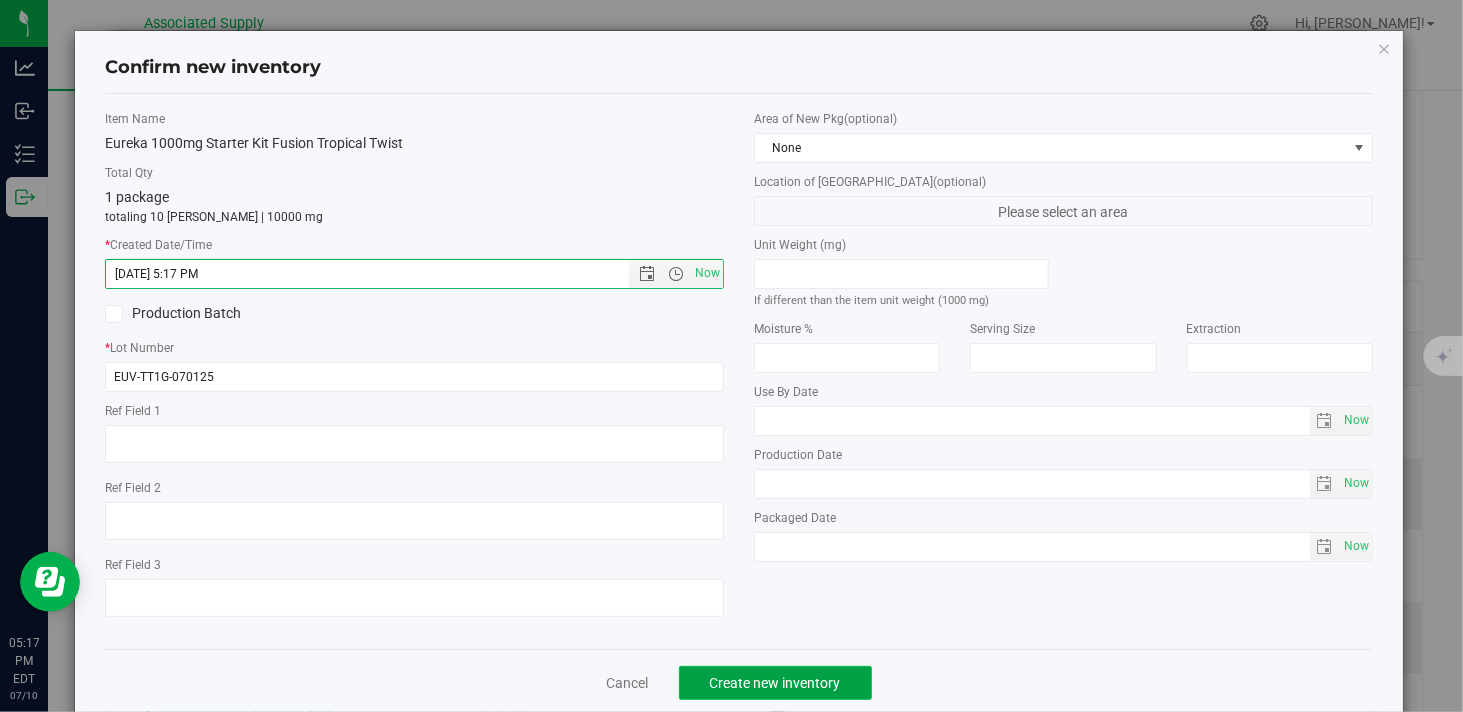 click on "Create new inventory" 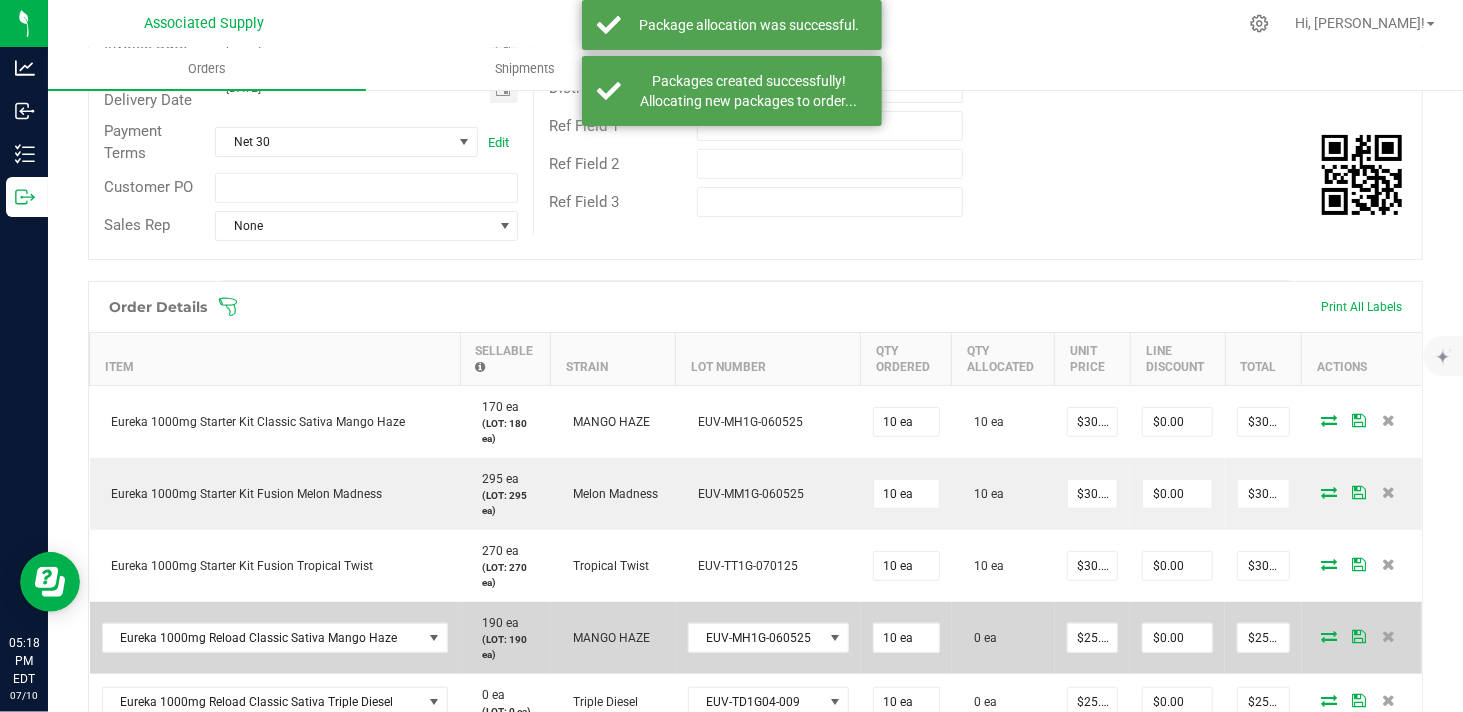 click at bounding box center [1329, 636] 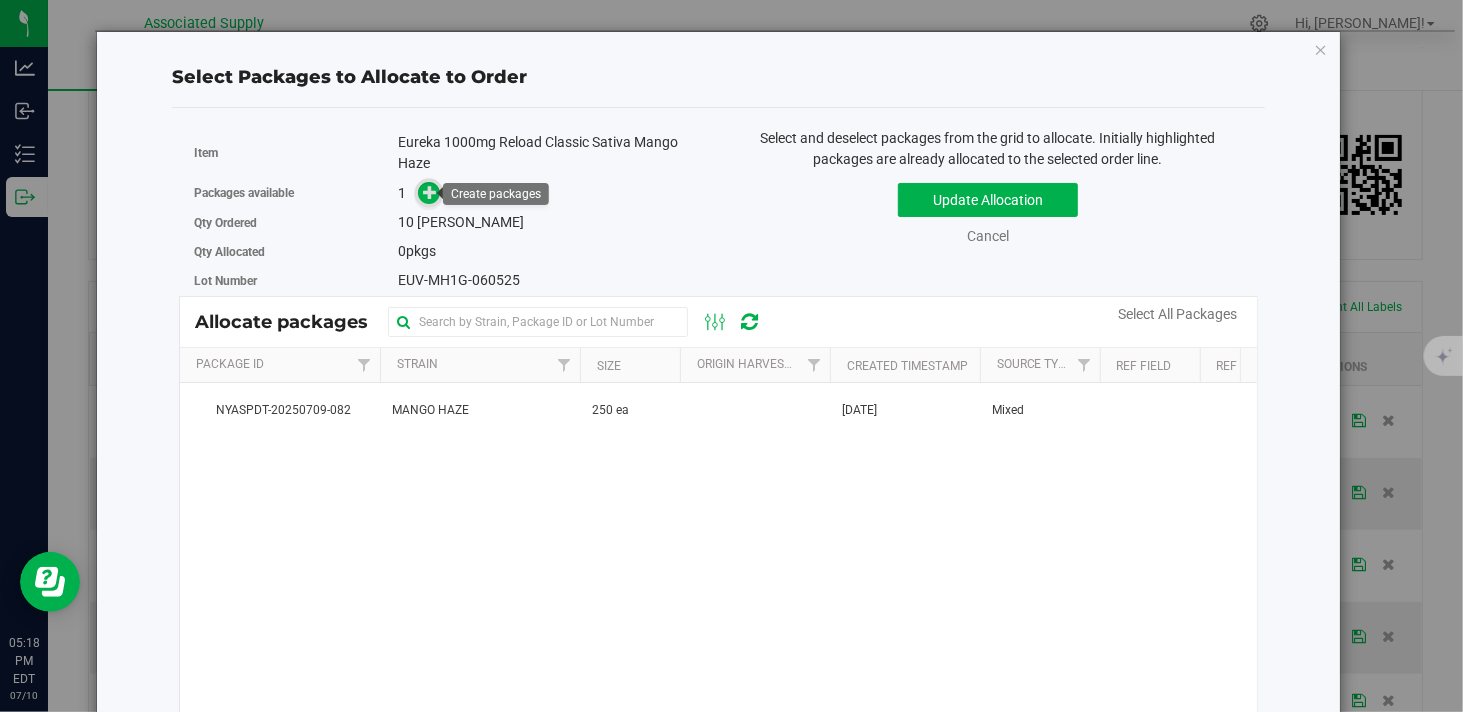 click at bounding box center (430, 192) 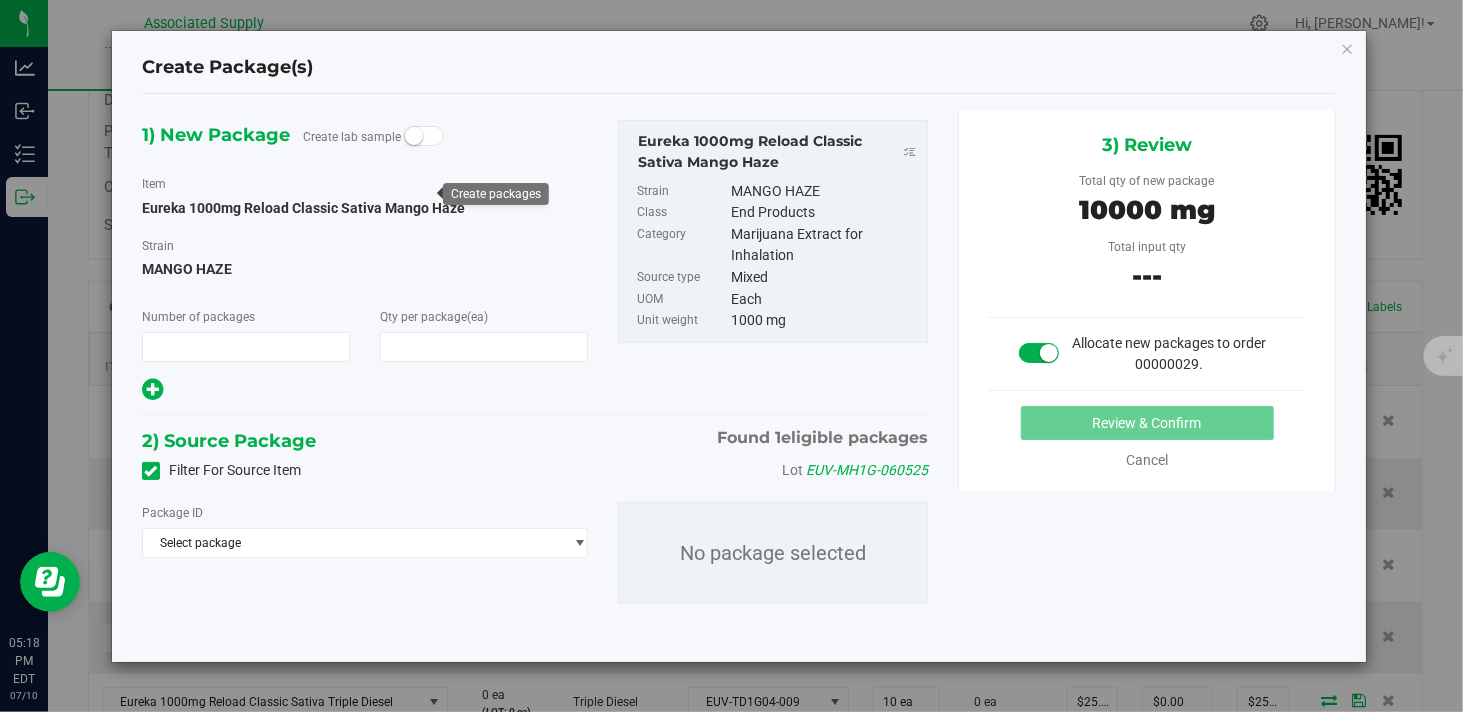 type on "1" 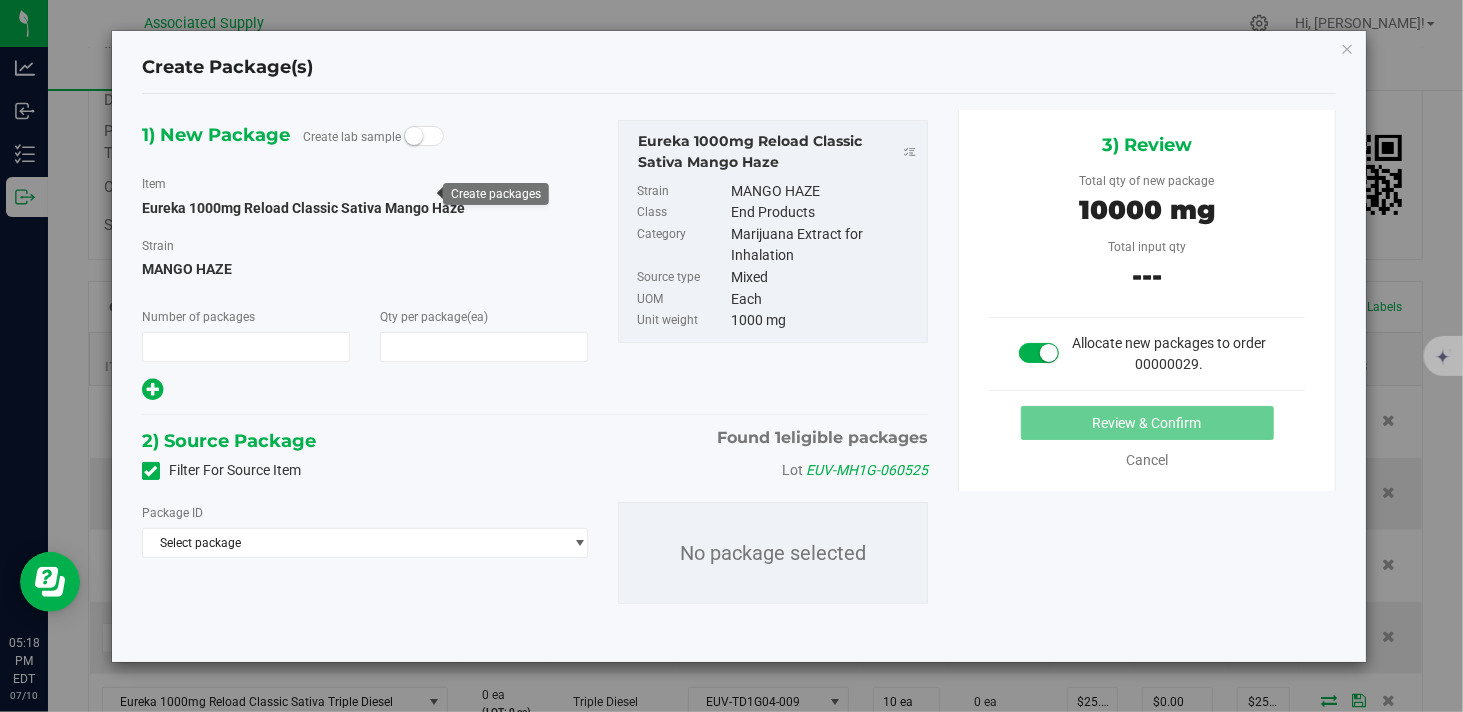 type on "10" 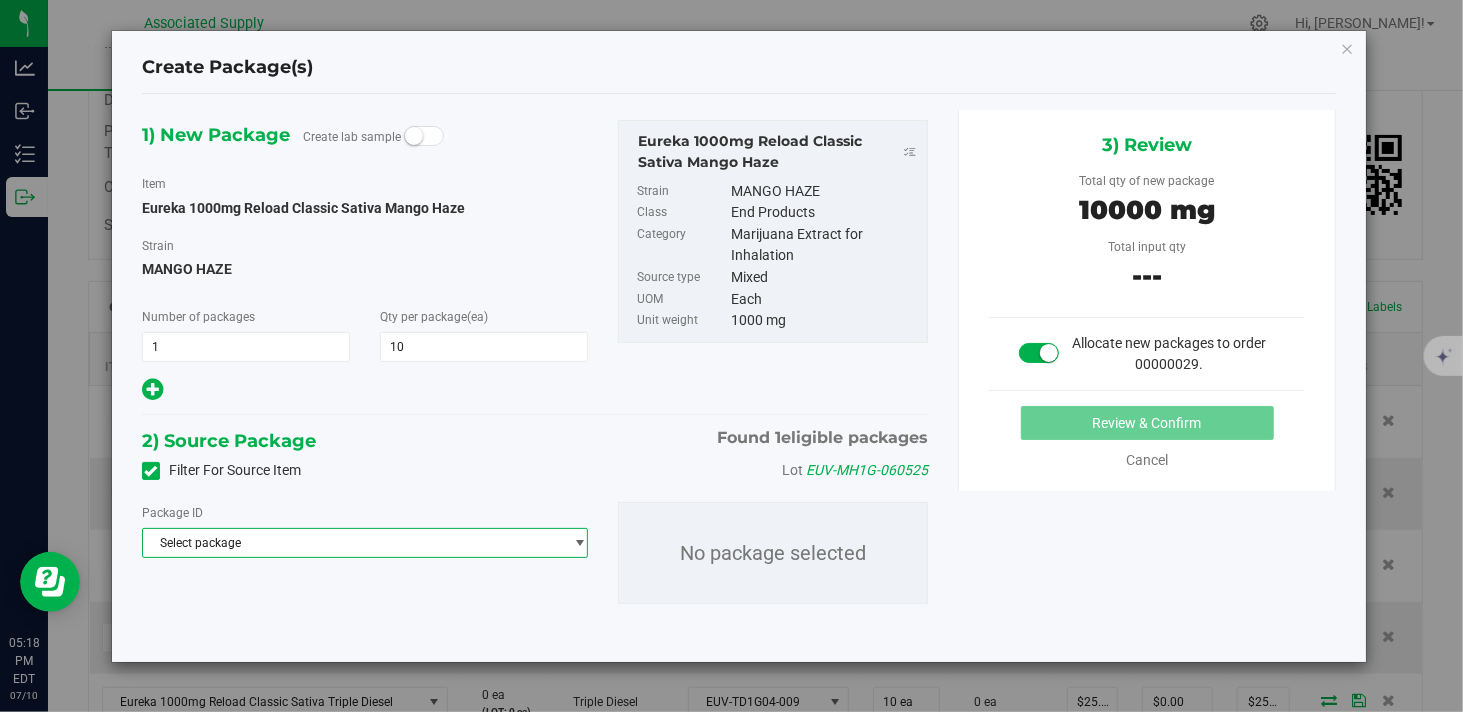 click on "Select package" at bounding box center (352, 543) 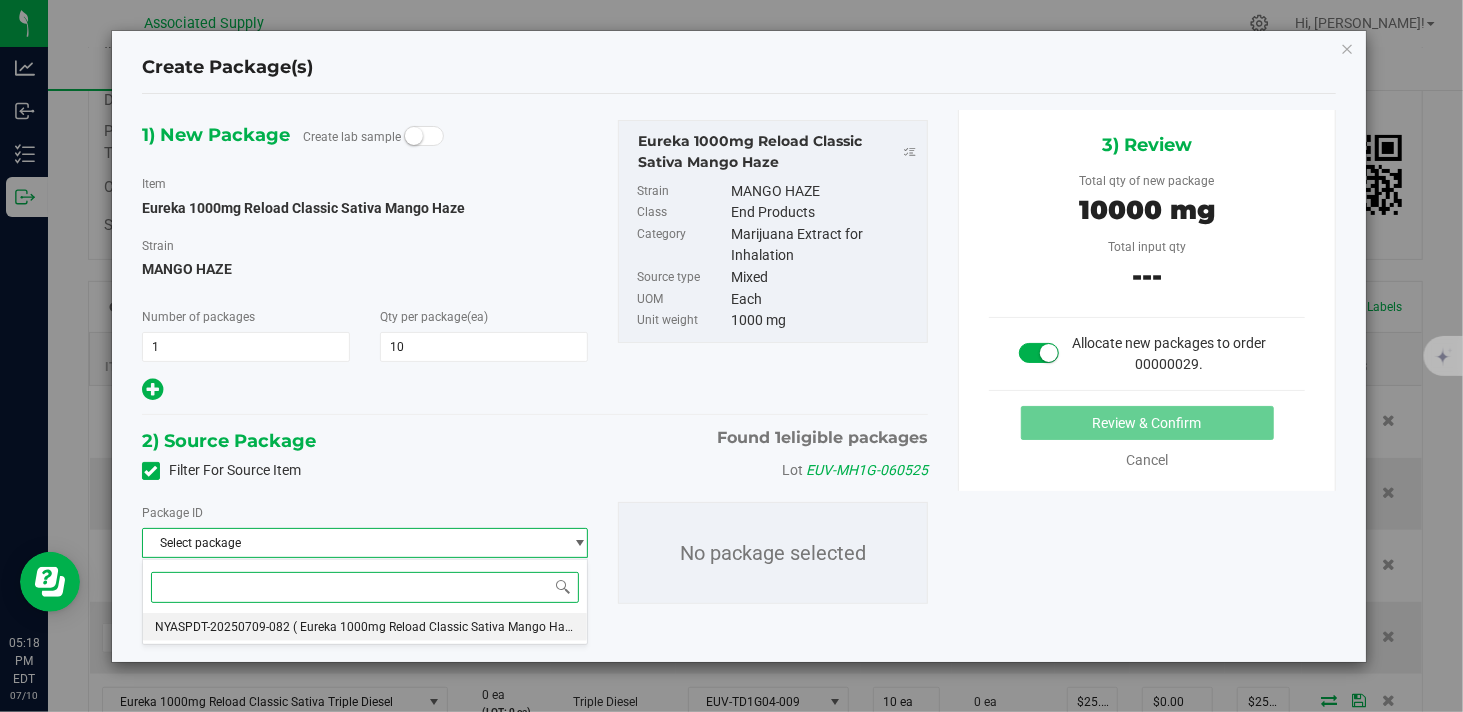 click on "(
Eureka 1000mg Reload Classic Sativa Mango Haze
)" at bounding box center (438, 627) 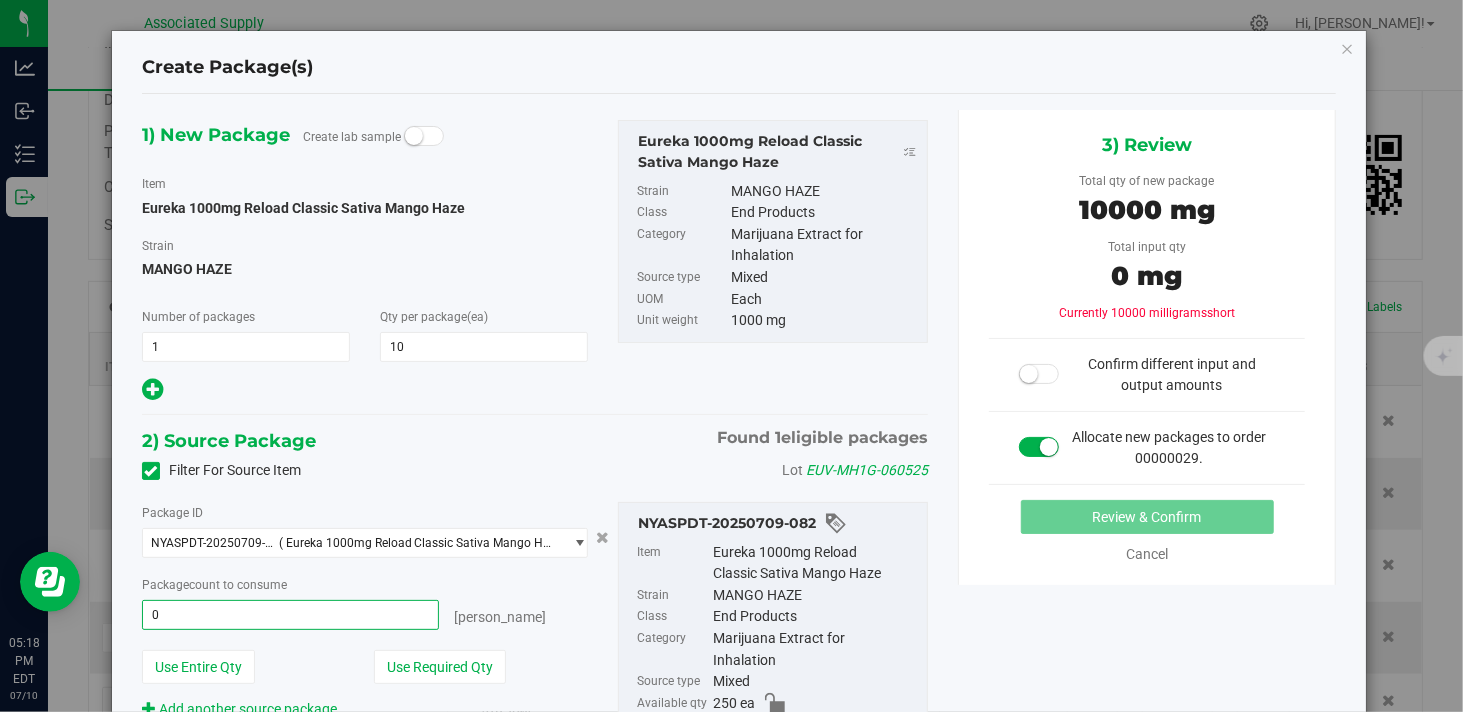 type 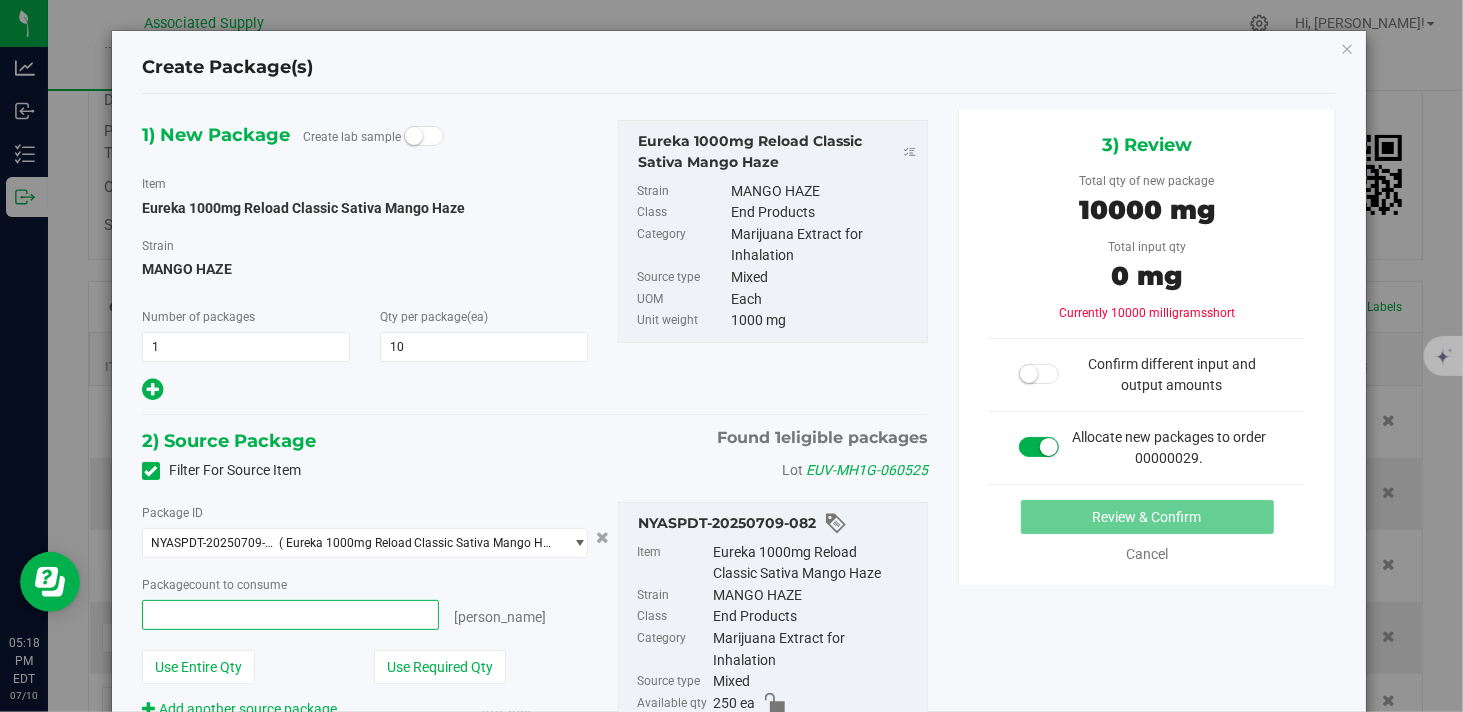 click at bounding box center (290, 615) 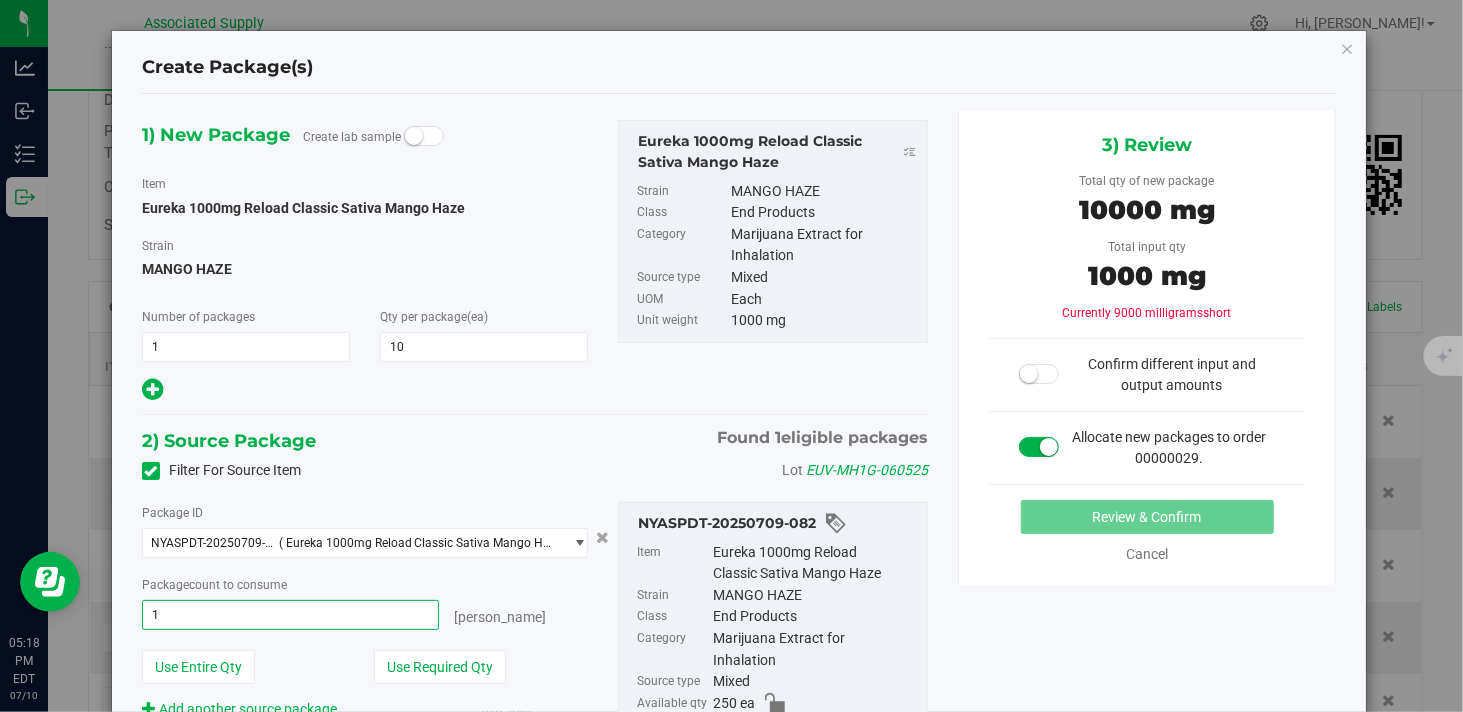 type on "10" 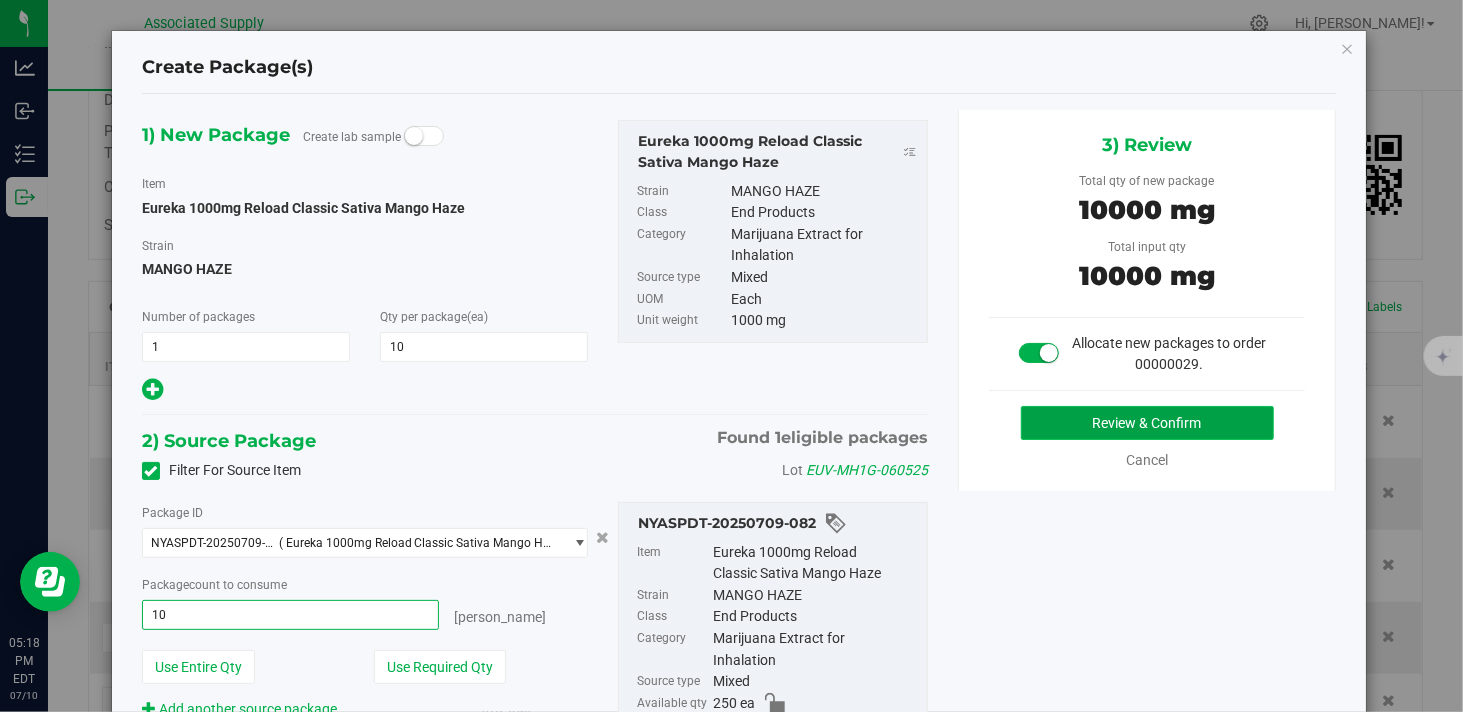 type on "10 ea" 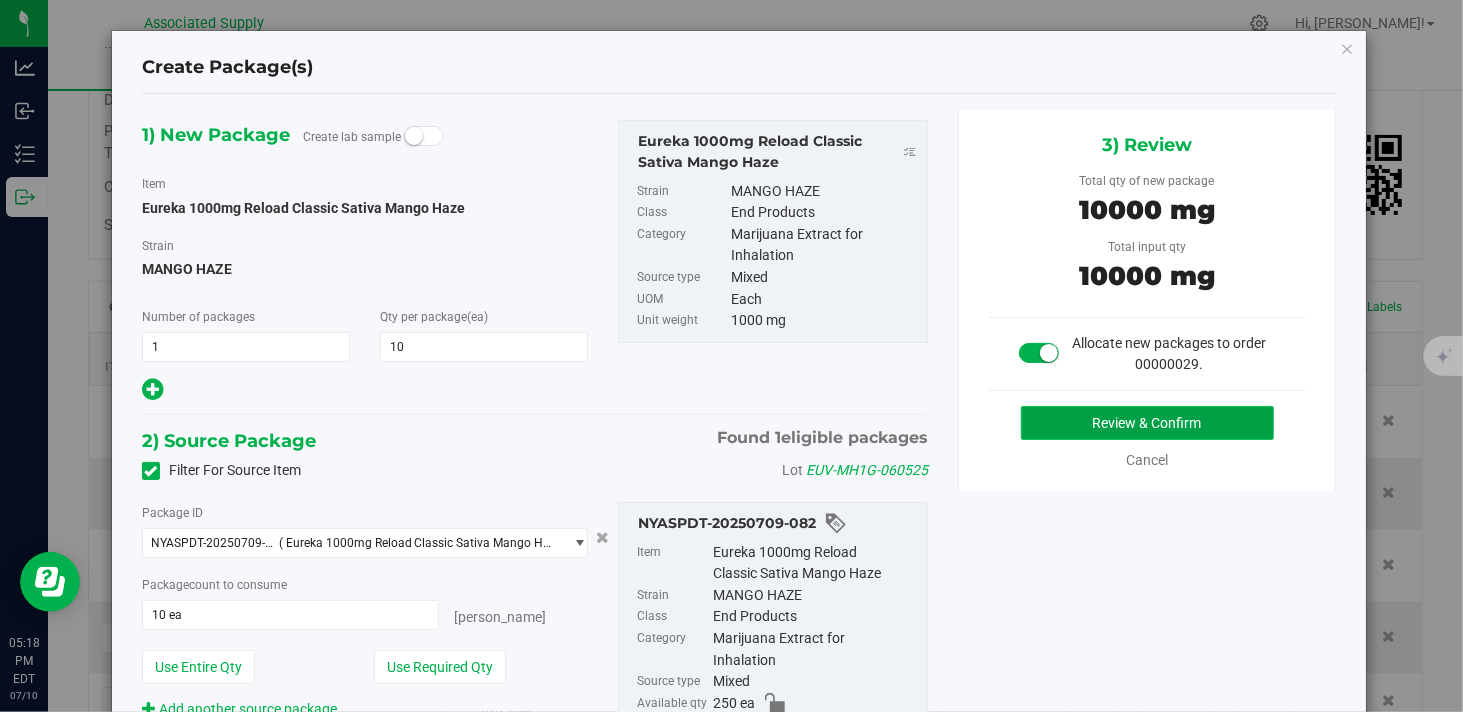 click on "Review & Confirm" at bounding box center (1147, 423) 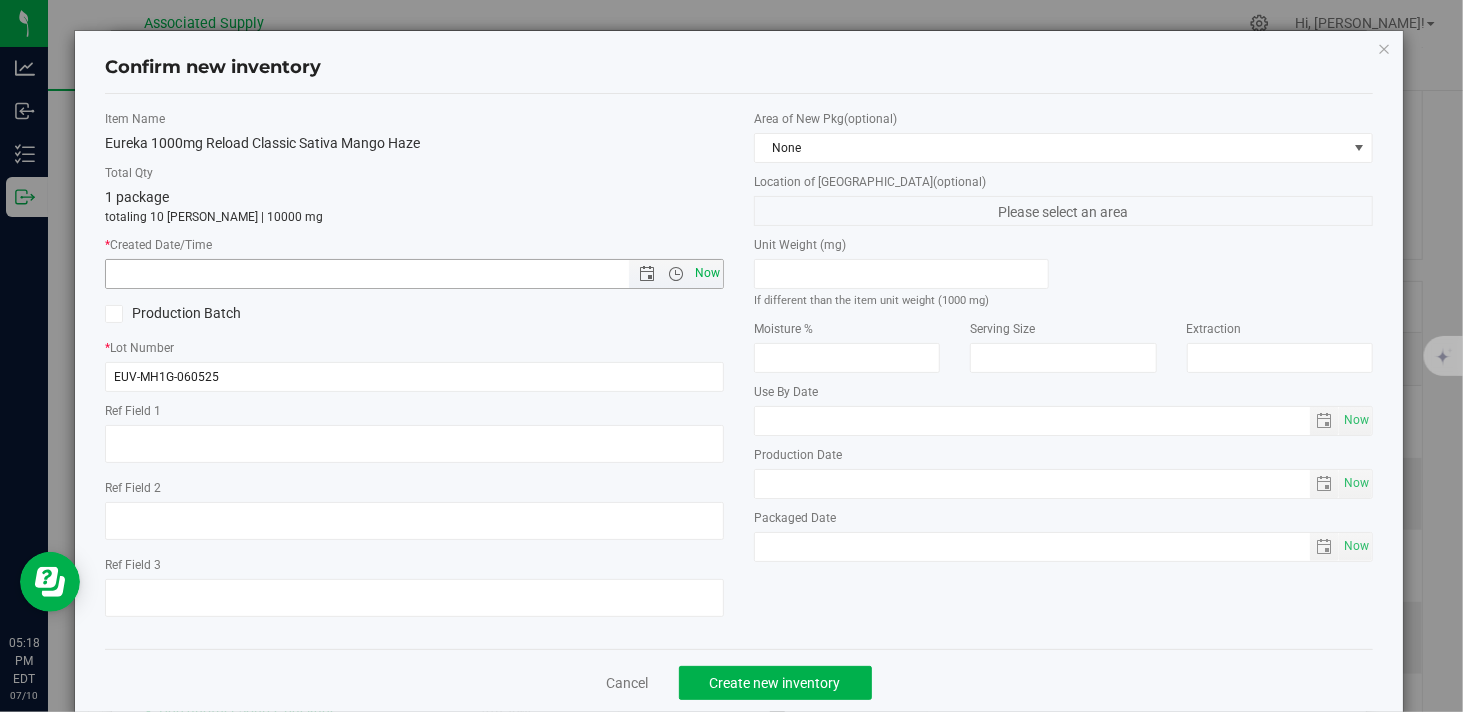 click on "Now" at bounding box center [708, 273] 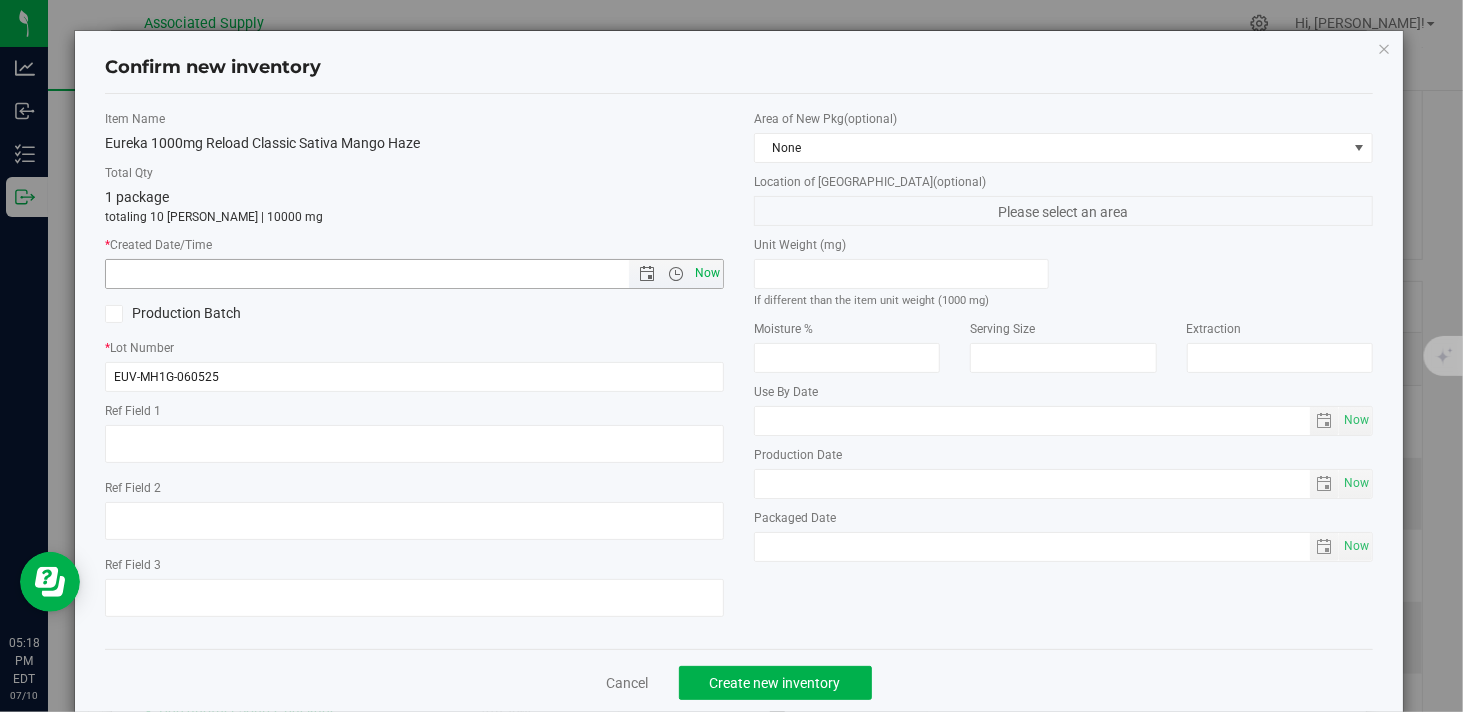 type on "7/10/2025 5:18 PM" 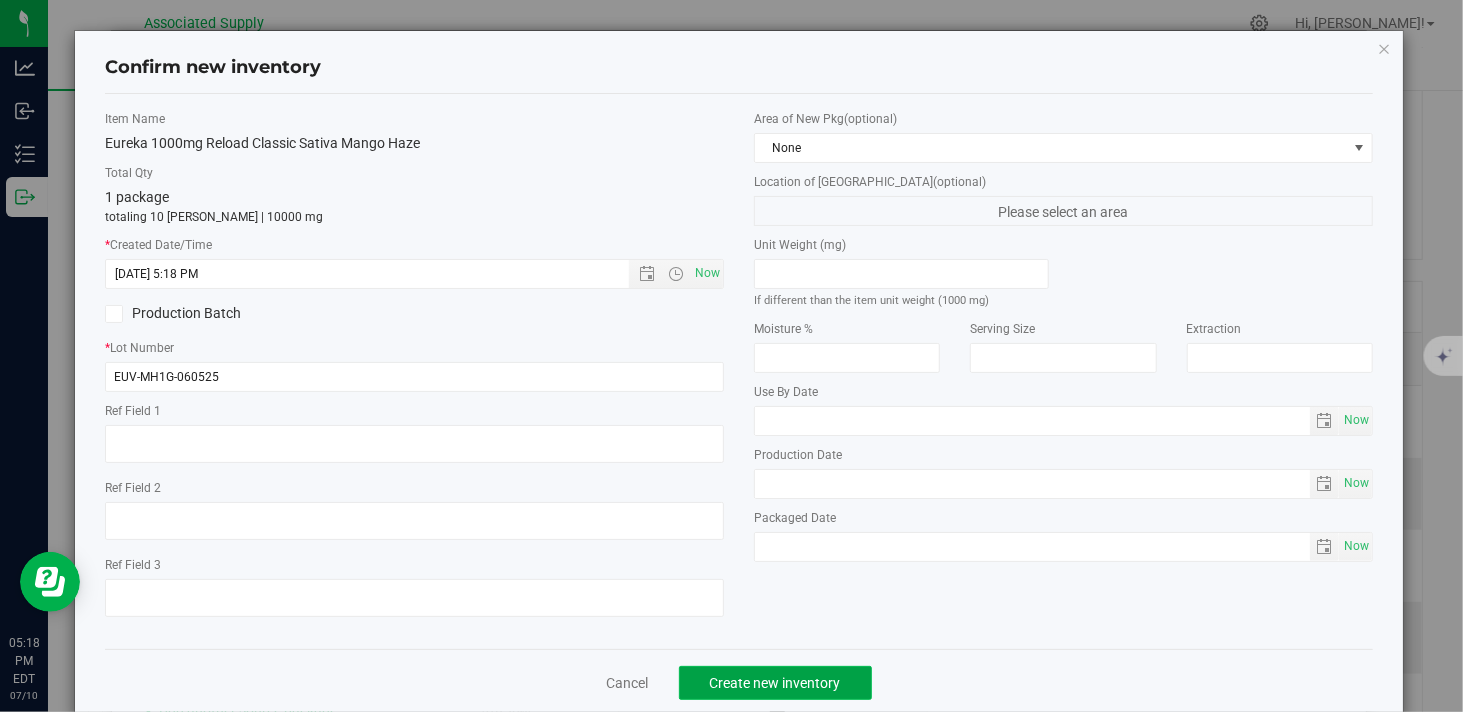 click on "Create new inventory" 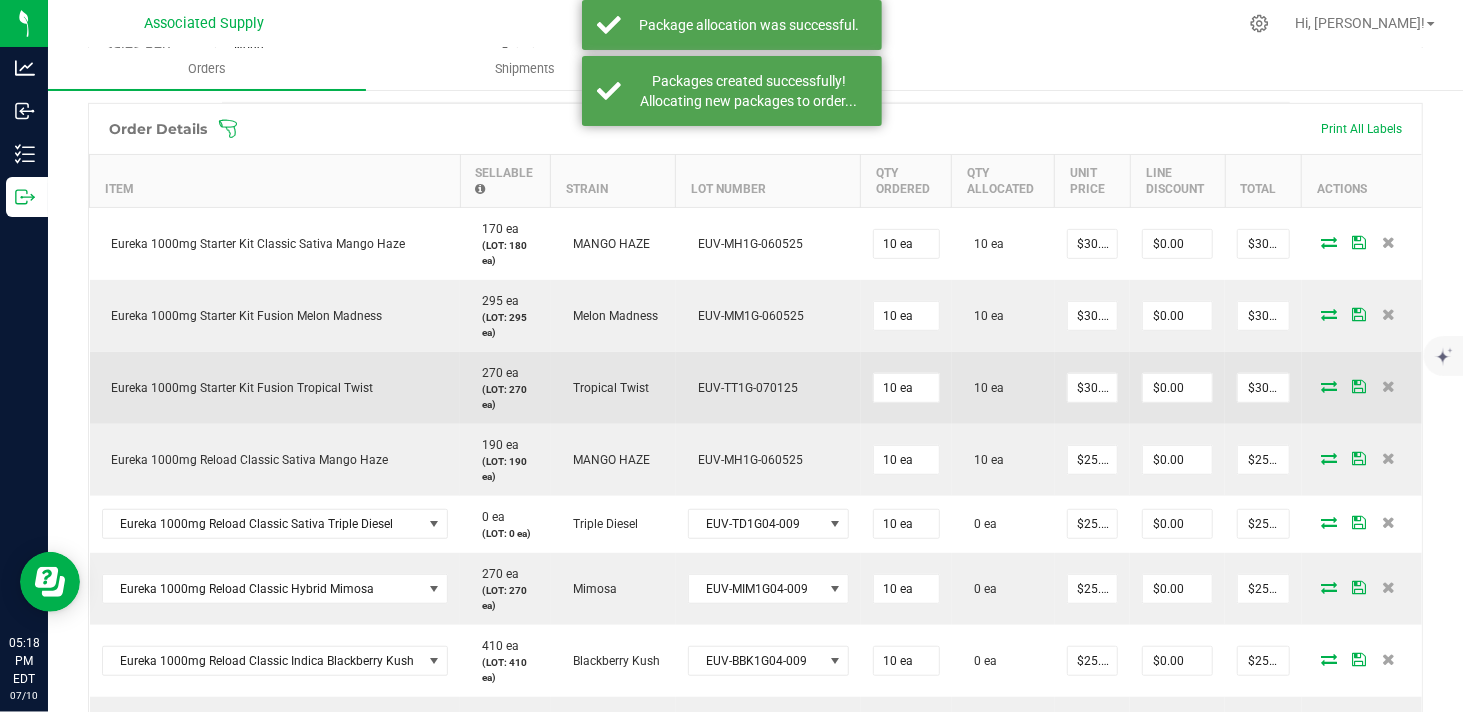scroll, scrollTop: 555, scrollLeft: 0, axis: vertical 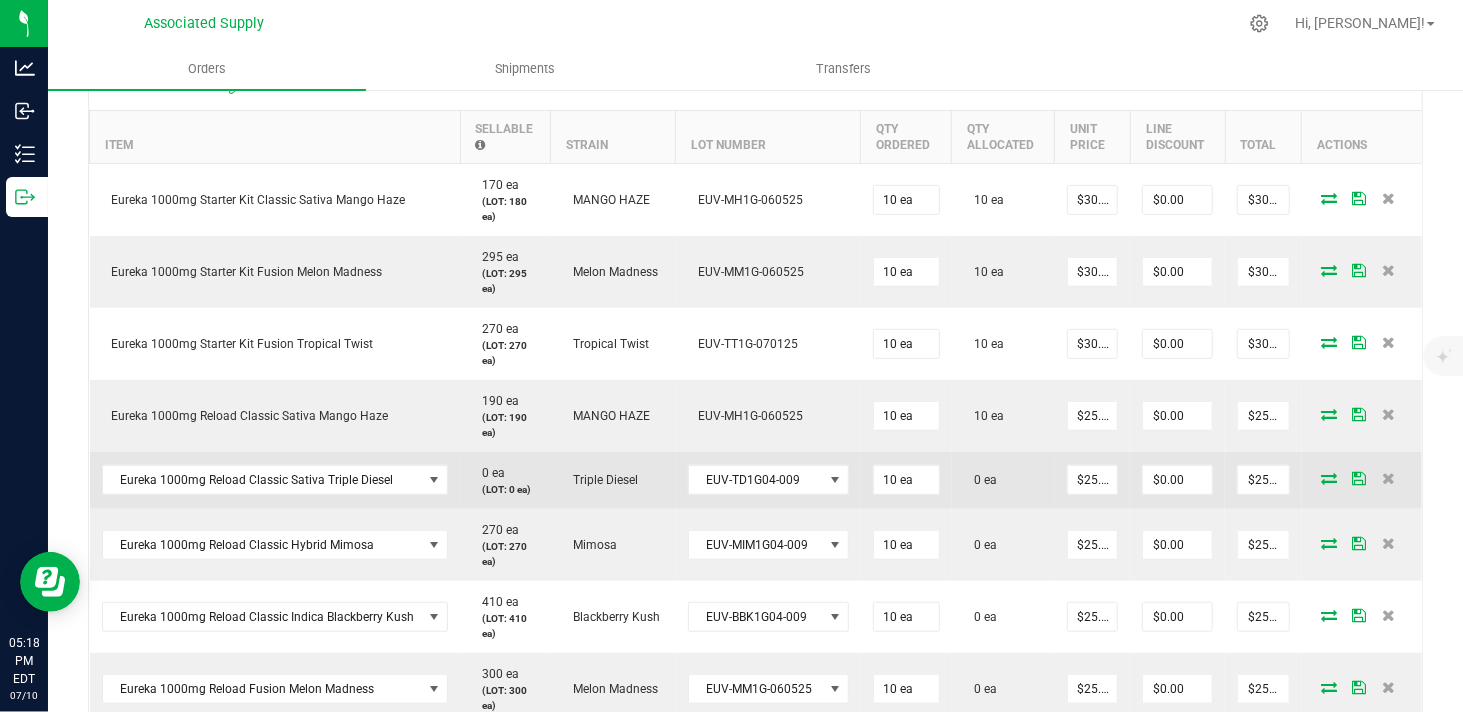 click at bounding box center [1329, 478] 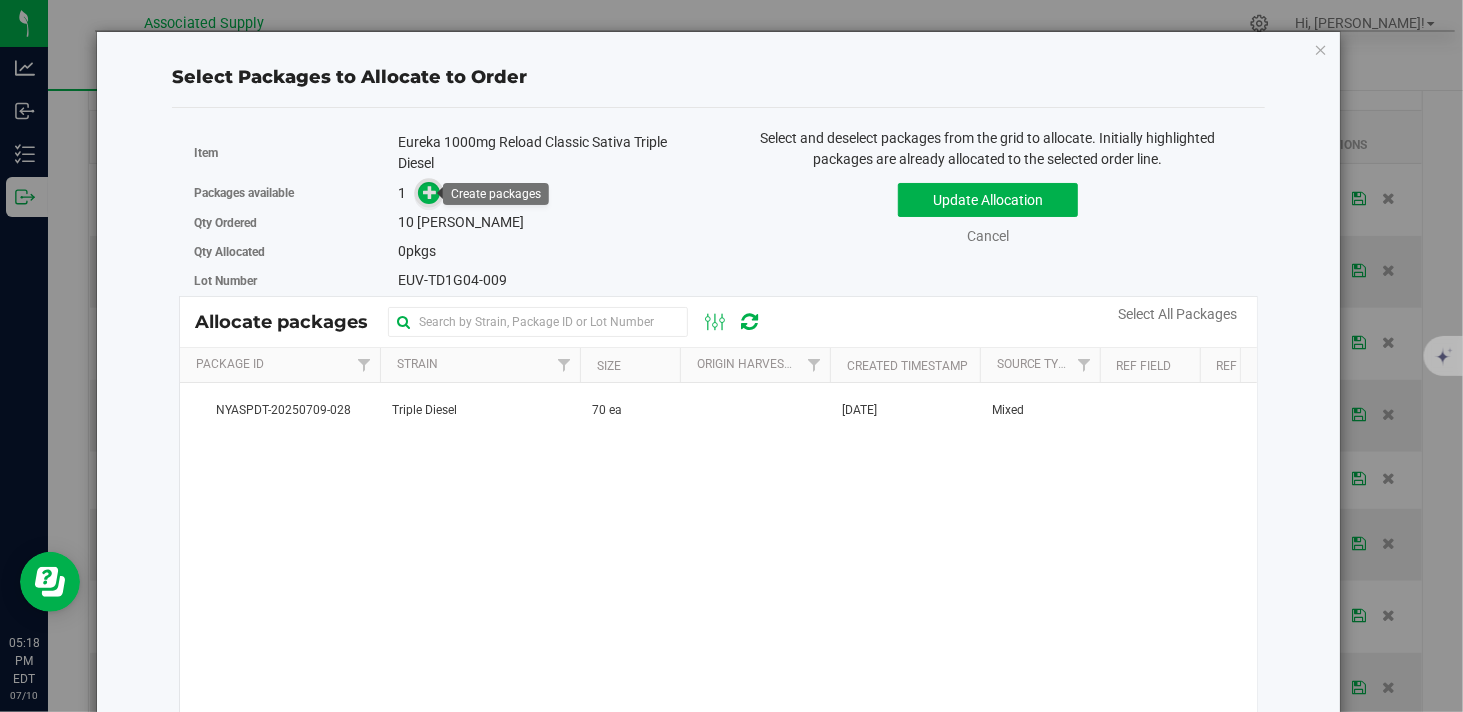 click at bounding box center [430, 192] 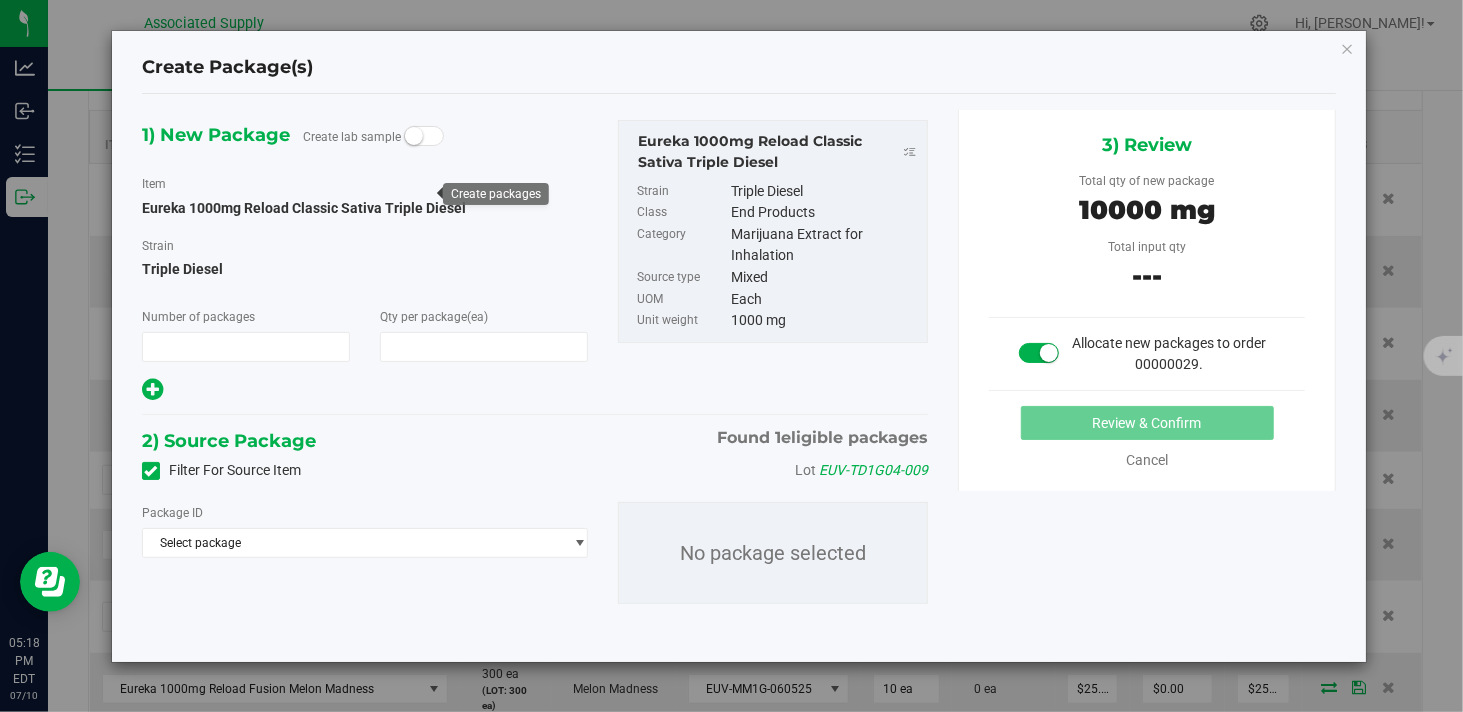 type on "1" 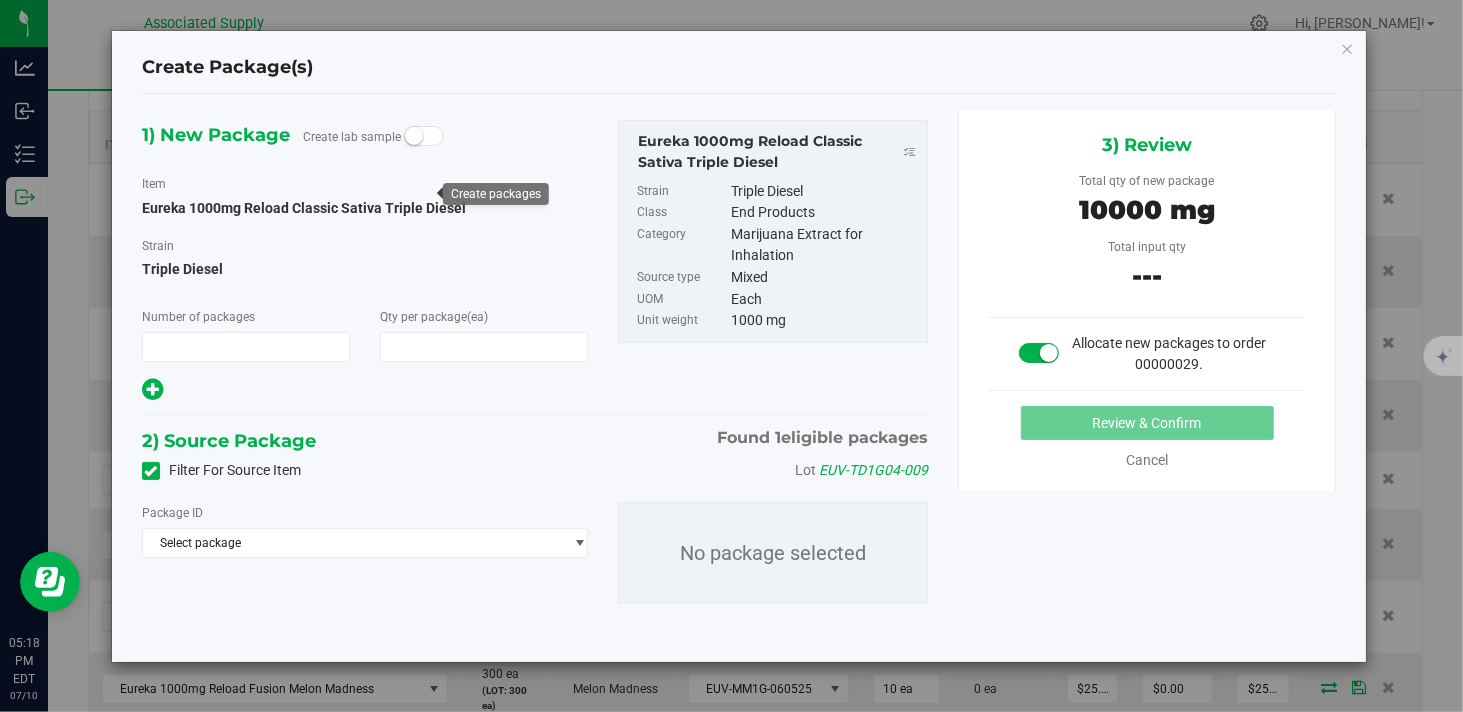 type on "10" 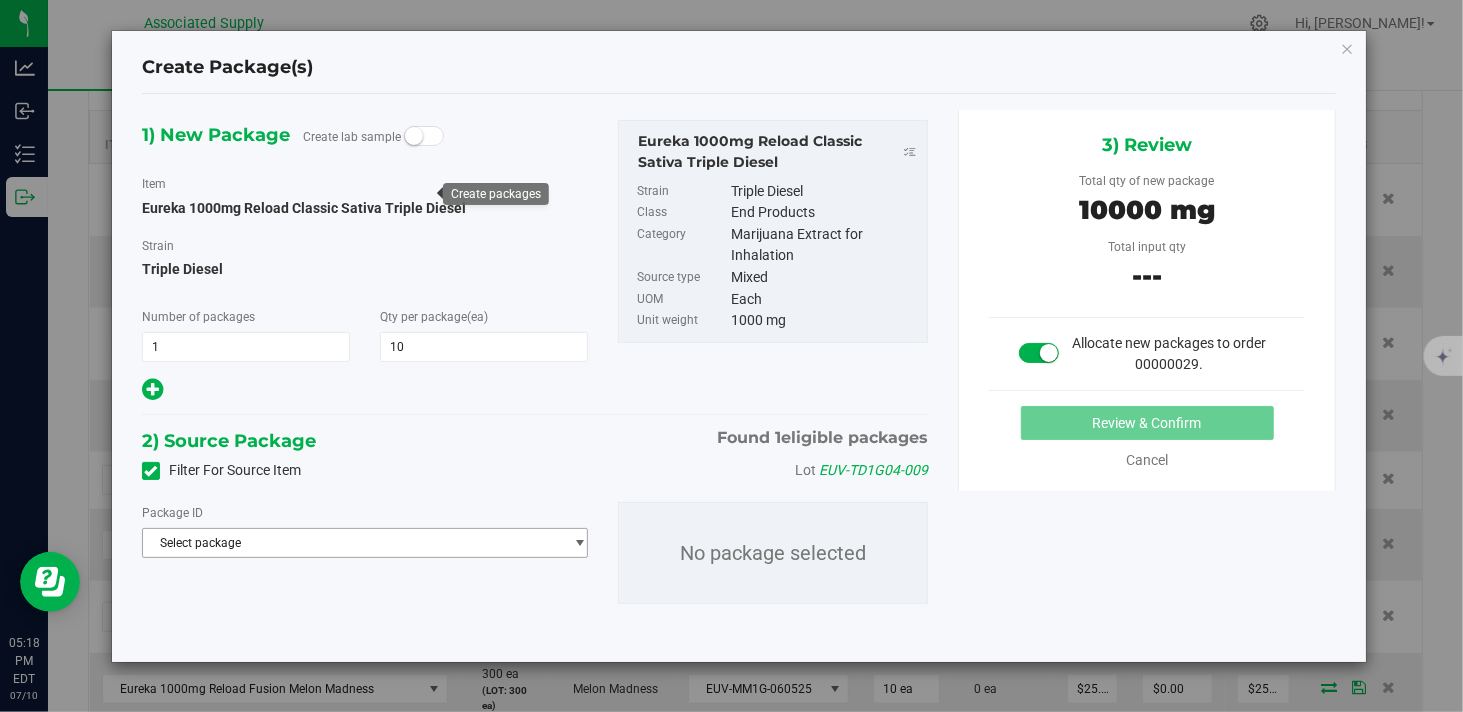 click on "Select package" at bounding box center (352, 543) 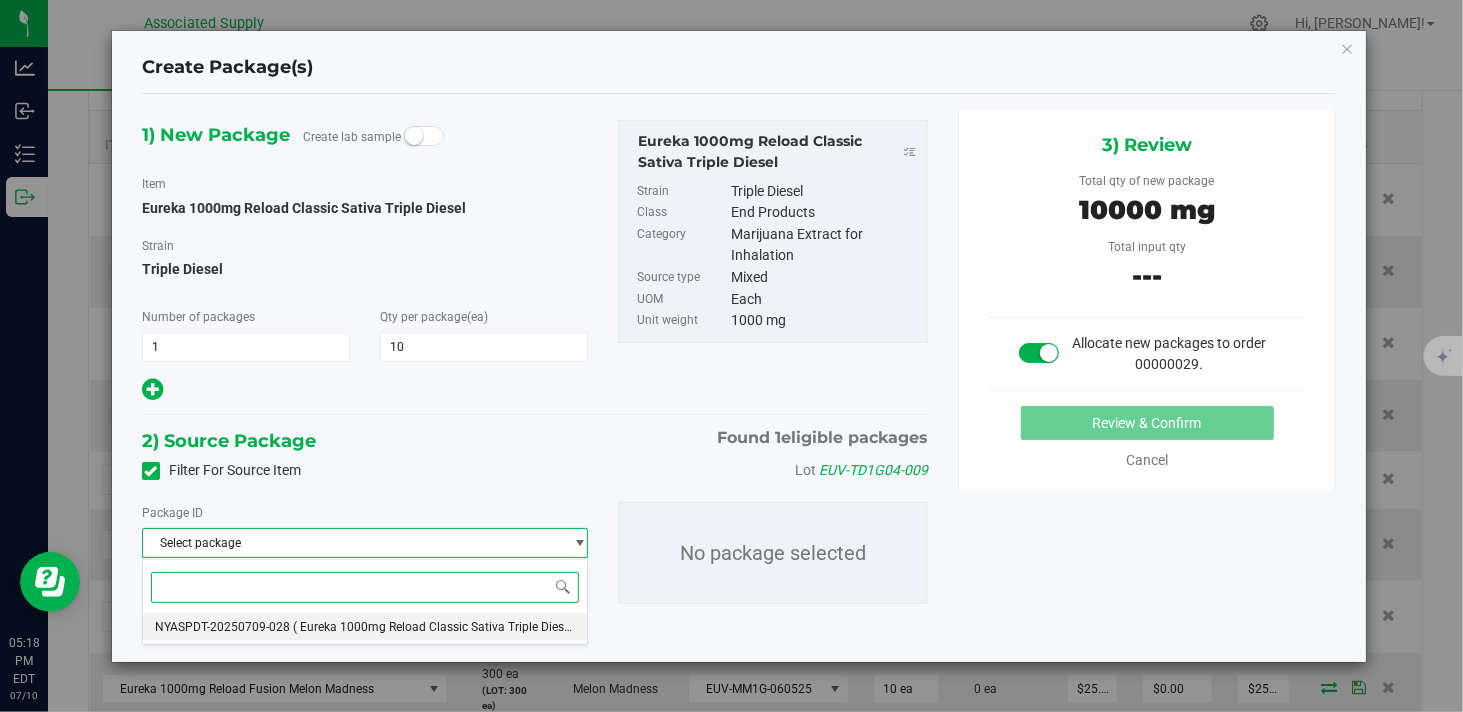 click on "(
Eureka 1000mg Reload Classic Sativa Triple Diesel
)" at bounding box center (436, 627) 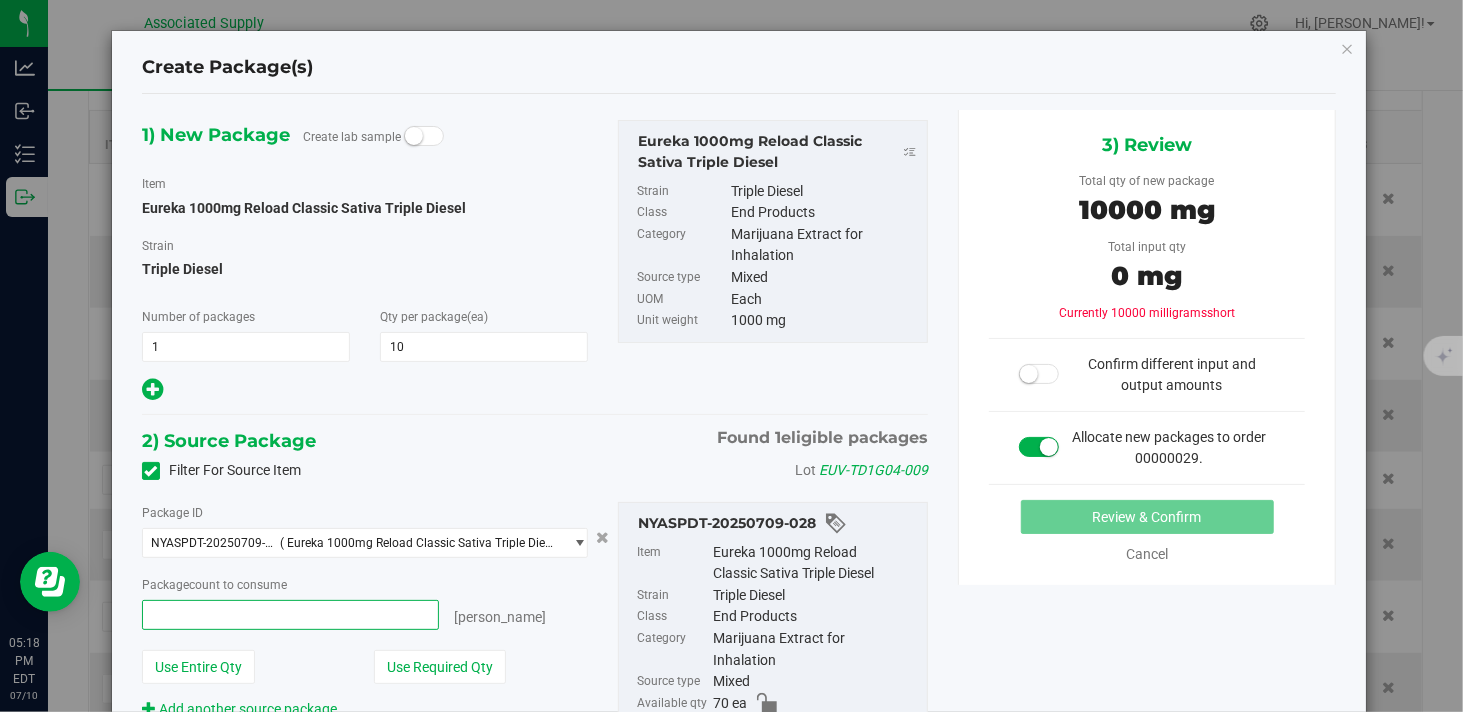 click at bounding box center (290, 615) 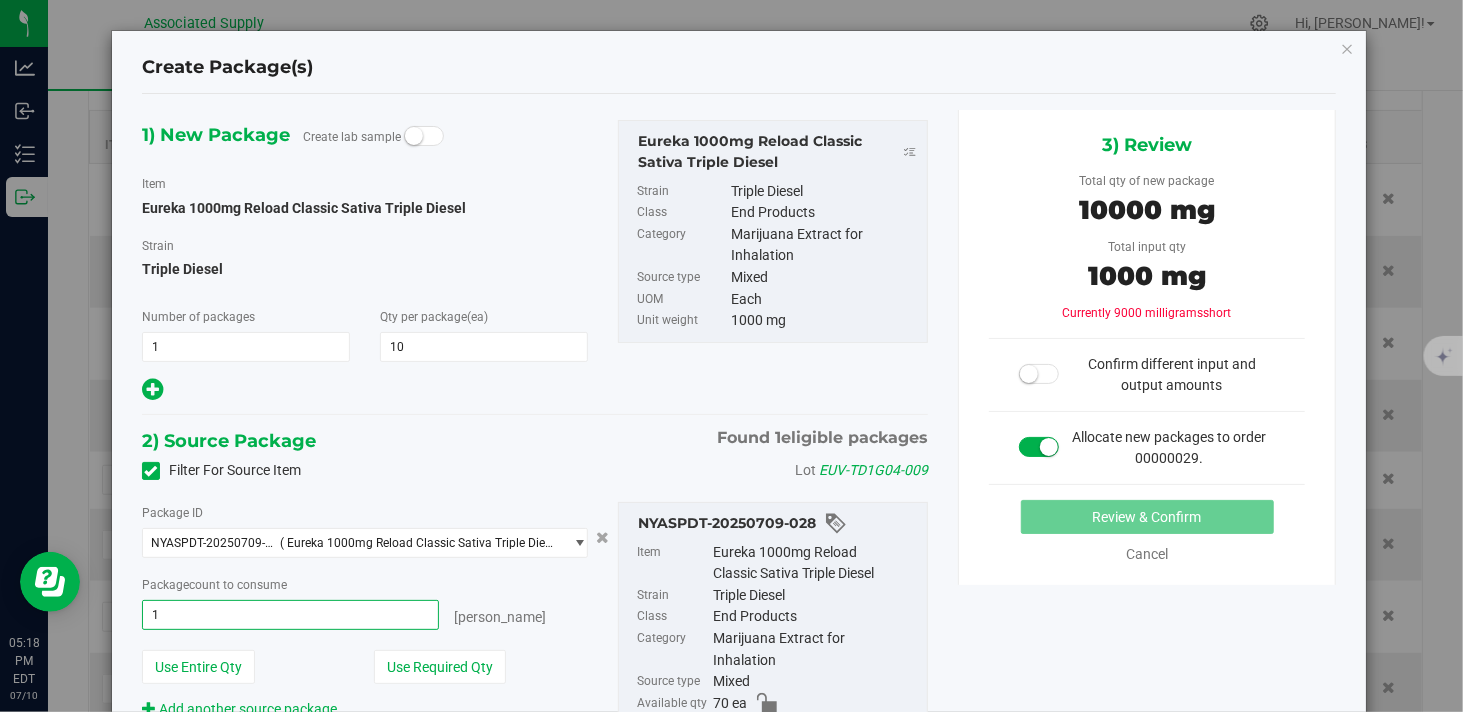 type on "10" 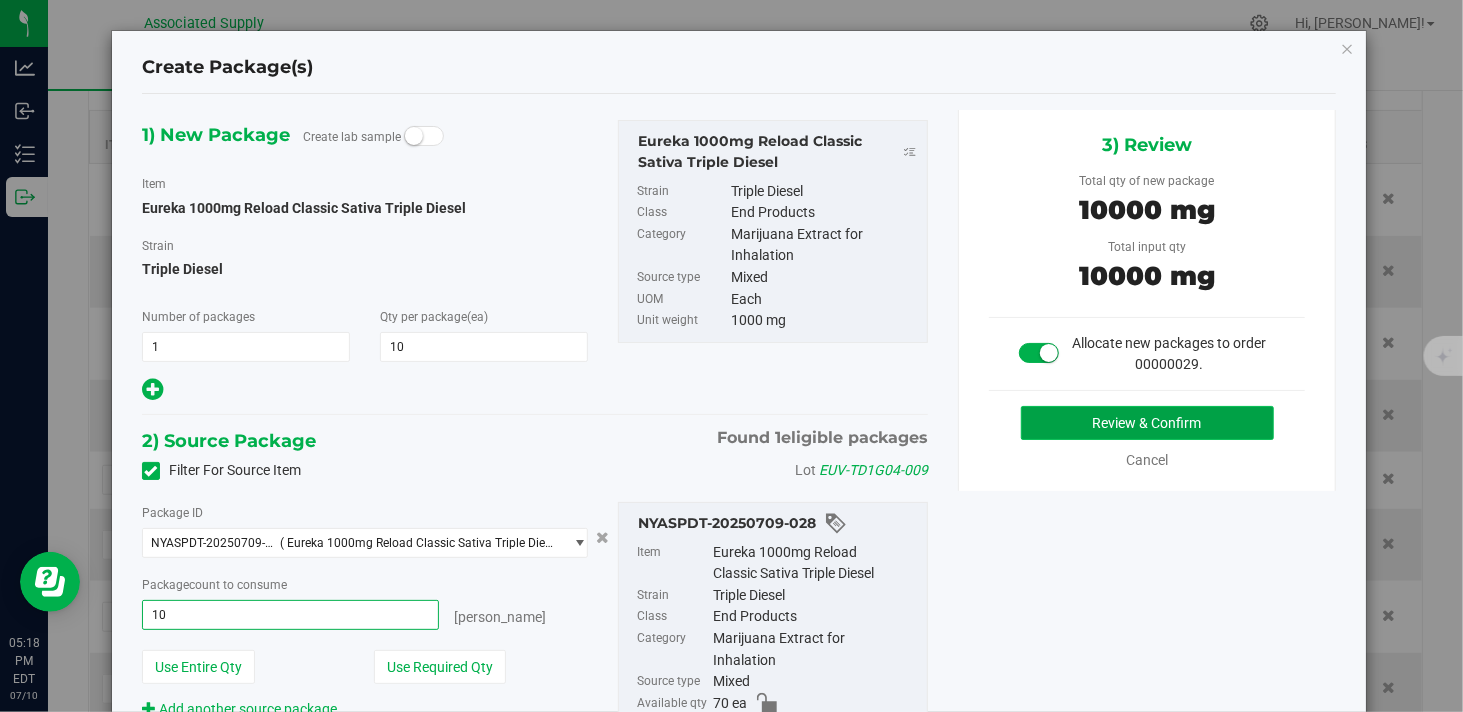 type on "10 ea" 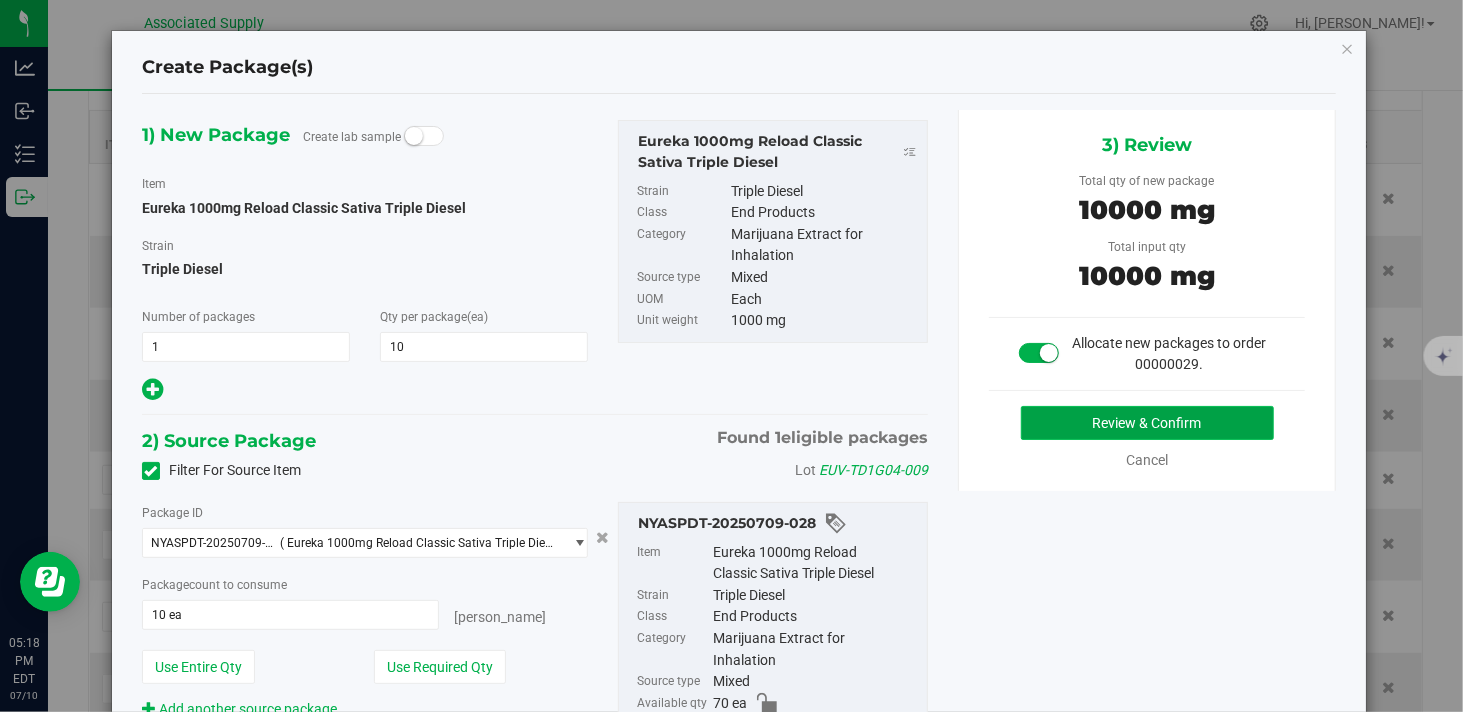 click on "Review & Confirm" at bounding box center (1147, 423) 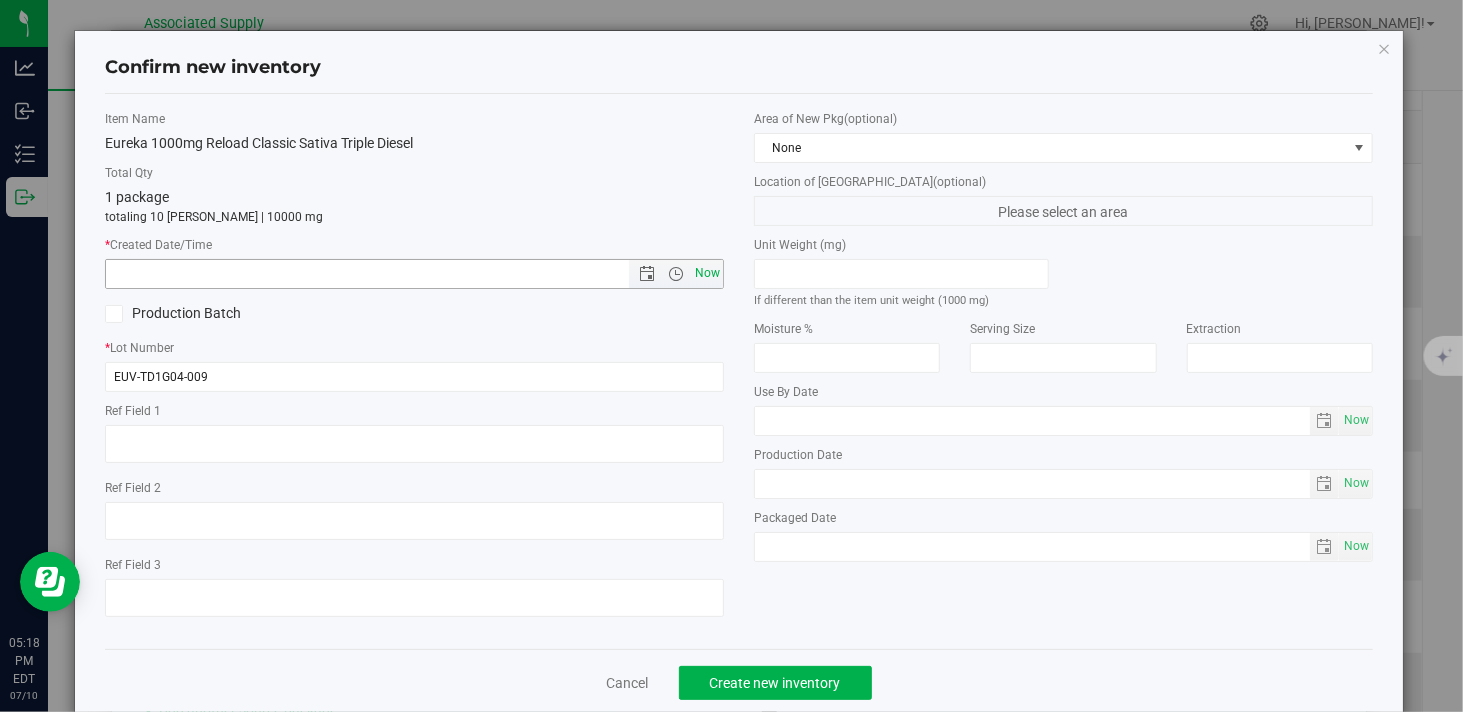 click on "Now" at bounding box center [708, 273] 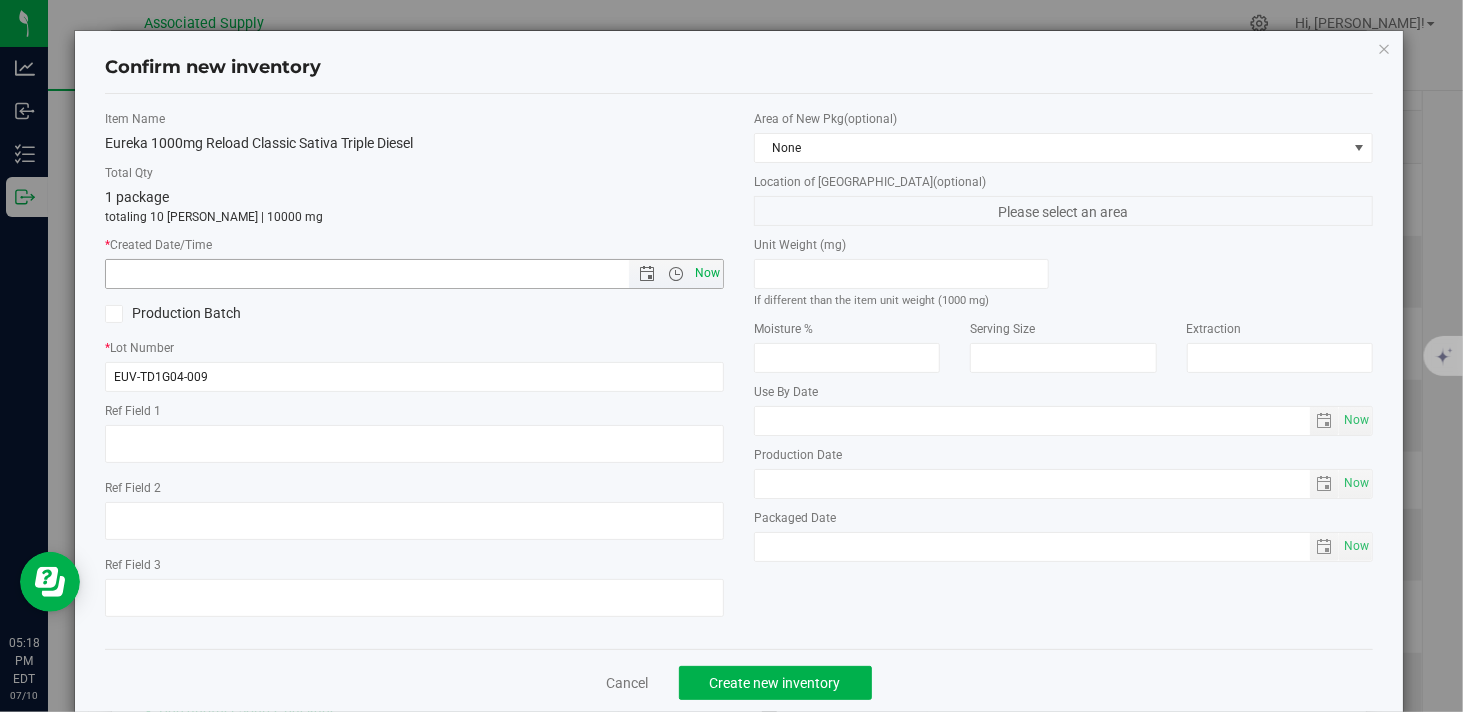 type on "7/10/2025 5:18 PM" 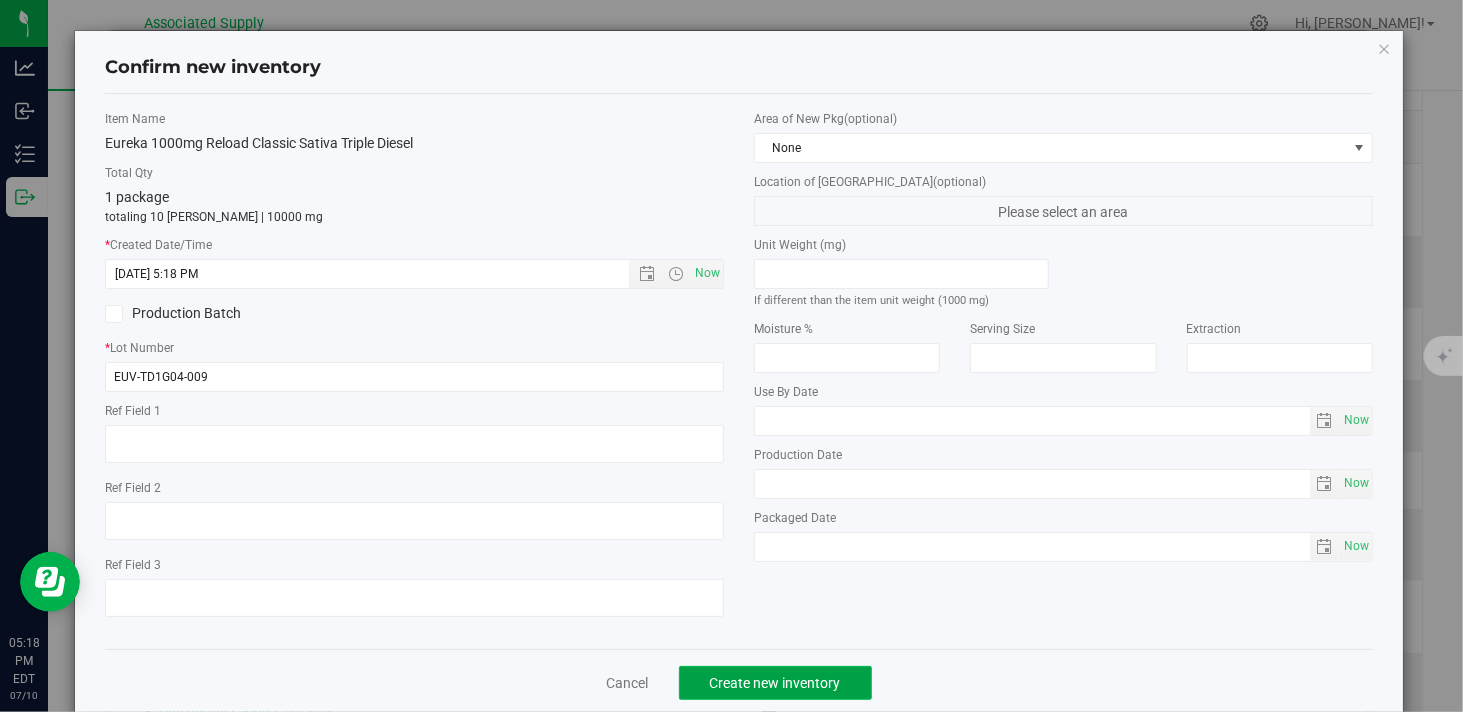 click on "Create new inventory" 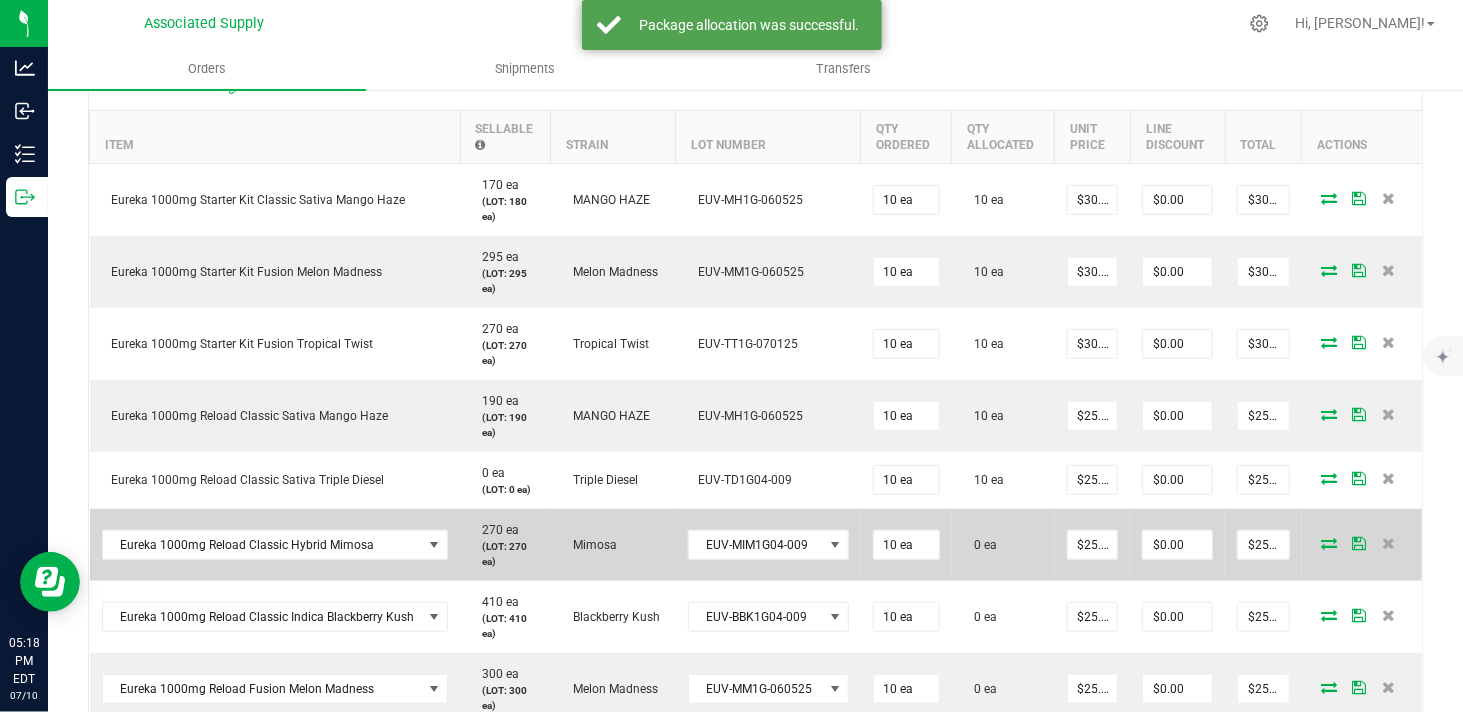 click at bounding box center (1329, 543) 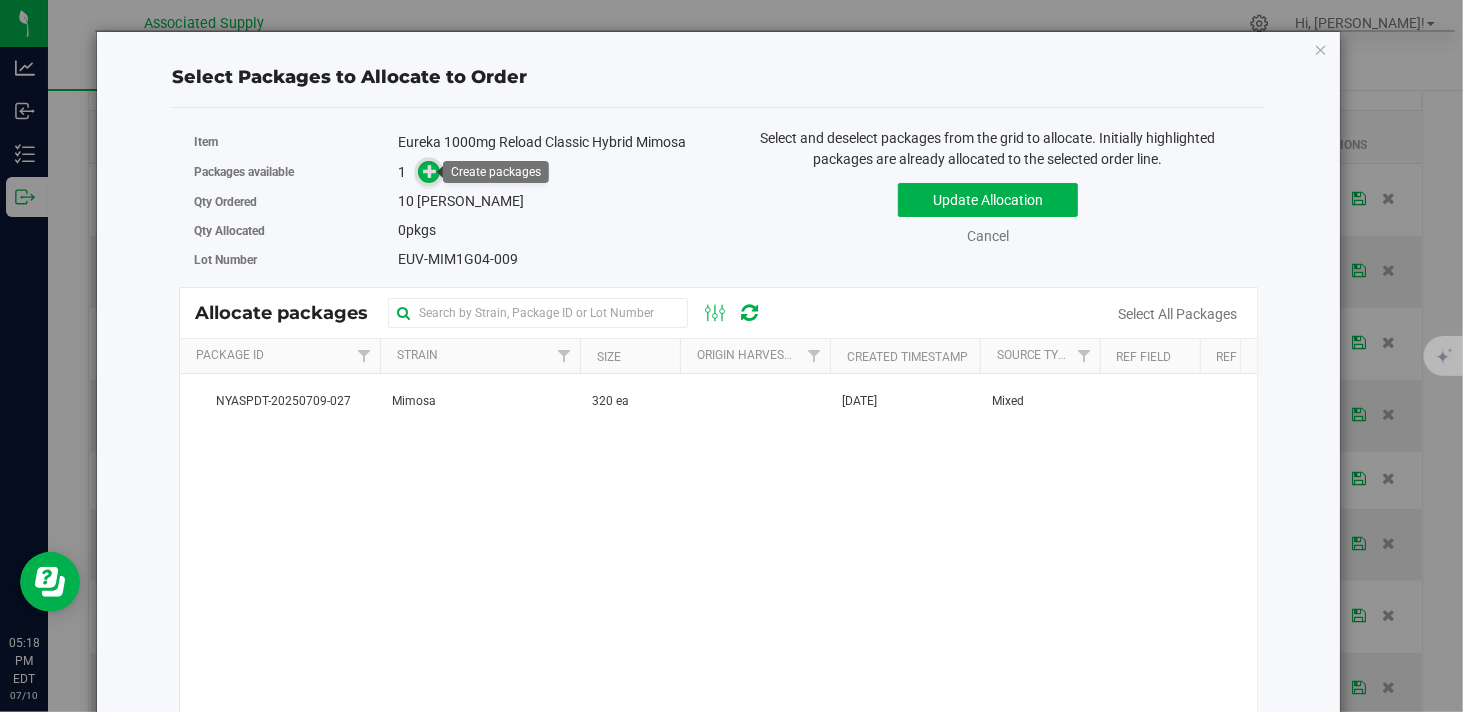 click at bounding box center (430, 171) 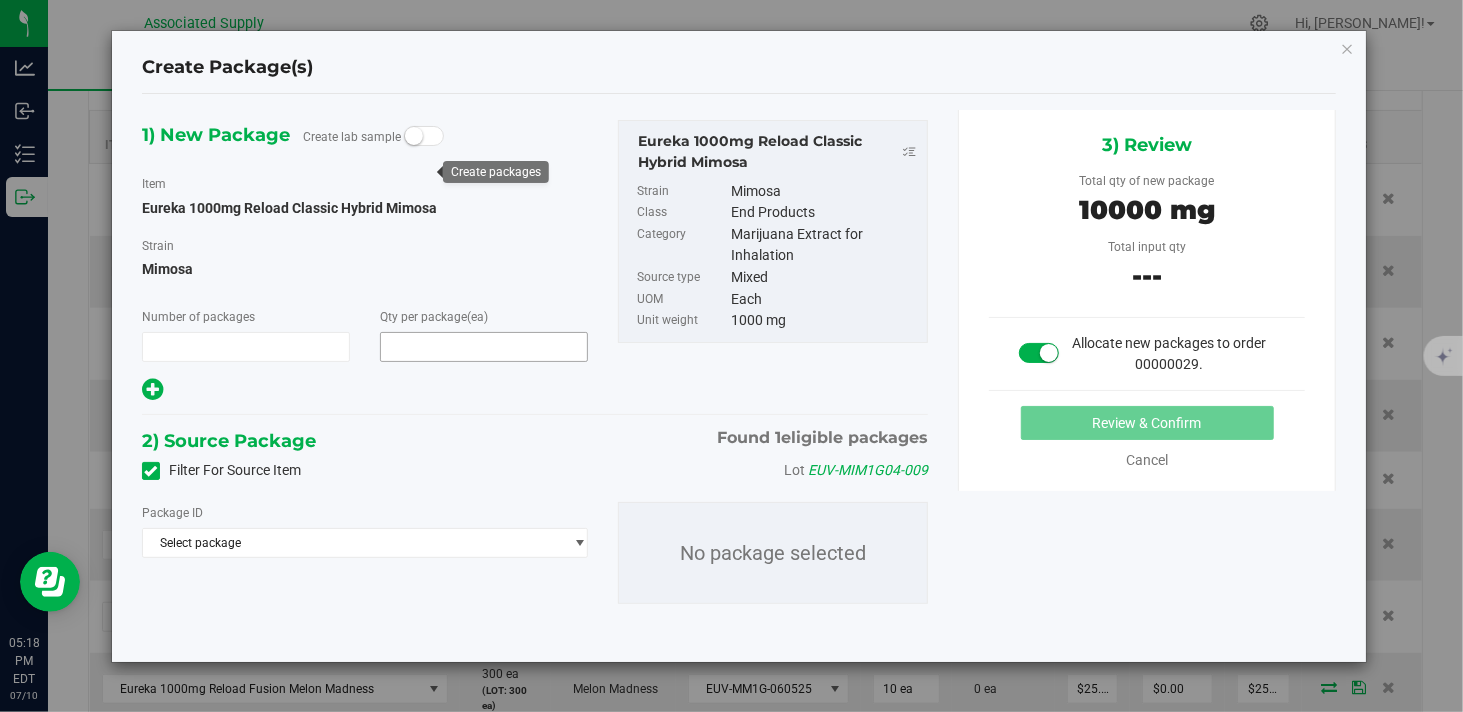type on "1" 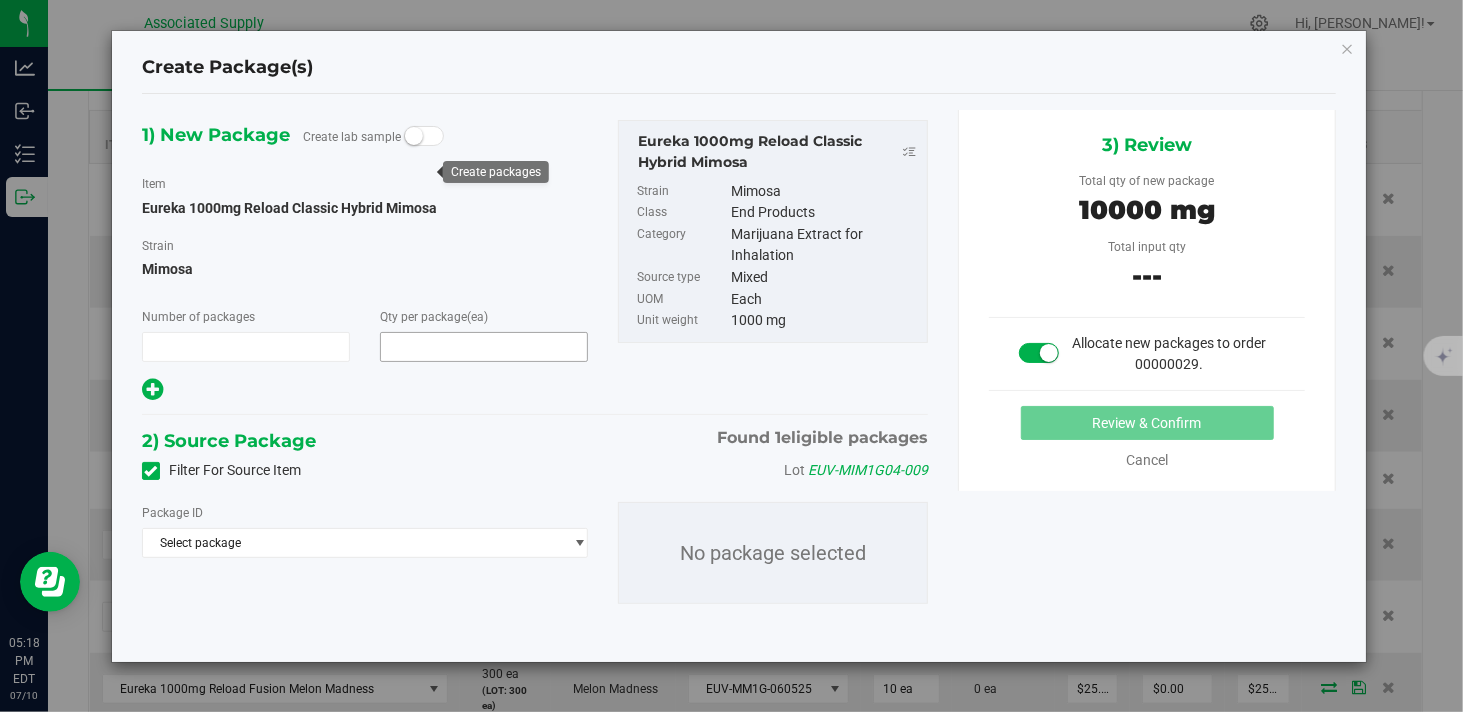 type on "10" 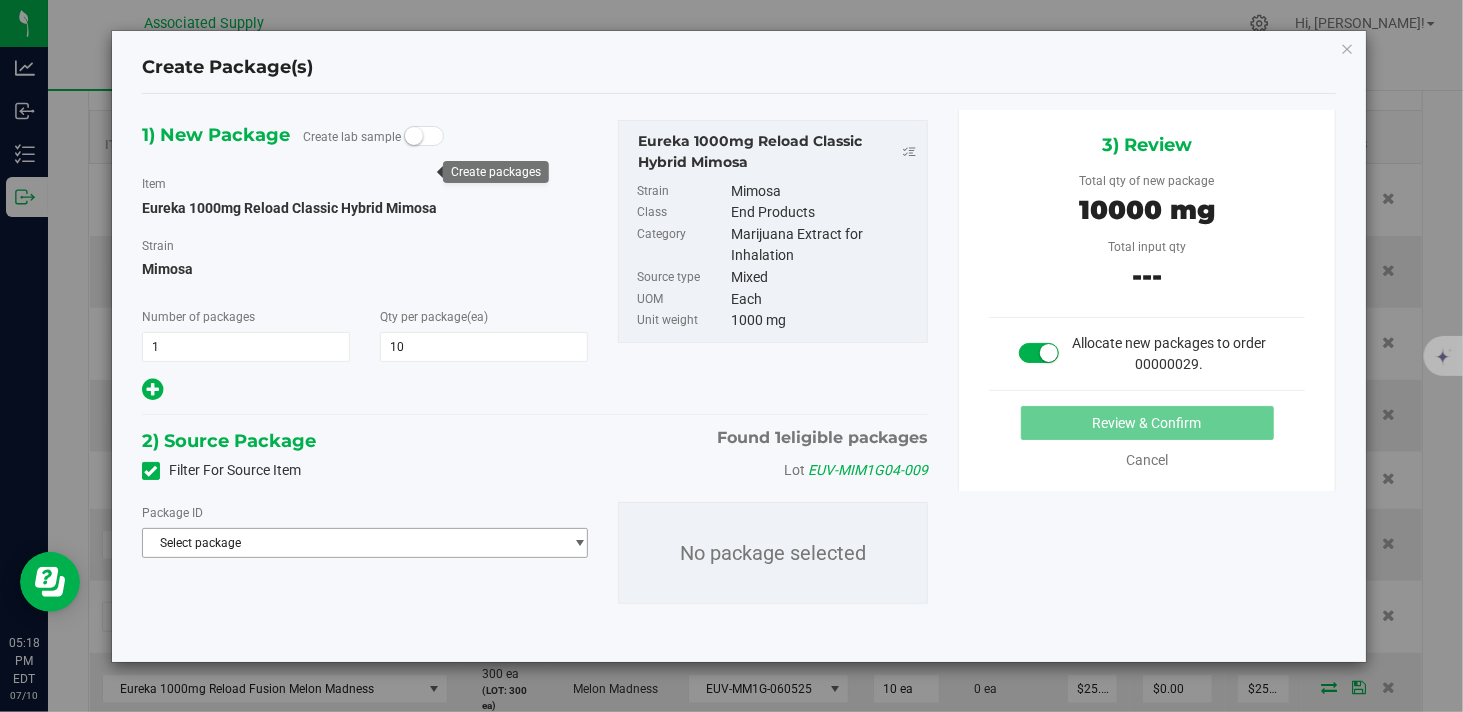 click on "Select package" at bounding box center [352, 543] 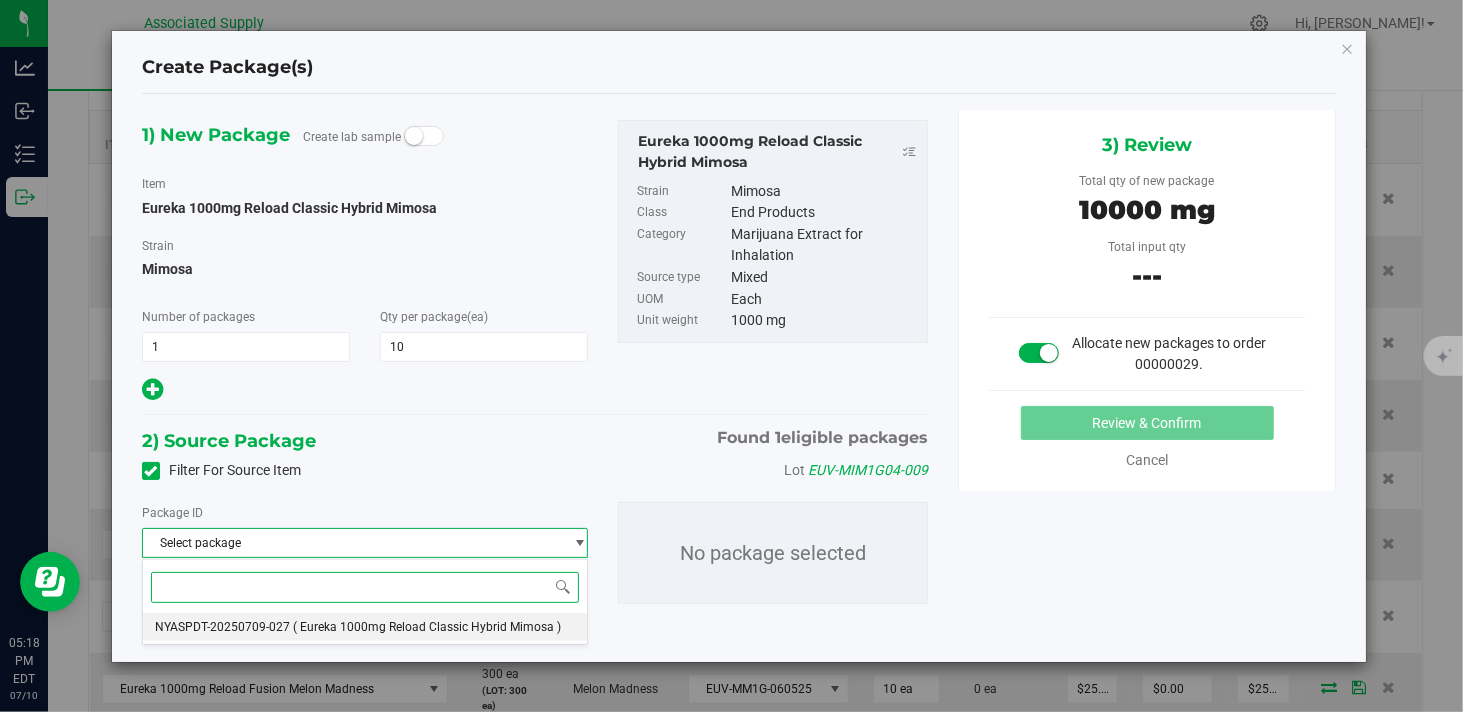 click on "(
Eureka 1000mg Reload Classic Hybrid Mimosa
)" at bounding box center [427, 627] 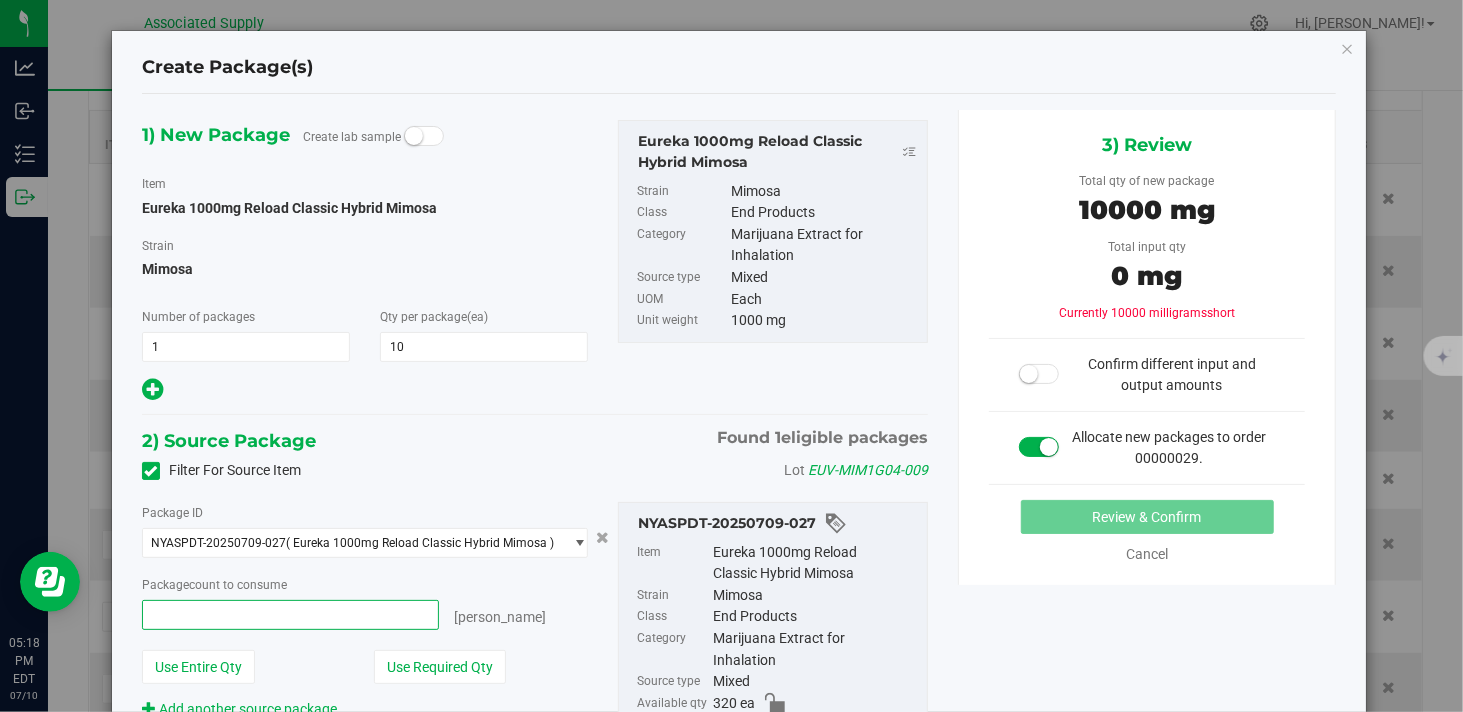 click at bounding box center (290, 615) 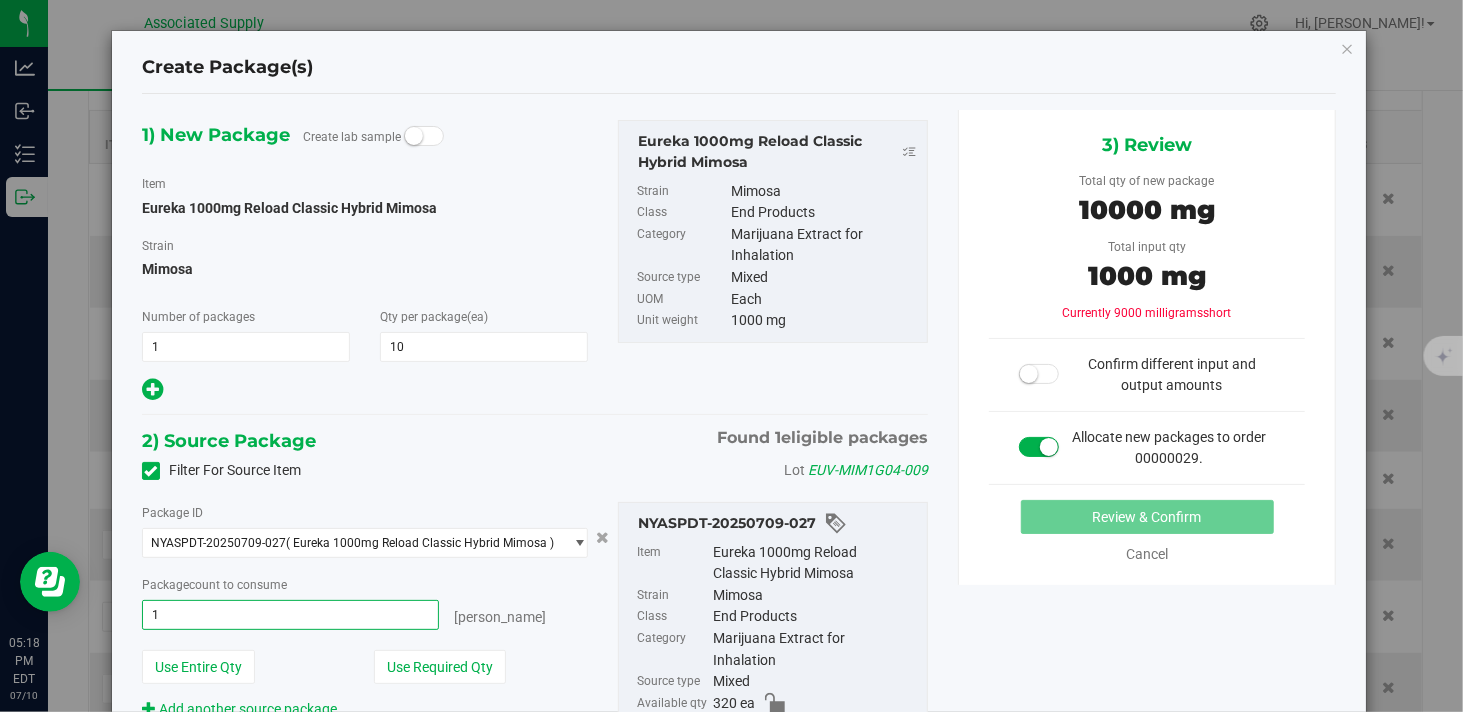 type on "10" 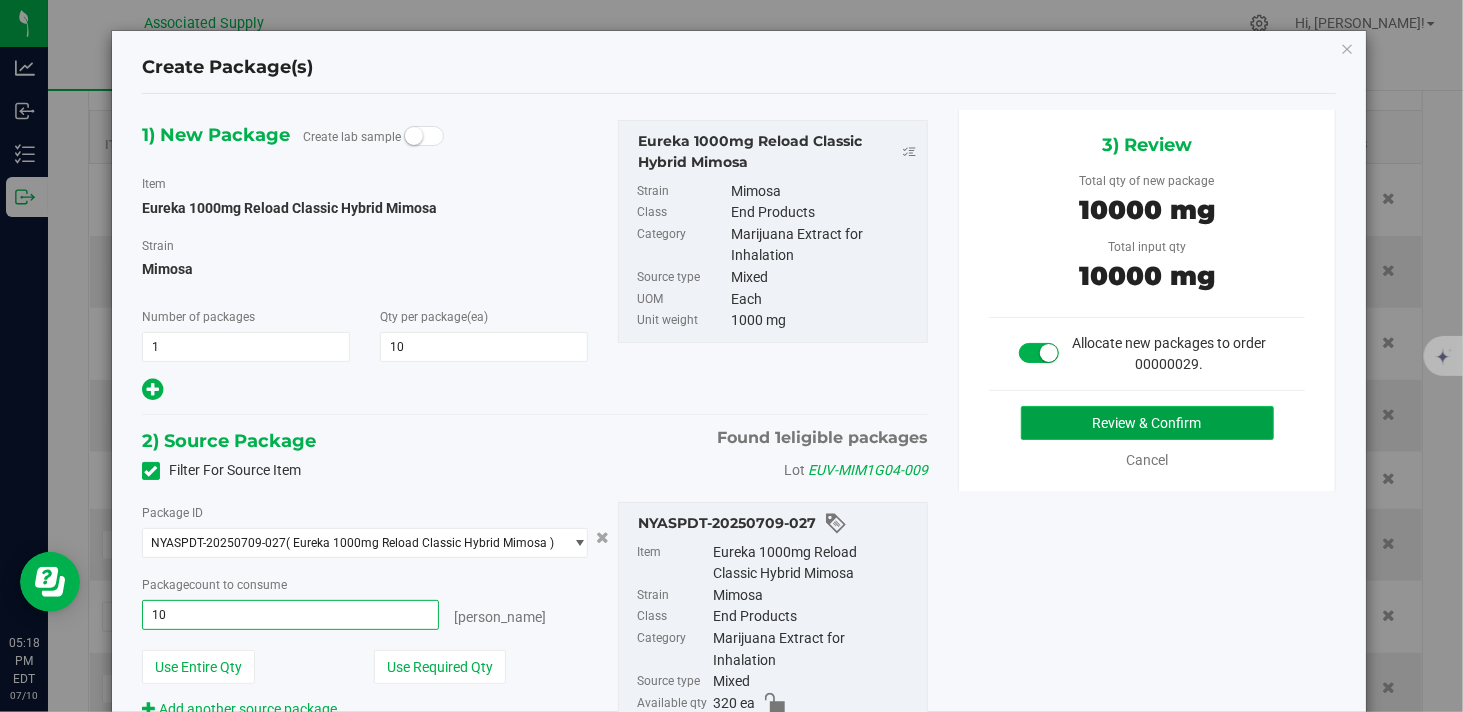 type on "10 ea" 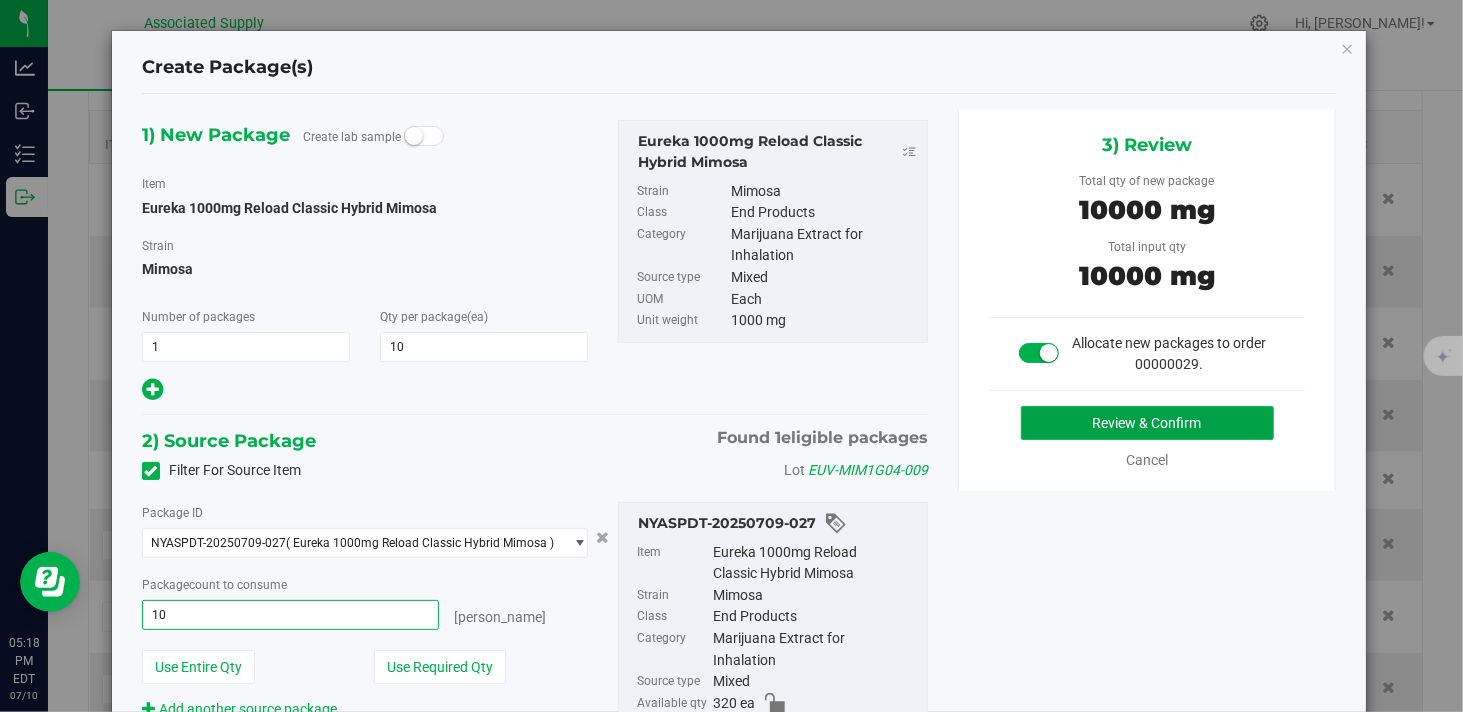 click on "Review & Confirm" at bounding box center [1147, 423] 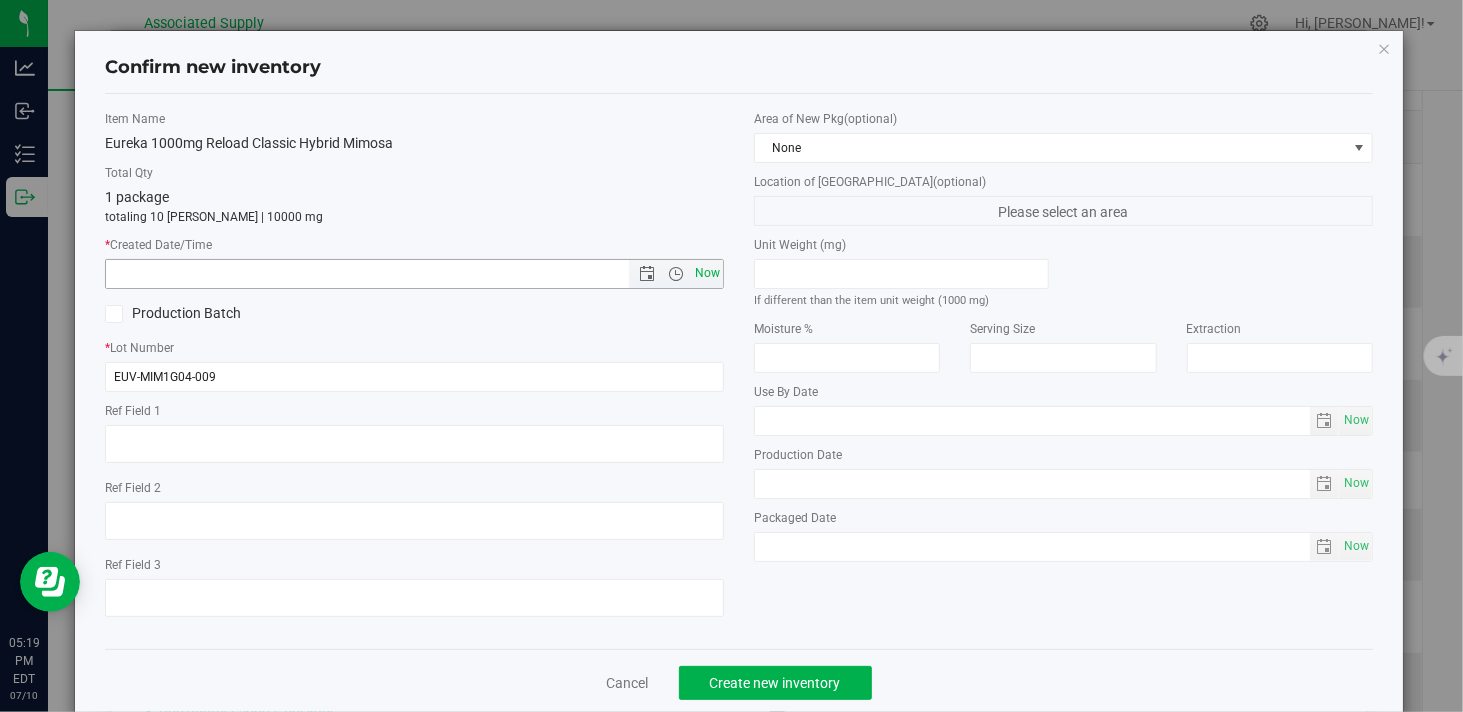 click on "Now" at bounding box center (708, 273) 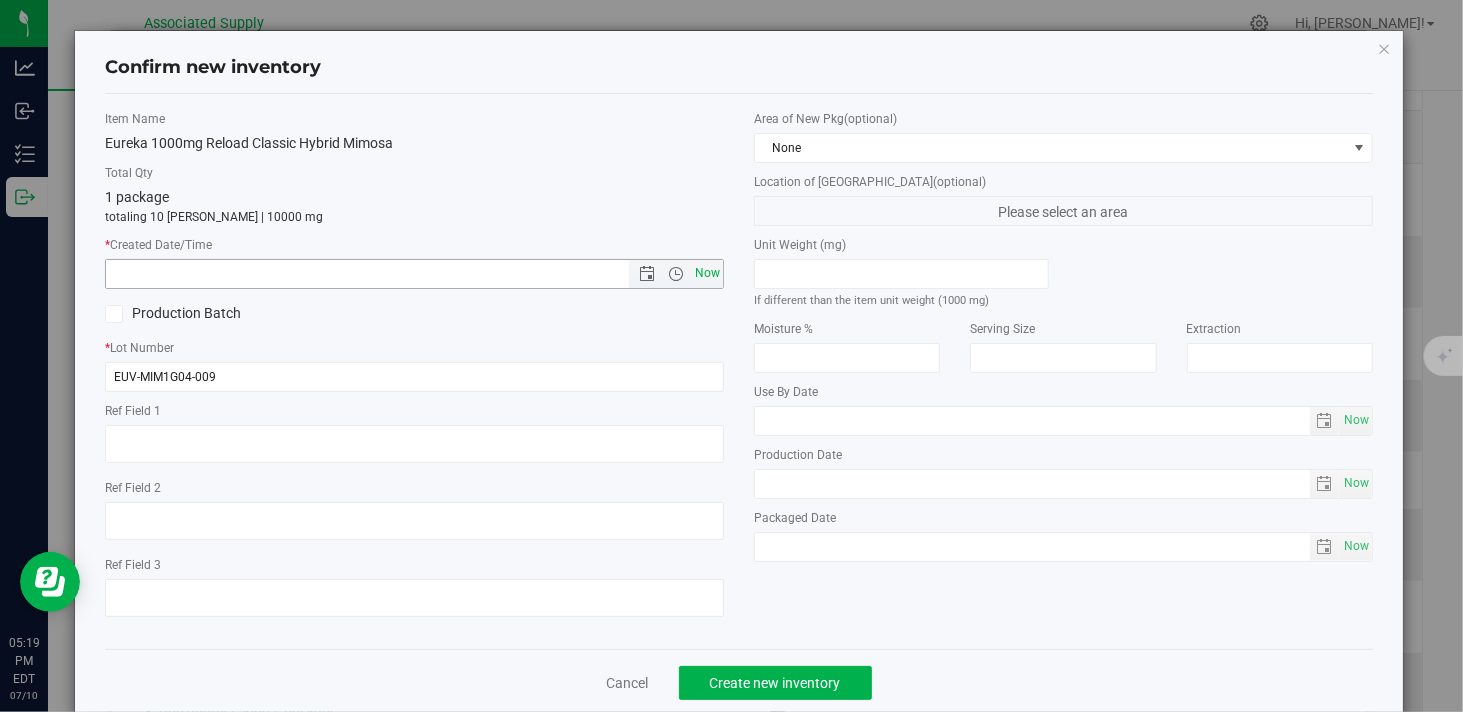 type on "7/10/2025 5:19 PM" 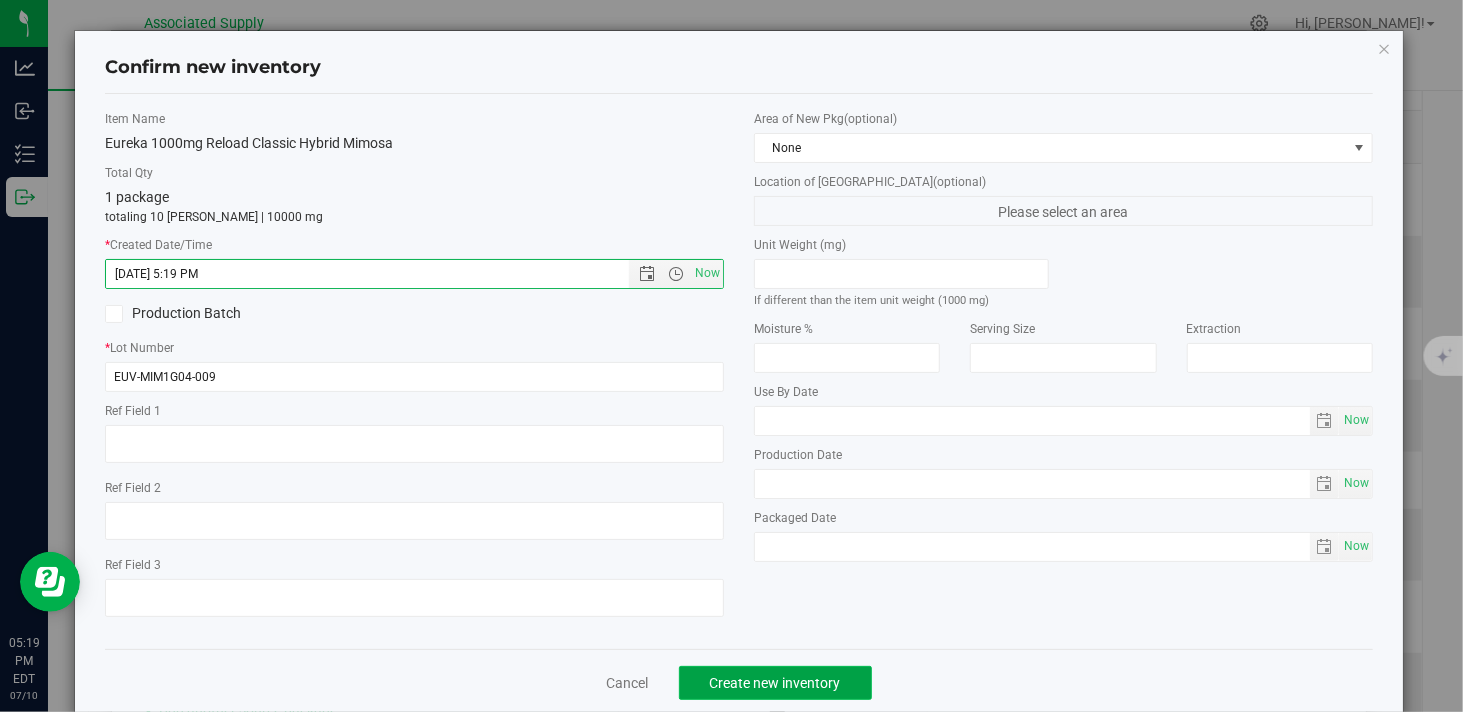 click on "Create new inventory" 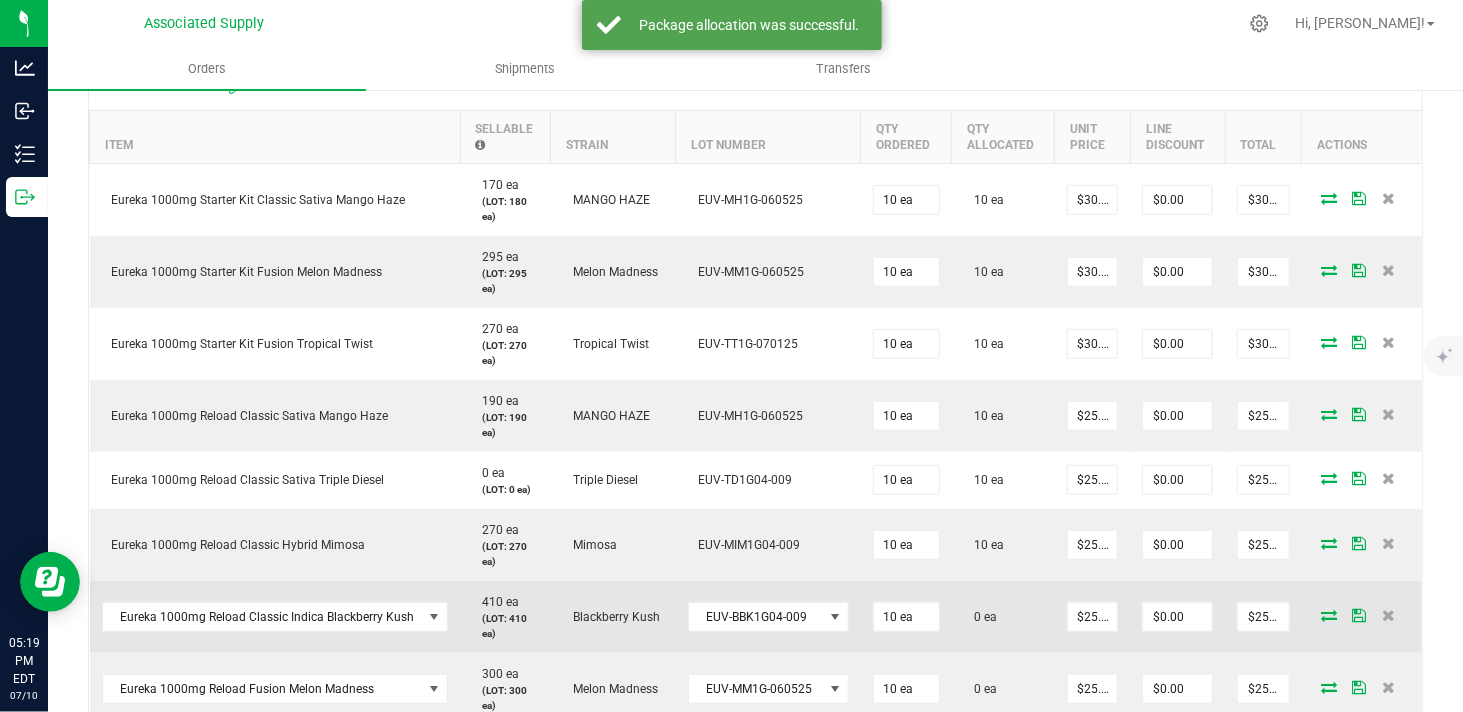 click at bounding box center [1329, 615] 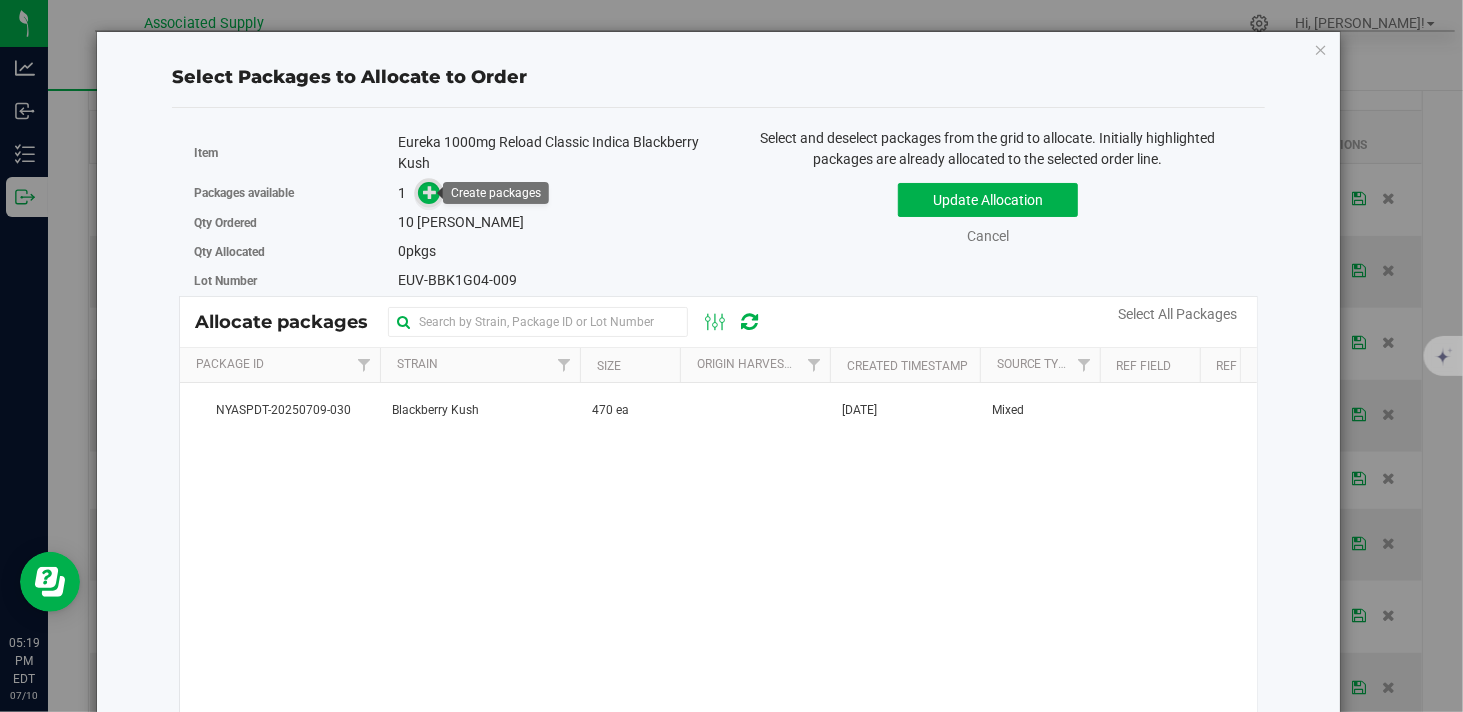 click at bounding box center [430, 192] 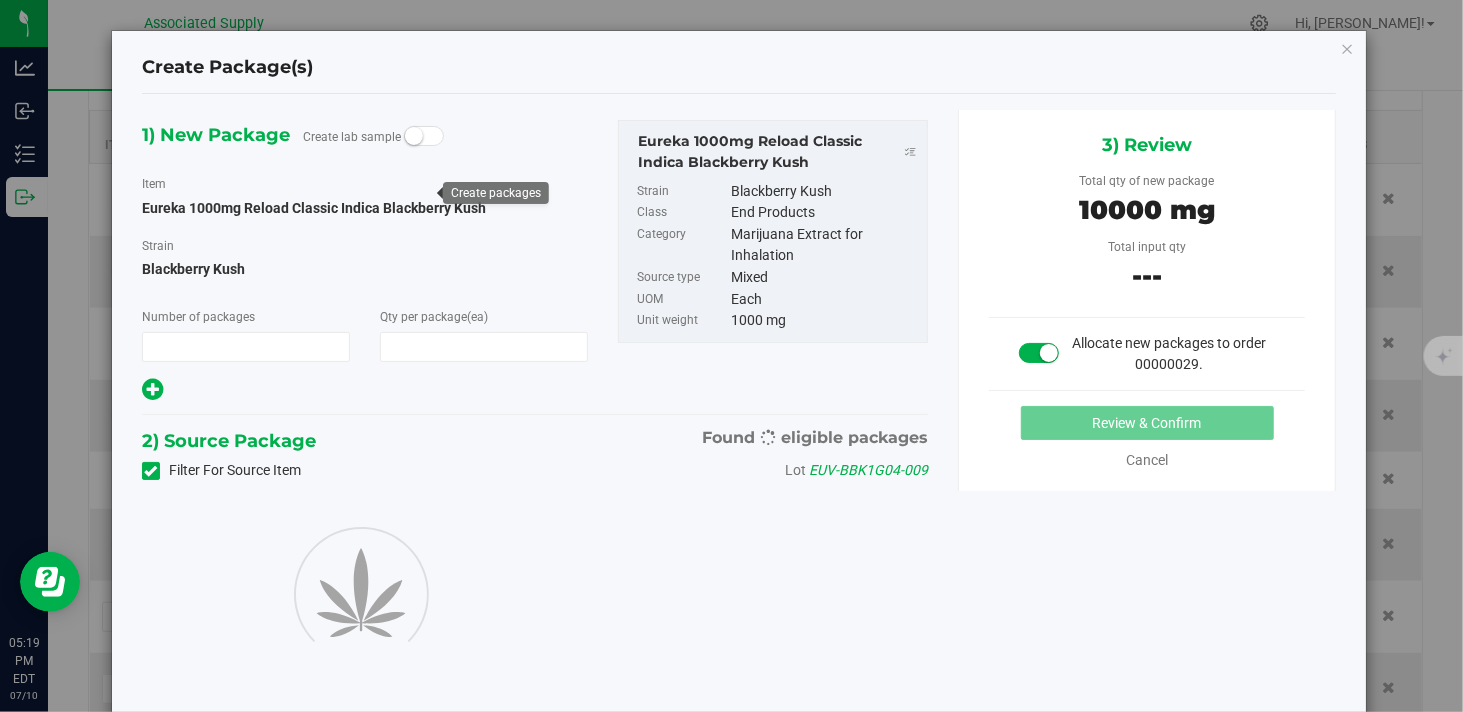 type on "1" 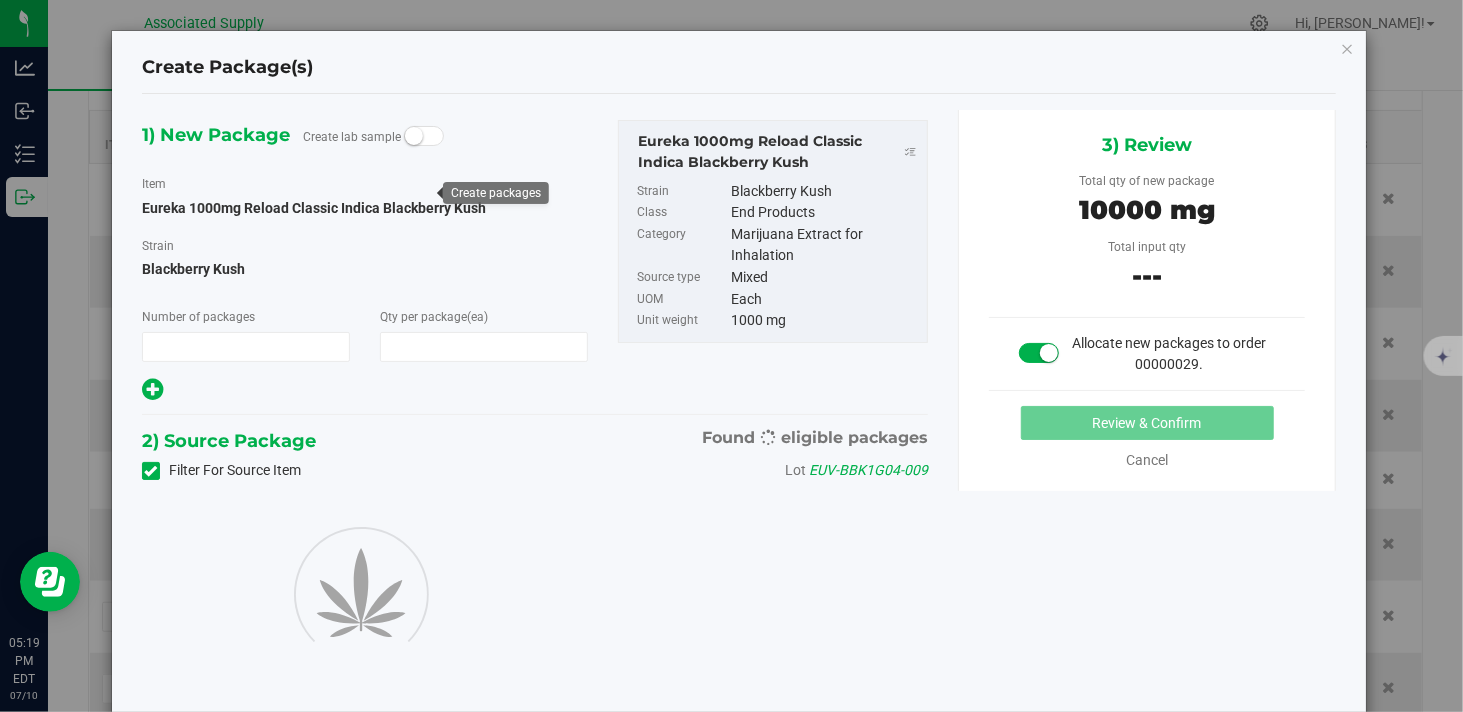 type on "10" 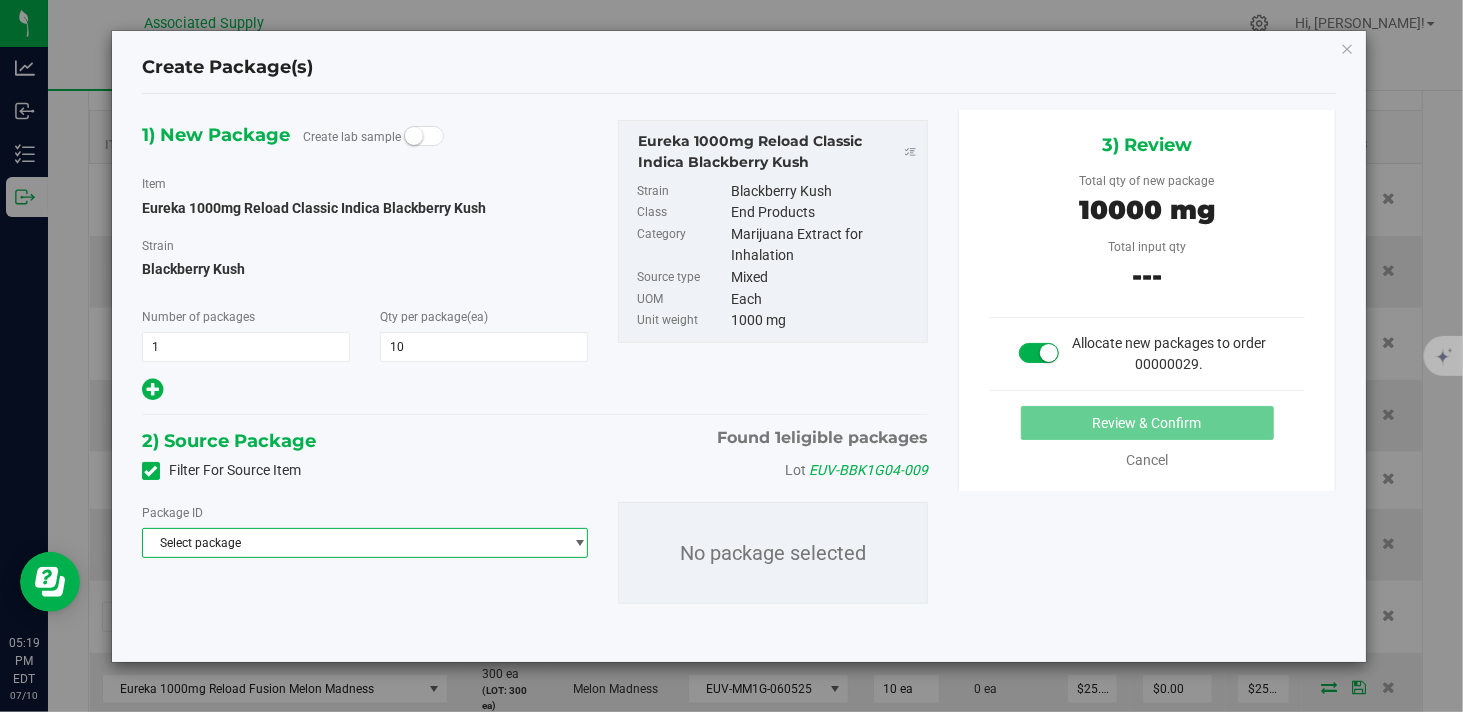 click on "Select package" at bounding box center (352, 543) 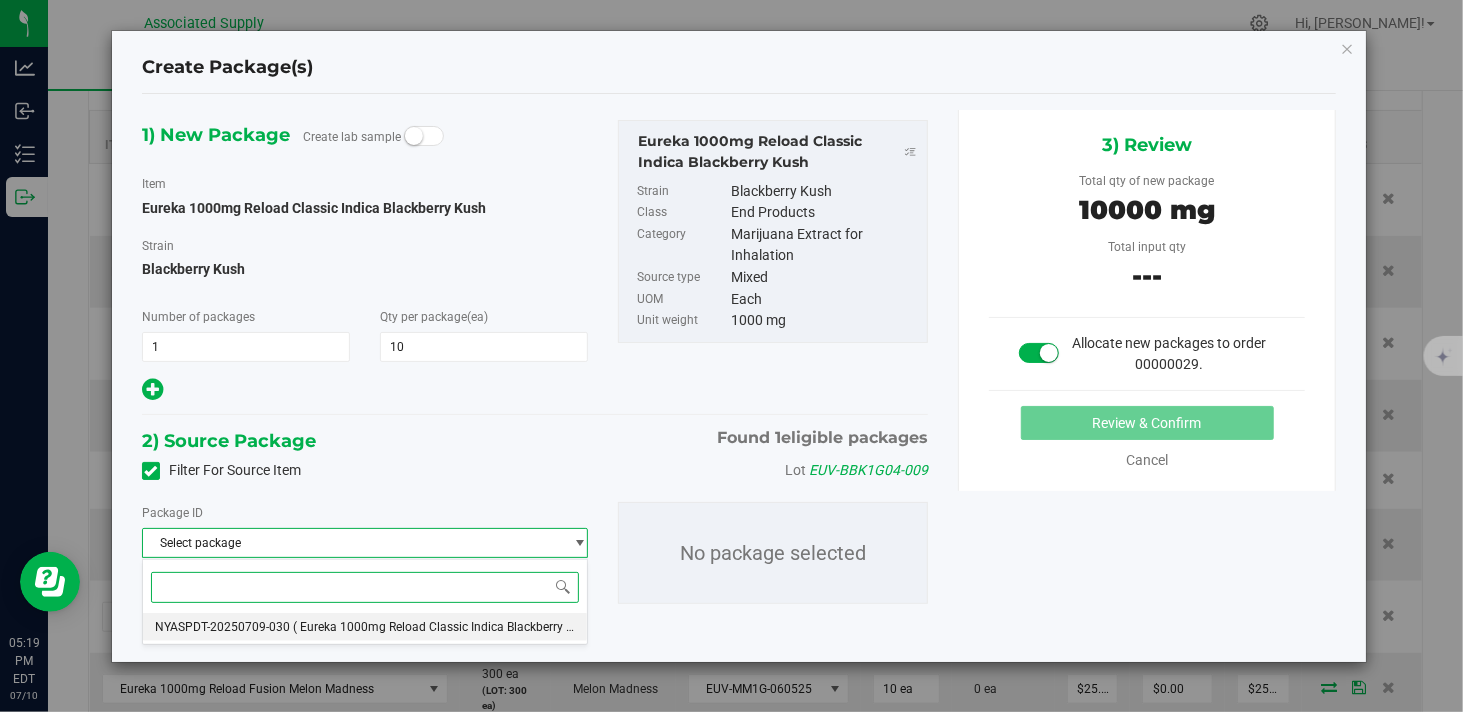 click on "(
Eureka 1000mg Reload Classic Indica Blackberry Kush
)" at bounding box center [447, 627] 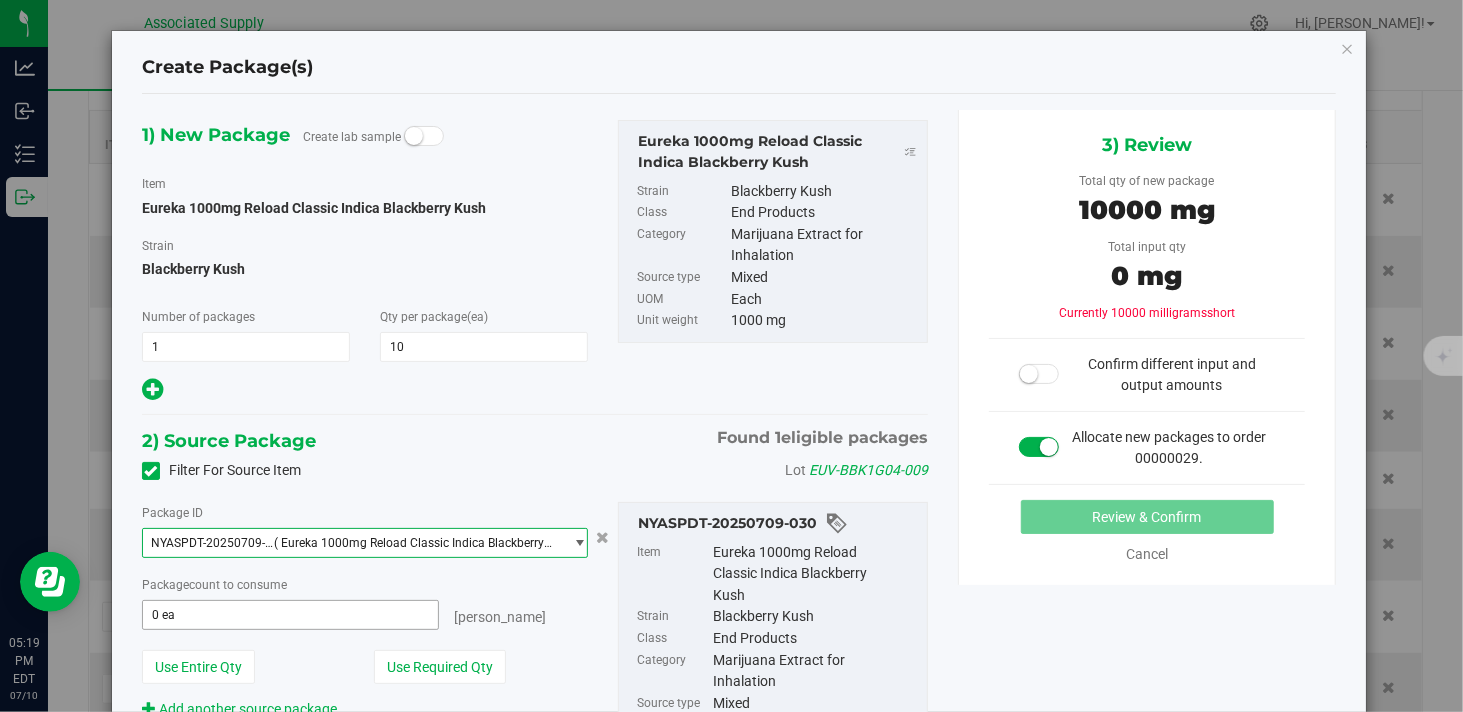click on "0 ea 0" at bounding box center [290, 615] 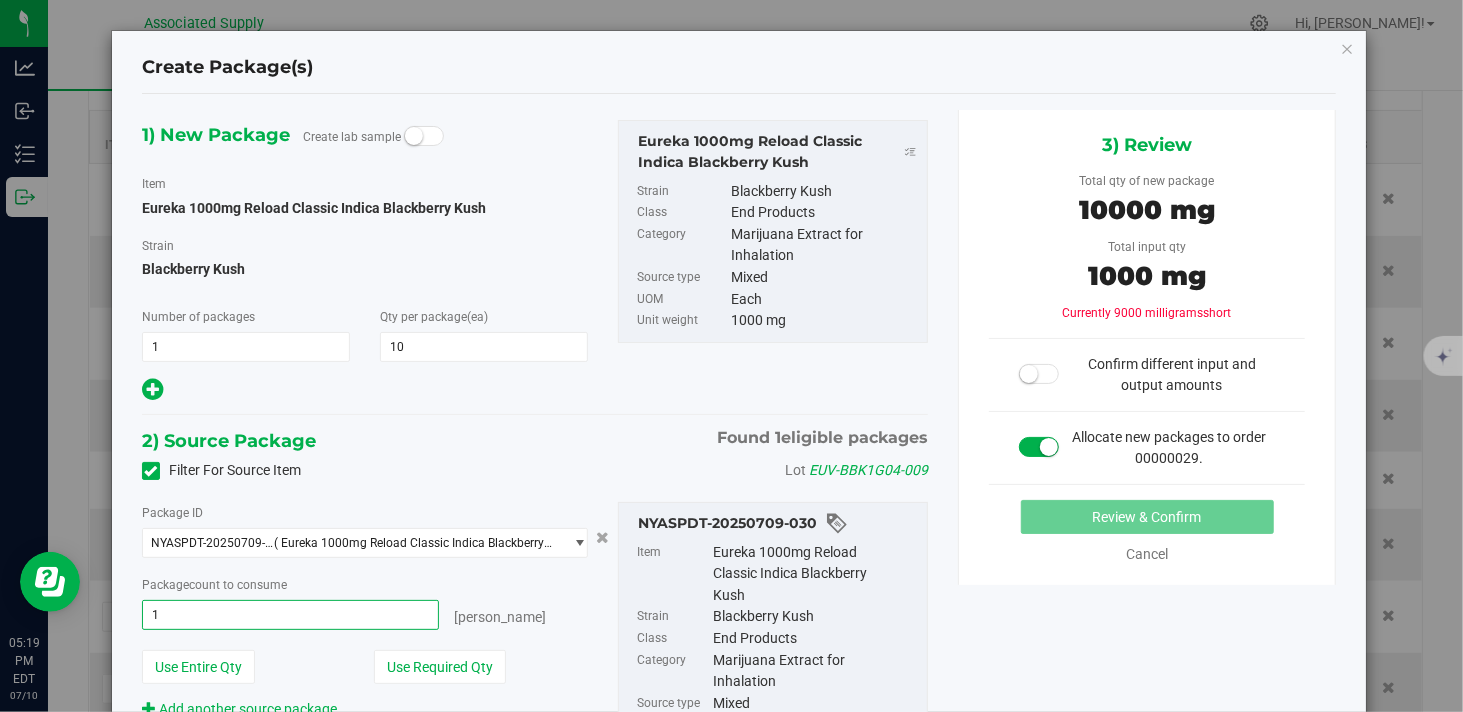 type on "10" 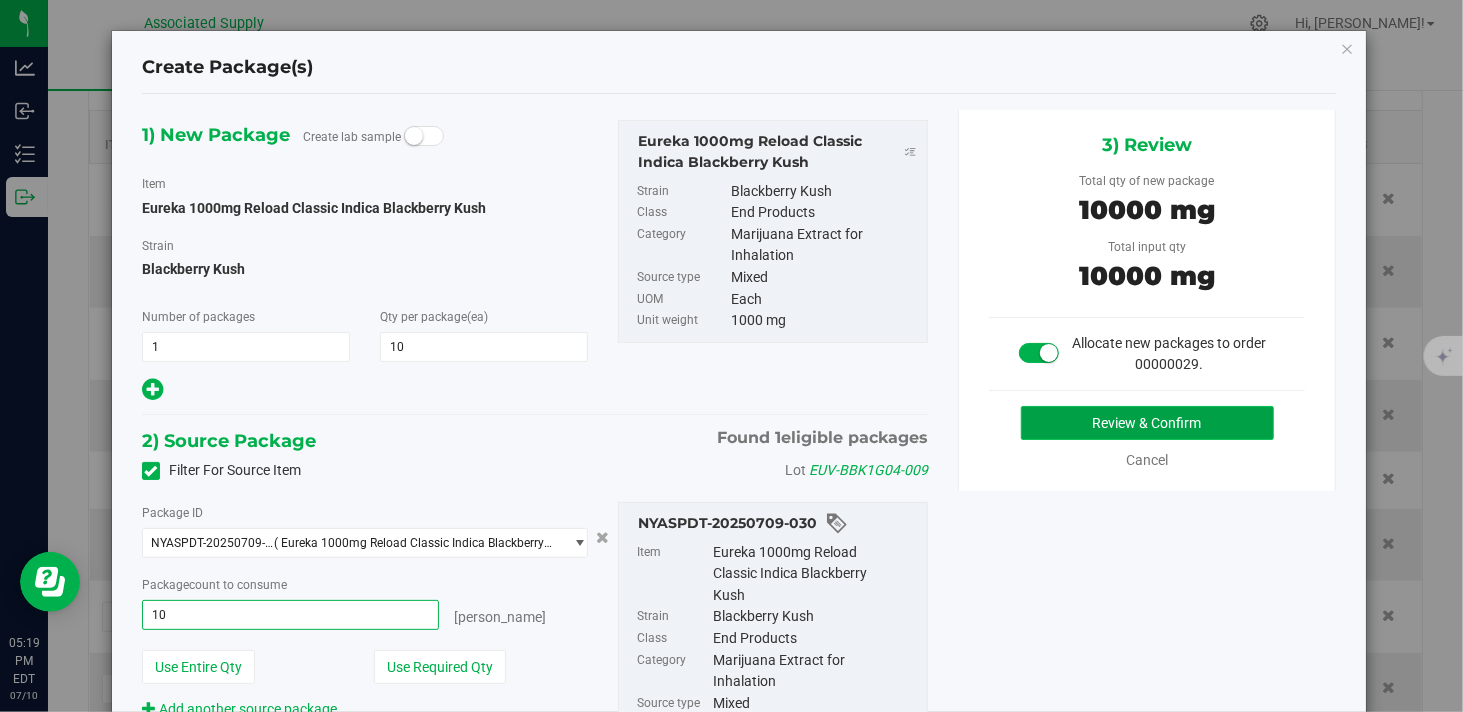 type on "10 ea" 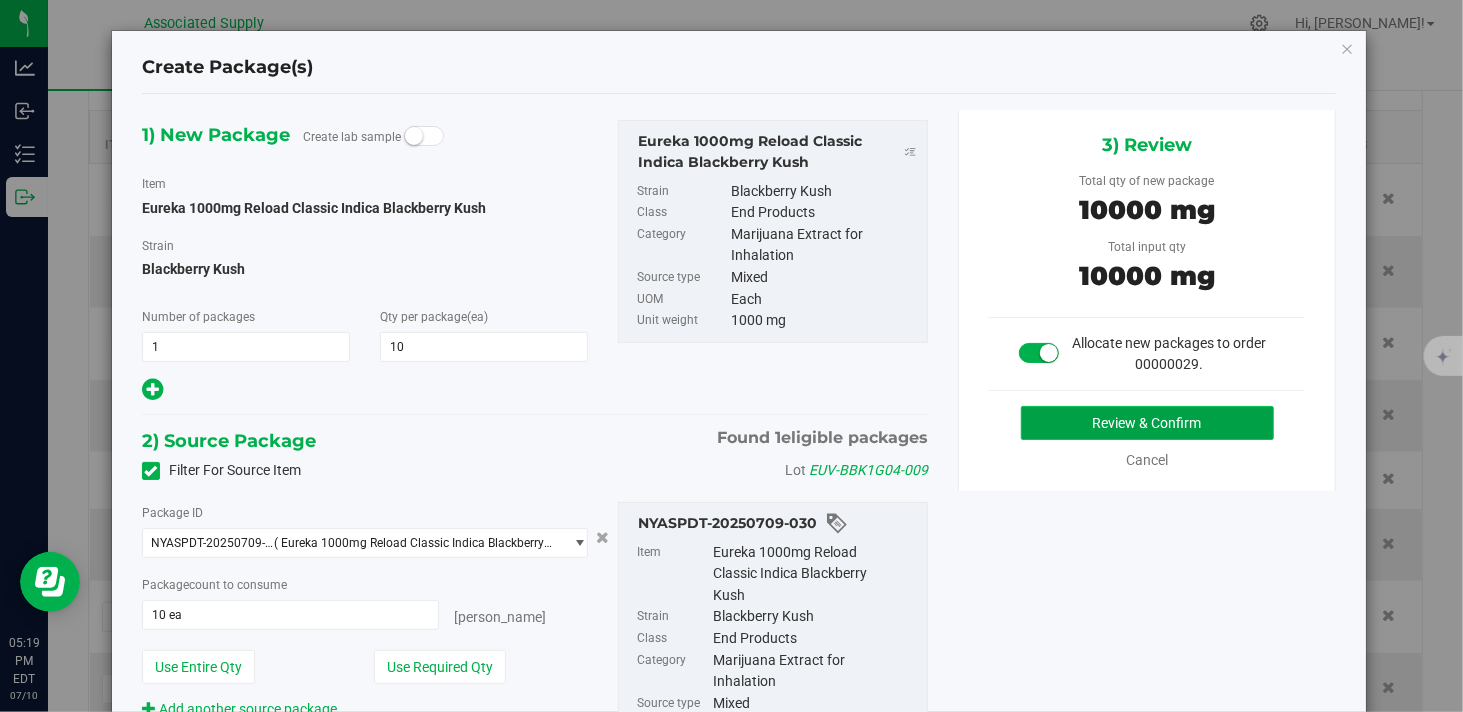 click on "Review & Confirm" at bounding box center (1147, 423) 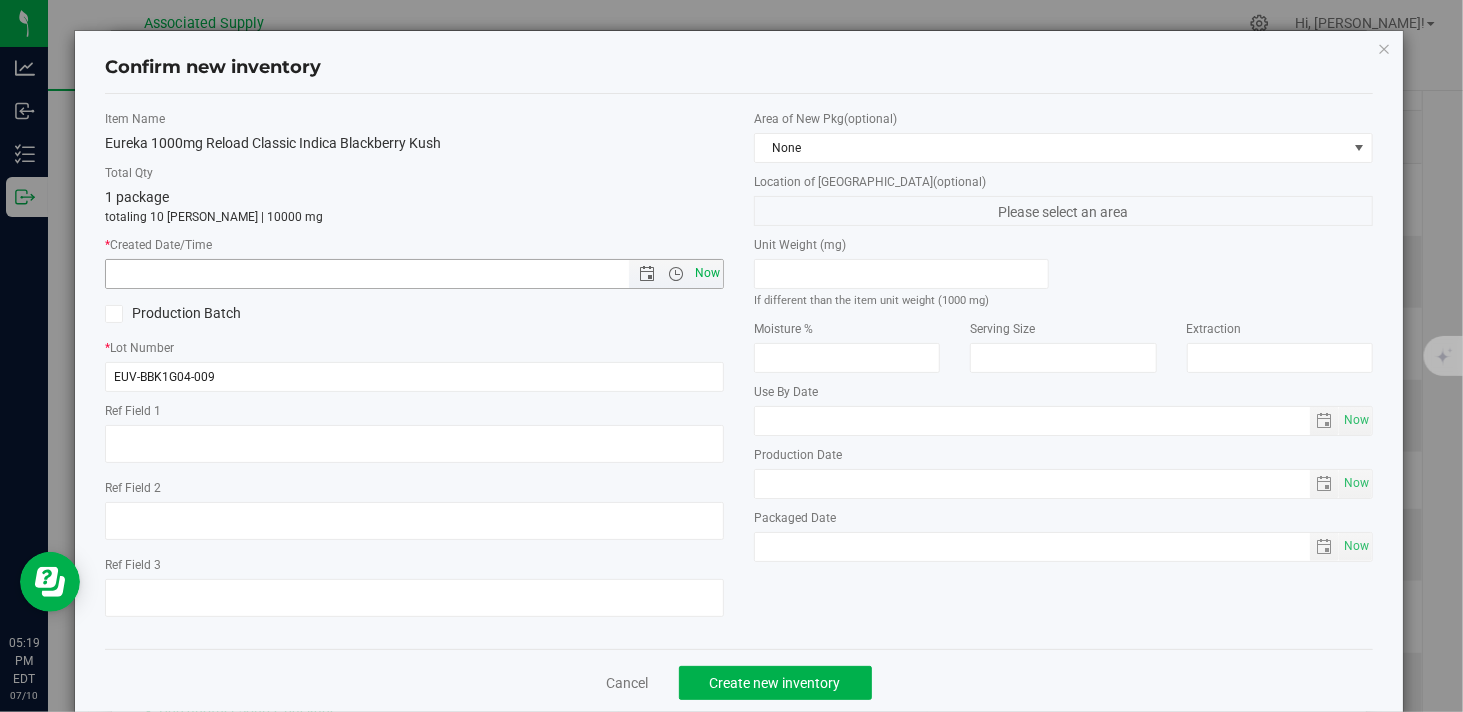 click on "Now" at bounding box center [708, 273] 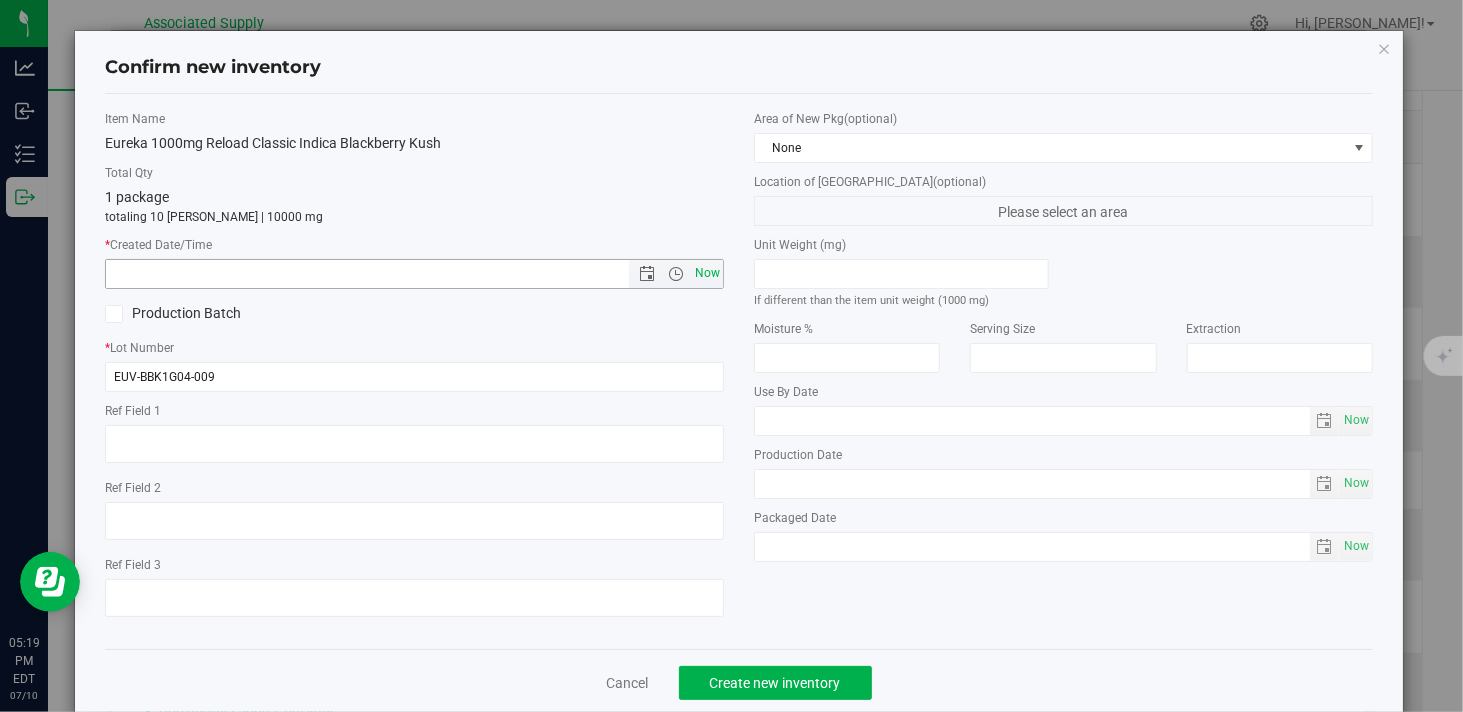 type on "7/10/2025 5:19 PM" 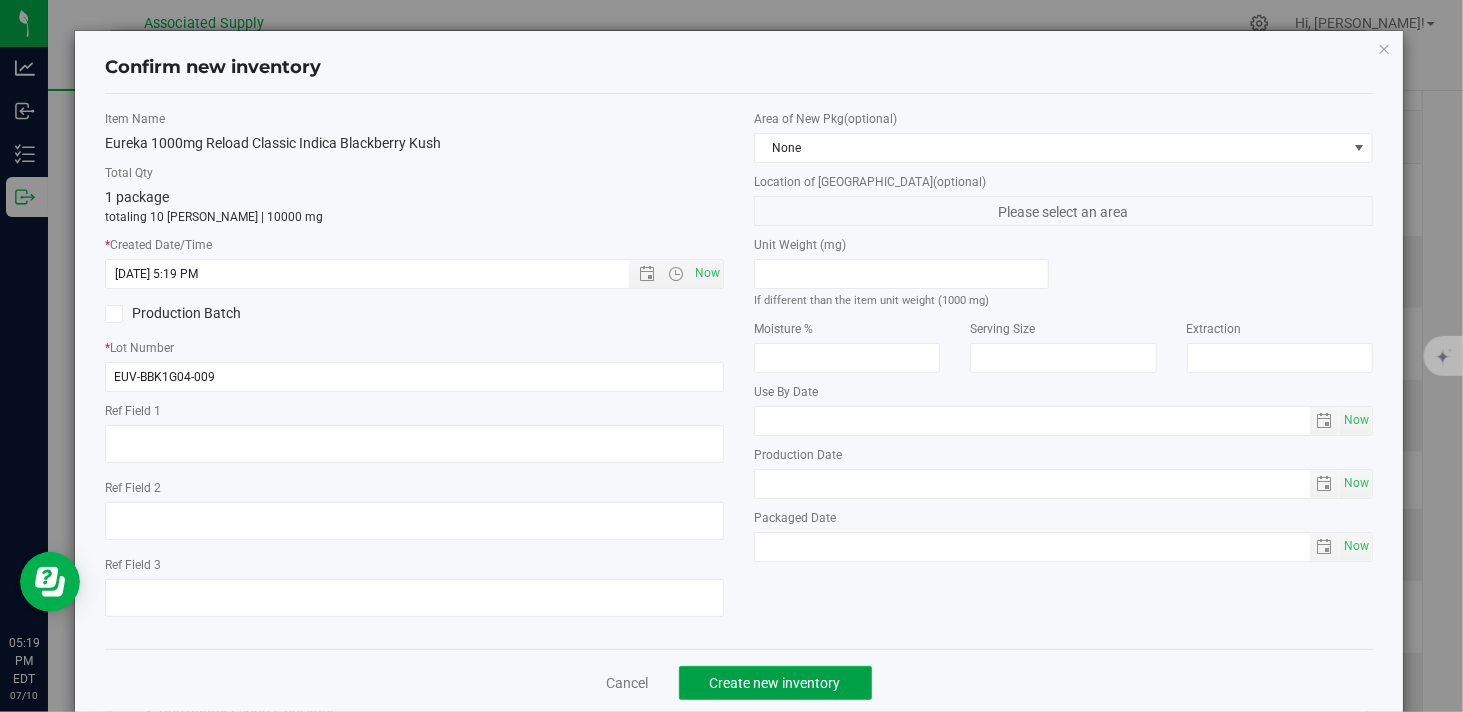 click on "Create new inventory" 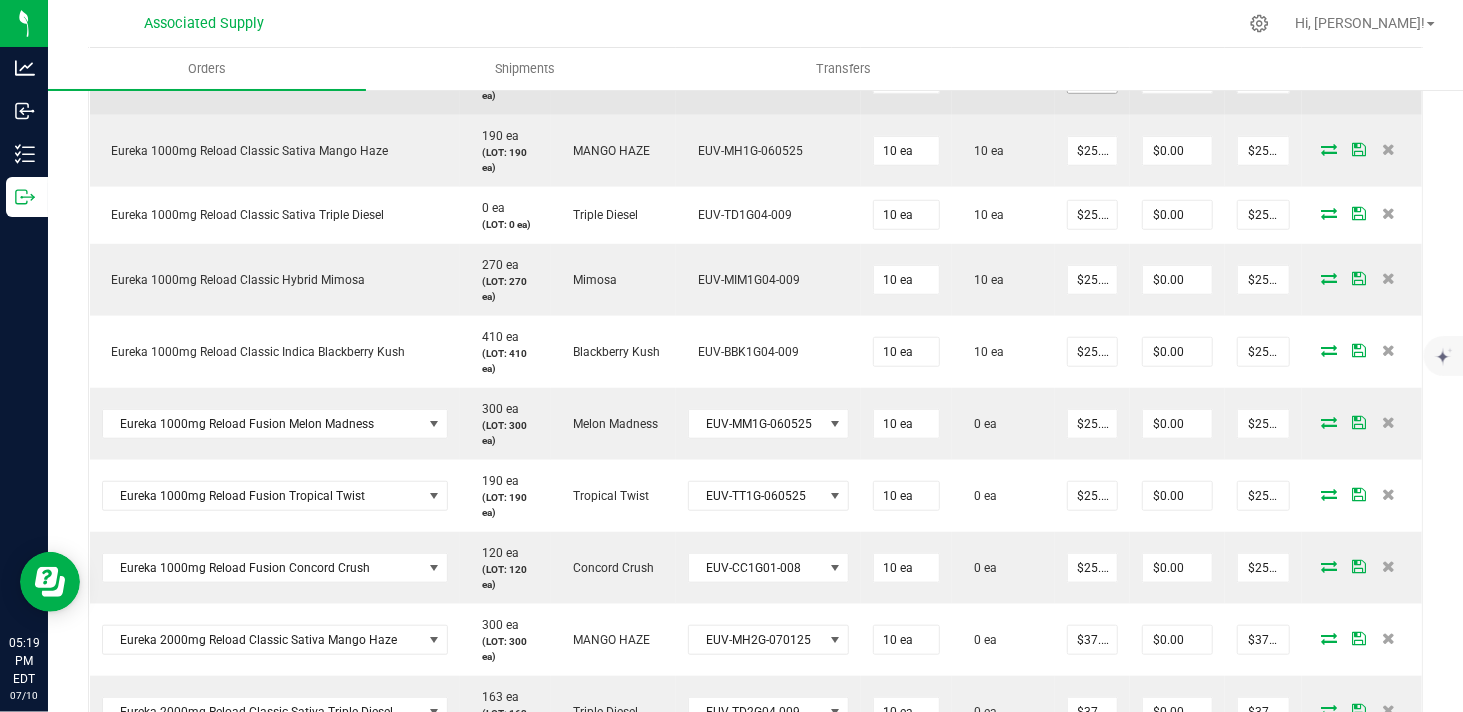 scroll, scrollTop: 888, scrollLeft: 0, axis: vertical 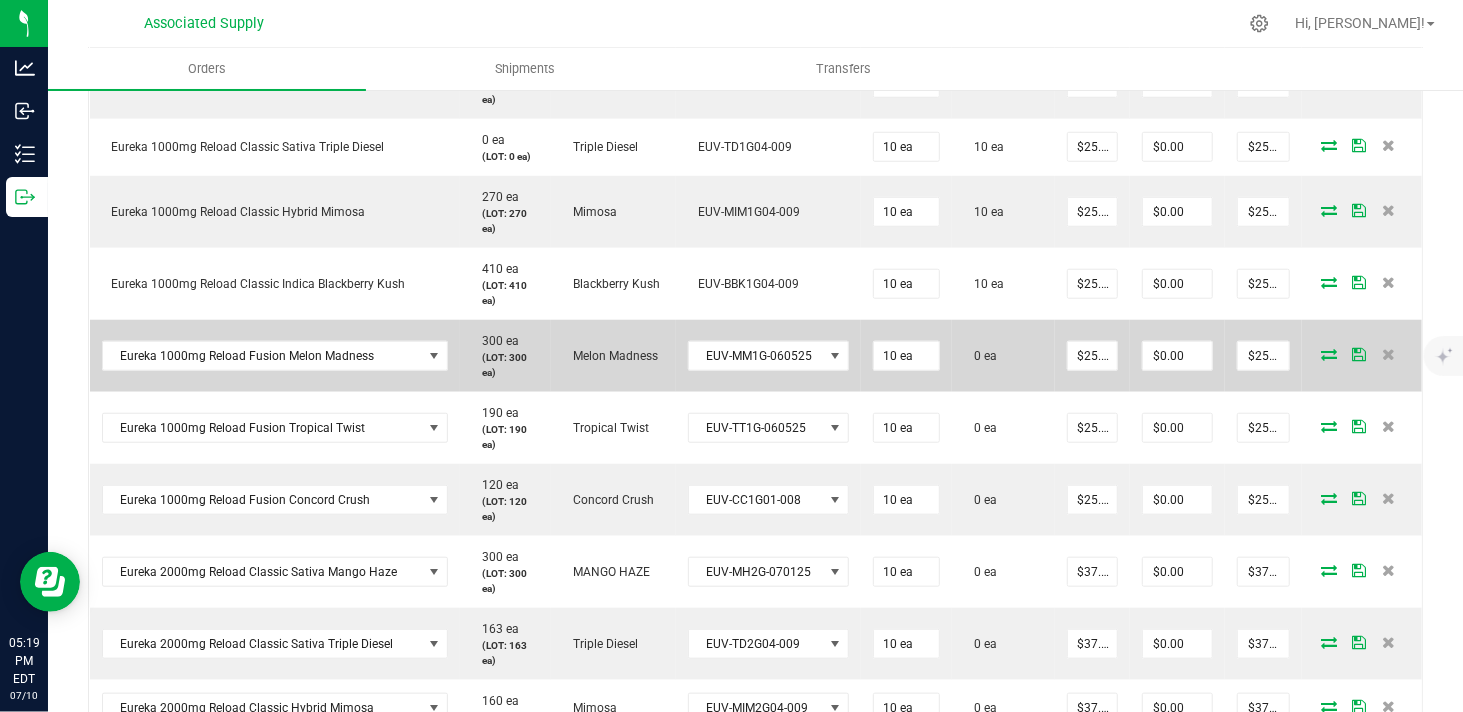 click at bounding box center (1329, 354) 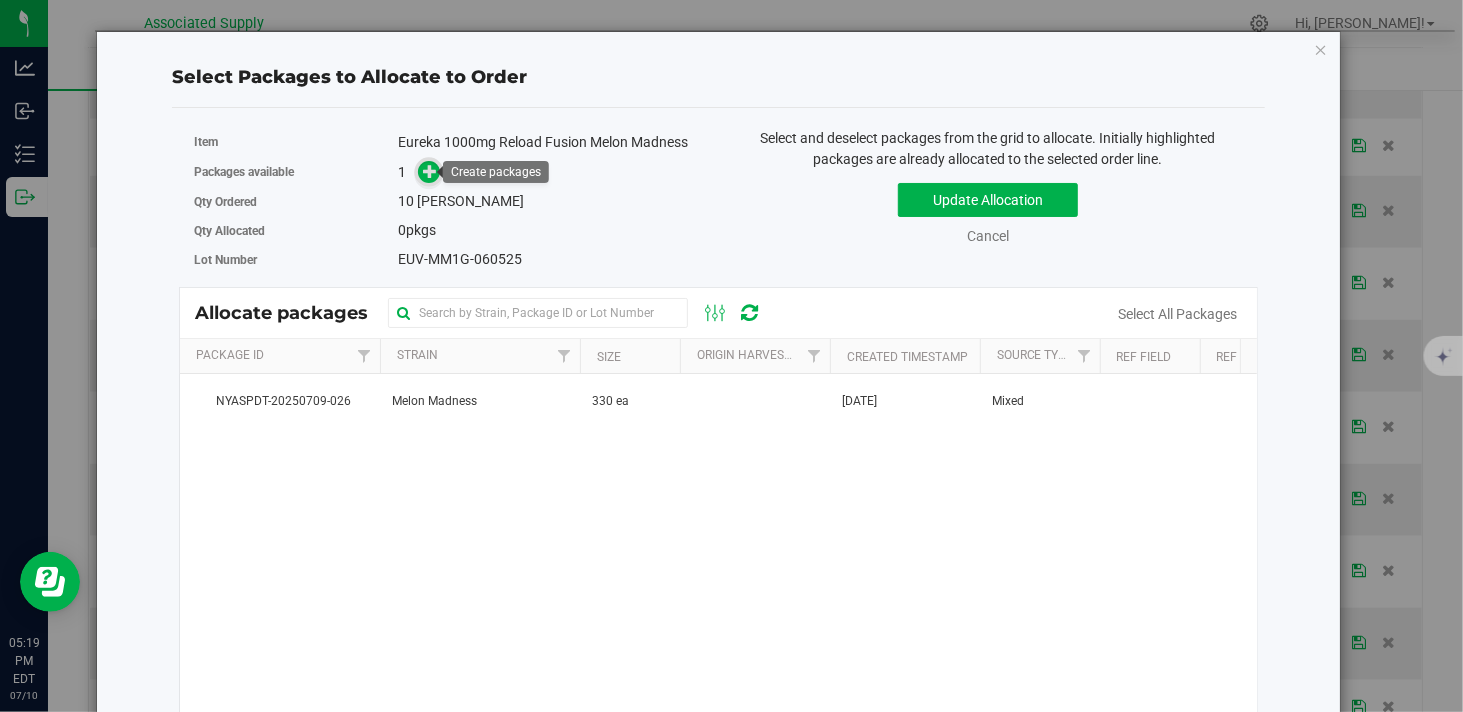 click at bounding box center (430, 171) 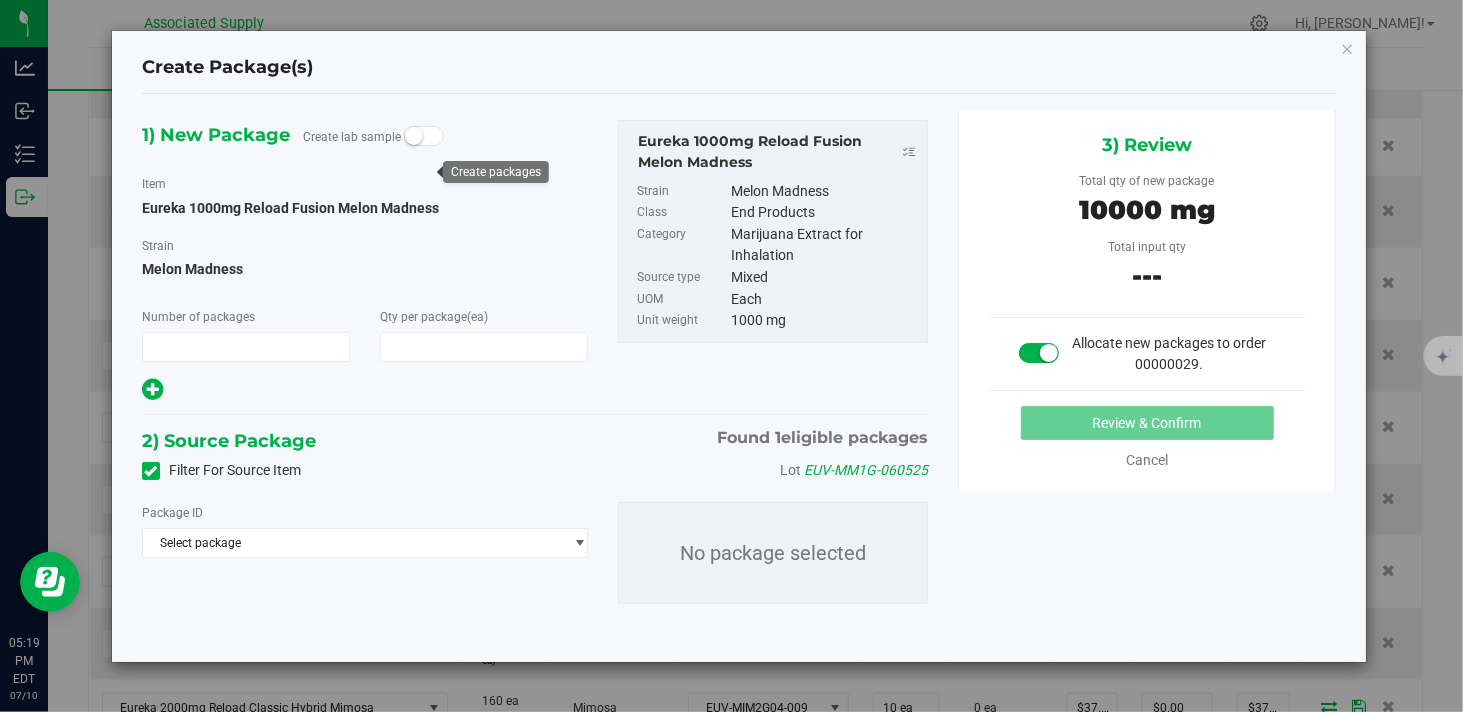 type on "1" 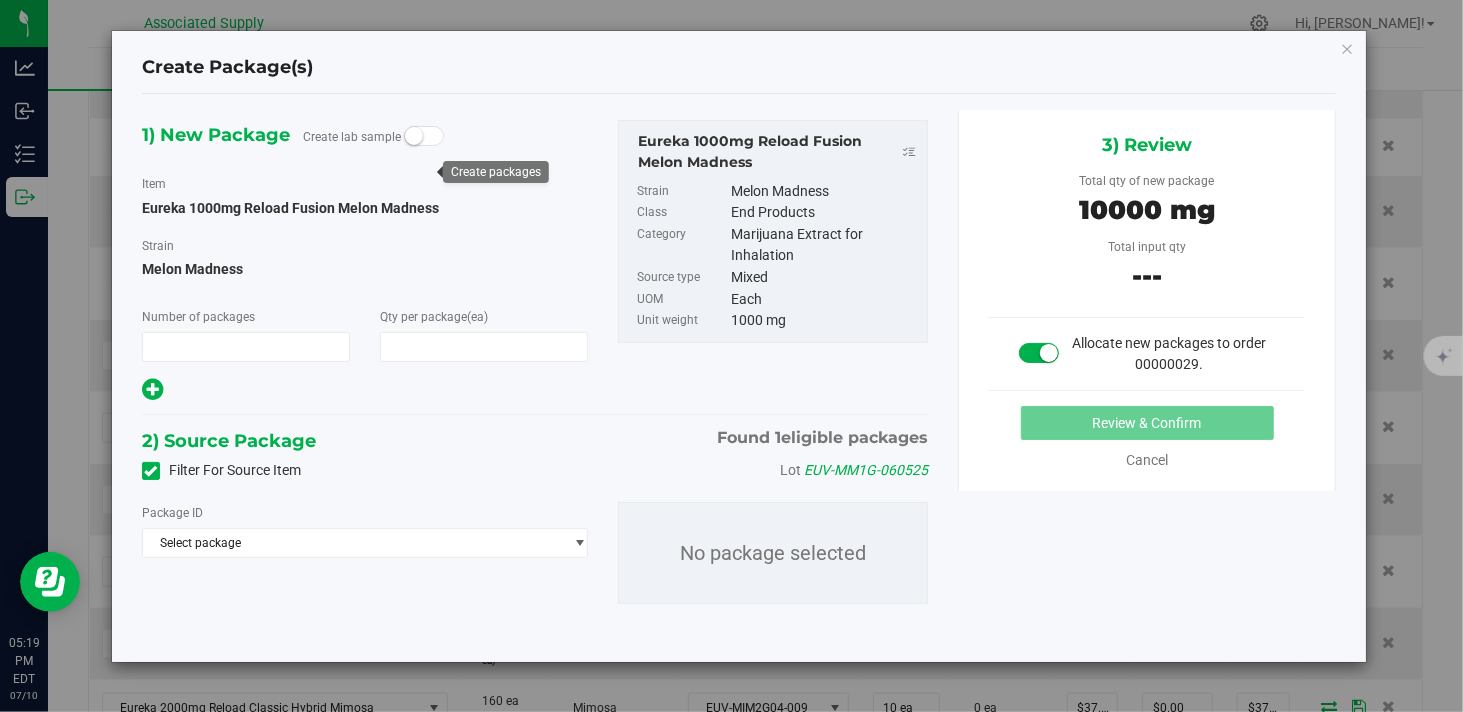 type on "10" 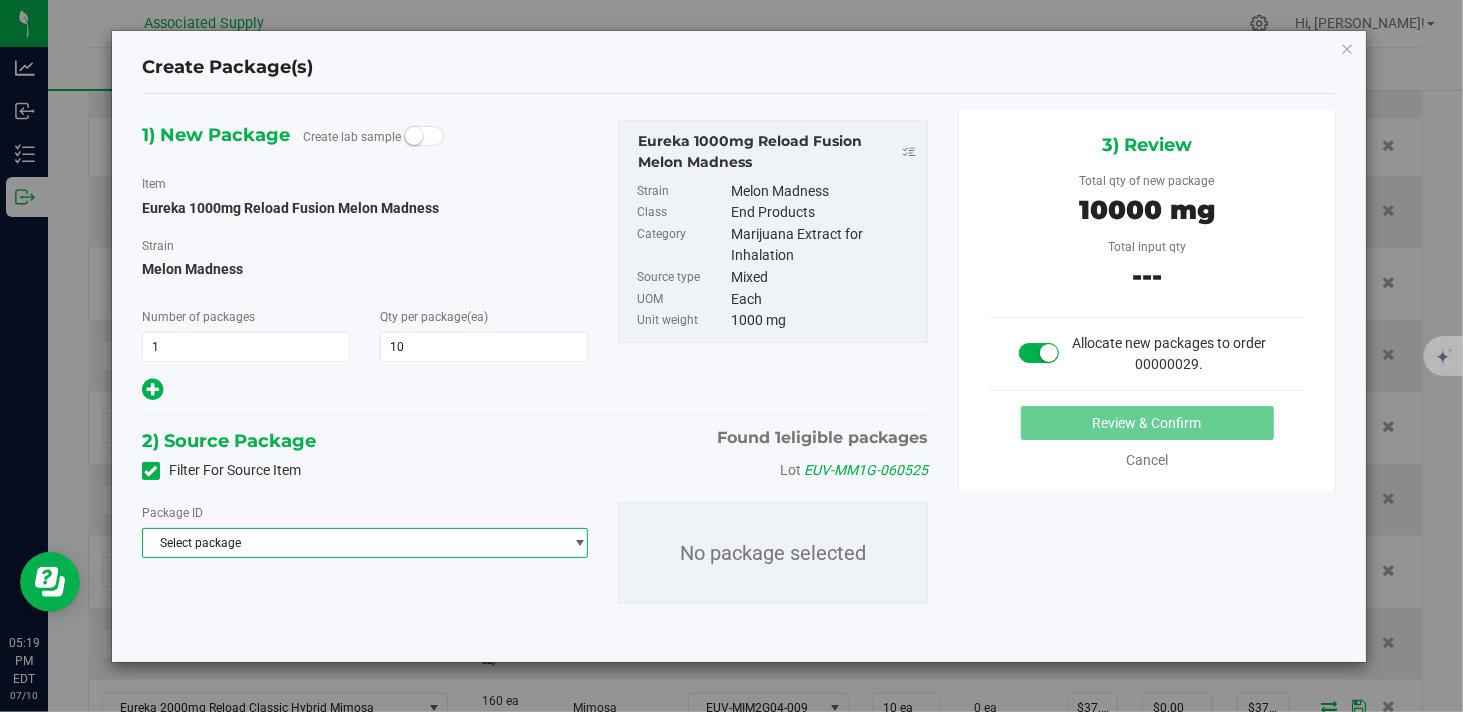click on "Select package" at bounding box center (352, 543) 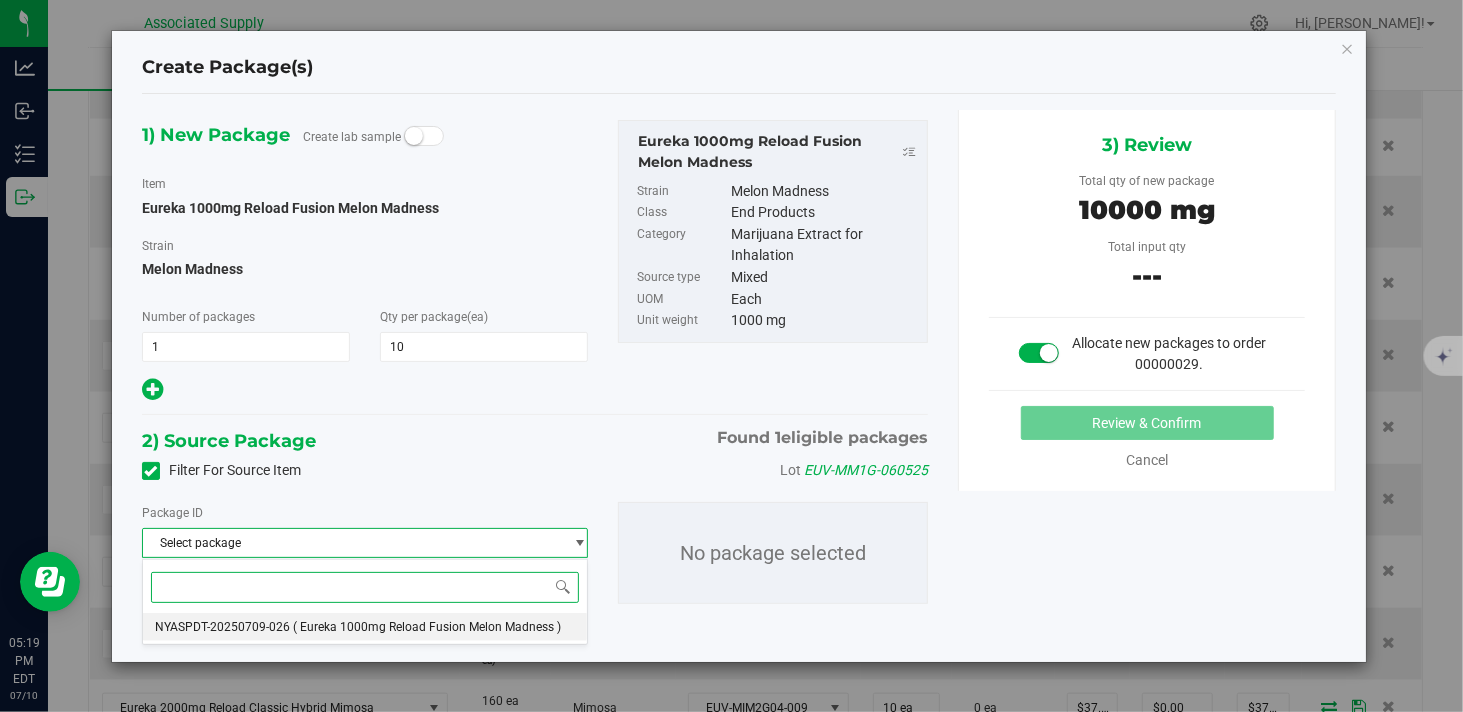 click on "NYASPDT-20250709-026
(
Eureka 1000mg Reload Fusion Melon Madness
)" at bounding box center [365, 627] 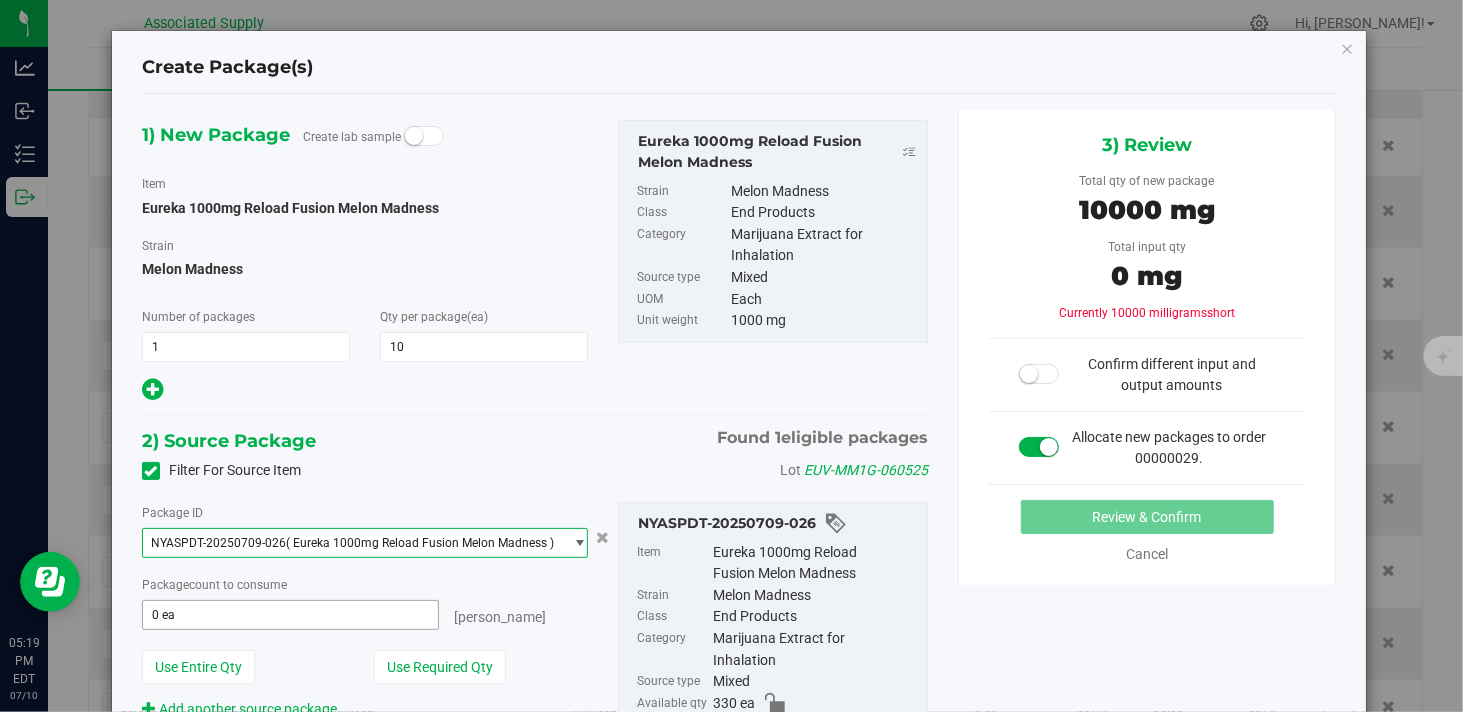 type 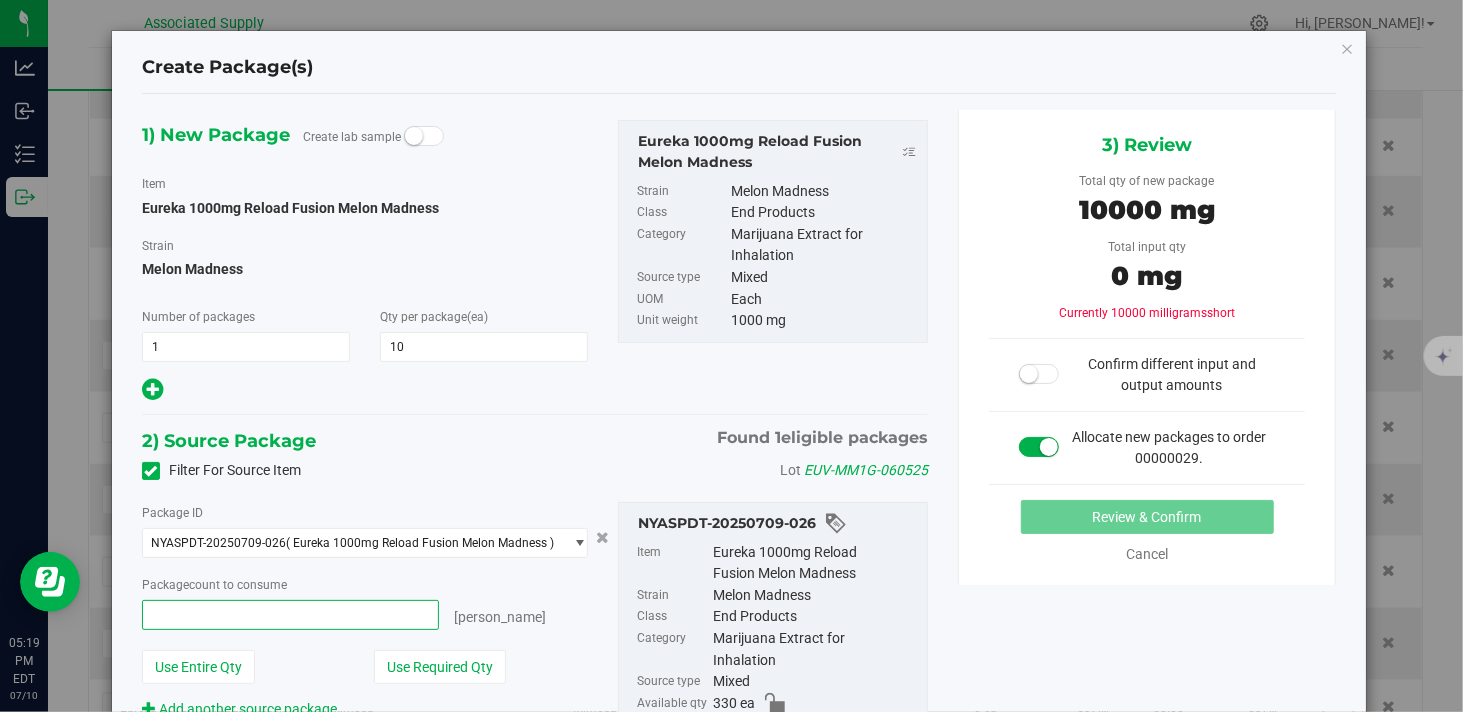 click at bounding box center (290, 615) 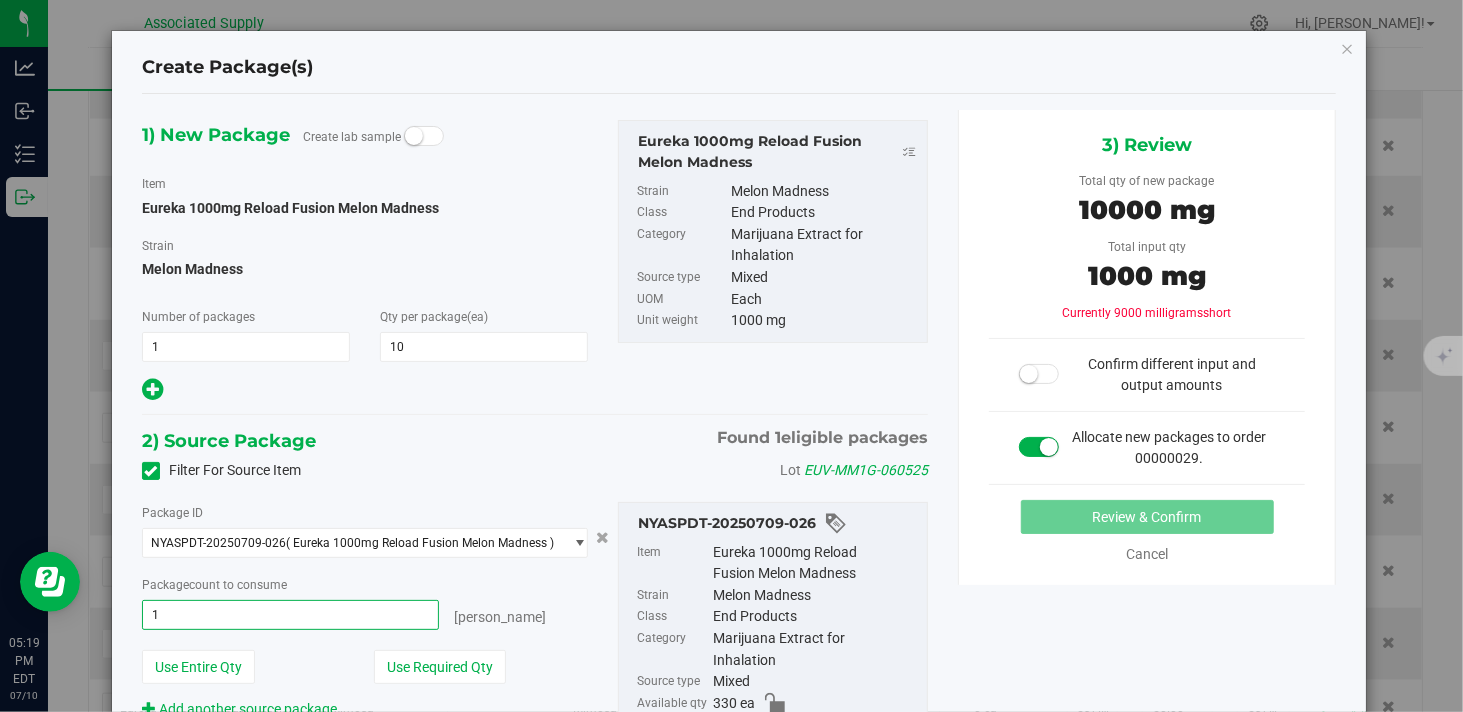 type on "10" 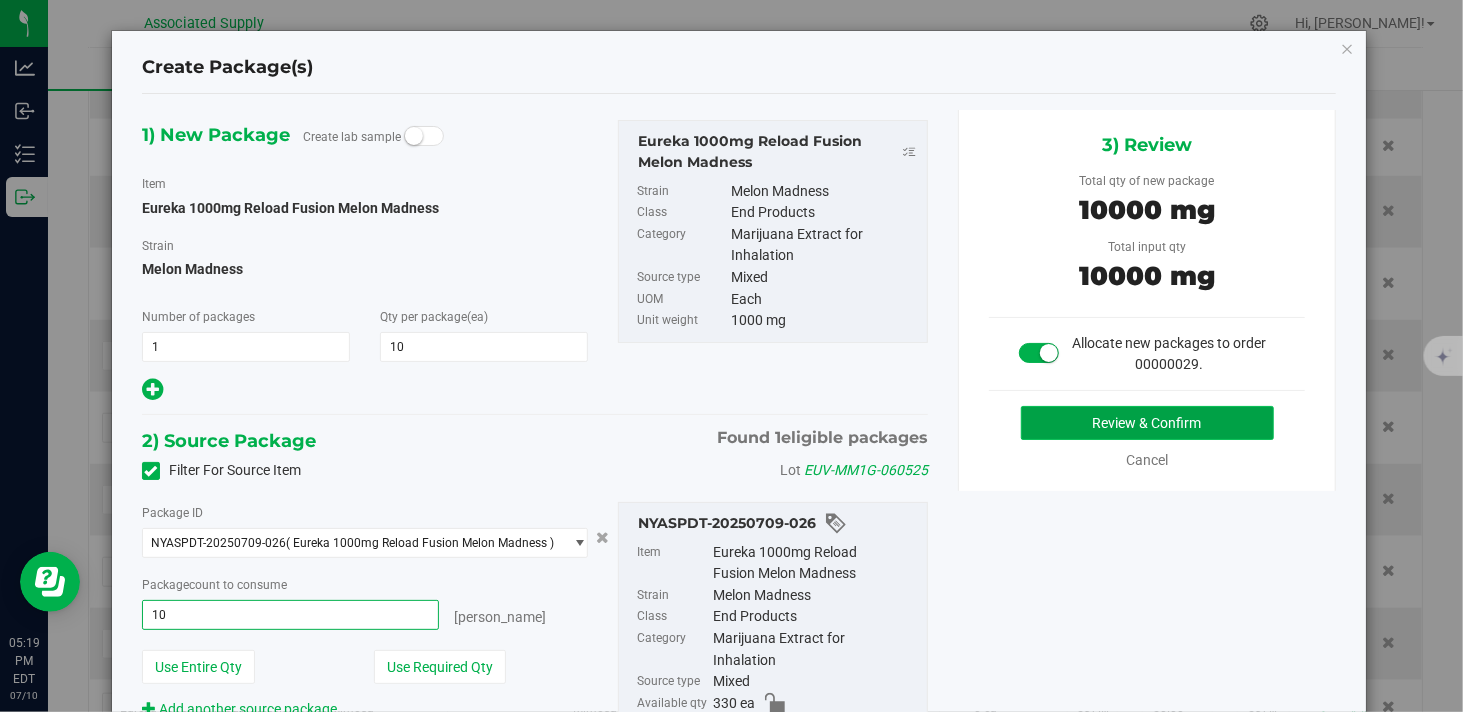 type on "10 ea" 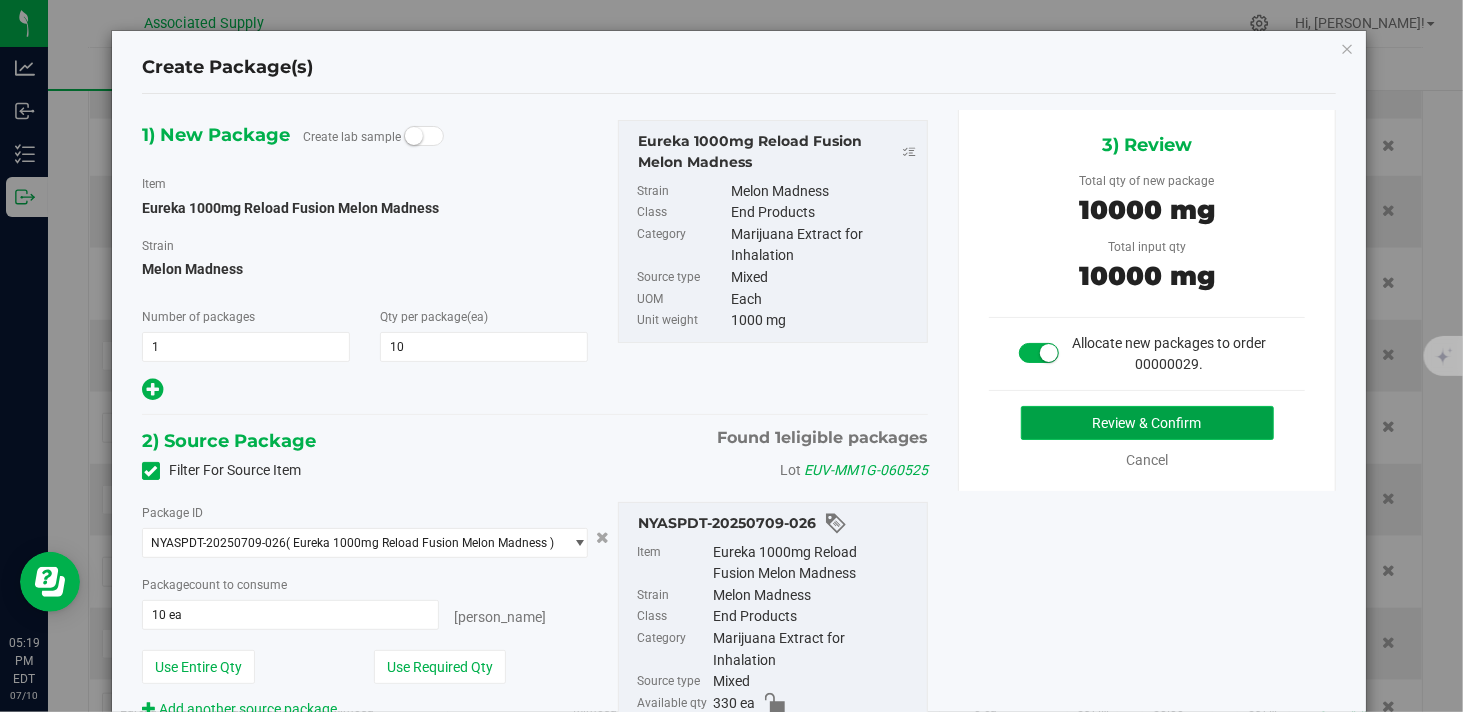 click on "Review & Confirm" at bounding box center (1147, 423) 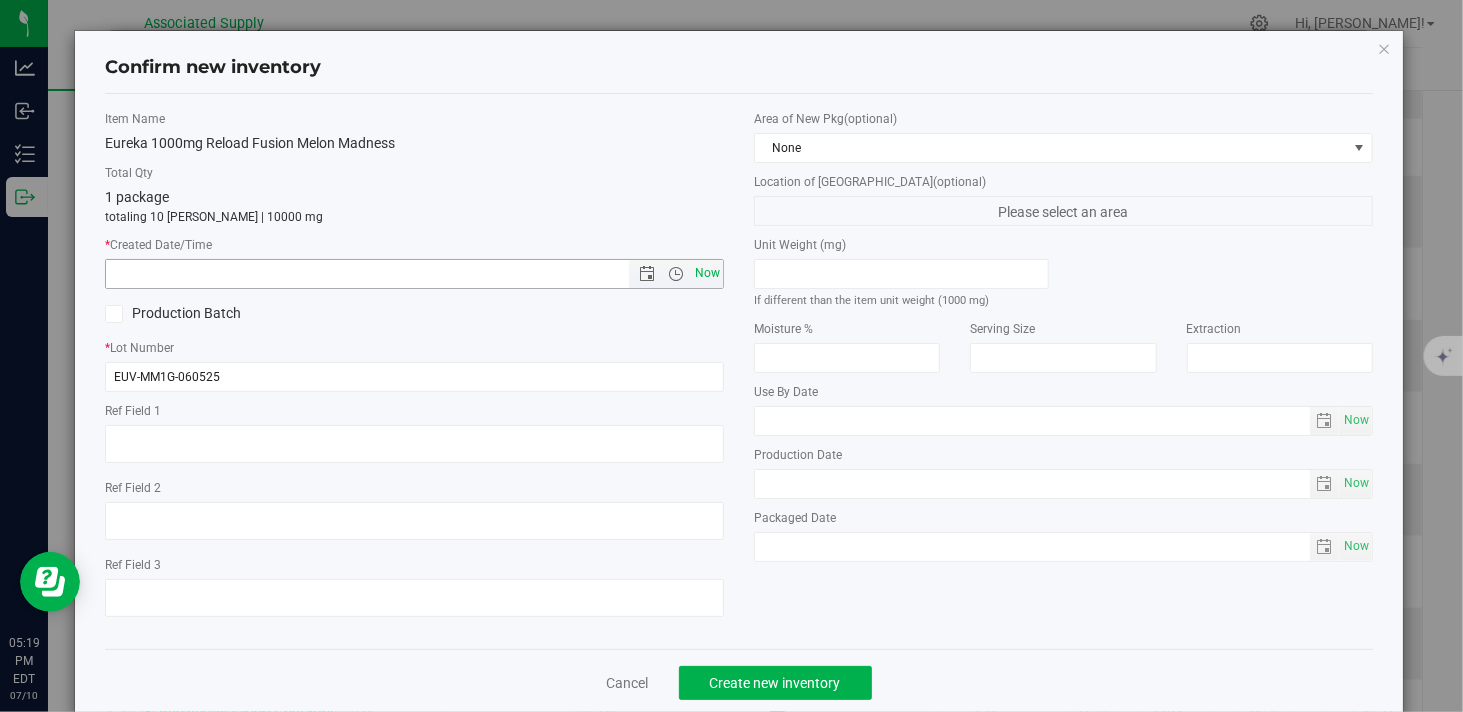 click on "Now" at bounding box center (708, 273) 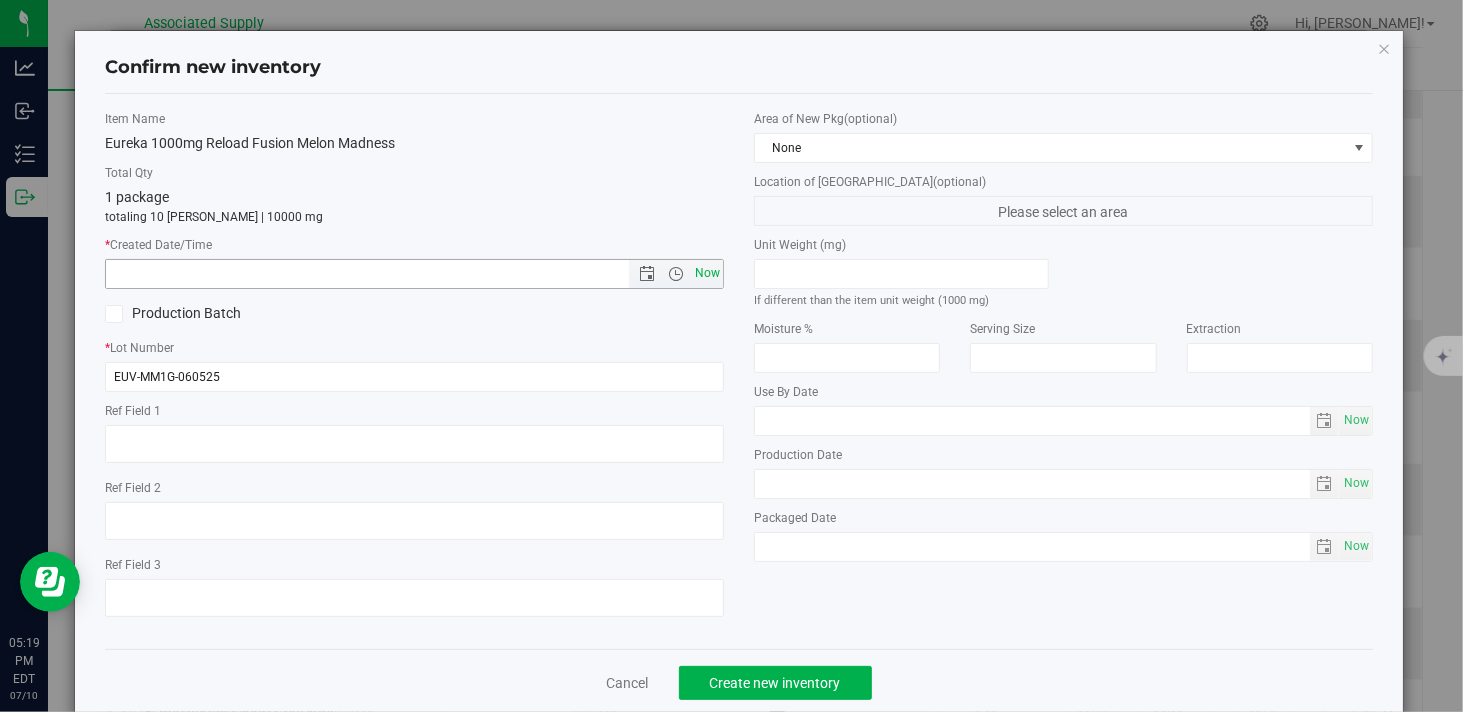 type on "7/10/2025 5:19 PM" 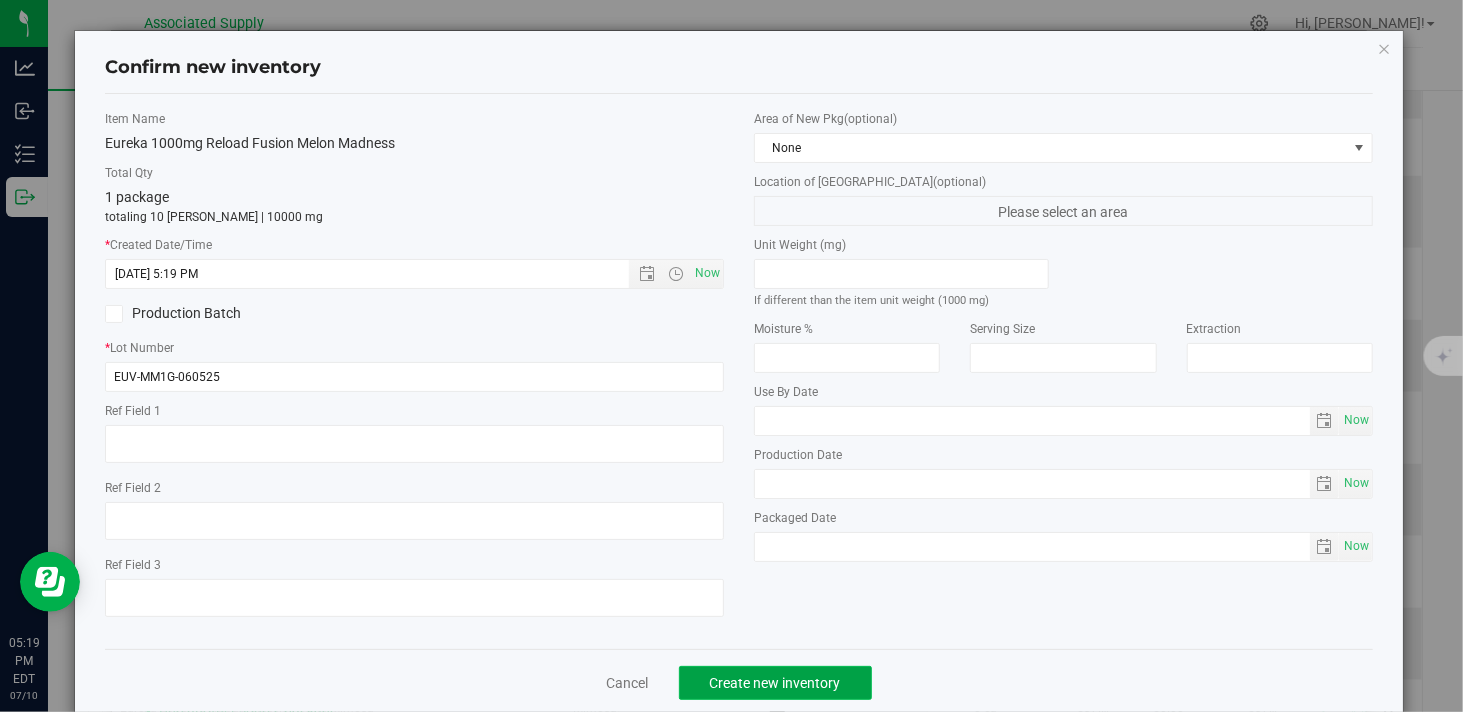 click on "Create new inventory" 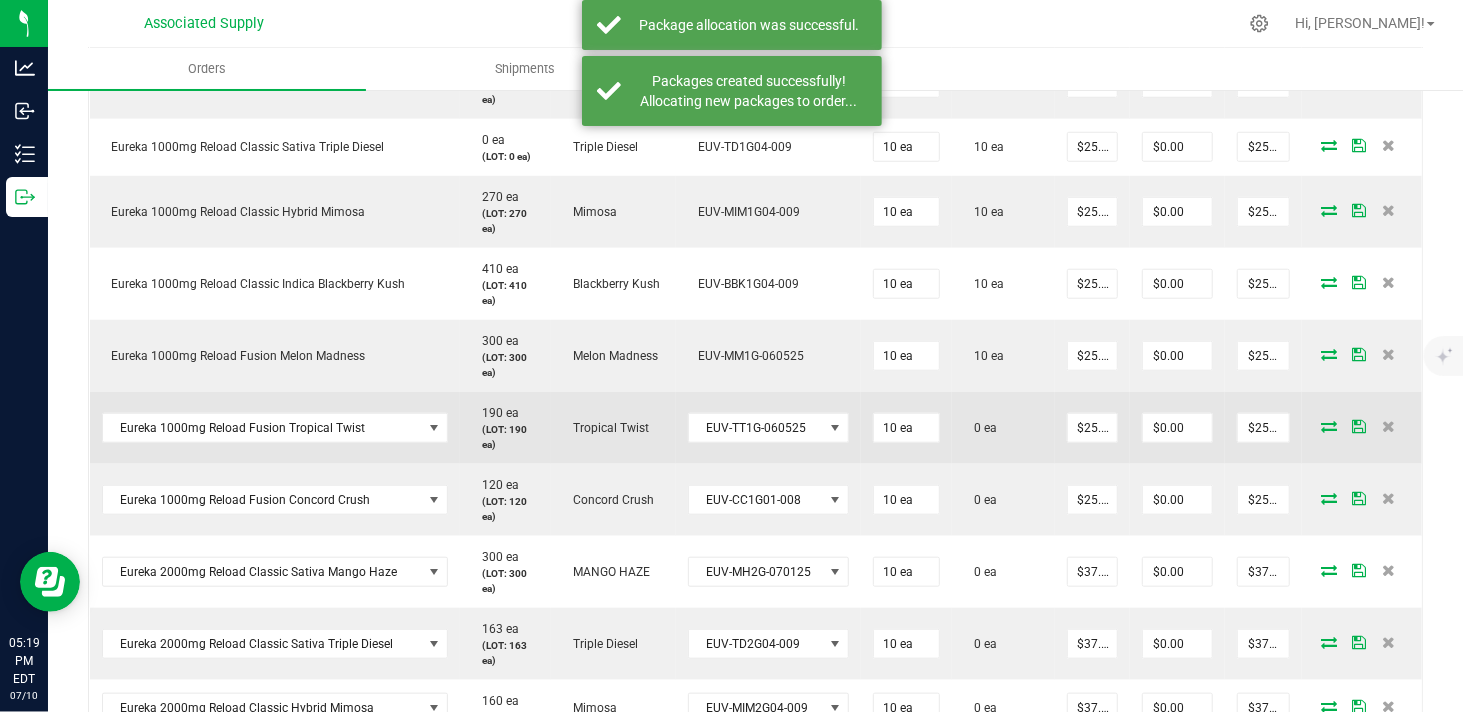 click at bounding box center (1329, 426) 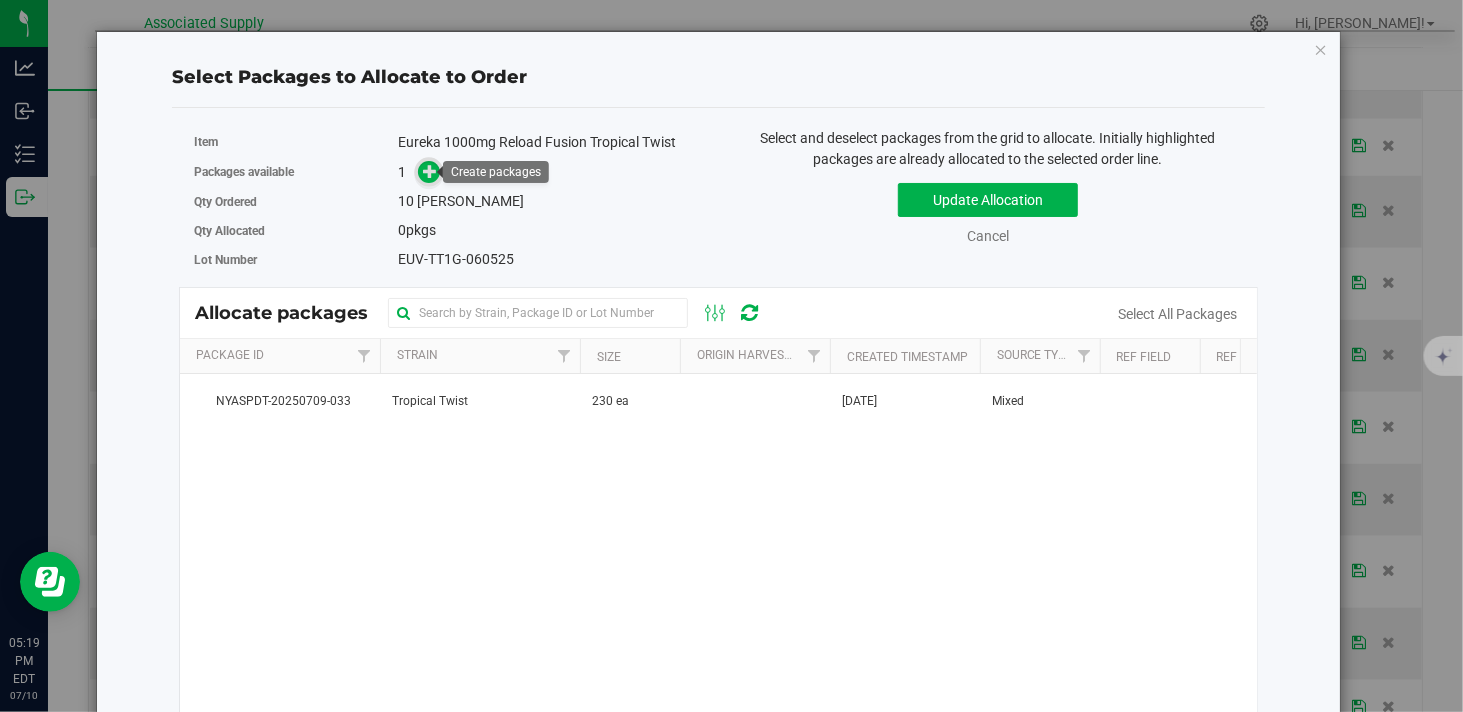 click at bounding box center [430, 170] 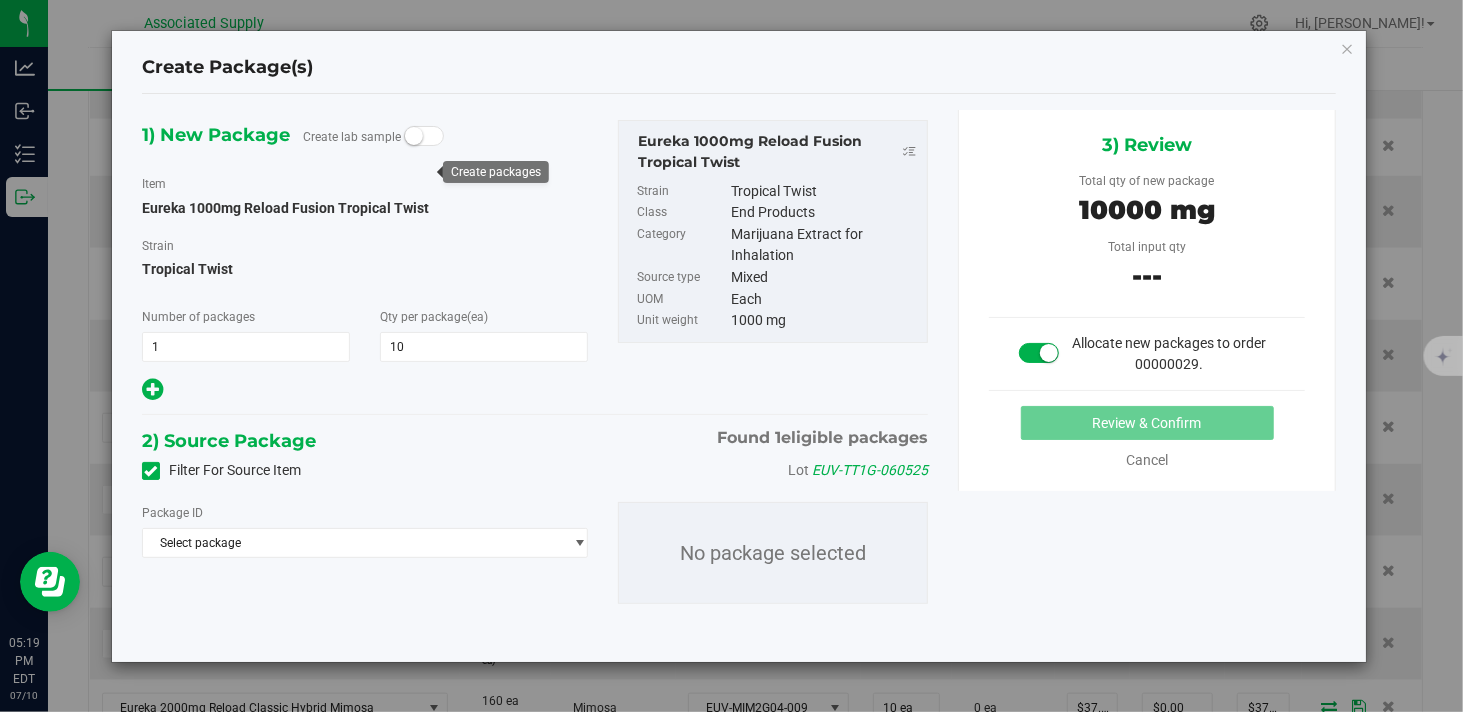 type on "10" 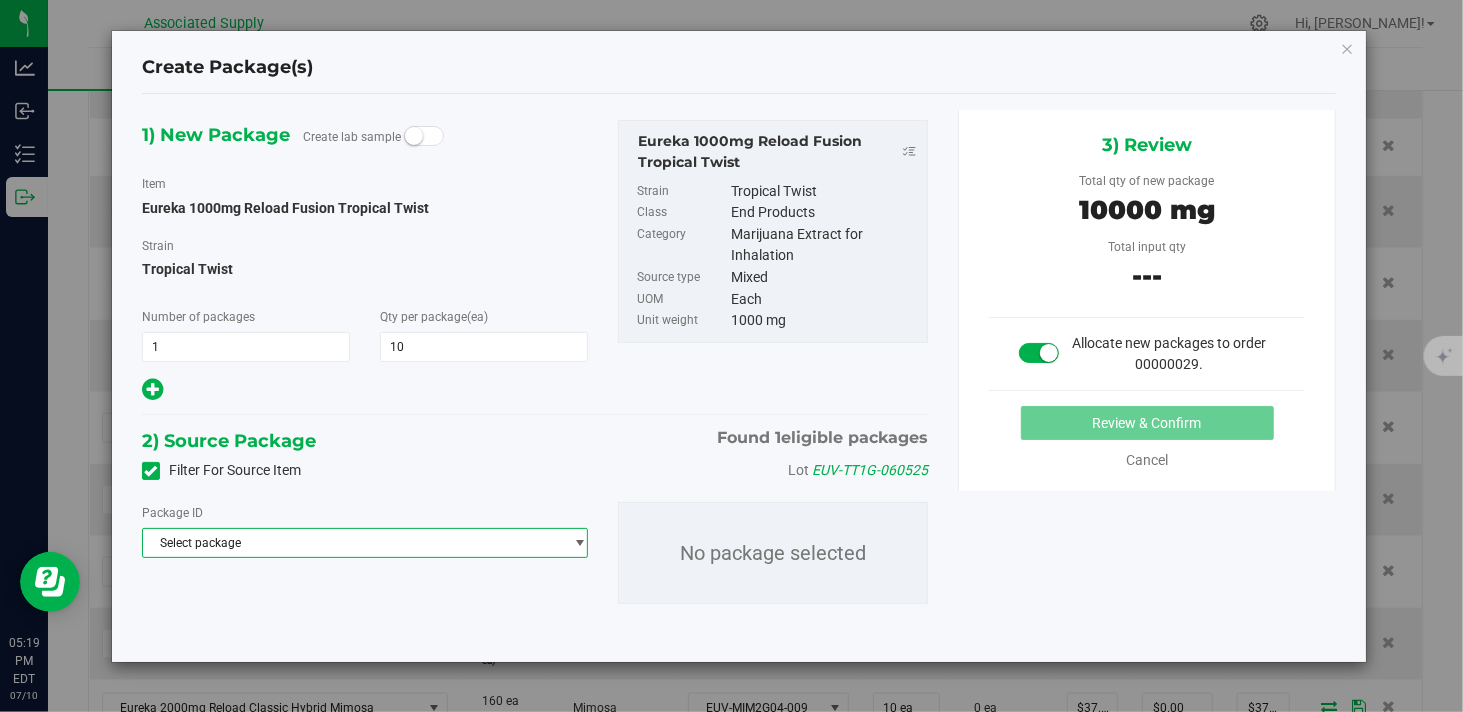 click on "Select package" at bounding box center [352, 543] 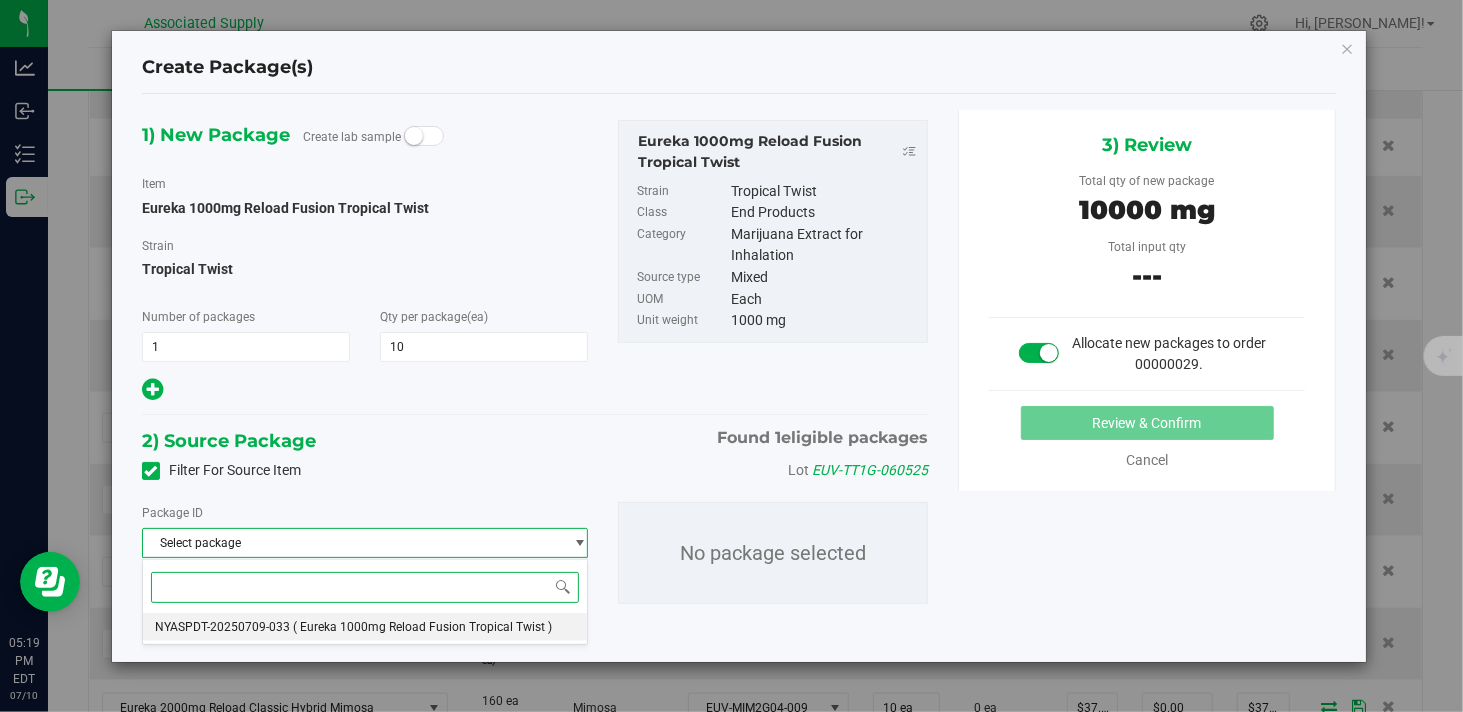 click on "(
Eureka 1000mg Reload Fusion Tropical Twist
)" at bounding box center (422, 627) 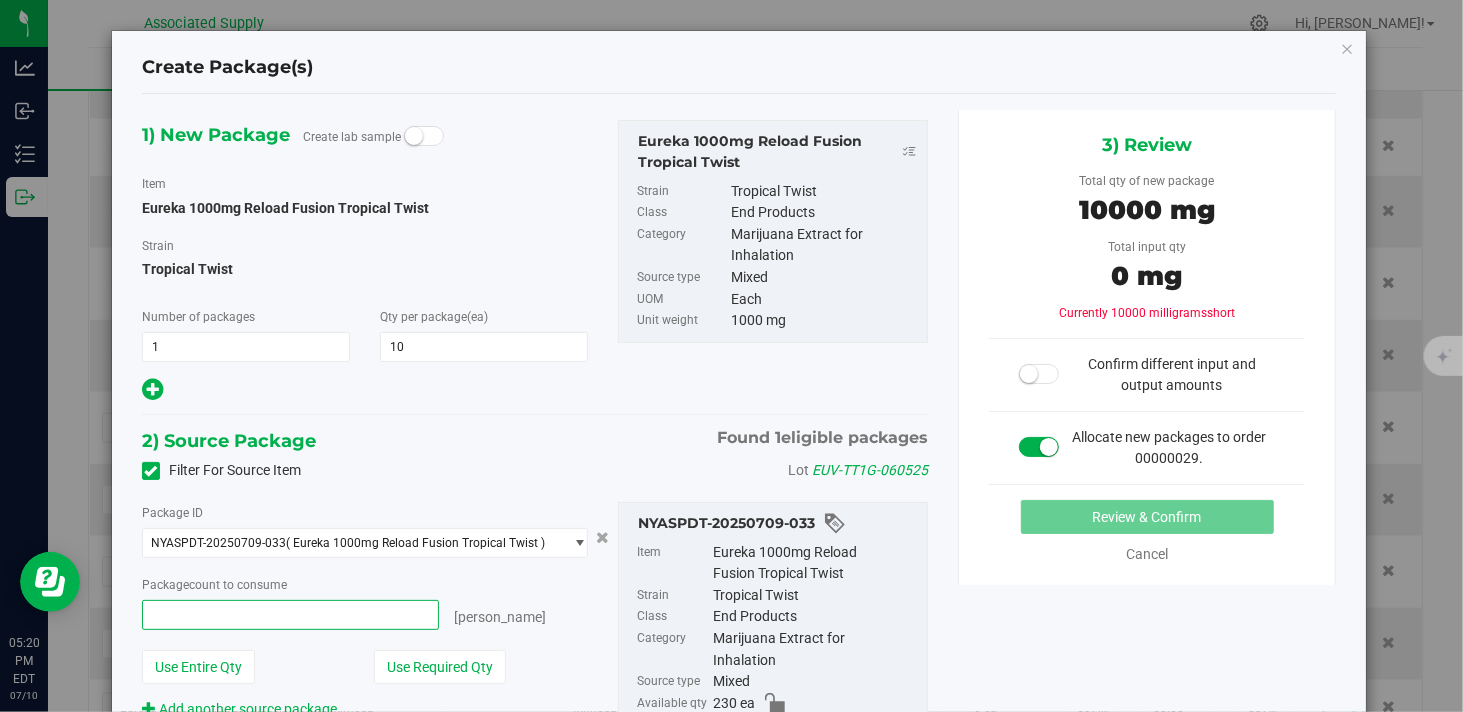 click at bounding box center [290, 615] 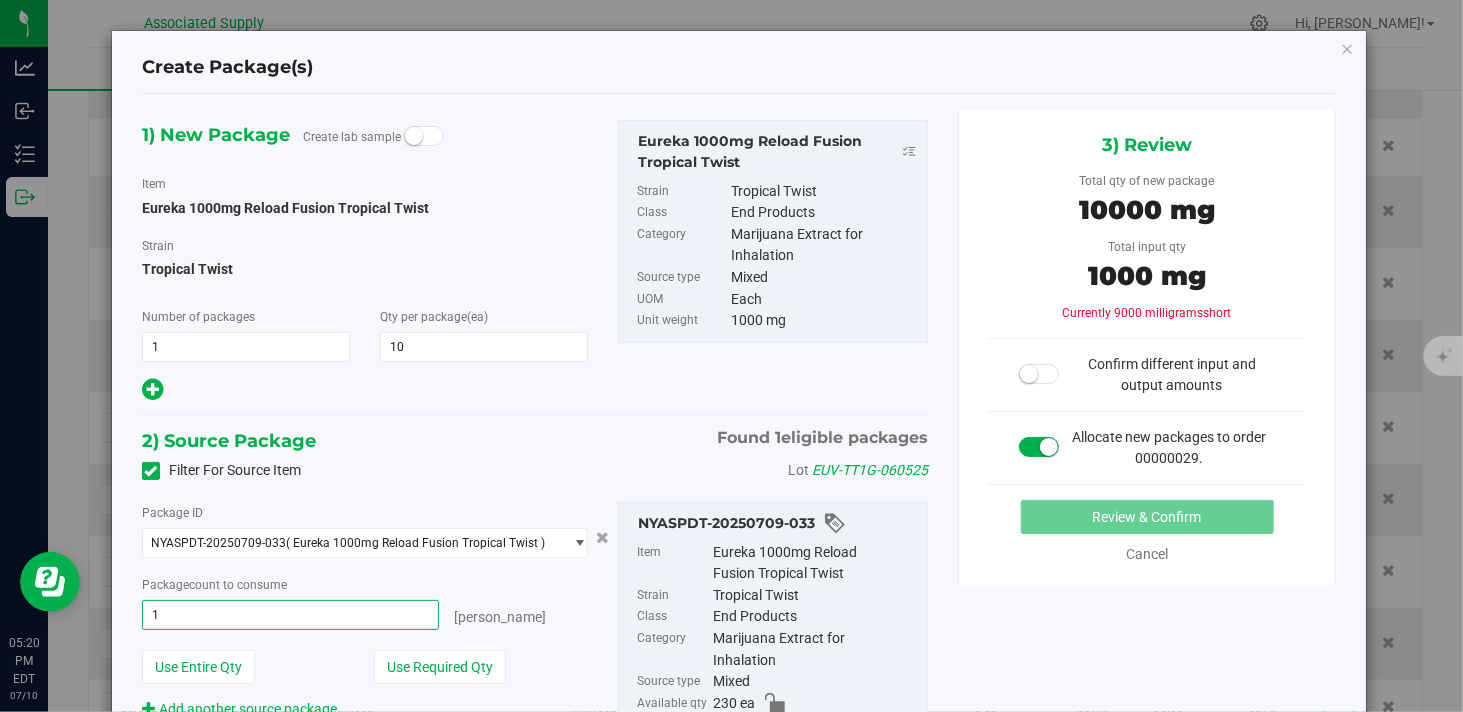 type on "10" 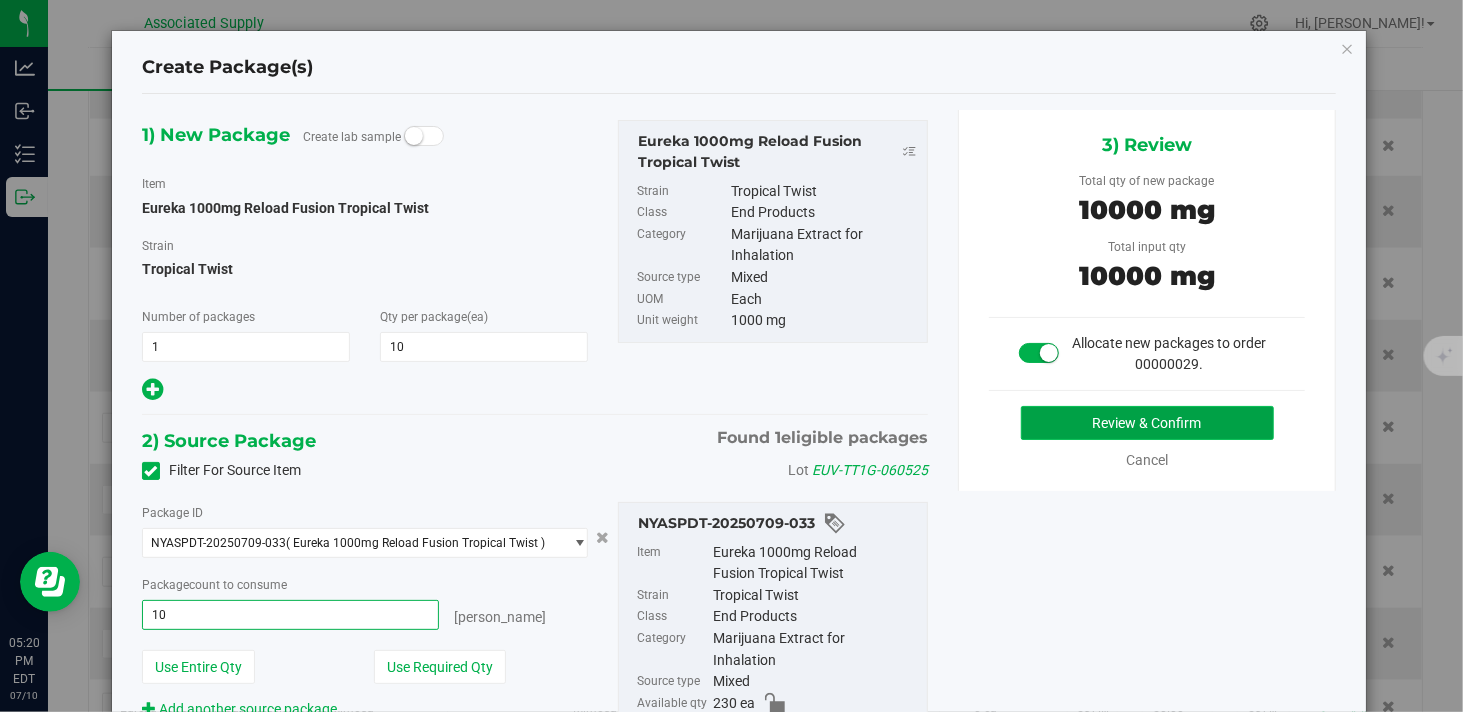 type on "10 ea" 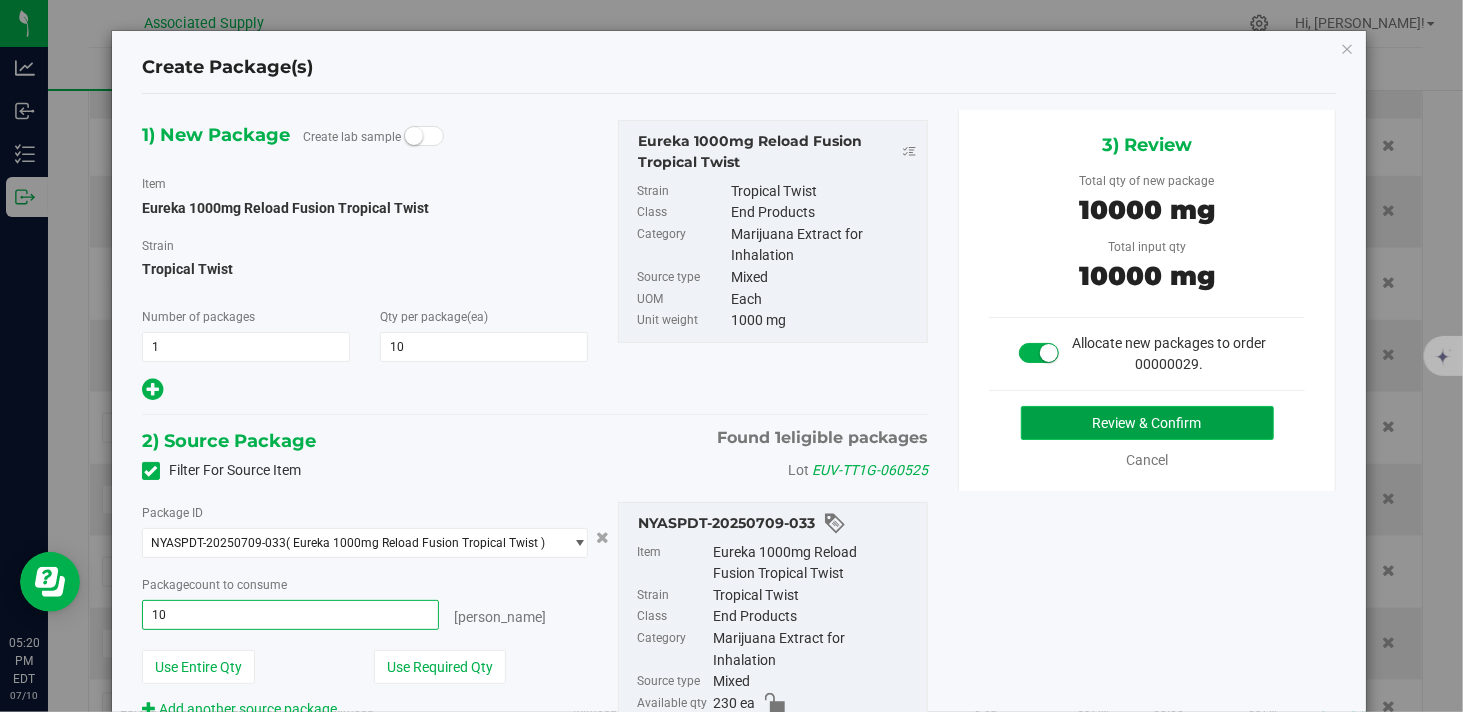 click on "Review & Confirm" at bounding box center (1147, 423) 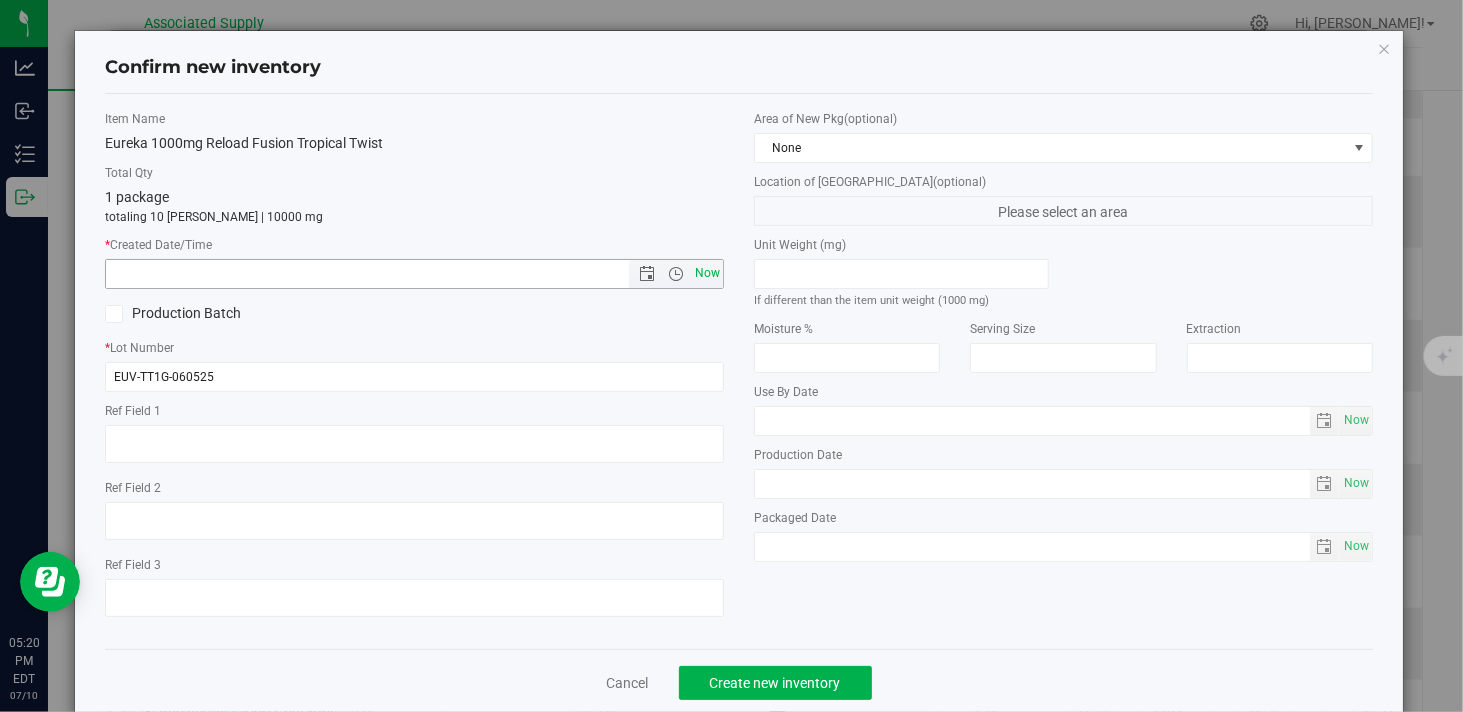 click on "Now" at bounding box center [708, 273] 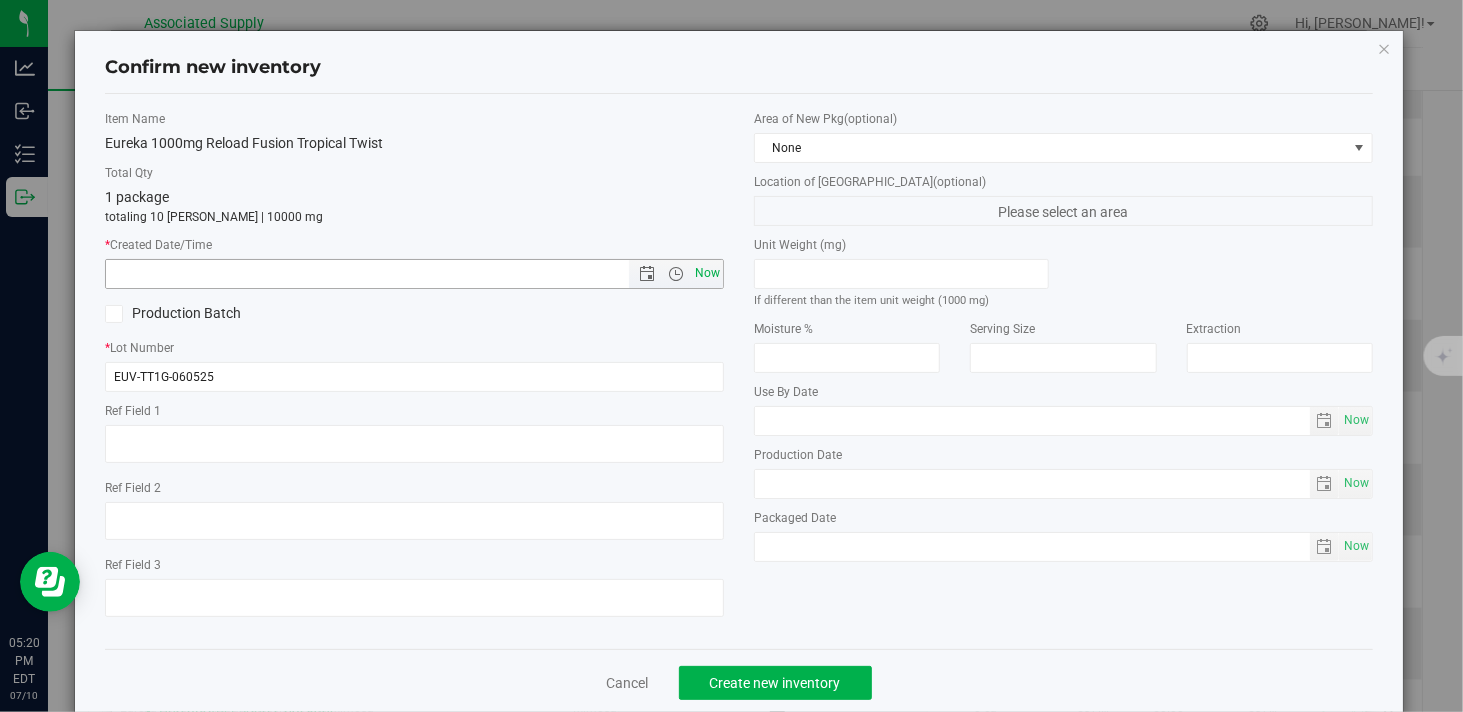 type on "7/10/2025 5:20 PM" 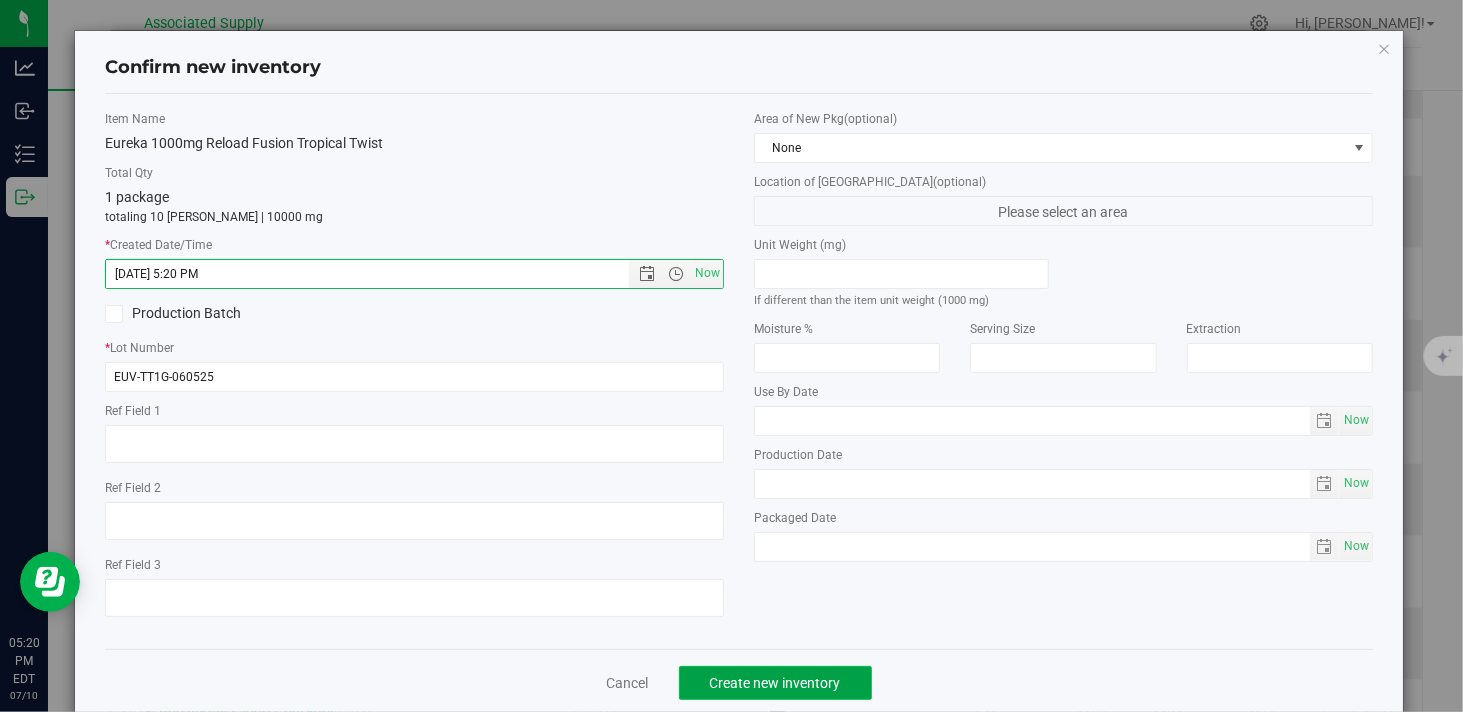 click on "Create new inventory" 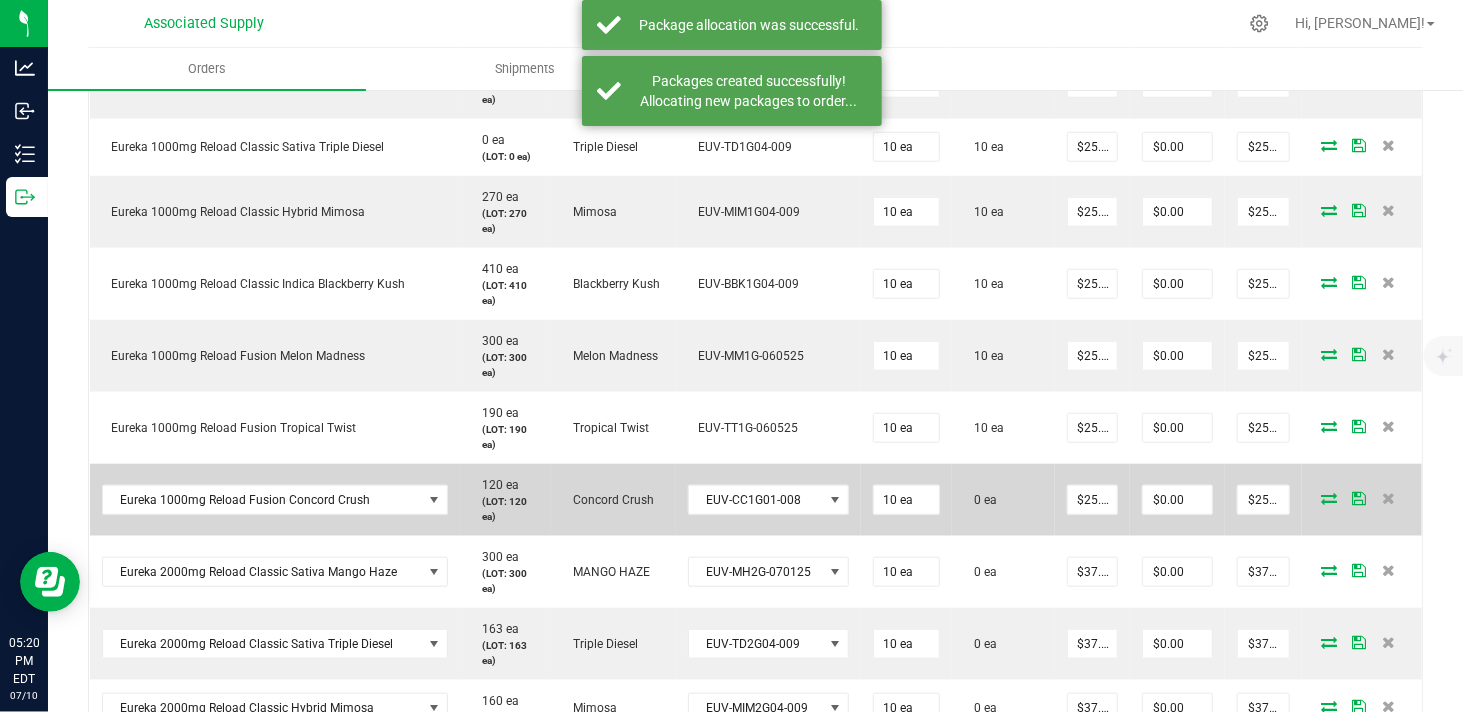 click at bounding box center (1329, 498) 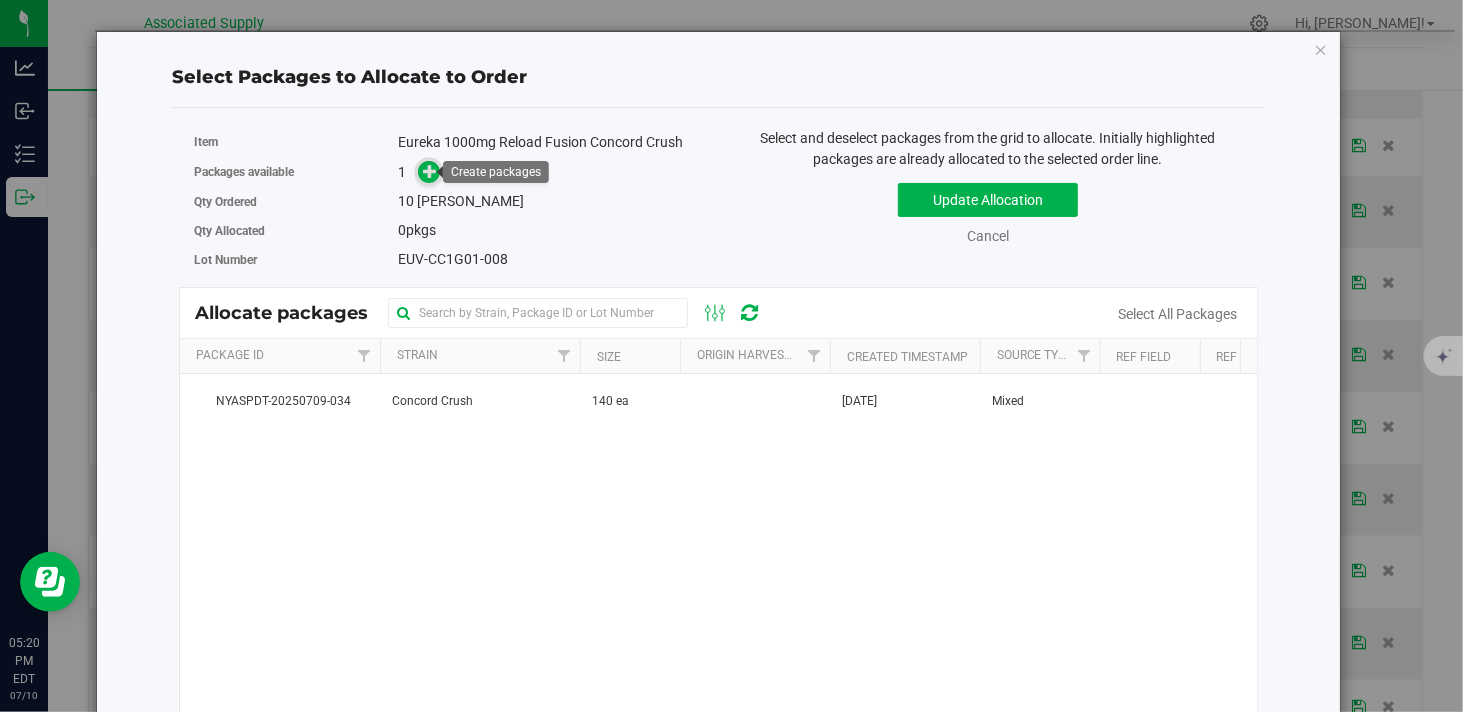 click at bounding box center [430, 170] 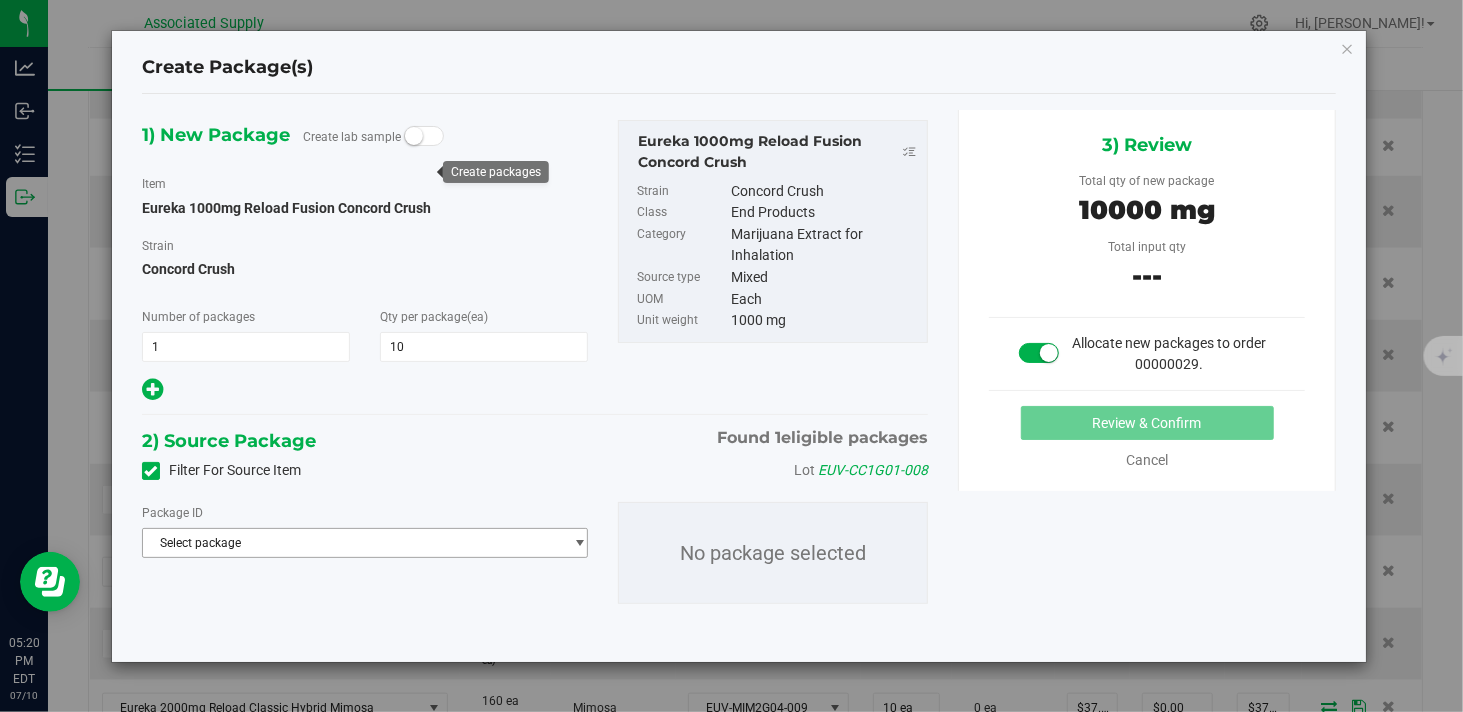 click on "Select package" at bounding box center [352, 543] 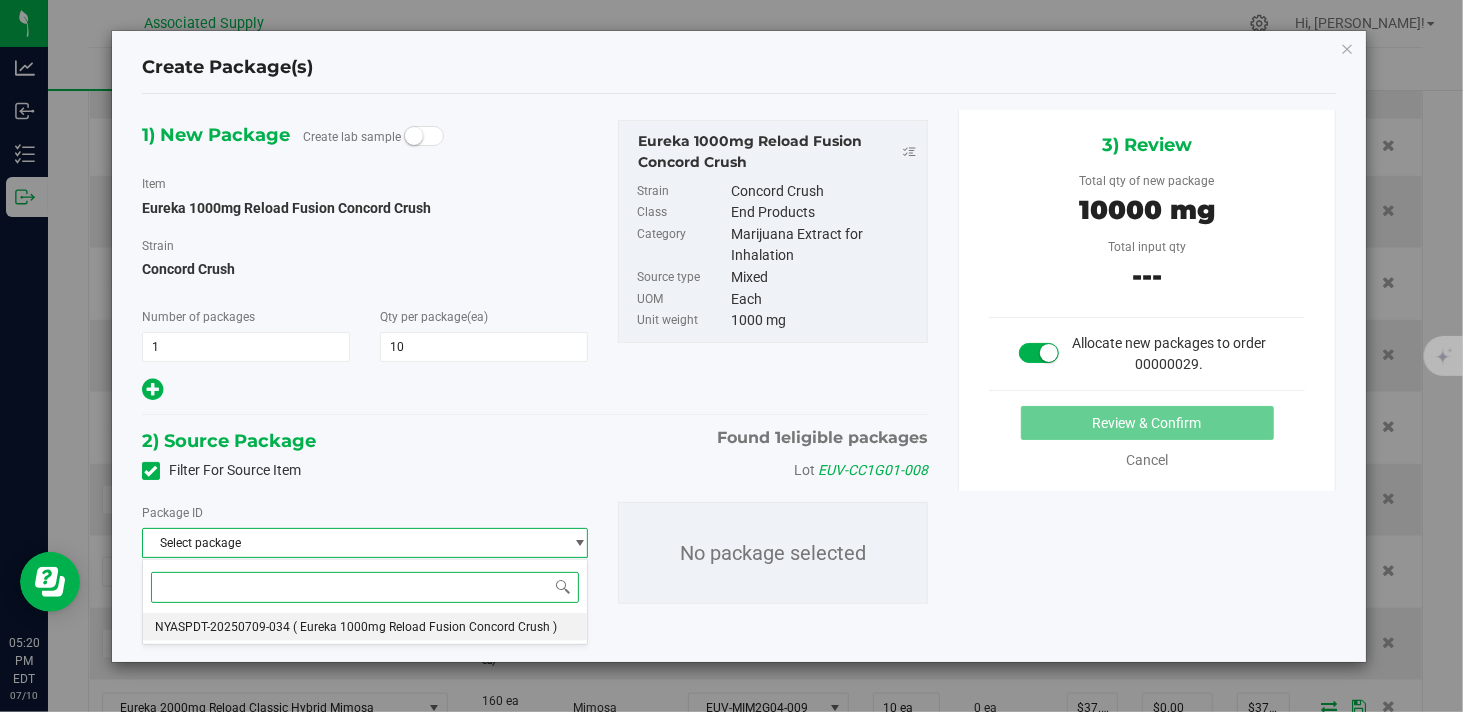 click on "NYASPDT-20250709-034
(
Eureka 1000mg Reload Fusion Concord Crush
)" at bounding box center (365, 627) 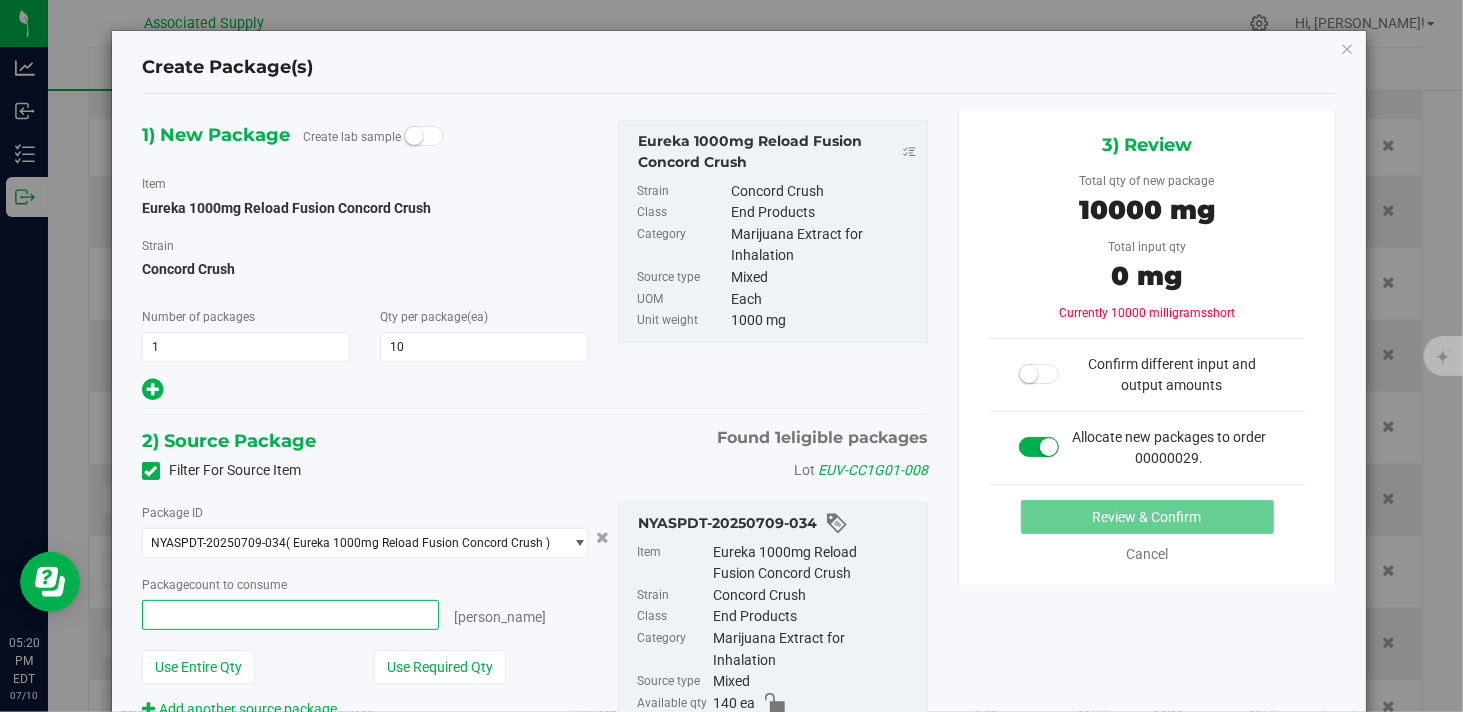 click at bounding box center (290, 615) 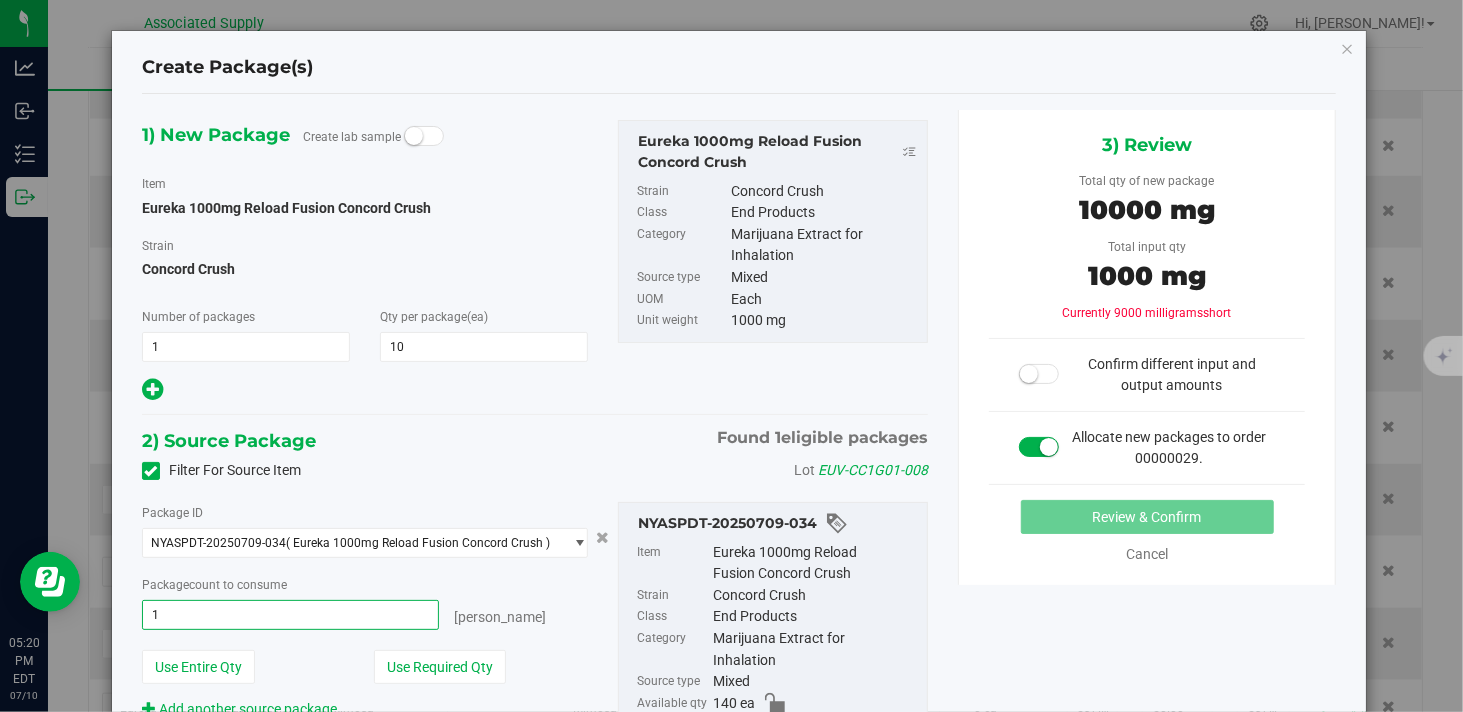 type on "10" 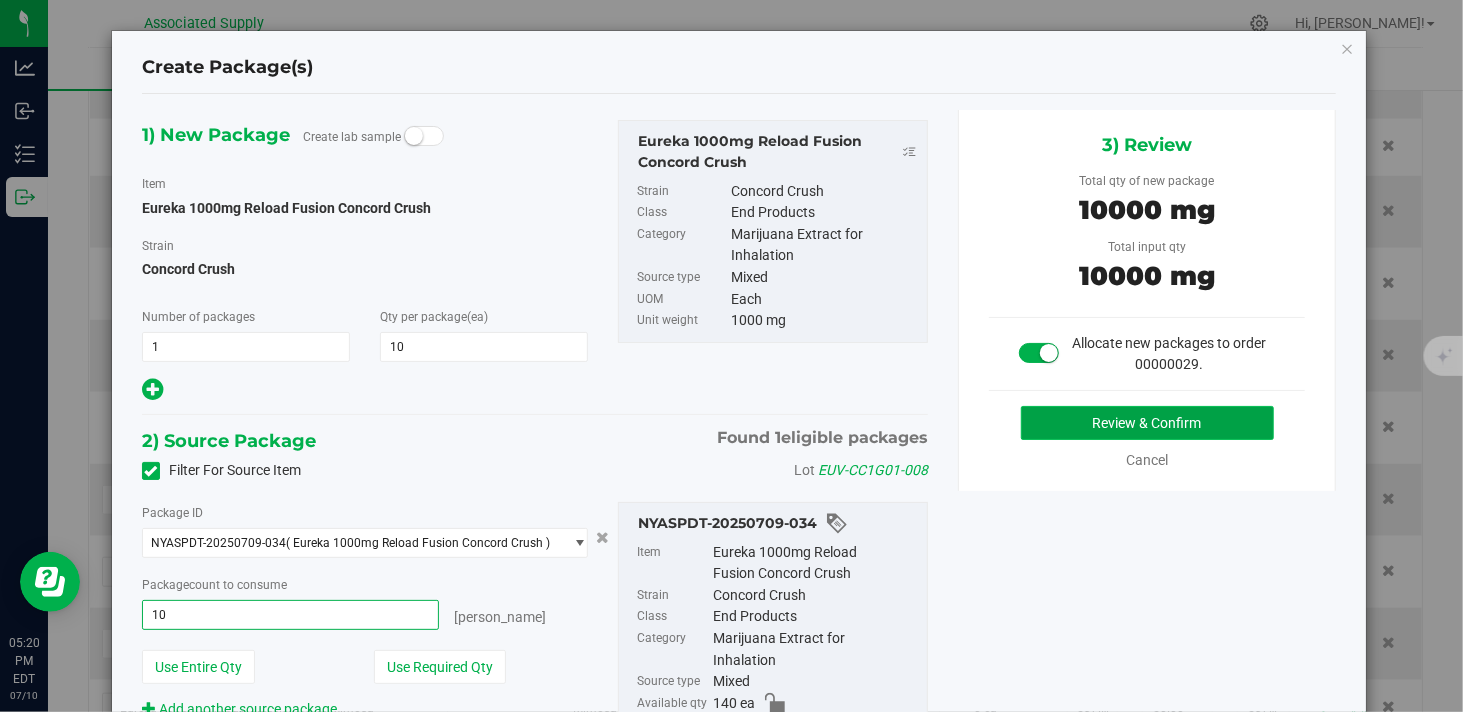 type on "10 ea" 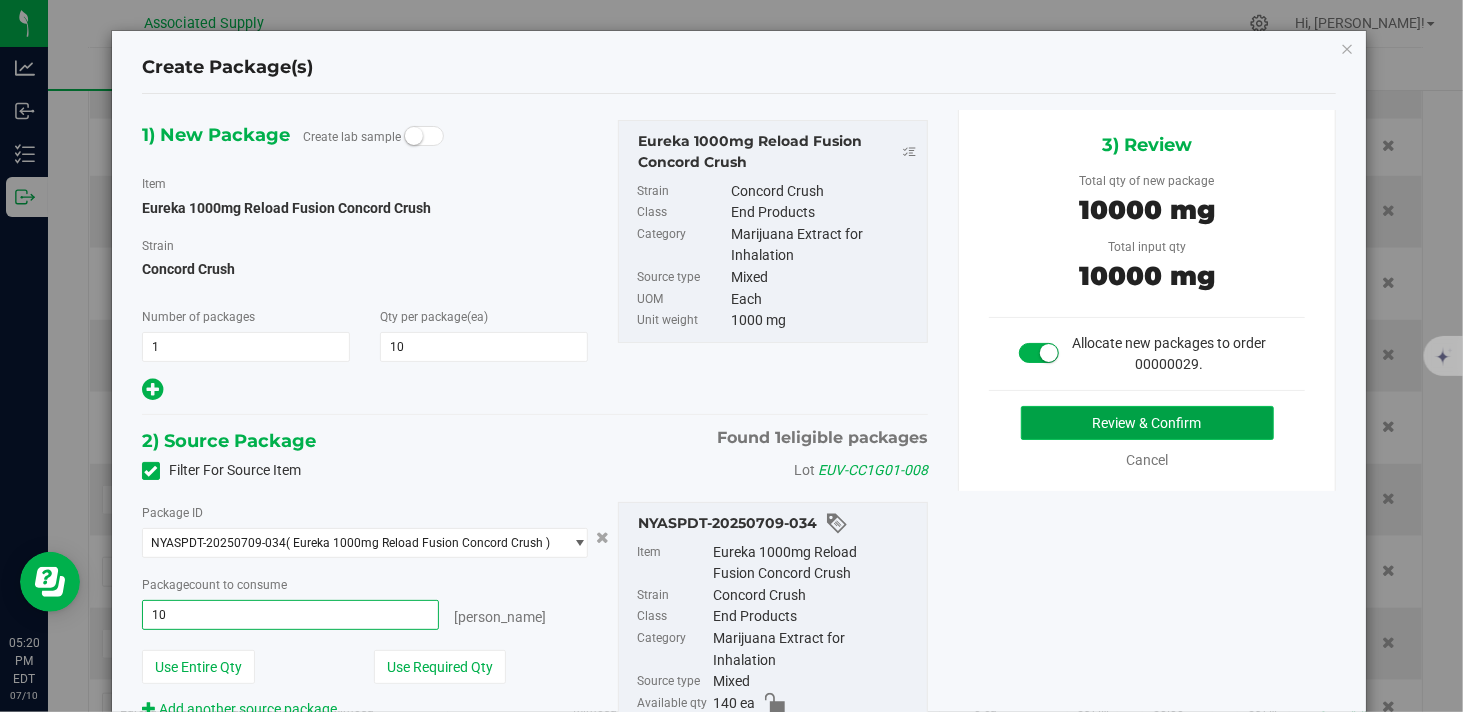 click on "Review & Confirm" at bounding box center (1147, 423) 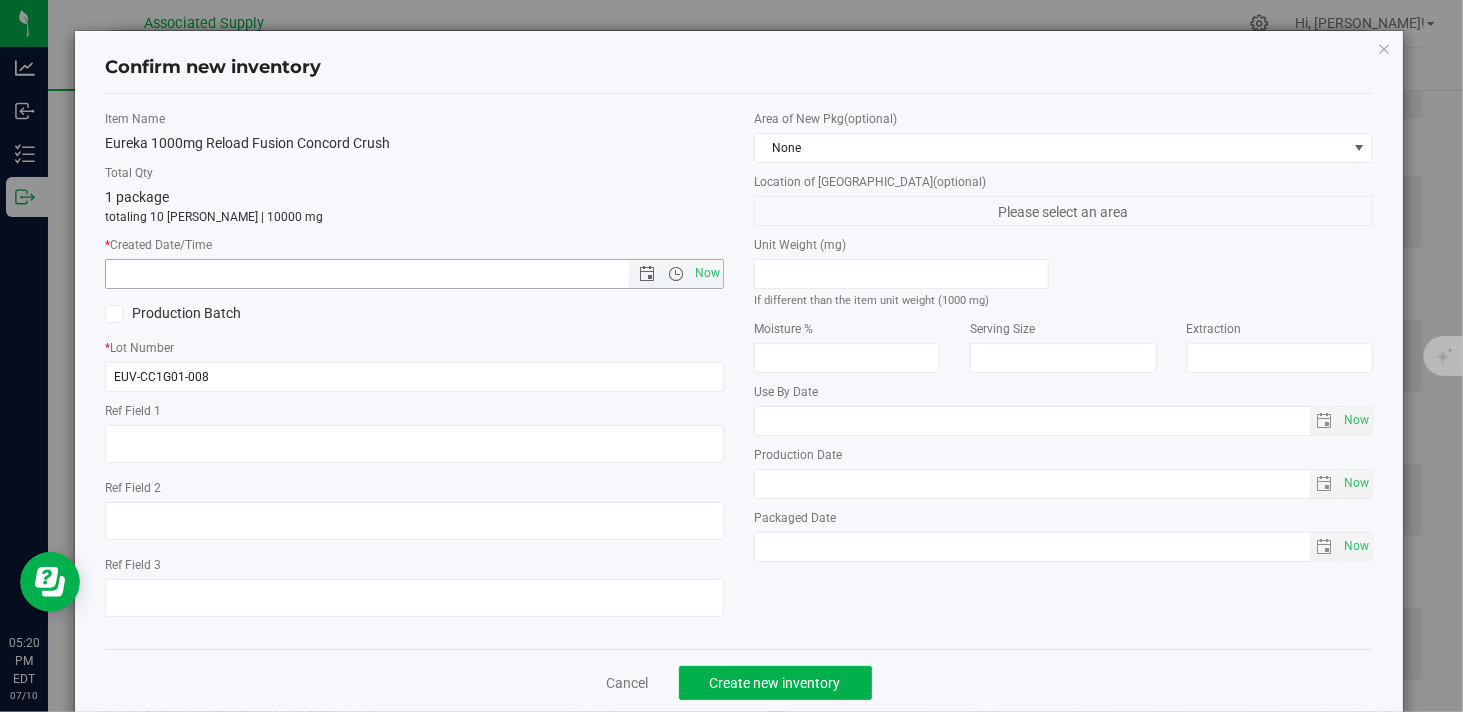 drag, startPoint x: 691, startPoint y: 267, endPoint x: 695, endPoint y: 315, distance: 48.166378 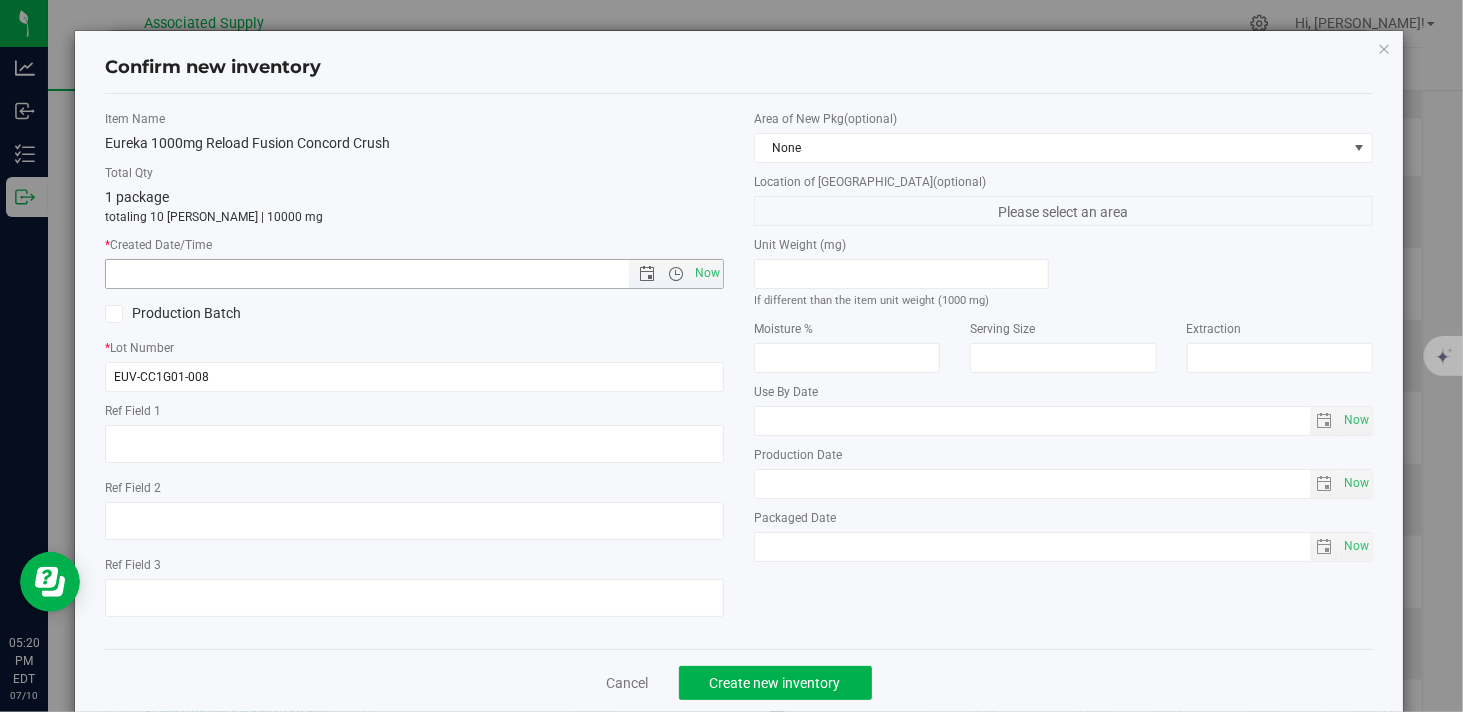 click on "Now" at bounding box center [708, 273] 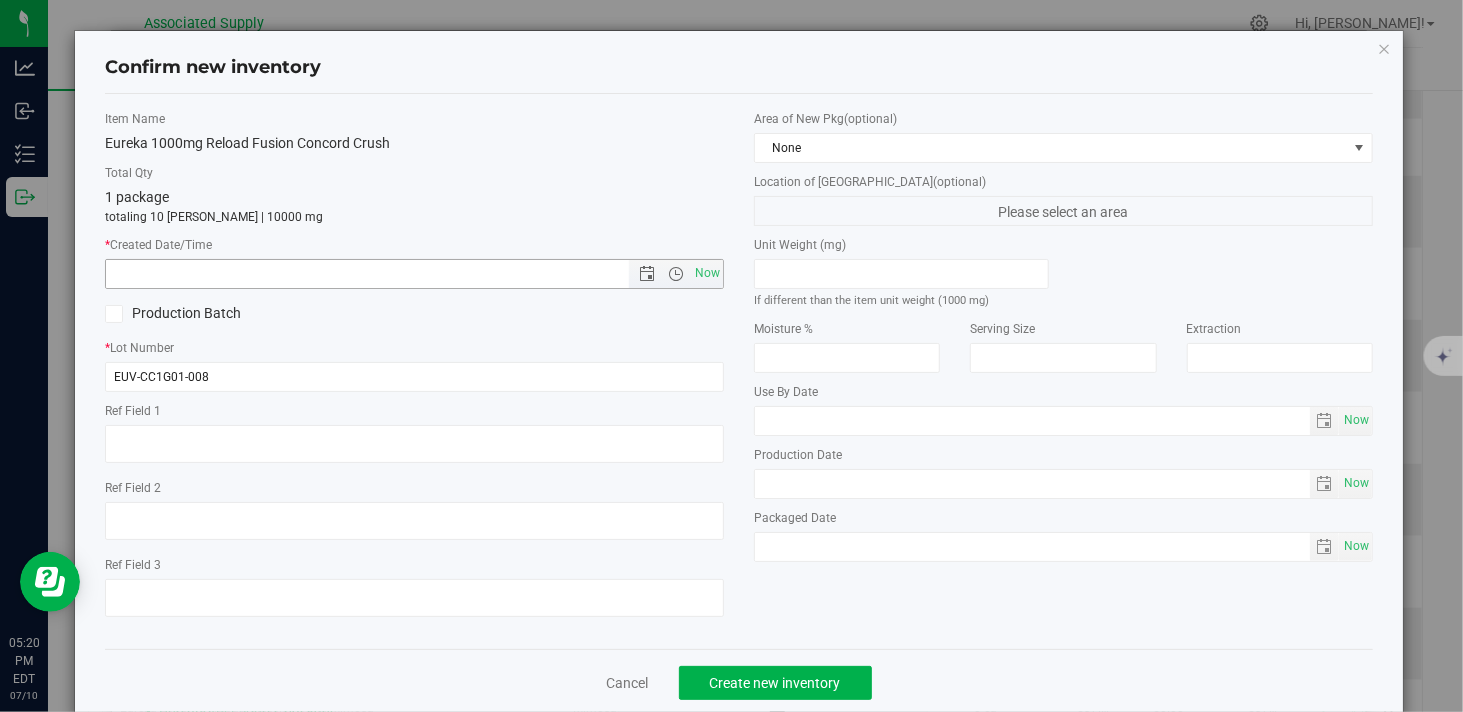 type on "7/10/2025 5:20 PM" 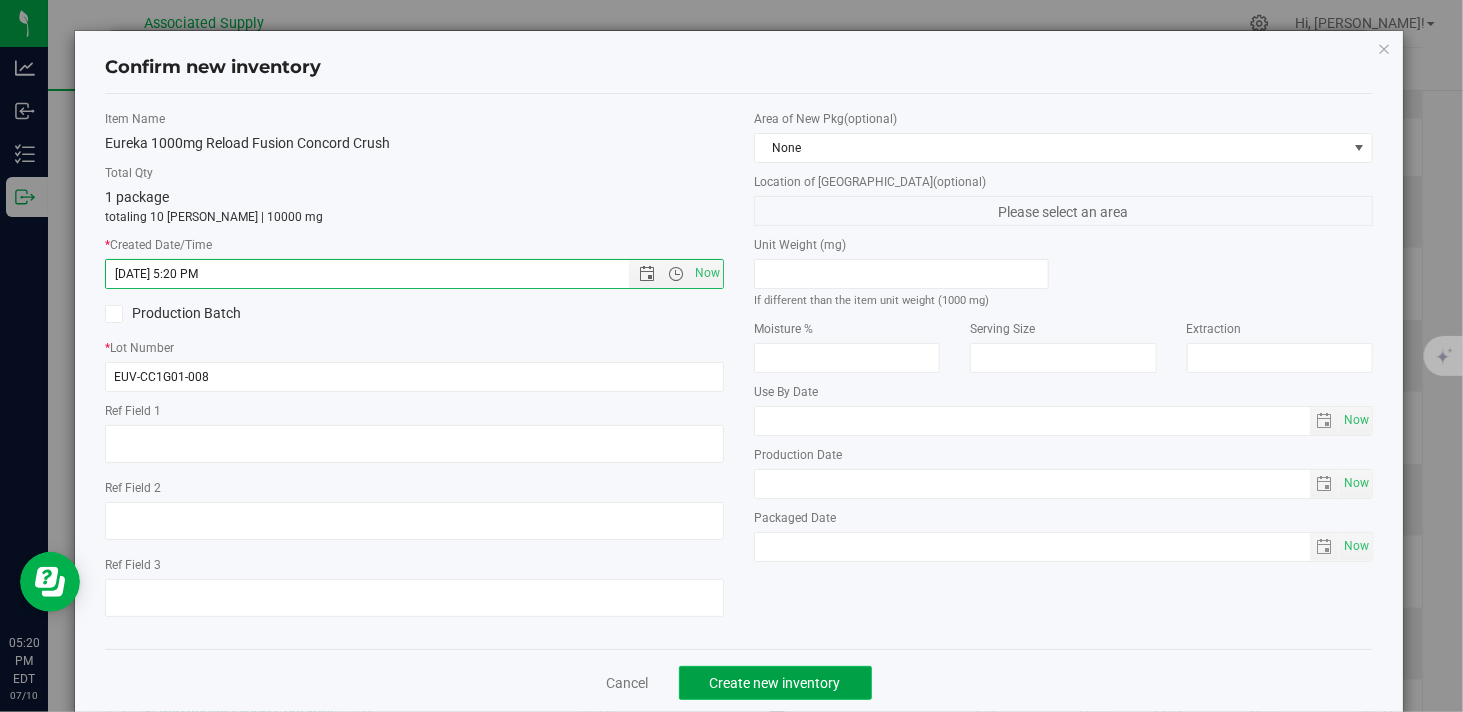 click on "Create new inventory" 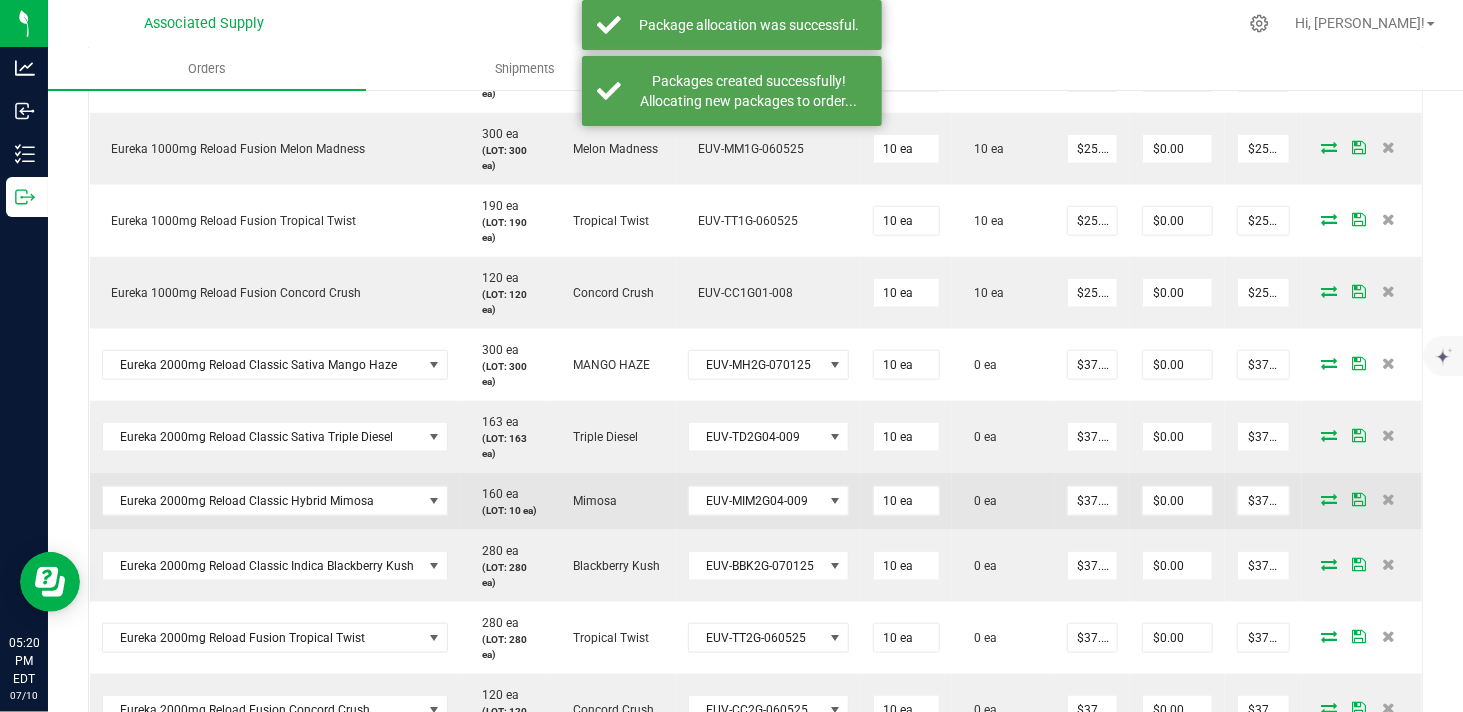 scroll, scrollTop: 1111, scrollLeft: 0, axis: vertical 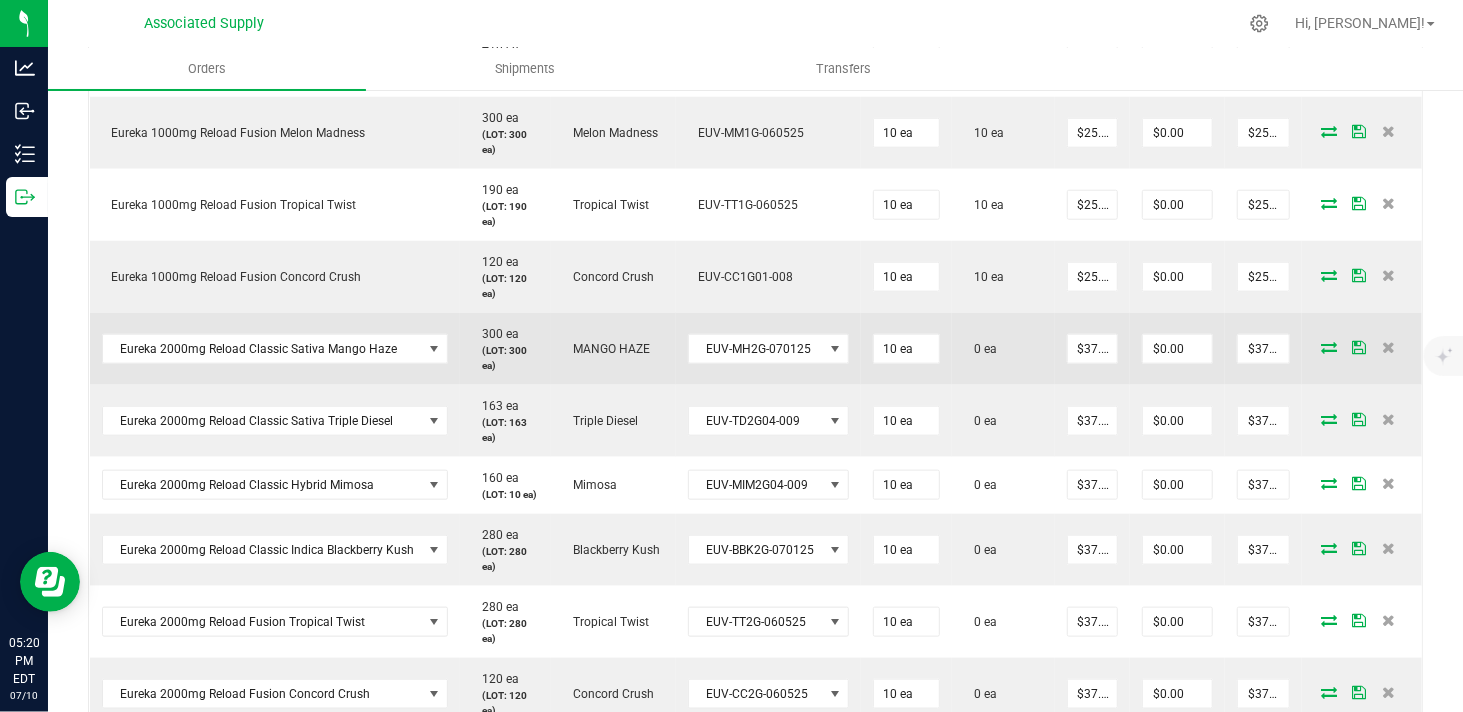 click at bounding box center [1329, 347] 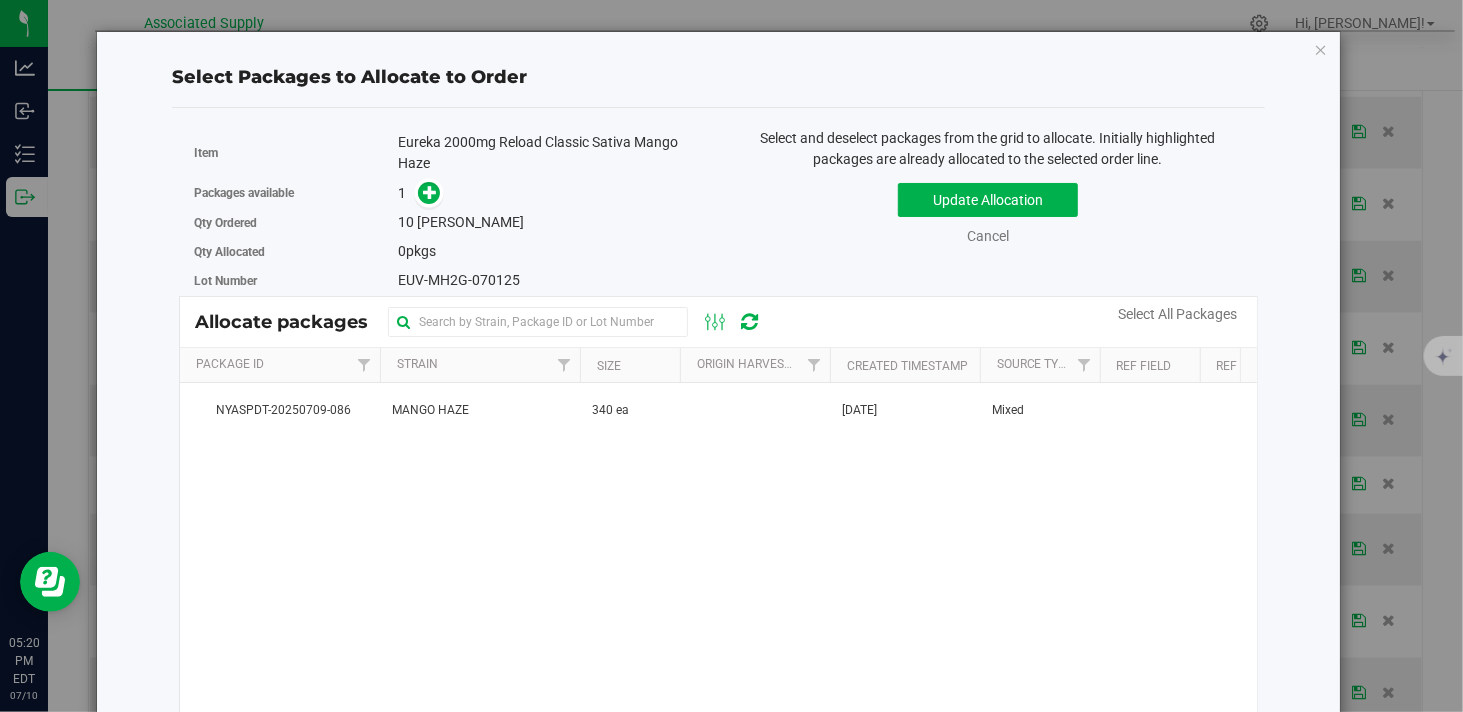 click on "Packages available
1" at bounding box center [448, 193] 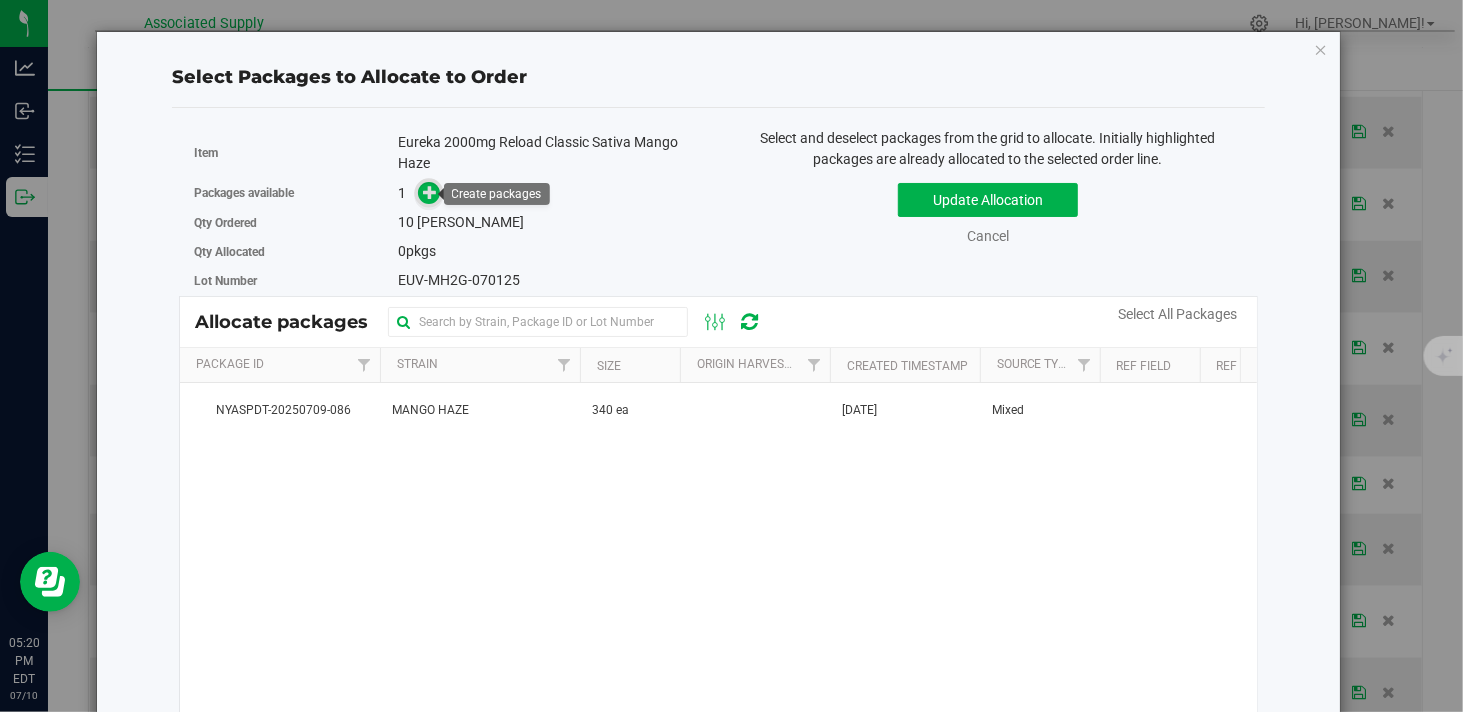 click at bounding box center [430, 192] 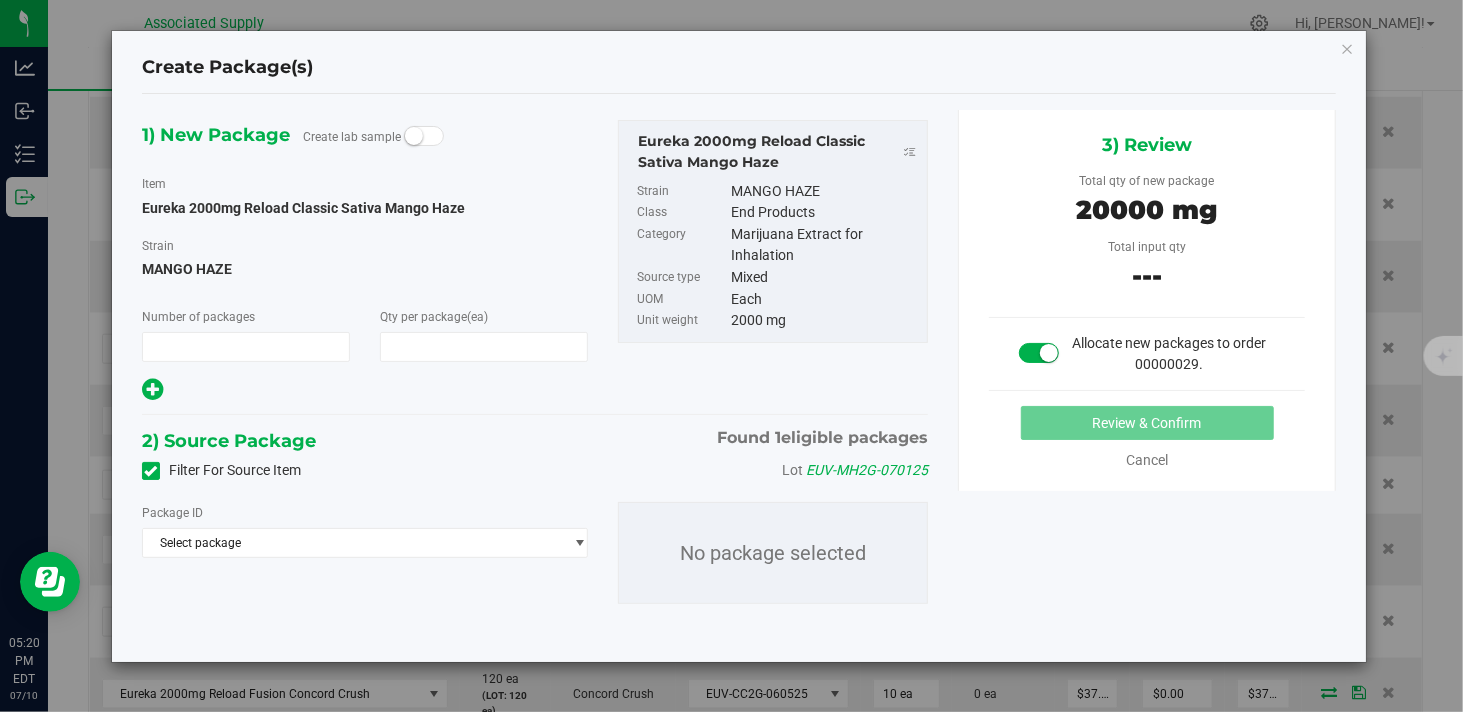 type on "1" 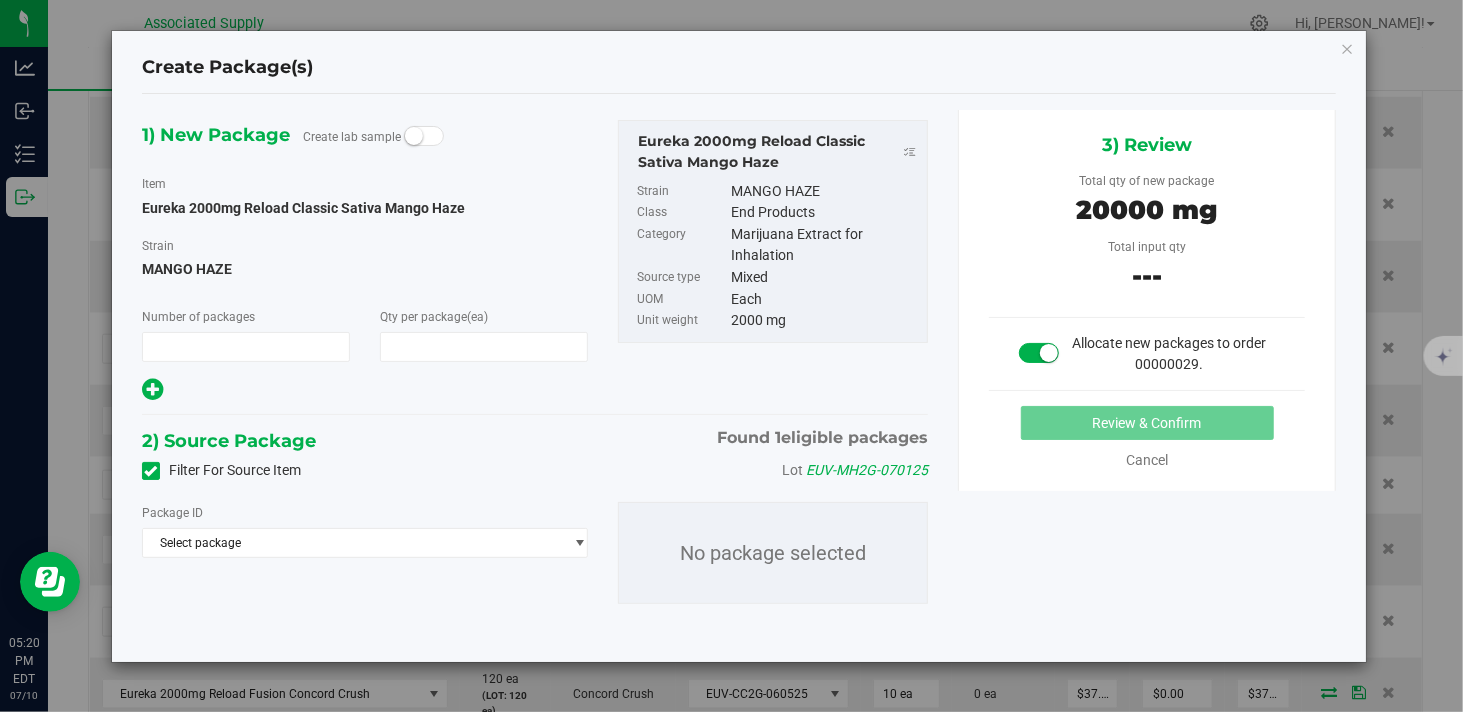 type on "10" 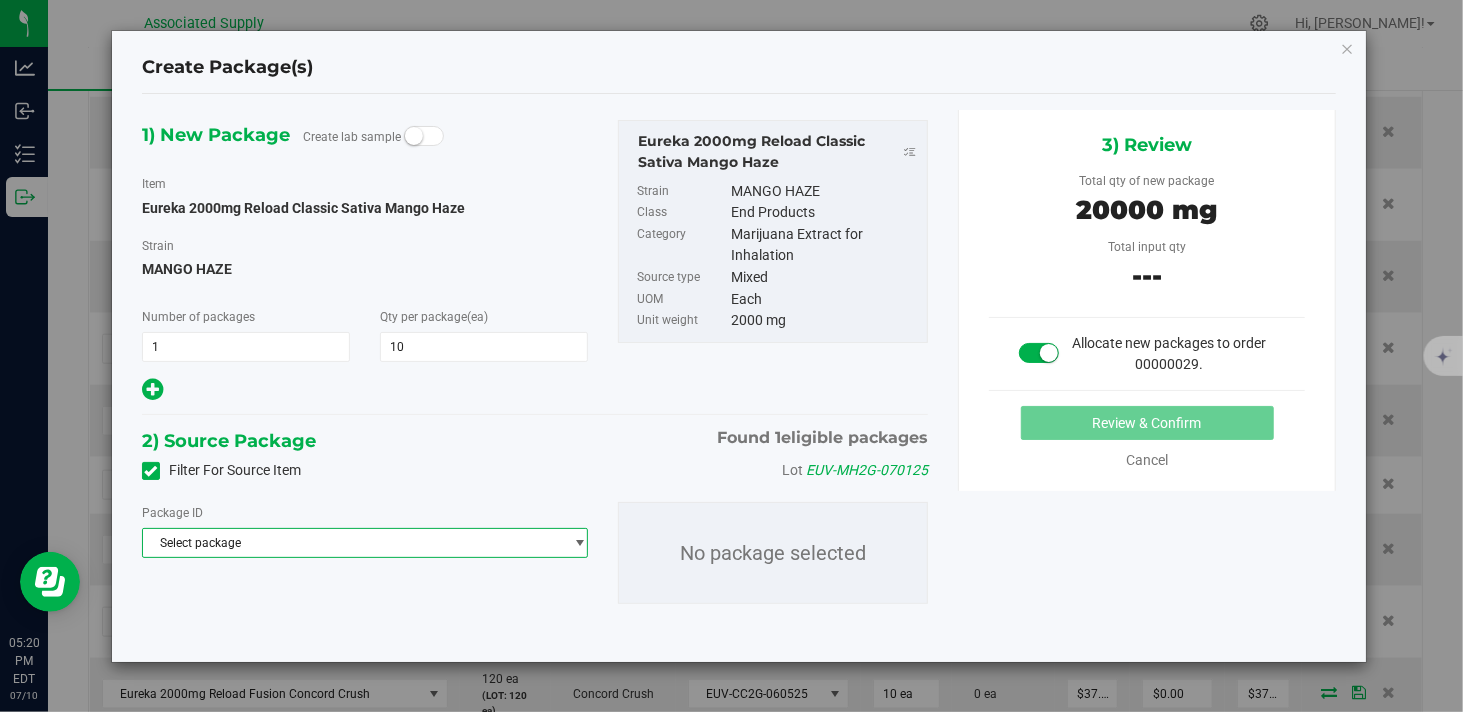 click on "Select package" at bounding box center [352, 543] 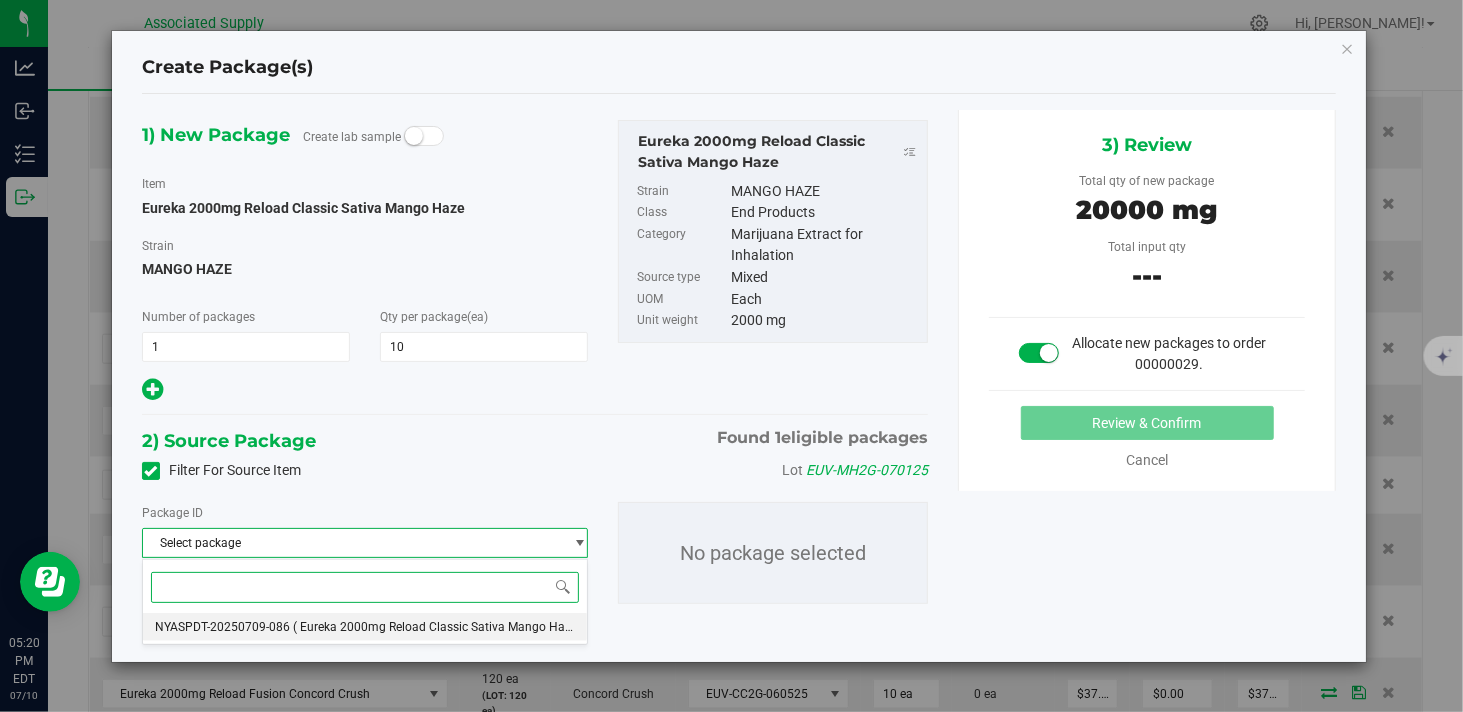 click on "(
Eureka 2000mg Reload Classic Sativa Mango Haze
)" at bounding box center [438, 627] 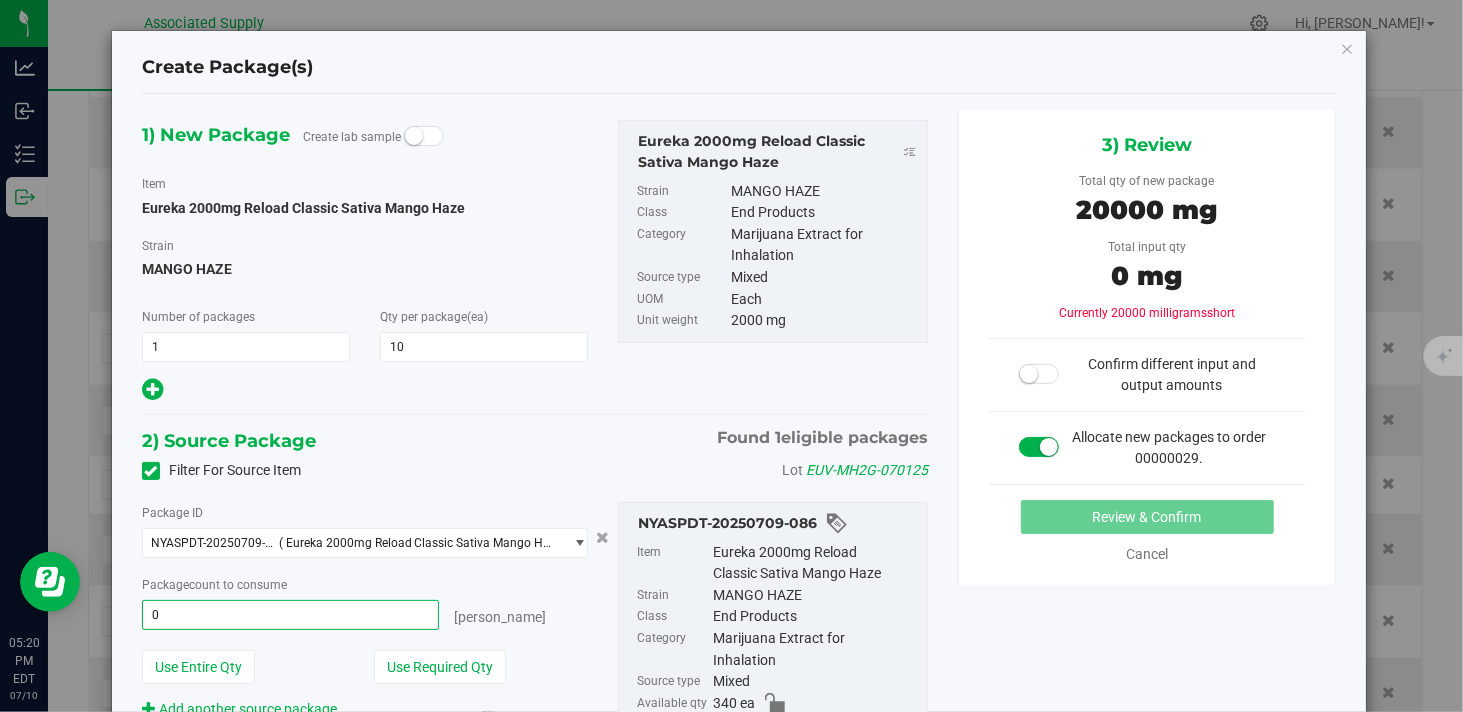 type 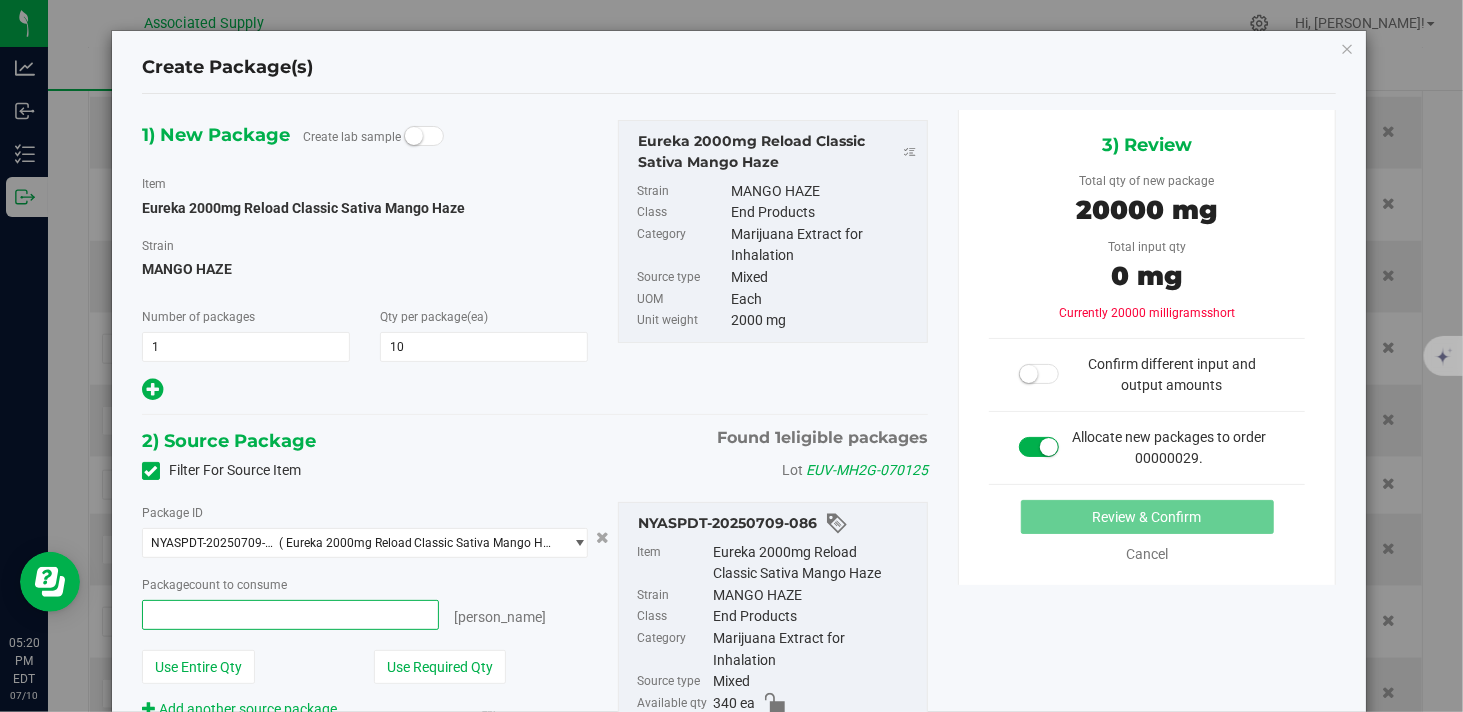 click at bounding box center (290, 615) 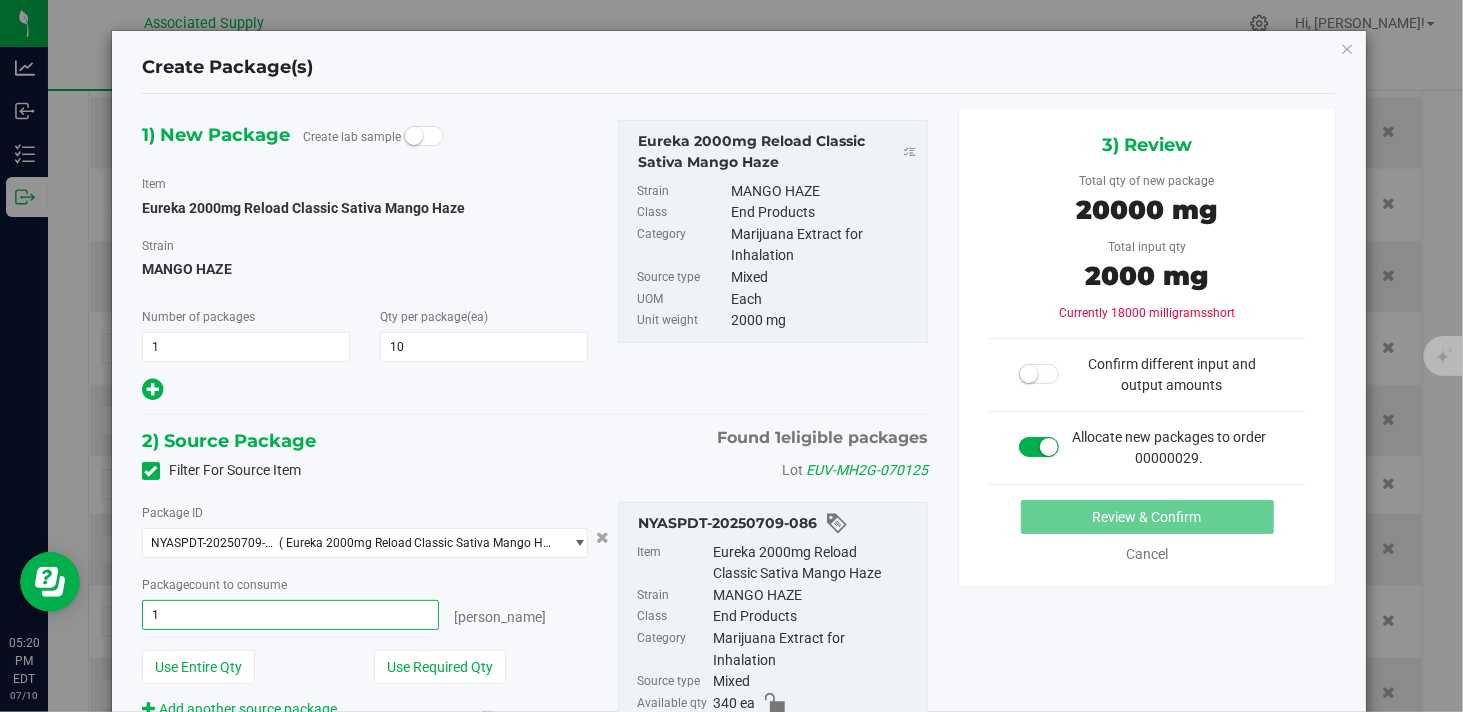 type on "10" 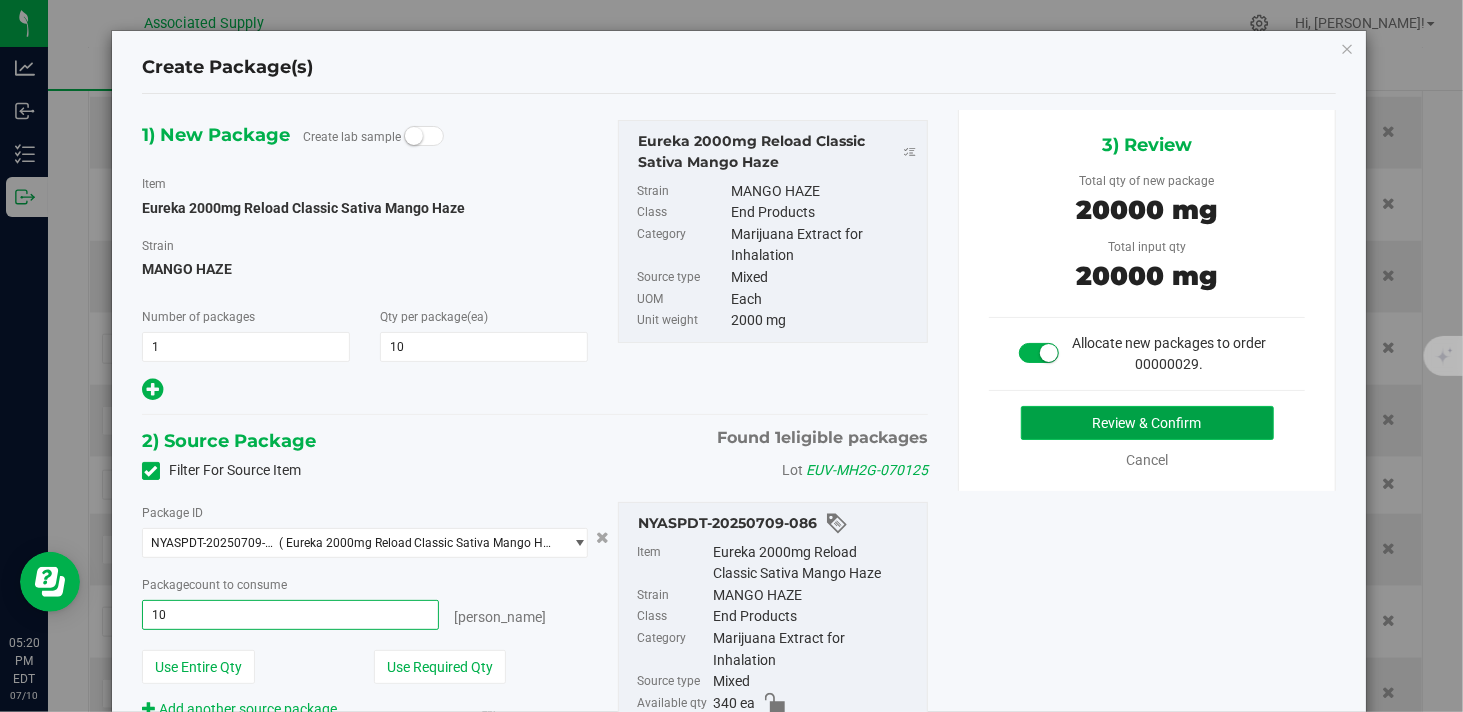 type on "10 ea" 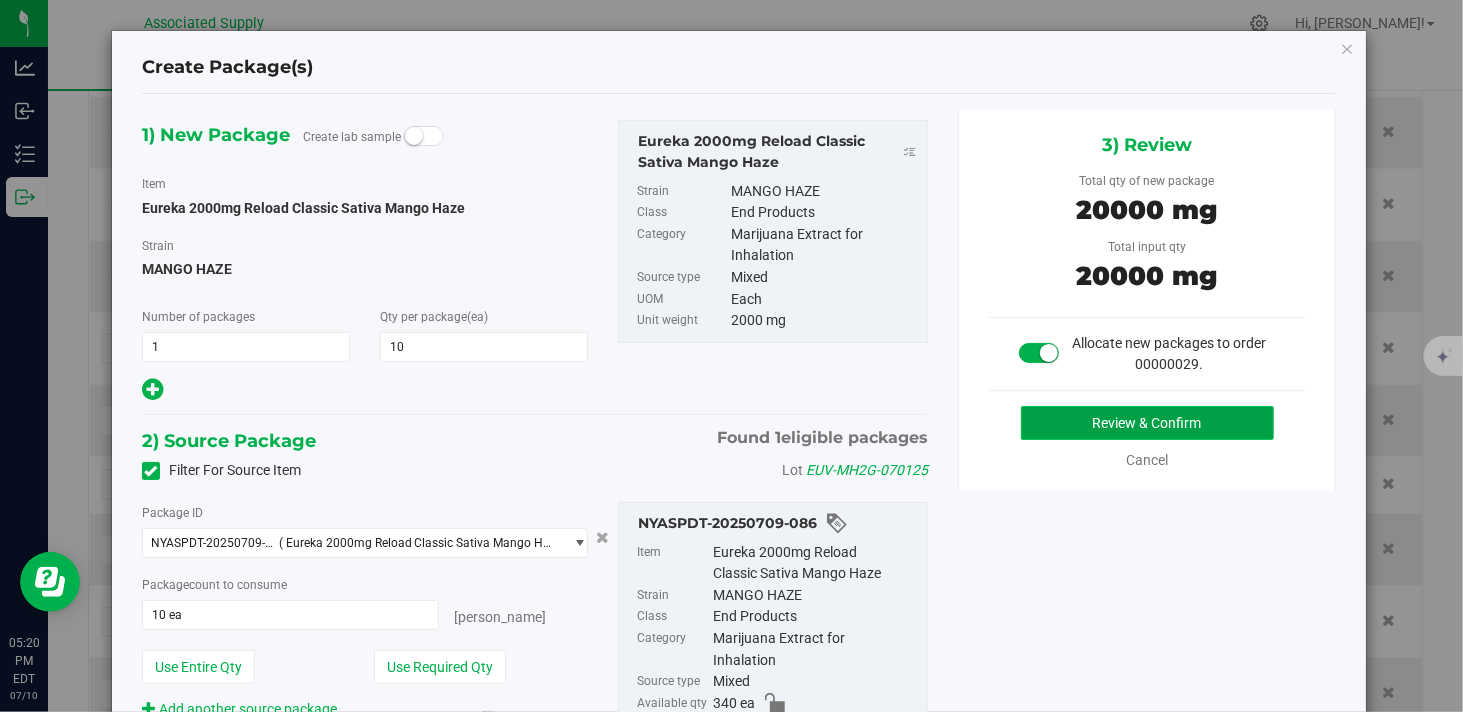 click on "Review & Confirm" at bounding box center [1147, 423] 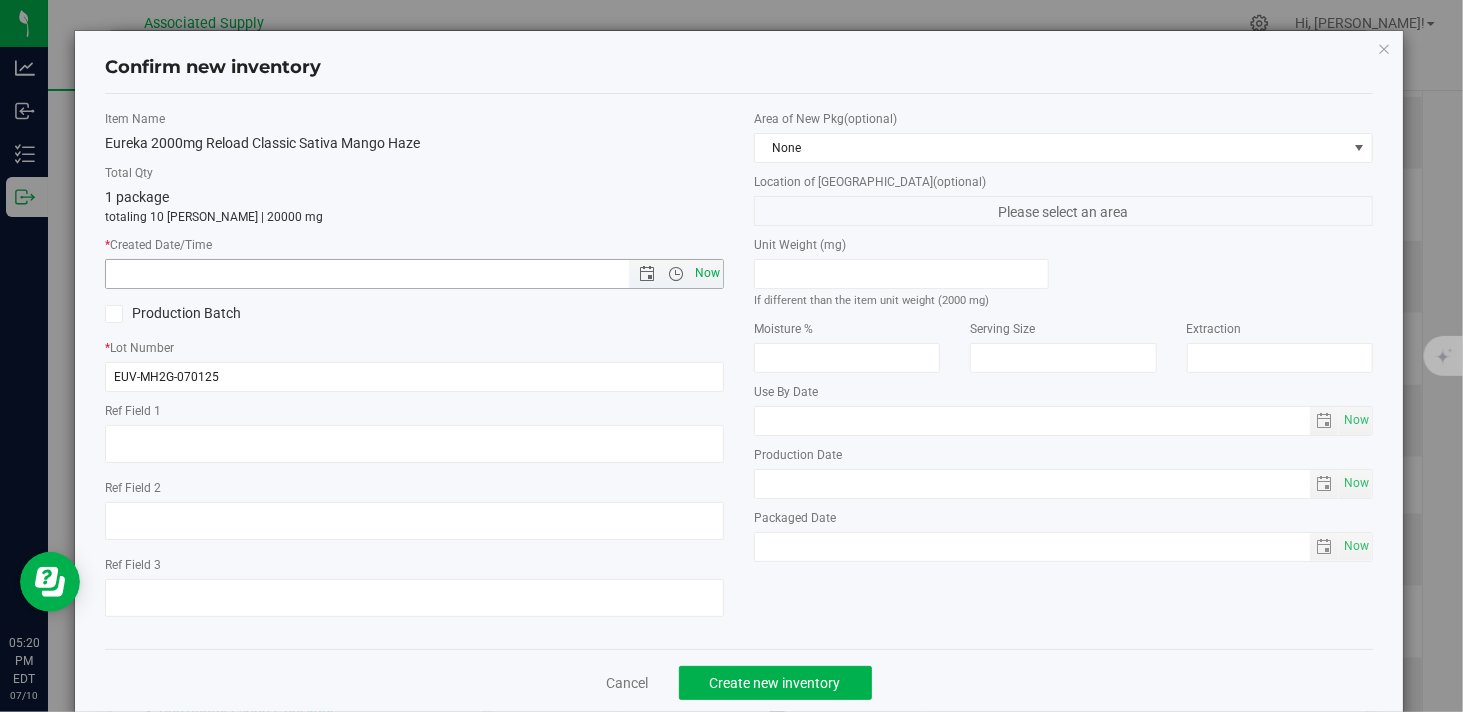 click on "Now" at bounding box center (708, 273) 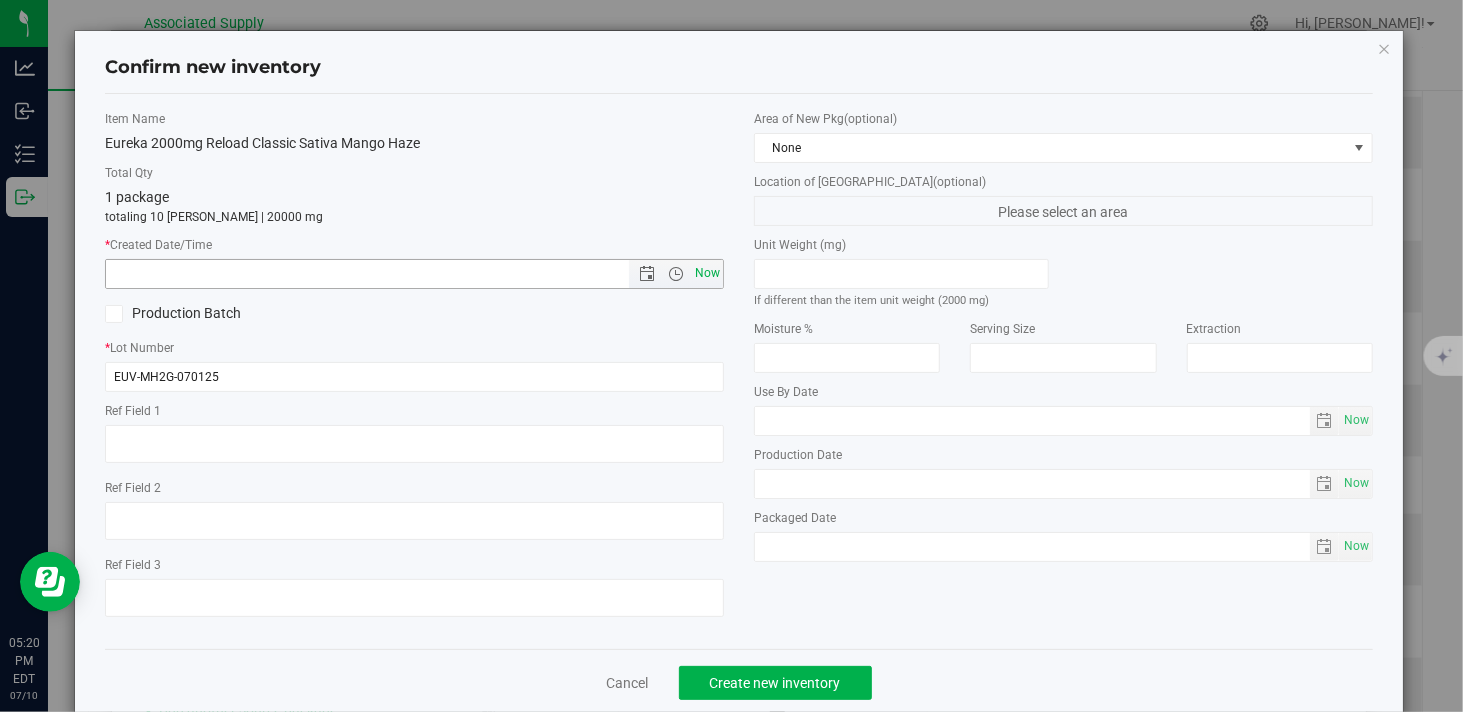 type on "7/10/2025 5:20 PM" 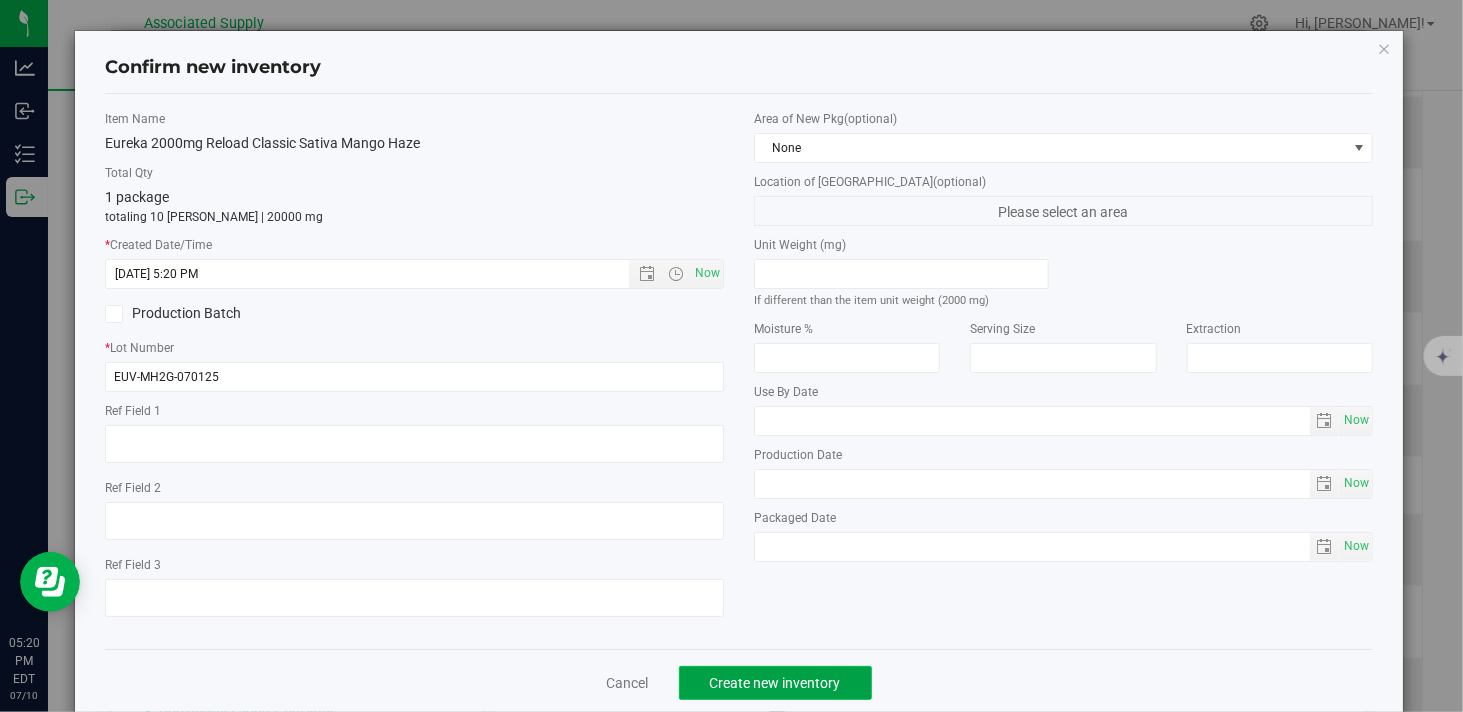 click on "Create new inventory" 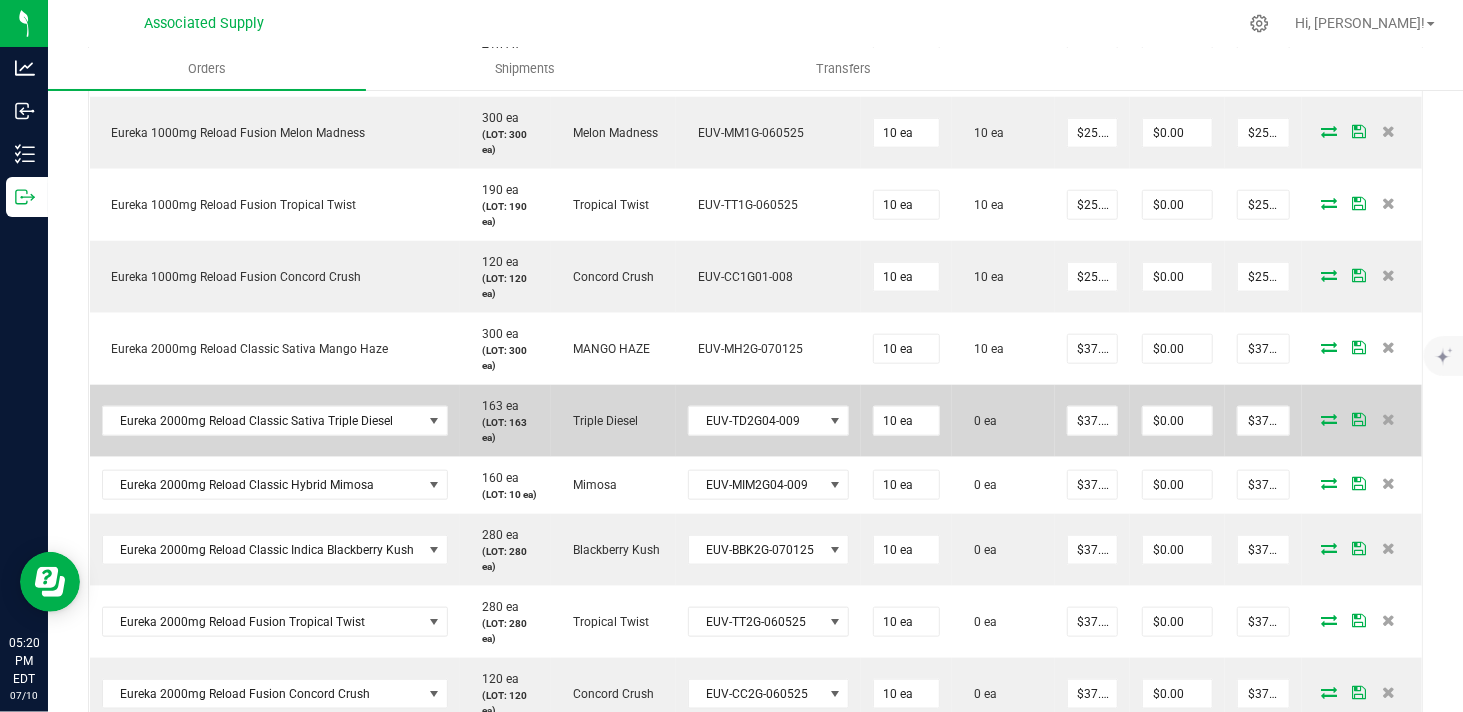 click at bounding box center [1329, 419] 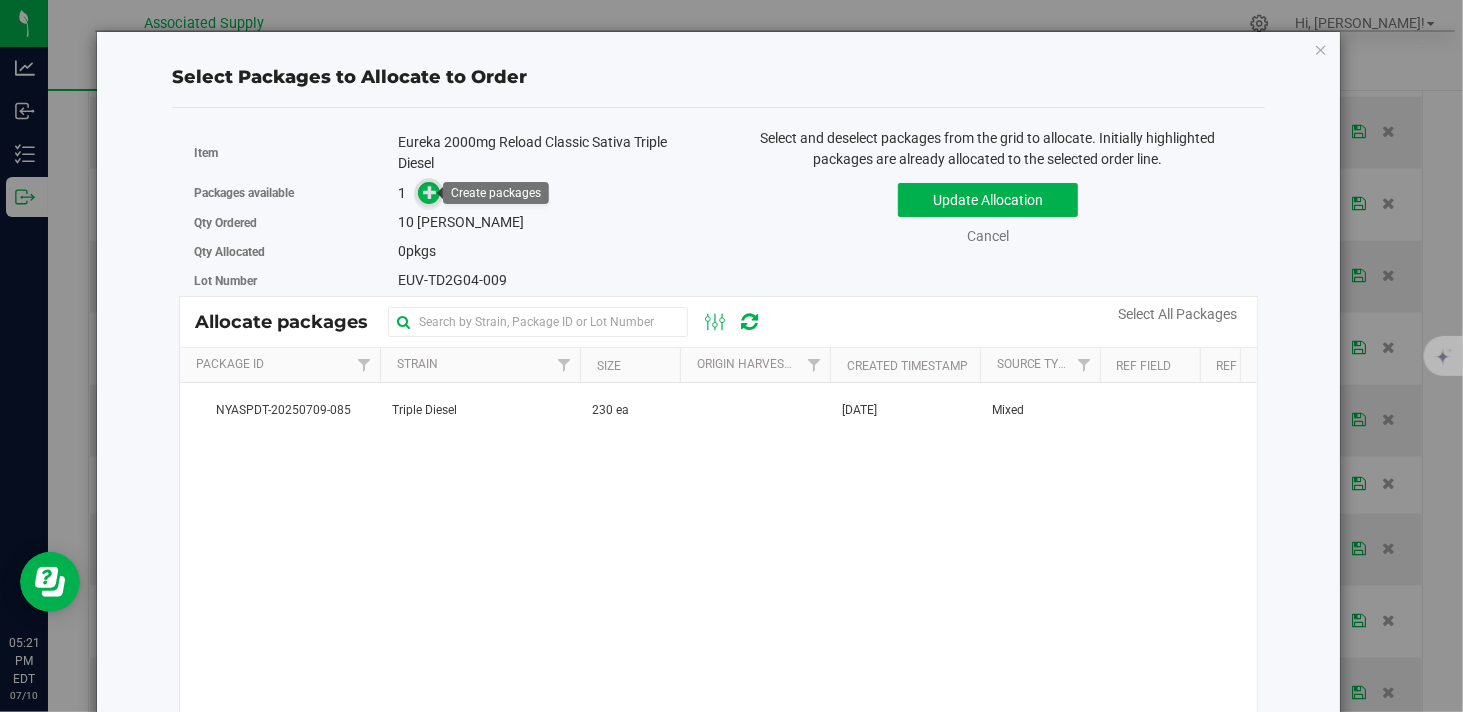 click at bounding box center [430, 192] 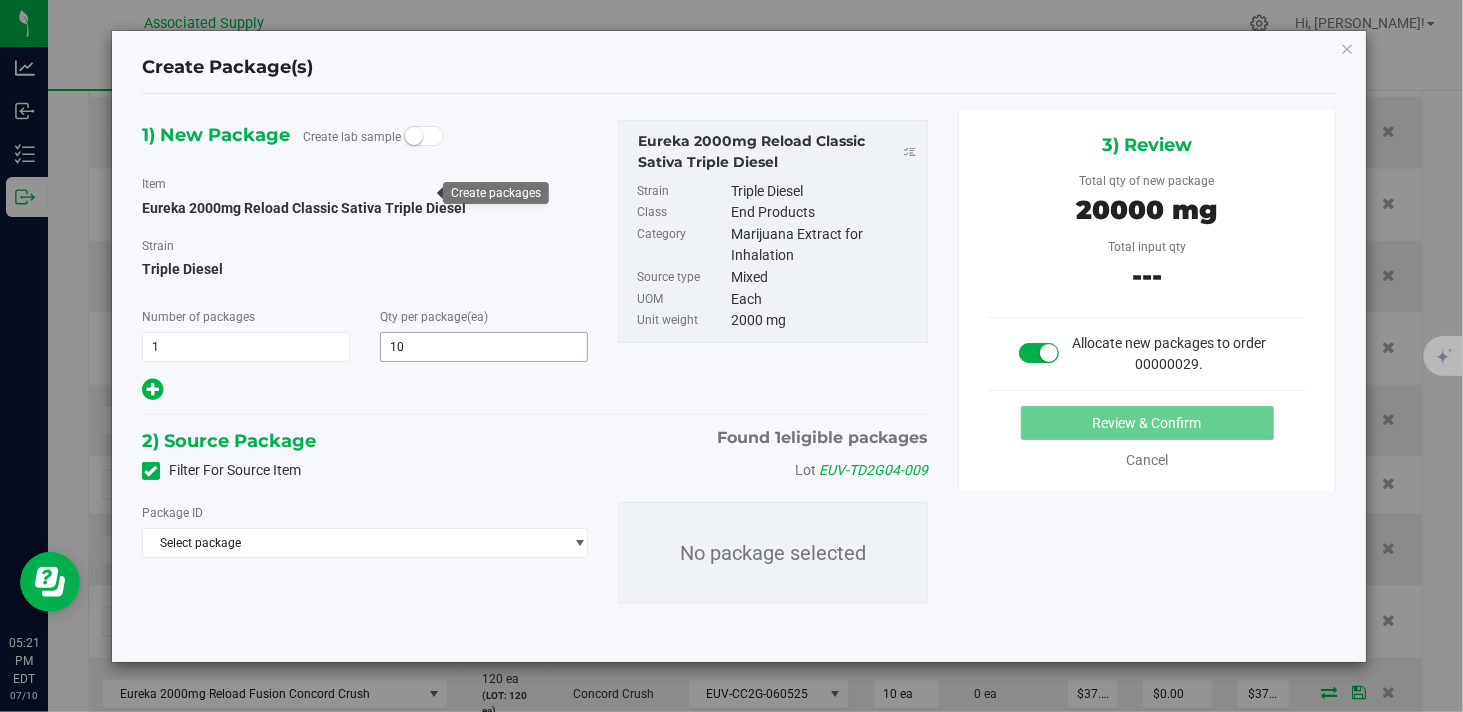 type on "10" 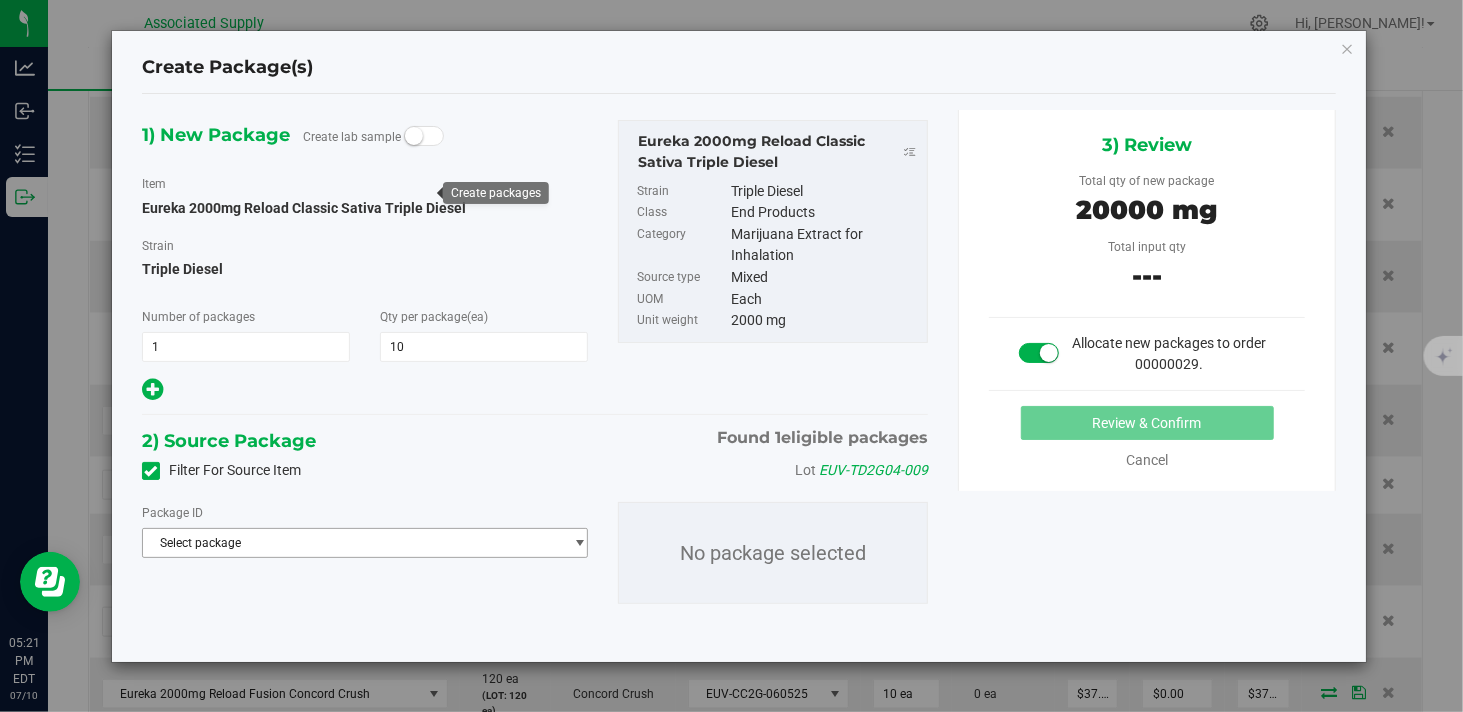 click on "Select package" at bounding box center (352, 543) 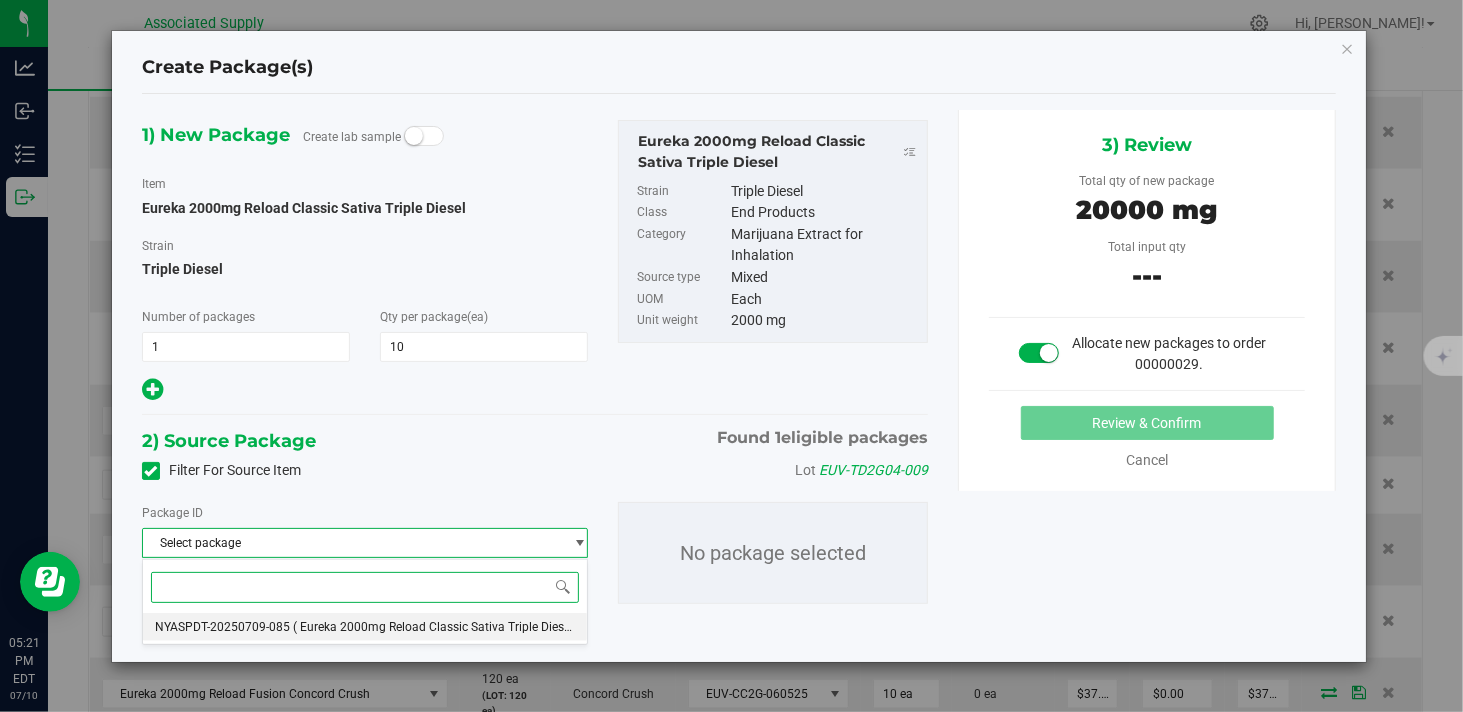 click on "(
Eureka 2000mg Reload Classic Sativa Triple Diesel
)" at bounding box center [436, 627] 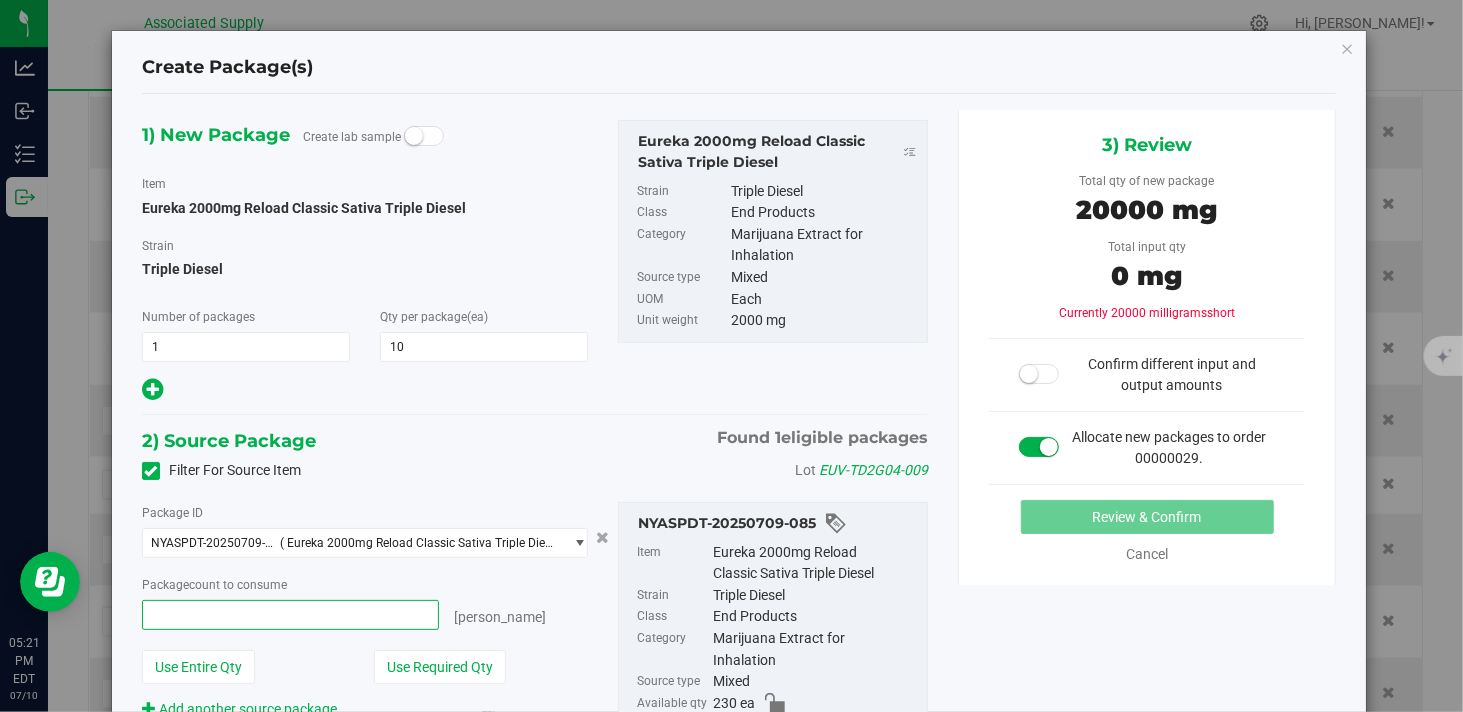 click at bounding box center [290, 615] 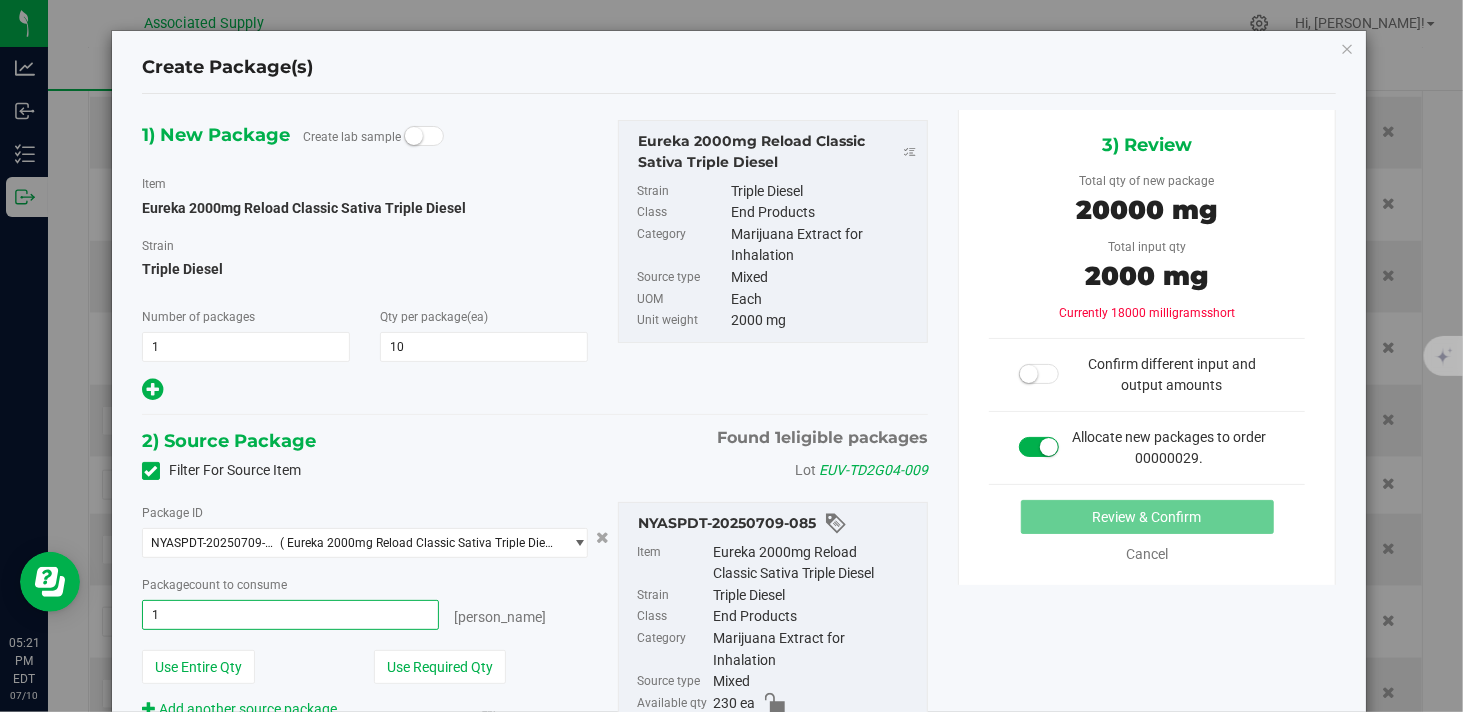 type on "10" 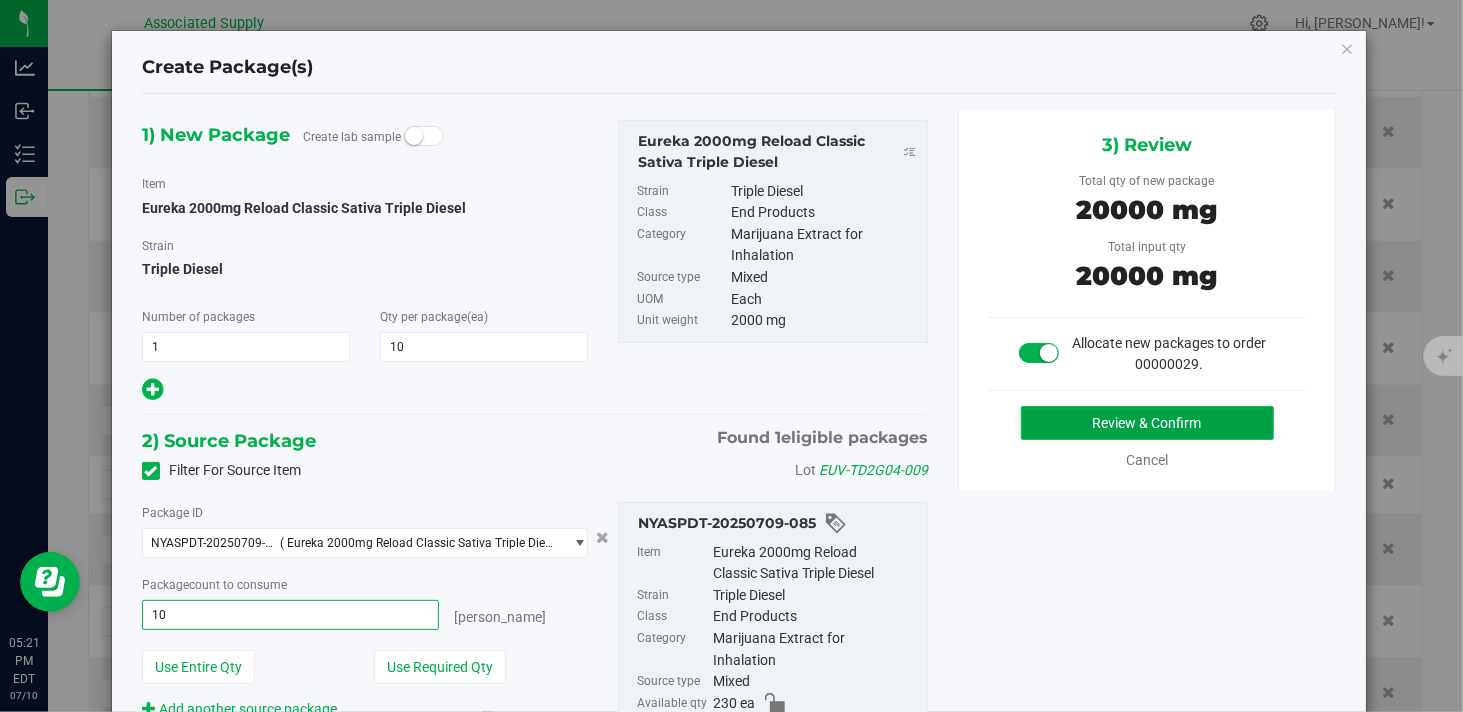 type on "10 ea" 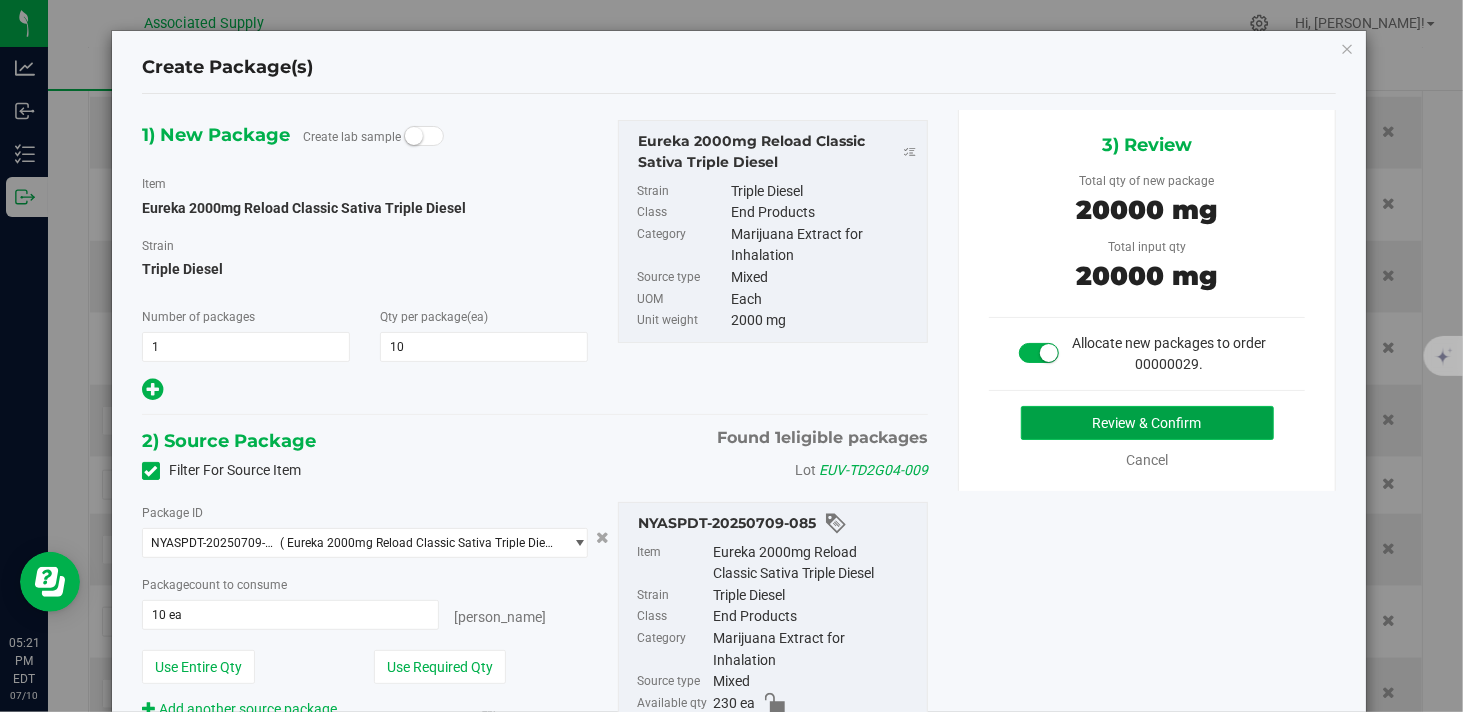 click on "Review & Confirm" at bounding box center [1147, 423] 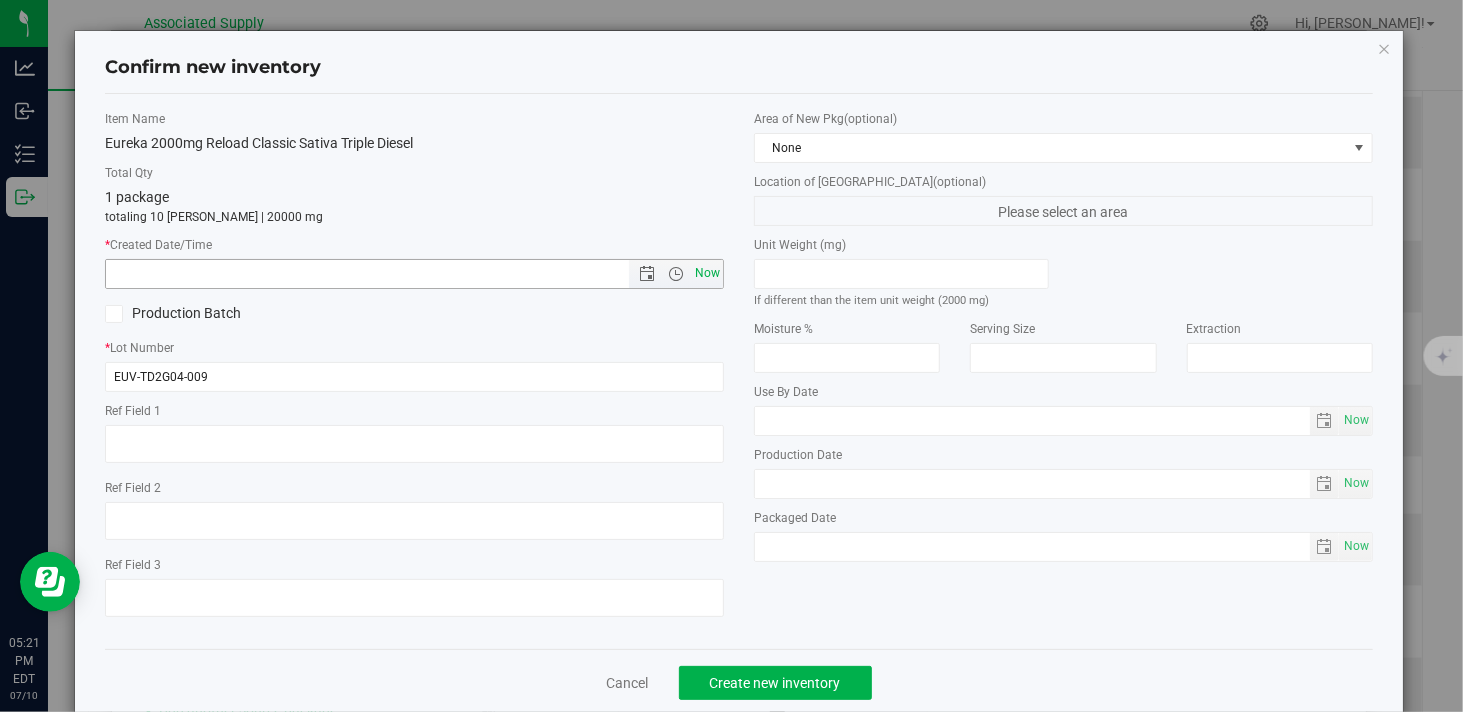 click on "Now" at bounding box center [708, 273] 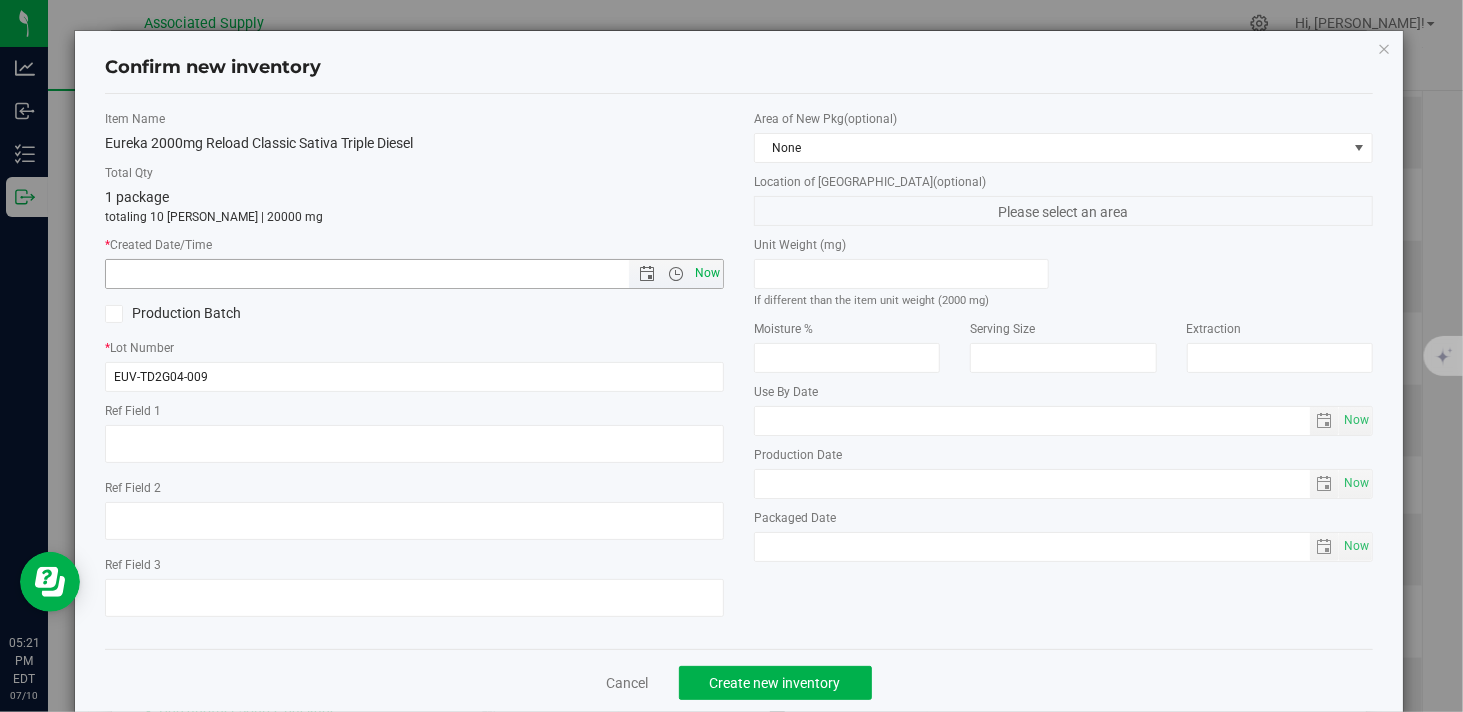type on "7/10/2025 5:21 PM" 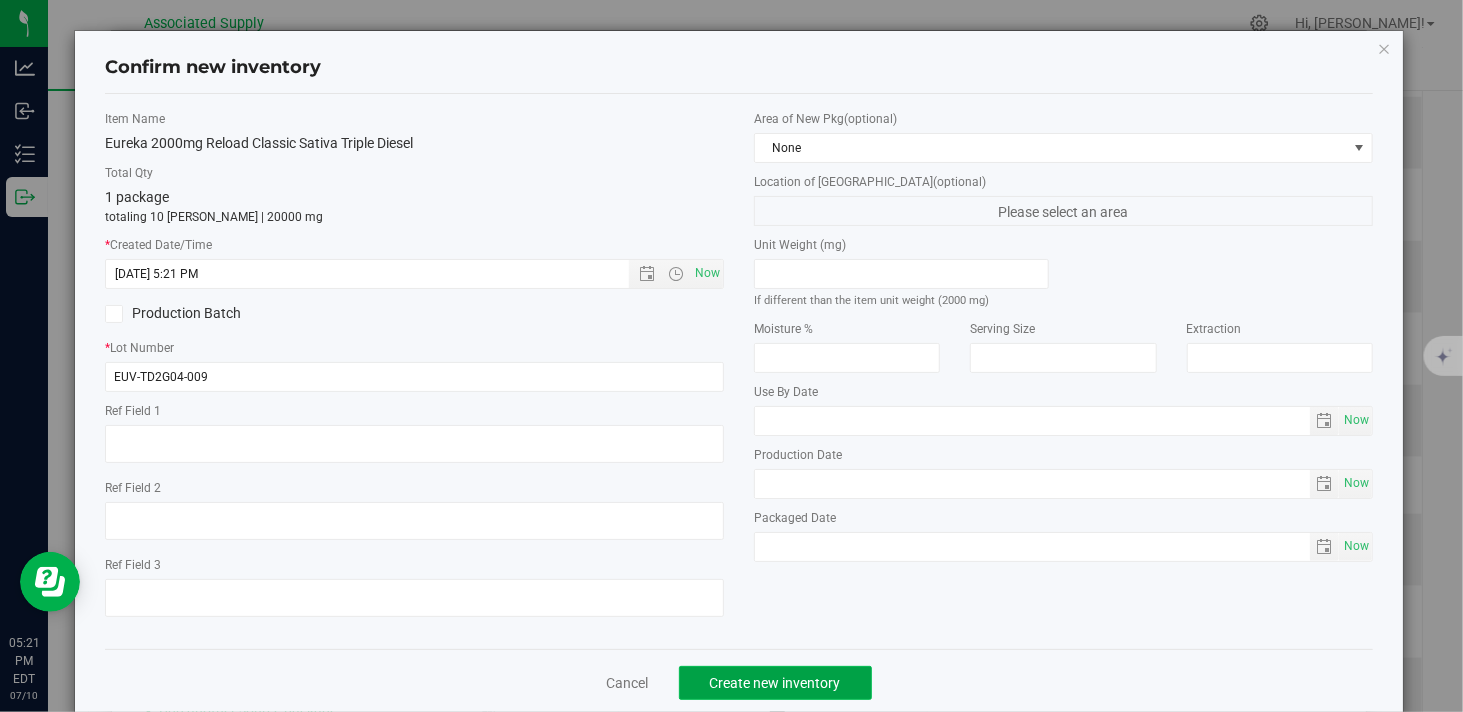 click on "Create new inventory" 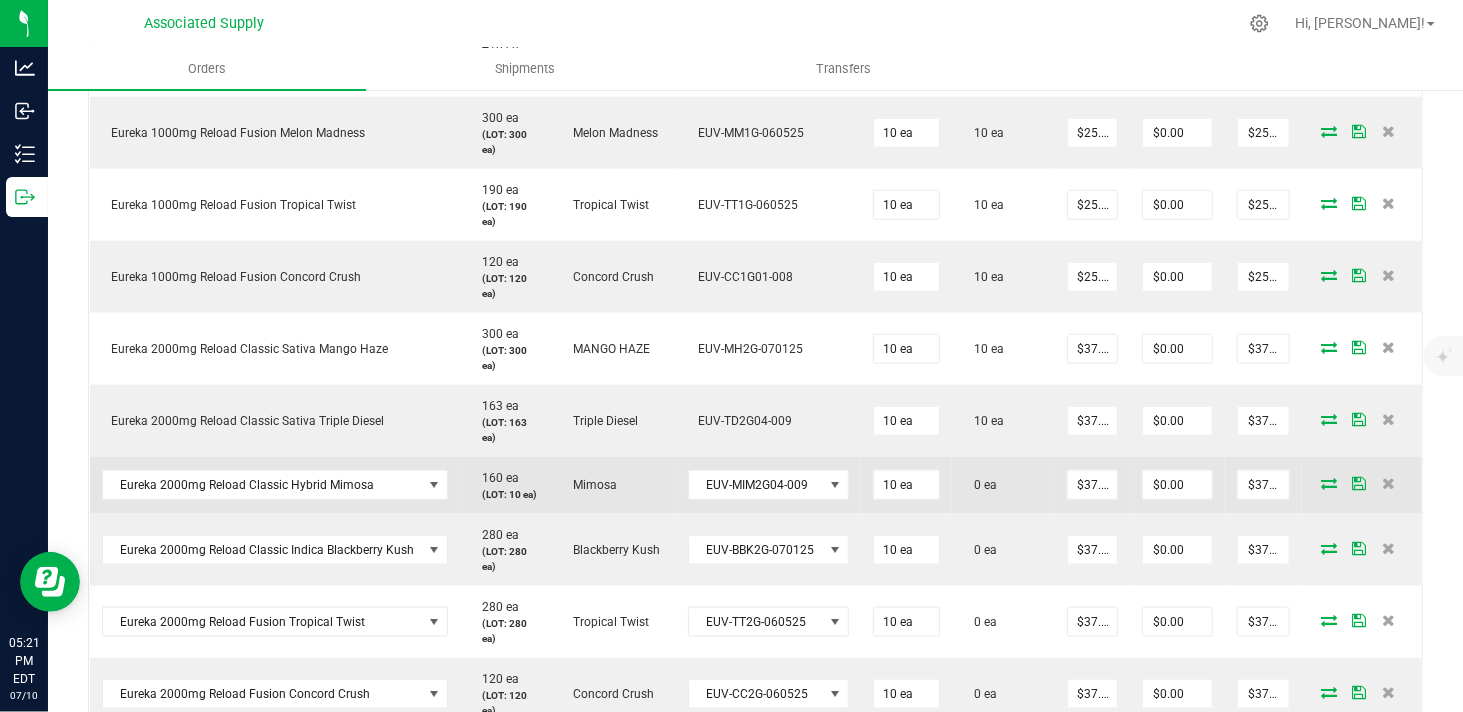 click at bounding box center [1329, 483] 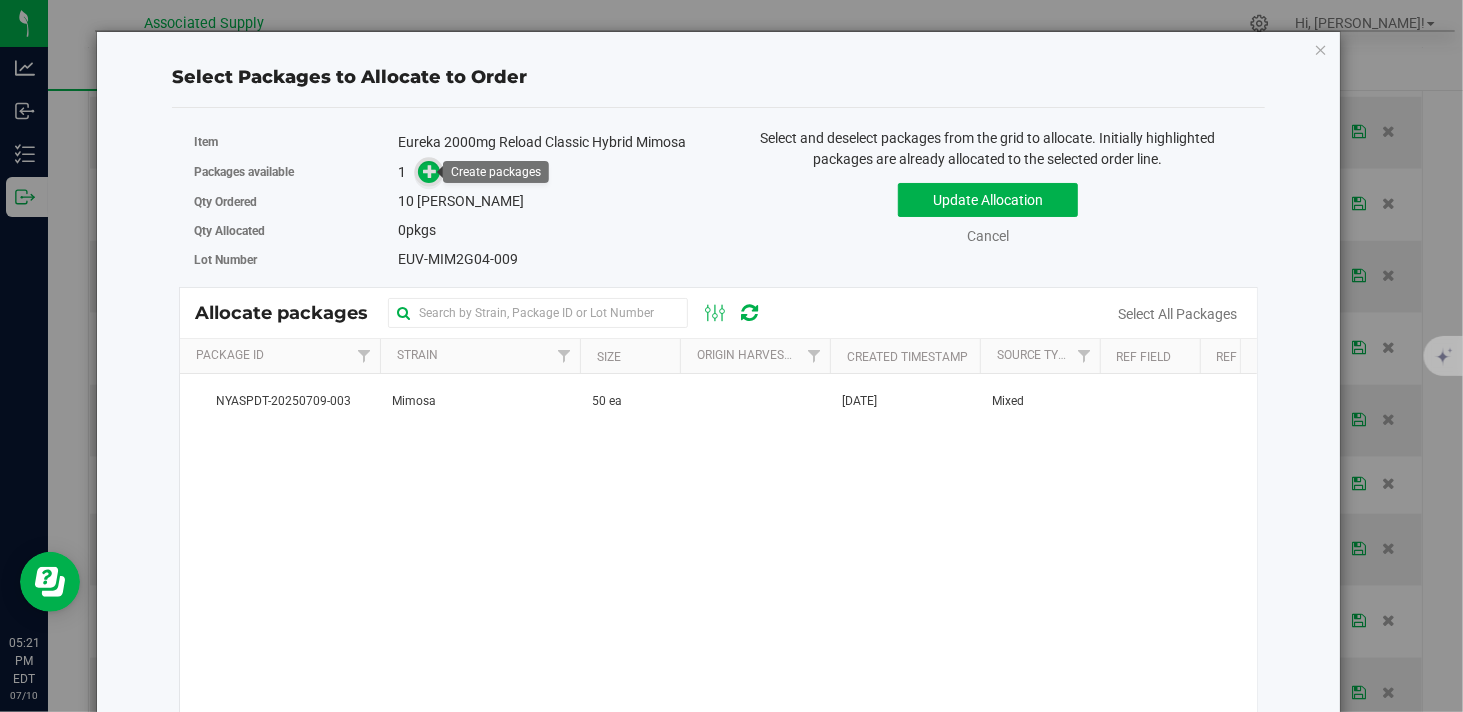 click at bounding box center (429, 172) 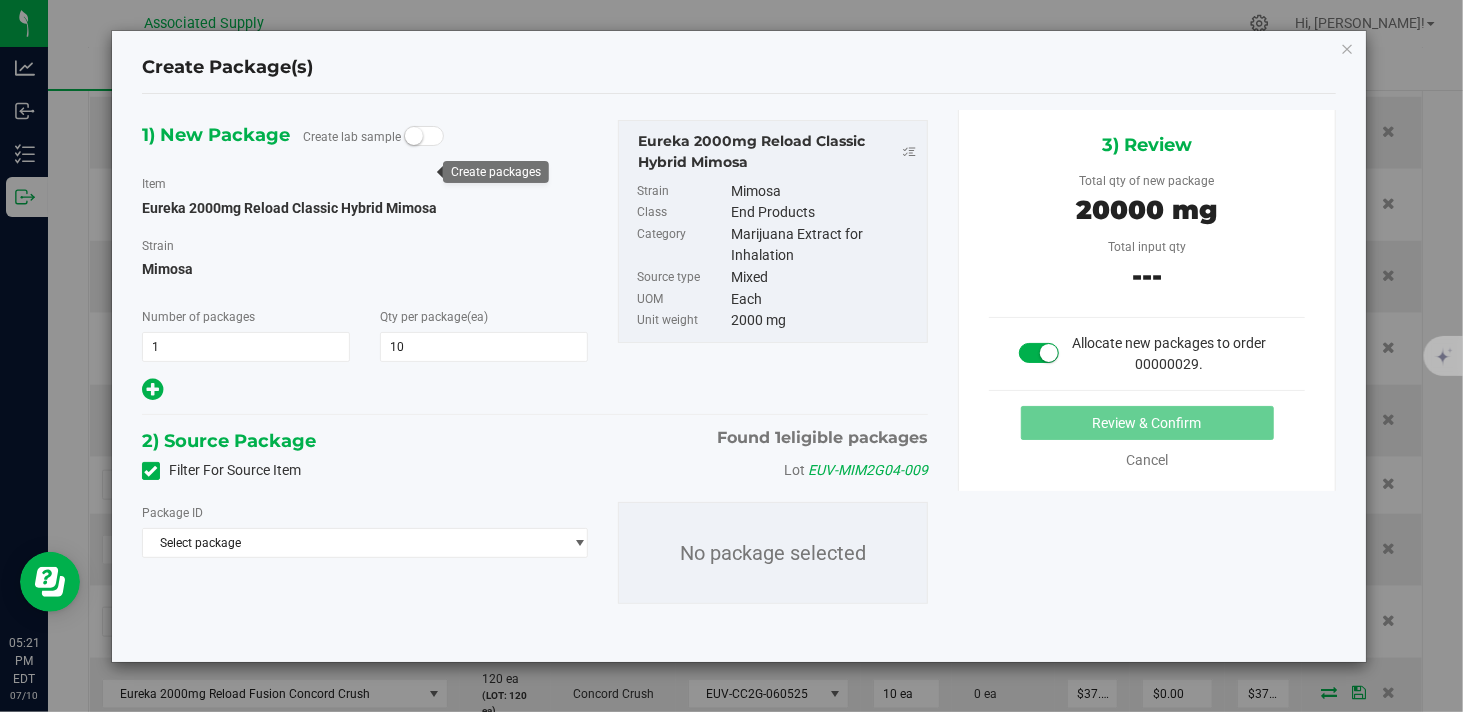 type on "10" 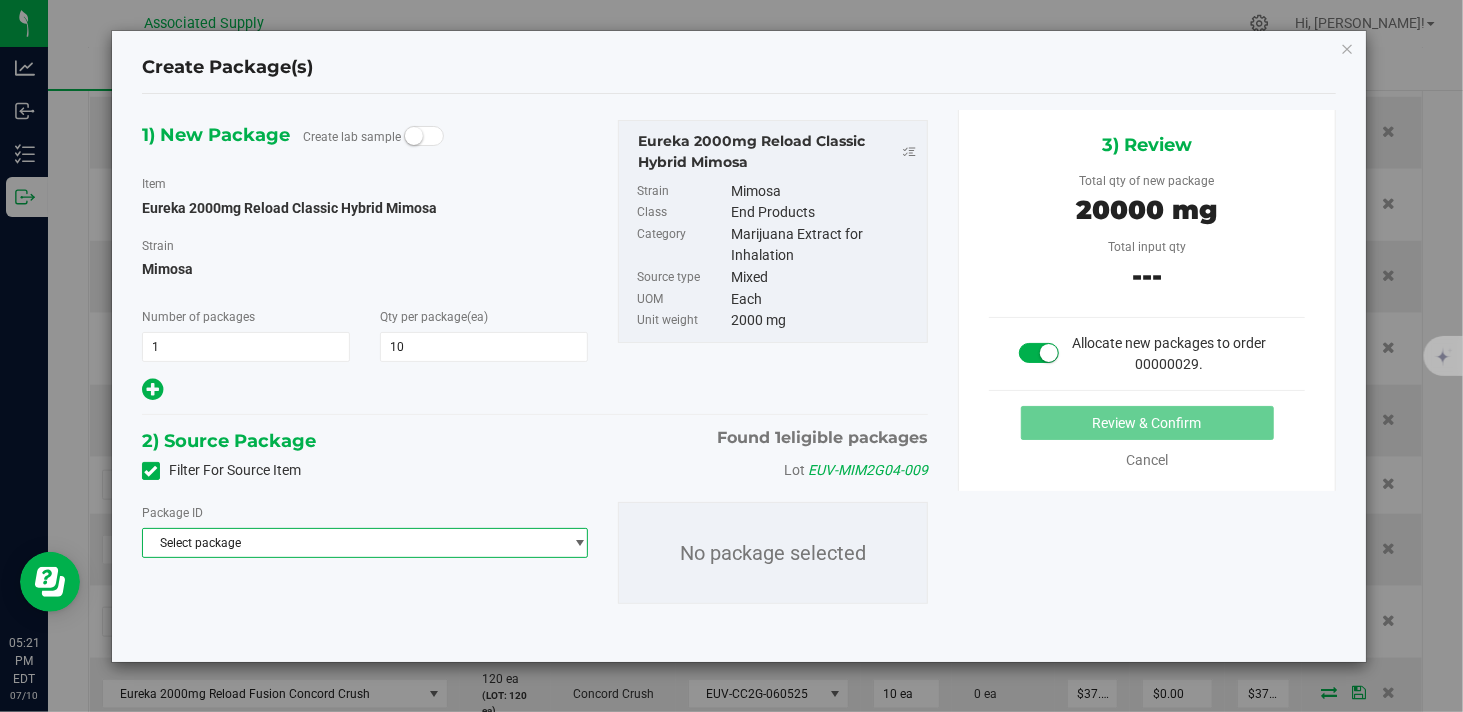 click on "Select package" at bounding box center [352, 543] 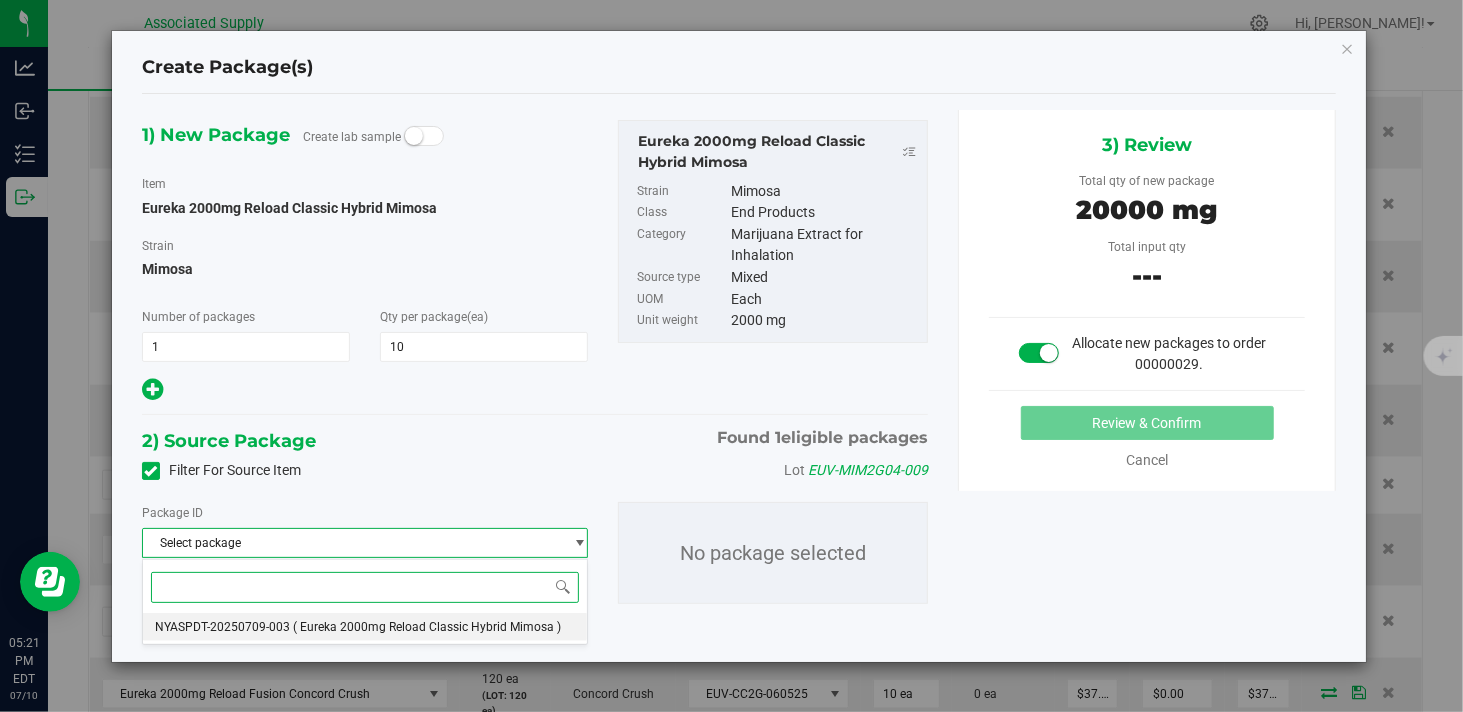 click on "(
Eureka 2000mg Reload Classic Hybrid Mimosa
)" at bounding box center (427, 627) 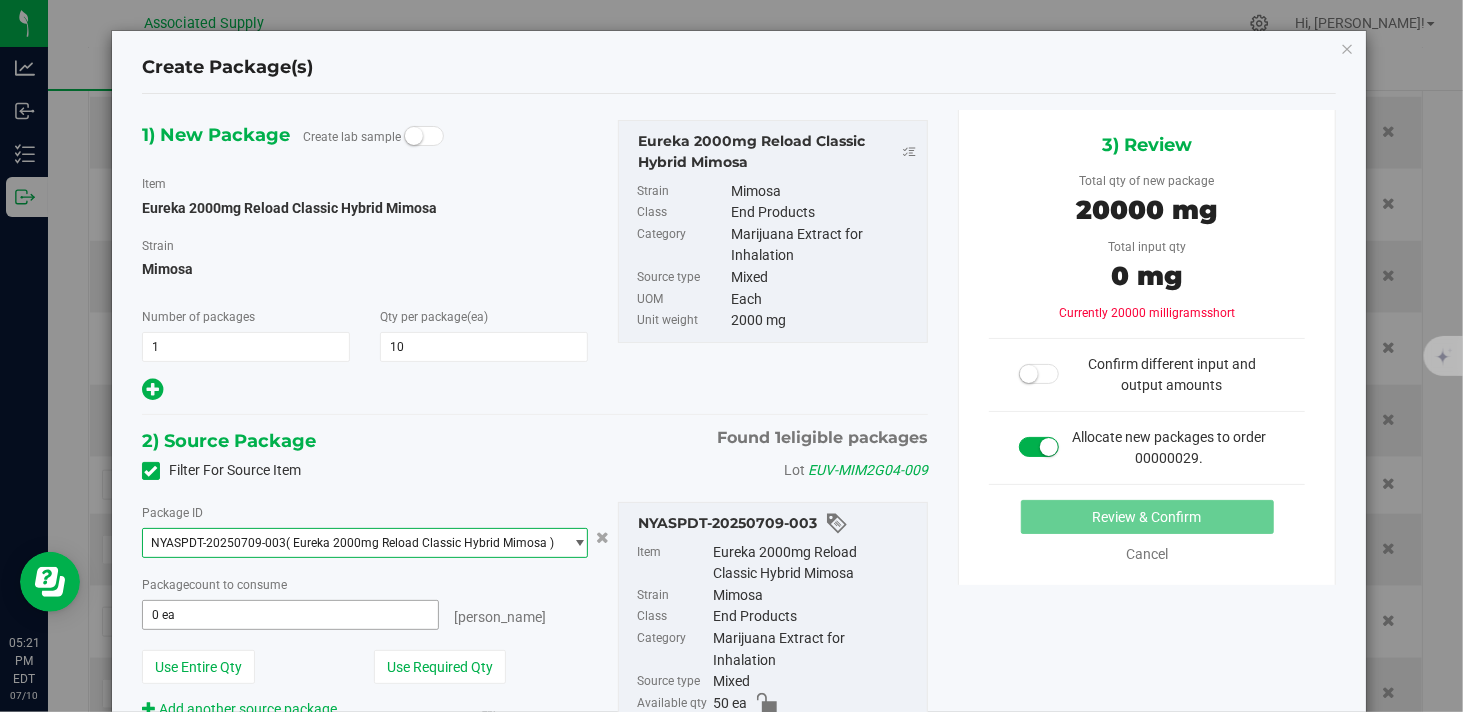 click on "0 ea 0" at bounding box center [290, 615] 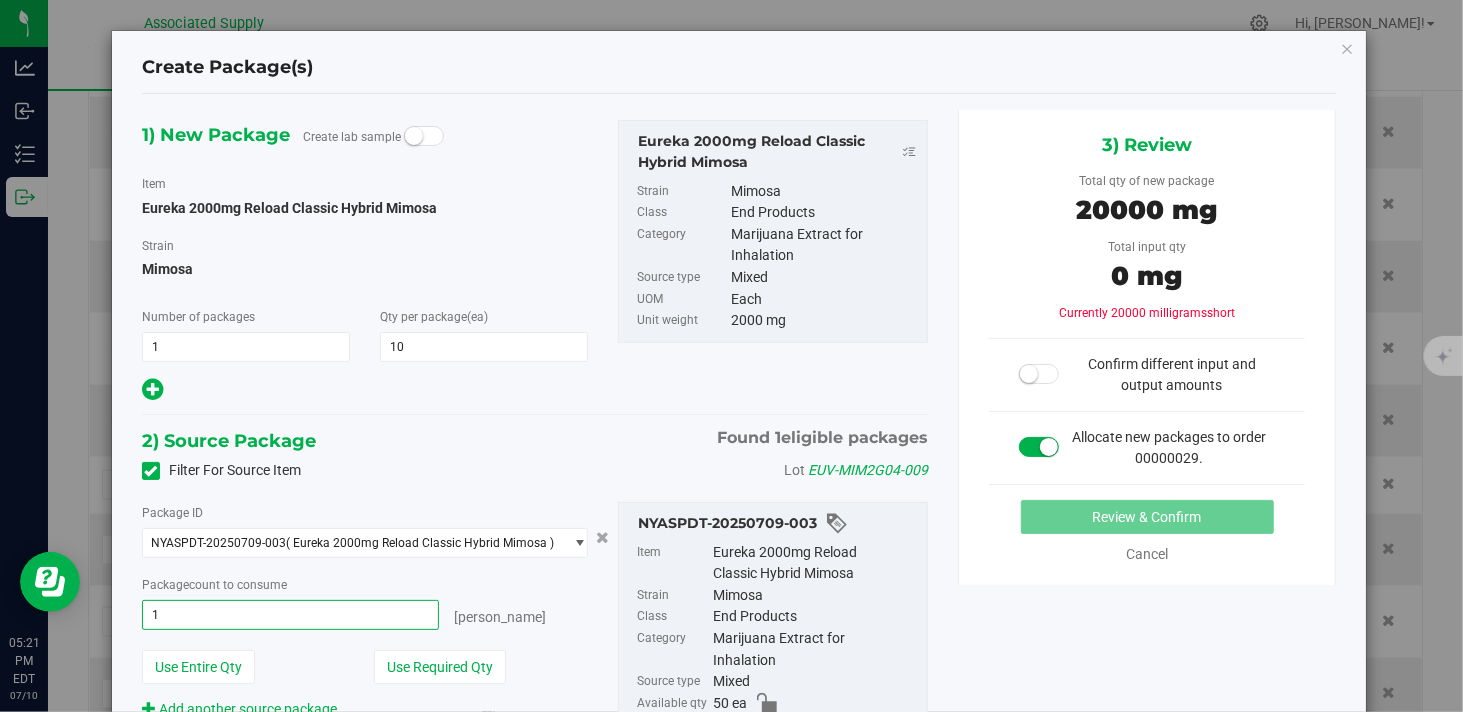 type on "10" 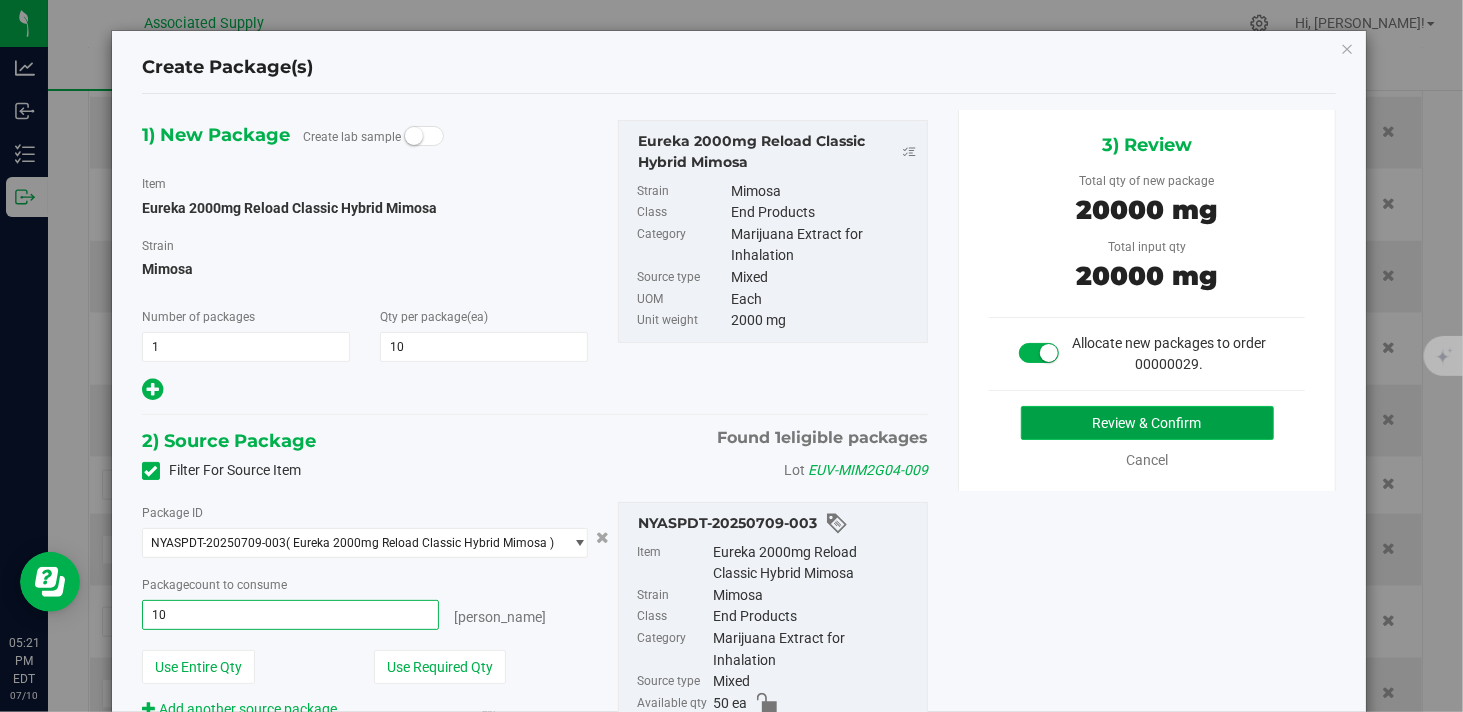 type on "10 ea" 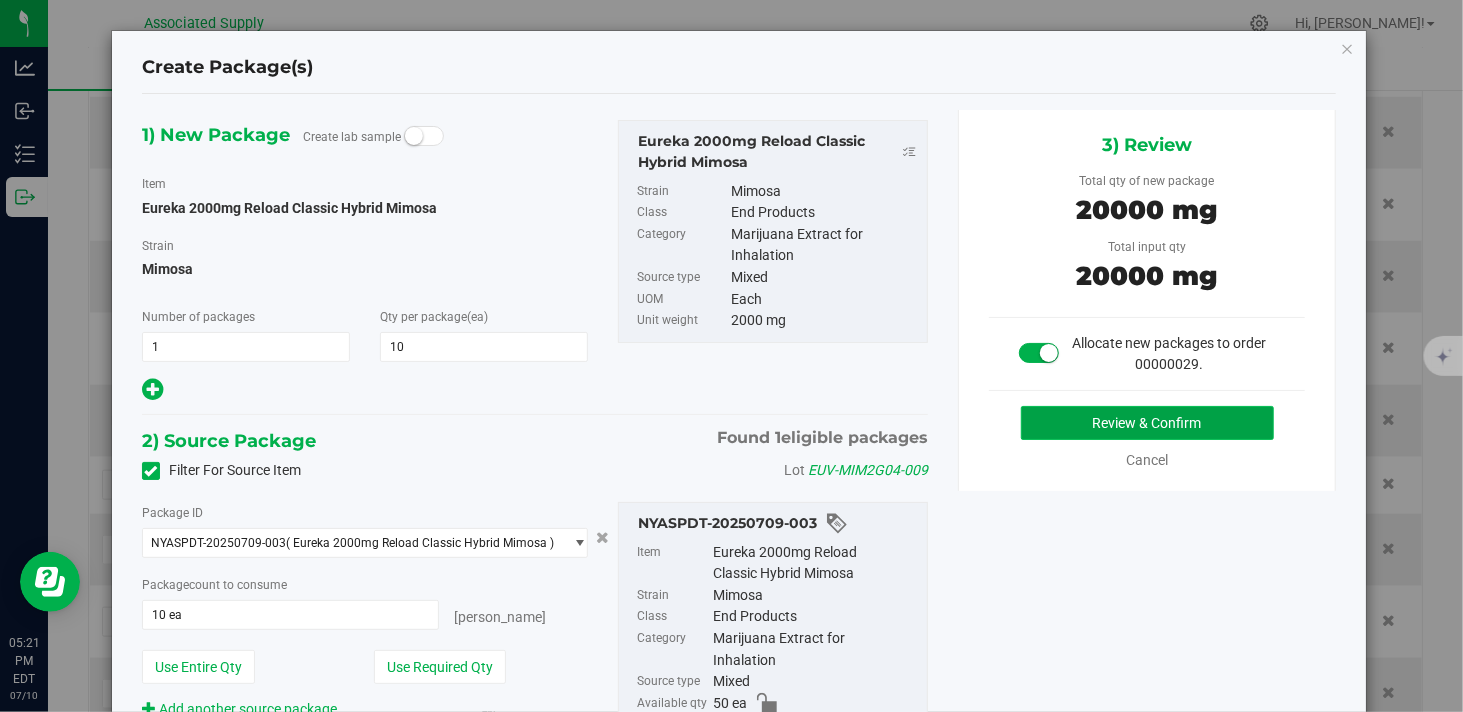 click on "Review & Confirm" at bounding box center (1147, 423) 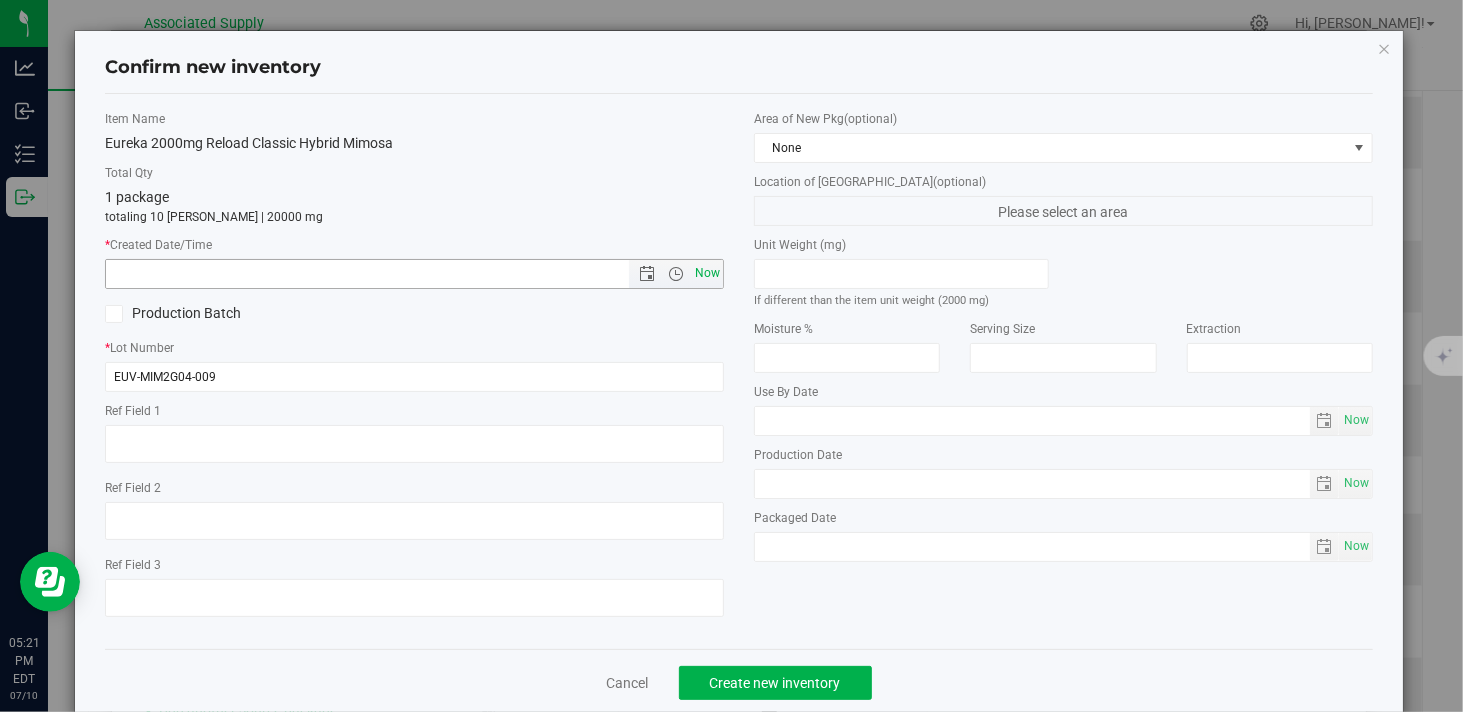 click on "Now" at bounding box center (708, 273) 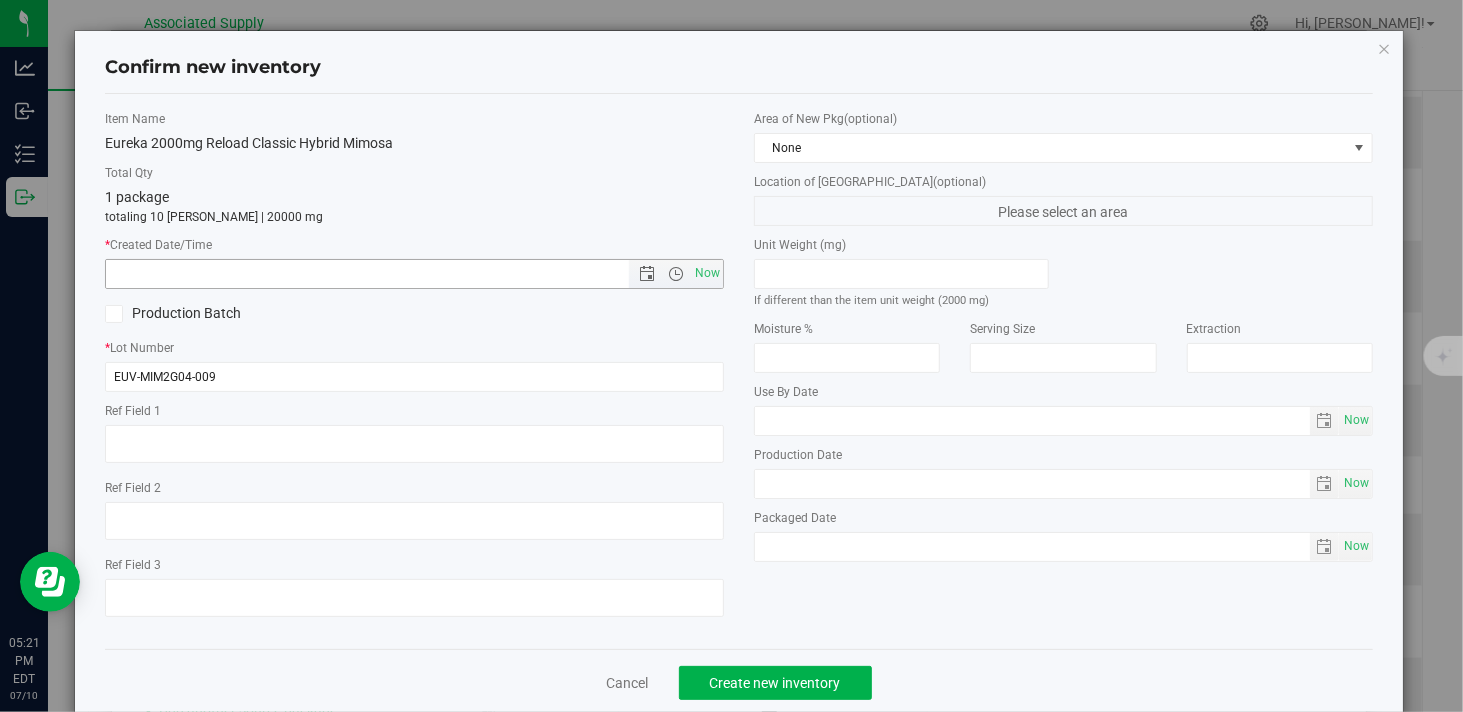type on "7/10/2025 5:21 PM" 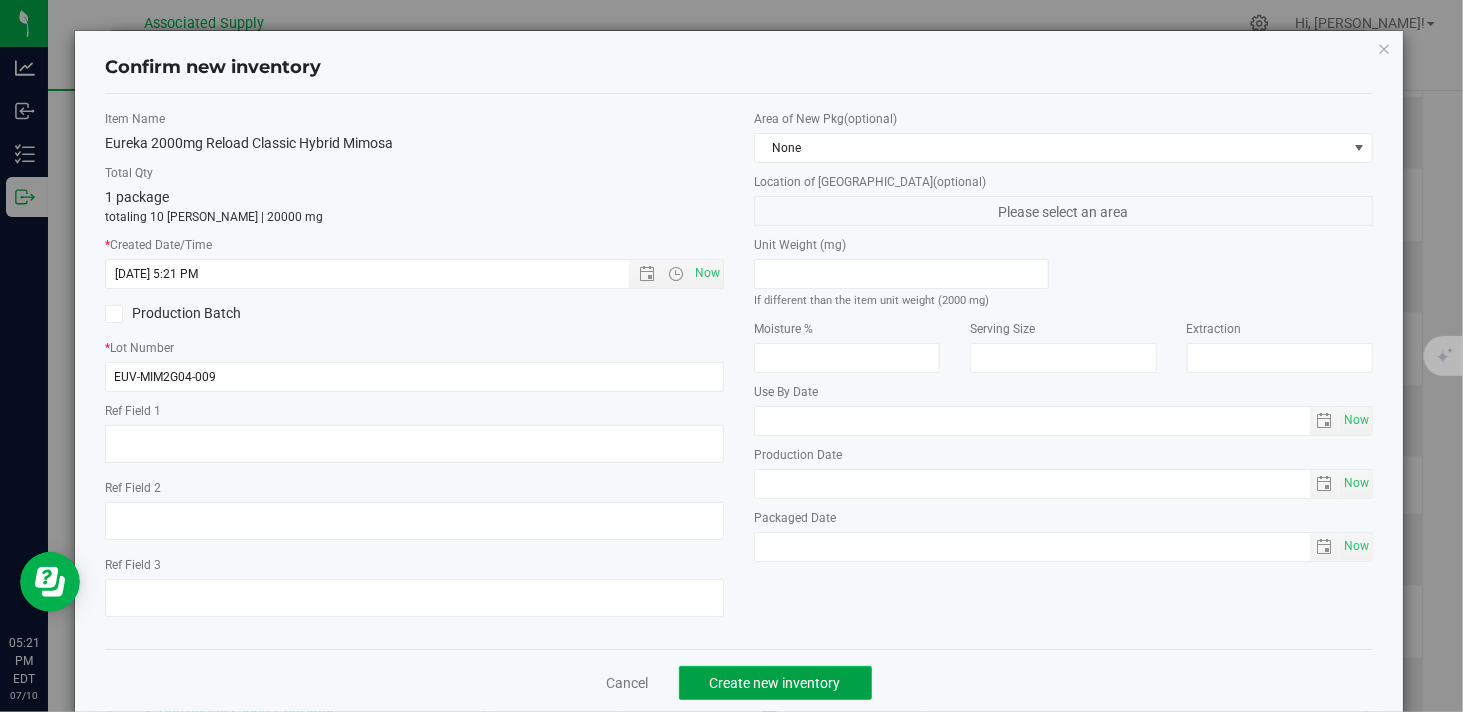 click on "Create new inventory" 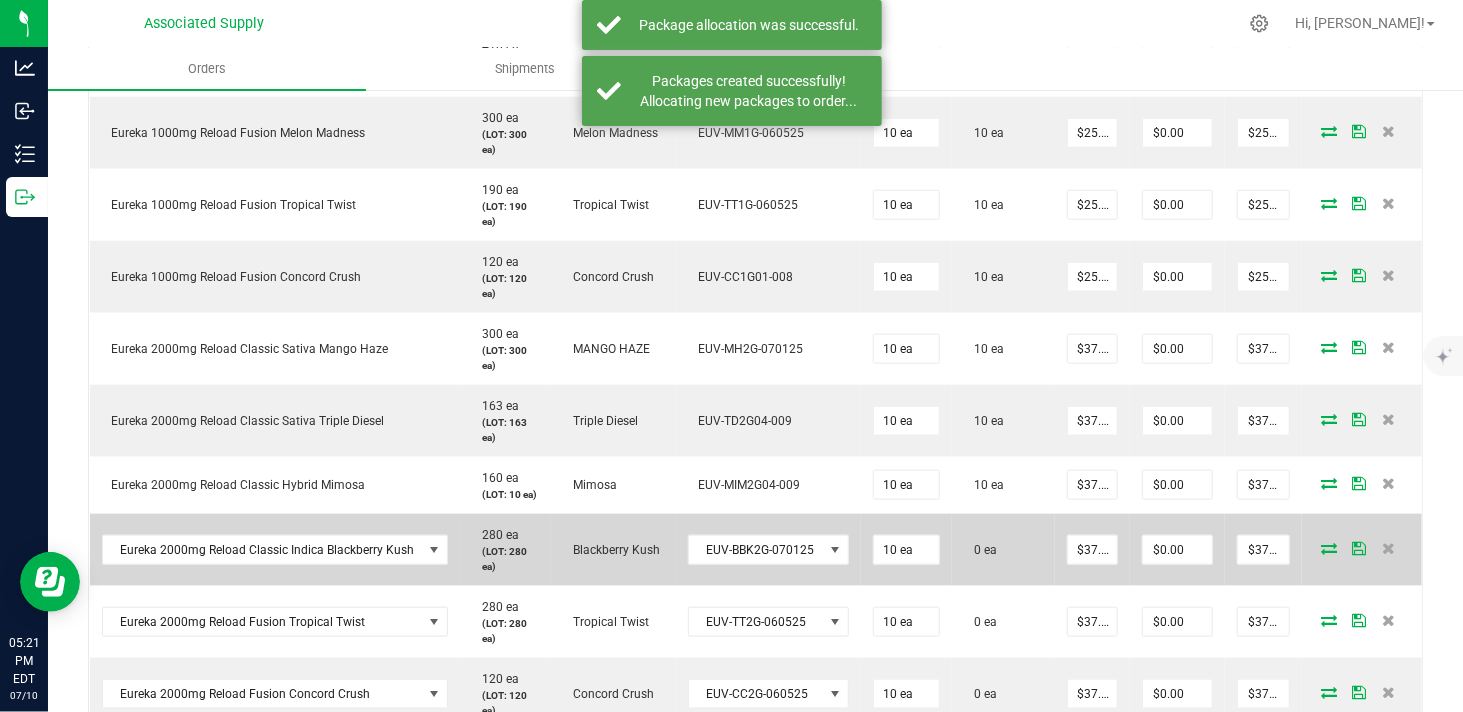 click at bounding box center (1329, 548) 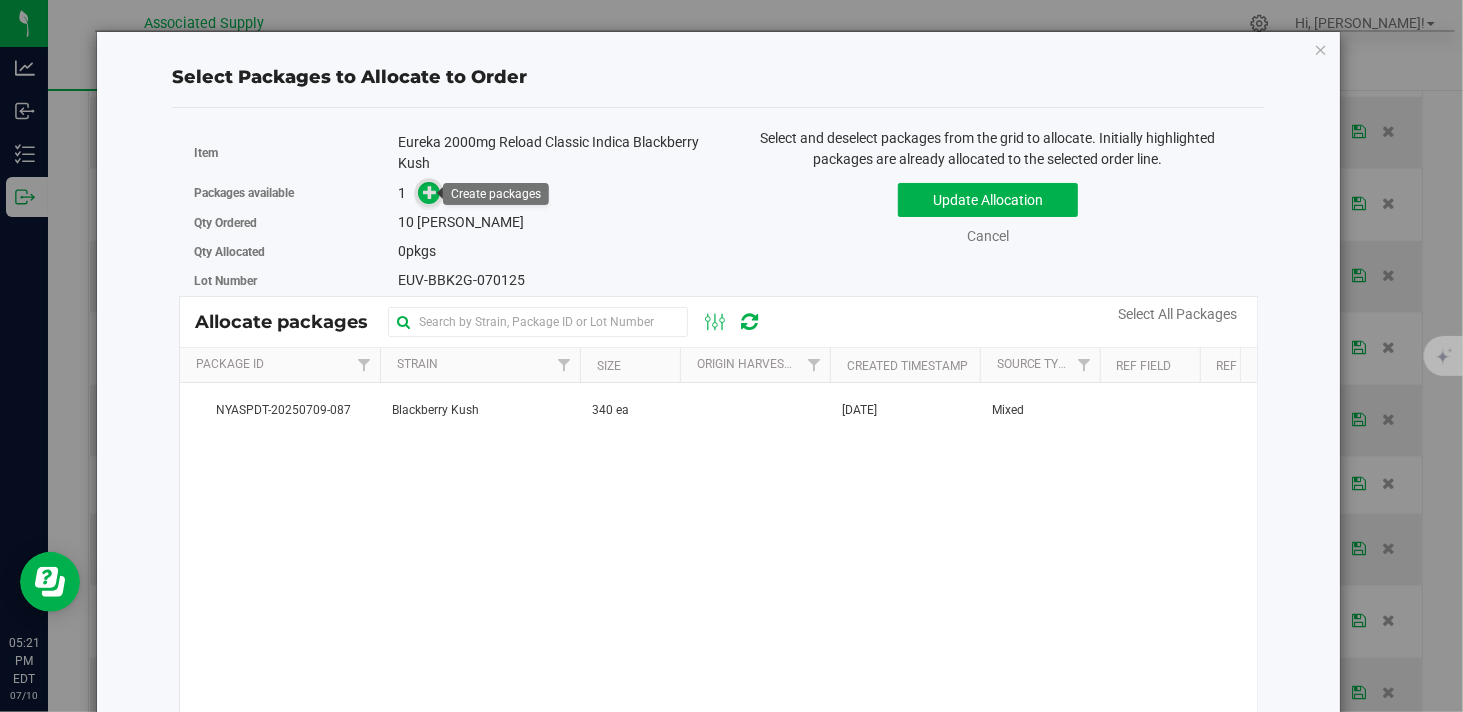 click at bounding box center (430, 192) 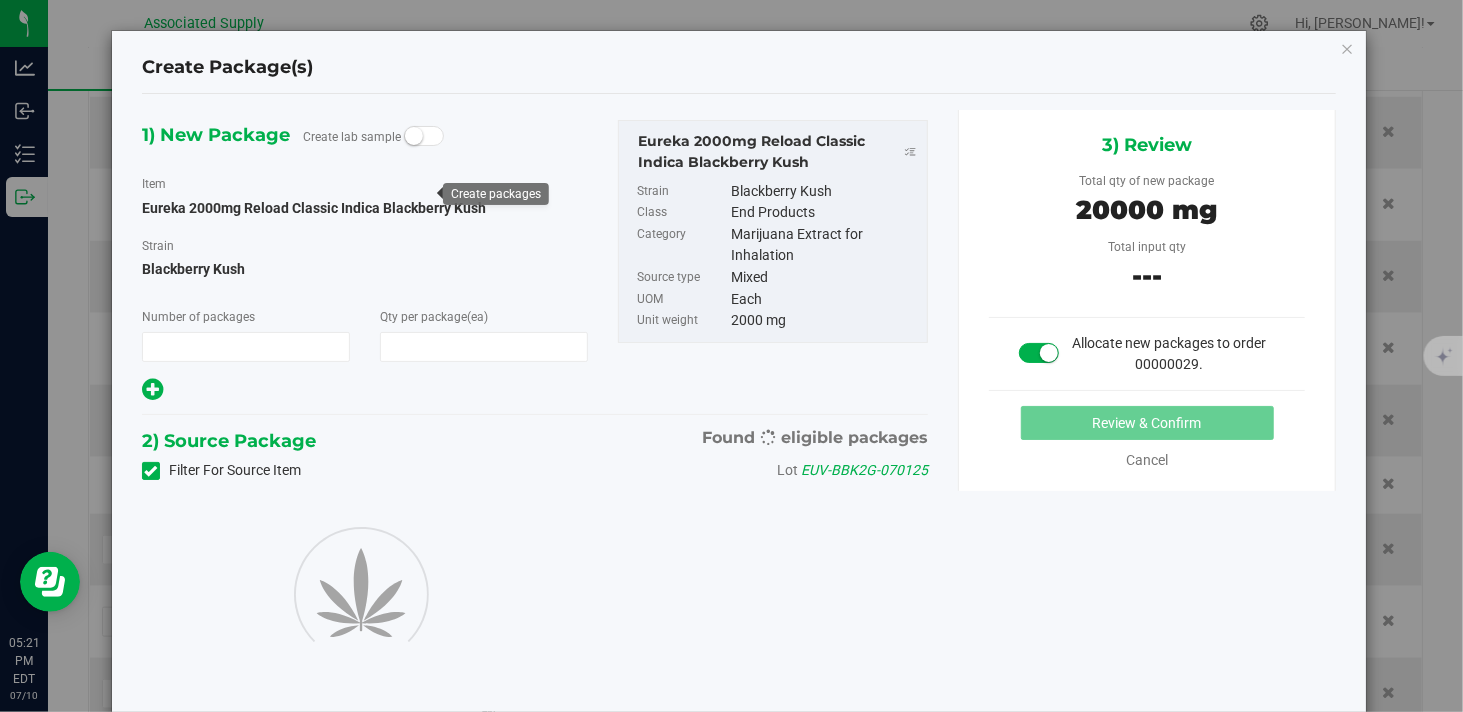 type on "1" 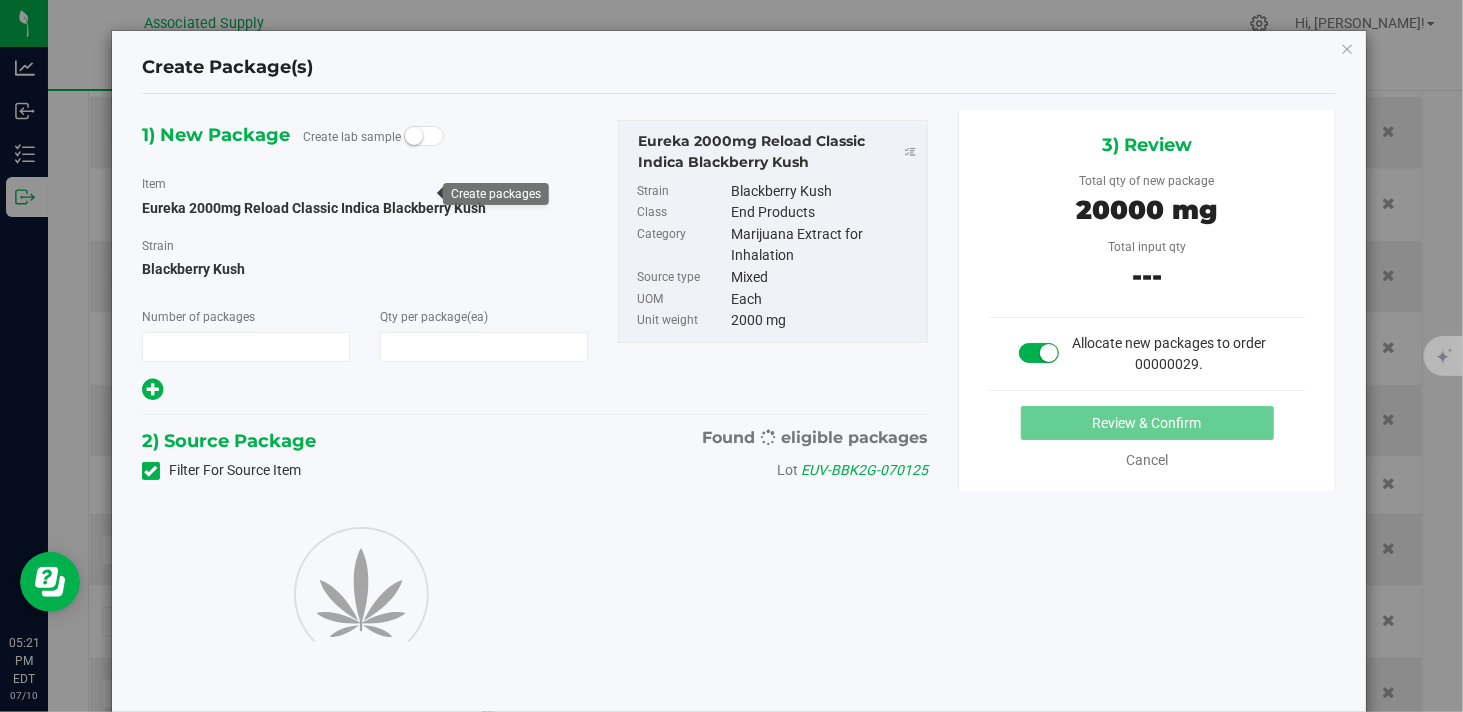 type on "10" 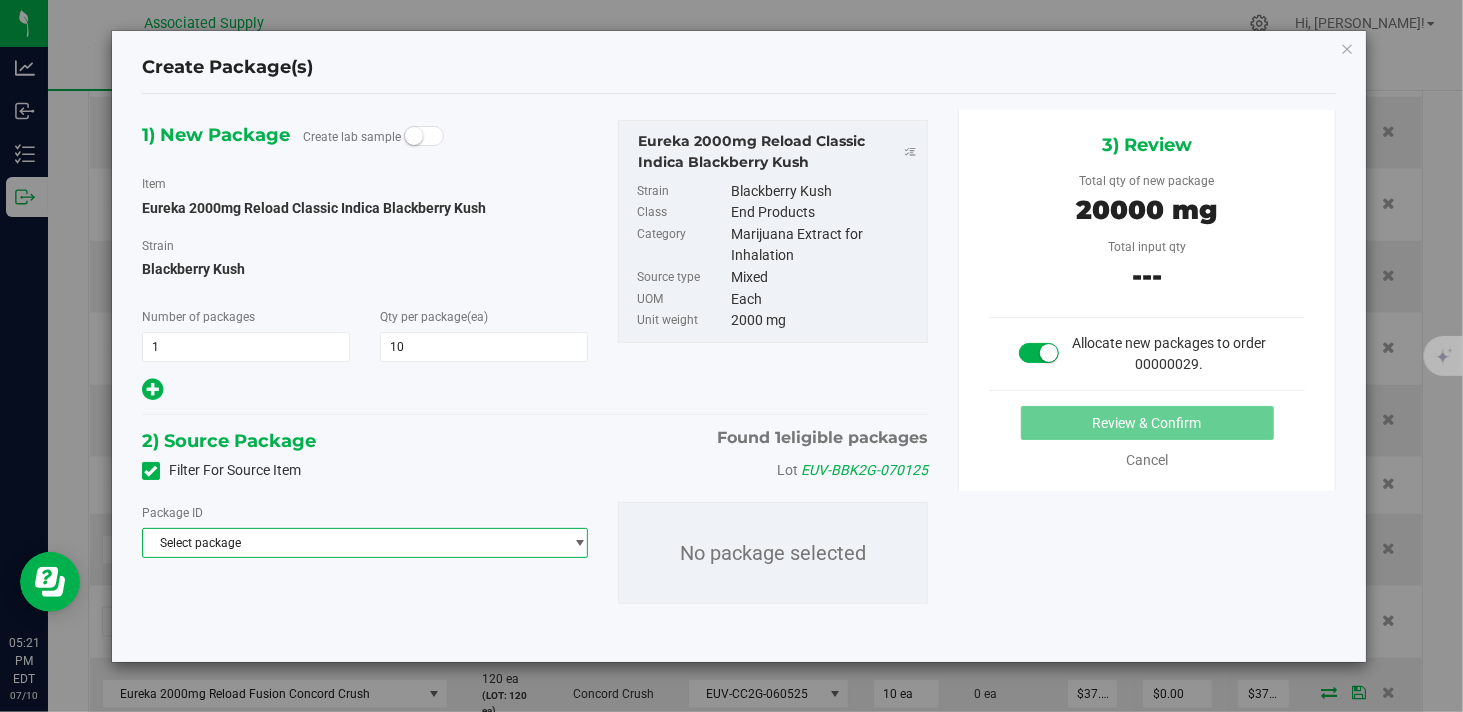 click on "Select package" at bounding box center [352, 543] 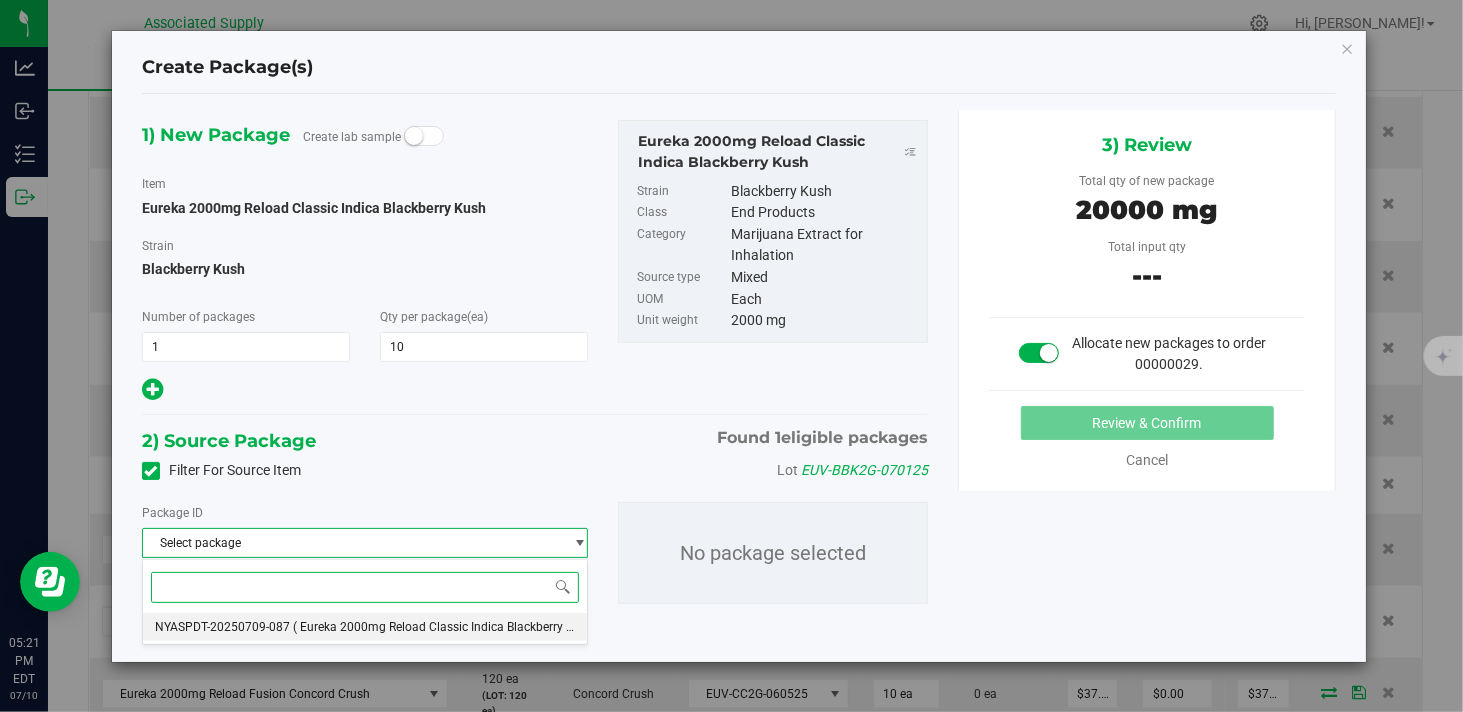 click on "NYASPDT-20250709-087" at bounding box center (222, 627) 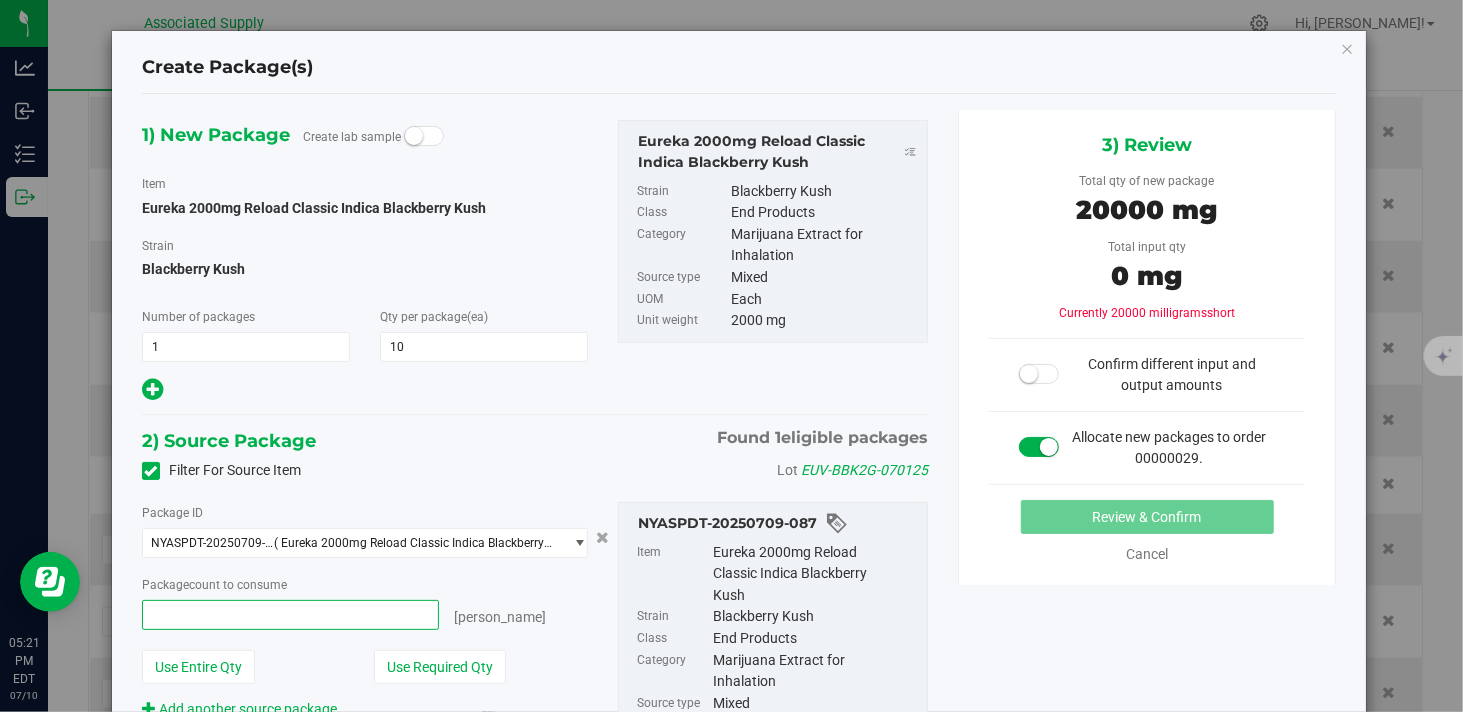 click at bounding box center (290, 615) 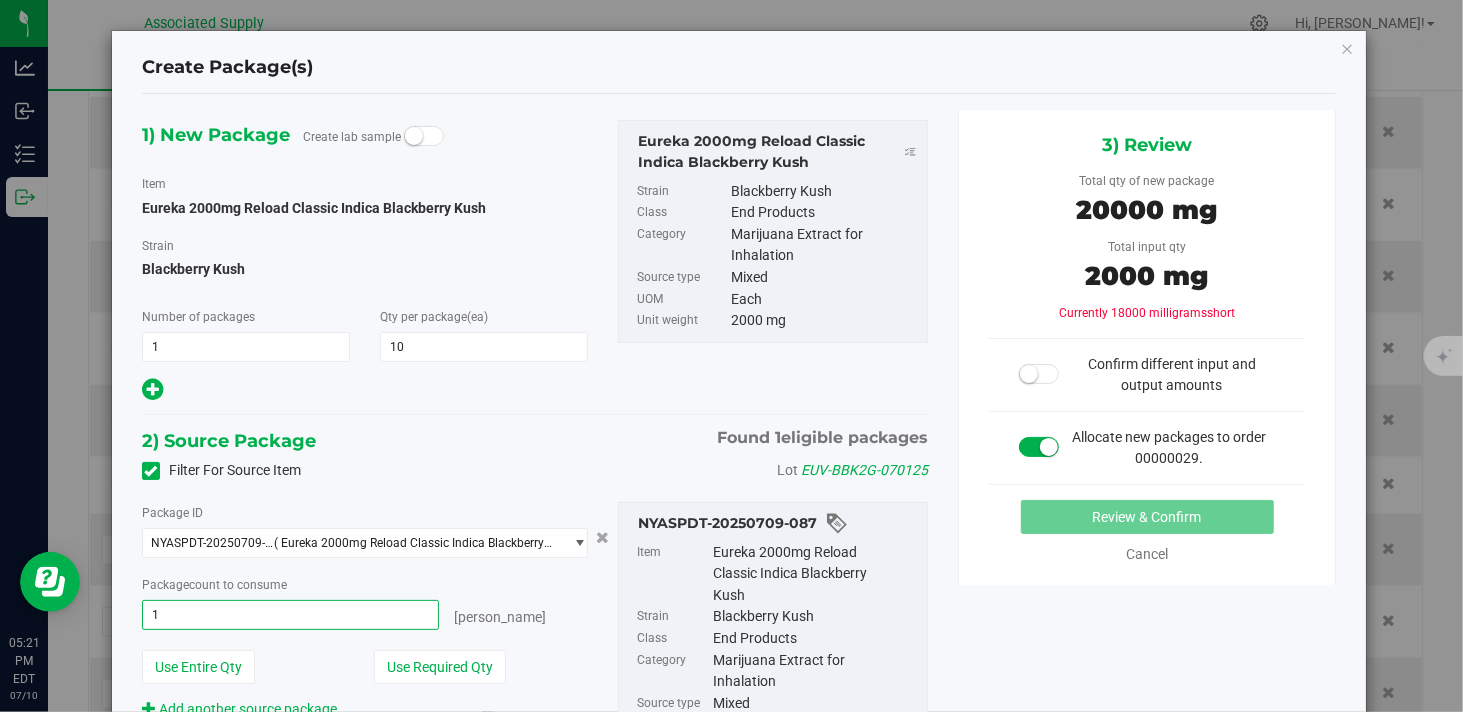 type on "10" 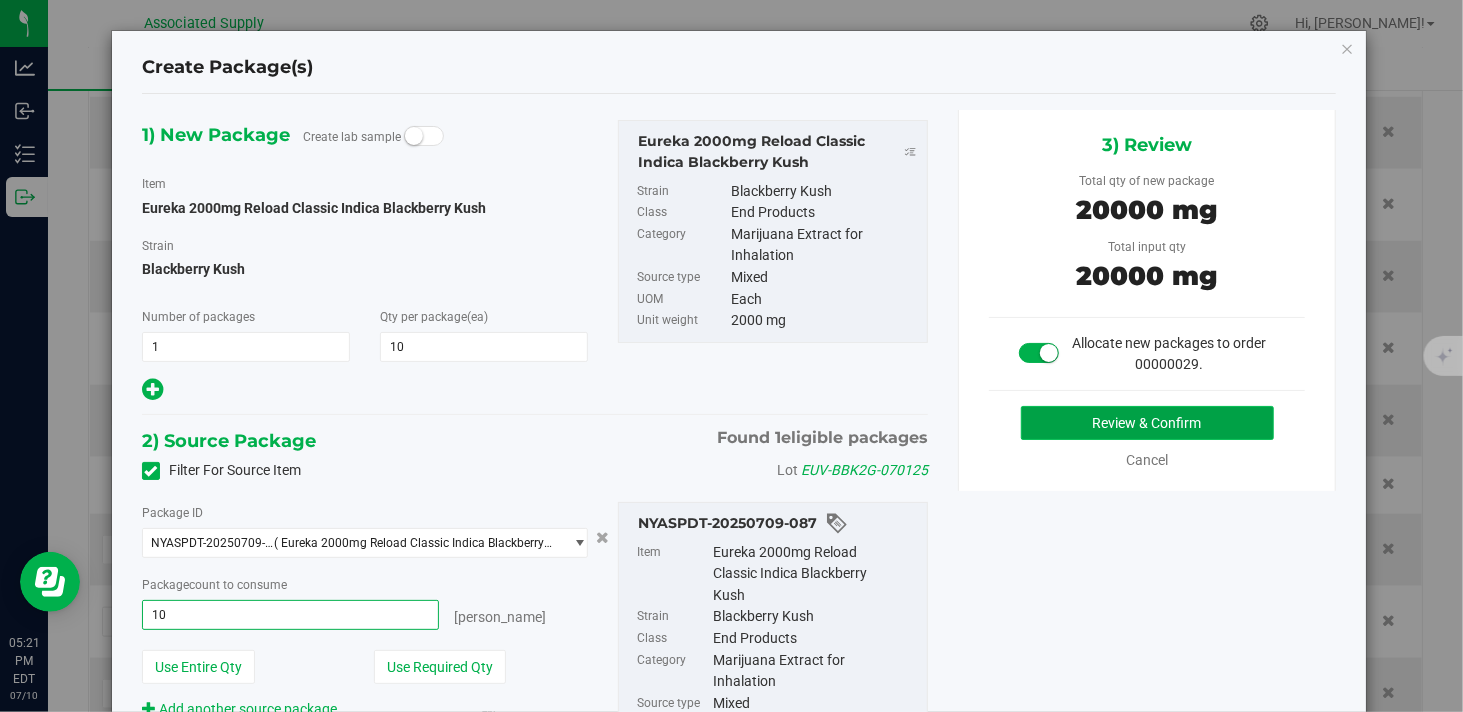 type on "10 ea" 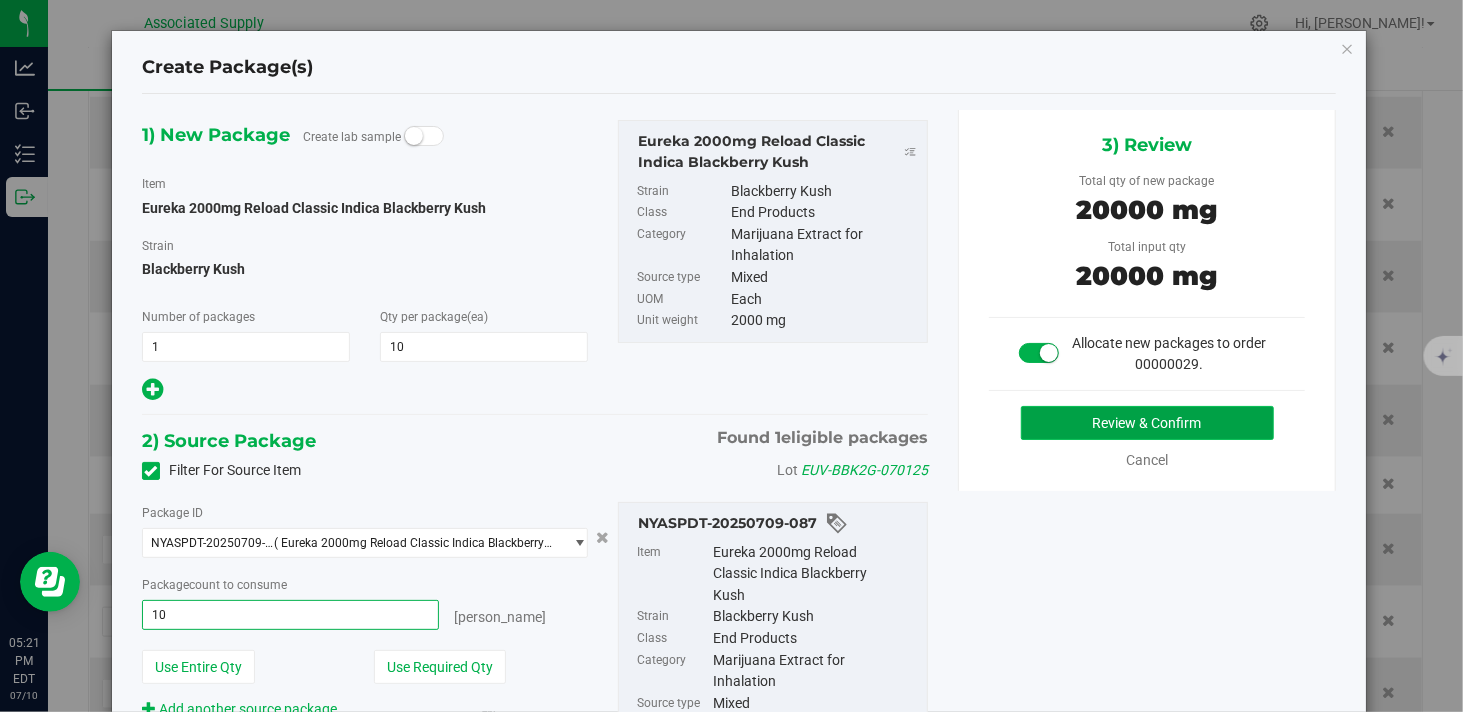 click on "Review & Confirm" at bounding box center (1147, 423) 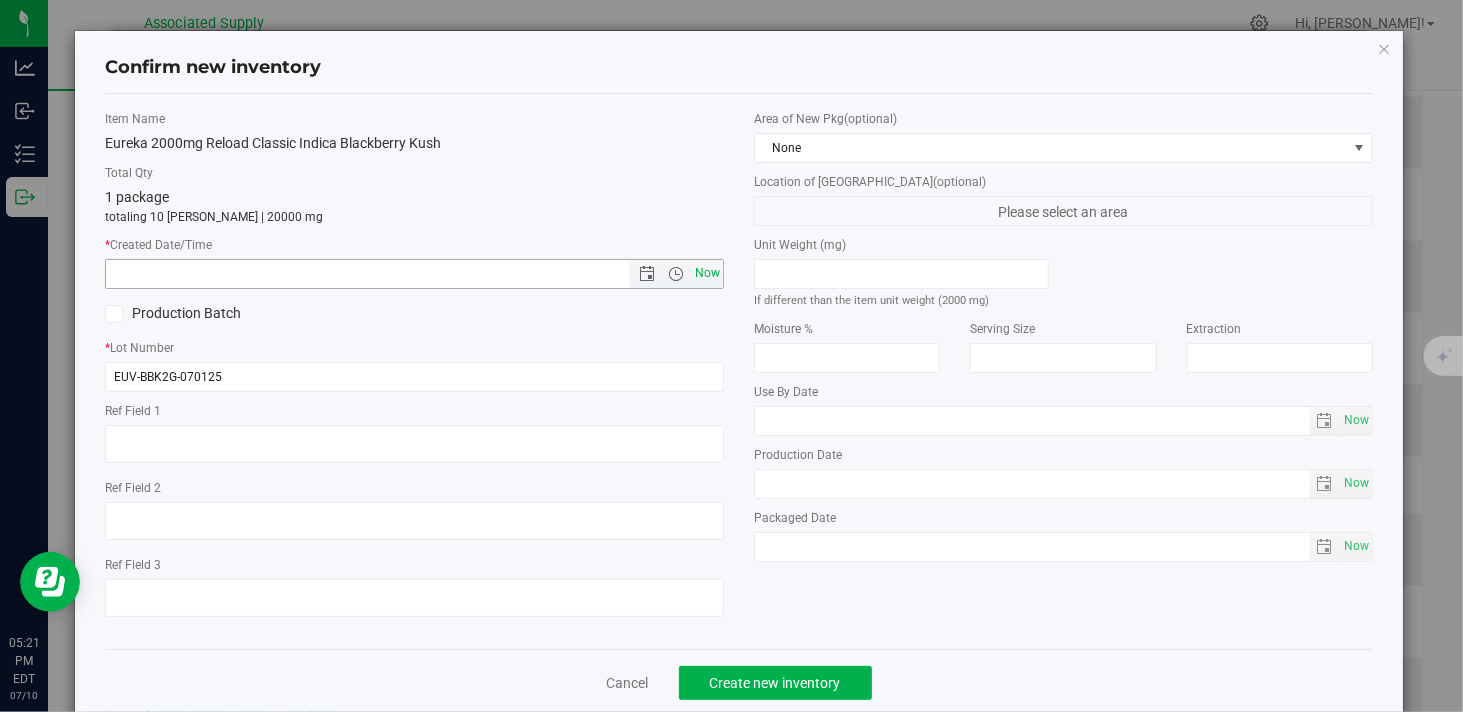 click on "Now" at bounding box center [708, 273] 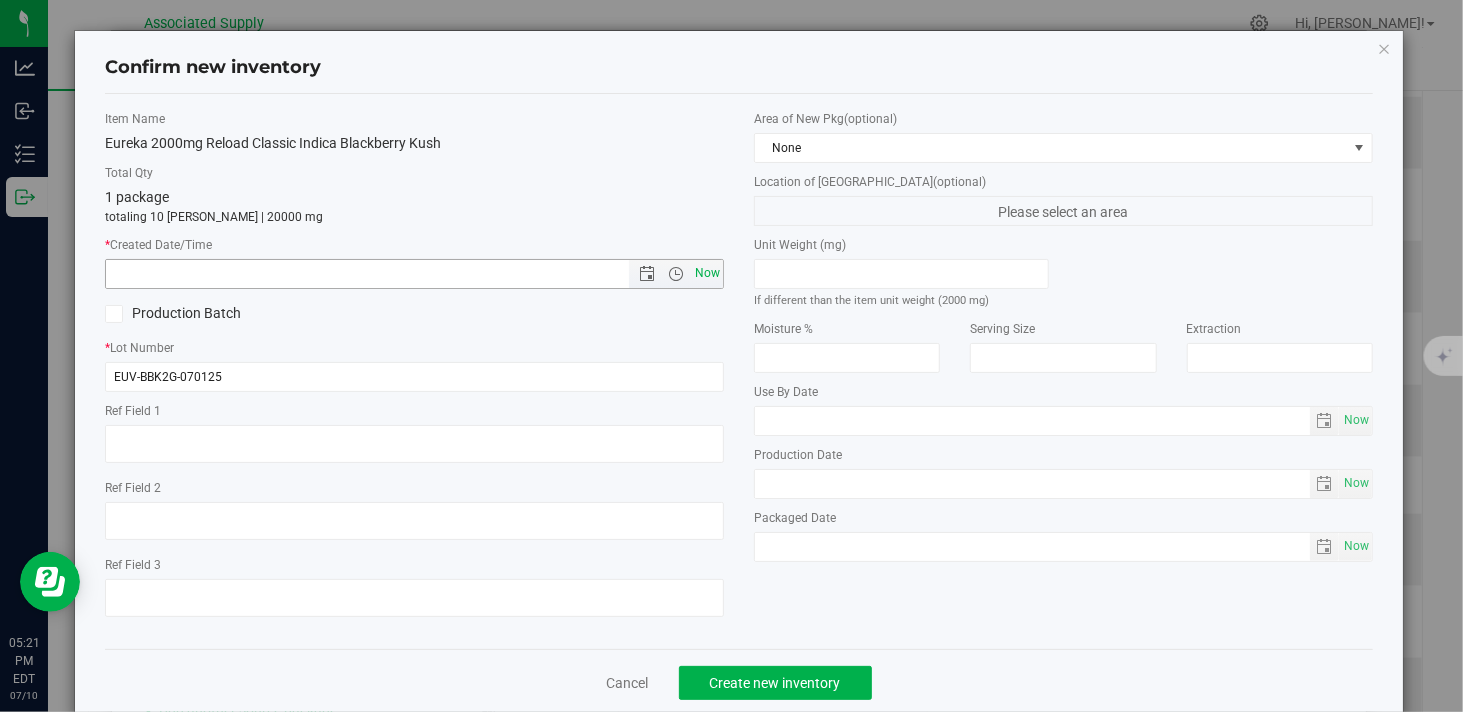 type on "7/10/2025 5:21 PM" 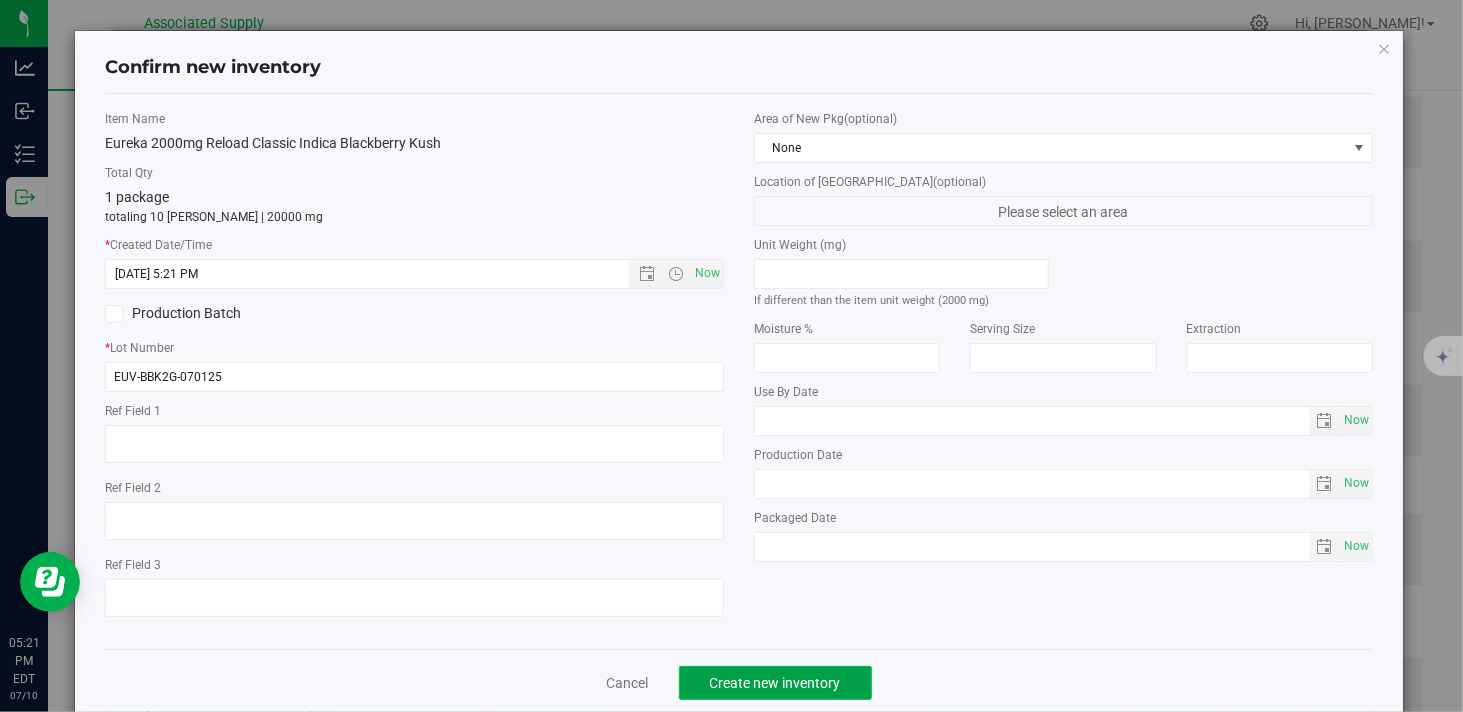 click on "Create new inventory" 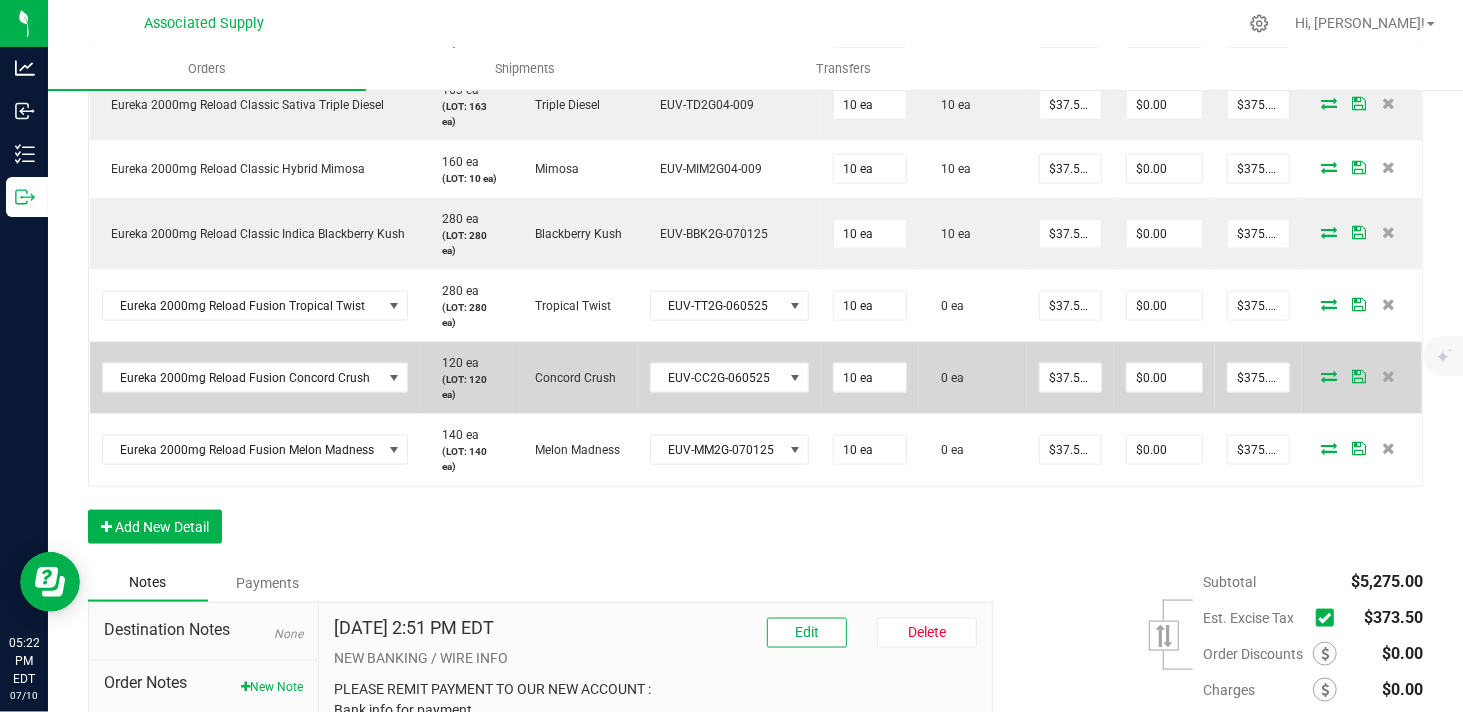 scroll, scrollTop: 1444, scrollLeft: 0, axis: vertical 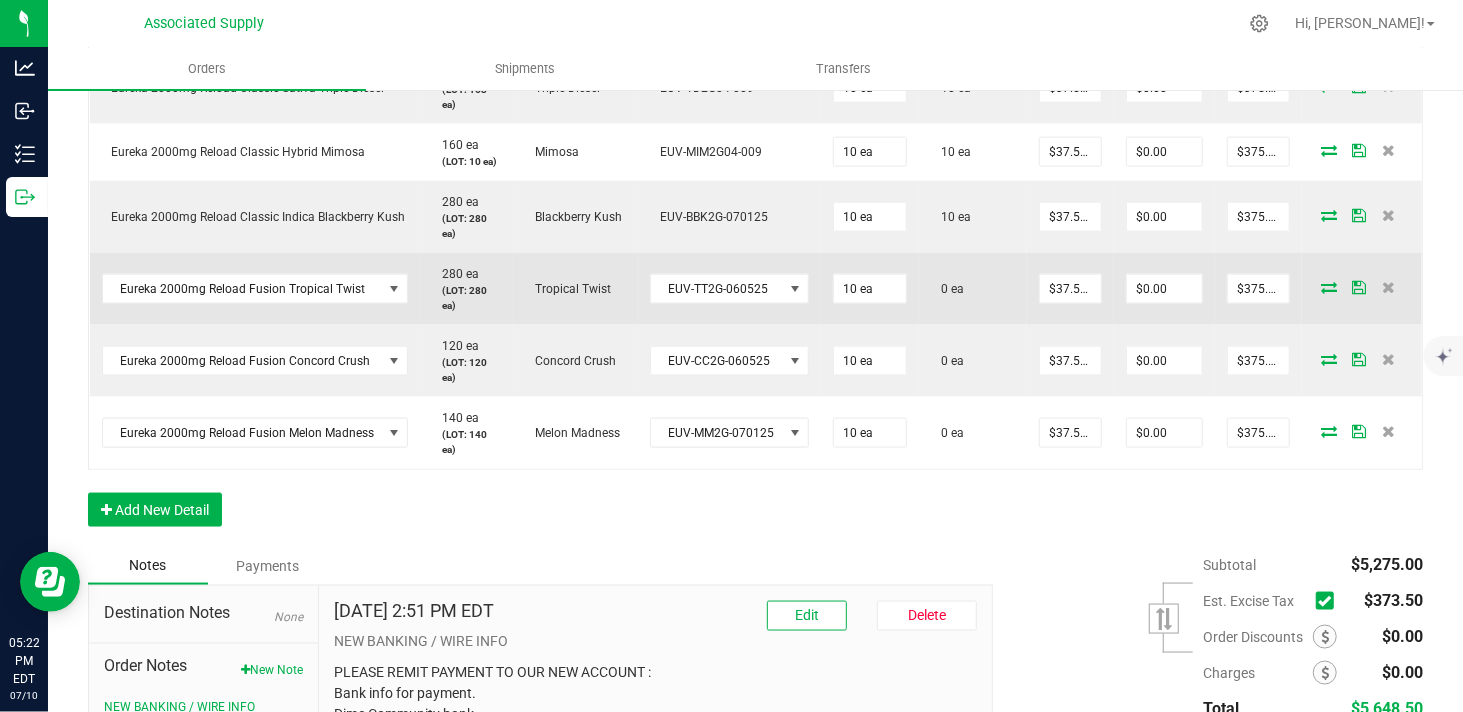 click at bounding box center [1329, 287] 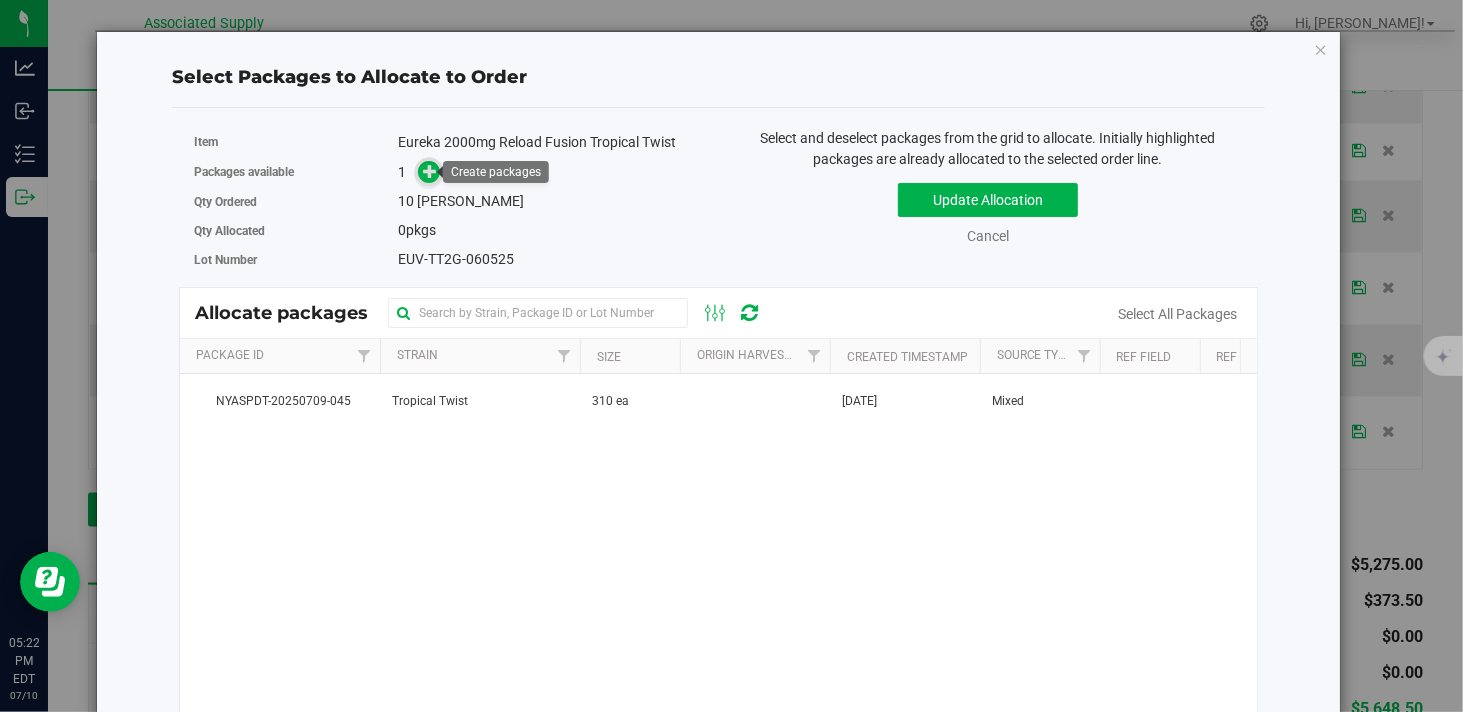 click at bounding box center [430, 171] 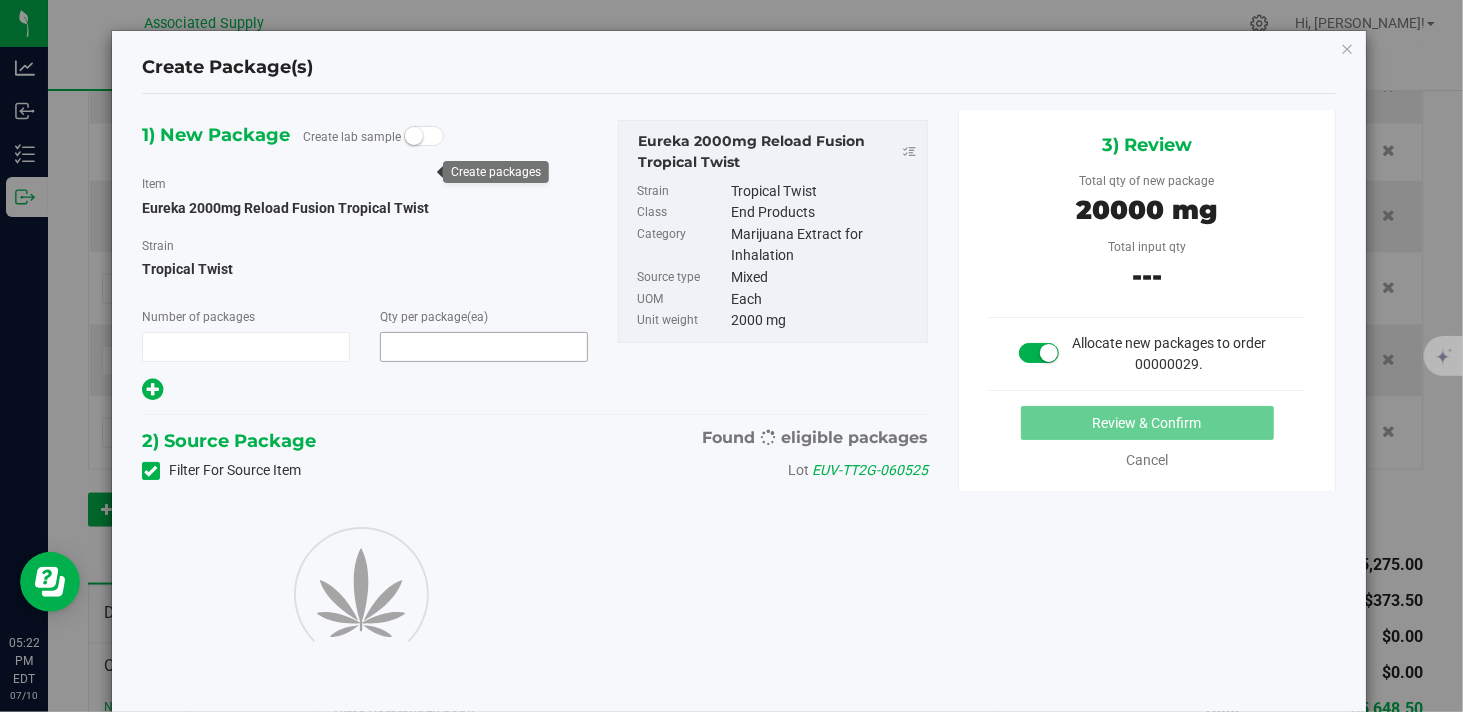 type on "1" 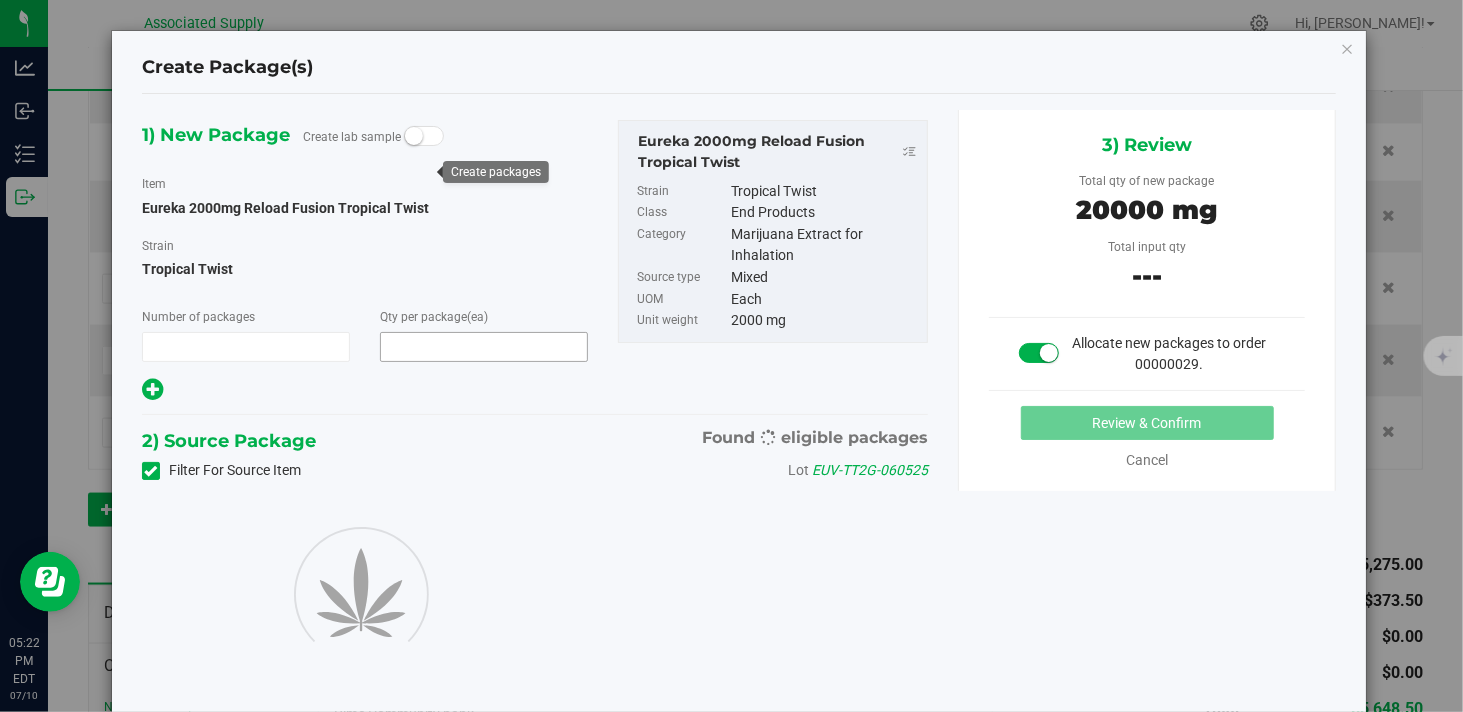 type on "10" 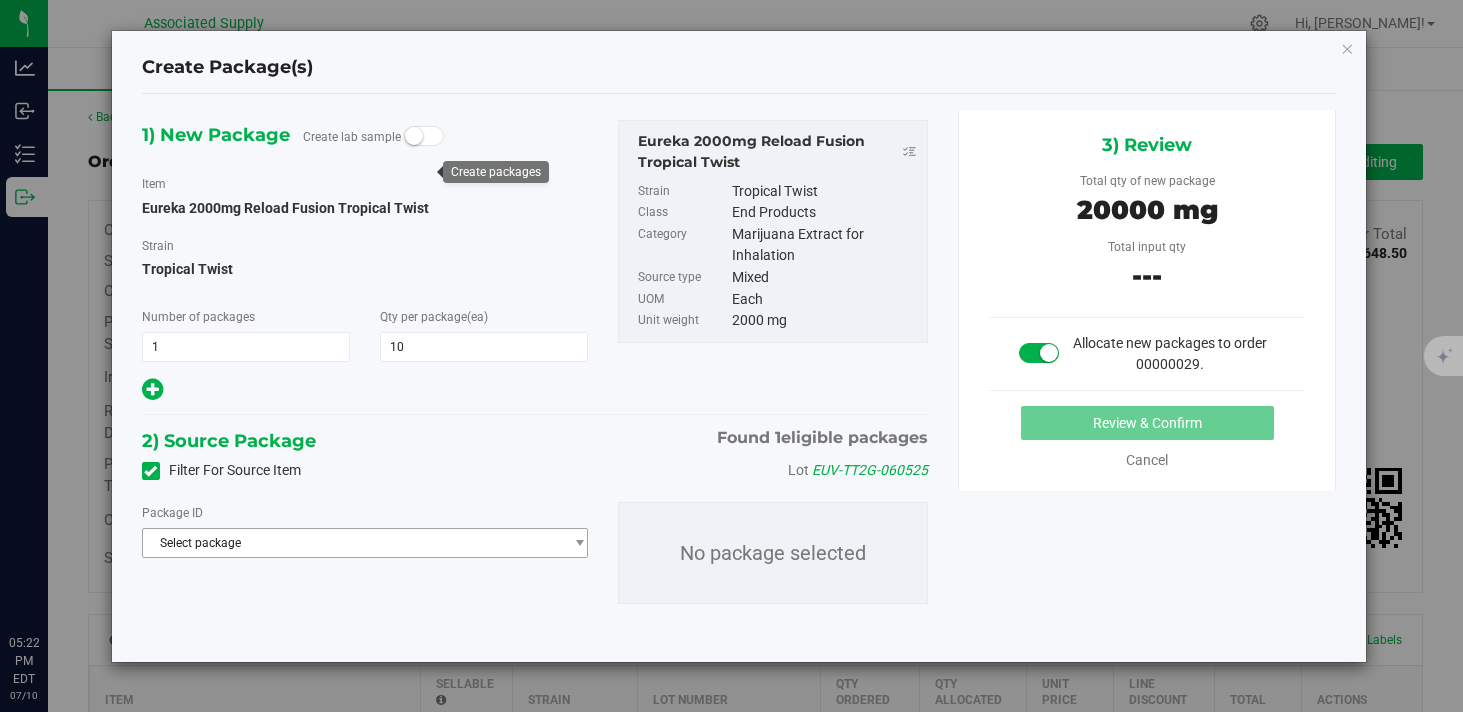 scroll, scrollTop: 0, scrollLeft: 0, axis: both 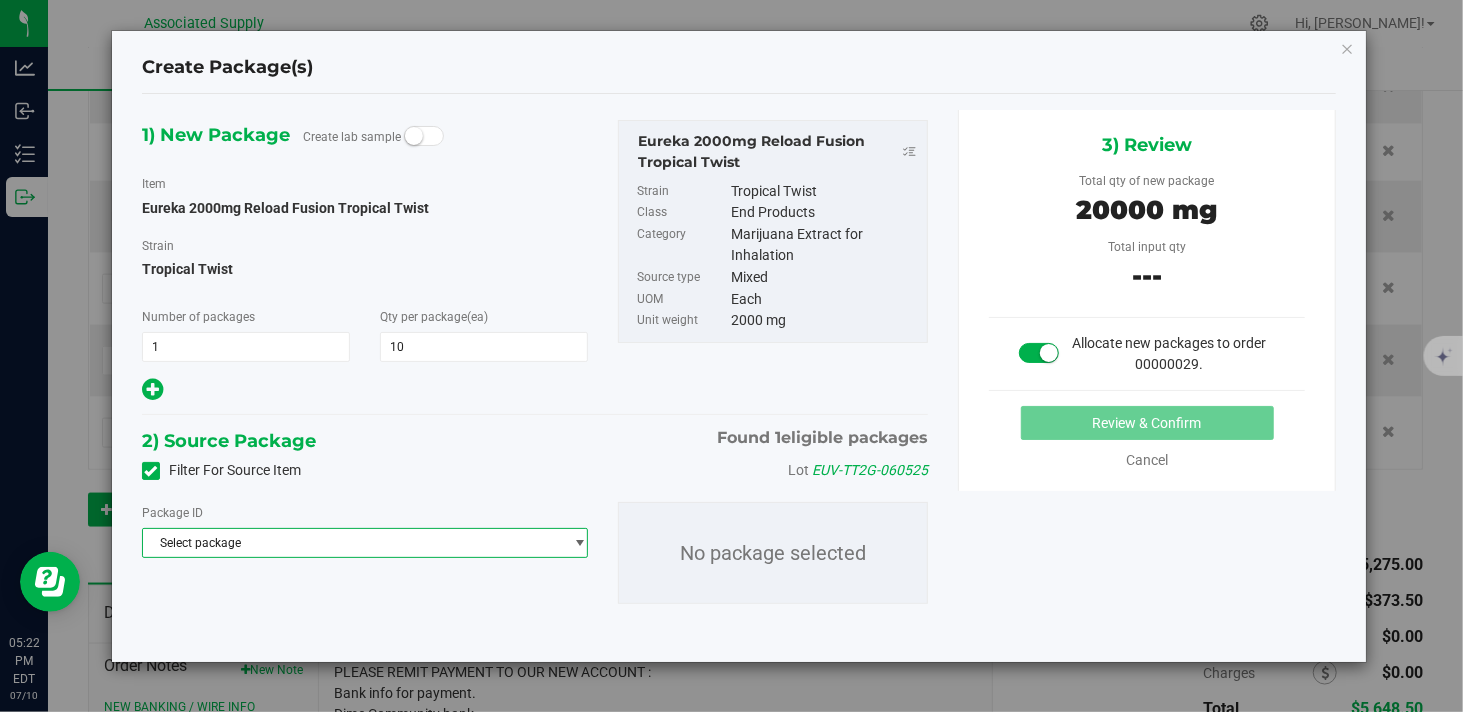 click on "Select package" at bounding box center (352, 543) 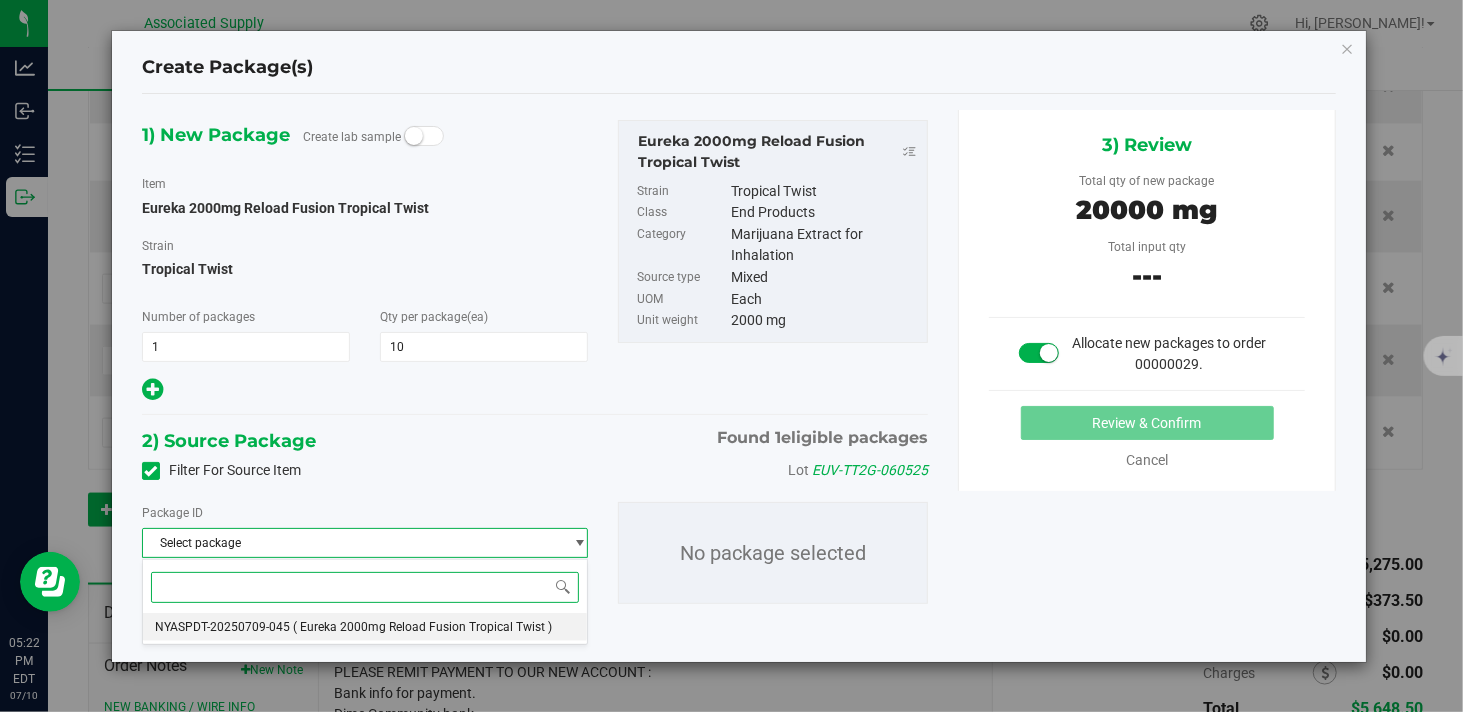 click on "NYASPDT-20250709-045" at bounding box center [222, 627] 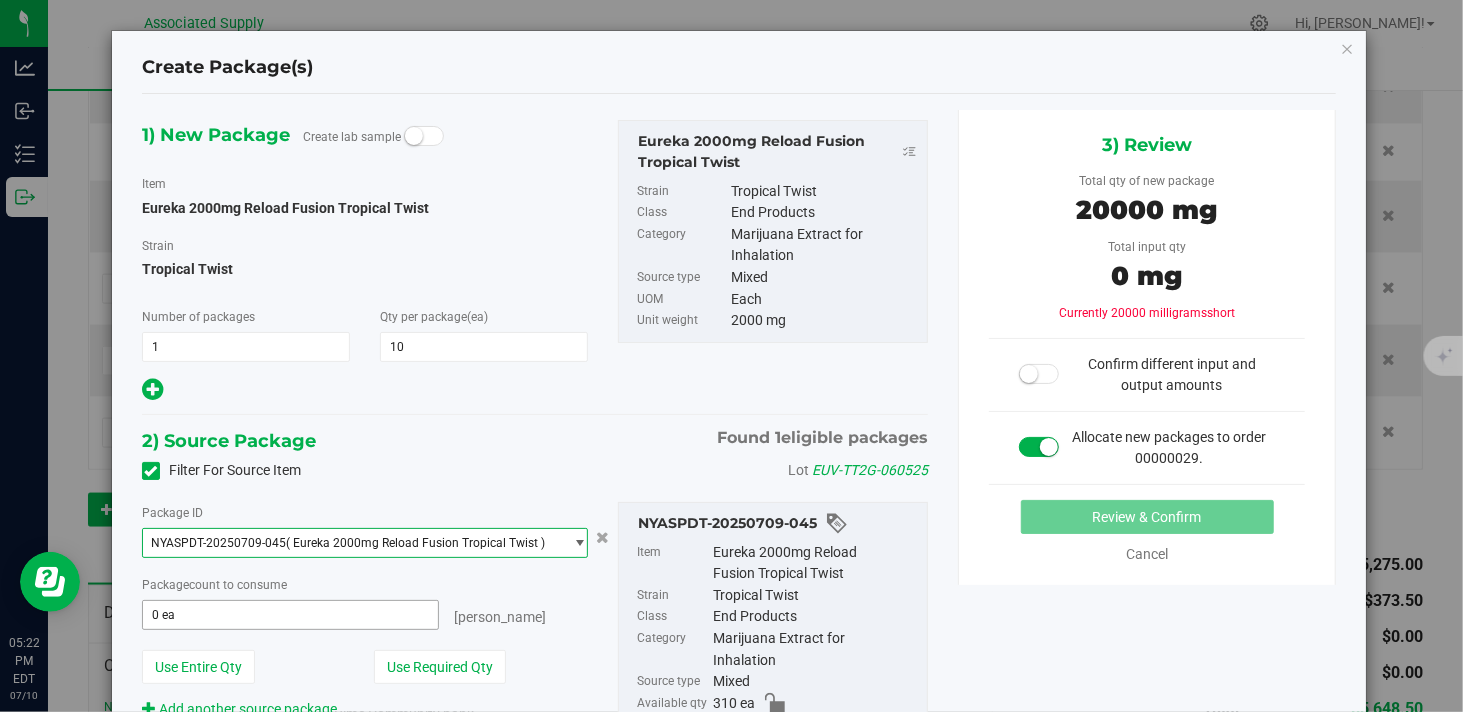 click on "0 ea" at bounding box center (290, 615) 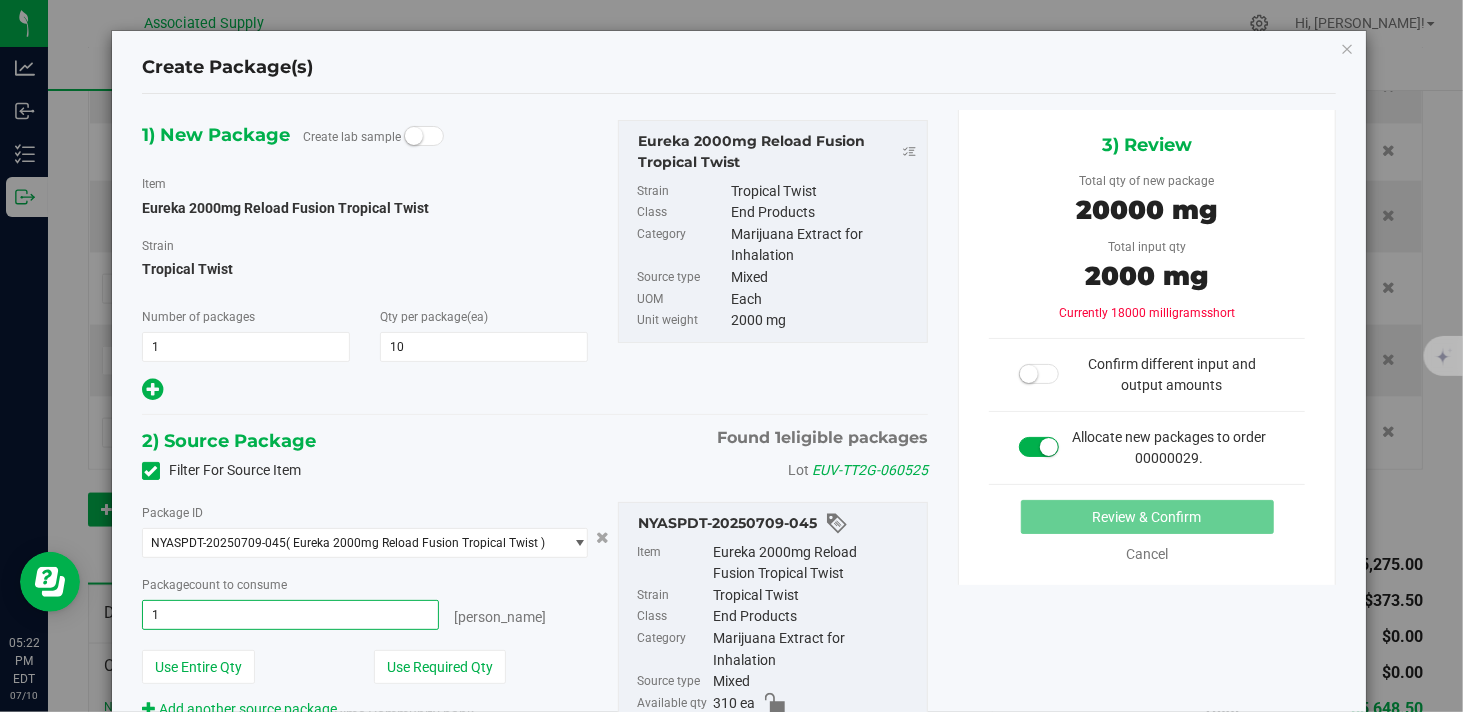 type on "10" 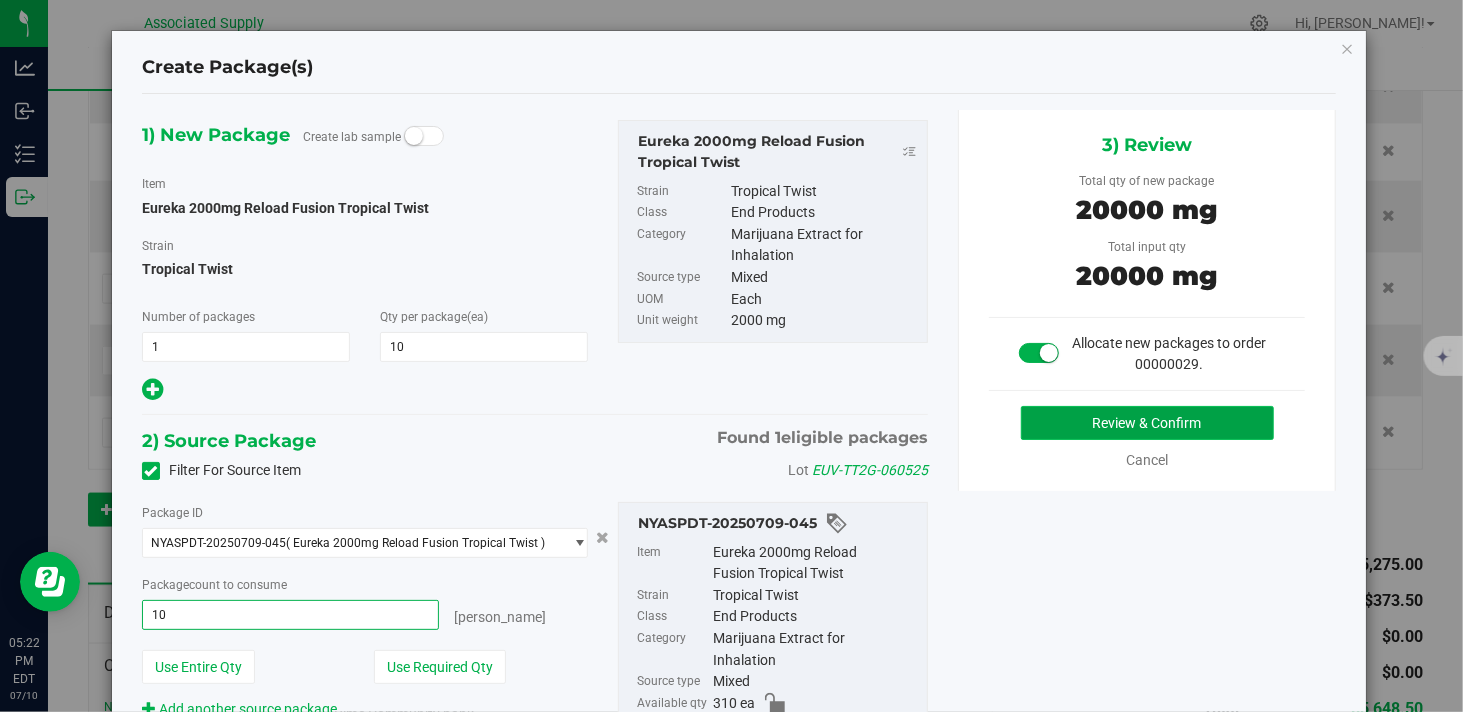 click on "Review & Confirm" at bounding box center [1147, 423] 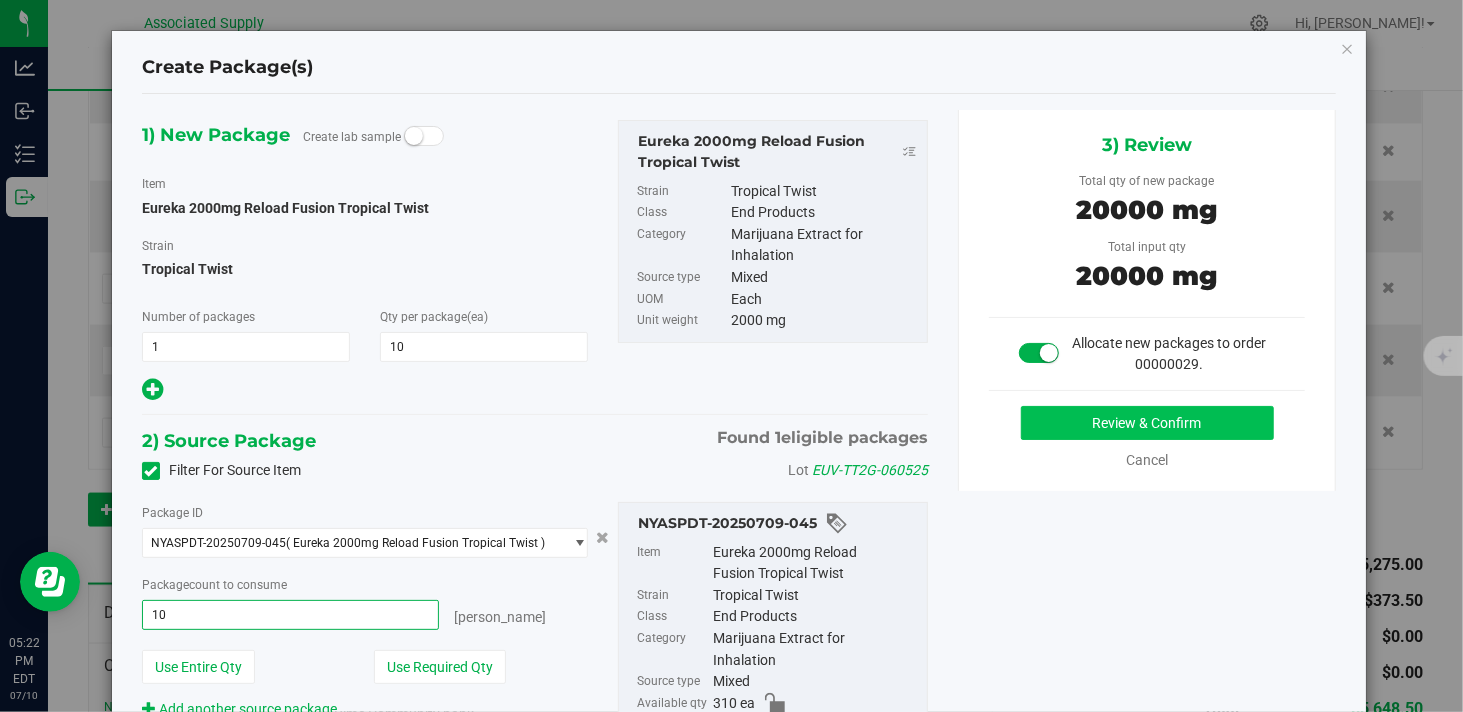 type on "10 ea" 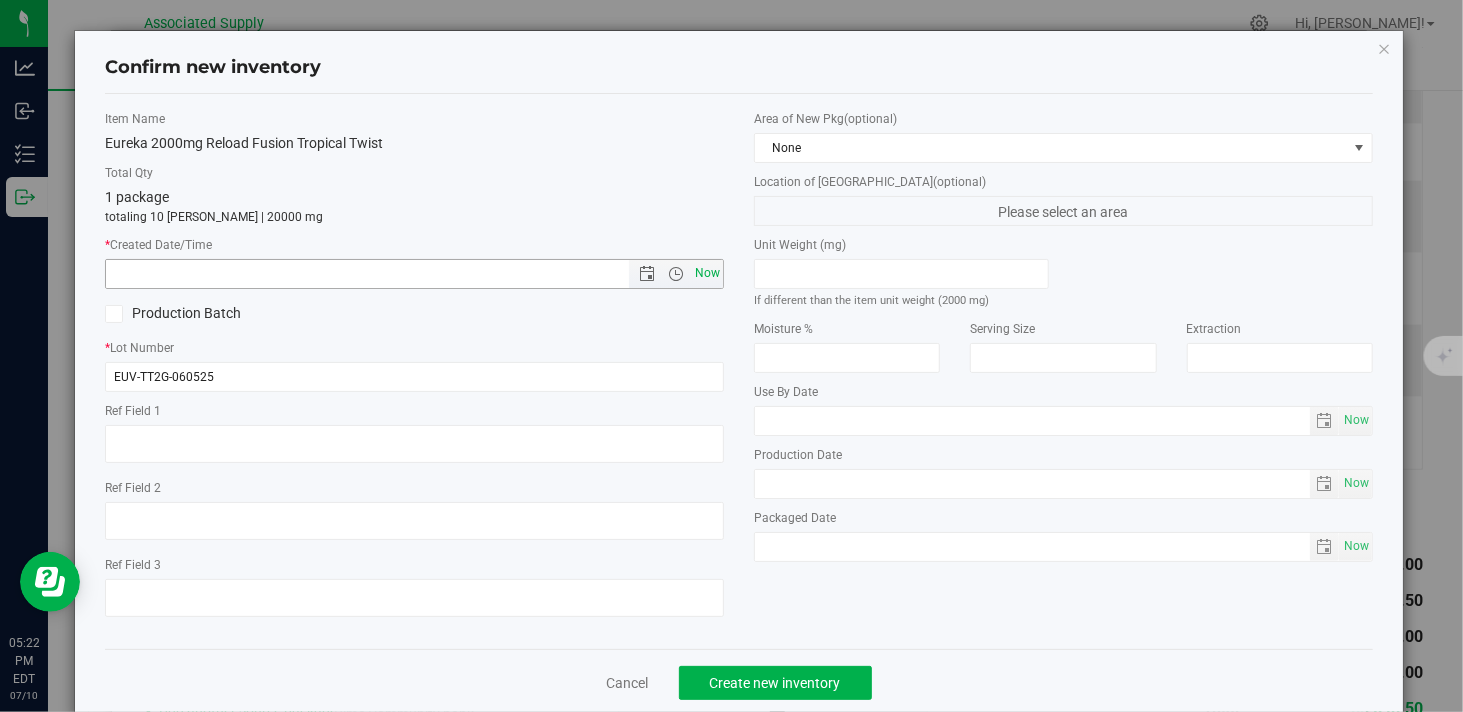 click on "Now" at bounding box center (708, 273) 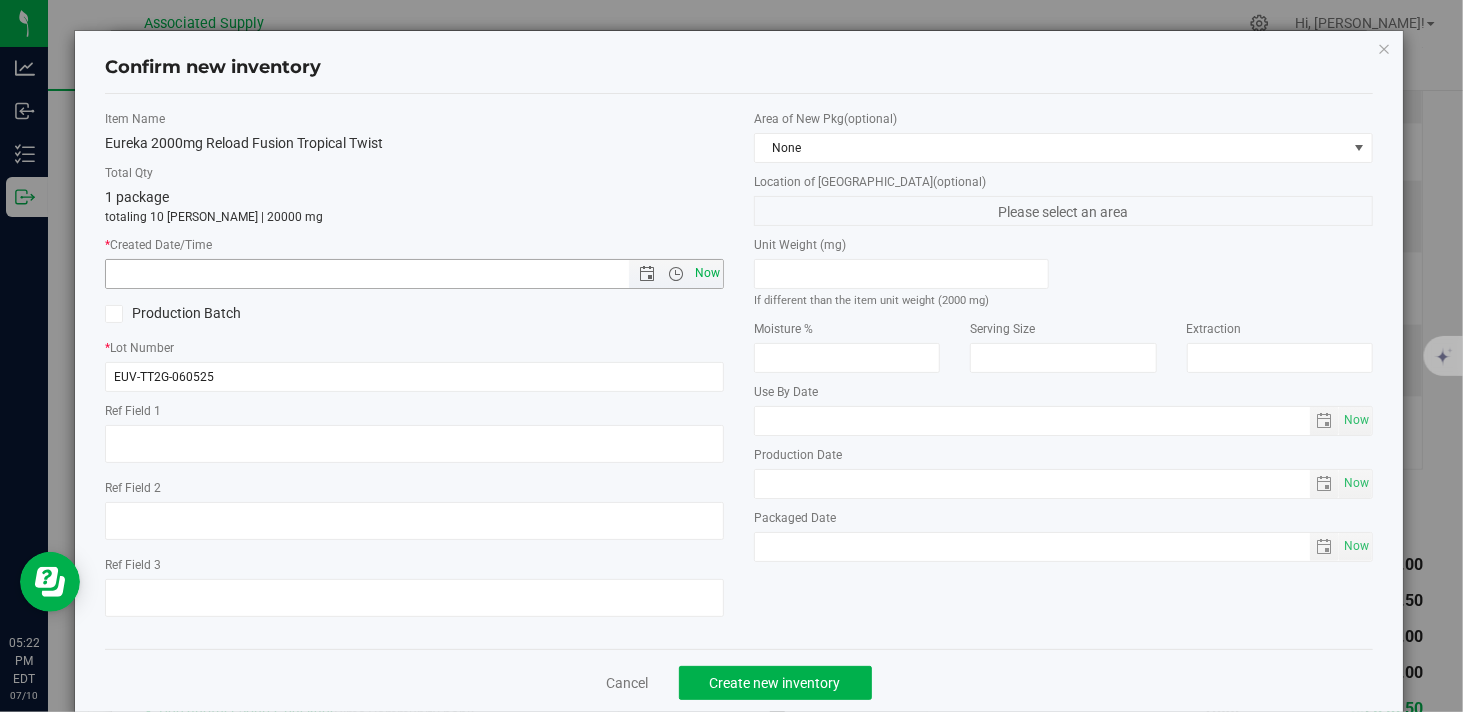 type on "[DATE] 5:22 PM" 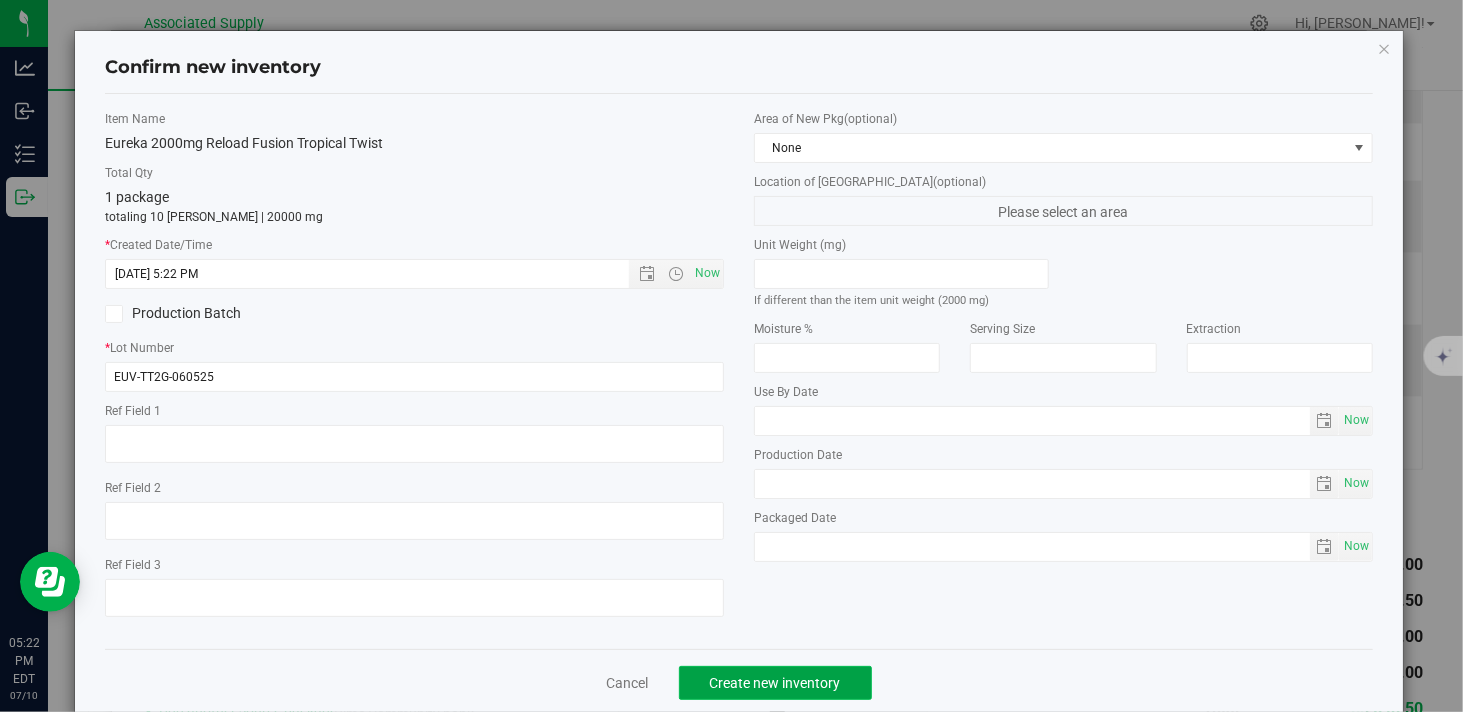 click on "Create new inventory" 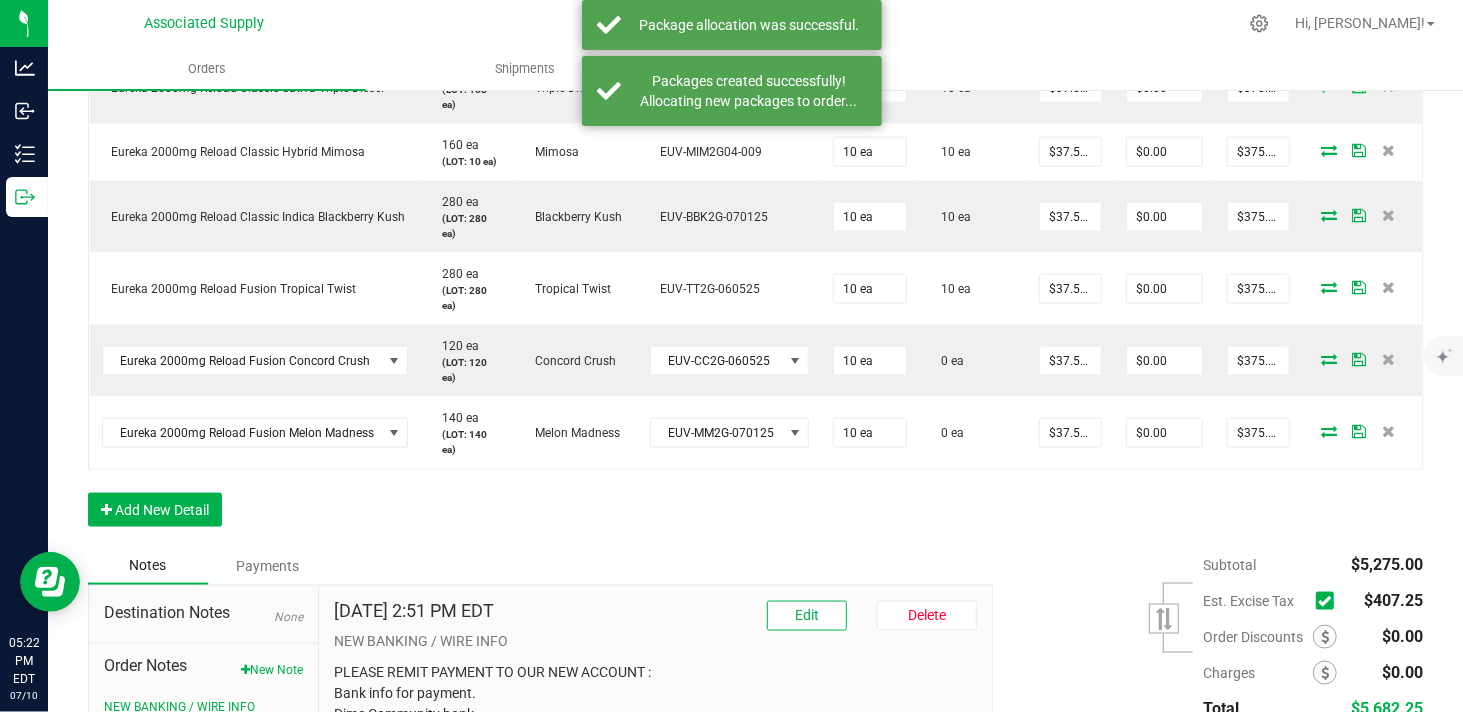scroll, scrollTop: 1444, scrollLeft: 0, axis: vertical 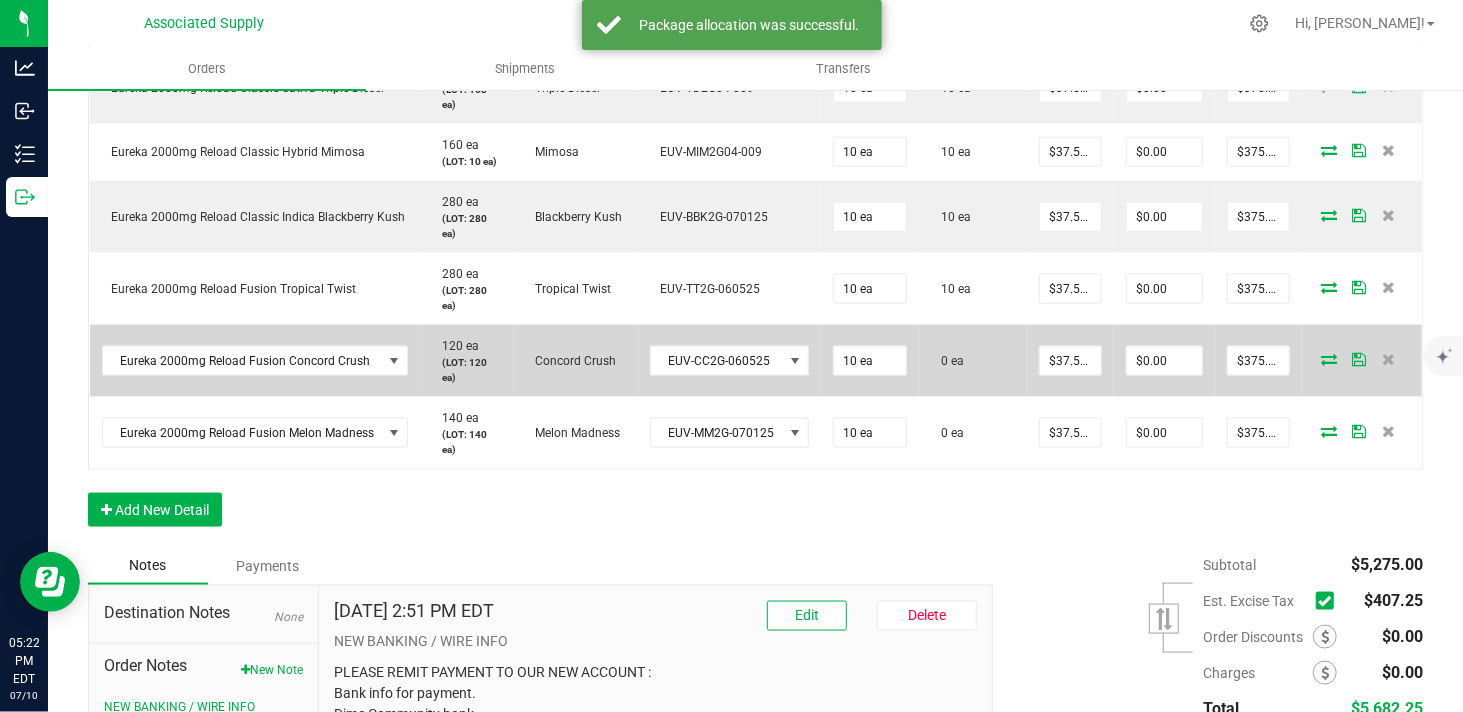 click at bounding box center (1329, 359) 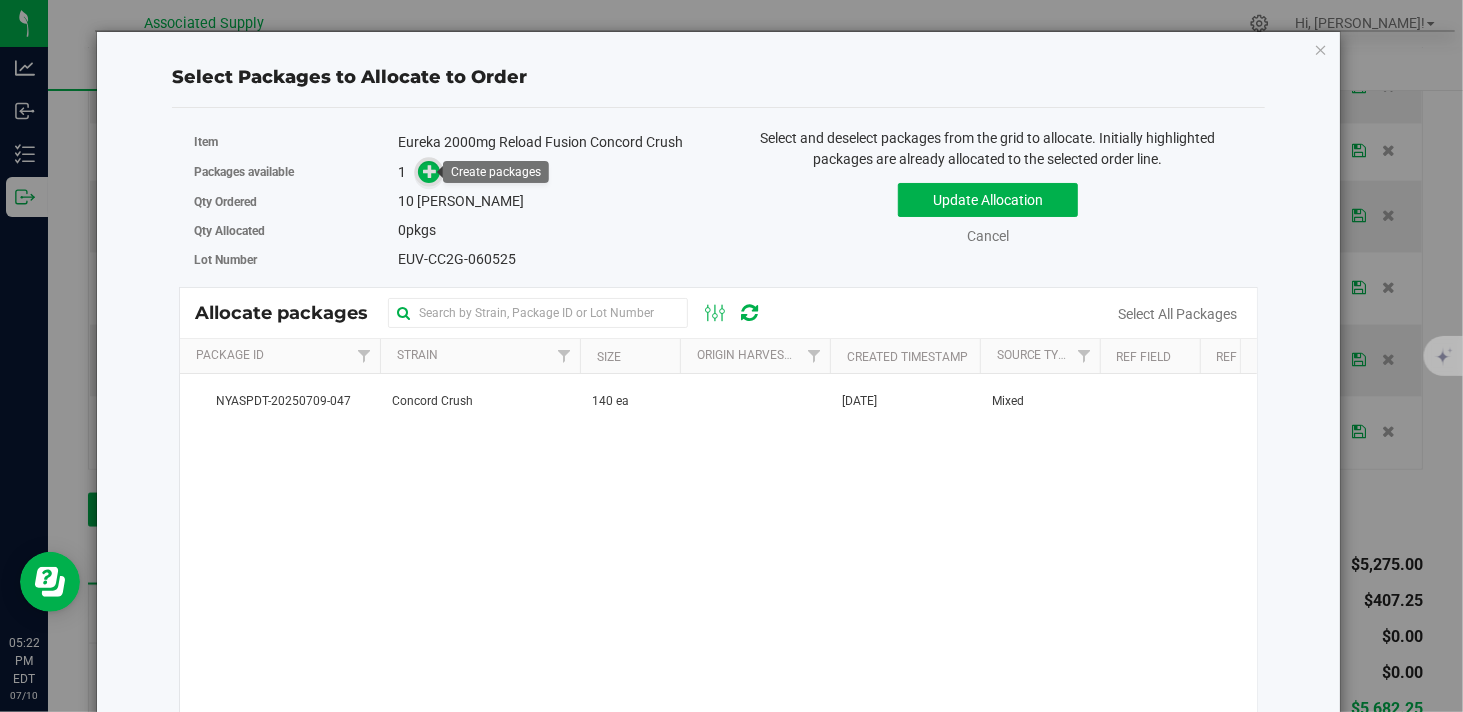click at bounding box center (430, 171) 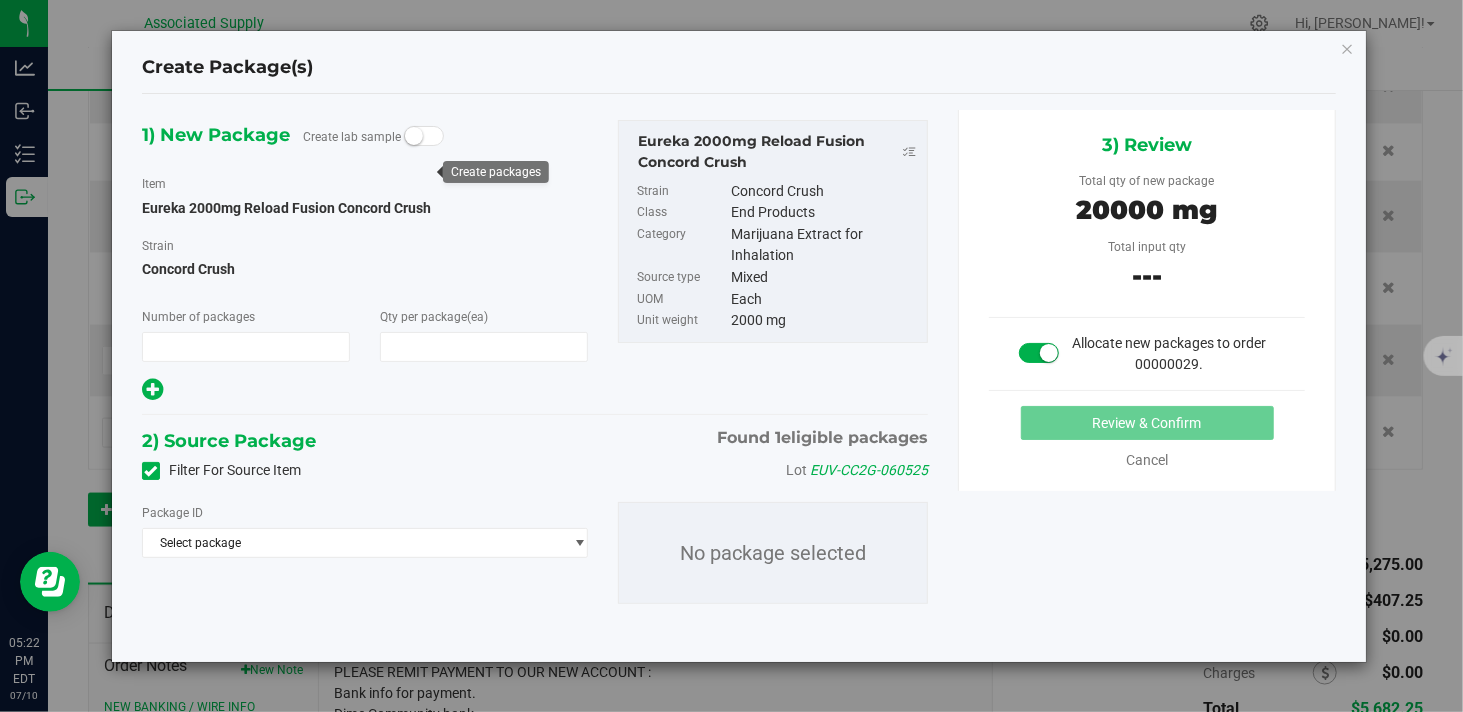 type on "1" 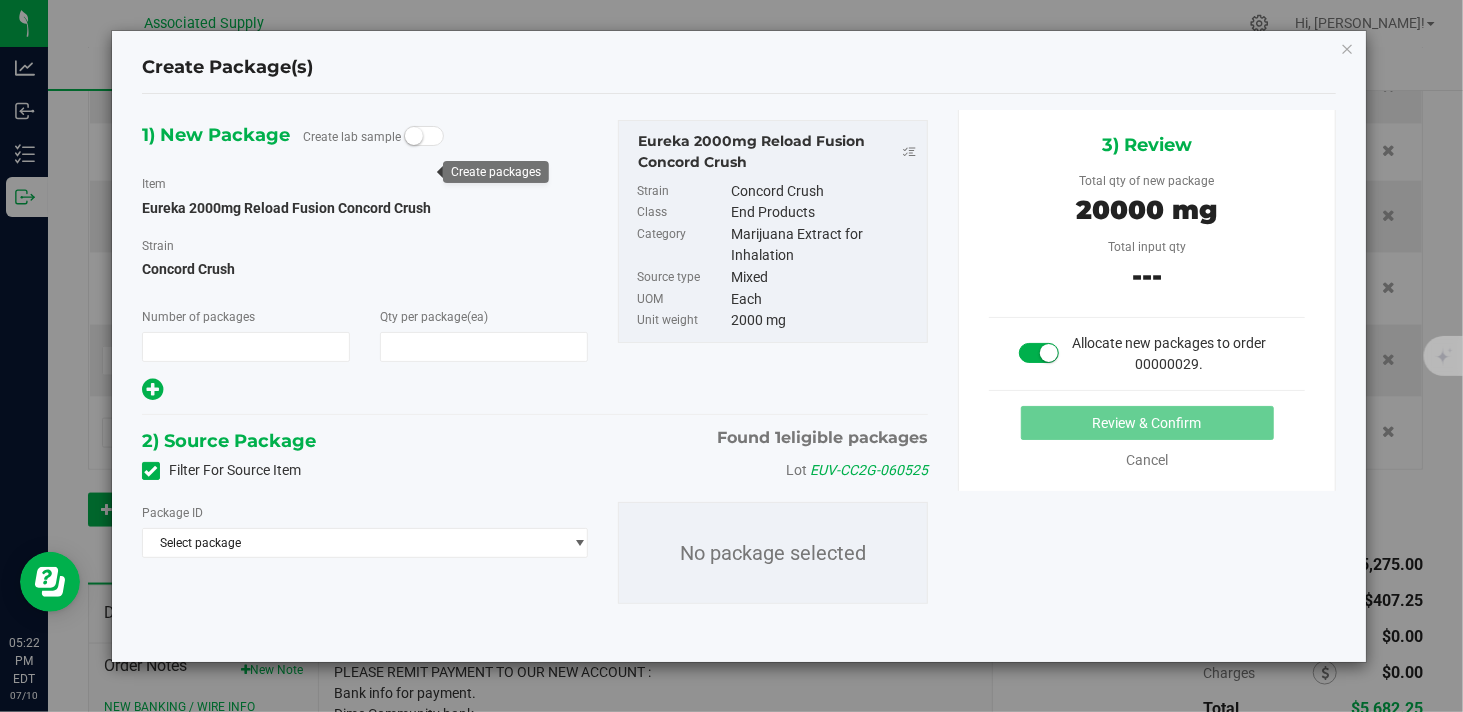 type on "10" 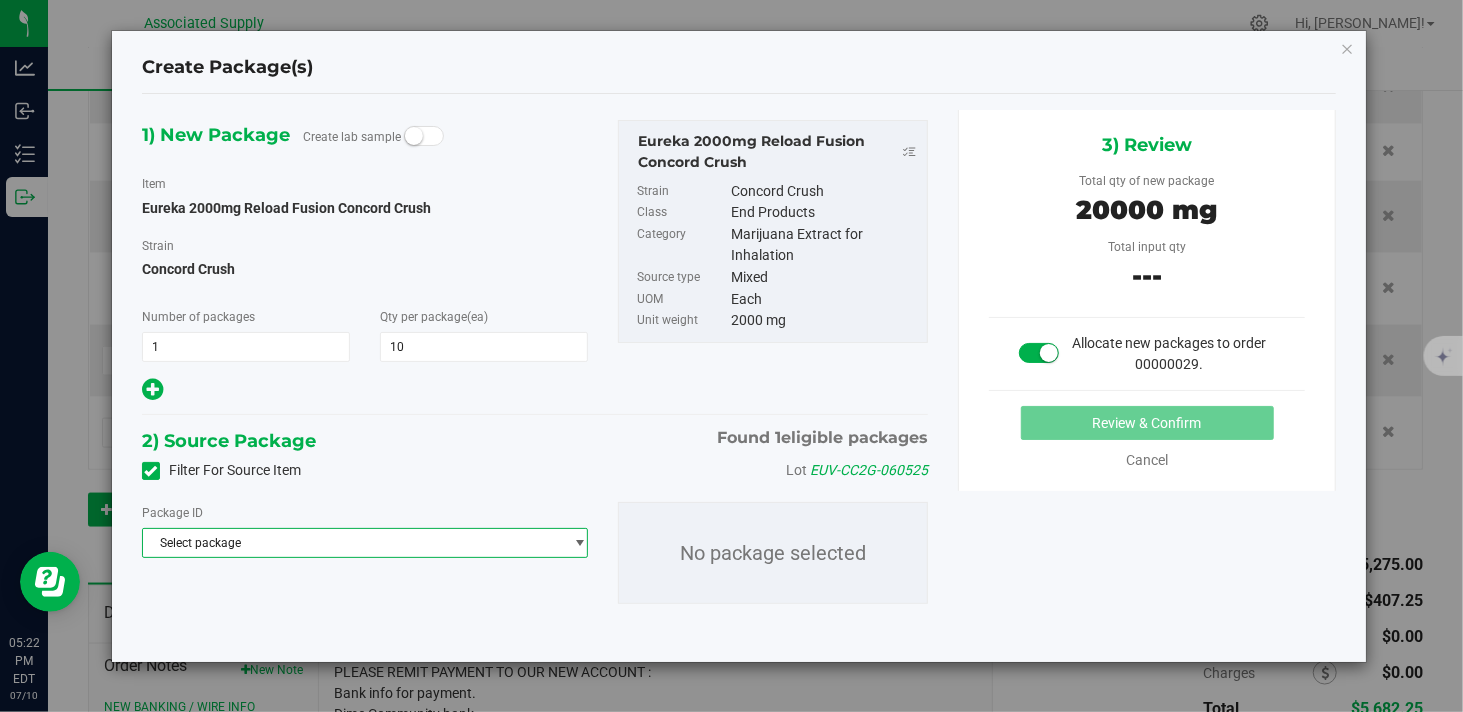 click on "Select package" at bounding box center (352, 543) 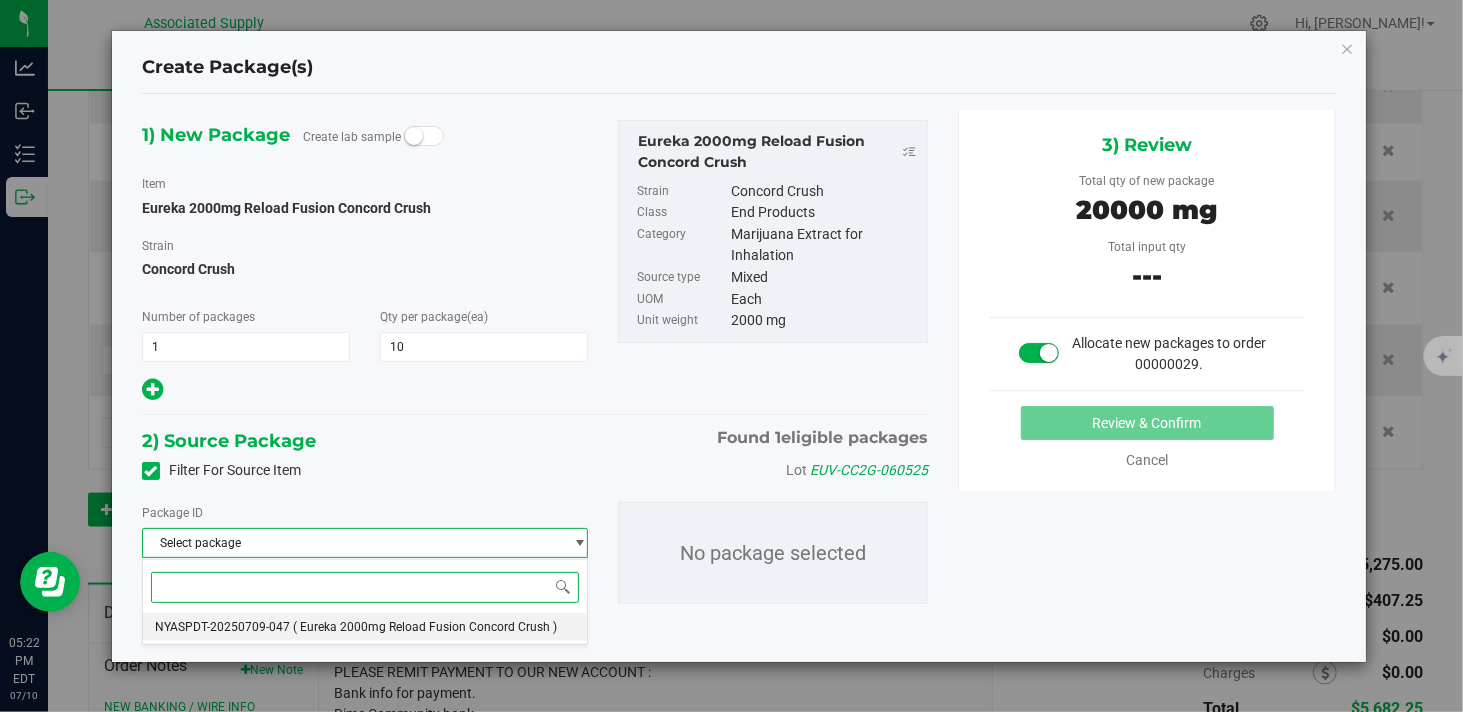 click on "(
Eureka 2000mg Reload Fusion Concord Crush
)" at bounding box center [425, 627] 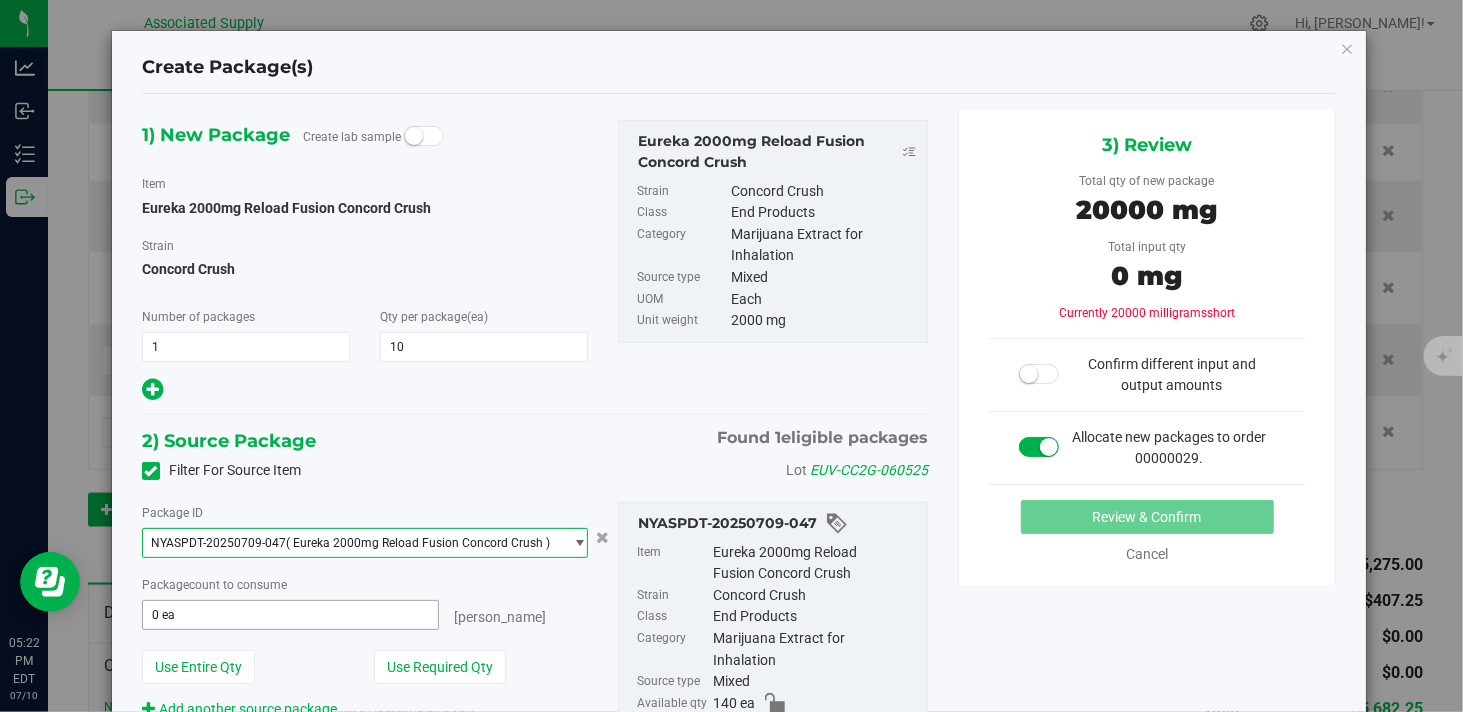 click on "0 ea 0" at bounding box center [290, 615] 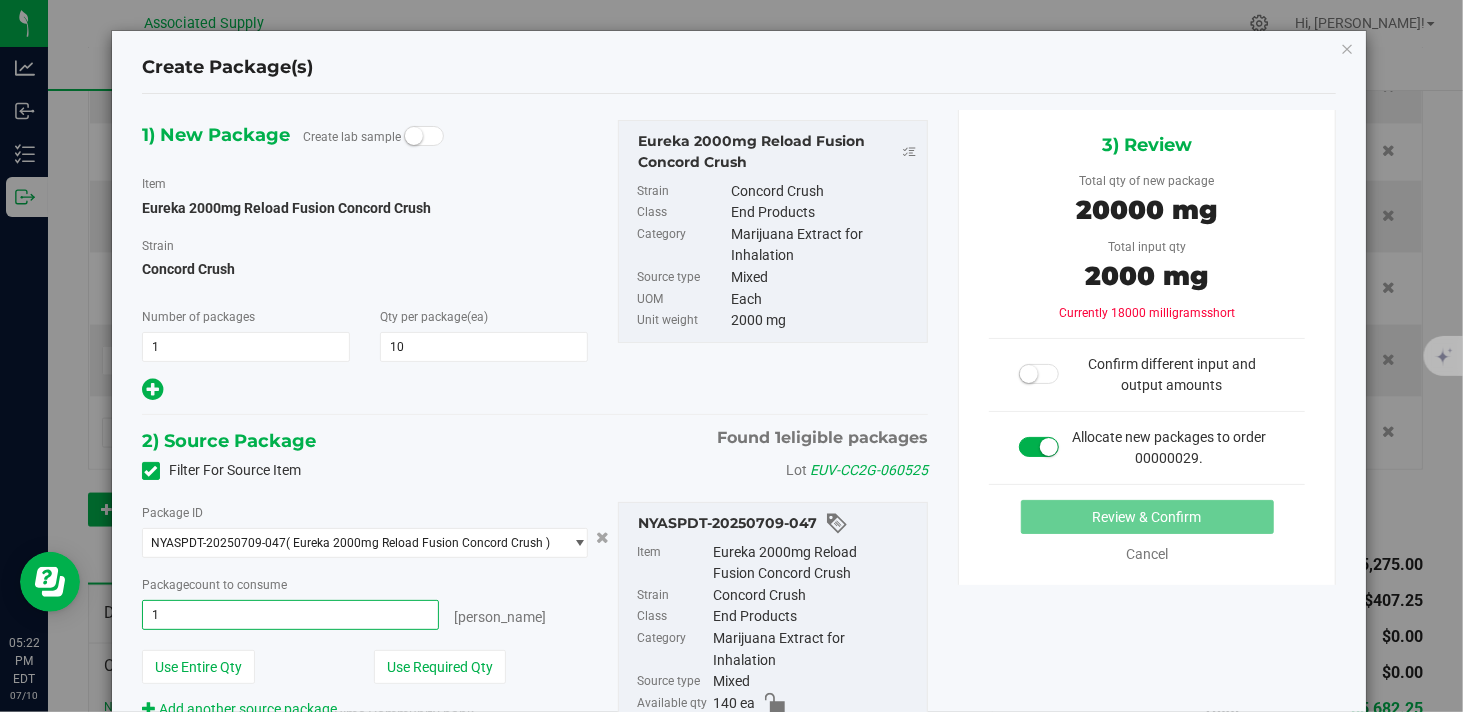 type on "10" 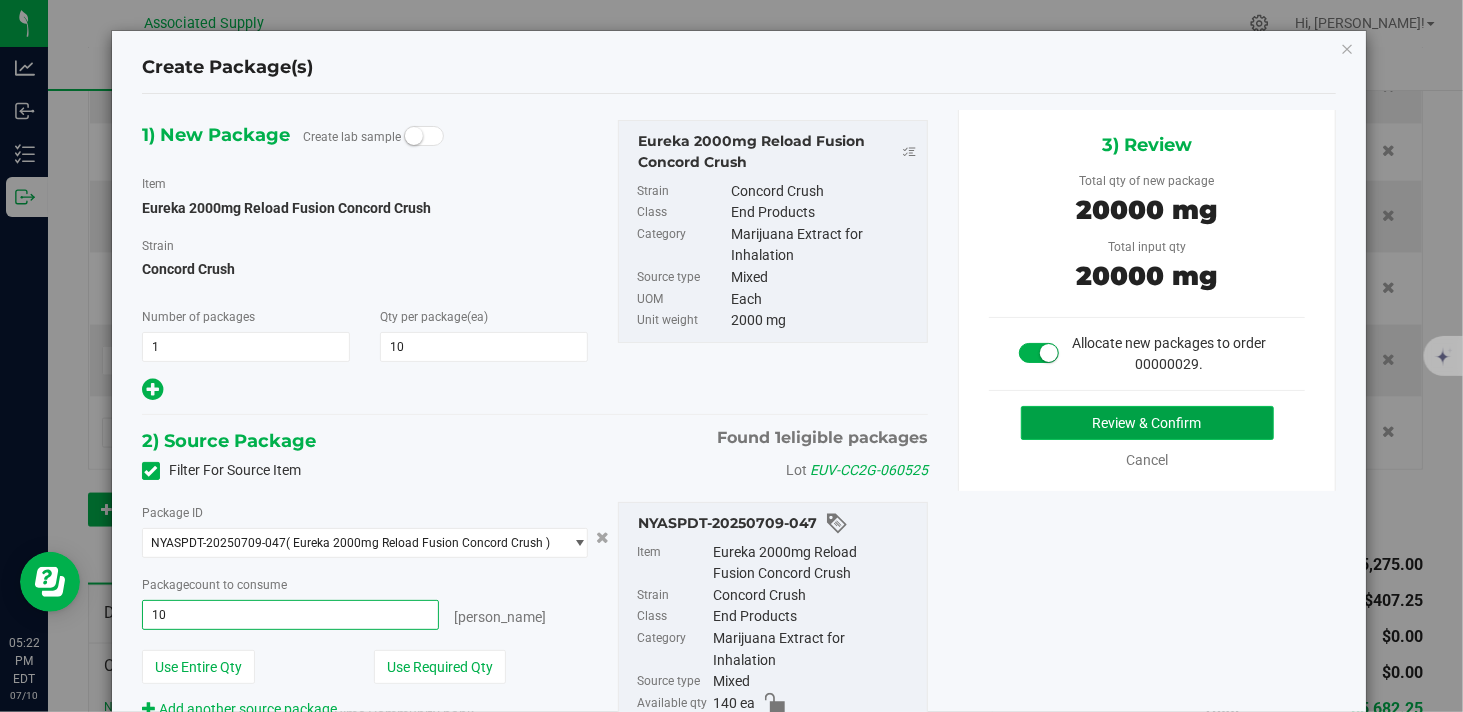 type on "10 ea" 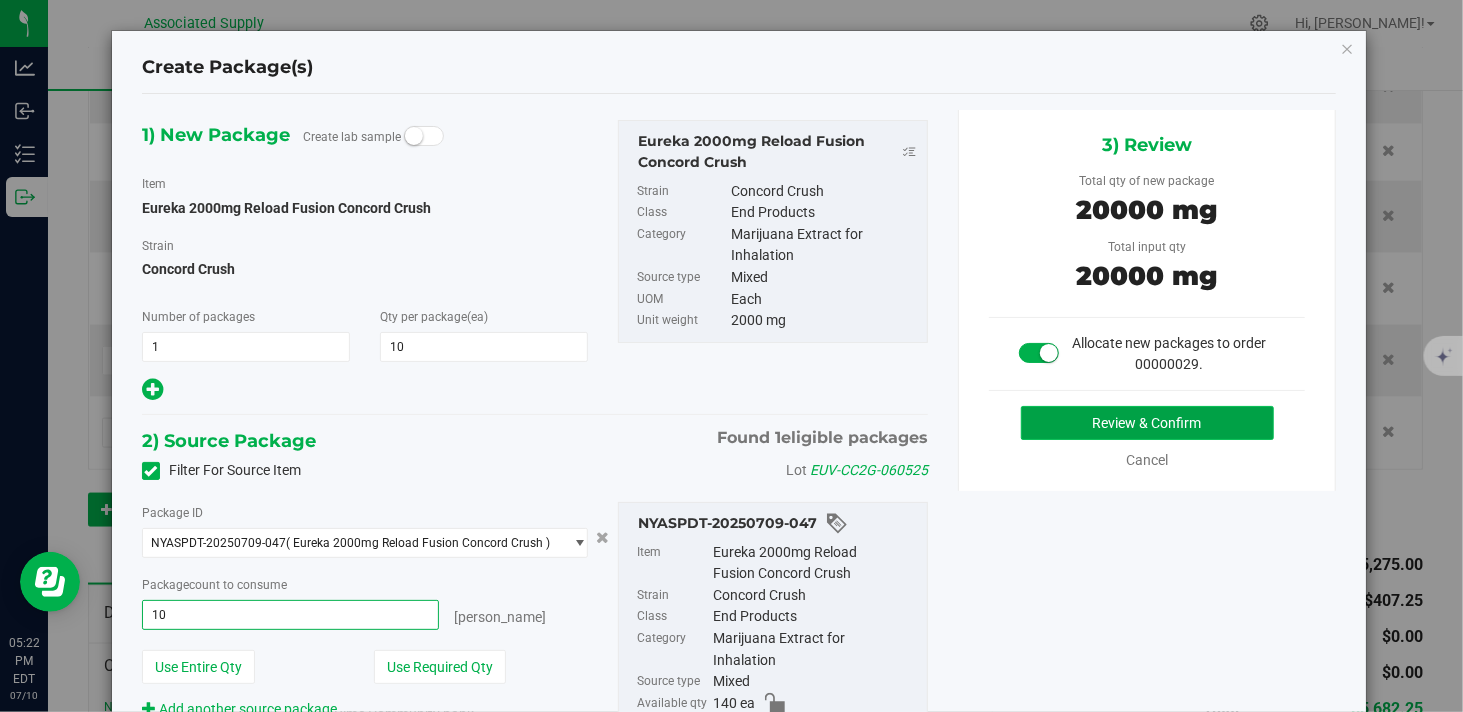 click on "Review & Confirm" at bounding box center (1147, 423) 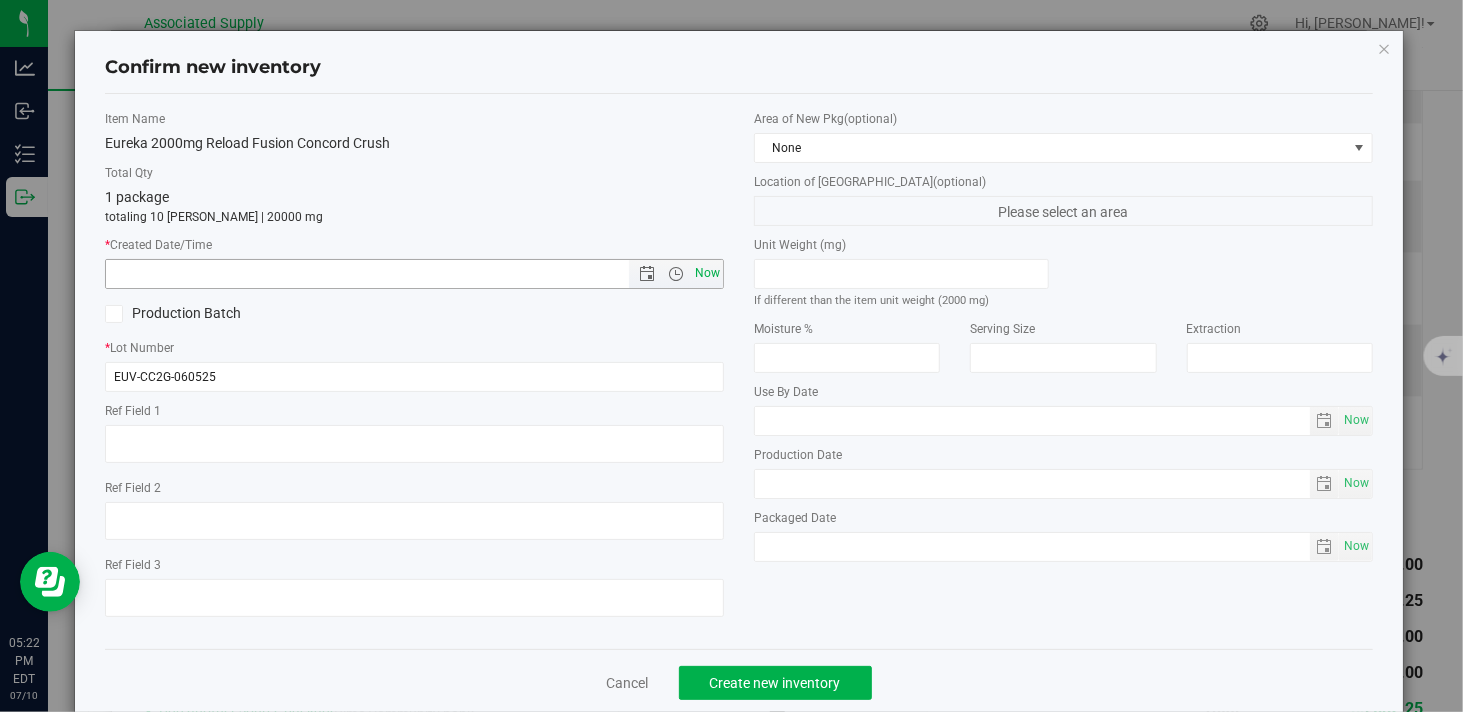 click on "Now" at bounding box center (708, 273) 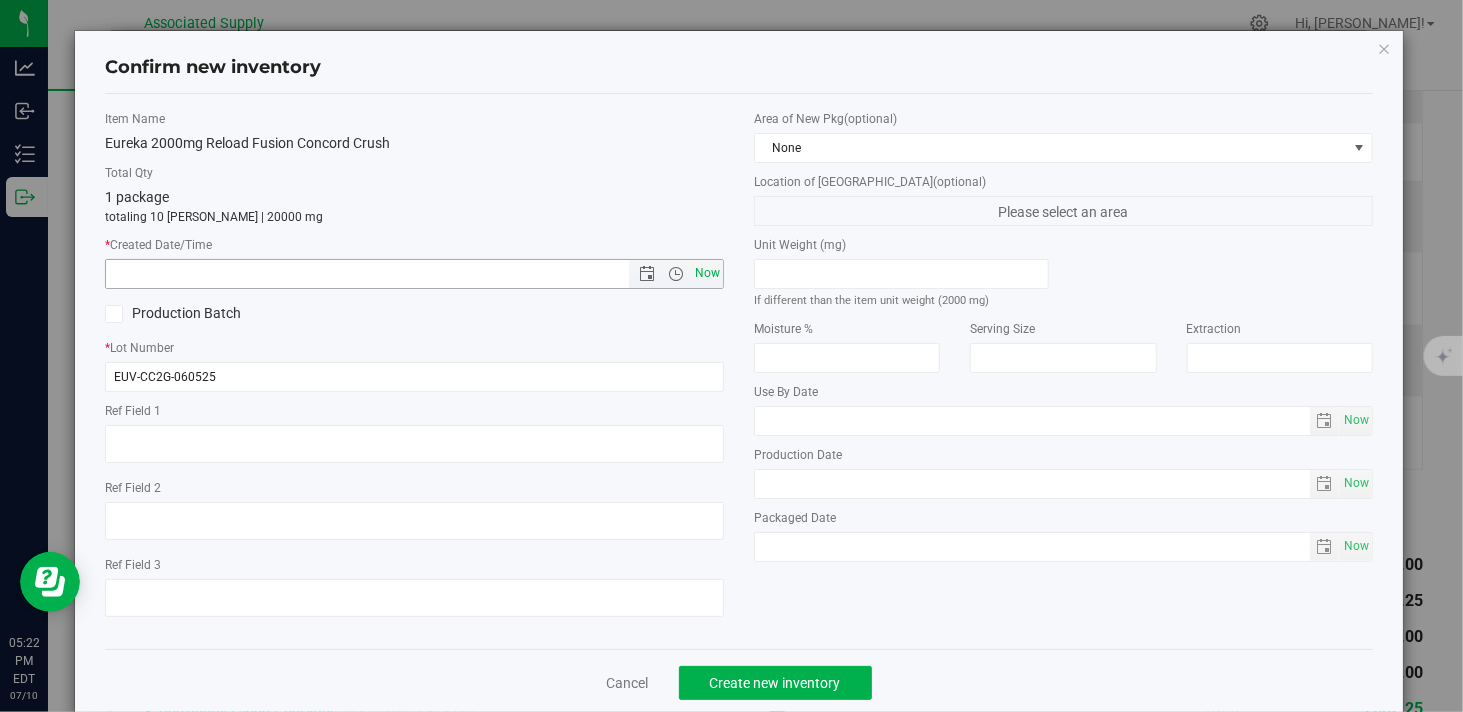 type on "[DATE] 5:22 PM" 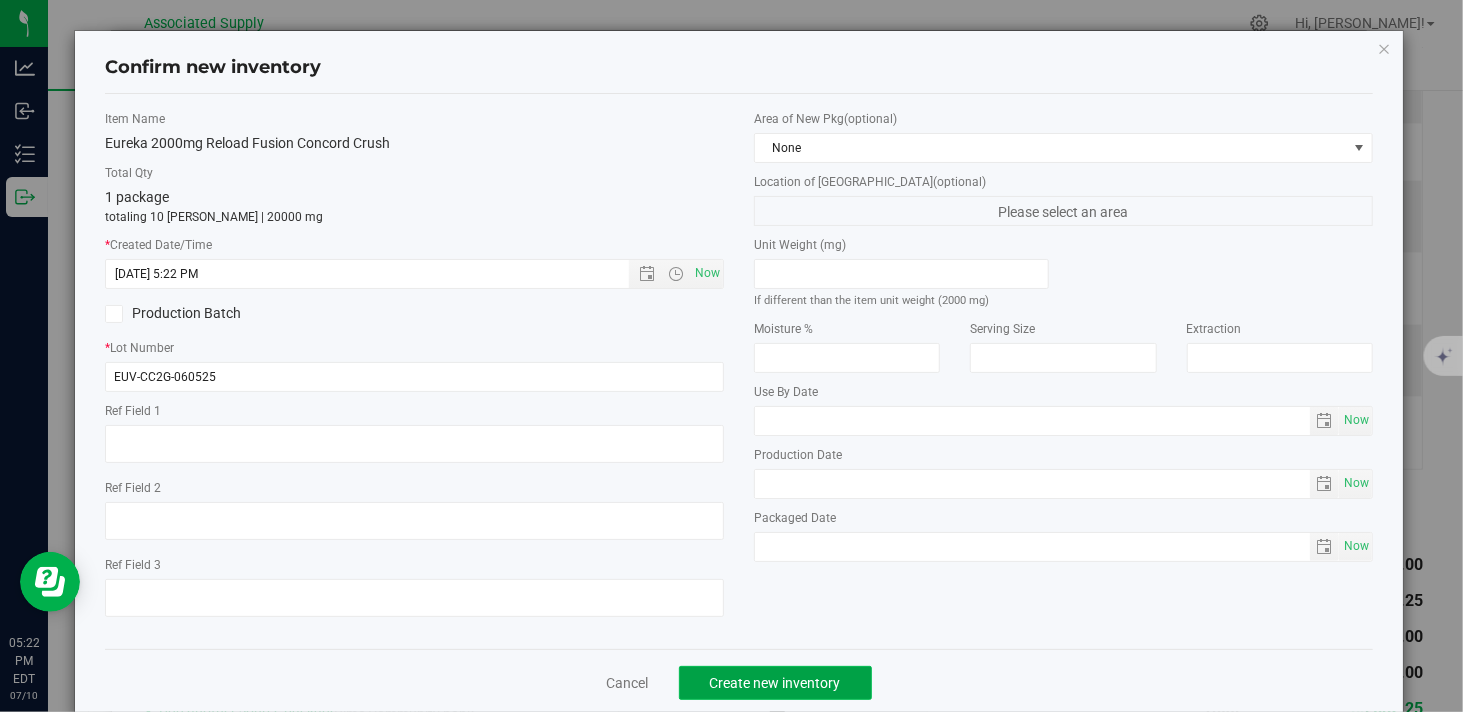 click on "Create new inventory" 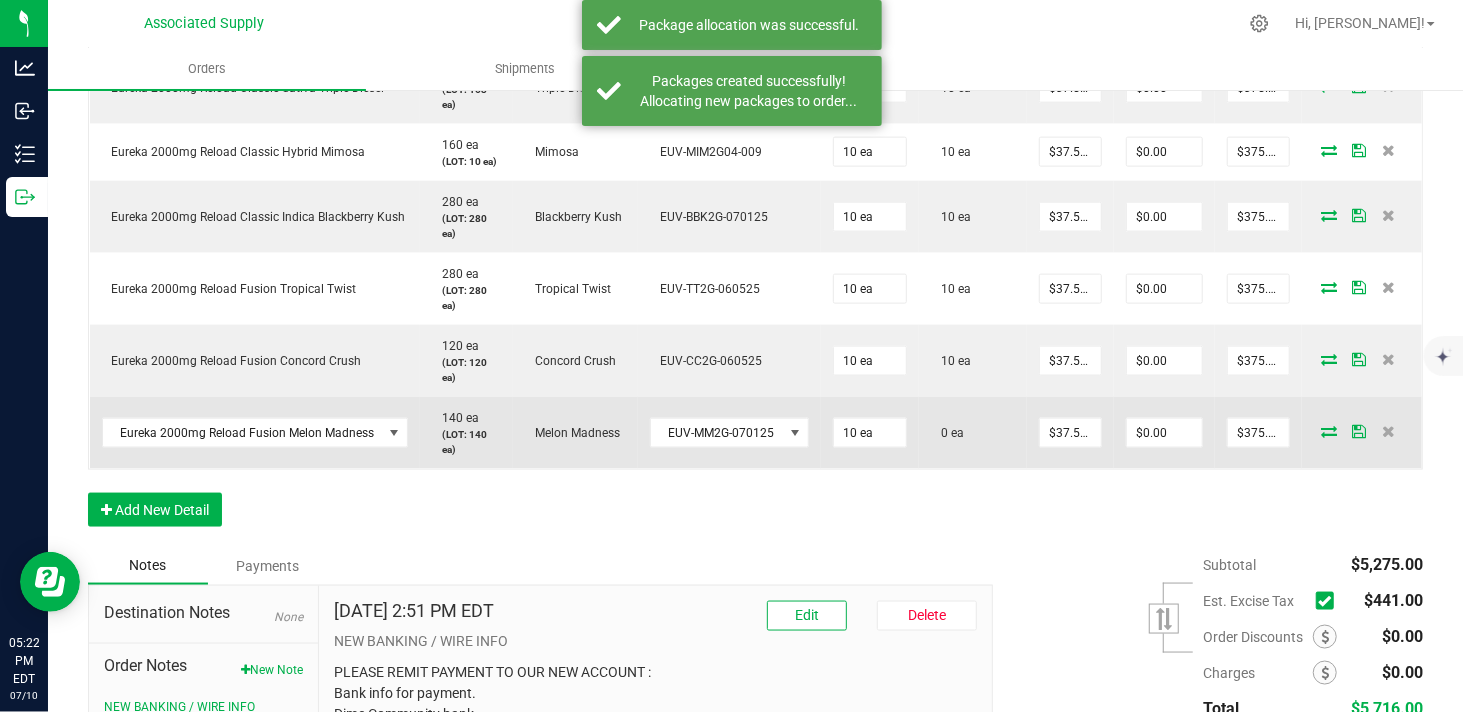 scroll, scrollTop: 1444, scrollLeft: 0, axis: vertical 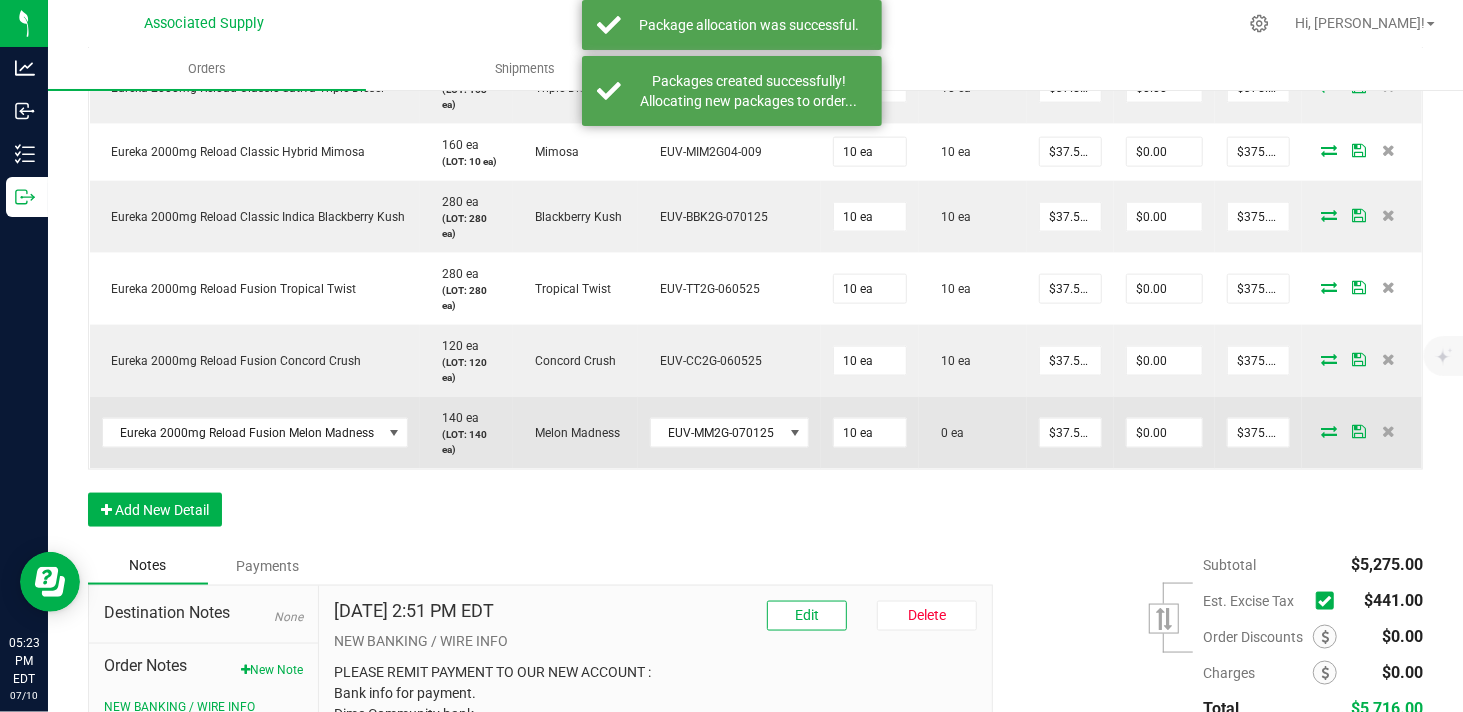 click at bounding box center (1329, 431) 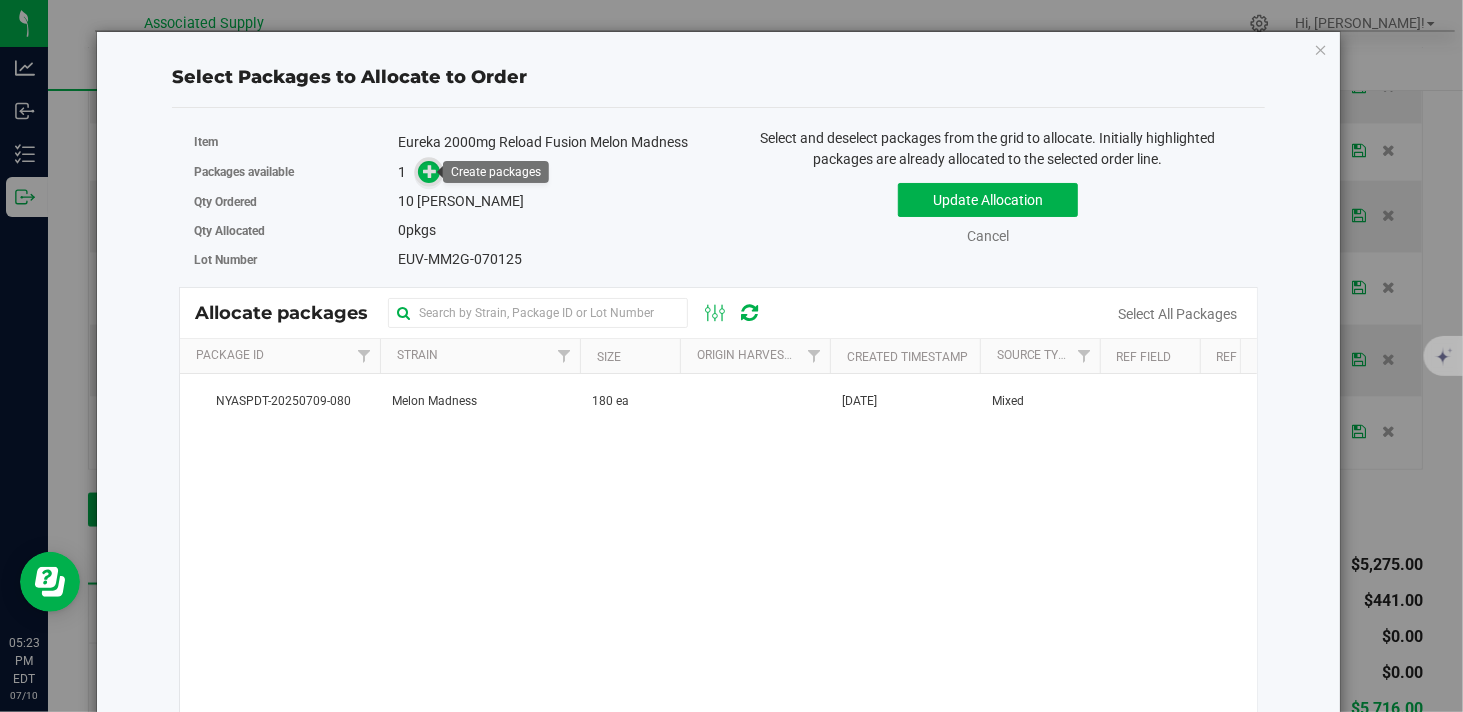 click at bounding box center (430, 171) 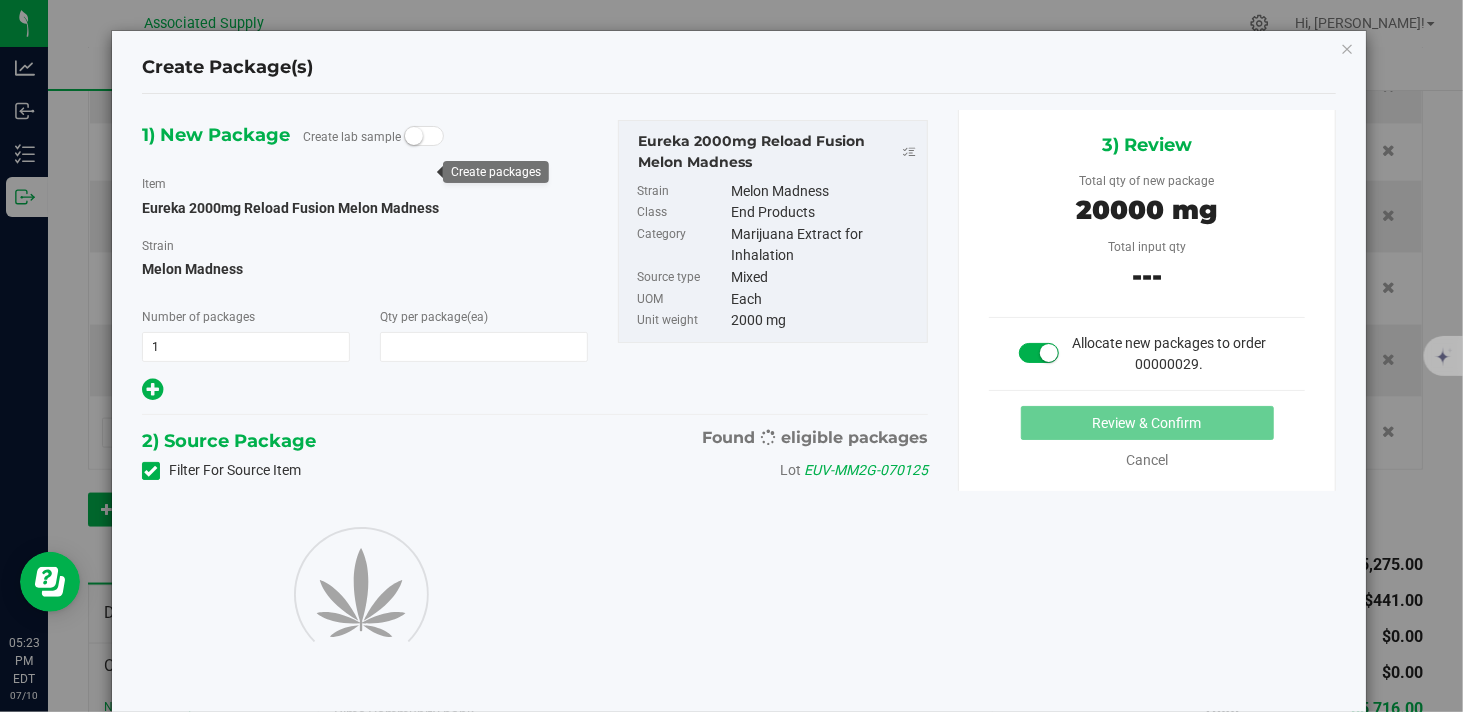 type on "10" 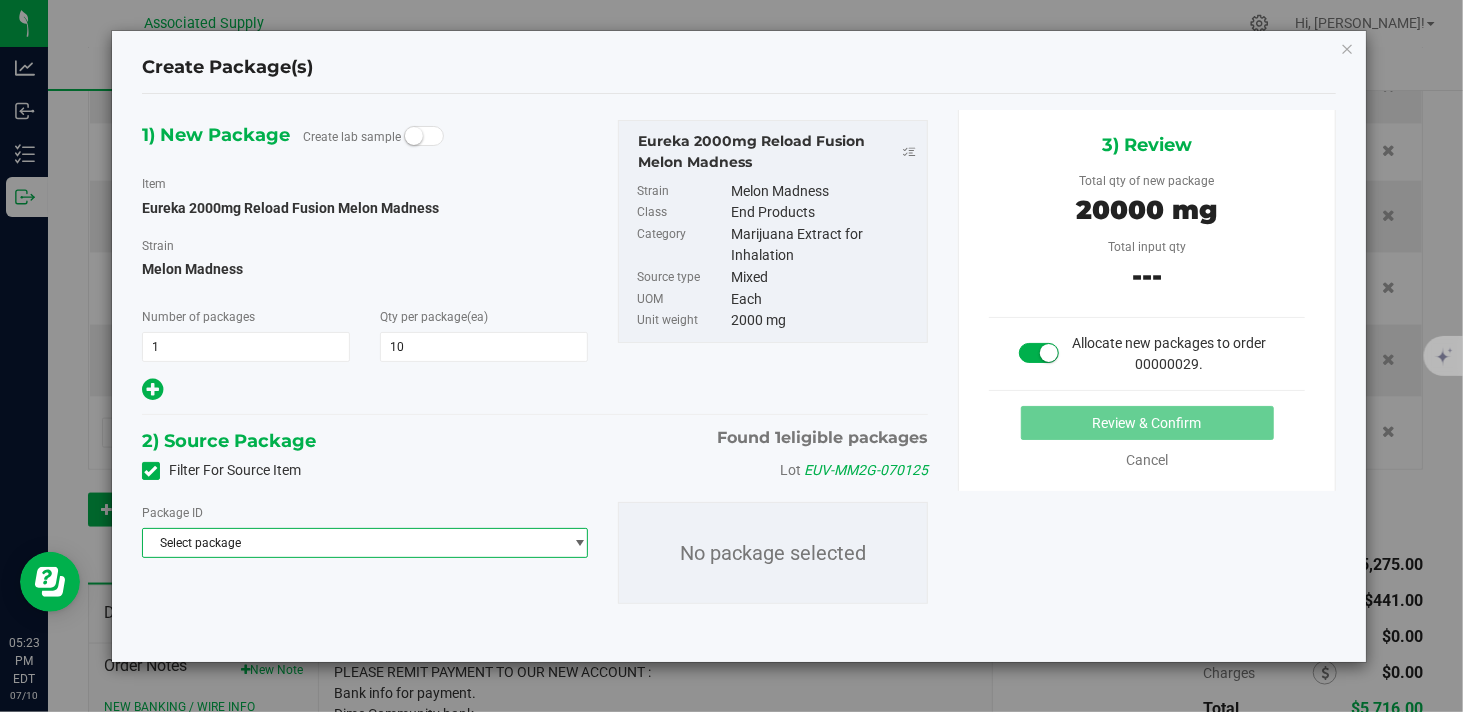 click on "Select package" at bounding box center [352, 543] 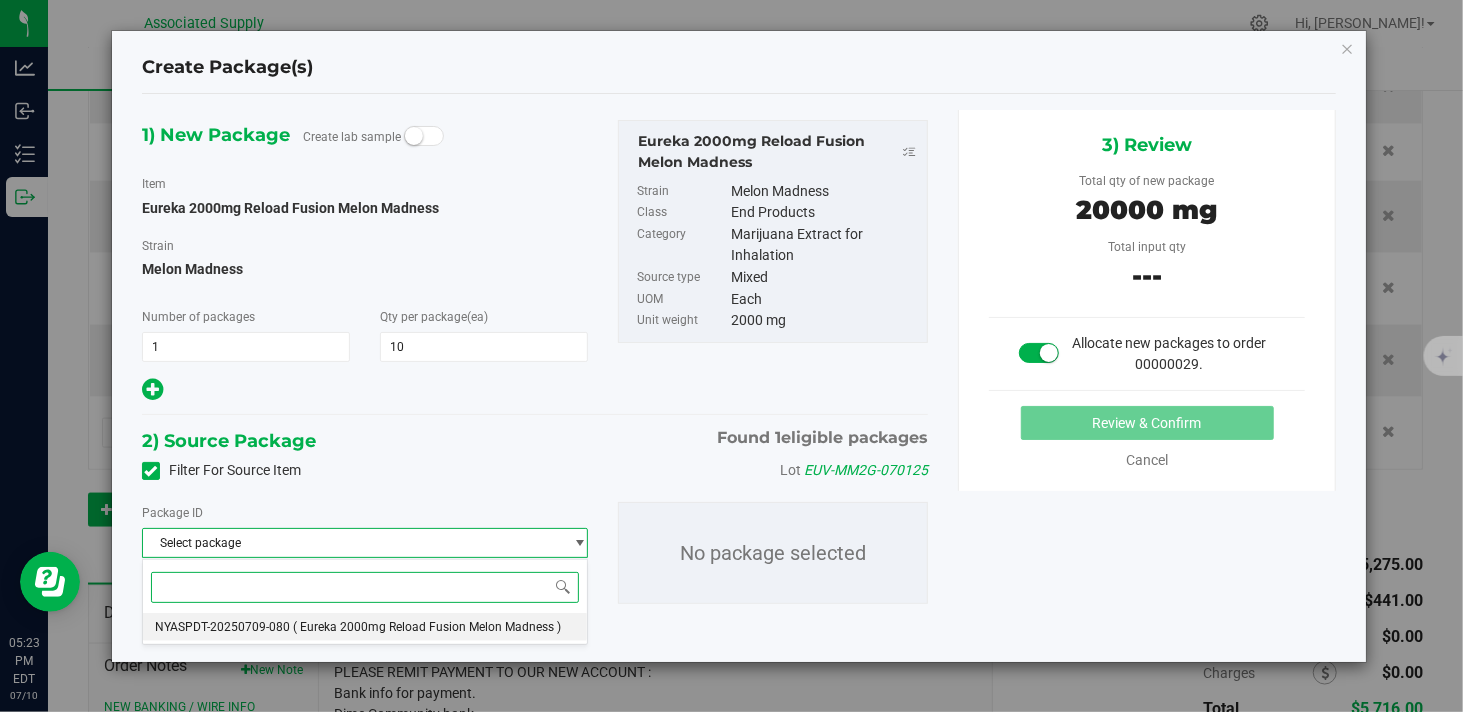 click on "(
Eureka 2000mg Reload Fusion Melon Madness
)" at bounding box center (427, 627) 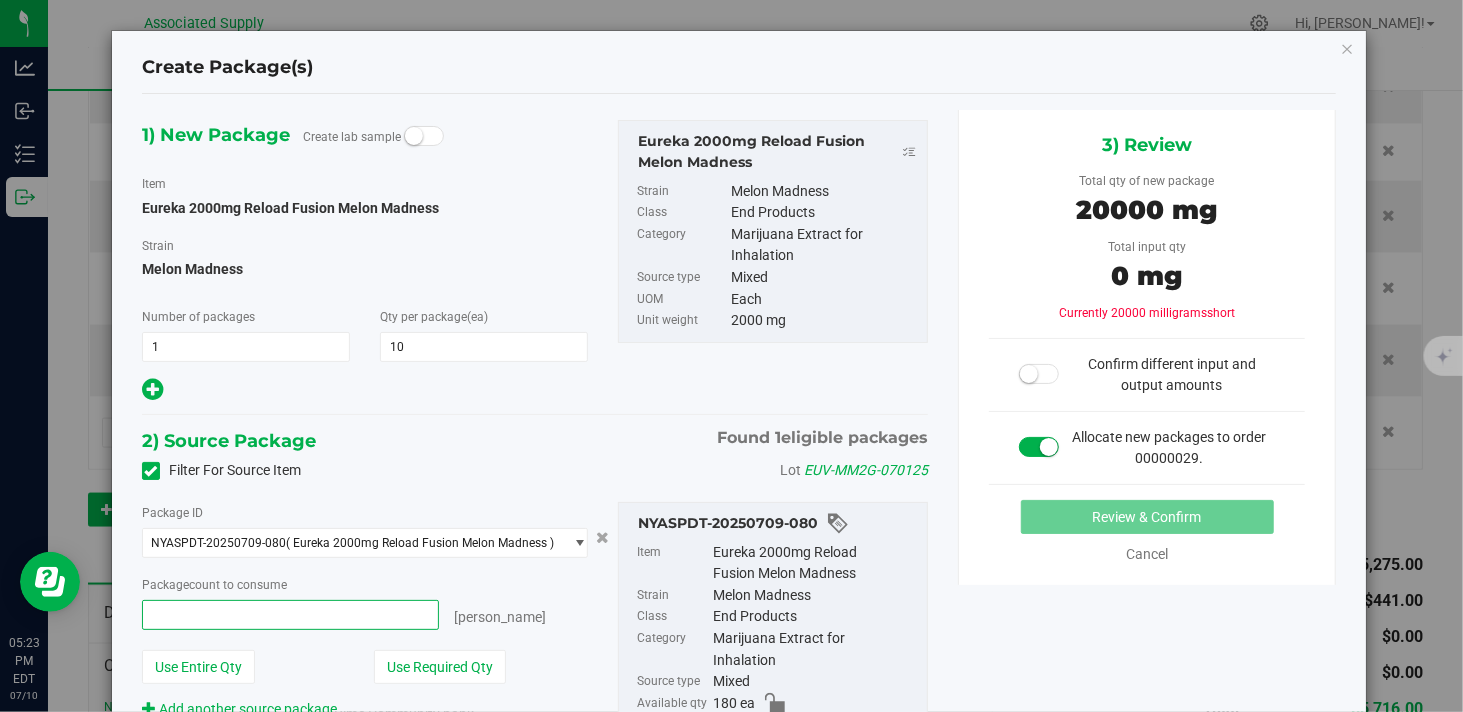 click at bounding box center (290, 615) 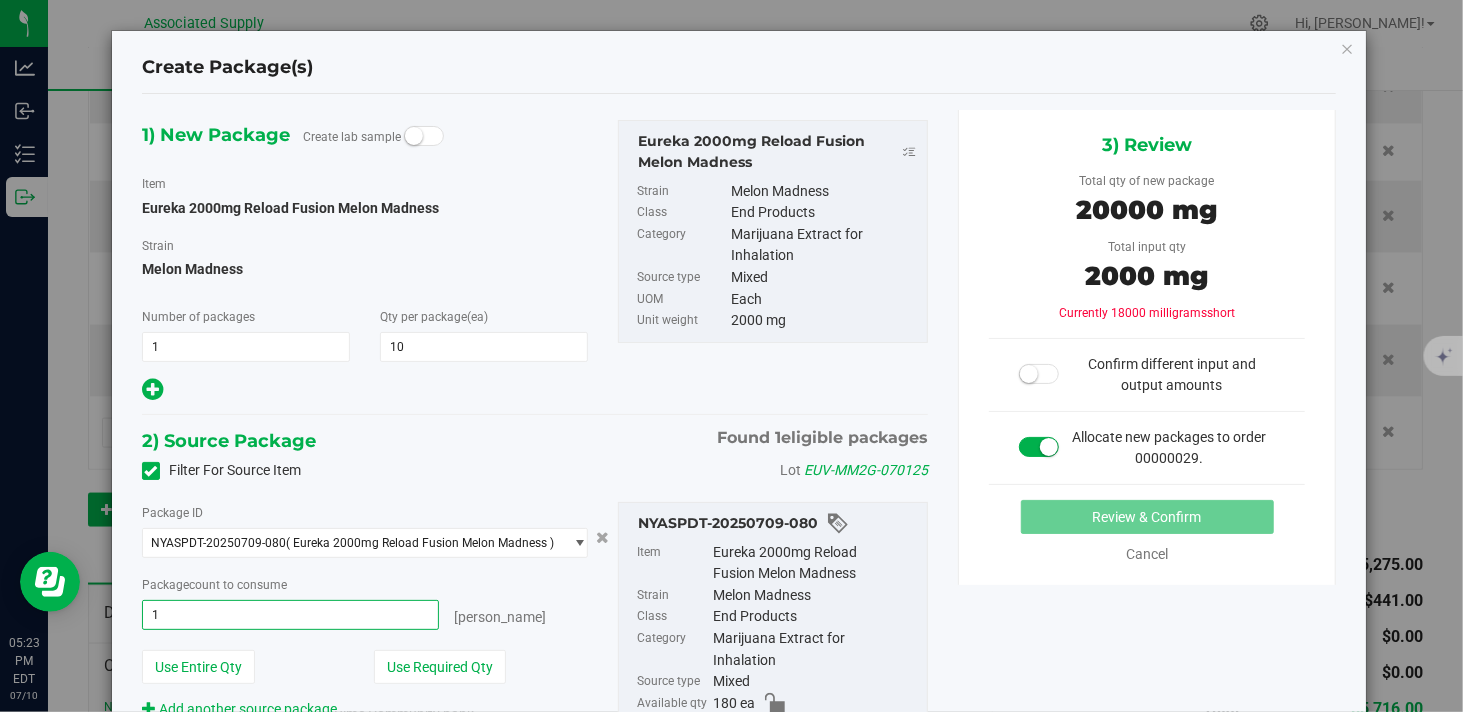 type on "10" 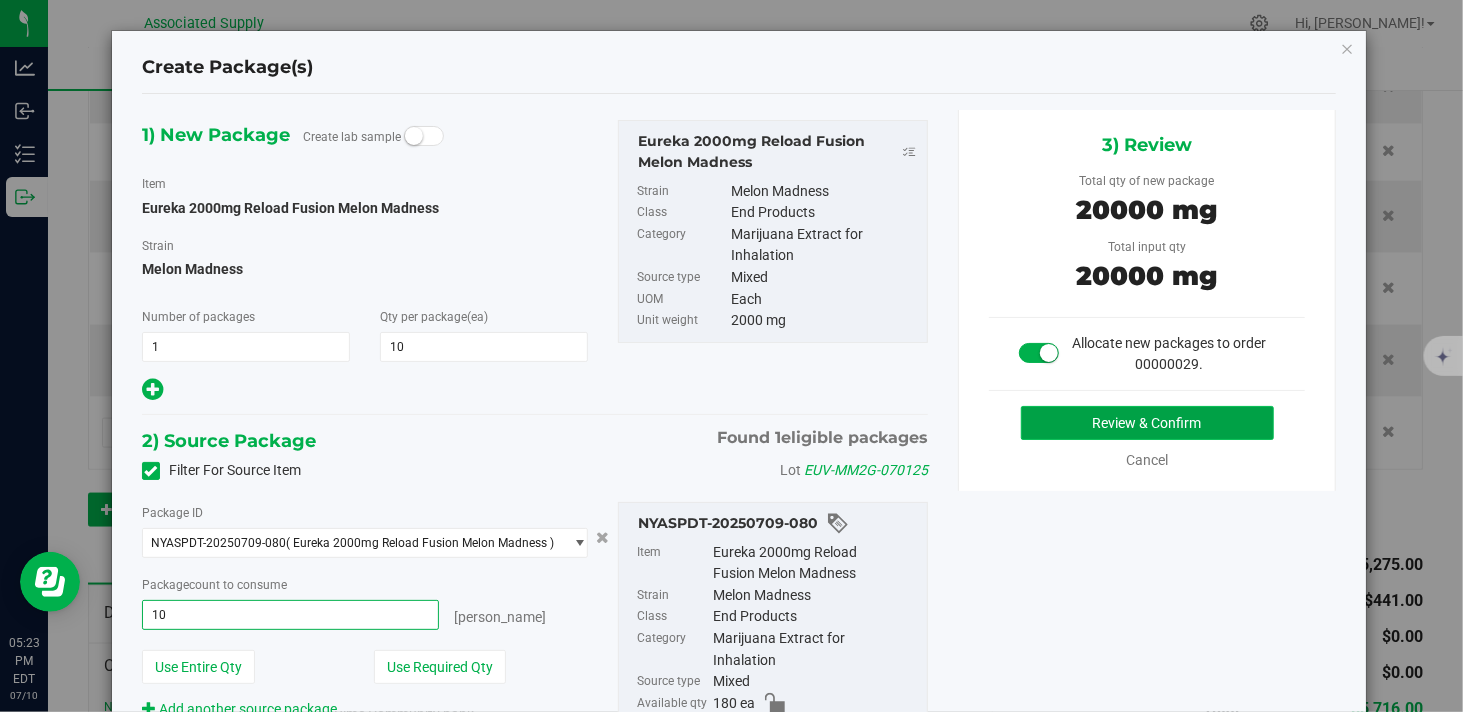 type on "10 ea" 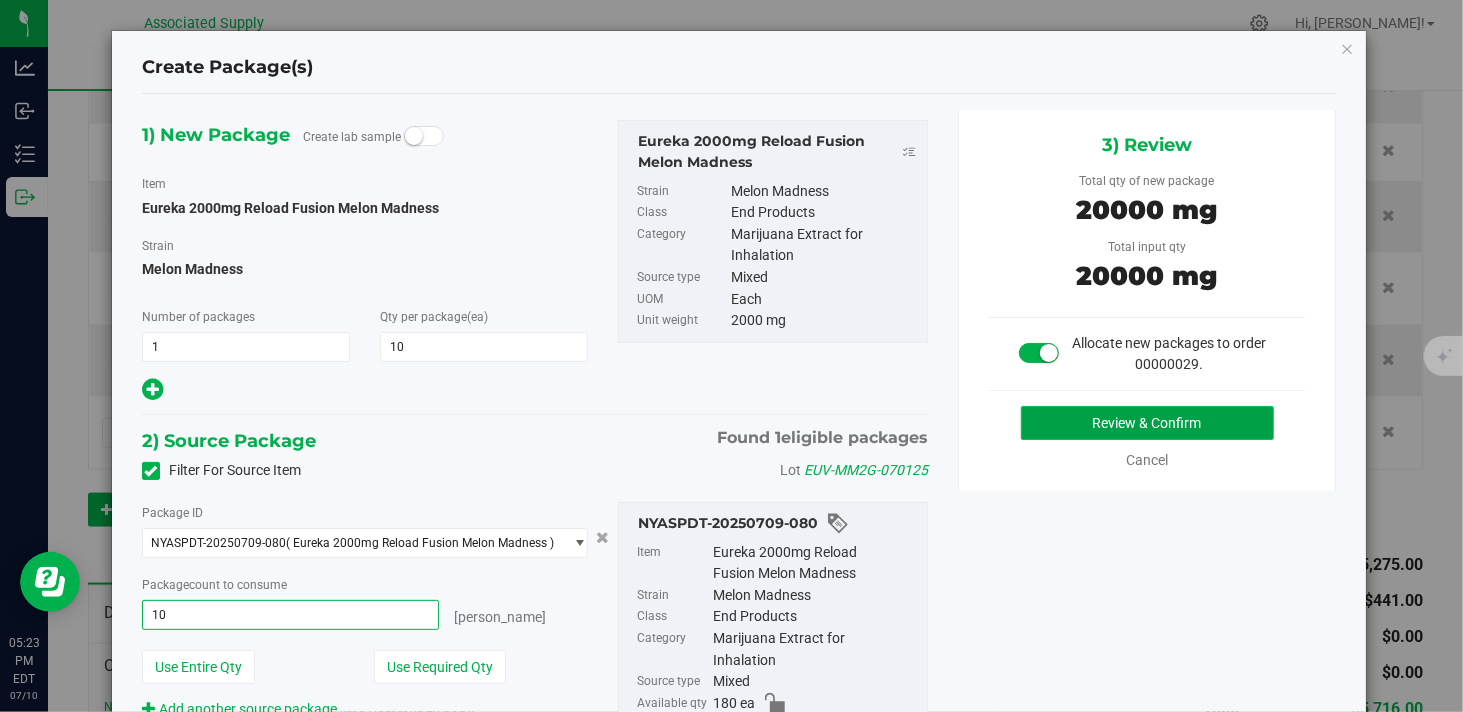 click on "Review & Confirm" at bounding box center (1147, 423) 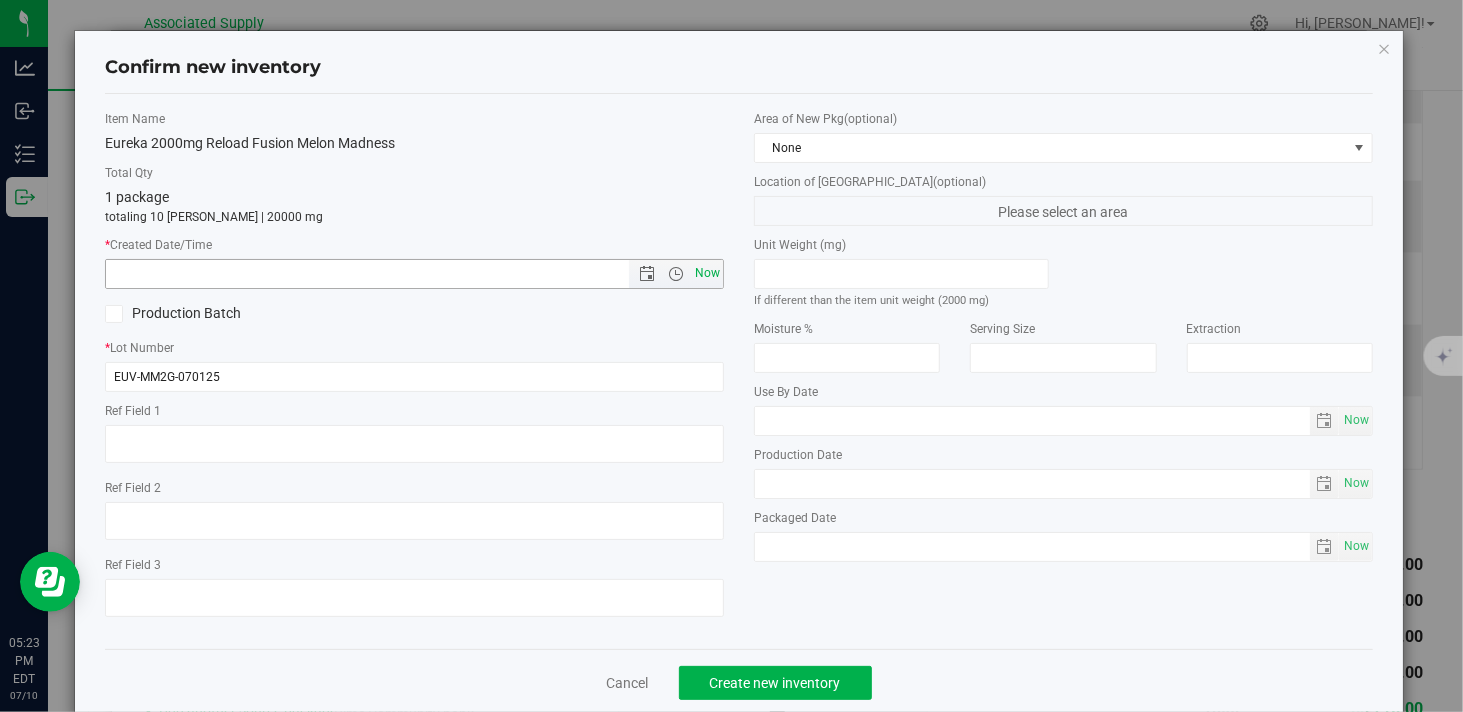 click on "Now" at bounding box center (708, 273) 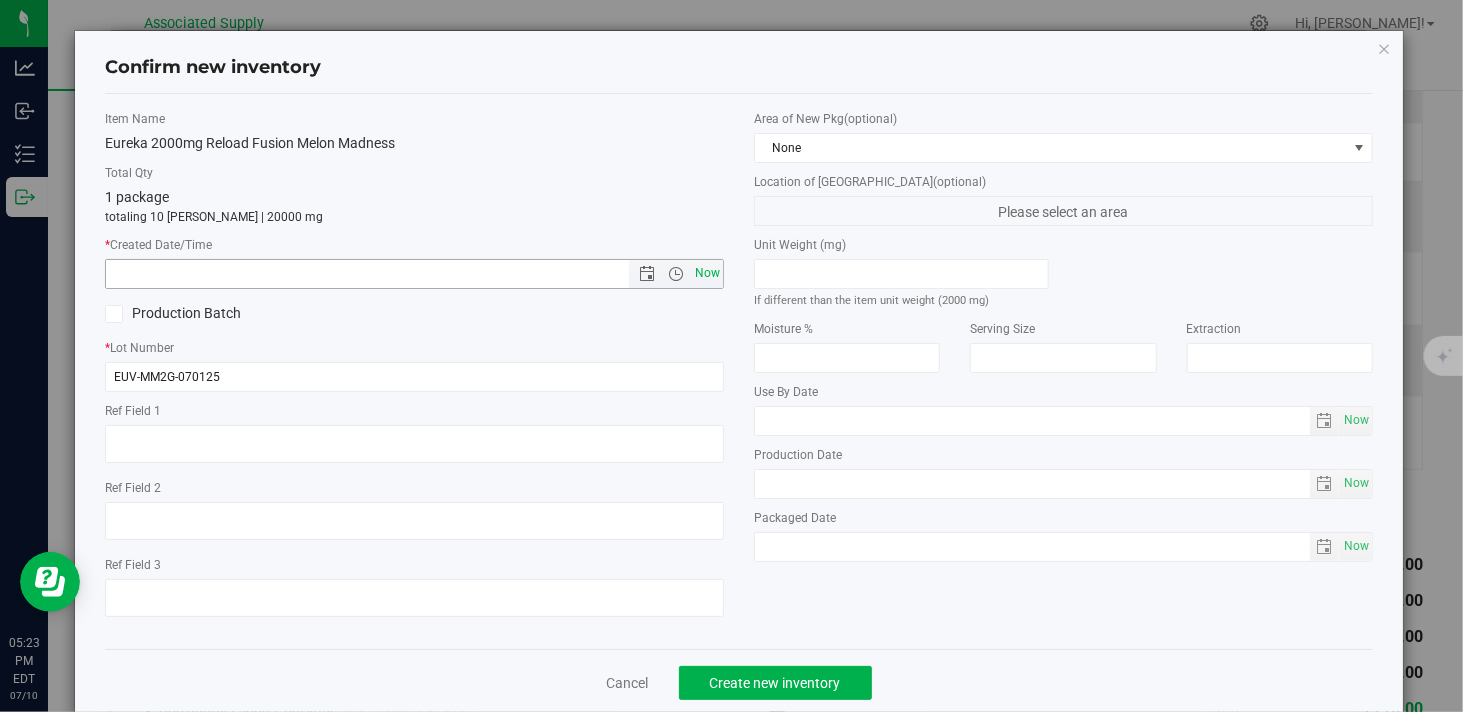 type on "[DATE] 5:23 PM" 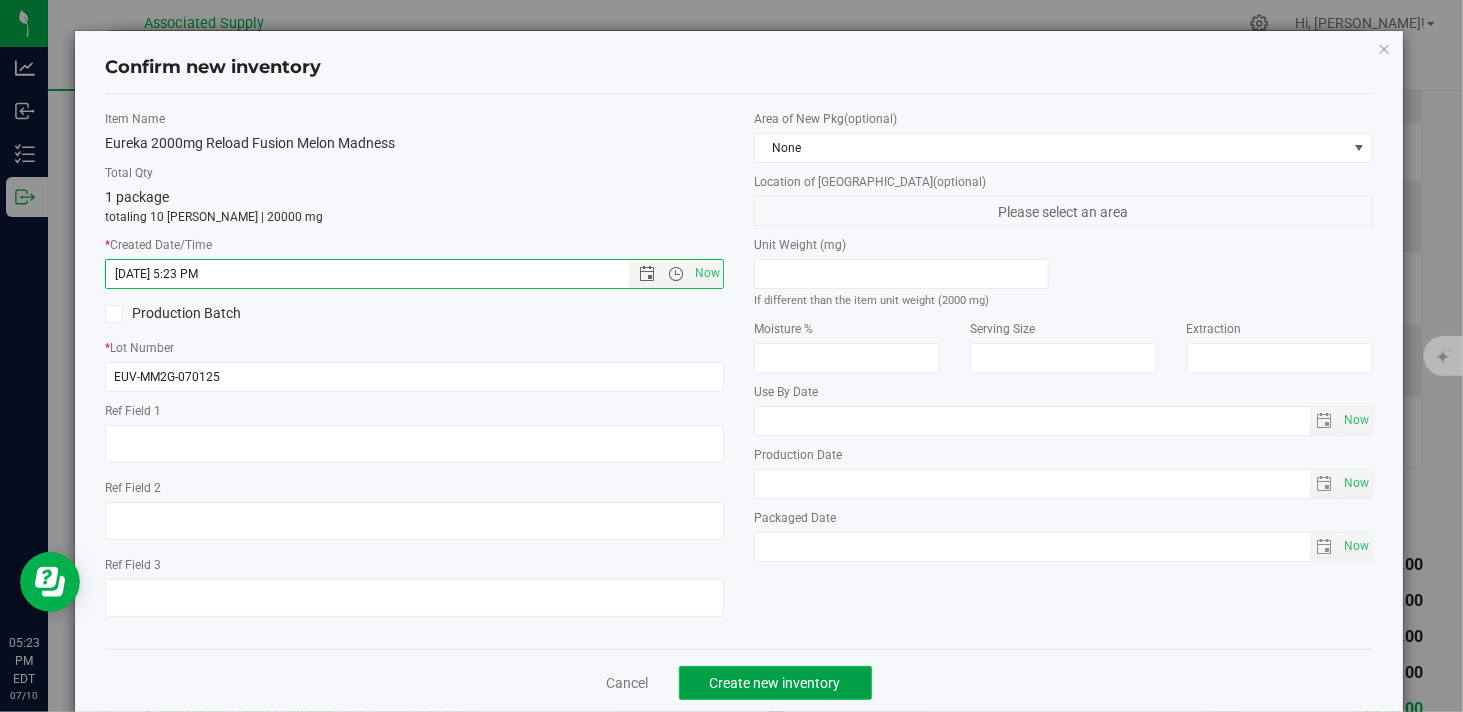 click on "Create new inventory" 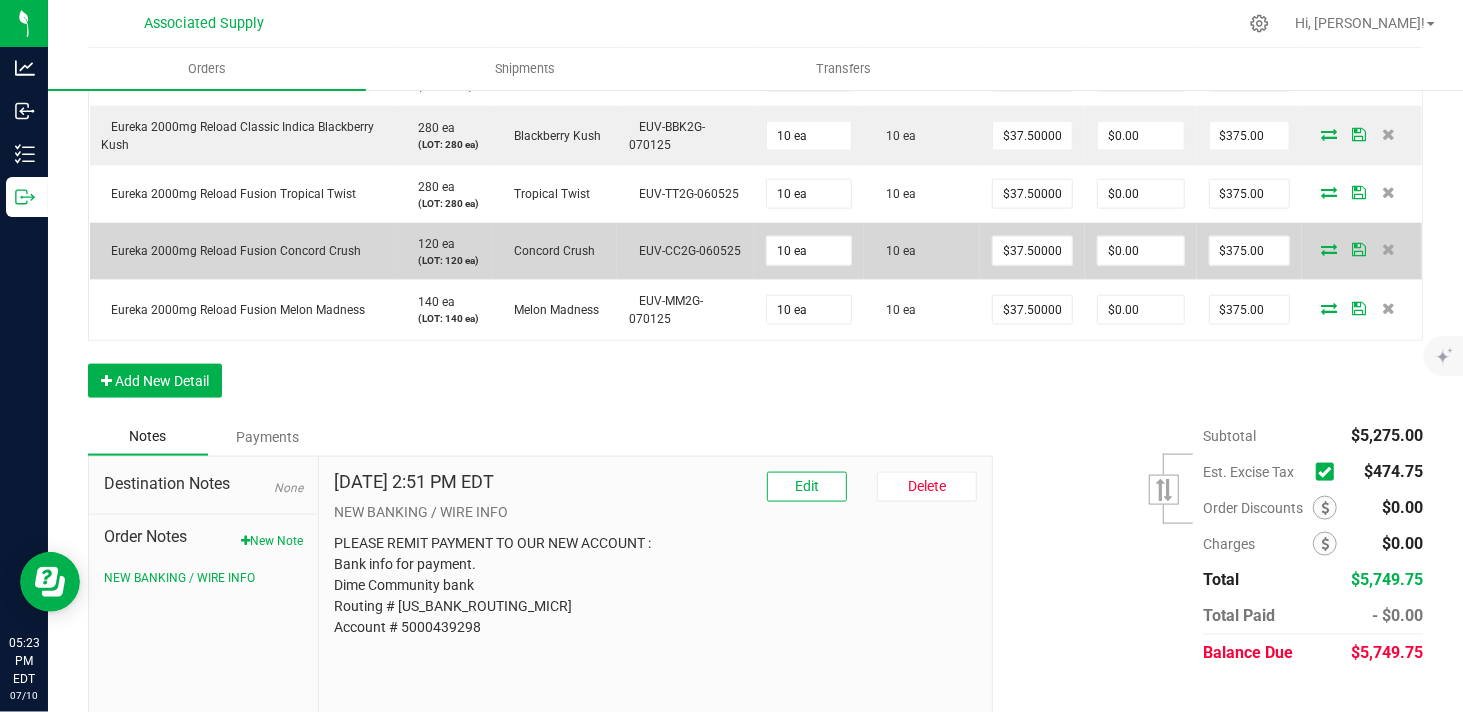 scroll, scrollTop: 1416, scrollLeft: 0, axis: vertical 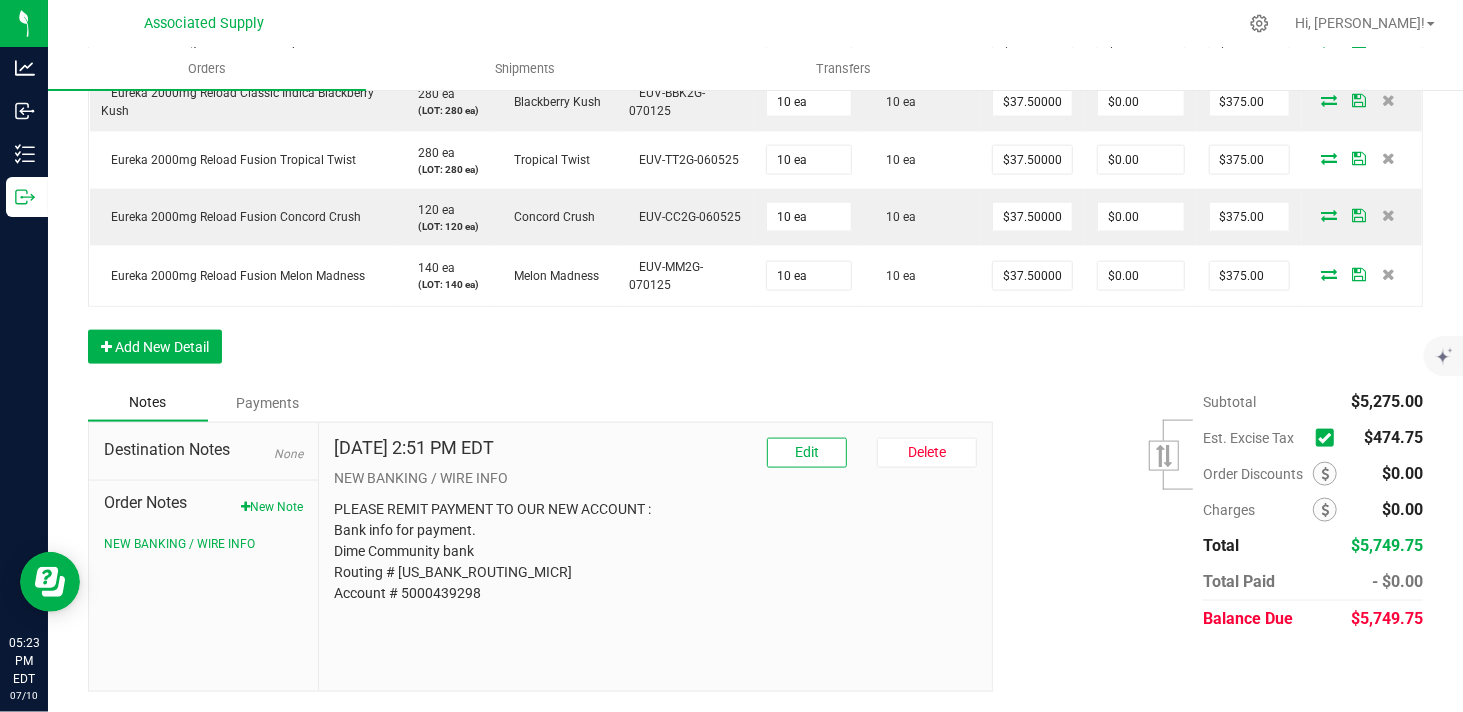 click at bounding box center [1325, 438] 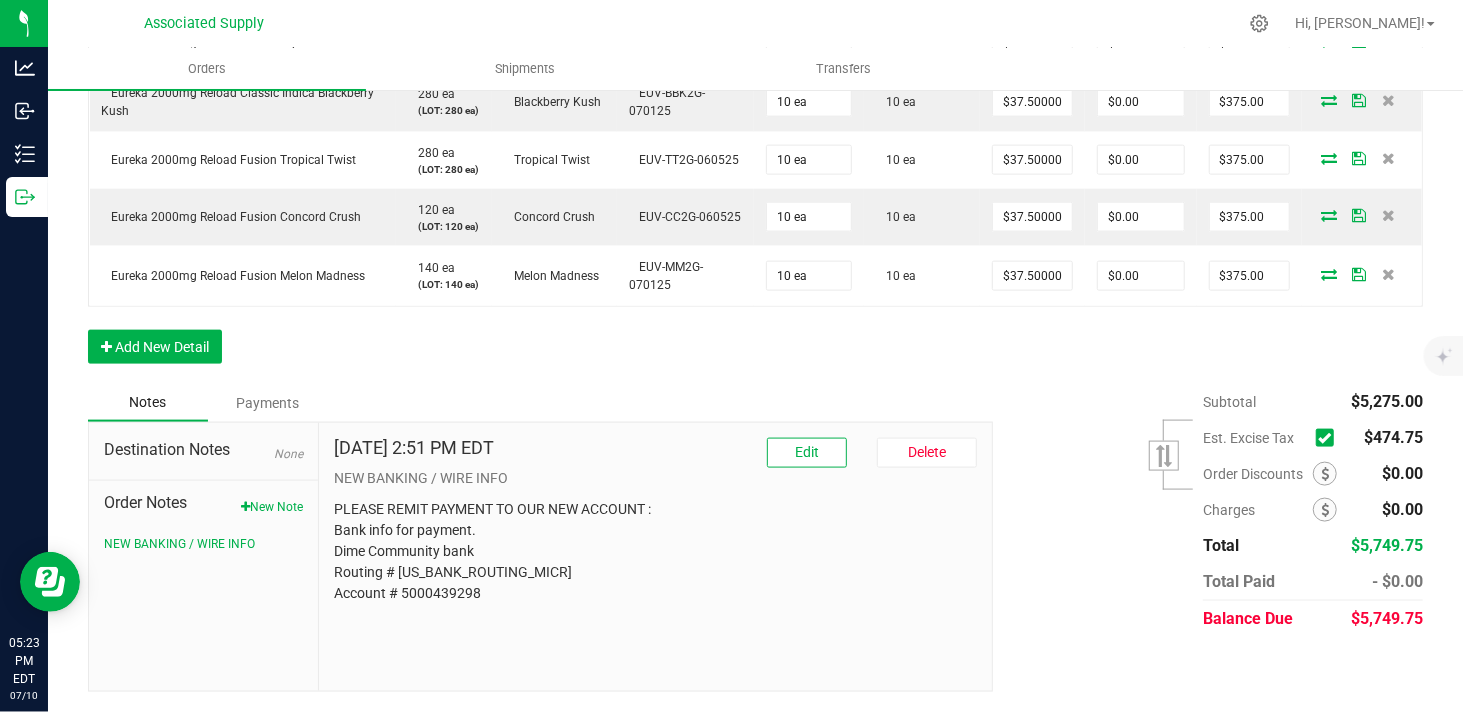 click at bounding box center [0, 0] 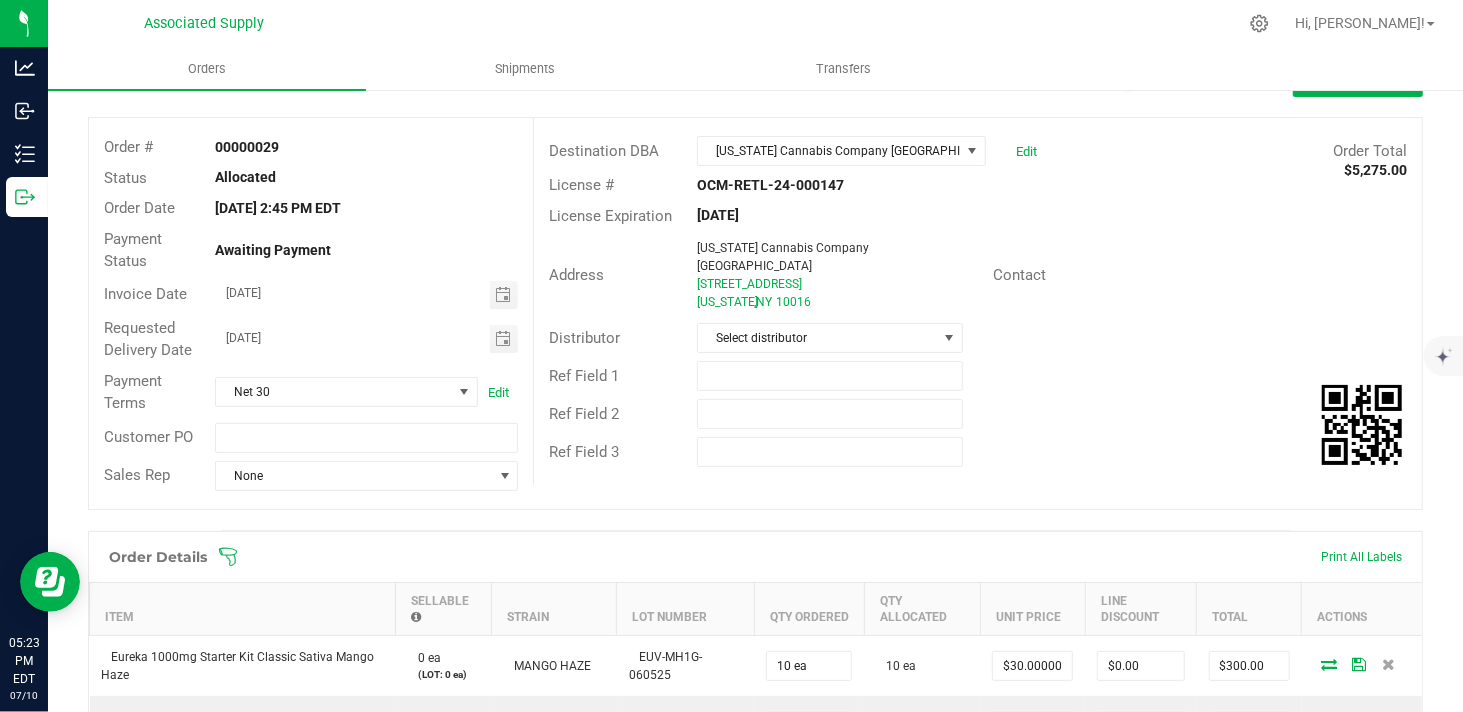 scroll, scrollTop: 0, scrollLeft: 0, axis: both 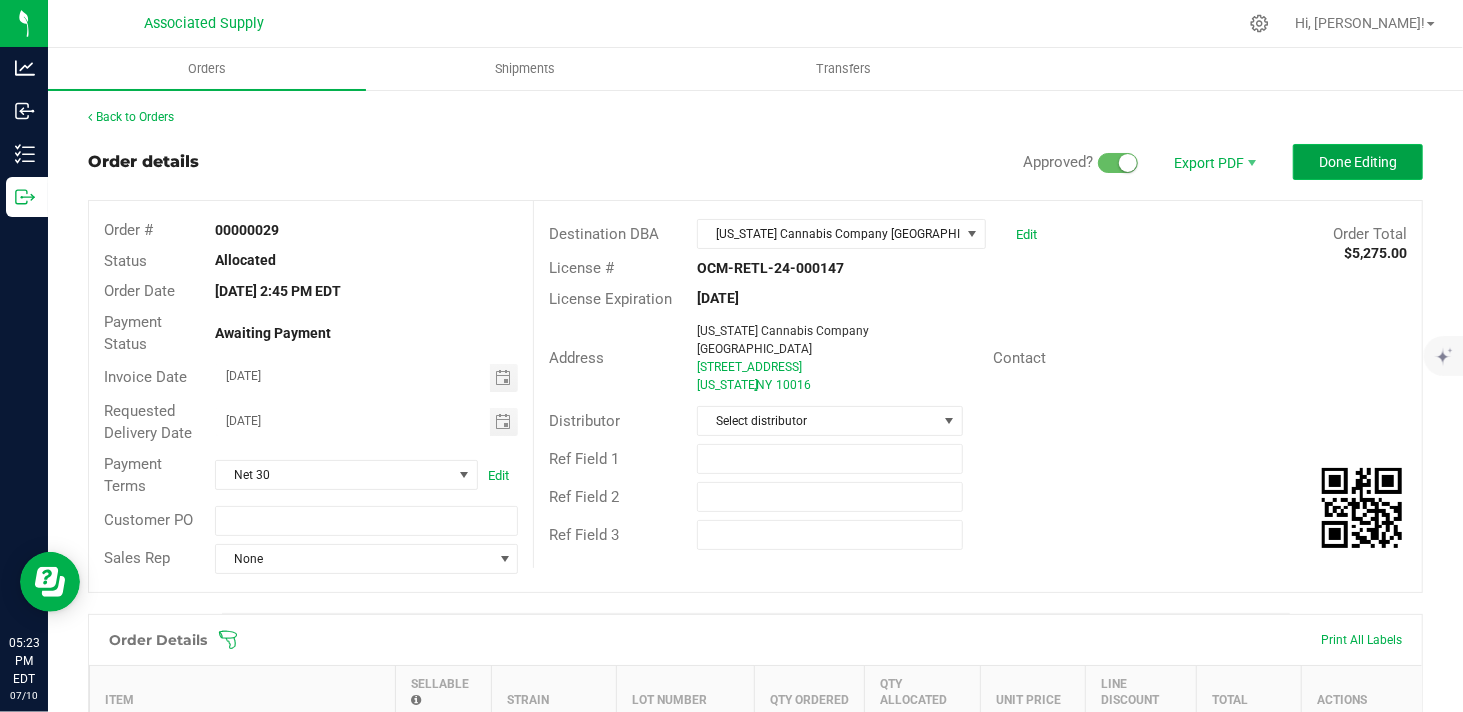 click on "Done Editing" at bounding box center [1358, 162] 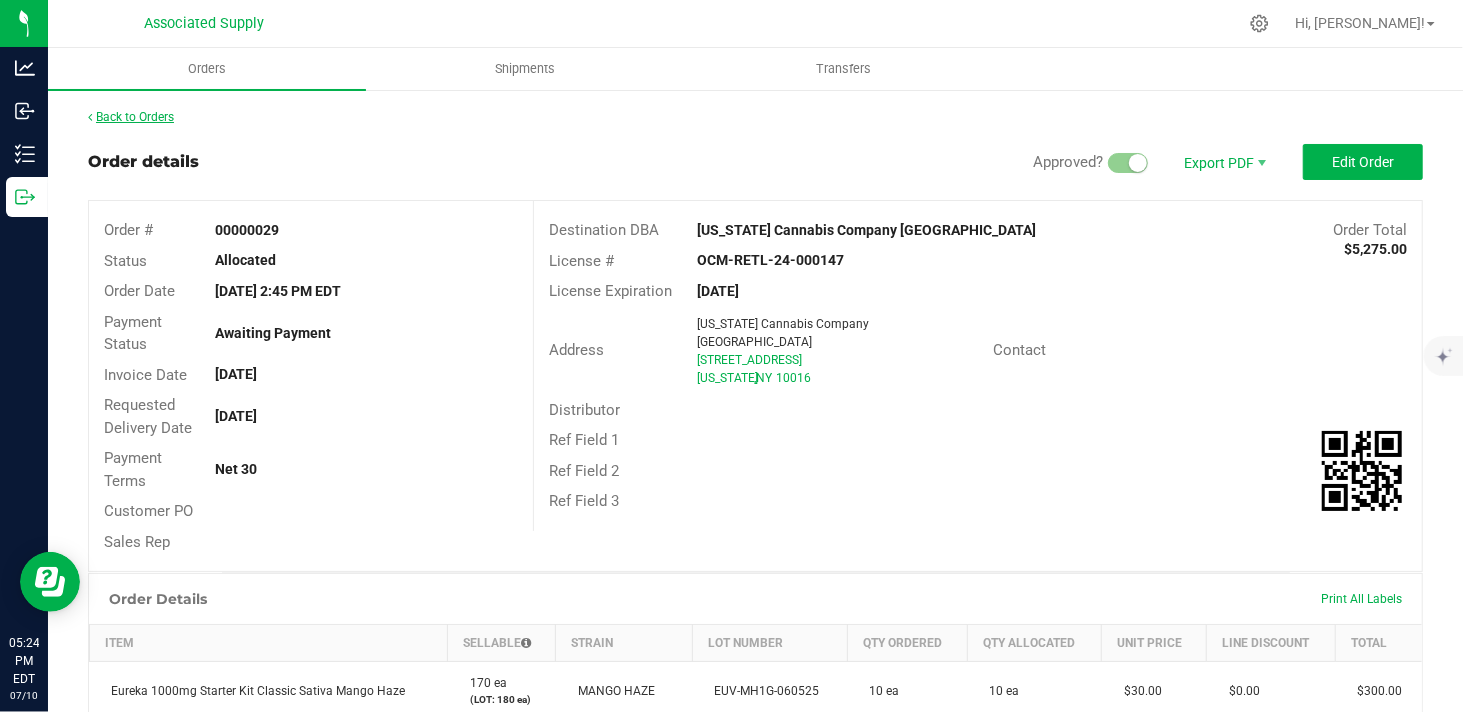 click on "Back to Orders" at bounding box center [131, 117] 